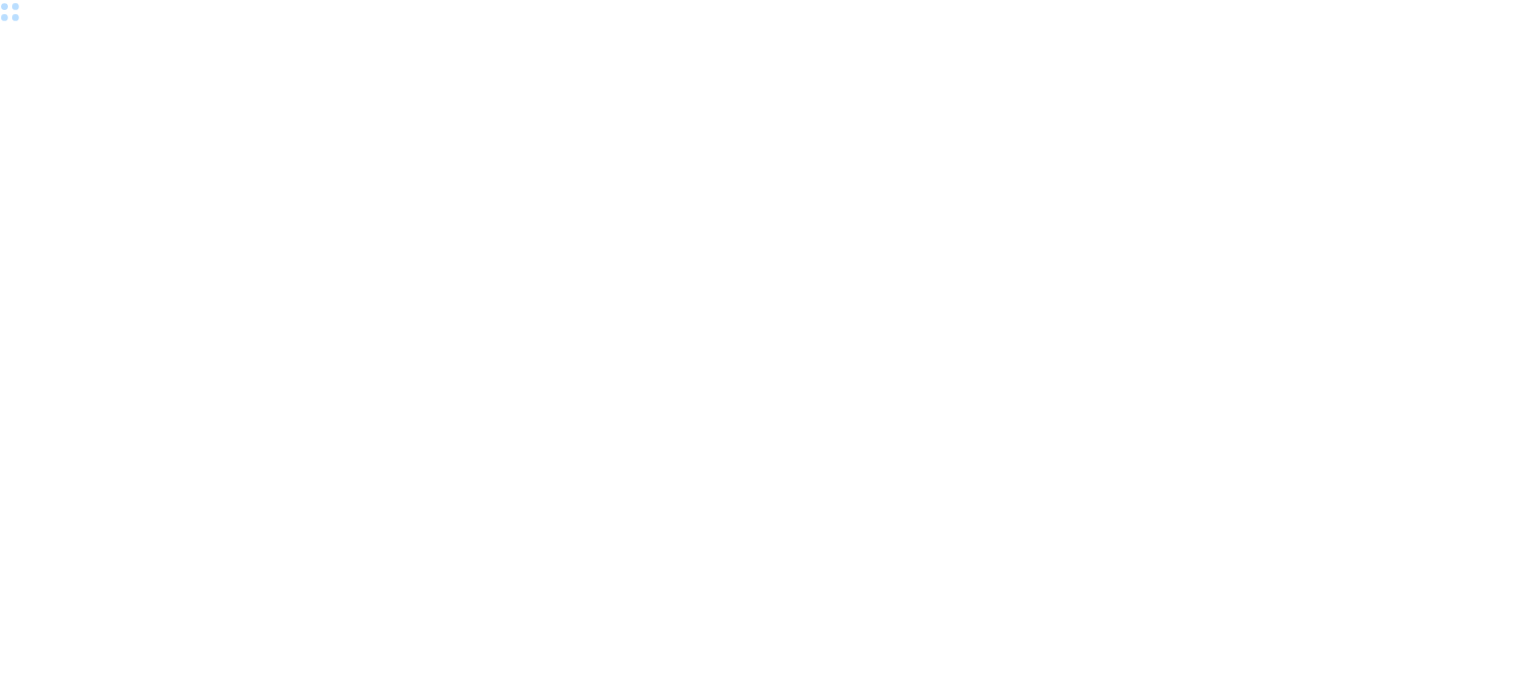 scroll, scrollTop: 0, scrollLeft: 0, axis: both 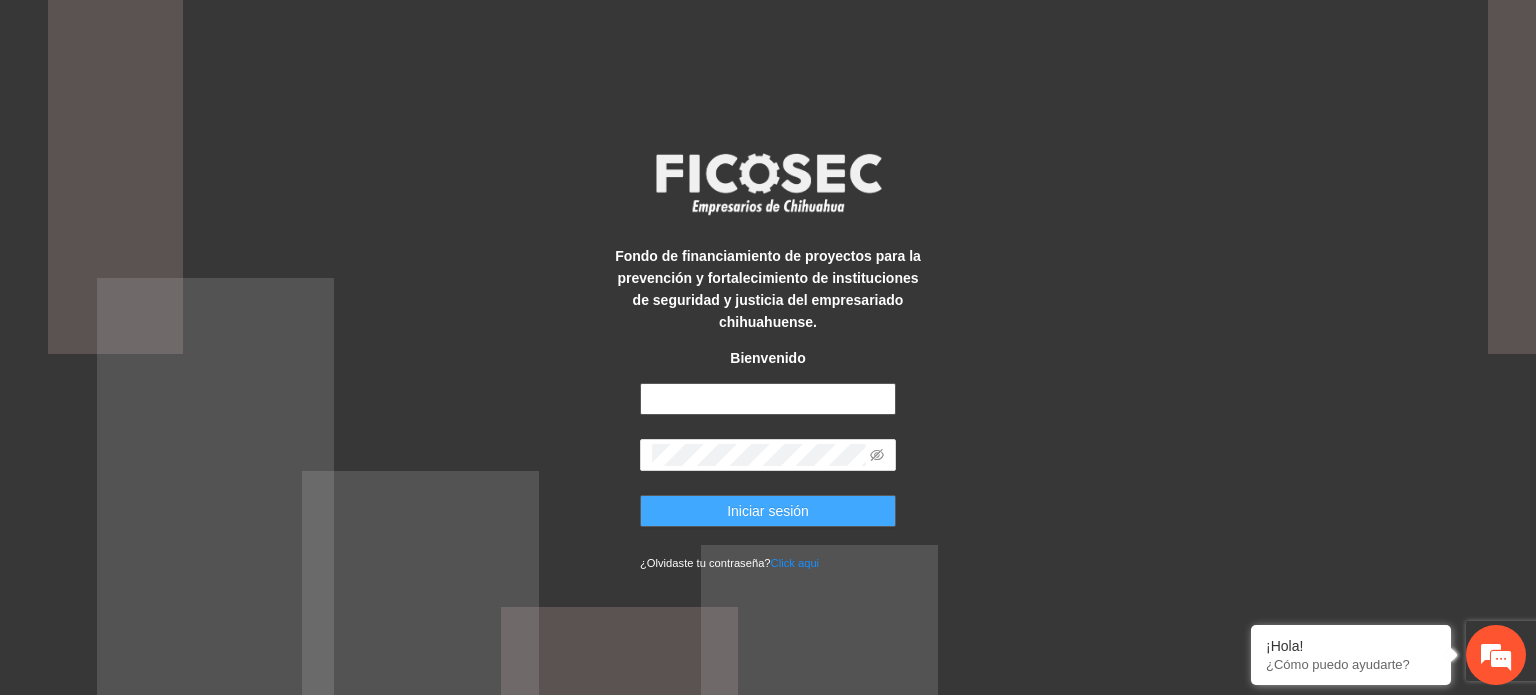 type on "**********" 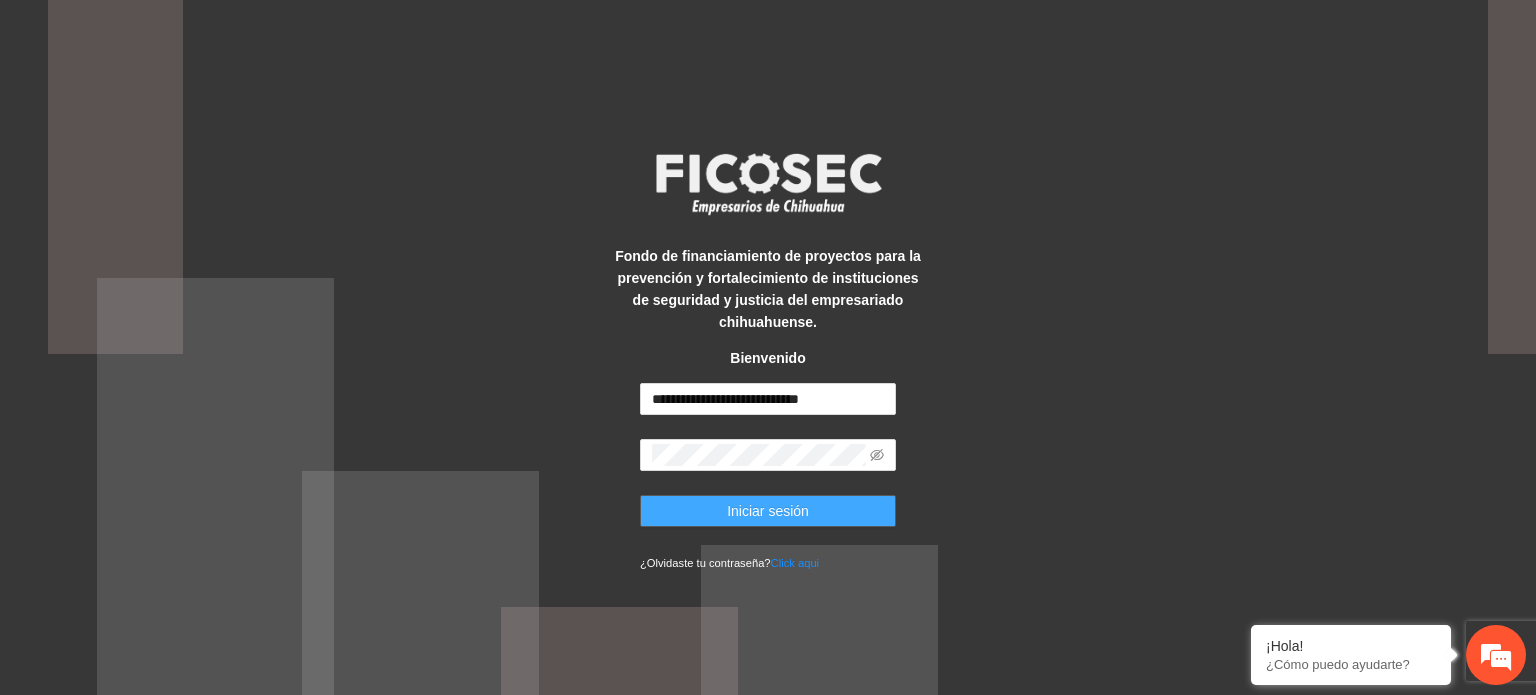 click on "Iniciar sesión" at bounding box center (768, 511) 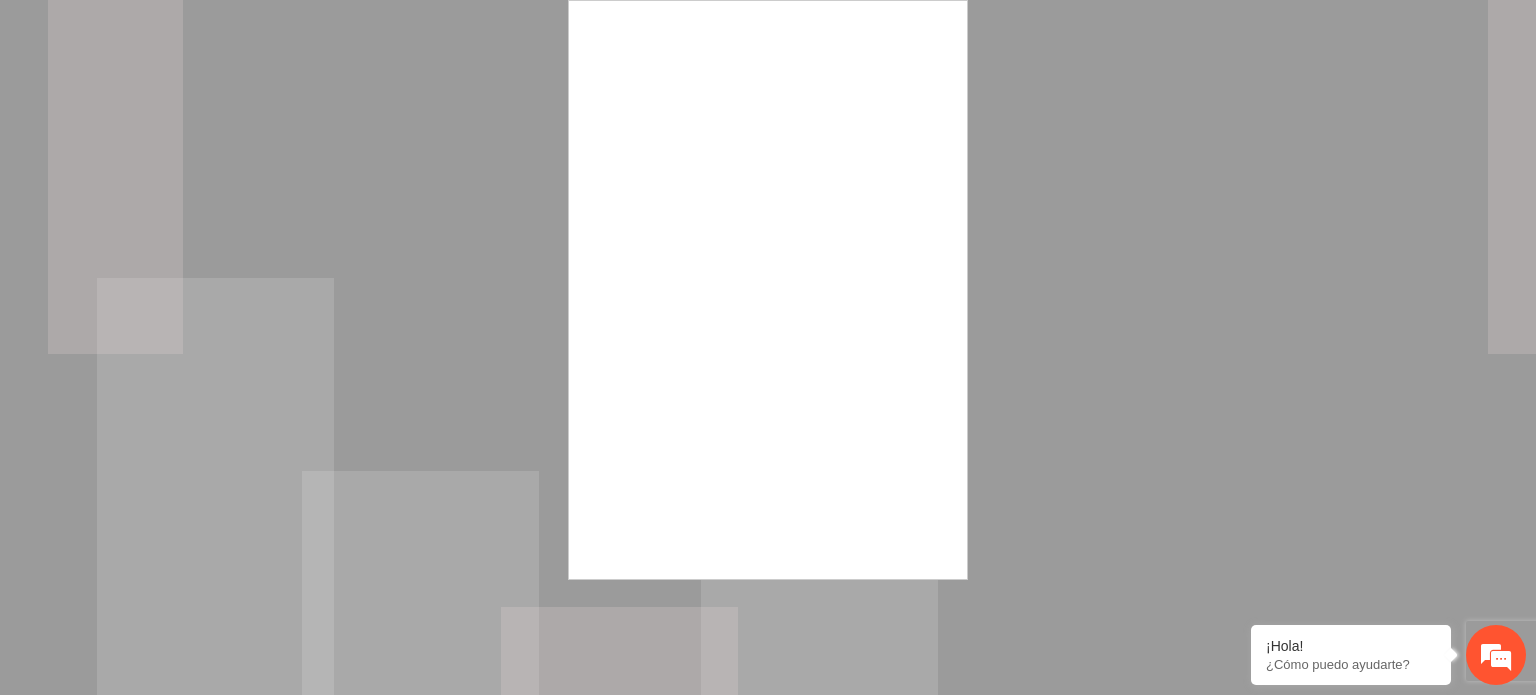 scroll, scrollTop: 0, scrollLeft: 0, axis: both 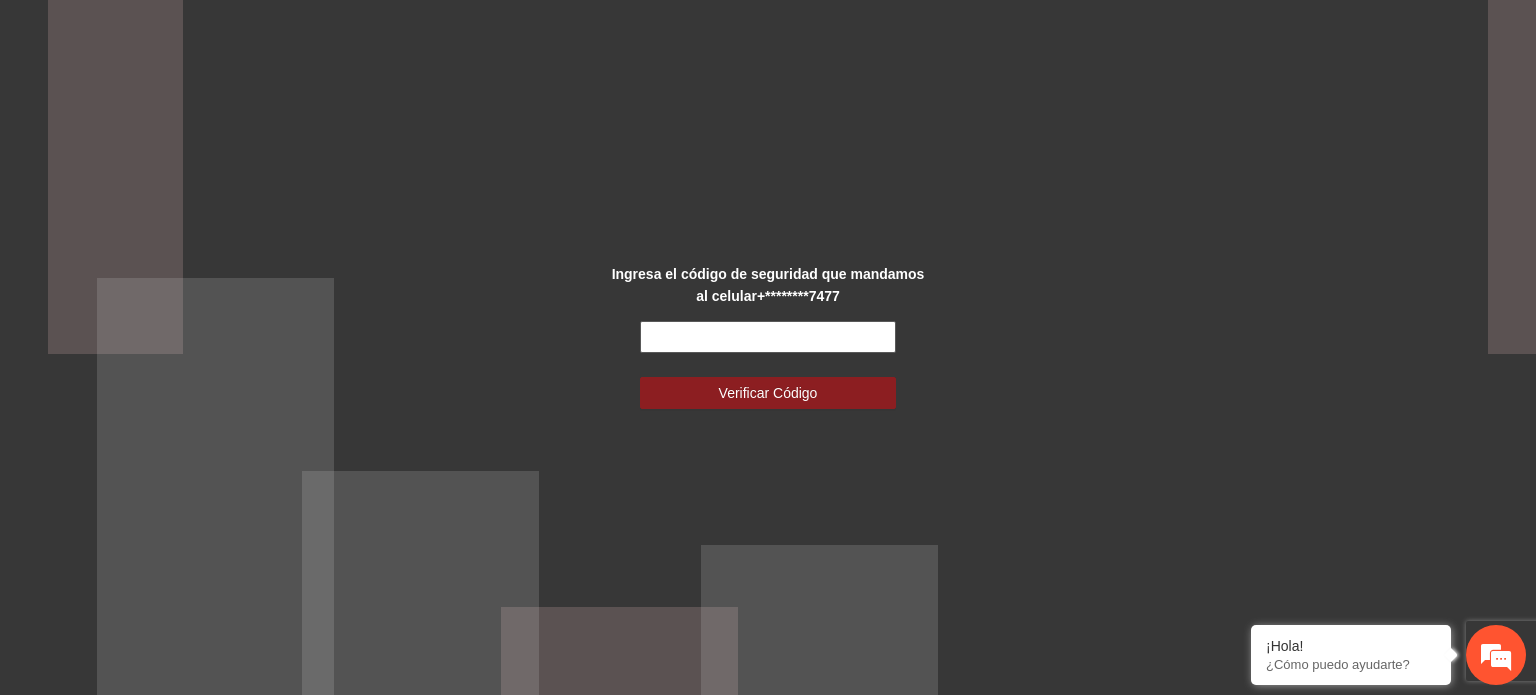 click at bounding box center [768, 337] 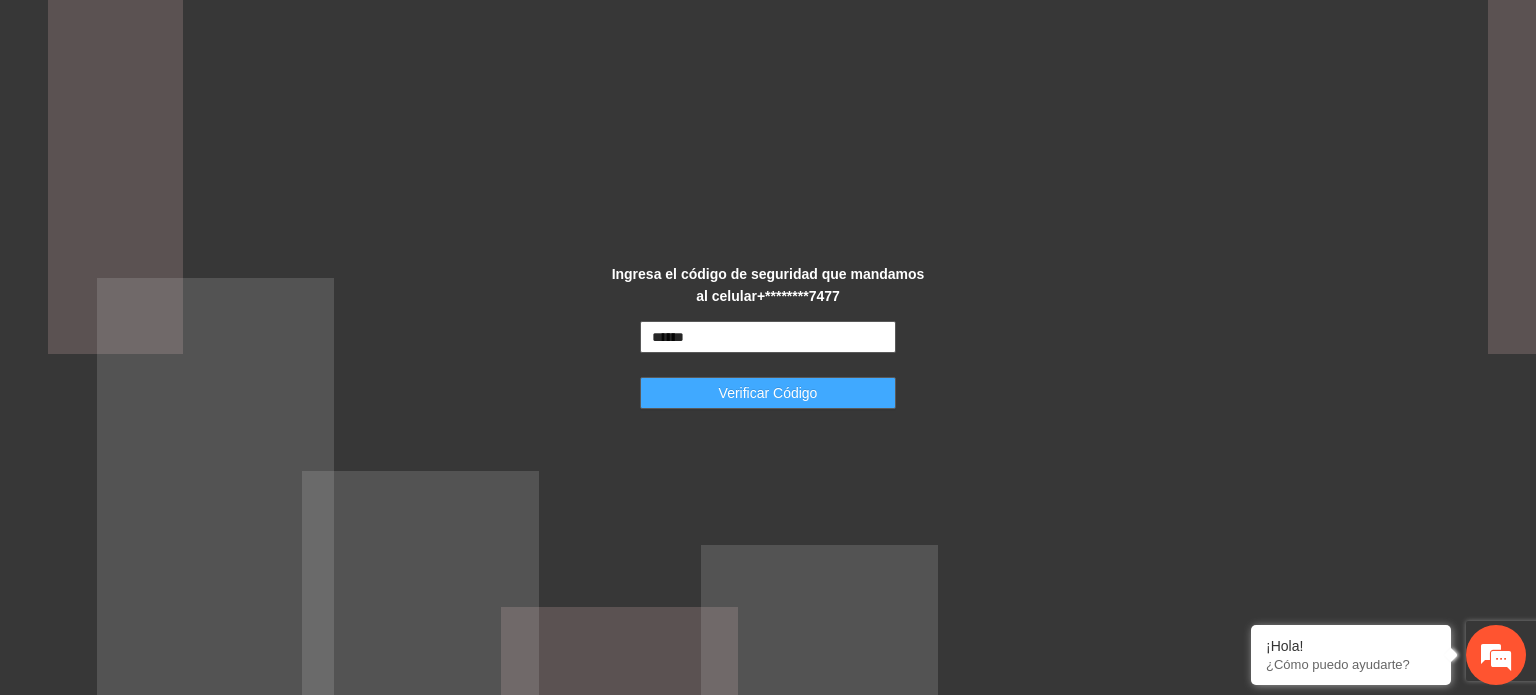 type on "******" 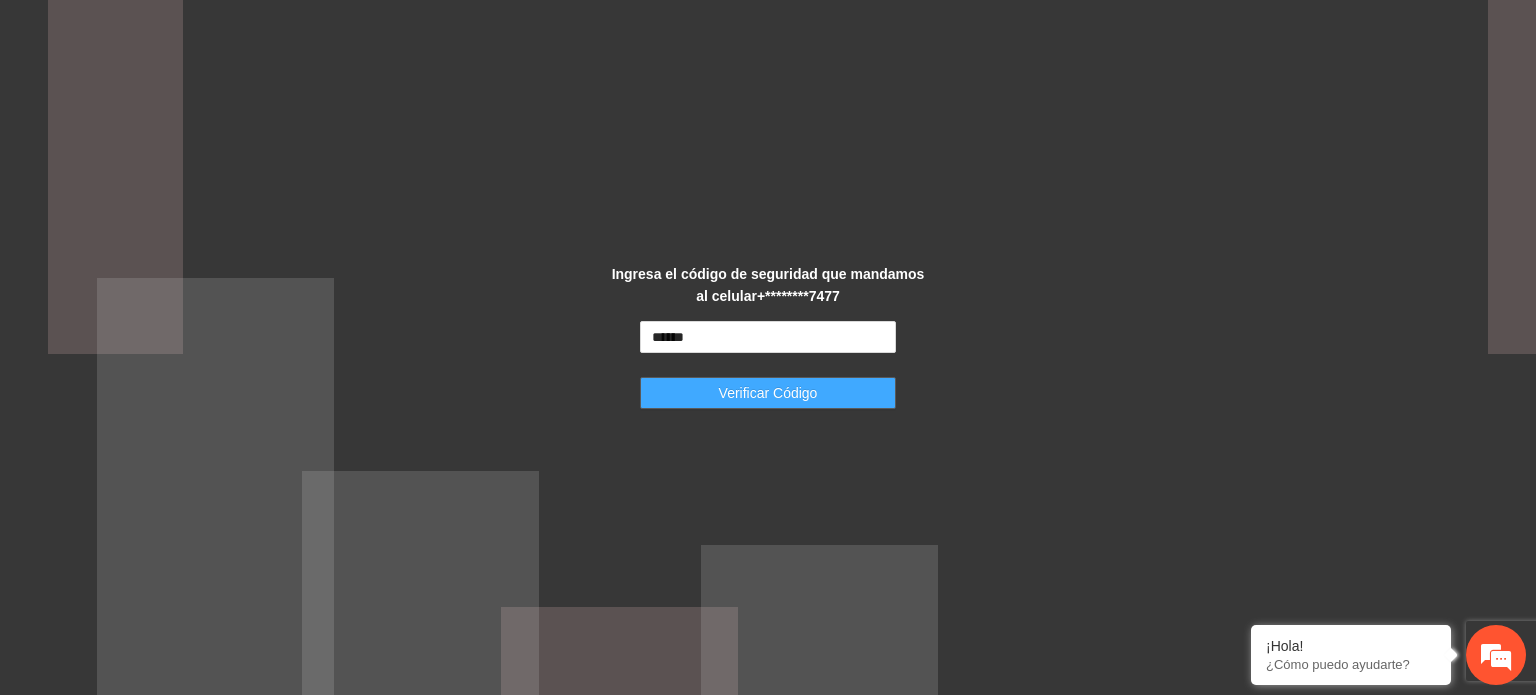 click on "Verificar Código" at bounding box center (768, 393) 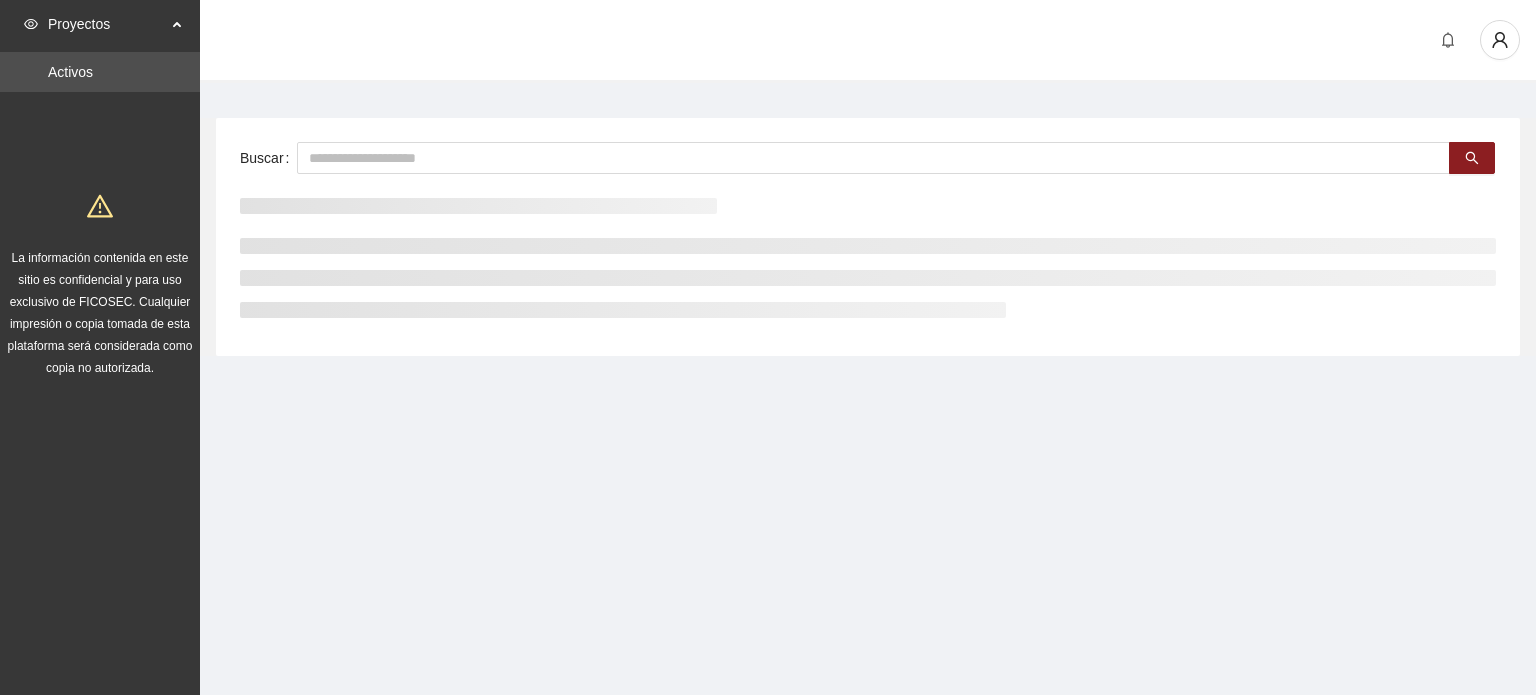 scroll, scrollTop: 0, scrollLeft: 0, axis: both 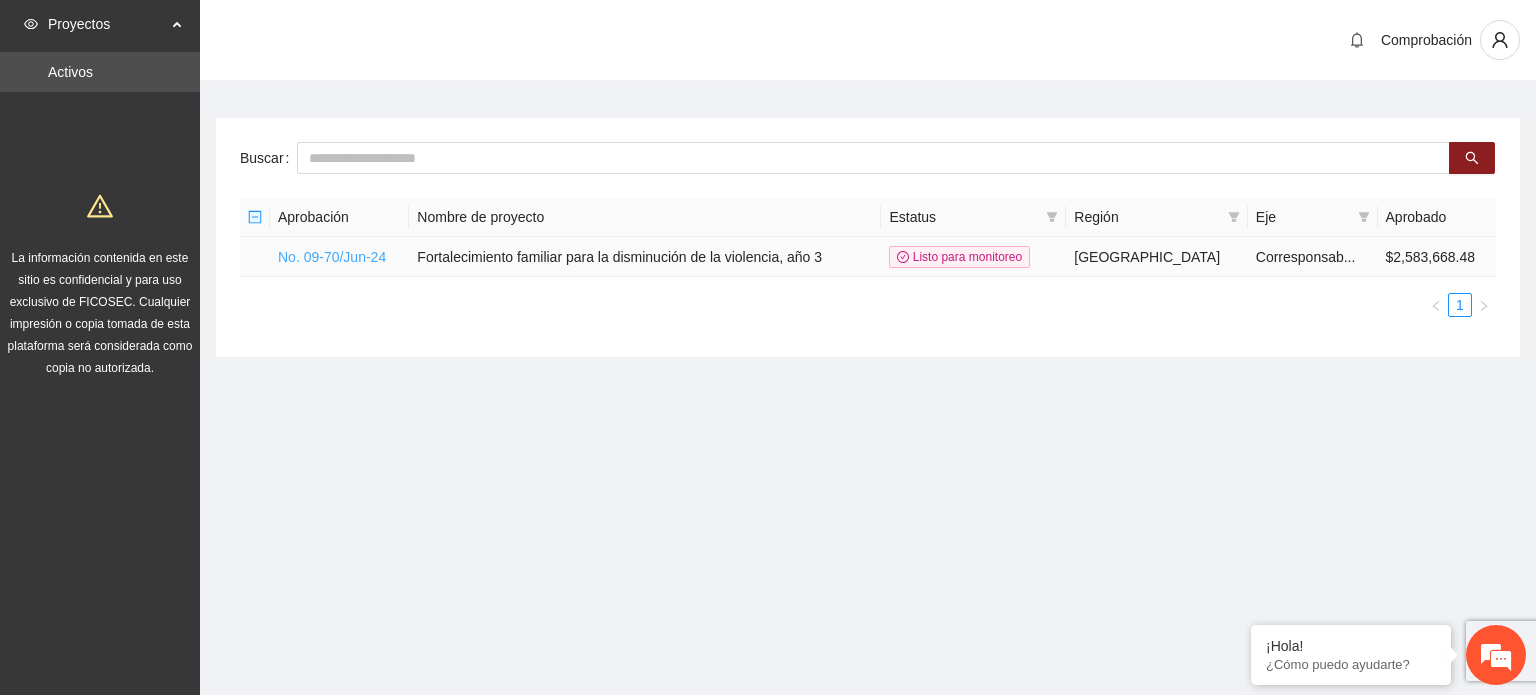 click on "No. 09-70/Jun-24" at bounding box center (332, 257) 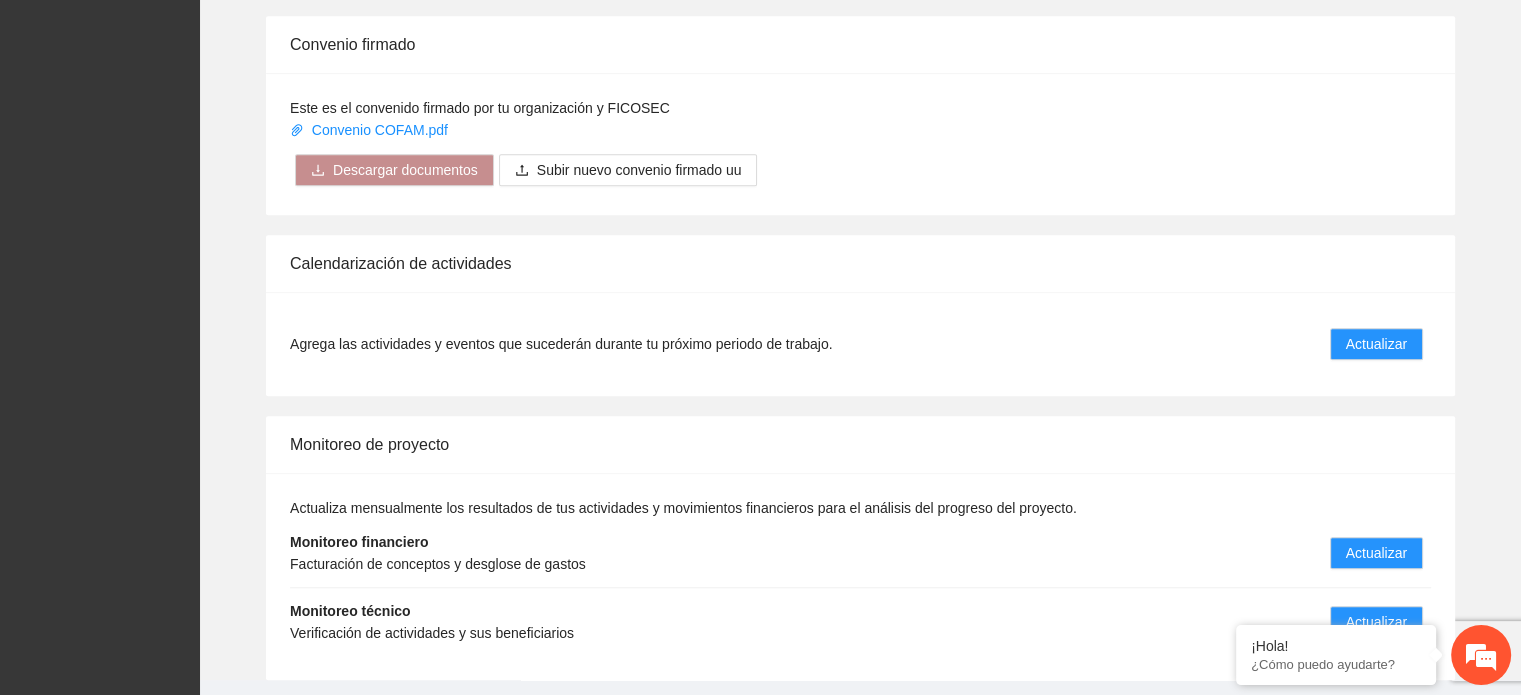 scroll, scrollTop: 1800, scrollLeft: 0, axis: vertical 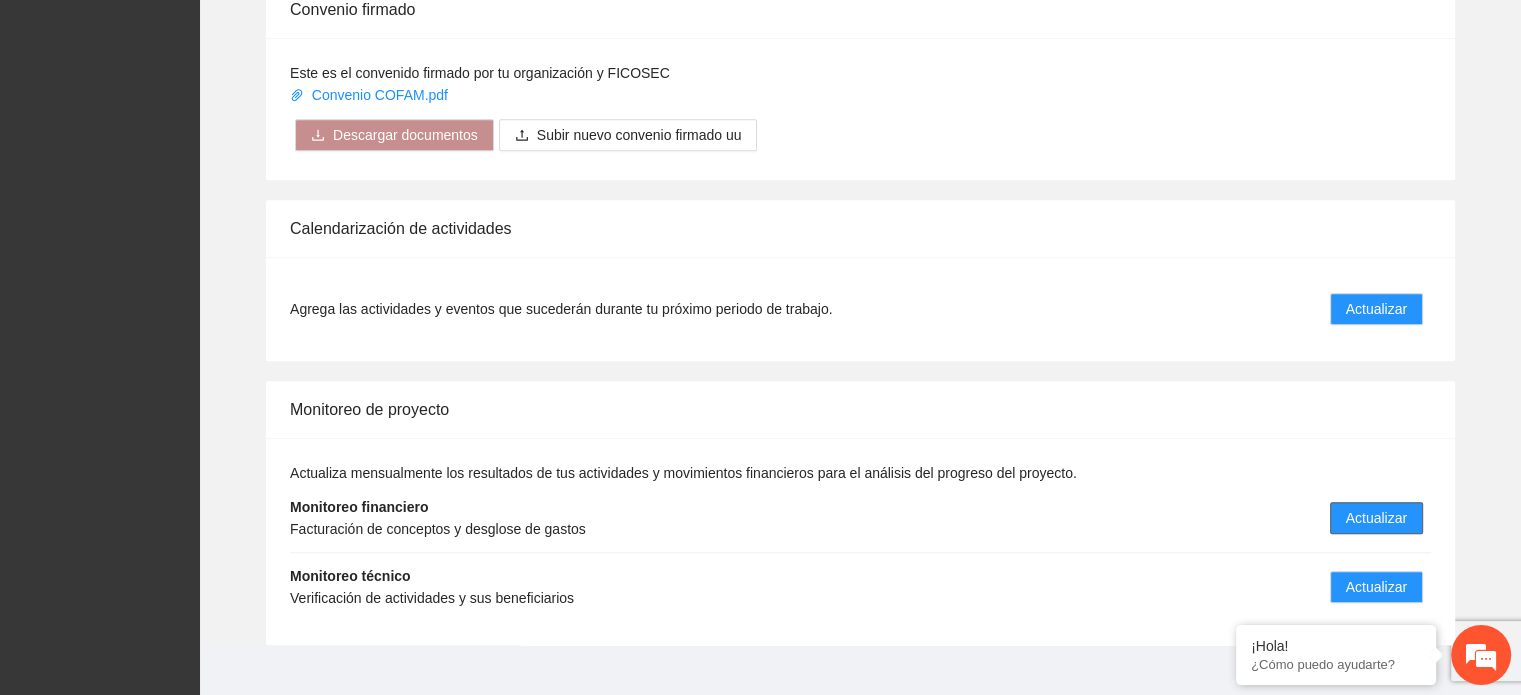 click on "Actualizar" at bounding box center (1376, 518) 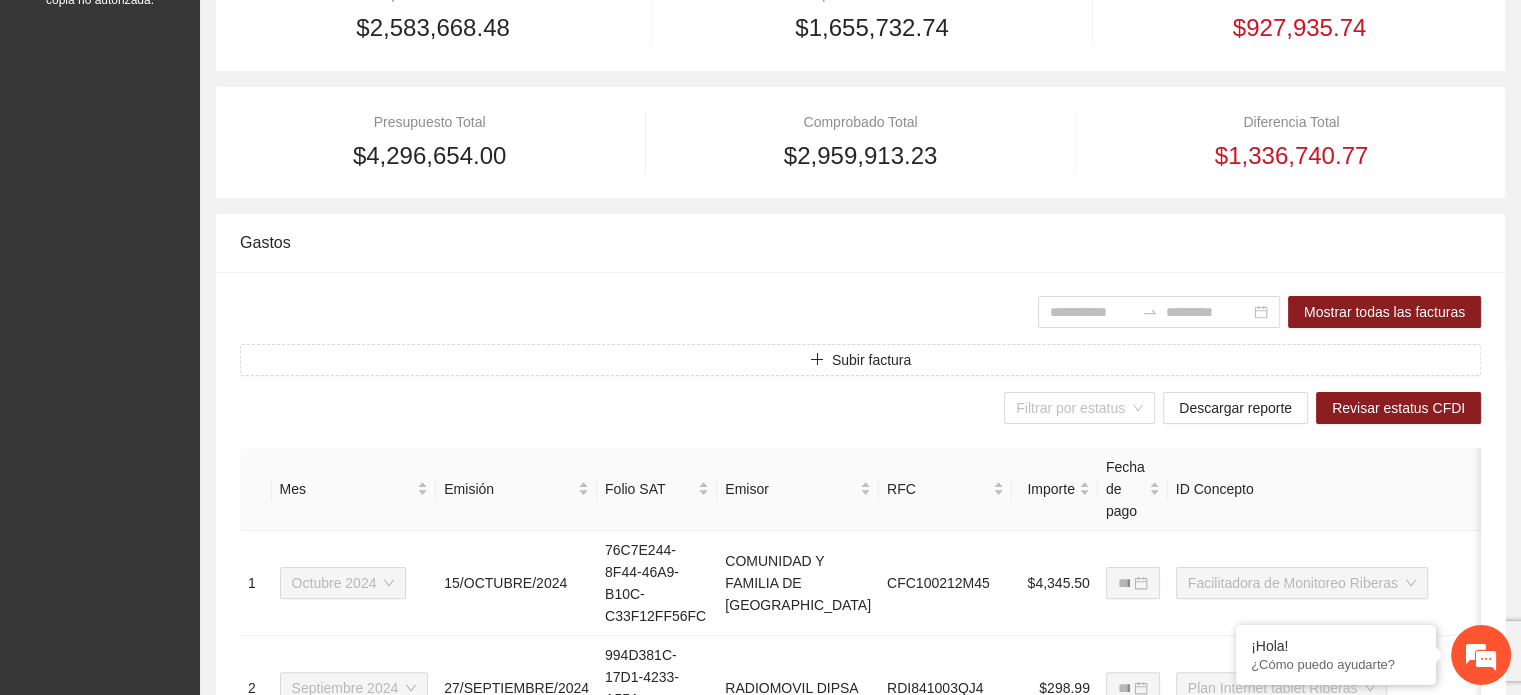 scroll, scrollTop: 100, scrollLeft: 0, axis: vertical 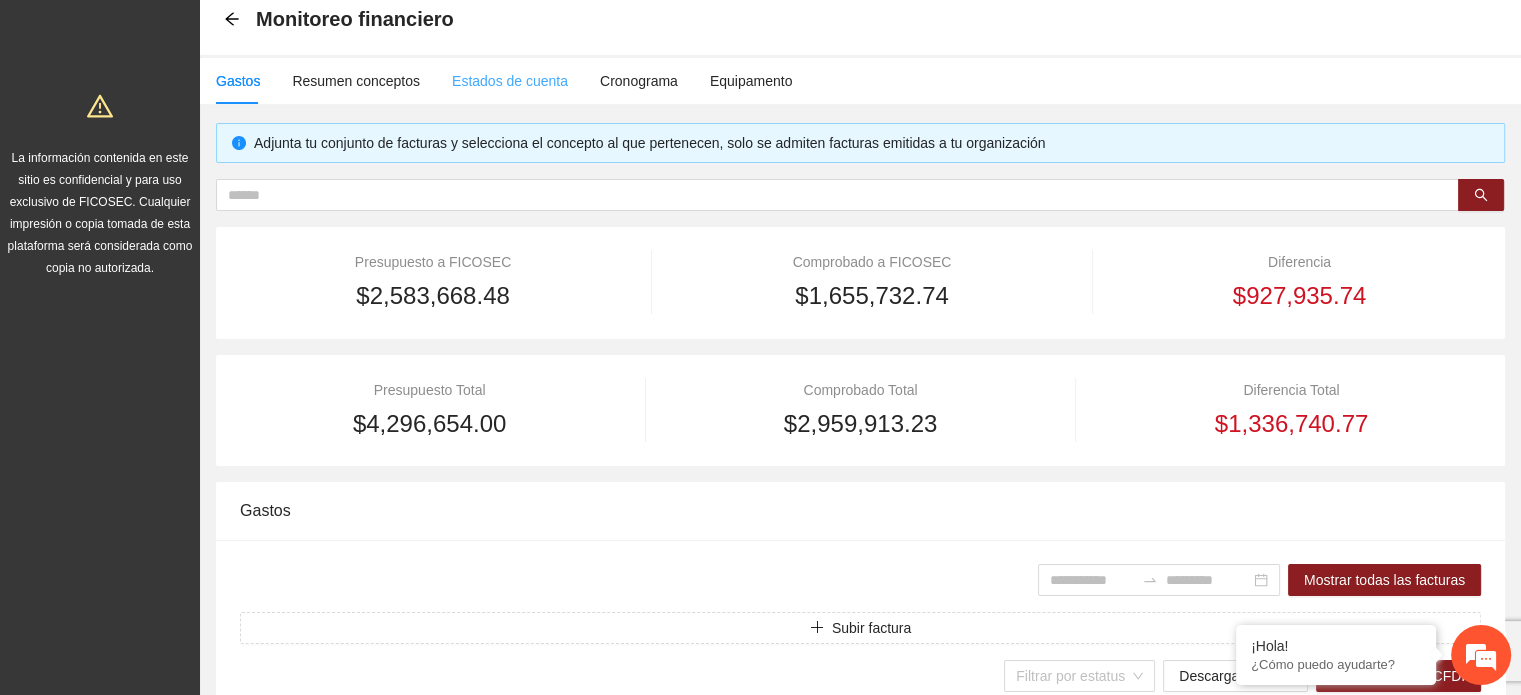 click on "Estados de cuenta" at bounding box center [510, 81] 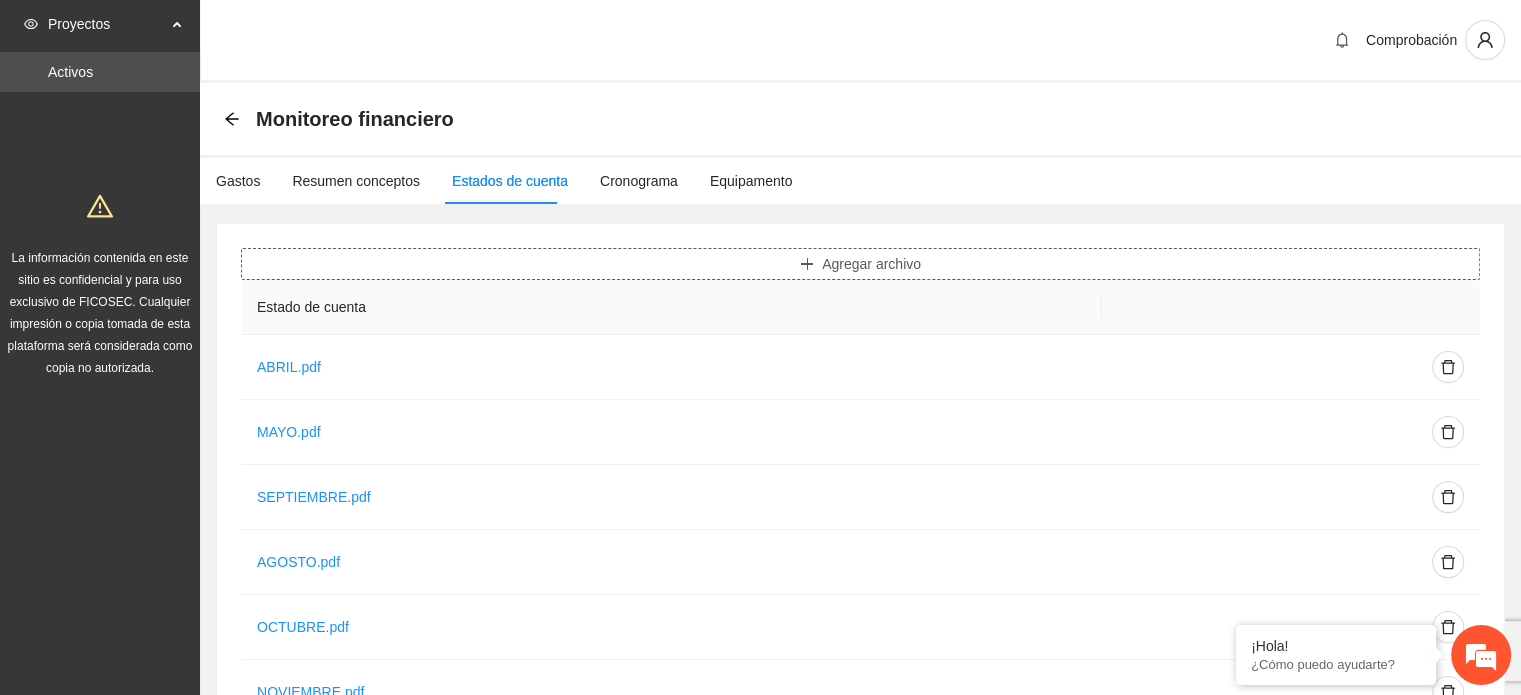 click on "Agregar archivo" at bounding box center (871, 264) 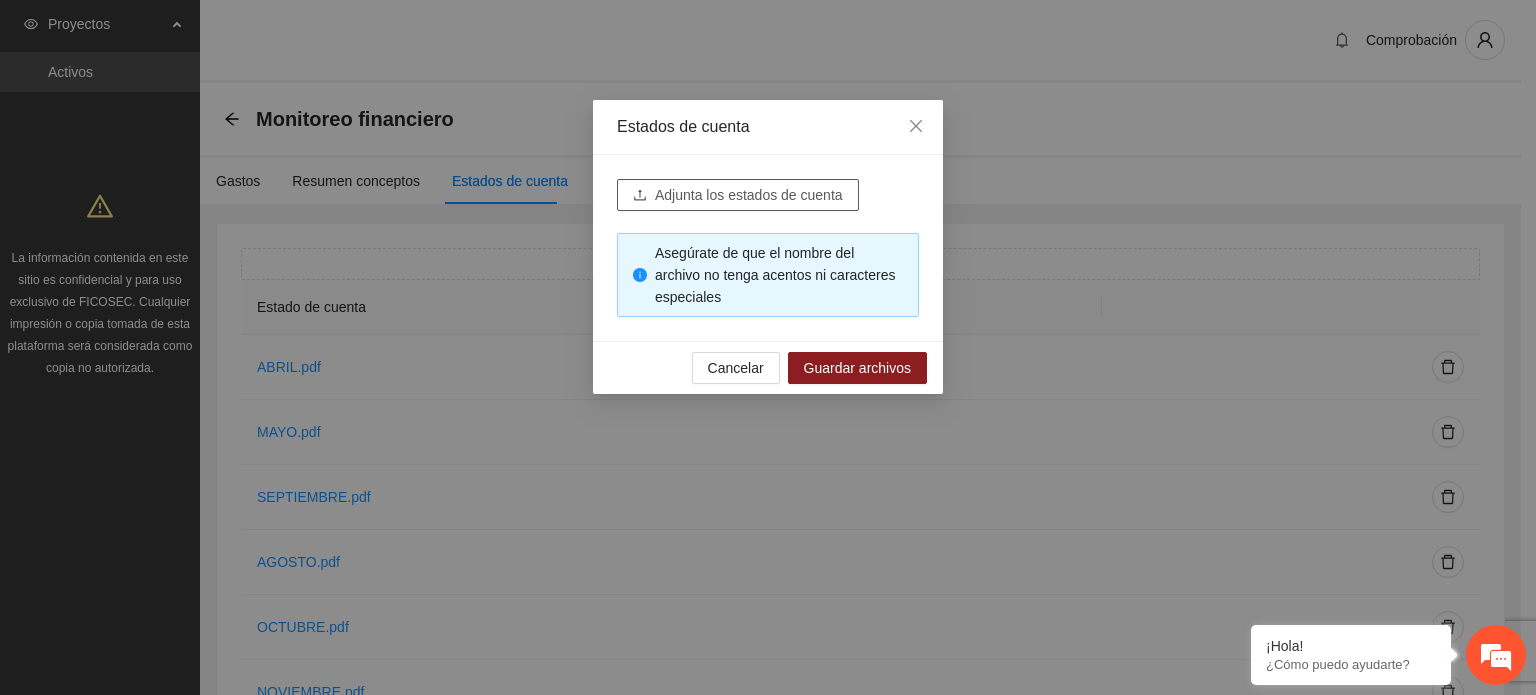 click on "Adjunta los estados de cuenta" at bounding box center (749, 195) 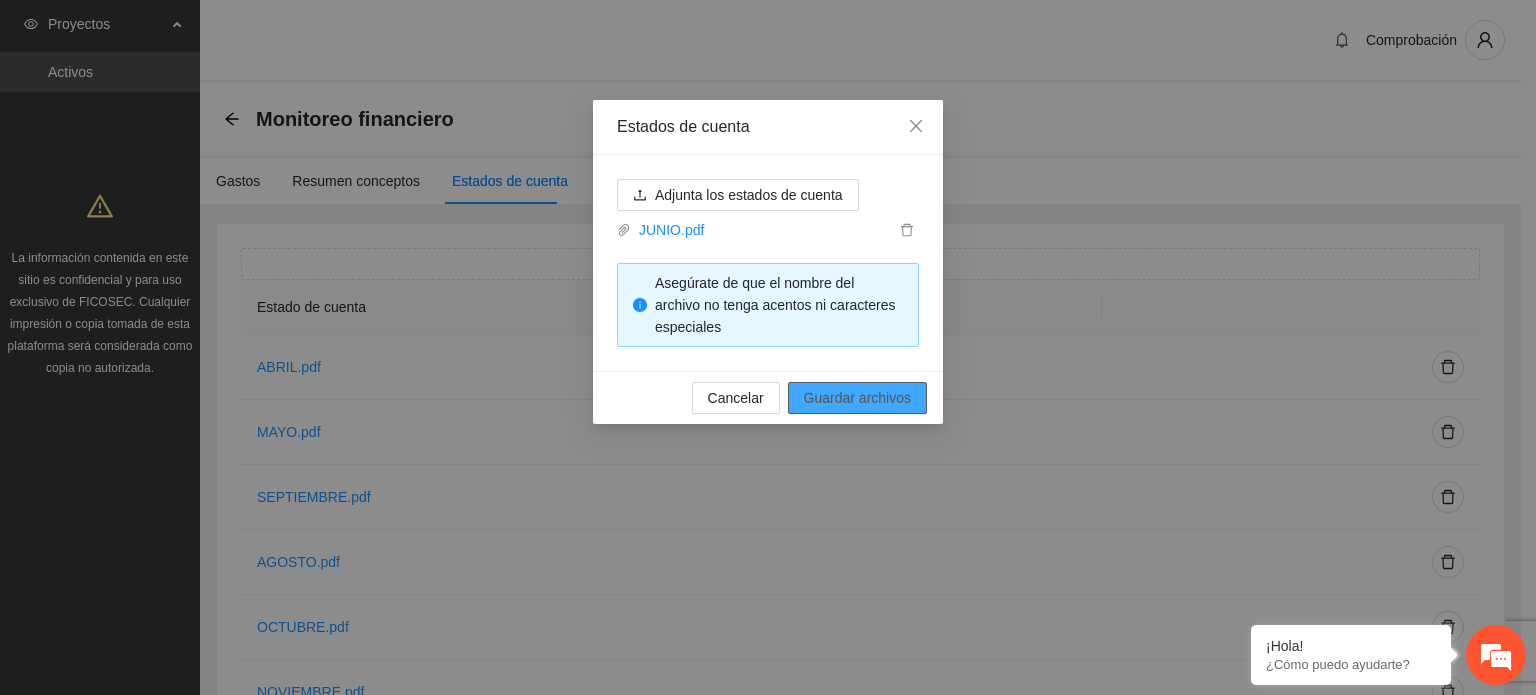 click on "Guardar archivos" at bounding box center (857, 398) 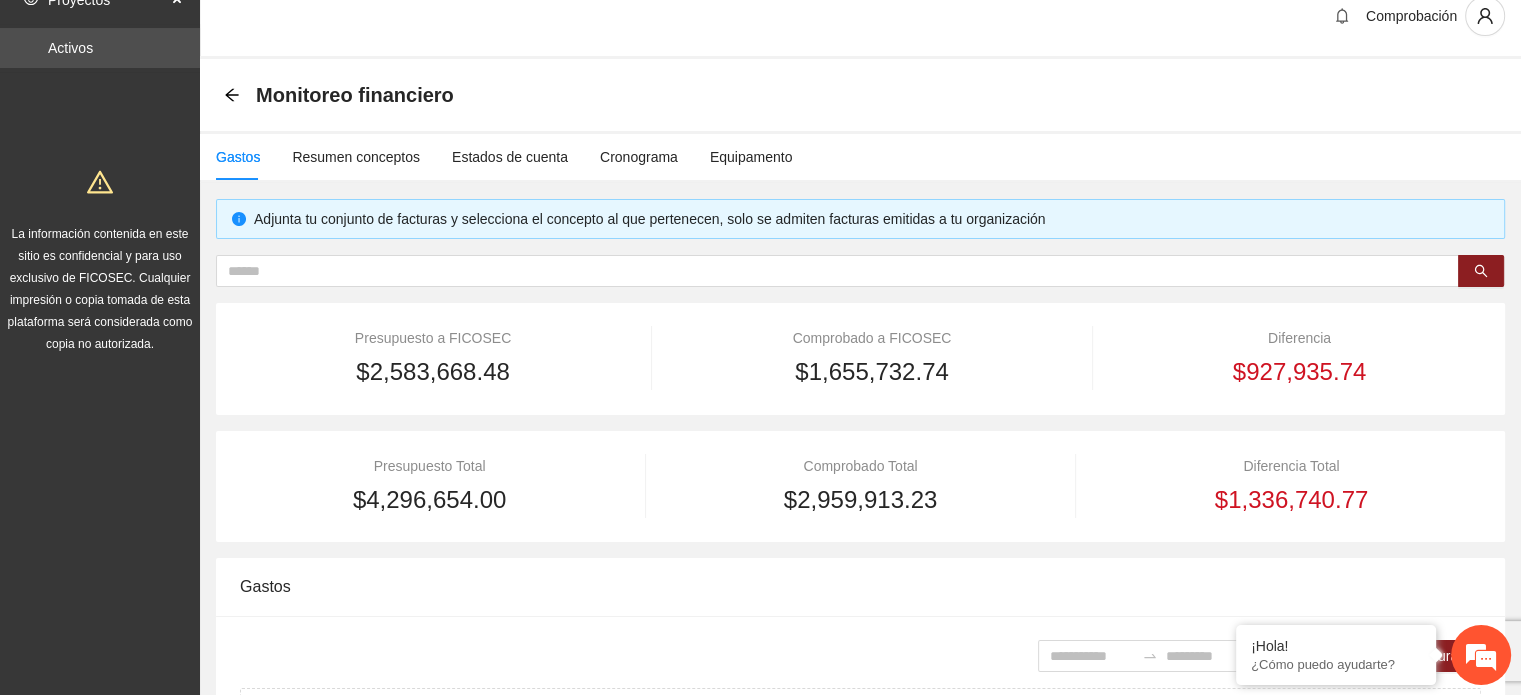 scroll, scrollTop: 100, scrollLeft: 0, axis: vertical 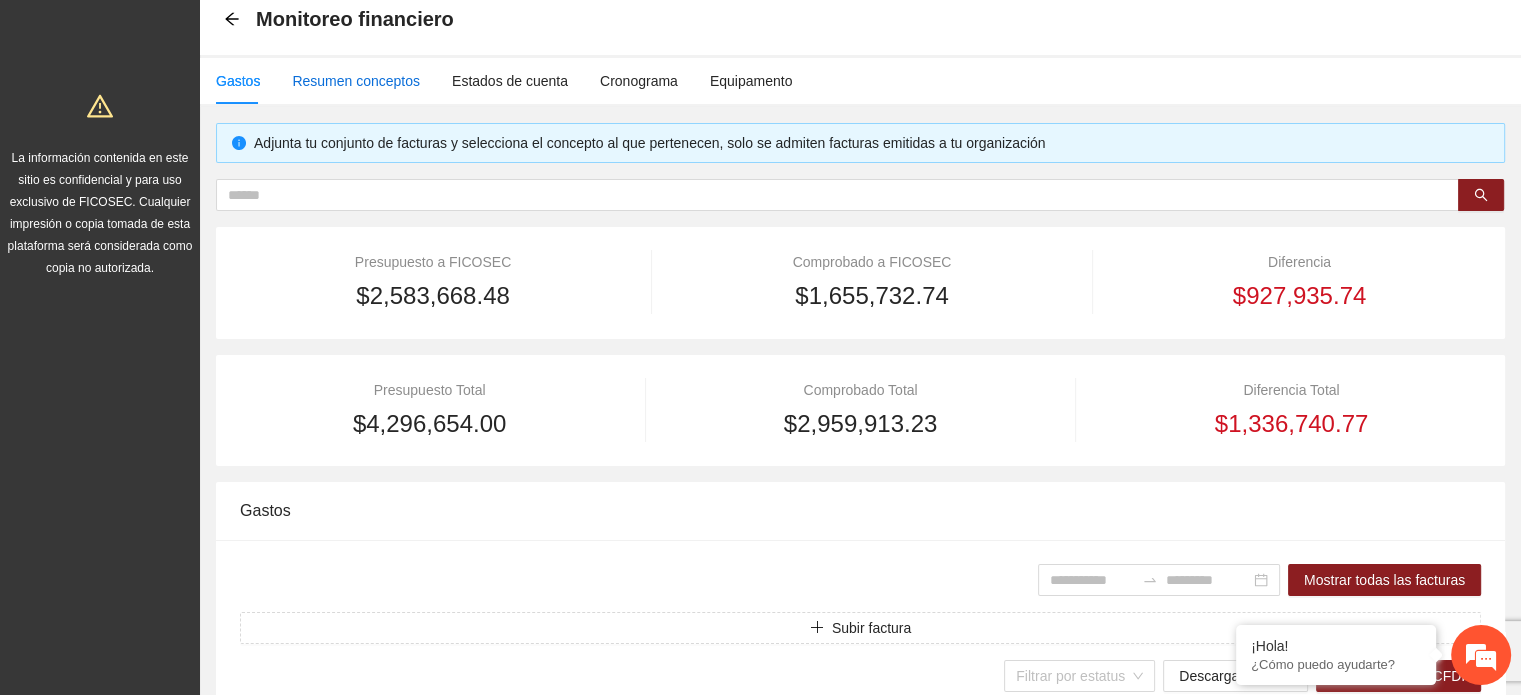 click on "Resumen conceptos" at bounding box center [356, 81] 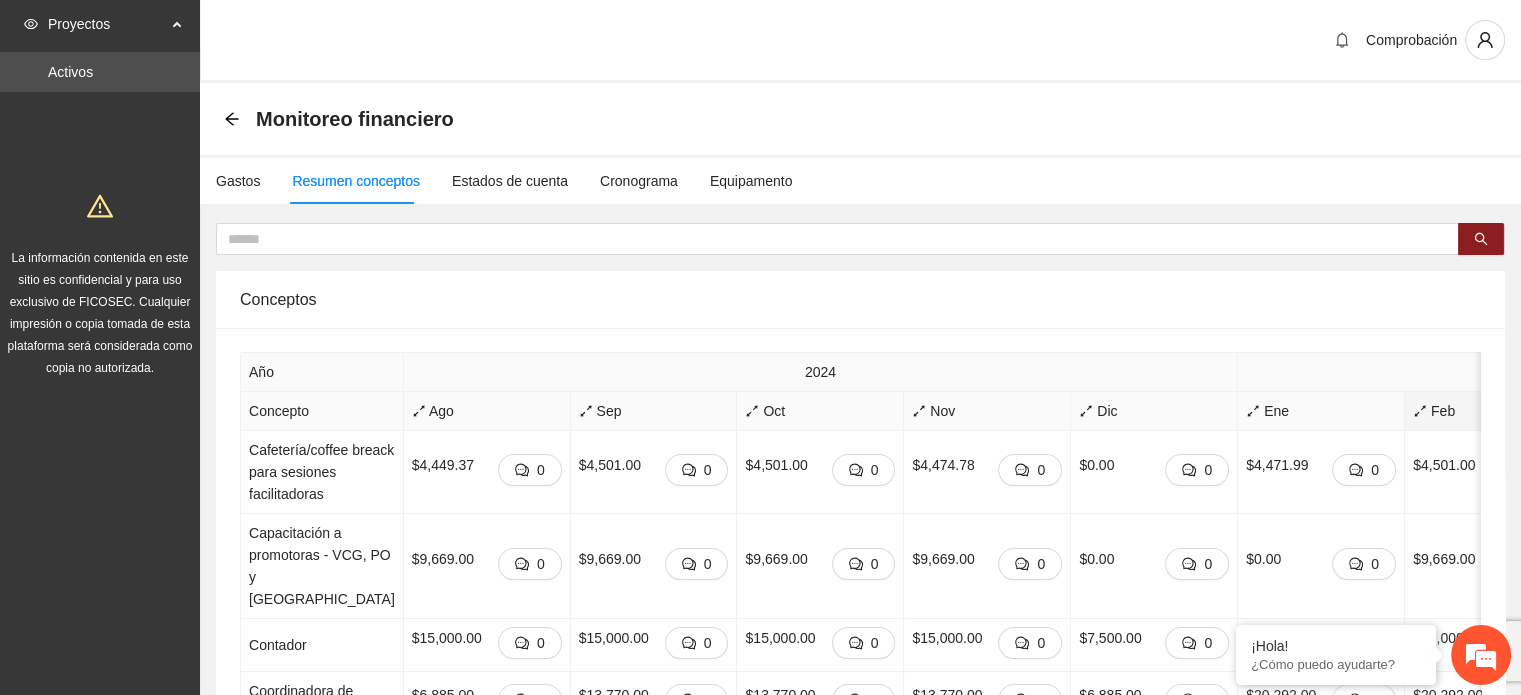 scroll, scrollTop: 100, scrollLeft: 0, axis: vertical 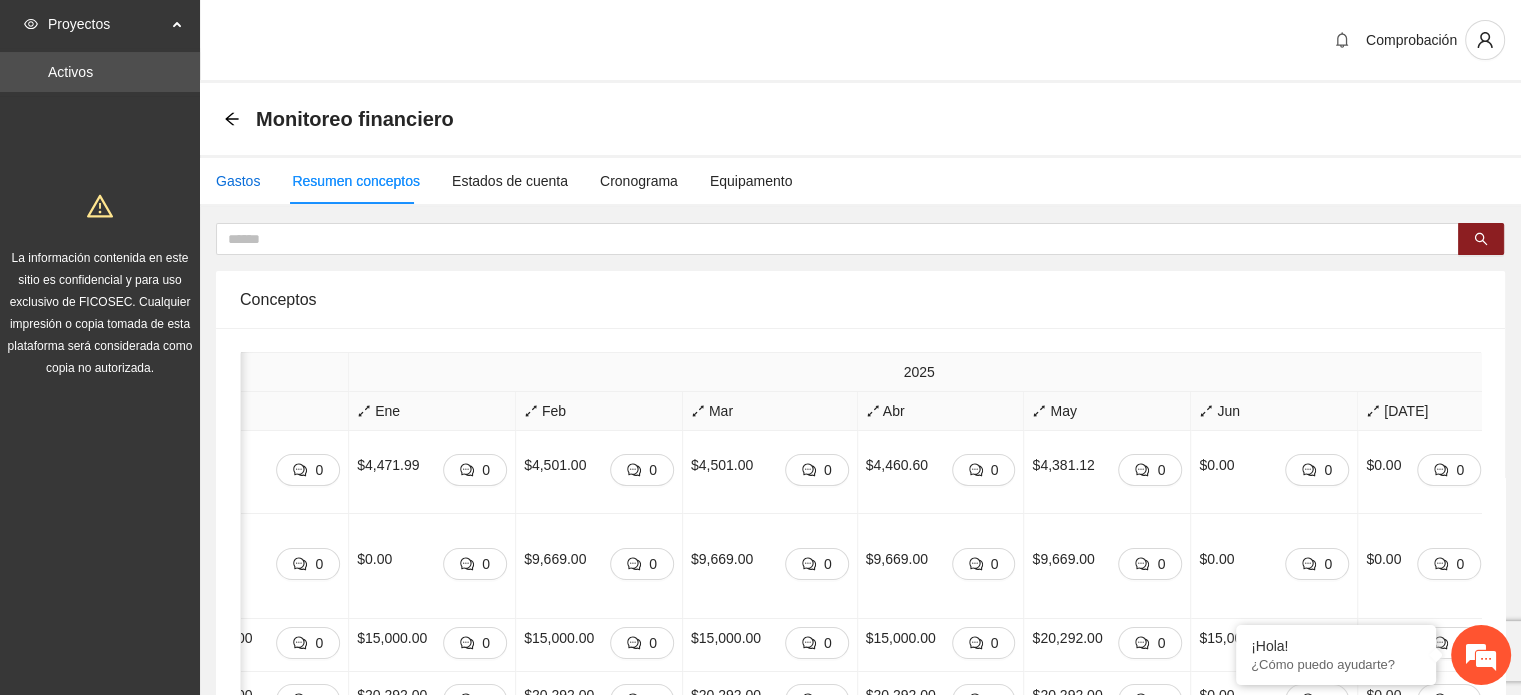 click on "Gastos" at bounding box center (238, 181) 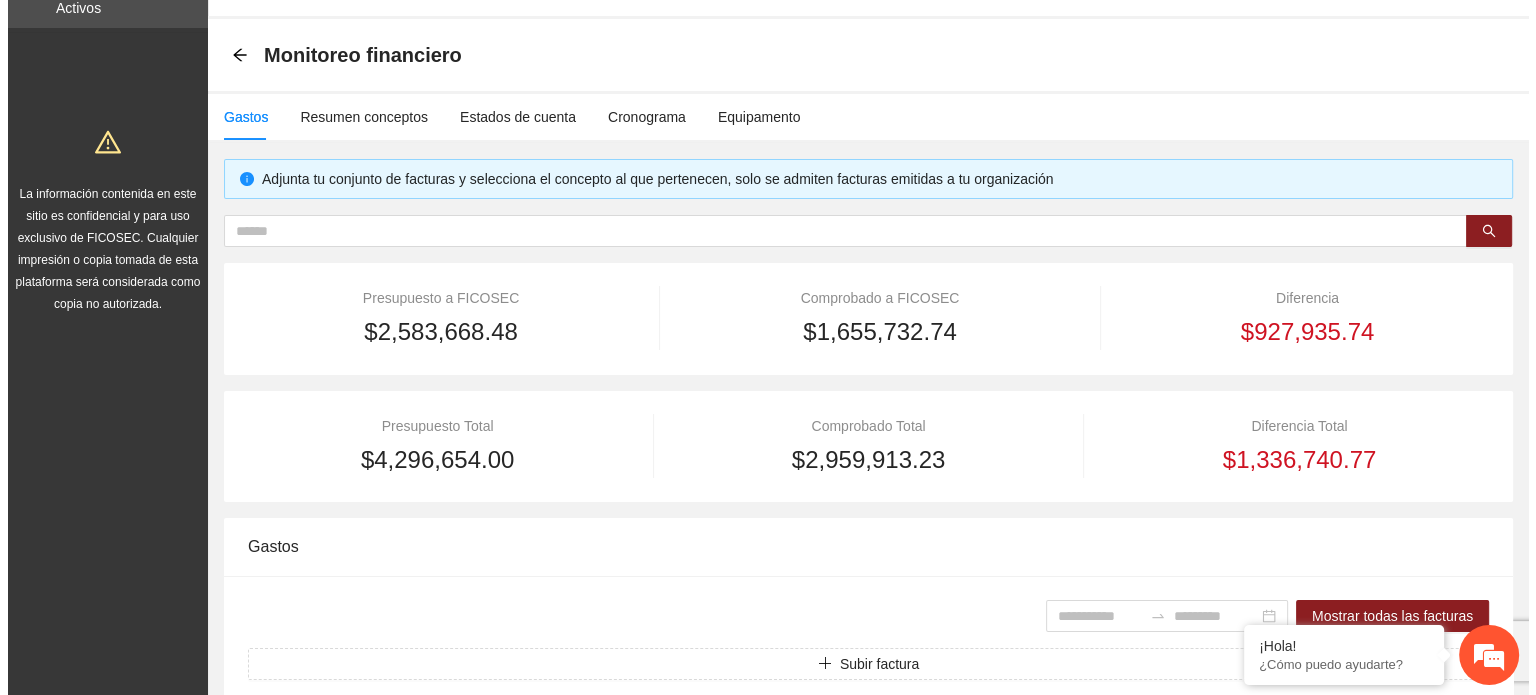 scroll, scrollTop: 100, scrollLeft: 0, axis: vertical 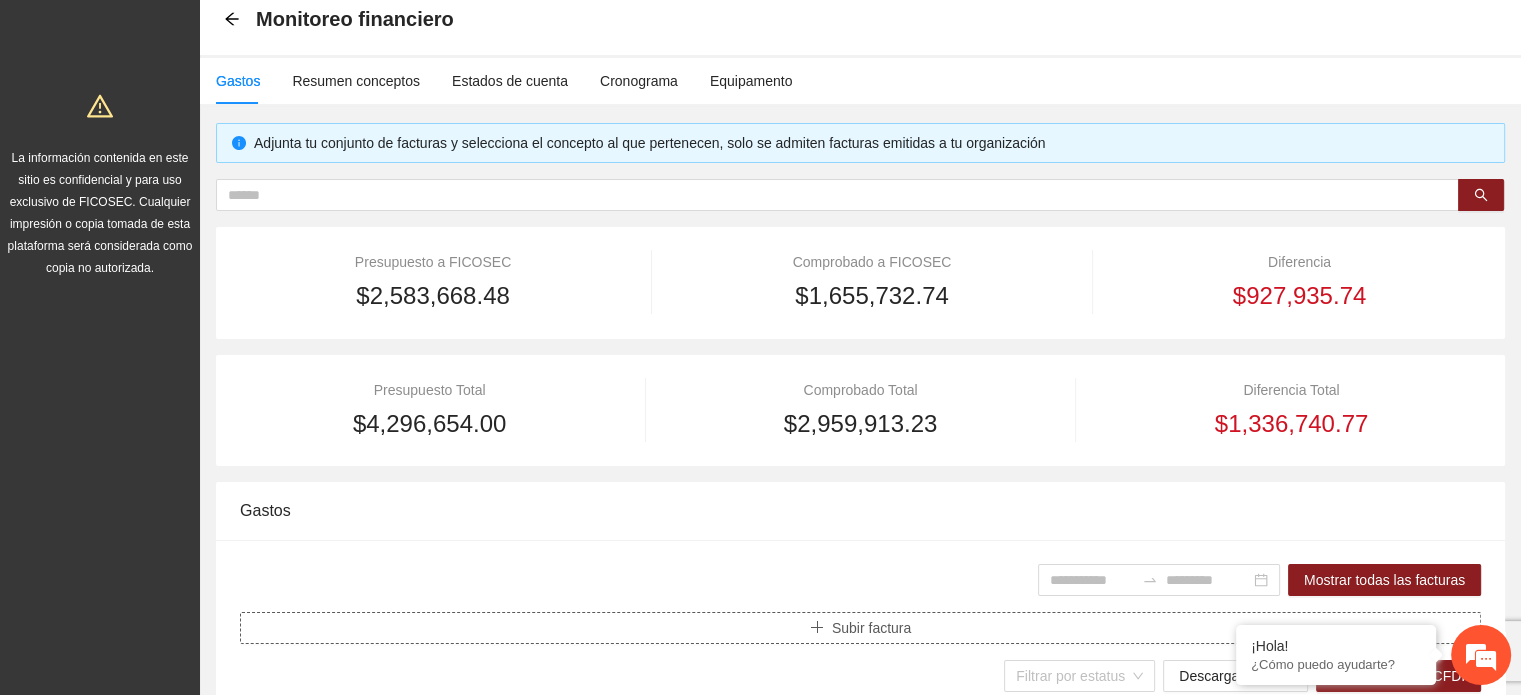 click on "Subir factura" at bounding box center (860, 628) 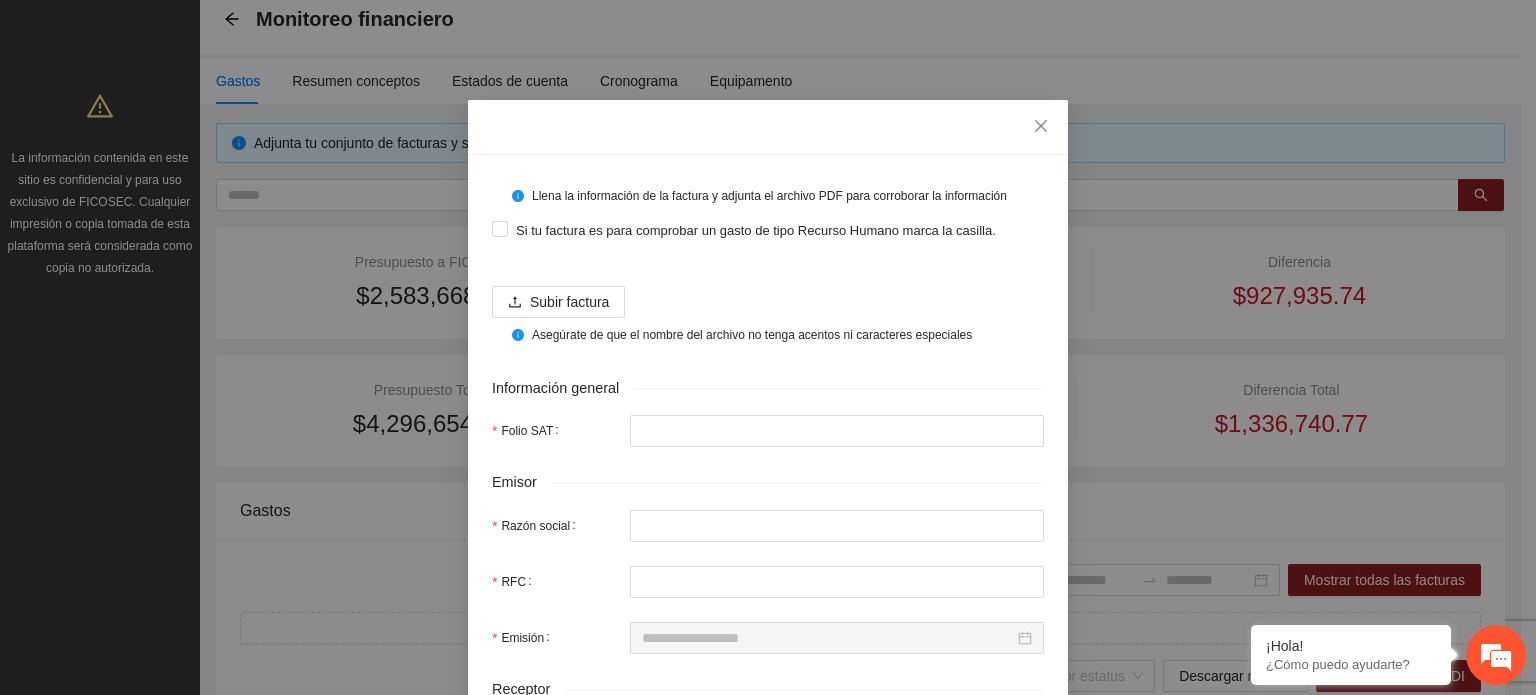 click on "Si tu factura es para comprobar un gasto de tipo Recurso Humano marca la casilla." at bounding box center (768, 230) 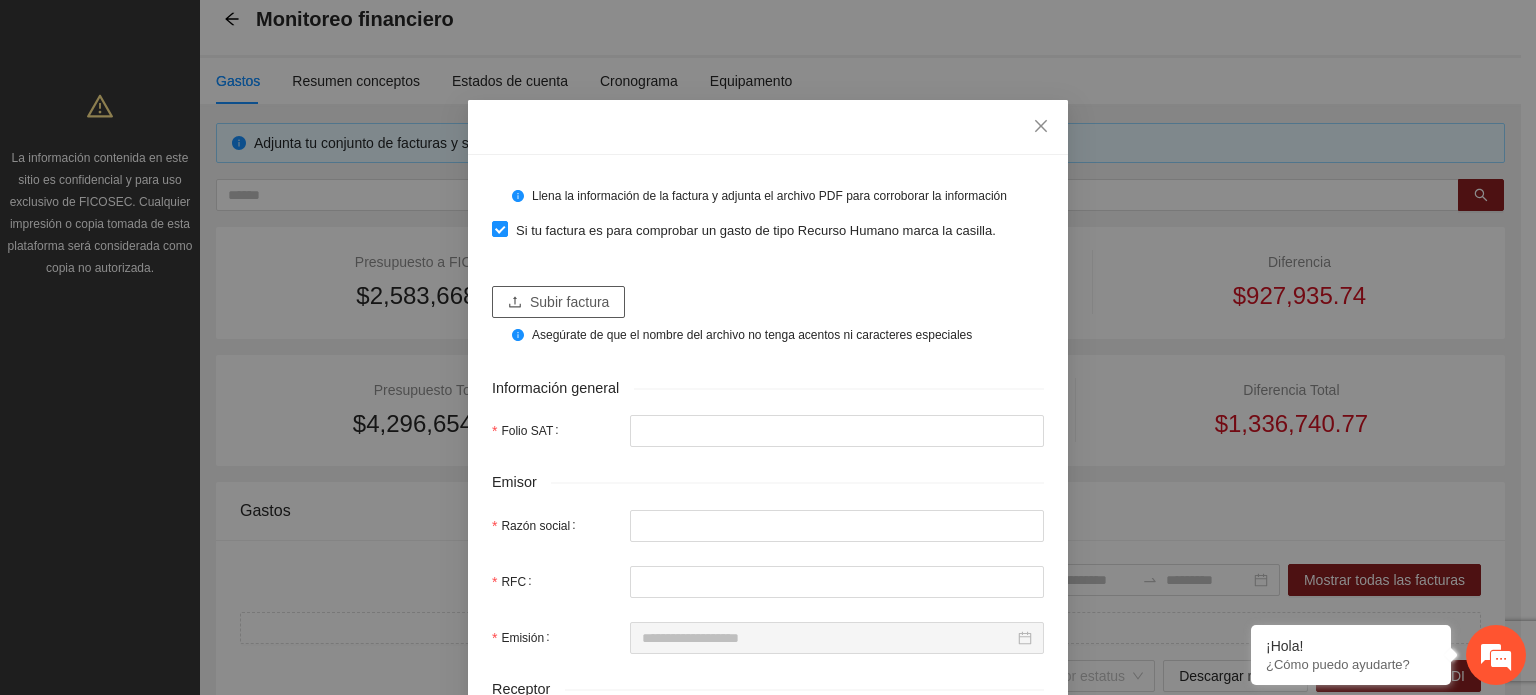 click on "Subir factura" at bounding box center (569, 302) 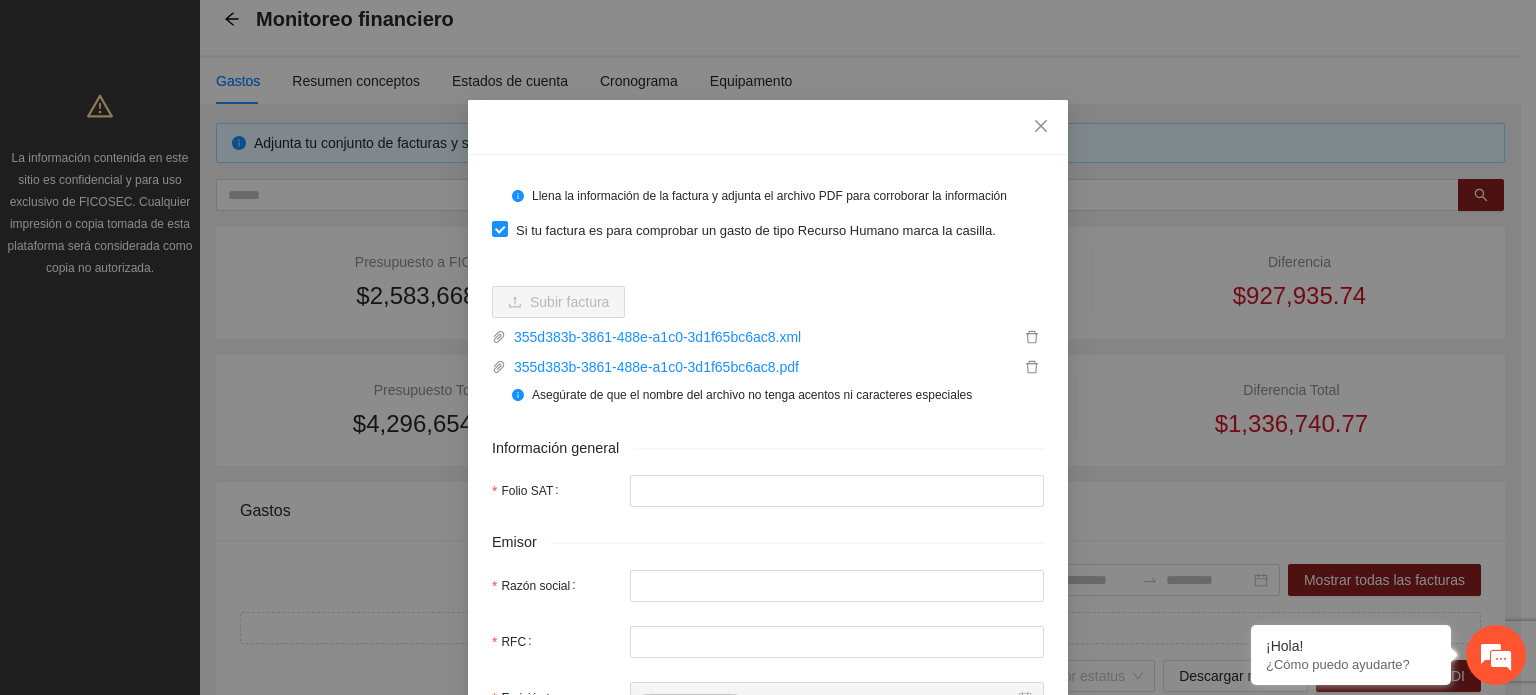 type on "**********" 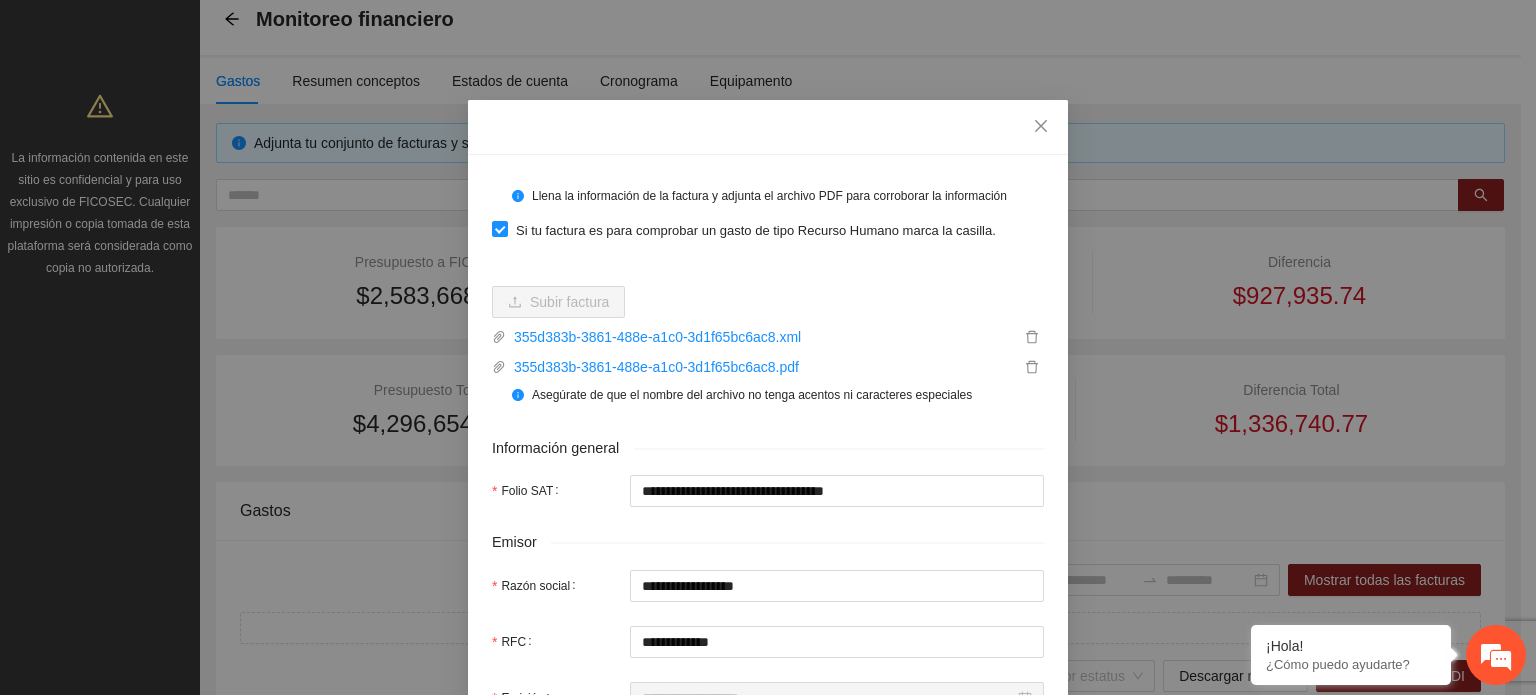 type on "**********" 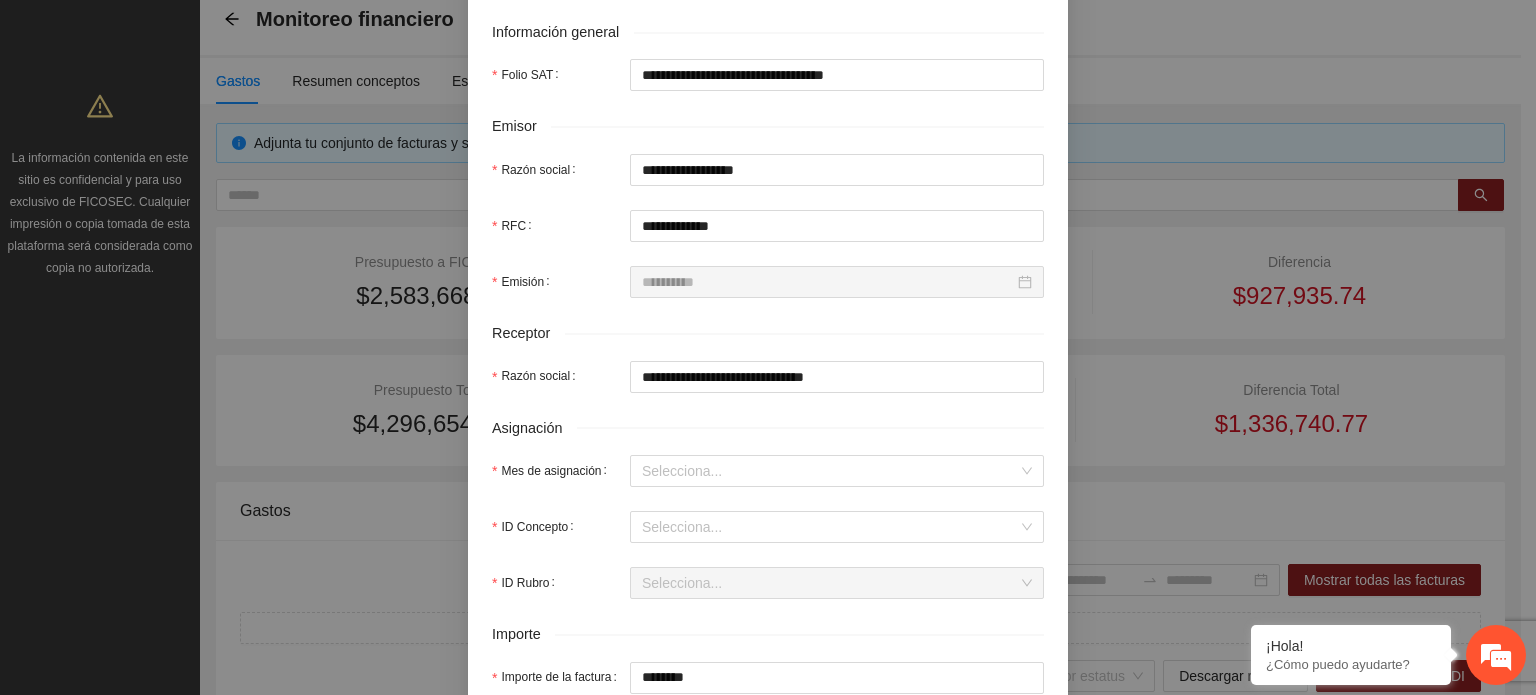 scroll, scrollTop: 500, scrollLeft: 0, axis: vertical 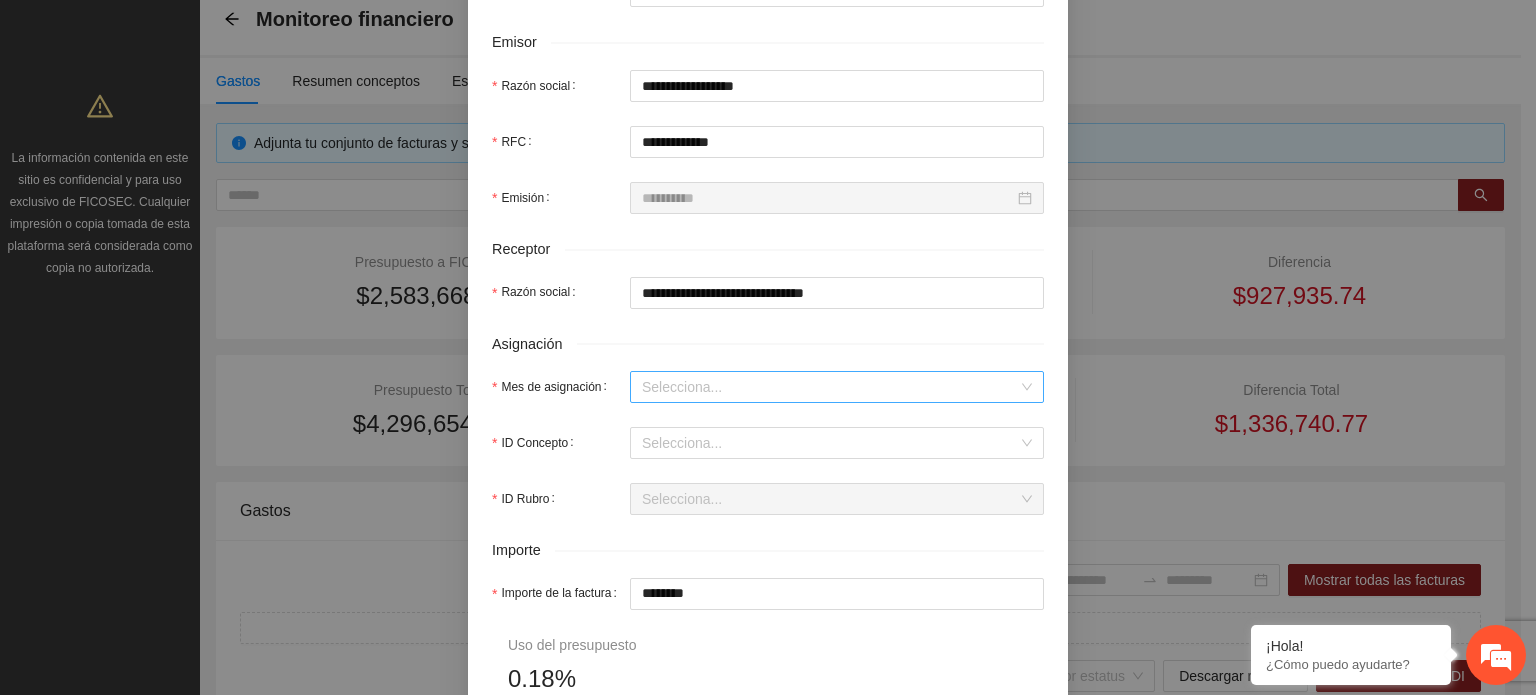 click on "Mes de asignación" at bounding box center [830, 387] 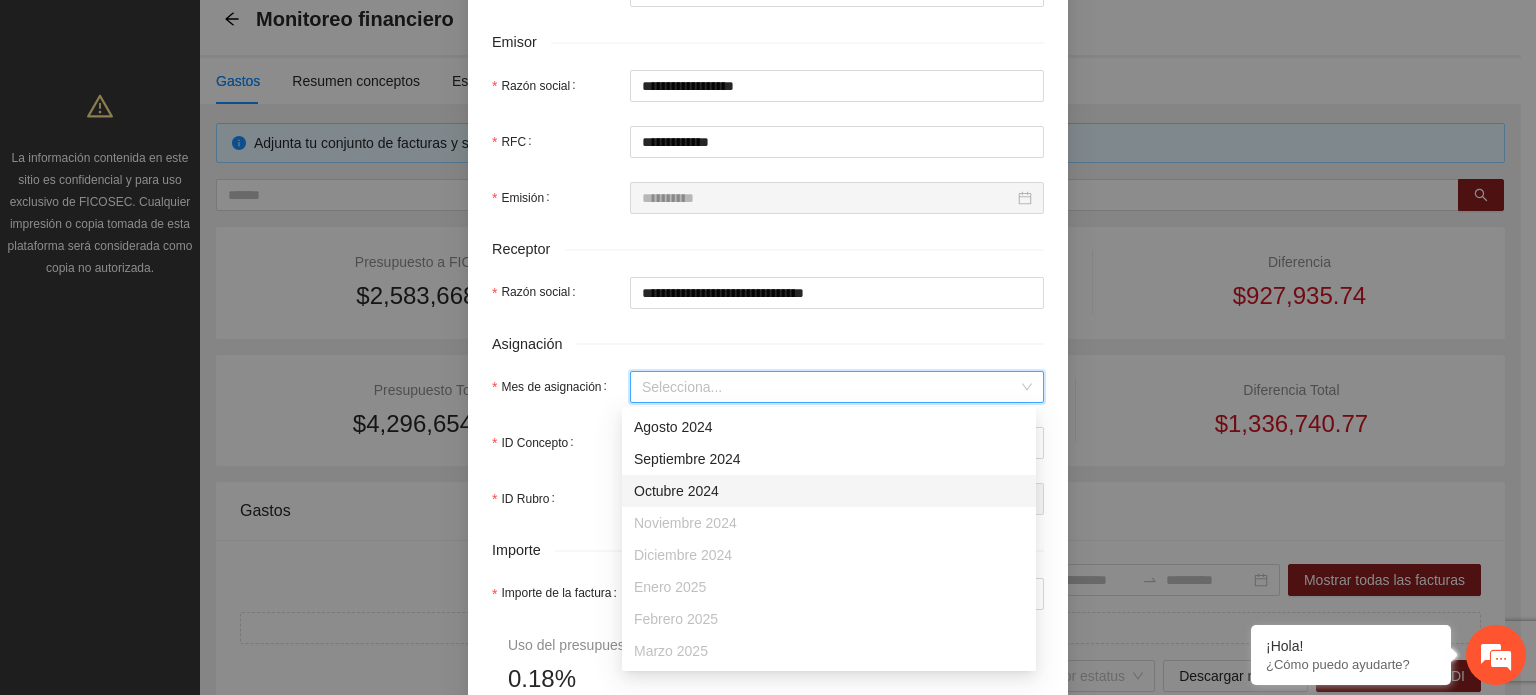 scroll, scrollTop: 128, scrollLeft: 0, axis: vertical 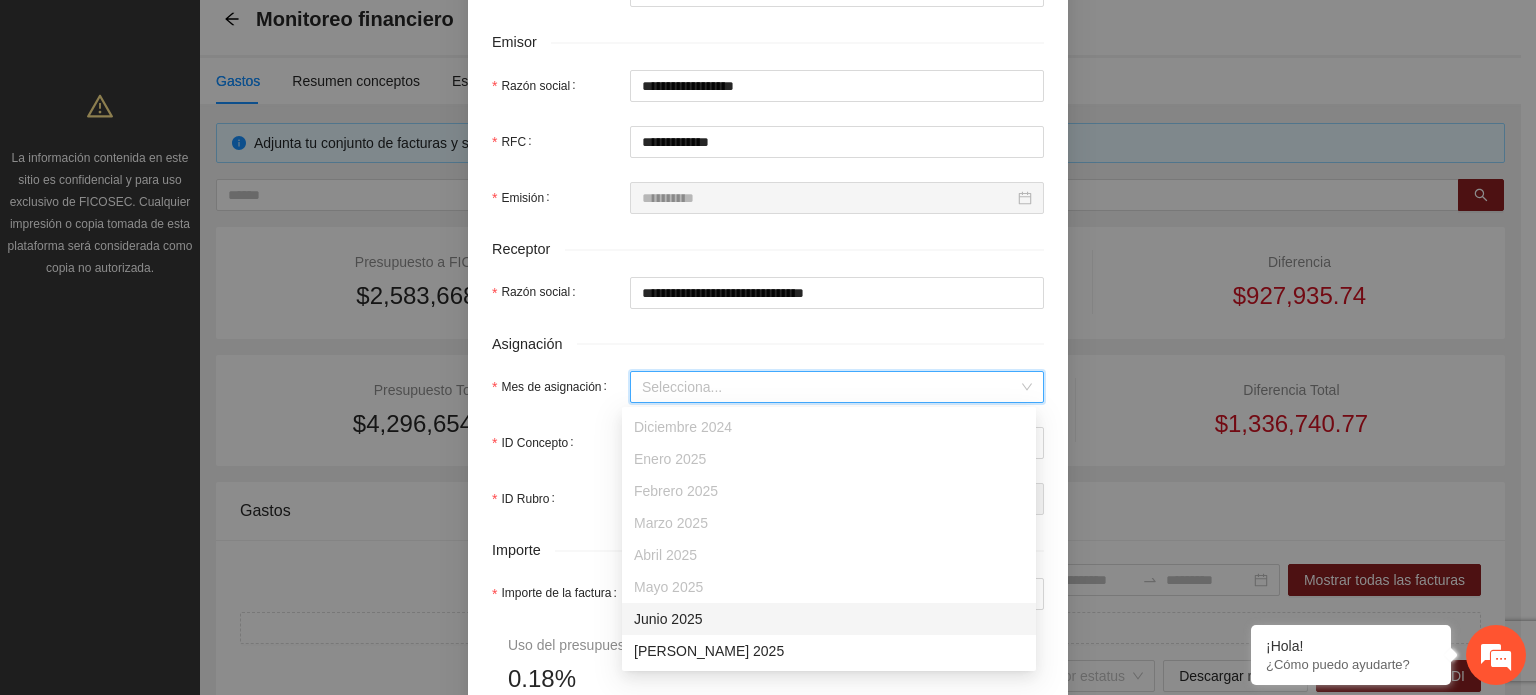 click on "Junio 2025" at bounding box center (829, 619) 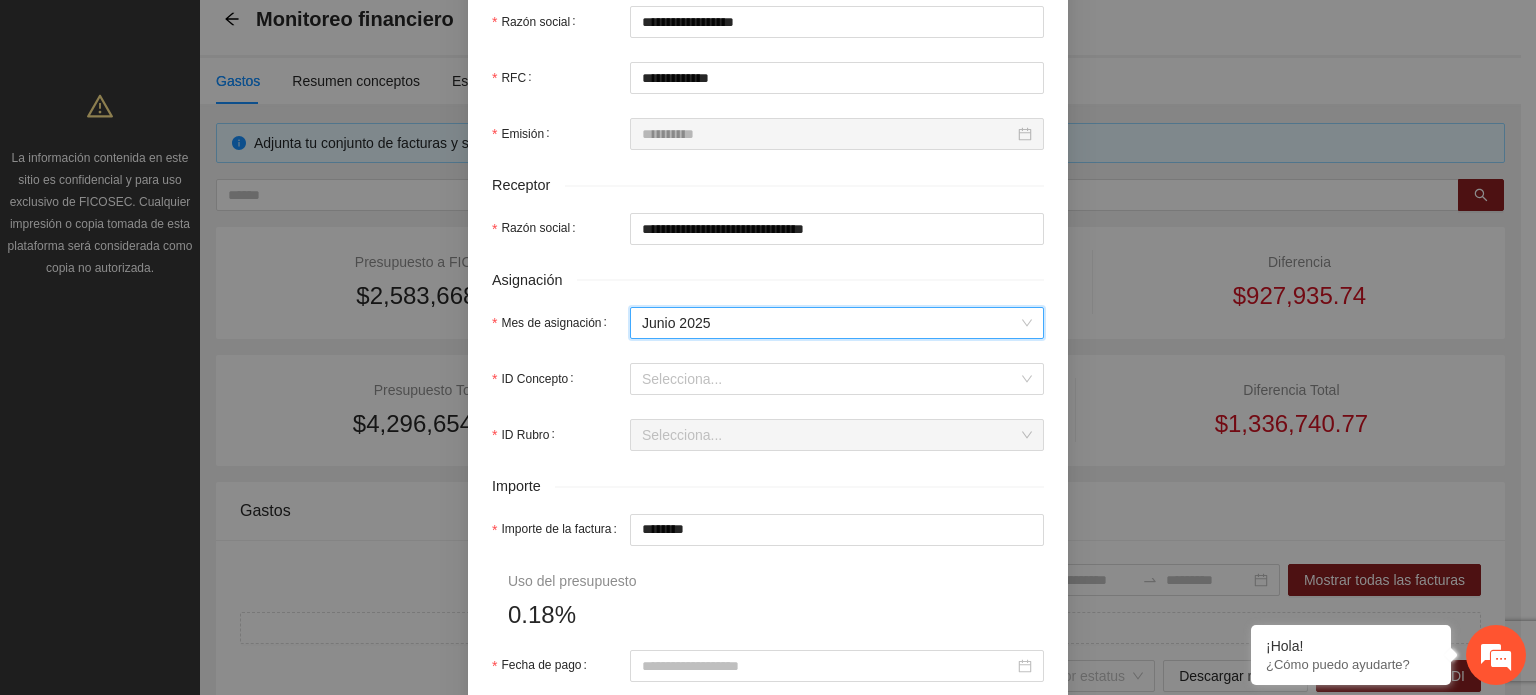 scroll, scrollTop: 600, scrollLeft: 0, axis: vertical 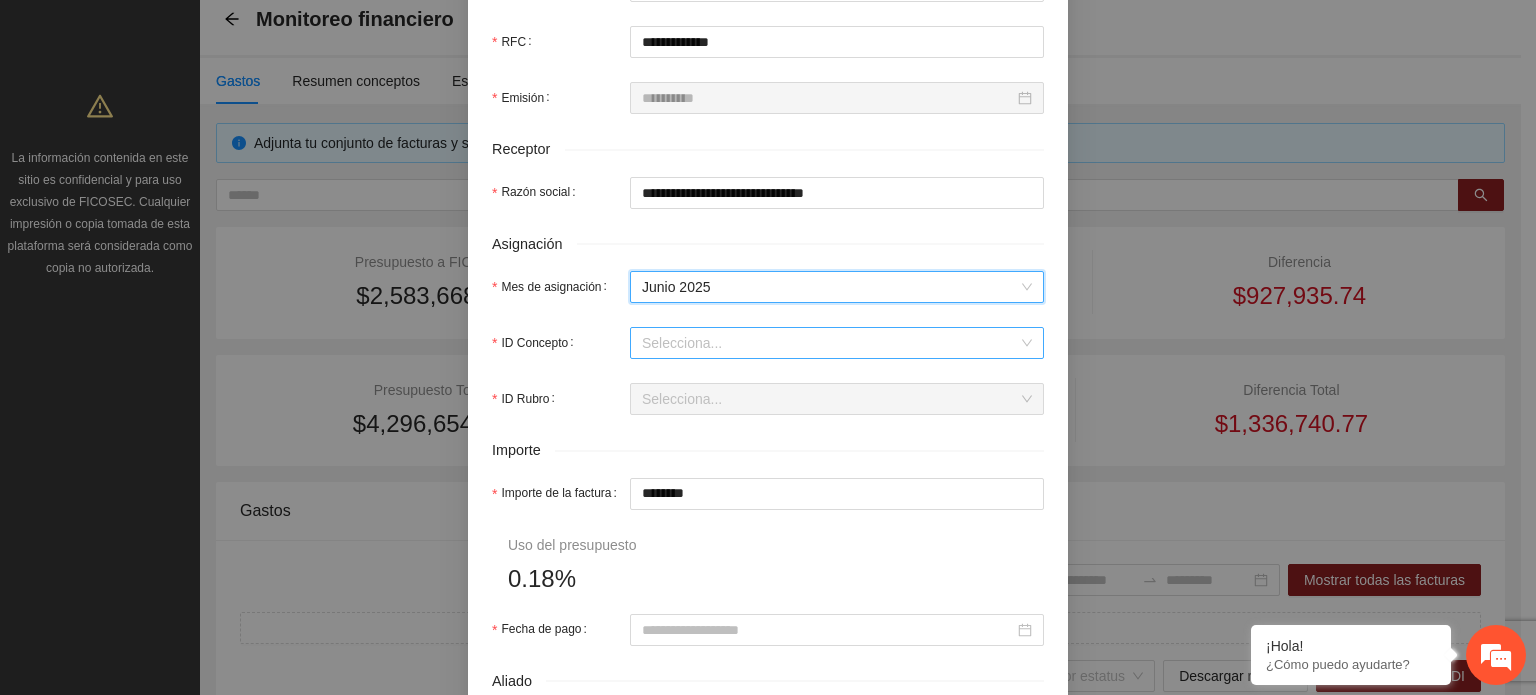 click on "ID Concepto" at bounding box center (830, 343) 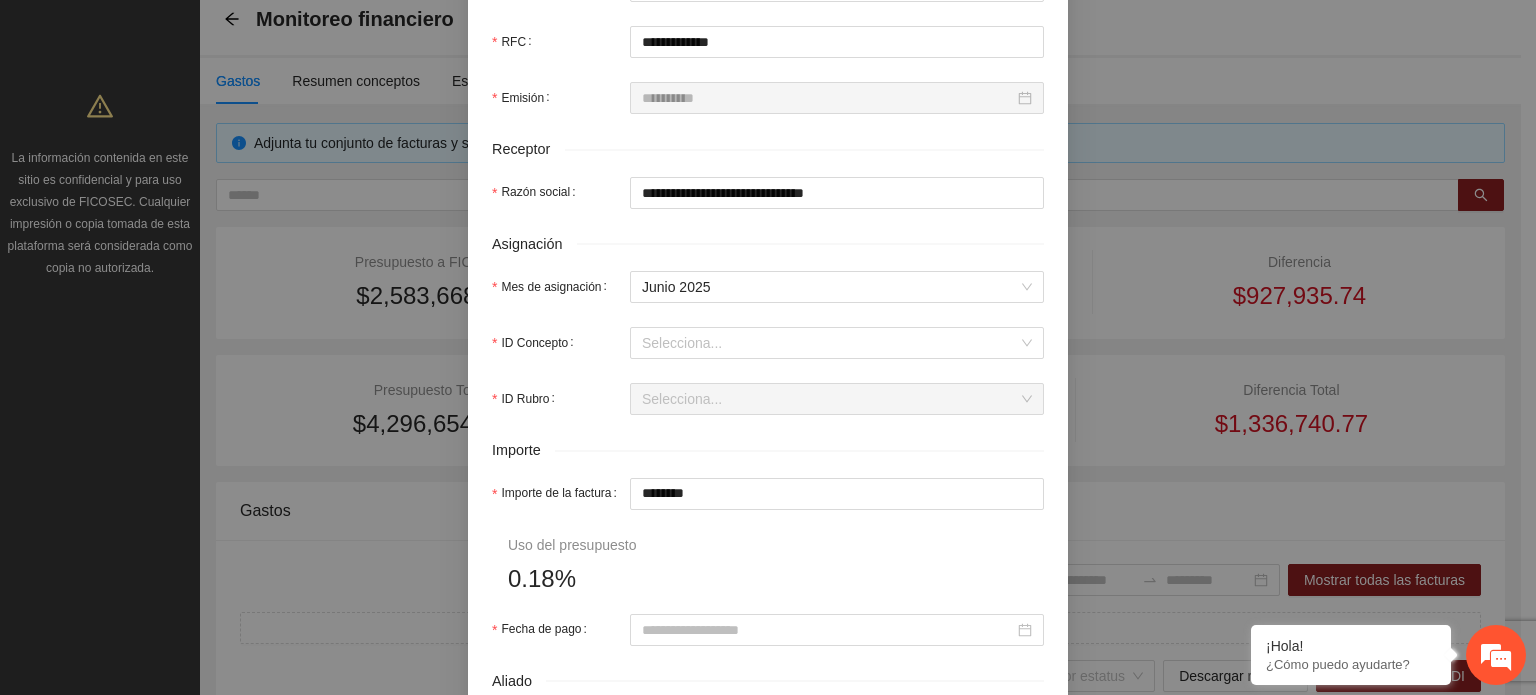click on "**********" at bounding box center [768, 279] 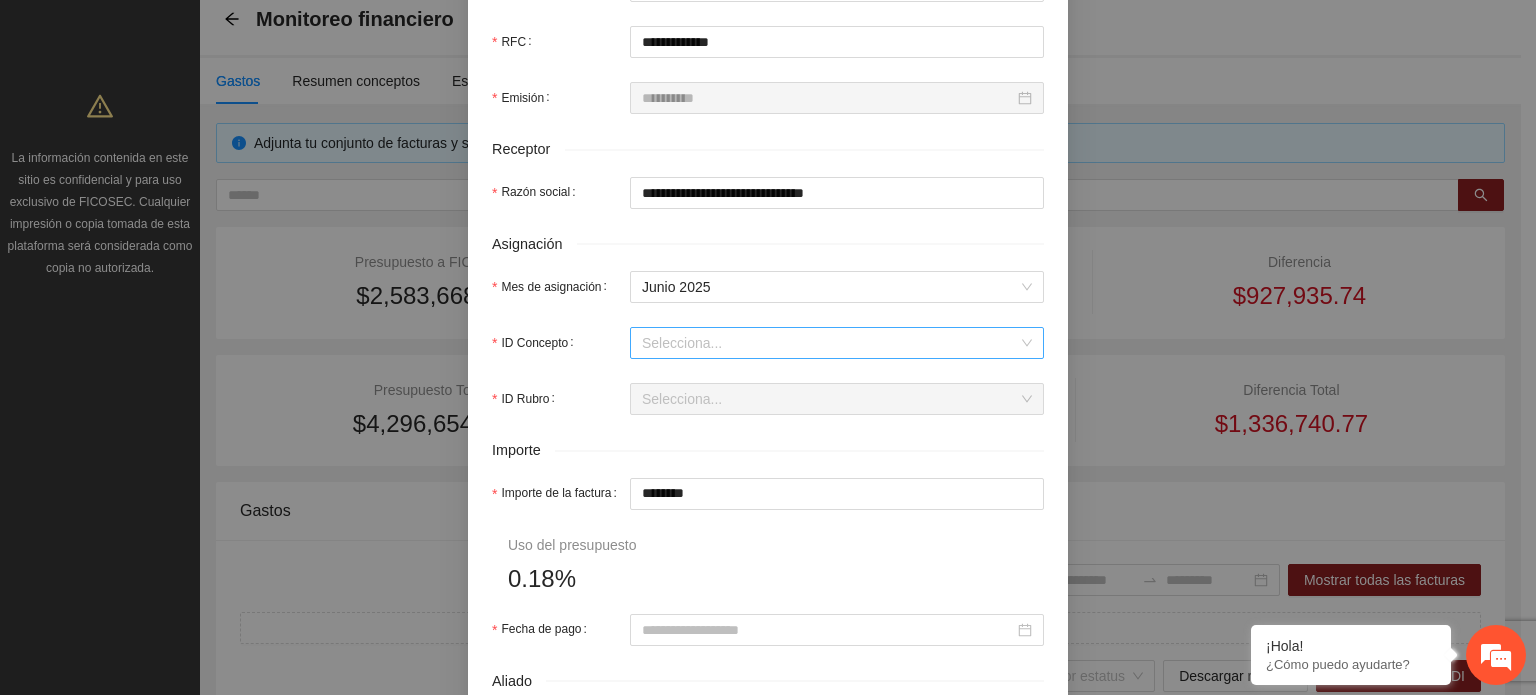 click on "ID Concepto" at bounding box center [830, 343] 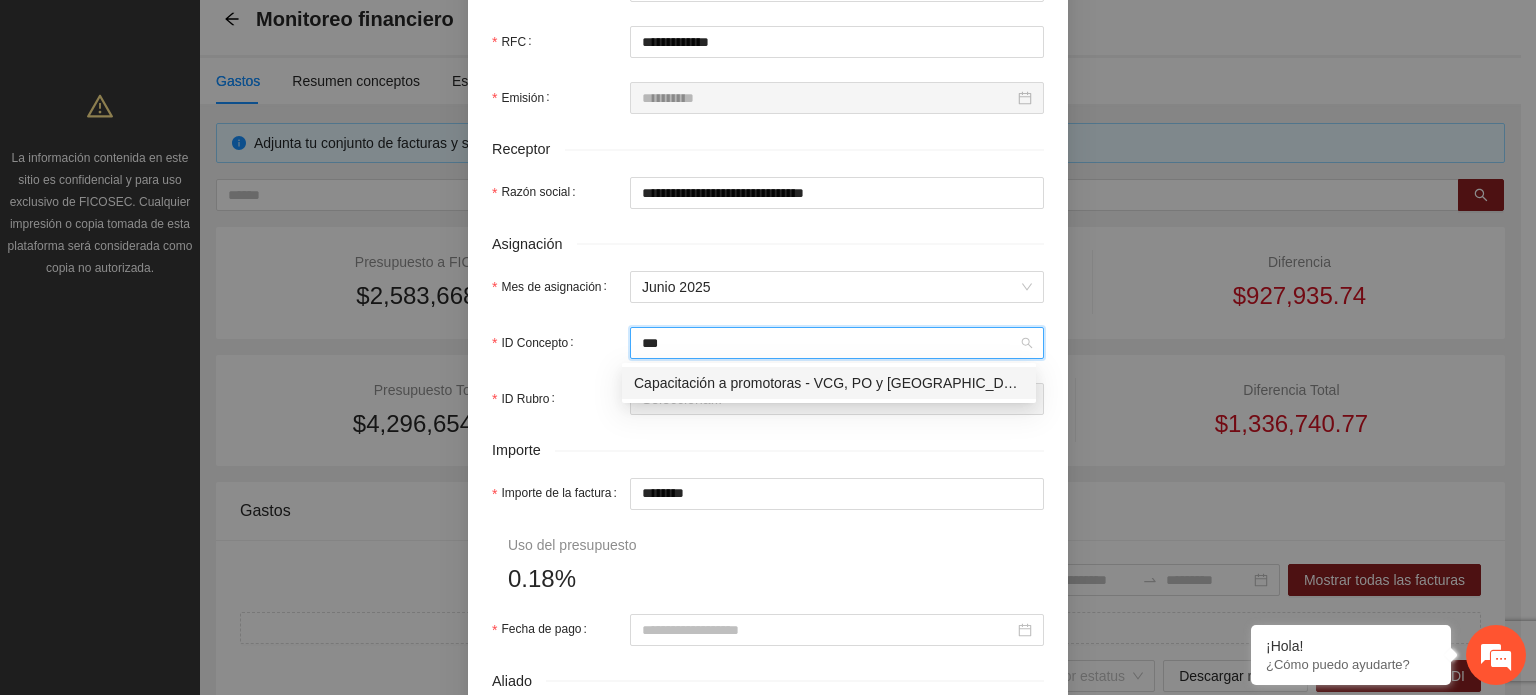 type on "****" 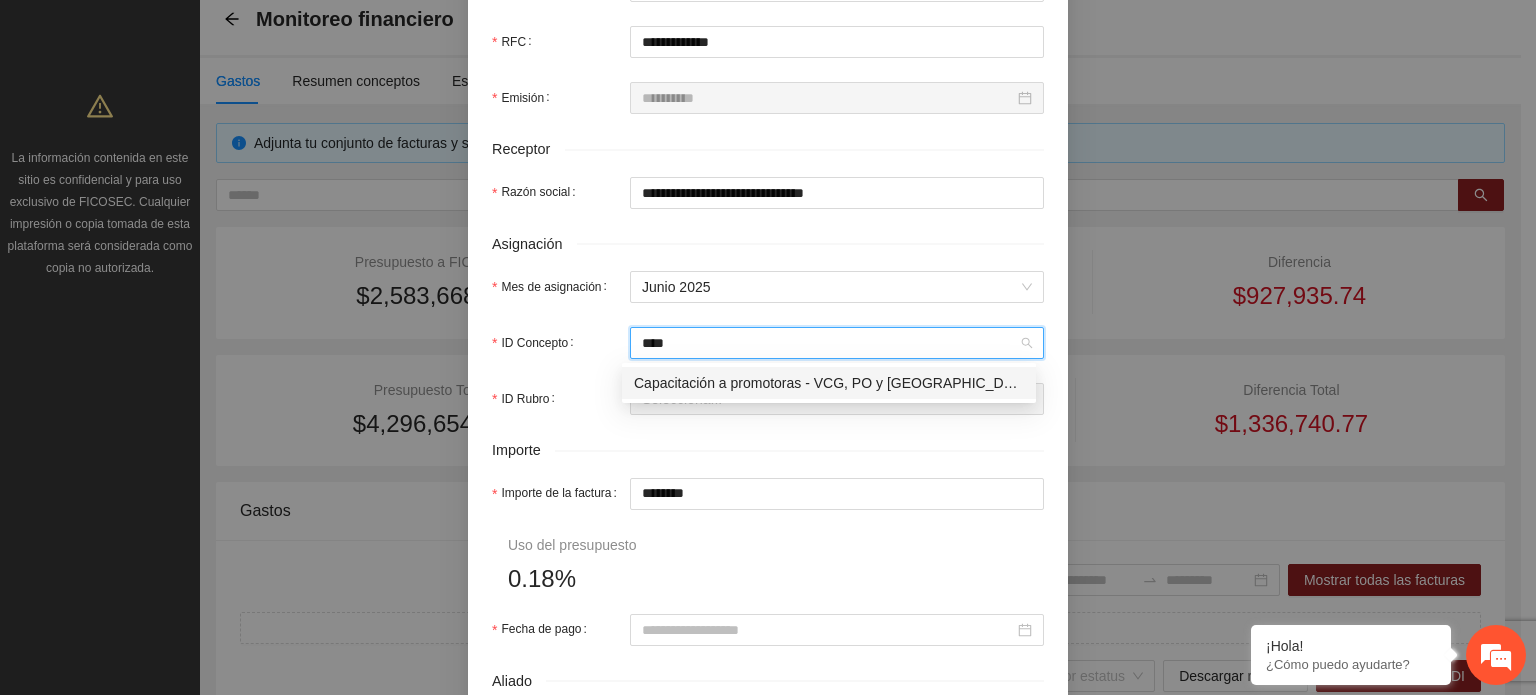 click on "Capacitación a promotoras - VCG, PO y [GEOGRAPHIC_DATA]" at bounding box center (829, 383) 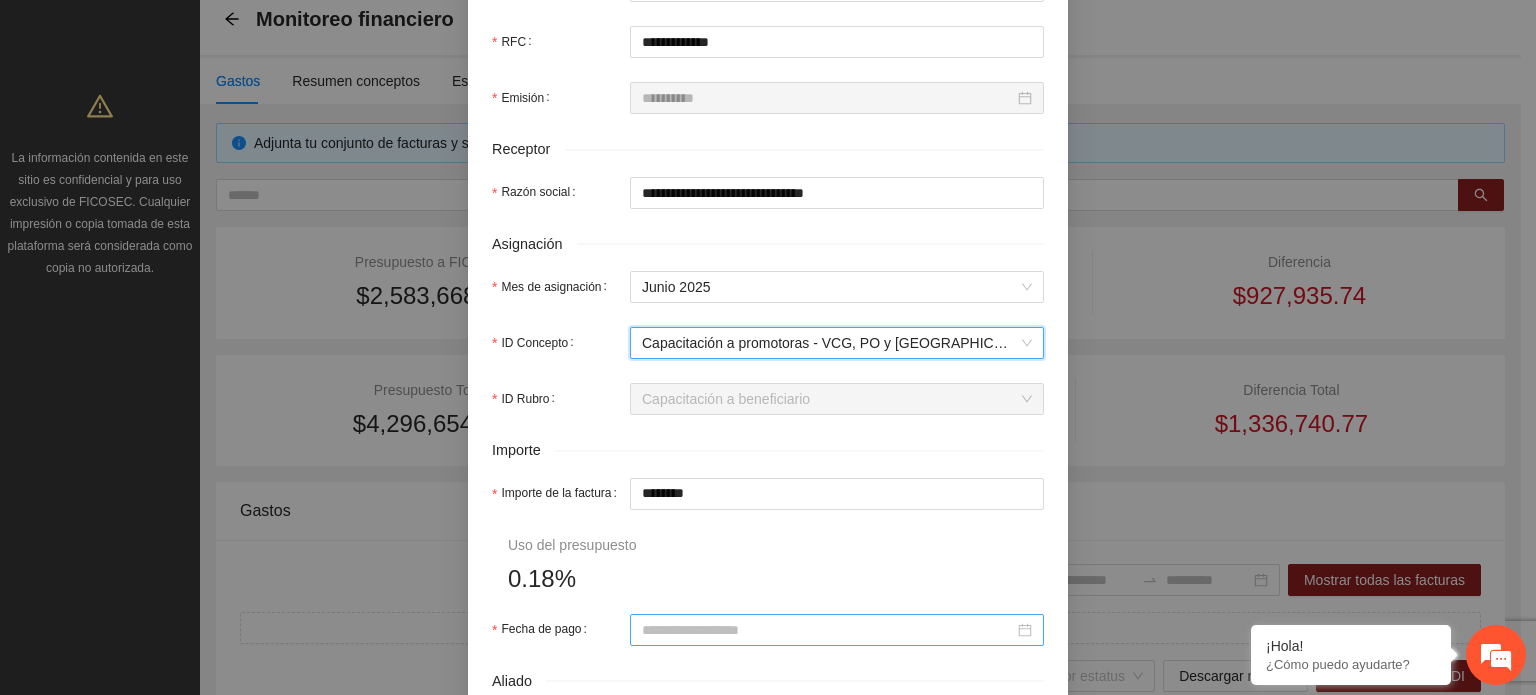 click at bounding box center [837, 630] 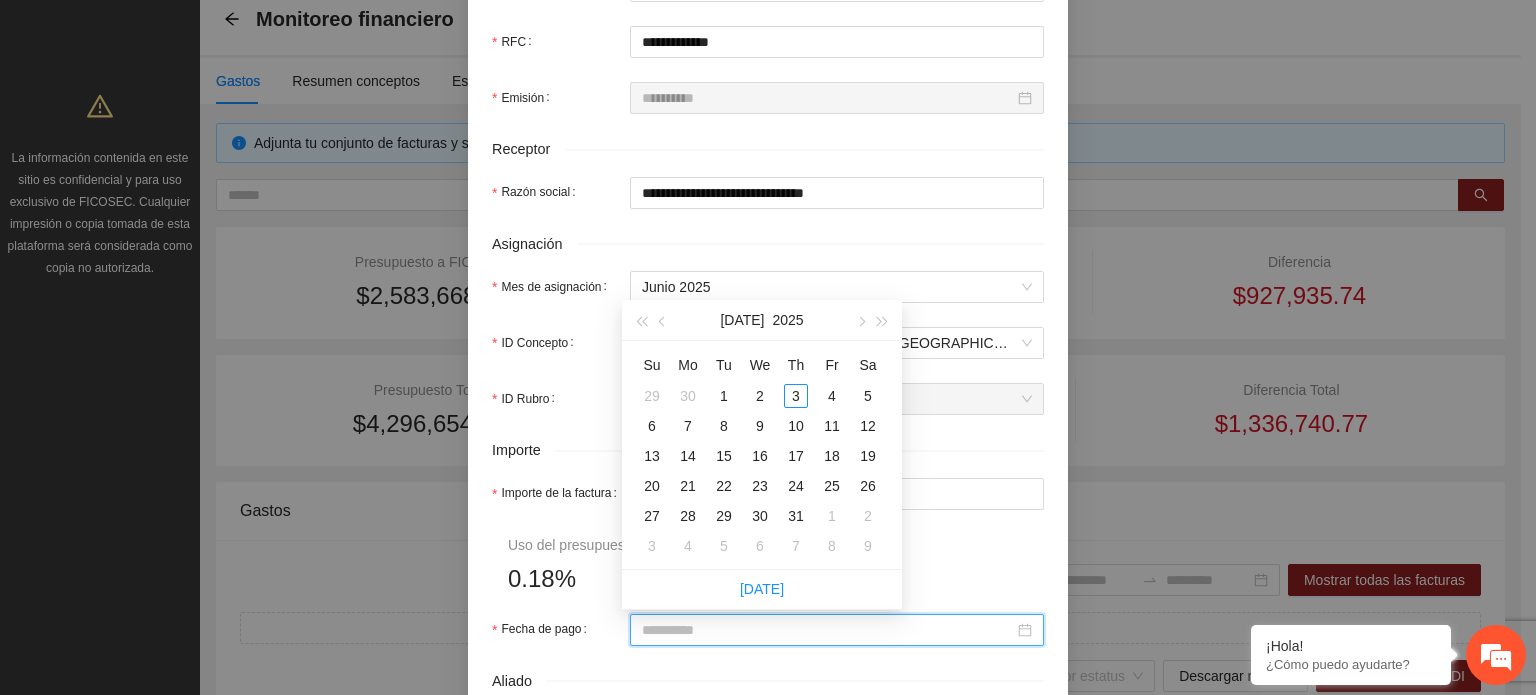type on "**********" 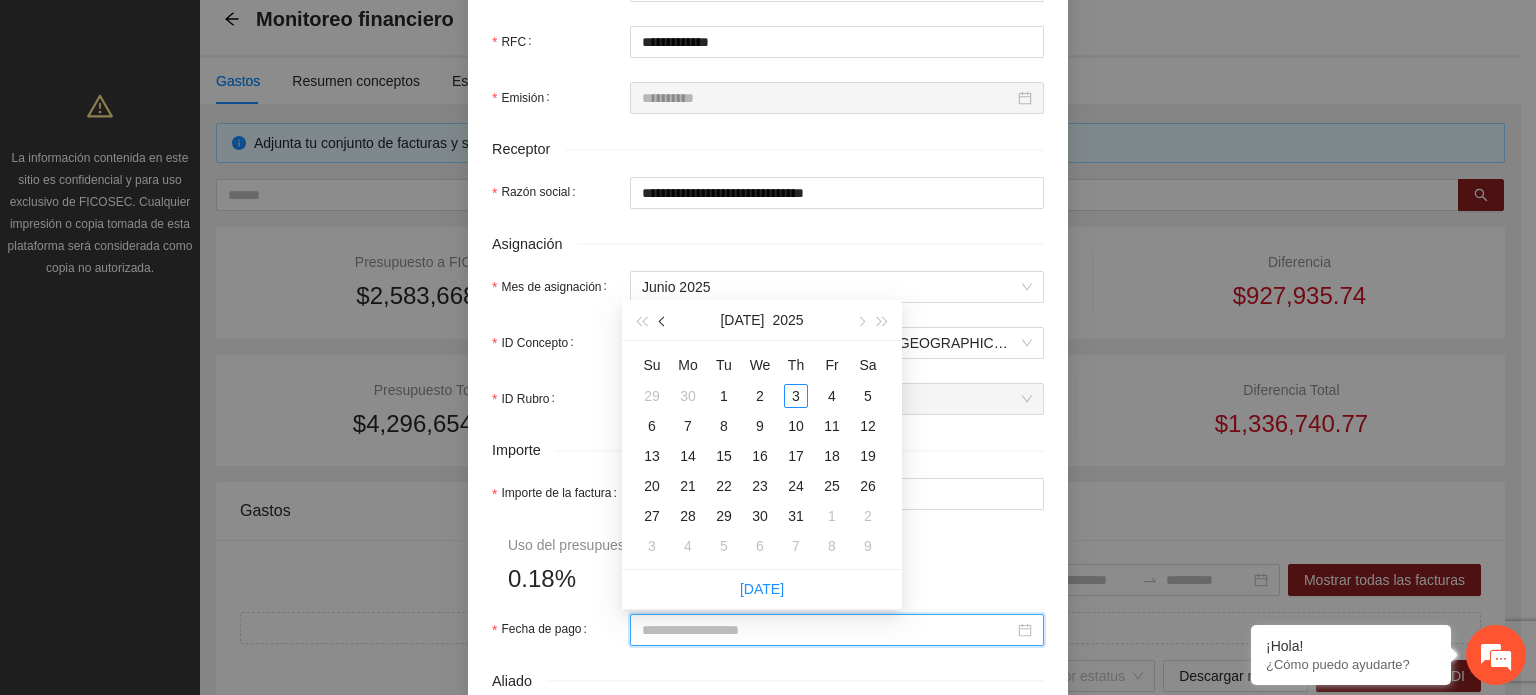 click at bounding box center (664, 322) 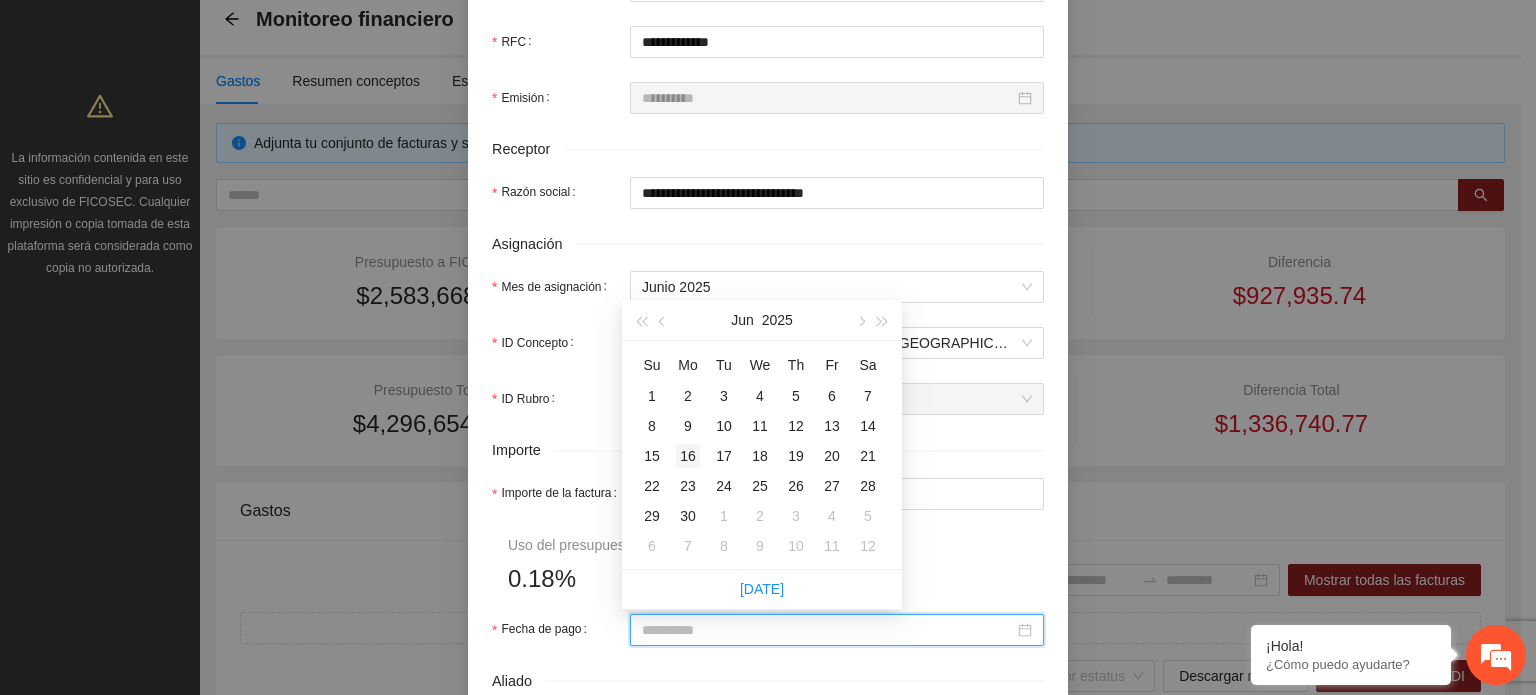 type on "**********" 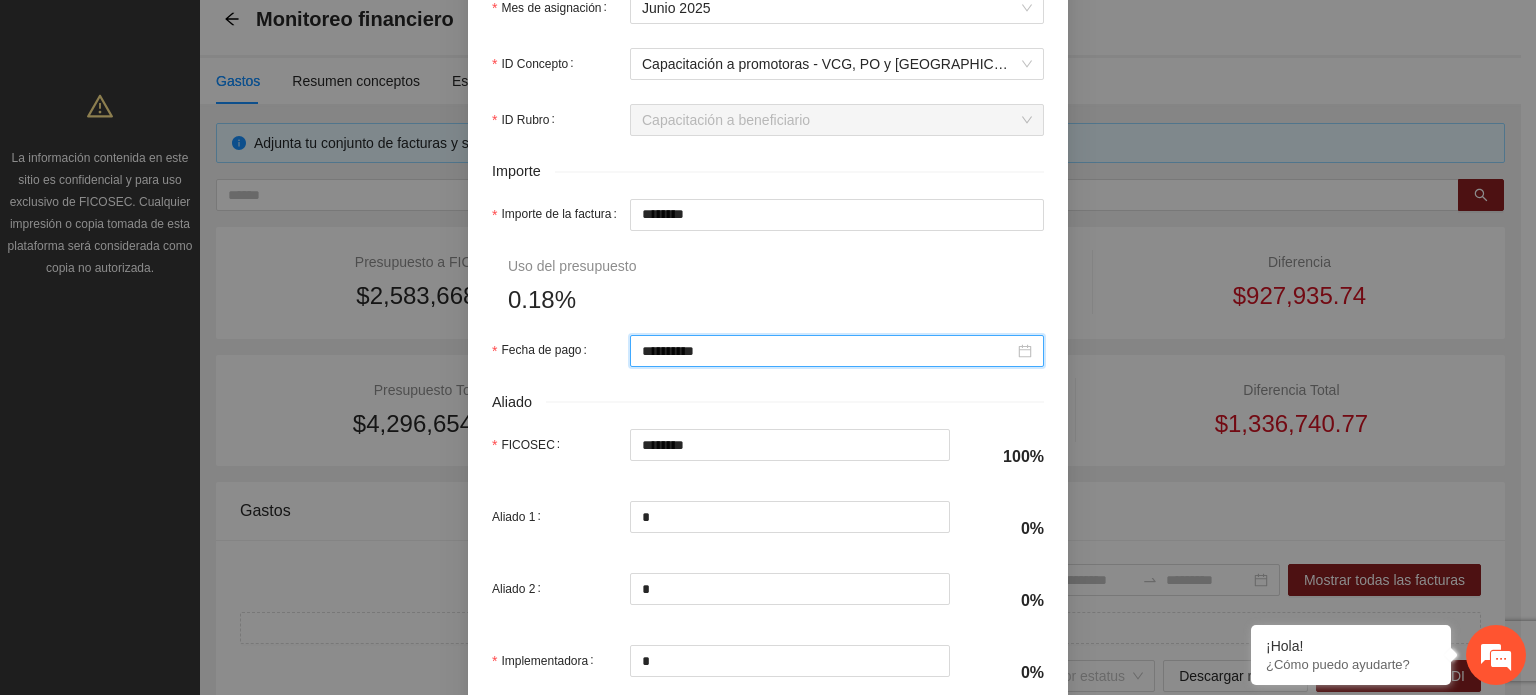 scroll, scrollTop: 900, scrollLeft: 0, axis: vertical 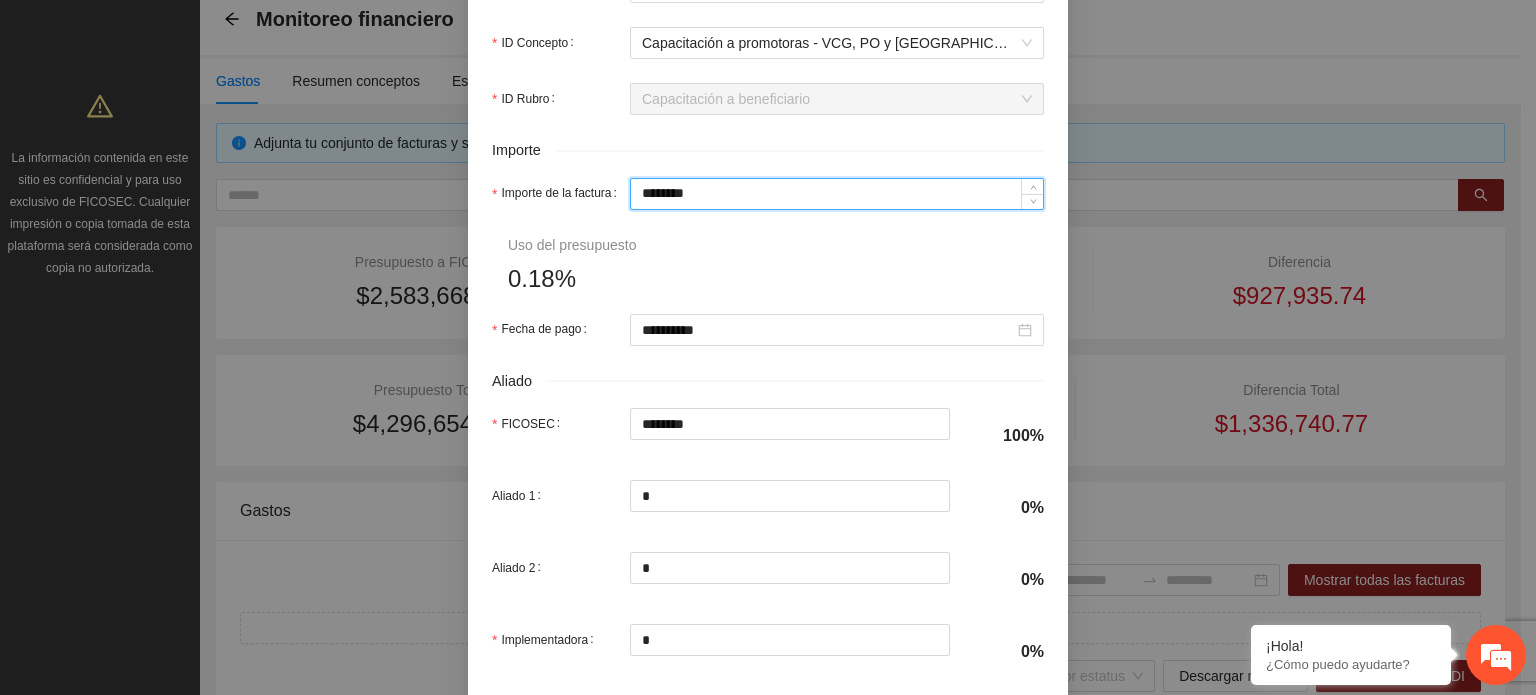 drag, startPoint x: 603, startPoint y: 195, endPoint x: 562, endPoint y: 195, distance: 41 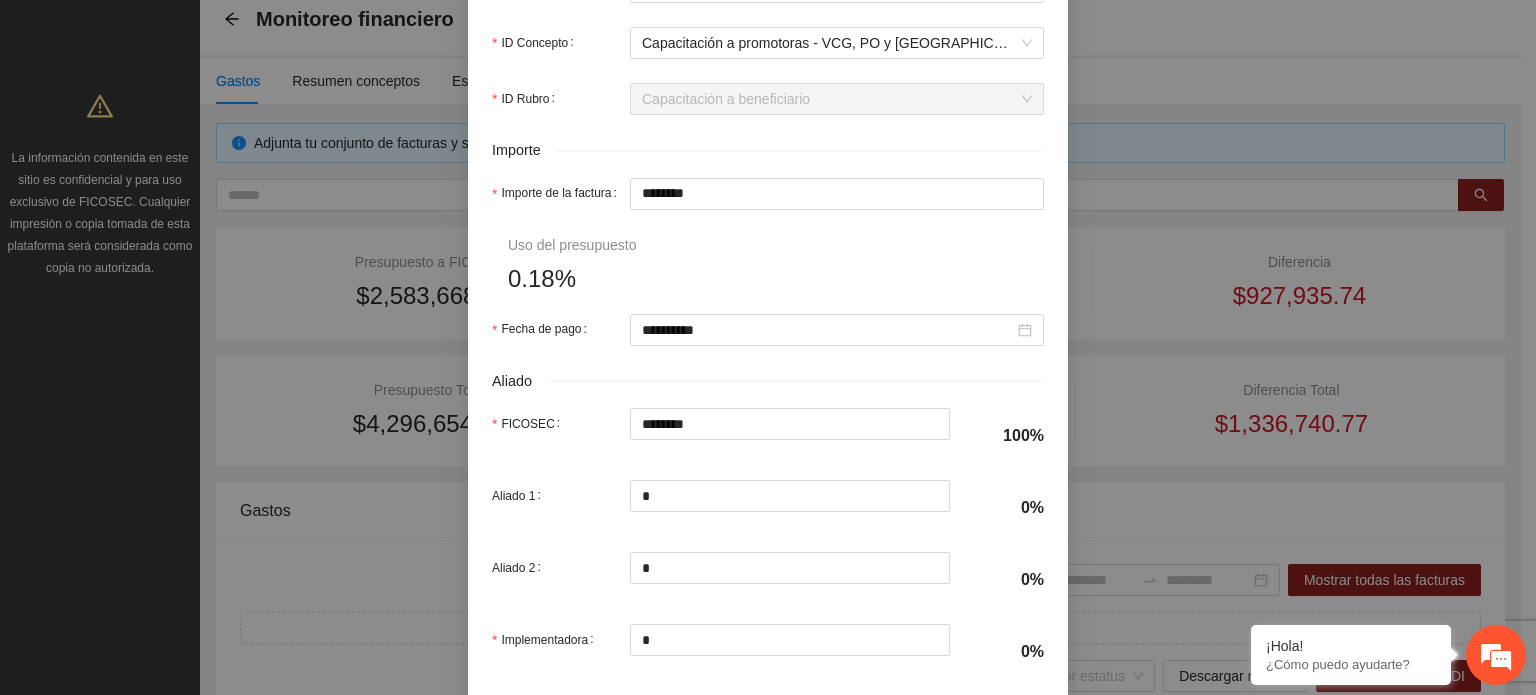 click on "Aliado 2 *" at bounding box center (721, 580) 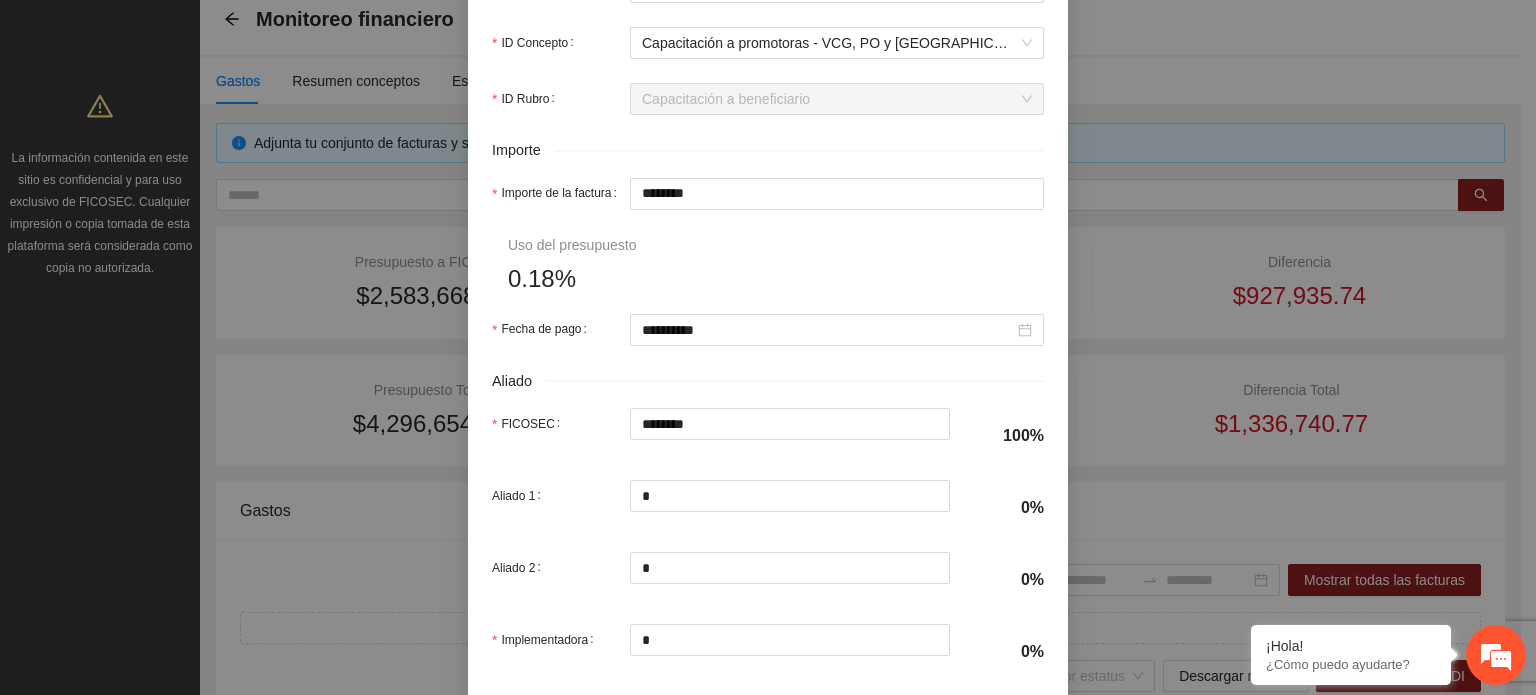 drag, startPoint x: 717, startPoint y: 415, endPoint x: 351, endPoint y: 465, distance: 369.3995 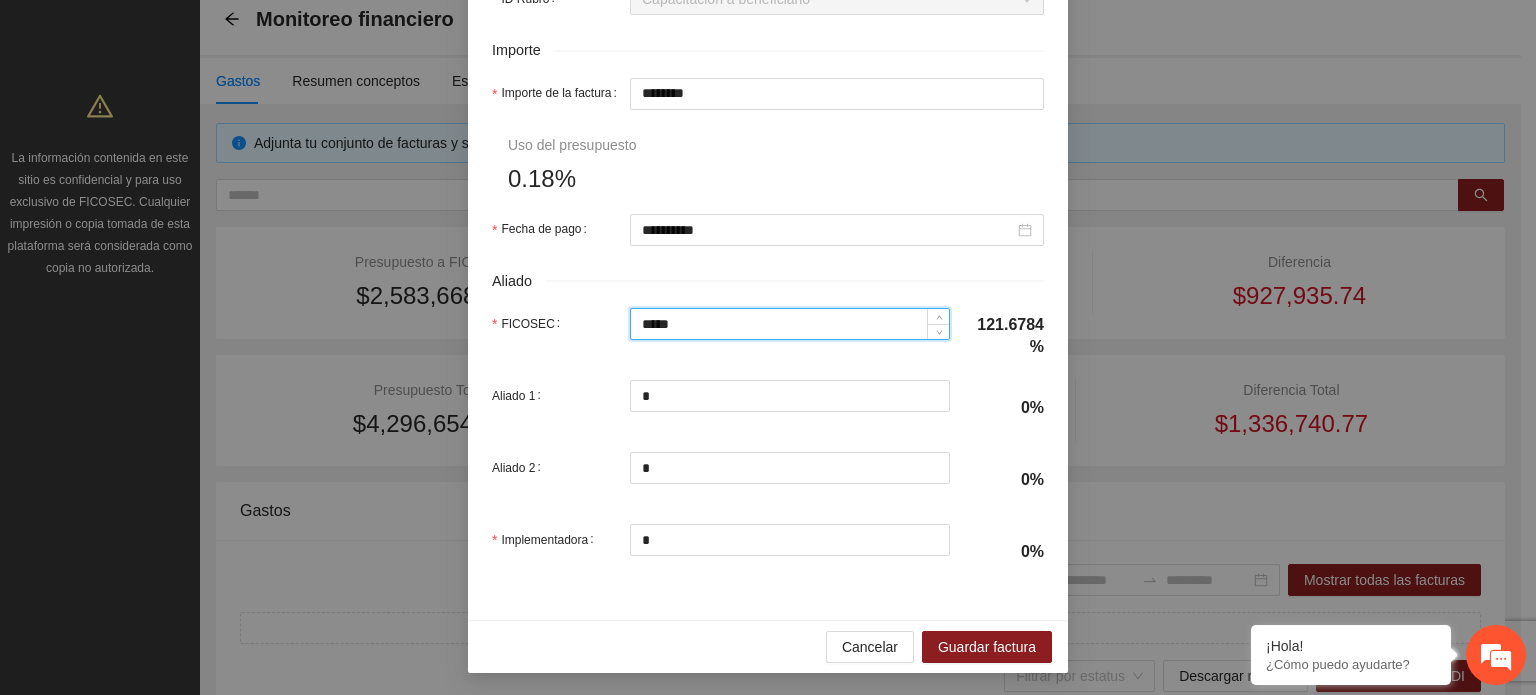 scroll, scrollTop: 1001, scrollLeft: 0, axis: vertical 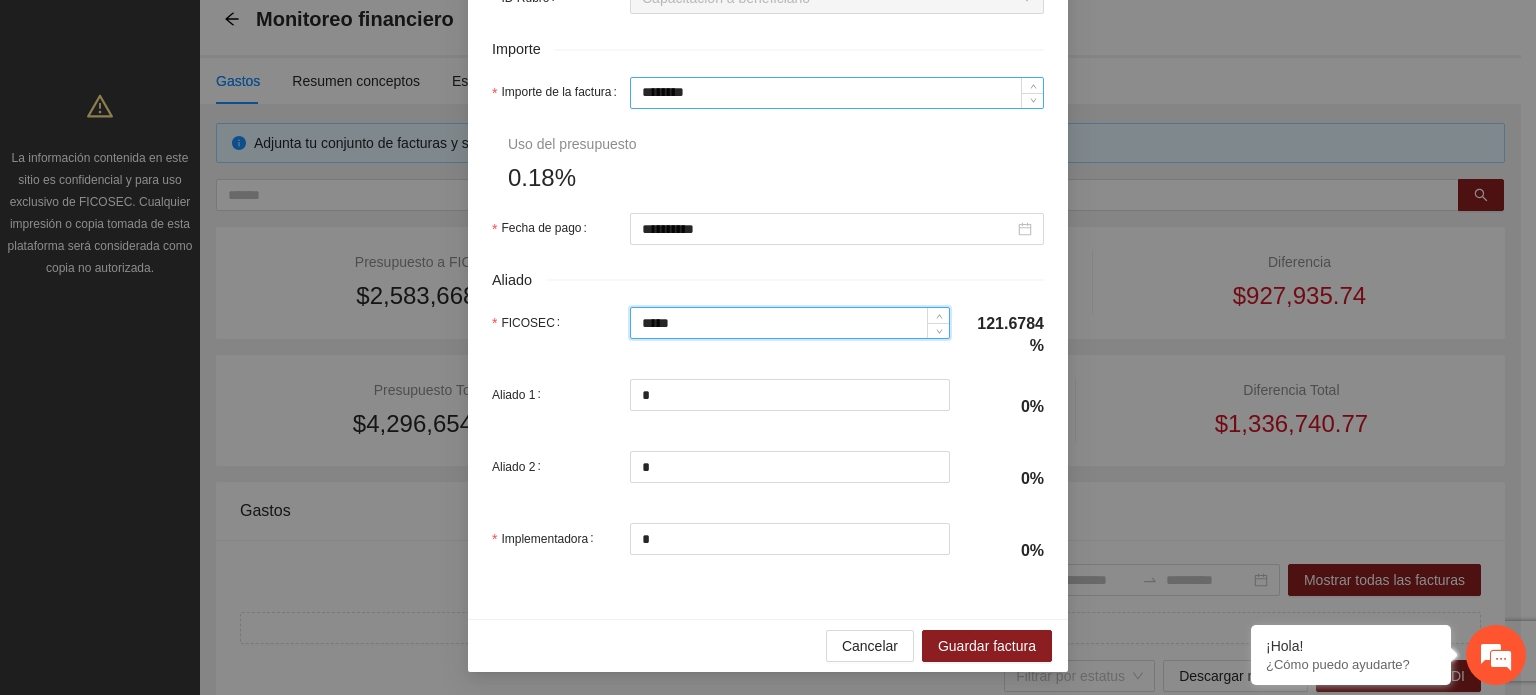 type on "*****" 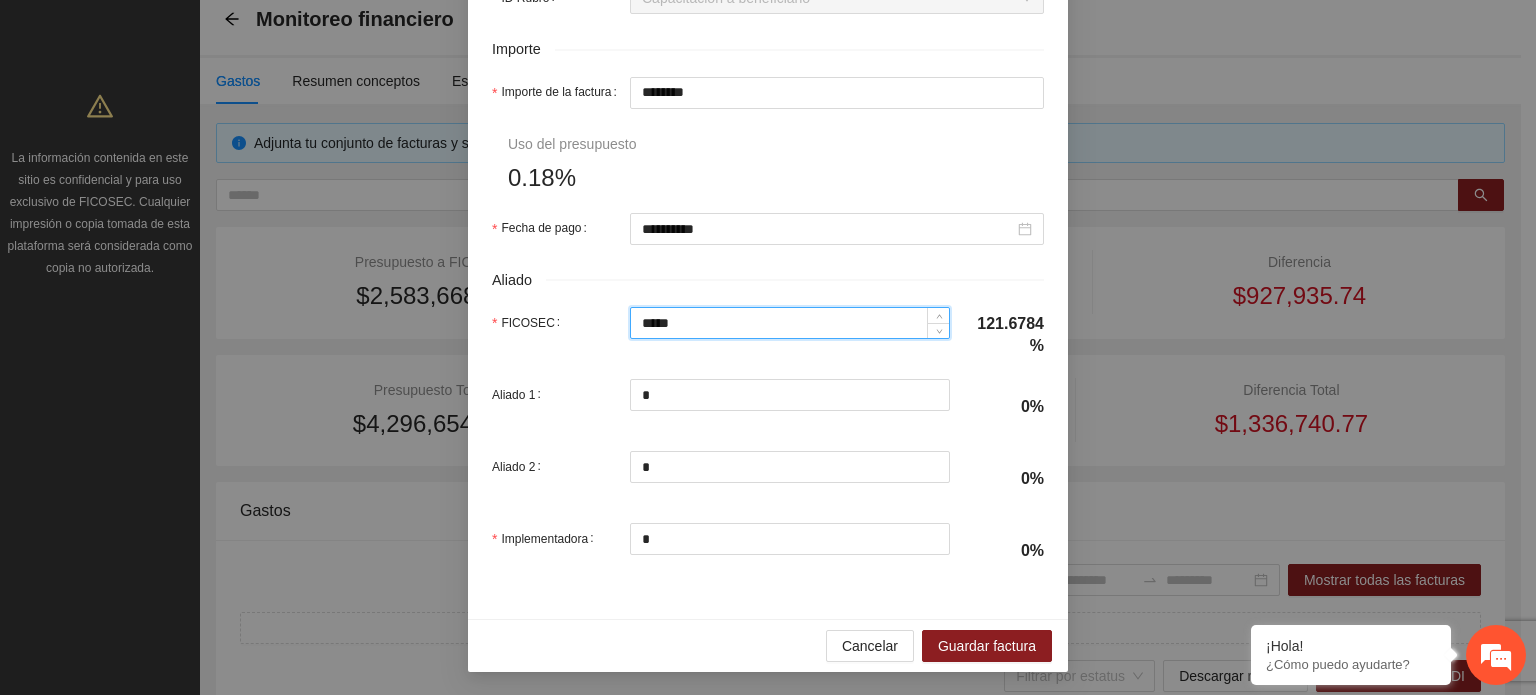 drag, startPoint x: 708, startPoint y: 90, endPoint x: 227, endPoint y: 151, distance: 484.85257 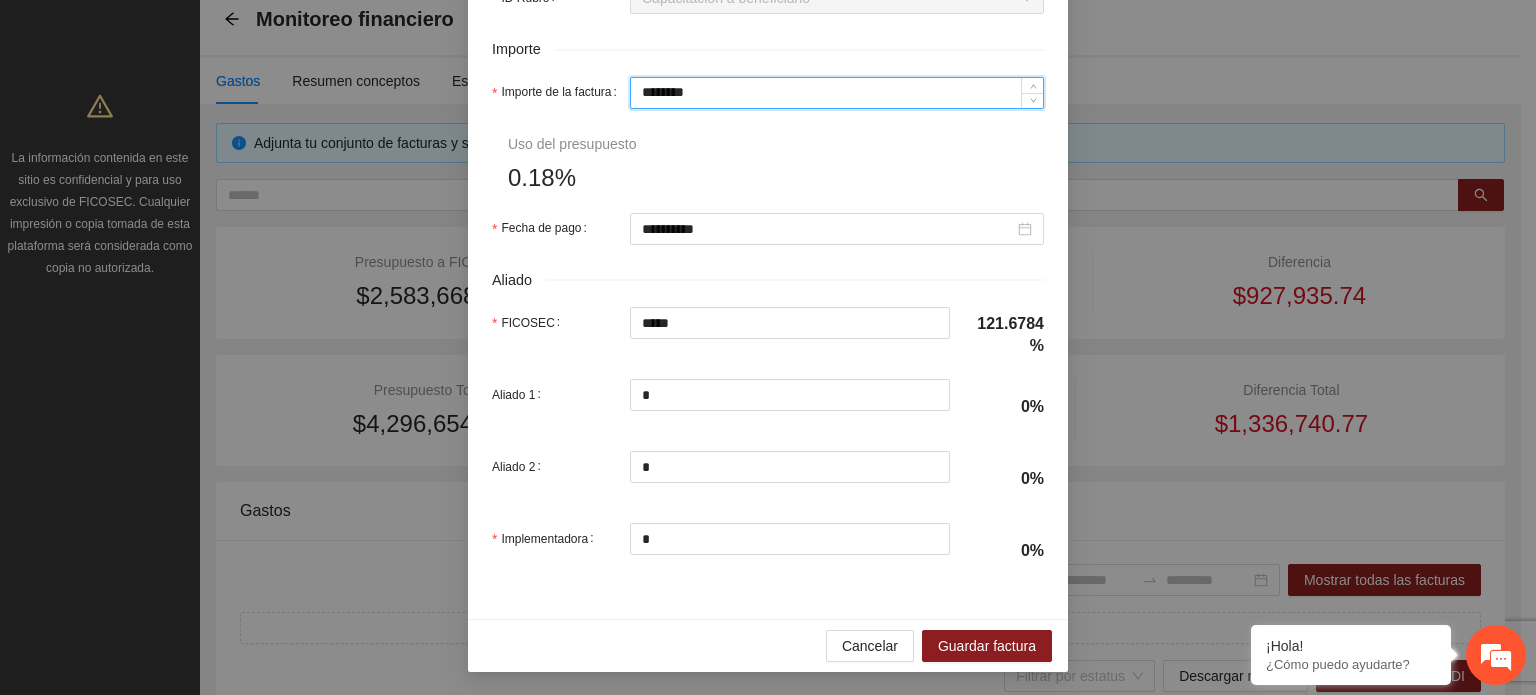 type on "*" 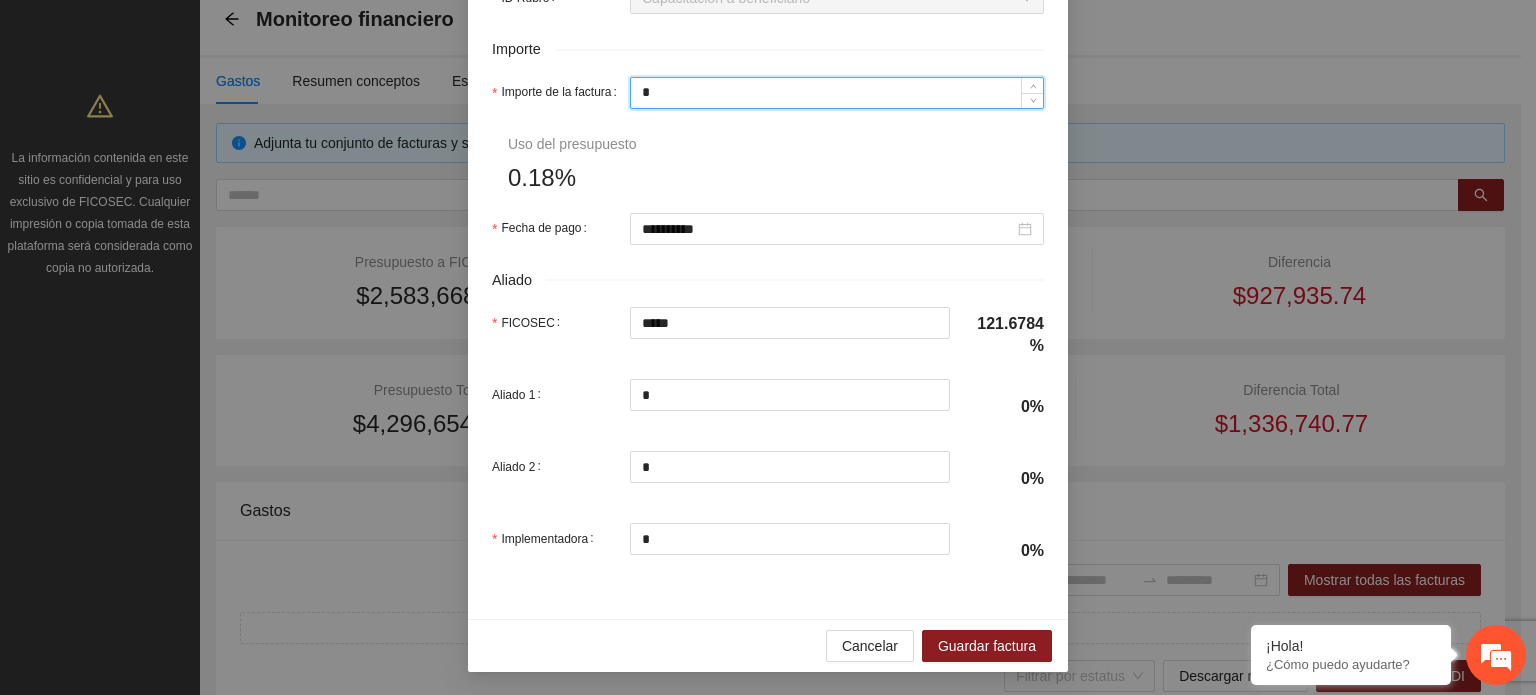 type on "**" 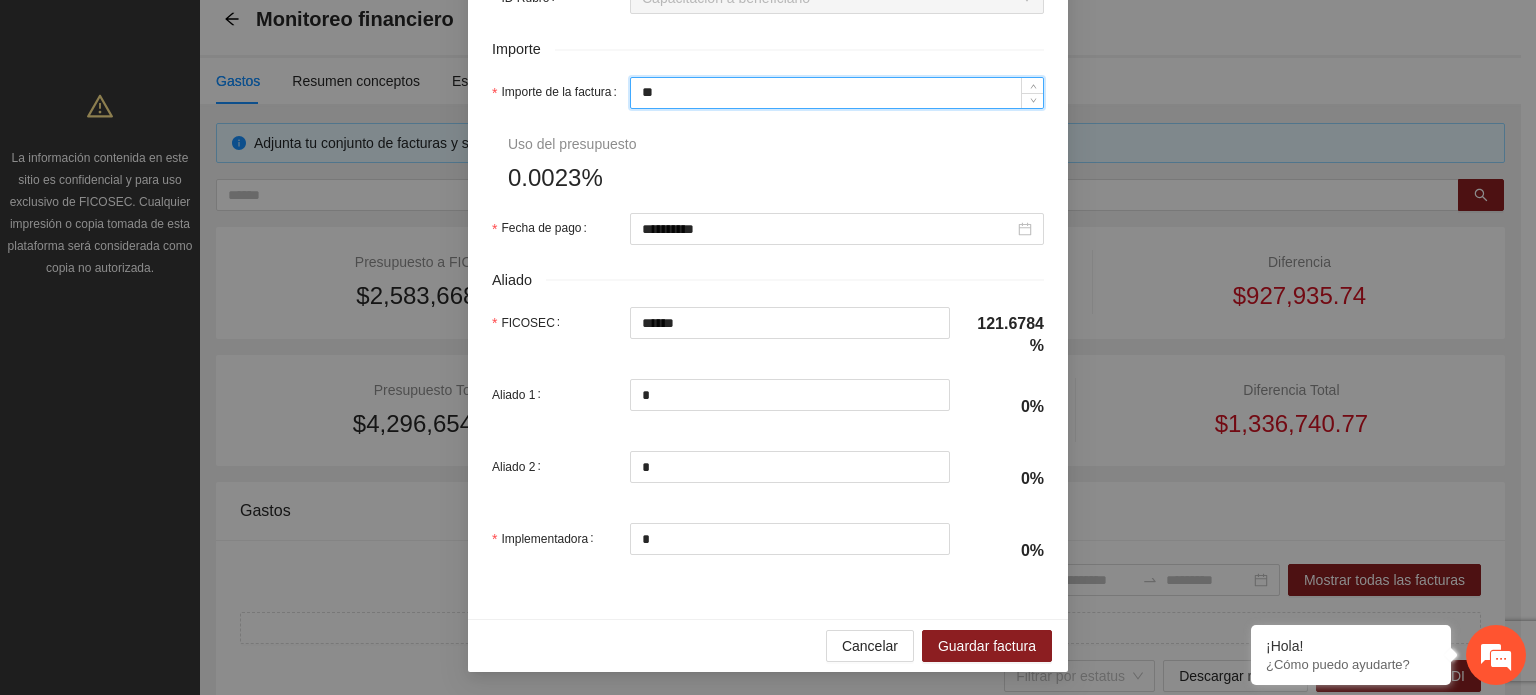 type on "*" 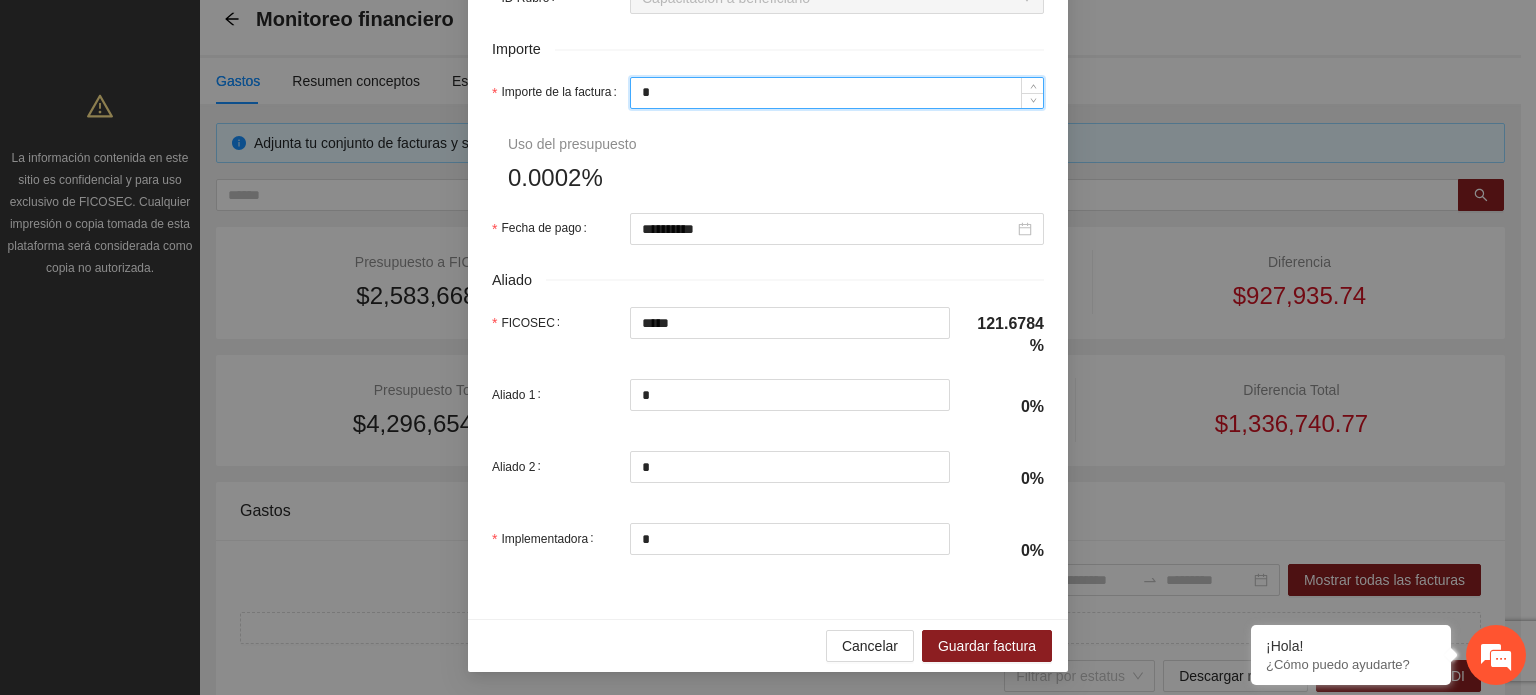 type on "**" 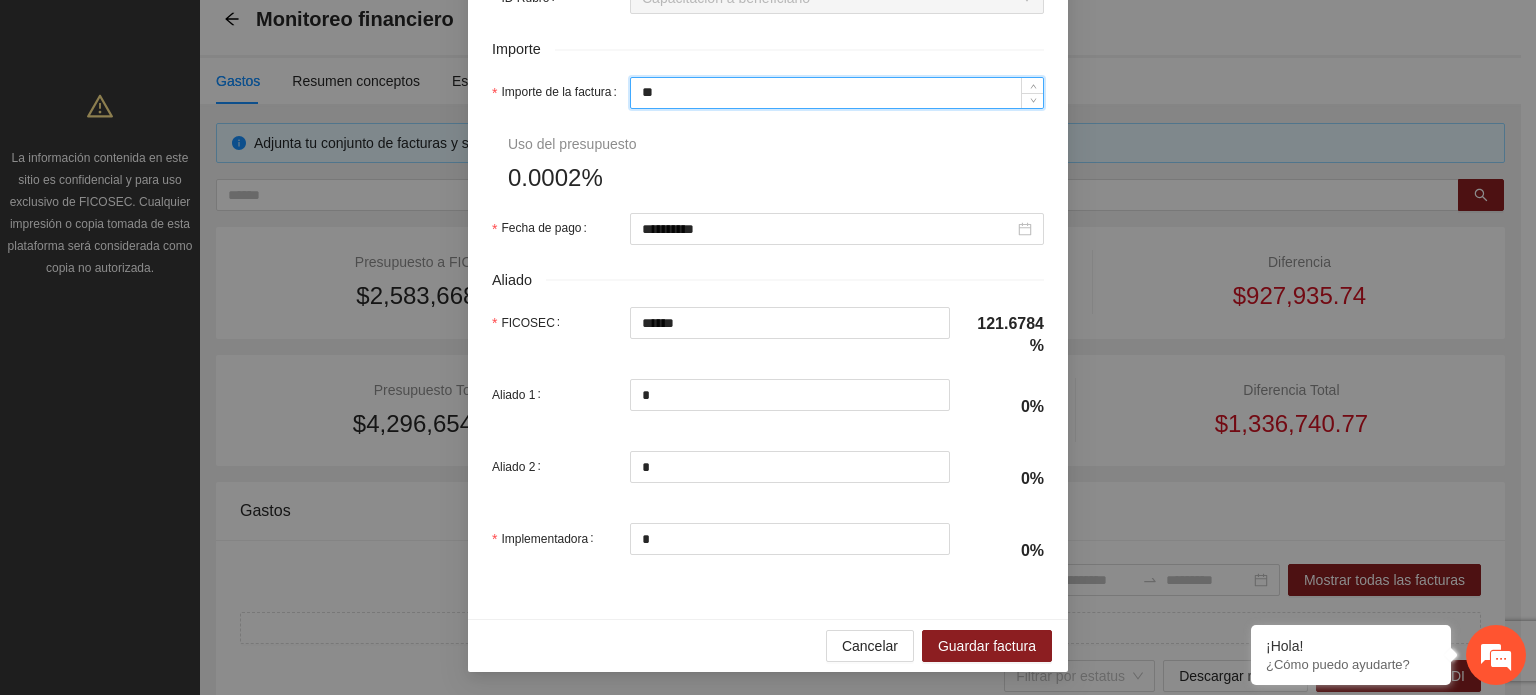 type on "***" 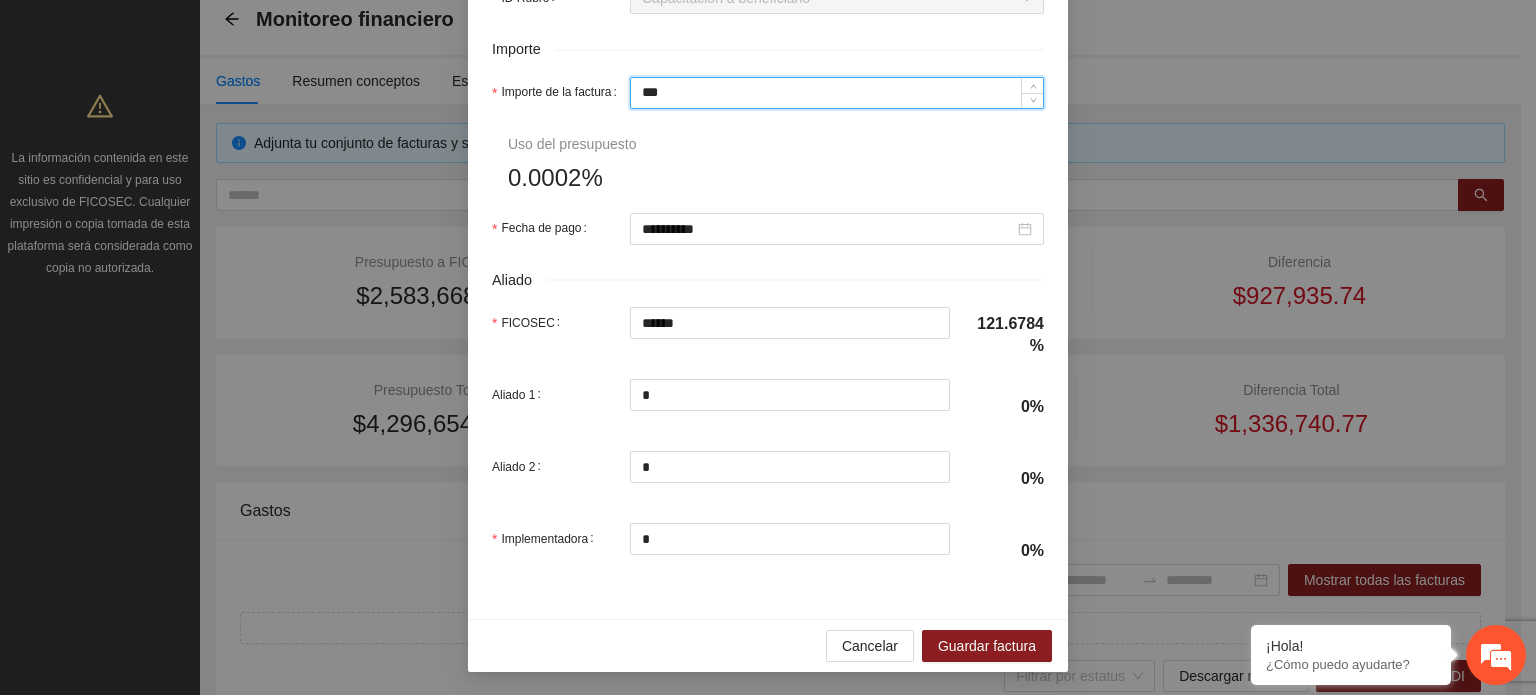 type on "********" 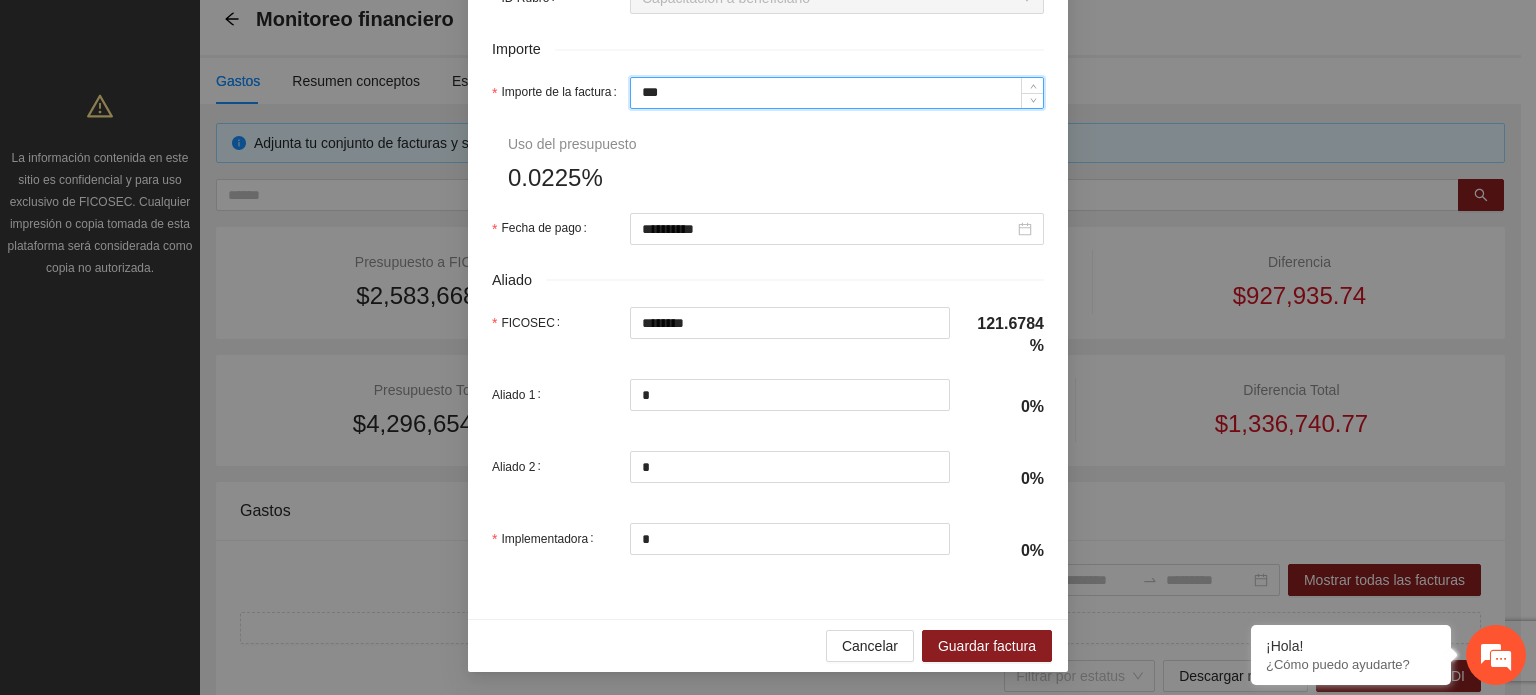 type on "*****" 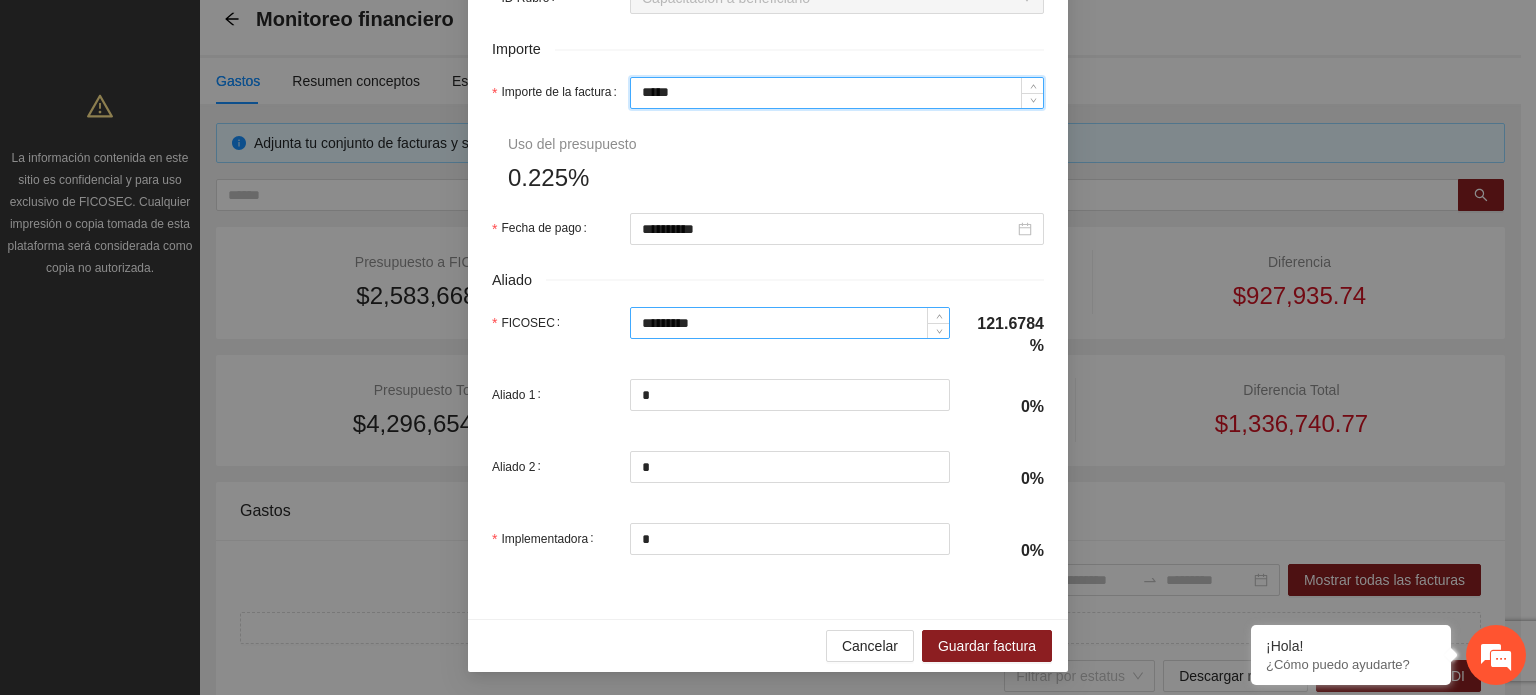 type on "*****" 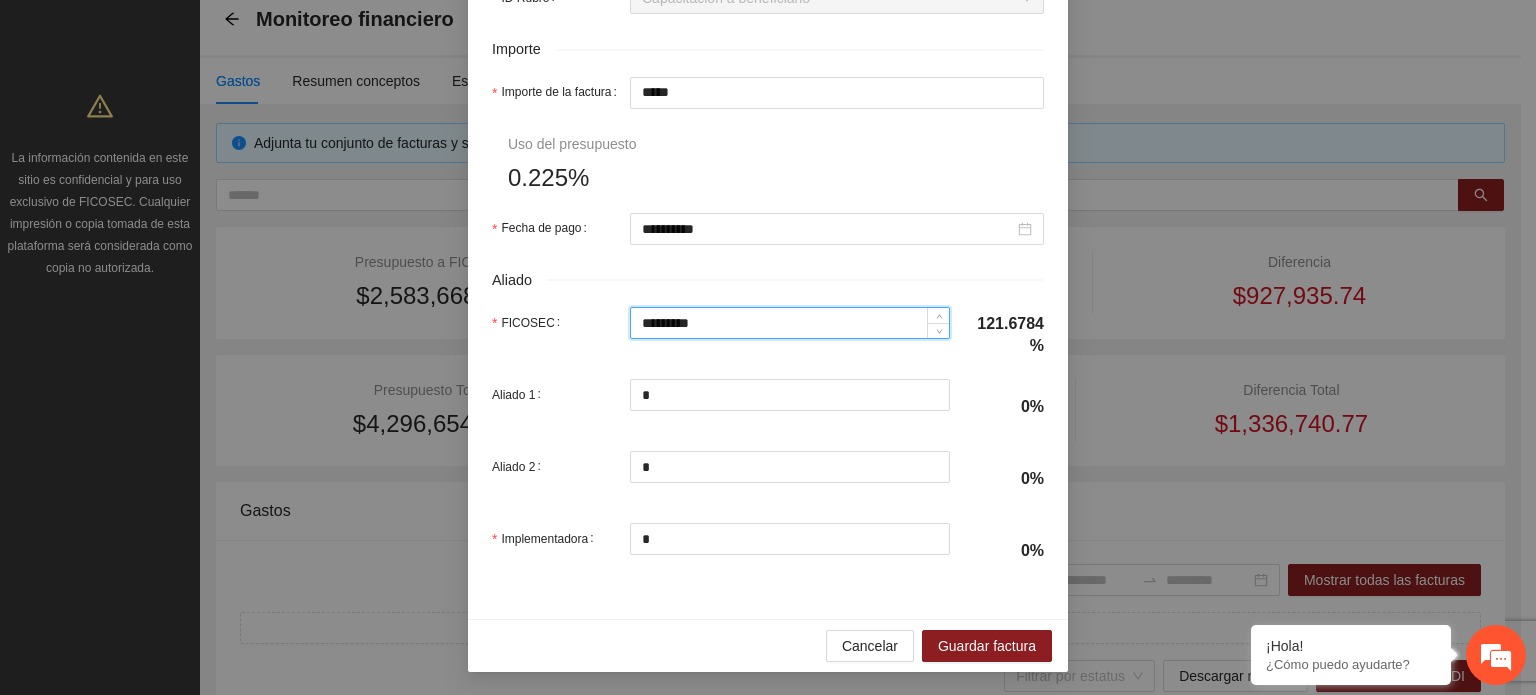 drag, startPoint x: 733, startPoint y: 330, endPoint x: 455, endPoint y: 338, distance: 278.11508 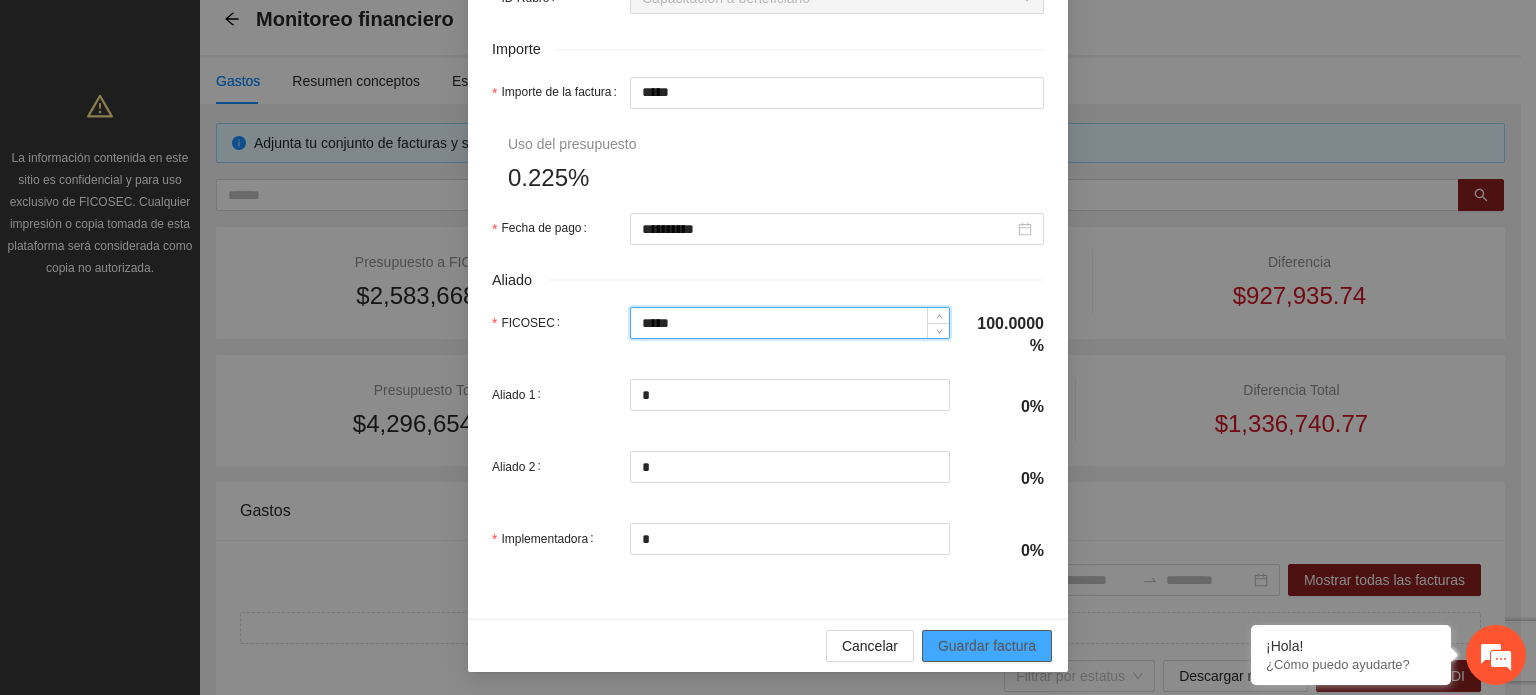 type on "*****" 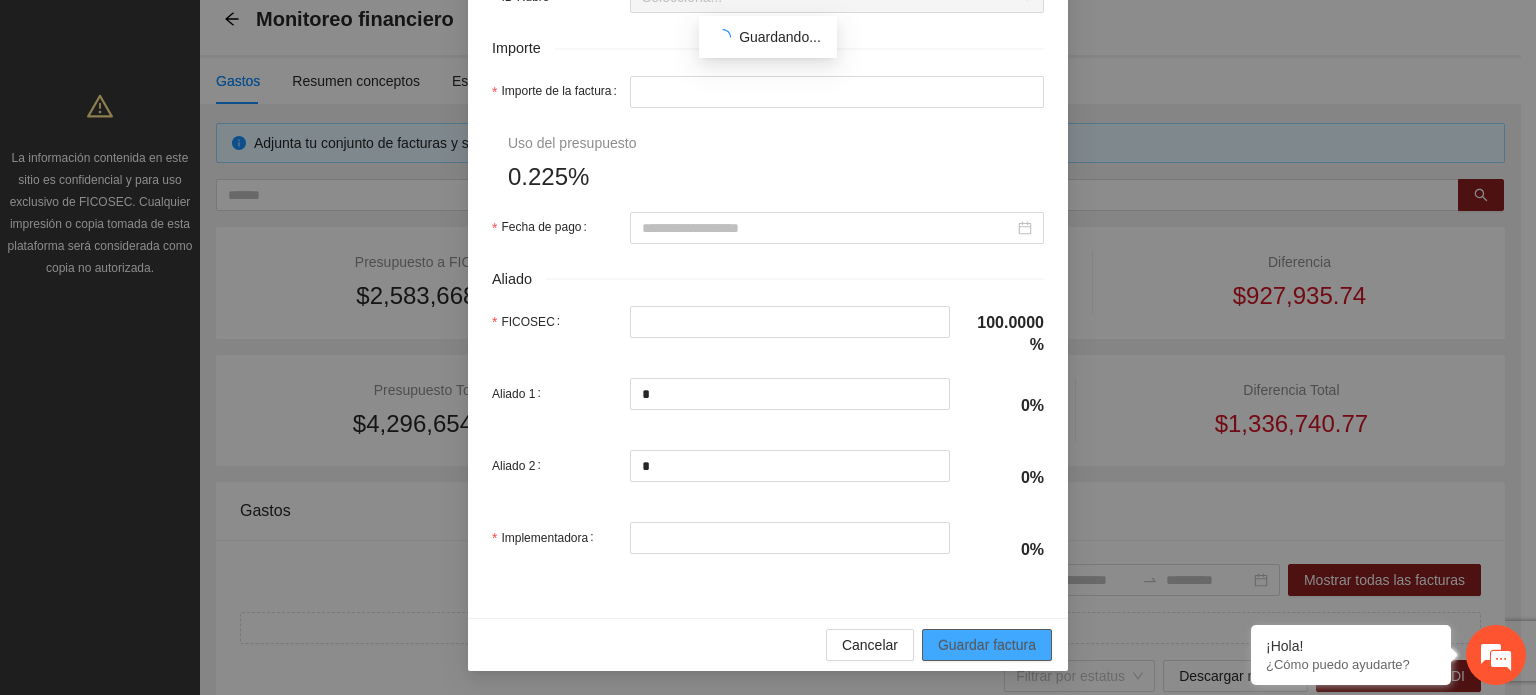 scroll, scrollTop: 841, scrollLeft: 0, axis: vertical 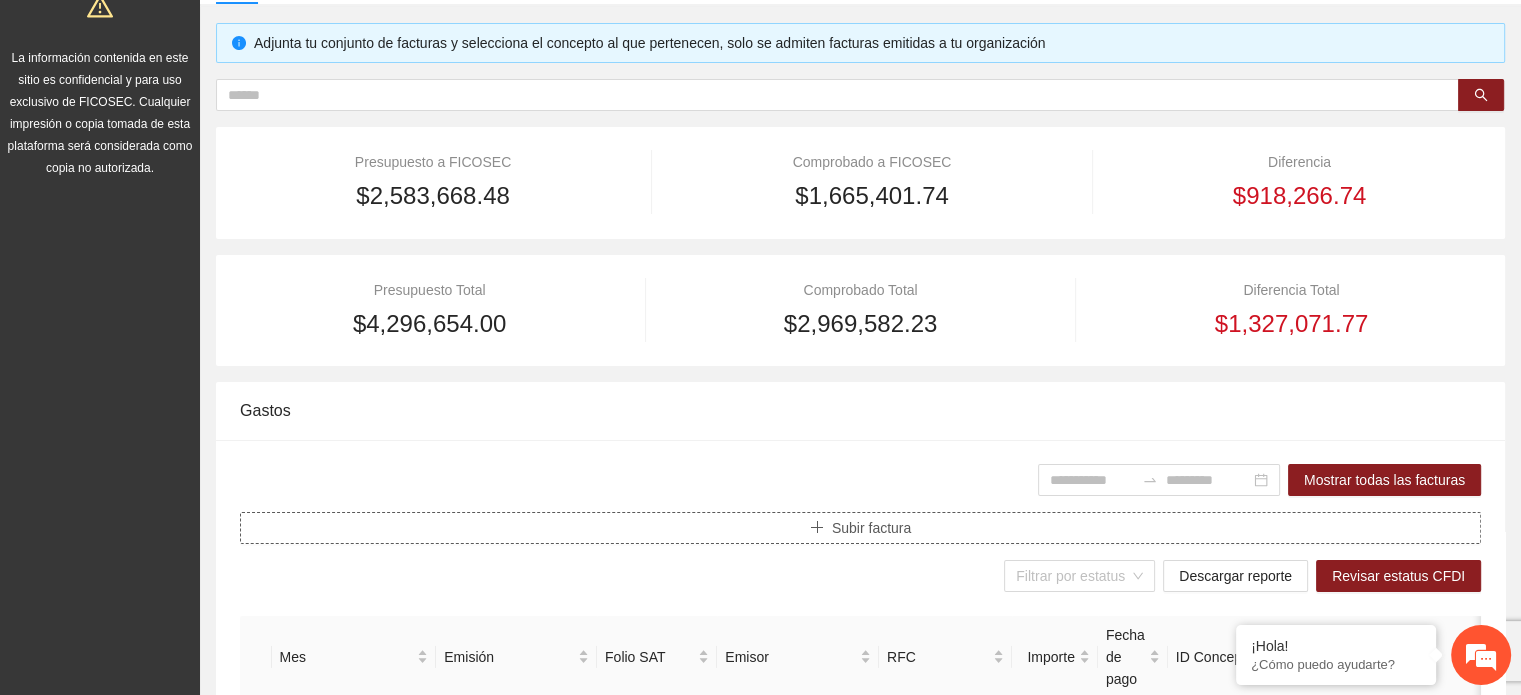 click on "Subir factura" at bounding box center (860, 528) 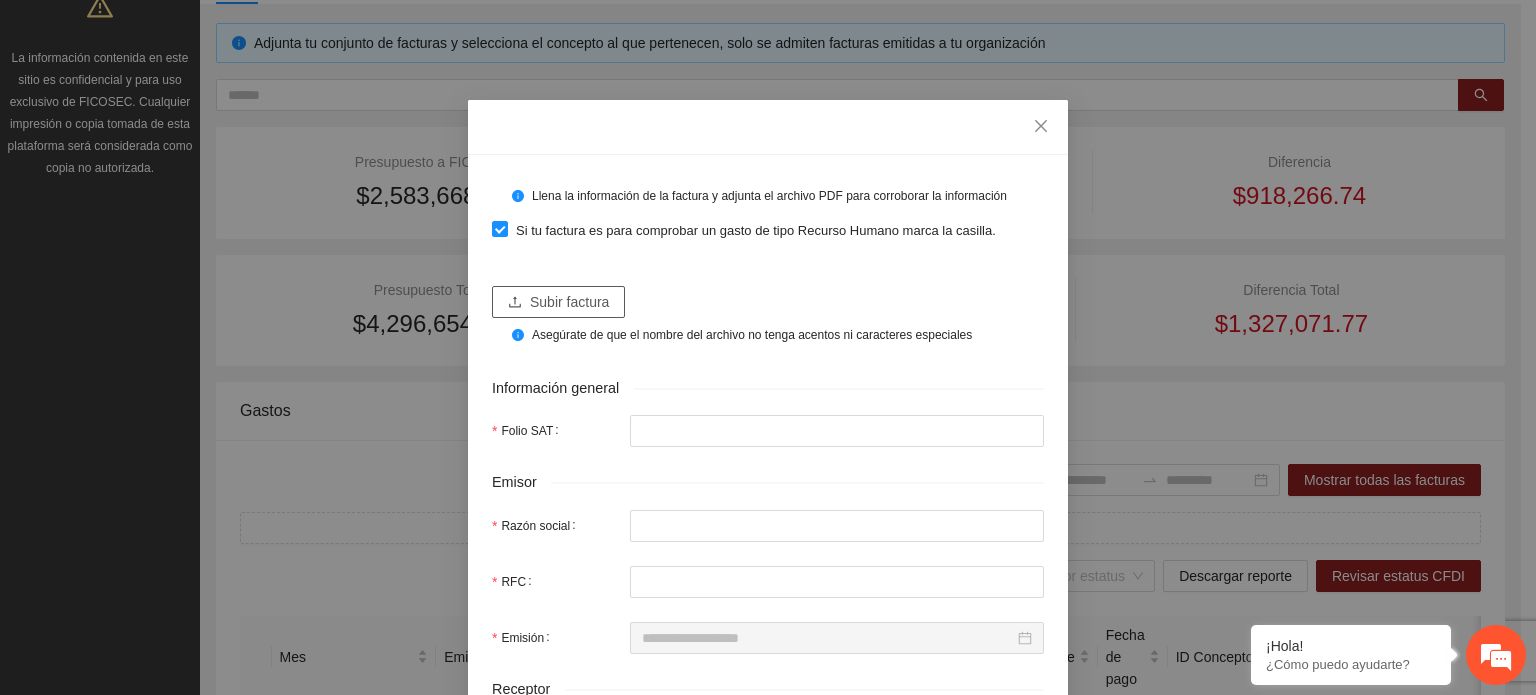 click 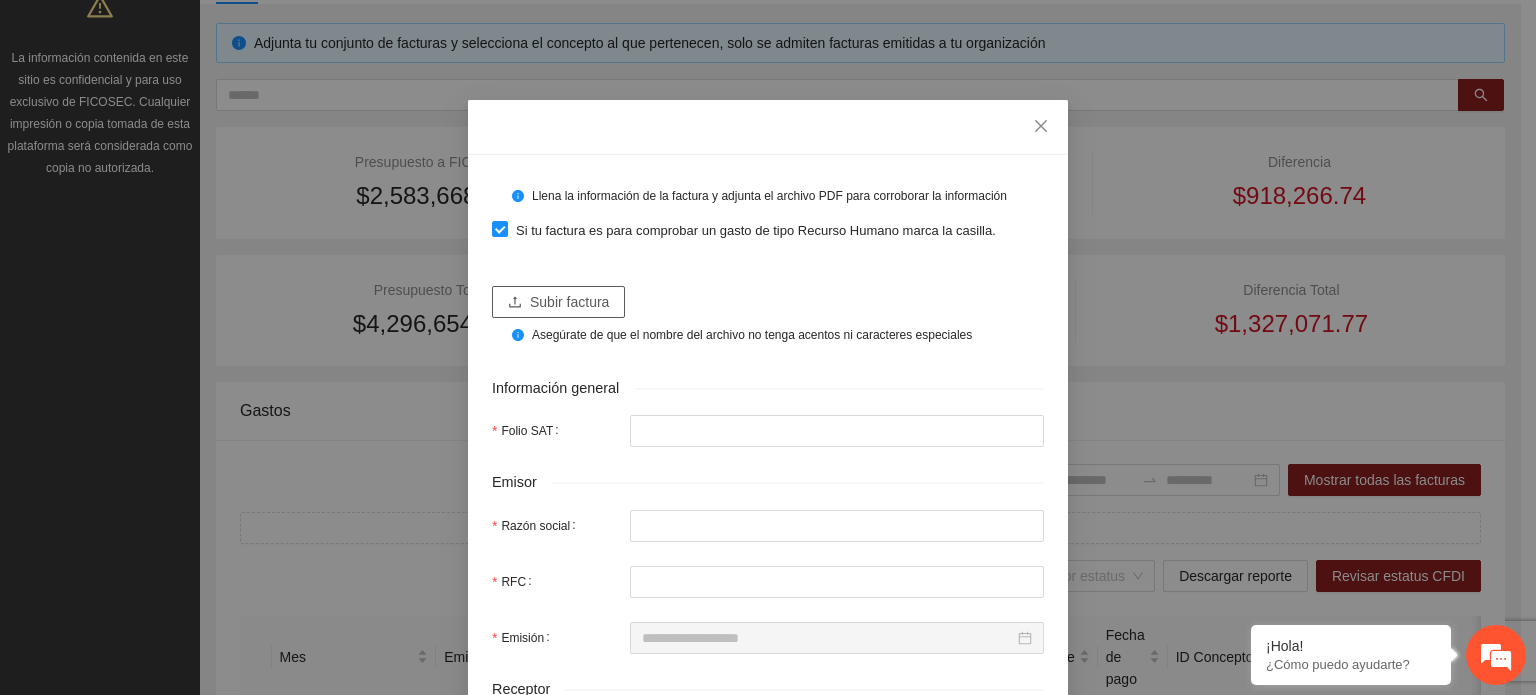 click on "Subir factura" at bounding box center [569, 302] 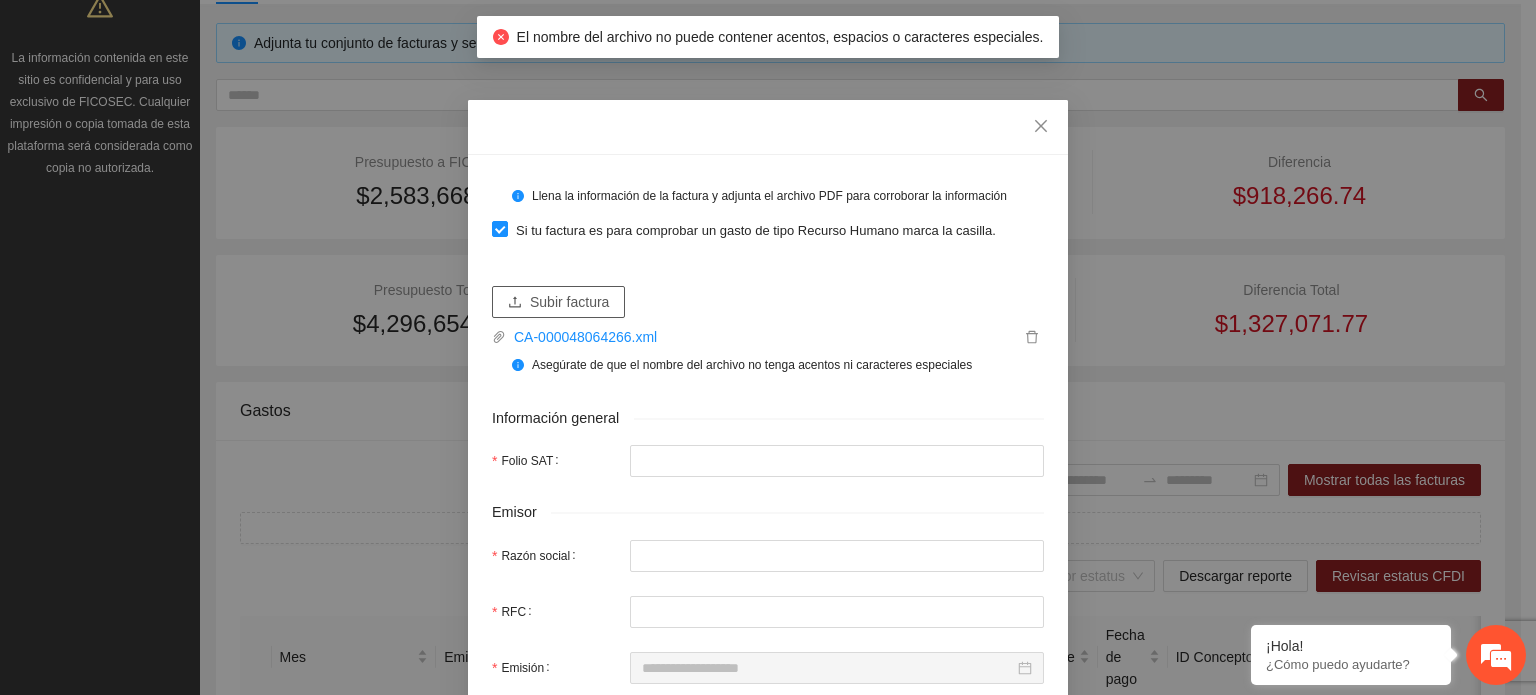 type on "**********" 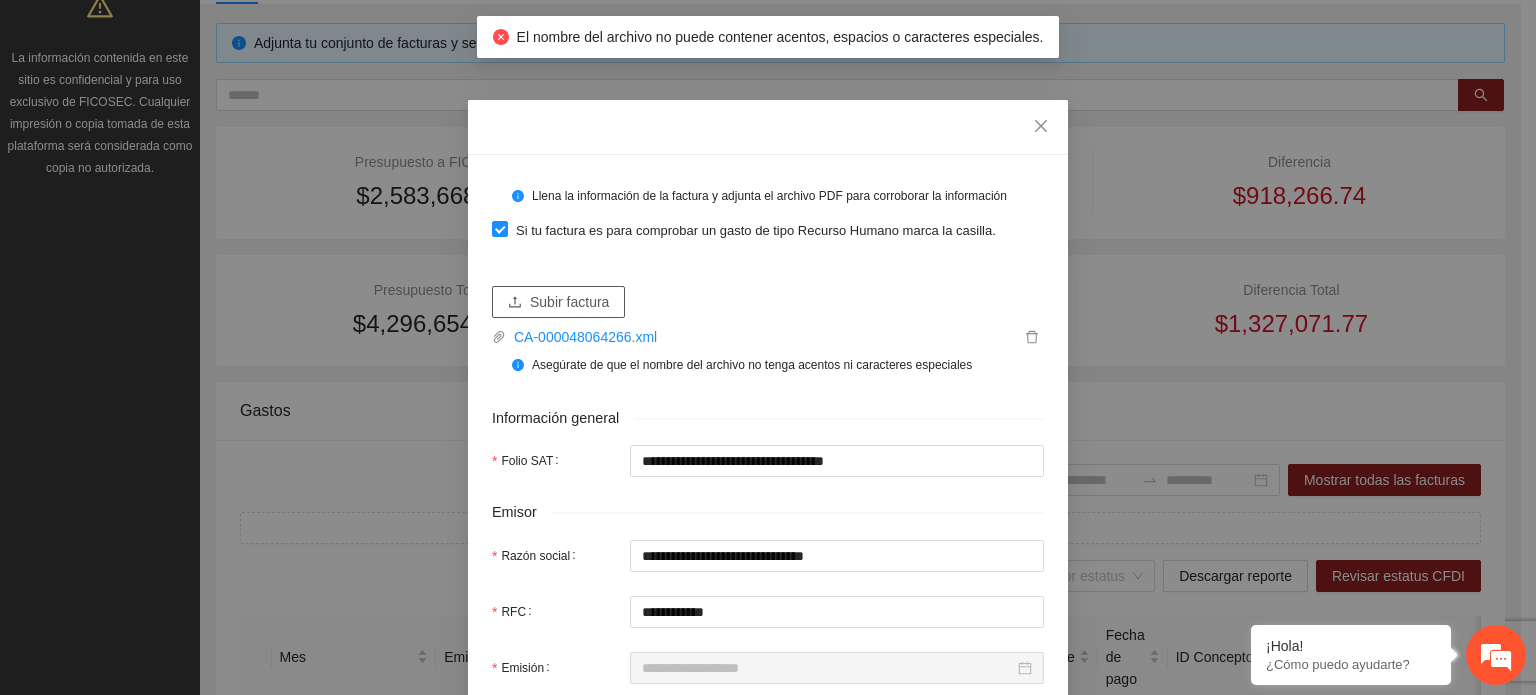 type on "**********" 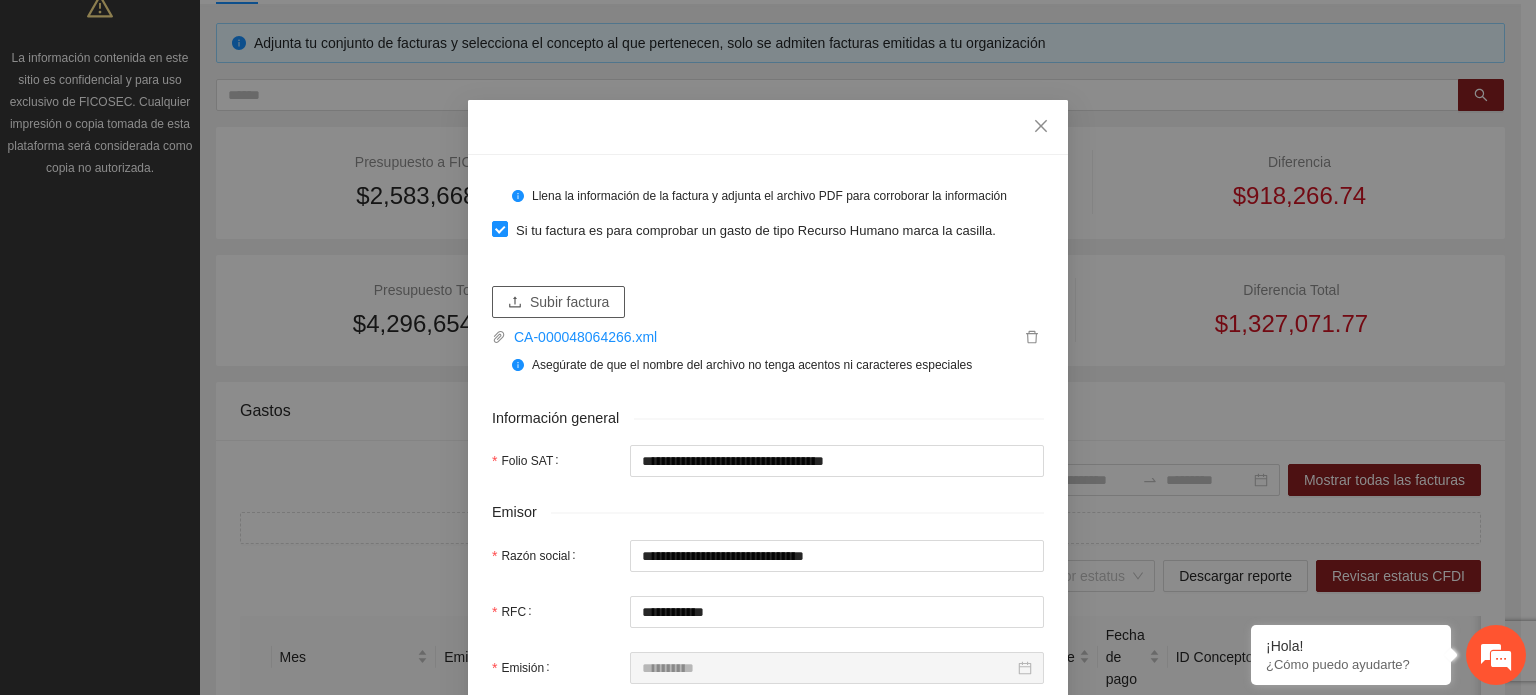 click on "Subir factura" at bounding box center [569, 302] 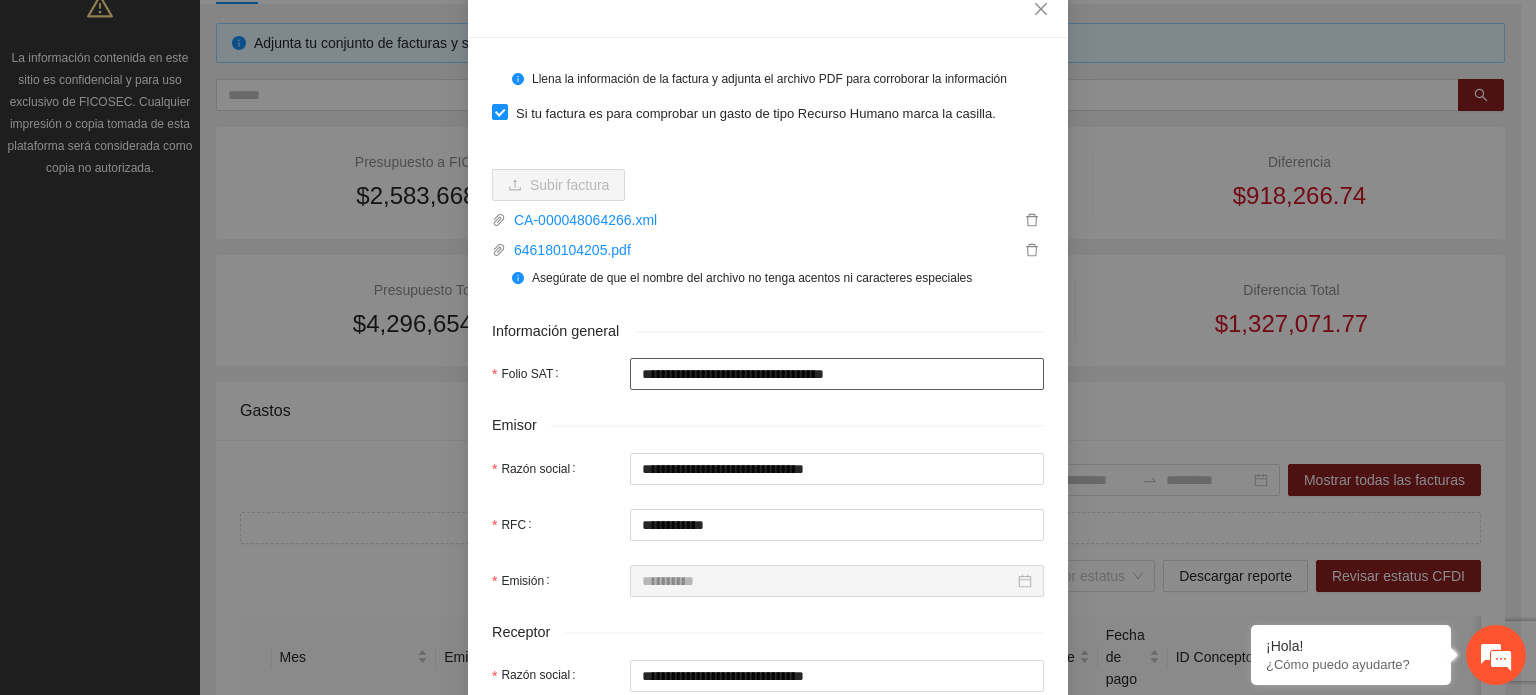 scroll, scrollTop: 400, scrollLeft: 0, axis: vertical 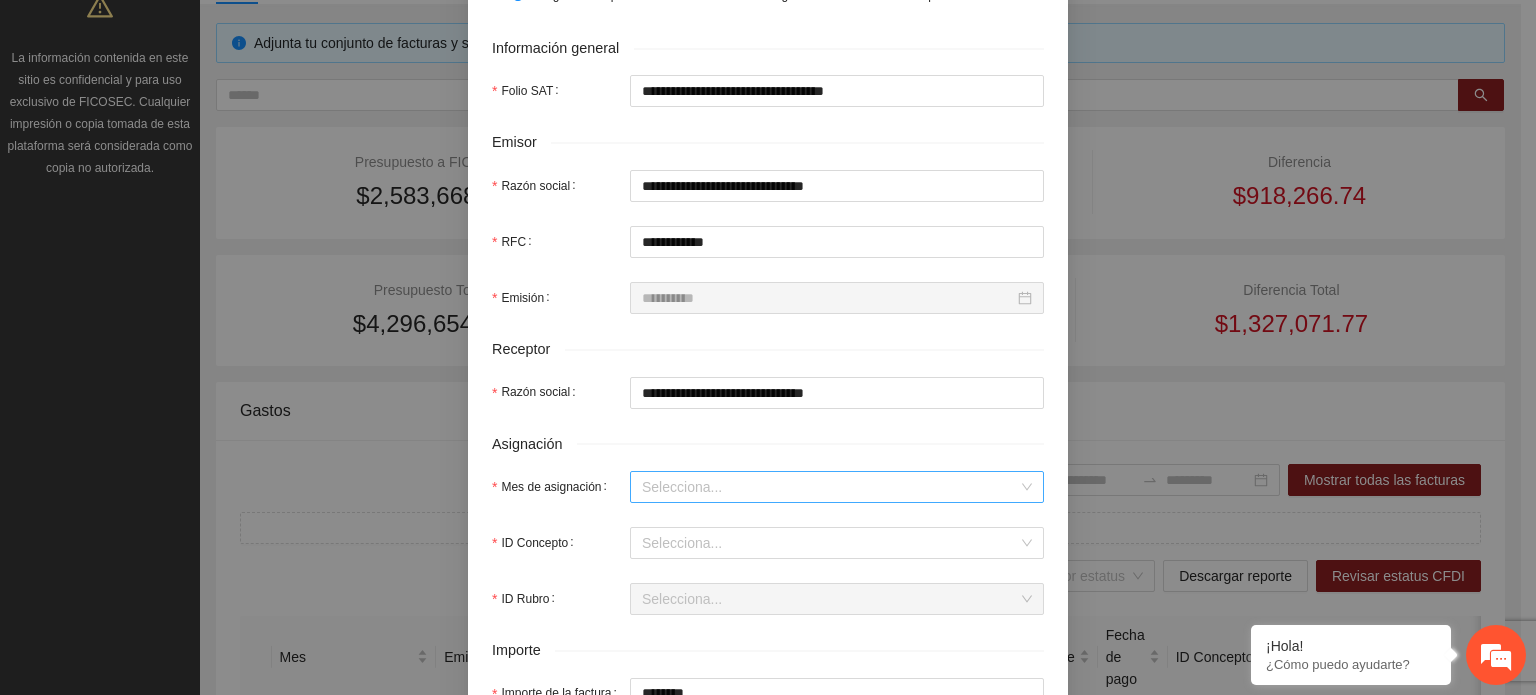 click on "Mes de asignación" at bounding box center [830, 487] 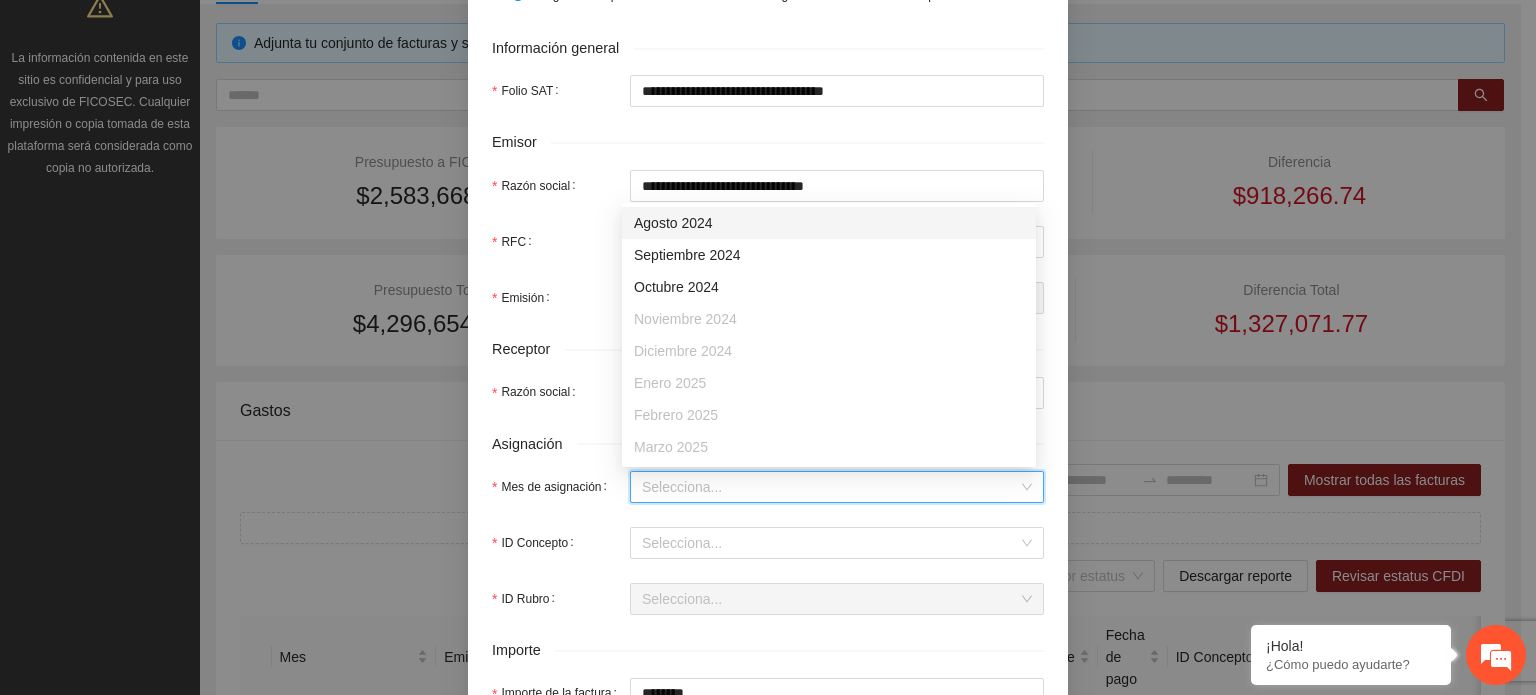 scroll, scrollTop: 100, scrollLeft: 0, axis: vertical 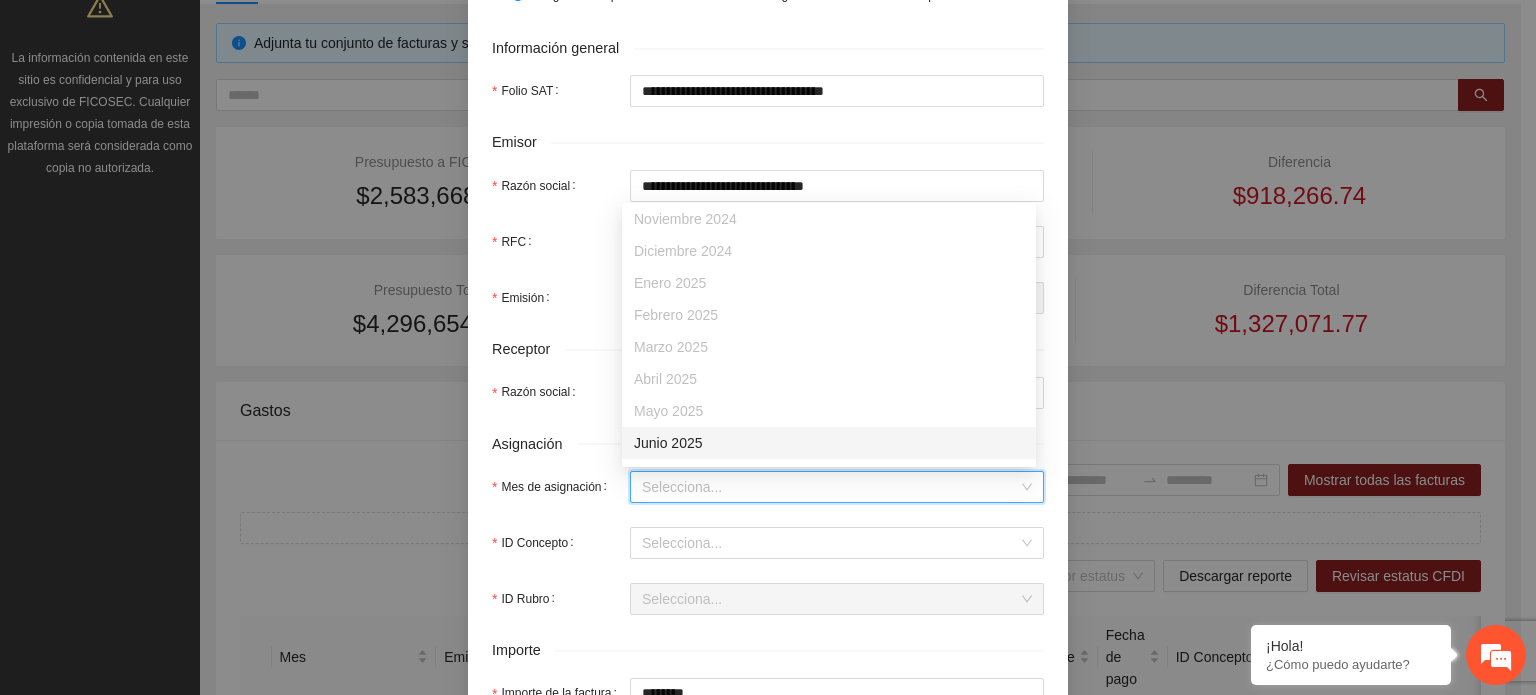 click on "Junio 2025" at bounding box center [829, 443] 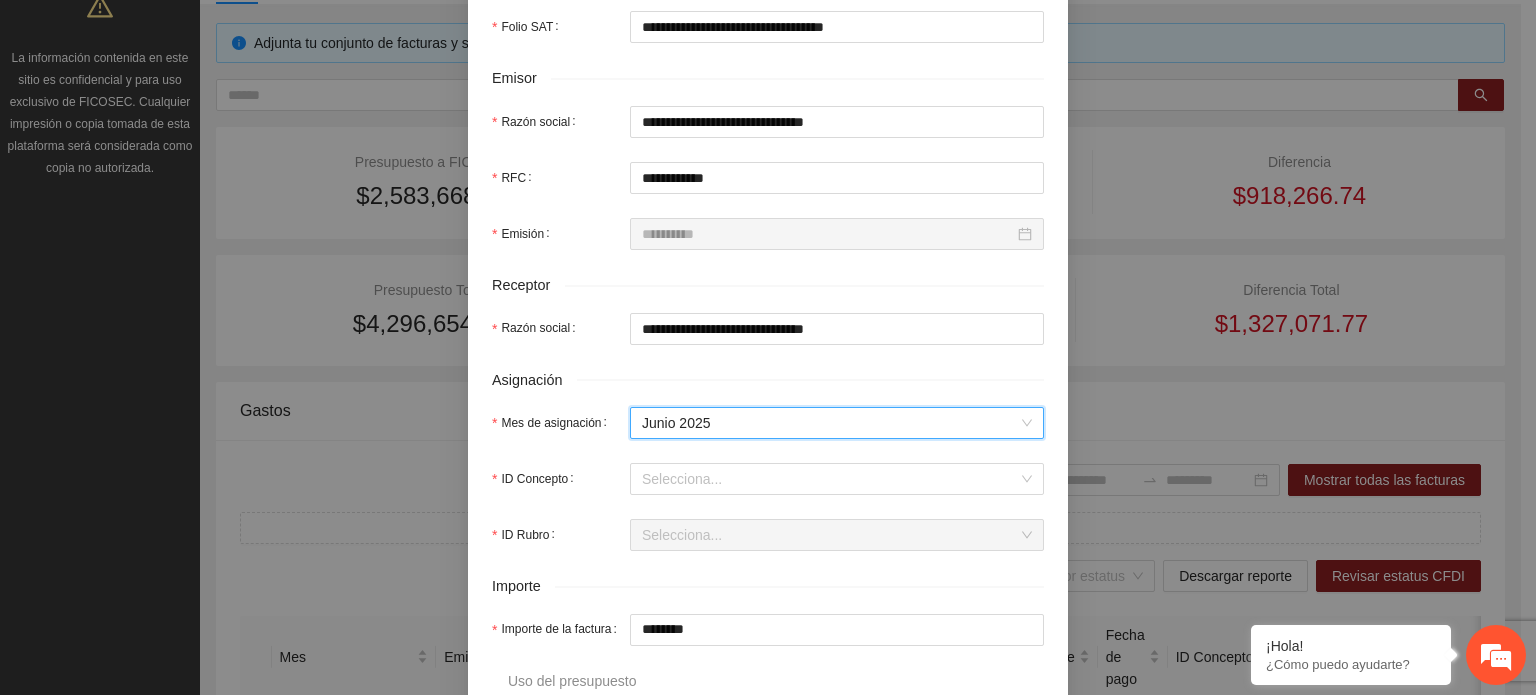 scroll, scrollTop: 500, scrollLeft: 0, axis: vertical 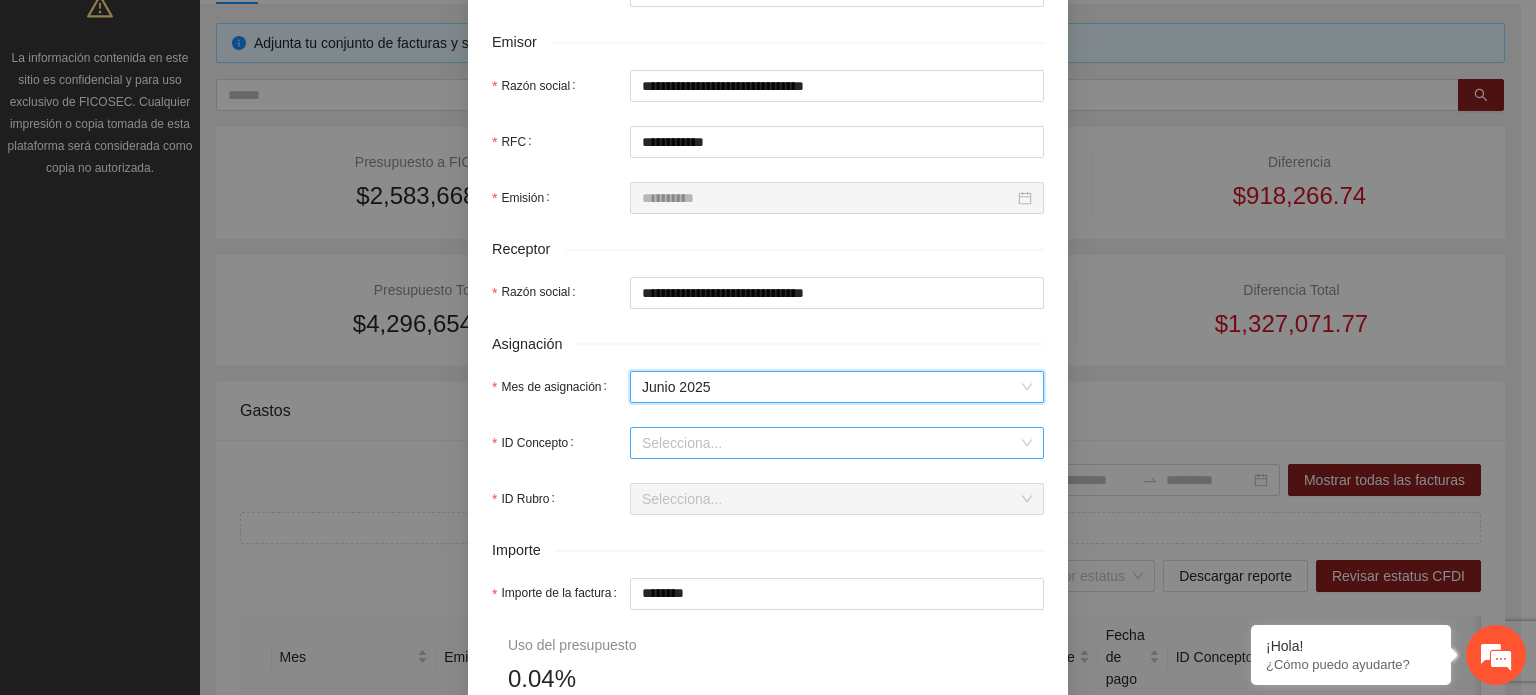click on "ID Concepto" at bounding box center [830, 443] 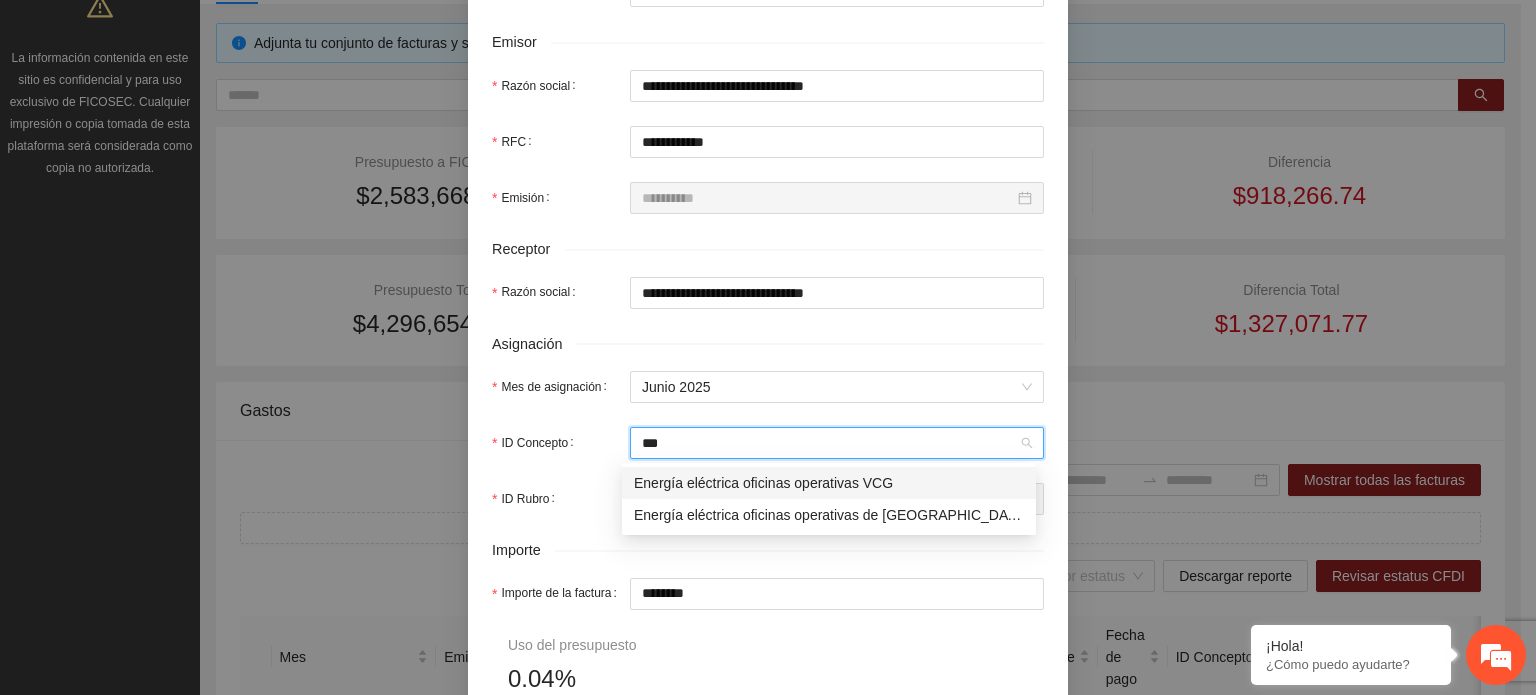 type on "****" 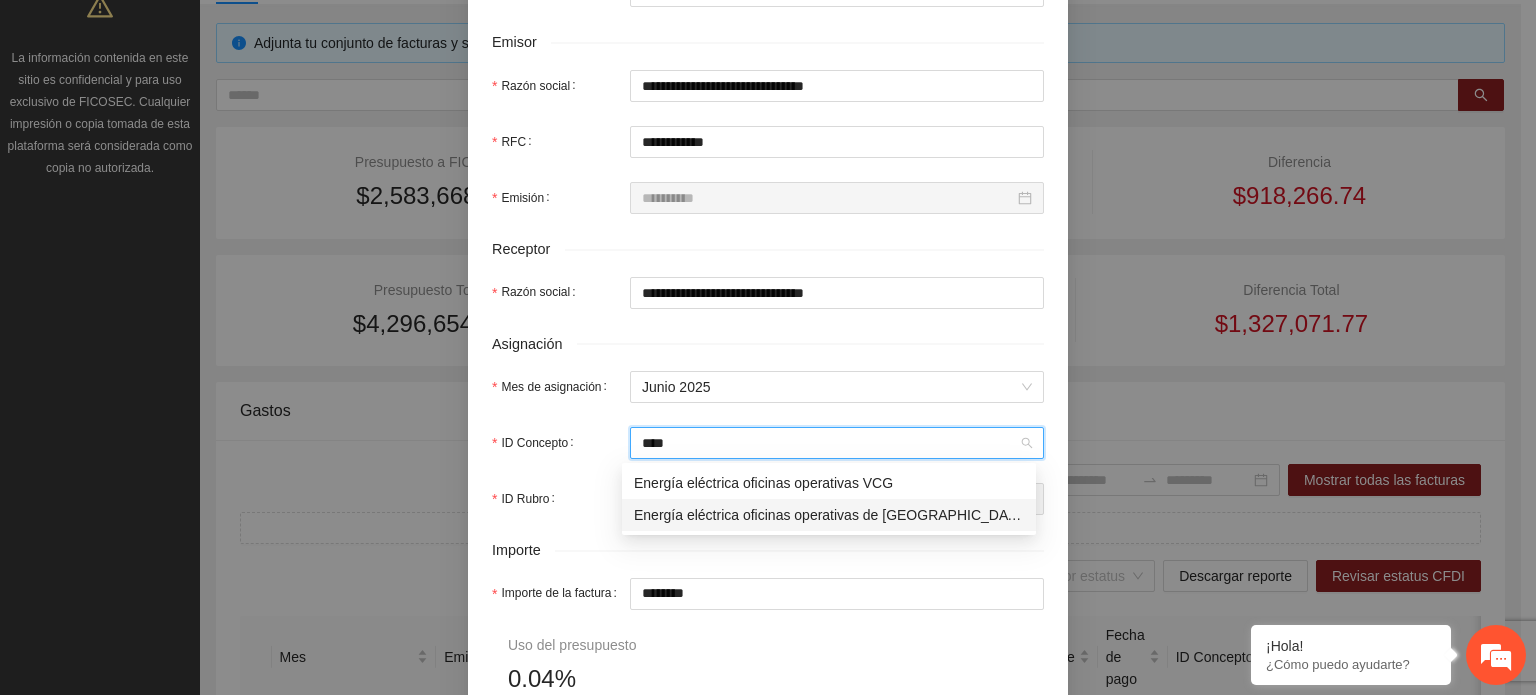 click on "Energía eléctrica oficinas operativas de [GEOGRAPHIC_DATA]" at bounding box center (829, 515) 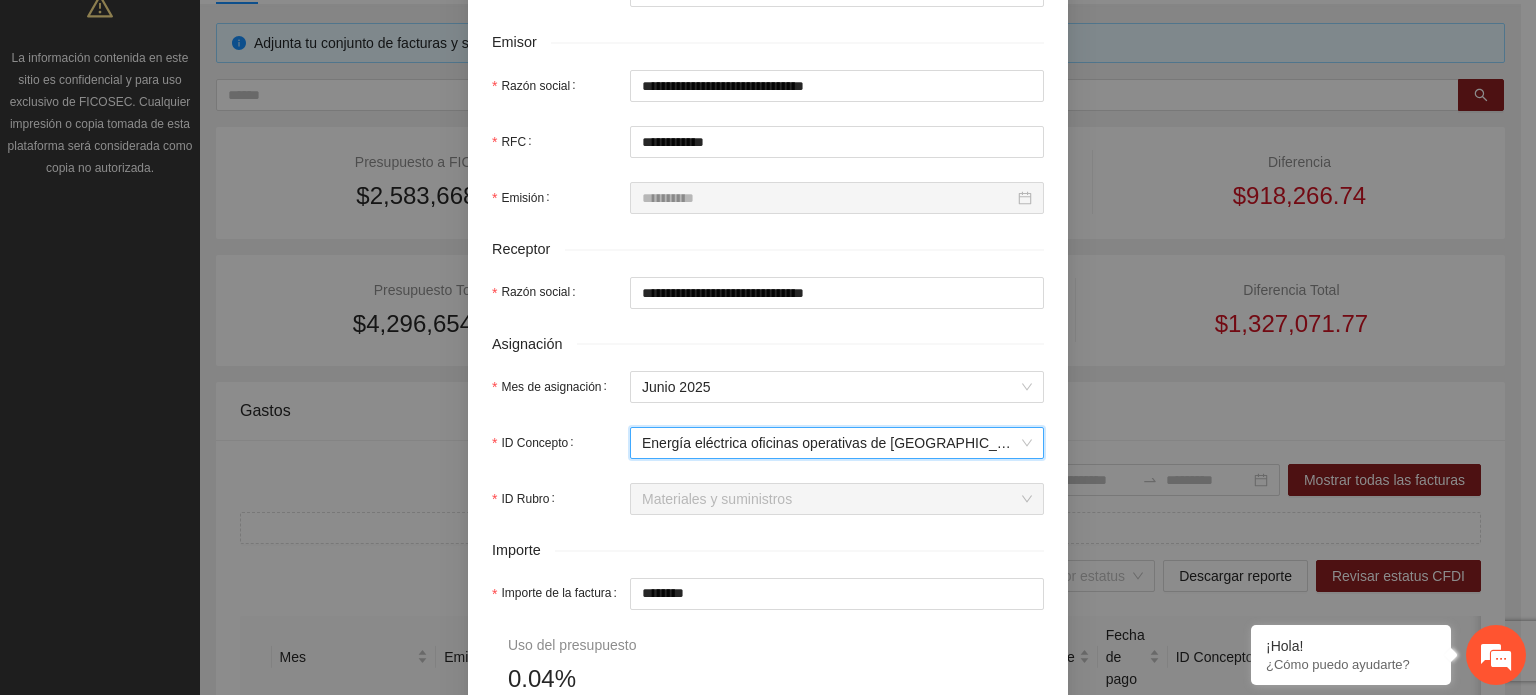 click on "Importe de la factura ********" at bounding box center [768, 594] 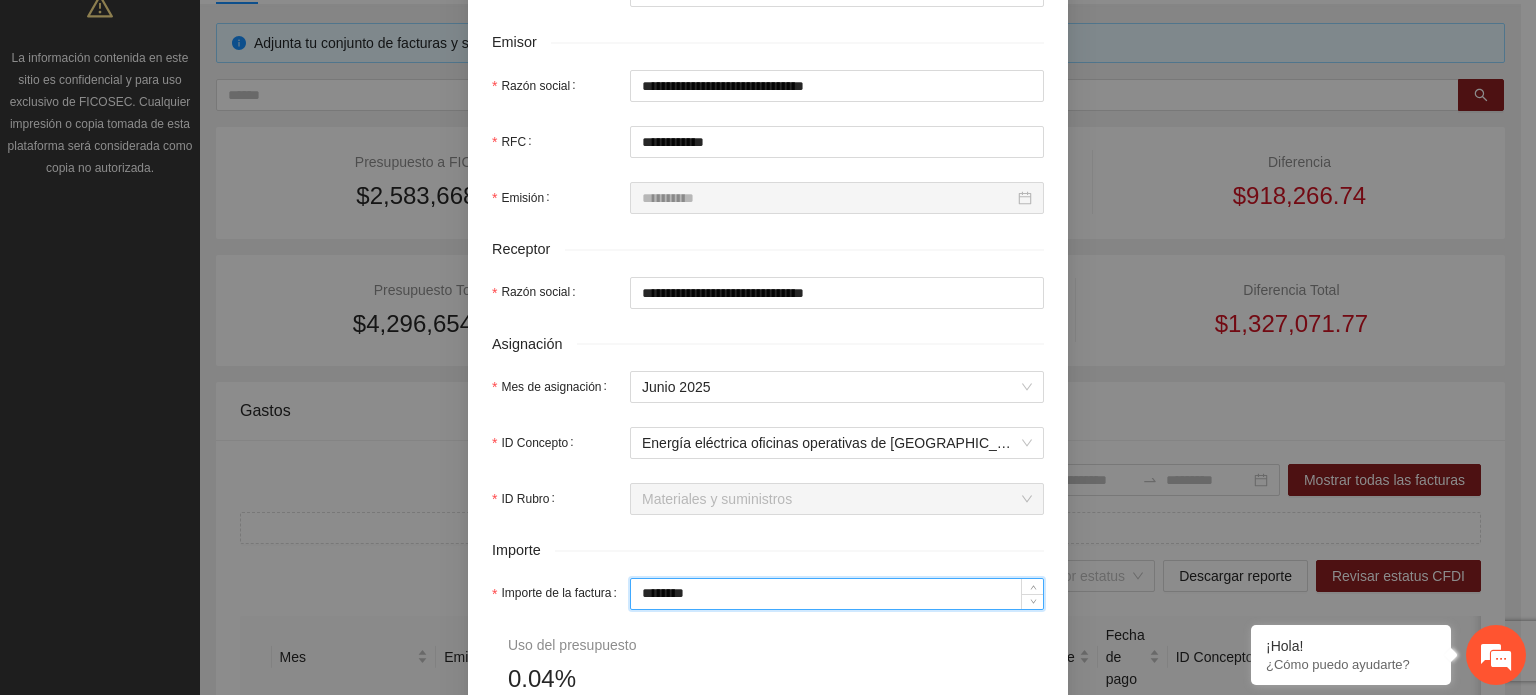 type on "*" 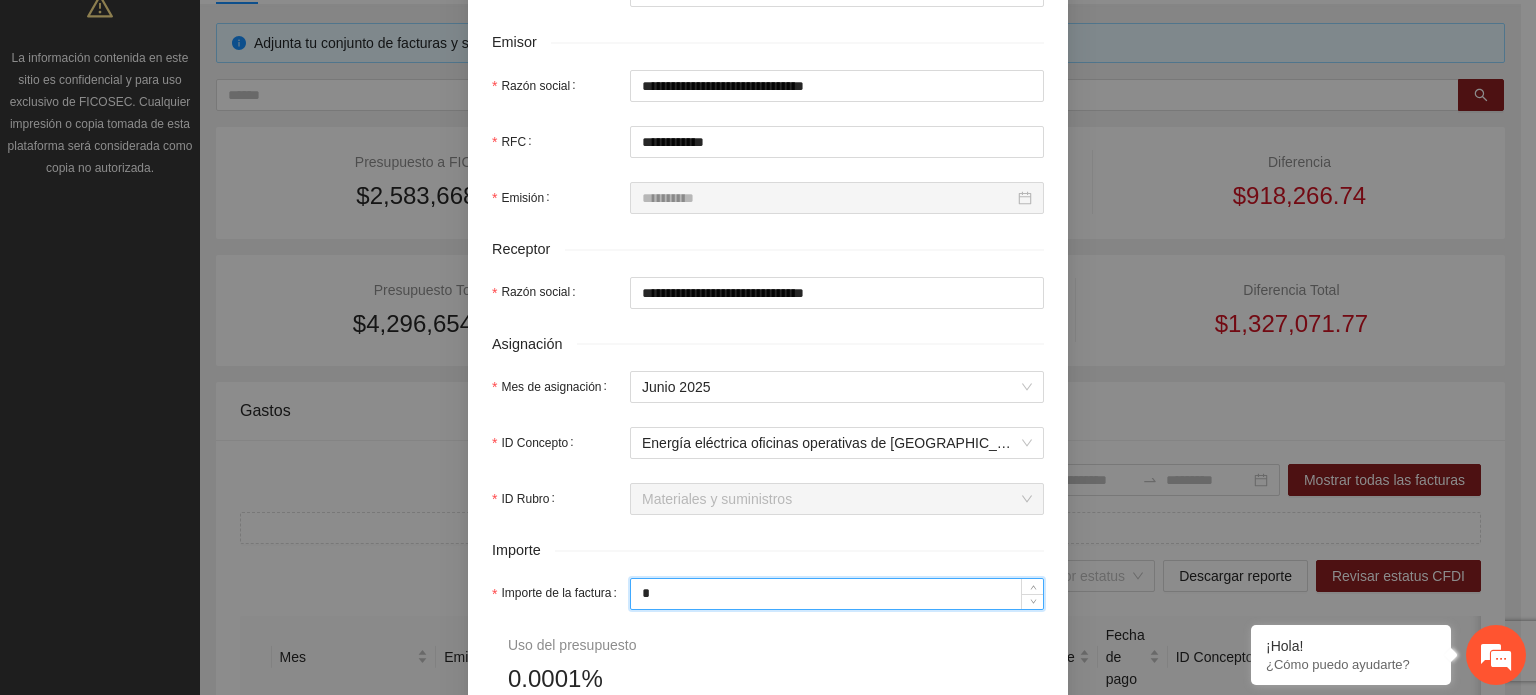 type 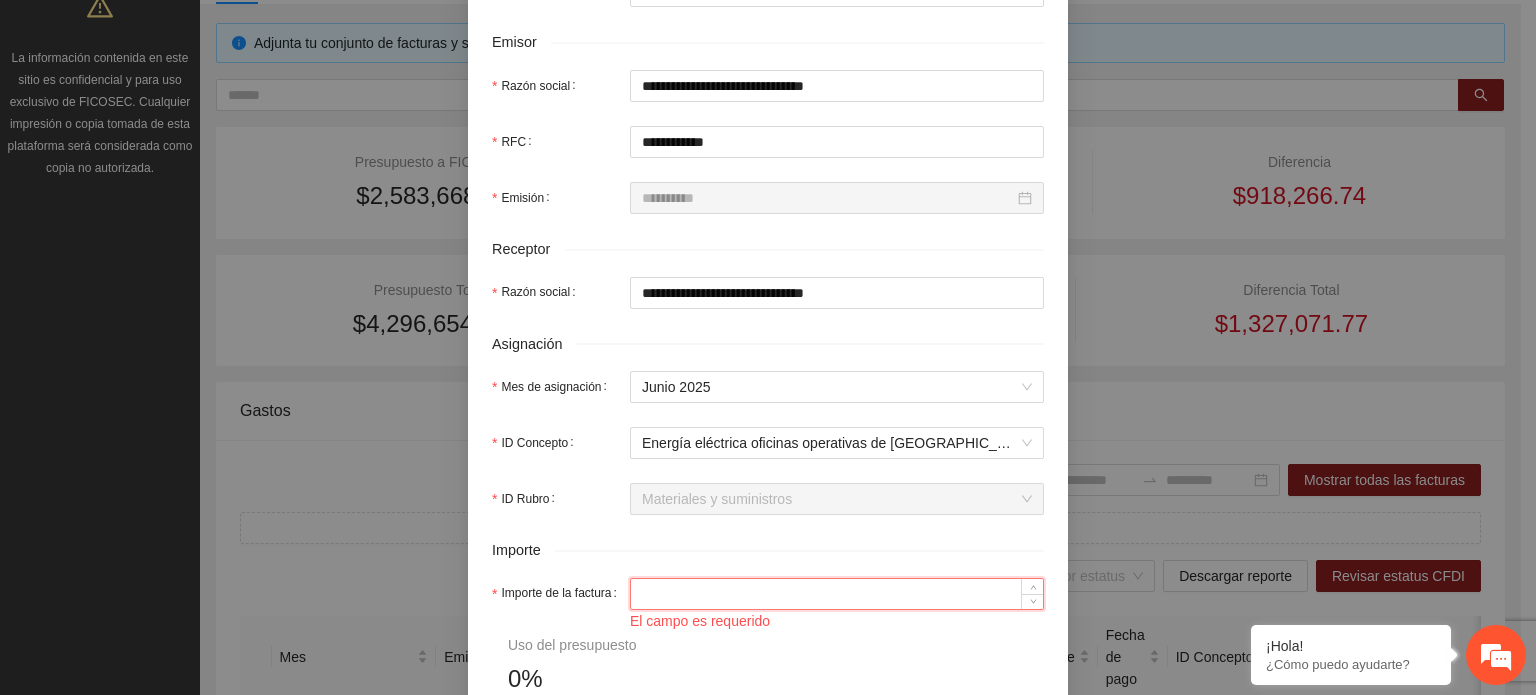 type on "*" 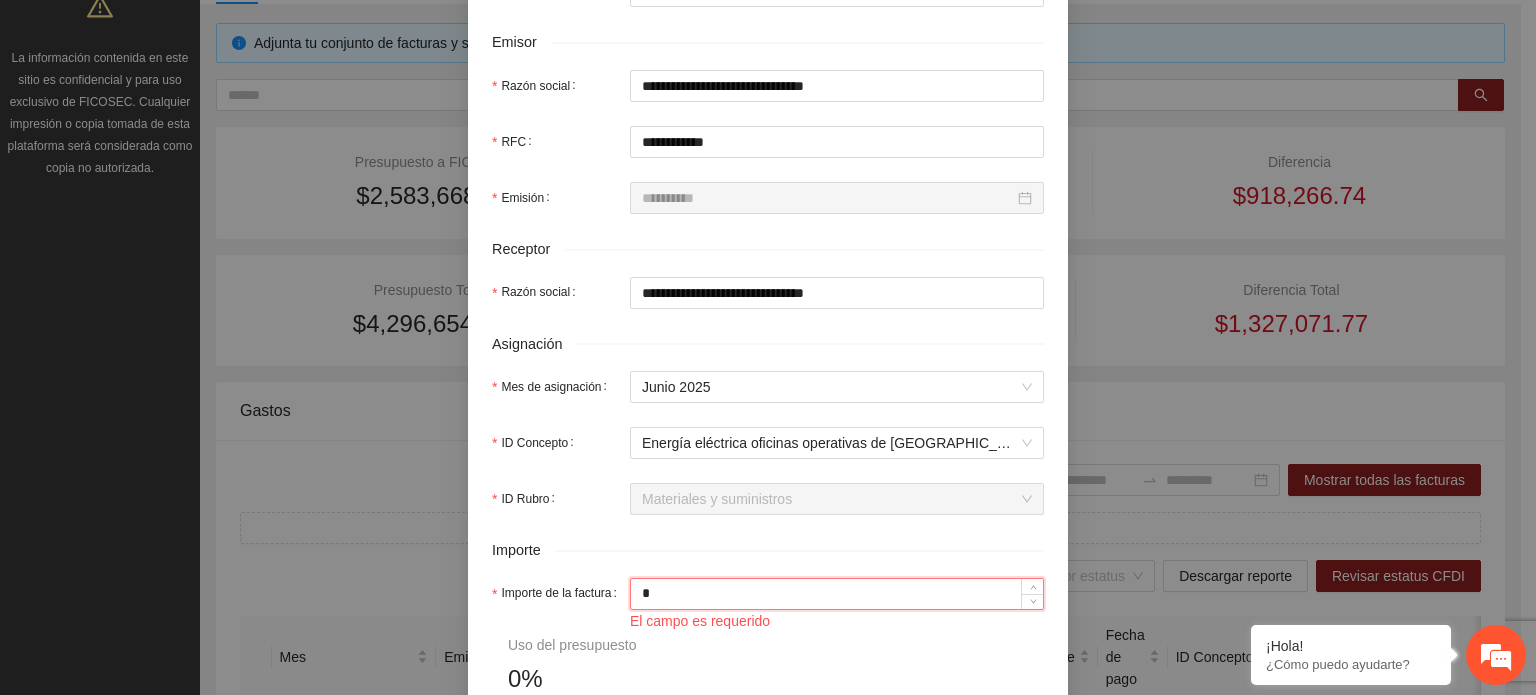 type on "**" 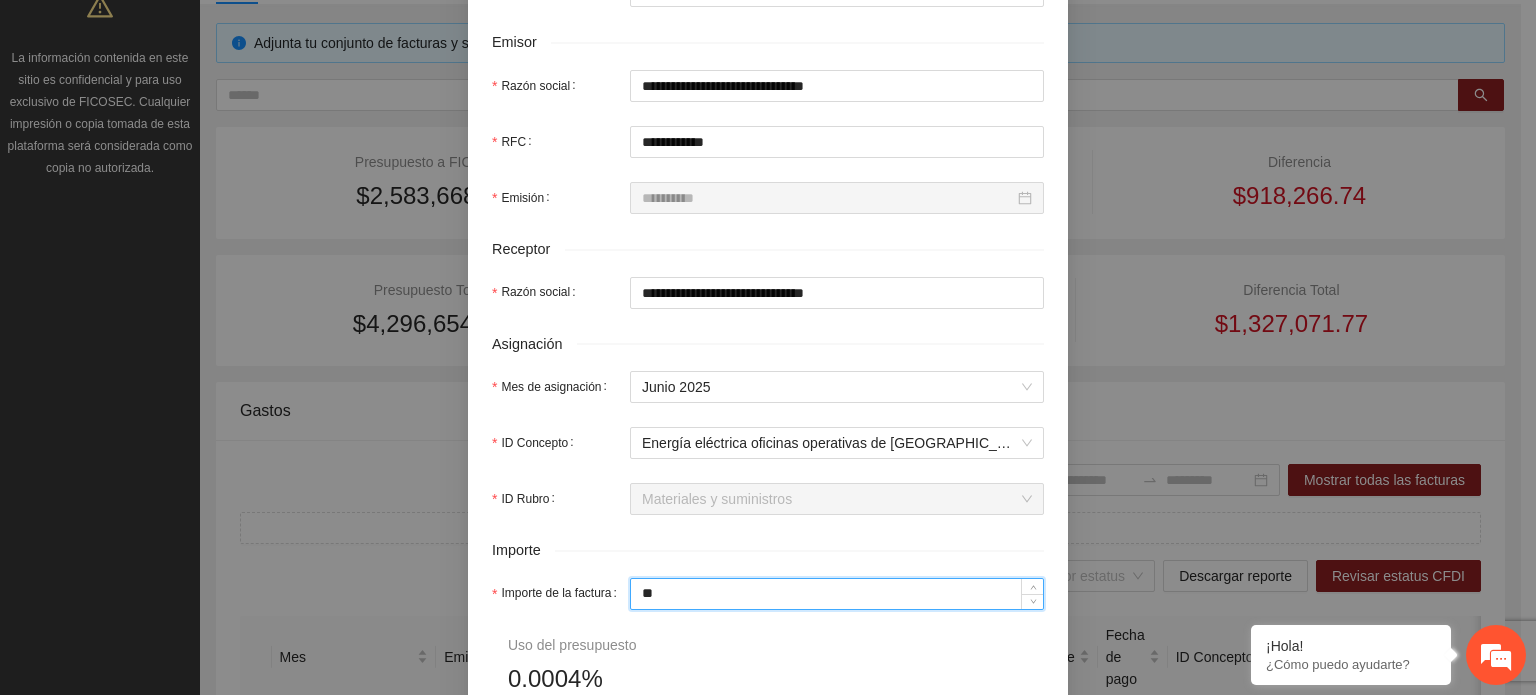 type on "***" 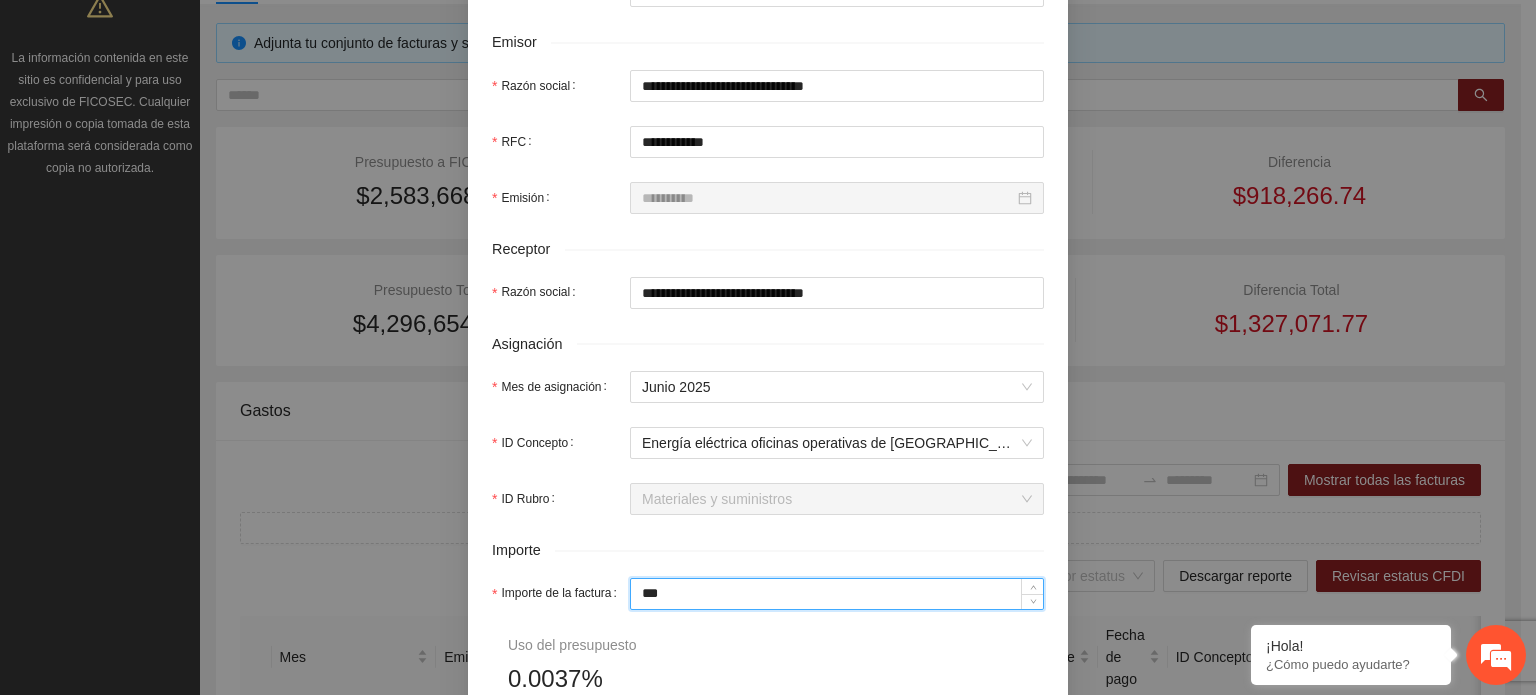 type on "*****" 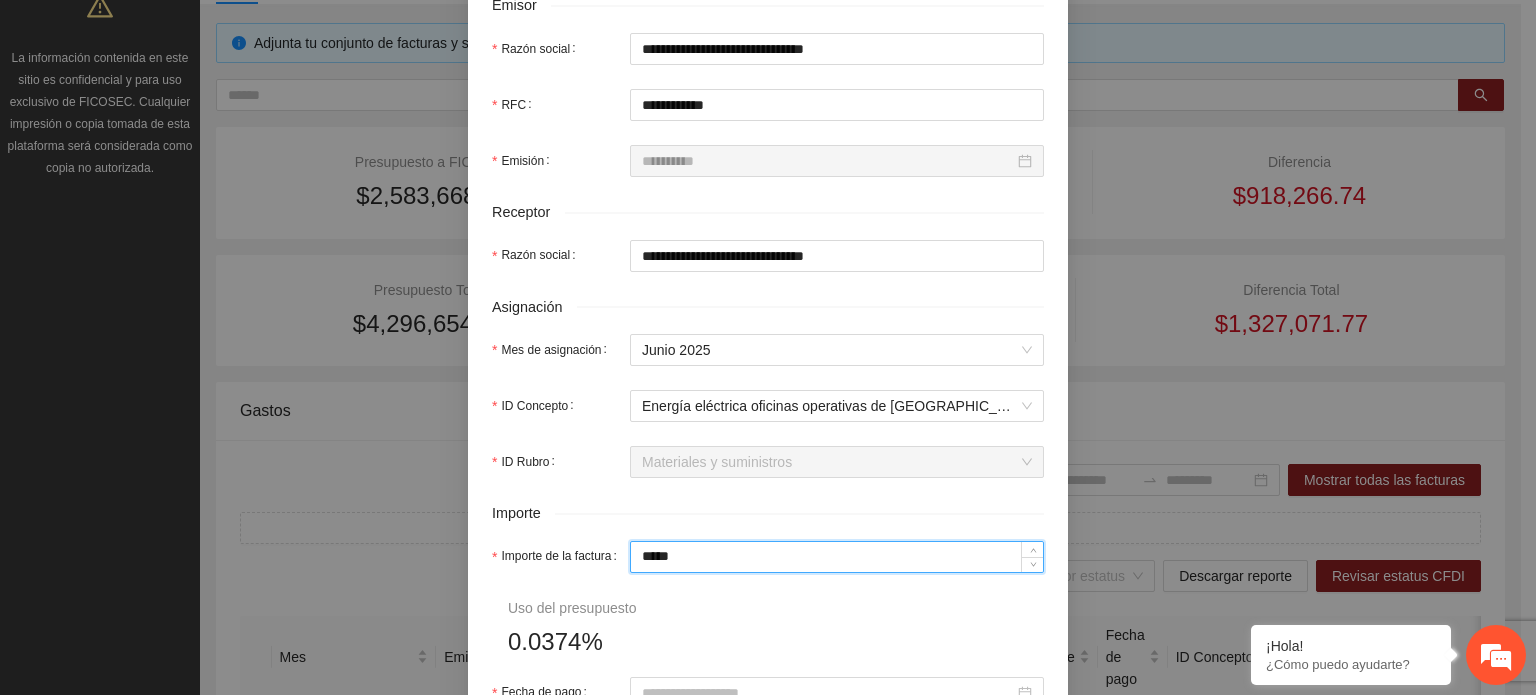 scroll, scrollTop: 600, scrollLeft: 0, axis: vertical 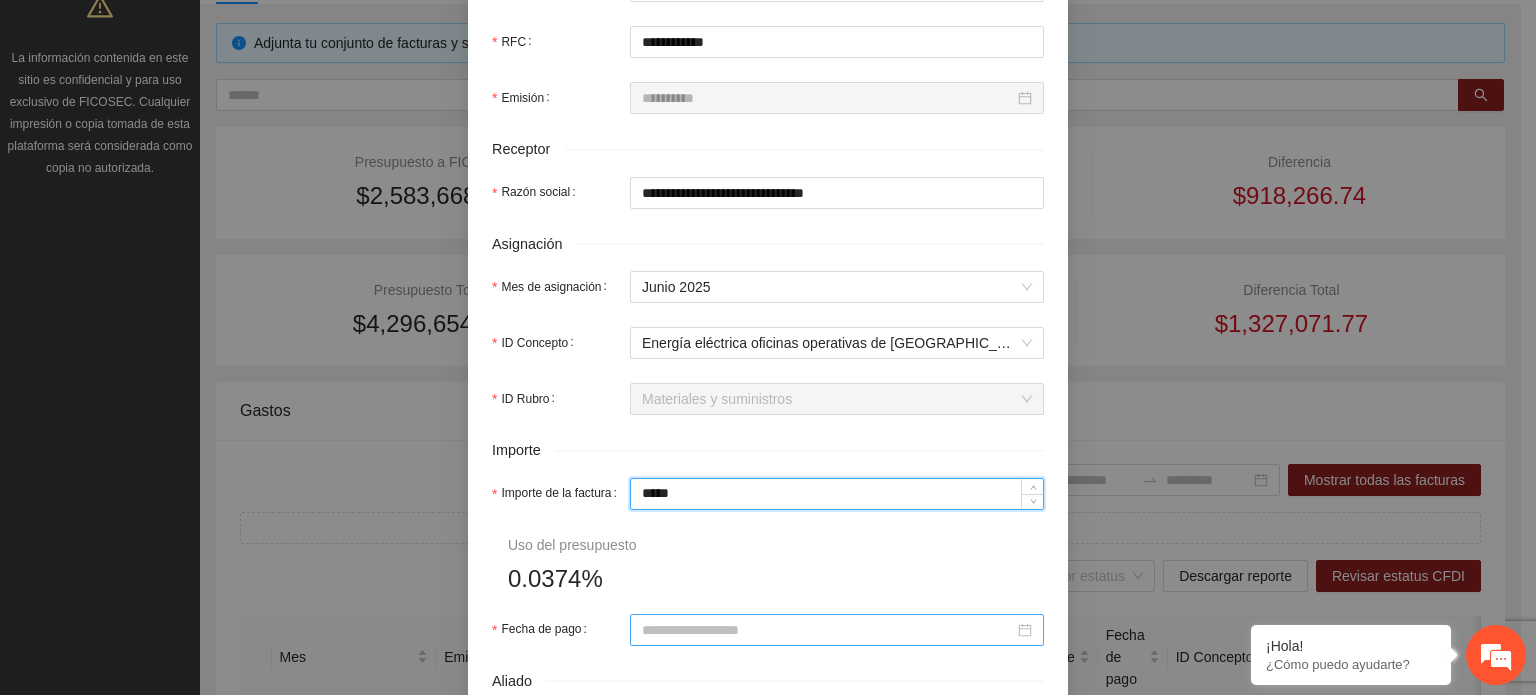 type on "*****" 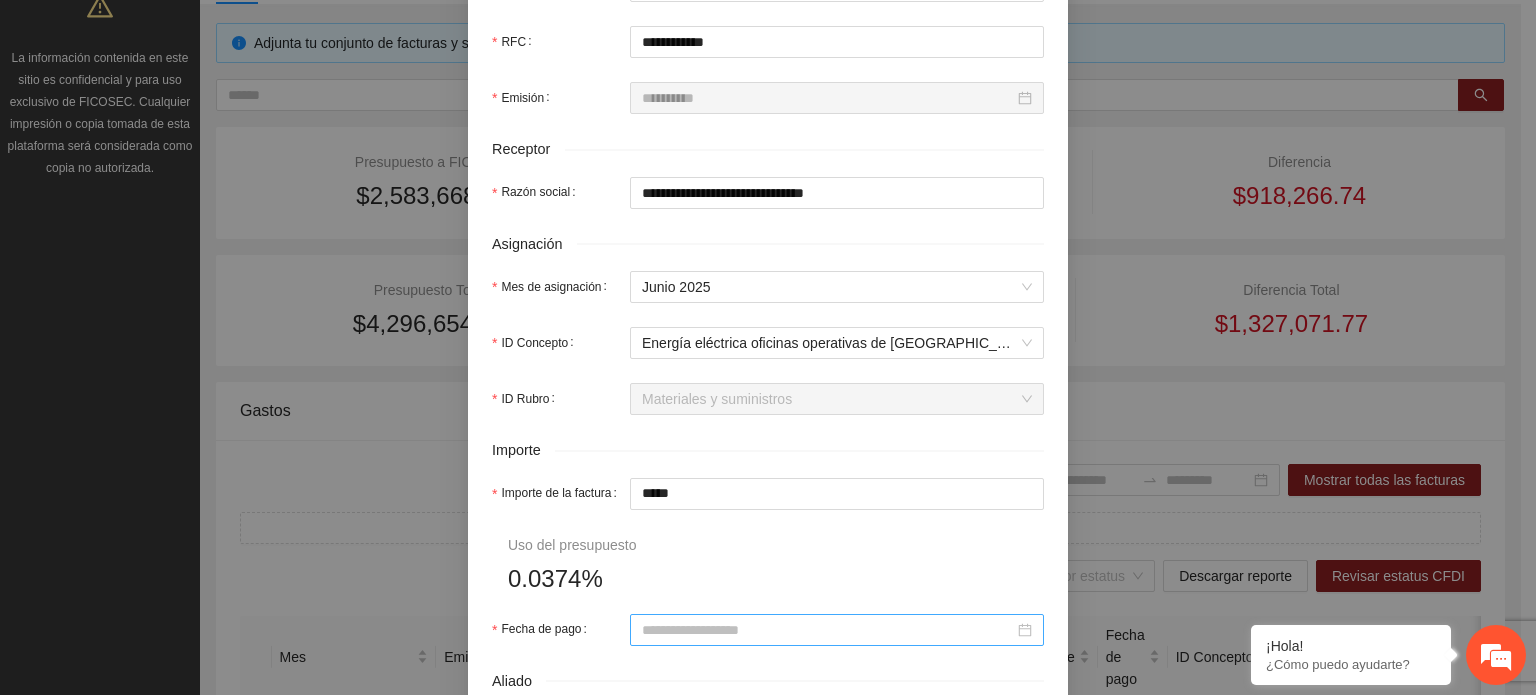 click at bounding box center (837, 630) 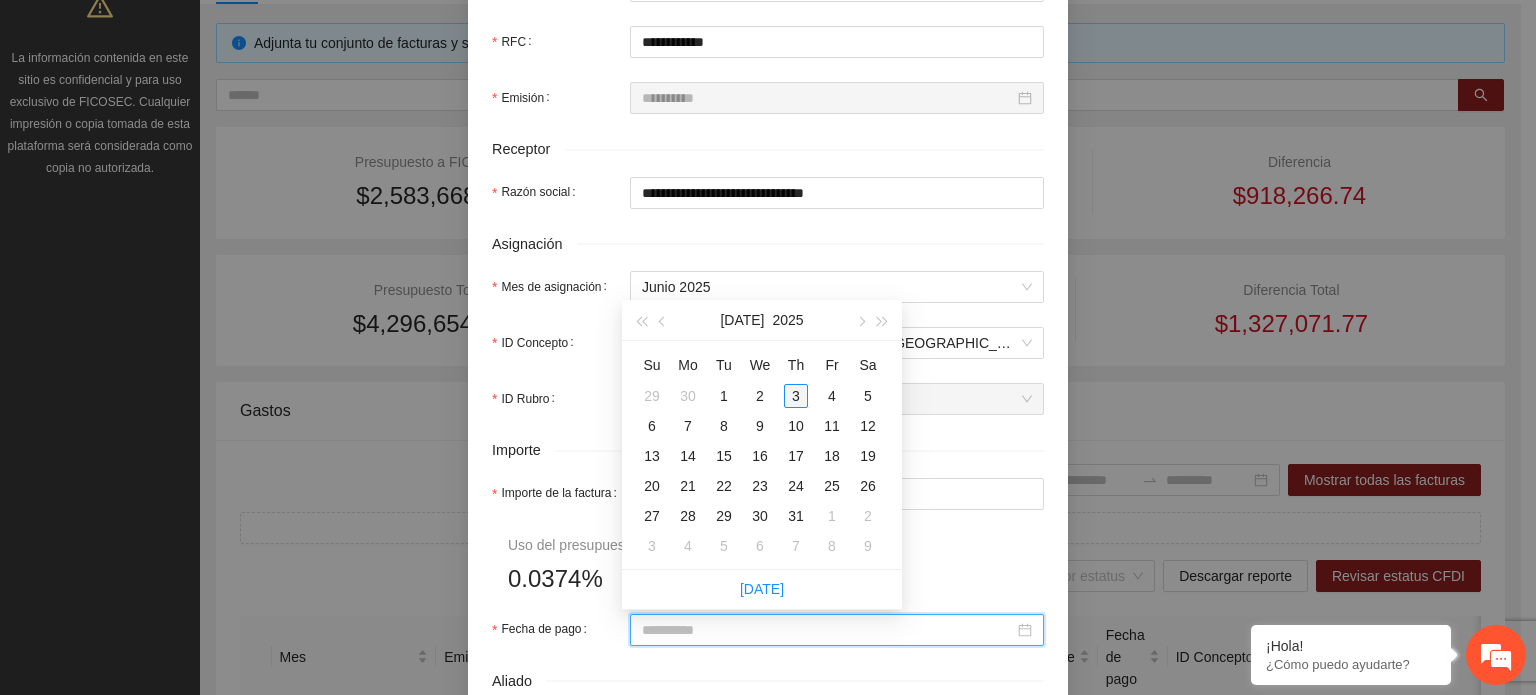 type on "**********" 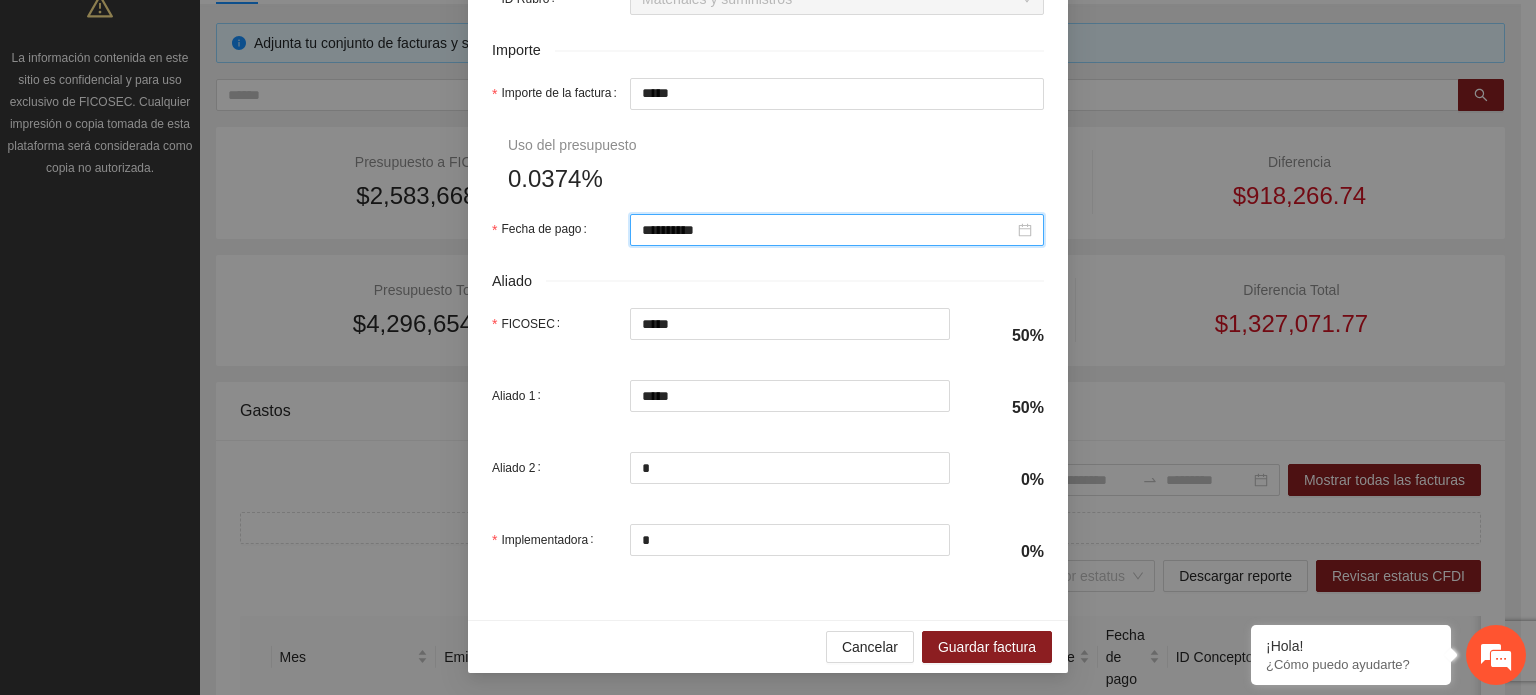 scroll, scrollTop: 1001, scrollLeft: 0, axis: vertical 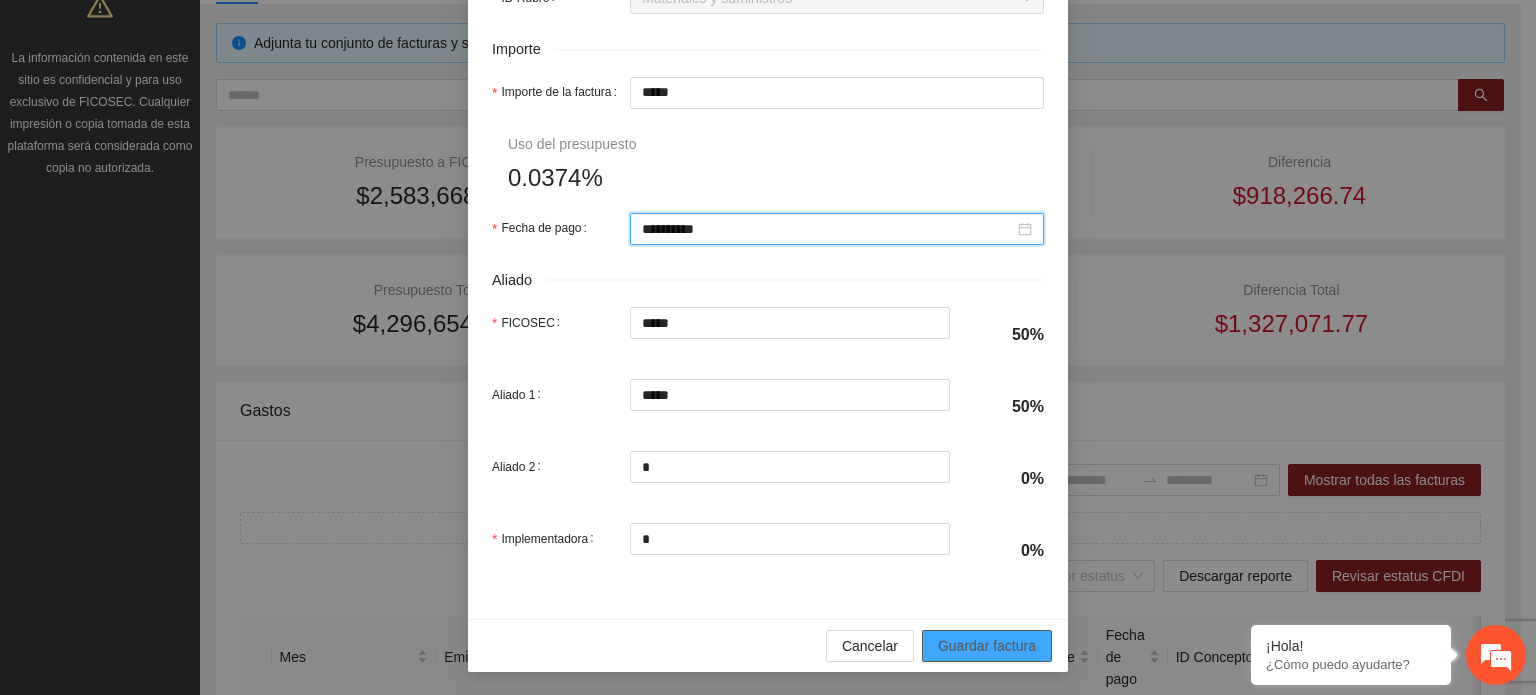 click on "Guardar factura" at bounding box center [987, 646] 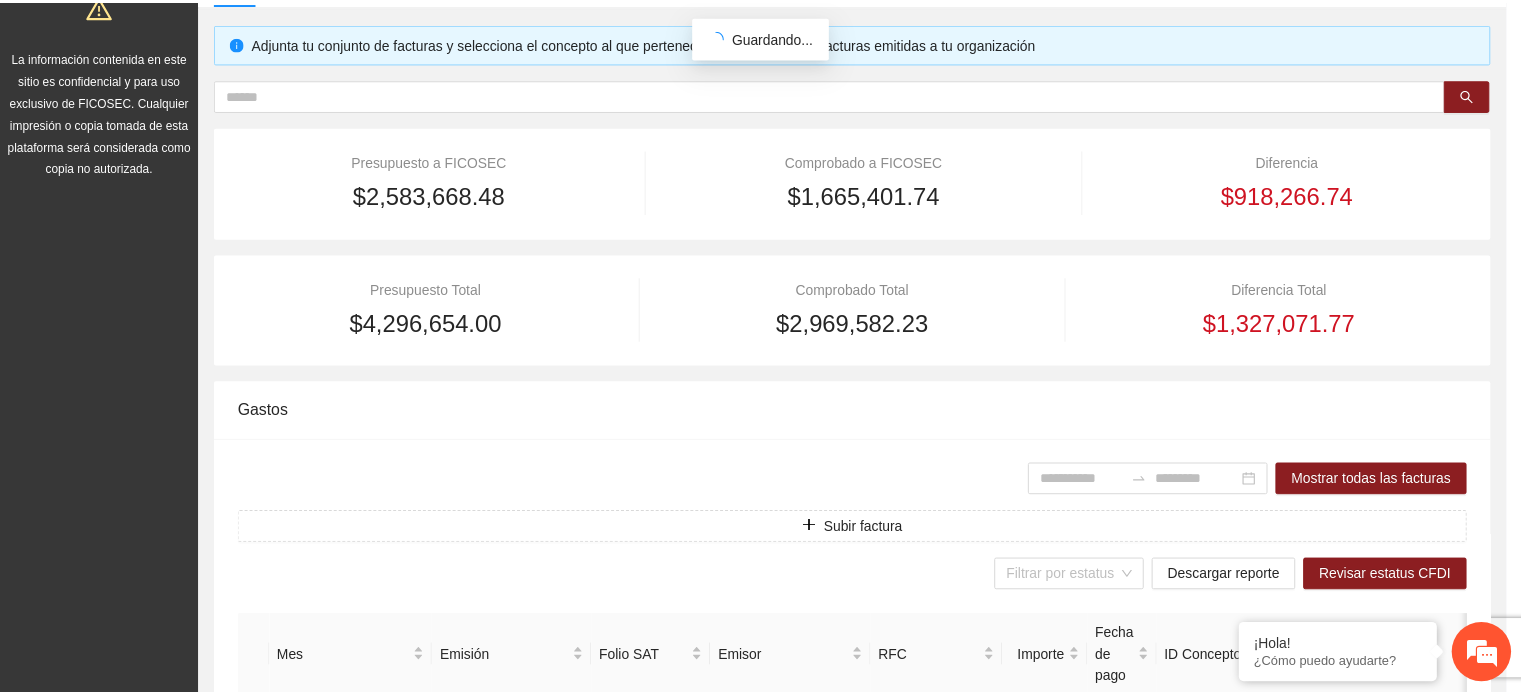 scroll, scrollTop: 841, scrollLeft: 0, axis: vertical 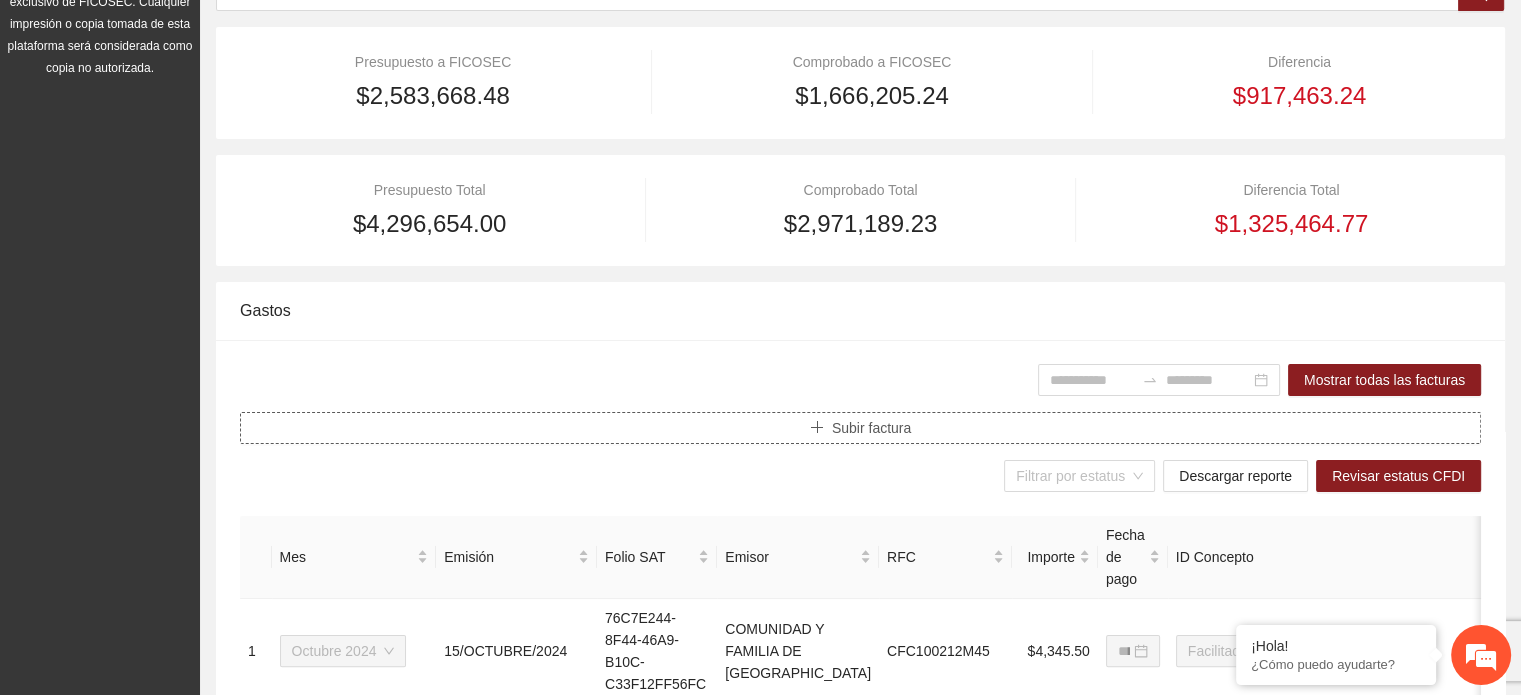 click on "Subir factura" at bounding box center (871, 428) 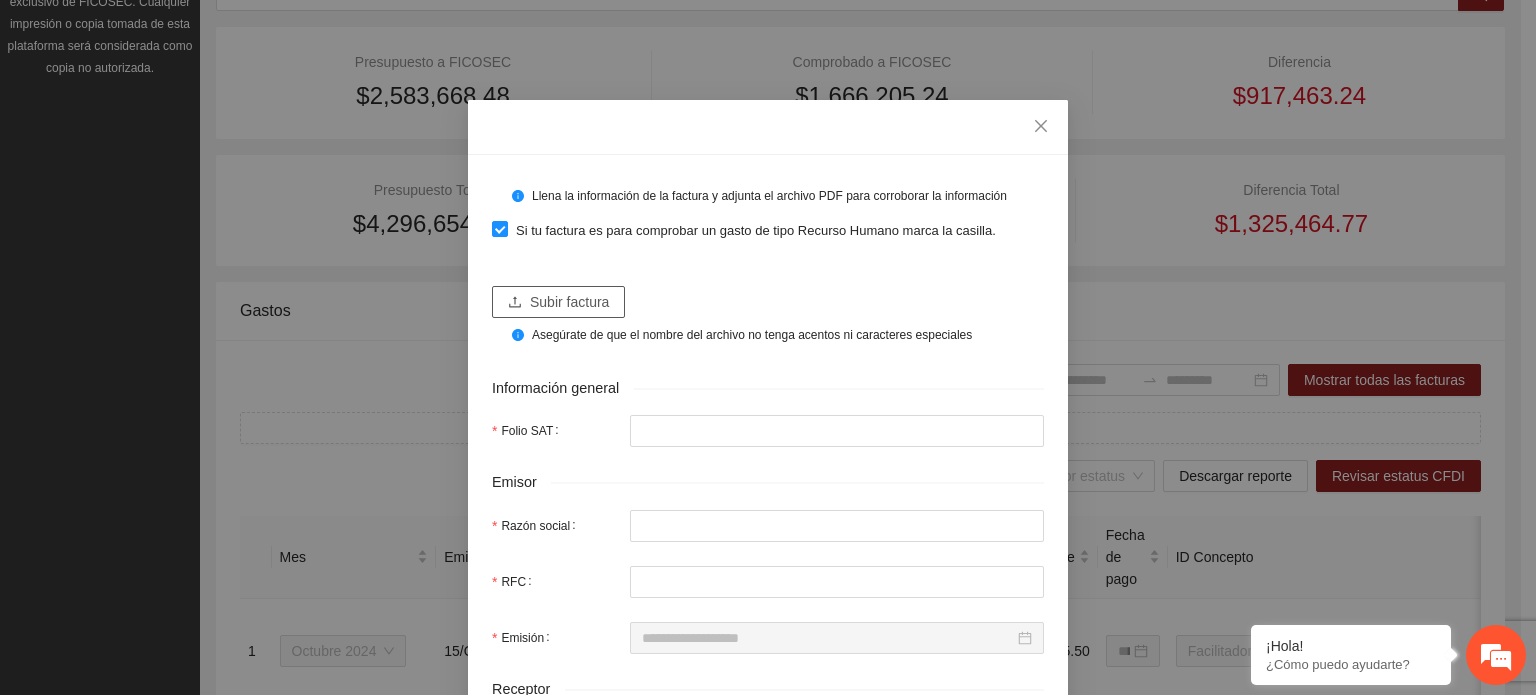 click on "Subir factura" at bounding box center [569, 302] 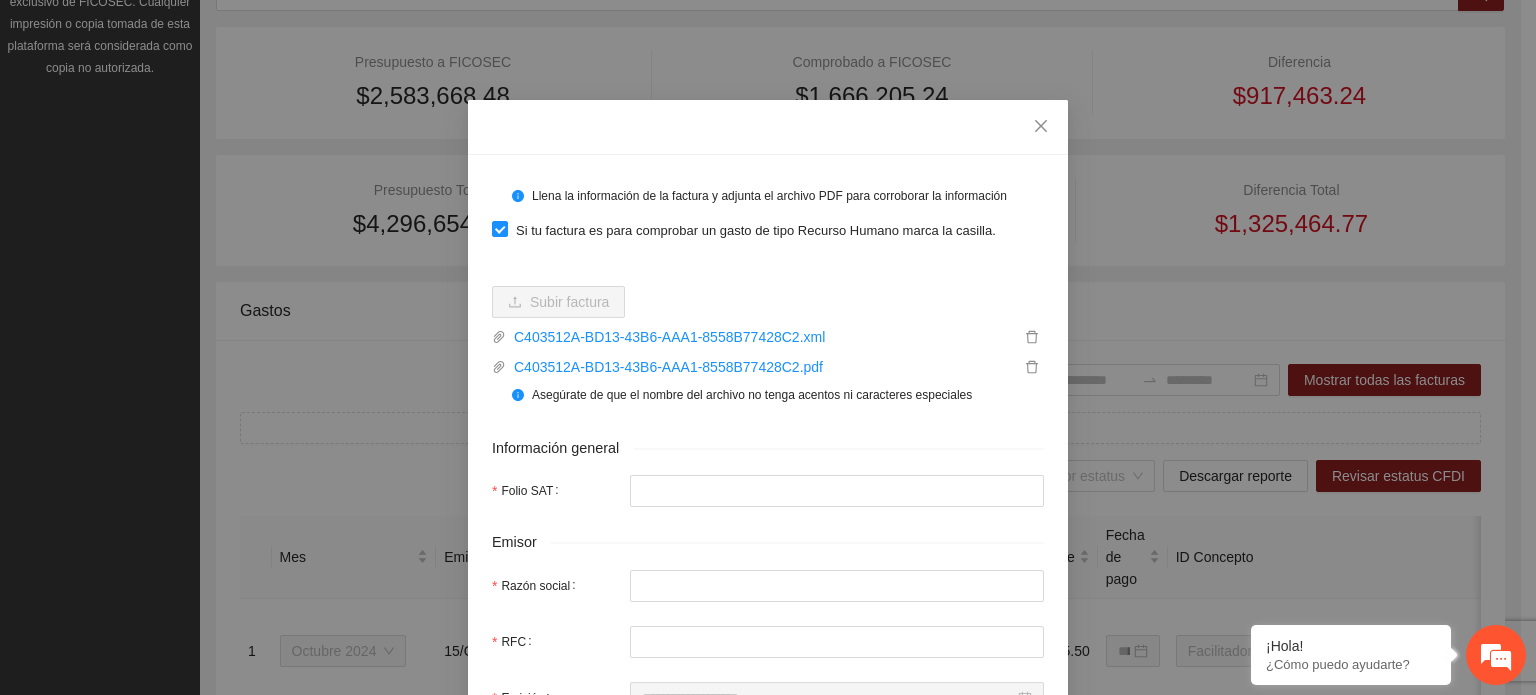 type on "**********" 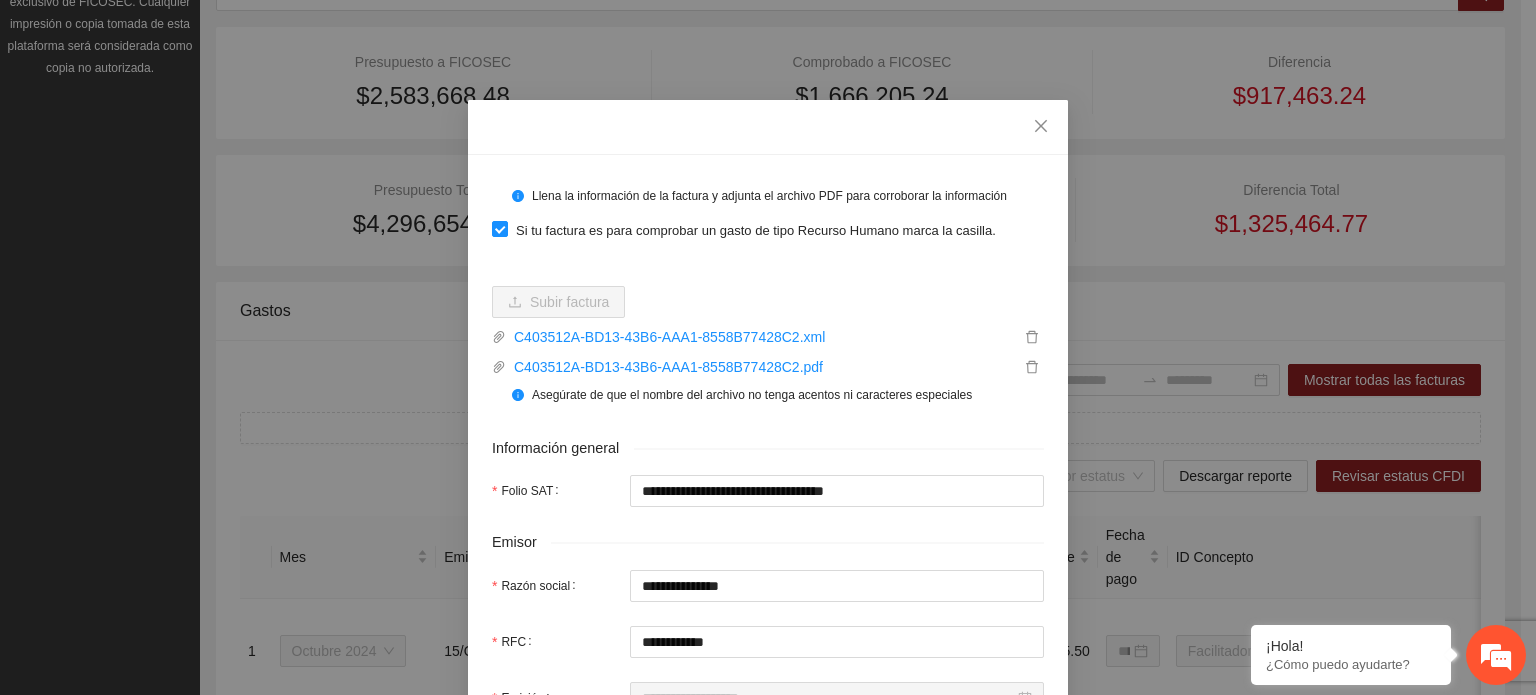 type on "**********" 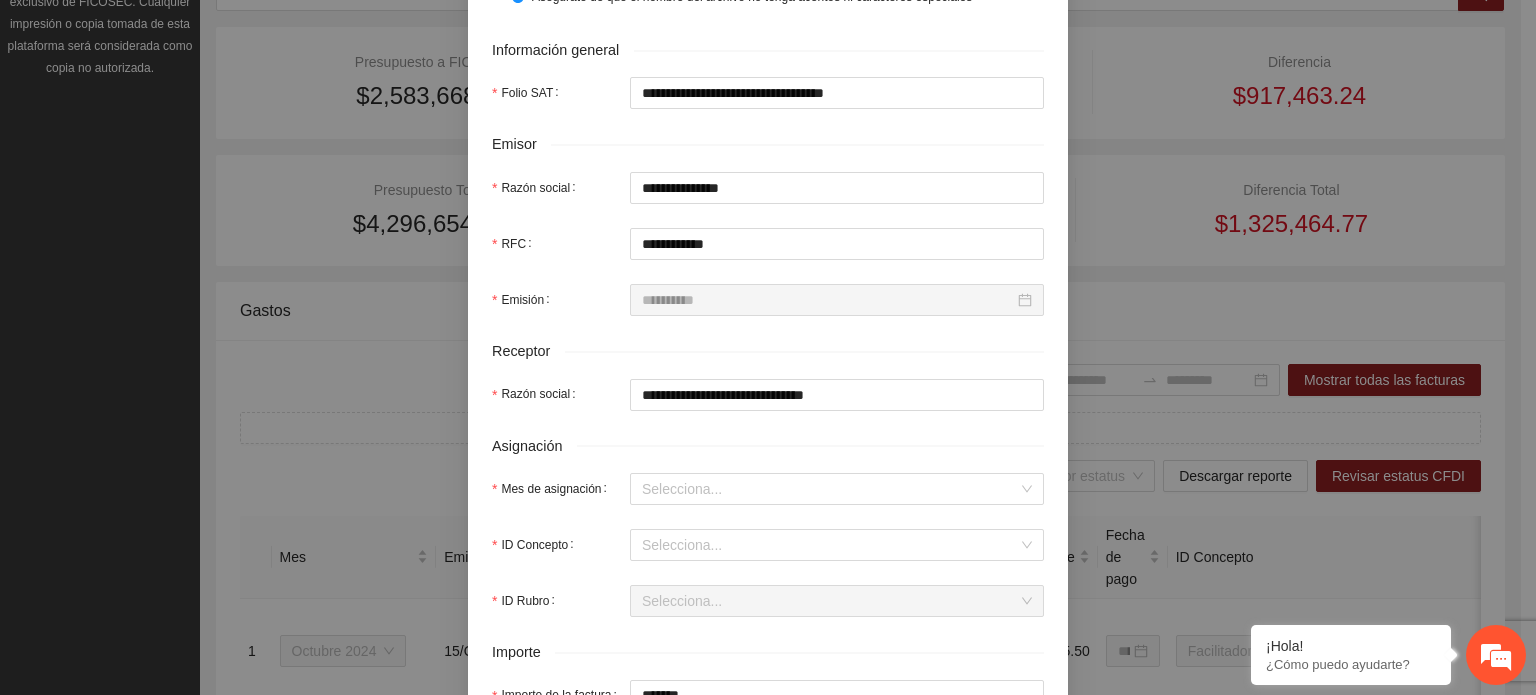 scroll, scrollTop: 400, scrollLeft: 0, axis: vertical 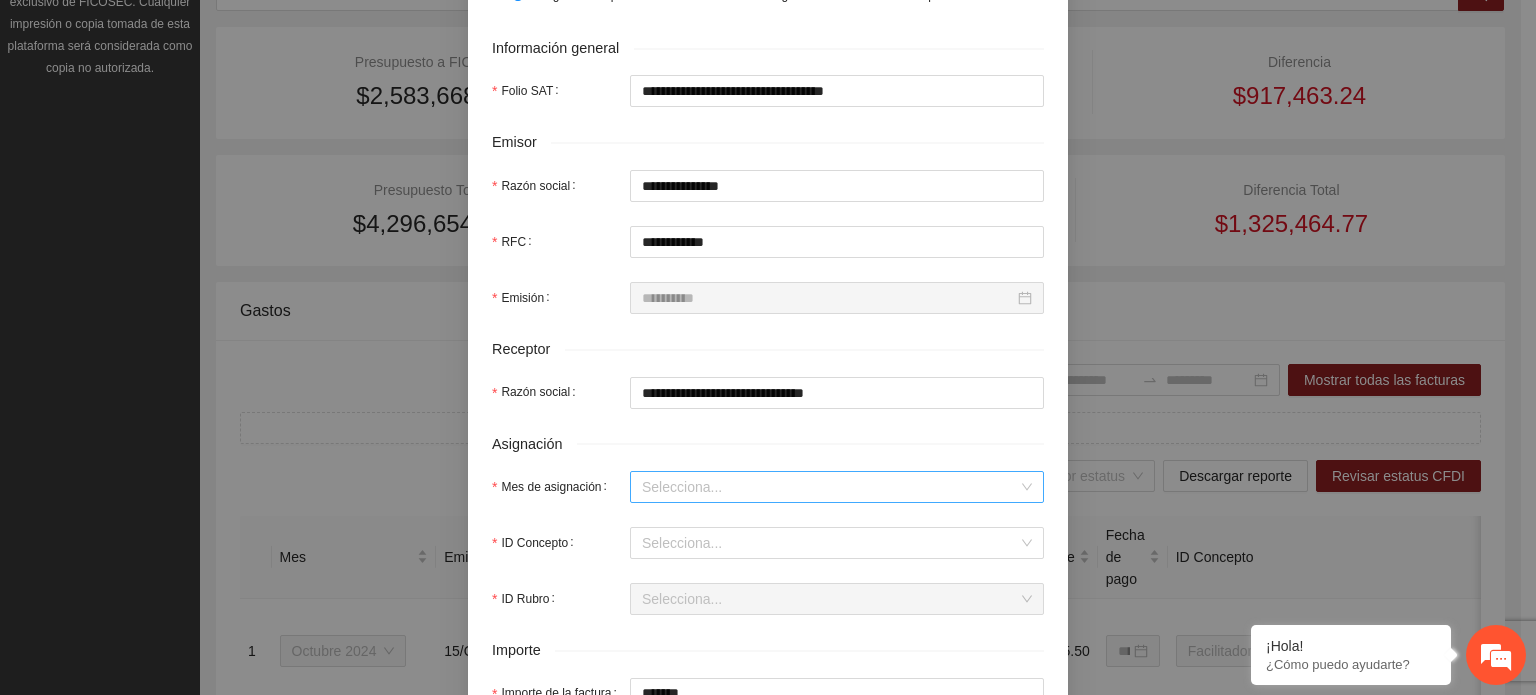 click on "**********" at bounding box center [768, 479] 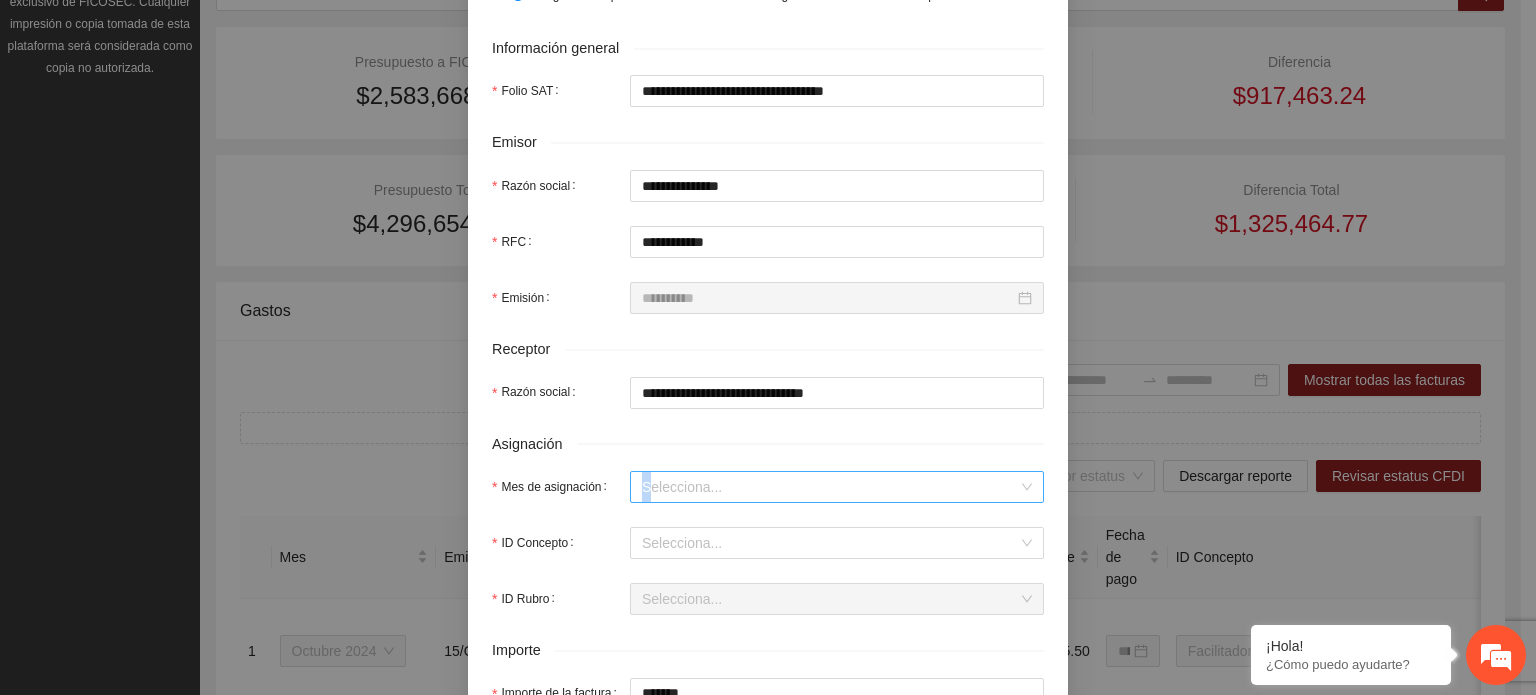click on "Mes de asignación" at bounding box center (830, 487) 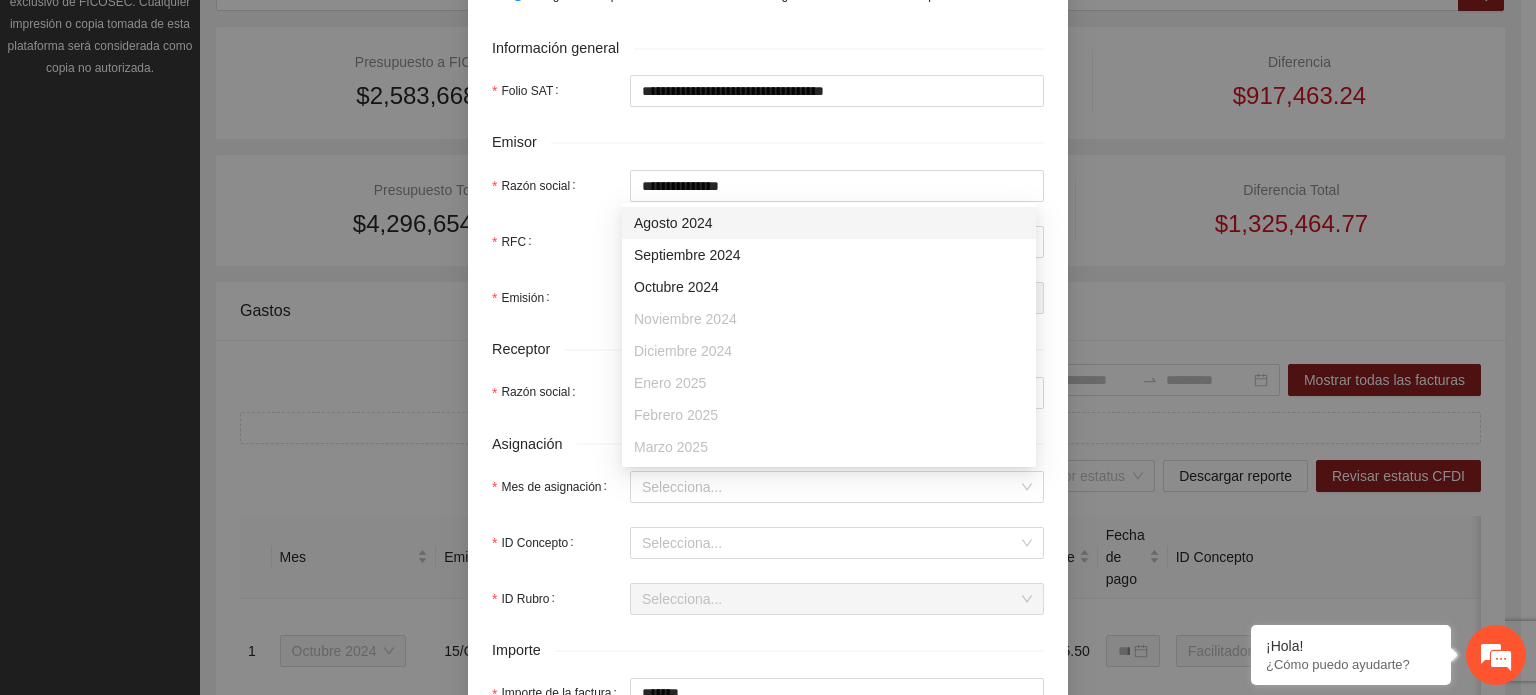 scroll, scrollTop: 100, scrollLeft: 0, axis: vertical 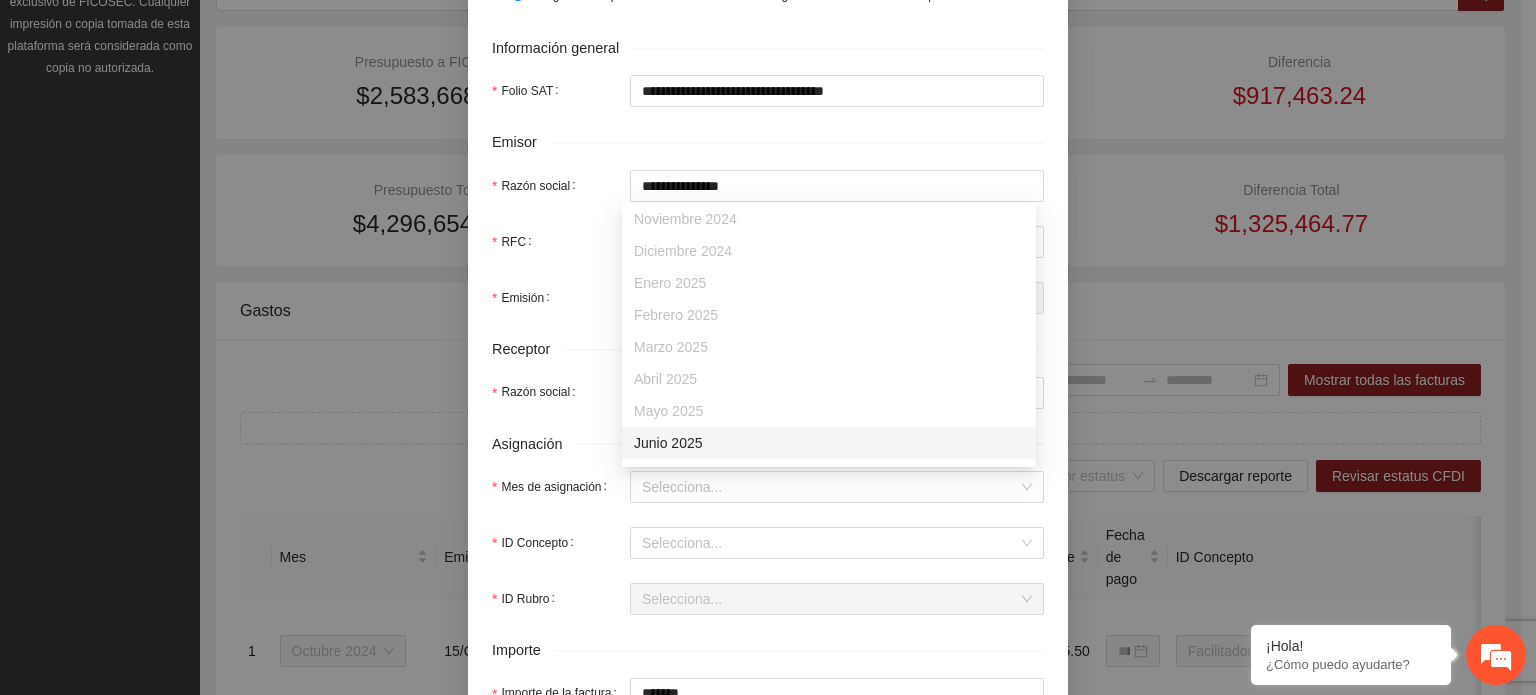 click on "Junio 2025" at bounding box center (829, 443) 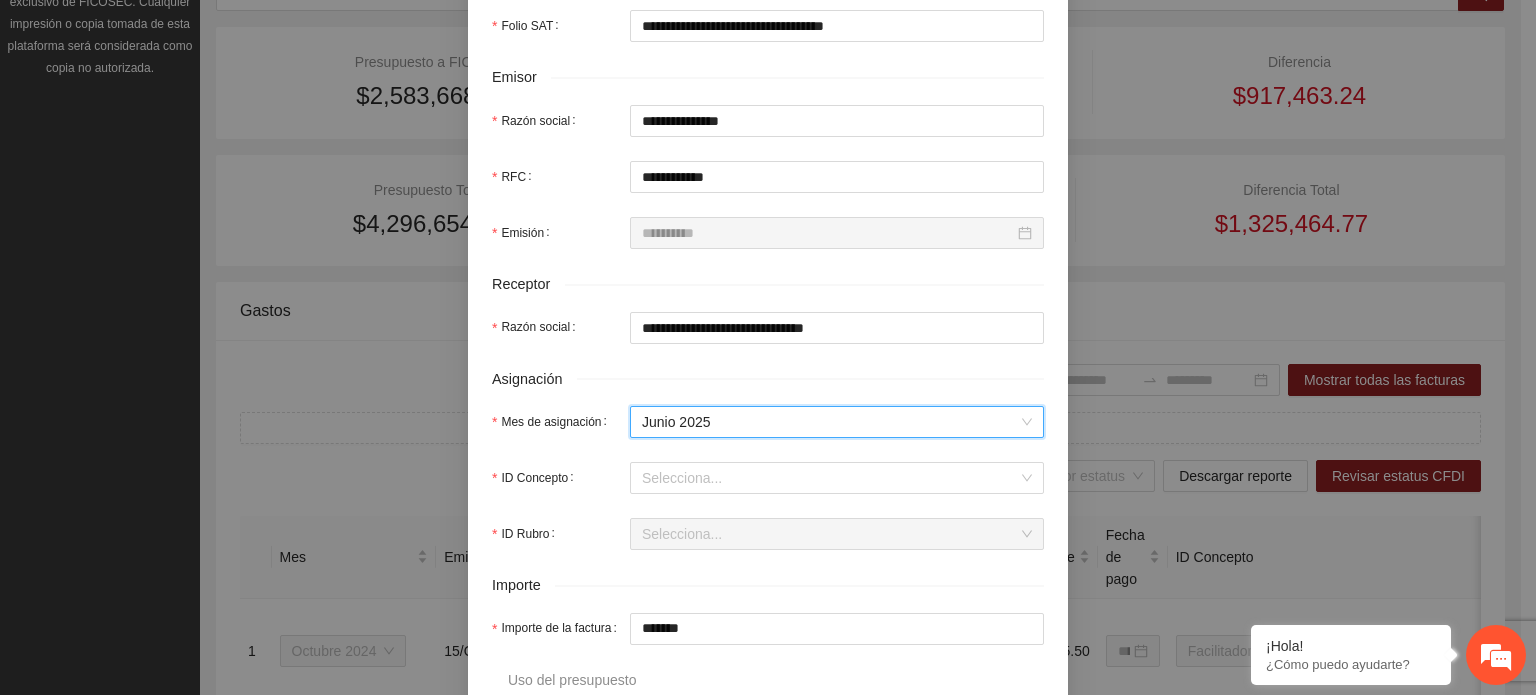 scroll, scrollTop: 500, scrollLeft: 0, axis: vertical 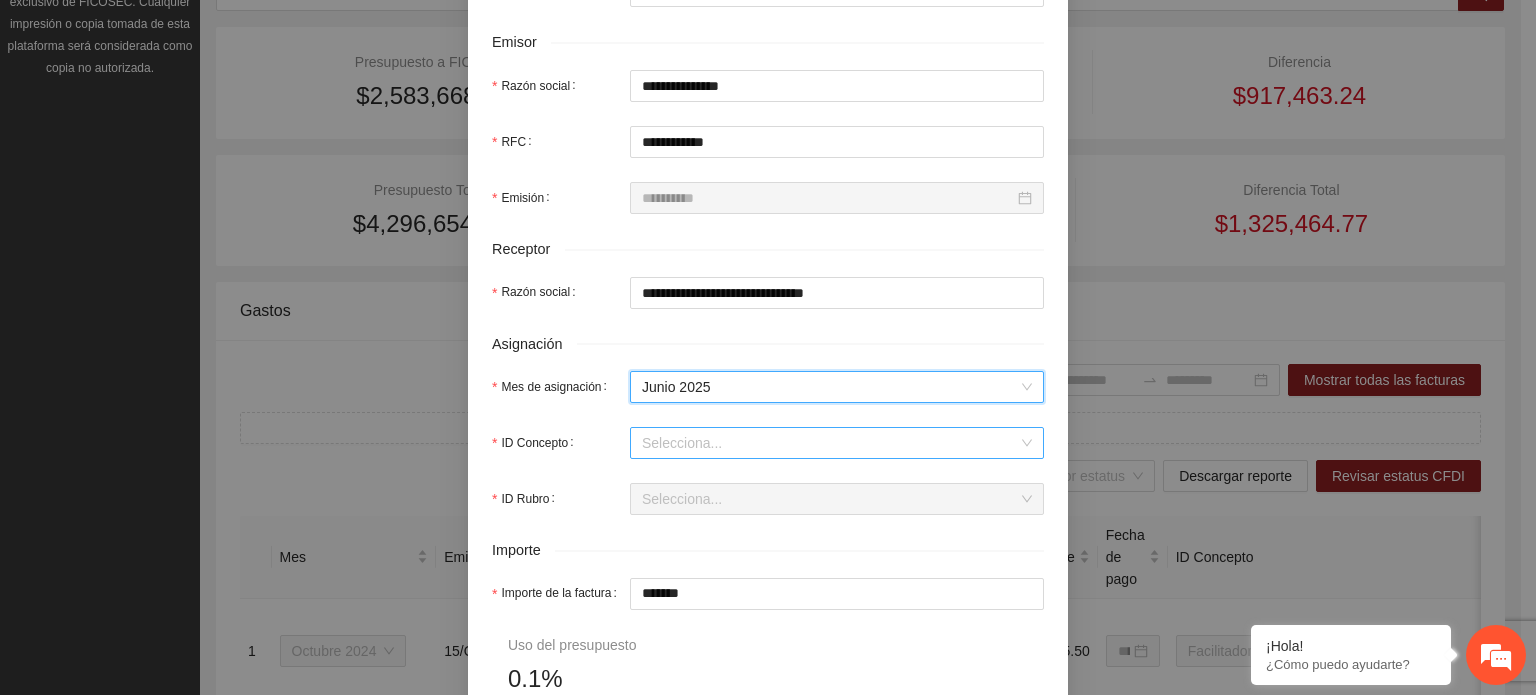 click on "ID Concepto" at bounding box center [830, 443] 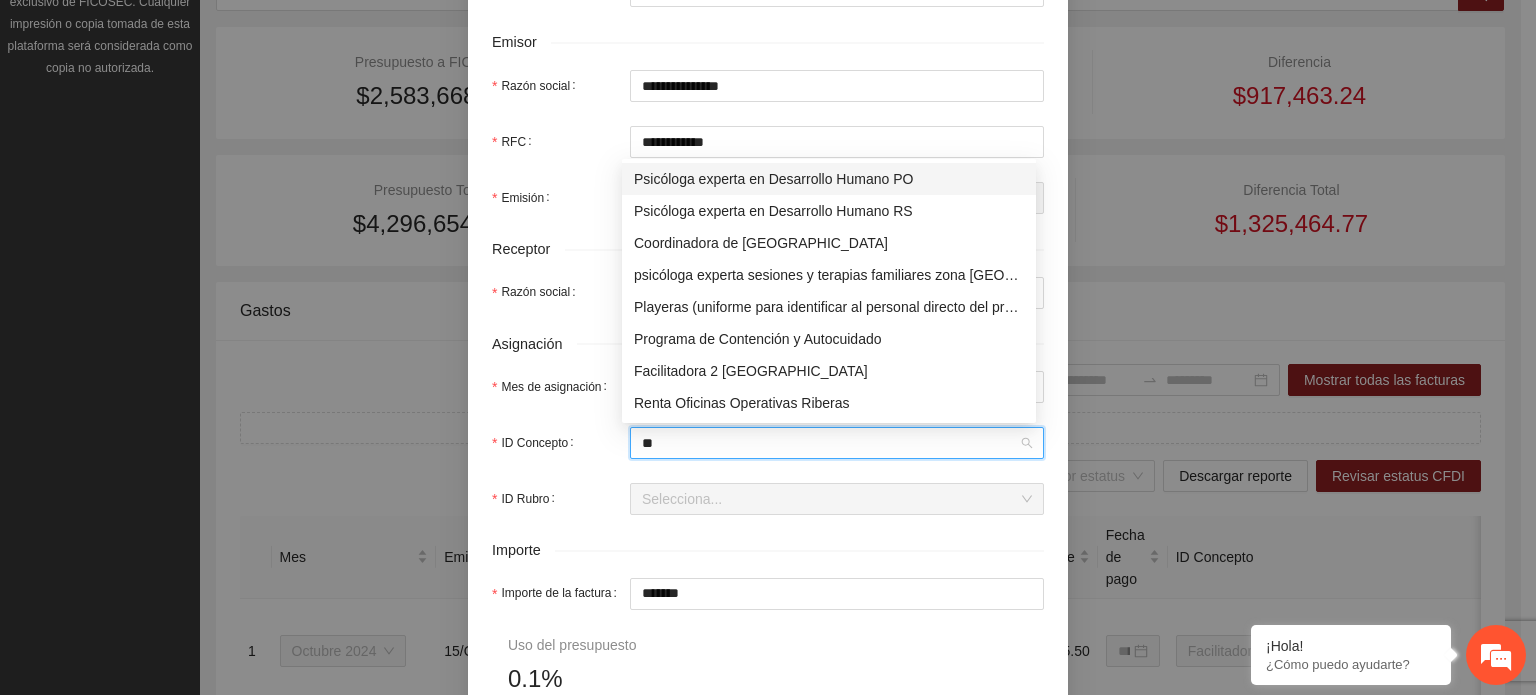 type on "***" 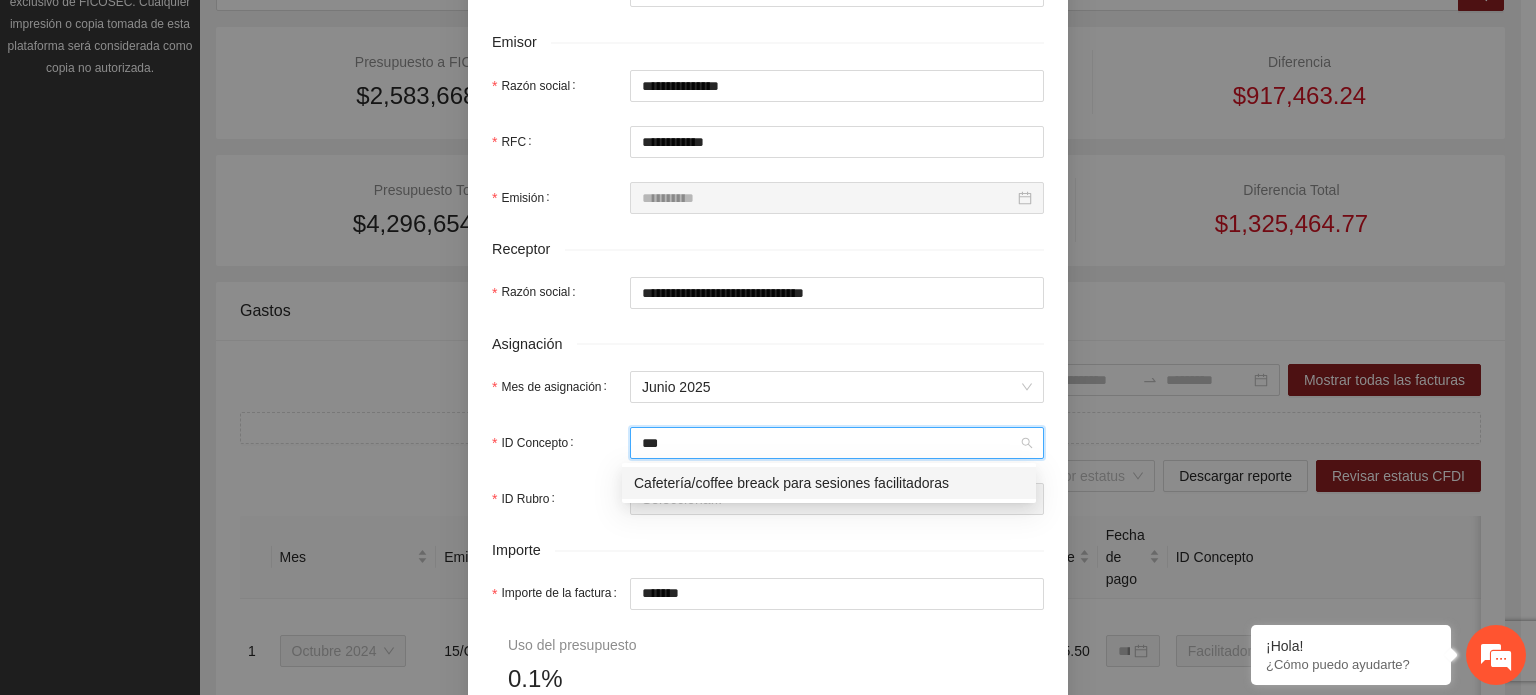click on "Cafetería/coffee breack para sesiones facilitadoras" at bounding box center (829, 483) 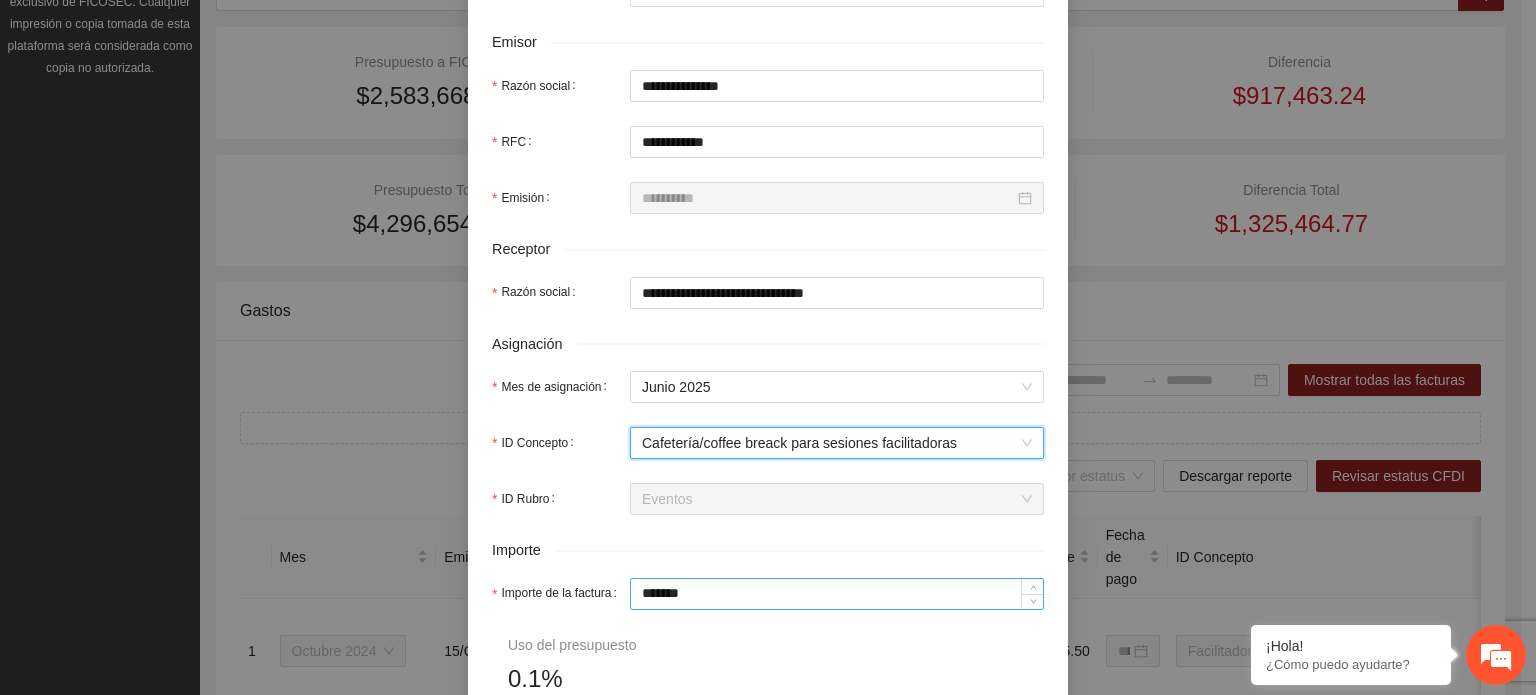 click on "*******" at bounding box center [837, 594] 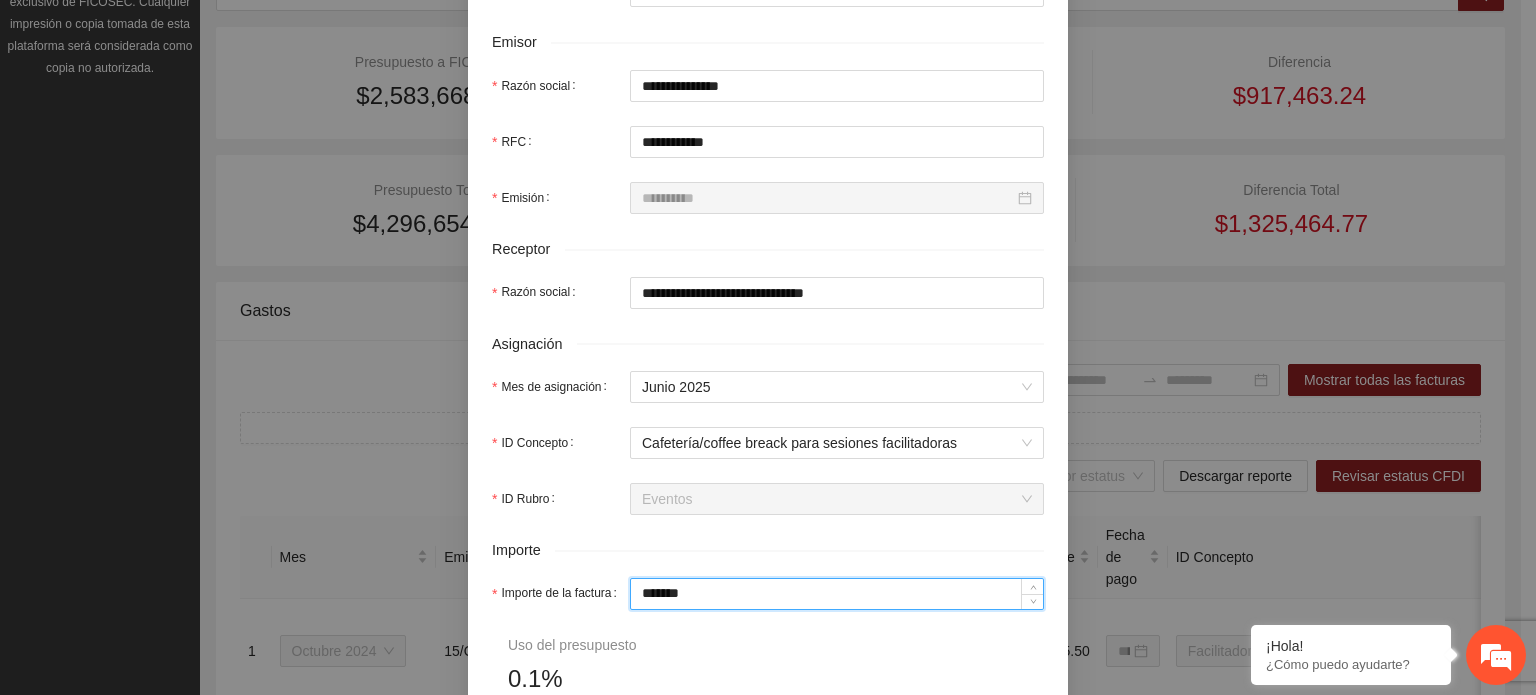 scroll, scrollTop: 700, scrollLeft: 0, axis: vertical 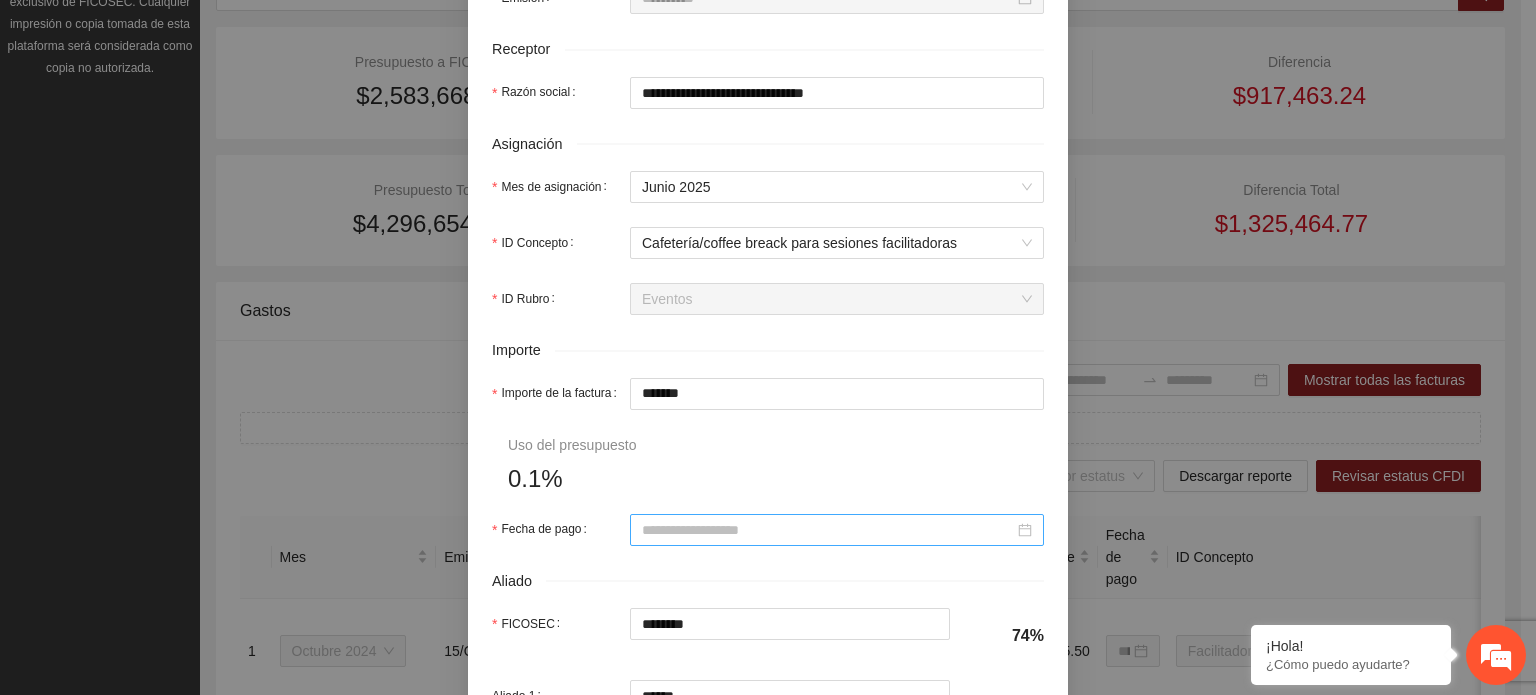 click at bounding box center (837, 530) 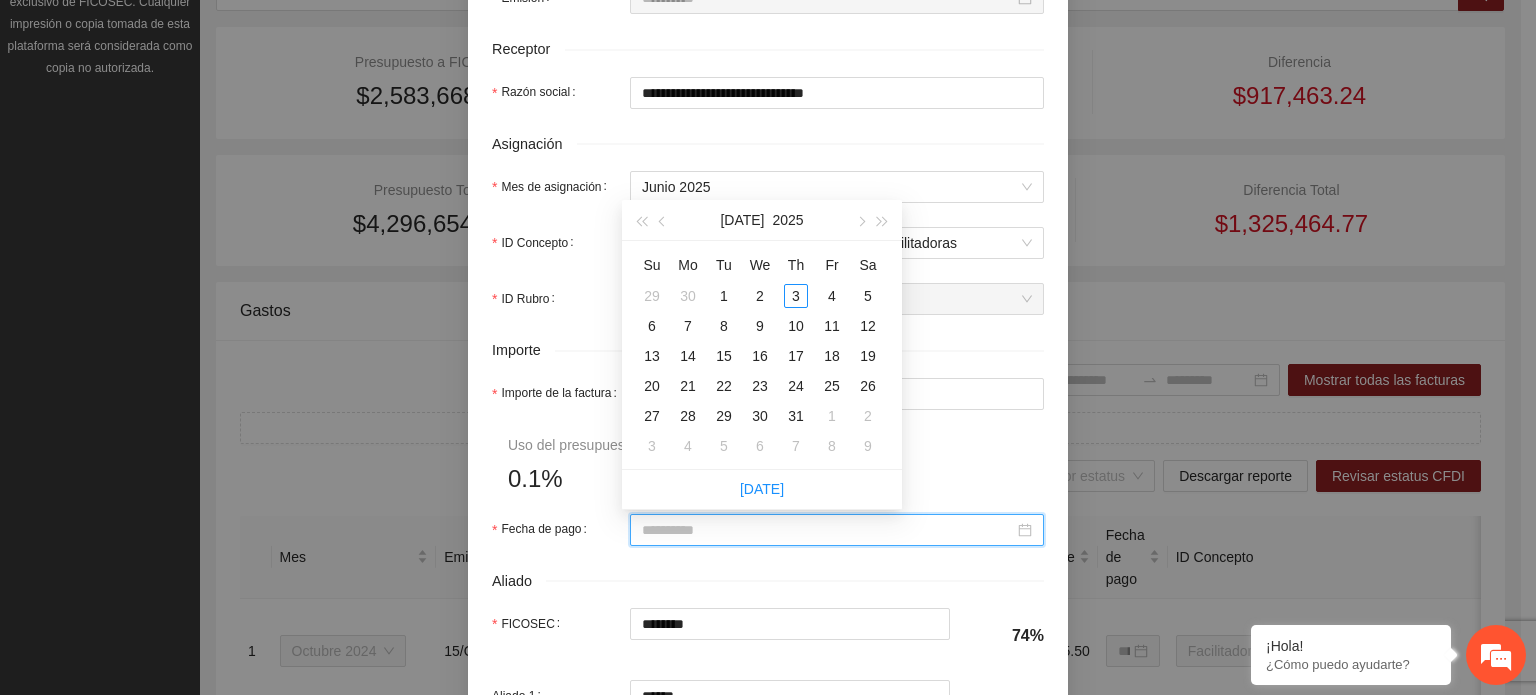type on "**********" 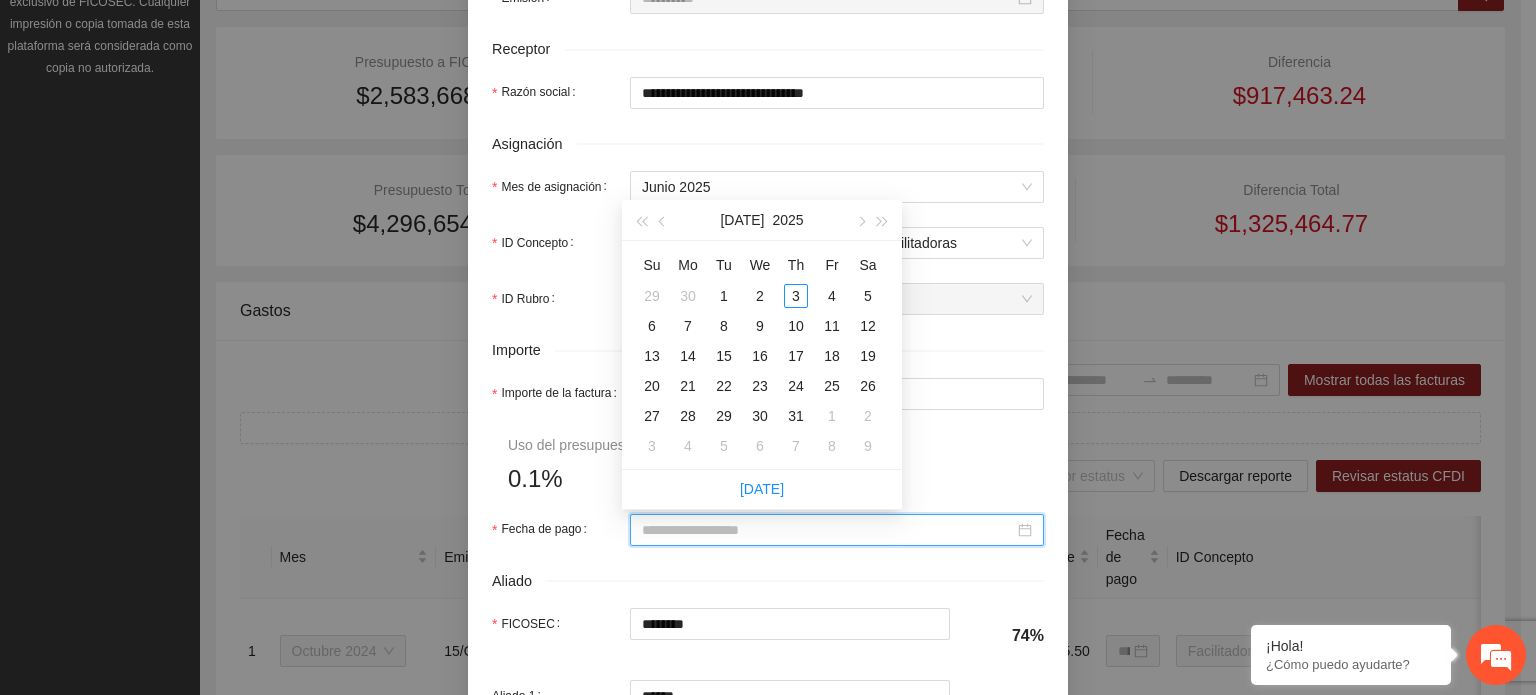 drag, startPoint x: 973, startPoint y: 571, endPoint x: 925, endPoint y: 573, distance: 48.04165 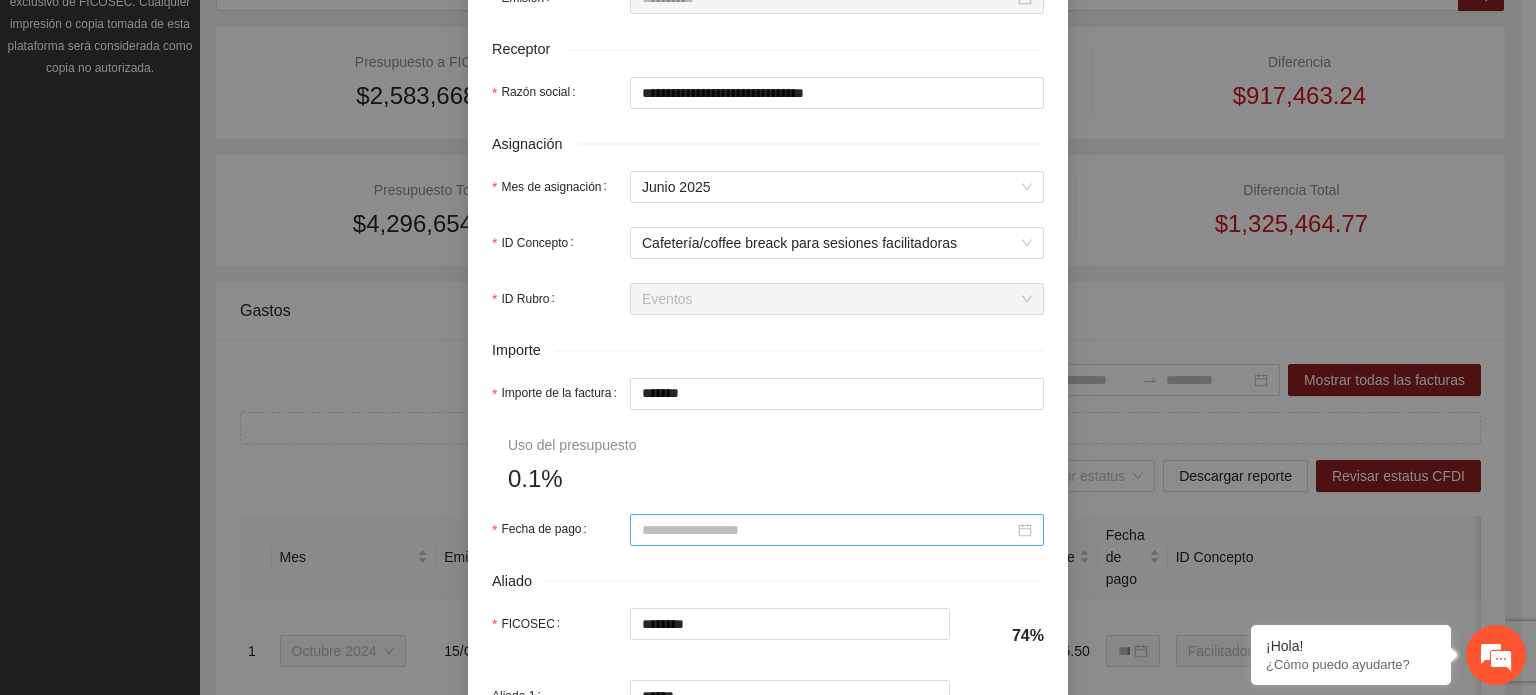 click at bounding box center [837, 530] 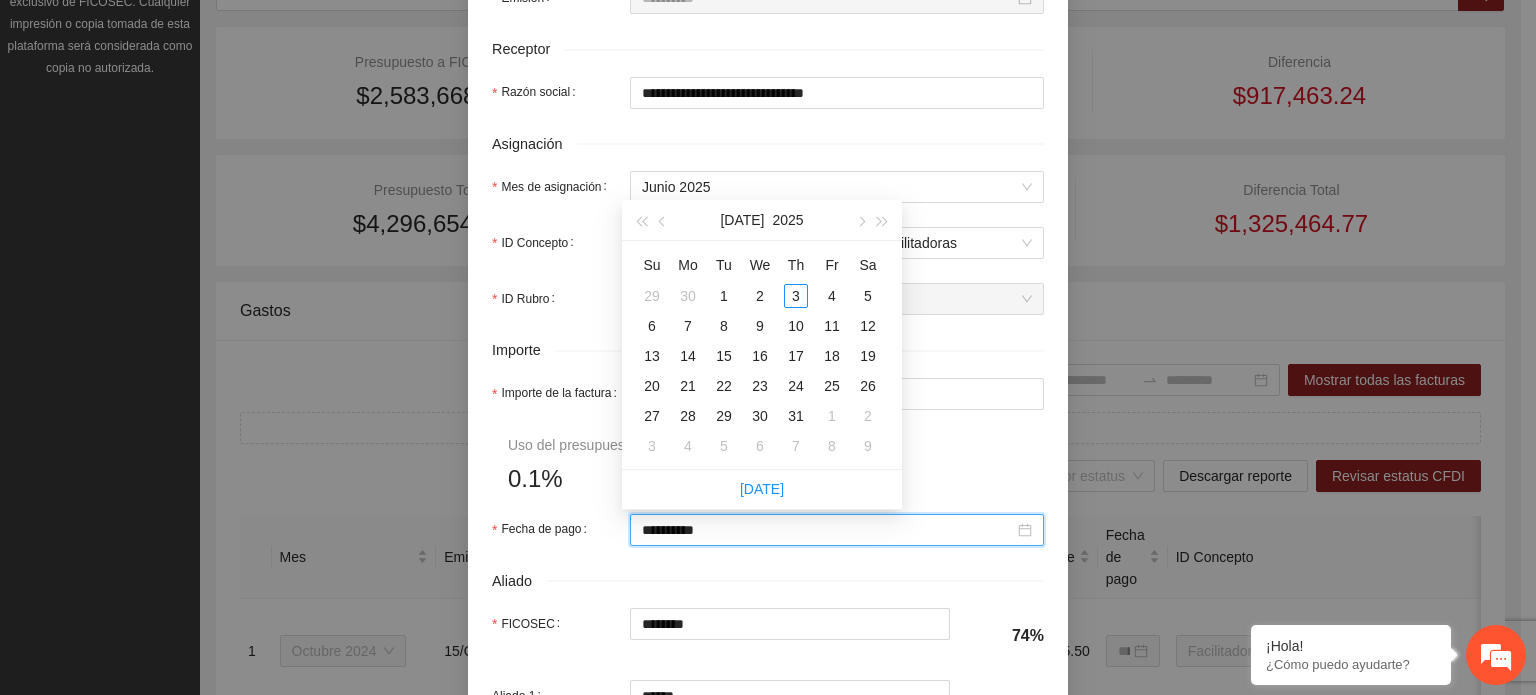 type on "**********" 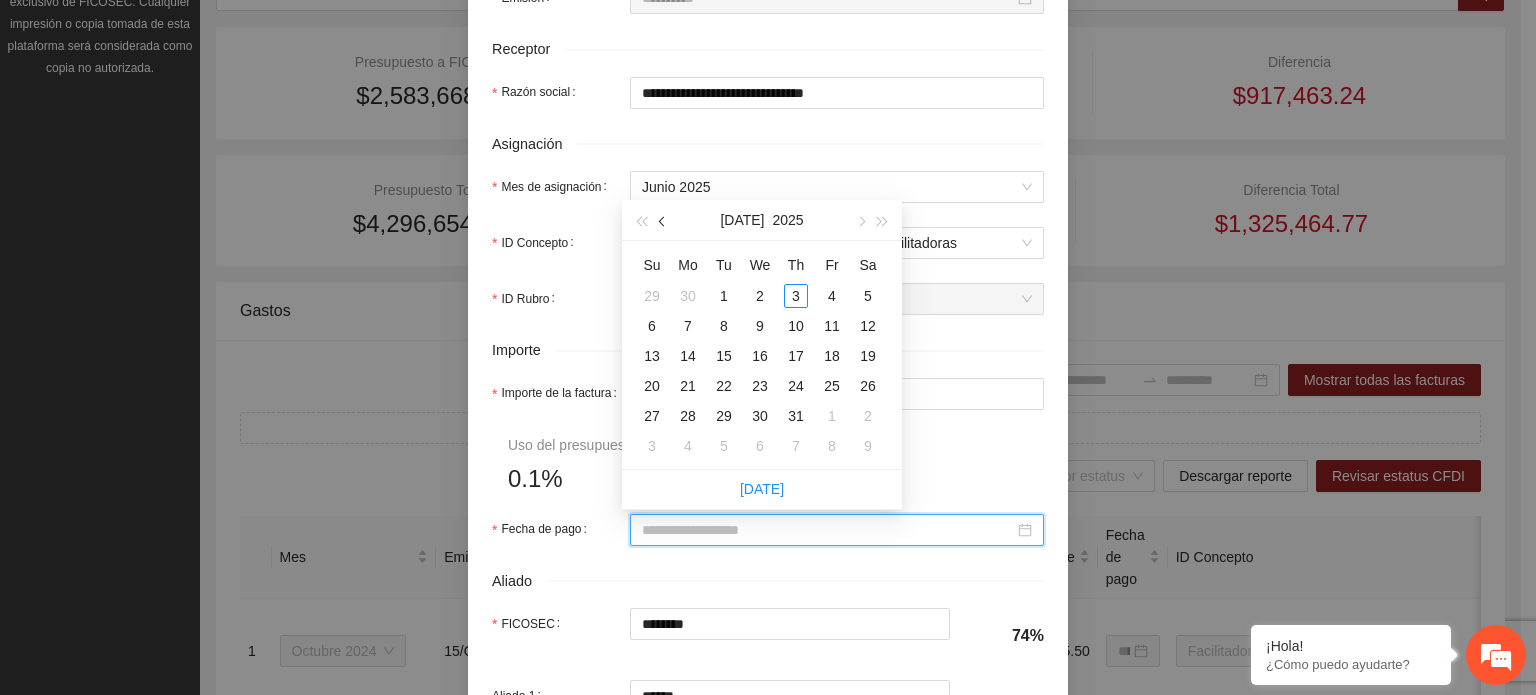 click at bounding box center [664, 222] 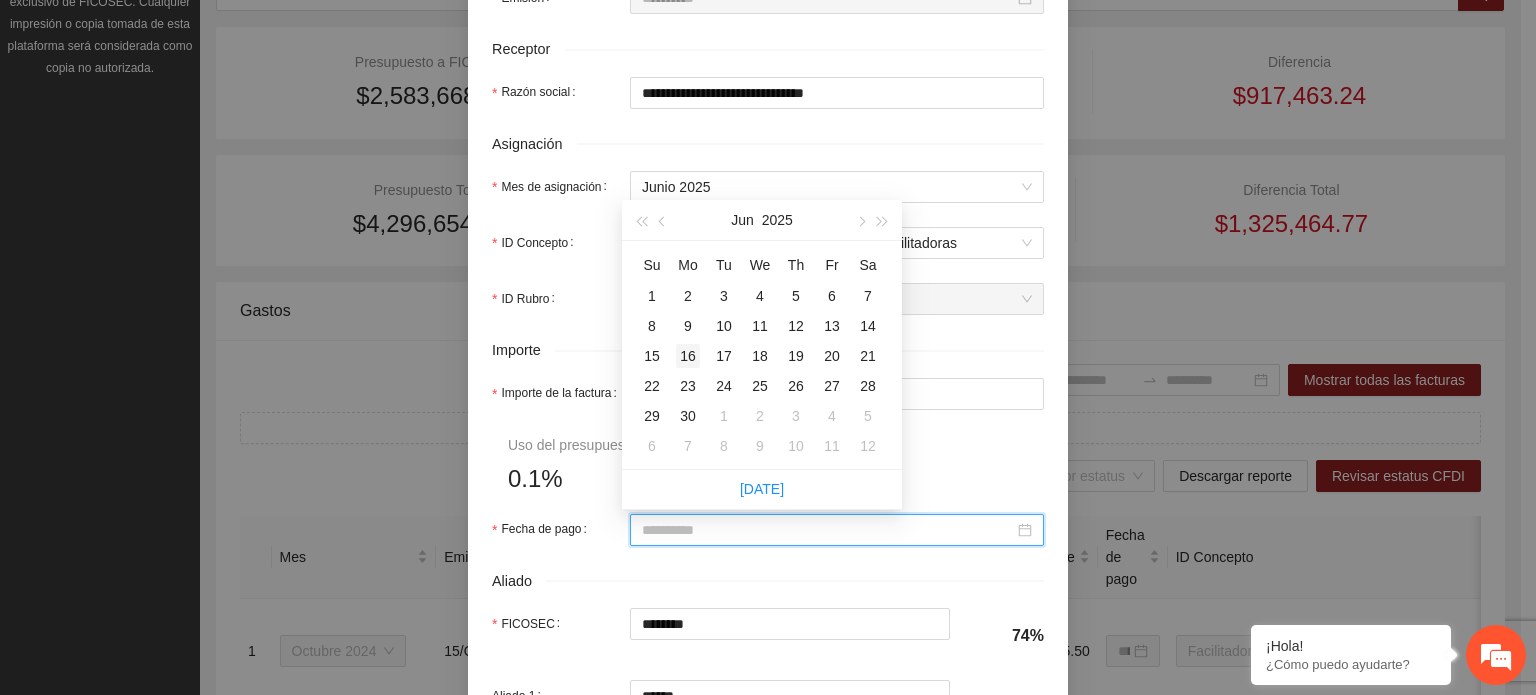 type on "**********" 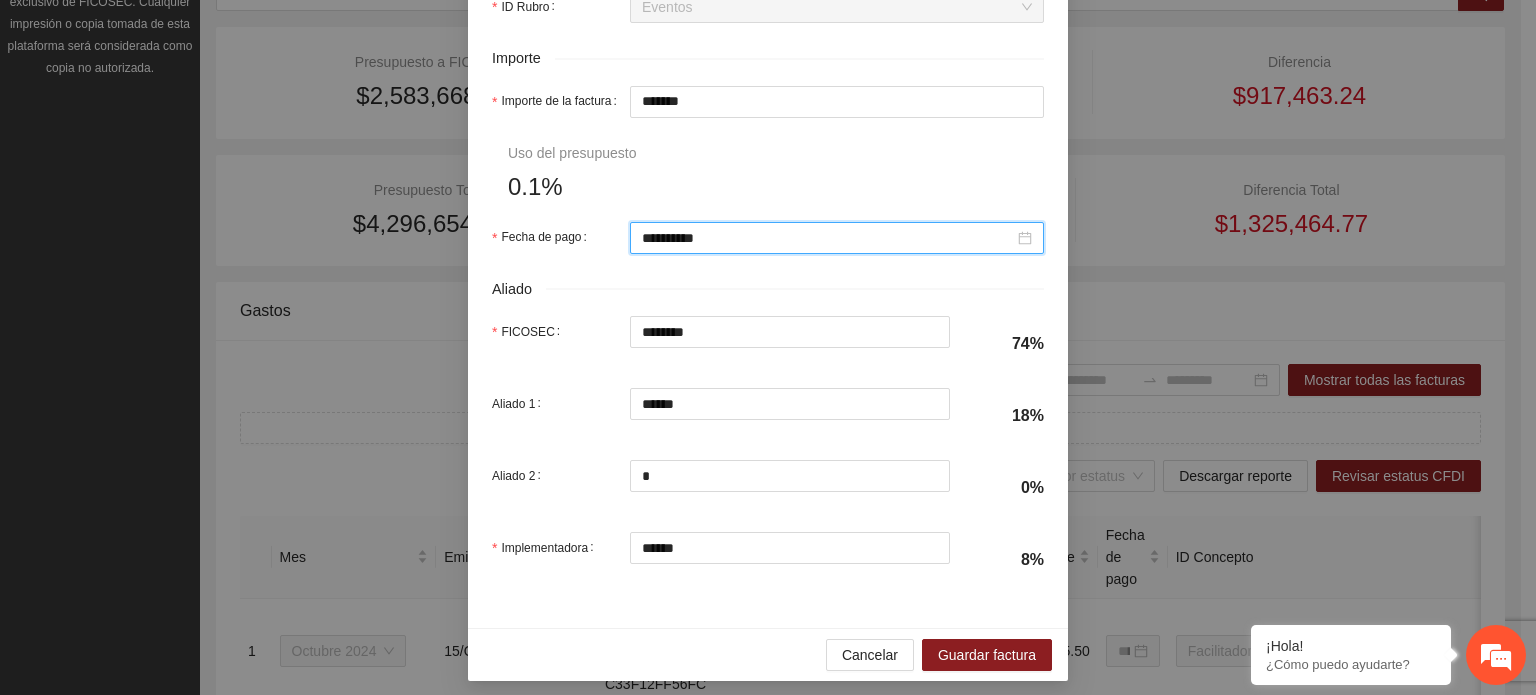 scroll, scrollTop: 1001, scrollLeft: 0, axis: vertical 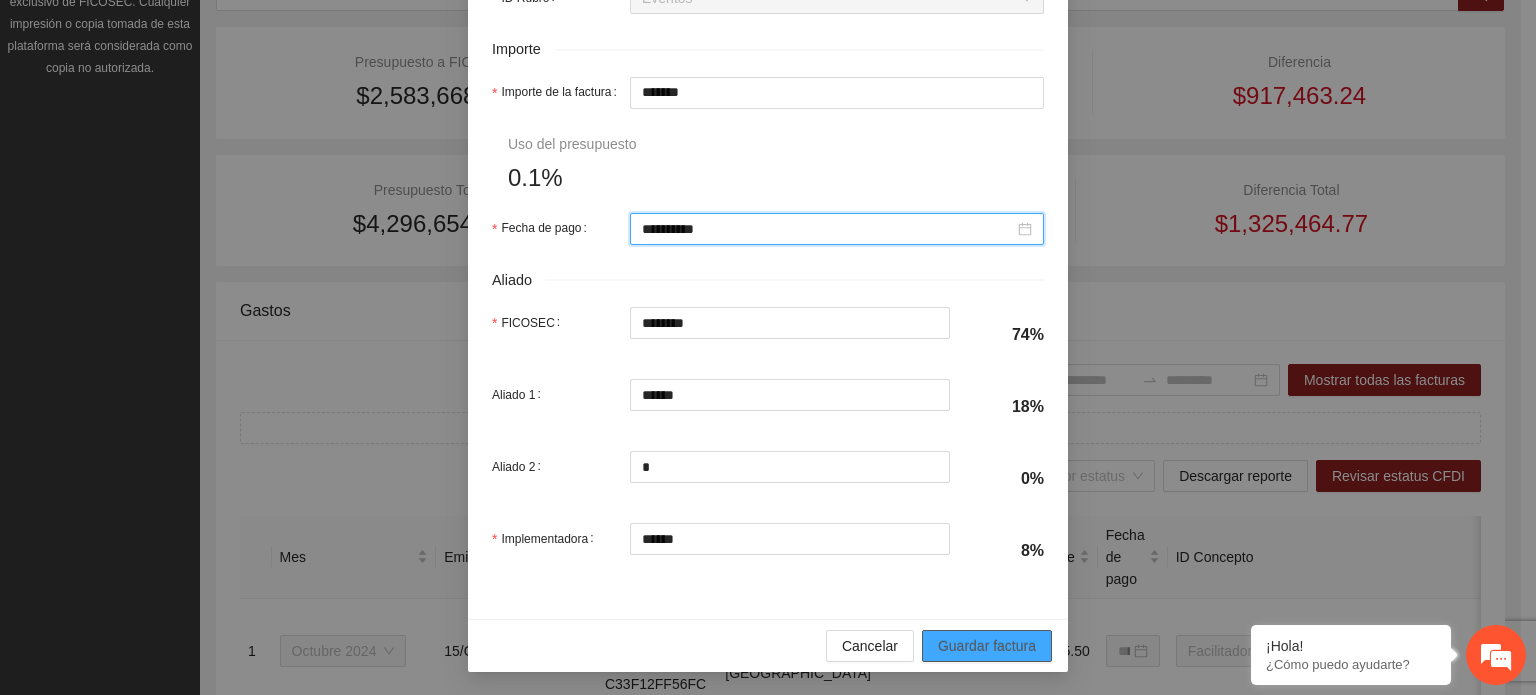 click on "Guardar factura" at bounding box center [987, 646] 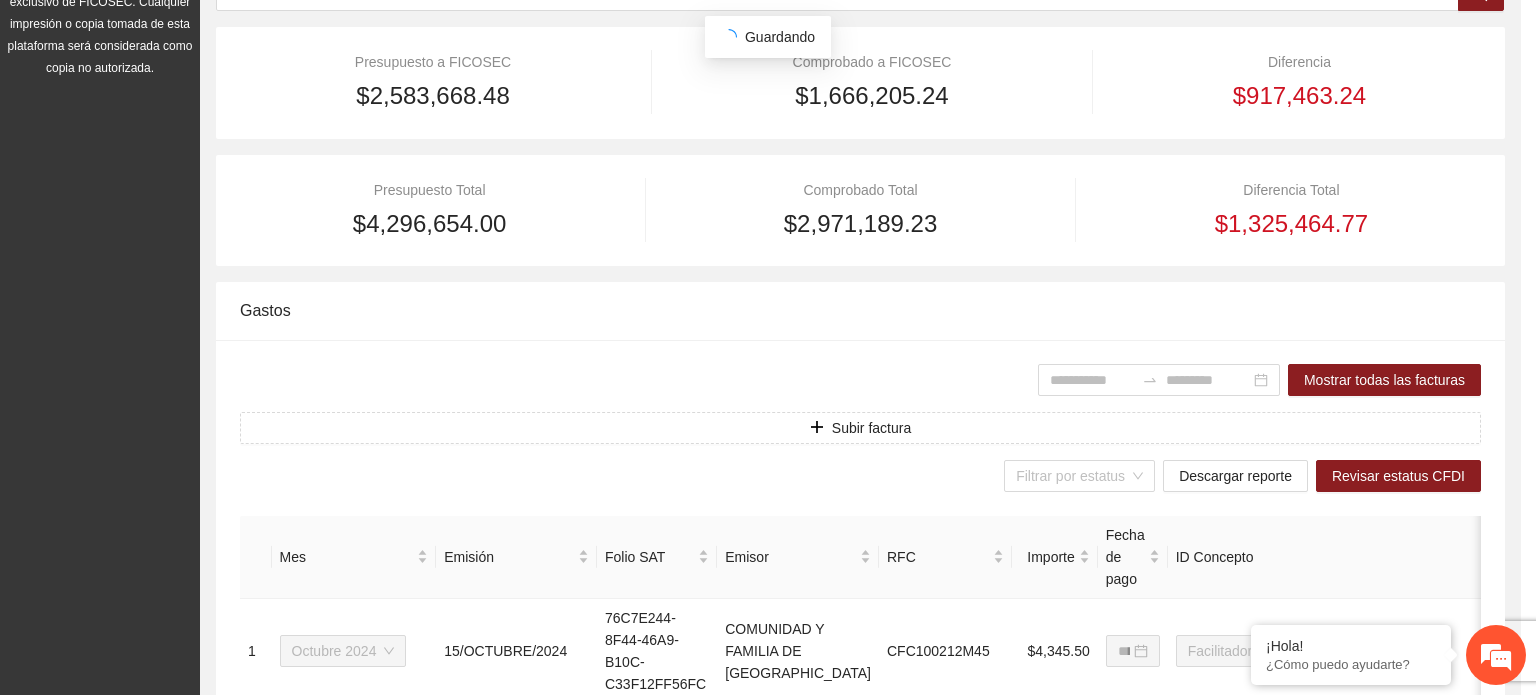 scroll, scrollTop: 841, scrollLeft: 0, axis: vertical 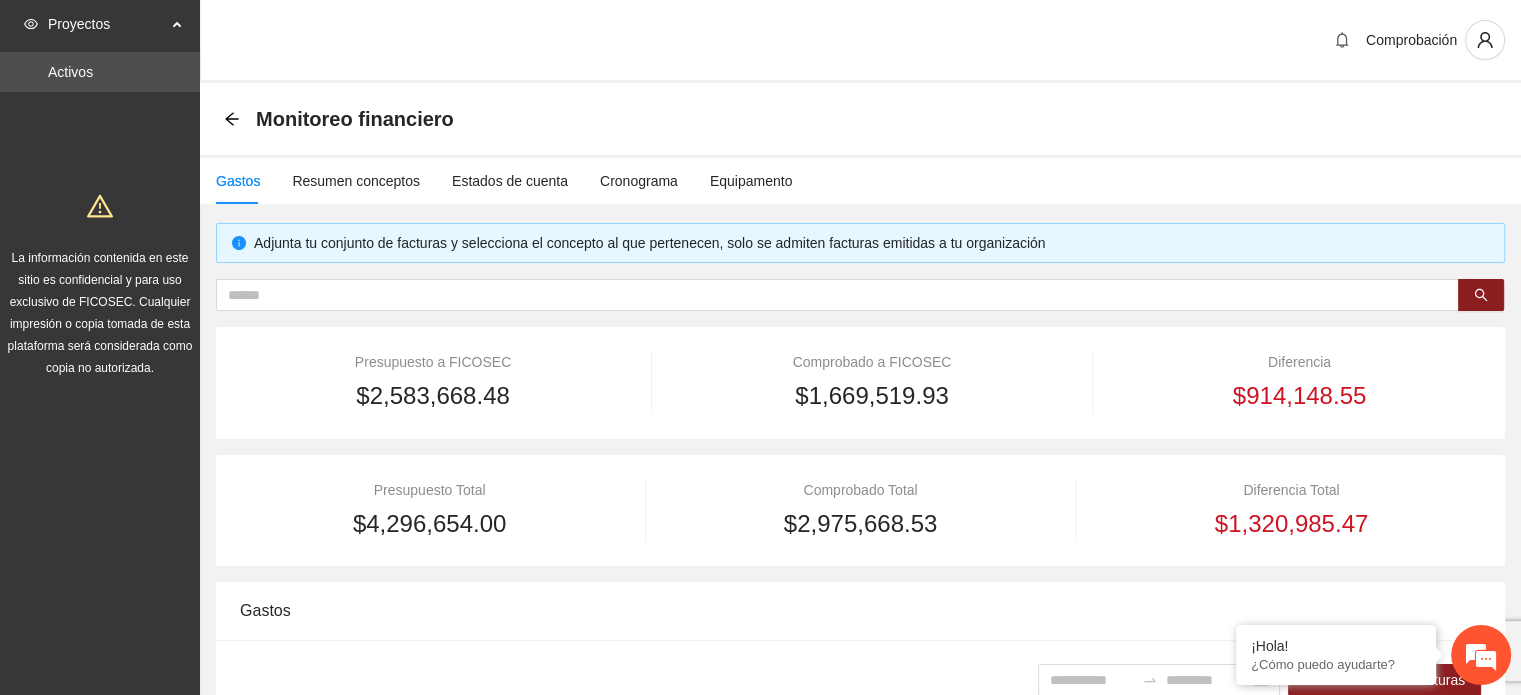 click on "Mostrar todas las facturas" at bounding box center (860, 680) 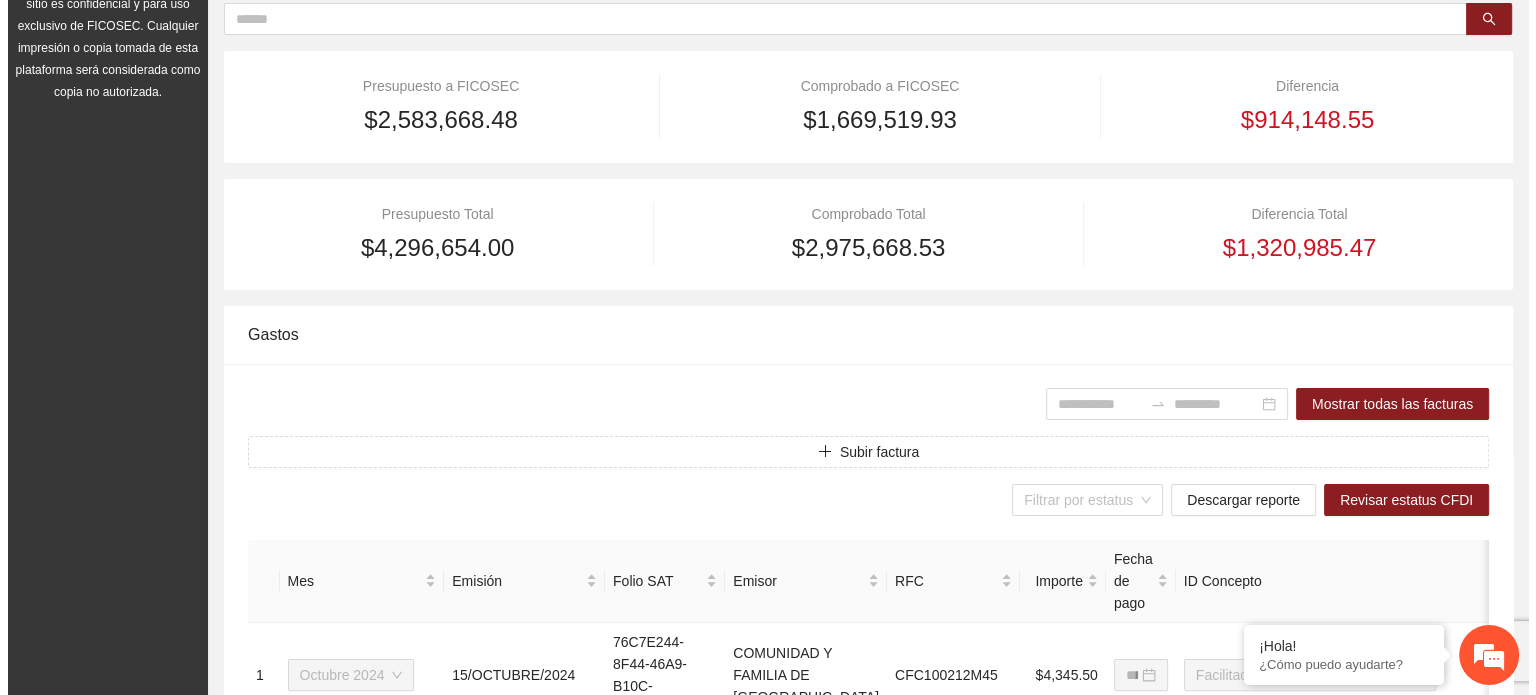 scroll, scrollTop: 300, scrollLeft: 0, axis: vertical 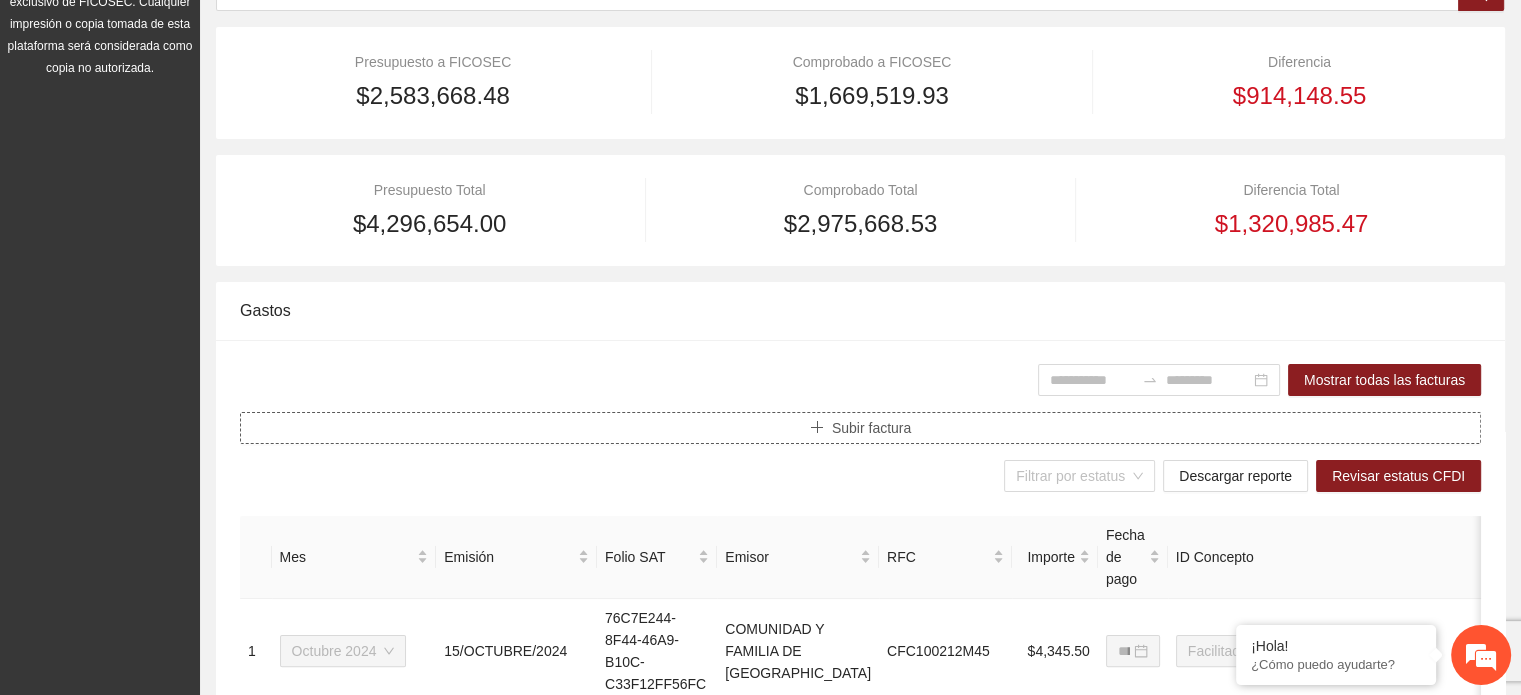 click on "Subir factura" at bounding box center (871, 428) 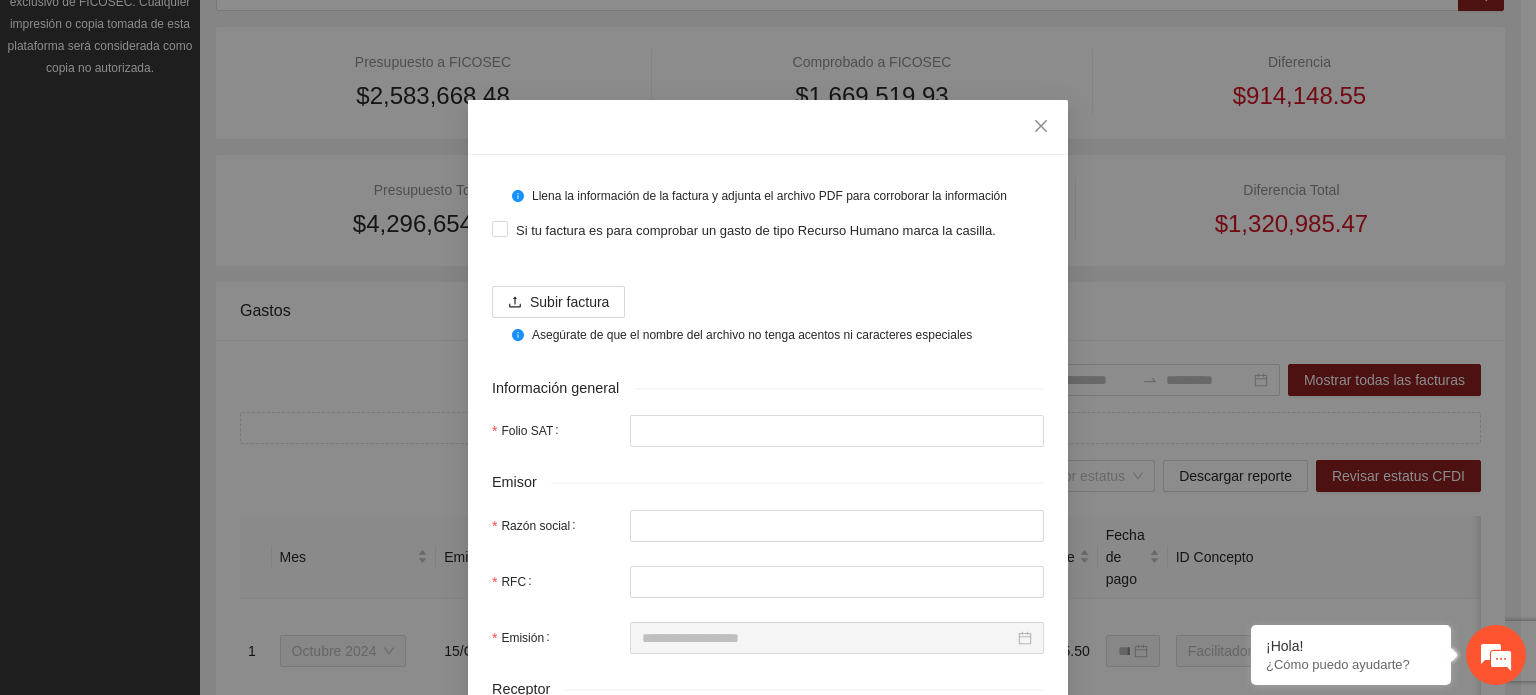 click on "Llena la información de la factura y adjunta el archivo PDF para corroborar la información Si tu factura es para comprobar un gasto de tipo Recurso Humano [PERSON_NAME].  Subir factura Asegúrate de que el nombre del archivo no tenga acentos ni caracteres especiales Información general Folio SAT Emisor Razón social RFC Emisión Receptor Razón social Asignación Mes de asignación Selecciona... ID Concepto Selecciona... ID Rubro Selecciona... Importe Importe de la factura Importe de factura $0.00 Uso del presupuesto 0% Fecha de pago Aliado FICOSEC 0% Aliado 1 * 0% Aliado 2 * 0% Implementadora 0% Uso del presupuesto" at bounding box center (768, 829) 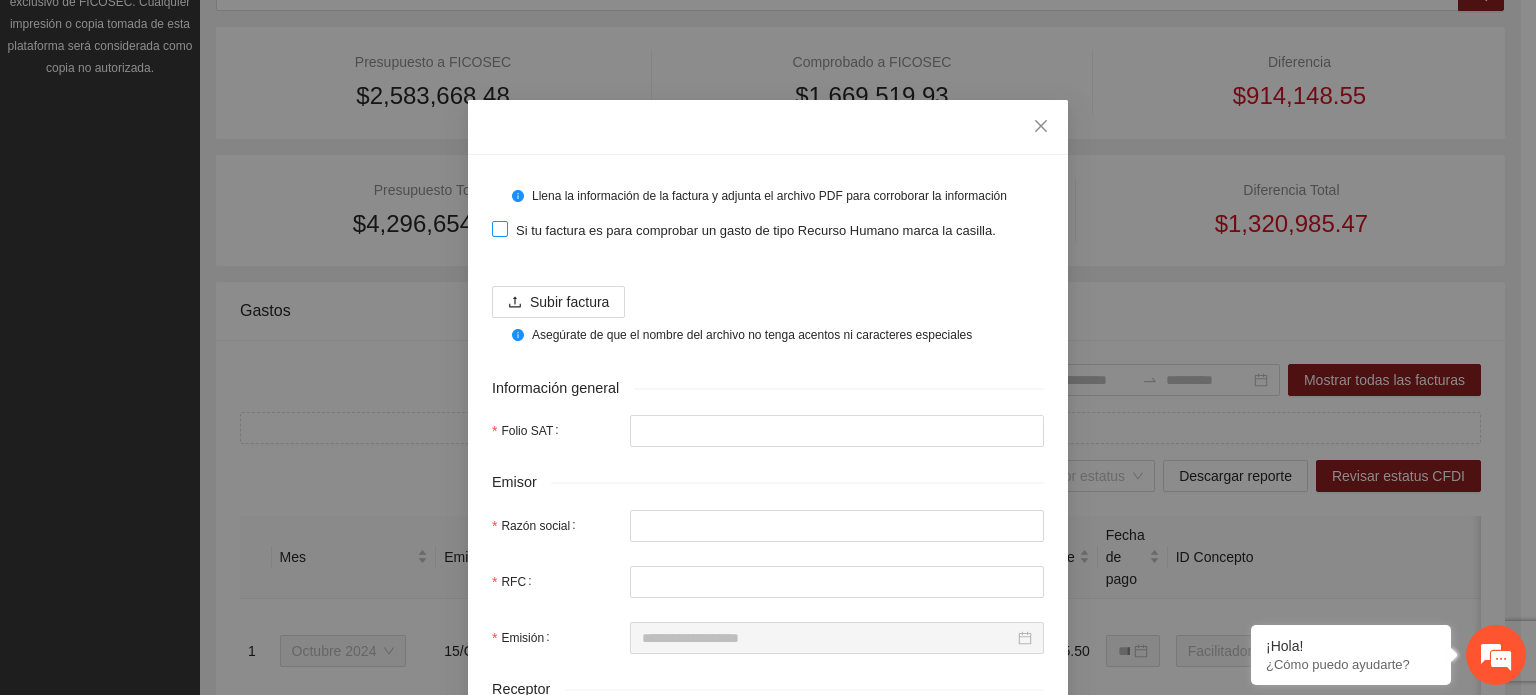 click at bounding box center [500, 229] 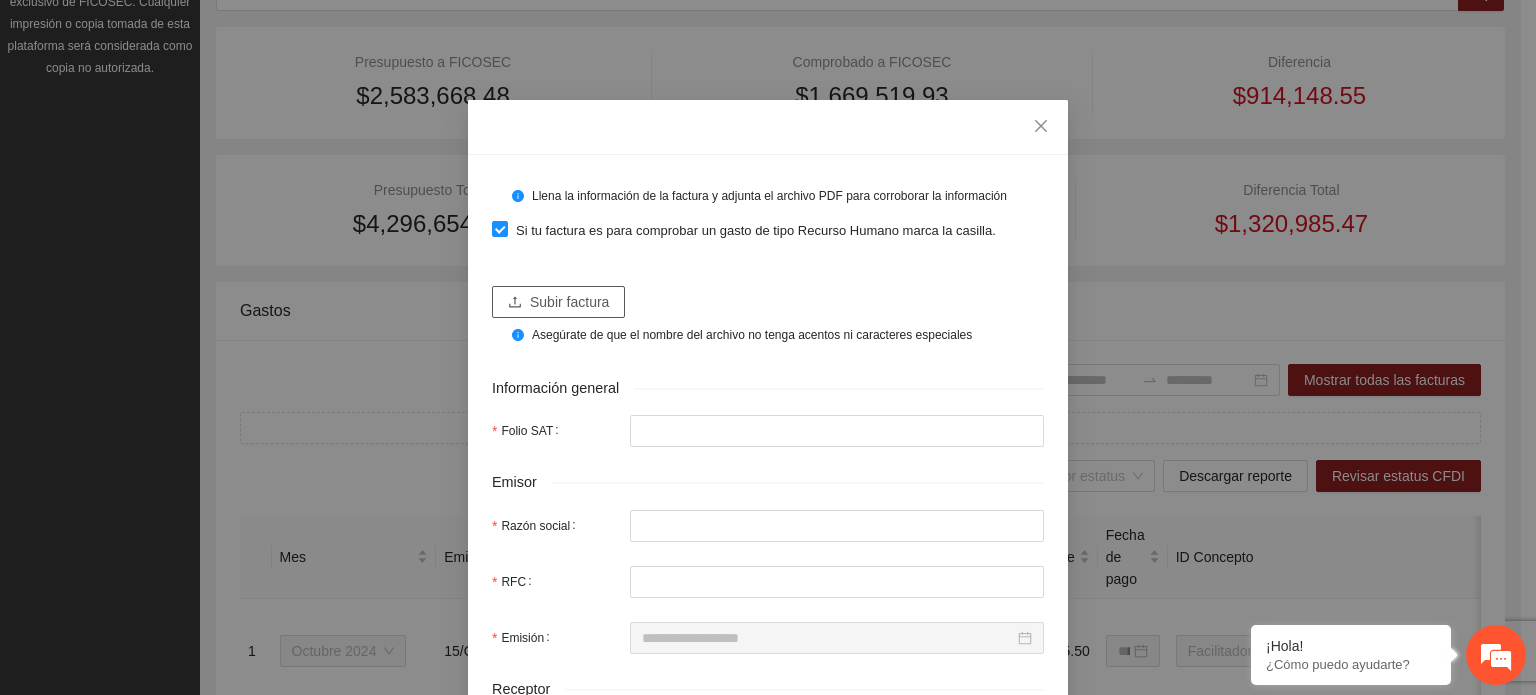 click on "Subir factura" at bounding box center (569, 302) 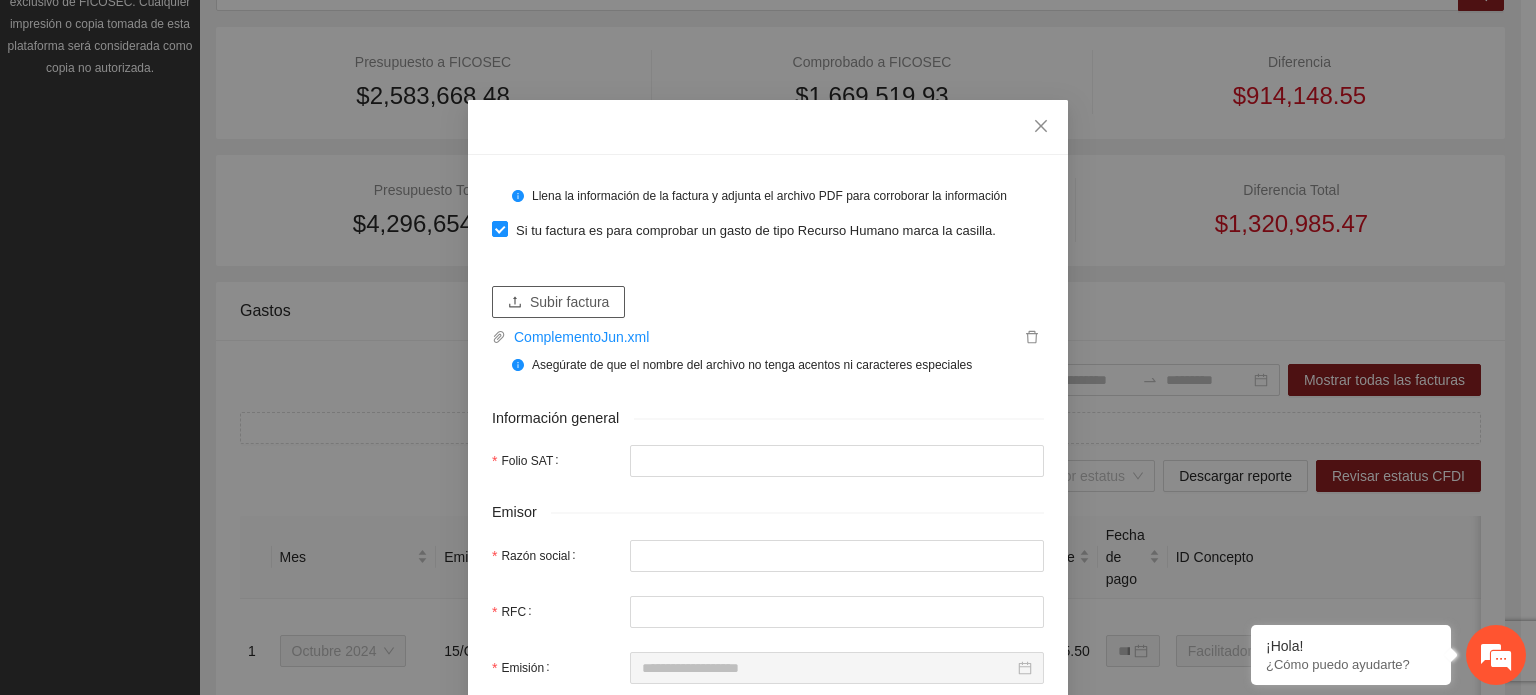 type on "**********" 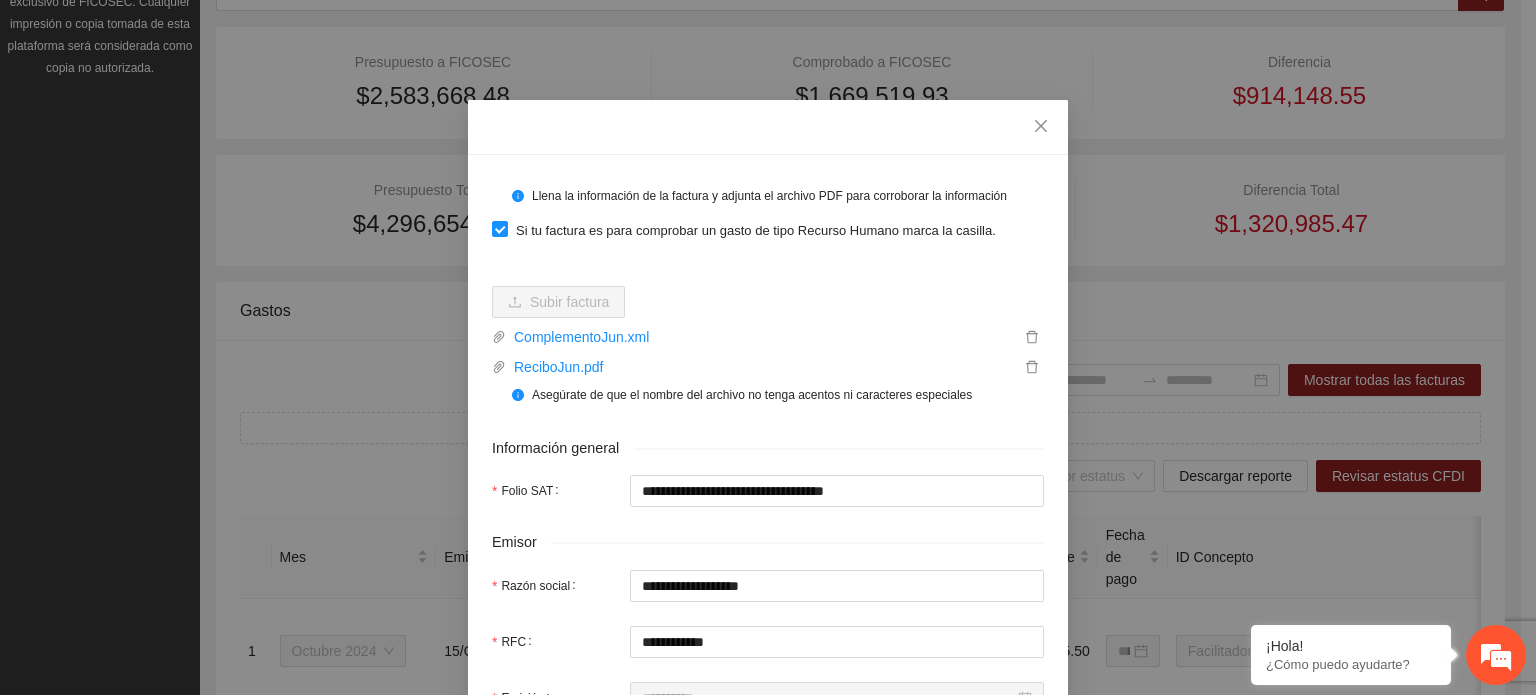 type on "**********" 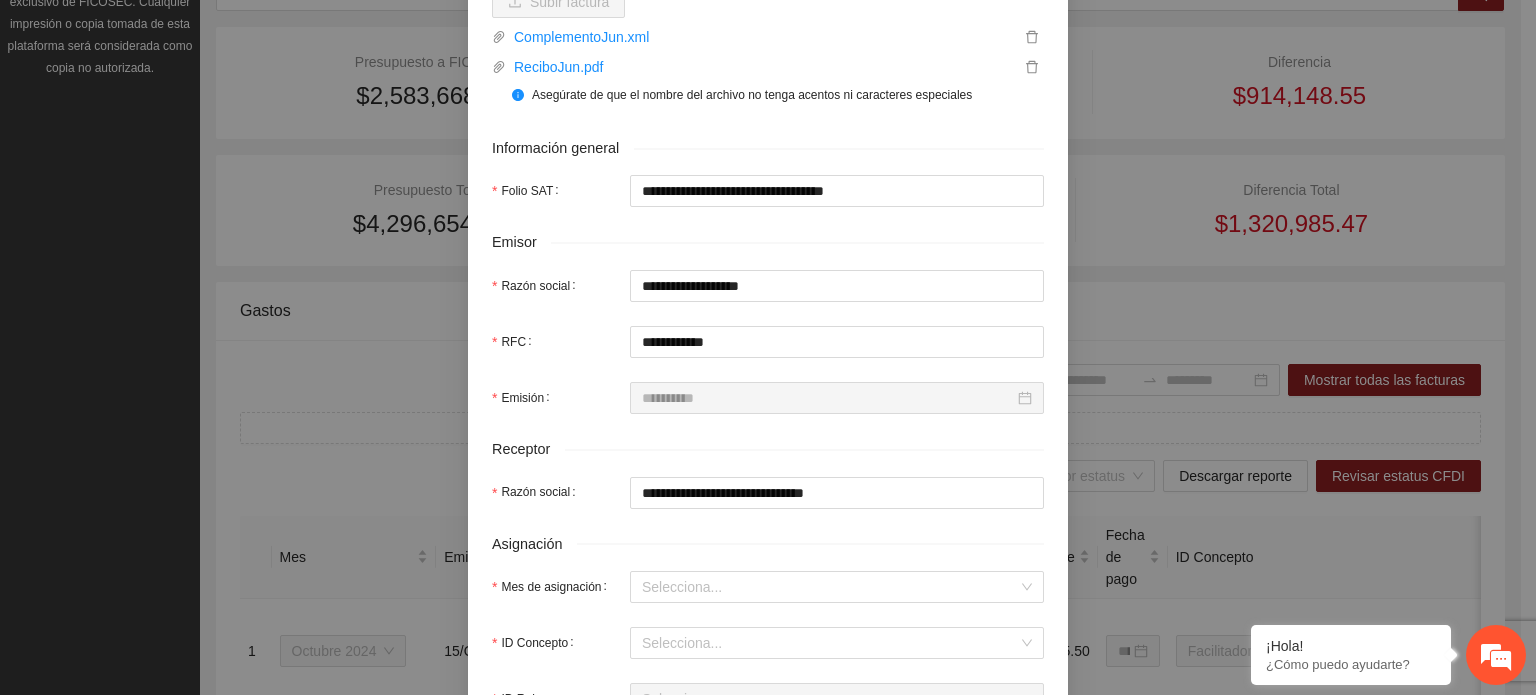 scroll, scrollTop: 500, scrollLeft: 0, axis: vertical 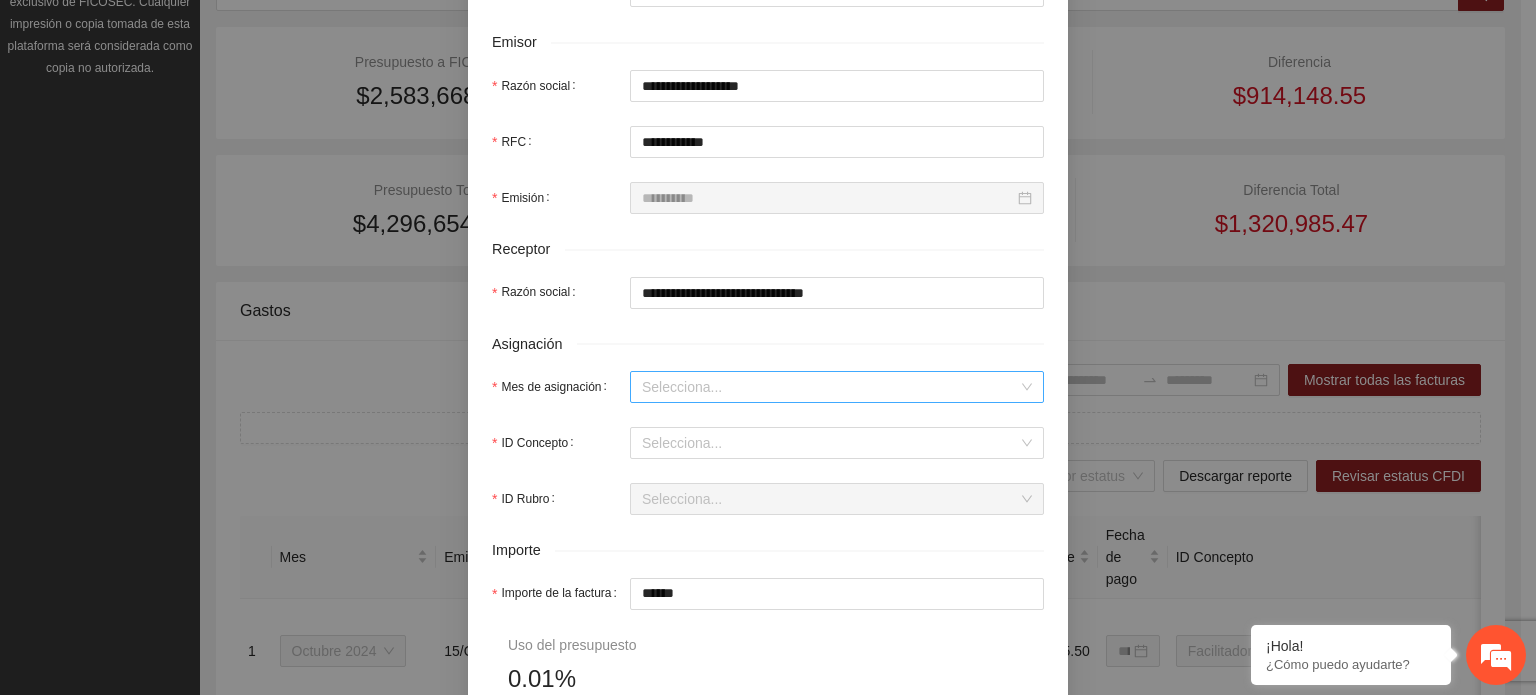 click on "Mes de asignación" at bounding box center [830, 387] 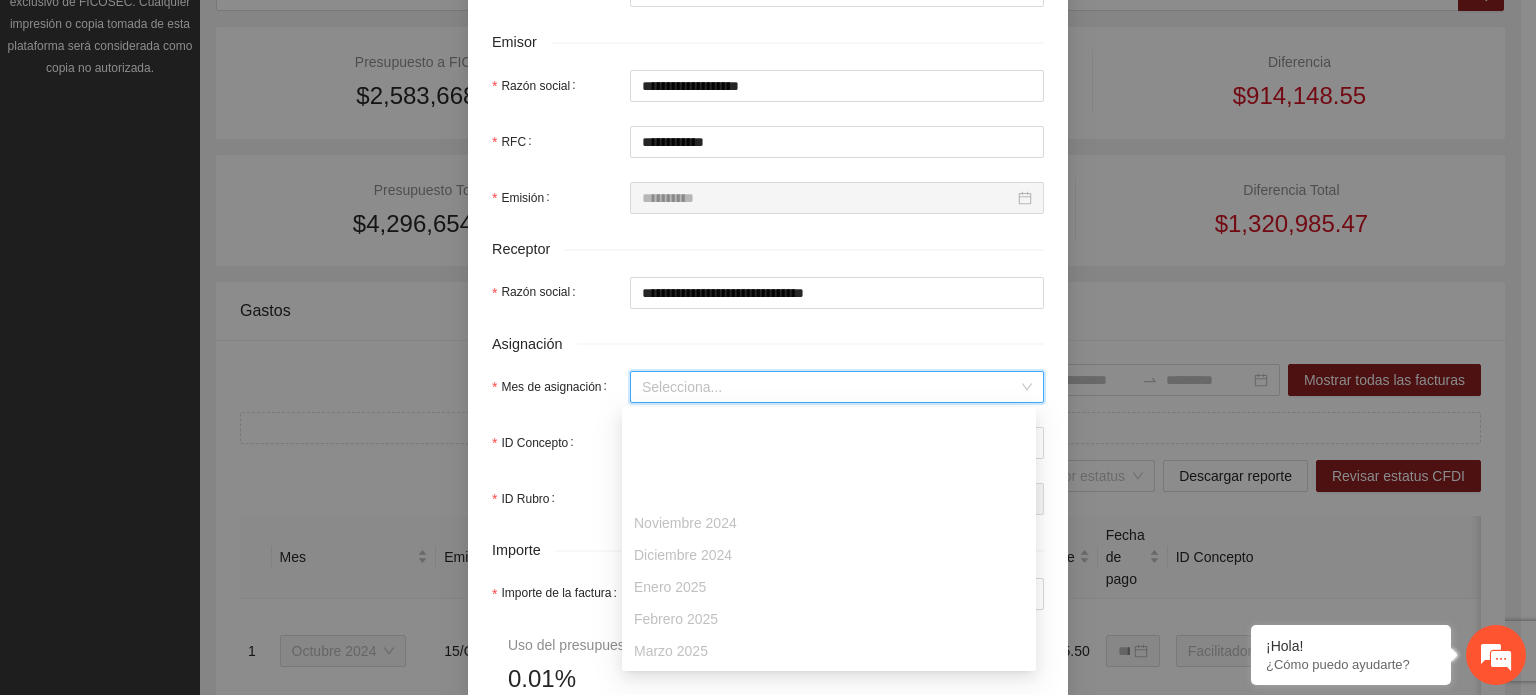 scroll, scrollTop: 100, scrollLeft: 0, axis: vertical 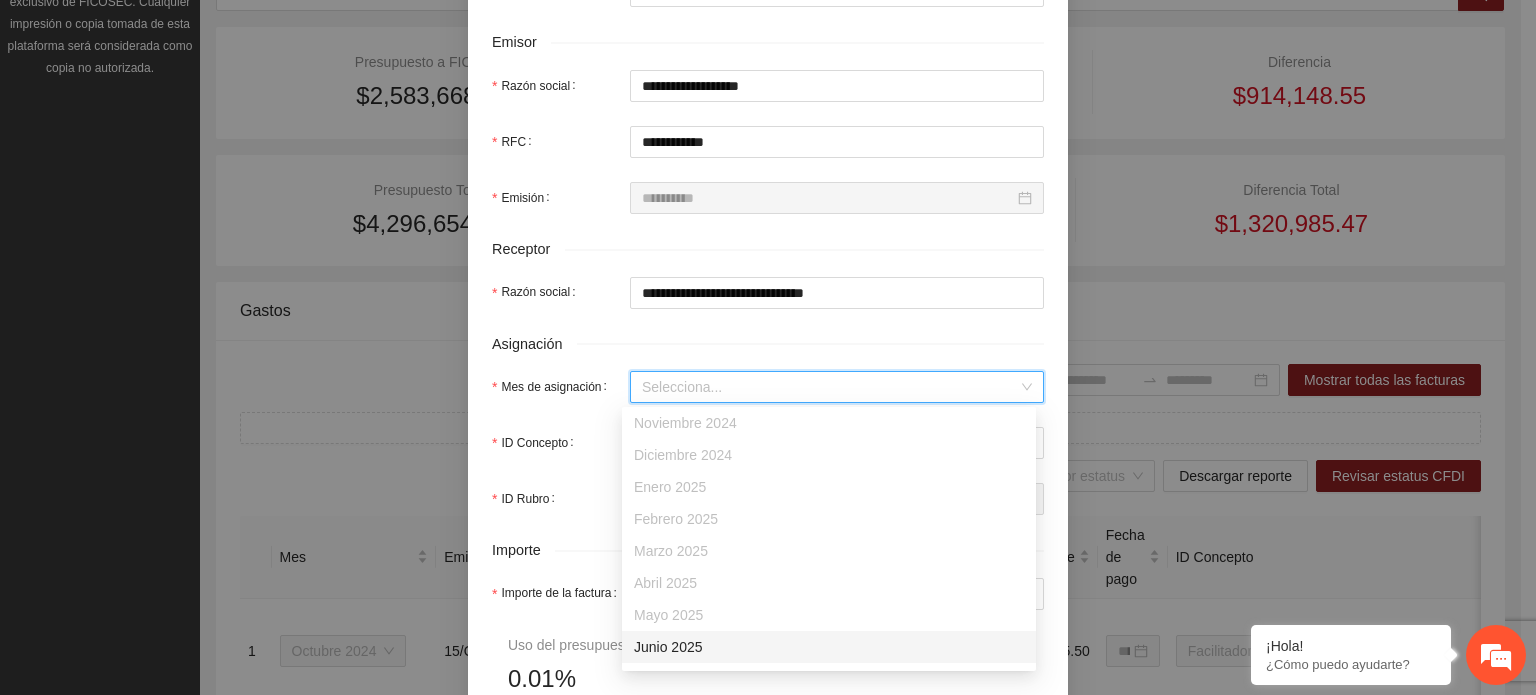 click on "Junio 2025" at bounding box center [829, 647] 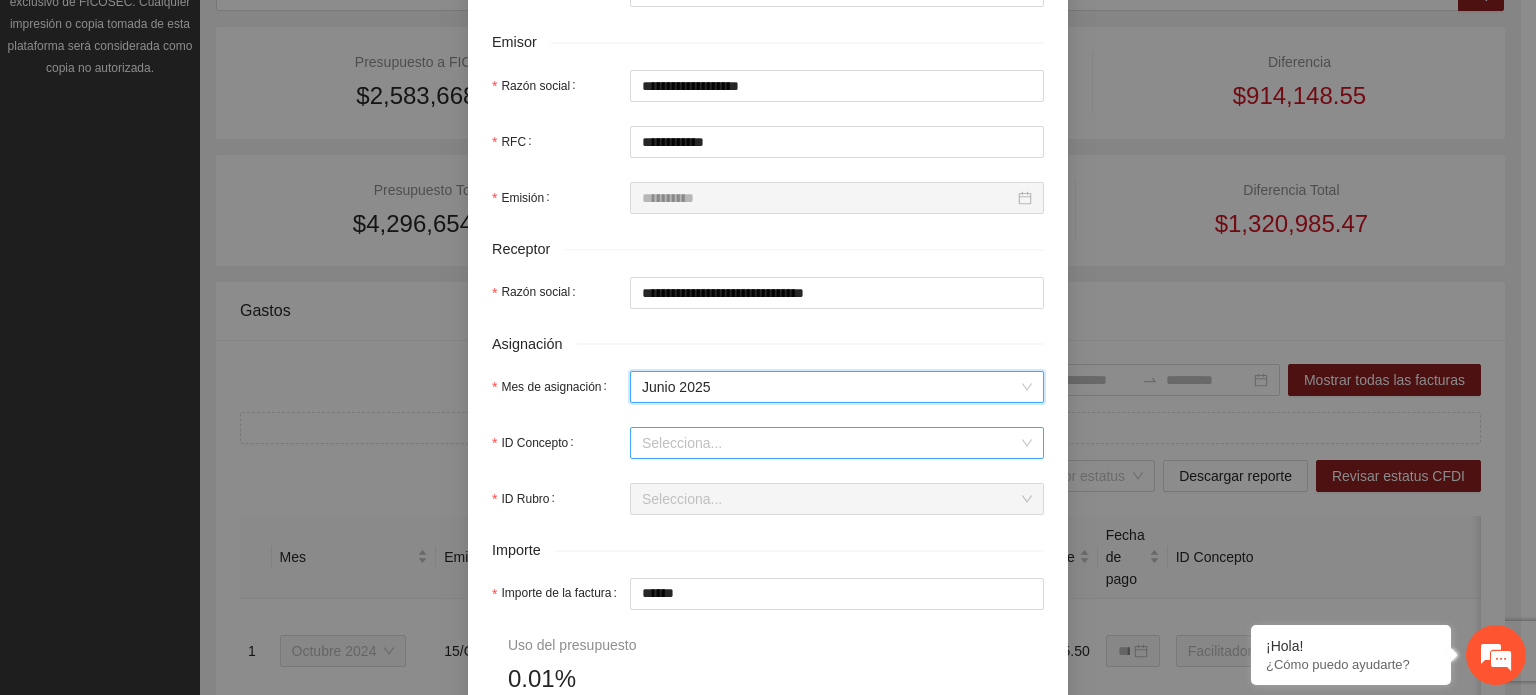 click on "ID Concepto" at bounding box center [830, 443] 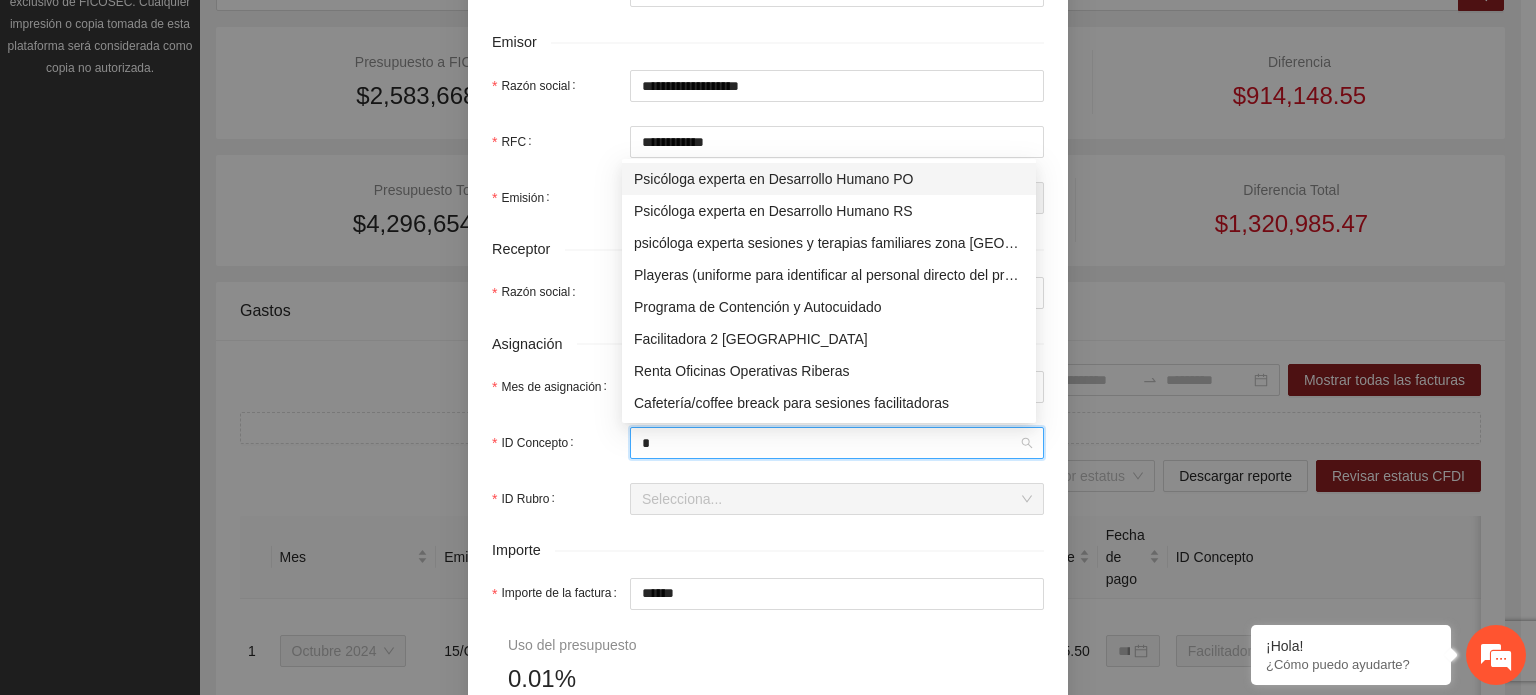 type on "**" 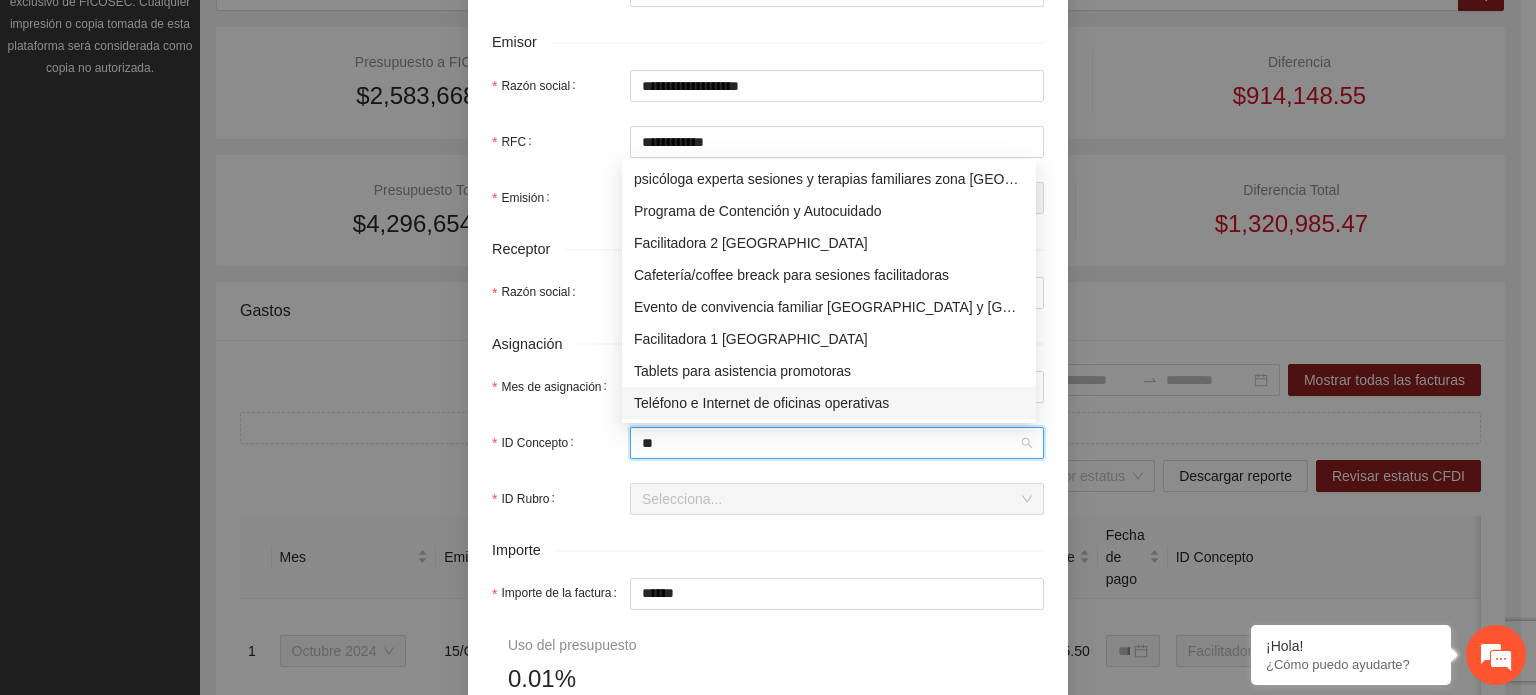 click on "Teléfono e Internet de oficinas operativas" at bounding box center [829, 403] 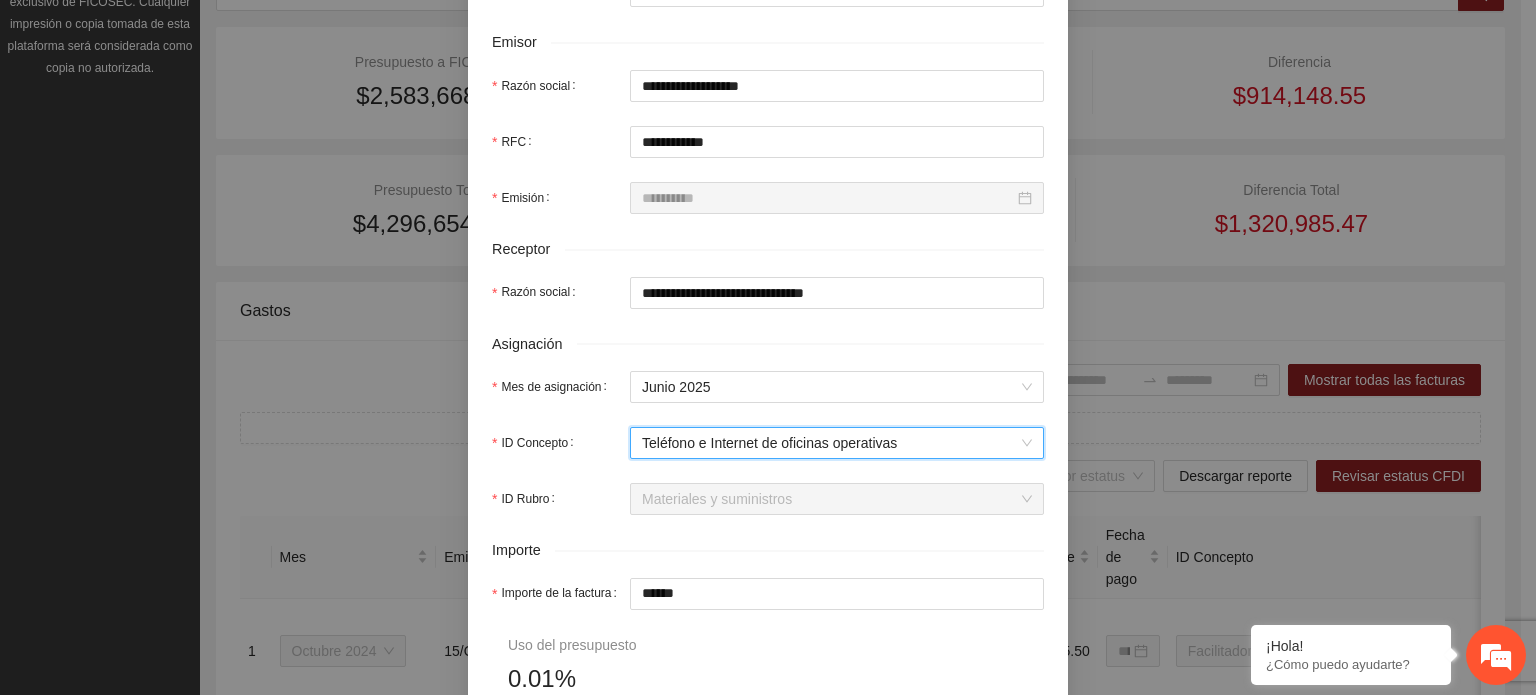 drag, startPoint x: 743, startPoint y: 602, endPoint x: 357, endPoint y: 589, distance: 386.21884 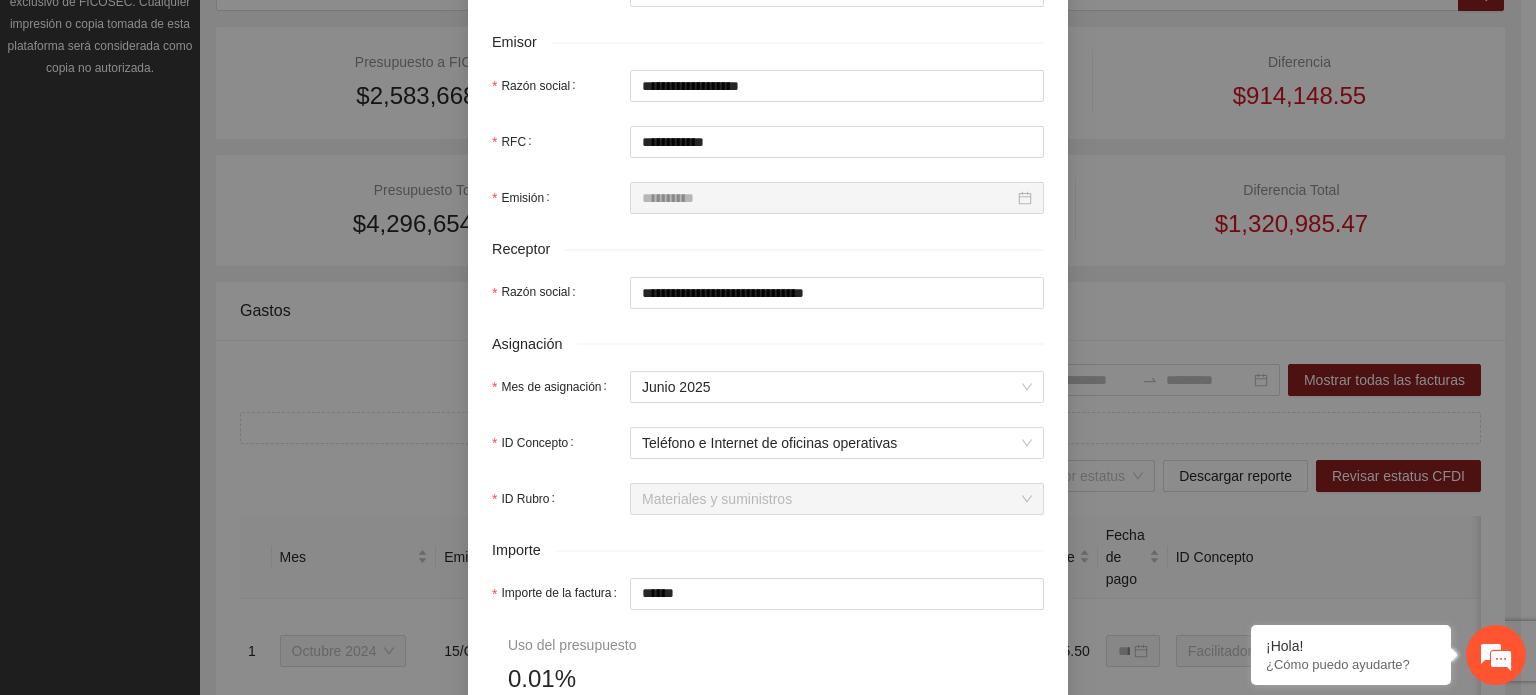 click on "**********" at bounding box center (768, 379) 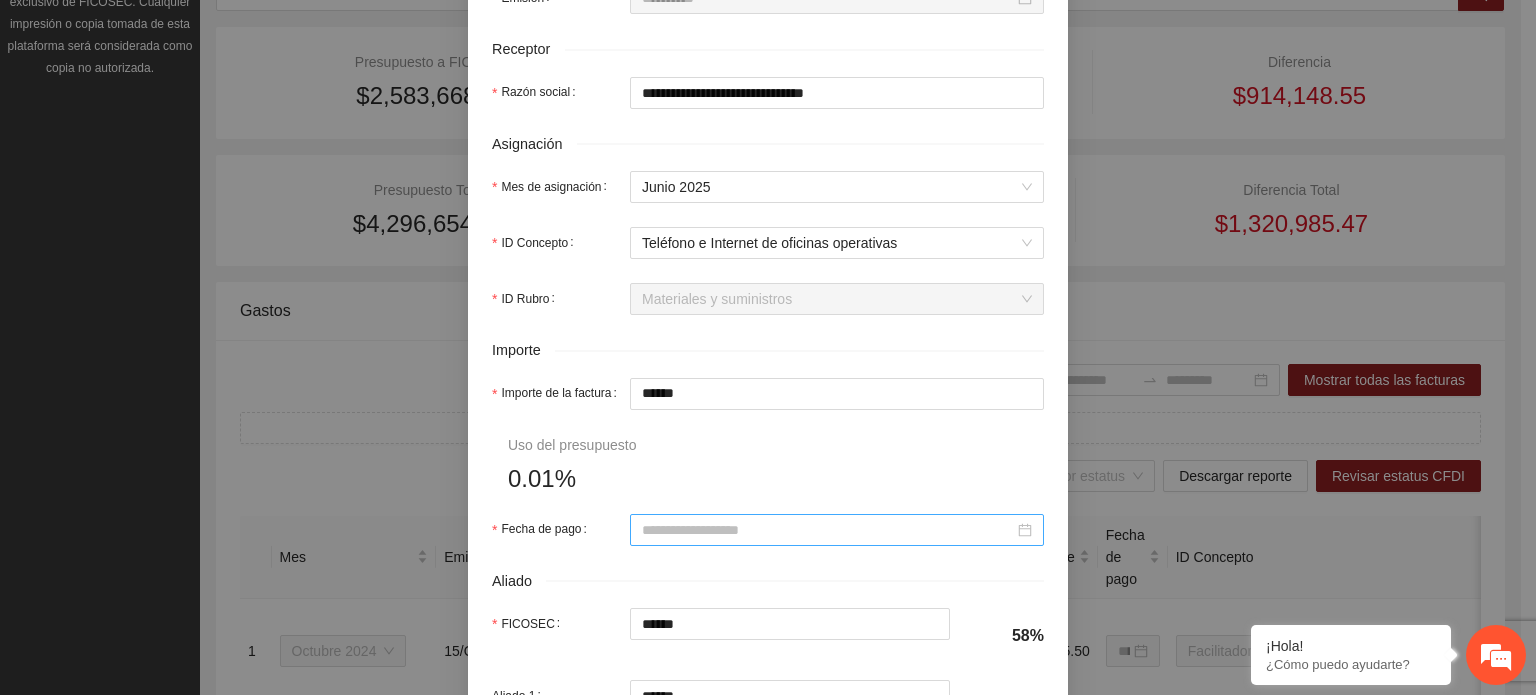 click at bounding box center [837, 530] 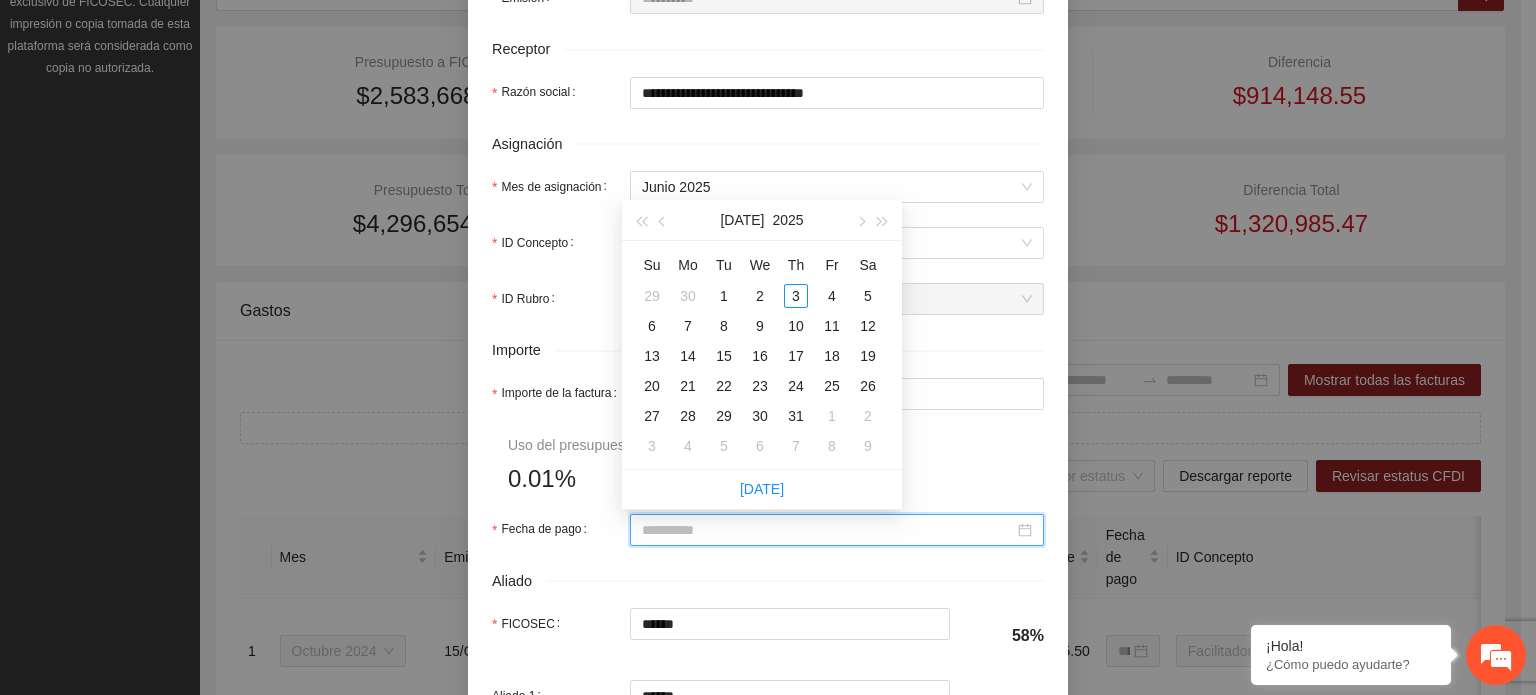 type on "**********" 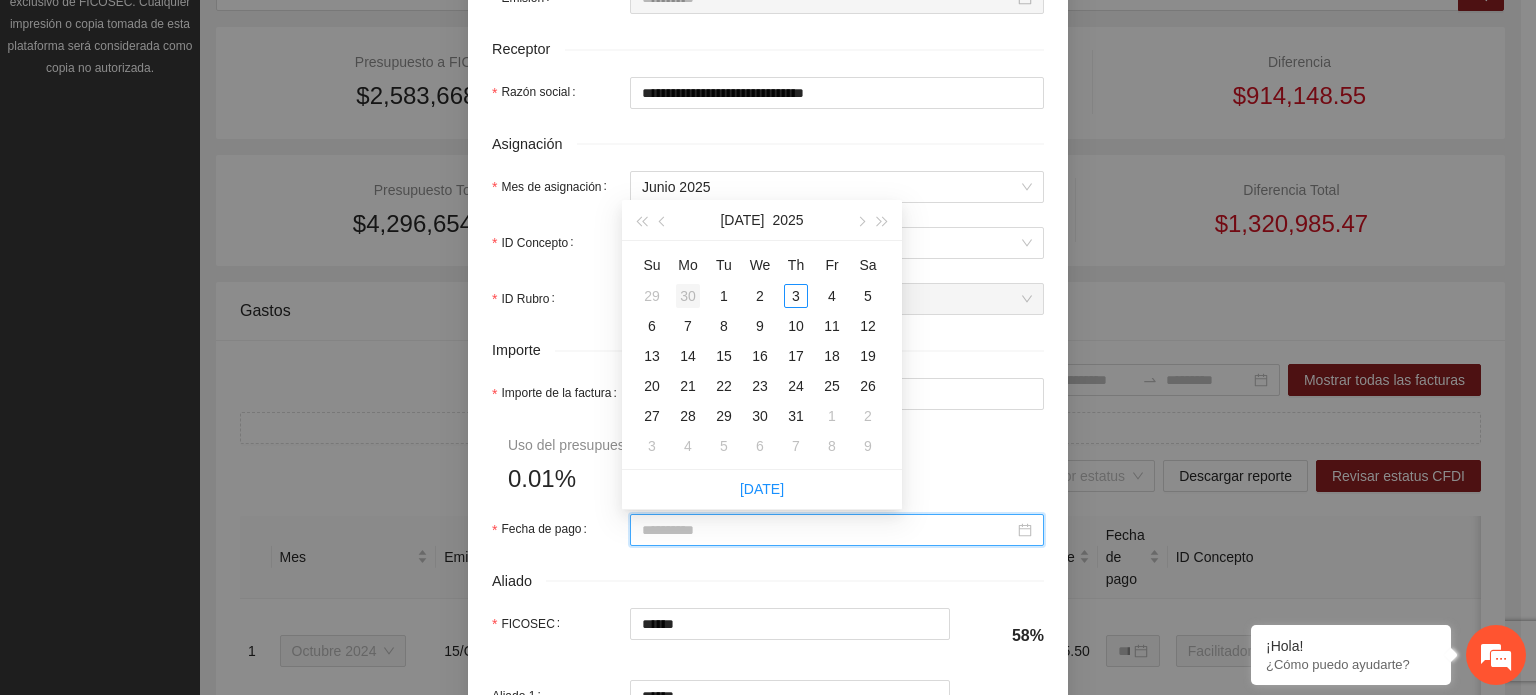 type on "**********" 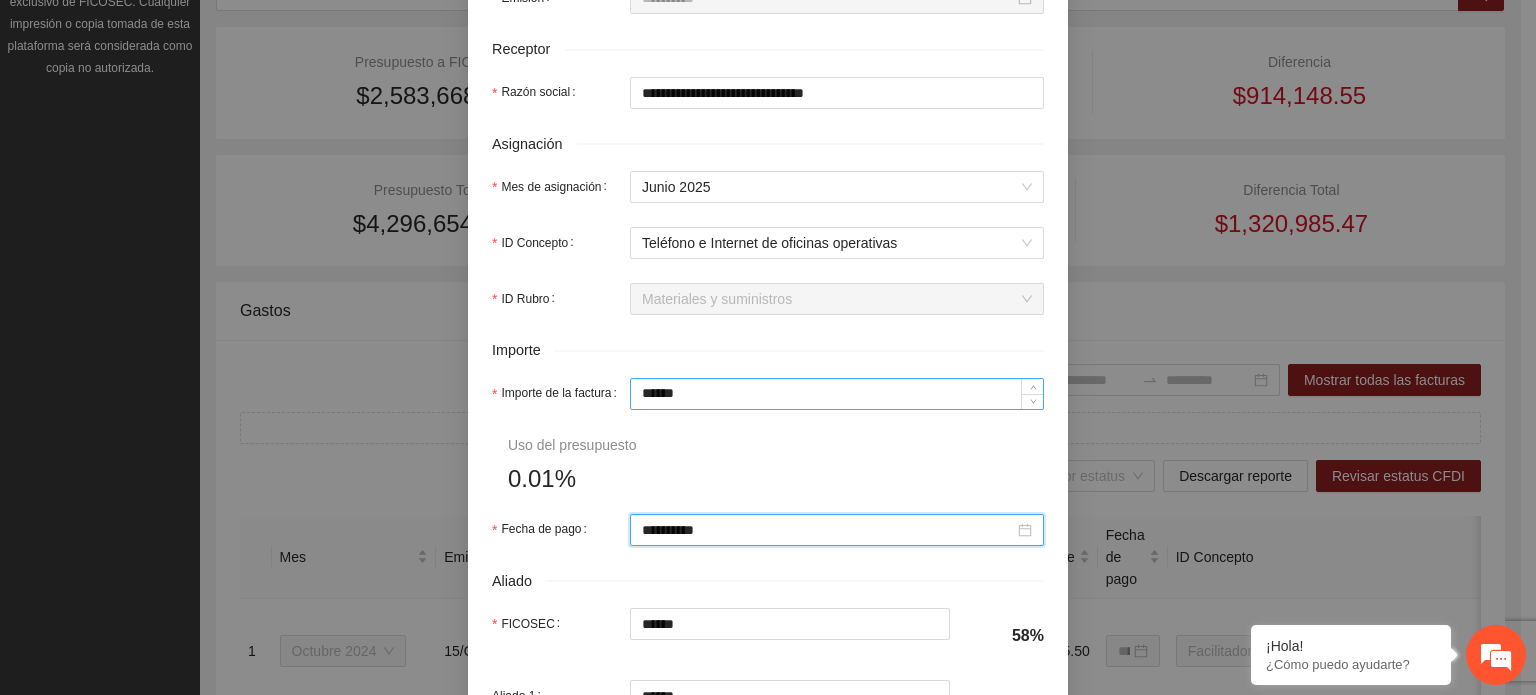 click on "******" at bounding box center (837, 394) 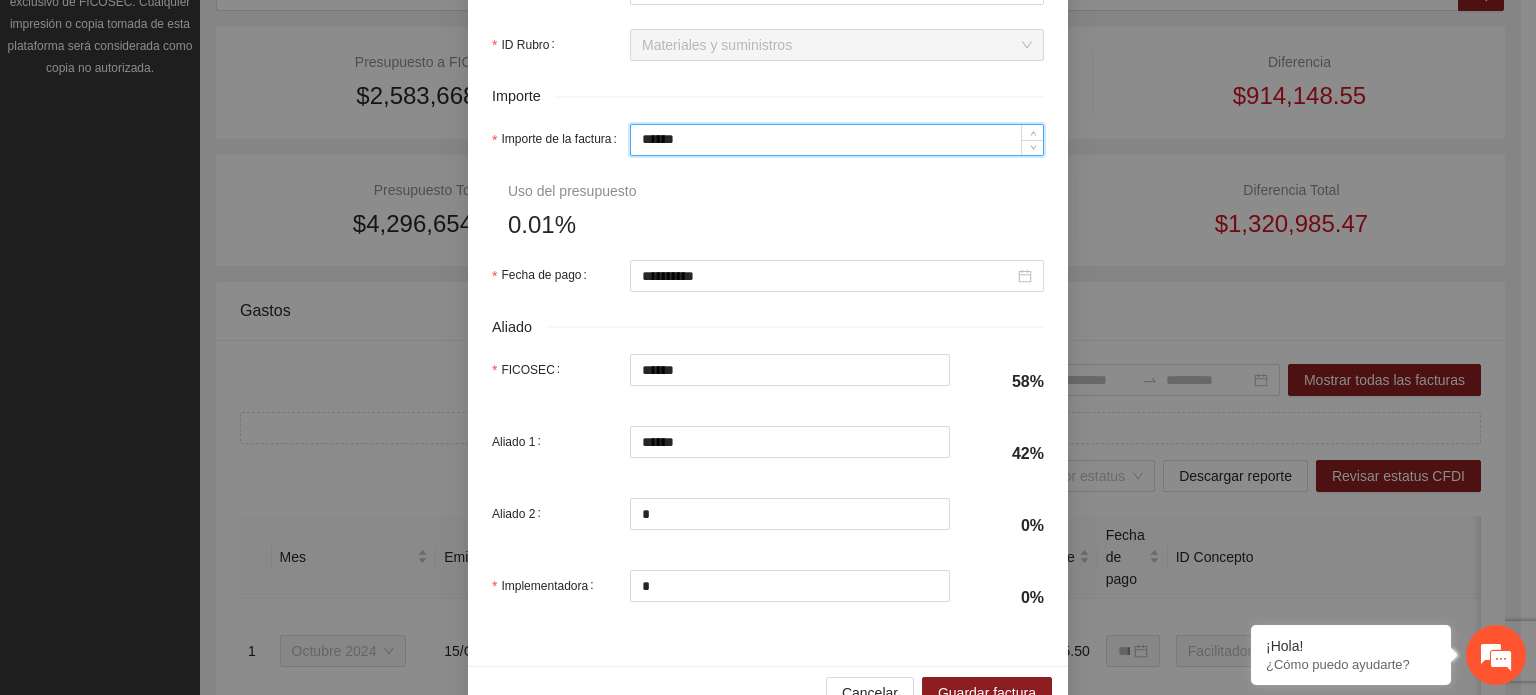 scroll, scrollTop: 1001, scrollLeft: 0, axis: vertical 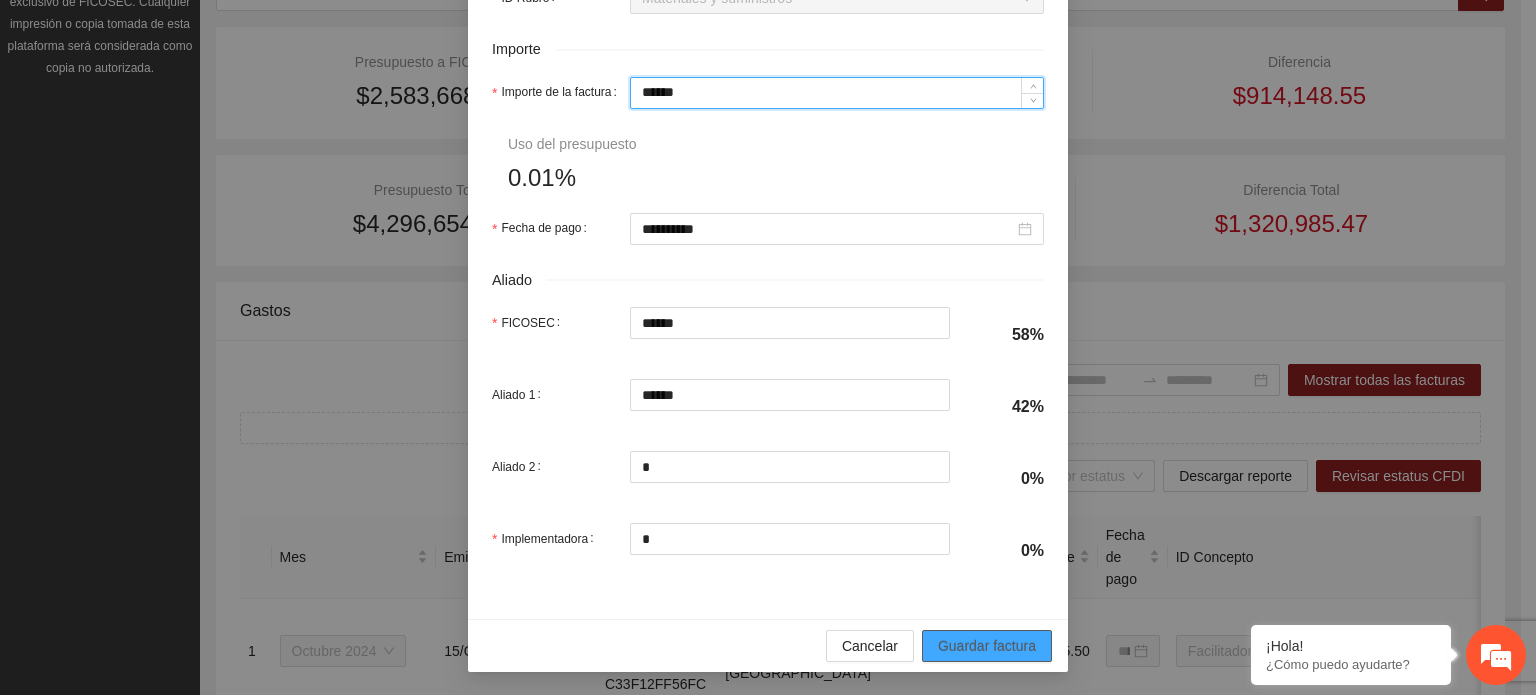 click on "Guardar factura" at bounding box center (987, 646) 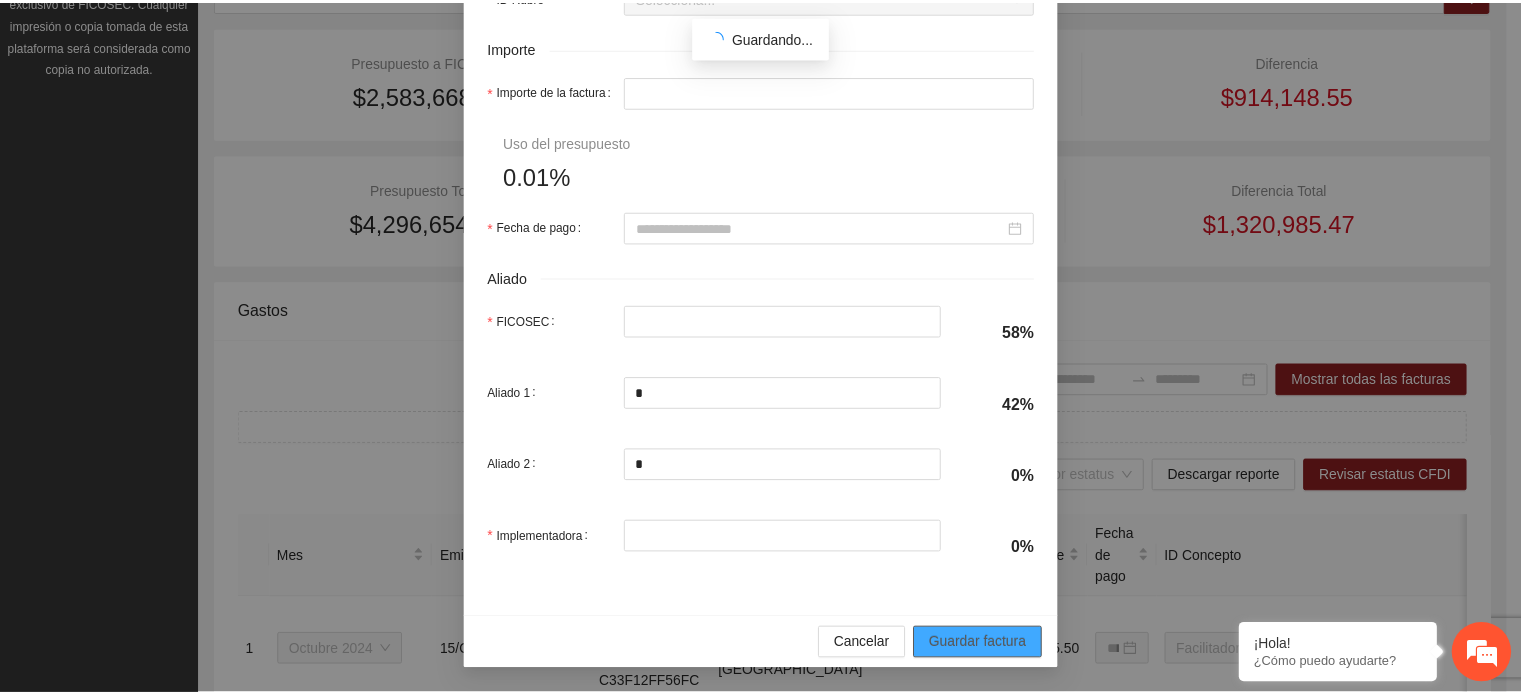 scroll, scrollTop: 841, scrollLeft: 0, axis: vertical 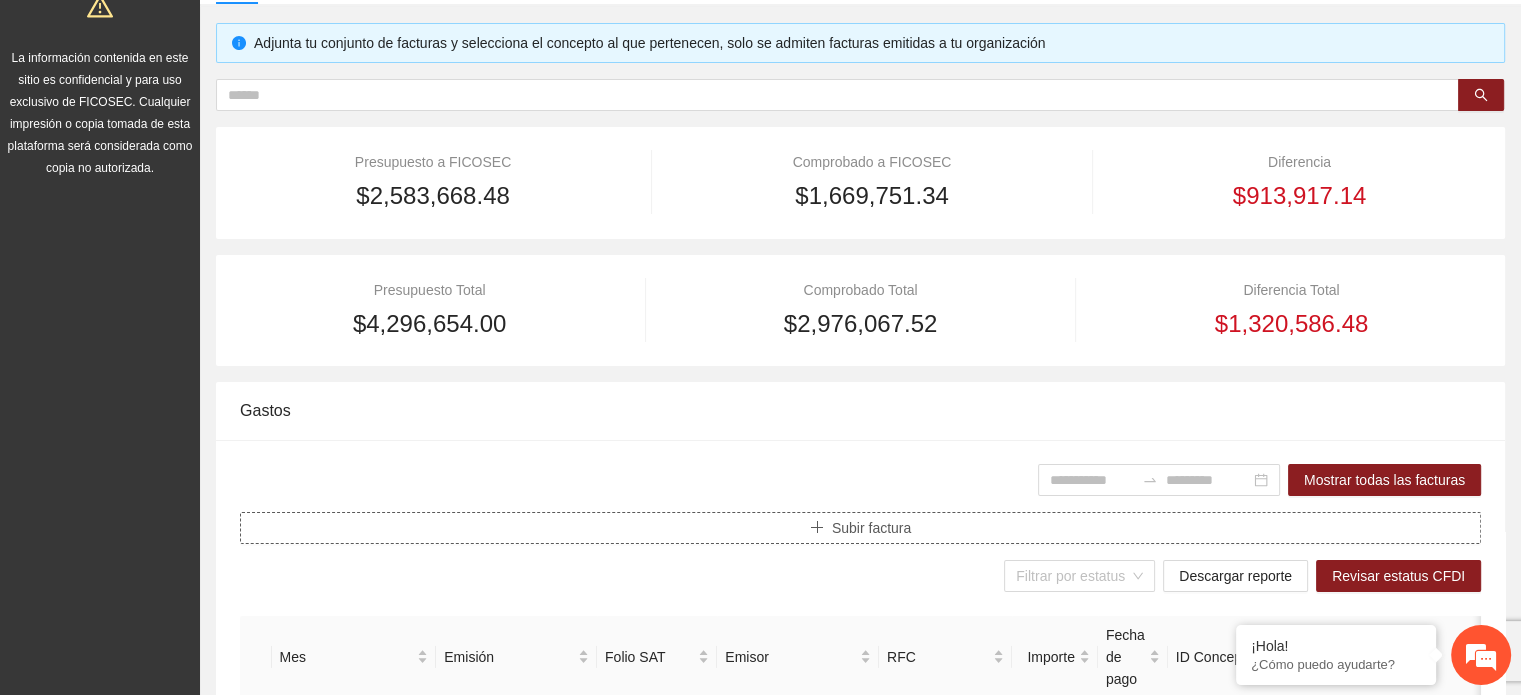 click on "Subir factura" at bounding box center (860, 528) 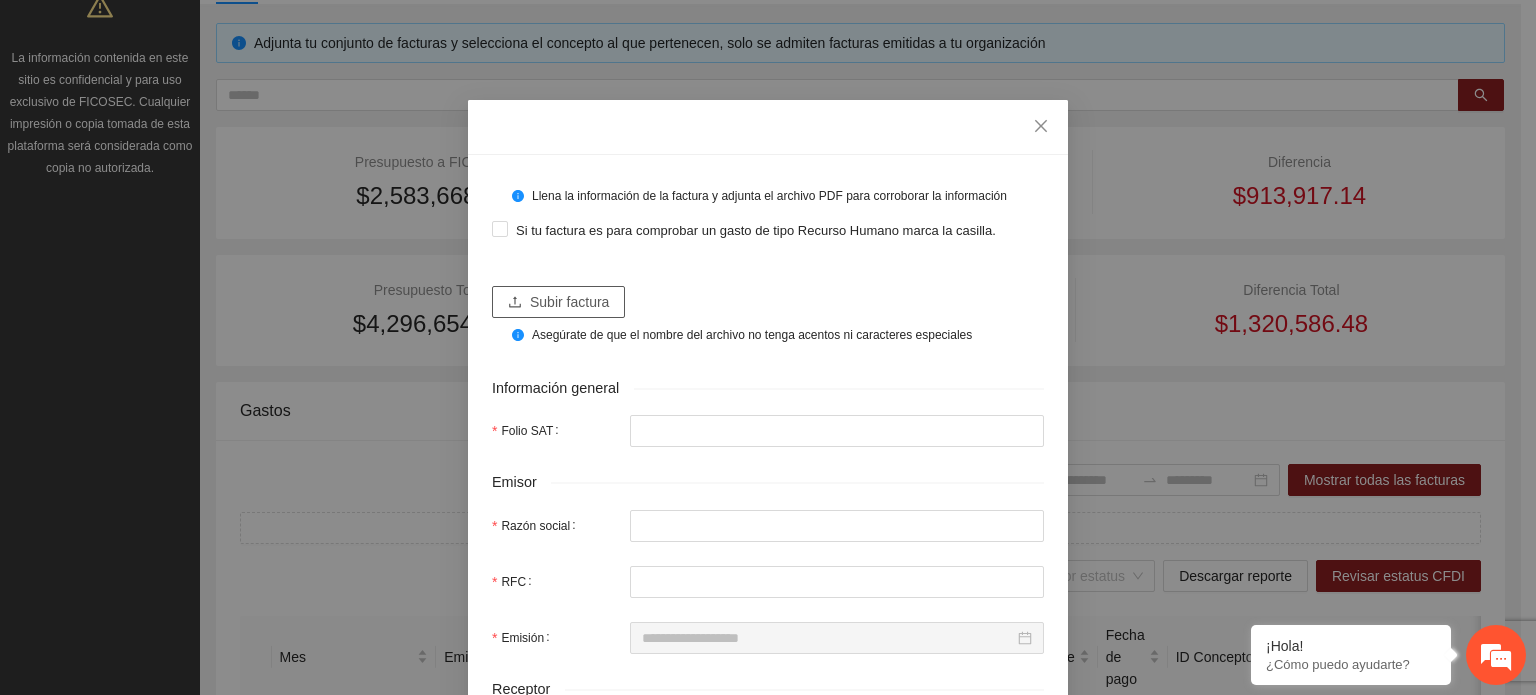 click on "Subir factura" at bounding box center (569, 302) 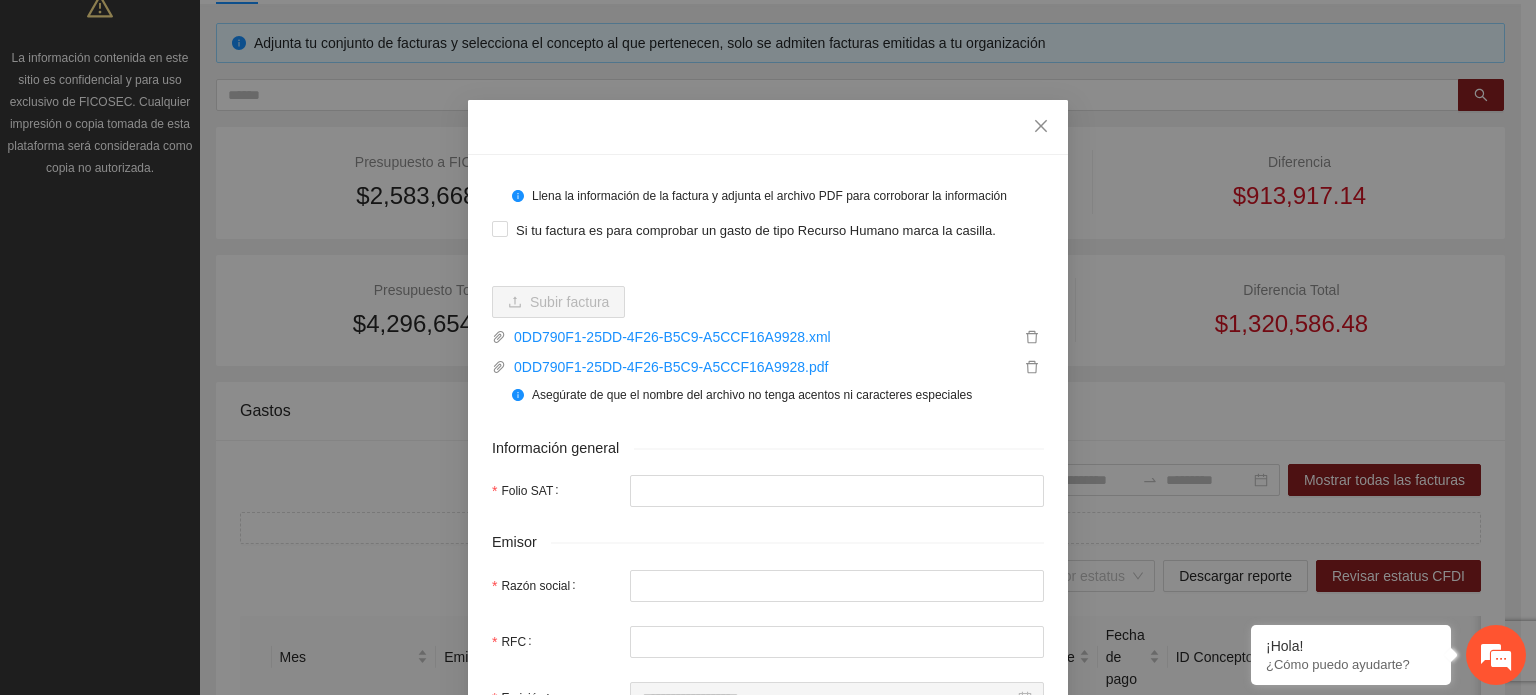 type on "**********" 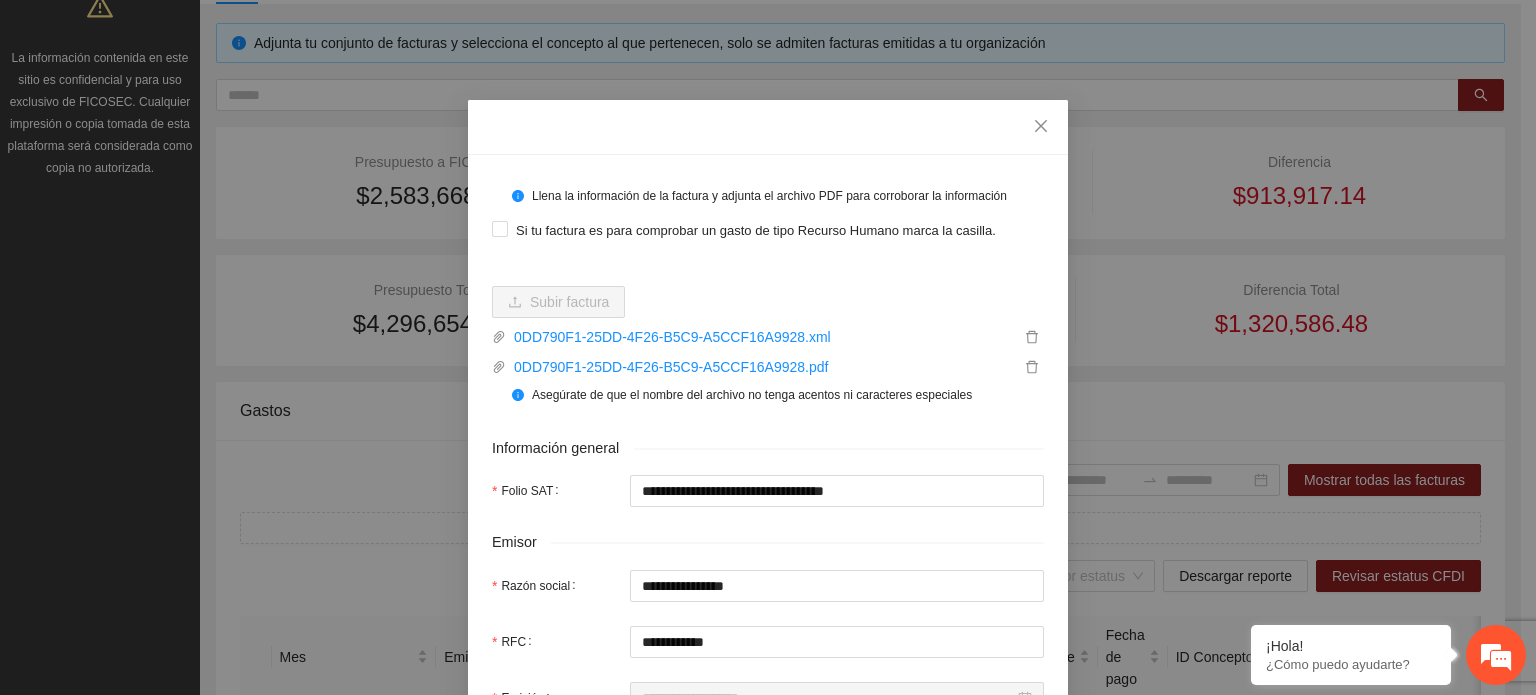 type on "**********" 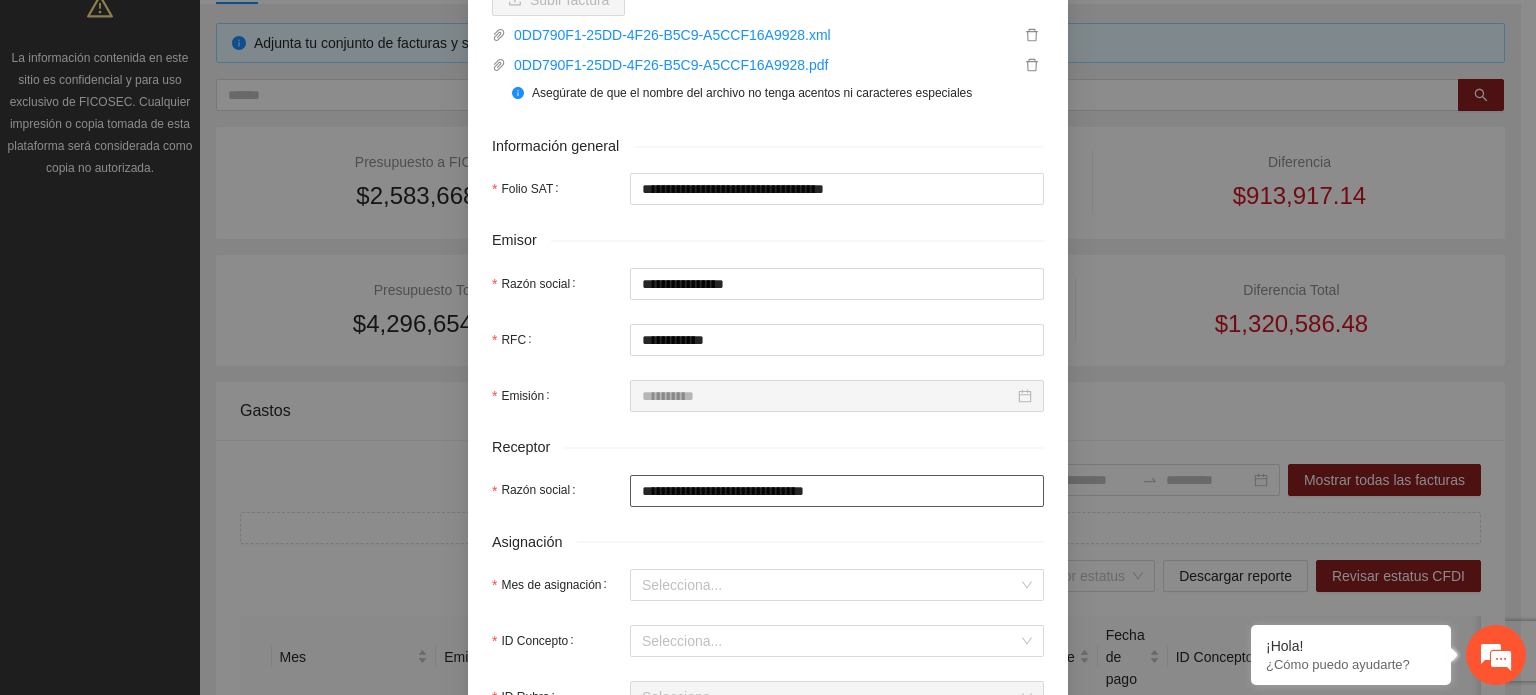 scroll, scrollTop: 400, scrollLeft: 0, axis: vertical 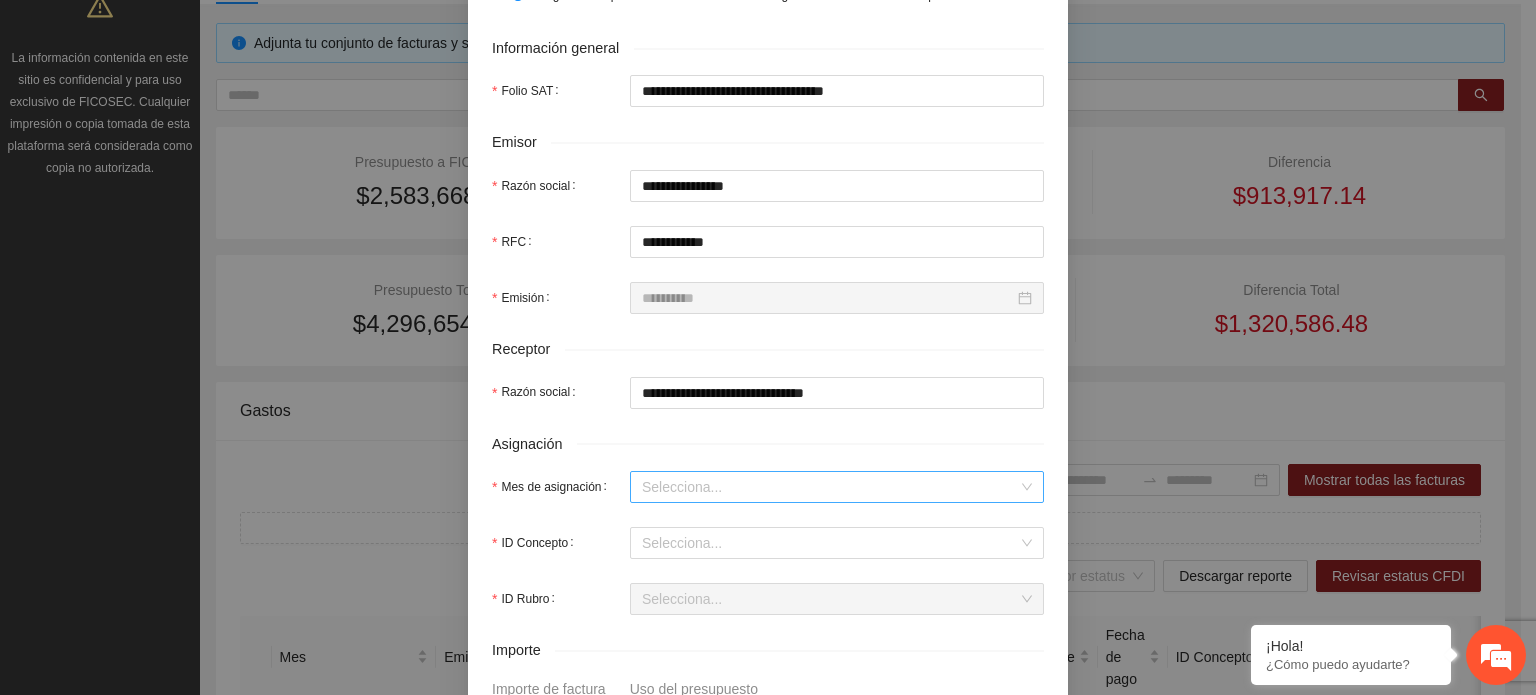 click on "Mes de asignación" at bounding box center [830, 487] 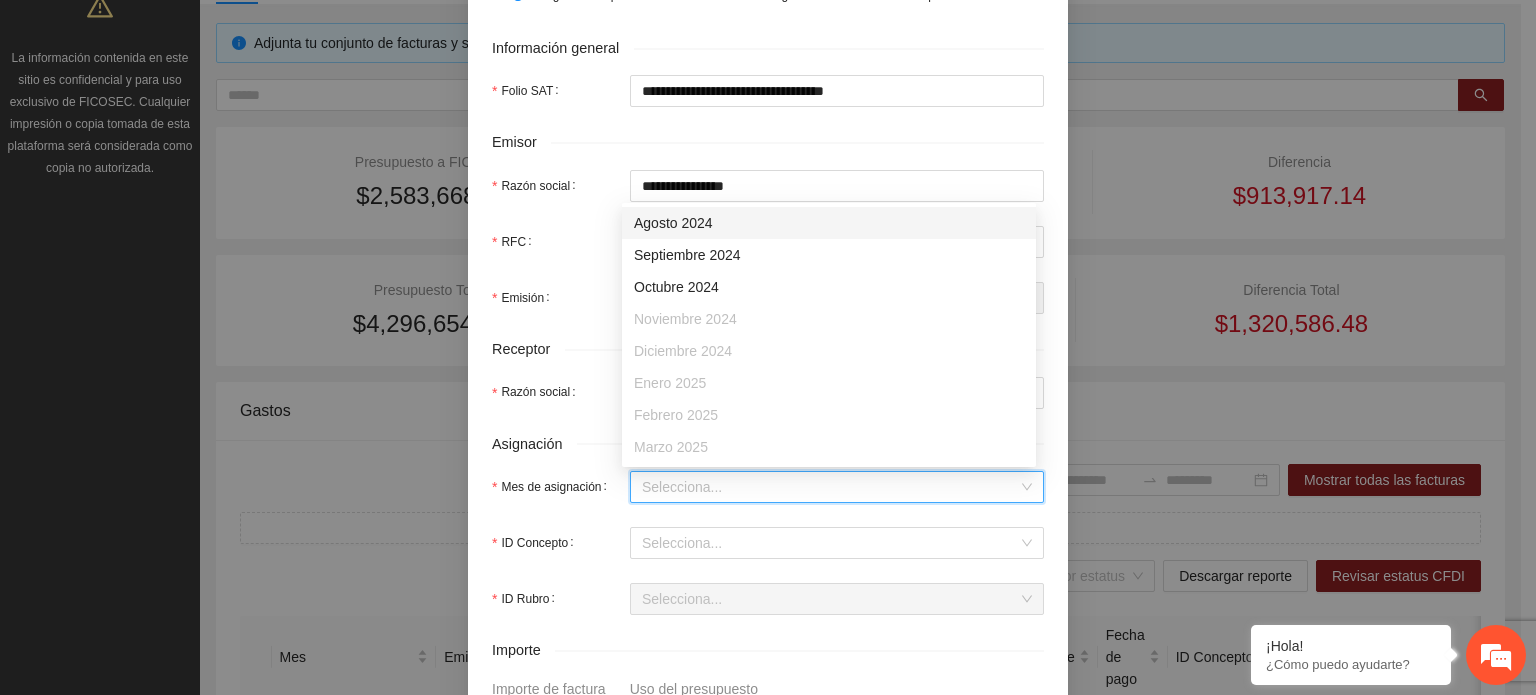scroll, scrollTop: 128, scrollLeft: 0, axis: vertical 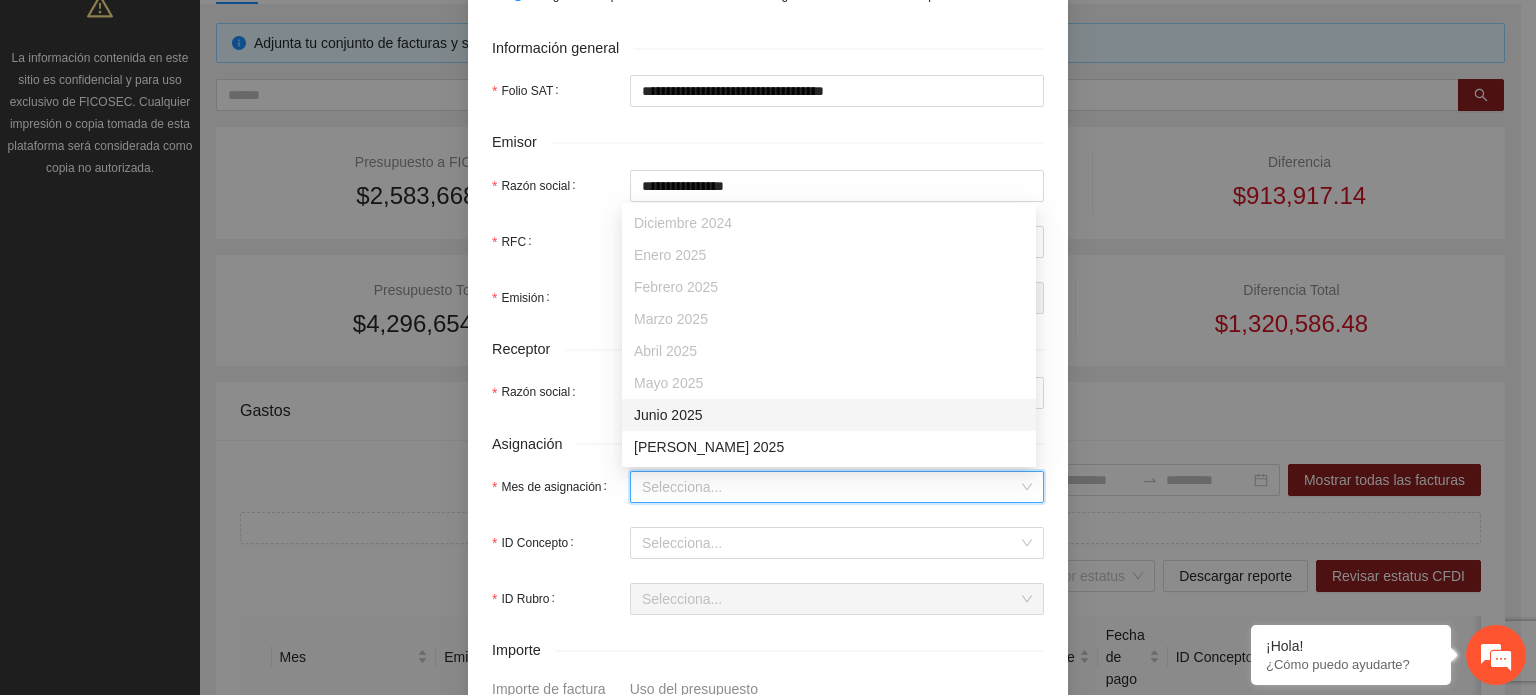 click on "Junio 2025" at bounding box center [829, 415] 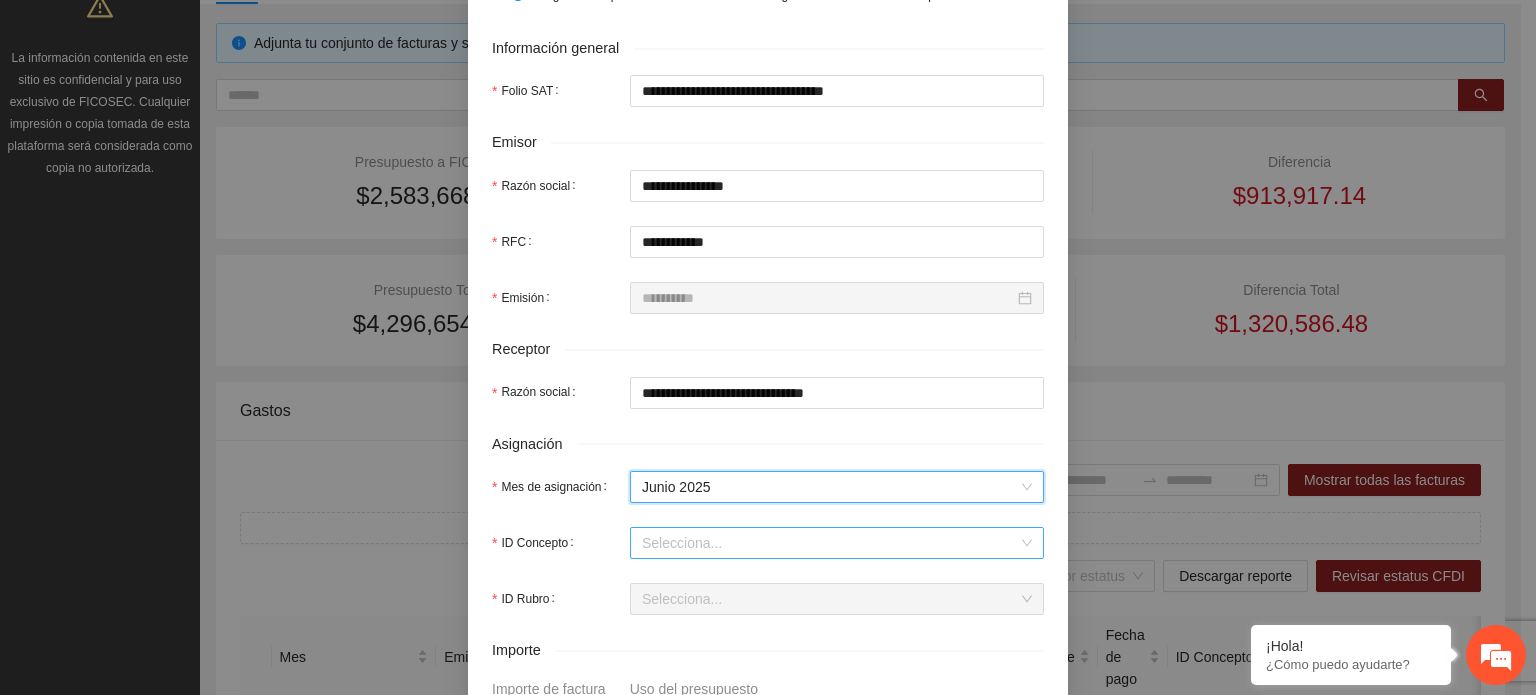 click on "ID Concepto" at bounding box center [830, 543] 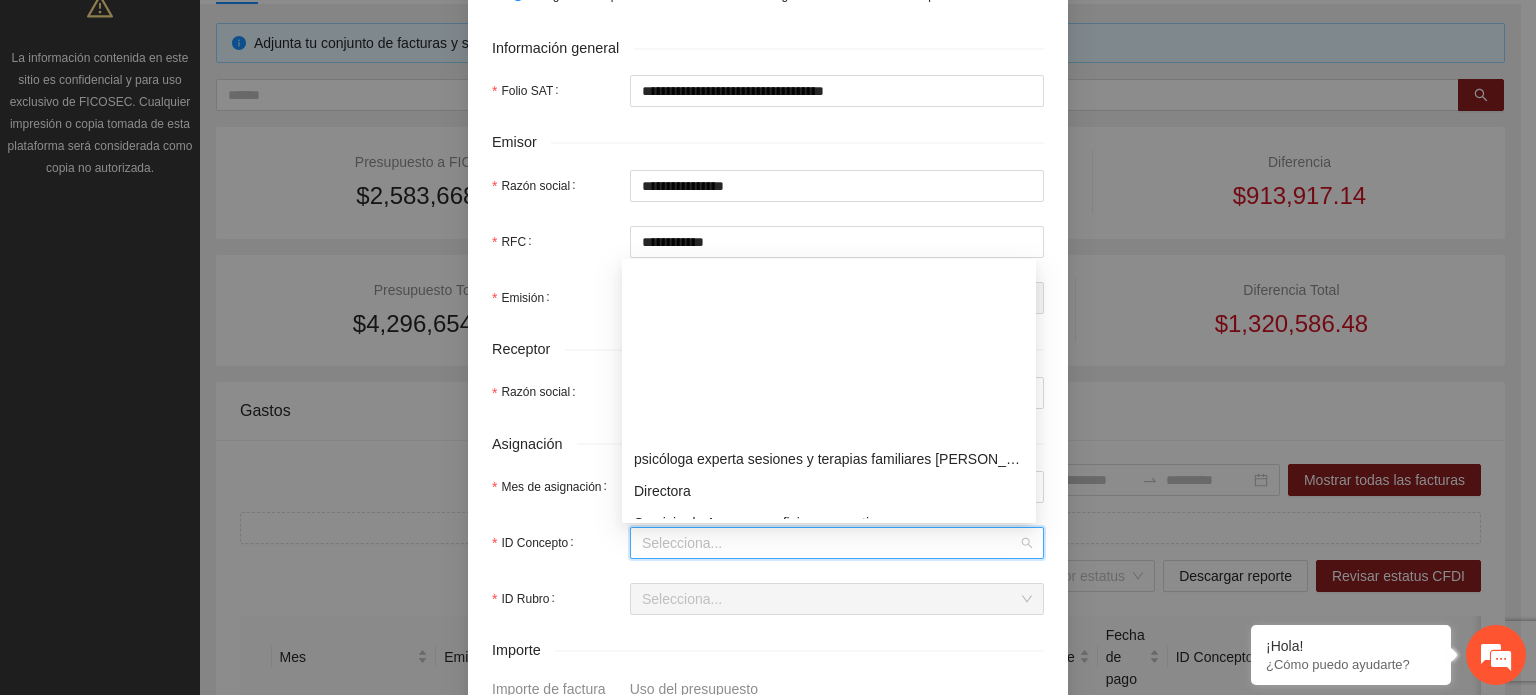 scroll, scrollTop: 1312, scrollLeft: 0, axis: vertical 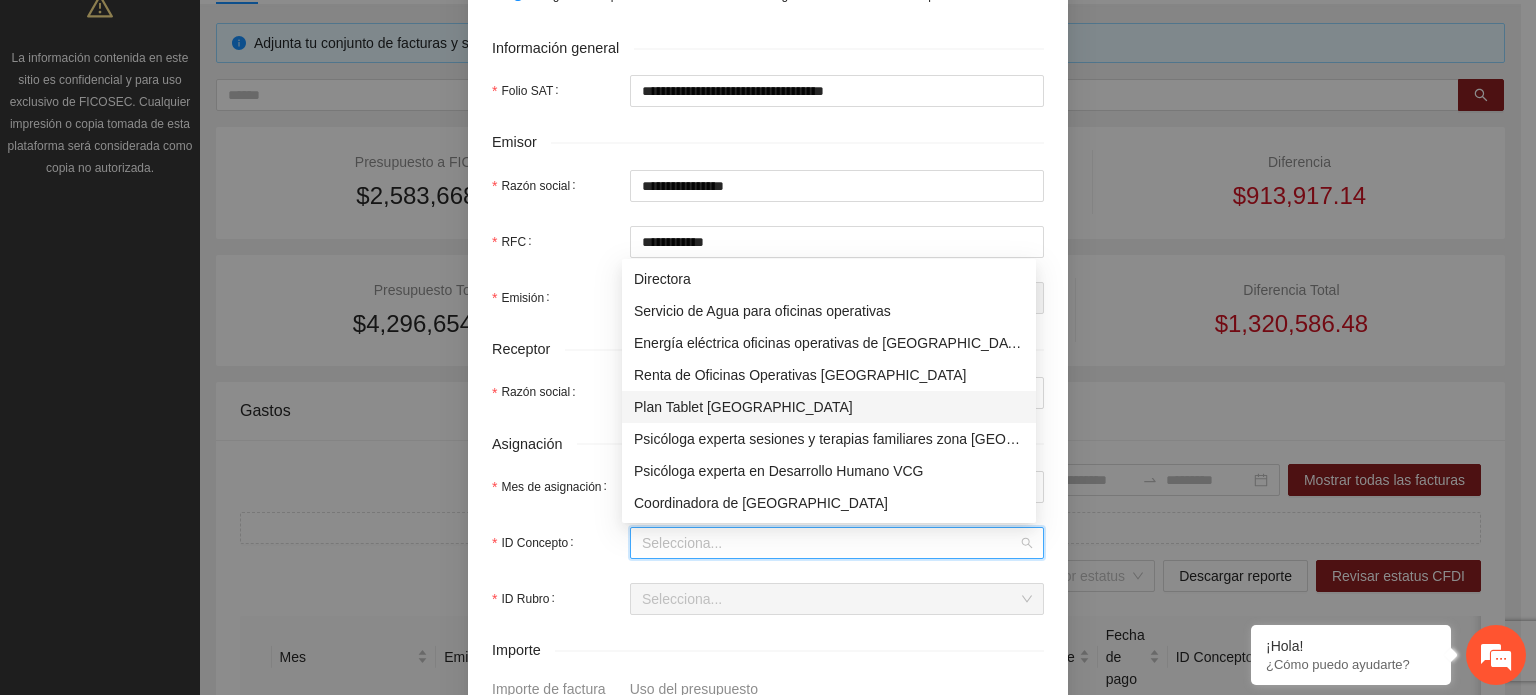 click on "Plan Tablet [GEOGRAPHIC_DATA]" at bounding box center [829, 407] 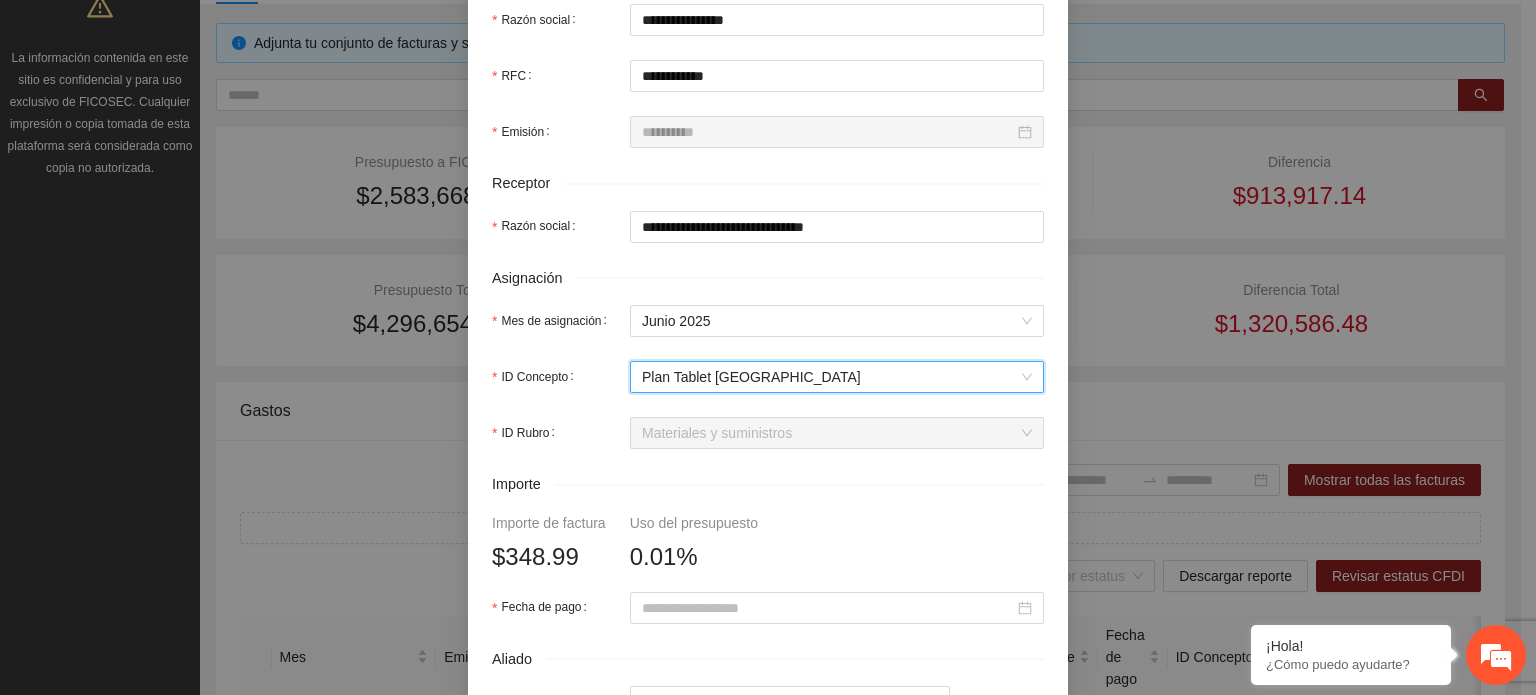 scroll, scrollTop: 600, scrollLeft: 0, axis: vertical 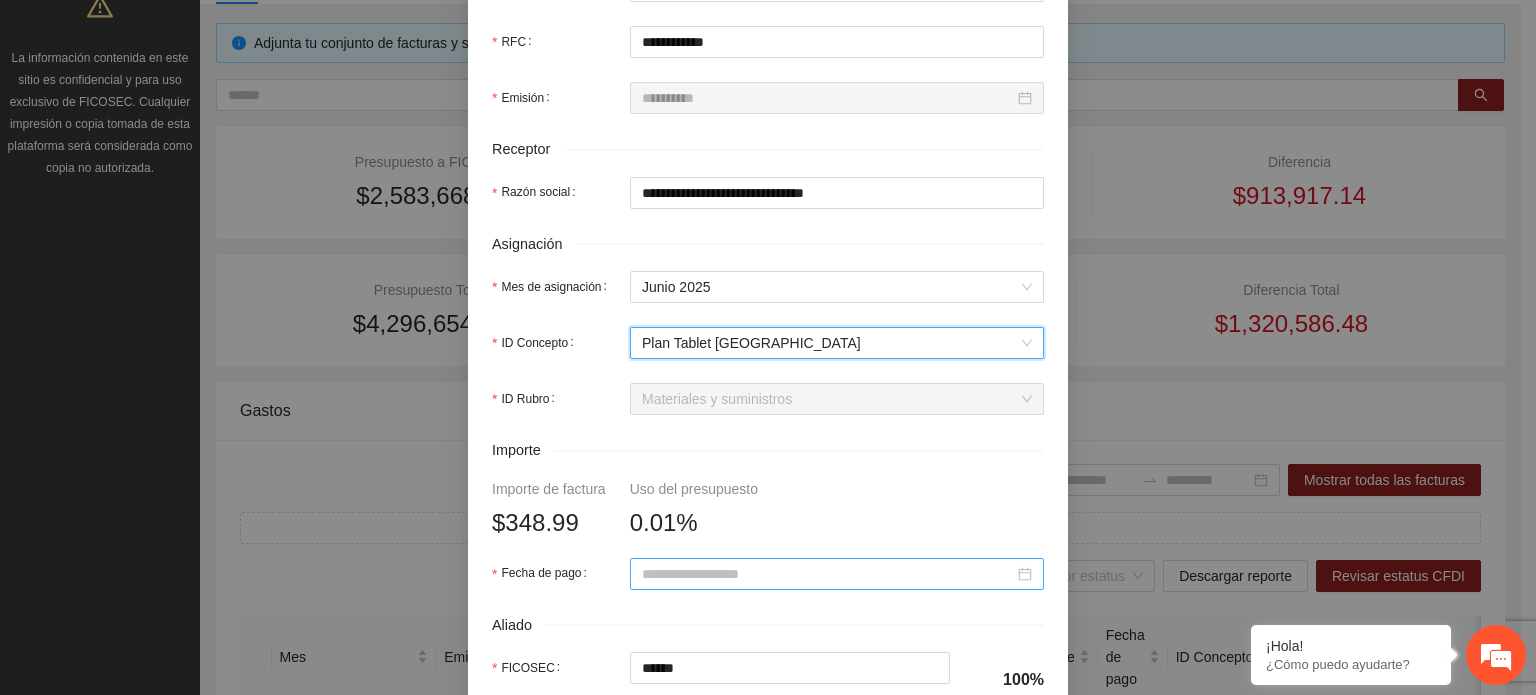 click at bounding box center [837, 574] 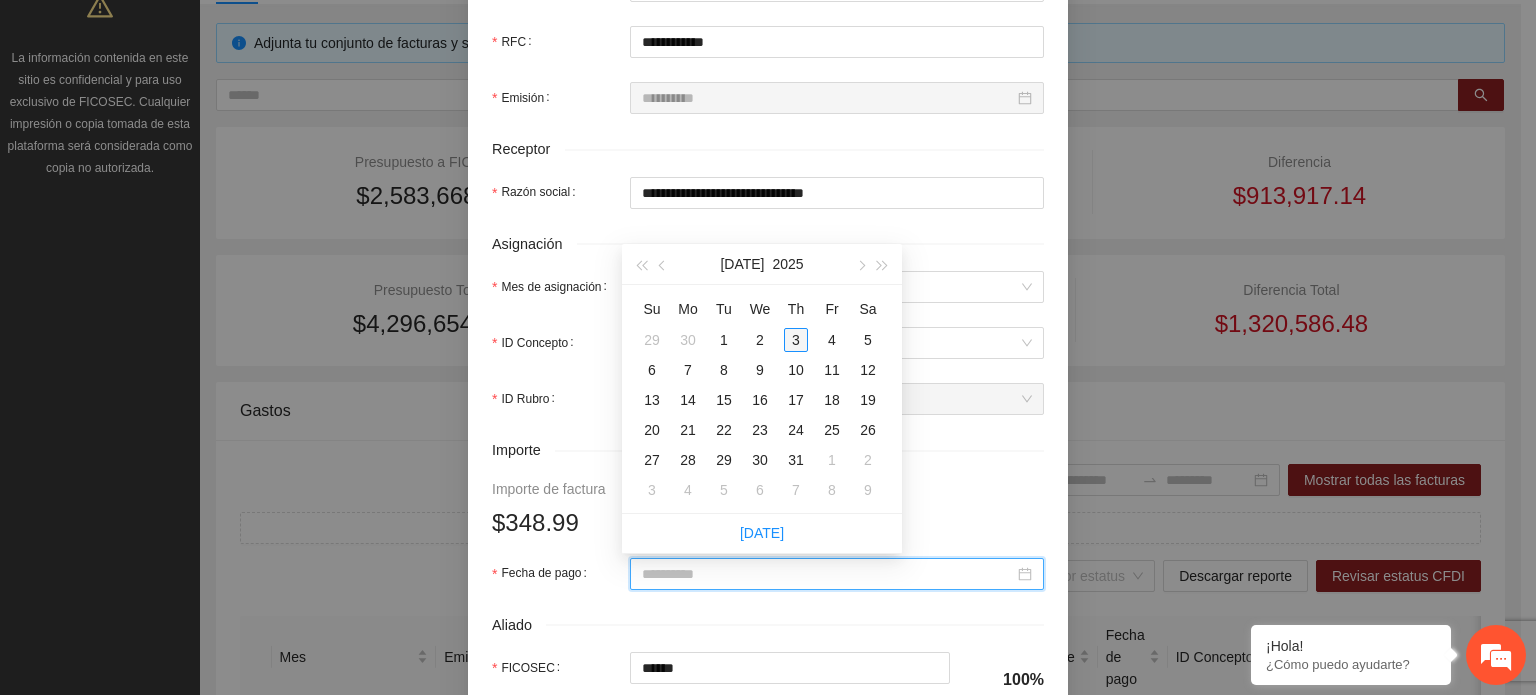 type on "**********" 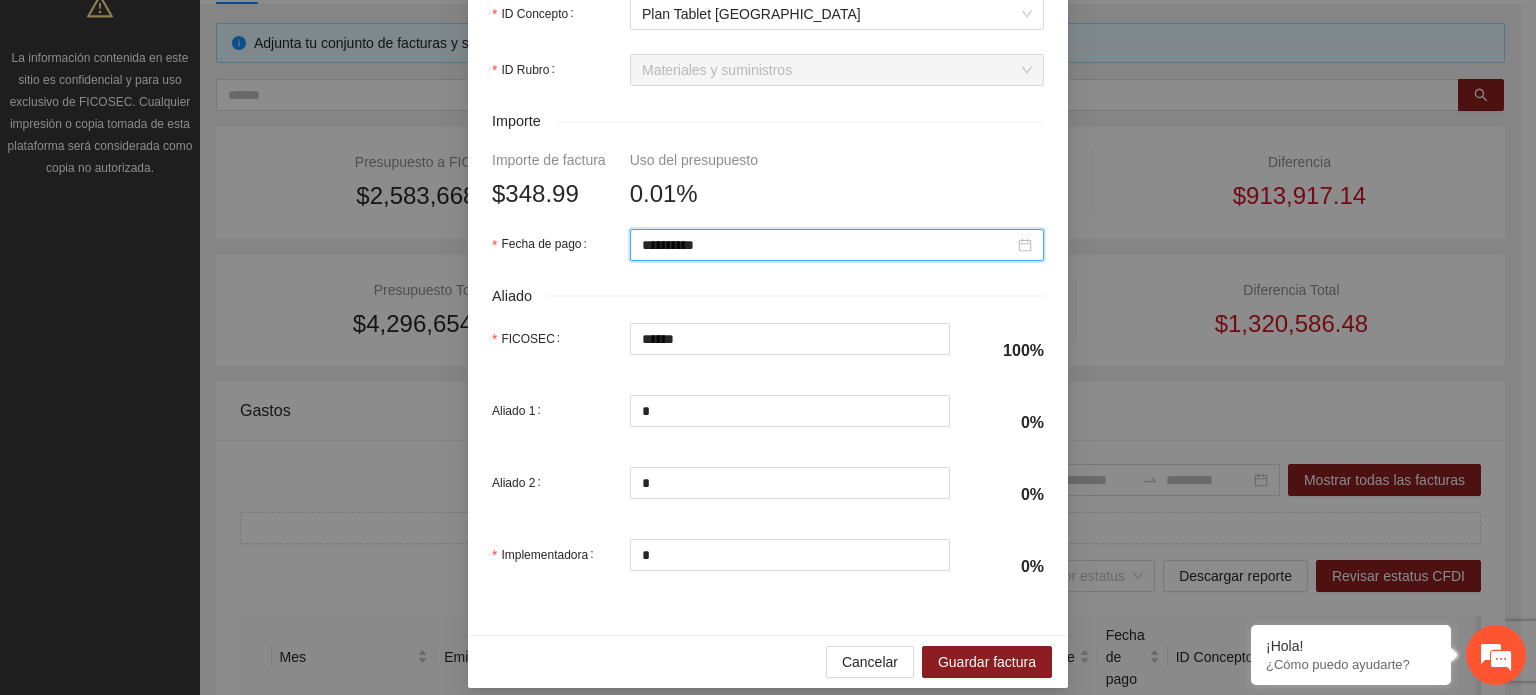 scroll, scrollTop: 945, scrollLeft: 0, axis: vertical 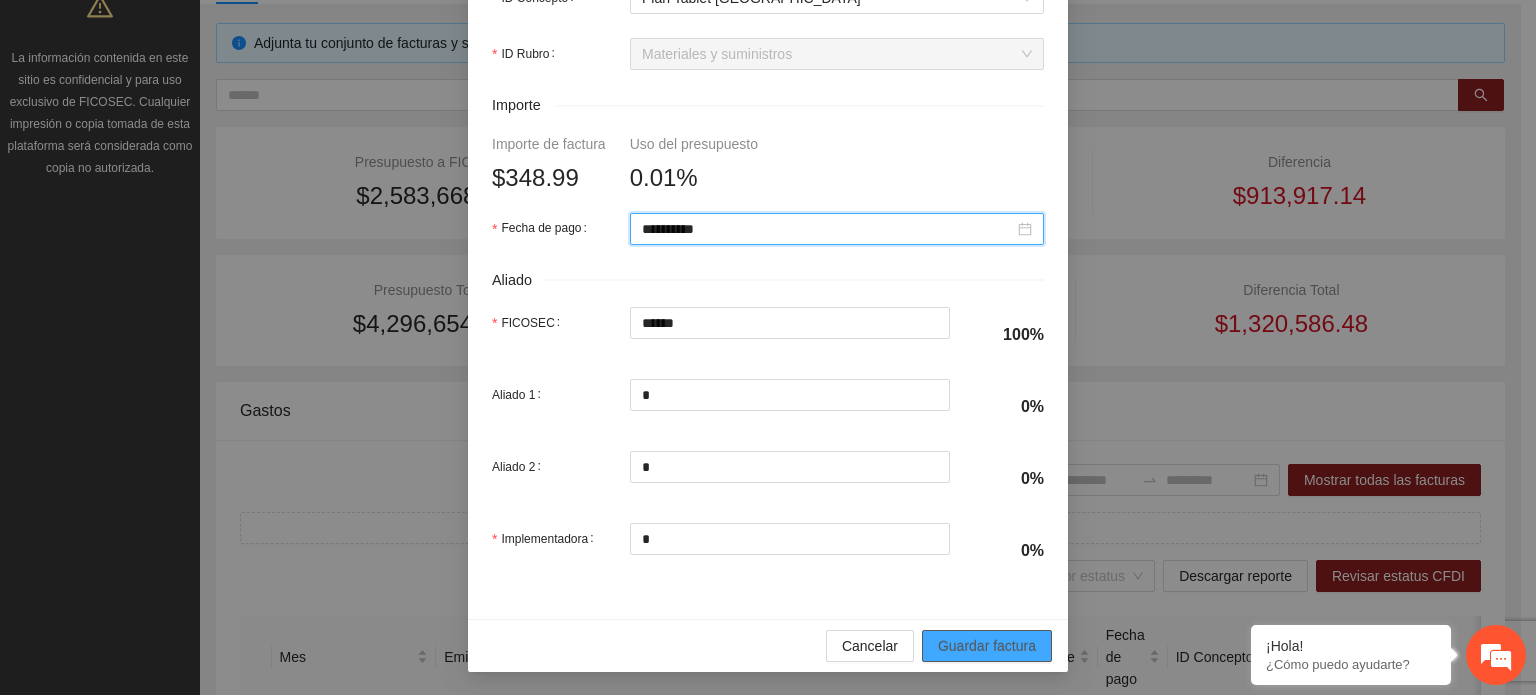 click on "Guardar factura" at bounding box center [987, 646] 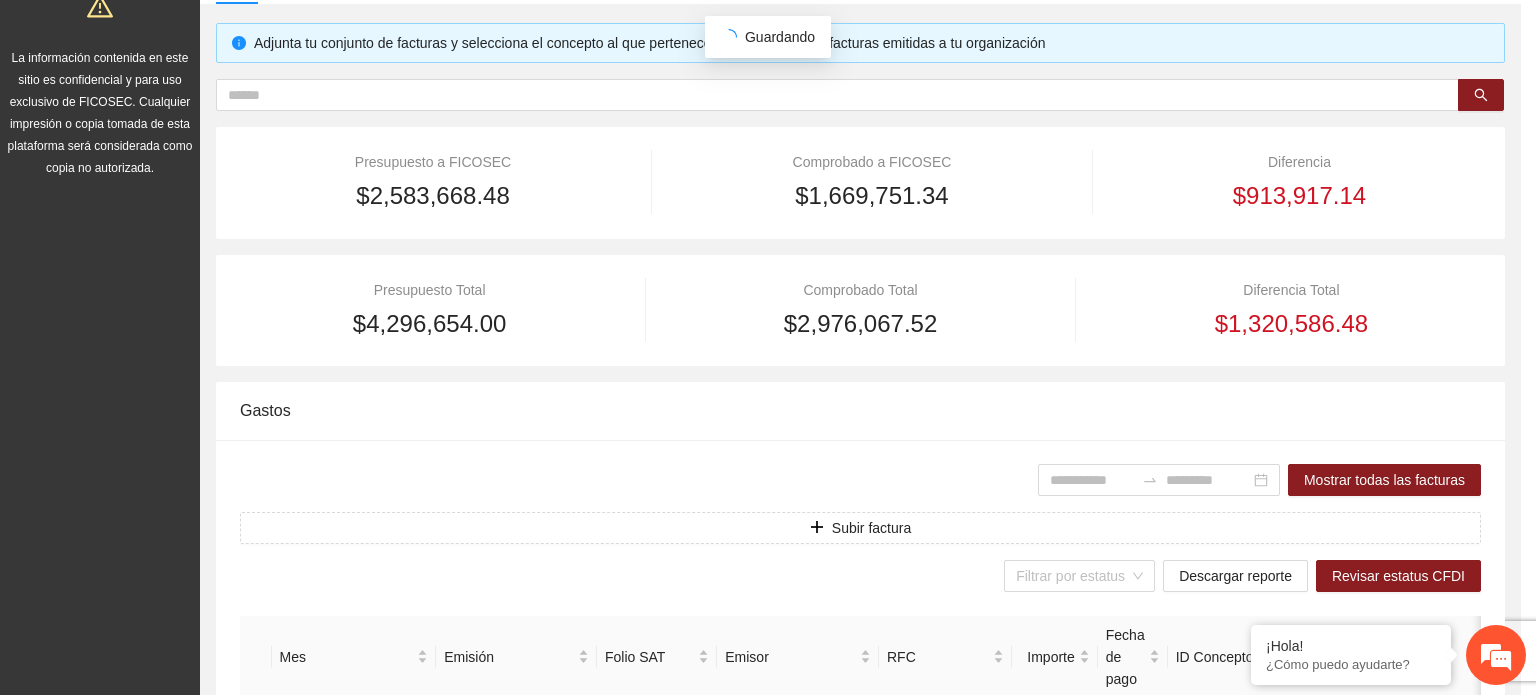 scroll, scrollTop: 785, scrollLeft: 0, axis: vertical 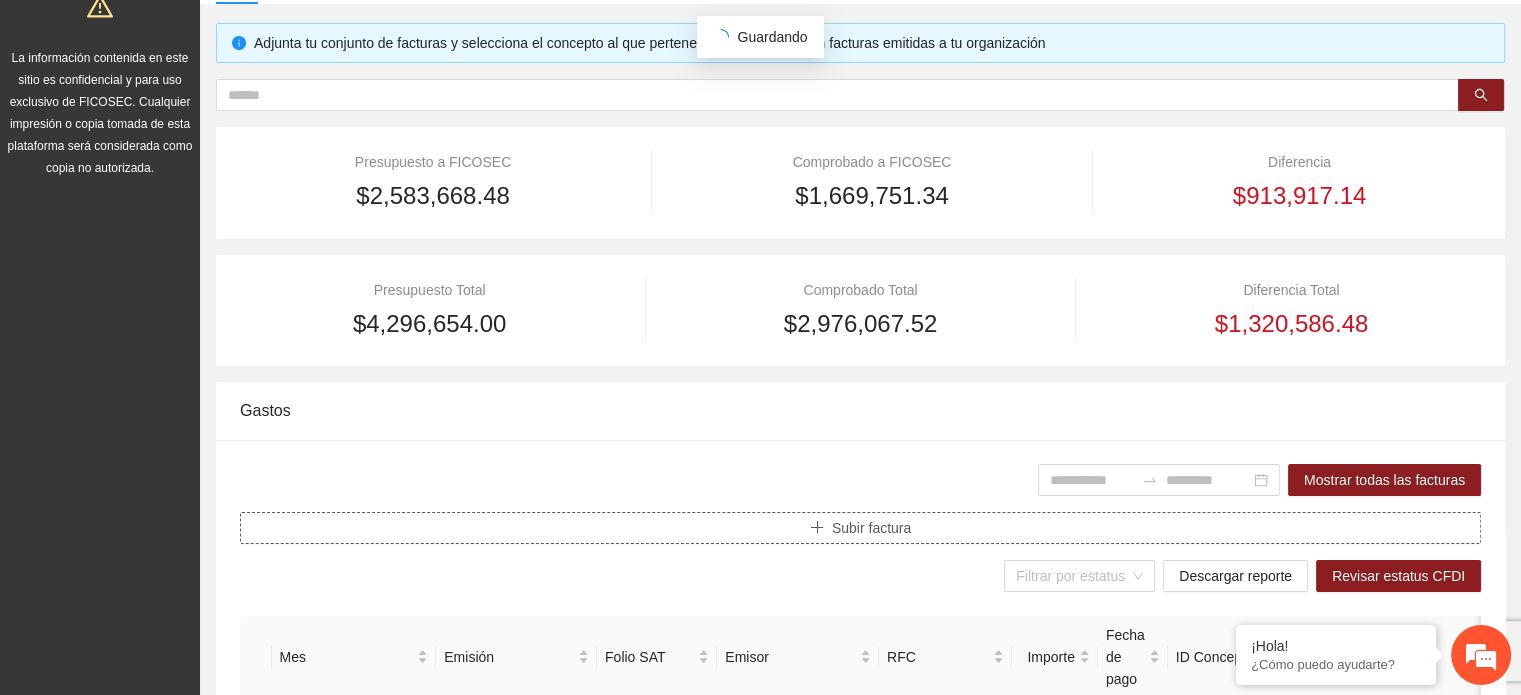 click on "Subir factura" at bounding box center [871, 528] 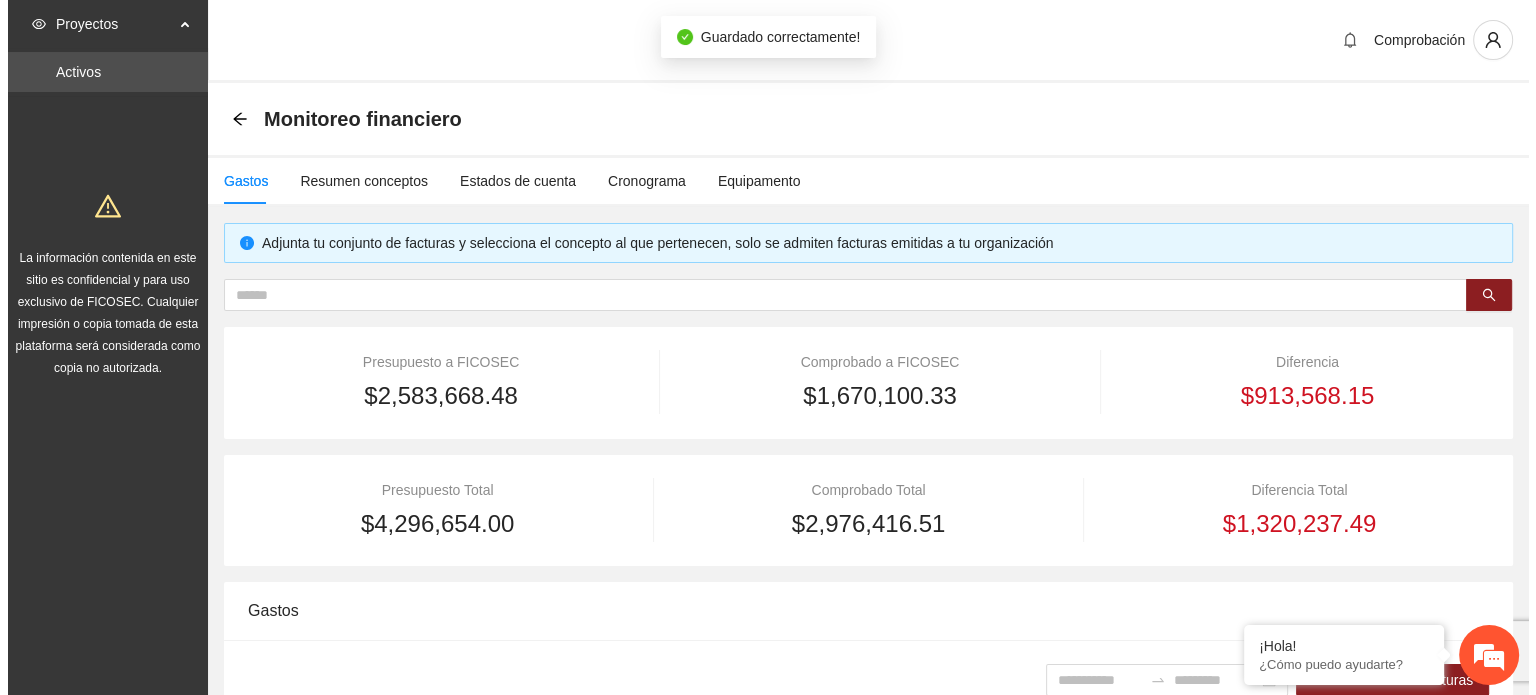 scroll, scrollTop: 200, scrollLeft: 0, axis: vertical 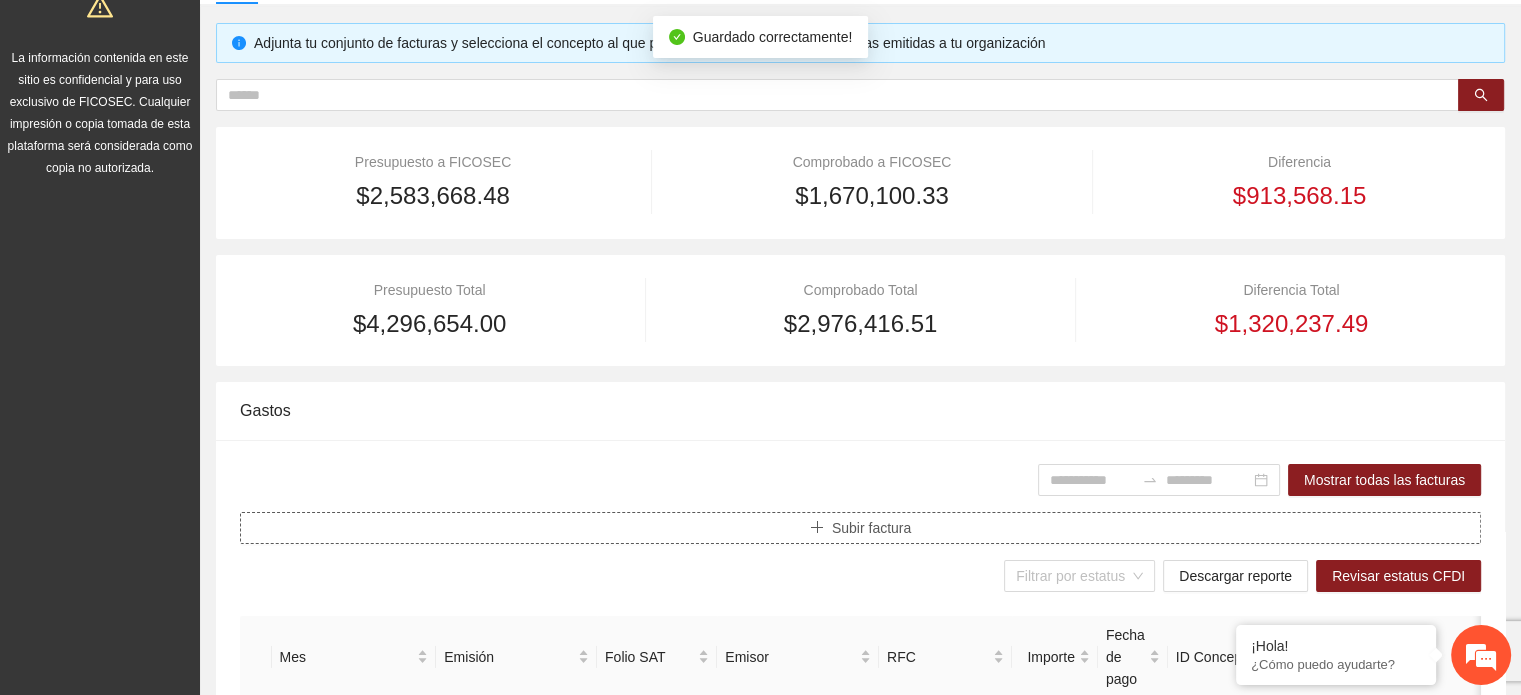 click on "Subir factura" at bounding box center (871, 528) 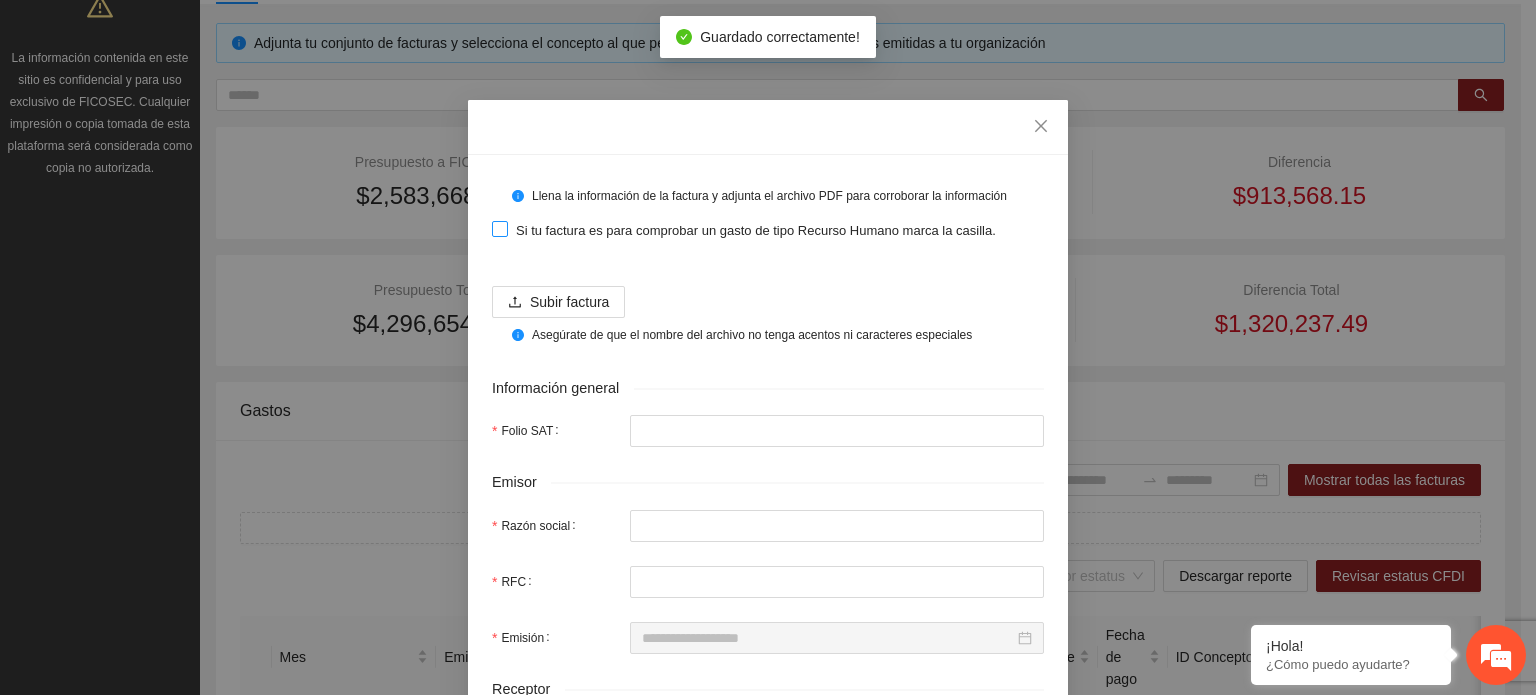 click at bounding box center (500, 229) 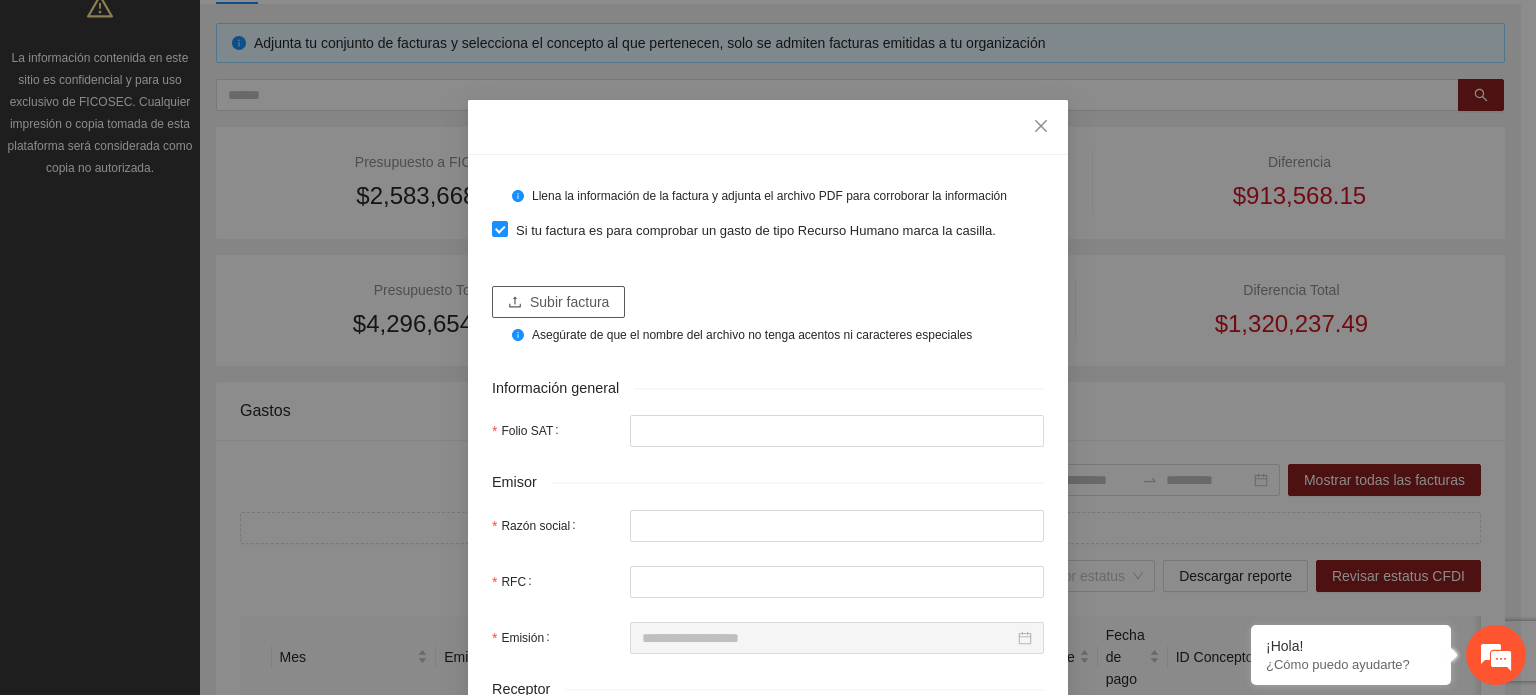 click on "Subir factura" at bounding box center (569, 302) 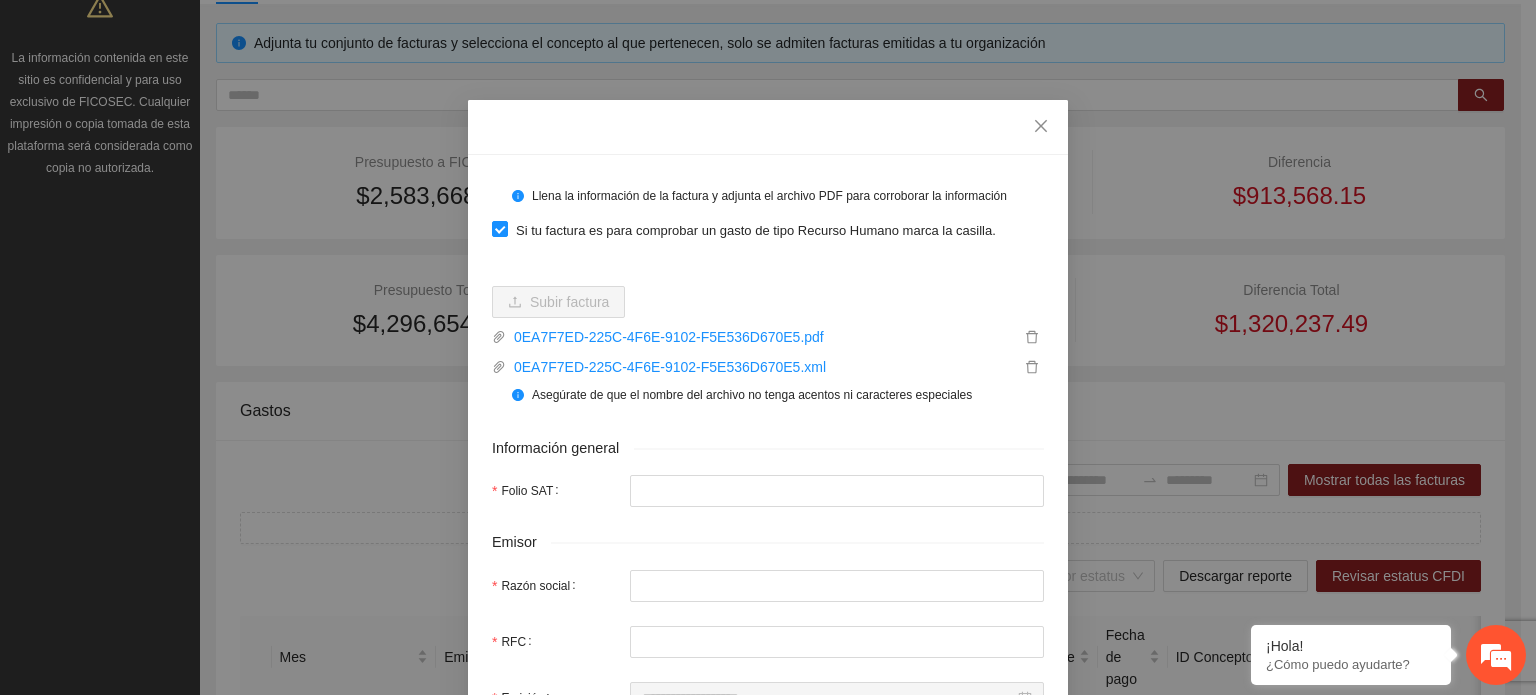 type on "**********" 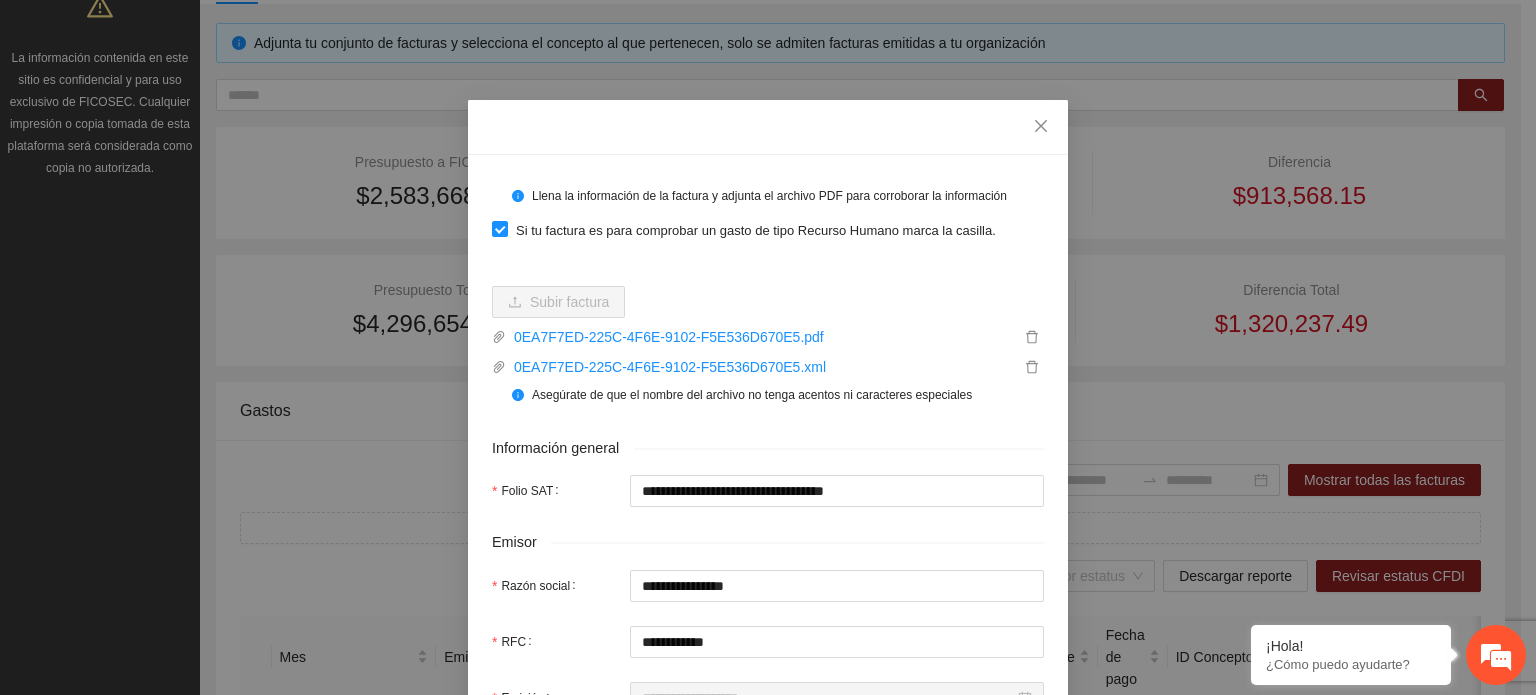 type on "**********" 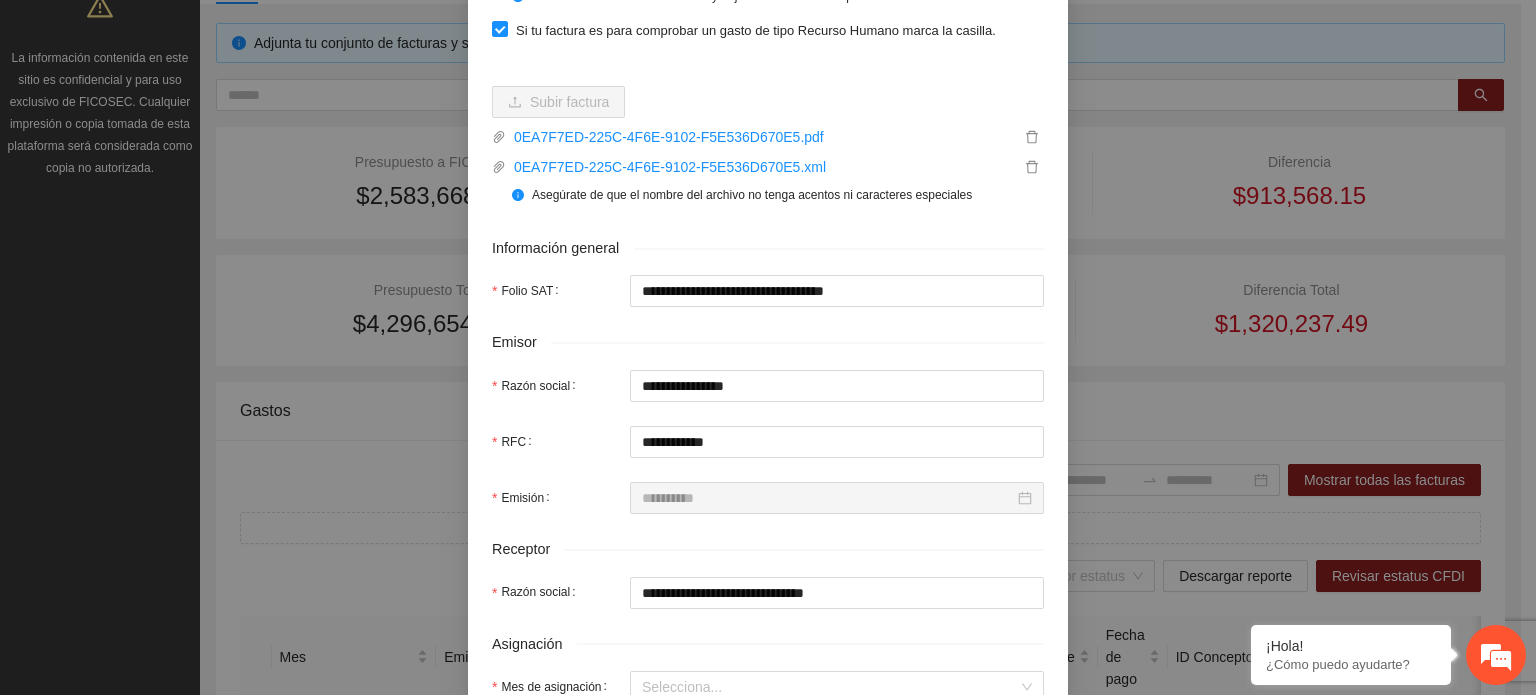 scroll, scrollTop: 500, scrollLeft: 0, axis: vertical 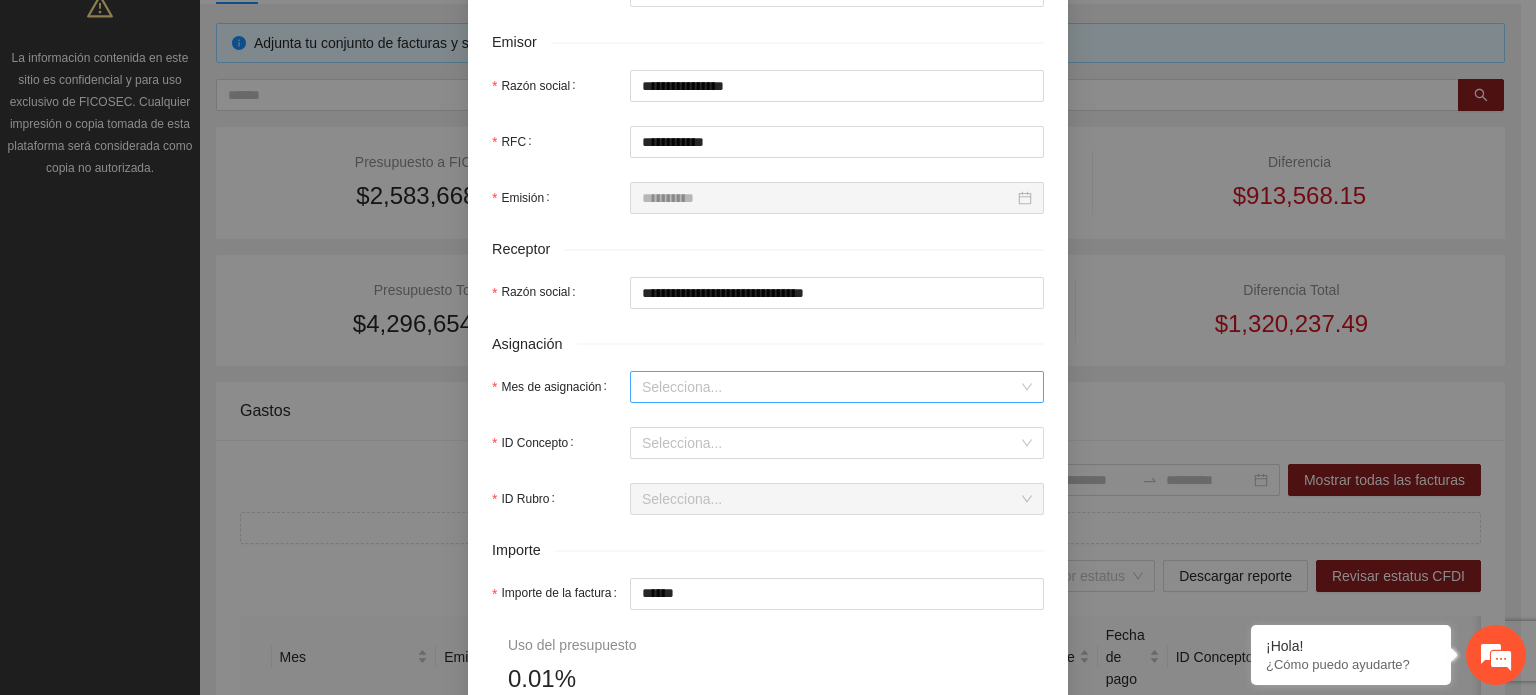 click on "Mes de asignación" at bounding box center (830, 387) 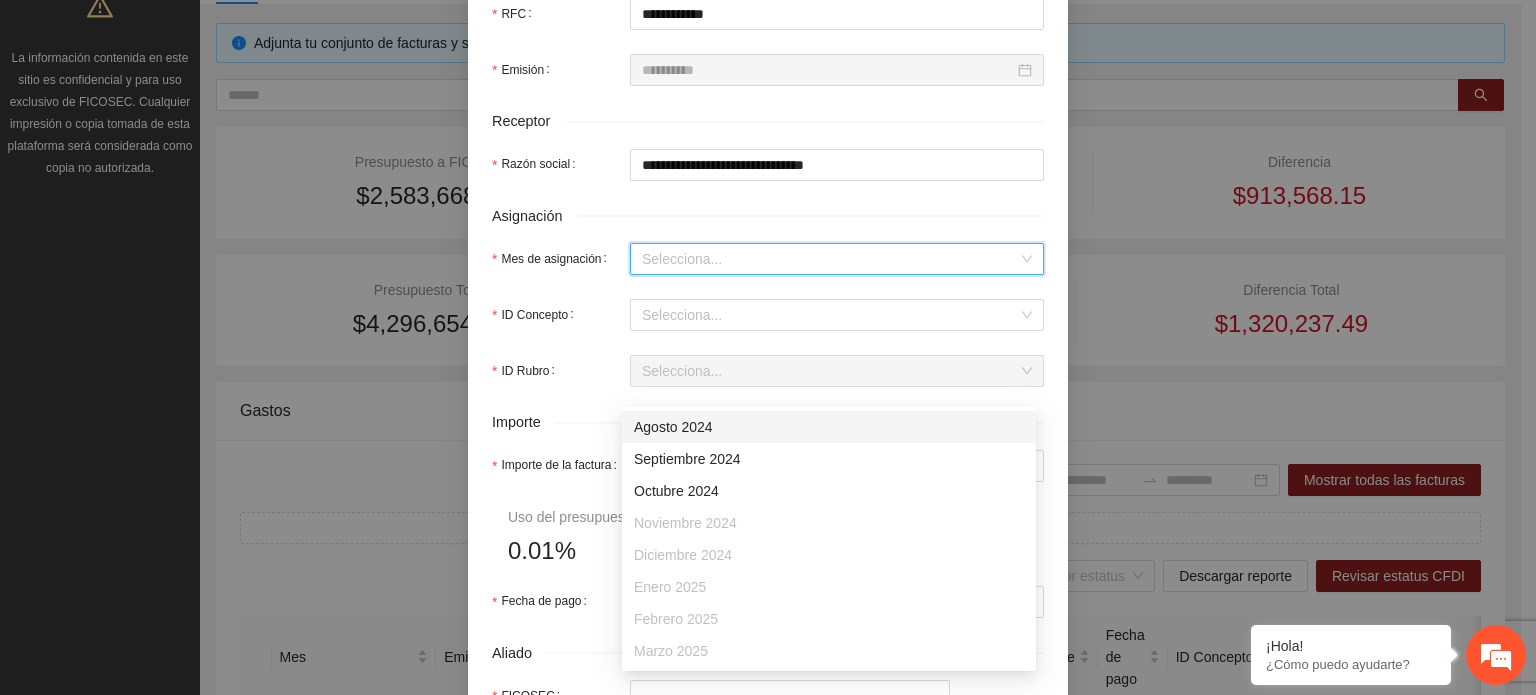 scroll, scrollTop: 700, scrollLeft: 0, axis: vertical 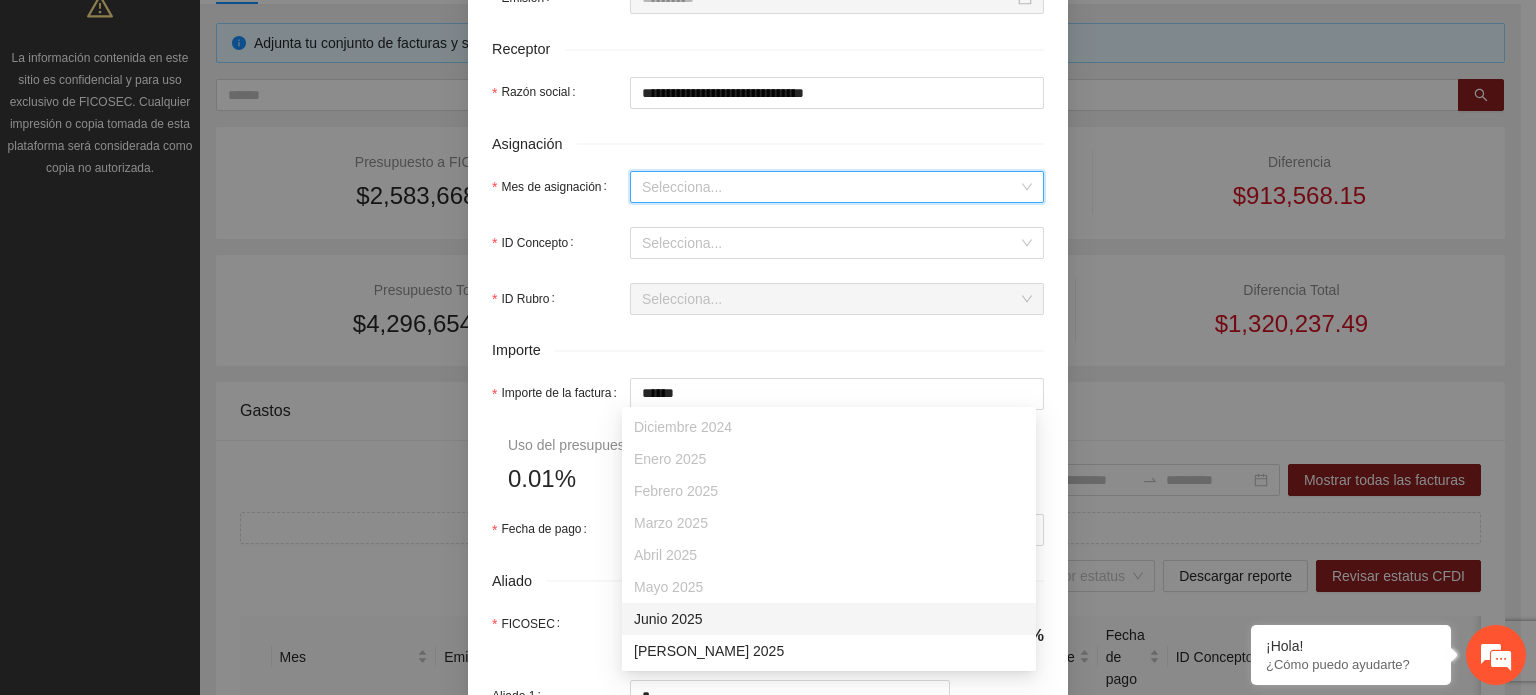 click on "Junio 2025" at bounding box center (829, 619) 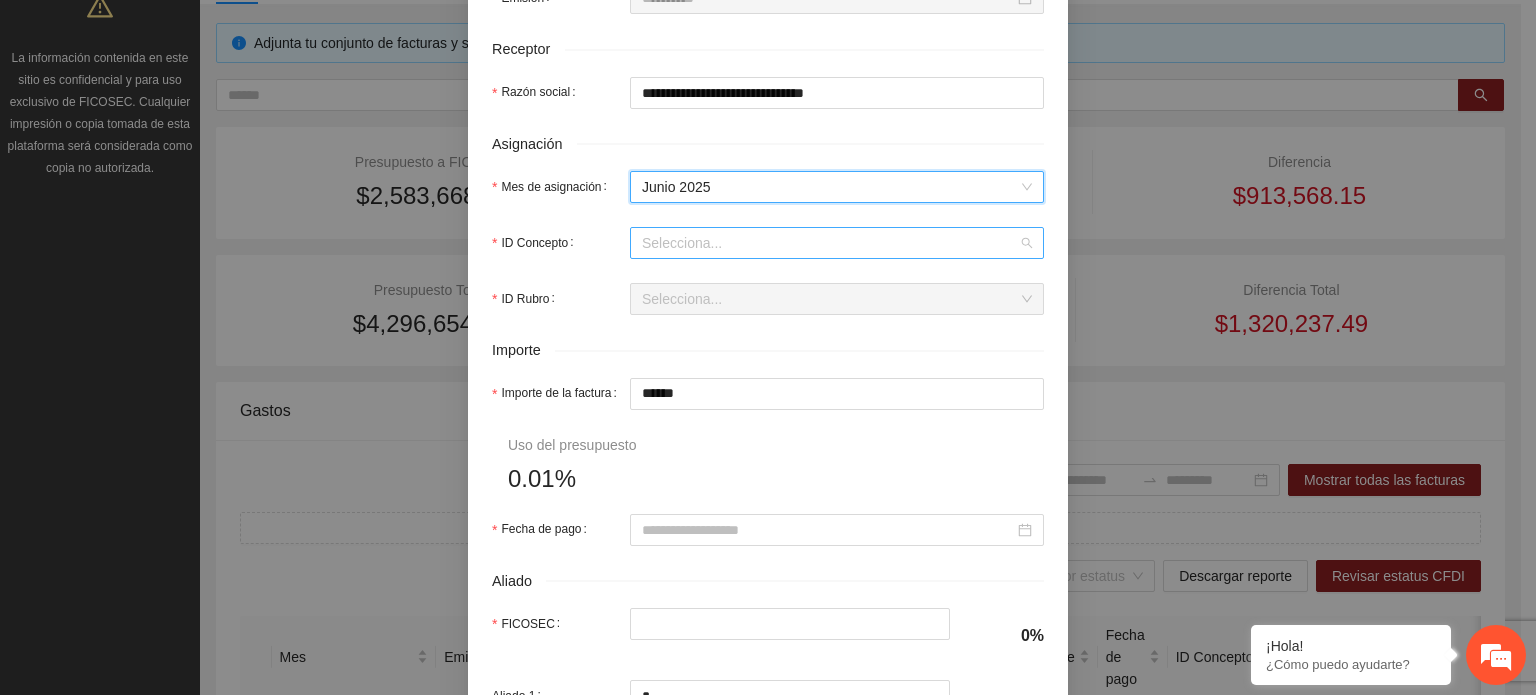 click on "ID Concepto" at bounding box center [830, 243] 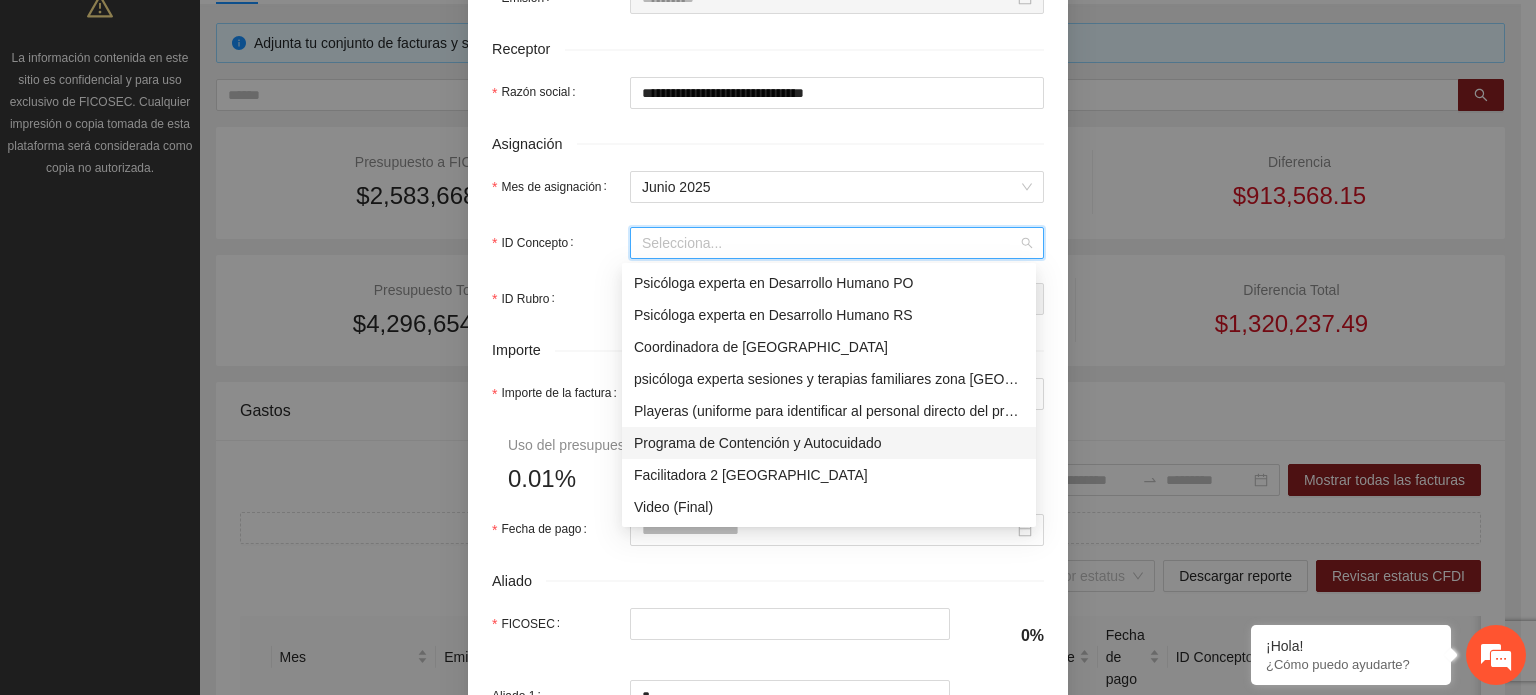 click on "**********" at bounding box center [768, 179] 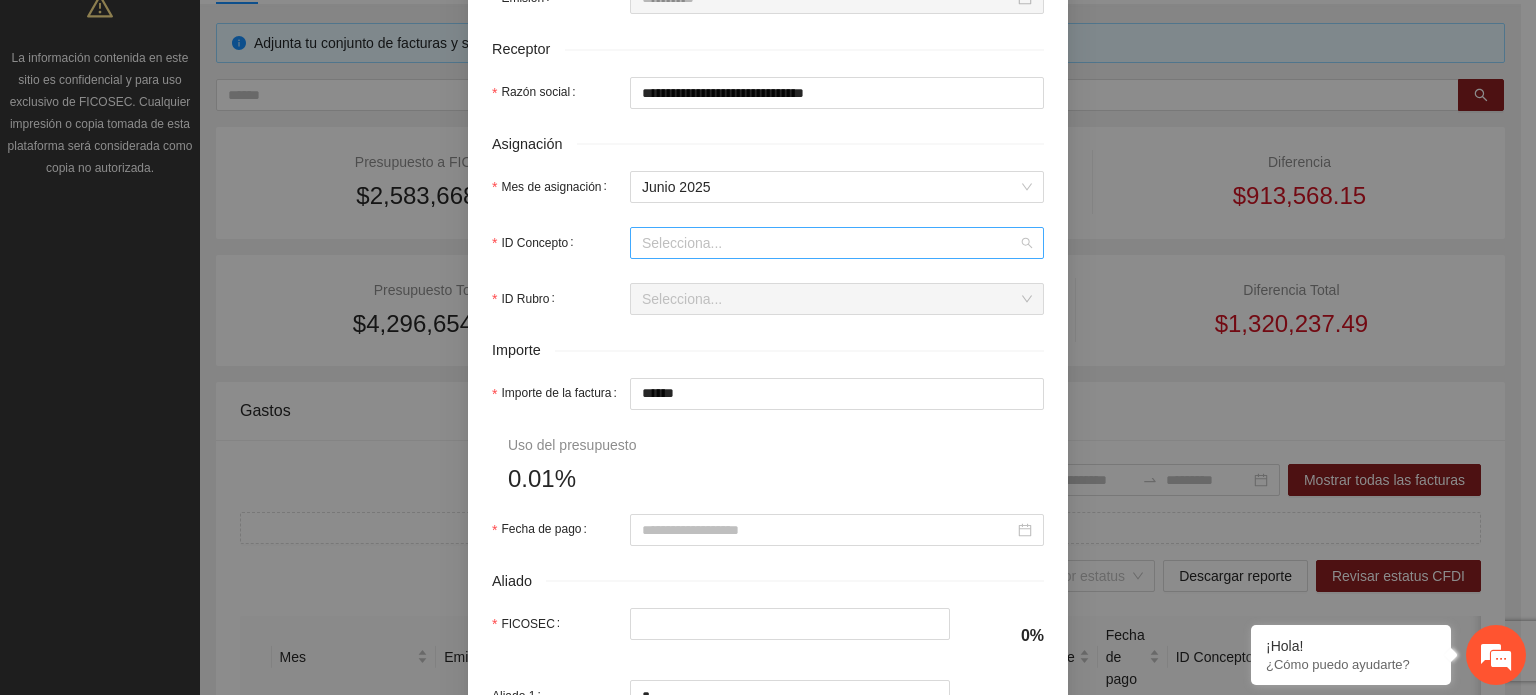 click on "ID Concepto" at bounding box center (830, 243) 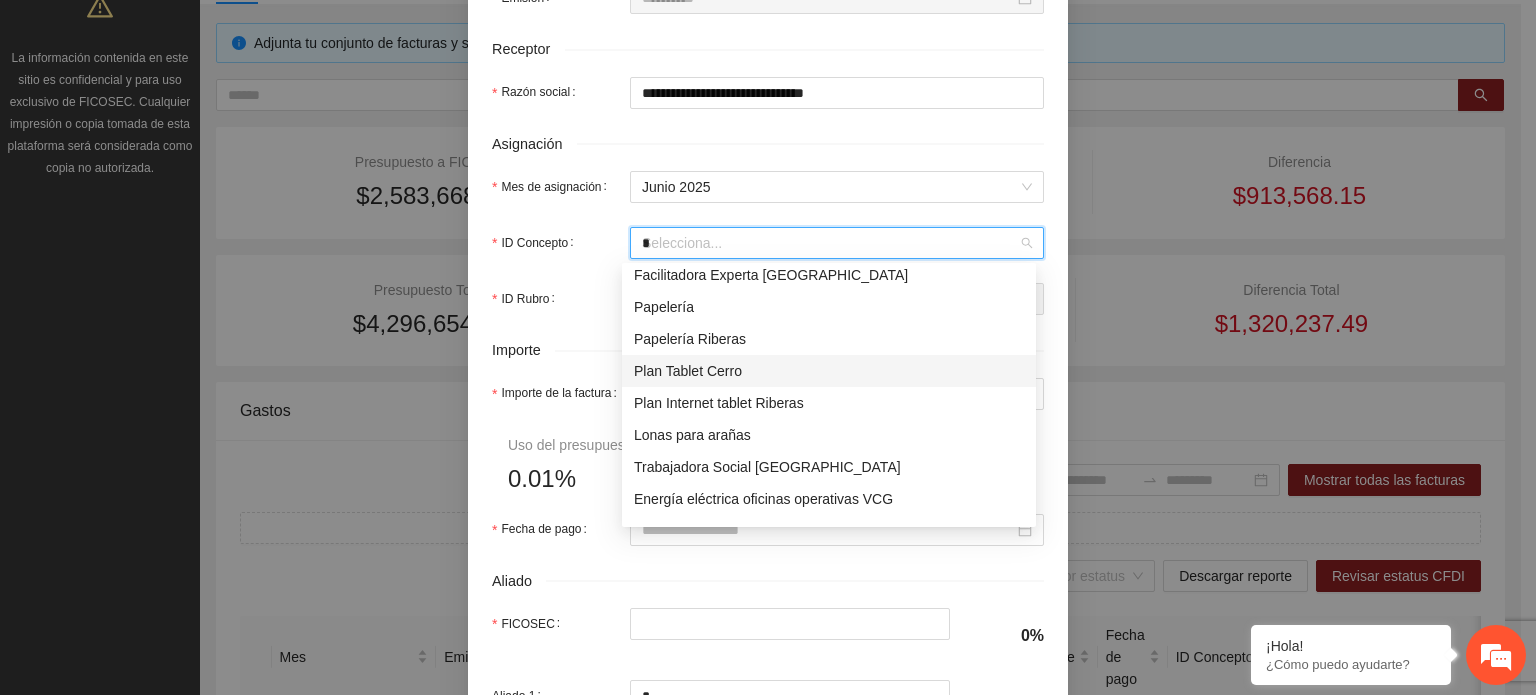 scroll, scrollTop: 760, scrollLeft: 0, axis: vertical 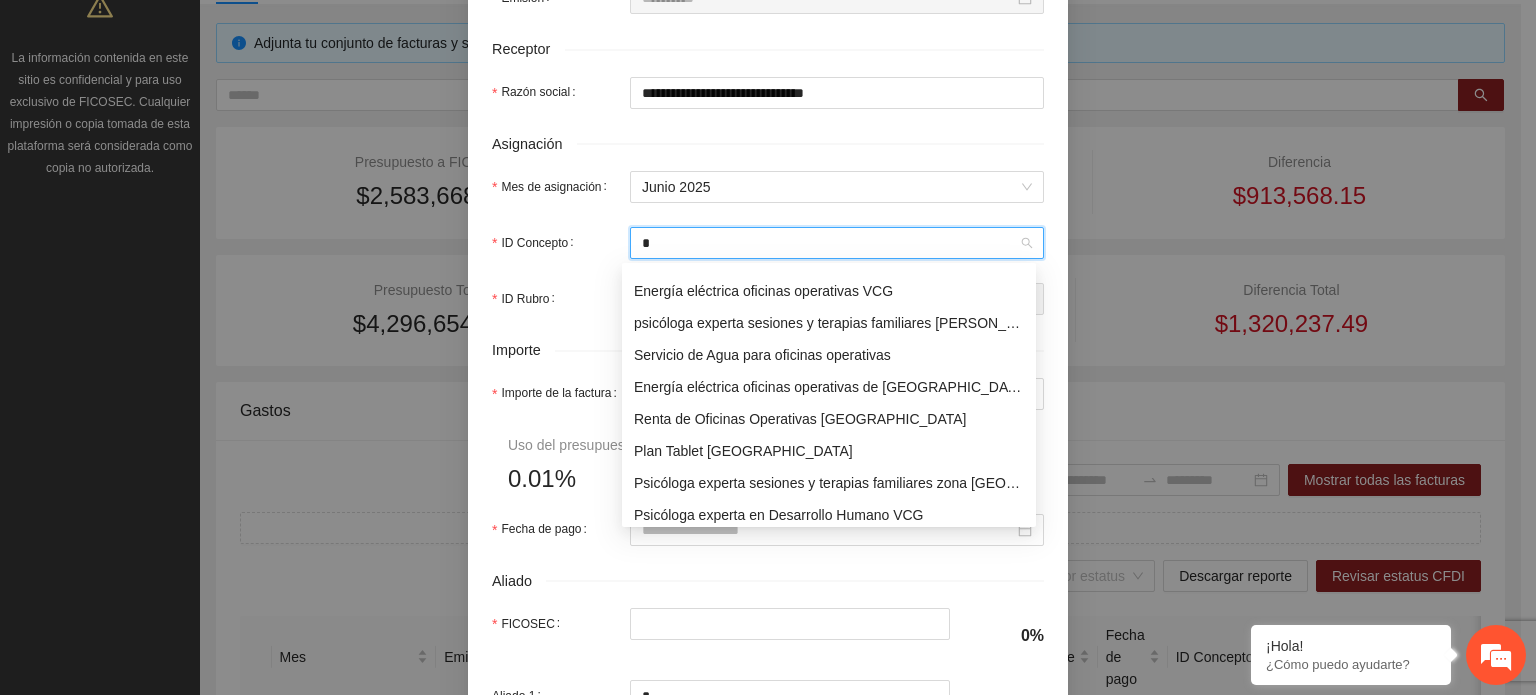 type on "**" 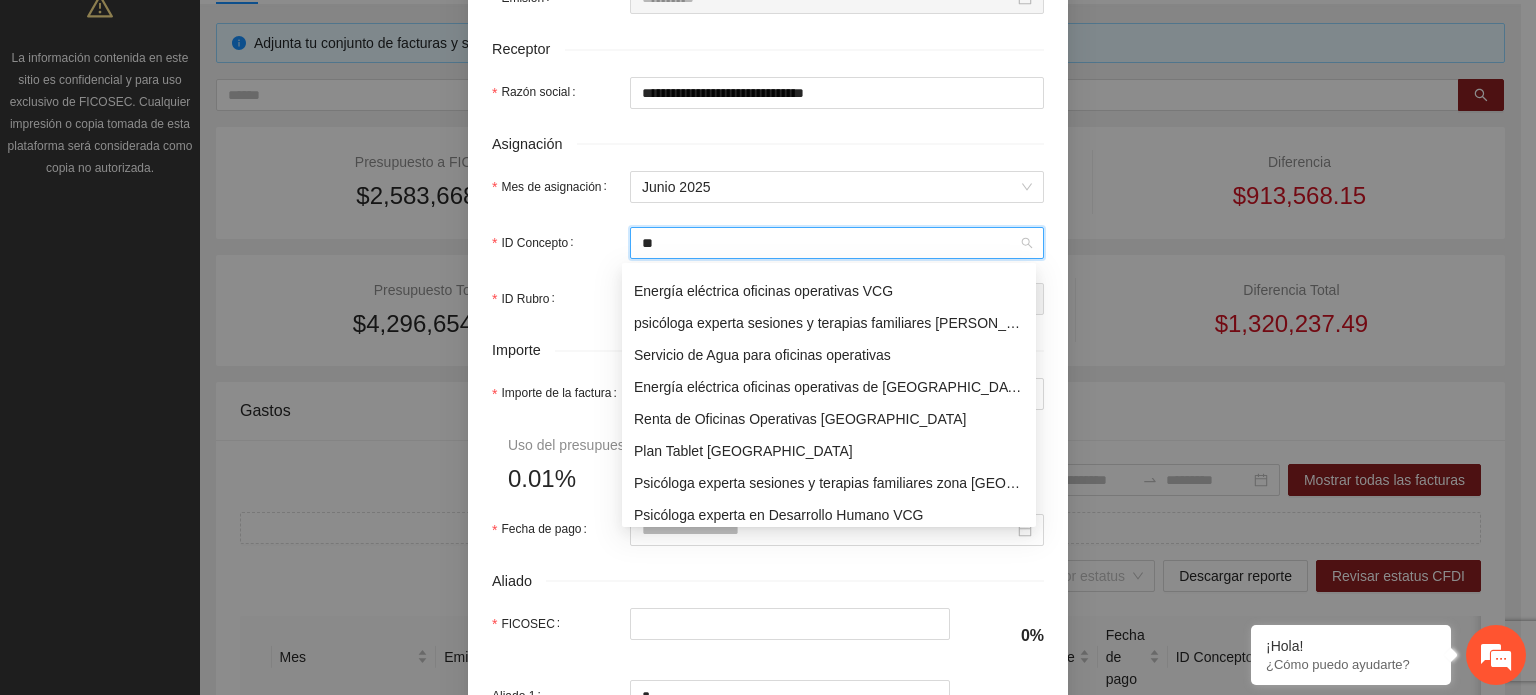 scroll, scrollTop: 0, scrollLeft: 0, axis: both 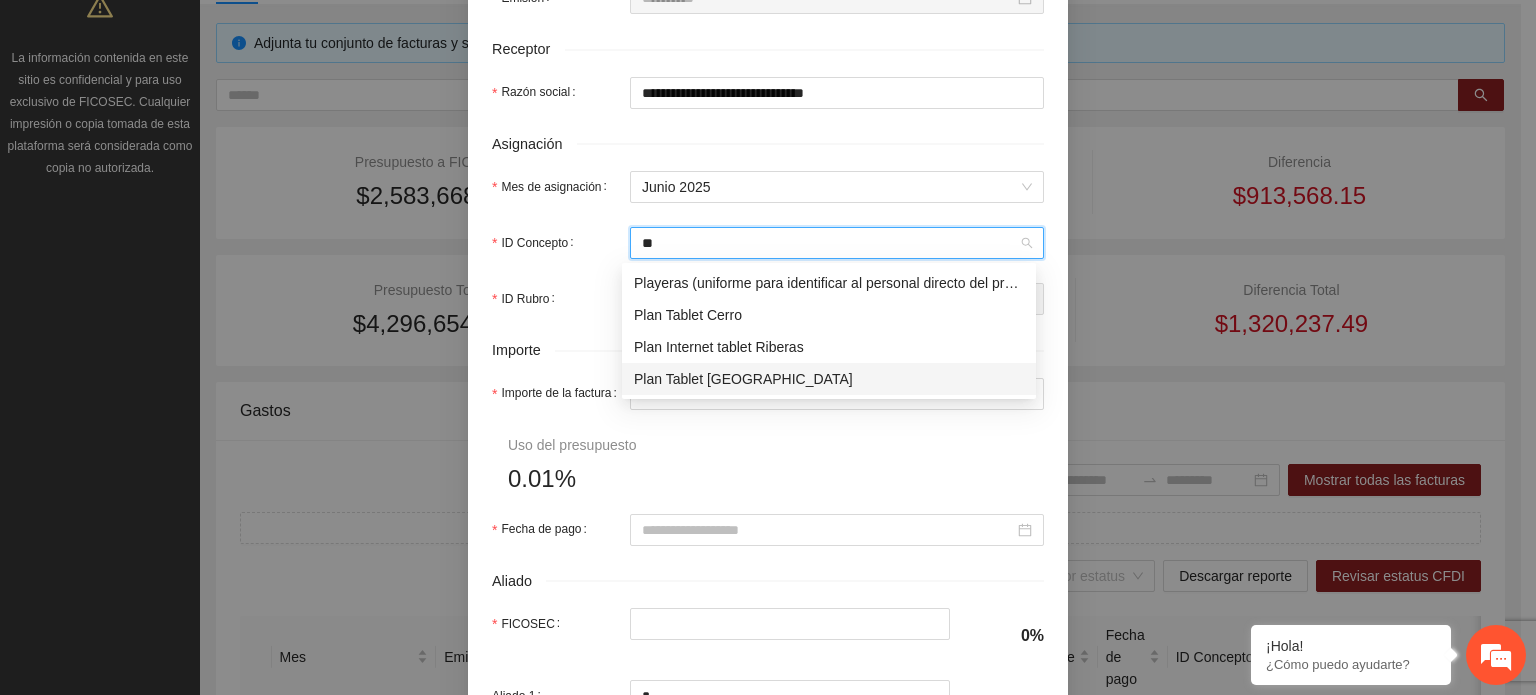 click on "Plan Tablet [GEOGRAPHIC_DATA]" at bounding box center (829, 379) 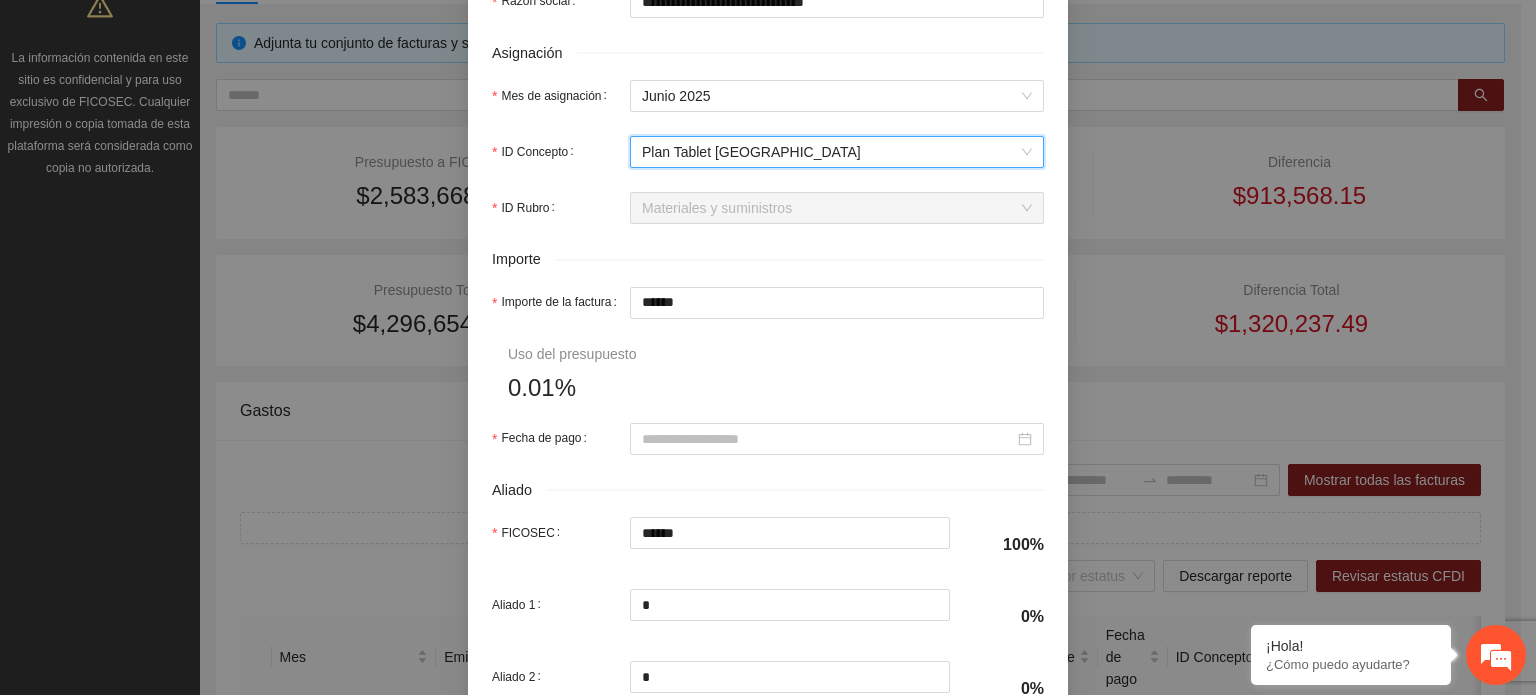 scroll, scrollTop: 900, scrollLeft: 0, axis: vertical 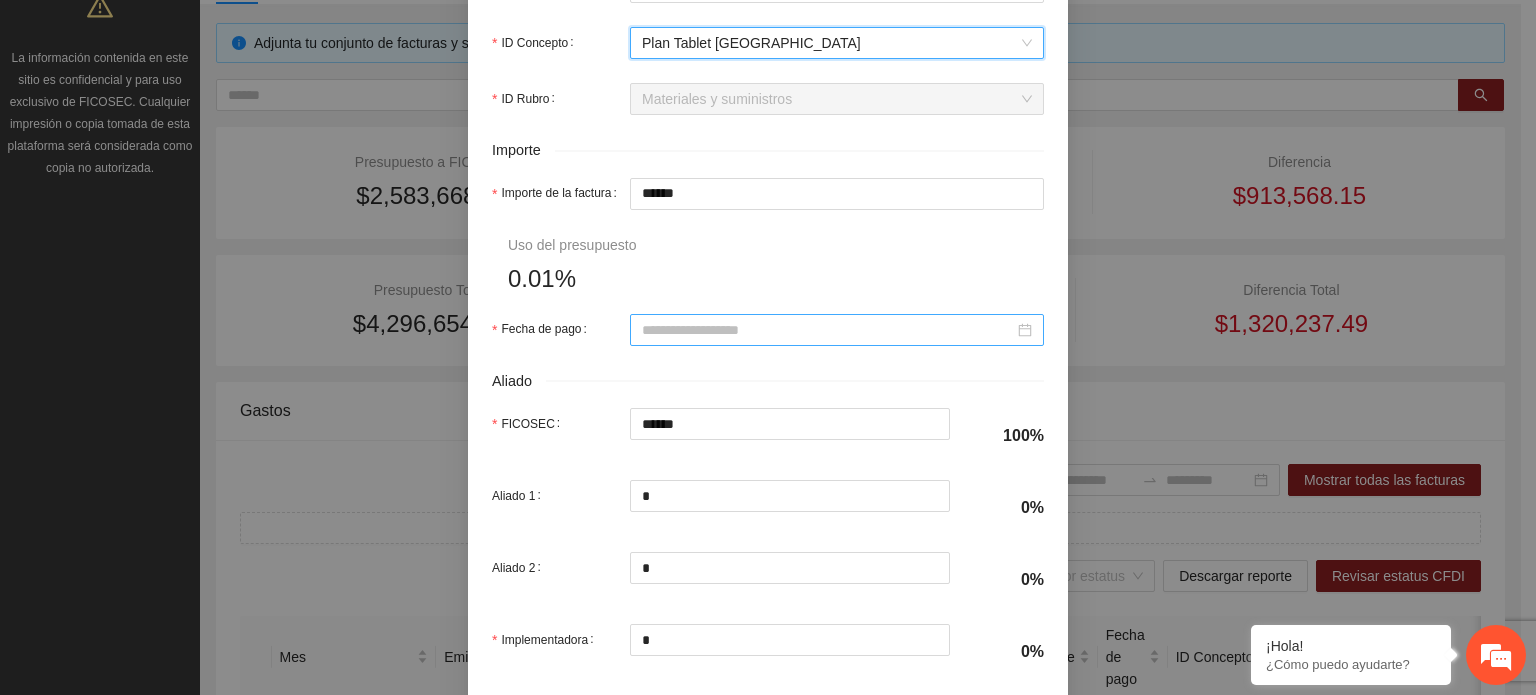 click at bounding box center [837, 330] 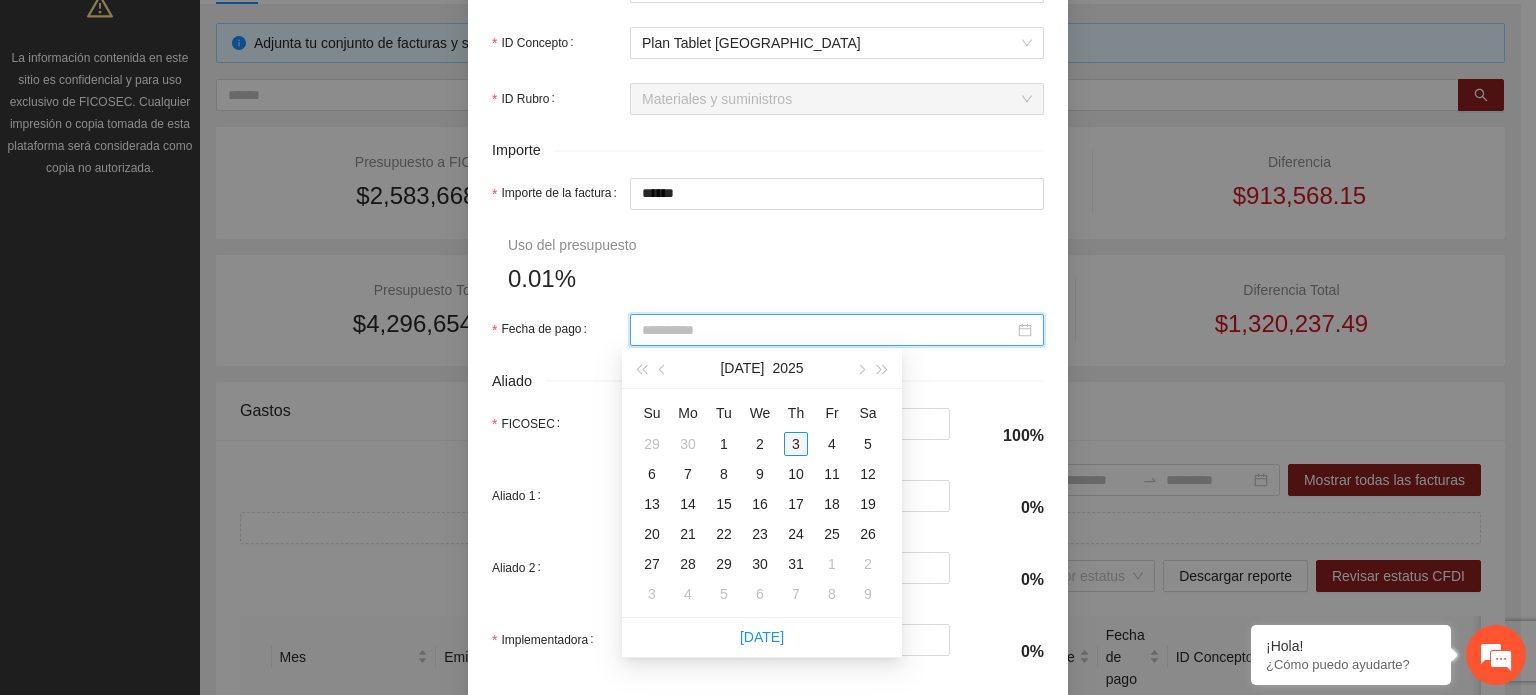 type on "**********" 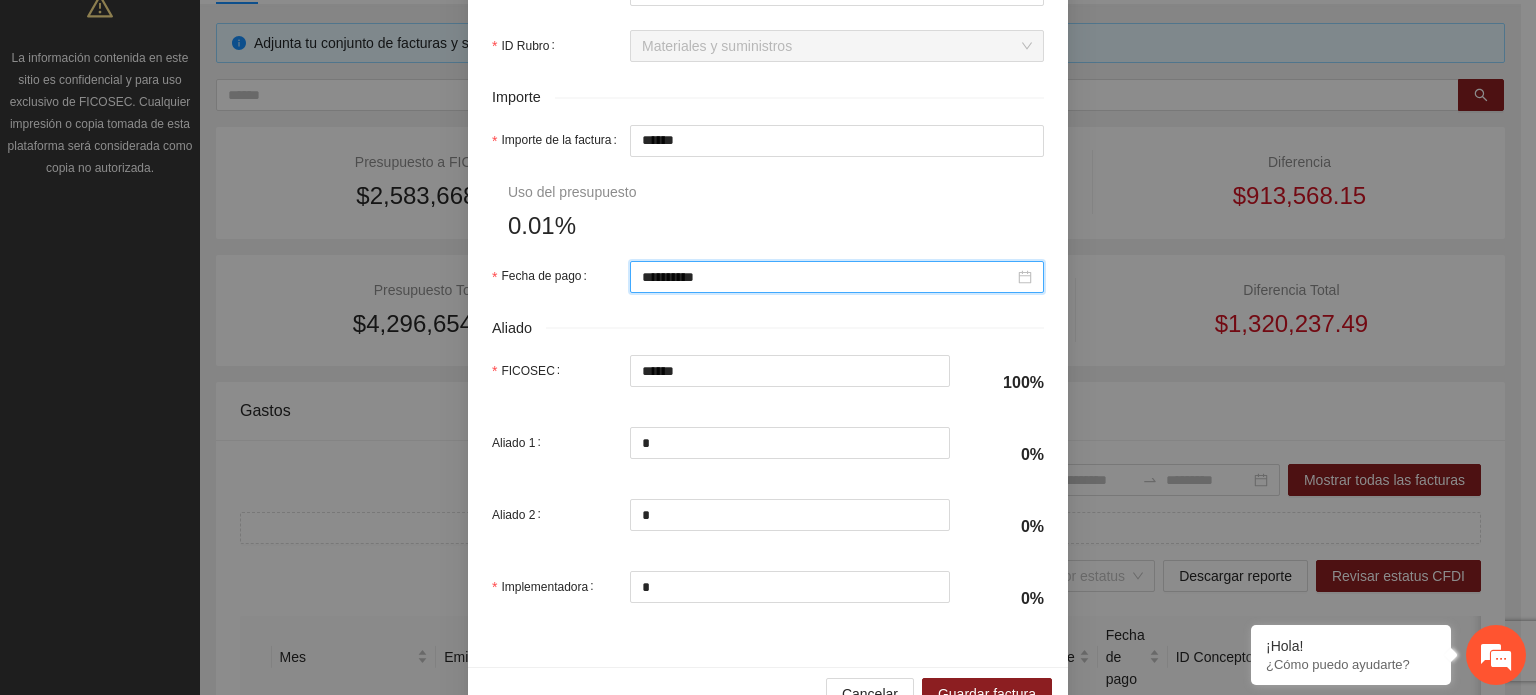 scroll, scrollTop: 1001, scrollLeft: 0, axis: vertical 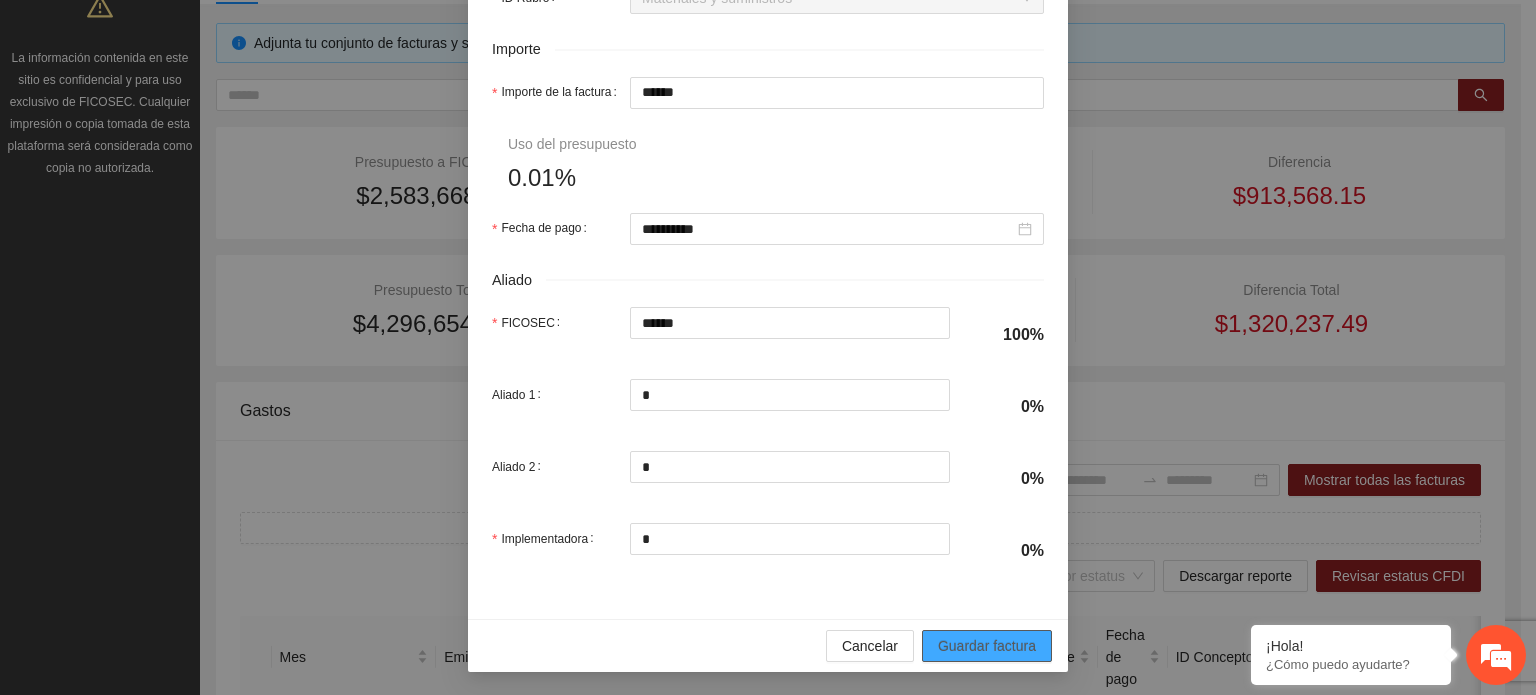 click on "Guardar factura" at bounding box center [987, 646] 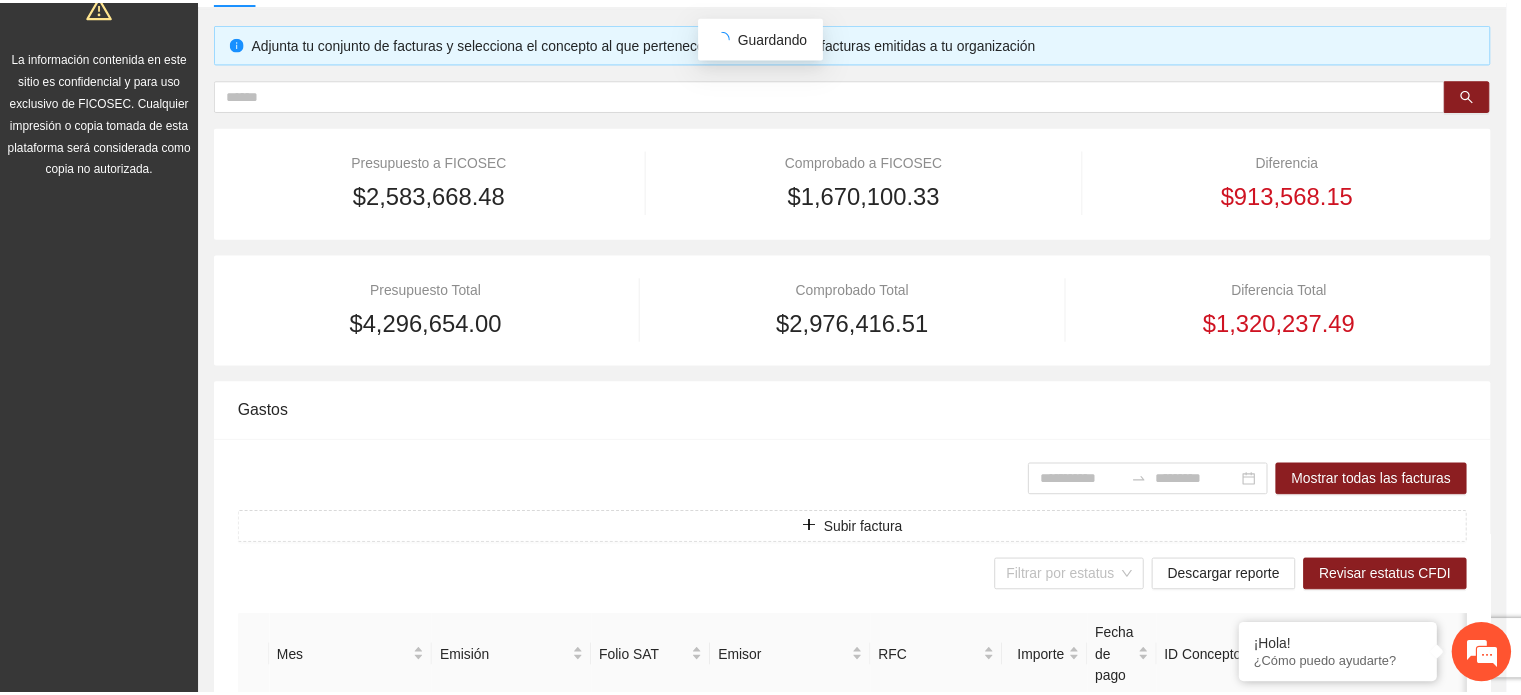 scroll, scrollTop: 841, scrollLeft: 0, axis: vertical 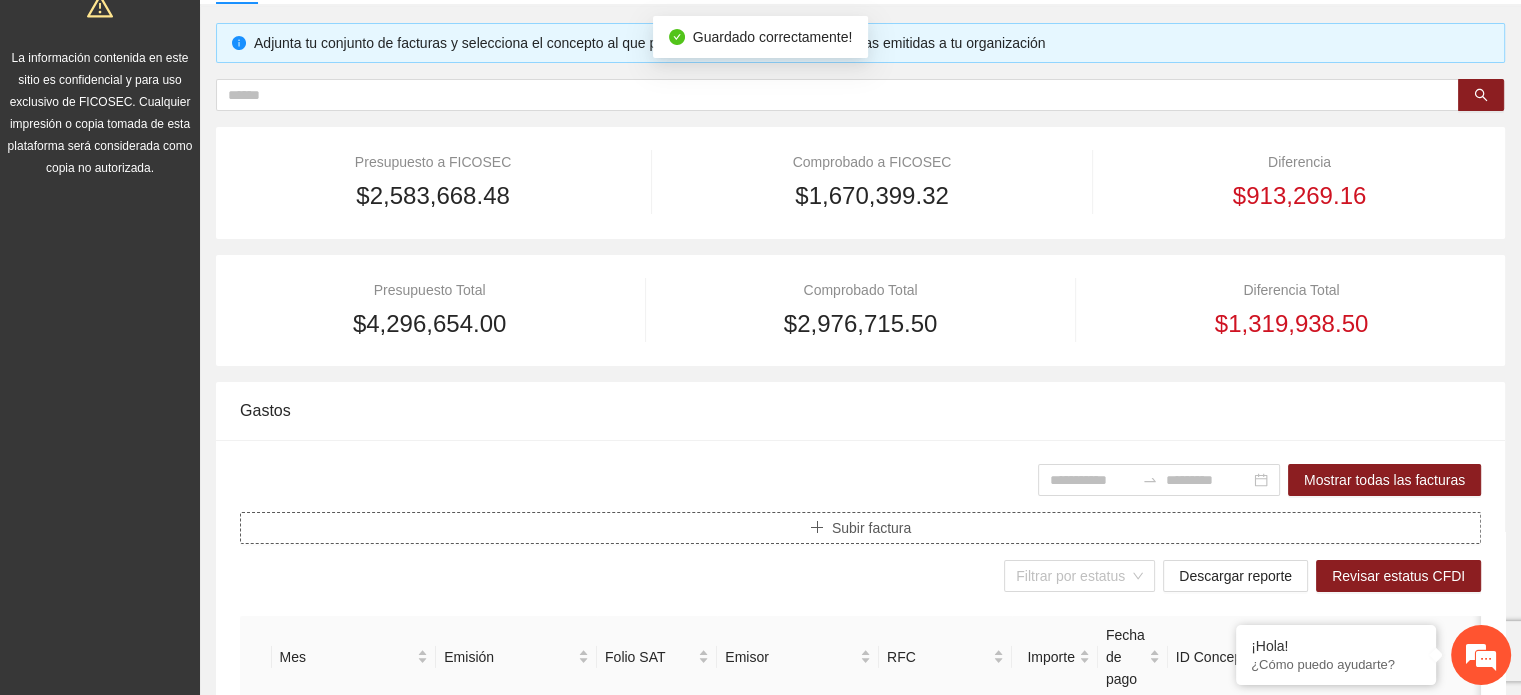 click 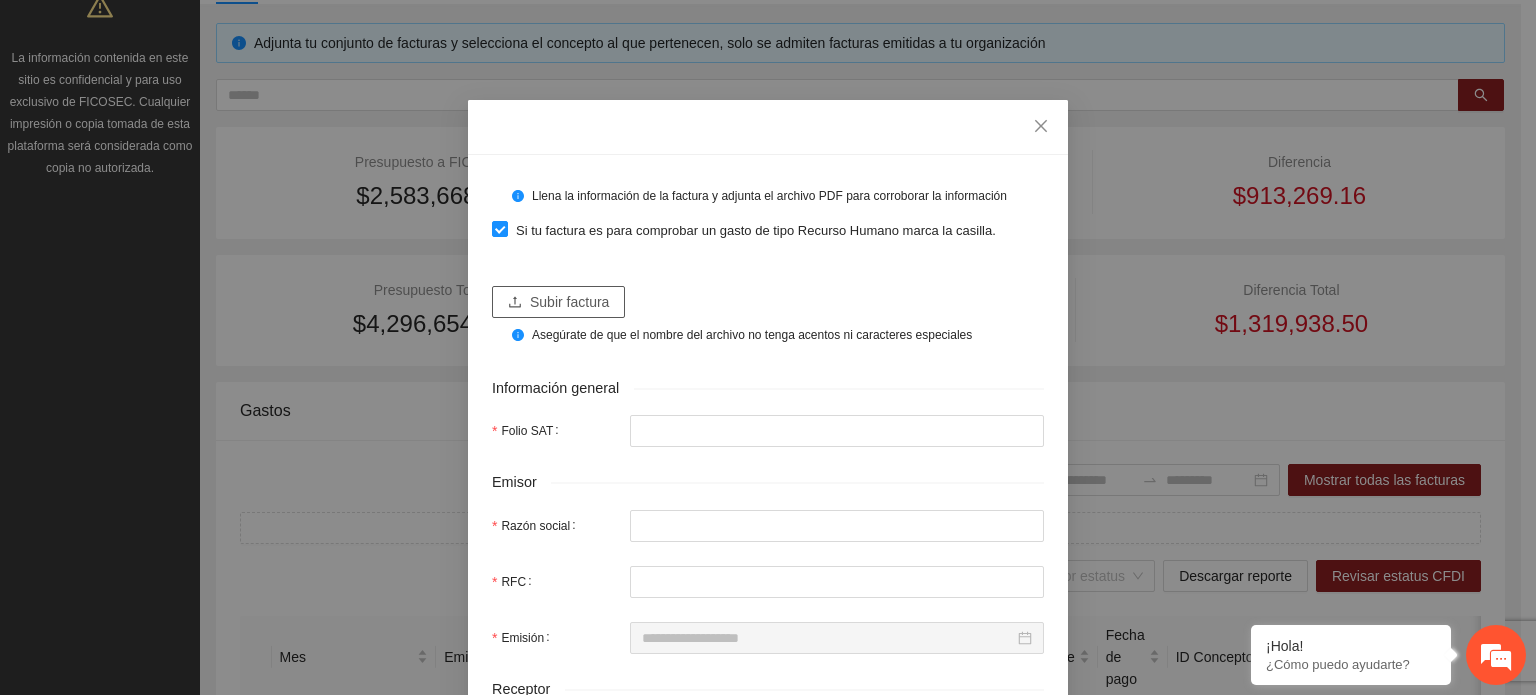 click on "Subir factura" at bounding box center [558, 302] 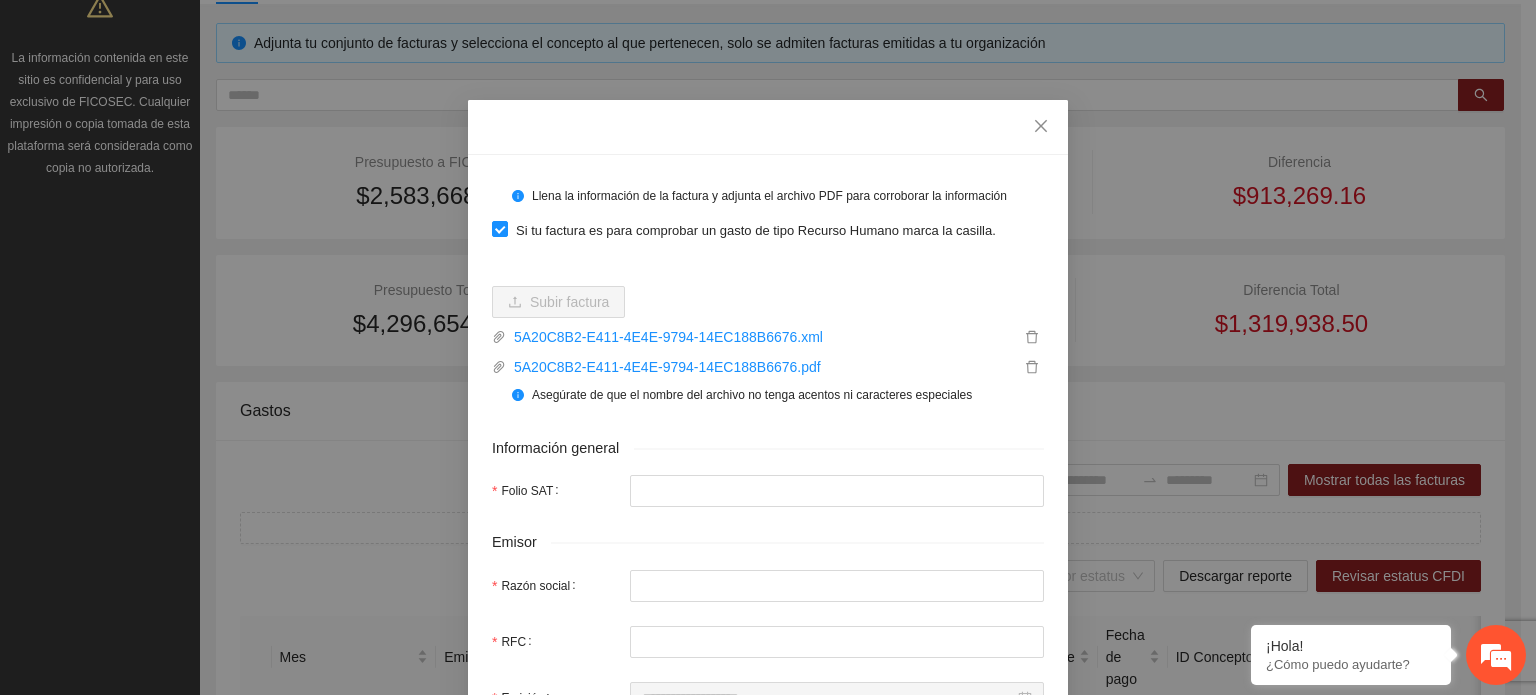 type on "**********" 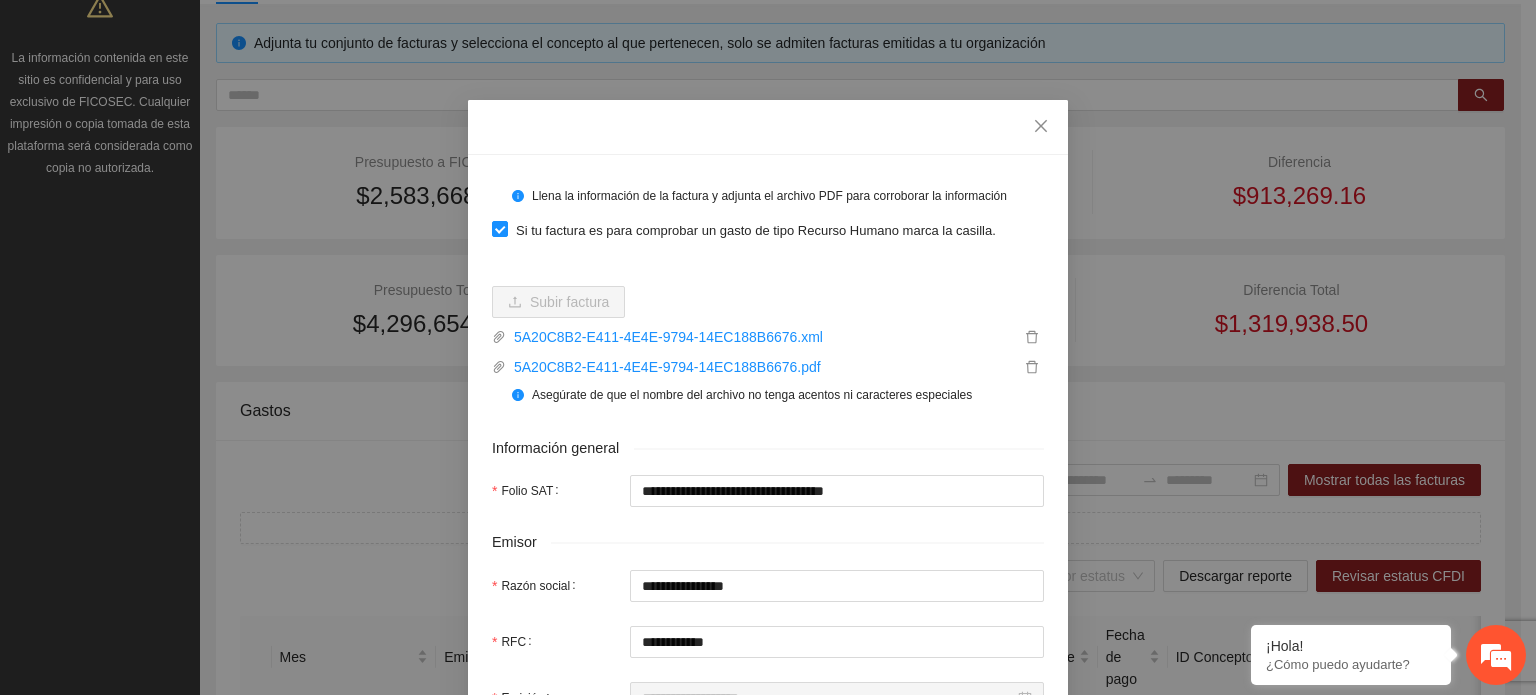 type on "**********" 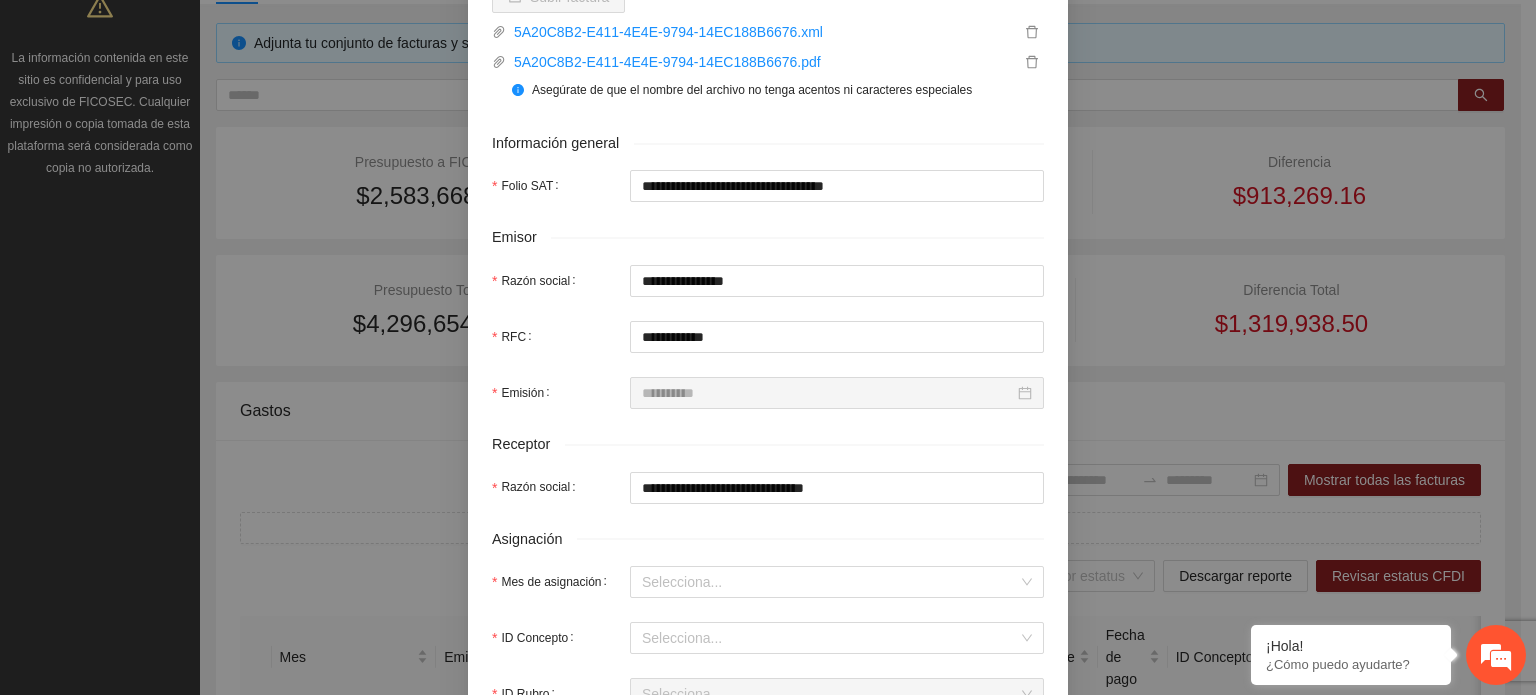 scroll, scrollTop: 500, scrollLeft: 0, axis: vertical 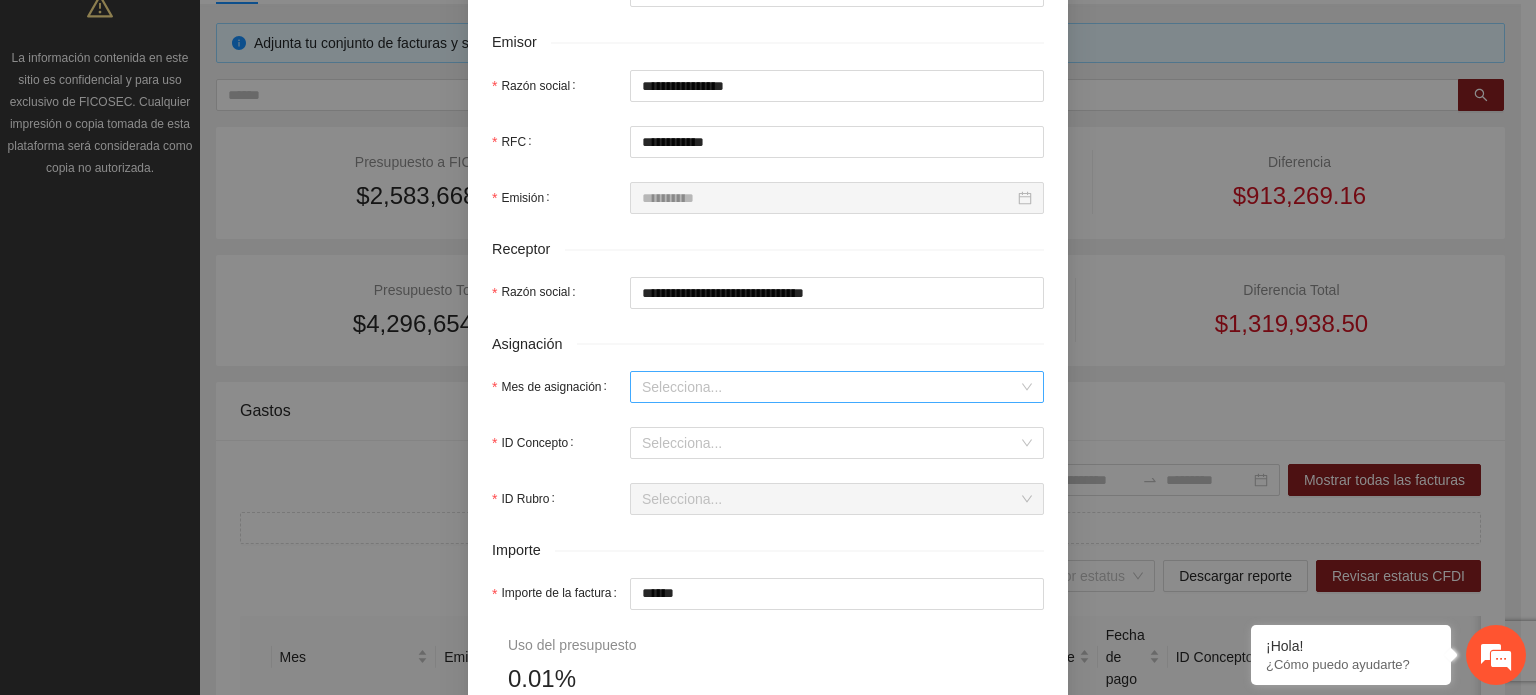 click on "Mes de asignación" at bounding box center (830, 387) 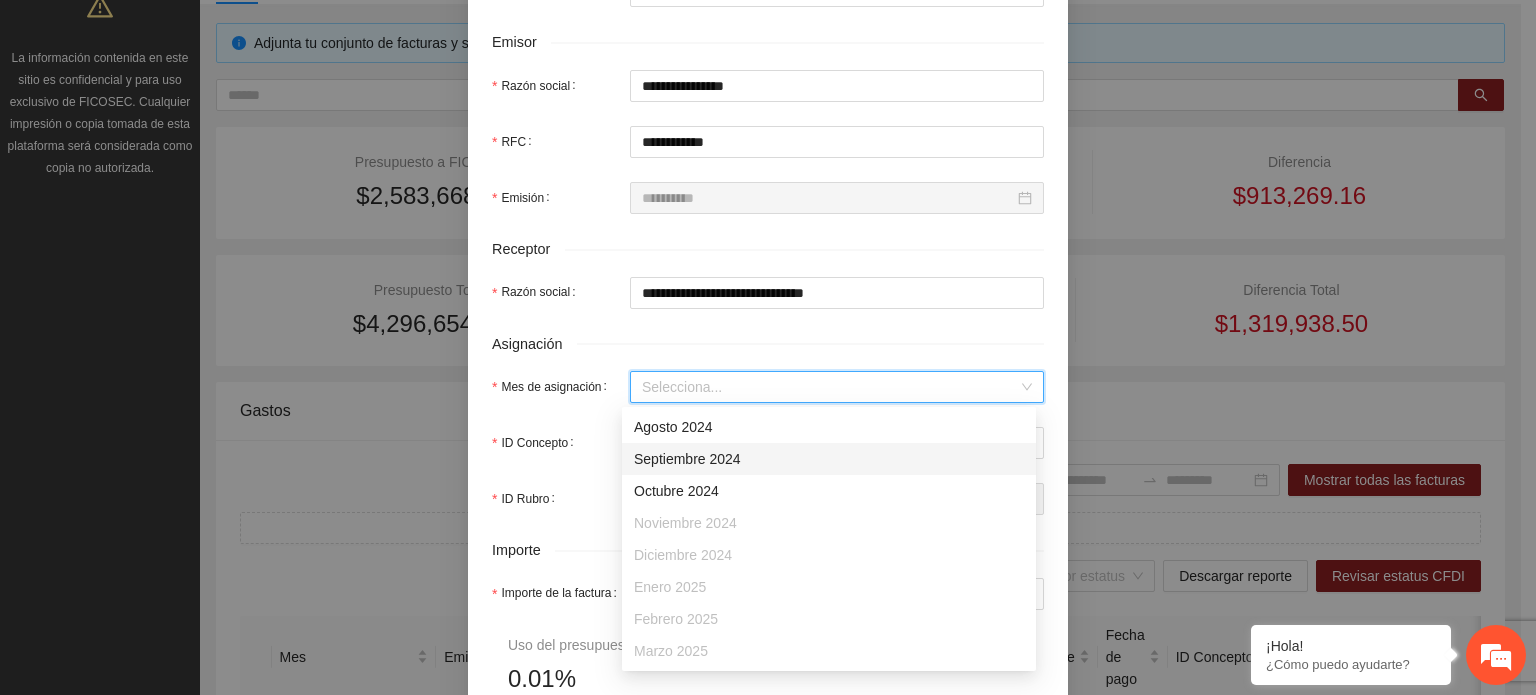 scroll, scrollTop: 128, scrollLeft: 0, axis: vertical 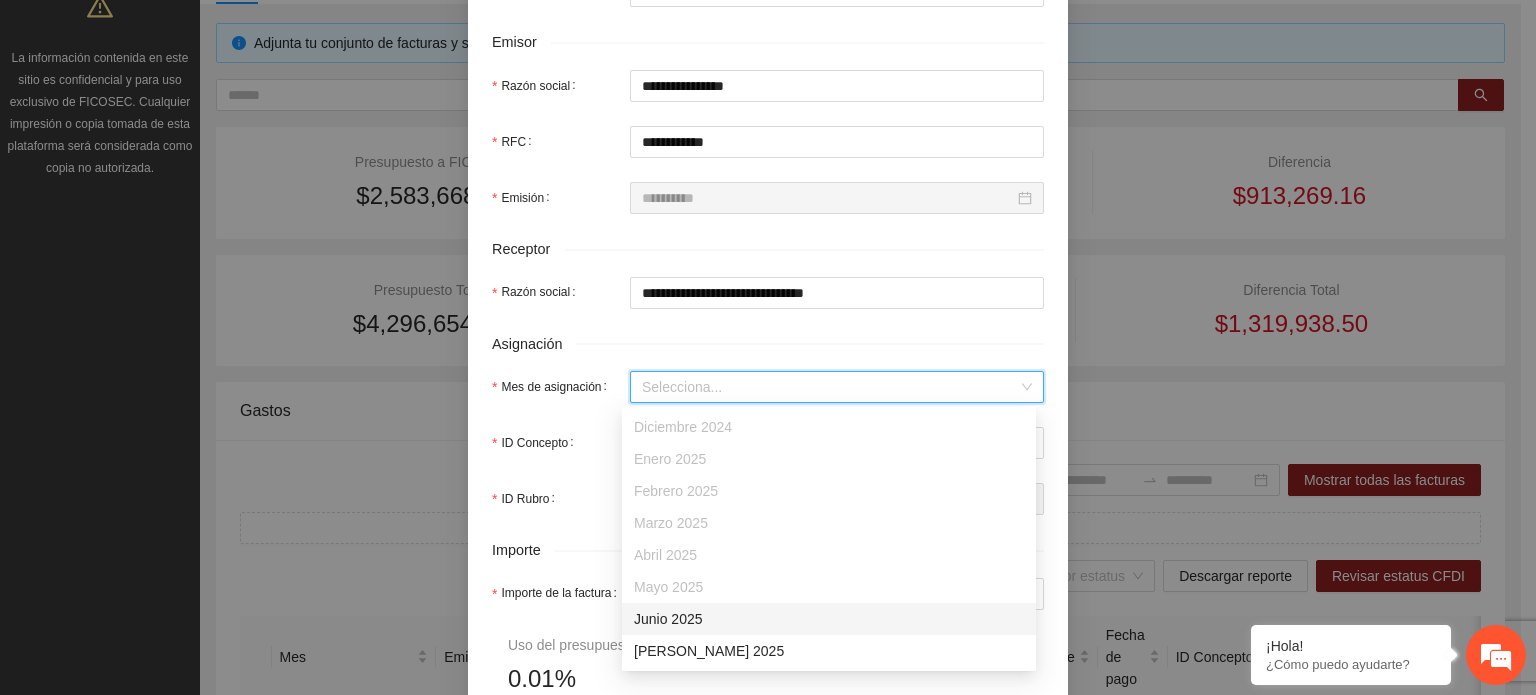click on "Junio 2025" at bounding box center (829, 619) 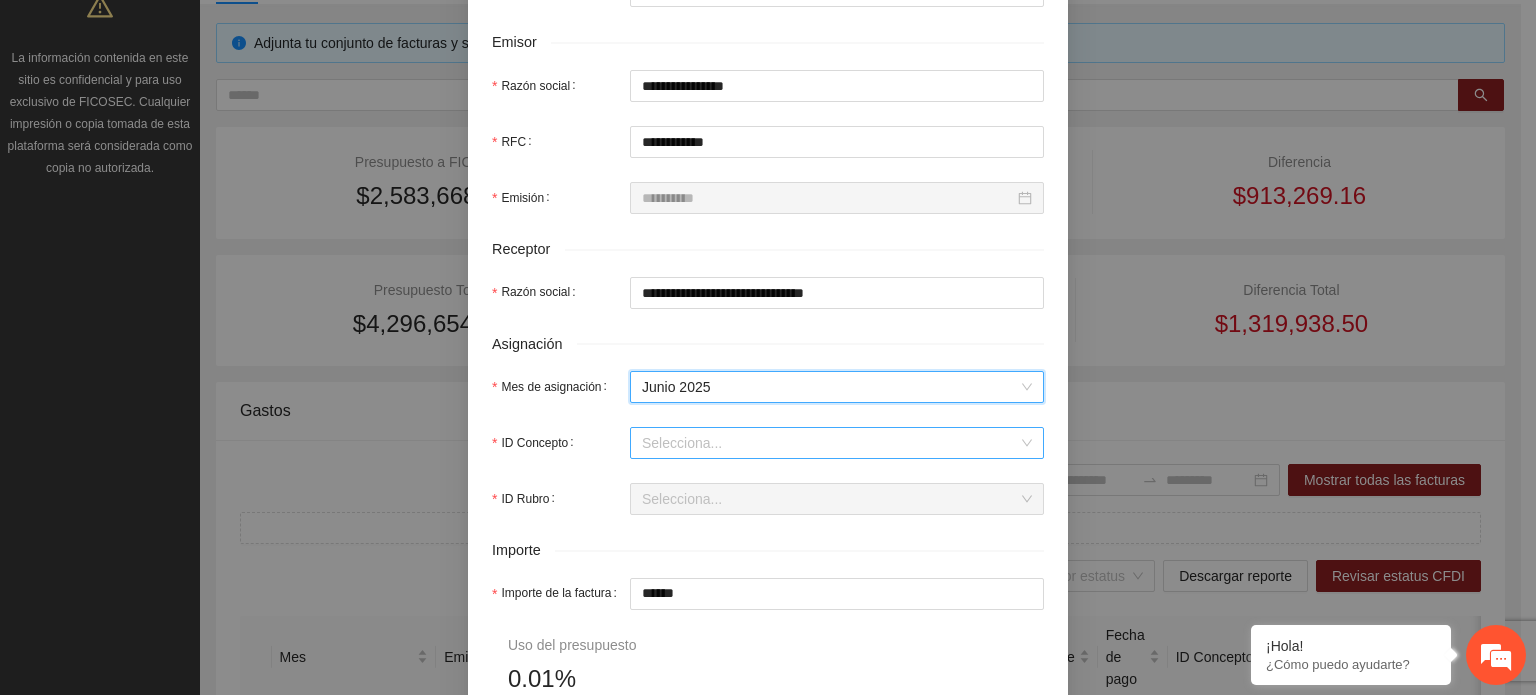 click on "ID Concepto" at bounding box center (830, 443) 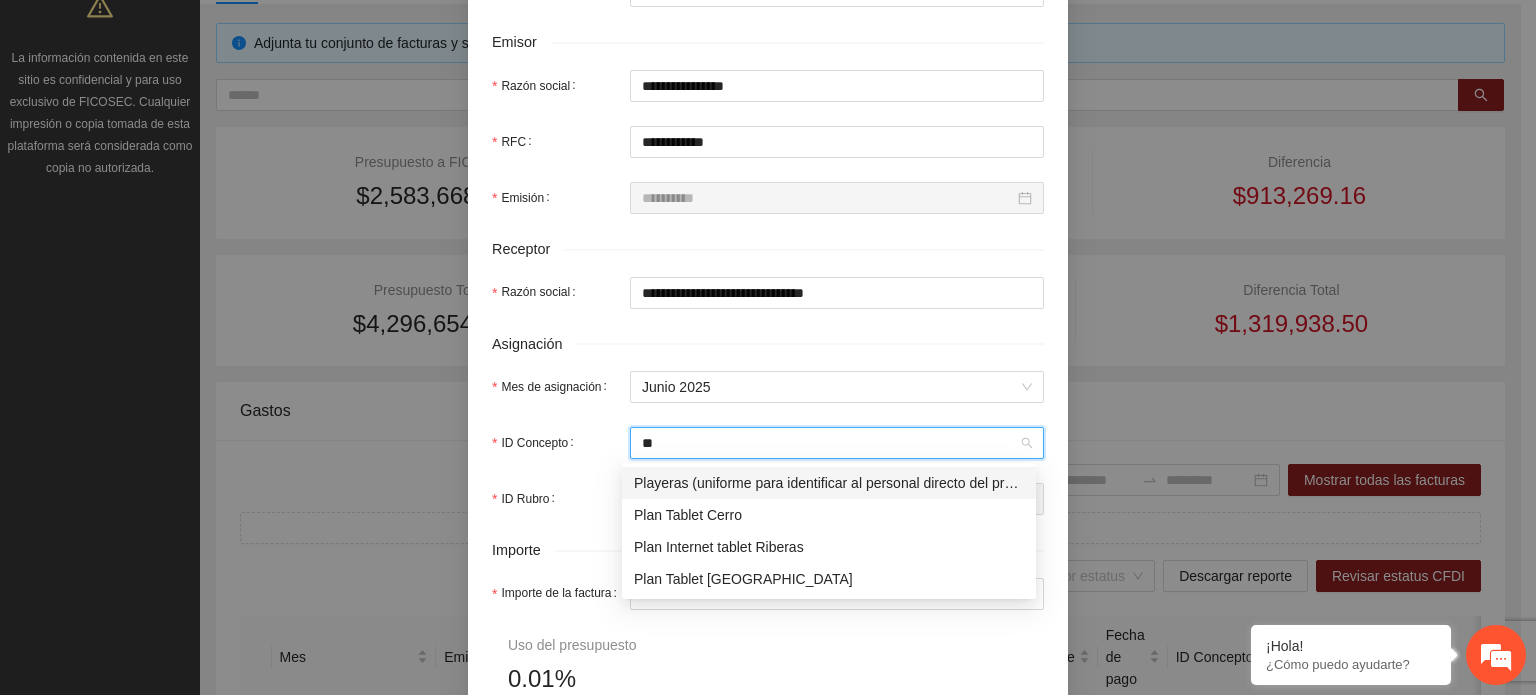 type on "***" 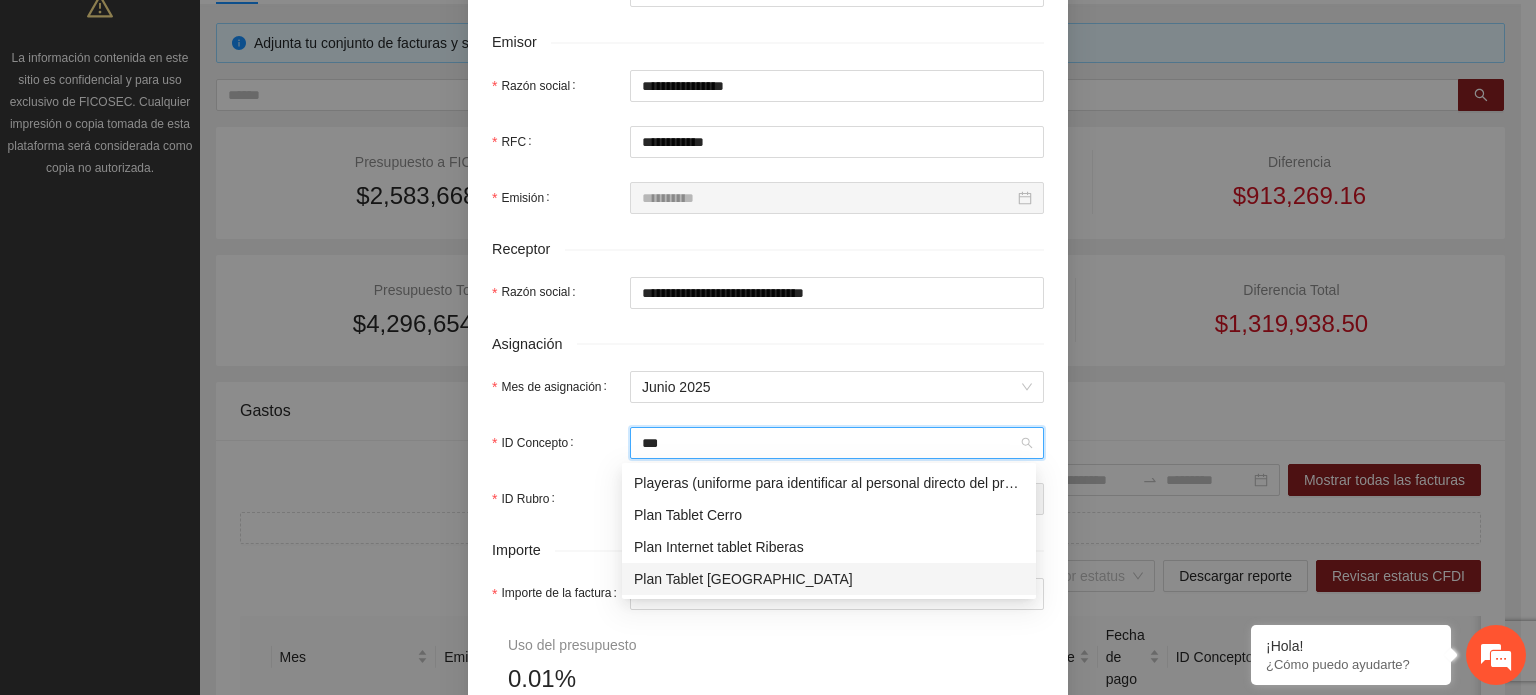 click on "Plan Tablet [GEOGRAPHIC_DATA]" at bounding box center [829, 579] 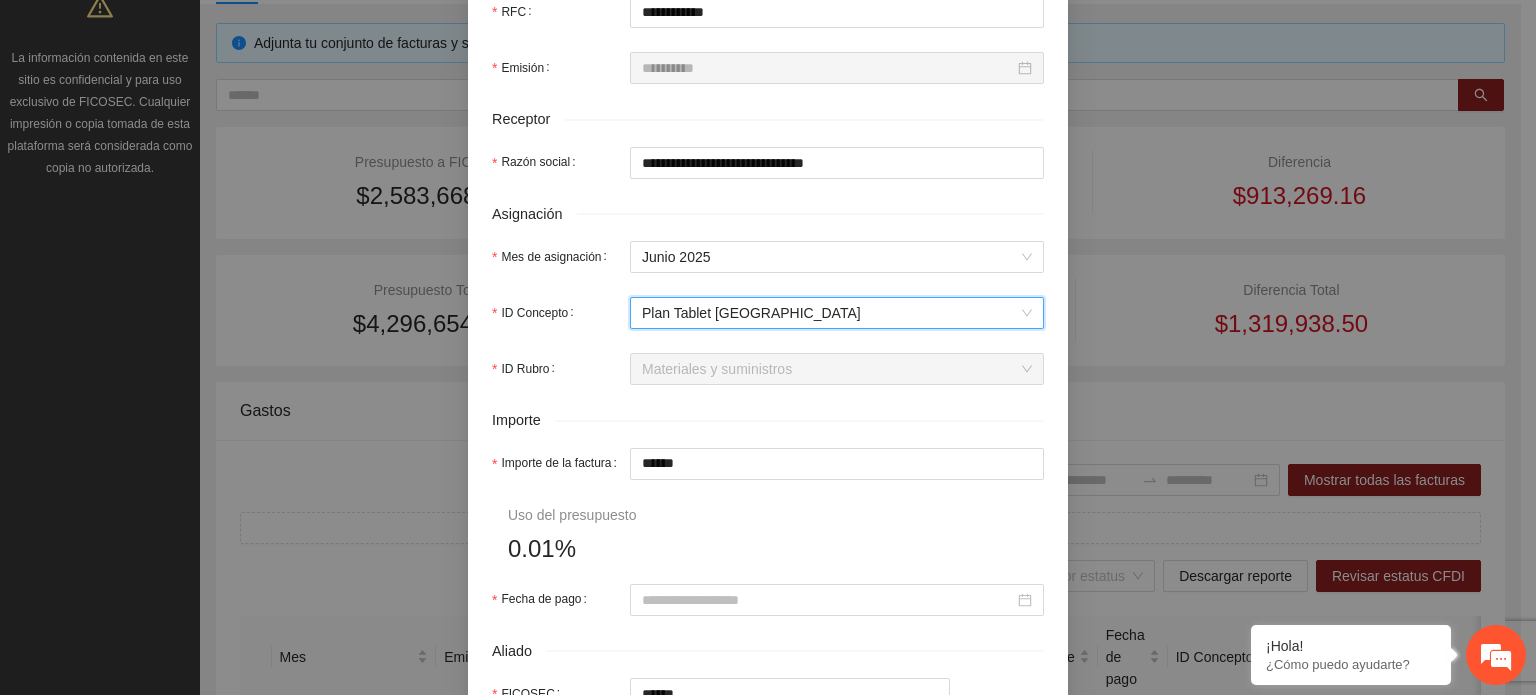 scroll, scrollTop: 800, scrollLeft: 0, axis: vertical 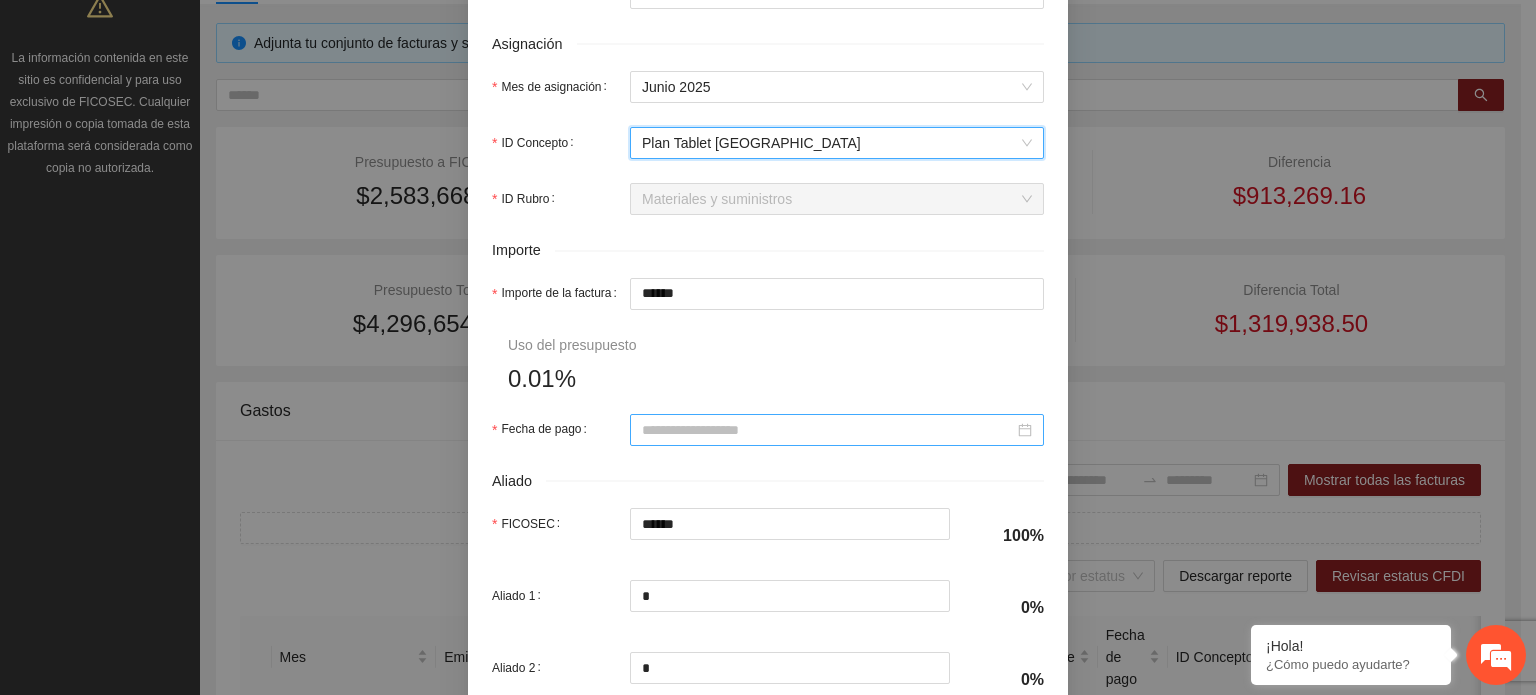 click at bounding box center (837, 430) 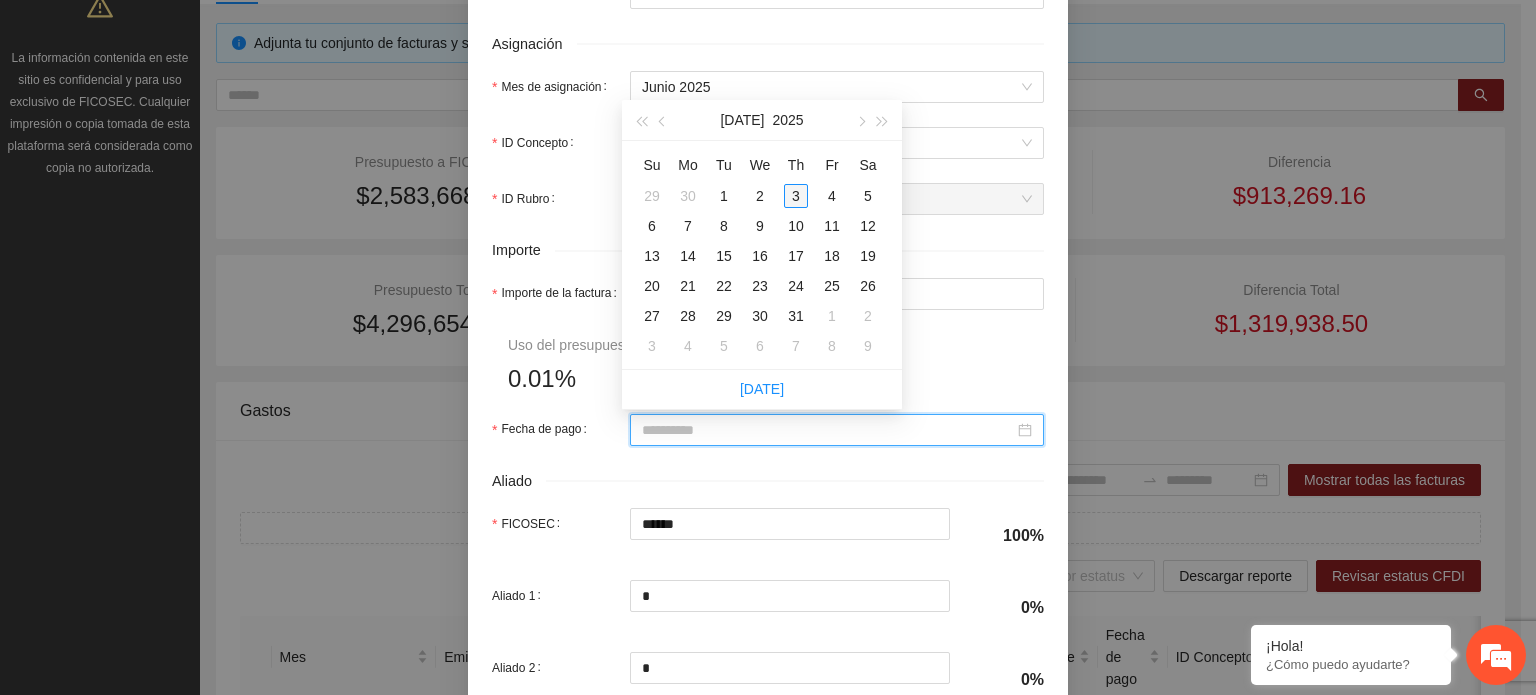 type on "**********" 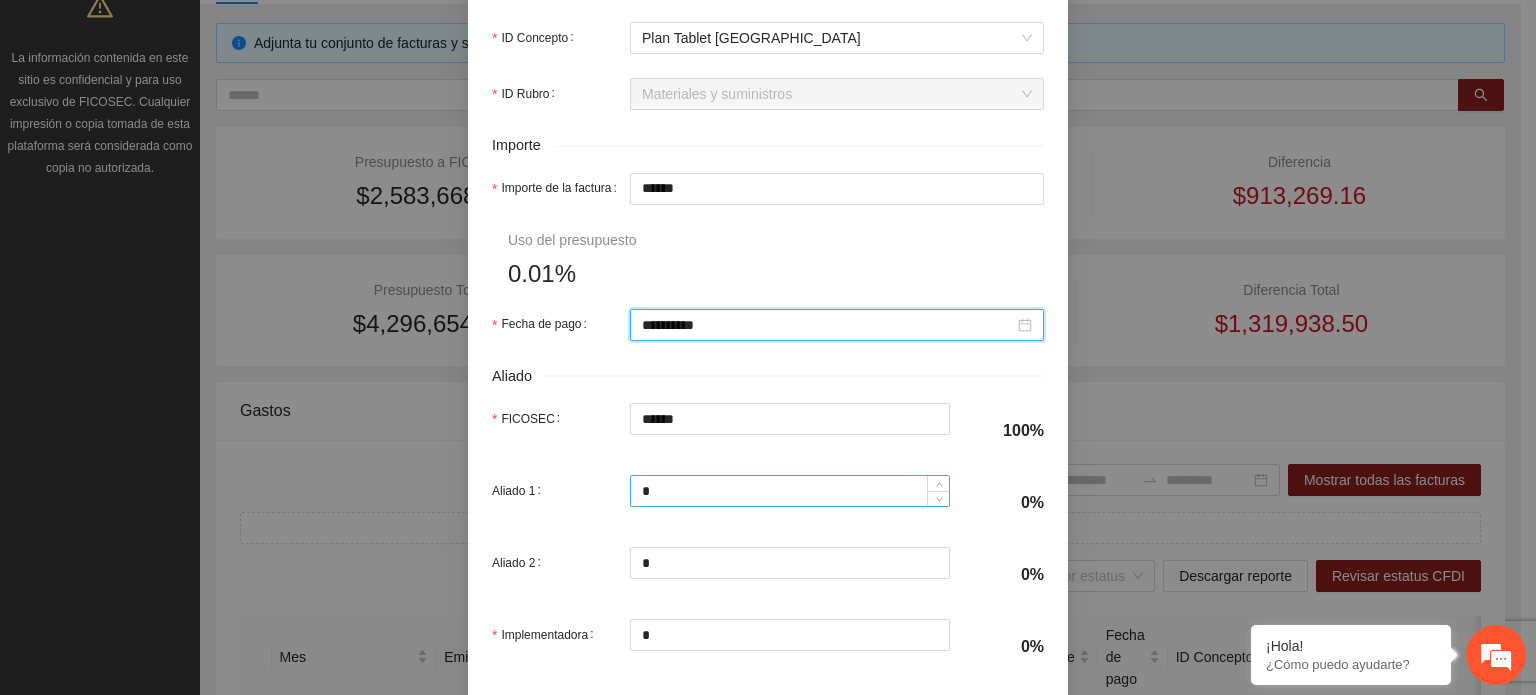 scroll, scrollTop: 1001, scrollLeft: 0, axis: vertical 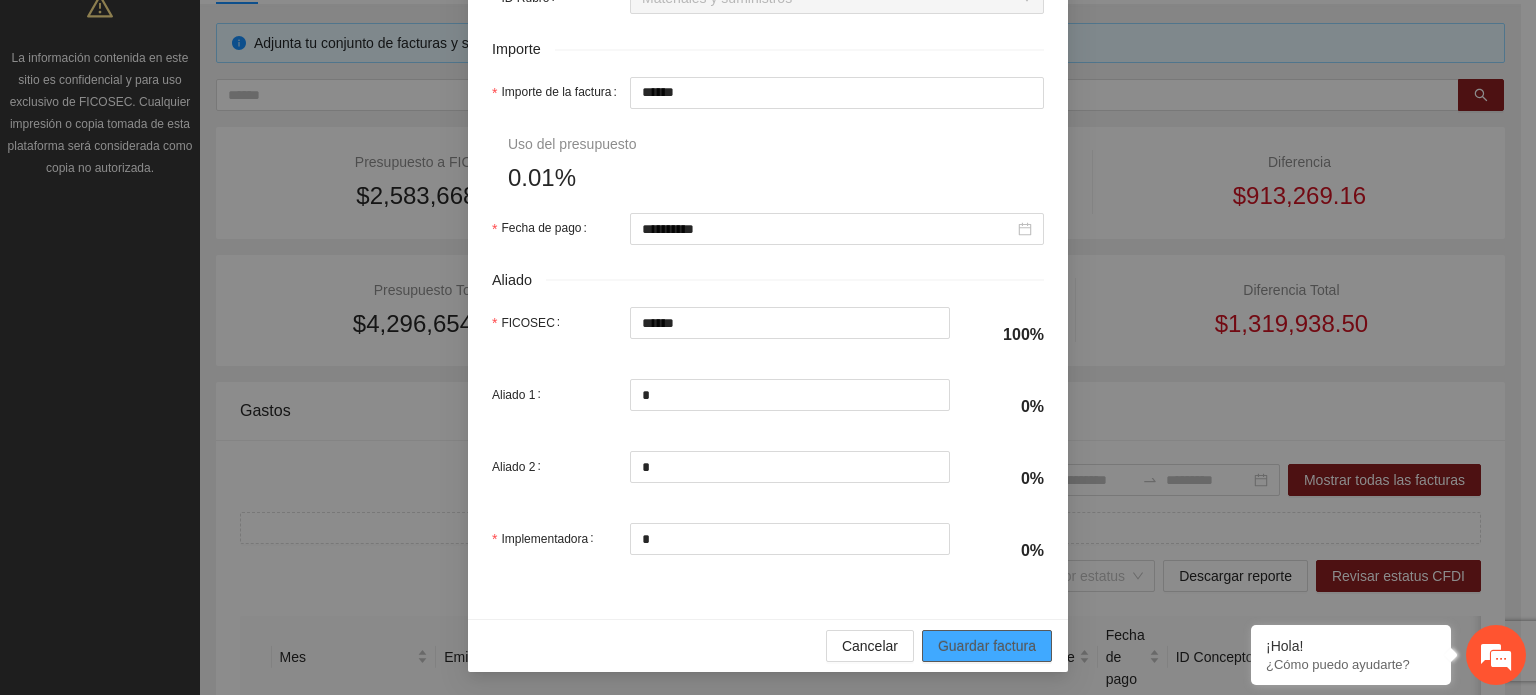 click on "Guardar factura" at bounding box center (987, 646) 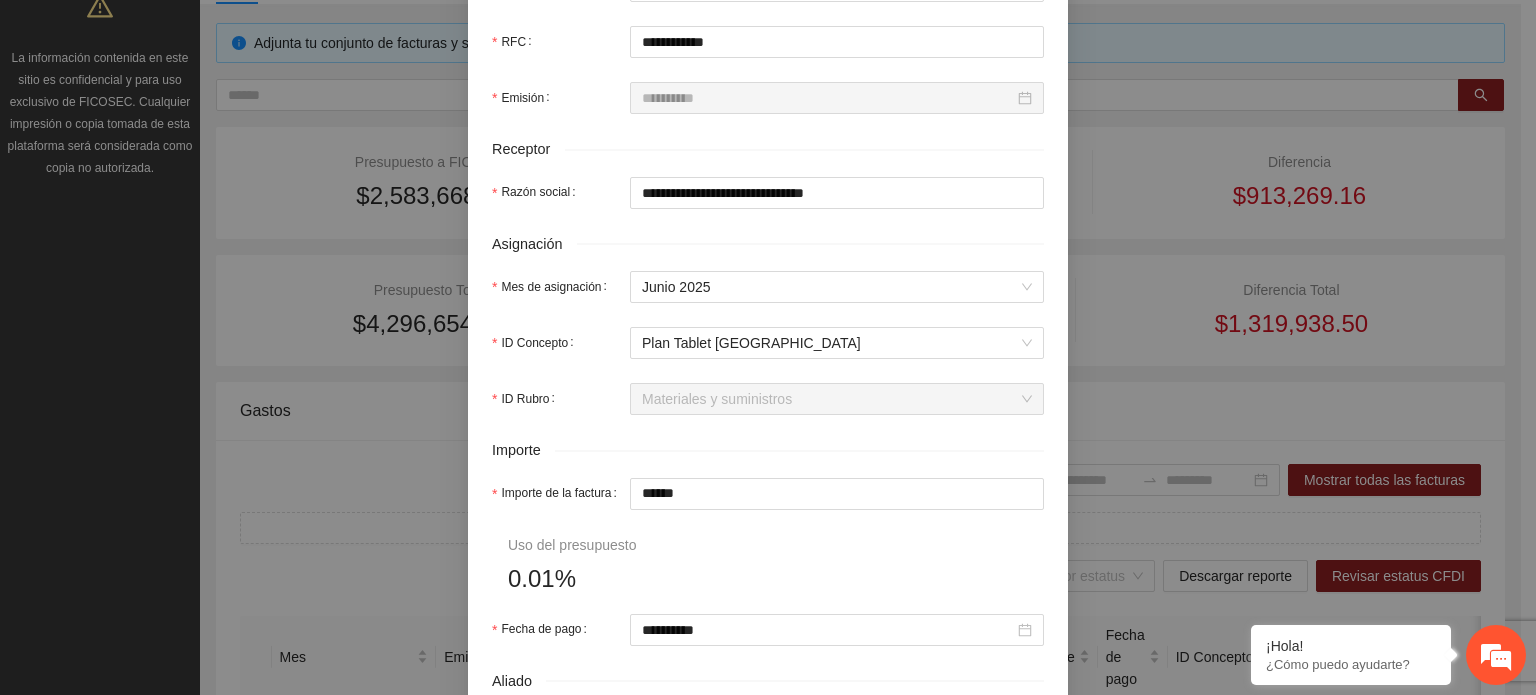 scroll, scrollTop: 1001, scrollLeft: 0, axis: vertical 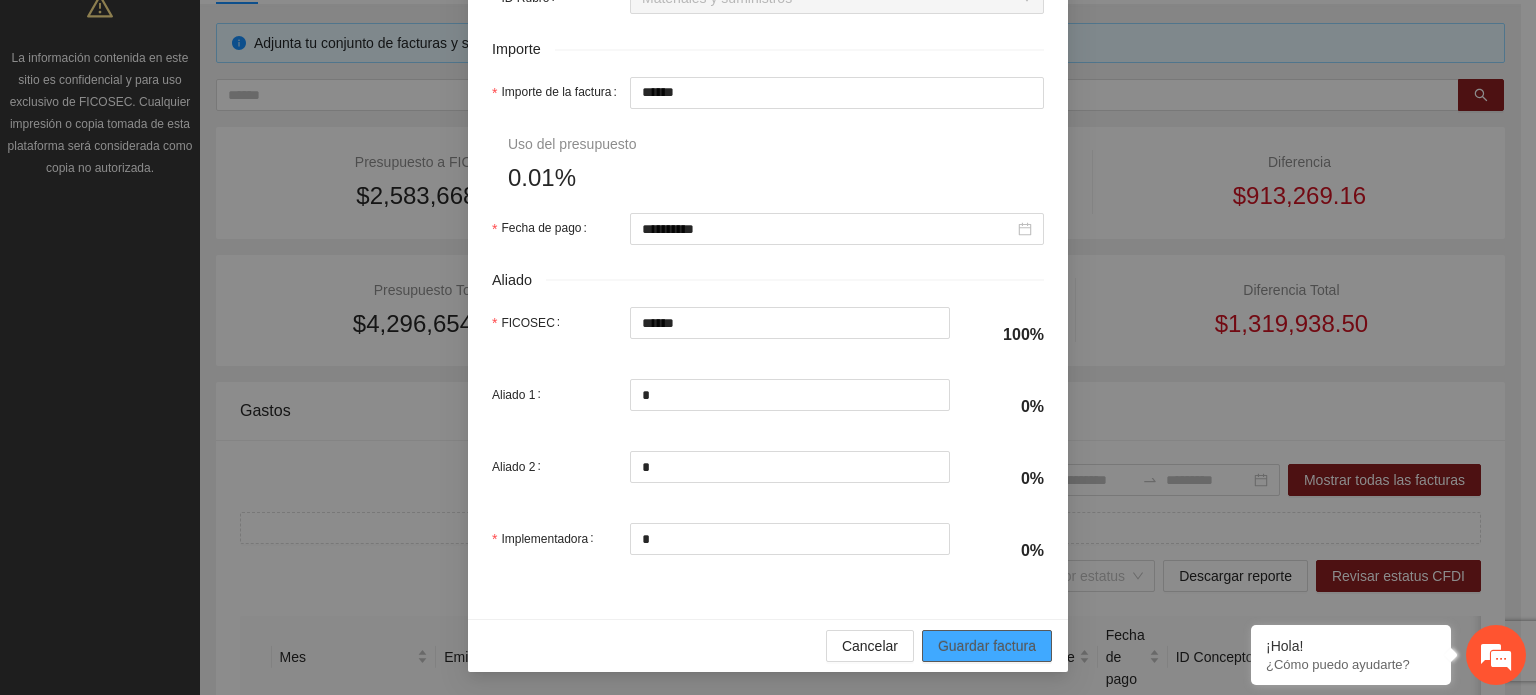 click on "Guardar factura" at bounding box center (987, 646) 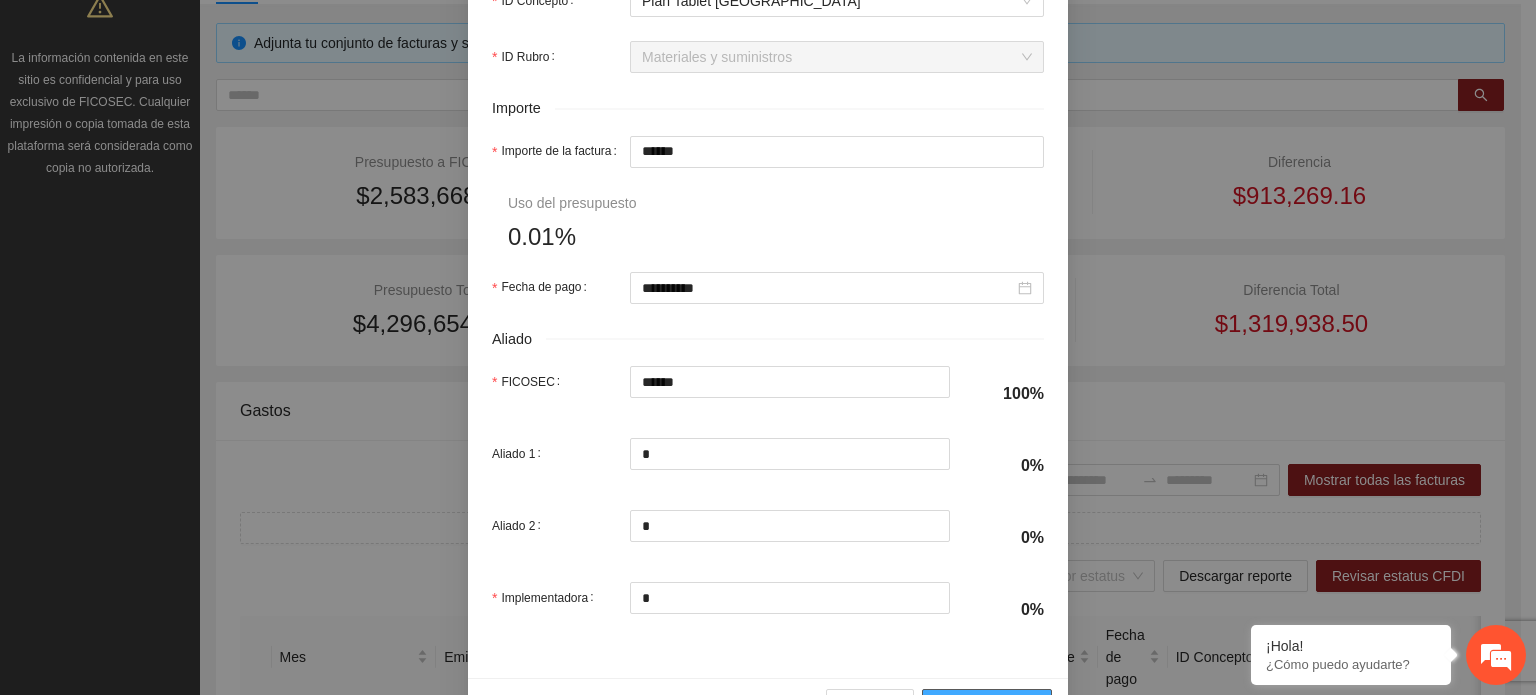 scroll, scrollTop: 1001, scrollLeft: 0, axis: vertical 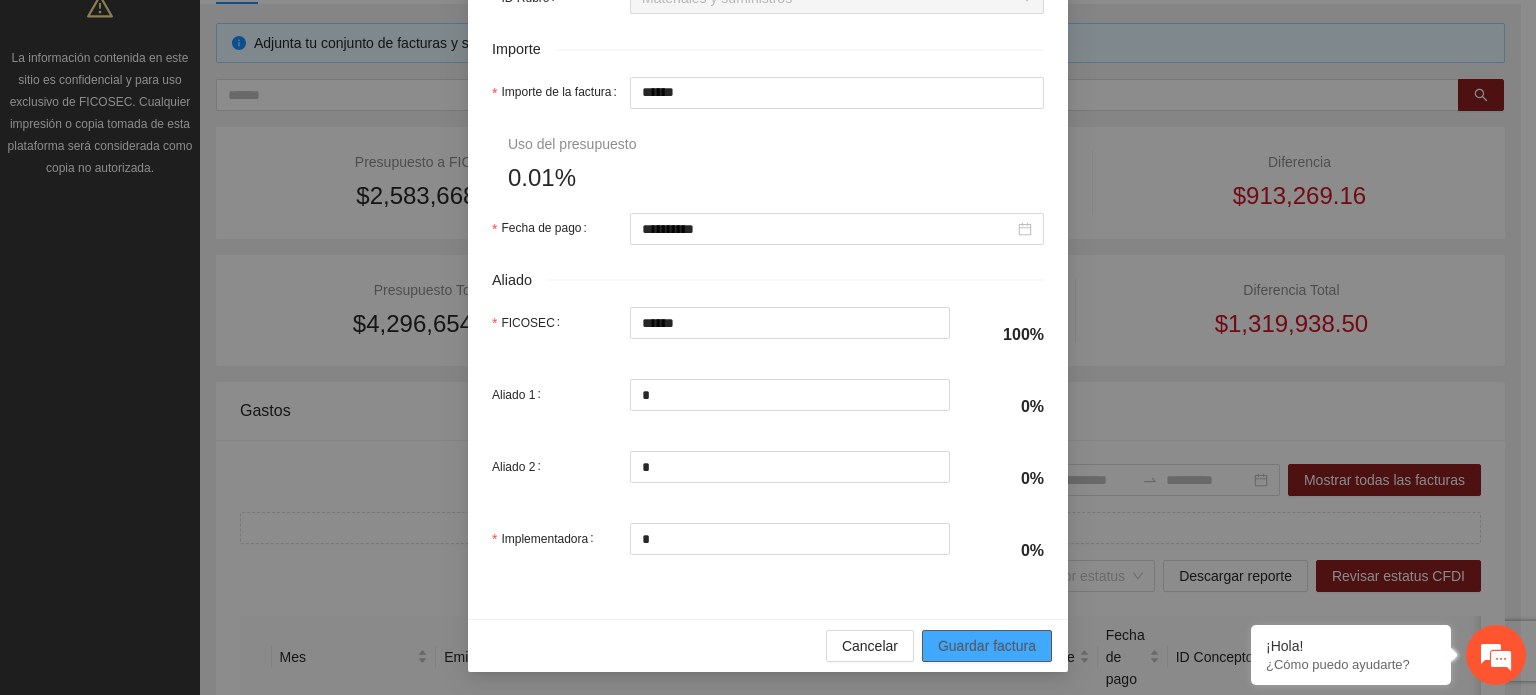 click on "Guardar factura" at bounding box center (987, 646) 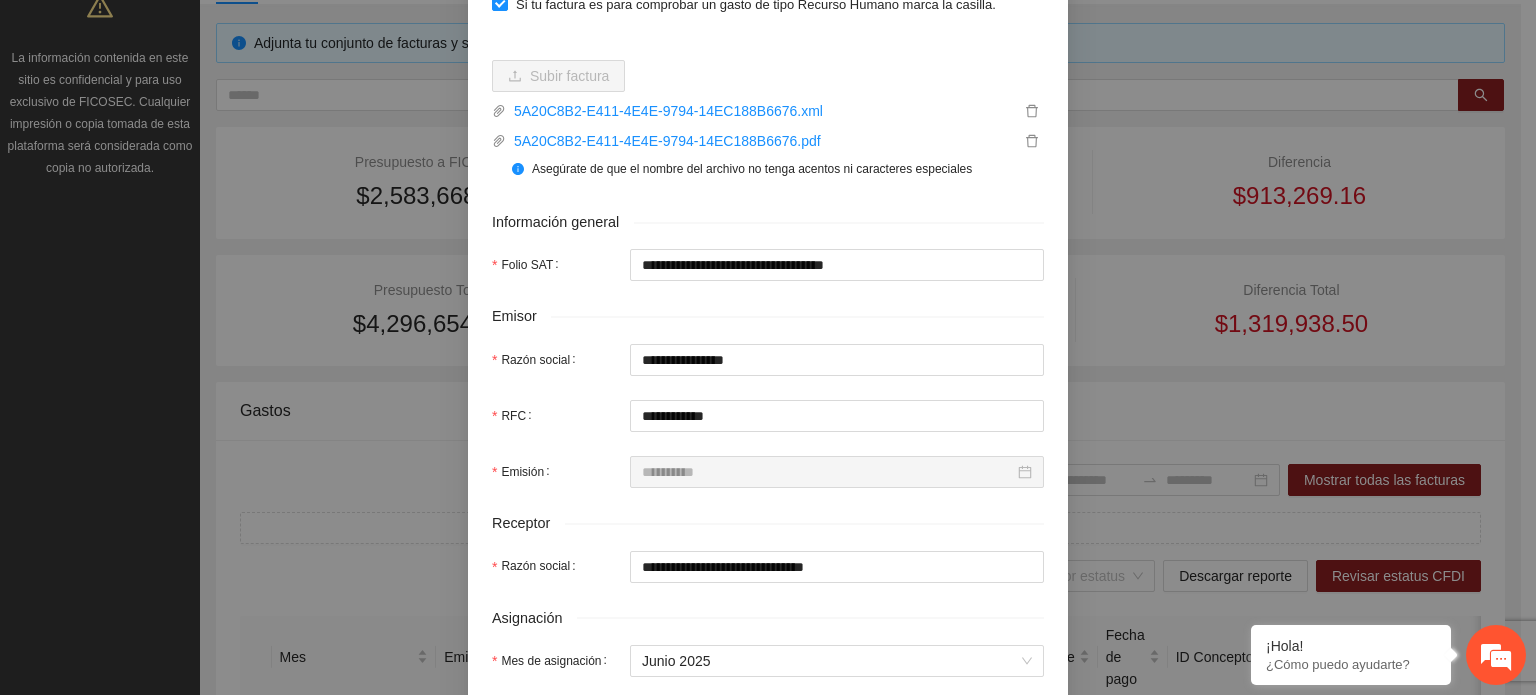 scroll, scrollTop: 101, scrollLeft: 0, axis: vertical 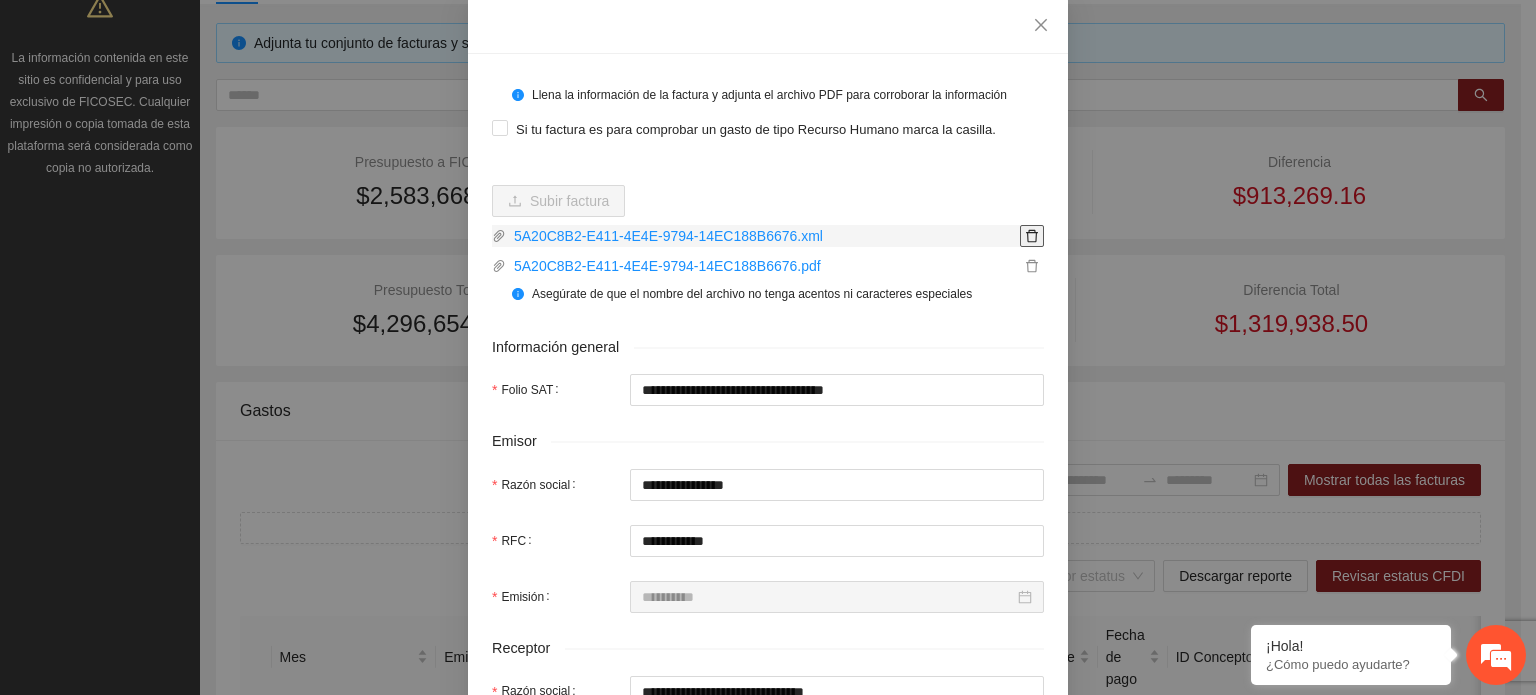 click 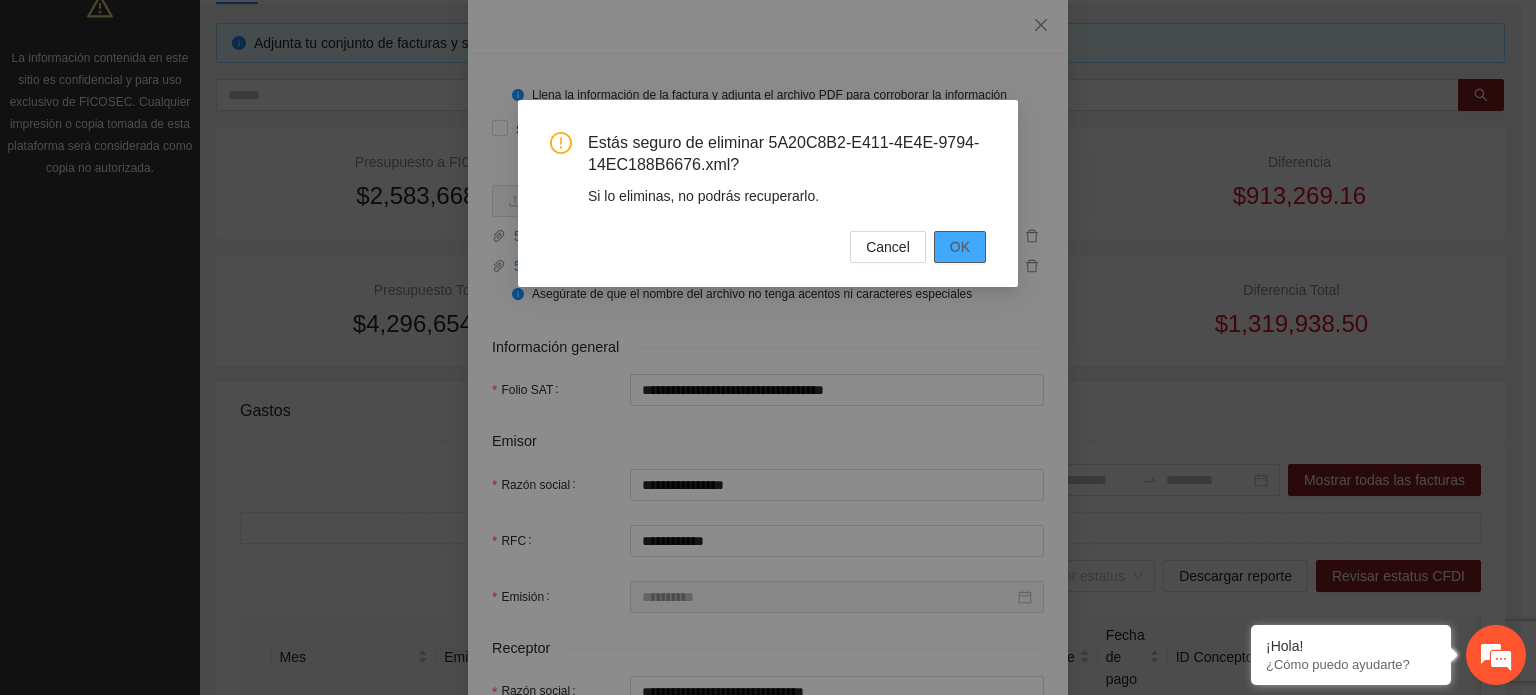 click on "OK" at bounding box center [960, 247] 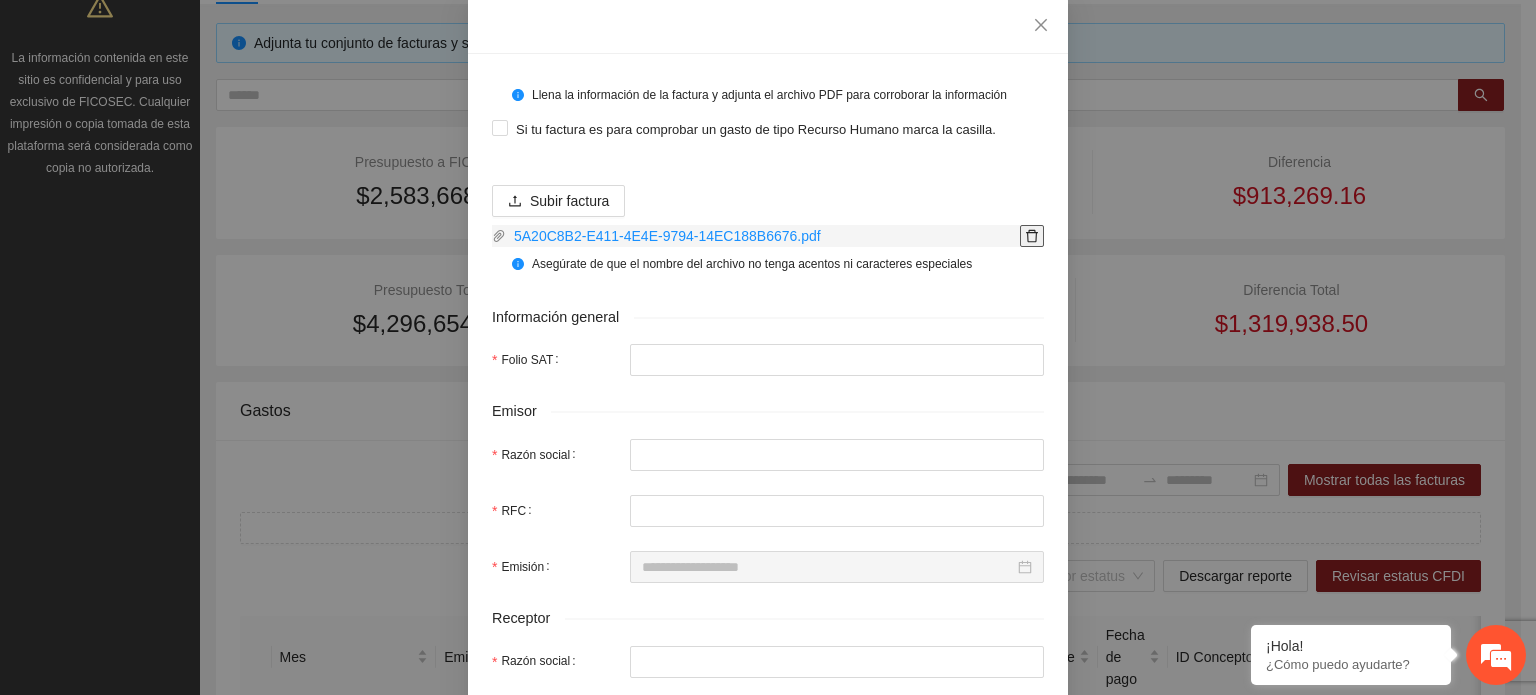 click on "**********" at bounding box center (768, 743) 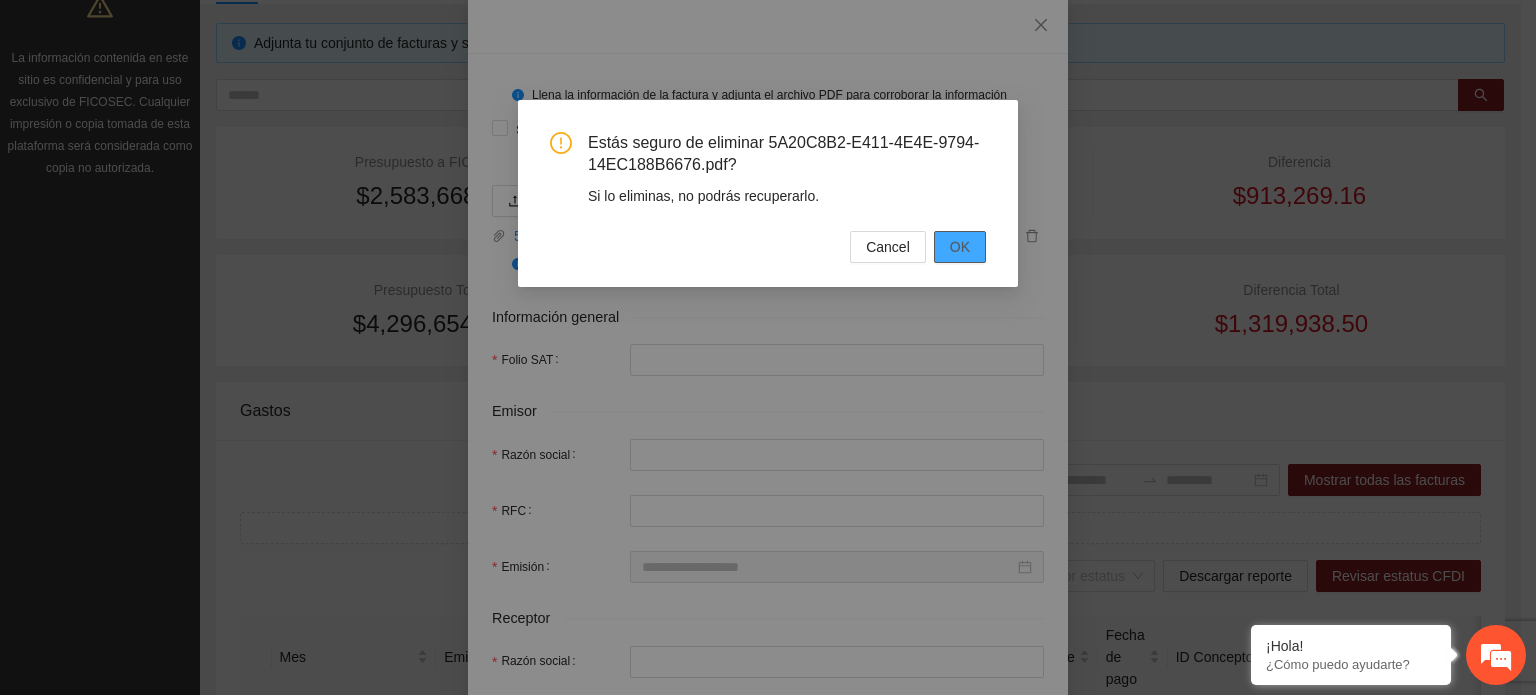 drag, startPoint x: 968, startPoint y: 252, endPoint x: 880, endPoint y: 259, distance: 88.27797 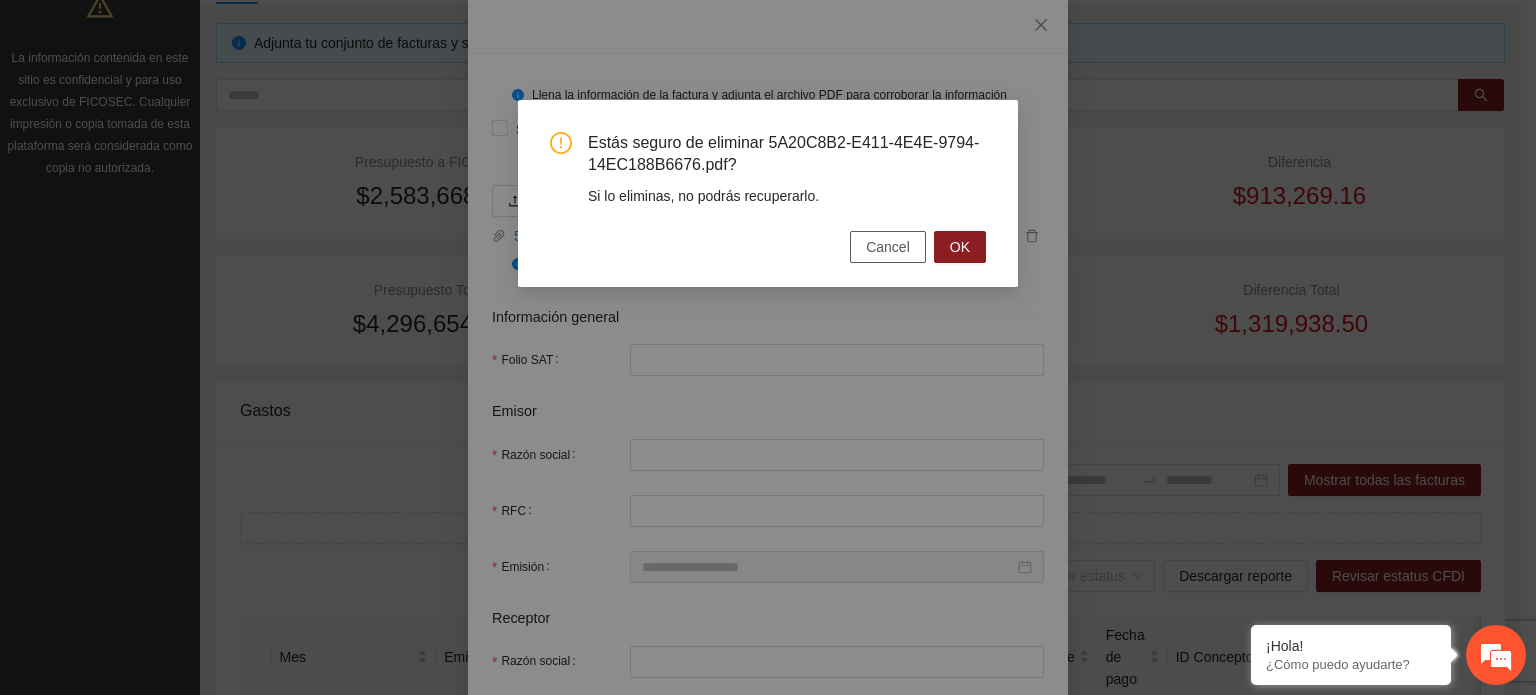 click on "OK" at bounding box center (960, 247) 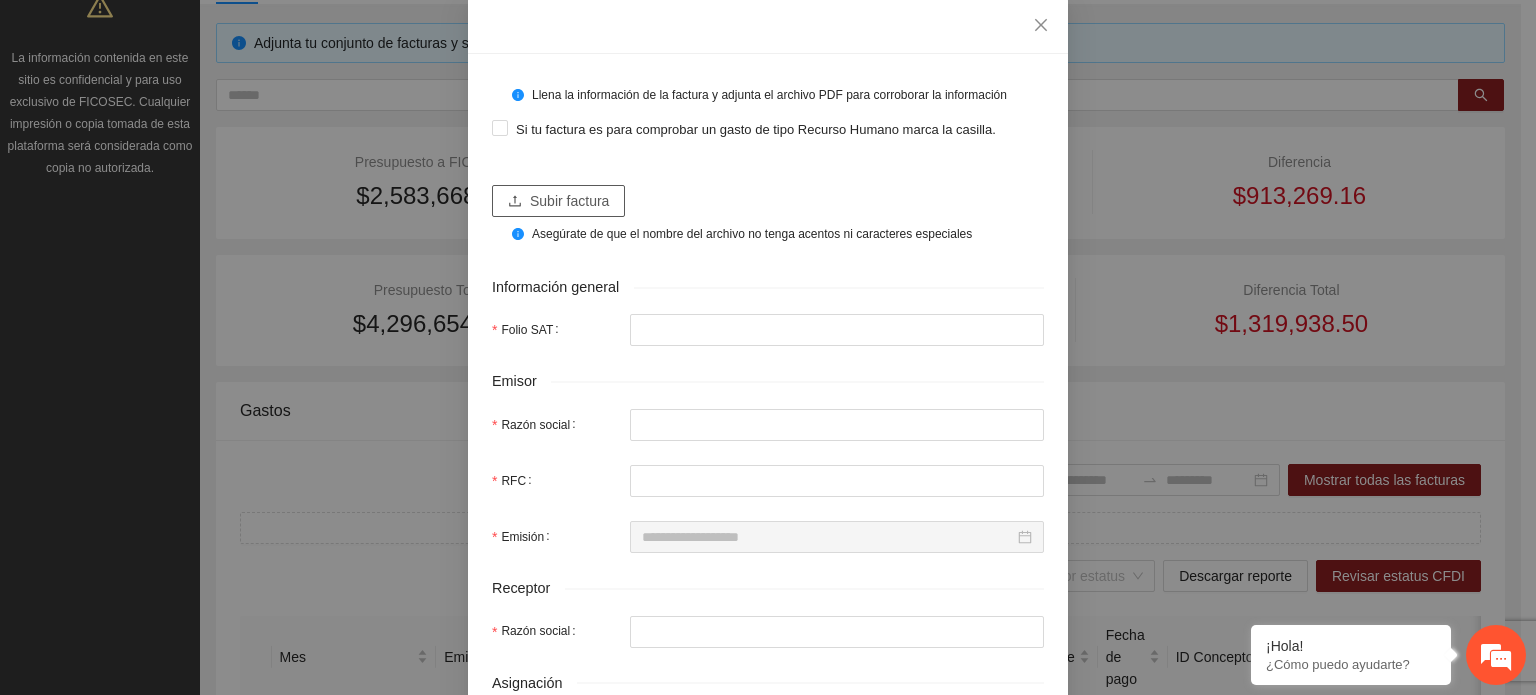 click on "Subir factura" at bounding box center [569, 201] 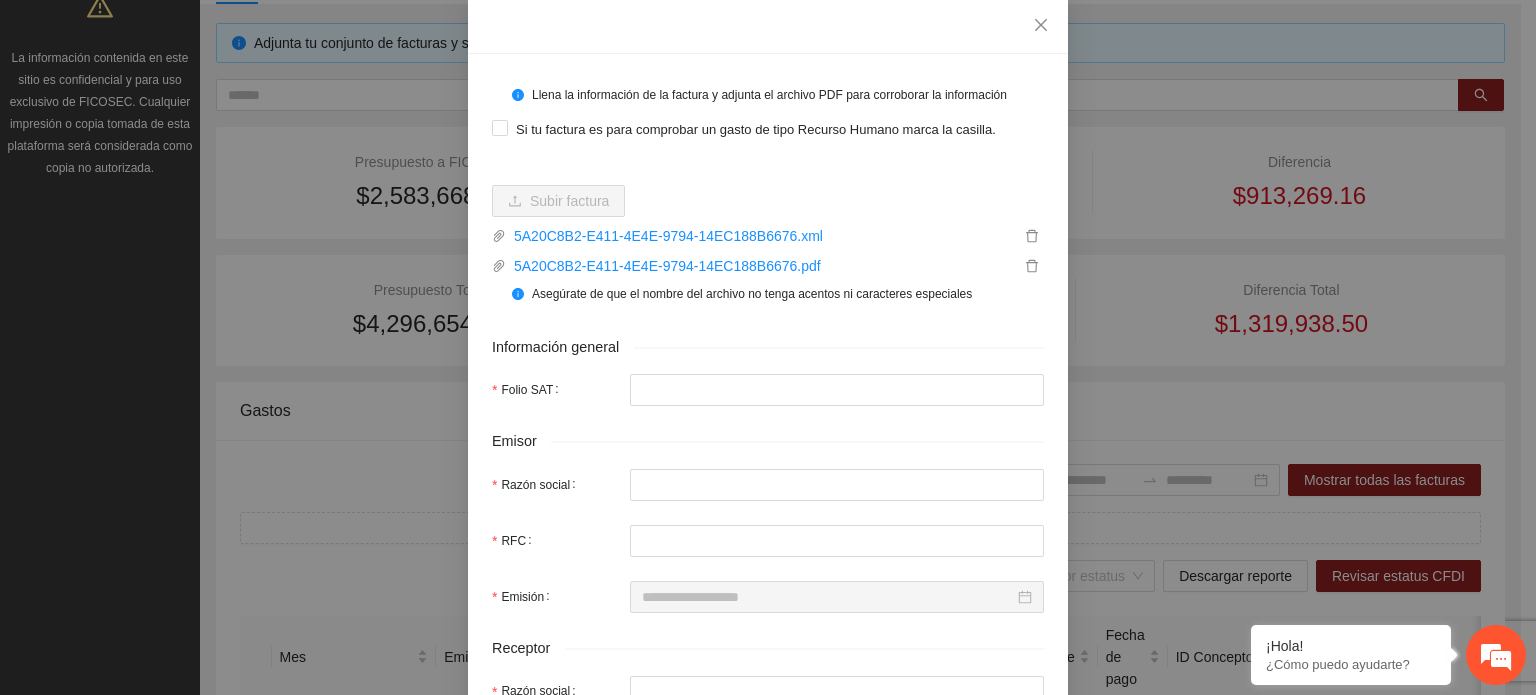 type on "**********" 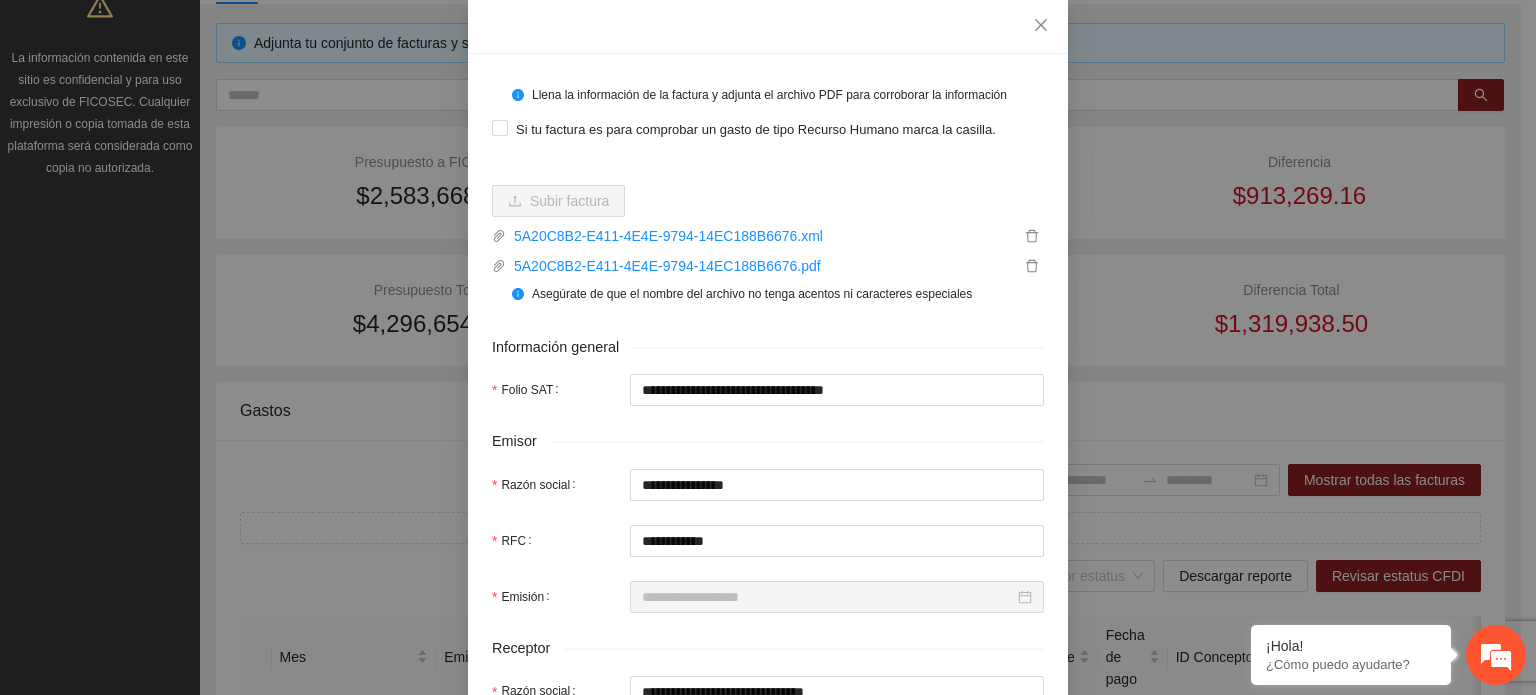 type on "**********" 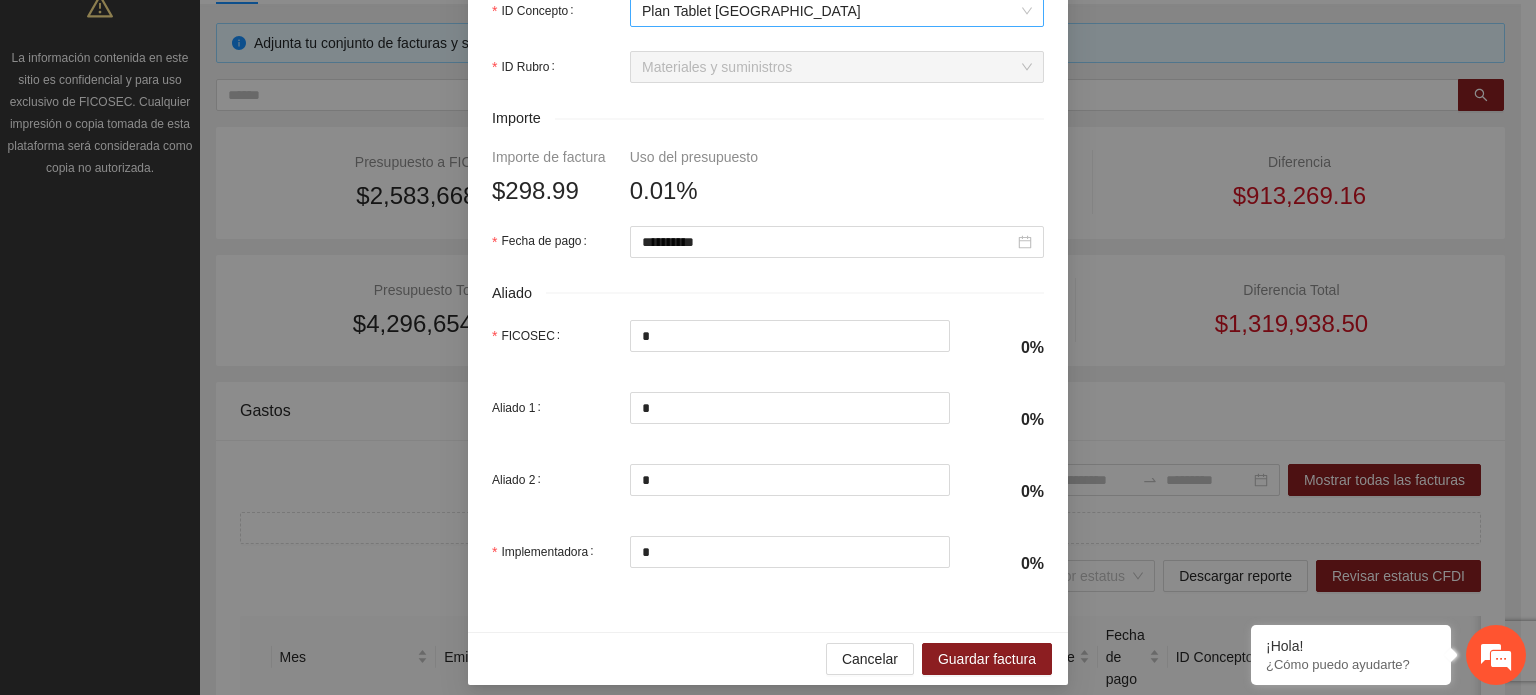 scroll, scrollTop: 945, scrollLeft: 0, axis: vertical 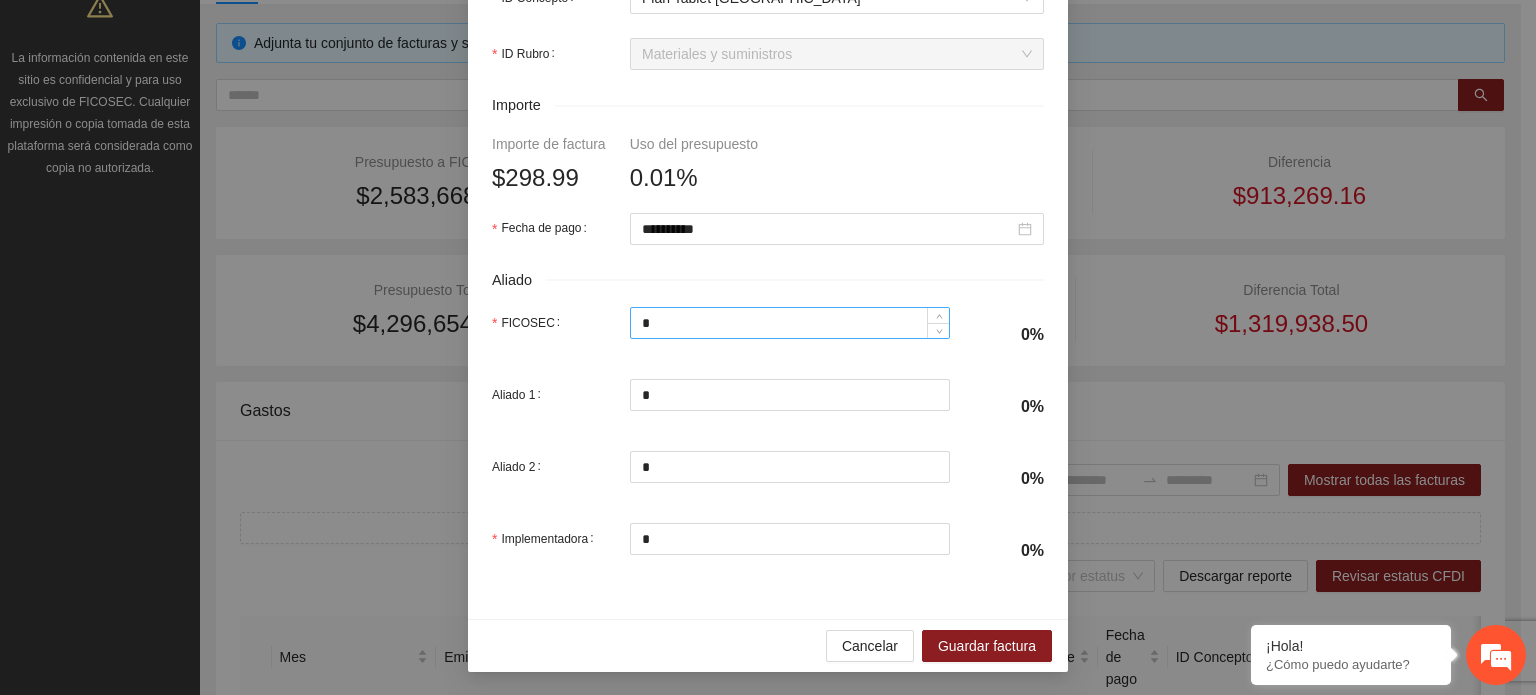 click on "*" at bounding box center (790, 323) 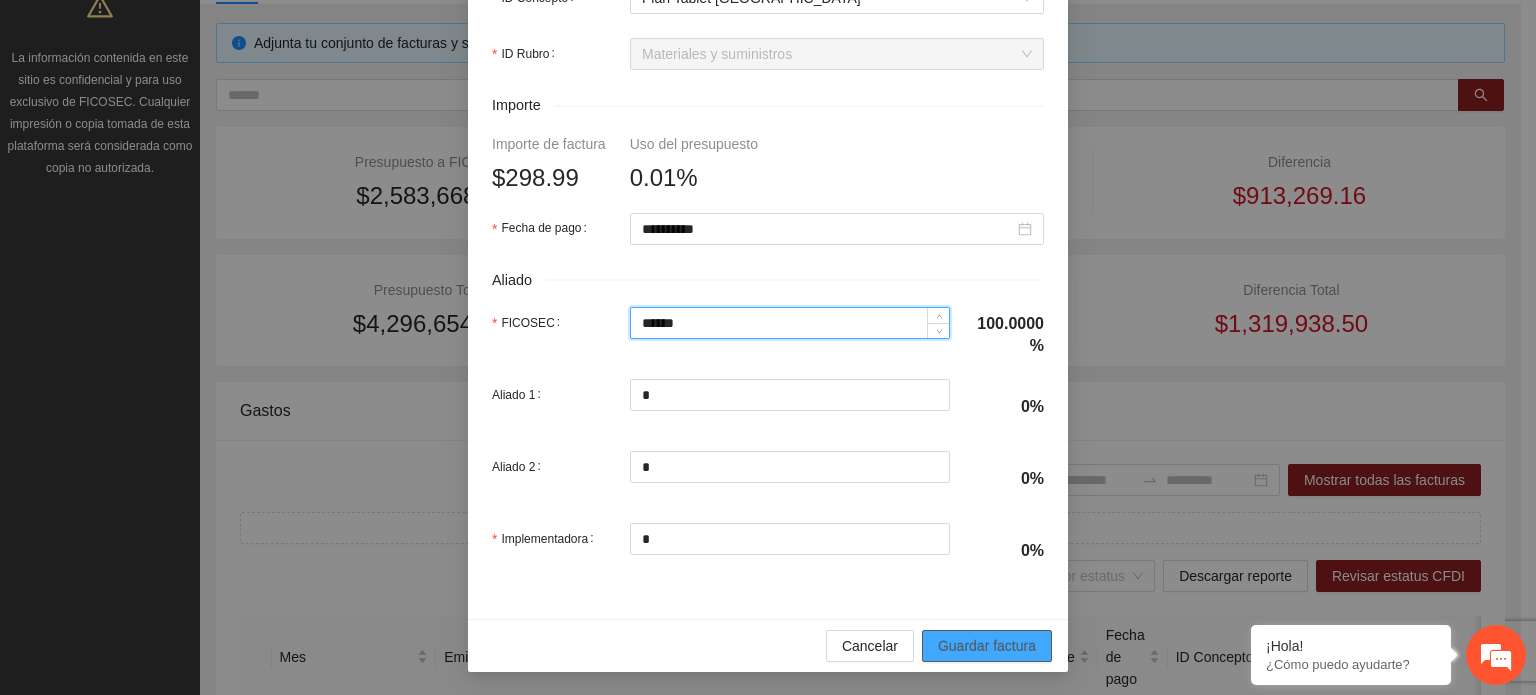 type on "******" 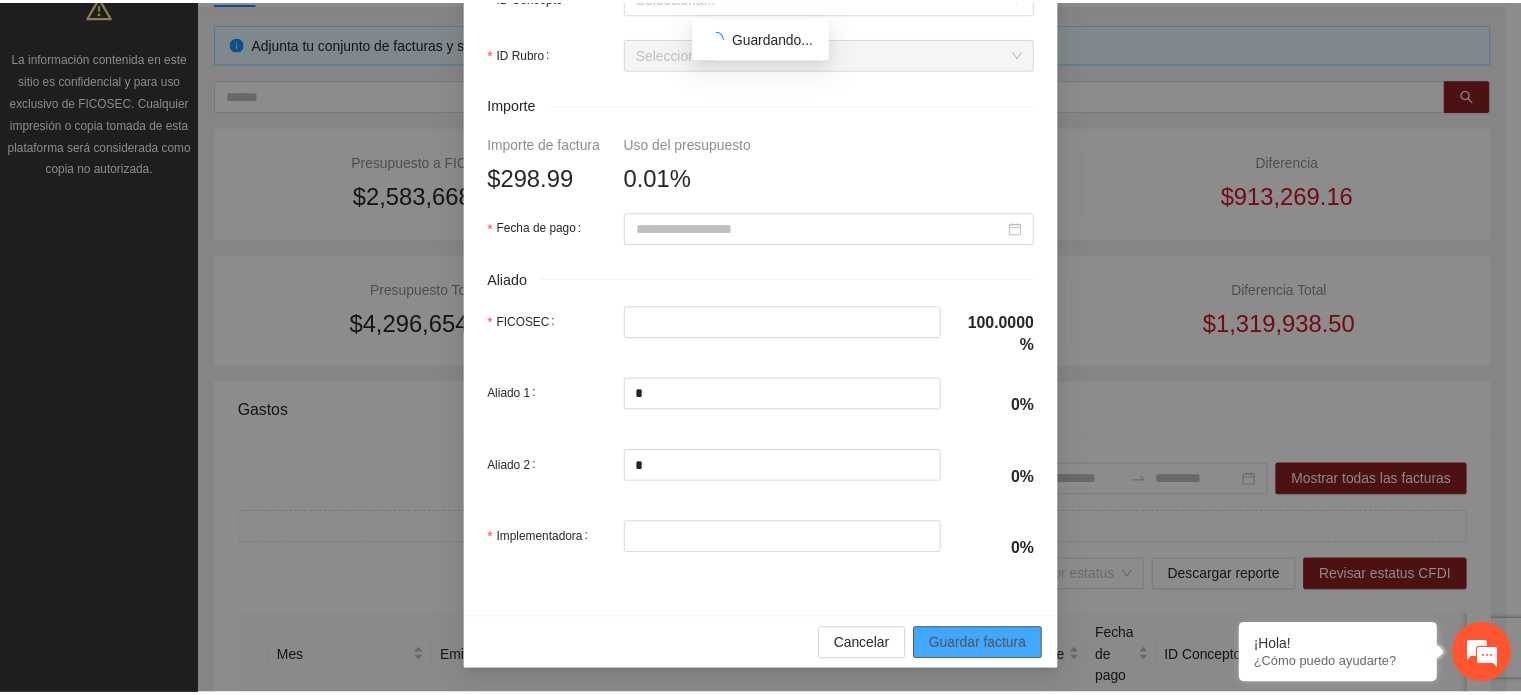 scroll, scrollTop: 785, scrollLeft: 0, axis: vertical 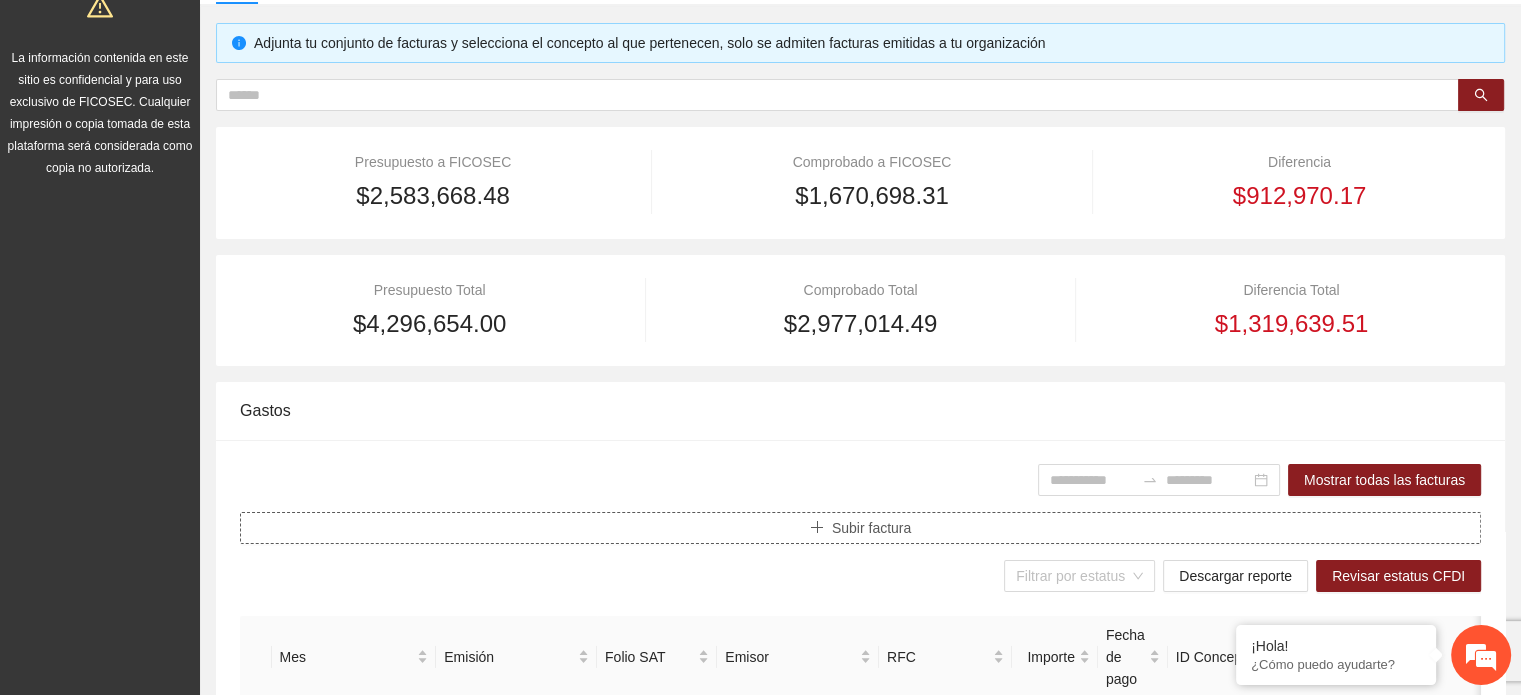 click on "Subir factura" at bounding box center [871, 528] 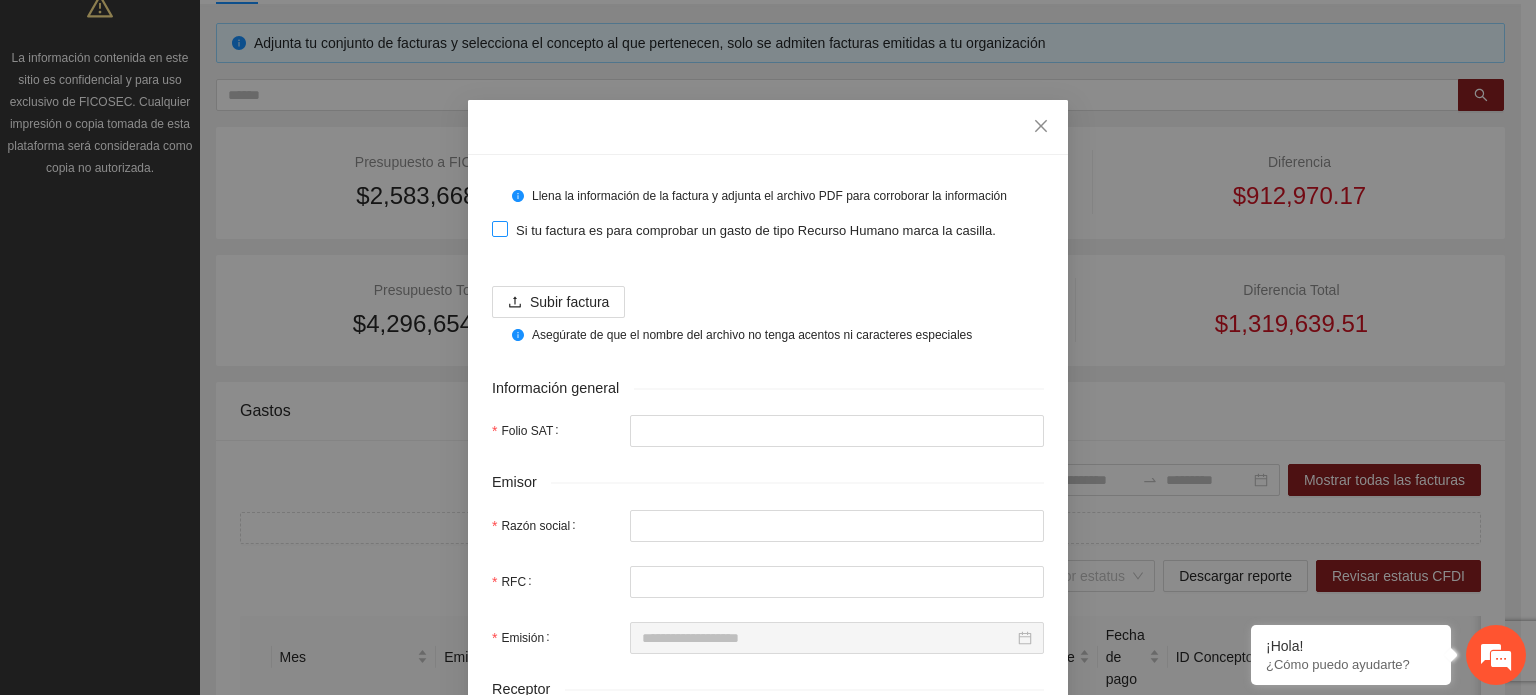 click at bounding box center (500, 229) 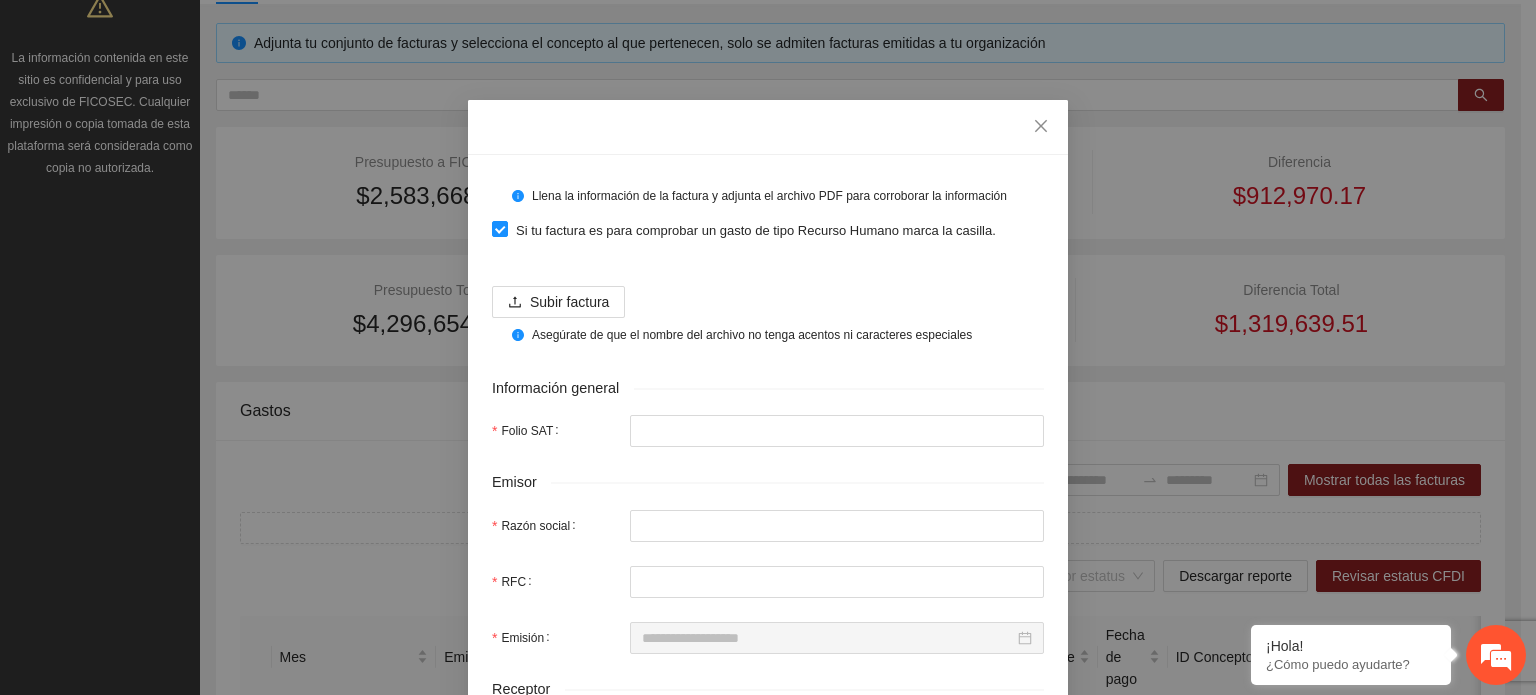 click on "Subir factura Asegúrate de que el nombre del archivo no tenga acentos ni caracteres especiales" at bounding box center (768, 311) 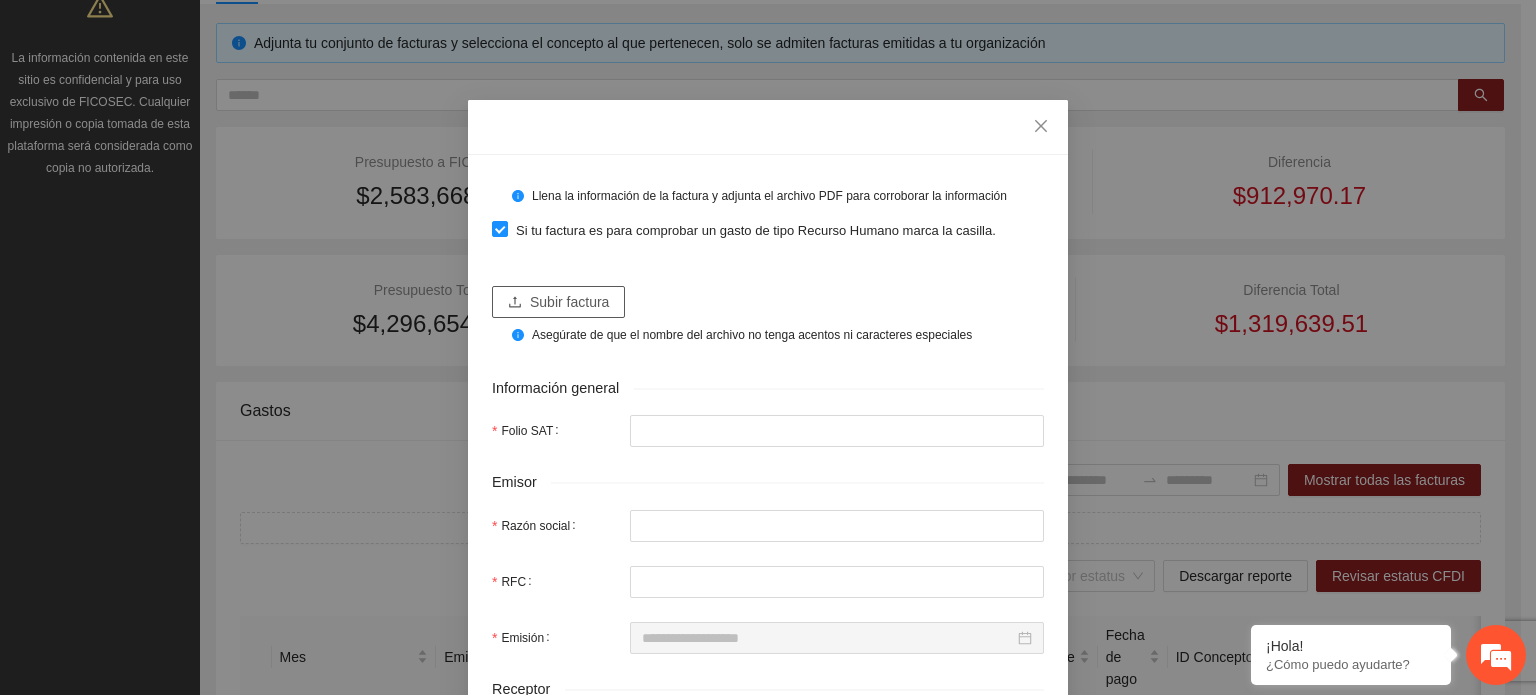 click on "Subir factura" at bounding box center (569, 302) 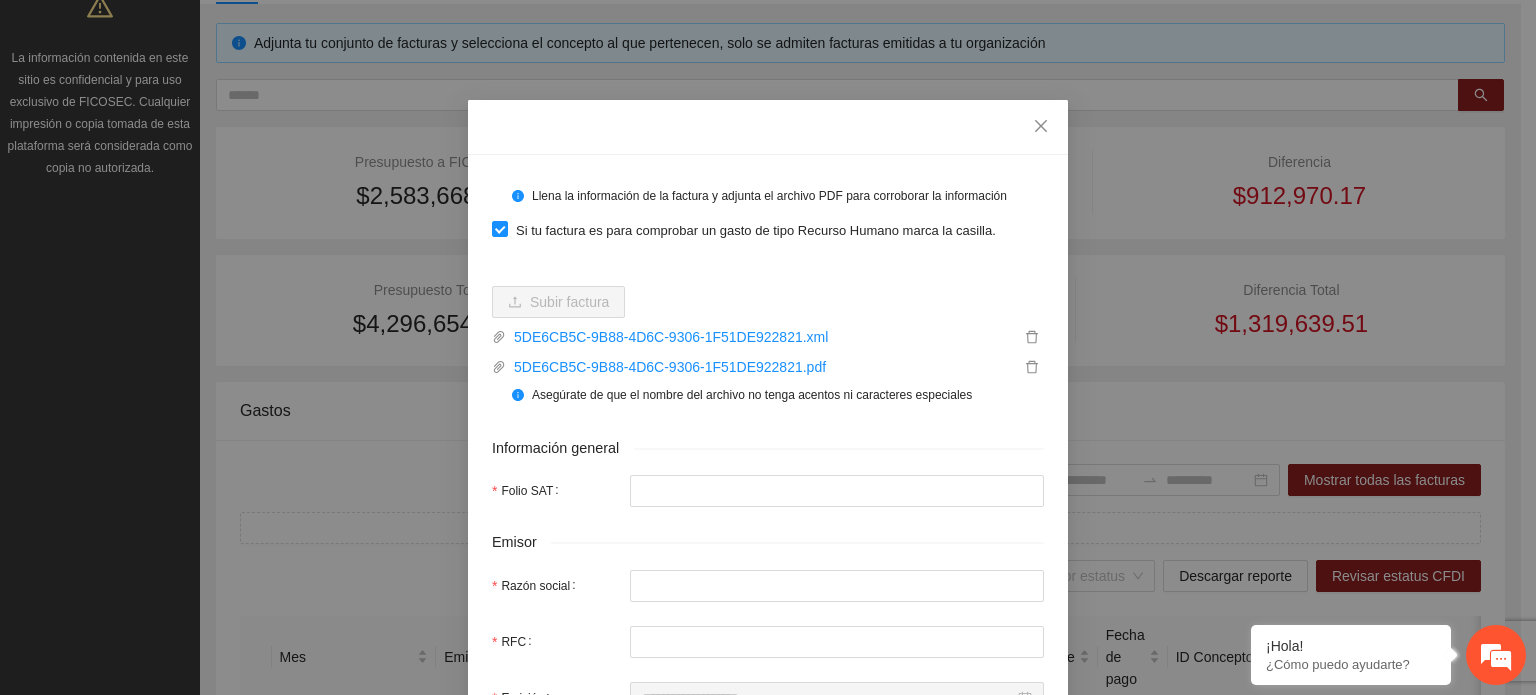 type on "**********" 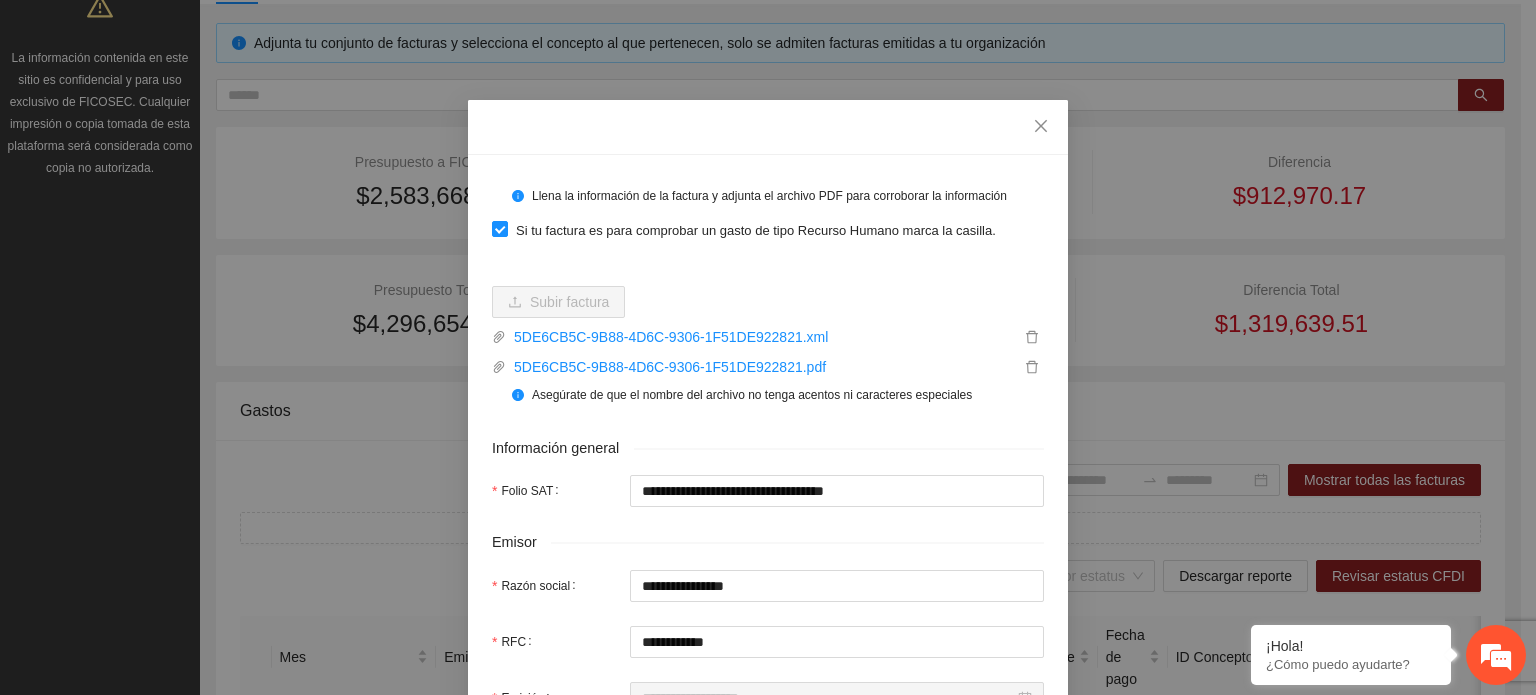 type on "**********" 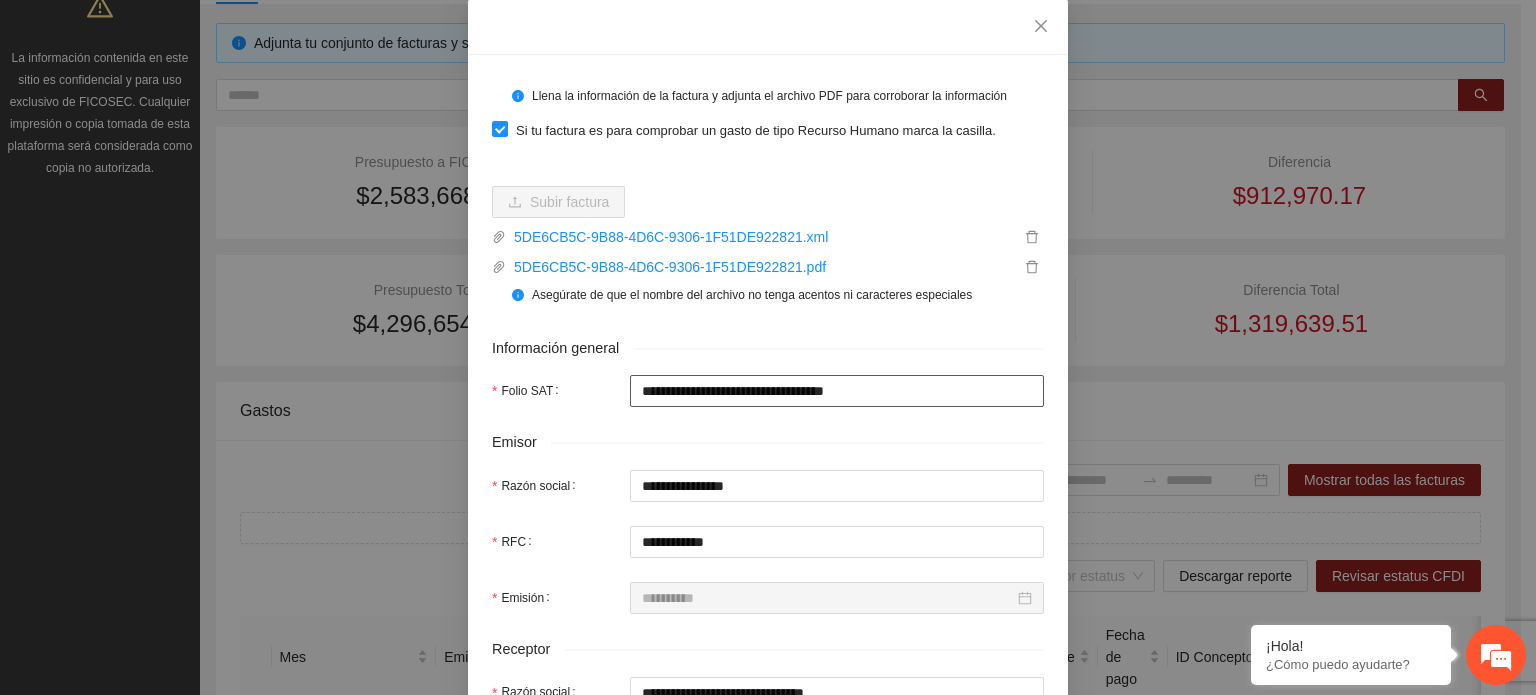 scroll, scrollTop: 500, scrollLeft: 0, axis: vertical 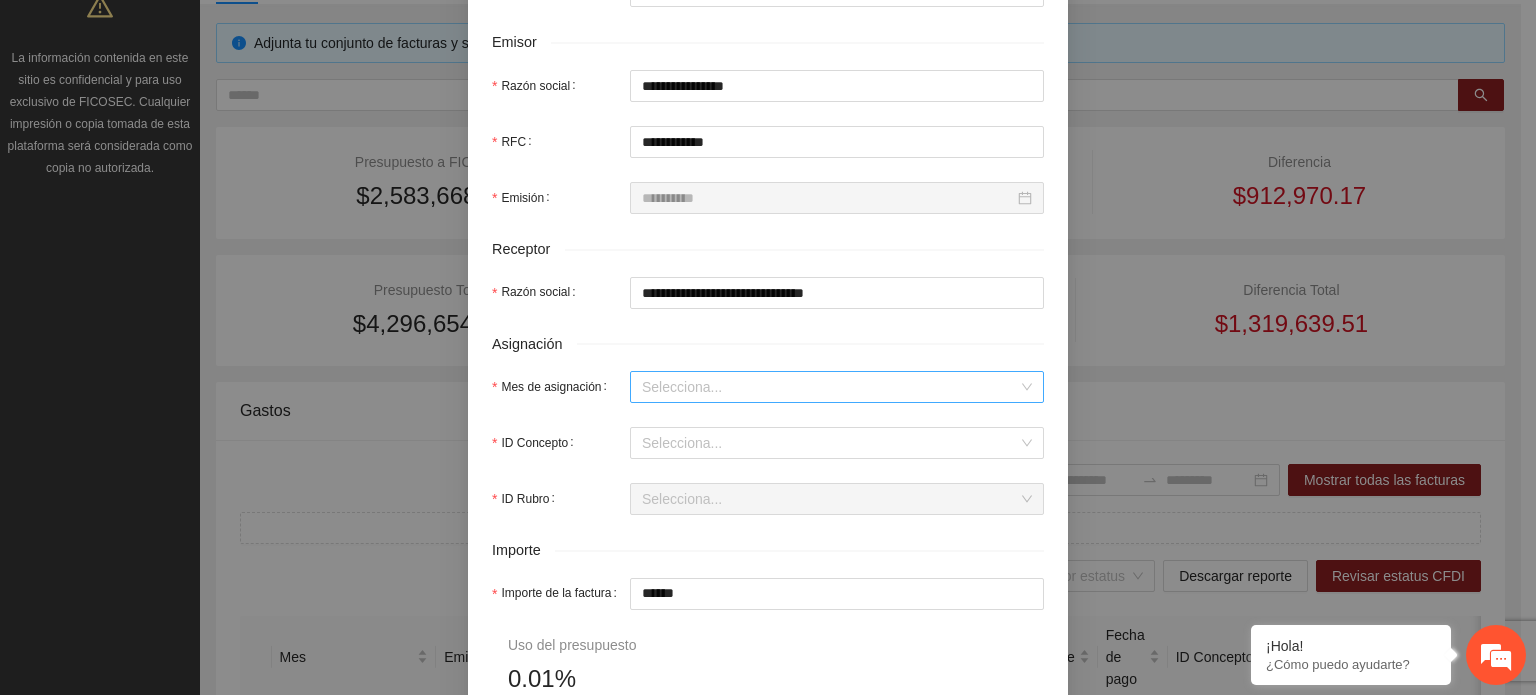 click on "Mes de asignación" at bounding box center (830, 387) 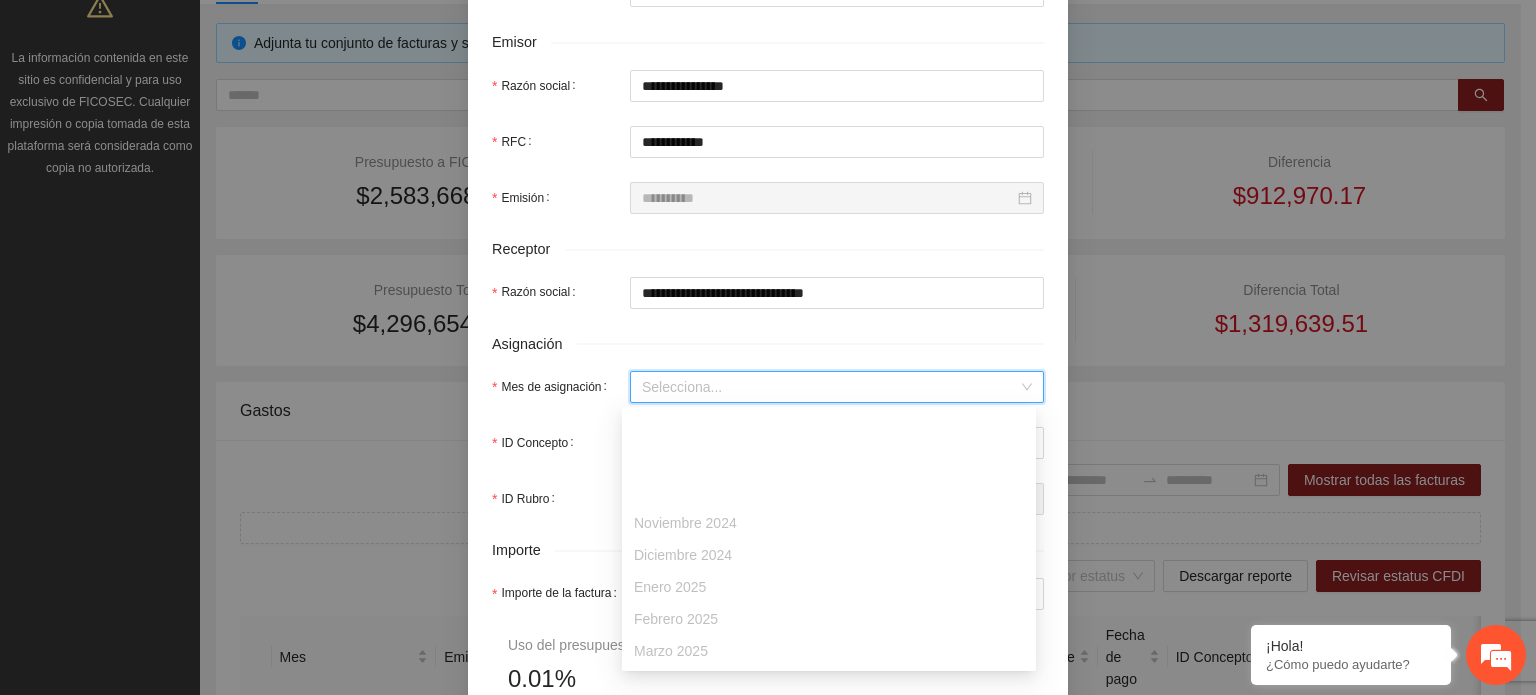 scroll, scrollTop: 128, scrollLeft: 0, axis: vertical 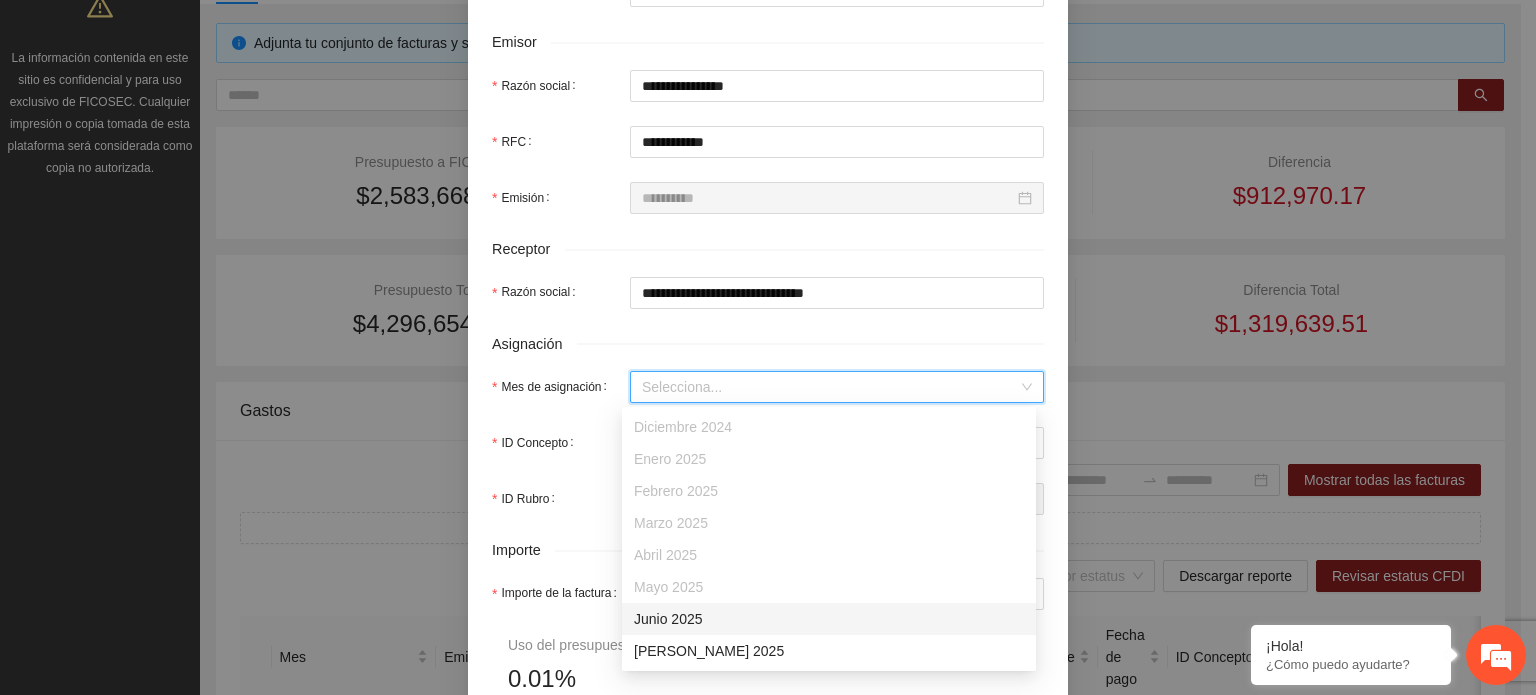 click on "Junio 2025" at bounding box center [829, 619] 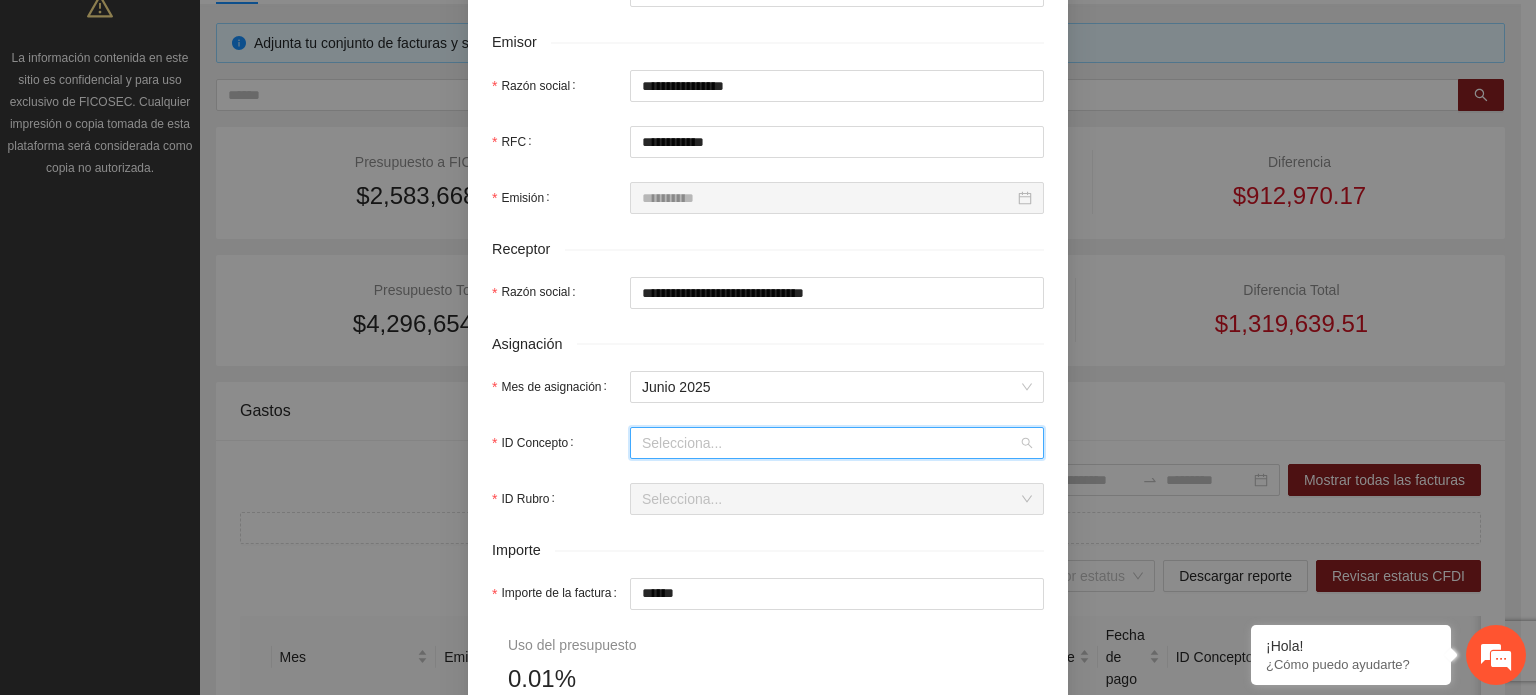 click on "ID Concepto" at bounding box center (830, 443) 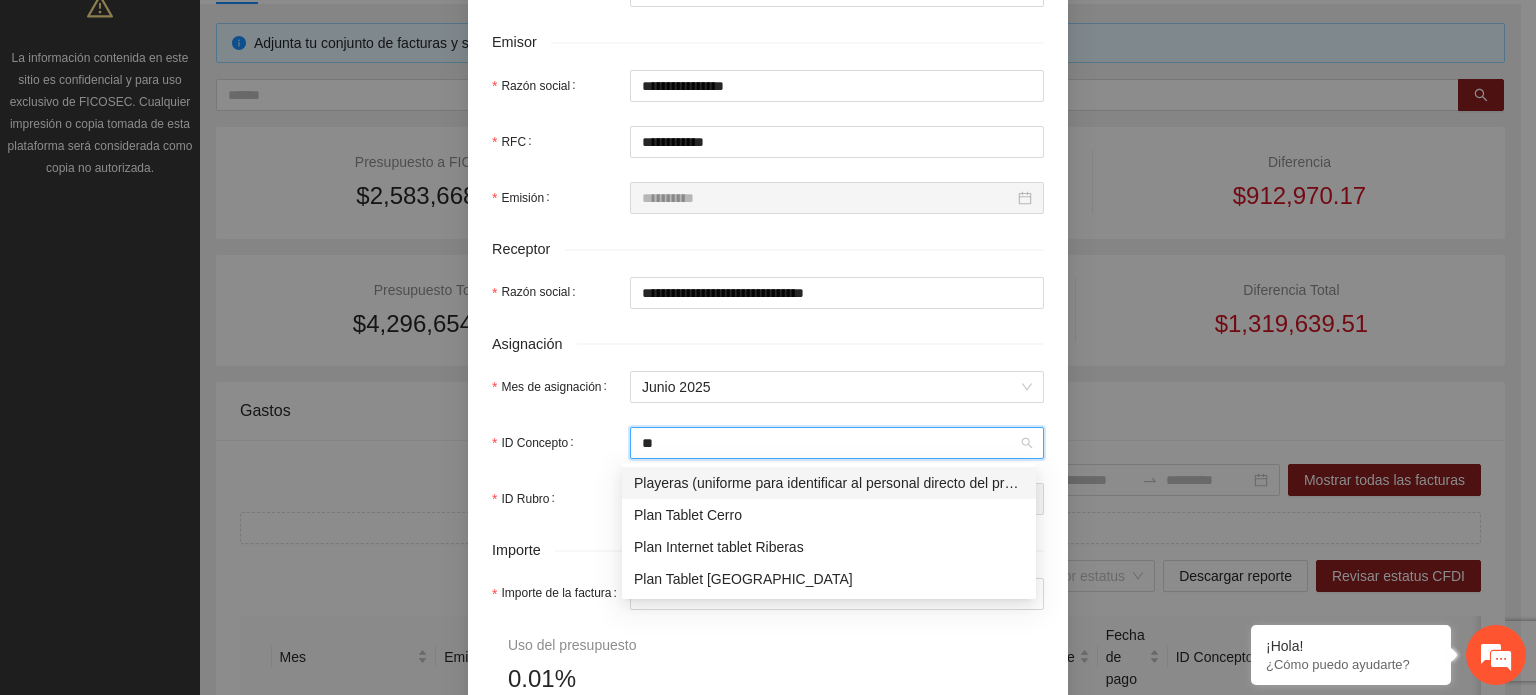 type on "***" 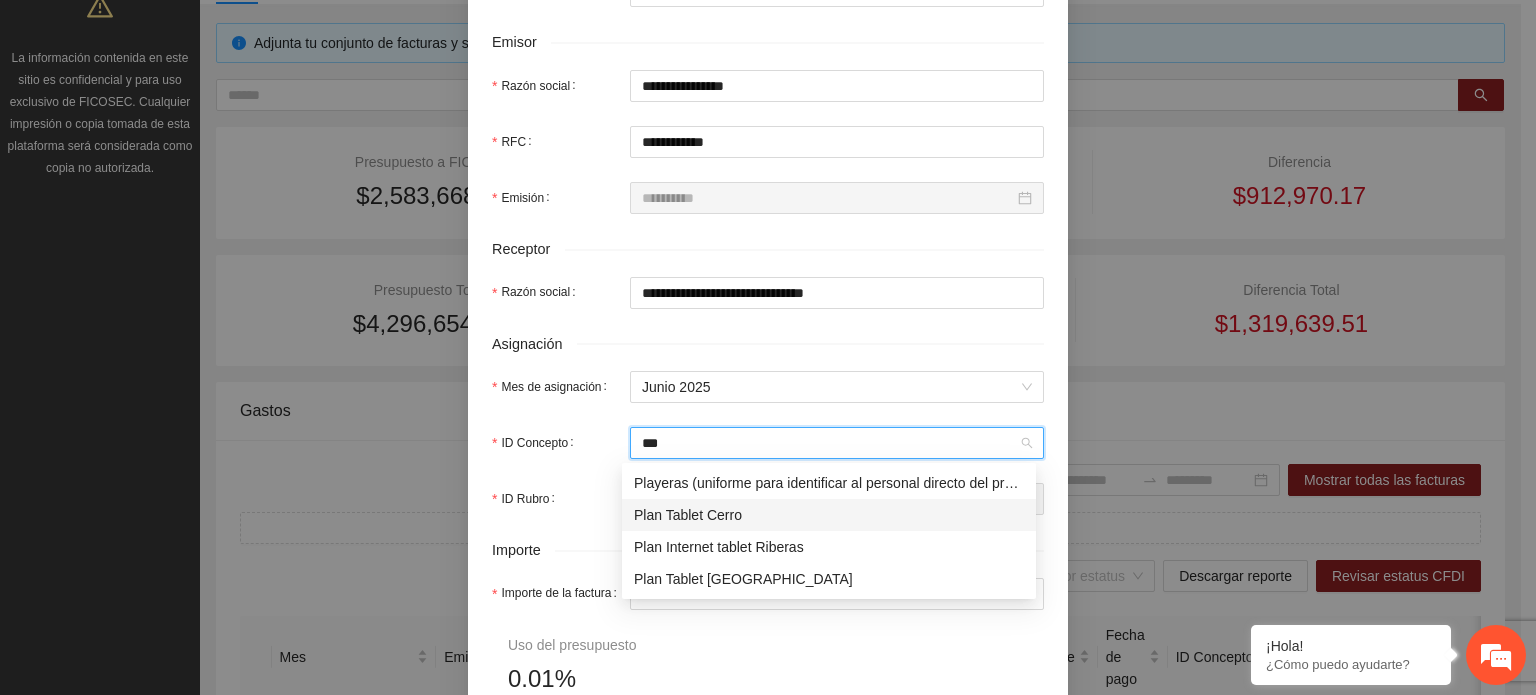 click on "Plan Tablet Cerro" at bounding box center (829, 515) 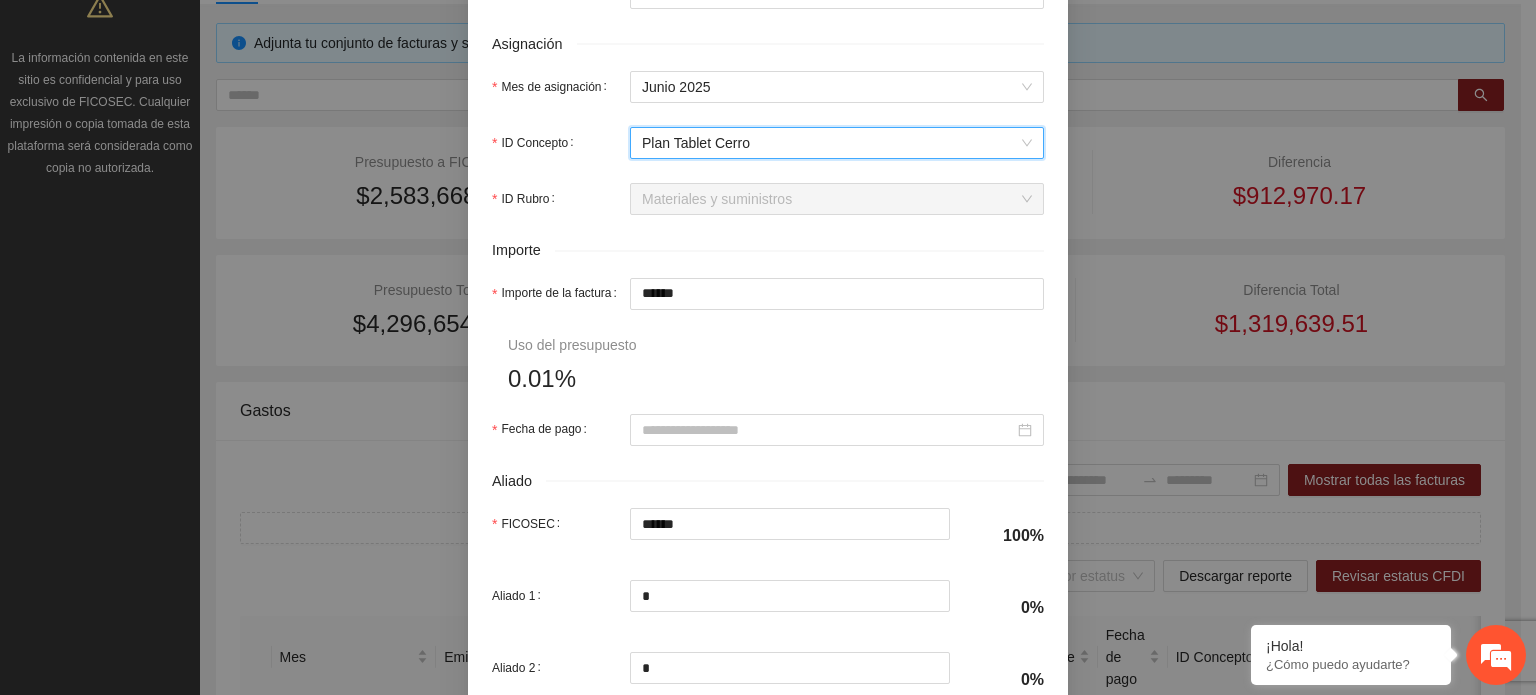 scroll, scrollTop: 900, scrollLeft: 0, axis: vertical 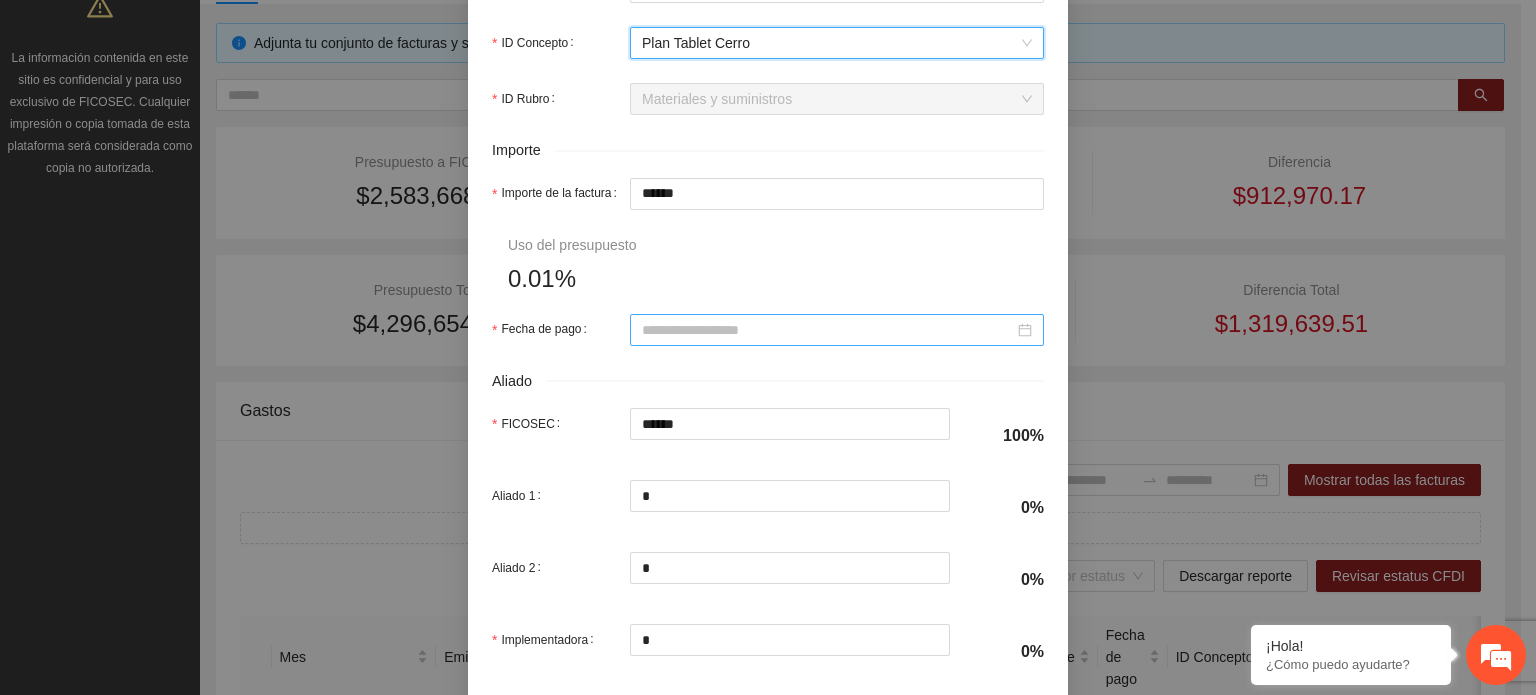 click at bounding box center (837, 330) 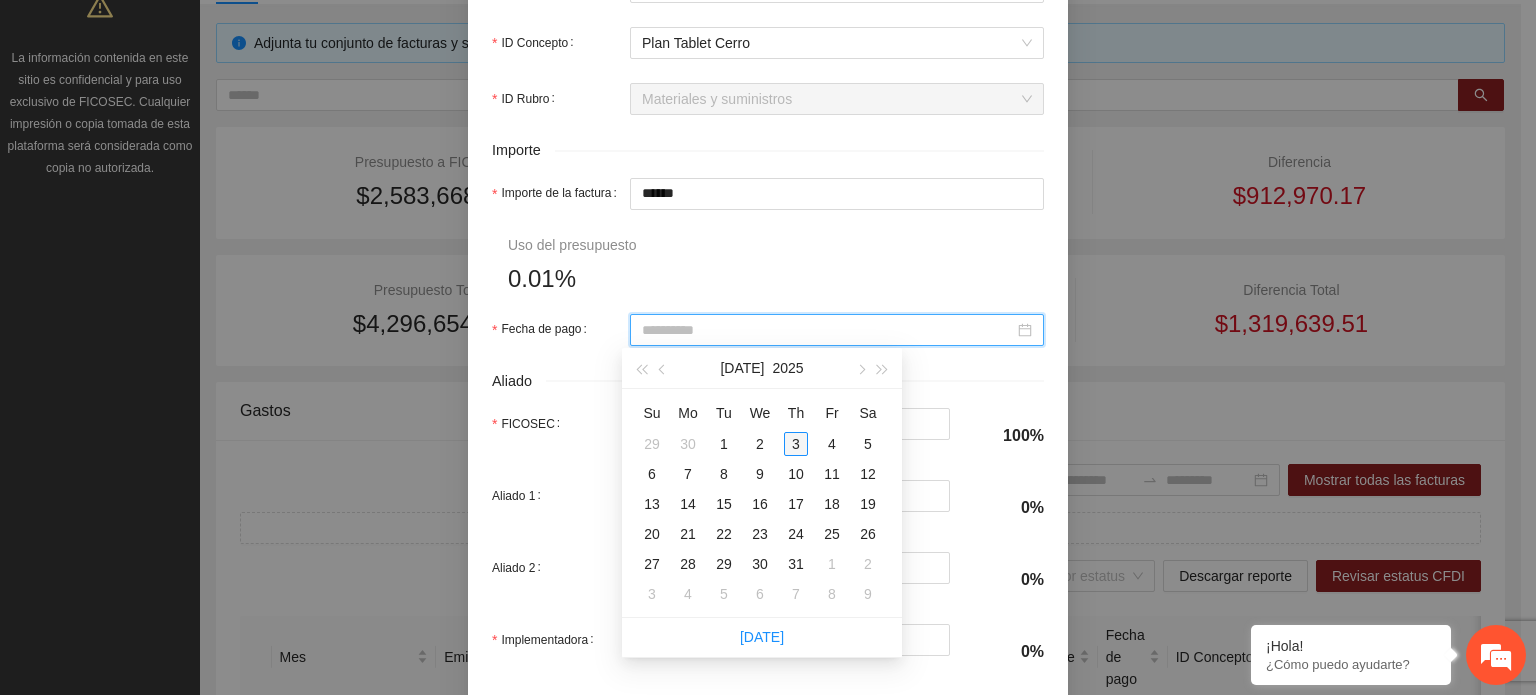 type on "**********" 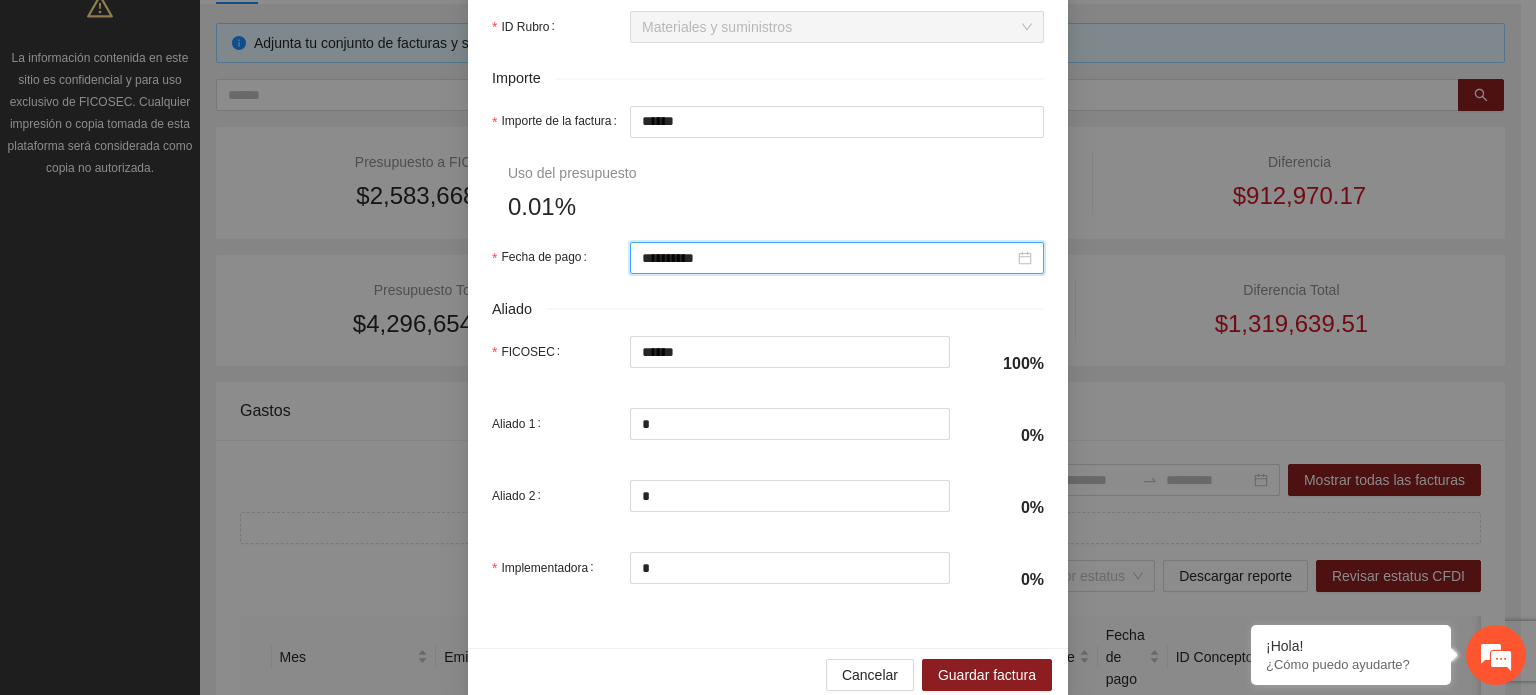 scroll, scrollTop: 1001, scrollLeft: 0, axis: vertical 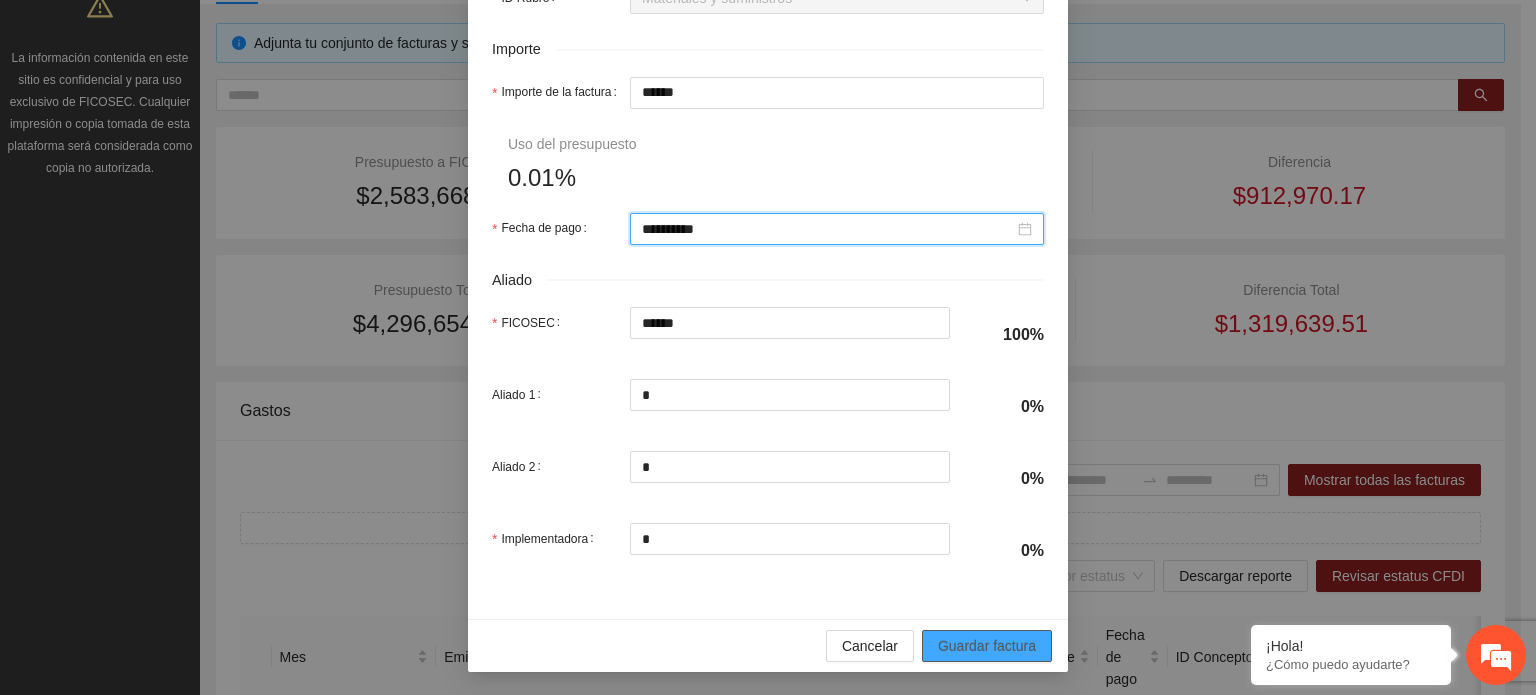 click on "Guardar factura" at bounding box center (987, 646) 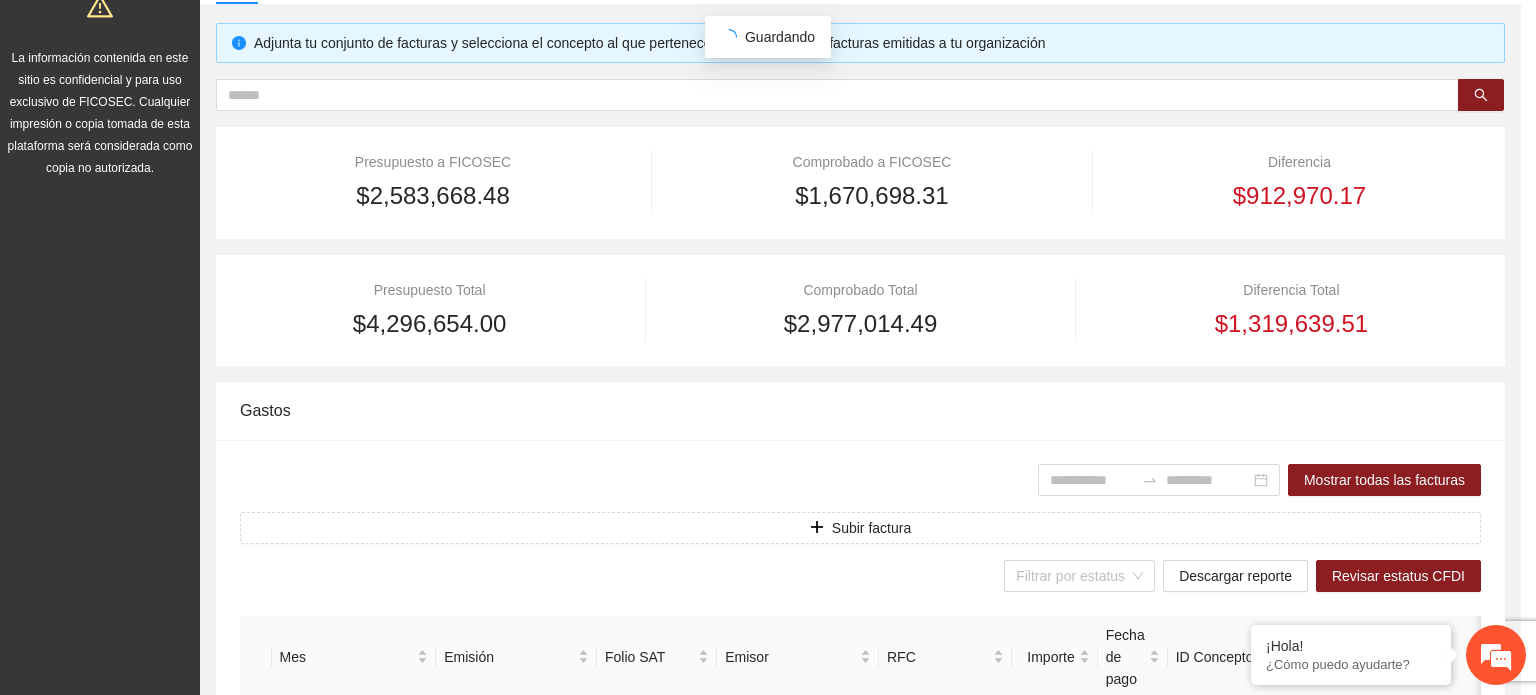 scroll, scrollTop: 841, scrollLeft: 0, axis: vertical 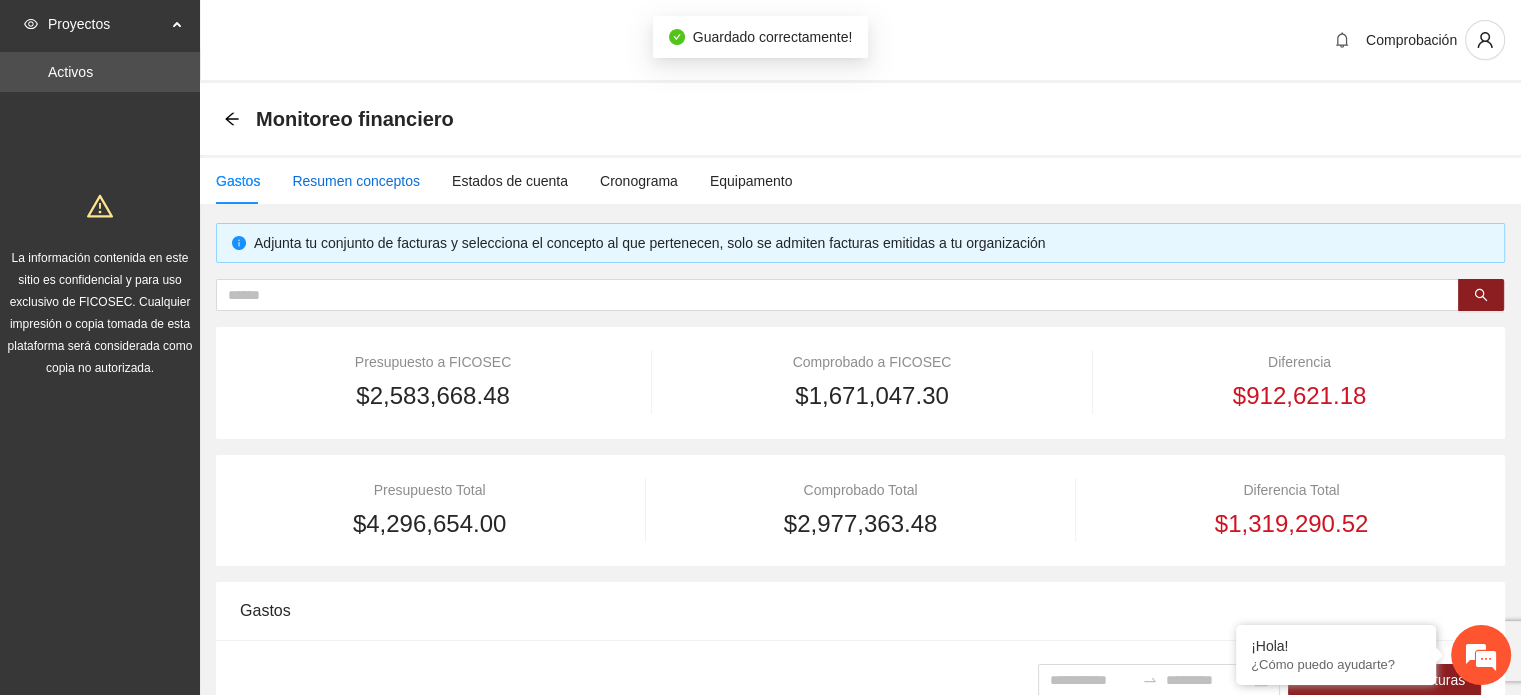click on "Resumen conceptos" at bounding box center (356, 181) 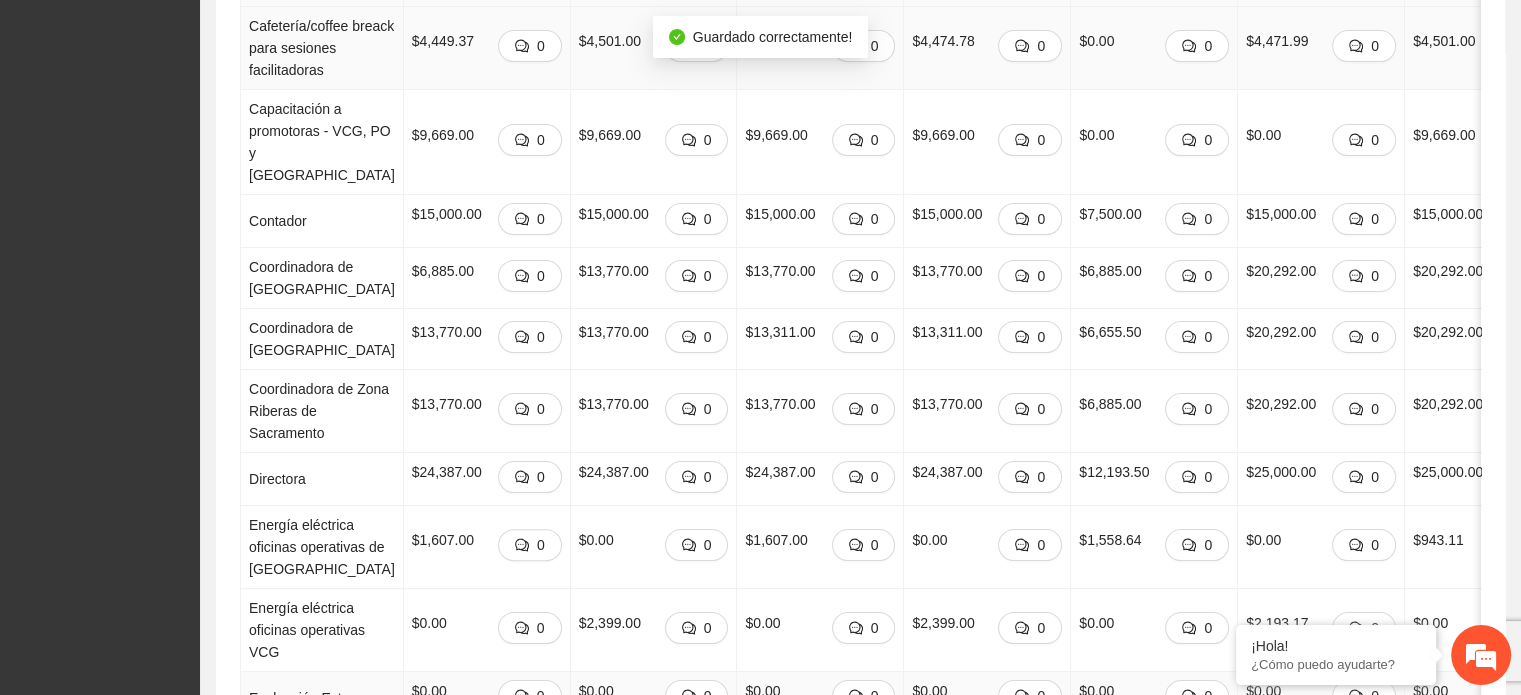 scroll, scrollTop: 800, scrollLeft: 0, axis: vertical 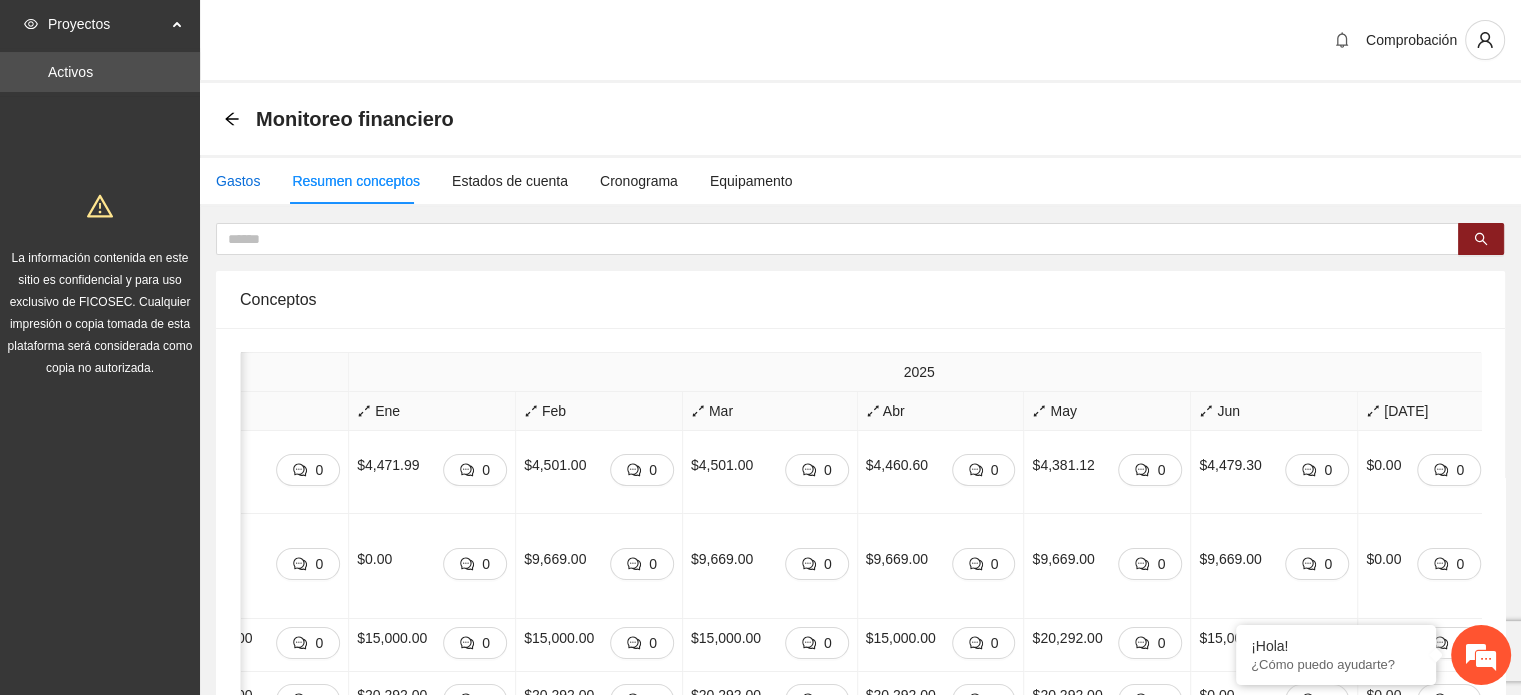 click on "Gastos" at bounding box center [238, 181] 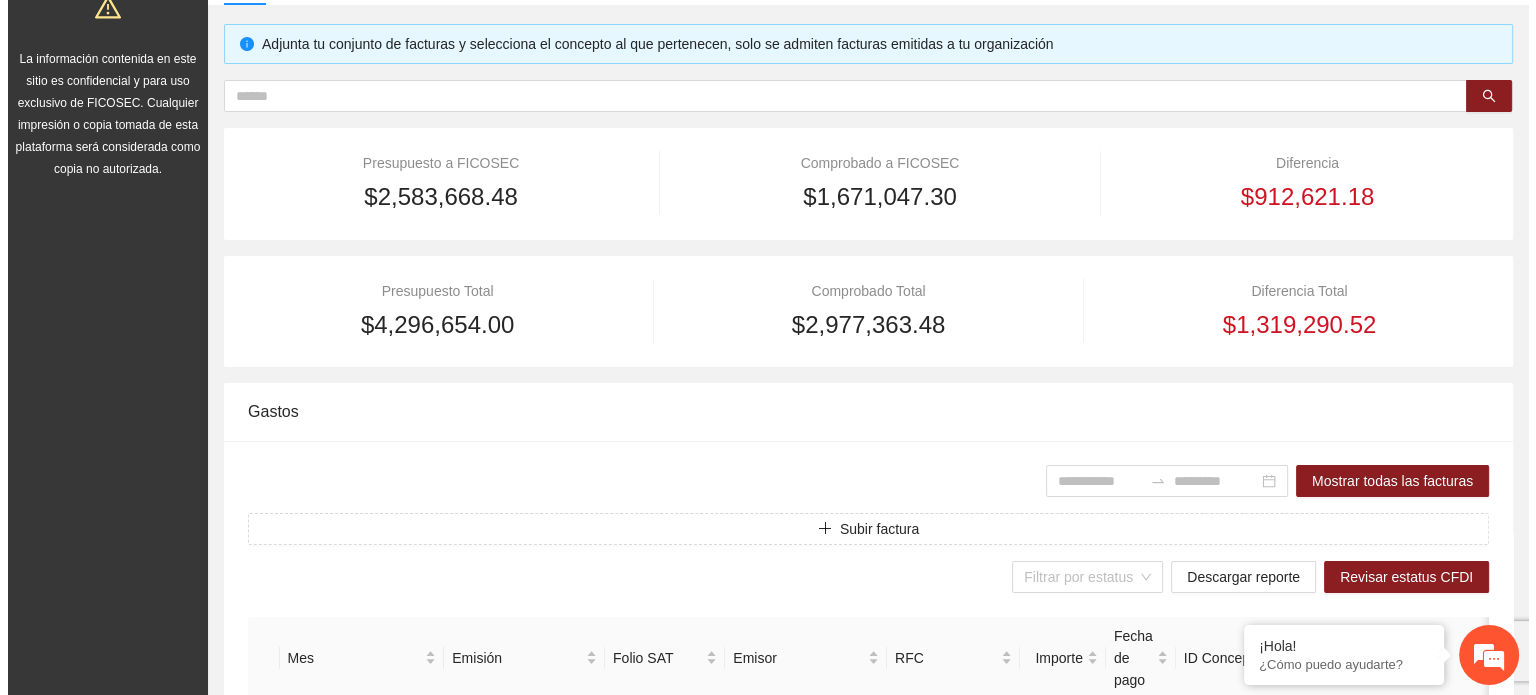 scroll, scrollTop: 200, scrollLeft: 0, axis: vertical 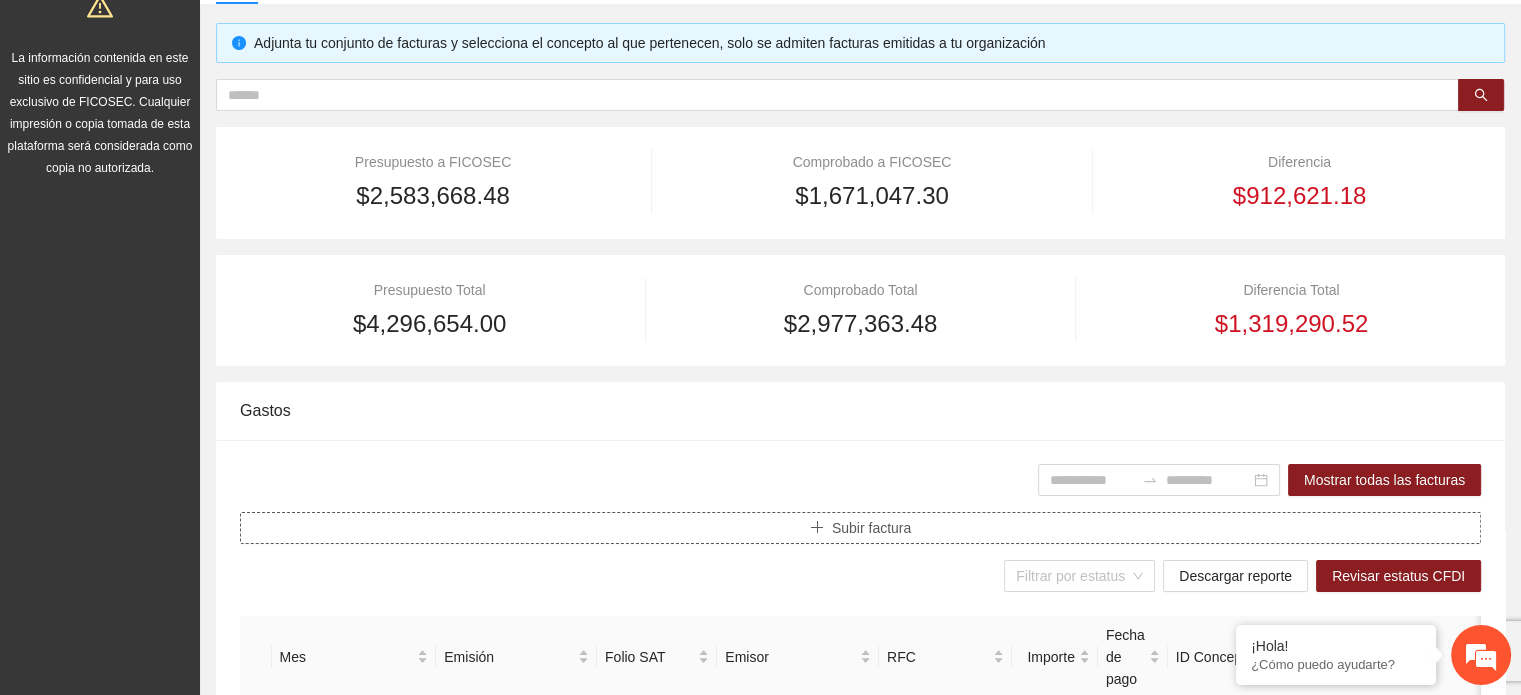 click on "Subir factura" at bounding box center (871, 528) 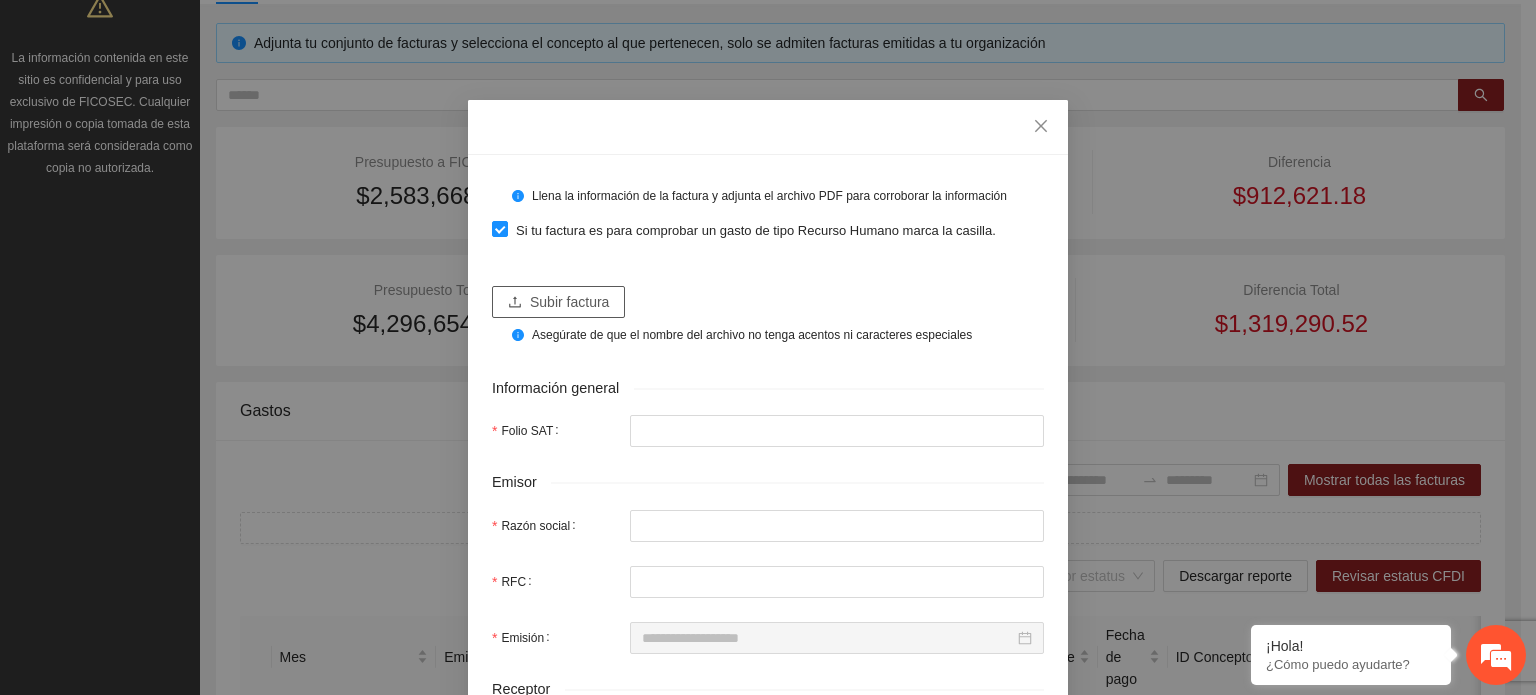 click on "Subir factura" at bounding box center (569, 302) 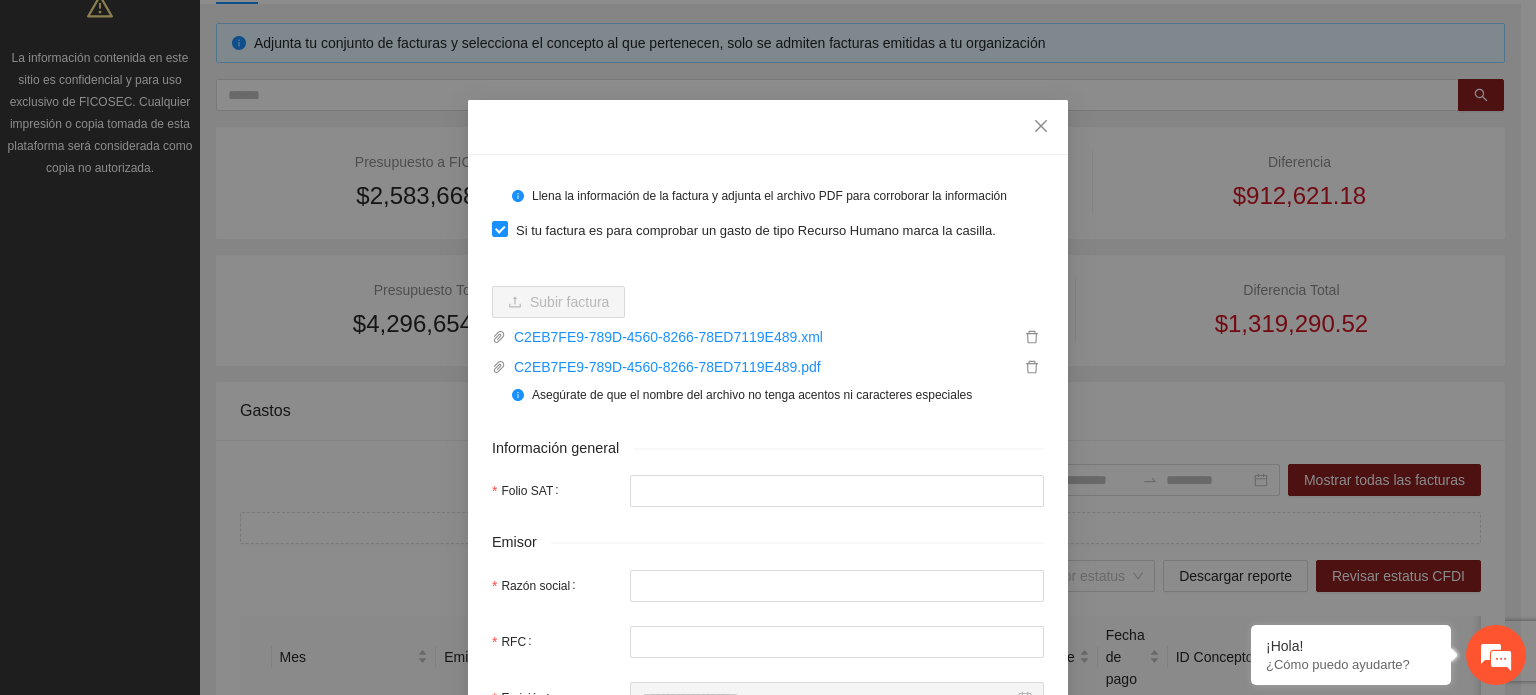 type on "**********" 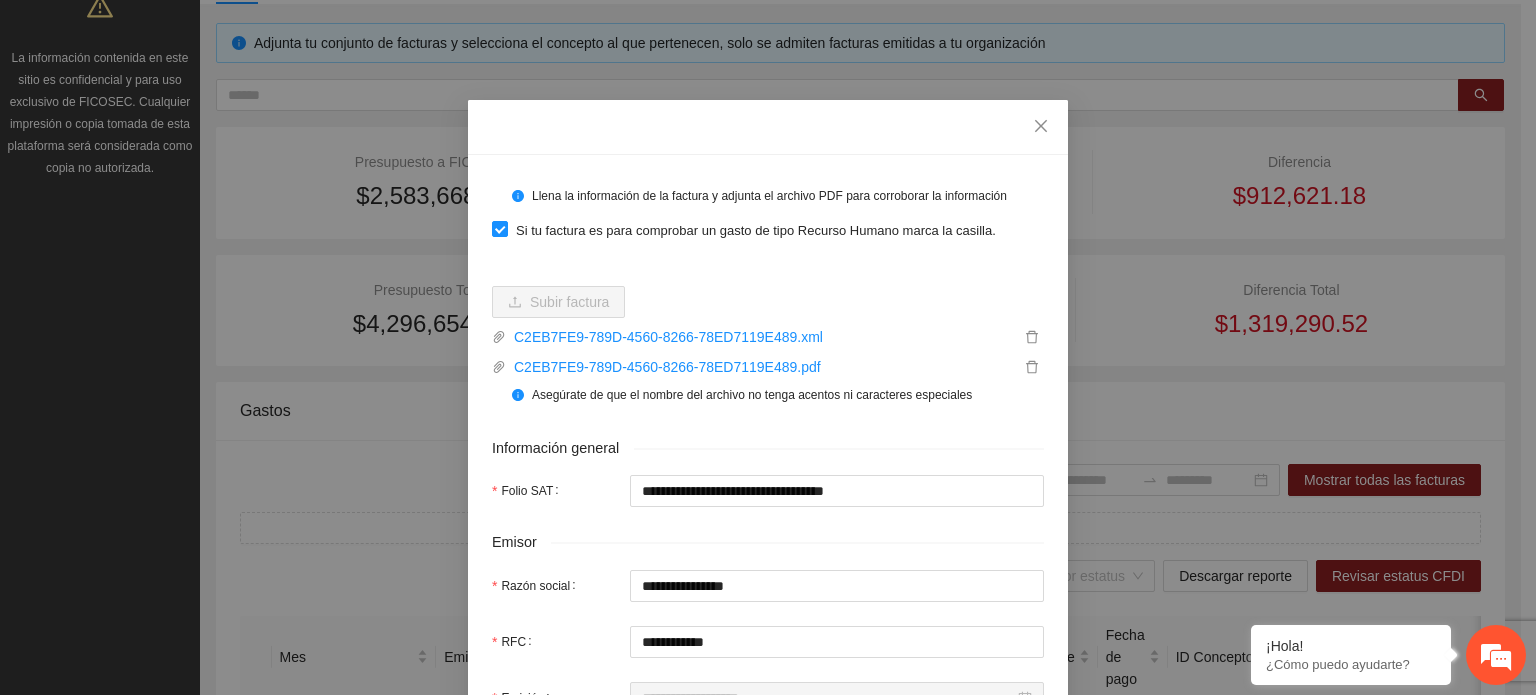 type on "**********" 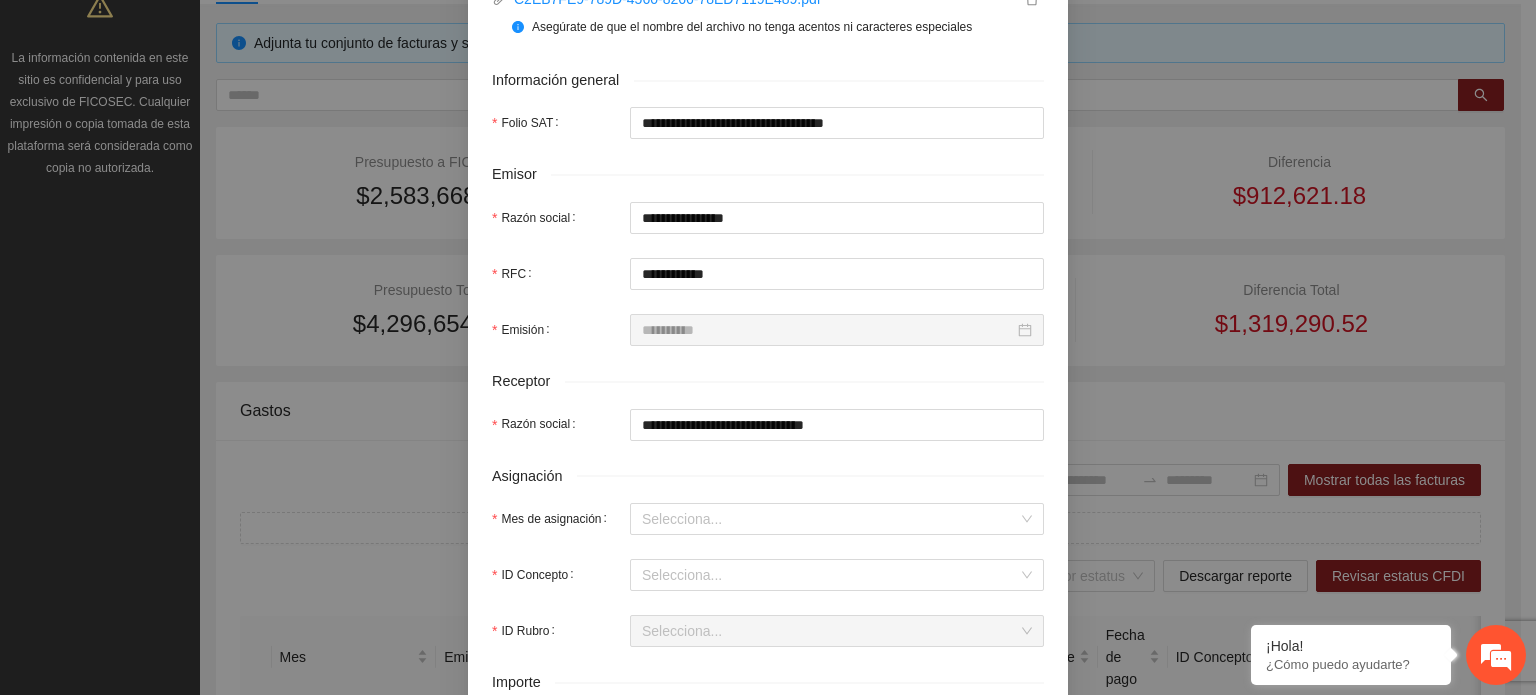 scroll, scrollTop: 500, scrollLeft: 0, axis: vertical 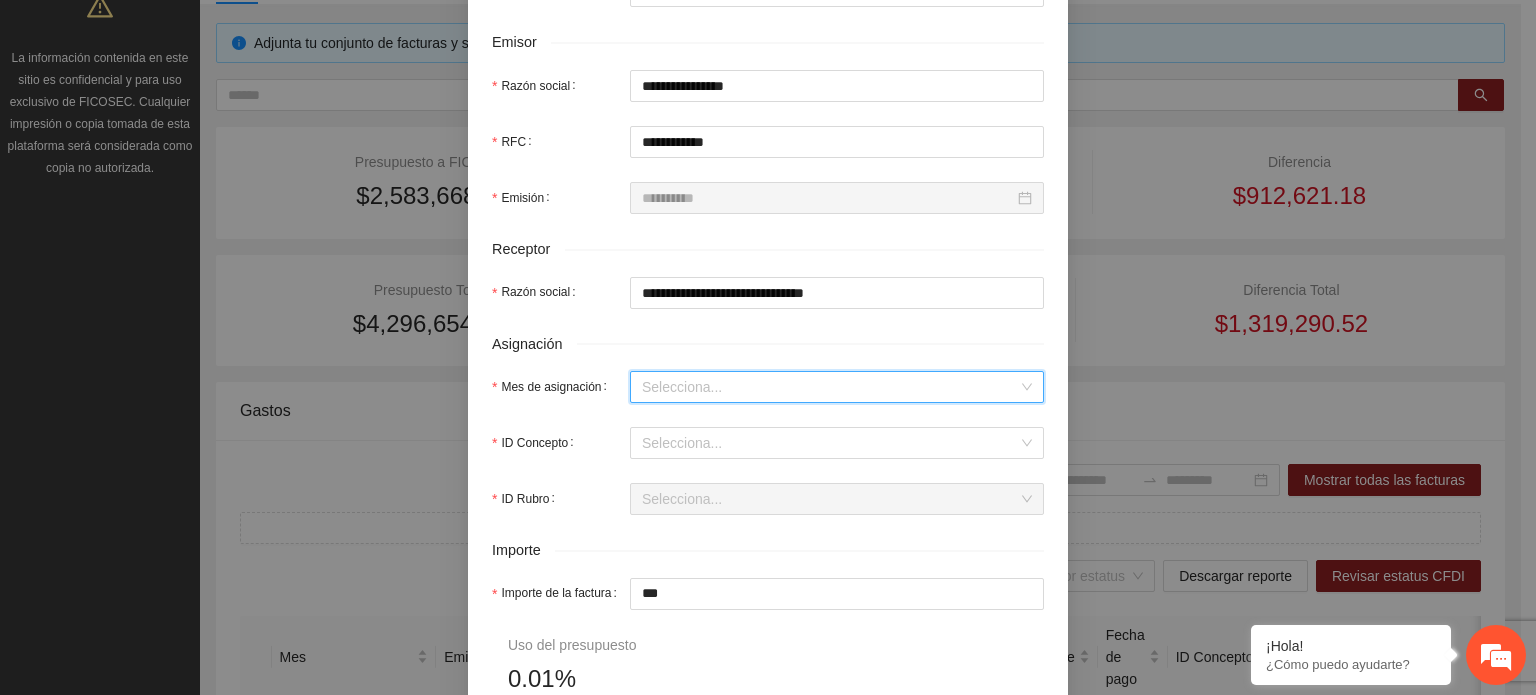click on "Mes de asignación" at bounding box center [830, 387] 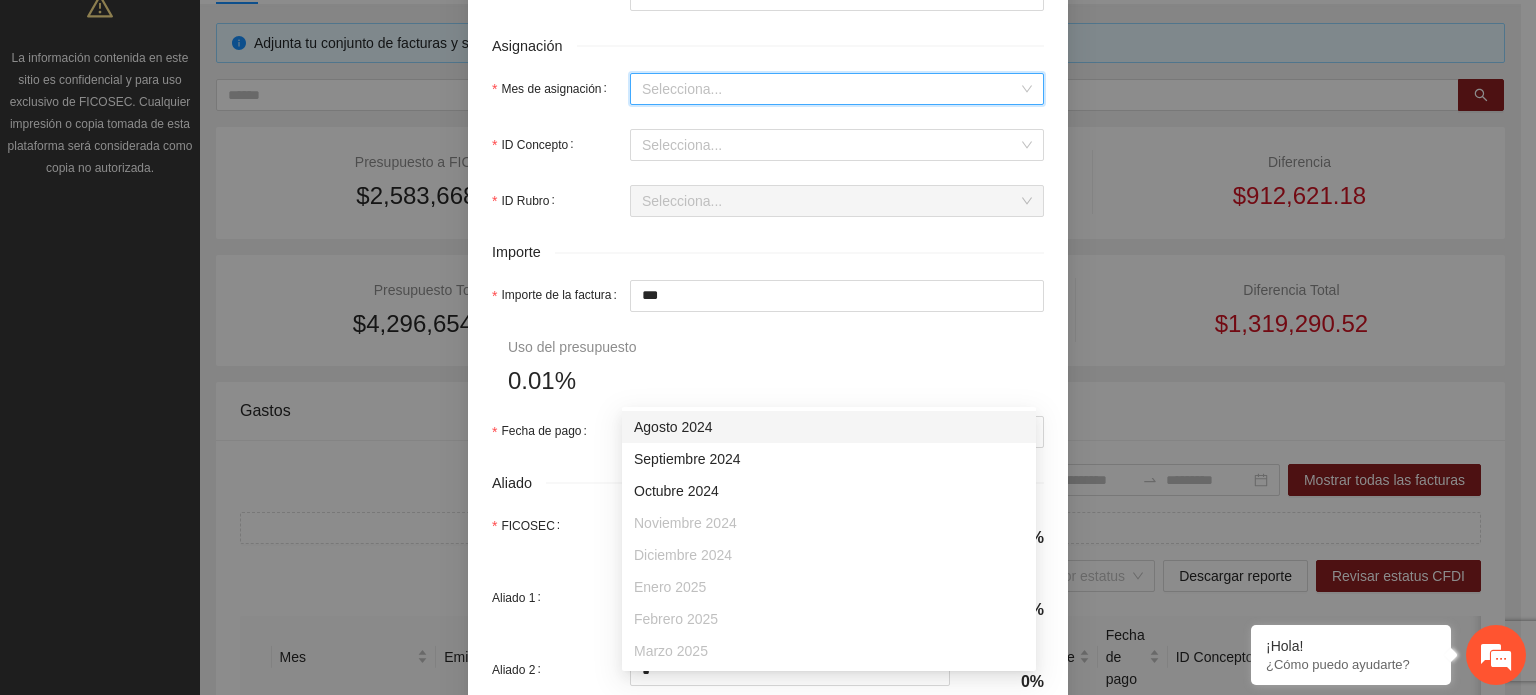 scroll, scrollTop: 800, scrollLeft: 0, axis: vertical 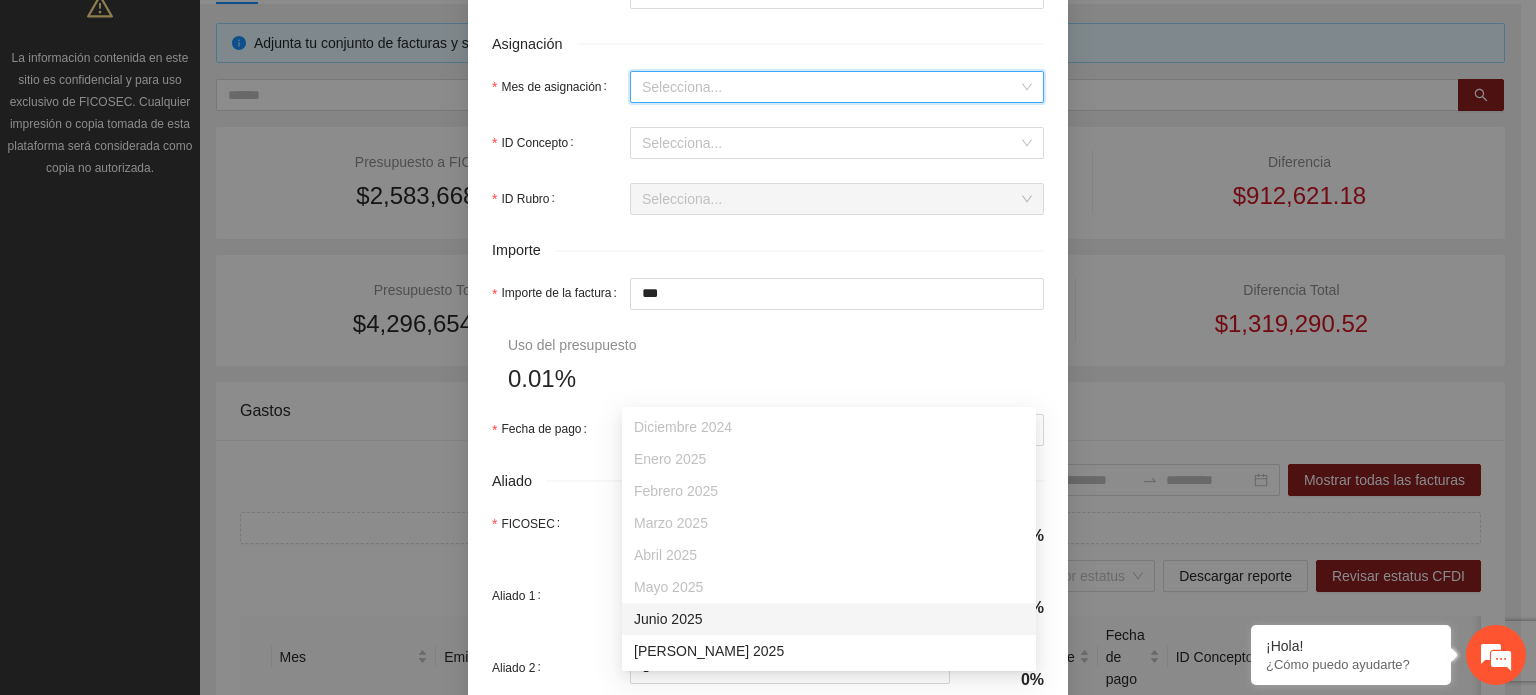 click on "Junio 2025" at bounding box center [829, 619] 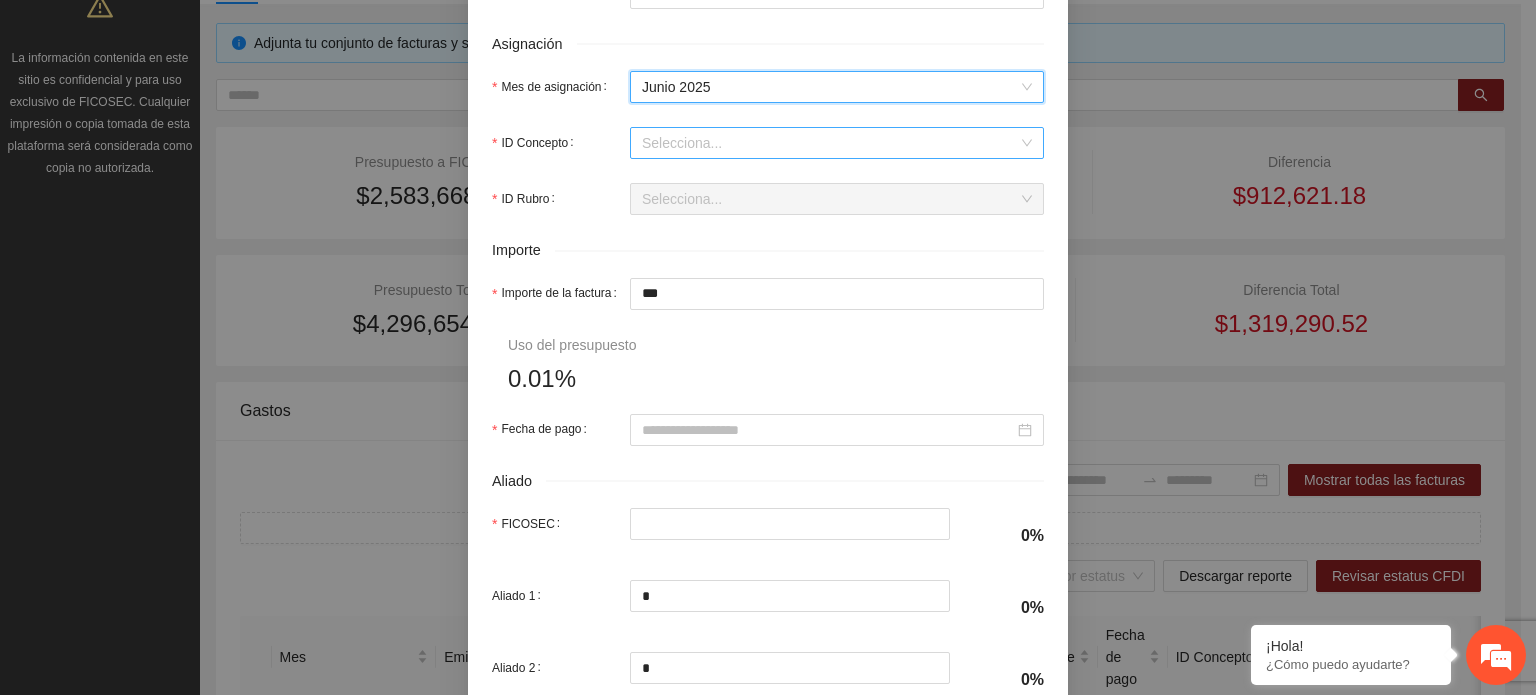 click on "ID Concepto" at bounding box center [830, 143] 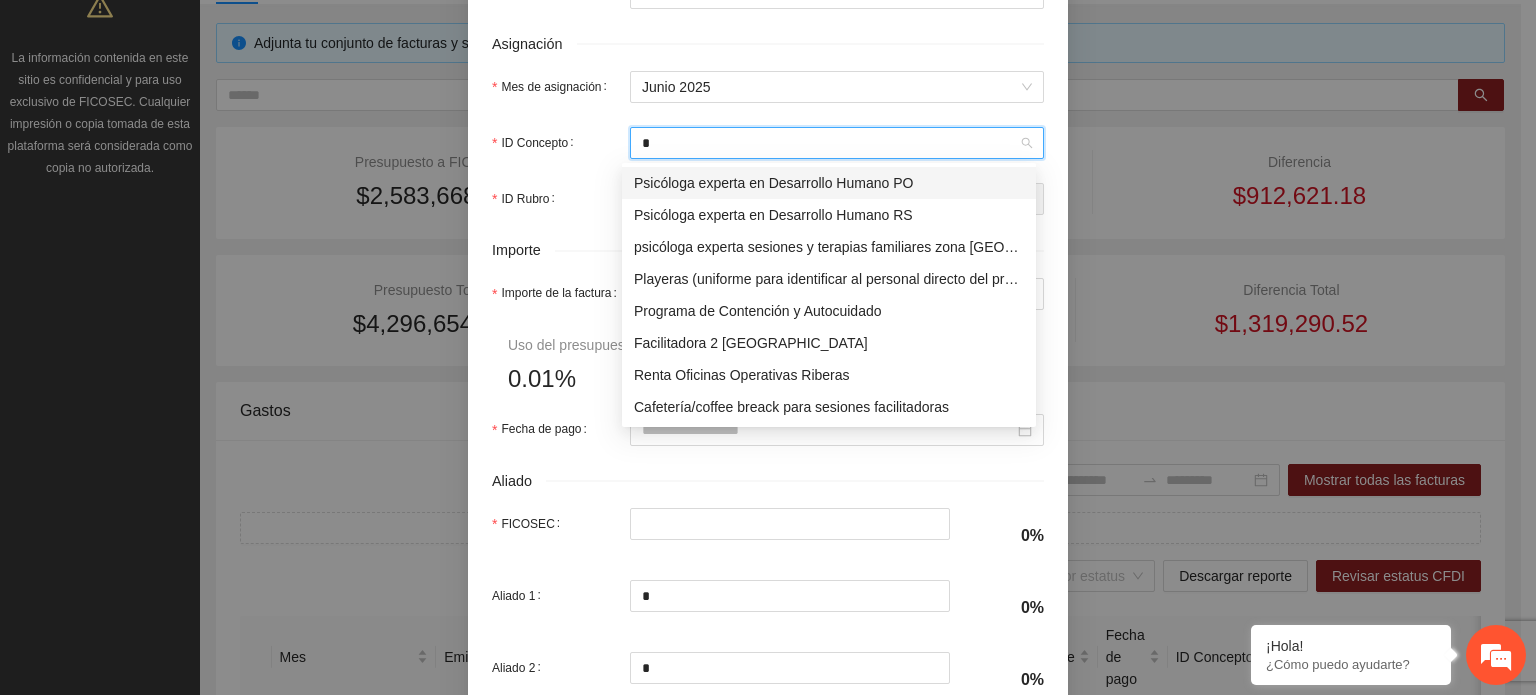 type on "**" 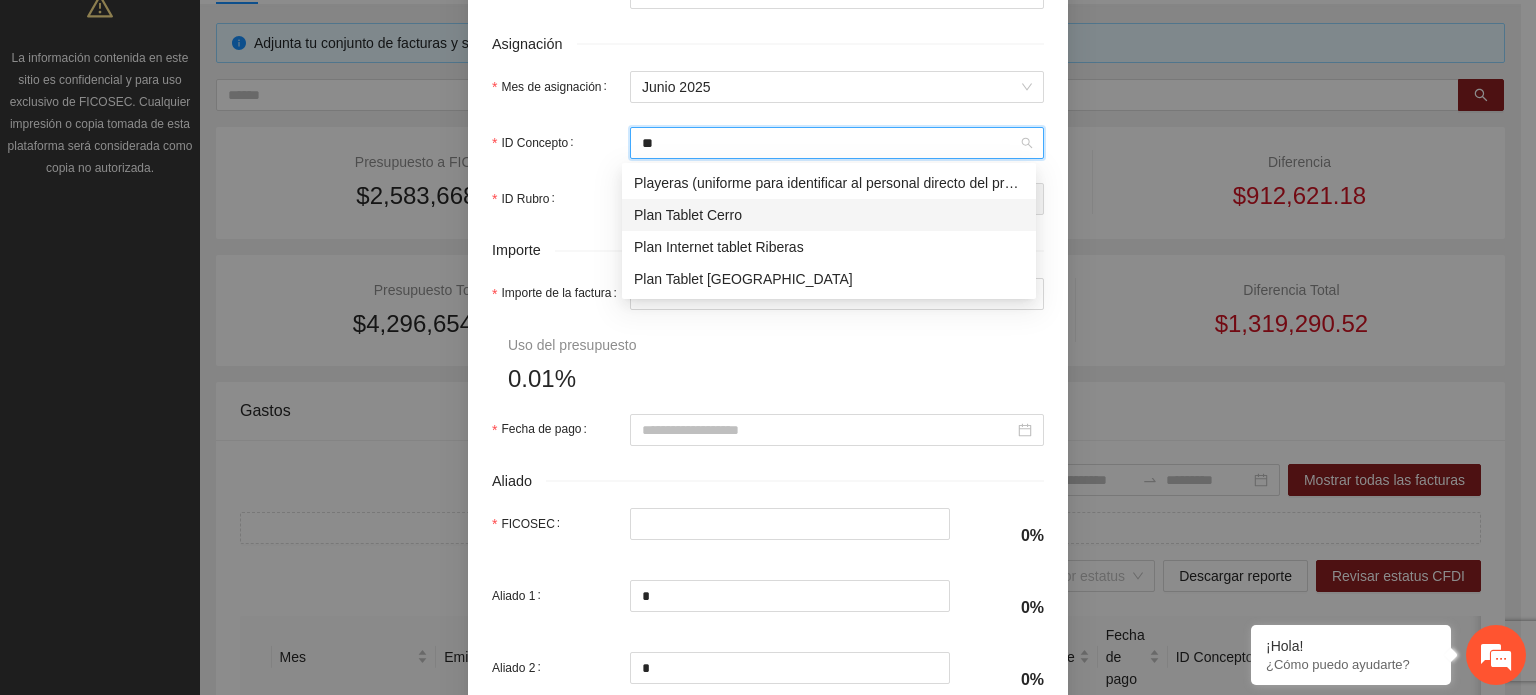 click on "Plan Tablet Cerro" at bounding box center [829, 215] 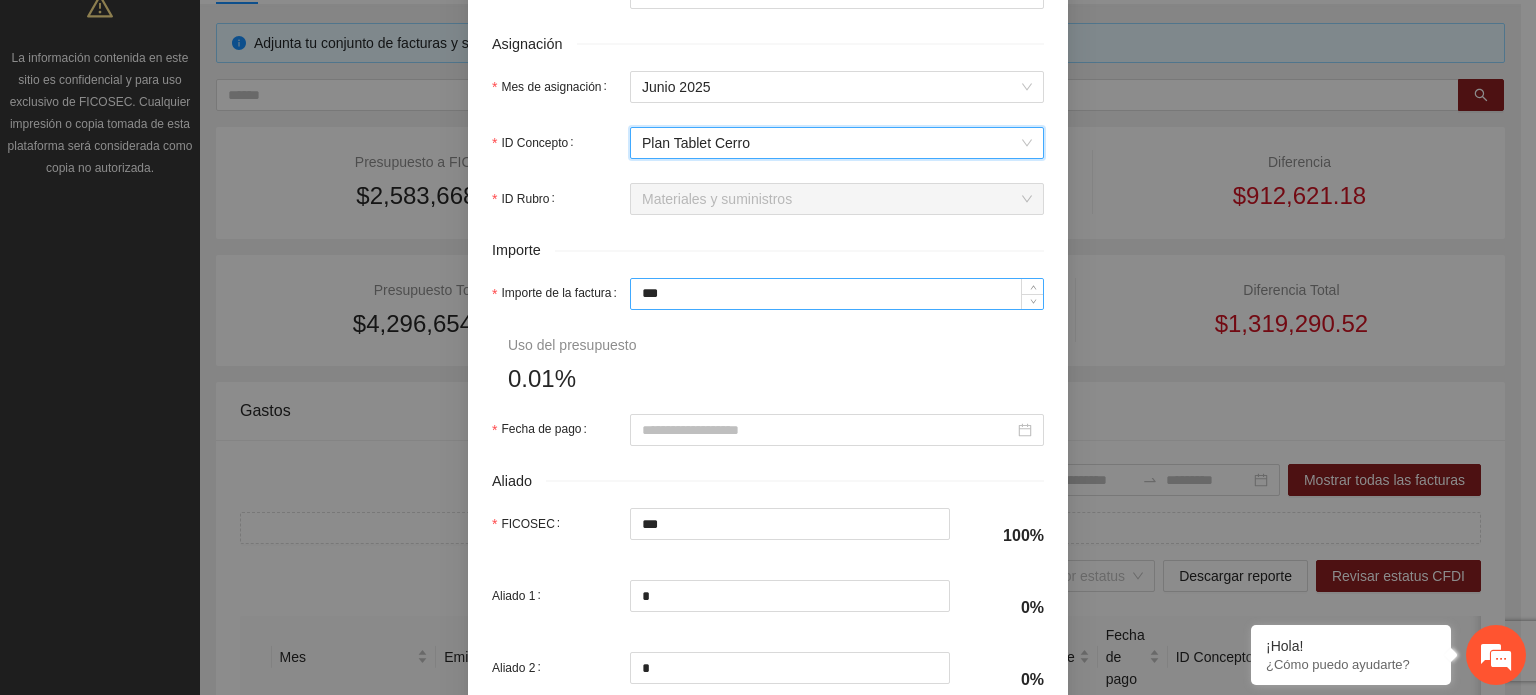 click on "***" at bounding box center [837, 294] 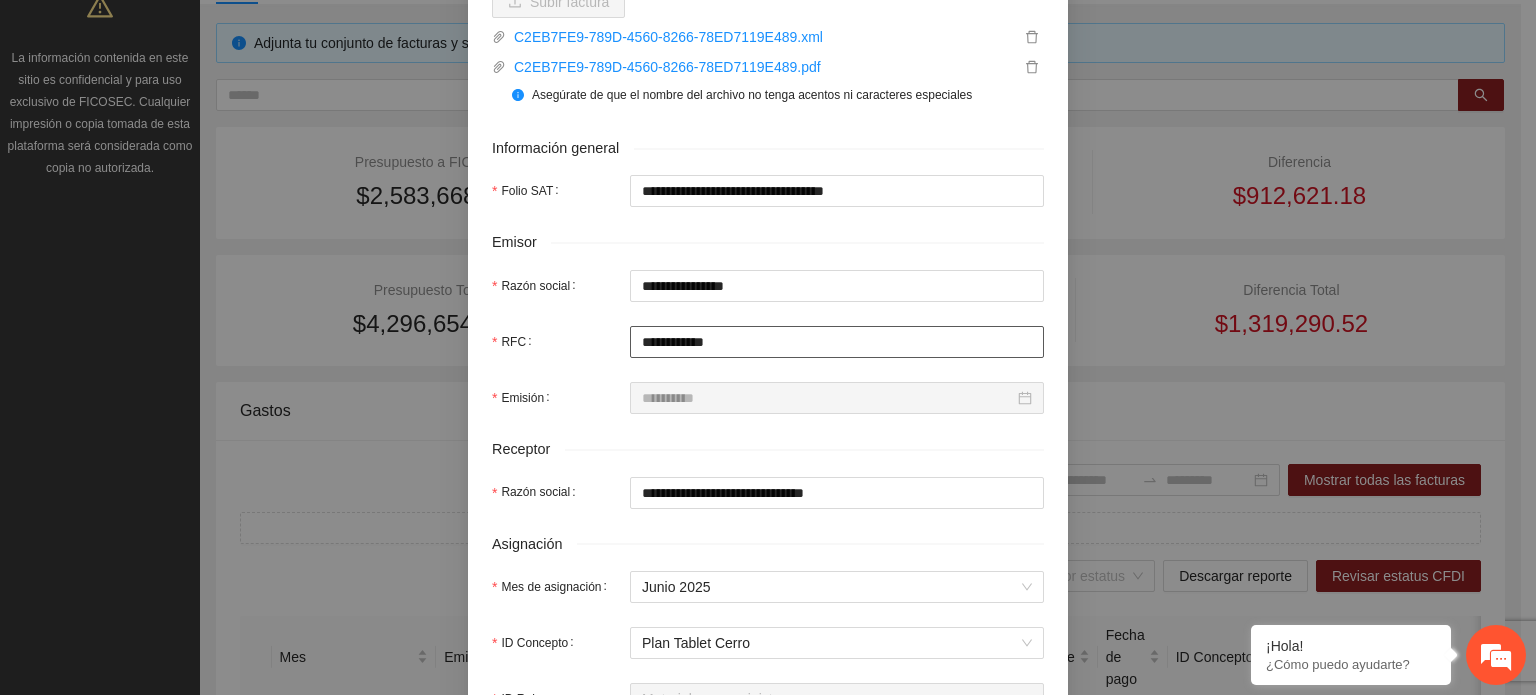 scroll, scrollTop: 0, scrollLeft: 0, axis: both 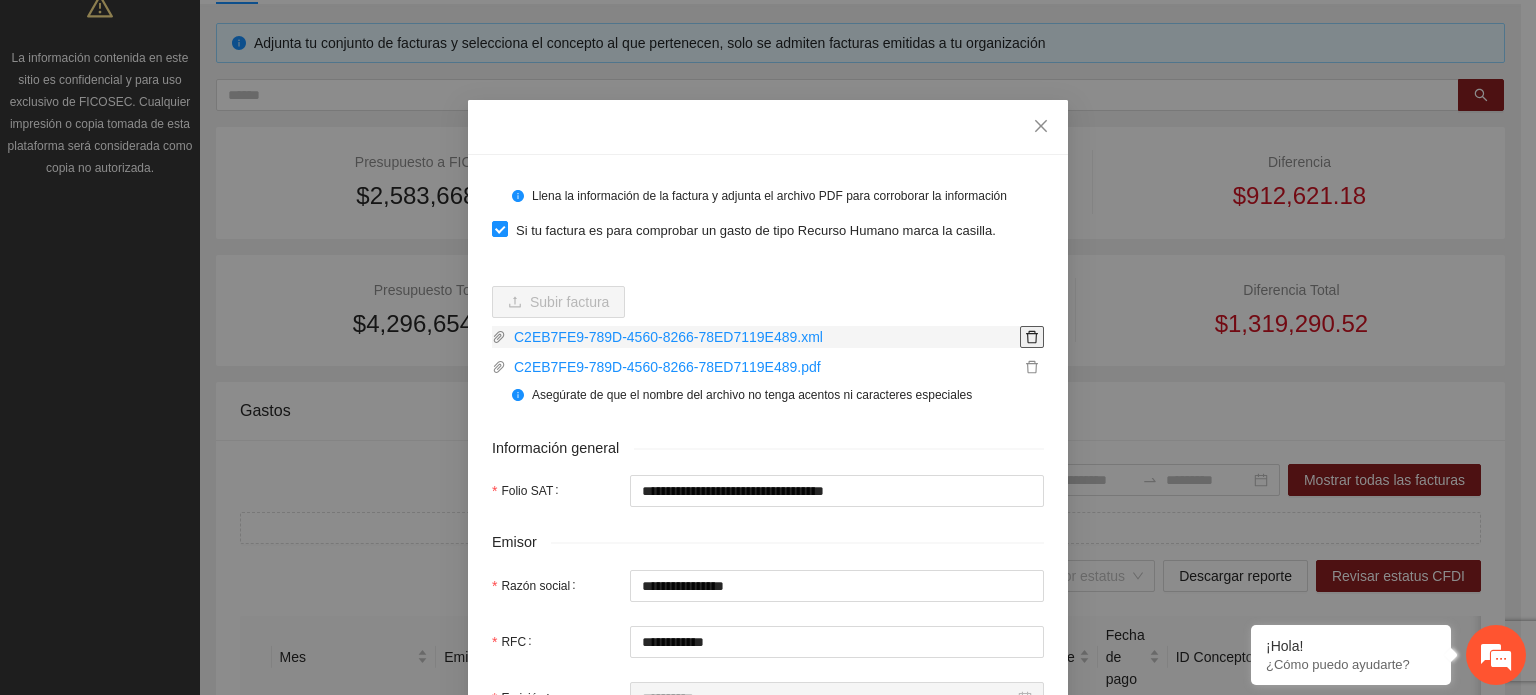click 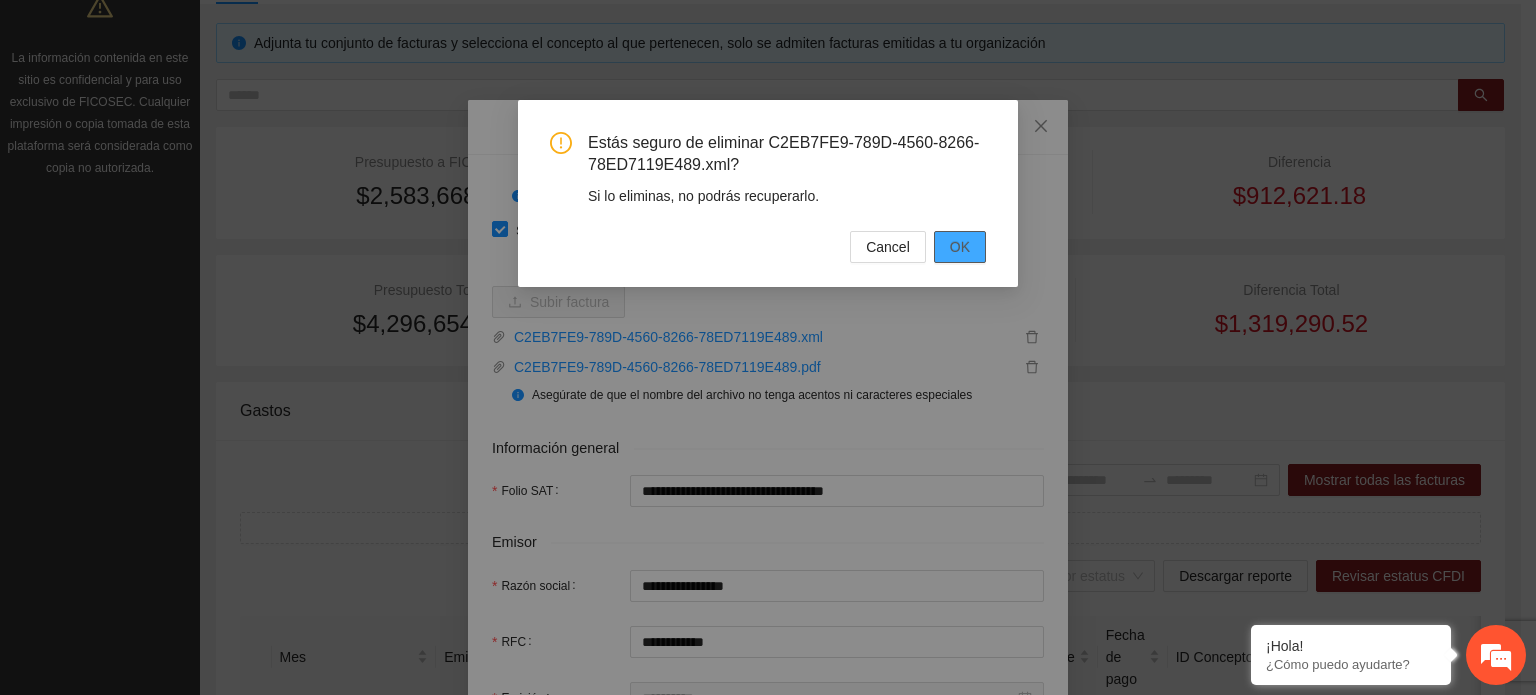 click on "OK" at bounding box center (960, 247) 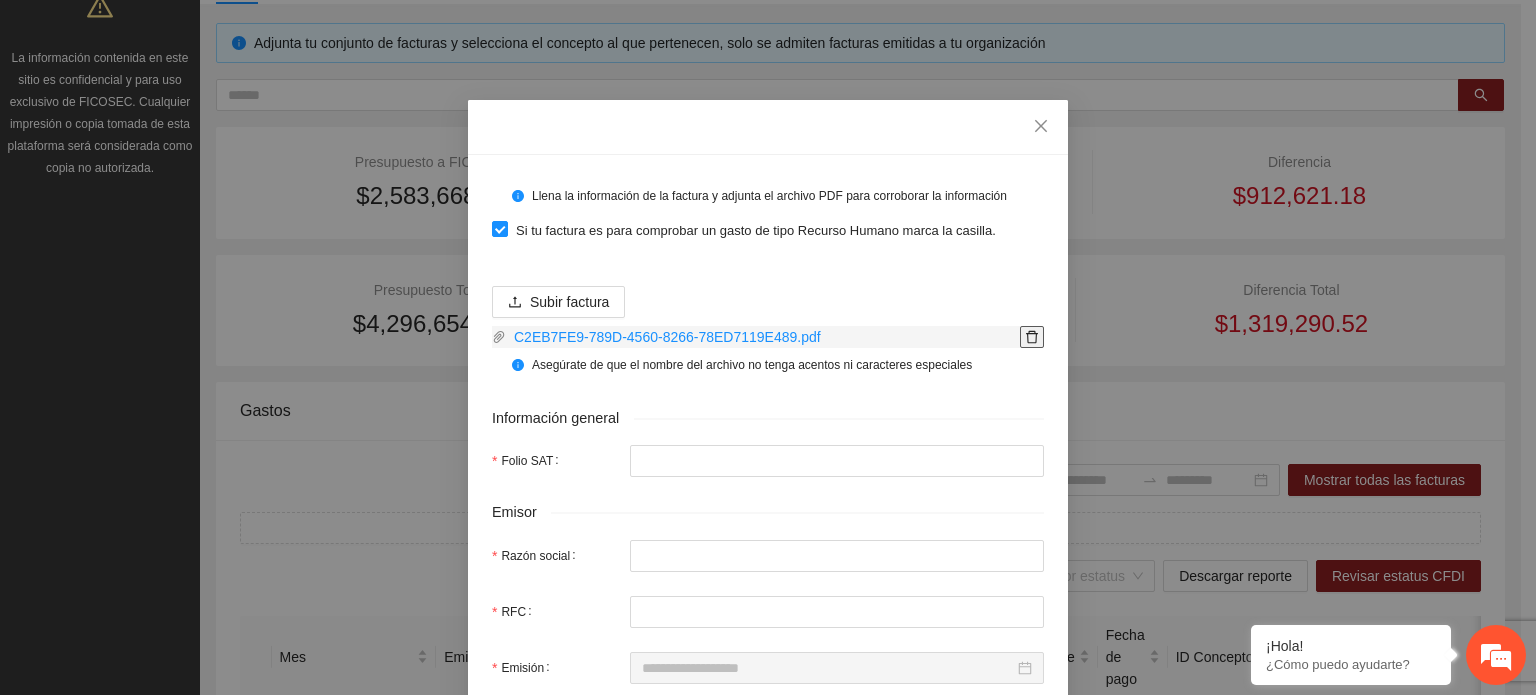 click 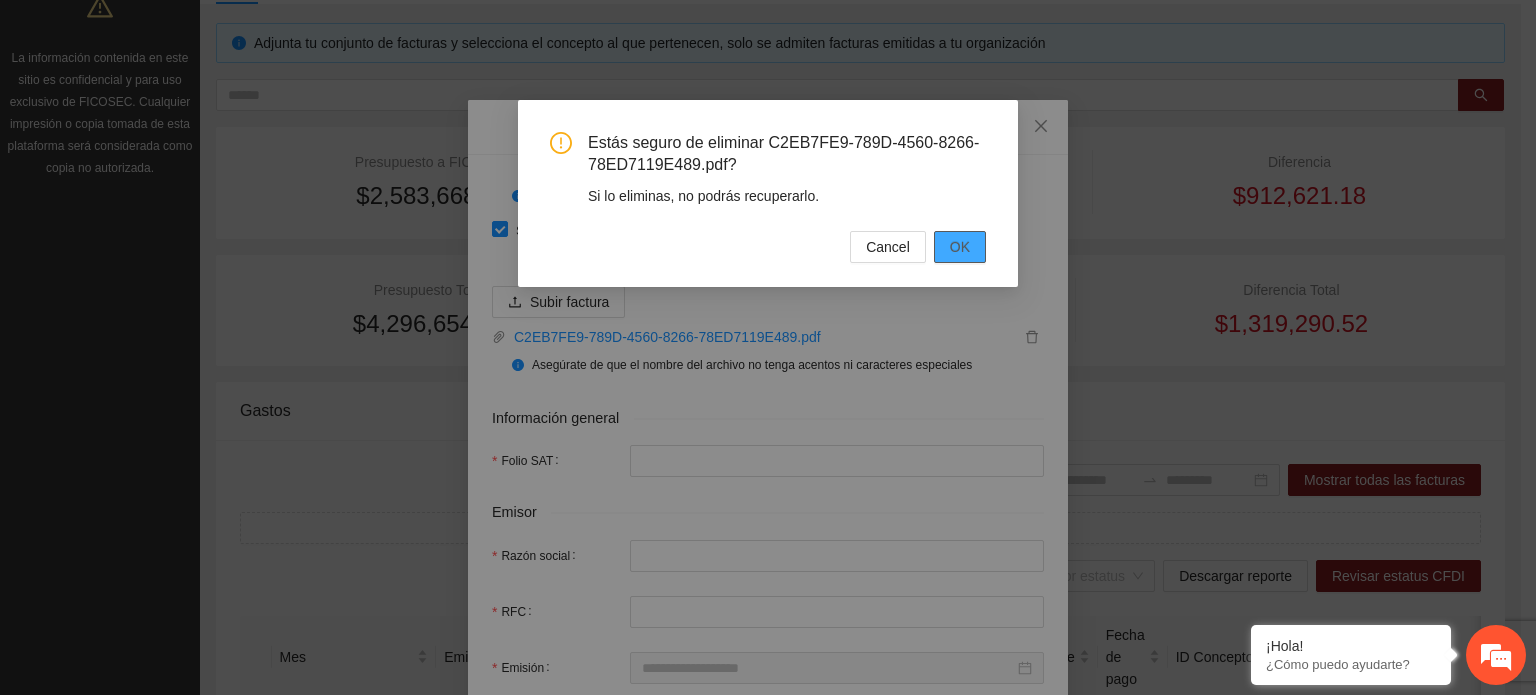 click on "OK" at bounding box center (960, 247) 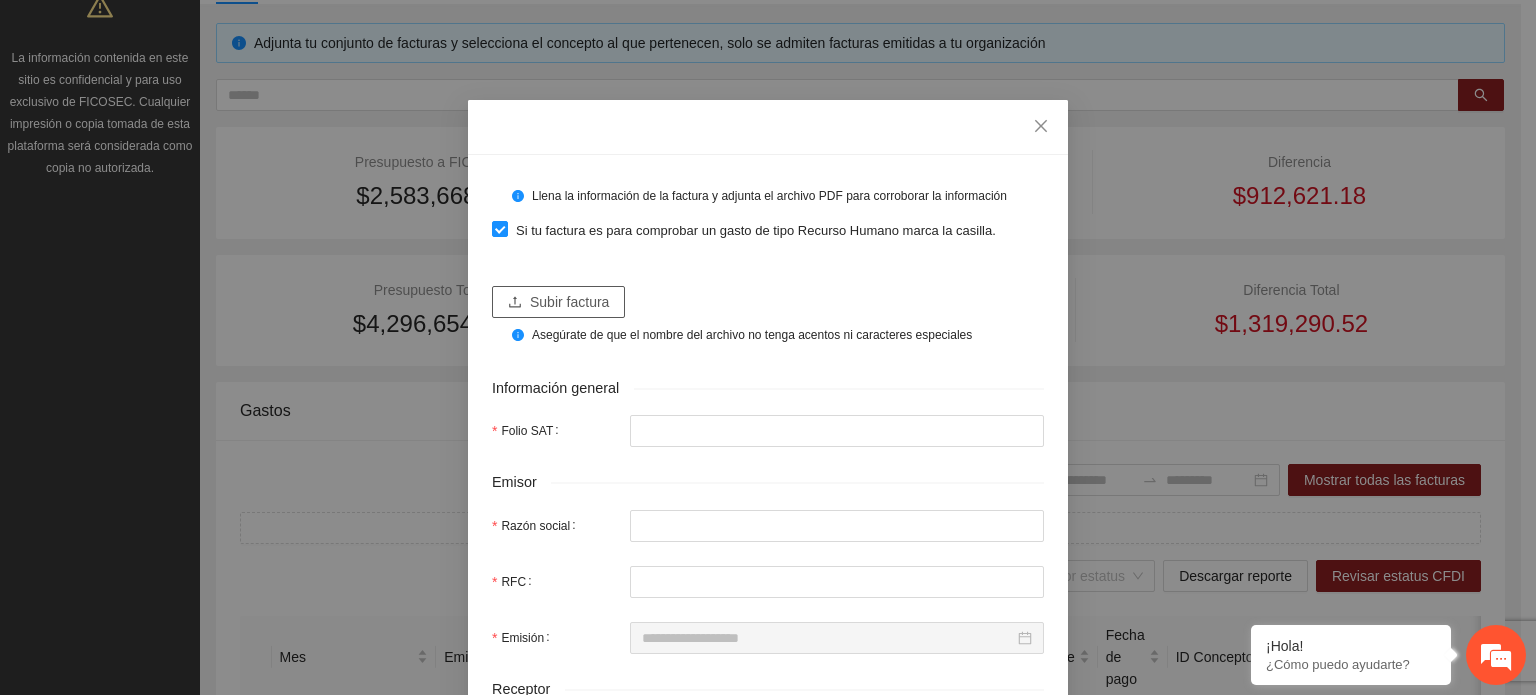 click on "Subir factura" at bounding box center (569, 302) 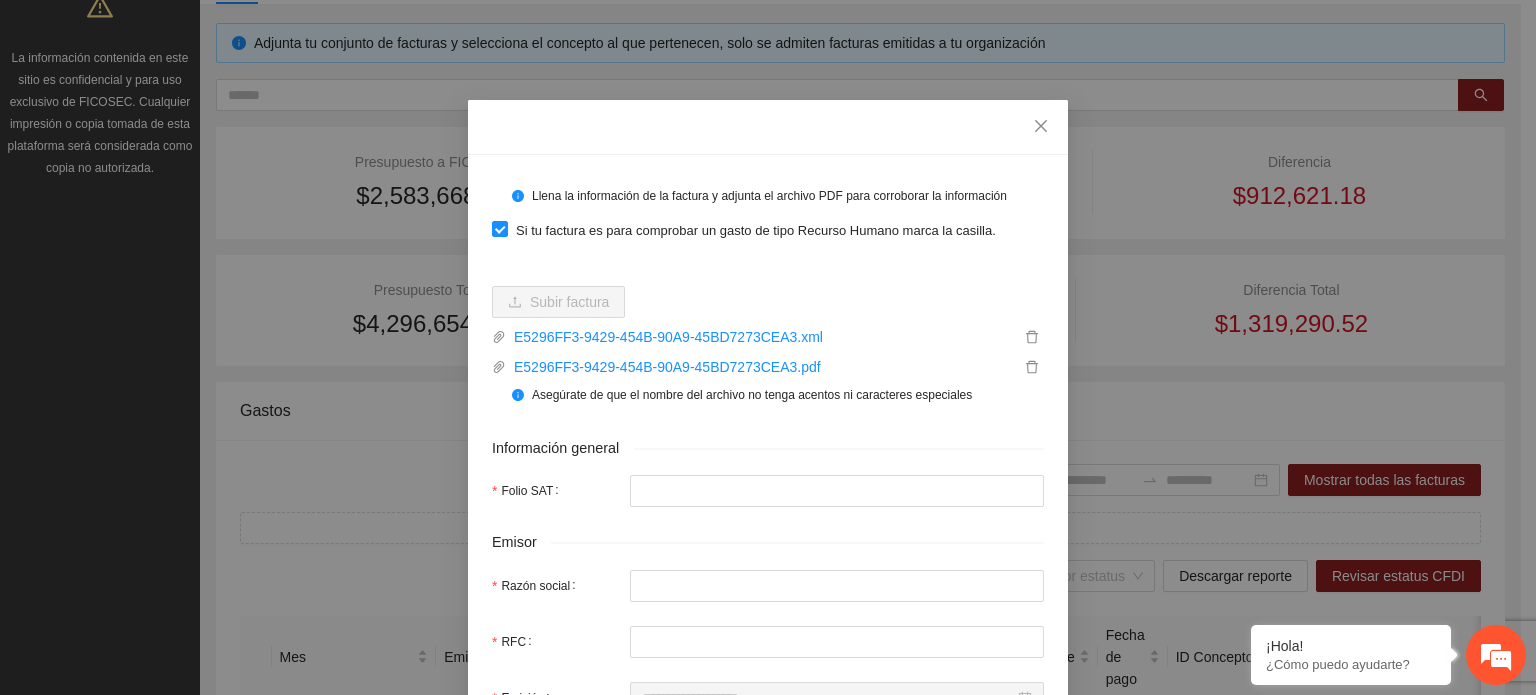 type on "**********" 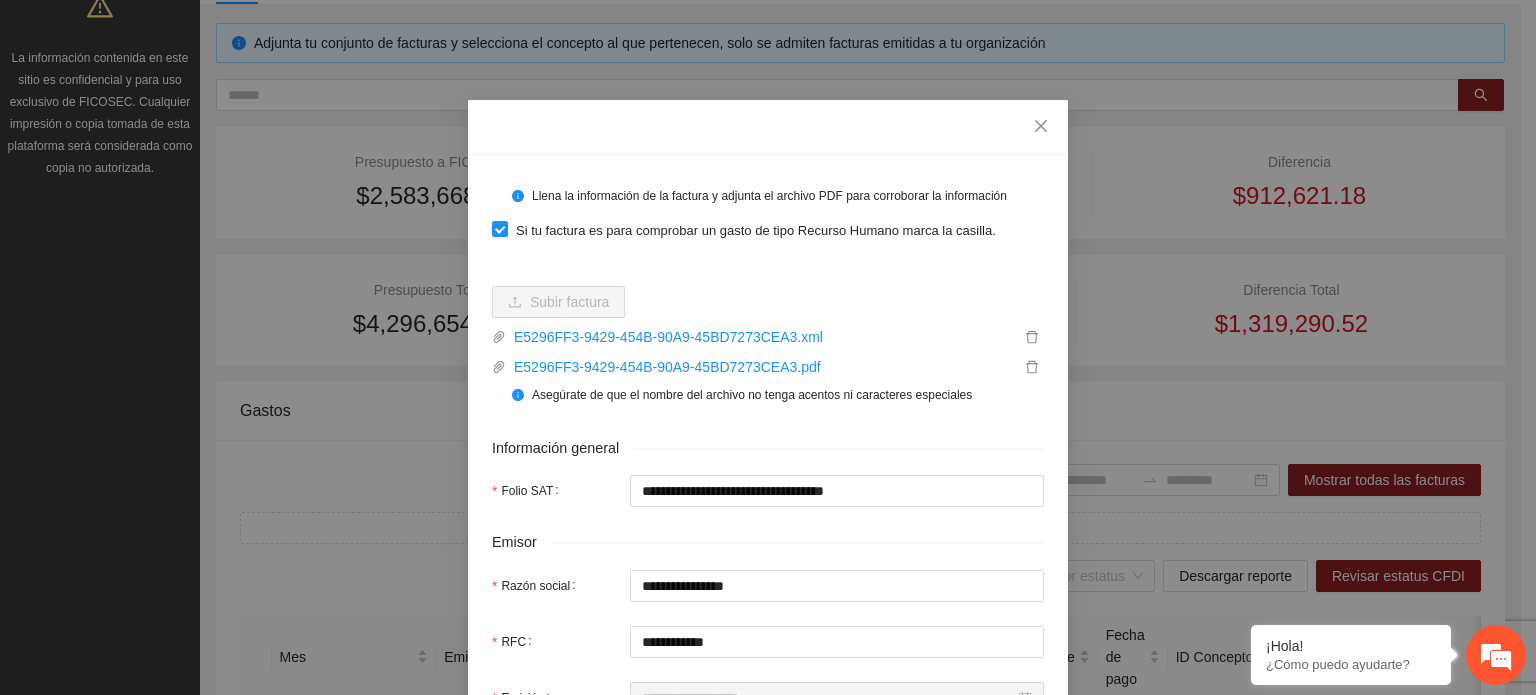 type on "**********" 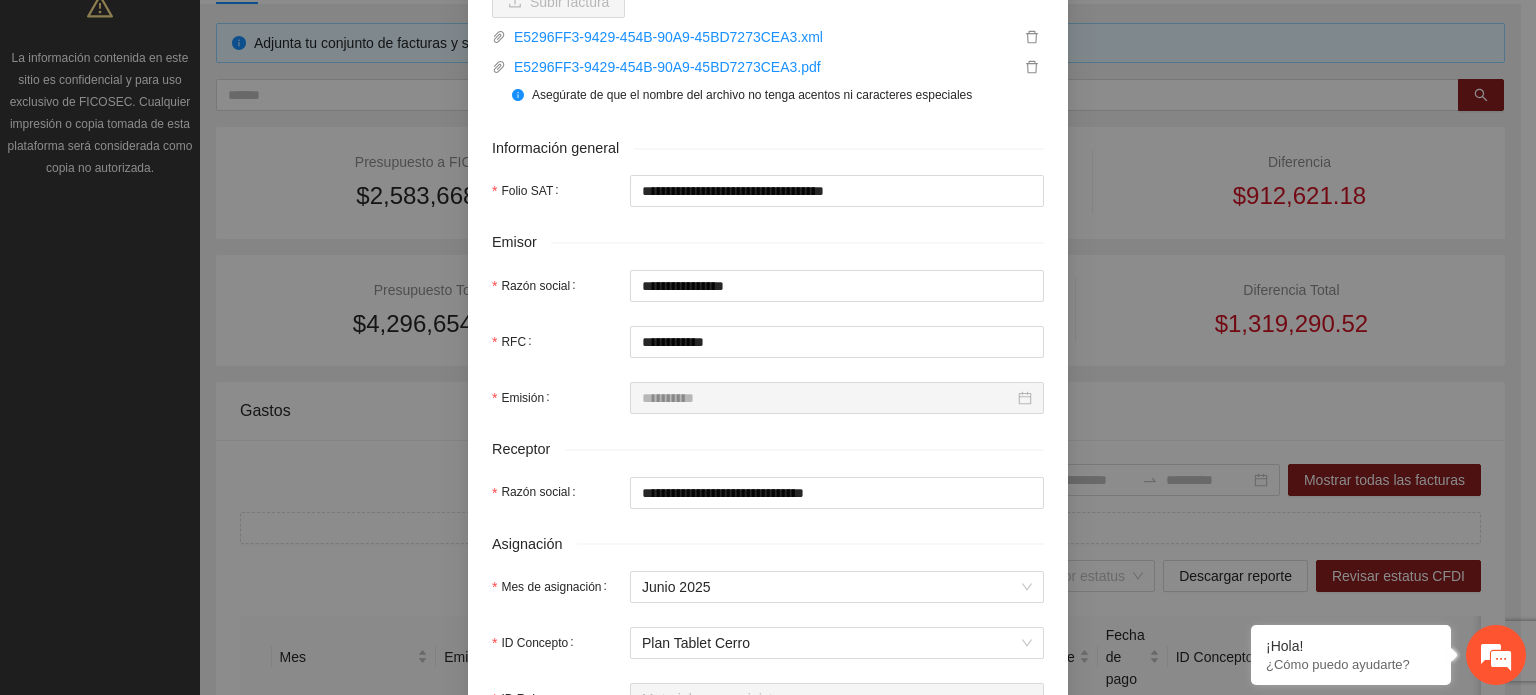 scroll, scrollTop: 700, scrollLeft: 0, axis: vertical 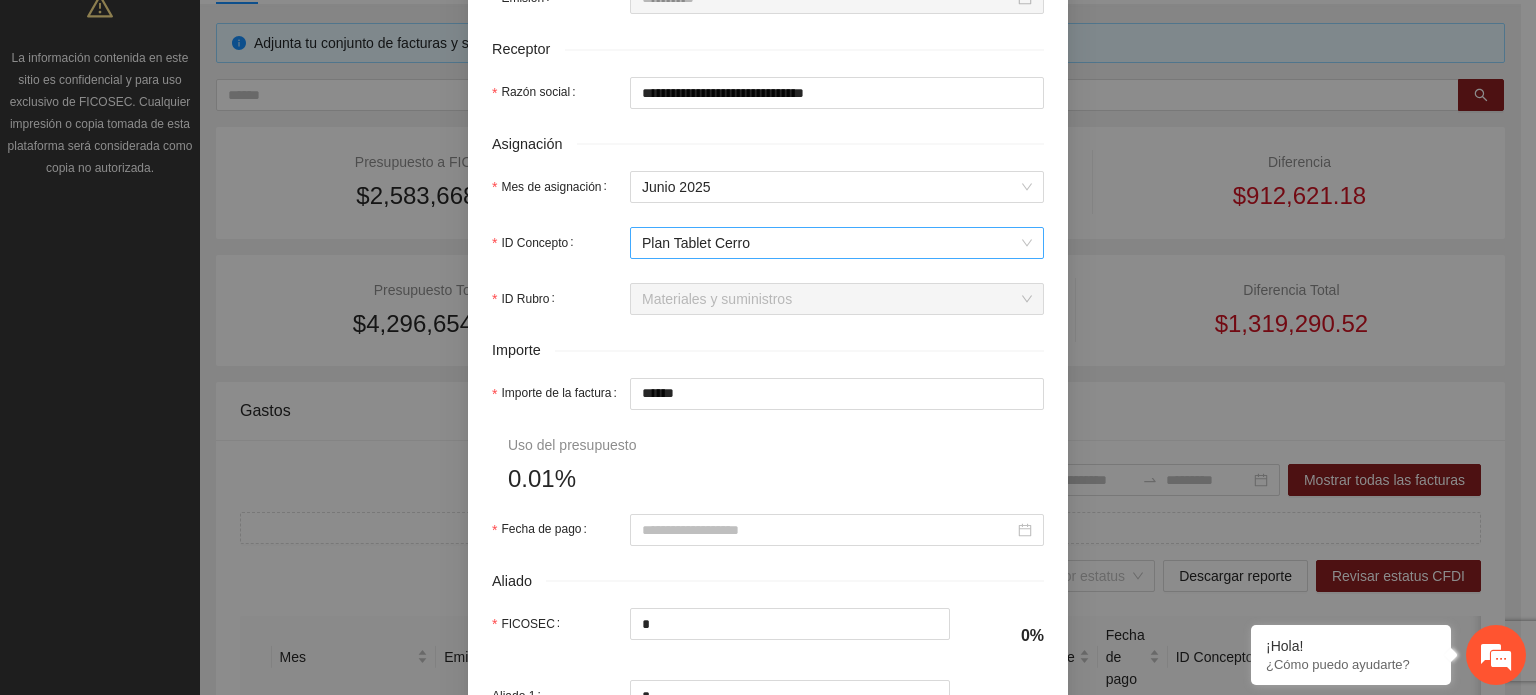 click on "Plan Tablet Cerro" at bounding box center (837, 243) 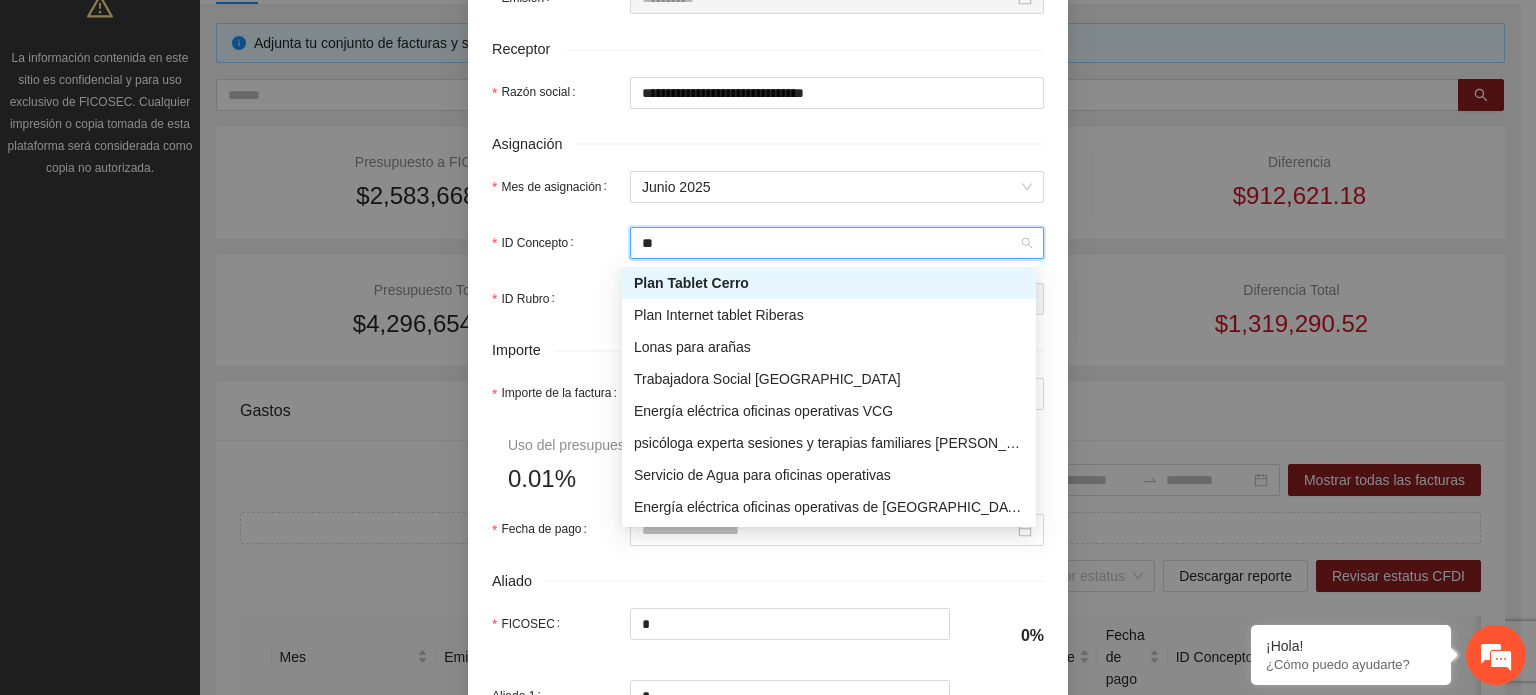 scroll, scrollTop: 0, scrollLeft: 0, axis: both 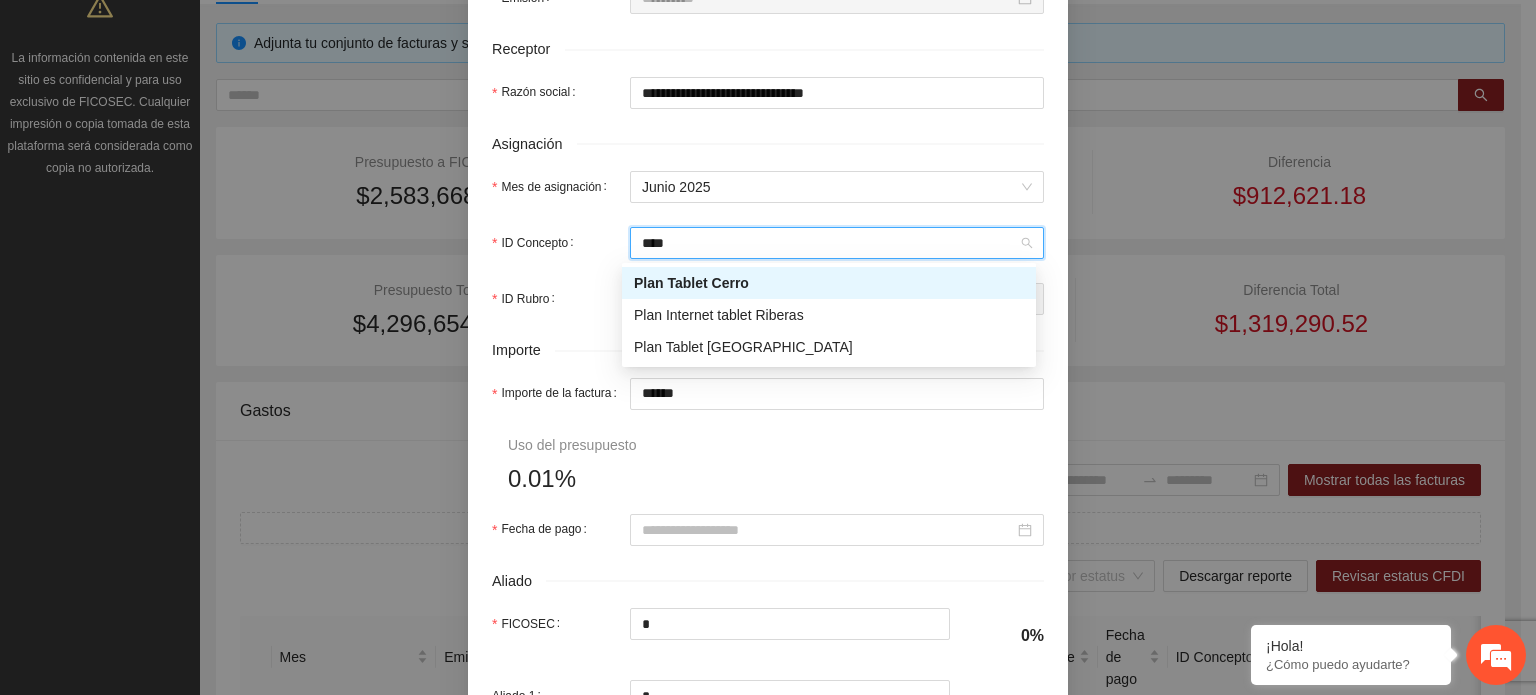 type on "****" 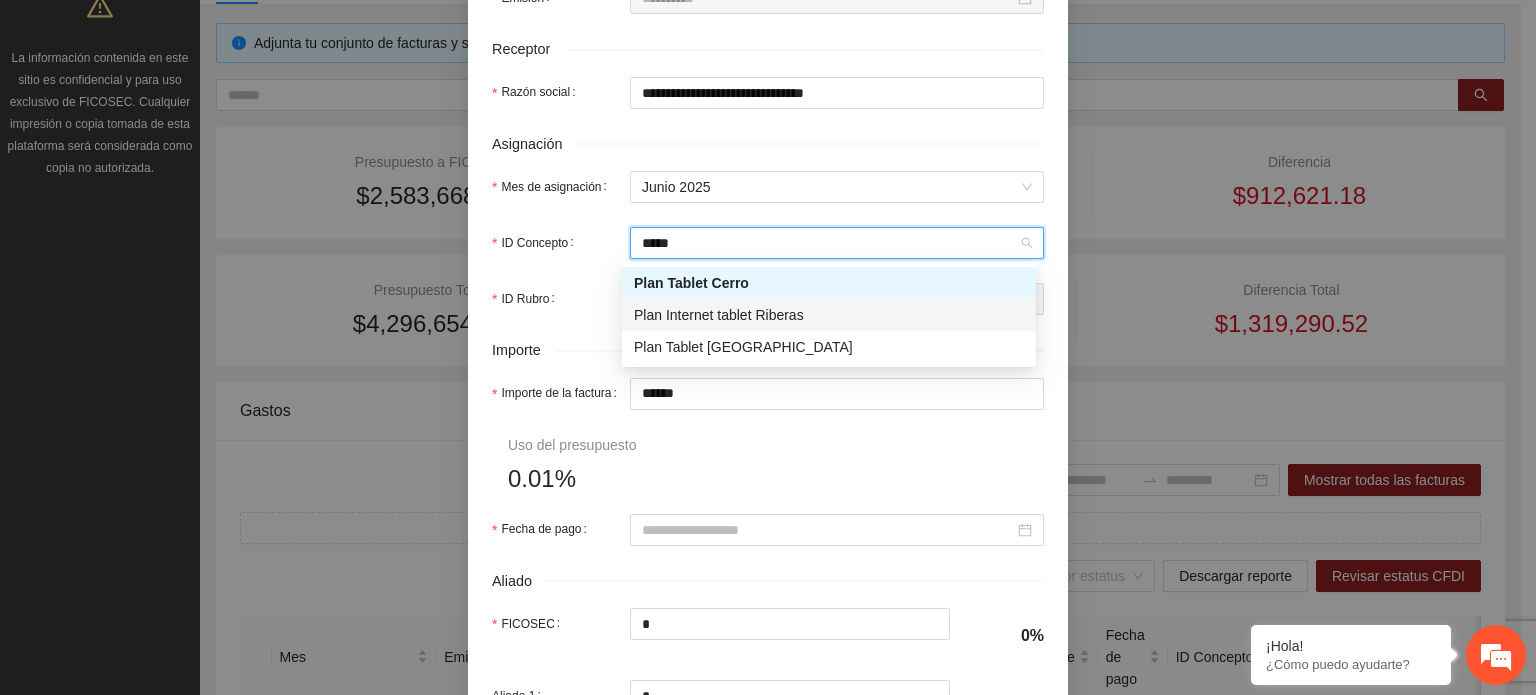 click on "Plan Internet tablet Riberas" at bounding box center [829, 315] 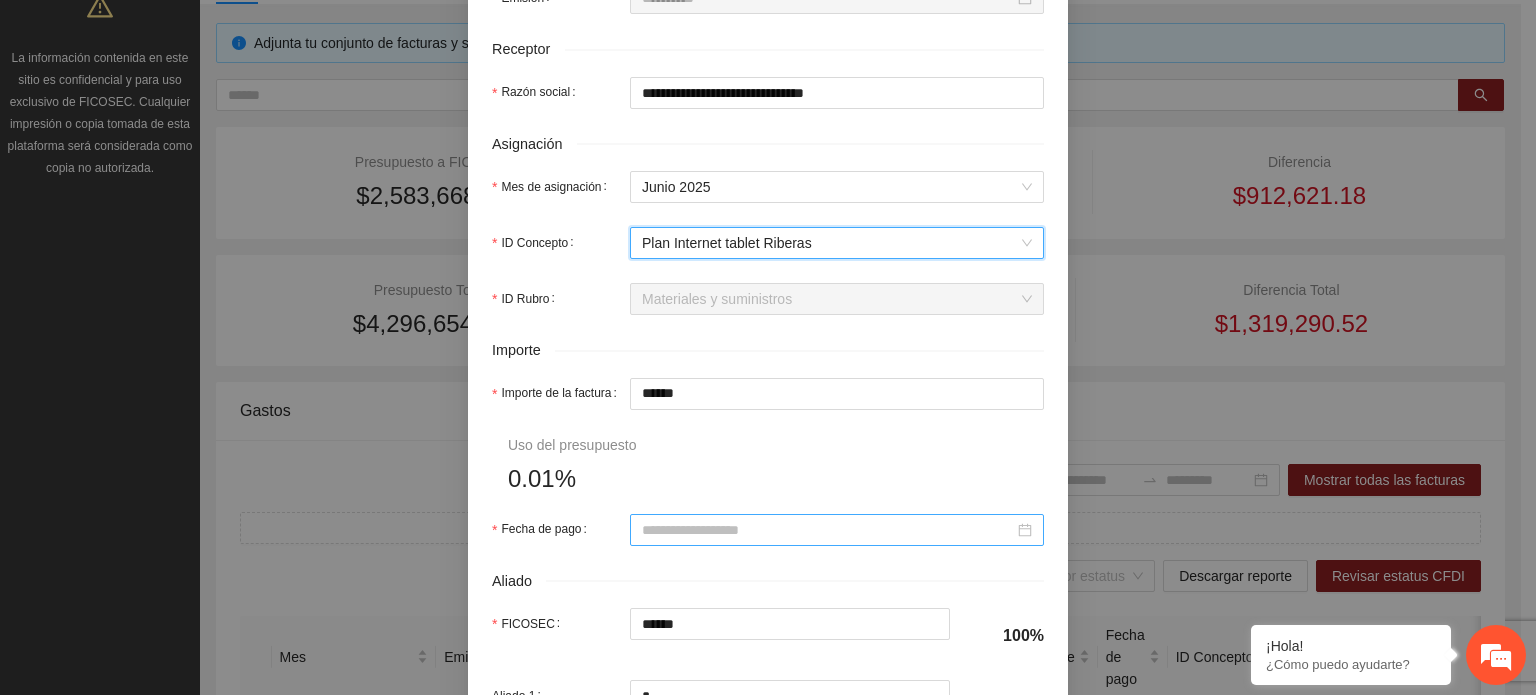 click at bounding box center (837, 530) 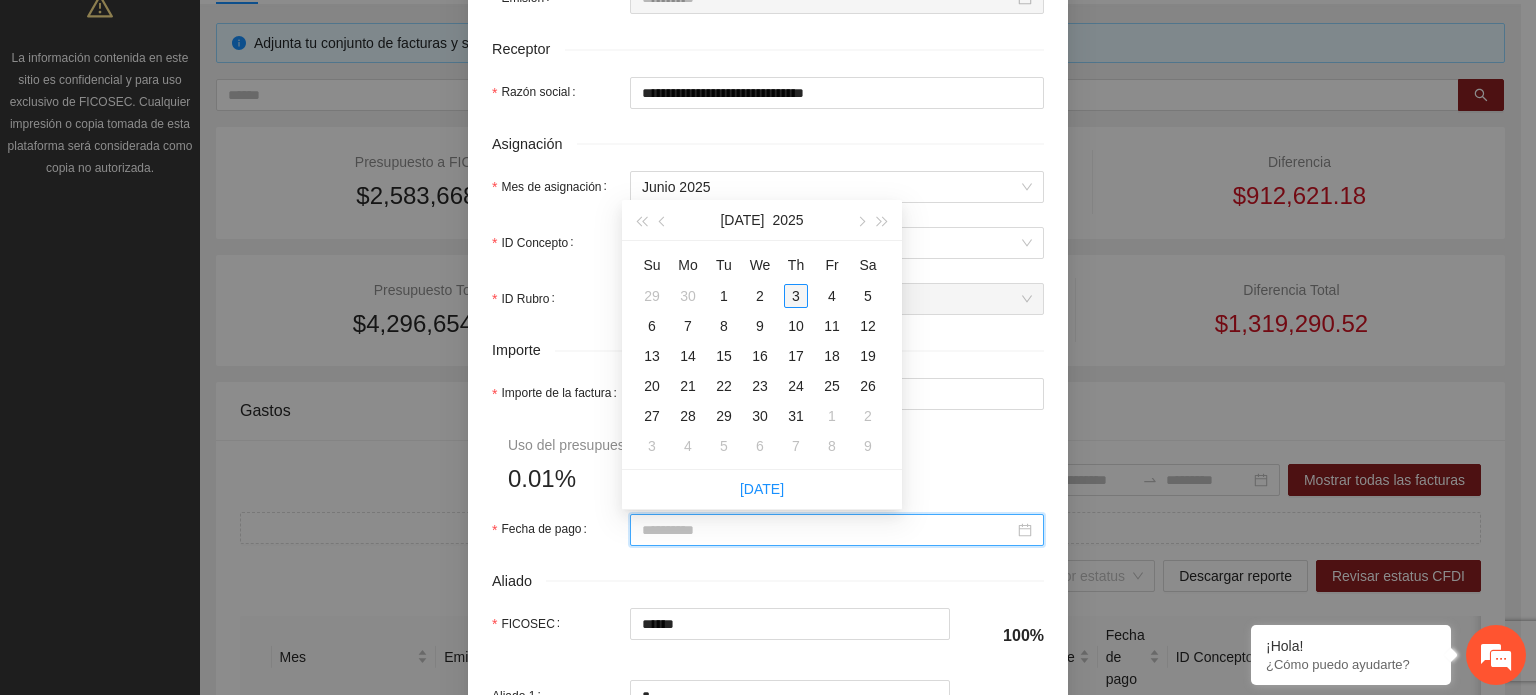 type on "**********" 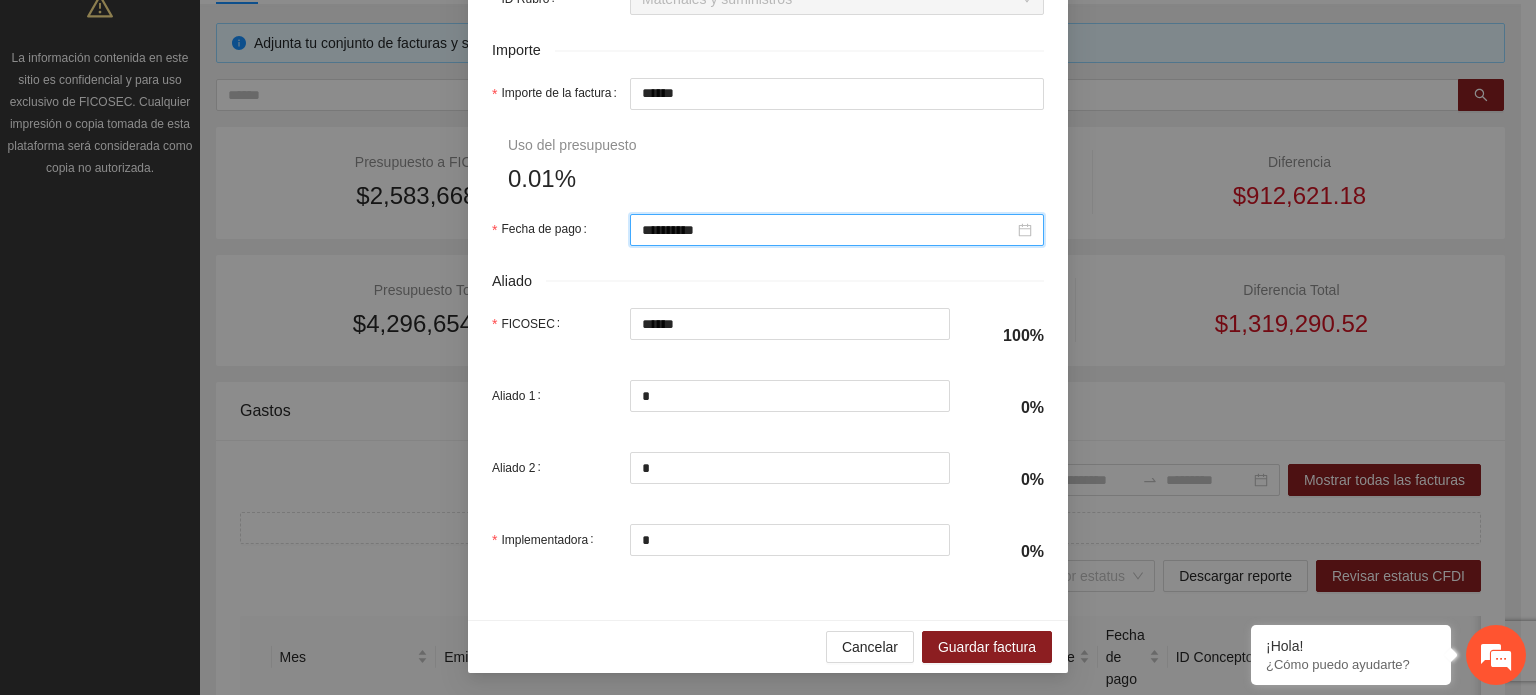 scroll, scrollTop: 1001, scrollLeft: 0, axis: vertical 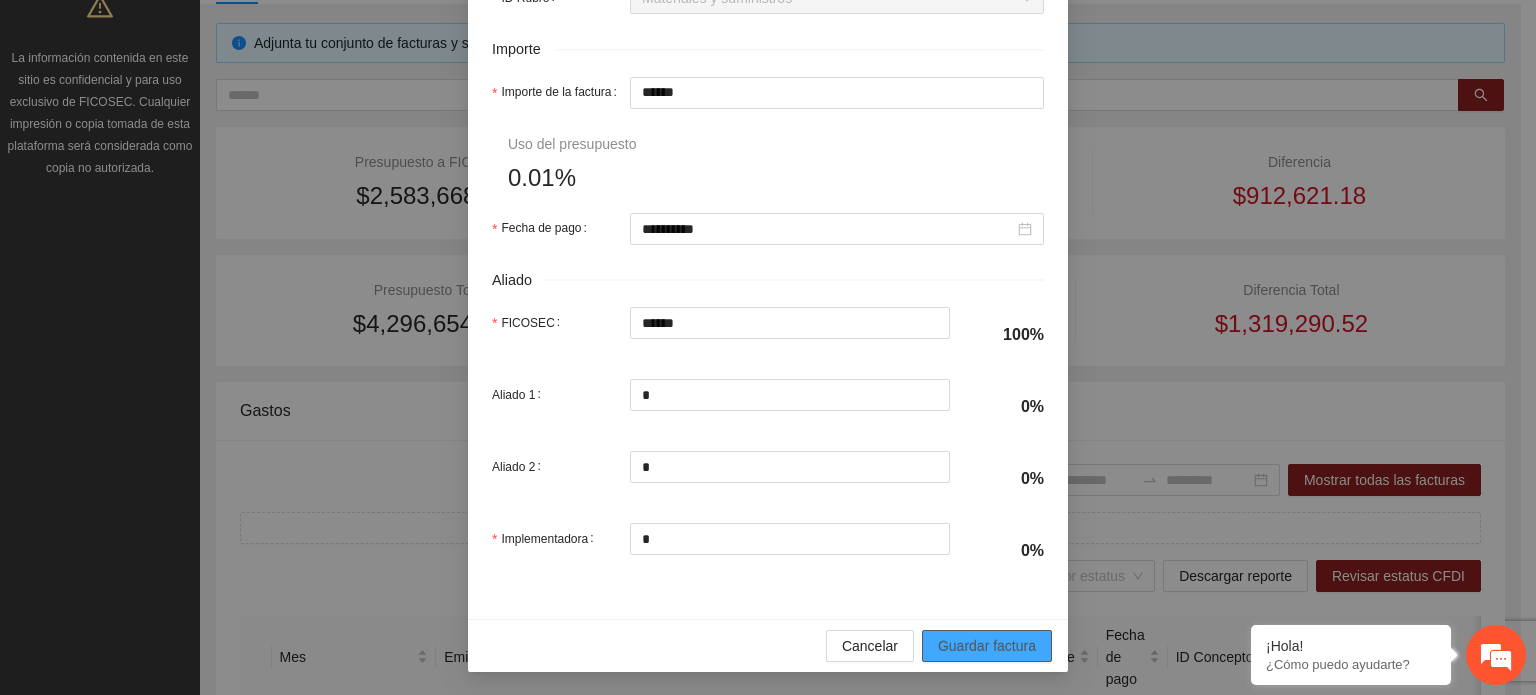 click on "Guardar factura" at bounding box center (987, 646) 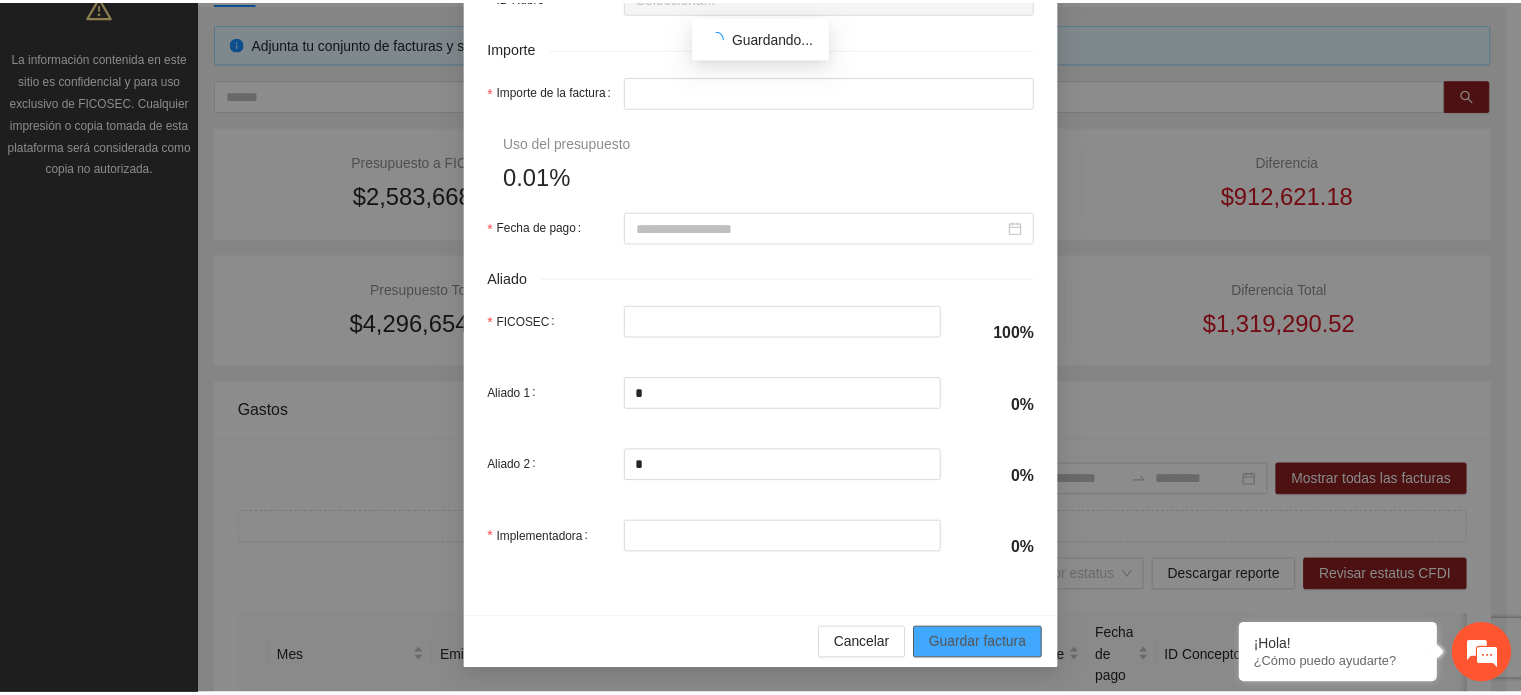 scroll, scrollTop: 941, scrollLeft: 0, axis: vertical 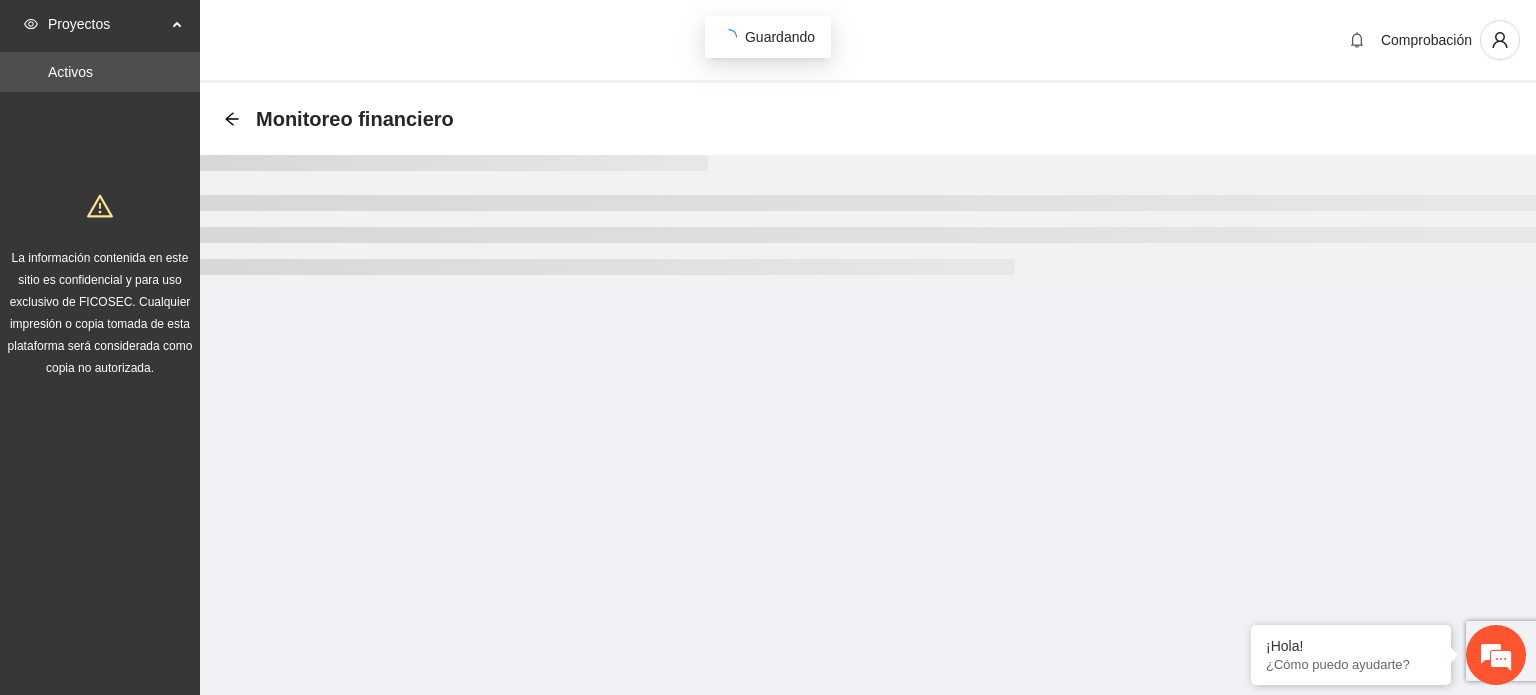 click on "Proyectos Activos La información contenida en este sitio es confidencial y para uso exclusivo de FICOSEC. Cualquier impresión o copia tomada de esta plataforma será considerada como copia no autorizada. Comprobación Monitoreo financiero" at bounding box center (768, 347) 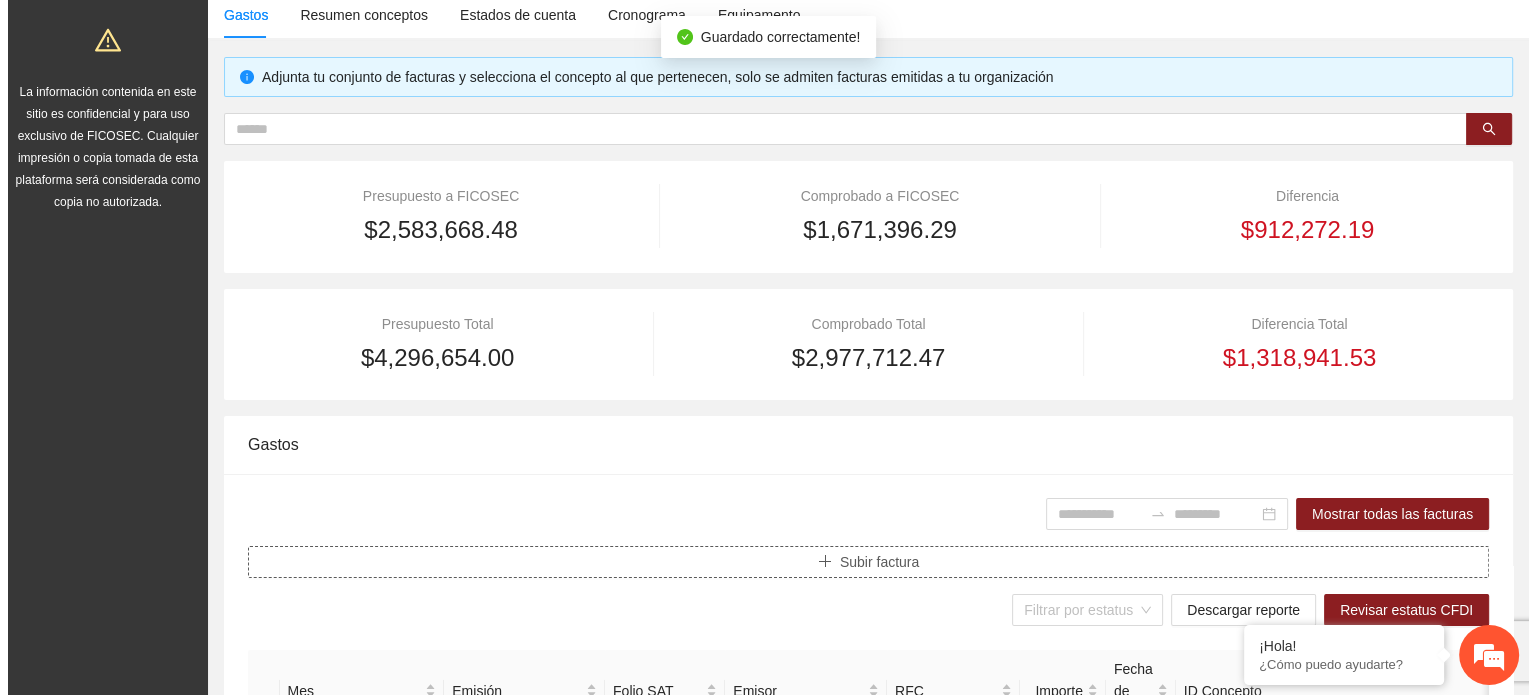 scroll, scrollTop: 200, scrollLeft: 0, axis: vertical 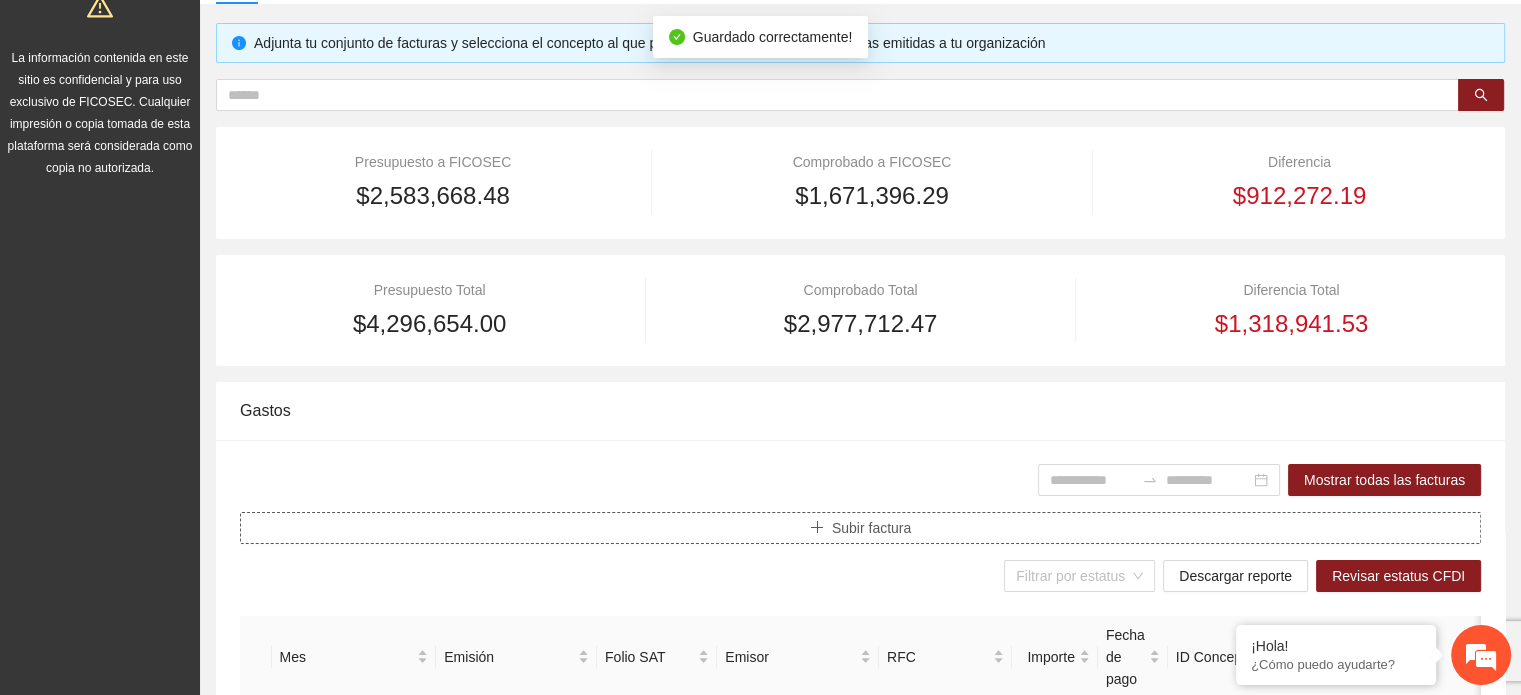 click on "Subir factura" at bounding box center (871, 528) 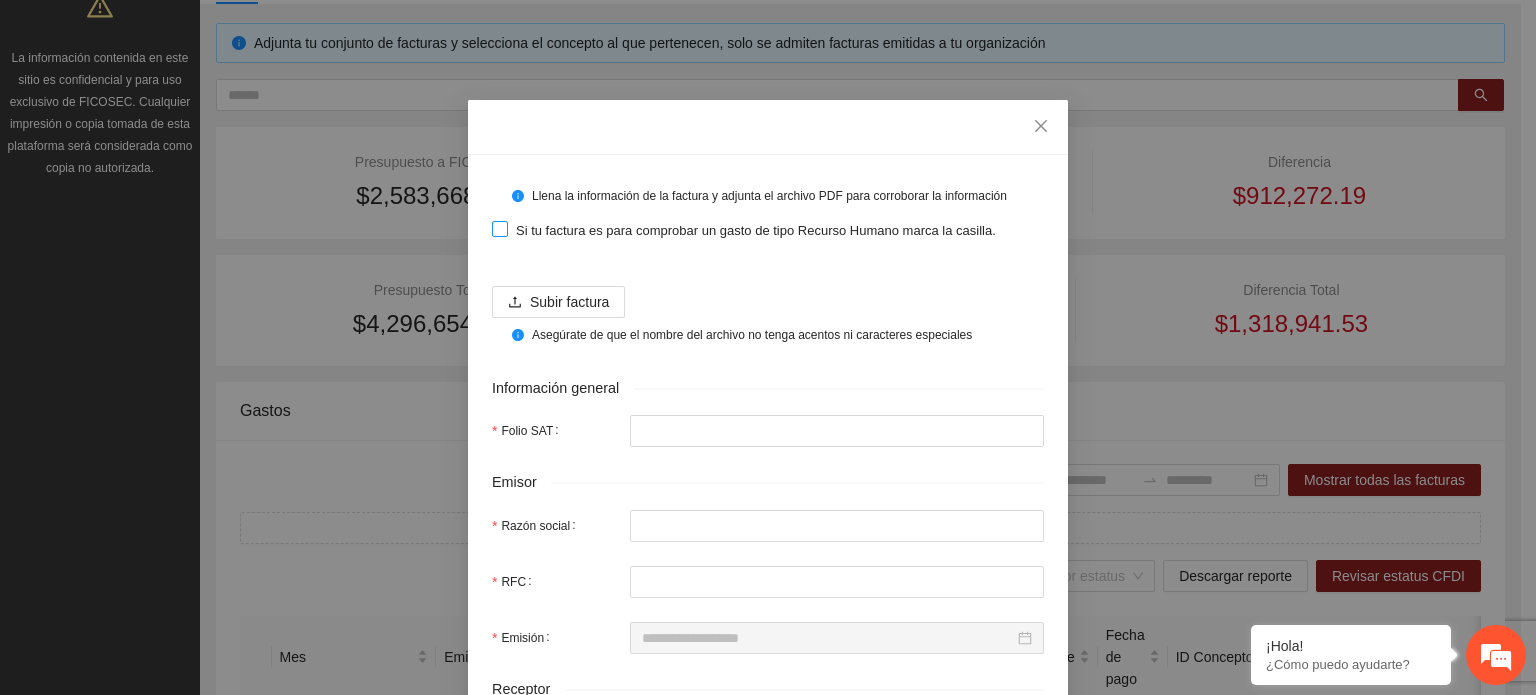 click on "Si tu factura es para comprobar un gasto de tipo Recurso Humano marca la casilla." at bounding box center [748, 230] 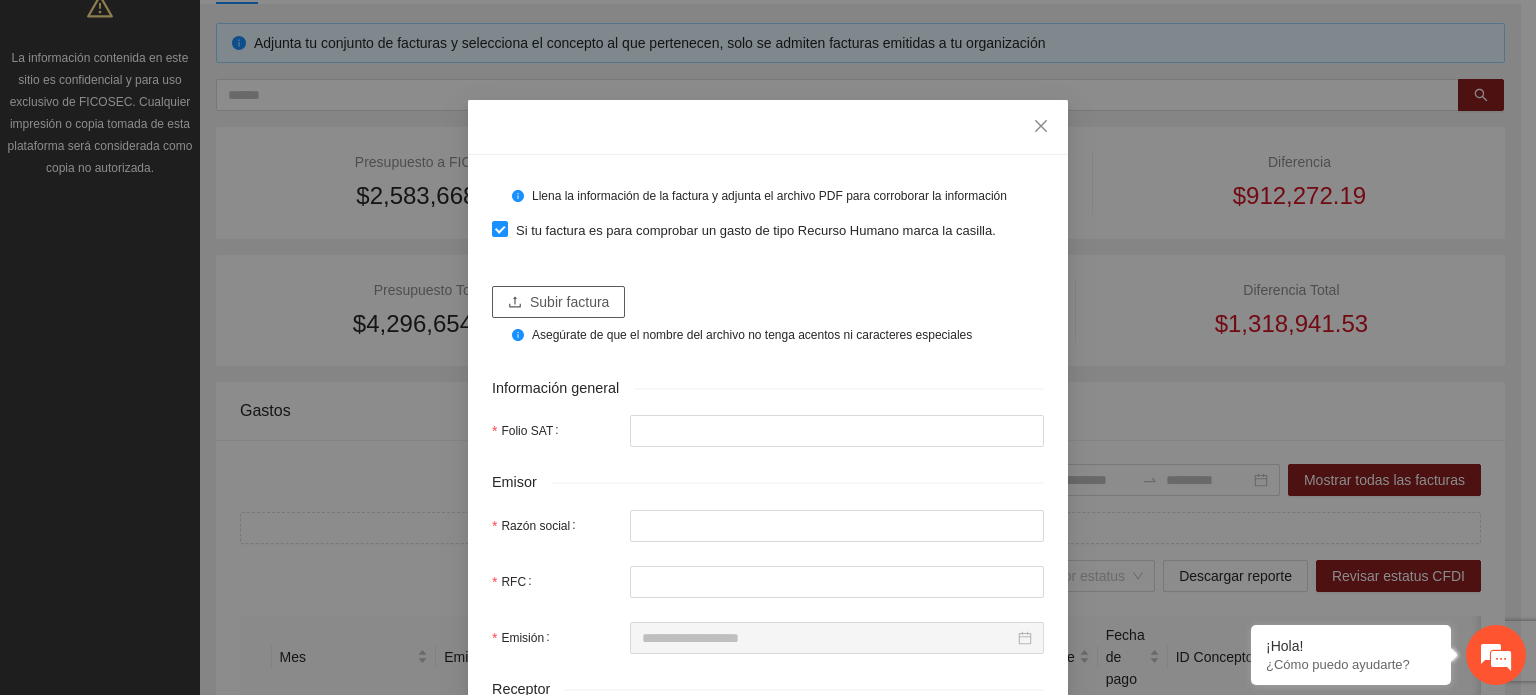 click on "Subir factura" at bounding box center [569, 302] 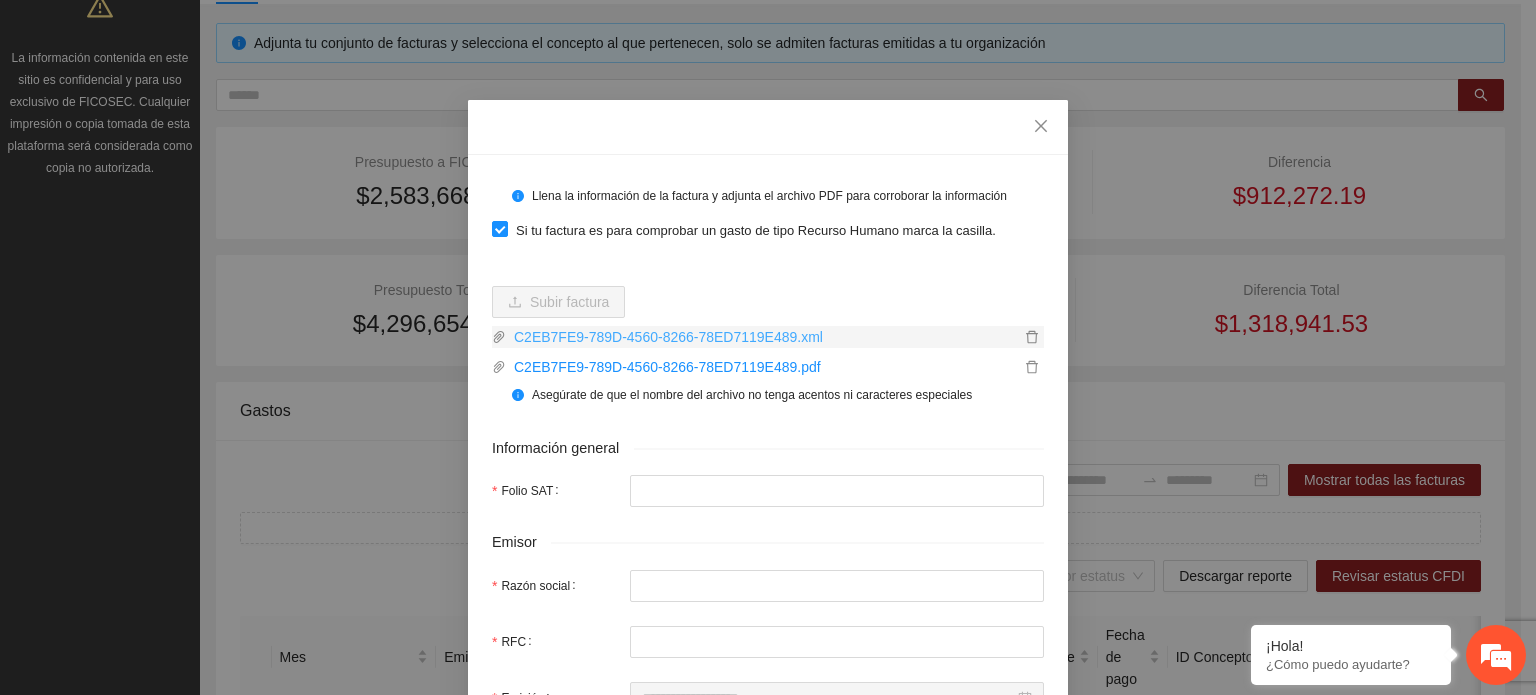 type on "**********" 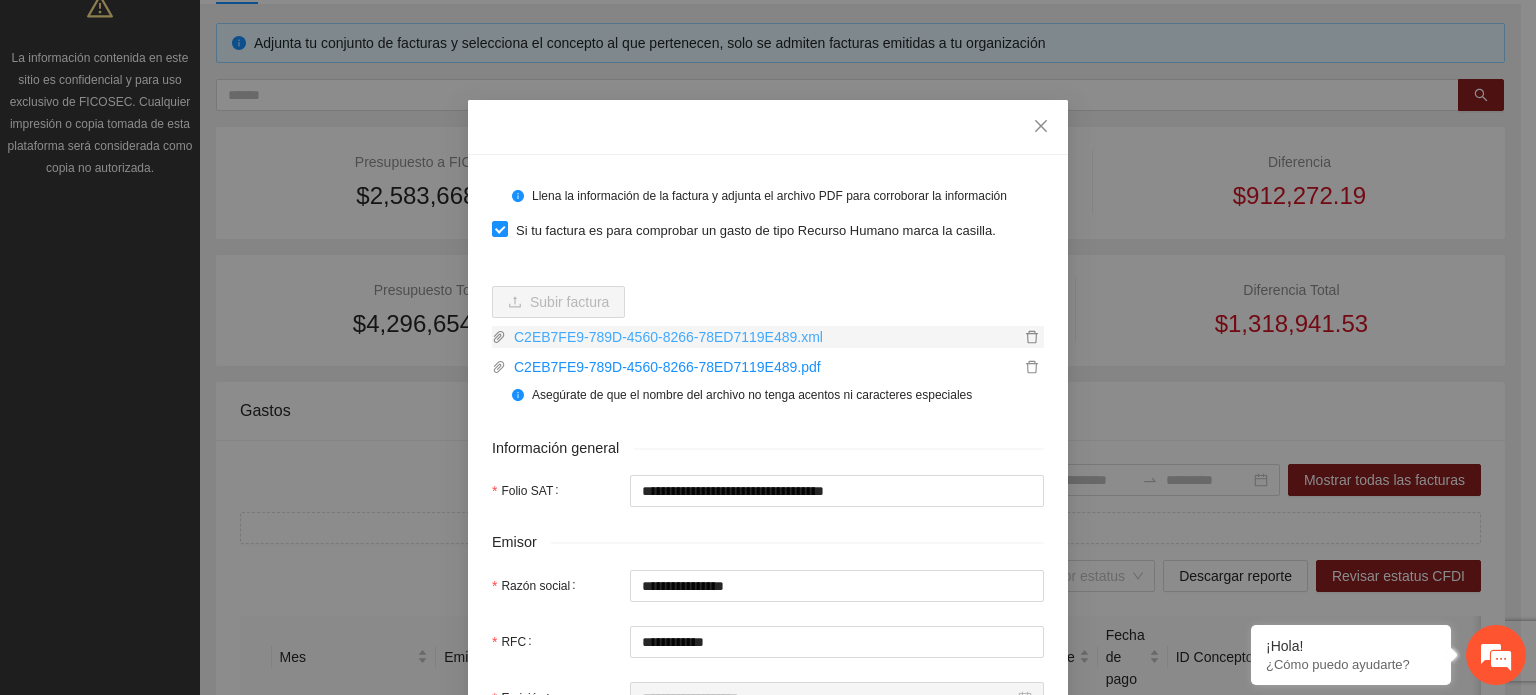 type on "**********" 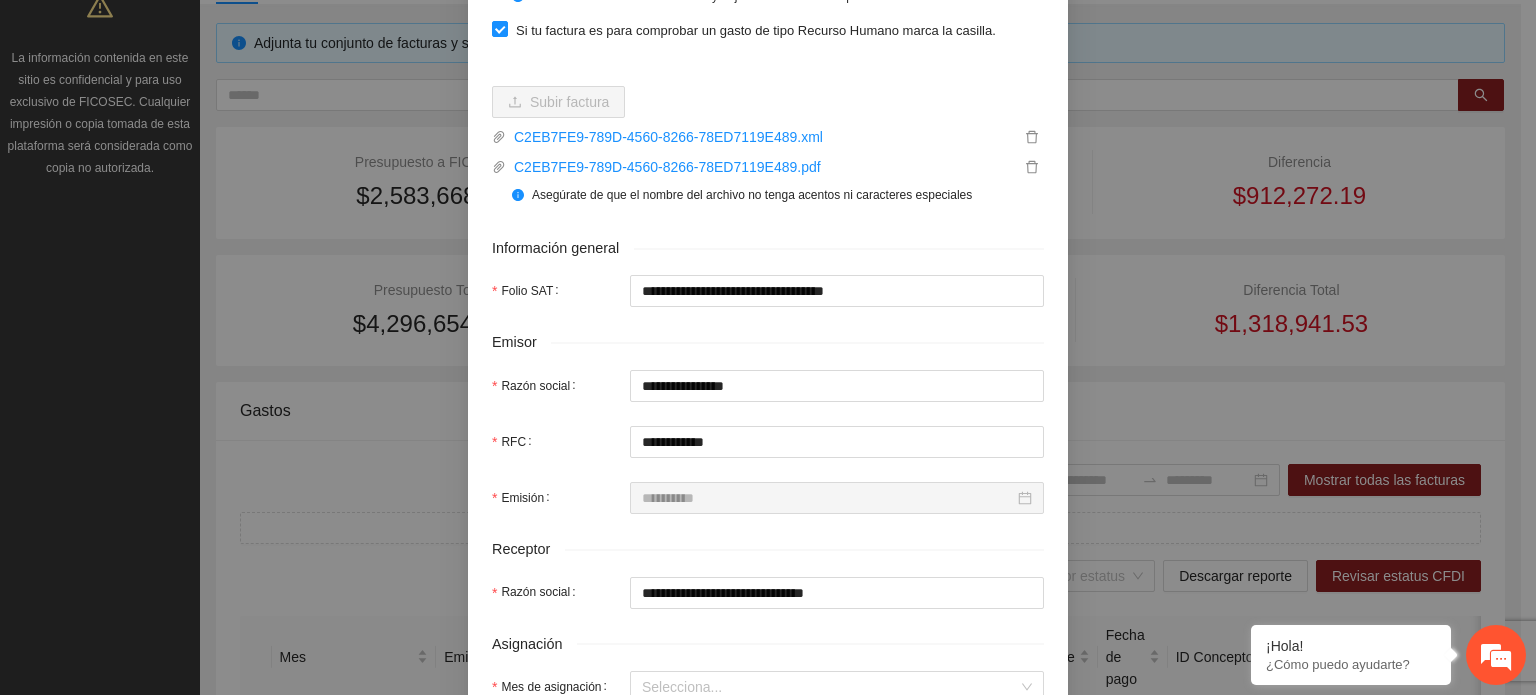 scroll, scrollTop: 0, scrollLeft: 0, axis: both 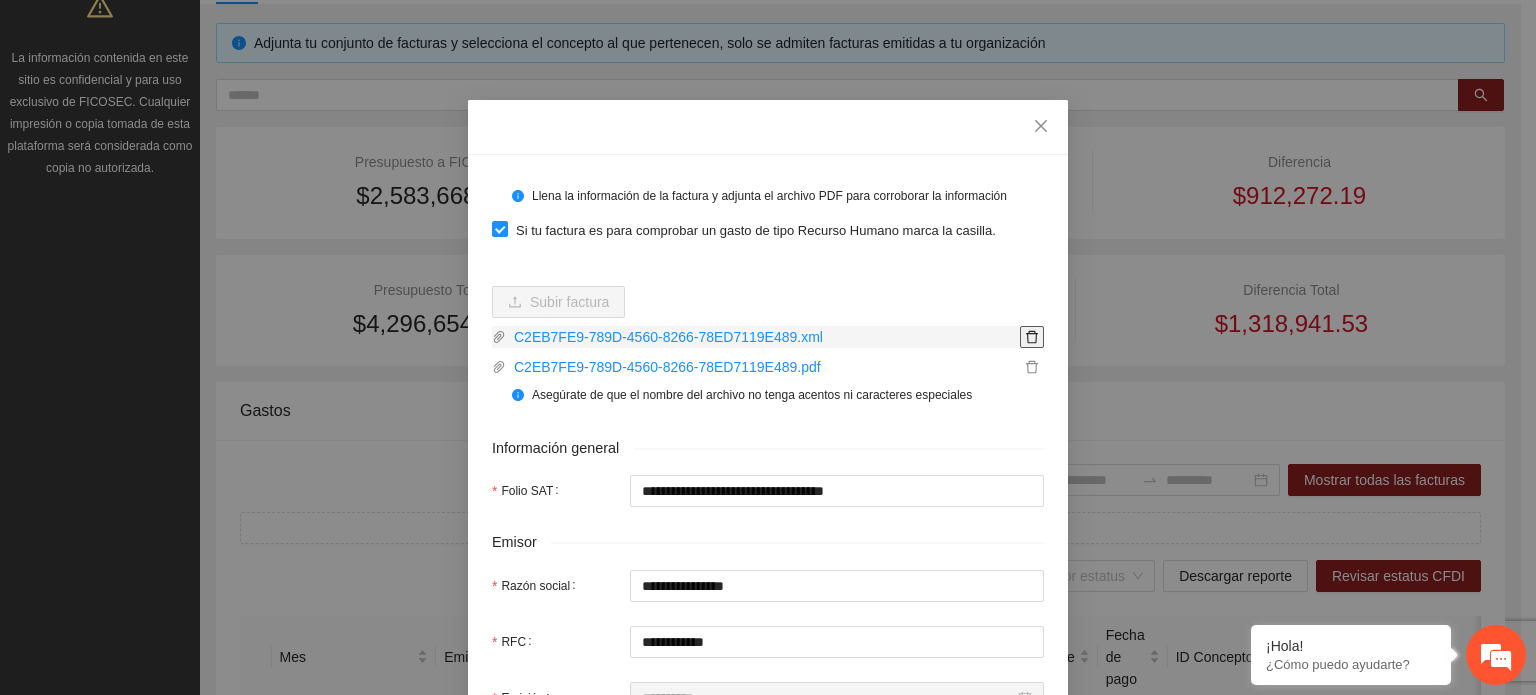 click 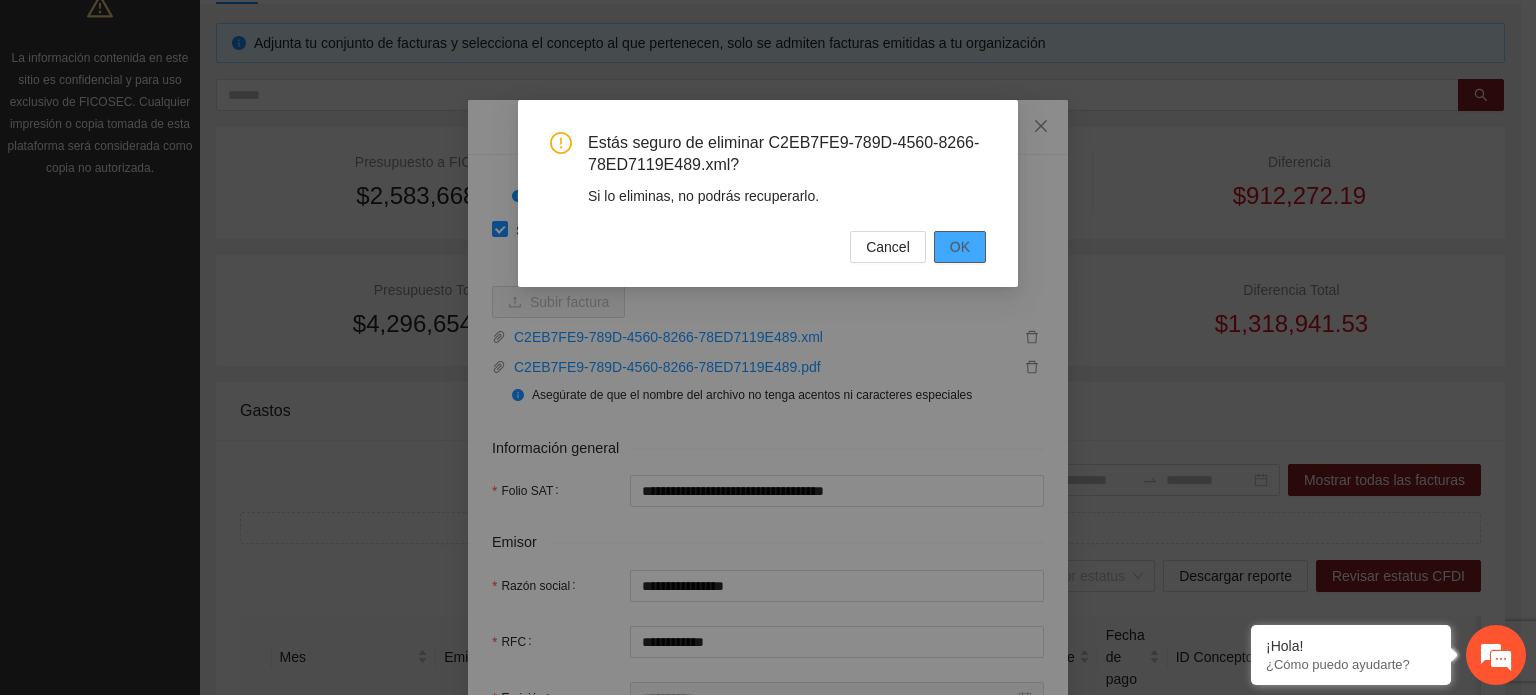 click on "OK" at bounding box center [960, 247] 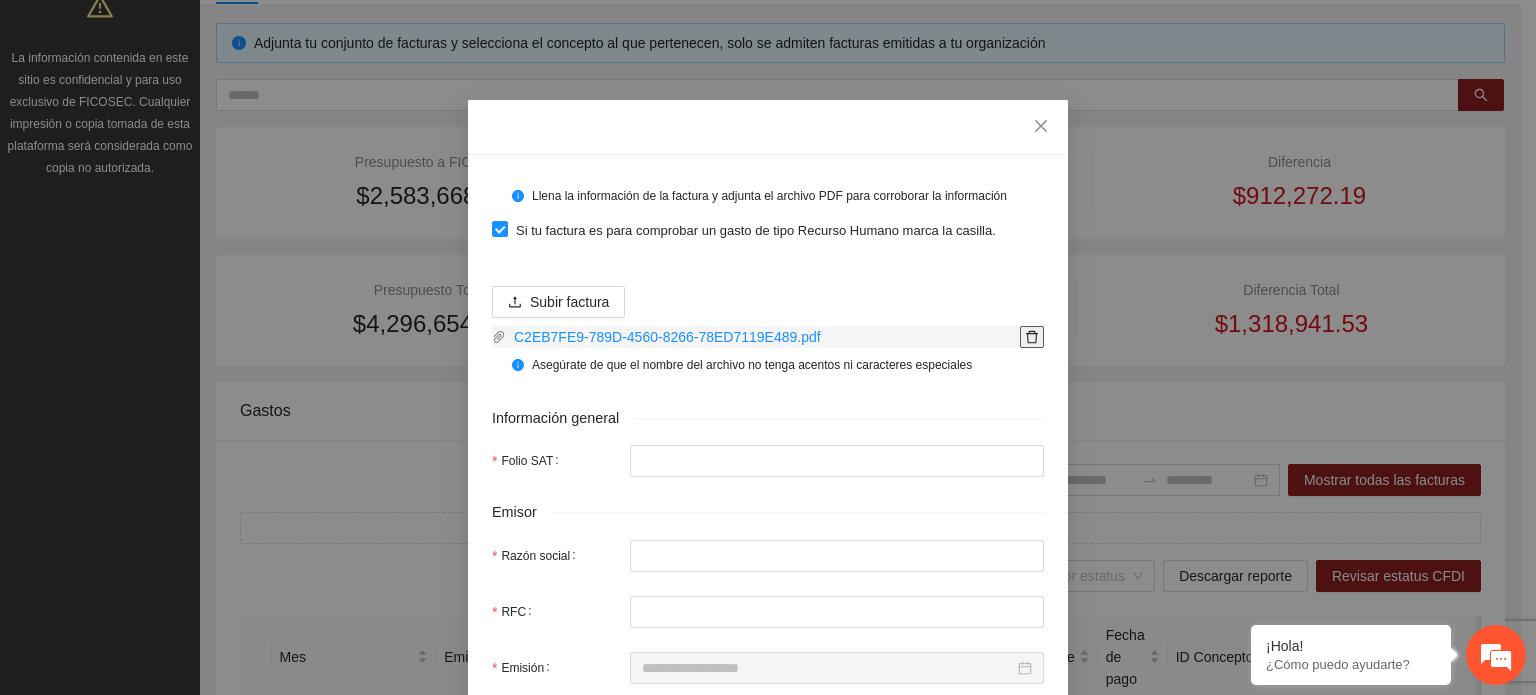 click 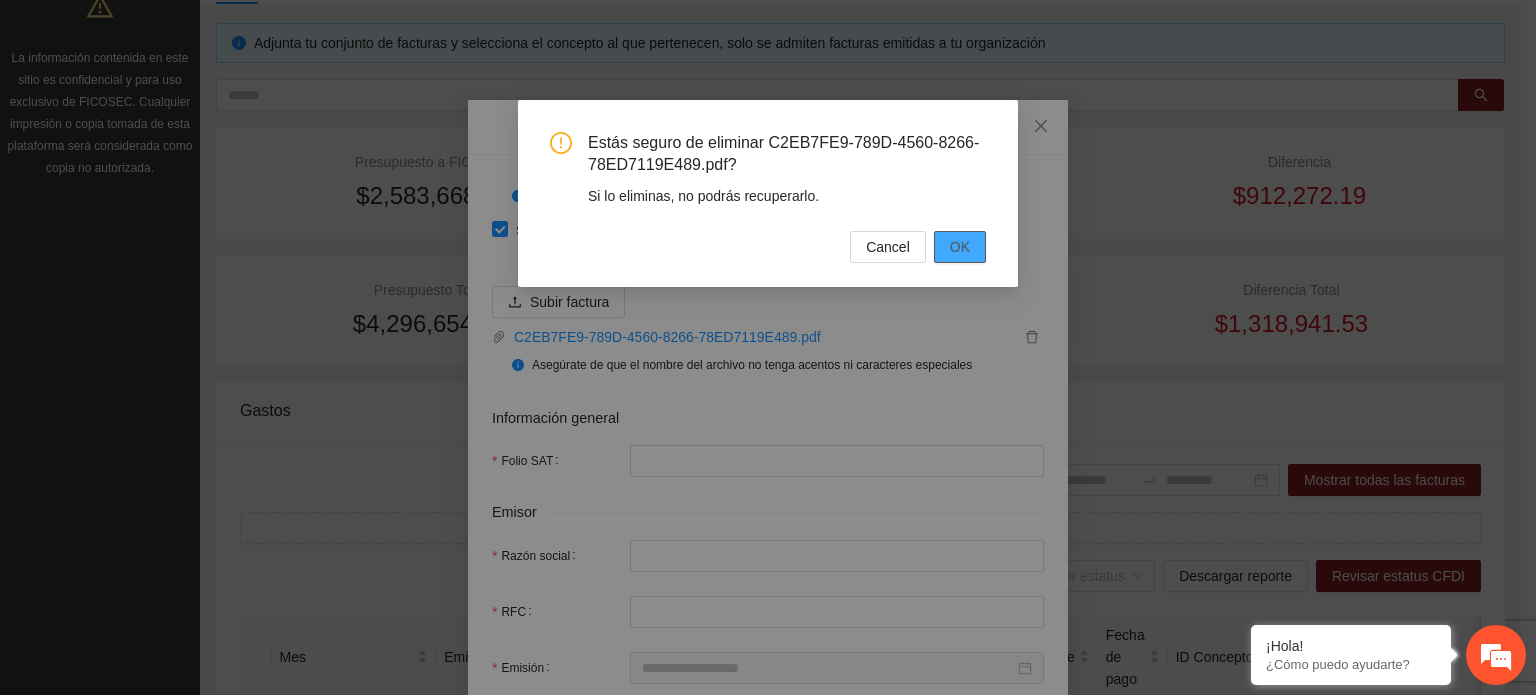 click on "OK" at bounding box center [960, 247] 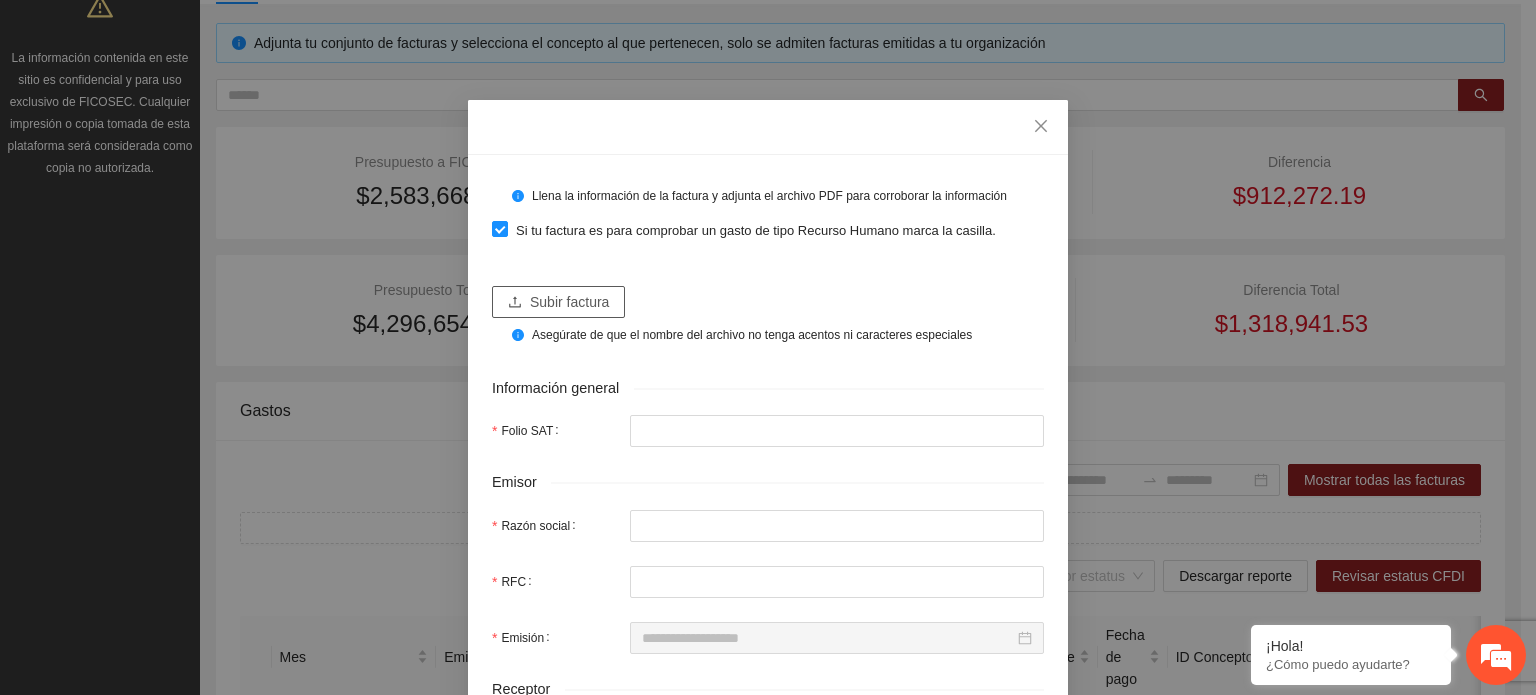 click on "Subir factura" at bounding box center (569, 302) 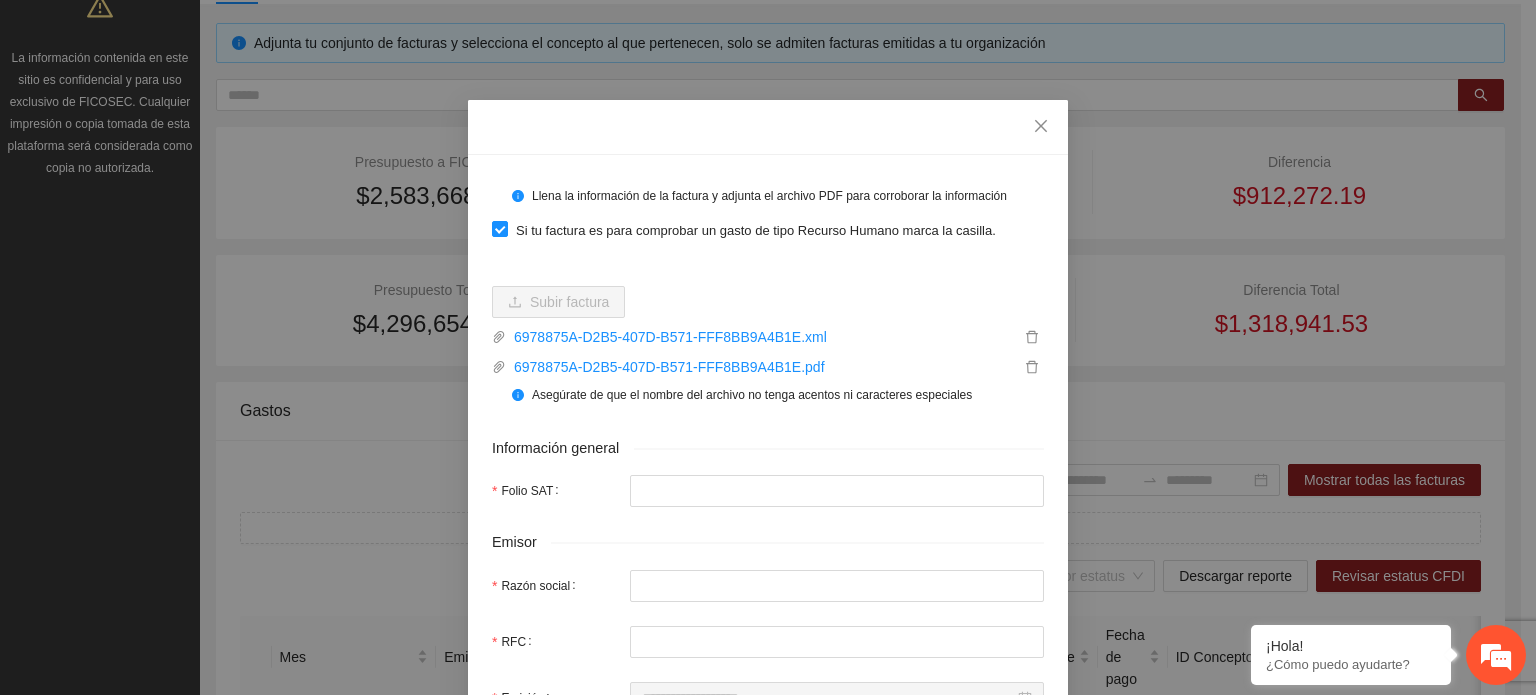 type on "**********" 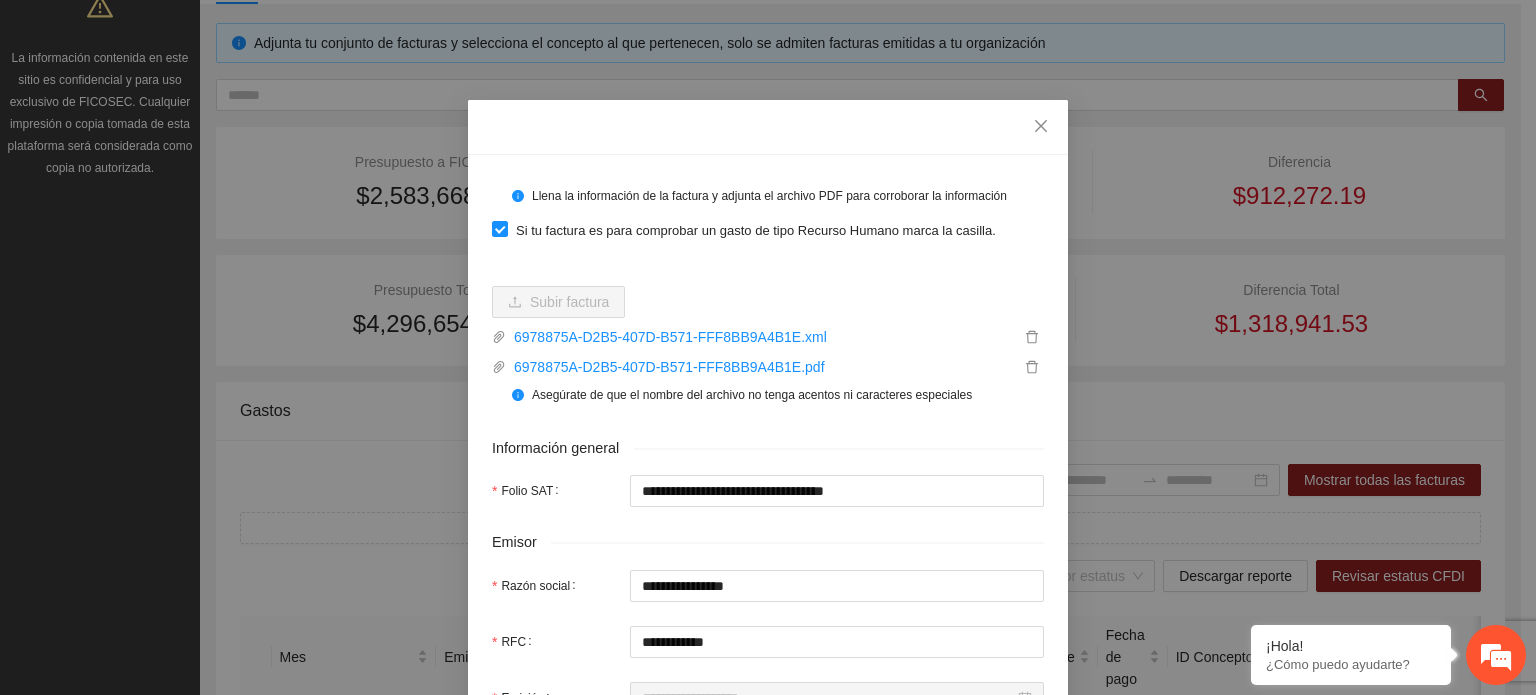 type on "**********" 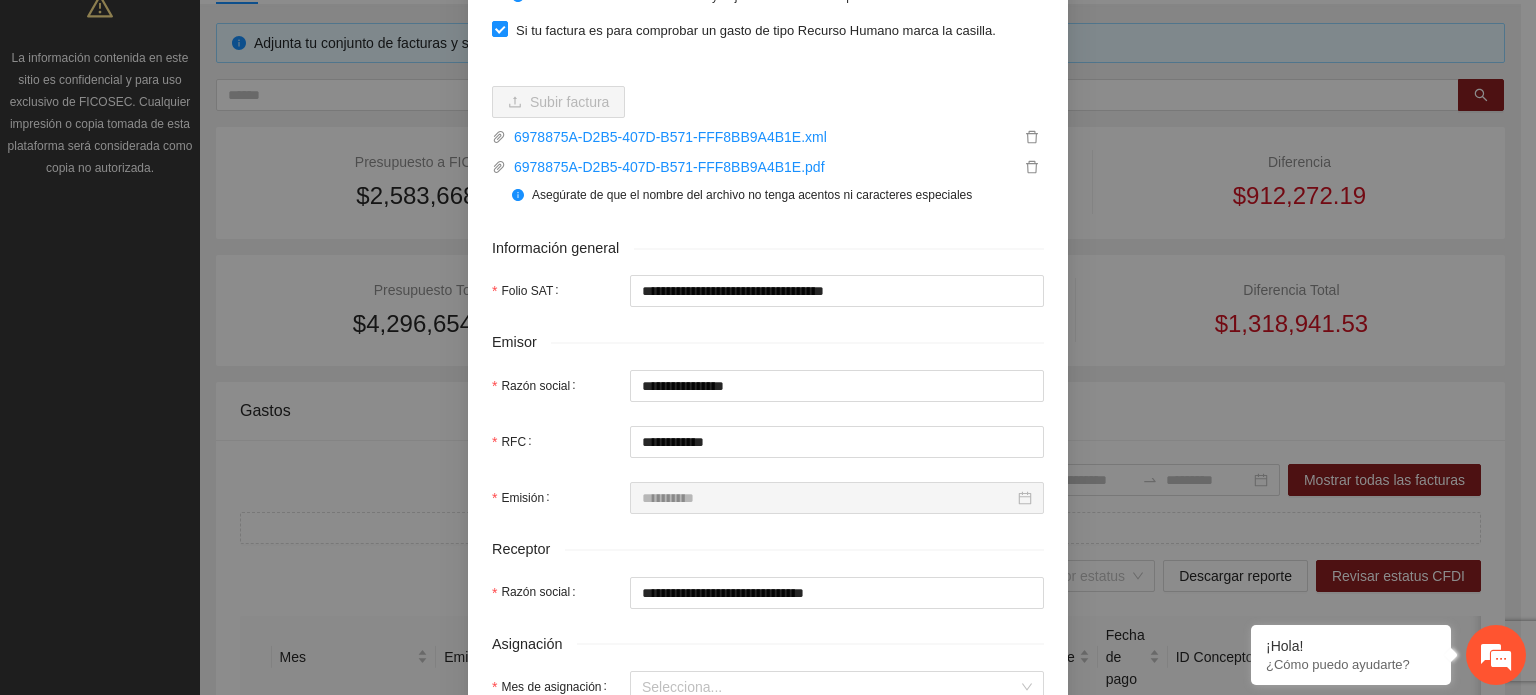 scroll, scrollTop: 500, scrollLeft: 0, axis: vertical 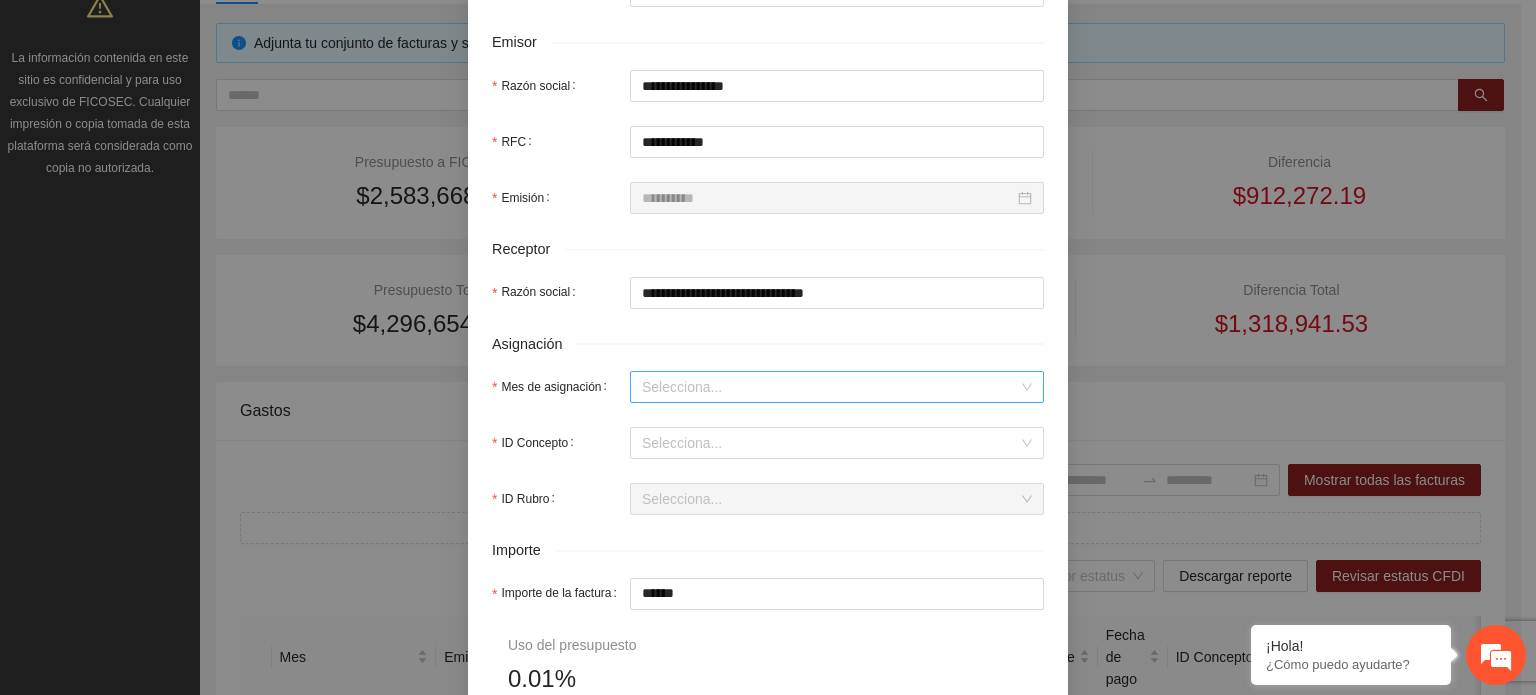 click on "Mes de asignación" at bounding box center (830, 387) 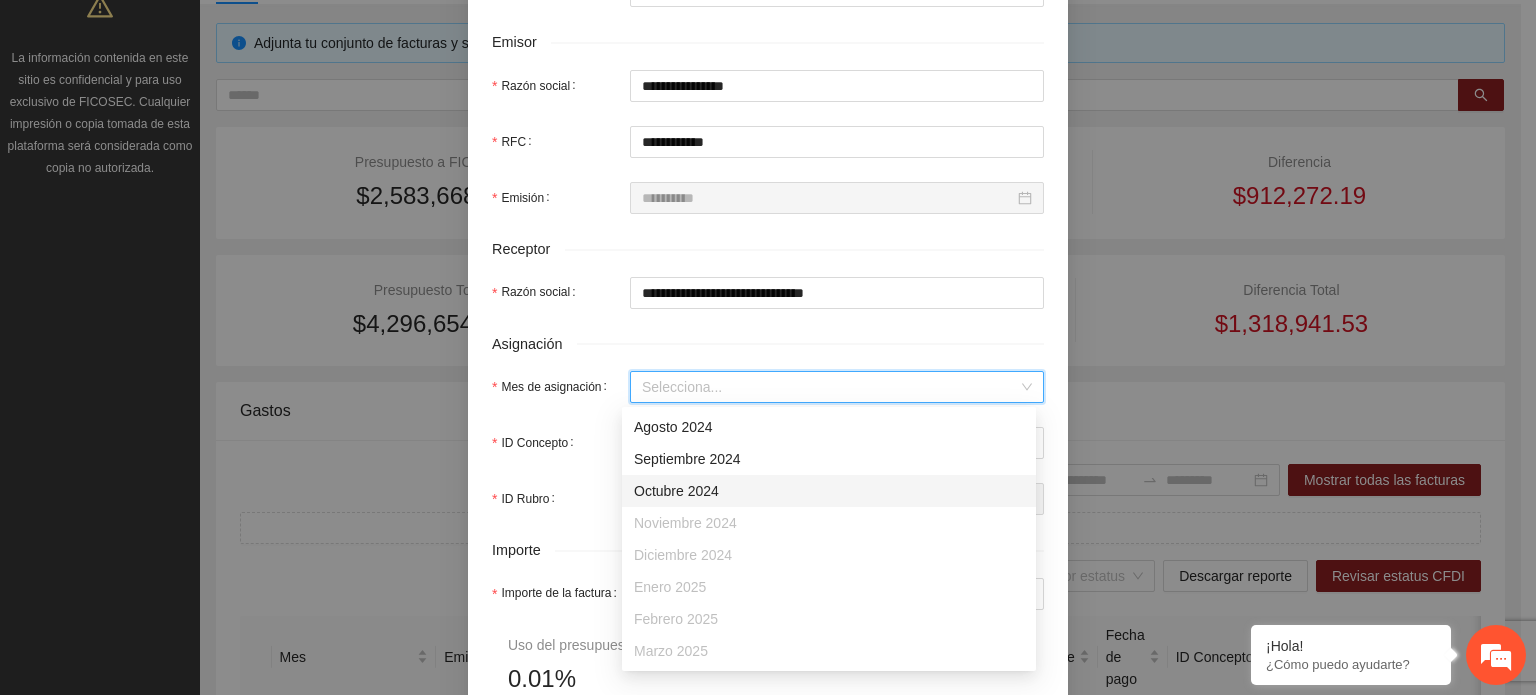 scroll, scrollTop: 128, scrollLeft: 0, axis: vertical 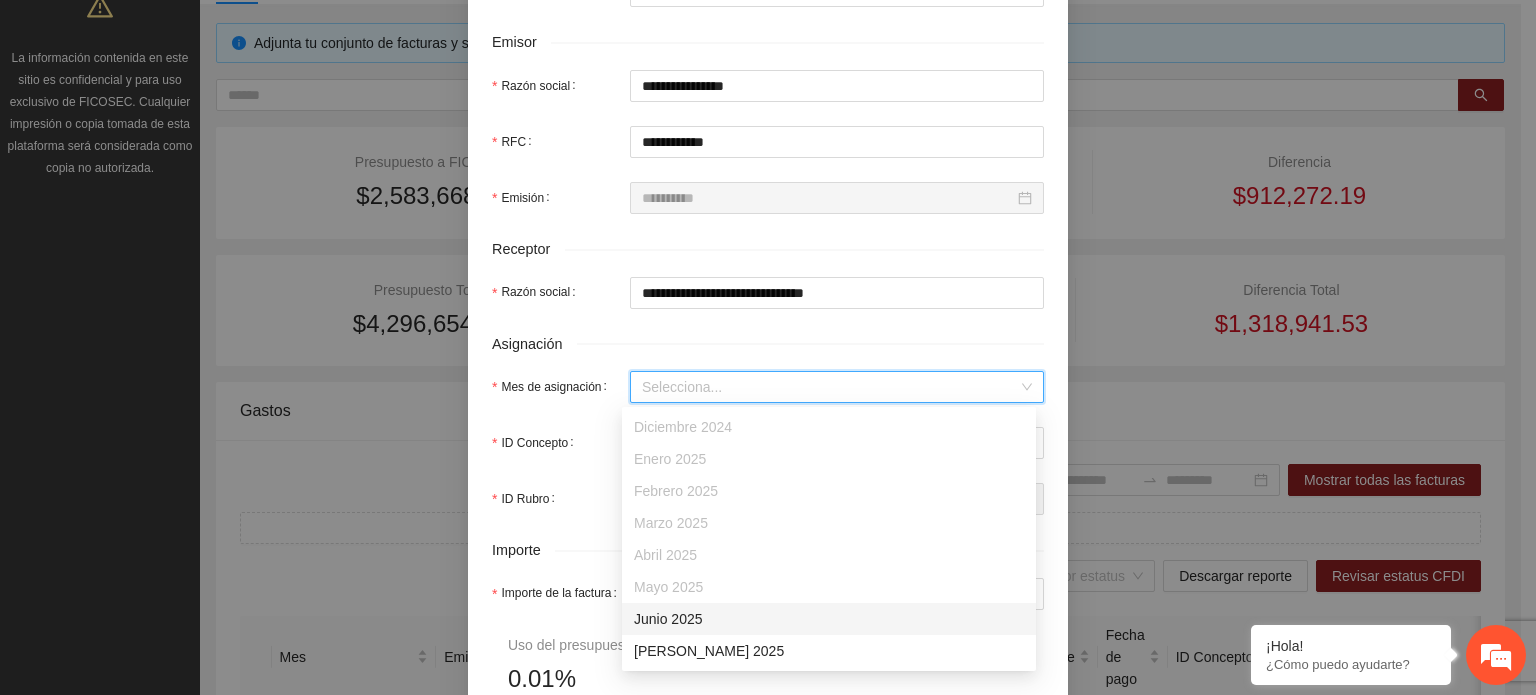 click on "Junio 2025" at bounding box center [829, 619] 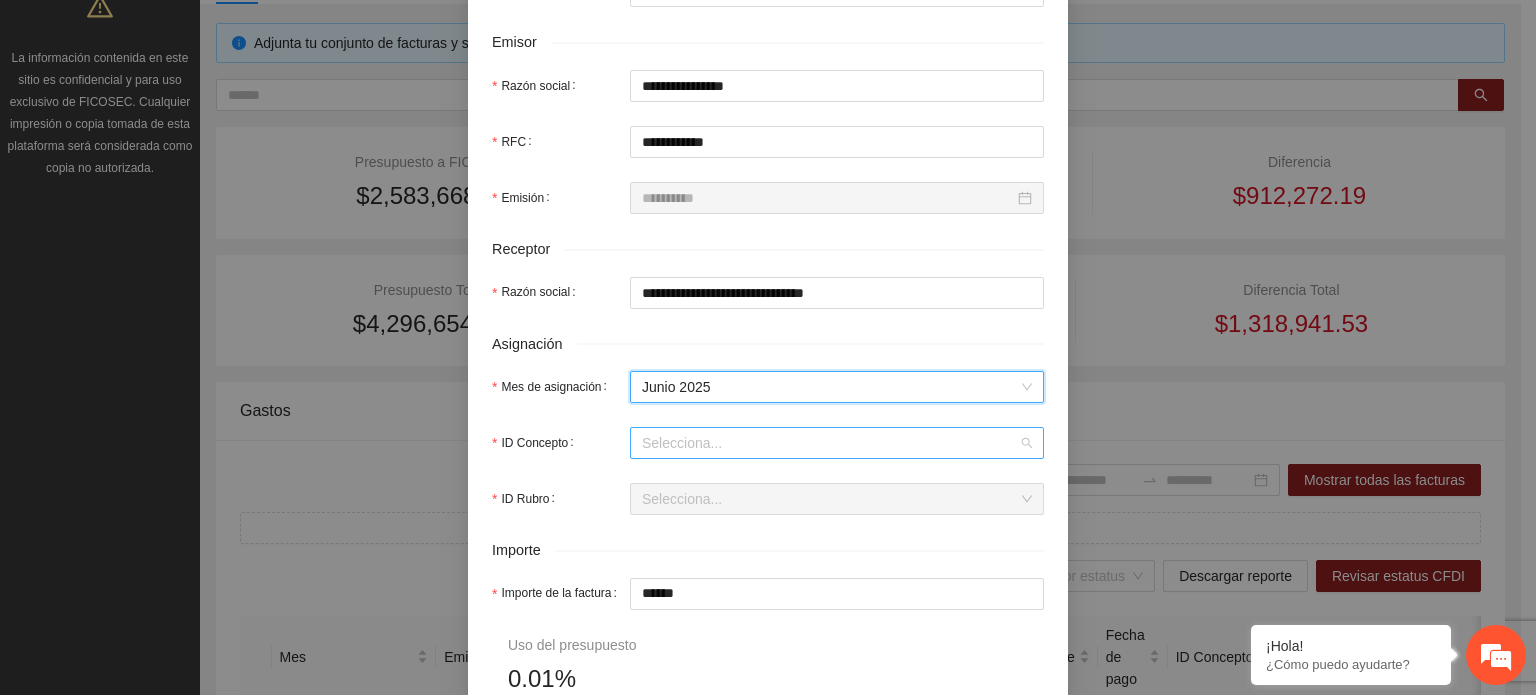 click on "ID Concepto" at bounding box center (830, 443) 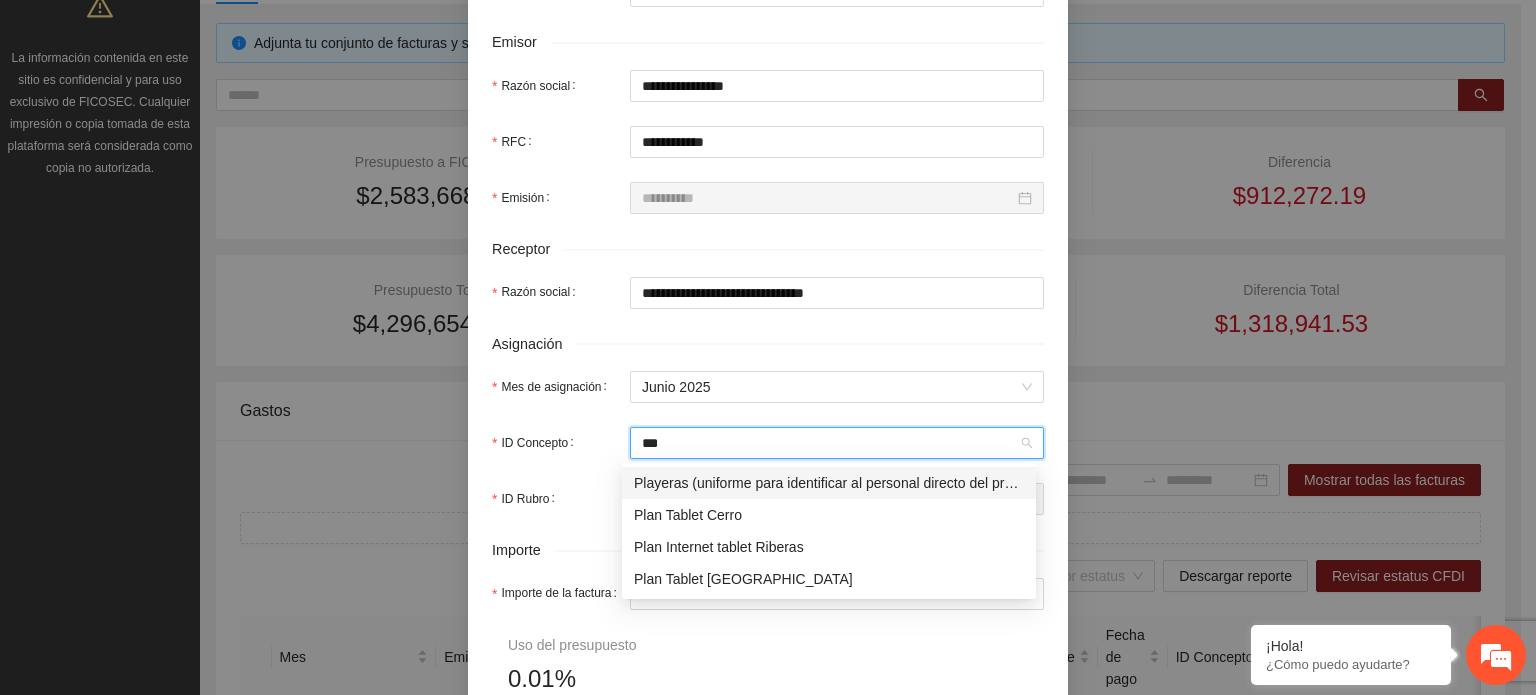 type on "****" 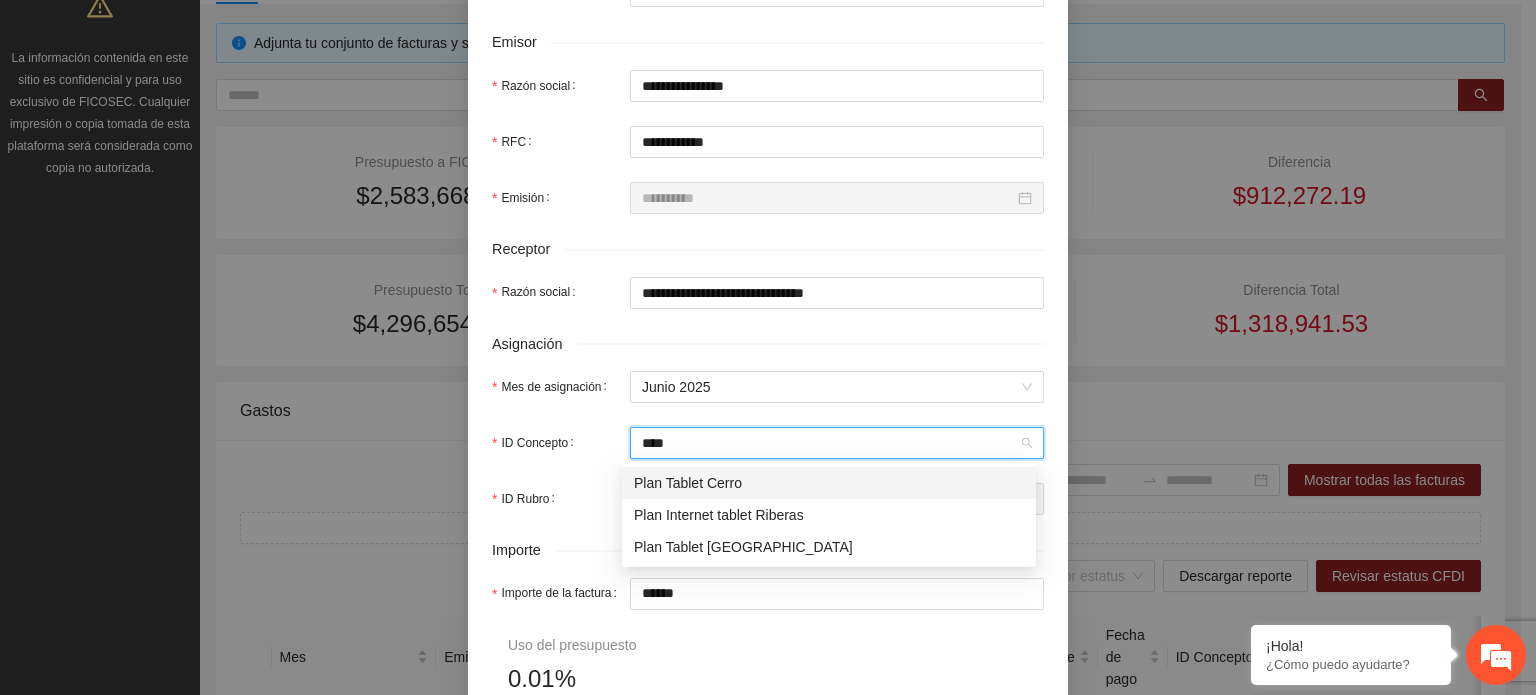 click on "Plan Tablet Cerro" at bounding box center (829, 483) 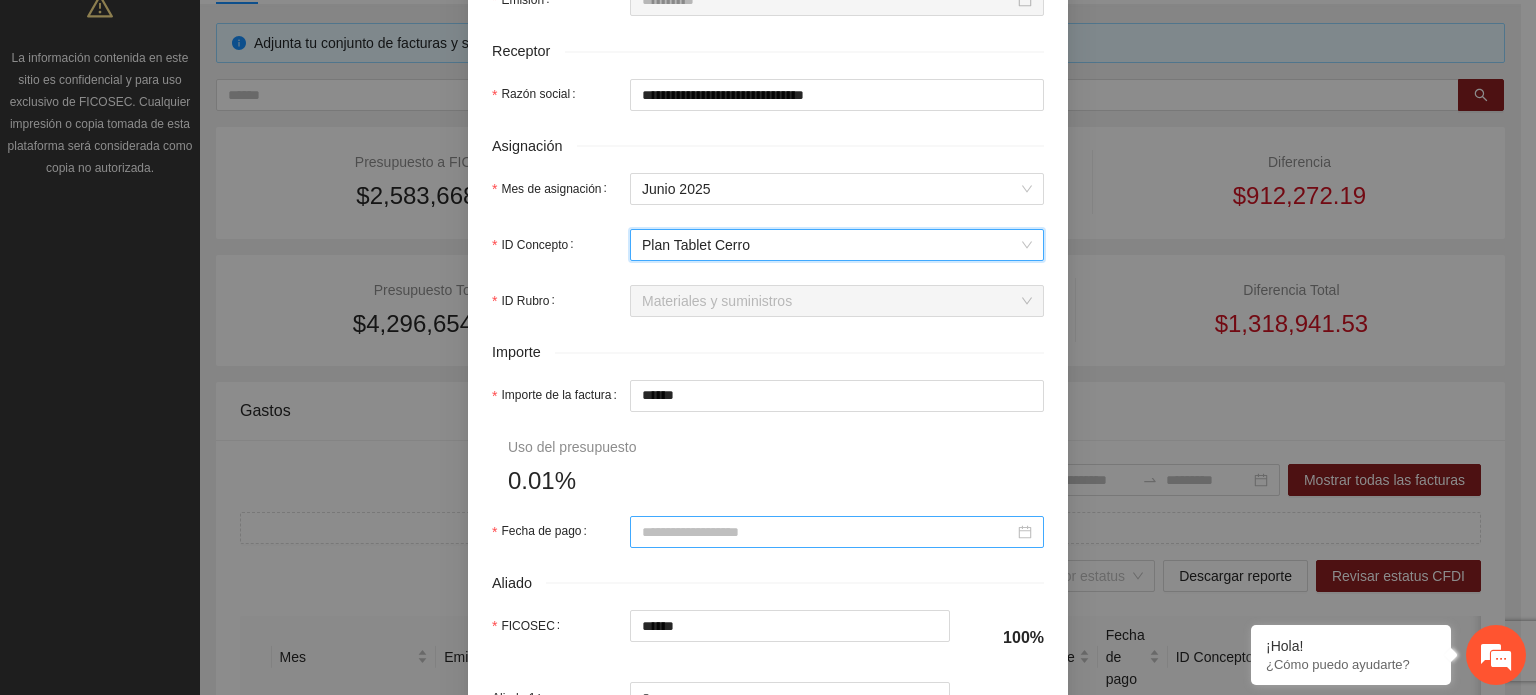 scroll, scrollTop: 700, scrollLeft: 0, axis: vertical 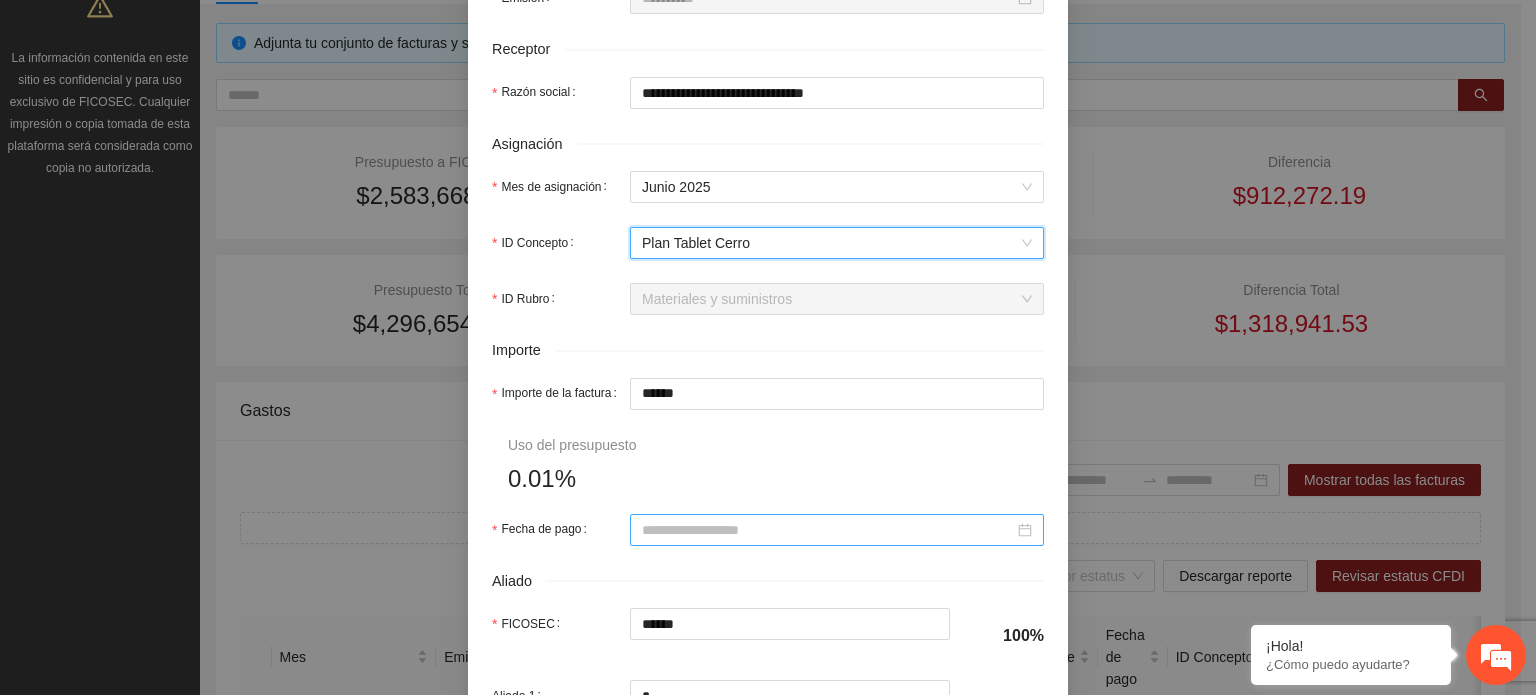 click on "Fecha de pago" at bounding box center [828, 530] 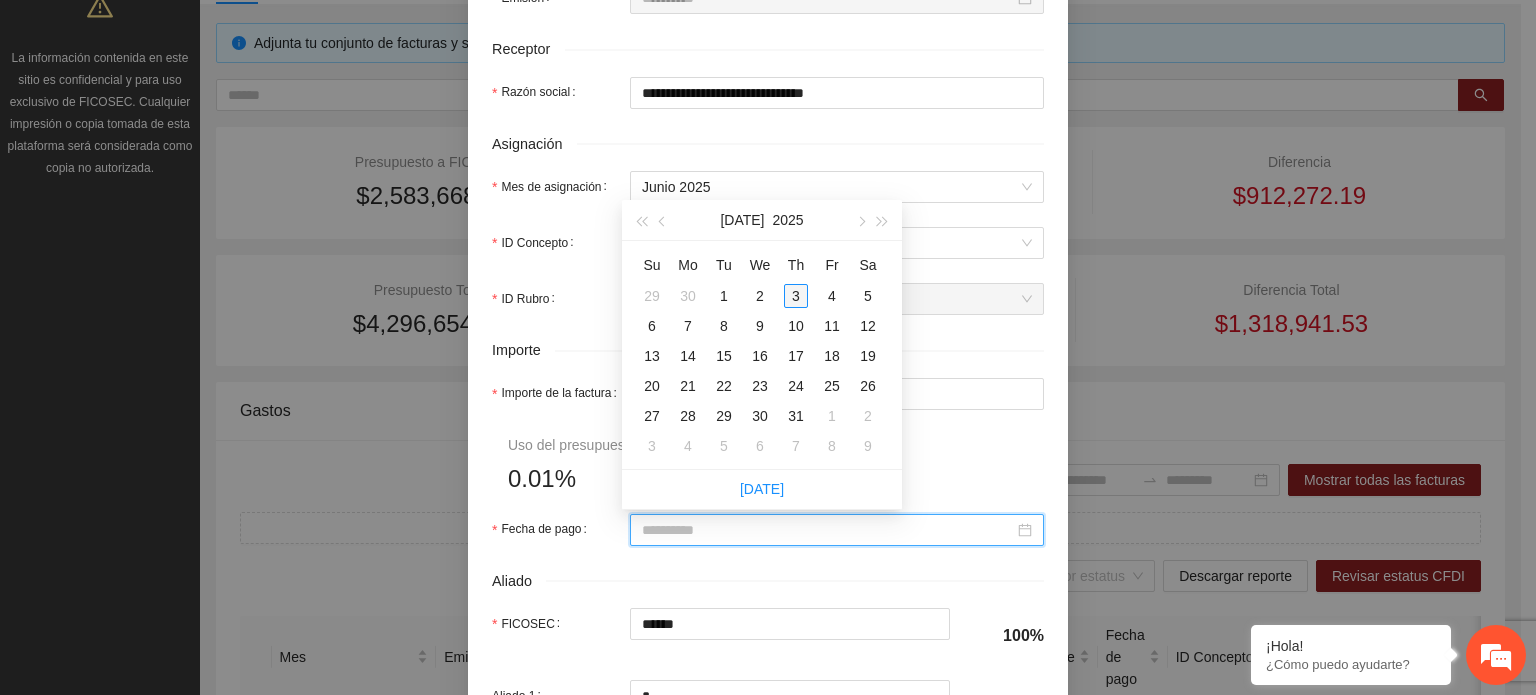 type on "**********" 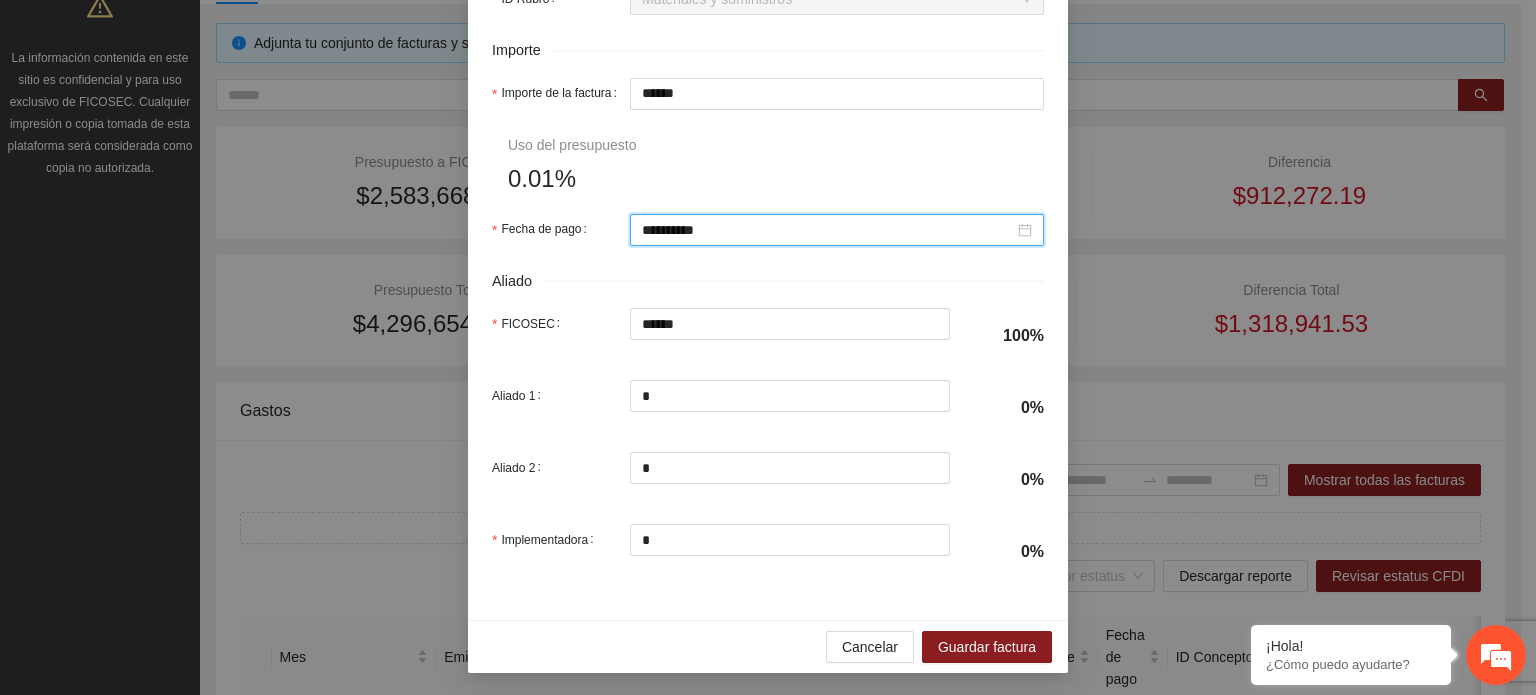 scroll, scrollTop: 1001, scrollLeft: 0, axis: vertical 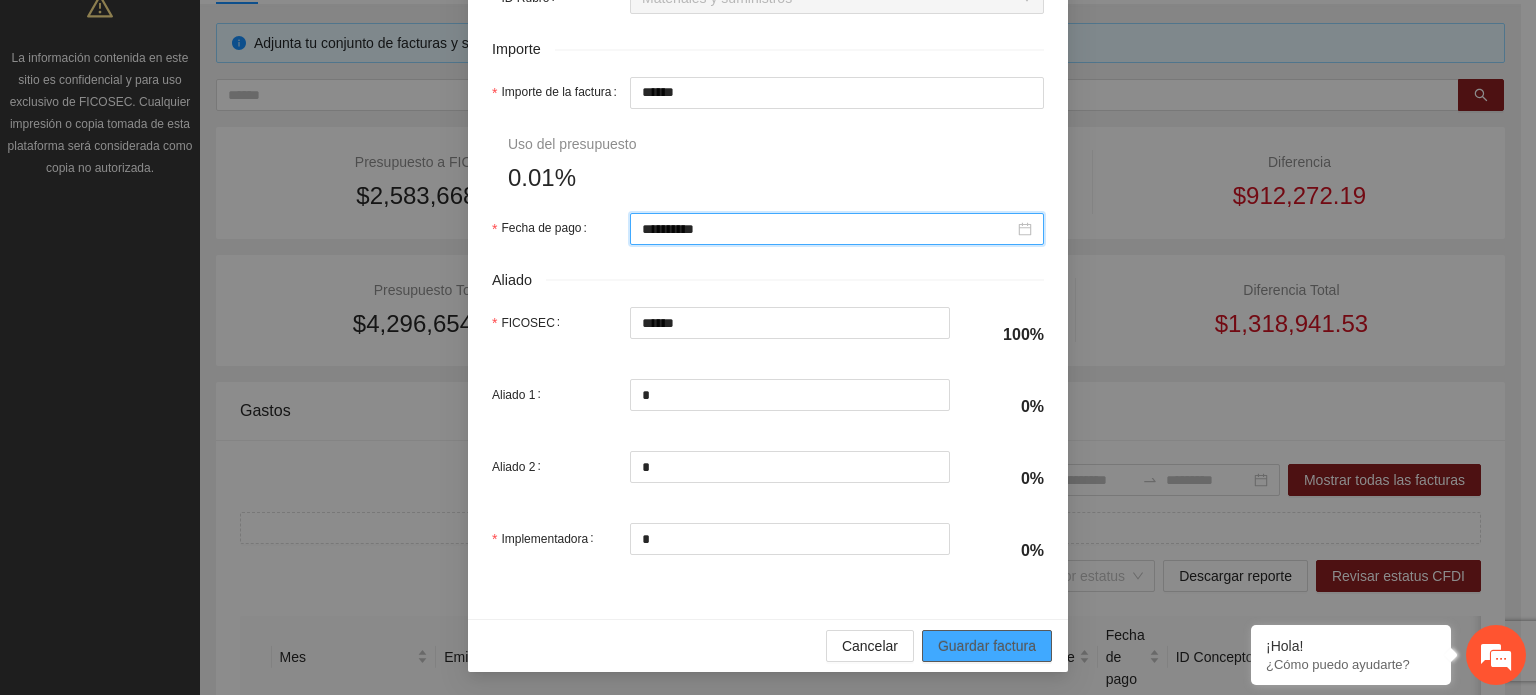 click on "Guardar factura" at bounding box center (987, 646) 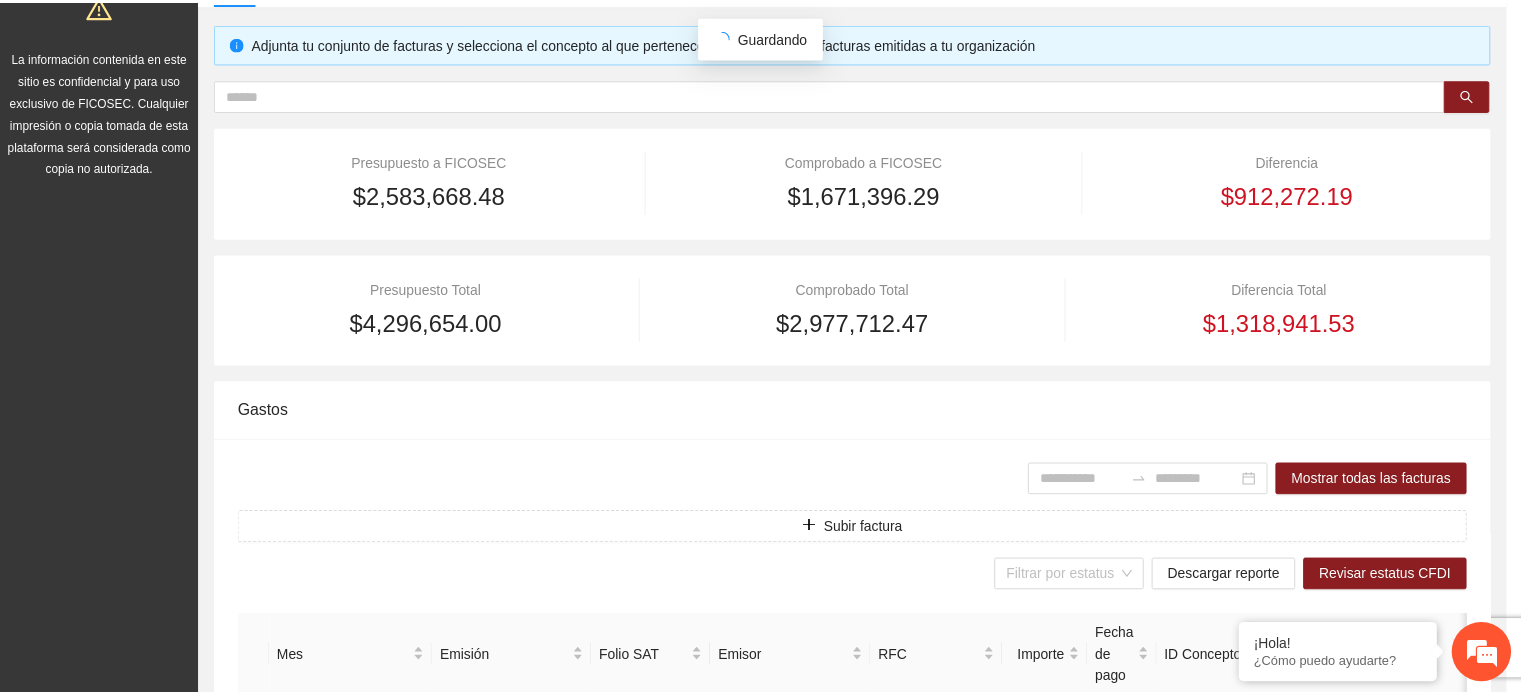 scroll, scrollTop: 841, scrollLeft: 0, axis: vertical 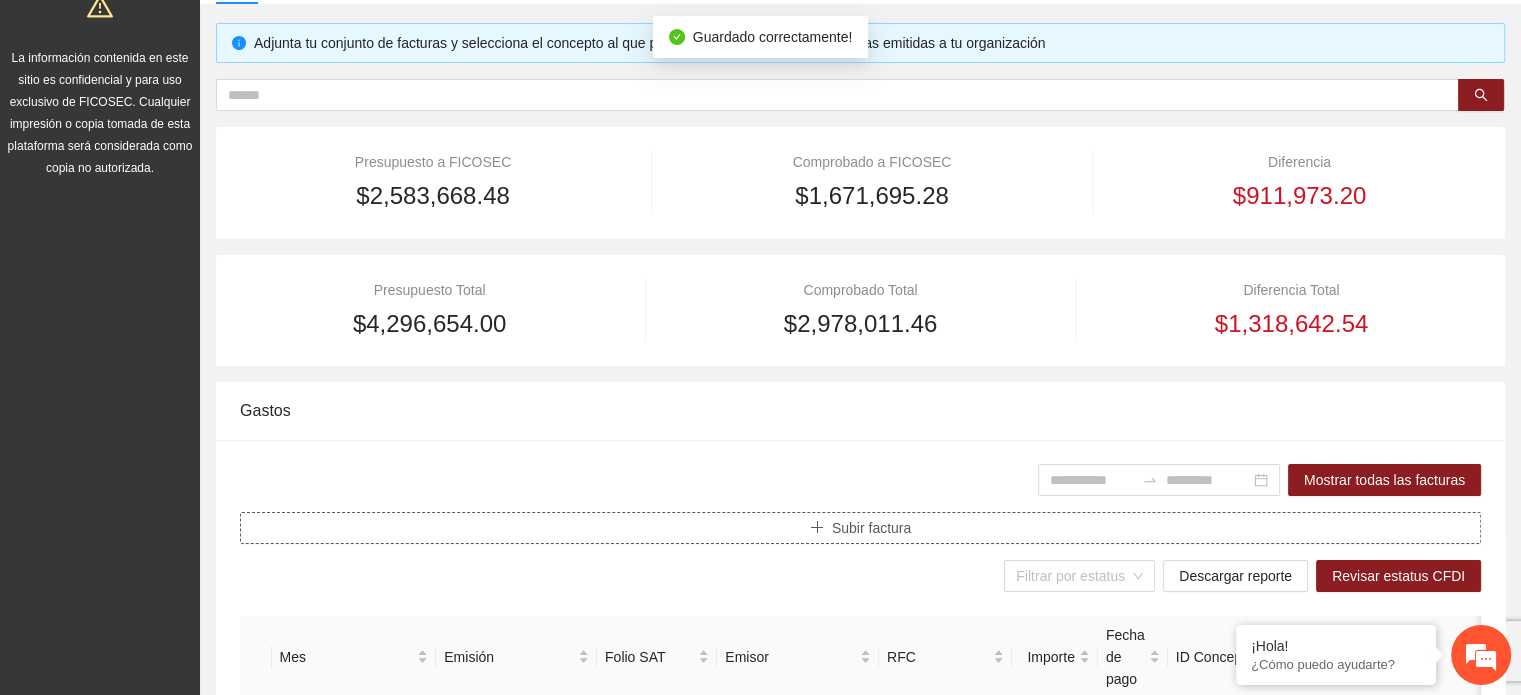 click on "Subir factura" at bounding box center (871, 528) 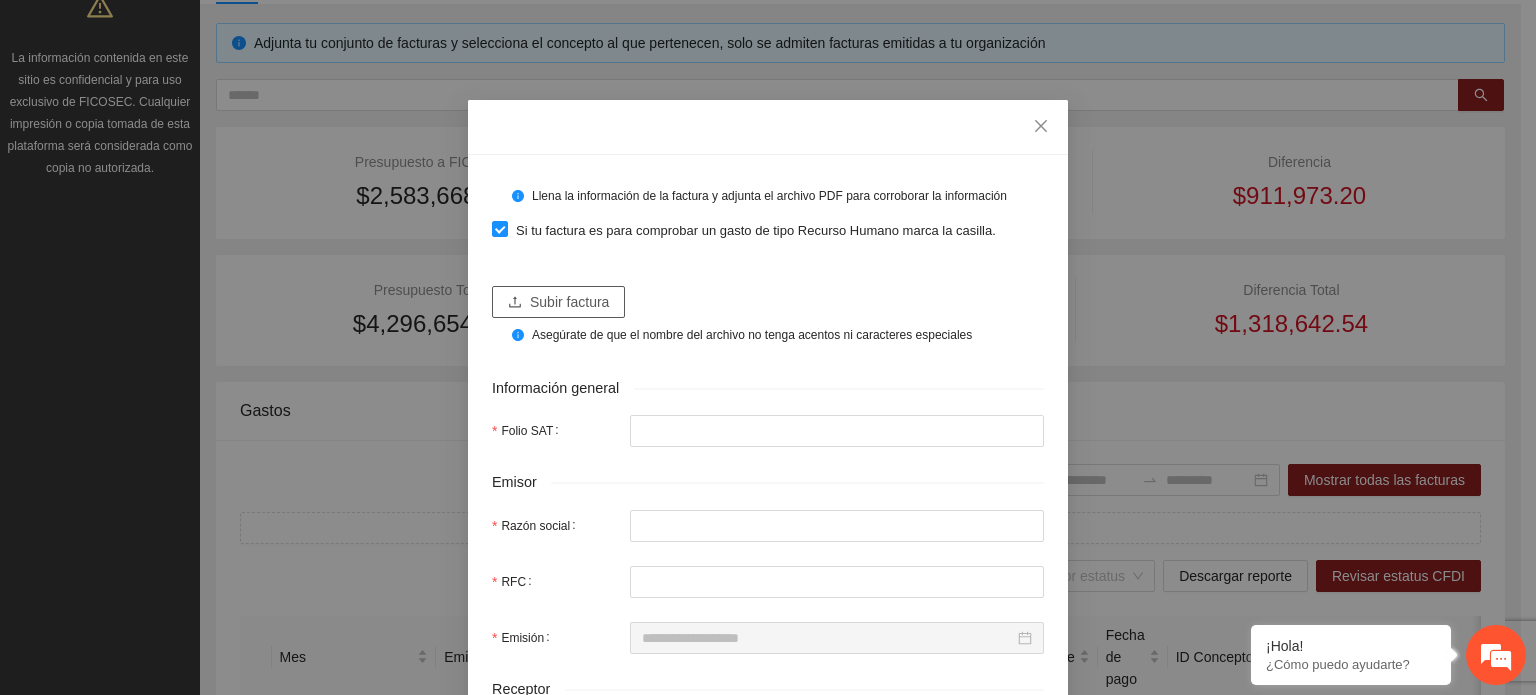click on "Subir factura" at bounding box center (569, 302) 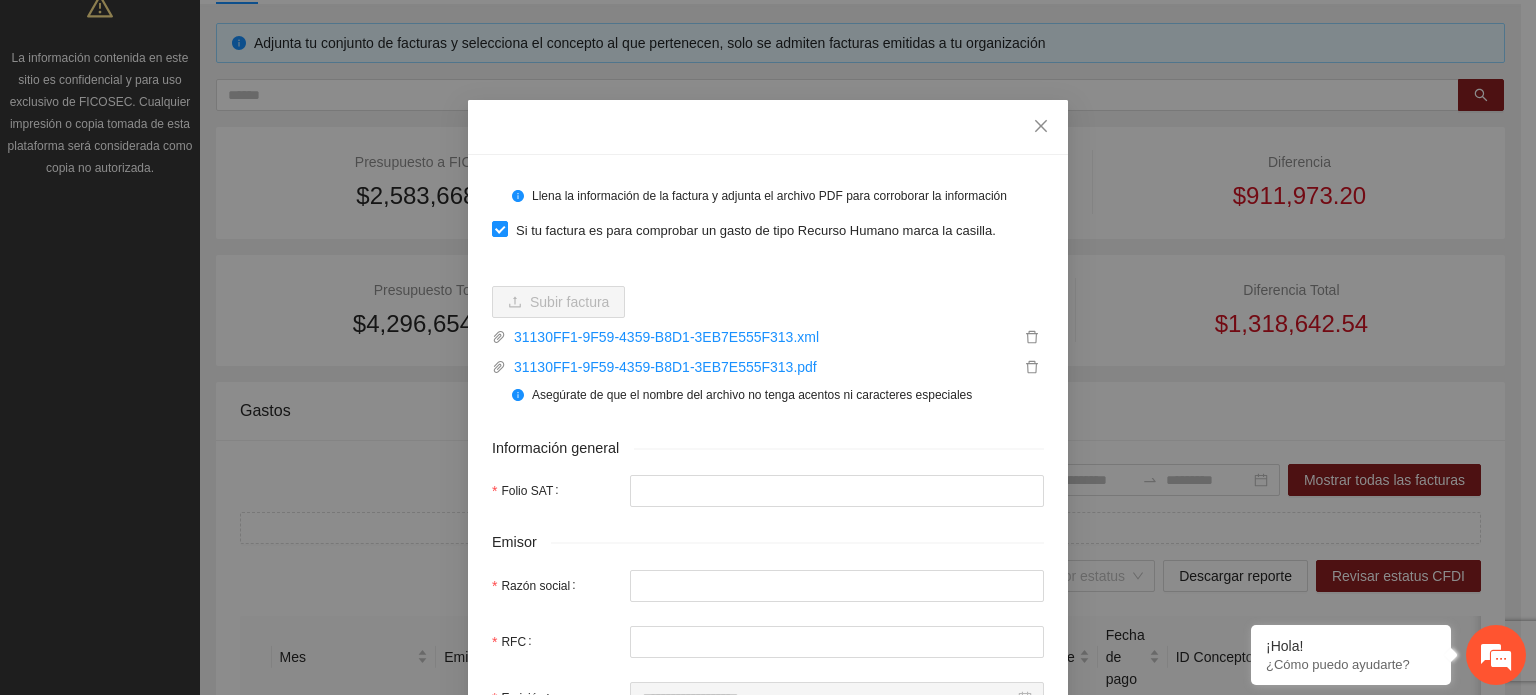 type on "**********" 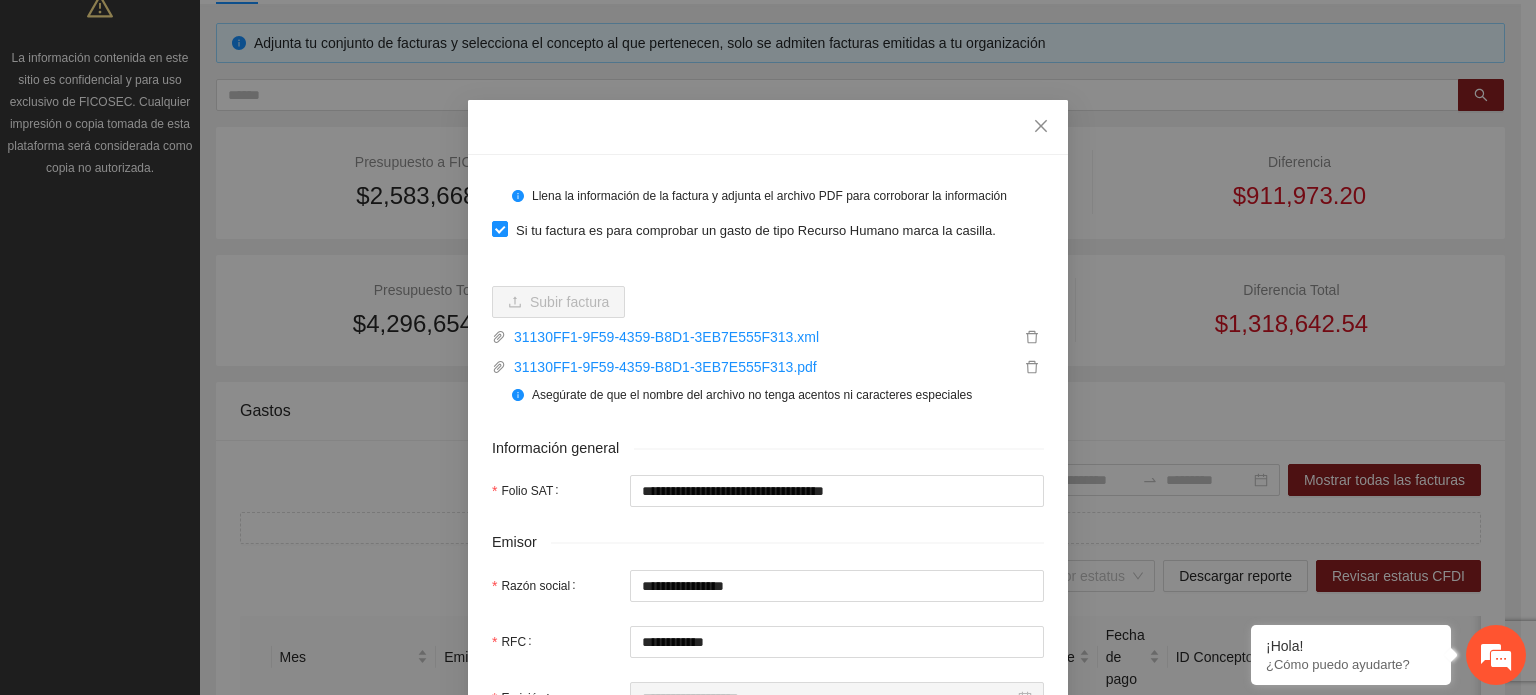 type on "**********" 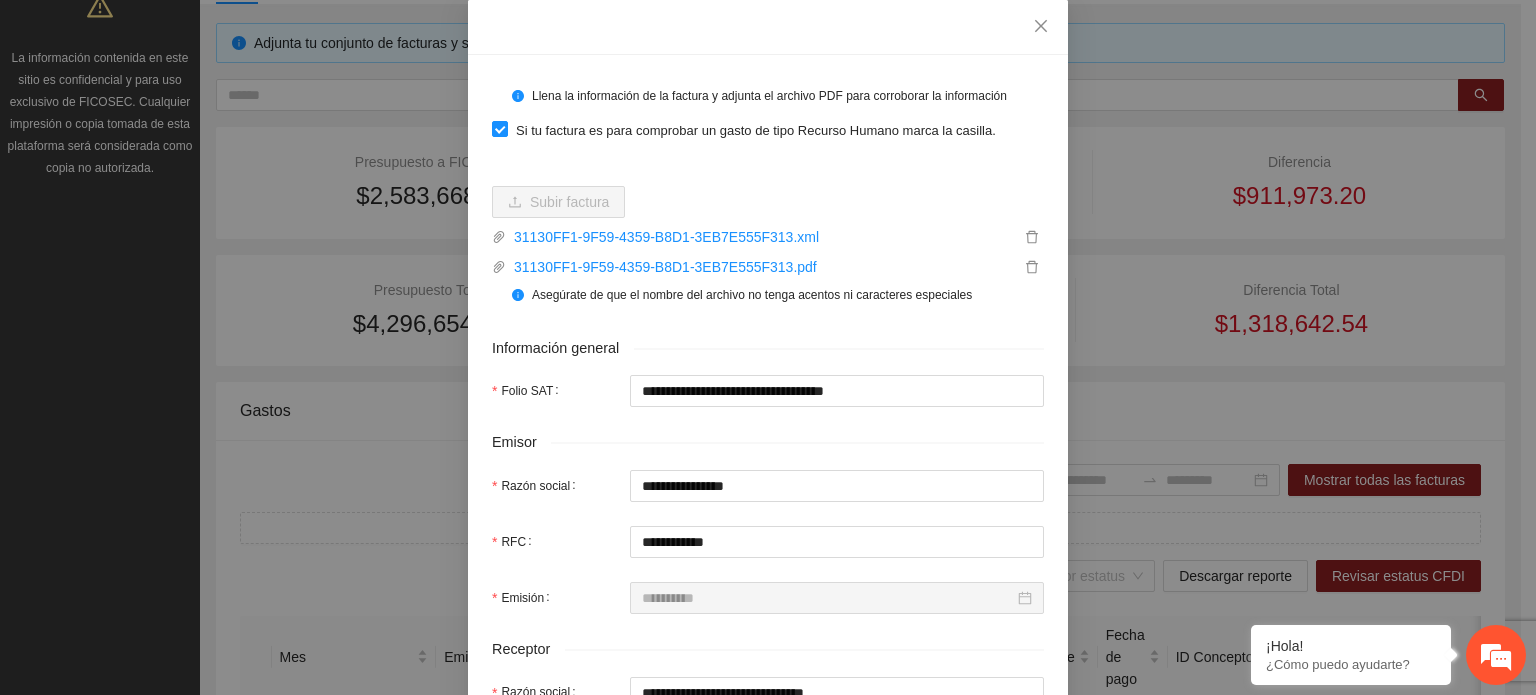 scroll, scrollTop: 100, scrollLeft: 0, axis: vertical 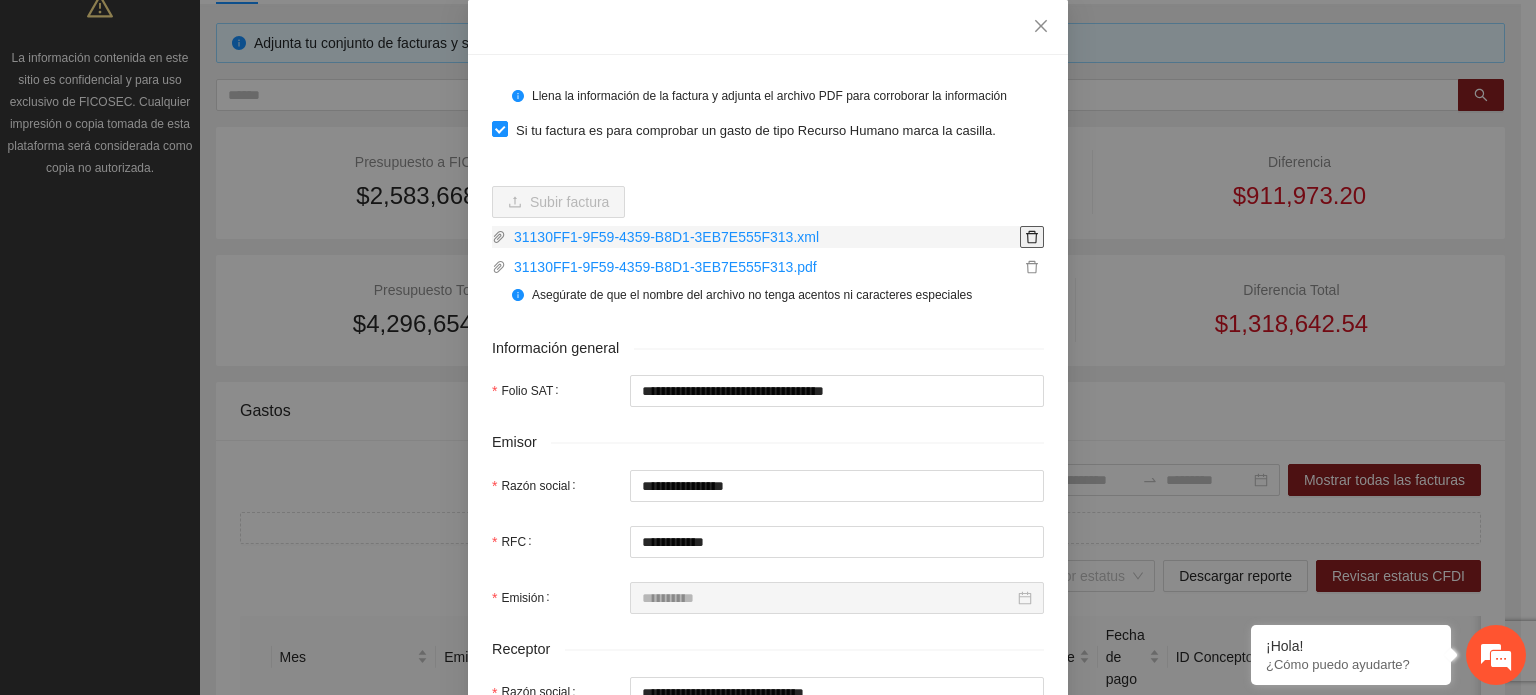 click 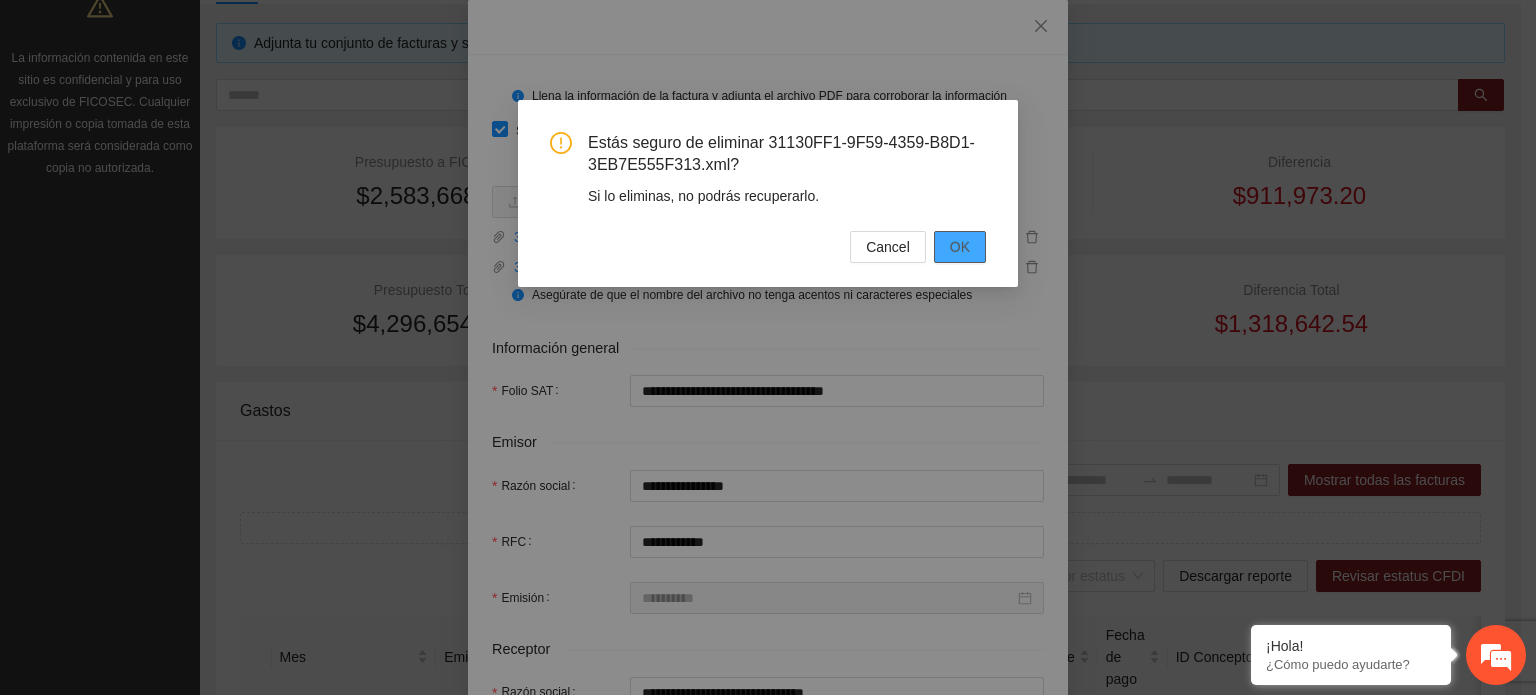click on "OK" at bounding box center (960, 247) 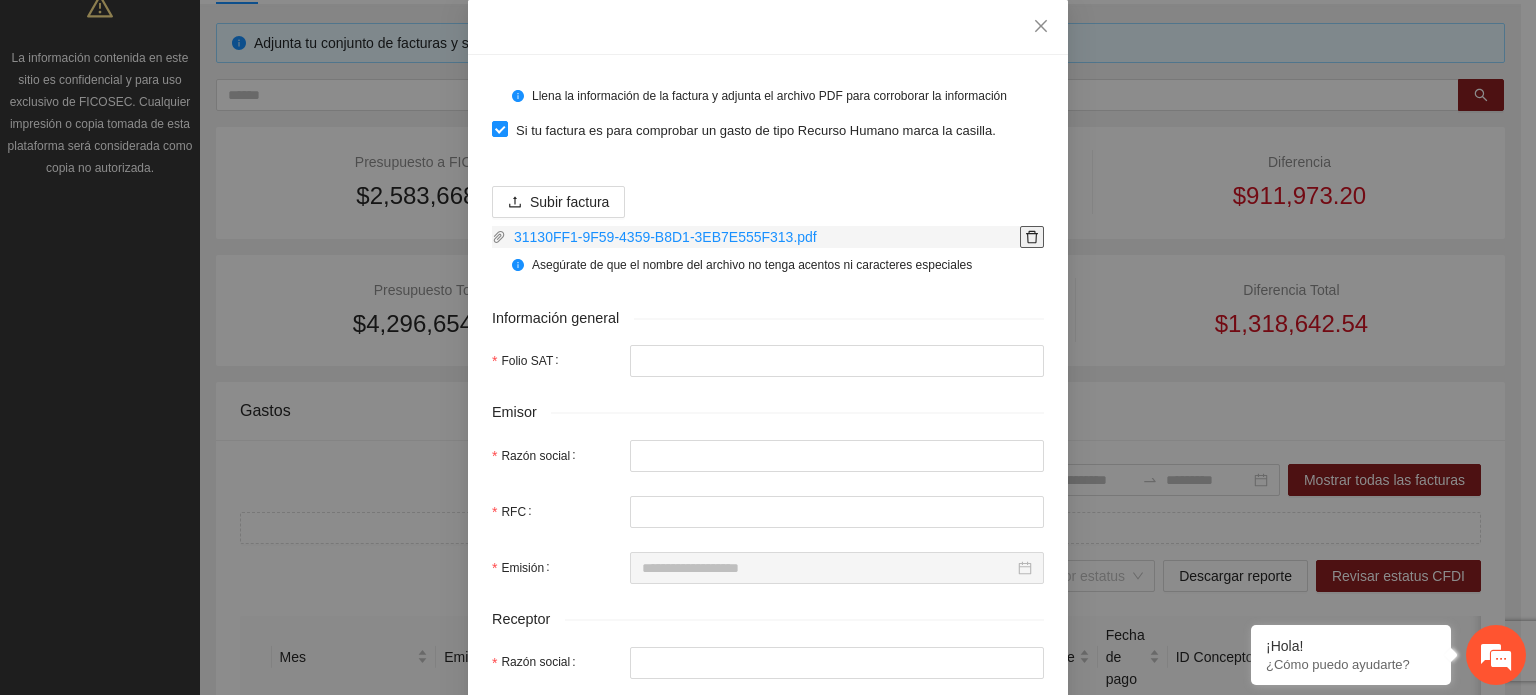 click at bounding box center [1032, 237] 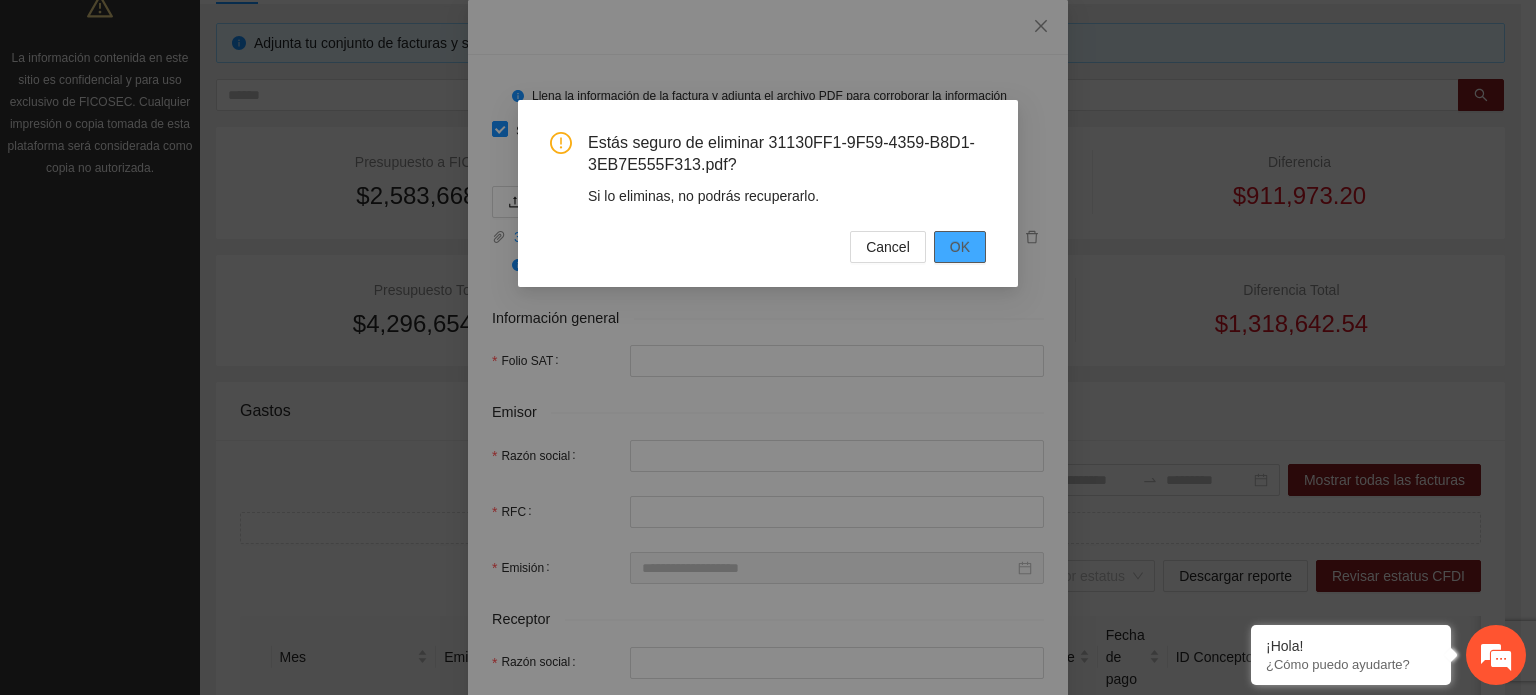 click on "OK" at bounding box center [960, 247] 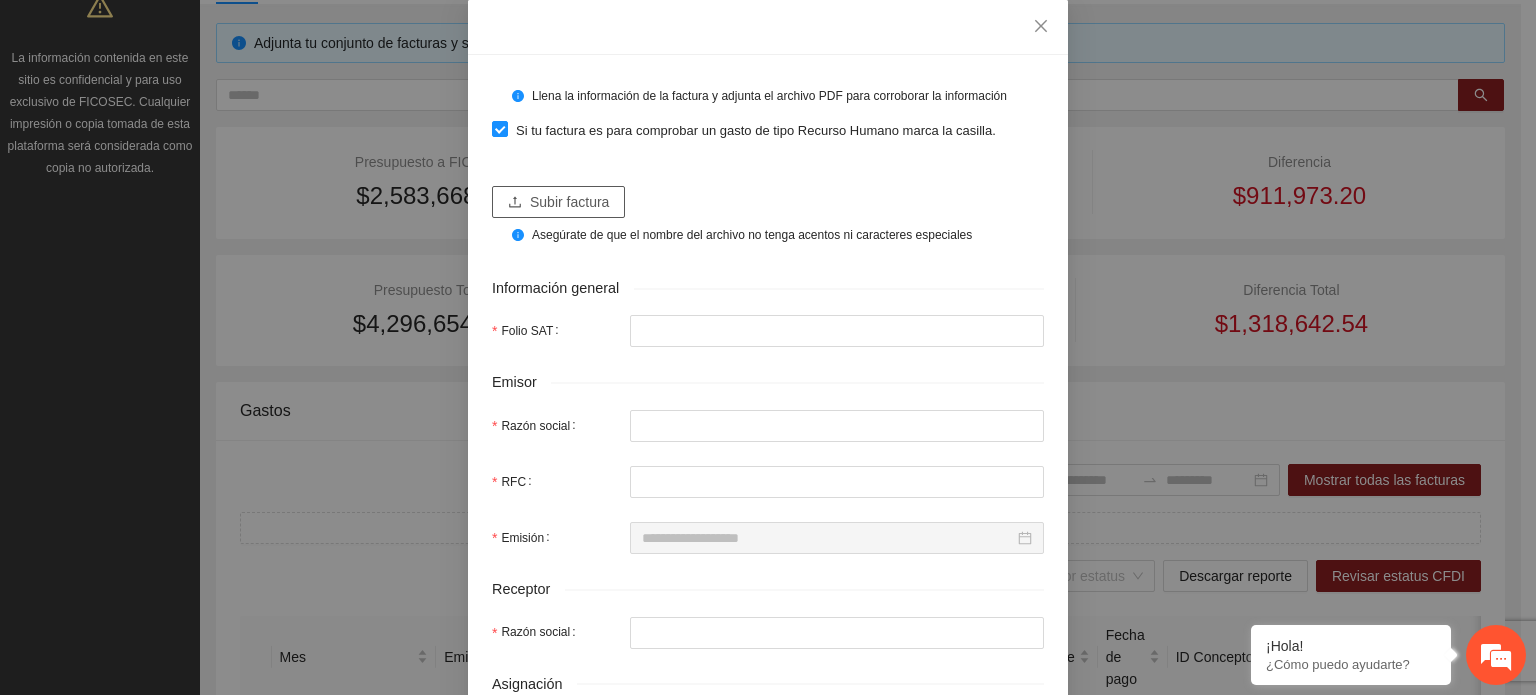 click on "Subir factura" at bounding box center (558, 202) 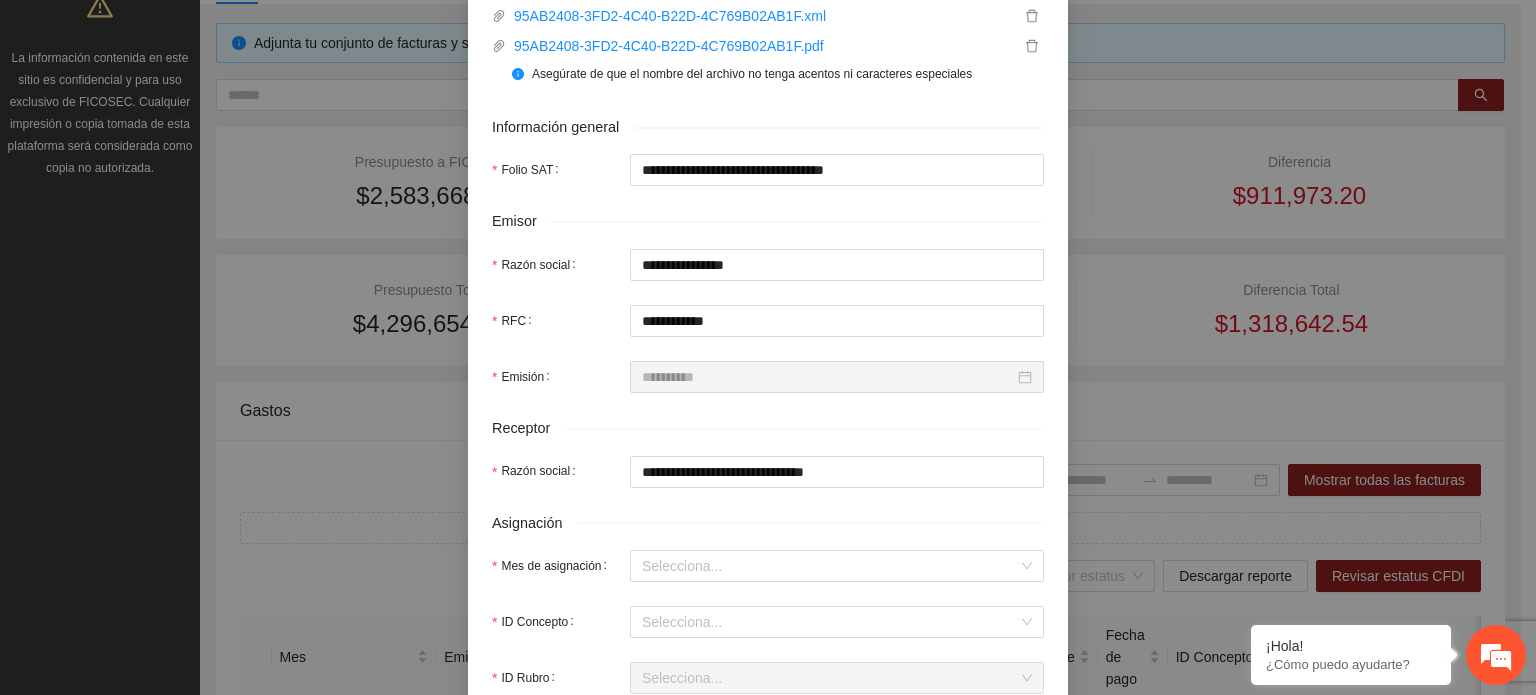 scroll, scrollTop: 100, scrollLeft: 0, axis: vertical 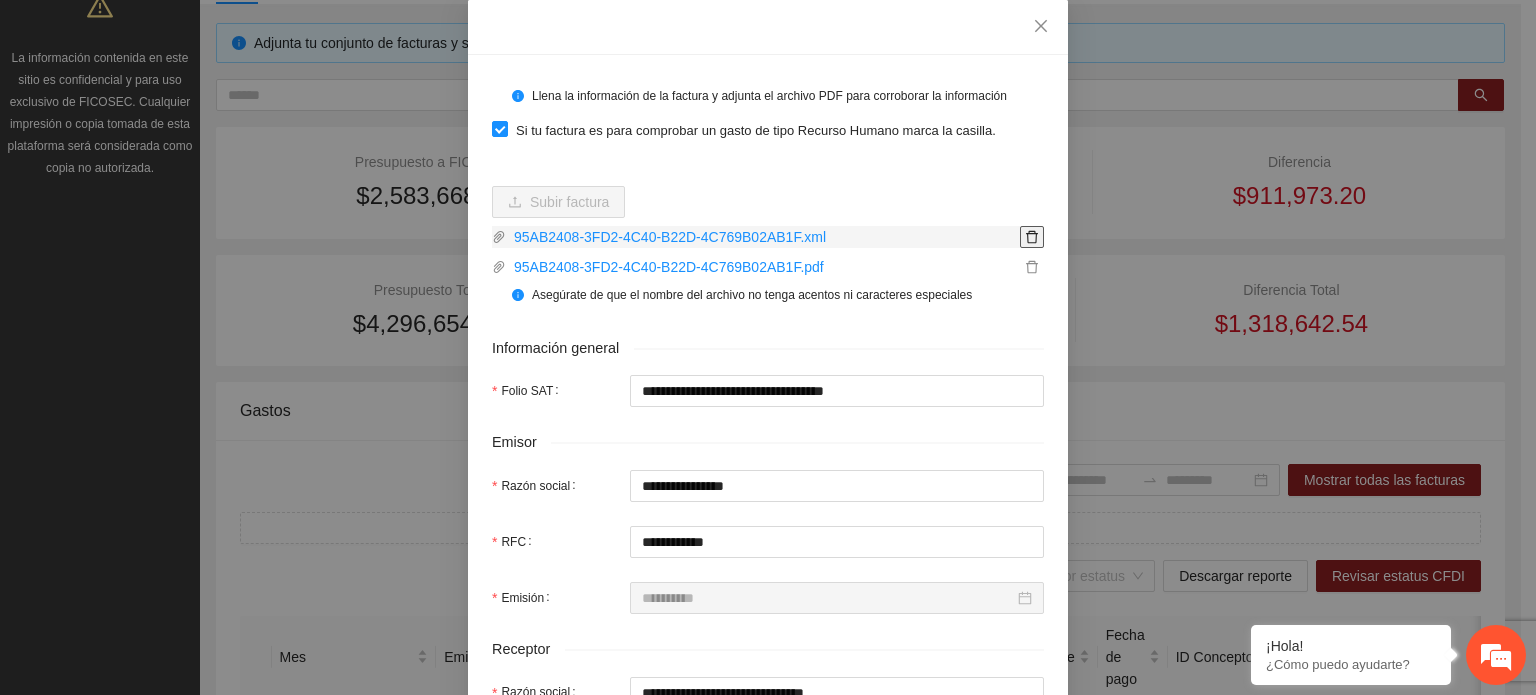 click at bounding box center [1032, 237] 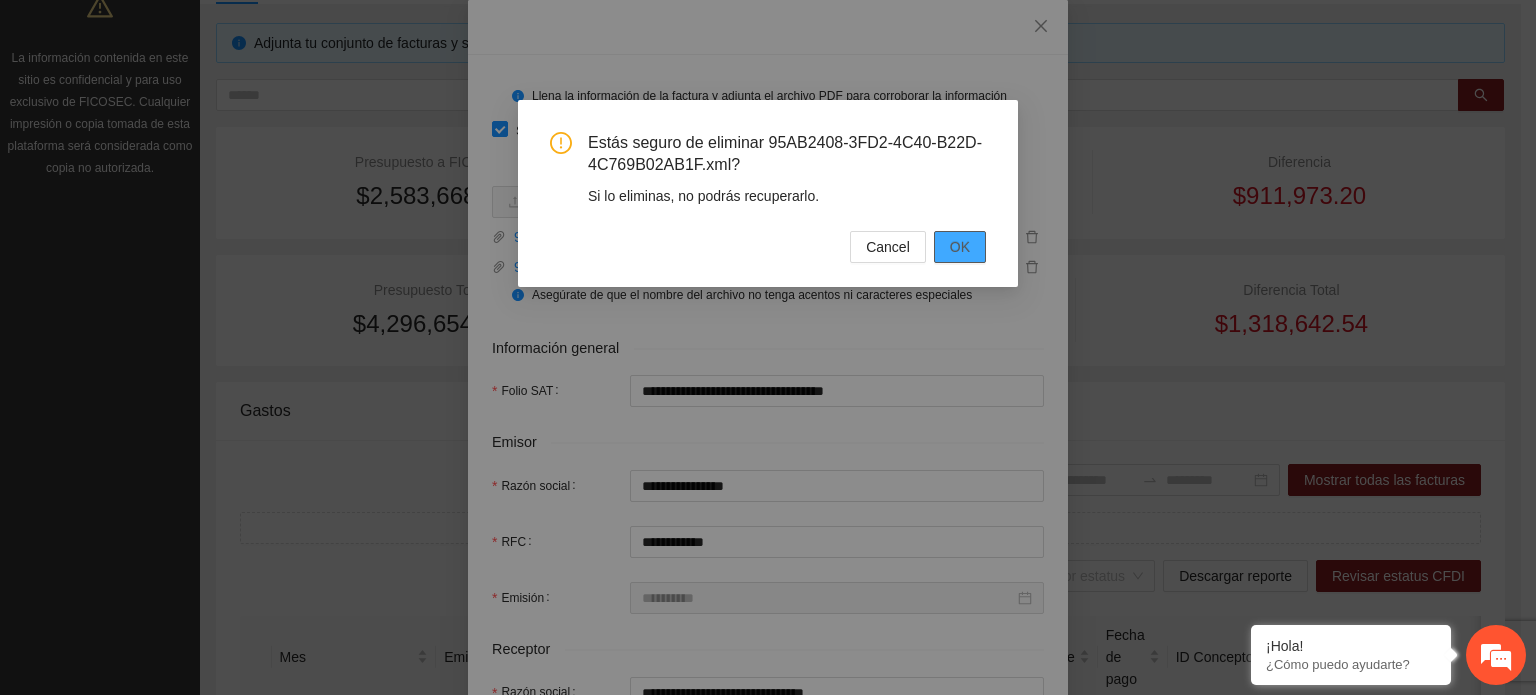 click on "OK" at bounding box center (960, 247) 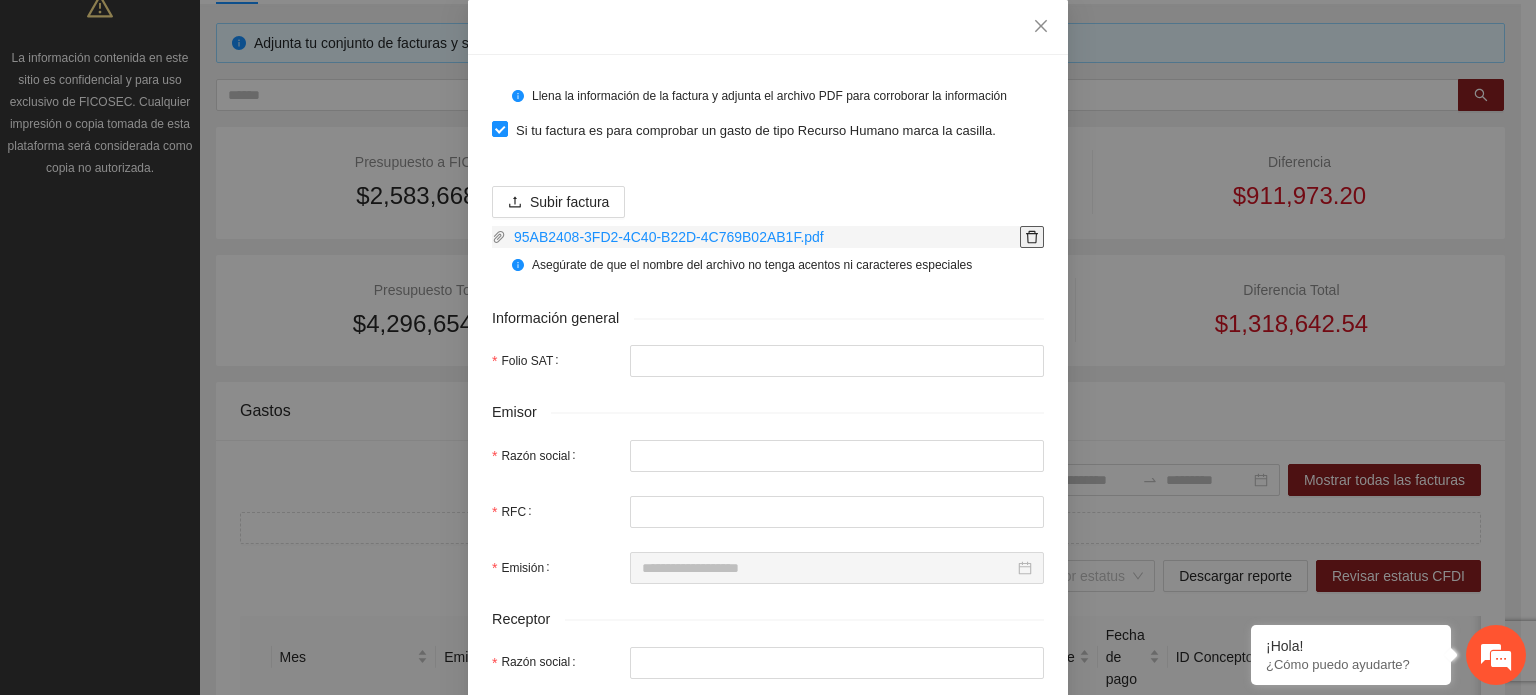 click at bounding box center (1032, 237) 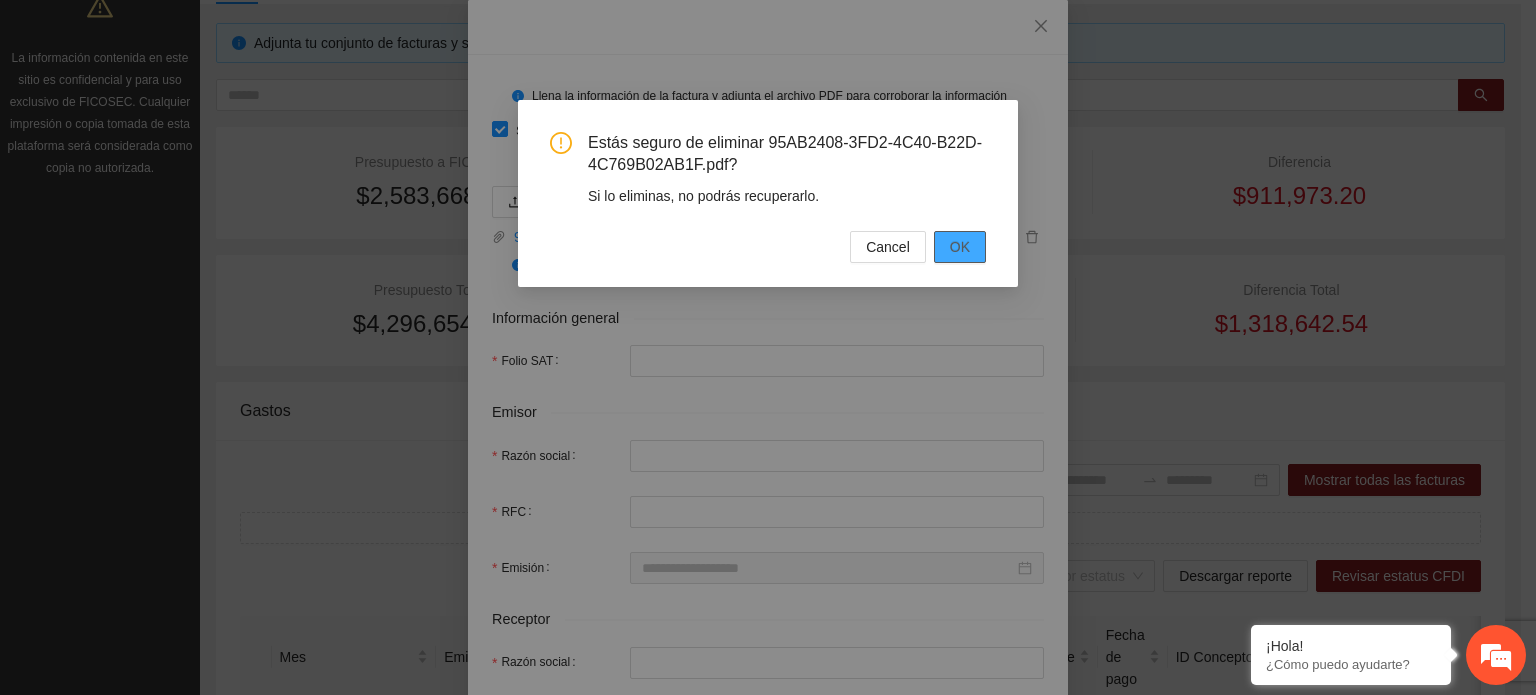click on "OK" at bounding box center (960, 247) 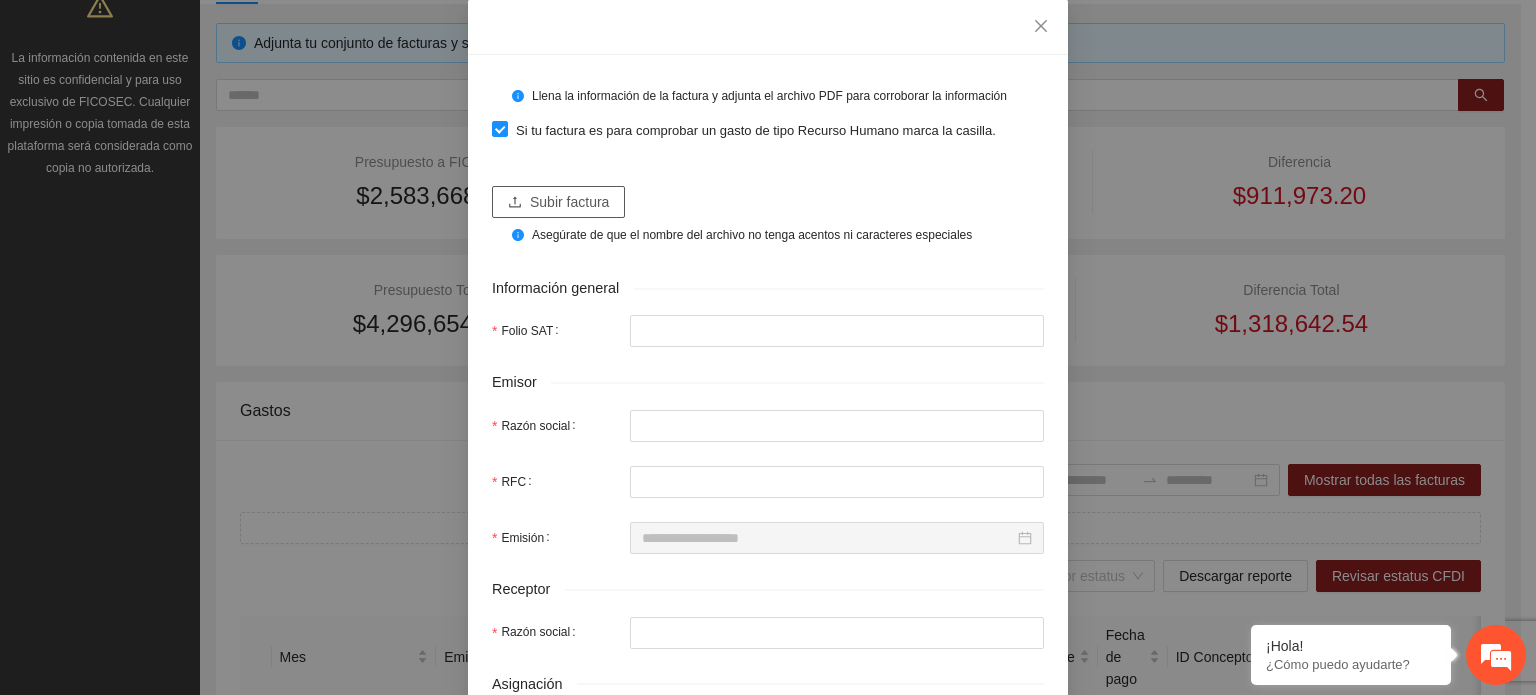 click on "Subir factura" at bounding box center (569, 202) 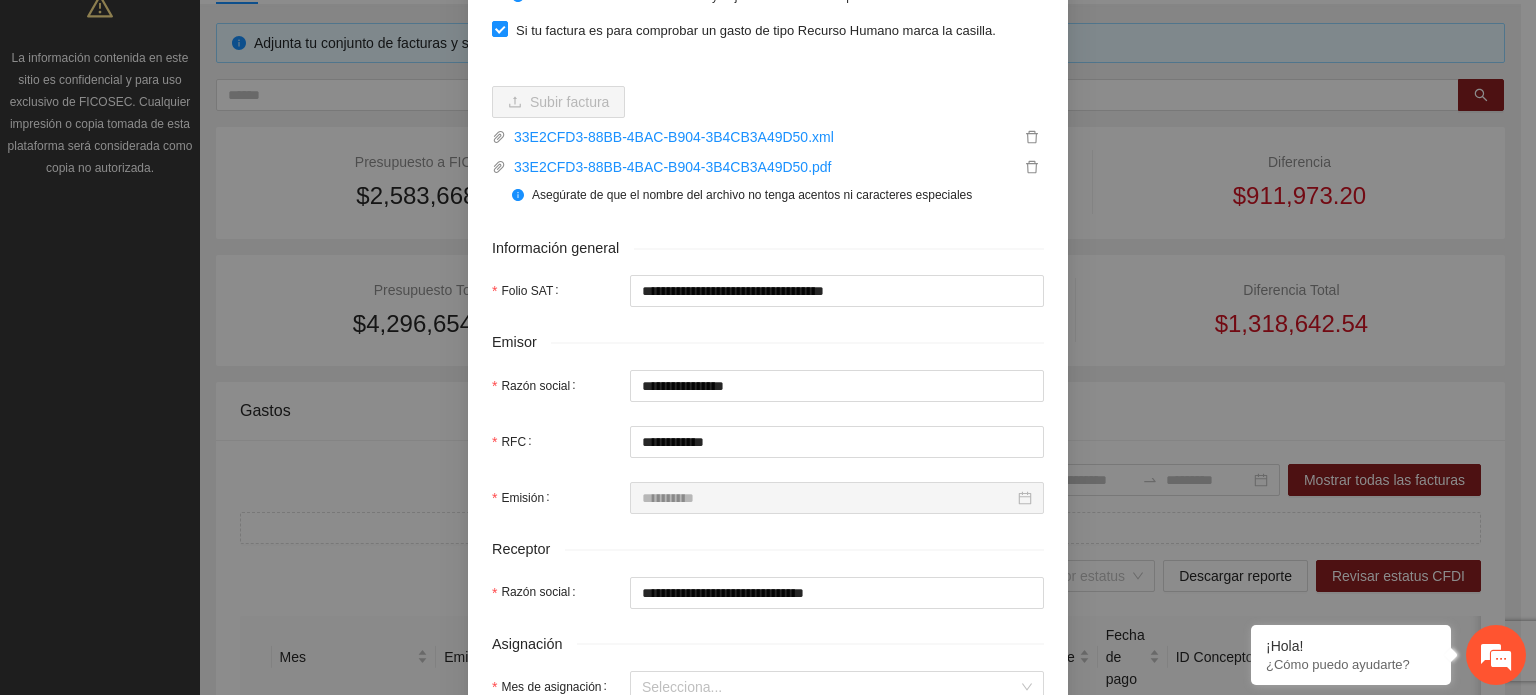 scroll, scrollTop: 100, scrollLeft: 0, axis: vertical 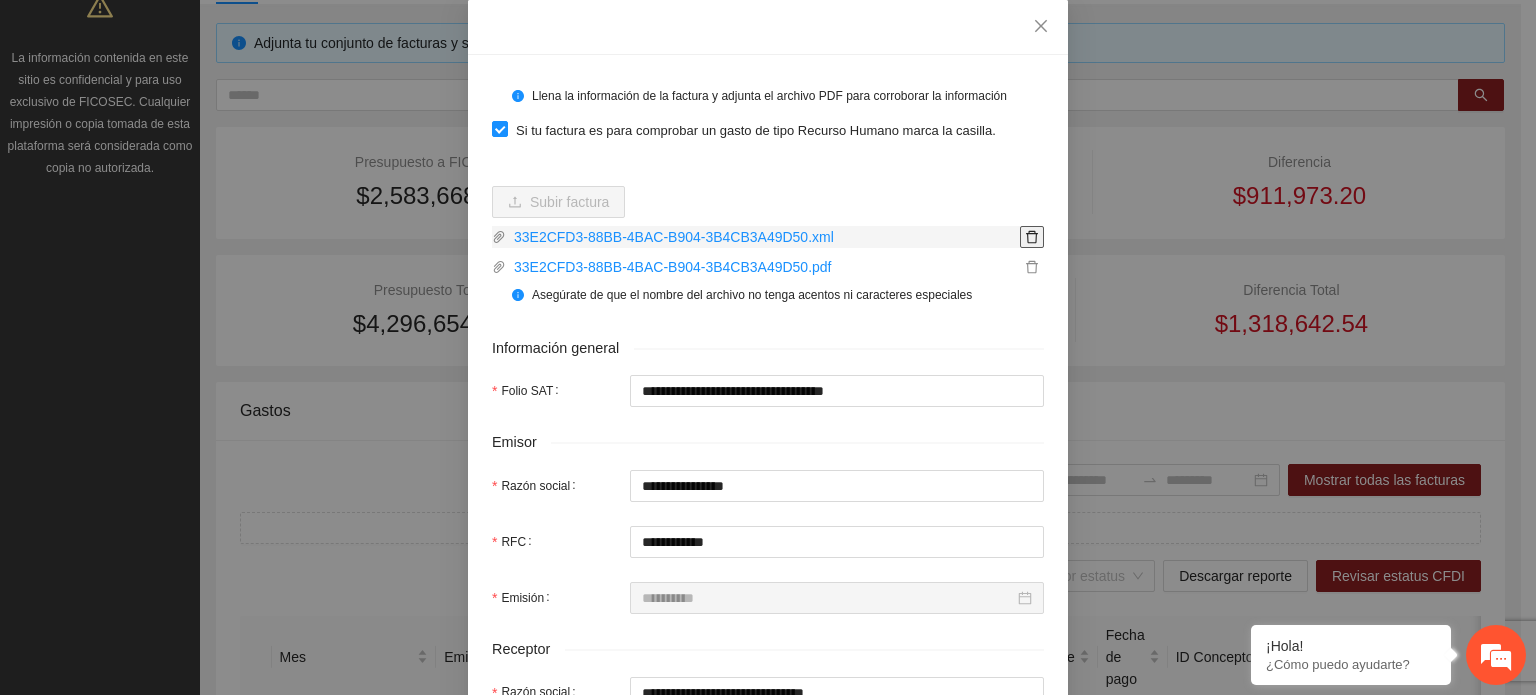 click 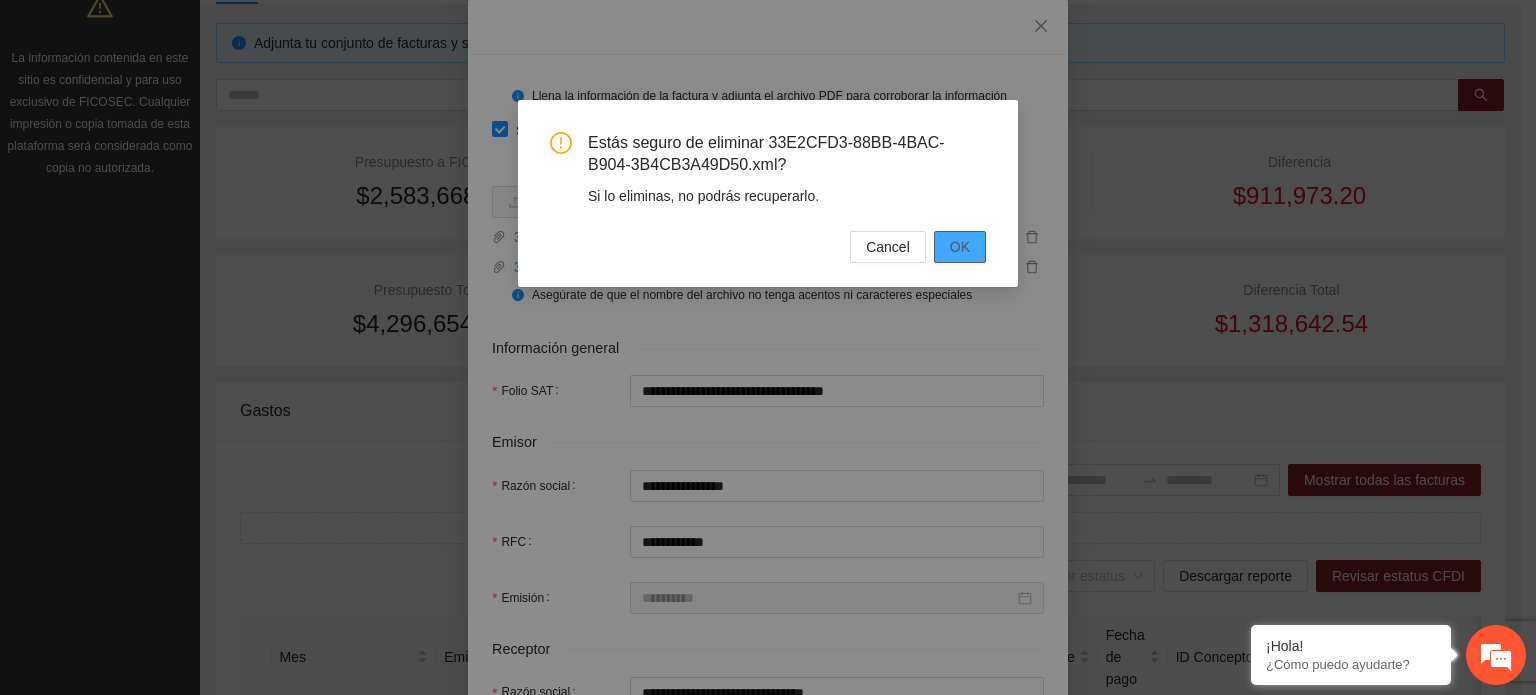 click on "OK" at bounding box center (960, 247) 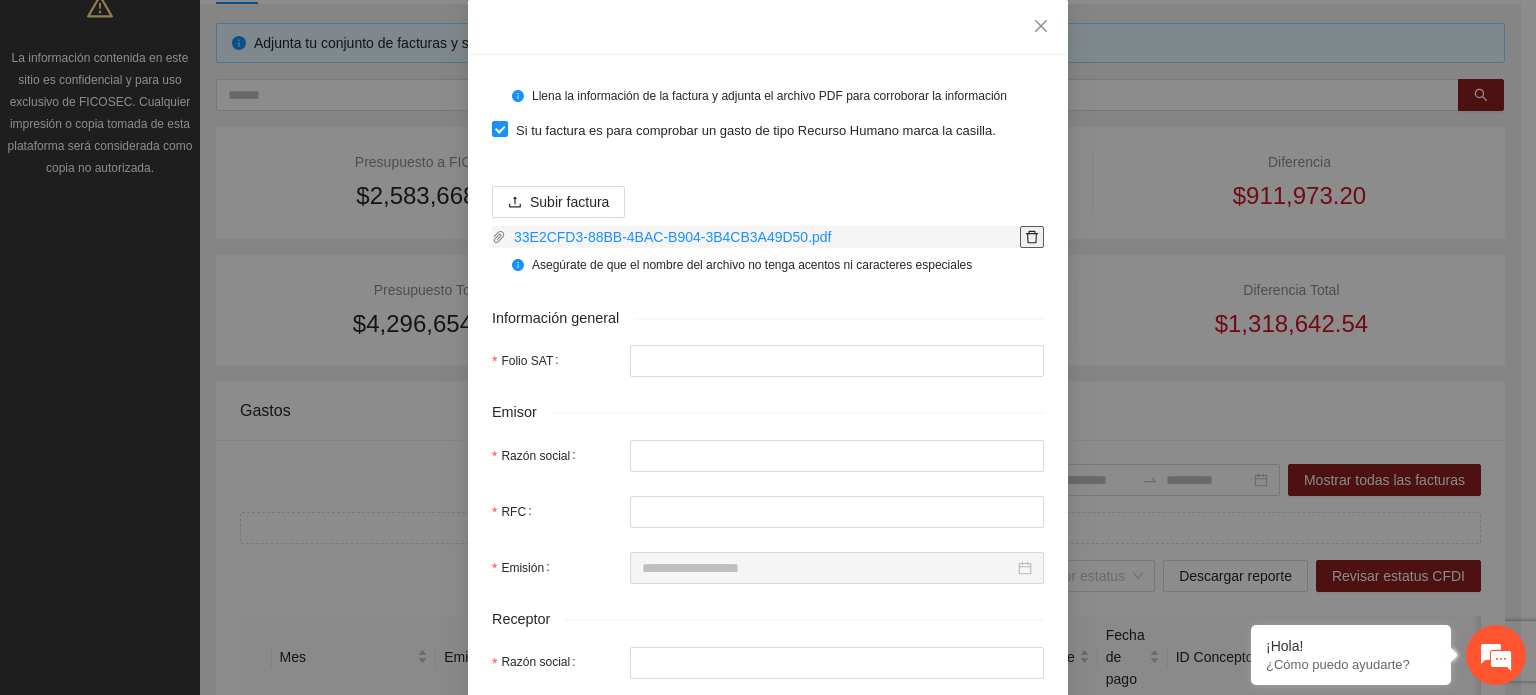 click 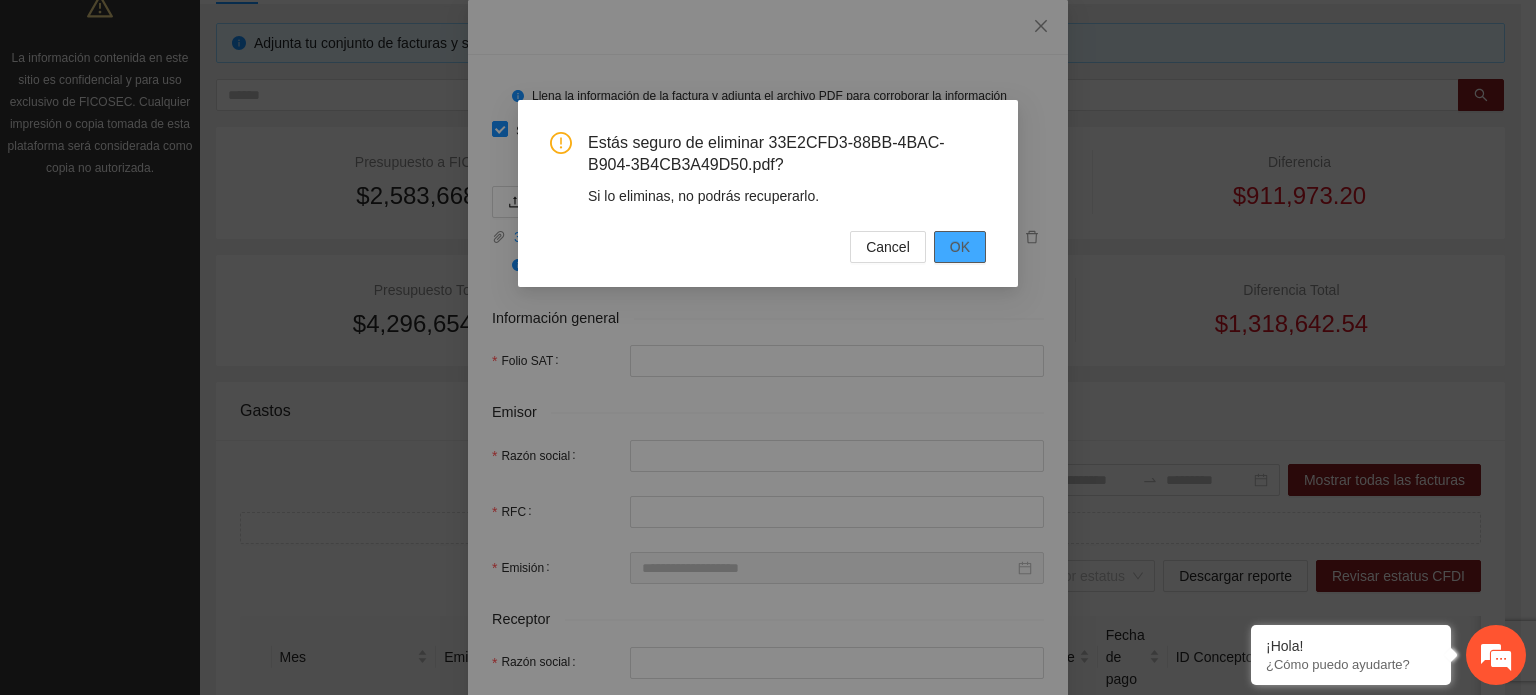 click on "OK" at bounding box center (960, 247) 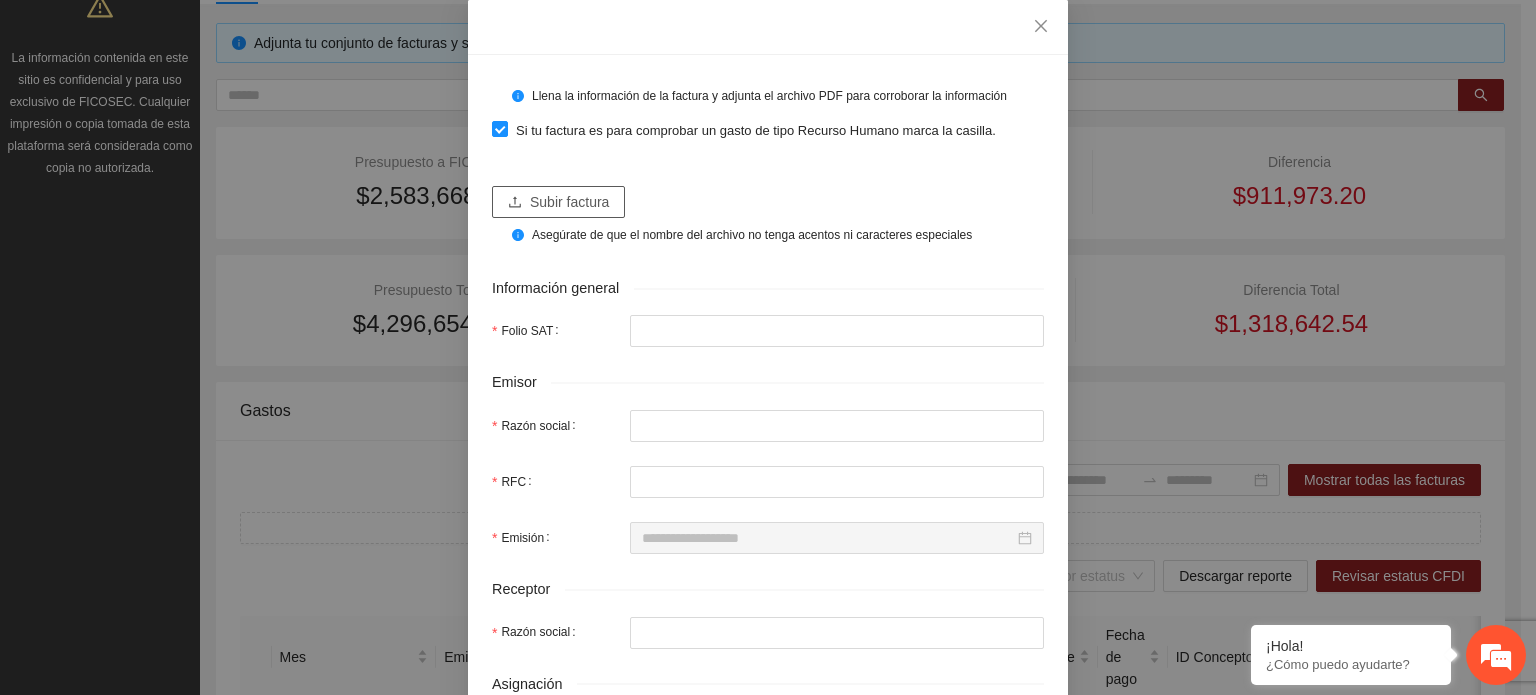 click on "Subir factura" at bounding box center (569, 202) 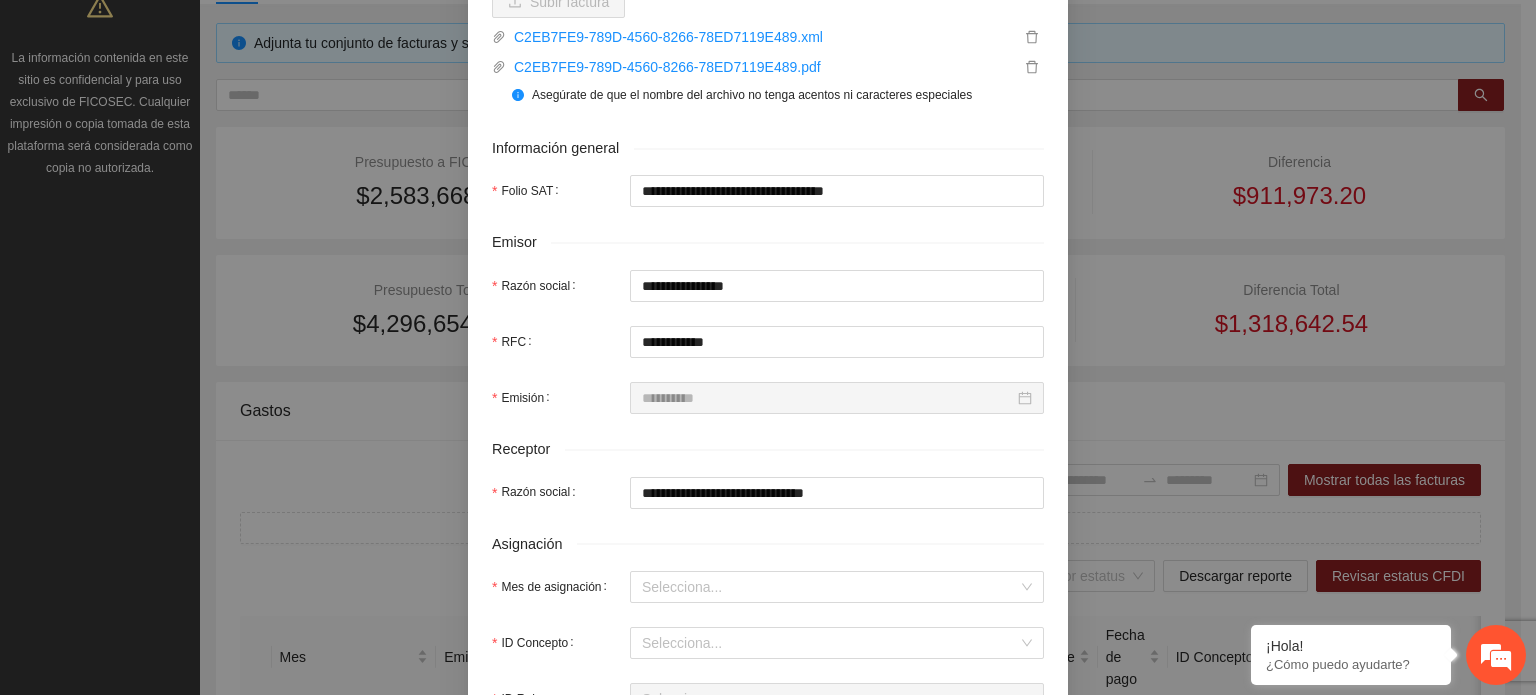 scroll, scrollTop: 0, scrollLeft: 0, axis: both 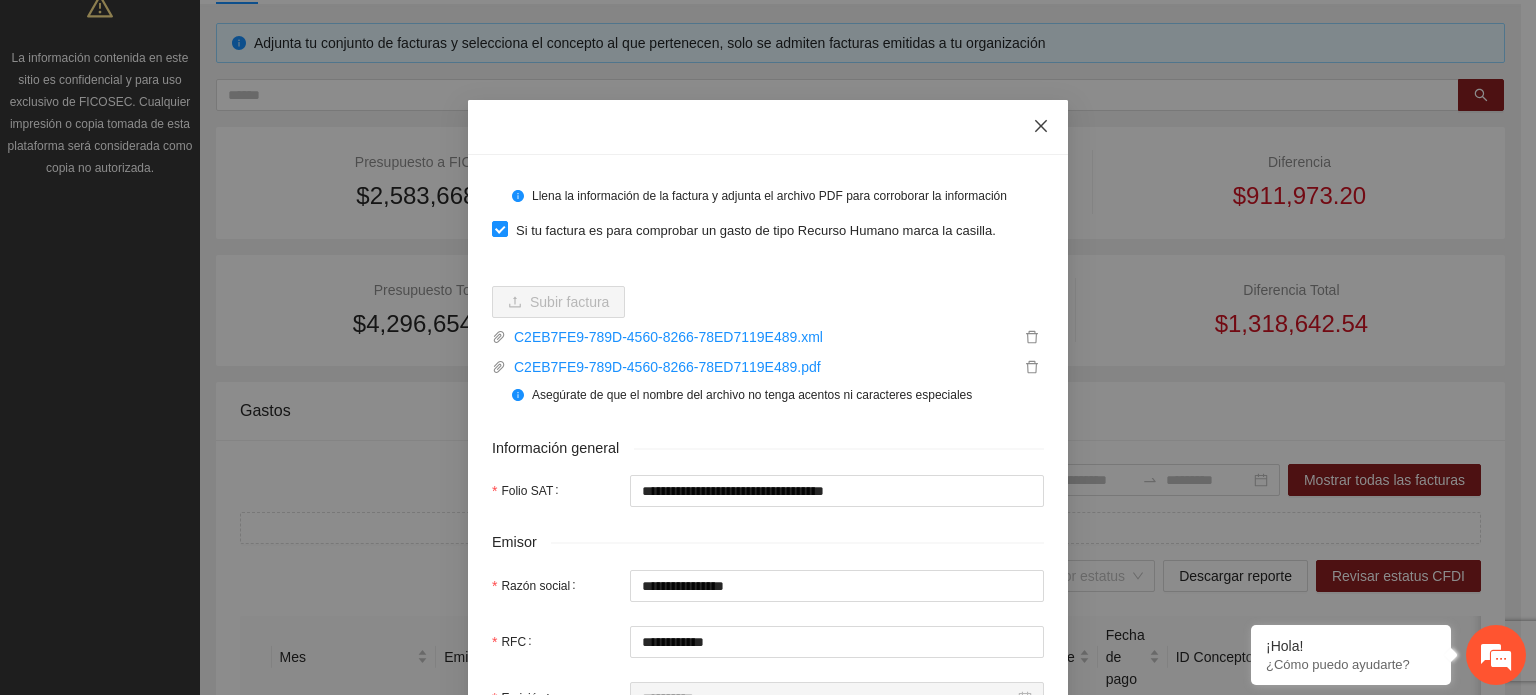 click at bounding box center (1041, 127) 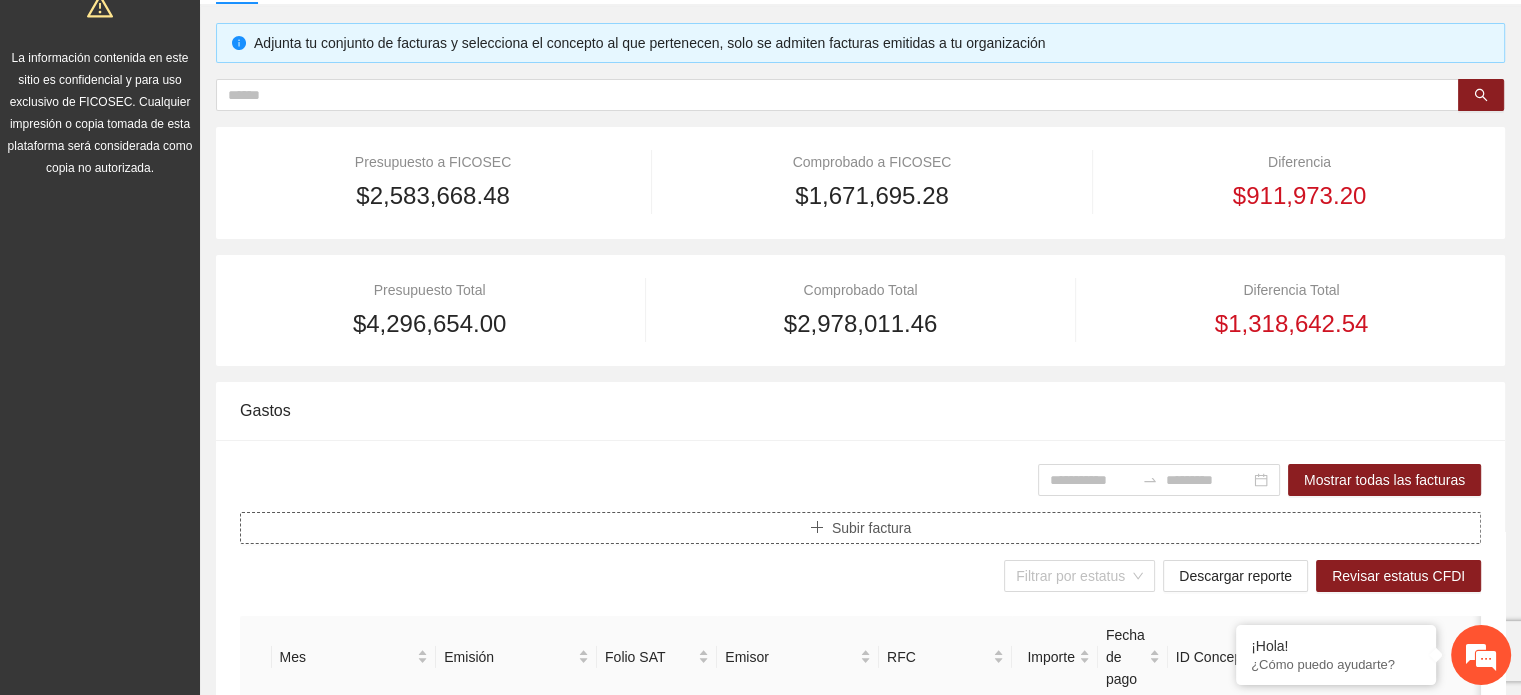click on "Subir factura" at bounding box center [871, 528] 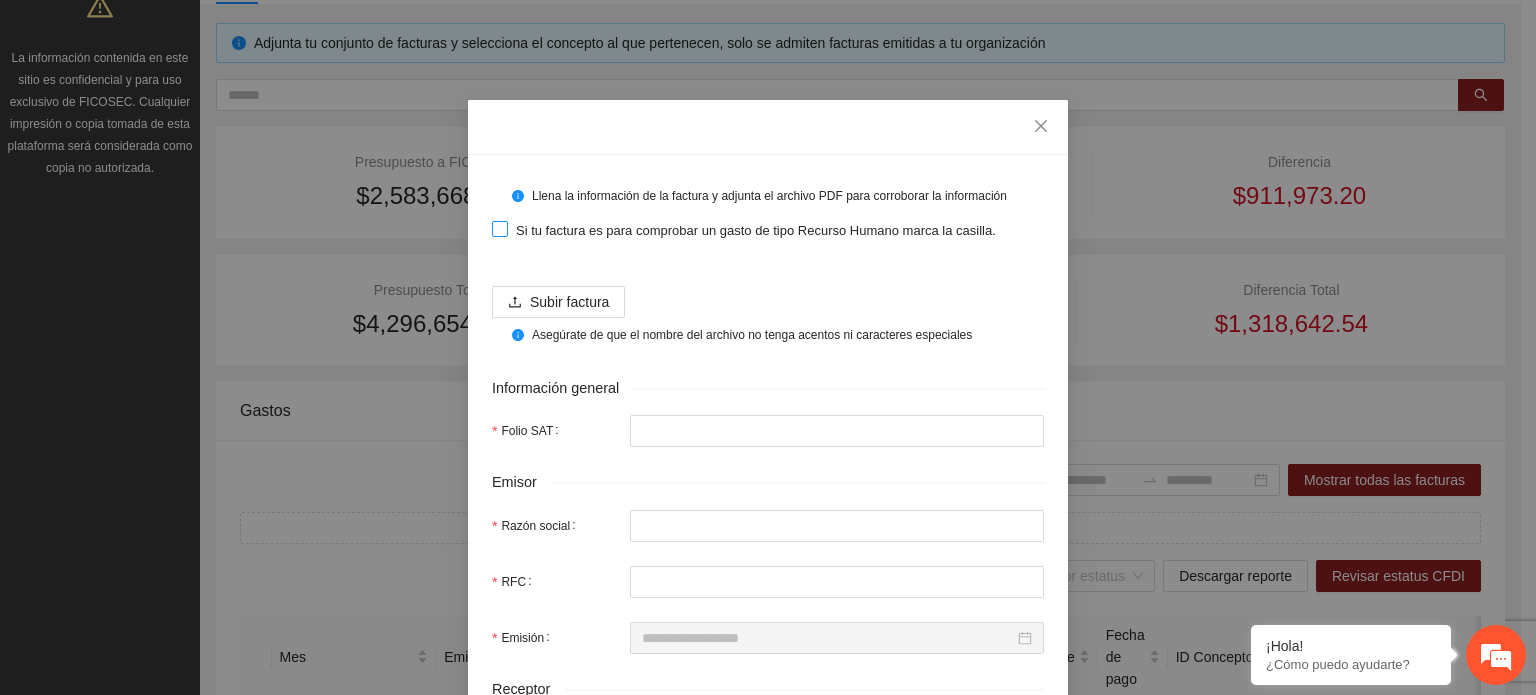 click at bounding box center (500, 229) 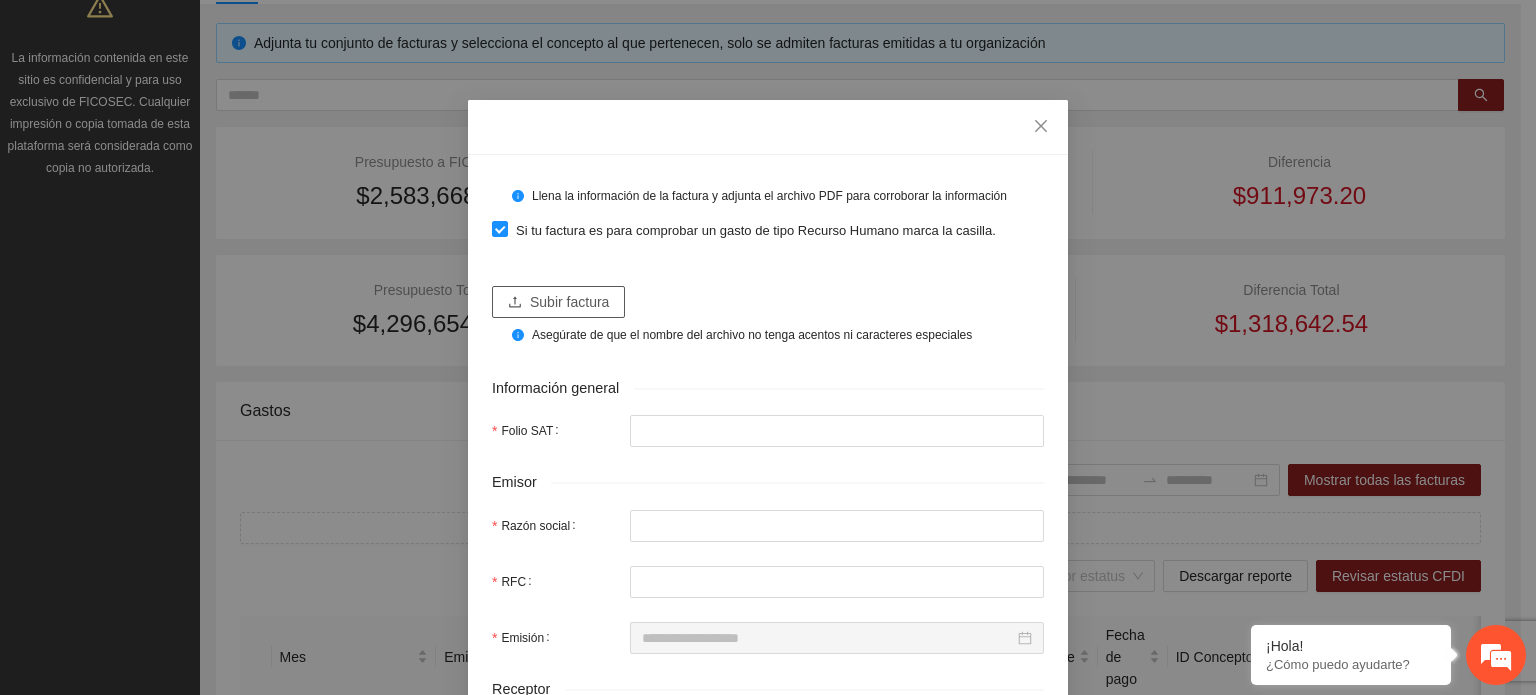 click on "Subir factura" at bounding box center [558, 302] 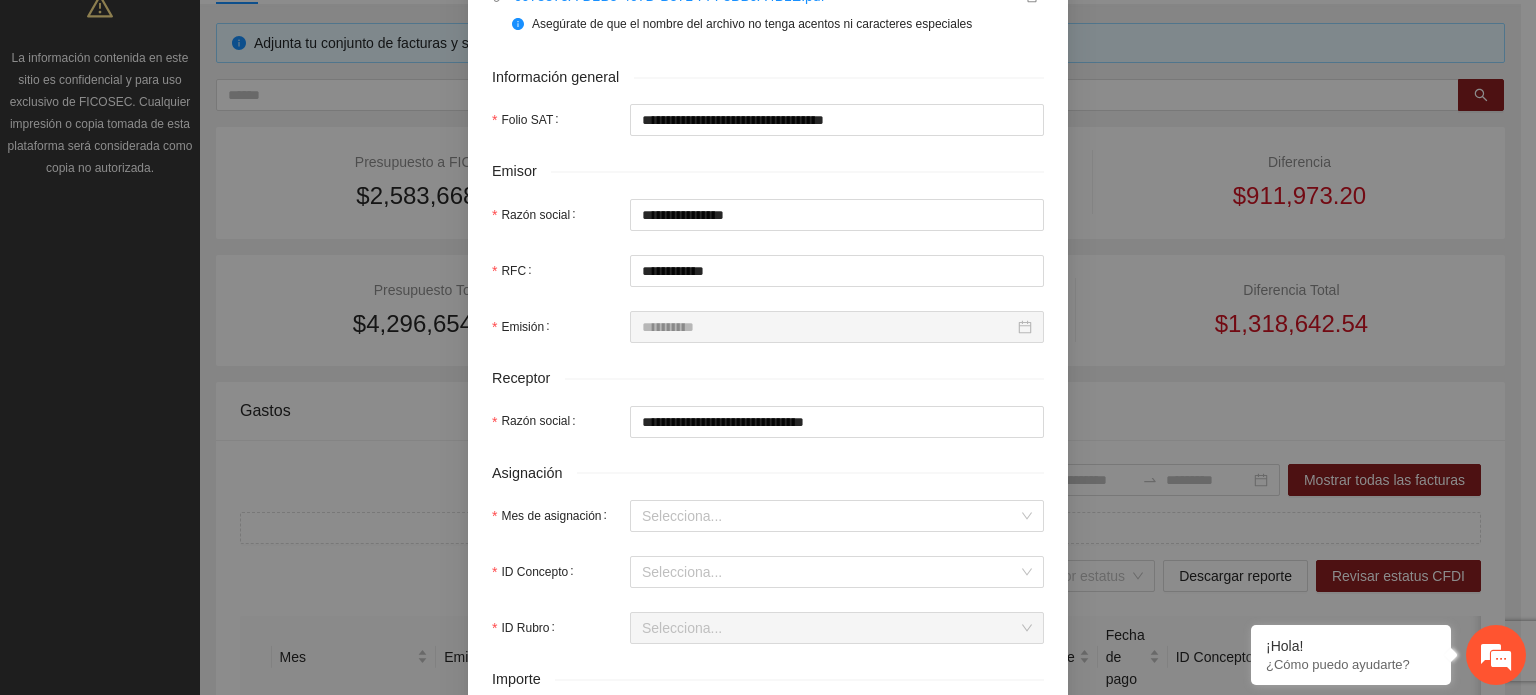 scroll, scrollTop: 600, scrollLeft: 0, axis: vertical 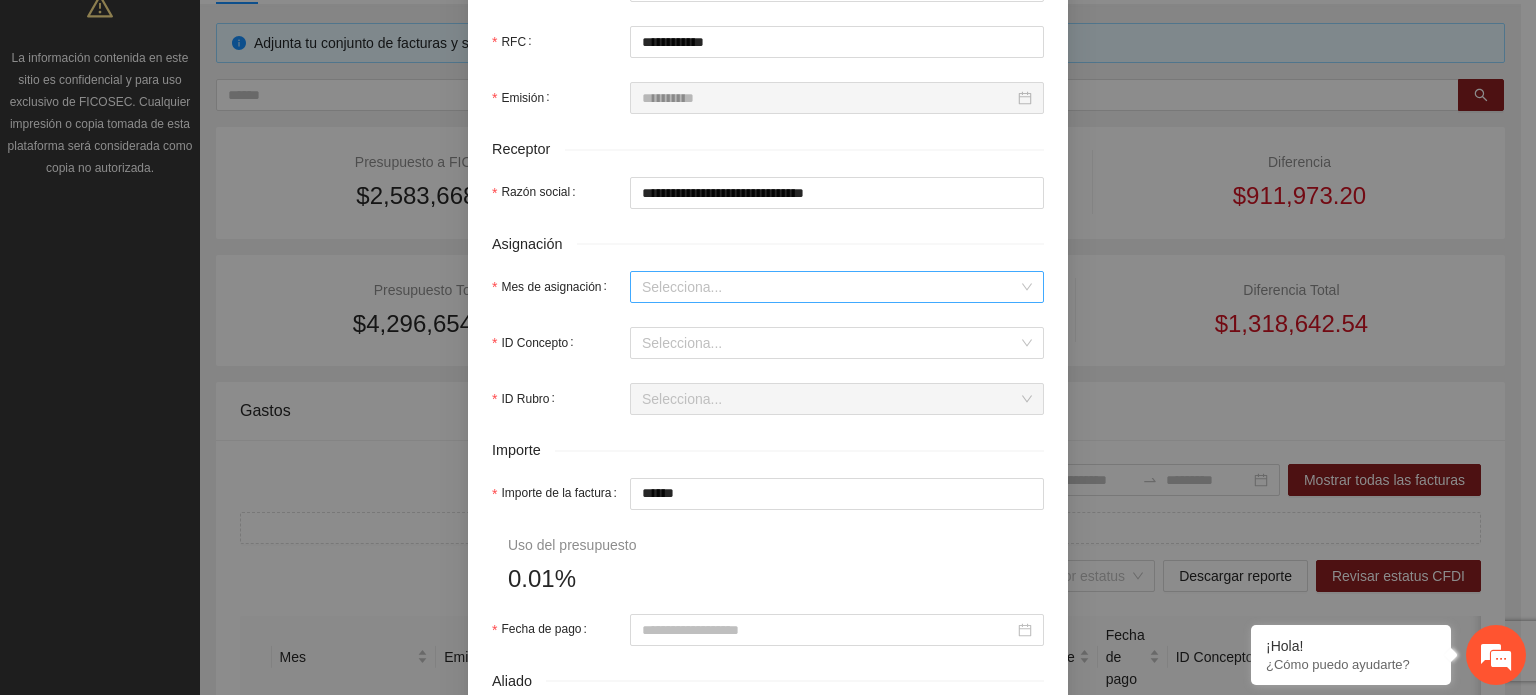 click on "Mes de asignación" at bounding box center (830, 287) 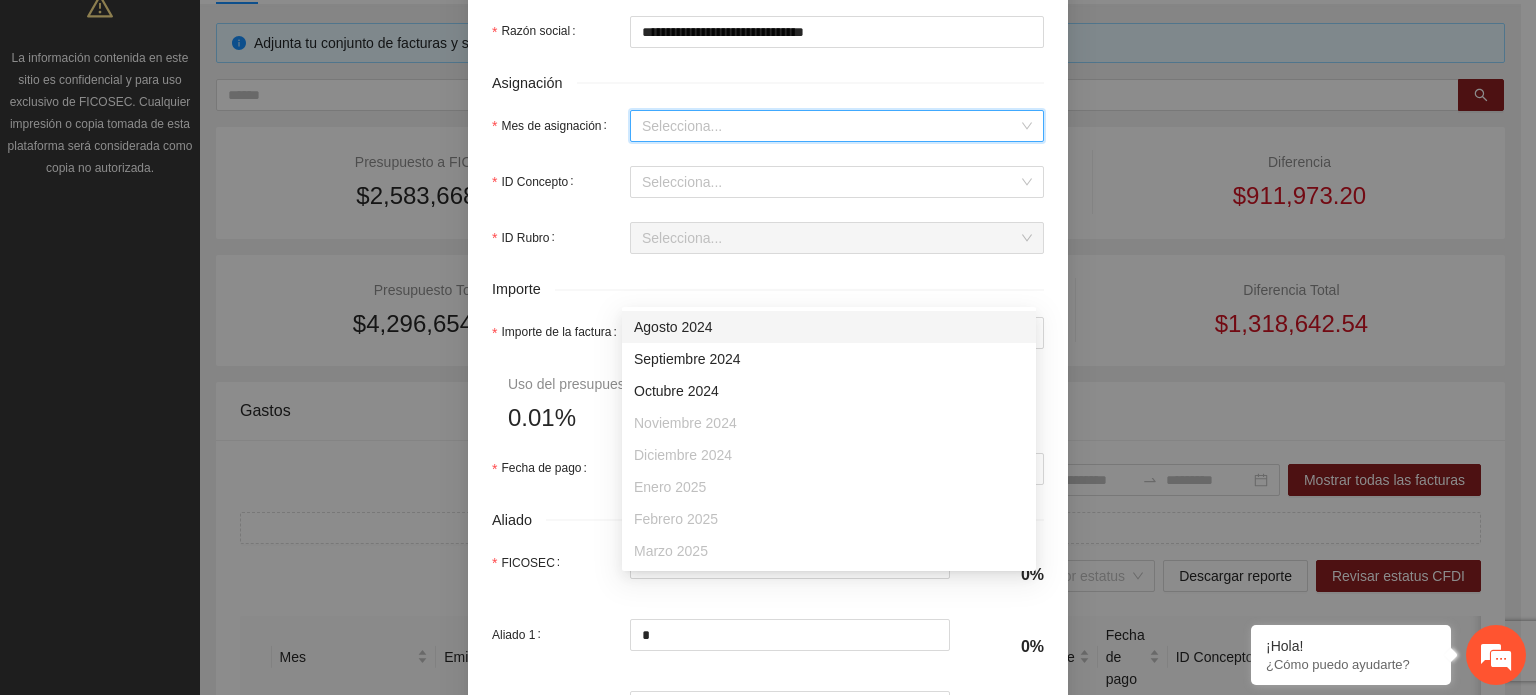 scroll, scrollTop: 900, scrollLeft: 0, axis: vertical 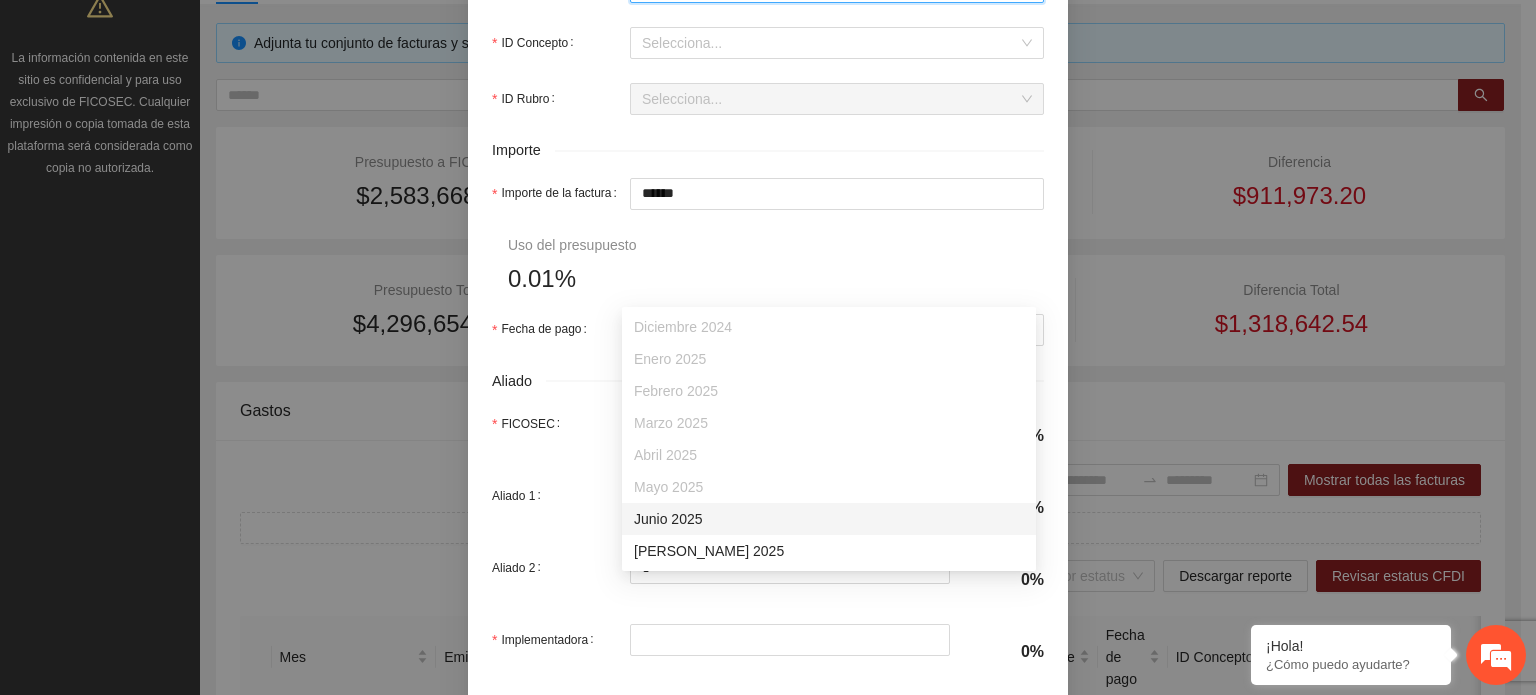 click on "Junio 2025" at bounding box center (829, 519) 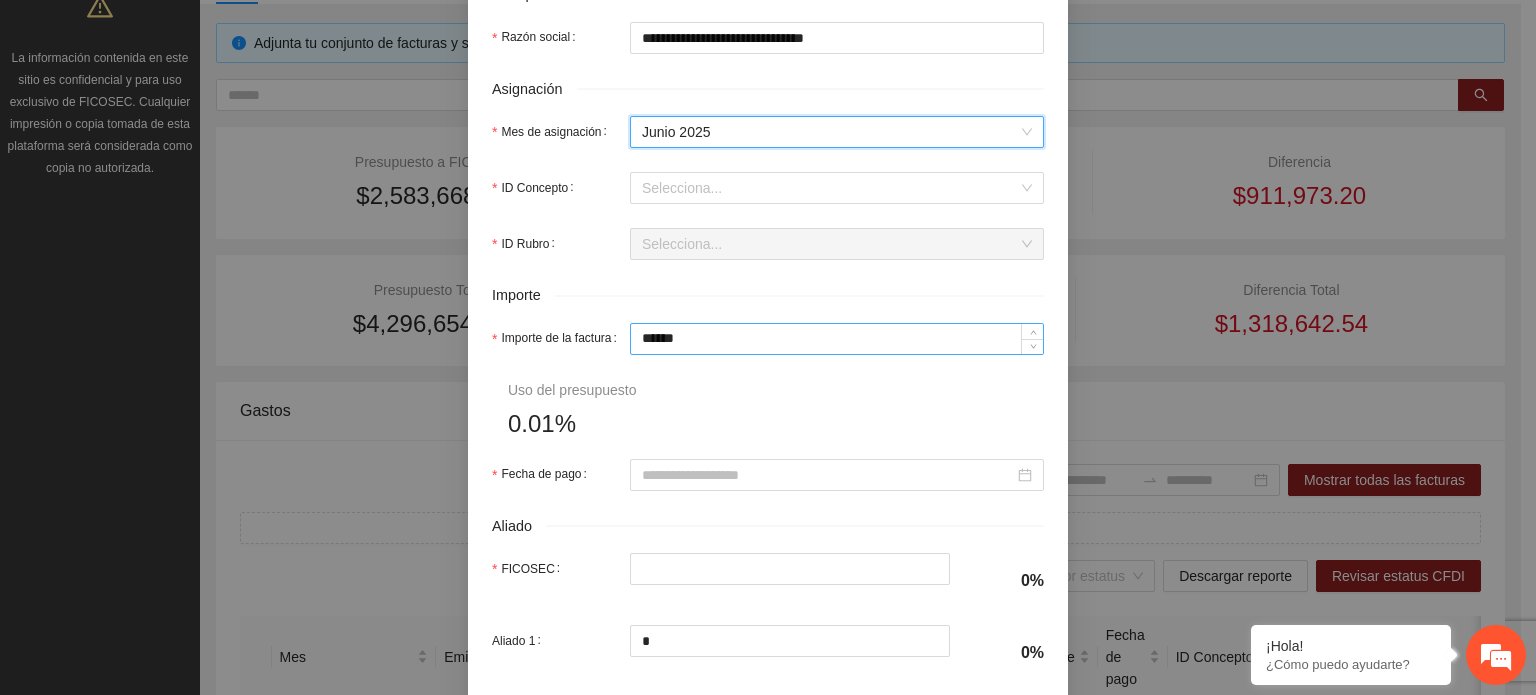 scroll, scrollTop: 700, scrollLeft: 0, axis: vertical 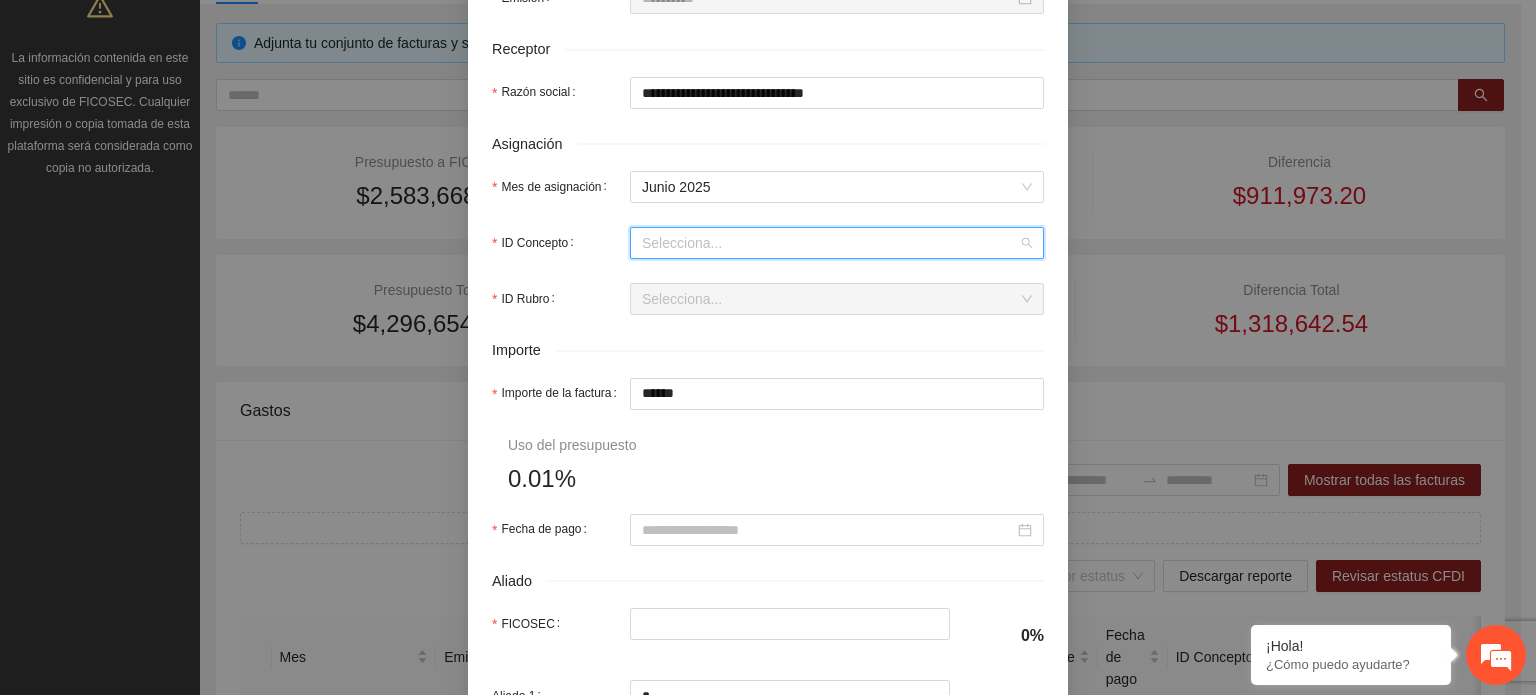 click on "ID Concepto" at bounding box center [830, 243] 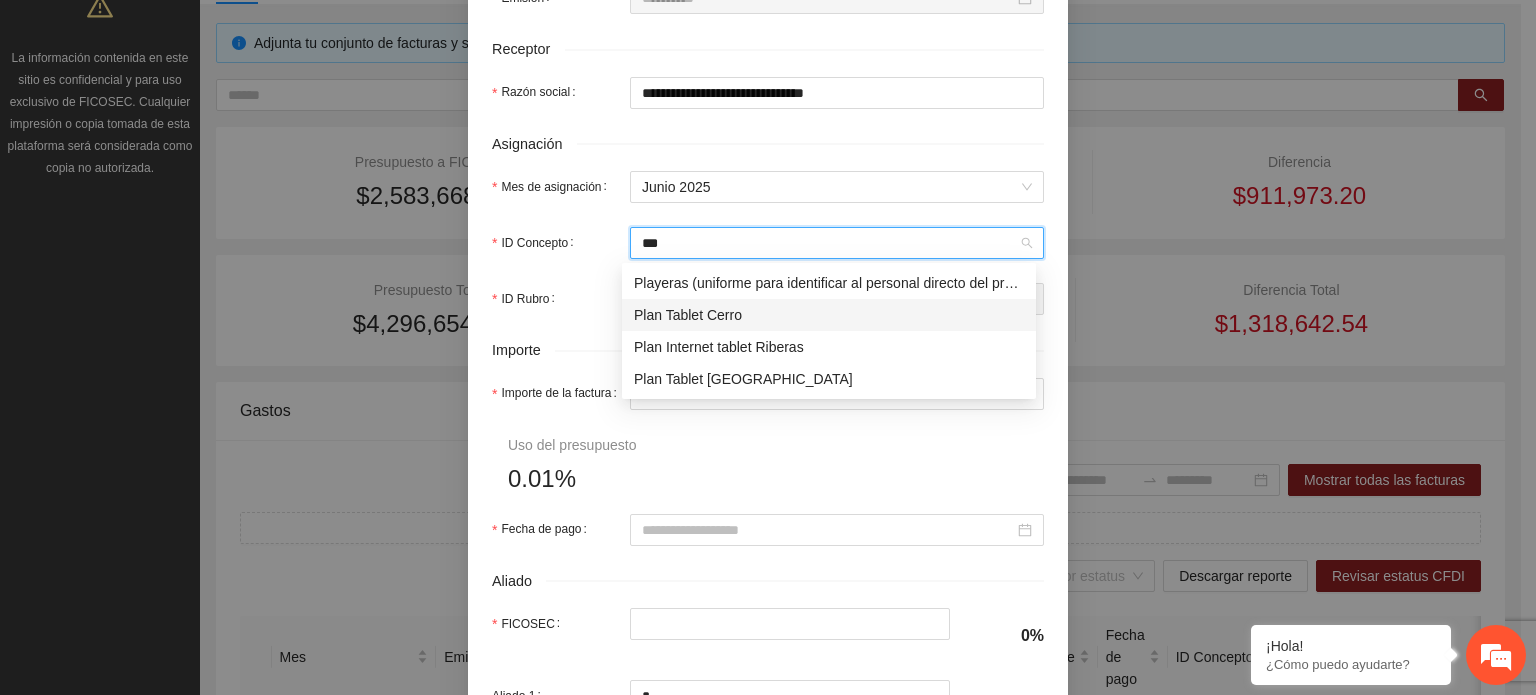 click on "Plan Tablet Cerro" at bounding box center (829, 315) 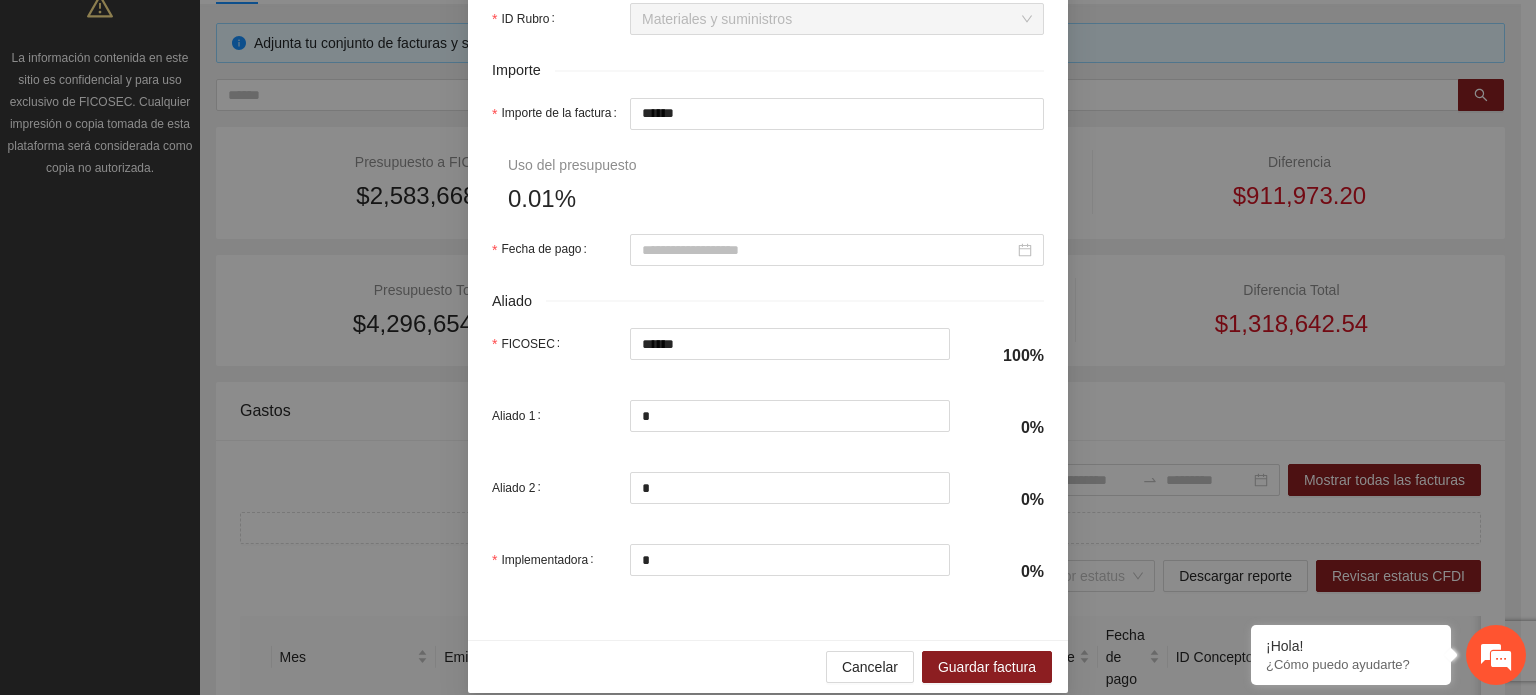 scroll, scrollTop: 1001, scrollLeft: 0, axis: vertical 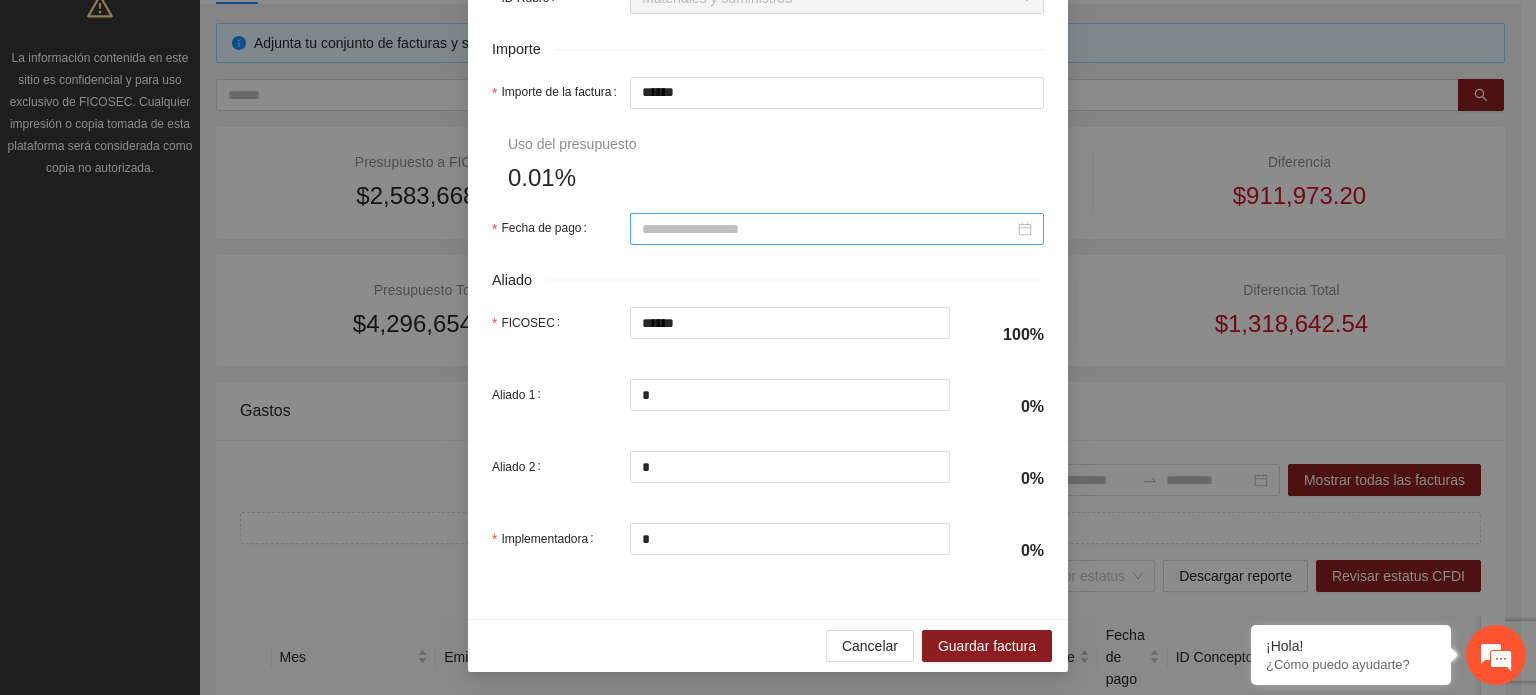 click on "Fecha de pago" at bounding box center (828, 229) 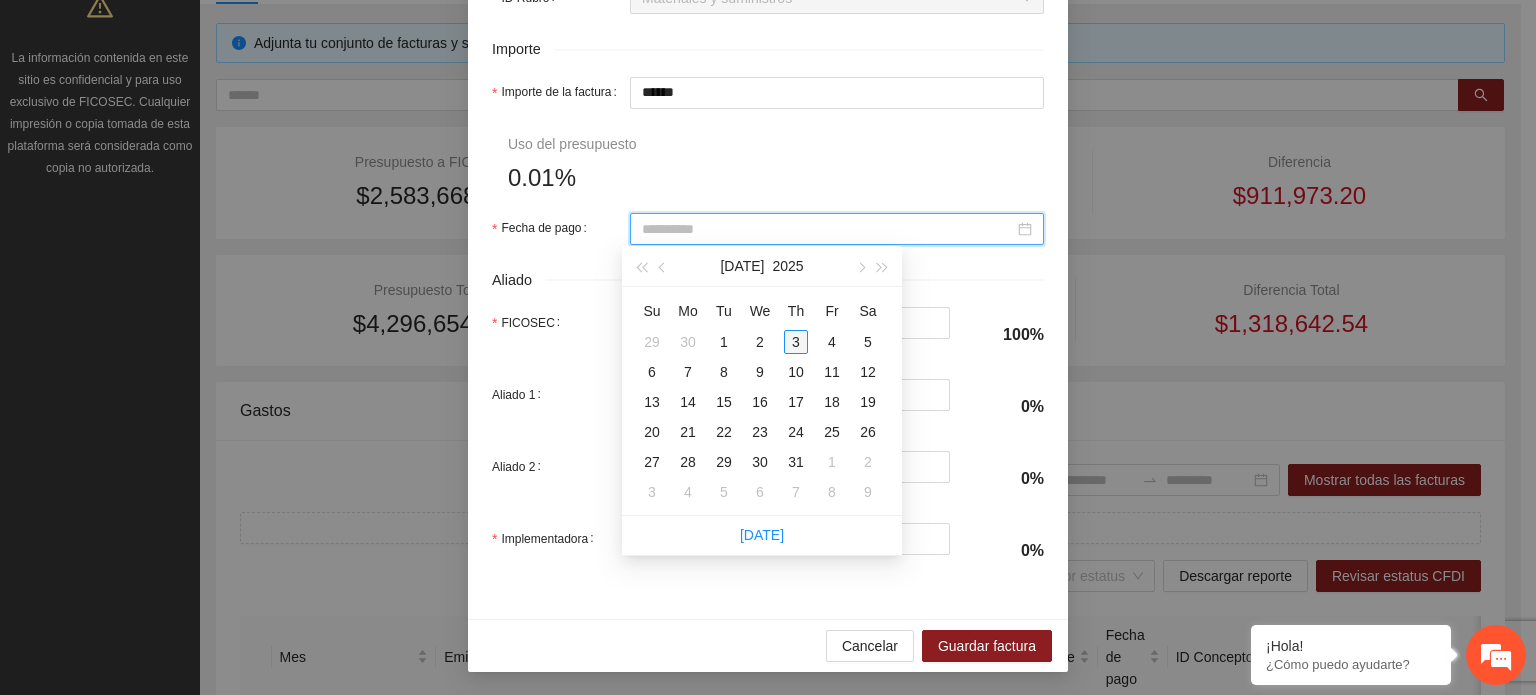 click on "3" at bounding box center (796, 342) 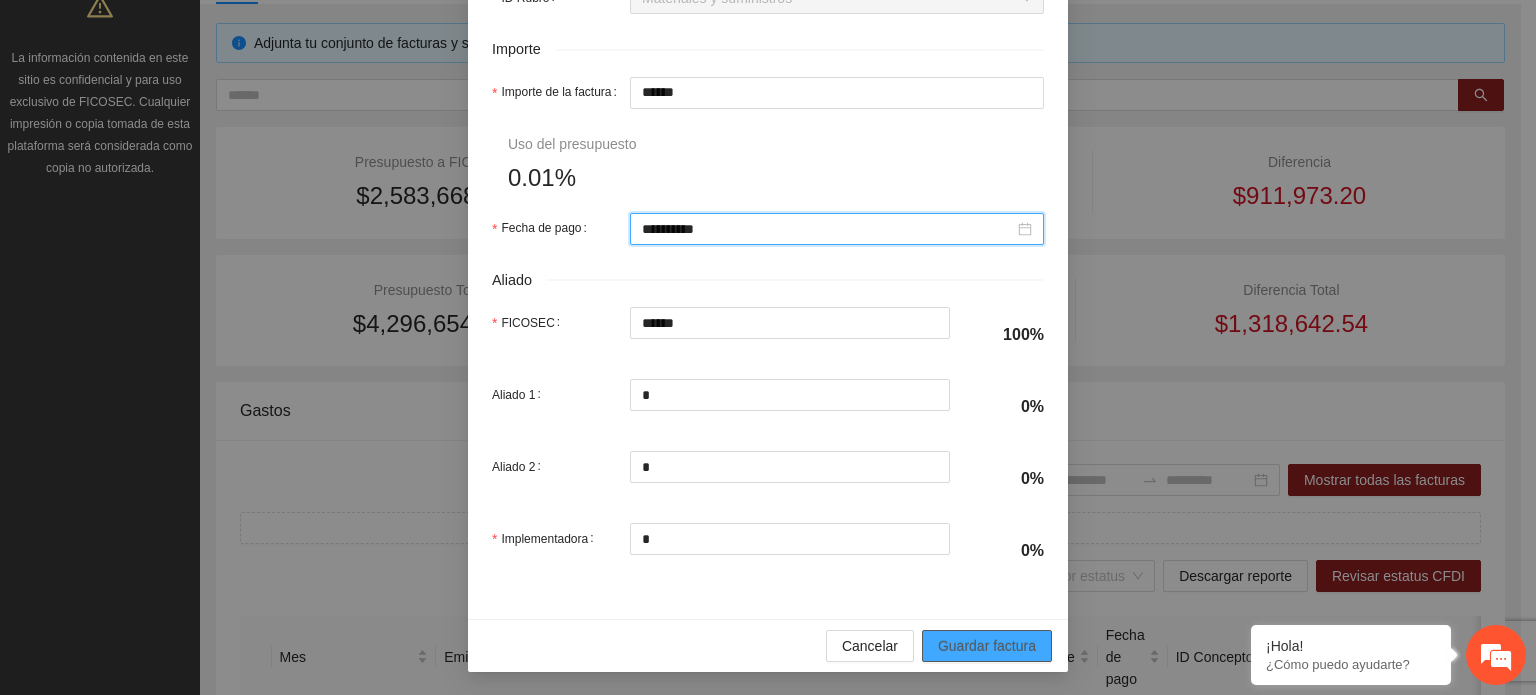 click on "Guardar factura" at bounding box center (987, 646) 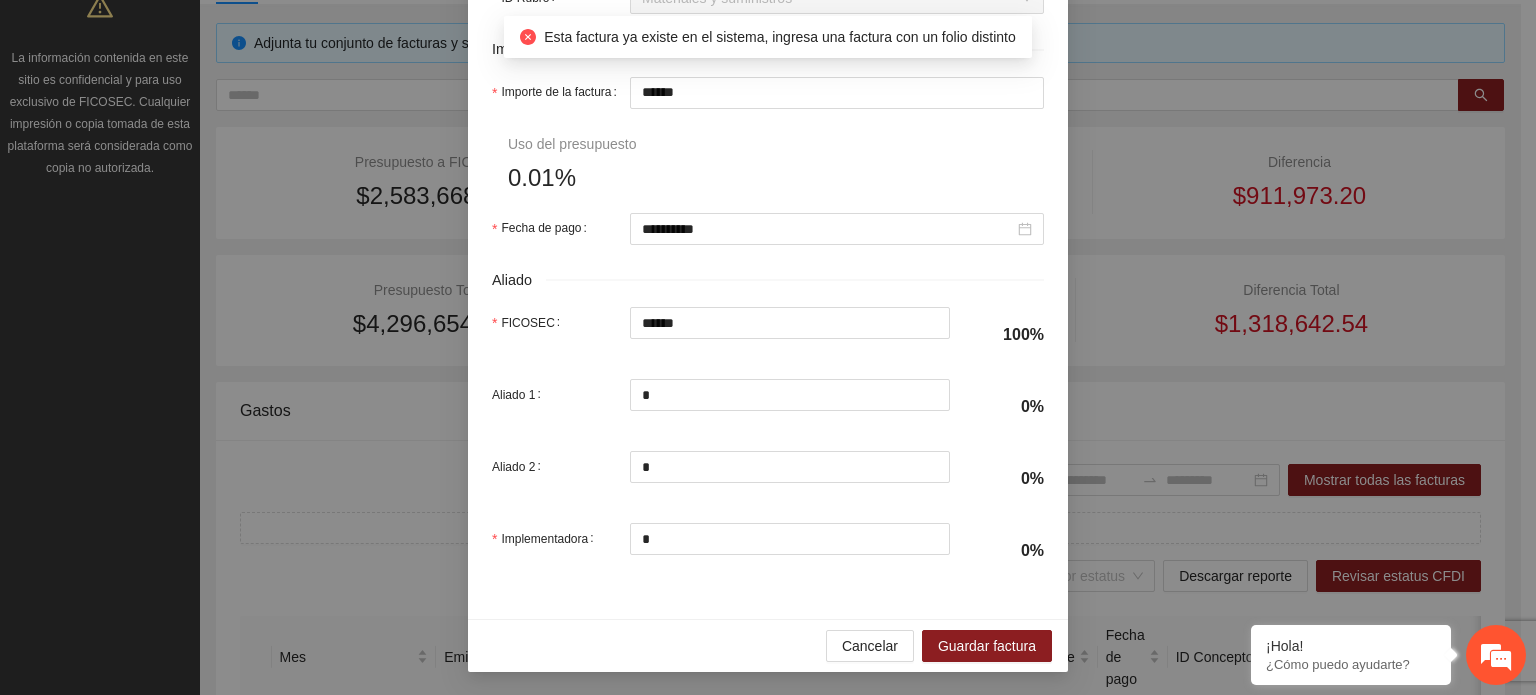 click on "**********" at bounding box center [768, -122] 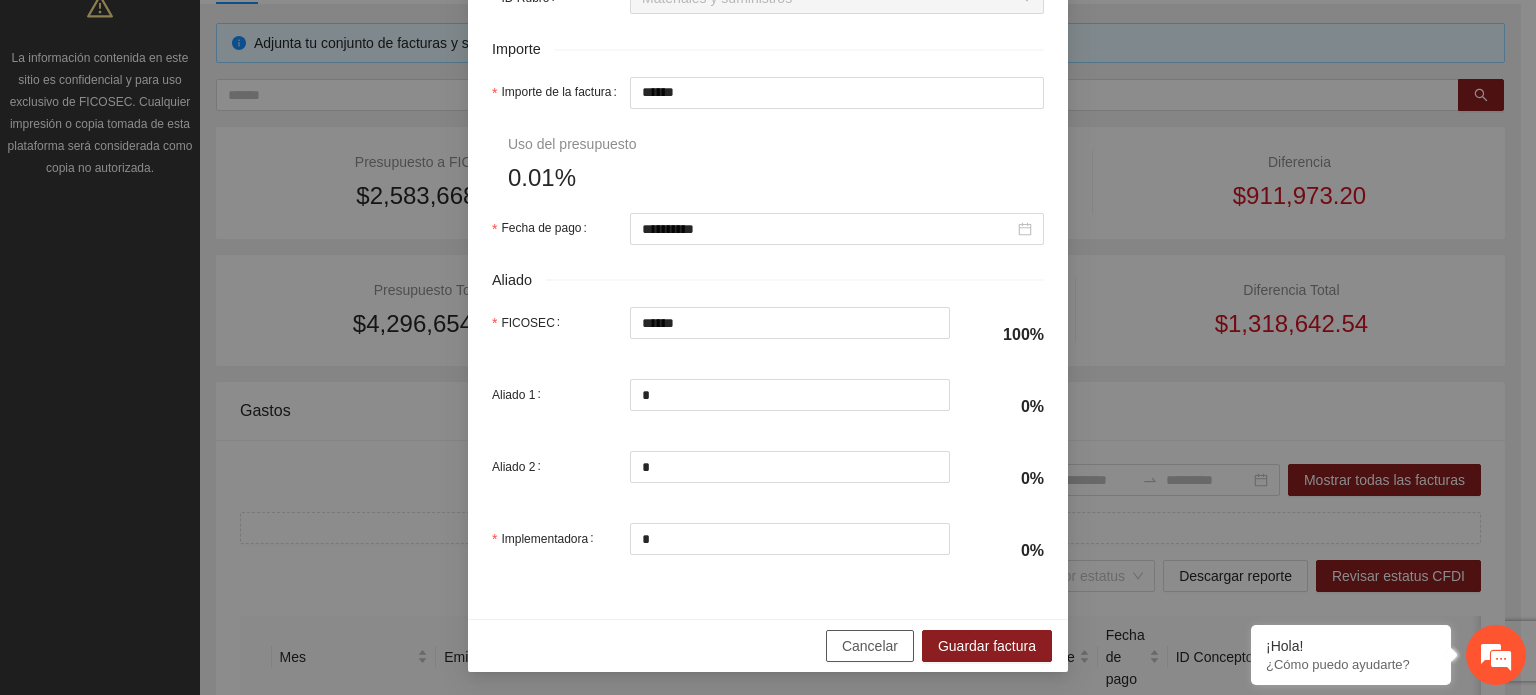 click on "Cancelar" at bounding box center [870, 646] 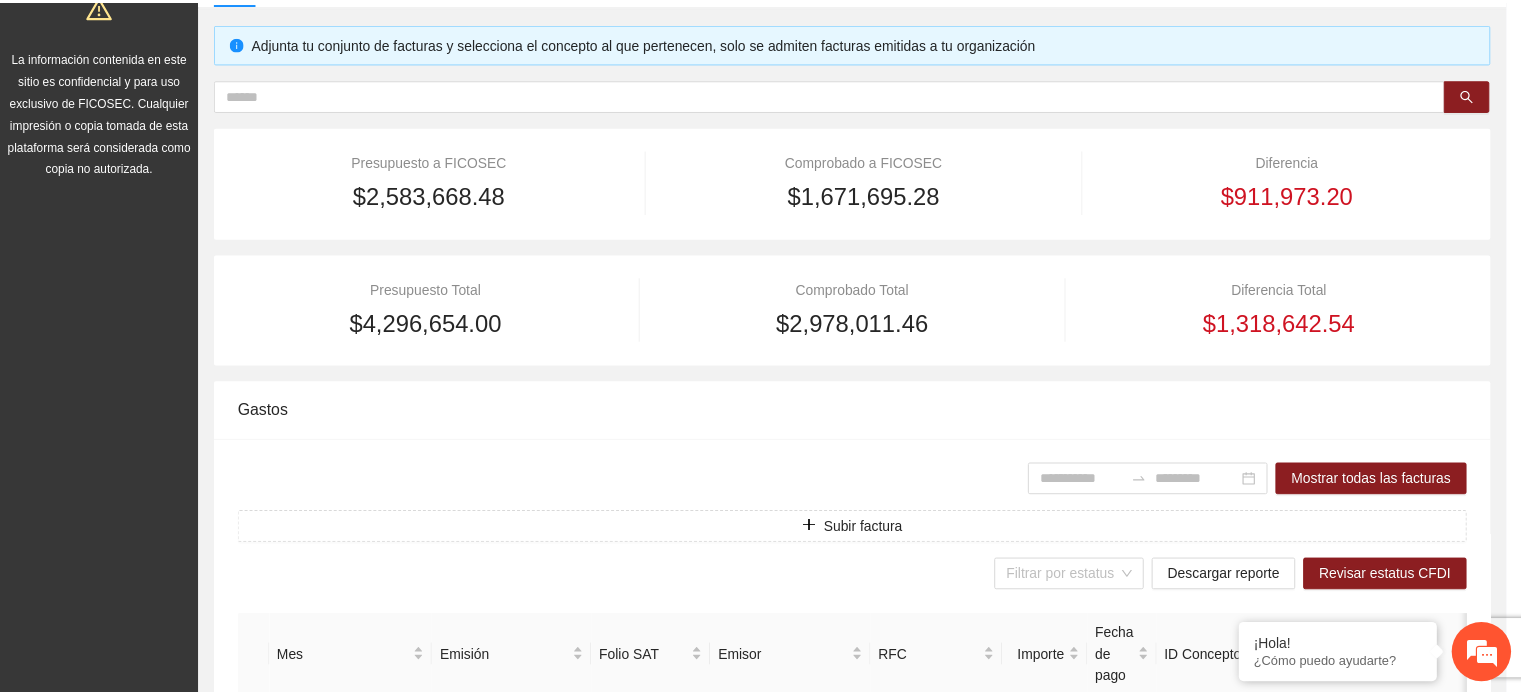 scroll, scrollTop: 841, scrollLeft: 0, axis: vertical 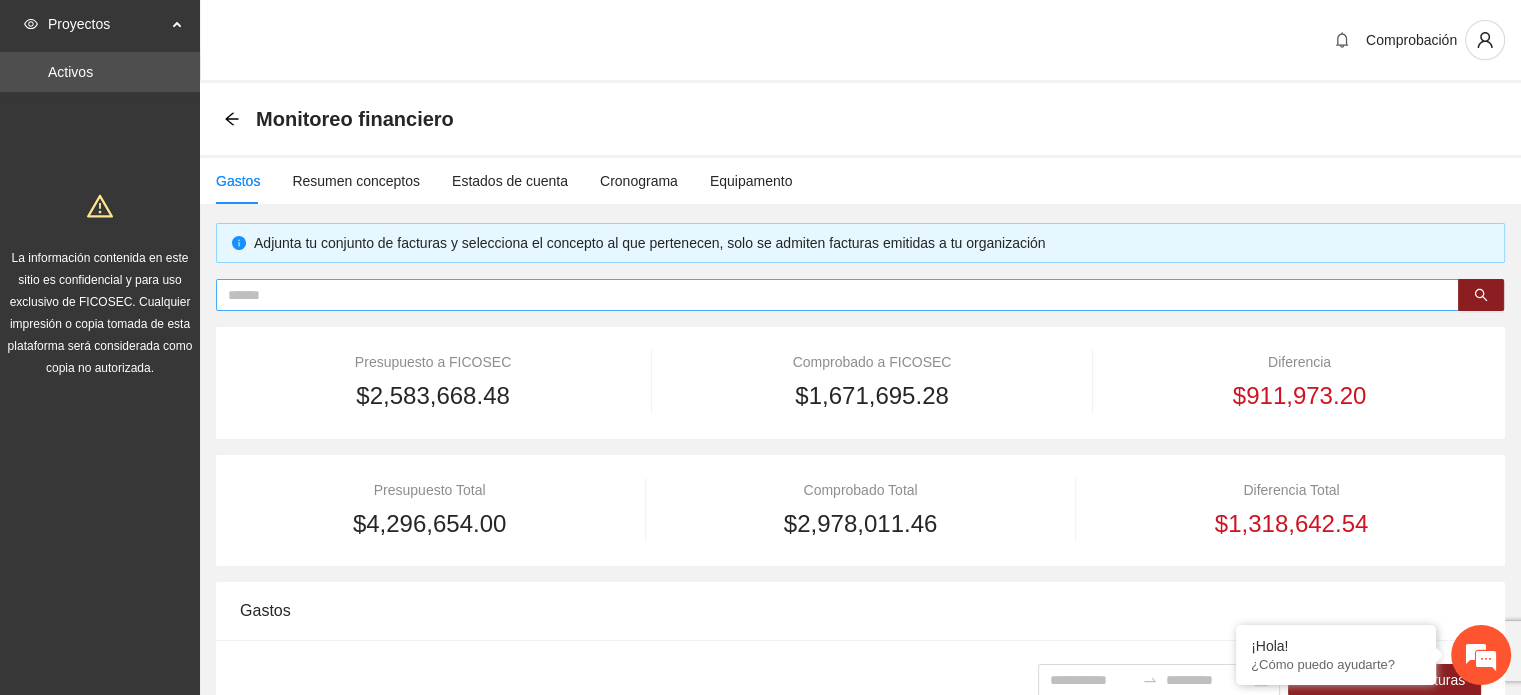 click at bounding box center [829, 295] 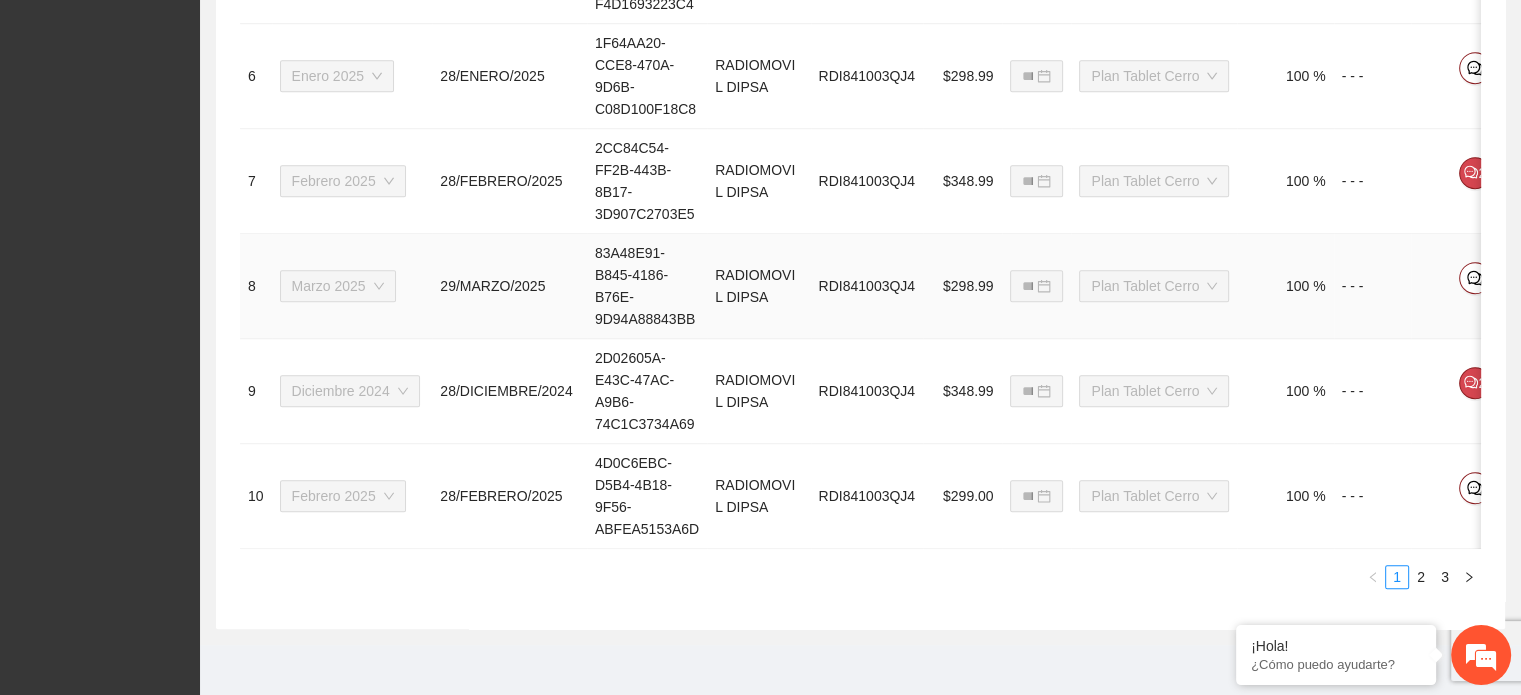 scroll, scrollTop: 1416, scrollLeft: 0, axis: vertical 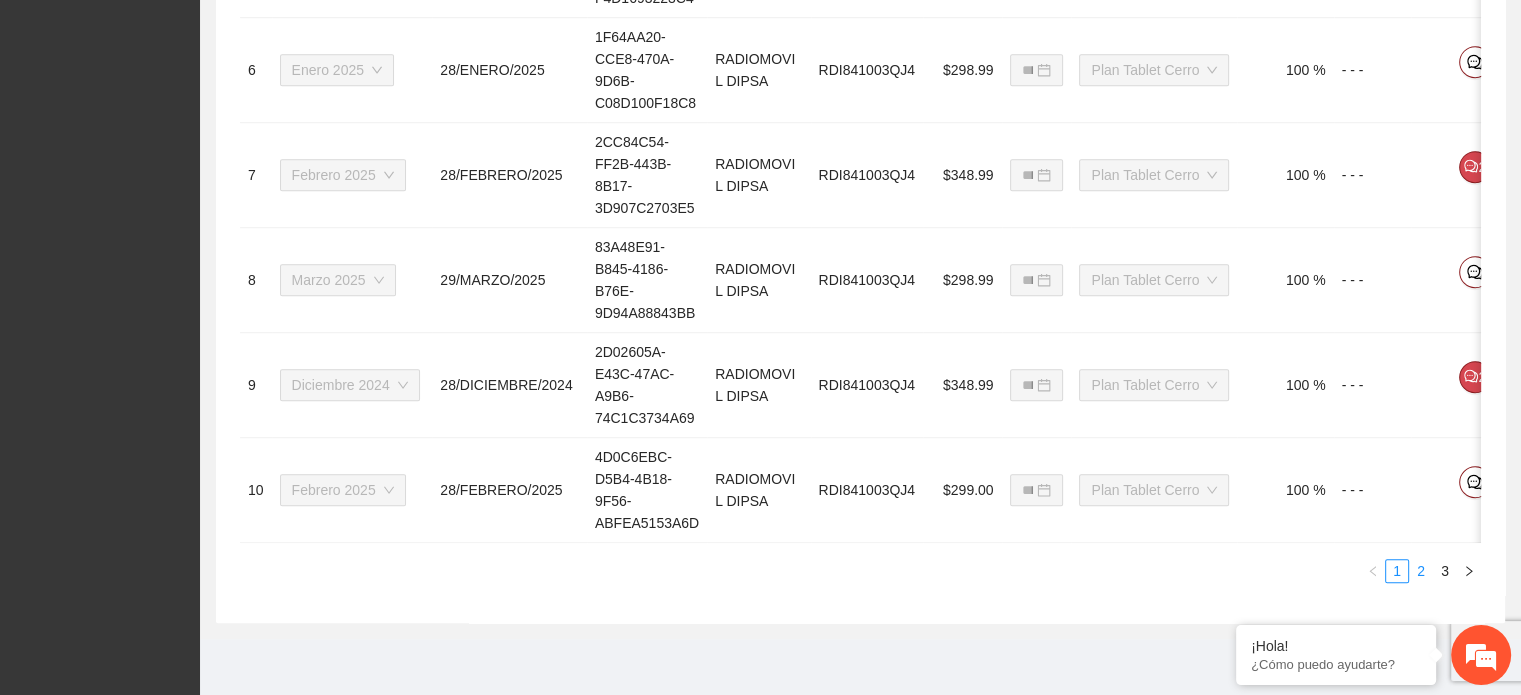 click on "2" at bounding box center [1421, 571] 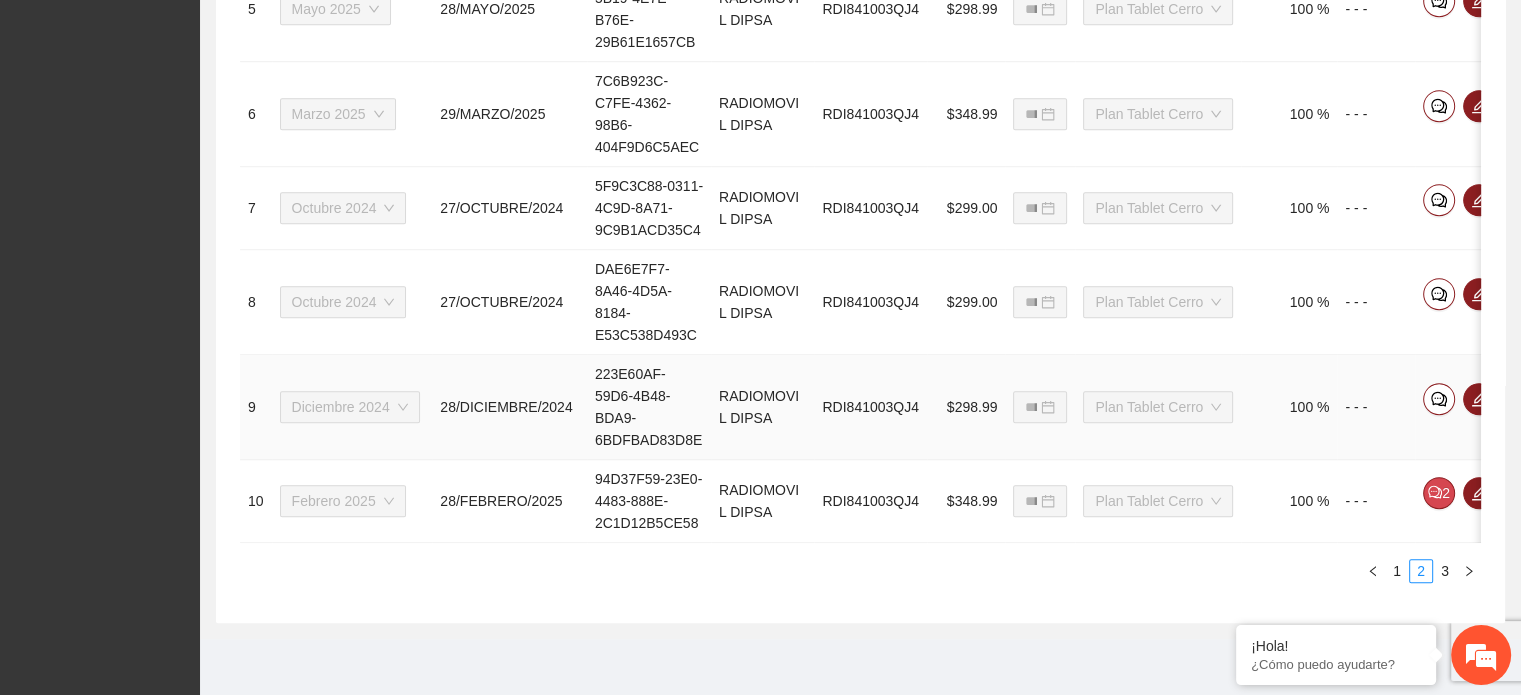 scroll, scrollTop: 1416, scrollLeft: 0, axis: vertical 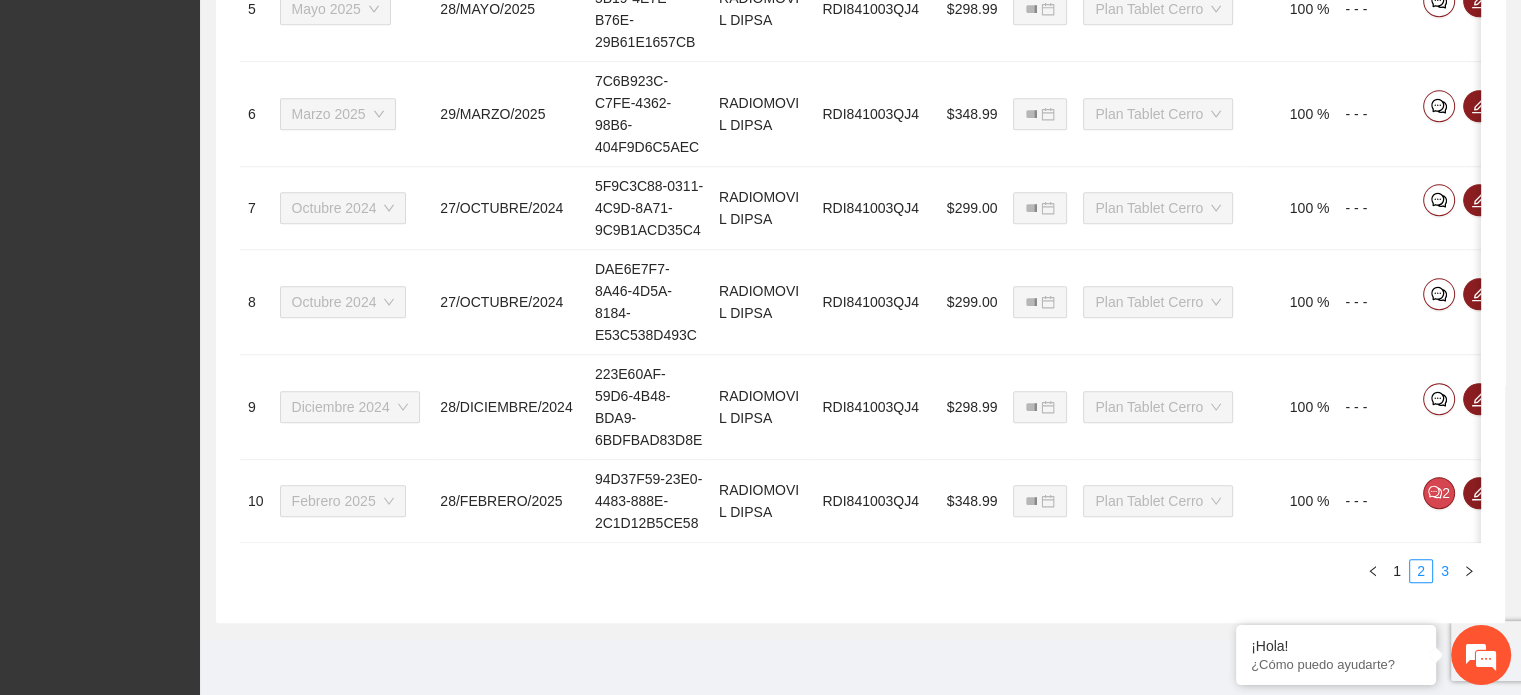 click on "3" at bounding box center (1445, 571) 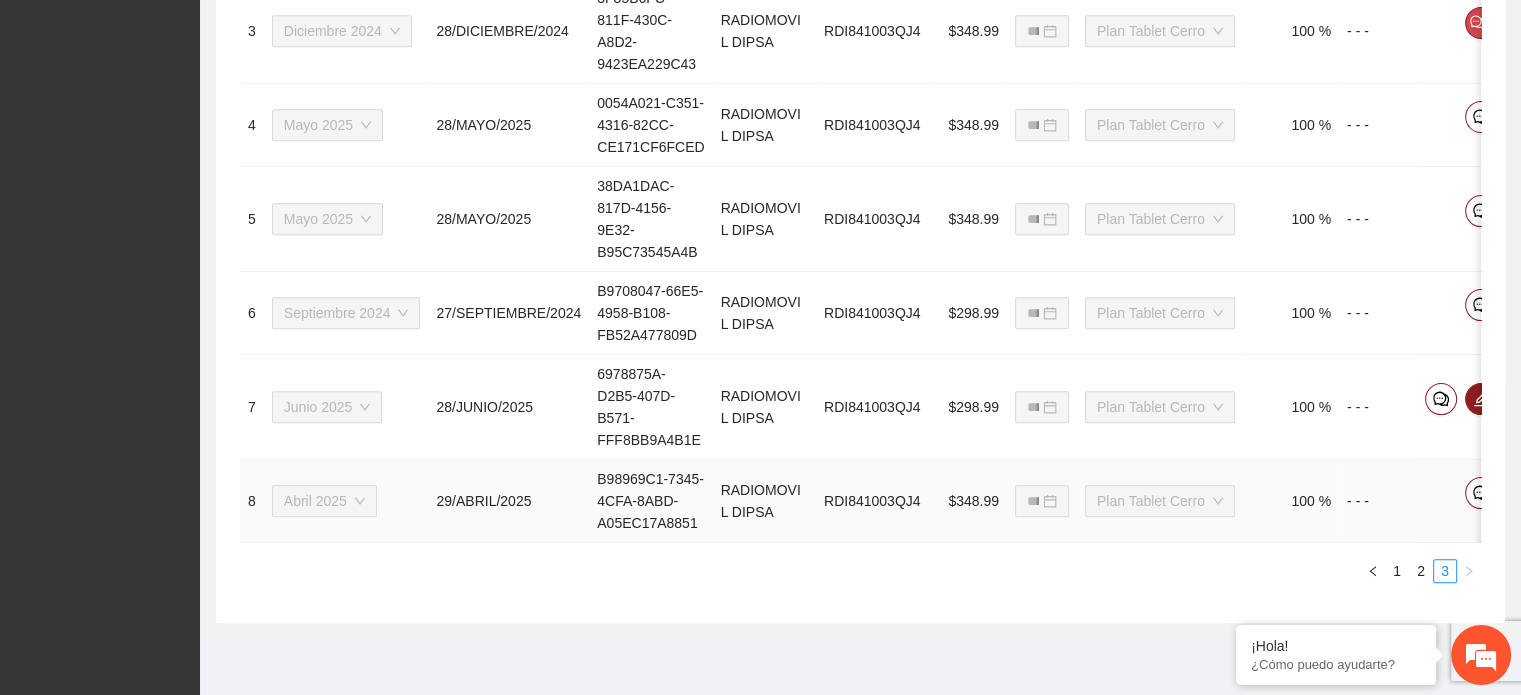 scroll, scrollTop: 1207, scrollLeft: 0, axis: vertical 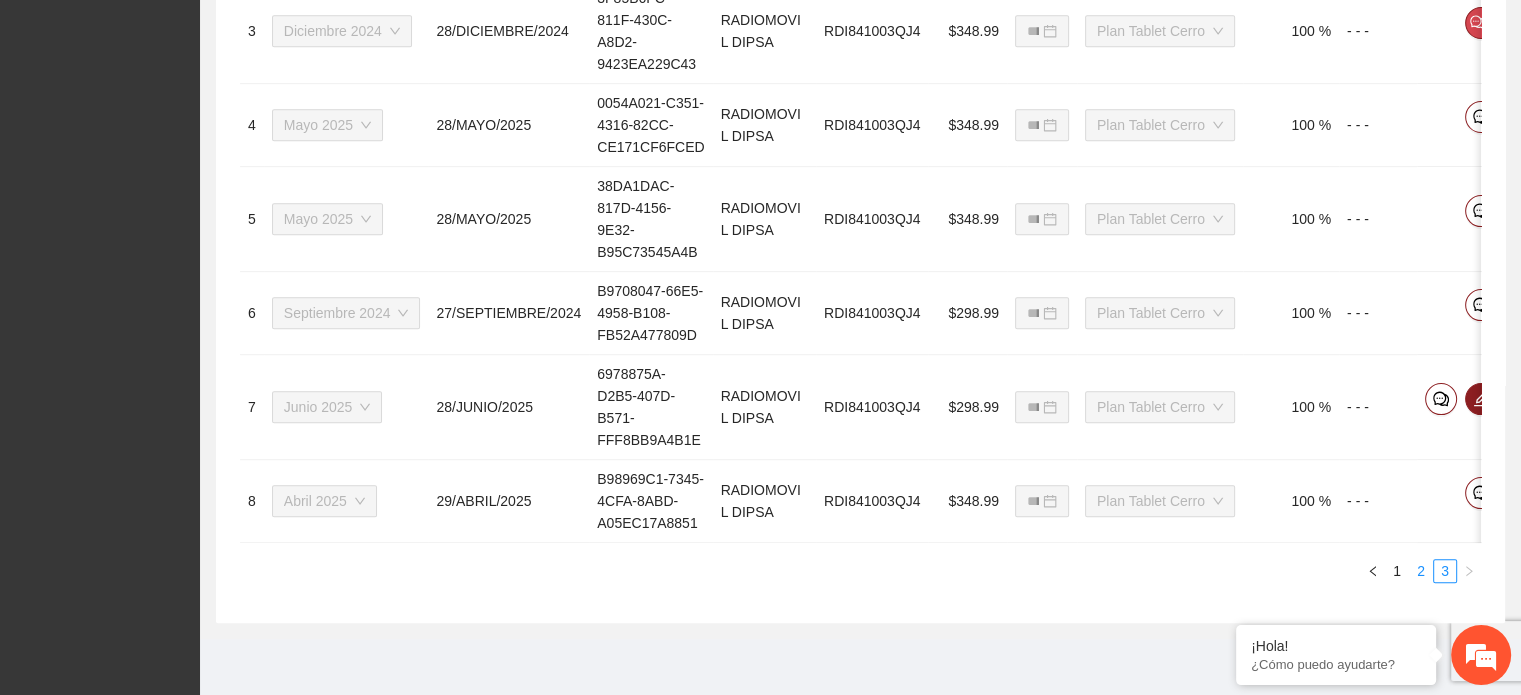 click on "2" at bounding box center [1421, 571] 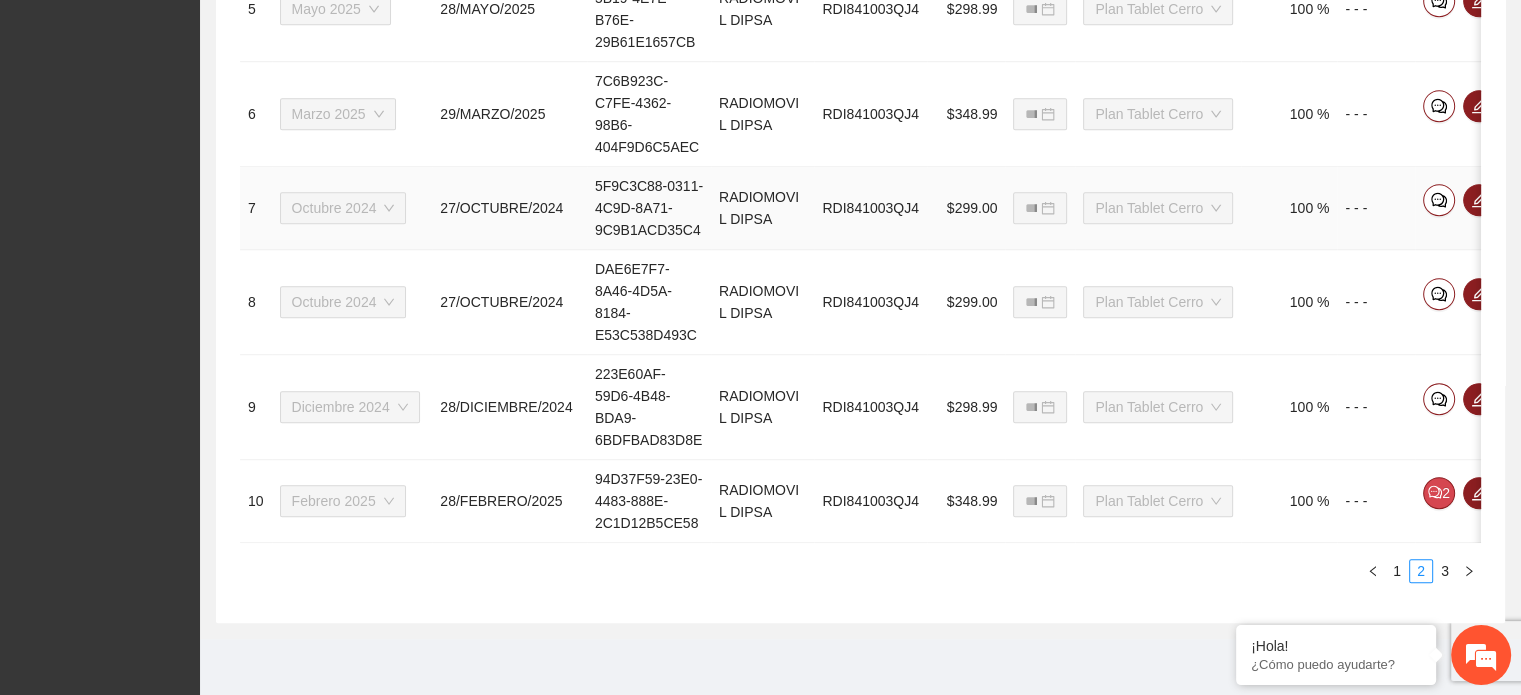 scroll, scrollTop: 1416, scrollLeft: 0, axis: vertical 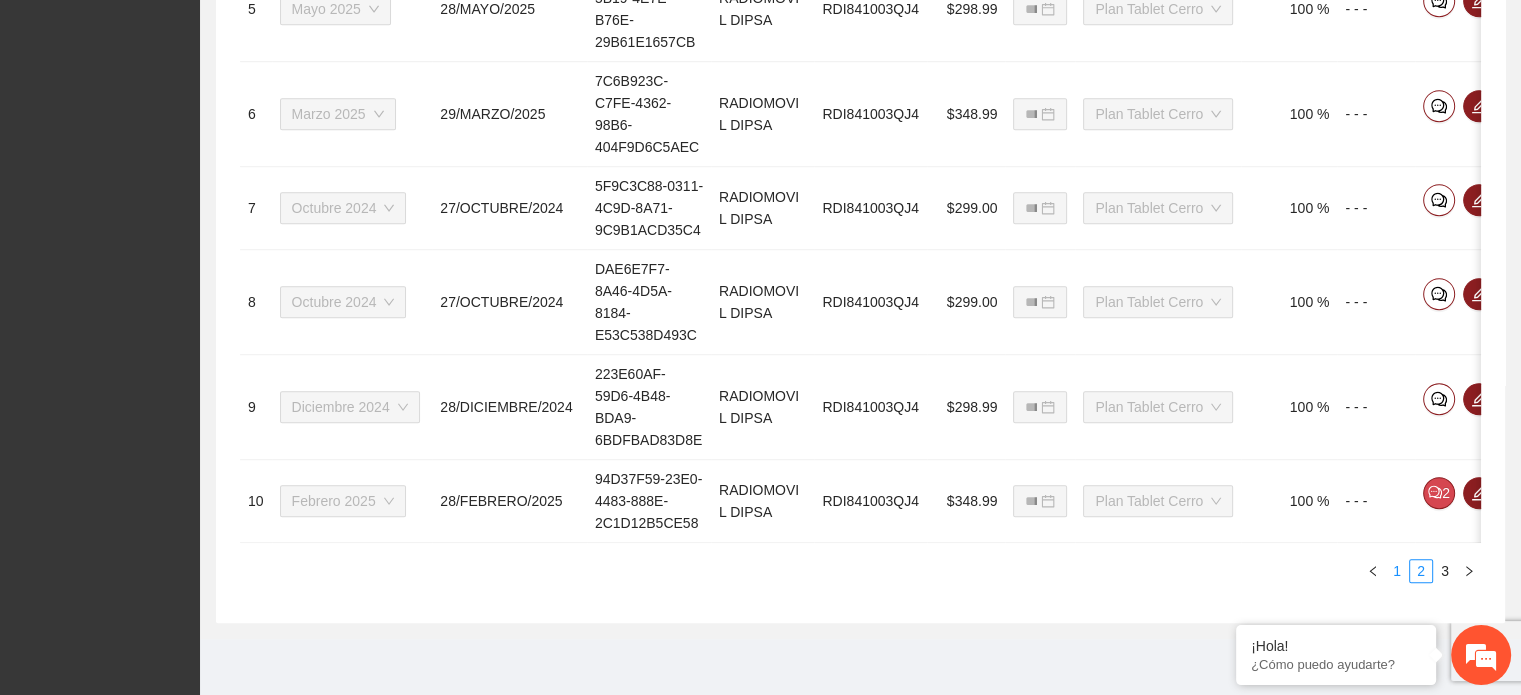 click on "1" at bounding box center (1397, 571) 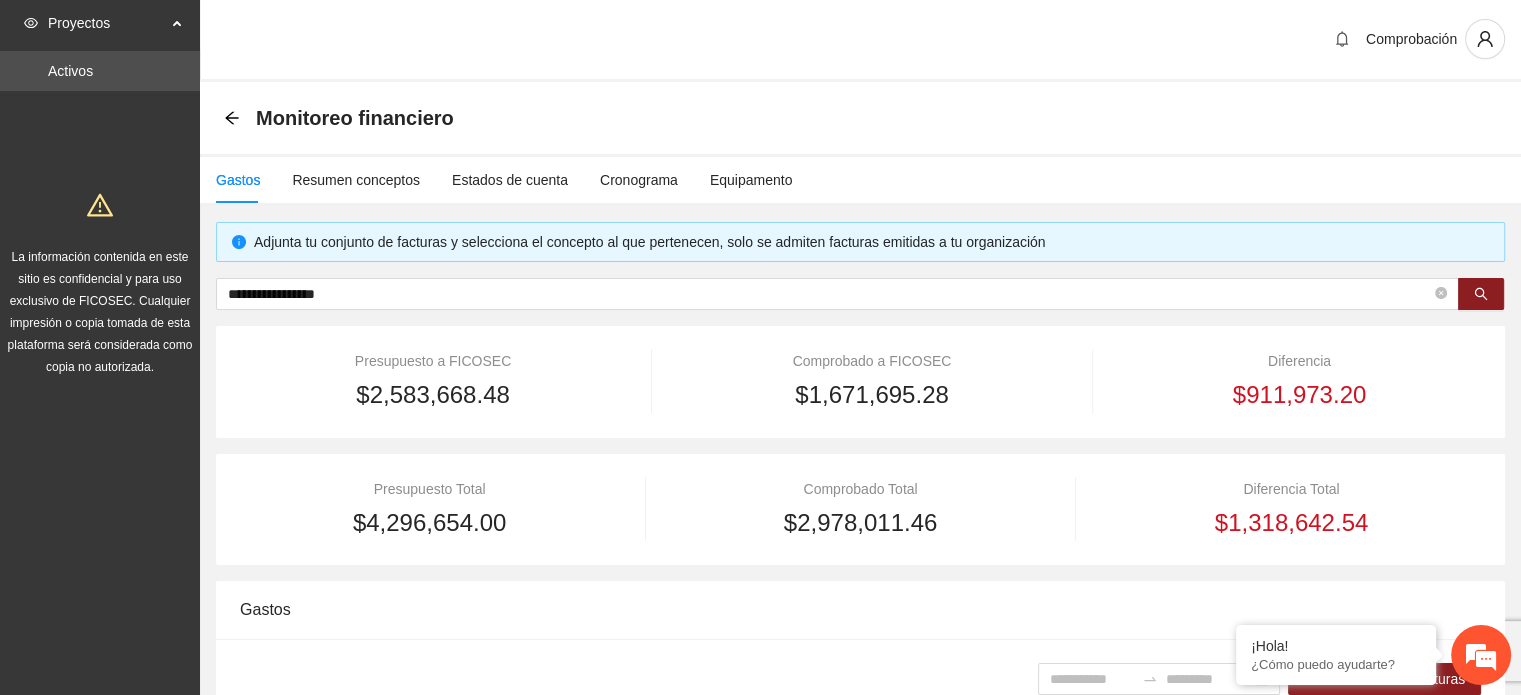 scroll, scrollTop: 0, scrollLeft: 0, axis: both 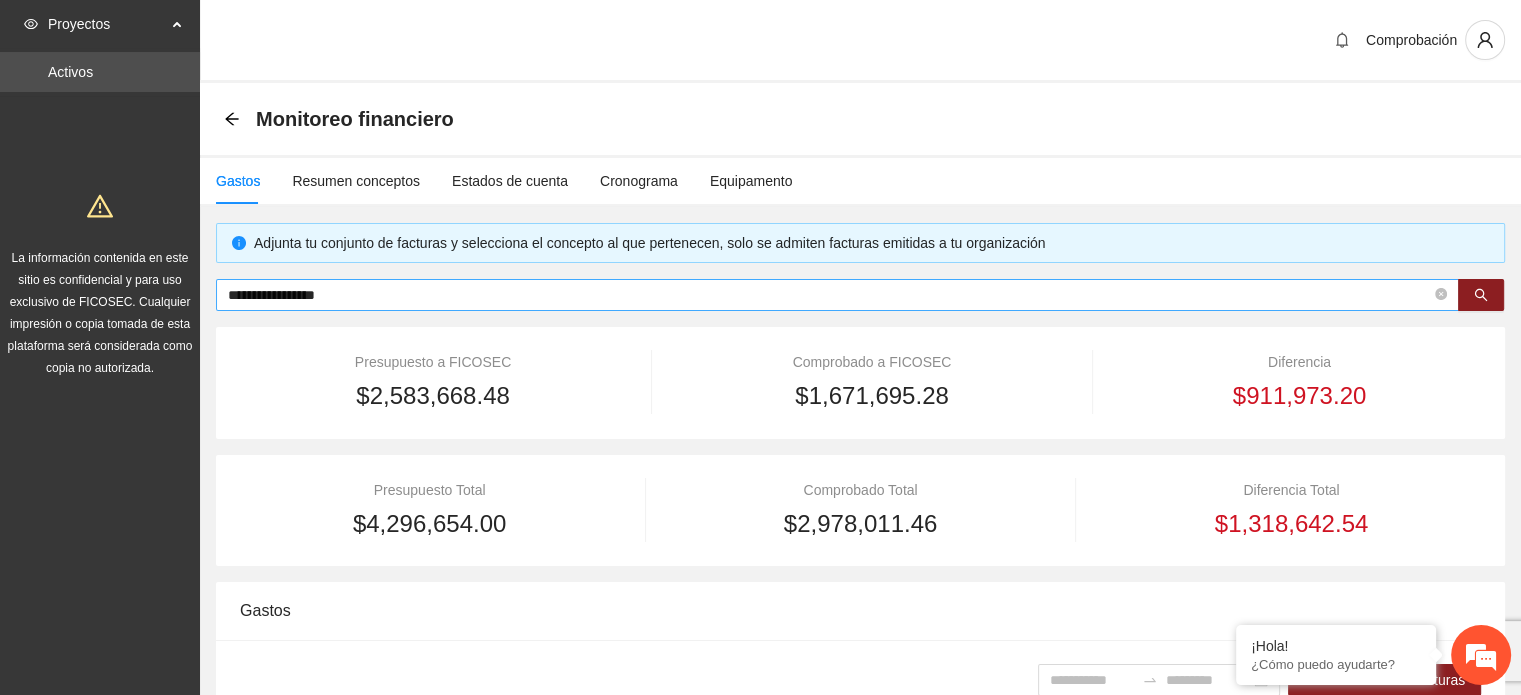 click on "**********" at bounding box center [829, 295] 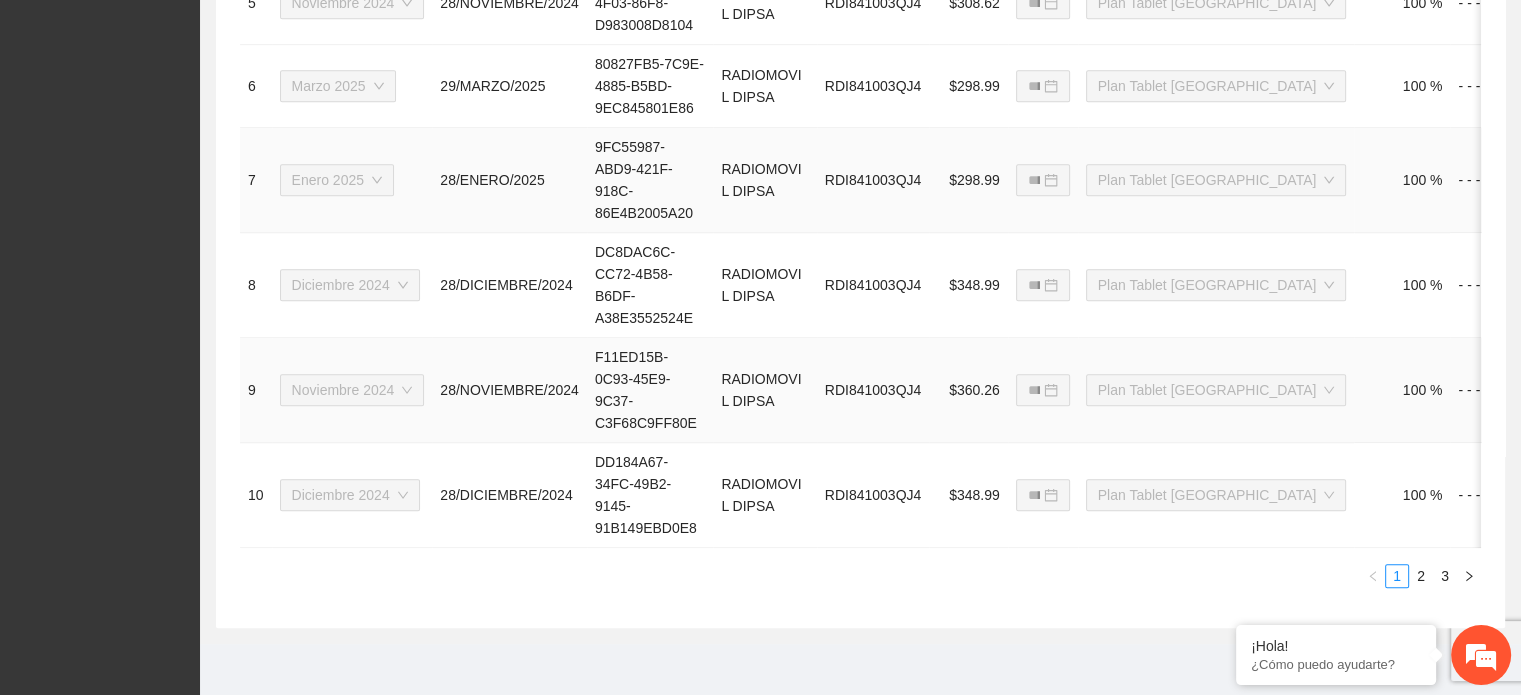 scroll, scrollTop: 1400, scrollLeft: 0, axis: vertical 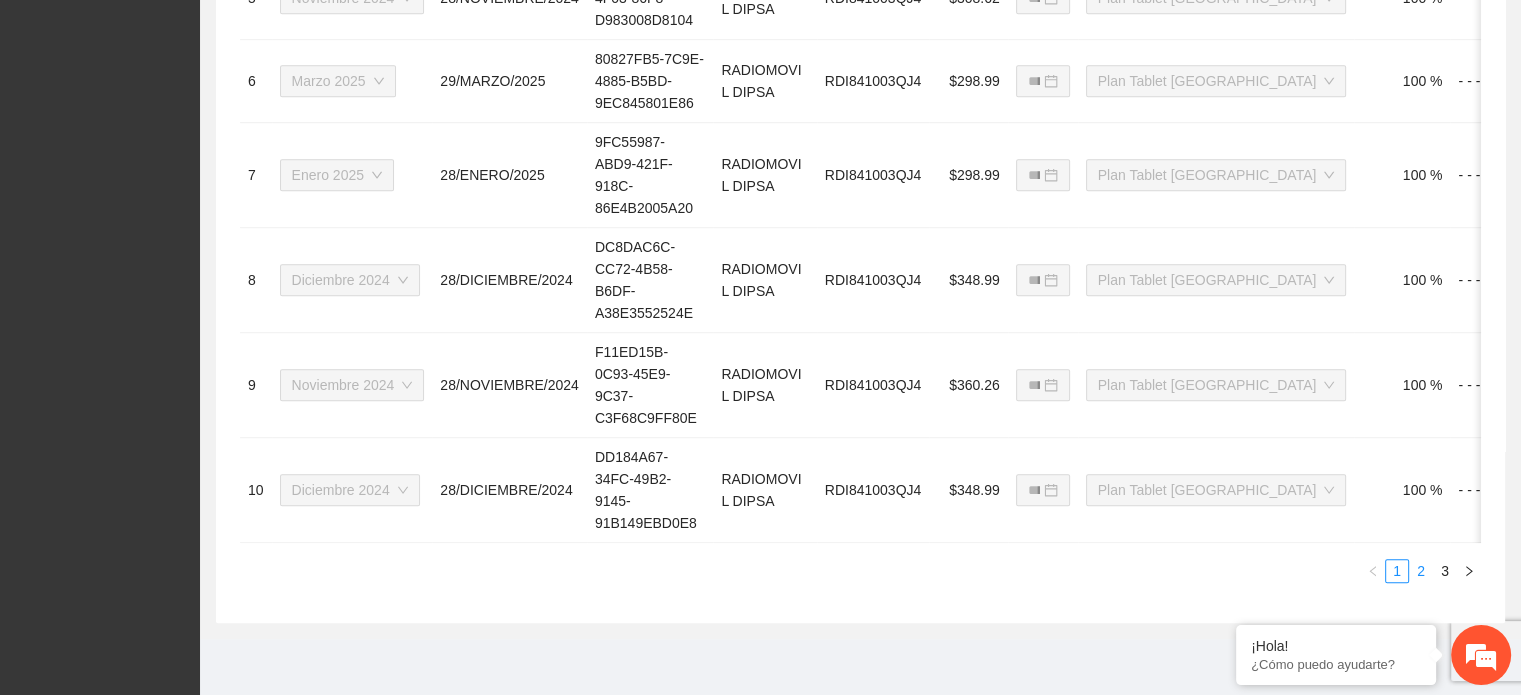 click on "2" at bounding box center (1421, 571) 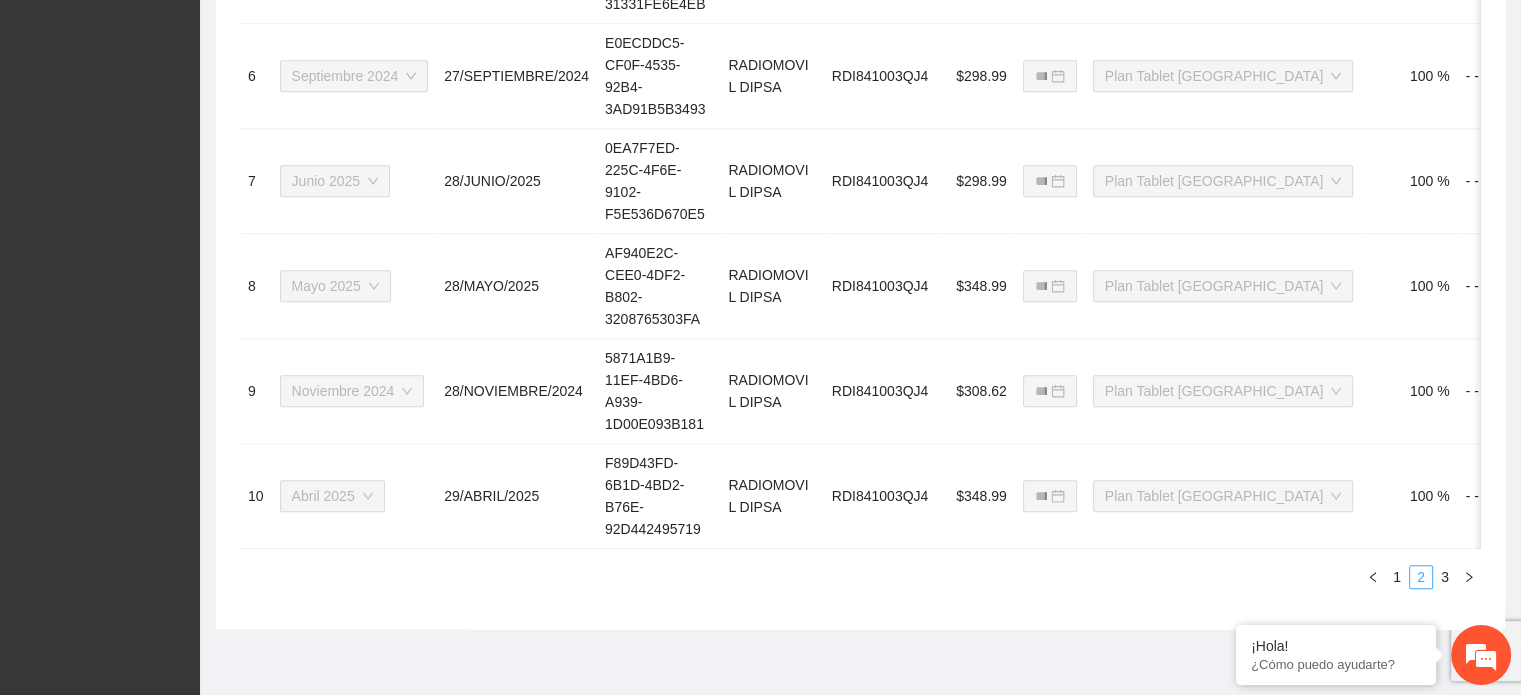 scroll, scrollTop: 1372, scrollLeft: 0, axis: vertical 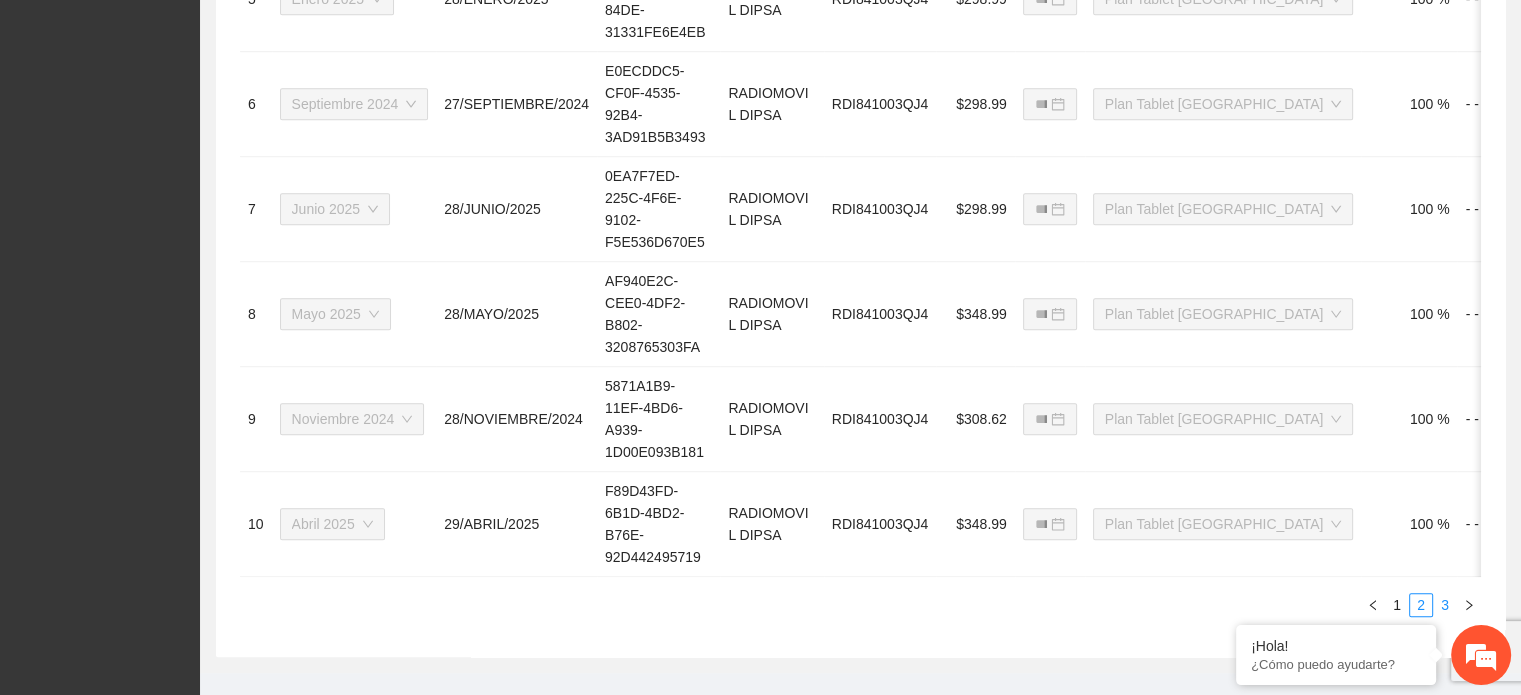 click on "3" at bounding box center [1445, 605] 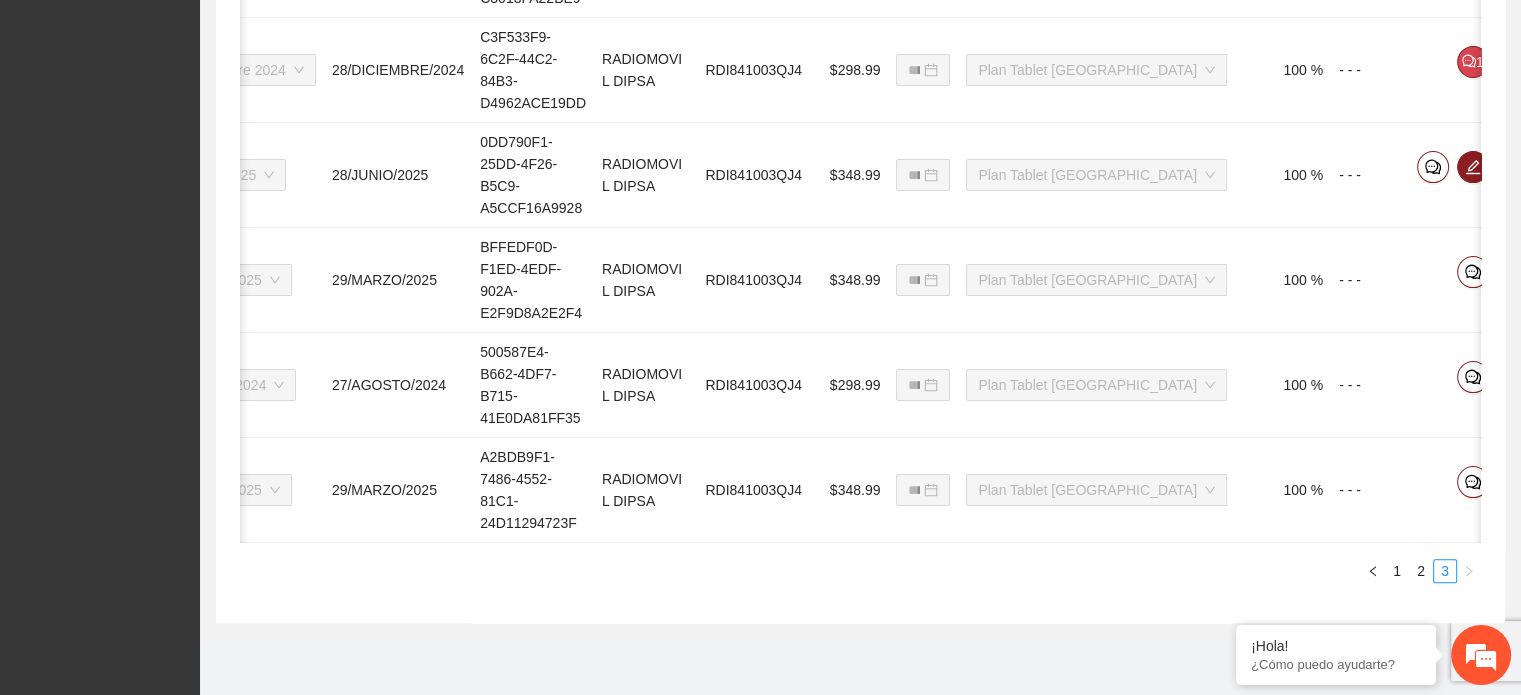 scroll, scrollTop: 0, scrollLeft: 104, axis: horizontal 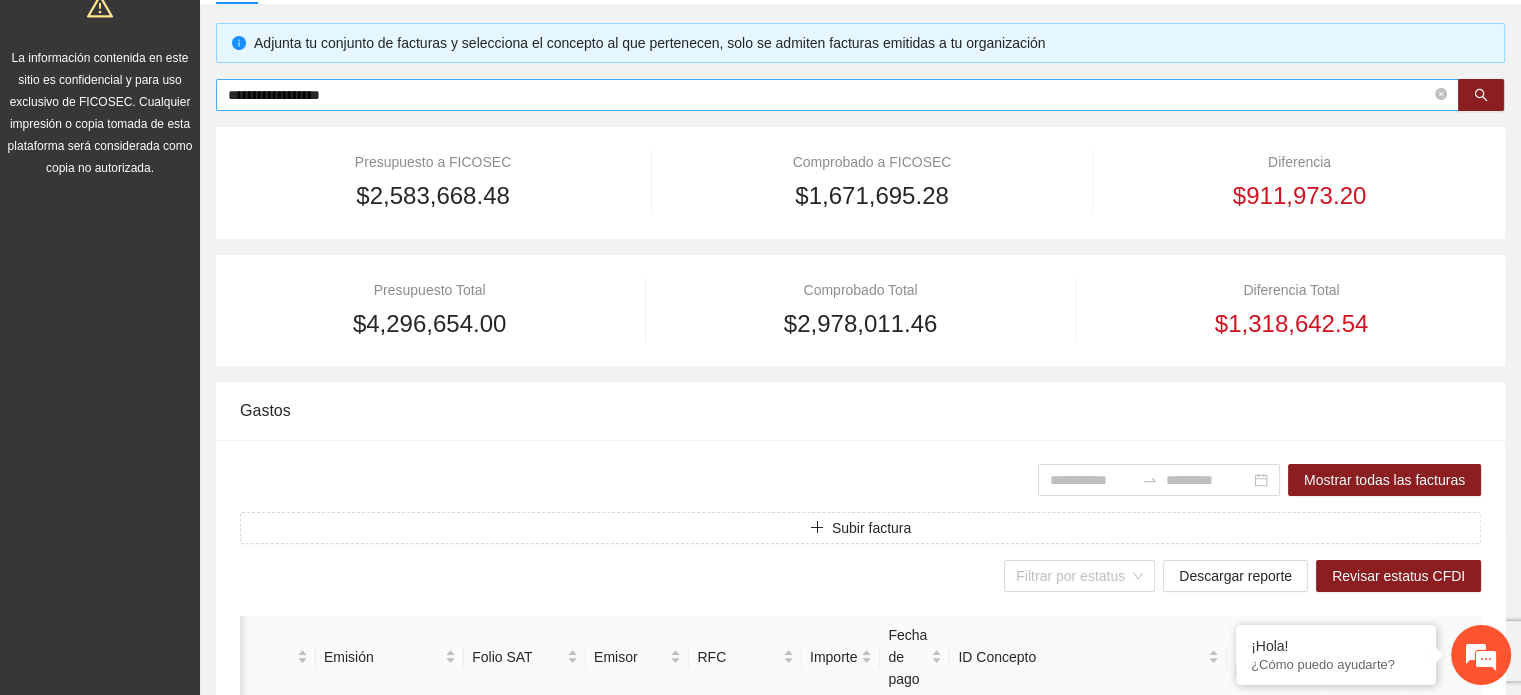 click on "**********" at bounding box center (829, 95) 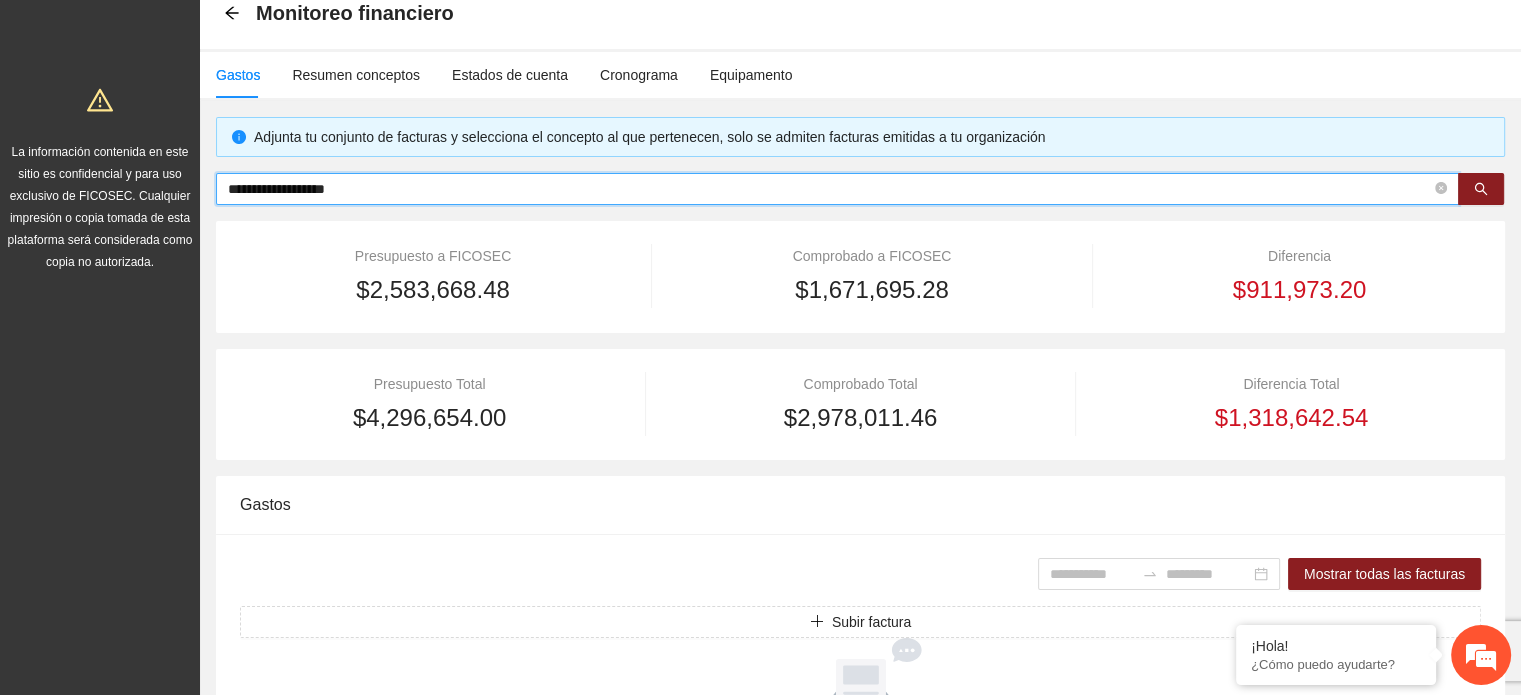 scroll, scrollTop: 0, scrollLeft: 0, axis: both 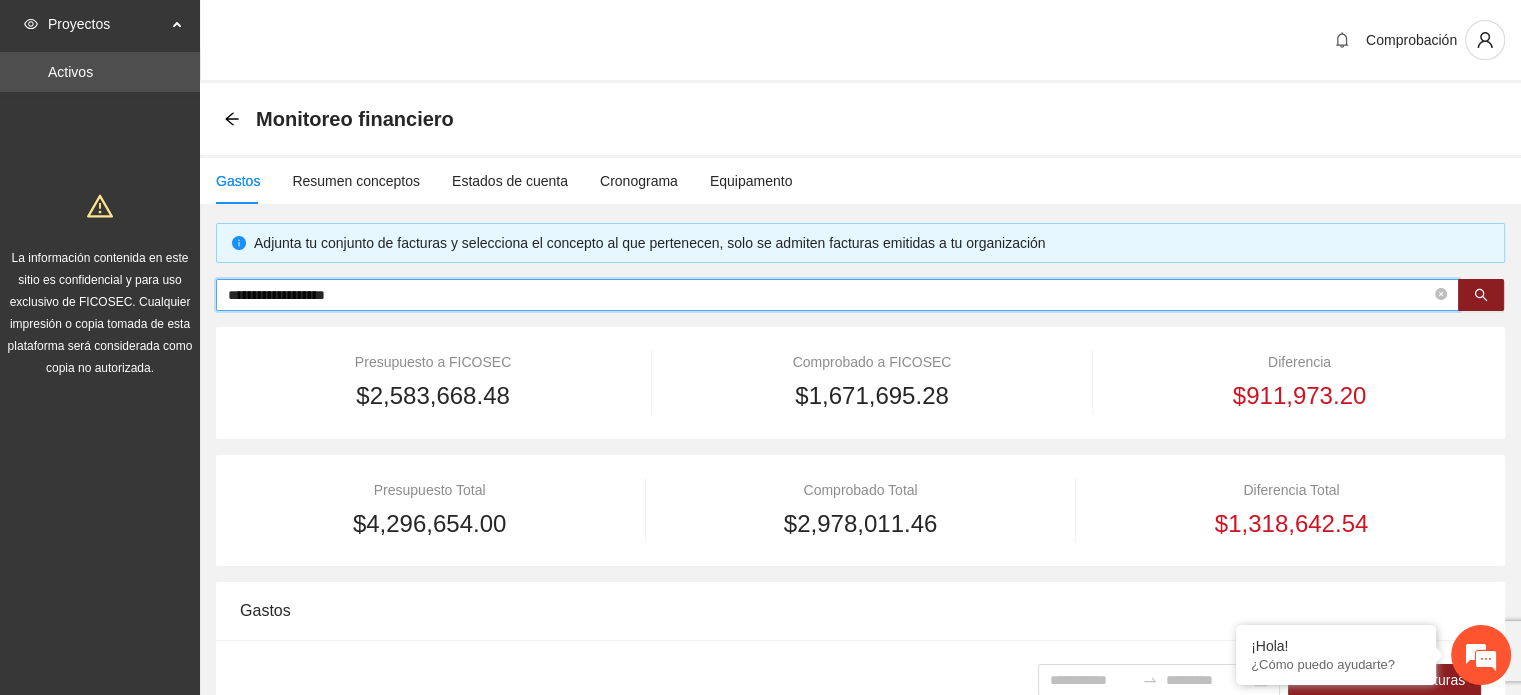 click on "**********" at bounding box center (829, 295) 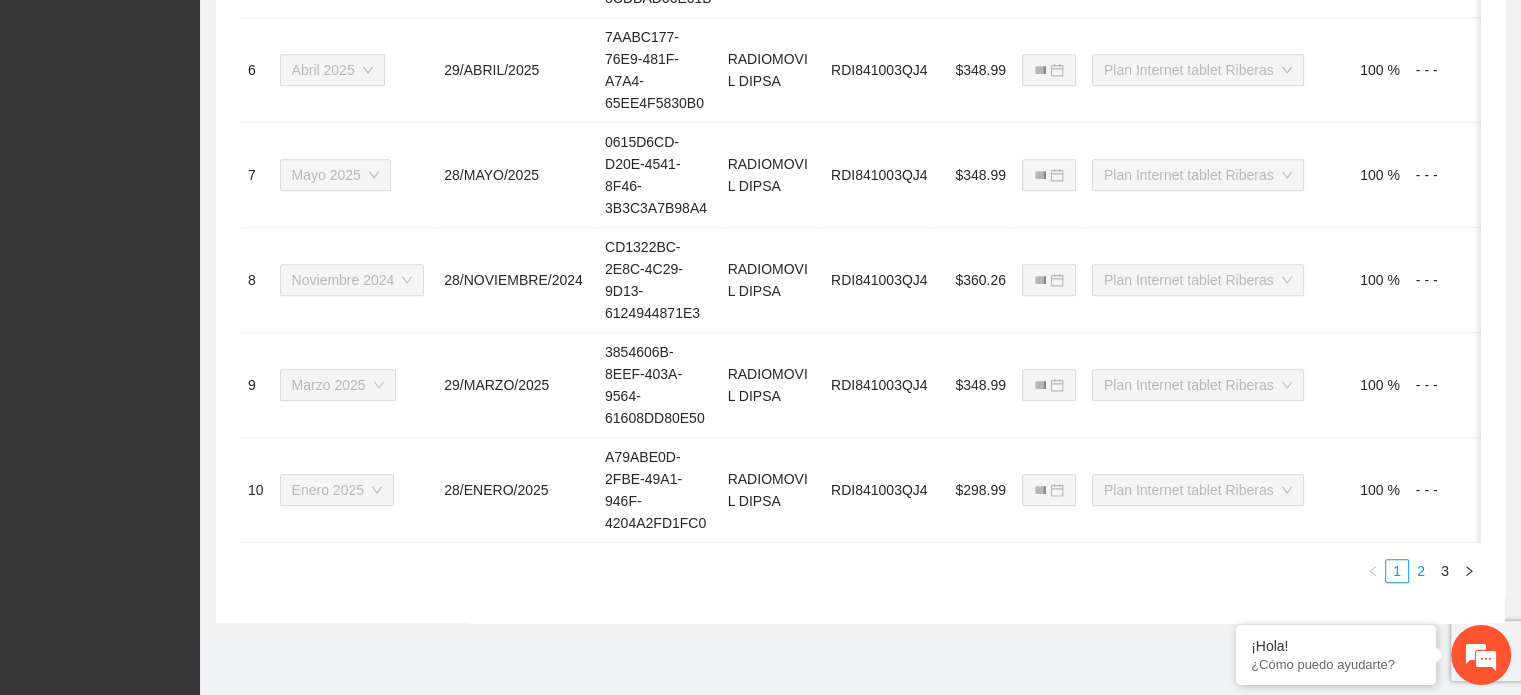 scroll, scrollTop: 1416, scrollLeft: 0, axis: vertical 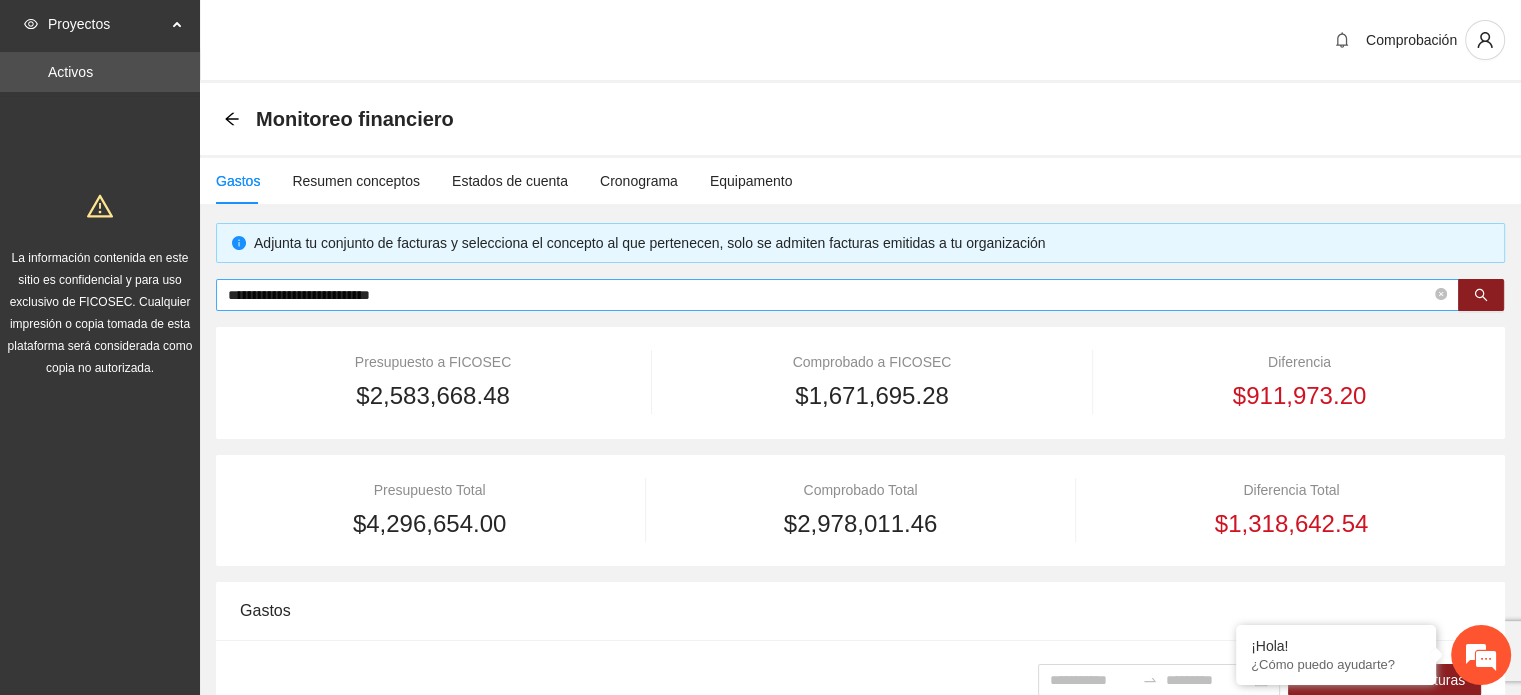 click on "**********" at bounding box center [829, 295] 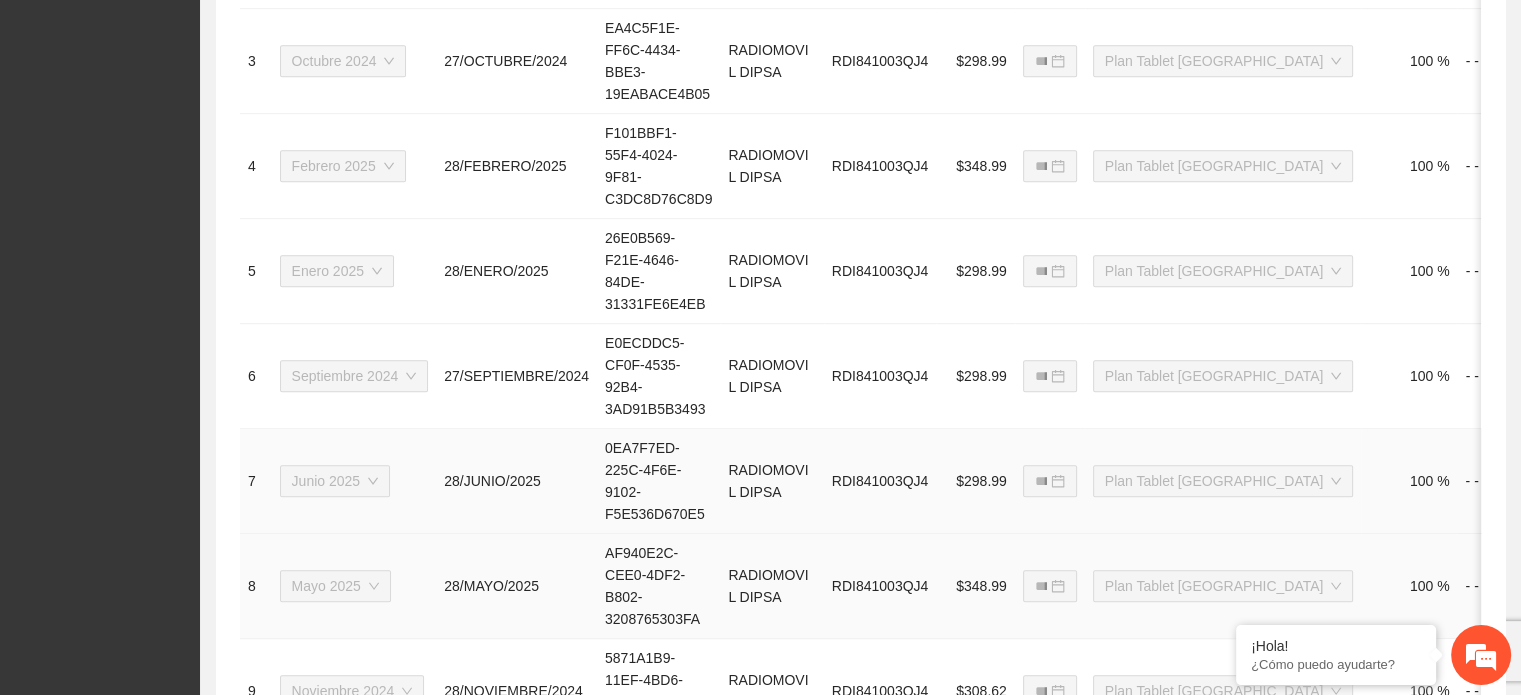 scroll, scrollTop: 1372, scrollLeft: 0, axis: vertical 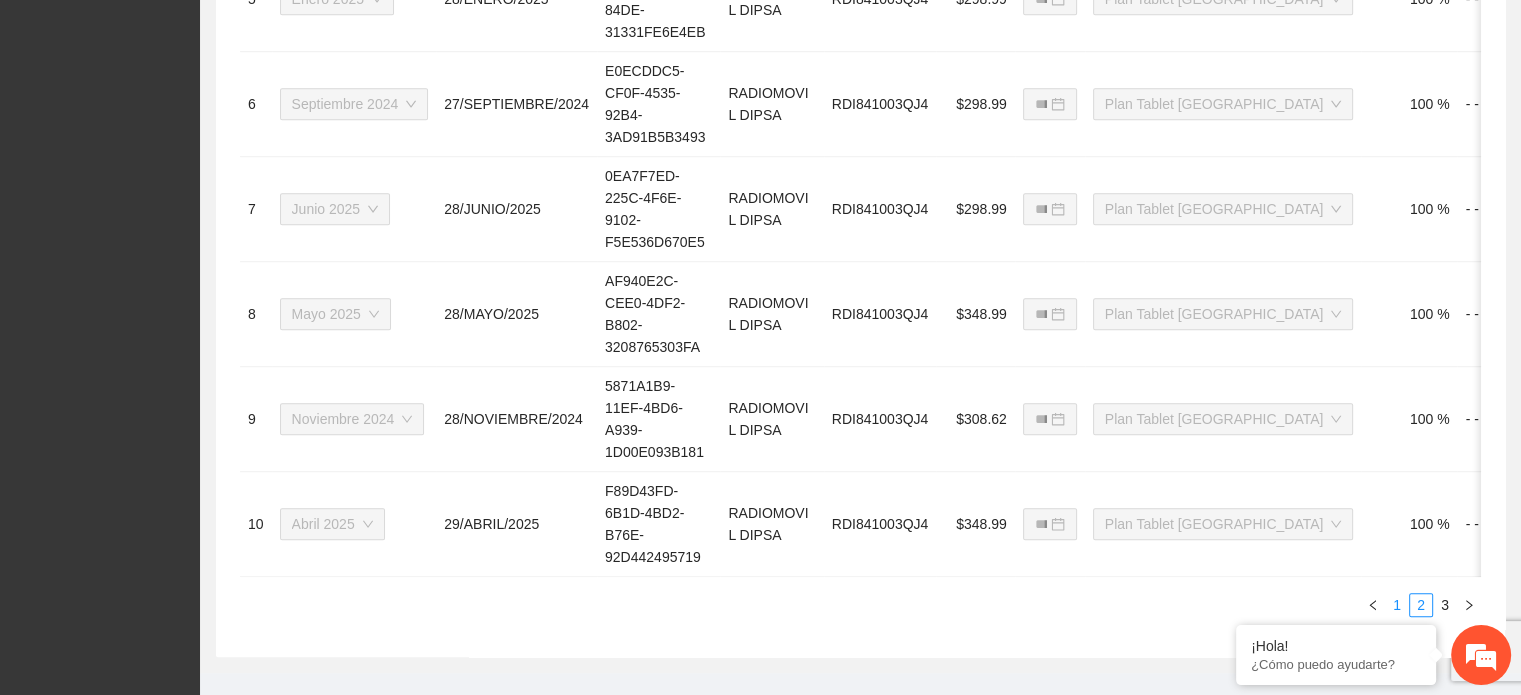 click on "1" at bounding box center (1397, 605) 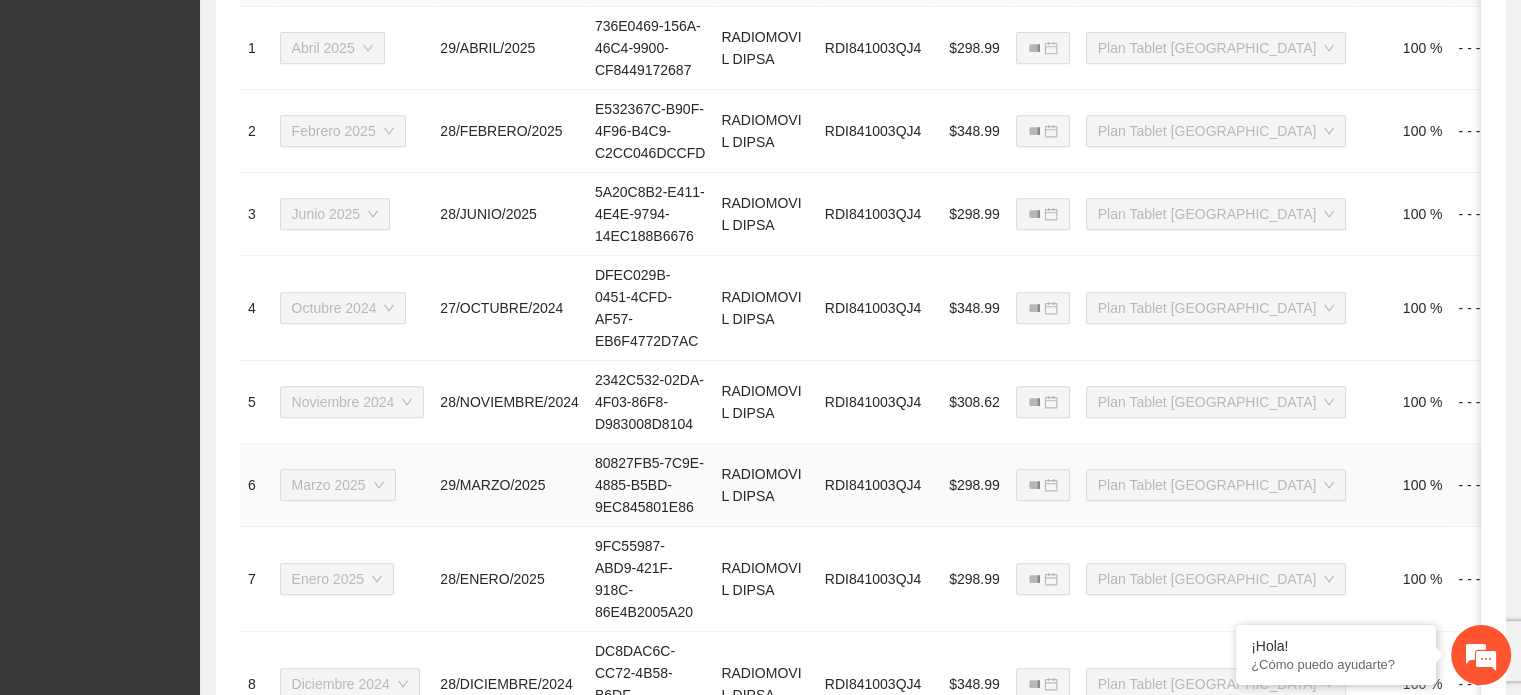 scroll, scrollTop: 672, scrollLeft: 0, axis: vertical 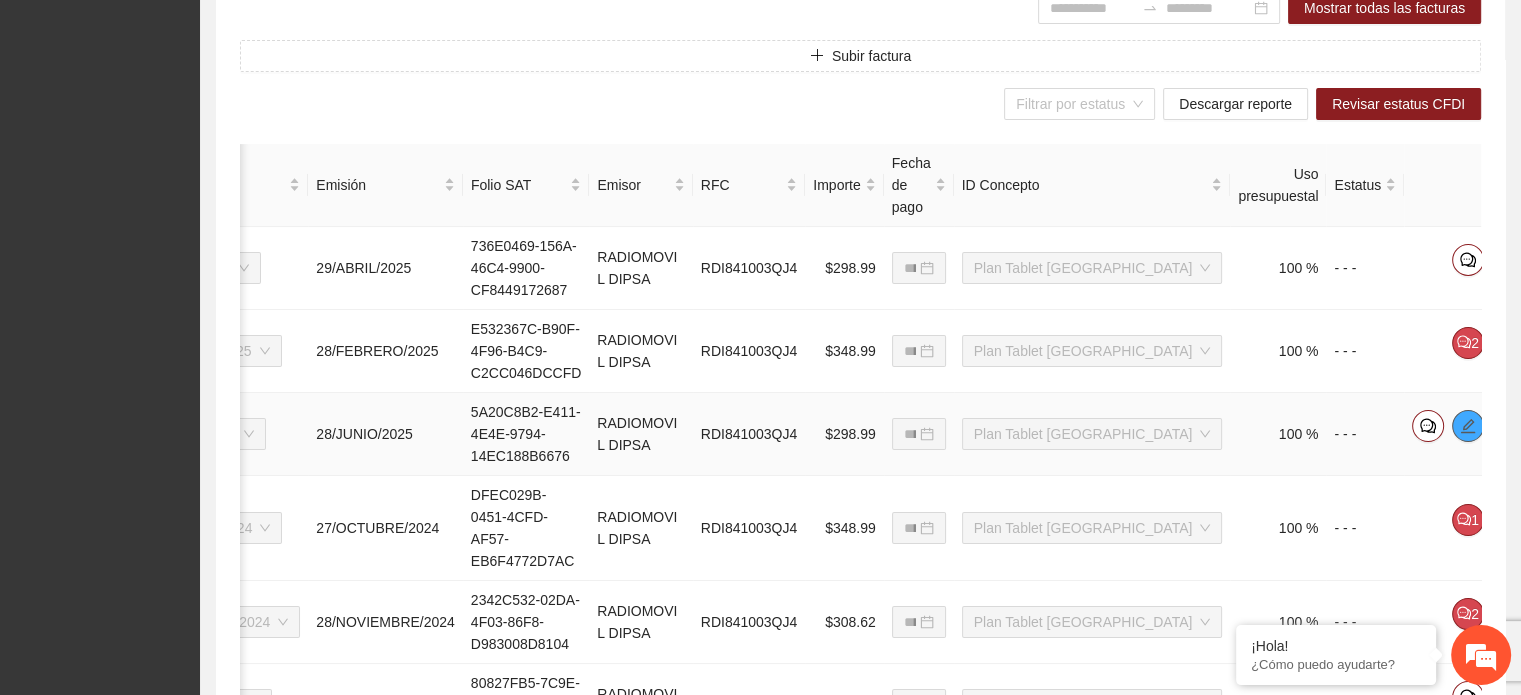 click 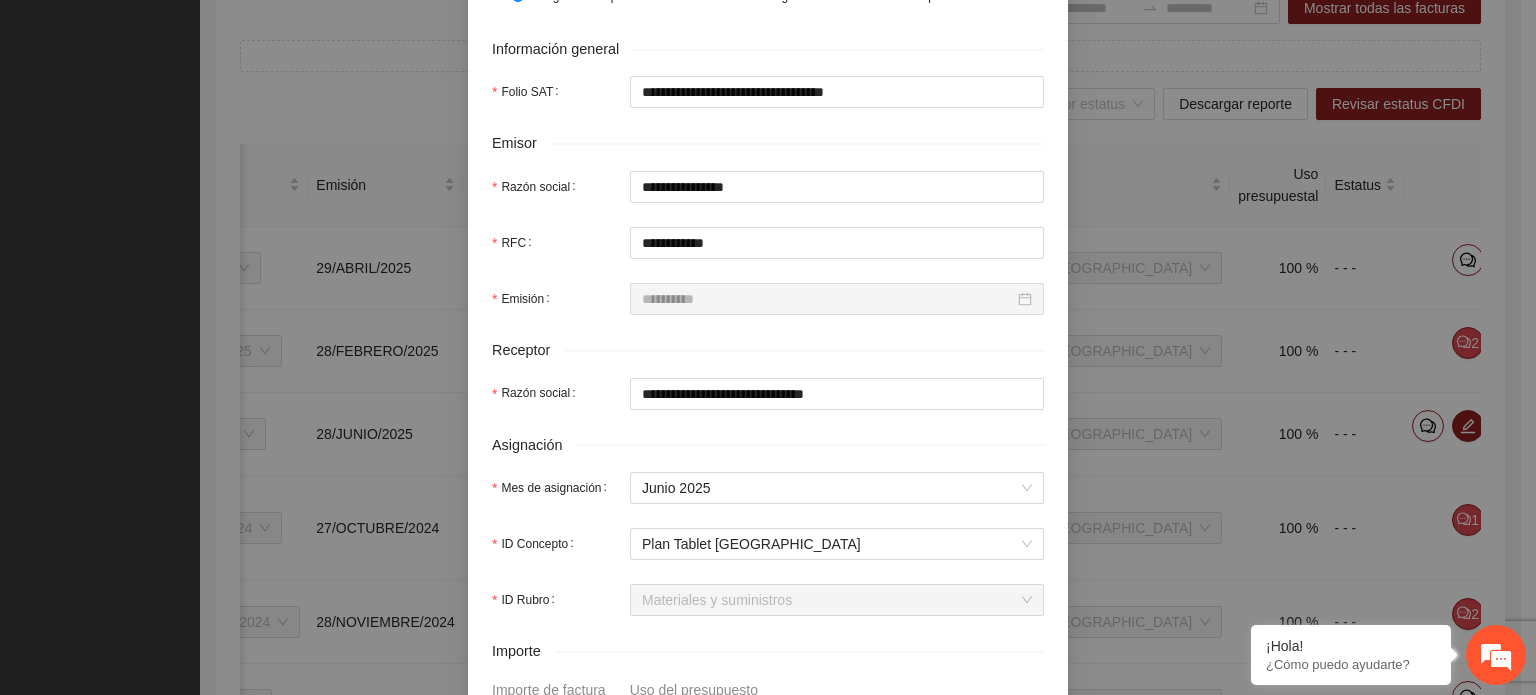 scroll, scrollTop: 400, scrollLeft: 0, axis: vertical 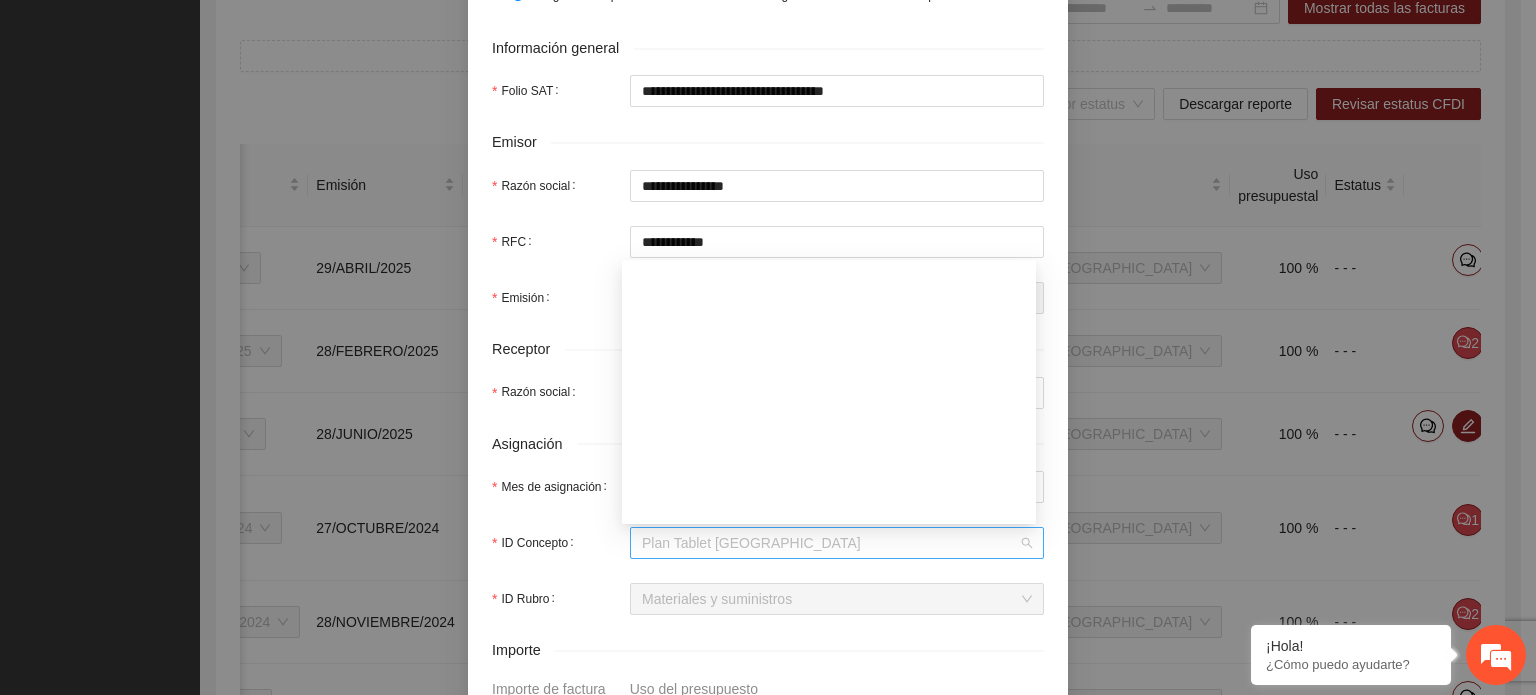 click on "Plan Tablet [GEOGRAPHIC_DATA]" at bounding box center (837, 543) 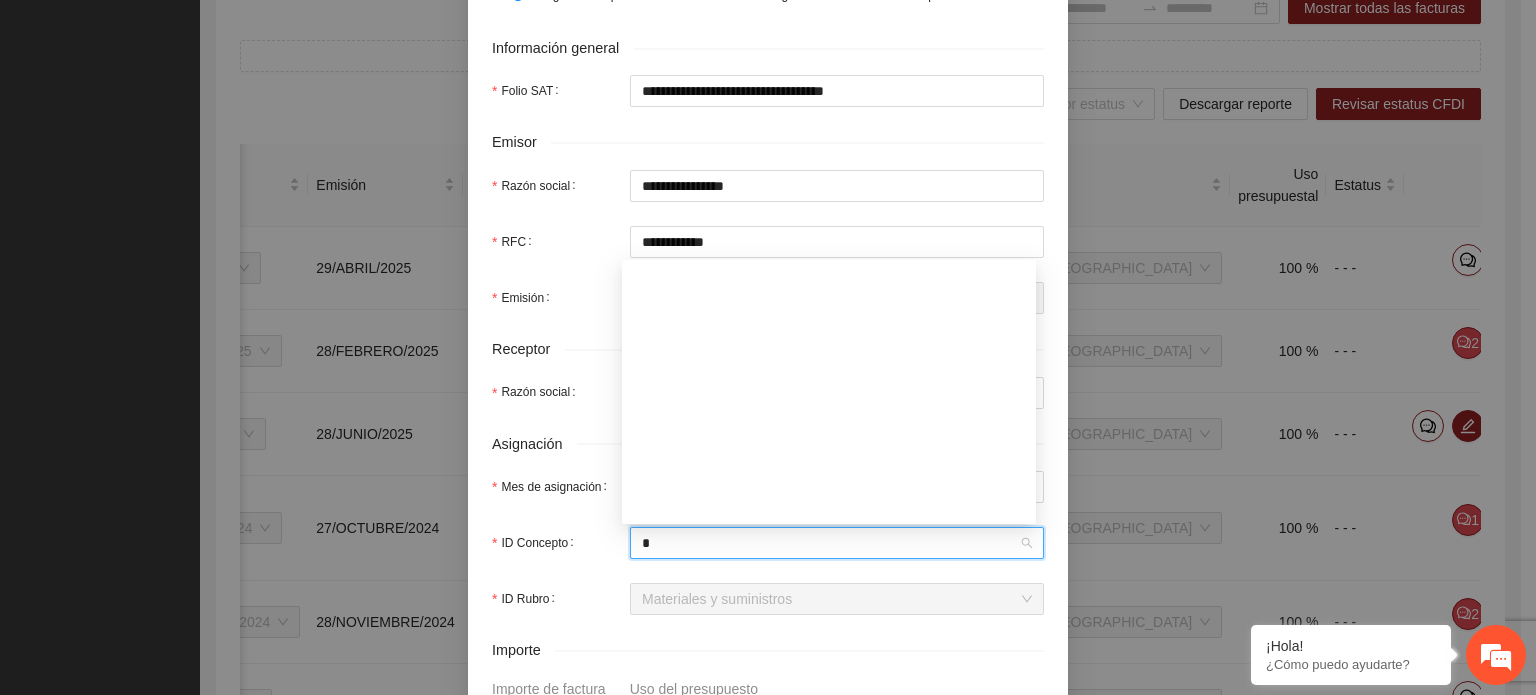 scroll, scrollTop: 0, scrollLeft: 0, axis: both 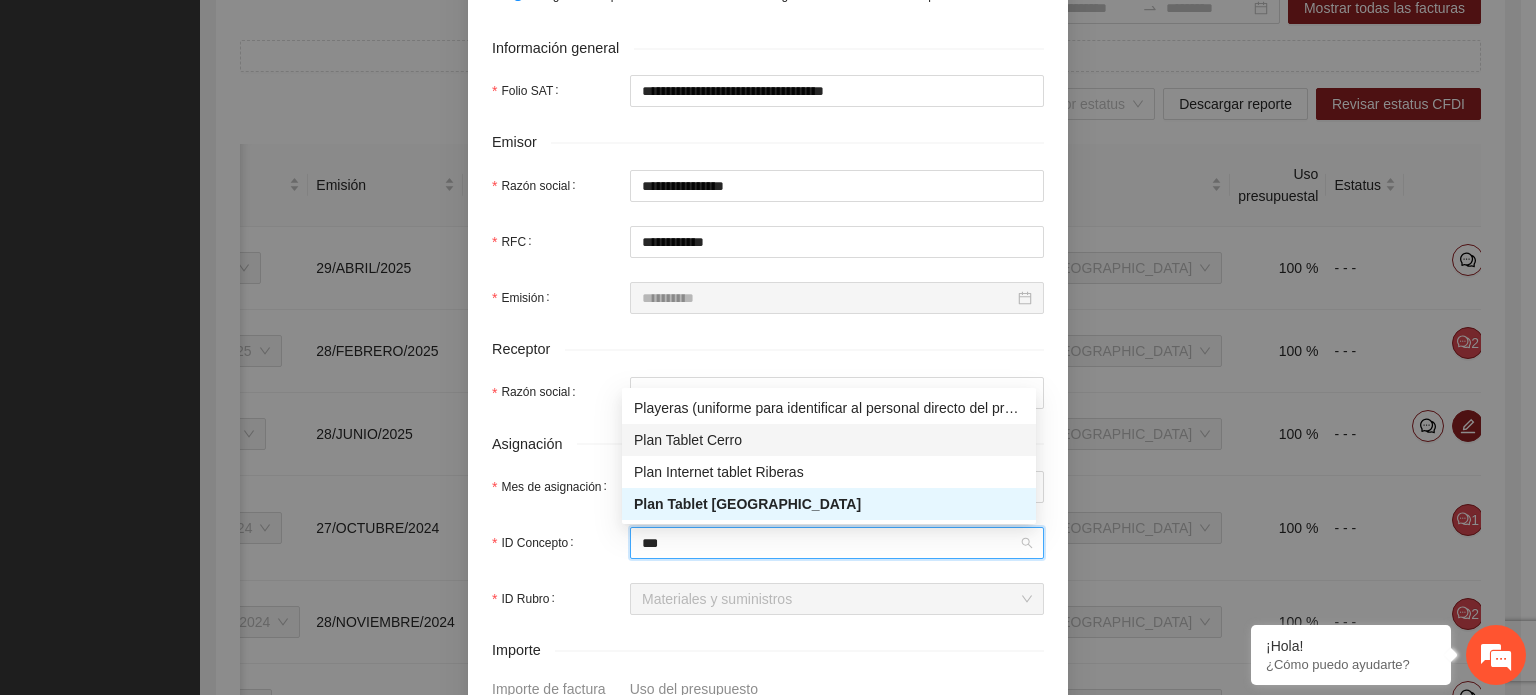 click on "Plan Tablet Cerro" at bounding box center (829, 440) 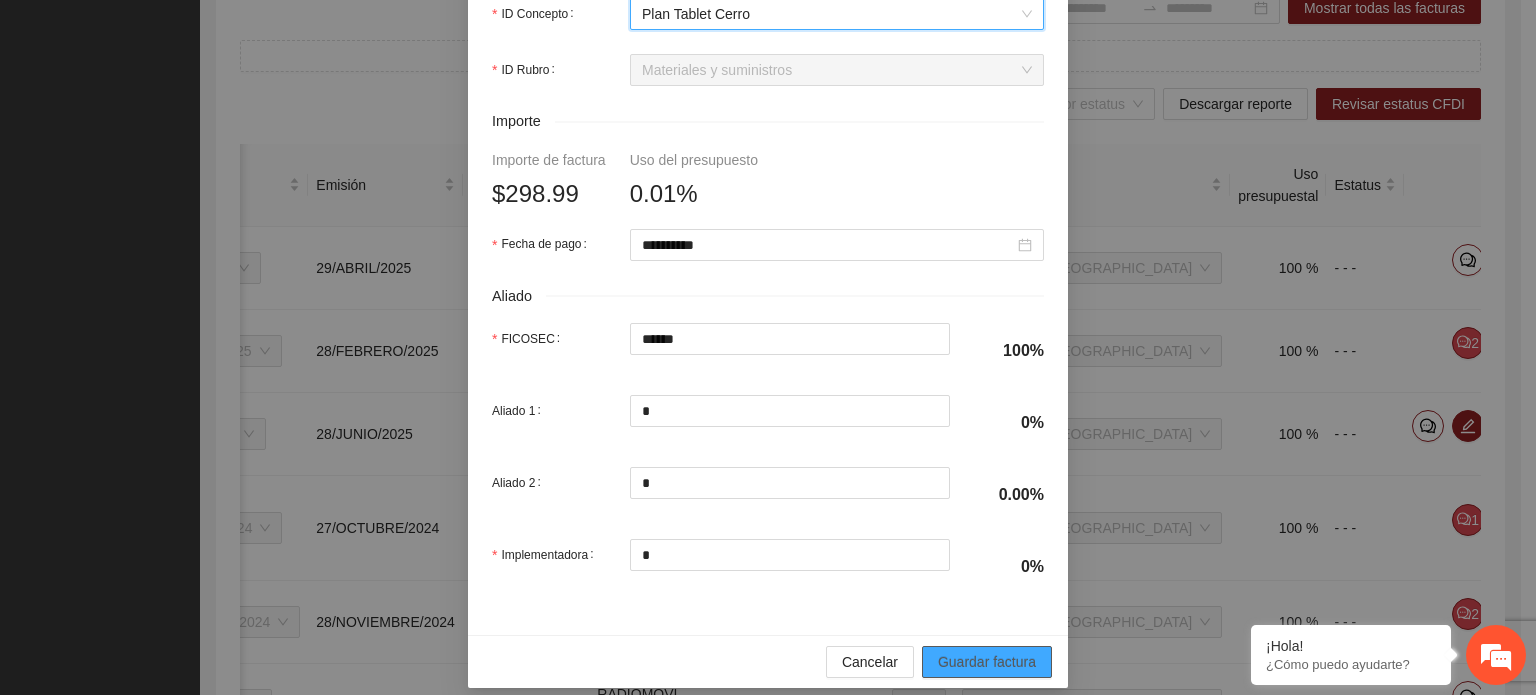 scroll, scrollTop: 945, scrollLeft: 0, axis: vertical 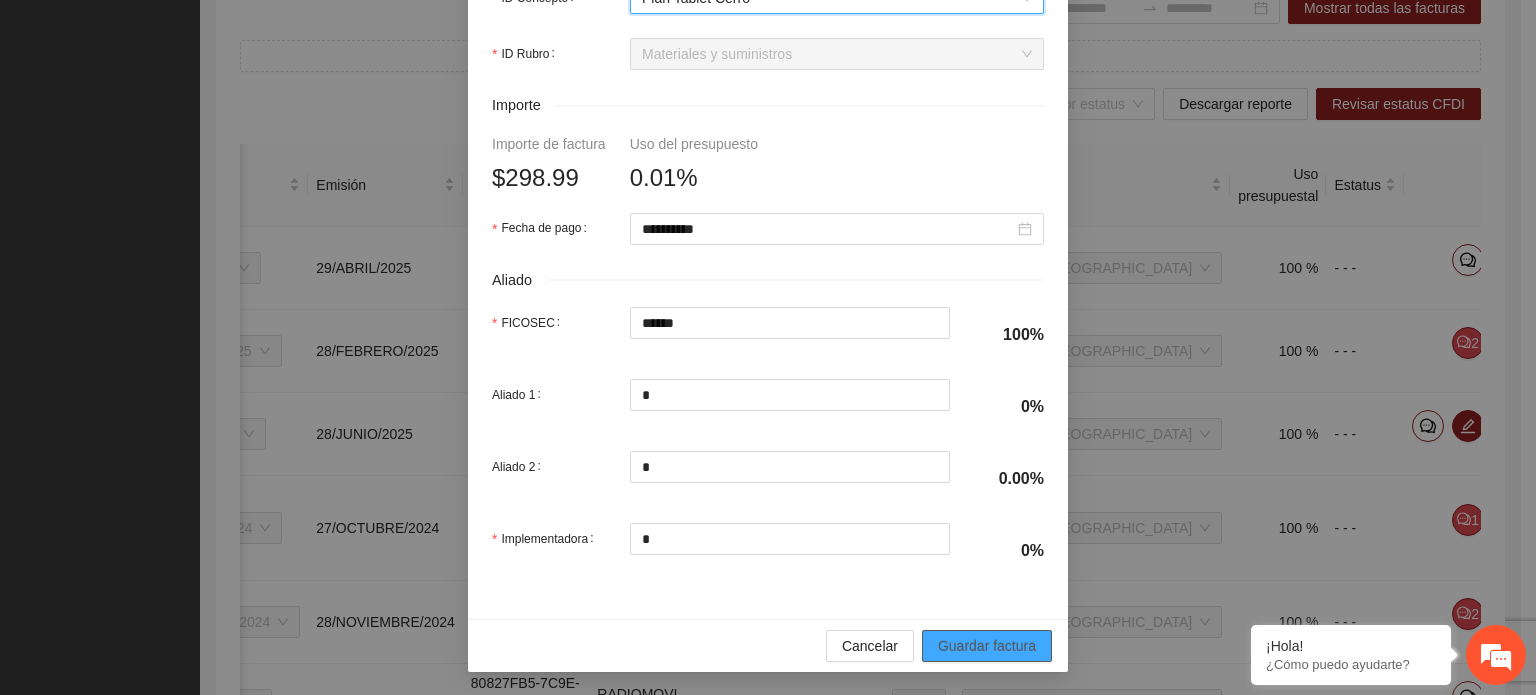click on "Guardar factura" at bounding box center [987, 646] 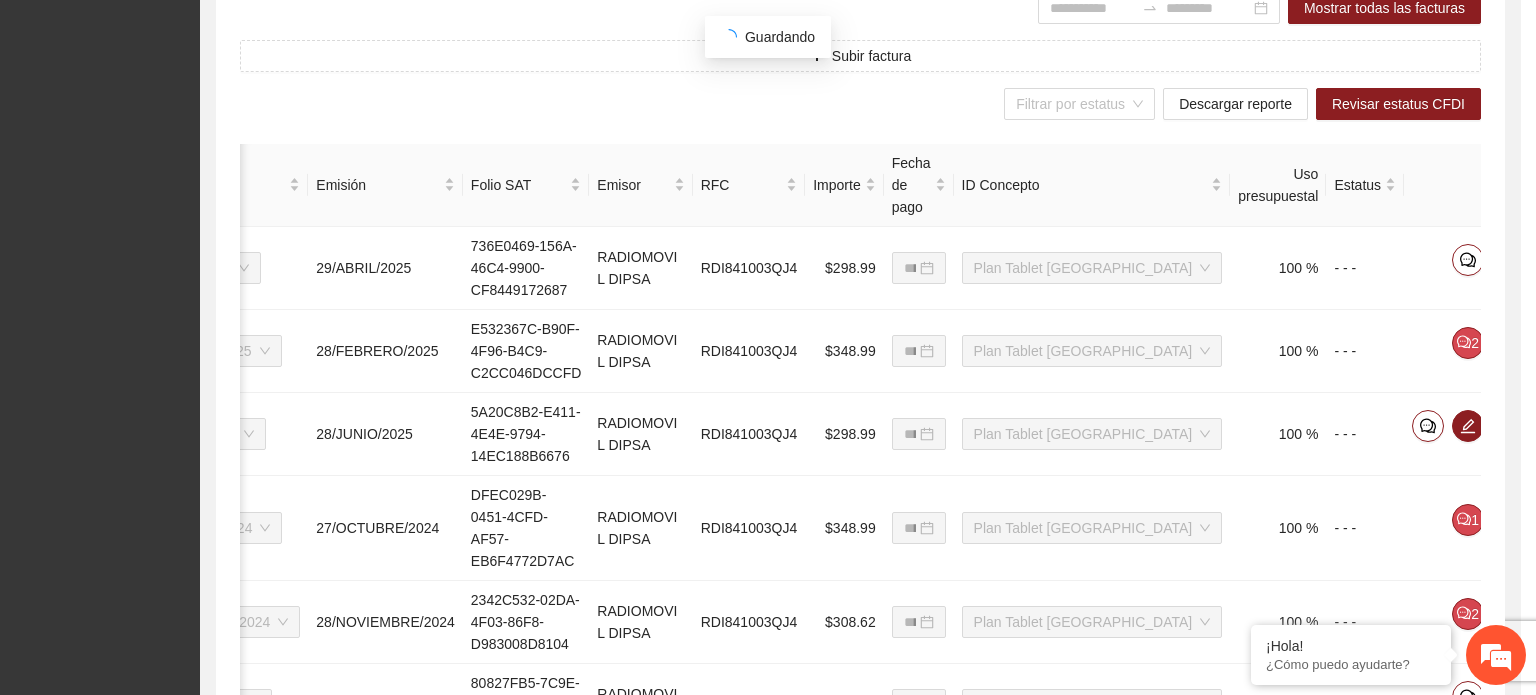 scroll, scrollTop: 845, scrollLeft: 0, axis: vertical 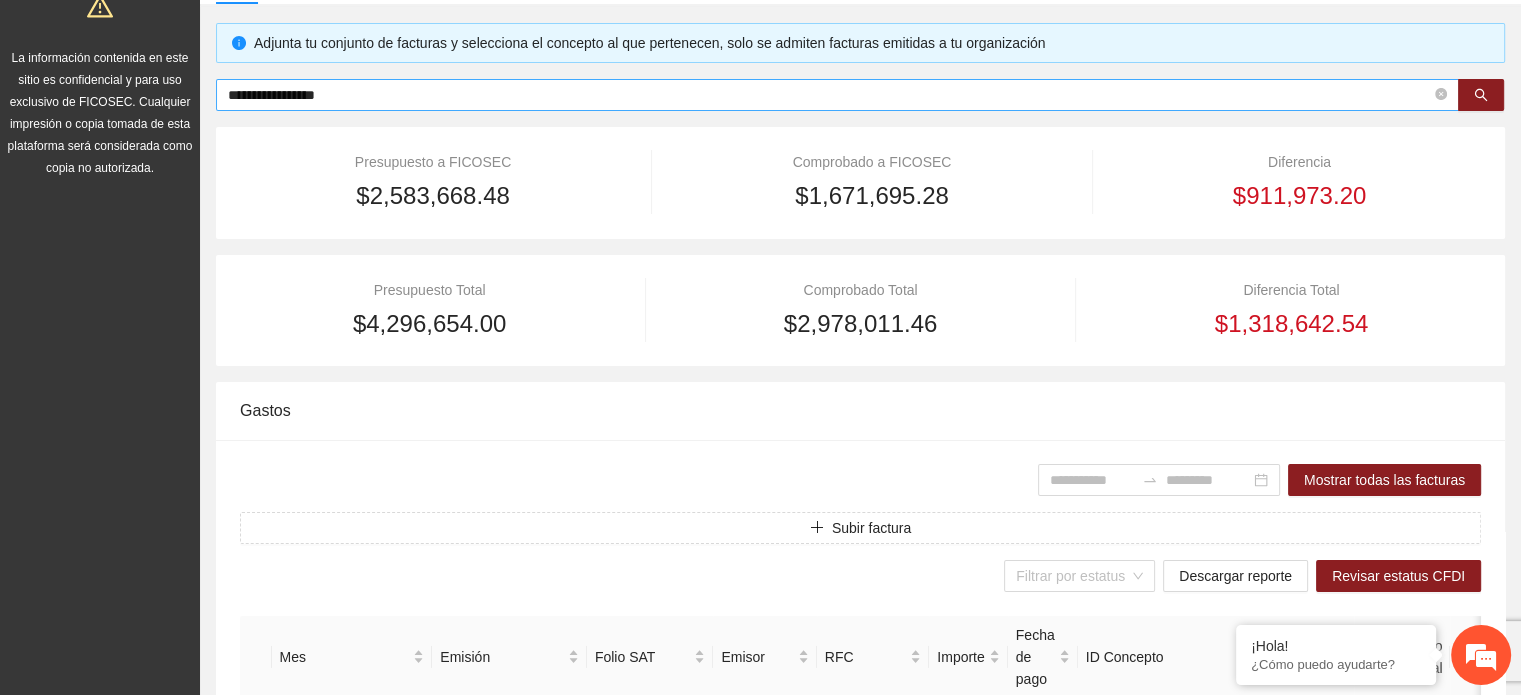 click on "**********" at bounding box center [829, 95] 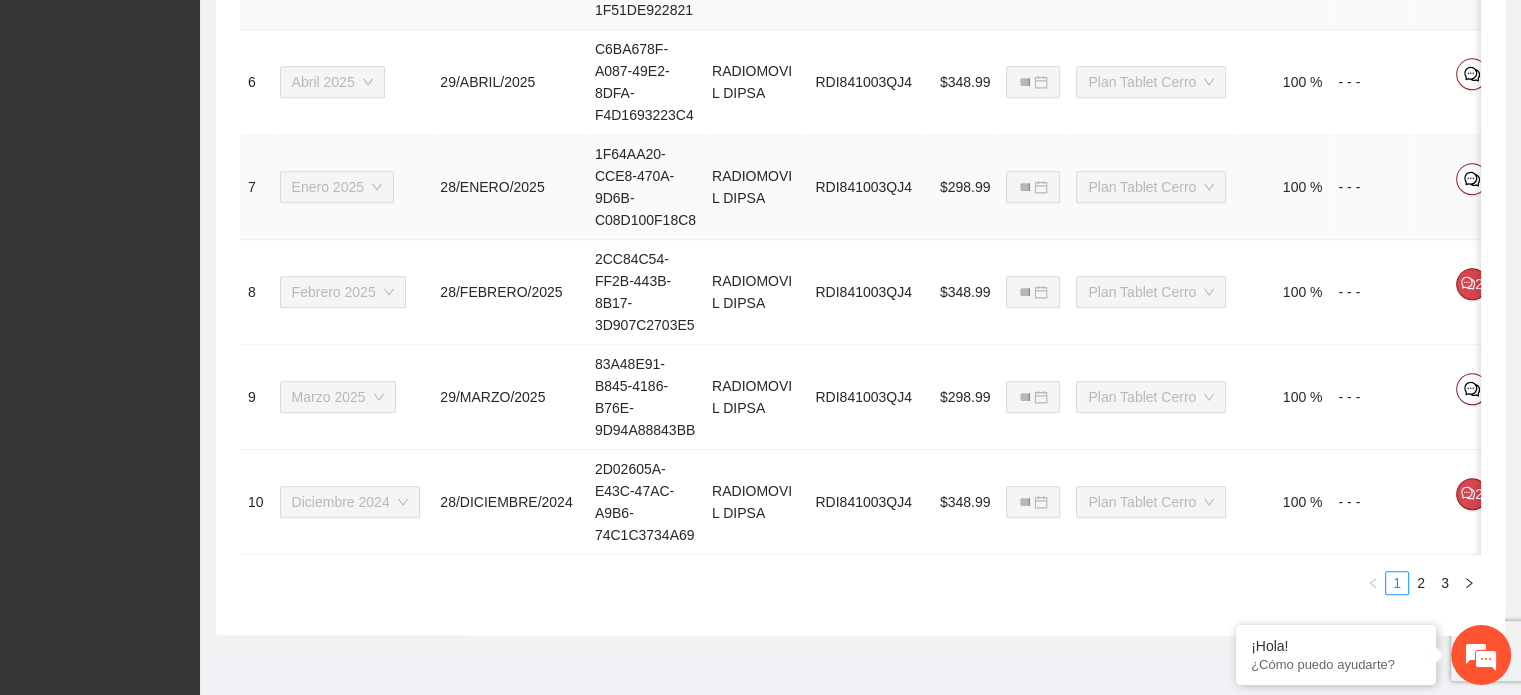 scroll, scrollTop: 1400, scrollLeft: 0, axis: vertical 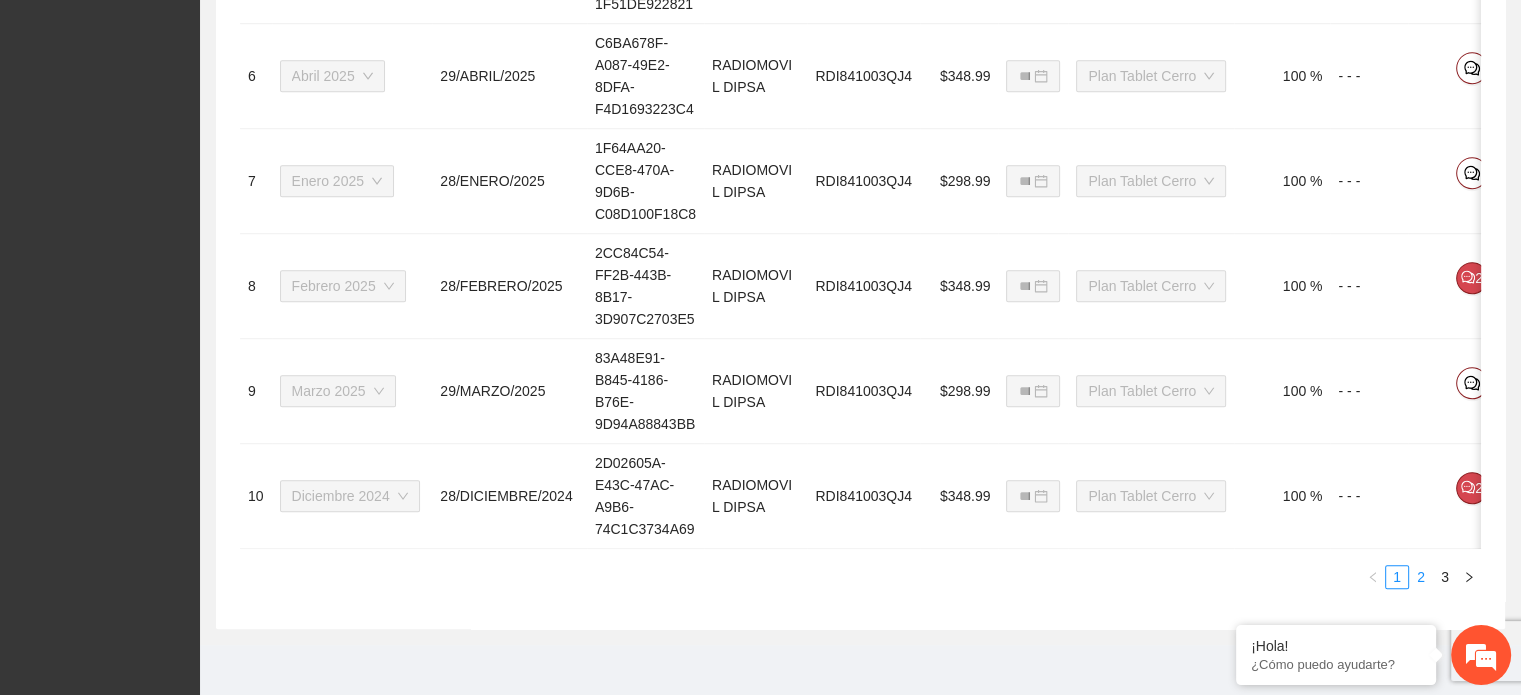 click on "2" at bounding box center [1421, 577] 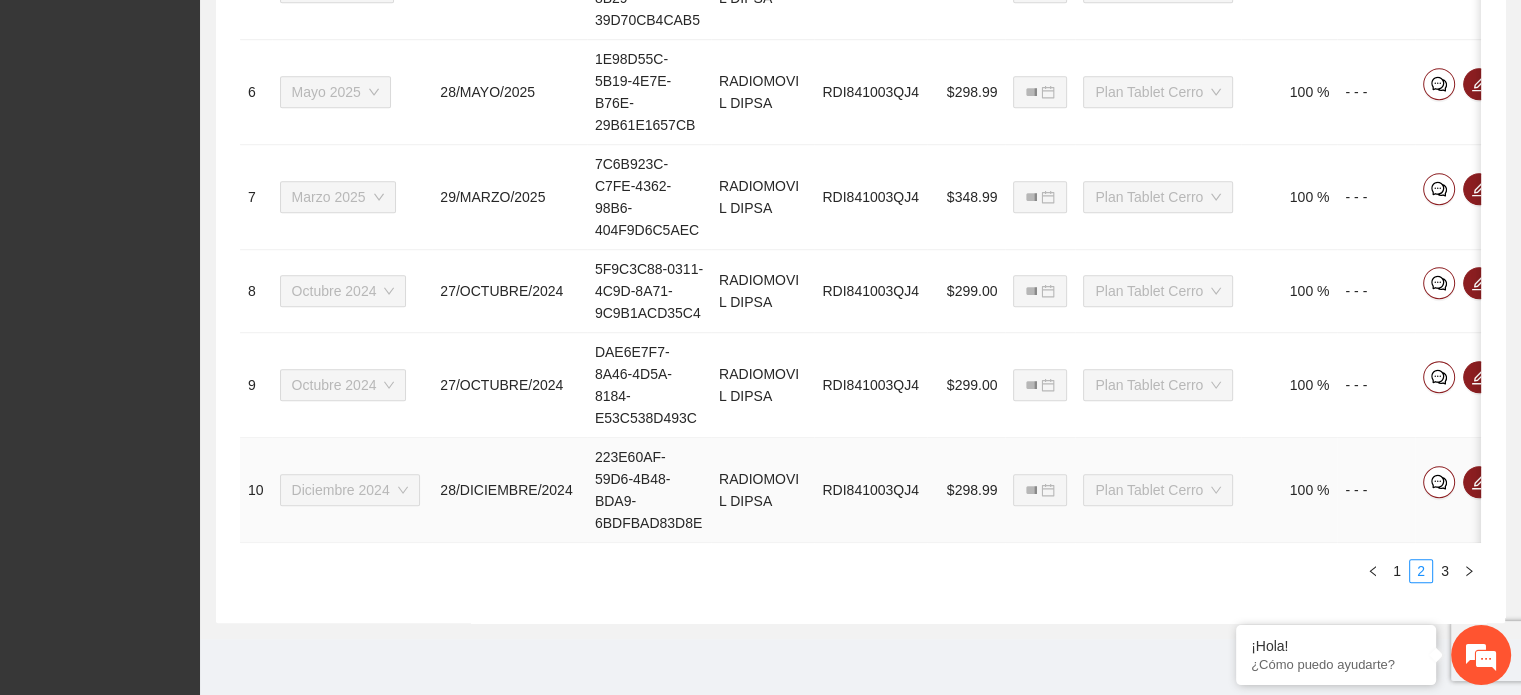 scroll, scrollTop: 1416, scrollLeft: 0, axis: vertical 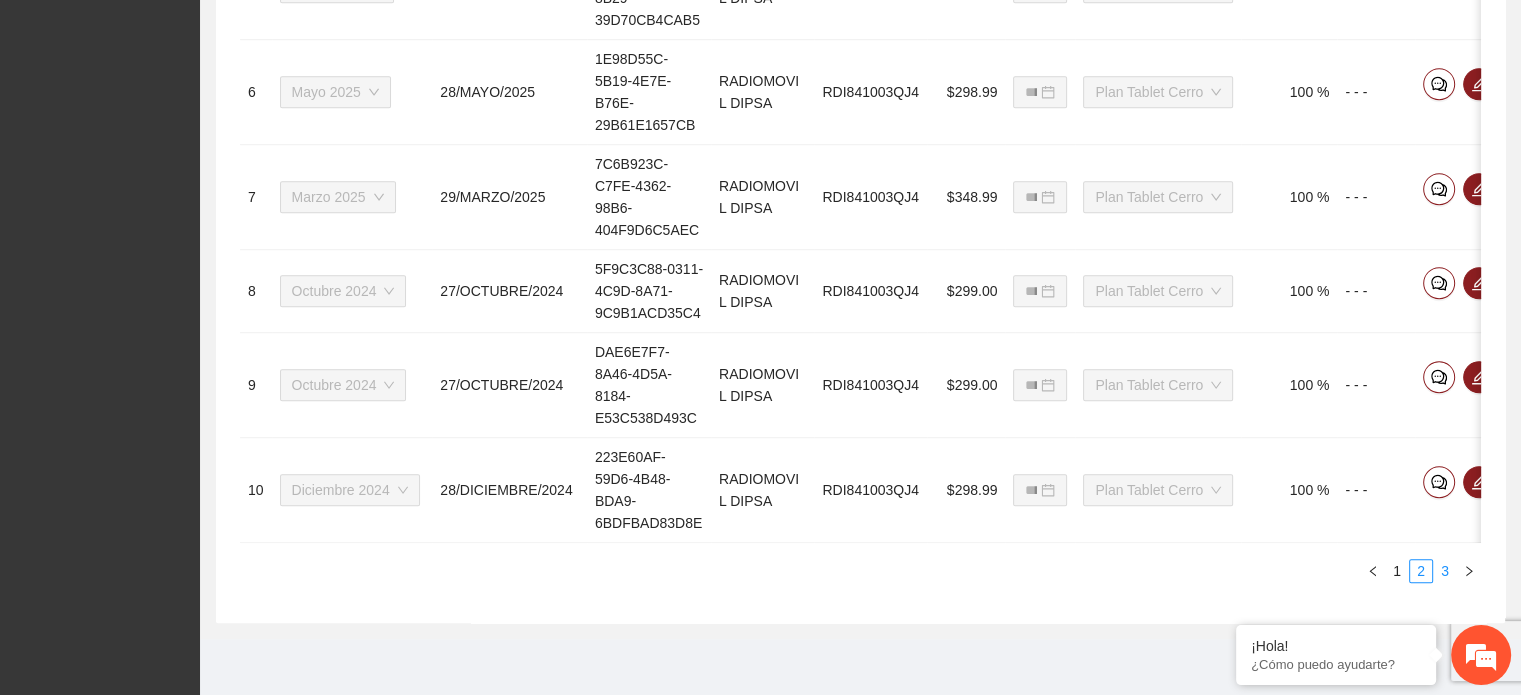 click on "3" at bounding box center (1445, 571) 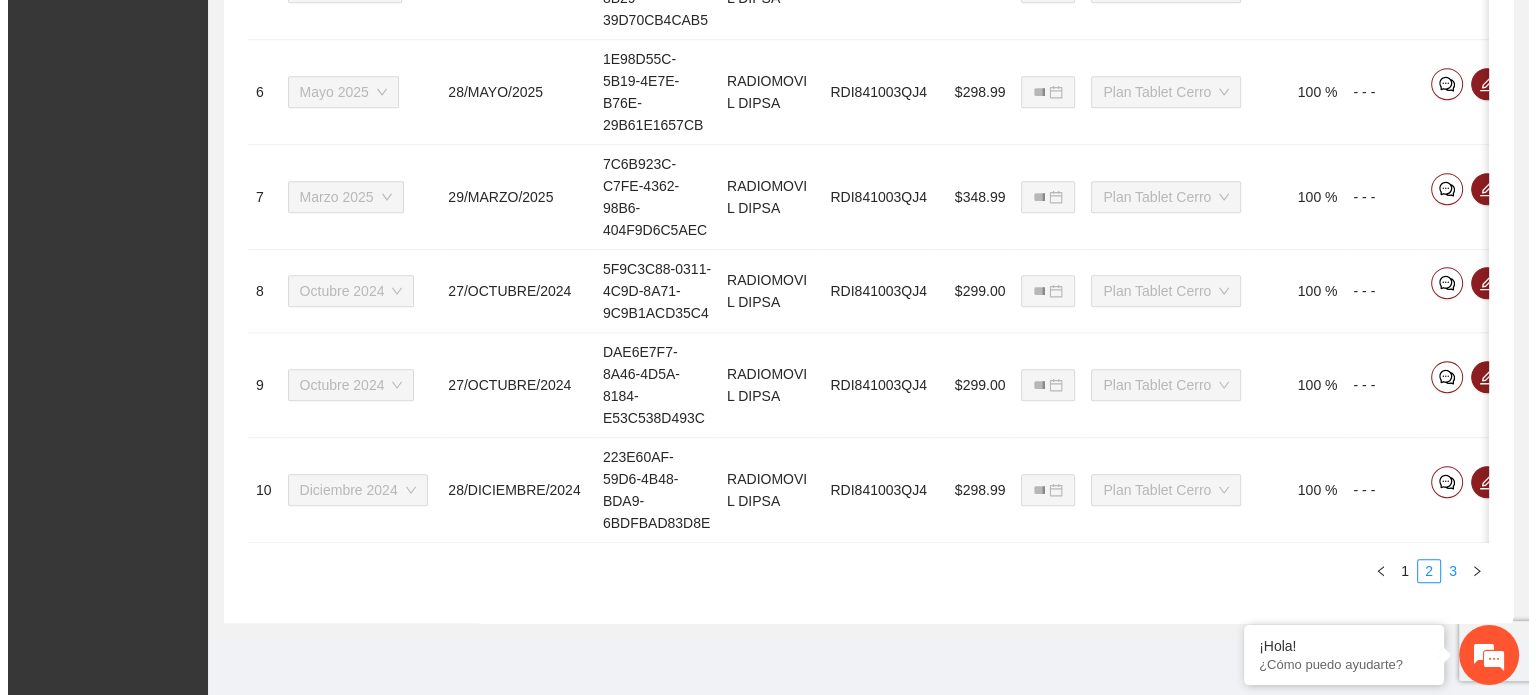 scroll, scrollTop: 1312, scrollLeft: 0, axis: vertical 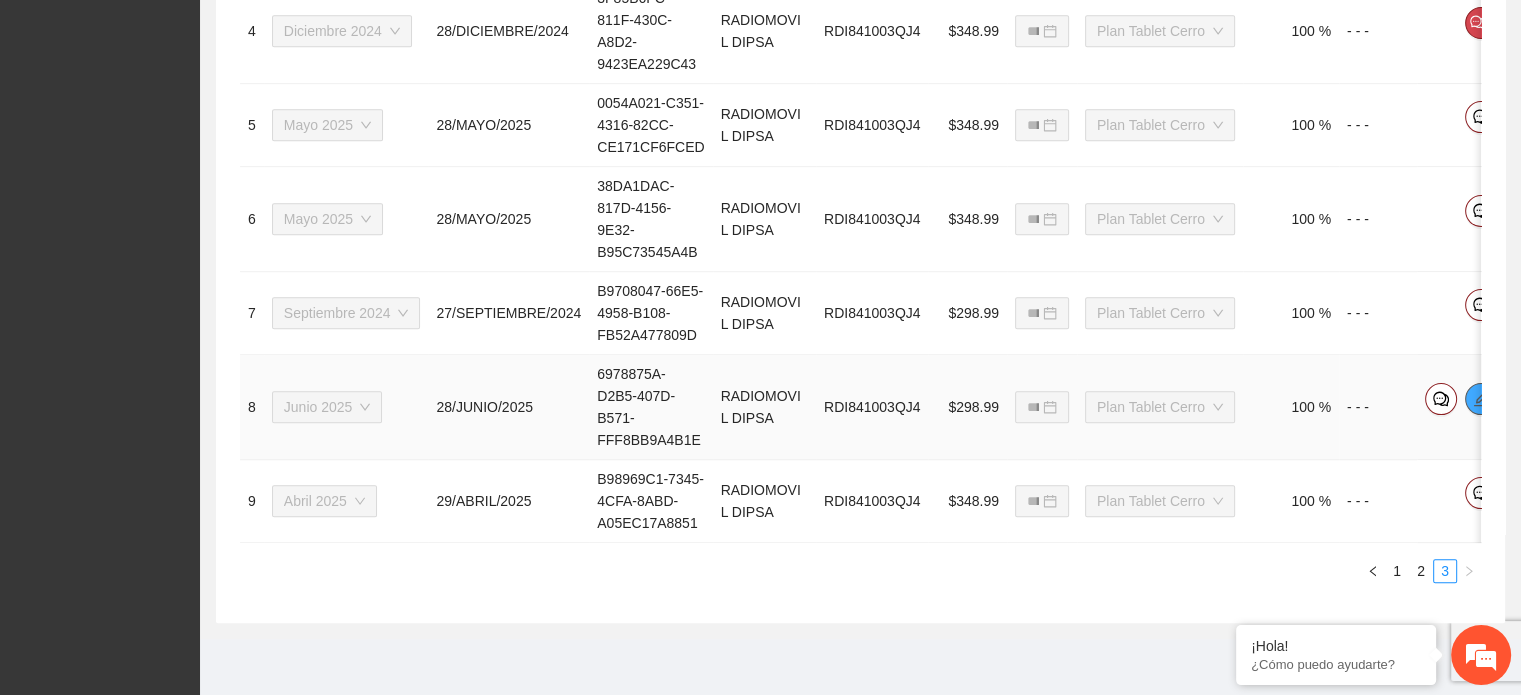 click 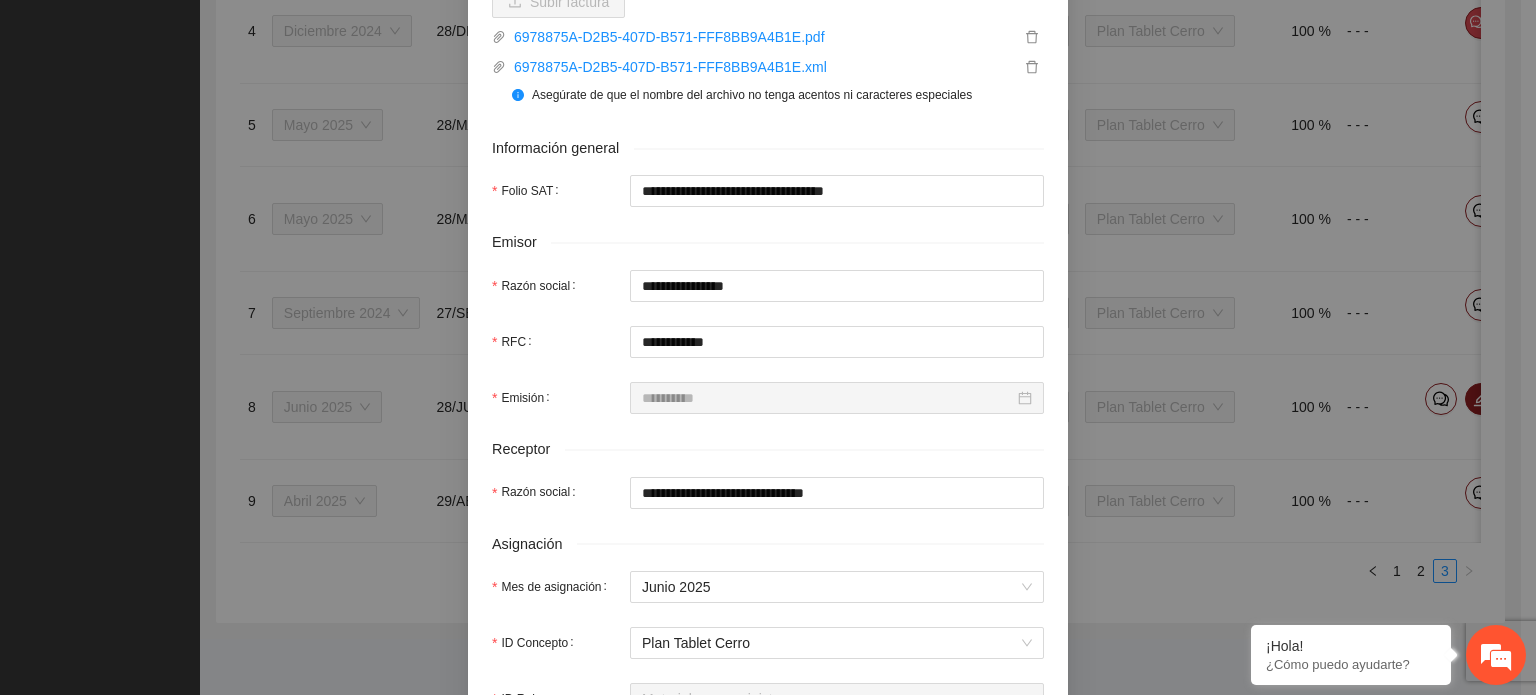 scroll, scrollTop: 400, scrollLeft: 0, axis: vertical 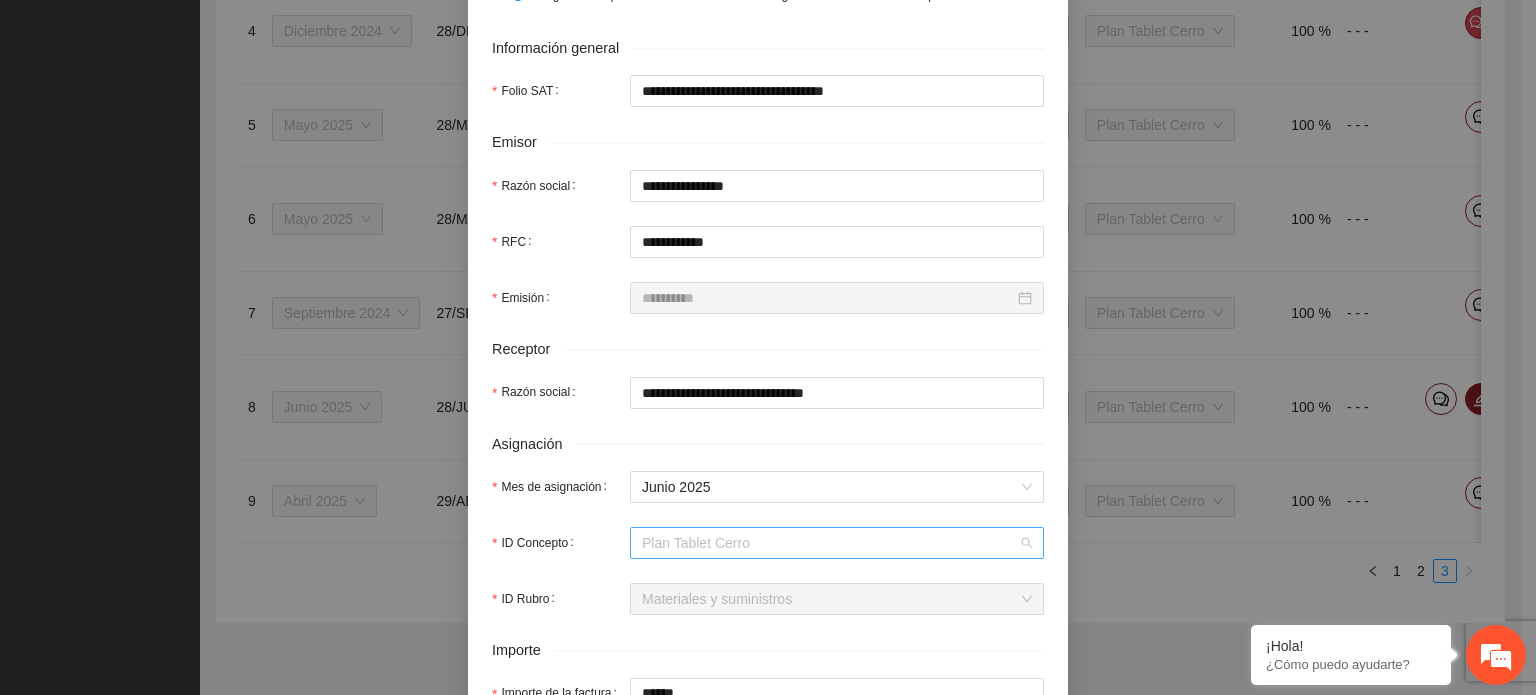 drag, startPoint x: 667, startPoint y: 542, endPoint x: 693, endPoint y: 541, distance: 26.019224 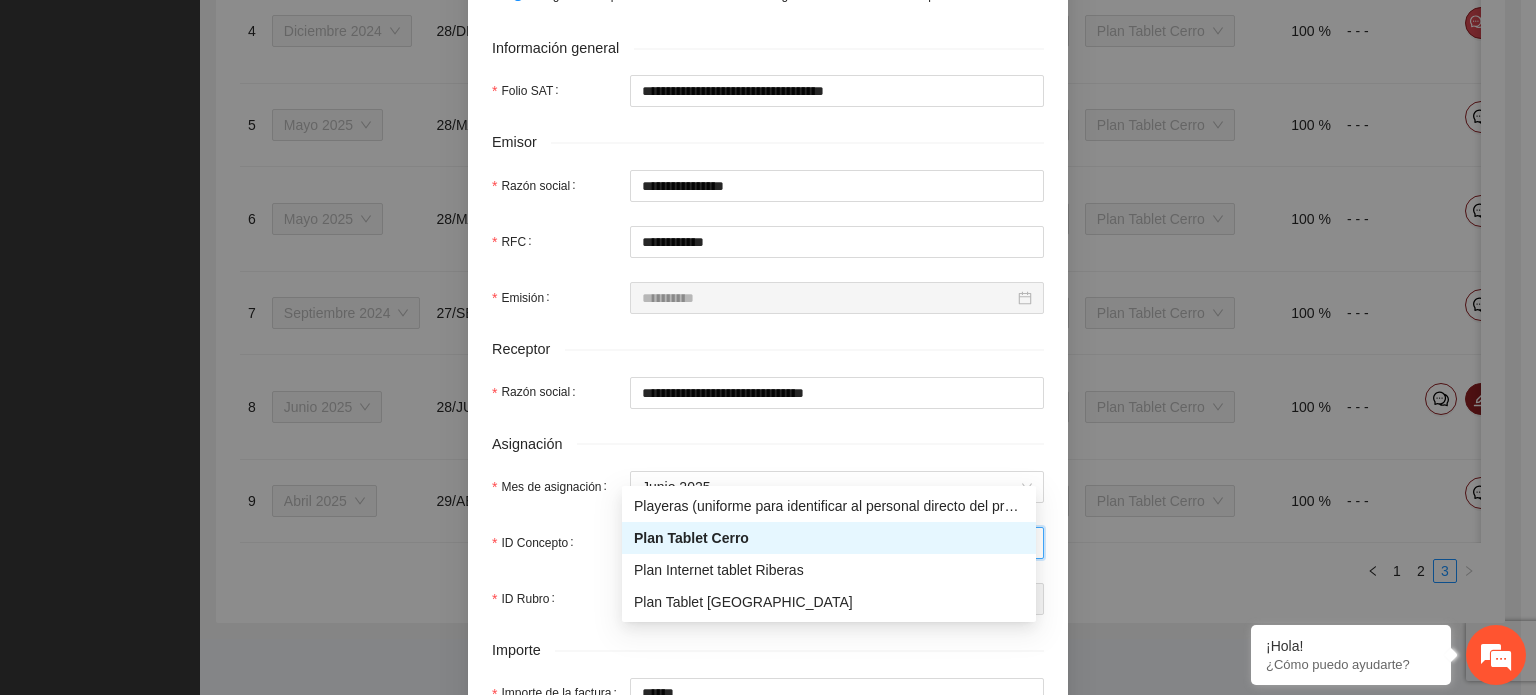 scroll, scrollTop: 0, scrollLeft: 0, axis: both 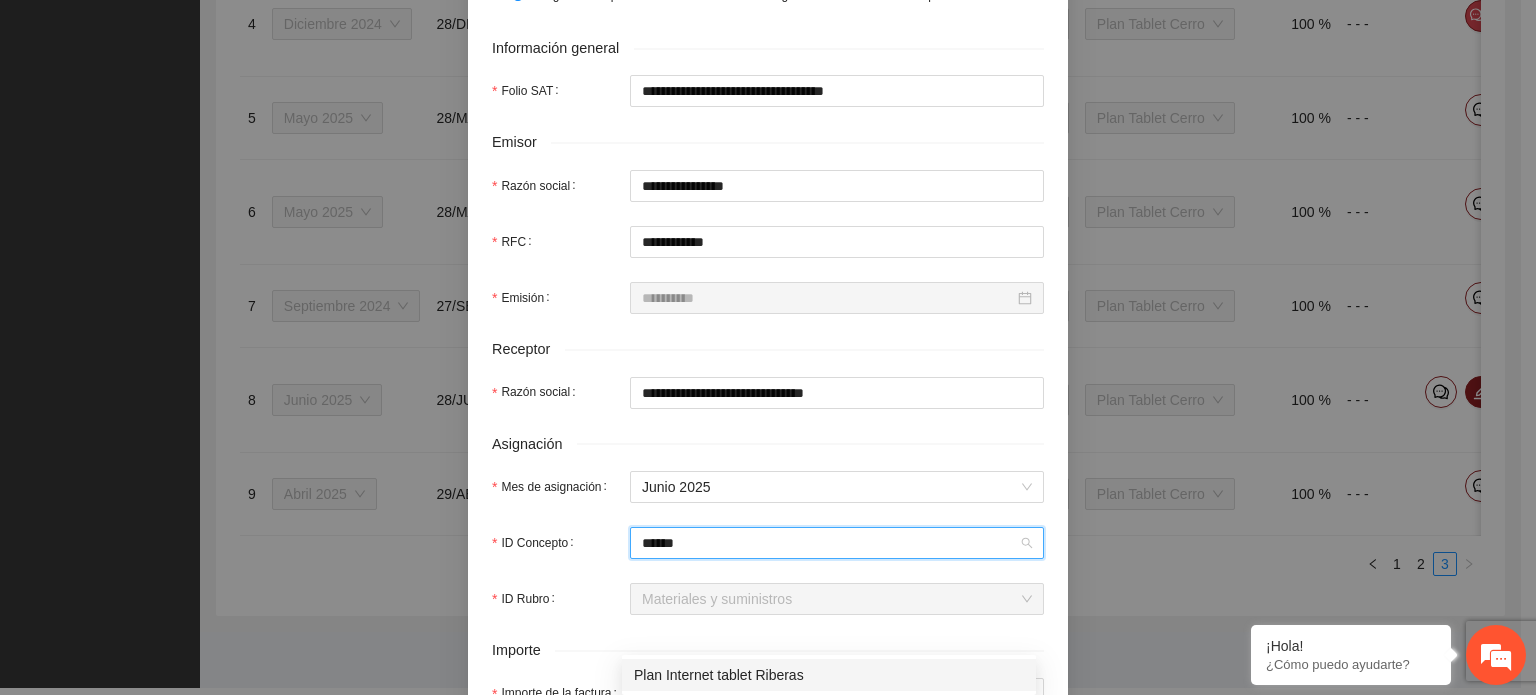 click on "Plan Internet tablet Riberas" at bounding box center (829, 675) 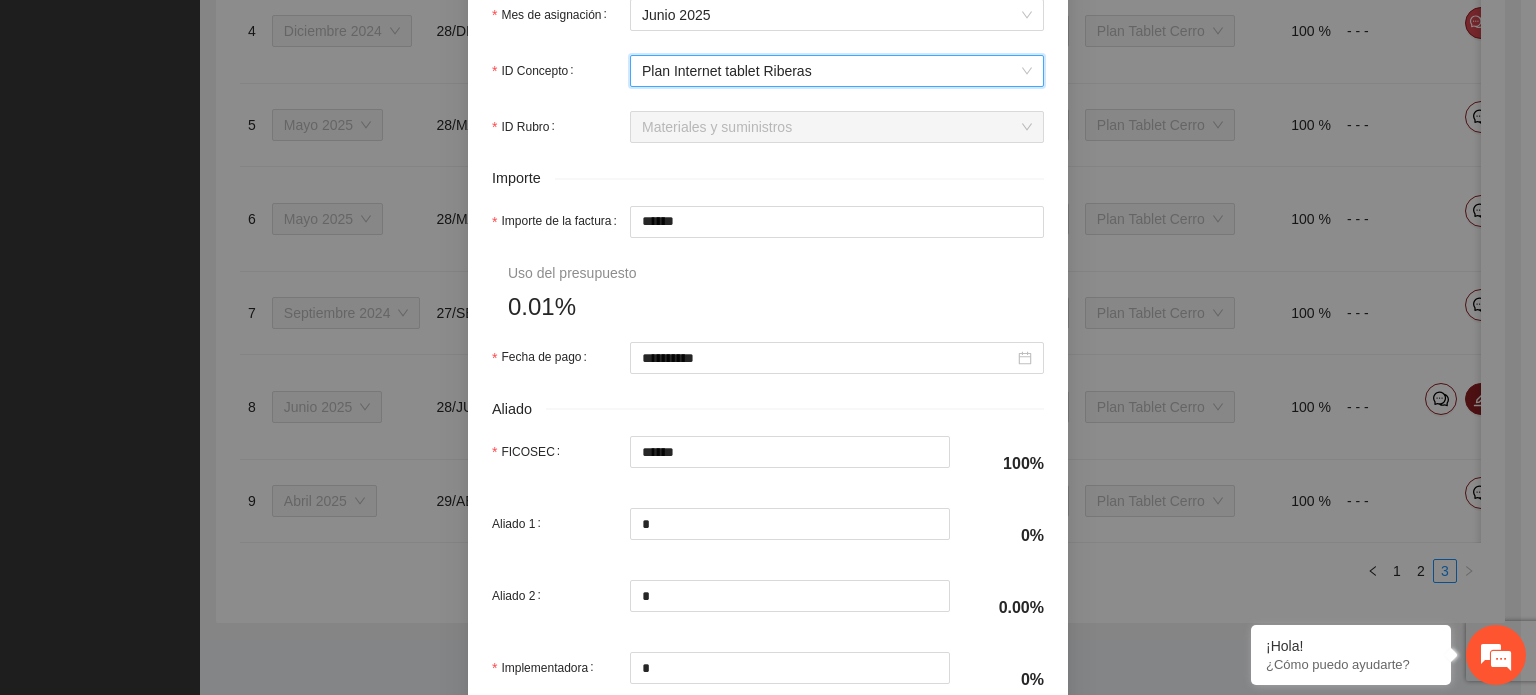 scroll, scrollTop: 1000, scrollLeft: 0, axis: vertical 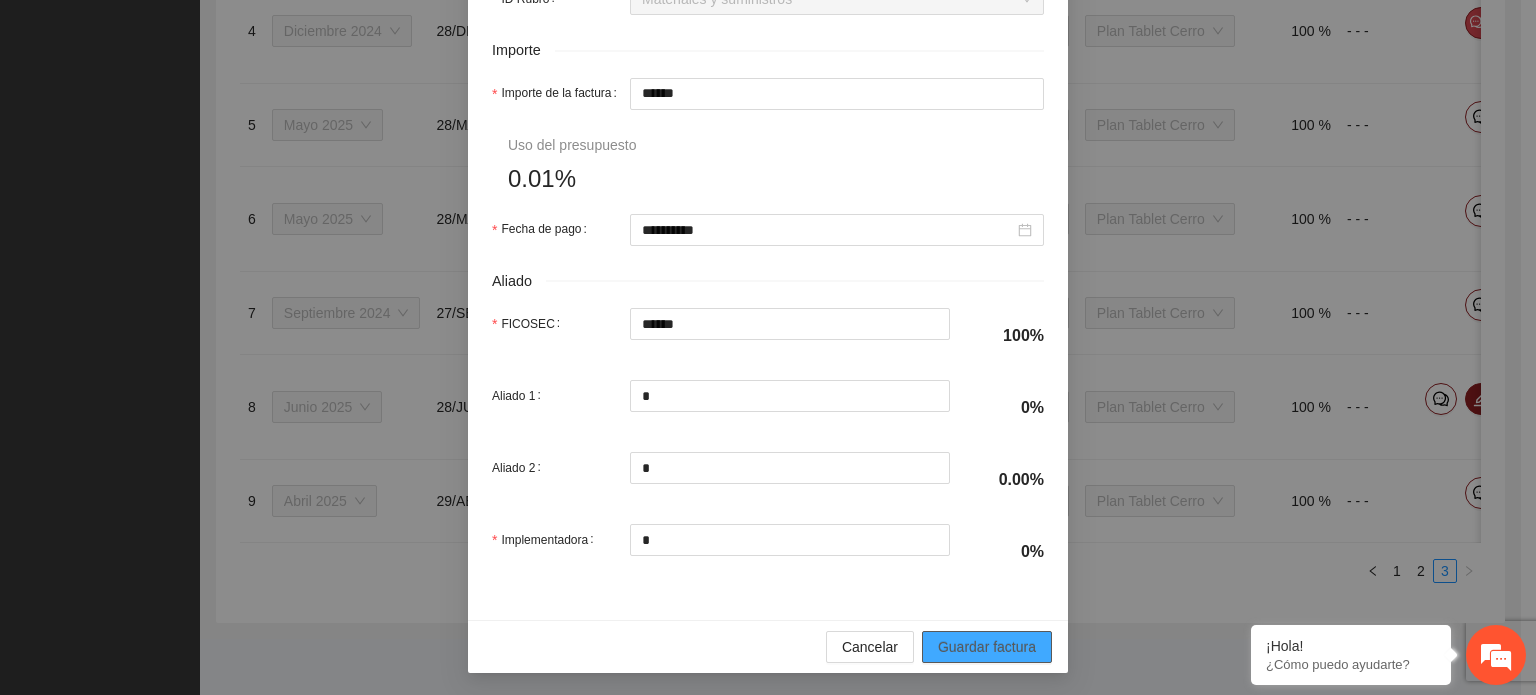 click on "Guardar factura" at bounding box center [987, 647] 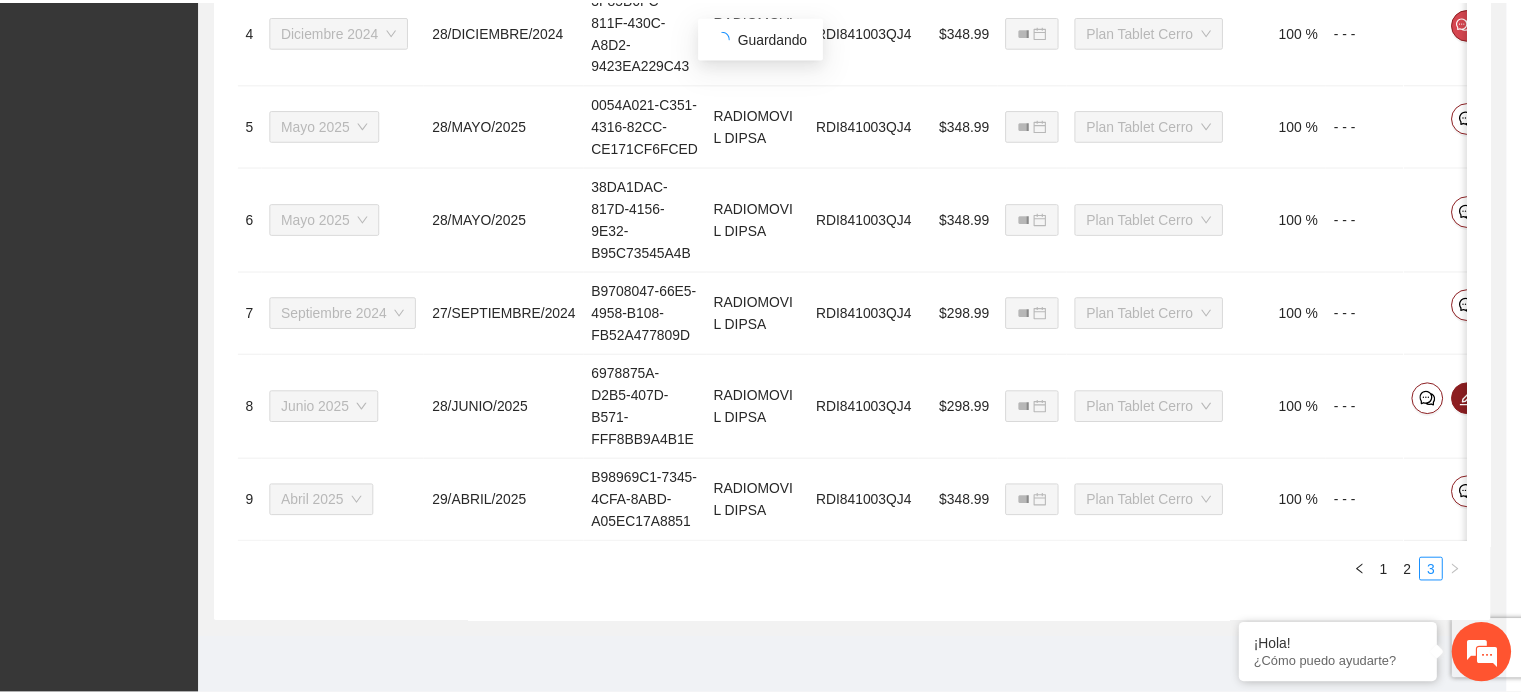 scroll, scrollTop: 901, scrollLeft: 0, axis: vertical 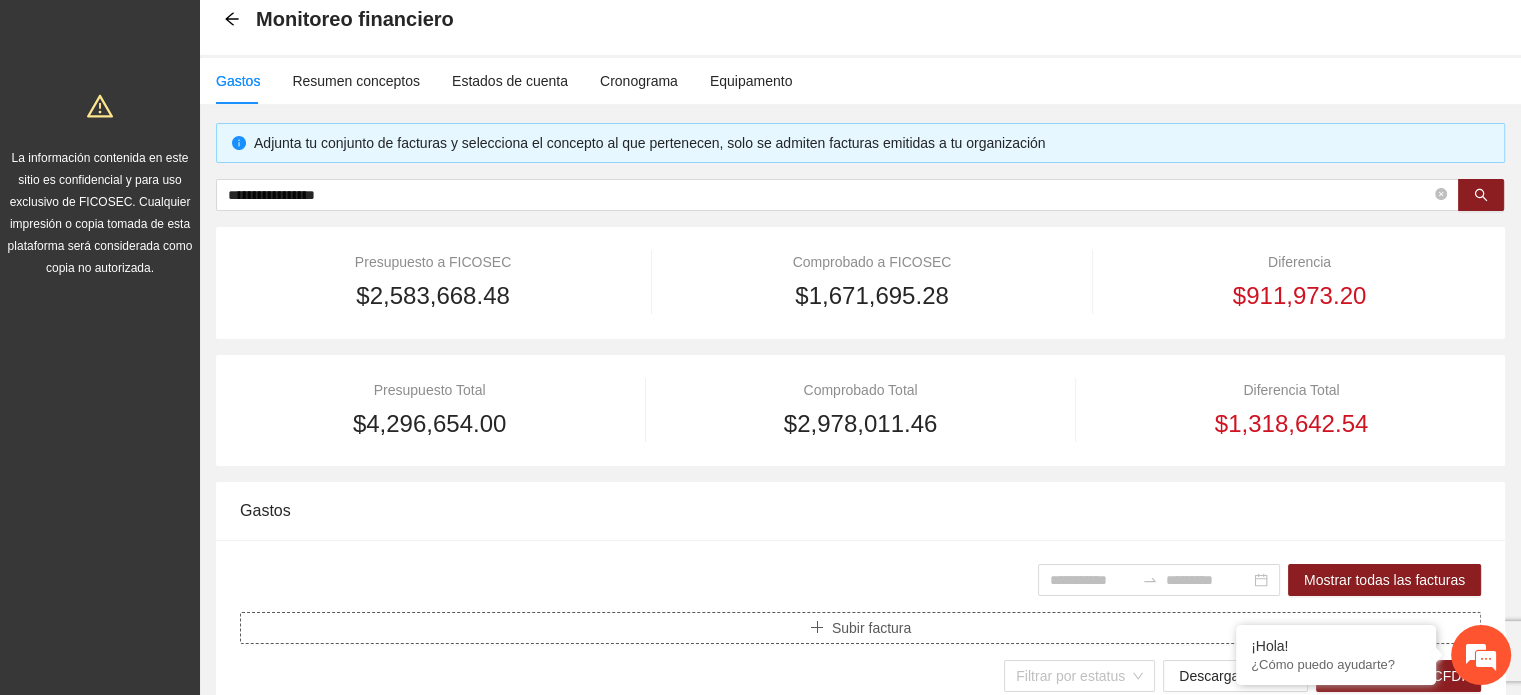 click on "Subir factura" at bounding box center [871, 628] 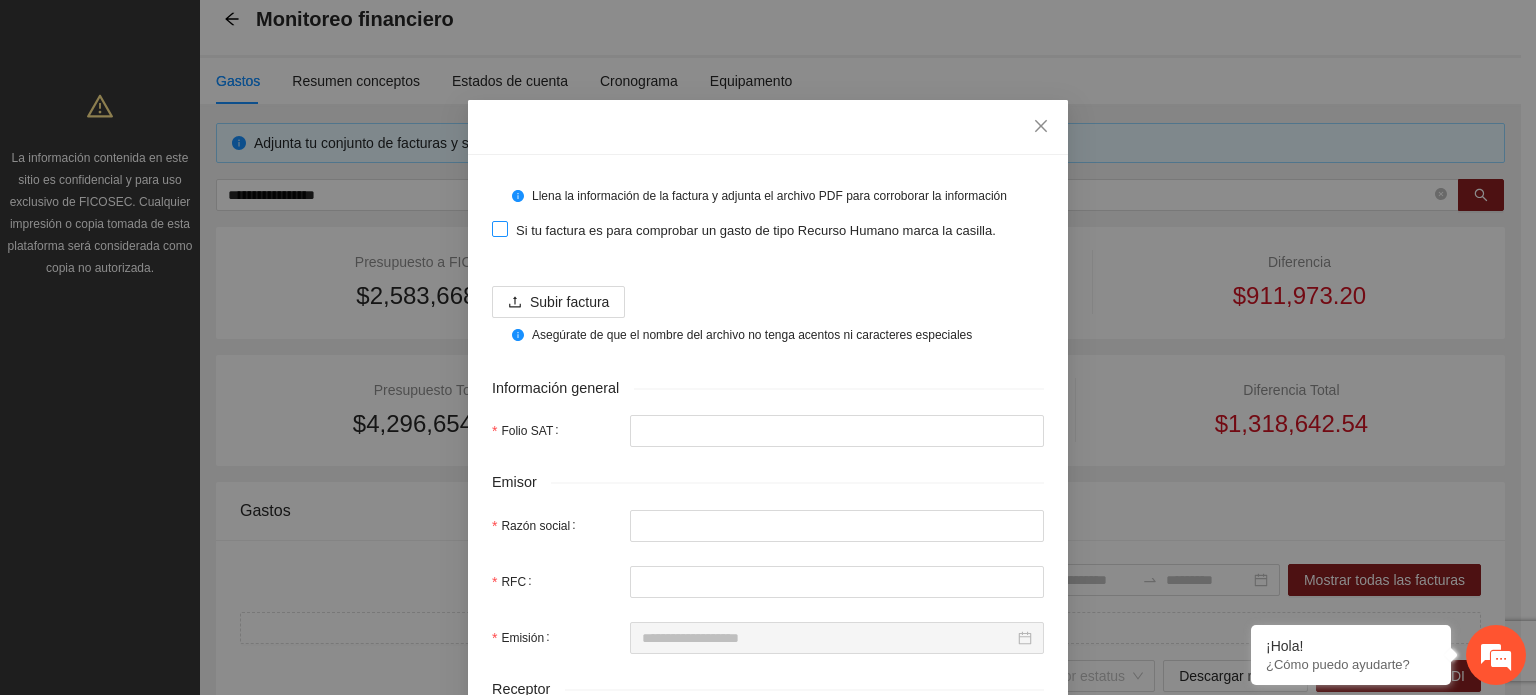 click at bounding box center [500, 229] 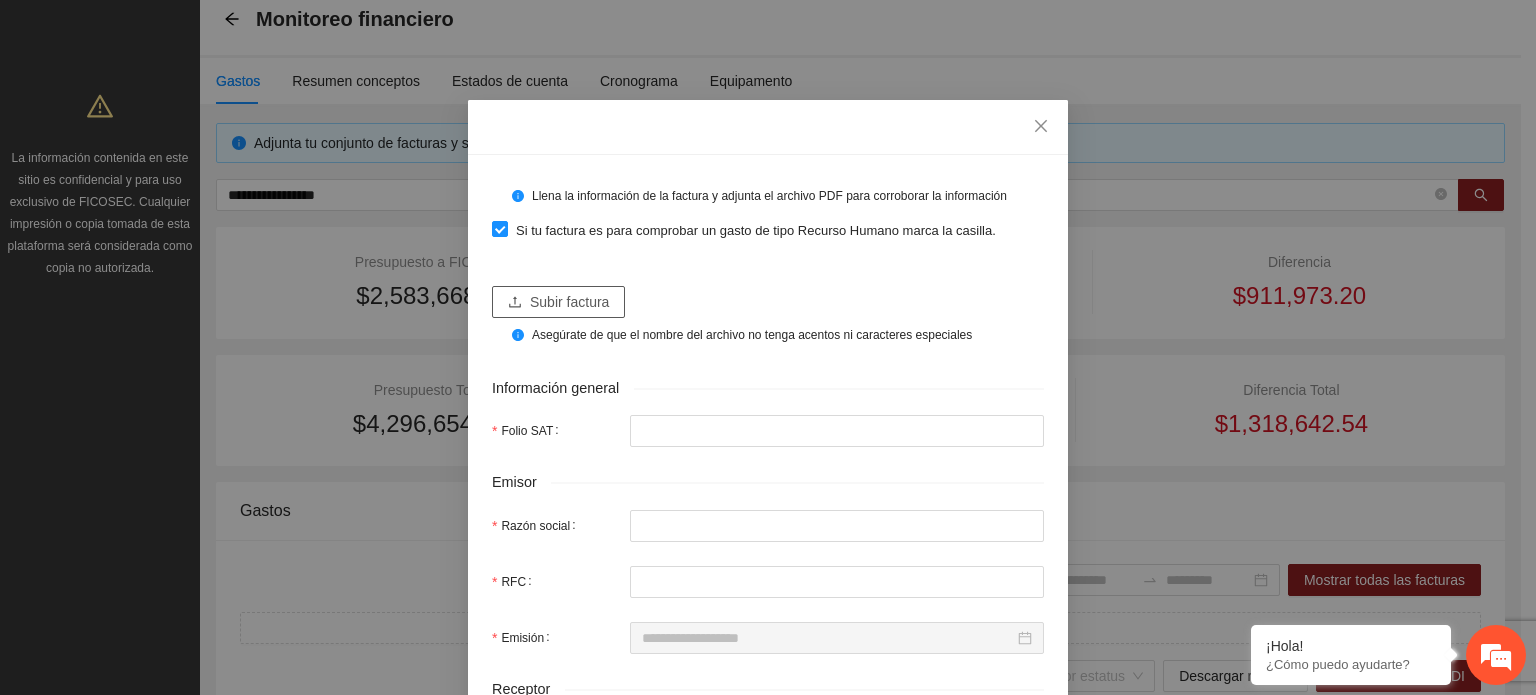 click 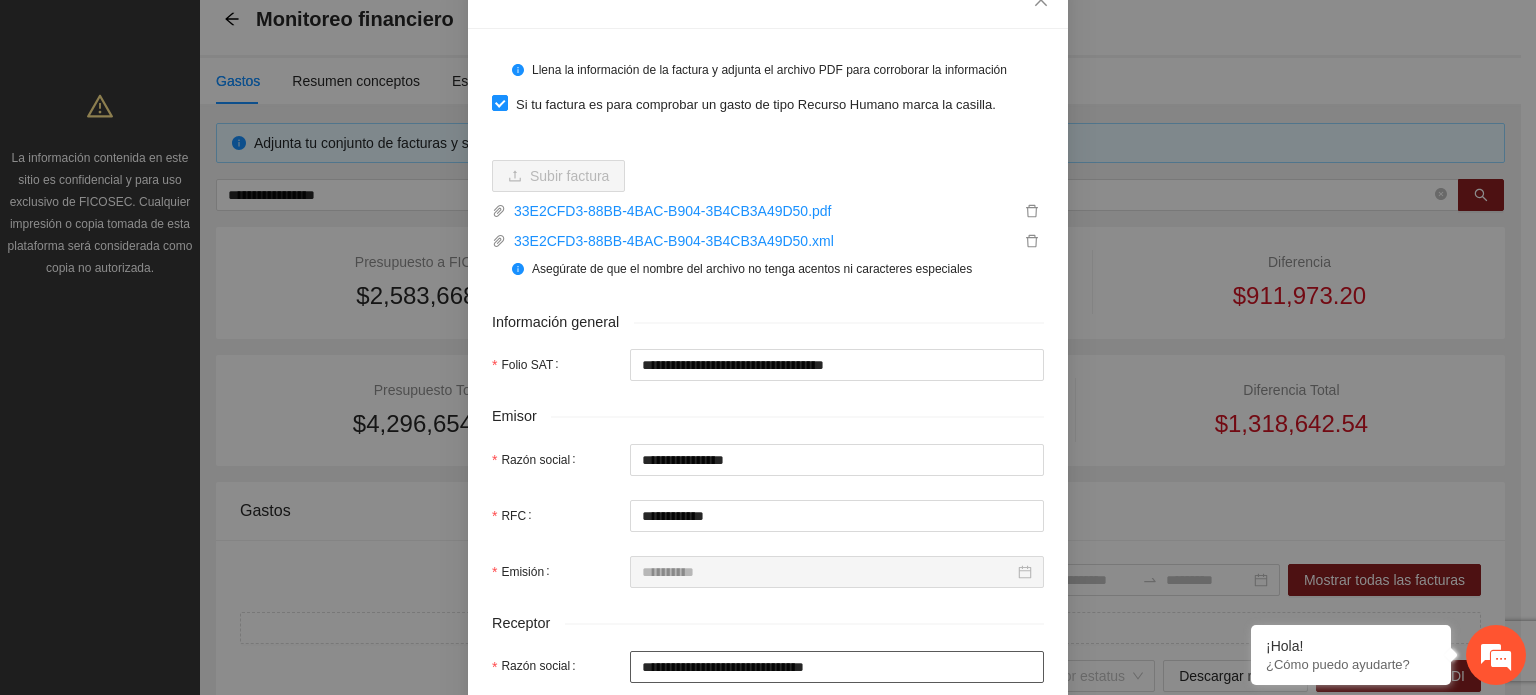 scroll, scrollTop: 300, scrollLeft: 0, axis: vertical 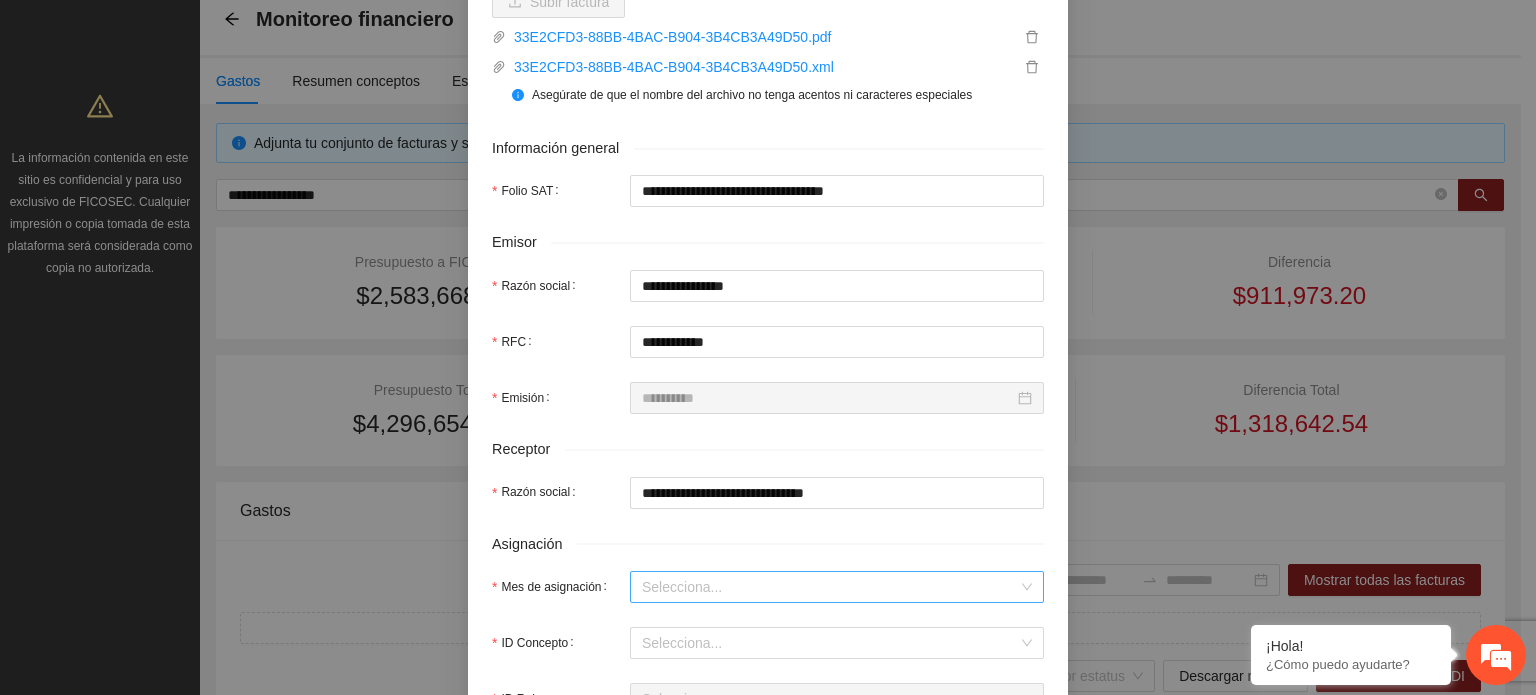 click on "Mes de asignación" at bounding box center [830, 587] 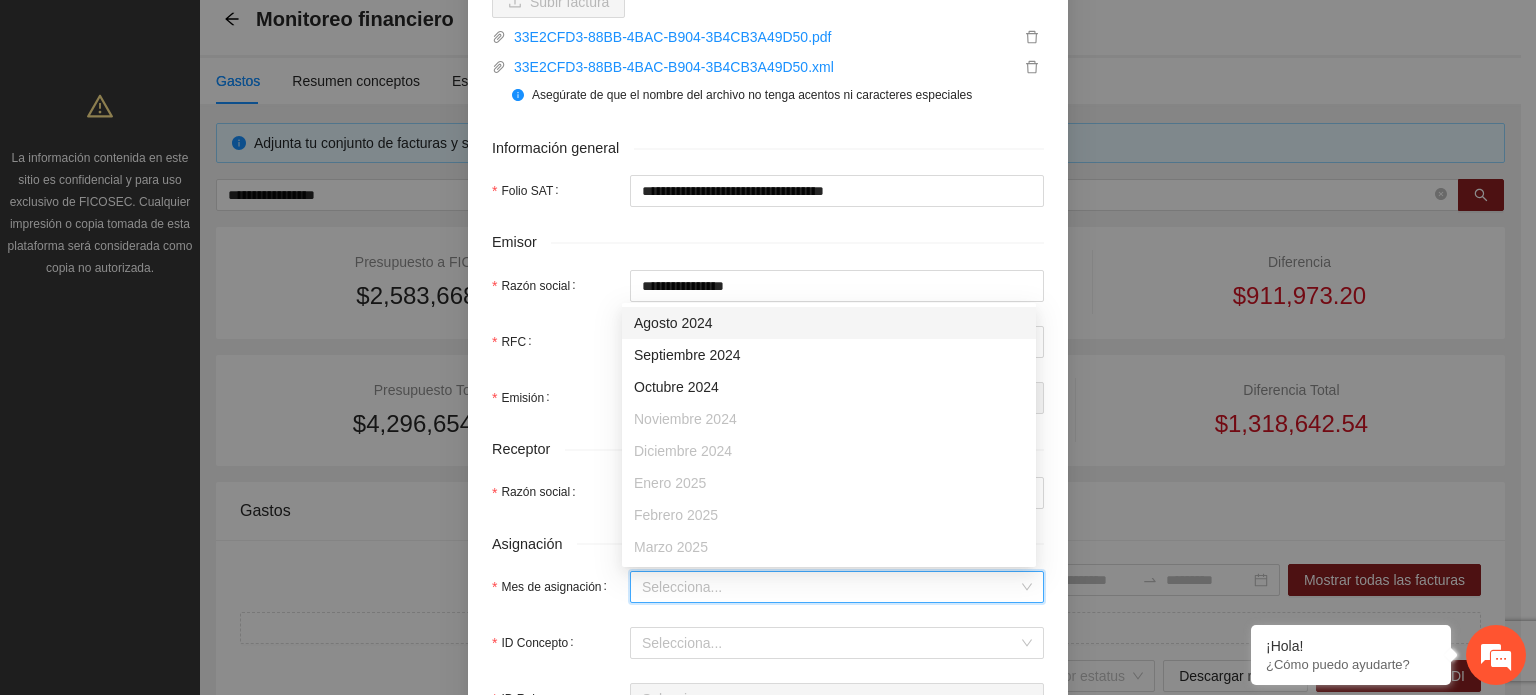 scroll, scrollTop: 128, scrollLeft: 0, axis: vertical 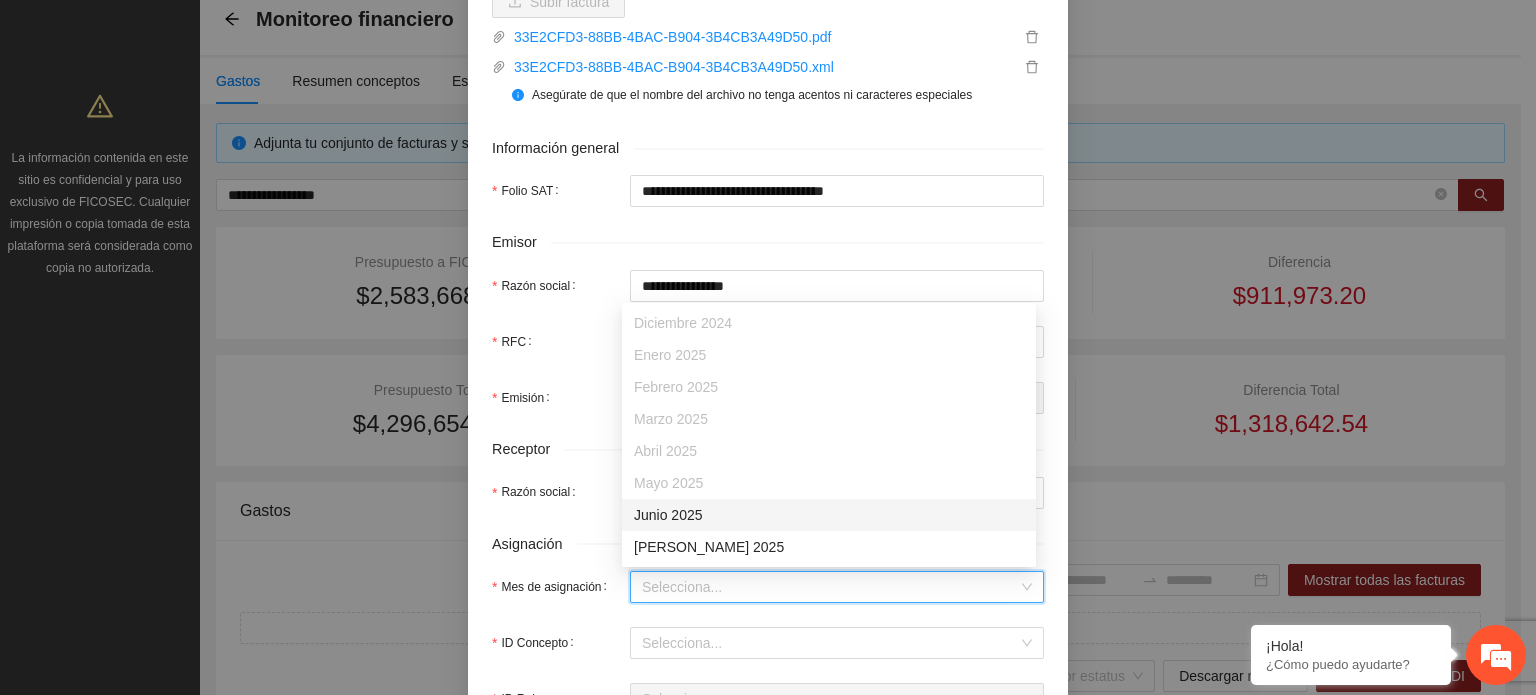 click on "Junio 2025" at bounding box center (829, 515) 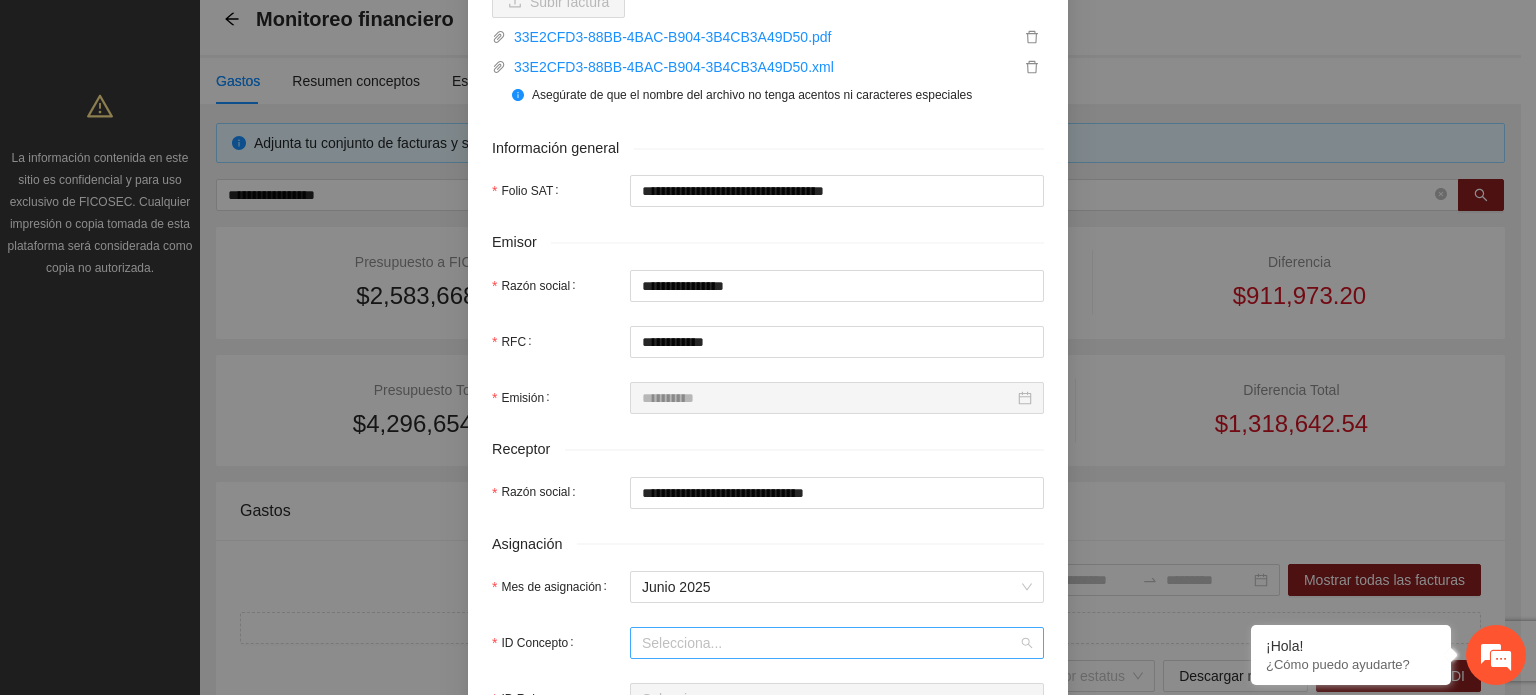click on "ID Concepto" at bounding box center [830, 643] 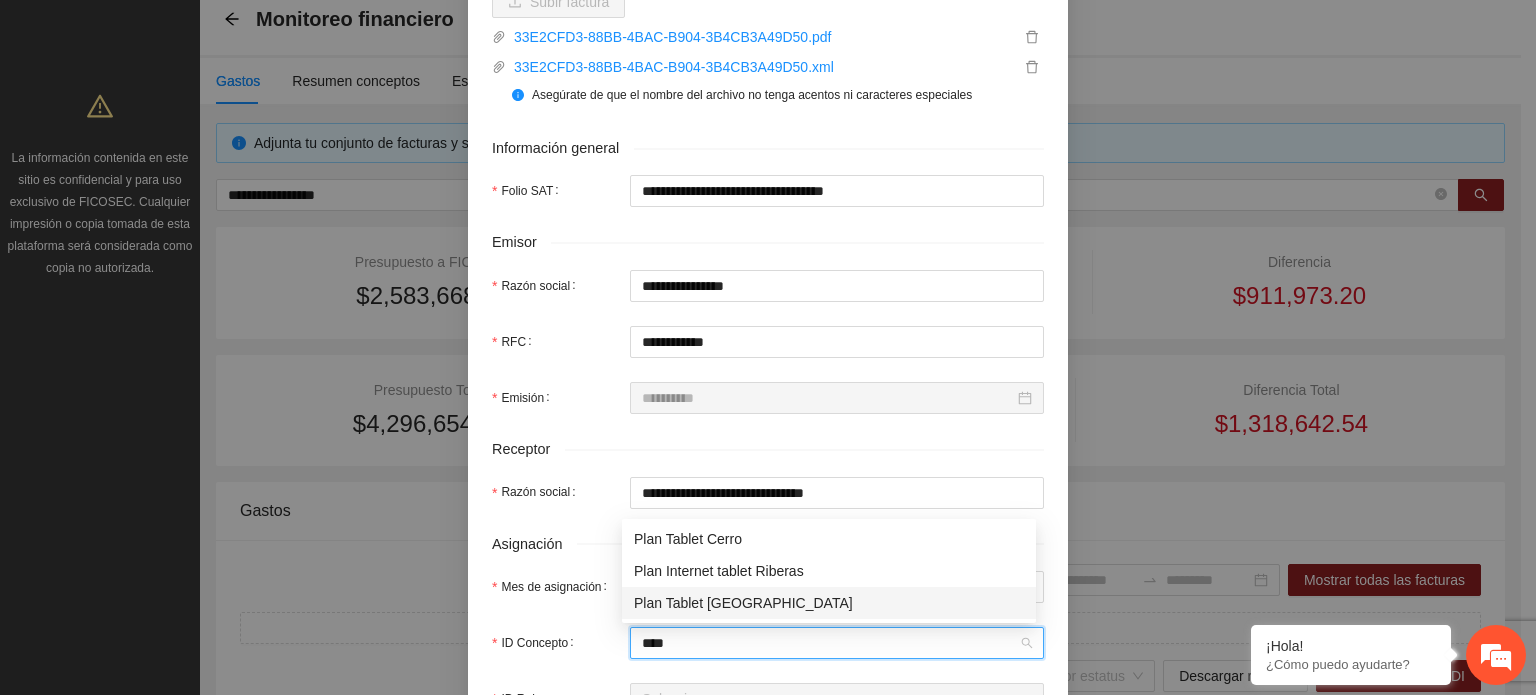 click on "Plan Tablet [GEOGRAPHIC_DATA]" at bounding box center (829, 603) 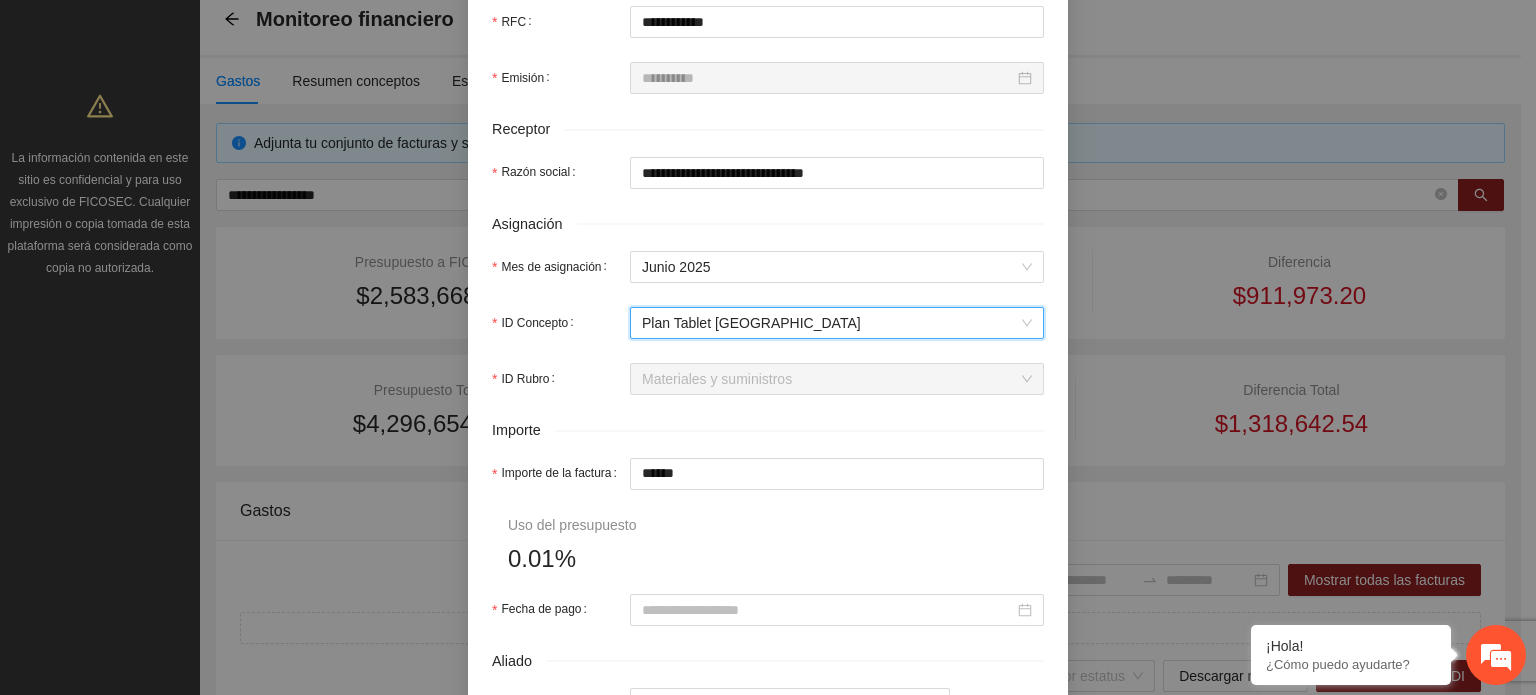 scroll, scrollTop: 700, scrollLeft: 0, axis: vertical 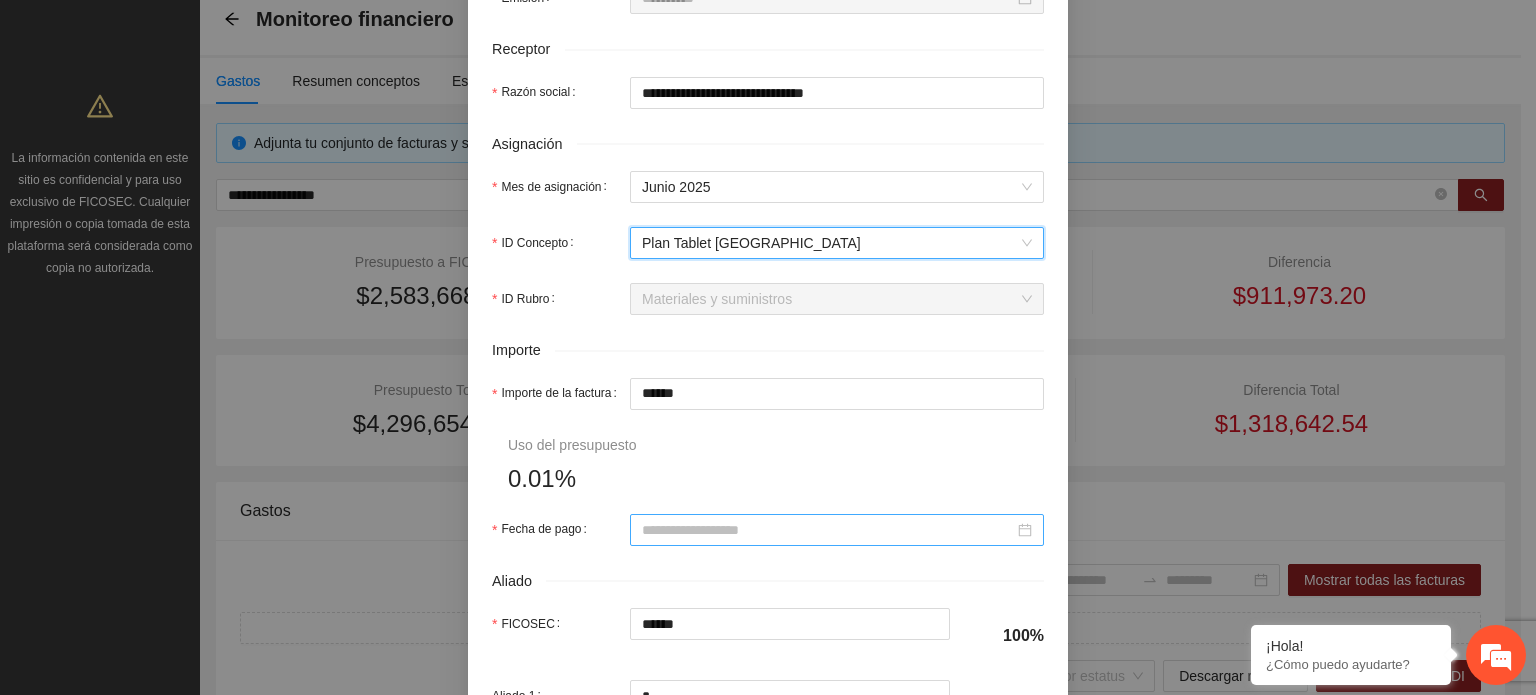 click at bounding box center (837, 530) 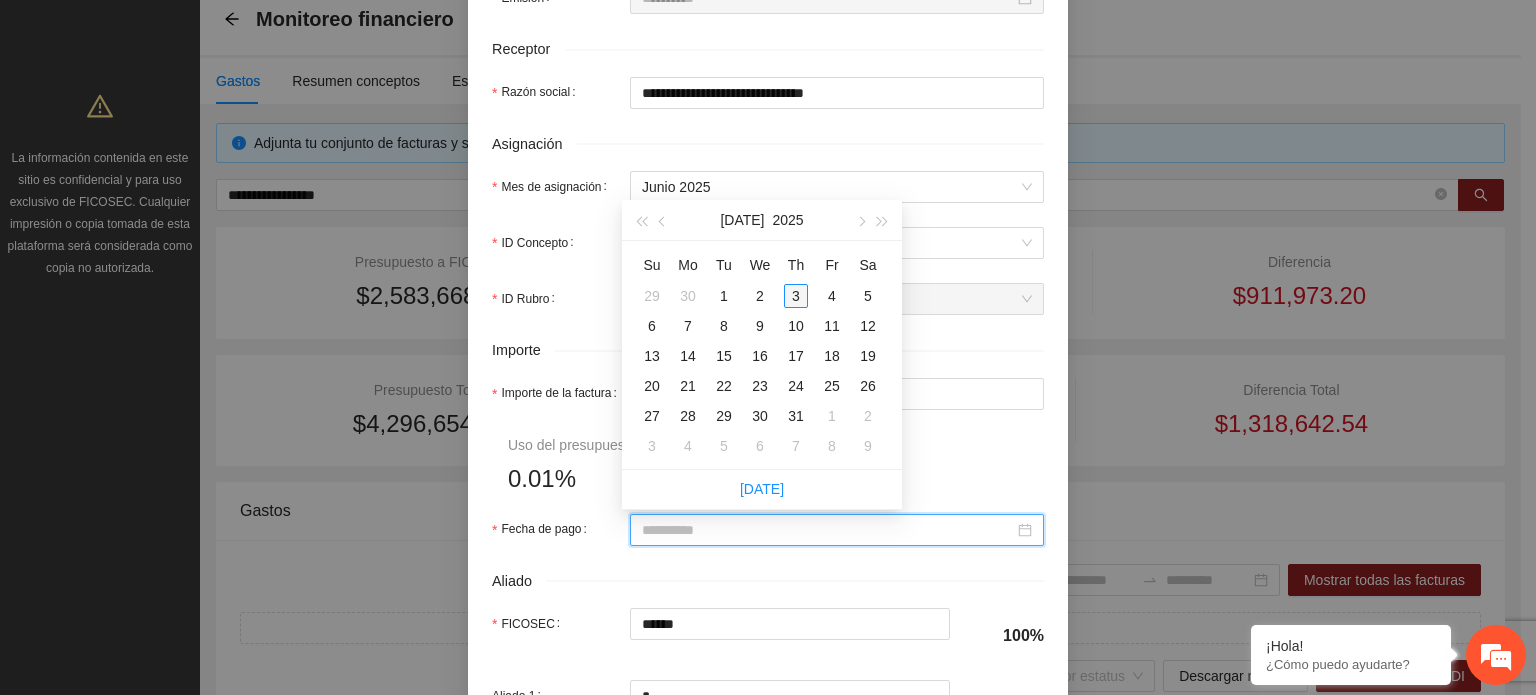 click on "3" at bounding box center [796, 296] 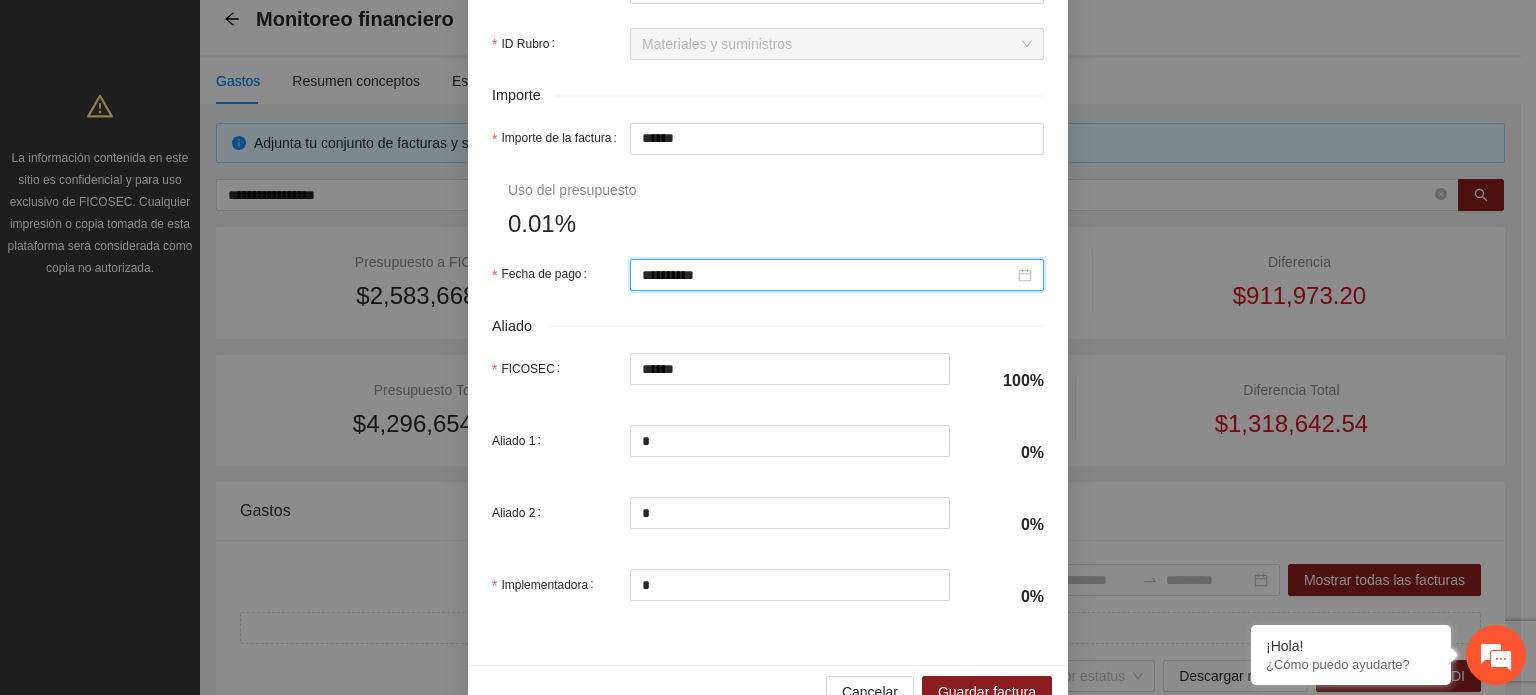 scroll, scrollTop: 1001, scrollLeft: 0, axis: vertical 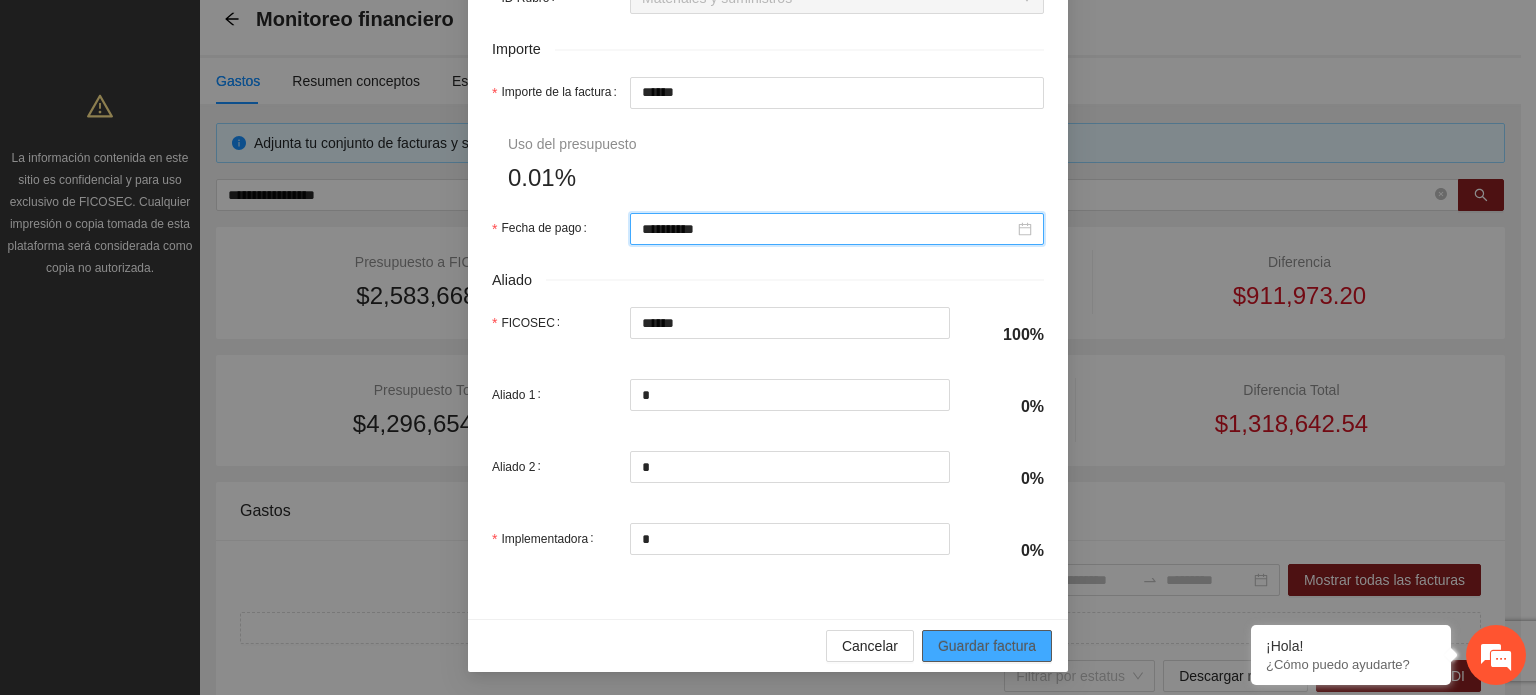 click on "Guardar factura" at bounding box center (987, 646) 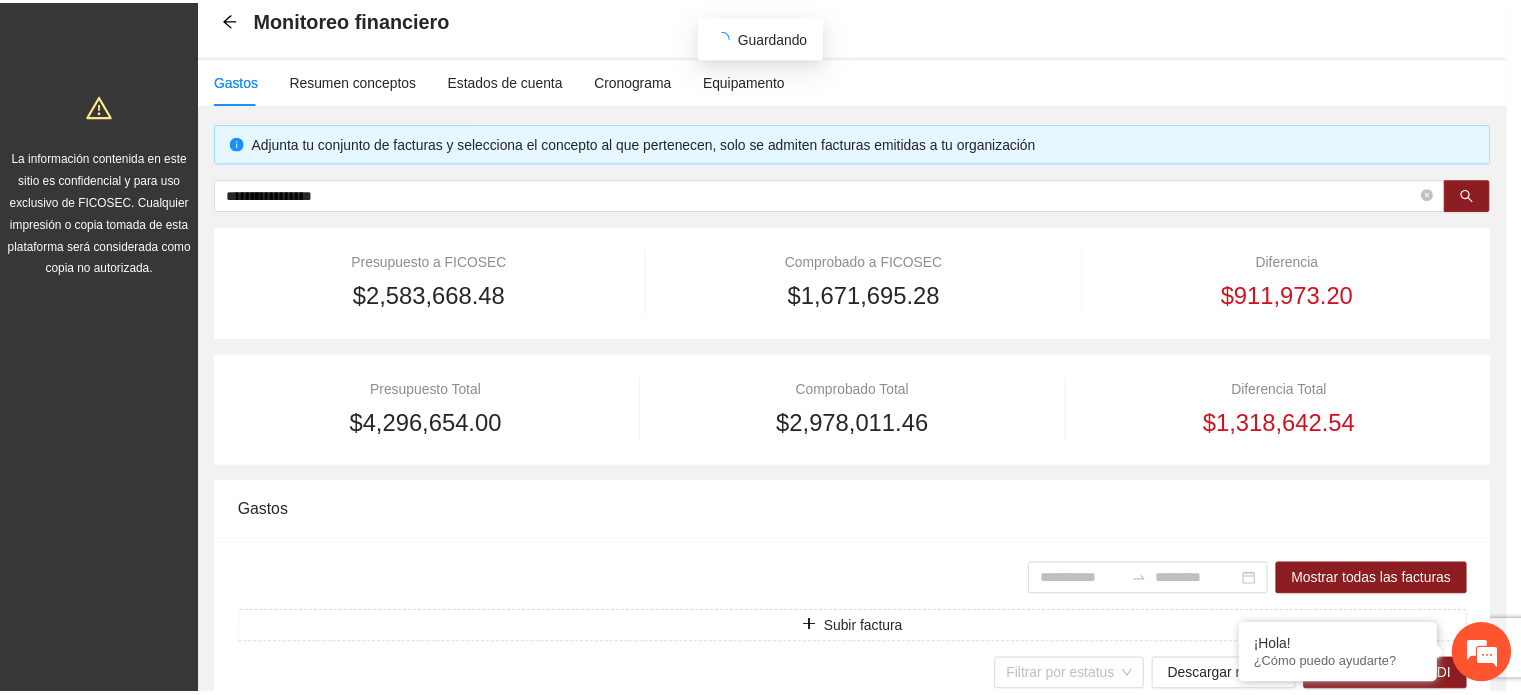scroll, scrollTop: 841, scrollLeft: 0, axis: vertical 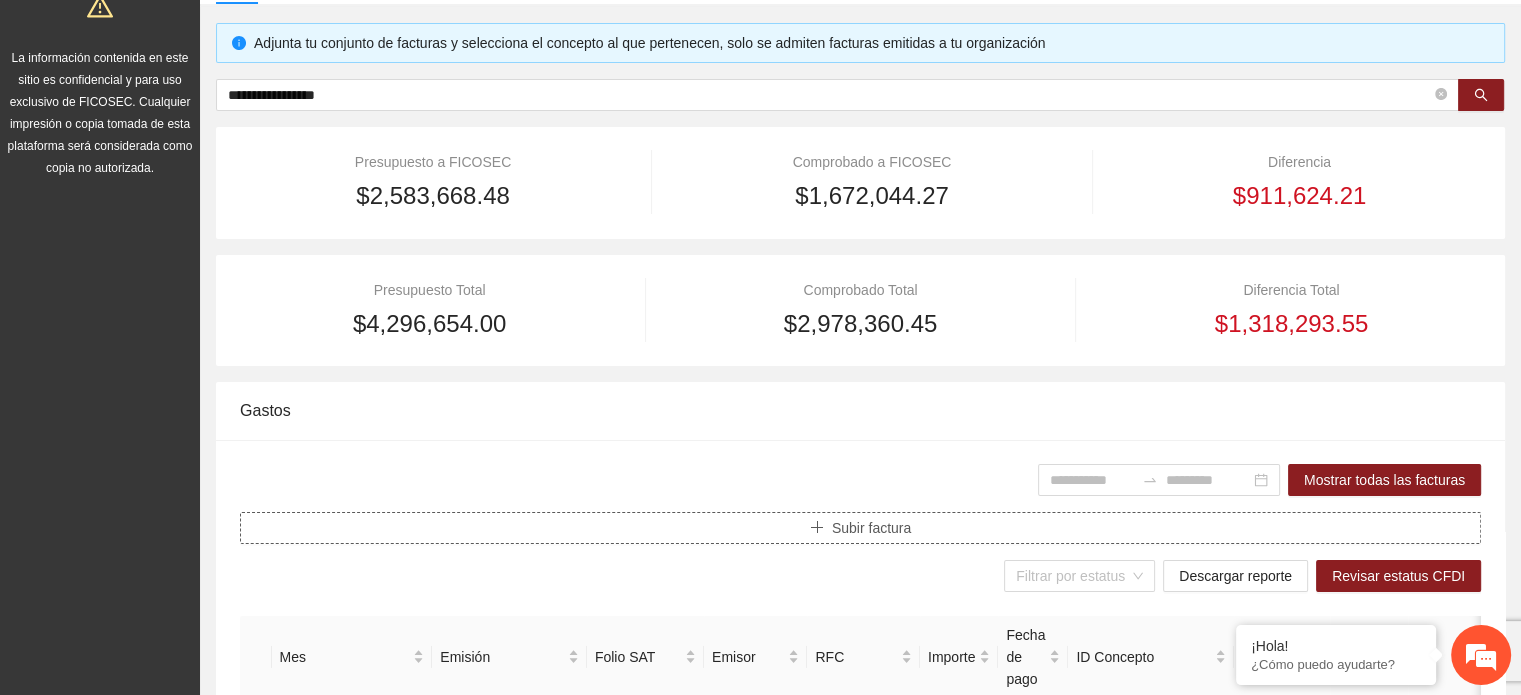 click on "Subir factura" at bounding box center (871, 528) 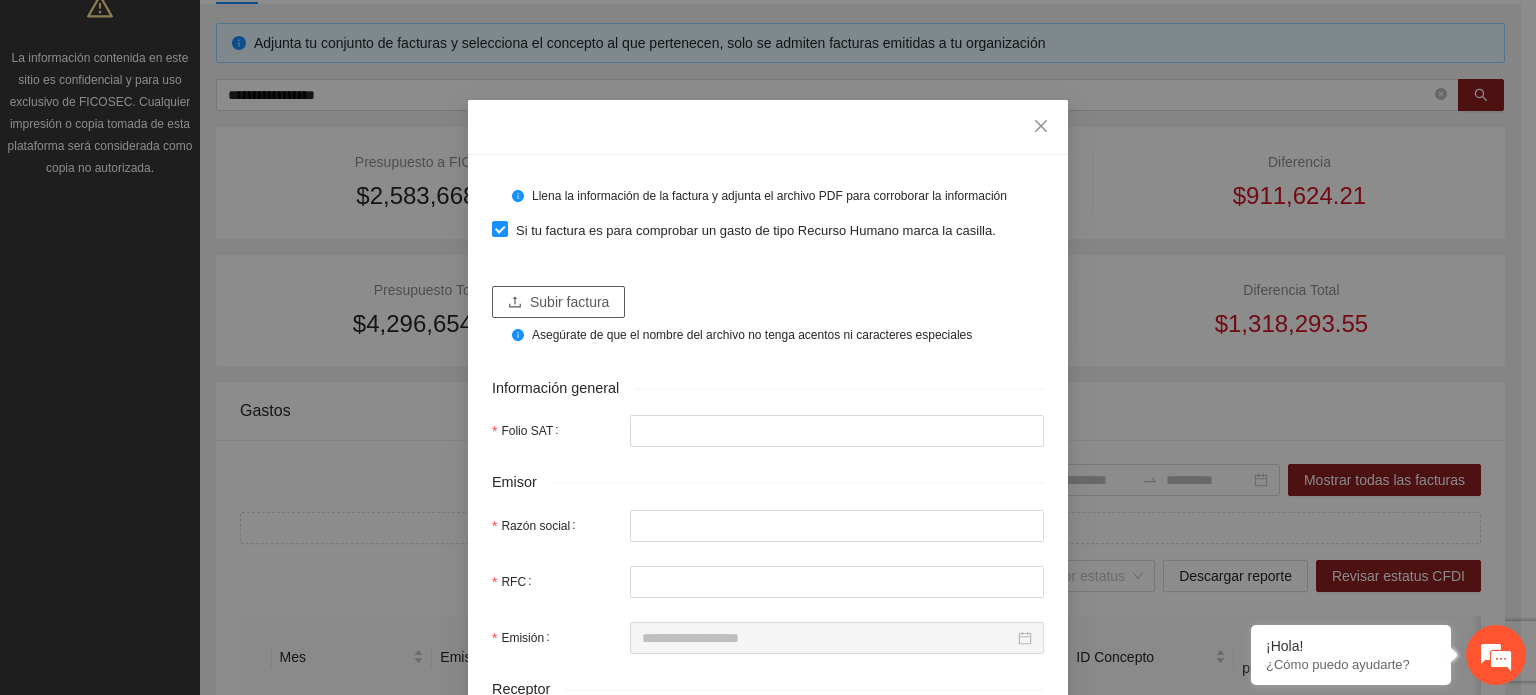 click on "Subir factura" at bounding box center [569, 302] 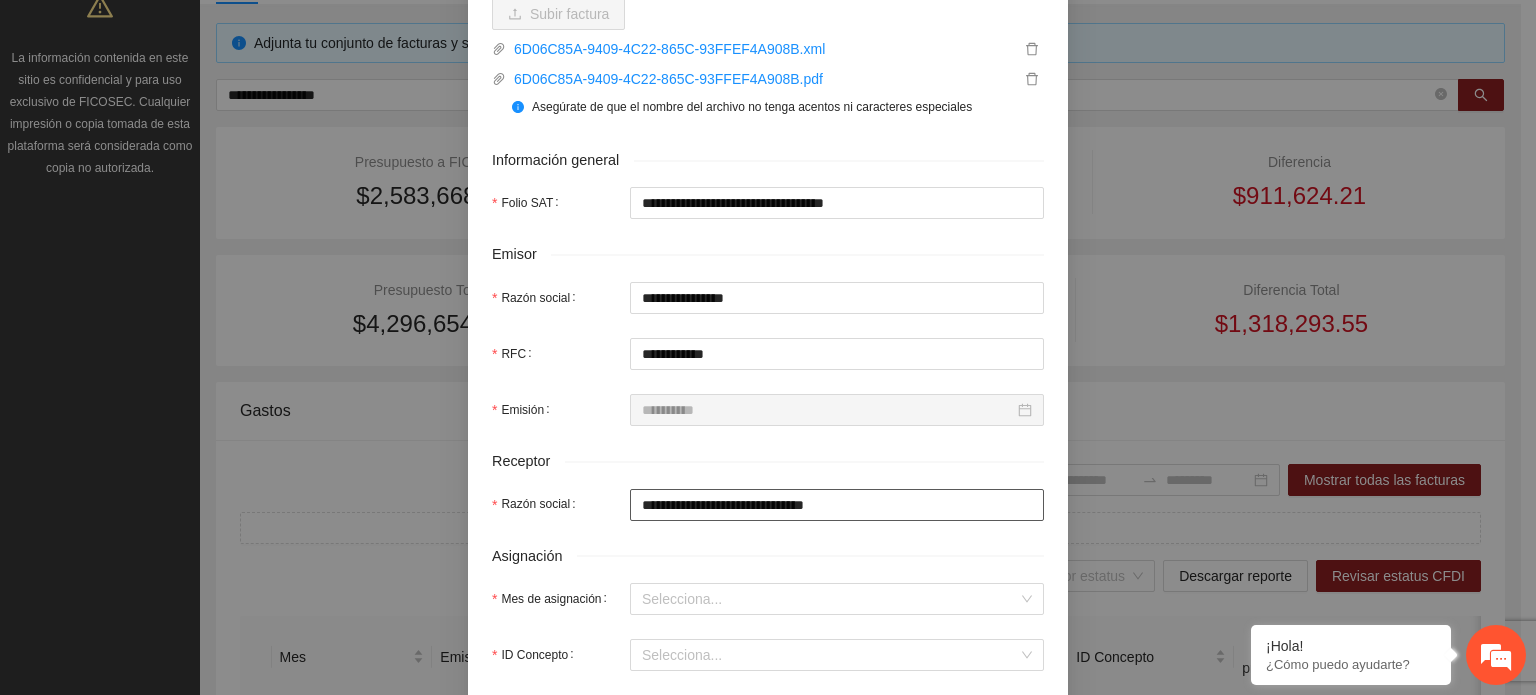 scroll, scrollTop: 300, scrollLeft: 0, axis: vertical 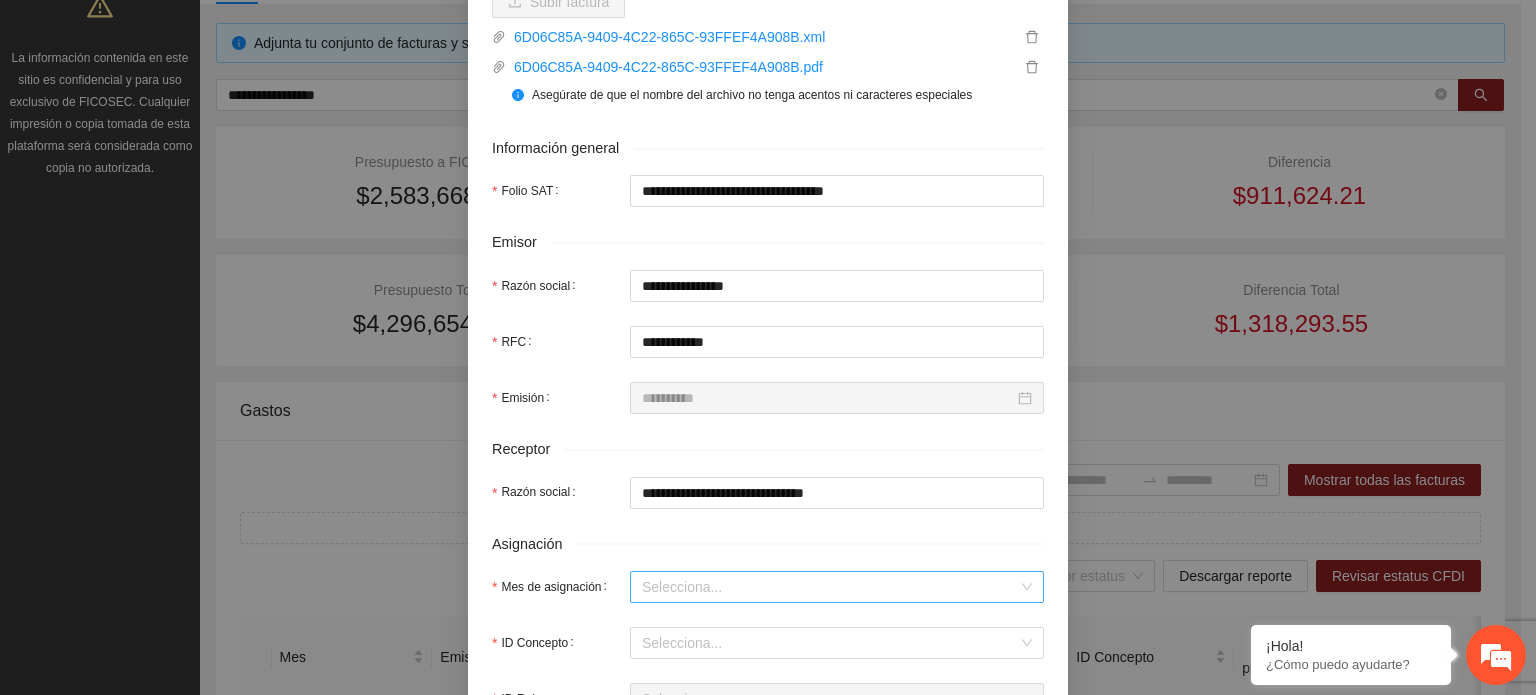 click on "Mes de asignación" at bounding box center [830, 587] 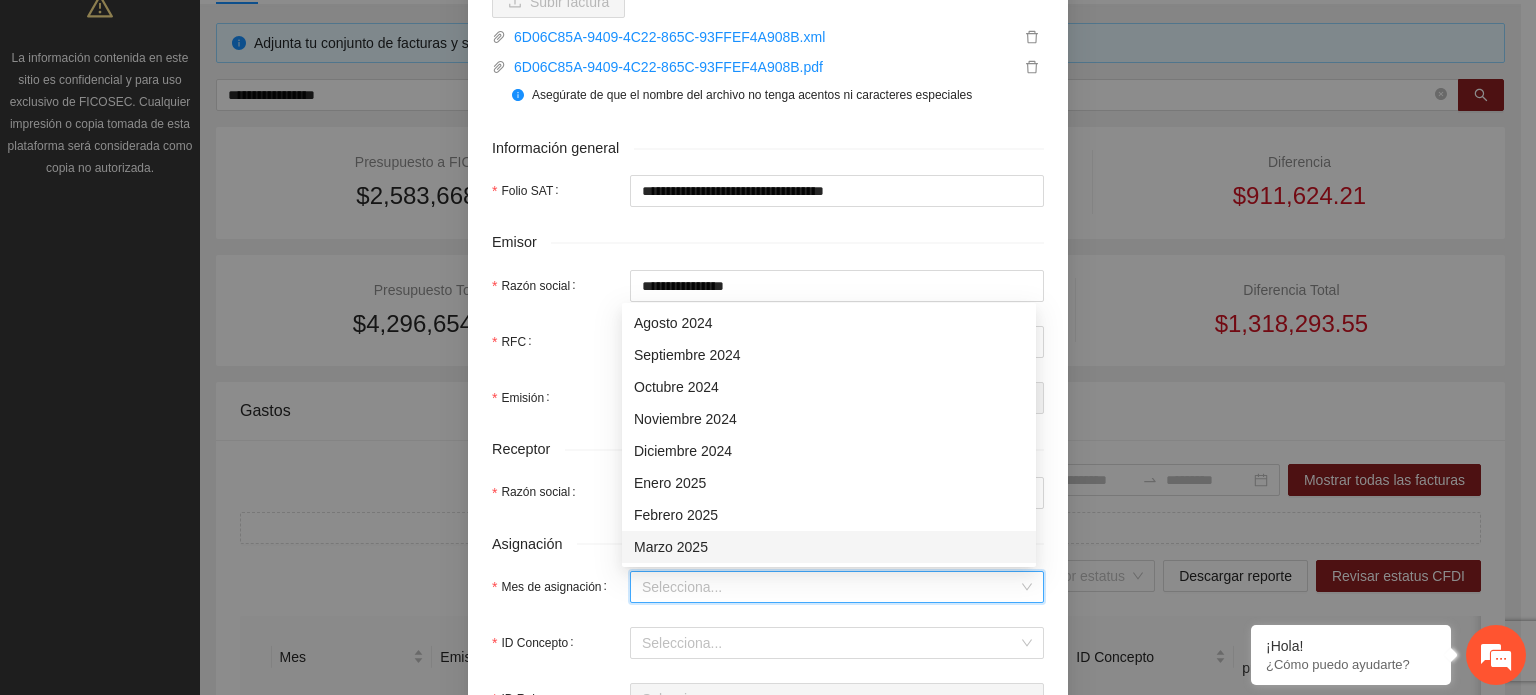 scroll, scrollTop: 128, scrollLeft: 0, axis: vertical 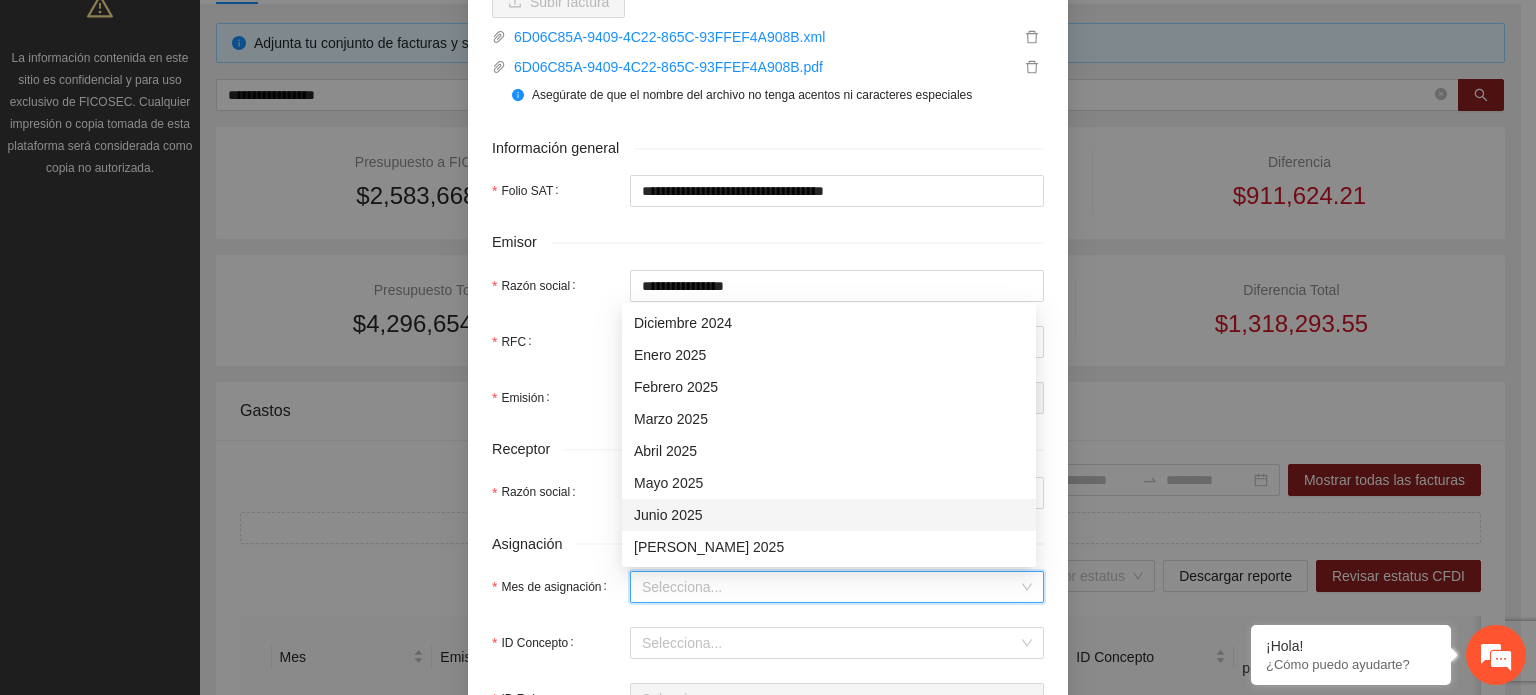 click on "Junio 2025" at bounding box center [829, 515] 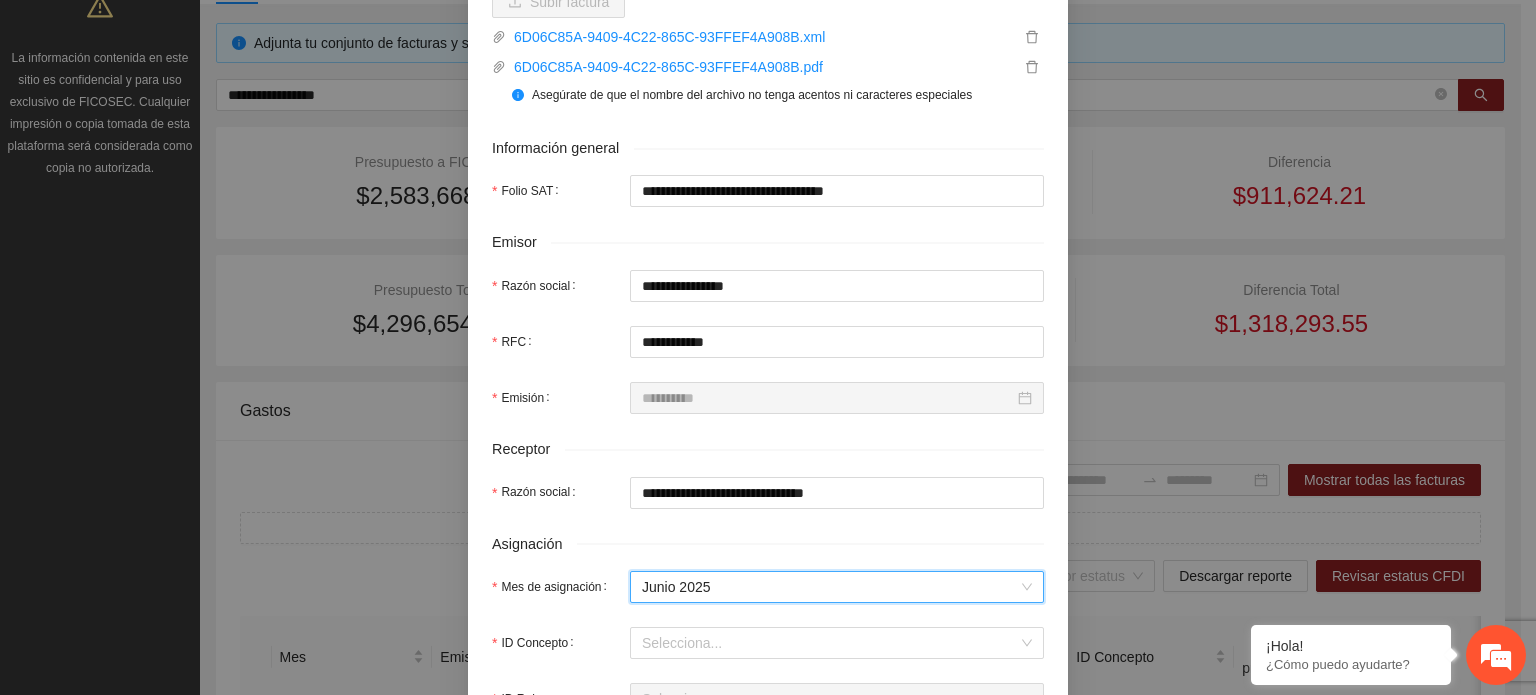 scroll, scrollTop: 600, scrollLeft: 0, axis: vertical 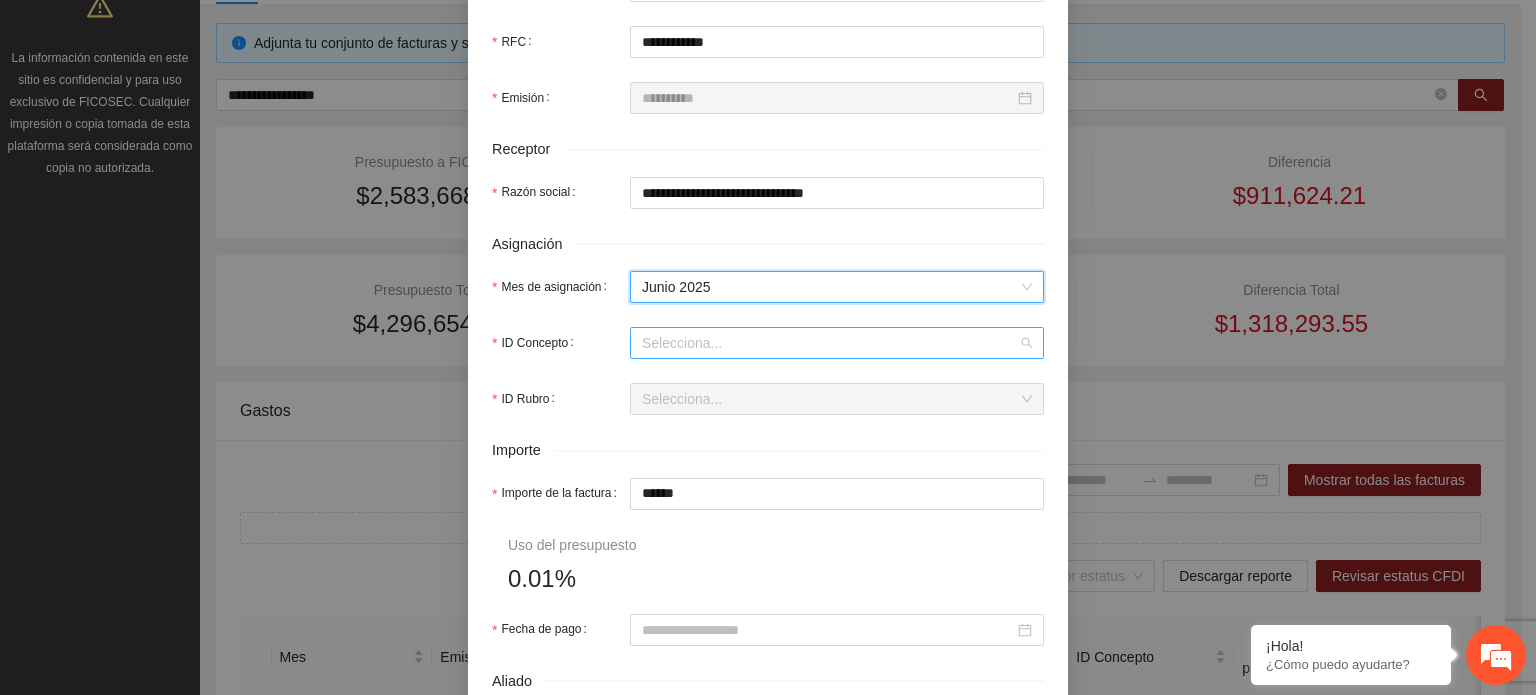 click on "ID Concepto" at bounding box center [830, 343] 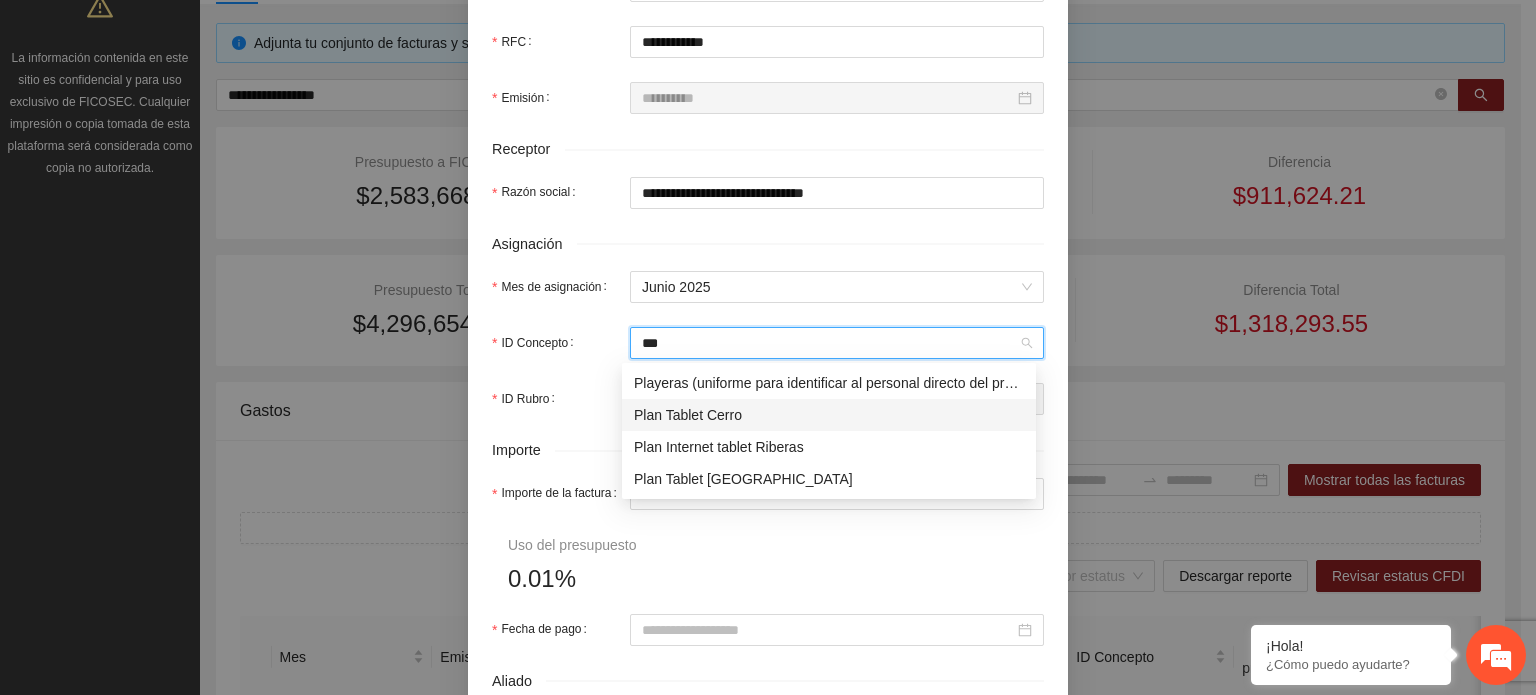 click on "Plan Tablet Cerro" at bounding box center (829, 415) 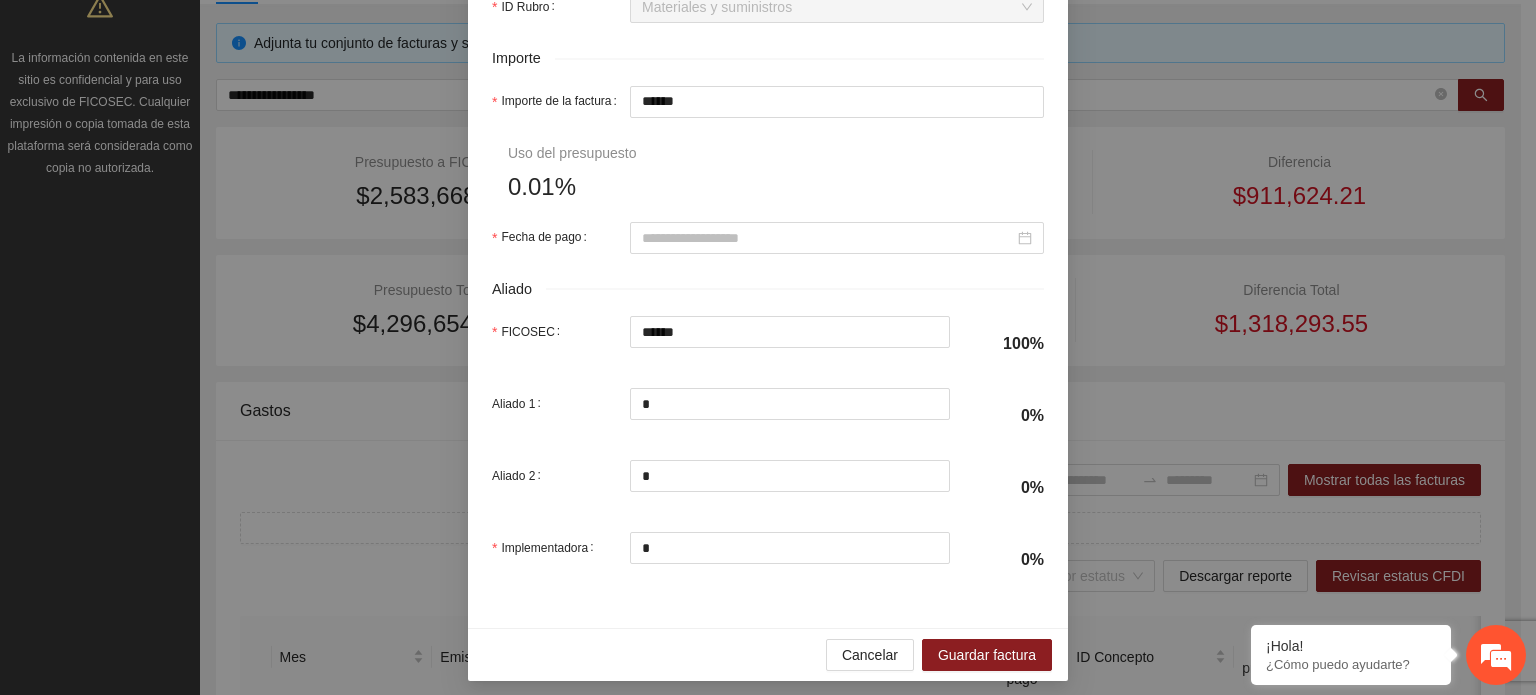 scroll, scrollTop: 1000, scrollLeft: 0, axis: vertical 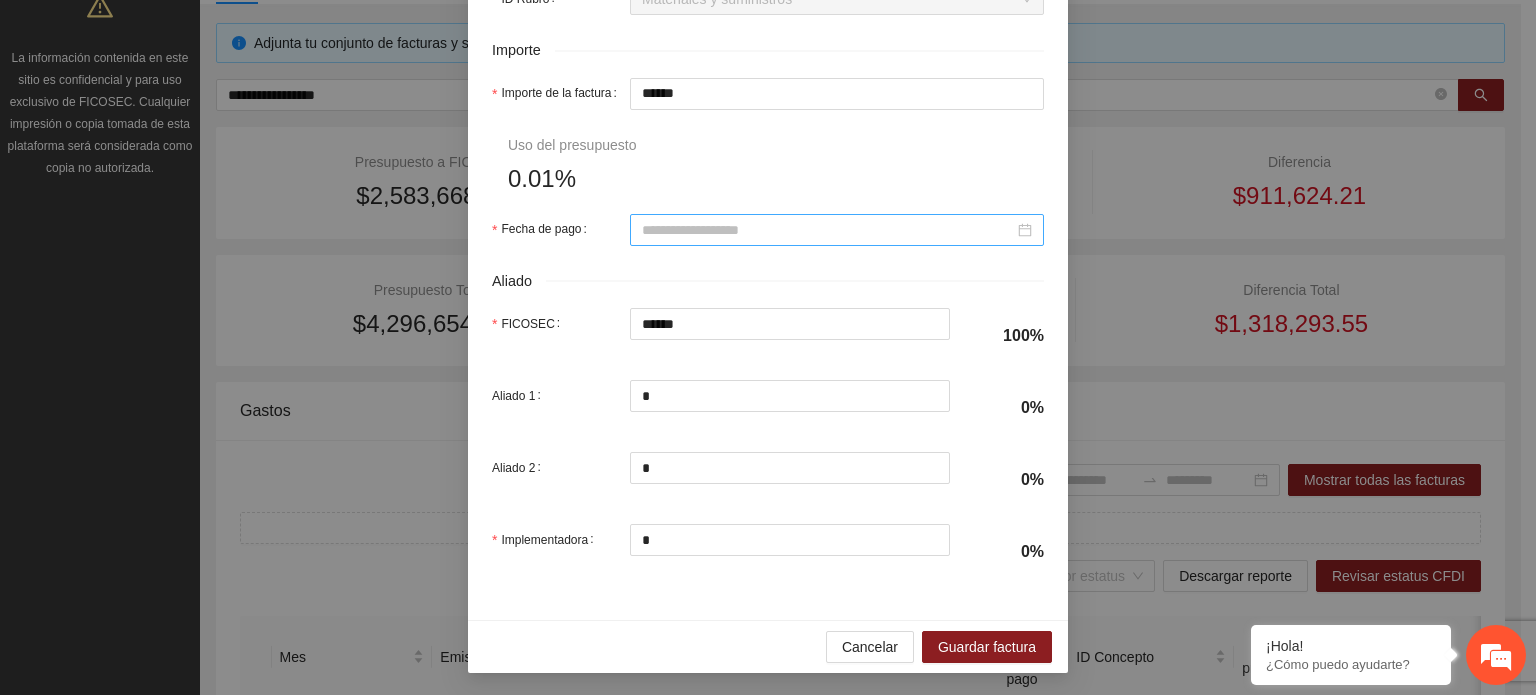 click at bounding box center (837, 230) 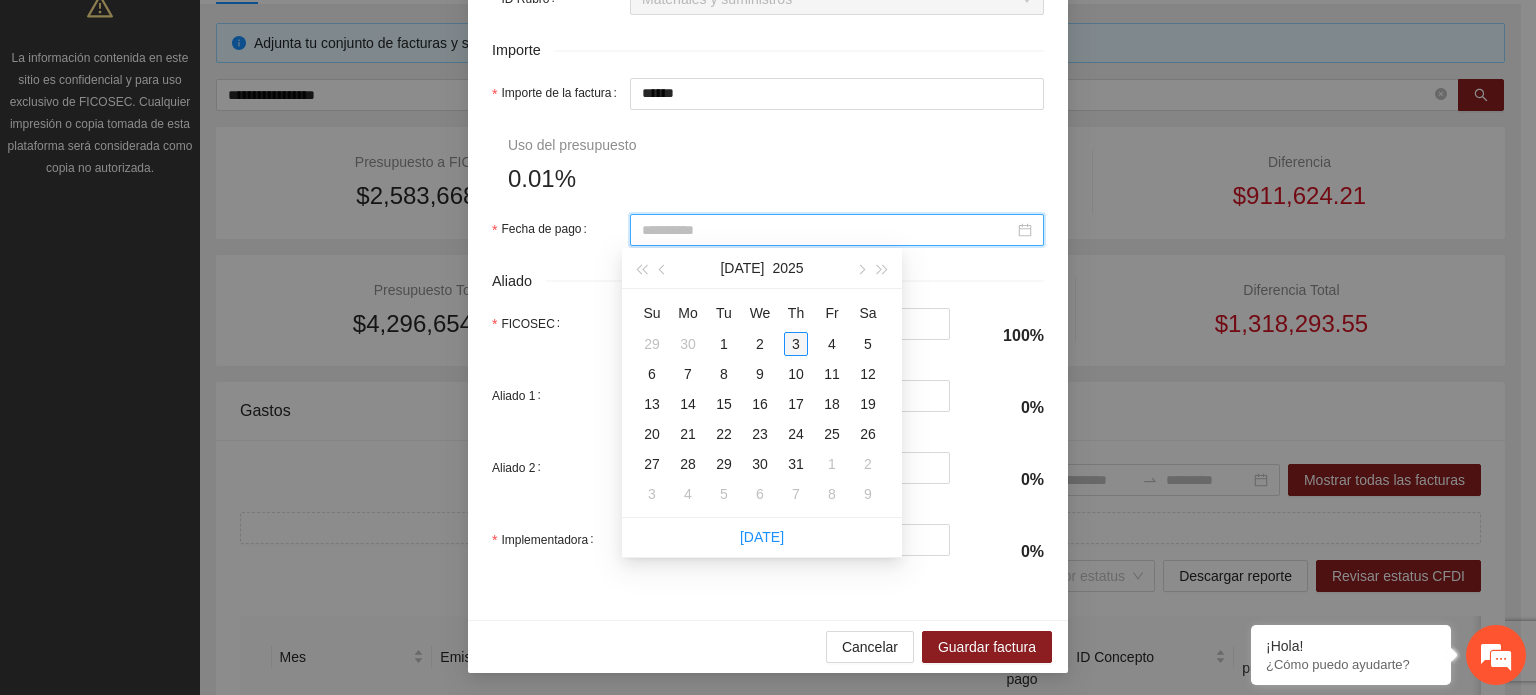 click on "3" at bounding box center [796, 344] 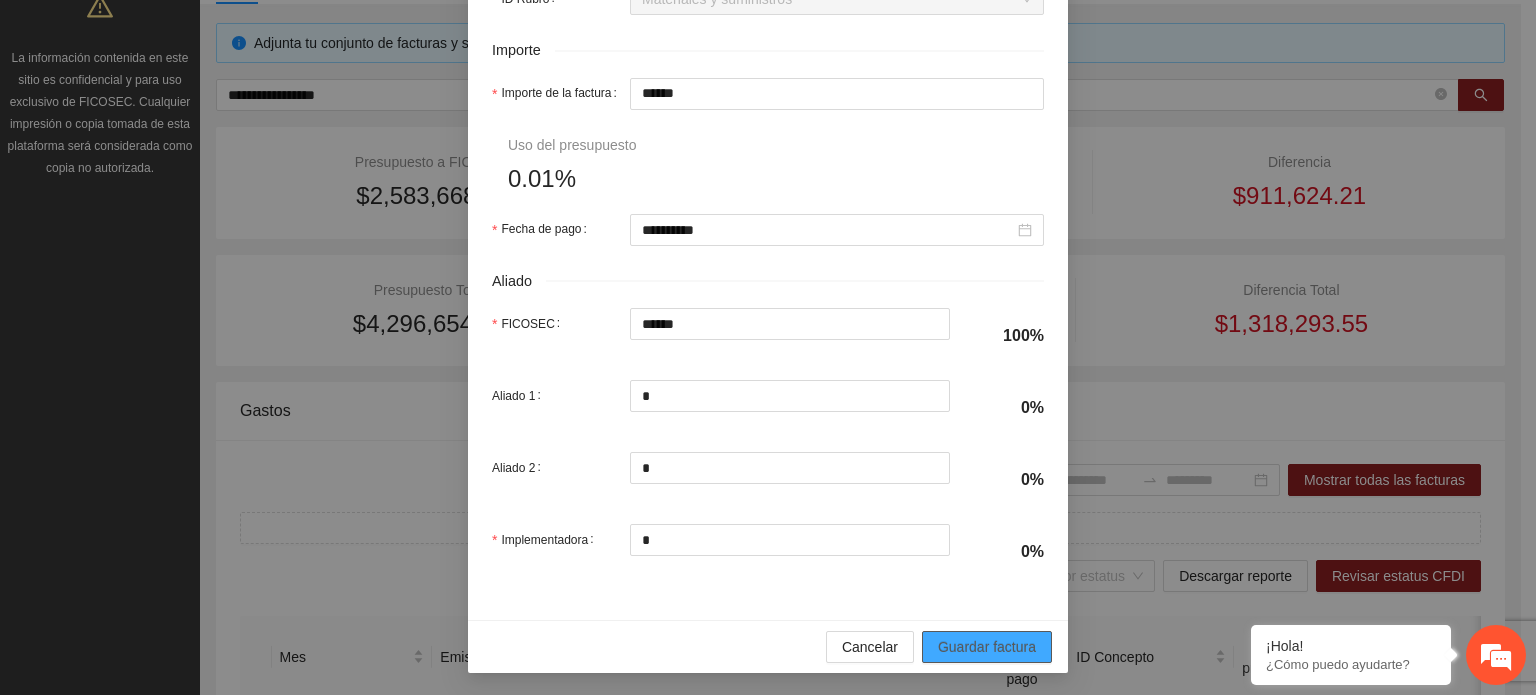 click on "Guardar factura" at bounding box center [987, 647] 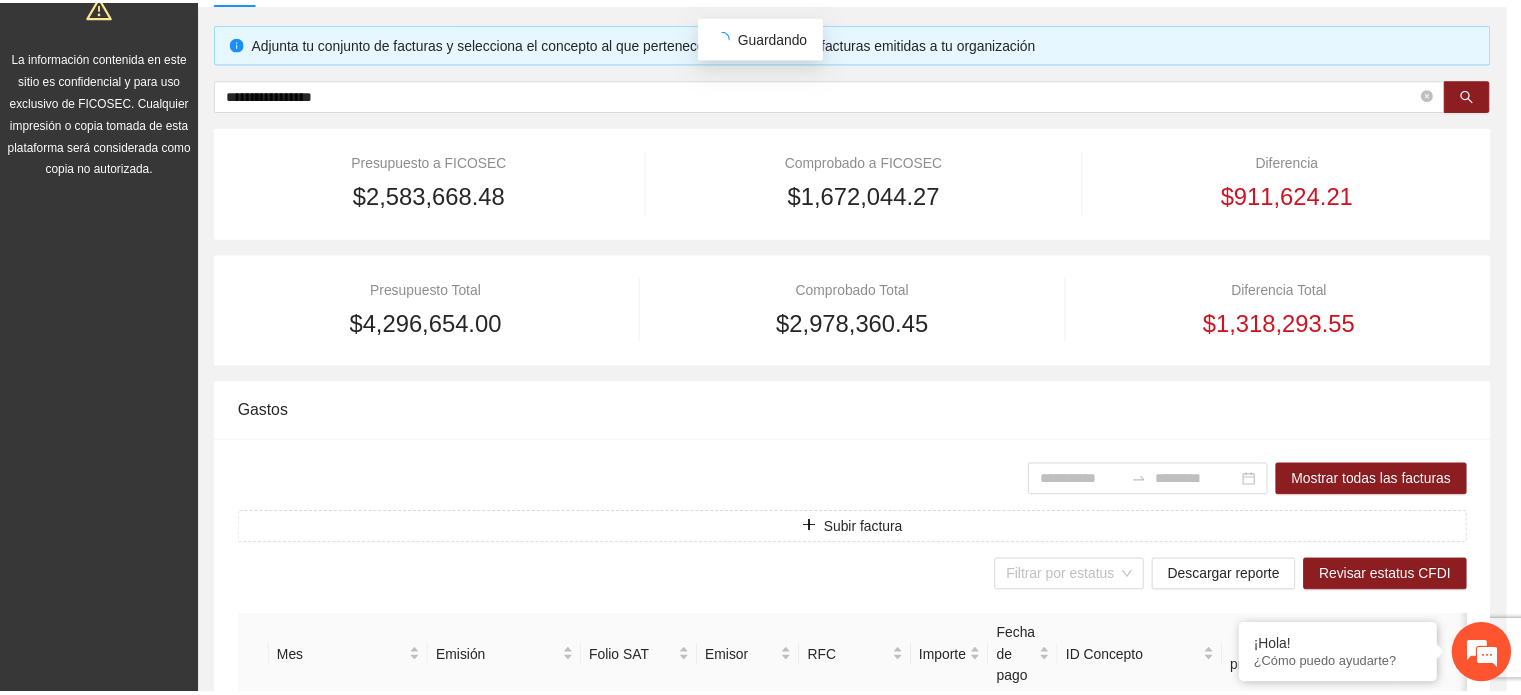 scroll, scrollTop: 841, scrollLeft: 0, axis: vertical 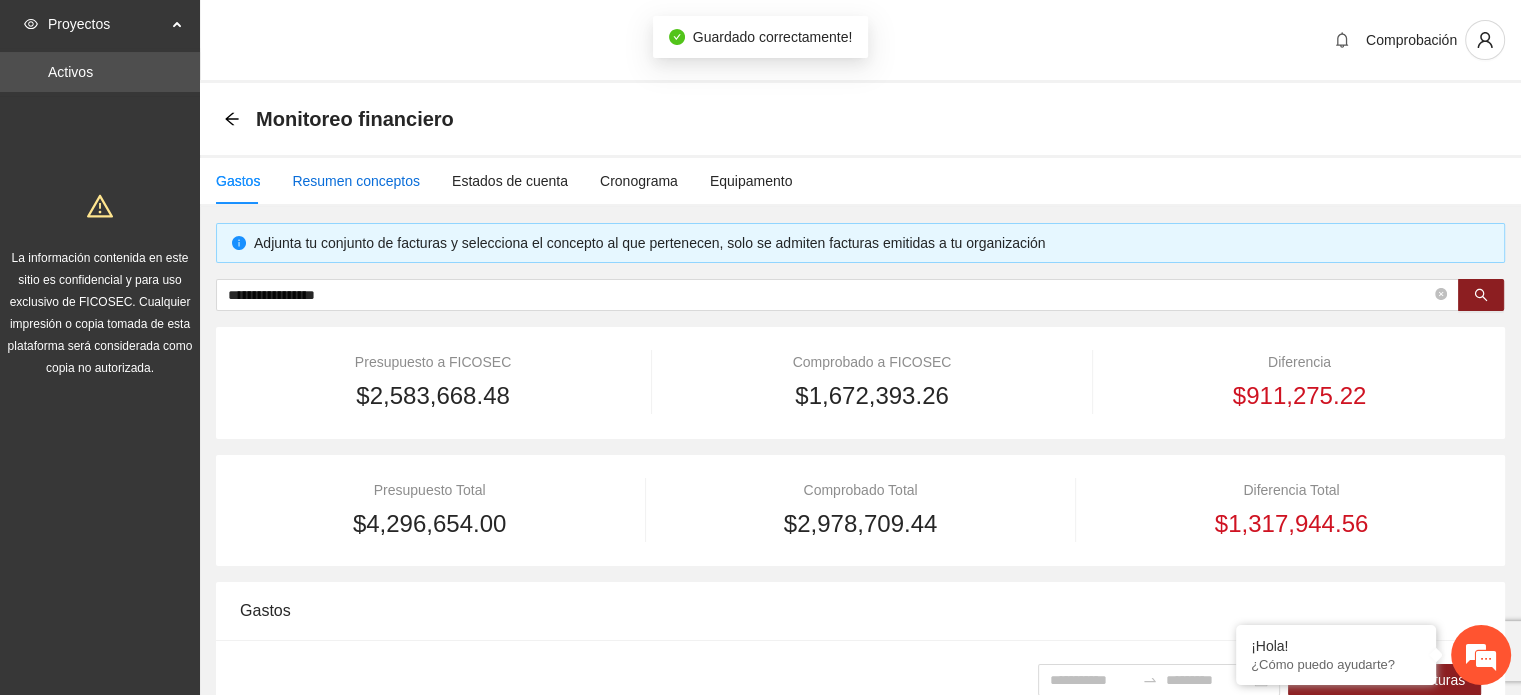 click on "Resumen conceptos" at bounding box center [356, 181] 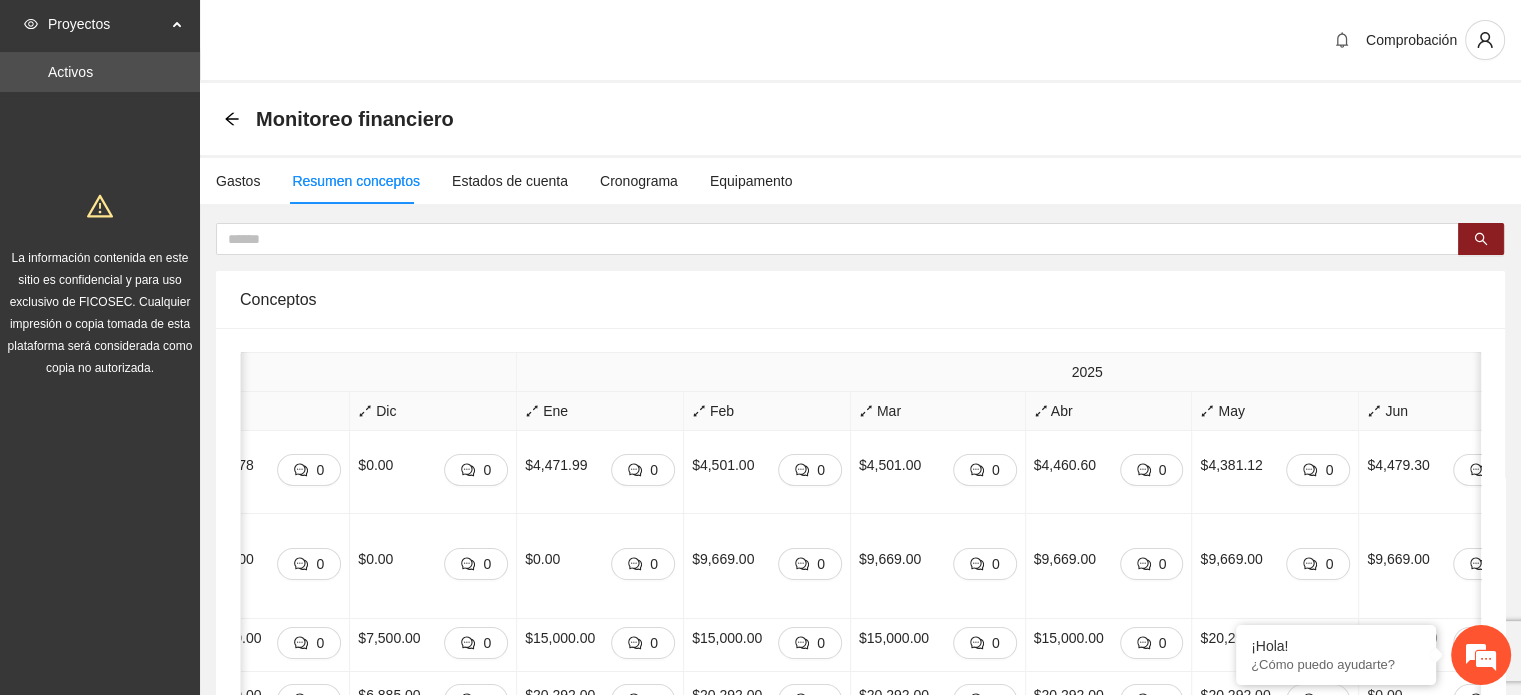 scroll, scrollTop: 0, scrollLeft: 723, axis: horizontal 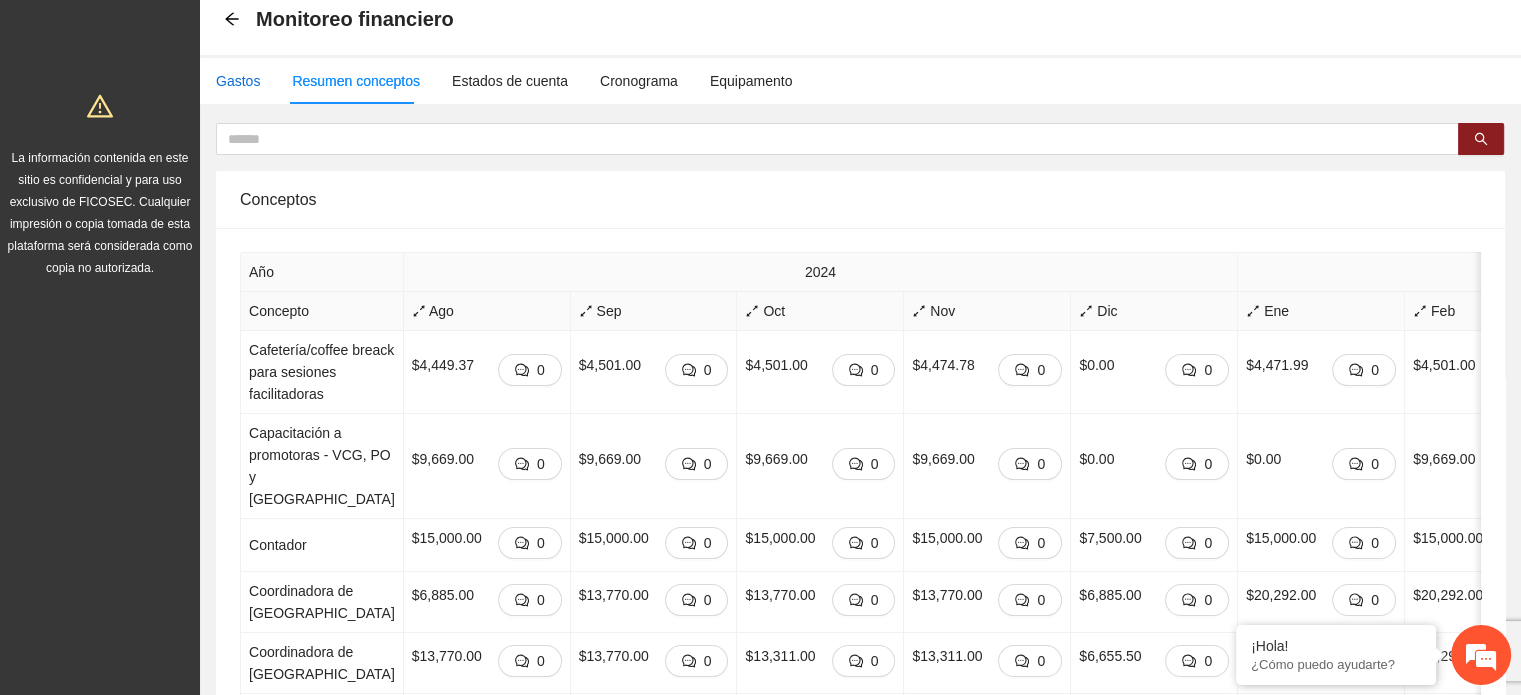 click on "Gastos" at bounding box center (238, 81) 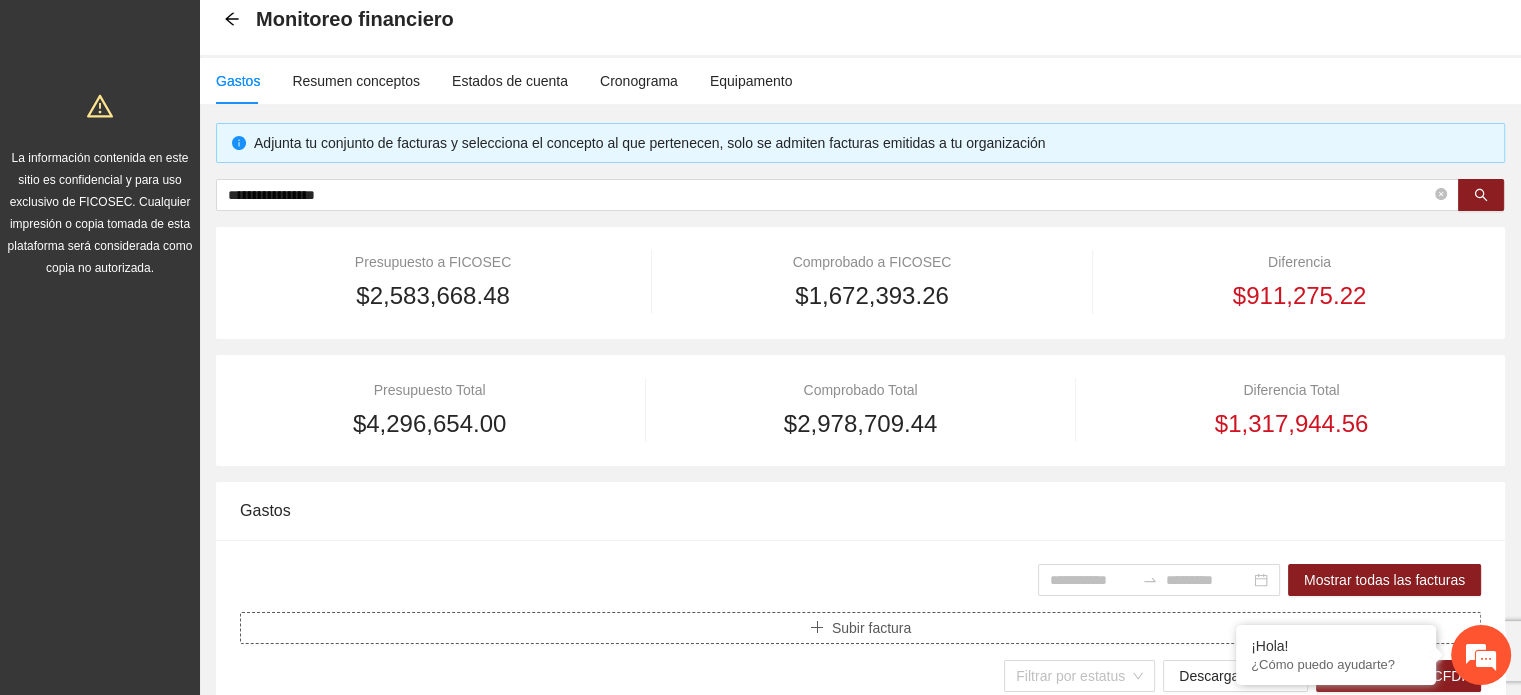 click 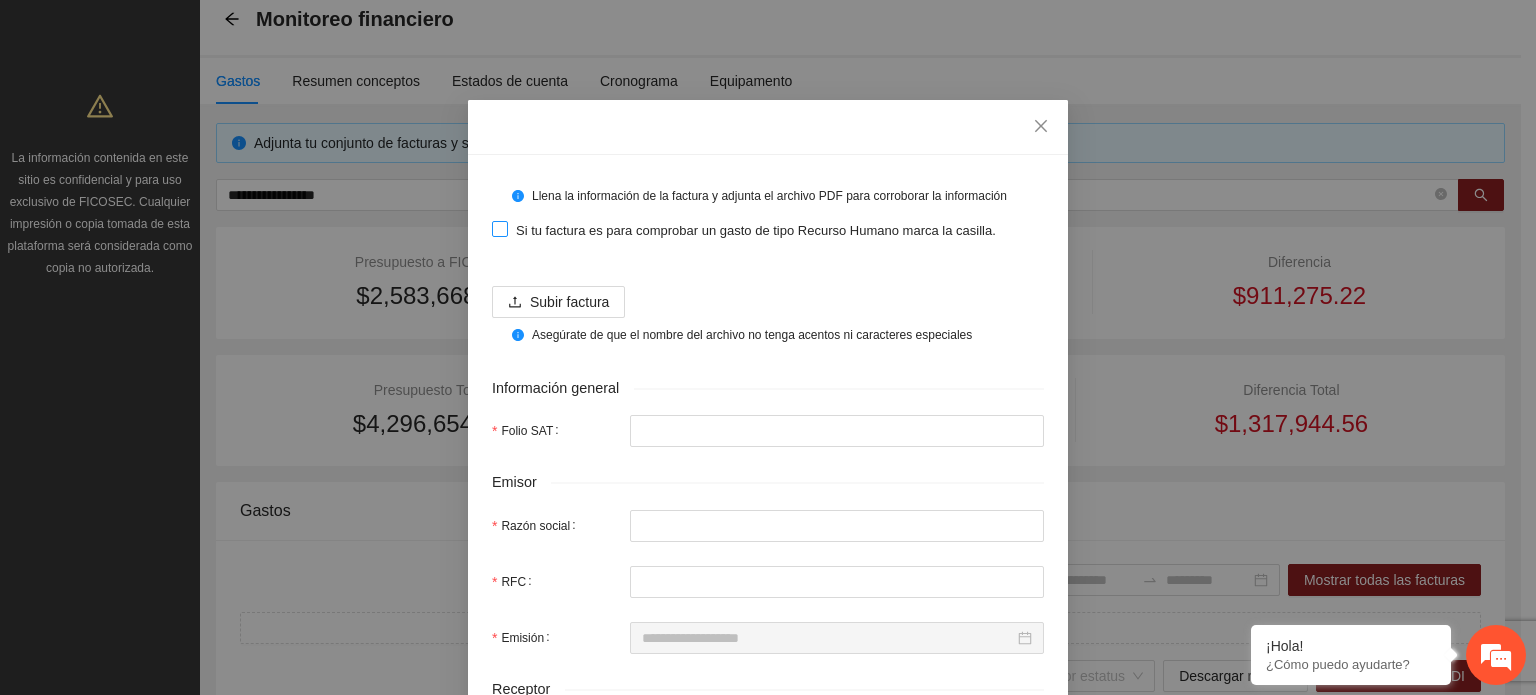 click at bounding box center [500, 229] 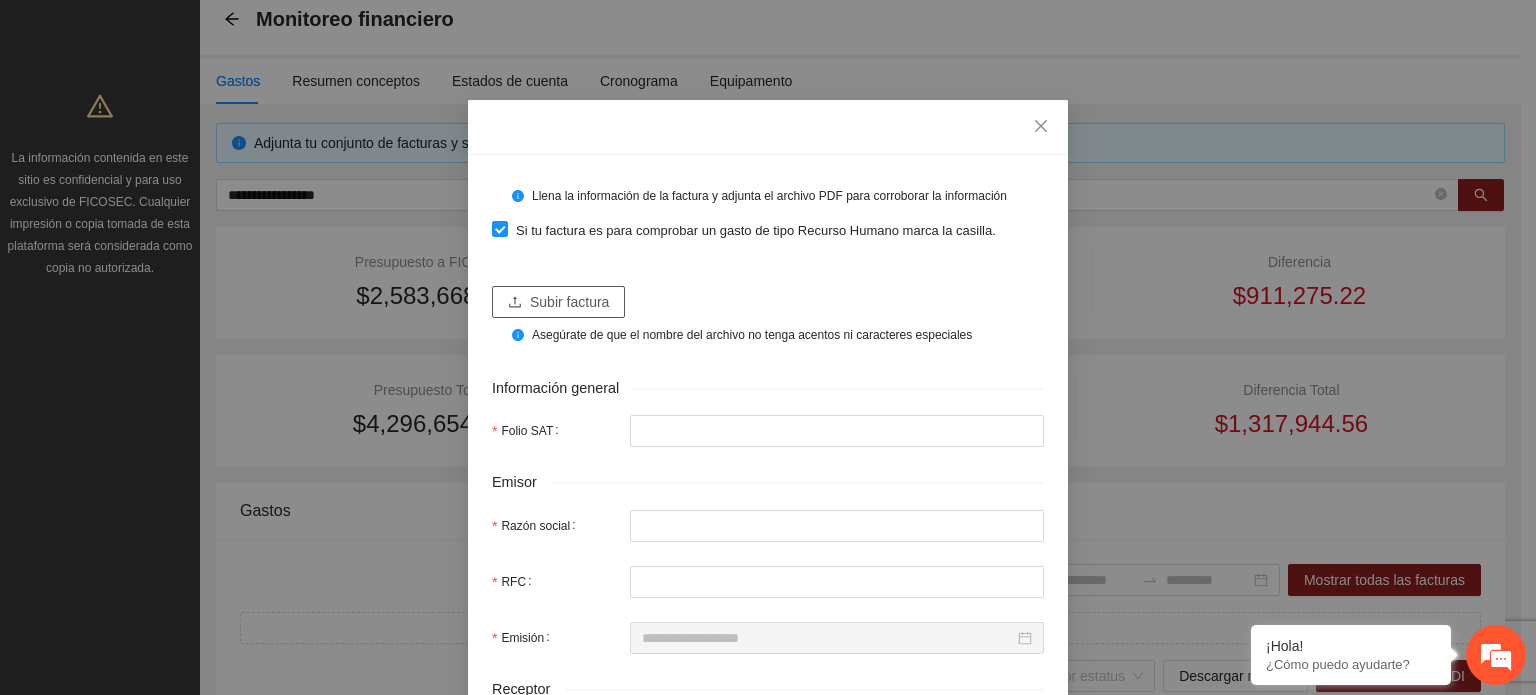 click on "Subir factura" at bounding box center (558, 302) 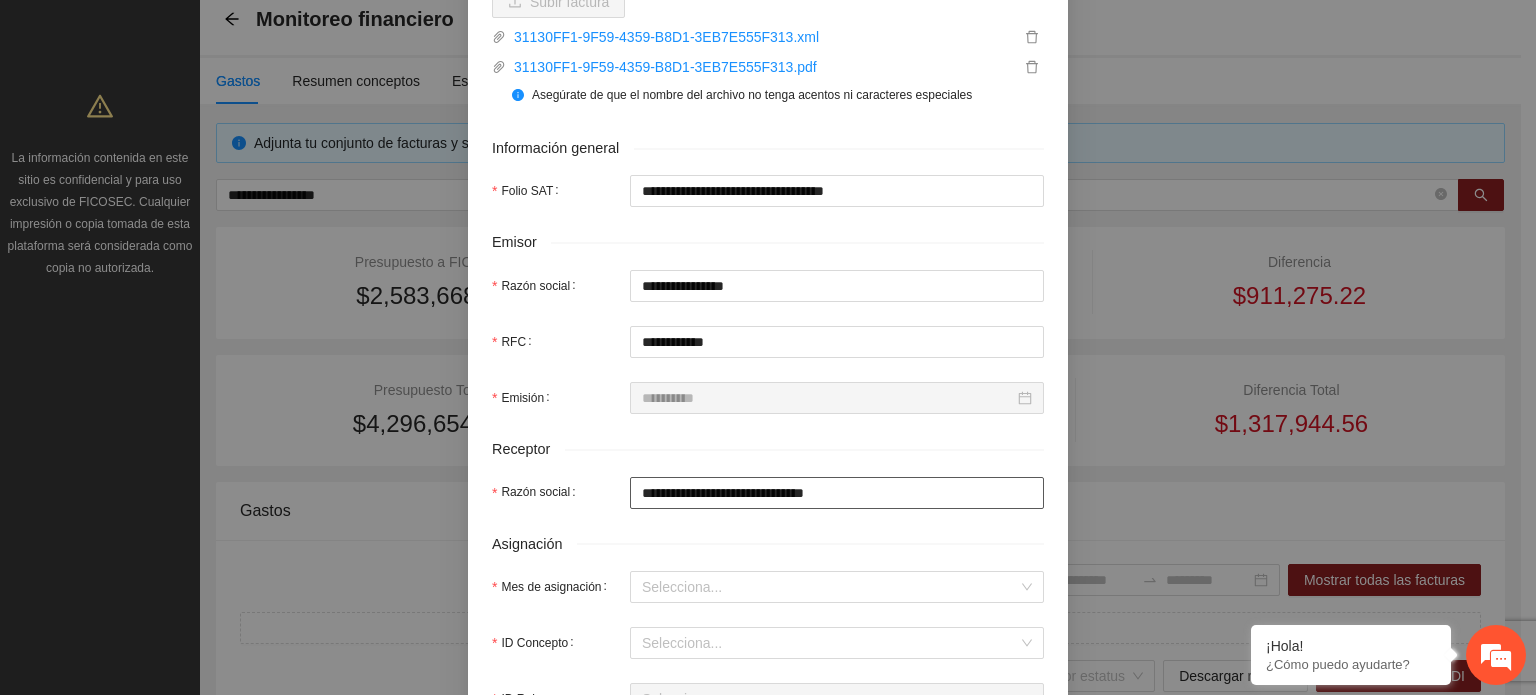 scroll, scrollTop: 600, scrollLeft: 0, axis: vertical 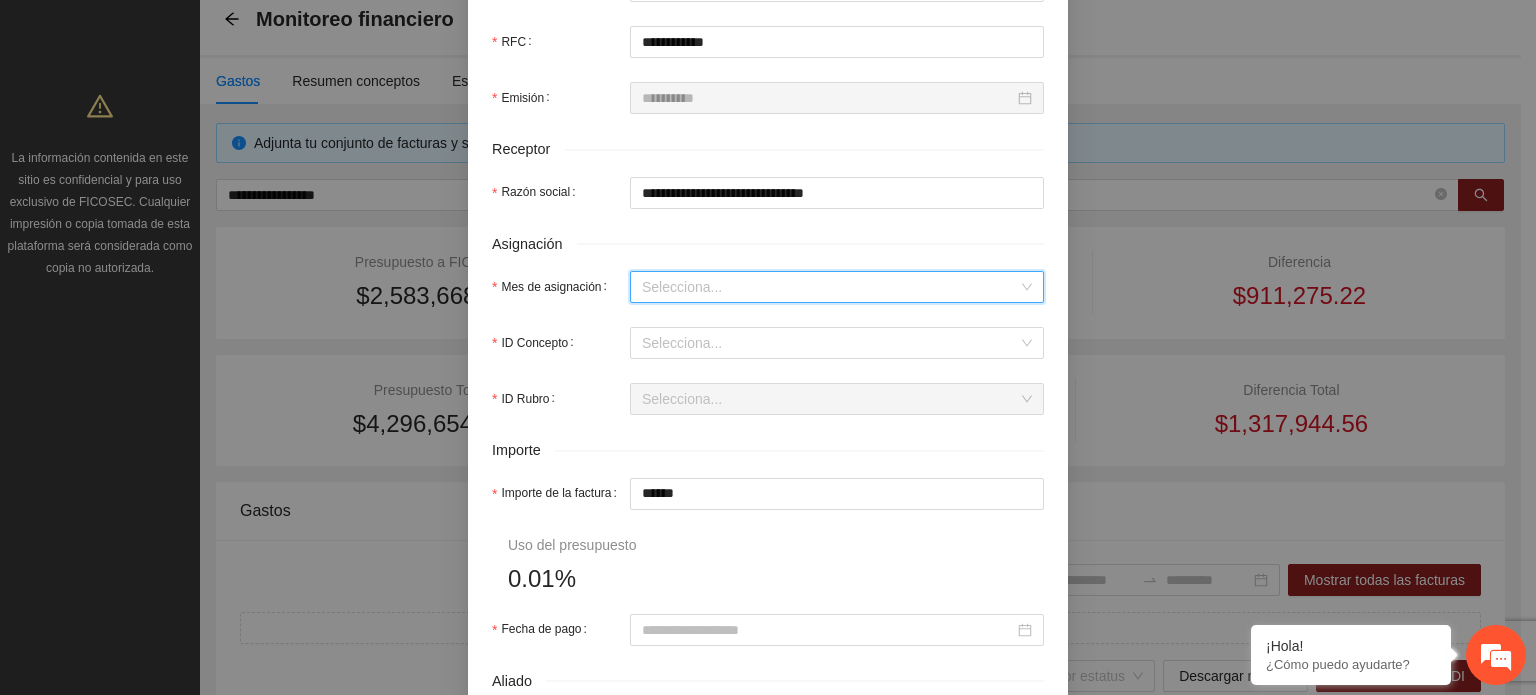 click on "Mes de asignación" at bounding box center (830, 287) 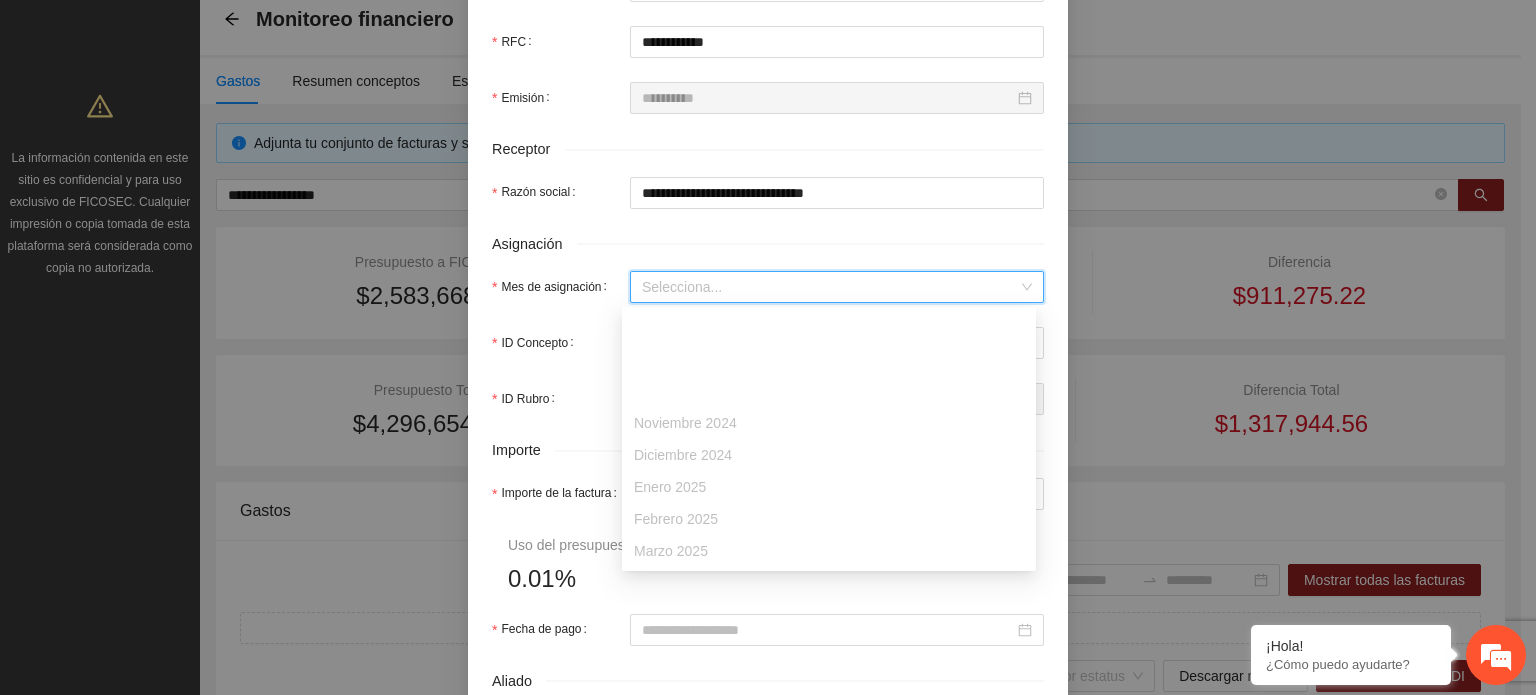 scroll, scrollTop: 128, scrollLeft: 0, axis: vertical 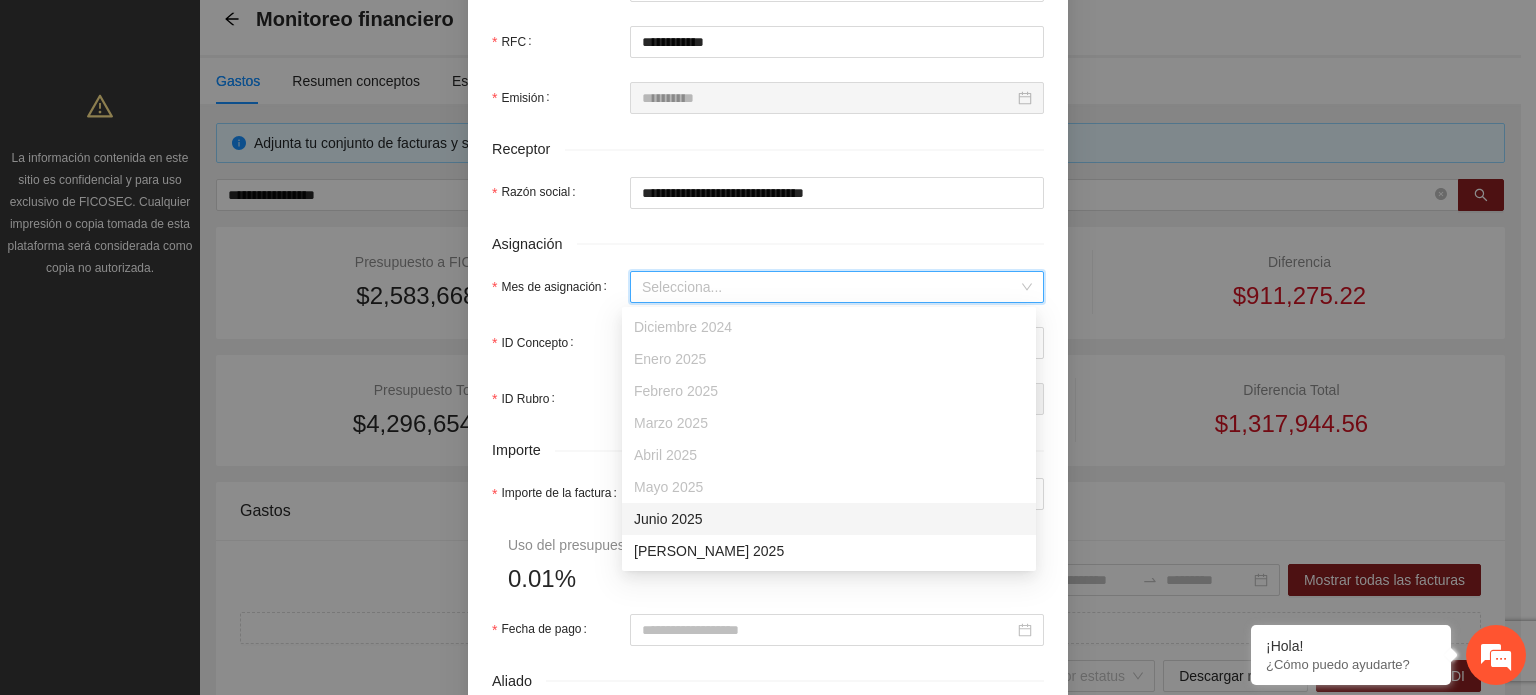 click on "Junio 2025" at bounding box center (829, 519) 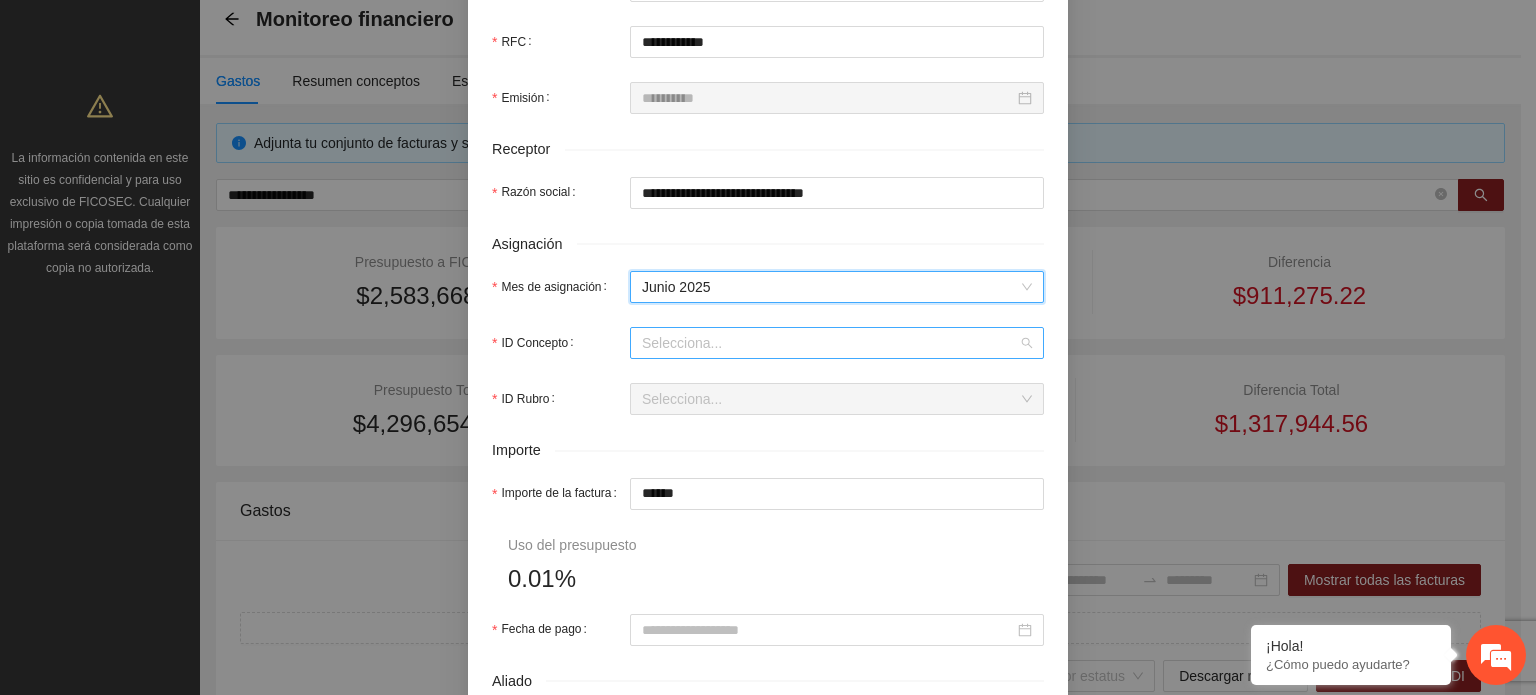 click on "ID Concepto" at bounding box center [830, 343] 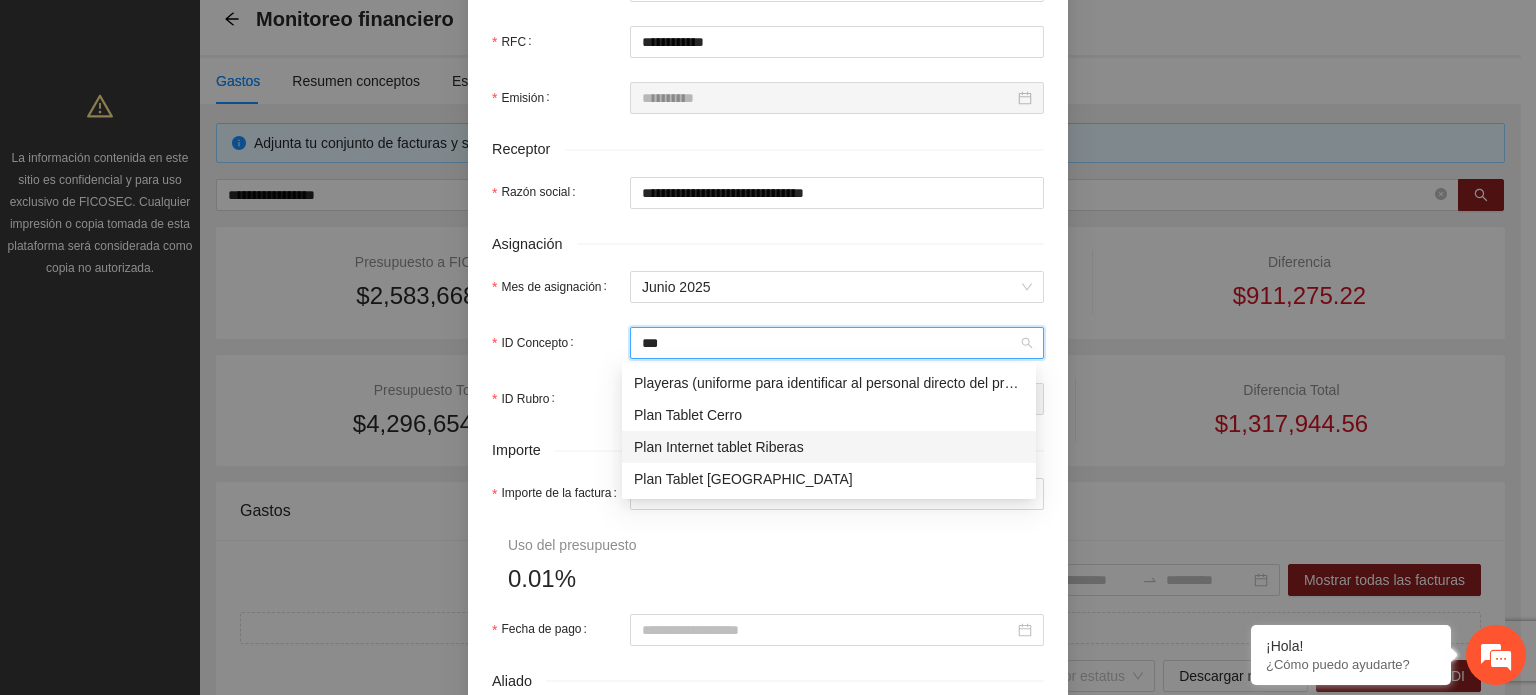 click on "Plan Internet tablet Riberas" at bounding box center (829, 447) 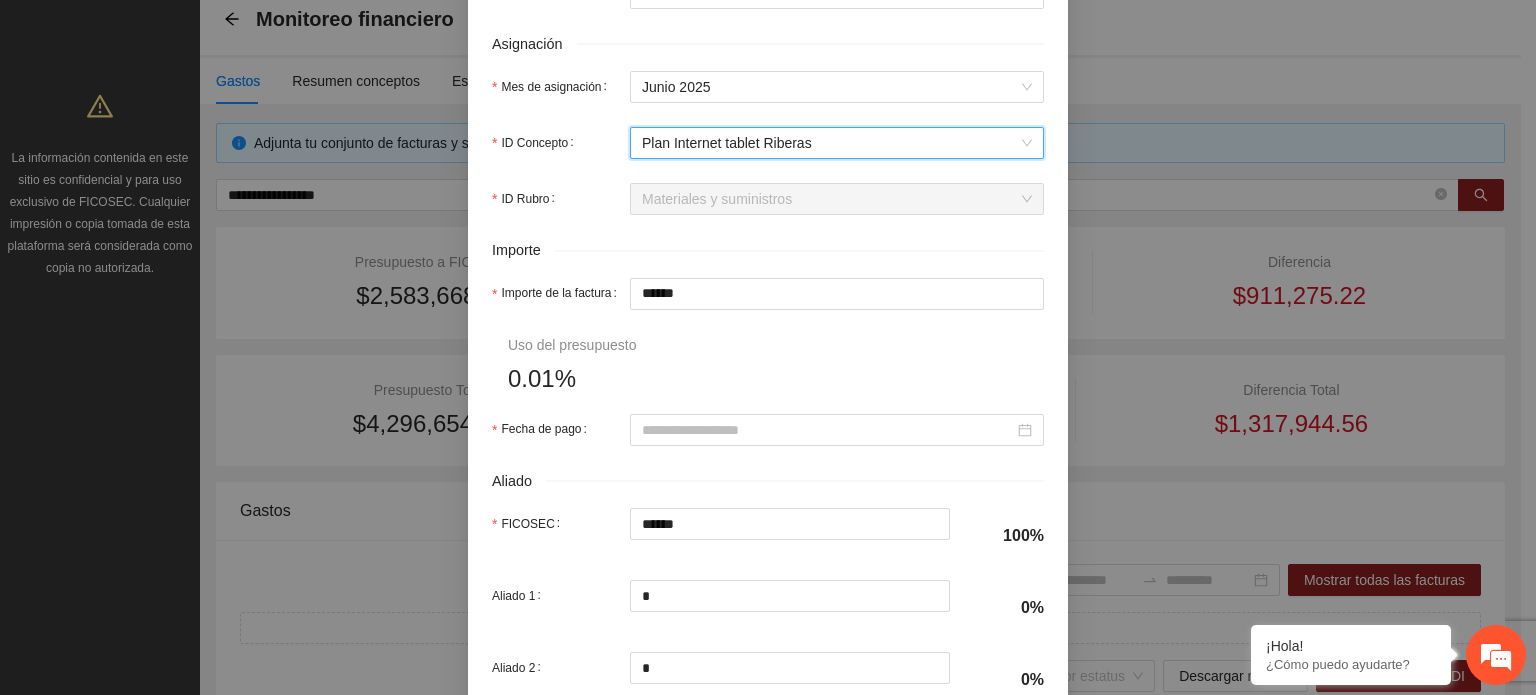 scroll, scrollTop: 1000, scrollLeft: 0, axis: vertical 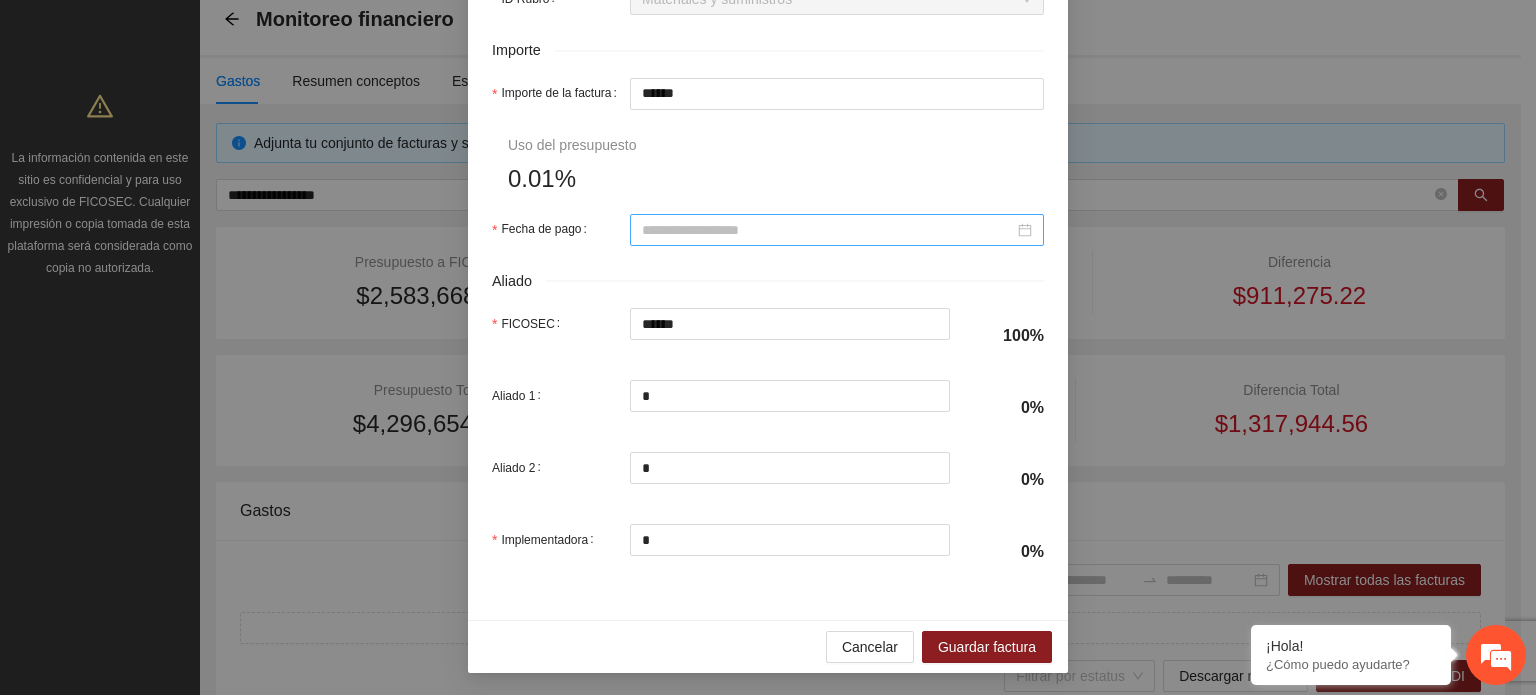 click at bounding box center (837, 230) 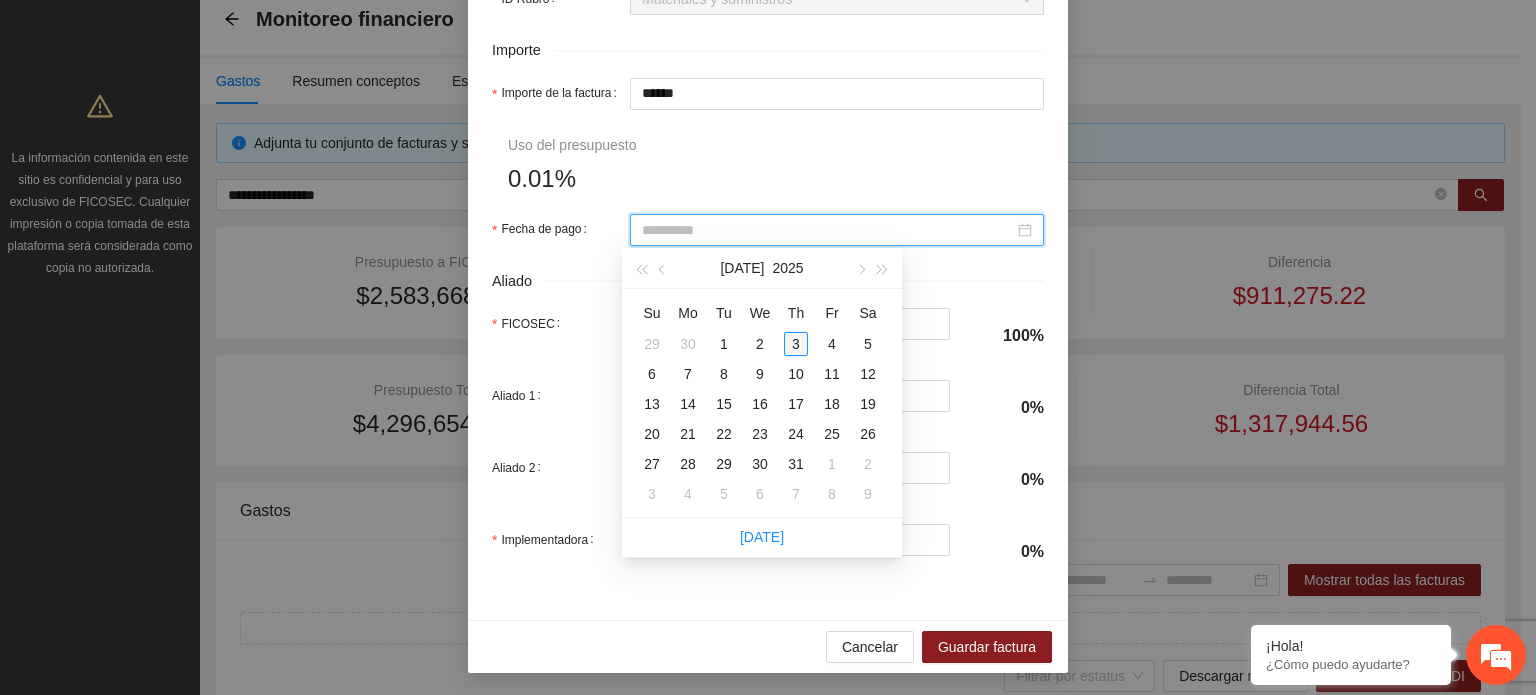 click on "3" at bounding box center [796, 344] 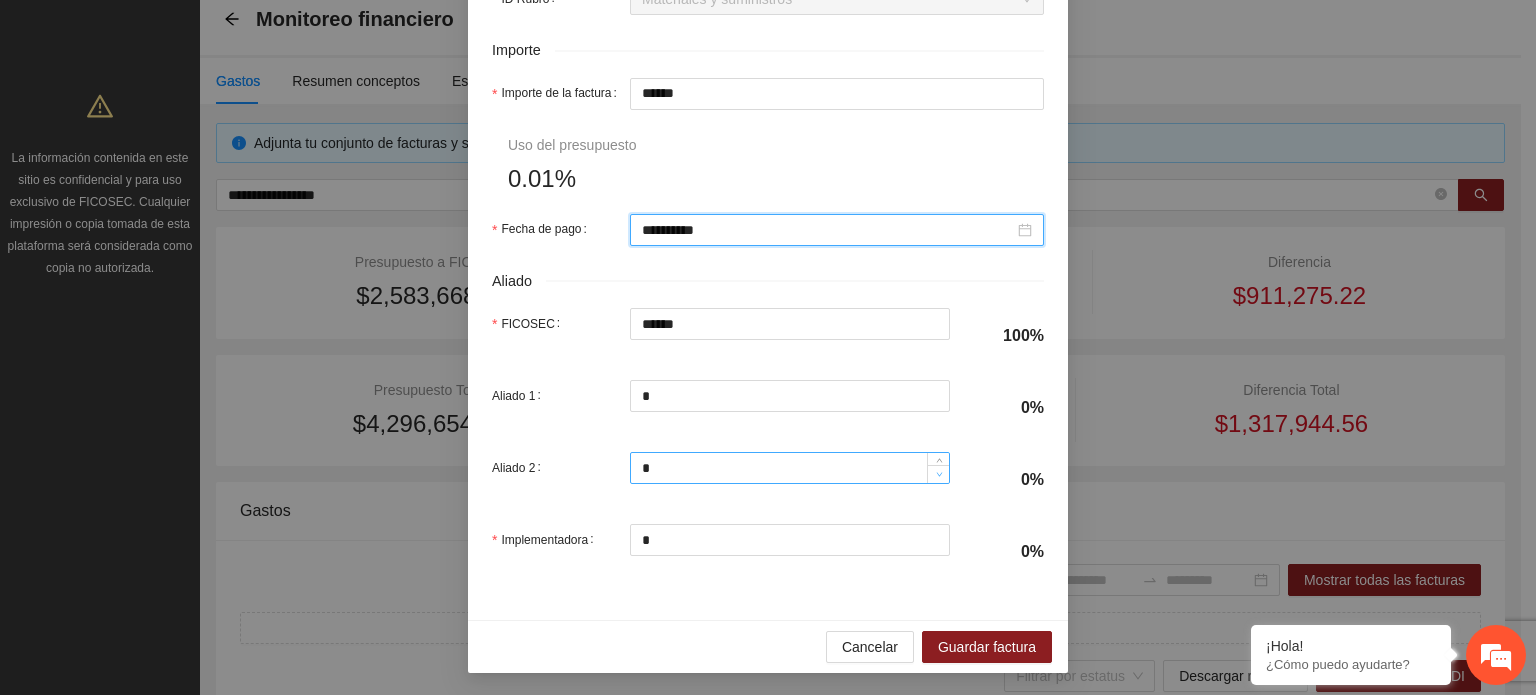 scroll, scrollTop: 1001, scrollLeft: 0, axis: vertical 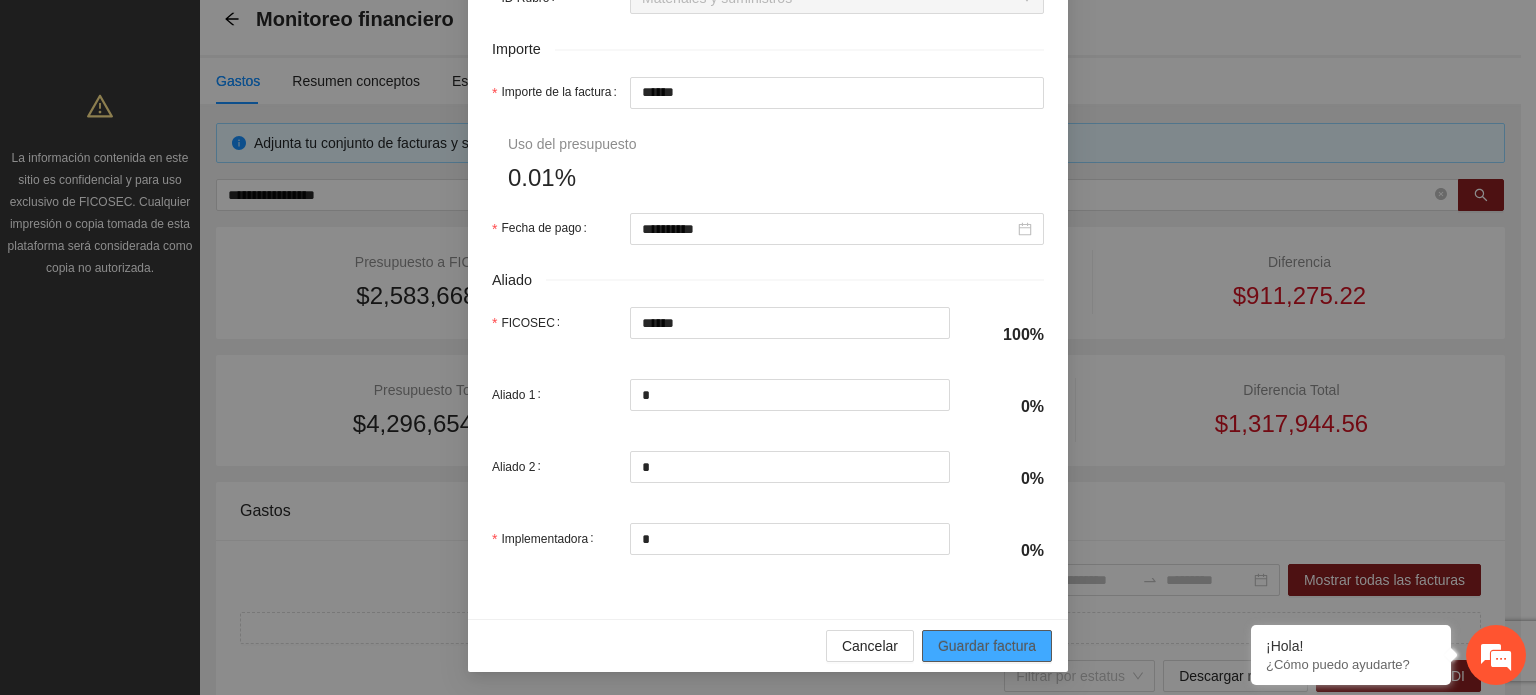 click on "Guardar factura" at bounding box center (987, 646) 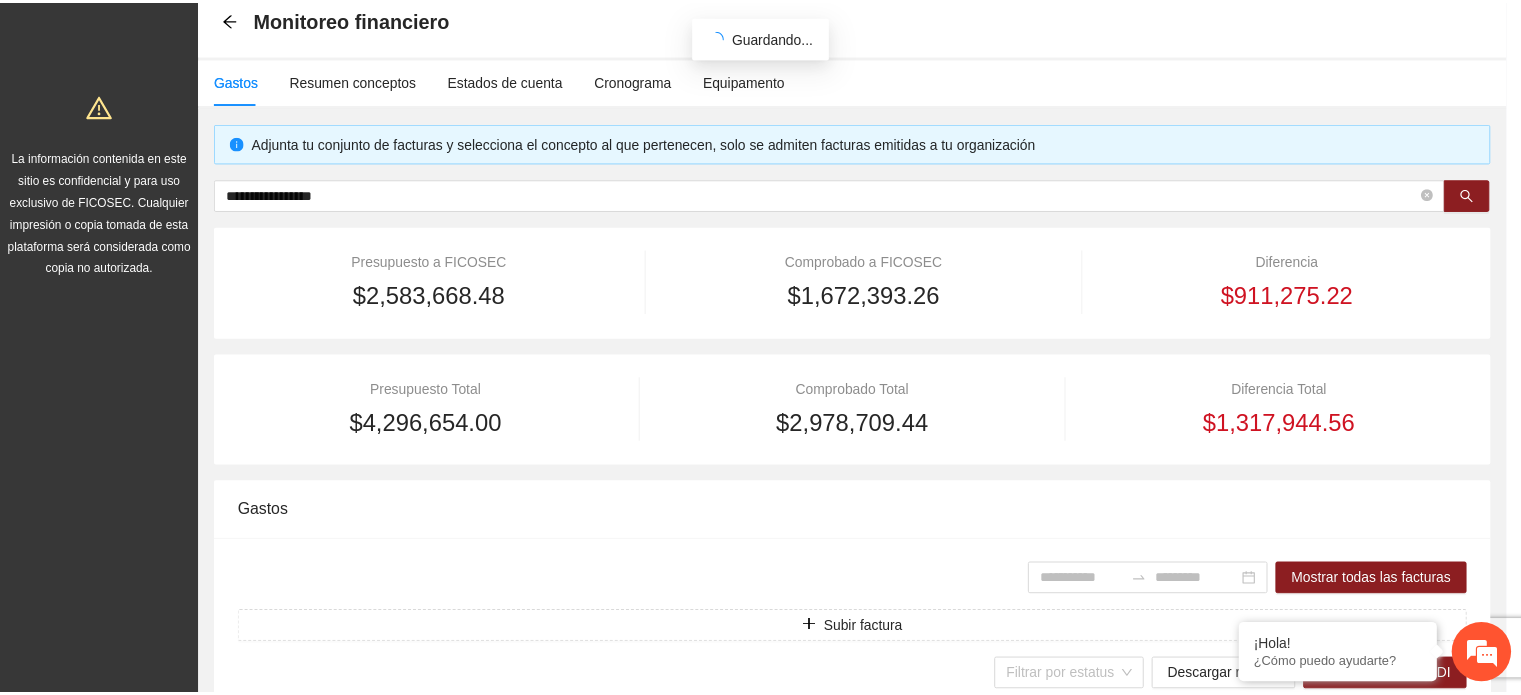 scroll, scrollTop: 841, scrollLeft: 0, axis: vertical 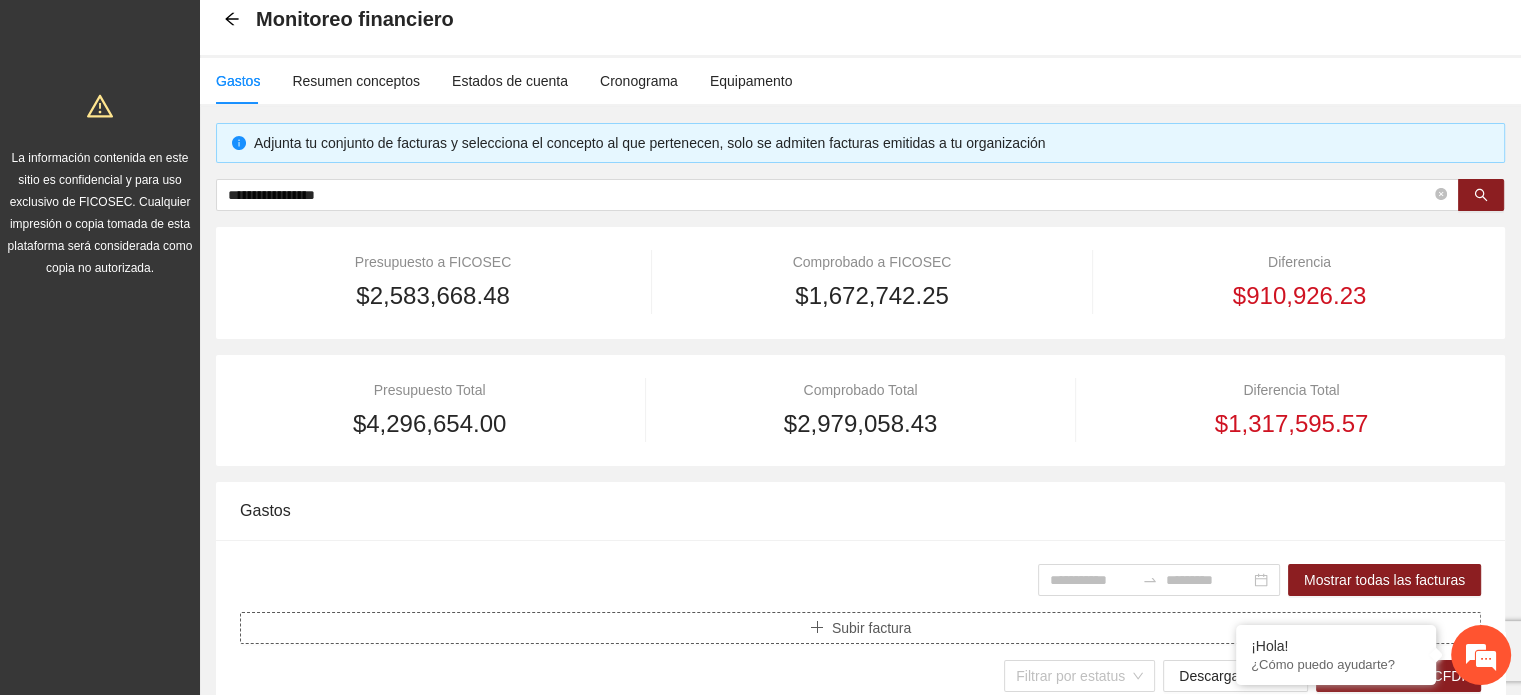 click on "Subir factura" at bounding box center (860, 628) 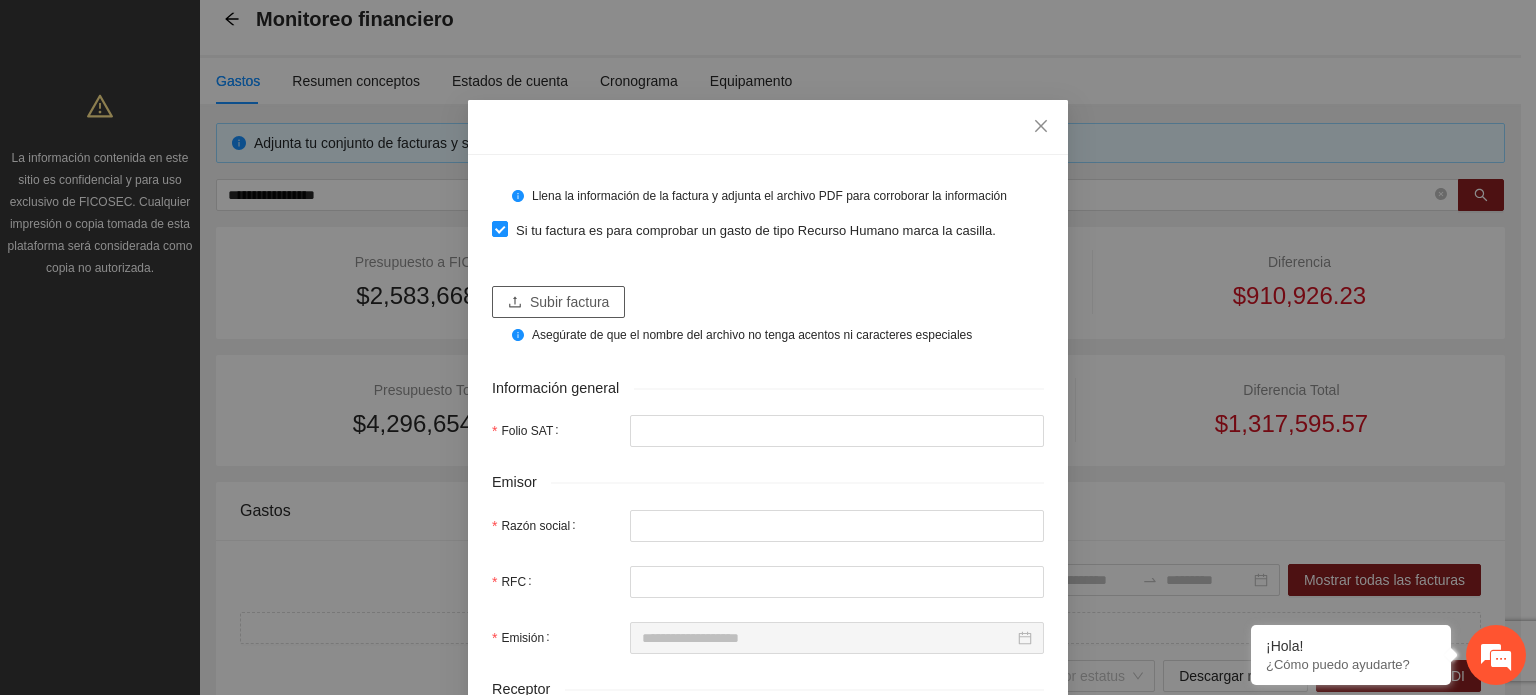 click on "Subir factura" at bounding box center (569, 302) 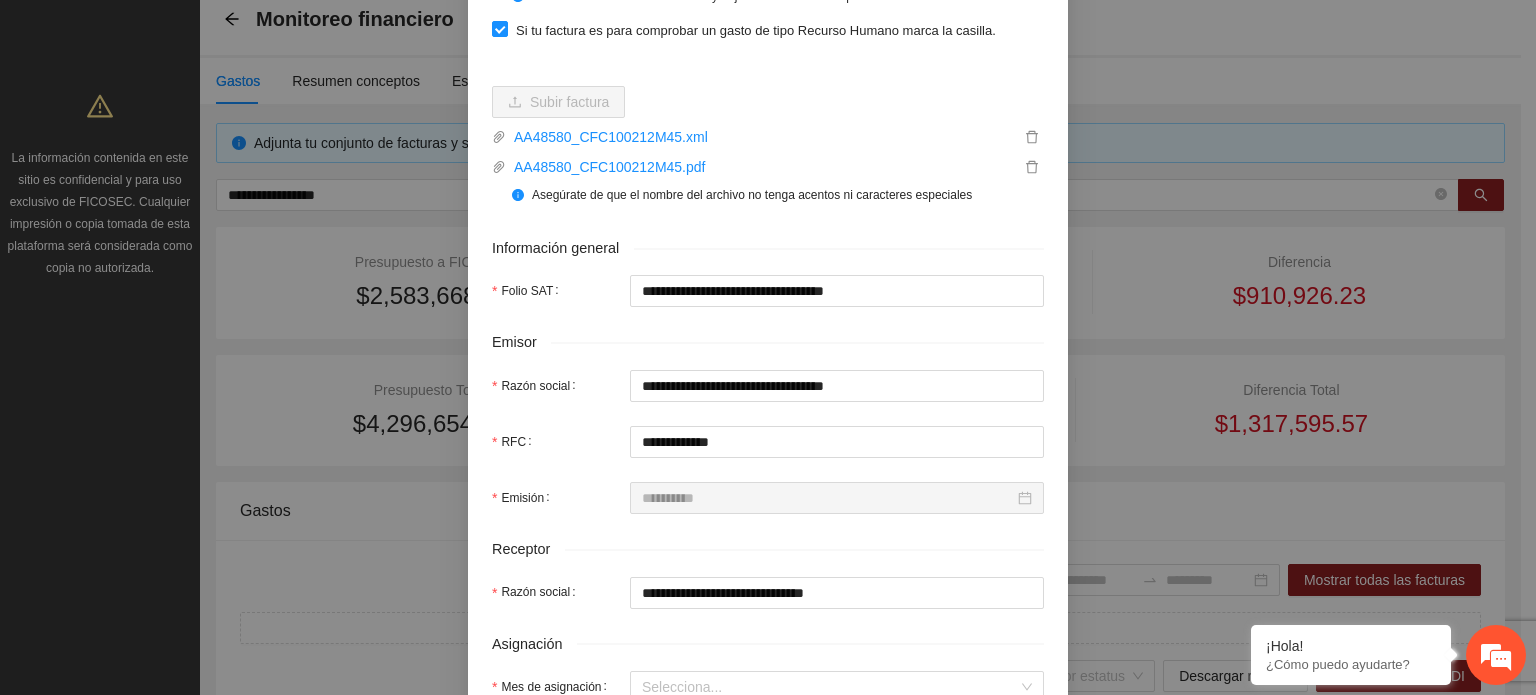 scroll, scrollTop: 500, scrollLeft: 0, axis: vertical 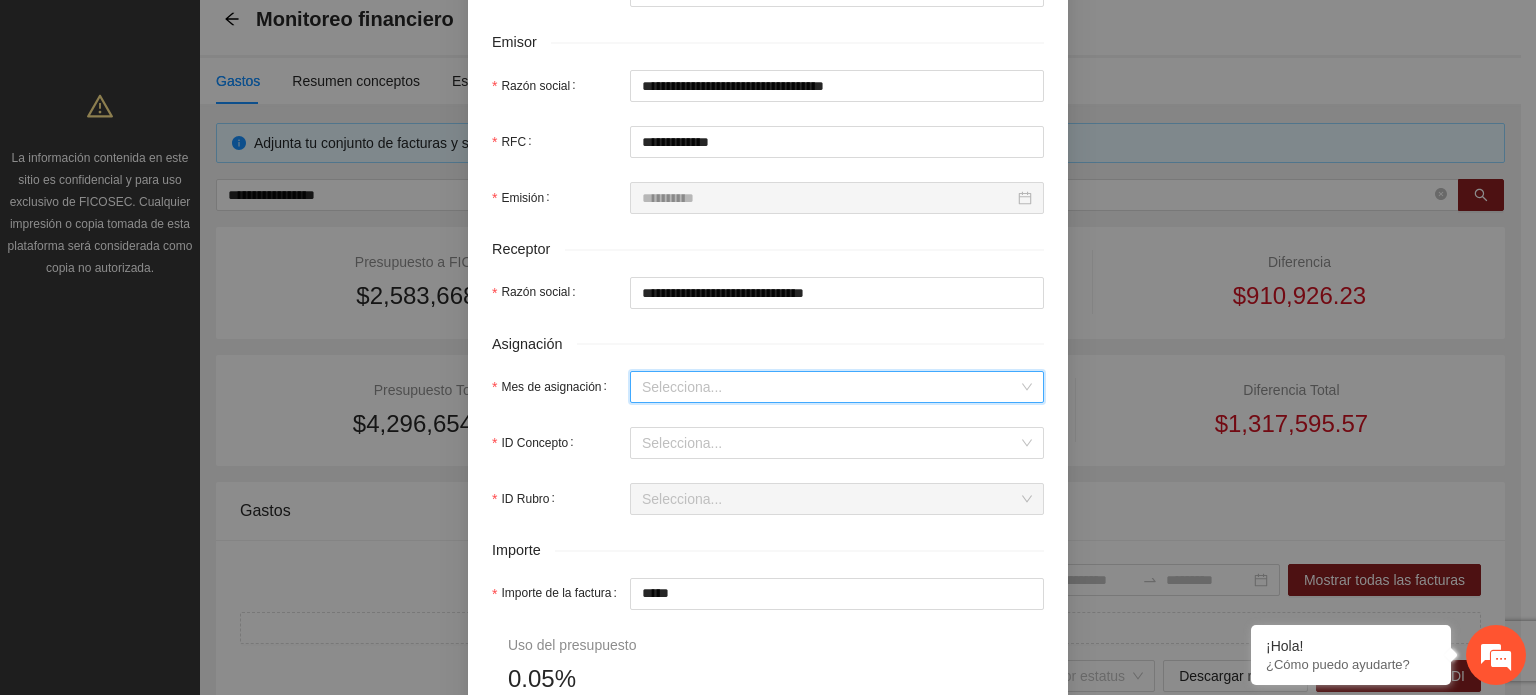 click on "Mes de asignación" at bounding box center (830, 387) 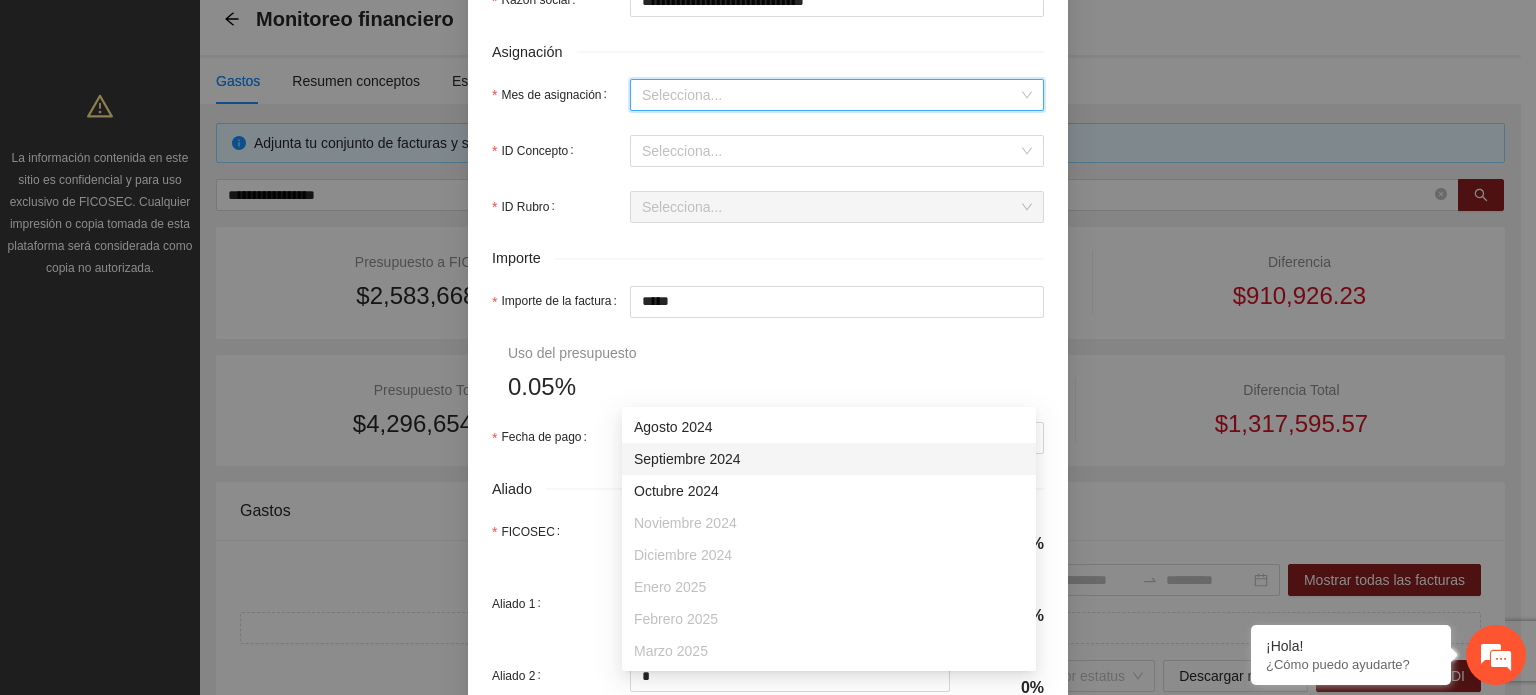 scroll, scrollTop: 800, scrollLeft: 0, axis: vertical 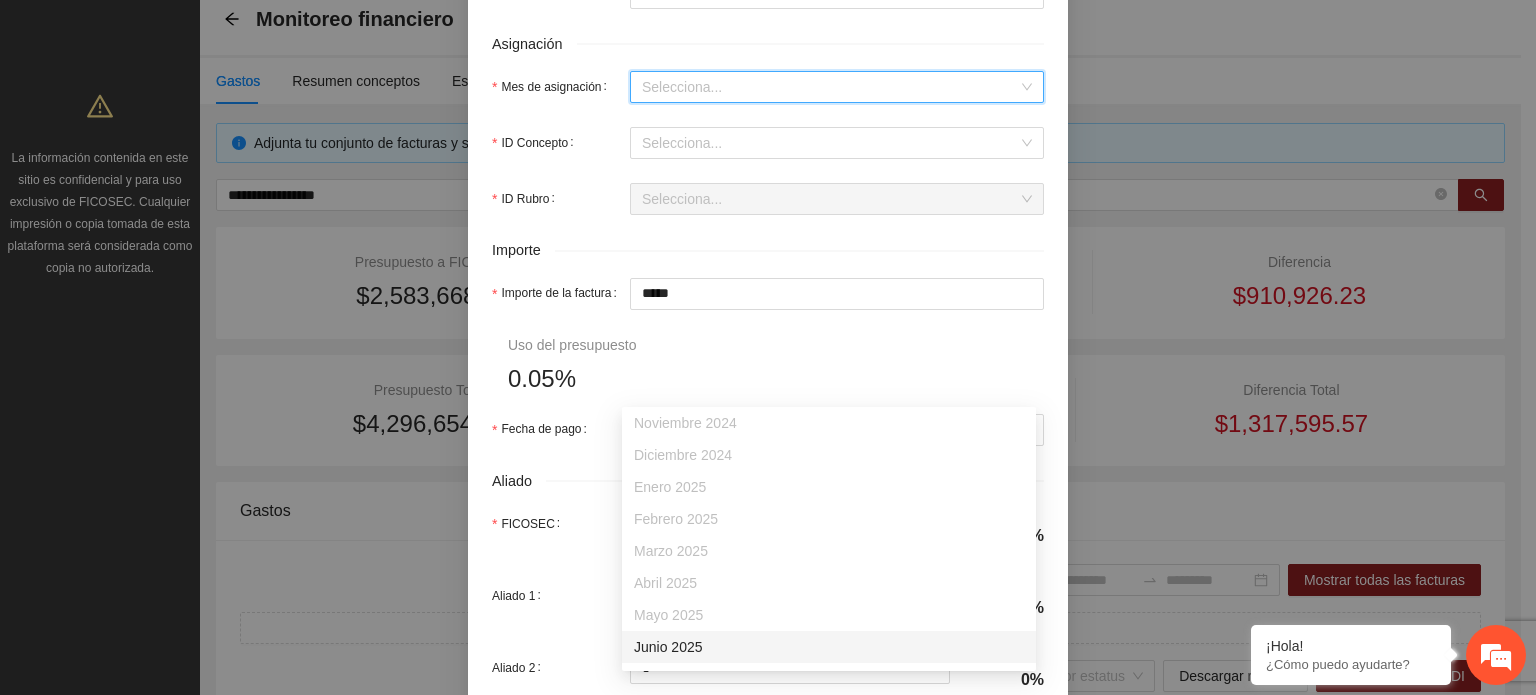 click on "Junio 2025" at bounding box center [829, 647] 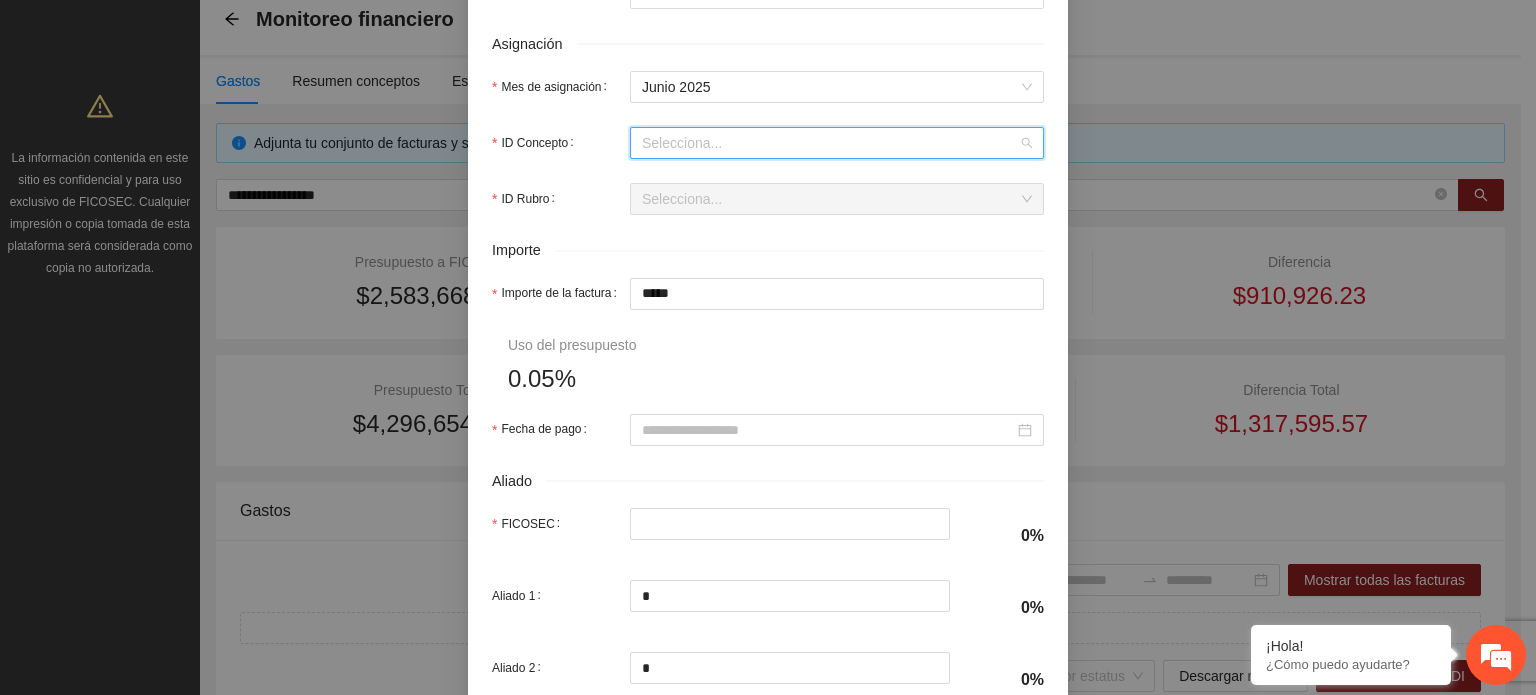 click on "ID Concepto" at bounding box center [830, 143] 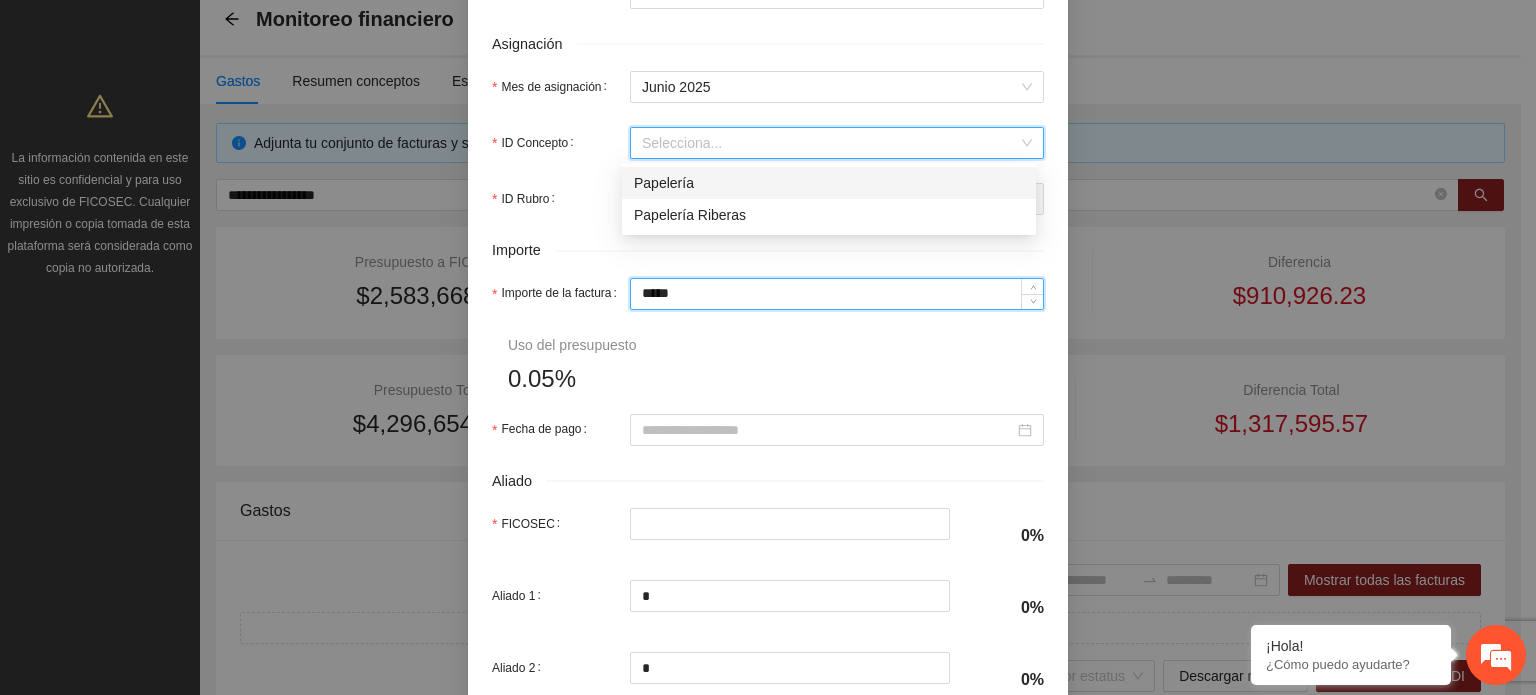 click on "*****" at bounding box center [837, 294] 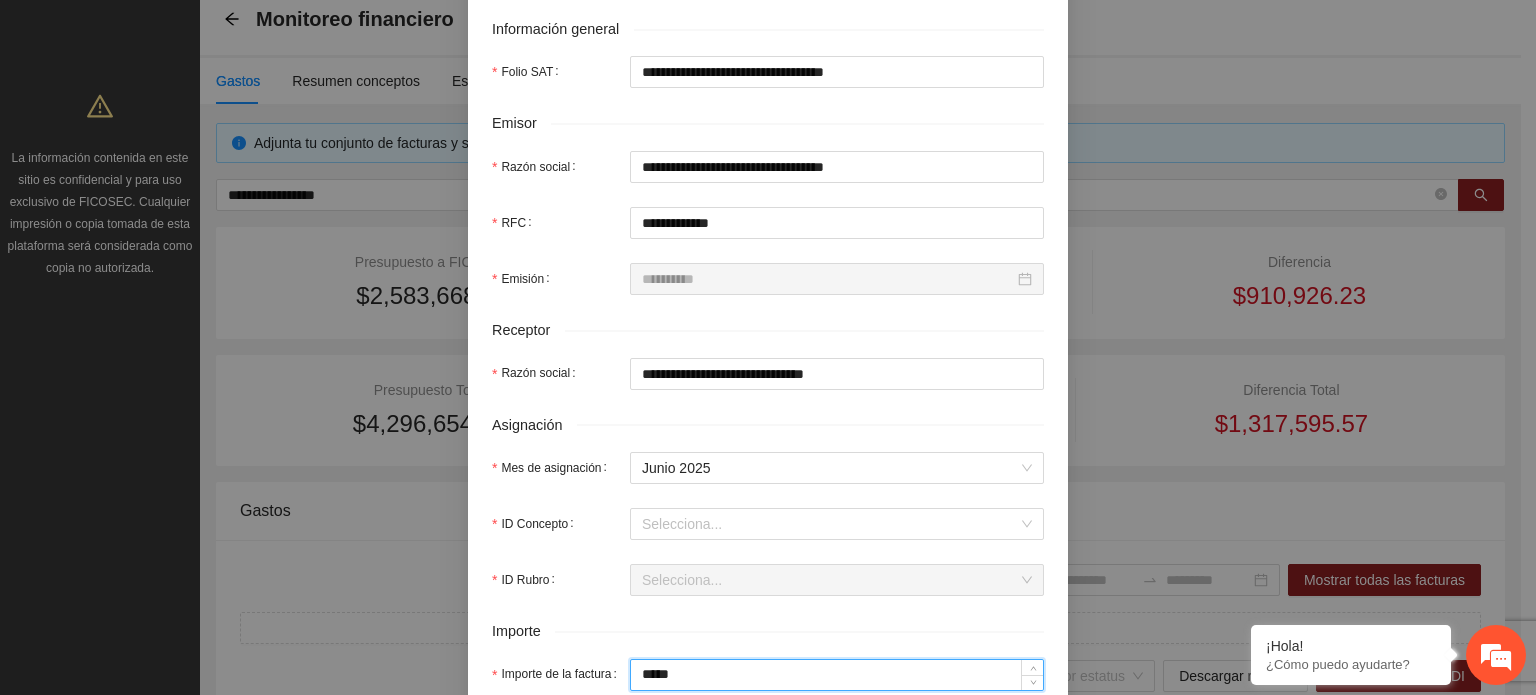 scroll, scrollTop: 300, scrollLeft: 0, axis: vertical 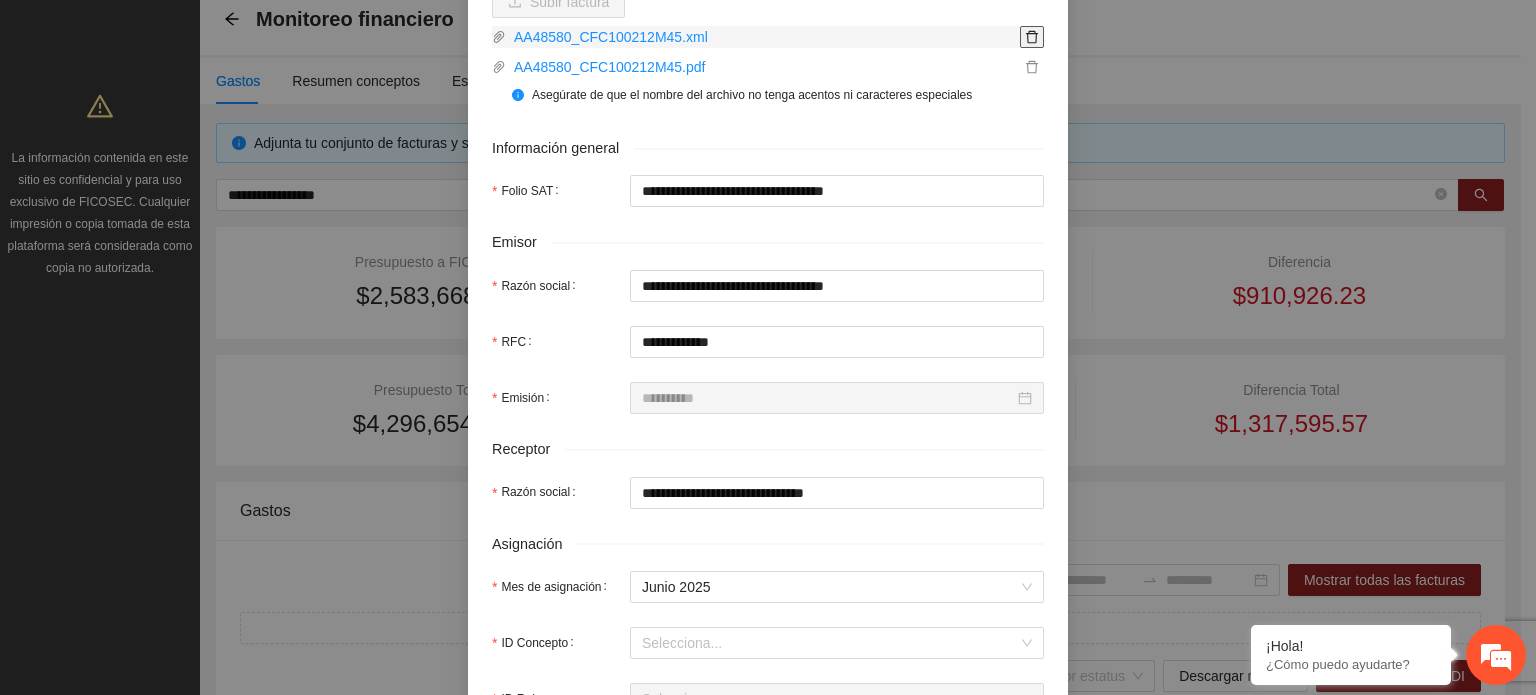 click 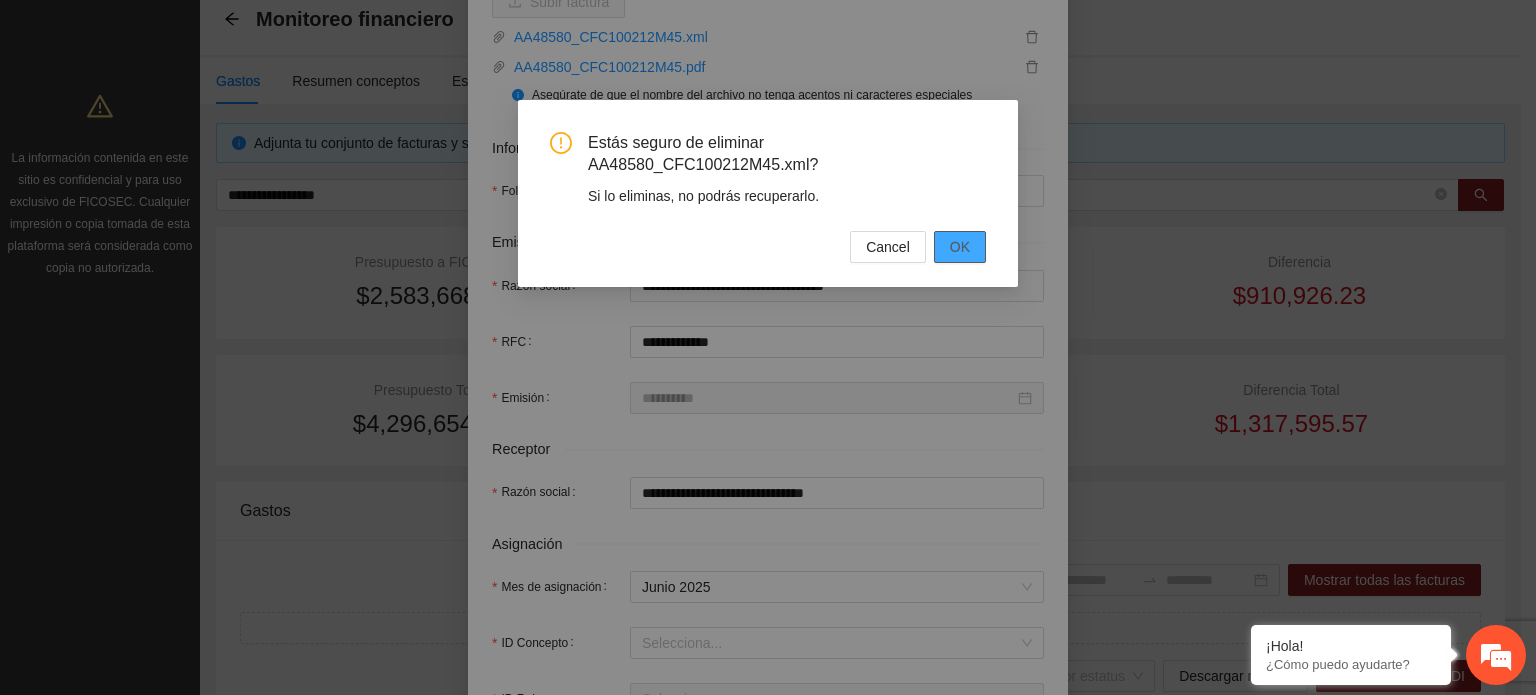 click on "OK" at bounding box center (960, 247) 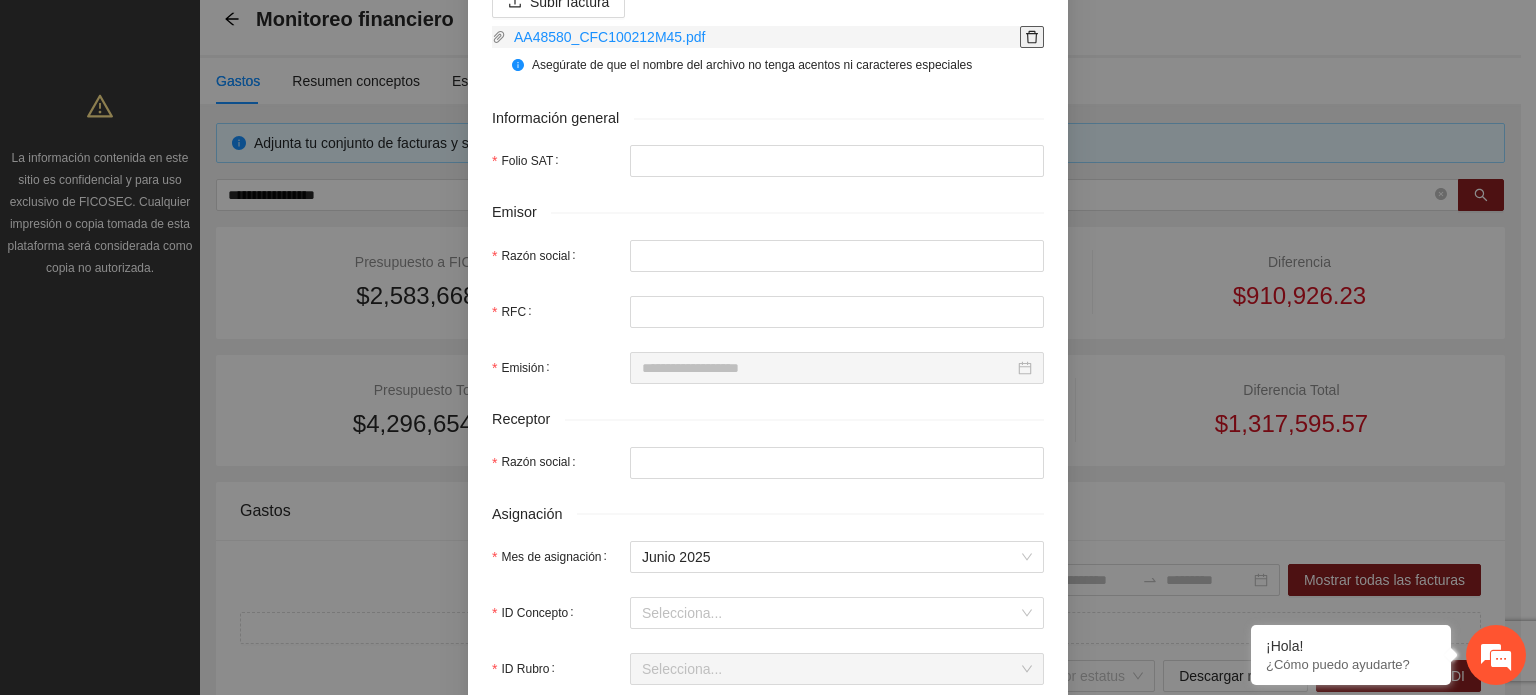 click 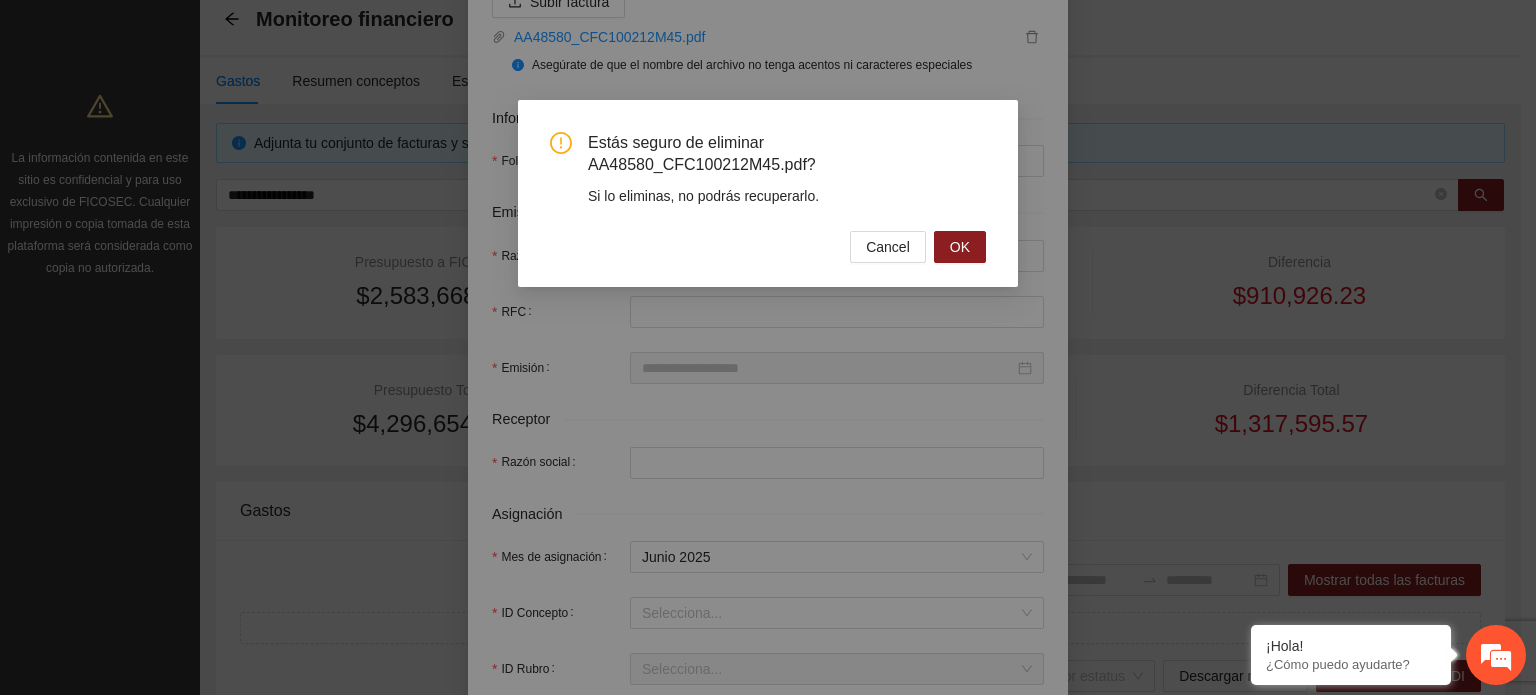 drag, startPoint x: 962, startPoint y: 246, endPoint x: 855, endPoint y: 246, distance: 107 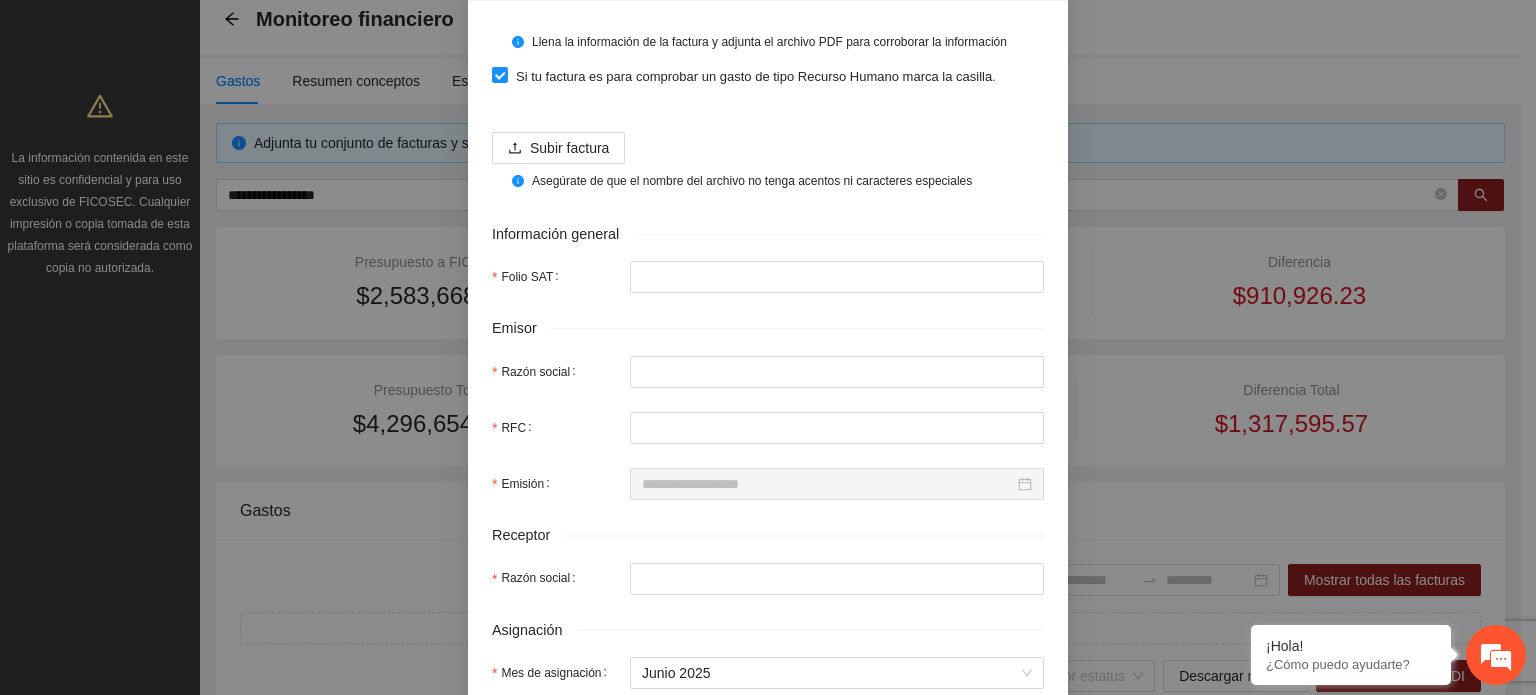 scroll, scrollTop: 0, scrollLeft: 0, axis: both 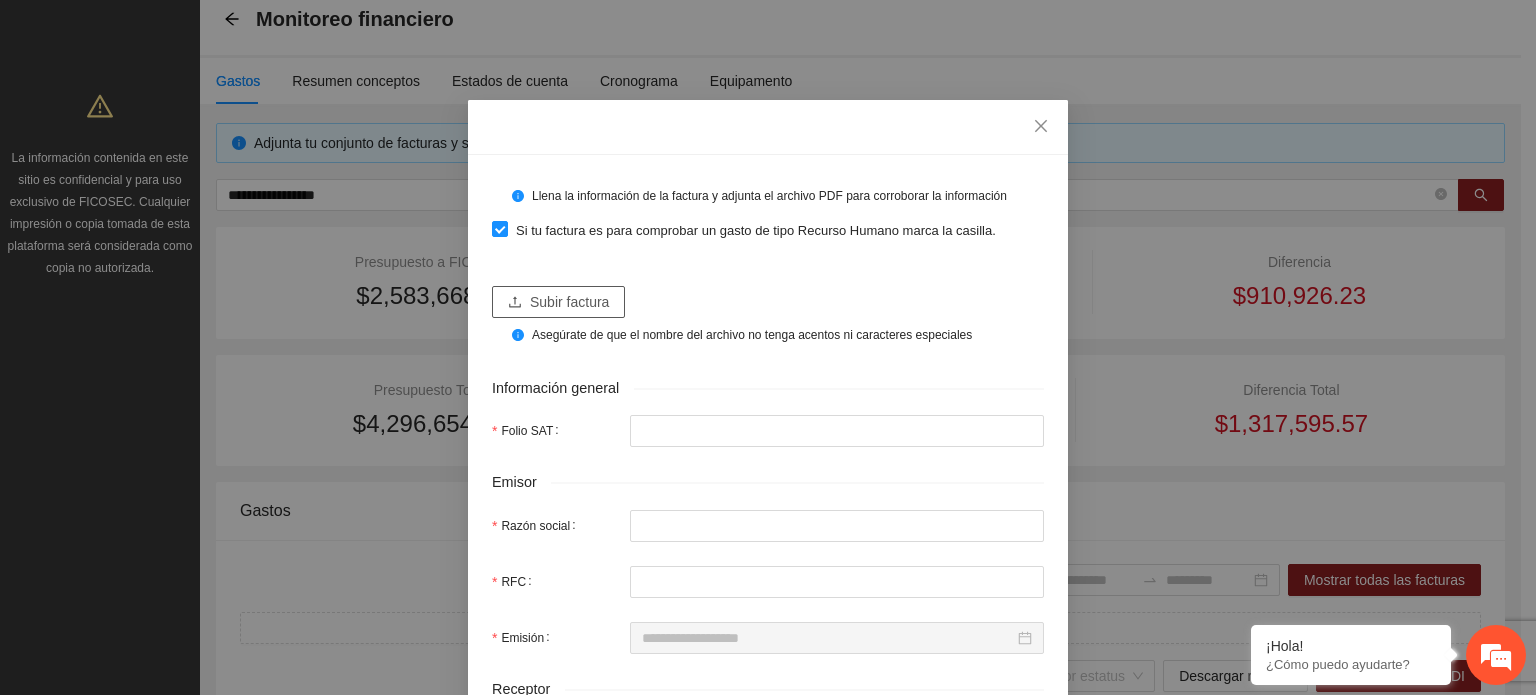 click on "Subir factura" at bounding box center (569, 302) 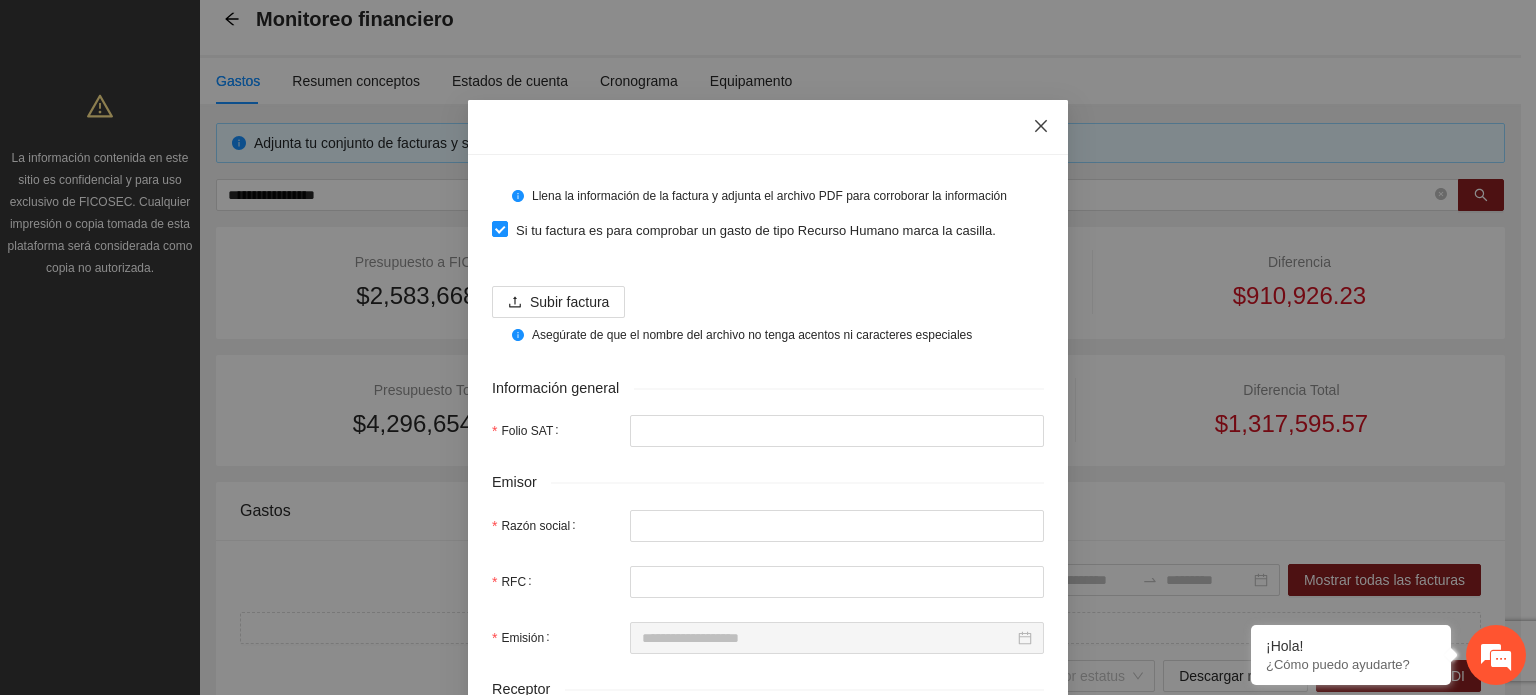 click 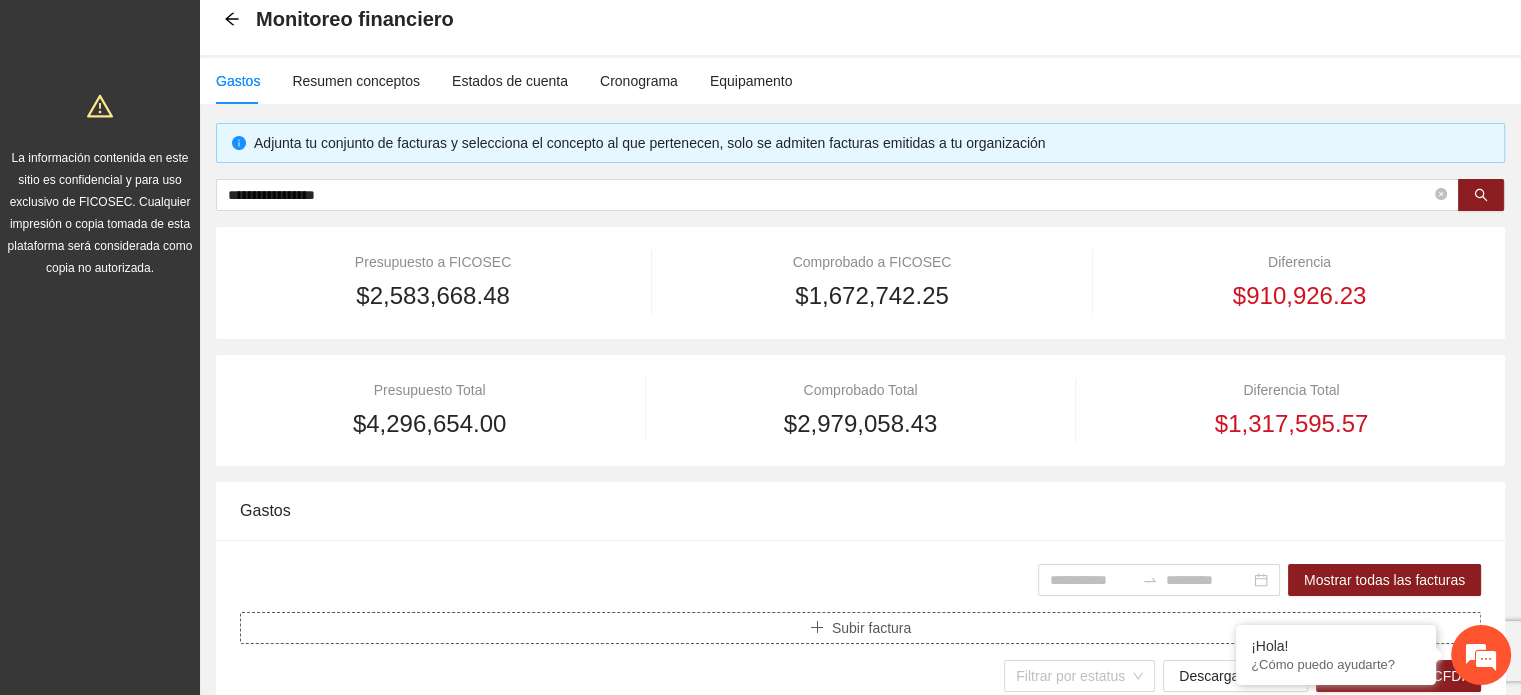 click on "Subir factura" at bounding box center (860, 628) 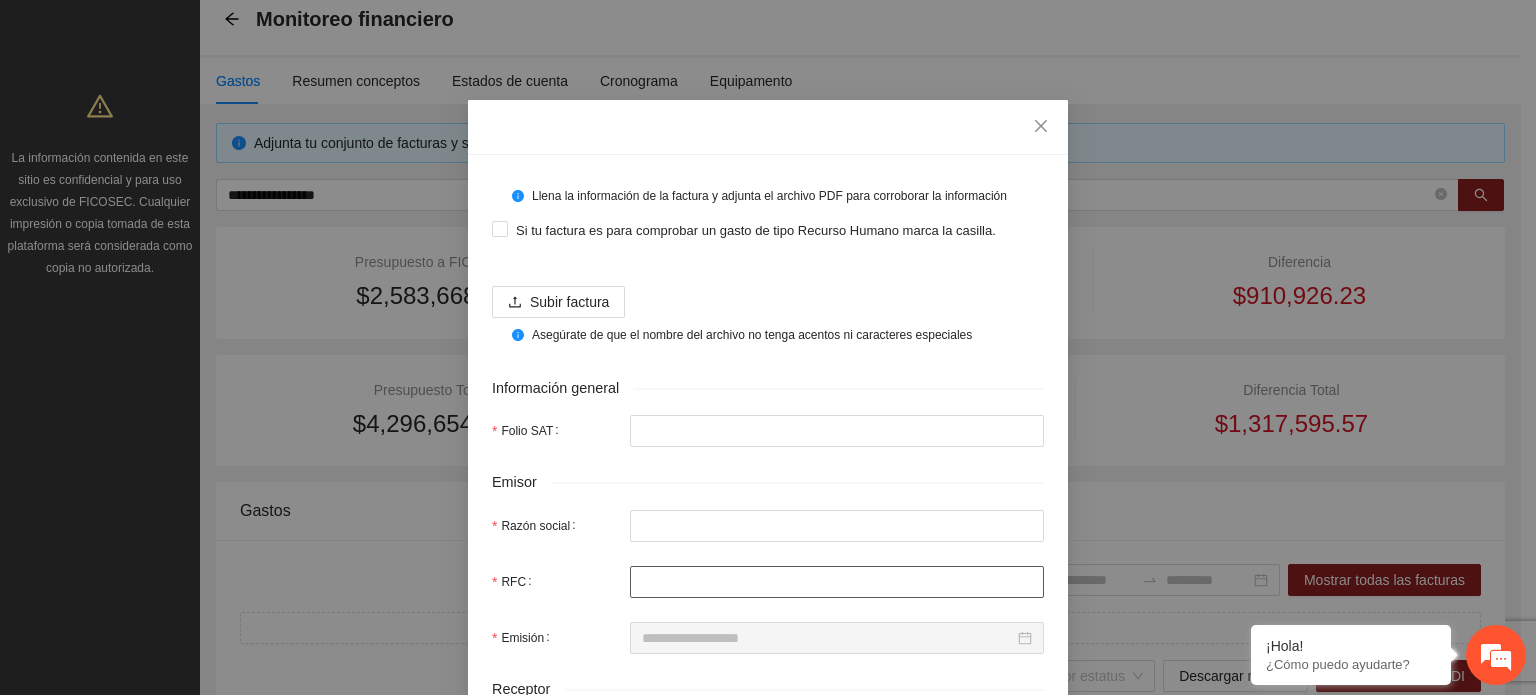 drag, startPoint x: 784, startPoint y: 599, endPoint x: 778, endPoint y: 590, distance: 10.816654 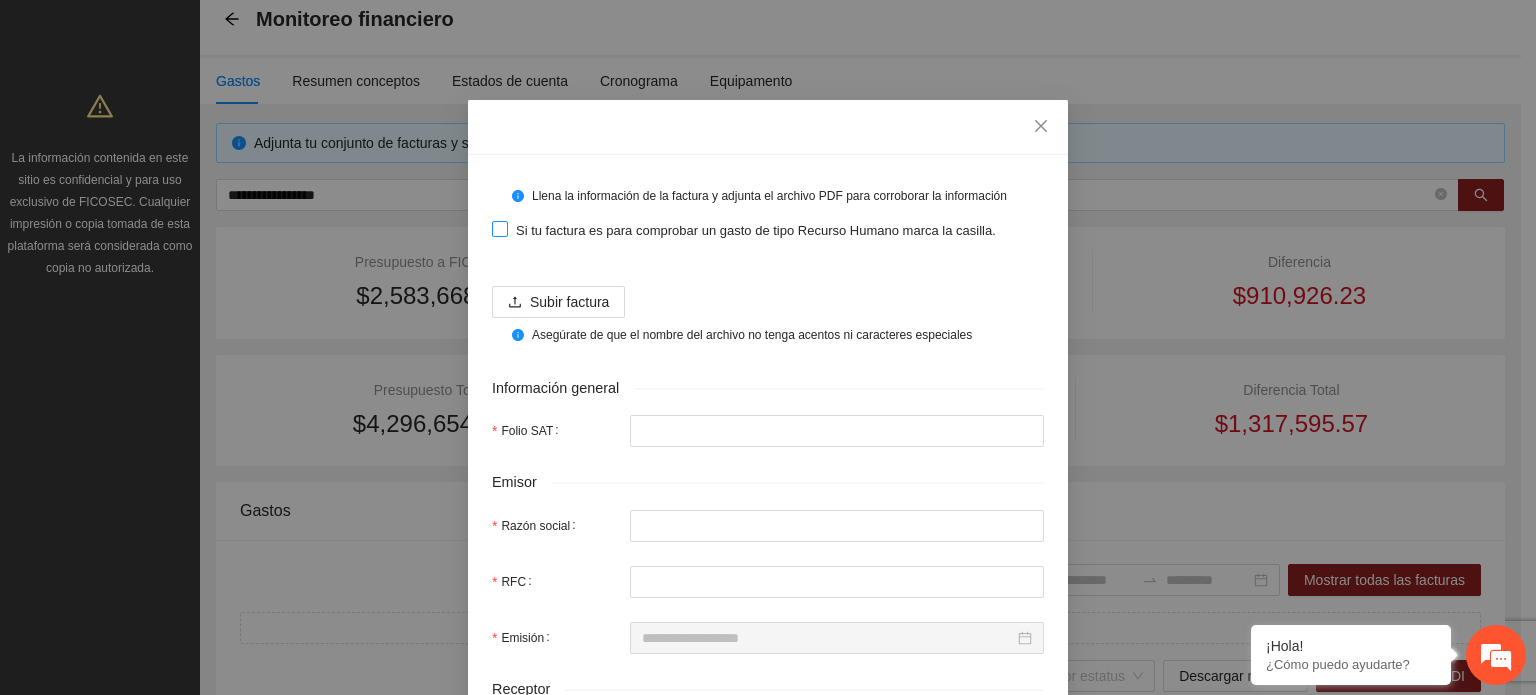 click at bounding box center (500, 229) 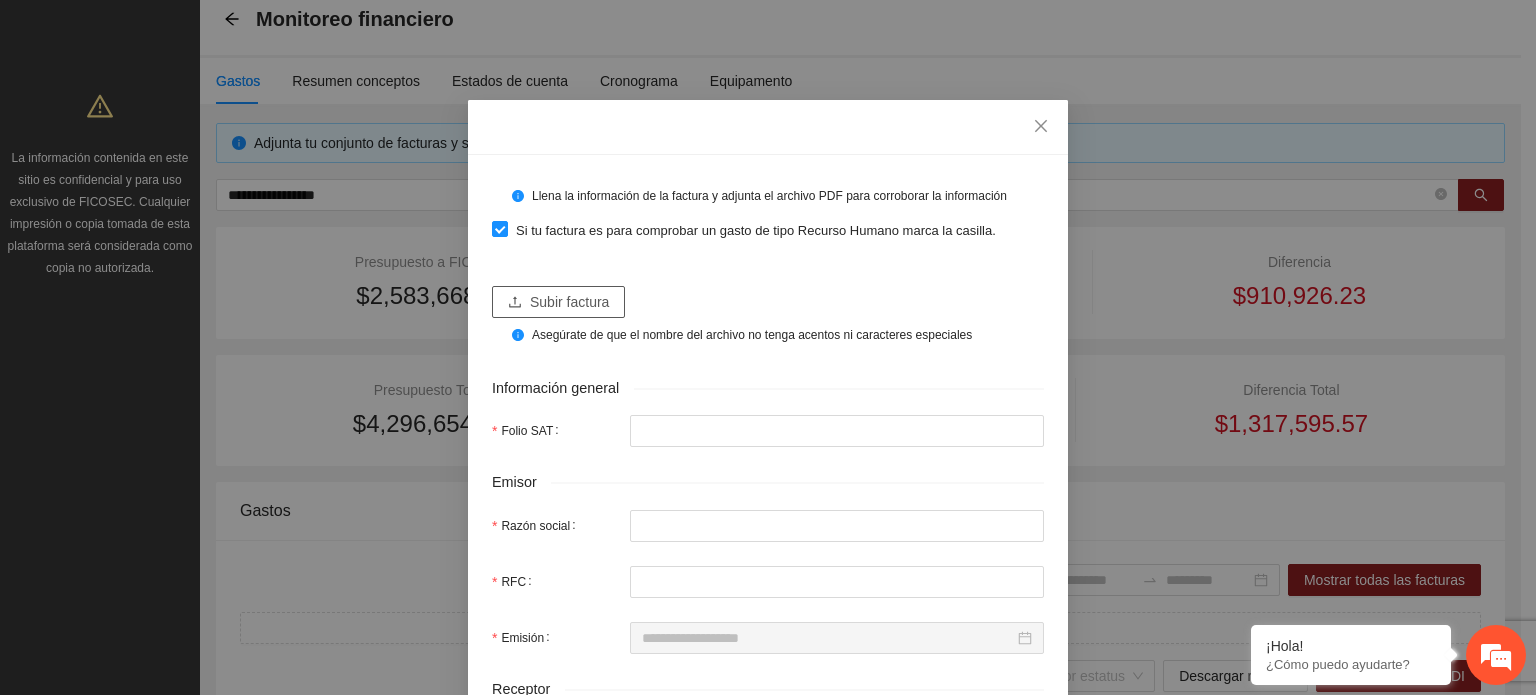 click on "Subir factura" at bounding box center [569, 302] 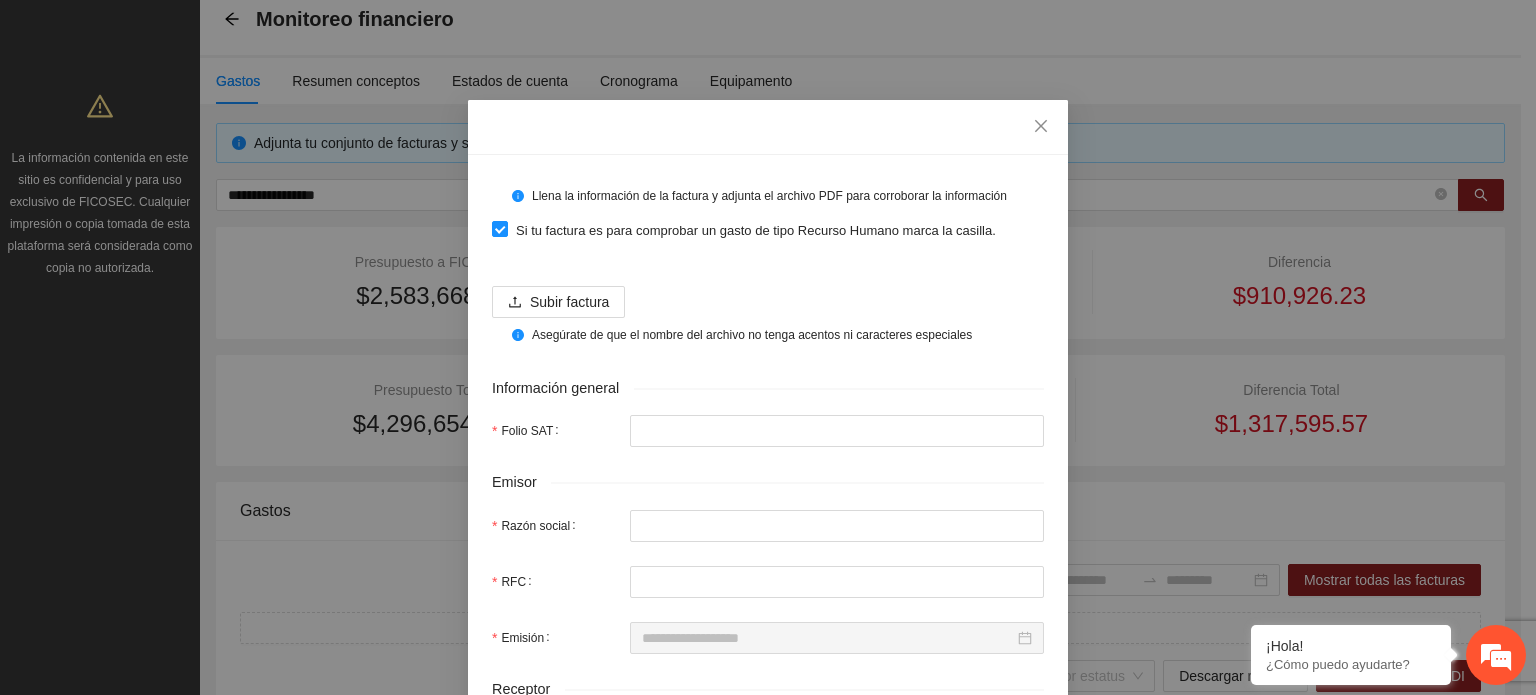 drag, startPoint x: 826, startPoint y: 620, endPoint x: 815, endPoint y: 616, distance: 11.7046995 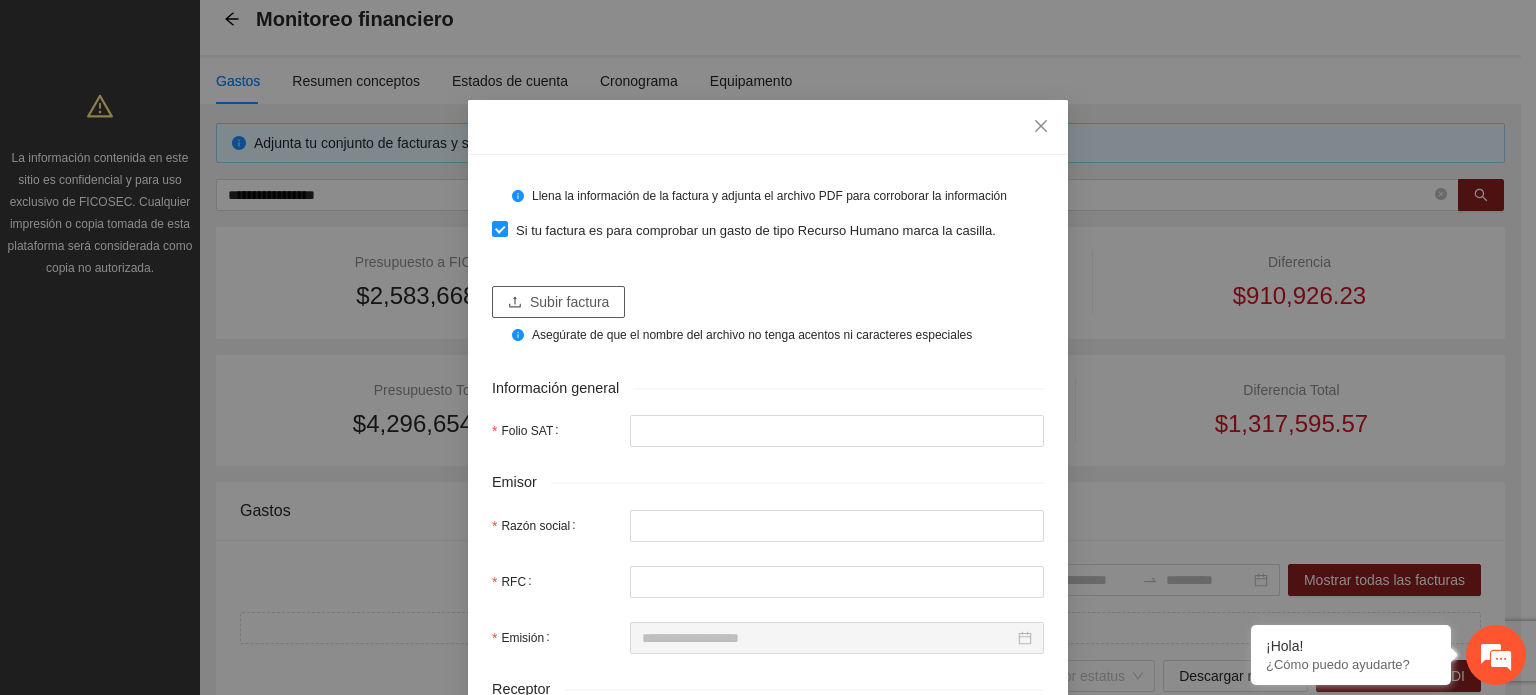 click on "Subir factura" at bounding box center (569, 302) 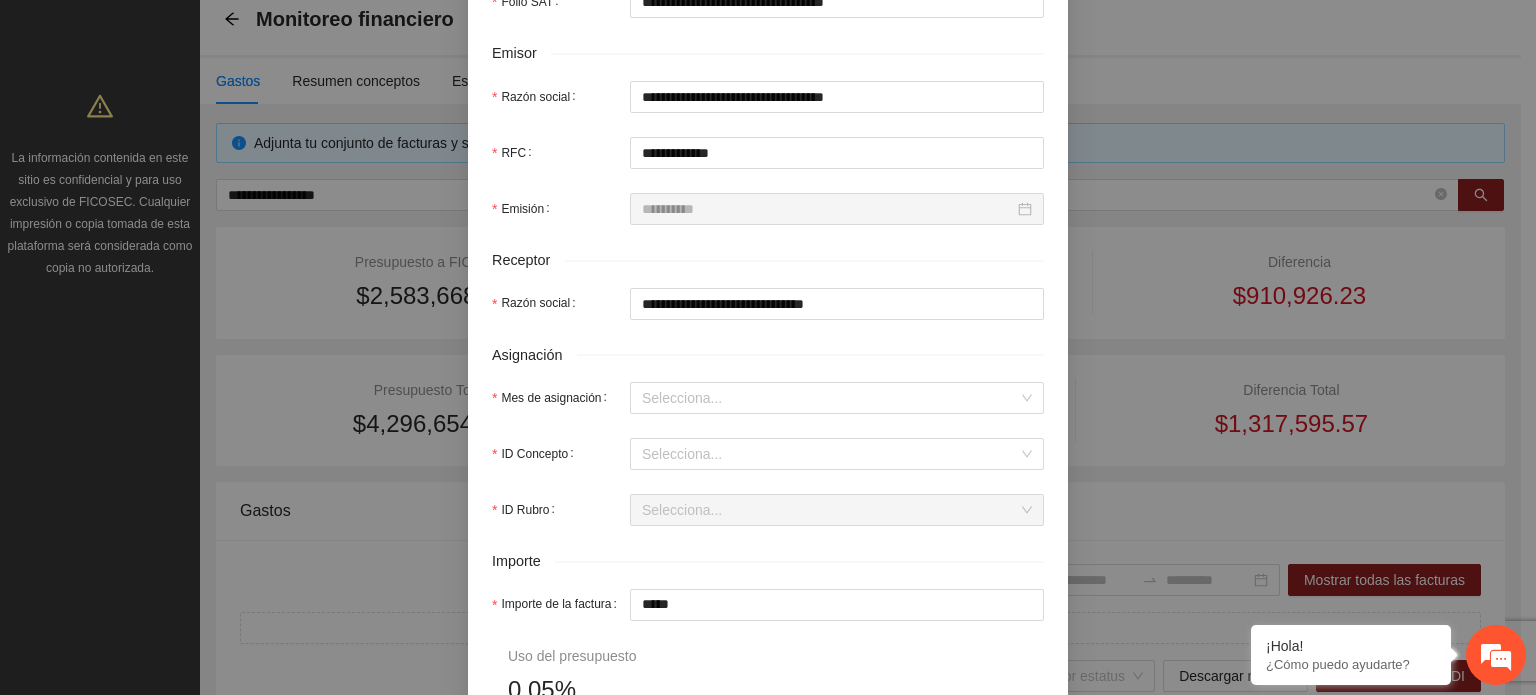 scroll, scrollTop: 500, scrollLeft: 0, axis: vertical 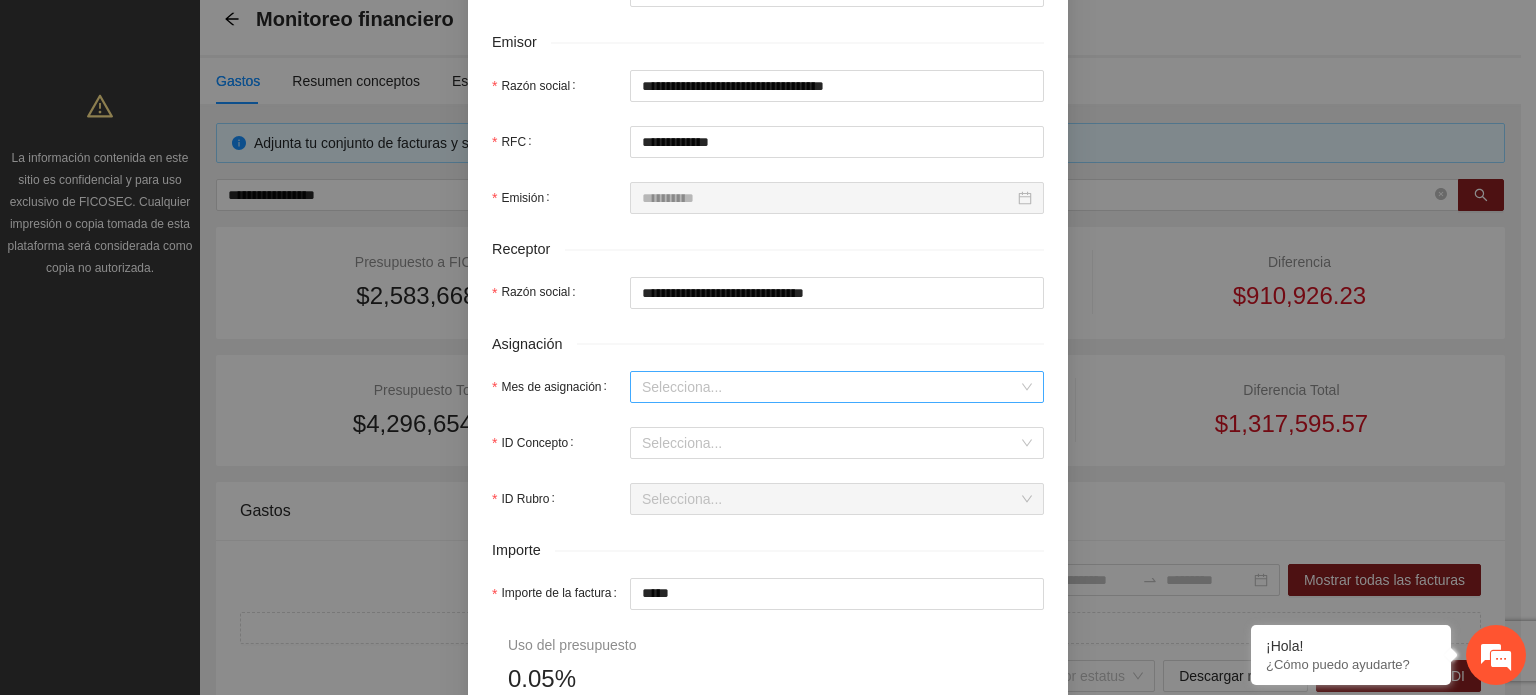 click on "Mes de asignación" at bounding box center [830, 387] 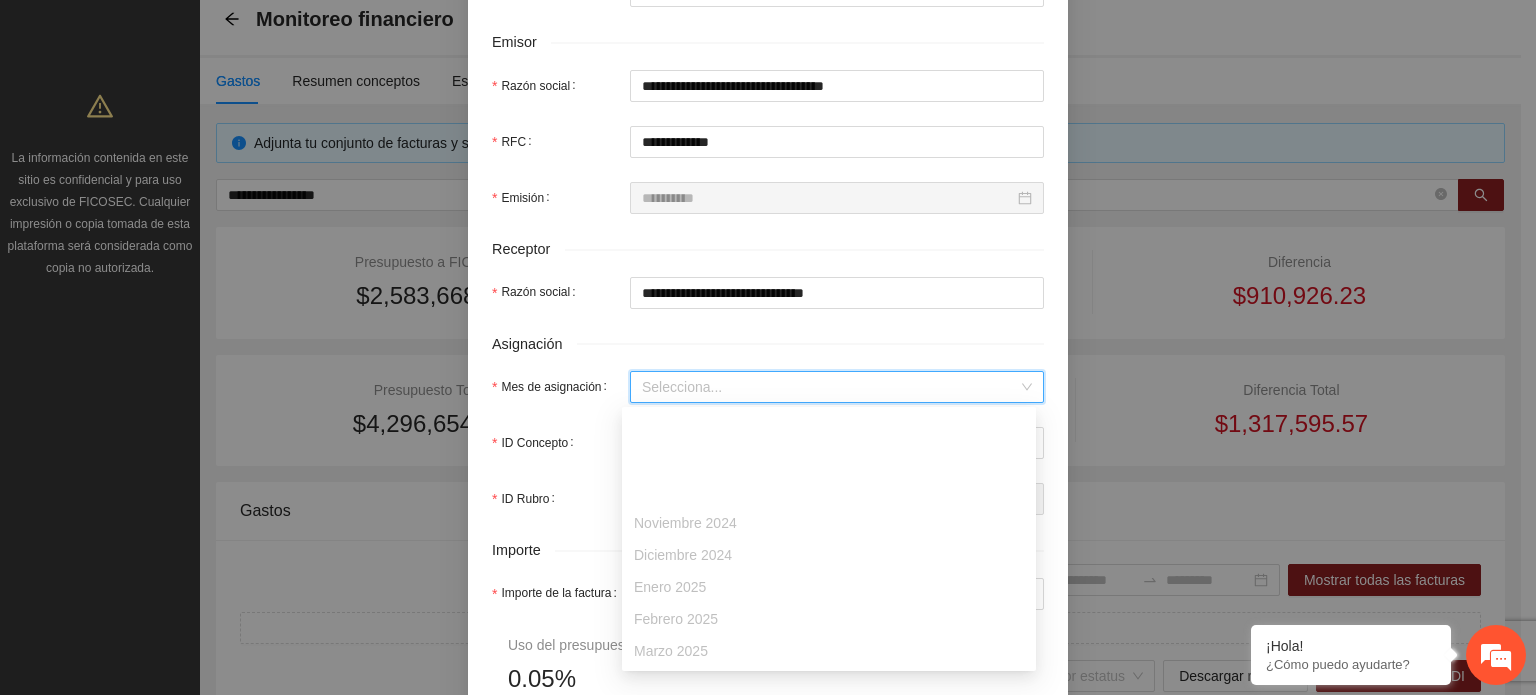 scroll, scrollTop: 128, scrollLeft: 0, axis: vertical 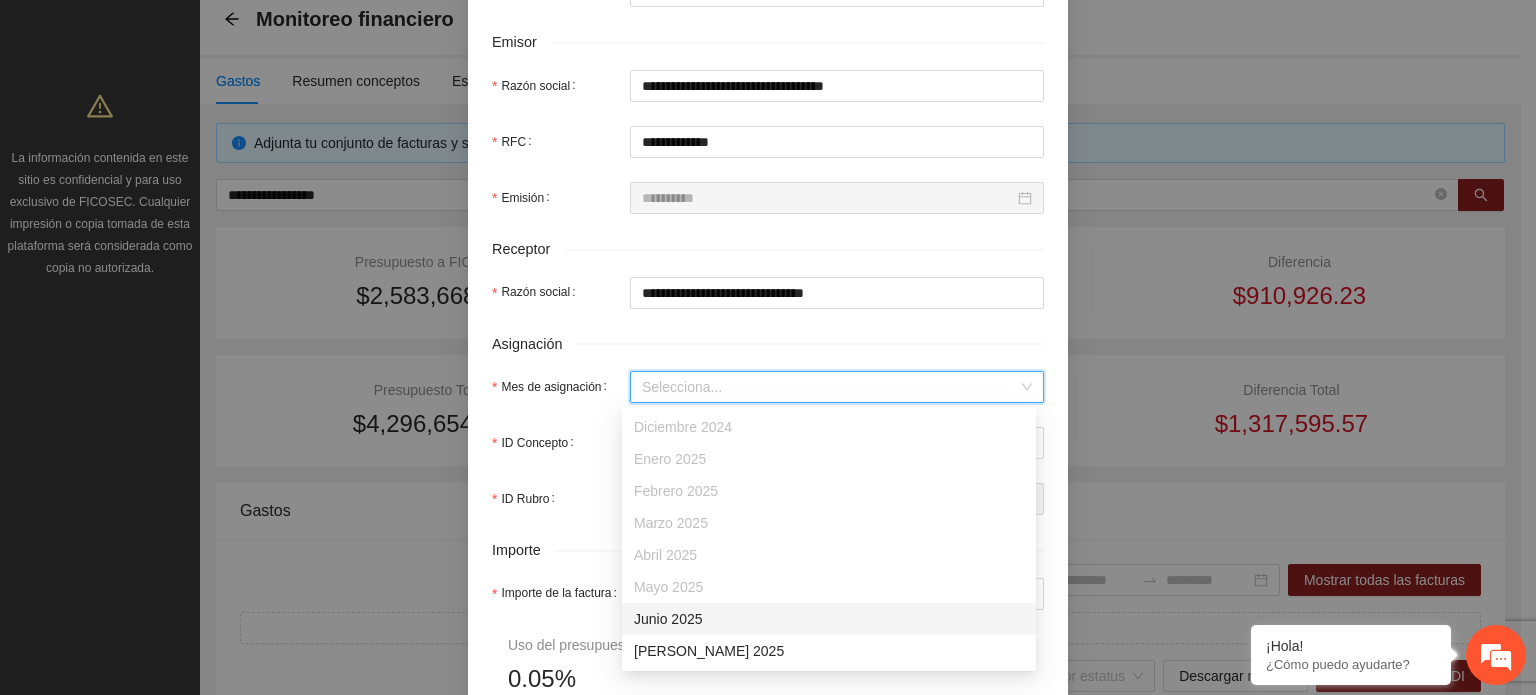 click on "Junio 2025" at bounding box center (829, 619) 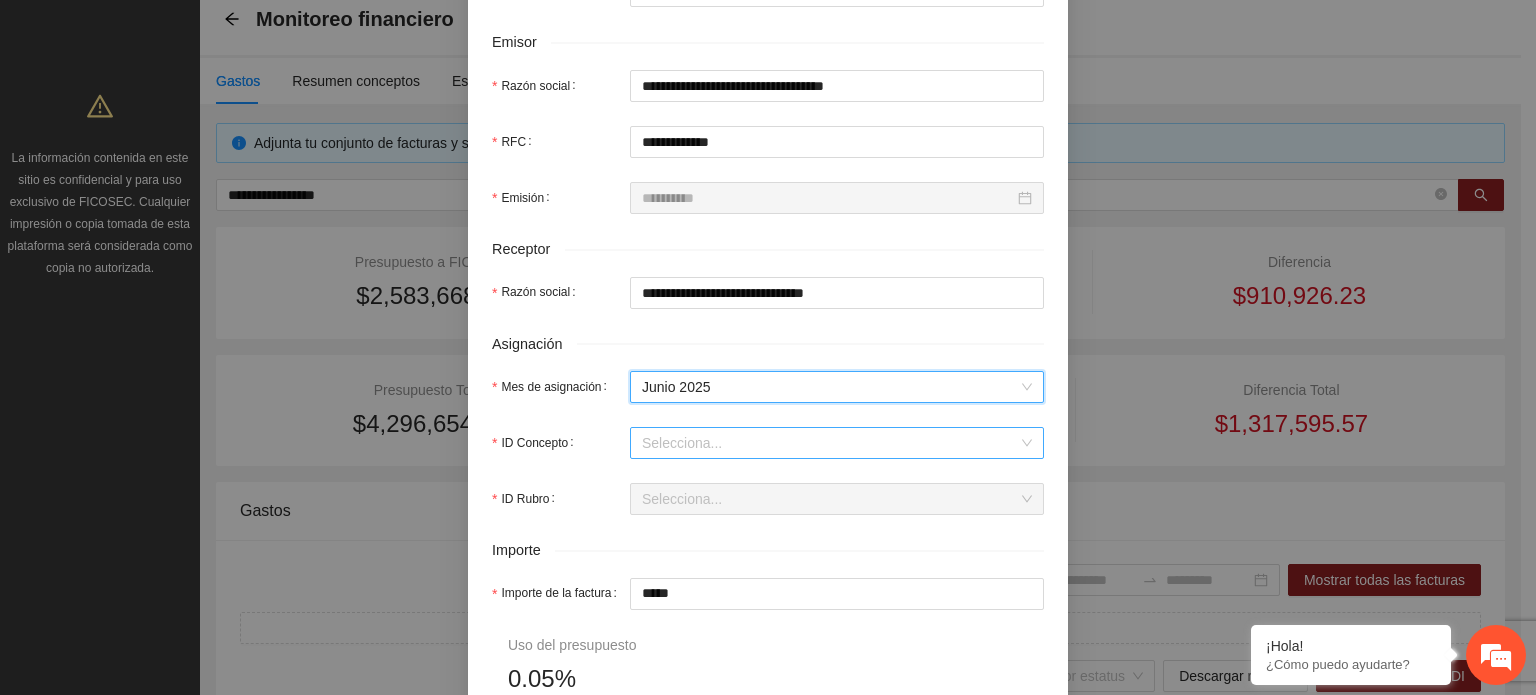 click on "ID Concepto" at bounding box center (830, 443) 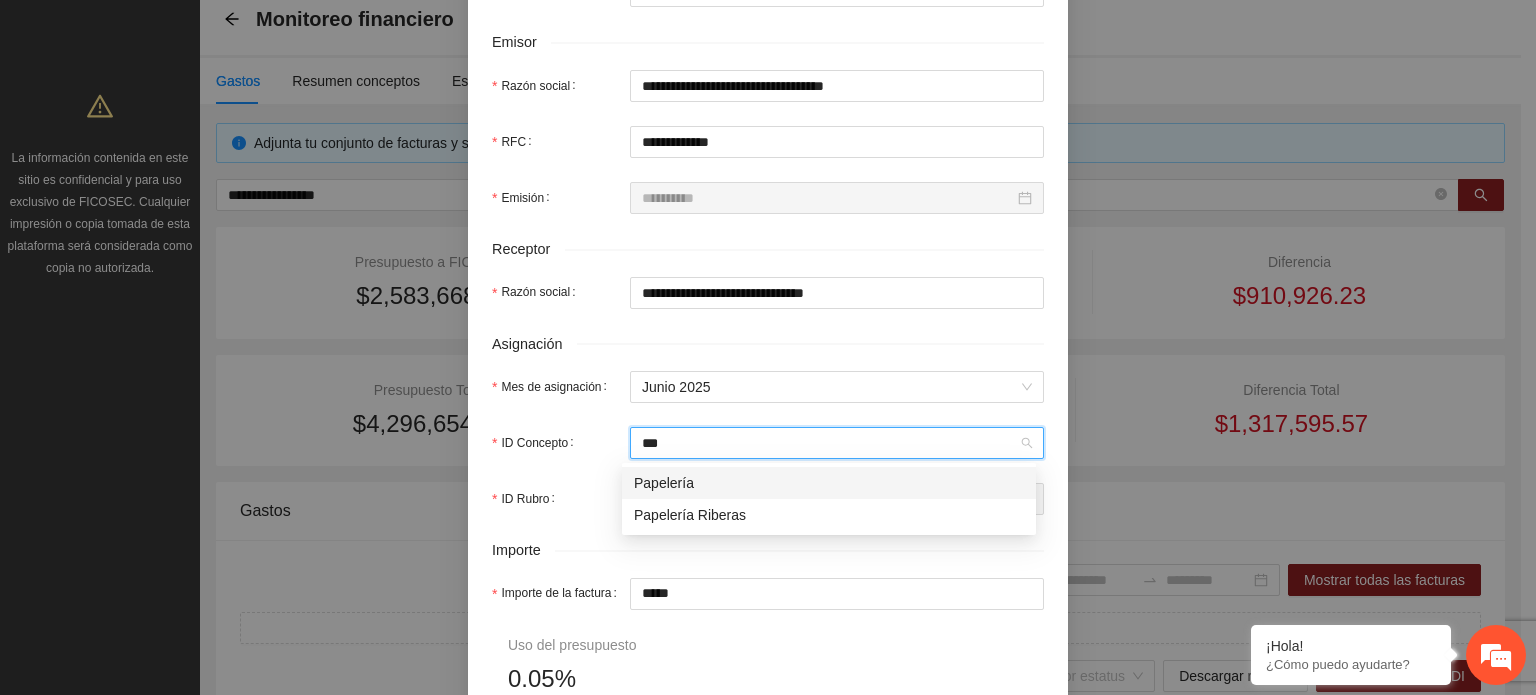 click on "Papelería" at bounding box center (829, 483) 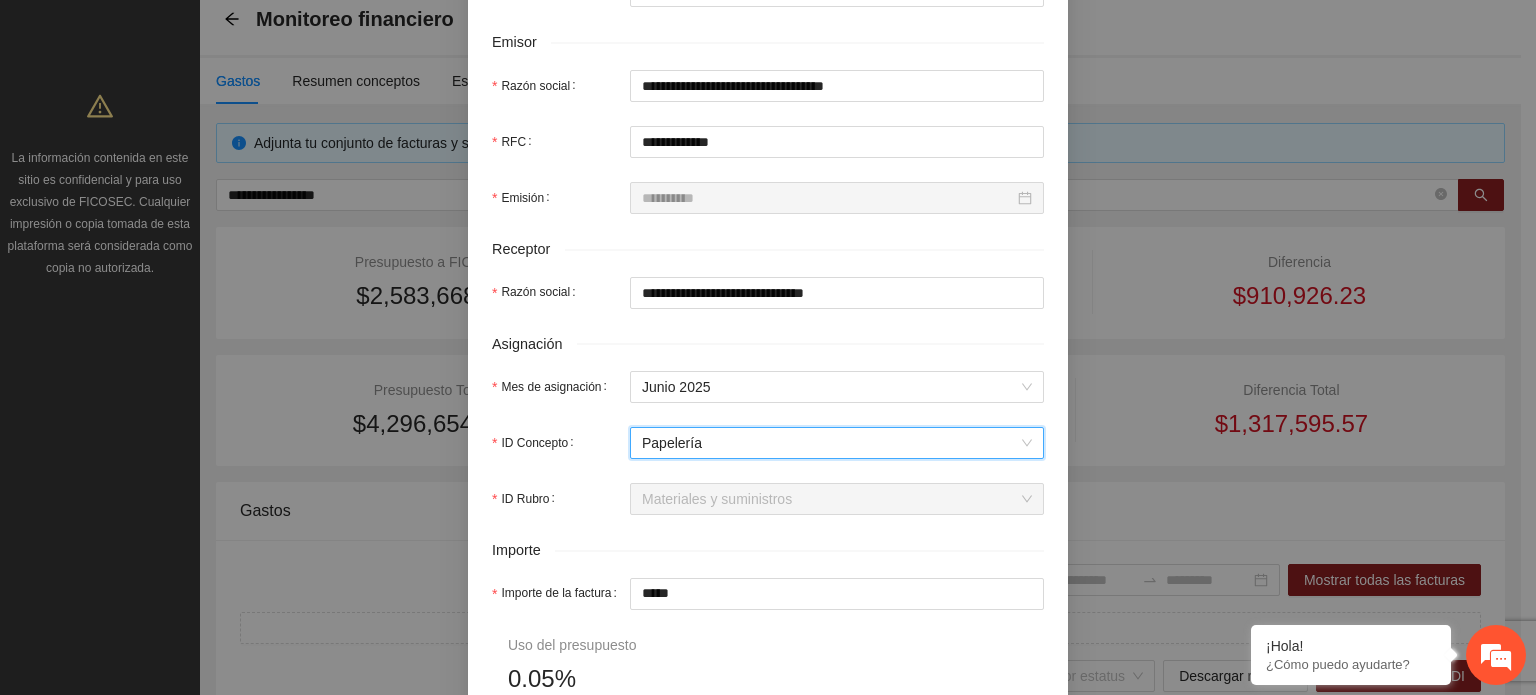 click on "**********" at bounding box center (768, 379) 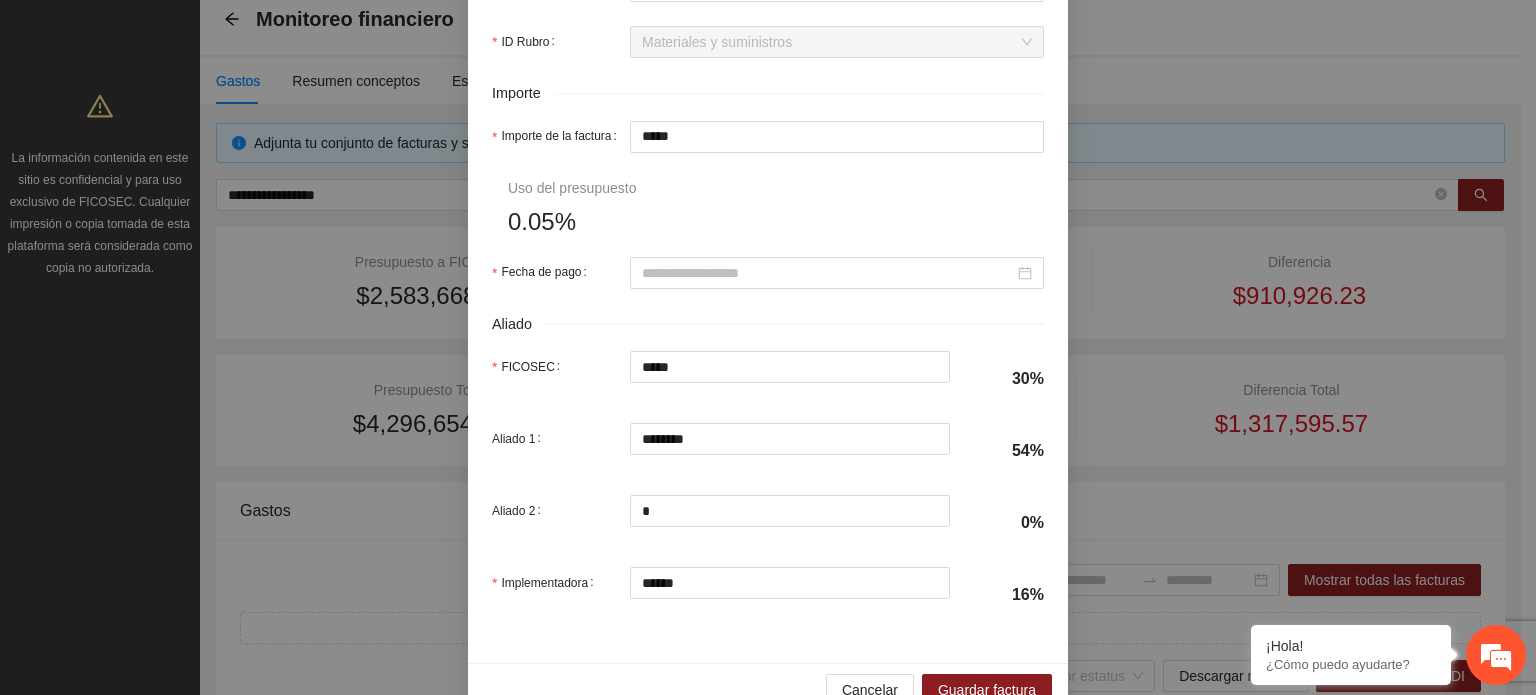 scroll, scrollTop: 1000, scrollLeft: 0, axis: vertical 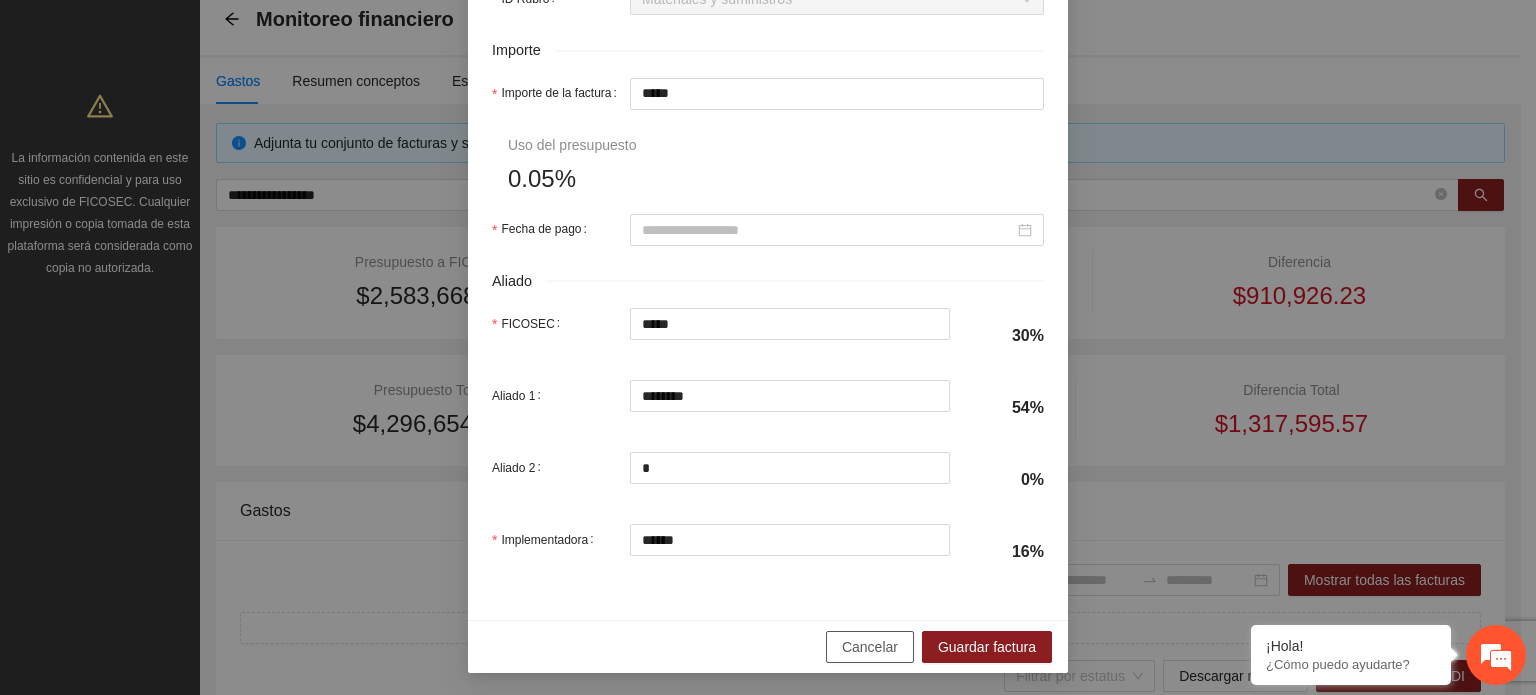 click on "Cancelar" at bounding box center (870, 647) 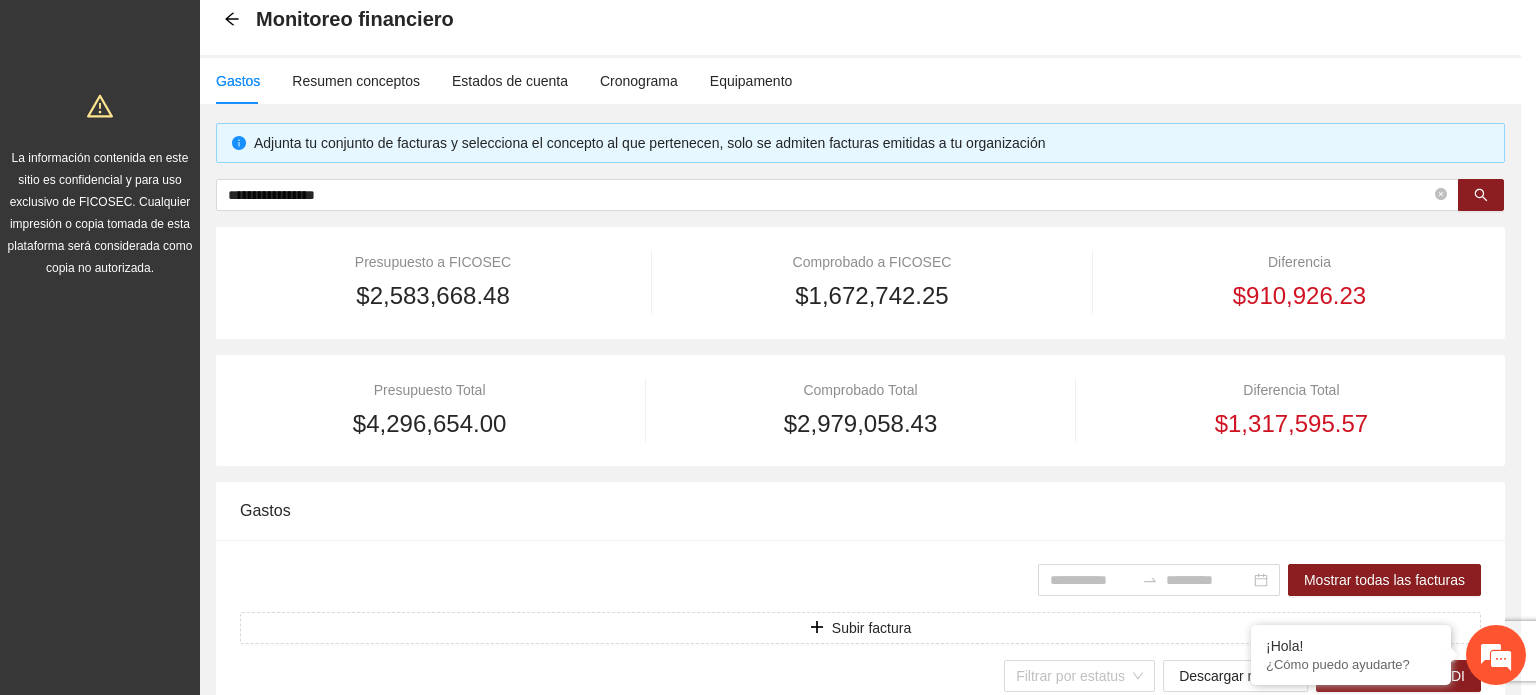 scroll, scrollTop: 841, scrollLeft: 0, axis: vertical 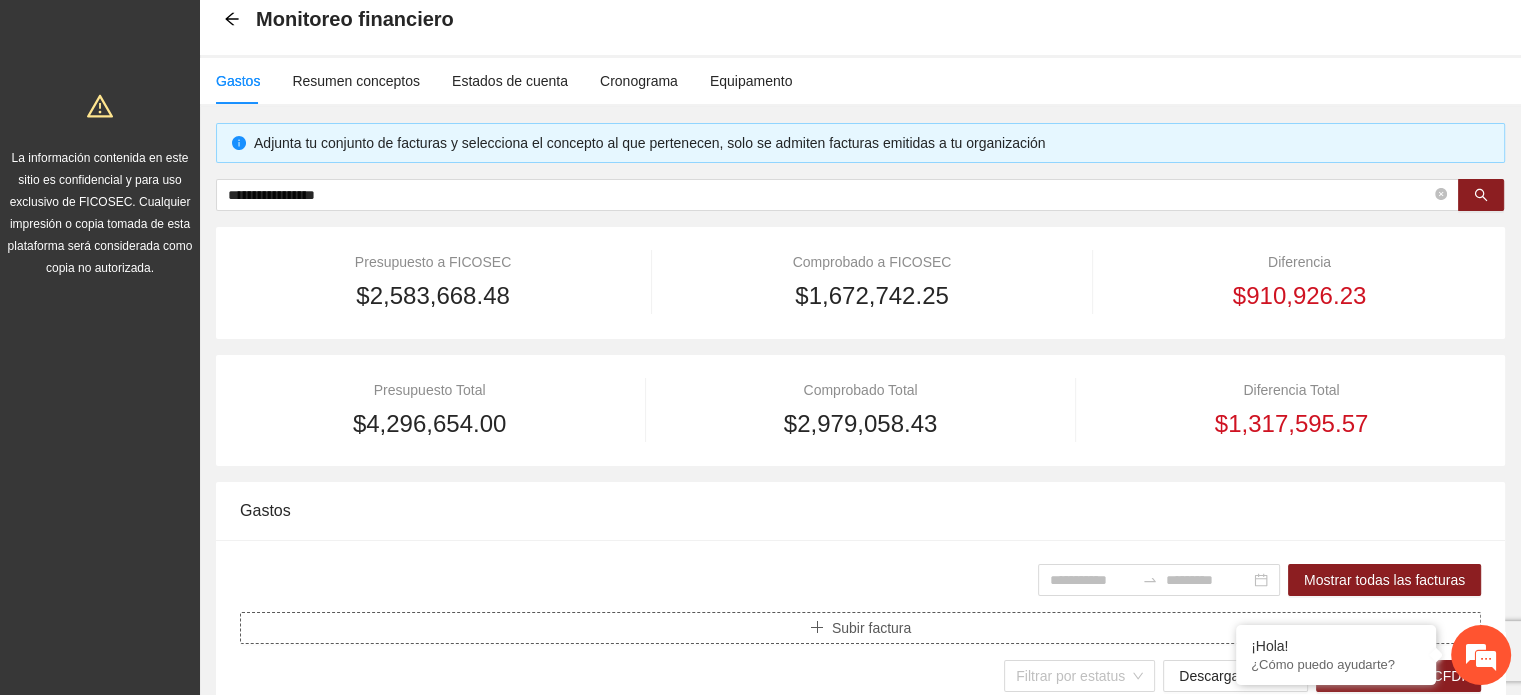 click on "Subir factura" at bounding box center [860, 628] 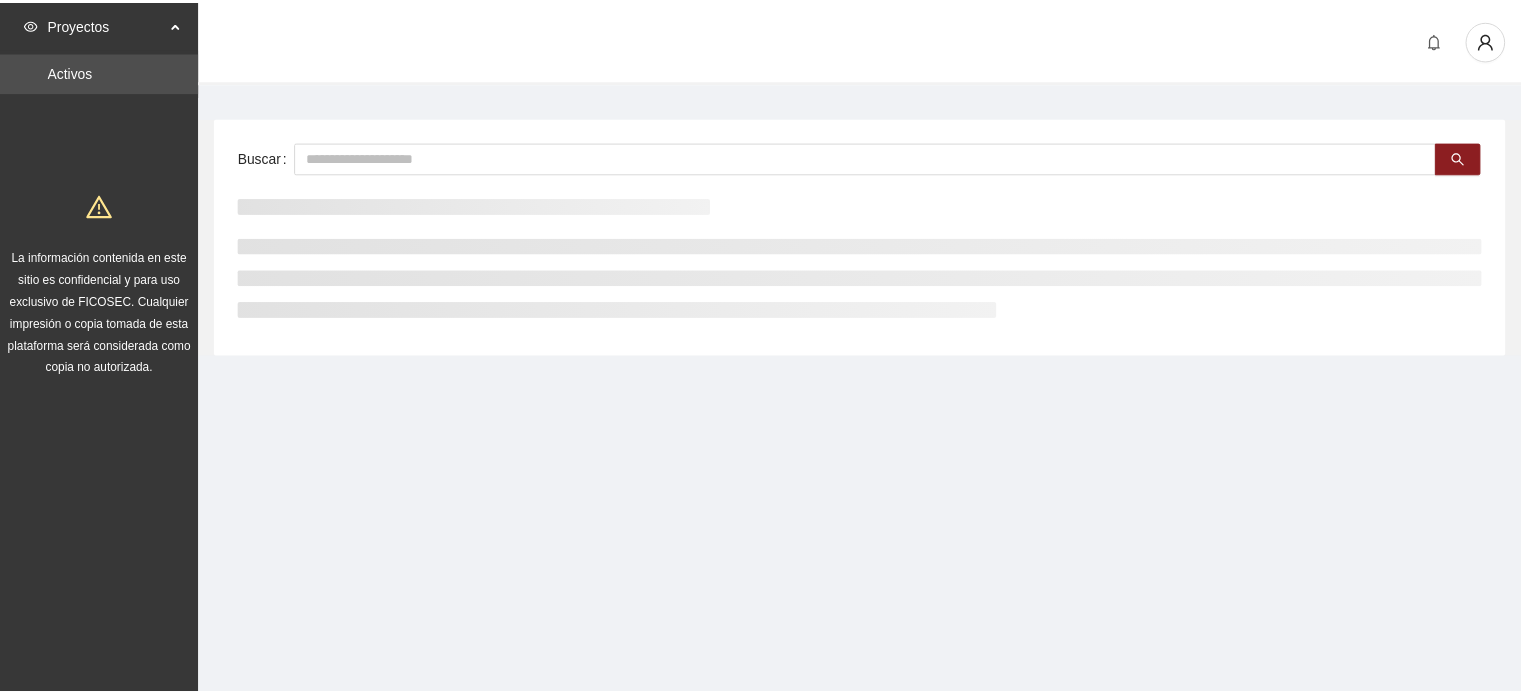 scroll, scrollTop: 0, scrollLeft: 0, axis: both 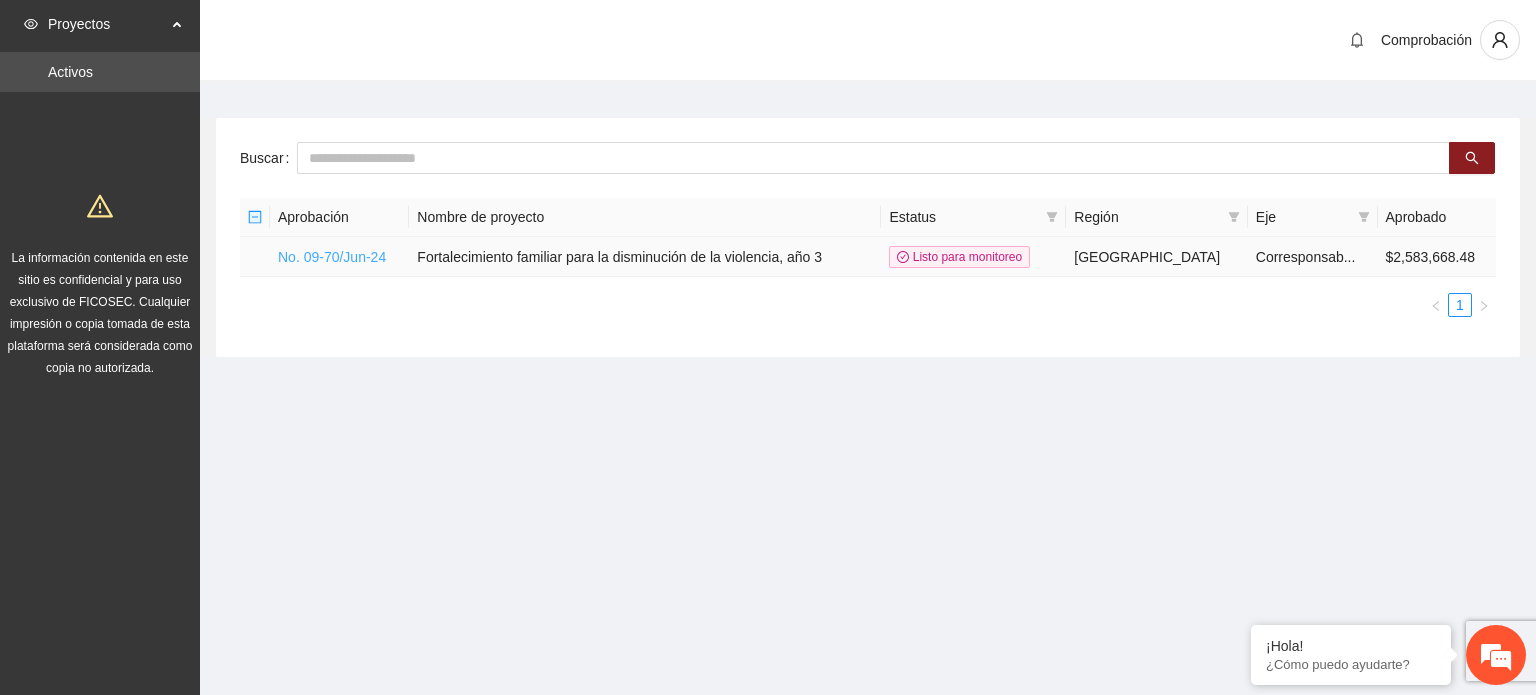 click on "No. 09-70/Jun-24" at bounding box center (332, 257) 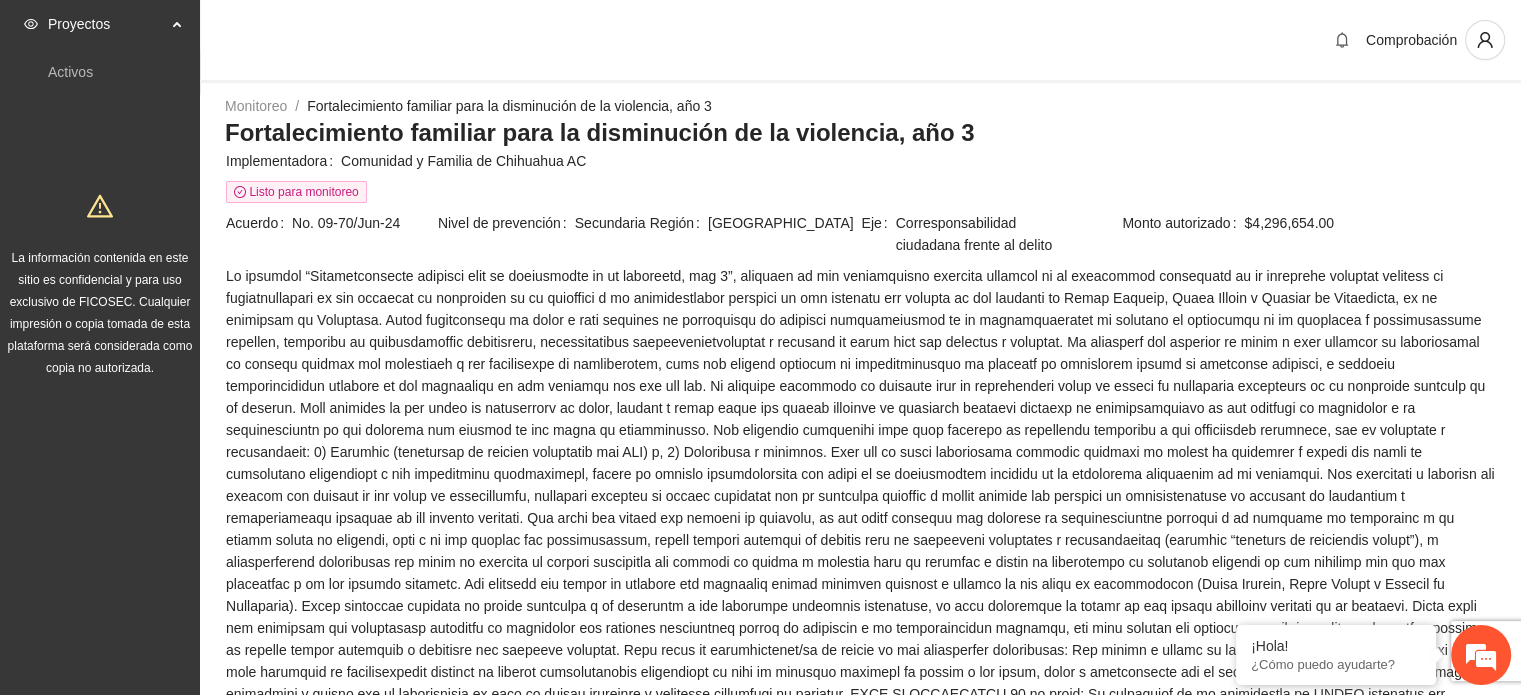 scroll, scrollTop: 0, scrollLeft: 0, axis: both 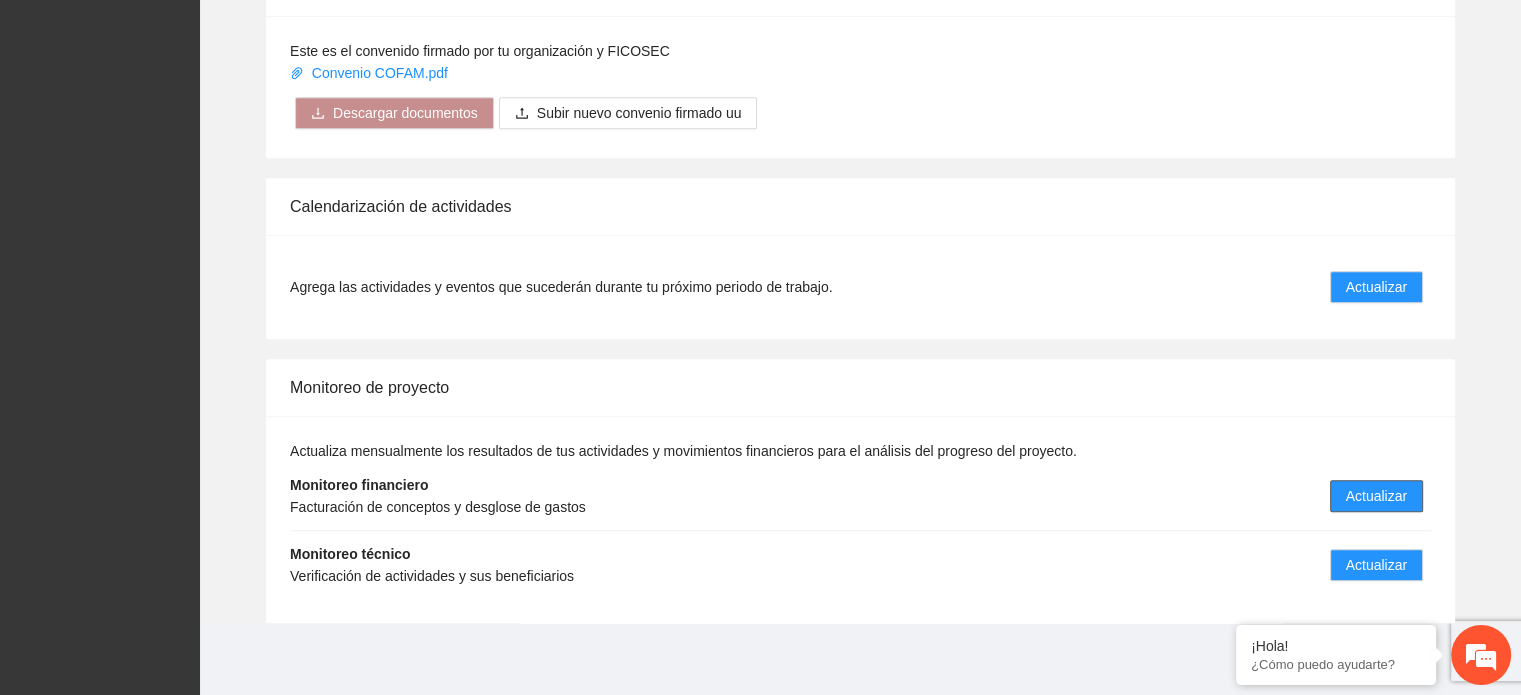 click on "Actualizar" at bounding box center (1376, 496) 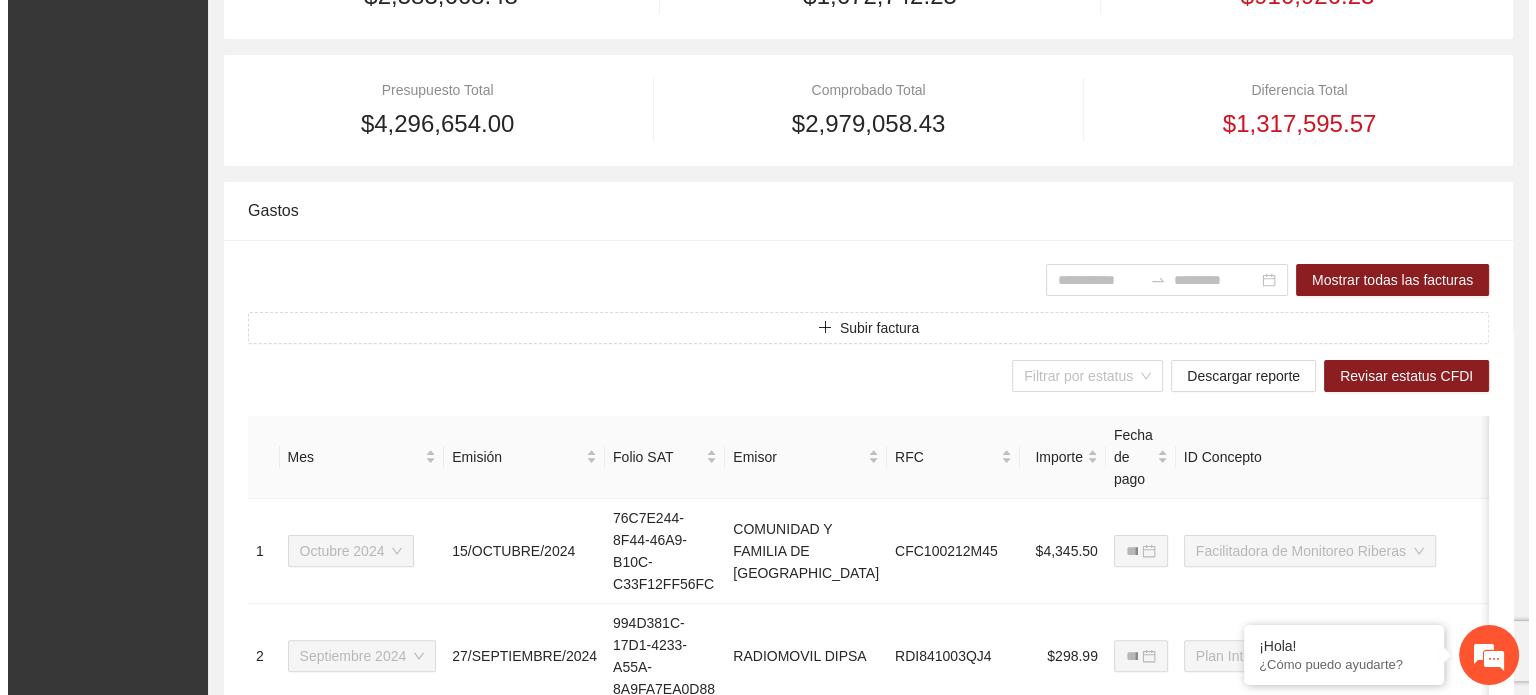 scroll, scrollTop: 500, scrollLeft: 0, axis: vertical 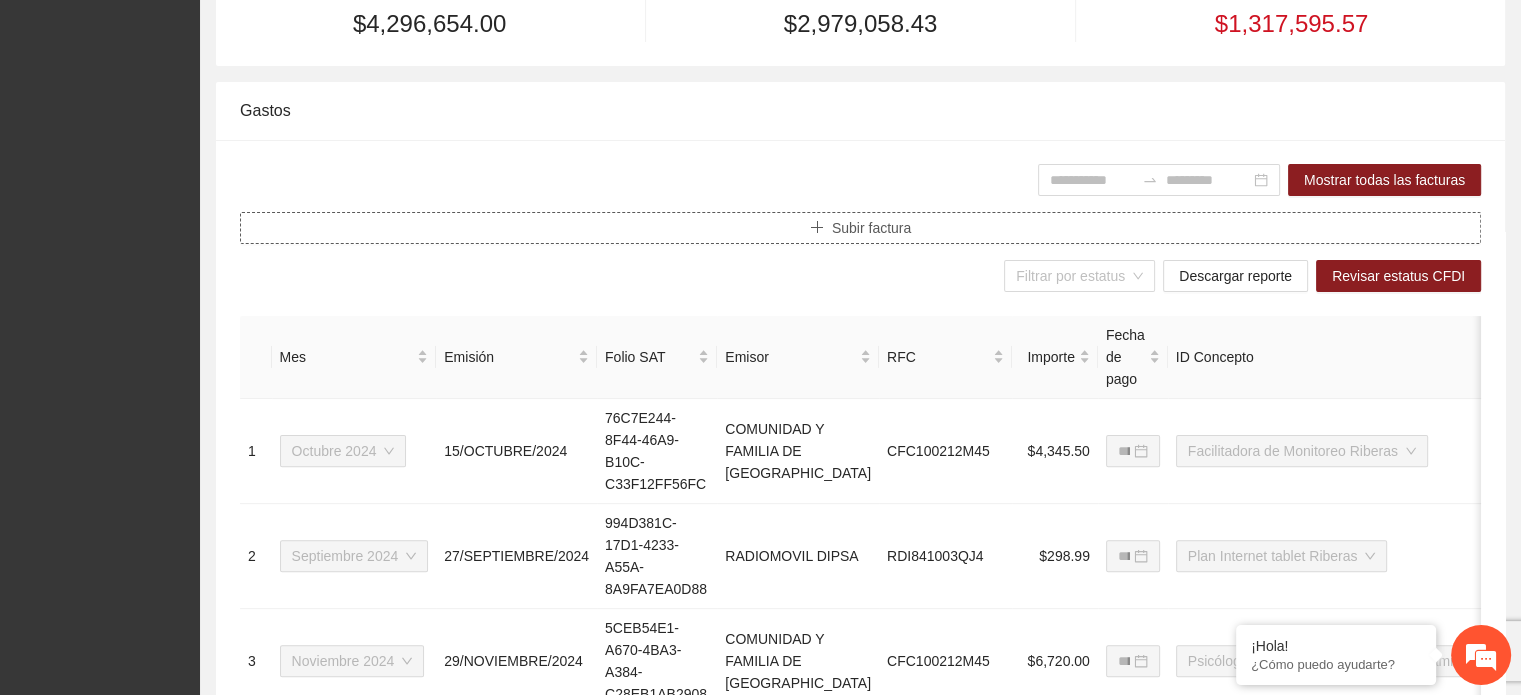 click on "Subir factura" at bounding box center [871, 228] 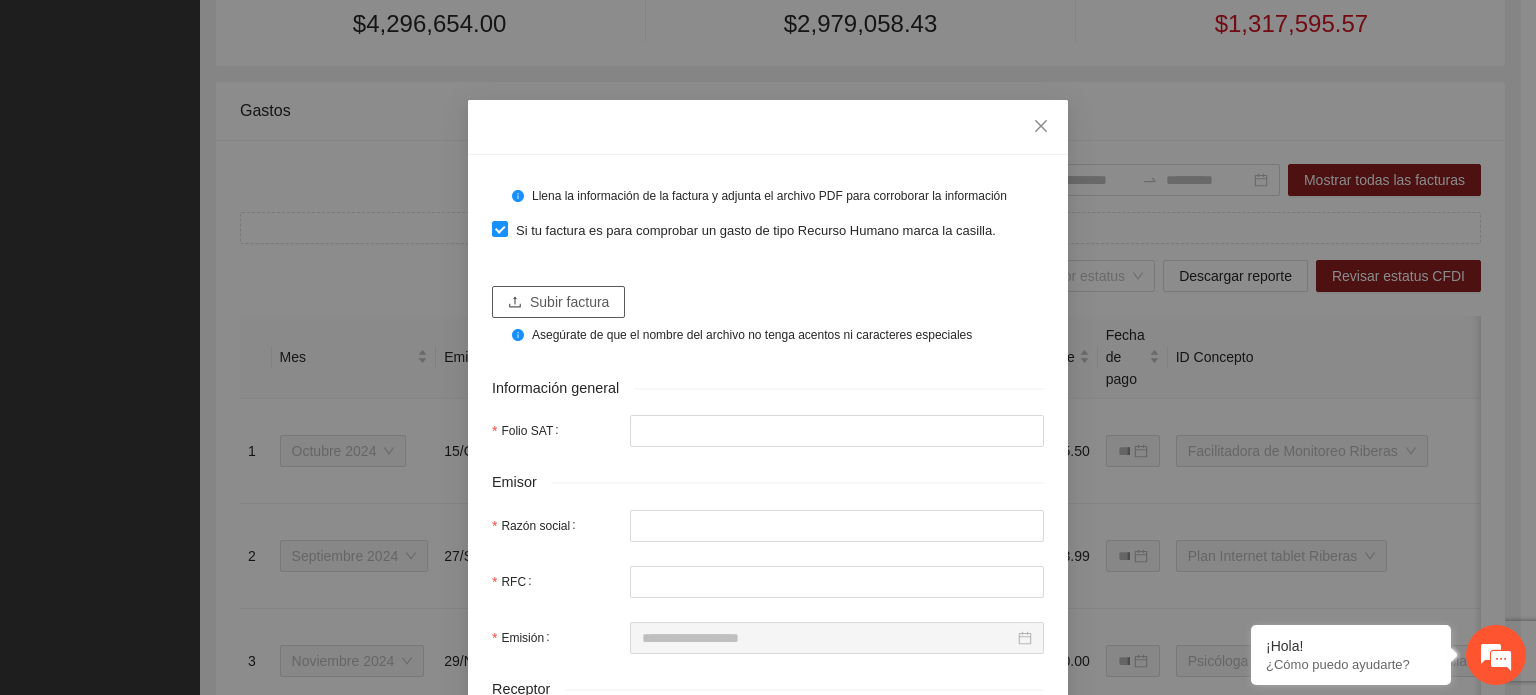 click on "Subir factura" at bounding box center (569, 302) 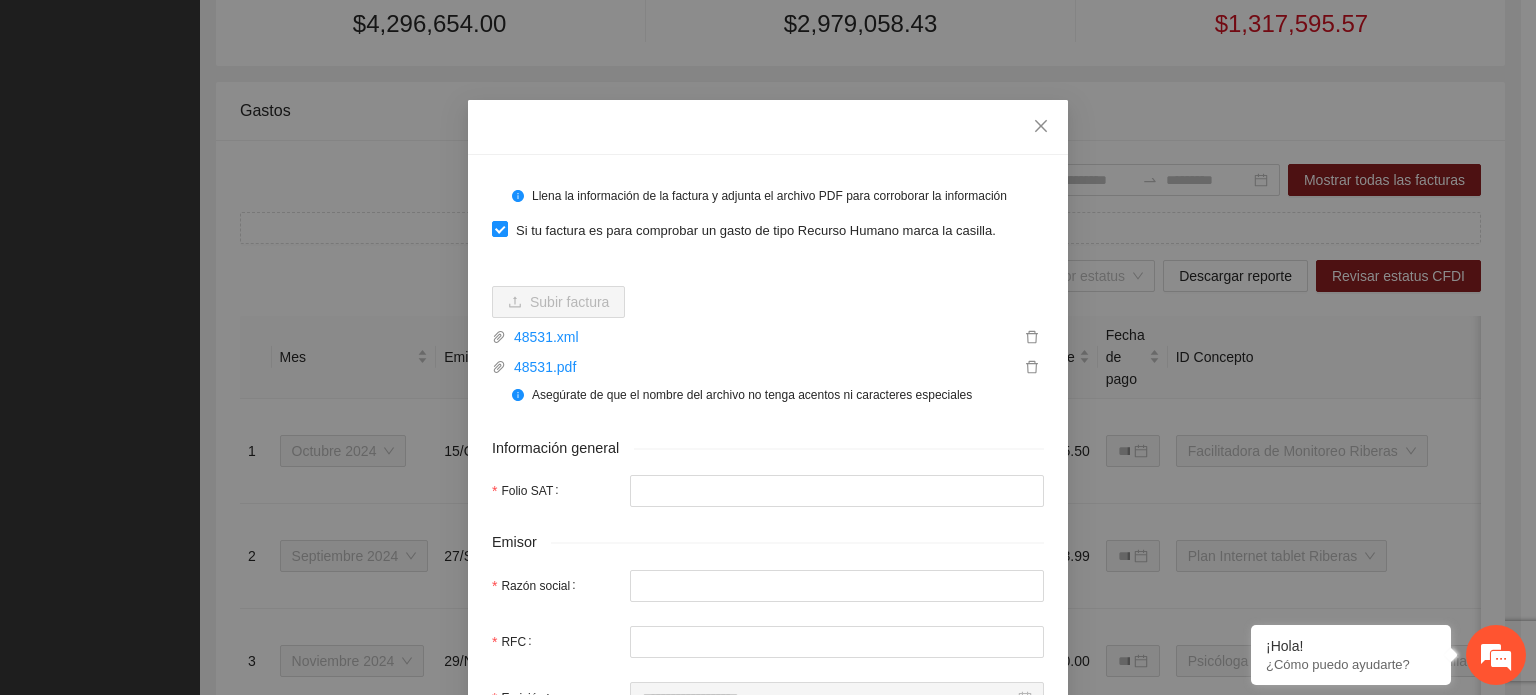 type on "**********" 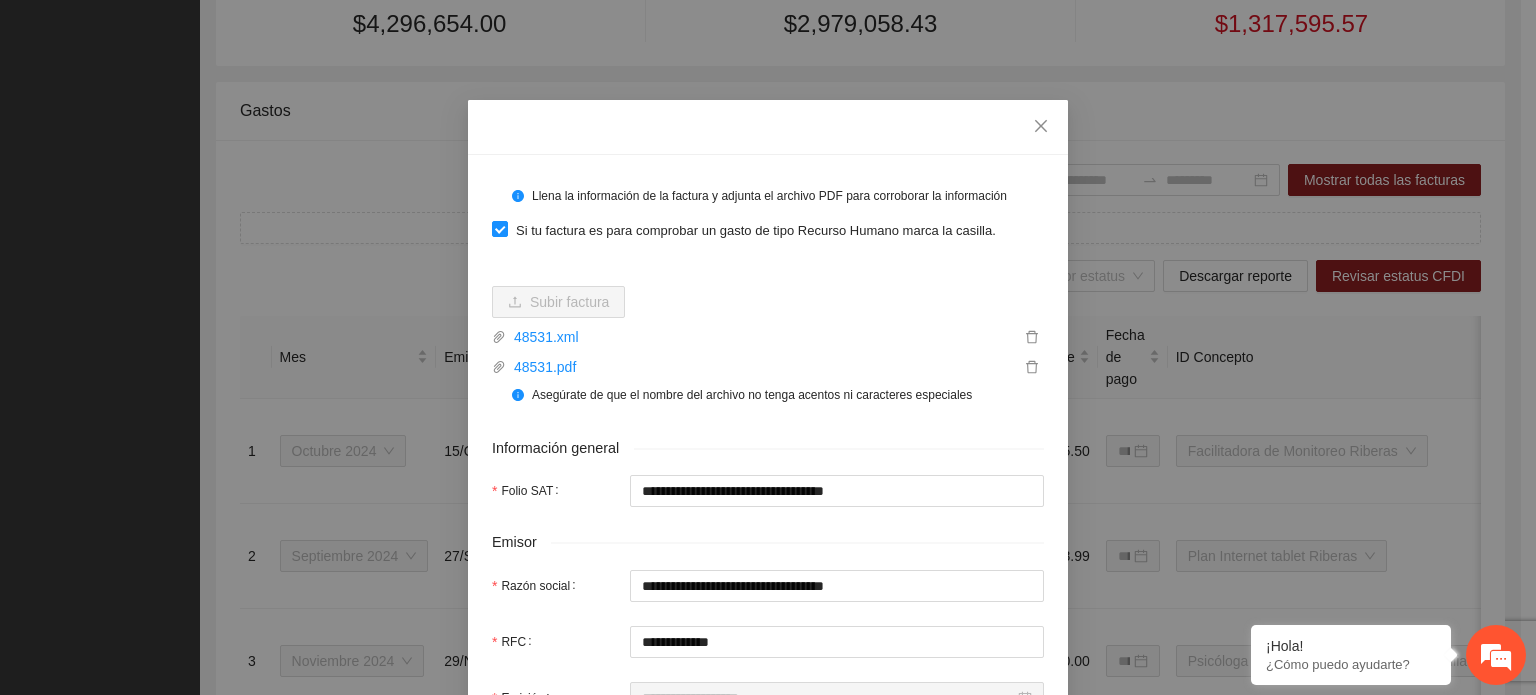 type on "**********" 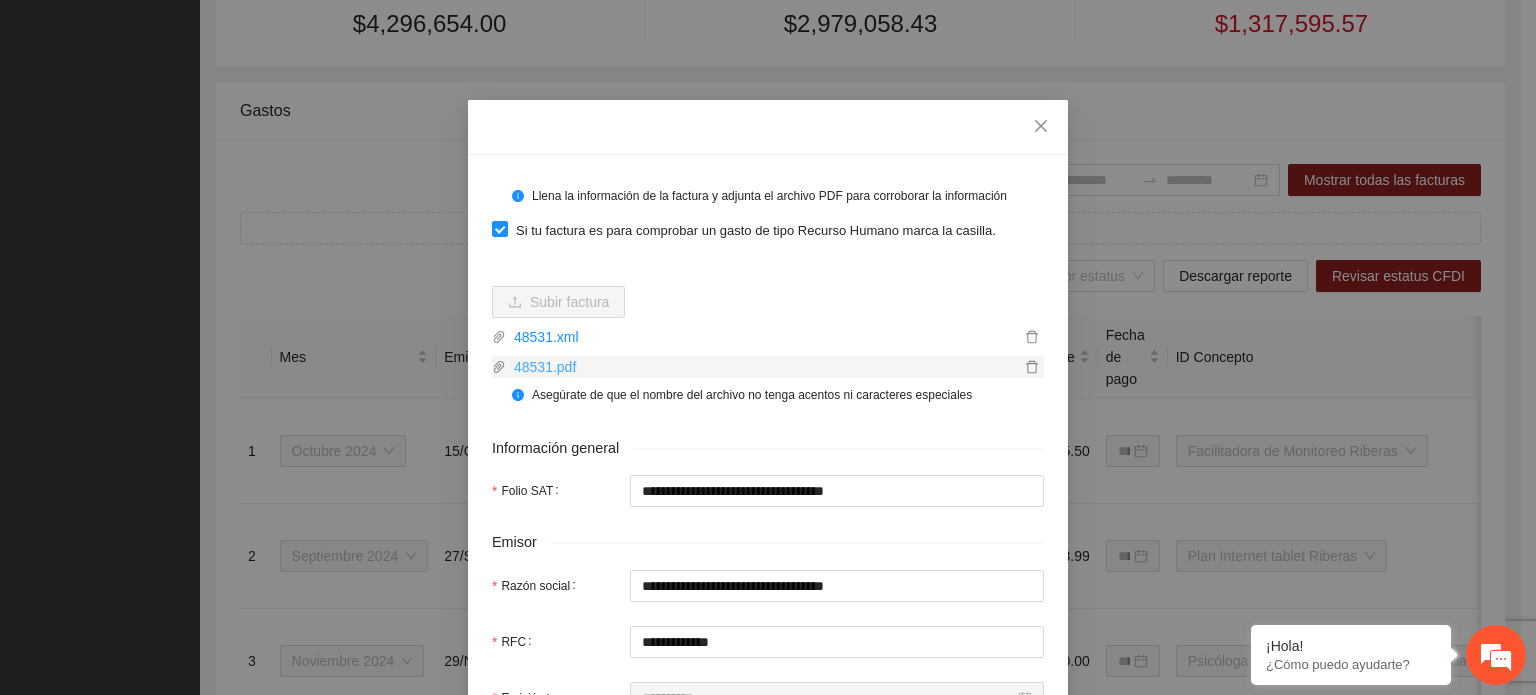 scroll, scrollTop: 300, scrollLeft: 0, axis: vertical 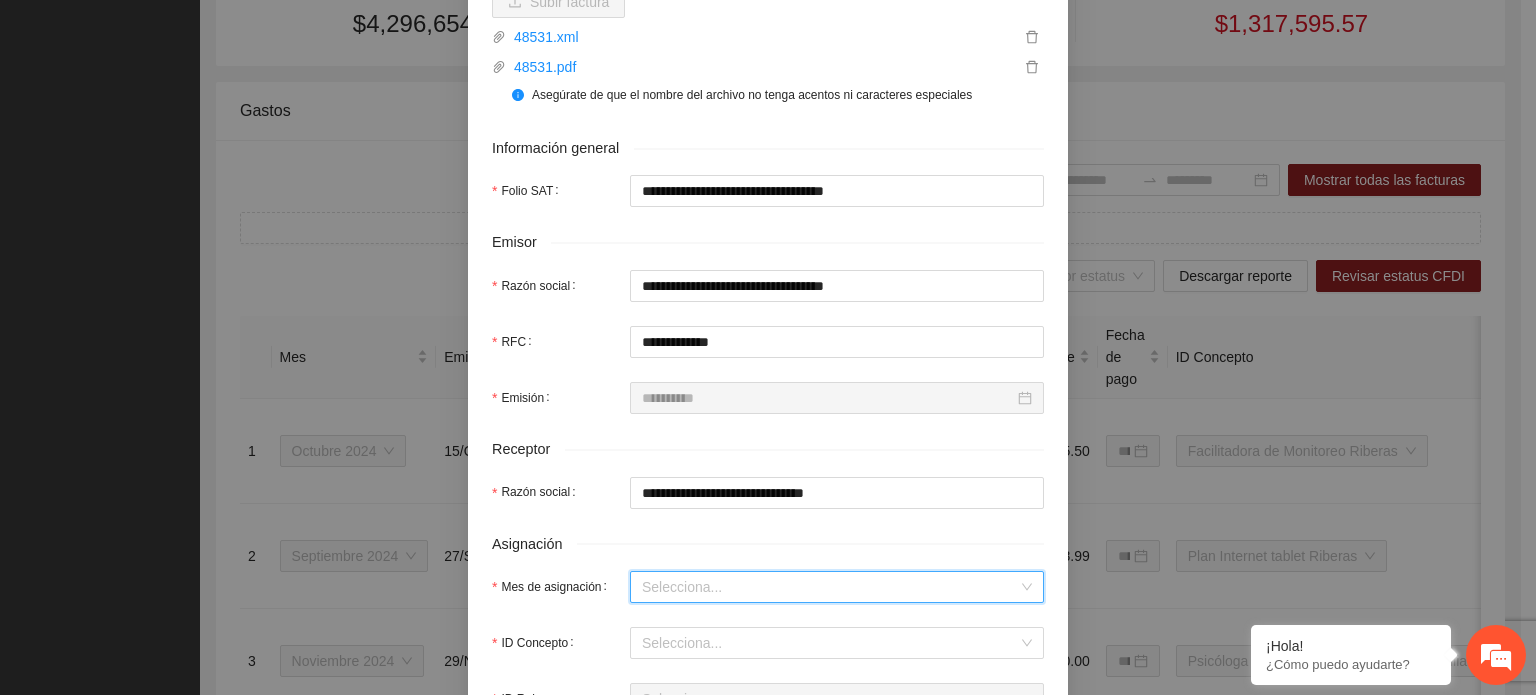 click on "Mes de asignación" at bounding box center (830, 587) 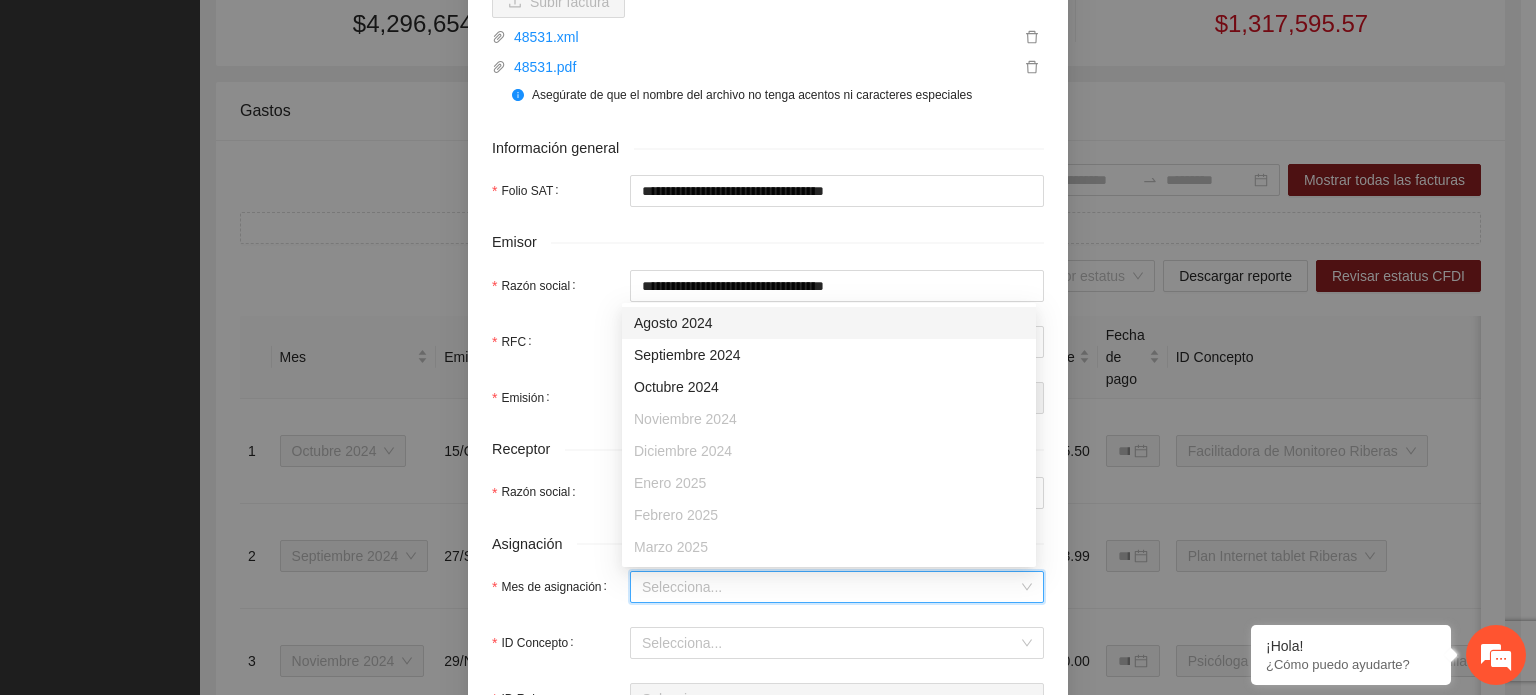 scroll, scrollTop: 128, scrollLeft: 0, axis: vertical 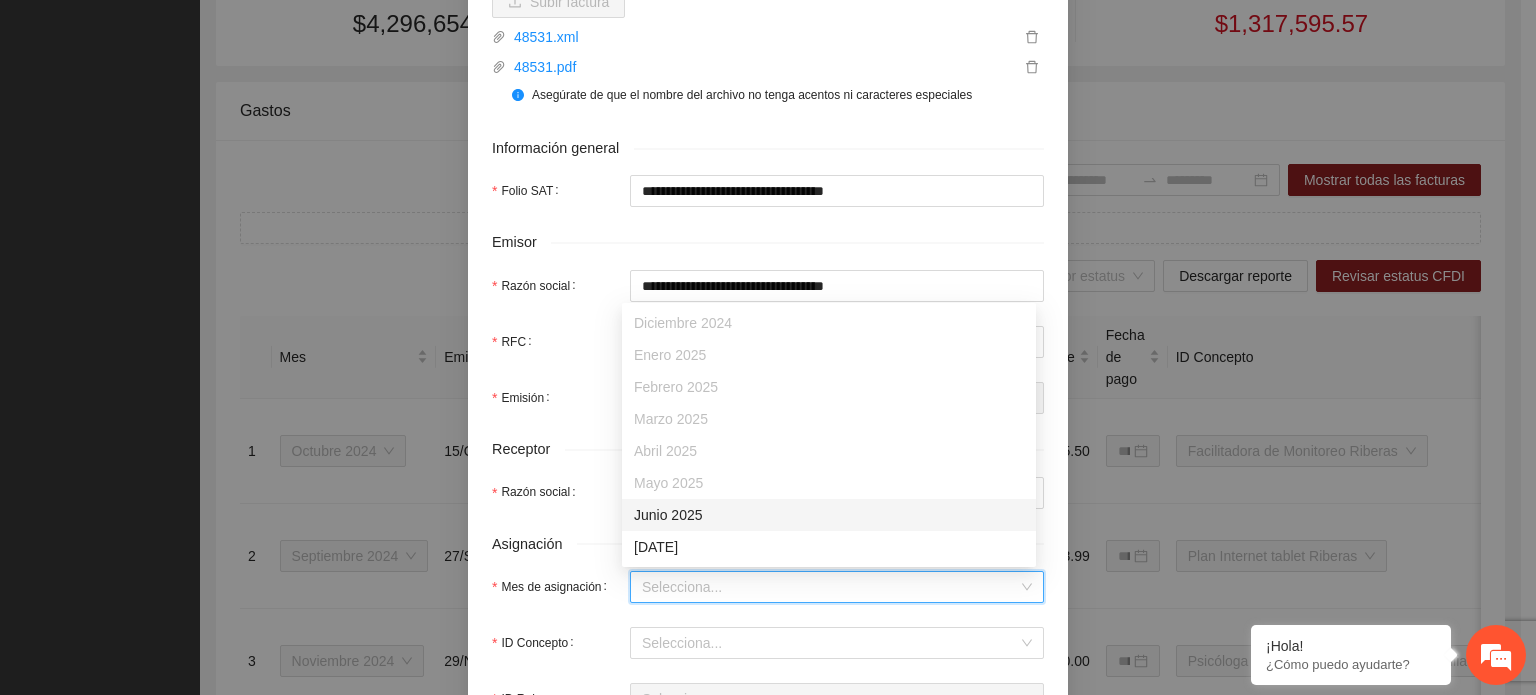 click on "Junio 2025" at bounding box center (829, 515) 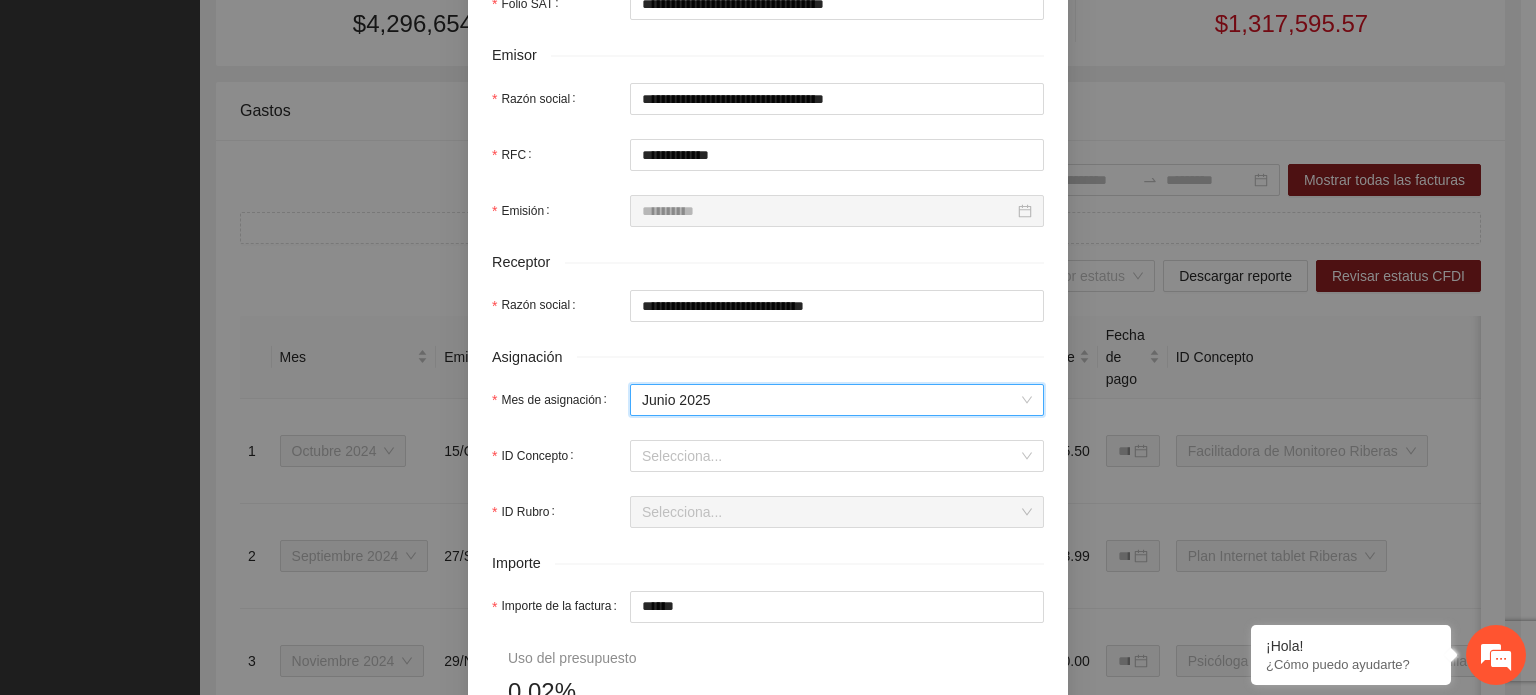 scroll, scrollTop: 500, scrollLeft: 0, axis: vertical 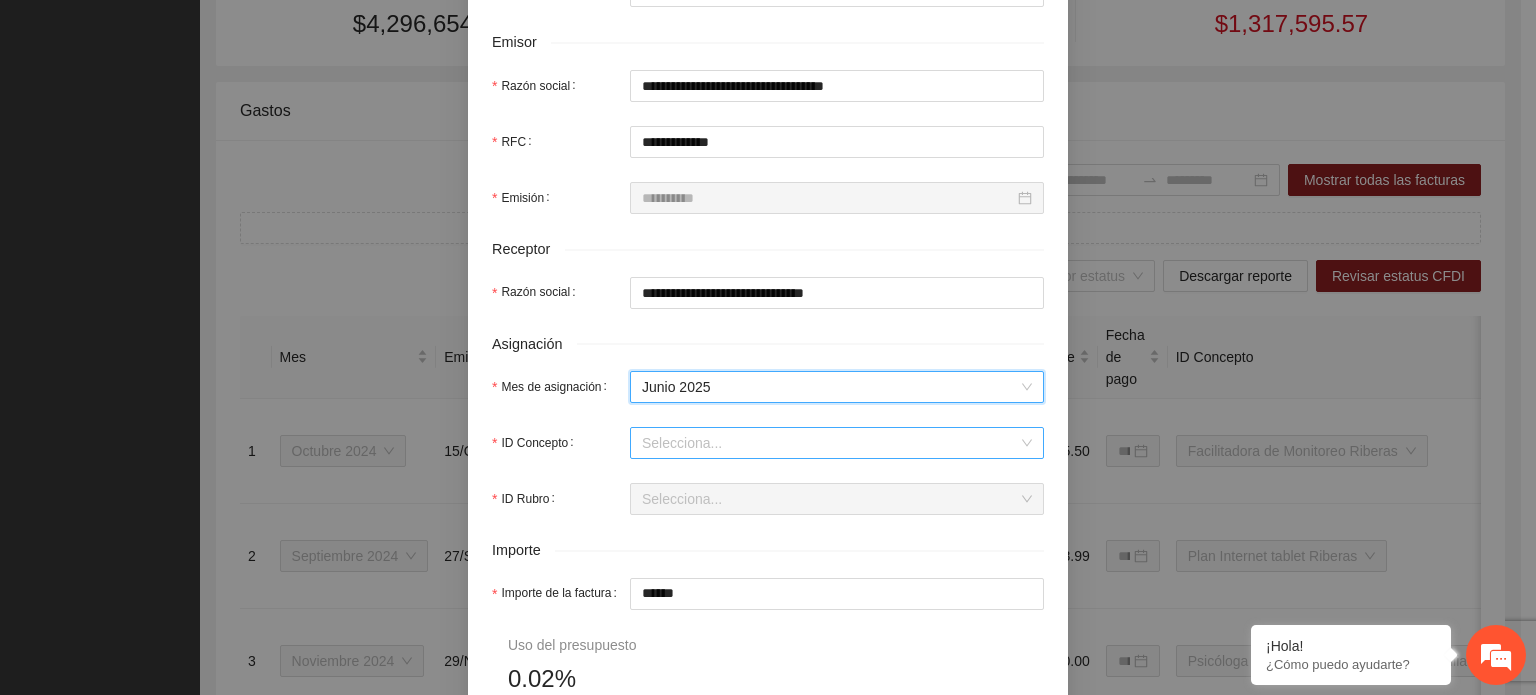 click on "ID Concepto" at bounding box center (830, 443) 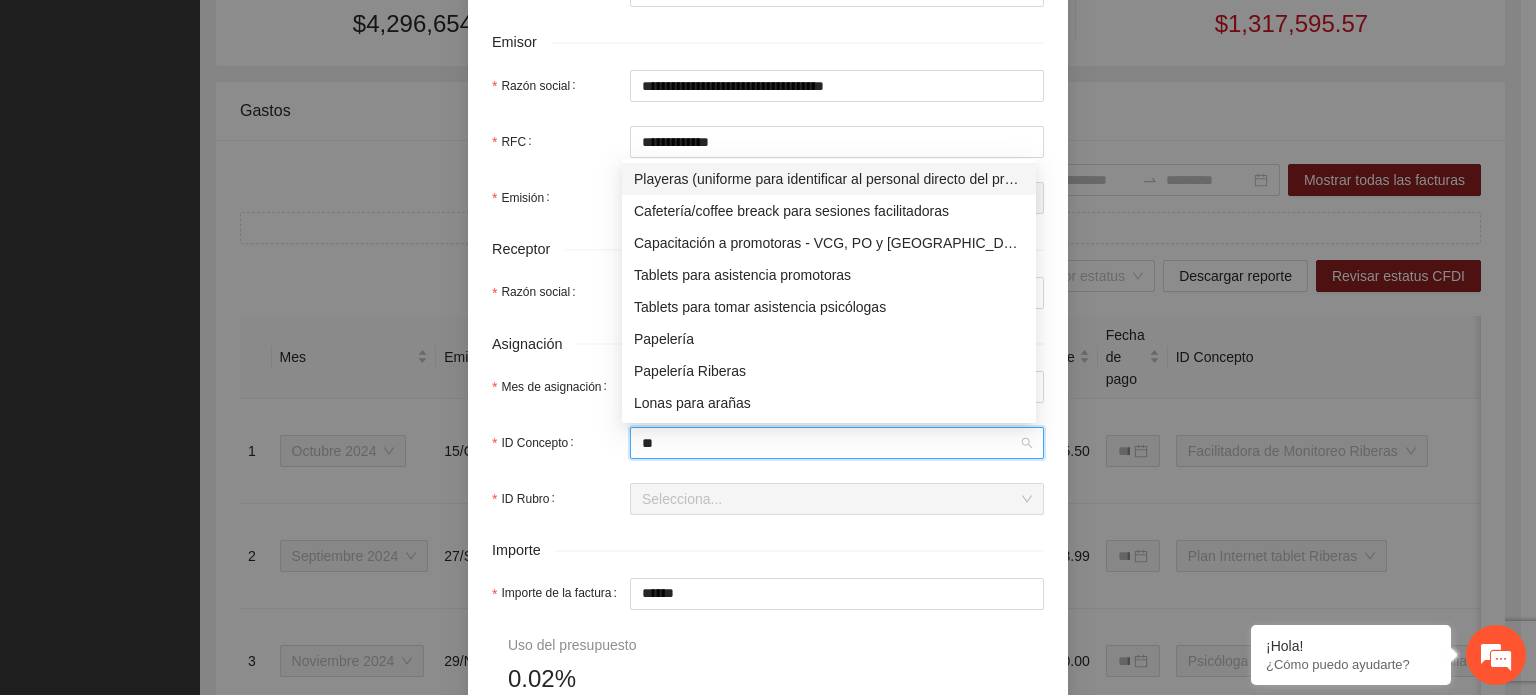 type on "***" 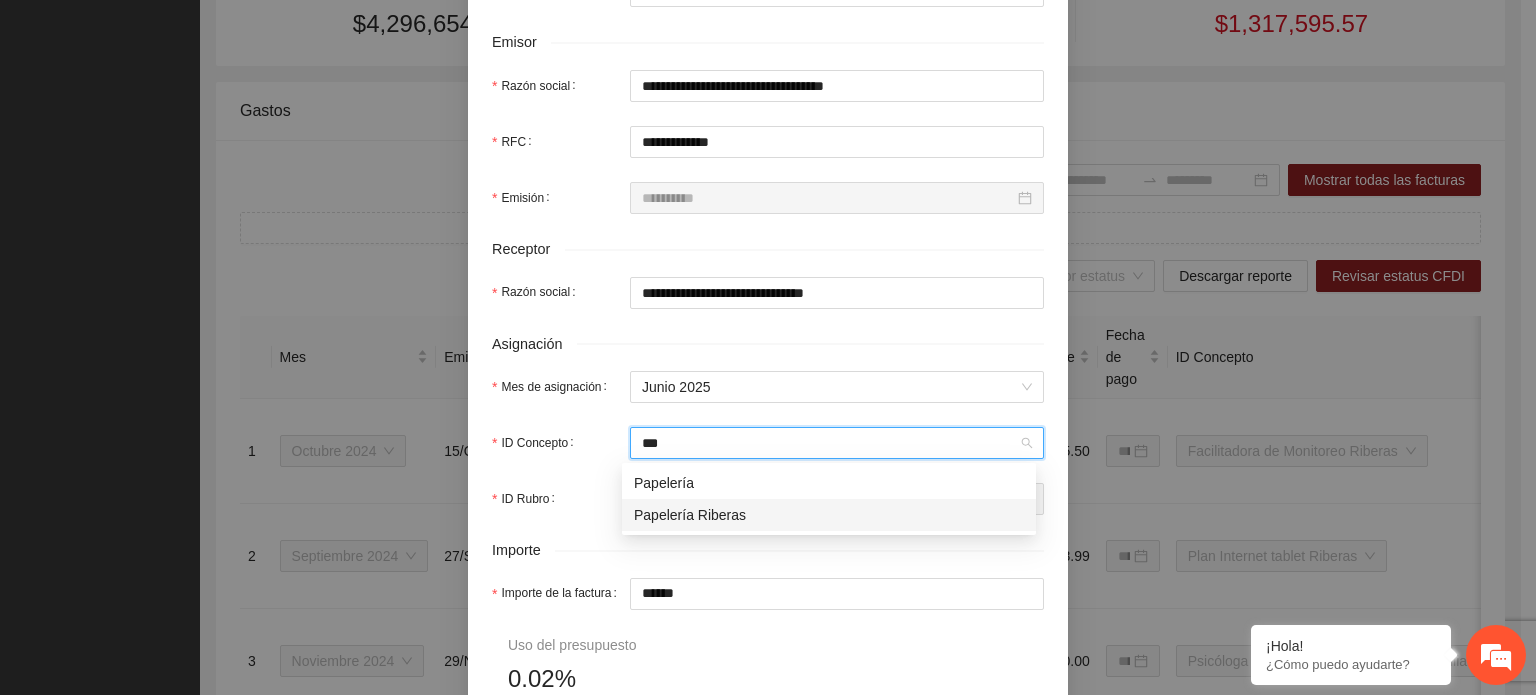 click on "Papelería Riberas" at bounding box center [829, 515] 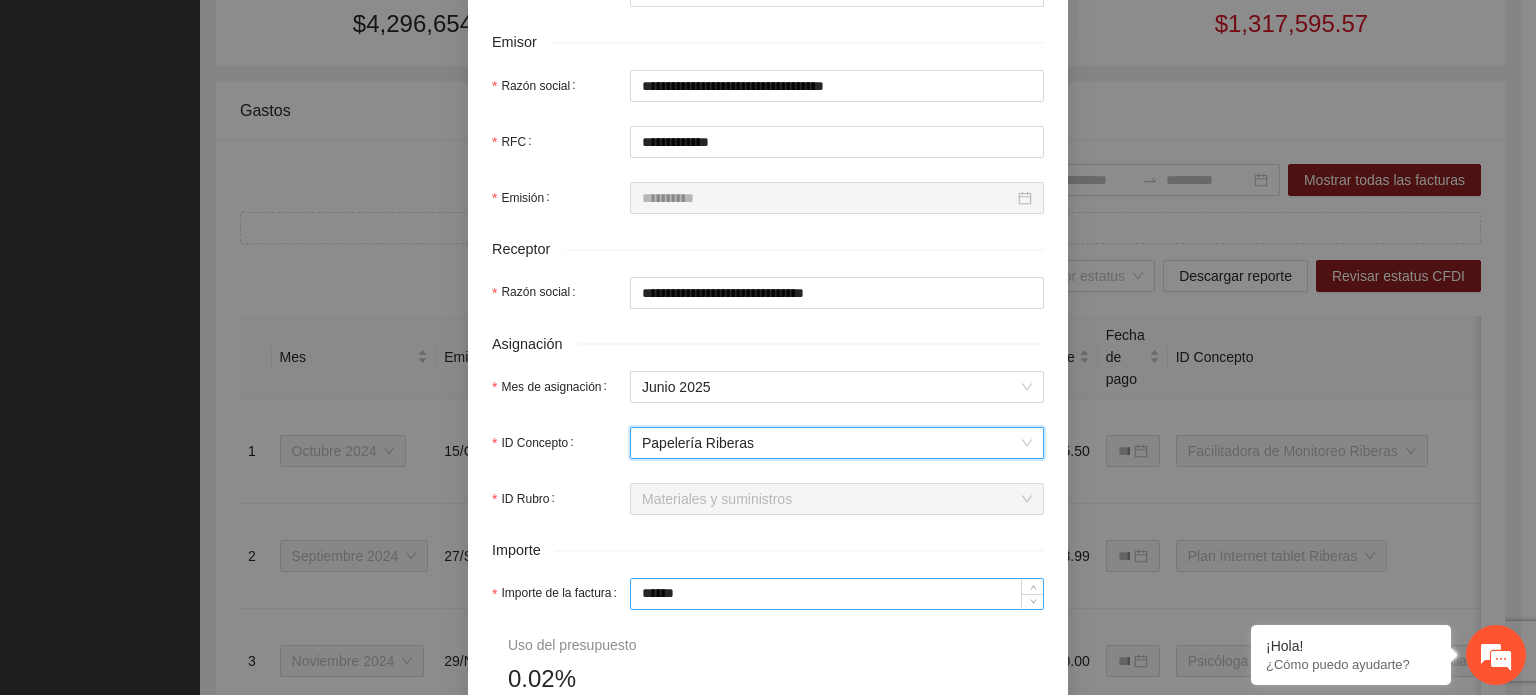 click on "******" at bounding box center [837, 594] 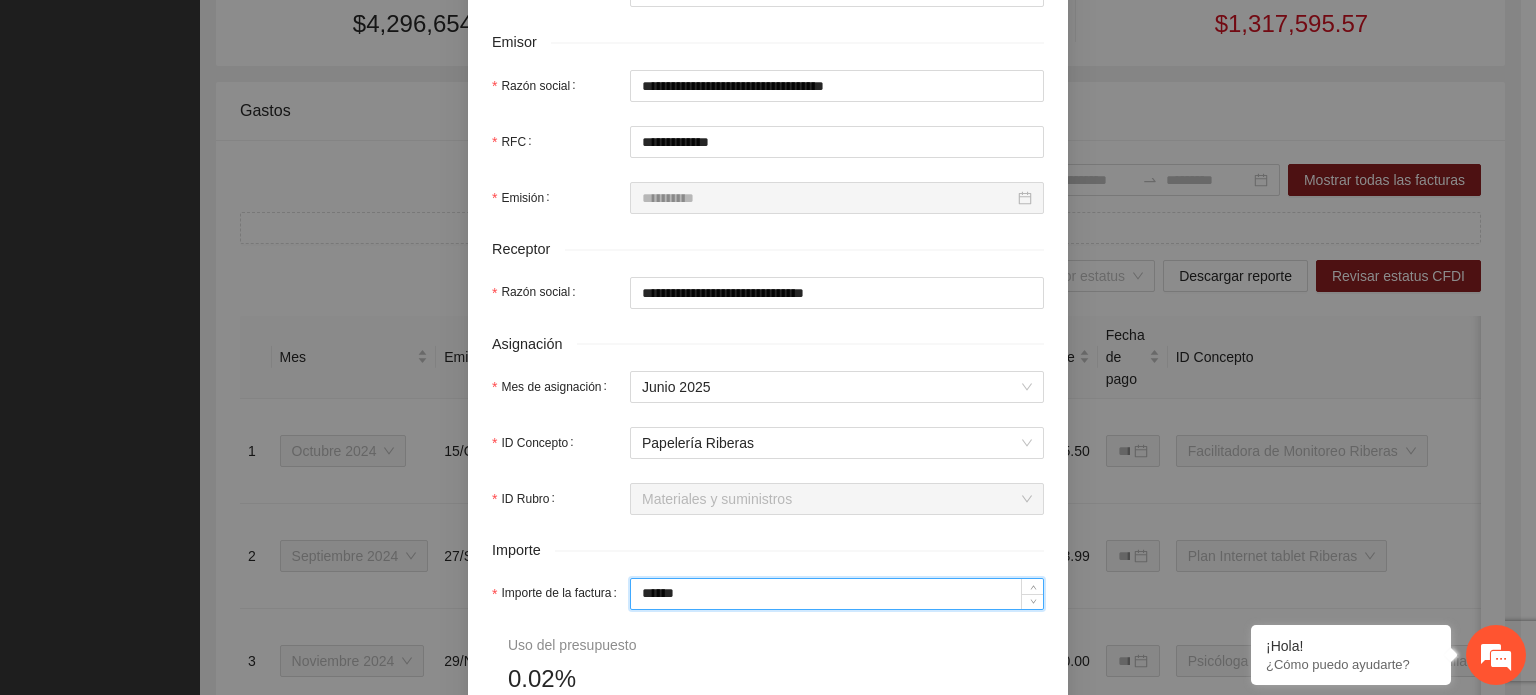 type on "*****" 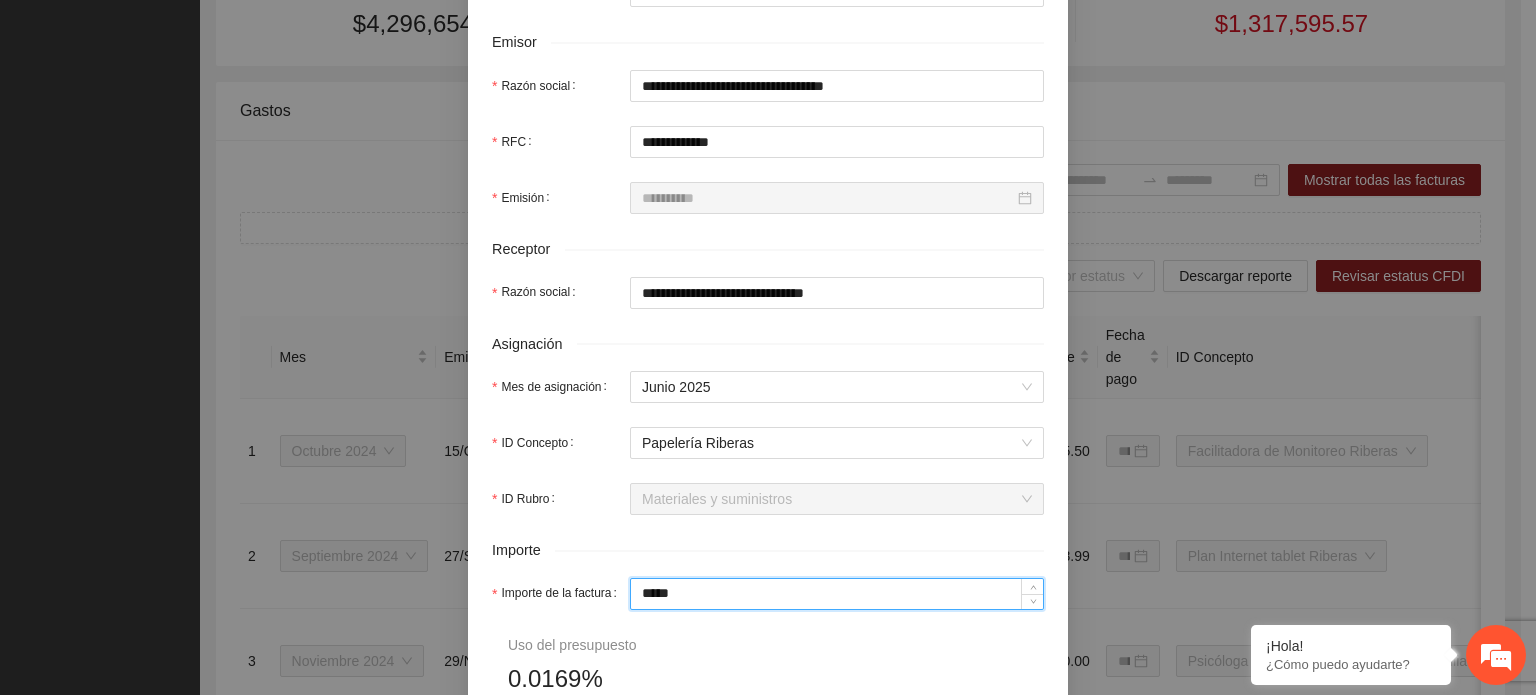 type on "***" 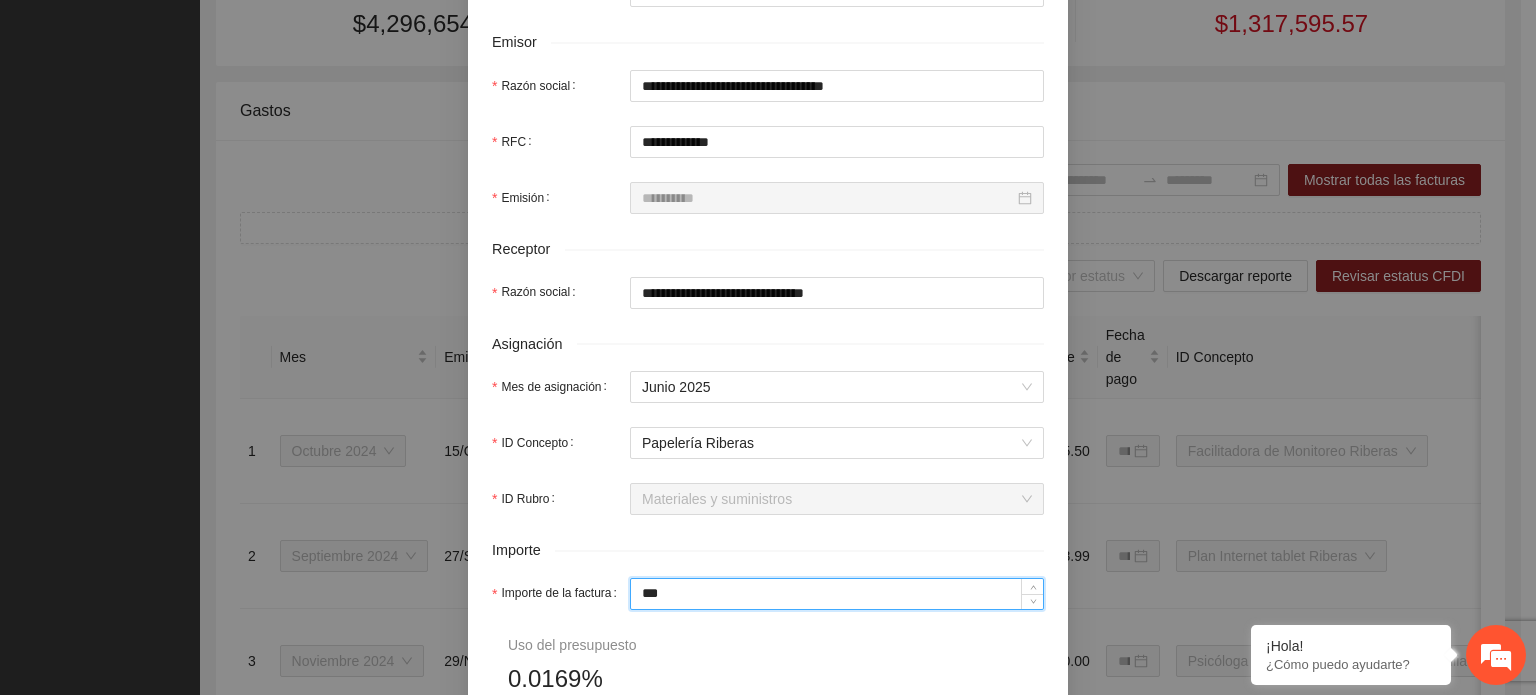 type on "**" 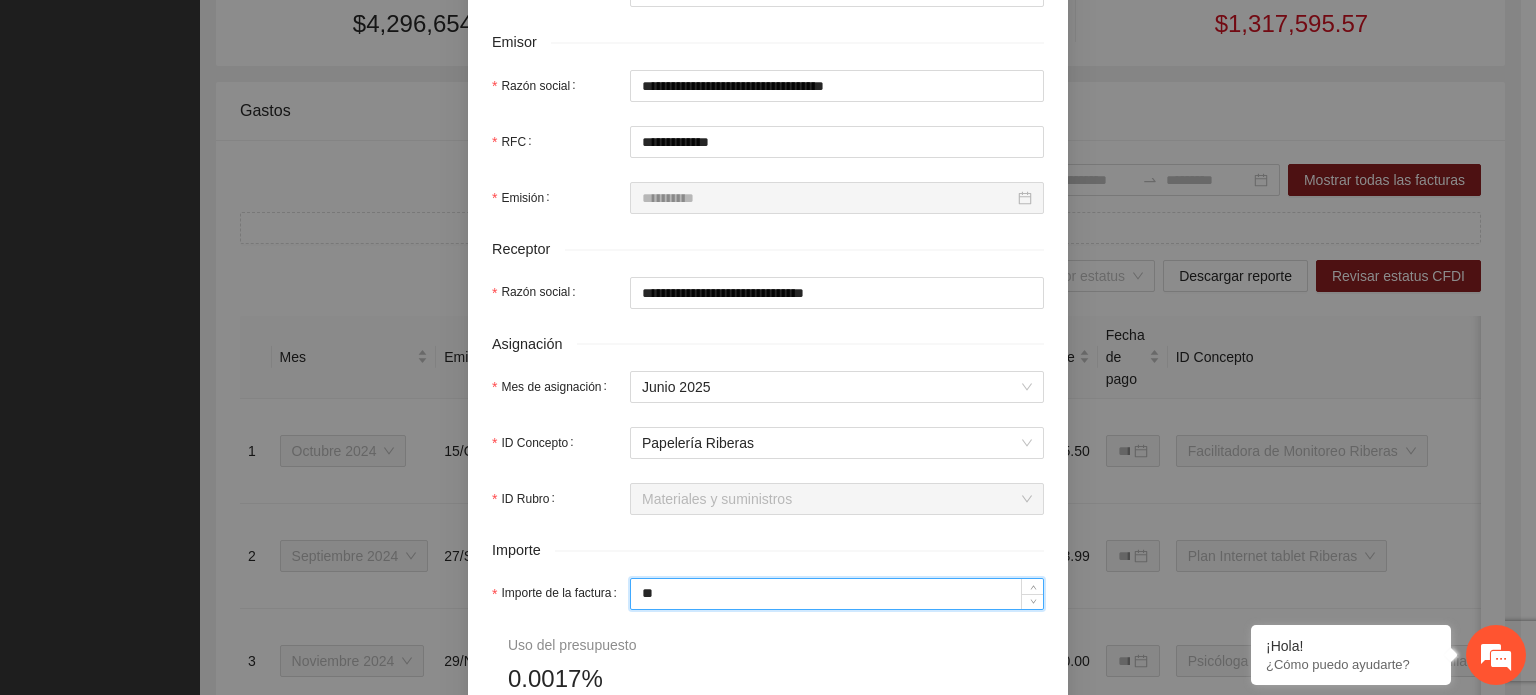 type on "***" 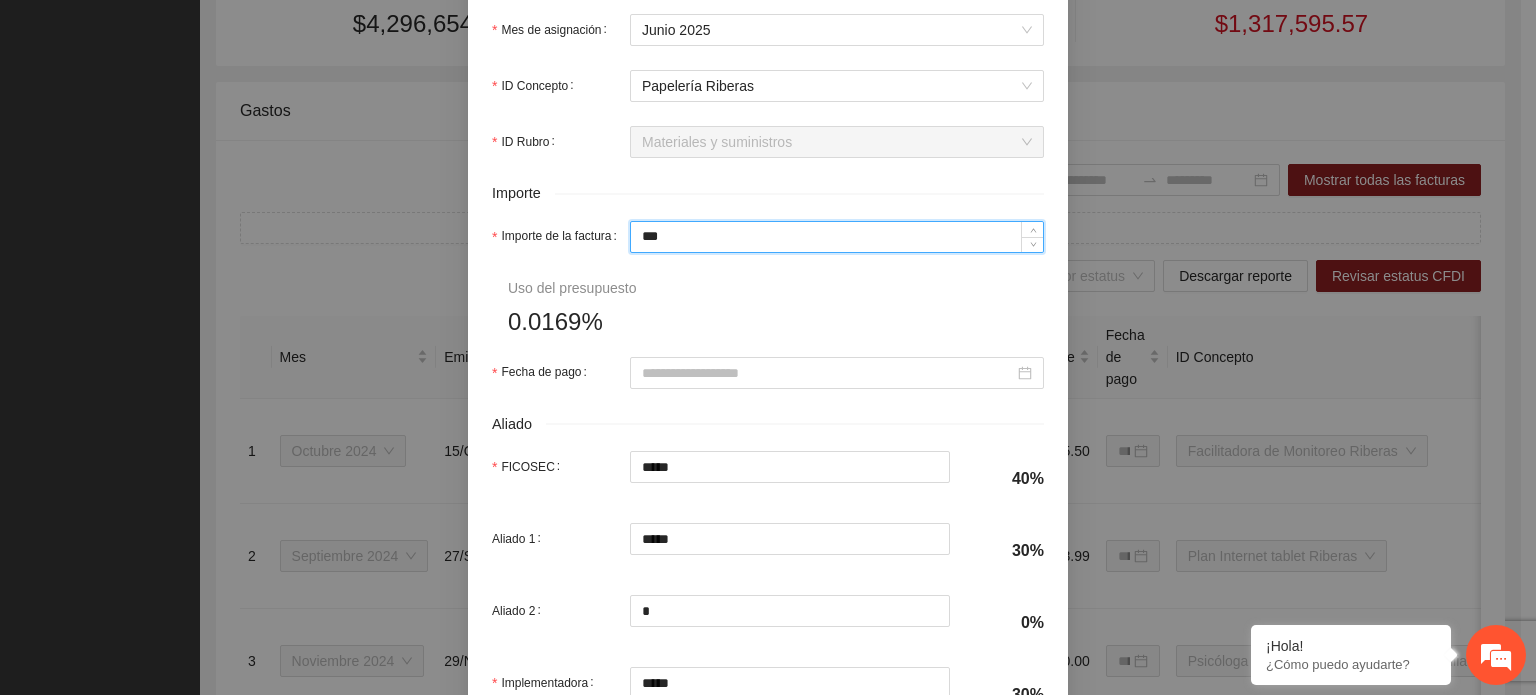 scroll, scrollTop: 900, scrollLeft: 0, axis: vertical 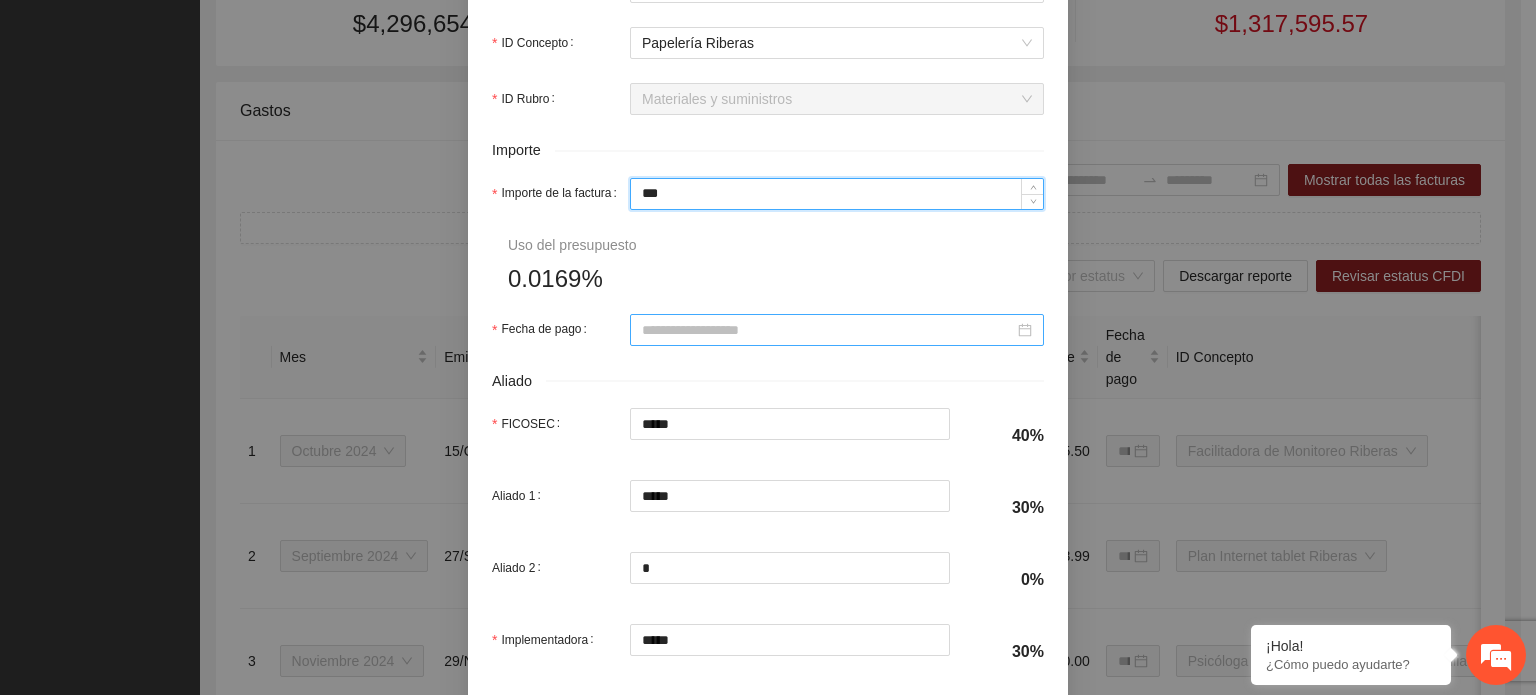 type on "***" 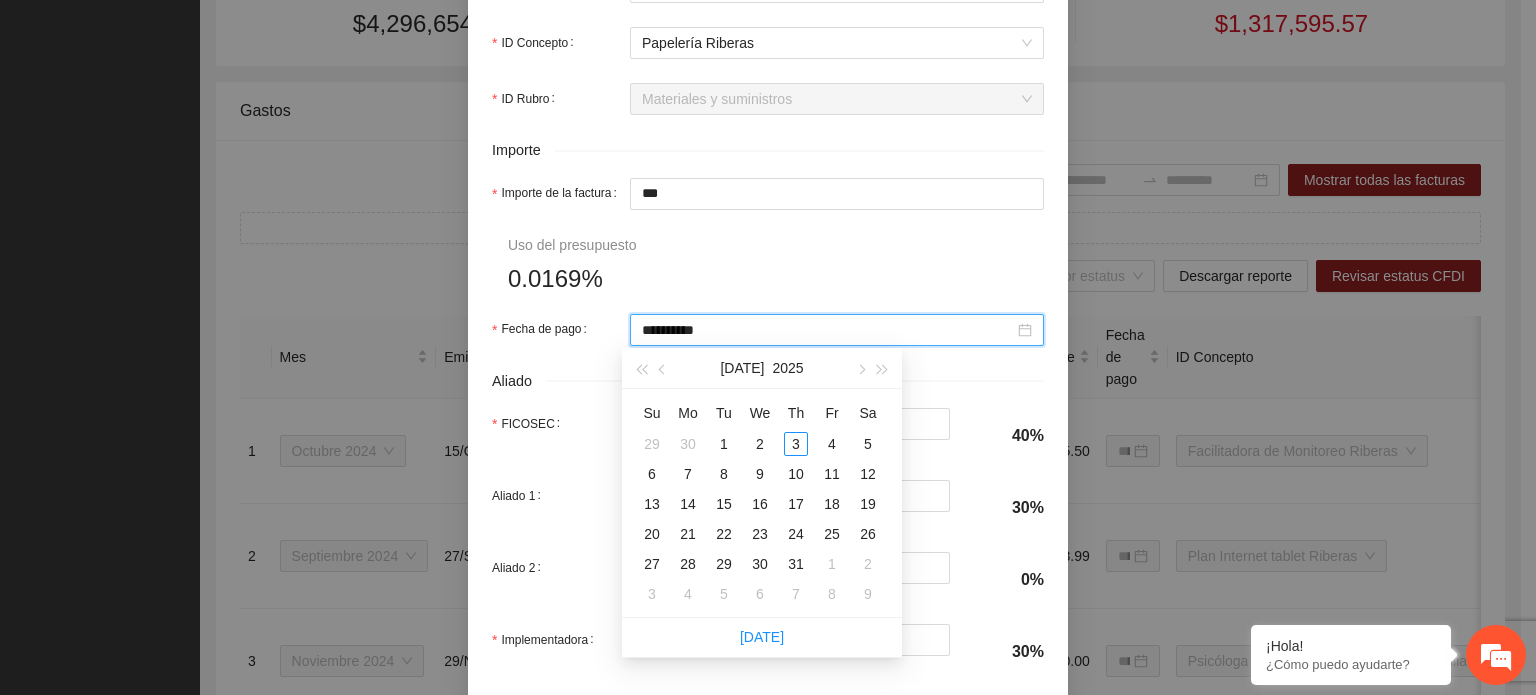 type on "**********" 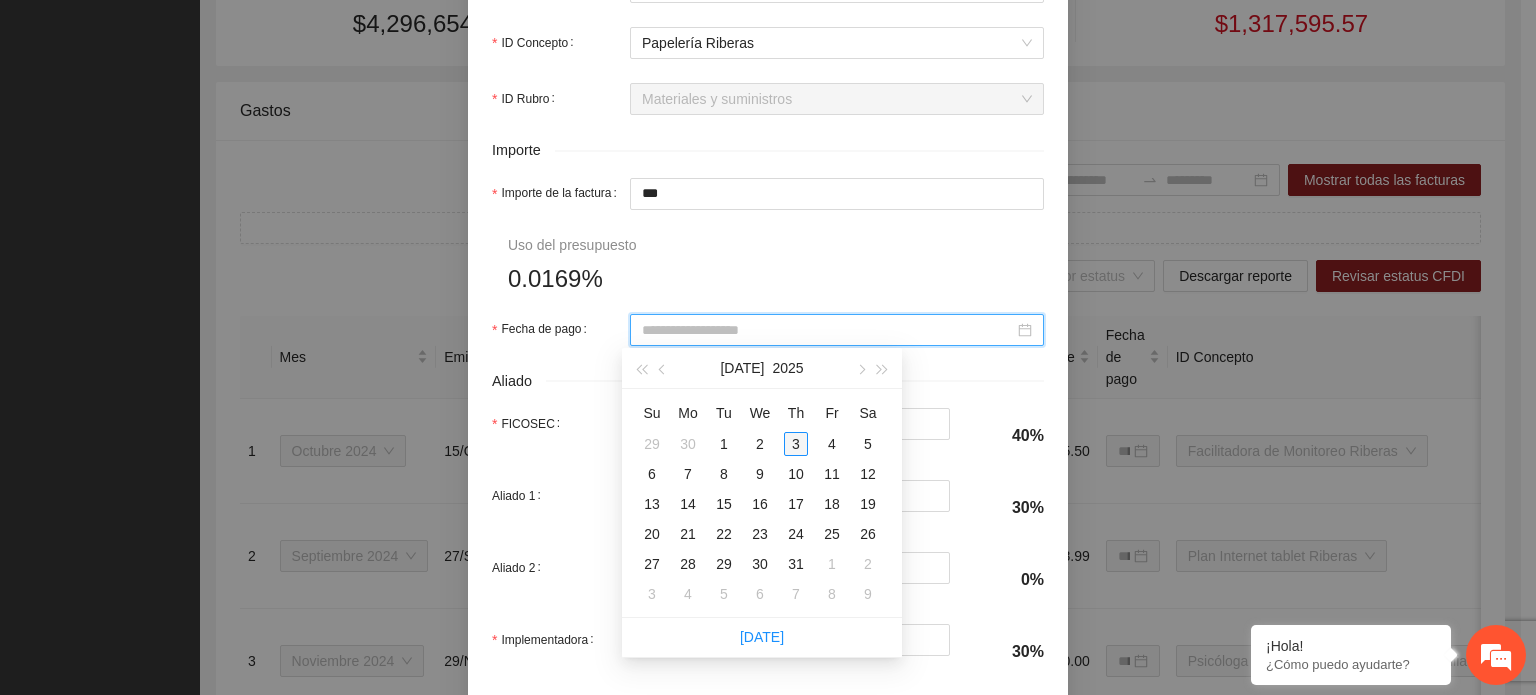 type on "**********" 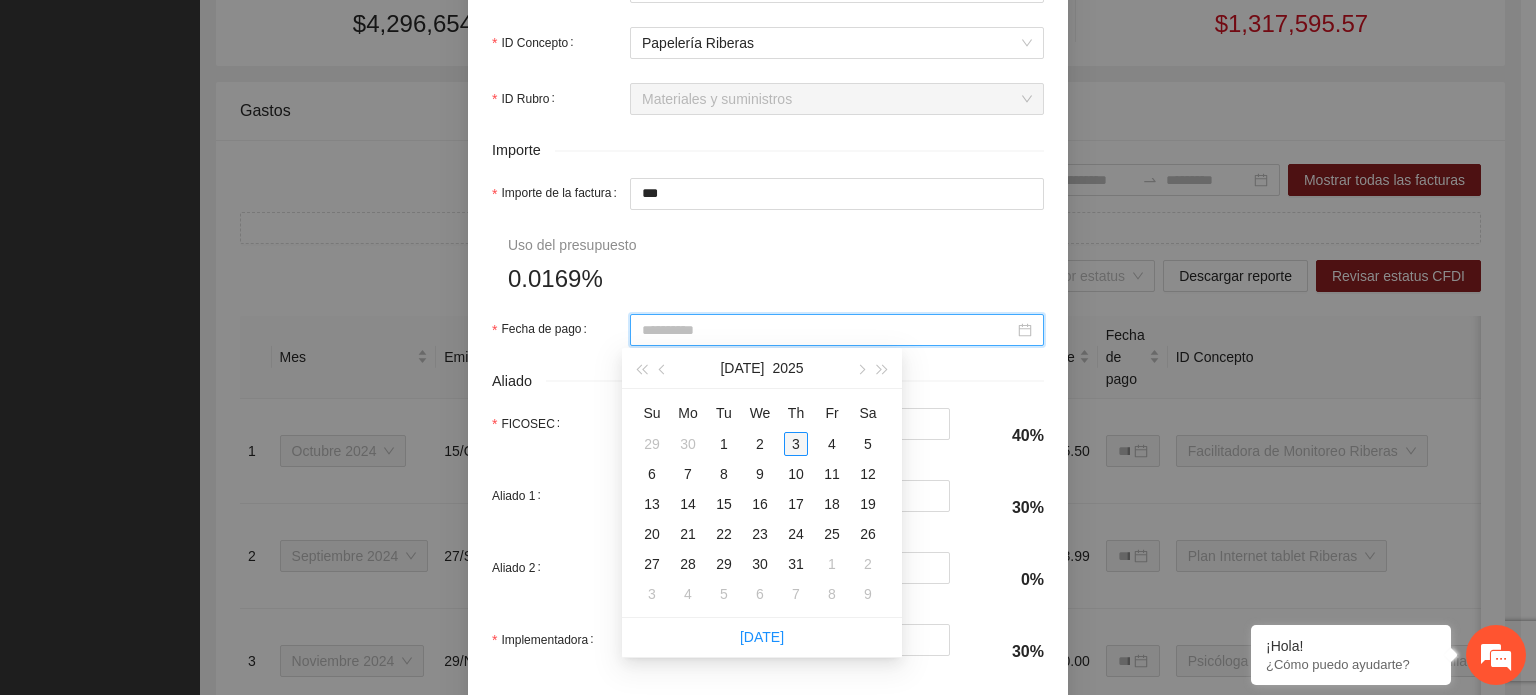 click on "3" at bounding box center [796, 444] 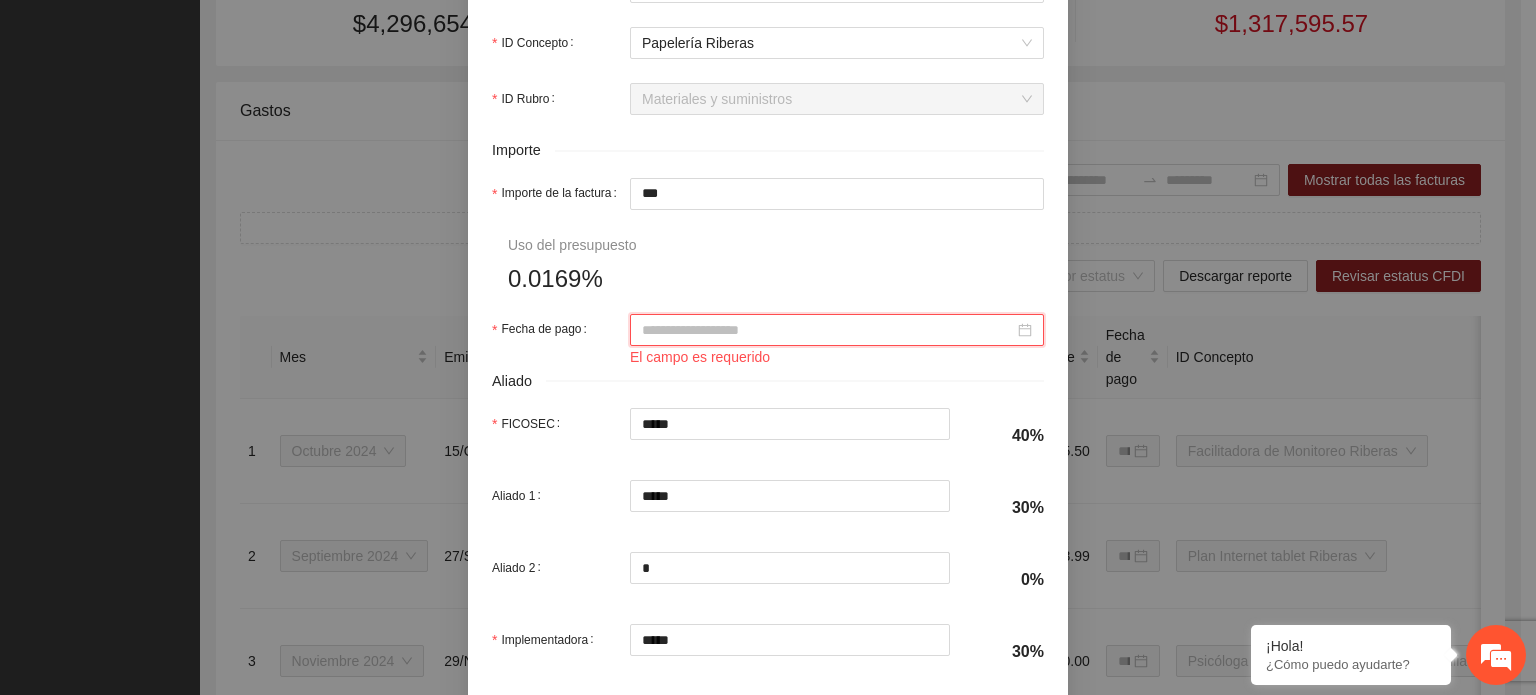 click on "Aliado 2 *" at bounding box center (721, 580) 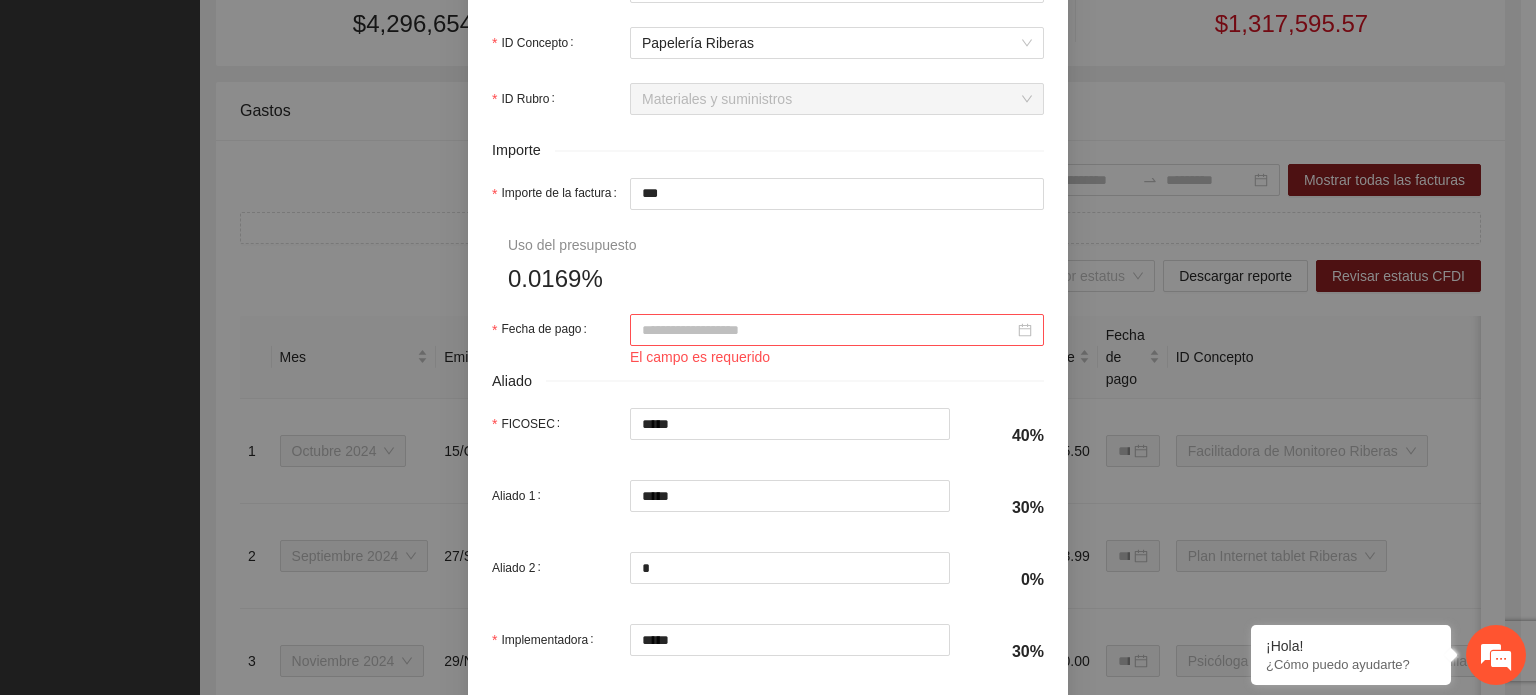 click at bounding box center (837, 330) 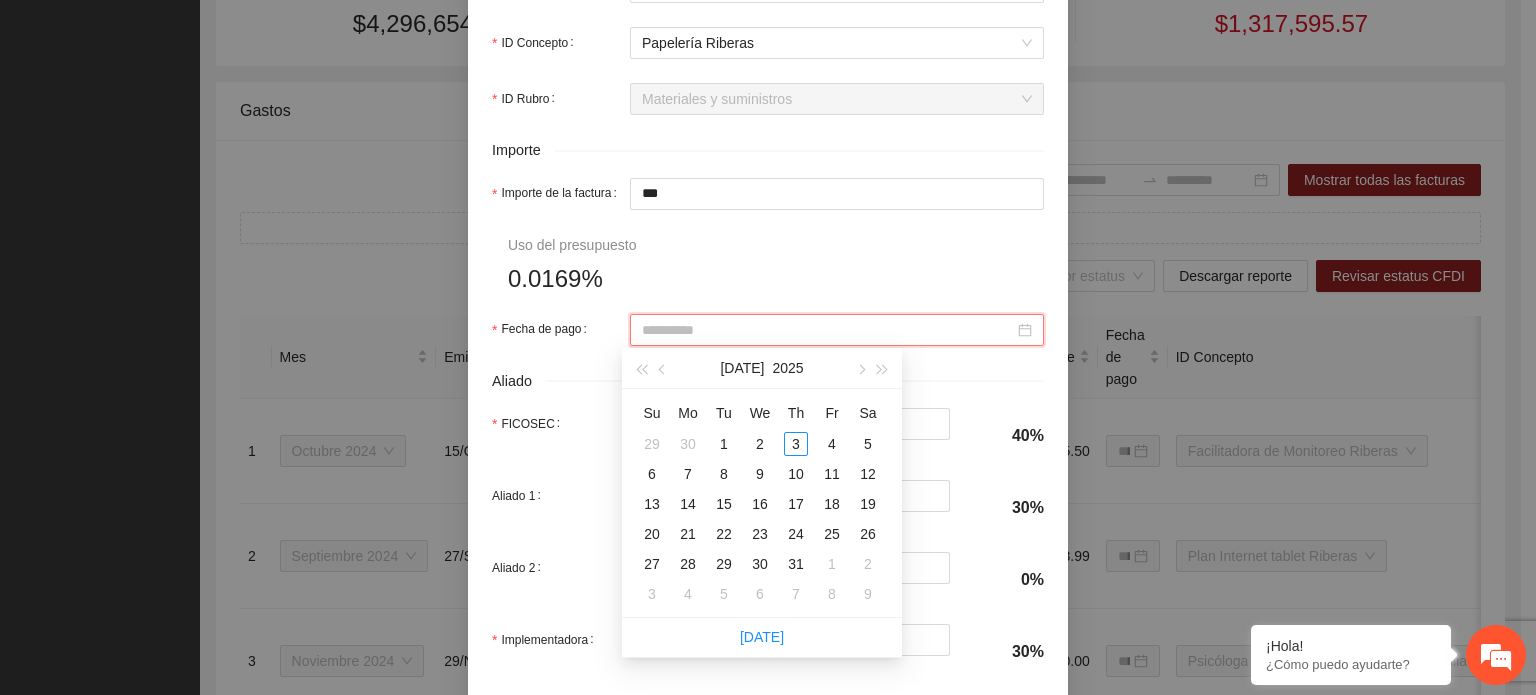 type on "**********" 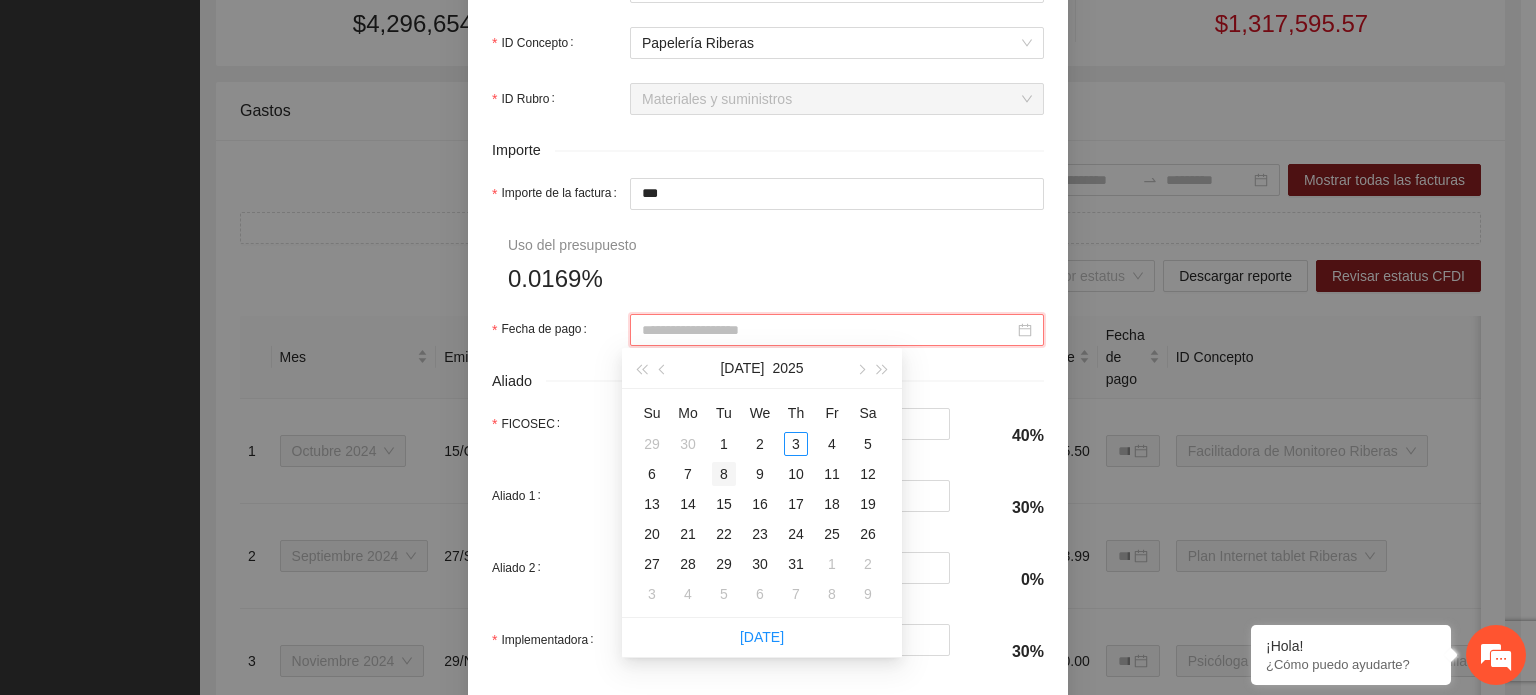 drag, startPoint x: 662, startPoint y: 367, endPoint x: 728, endPoint y: 462, distance: 115.67627 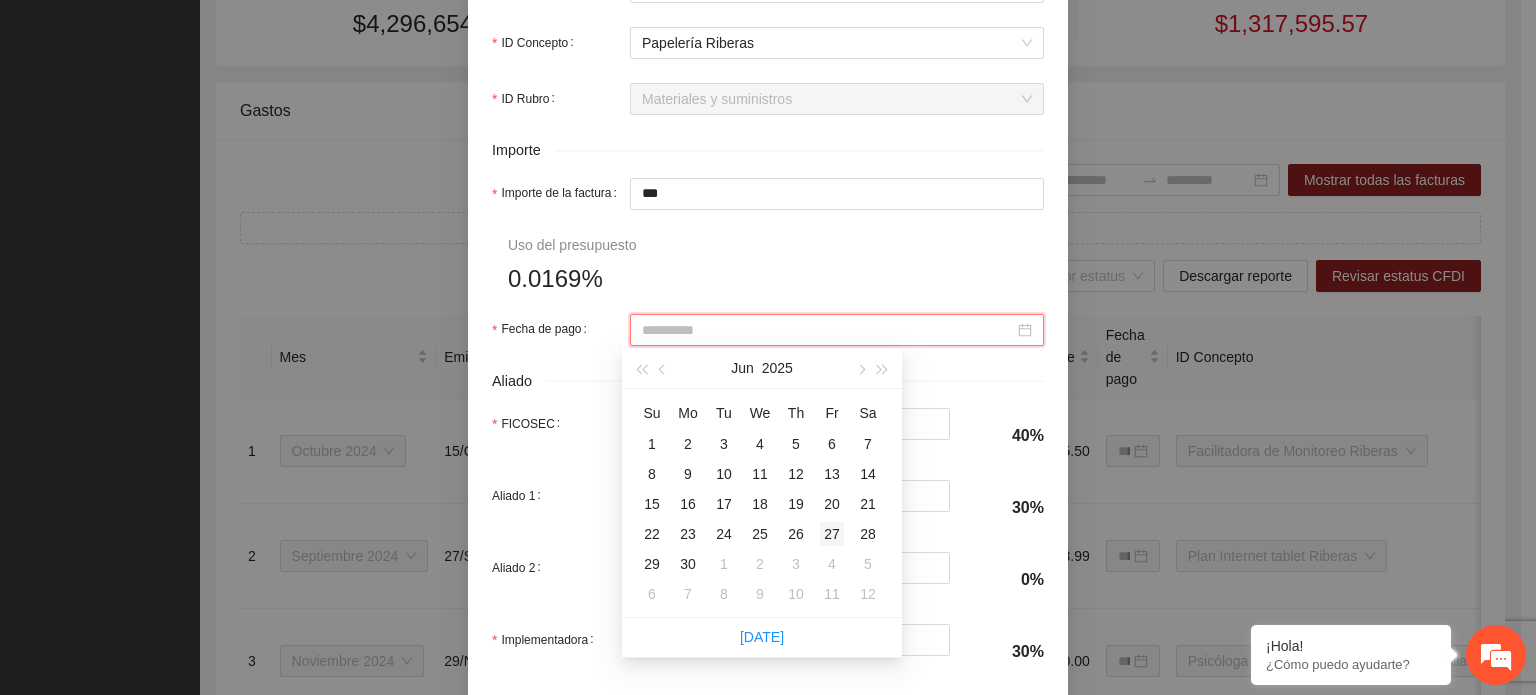 type on "**********" 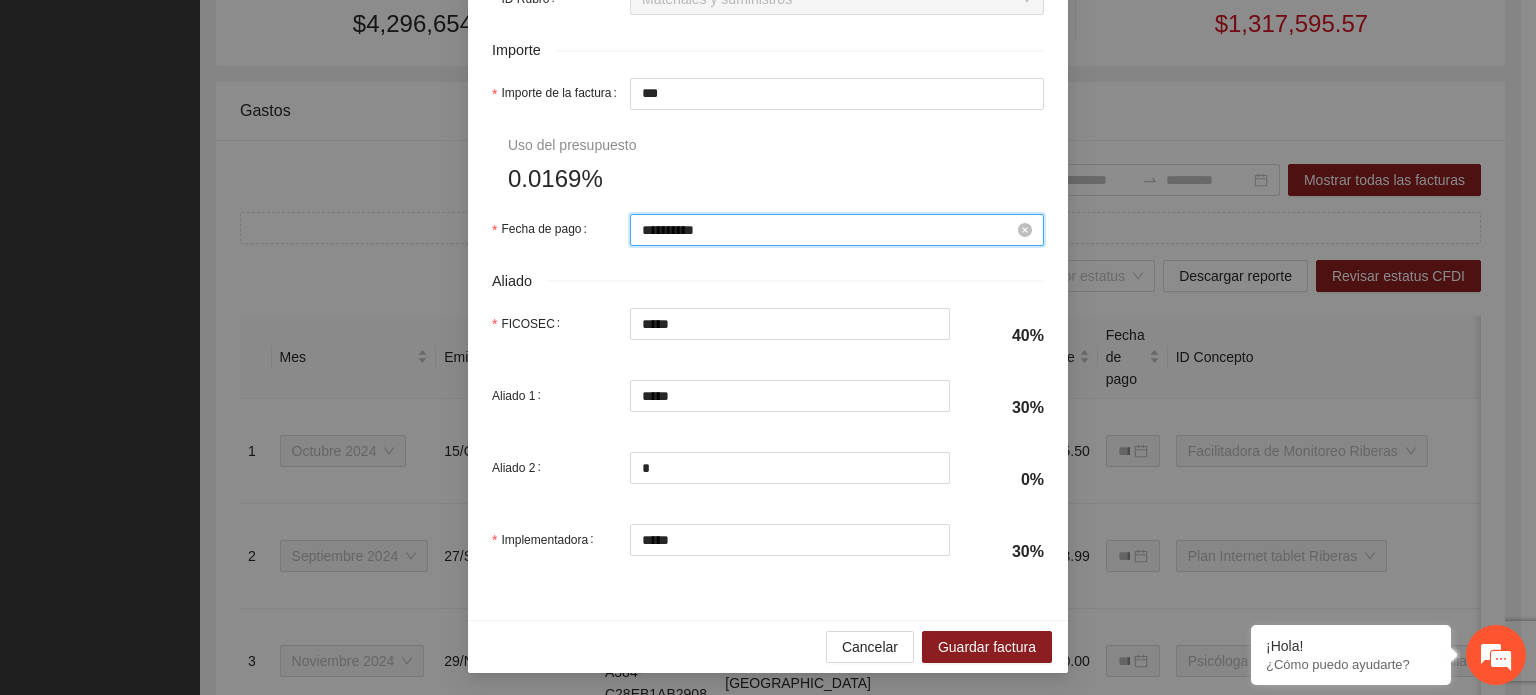 scroll, scrollTop: 1001, scrollLeft: 0, axis: vertical 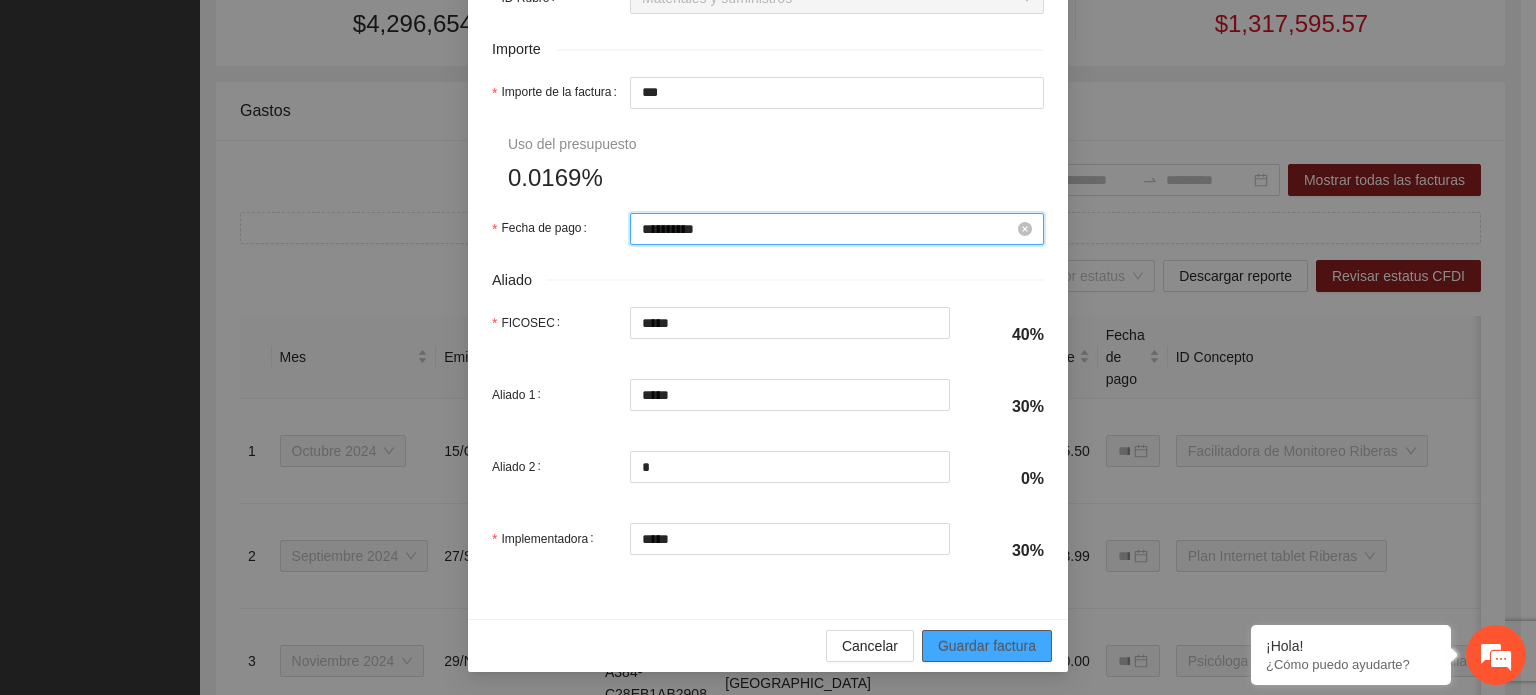 click on "Guardar factura" at bounding box center (987, 646) 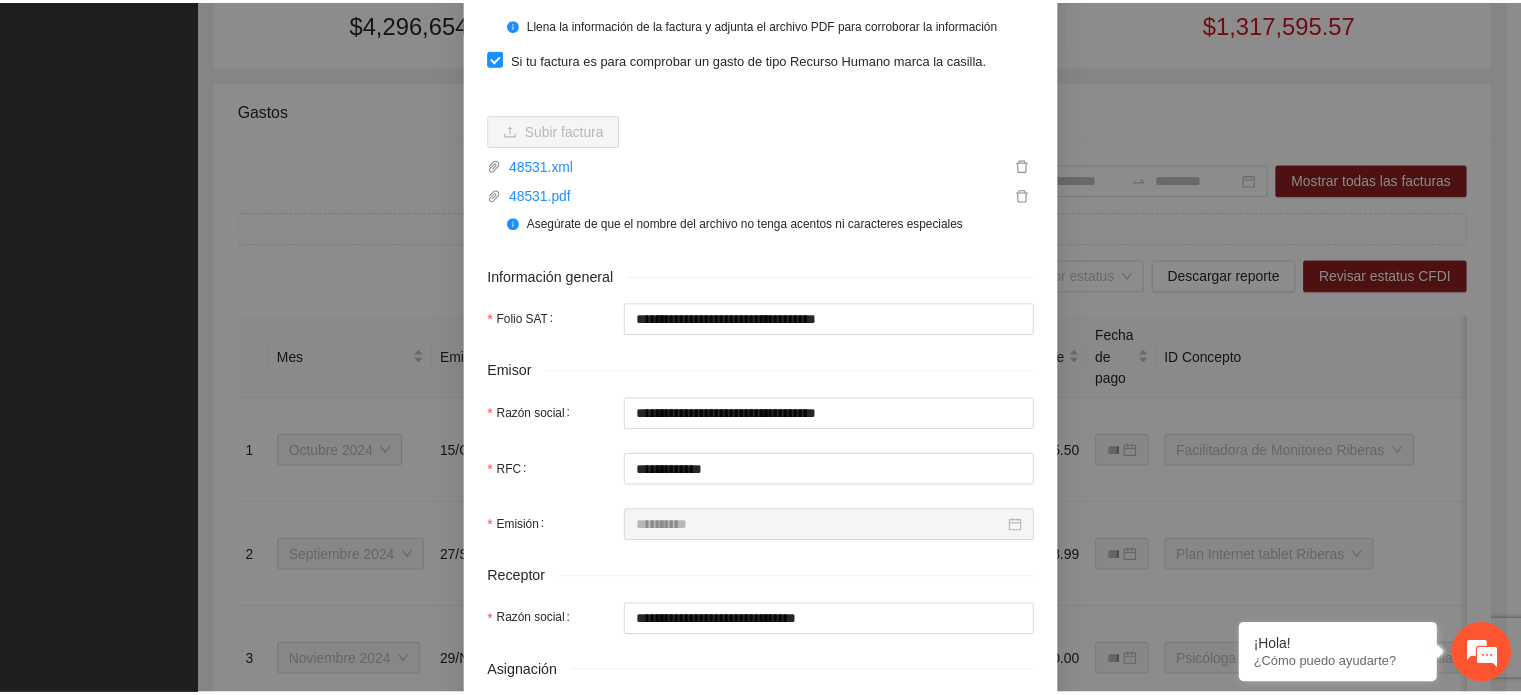 scroll, scrollTop: 0, scrollLeft: 0, axis: both 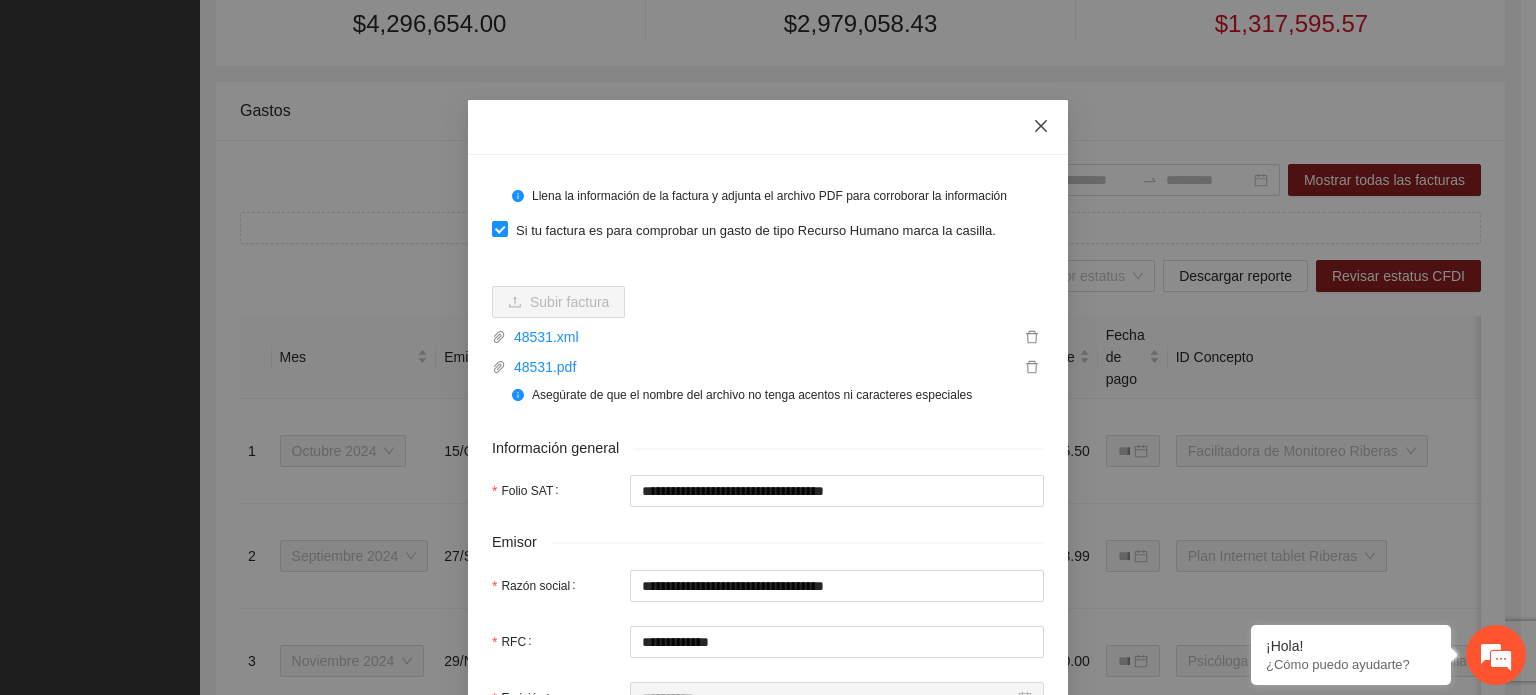click at bounding box center (1041, 127) 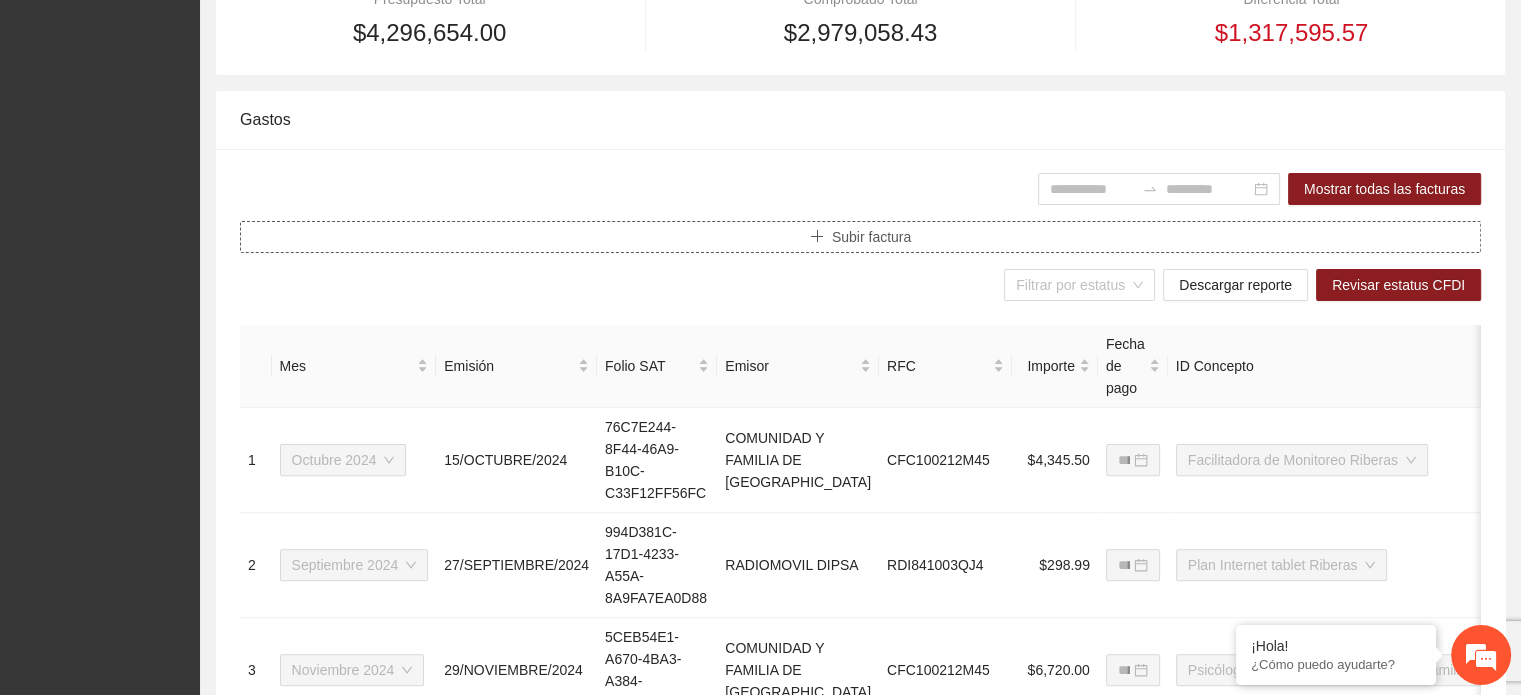 scroll, scrollTop: 100, scrollLeft: 0, axis: vertical 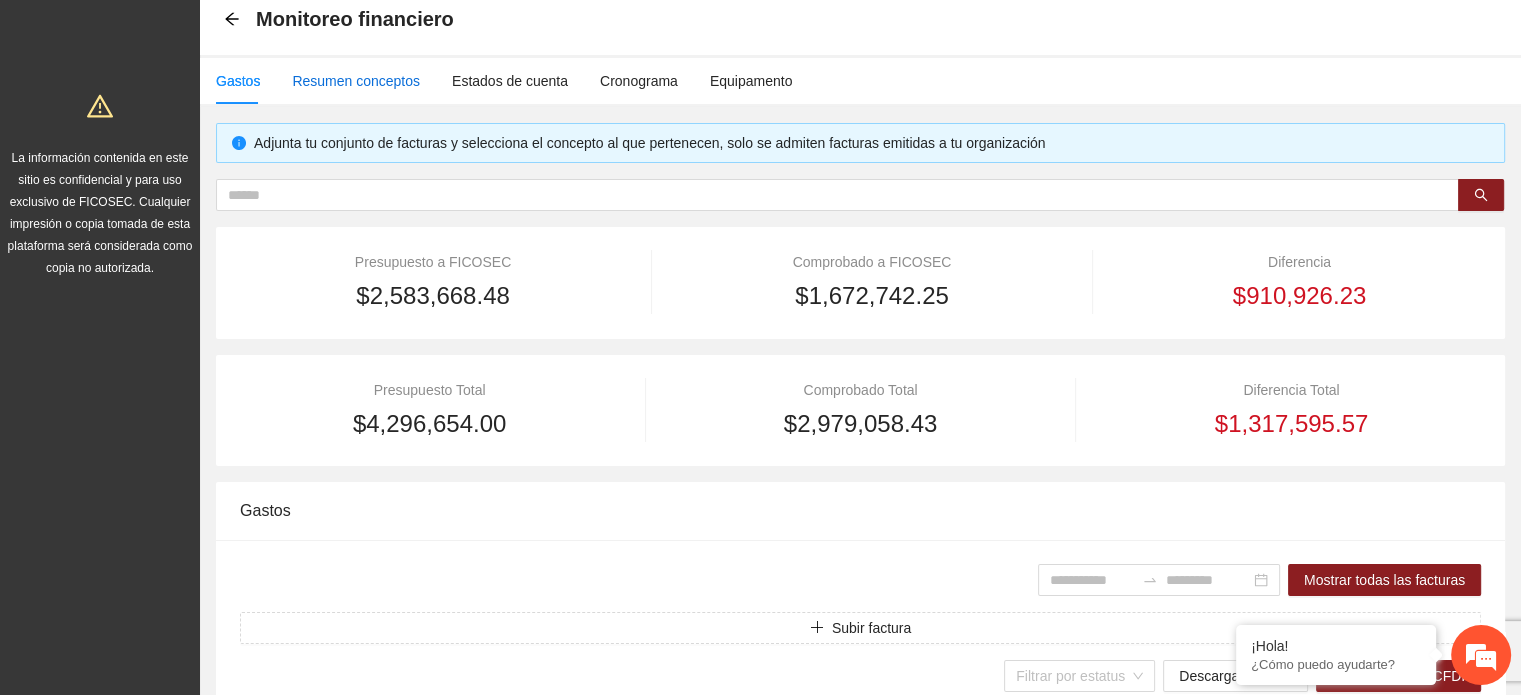 click on "Resumen conceptos" at bounding box center [356, 81] 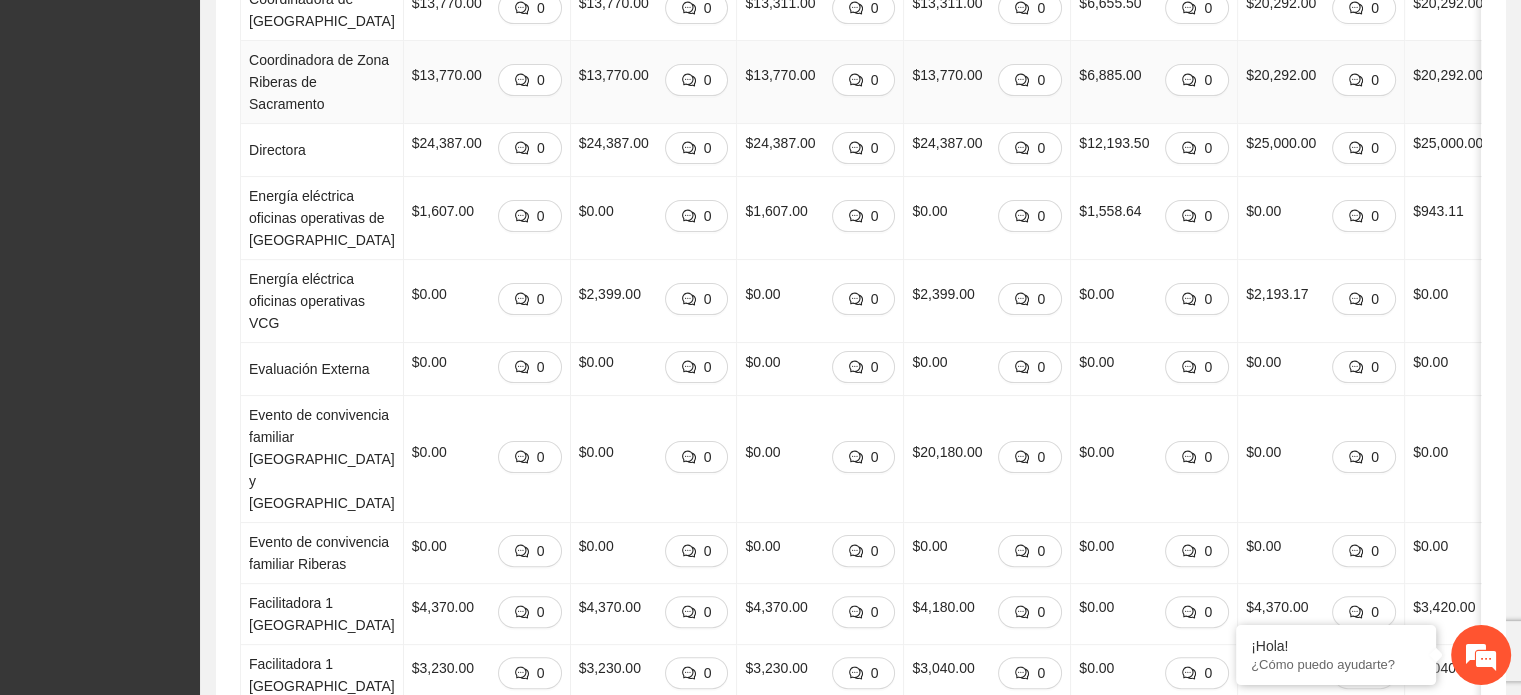 scroll, scrollTop: 900, scrollLeft: 0, axis: vertical 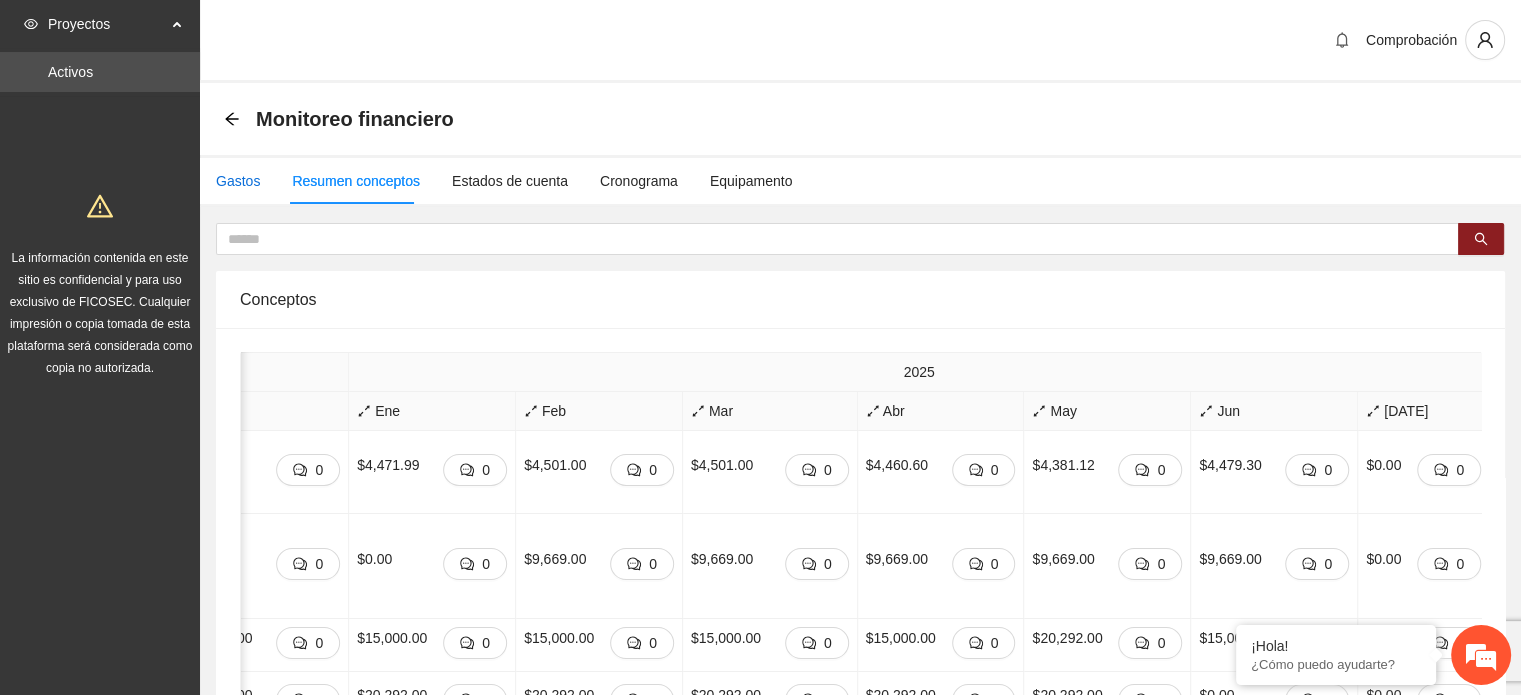 click on "Gastos" at bounding box center (238, 181) 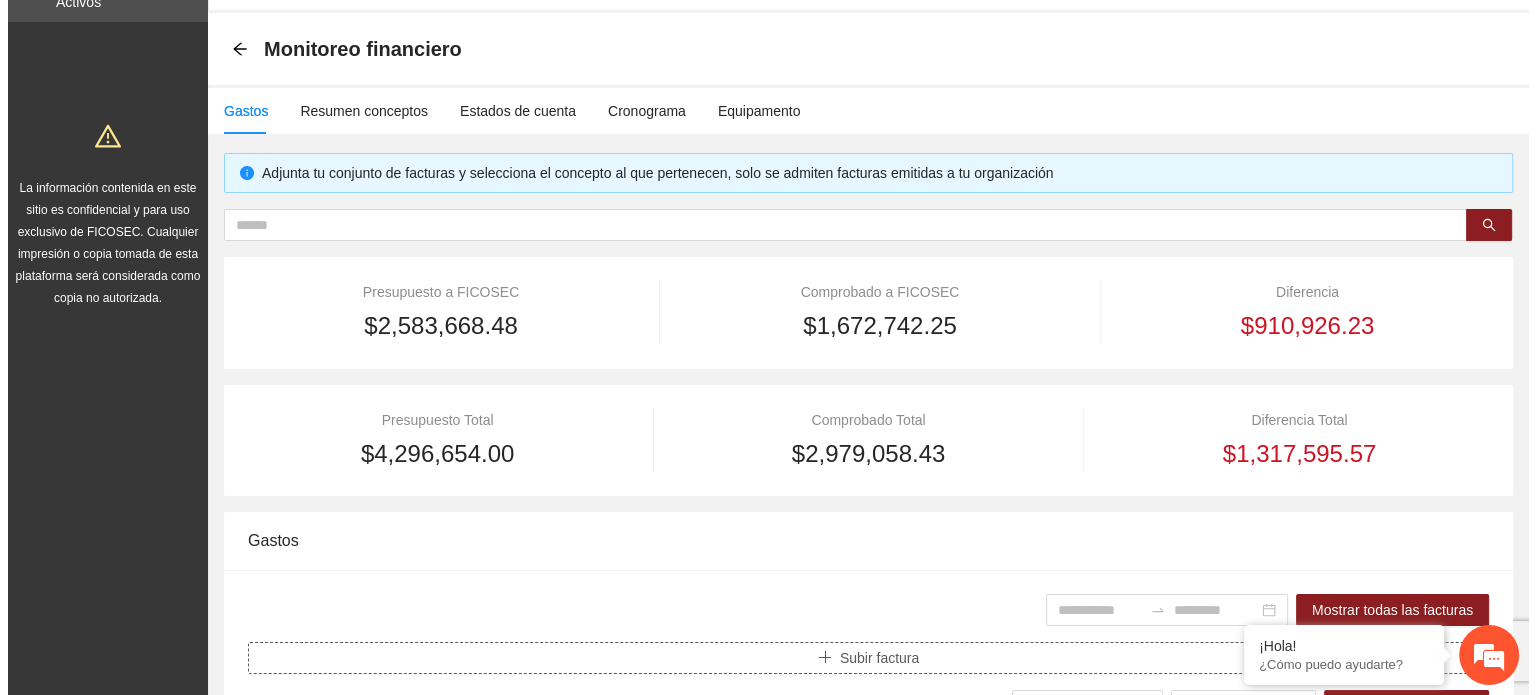 scroll, scrollTop: 100, scrollLeft: 0, axis: vertical 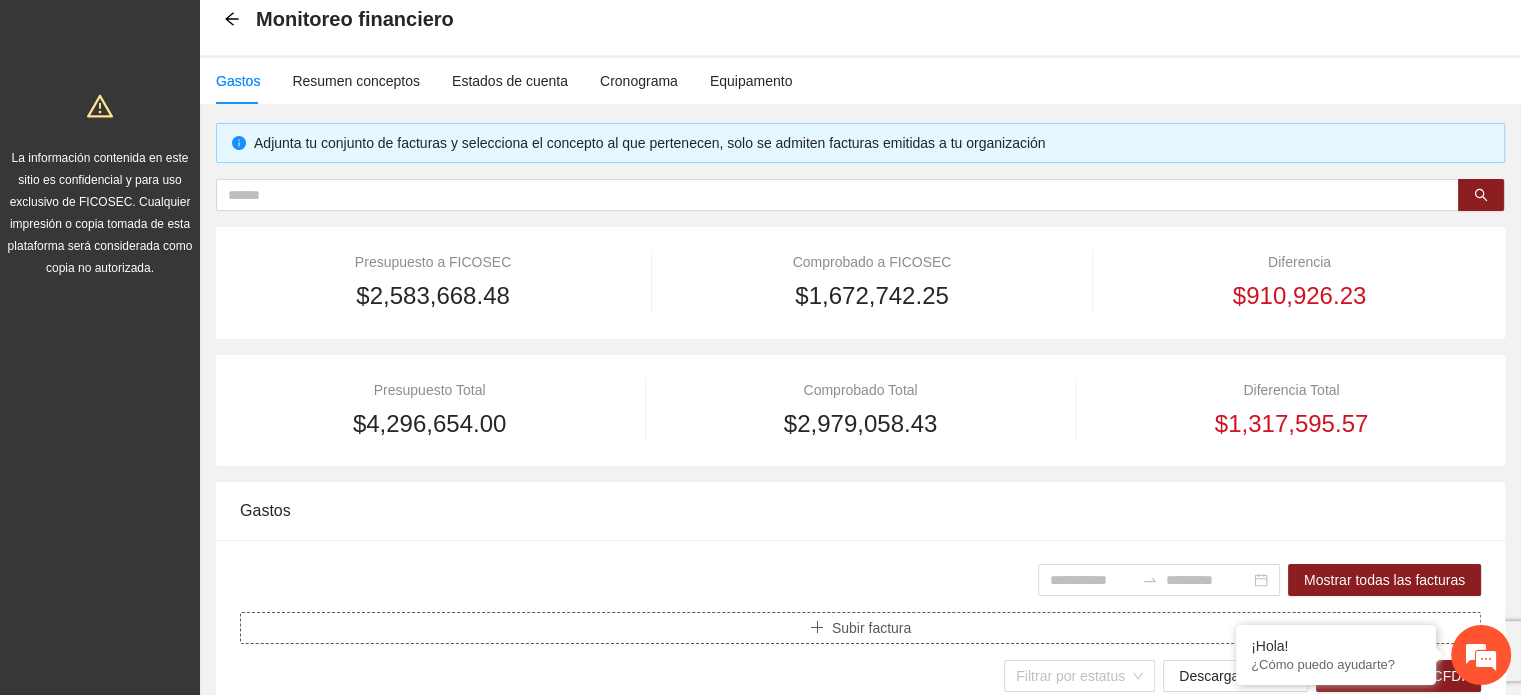 click on "Subir factura" at bounding box center [871, 628] 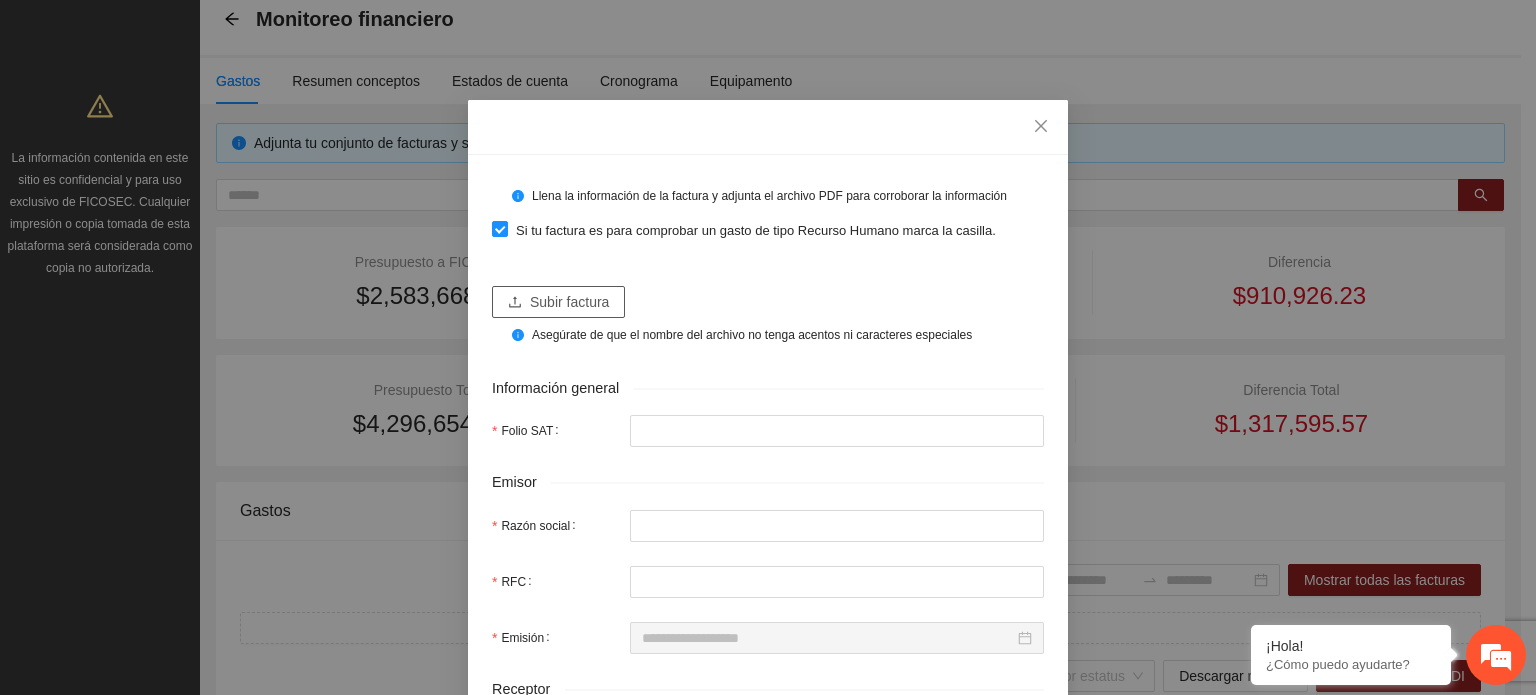 click 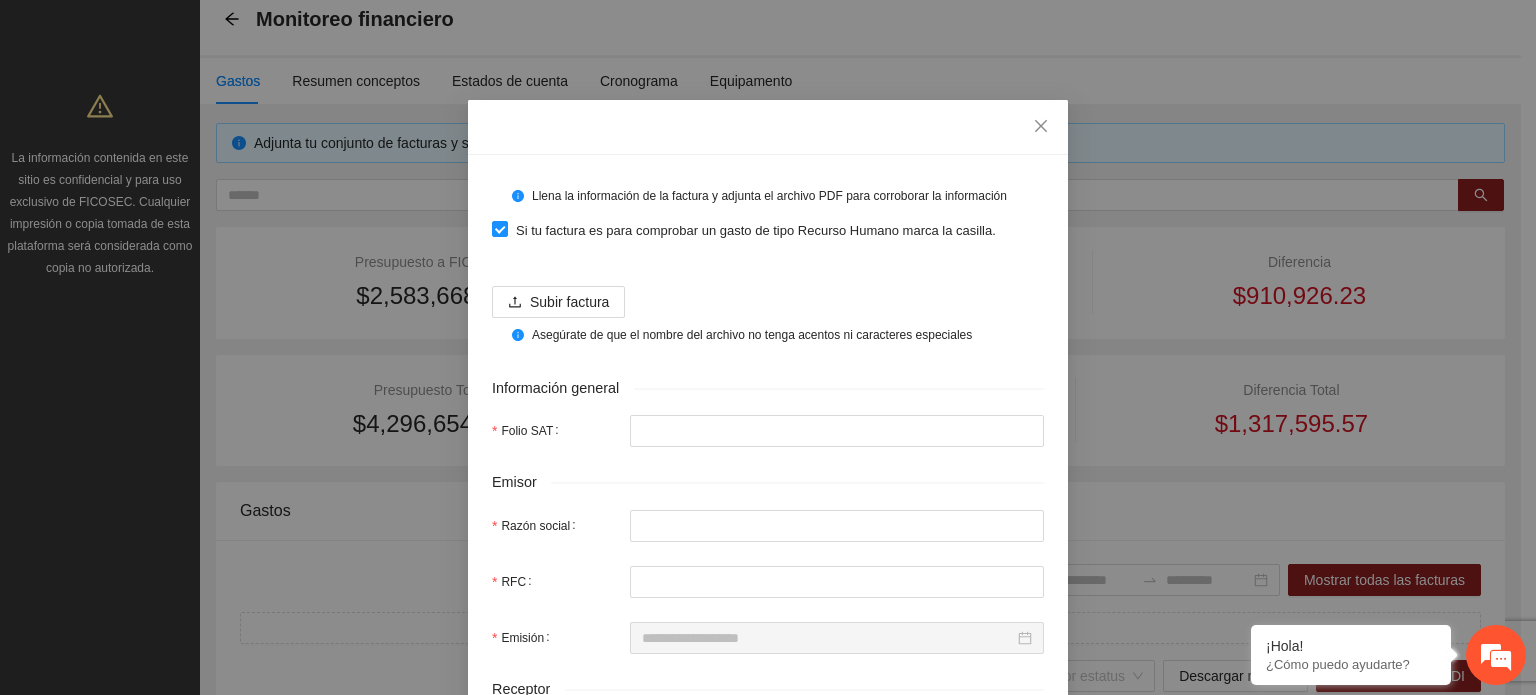 click on "Llena la información de la factura y adjunta el archivo PDF para corroborar la información Si tu factura es para comprobar un gasto de tipo Recurso Humano [PERSON_NAME].  Subir factura Asegúrate de que el nombre del archivo no tenga acentos ni caracteres especiales Información general Folio SAT Emisor Razón social RFC Emisión Receptor Razón social Asignación Mes de asignación Selecciona... ID Concepto Selecciona... ID Rubro Selecciona... Importe Importe de la factura Uso del presupuesto 0% Fecha de pago Aliado FICOSEC 0% Aliado 1 * 0% Aliado 2 * 0% Implementadora 0% Uso del presupuesto" at bounding box center (768, 849) 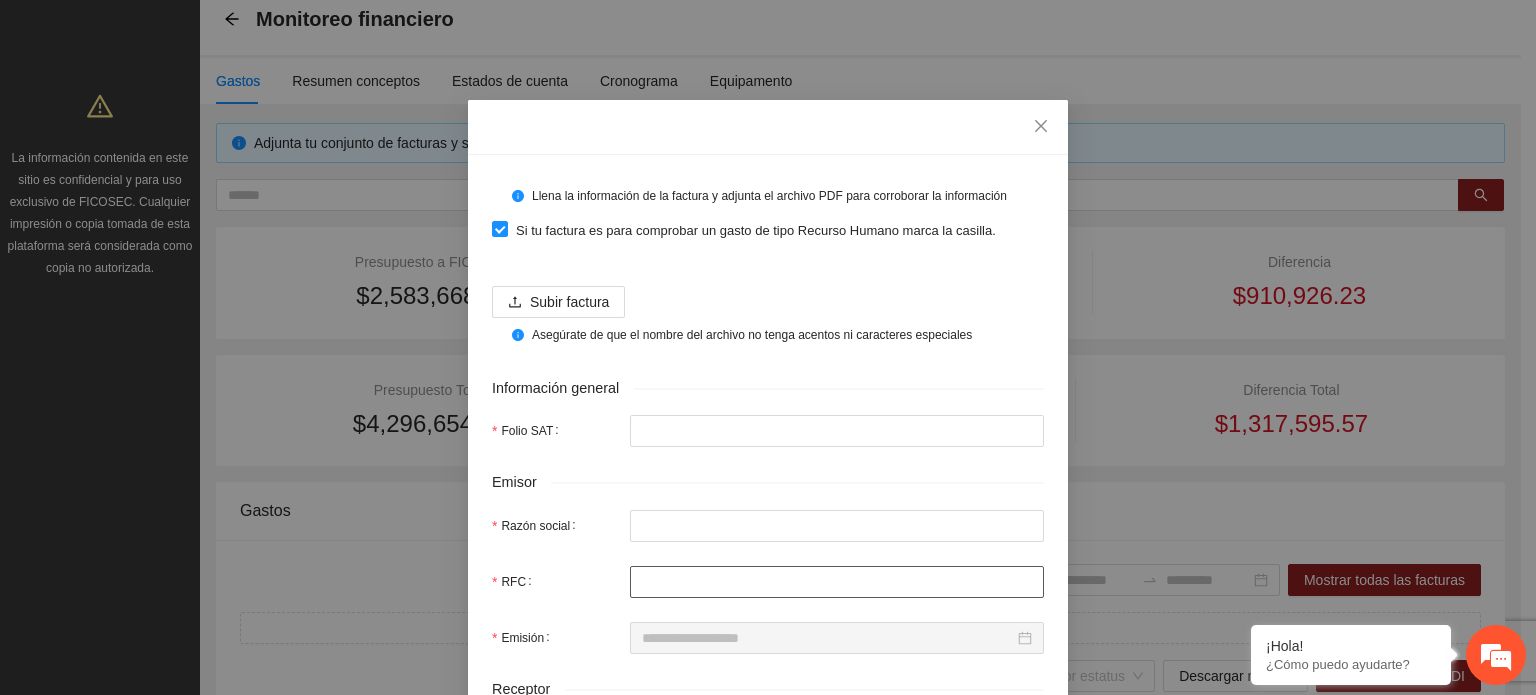 drag, startPoint x: 867, startPoint y: 587, endPoint x: 729, endPoint y: 582, distance: 138.09055 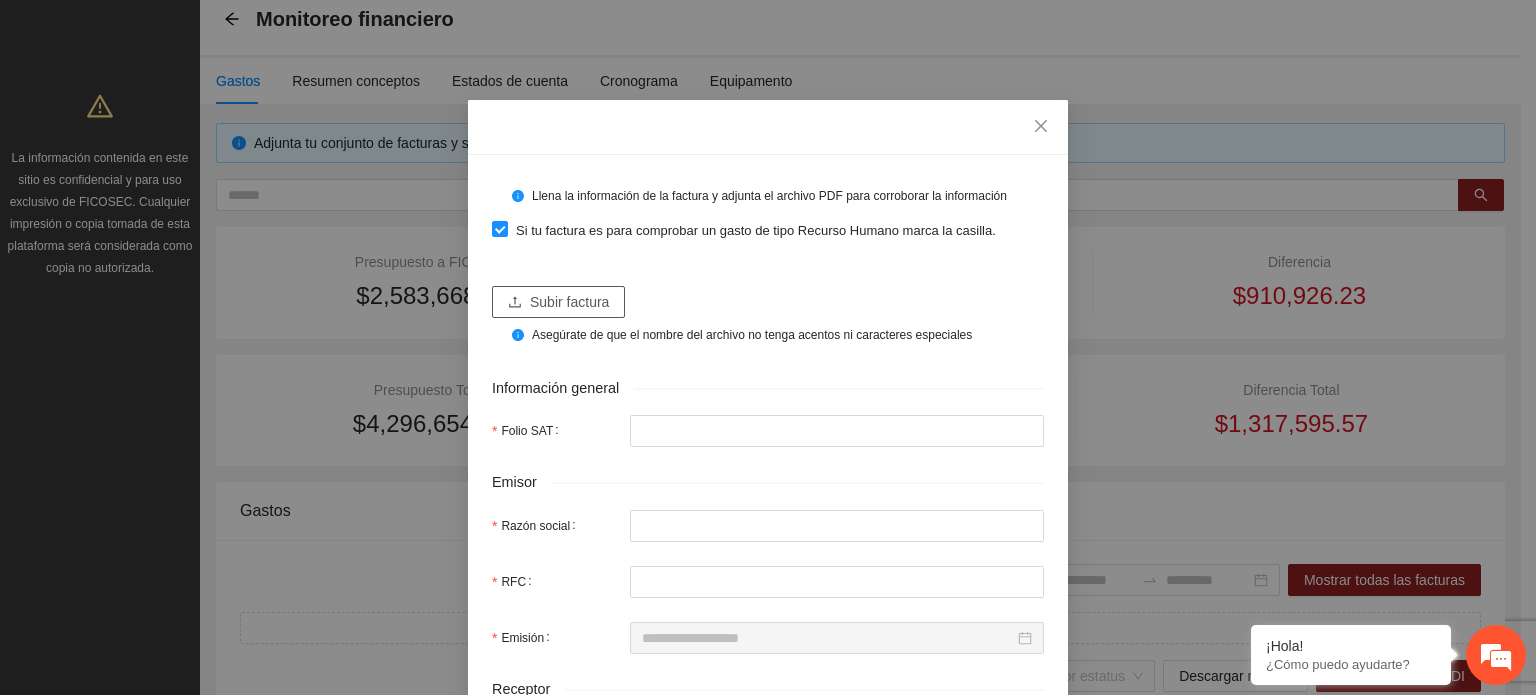 click on "Subir factura" at bounding box center [558, 302] 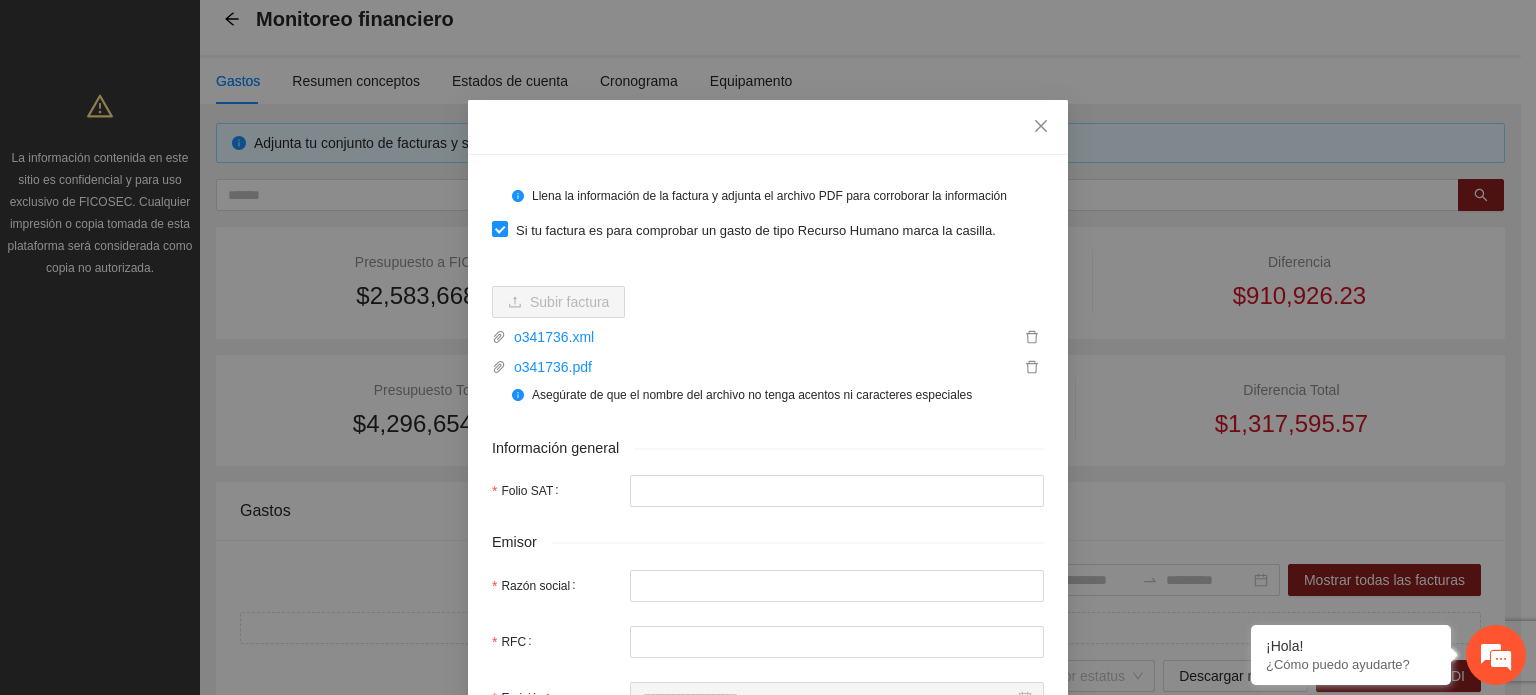 type on "**********" 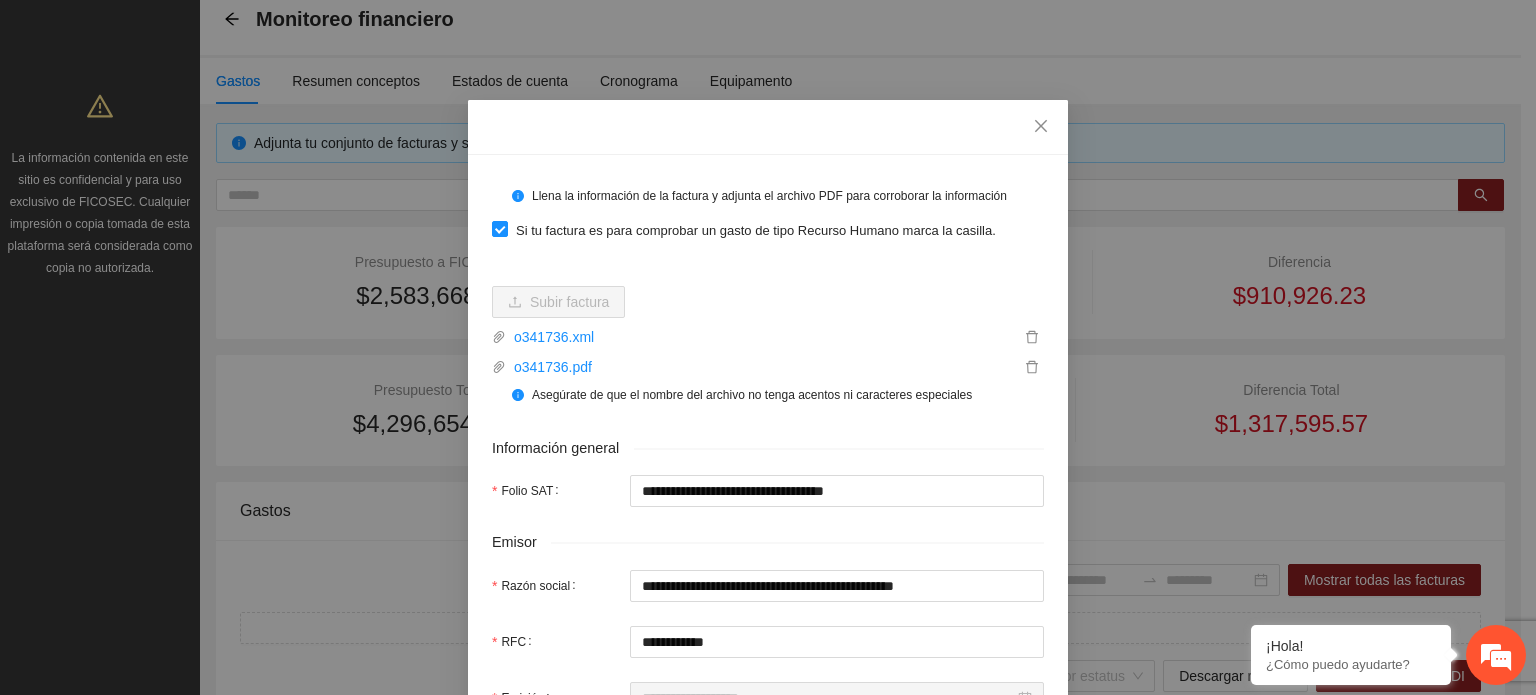 type on "**********" 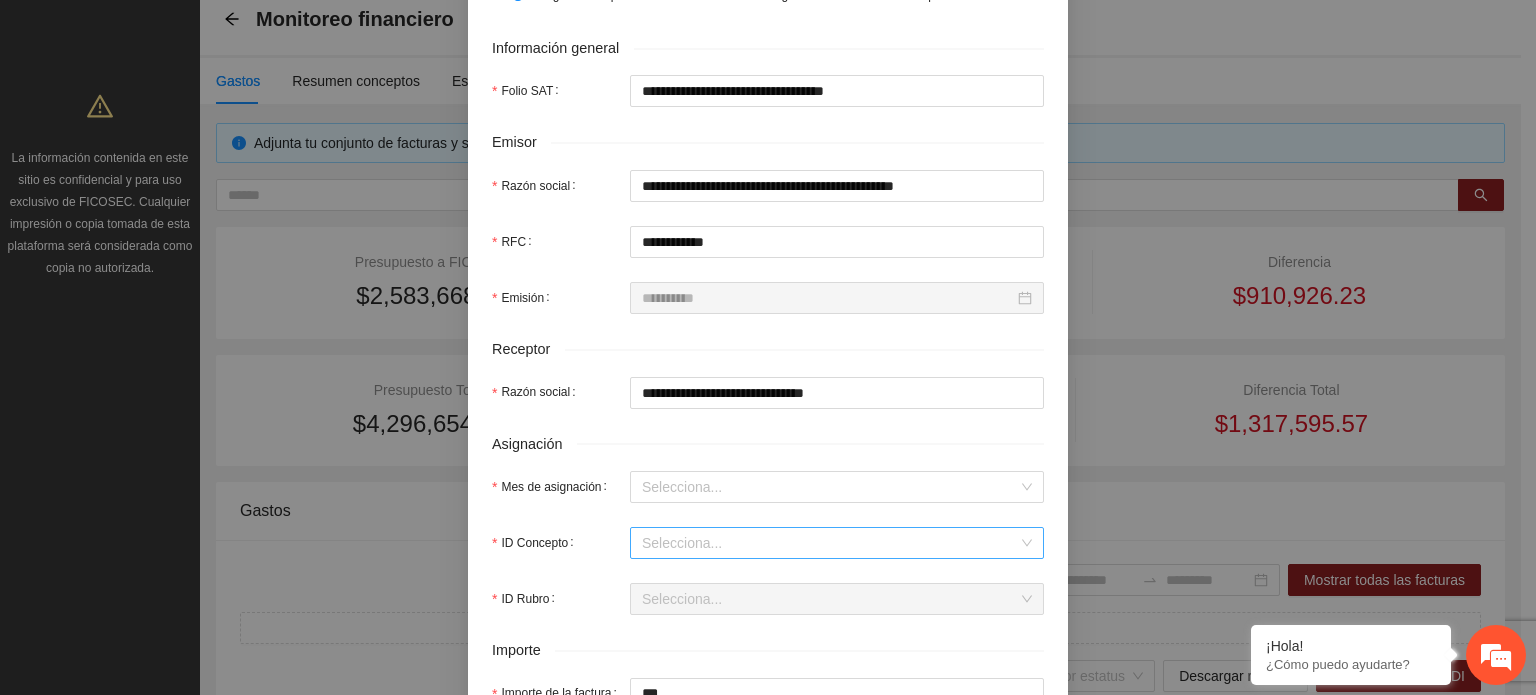 scroll, scrollTop: 500, scrollLeft: 0, axis: vertical 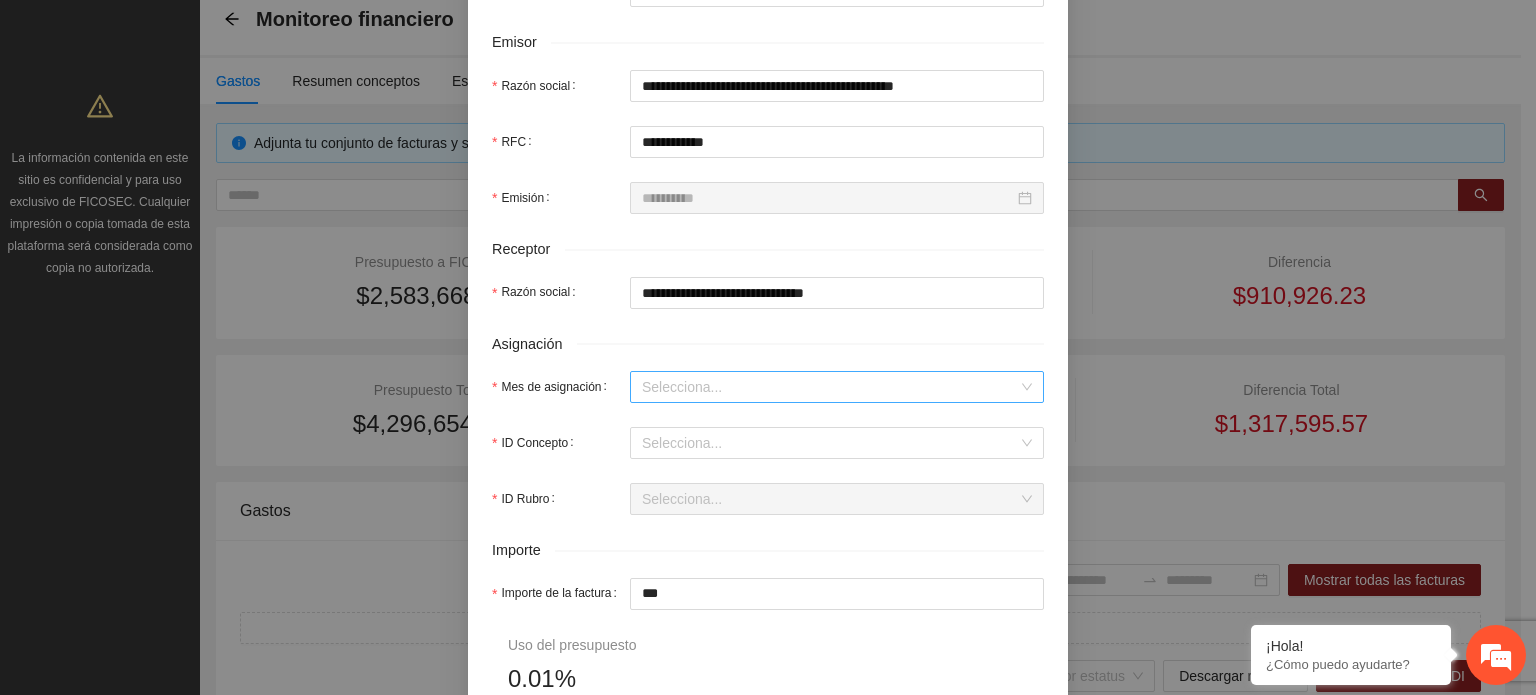click on "Mes de asignación" at bounding box center [830, 387] 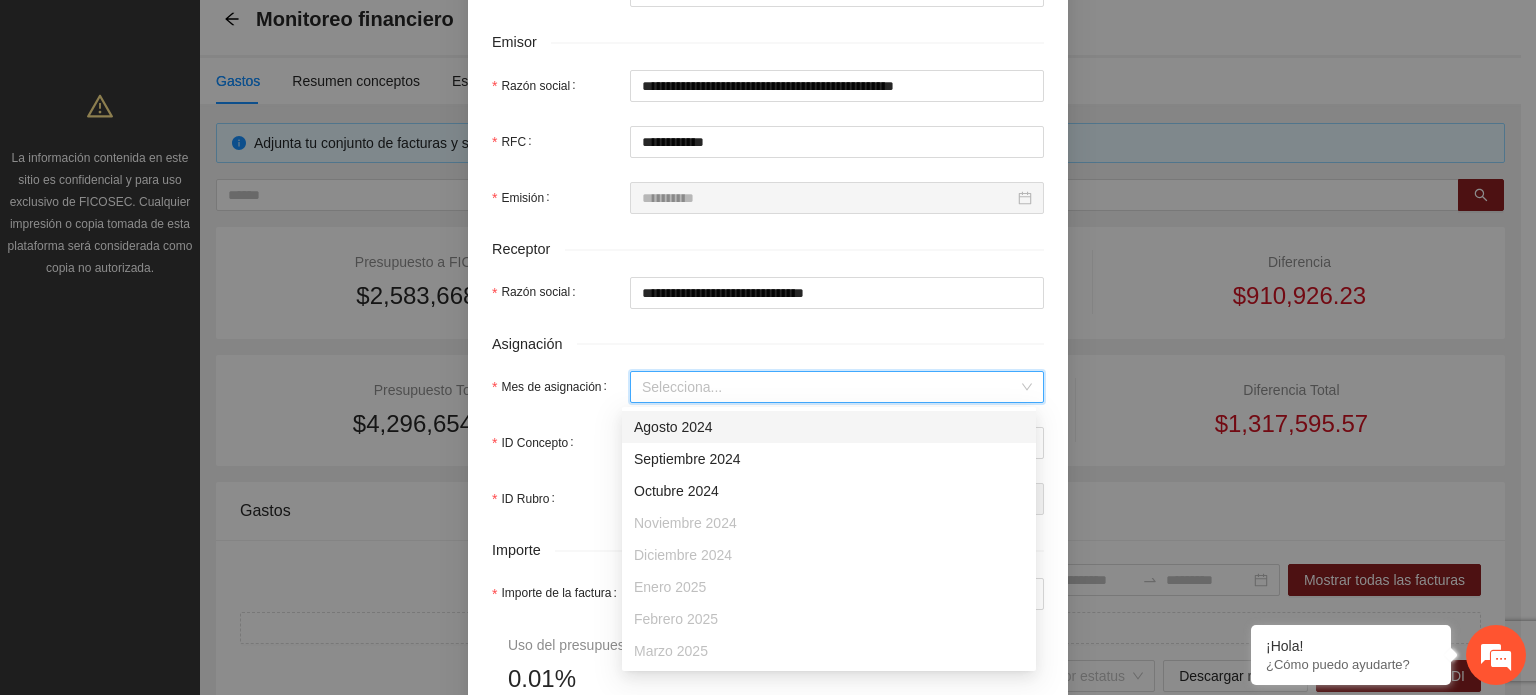 scroll, scrollTop: 128, scrollLeft: 0, axis: vertical 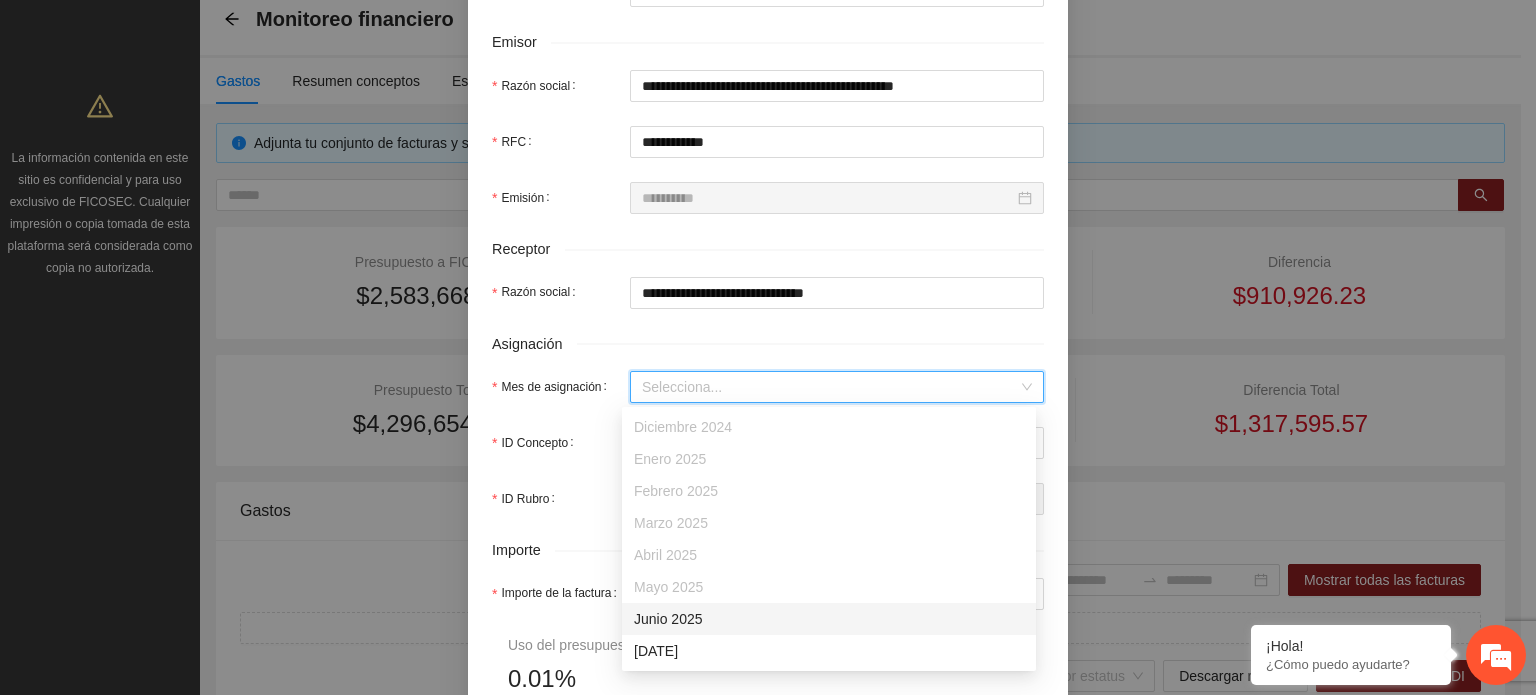 click on "Junio 2025" at bounding box center [829, 619] 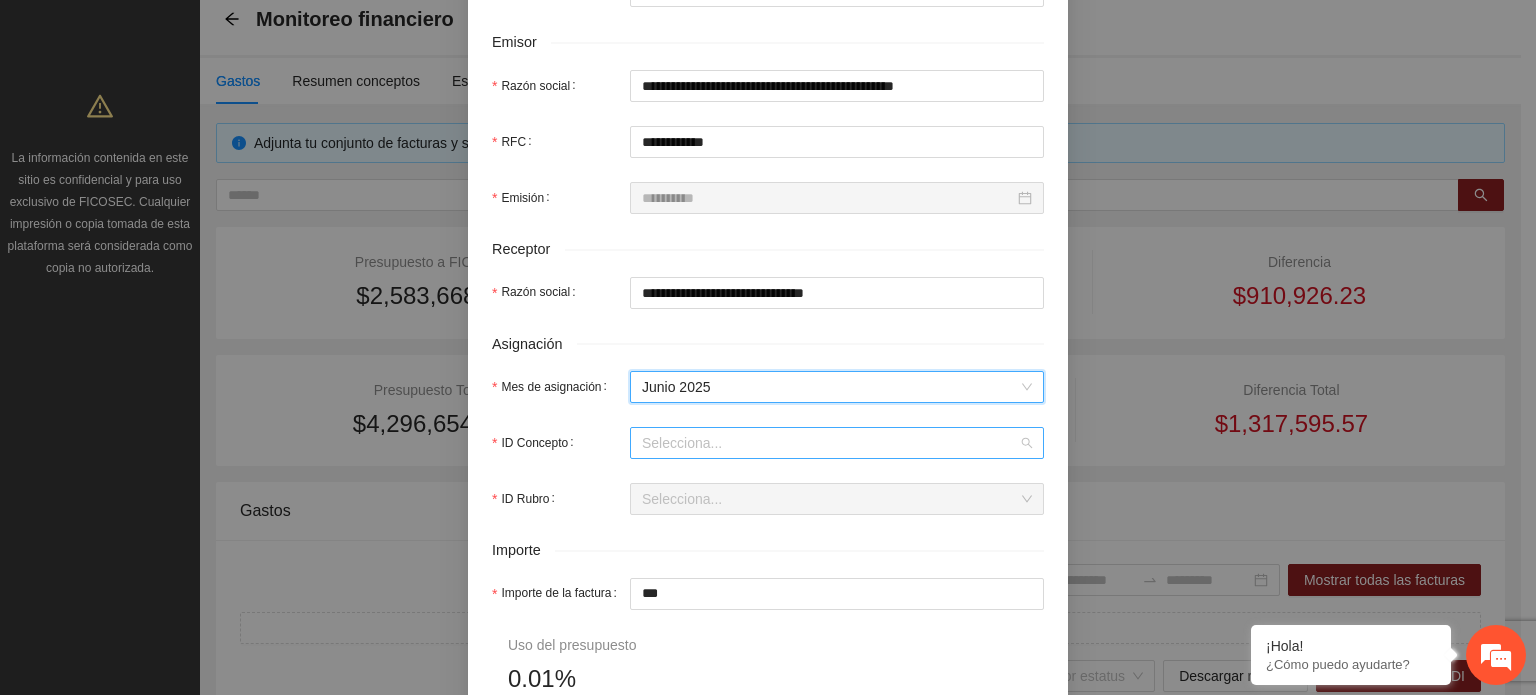 click on "ID Concepto" at bounding box center (830, 443) 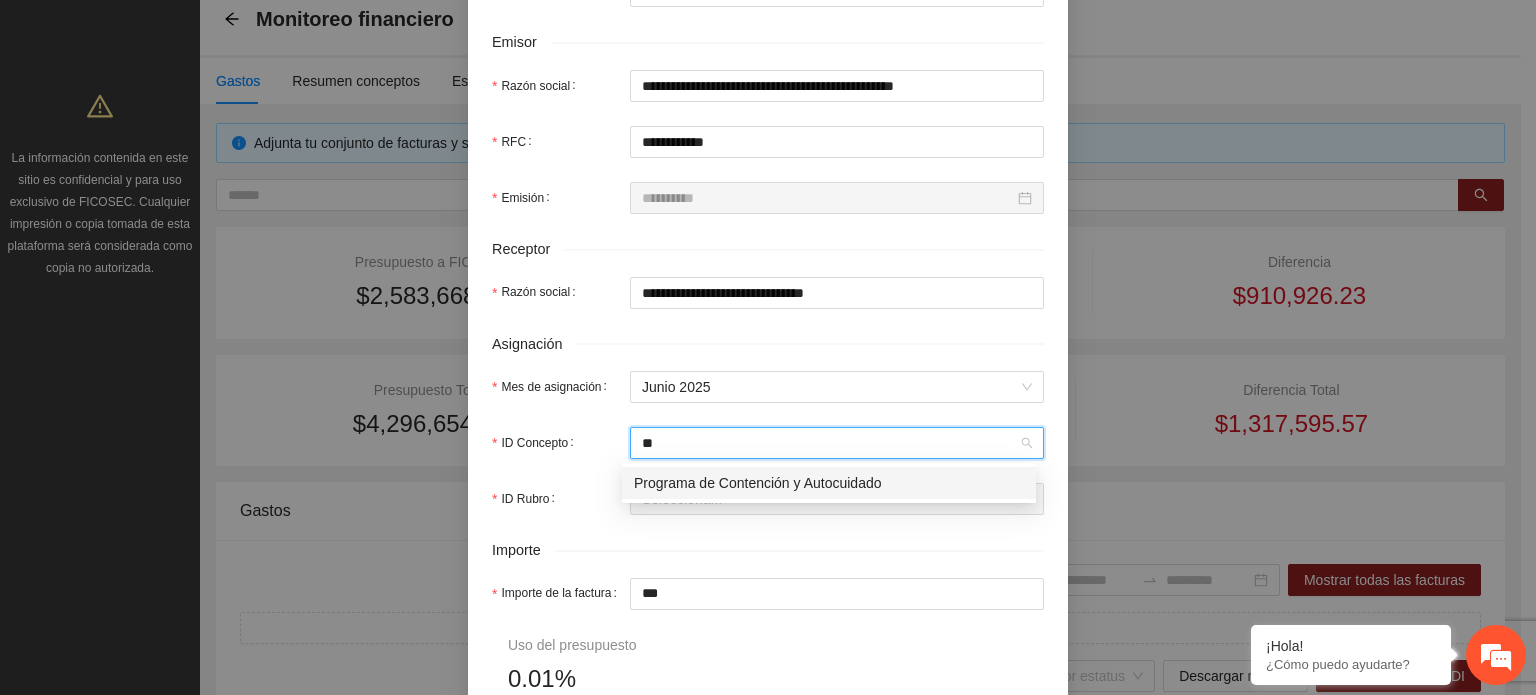 click on "**" at bounding box center [830, 443] 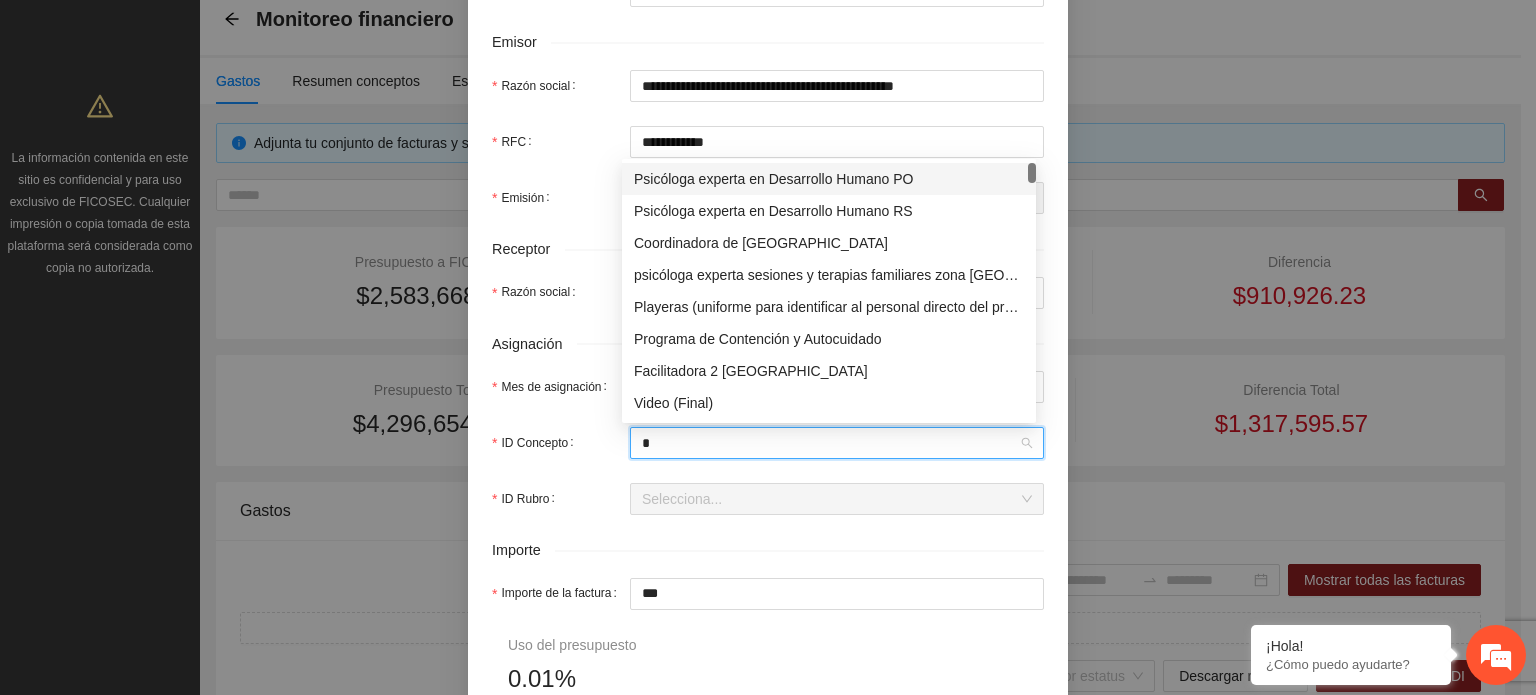 type on "**" 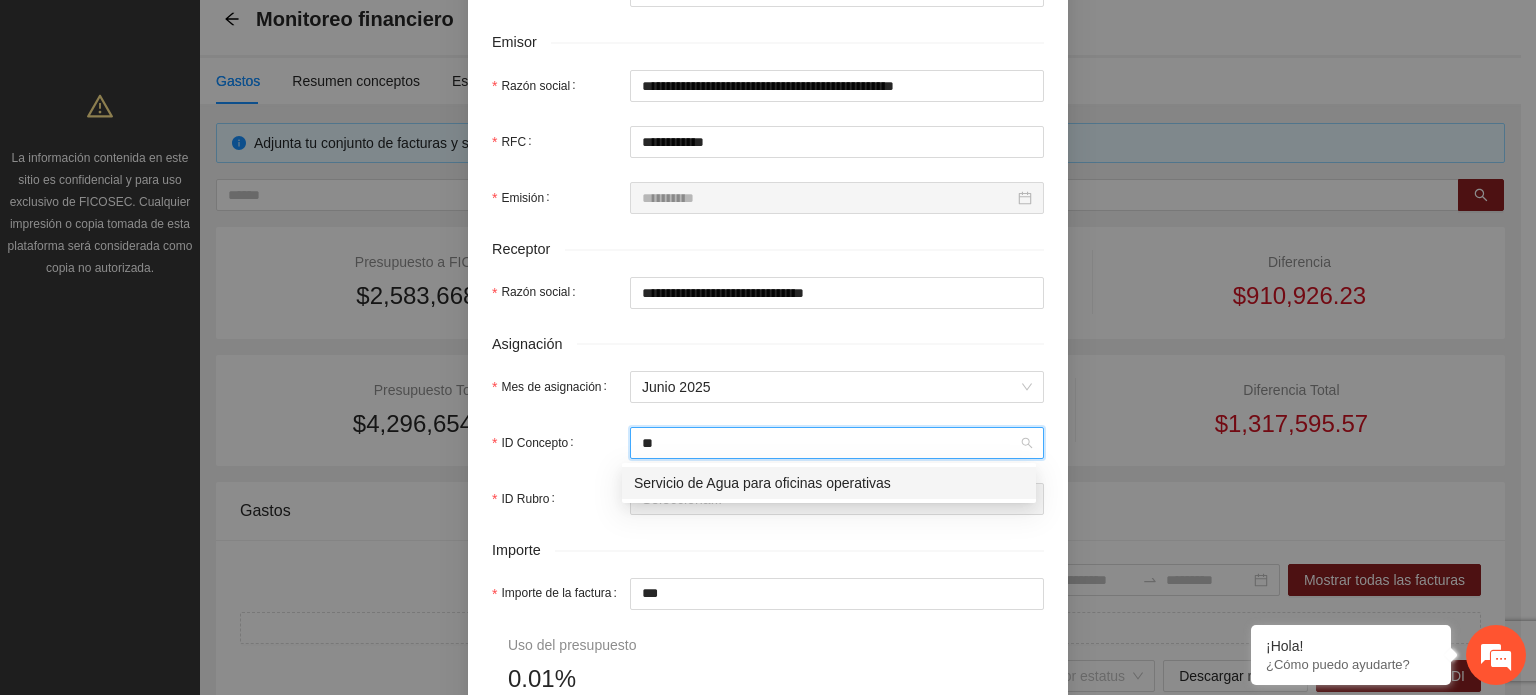 click on "Servicio de Agua para oficinas operativas" at bounding box center [829, 483] 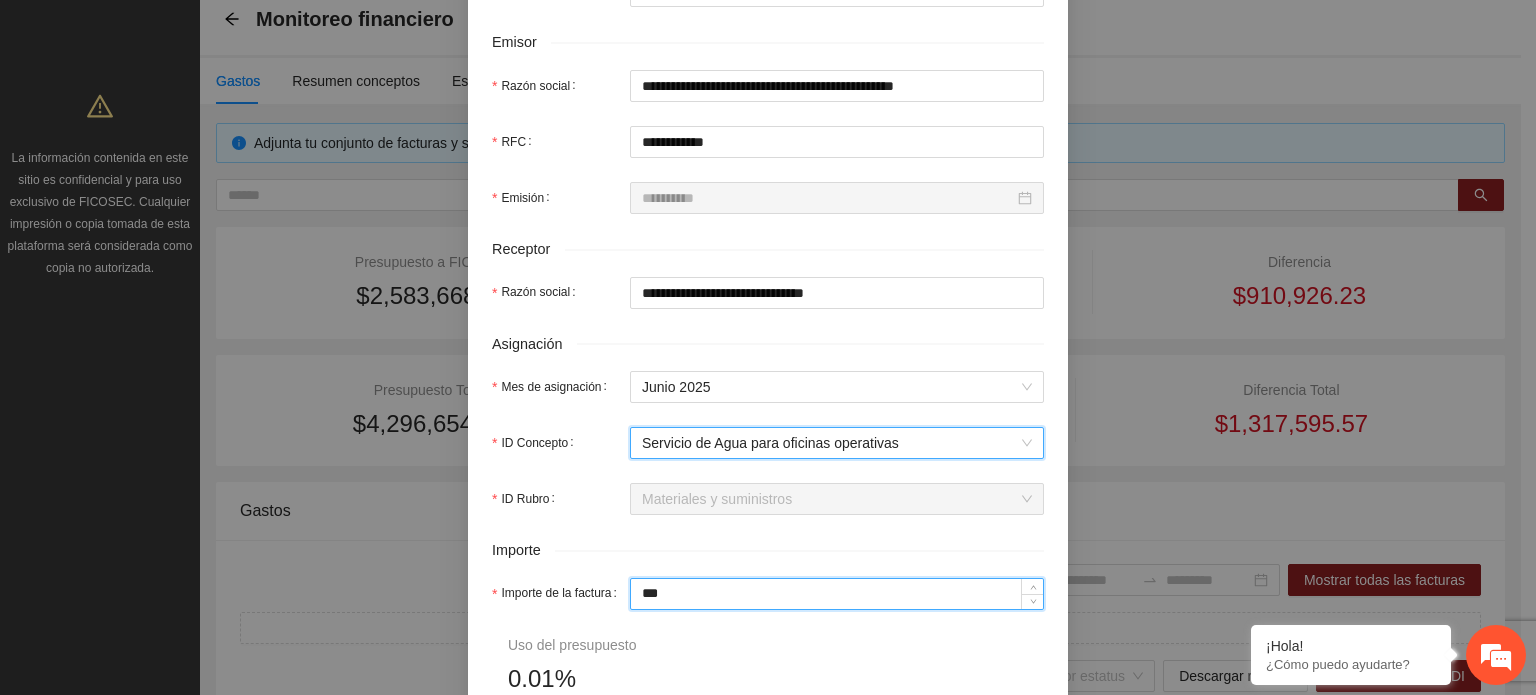 click on "***" at bounding box center (837, 594) 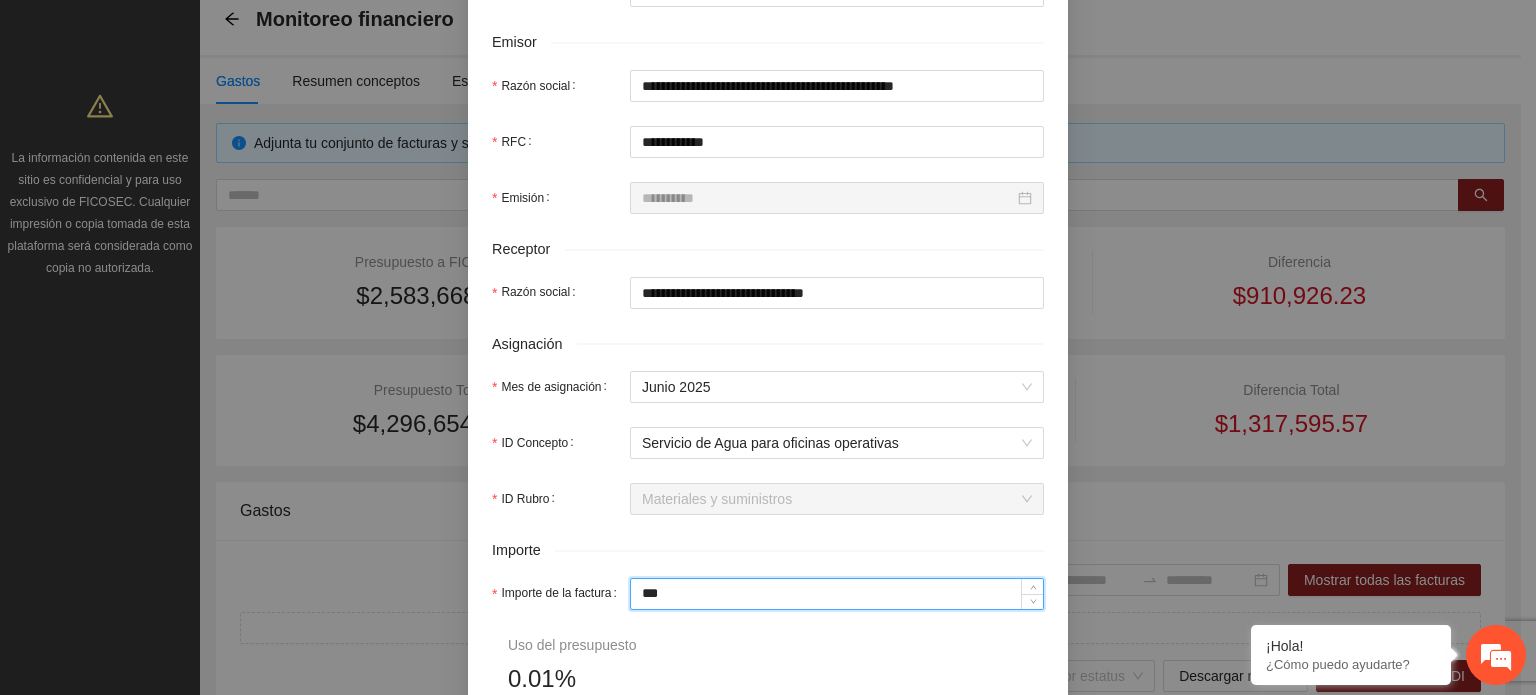 type on "**" 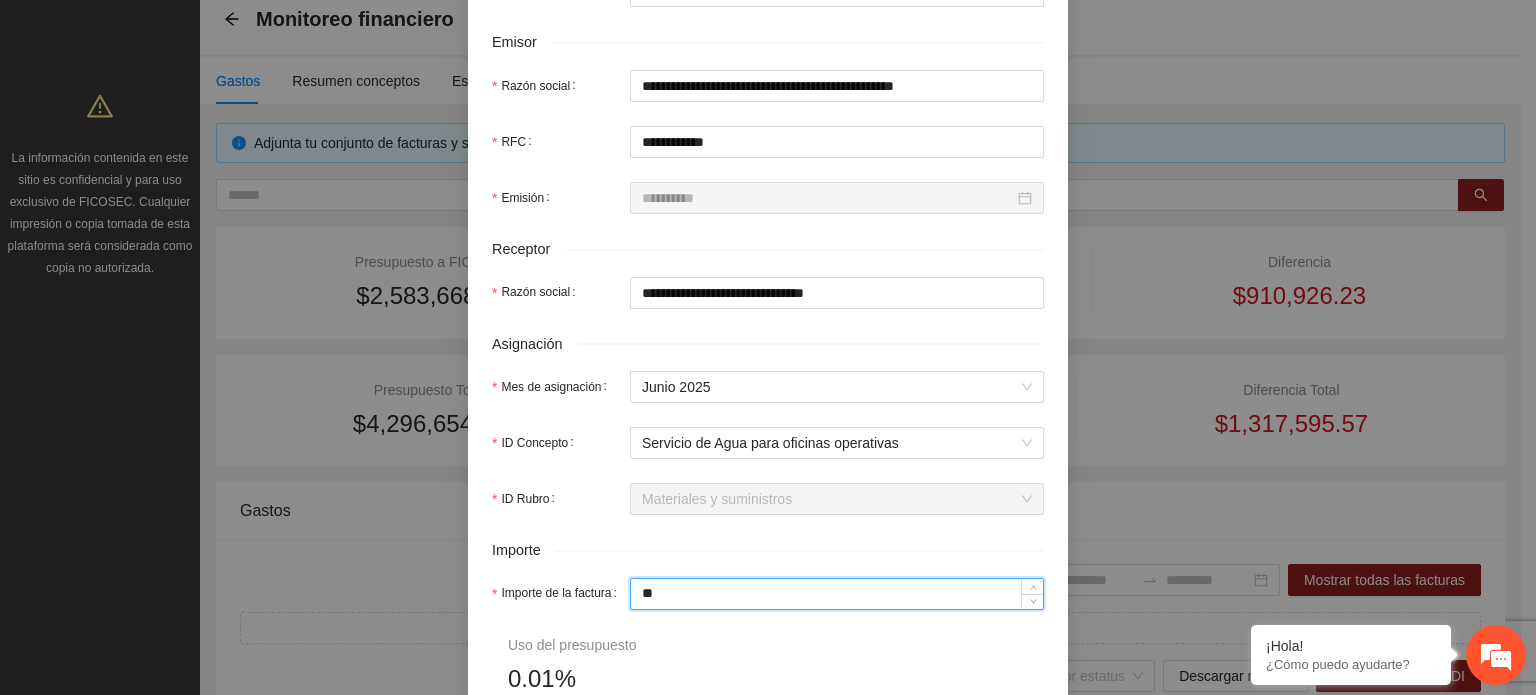 type on "*****" 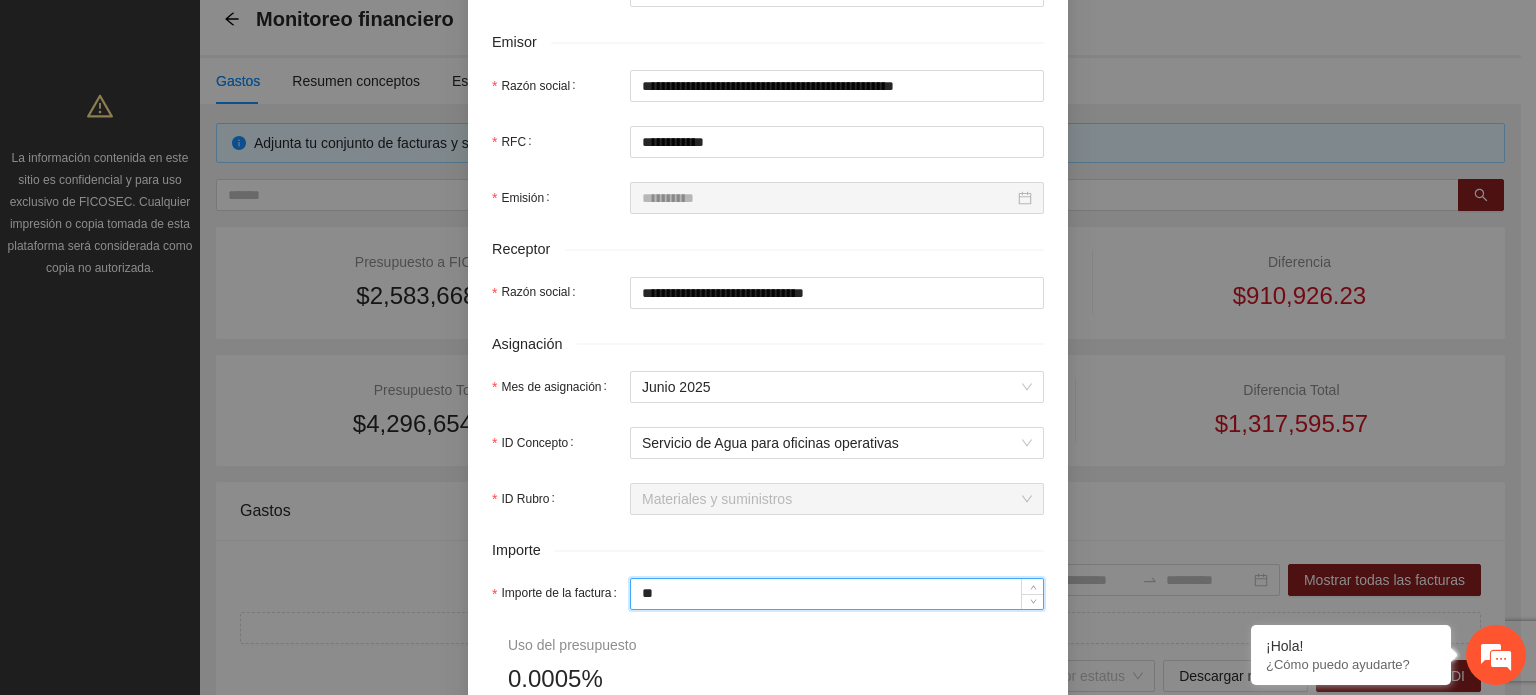 type on "***" 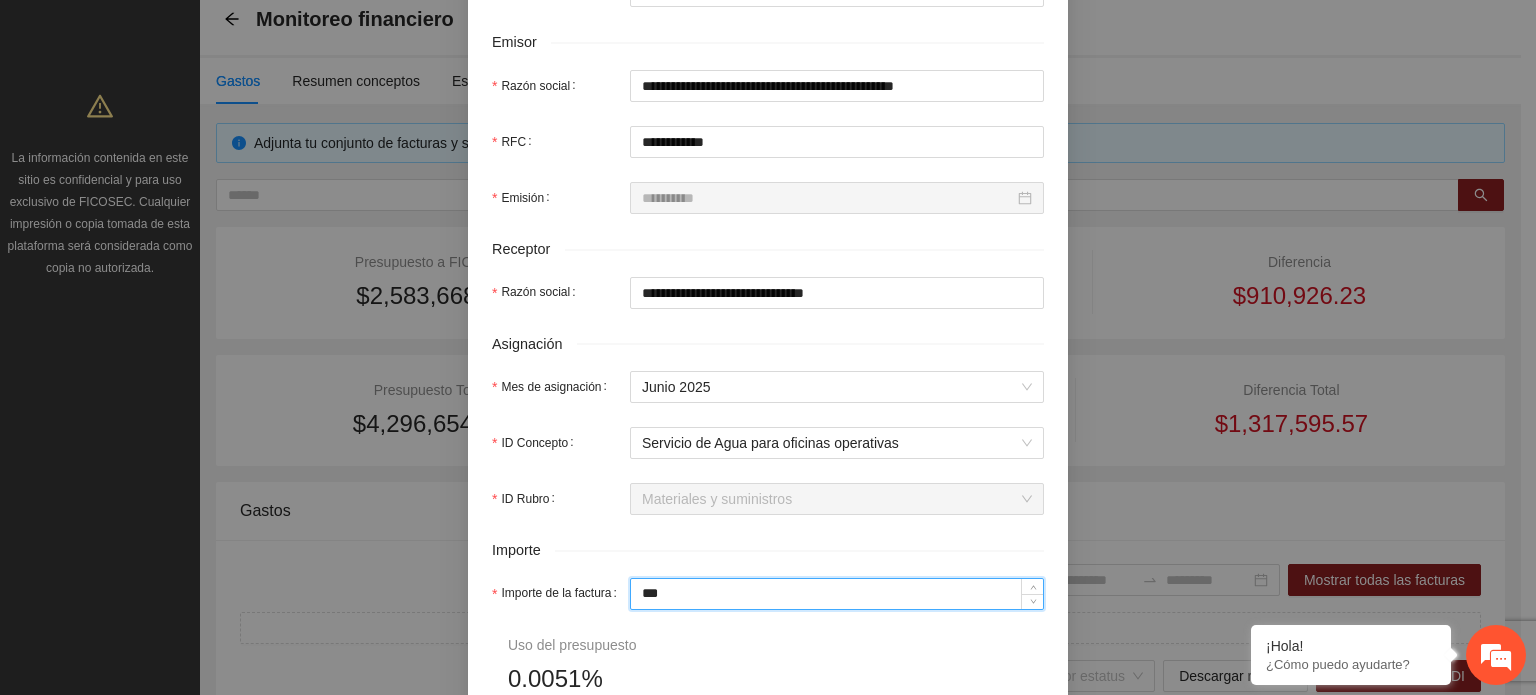 scroll, scrollTop: 700, scrollLeft: 0, axis: vertical 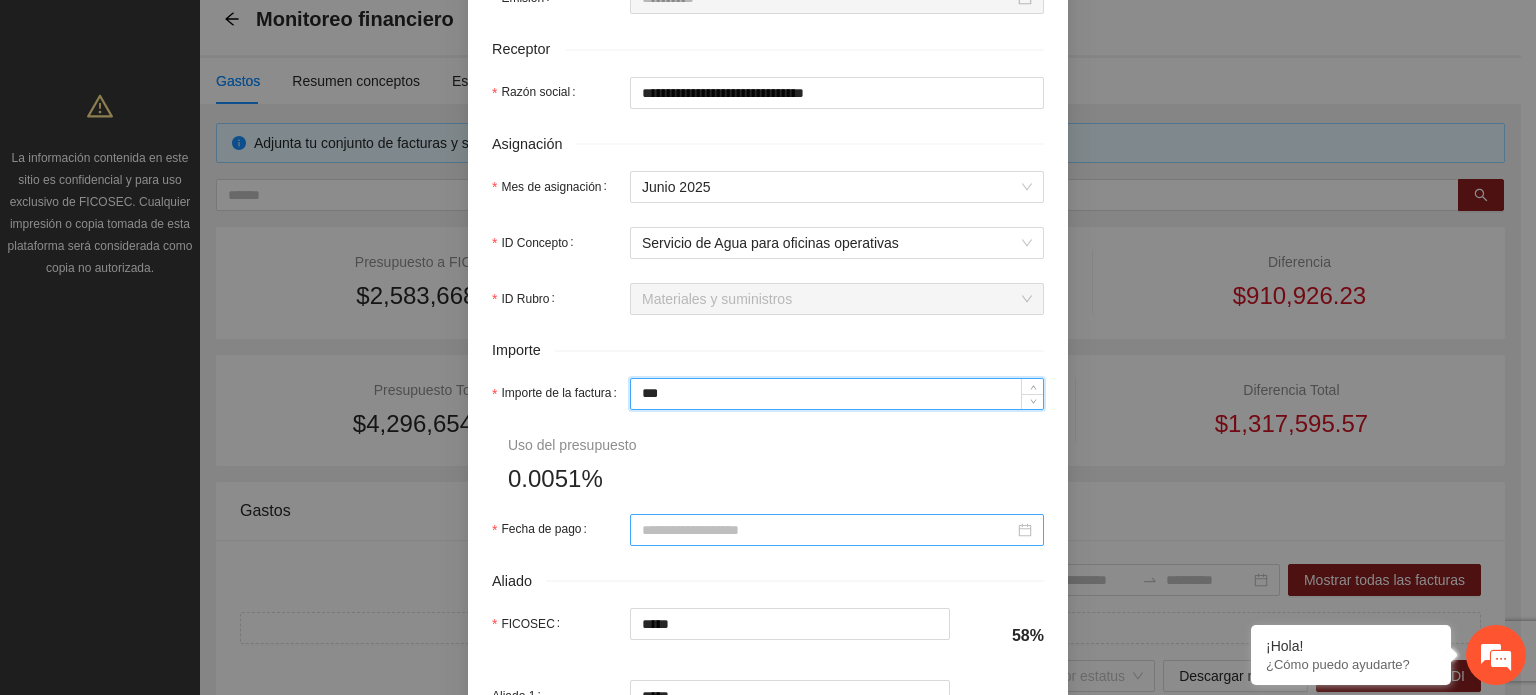 type on "***" 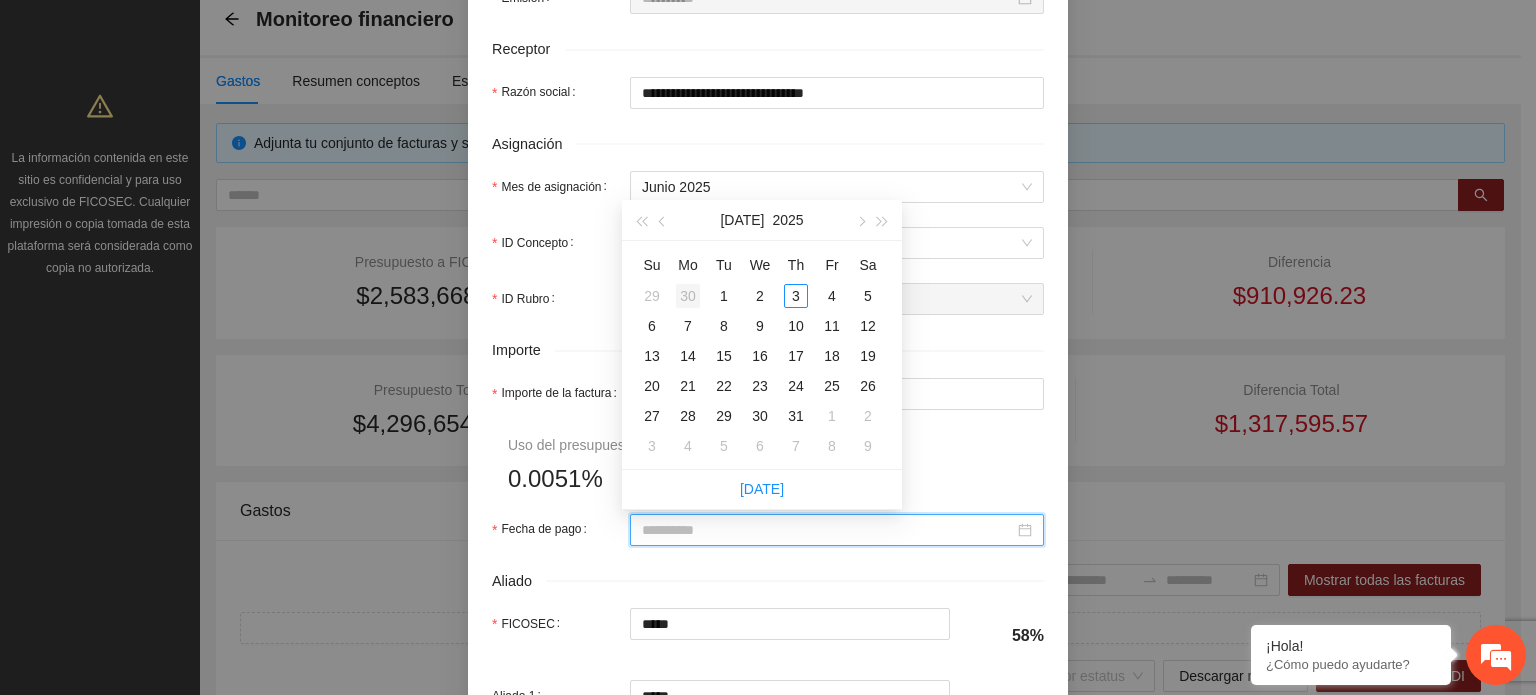 type on "**********" 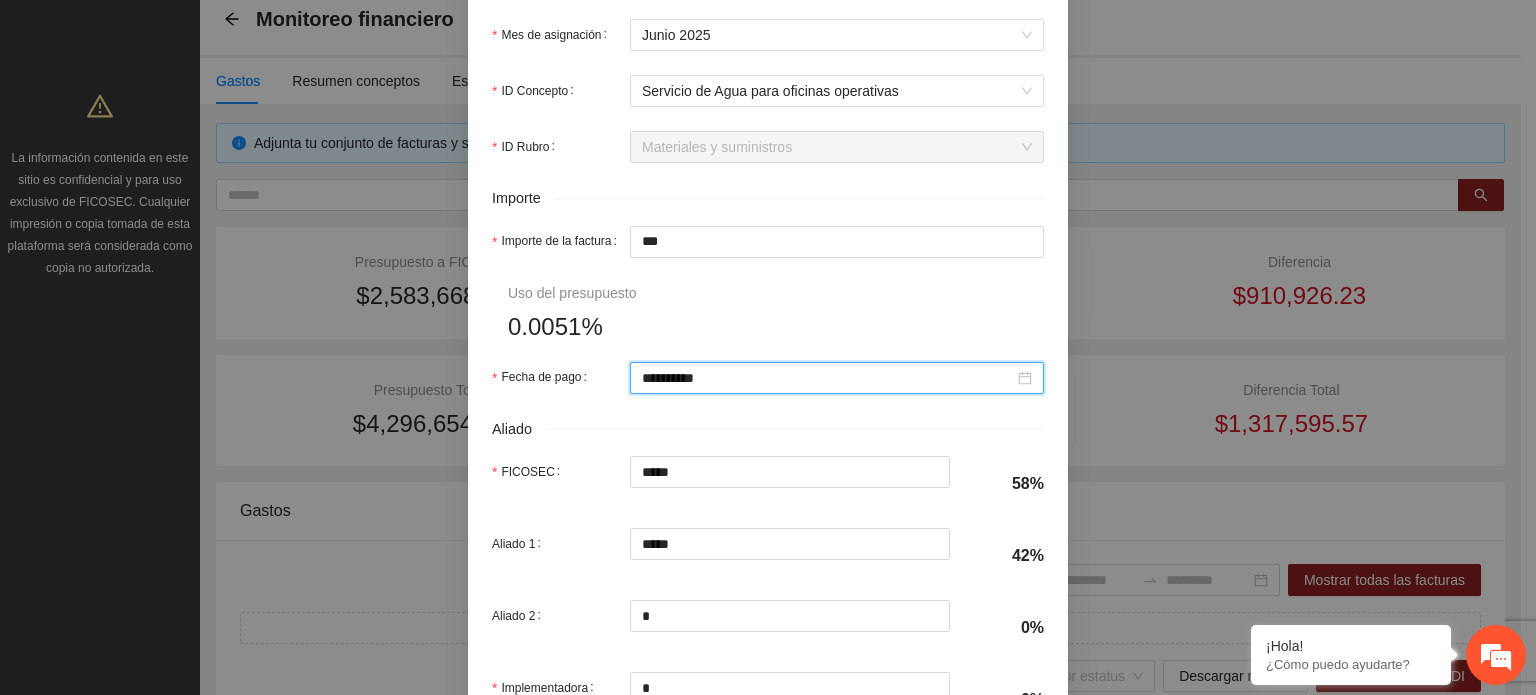 scroll, scrollTop: 1001, scrollLeft: 0, axis: vertical 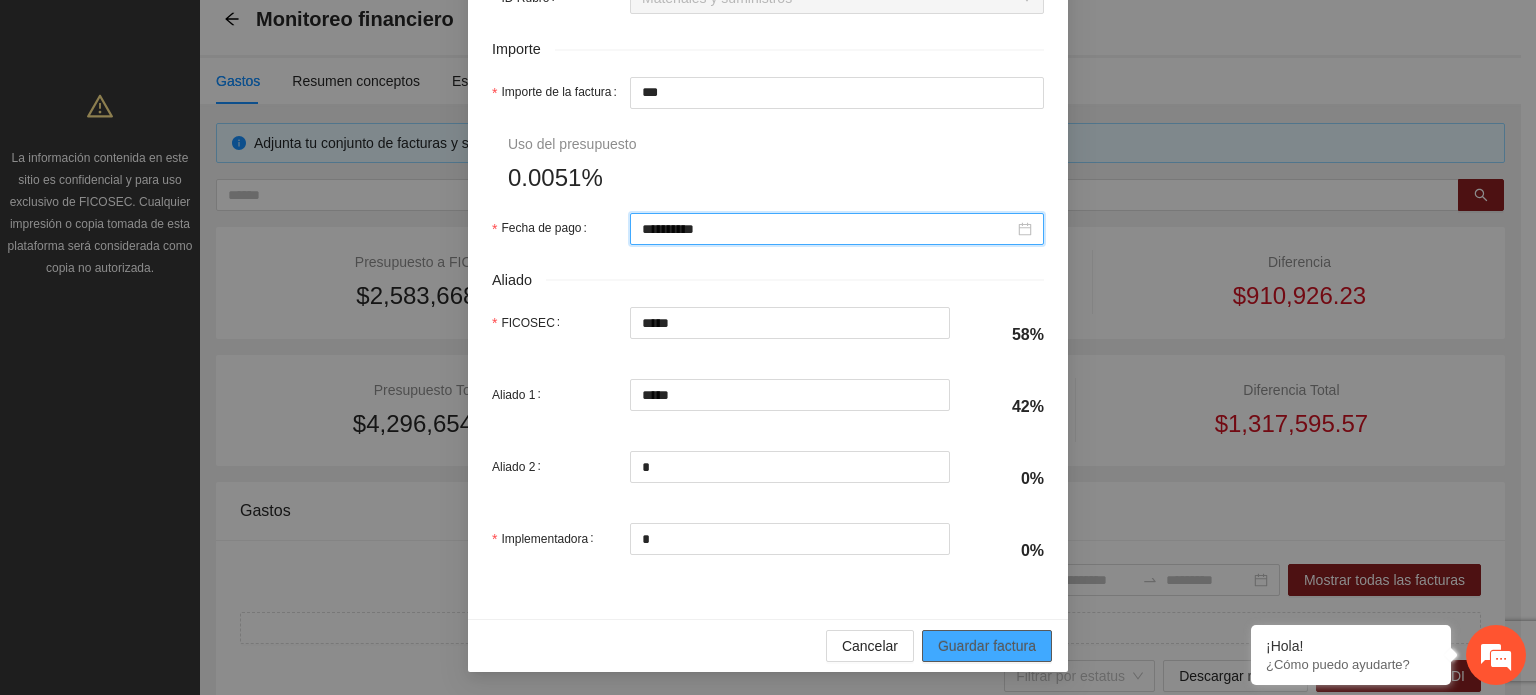 click on "Guardar factura" at bounding box center [987, 646] 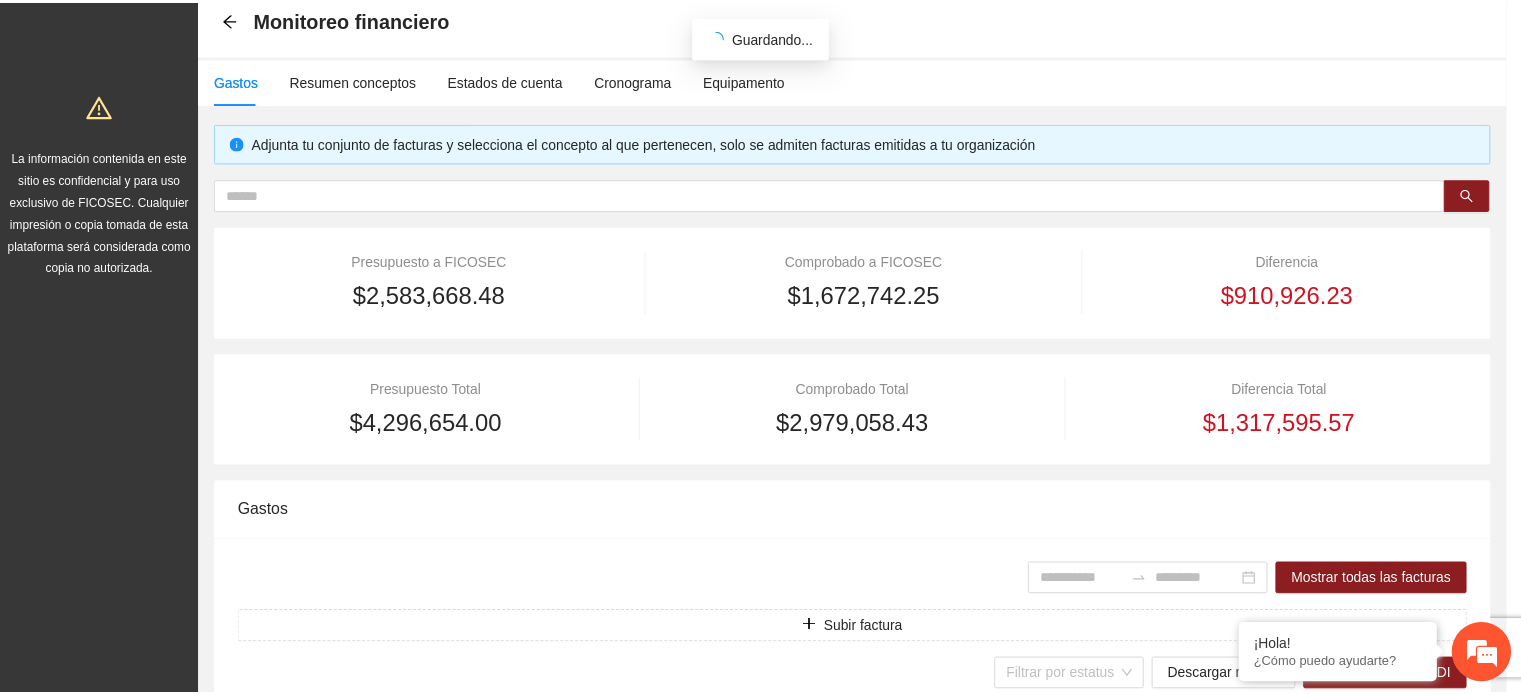 scroll, scrollTop: 841, scrollLeft: 0, axis: vertical 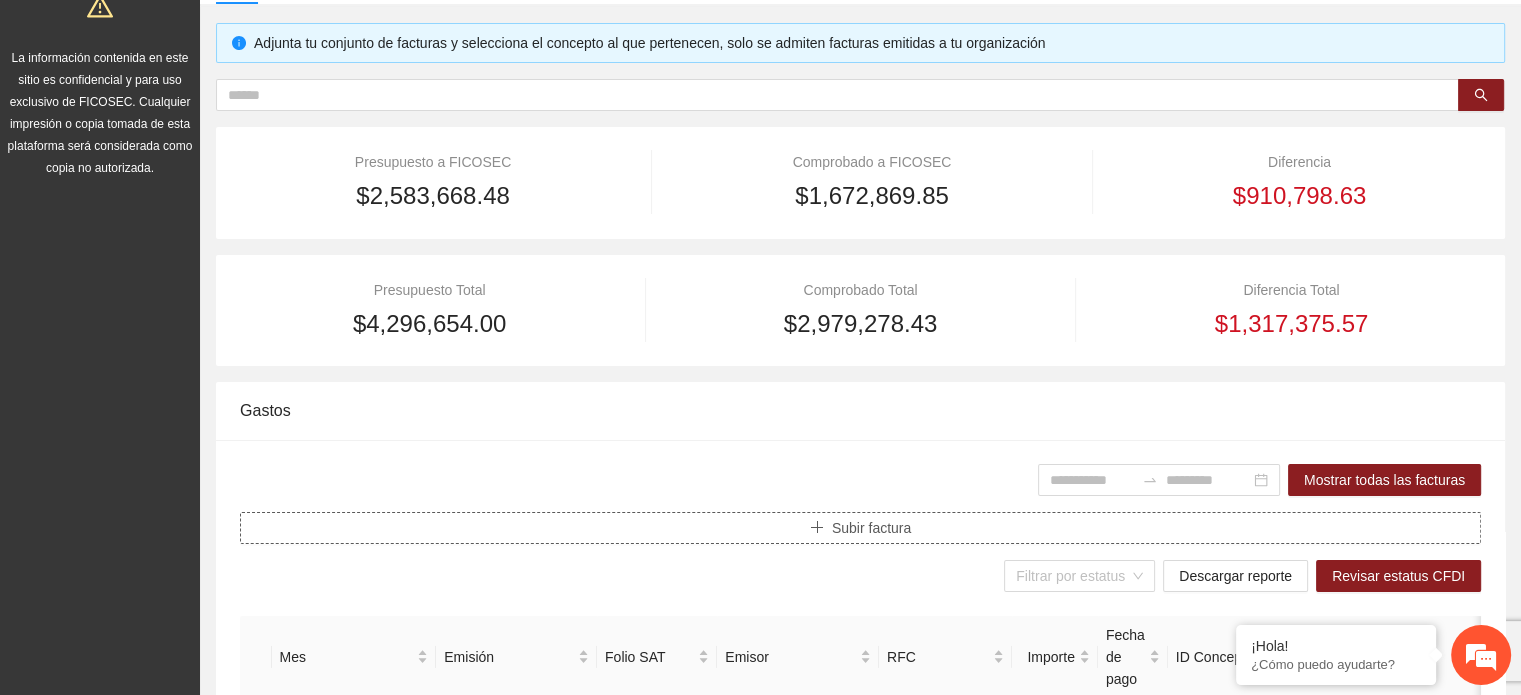 click on "Subir factura" at bounding box center [871, 528] 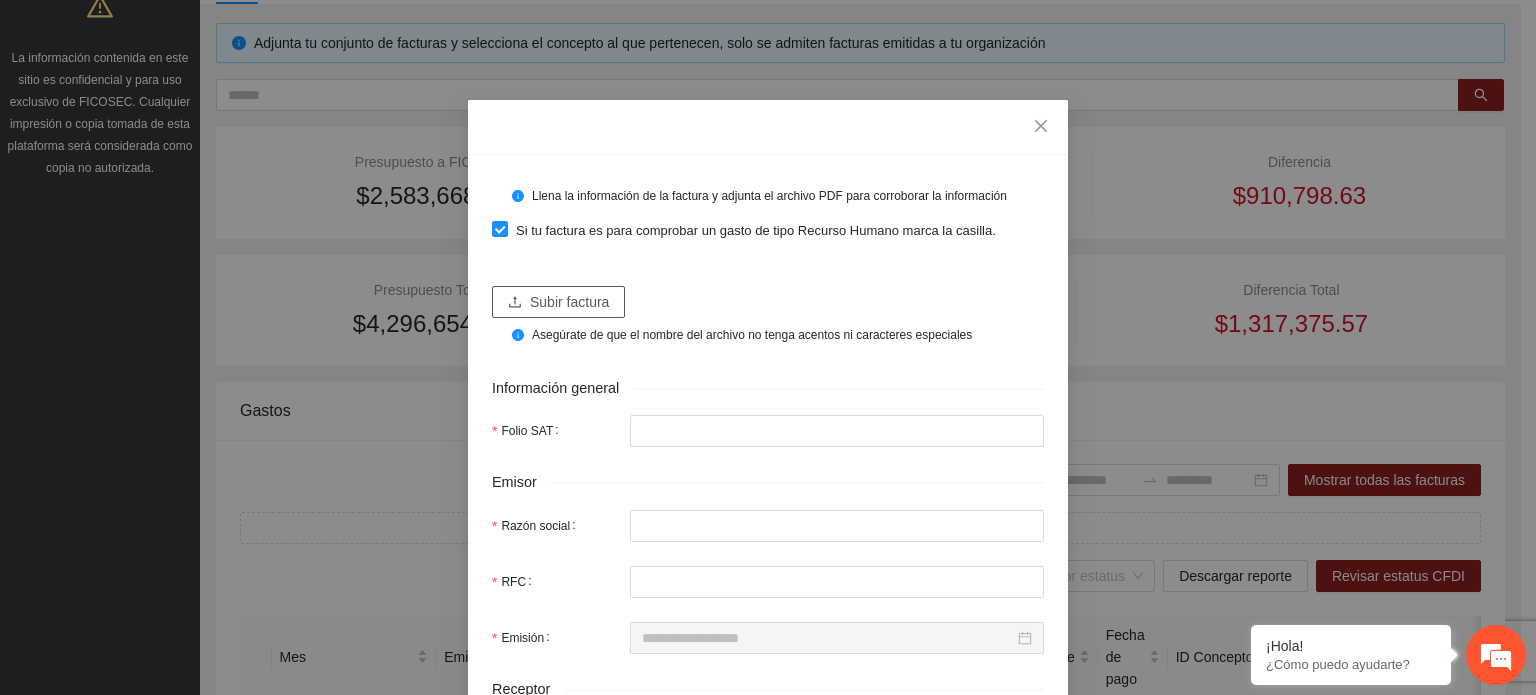 click on "Subir factura" at bounding box center [569, 302] 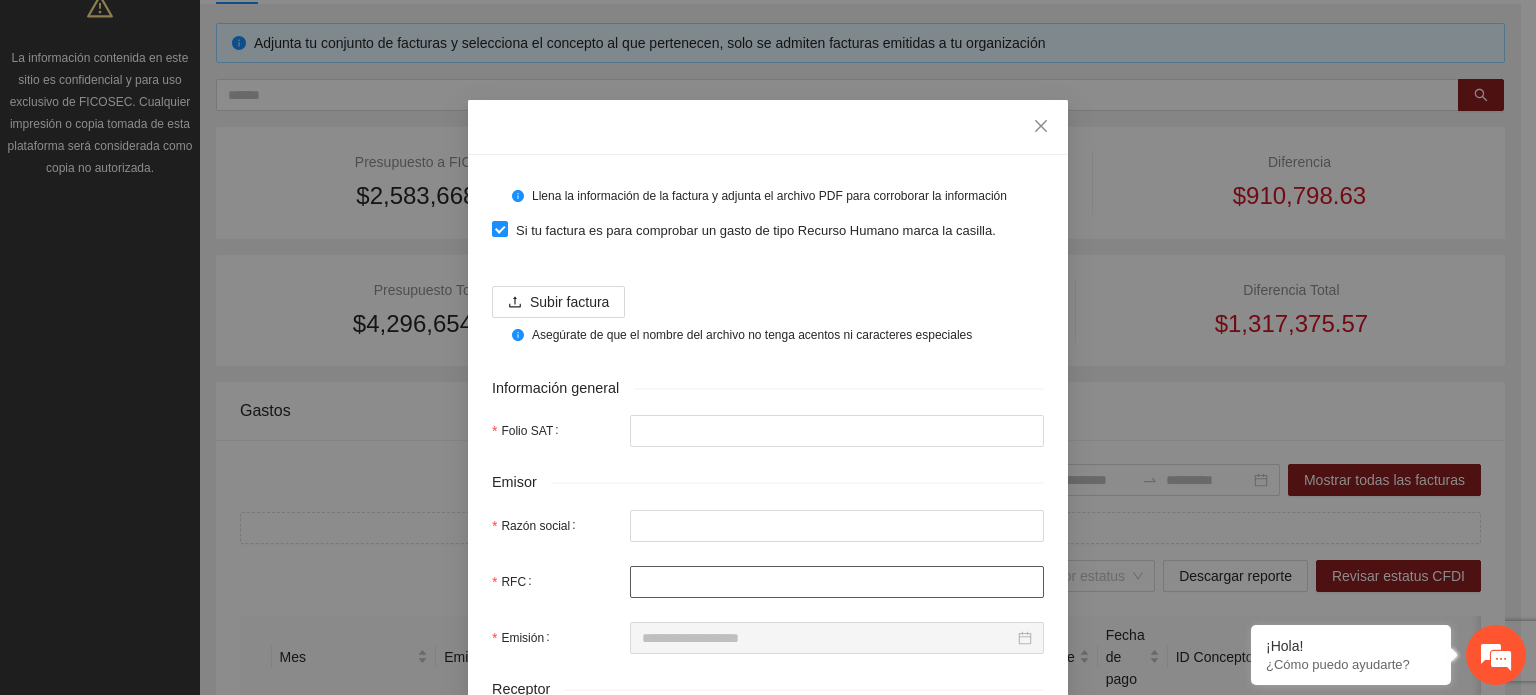click on "RFC" at bounding box center [837, 582] 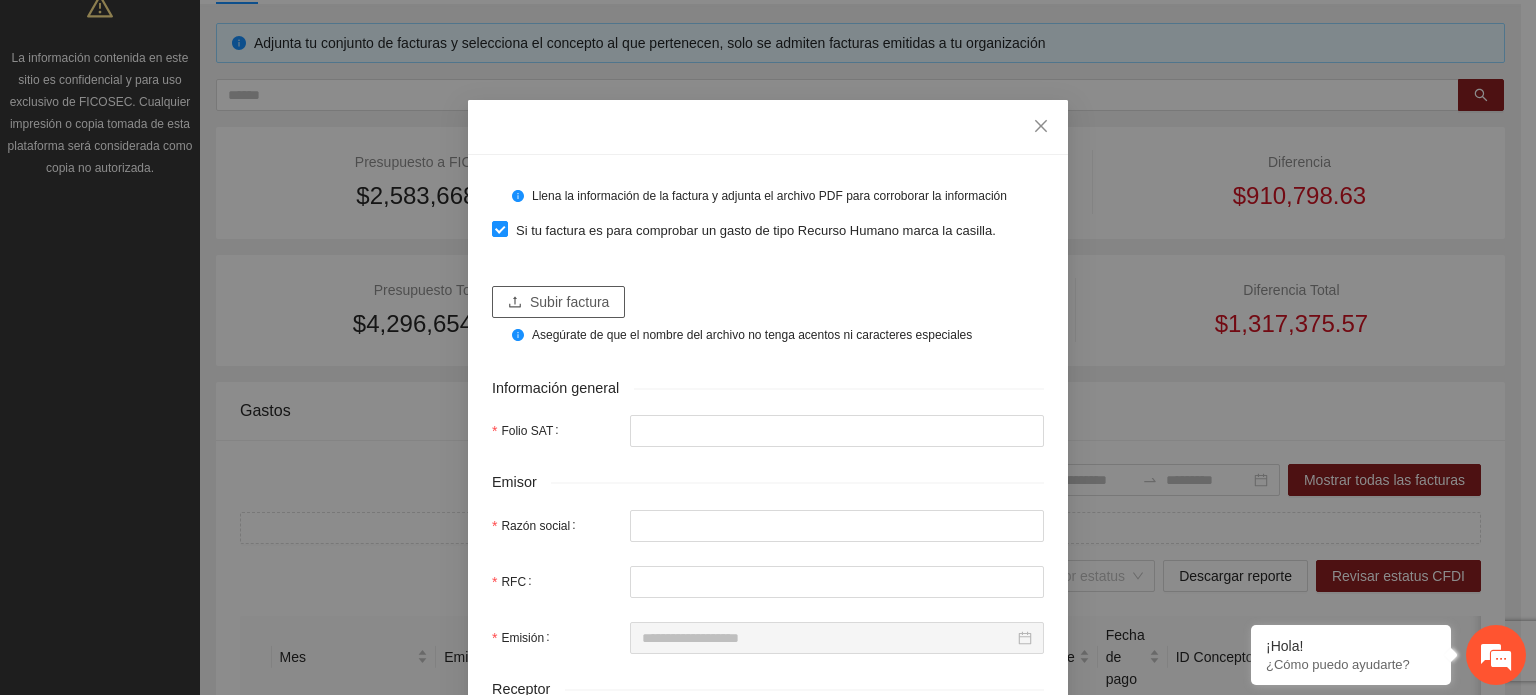 click on "Subir factura" at bounding box center [569, 302] 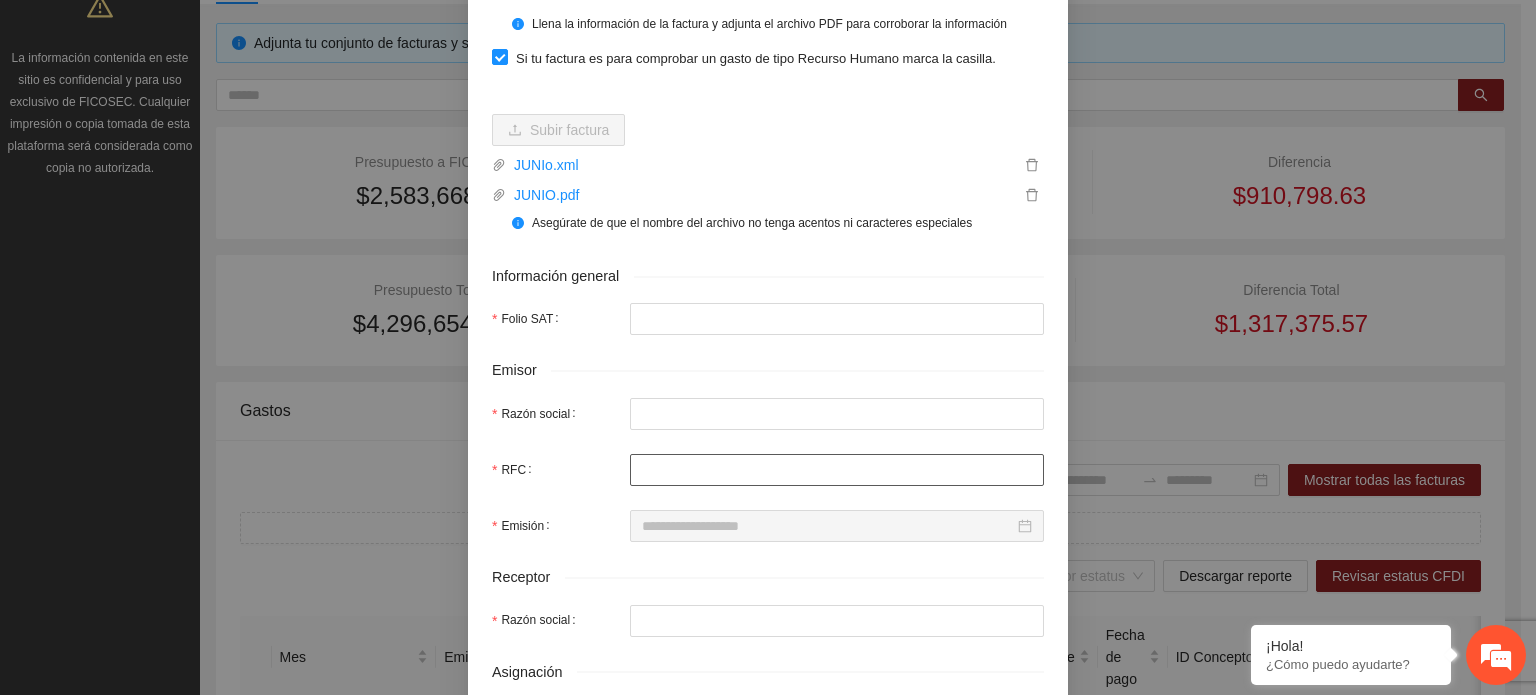 type on "**********" 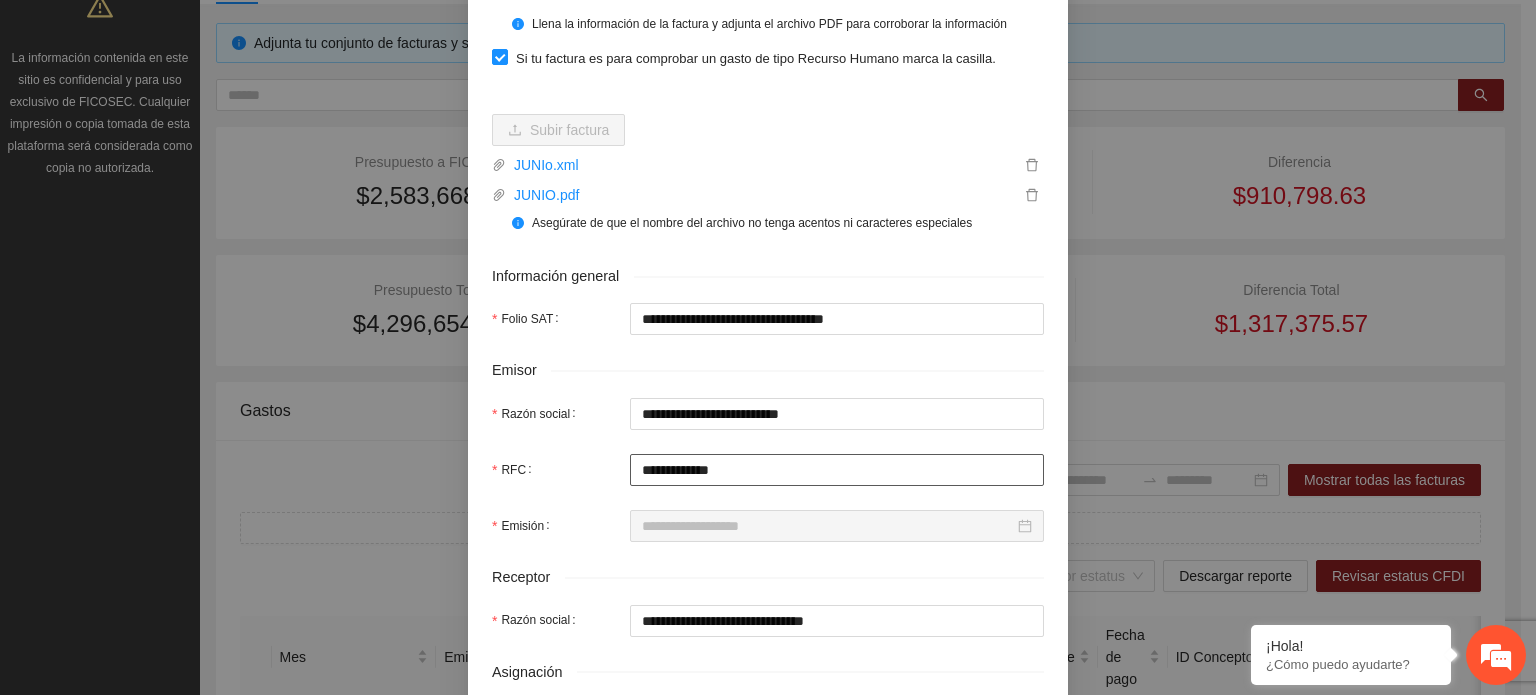 type on "**********" 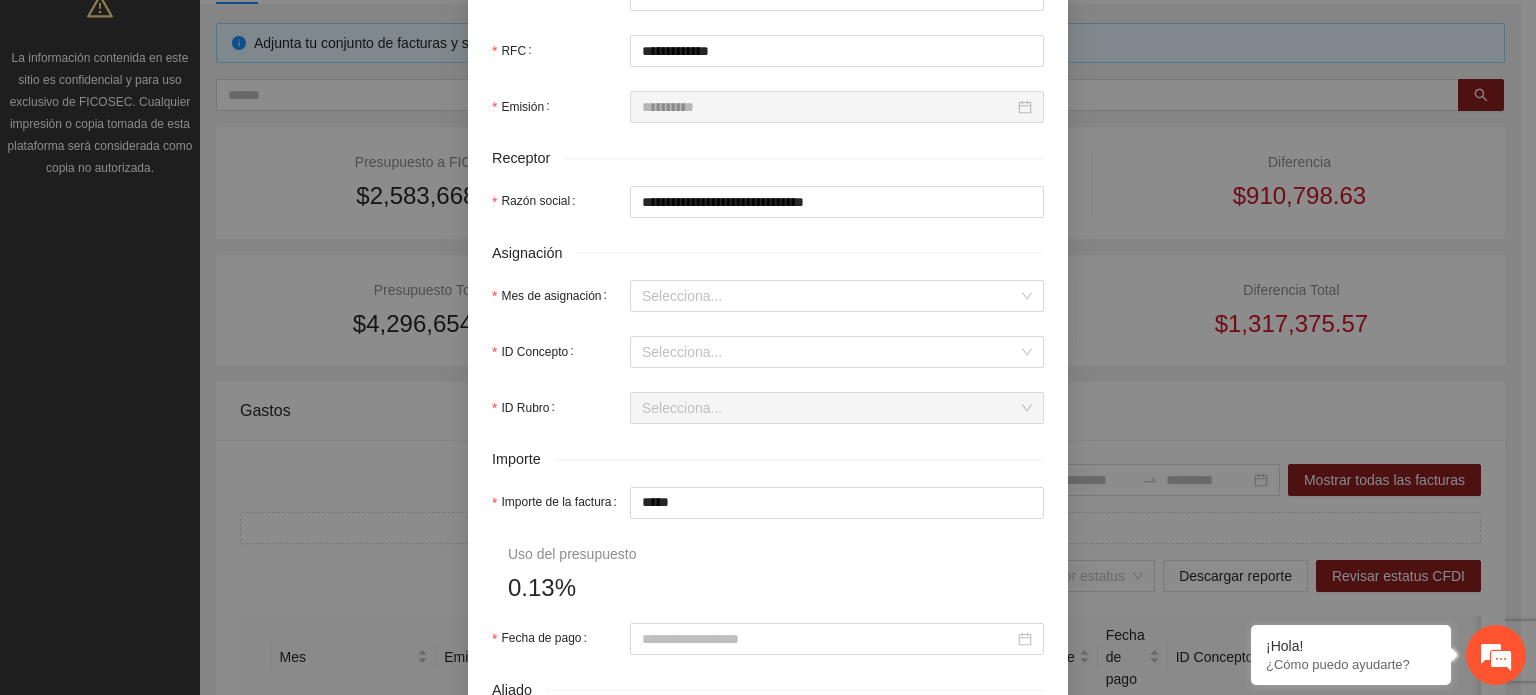scroll, scrollTop: 600, scrollLeft: 0, axis: vertical 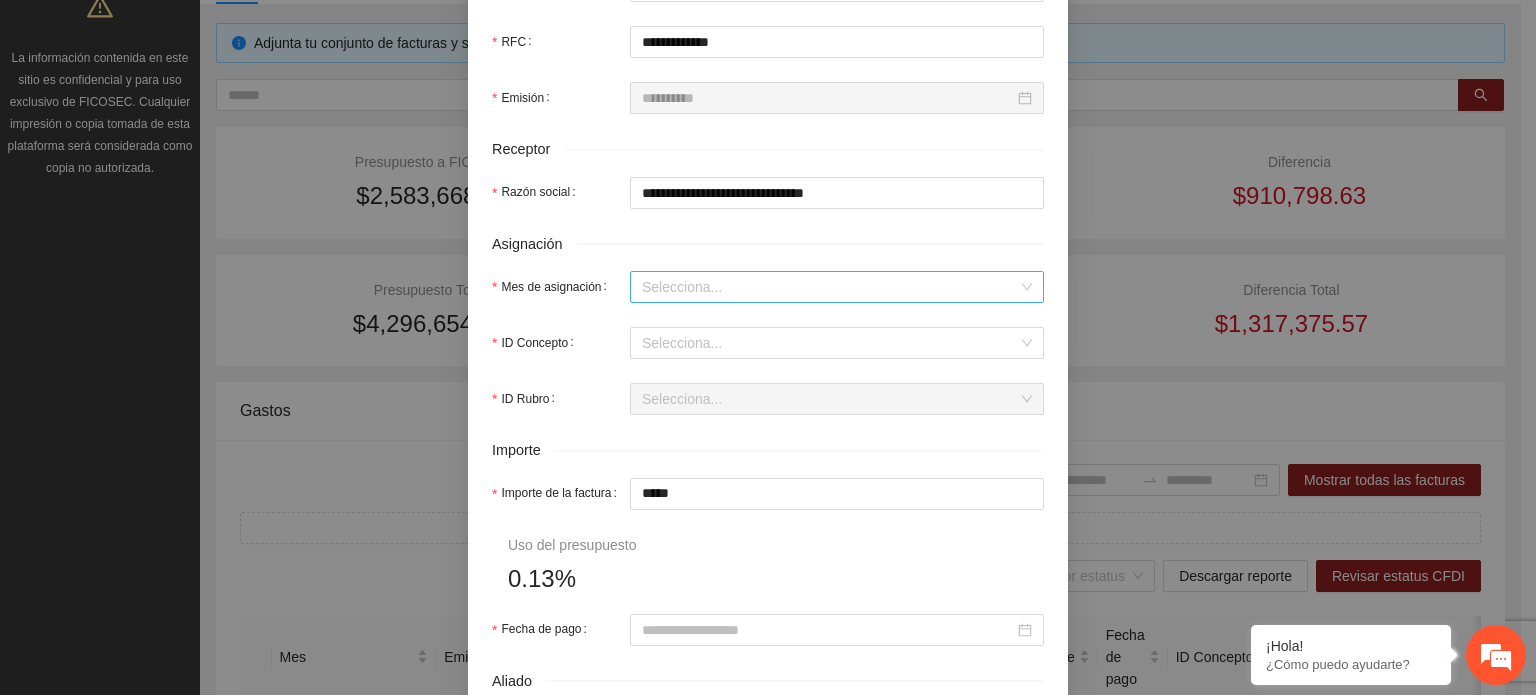 click on "Mes de asignación" at bounding box center [830, 287] 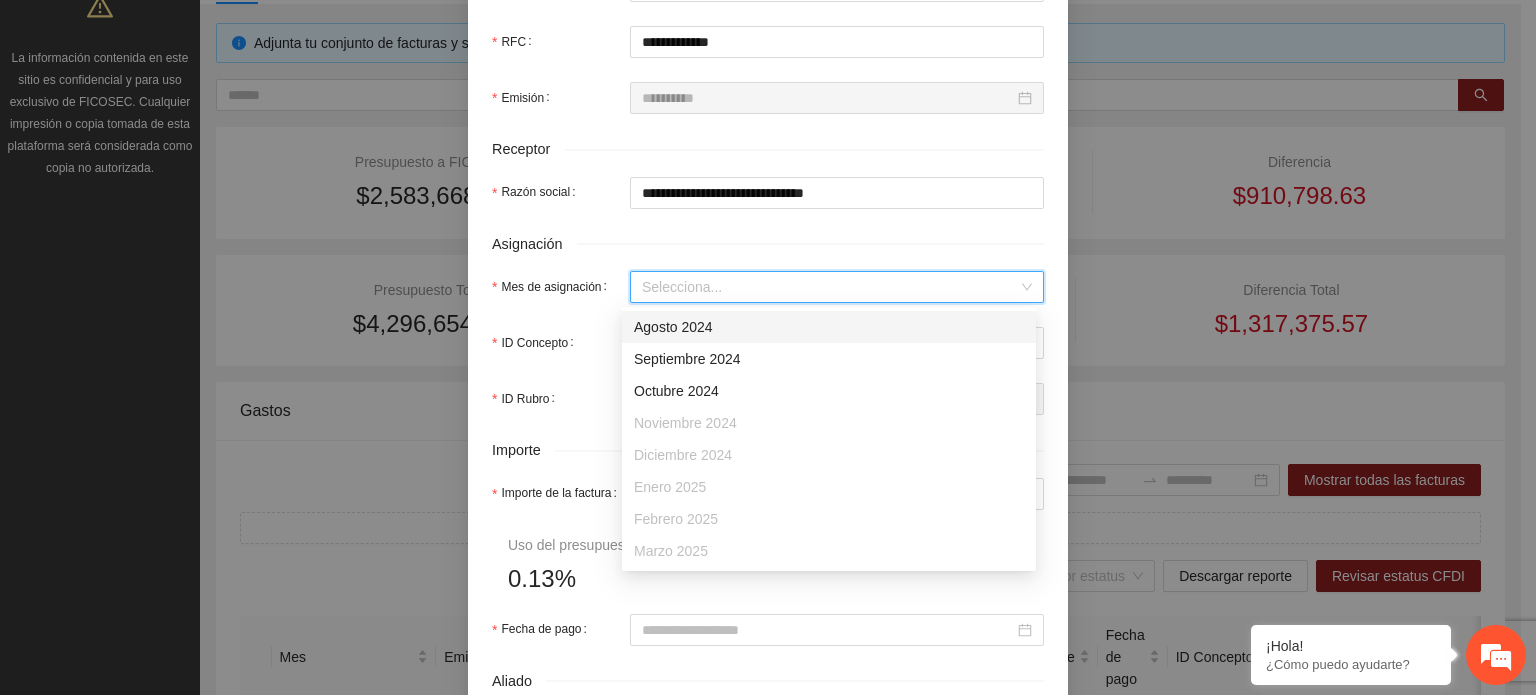 scroll, scrollTop: 128, scrollLeft: 0, axis: vertical 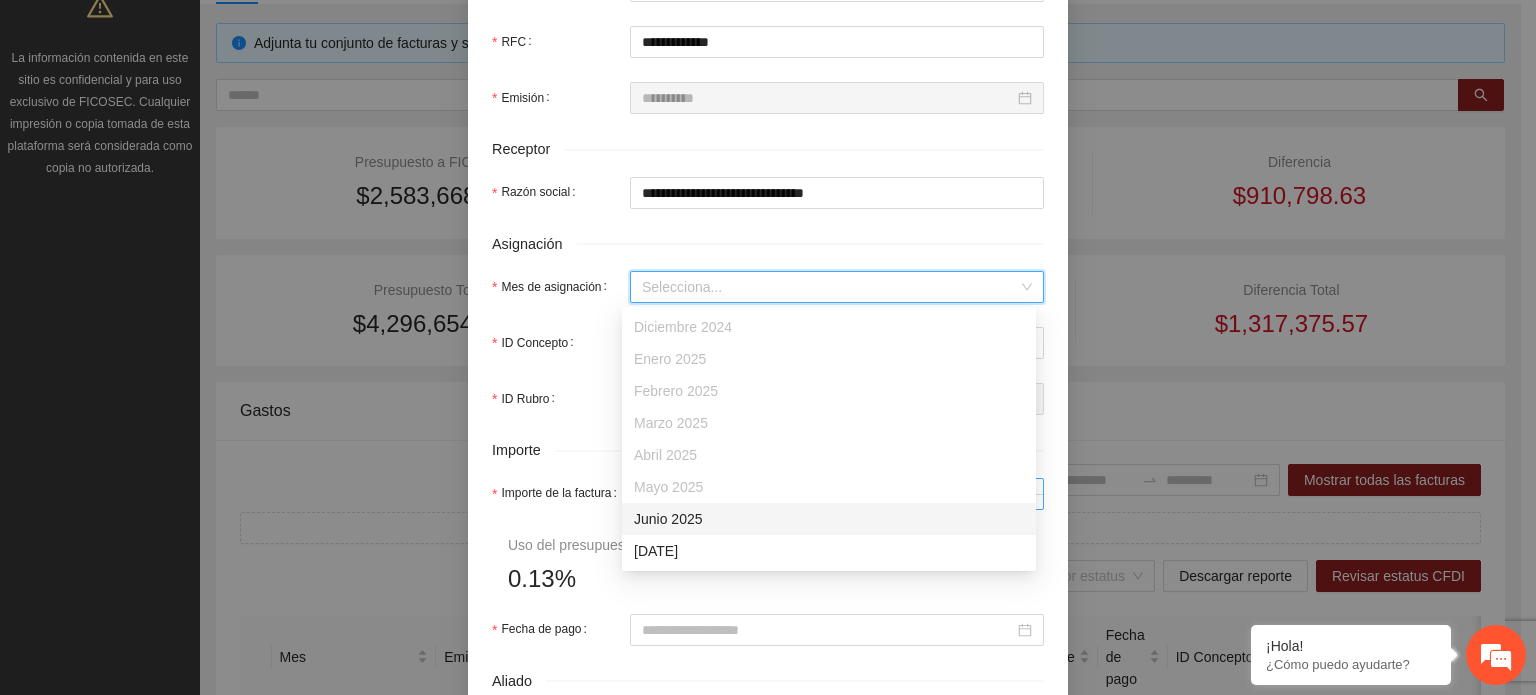 click on "Junio 2025" at bounding box center [829, 519] 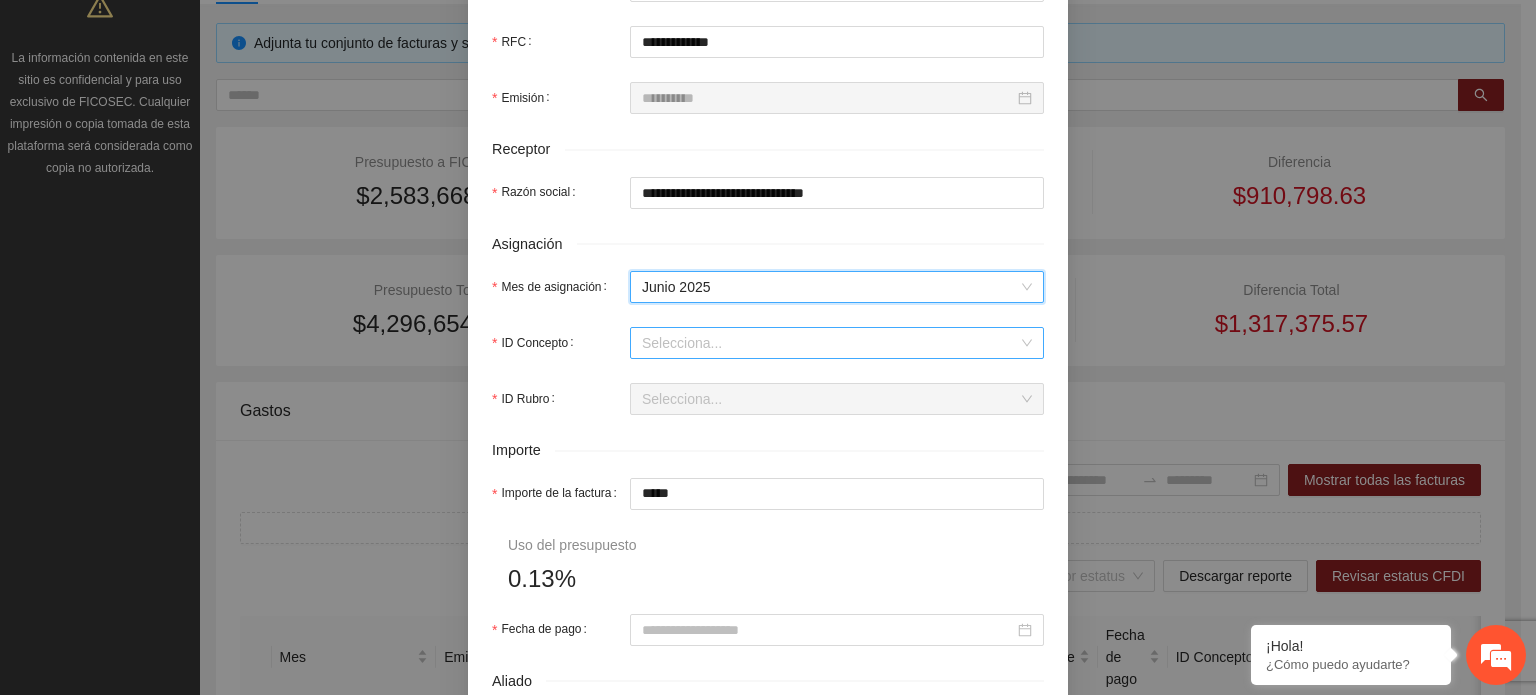 click on "ID Concepto" at bounding box center (830, 343) 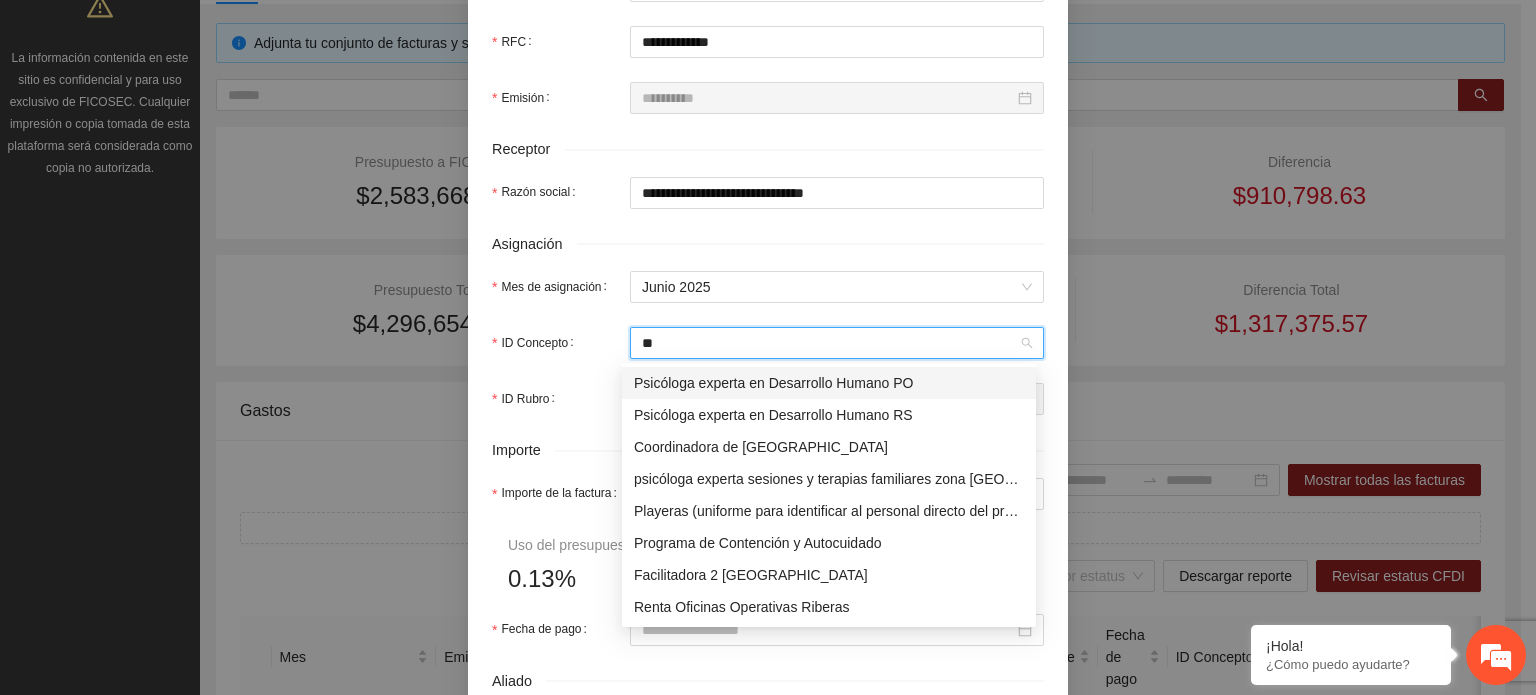 type on "***" 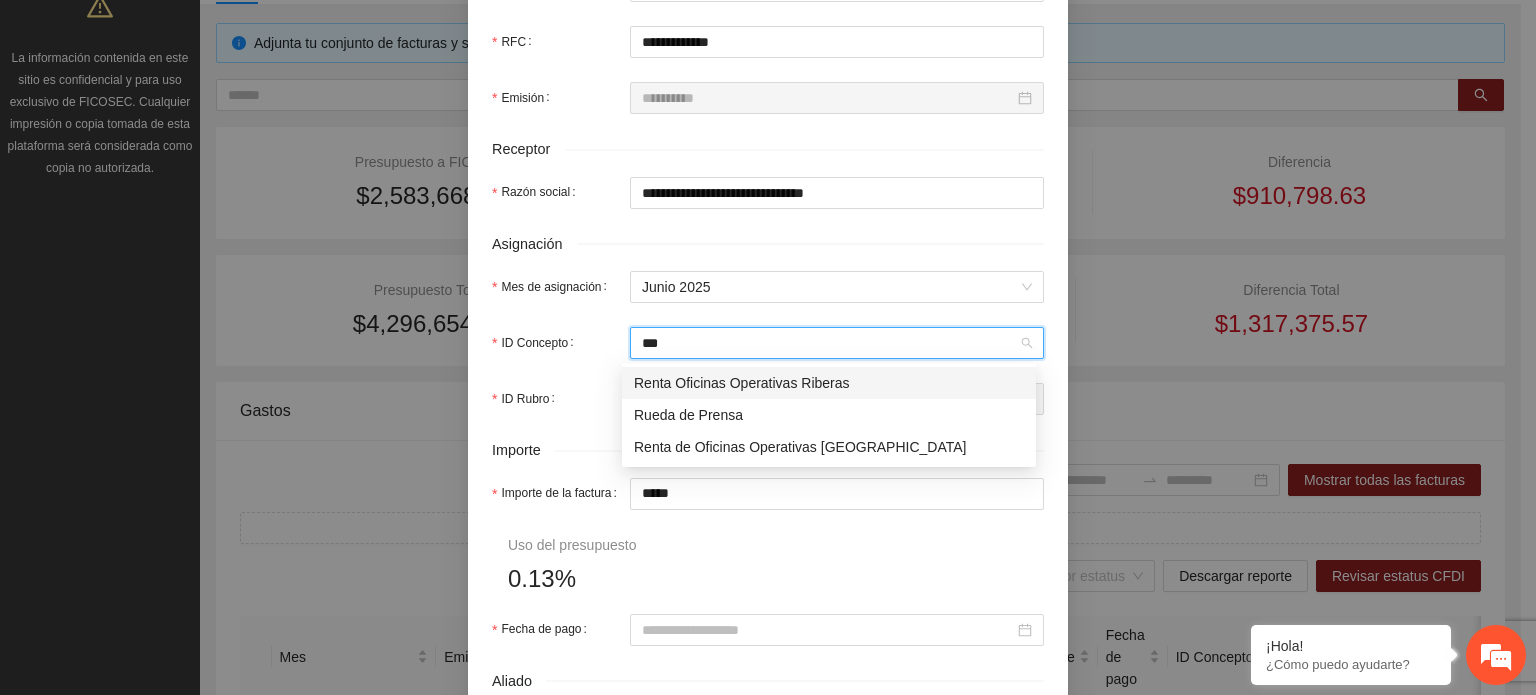 click on "Renta Oficinas Operativas Riberas" at bounding box center (829, 383) 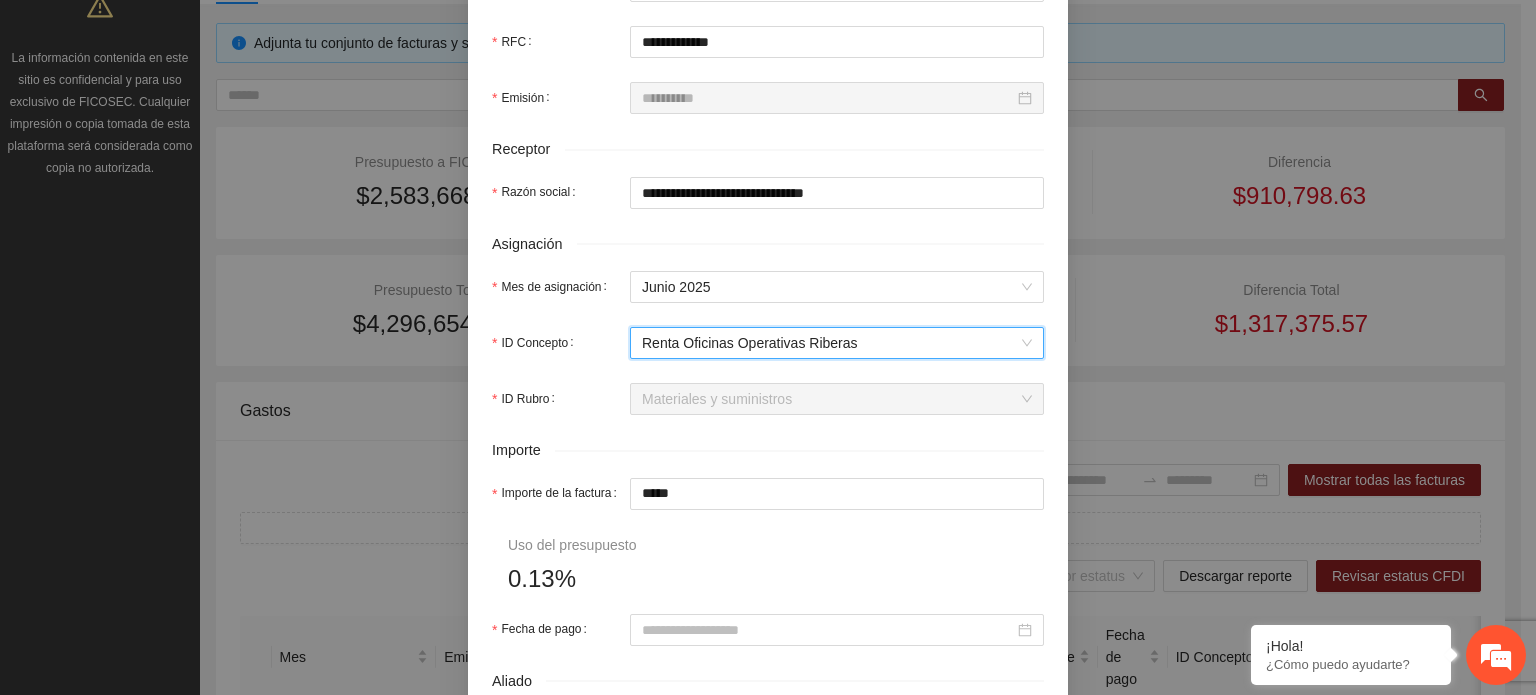 scroll, scrollTop: 700, scrollLeft: 0, axis: vertical 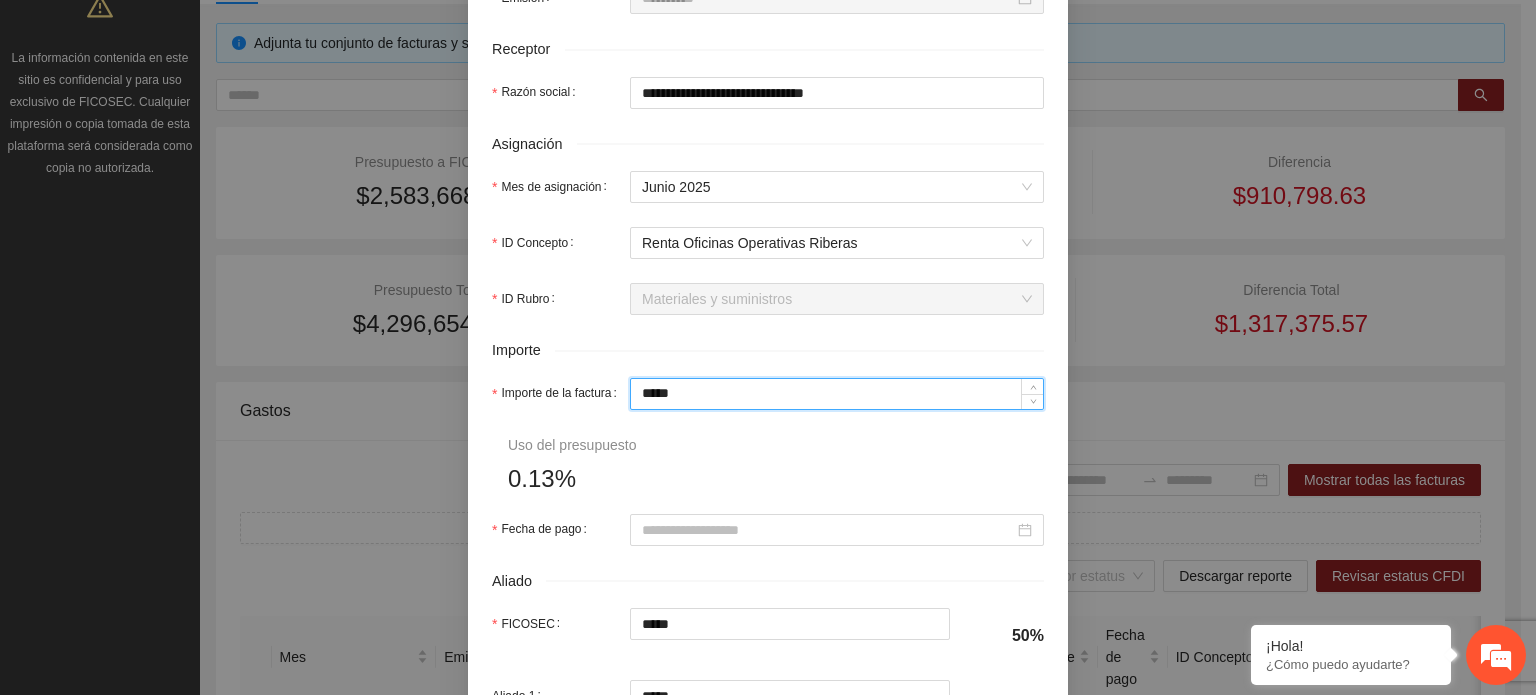 drag, startPoint x: 630, startPoint y: 389, endPoint x: 426, endPoint y: 380, distance: 204.19843 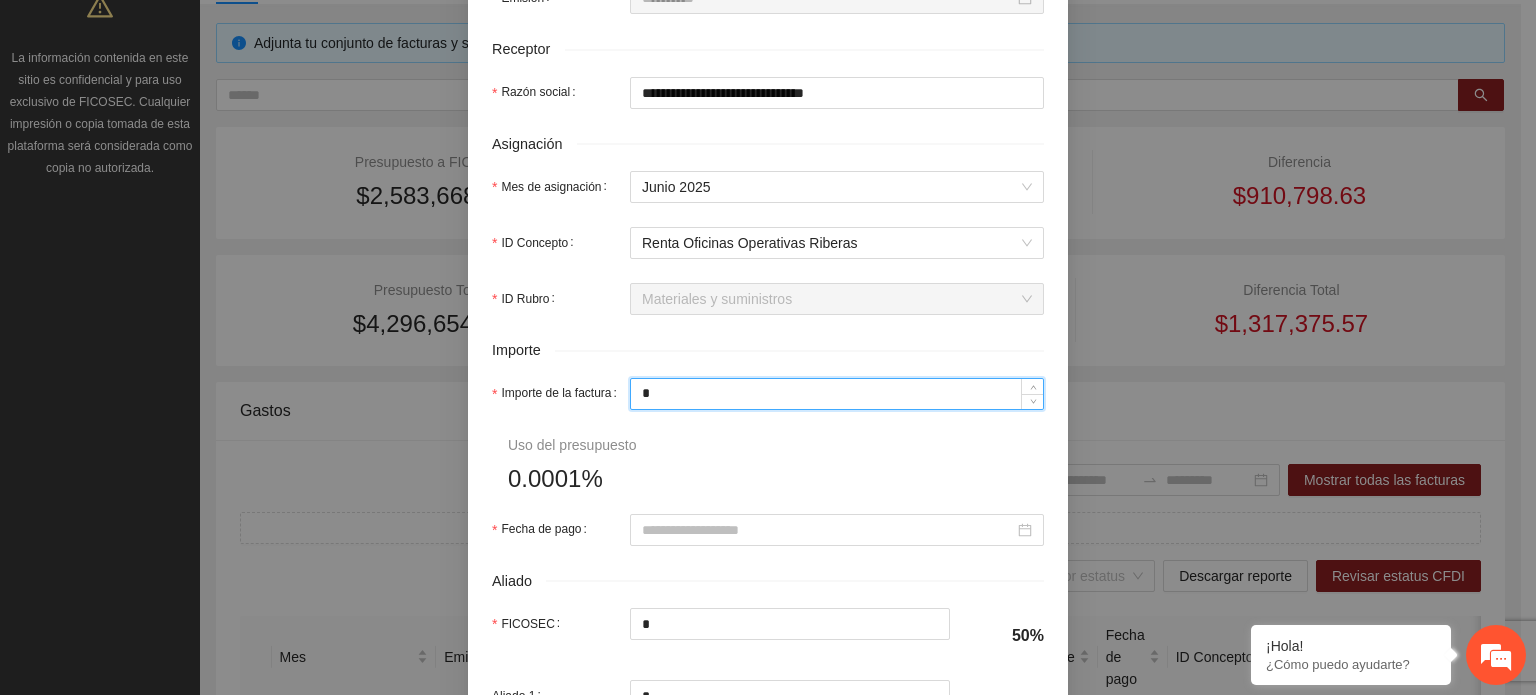 type on "**" 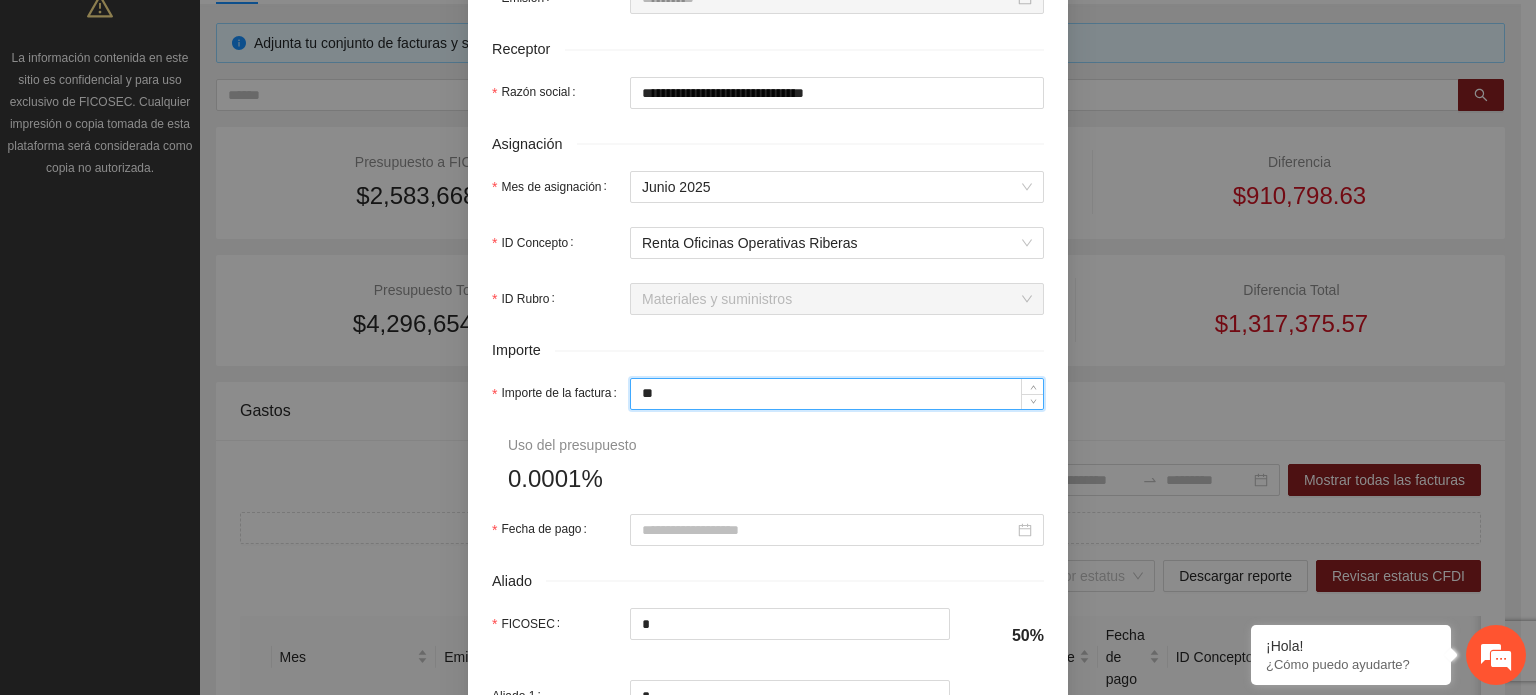 type on "****" 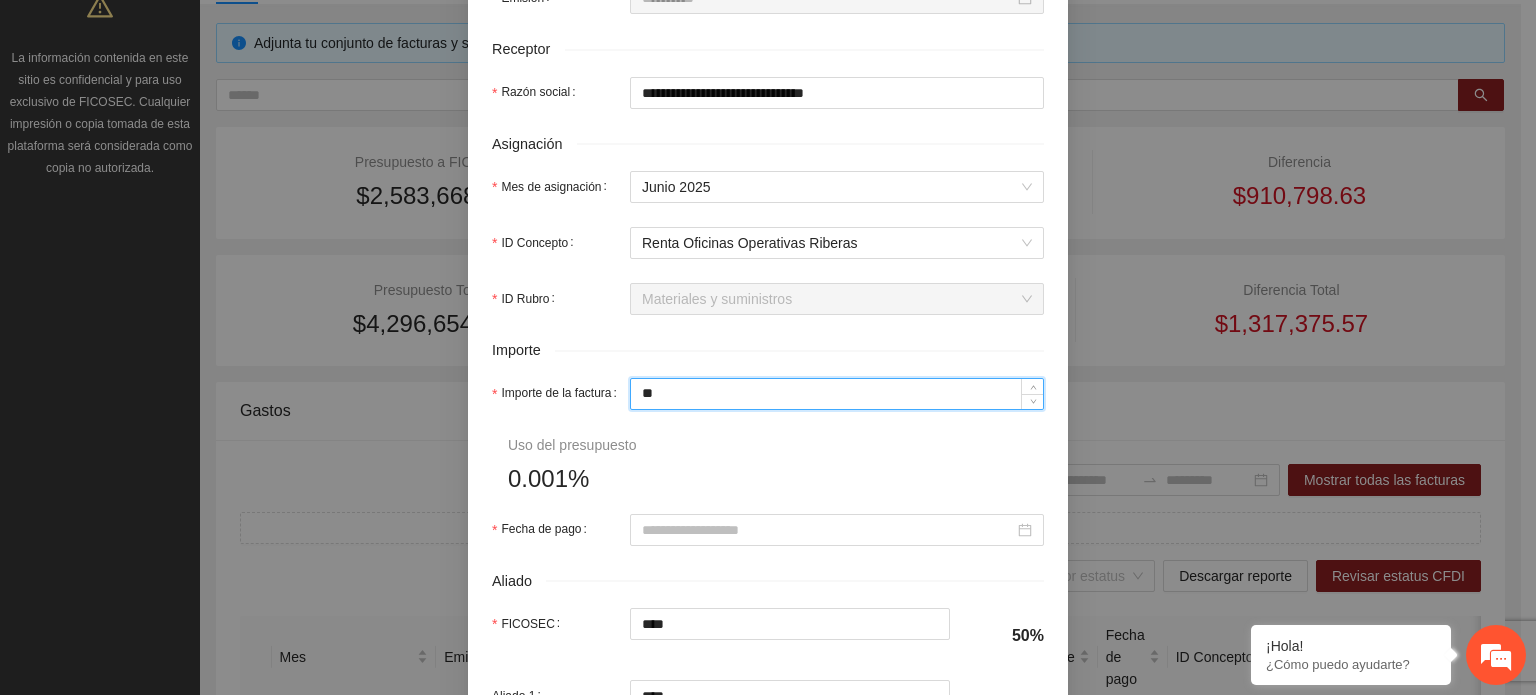type on "***" 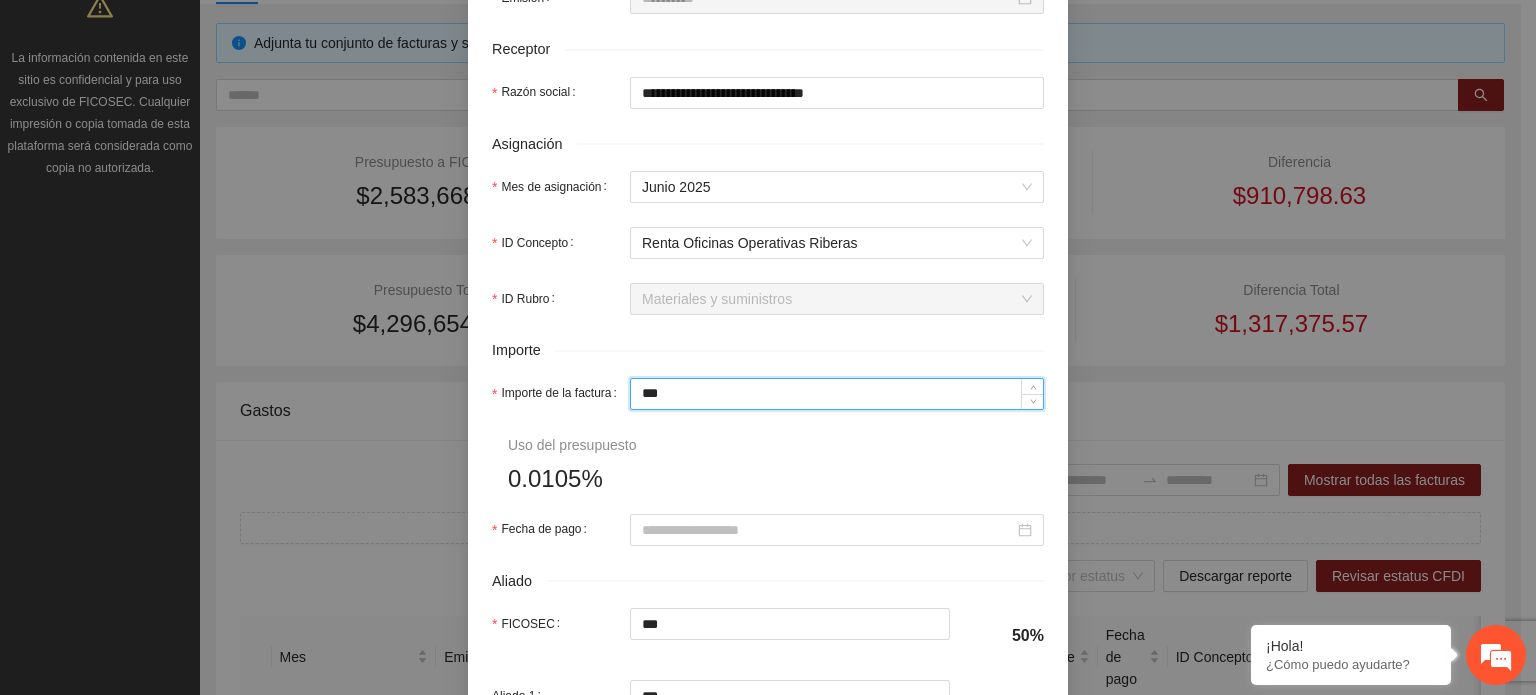type on "*****" 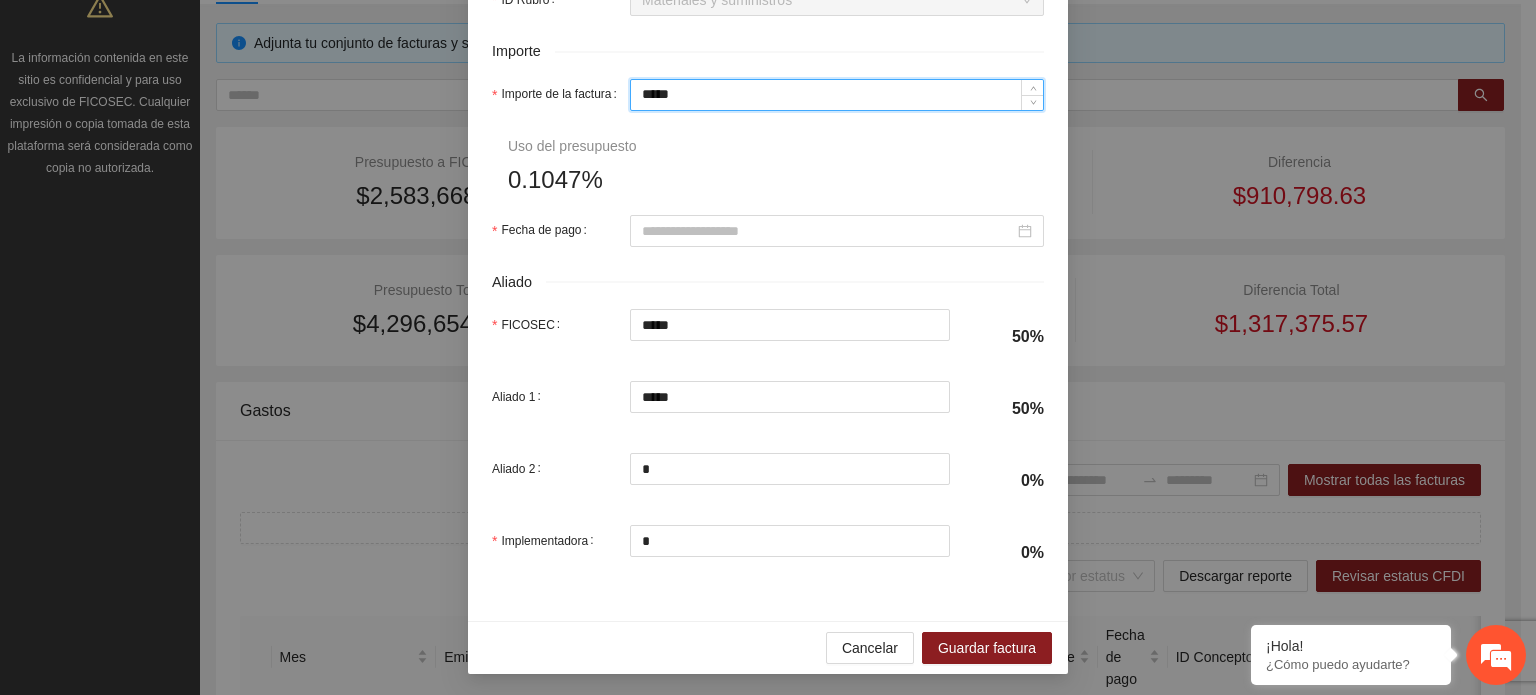scroll, scrollTop: 1001, scrollLeft: 0, axis: vertical 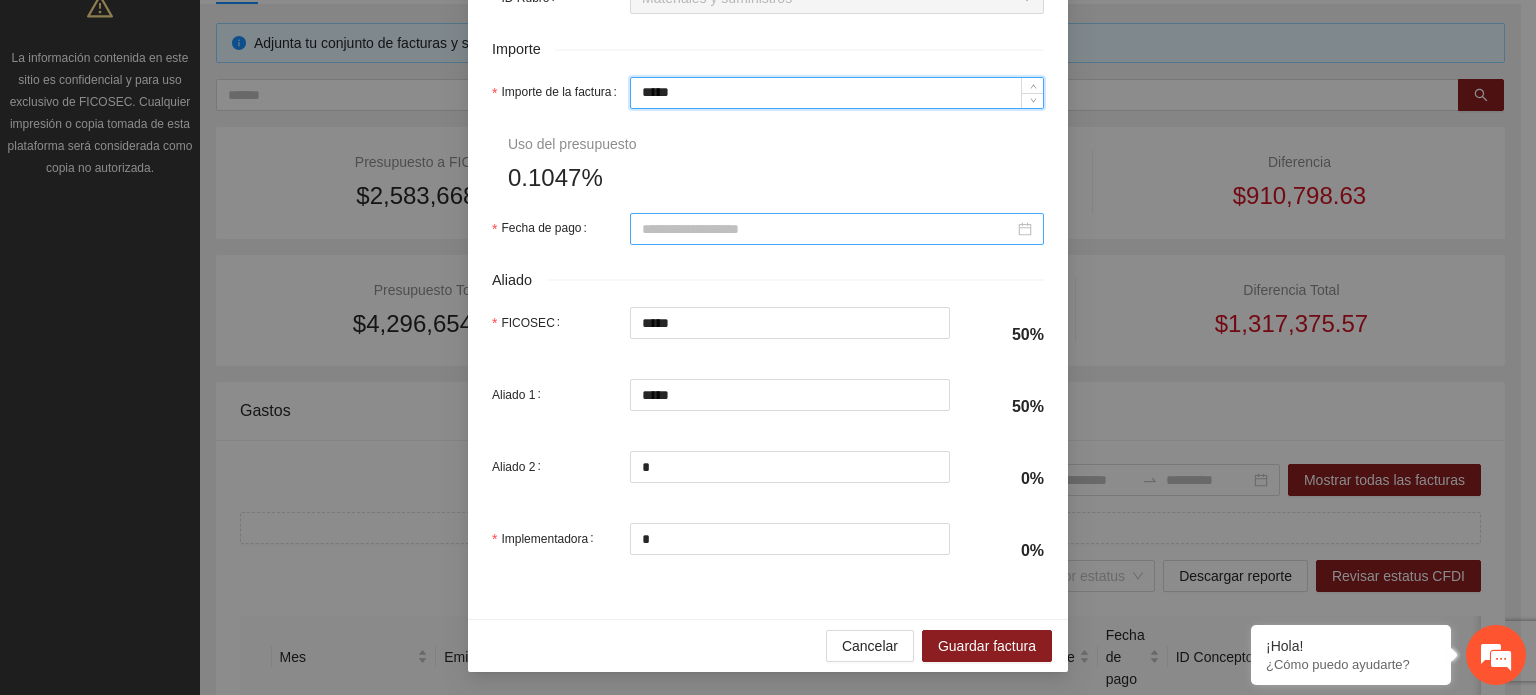 type on "*****" 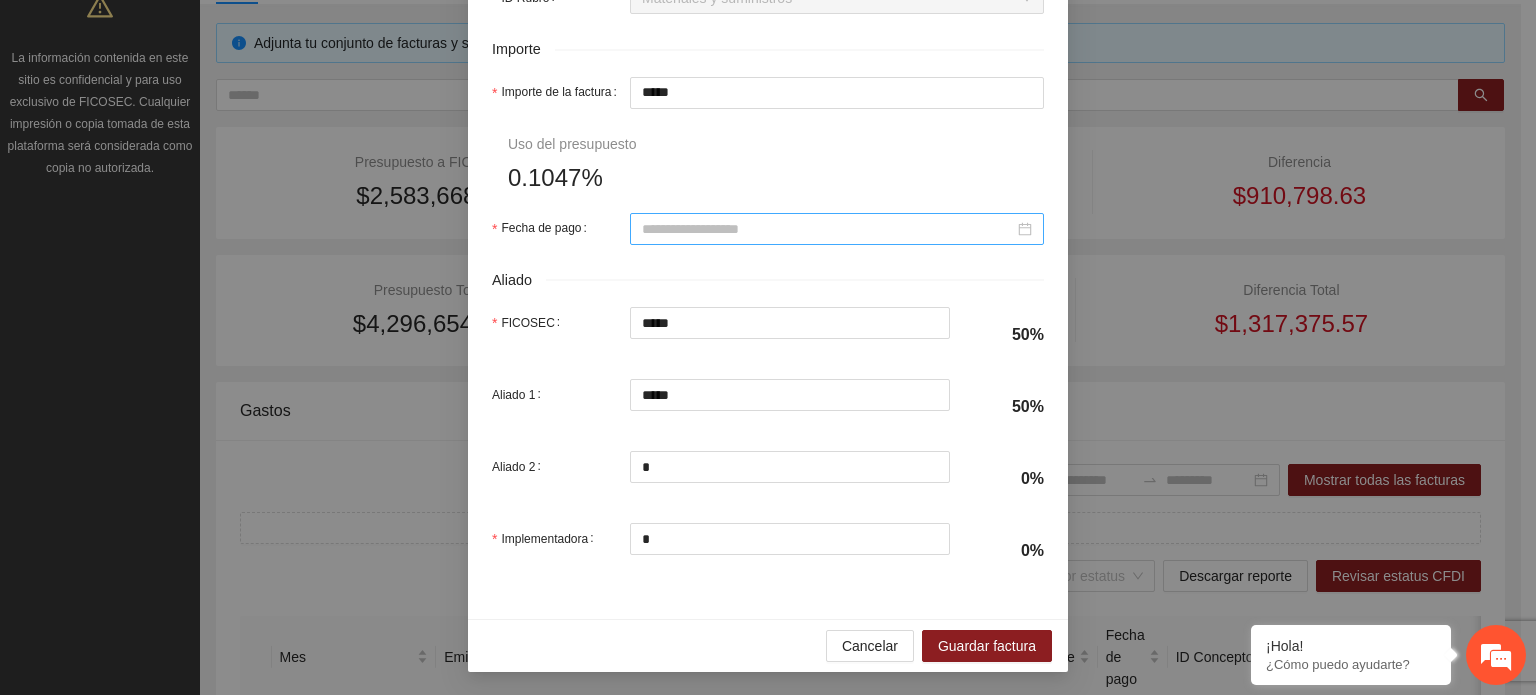 click at bounding box center (837, 229) 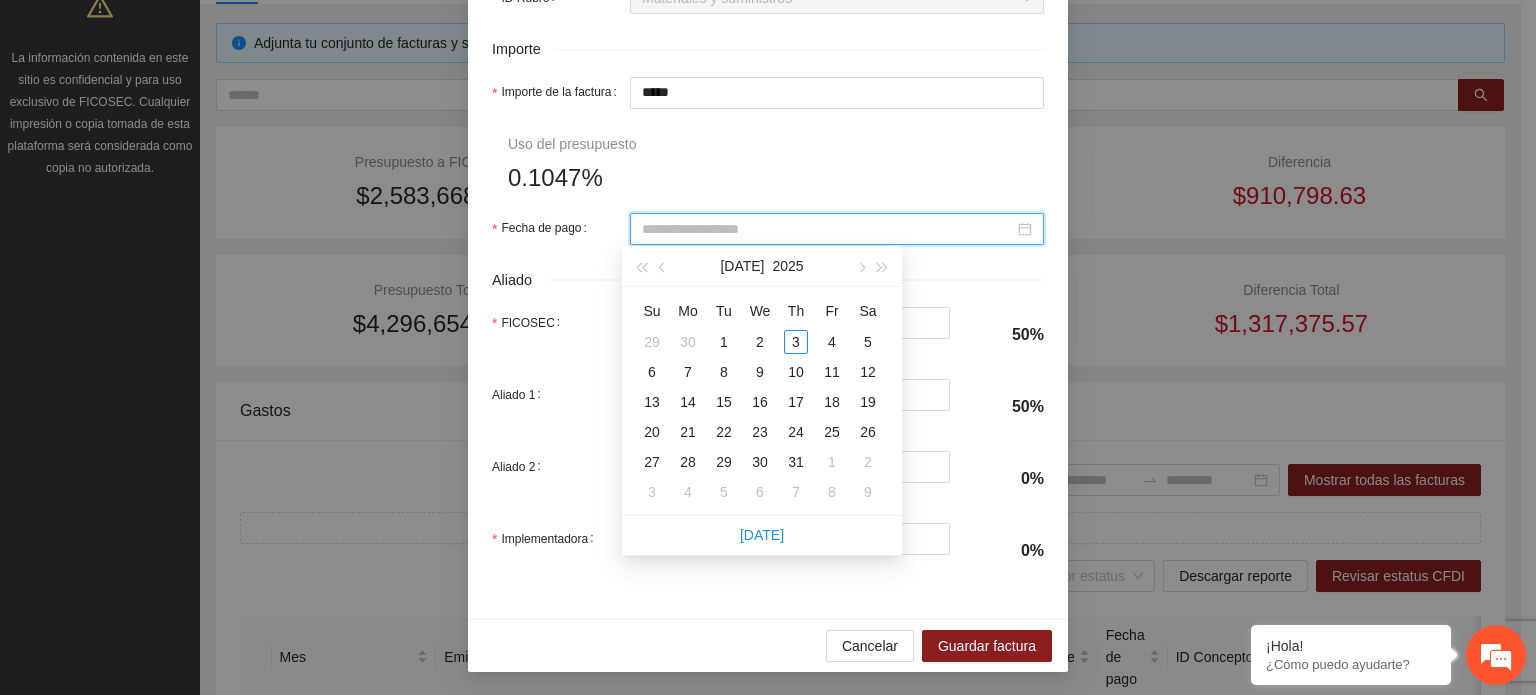click on "Implementadora *" at bounding box center (721, 551) 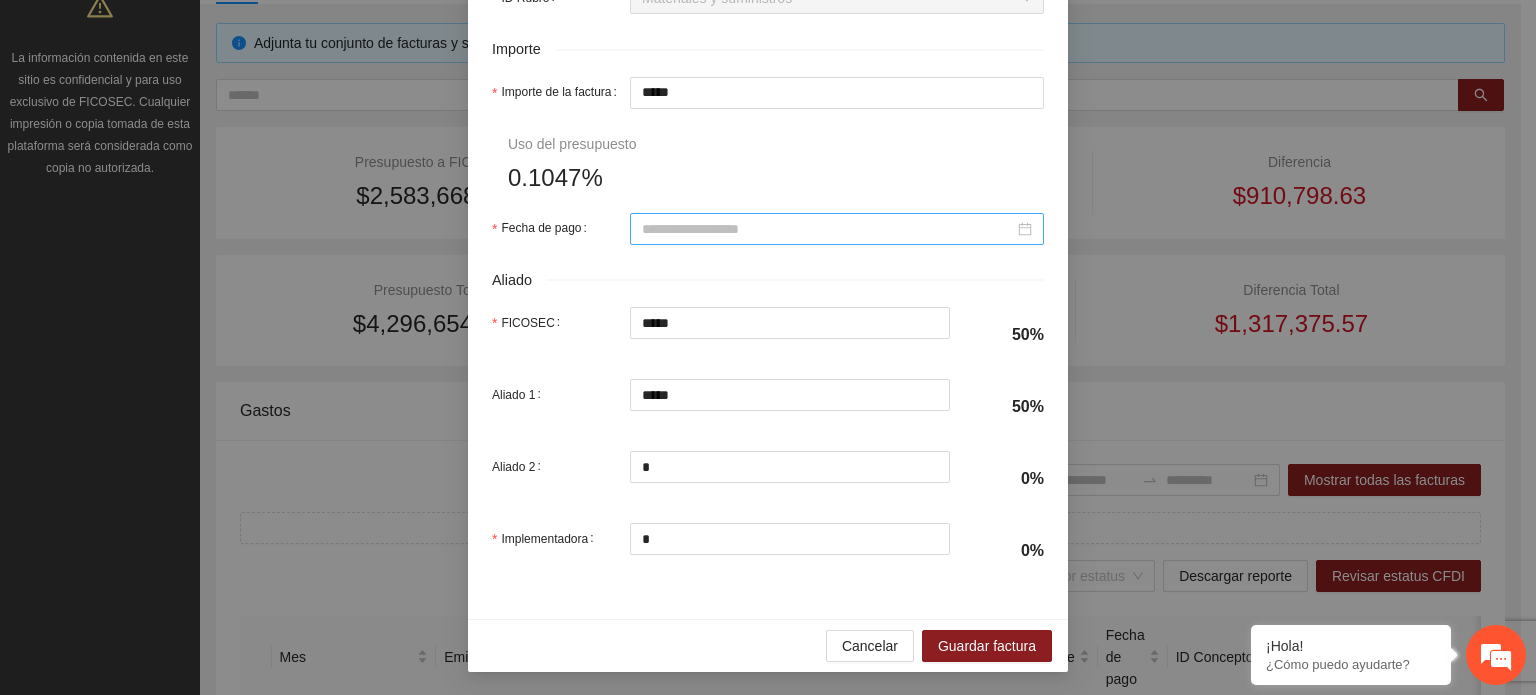 click at bounding box center (837, 229) 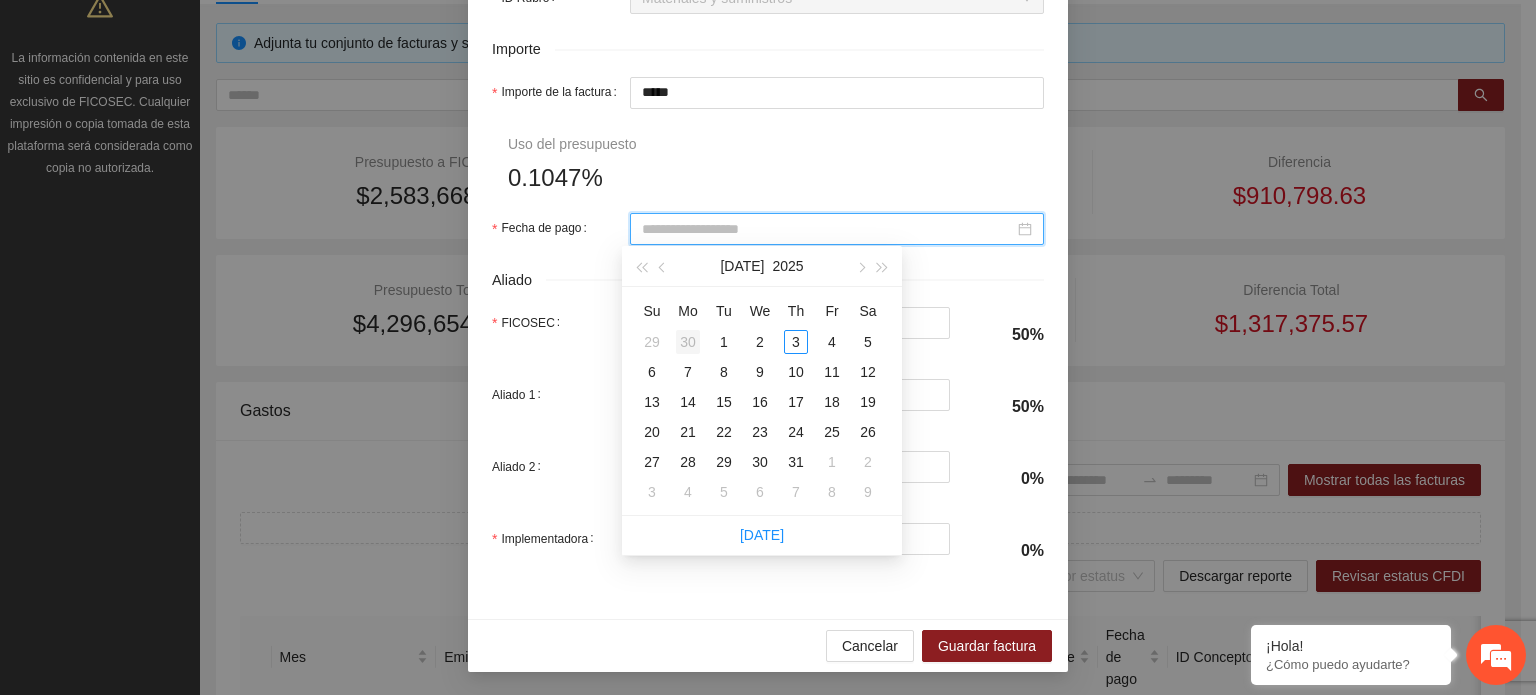 type on "**********" 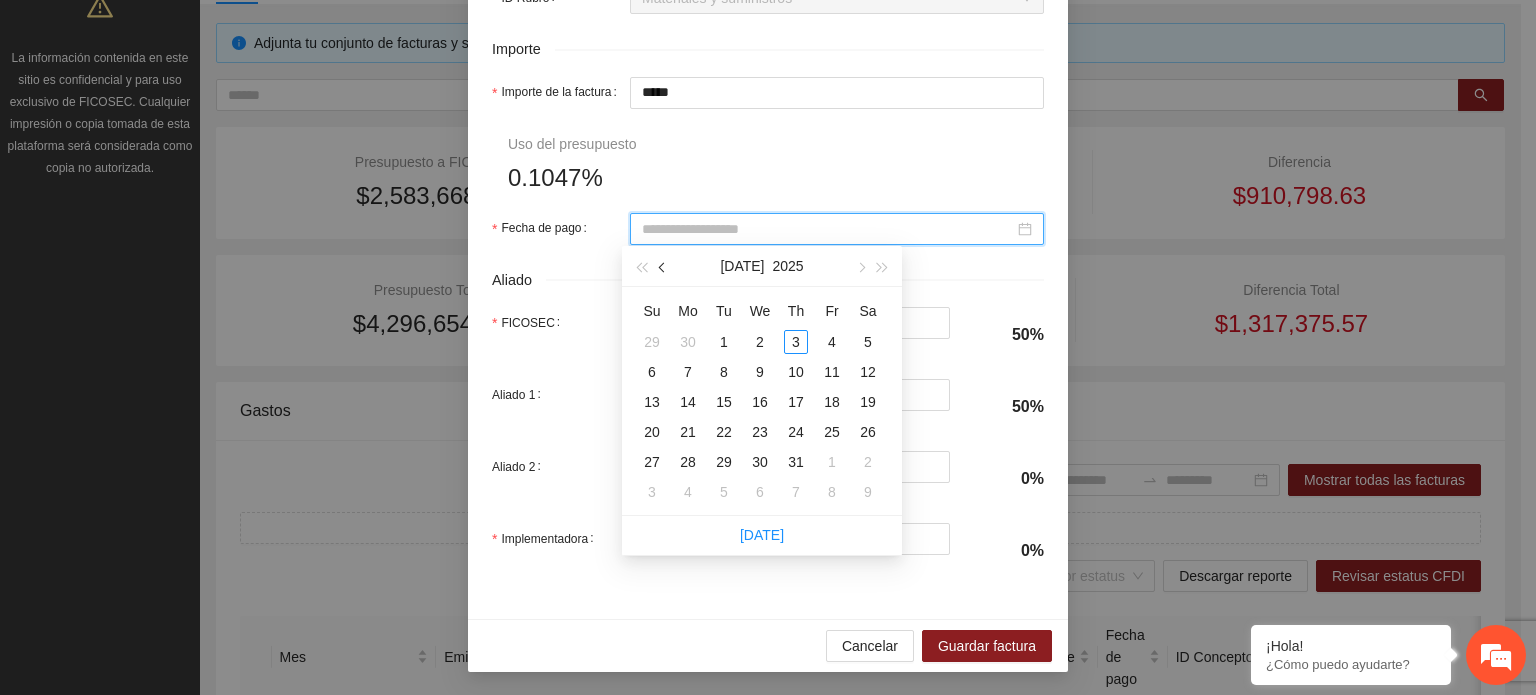 click at bounding box center (664, 268) 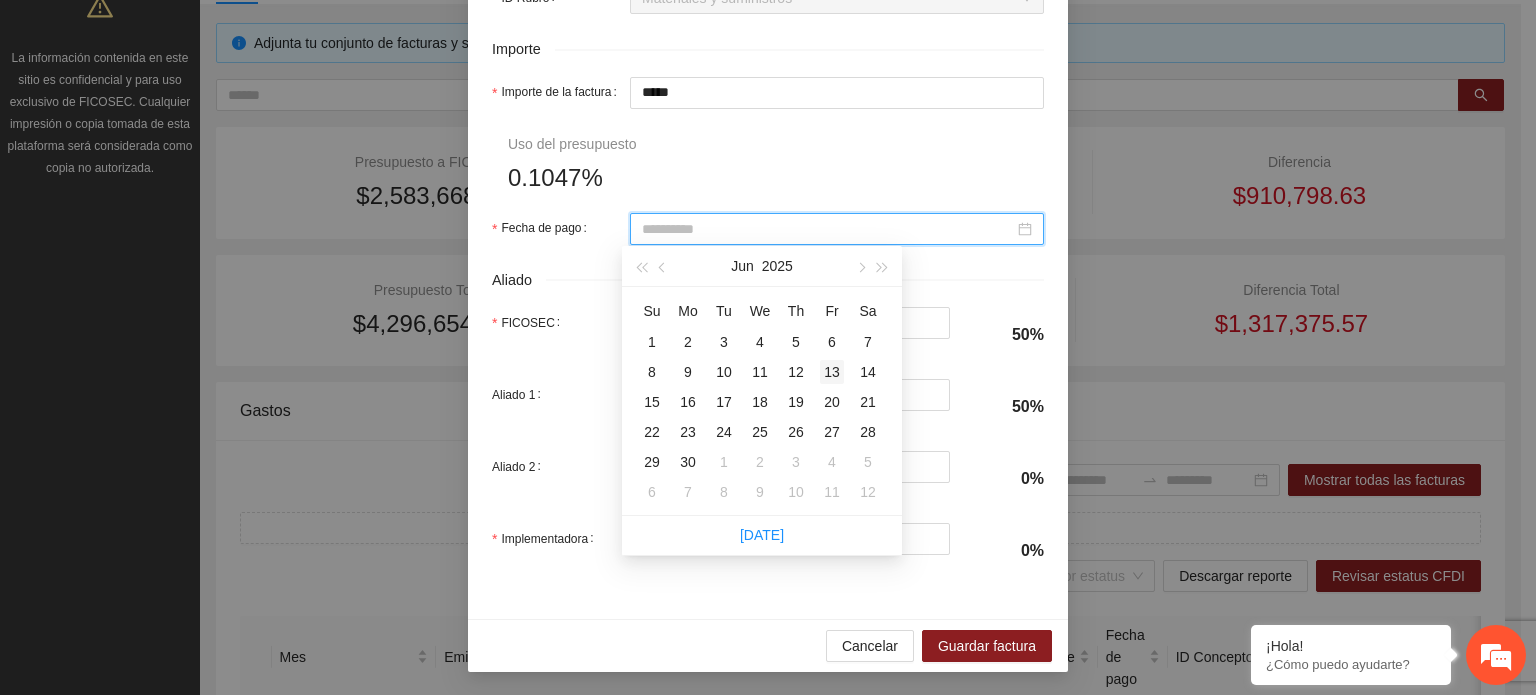 type on "**********" 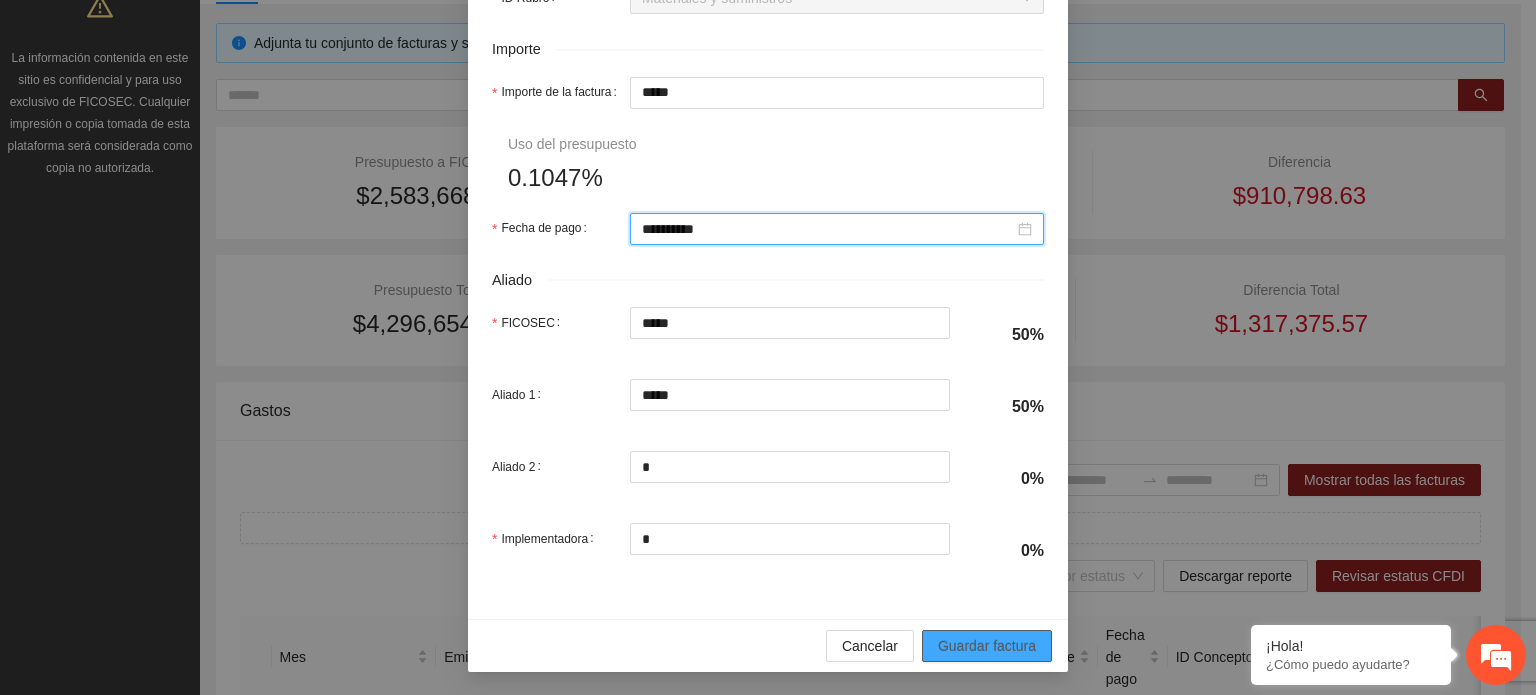 click on "Guardar factura" at bounding box center (987, 646) 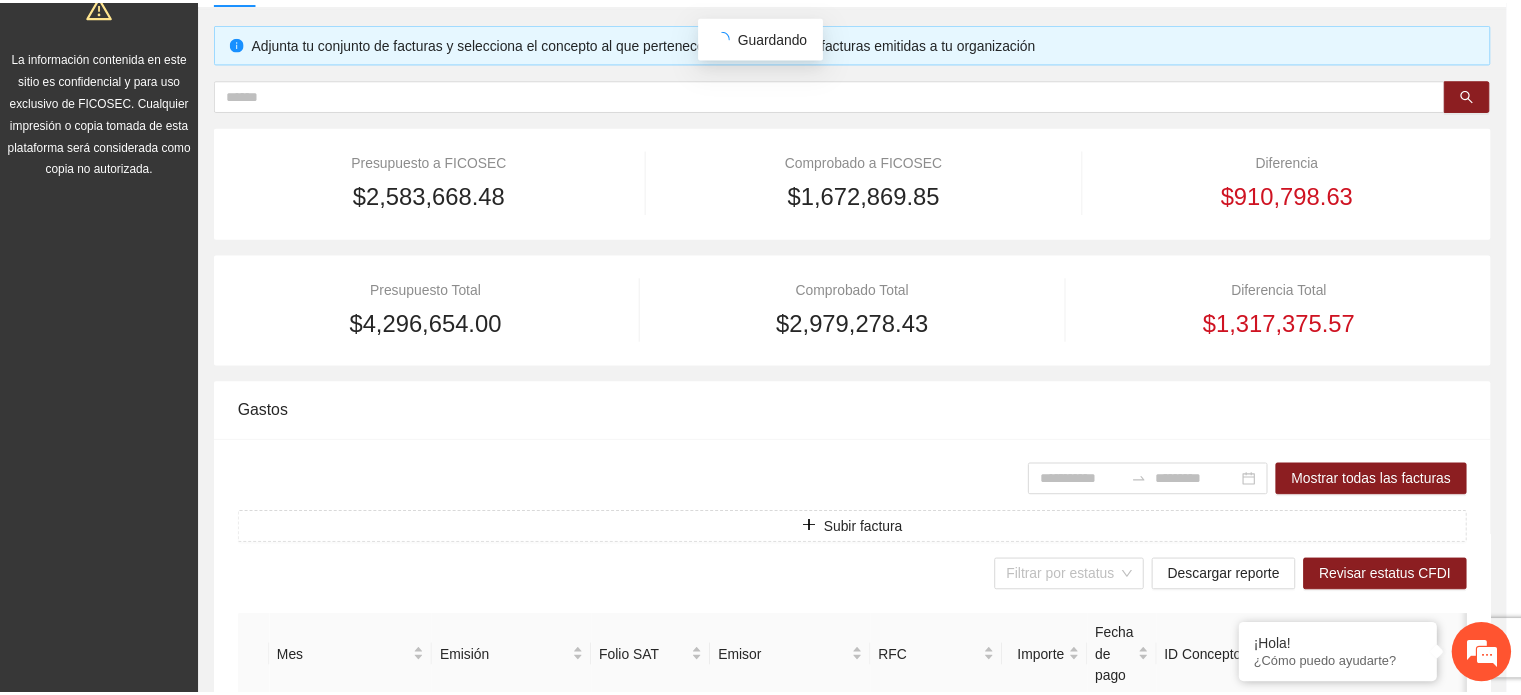 scroll, scrollTop: 841, scrollLeft: 0, axis: vertical 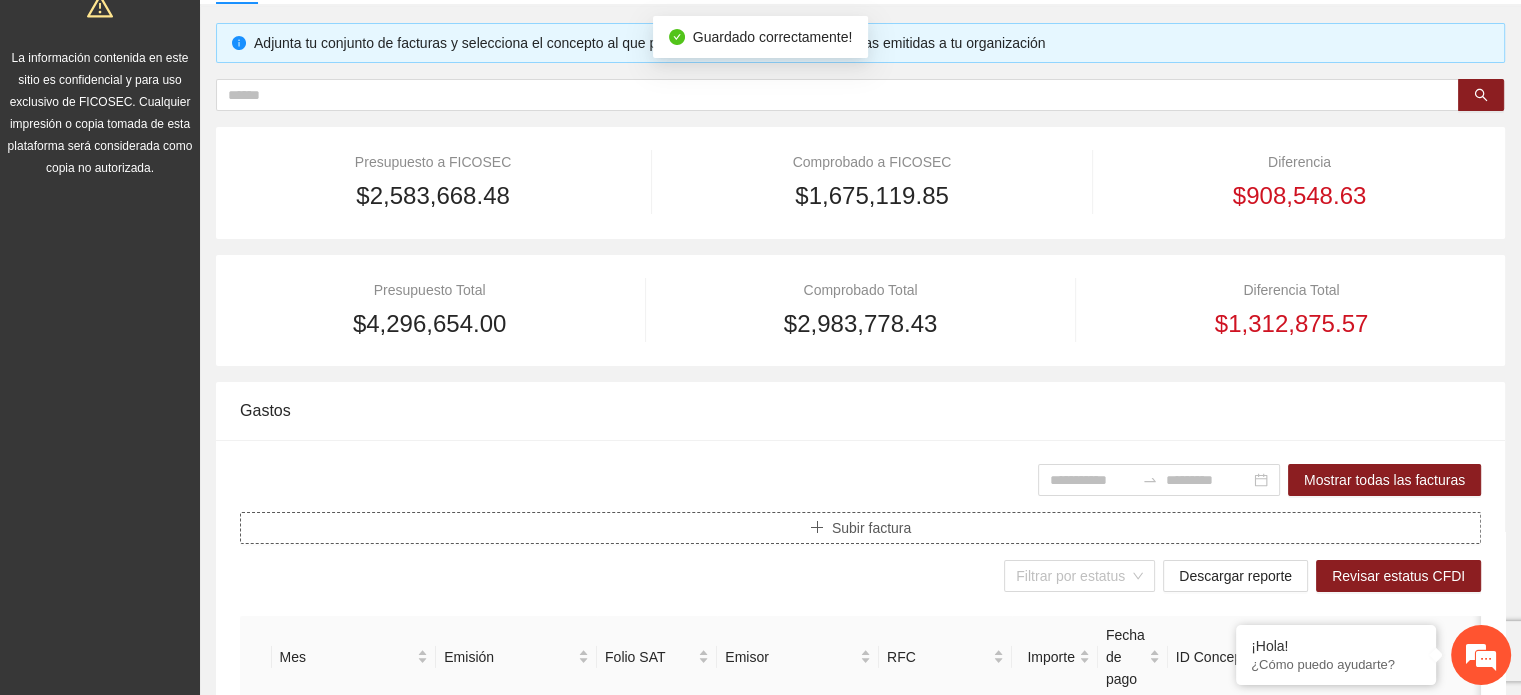 click on "Subir factura" at bounding box center (871, 528) 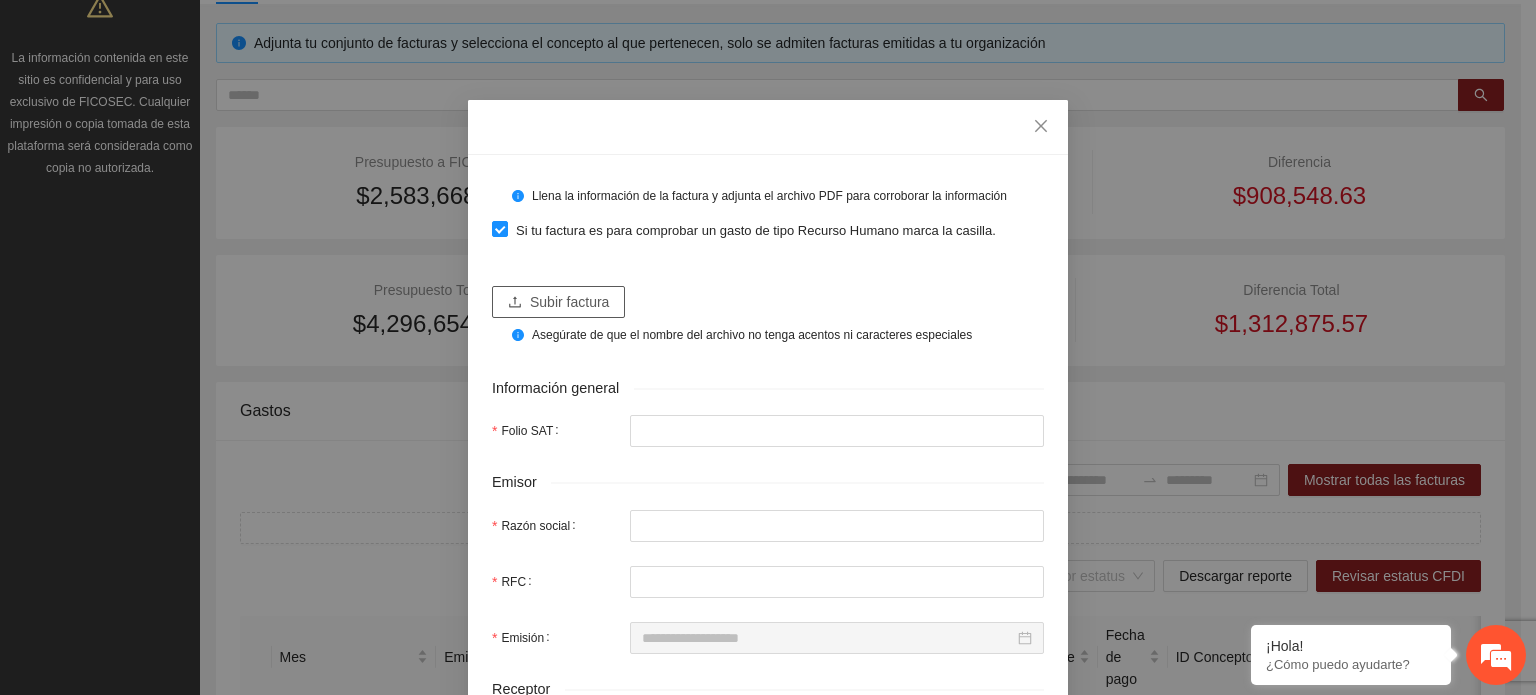 click on "Subir factura" at bounding box center (569, 302) 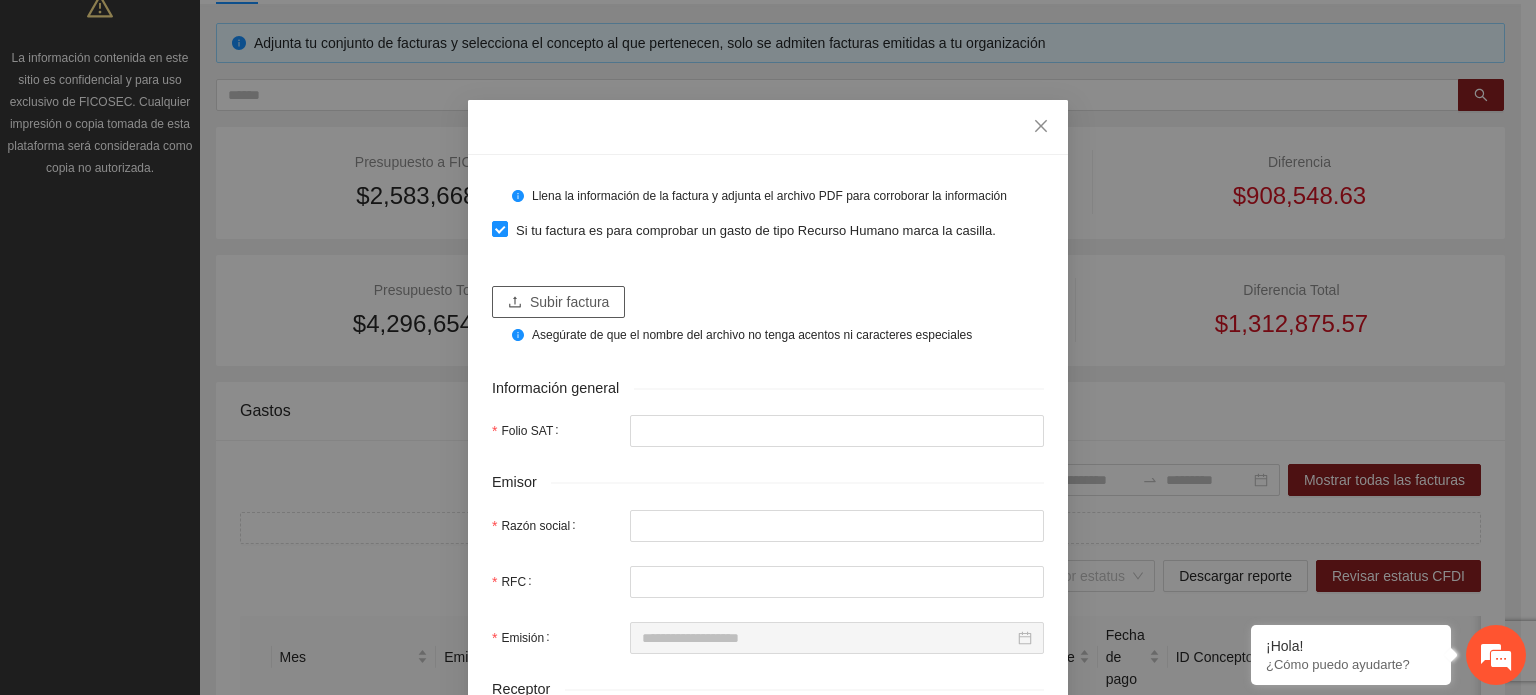 click on "Subir factura" at bounding box center [558, 302] 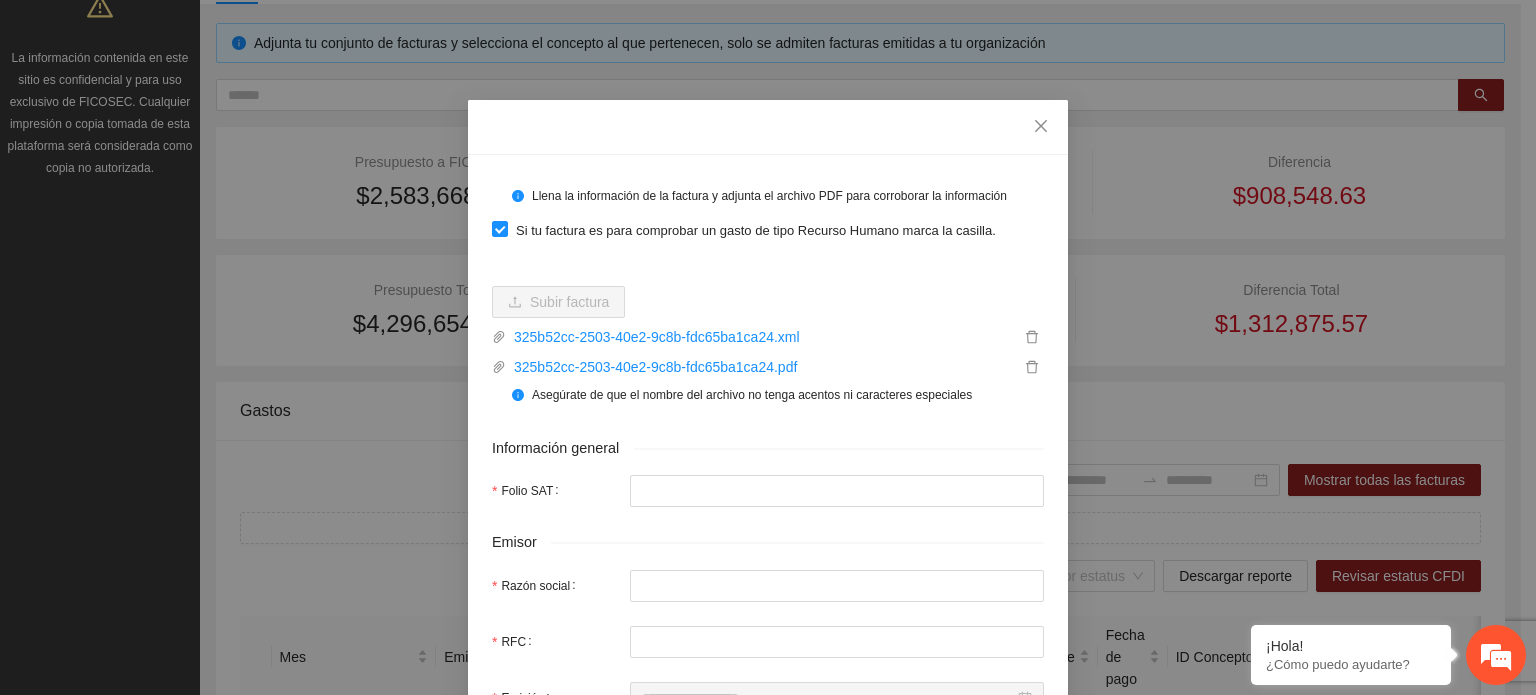 type on "**********" 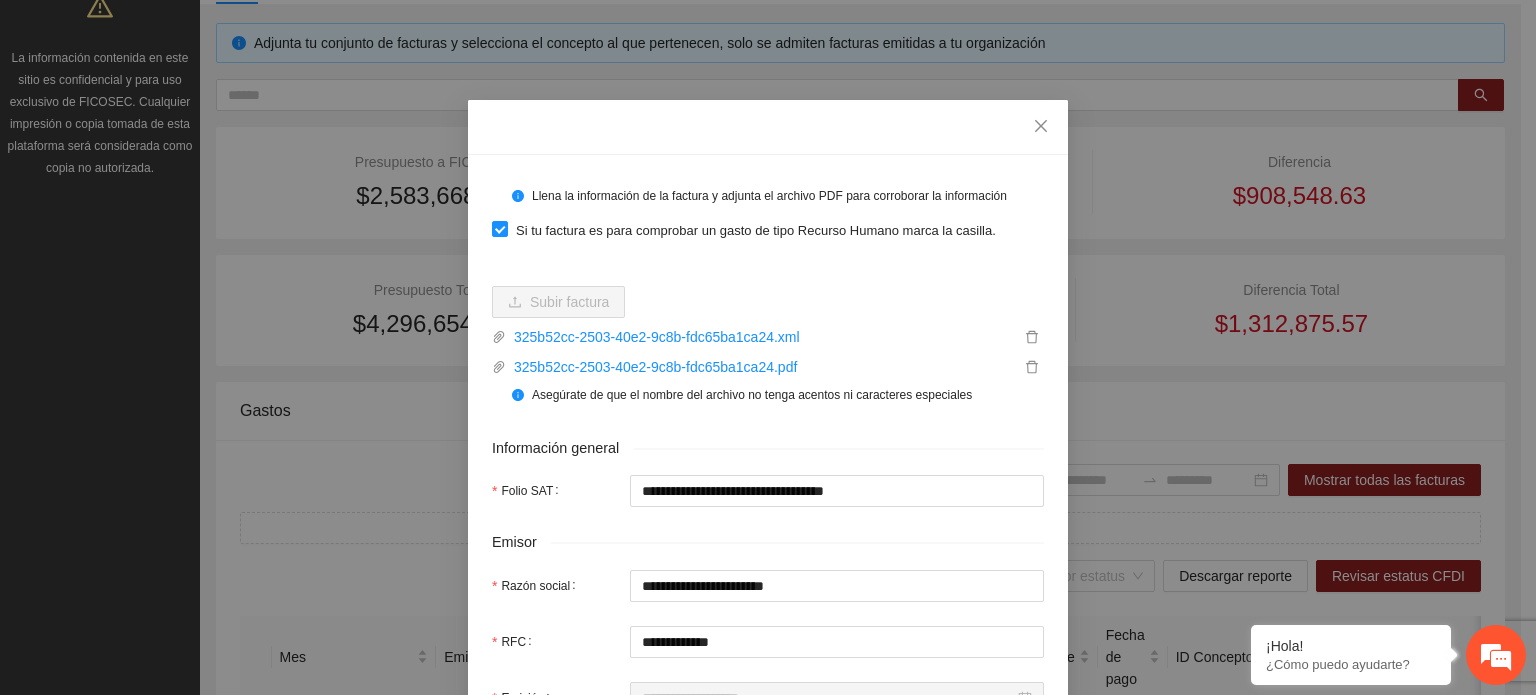 type on "**********" 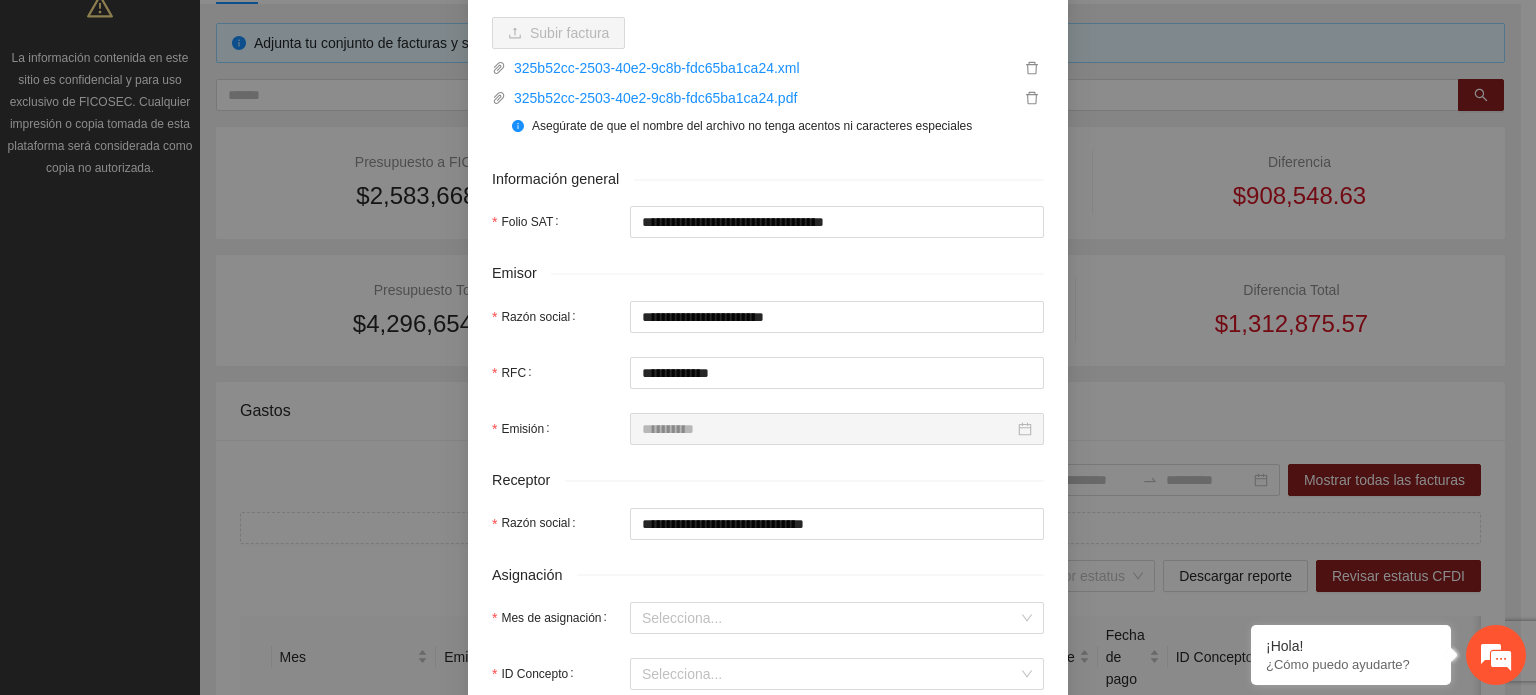 scroll, scrollTop: 600, scrollLeft: 0, axis: vertical 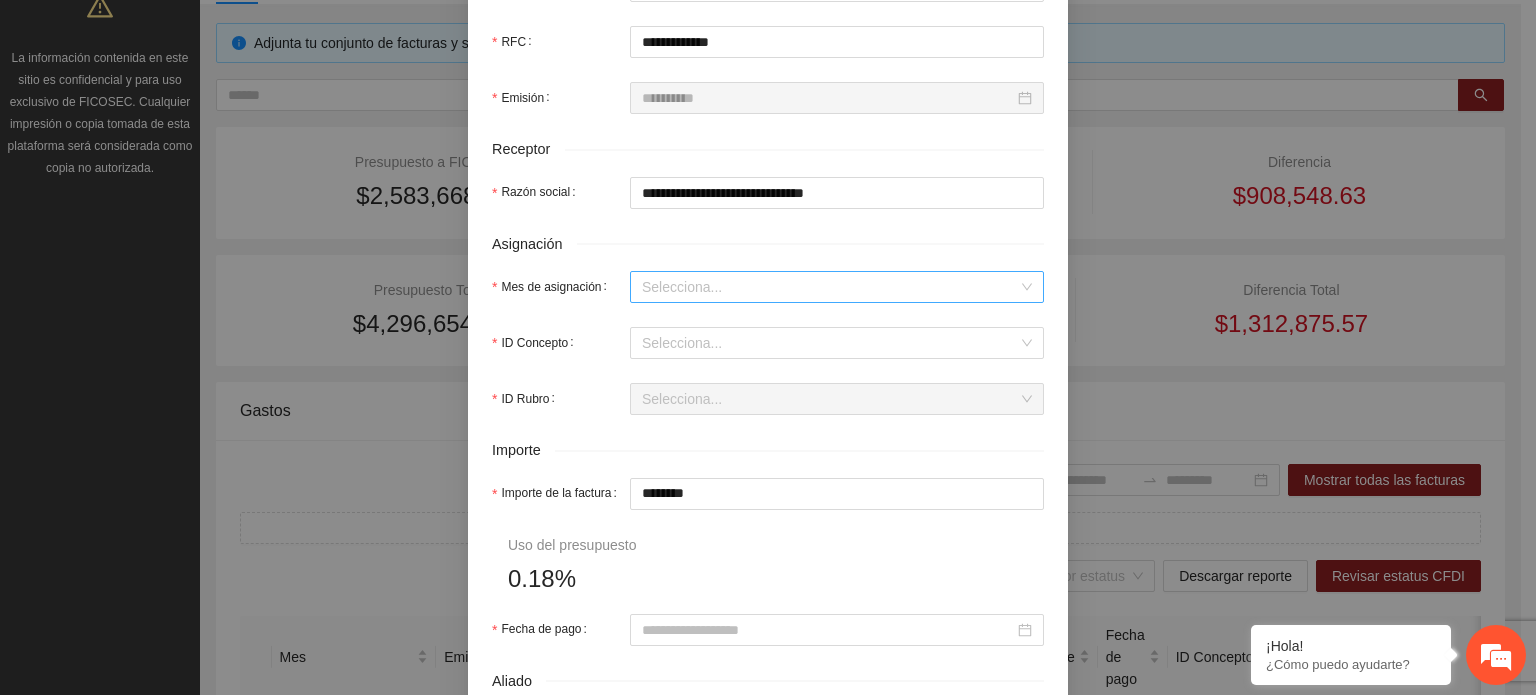 click on "Mes de asignación" at bounding box center (830, 287) 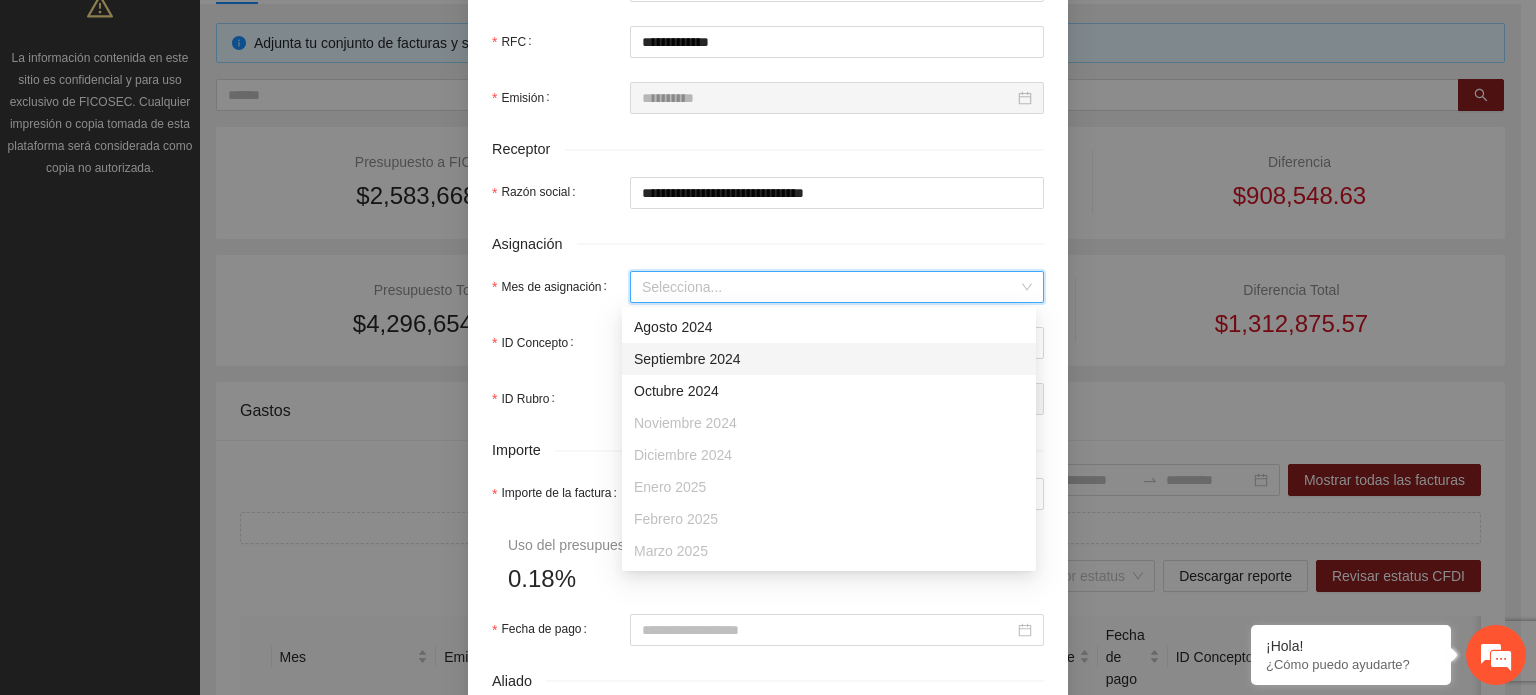 scroll, scrollTop: 128, scrollLeft: 0, axis: vertical 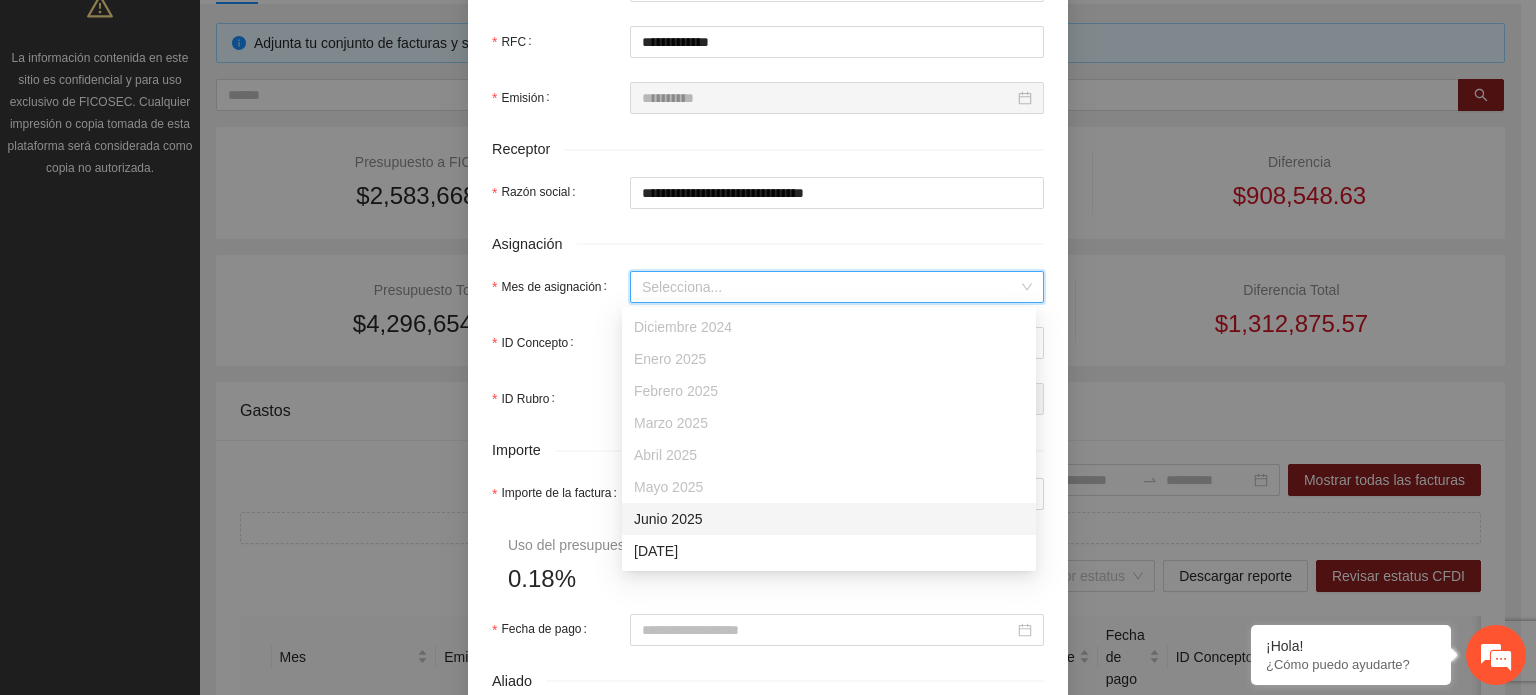 click on "Junio 2025" at bounding box center [829, 519] 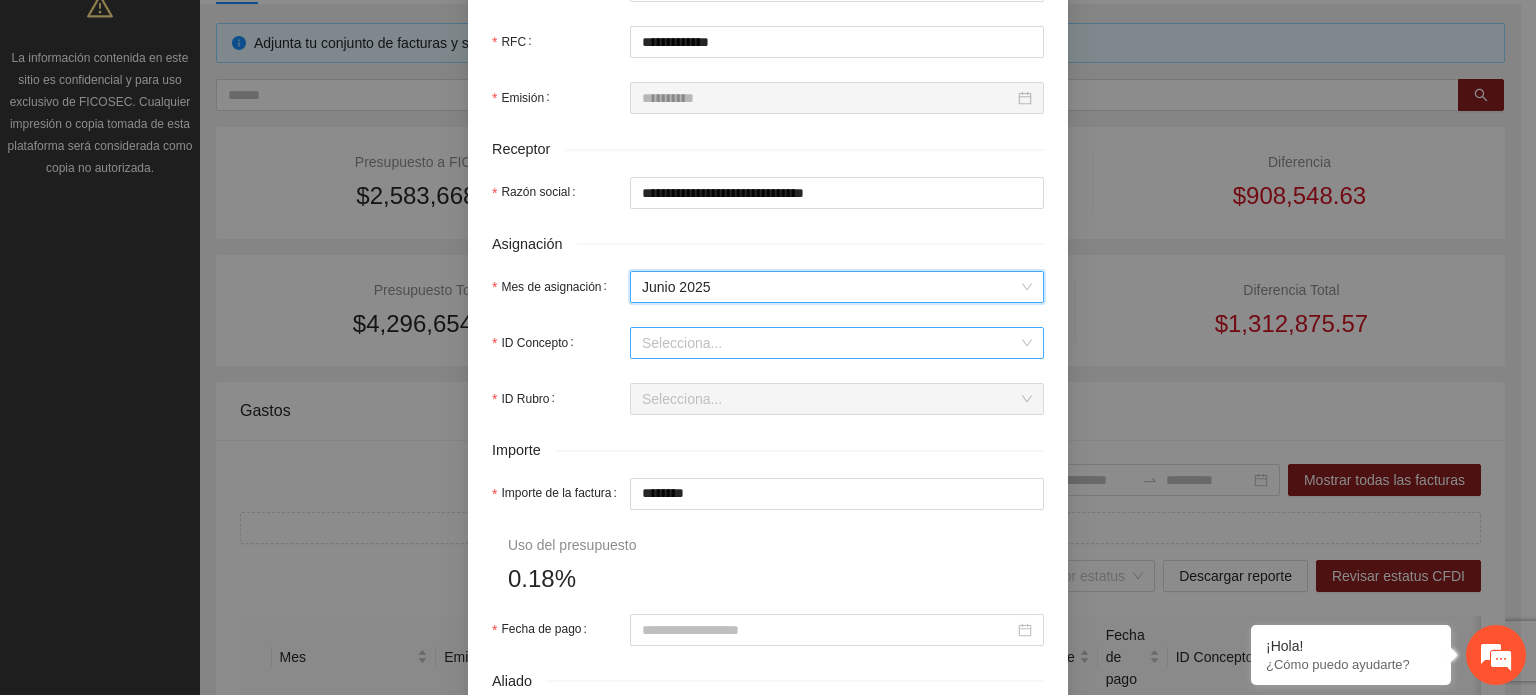 click on "ID Concepto" at bounding box center [830, 343] 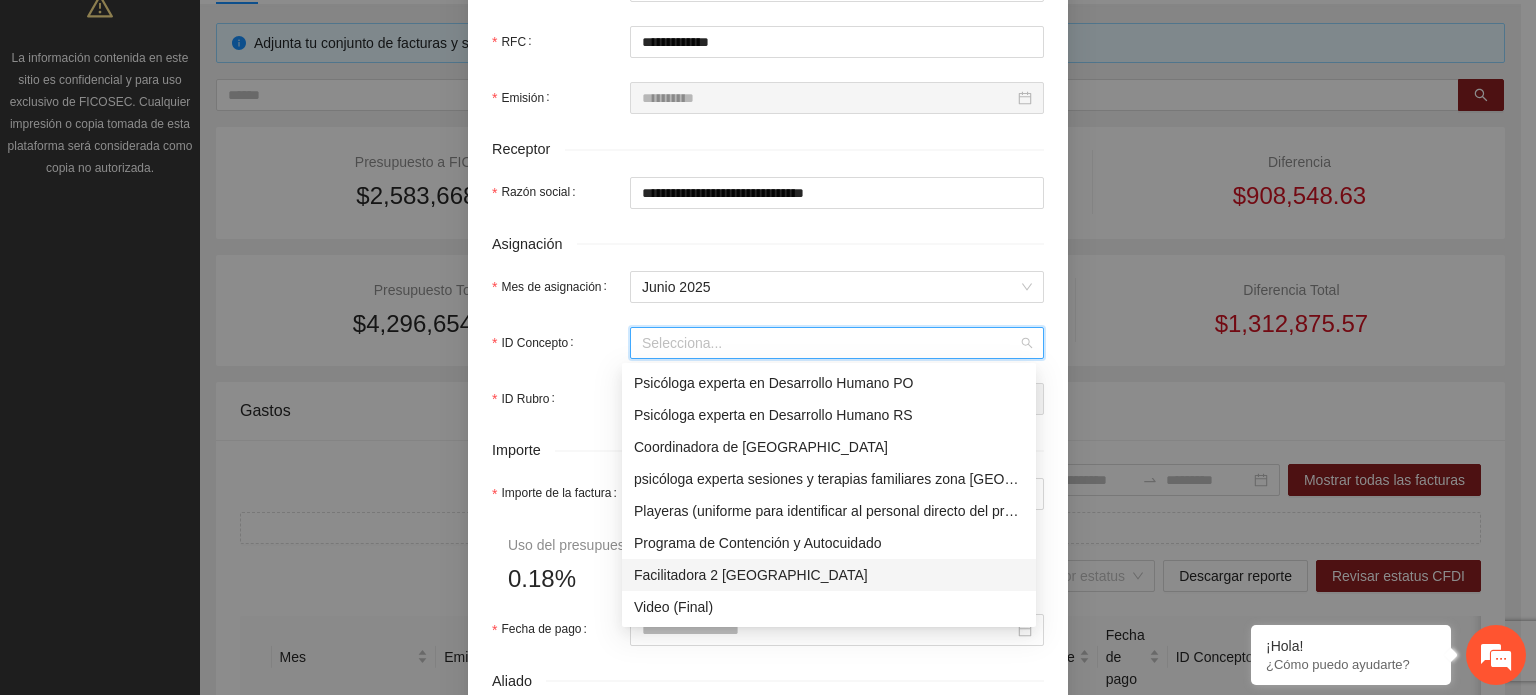 click on "**********" at bounding box center (768, 279) 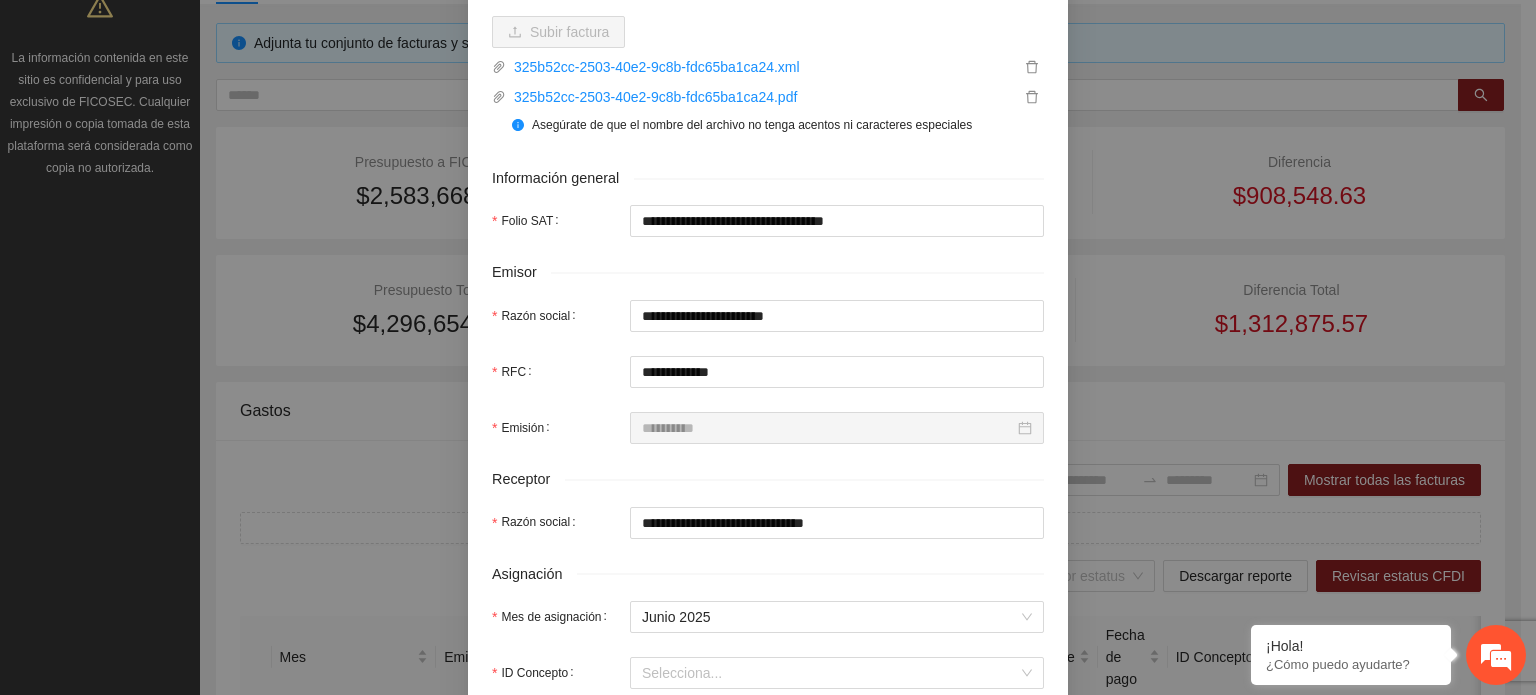 scroll, scrollTop: 0, scrollLeft: 0, axis: both 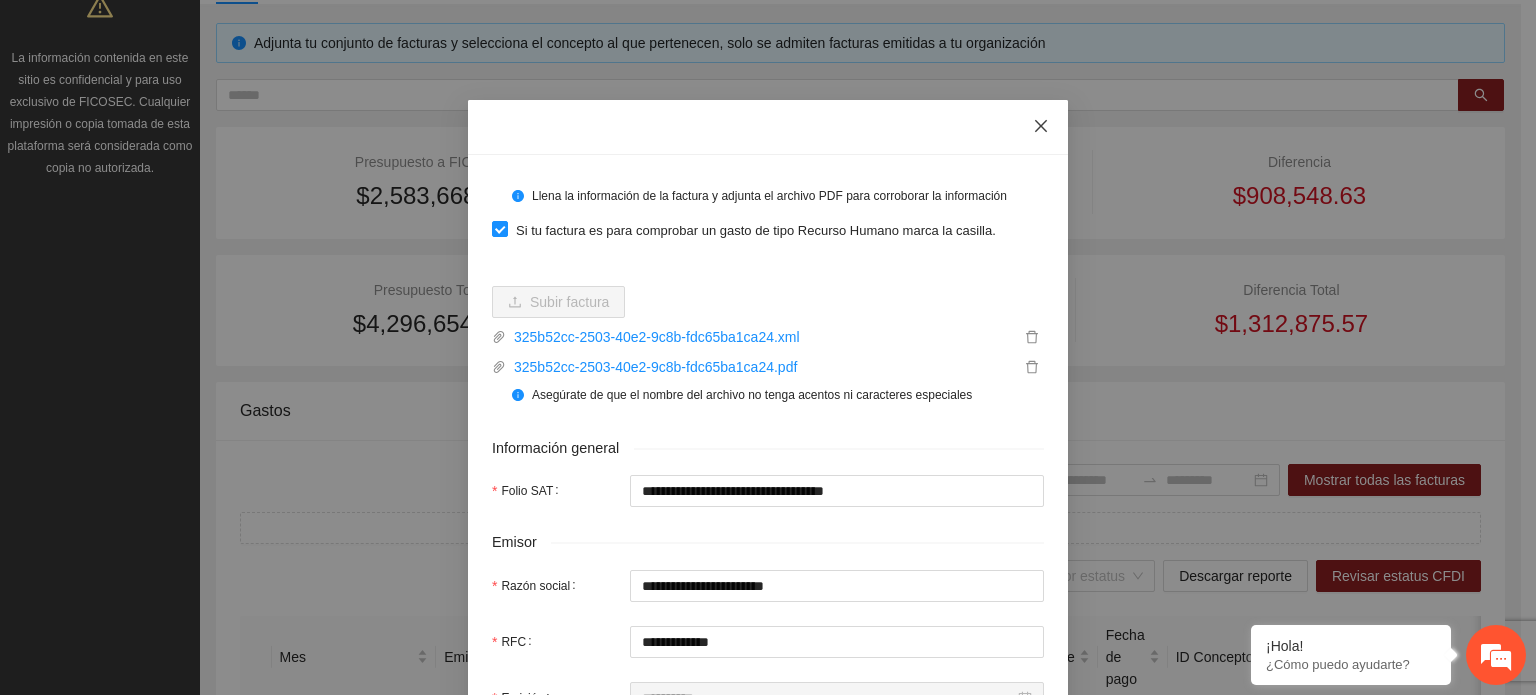 click at bounding box center [1041, 127] 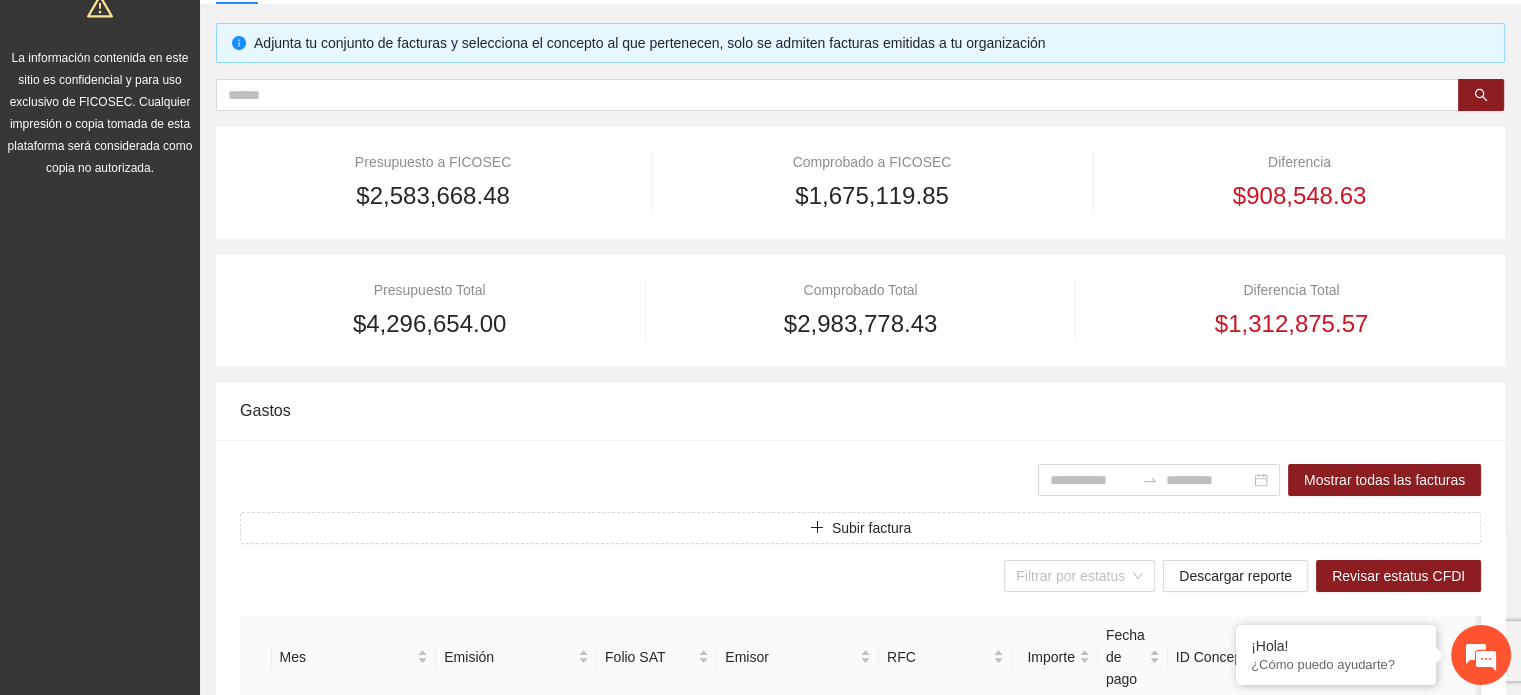 click on "**********" at bounding box center [860, 1158] 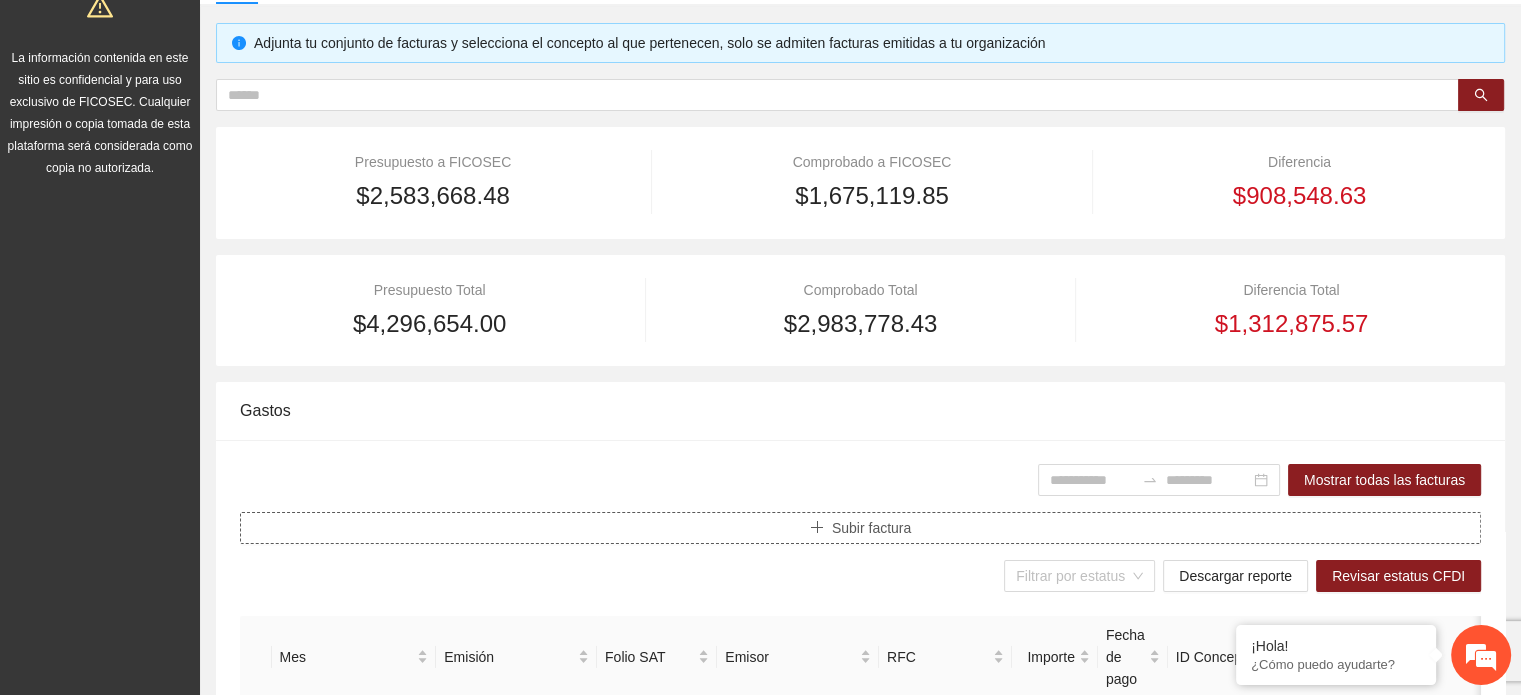 click on "Subir factura" at bounding box center (871, 528) 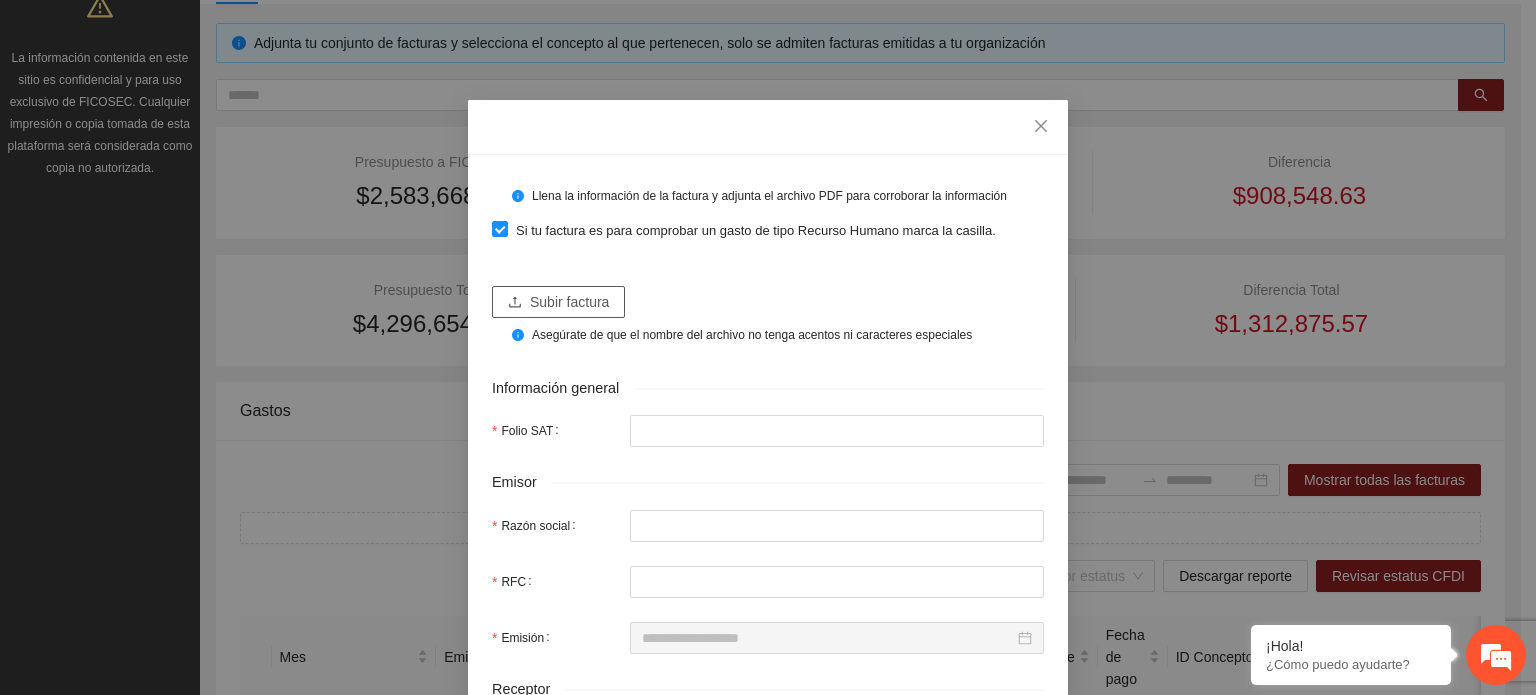 click on "Subir factura" at bounding box center [569, 302] 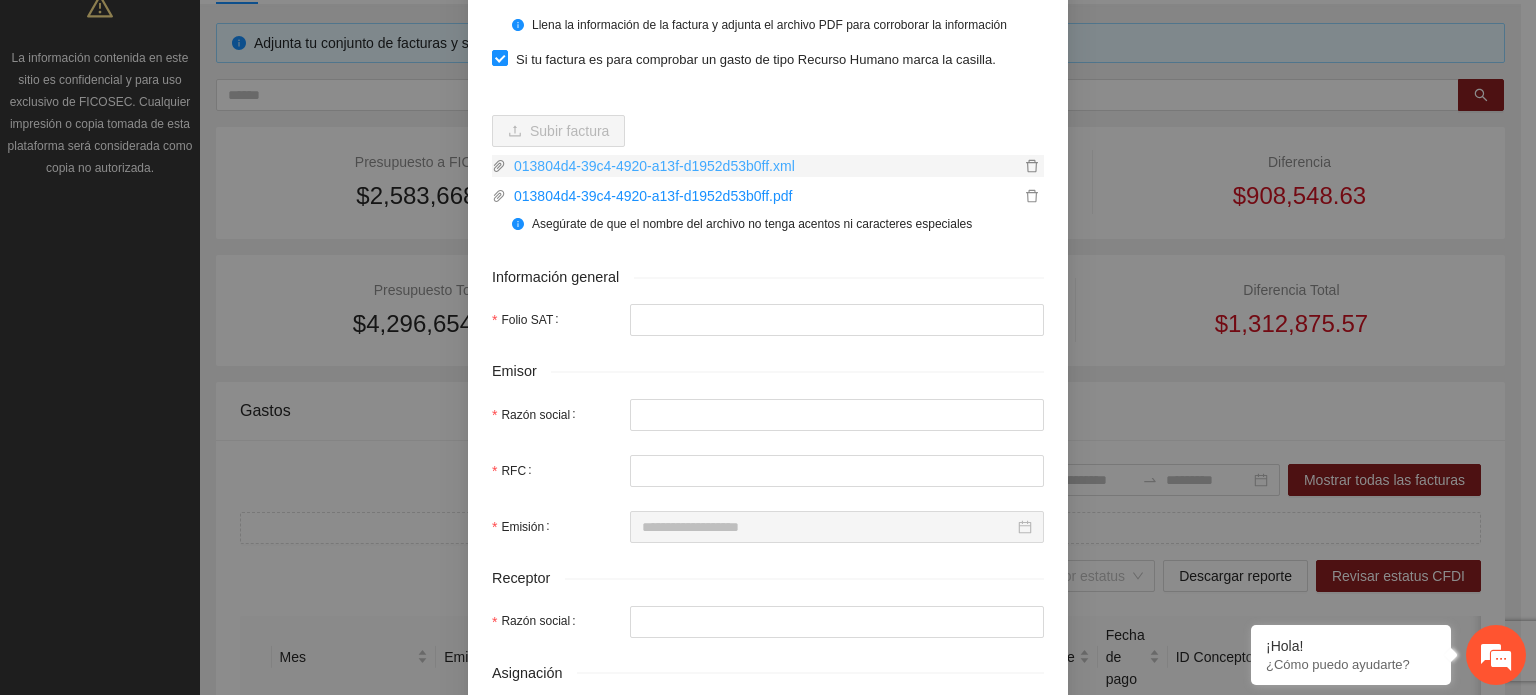 type on "**********" 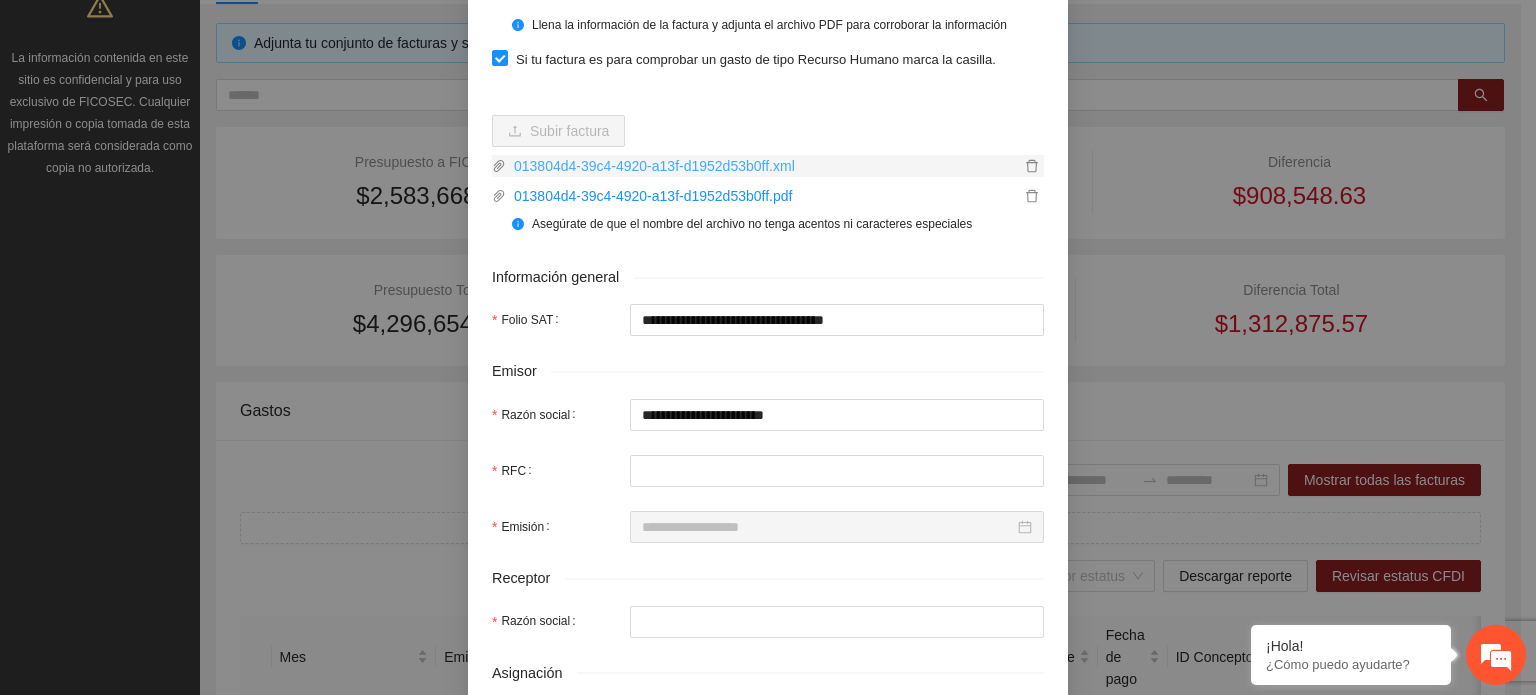 type on "**********" 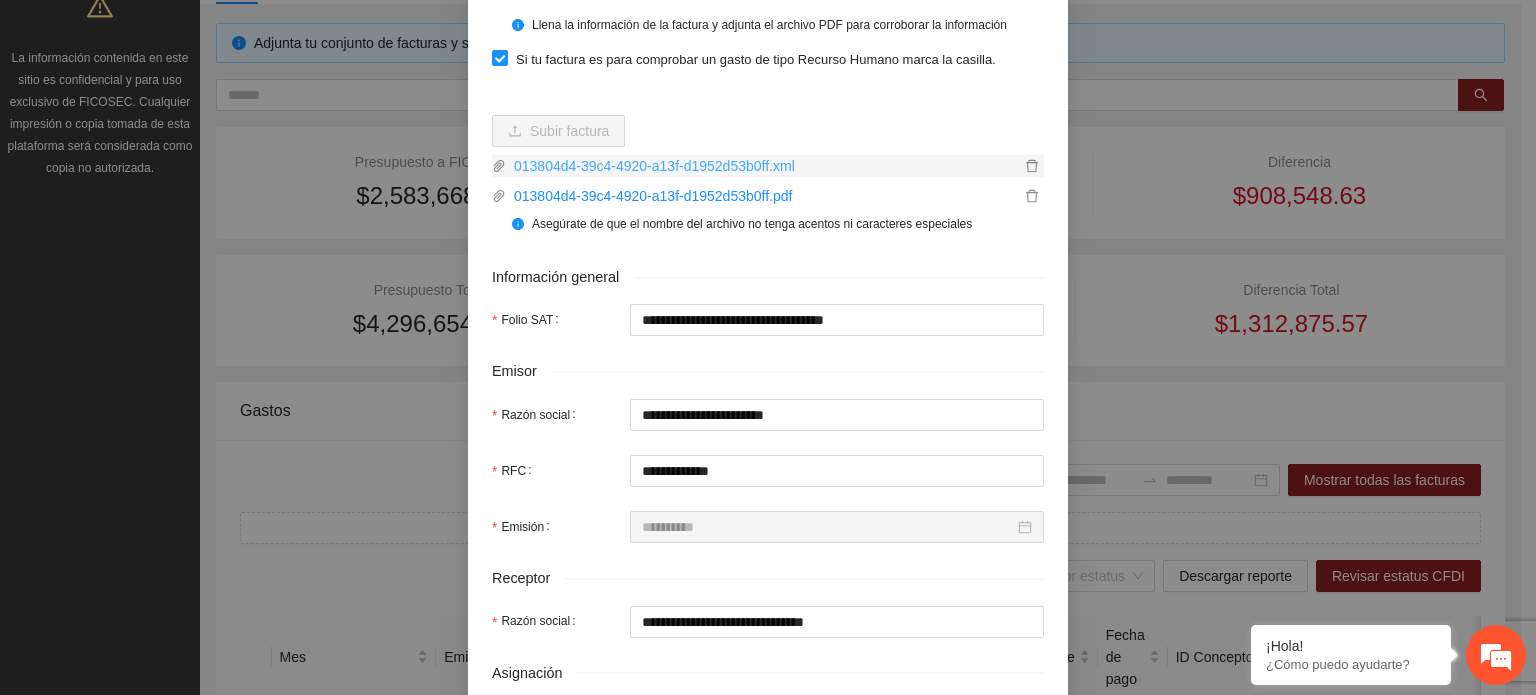 type on "**********" 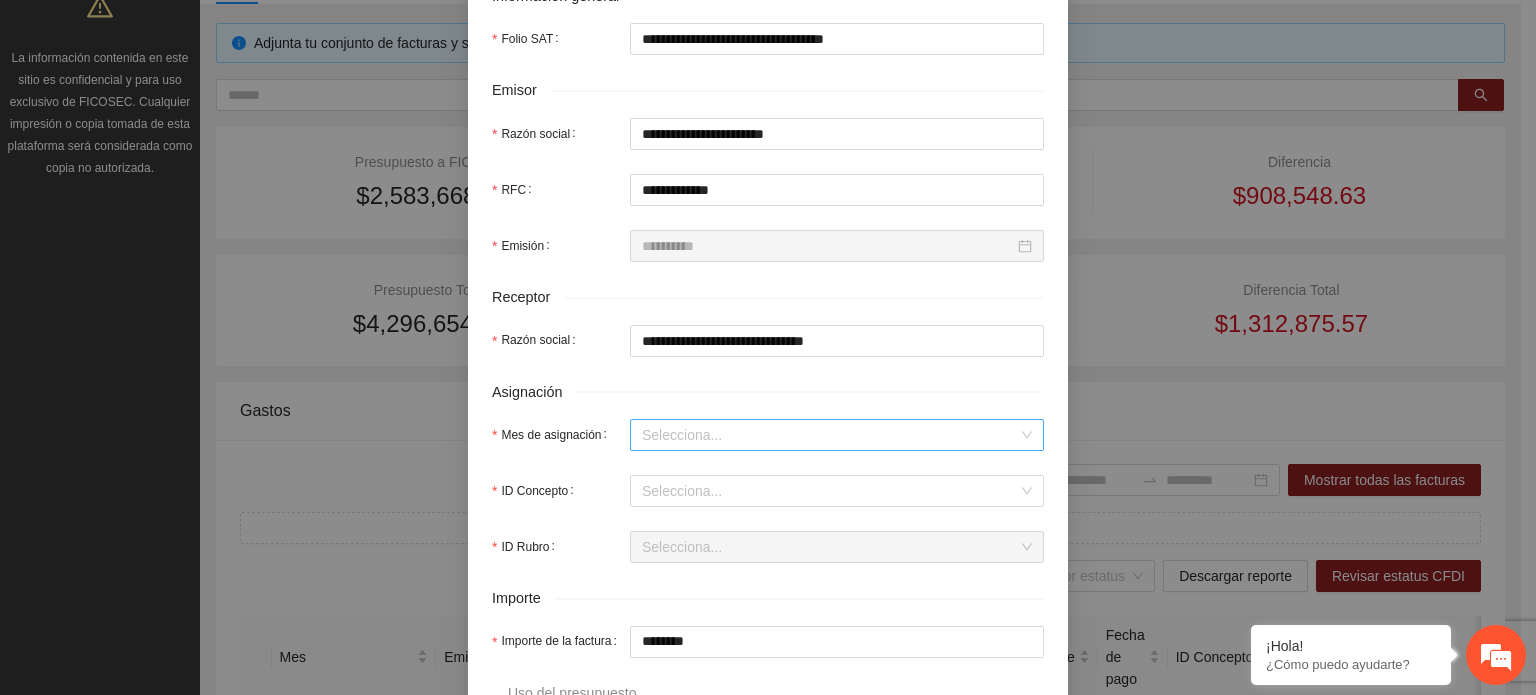 scroll, scrollTop: 500, scrollLeft: 0, axis: vertical 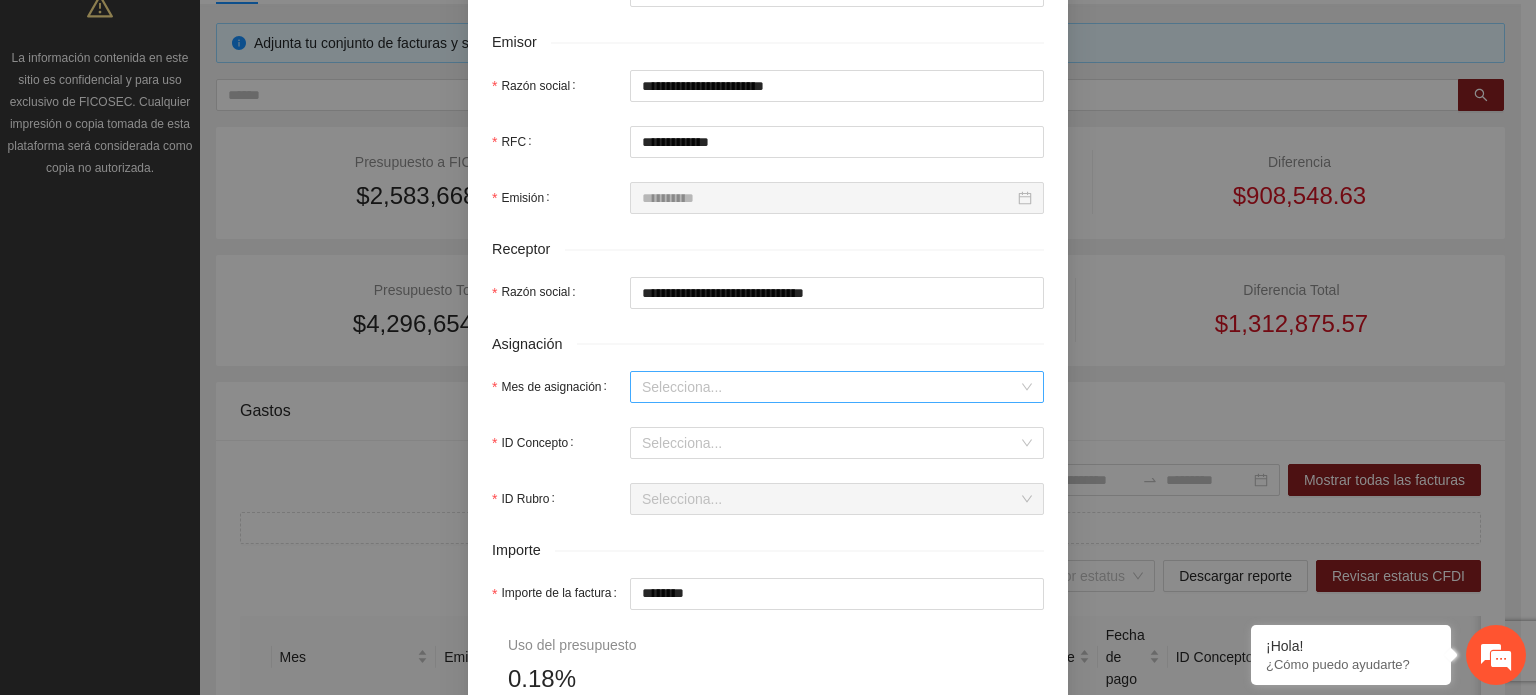 click on "Mes de asignación" at bounding box center [830, 387] 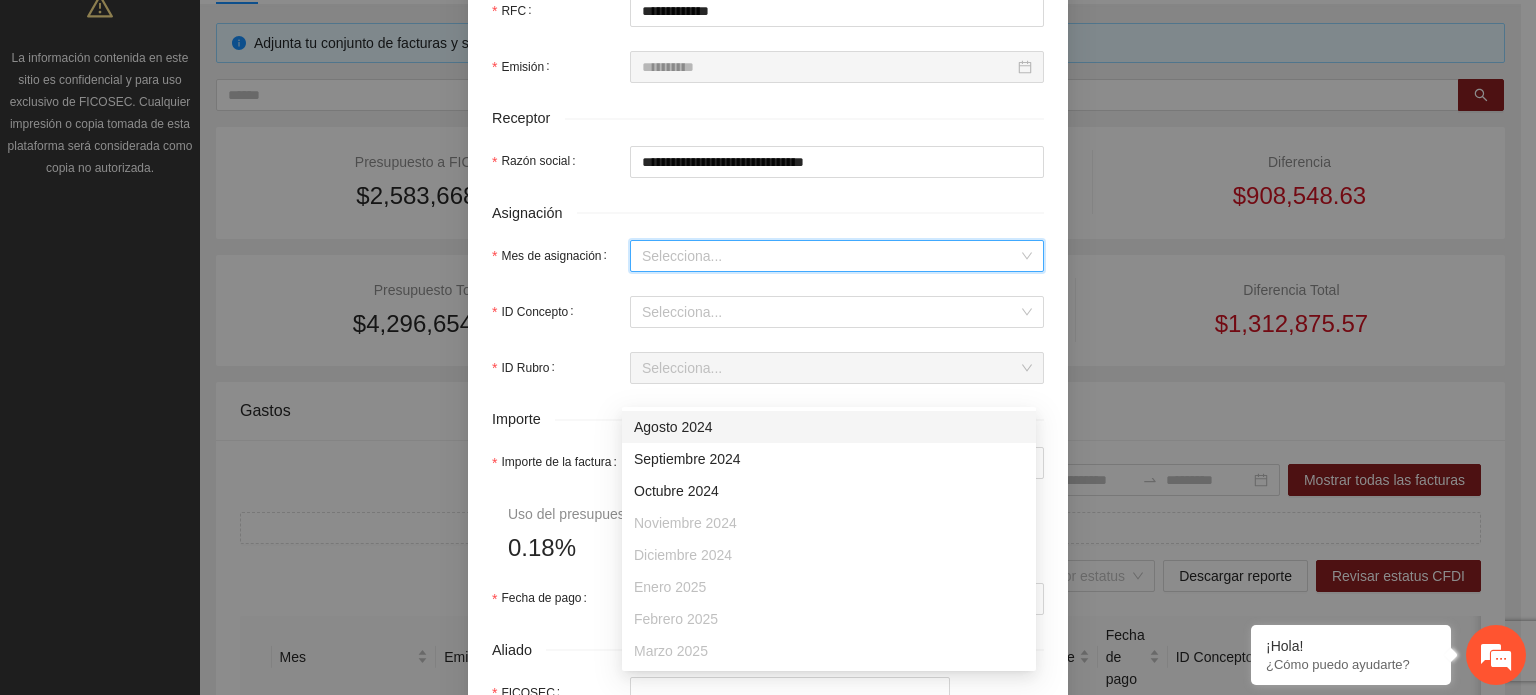 scroll, scrollTop: 700, scrollLeft: 0, axis: vertical 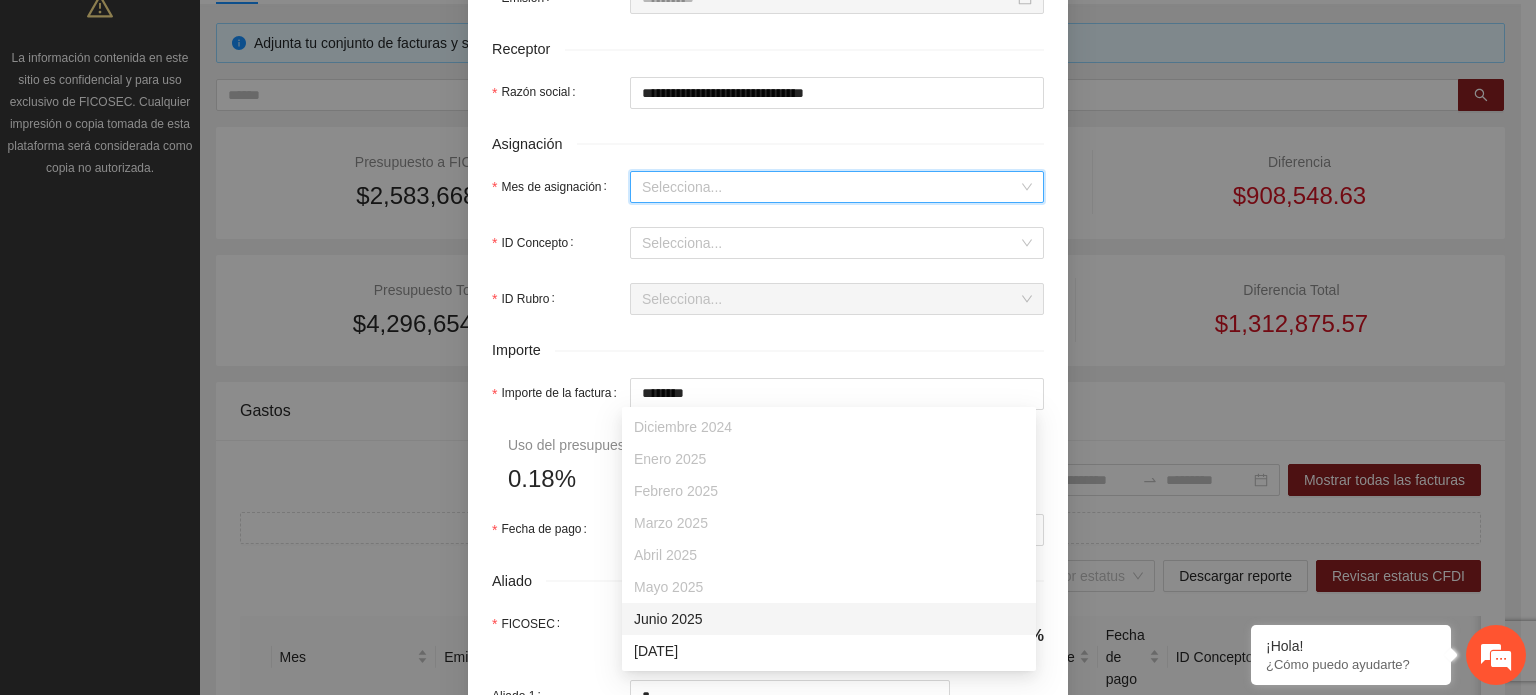click on "Junio 2025" at bounding box center [829, 619] 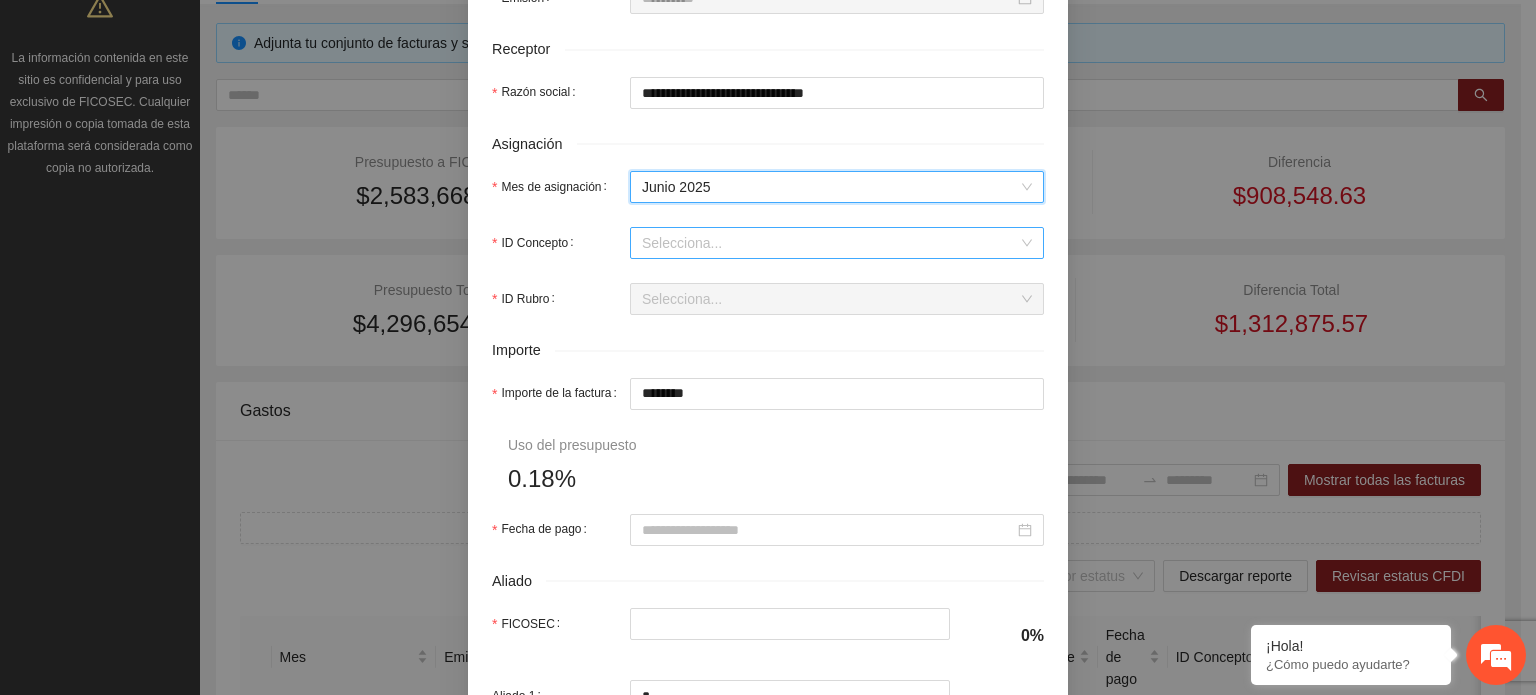 click on "ID Concepto" at bounding box center (830, 243) 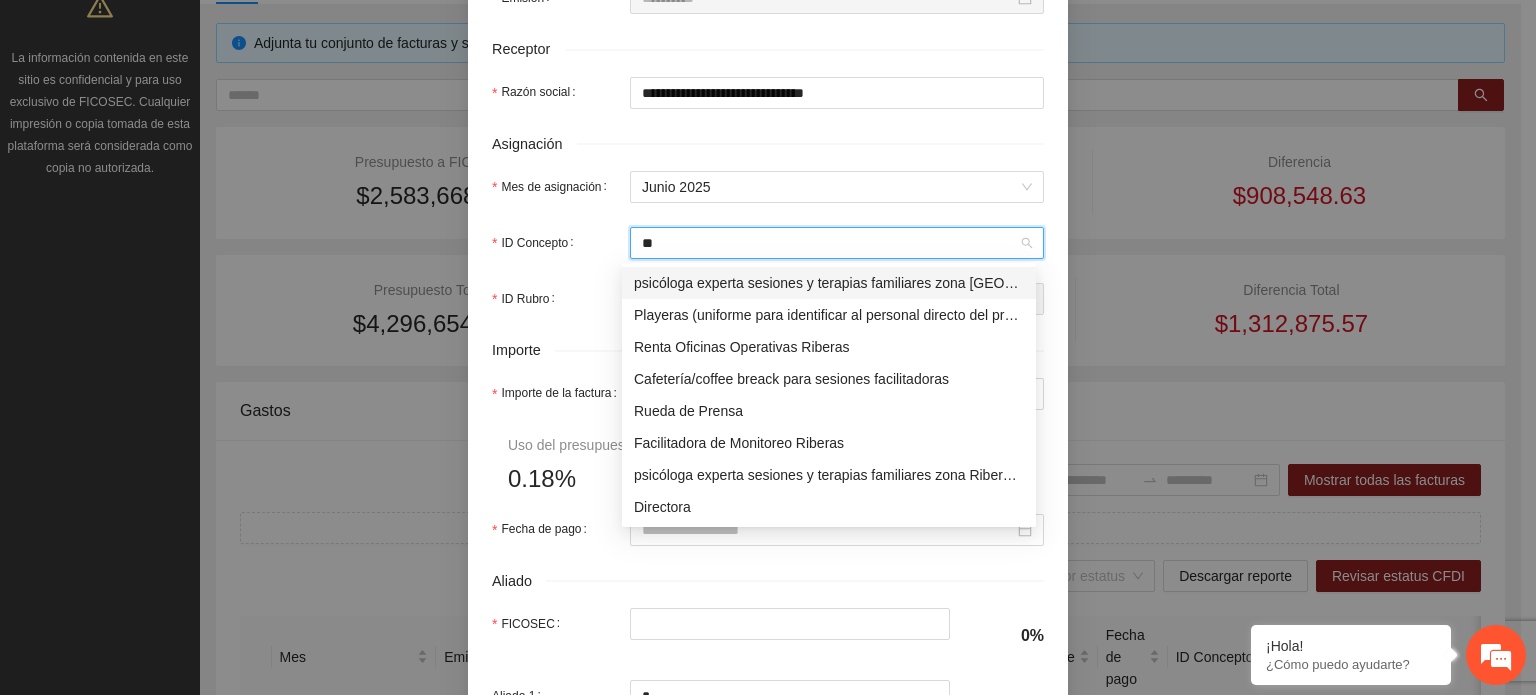 type on "***" 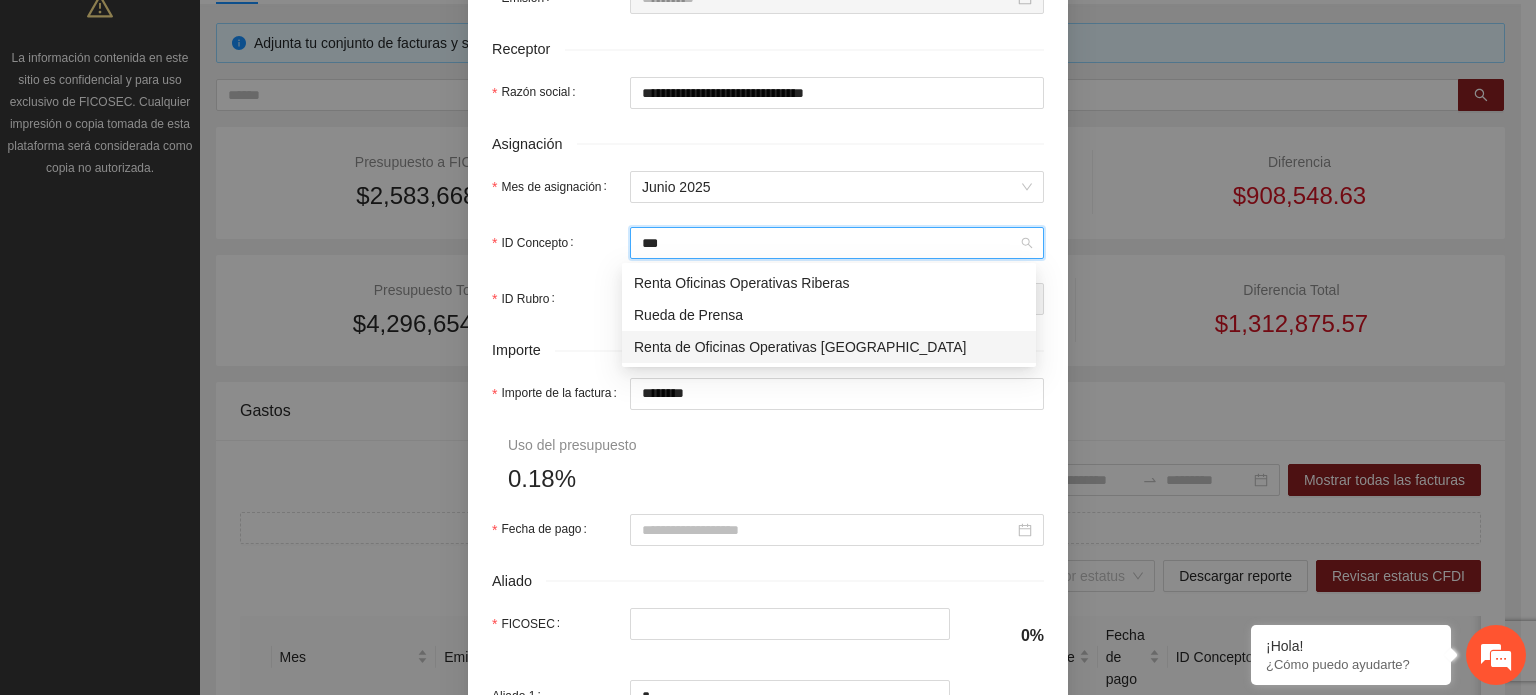 click on "Renta de Oficinas Operativas [GEOGRAPHIC_DATA]" at bounding box center (829, 347) 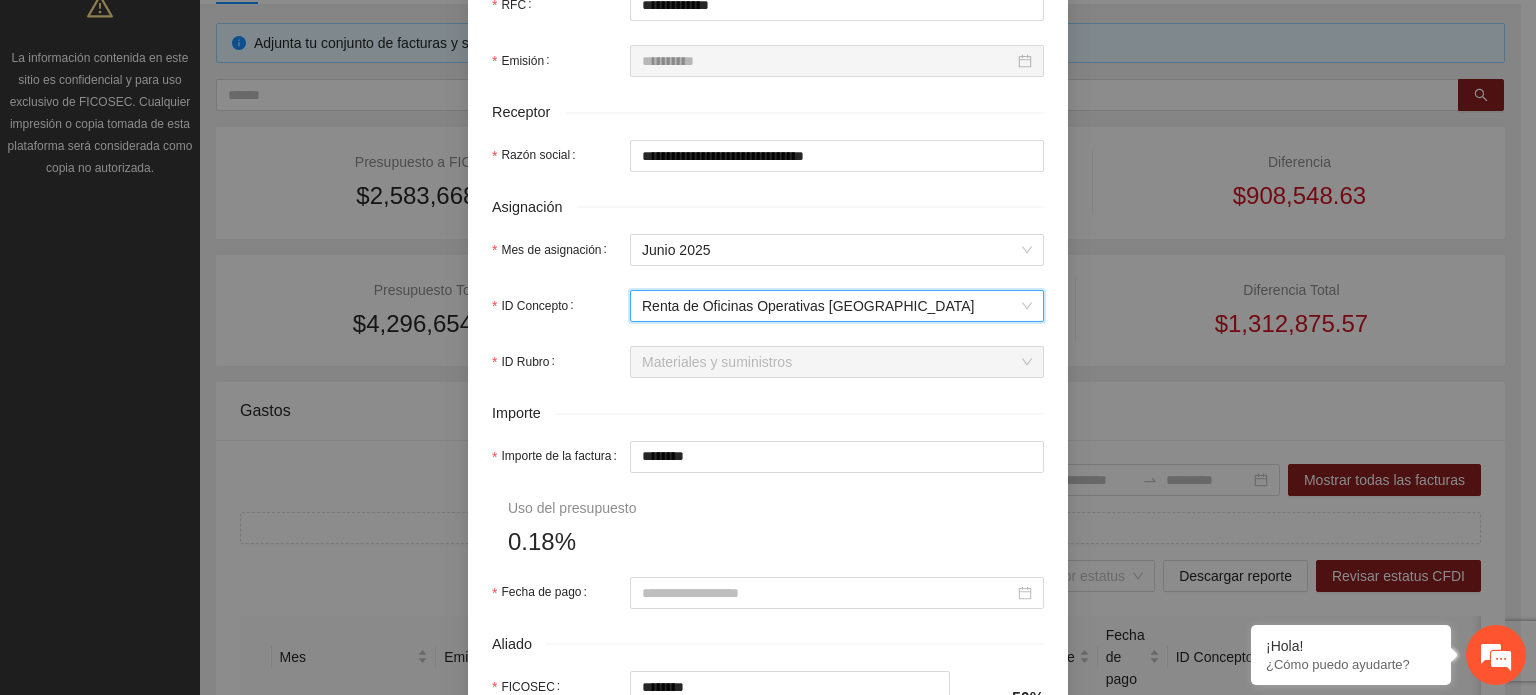 scroll, scrollTop: 700, scrollLeft: 0, axis: vertical 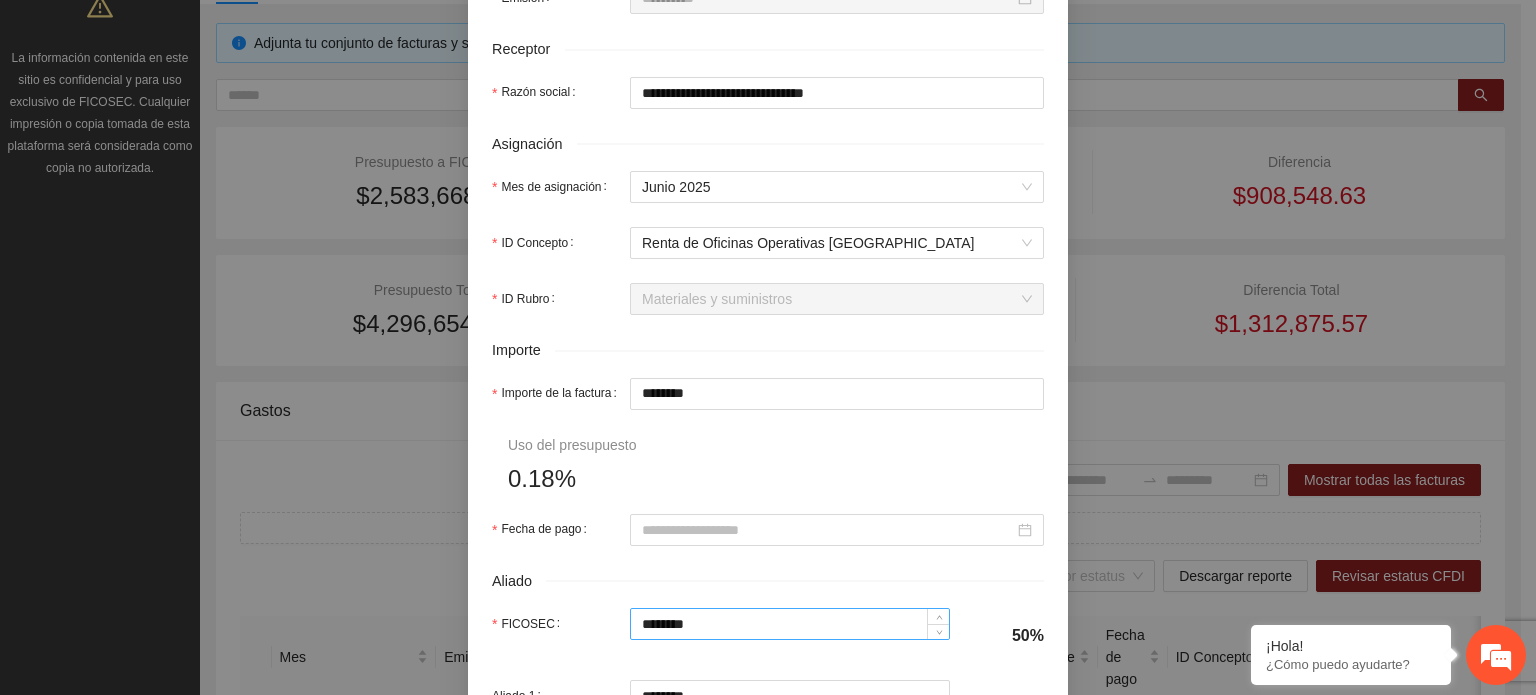 click on "********" at bounding box center [790, 624] 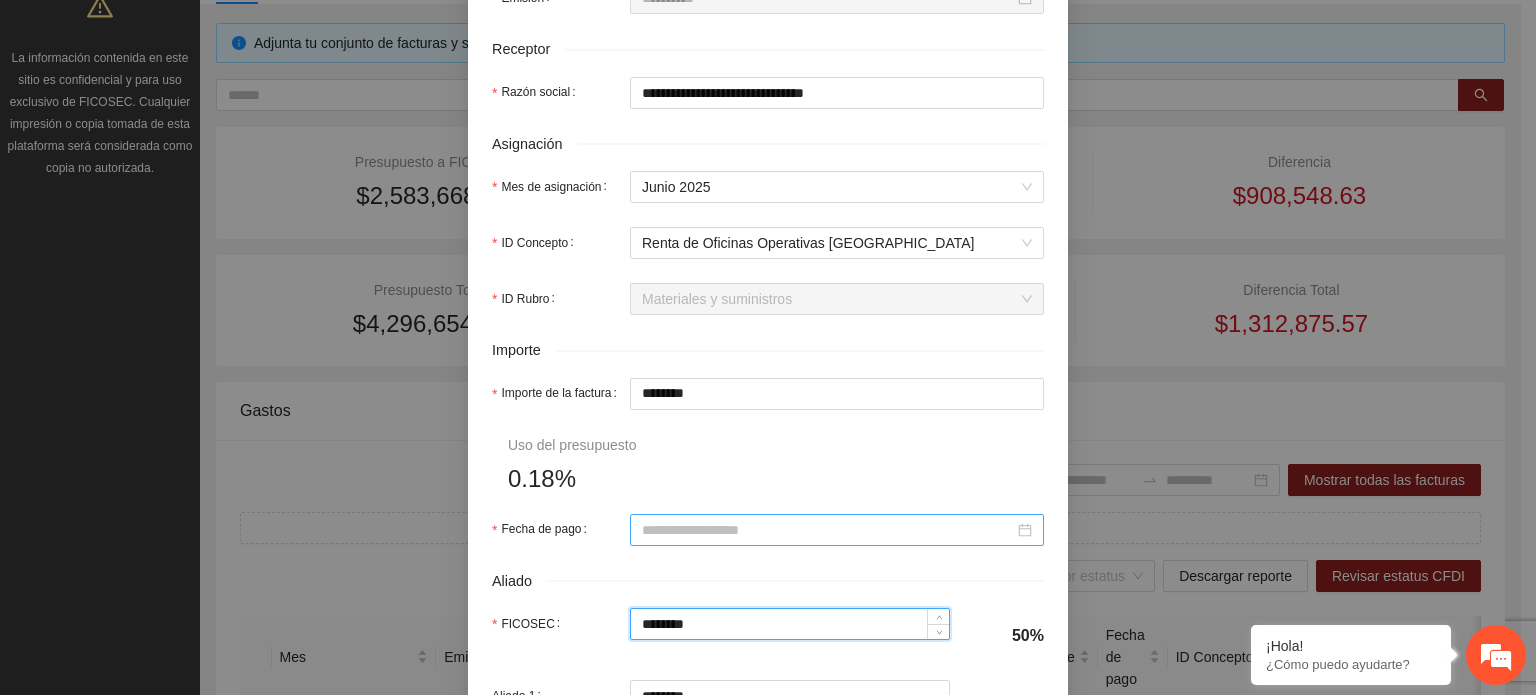 type on "*****" 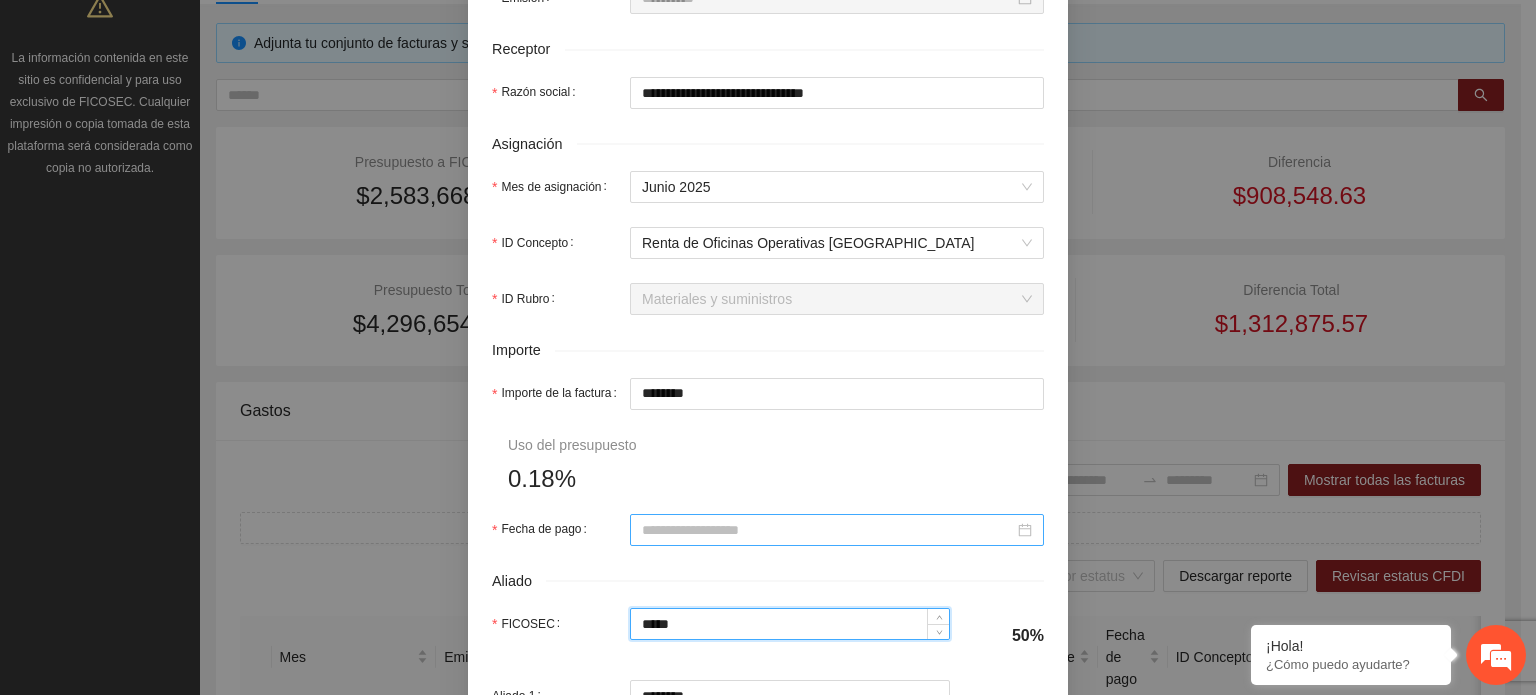 click at bounding box center (837, 530) 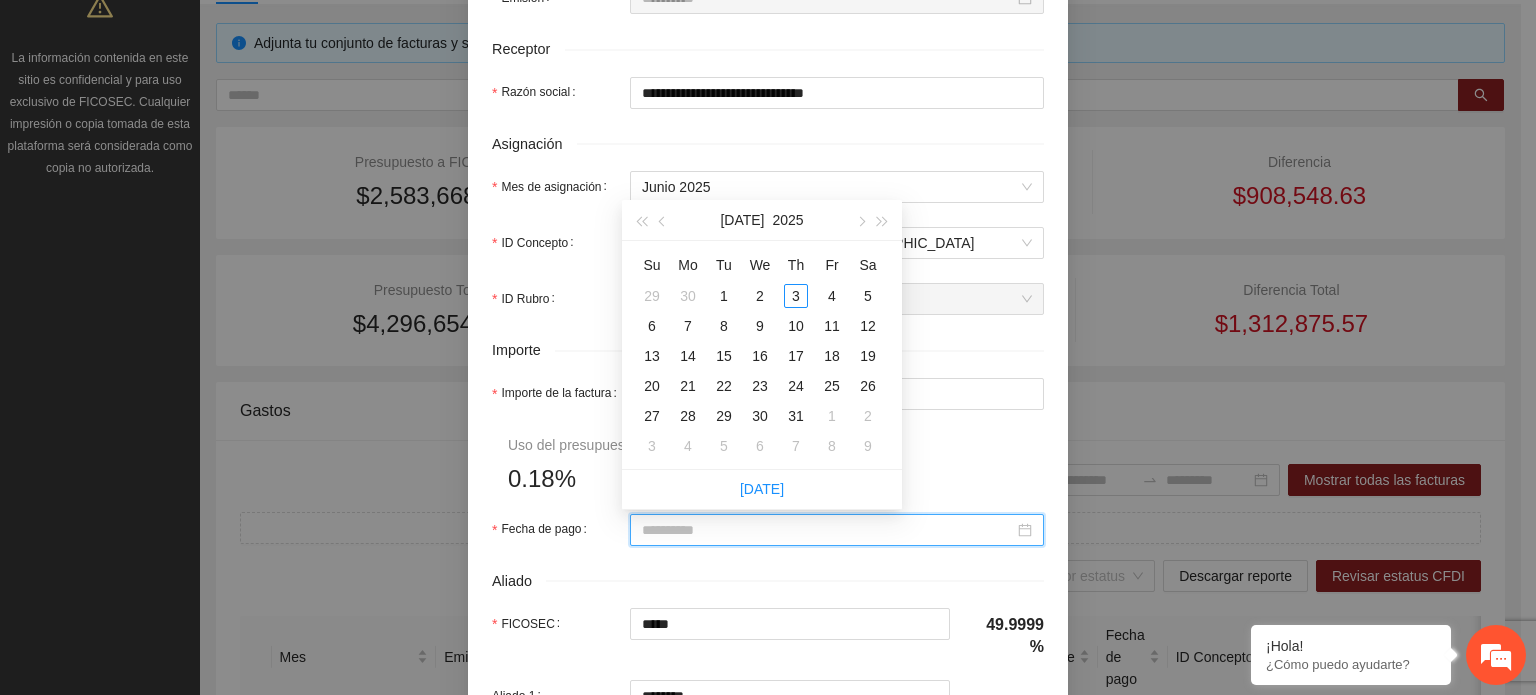 type on "**********" 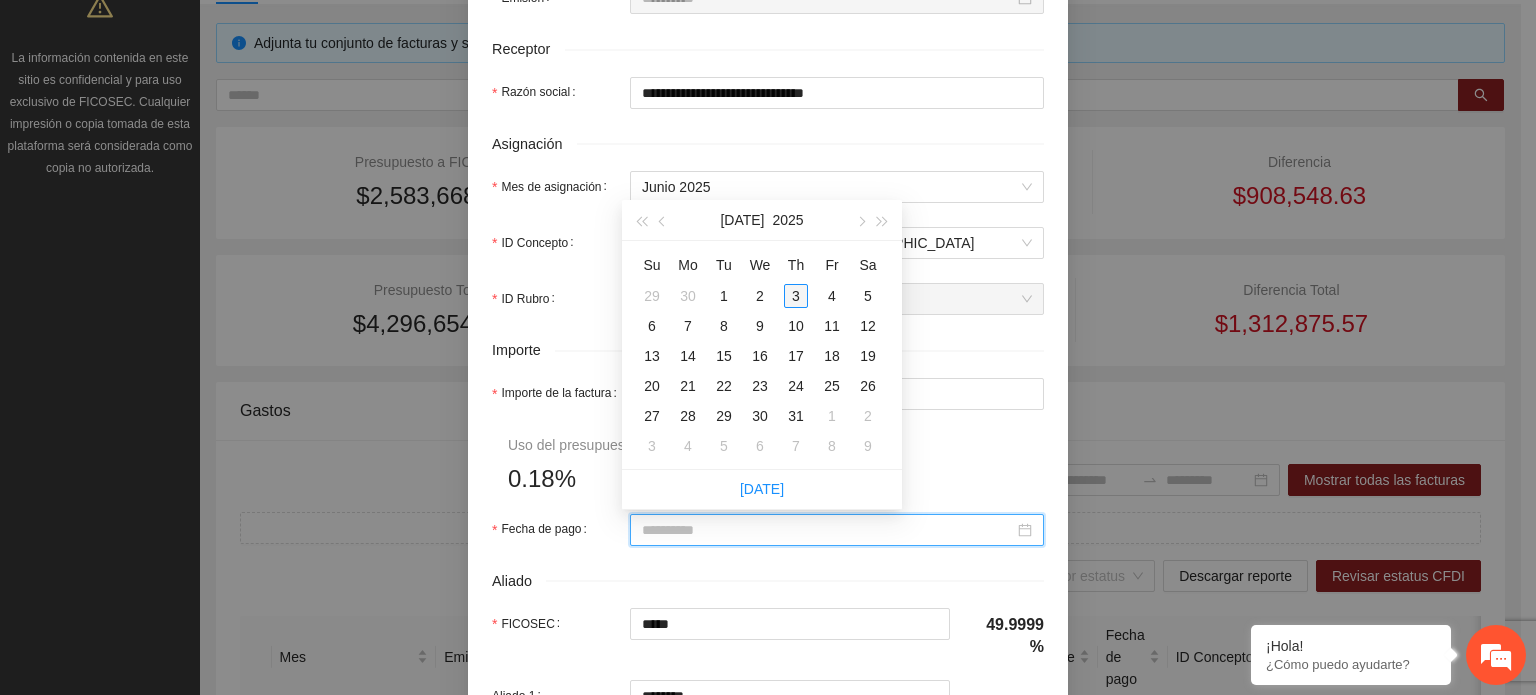 type on "**********" 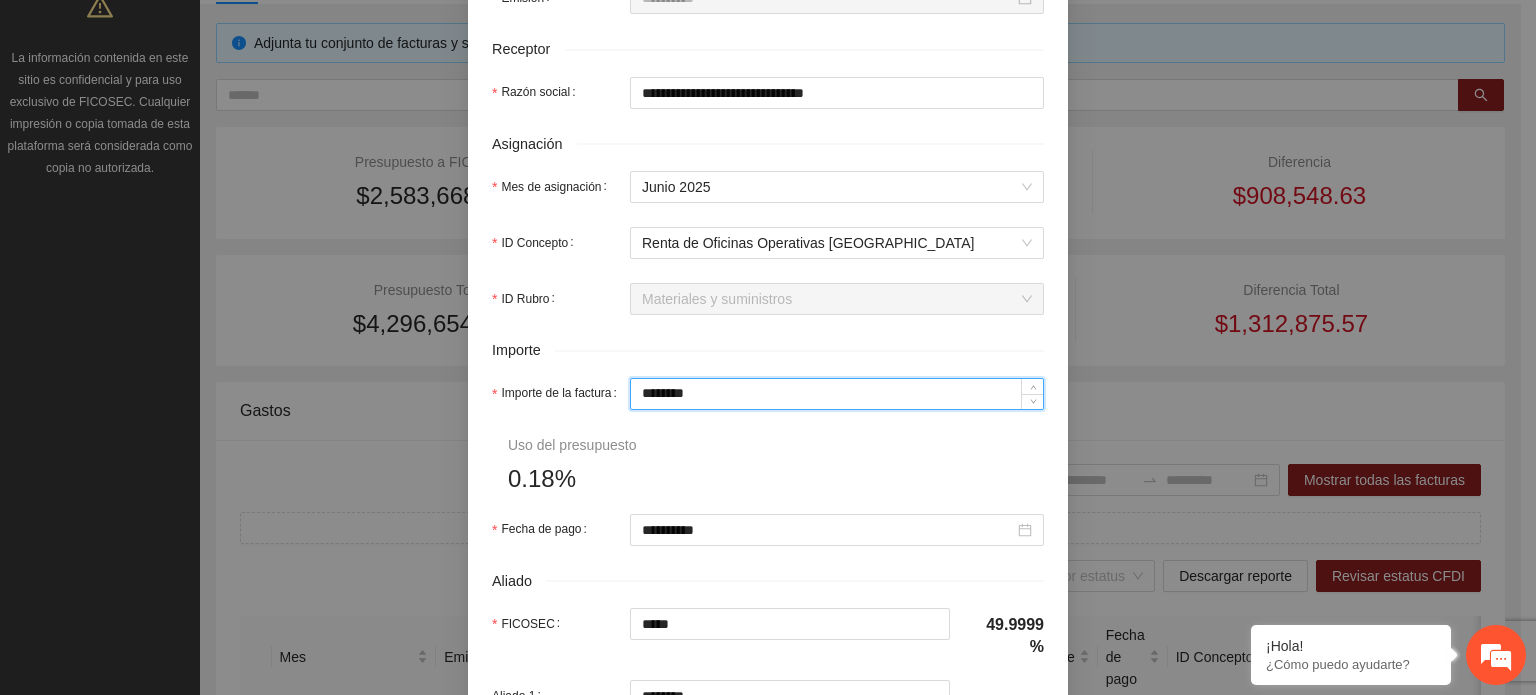 drag, startPoint x: 693, startPoint y: 391, endPoint x: 294, endPoint y: 412, distance: 399.55225 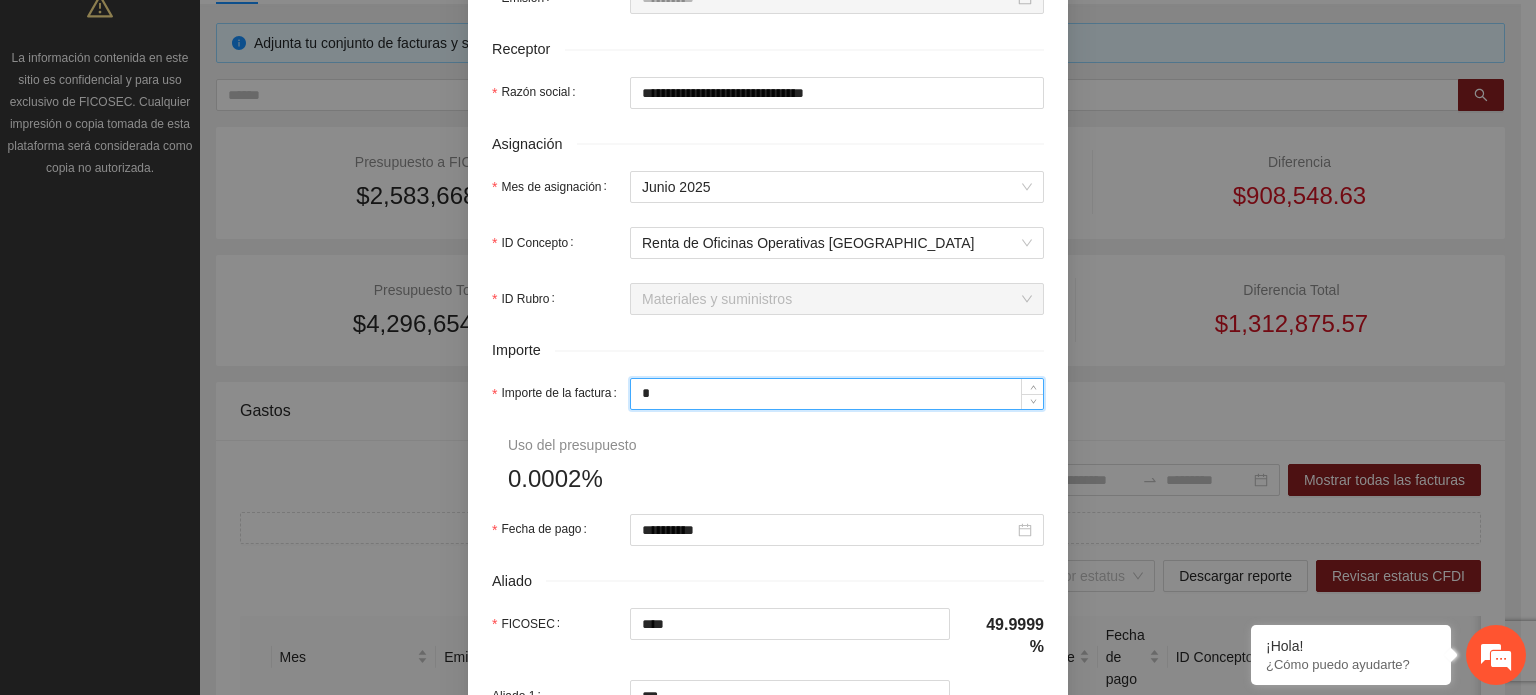 type on "**" 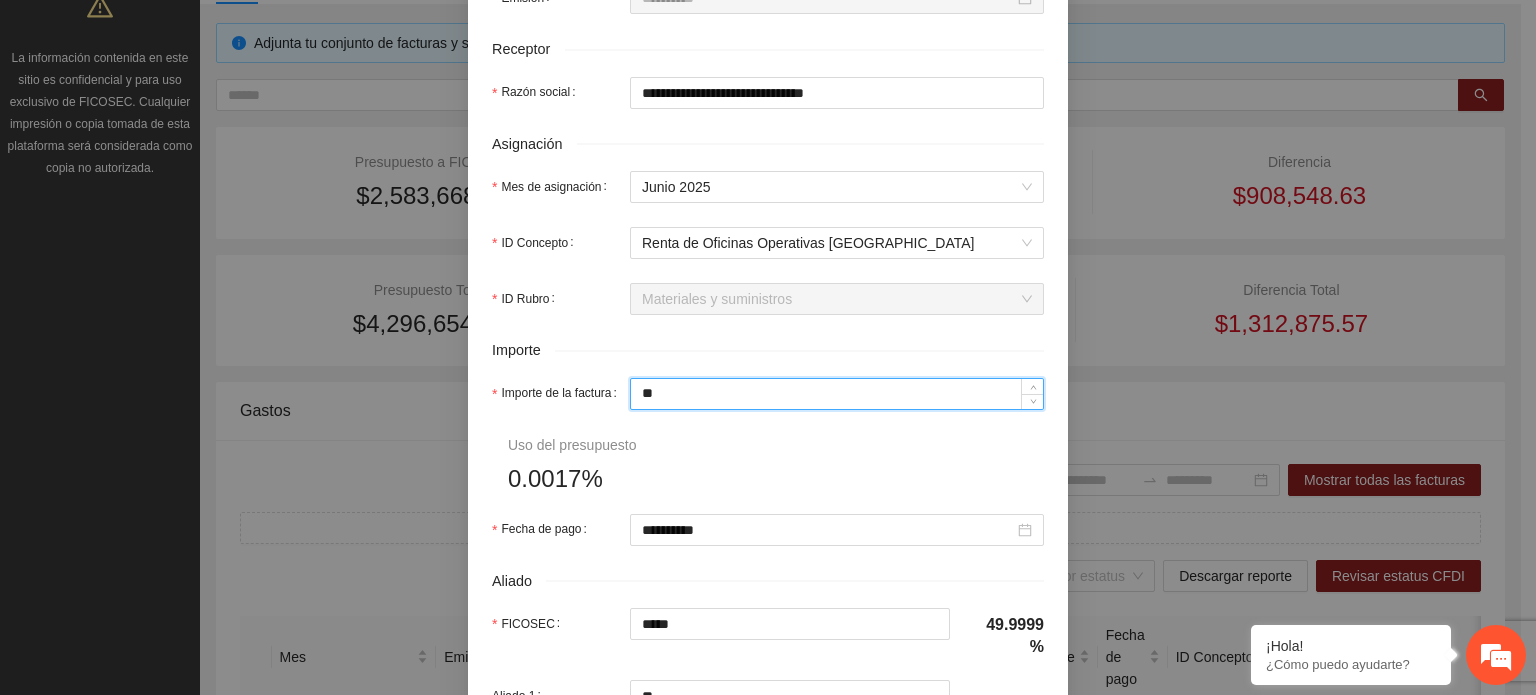 type on "***" 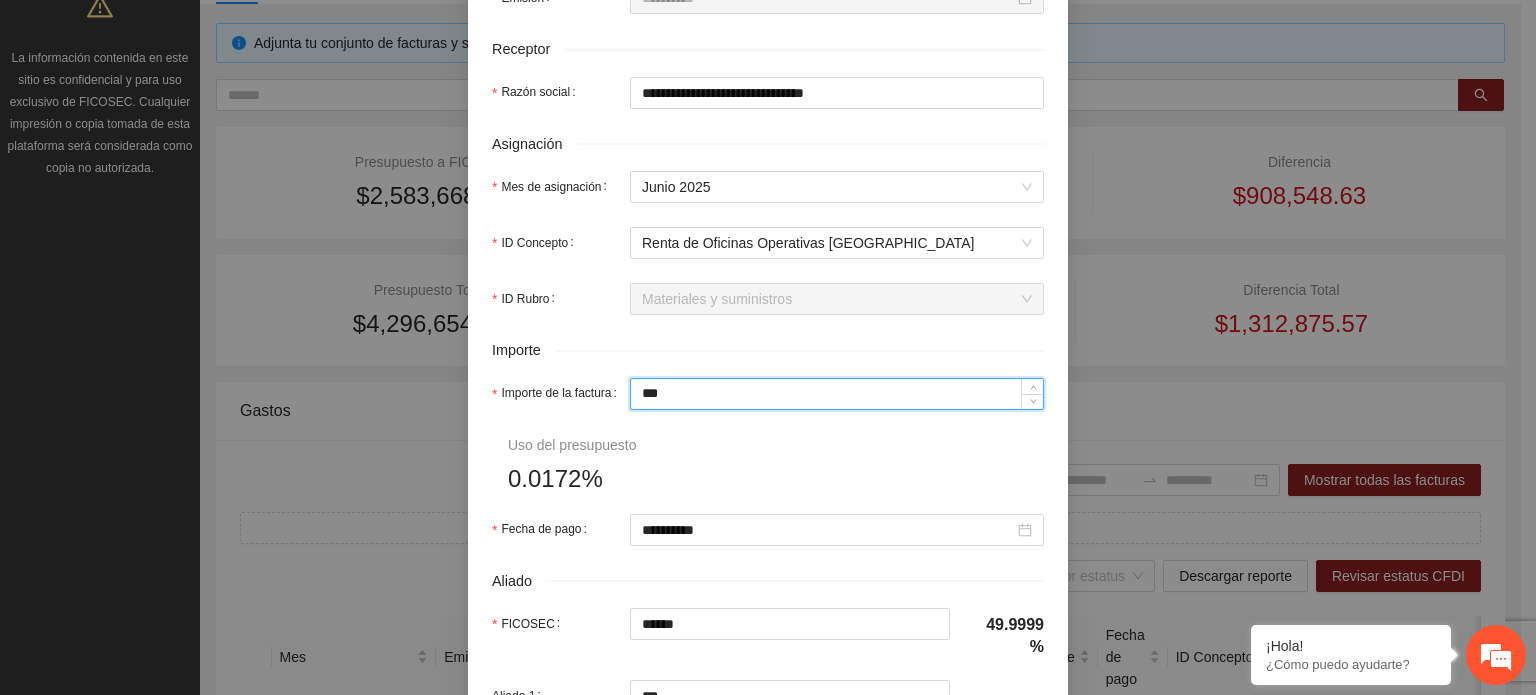 type on "*****" 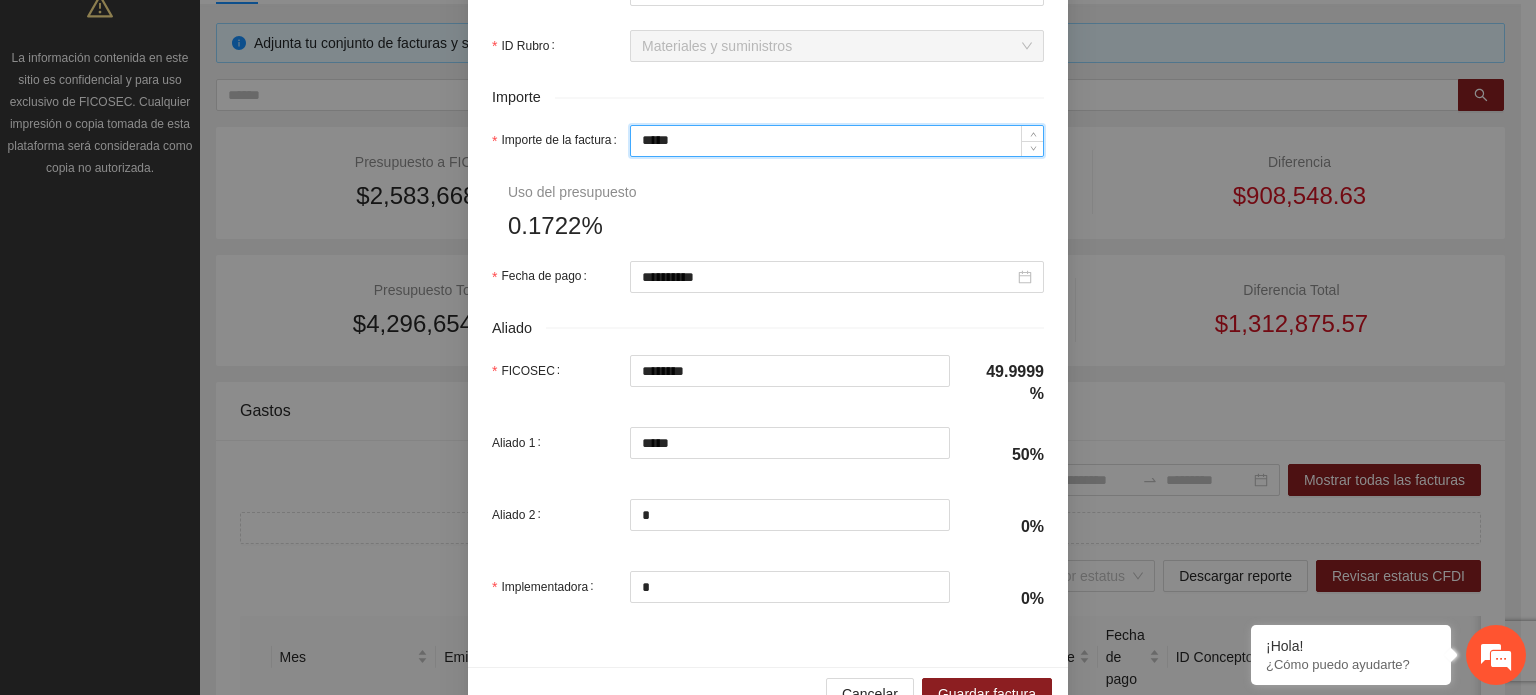 scroll, scrollTop: 1001, scrollLeft: 0, axis: vertical 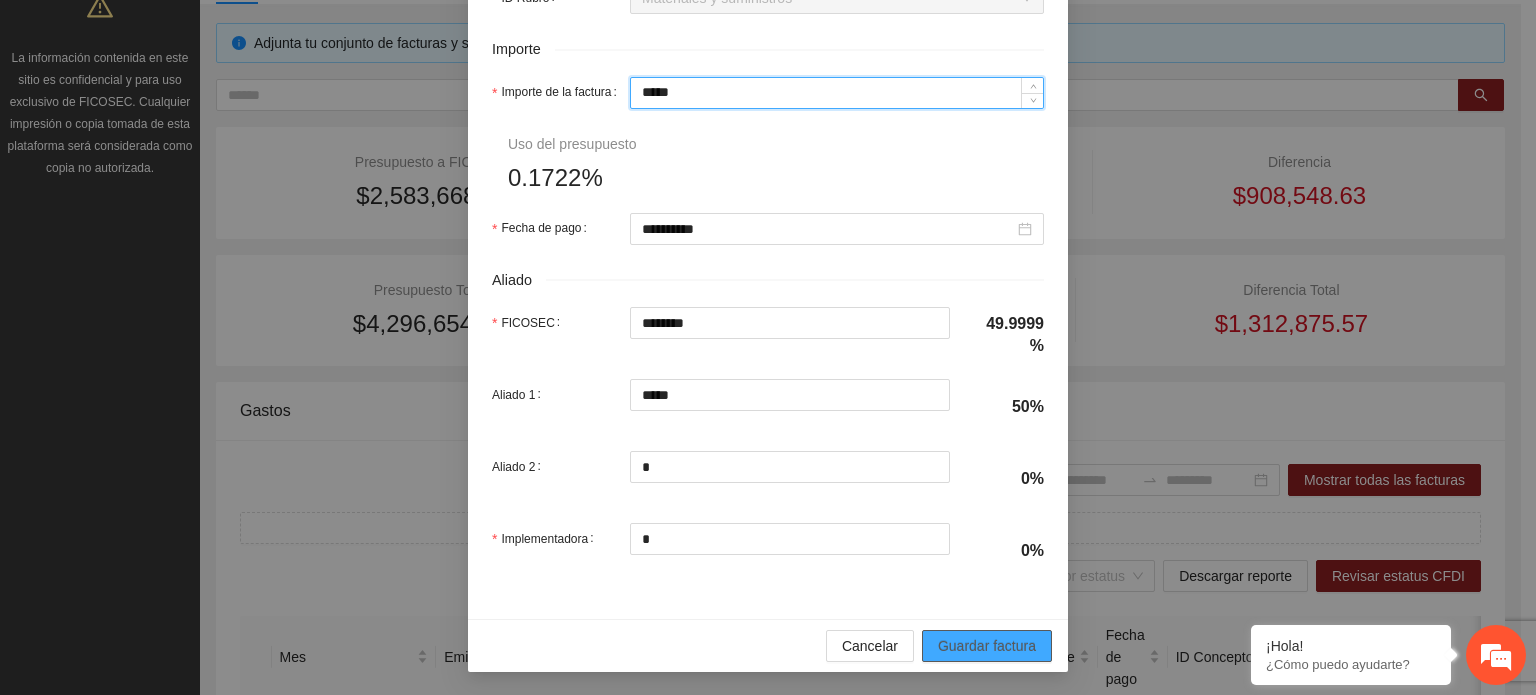 type on "*****" 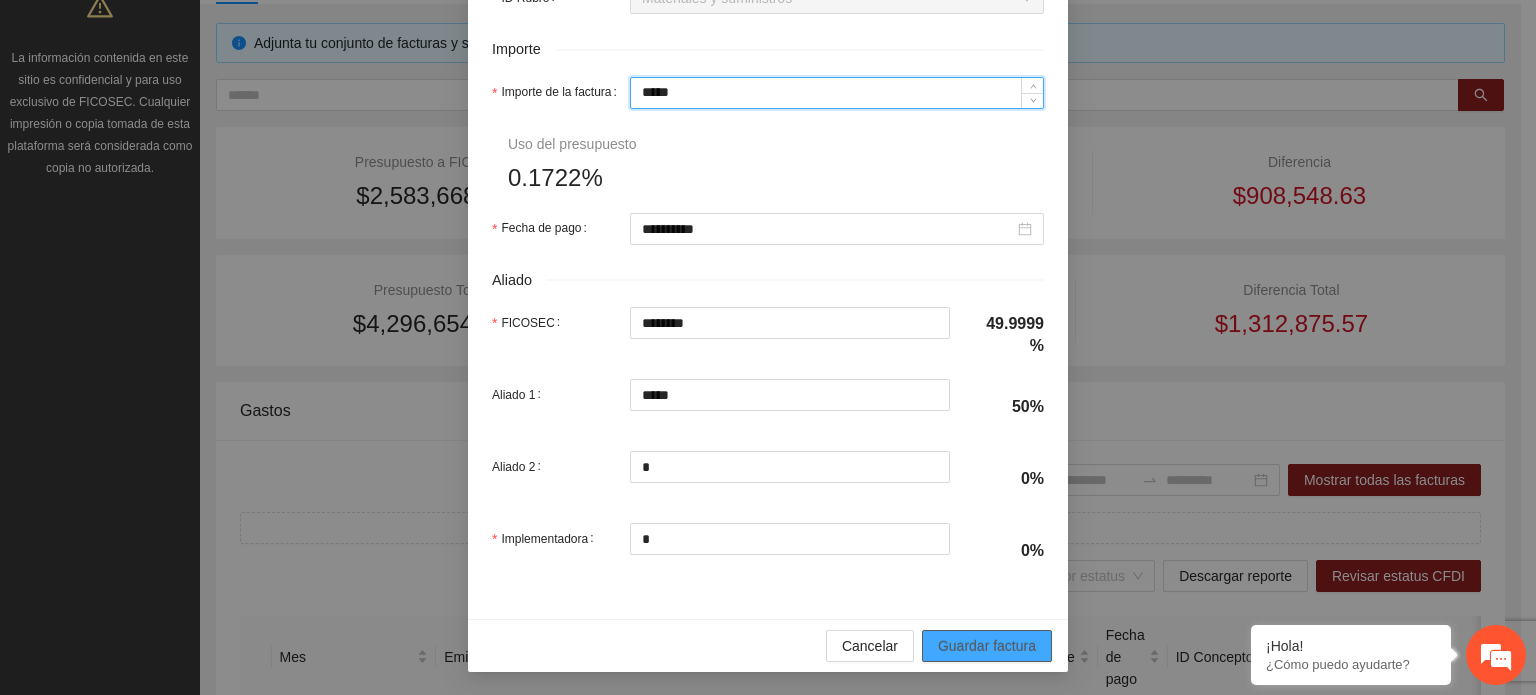 click on "Guardar factura" at bounding box center (987, 646) 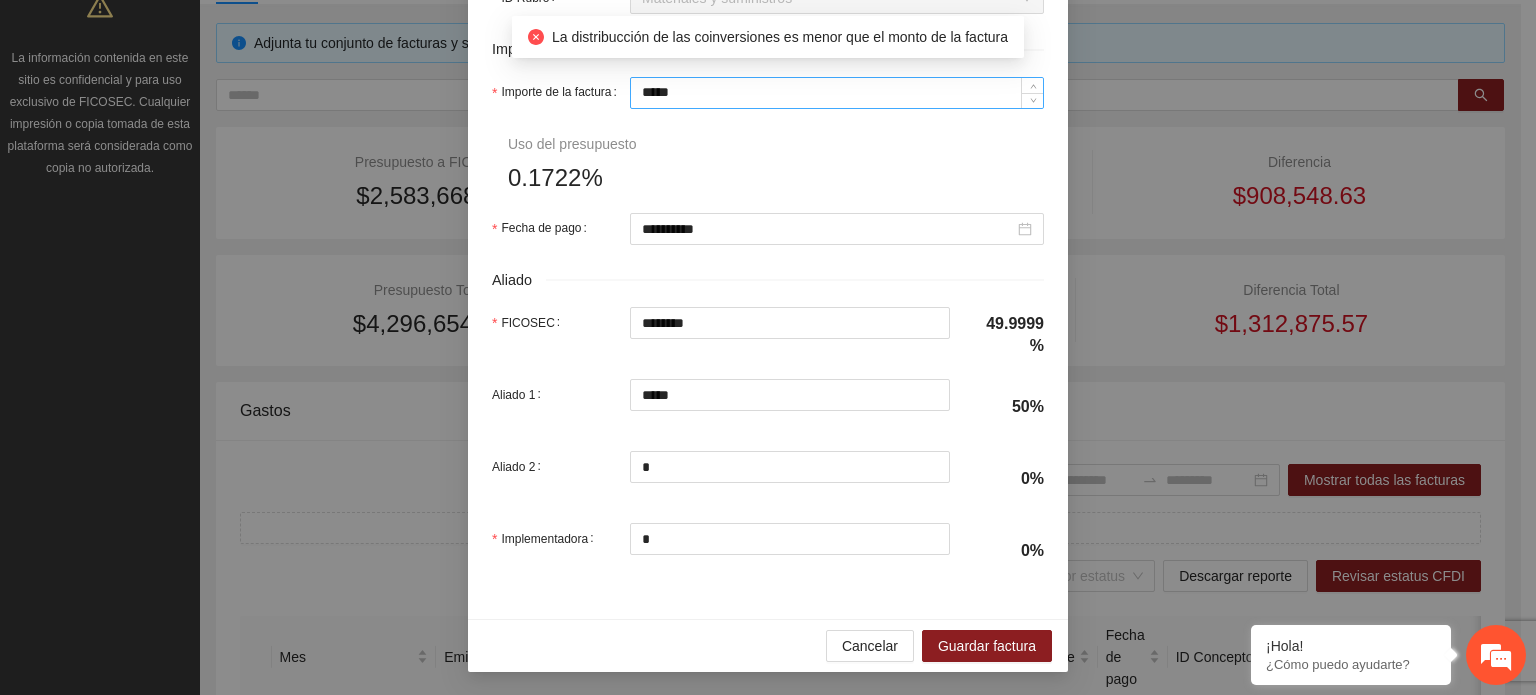click on "*****" at bounding box center (837, 93) 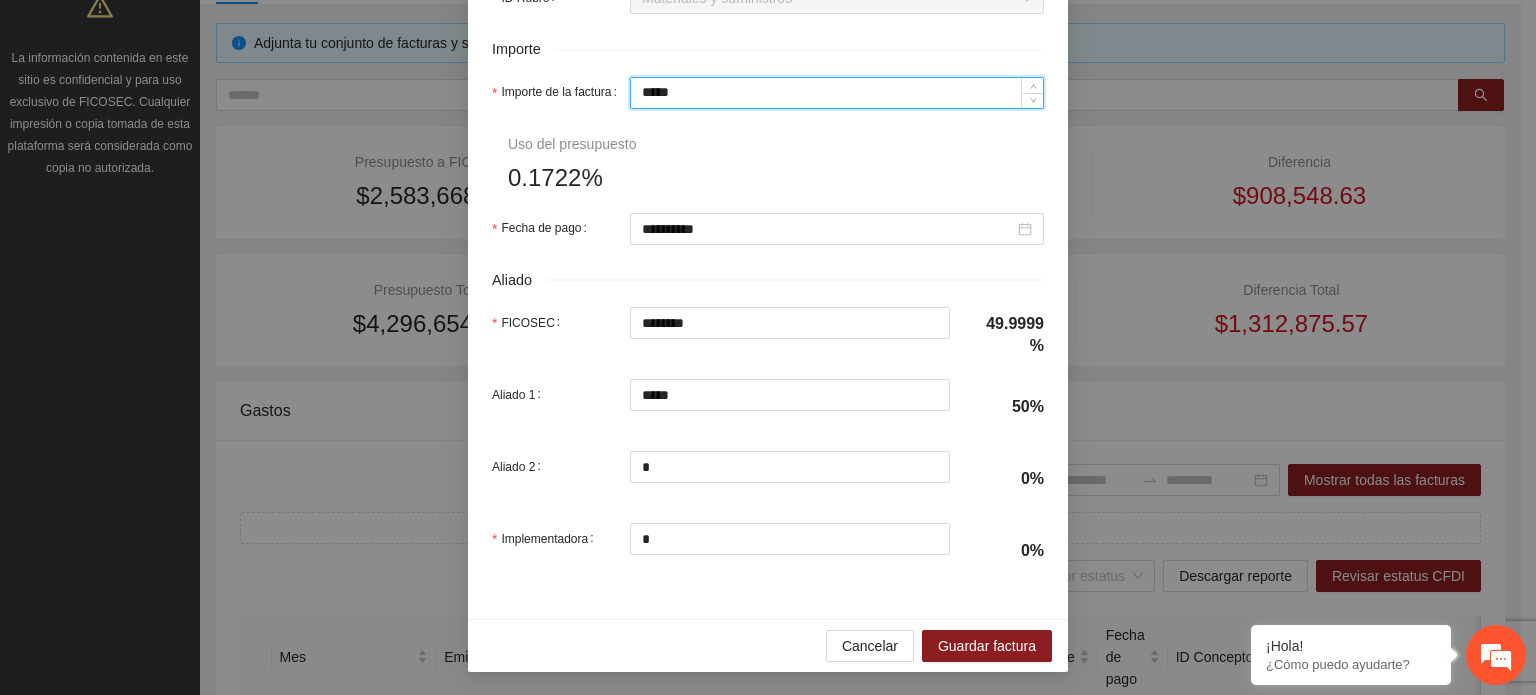drag, startPoint x: 725, startPoint y: 336, endPoint x: 403, endPoint y: 337, distance: 322.00156 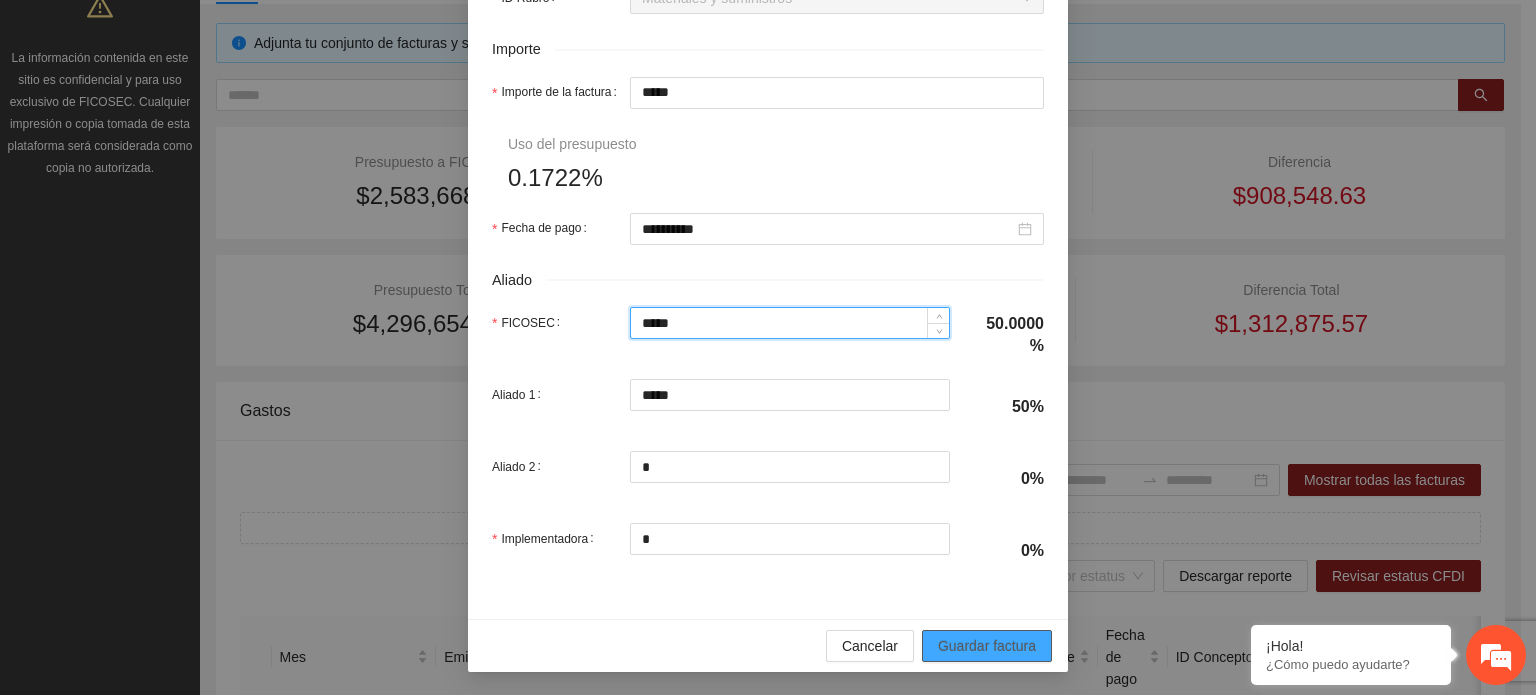type on "*****" 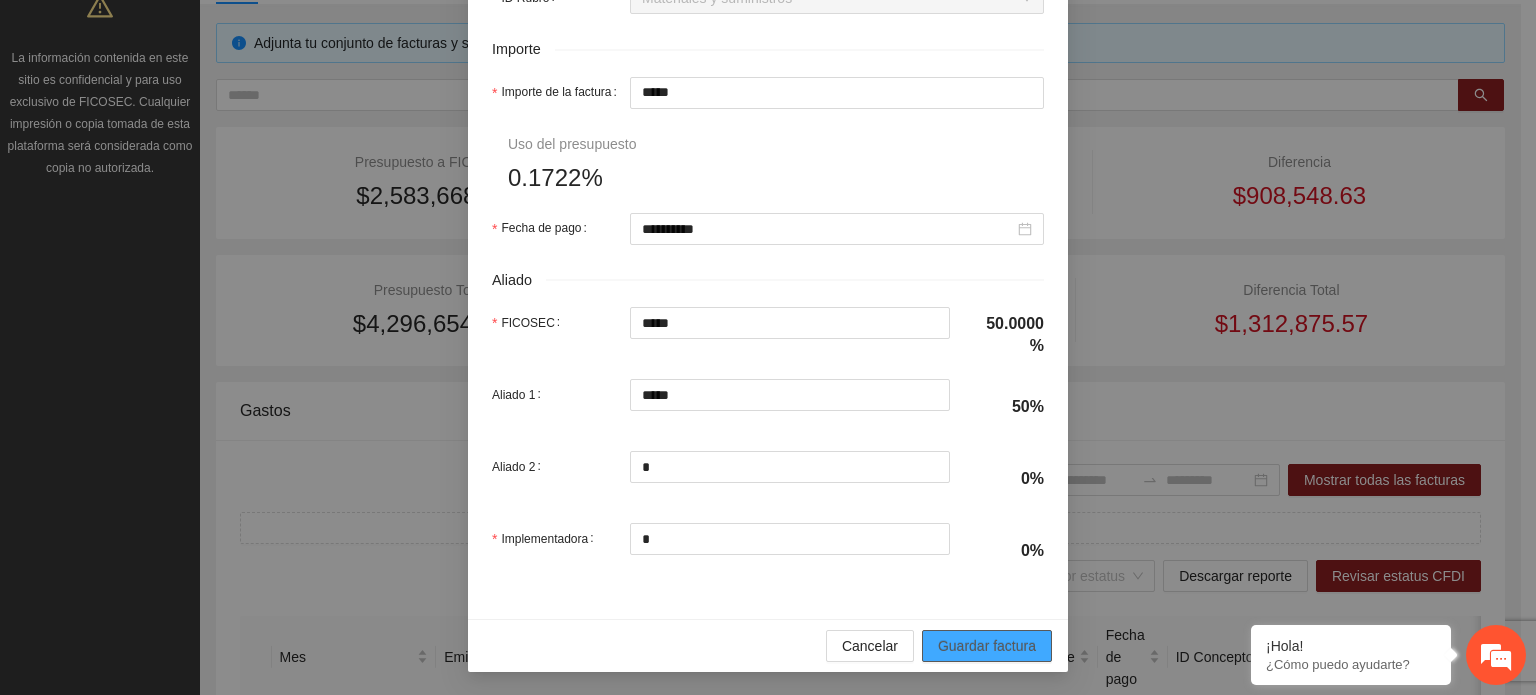 click on "Guardar factura" at bounding box center (987, 646) 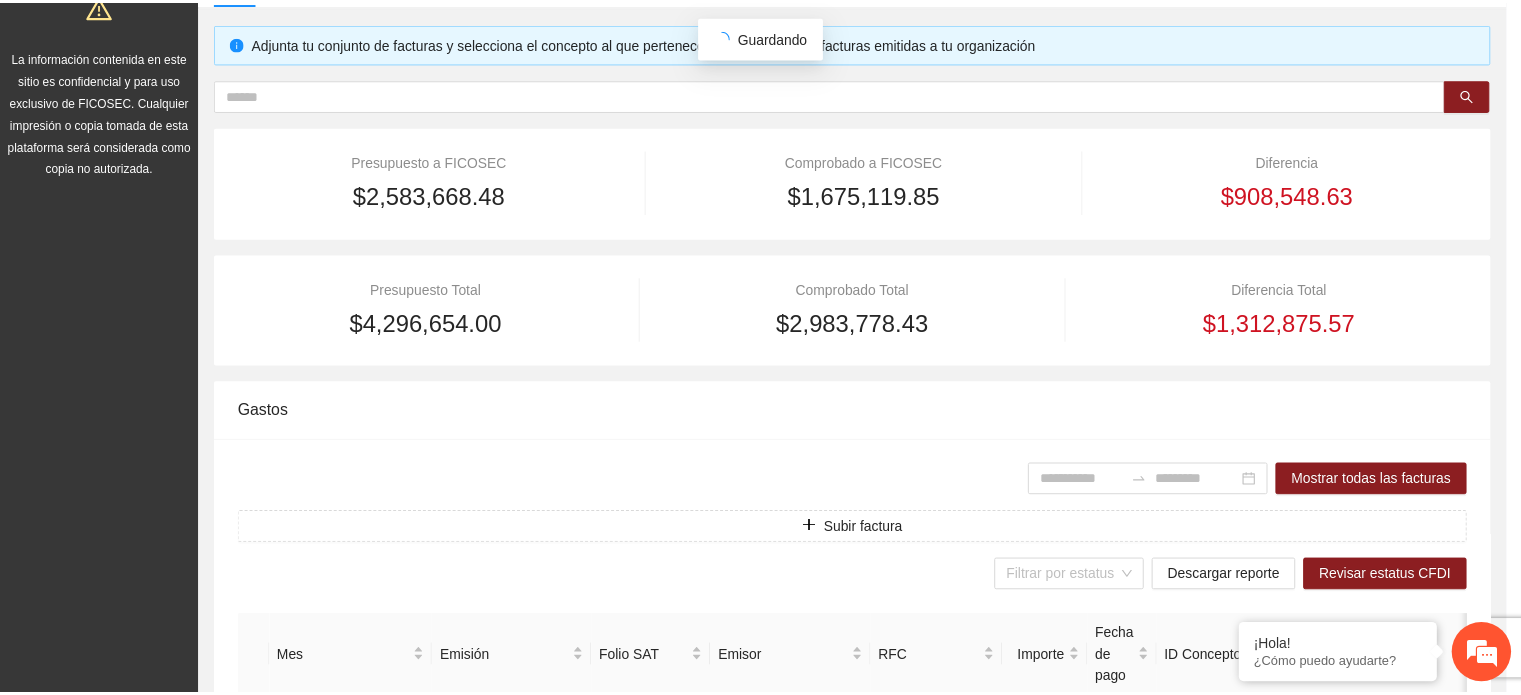 scroll, scrollTop: 841, scrollLeft: 0, axis: vertical 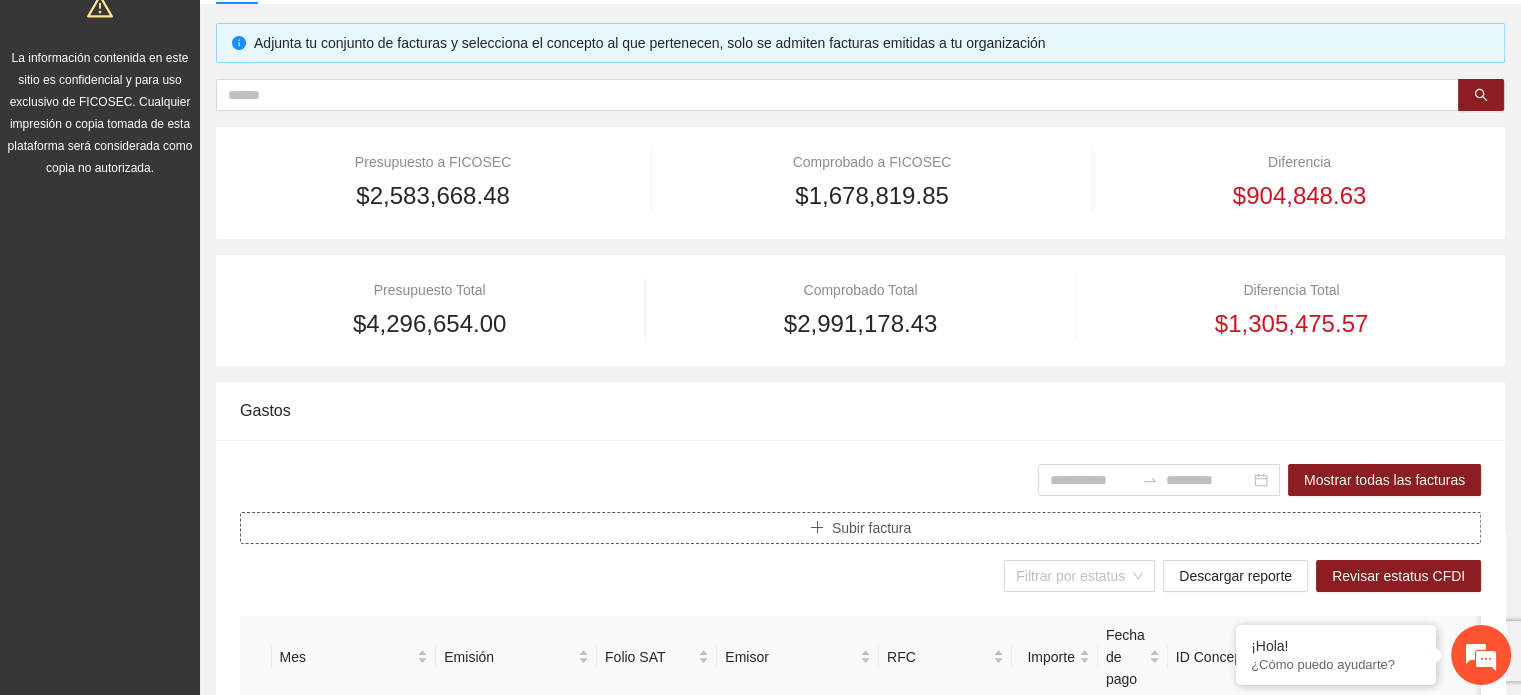 click on "Subir factura" at bounding box center (860, 528) 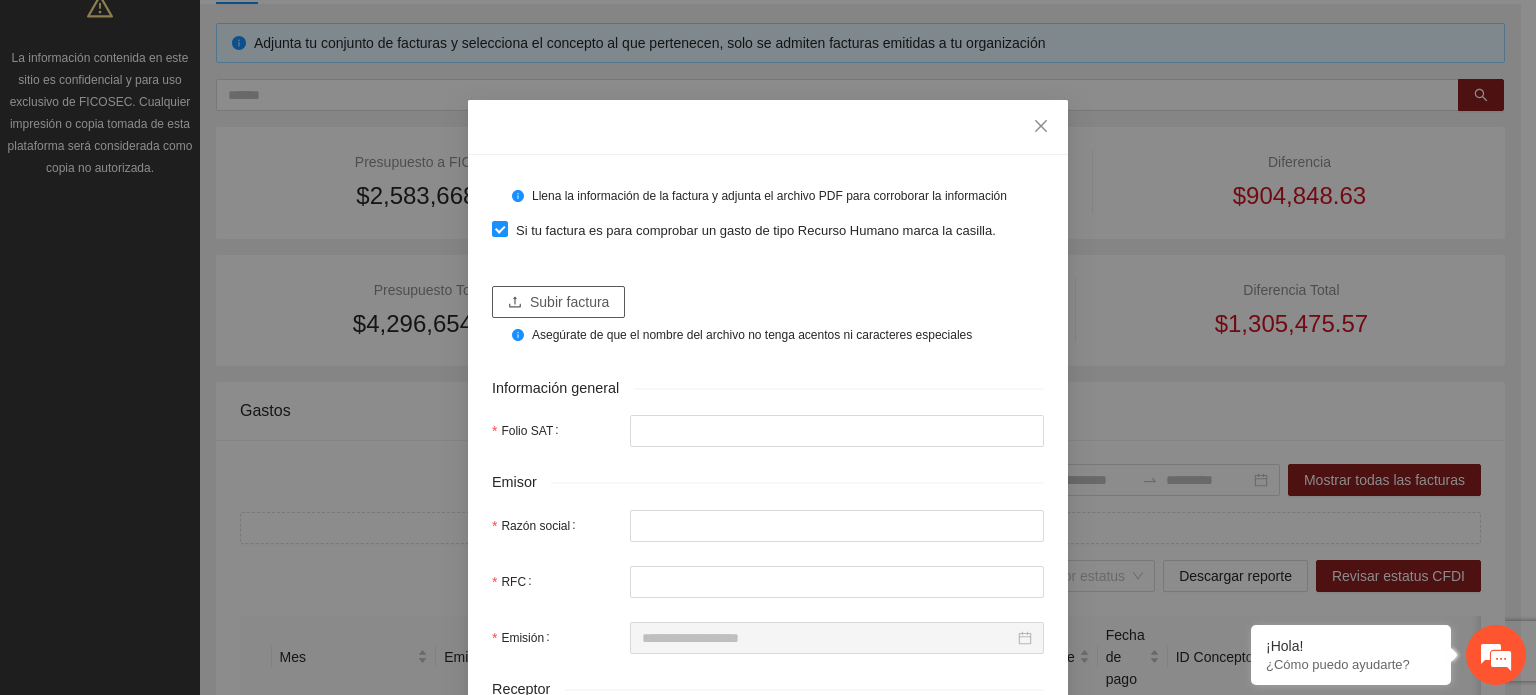 click on "Subir factura" at bounding box center (569, 302) 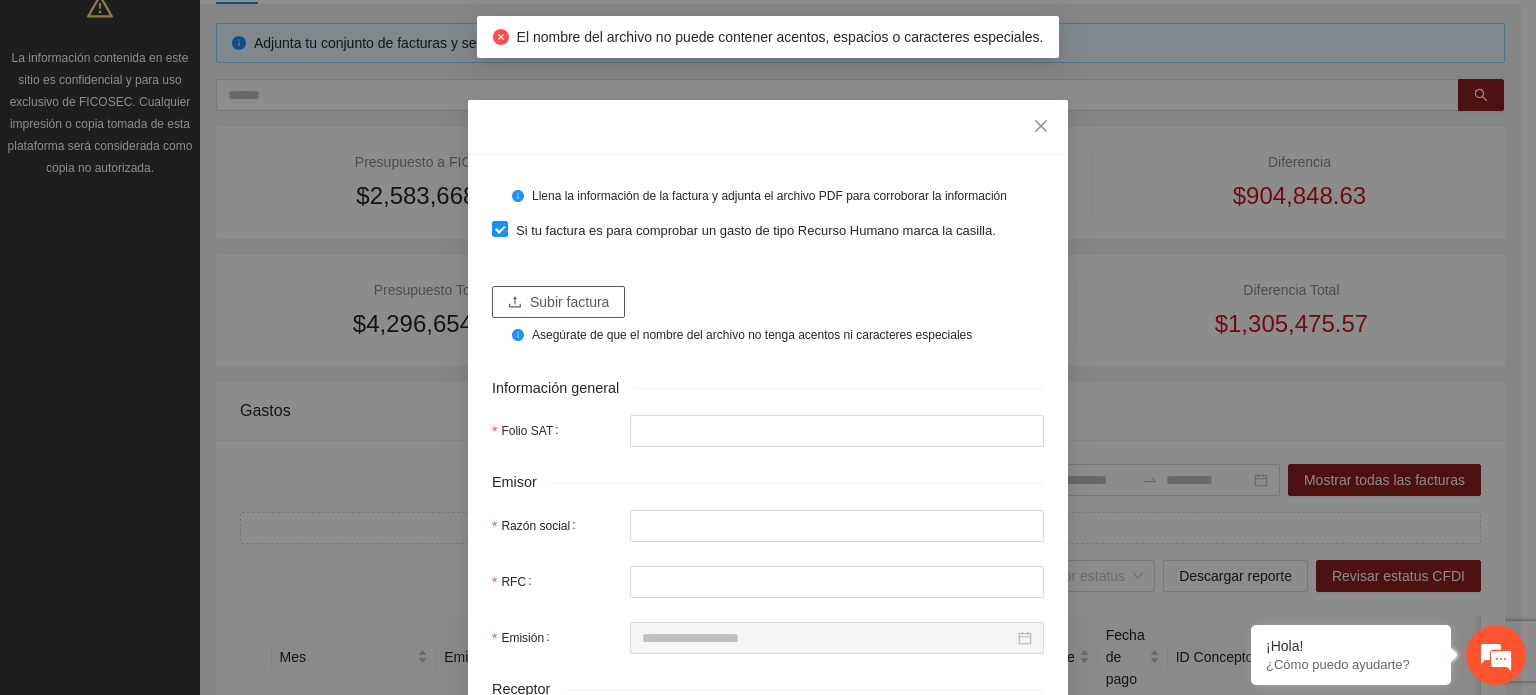 click on "Subir factura" at bounding box center (569, 302) 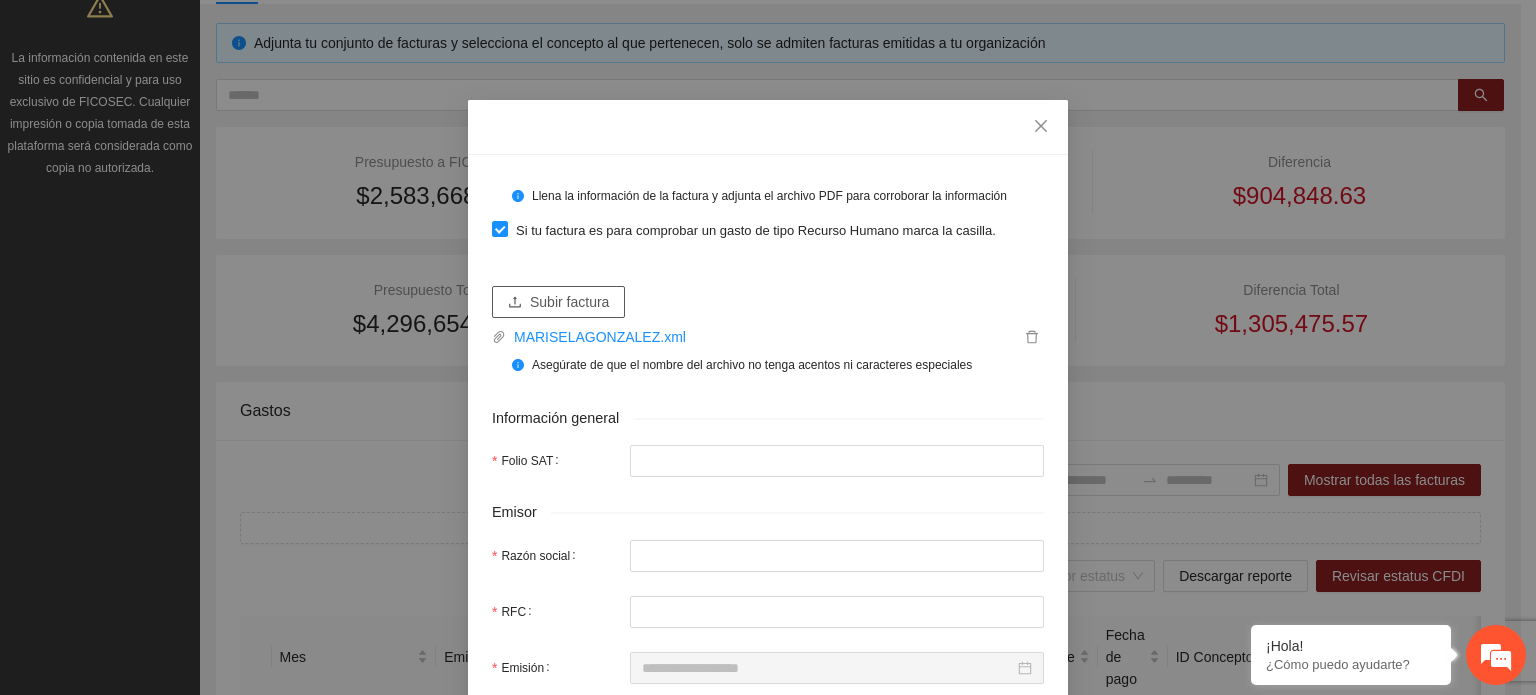 click on "Subir factura" at bounding box center (569, 302) 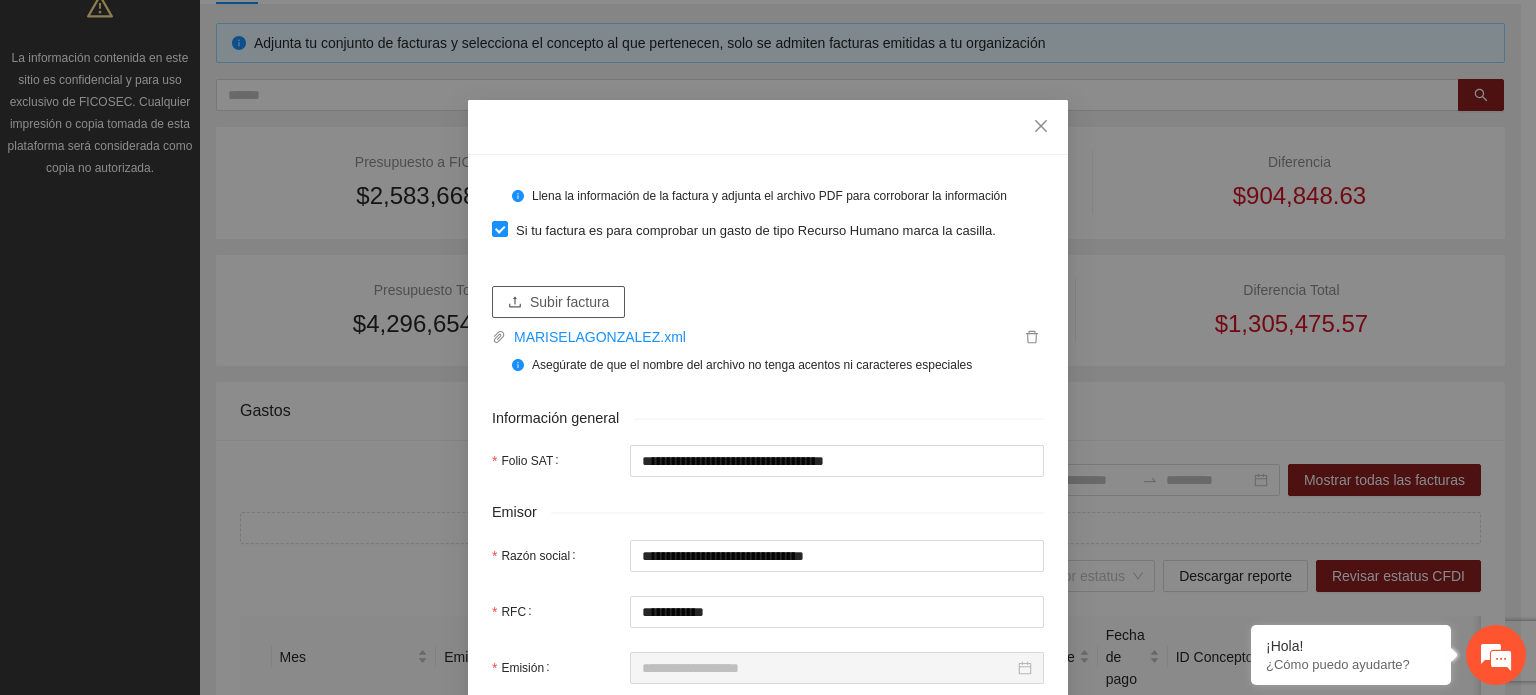 type on "**********" 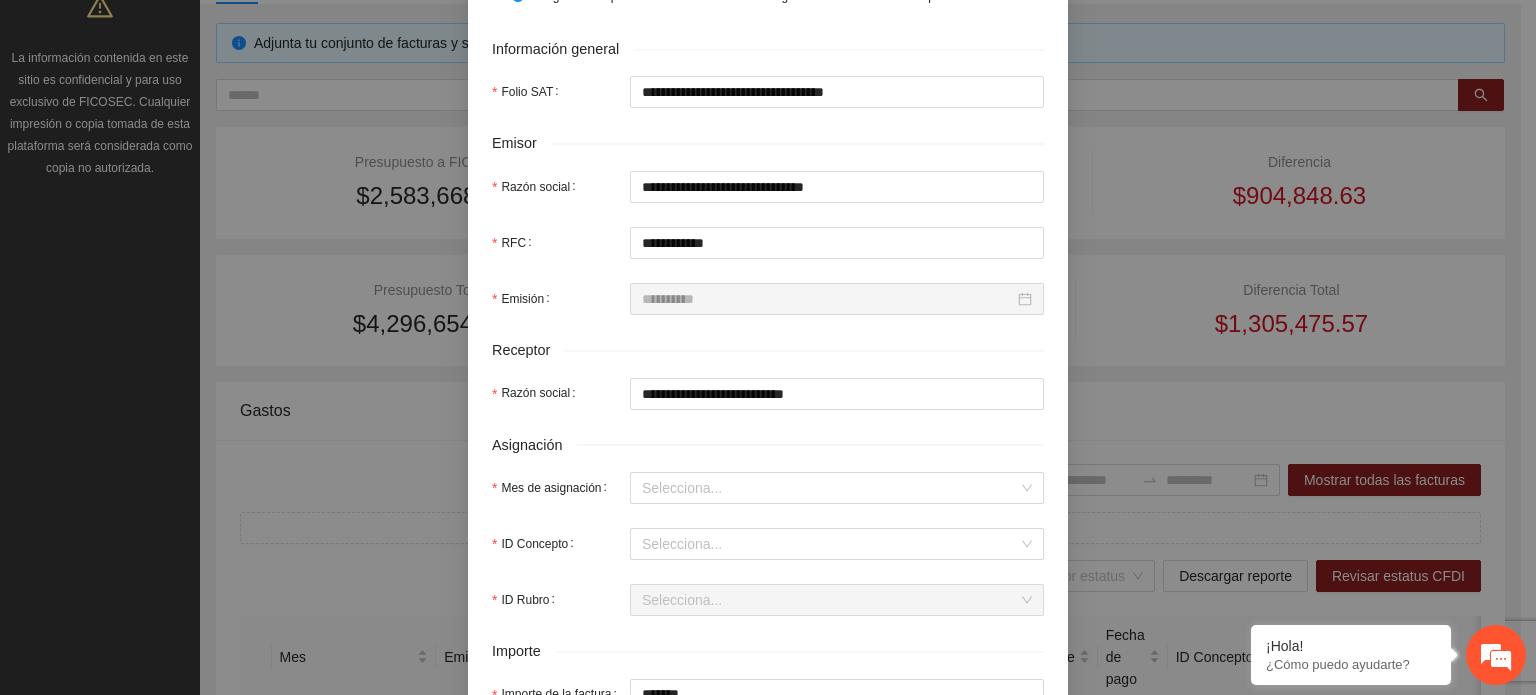 scroll, scrollTop: 400, scrollLeft: 0, axis: vertical 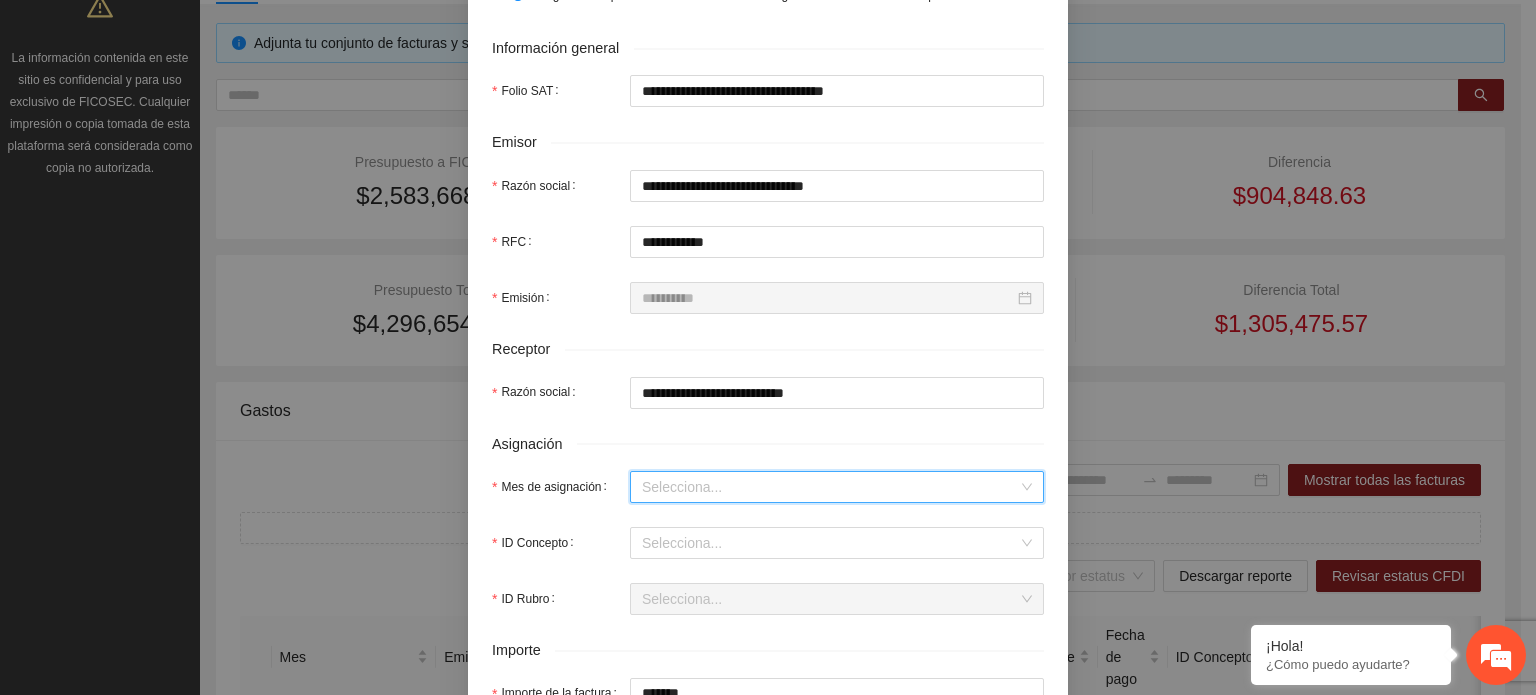 click on "Mes de asignación" at bounding box center (830, 487) 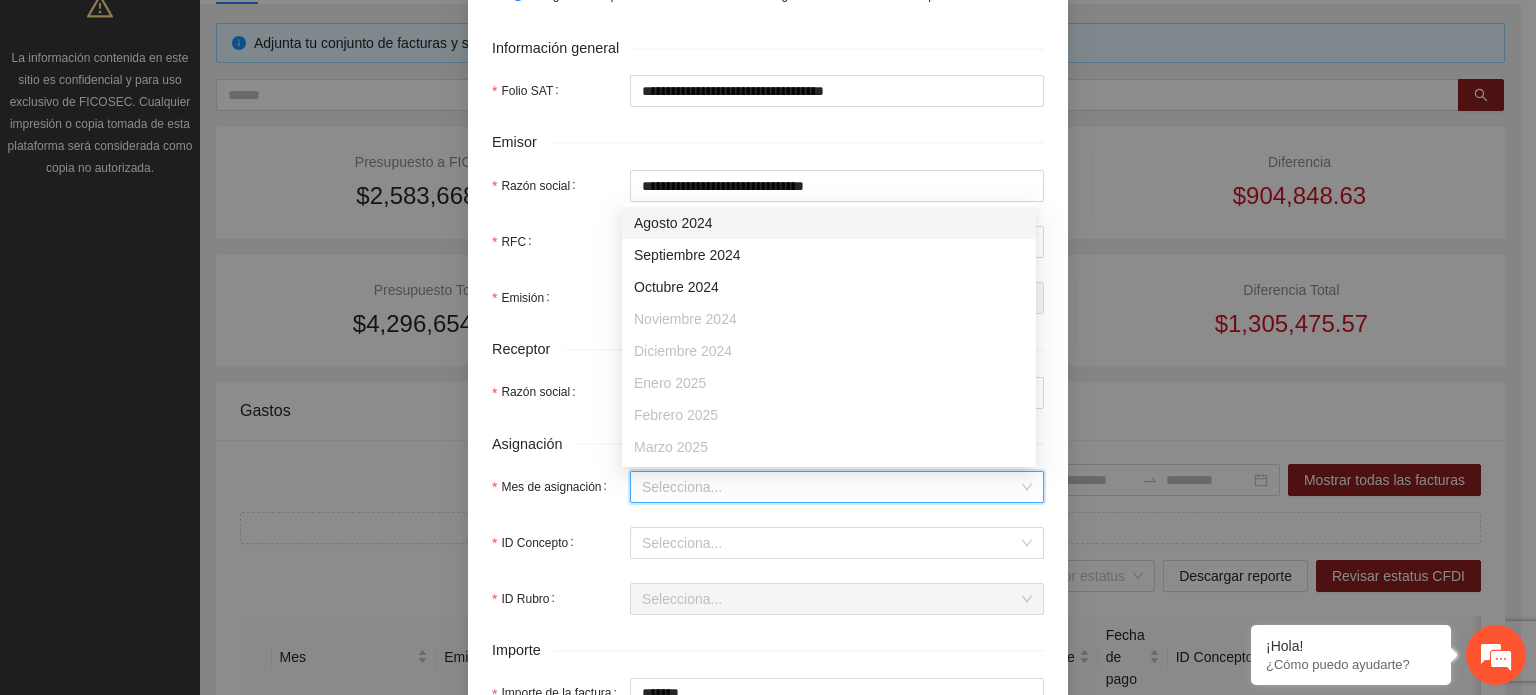 scroll, scrollTop: 128, scrollLeft: 0, axis: vertical 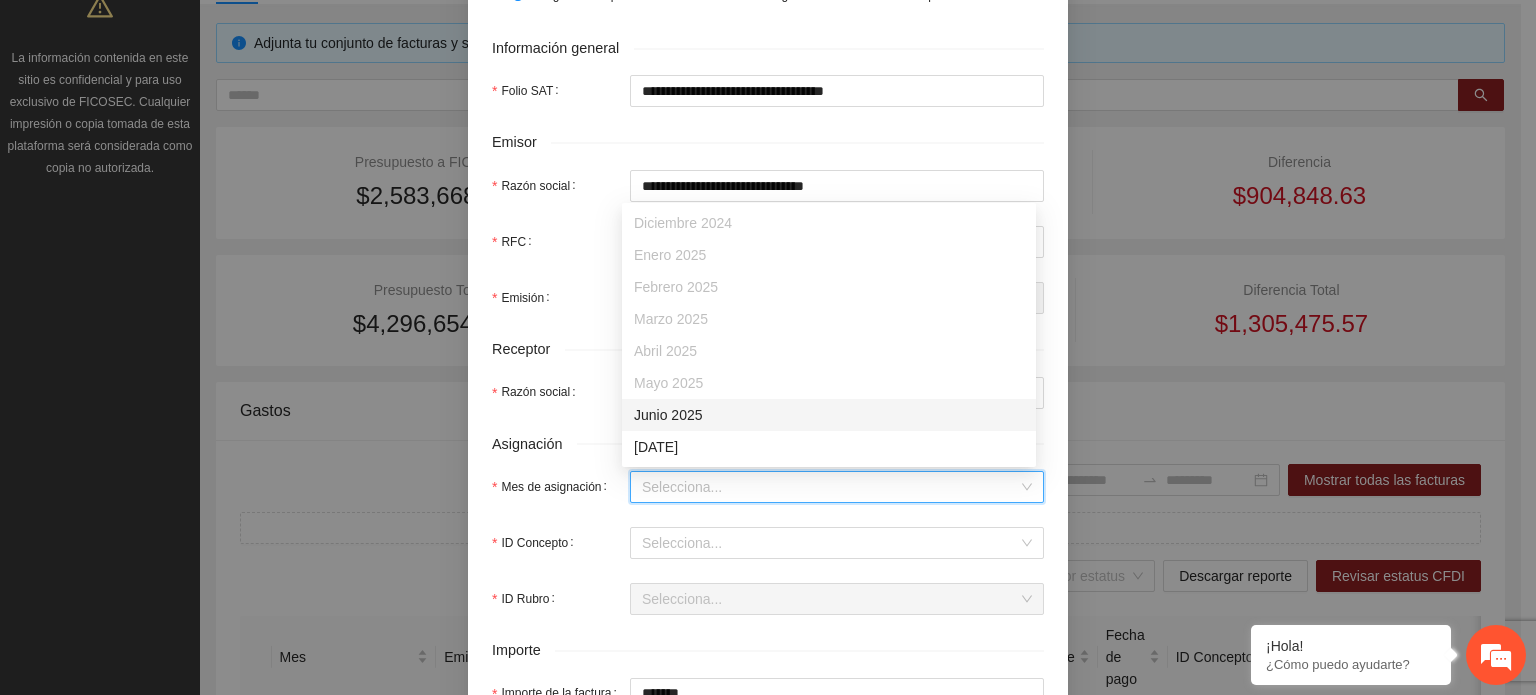 click on "Junio 2025" at bounding box center (829, 415) 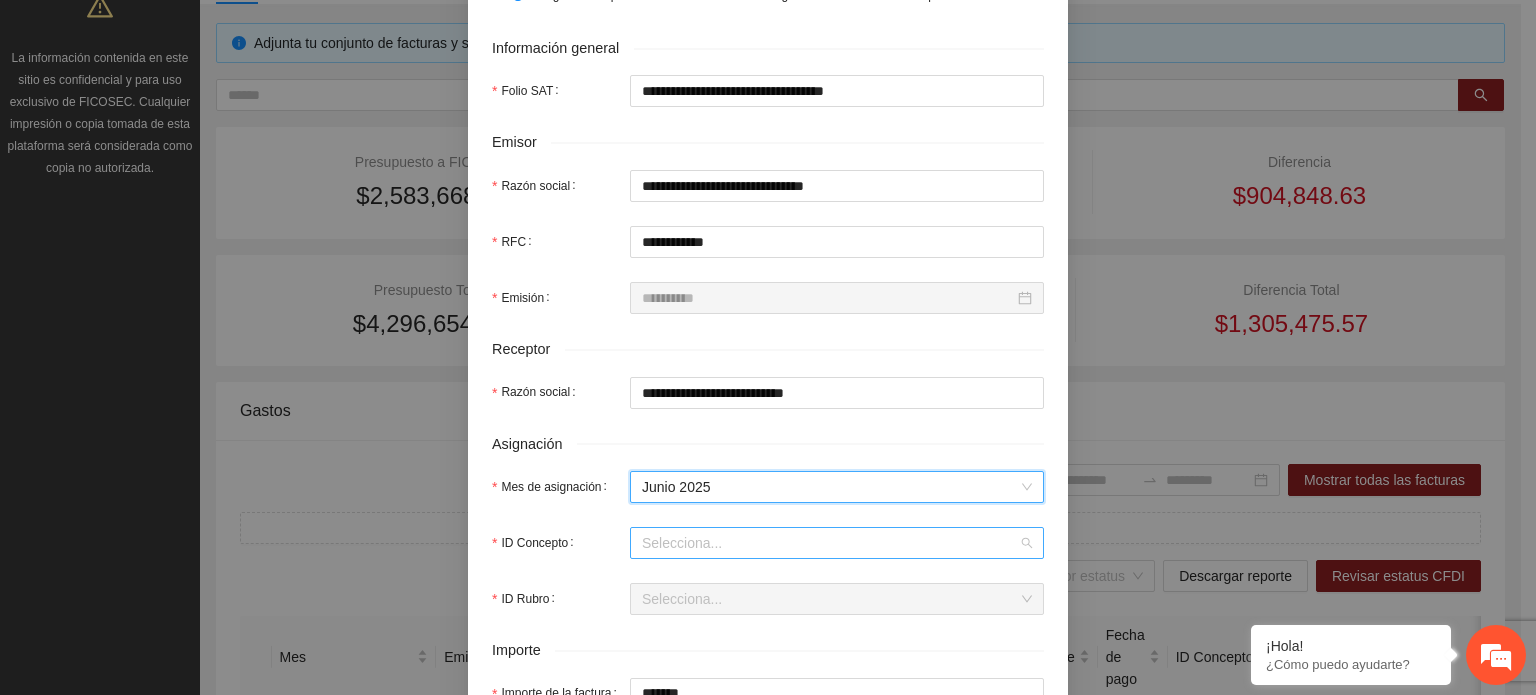click on "ID Concepto" at bounding box center [830, 543] 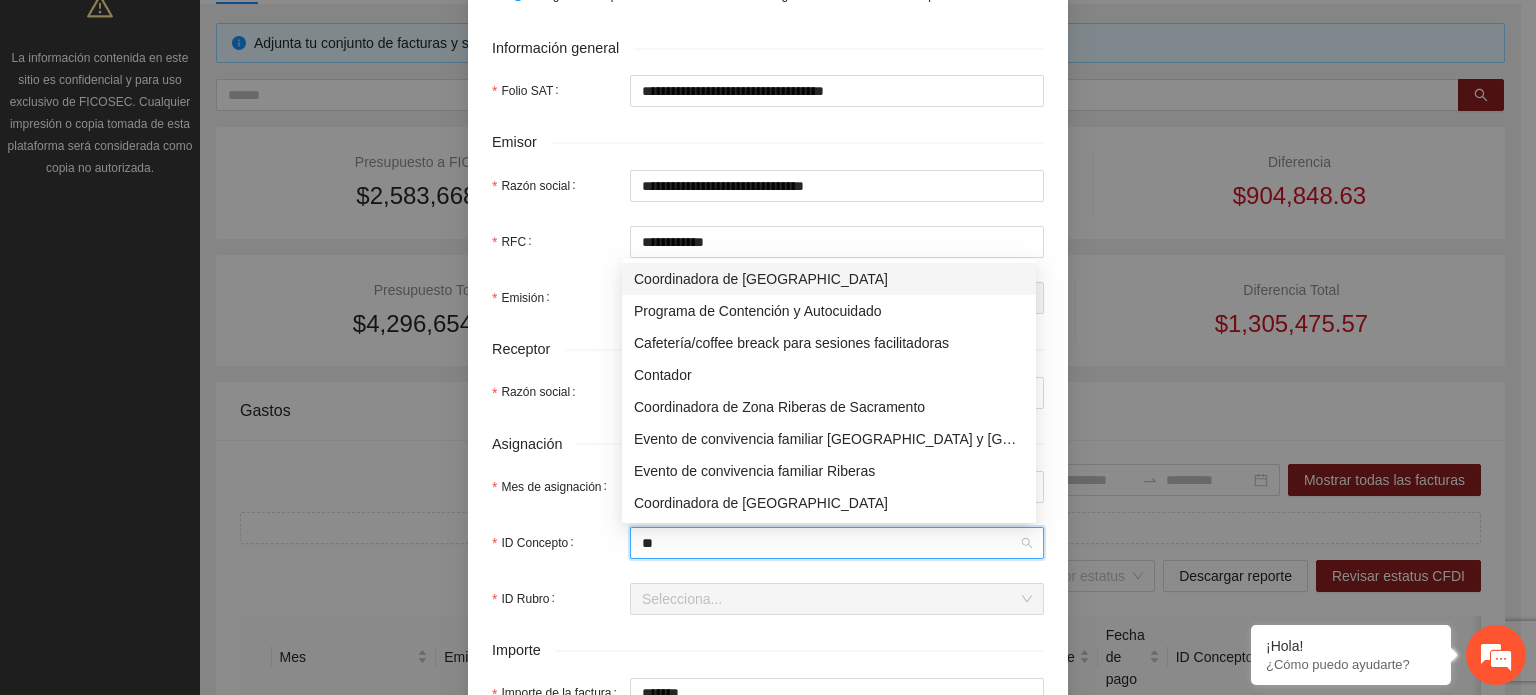 type on "***" 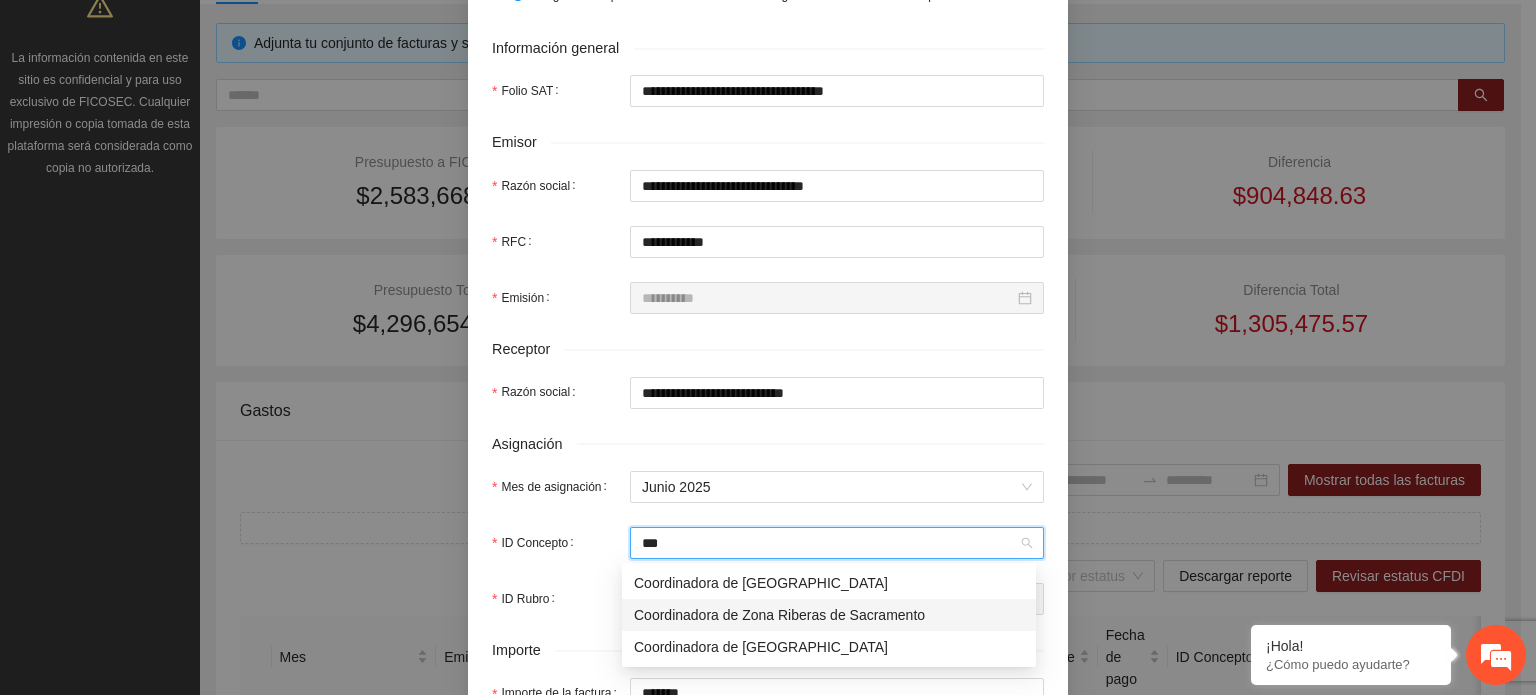 click on "Coordinadora de Zona Riberas de Sacramento" at bounding box center (829, 615) 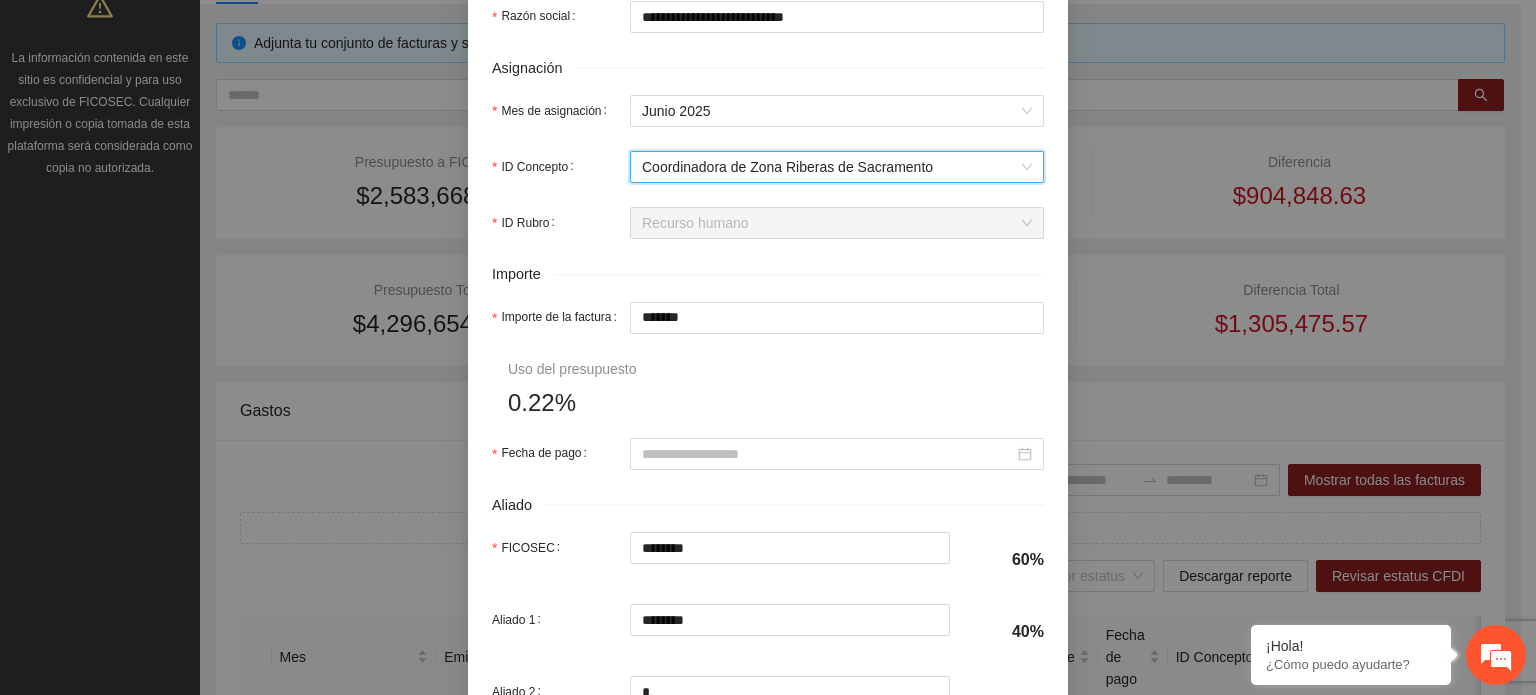 scroll, scrollTop: 800, scrollLeft: 0, axis: vertical 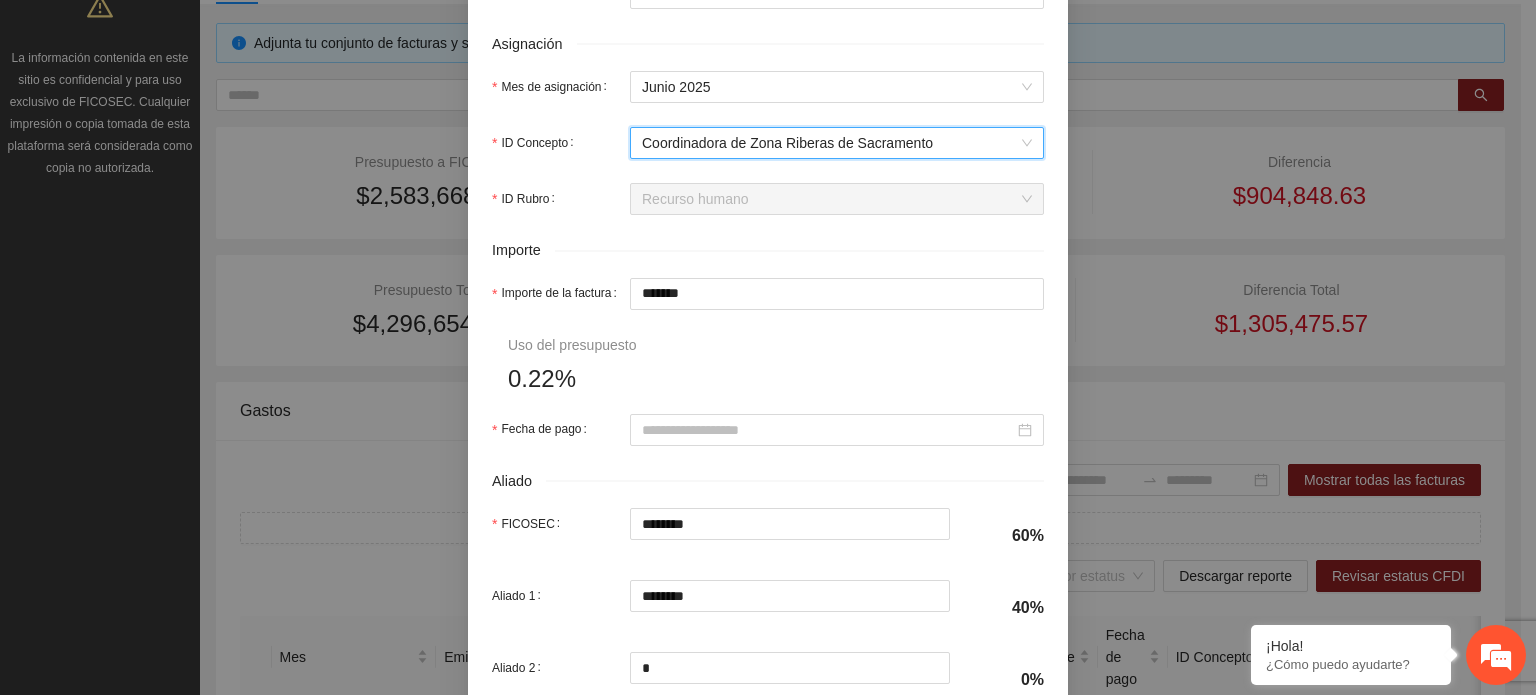drag, startPoint x: 716, startPoint y: 287, endPoint x: 188, endPoint y: 336, distance: 530.2688 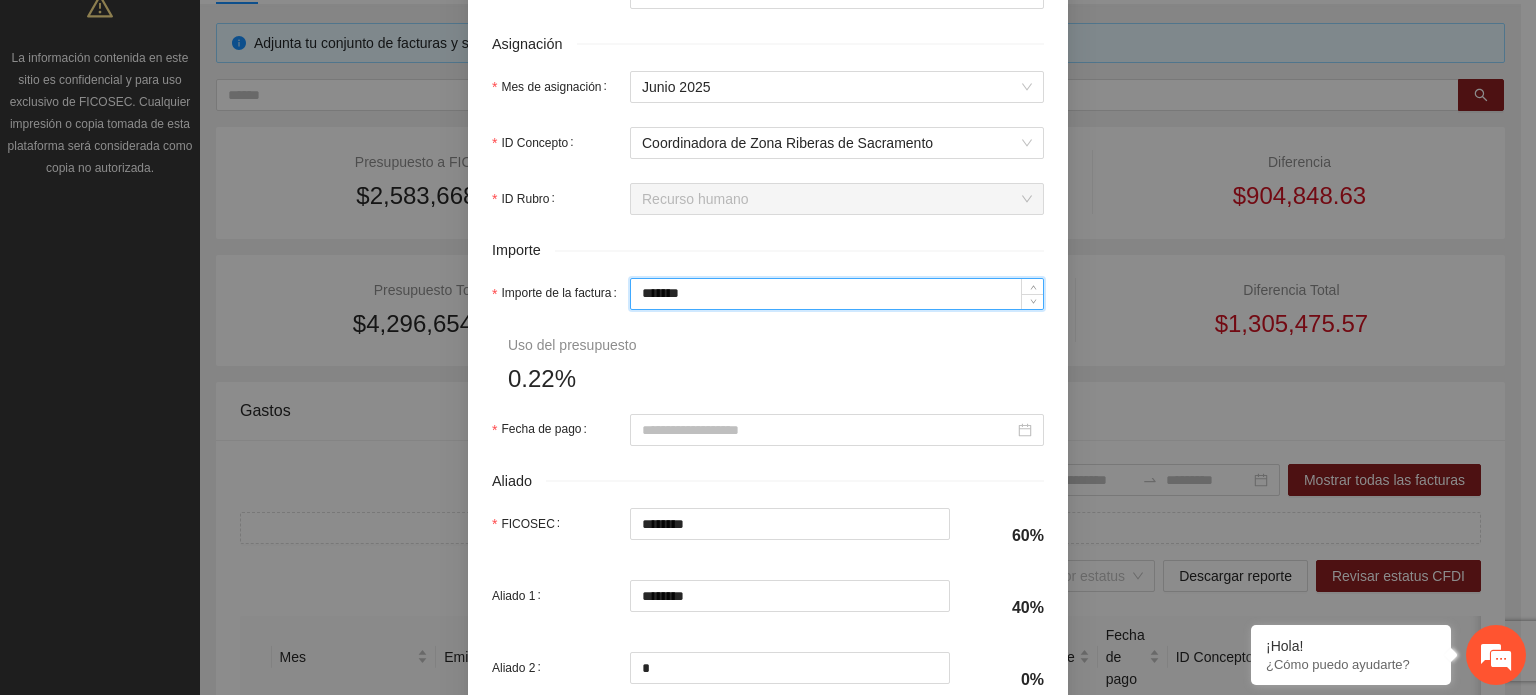 type on "*" 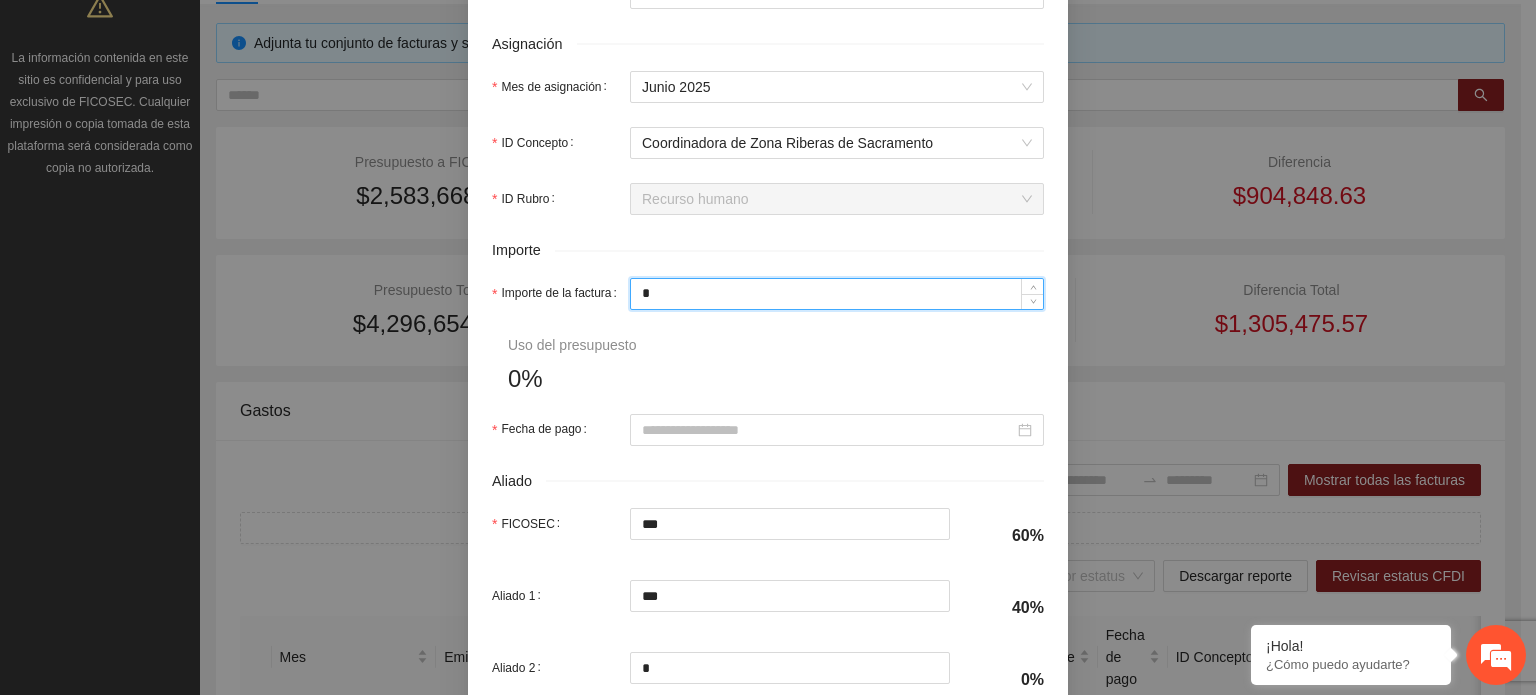 type on "**" 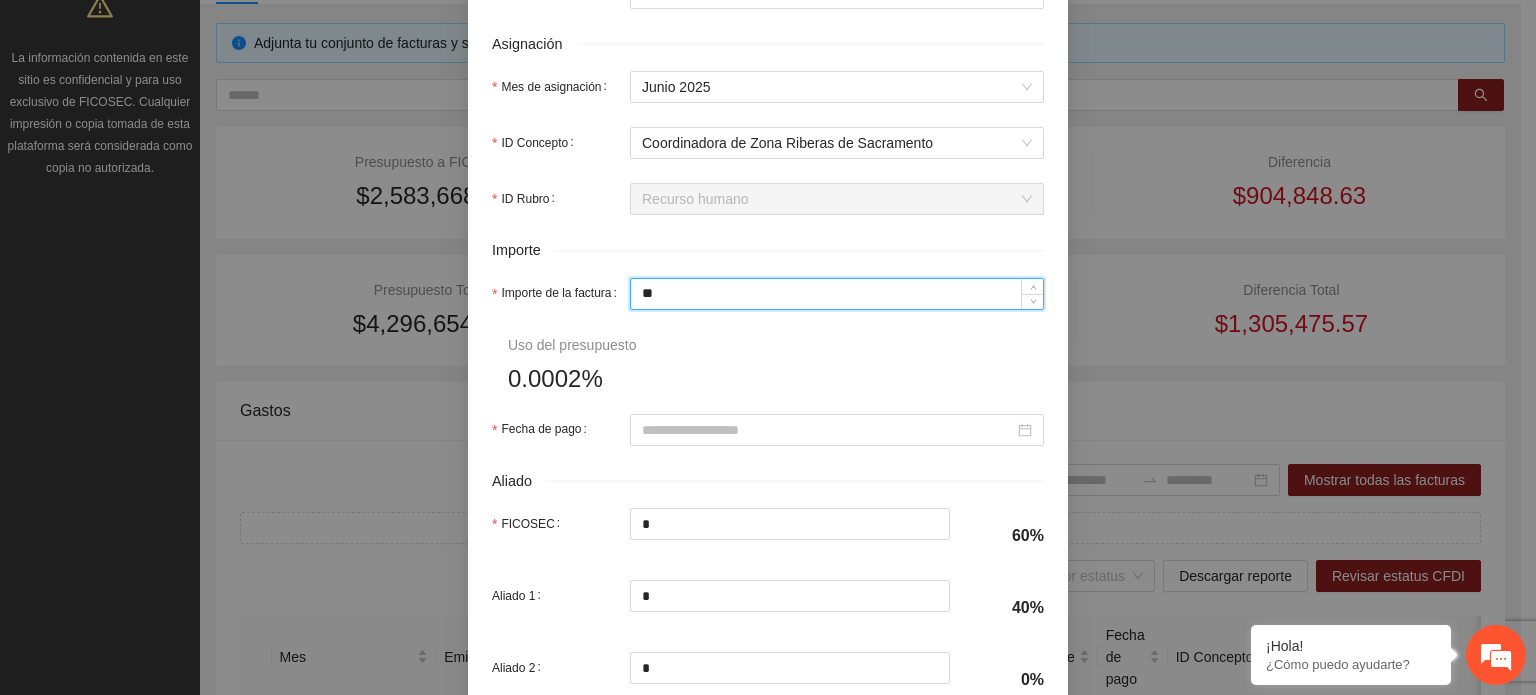 type on "***" 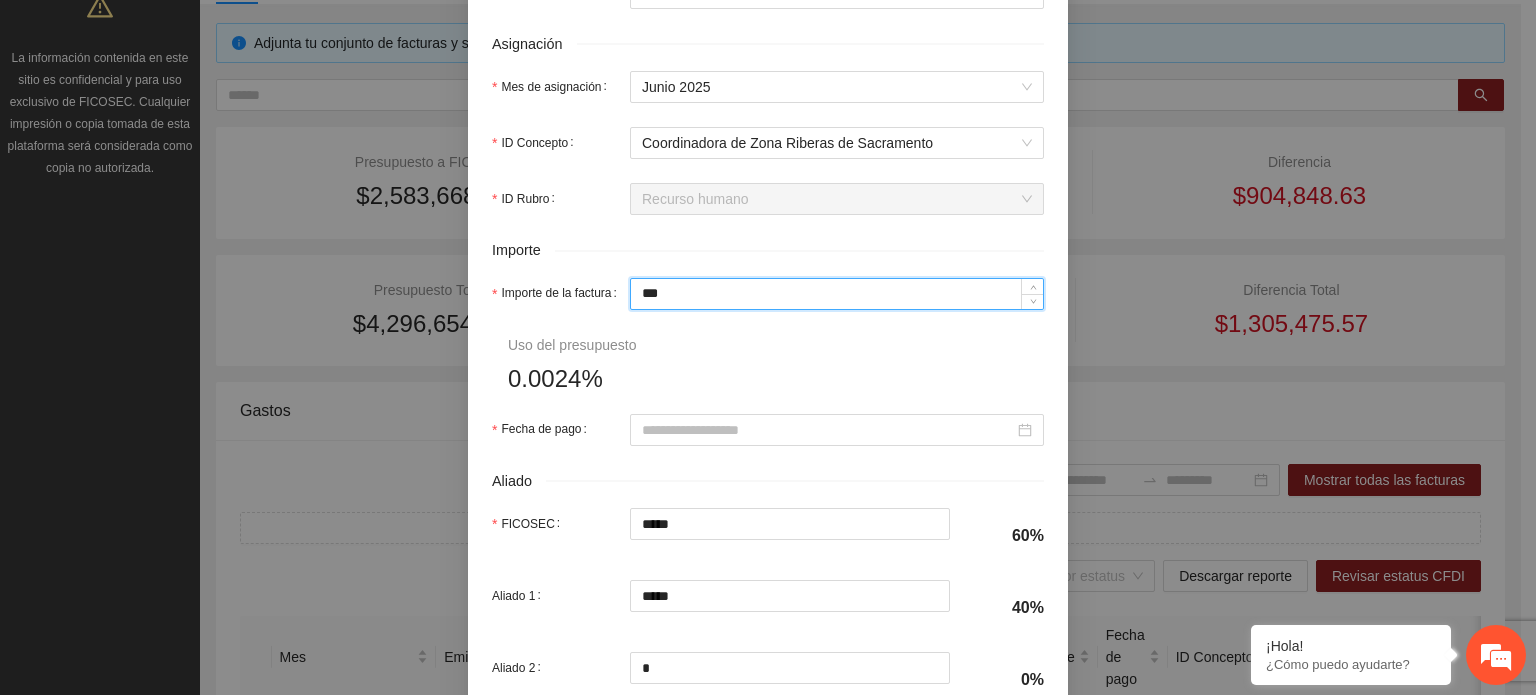 type on "*****" 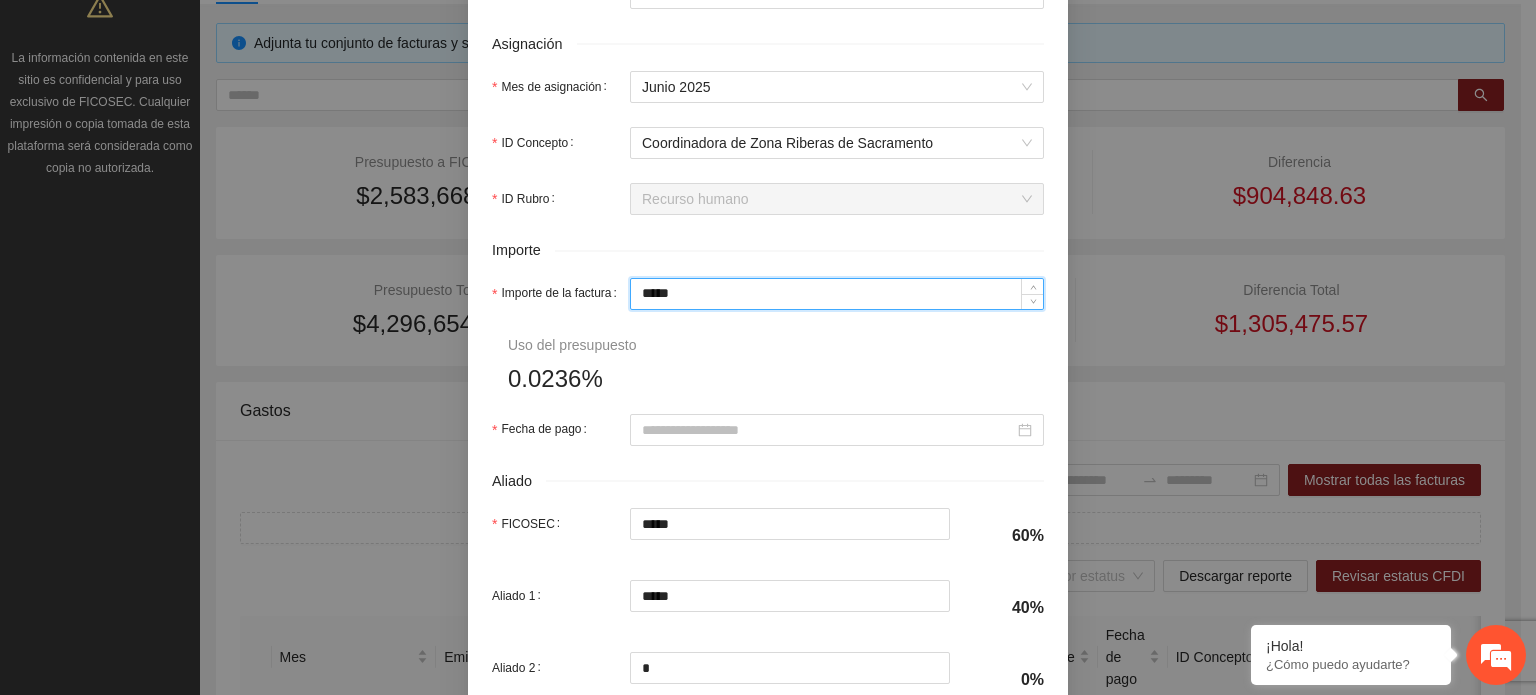 type on "******" 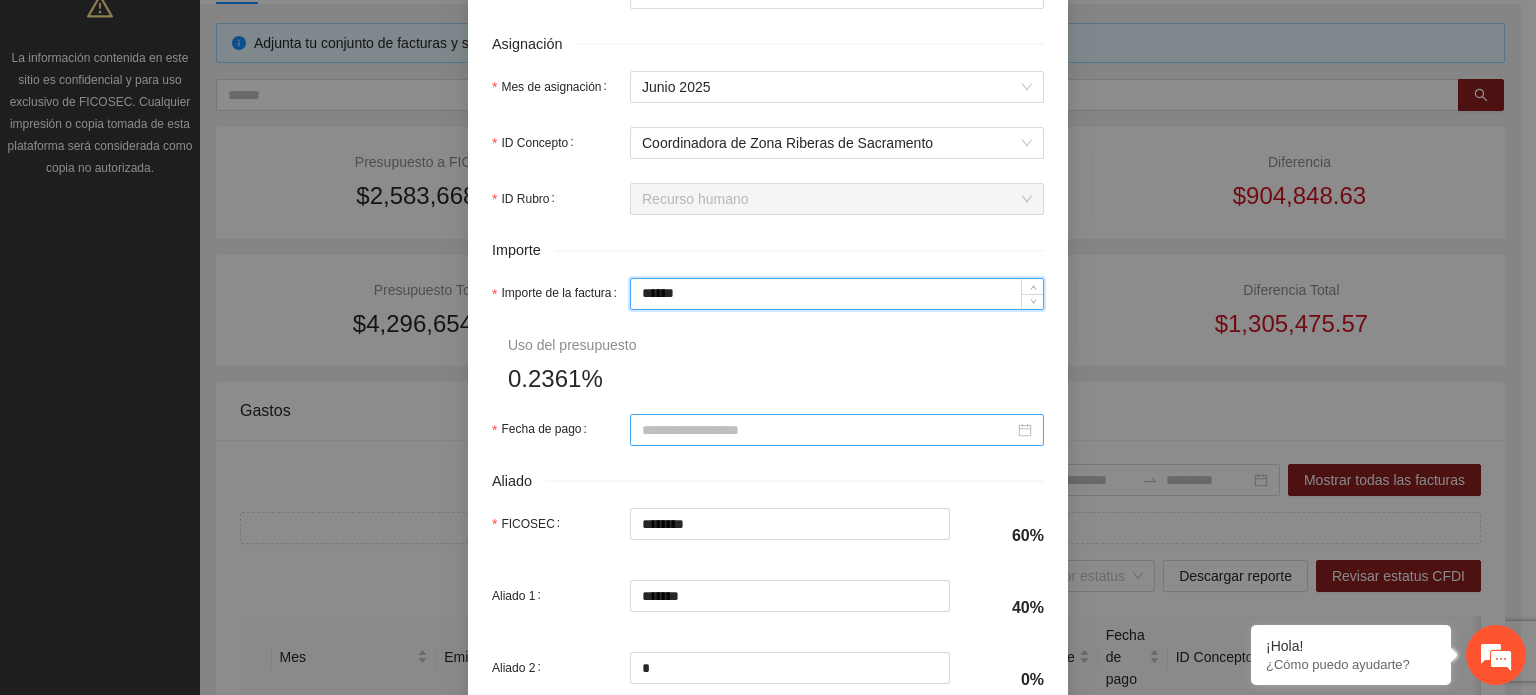 type on "******" 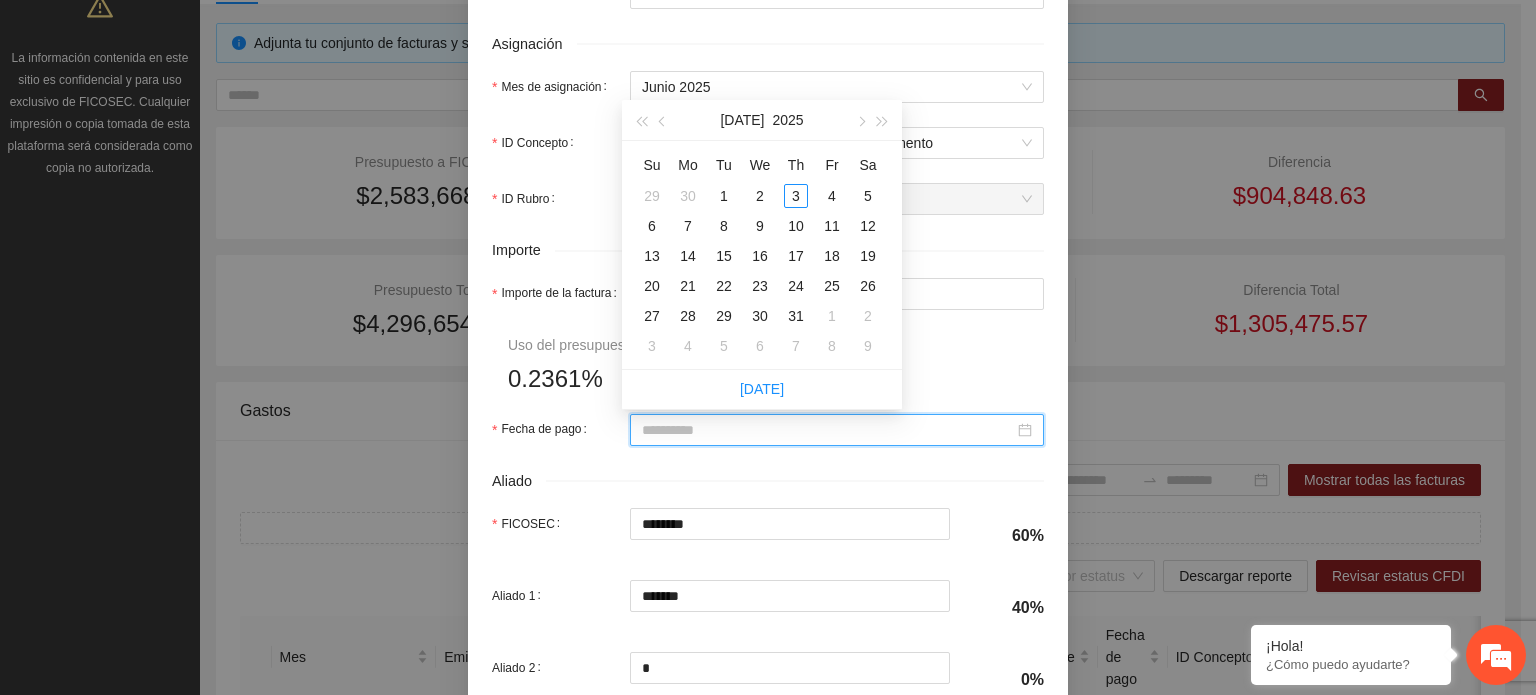 type on "**********" 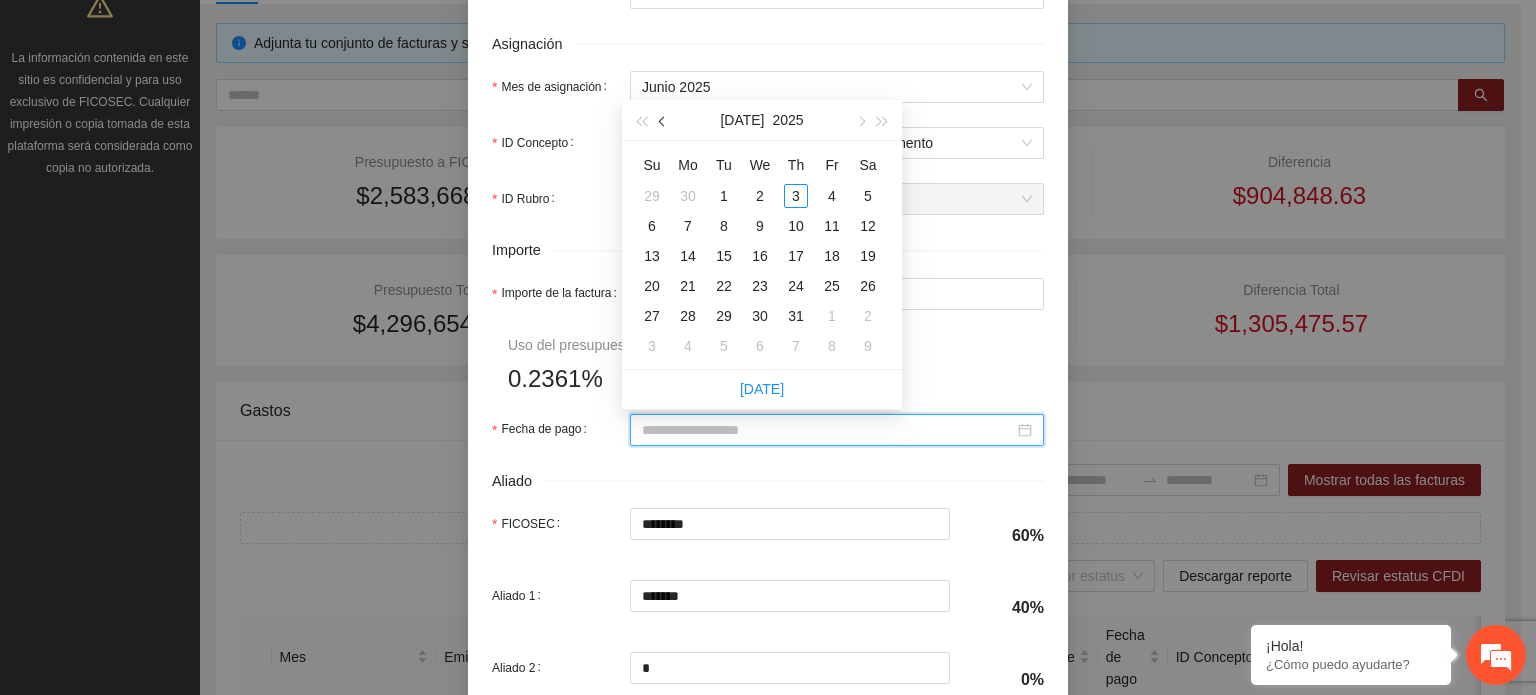 click at bounding box center [664, 122] 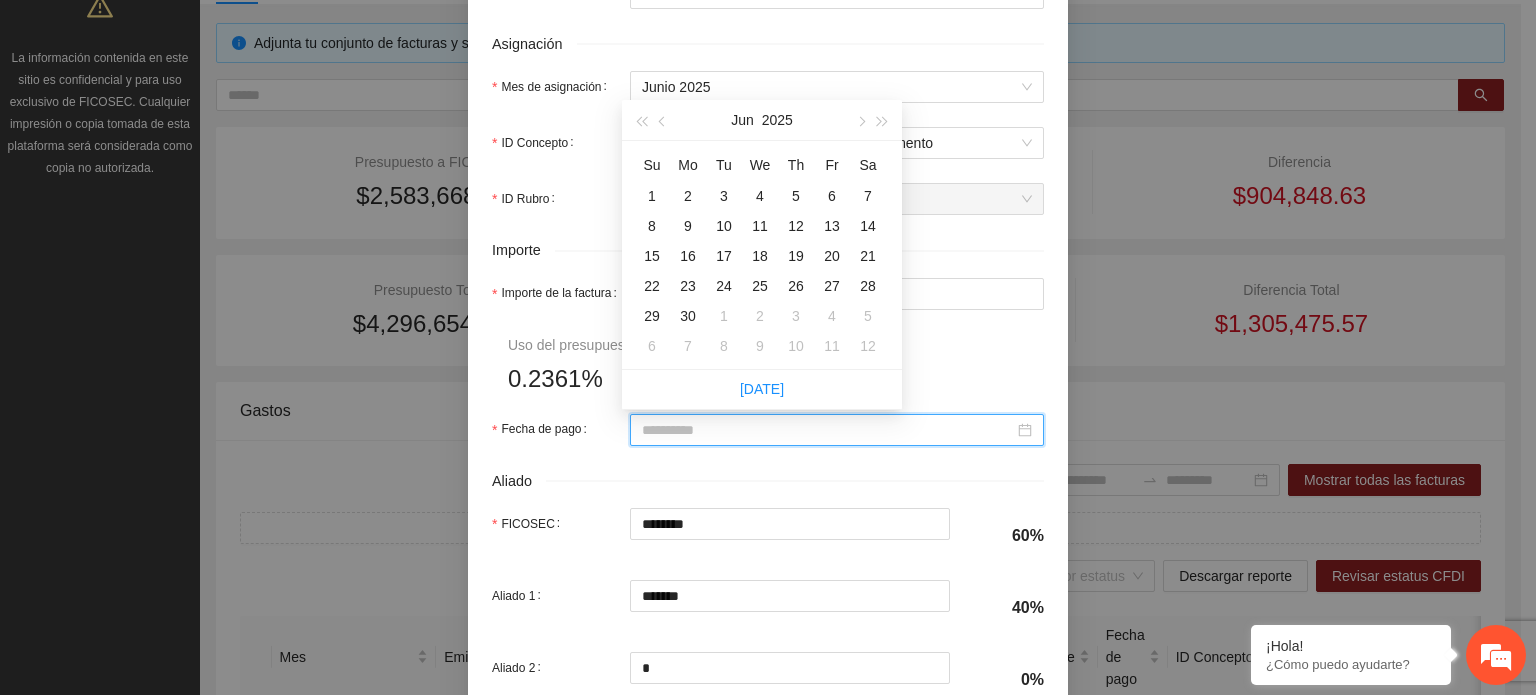 type on "**********" 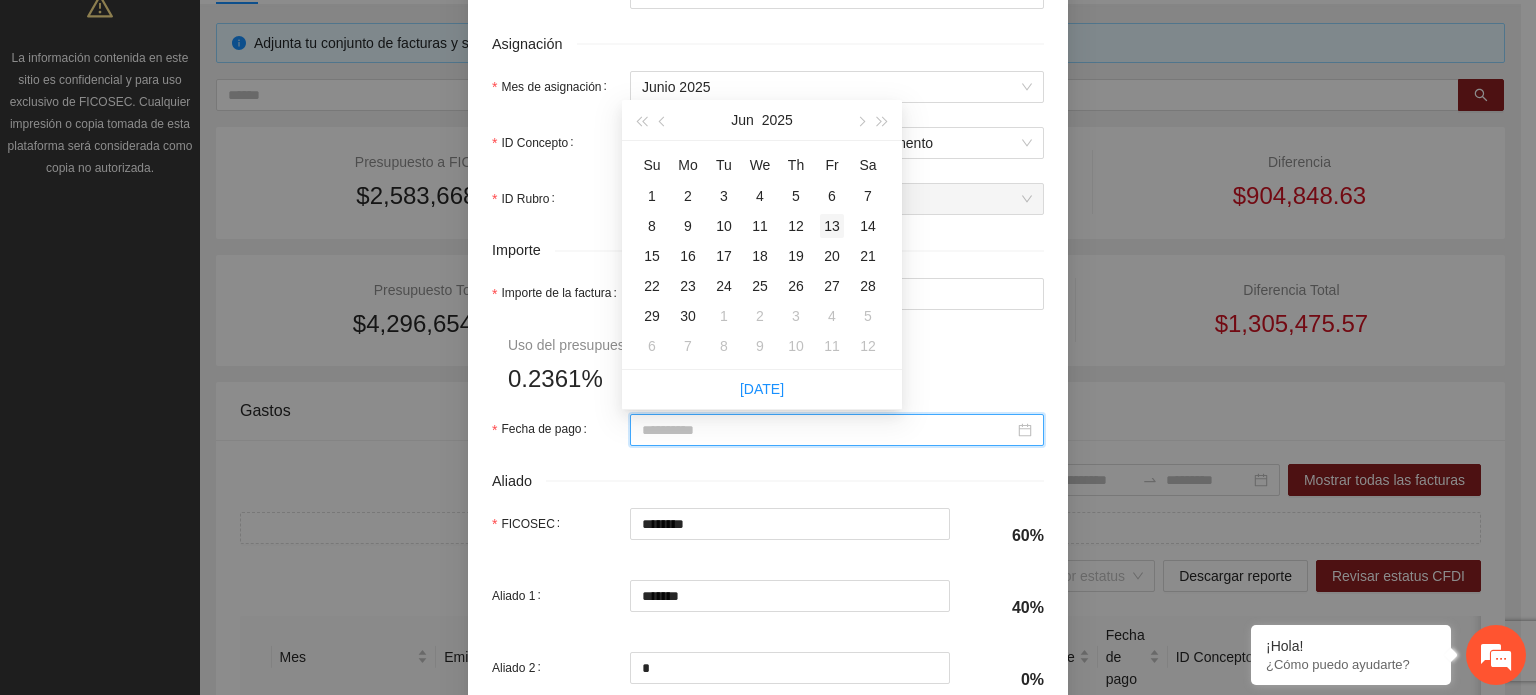 type on "**********" 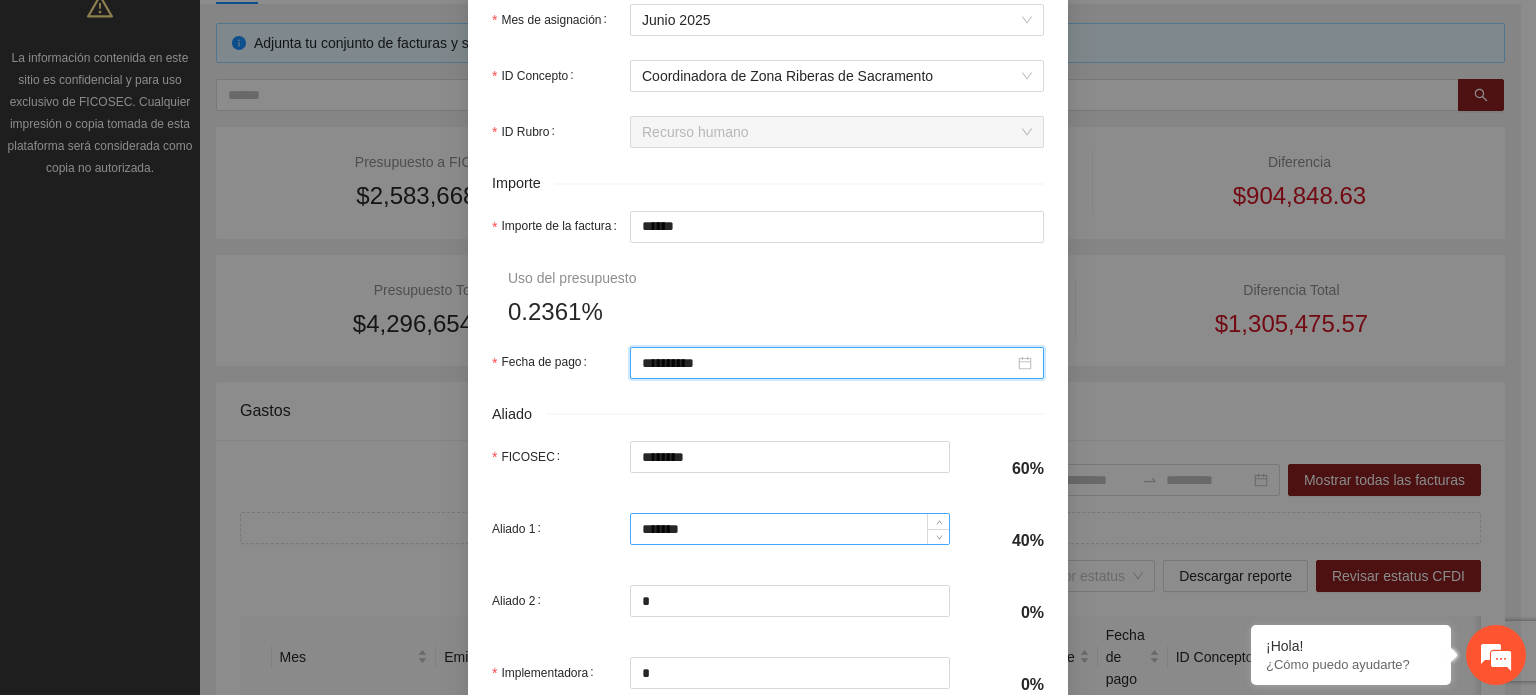 scroll, scrollTop: 1001, scrollLeft: 0, axis: vertical 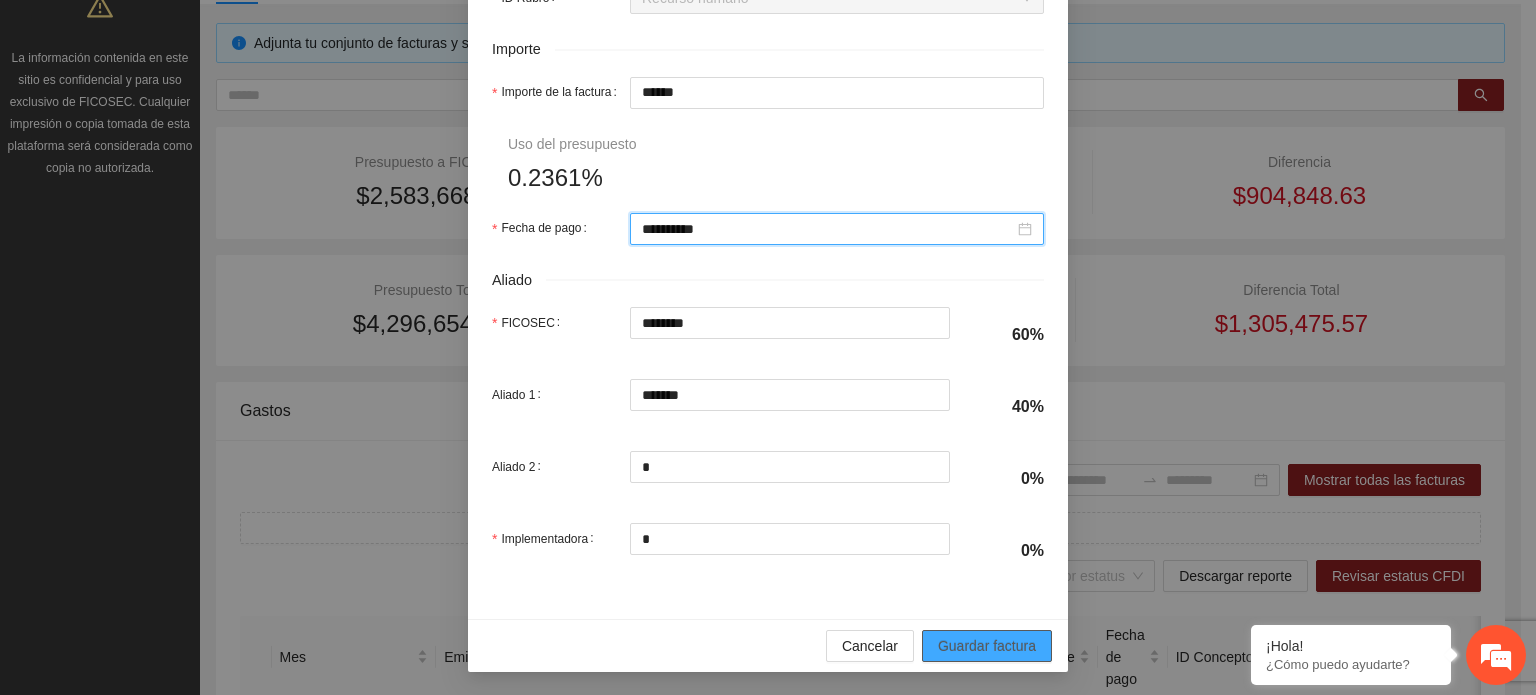 click on "Guardar factura" at bounding box center (987, 646) 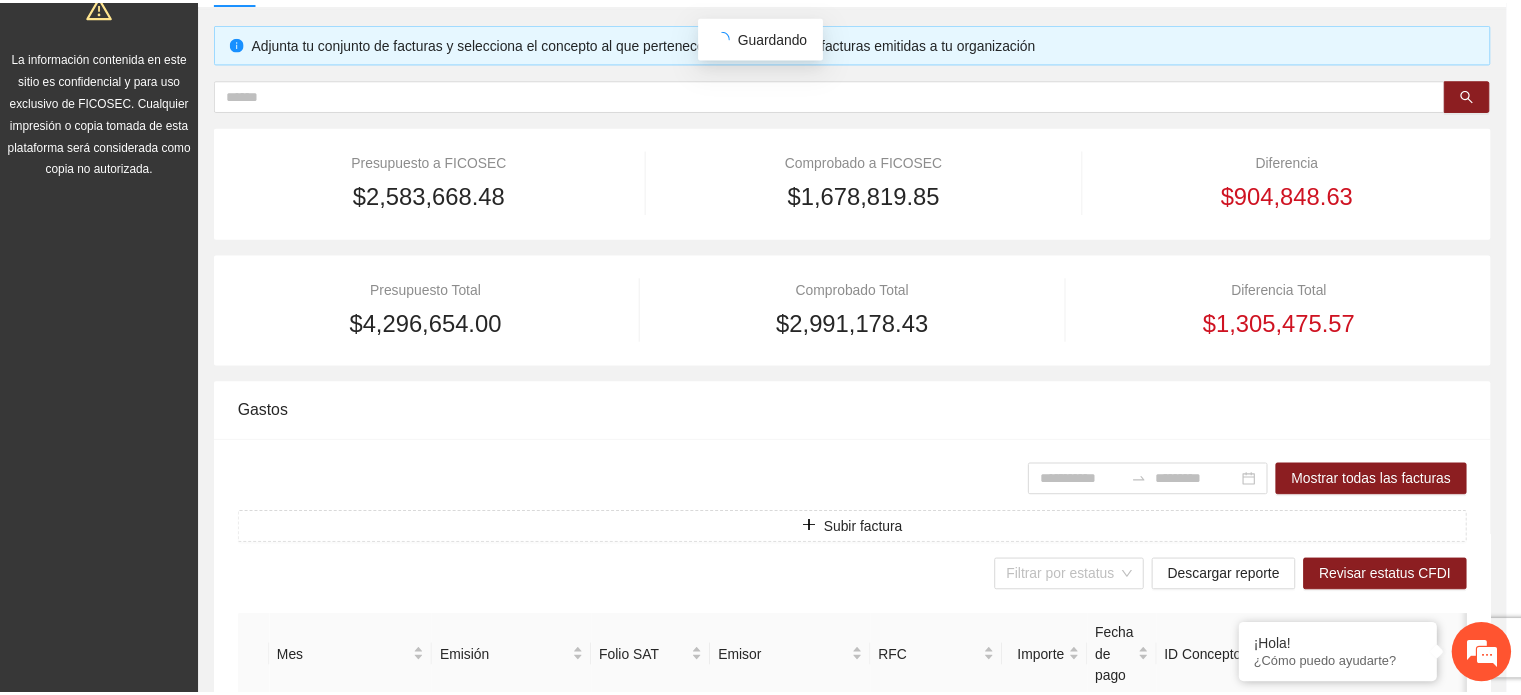 scroll, scrollTop: 841, scrollLeft: 0, axis: vertical 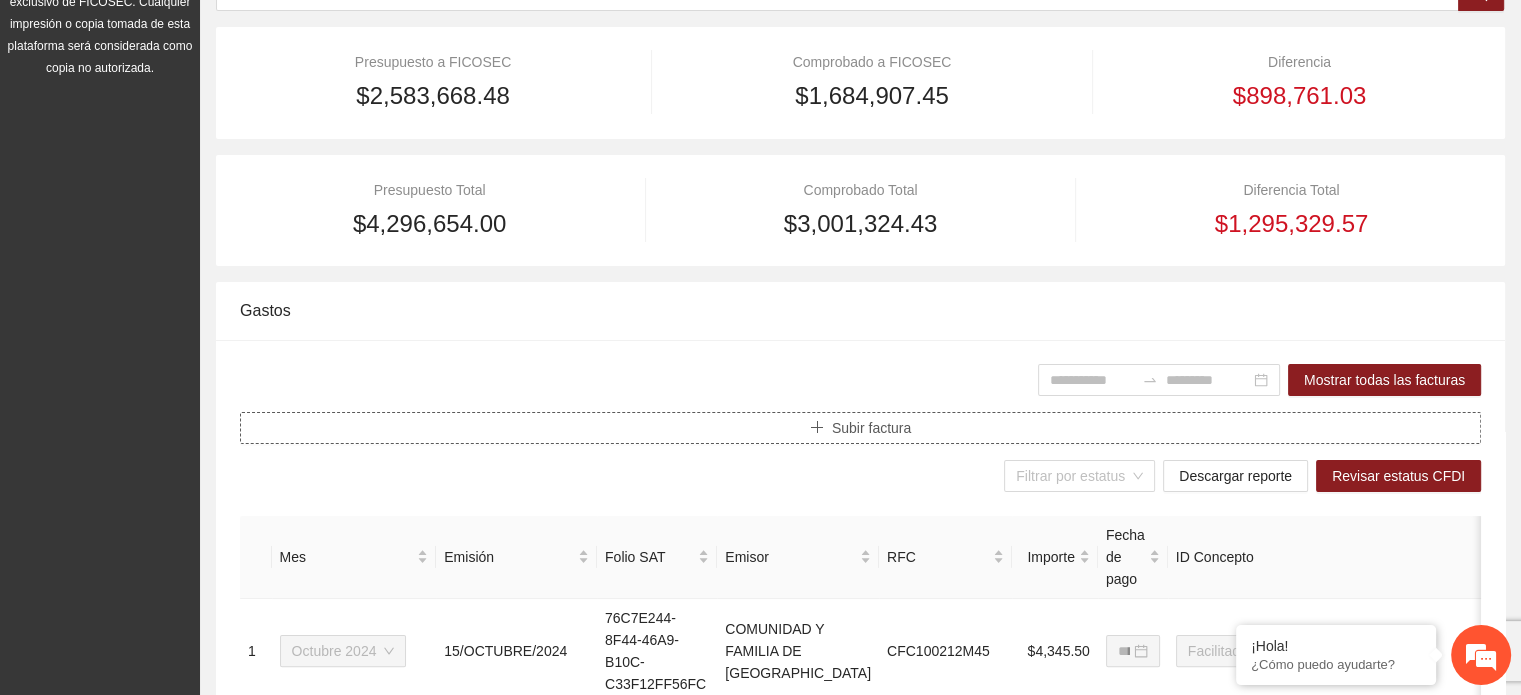 click on "Subir factura" at bounding box center [860, 428] 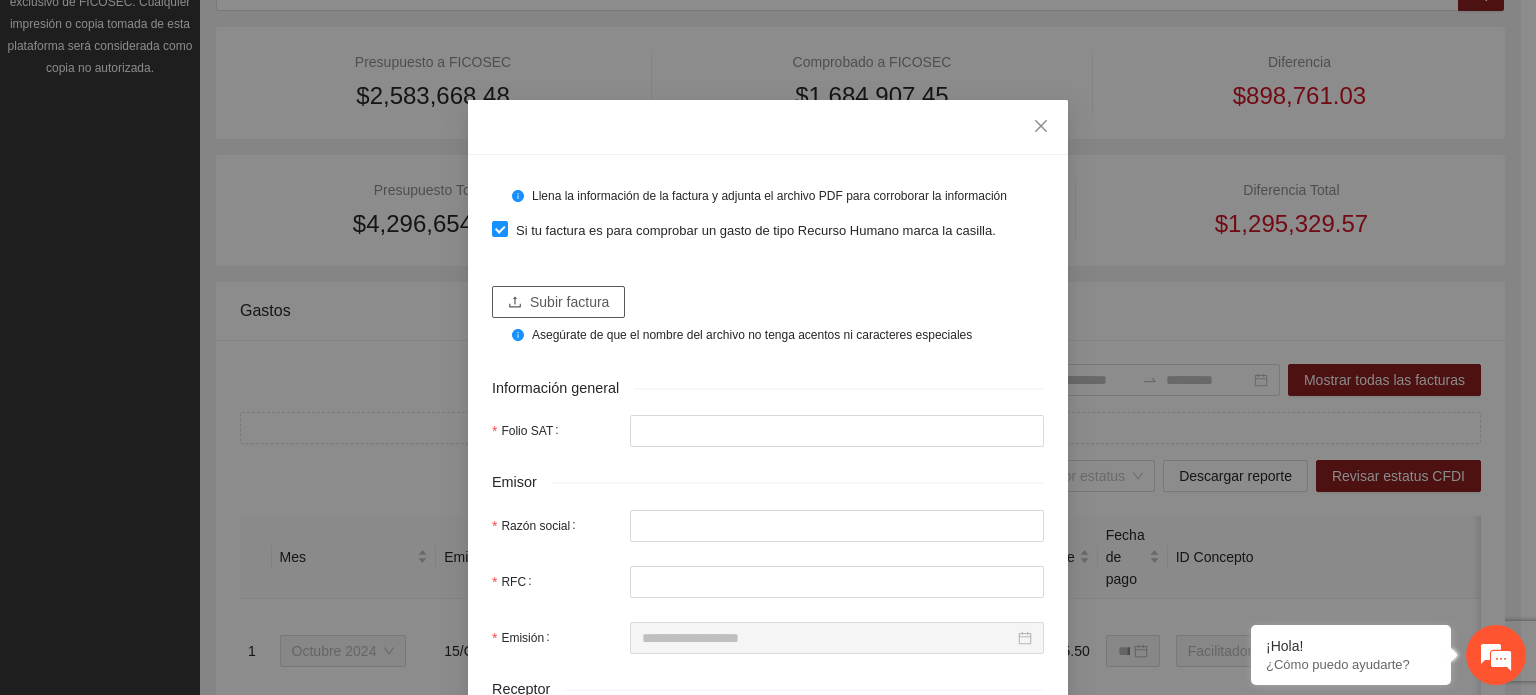click on "Subir factura" at bounding box center (569, 302) 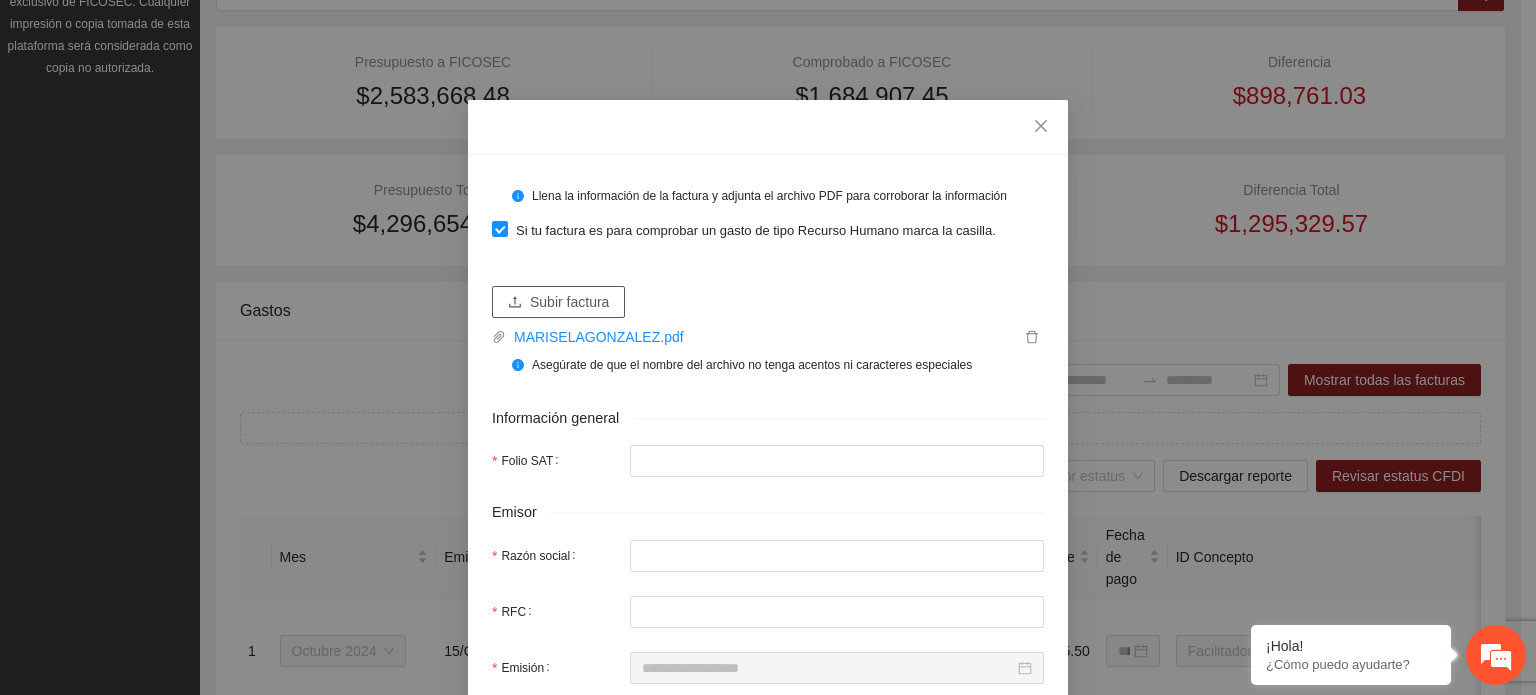 click on "Subir factura" at bounding box center (569, 302) 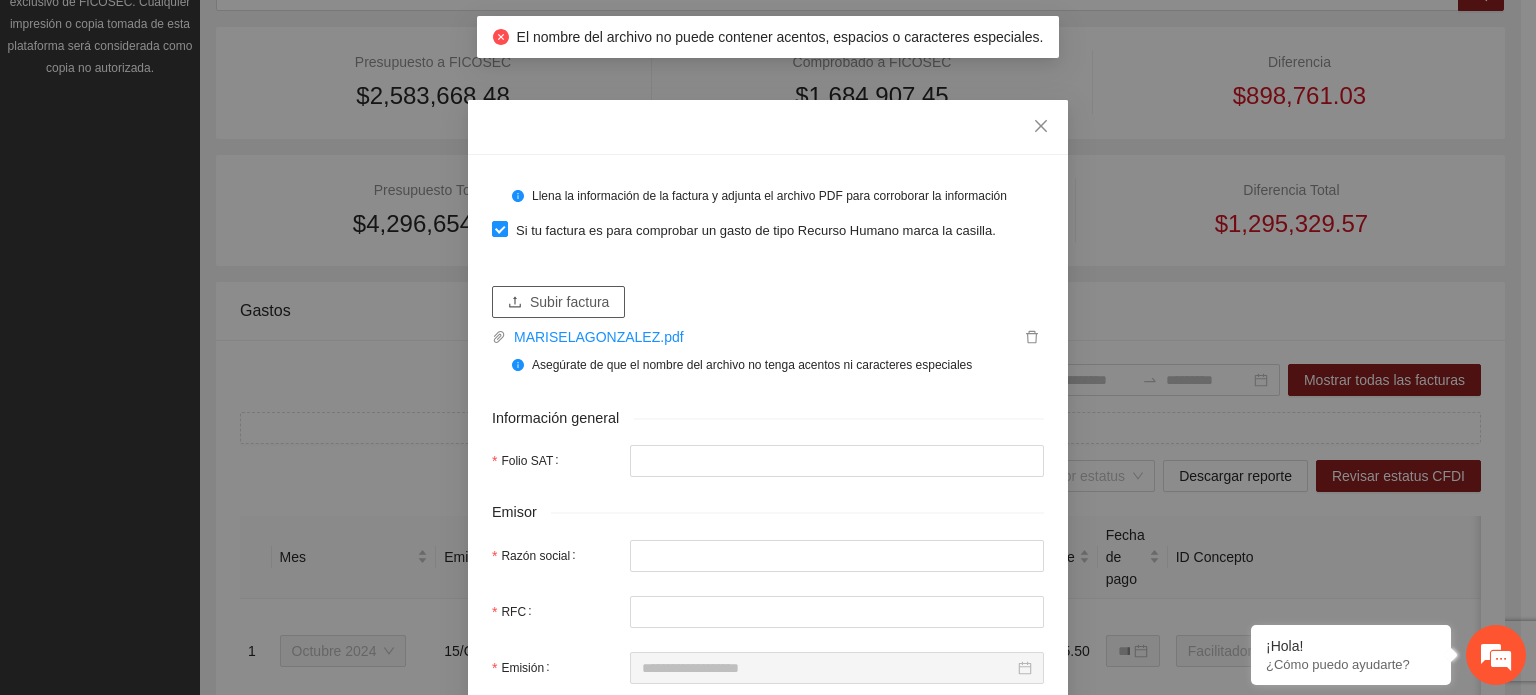 click on "Subir factura" at bounding box center [558, 302] 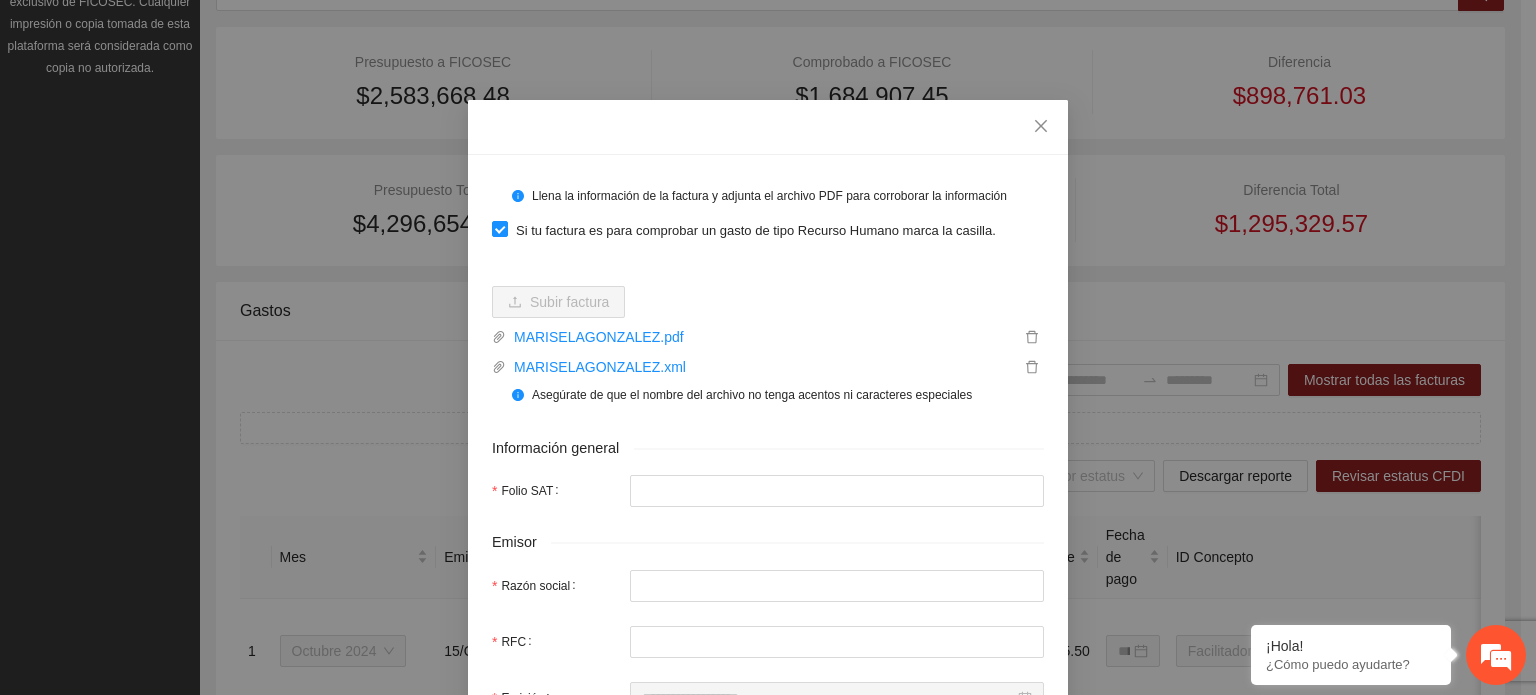 type on "**********" 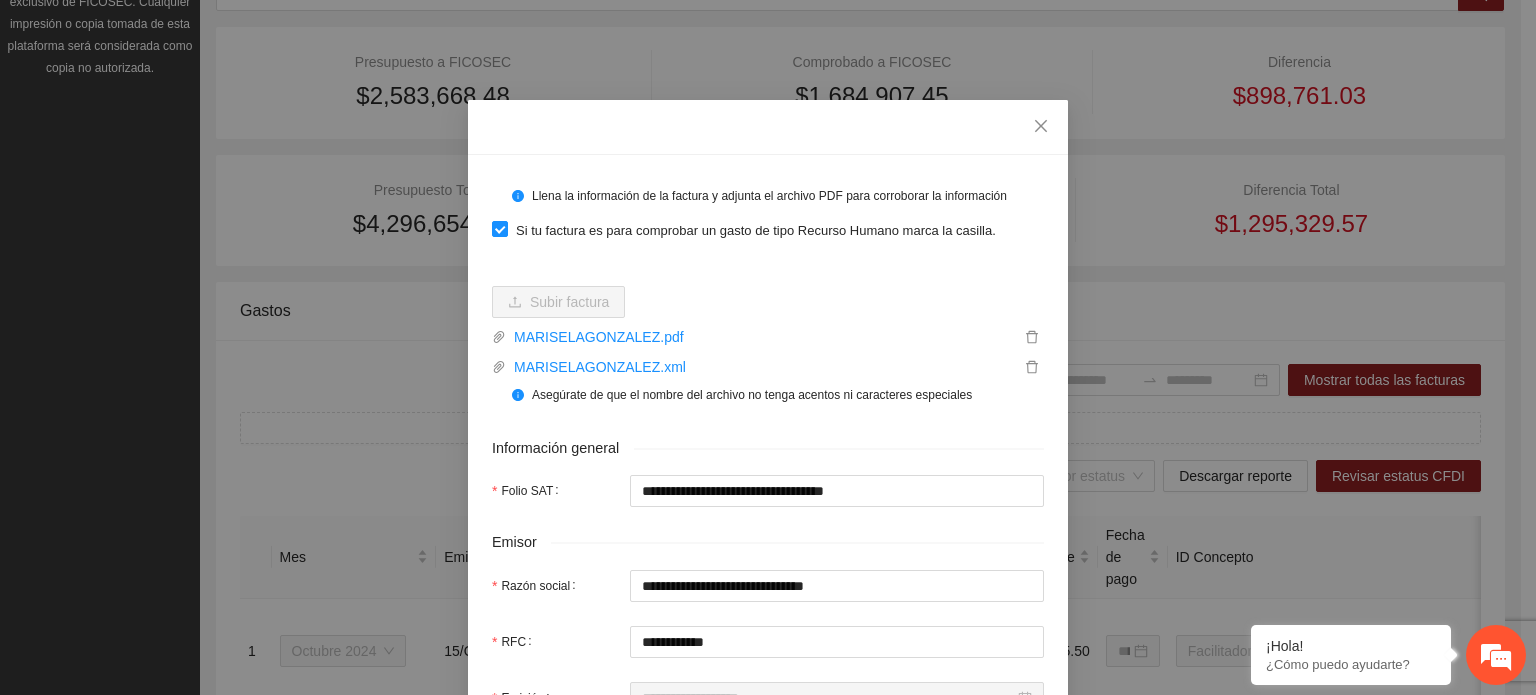 type on "**********" 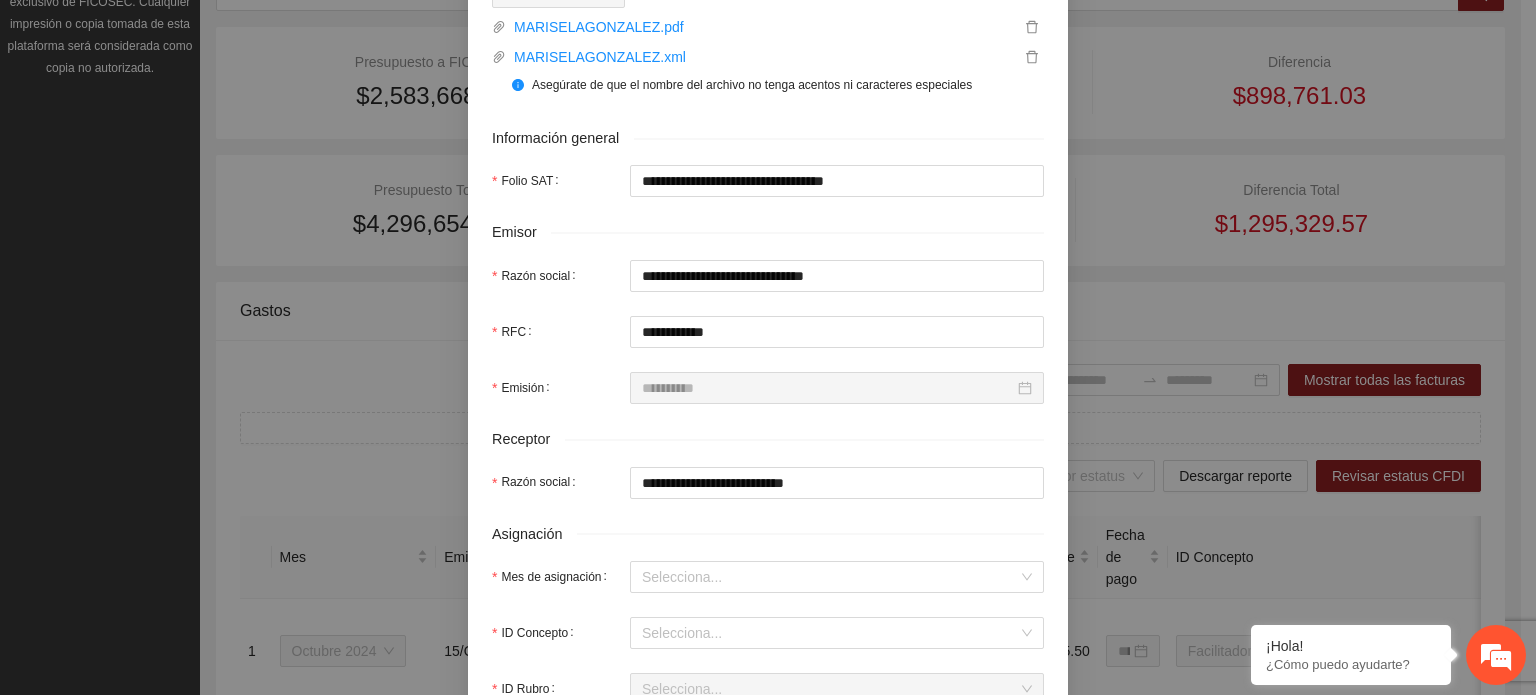 scroll, scrollTop: 500, scrollLeft: 0, axis: vertical 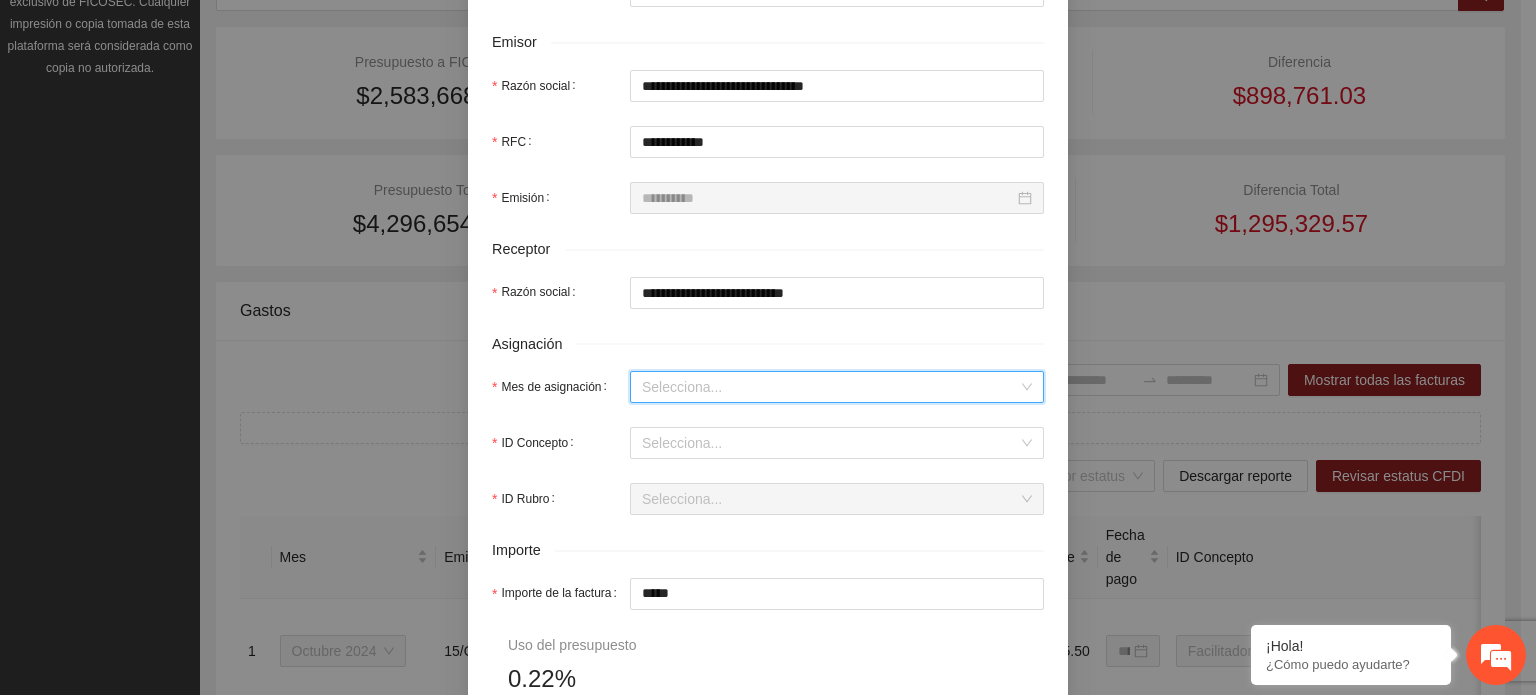 click on "Mes de asignación" at bounding box center (830, 387) 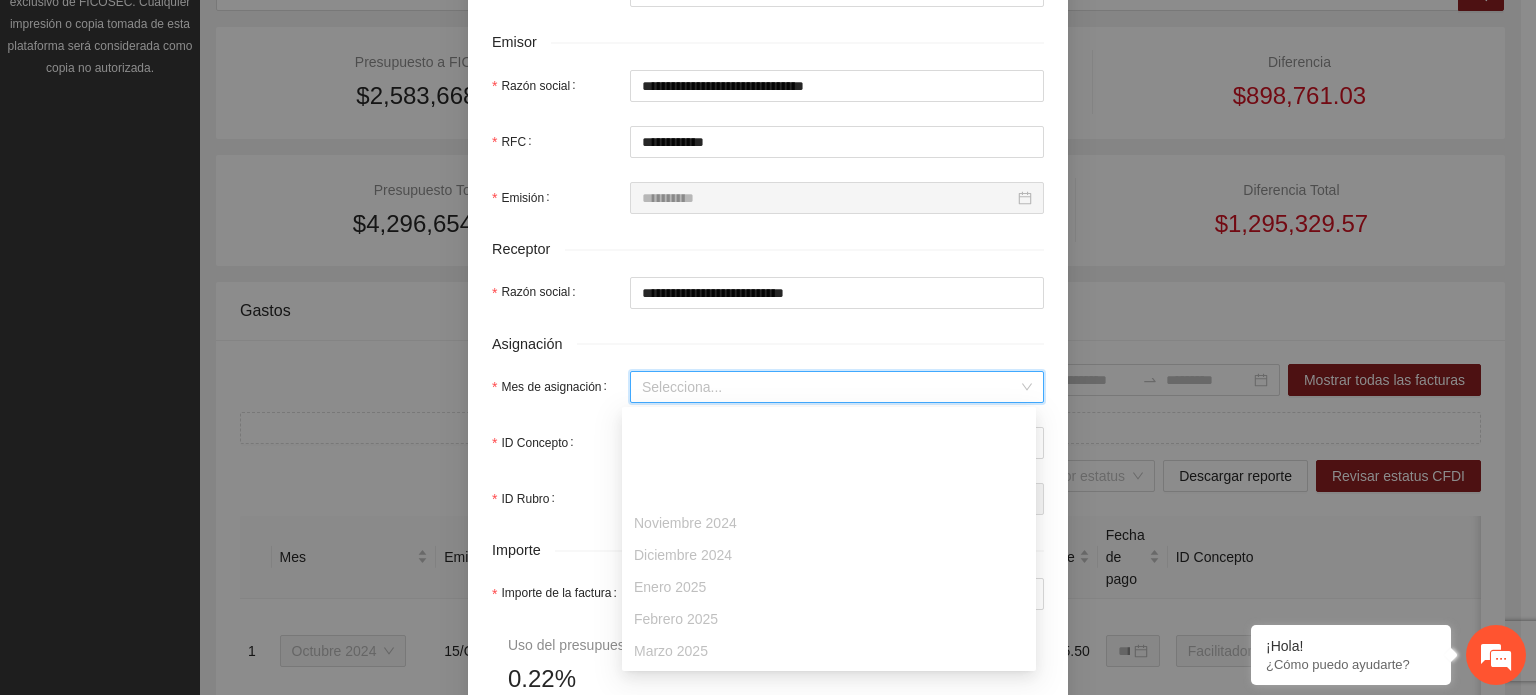 scroll, scrollTop: 128, scrollLeft: 0, axis: vertical 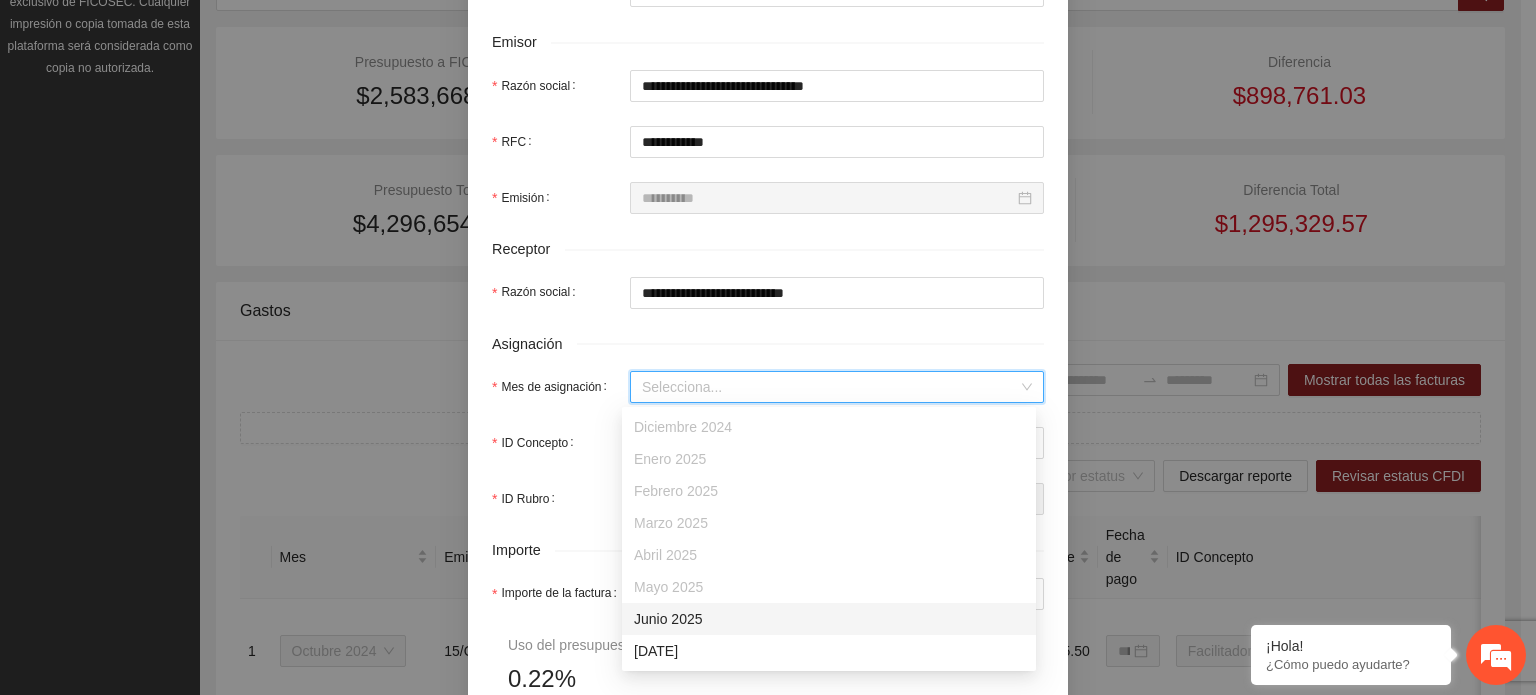 click on "Junio 2025" at bounding box center [829, 619] 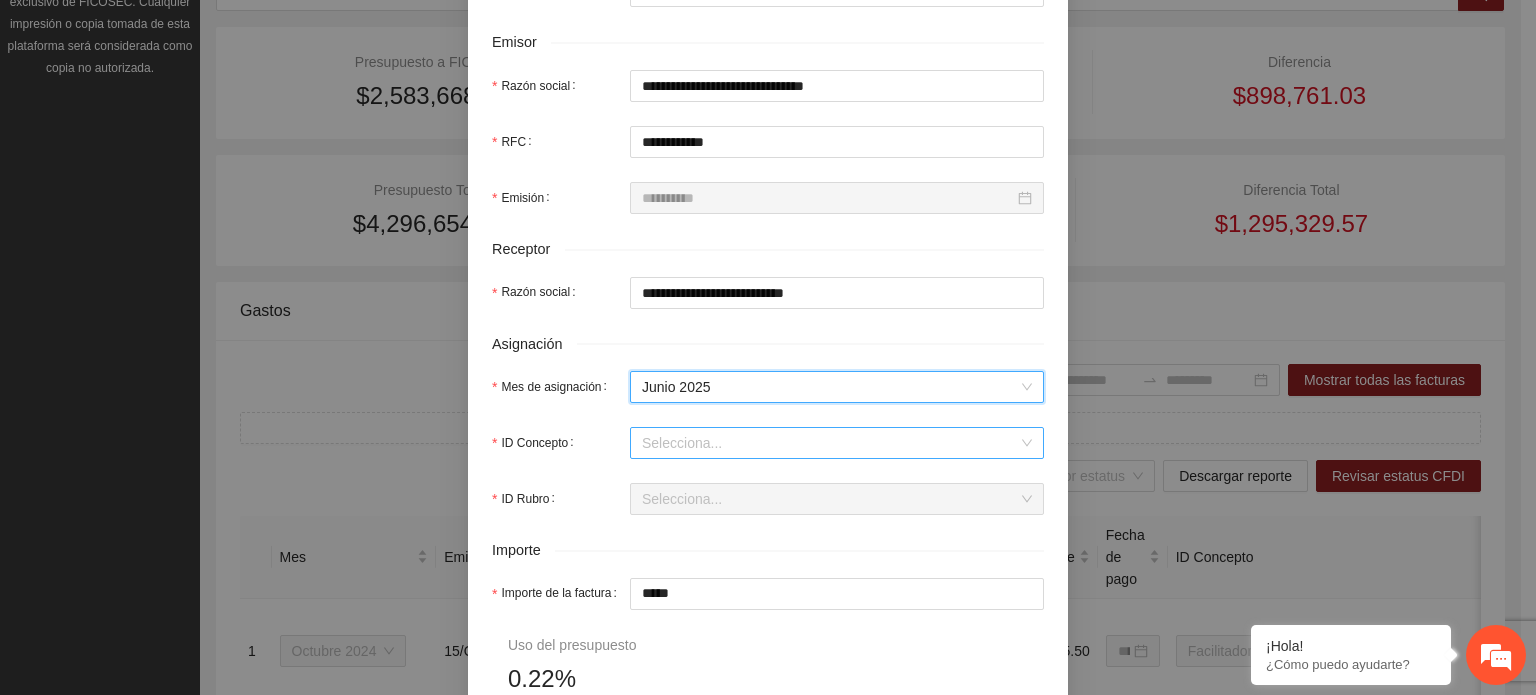 click on "ID Concepto" at bounding box center (830, 443) 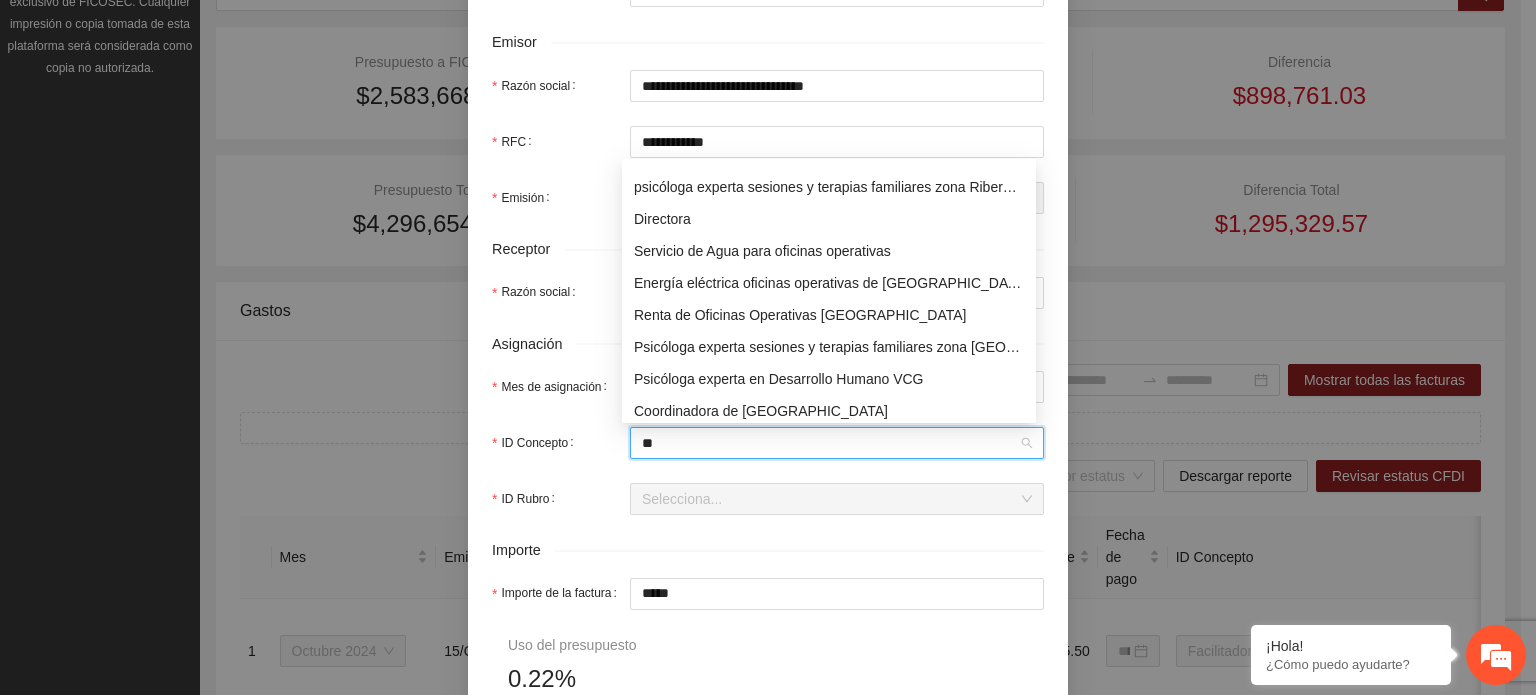 scroll, scrollTop: 0, scrollLeft: 0, axis: both 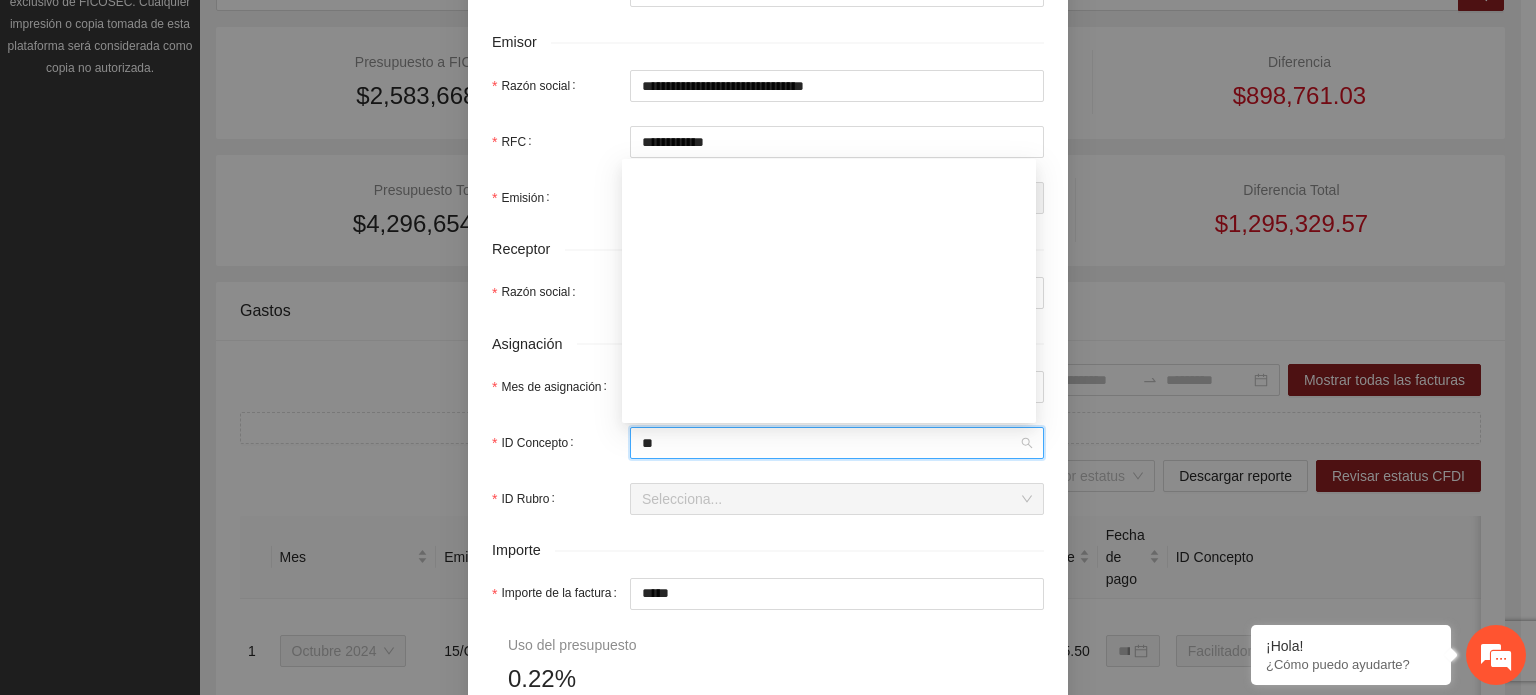 type on "***" 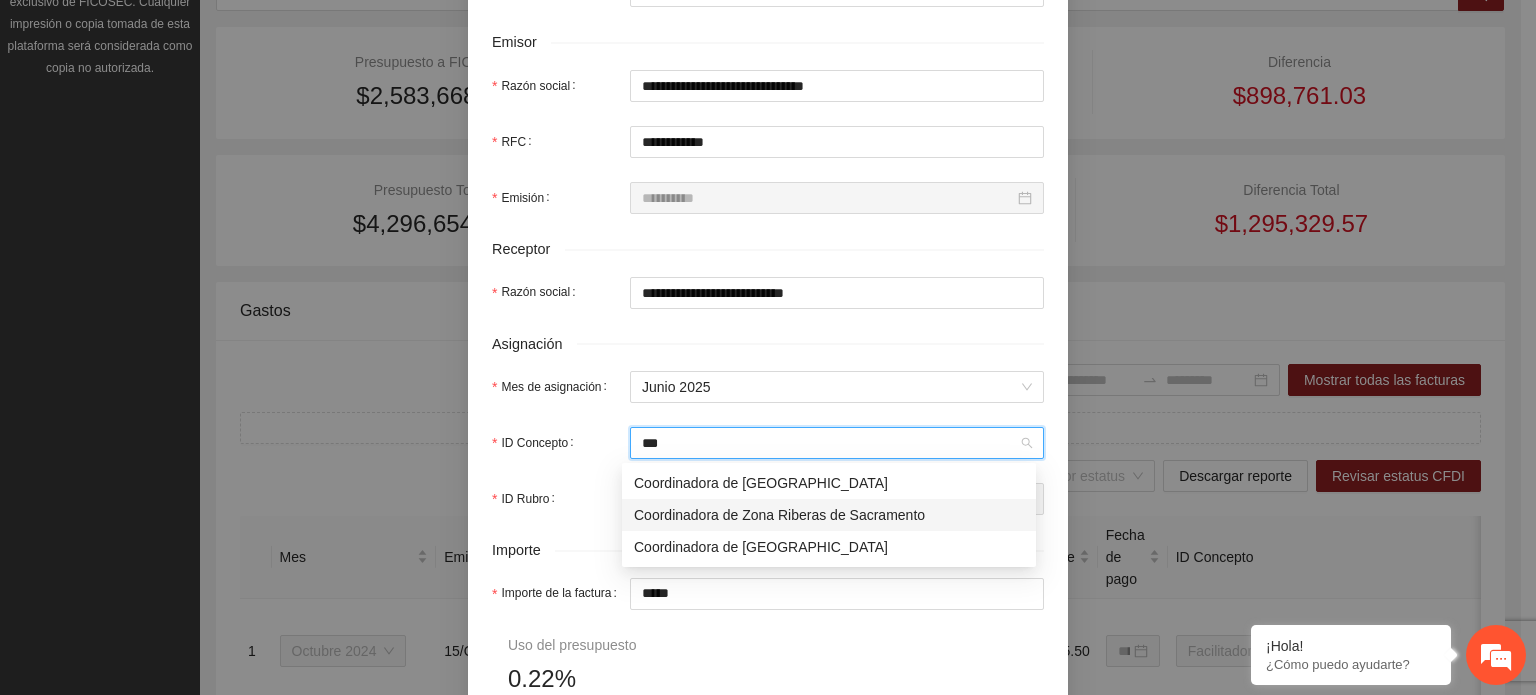 click on "Coordinadora de Zona Riberas de Sacramento" at bounding box center (829, 515) 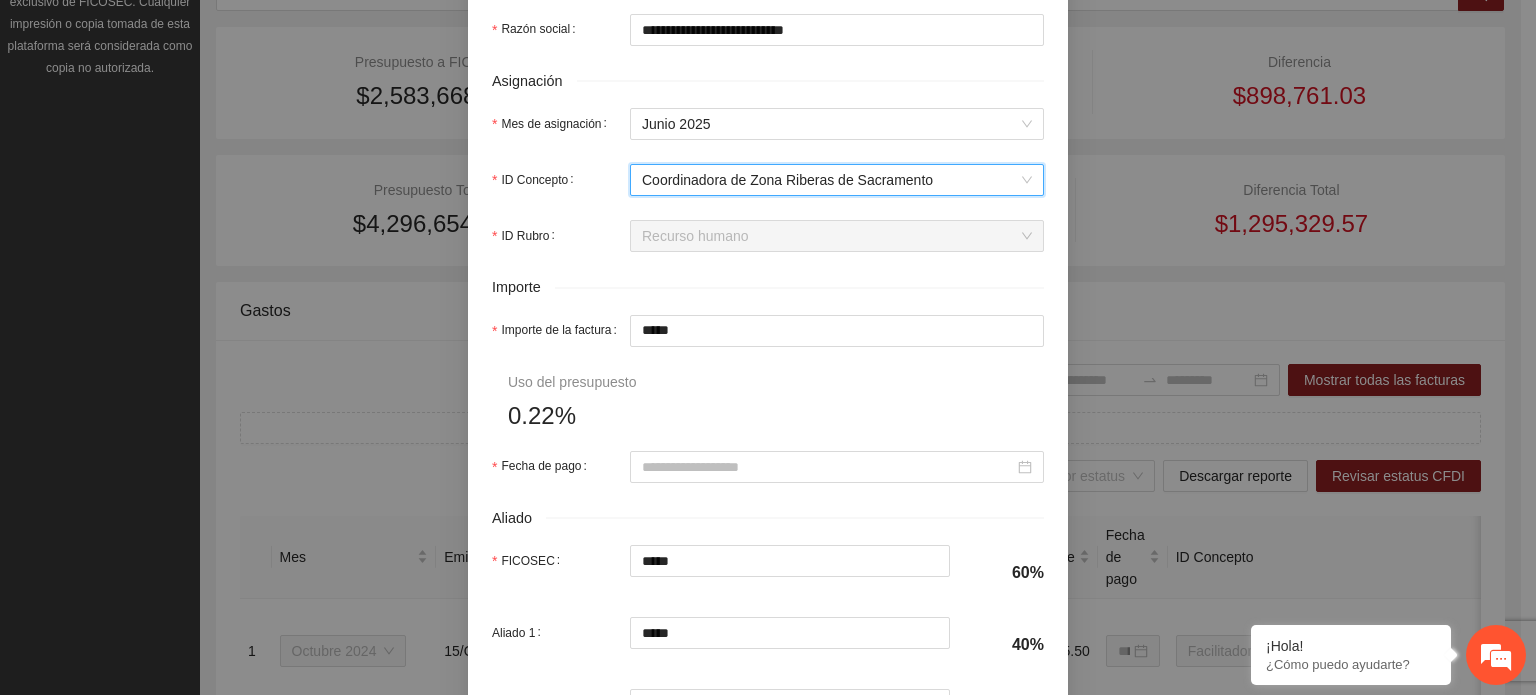 scroll, scrollTop: 800, scrollLeft: 0, axis: vertical 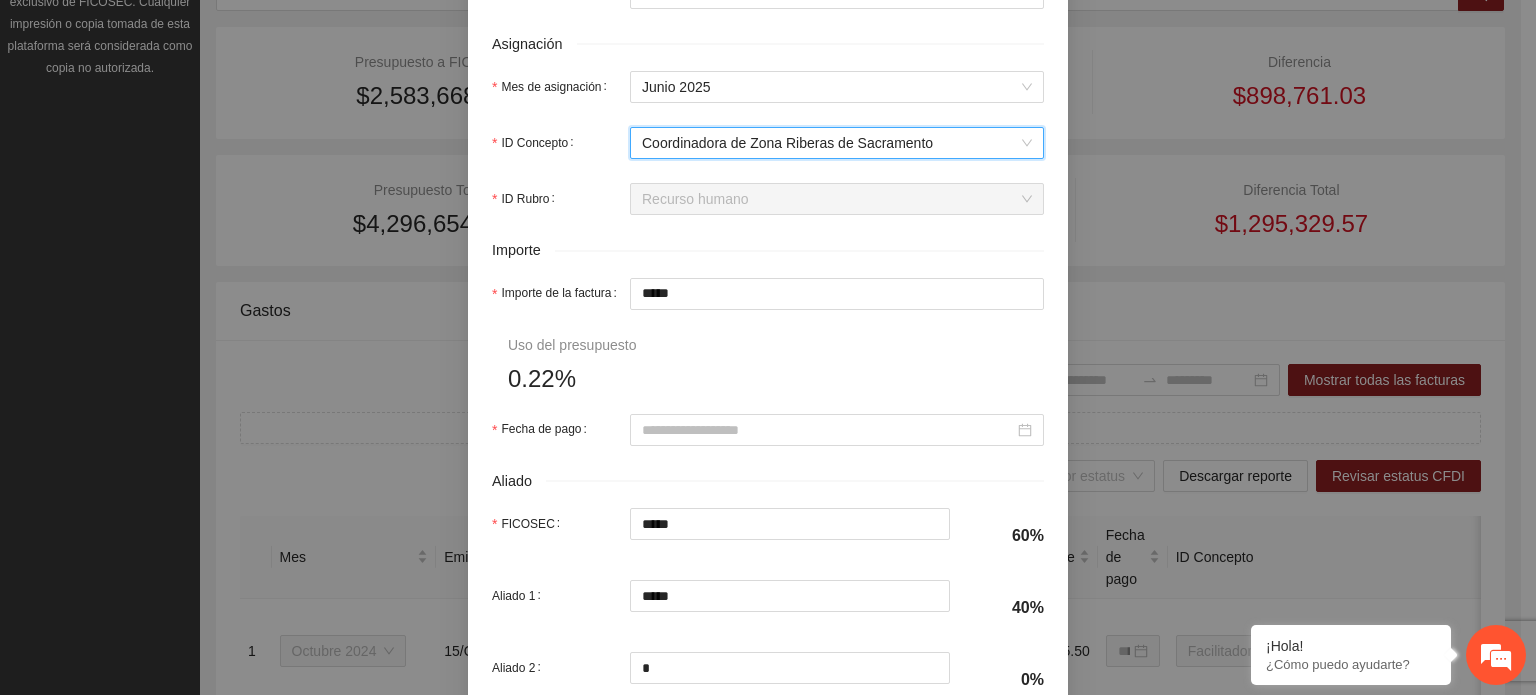 drag, startPoint x: 683, startPoint y: 298, endPoint x: 316, endPoint y: 308, distance: 367.1362 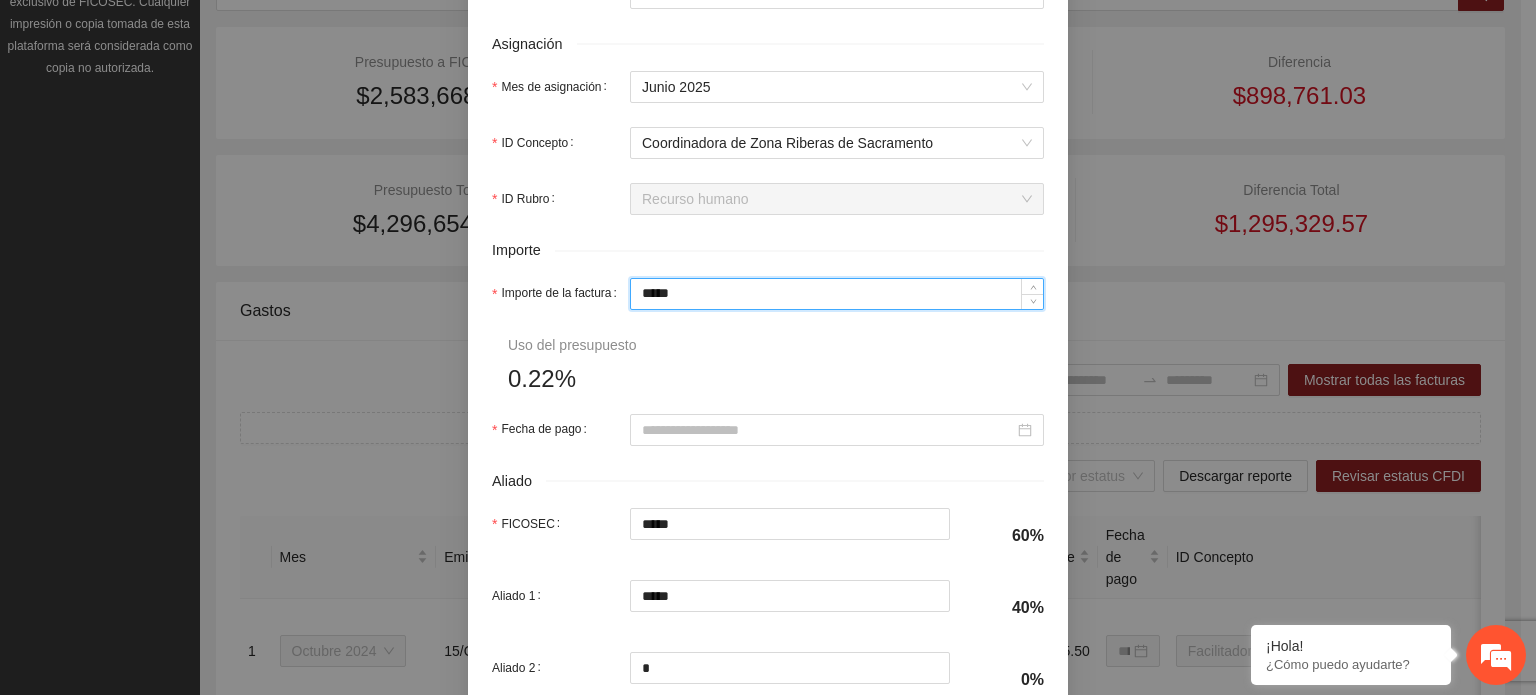 type on "*" 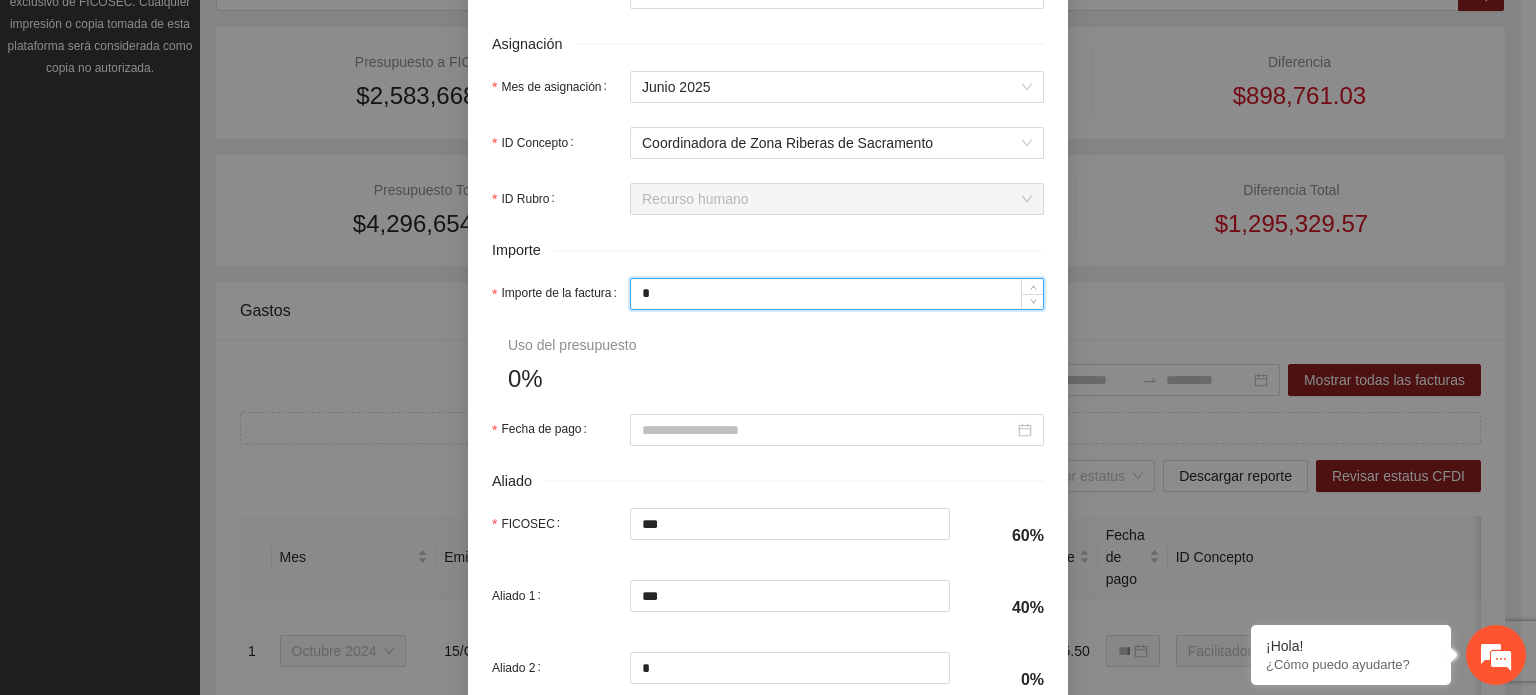 type on "**" 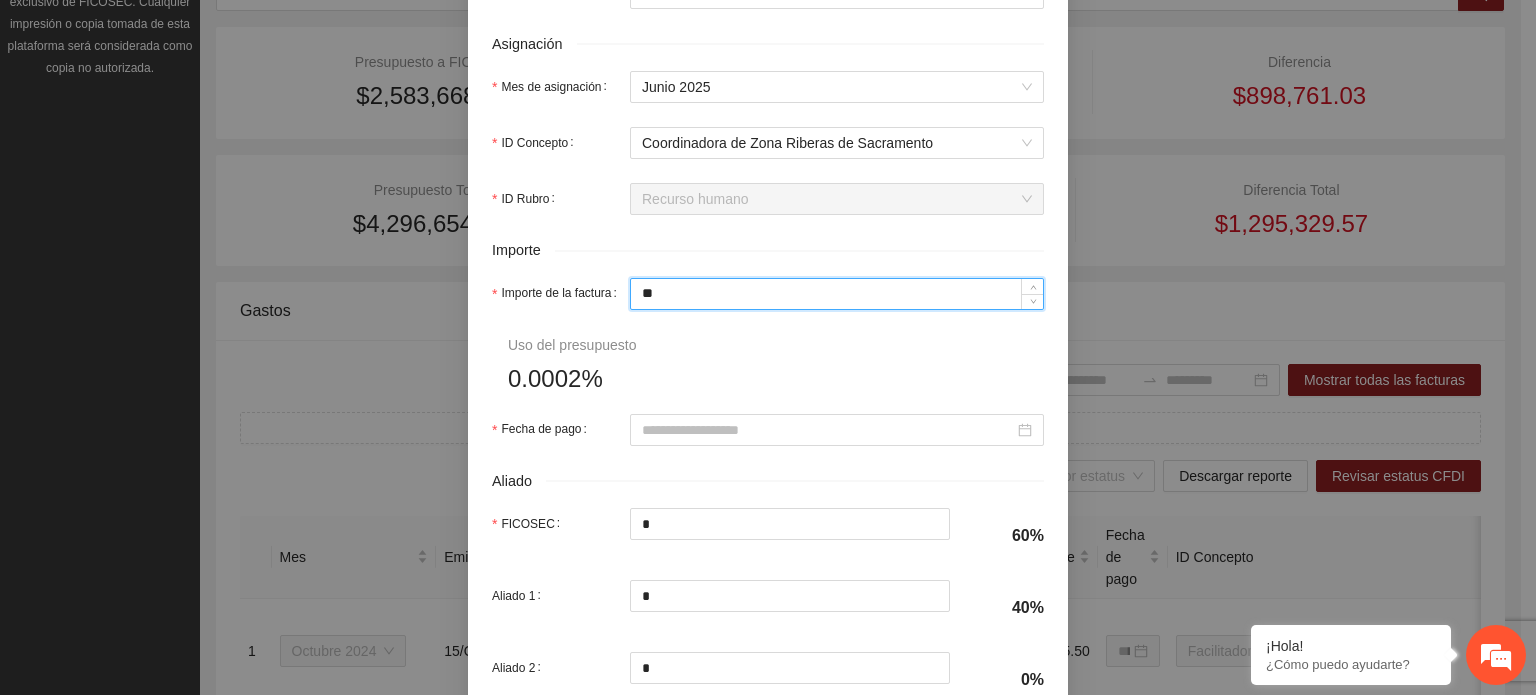 type on "***" 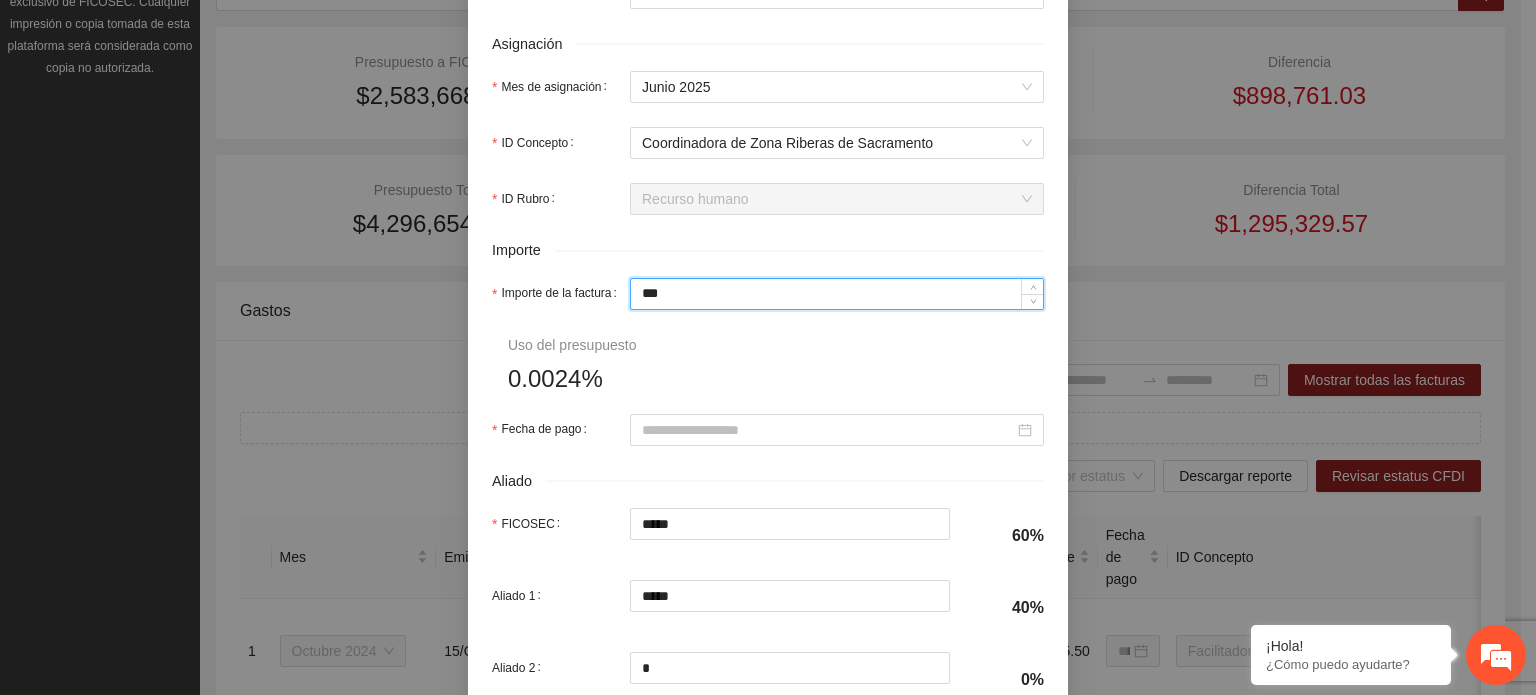 type on "*****" 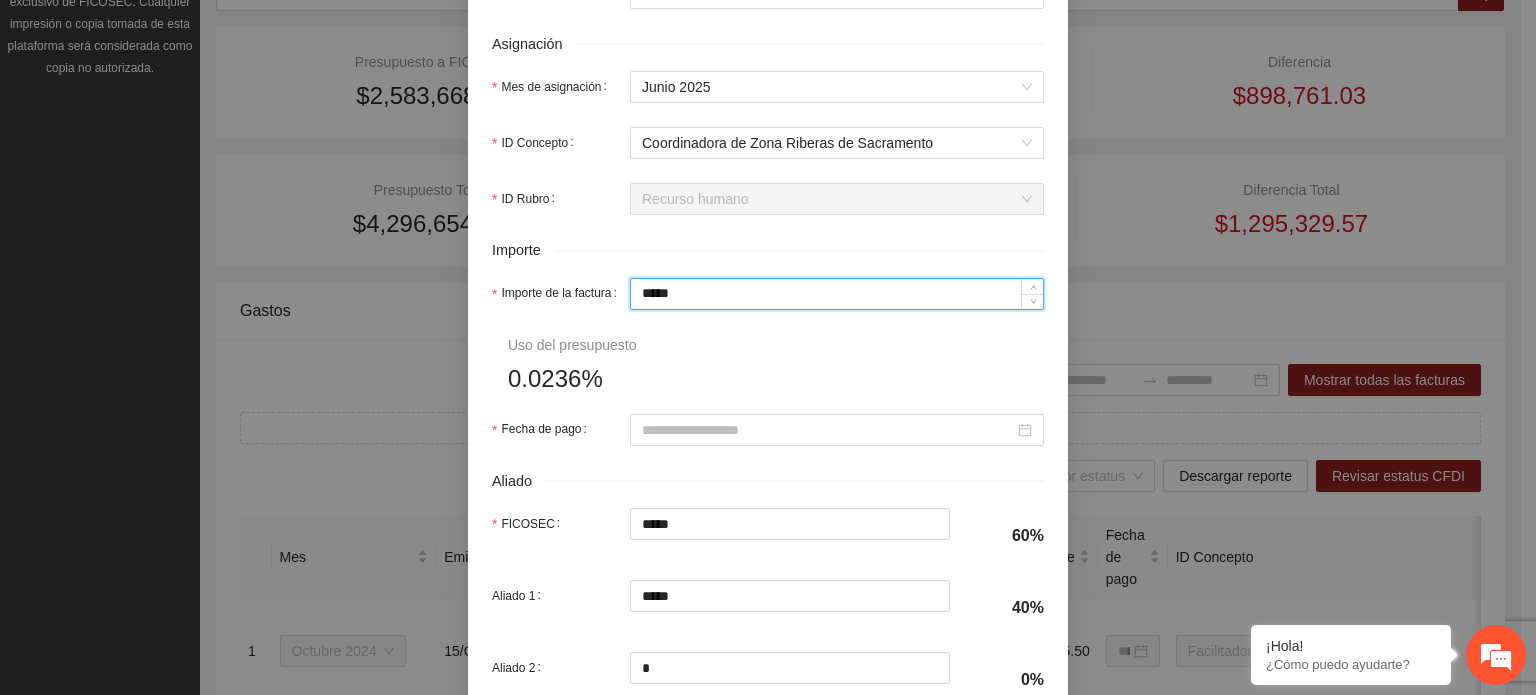 type on "******" 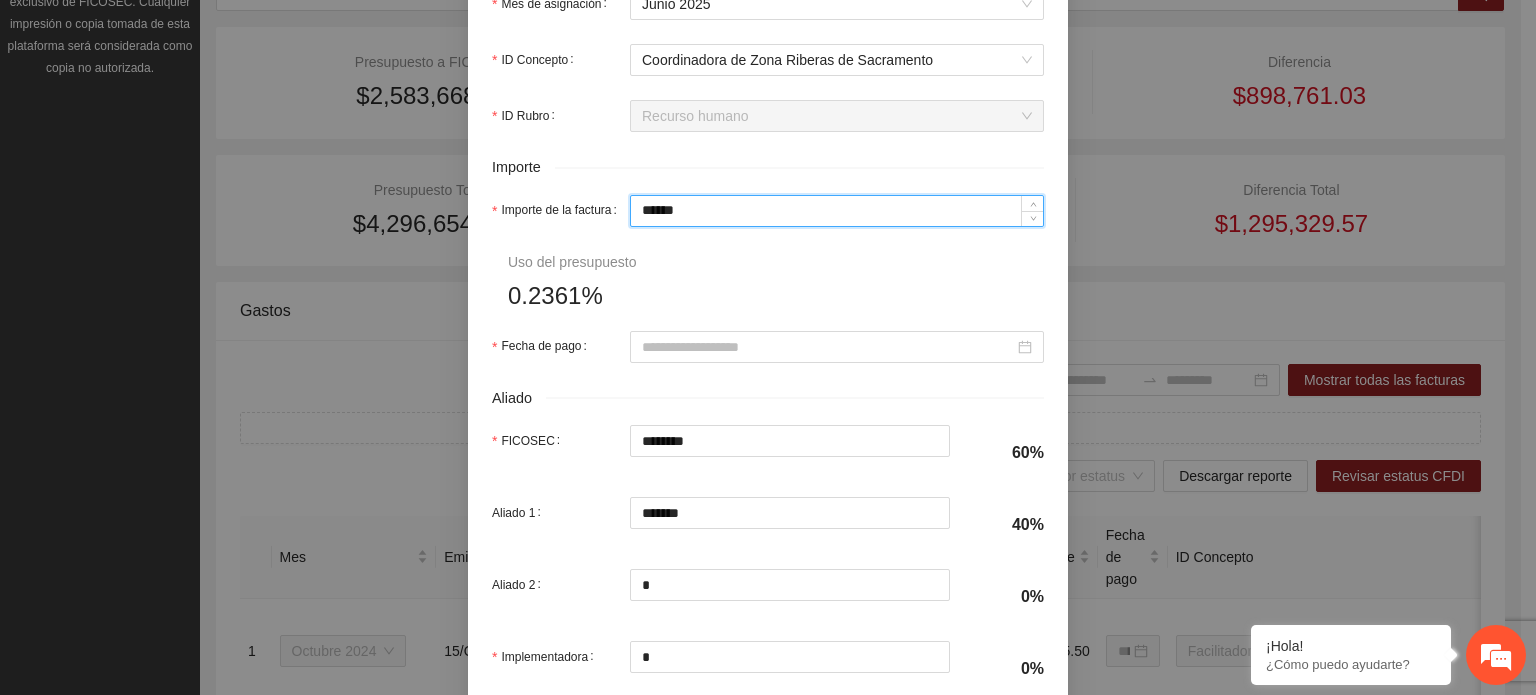 scroll, scrollTop: 1000, scrollLeft: 0, axis: vertical 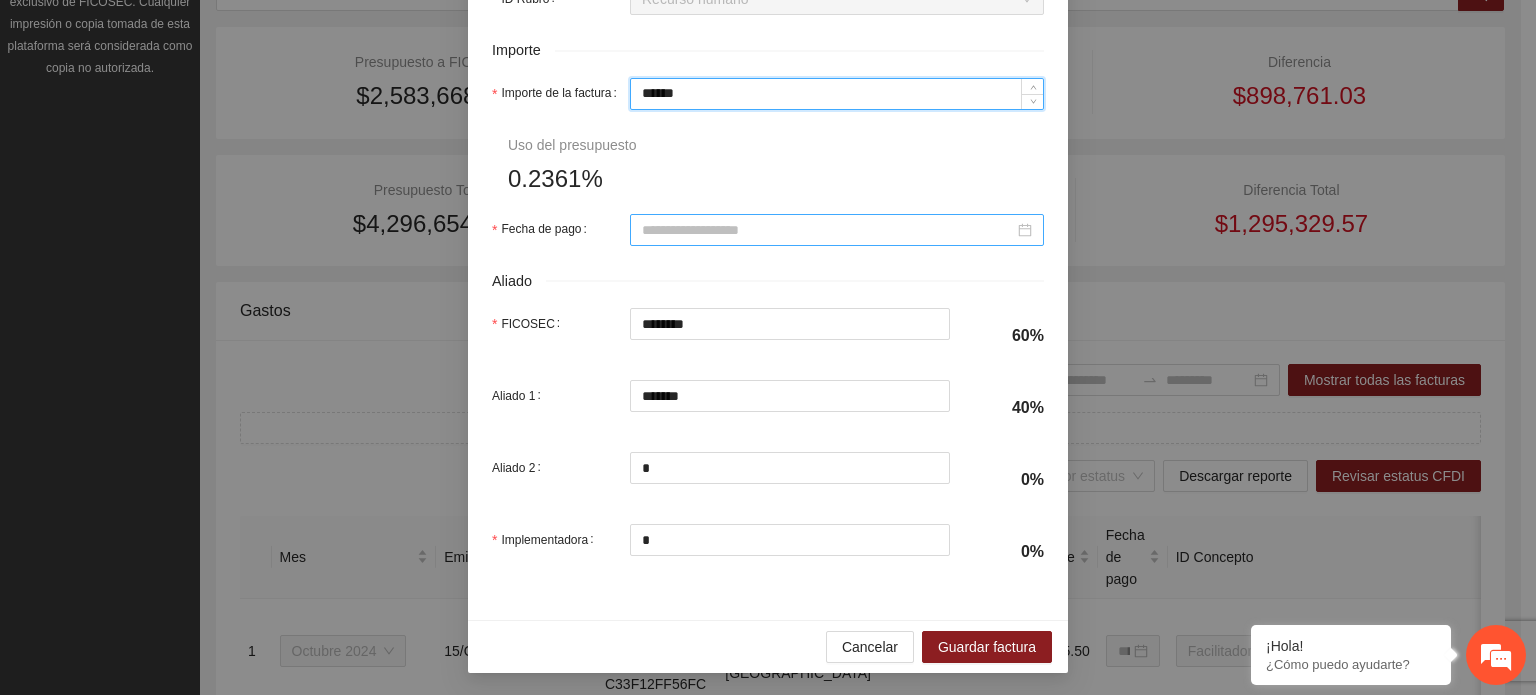 type on "******" 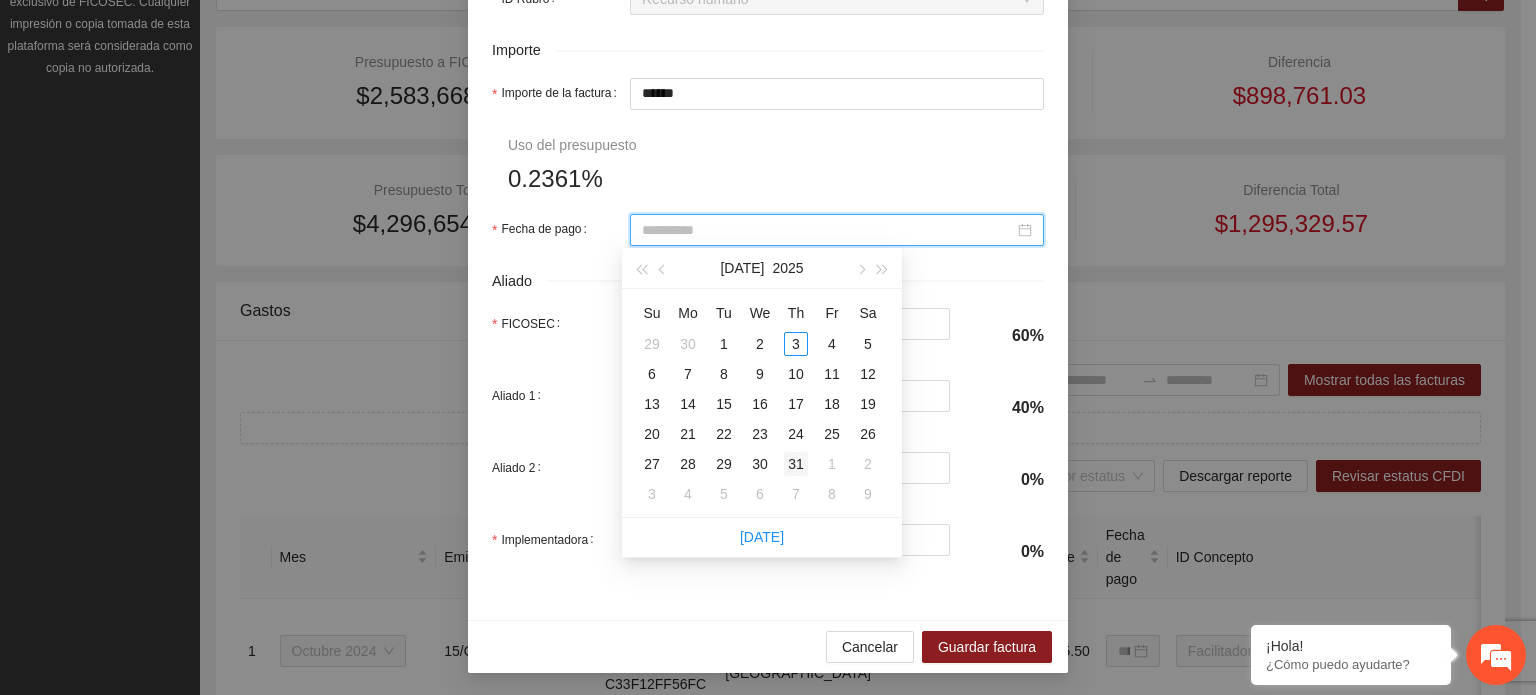 type on "**********" 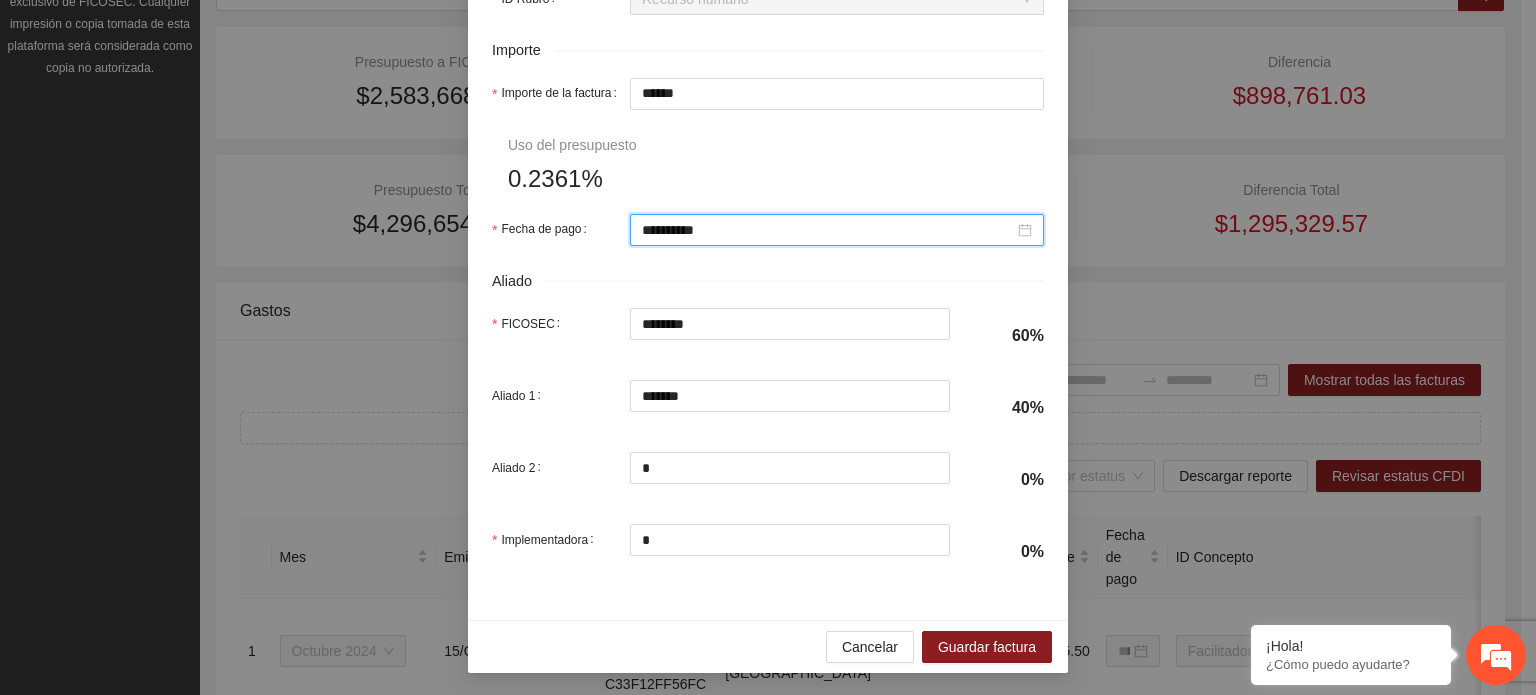 scroll, scrollTop: 1001, scrollLeft: 0, axis: vertical 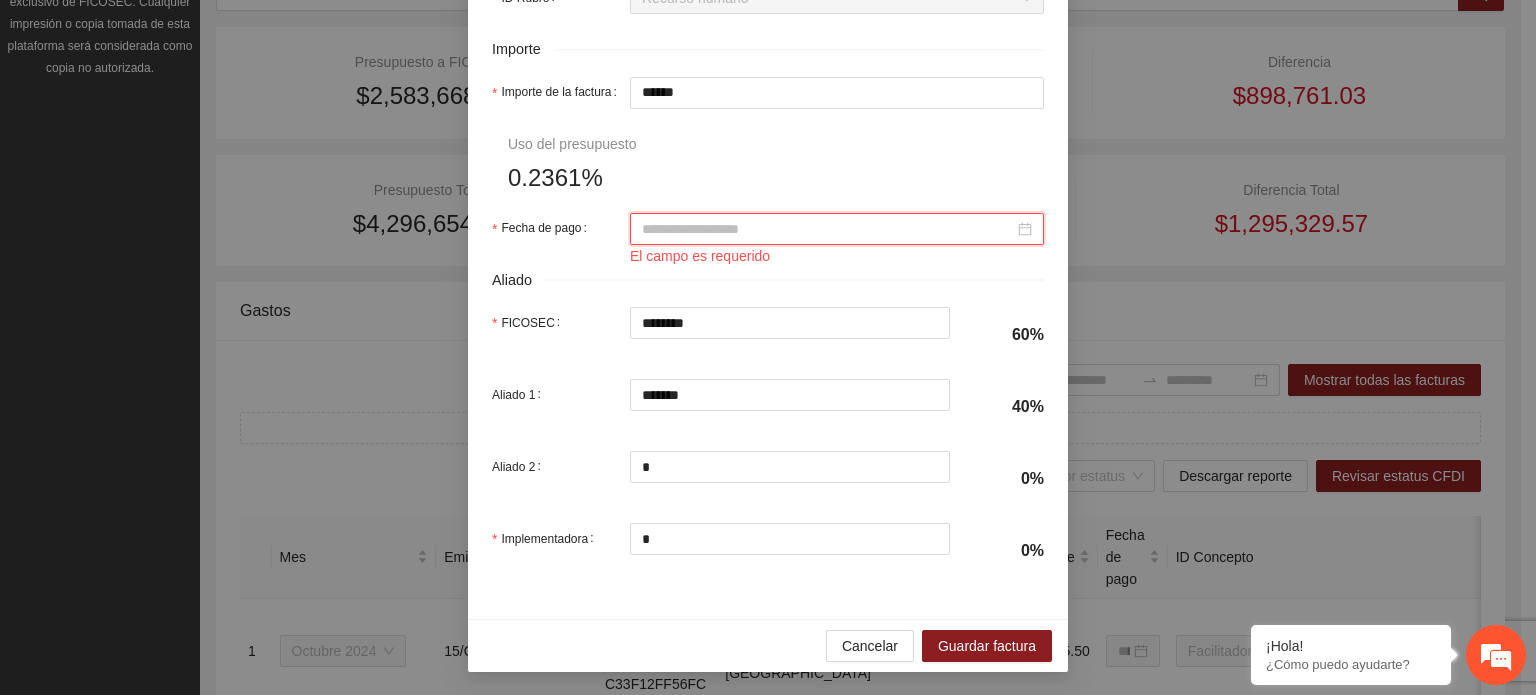 click on "Fecha de pago" at bounding box center [828, 229] 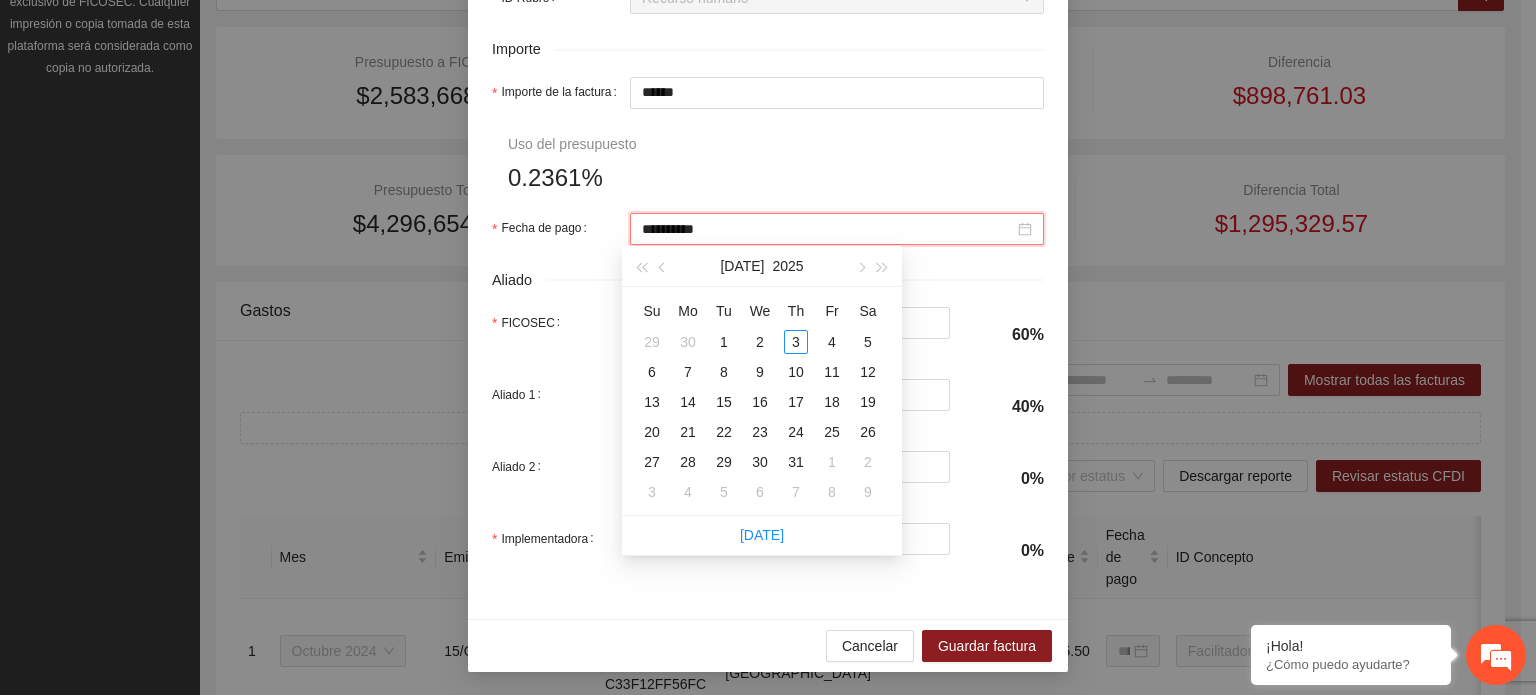type on "**********" 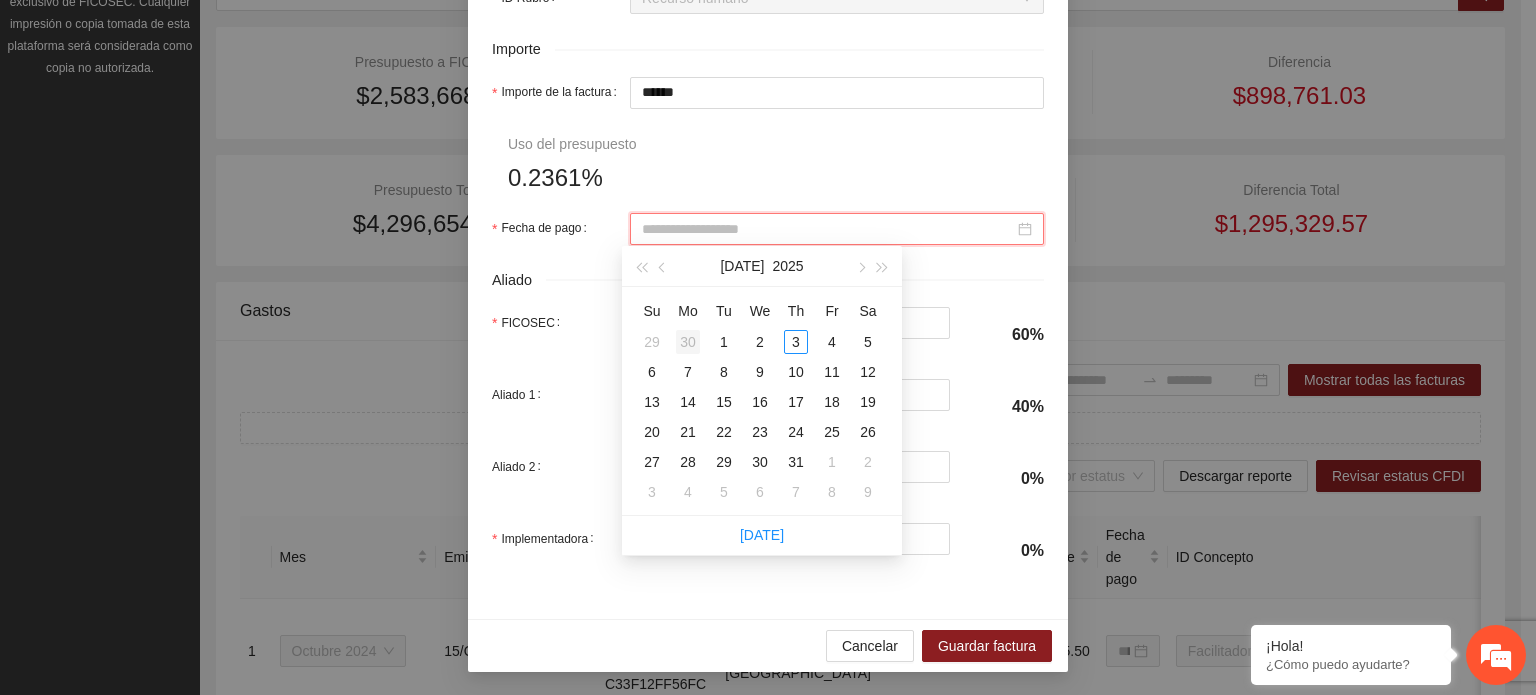 type on "**********" 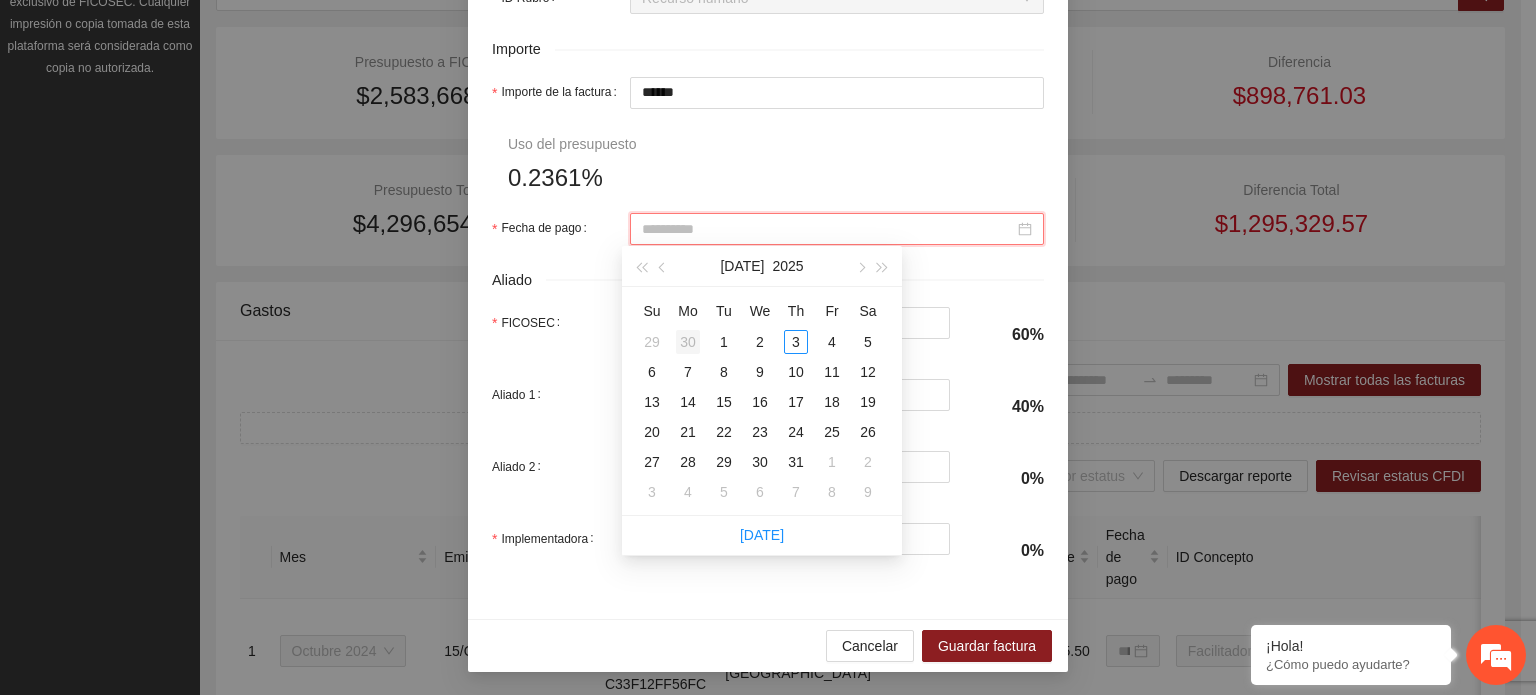 click on "30" at bounding box center (688, 342) 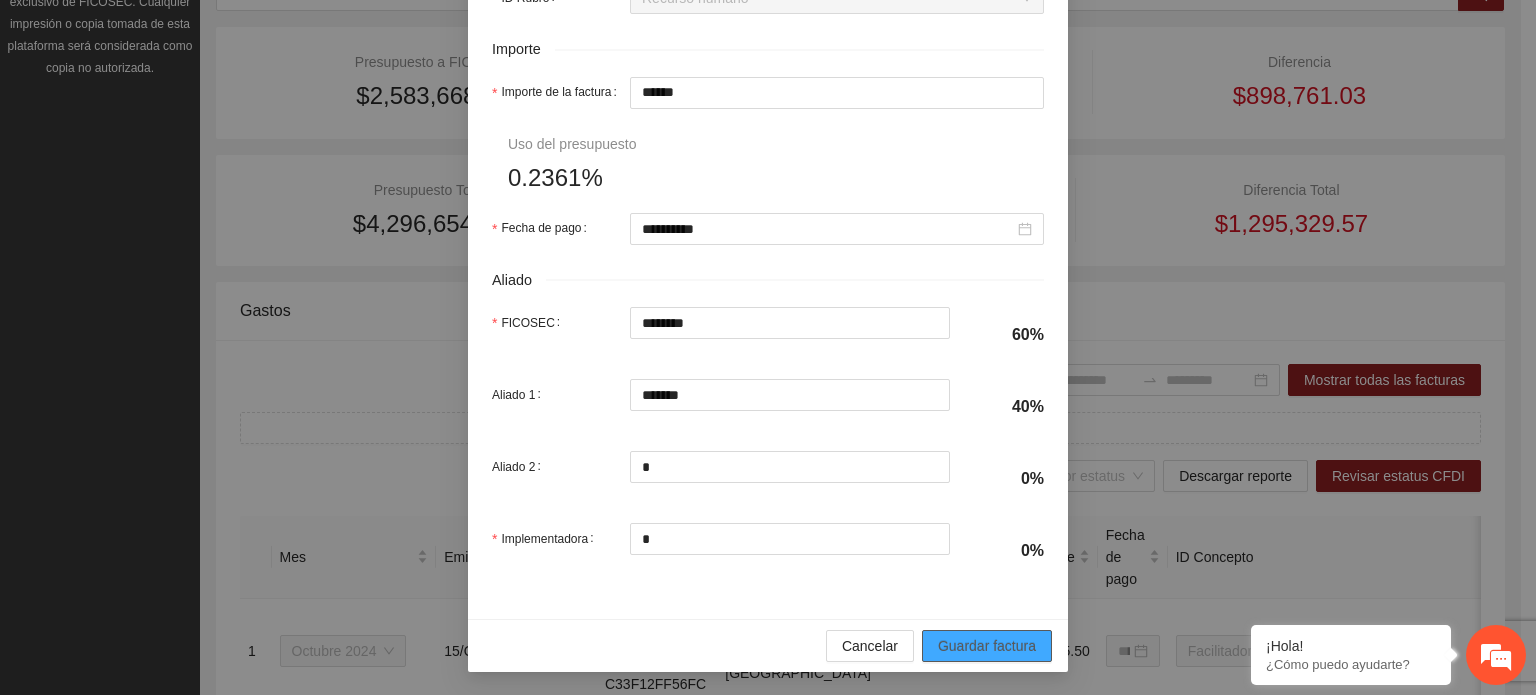 click on "Guardar factura" at bounding box center (987, 646) 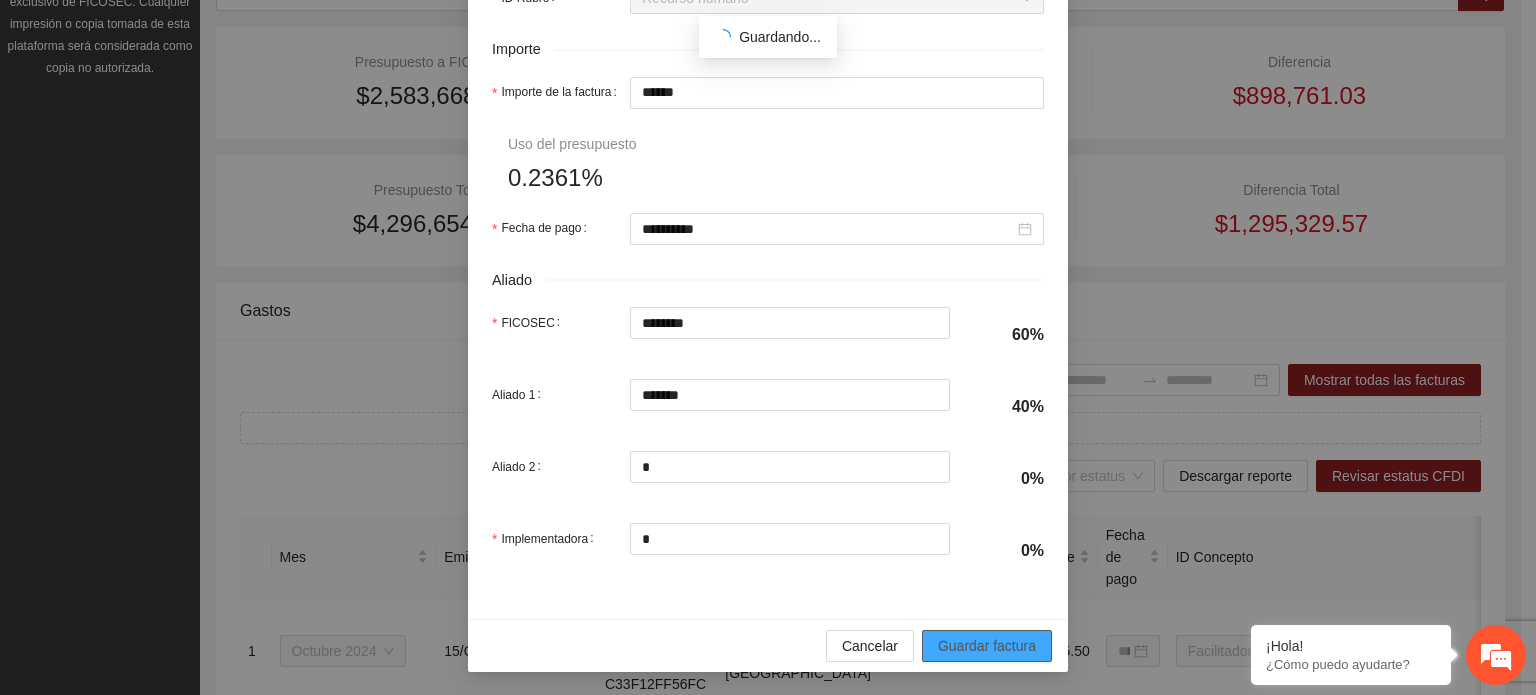 scroll, scrollTop: 941, scrollLeft: 0, axis: vertical 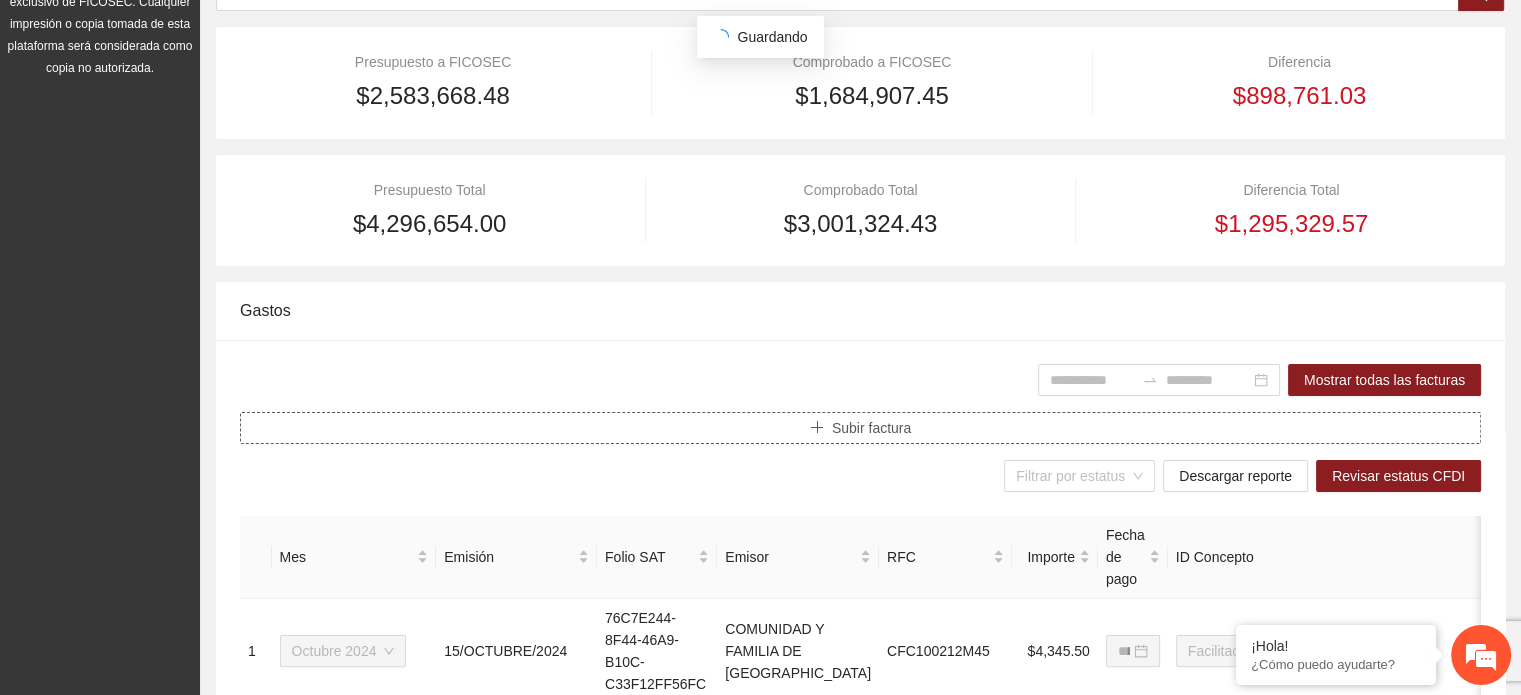 click on "Subir factura" at bounding box center (871, 428) 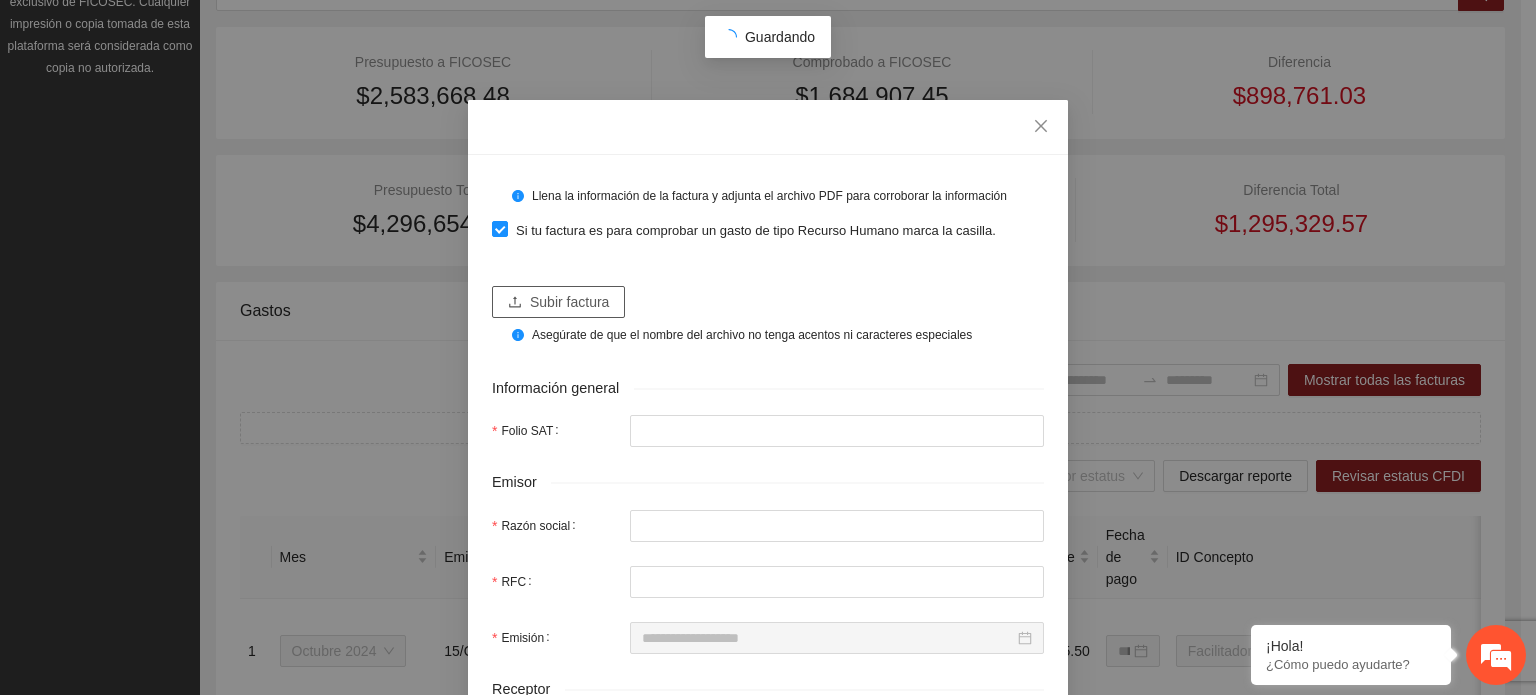 click on "Subir factura" at bounding box center [558, 302] 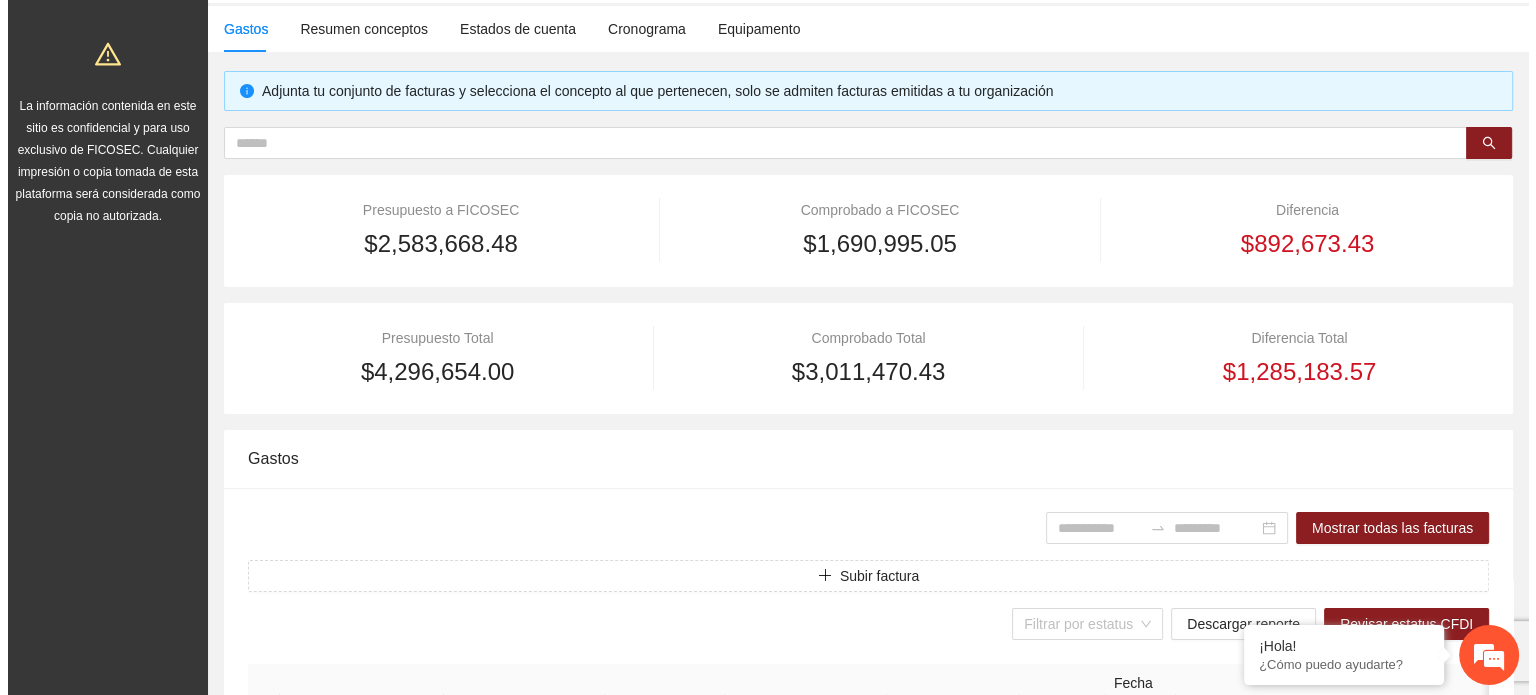 scroll, scrollTop: 200, scrollLeft: 0, axis: vertical 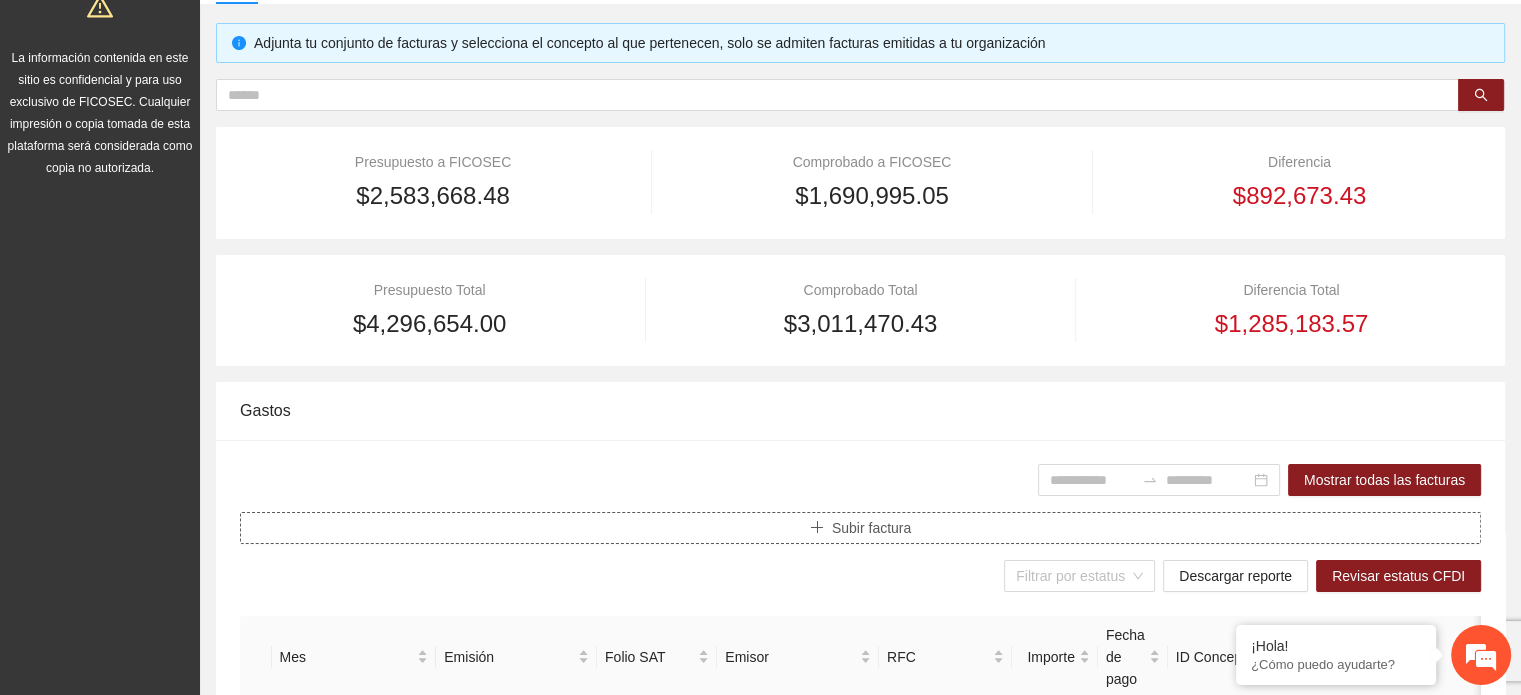 click on "Subir factura" at bounding box center (871, 528) 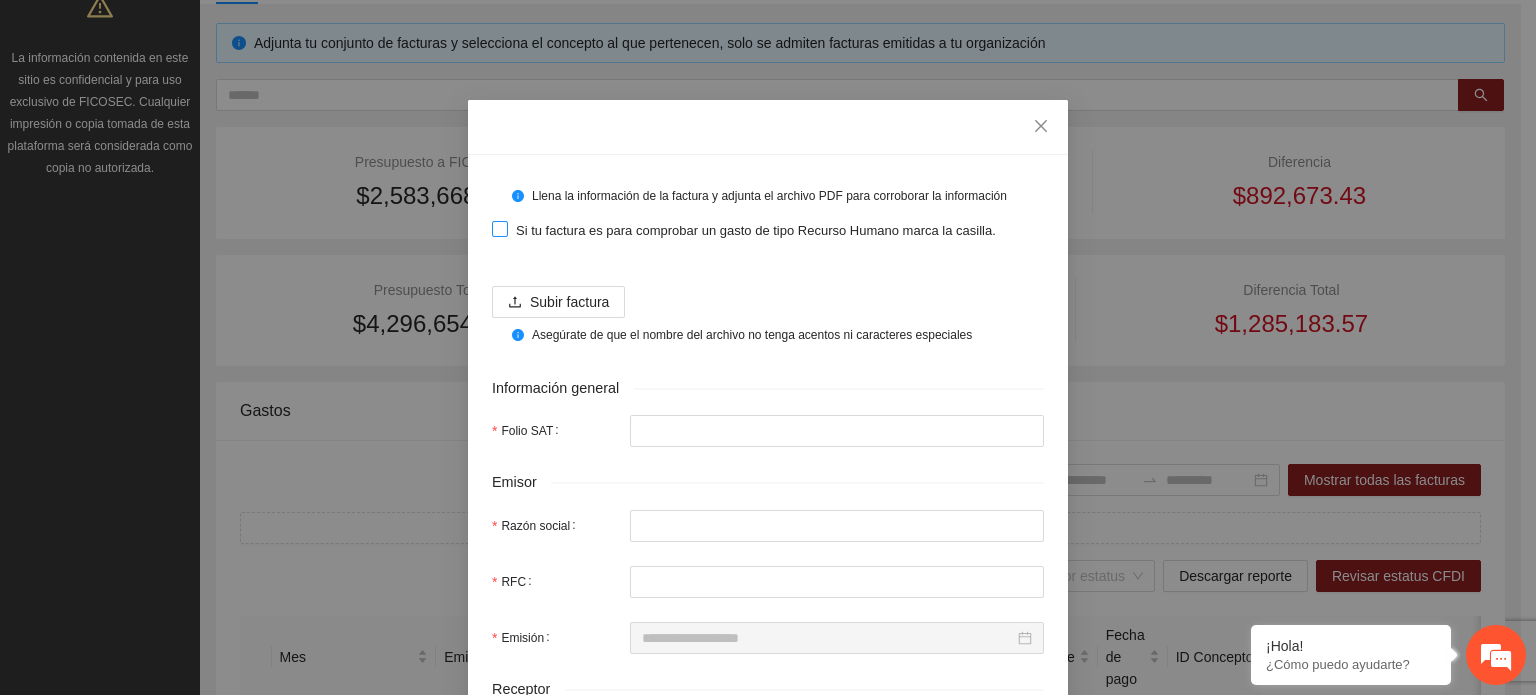 click at bounding box center (500, 229) 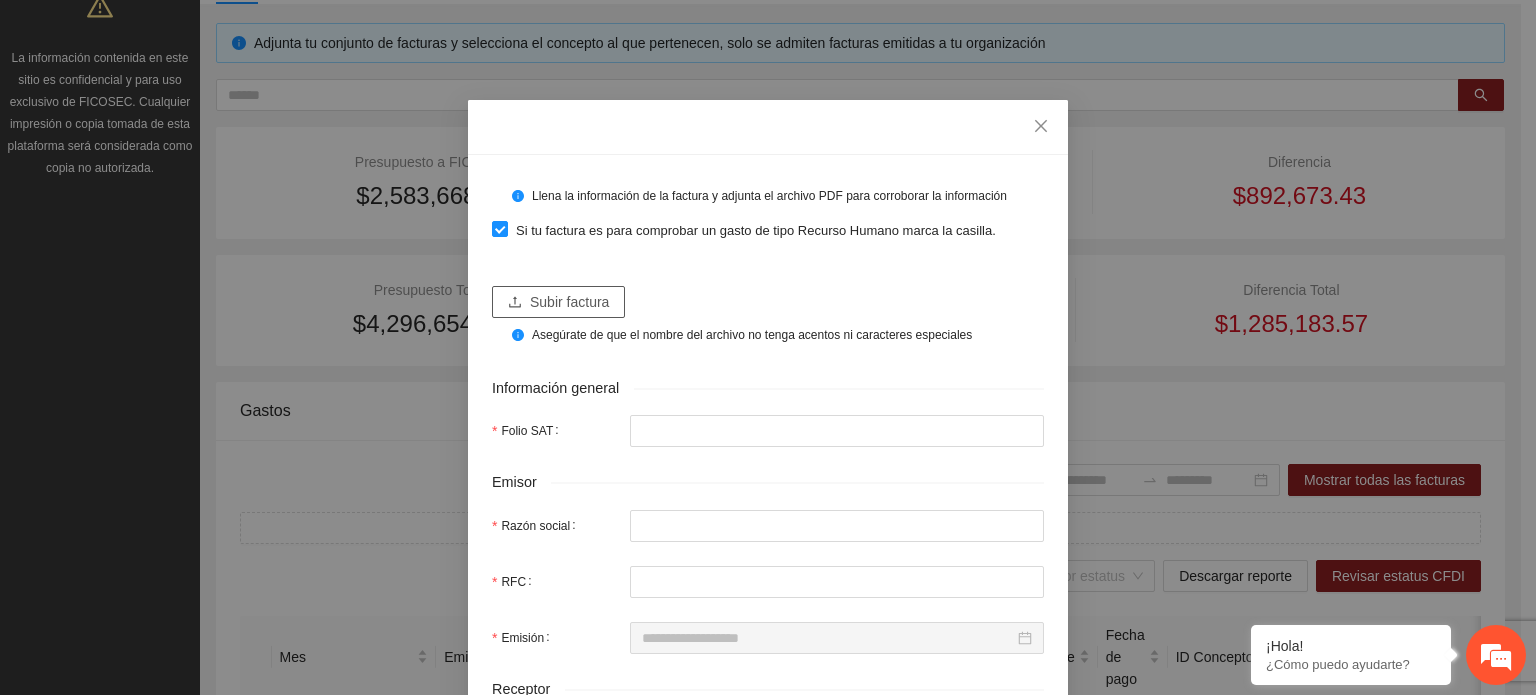 click on "Subir factura" at bounding box center (569, 302) 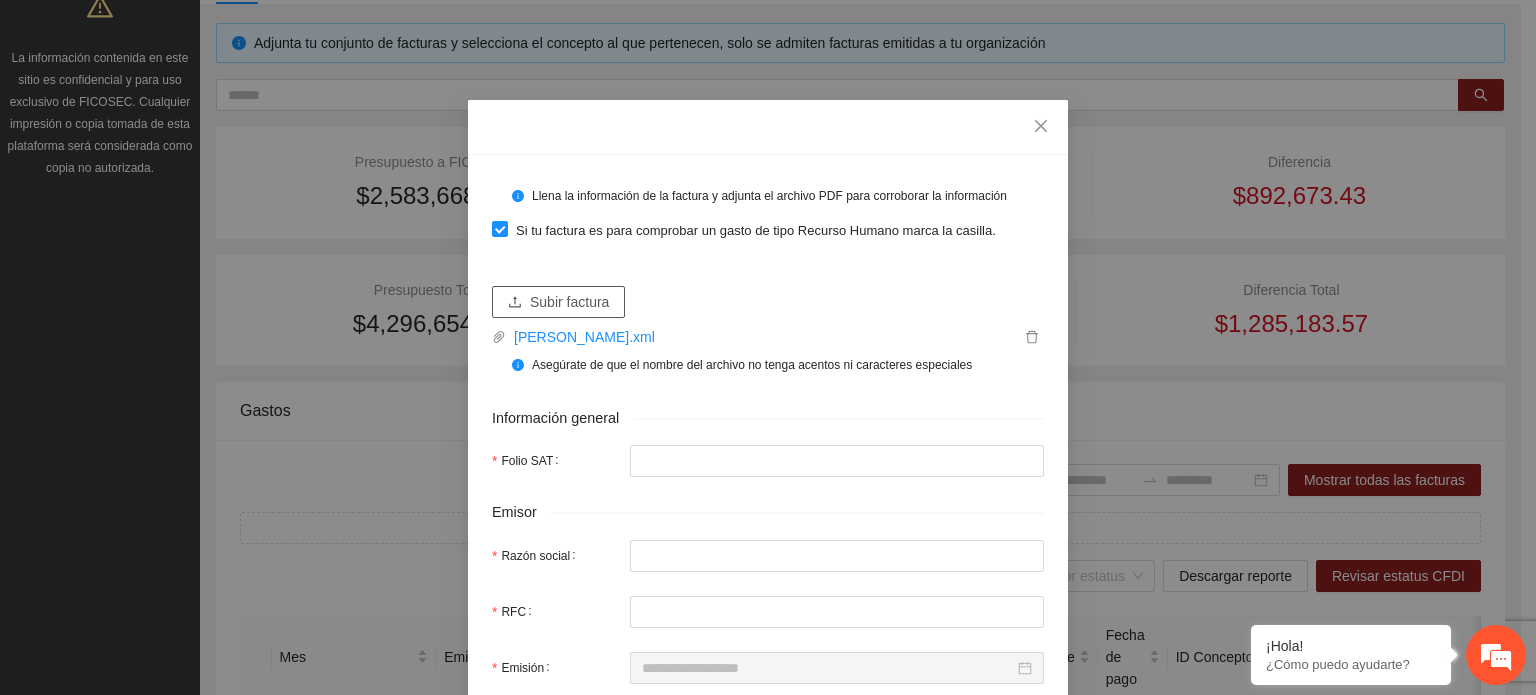 click on "Subir factura" at bounding box center [569, 302] 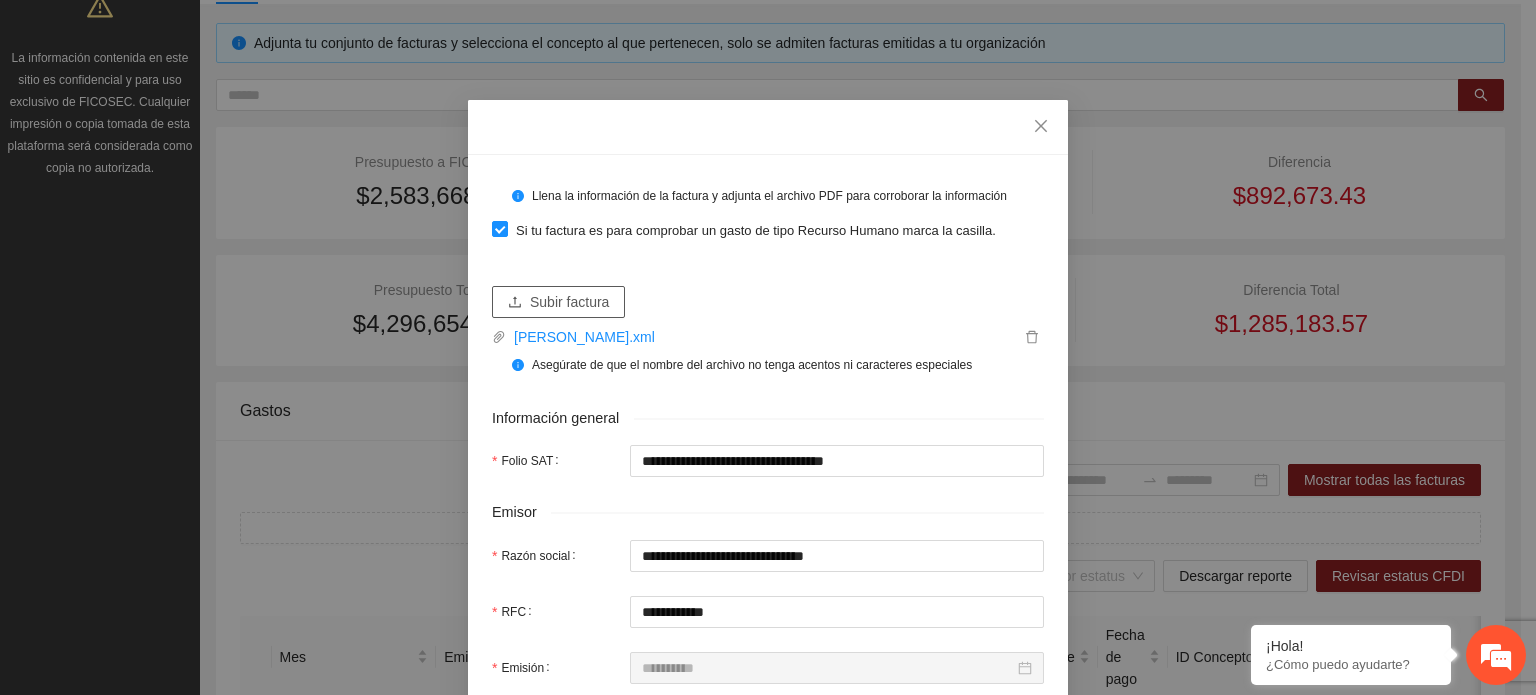 type on "**********" 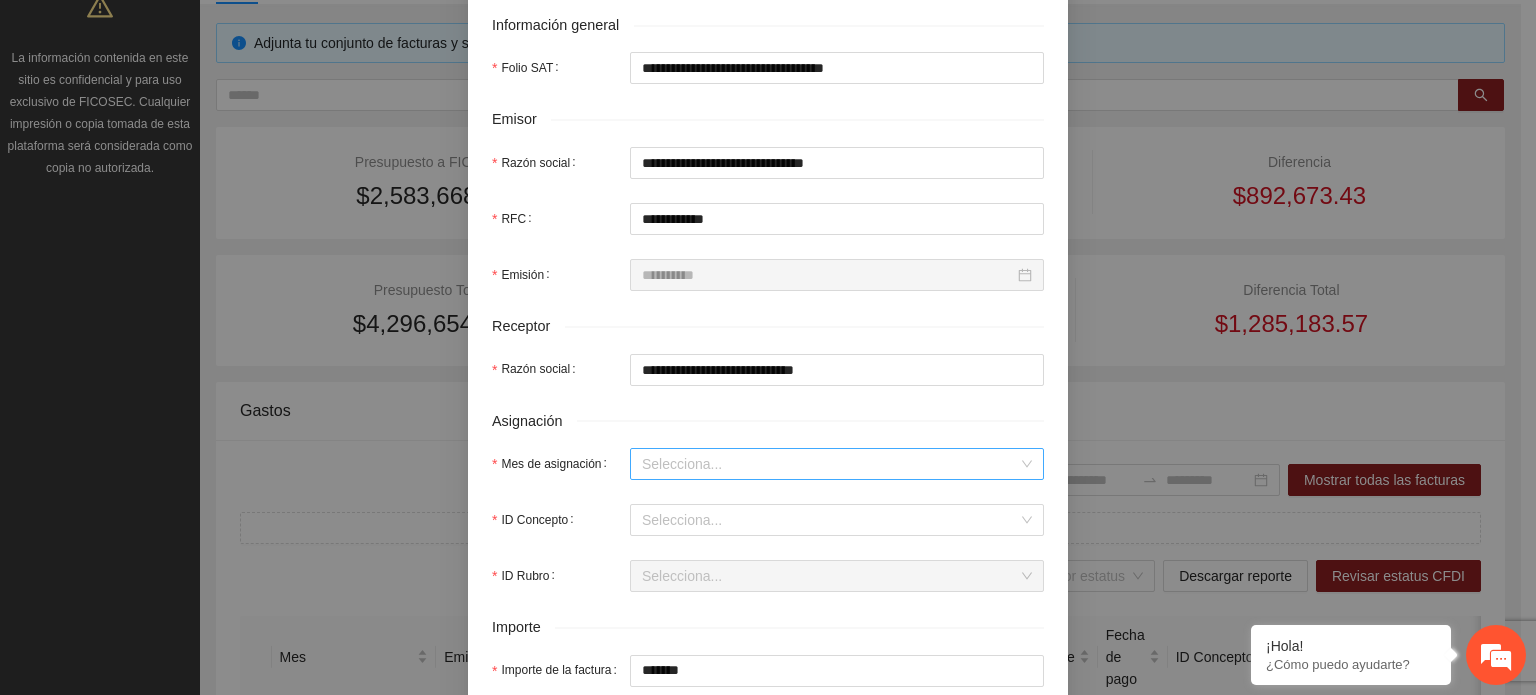 scroll, scrollTop: 500, scrollLeft: 0, axis: vertical 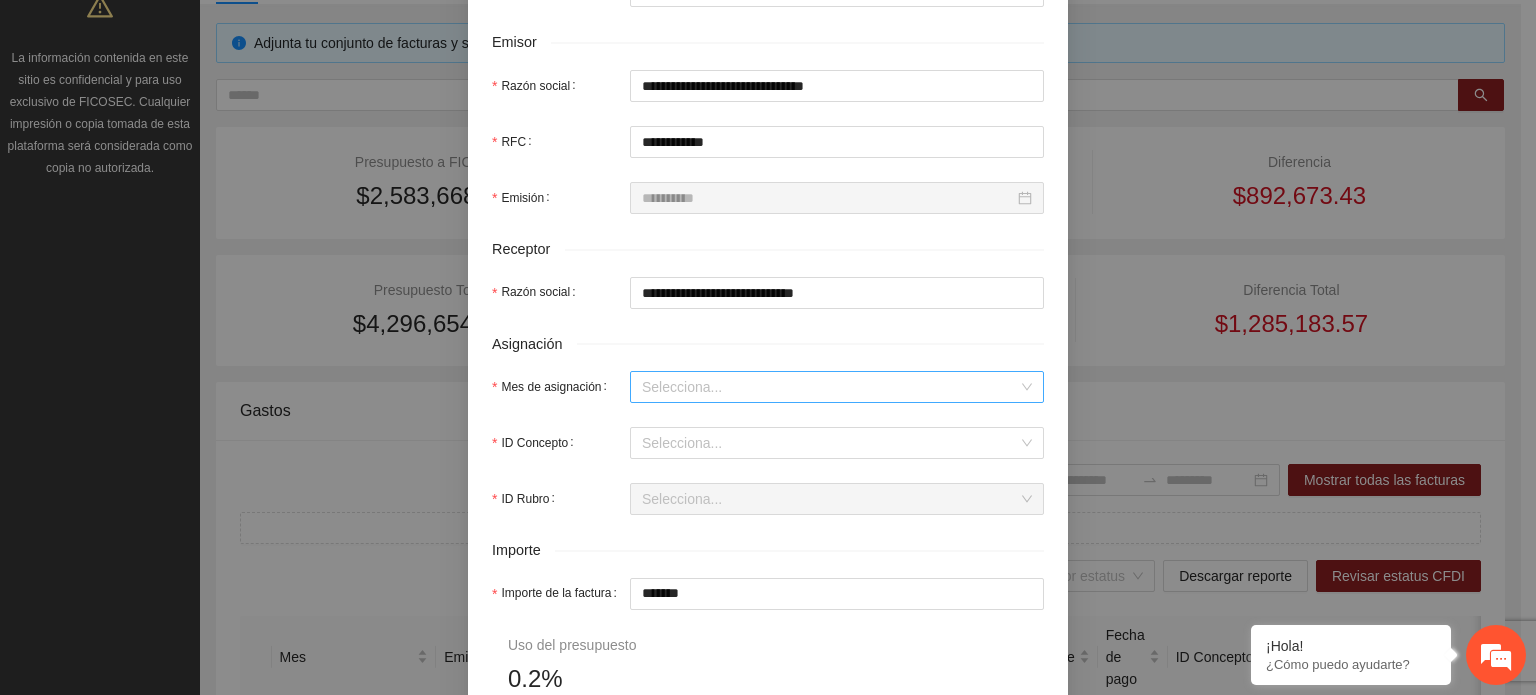 click on "Mes de asignación" at bounding box center [830, 387] 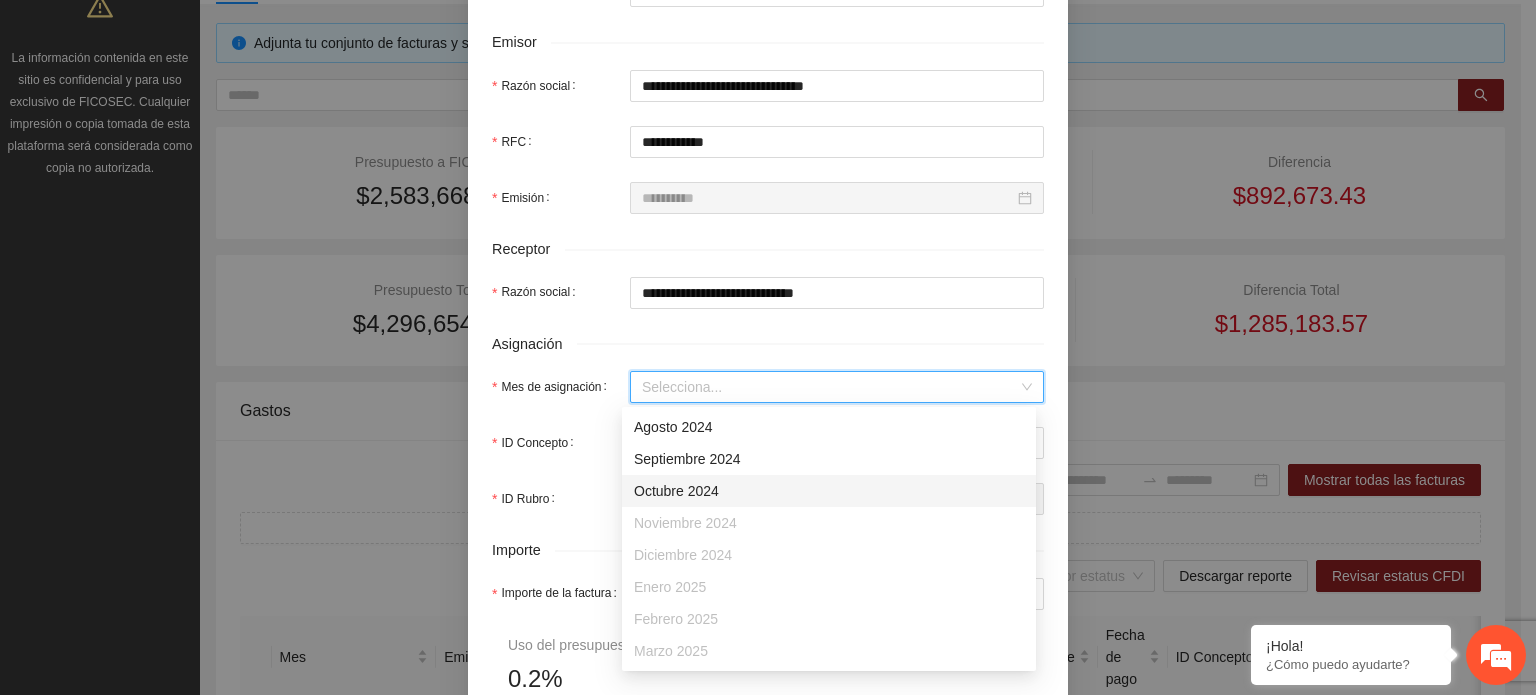 scroll, scrollTop: 128, scrollLeft: 0, axis: vertical 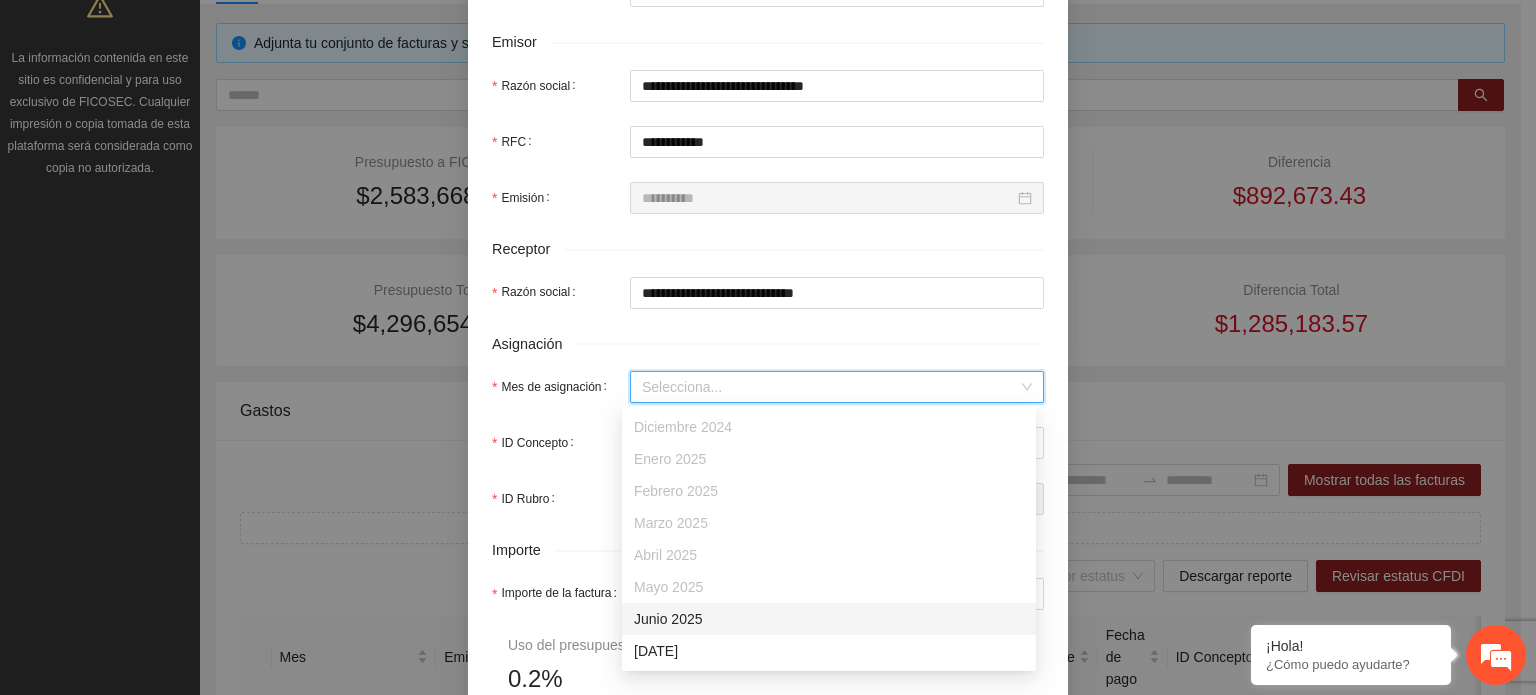 click on "Junio 2025" at bounding box center (829, 619) 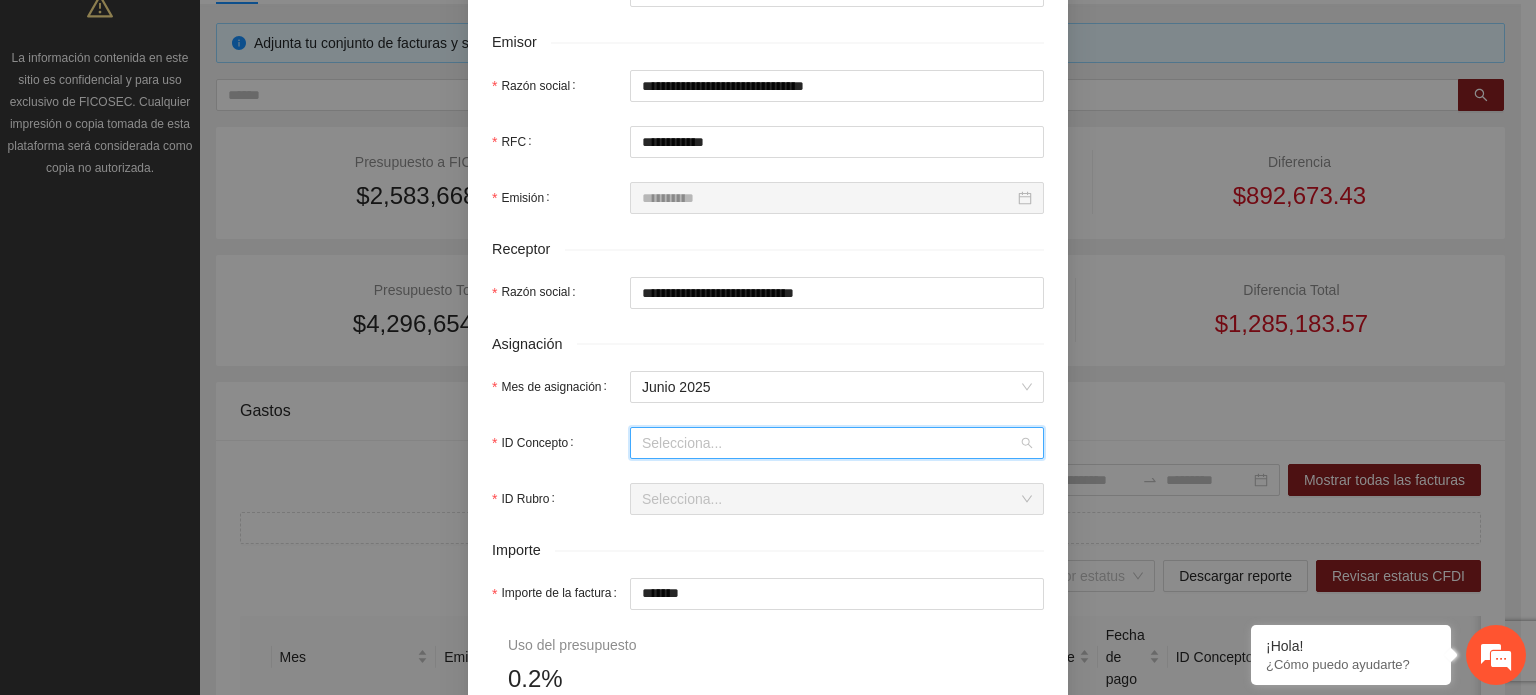 click on "ID Concepto" at bounding box center [830, 443] 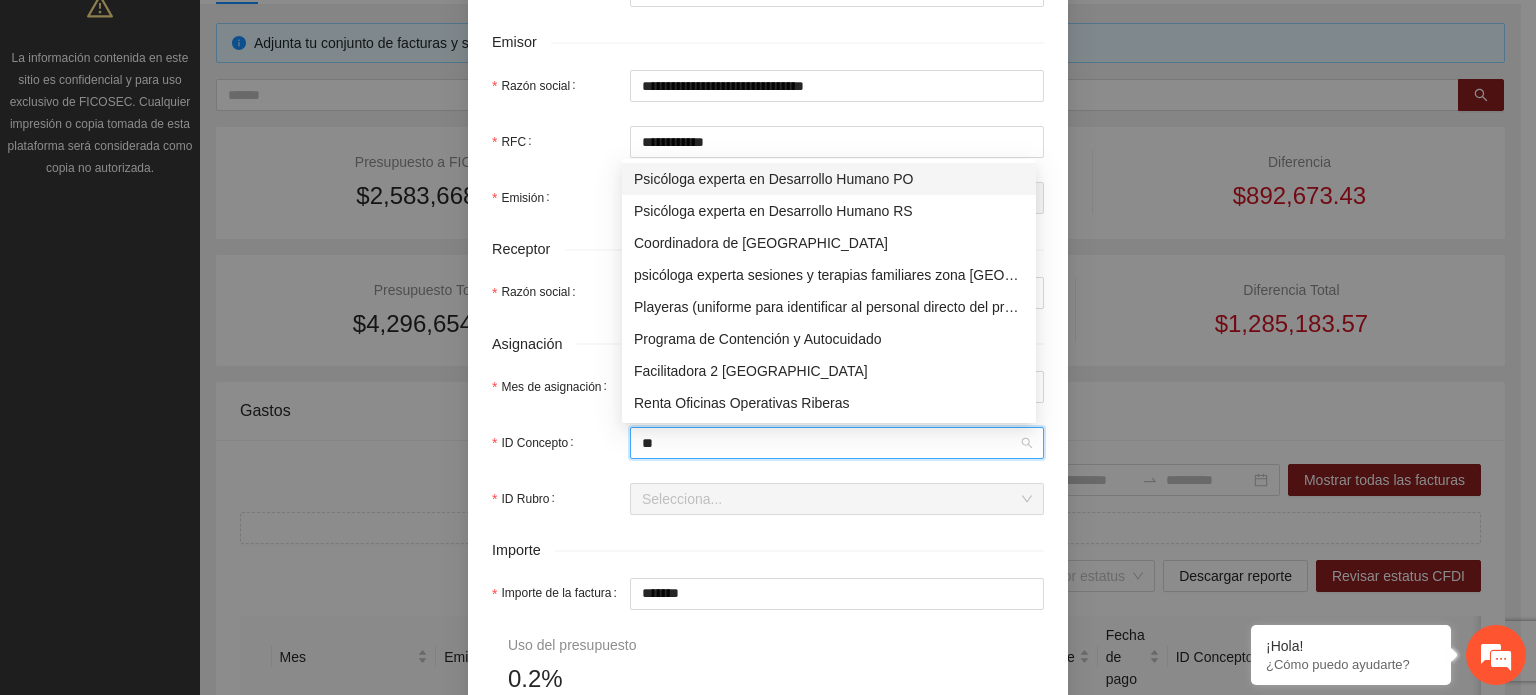 type on "***" 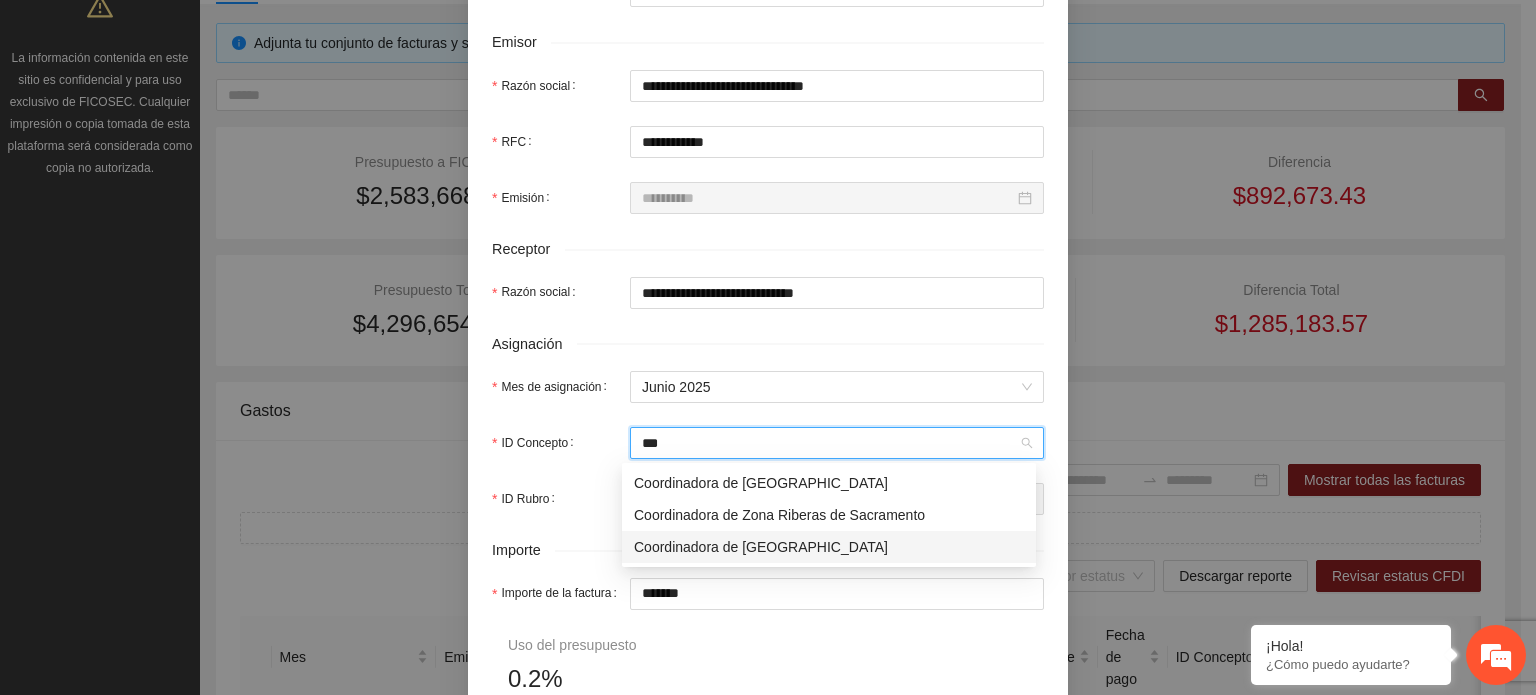 click on "Coordinadora de [GEOGRAPHIC_DATA]" at bounding box center (829, 547) 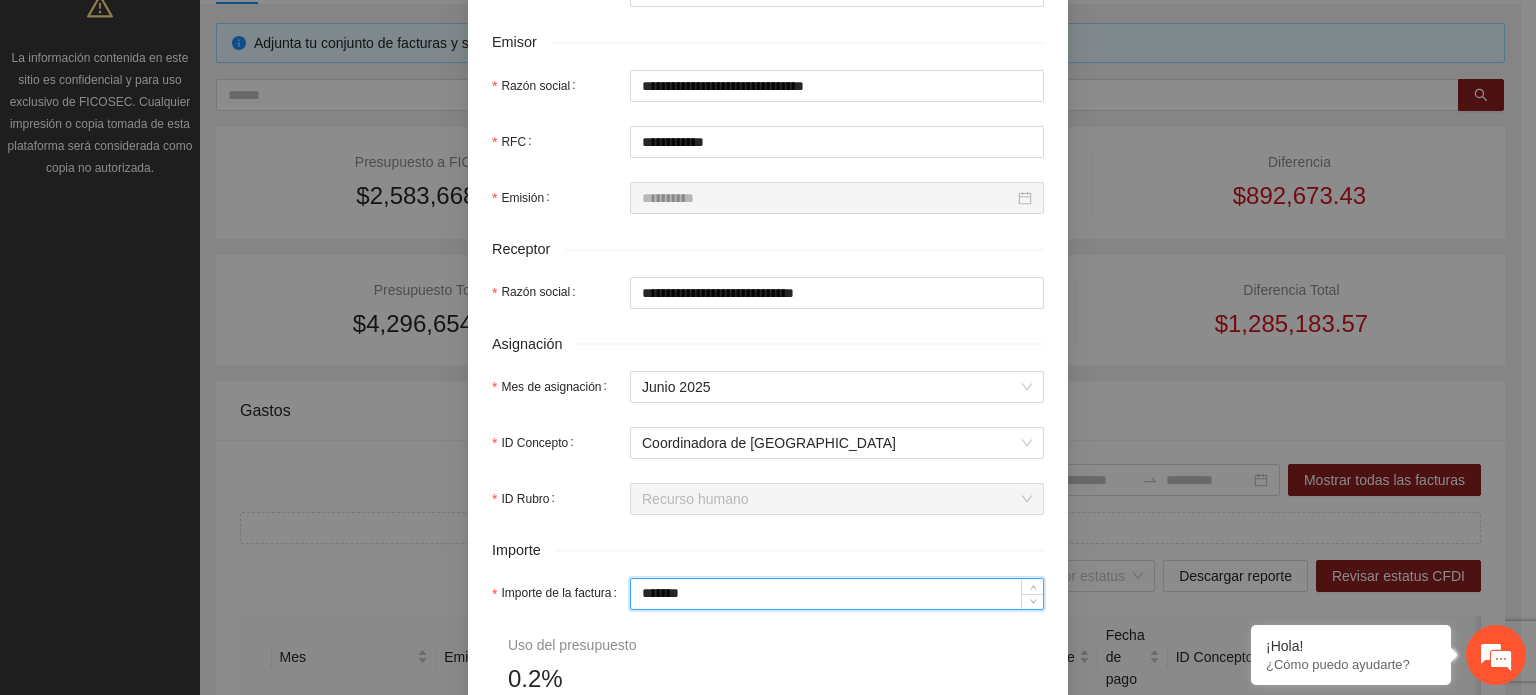 drag, startPoint x: 705, startPoint y: 591, endPoint x: 480, endPoint y: 595, distance: 225.03555 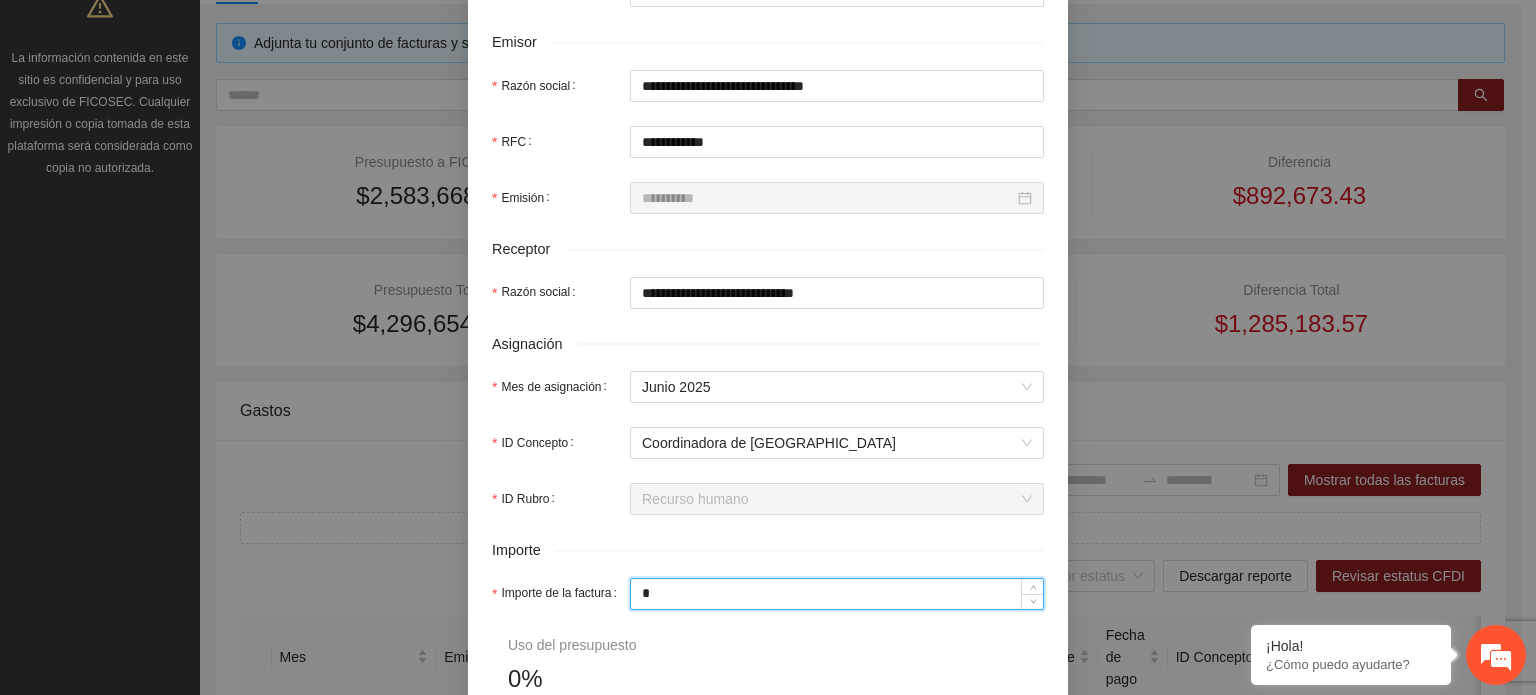 type on "**" 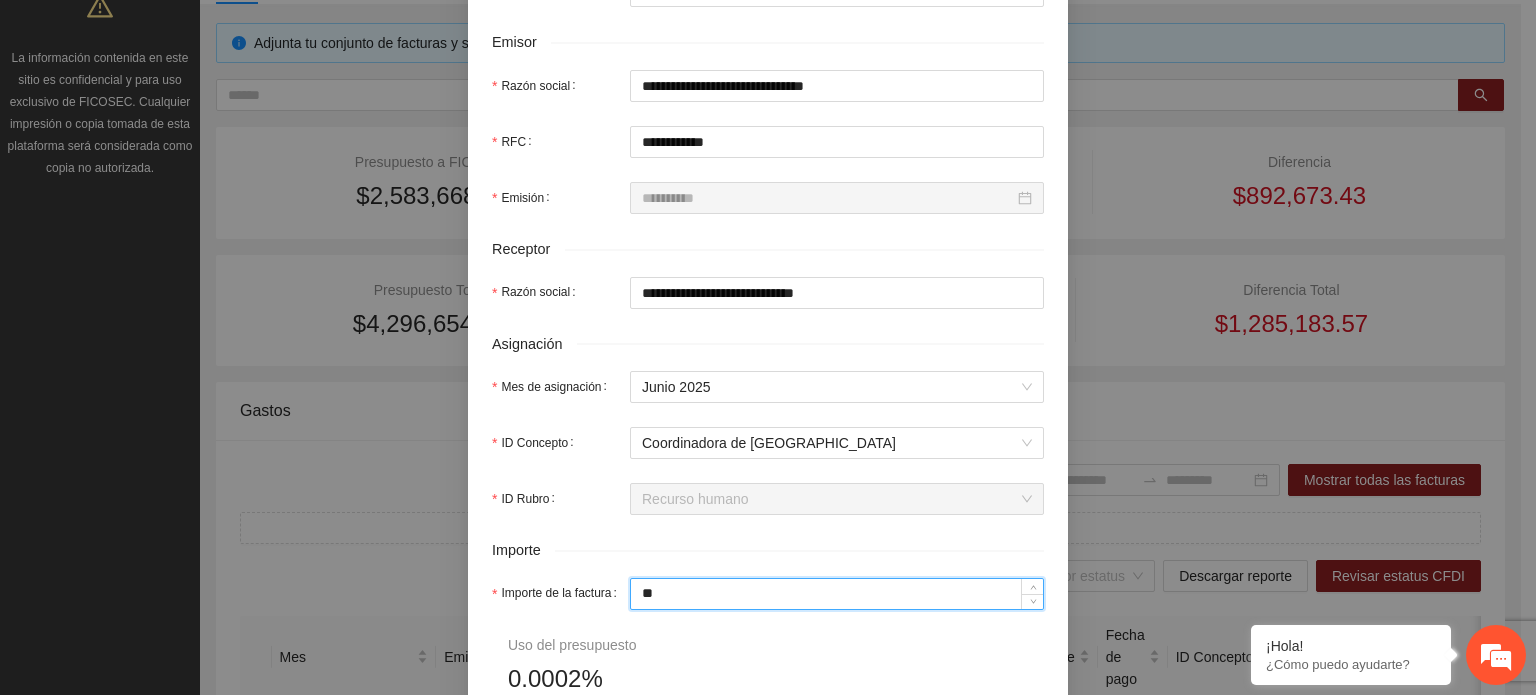 type on "***" 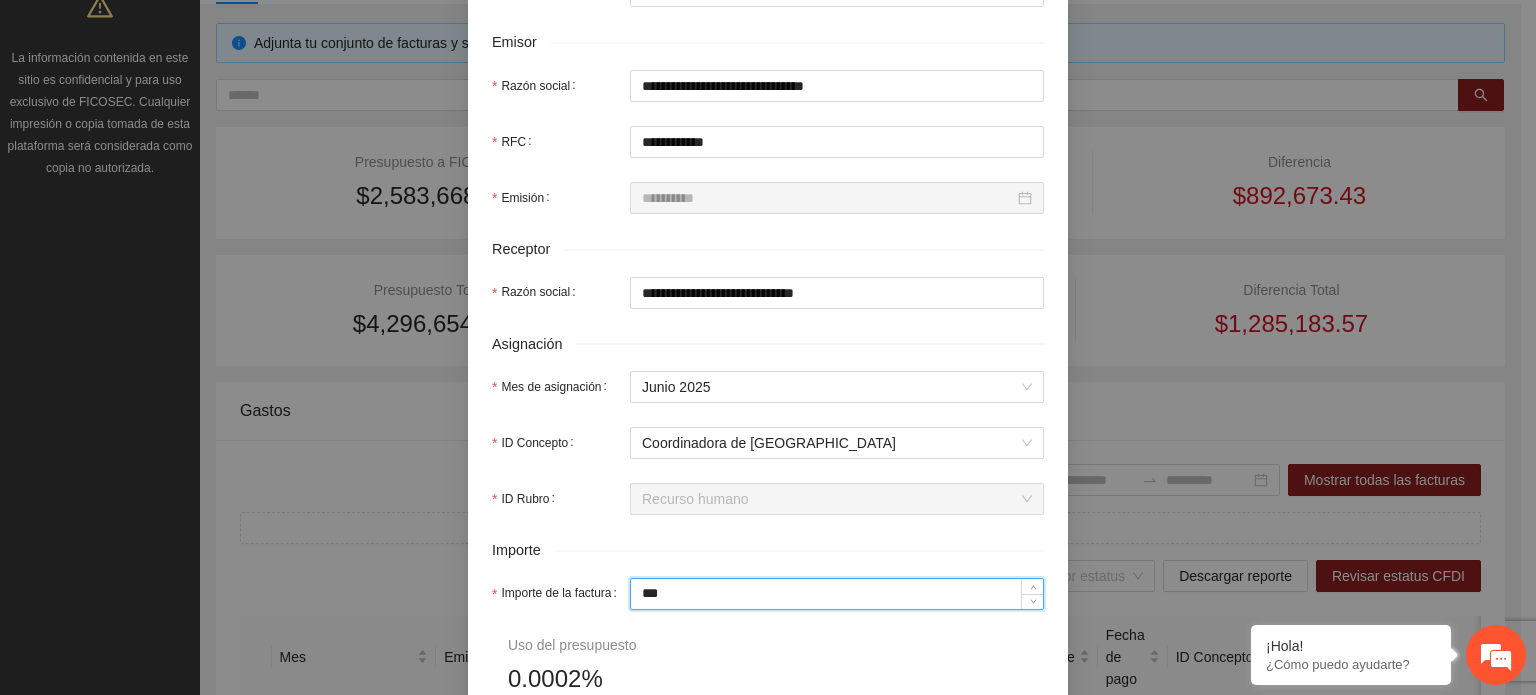 type on "*****" 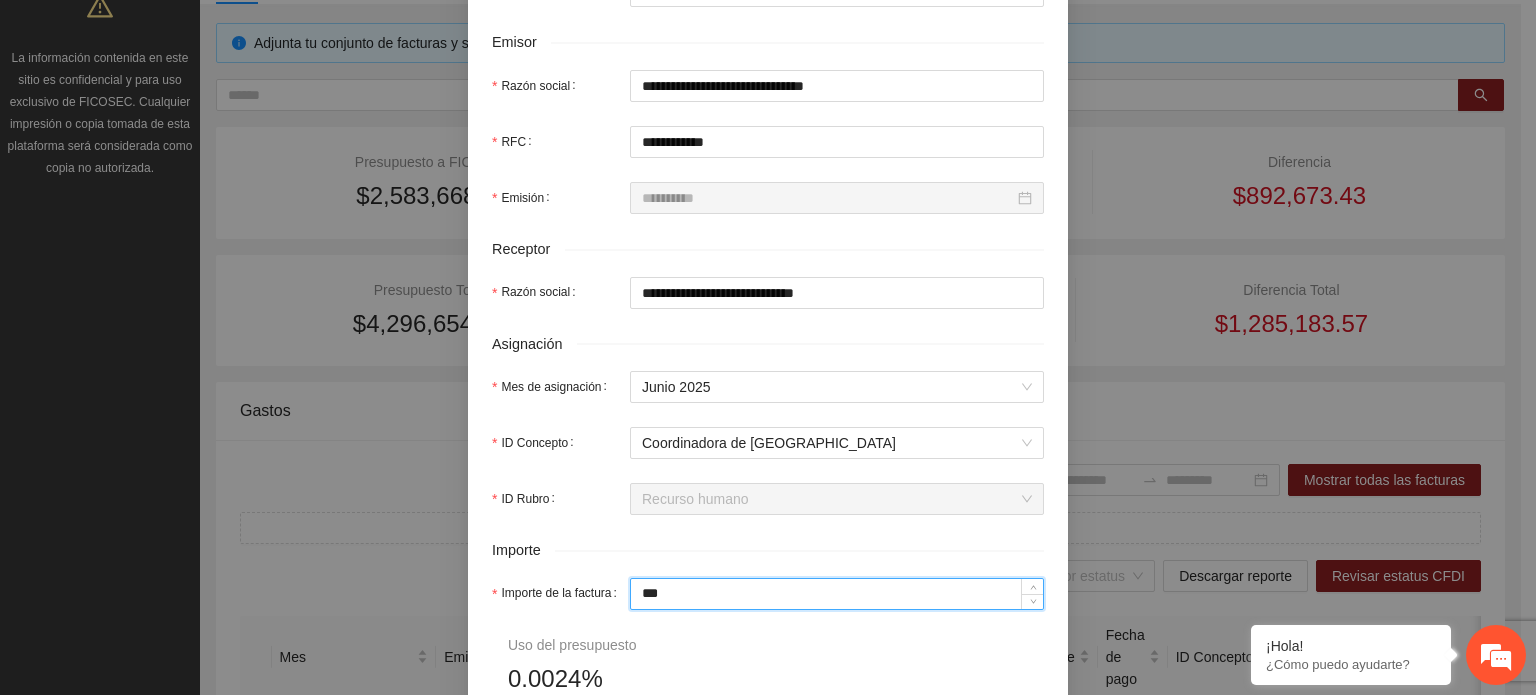 type on "*****" 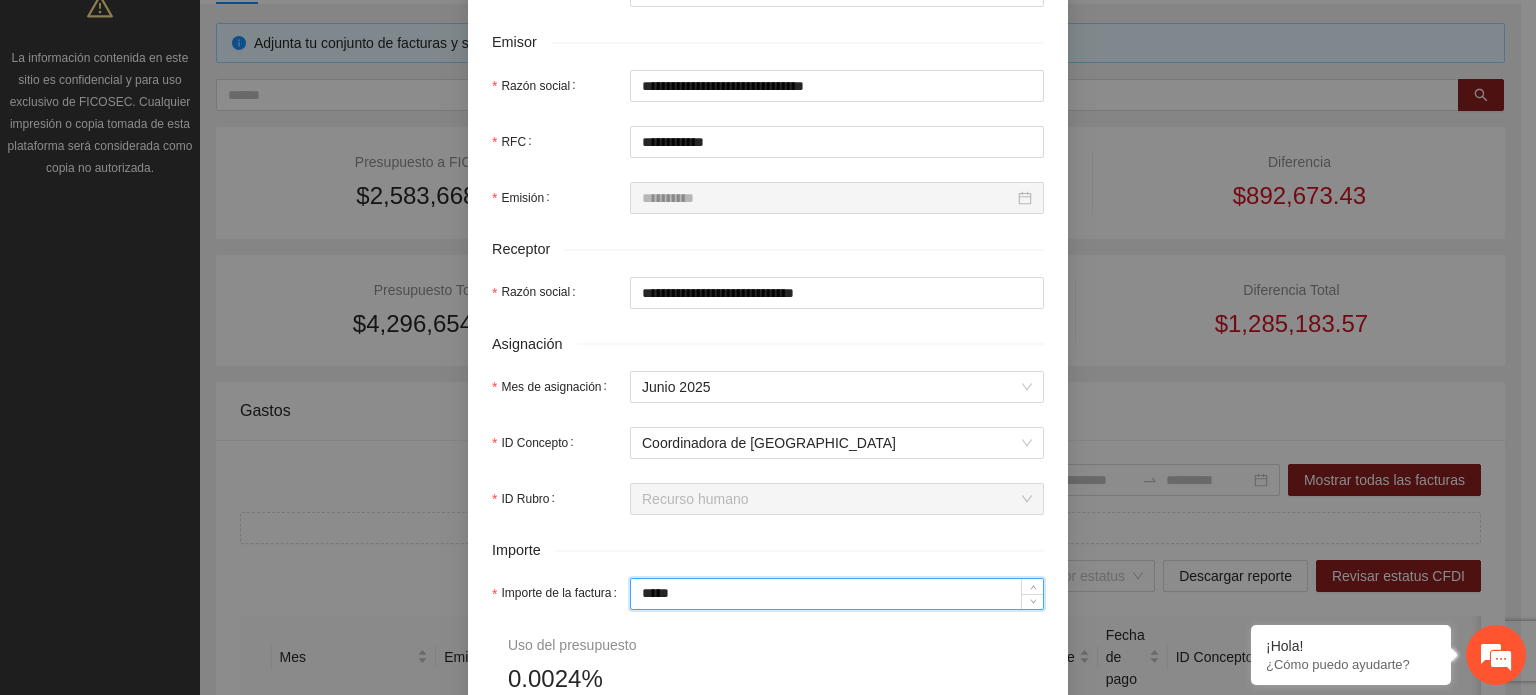 type on "******" 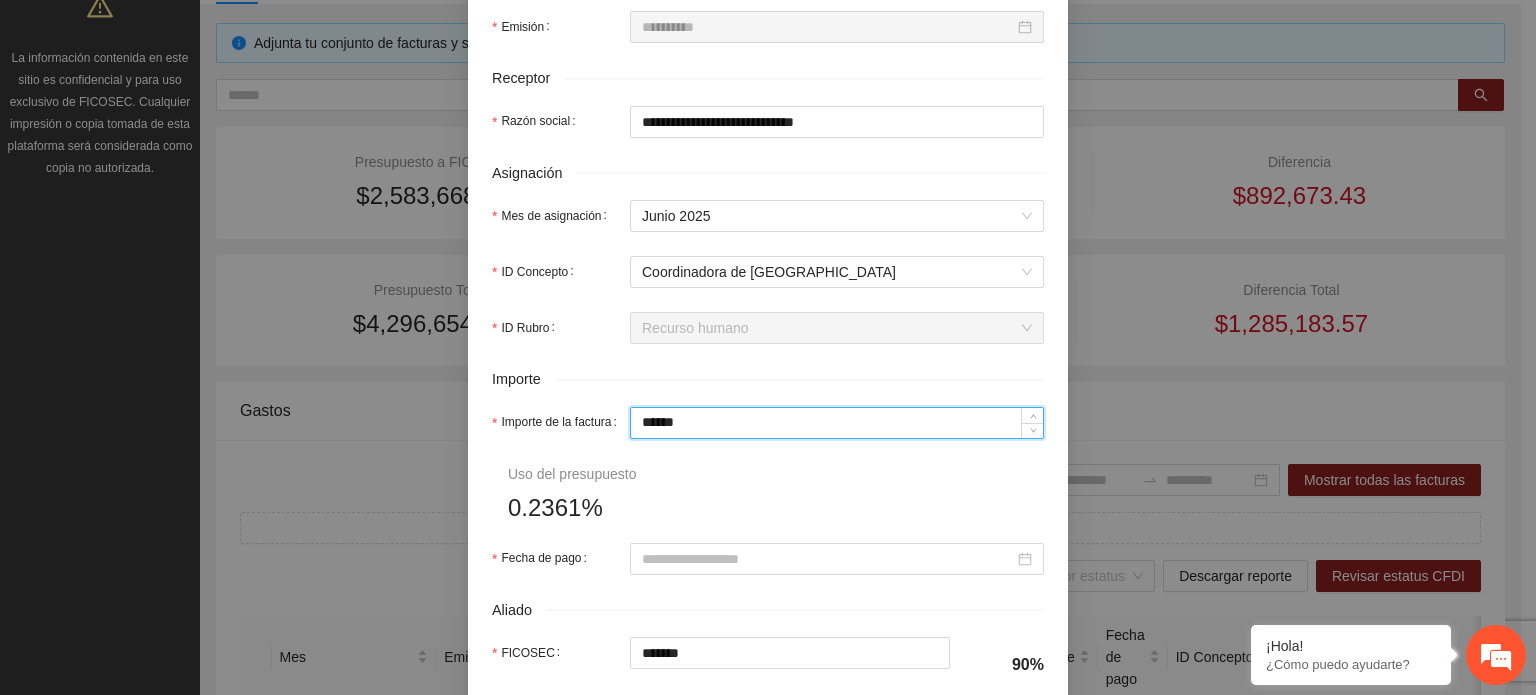 scroll, scrollTop: 700, scrollLeft: 0, axis: vertical 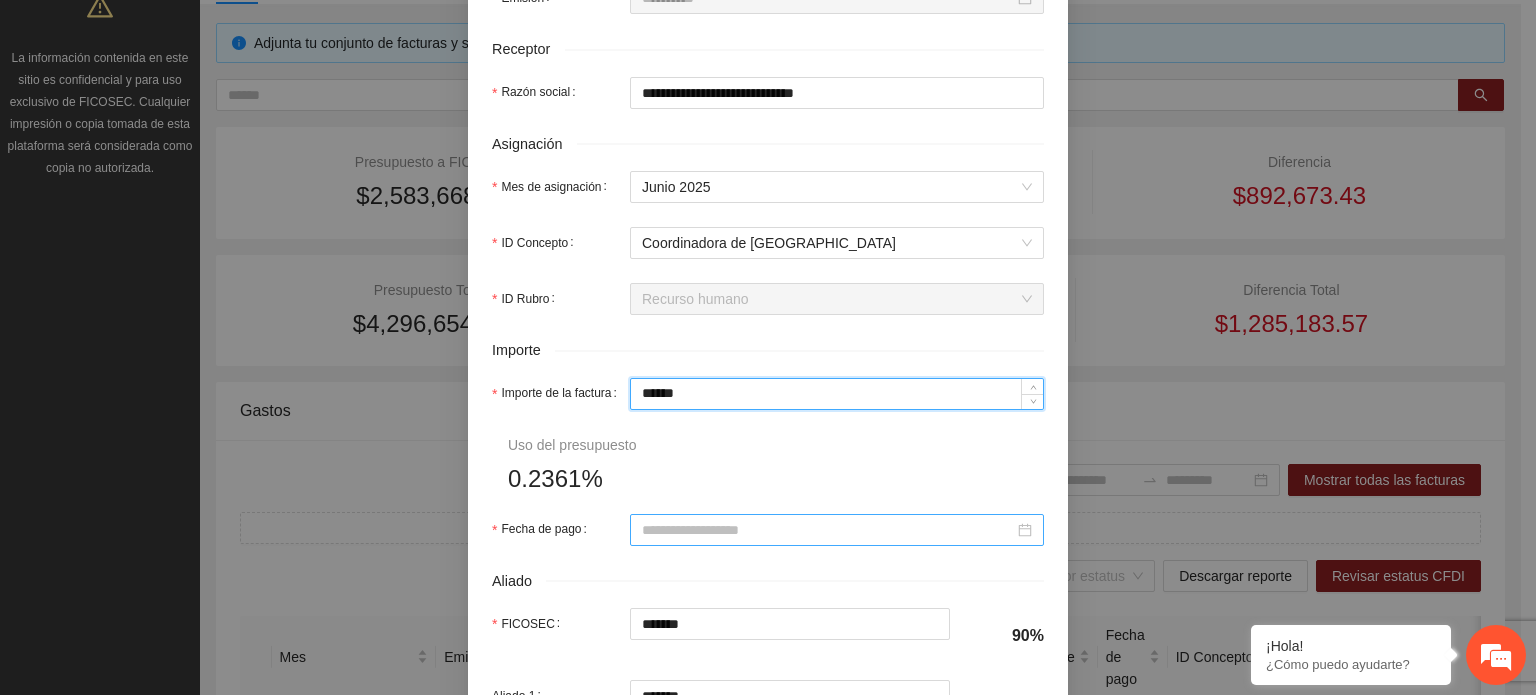 type on "******" 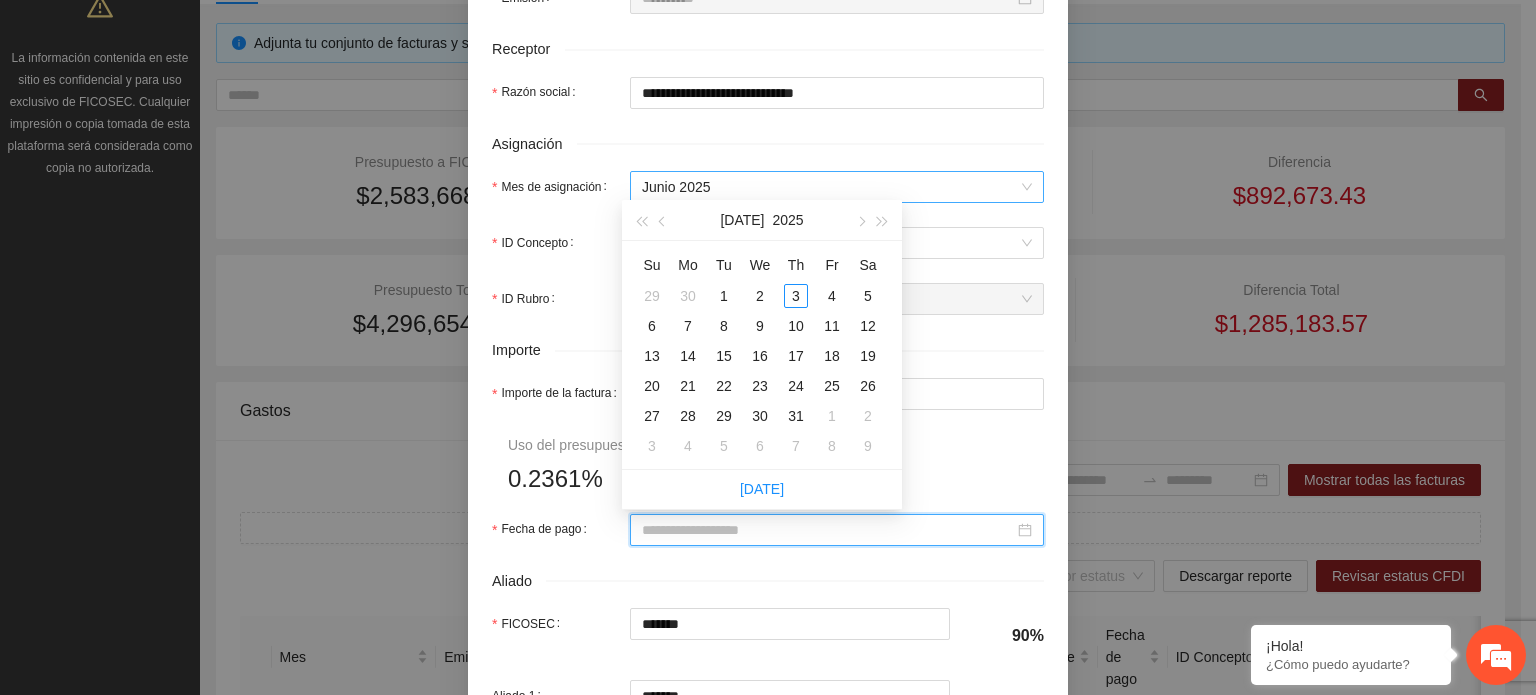 type on "**********" 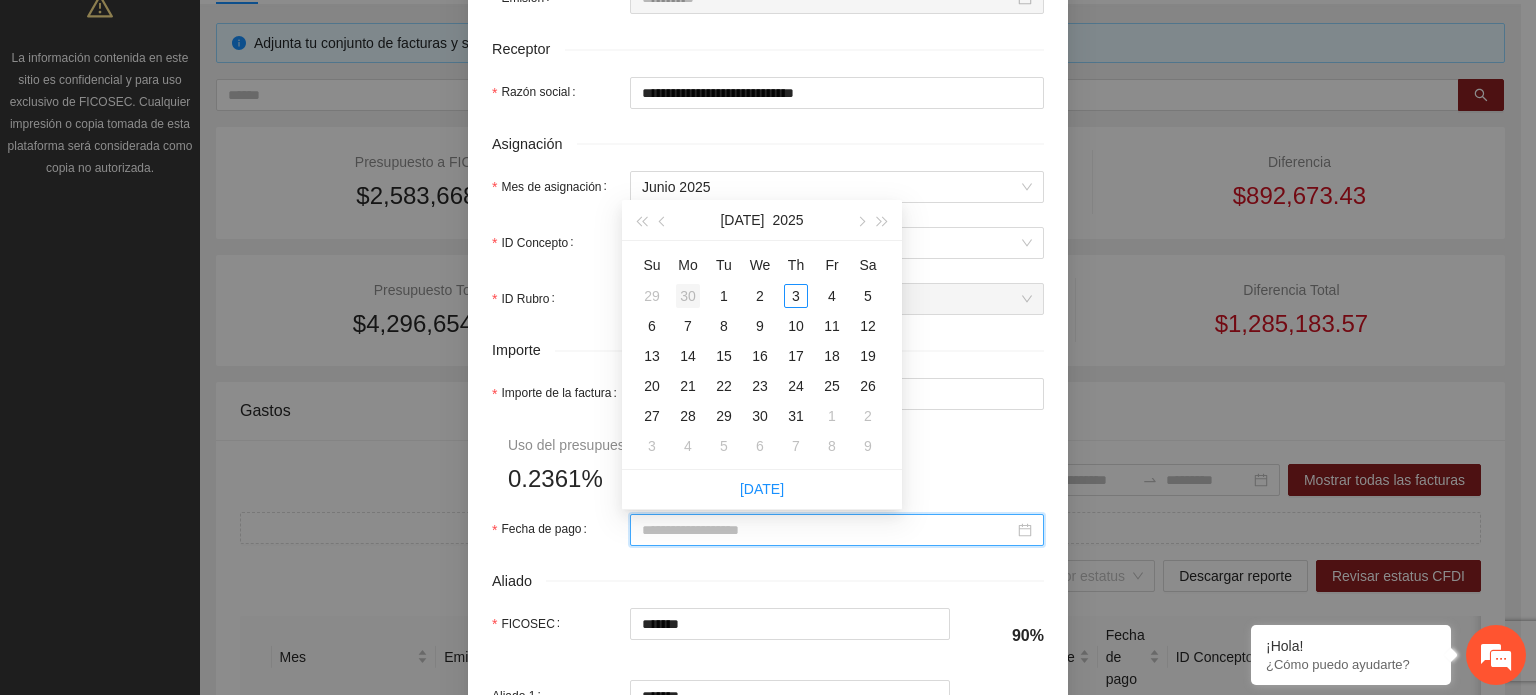 type on "**********" 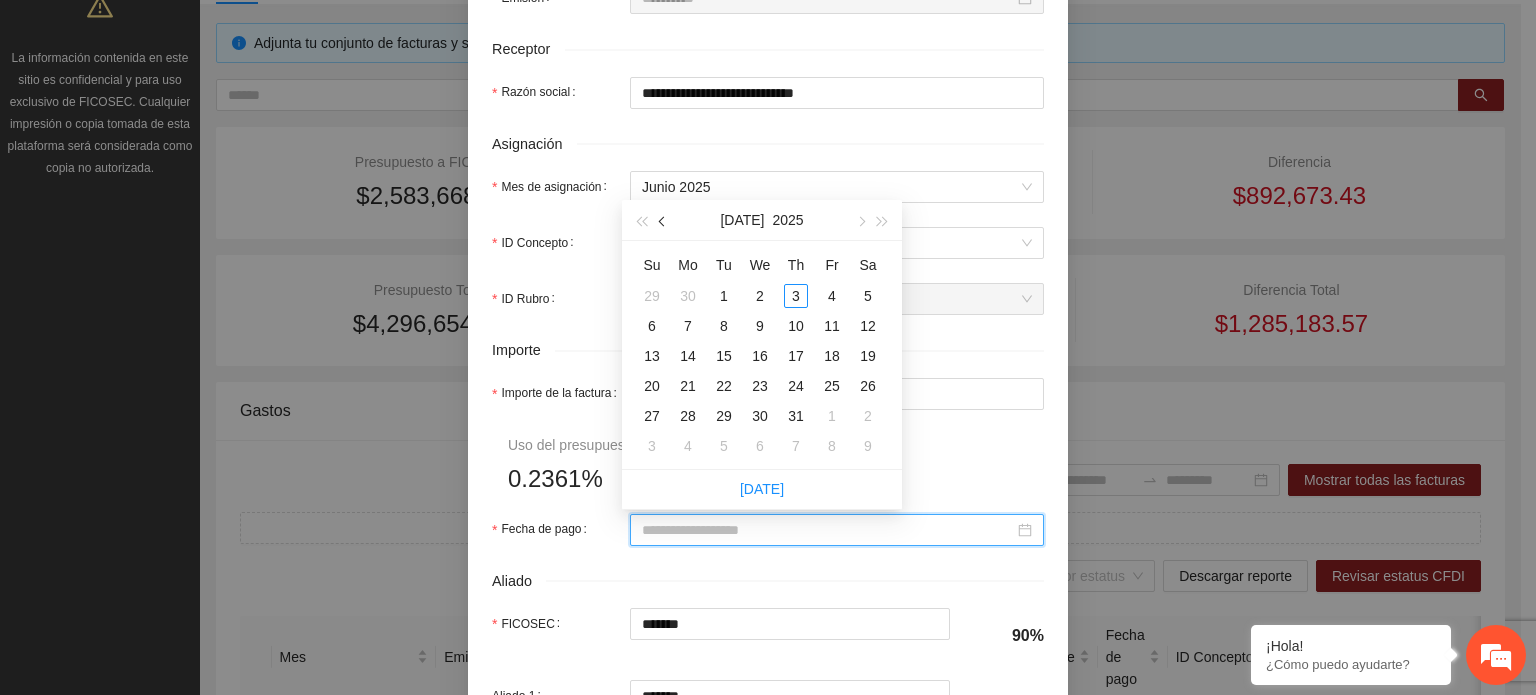 click at bounding box center (664, 222) 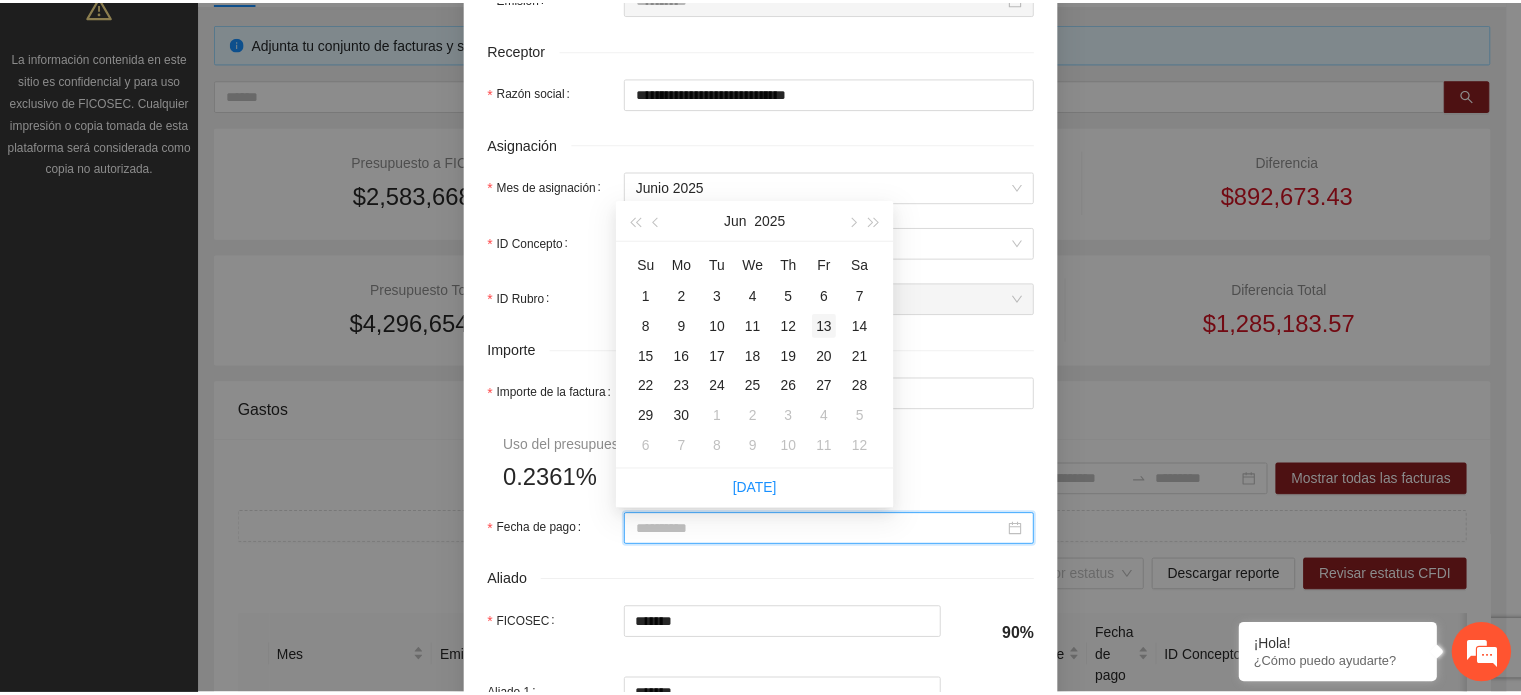 type 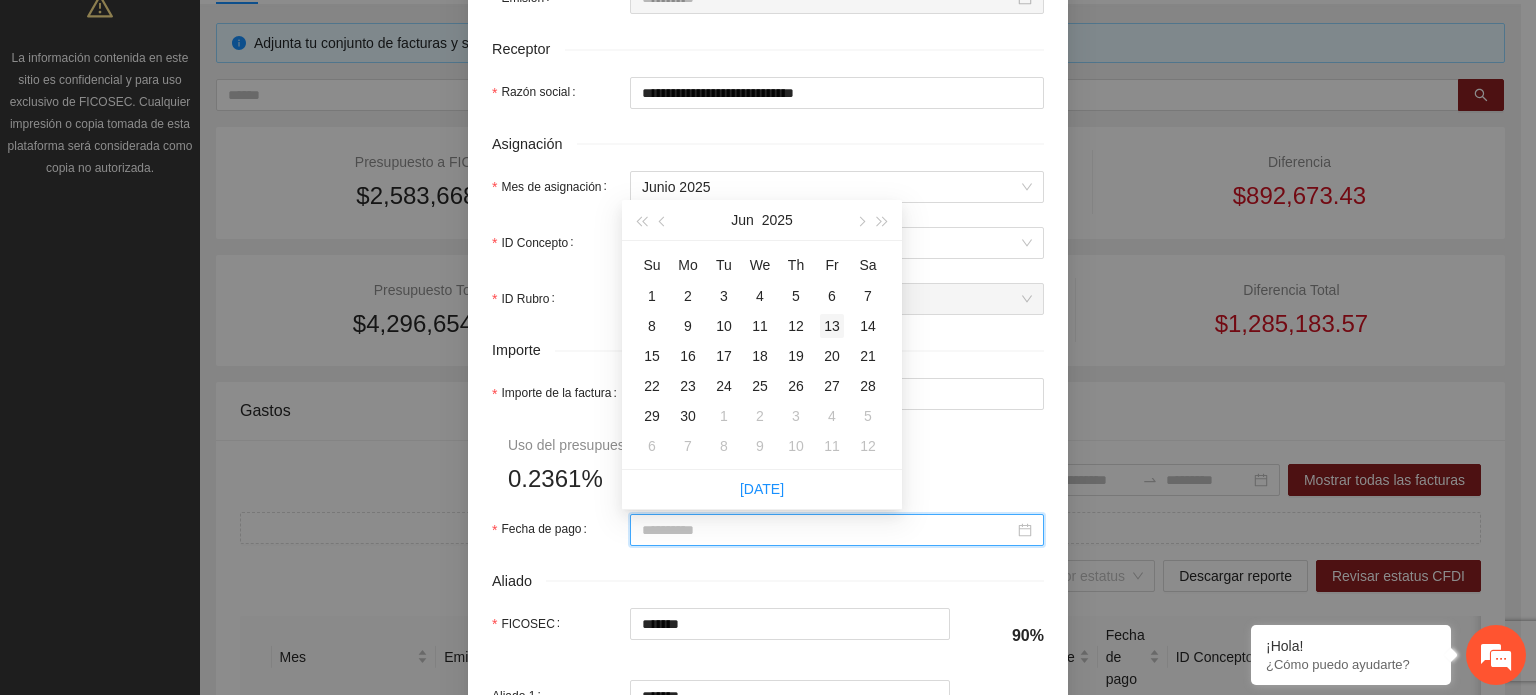 click on "13" at bounding box center [832, 326] 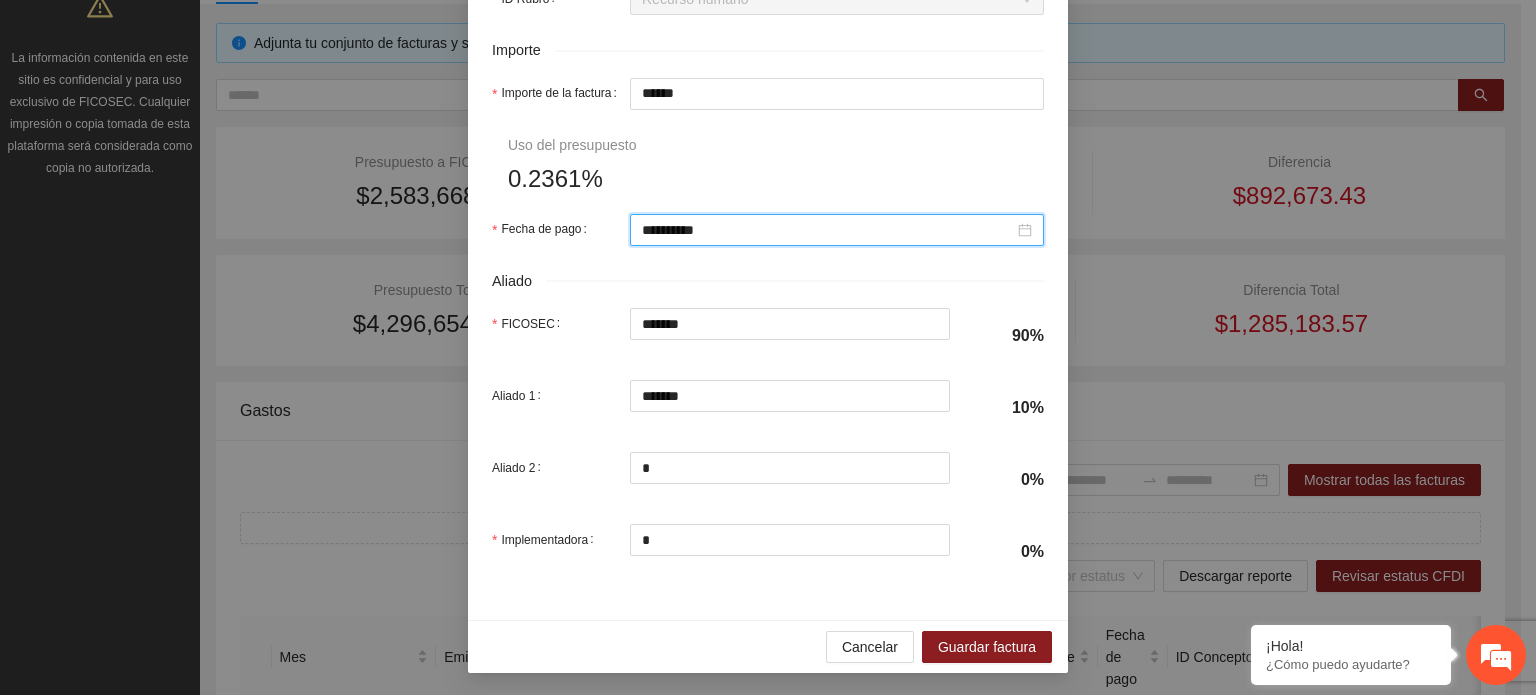 scroll, scrollTop: 1001, scrollLeft: 0, axis: vertical 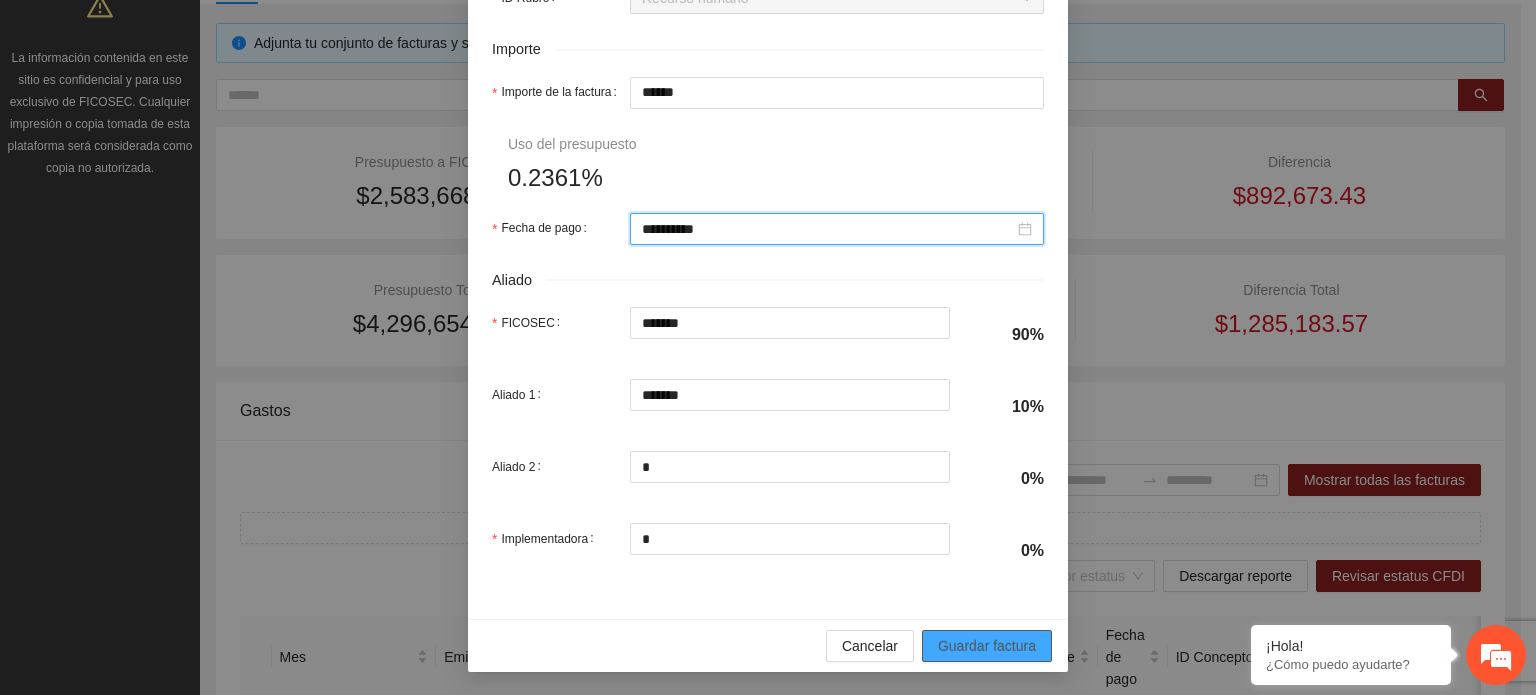 click on "Guardar factura" at bounding box center (987, 646) 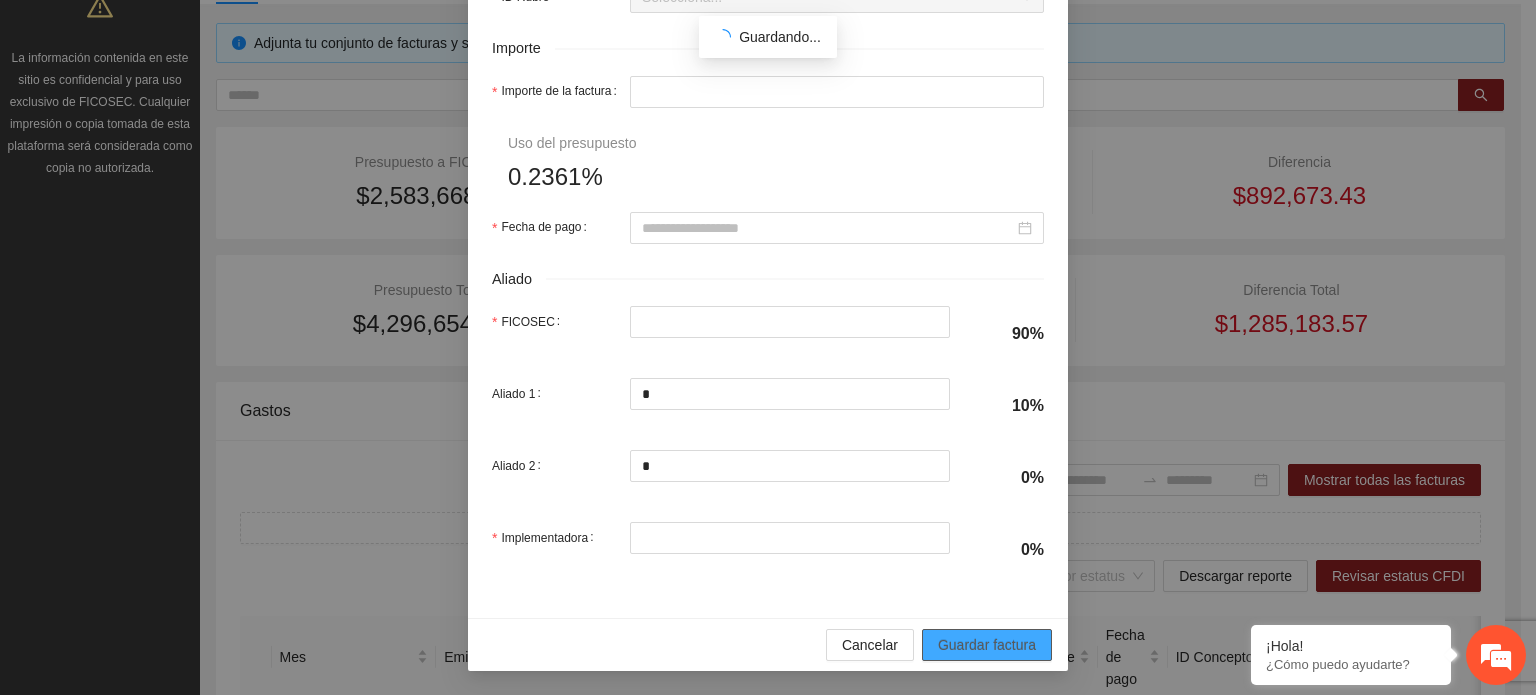scroll, scrollTop: 941, scrollLeft: 0, axis: vertical 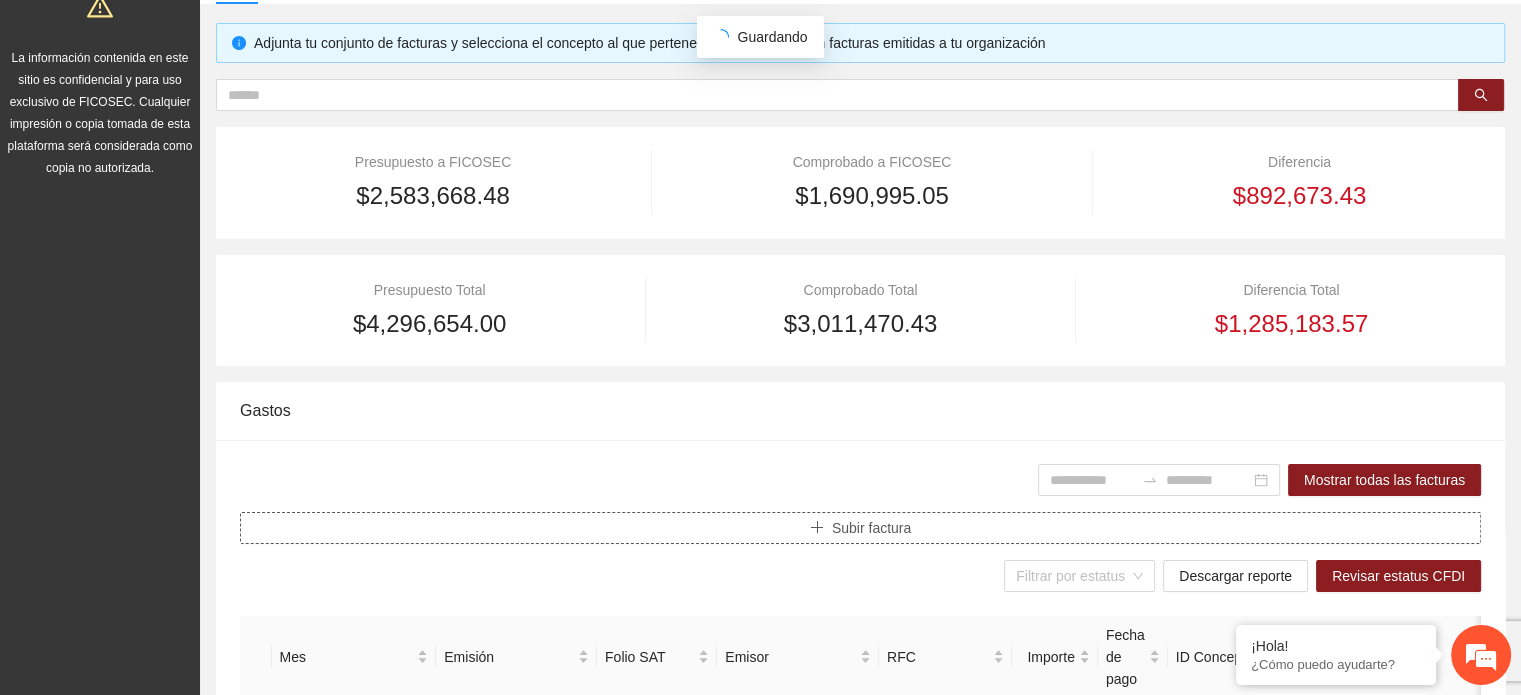 click on "Subir factura" at bounding box center [860, 528] 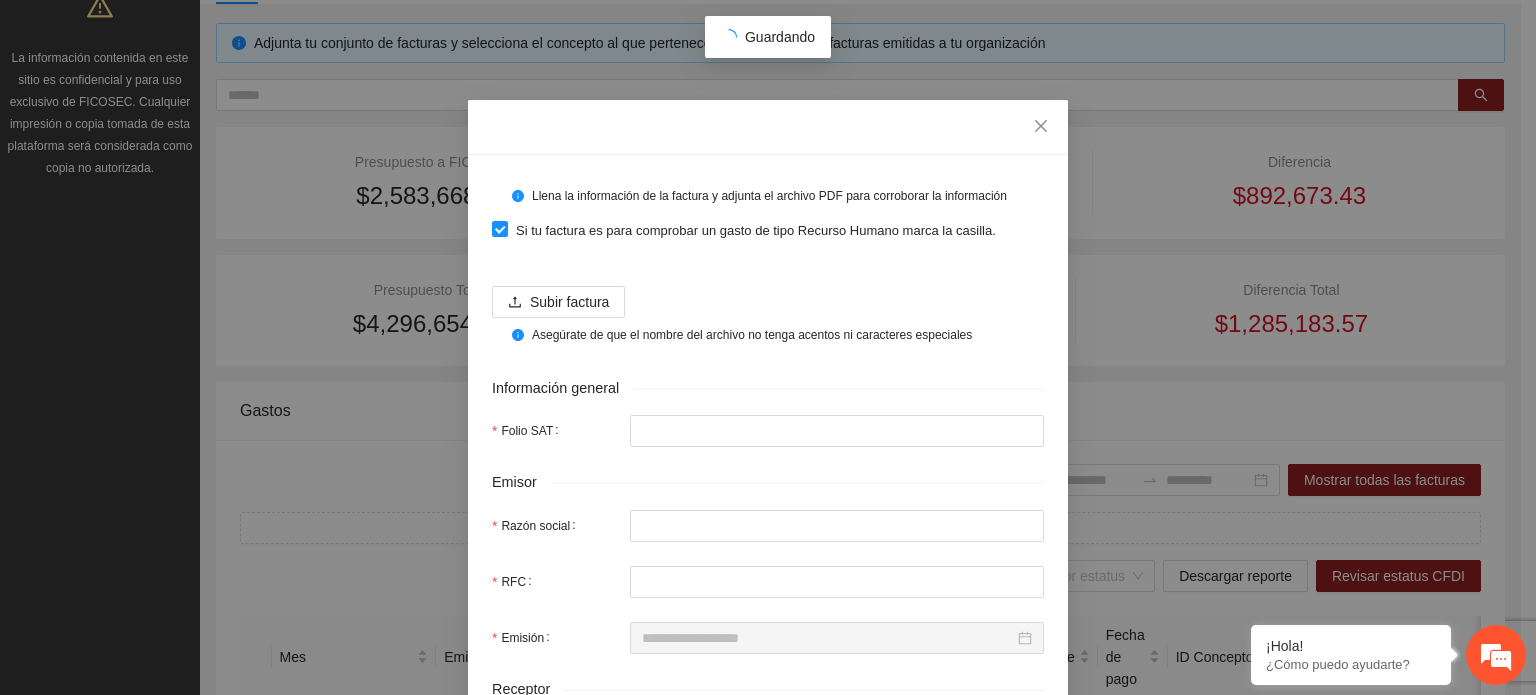 click on "Llena la información de la factura y adjunta el archivo PDF para corroborar la información Si tu factura es para comprobar un gasto de tipo Recurso Humano marca la casilla.  Subir factura Asegúrate de que el nombre del archivo no tenga acentos ni caracteres especiales Información general Folio SAT Emisor Razón social RFC Emisión Receptor Razón social Asignación Mes de asignación Selecciona... ID Concepto Selecciona... ID Rubro Selecciona... Importe Importe de la factura Uso del presupuesto 0% Fecha de pago Aliado FICOSEC 0% Aliado 1 * 0% Aliado 2 * 0% Implementadora 0% Uso del presupuesto Cancelar Guardar factura" at bounding box center [768, 347] 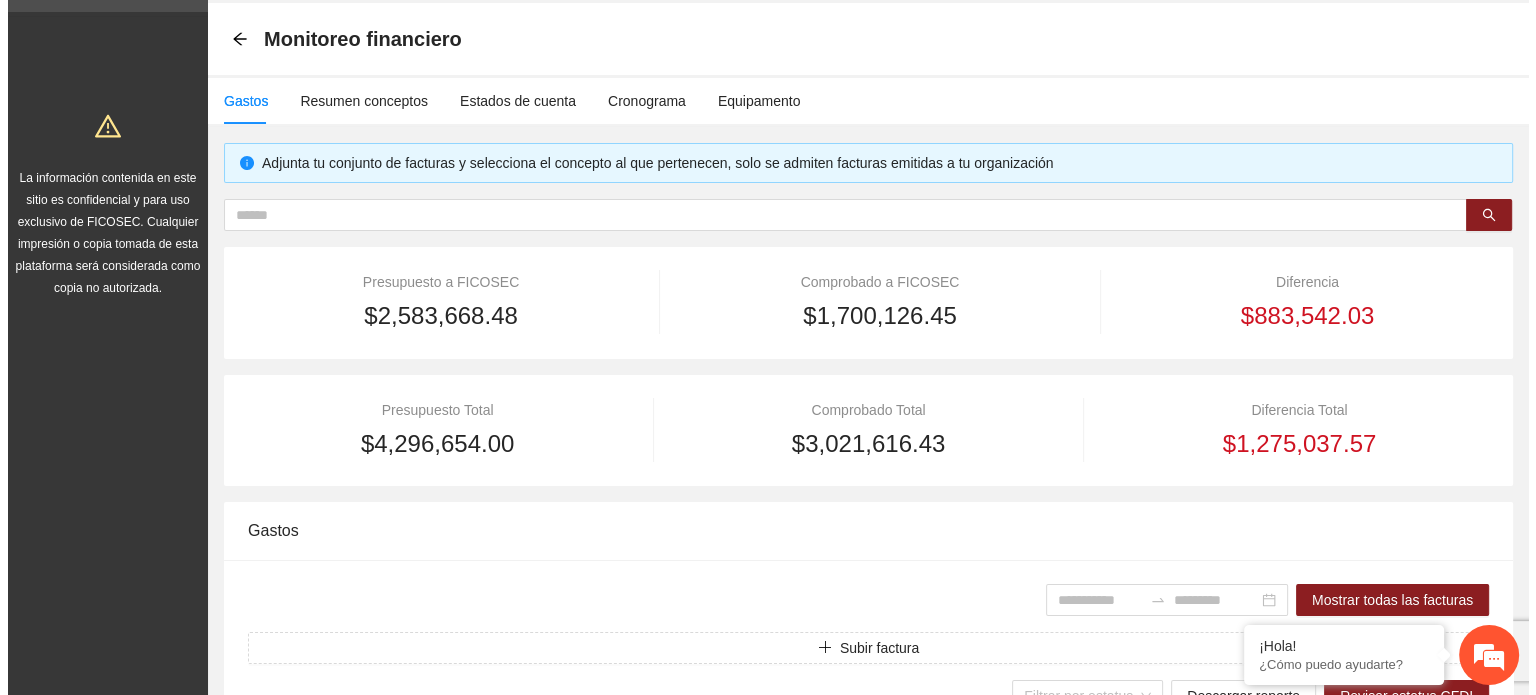 scroll, scrollTop: 100, scrollLeft: 0, axis: vertical 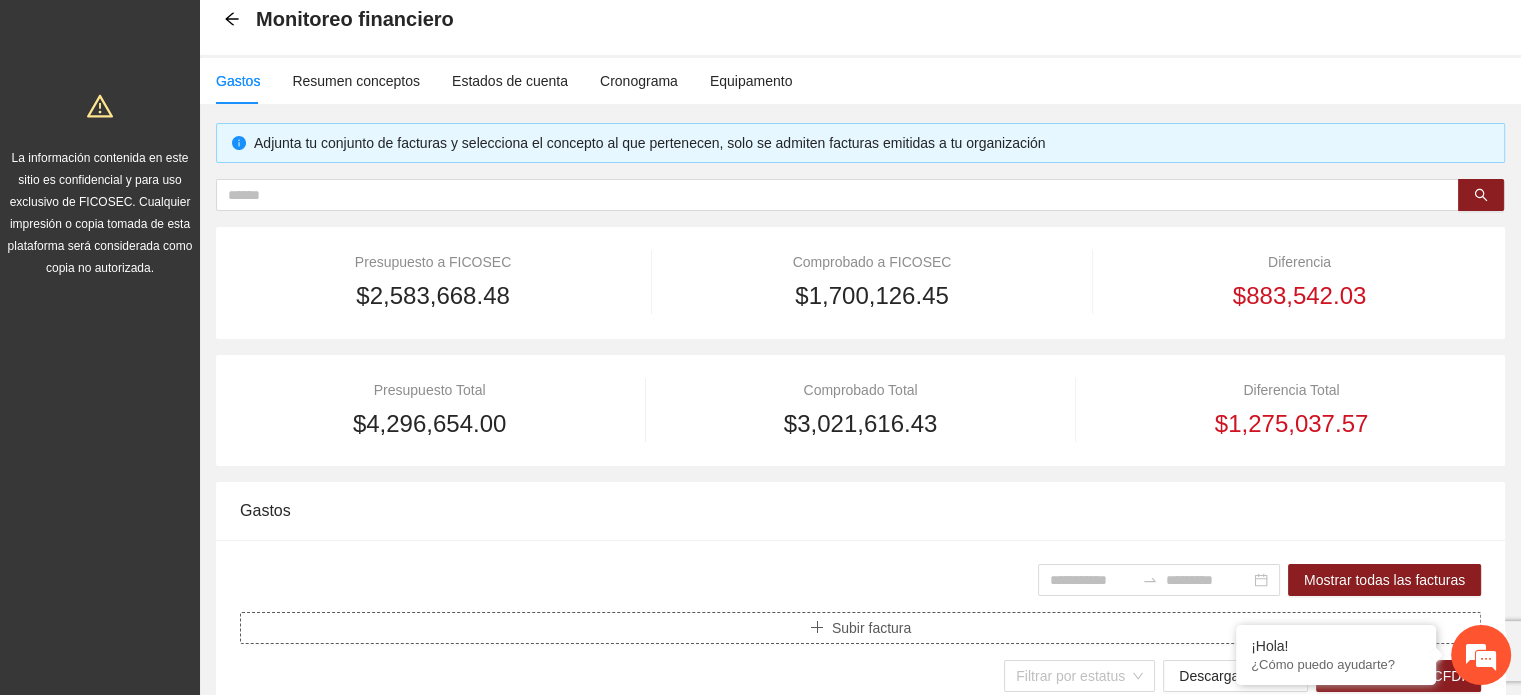 click on "Subir factura" at bounding box center [860, 628] 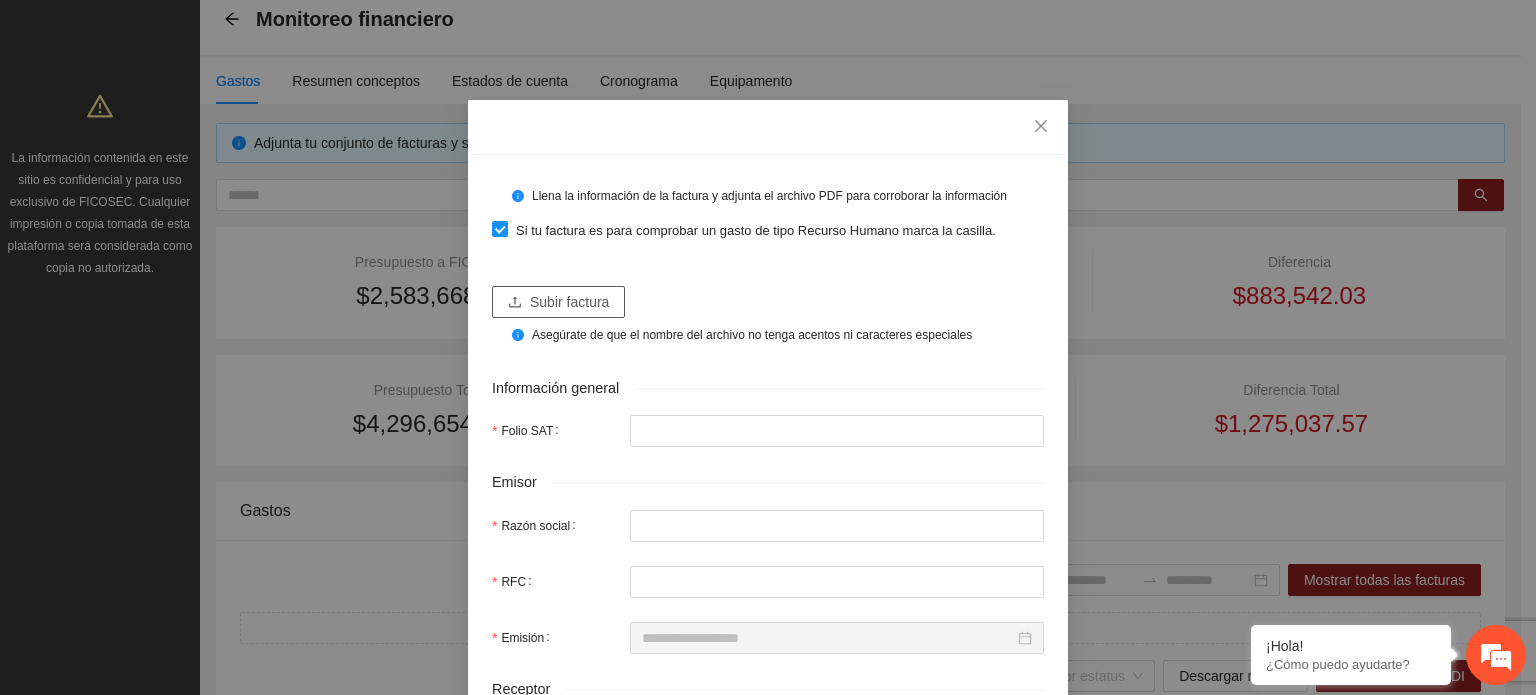 click on "Subir factura" at bounding box center (569, 302) 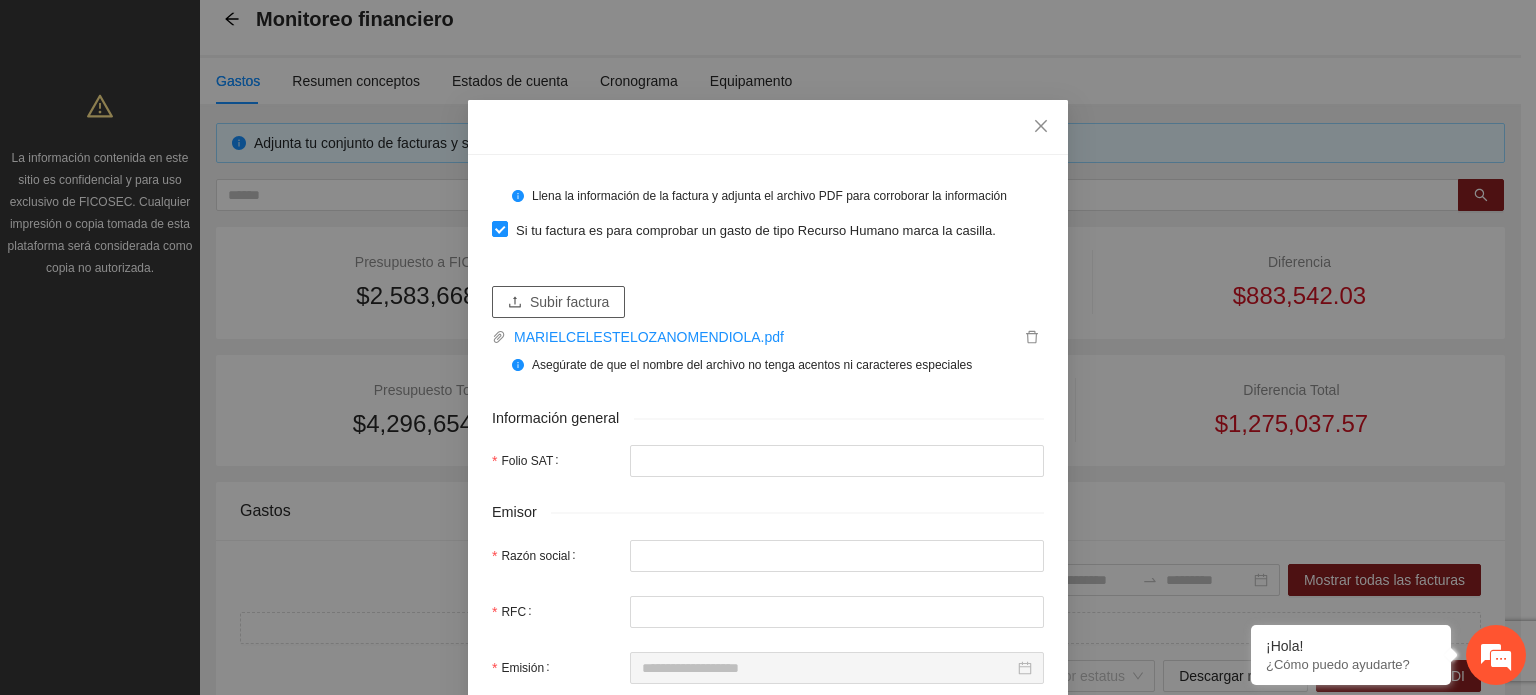 click on "Subir factura" at bounding box center [569, 302] 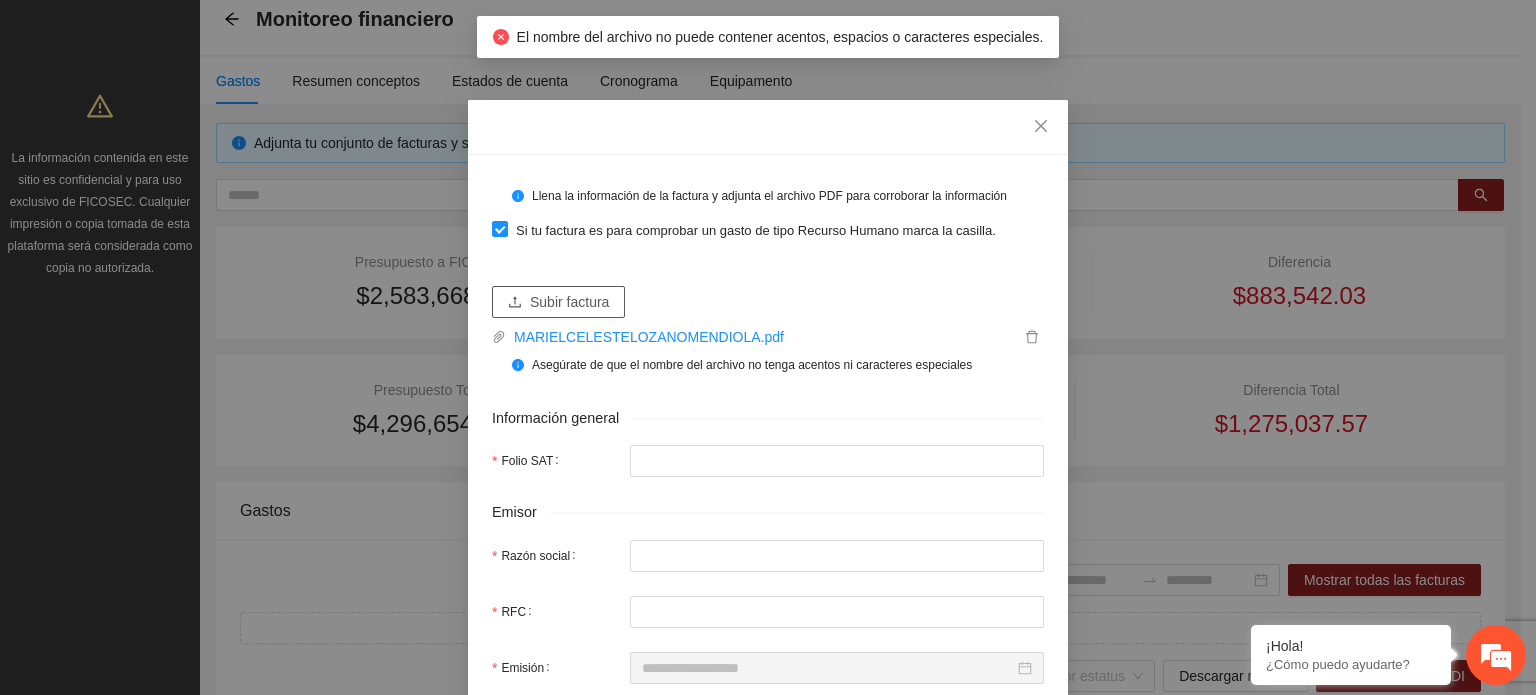 click on "Subir factura" at bounding box center (569, 302) 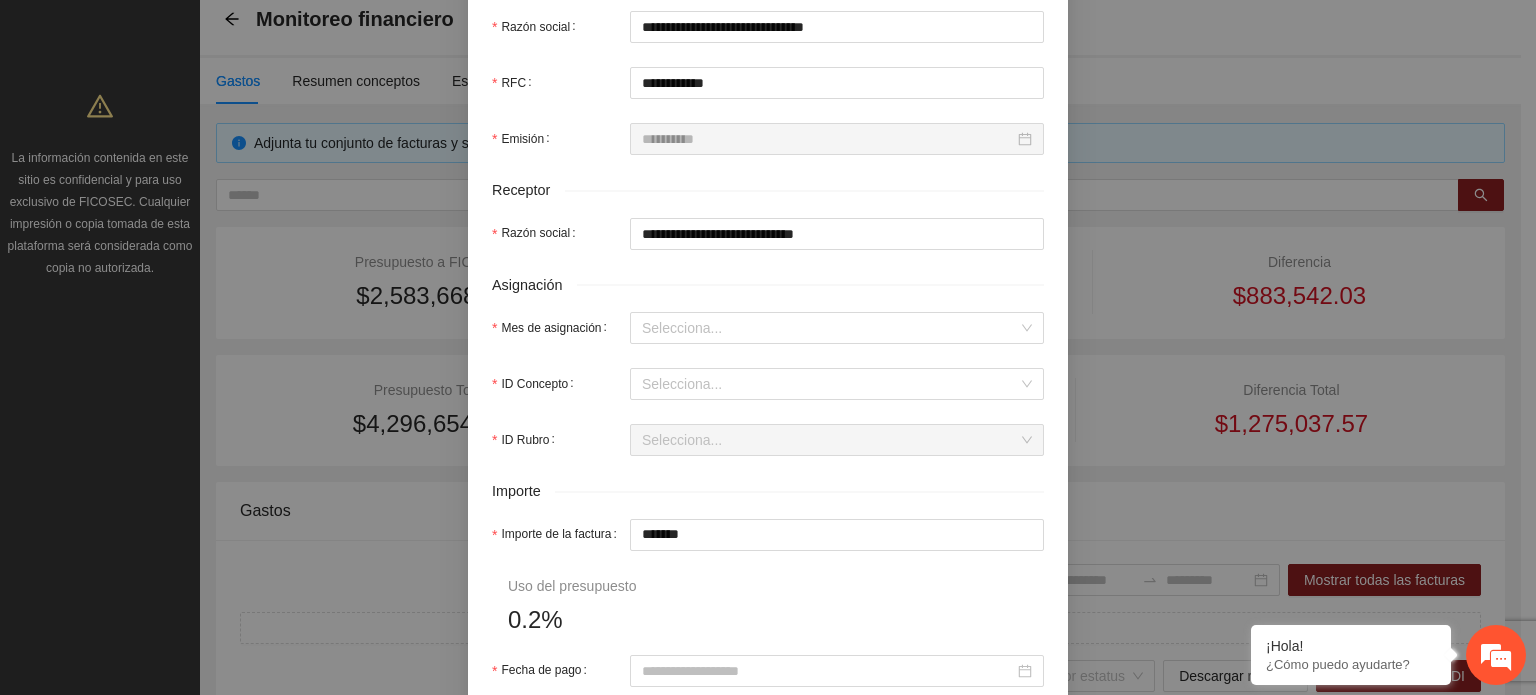 scroll, scrollTop: 600, scrollLeft: 0, axis: vertical 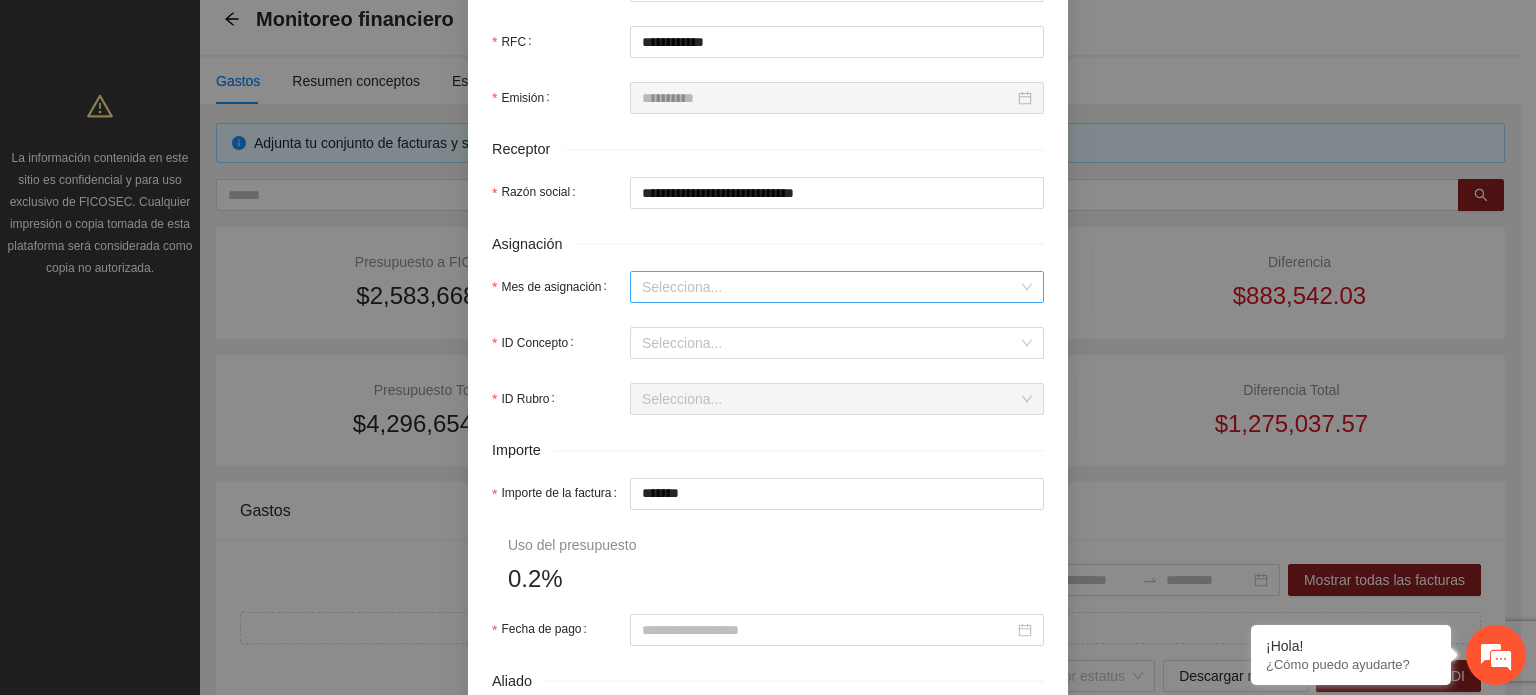 click on "Mes de asignación" at bounding box center [830, 287] 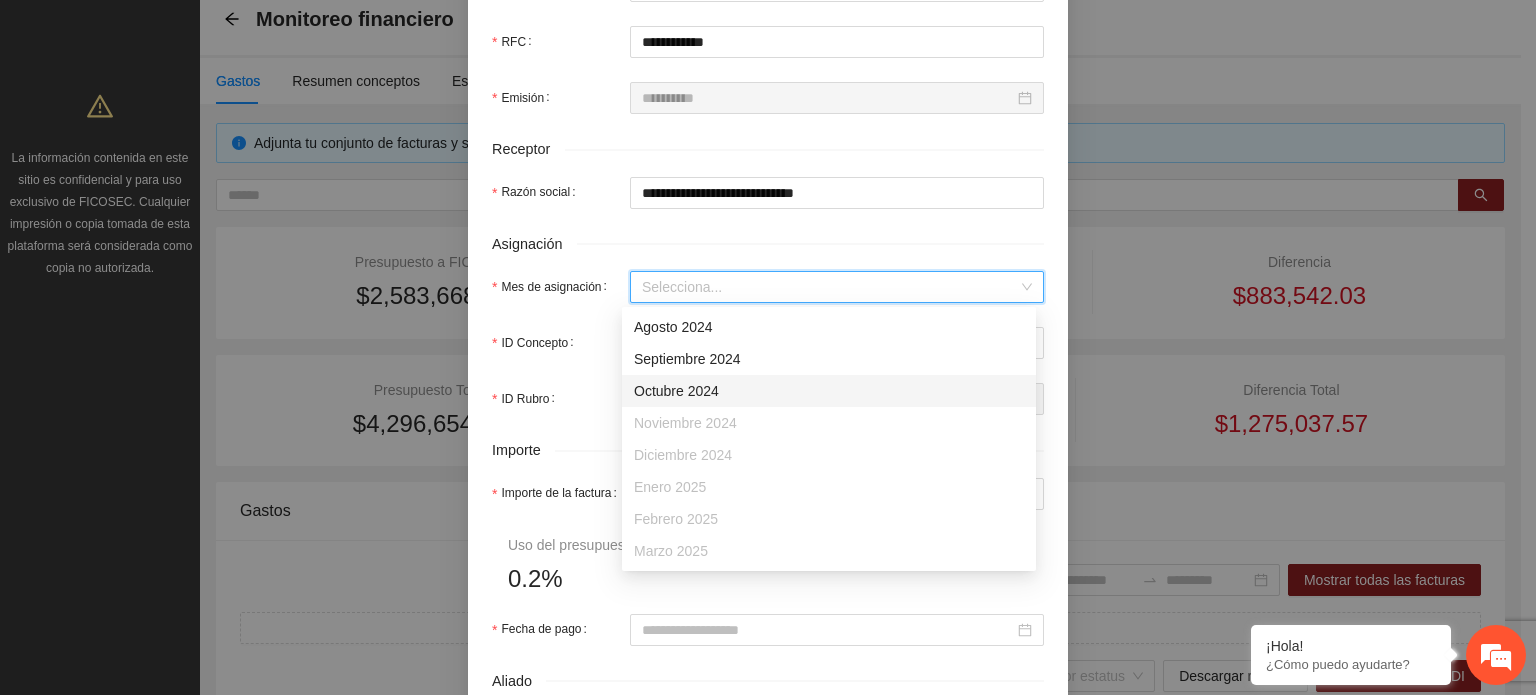 scroll, scrollTop: 128, scrollLeft: 0, axis: vertical 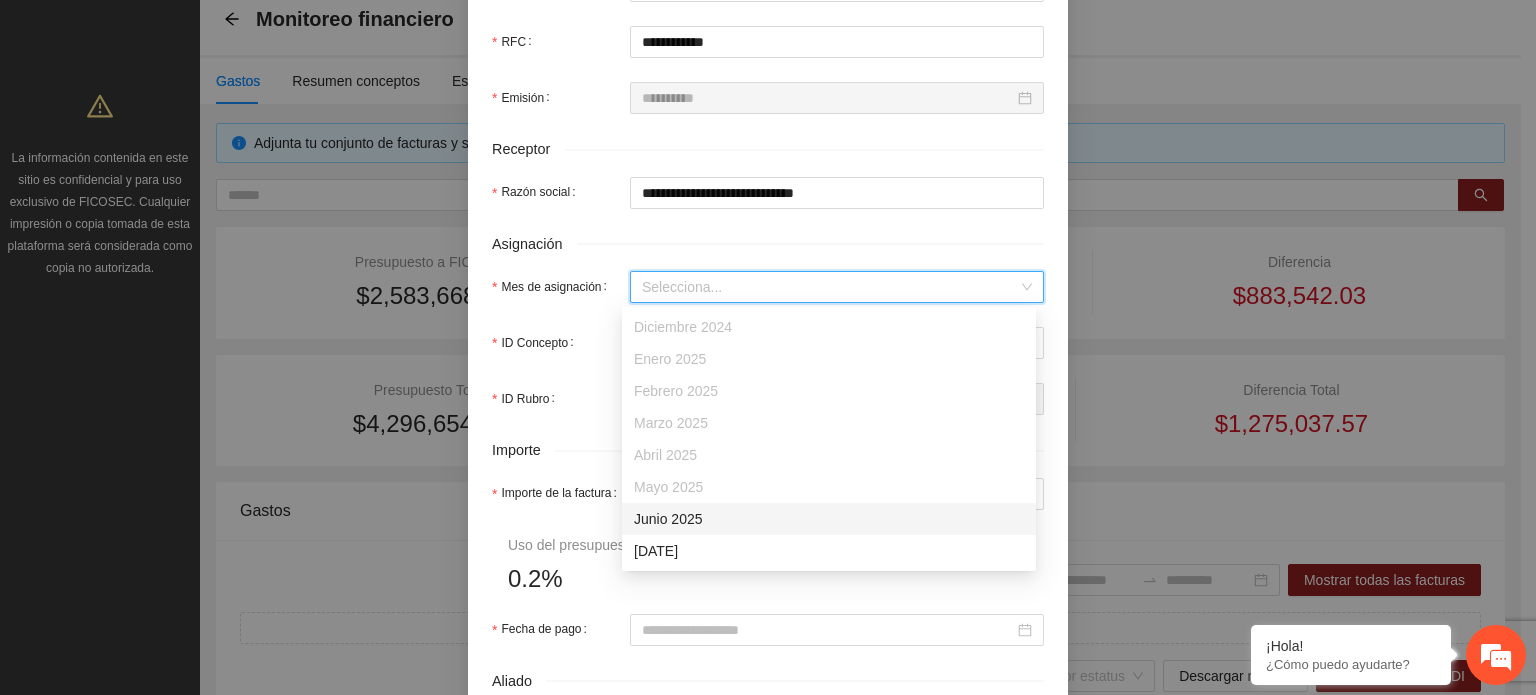 click on "Junio 2025" at bounding box center (829, 519) 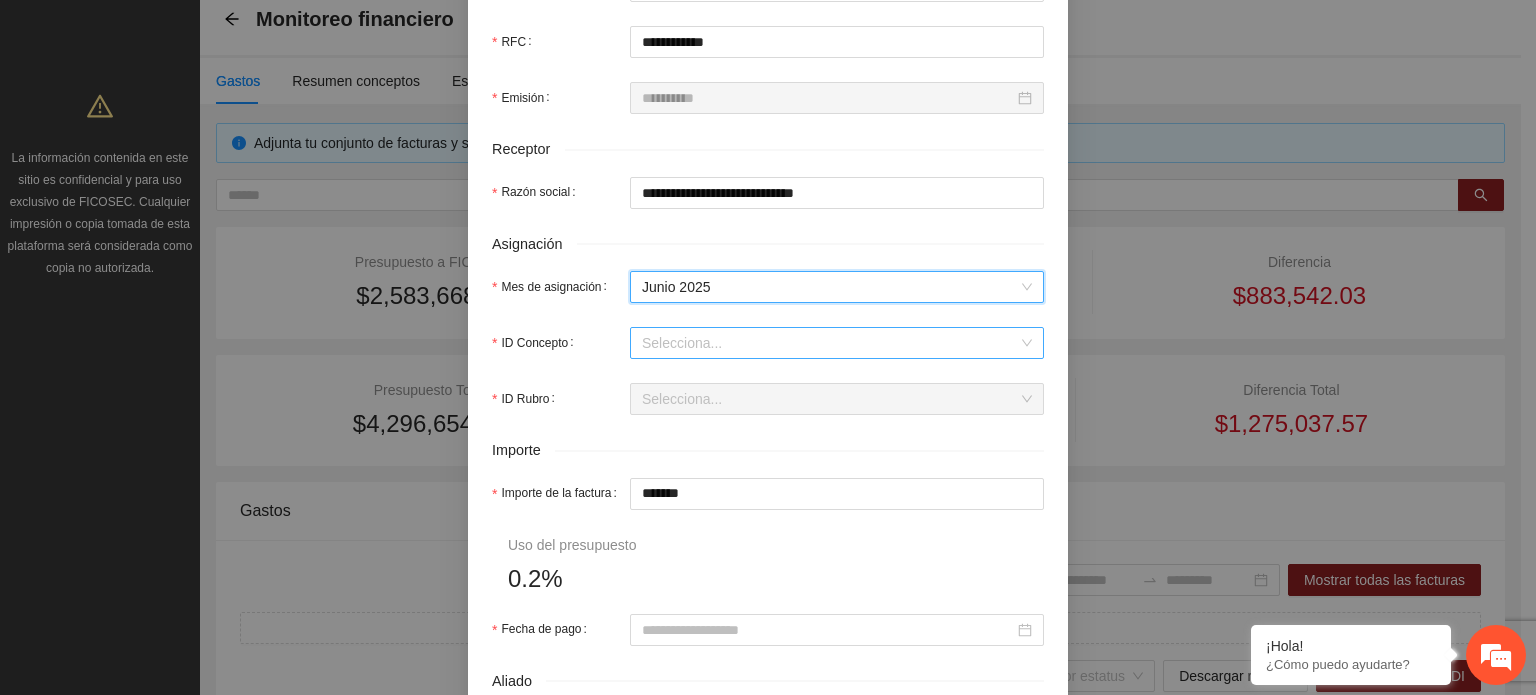 click on "ID Concepto" at bounding box center (830, 343) 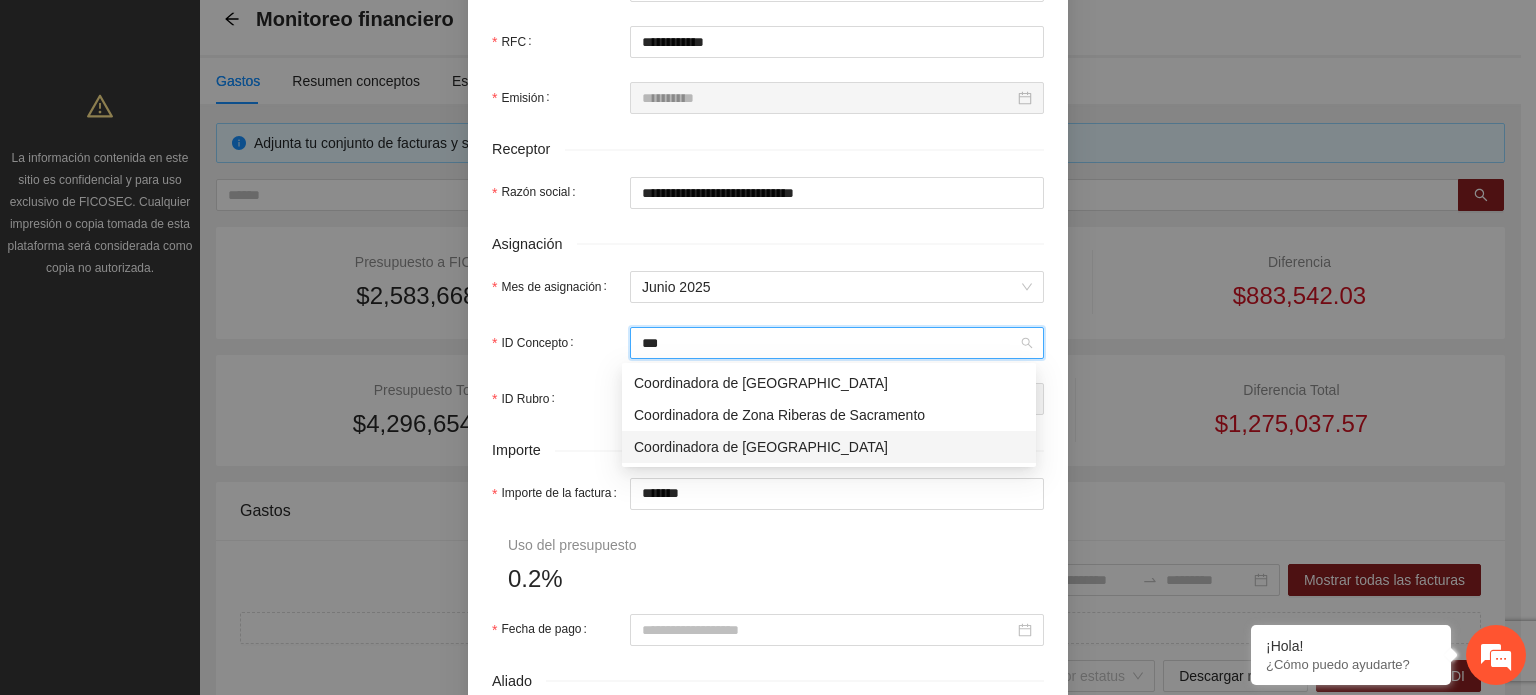 click on "Coordinadora de [GEOGRAPHIC_DATA]" at bounding box center (829, 447) 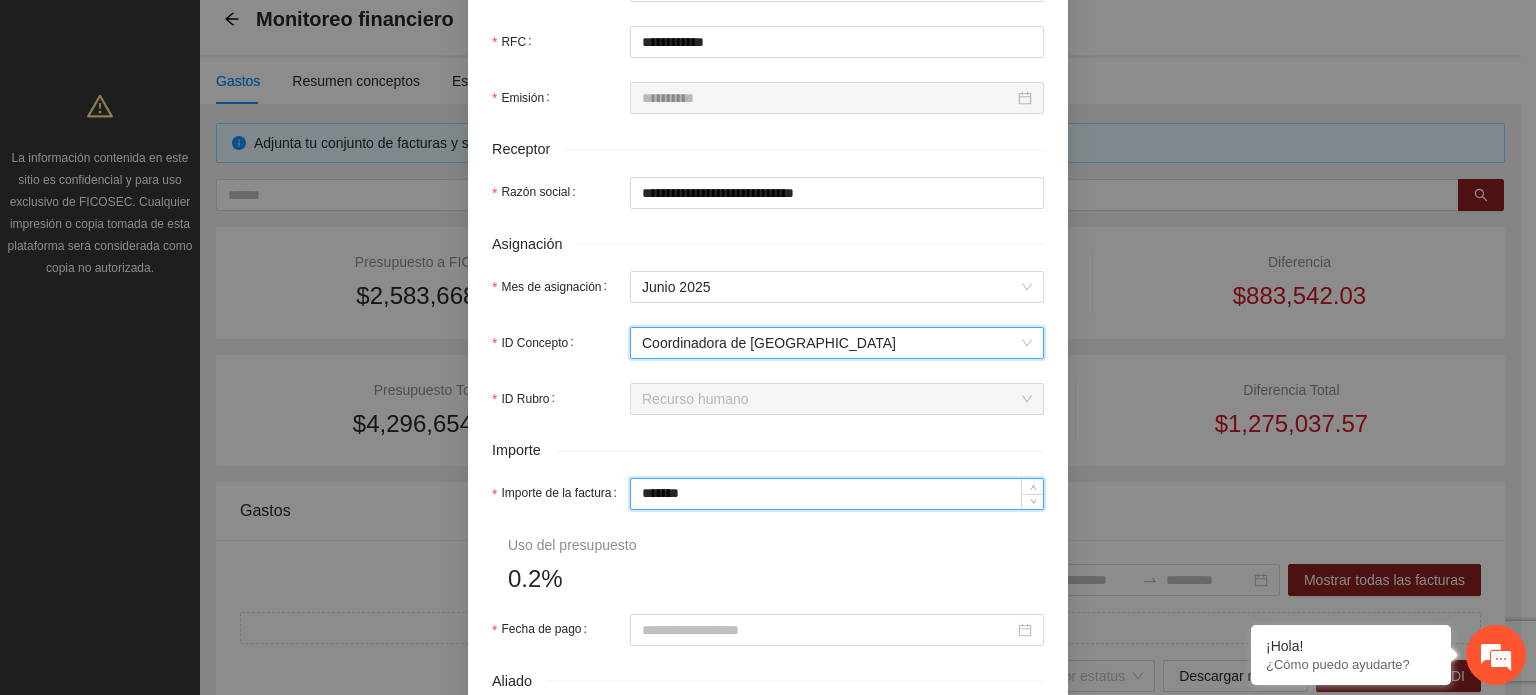 drag, startPoint x: 719, startPoint y: 495, endPoint x: 450, endPoint y: 500, distance: 269.04648 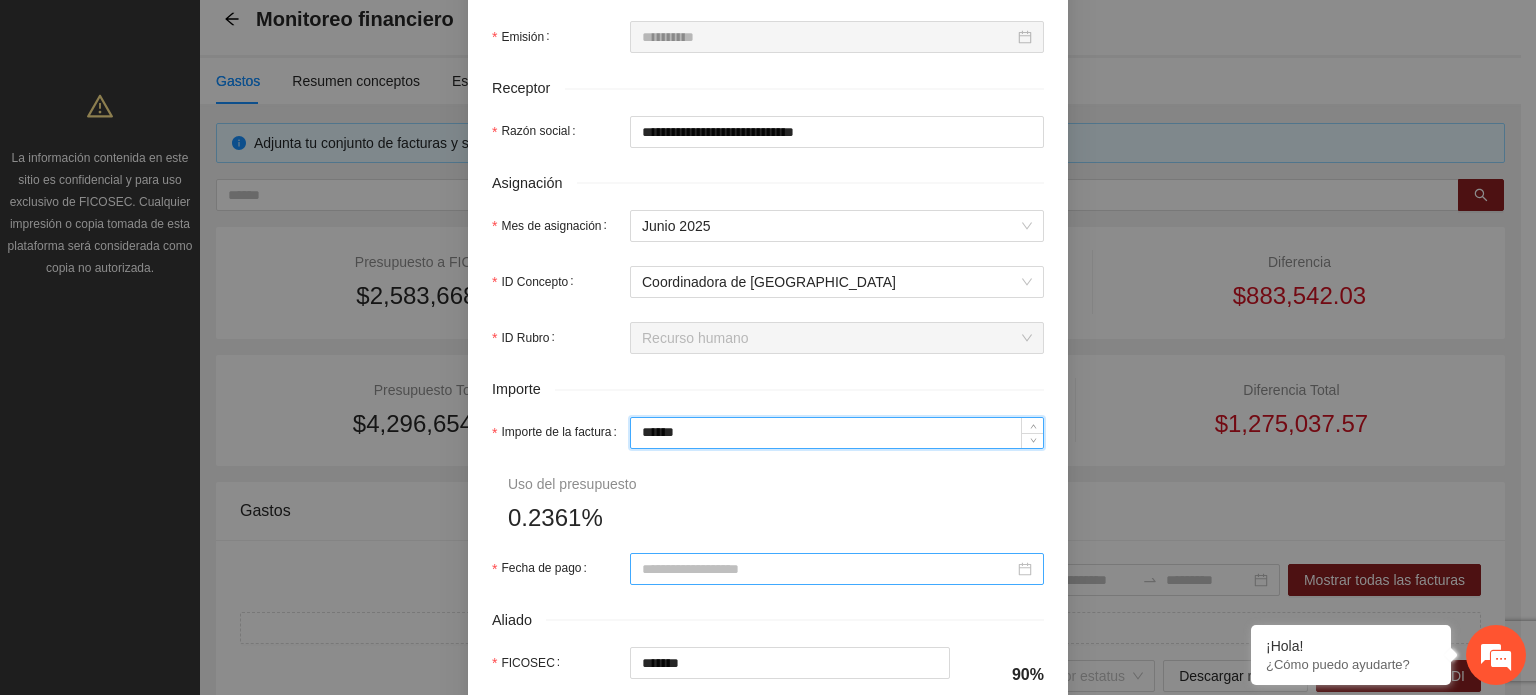 scroll, scrollTop: 800, scrollLeft: 0, axis: vertical 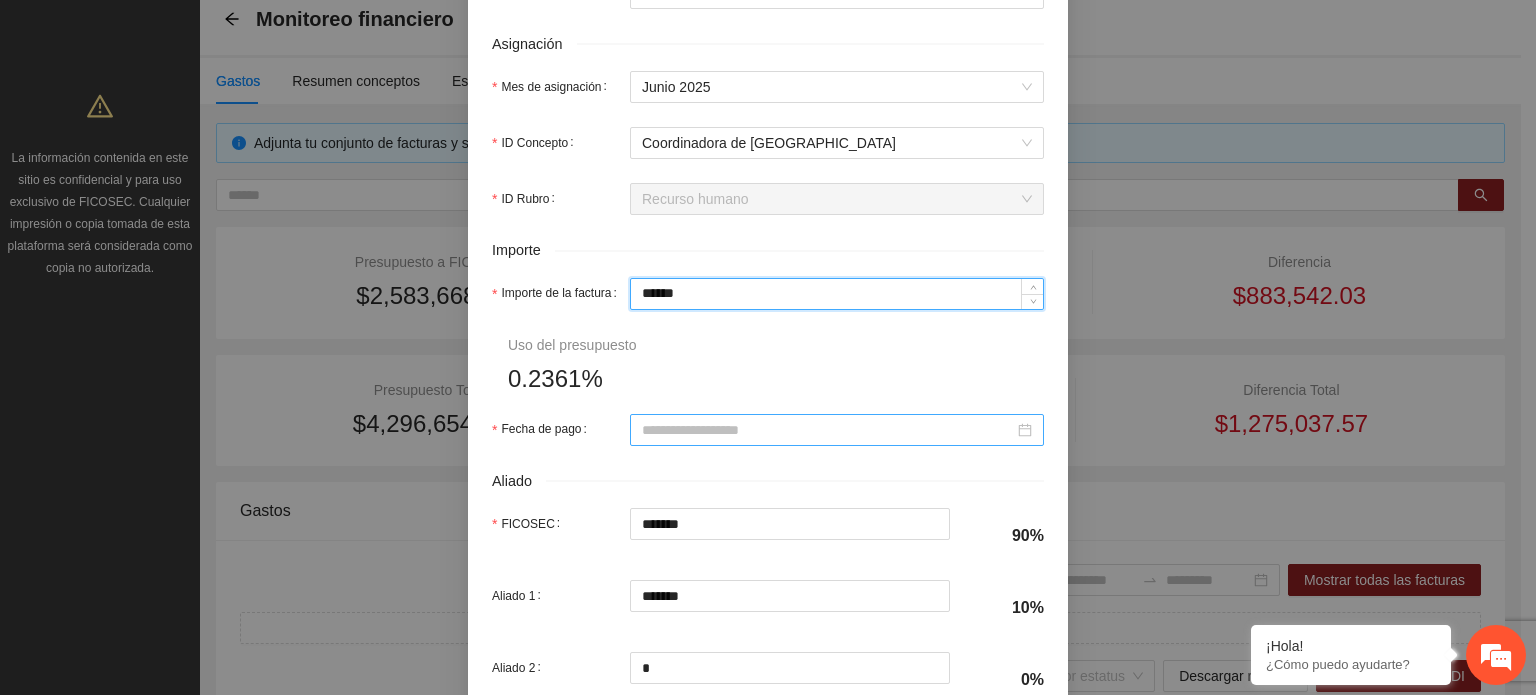 click at bounding box center (837, 430) 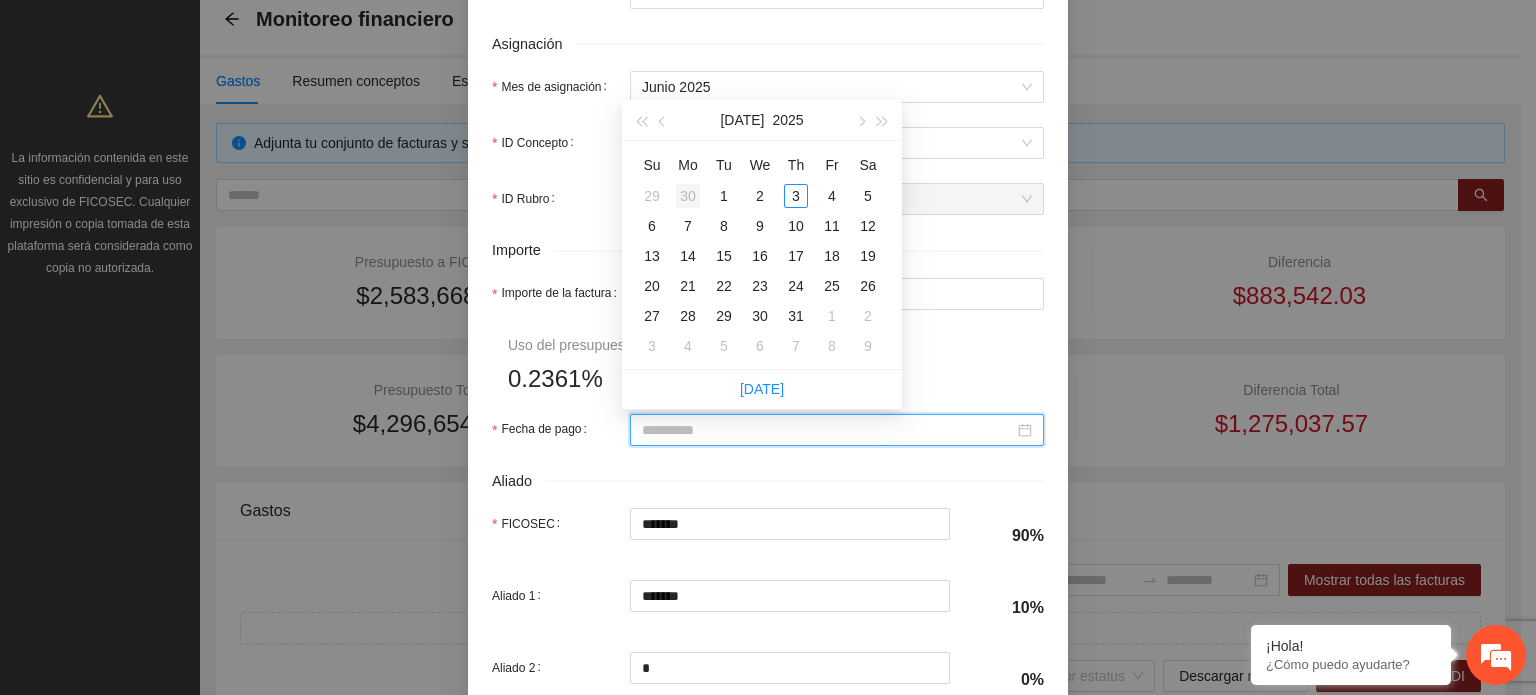 click on "30" at bounding box center (688, 196) 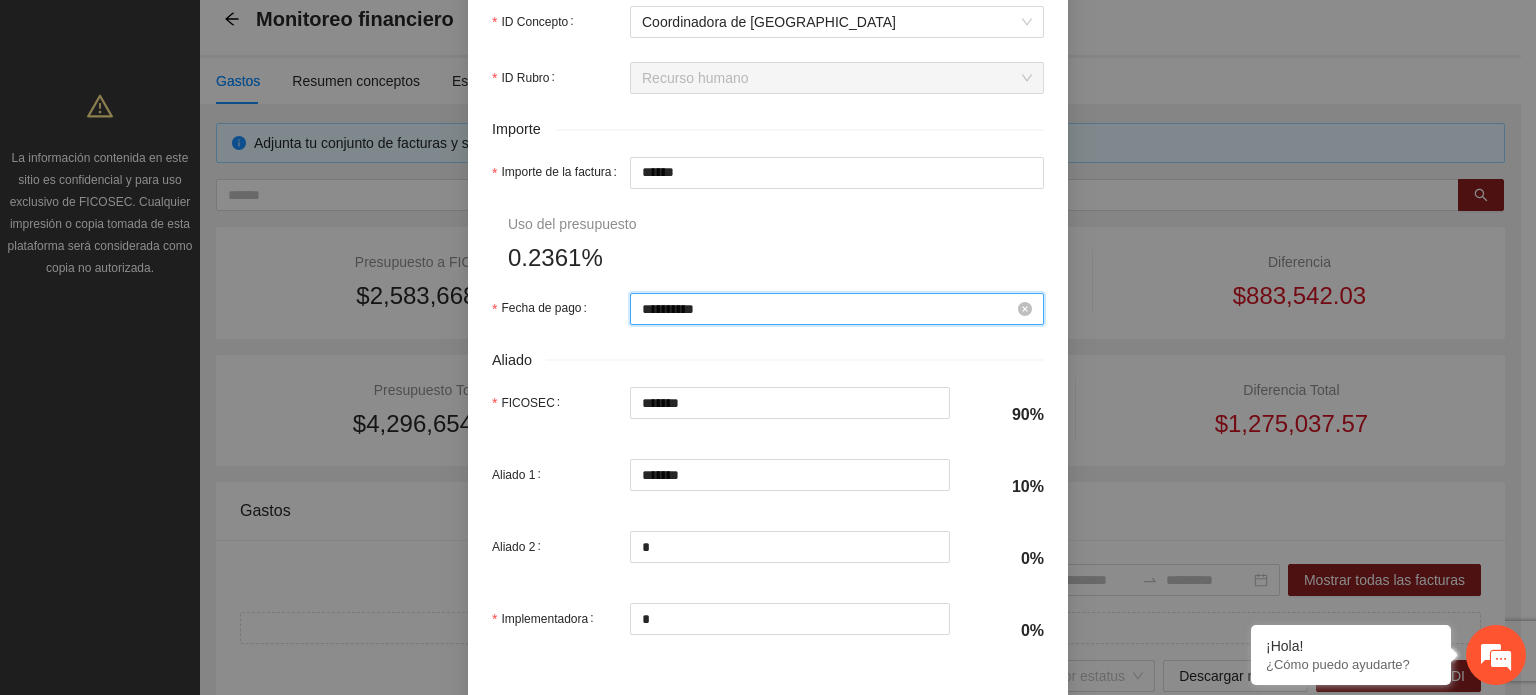 scroll, scrollTop: 1001, scrollLeft: 0, axis: vertical 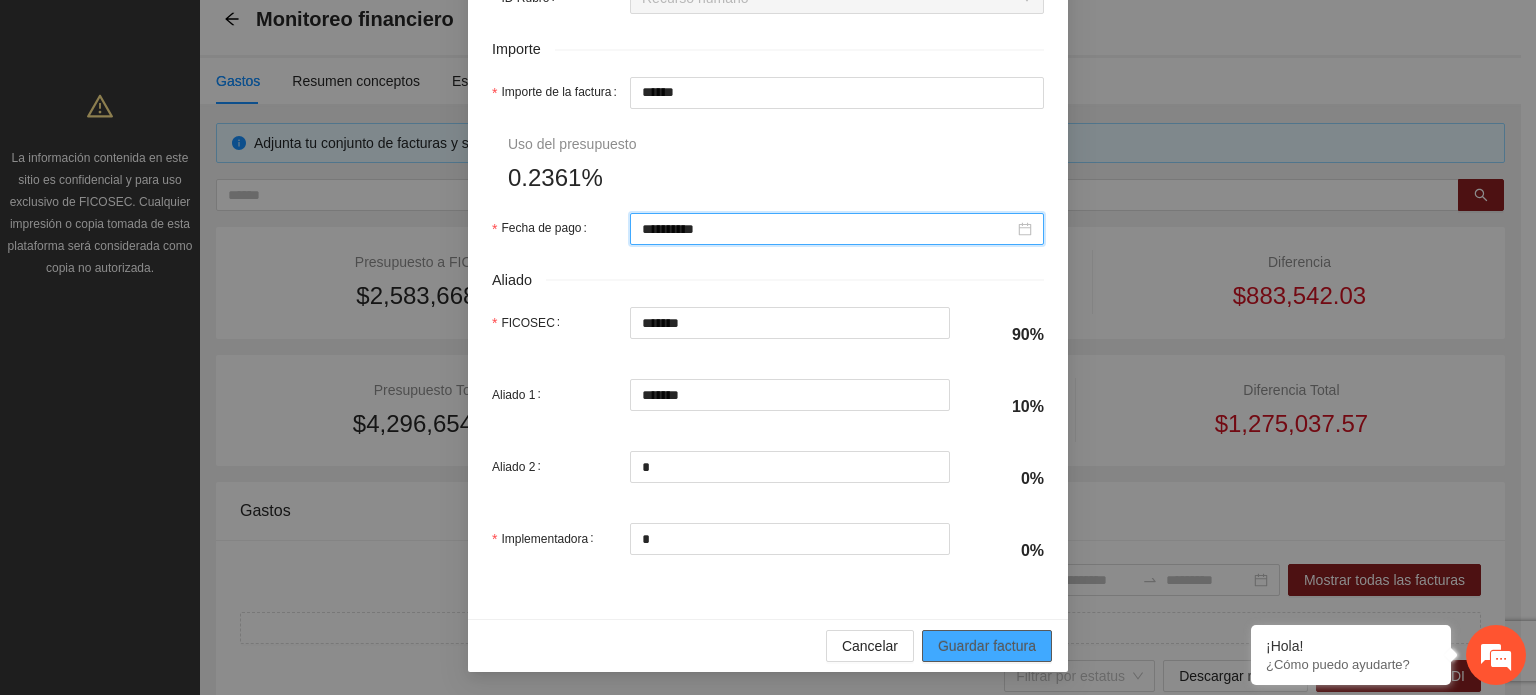click on "Guardar factura" at bounding box center [987, 646] 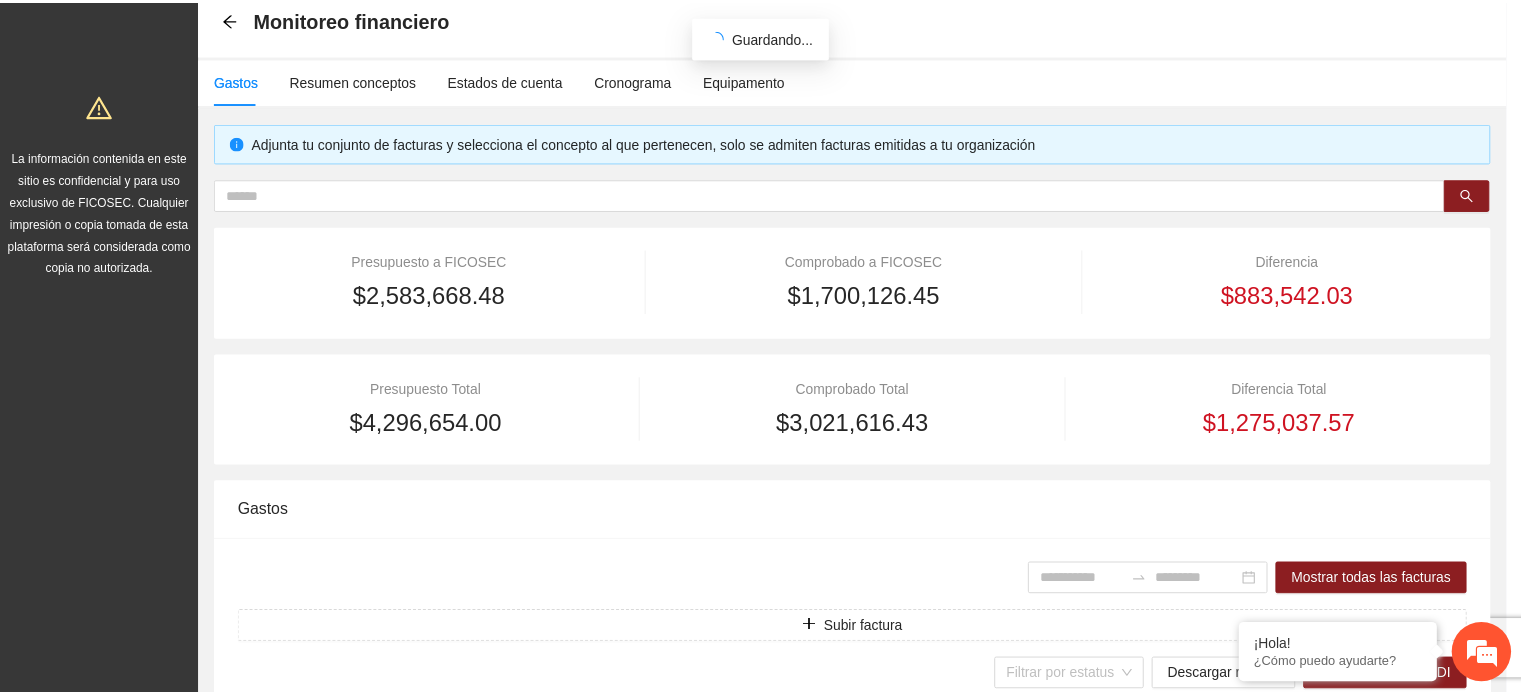 scroll, scrollTop: 841, scrollLeft: 0, axis: vertical 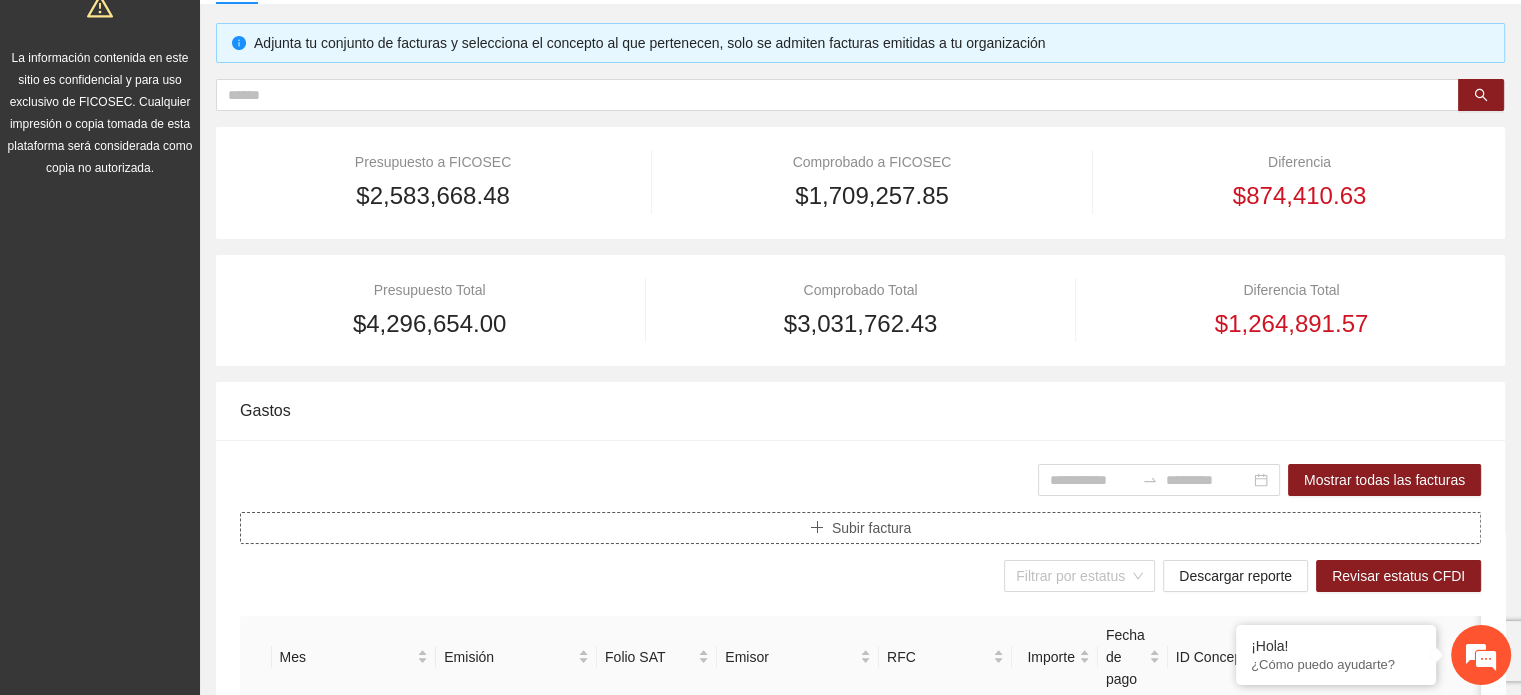 click on "Subir factura" at bounding box center [871, 528] 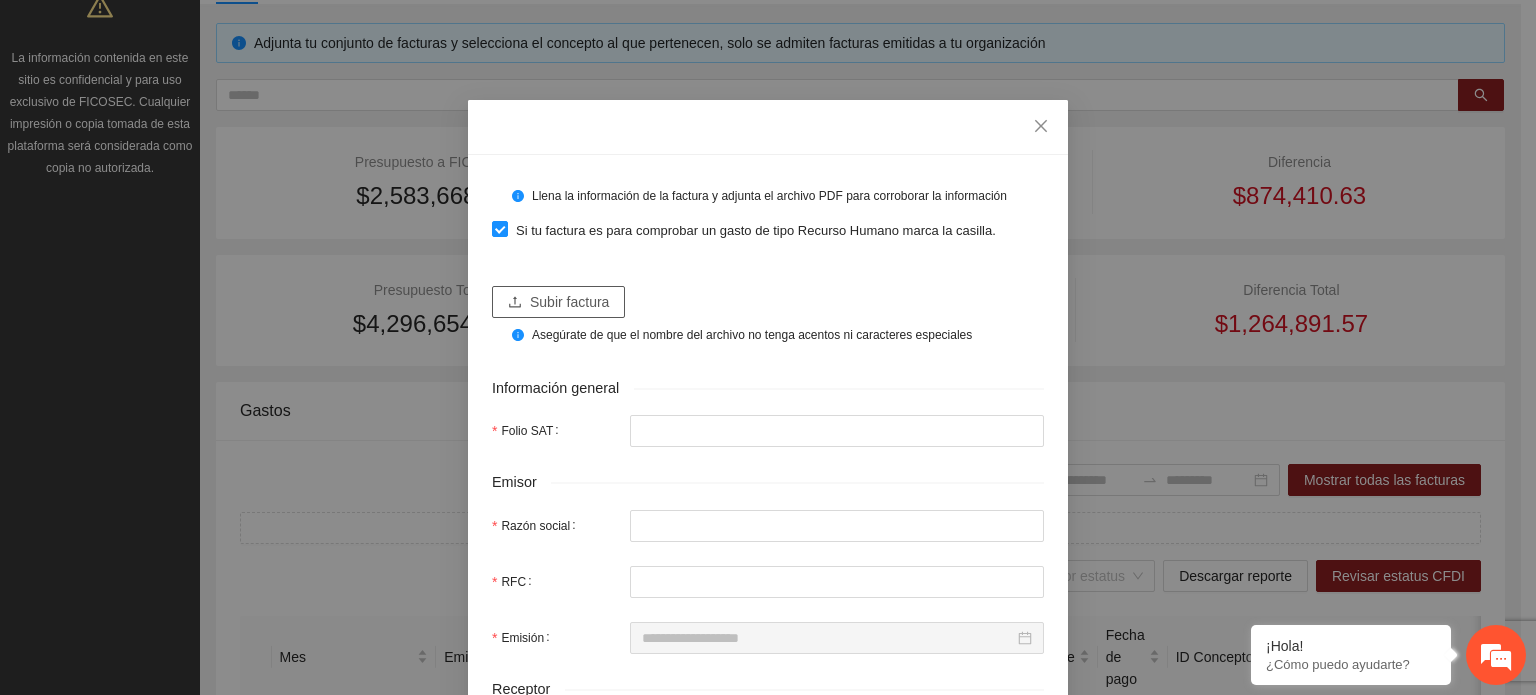 click on "Subir factura" at bounding box center [569, 302] 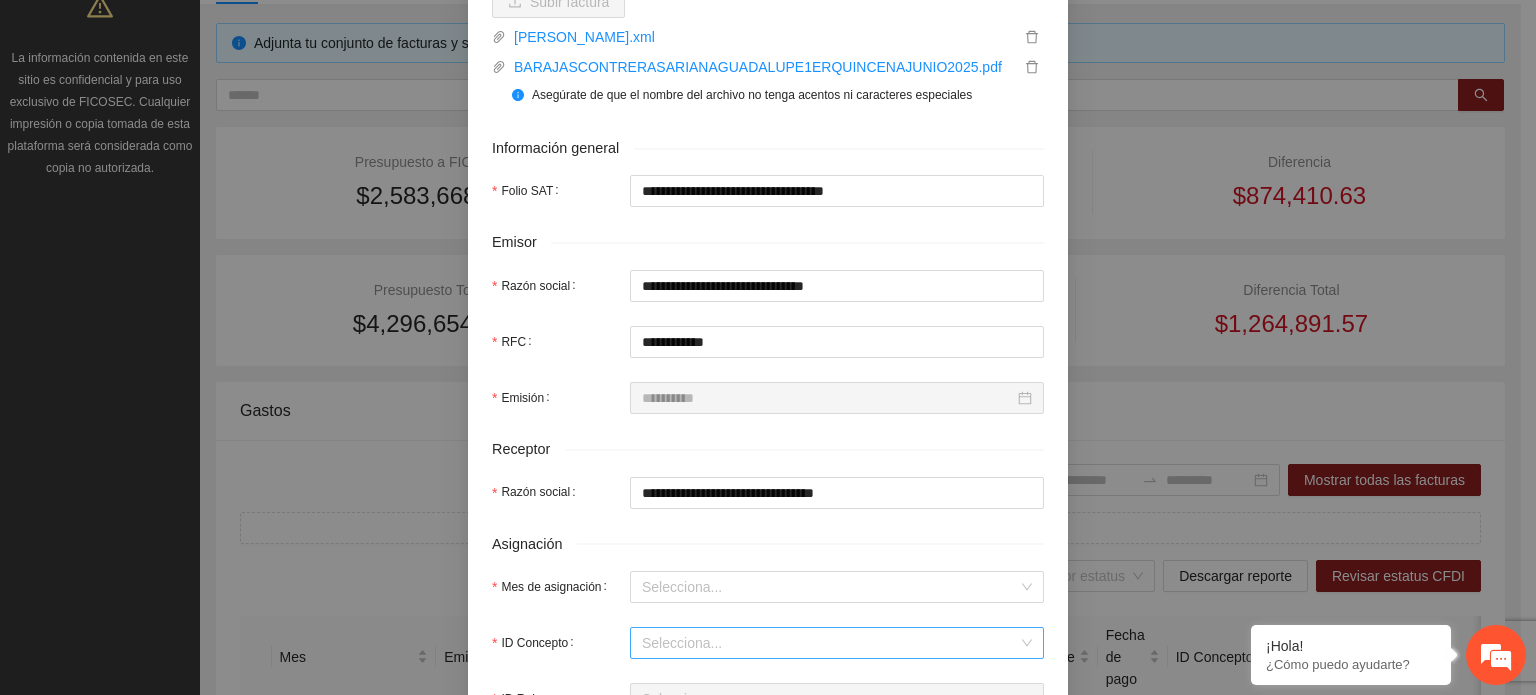 scroll, scrollTop: 400, scrollLeft: 0, axis: vertical 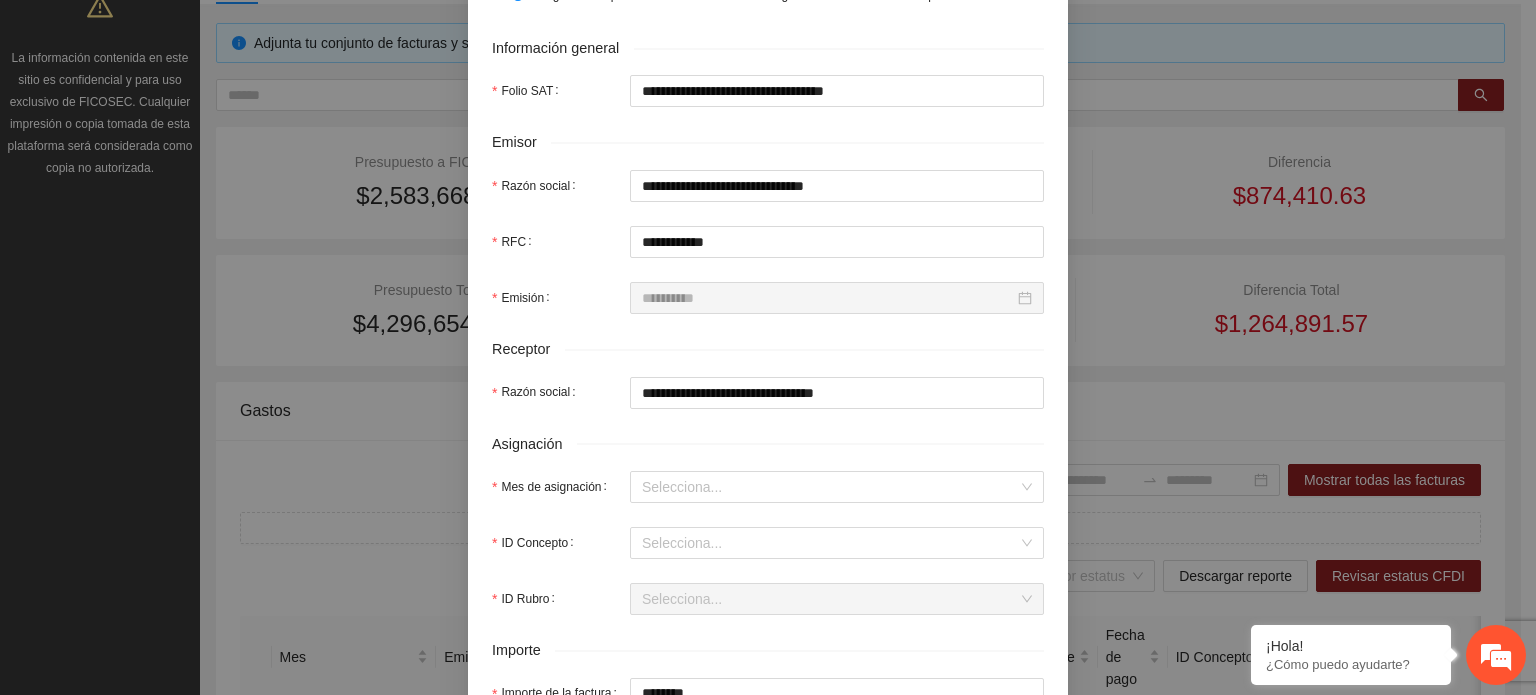 click on "**********" at bounding box center (768, 479) 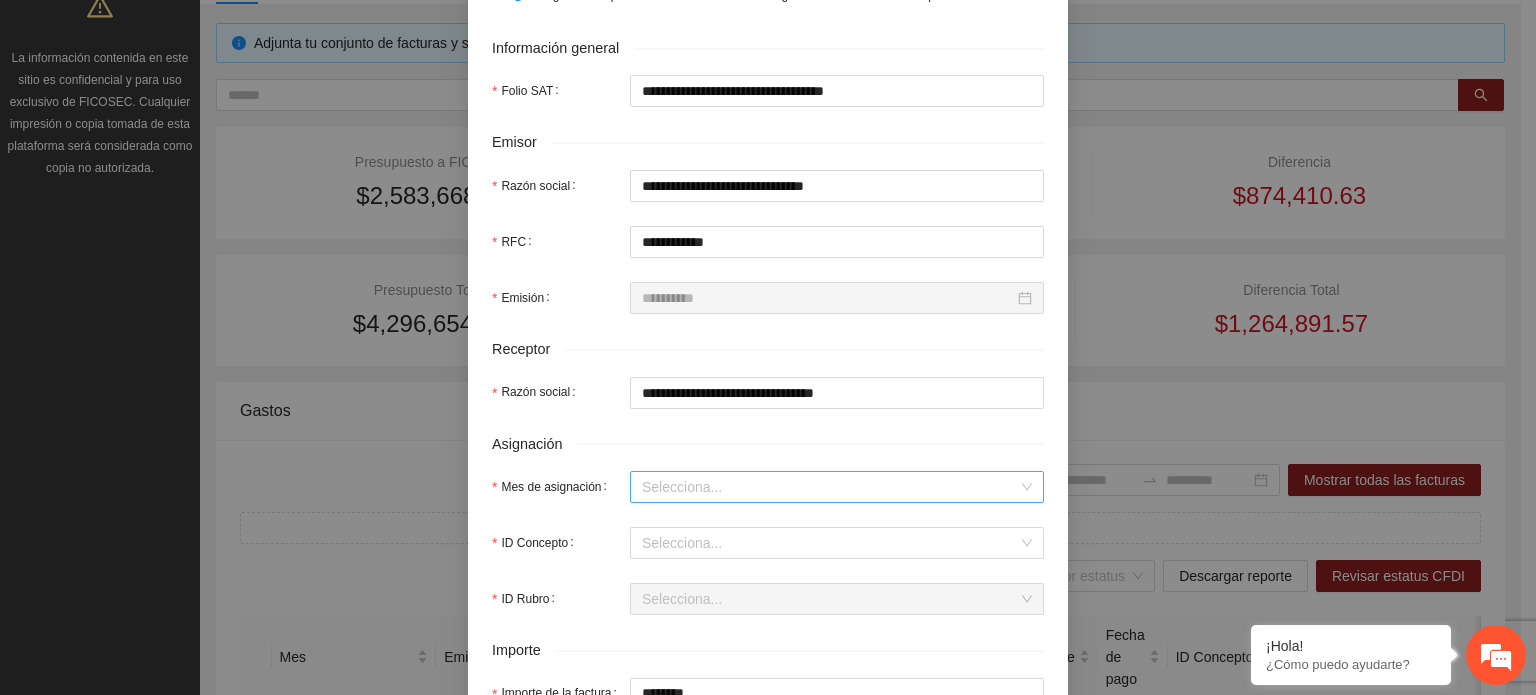 click on "Mes de asignación" at bounding box center (830, 487) 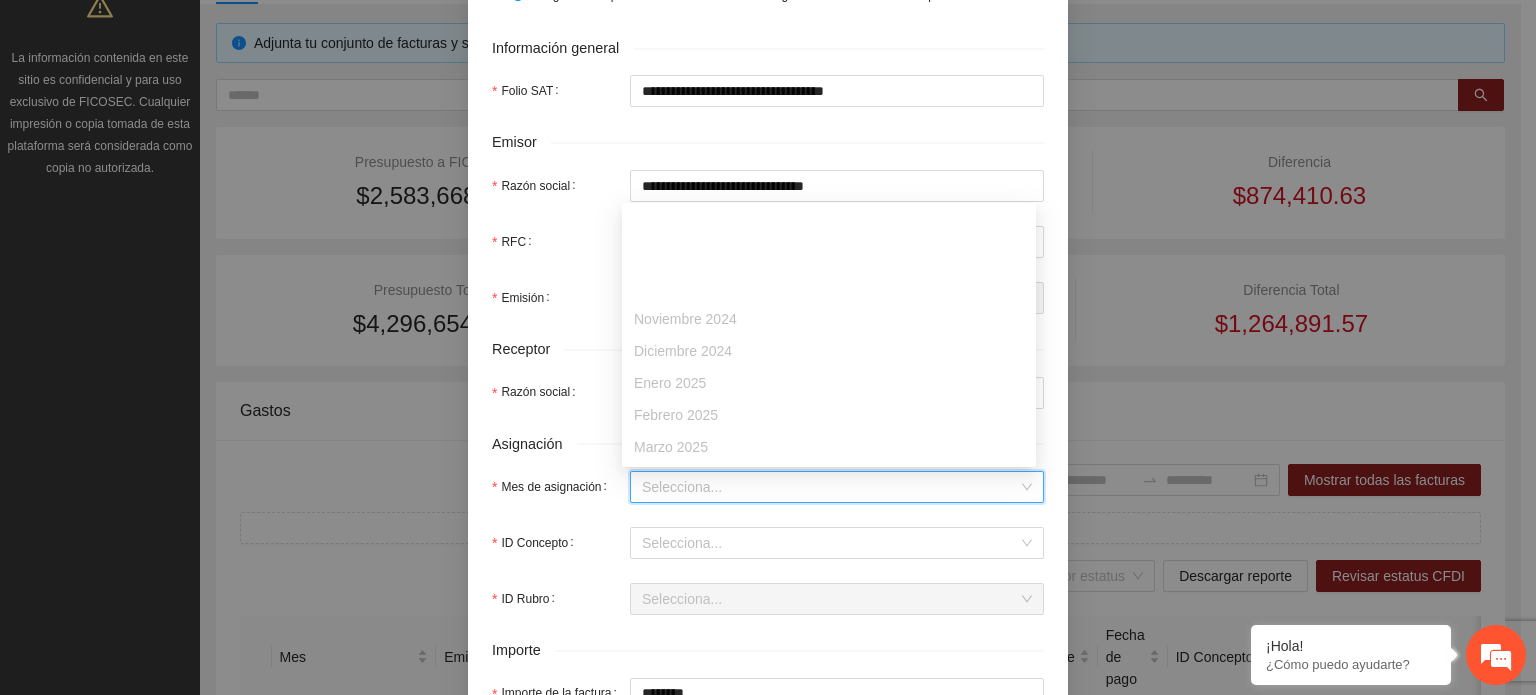 scroll, scrollTop: 128, scrollLeft: 0, axis: vertical 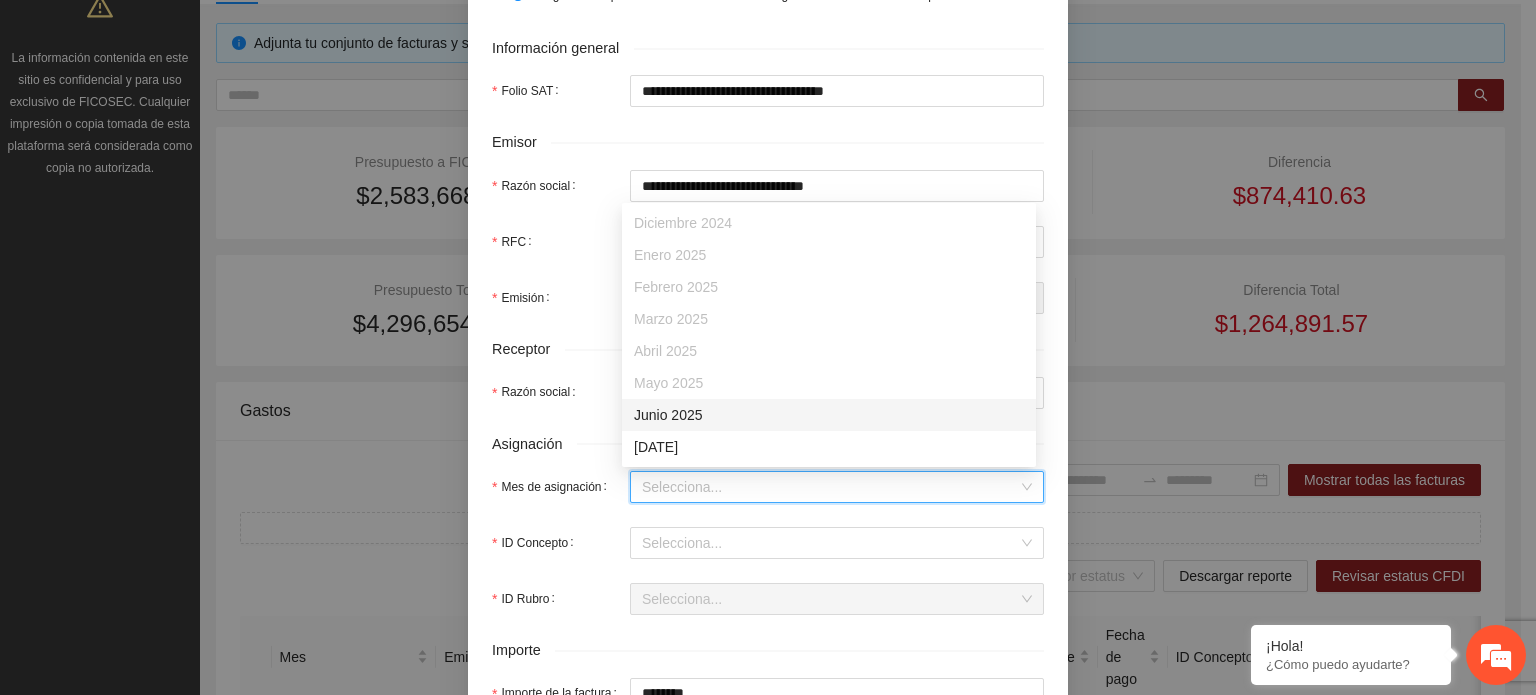 click on "Junio 2025" at bounding box center (829, 415) 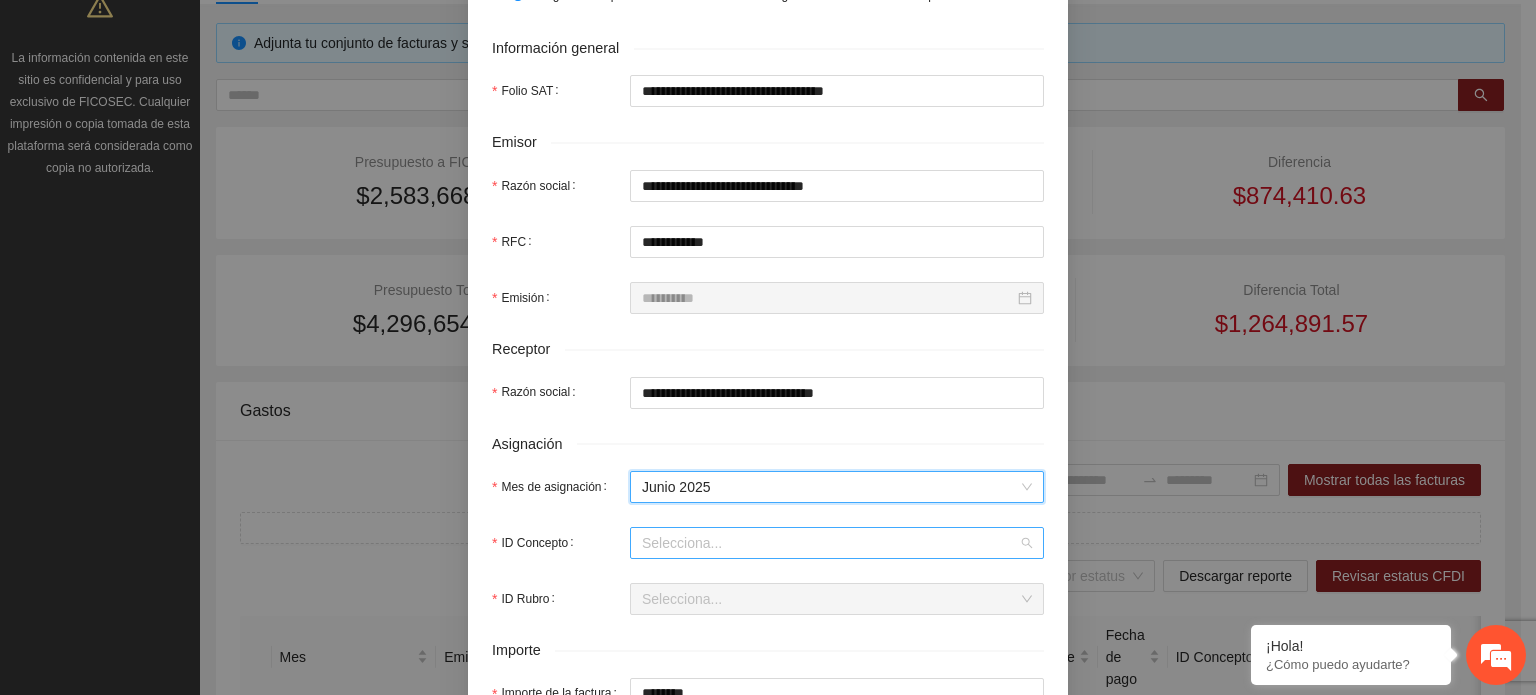 click on "ID Concepto" at bounding box center [830, 543] 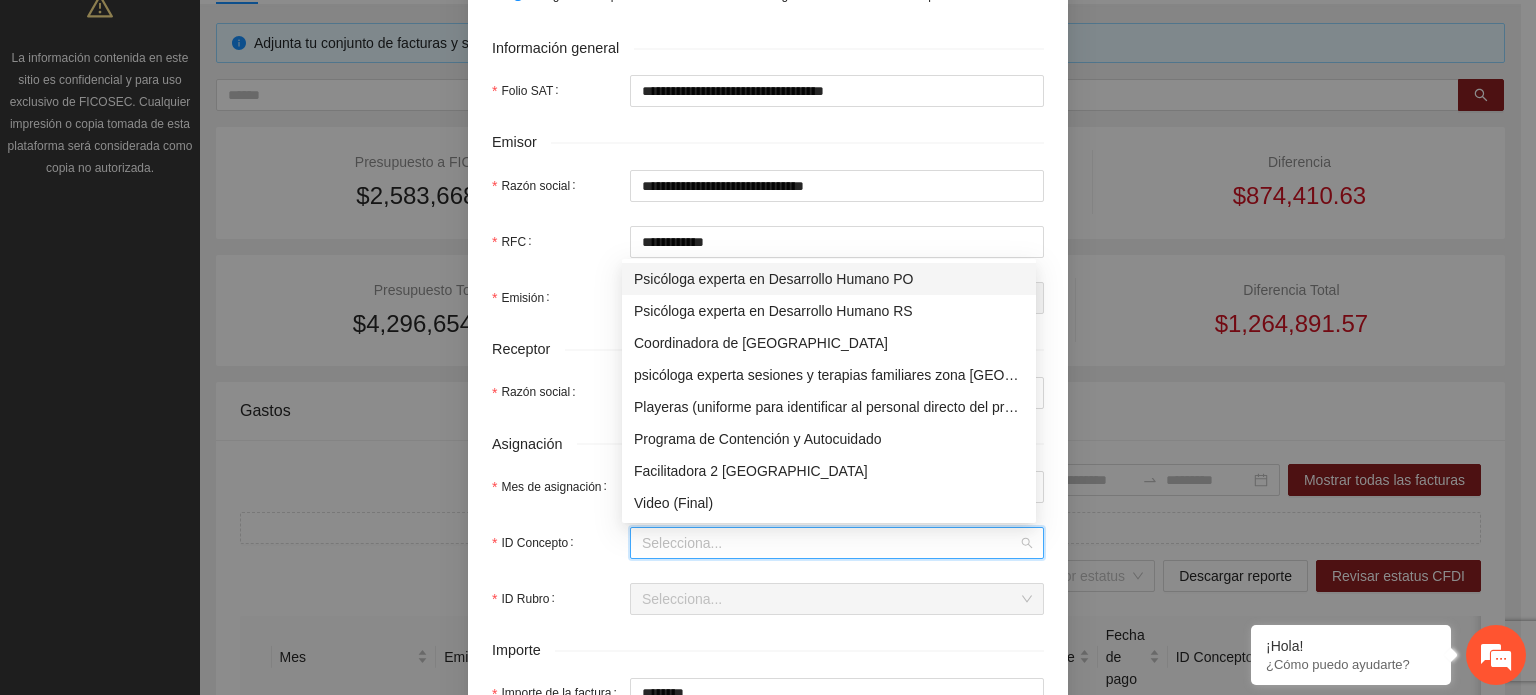 click on "ID Concepto" at bounding box center [830, 543] 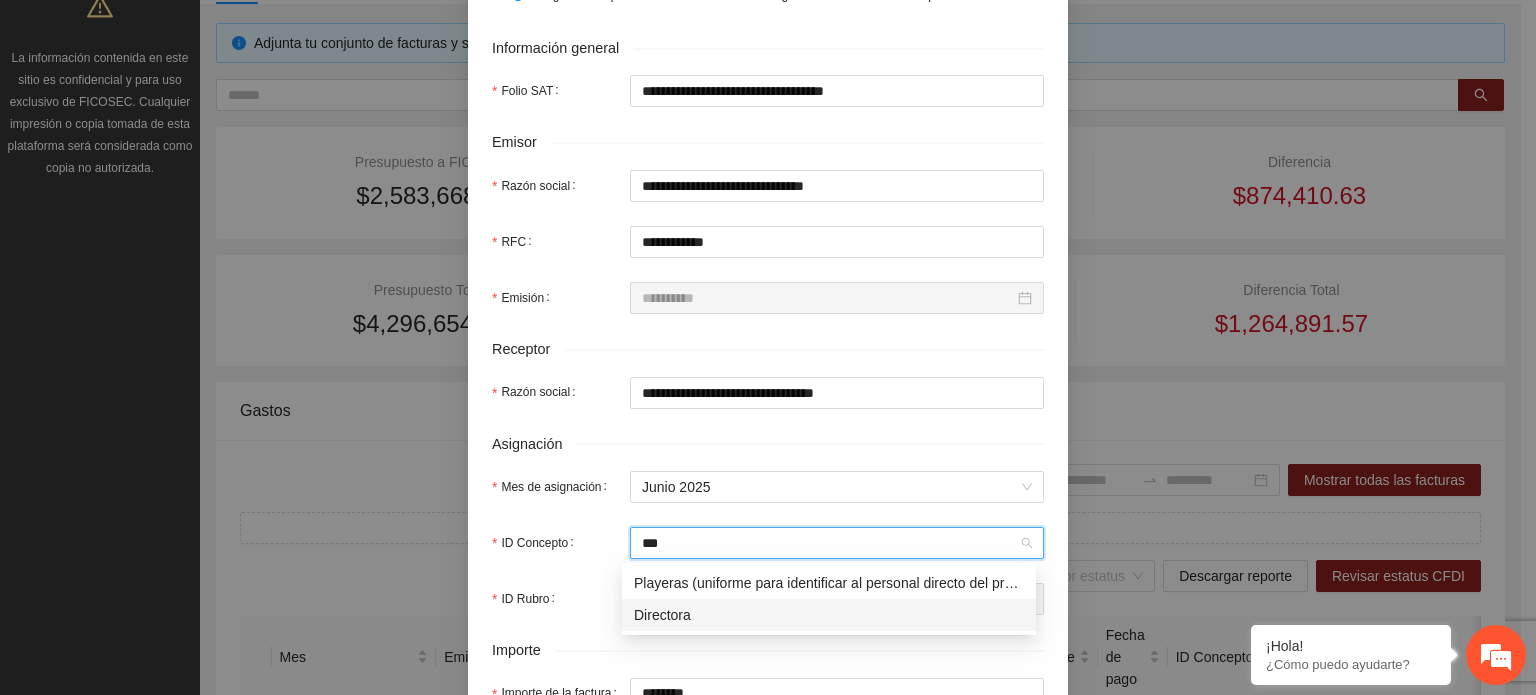click on "Directora" at bounding box center [829, 615] 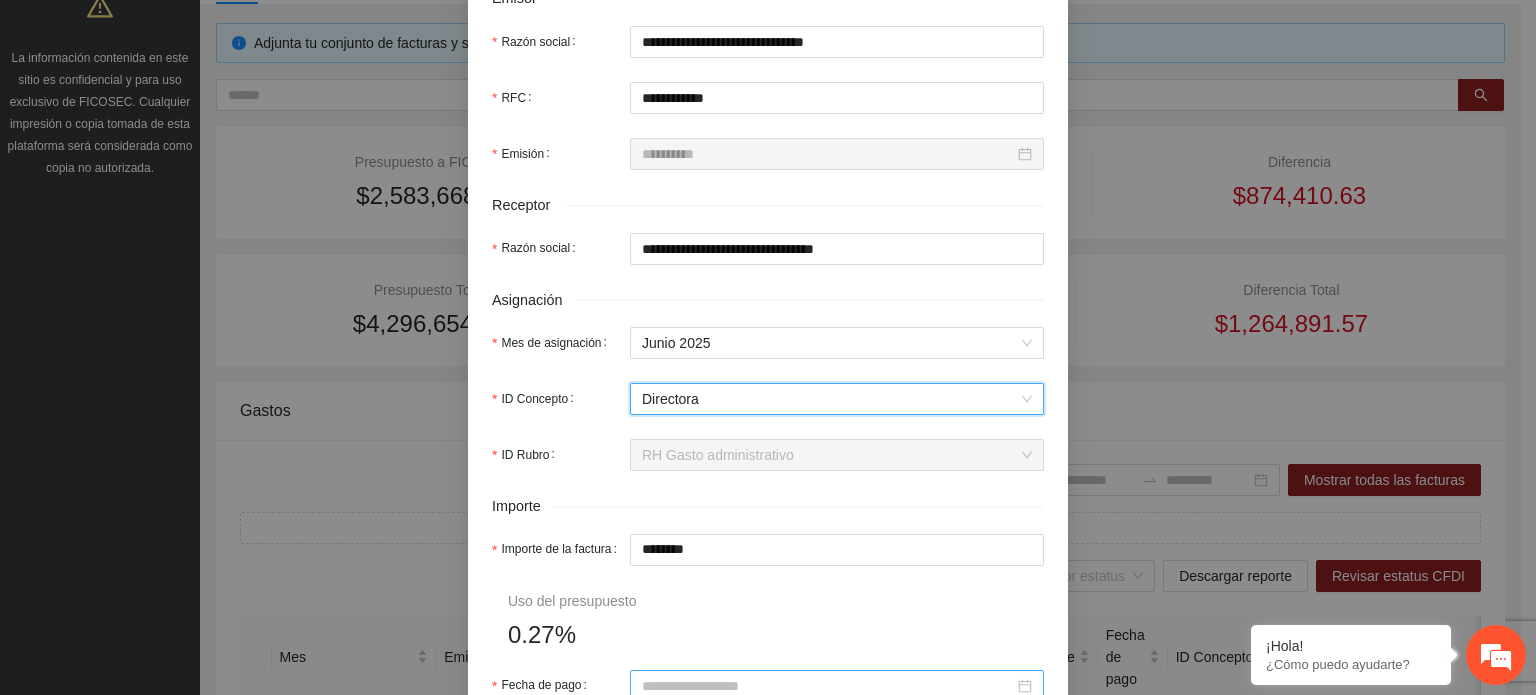 scroll, scrollTop: 600, scrollLeft: 0, axis: vertical 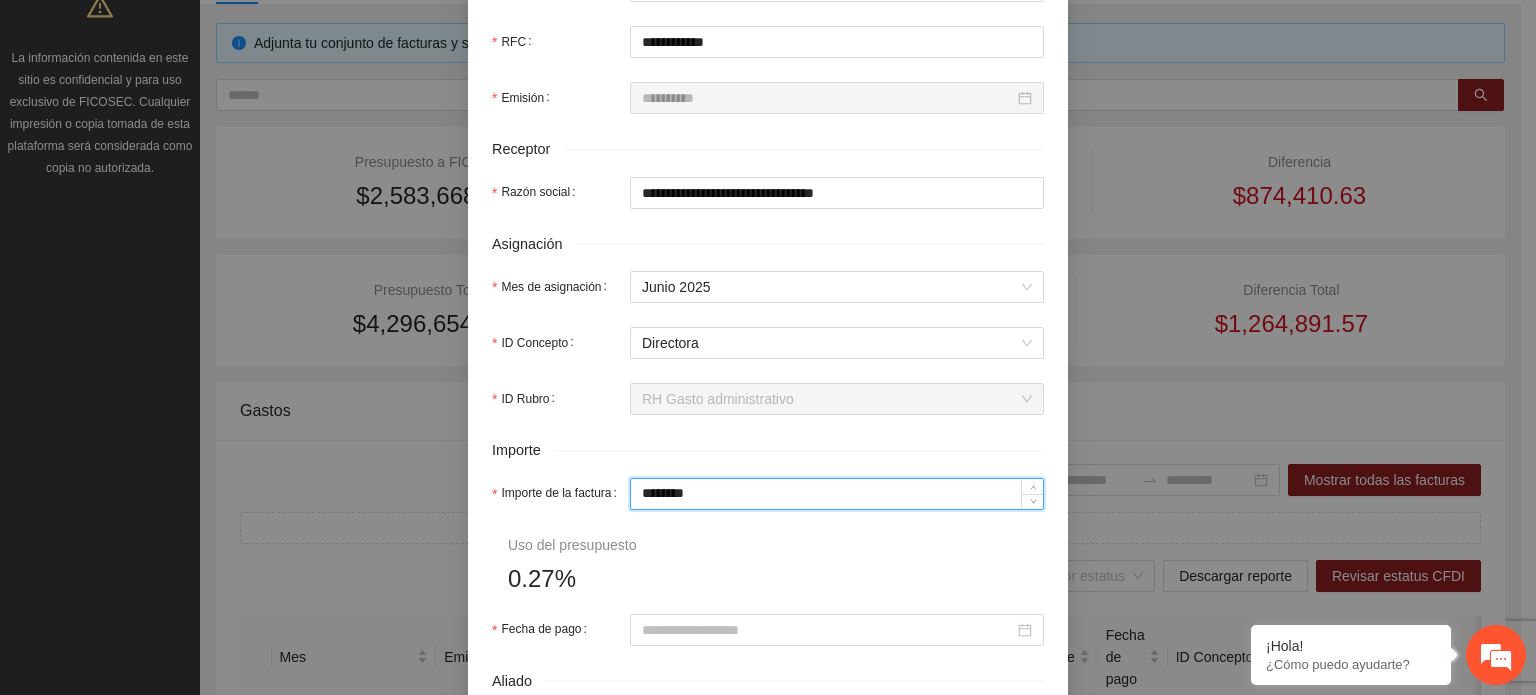 drag, startPoint x: 806, startPoint y: 492, endPoint x: 245, endPoint y: 492, distance: 561 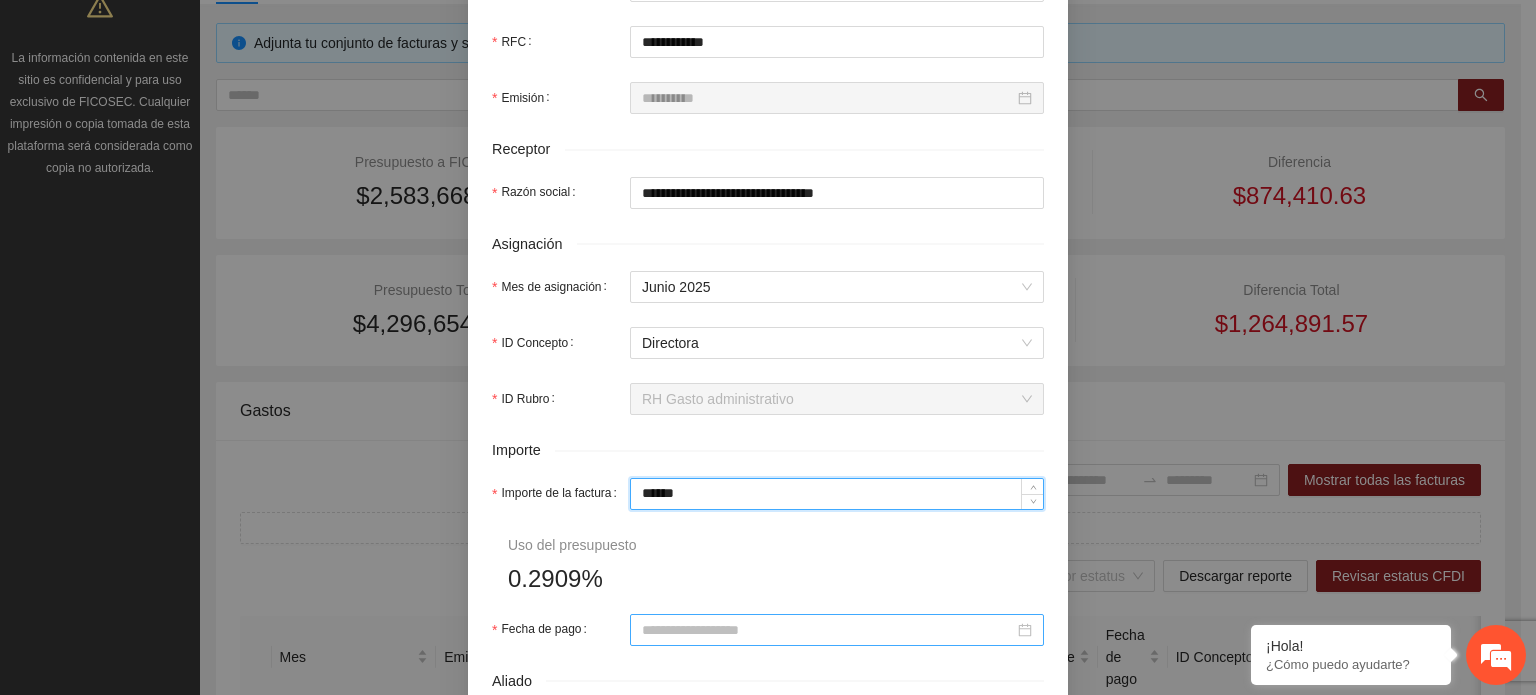 click at bounding box center [837, 630] 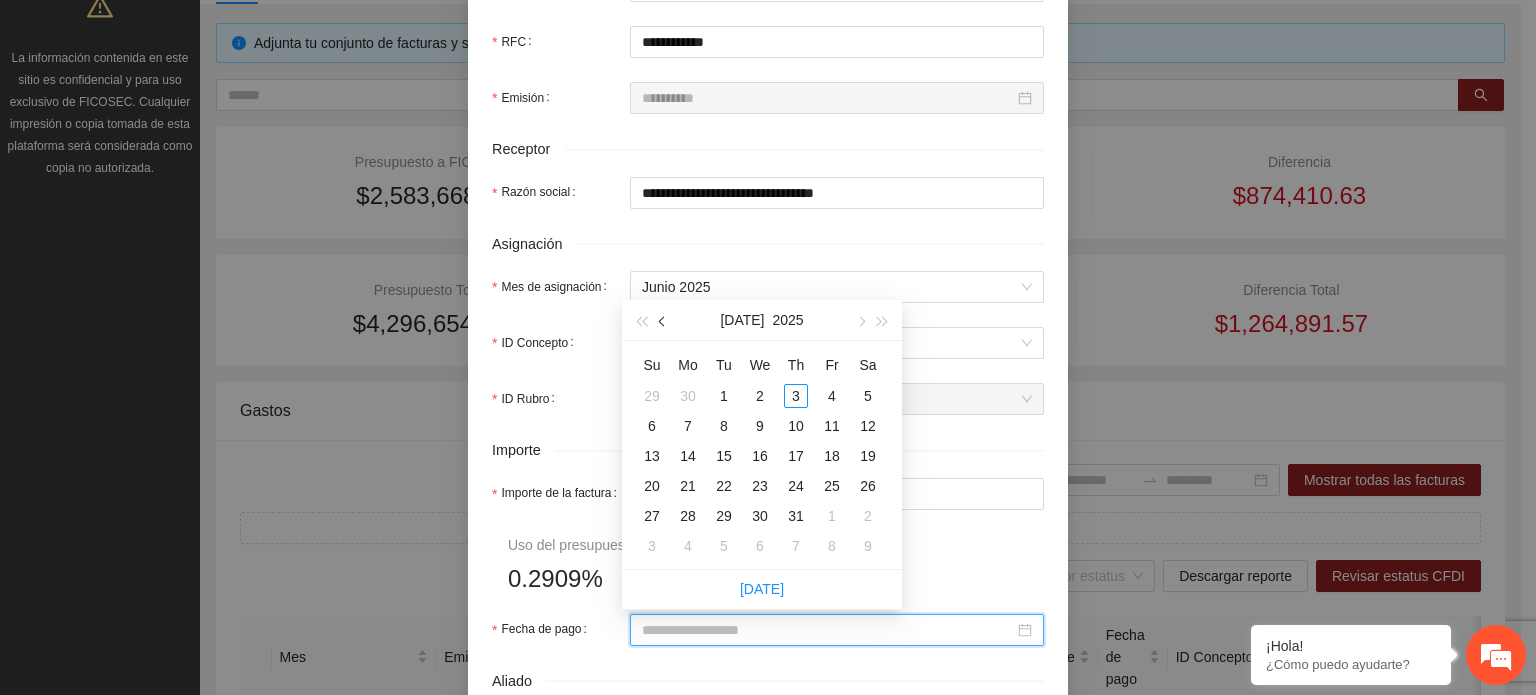 click at bounding box center [663, 320] 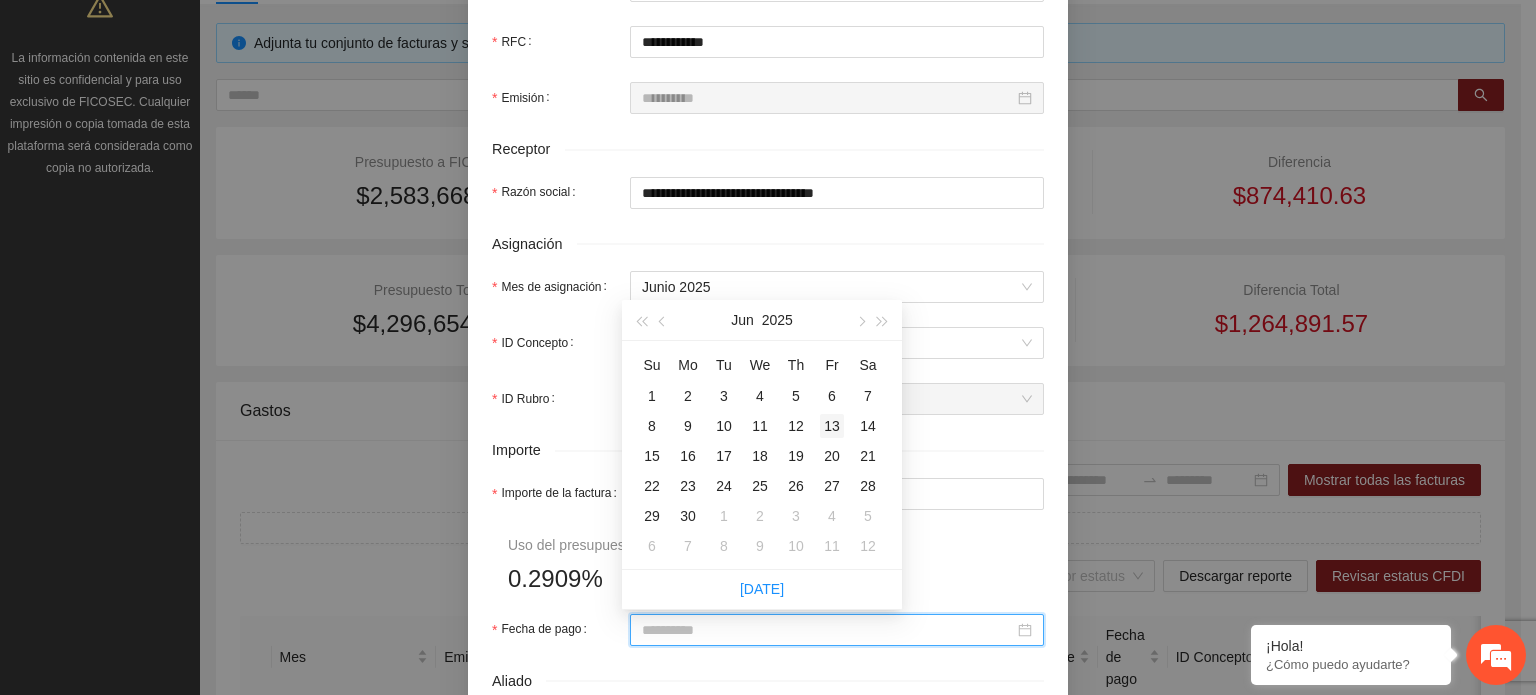 click on "13" at bounding box center [832, 426] 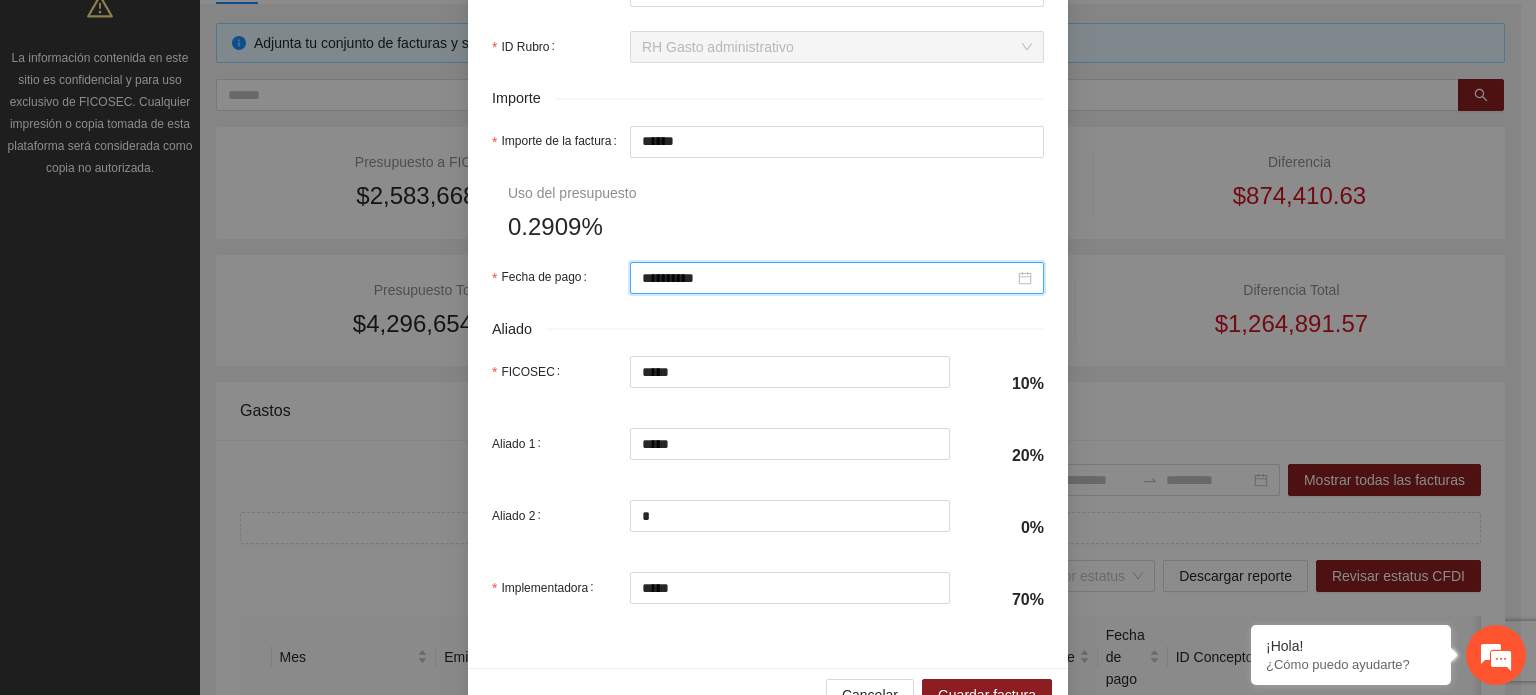 scroll, scrollTop: 1001, scrollLeft: 0, axis: vertical 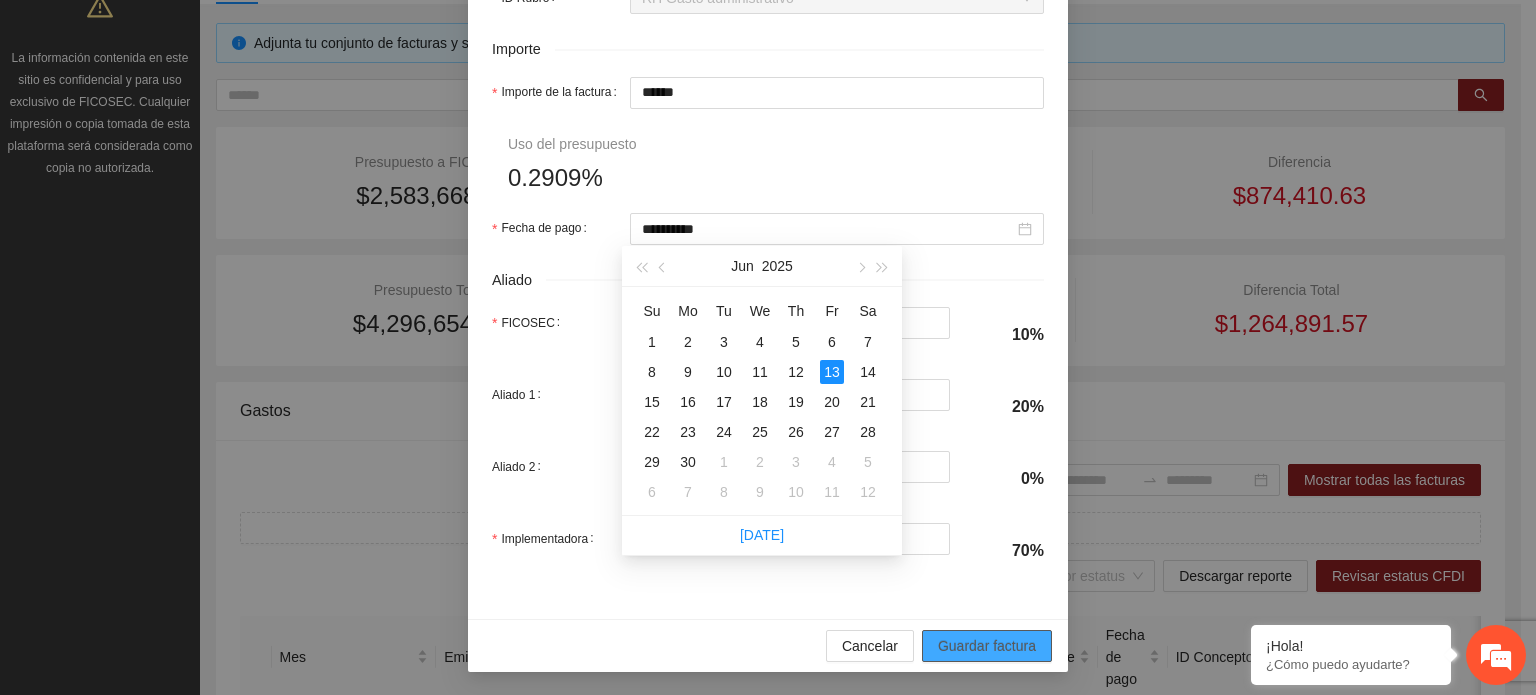 click on "Guardar factura" at bounding box center [987, 646] 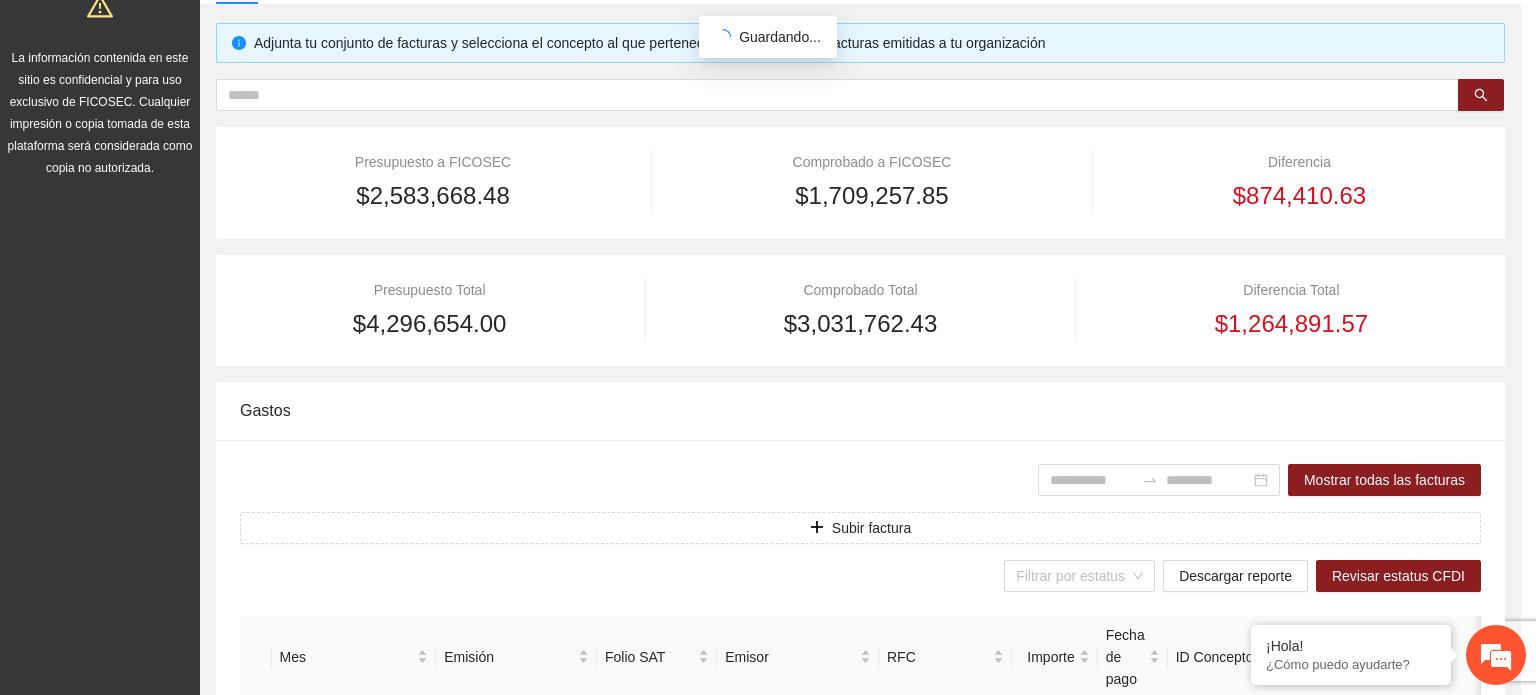 scroll, scrollTop: 941, scrollLeft: 0, axis: vertical 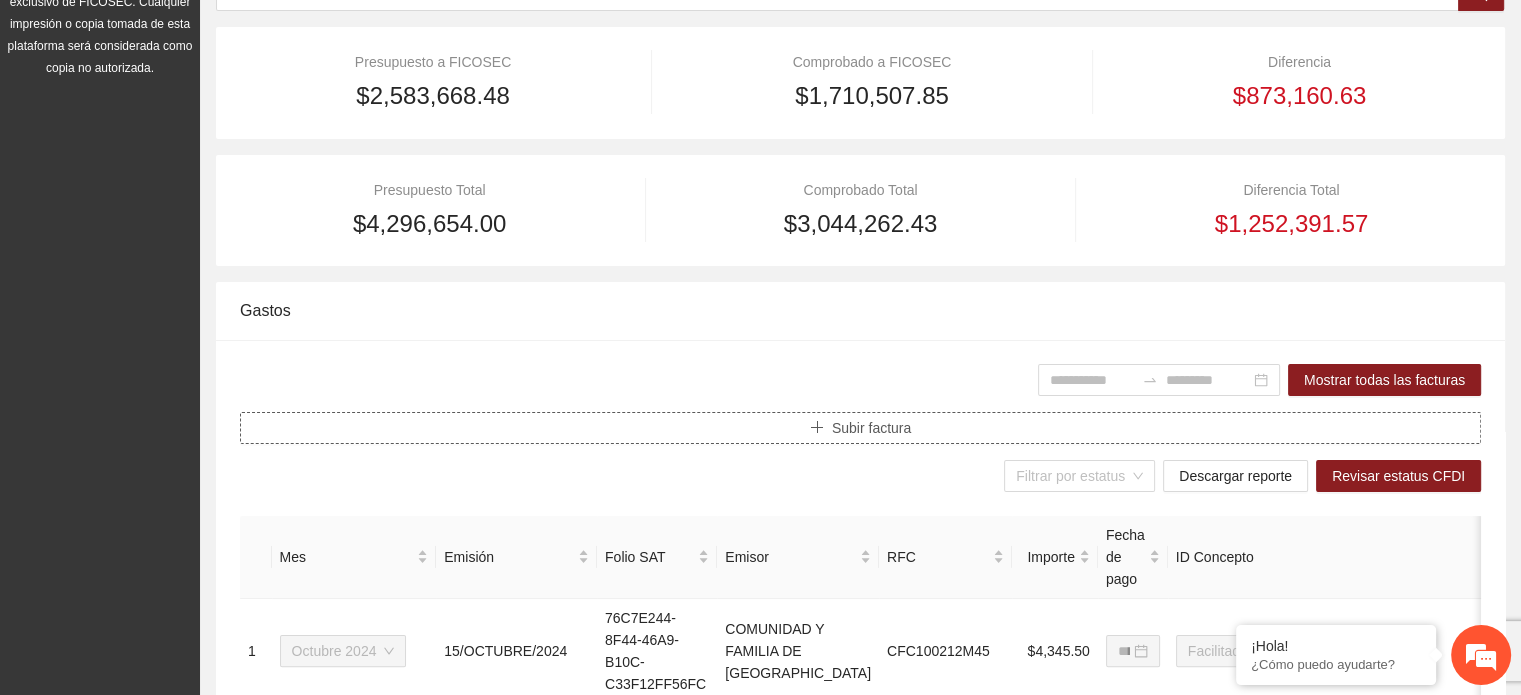 click on "Subir factura" at bounding box center [871, 428] 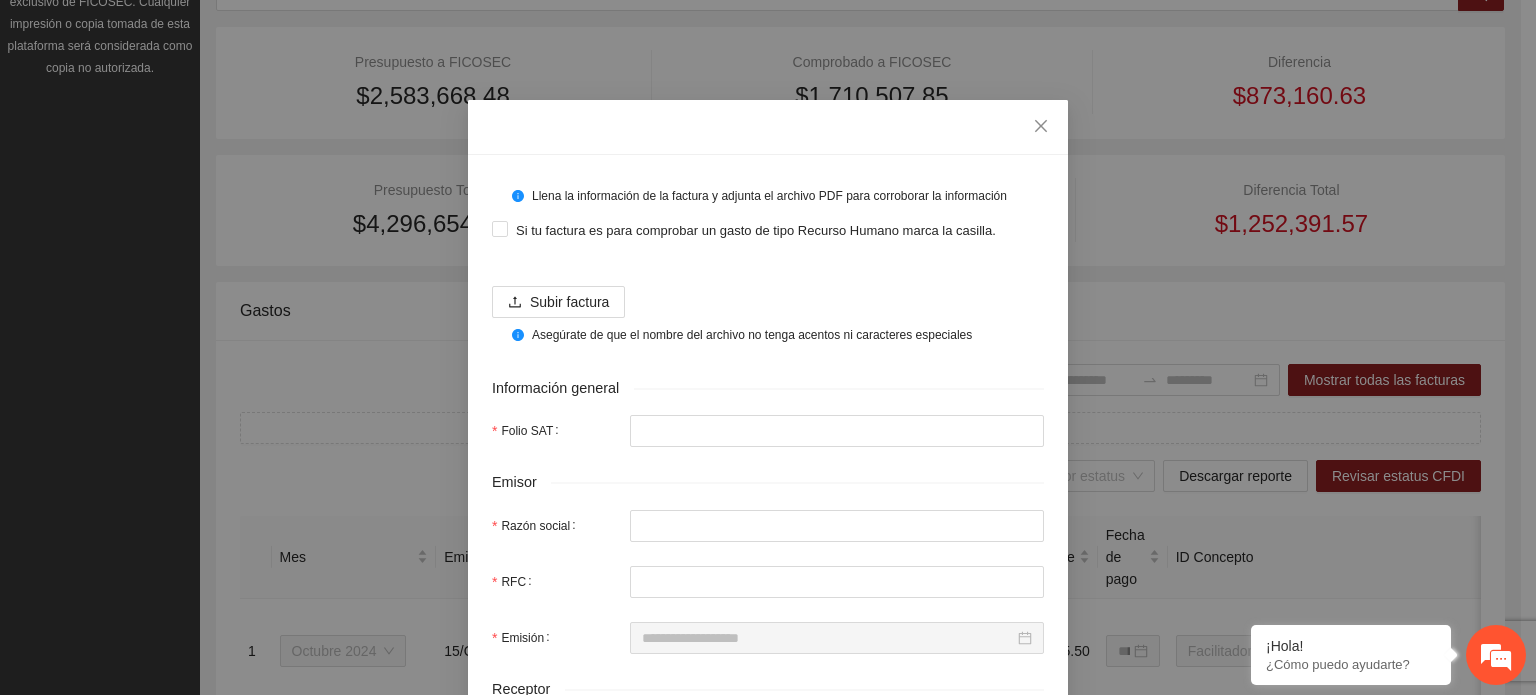 drag, startPoint x: 499, startPoint y: 231, endPoint x: 526, endPoint y: 251, distance: 33.600594 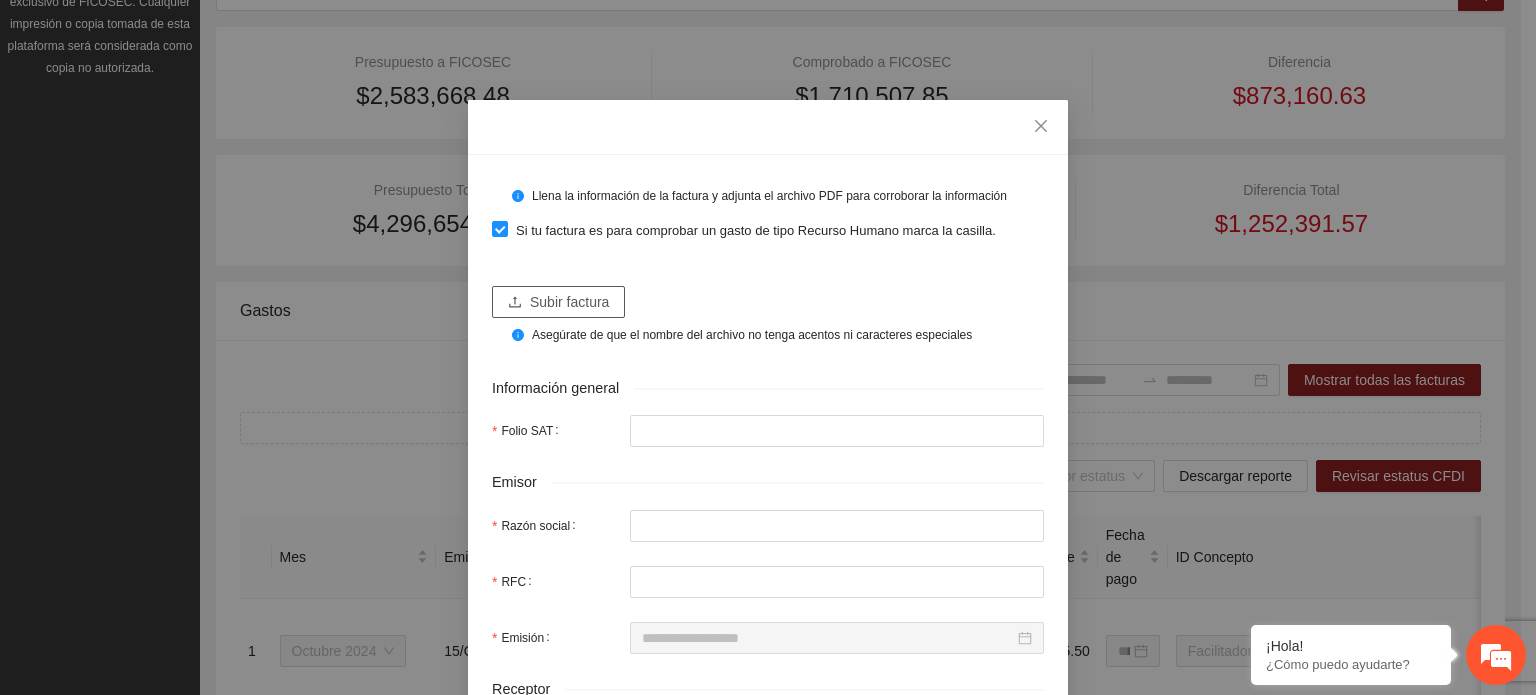 click on "Subir factura" at bounding box center [569, 302] 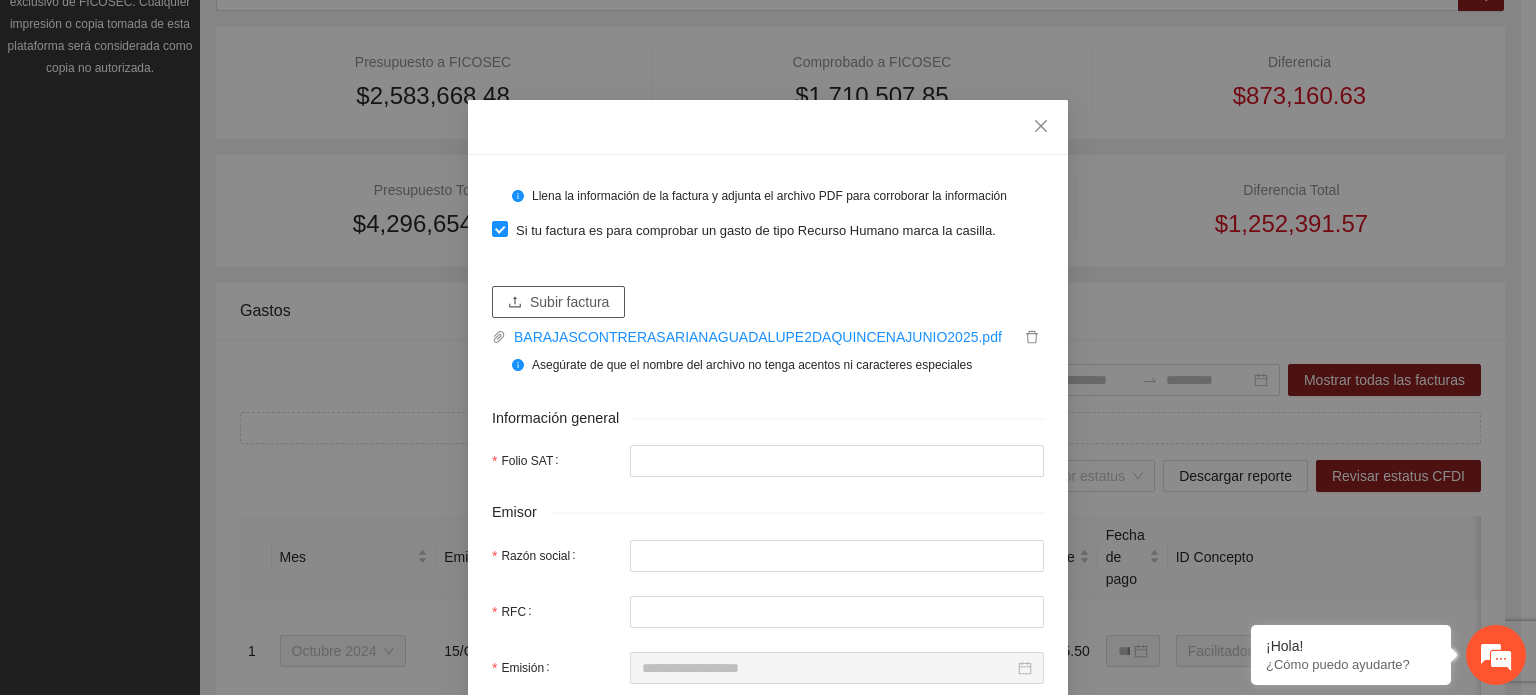 click on "Subir factura" at bounding box center (569, 302) 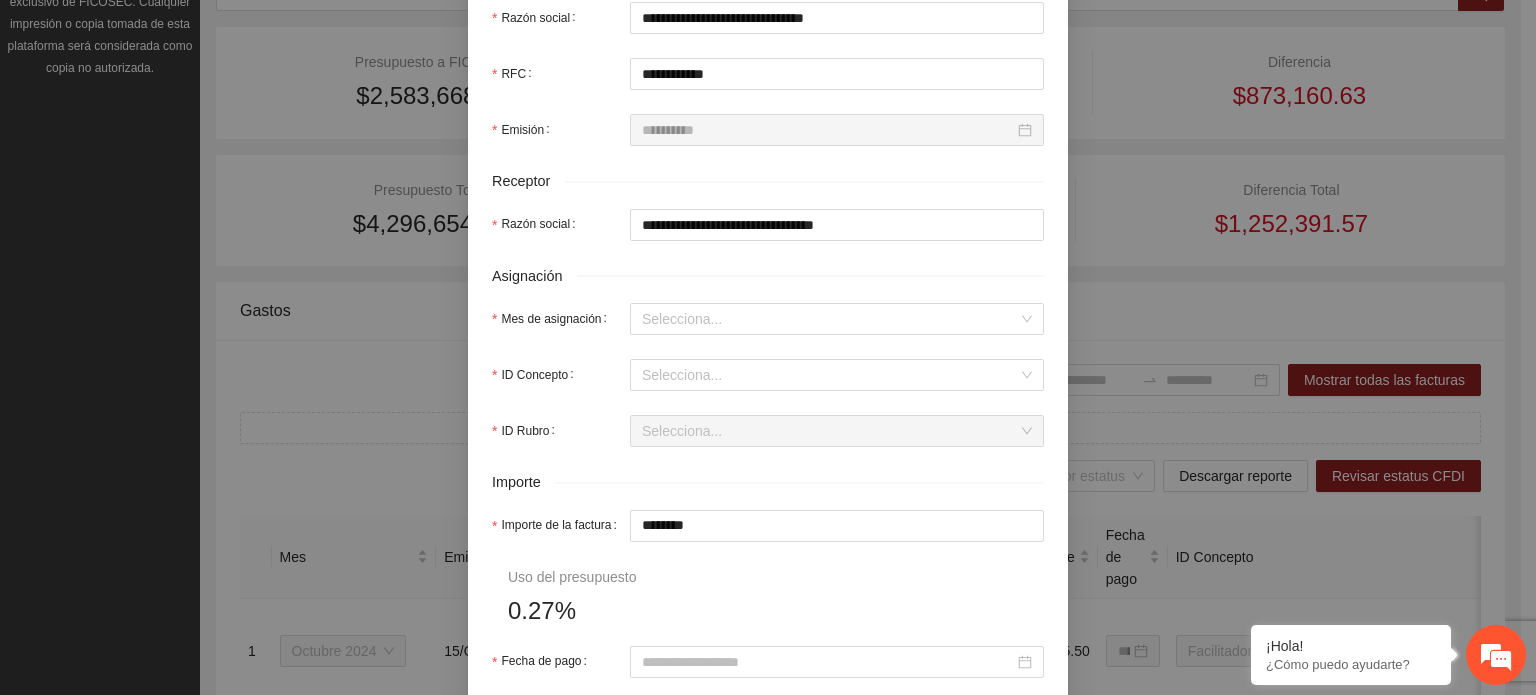 scroll, scrollTop: 600, scrollLeft: 0, axis: vertical 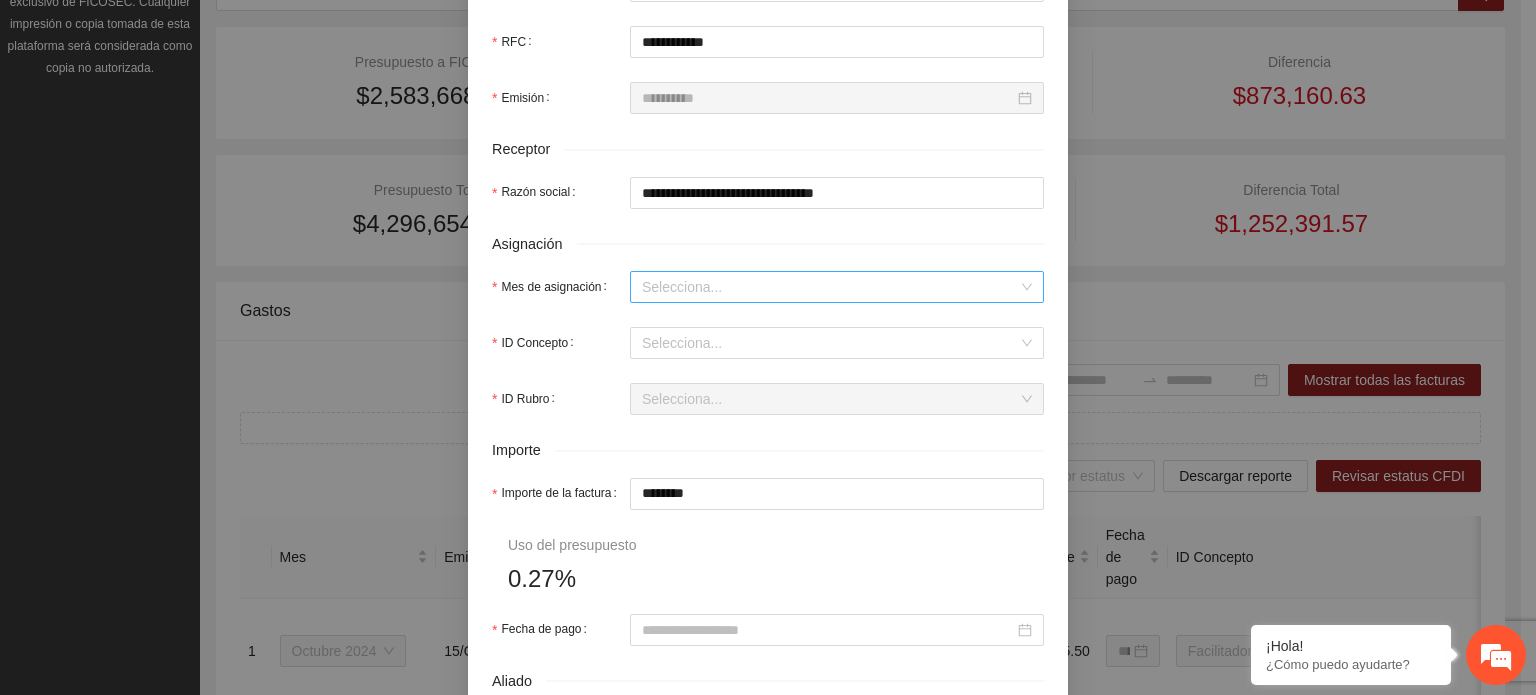 click on "Mes de asignación" at bounding box center [830, 287] 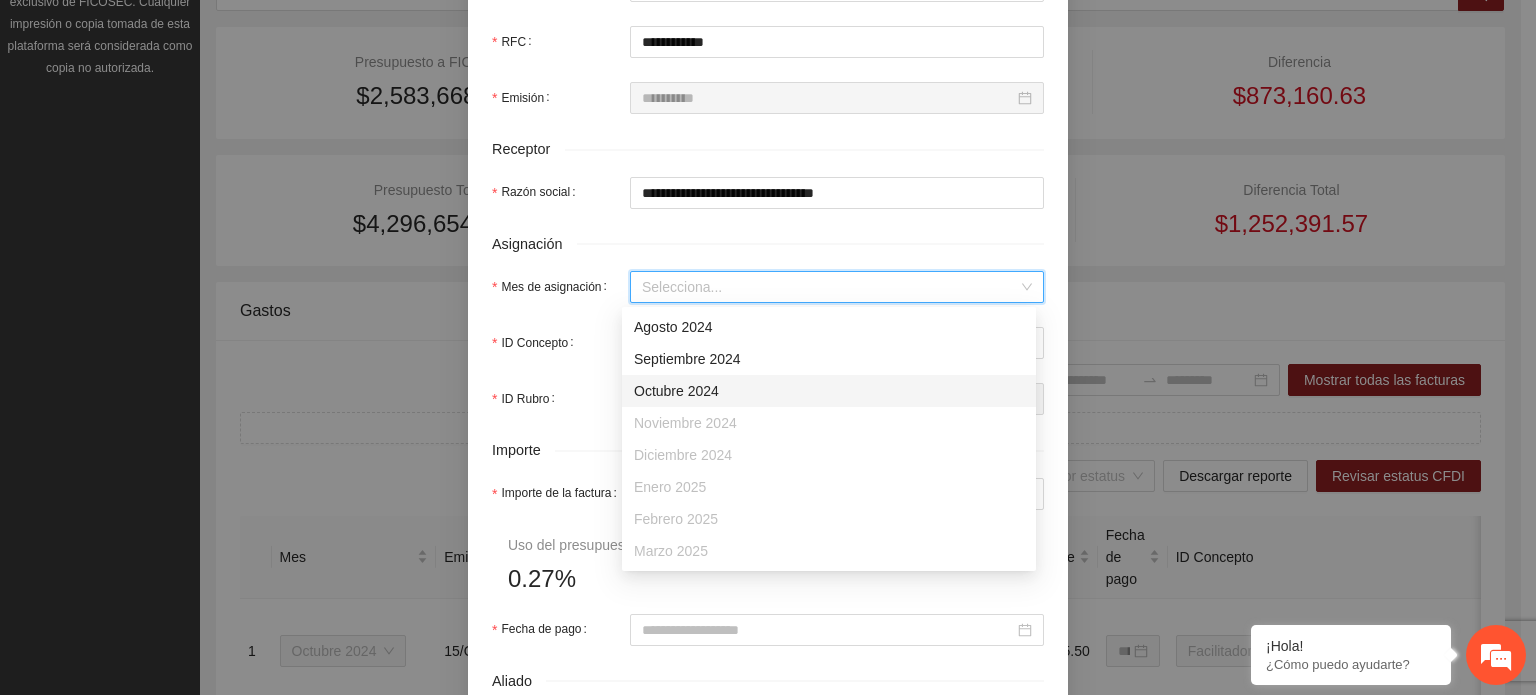 scroll, scrollTop: 128, scrollLeft: 0, axis: vertical 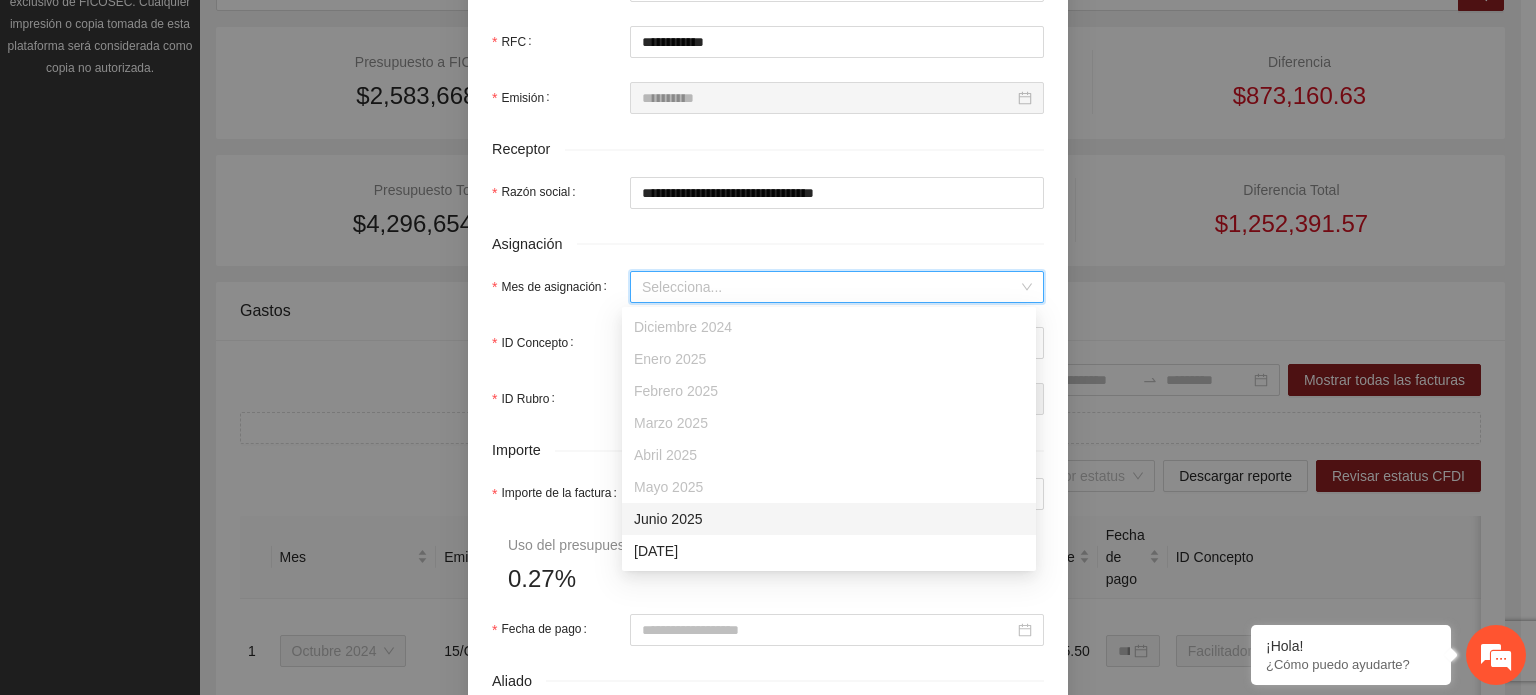 click on "Junio 2025" at bounding box center (829, 519) 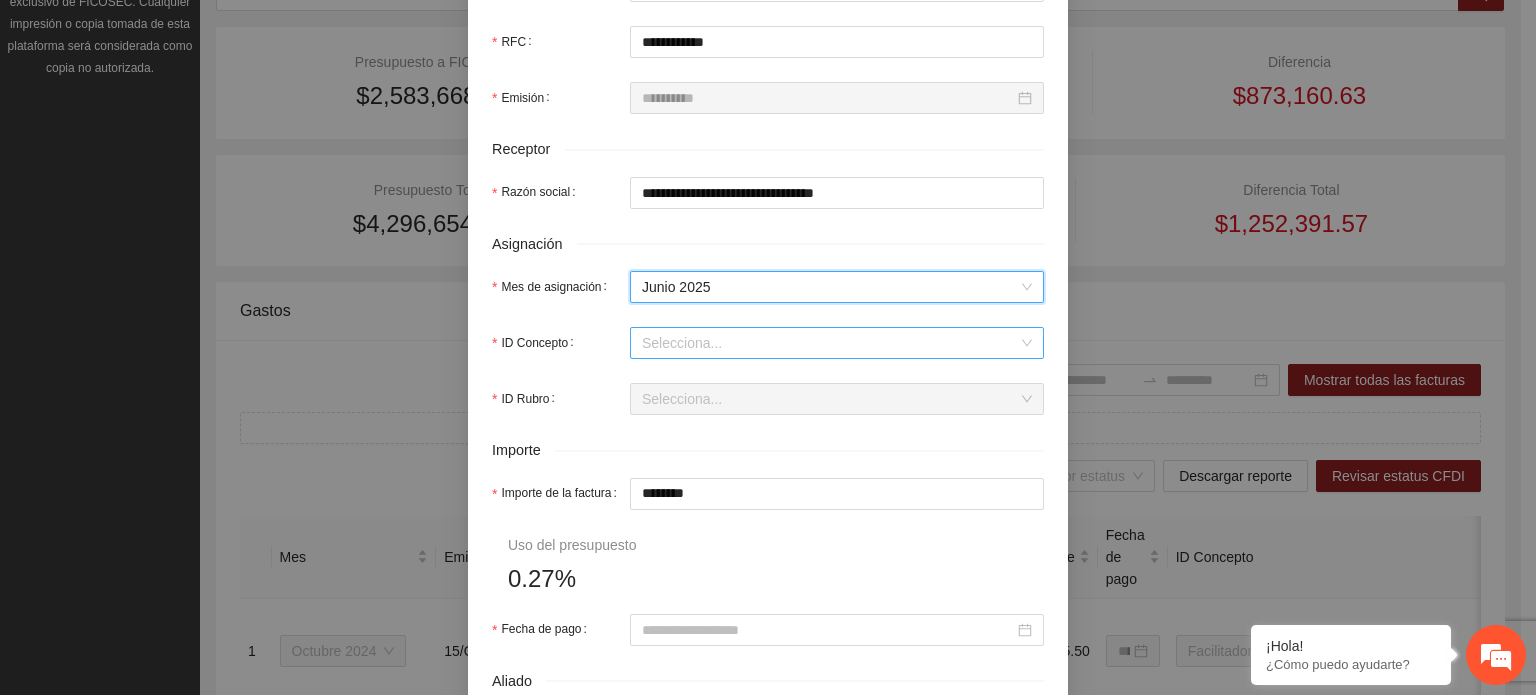 click on "ID Concepto" at bounding box center [830, 343] 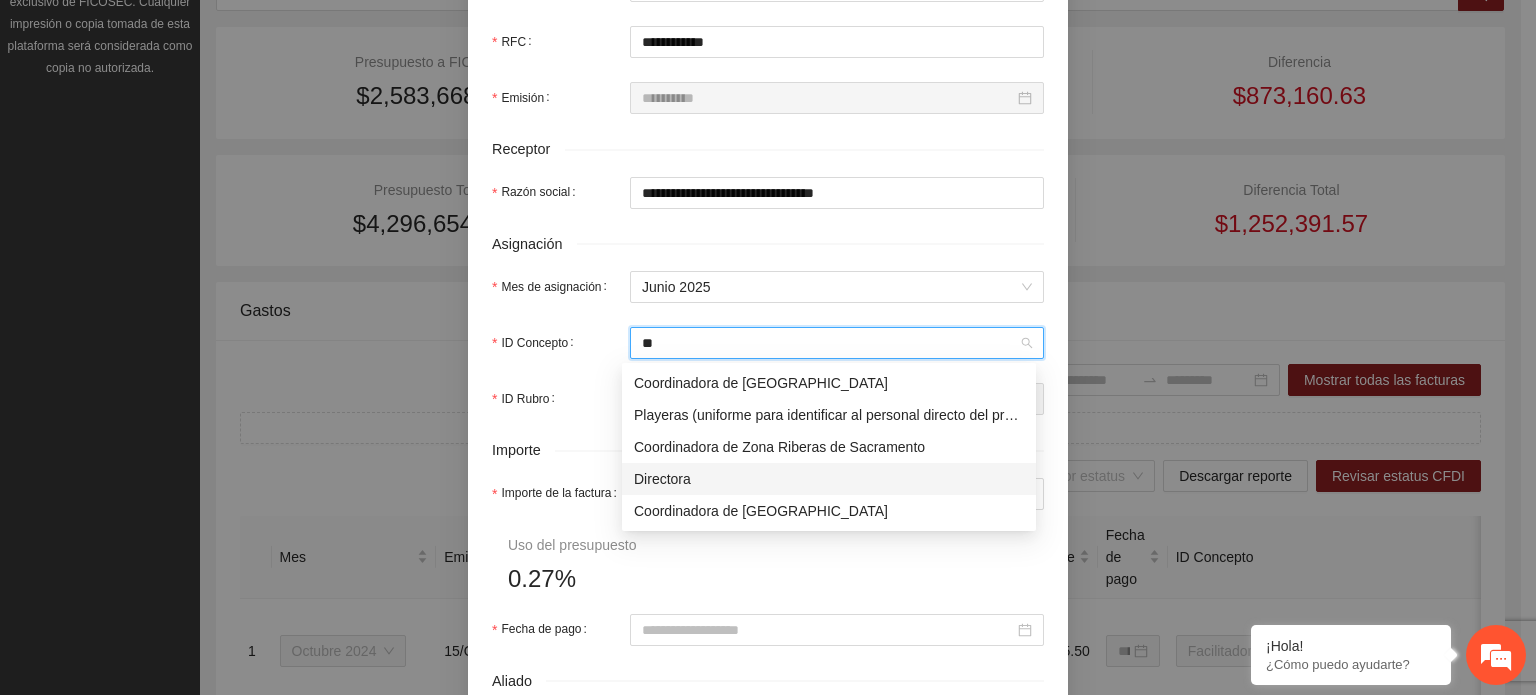 click on "Directora" at bounding box center [829, 479] 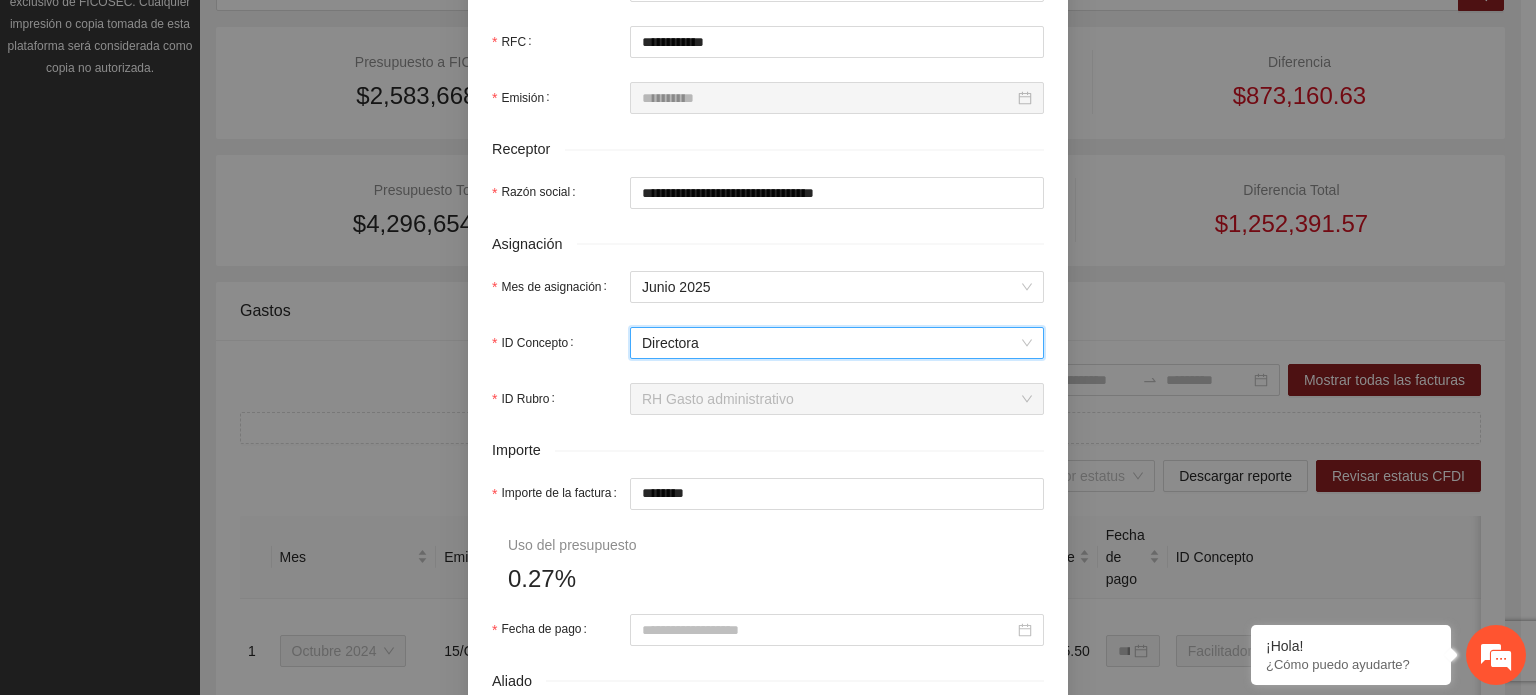 drag, startPoint x: 708, startPoint y: 505, endPoint x: 428, endPoint y: 529, distance: 281.0267 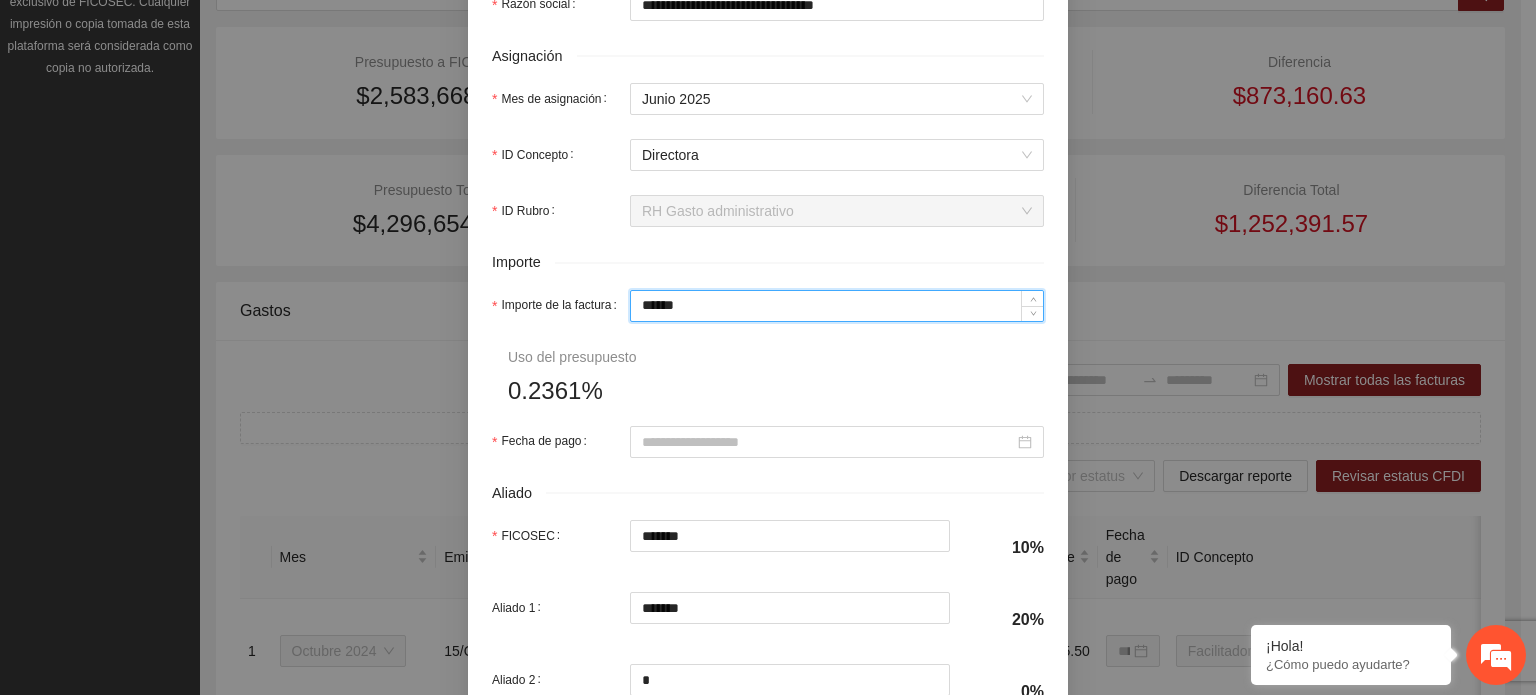 scroll, scrollTop: 800, scrollLeft: 0, axis: vertical 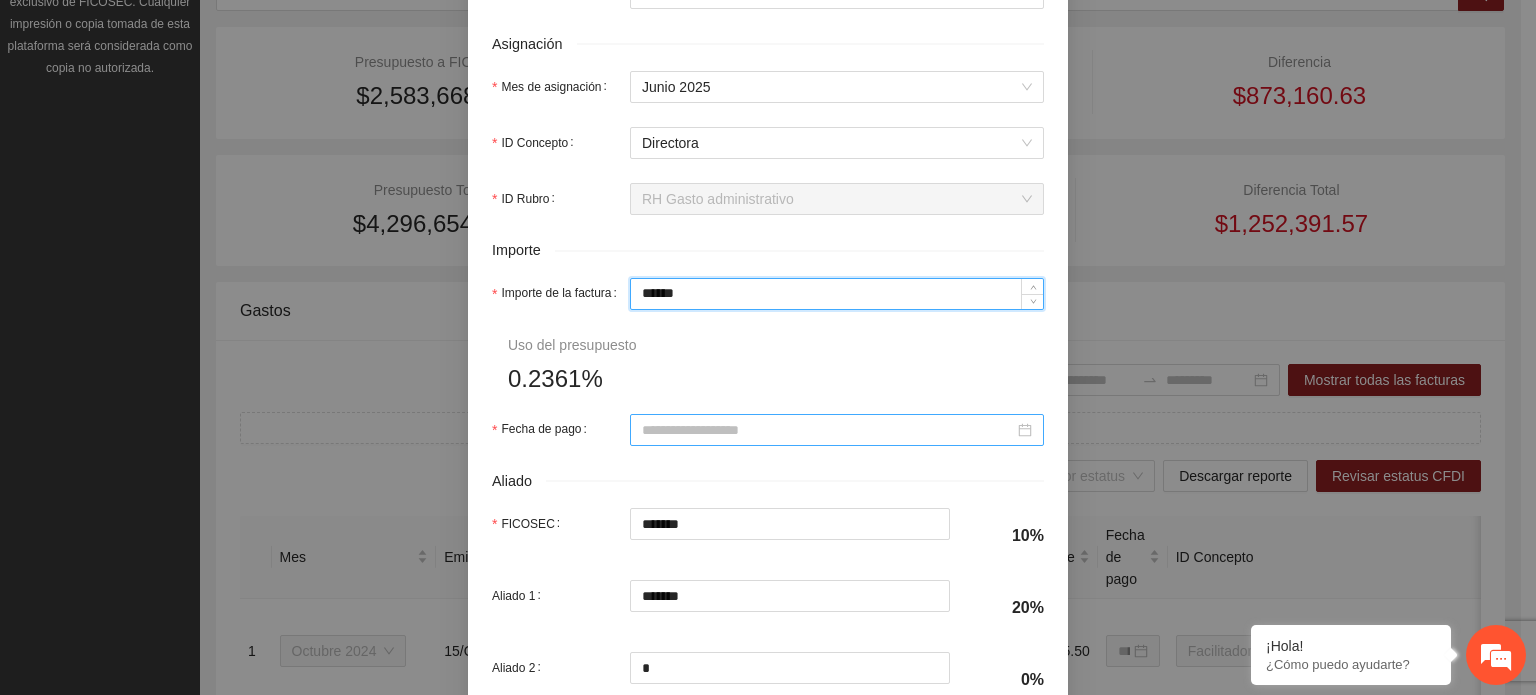 click at bounding box center (837, 430) 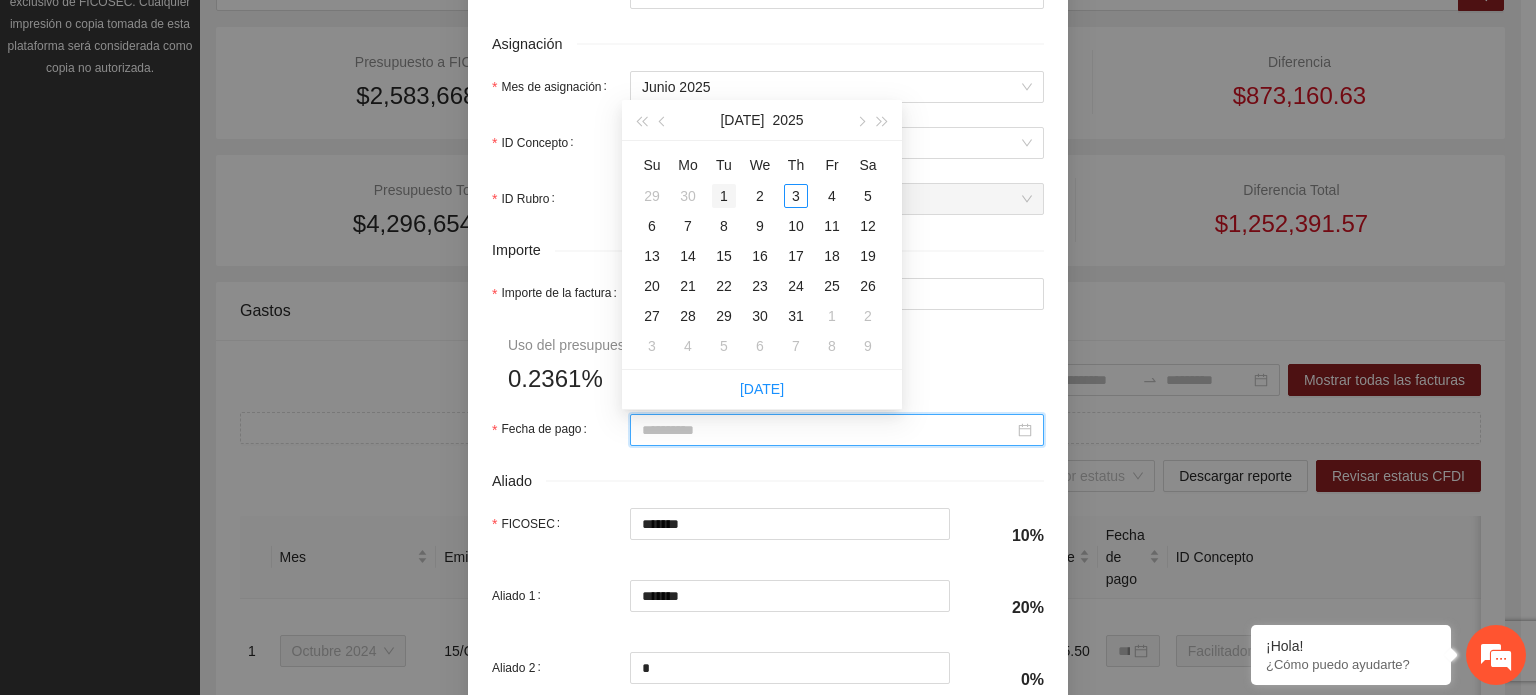 click on "1" at bounding box center [724, 196] 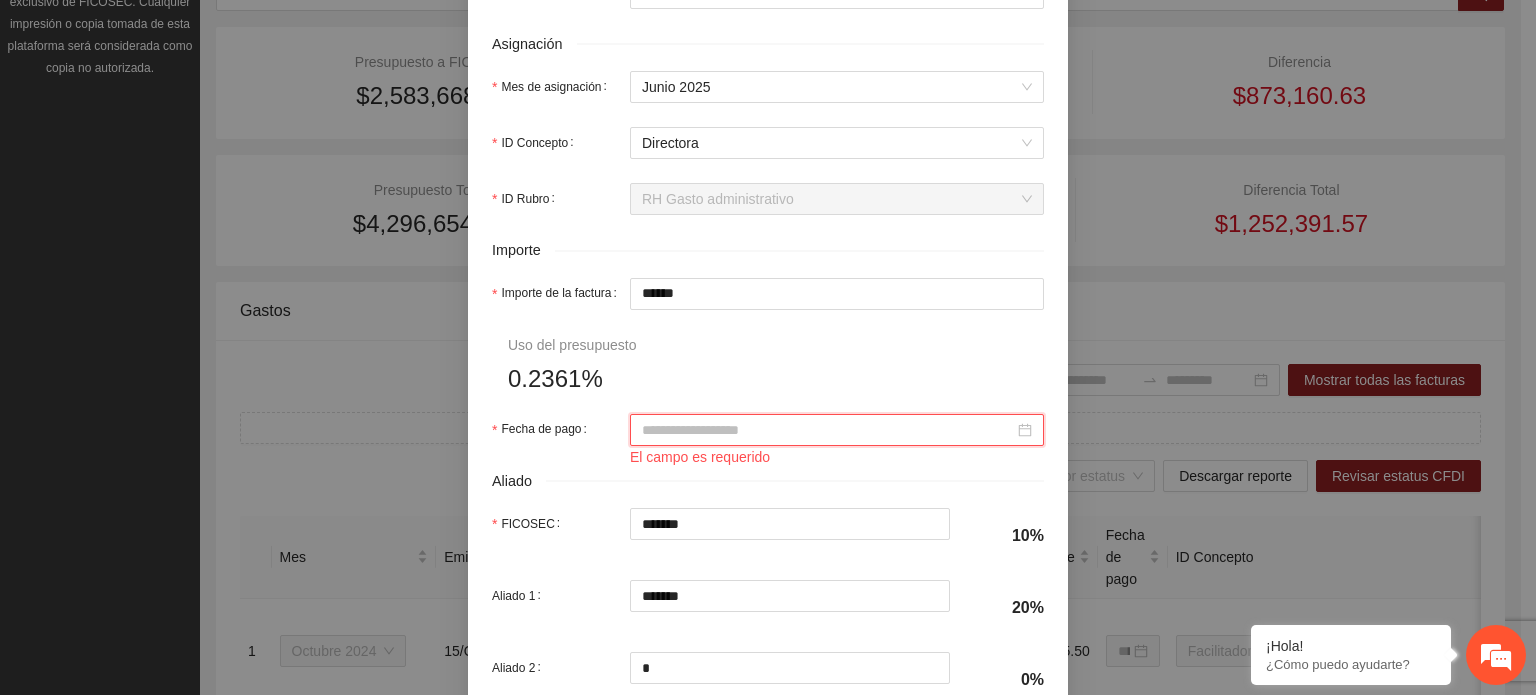 click at bounding box center (837, 430) 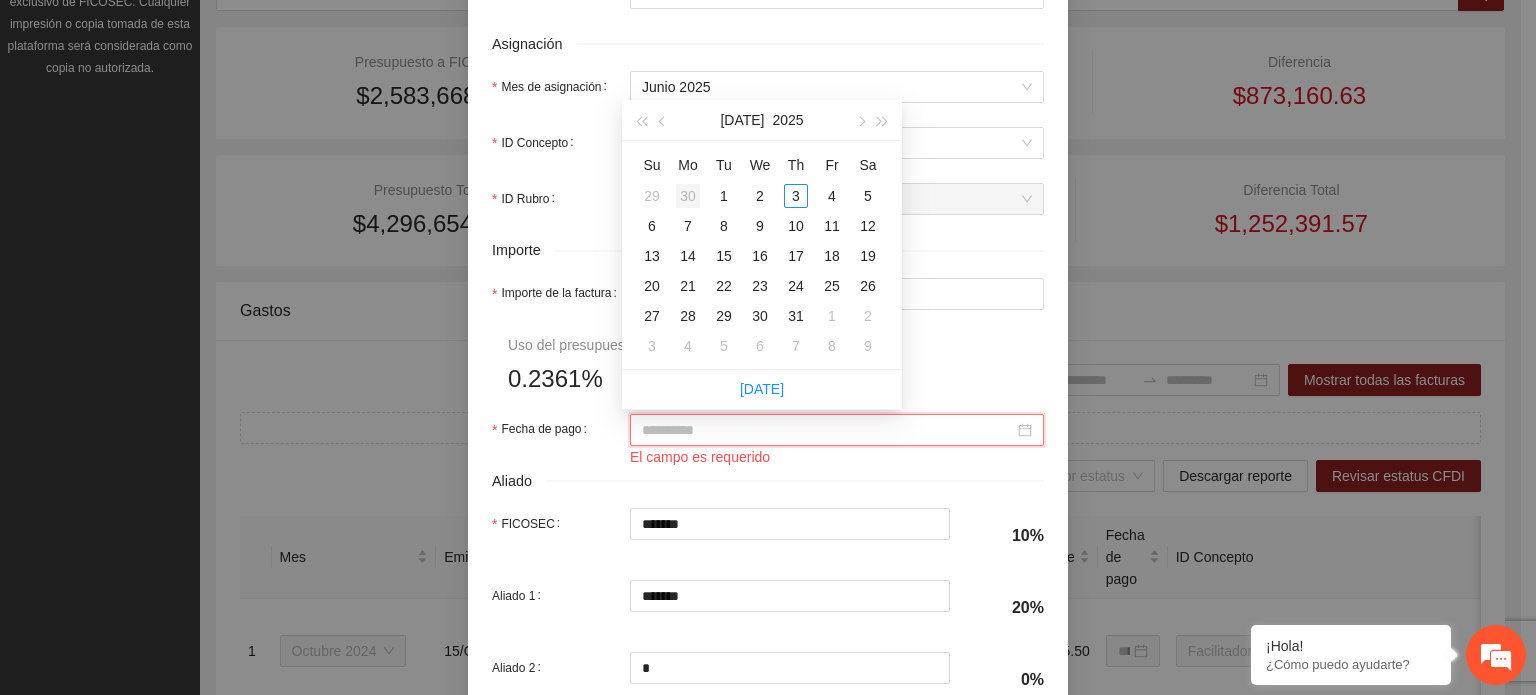 click on "30" at bounding box center (688, 196) 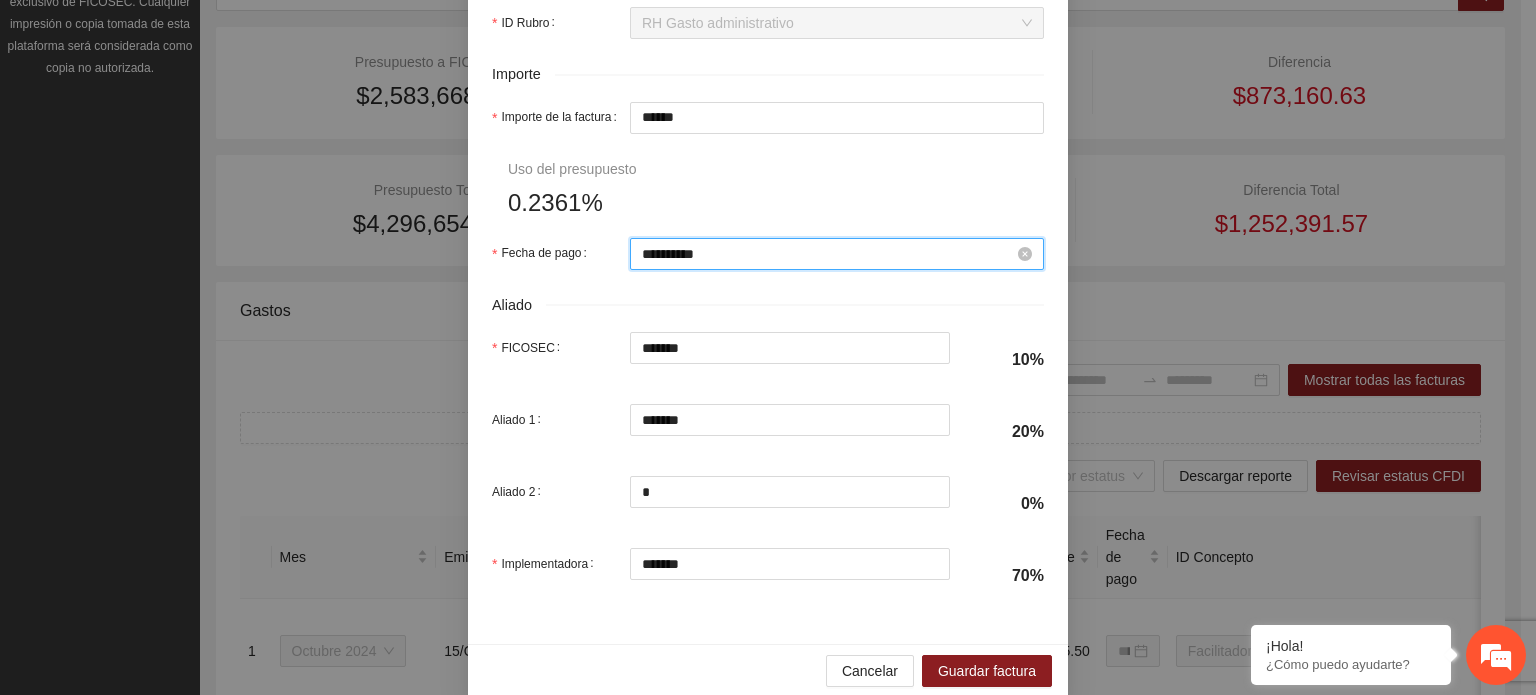 scroll, scrollTop: 1001, scrollLeft: 0, axis: vertical 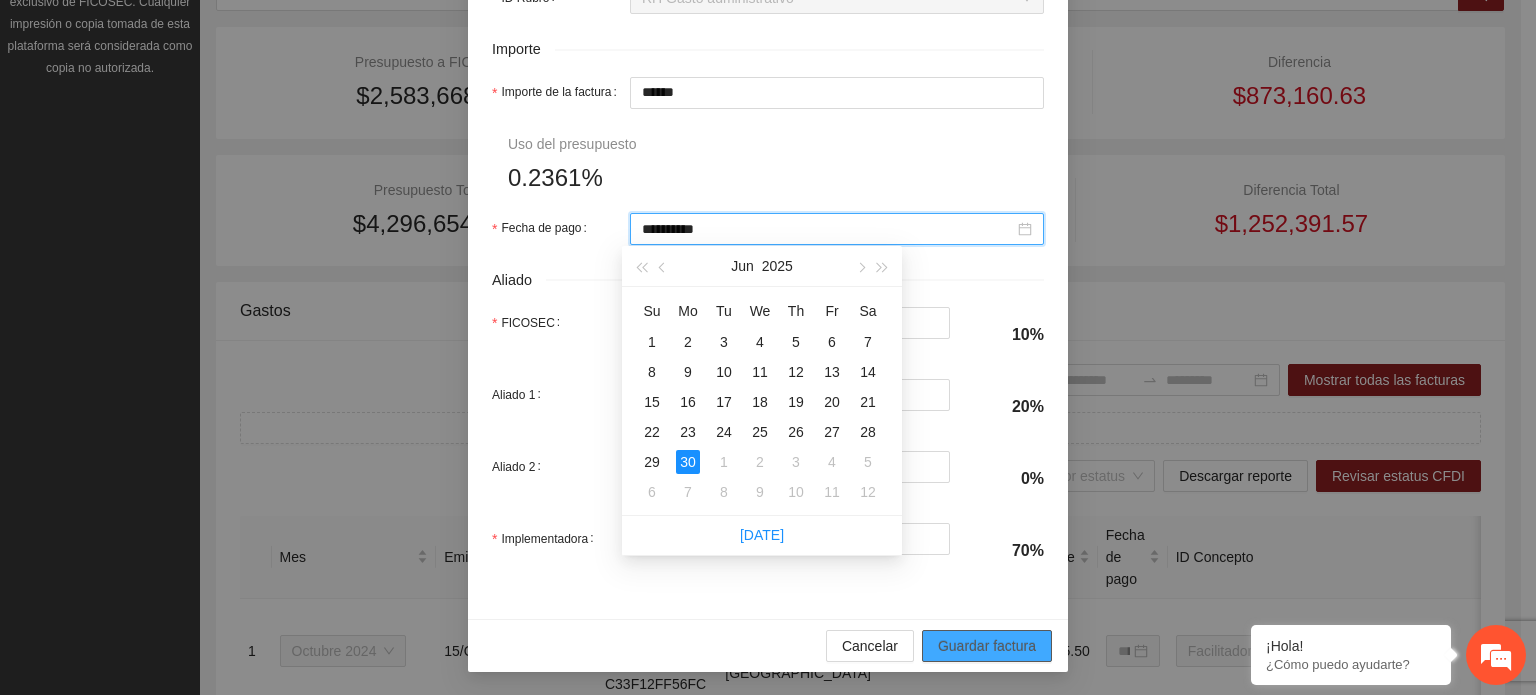 click on "Guardar factura" at bounding box center [987, 646] 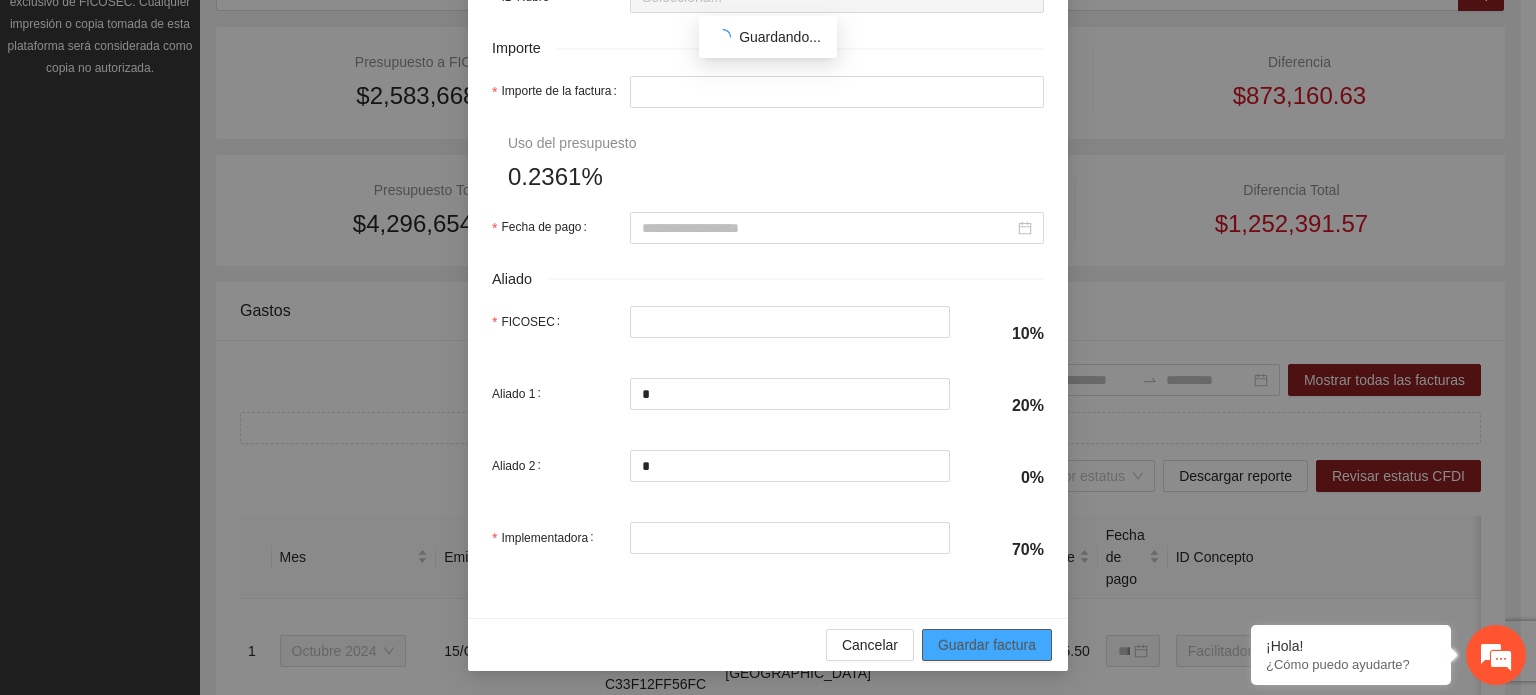 scroll, scrollTop: 941, scrollLeft: 0, axis: vertical 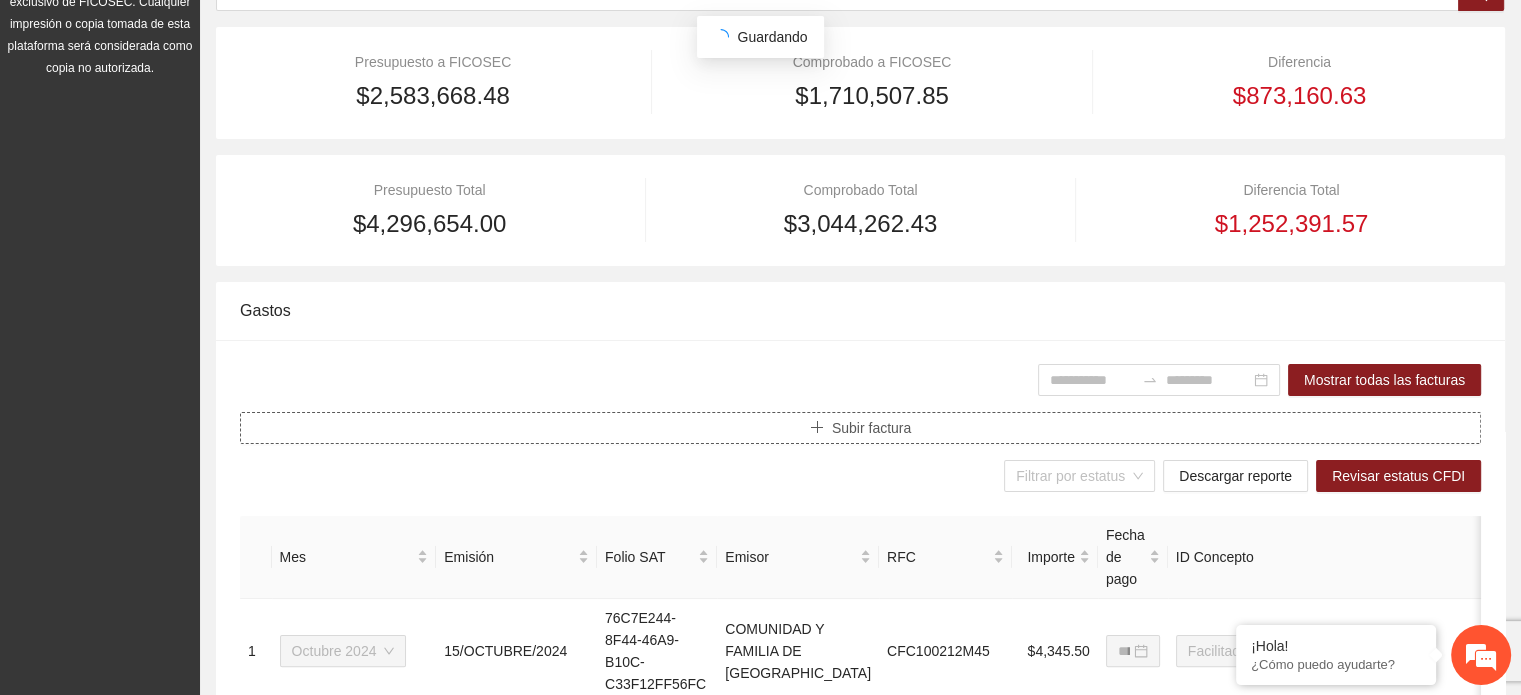 click on "Subir factura" at bounding box center (871, 428) 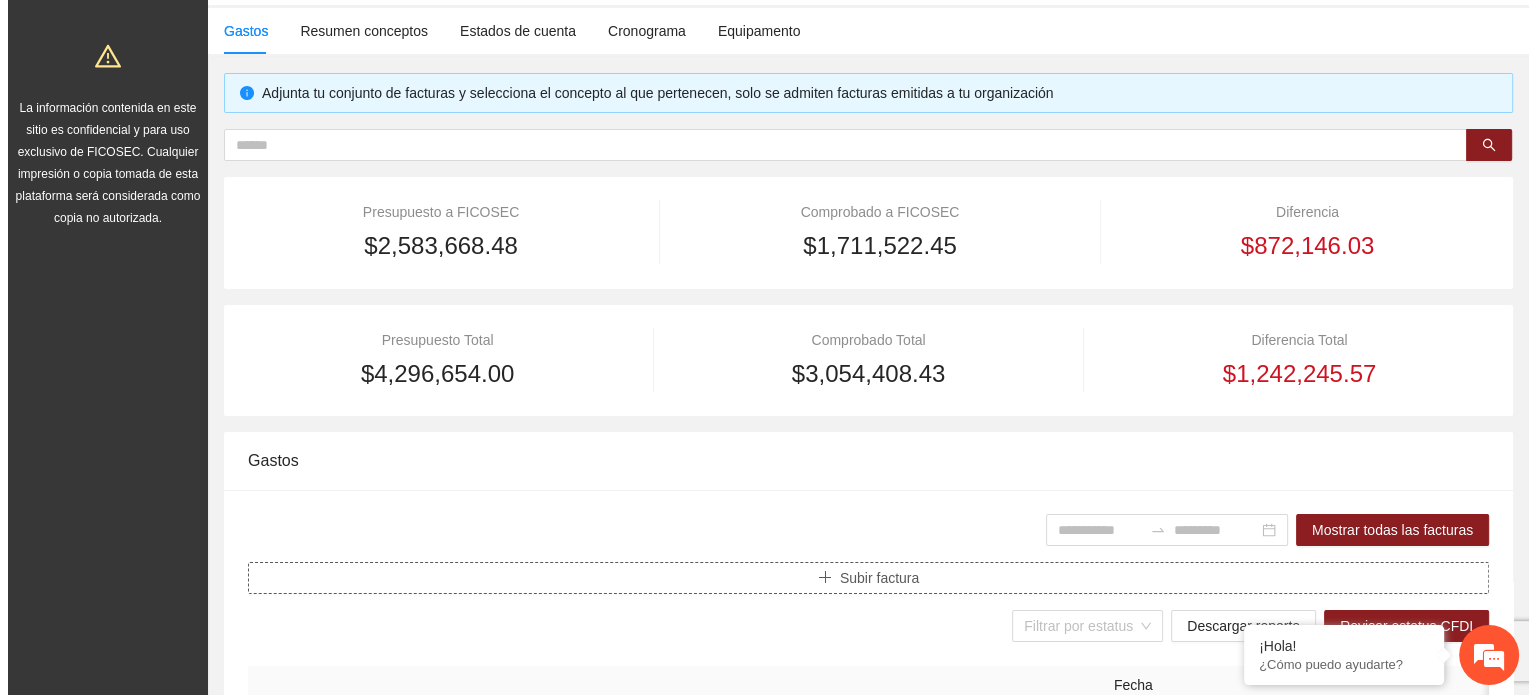 scroll, scrollTop: 300, scrollLeft: 0, axis: vertical 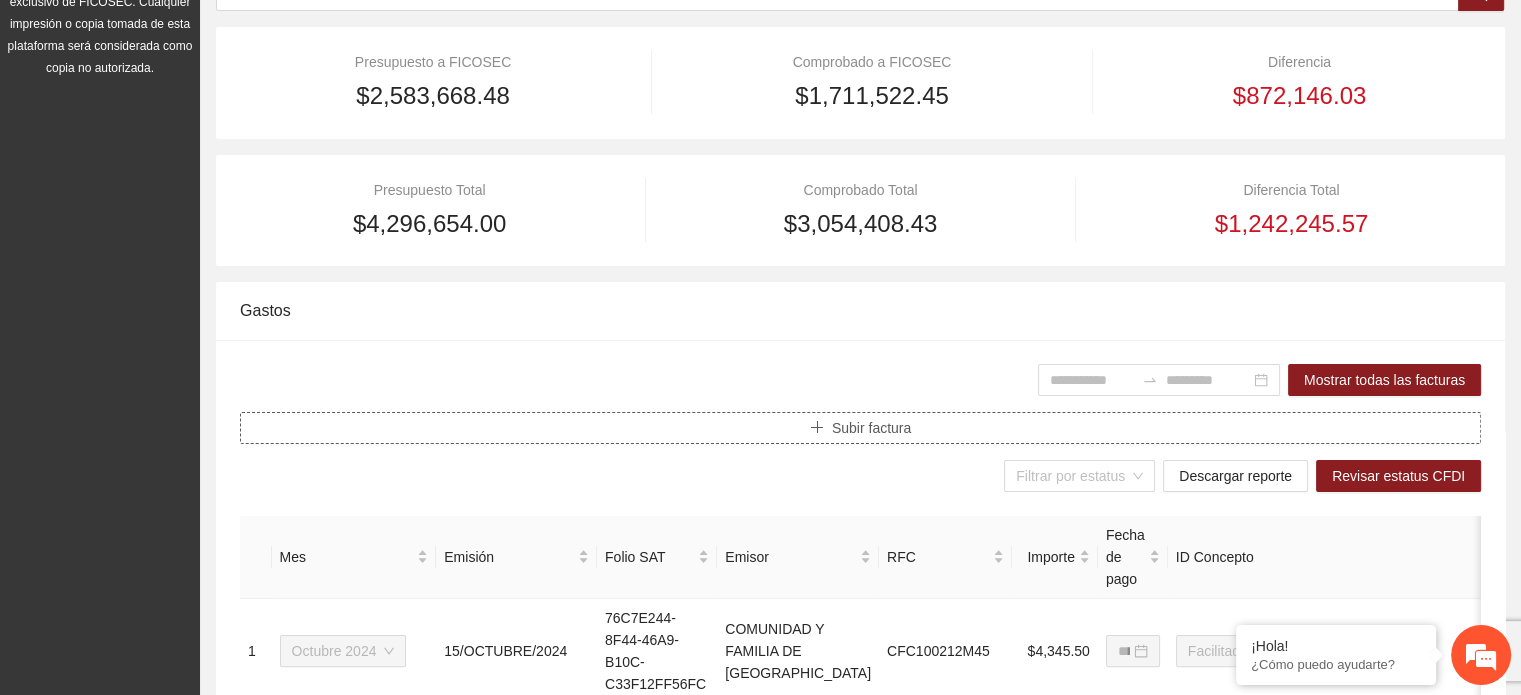click on "Subir factura" at bounding box center [871, 428] 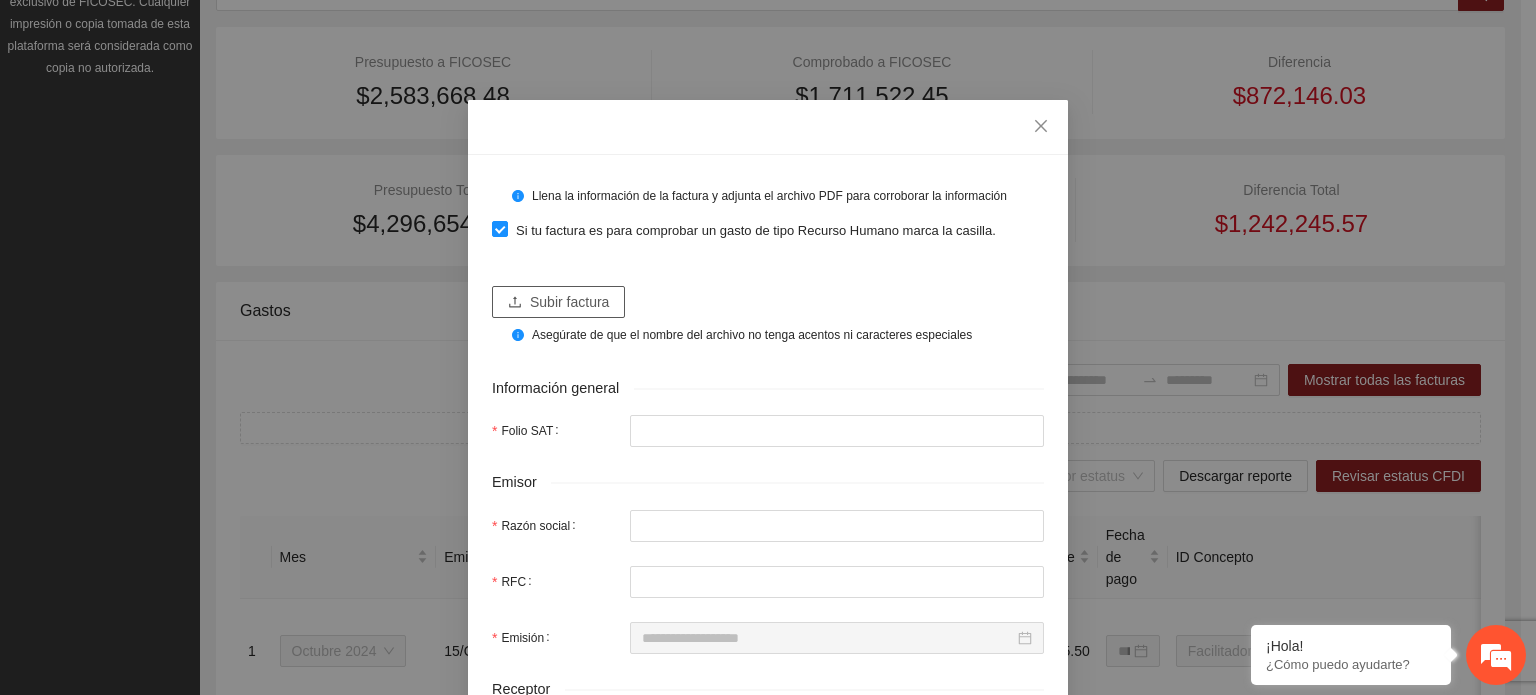 click on "Subir factura" at bounding box center [558, 302] 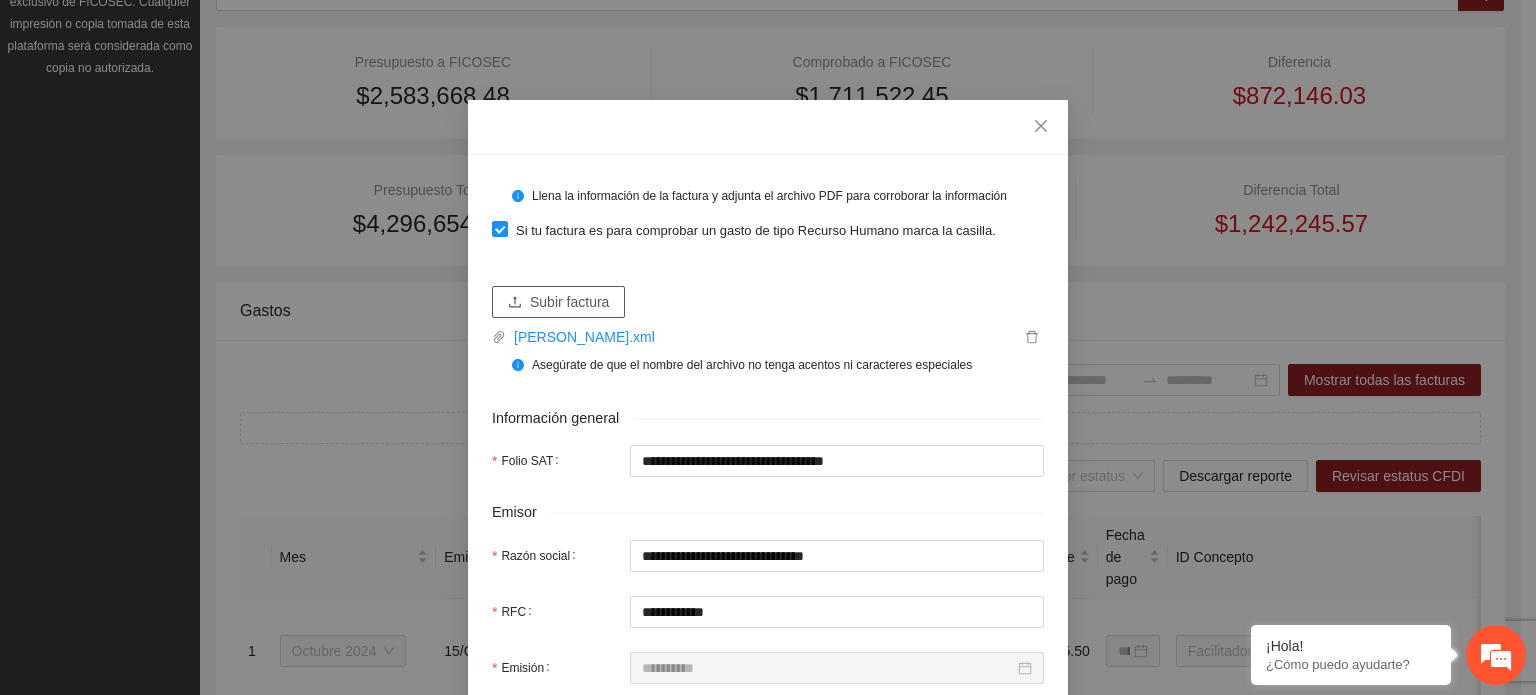 click on "Subir factura" at bounding box center [569, 302] 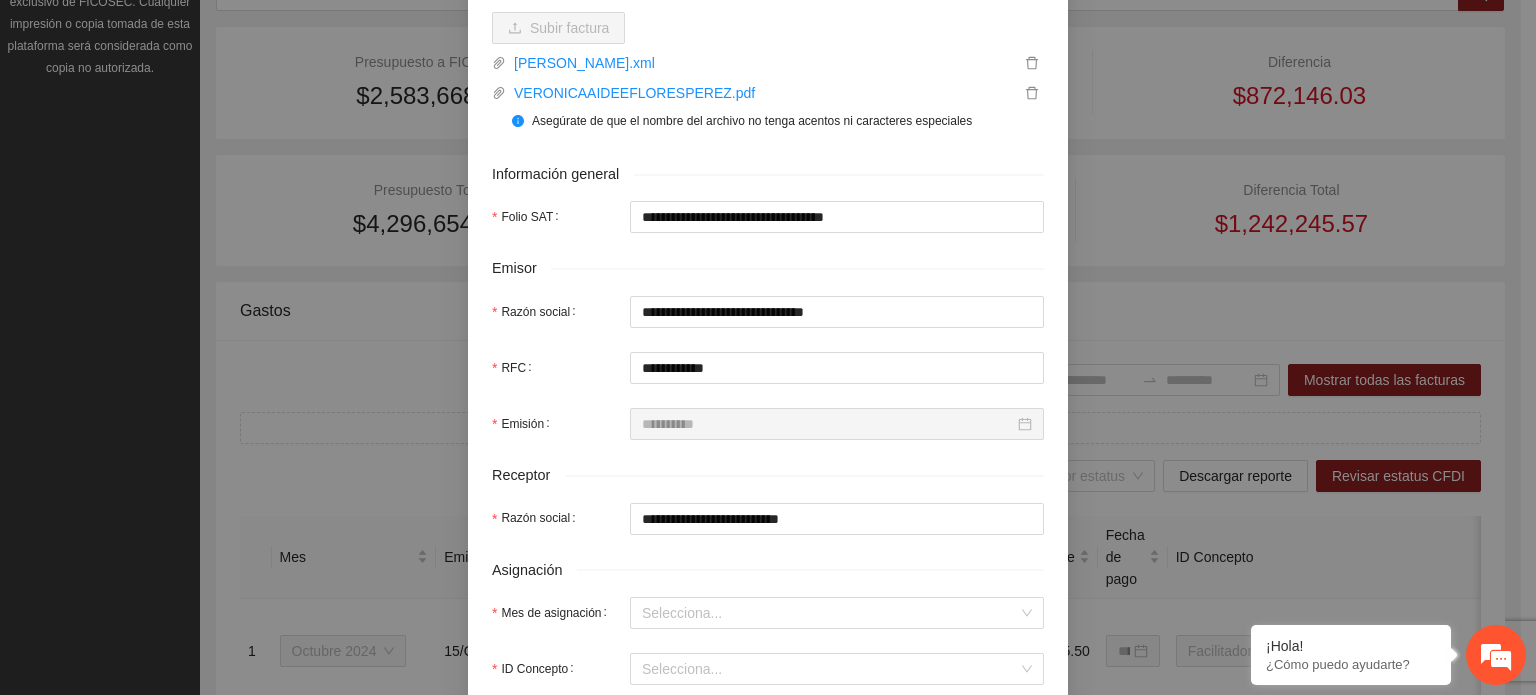 scroll, scrollTop: 300, scrollLeft: 0, axis: vertical 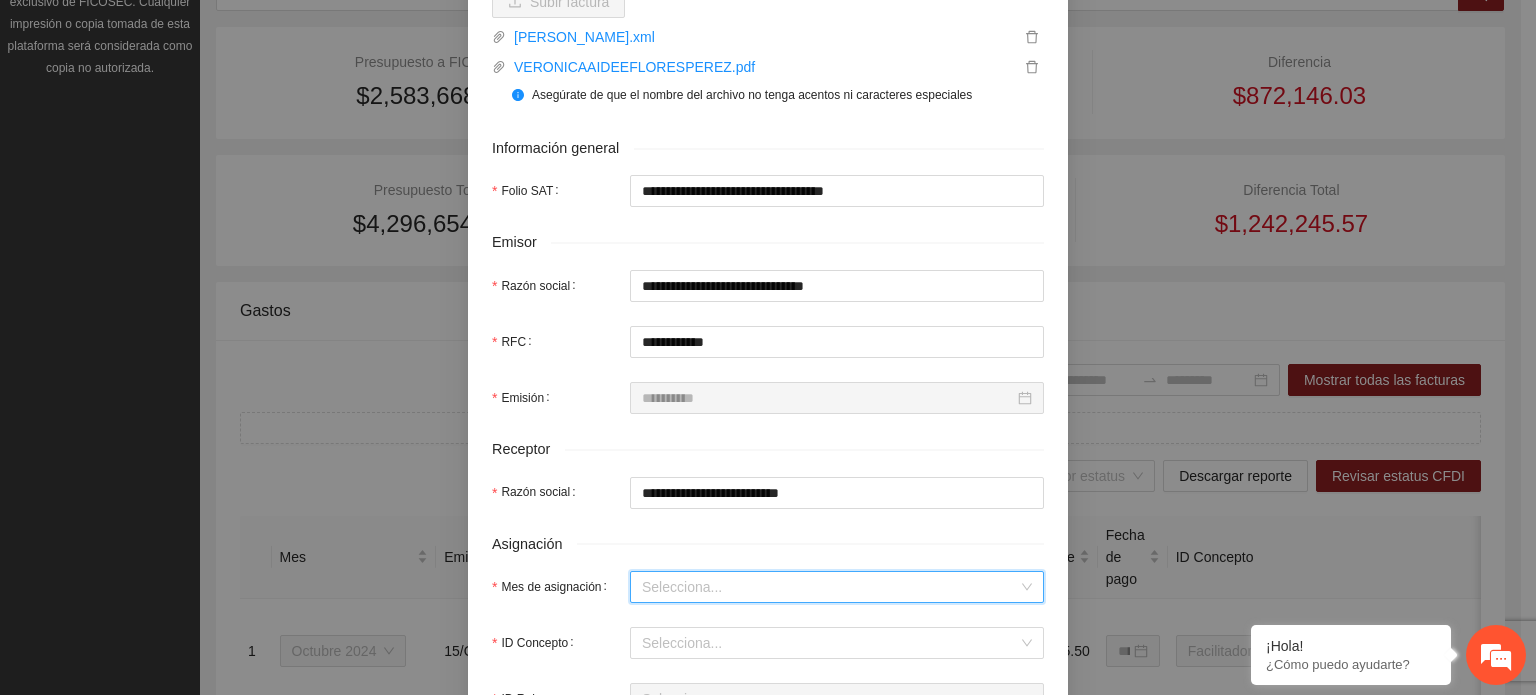 click on "Mes de asignación" at bounding box center (830, 587) 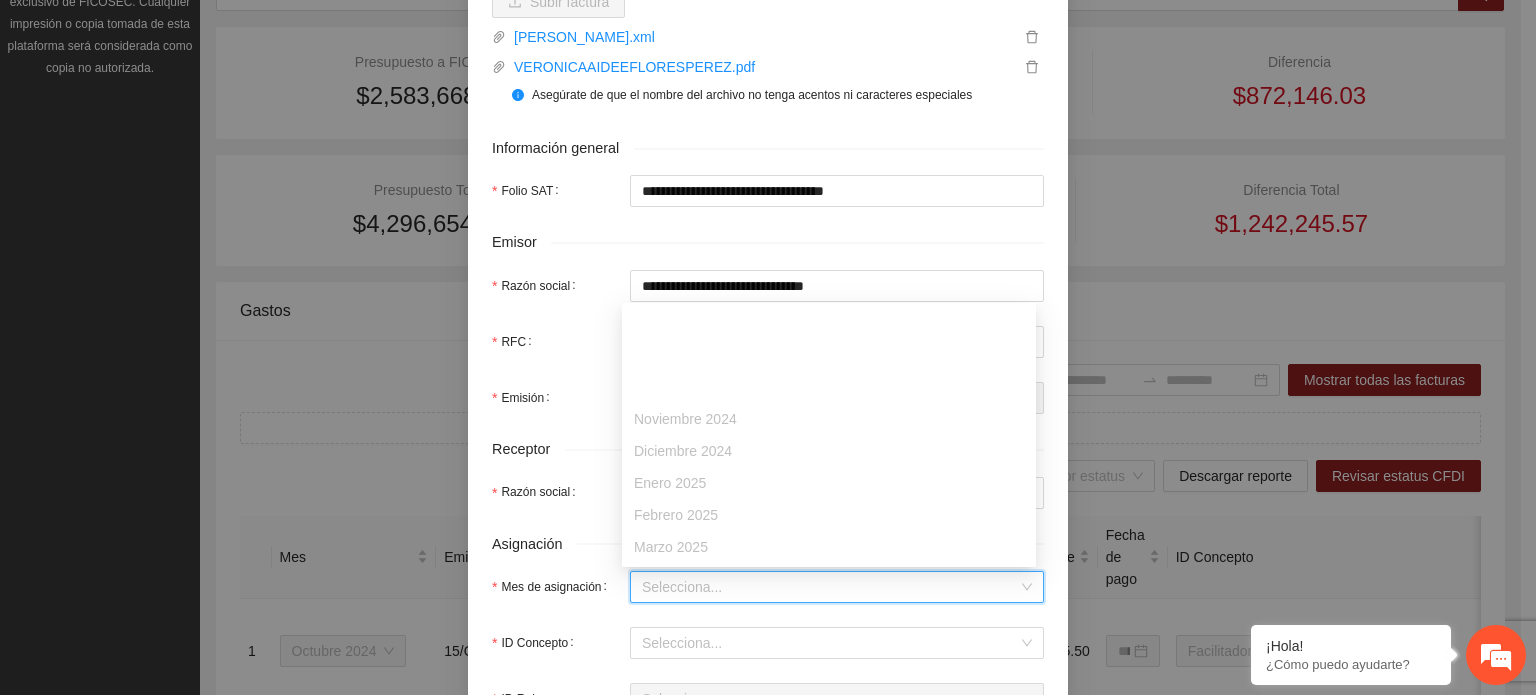 scroll, scrollTop: 128, scrollLeft: 0, axis: vertical 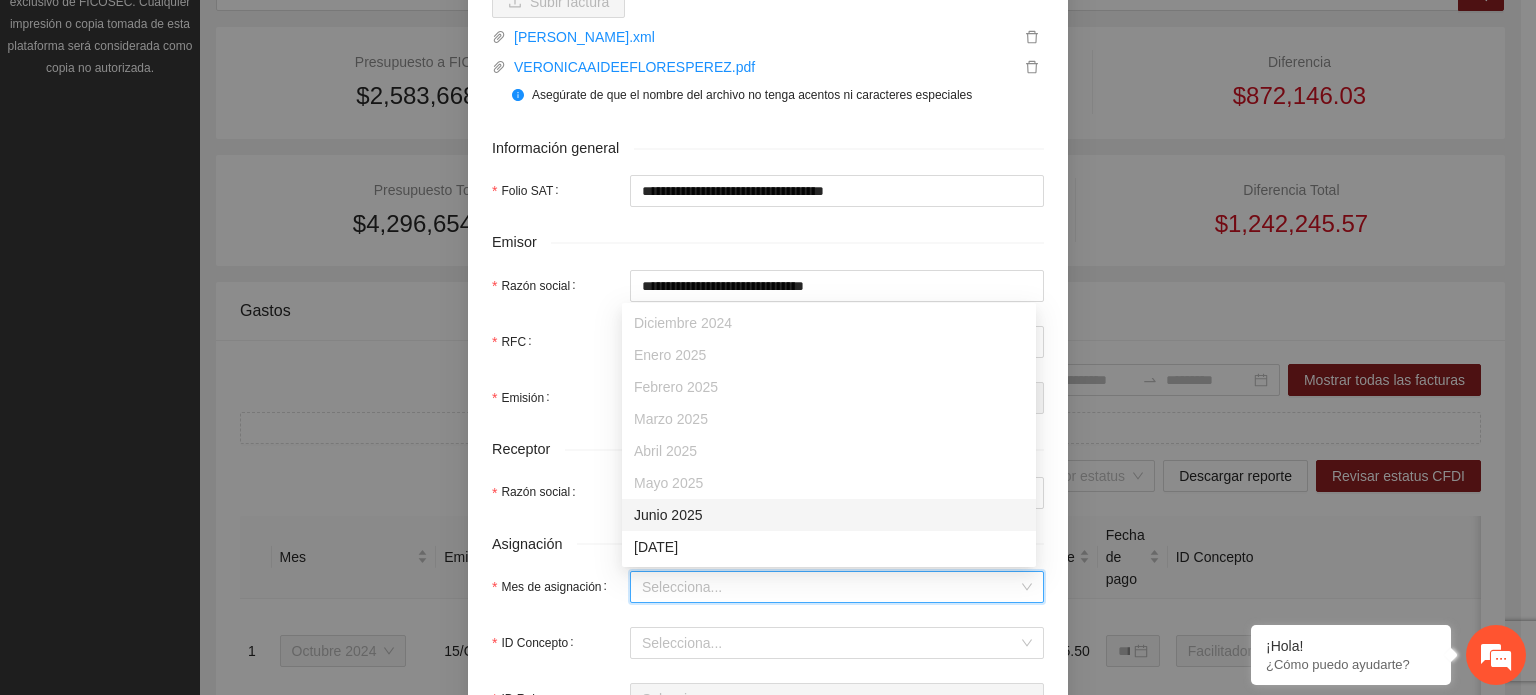 click on "Junio 2025" at bounding box center (829, 515) 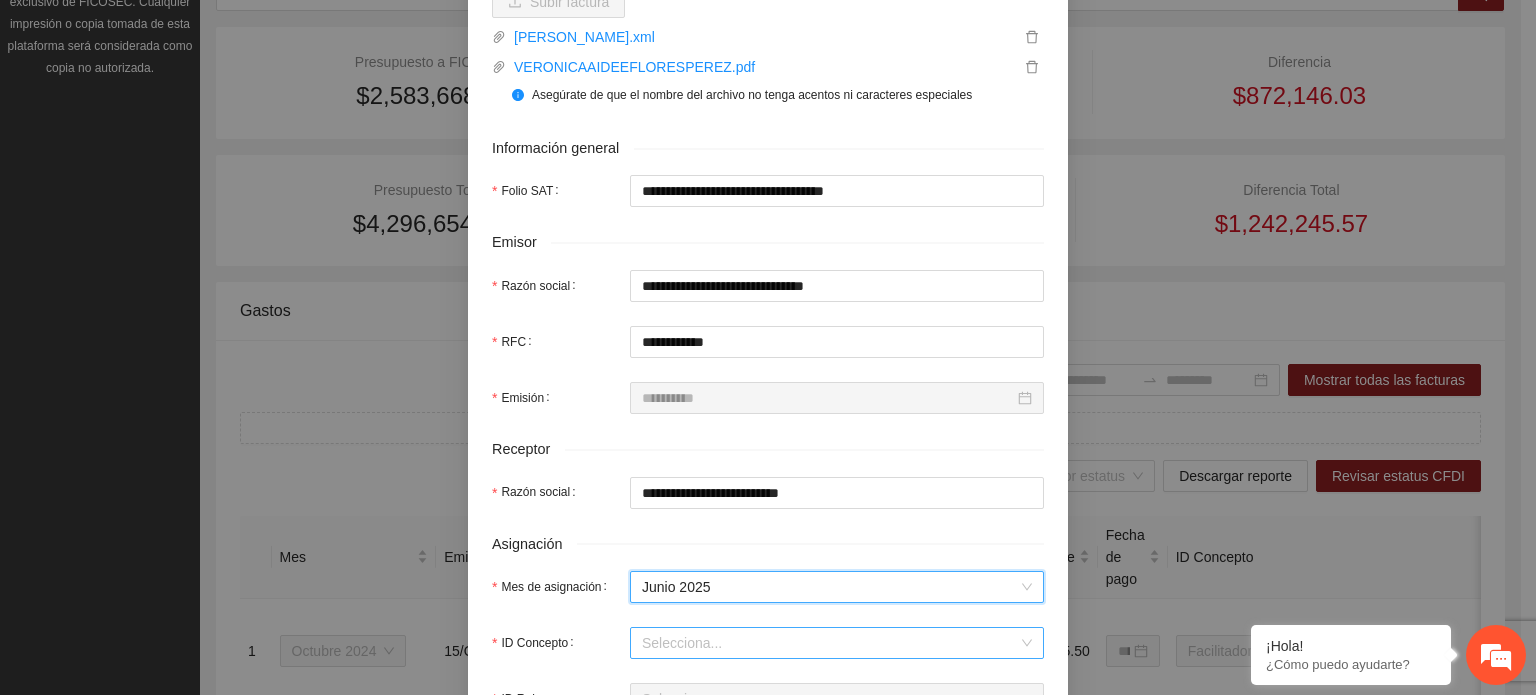 click on "ID Concepto" at bounding box center [830, 643] 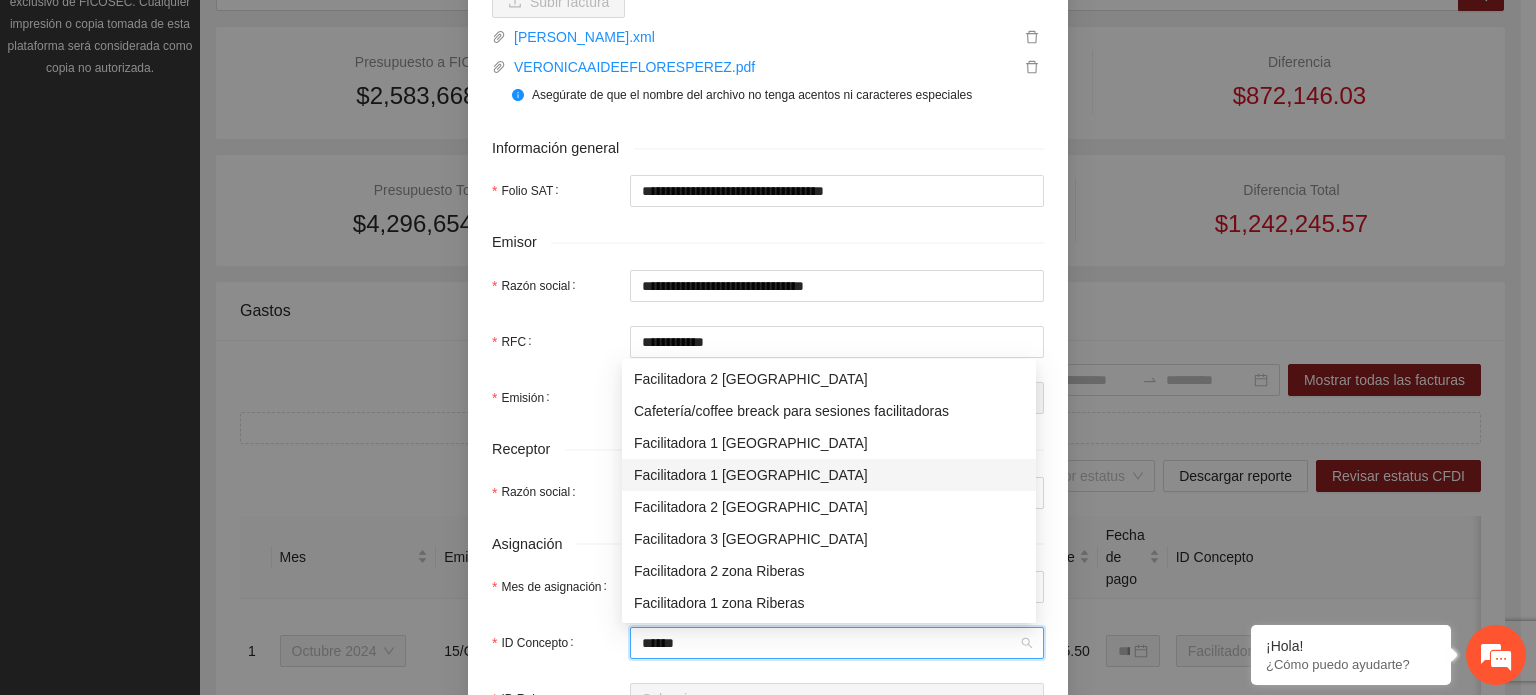 click on "Facilitadora 1 [GEOGRAPHIC_DATA]" at bounding box center [829, 475] 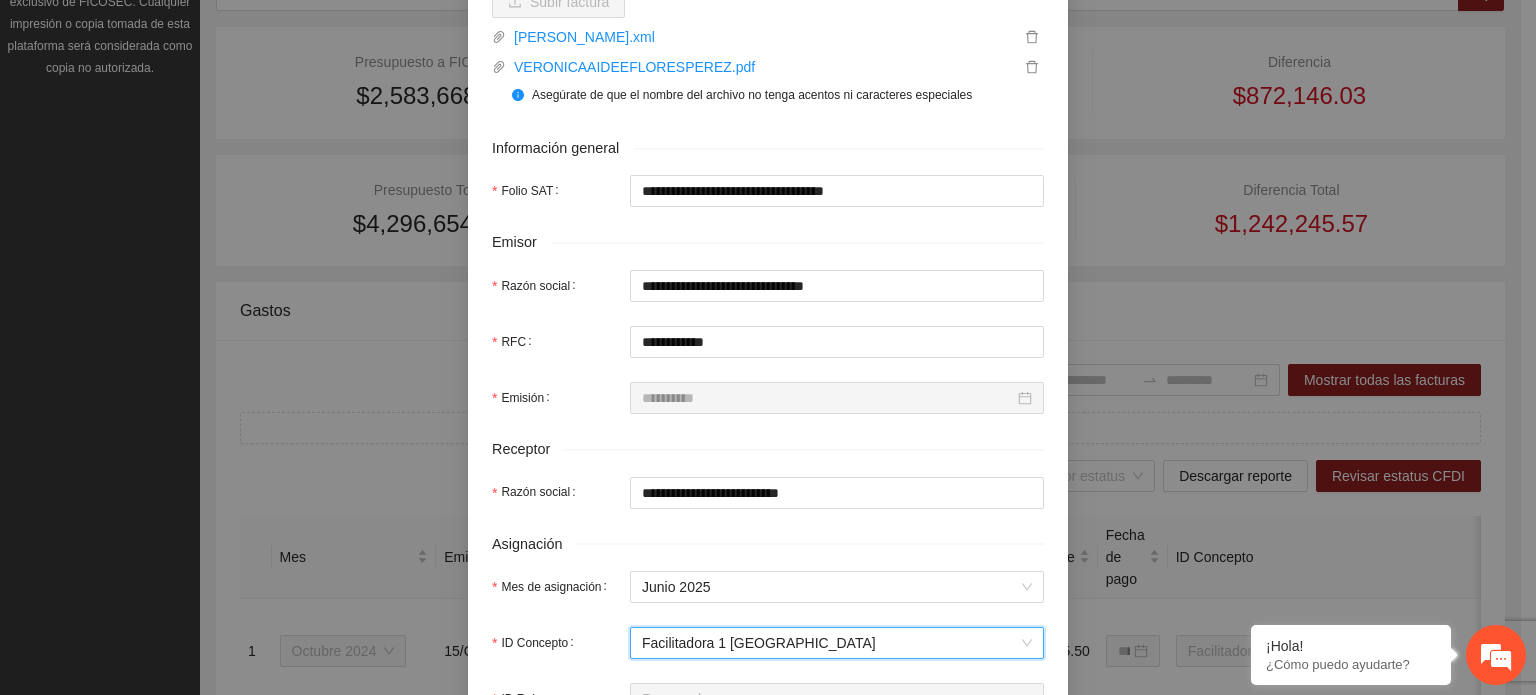 scroll, scrollTop: 600, scrollLeft: 0, axis: vertical 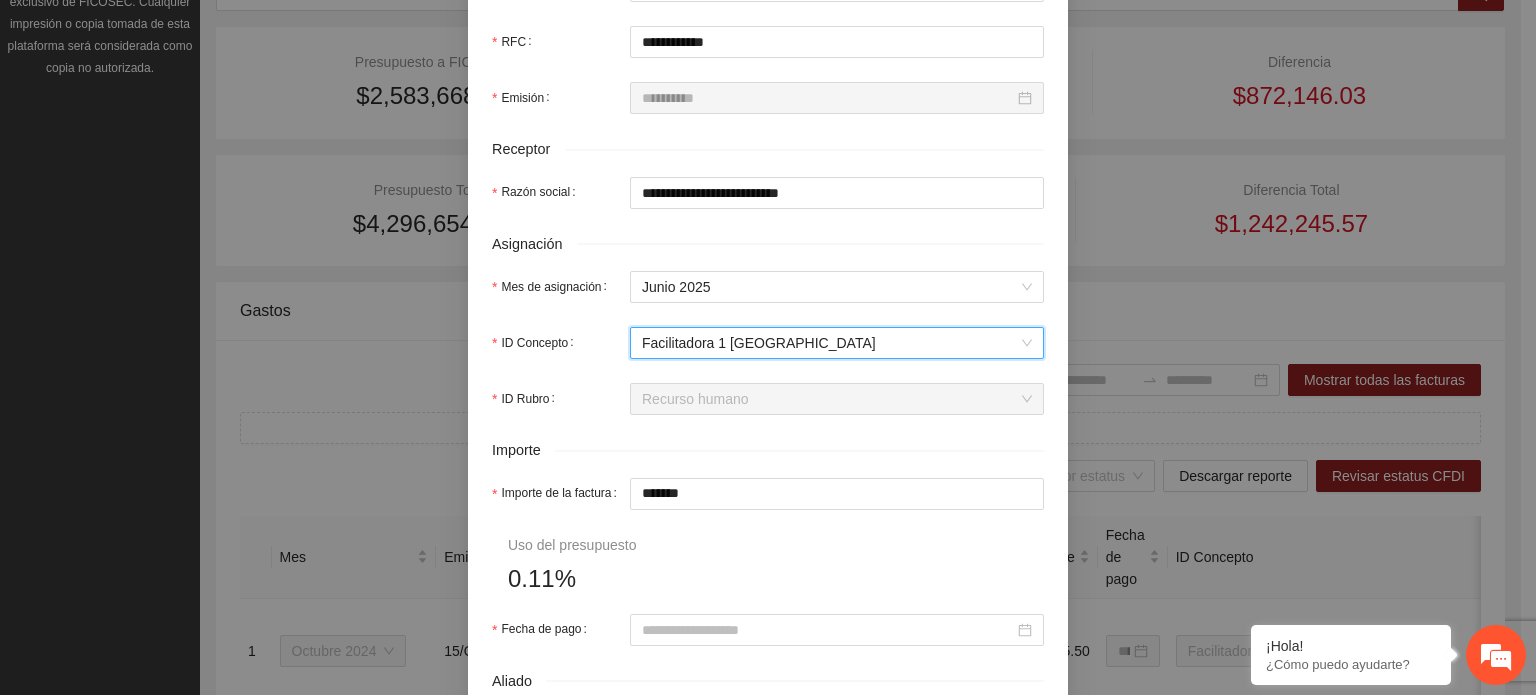 drag, startPoint x: 701, startPoint y: 494, endPoint x: 338, endPoint y: 530, distance: 364.78076 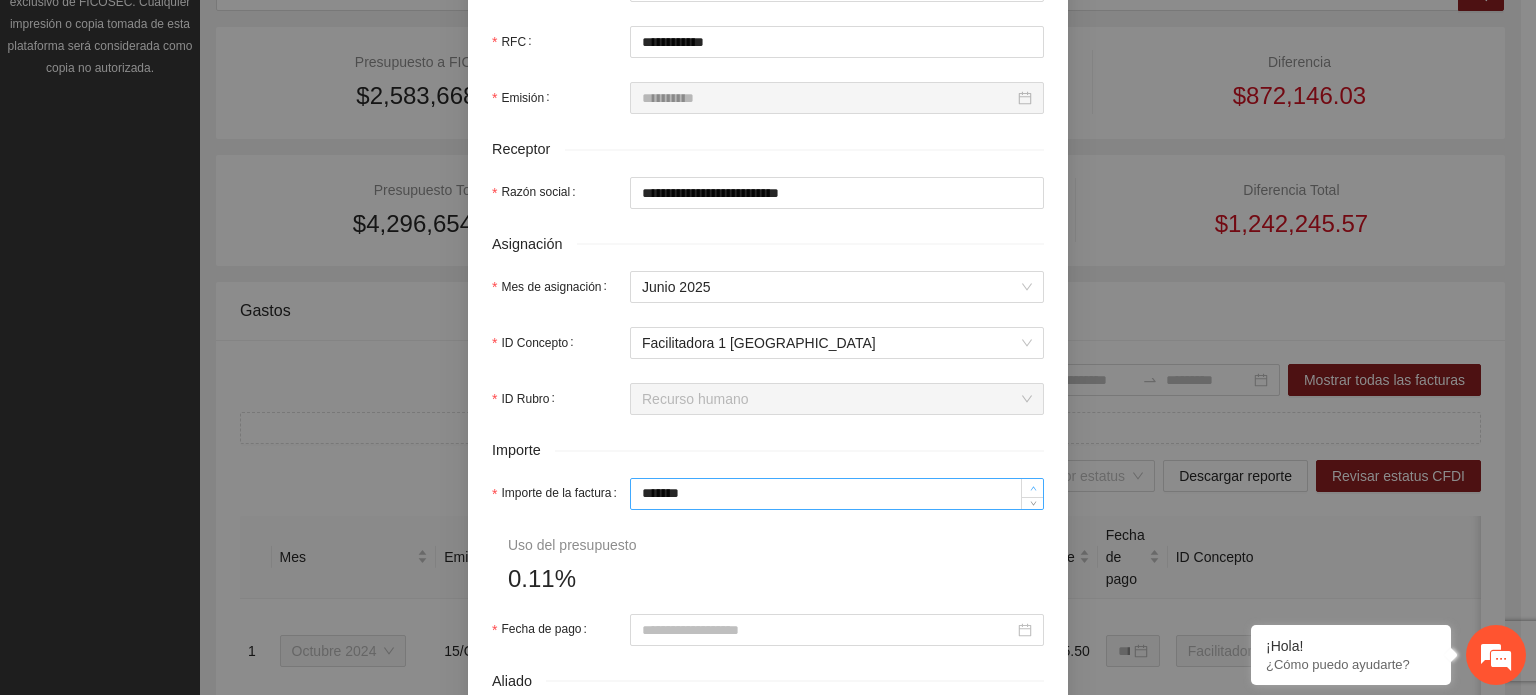 scroll, scrollTop: 700, scrollLeft: 0, axis: vertical 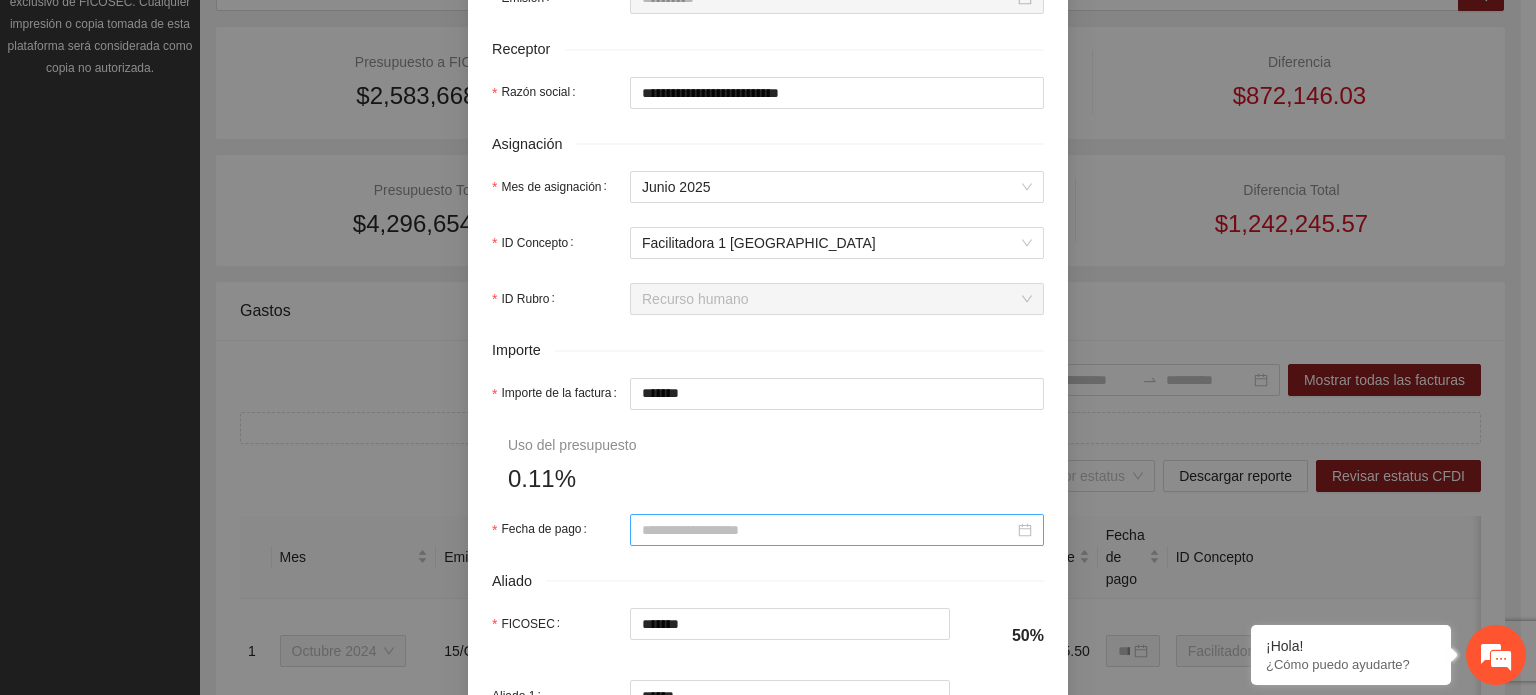 click on "Fecha de pago" at bounding box center (828, 530) 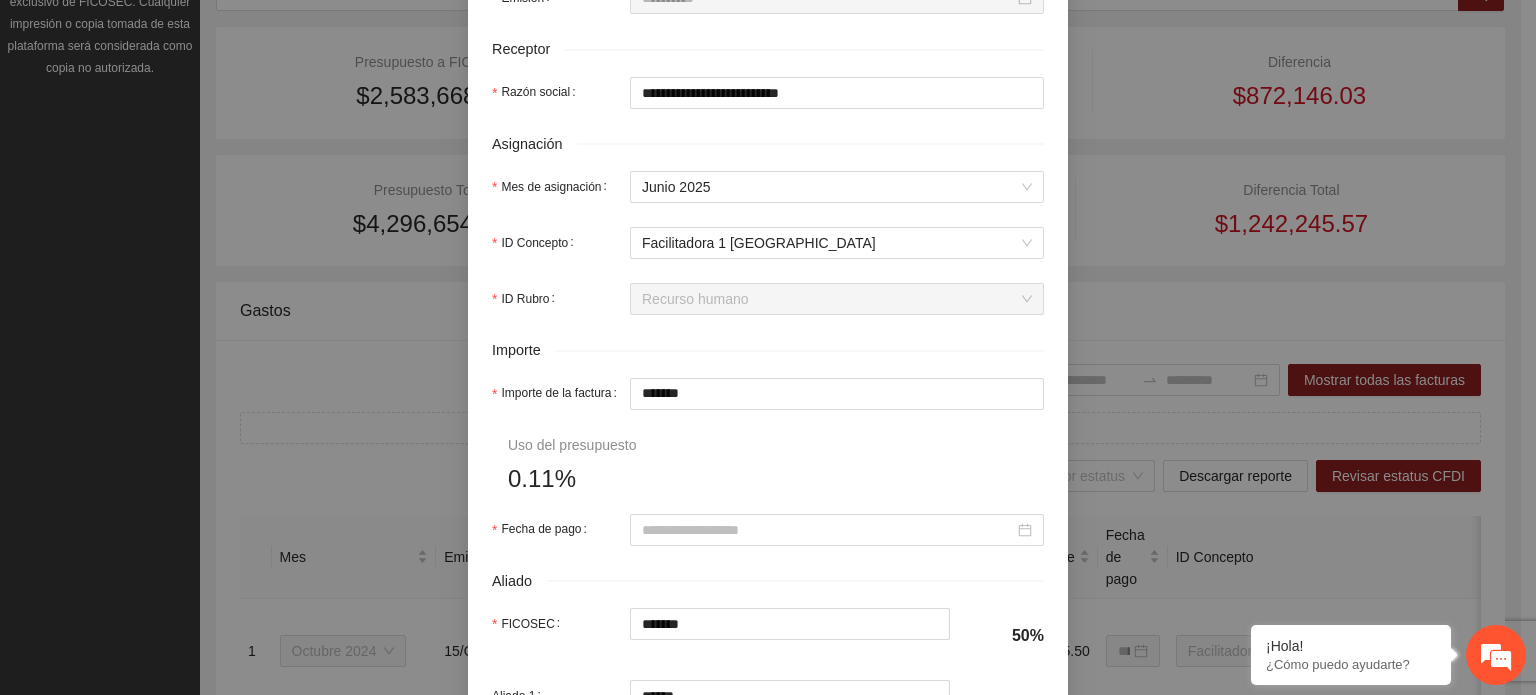 click on "**********" at bounding box center [768, 179] 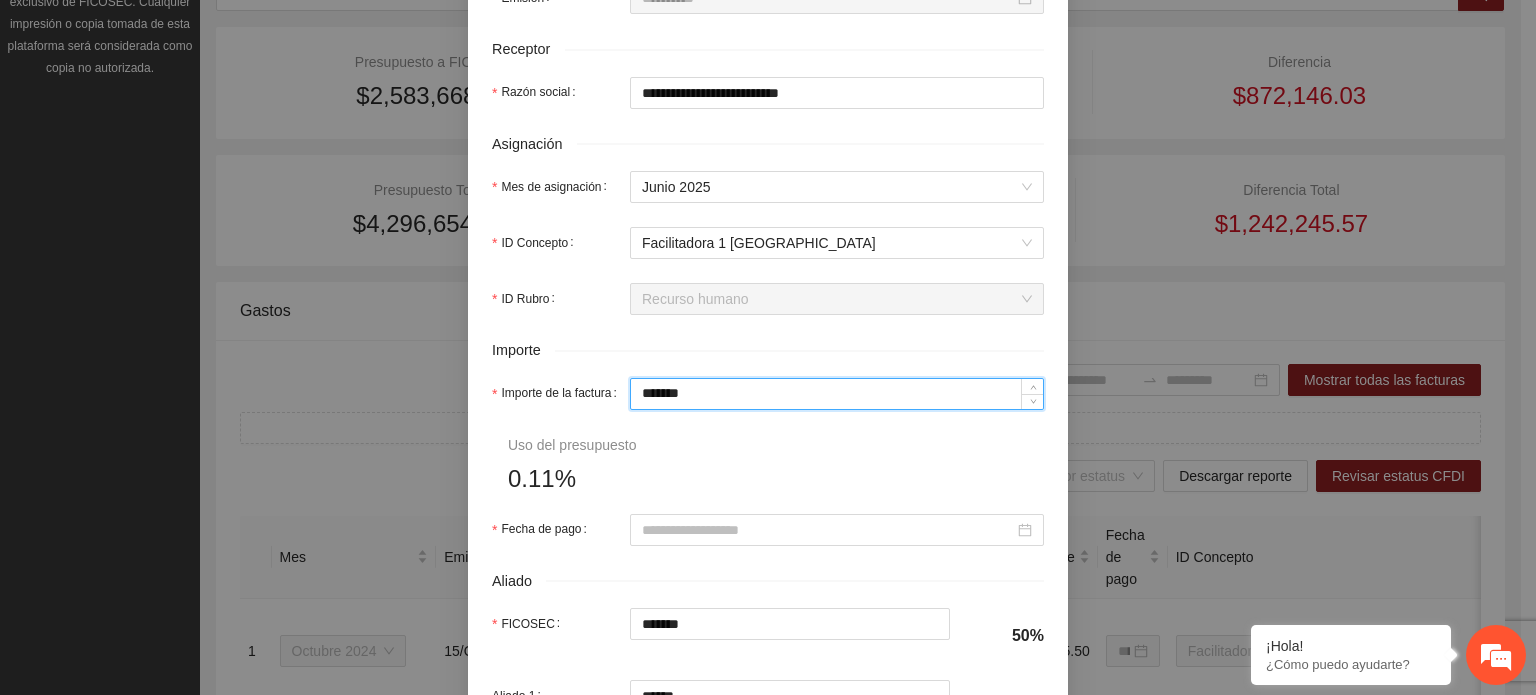 drag, startPoint x: 694, startPoint y: 399, endPoint x: 311, endPoint y: 361, distance: 384.8805 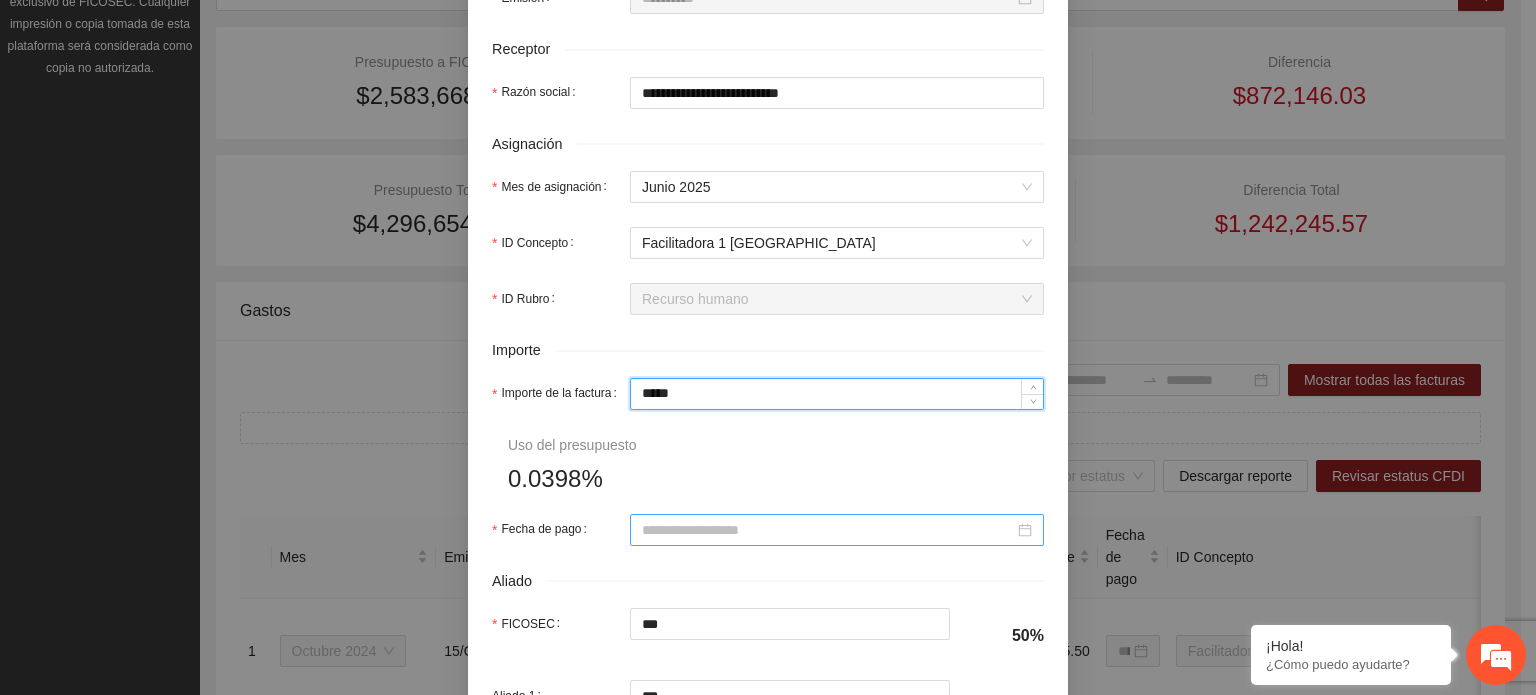 click at bounding box center [837, 530] 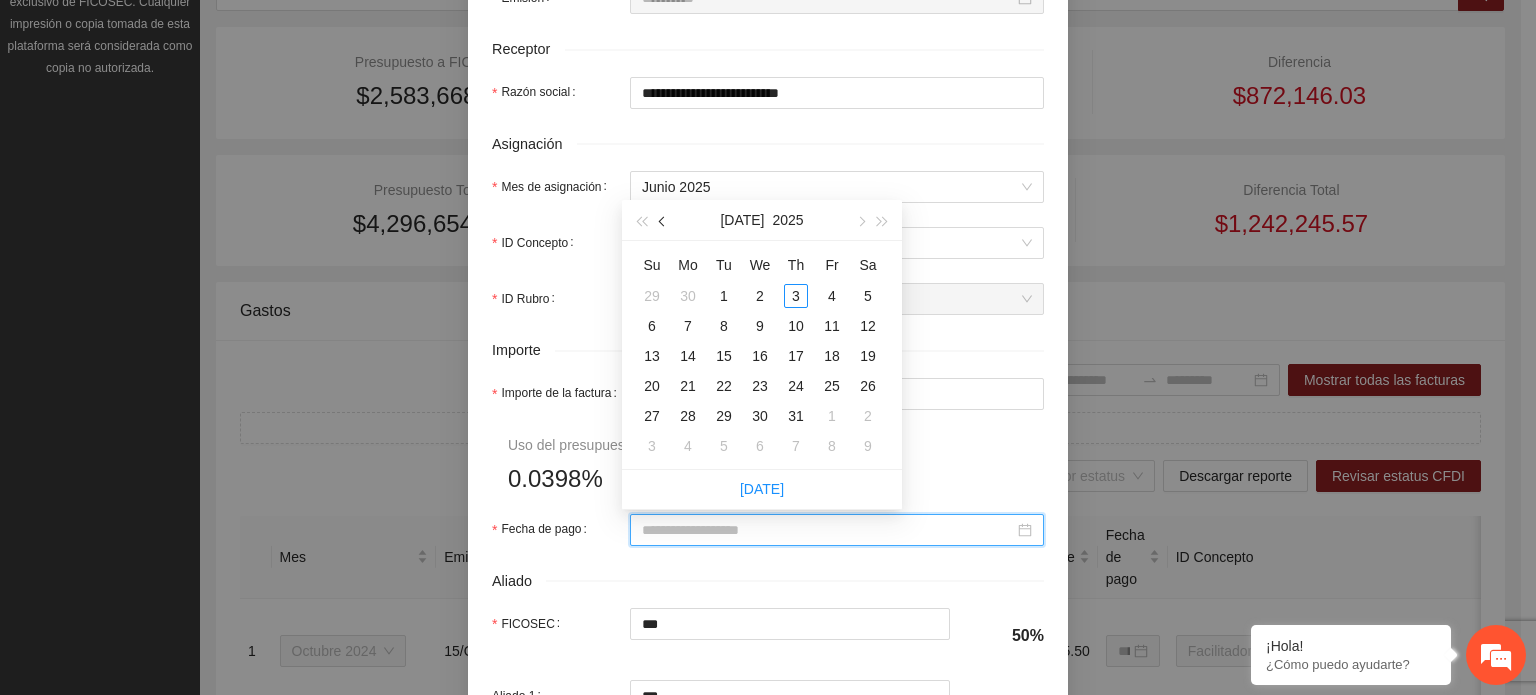 click at bounding box center (663, 220) 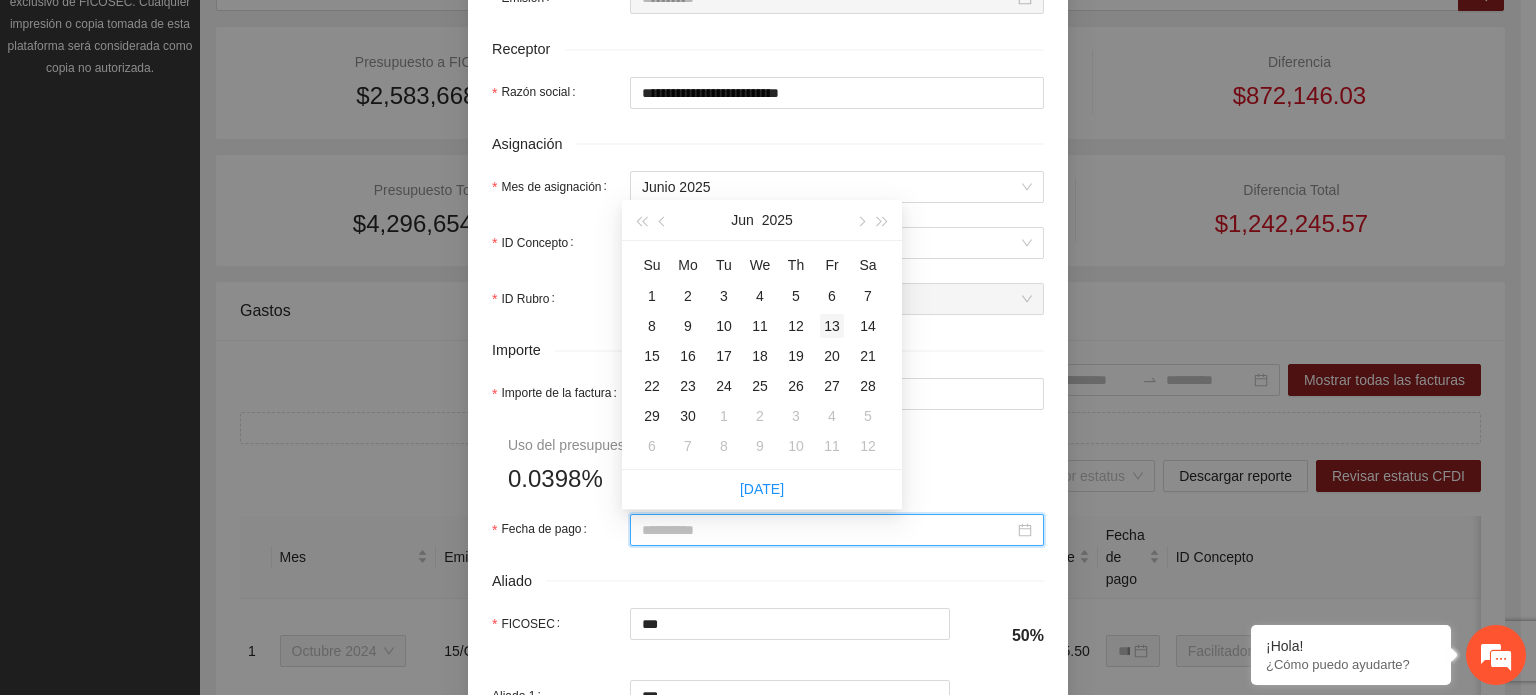 click on "13" at bounding box center [832, 326] 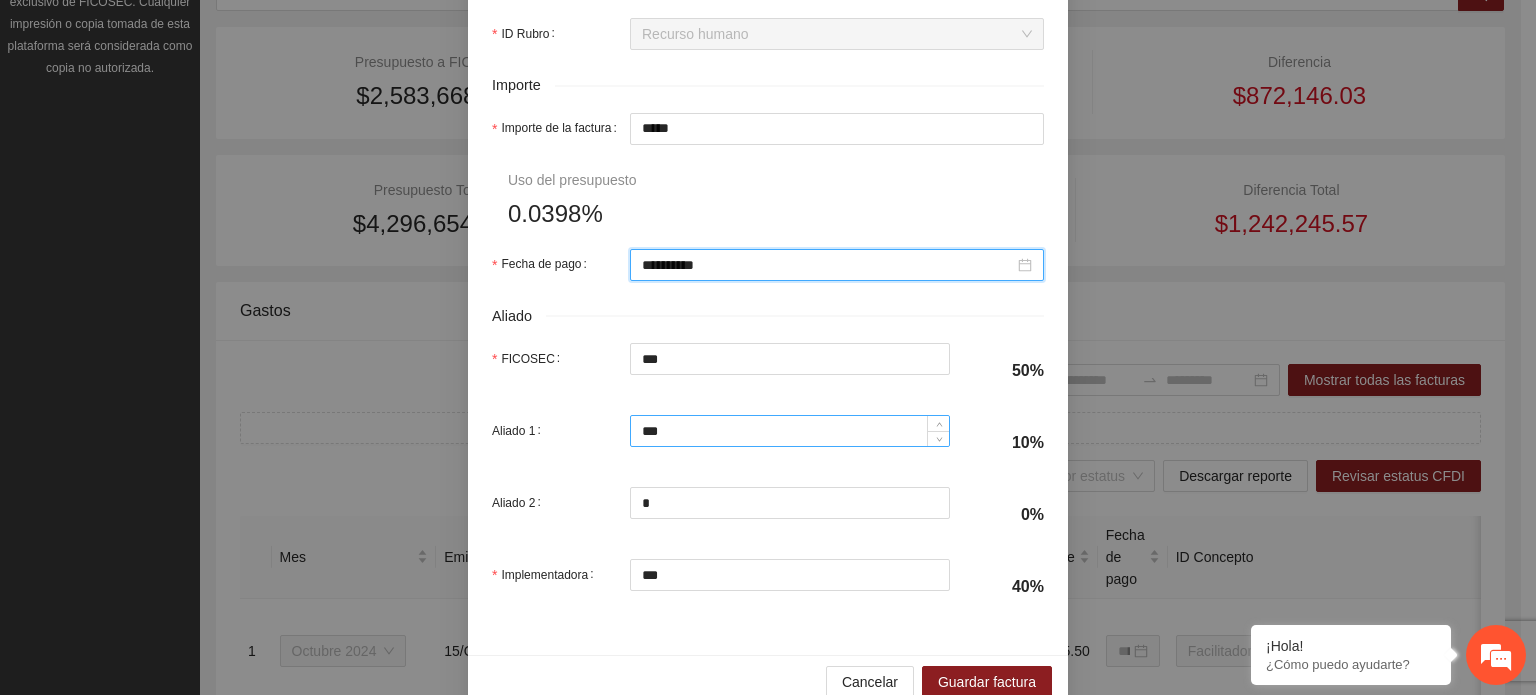 scroll, scrollTop: 1001, scrollLeft: 0, axis: vertical 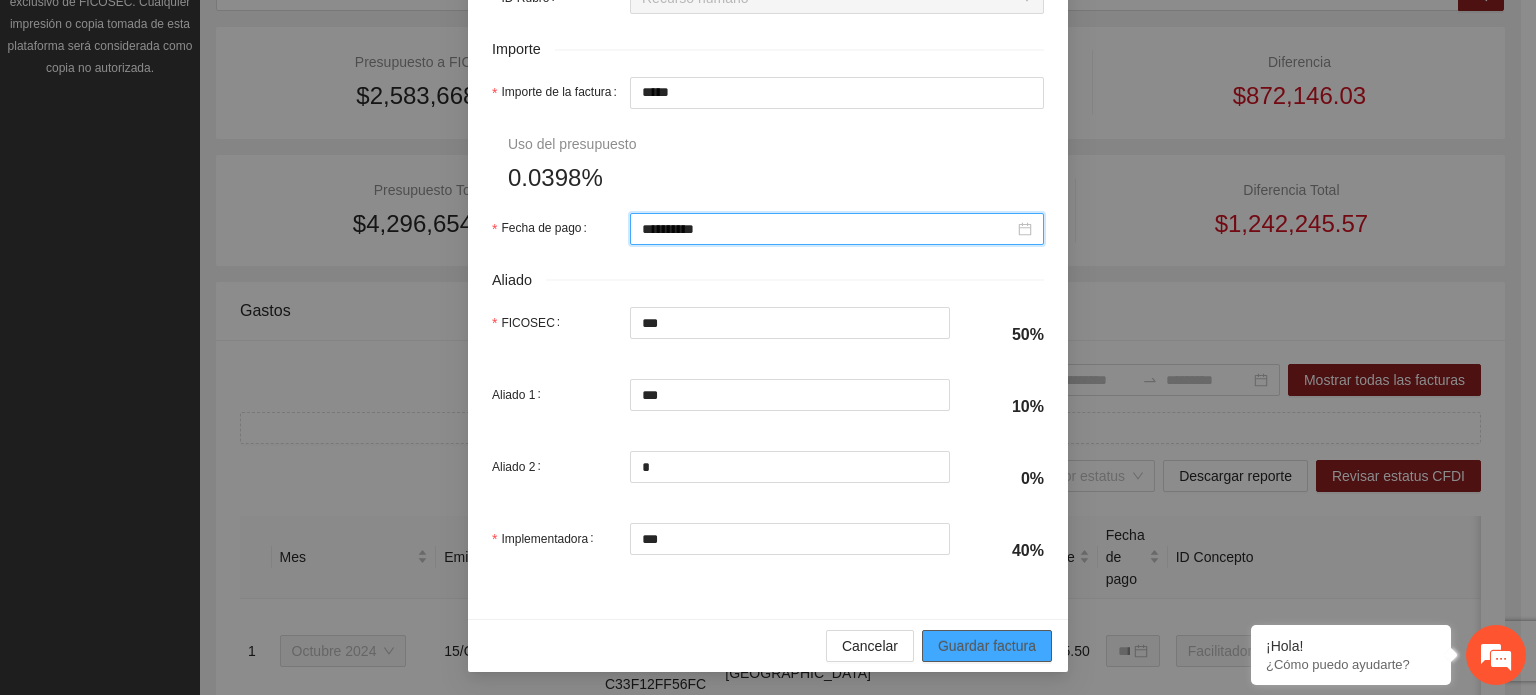 click on "Guardar factura" at bounding box center (987, 646) 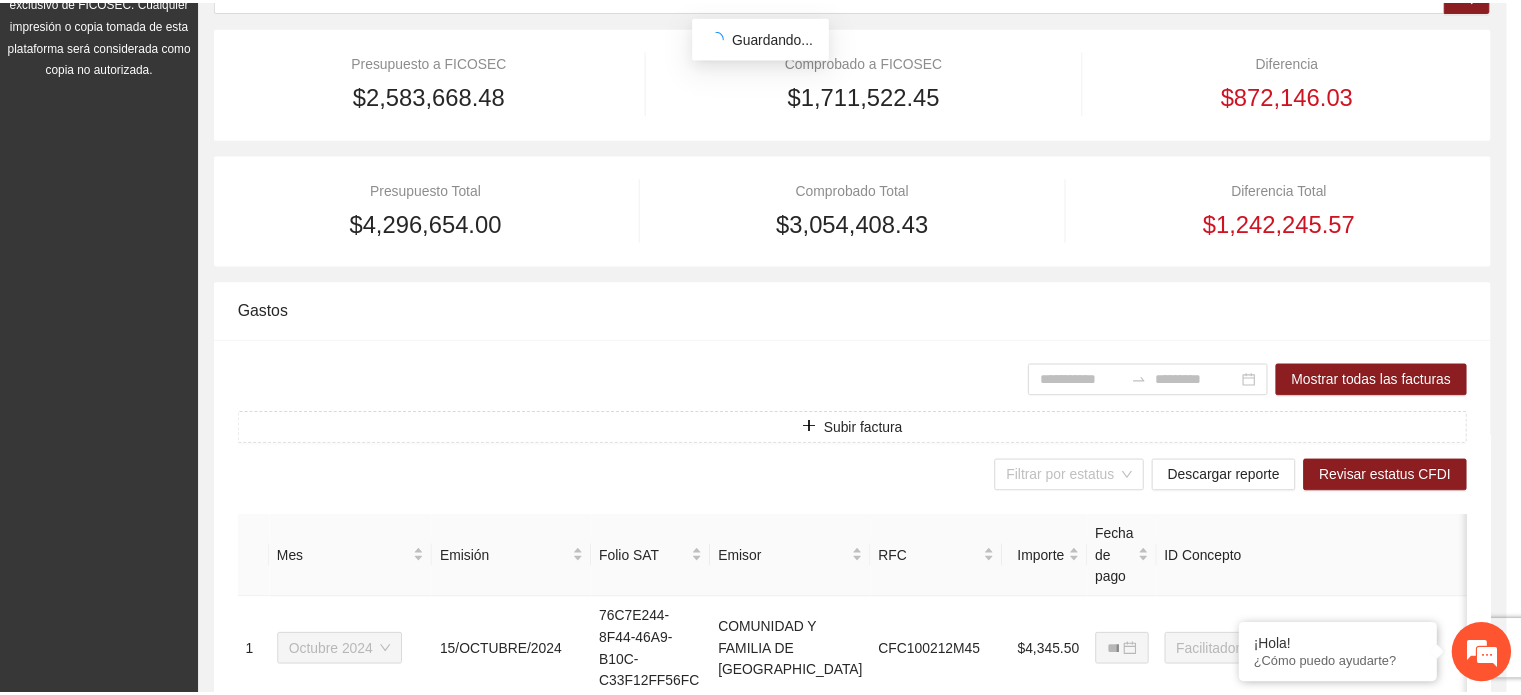 scroll, scrollTop: 841, scrollLeft: 0, axis: vertical 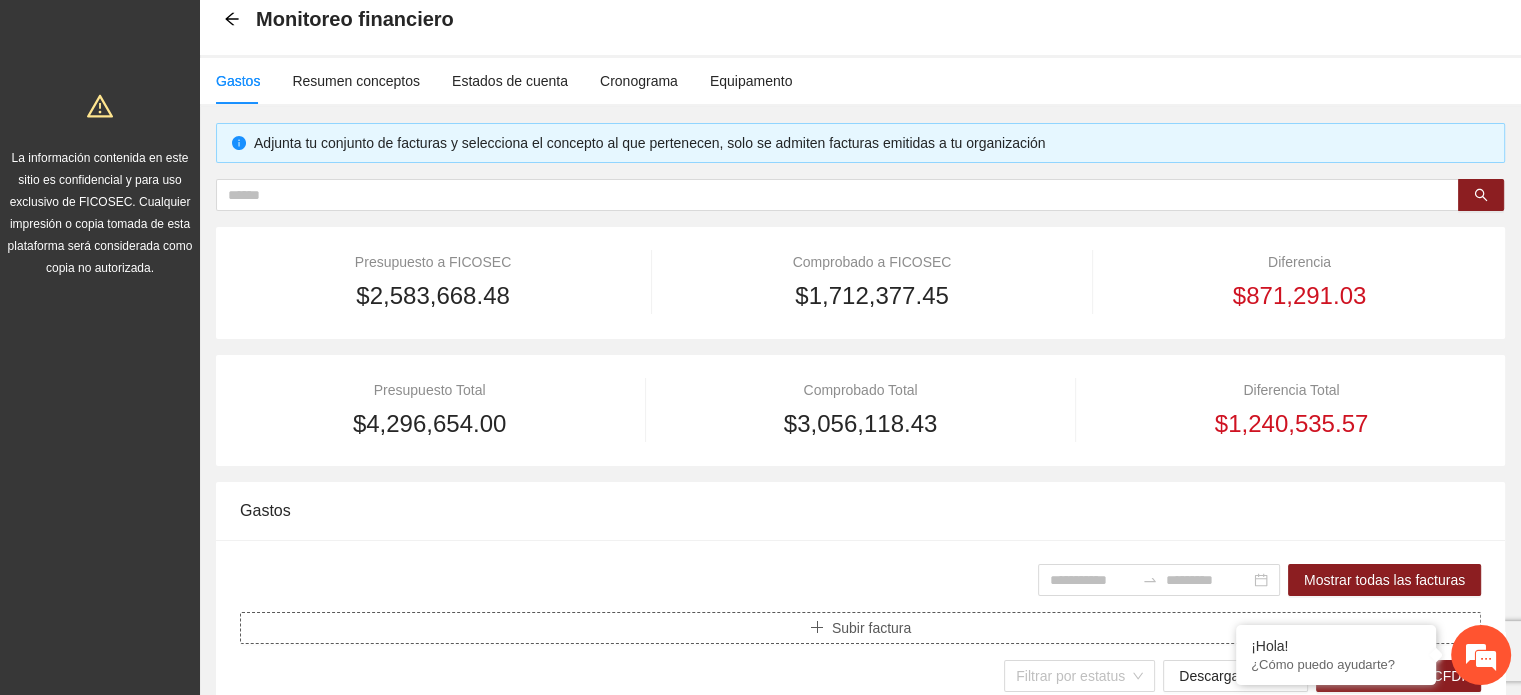 click on "Subir factura" at bounding box center (860, 628) 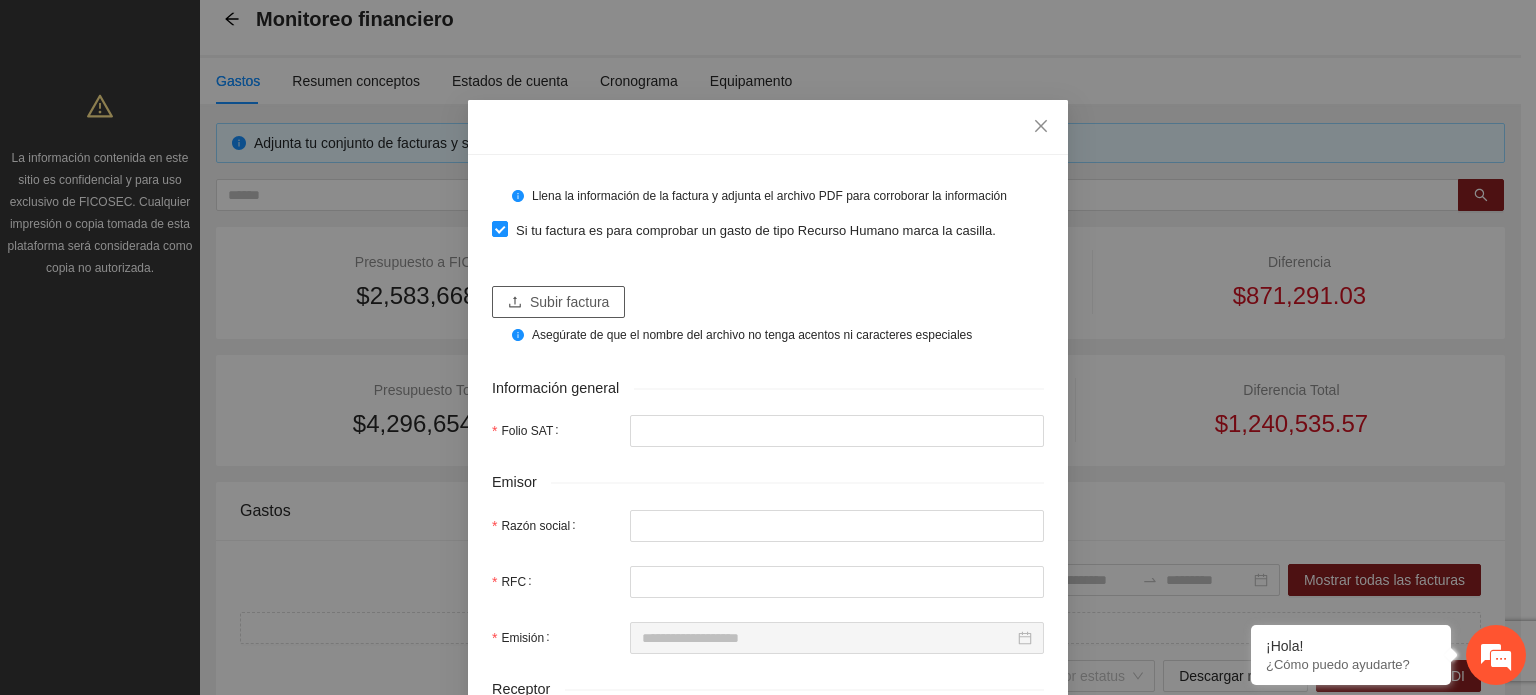 click on "Subir factura" at bounding box center [569, 302] 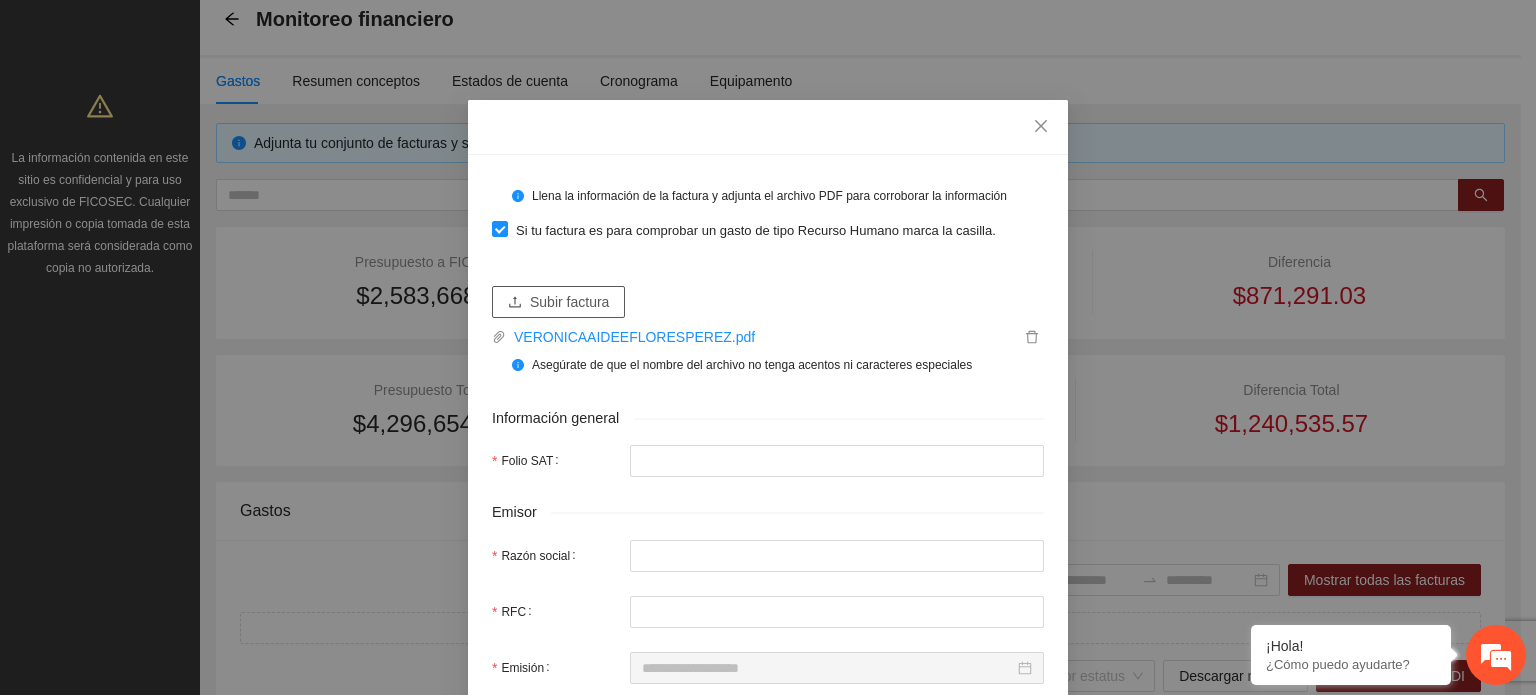 click on "Subir factura" at bounding box center [569, 302] 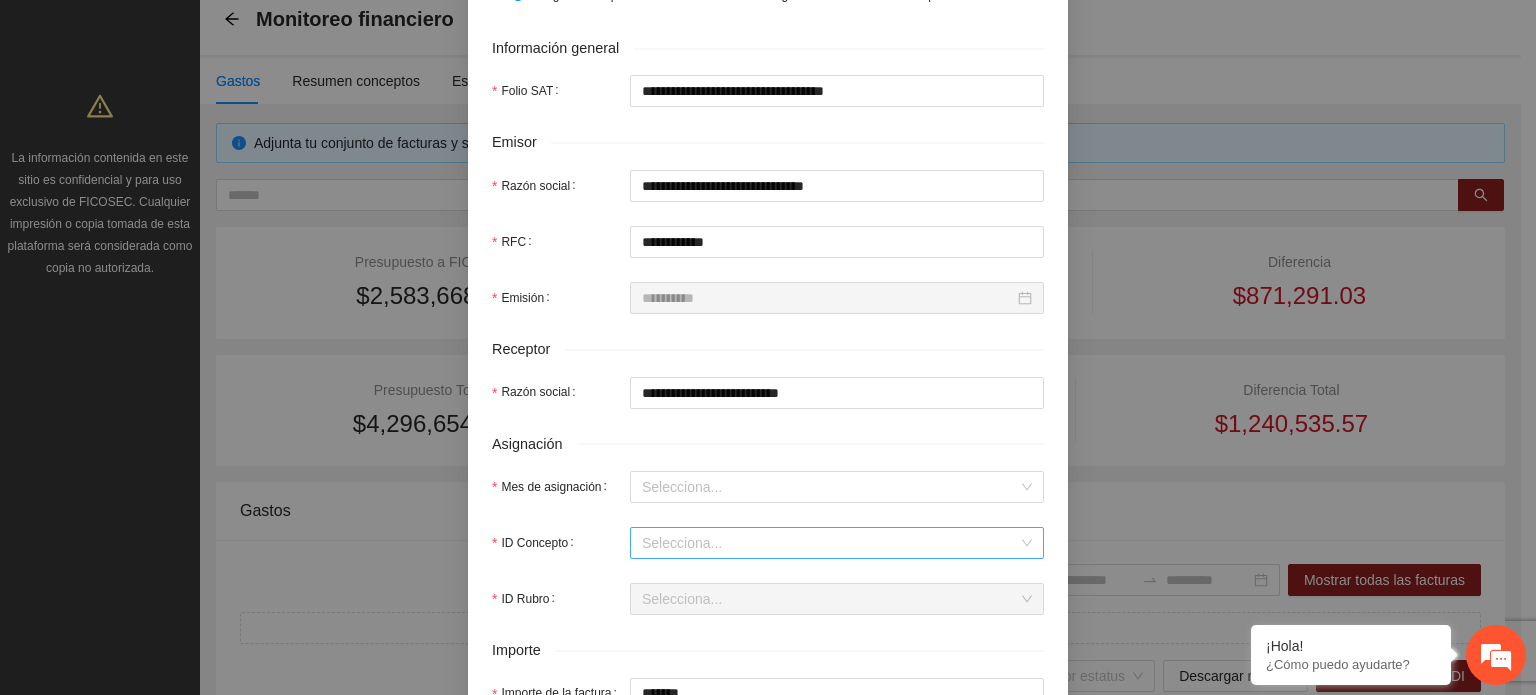 scroll, scrollTop: 500, scrollLeft: 0, axis: vertical 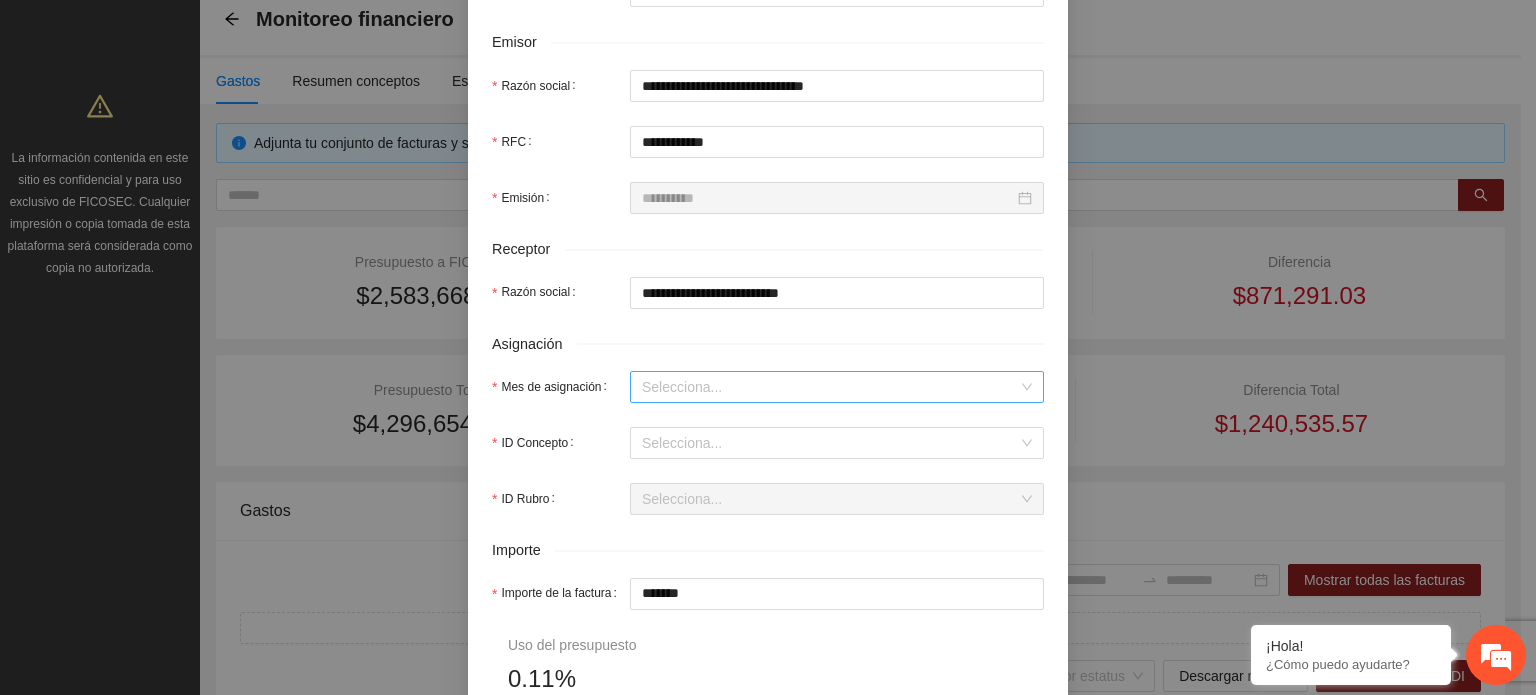 click on "Mes de asignación" at bounding box center [830, 387] 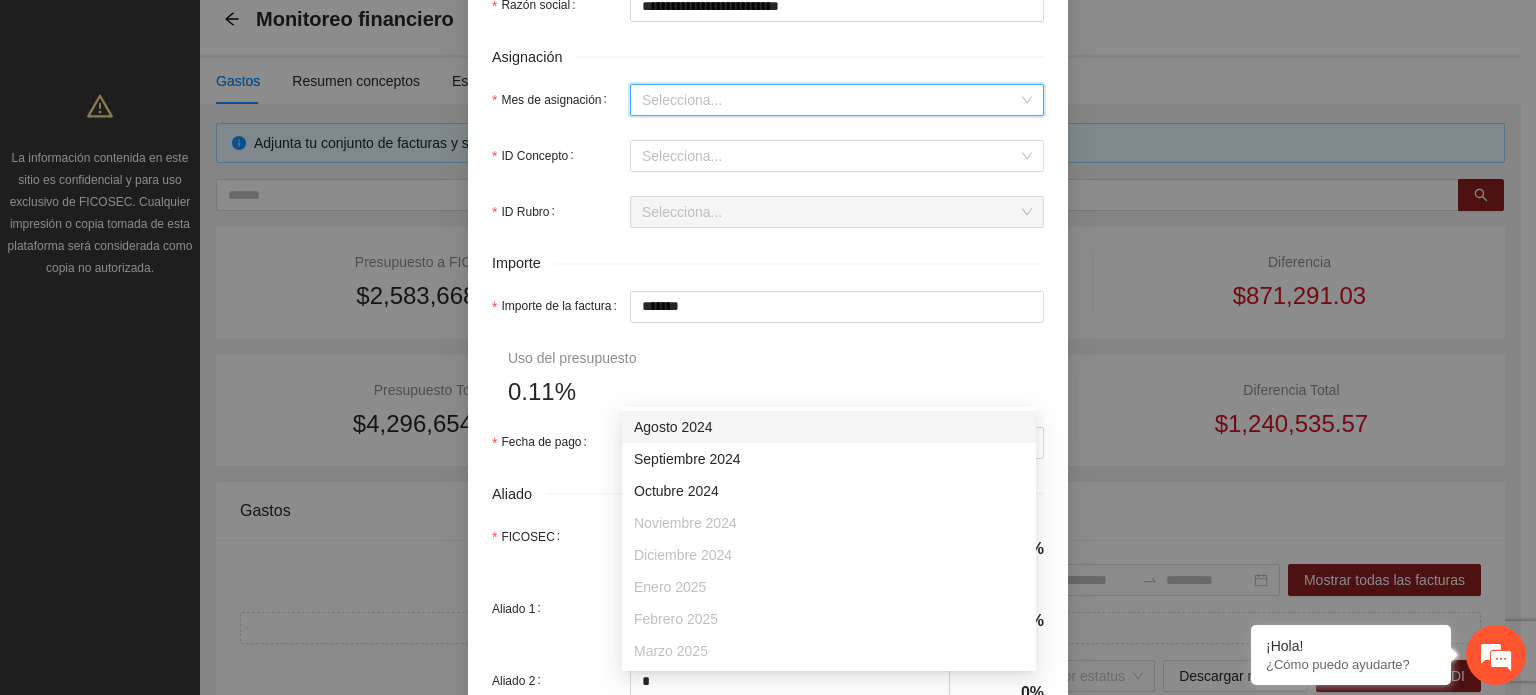 scroll, scrollTop: 800, scrollLeft: 0, axis: vertical 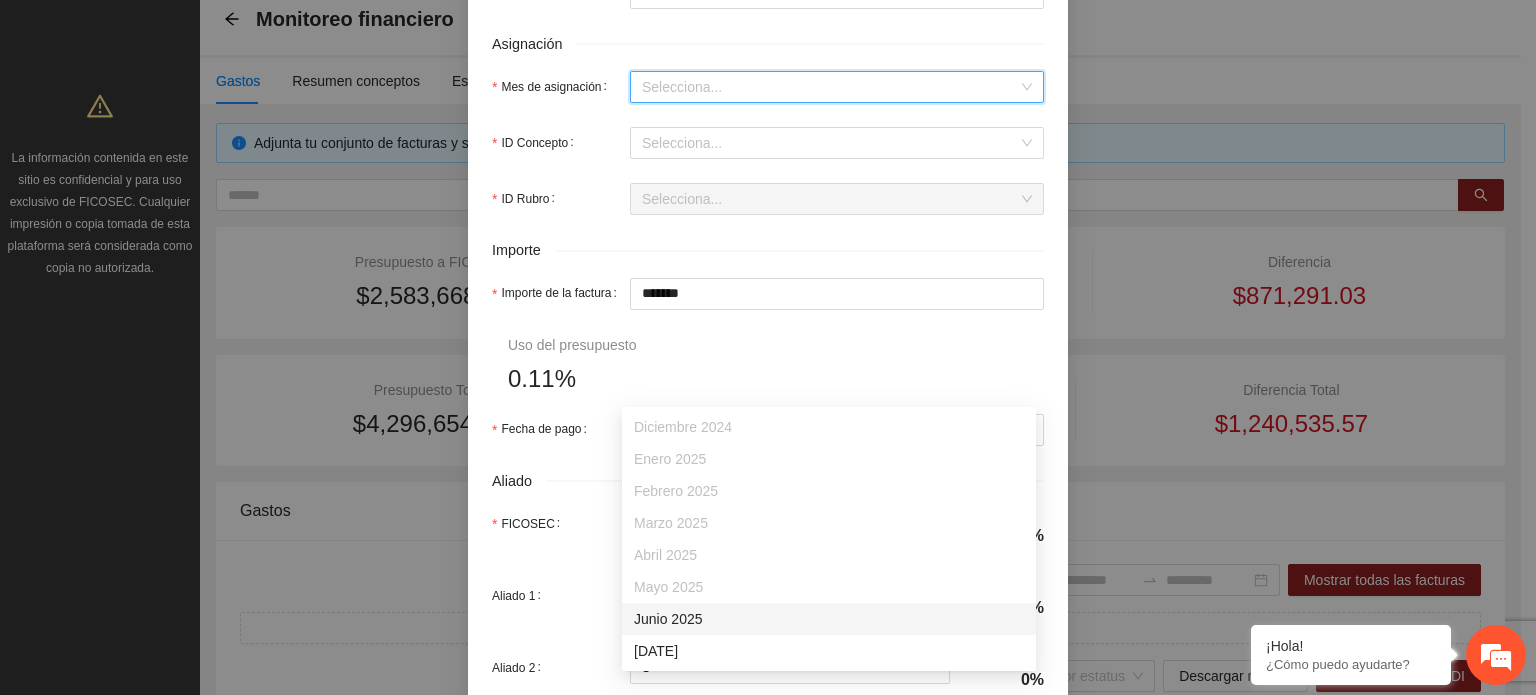 click on "Junio 2025" at bounding box center (829, 619) 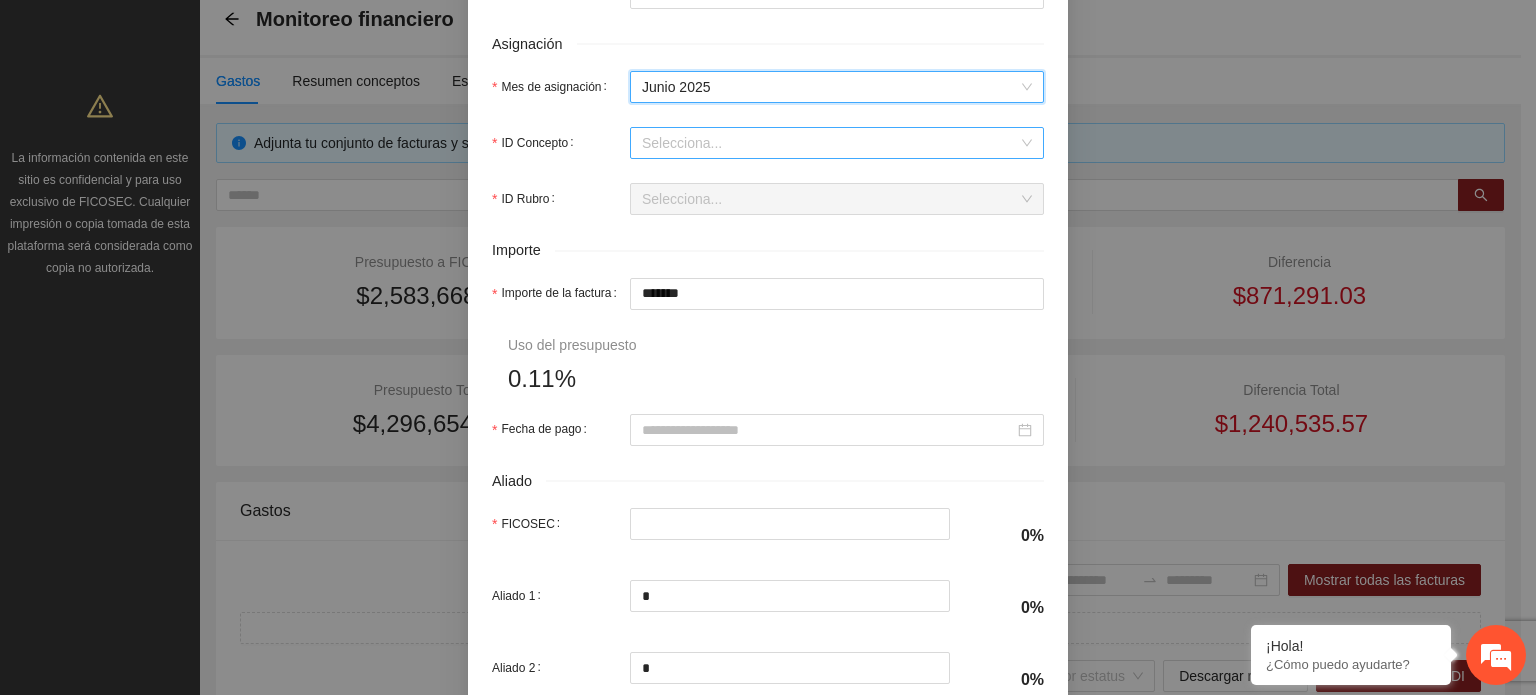 click on "ID Concepto" at bounding box center (830, 143) 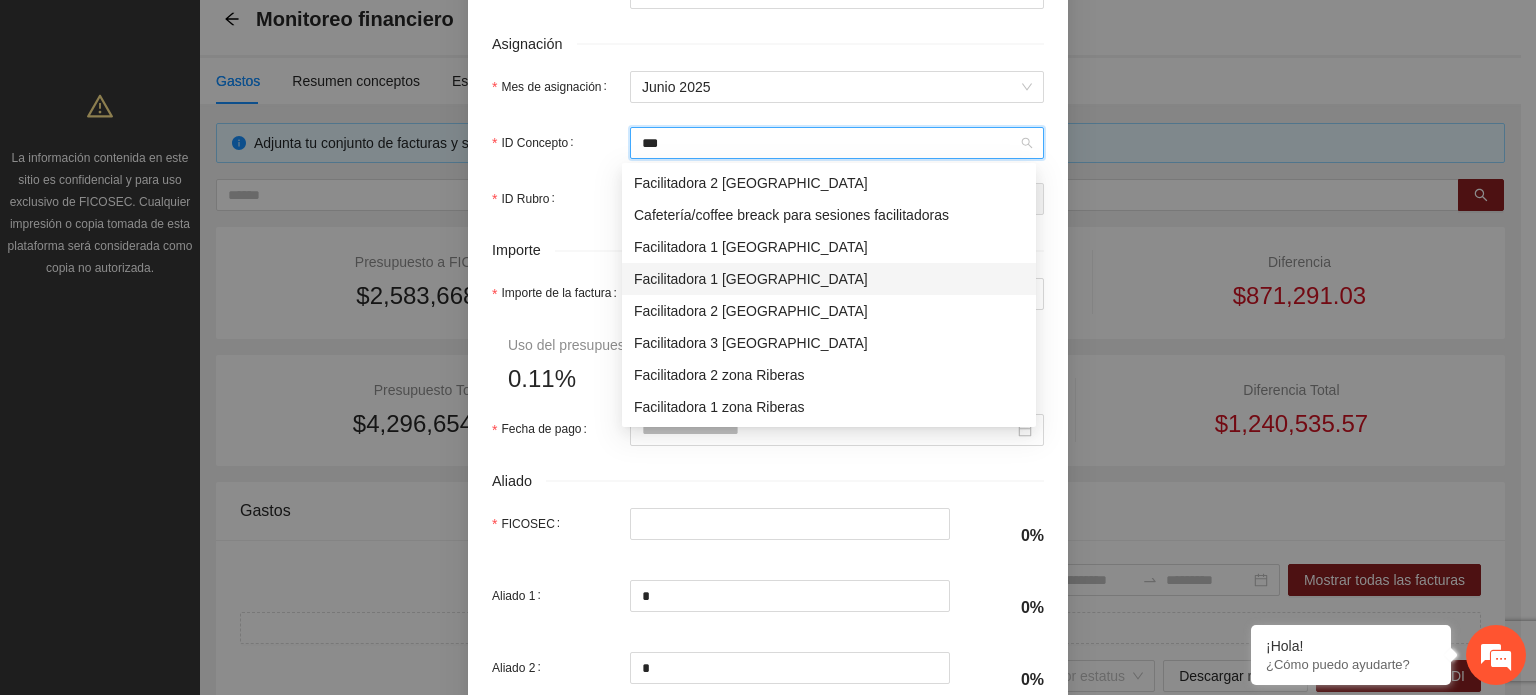 click on "Facilitadora 1 [GEOGRAPHIC_DATA]" at bounding box center (829, 279) 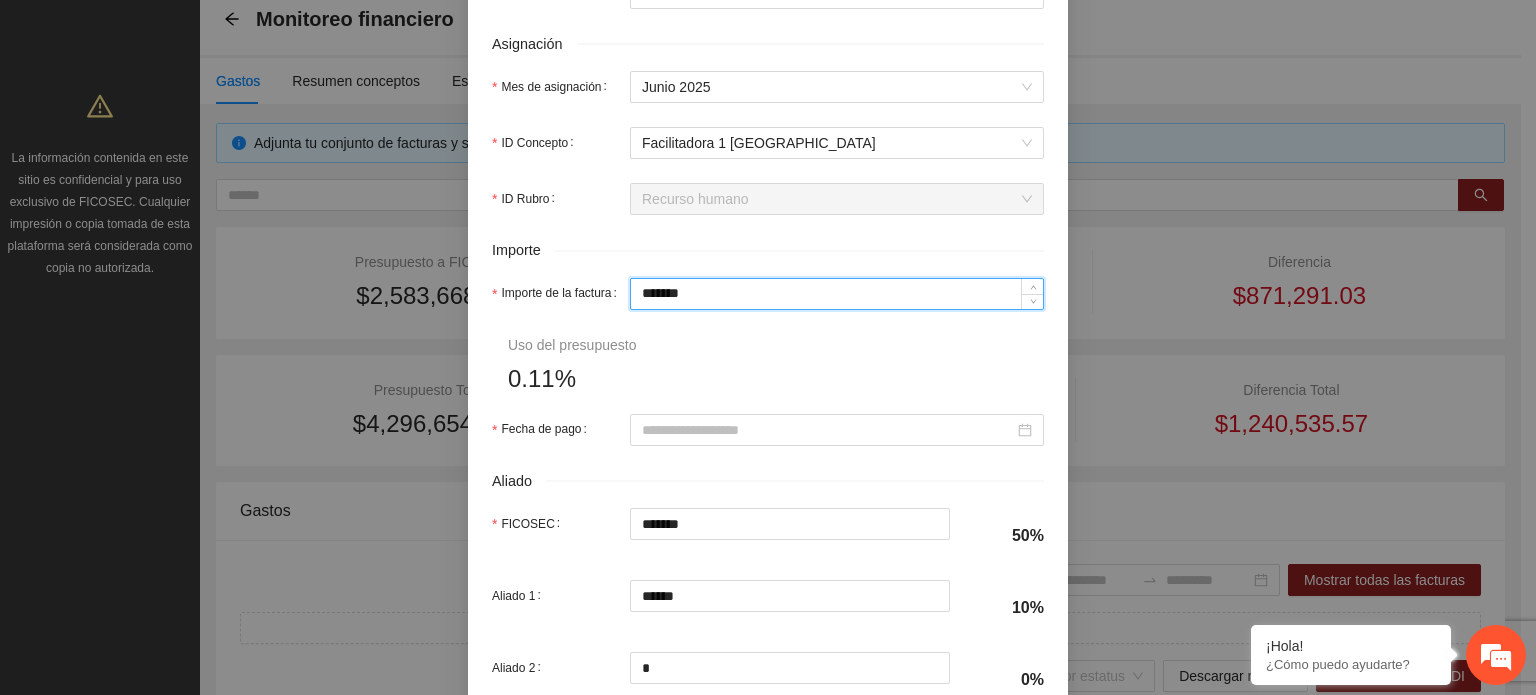 drag, startPoint x: 693, startPoint y: 295, endPoint x: 547, endPoint y: 298, distance: 146.03082 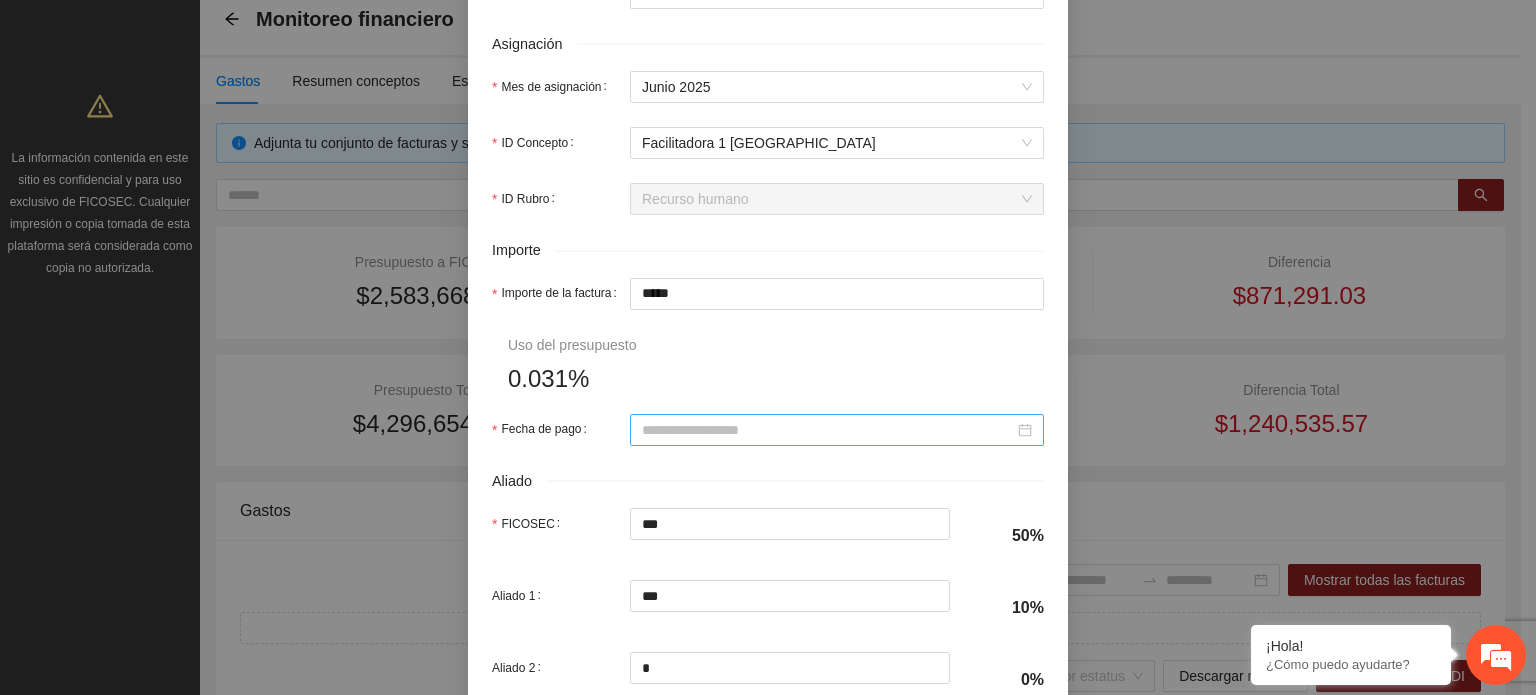 click at bounding box center [837, 430] 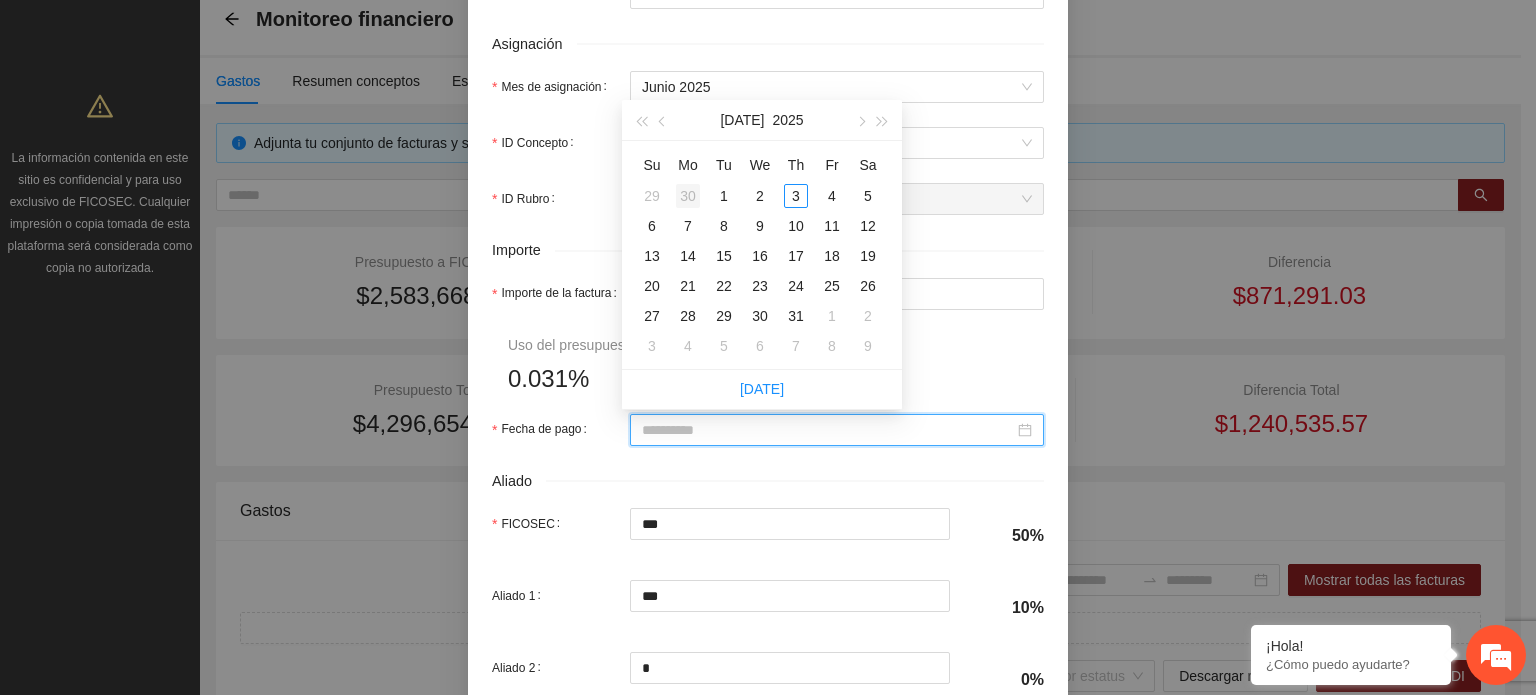 click on "30" at bounding box center [688, 196] 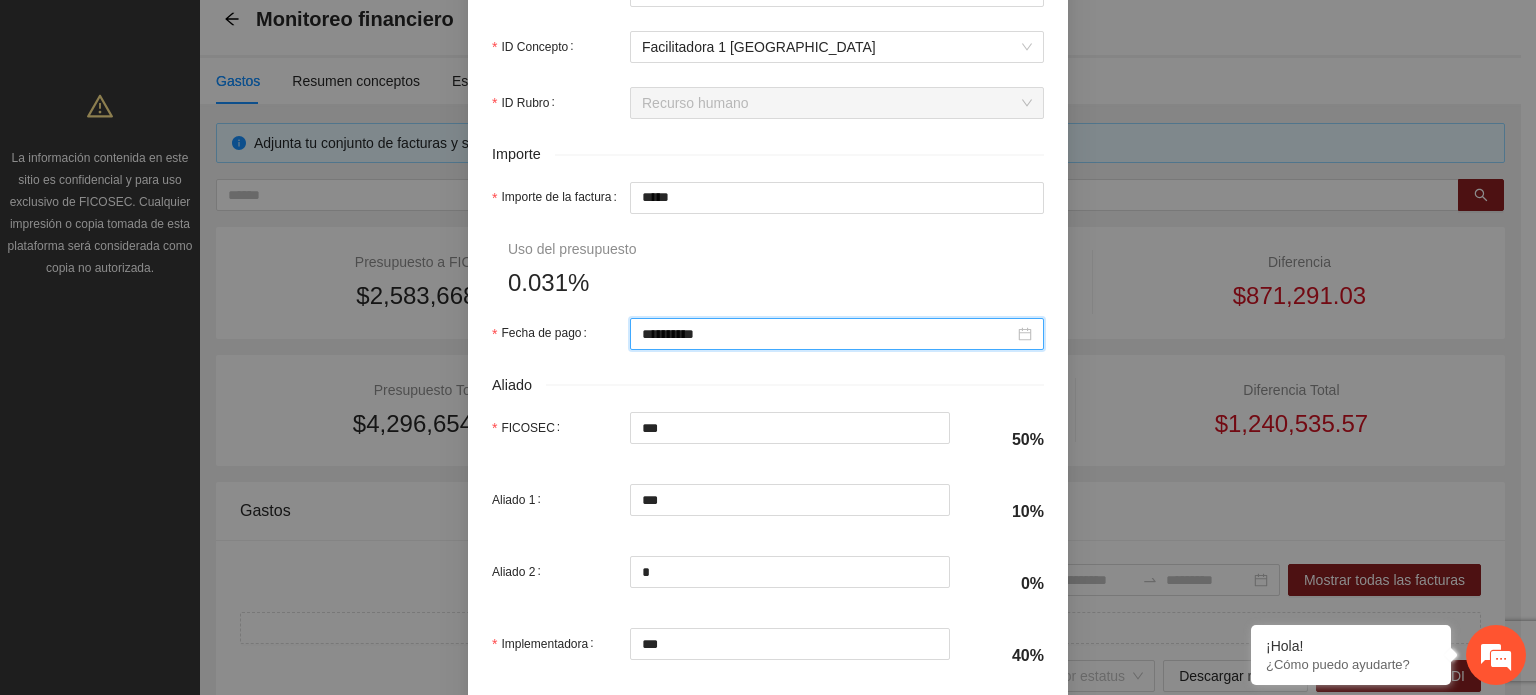 scroll, scrollTop: 1001, scrollLeft: 0, axis: vertical 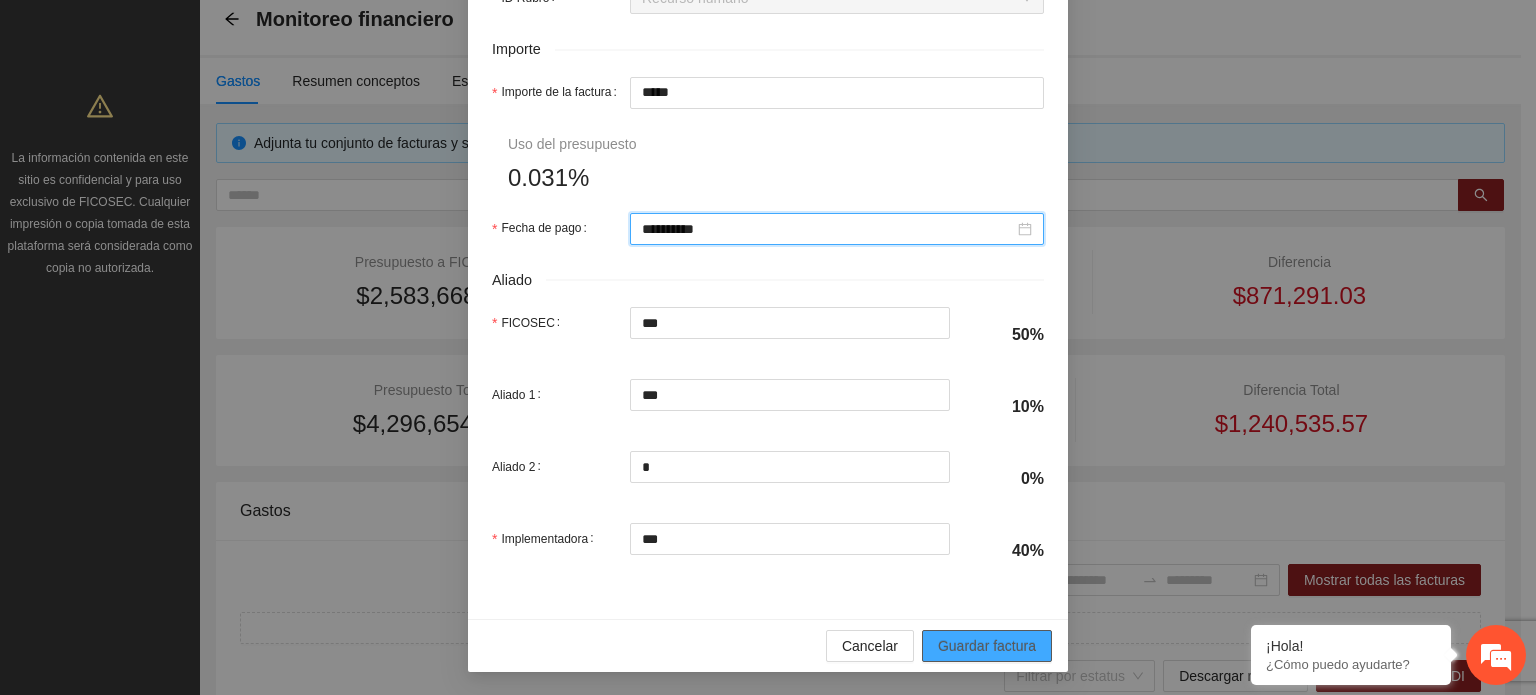 click on "Guardar factura" at bounding box center [987, 646] 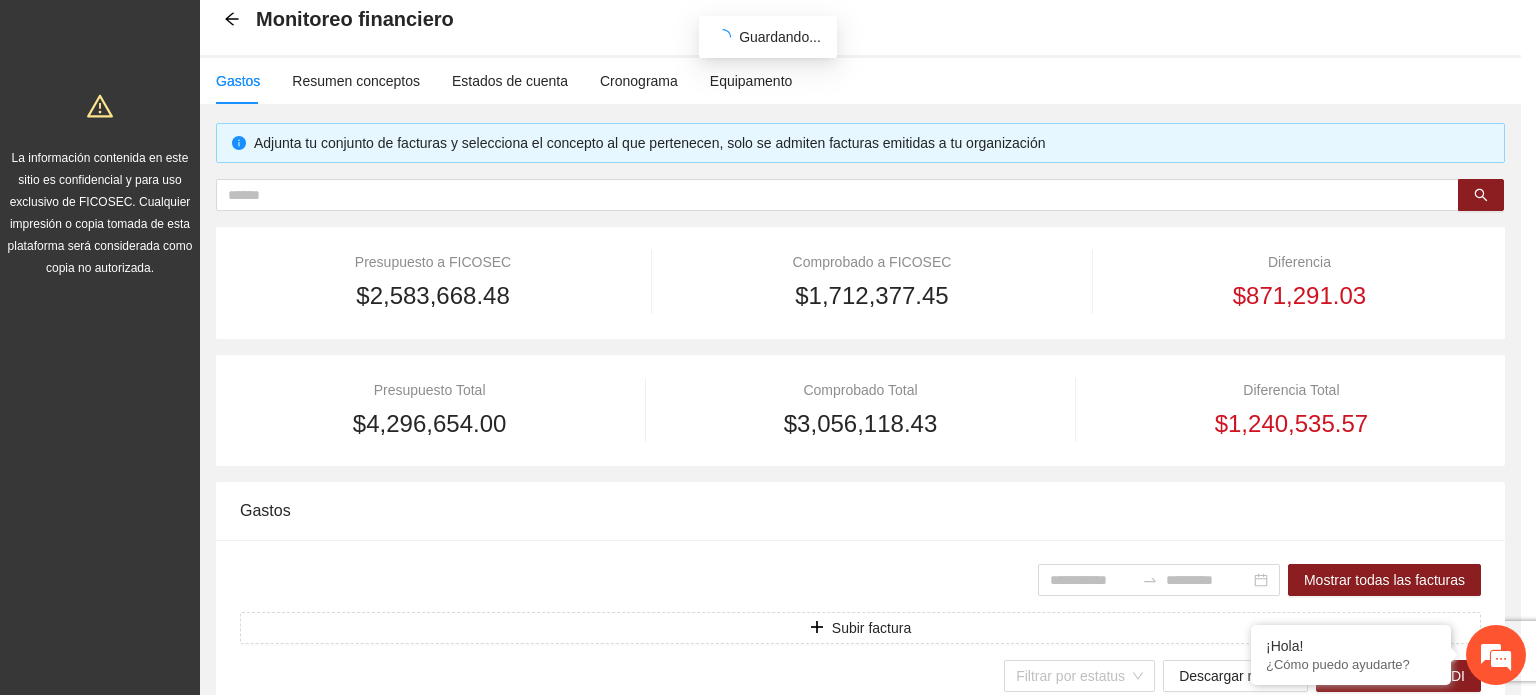 scroll, scrollTop: 841, scrollLeft: 0, axis: vertical 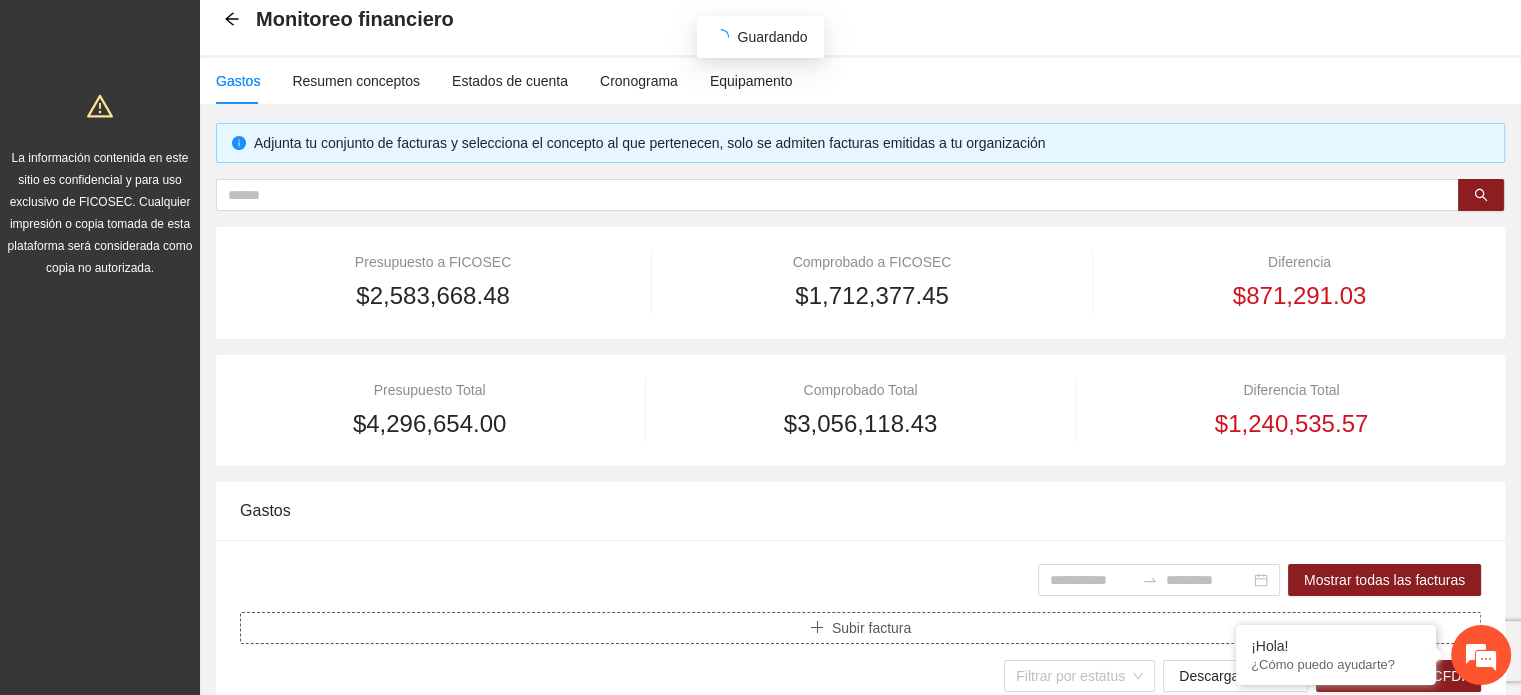 click on "Subir factura" at bounding box center [871, 628] 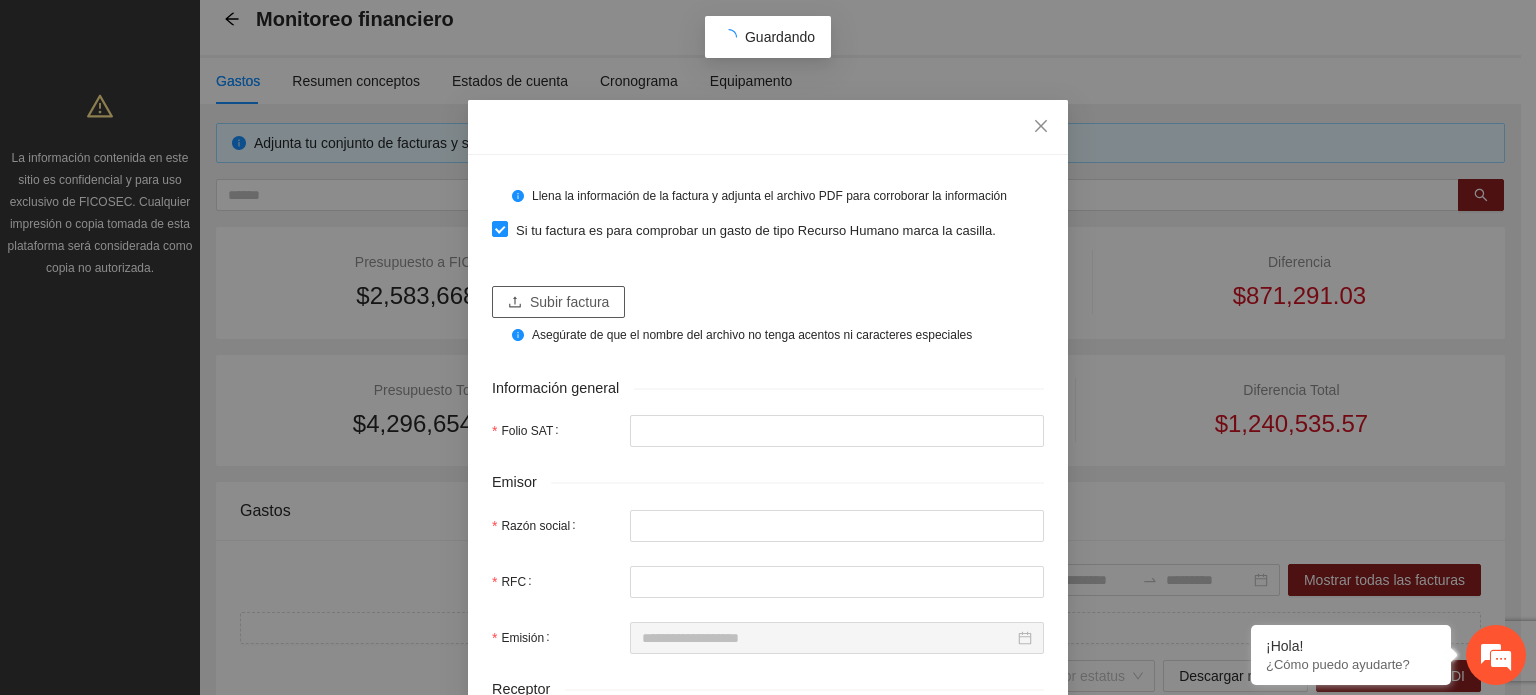 click on "Subir factura" at bounding box center [569, 302] 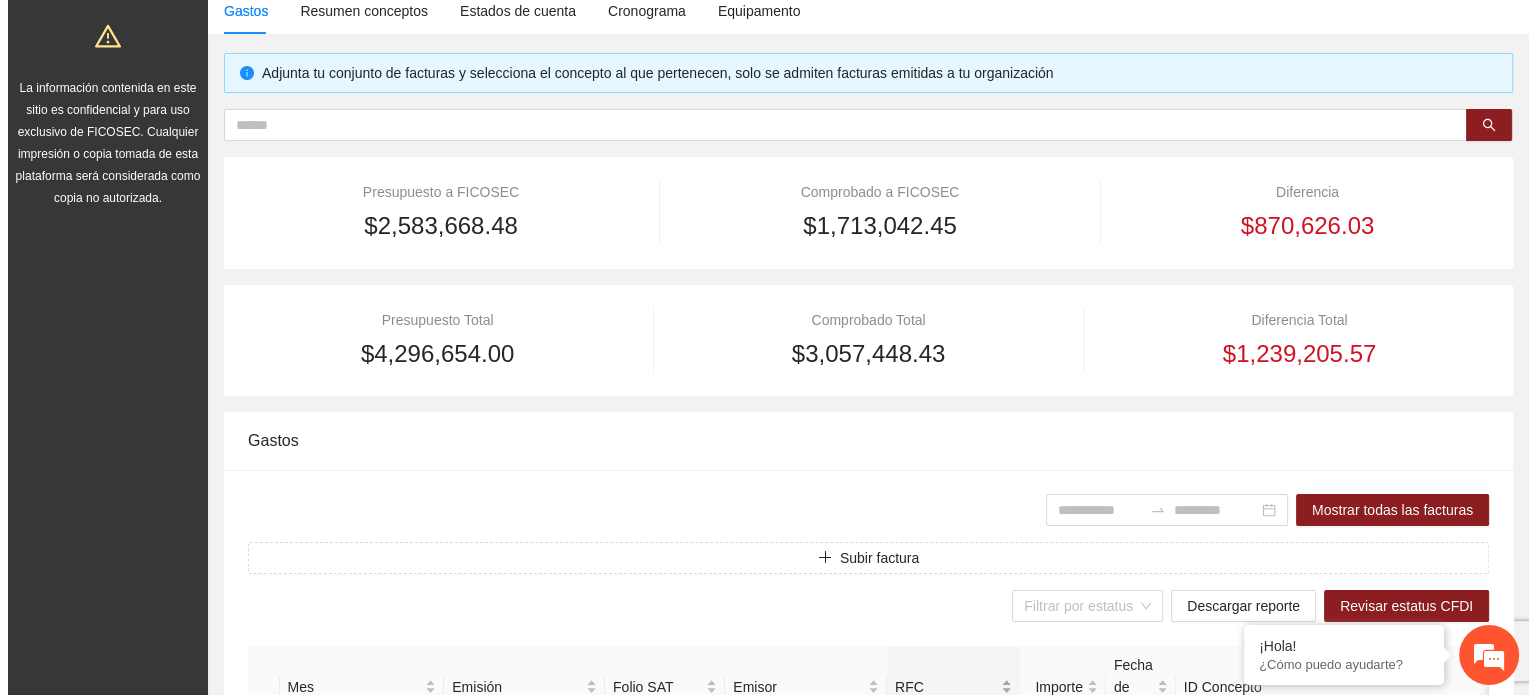 scroll, scrollTop: 200, scrollLeft: 0, axis: vertical 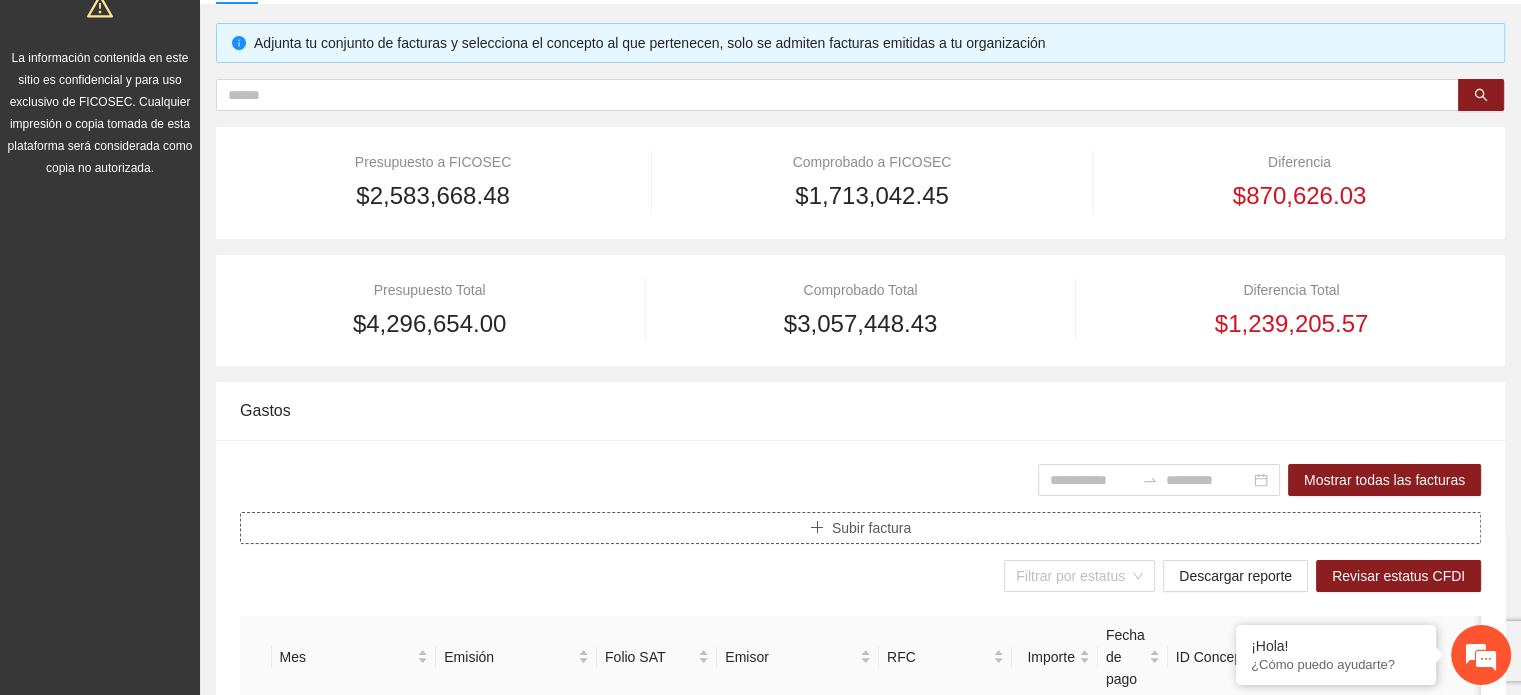 click on "Subir factura" at bounding box center [871, 528] 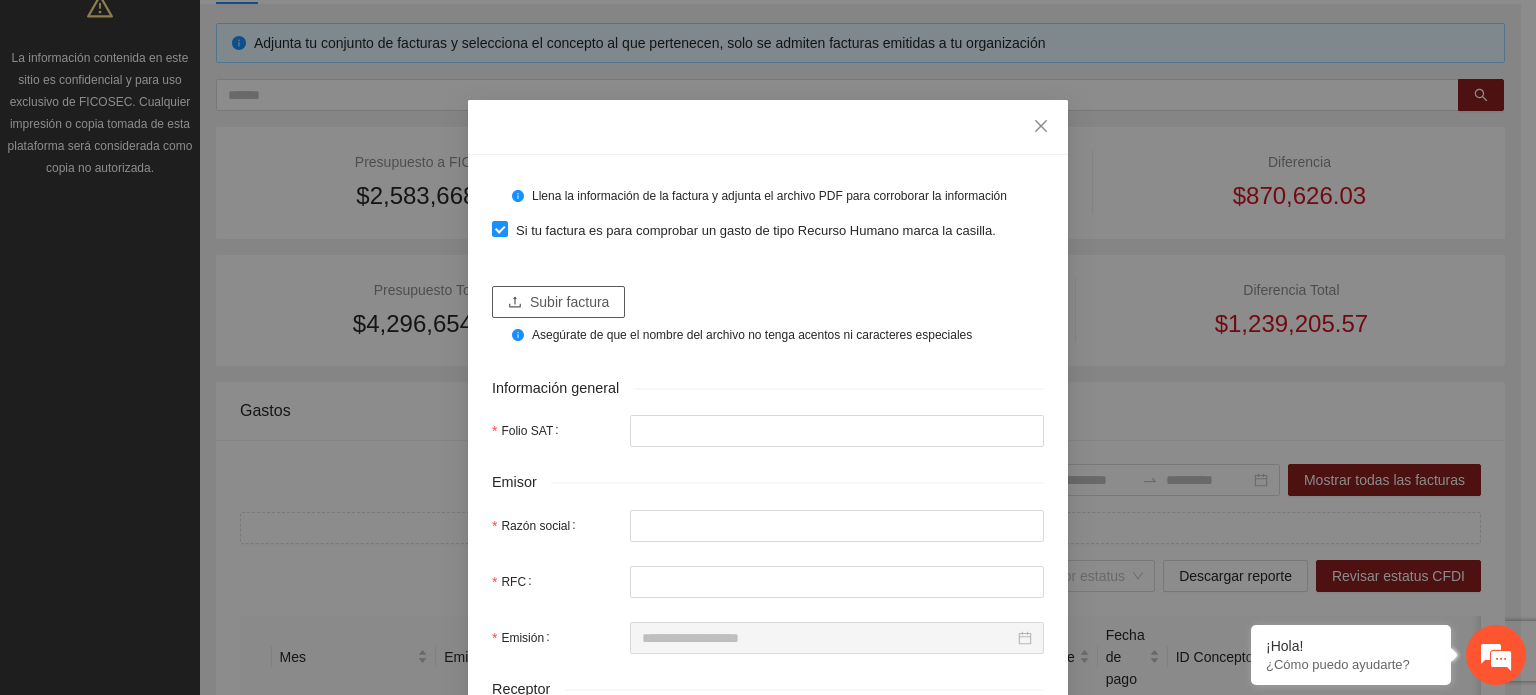 click on "Subir factura" at bounding box center [569, 302] 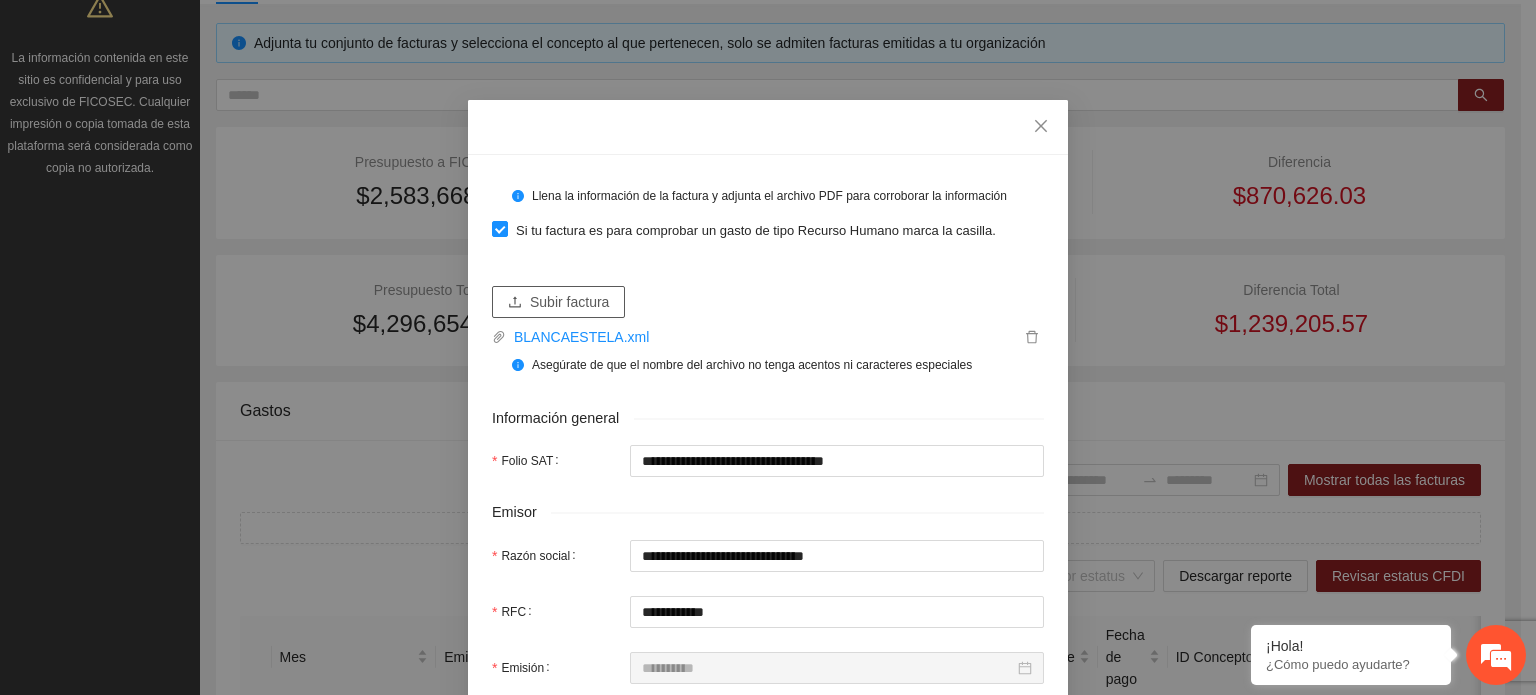 click on "Subir factura" at bounding box center [569, 302] 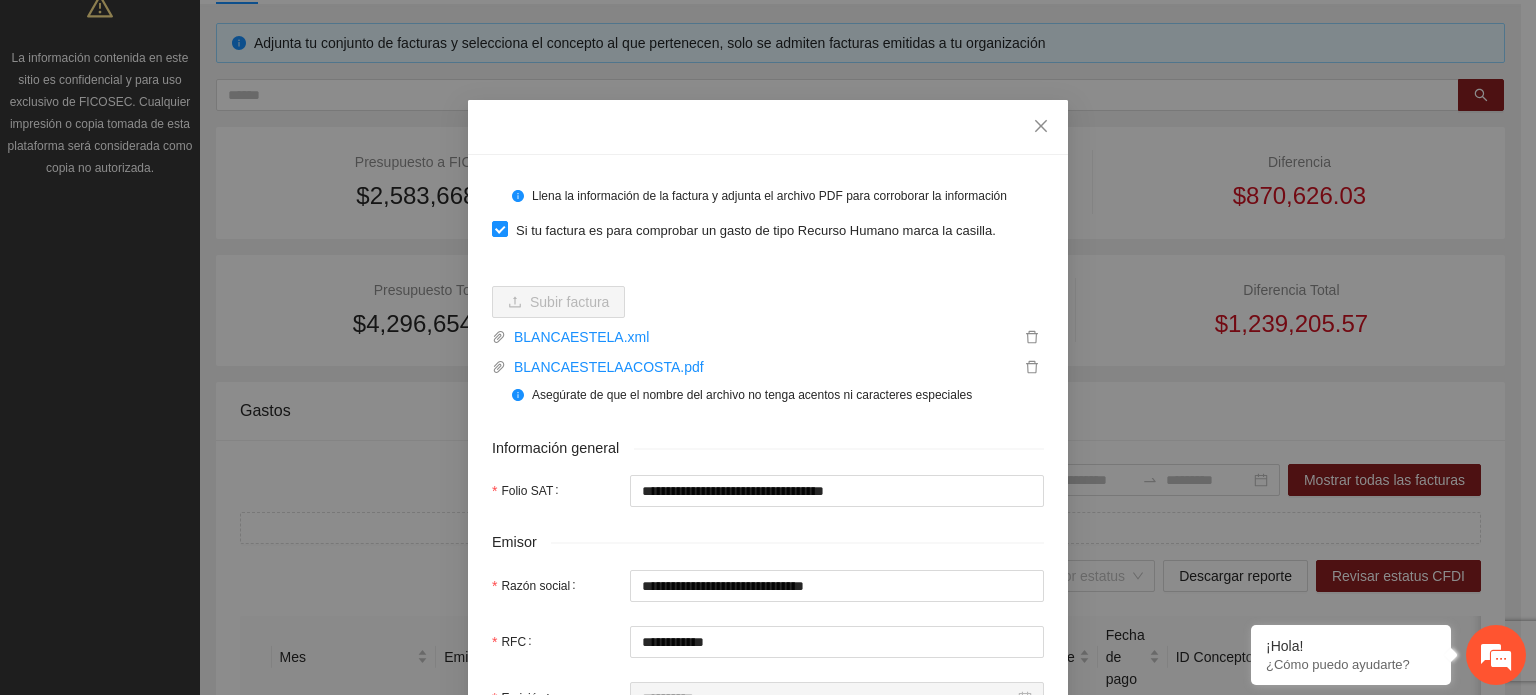drag, startPoint x: 824, startPoint y: 624, endPoint x: 780, endPoint y: 604, distance: 48.332184 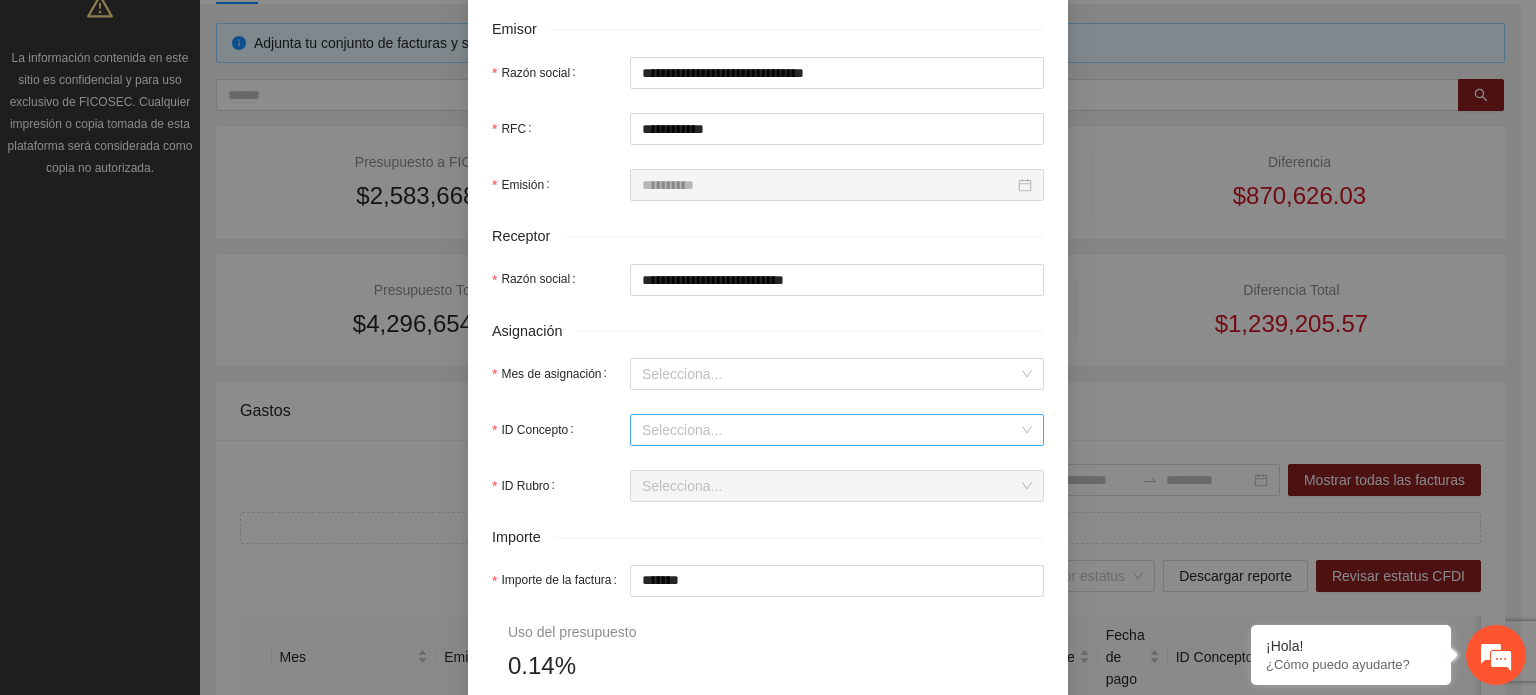 scroll, scrollTop: 600, scrollLeft: 0, axis: vertical 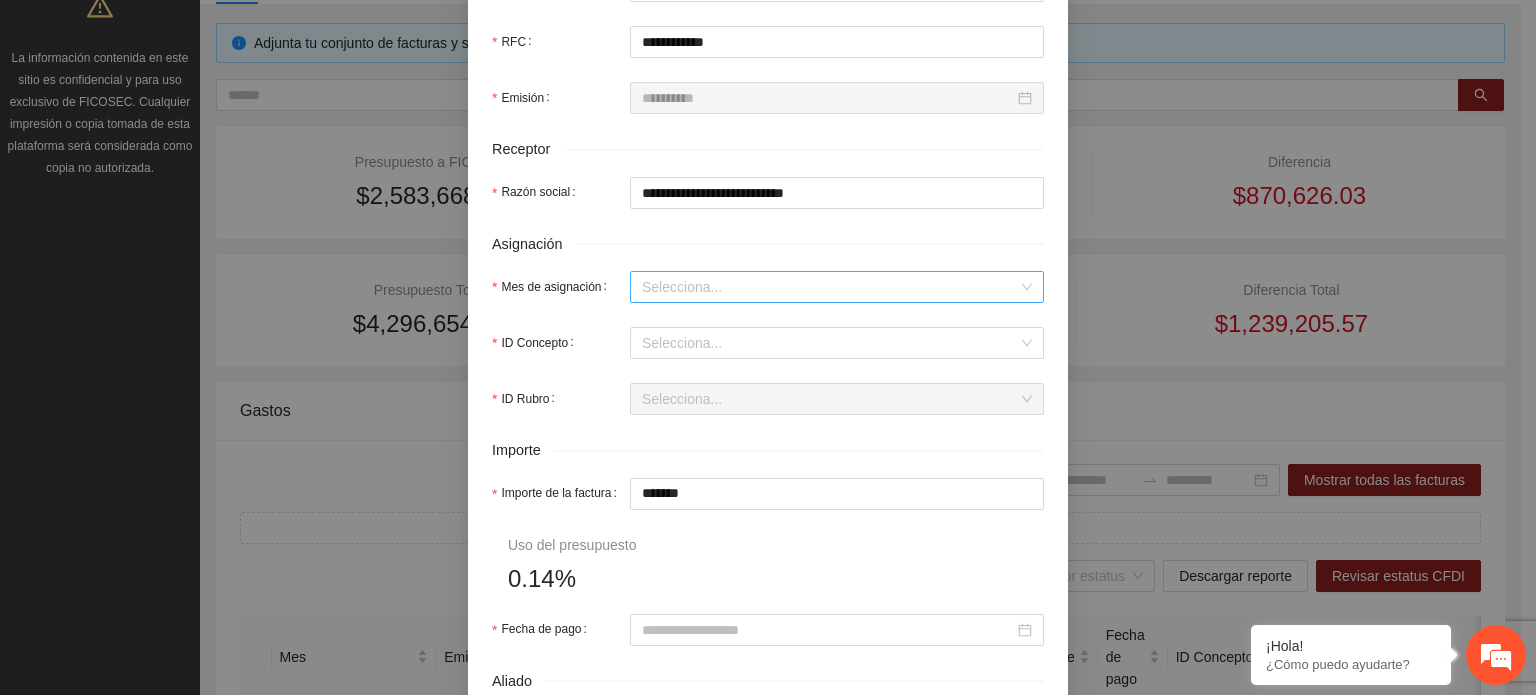 click on "Mes de asignación" at bounding box center (830, 287) 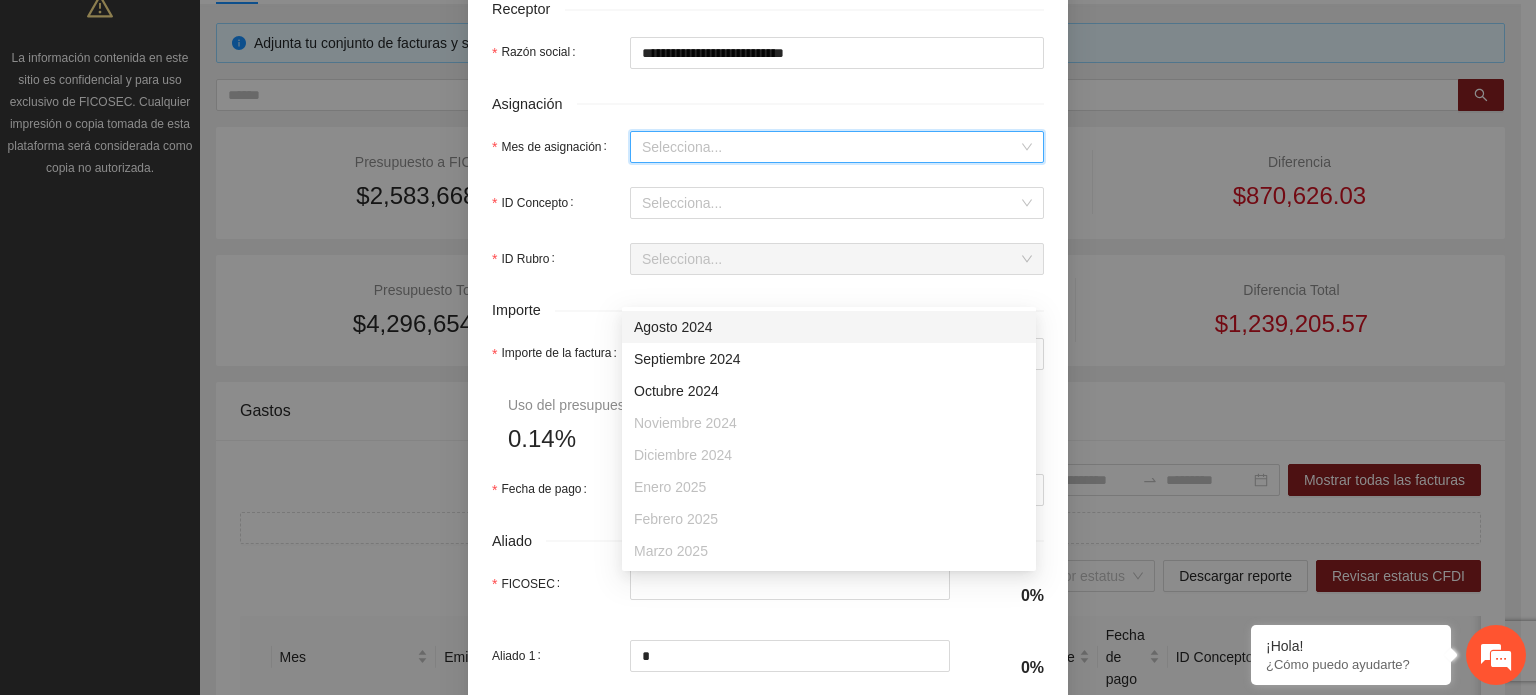 scroll, scrollTop: 800, scrollLeft: 0, axis: vertical 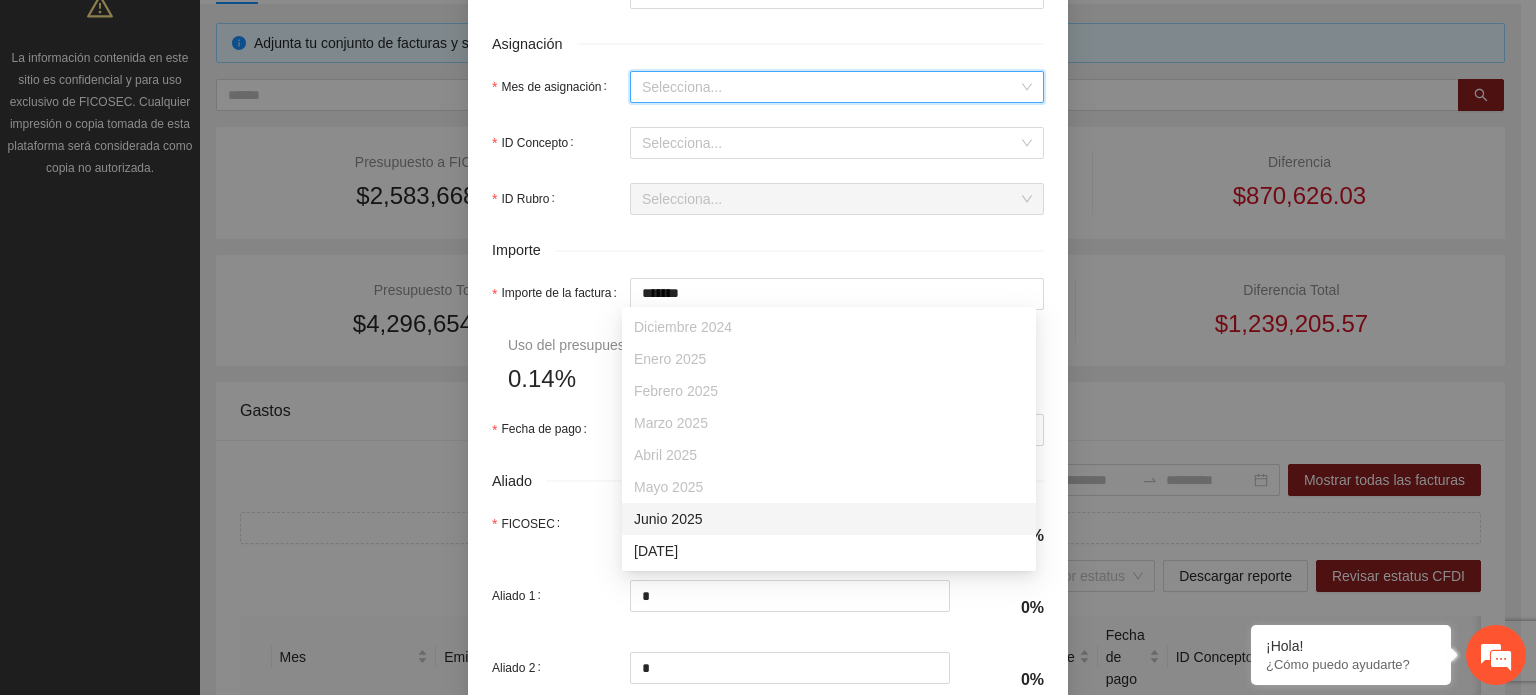 click on "Junio 2025" at bounding box center (829, 519) 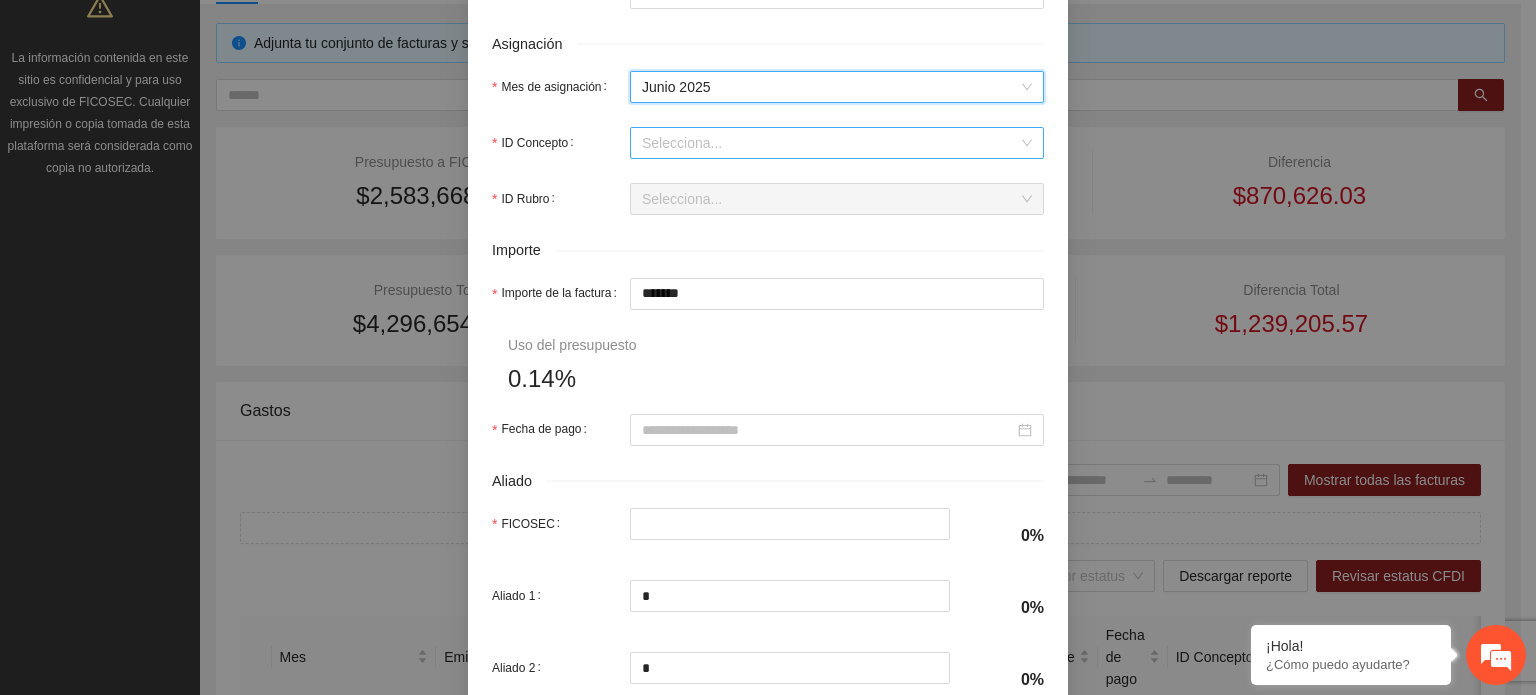 click on "ID Concepto" at bounding box center (830, 143) 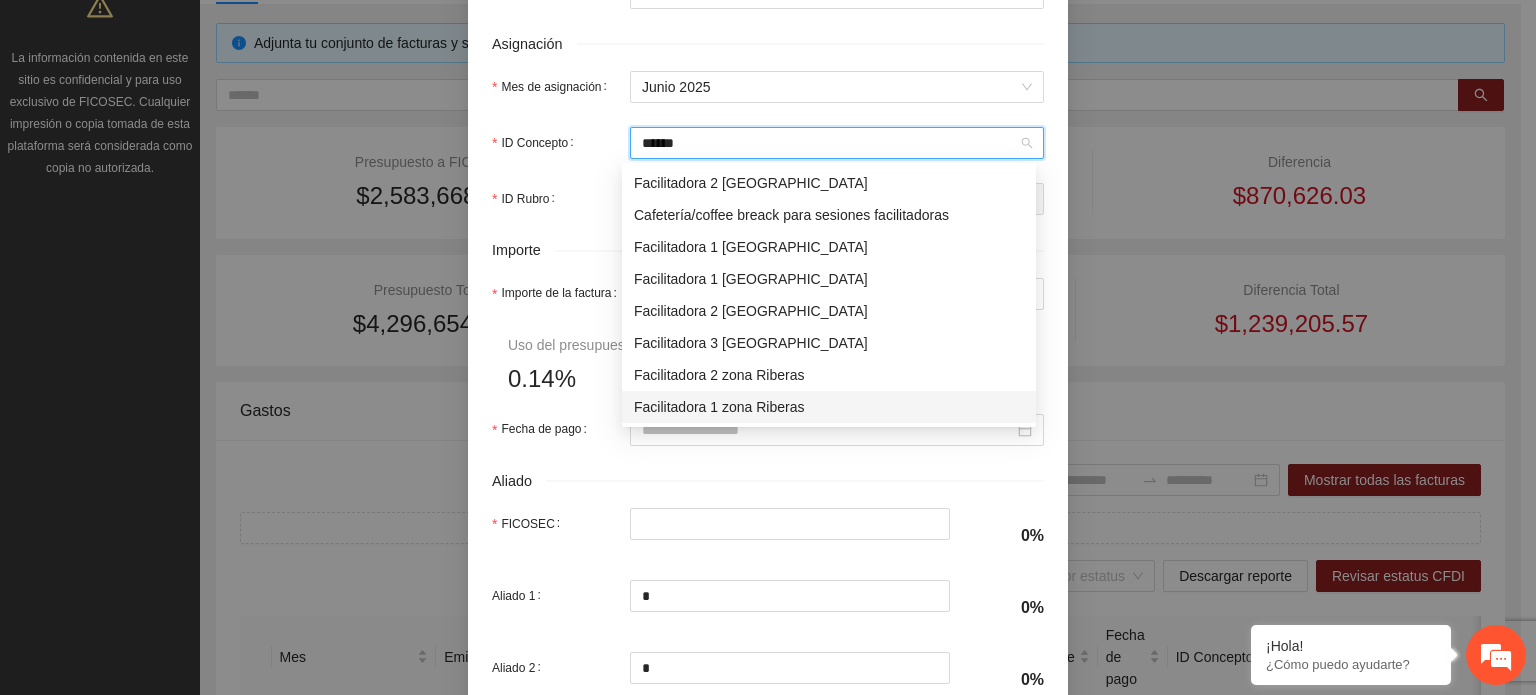 click on "Facilitadora 1 zona Riberas" at bounding box center [829, 407] 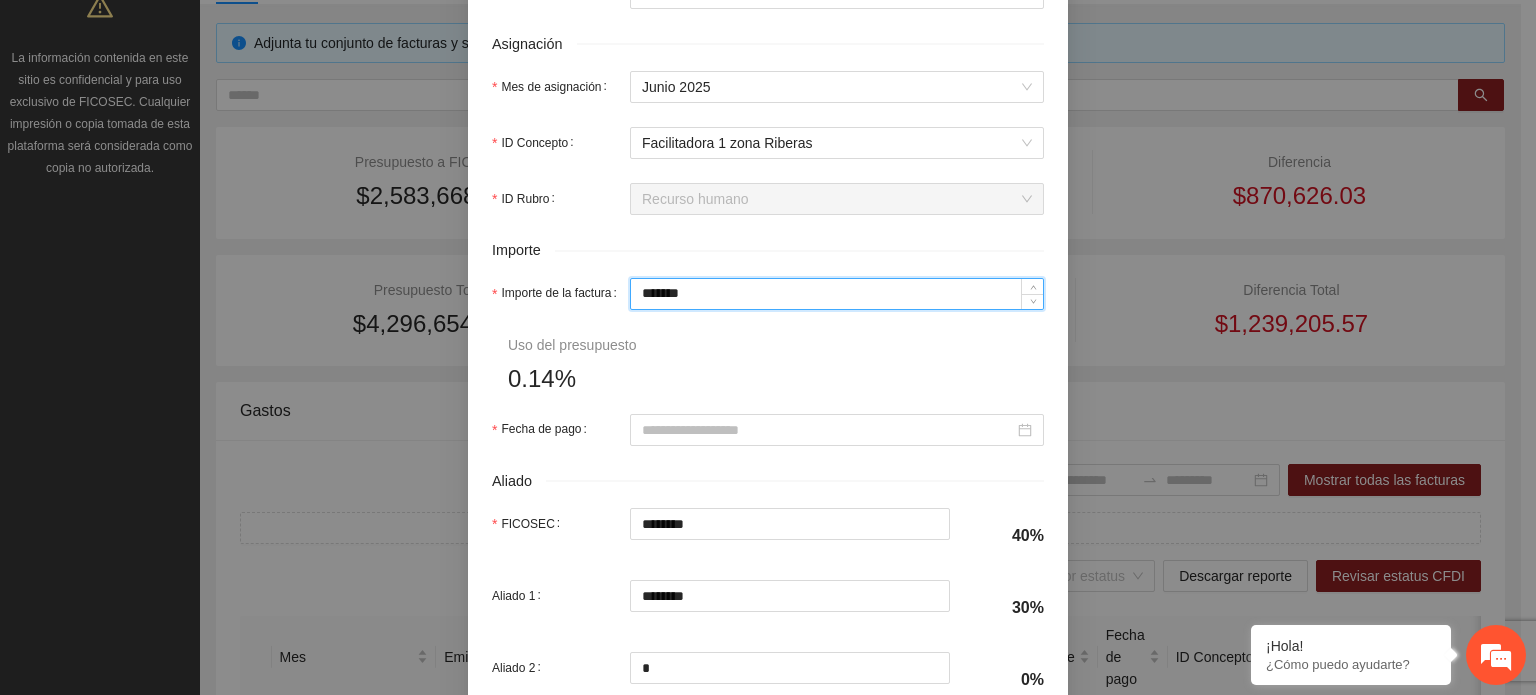 drag, startPoint x: 692, startPoint y: 303, endPoint x: 336, endPoint y: 271, distance: 357.4353 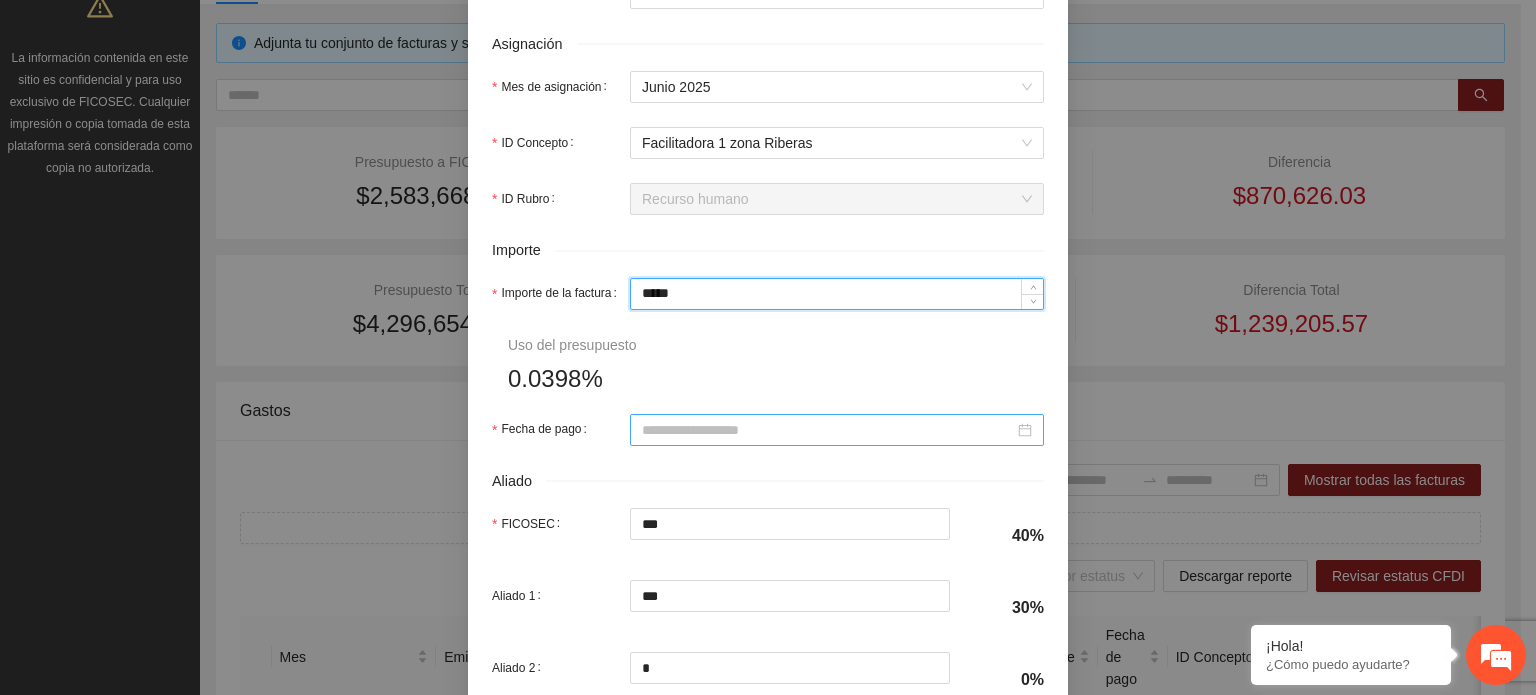 click at bounding box center (837, 430) 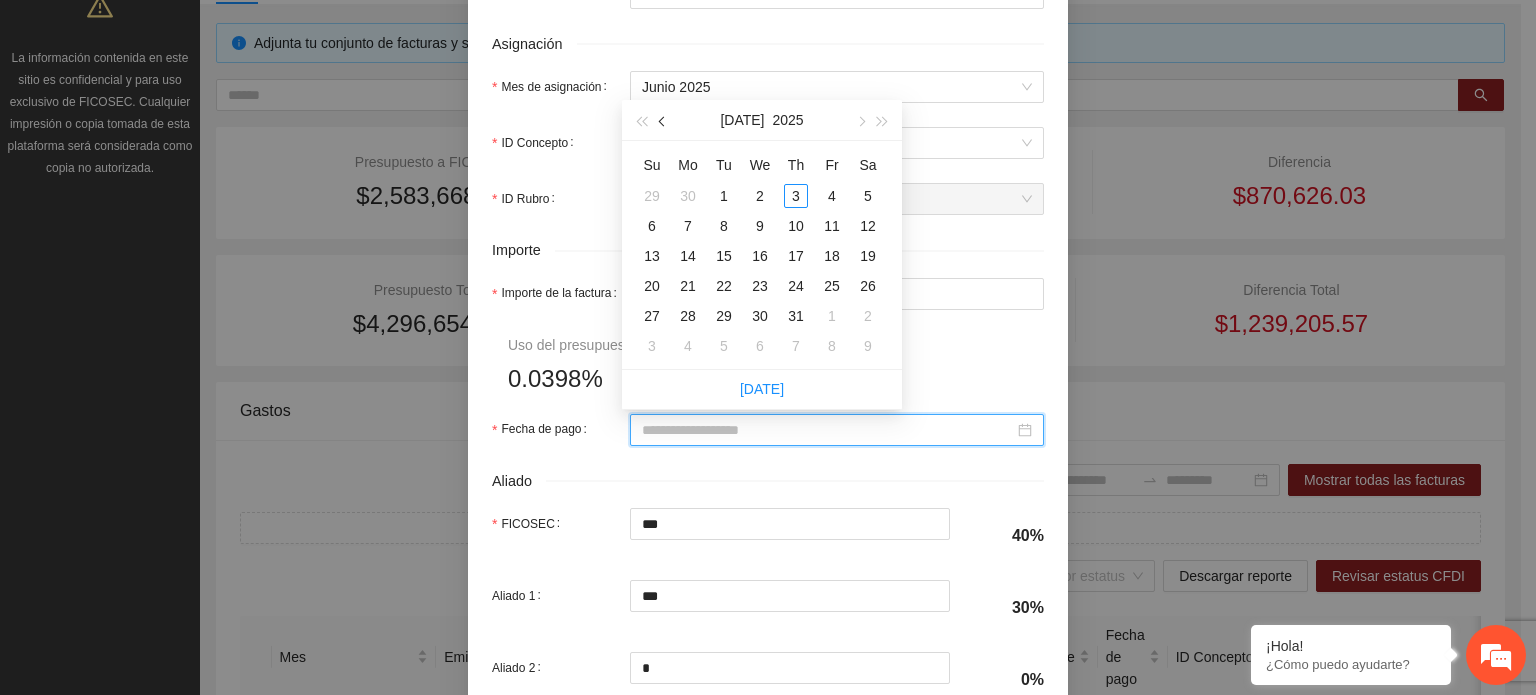 click at bounding box center (664, 122) 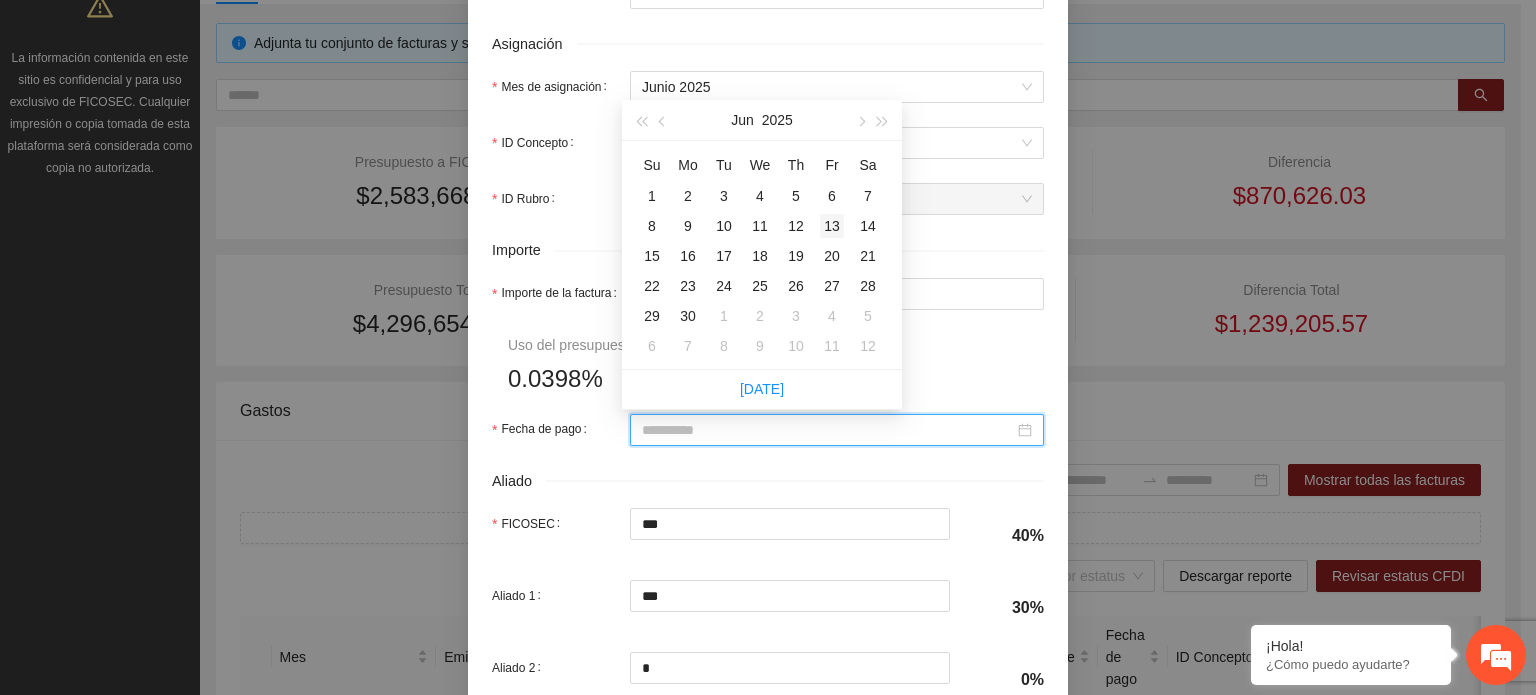 click on "13" at bounding box center [832, 226] 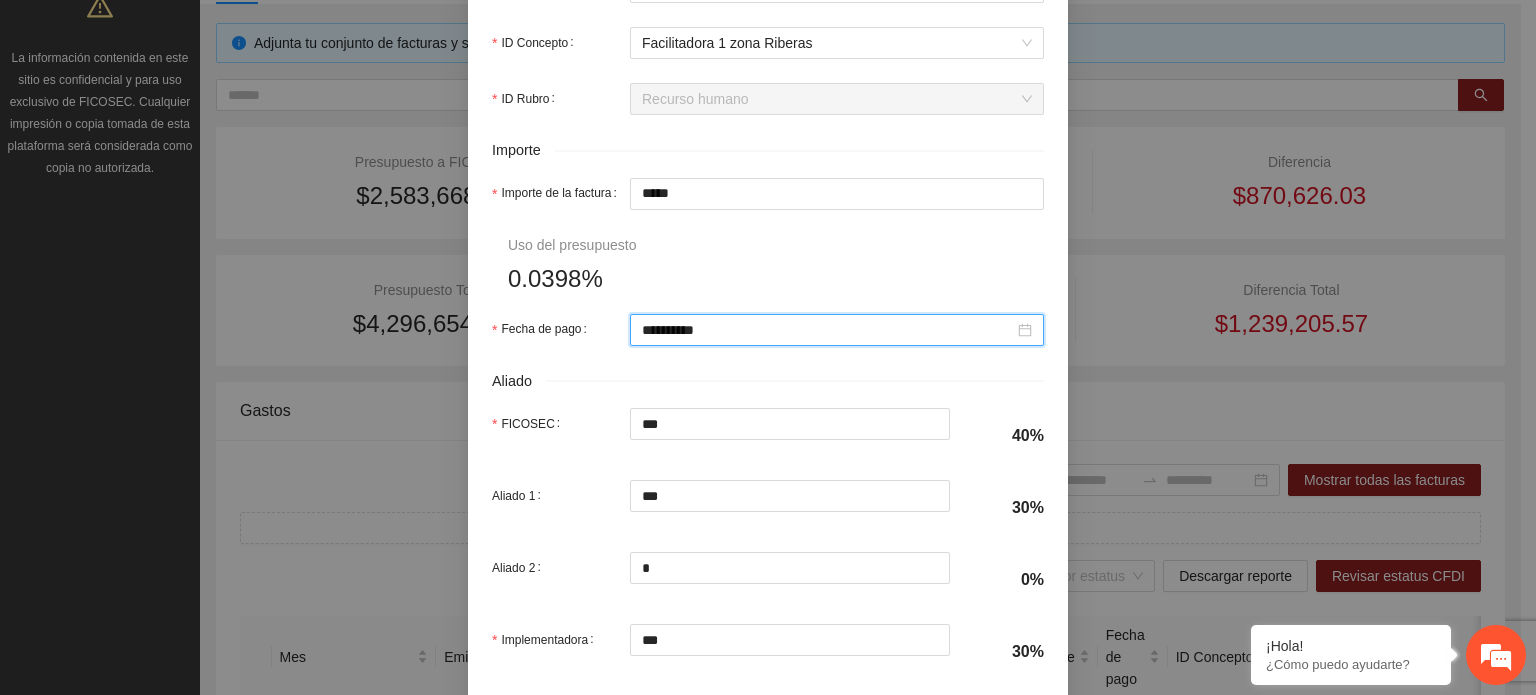 scroll, scrollTop: 1001, scrollLeft: 0, axis: vertical 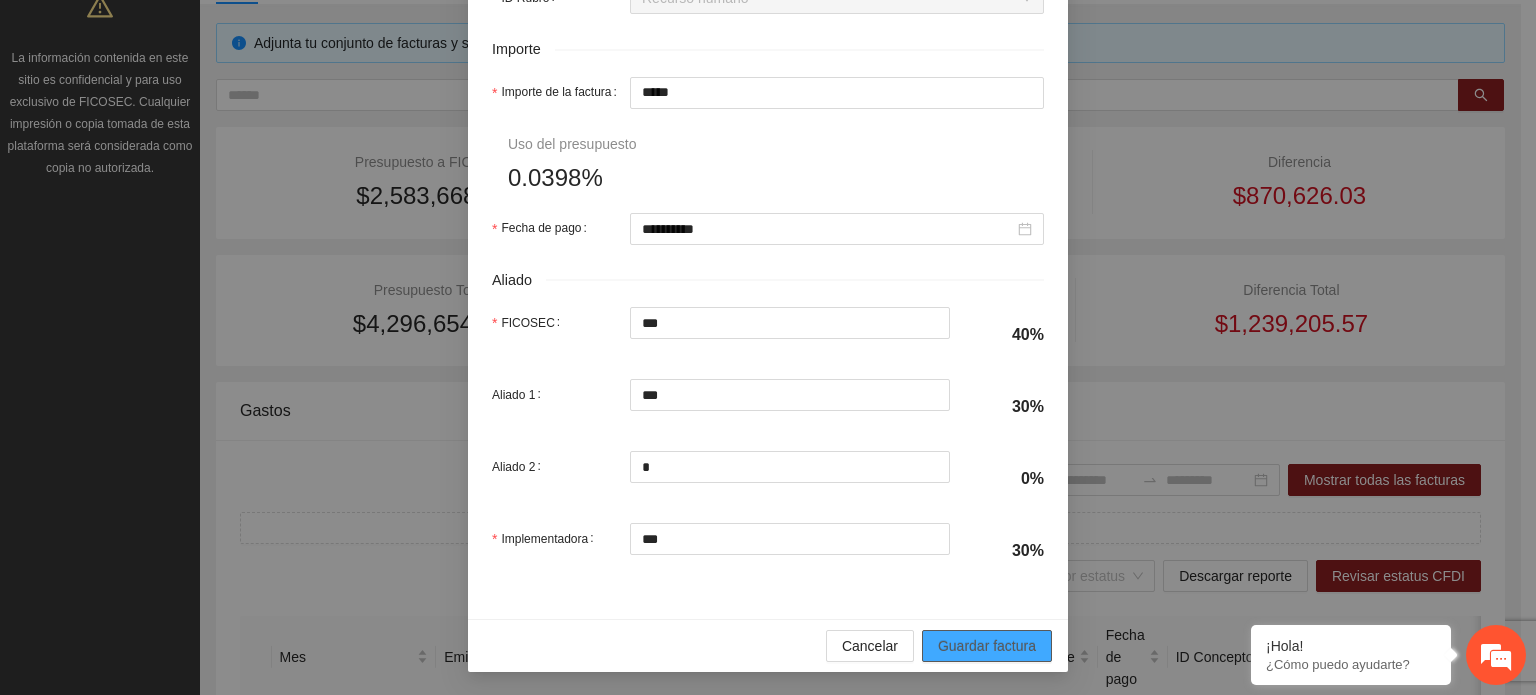 click on "Guardar factura" at bounding box center (987, 646) 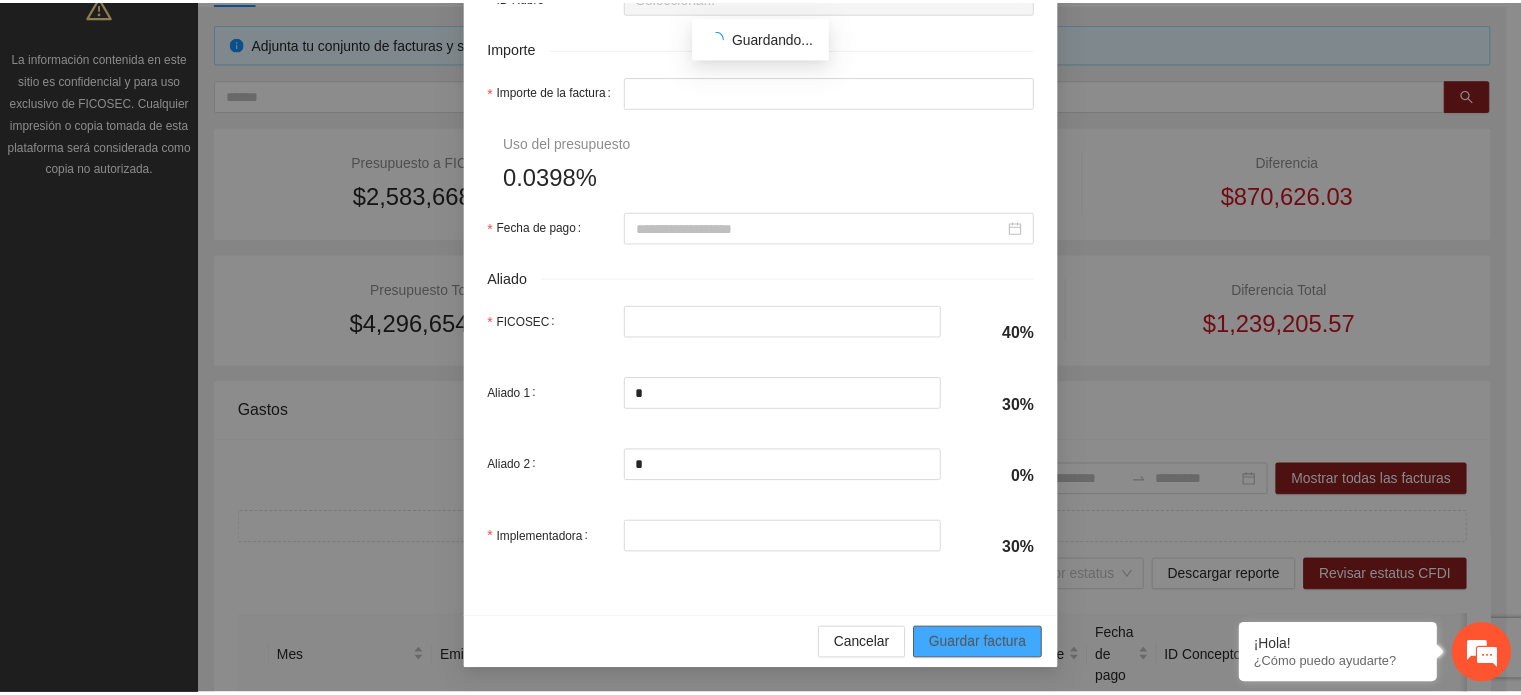 scroll, scrollTop: 841, scrollLeft: 0, axis: vertical 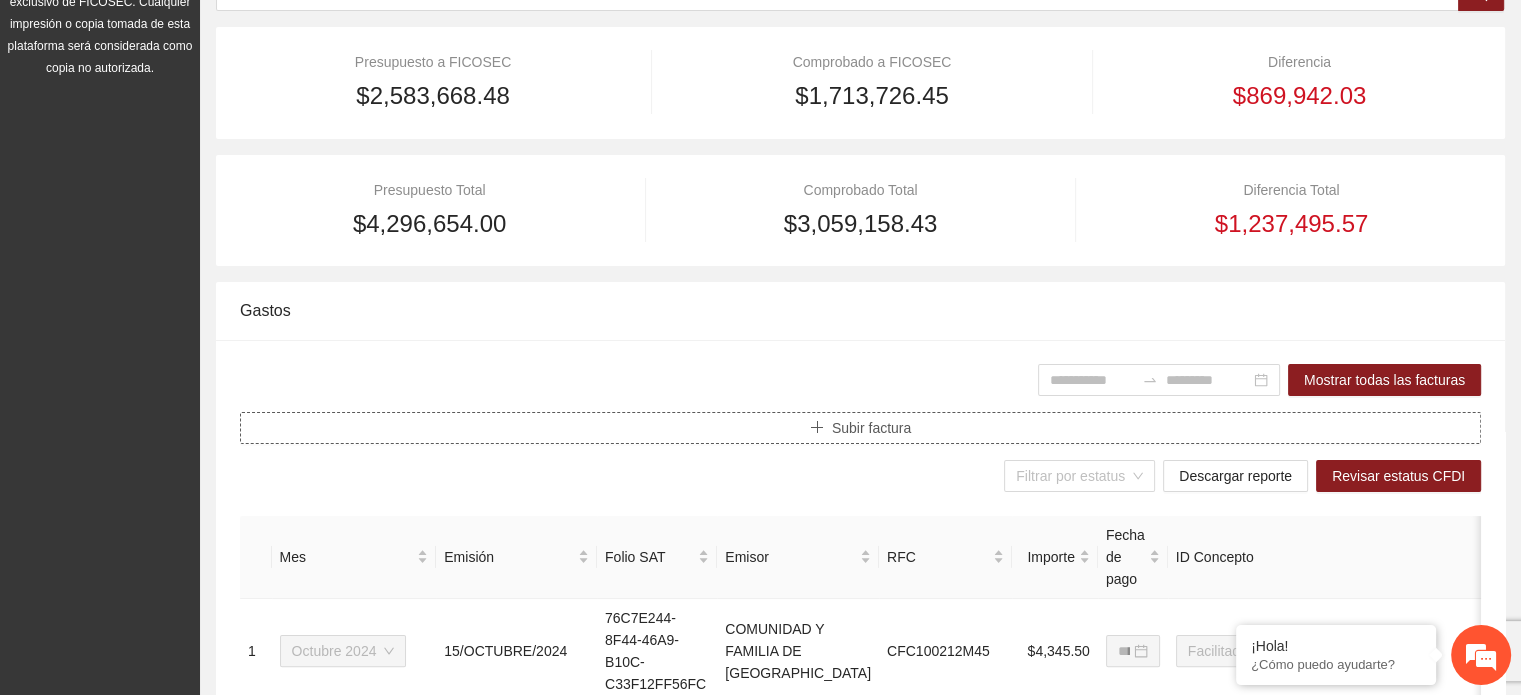 click 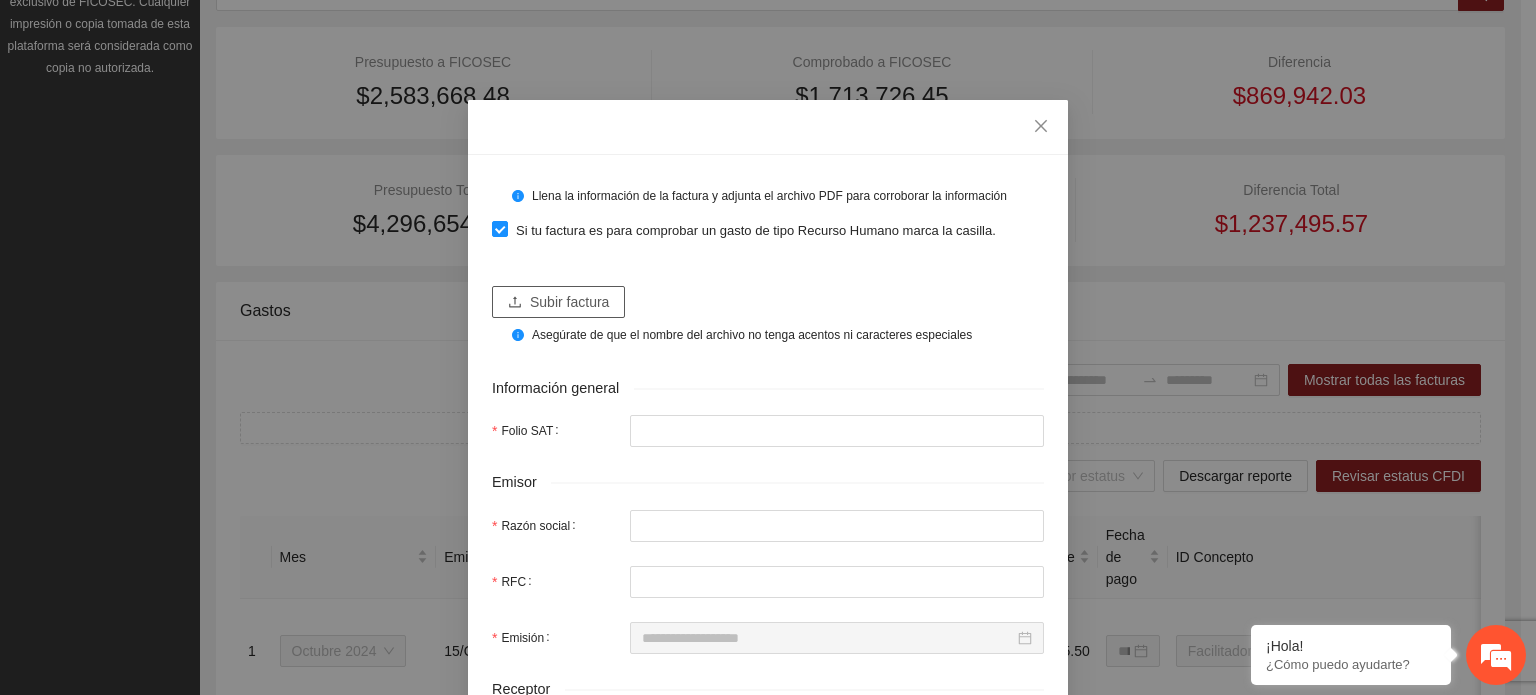 click 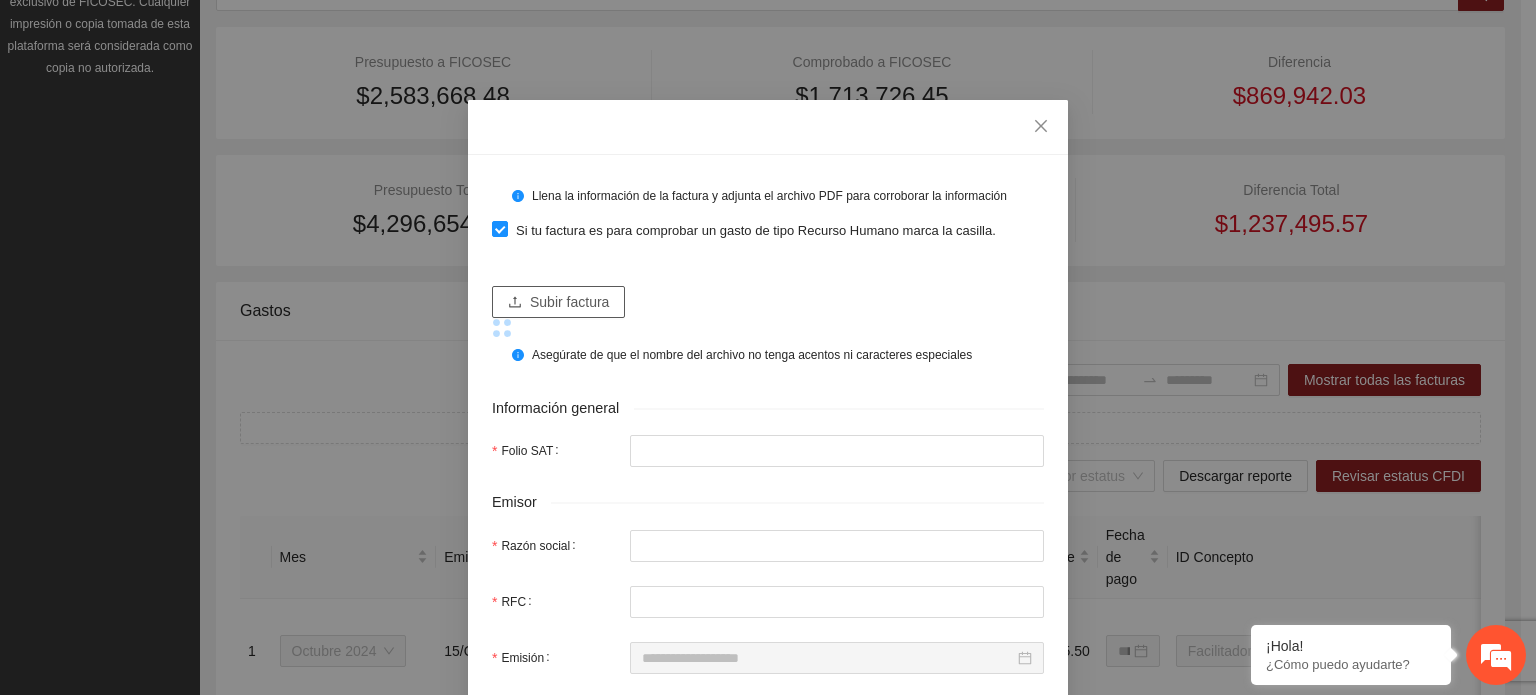 click on "Subir factura" at bounding box center (569, 302) 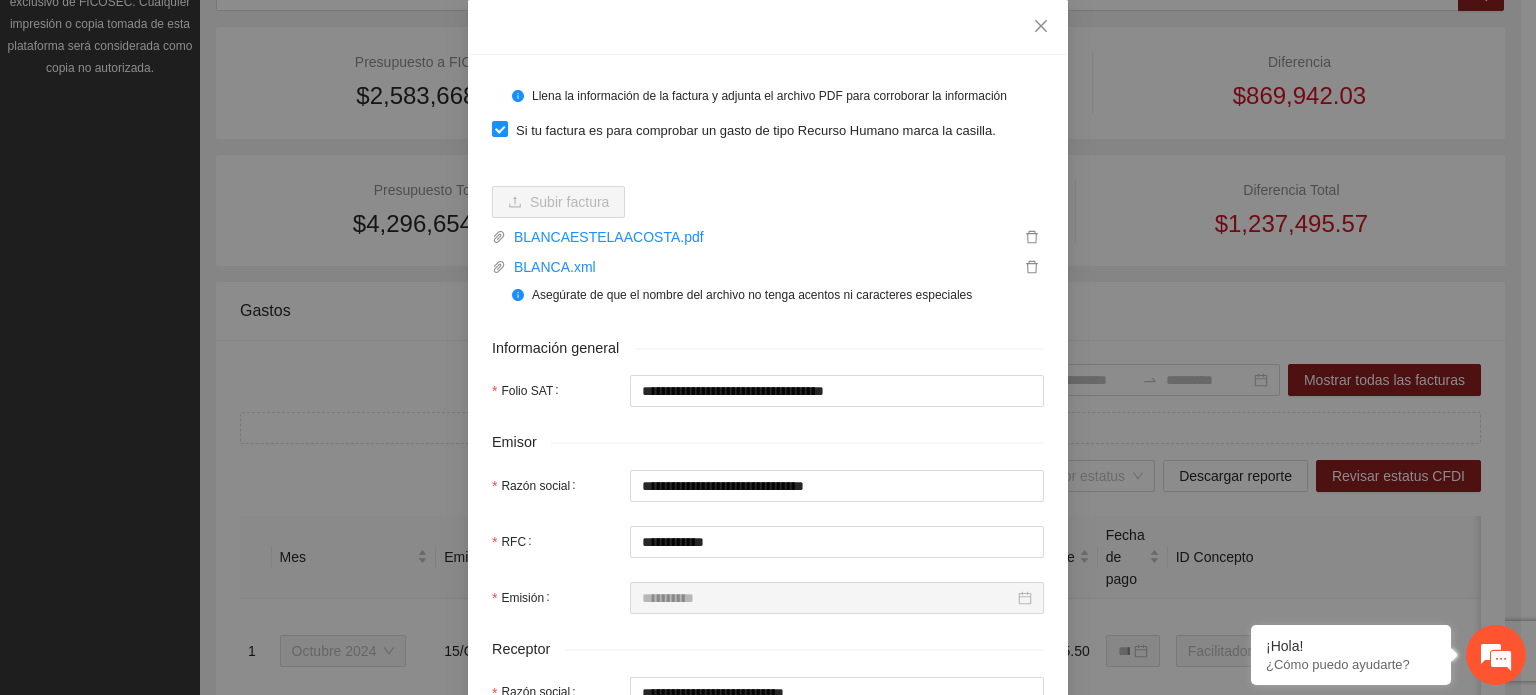scroll, scrollTop: 500, scrollLeft: 0, axis: vertical 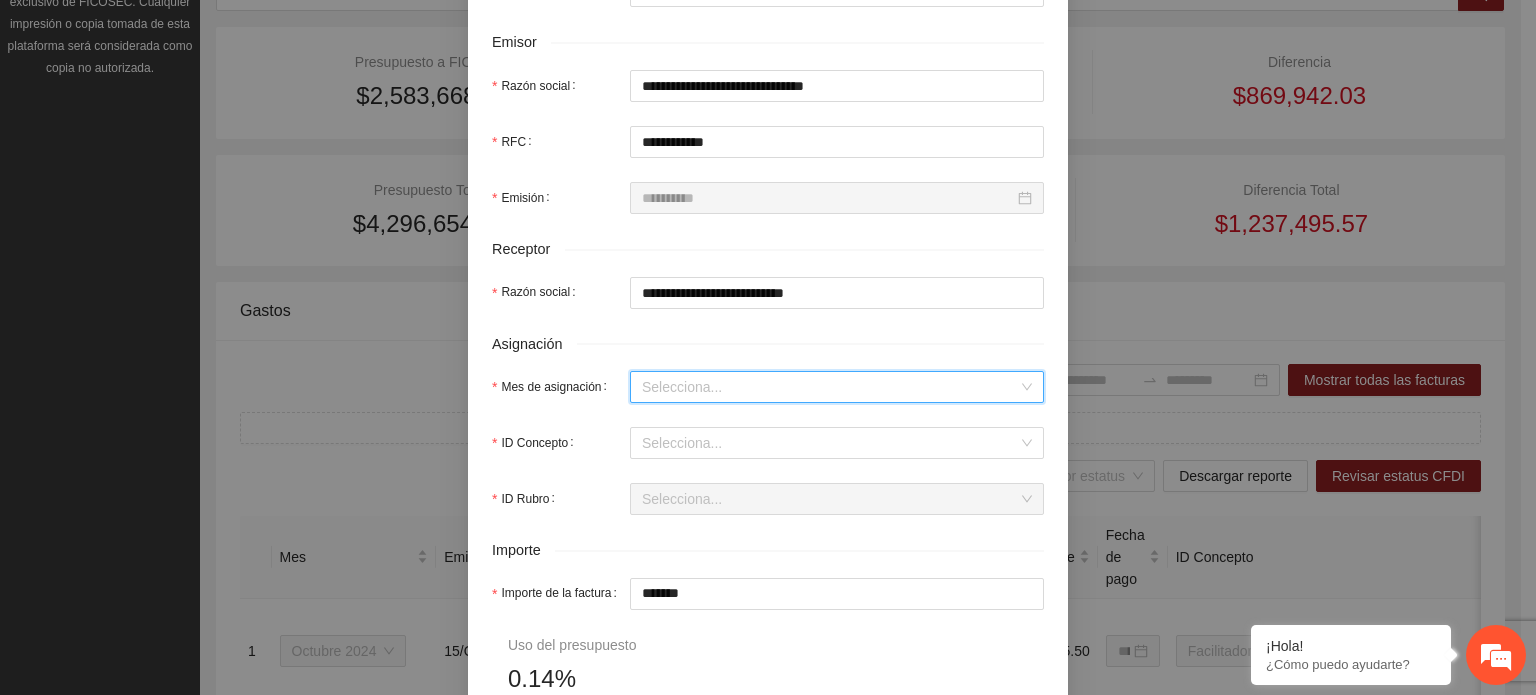 click on "Mes de asignación" at bounding box center (830, 387) 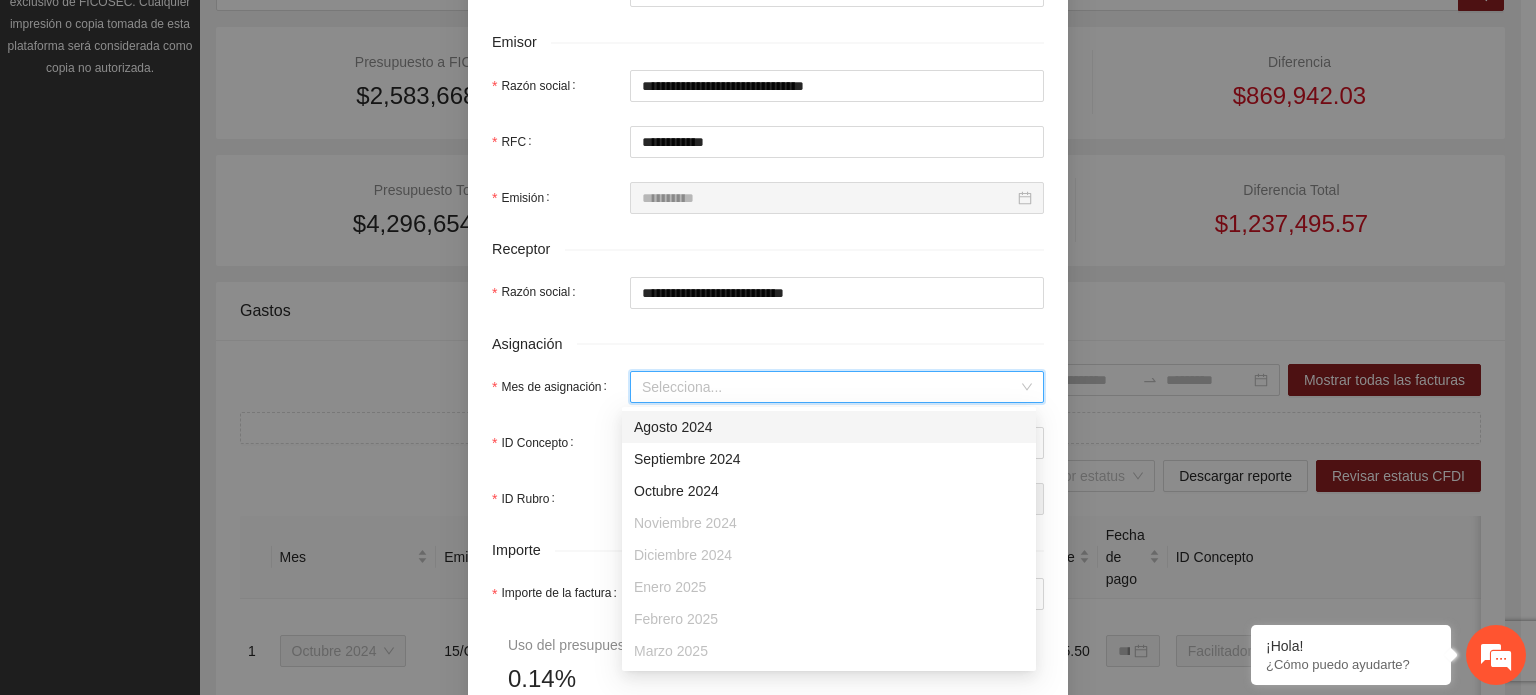 scroll, scrollTop: 128, scrollLeft: 0, axis: vertical 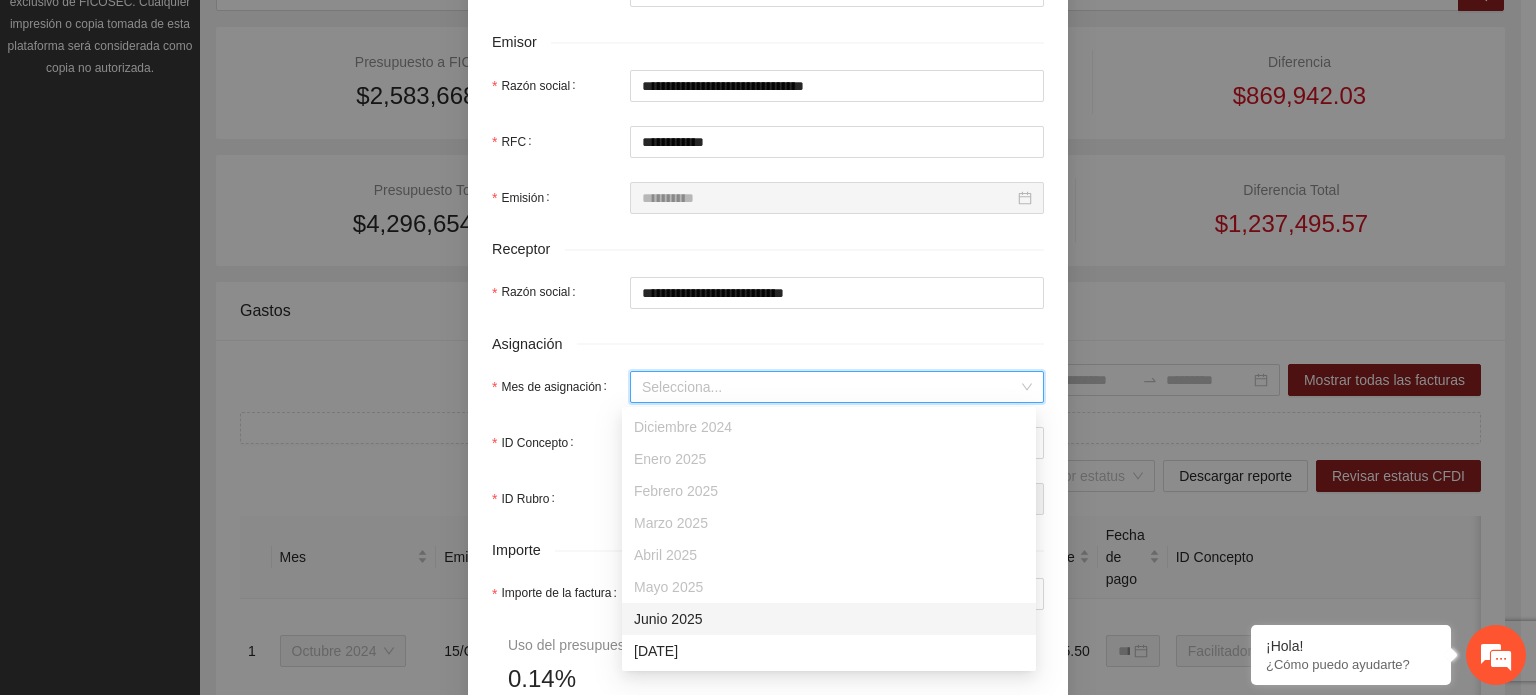 click on "Junio 2025" at bounding box center [829, 619] 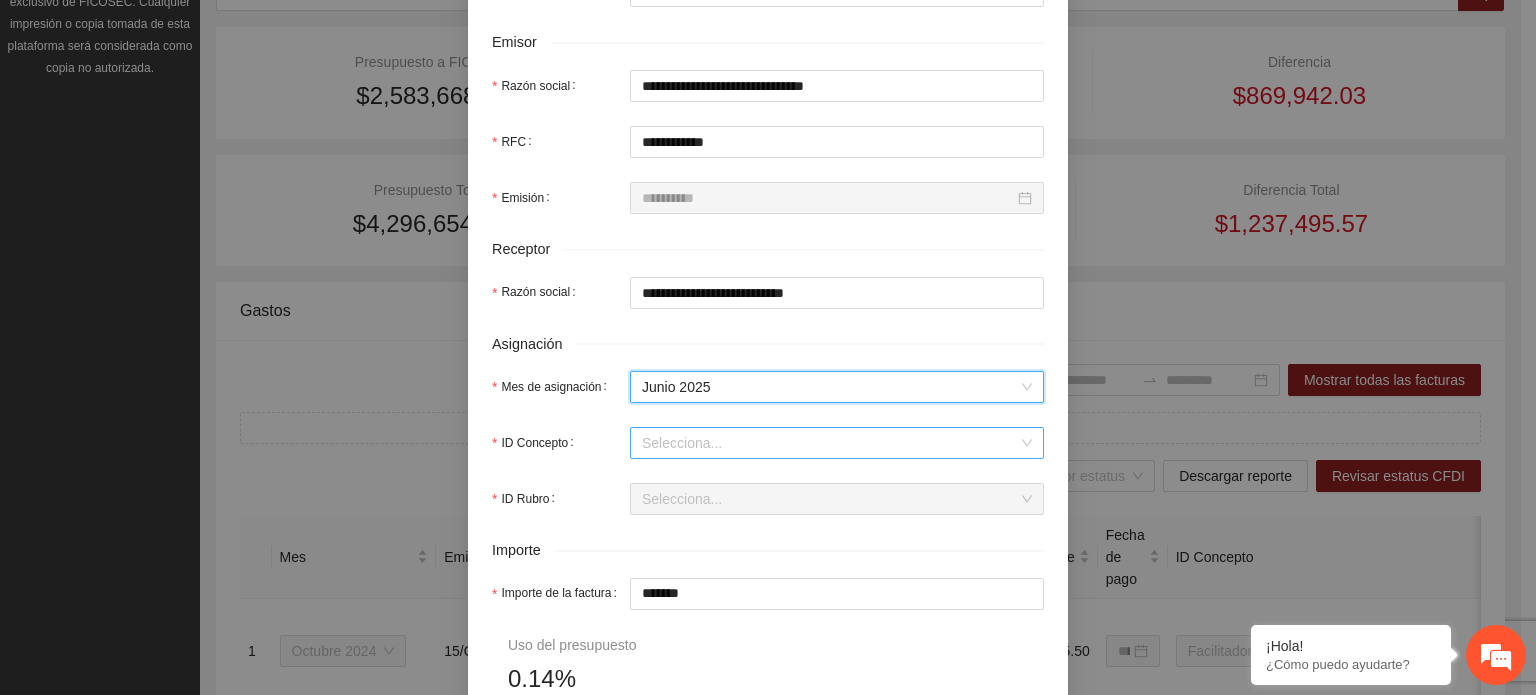 click on "ID Concepto" at bounding box center (830, 443) 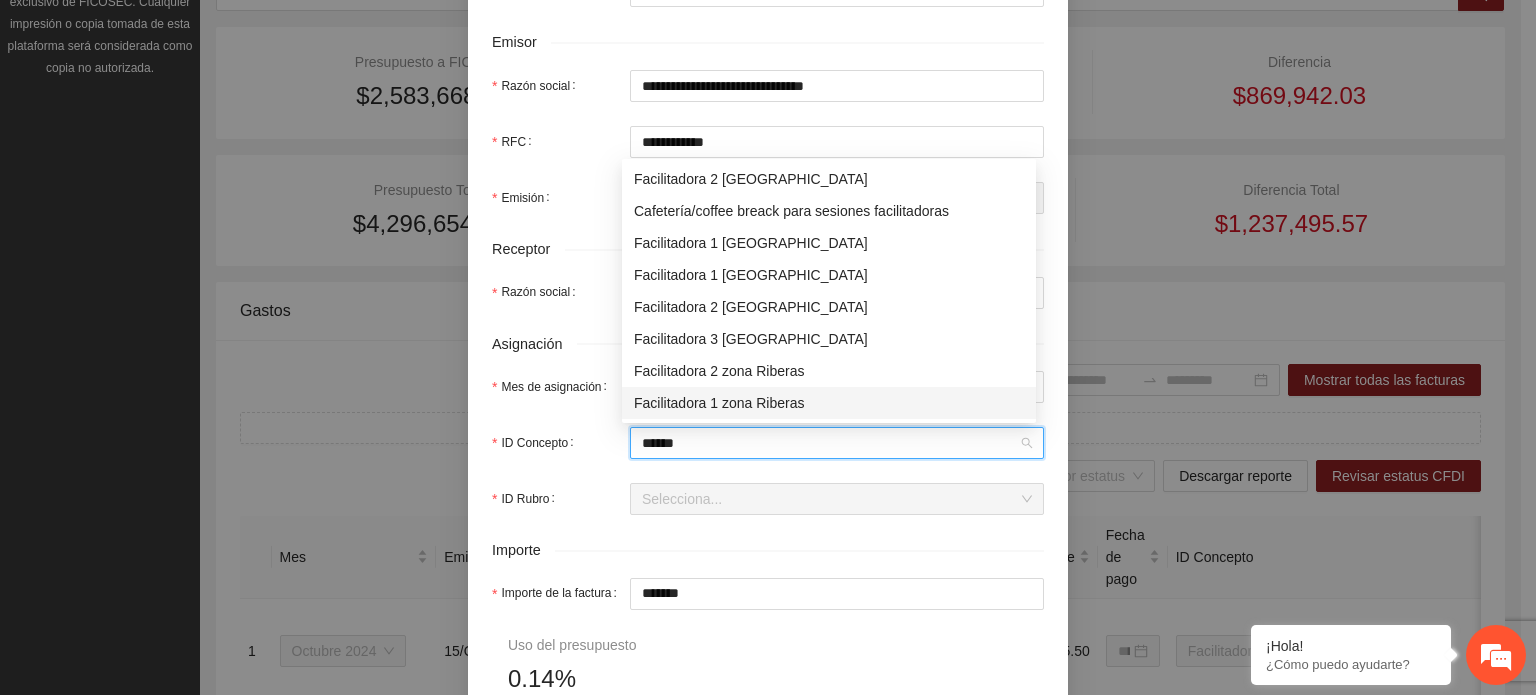 click on "Facilitadora 1 zona Riberas" at bounding box center [829, 403] 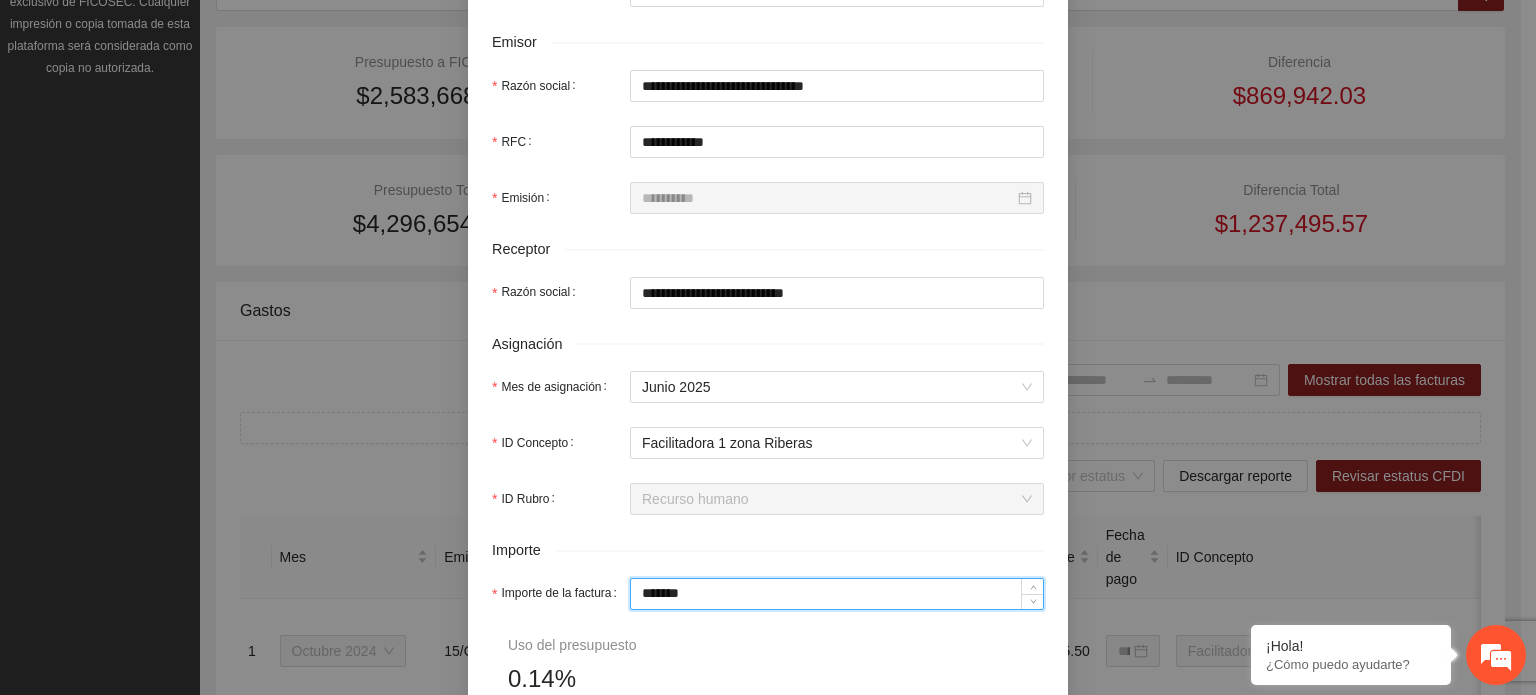 drag, startPoint x: 686, startPoint y: 595, endPoint x: 408, endPoint y: 603, distance: 278.11508 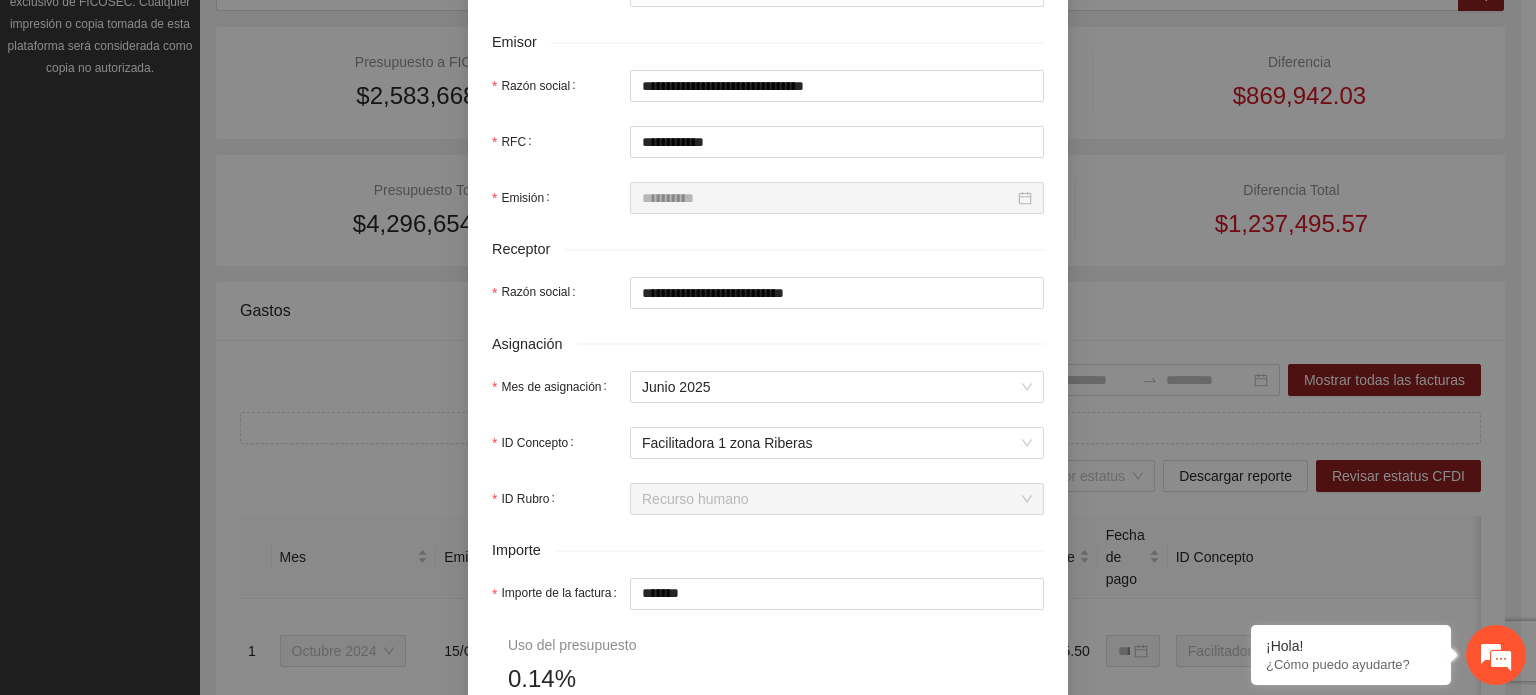drag, startPoint x: 745, startPoint y: 623, endPoint x: 719, endPoint y: 611, distance: 28.635643 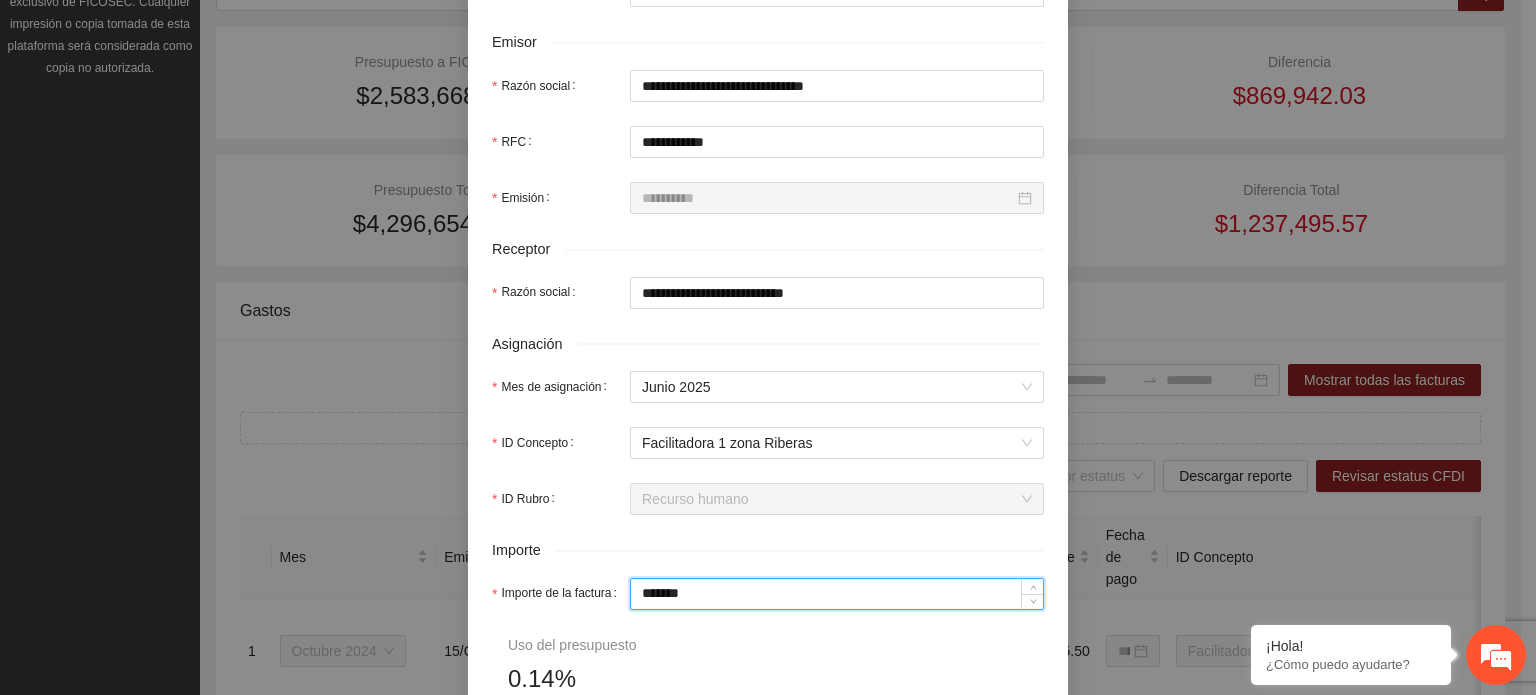 drag, startPoint x: 720, startPoint y: 595, endPoint x: 163, endPoint y: 603, distance: 557.05743 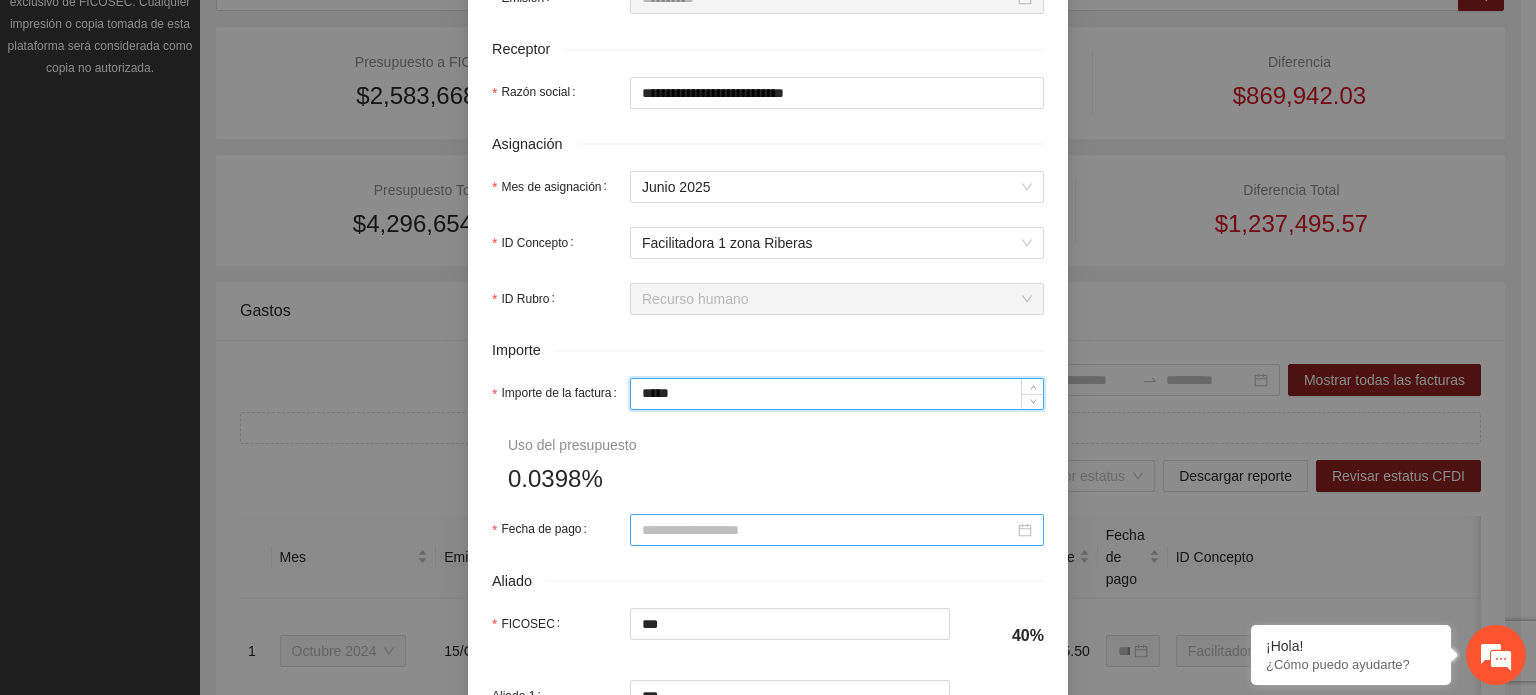 click on "**********" at bounding box center (768, 179) 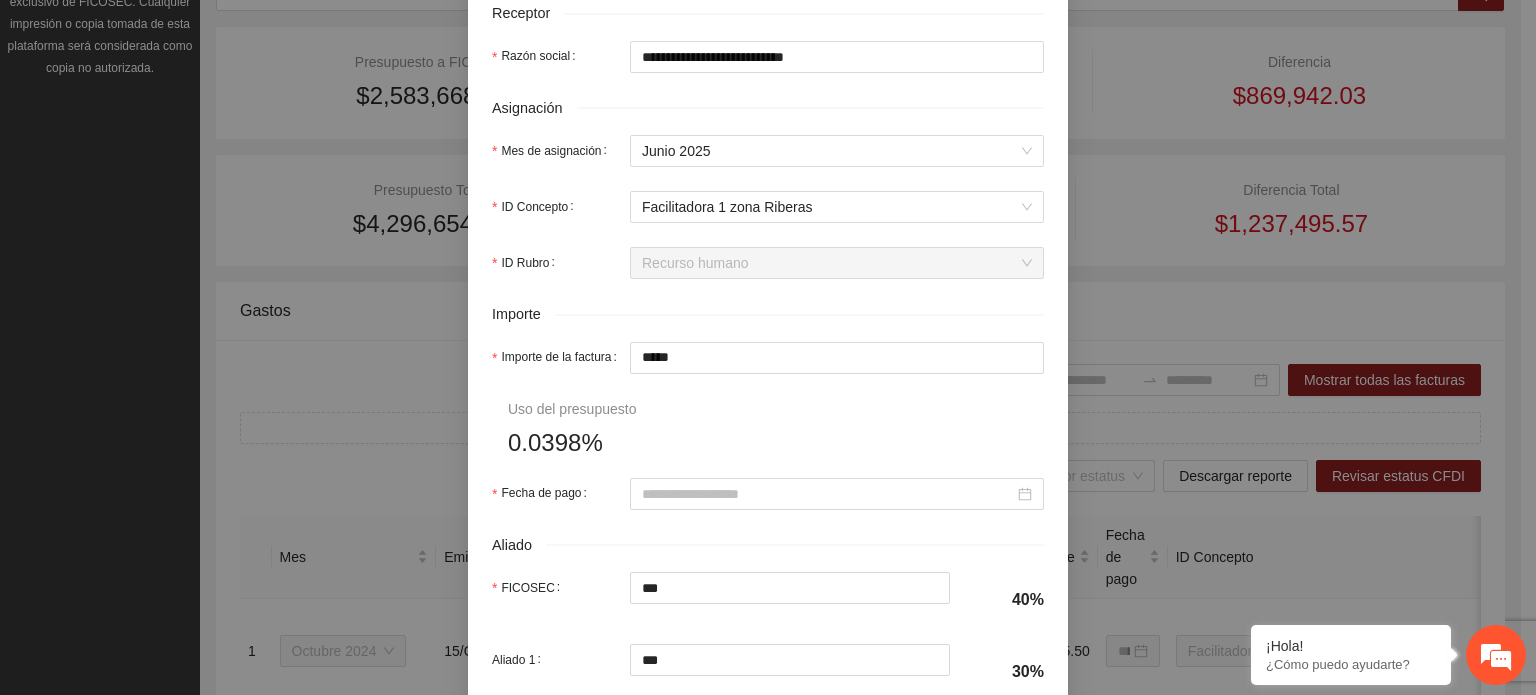 scroll, scrollTop: 800, scrollLeft: 0, axis: vertical 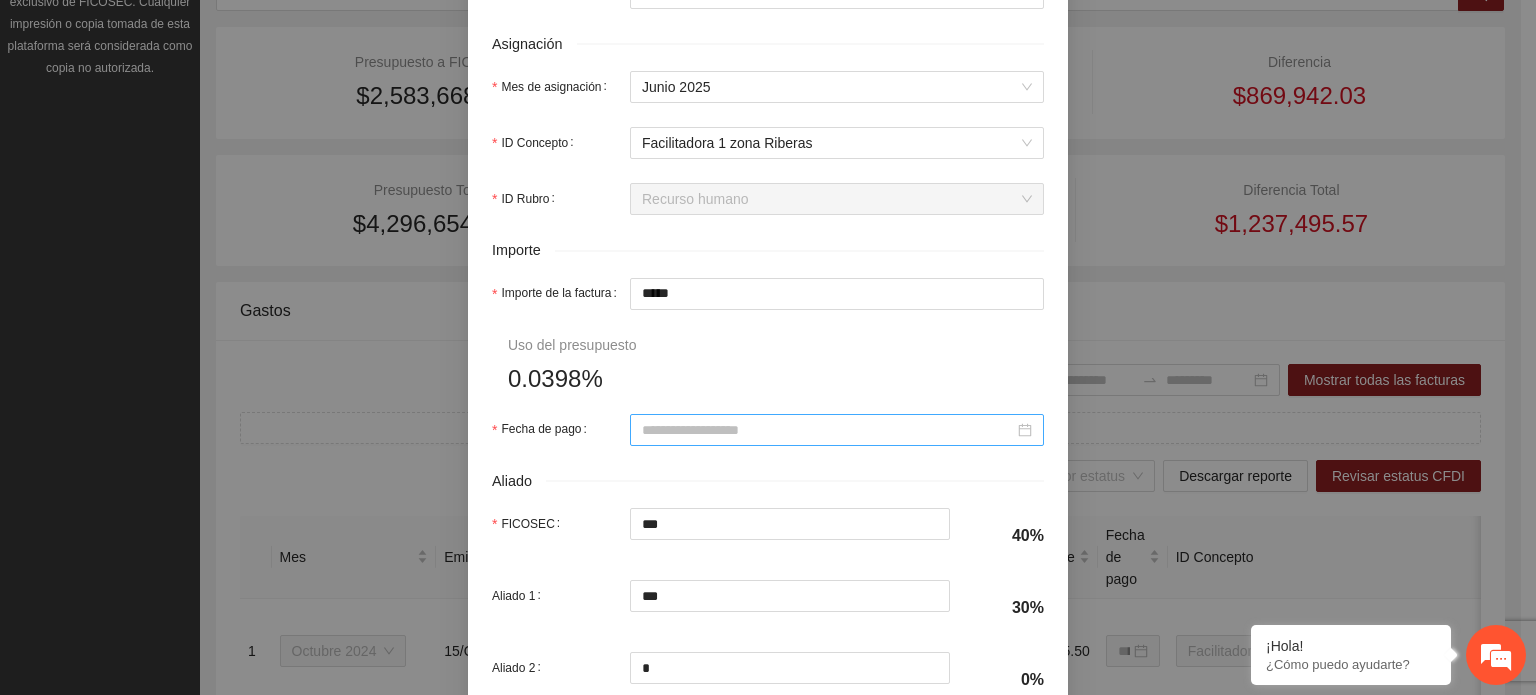 click at bounding box center [837, 430] 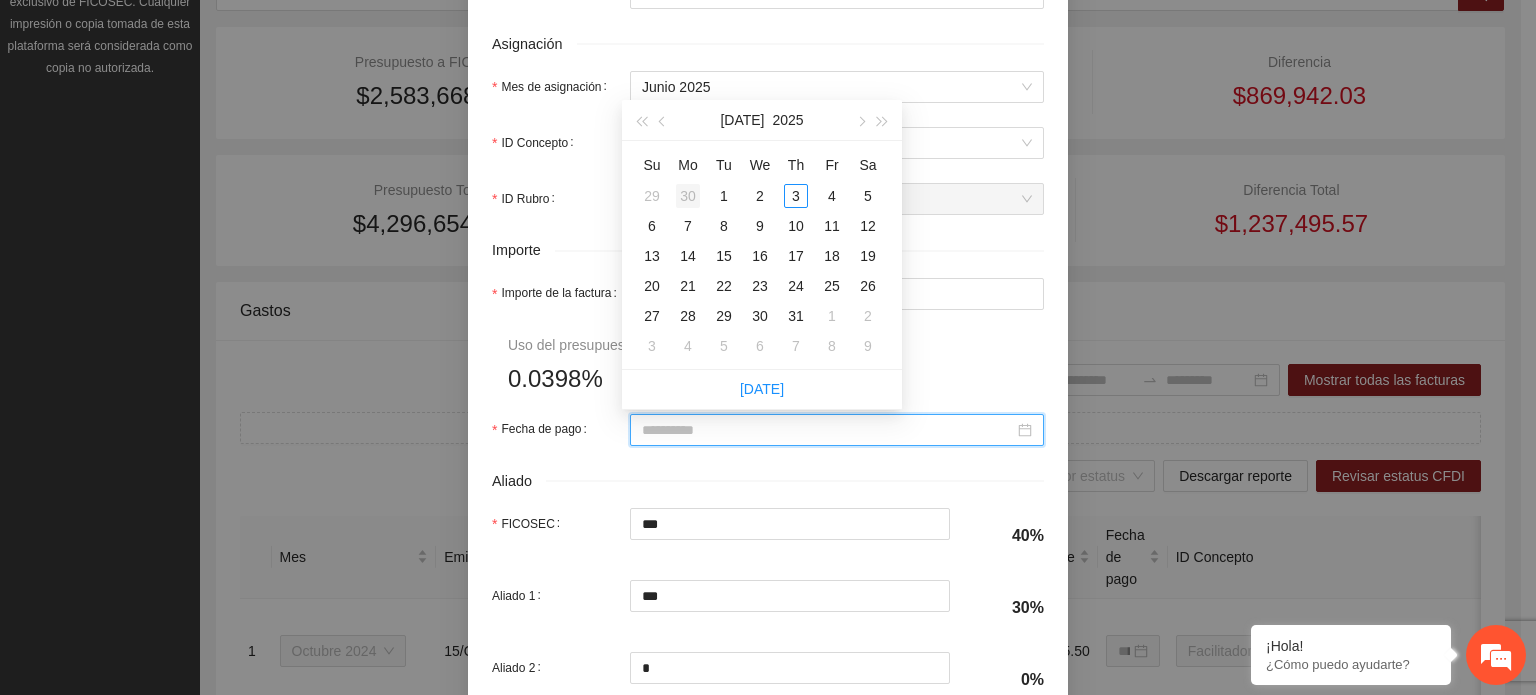 click on "30" at bounding box center [688, 196] 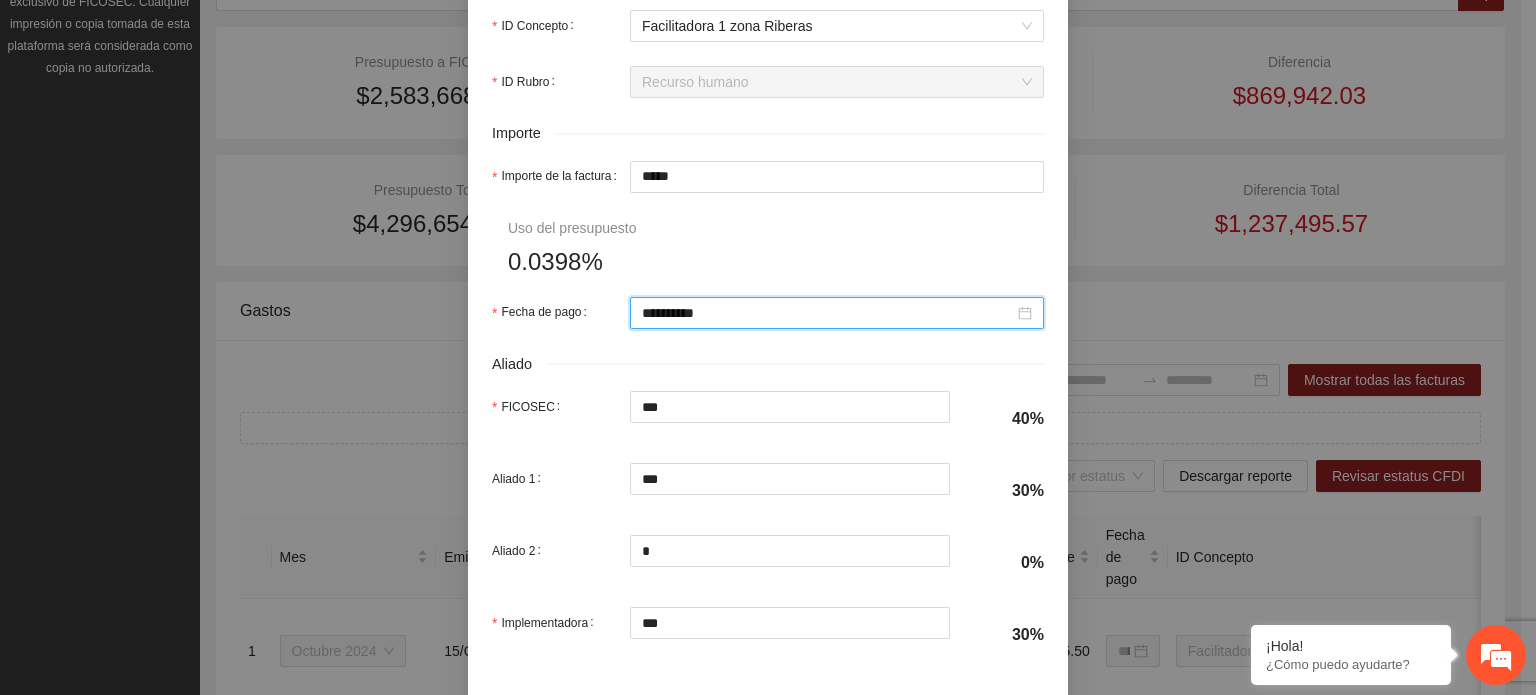 scroll, scrollTop: 1001, scrollLeft: 0, axis: vertical 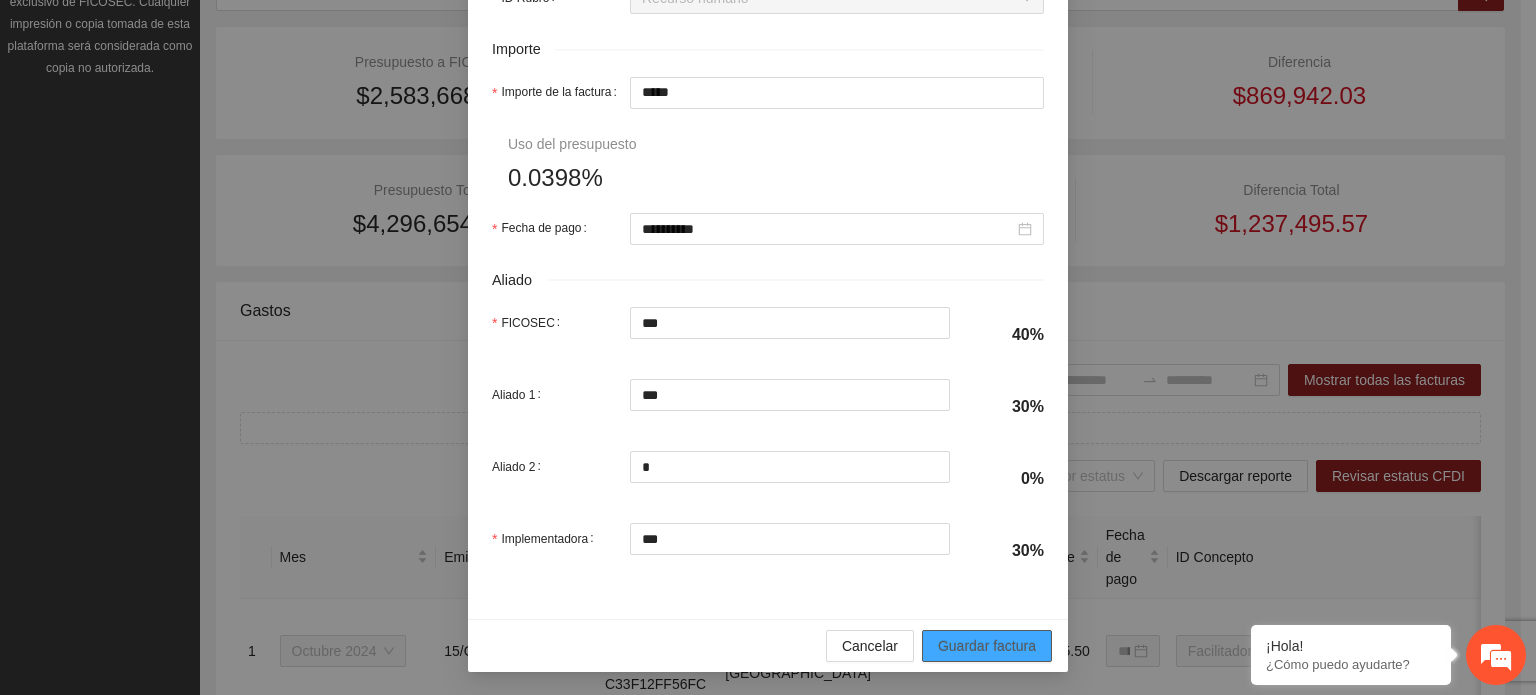 click on "Guardar factura" at bounding box center [987, 646] 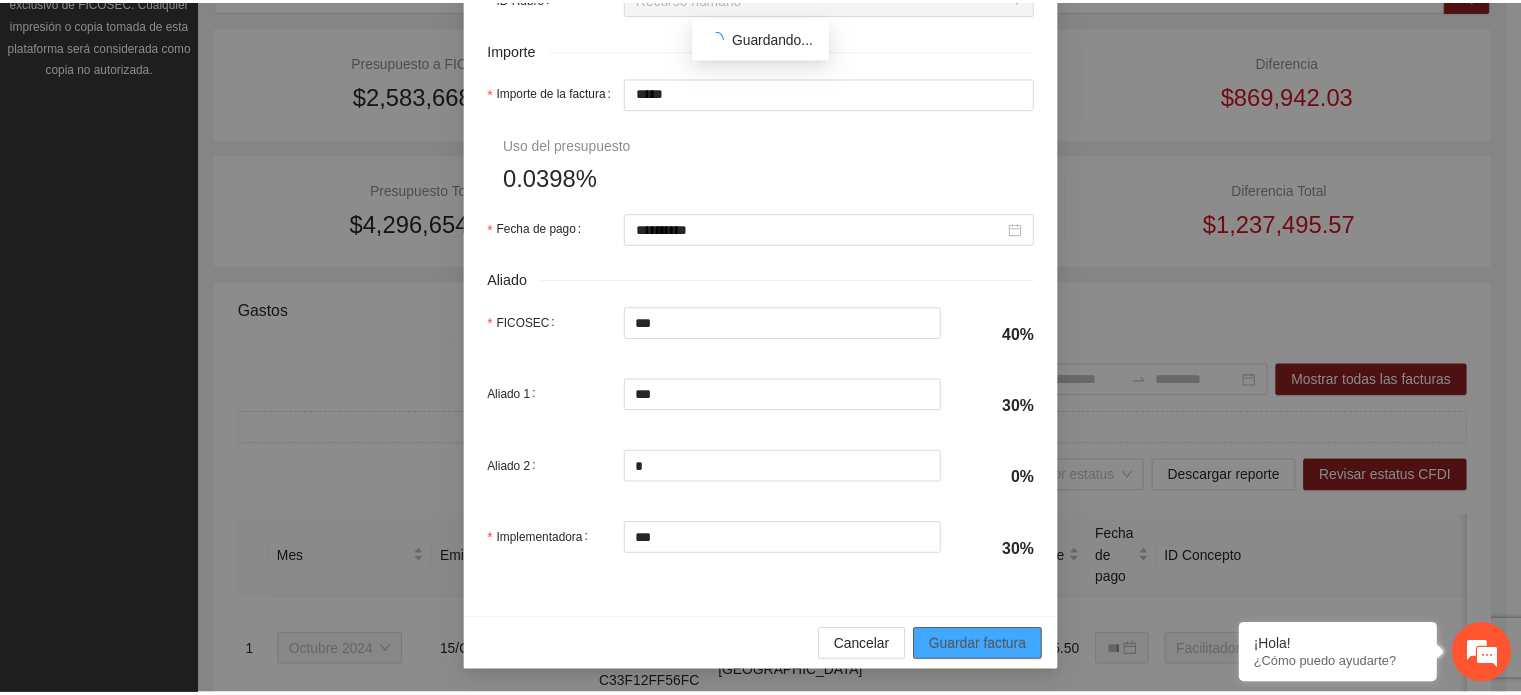 scroll, scrollTop: 841, scrollLeft: 0, axis: vertical 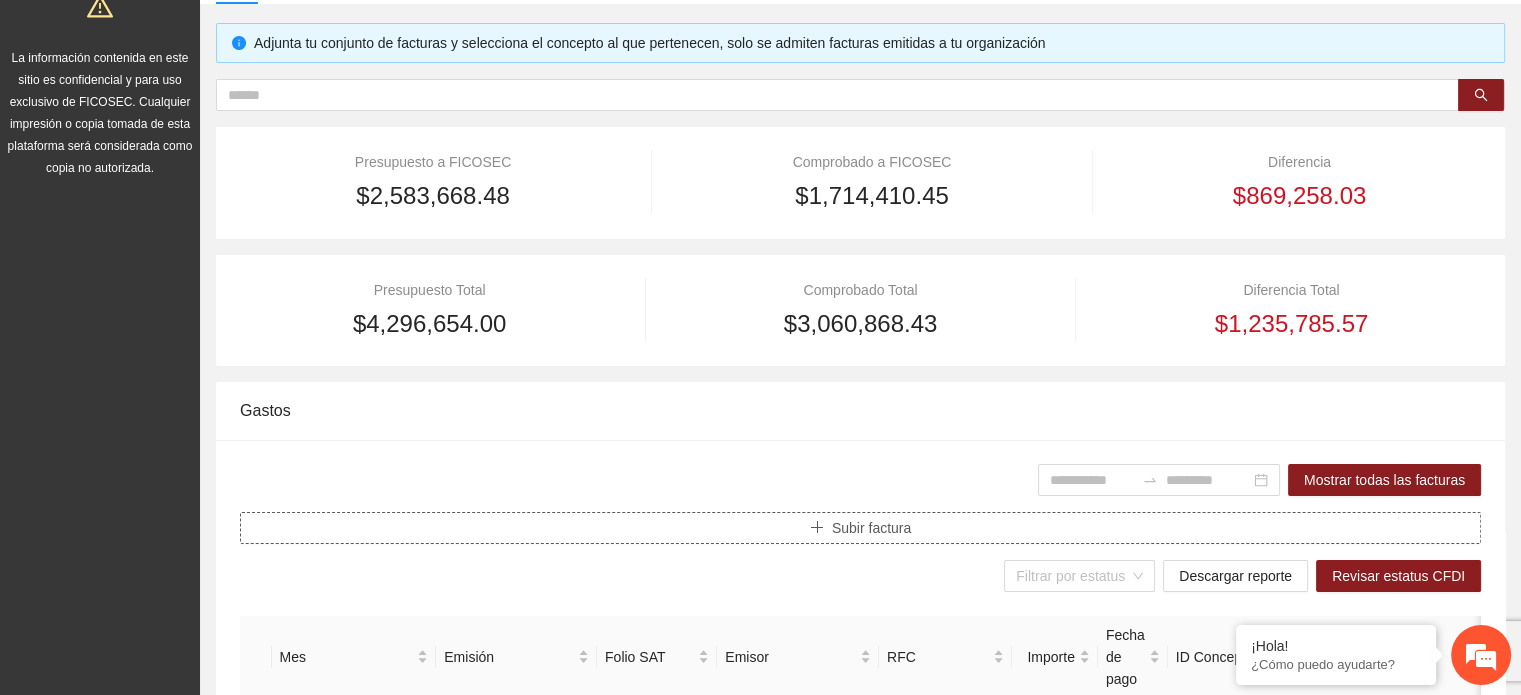 click on "Subir factura" at bounding box center [871, 528] 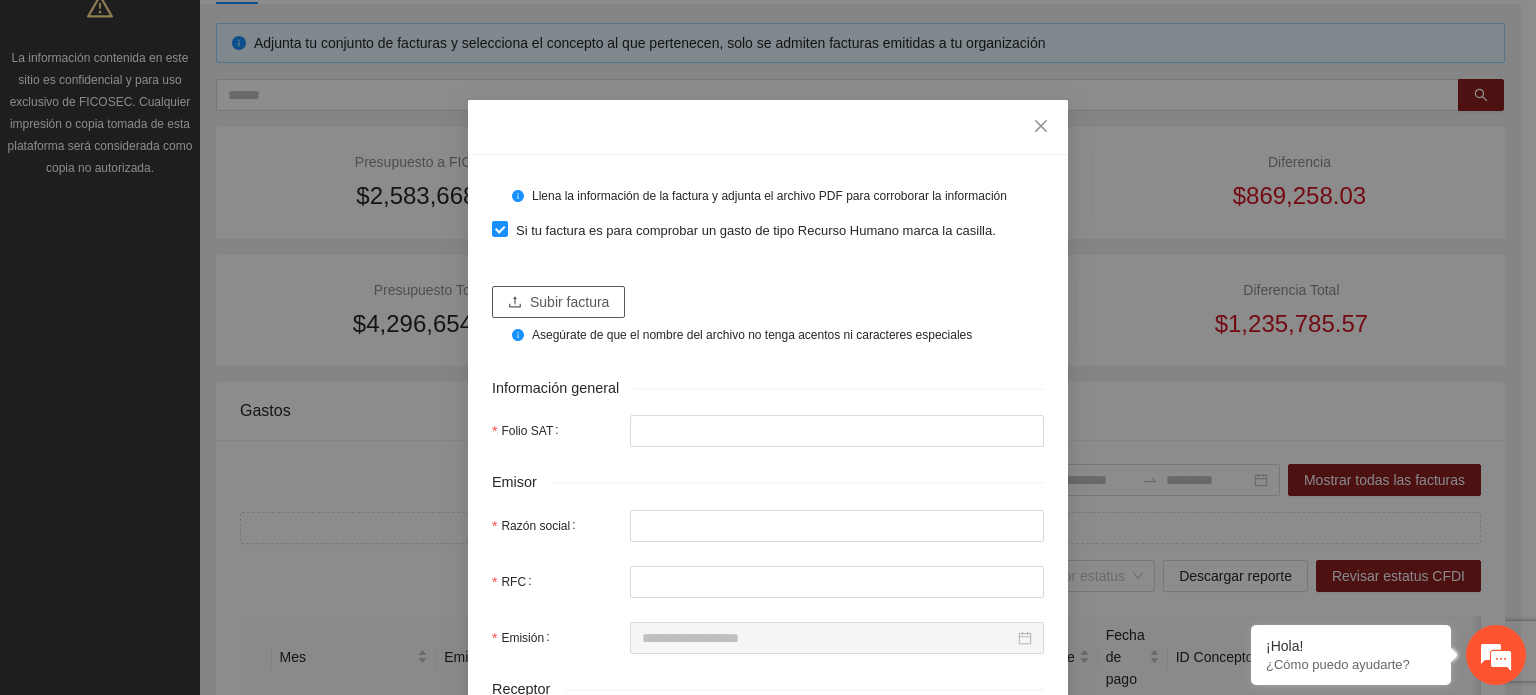 click on "Subir factura" at bounding box center (569, 302) 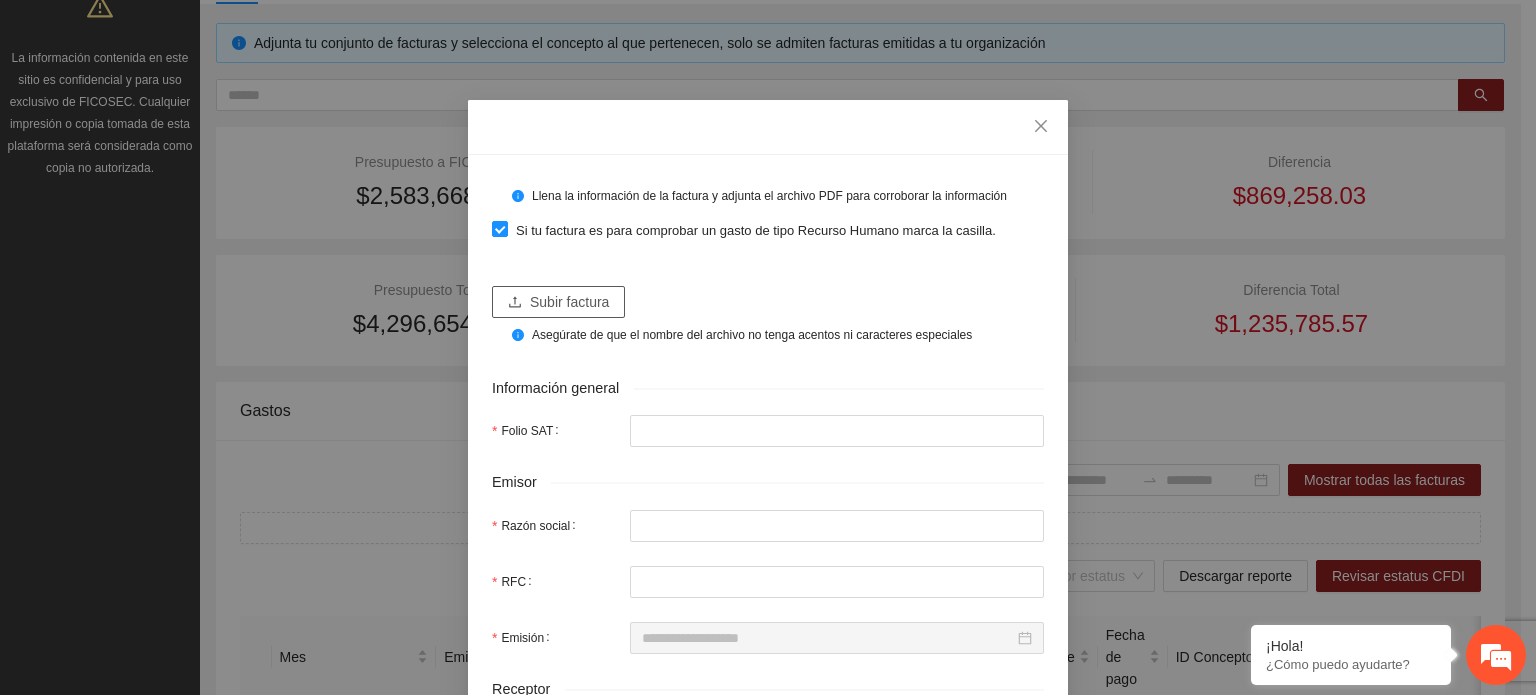 click on "Subir factura" at bounding box center [569, 302] 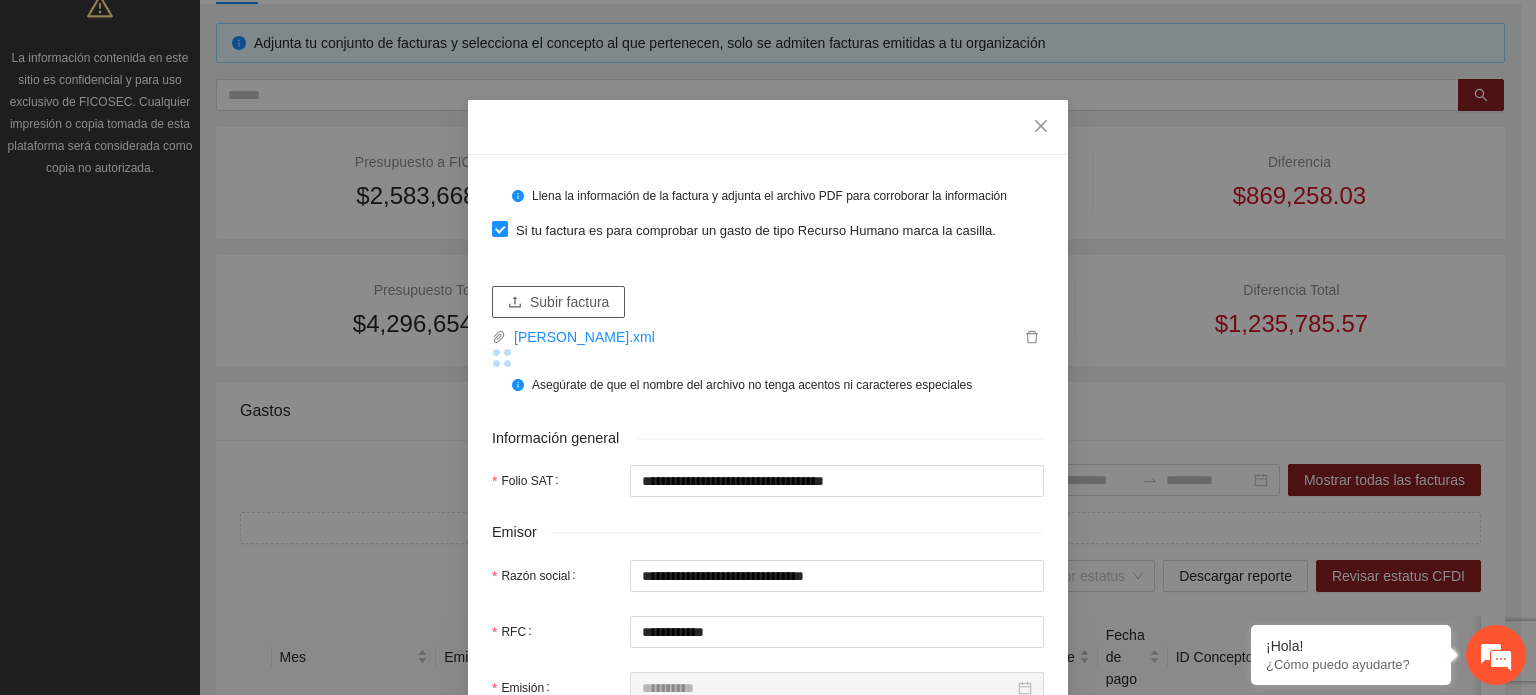 click on "Subir factura" at bounding box center (569, 302) 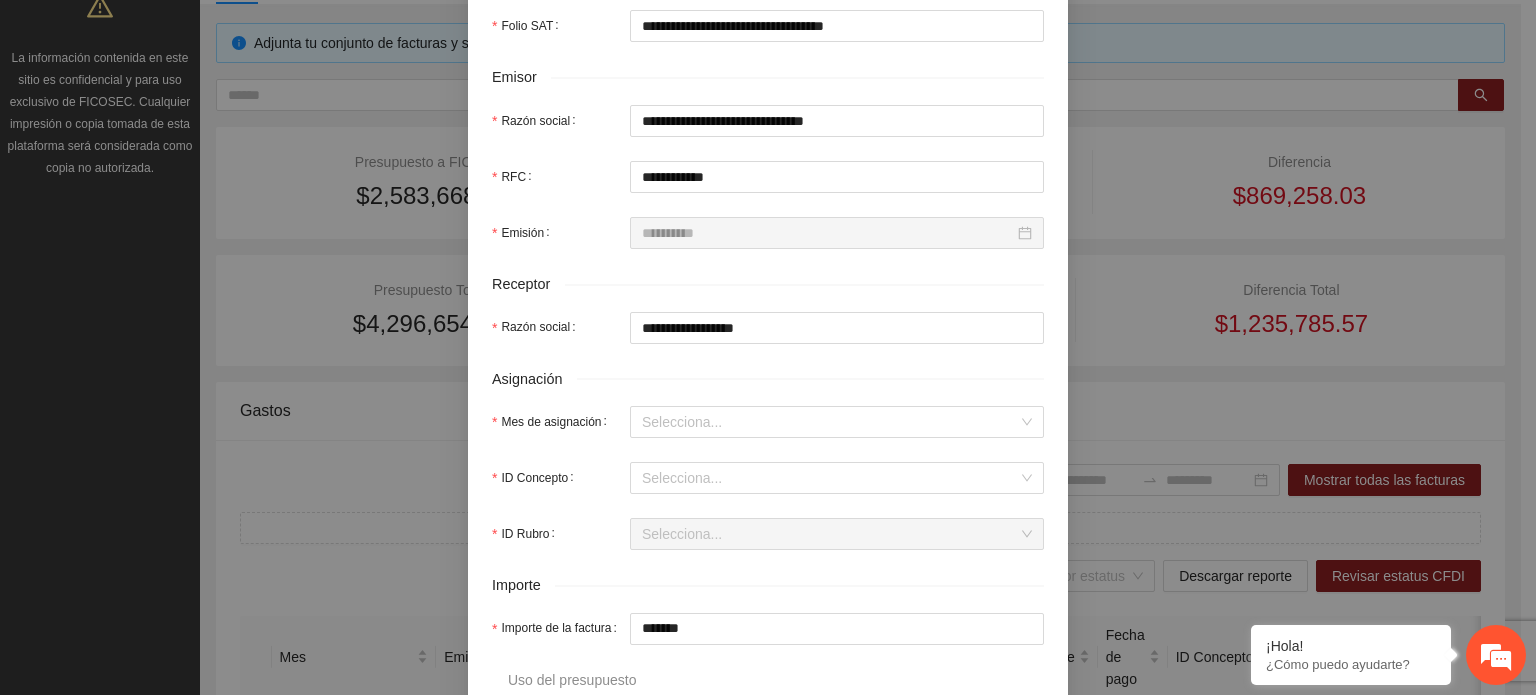 scroll, scrollTop: 500, scrollLeft: 0, axis: vertical 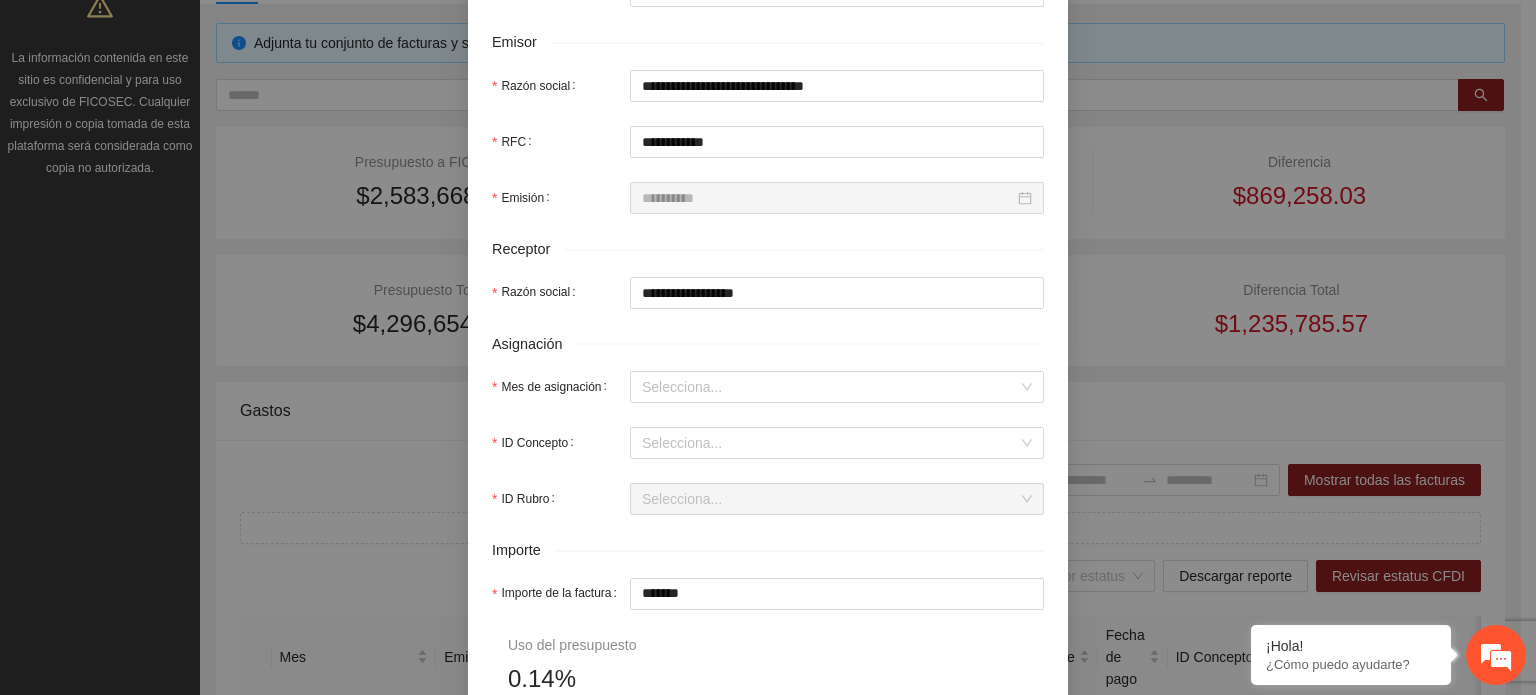 drag, startPoint x: 709, startPoint y: 600, endPoint x: 531, endPoint y: 587, distance: 178.47409 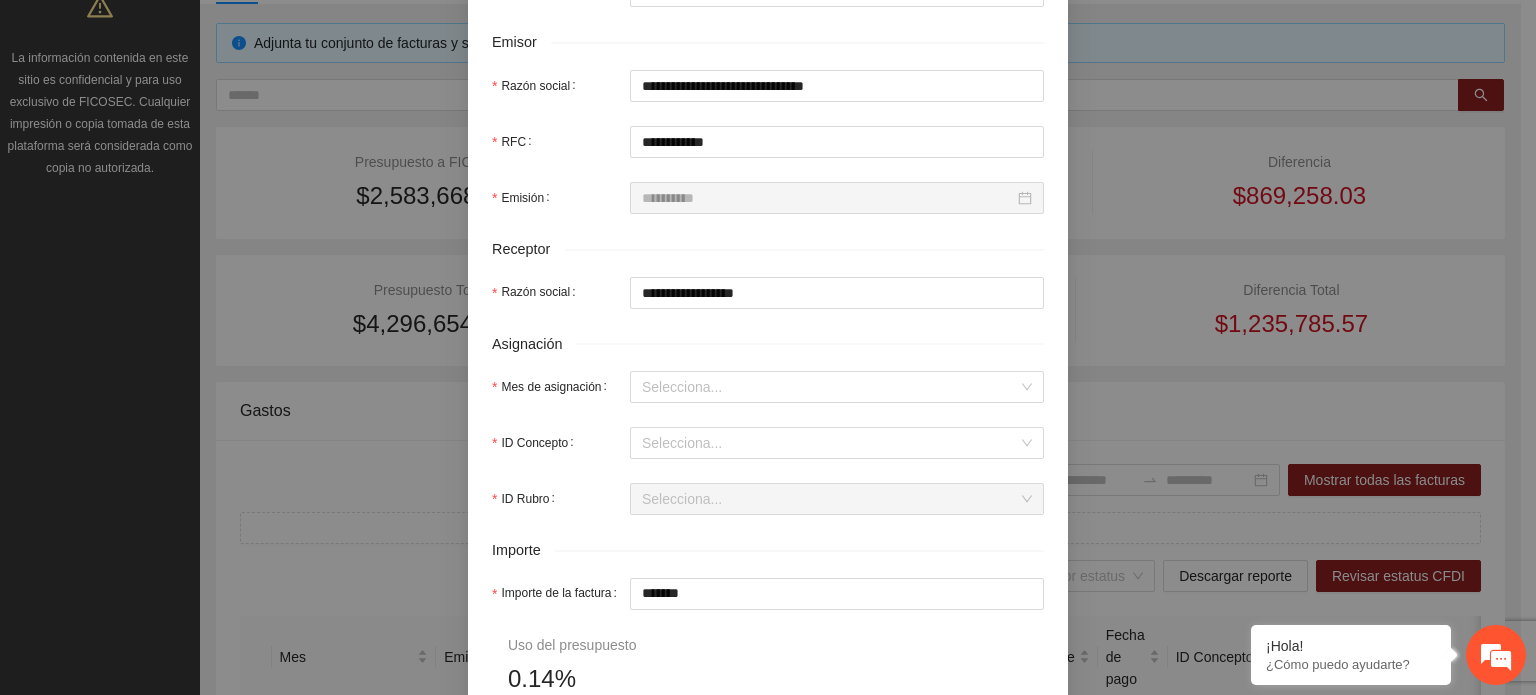 click on "**********" at bounding box center (768, 379) 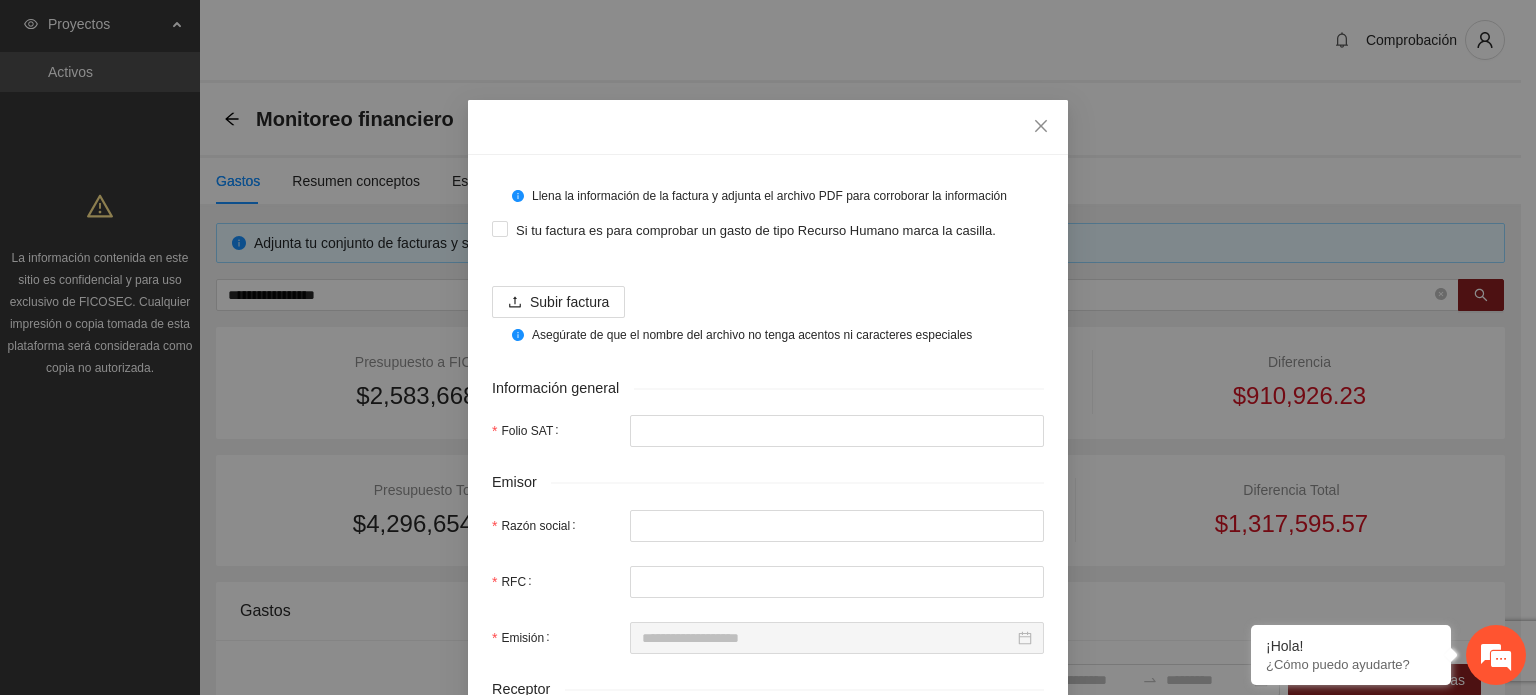 scroll, scrollTop: 100, scrollLeft: 0, axis: vertical 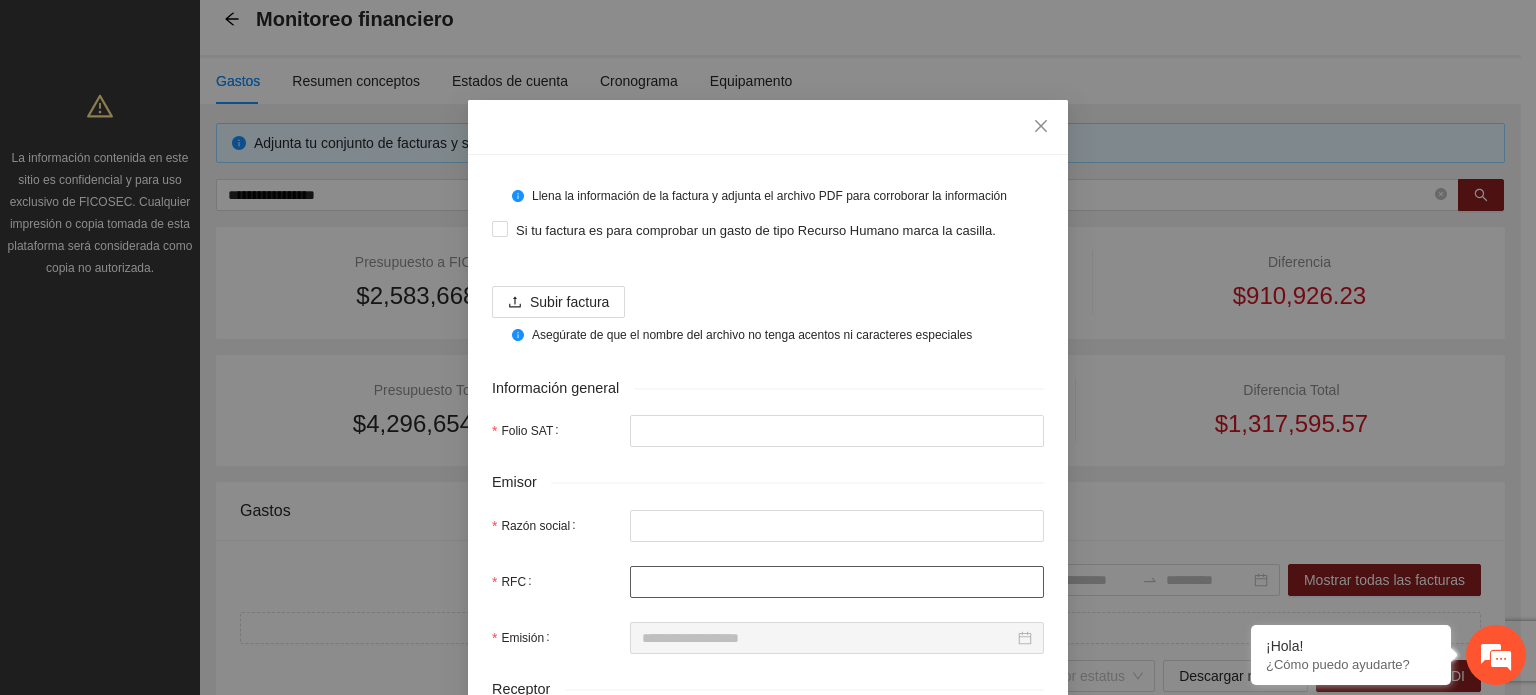 click on "RFC" at bounding box center [837, 582] 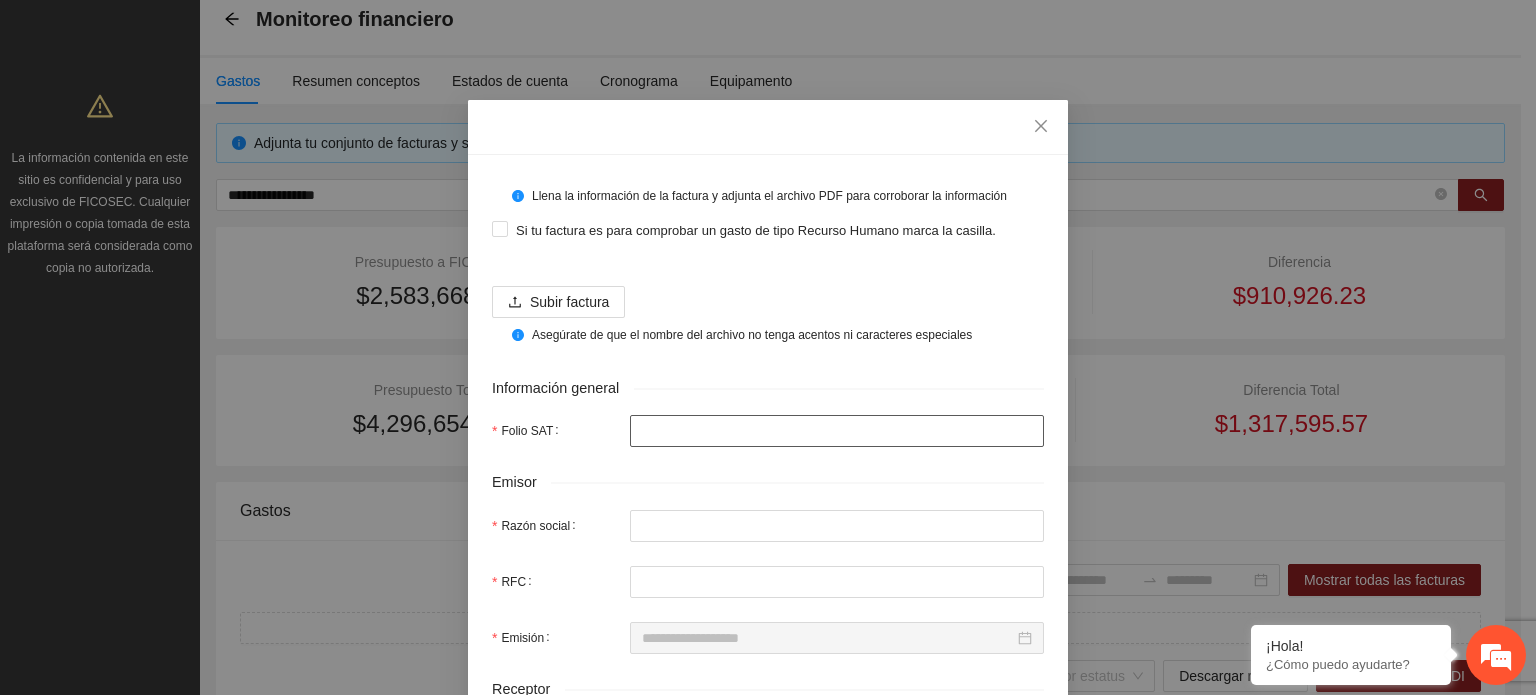 click on "Folio SAT" at bounding box center [837, 431] 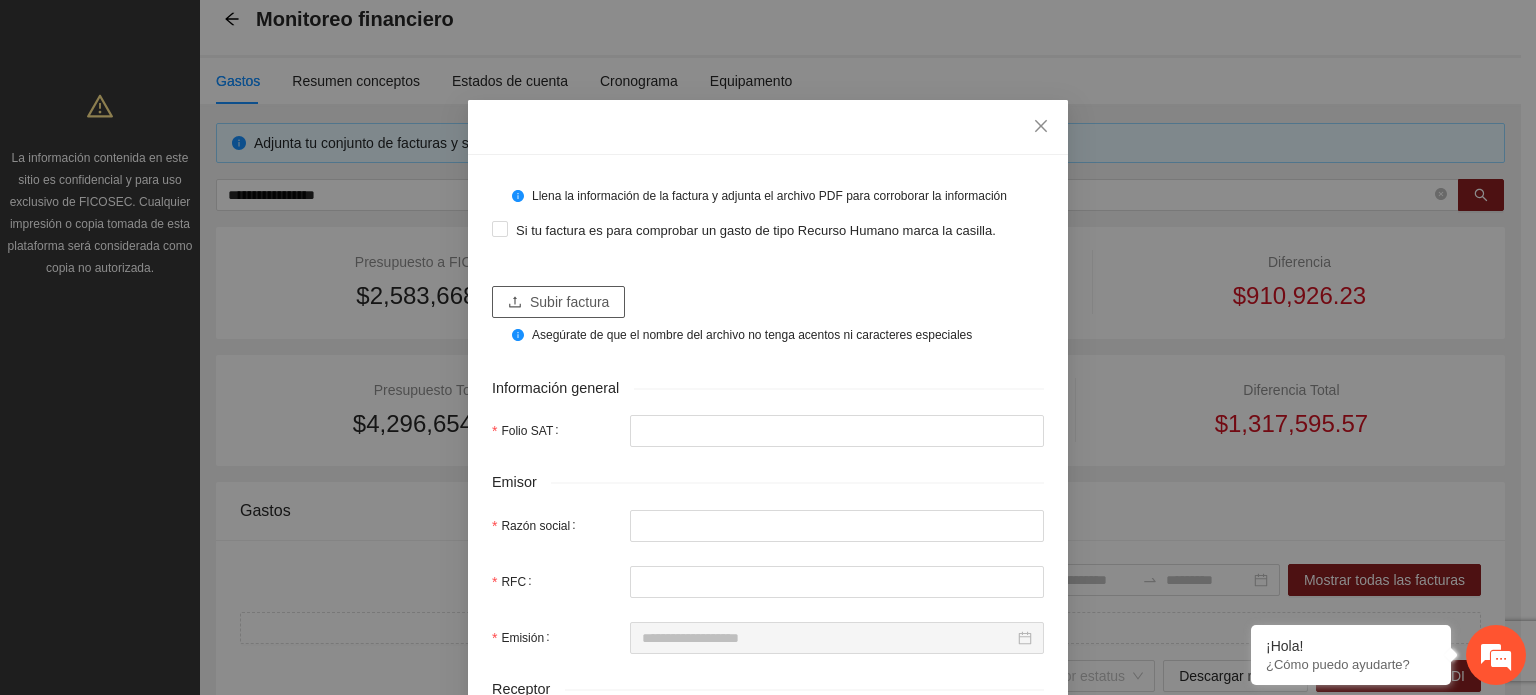 click on "Subir factura" at bounding box center [569, 302] 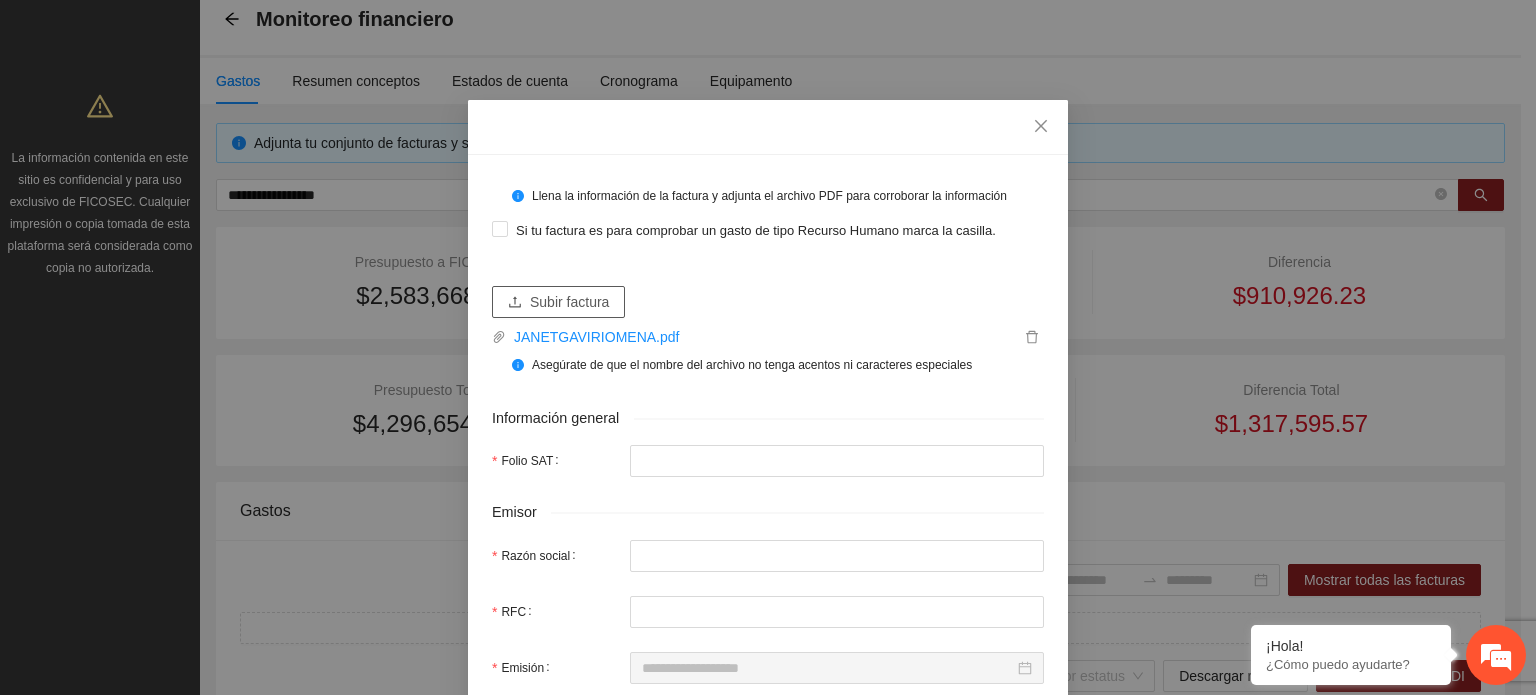 click on "Subir factura" at bounding box center (569, 302) 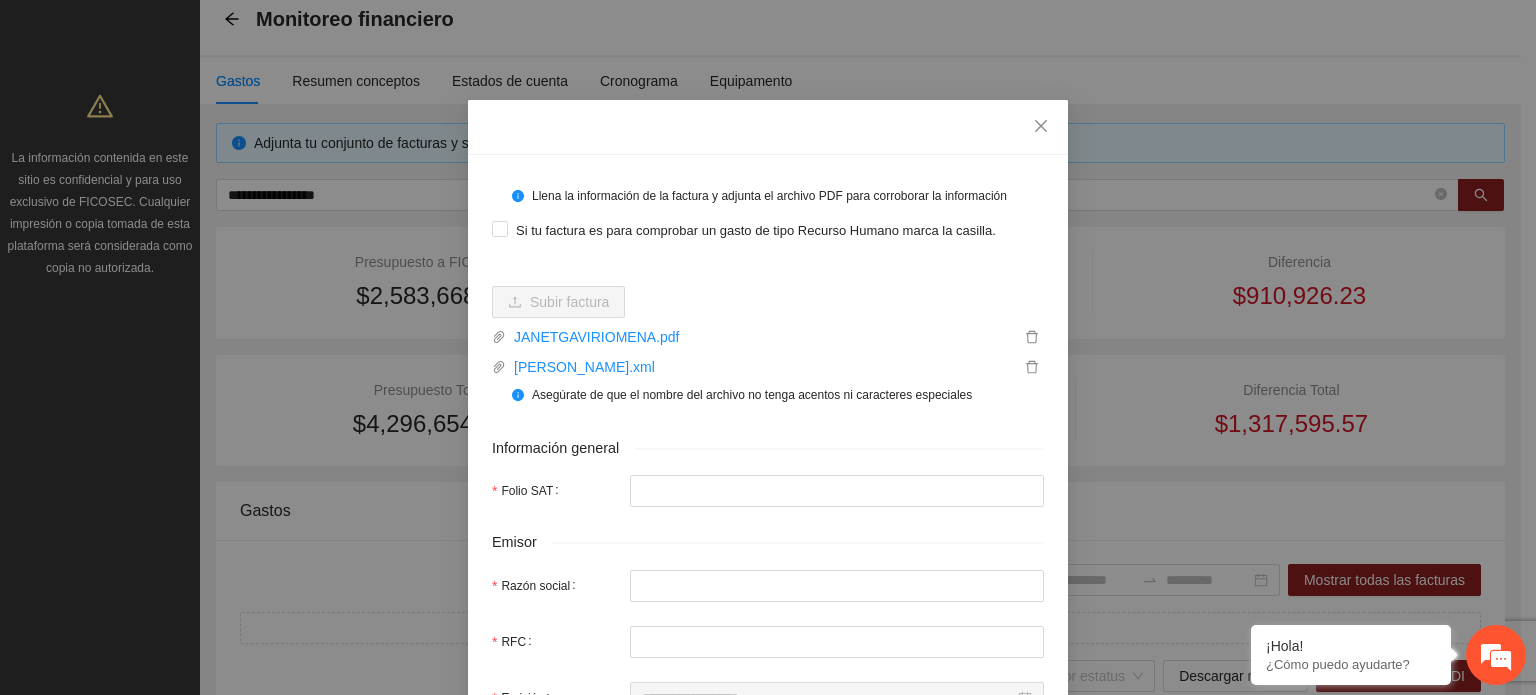 type on "**********" 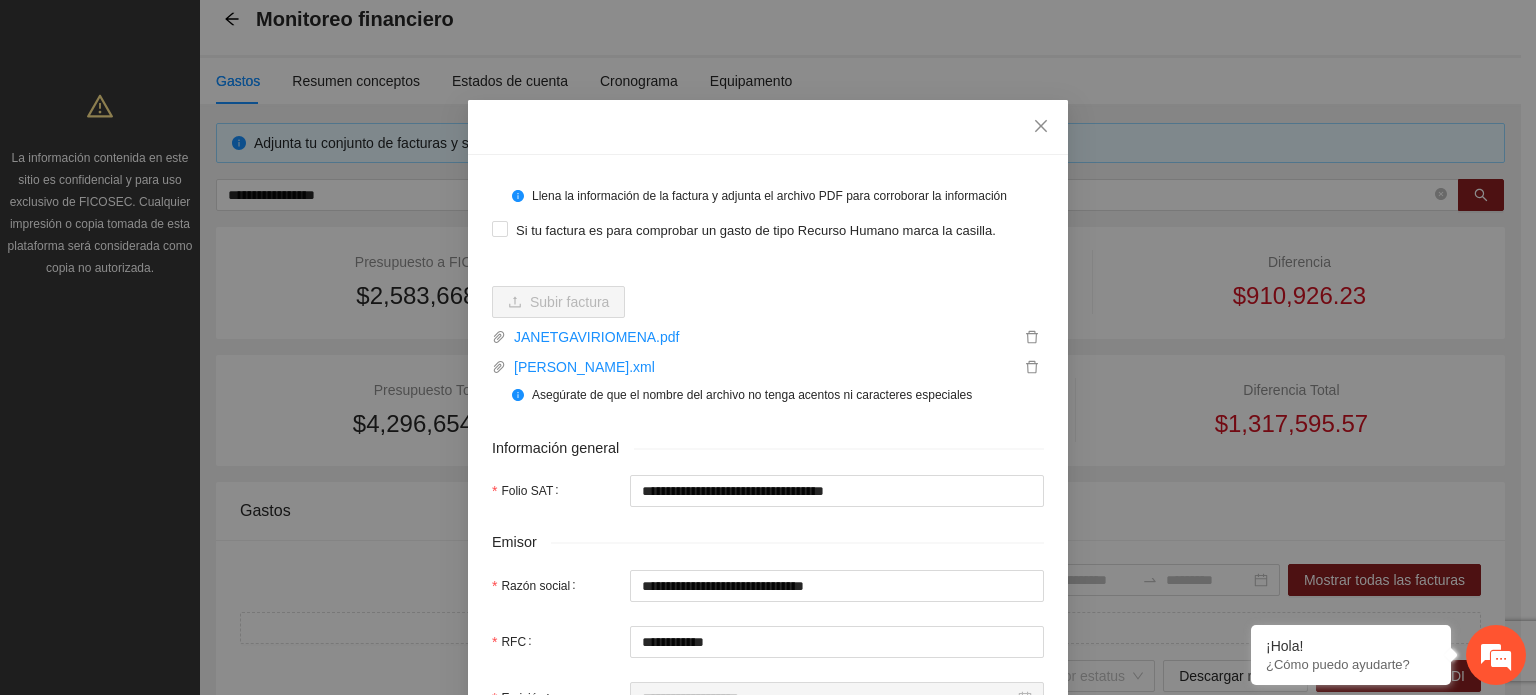 type on "**********" 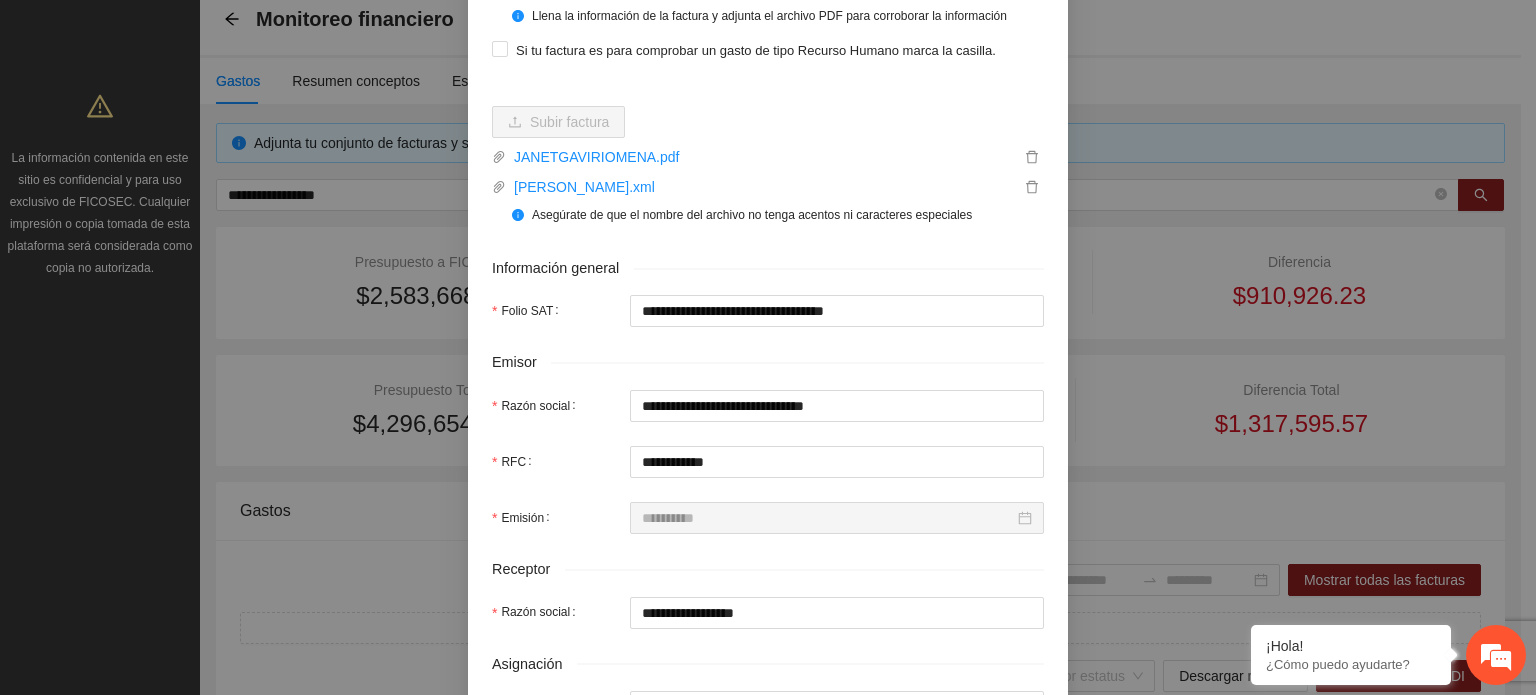scroll, scrollTop: 400, scrollLeft: 0, axis: vertical 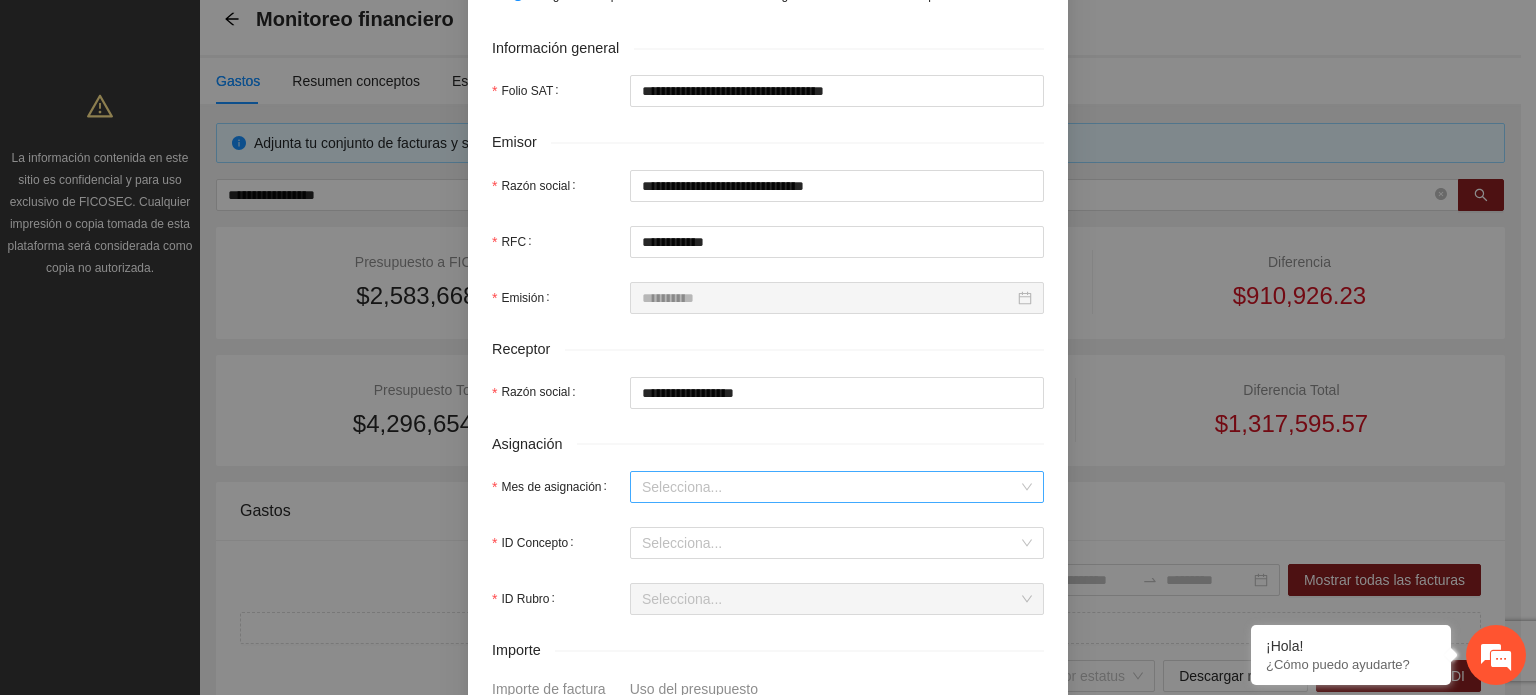 click on "Mes de asignación" at bounding box center (830, 487) 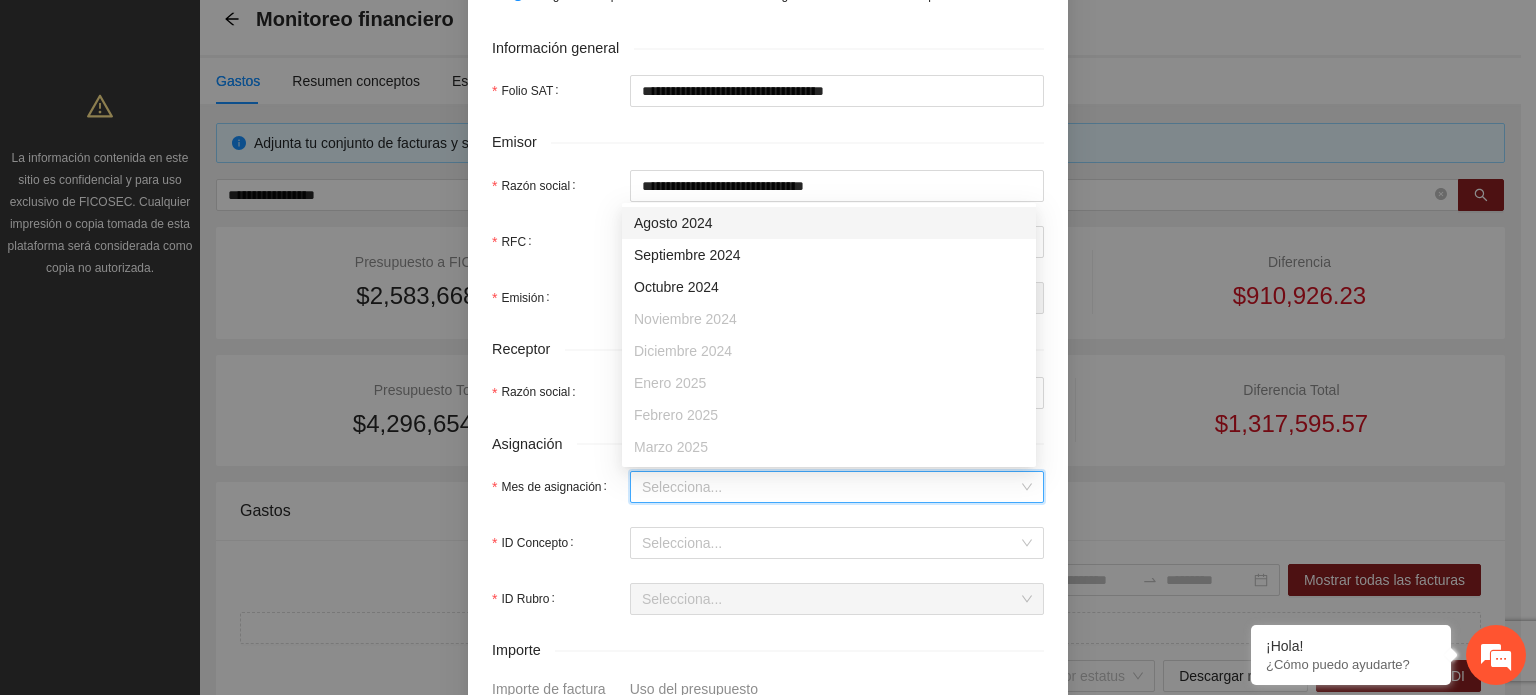 scroll, scrollTop: 100, scrollLeft: 0, axis: vertical 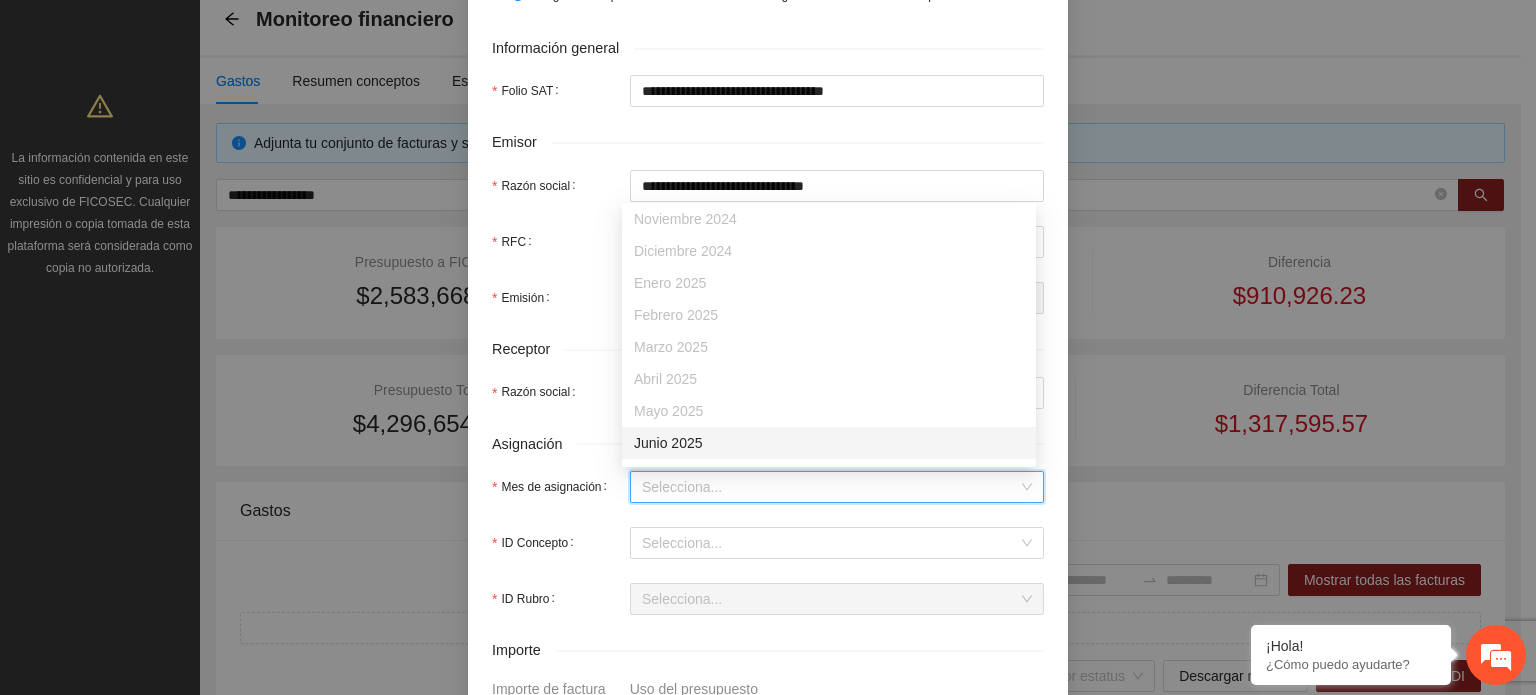 click on "Junio 2025" at bounding box center [829, 443] 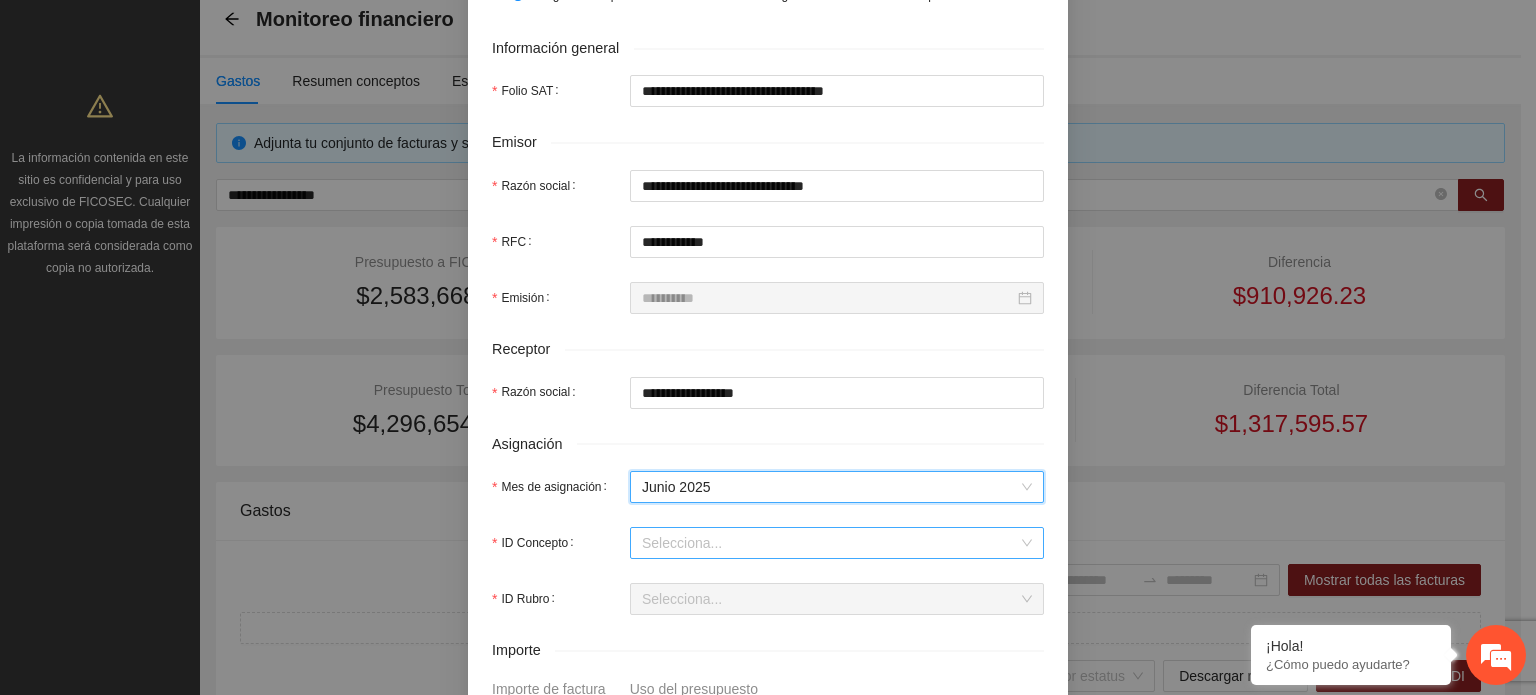 click on "ID Concepto" at bounding box center [830, 543] 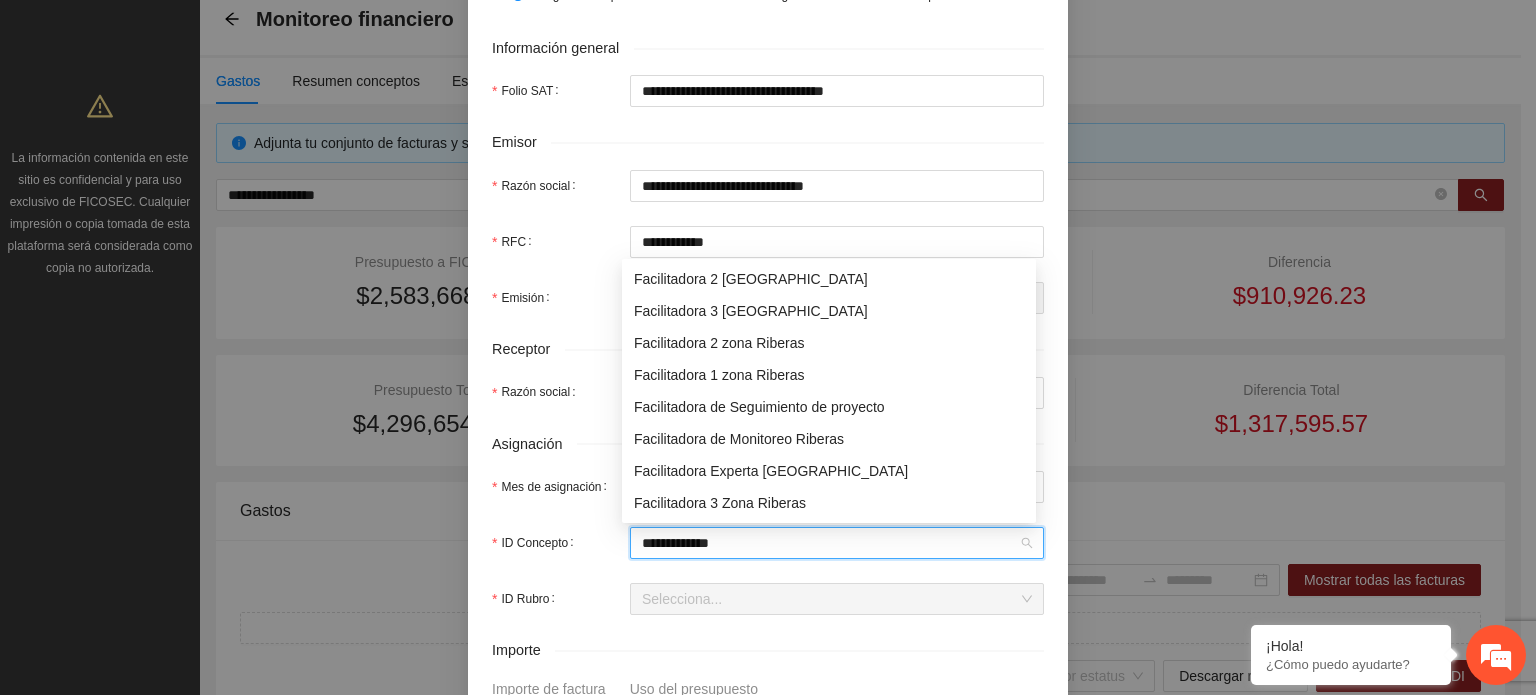 scroll, scrollTop: 96, scrollLeft: 0, axis: vertical 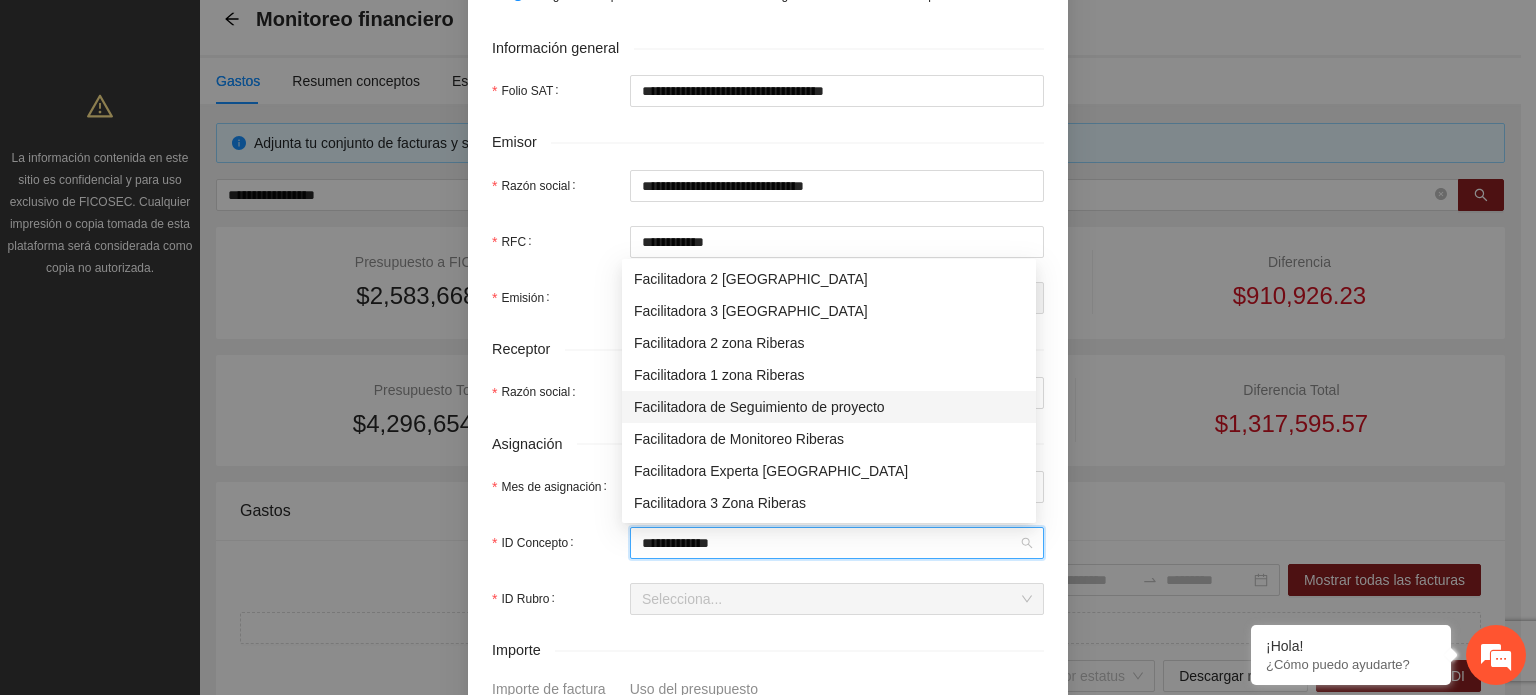 type on "**********" 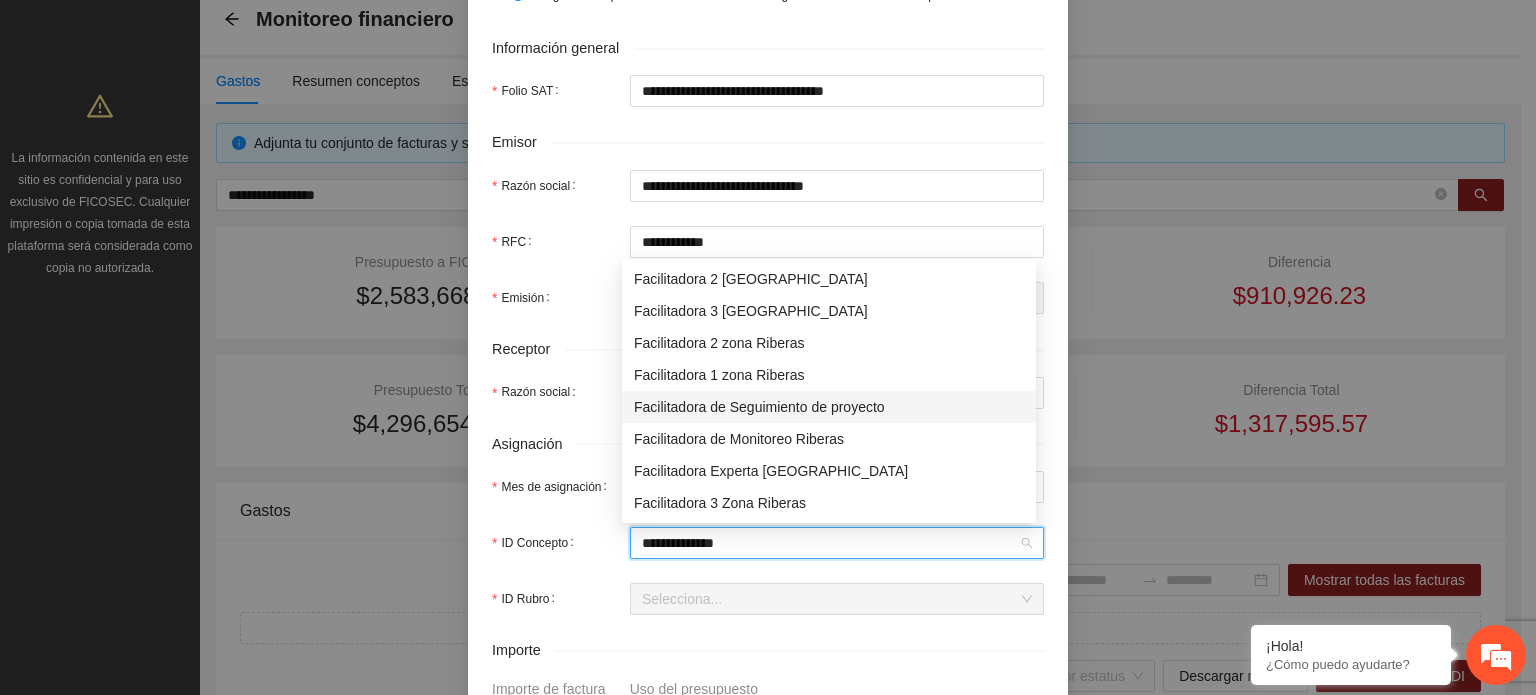 scroll, scrollTop: 0, scrollLeft: 0, axis: both 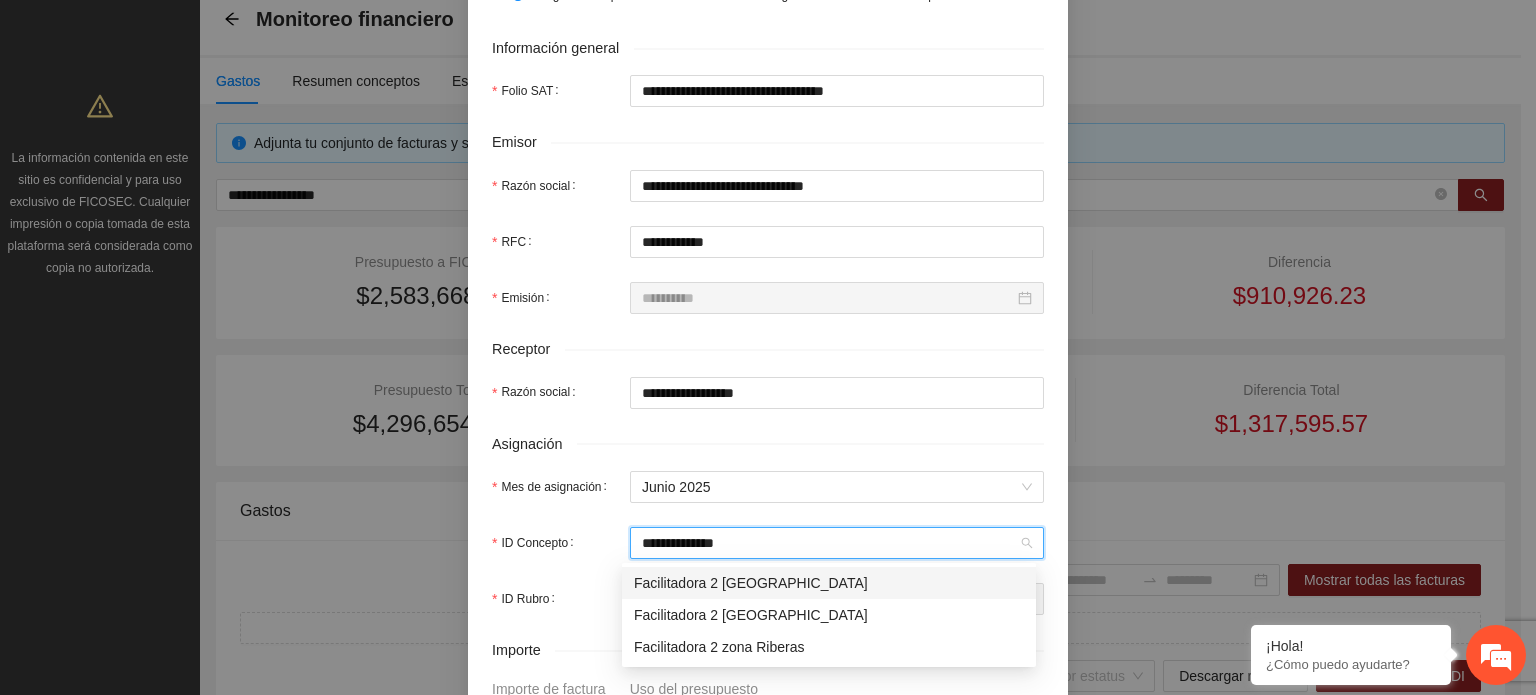 click on "Facilitadora 2 [GEOGRAPHIC_DATA]" at bounding box center [829, 583] 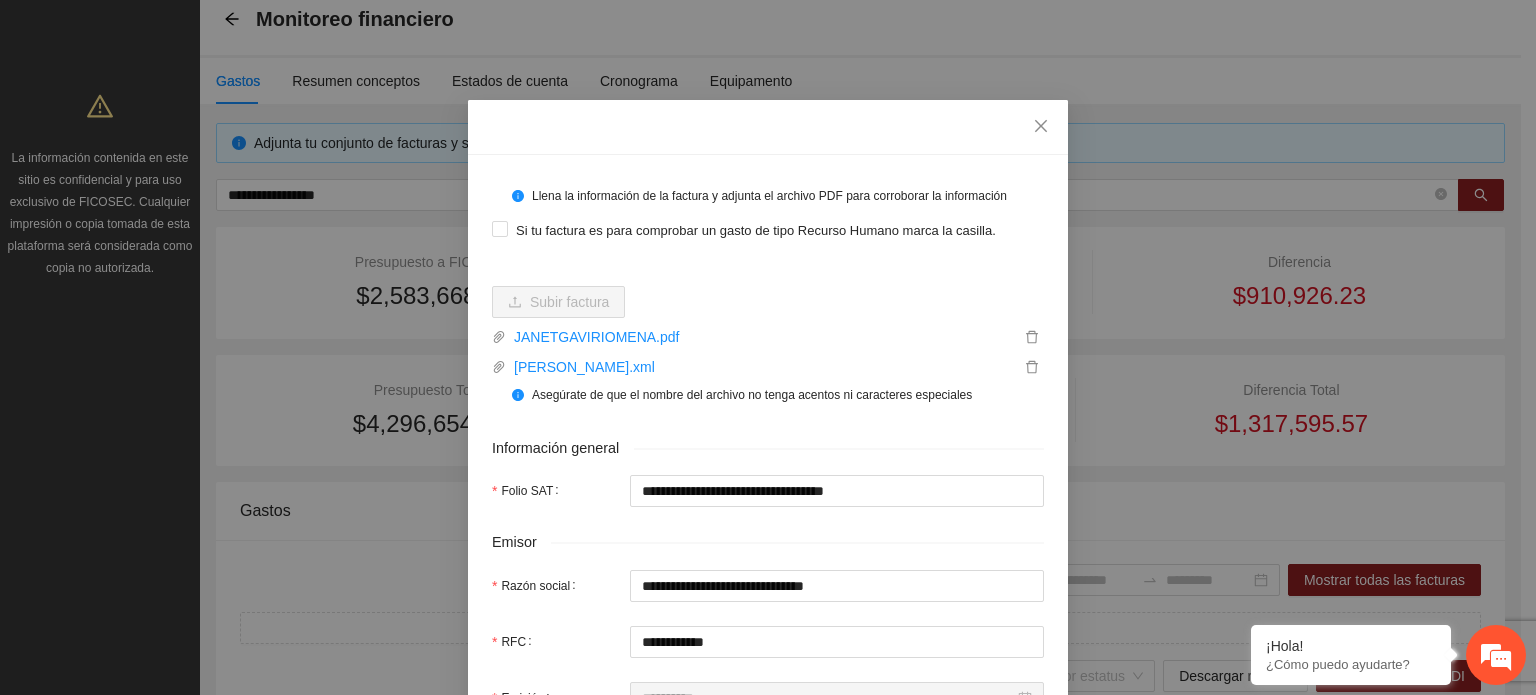 scroll, scrollTop: 0, scrollLeft: 0, axis: both 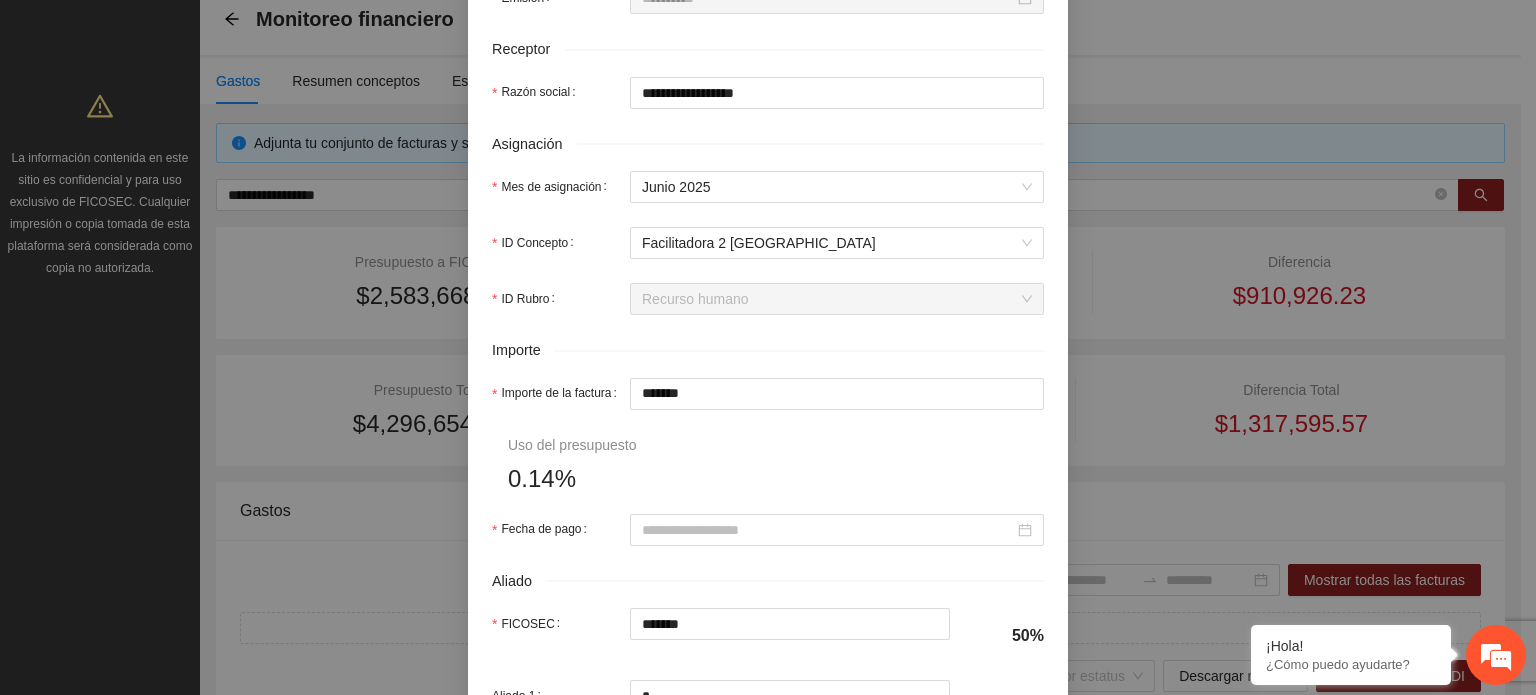 click on "**********" at bounding box center (768, 179) 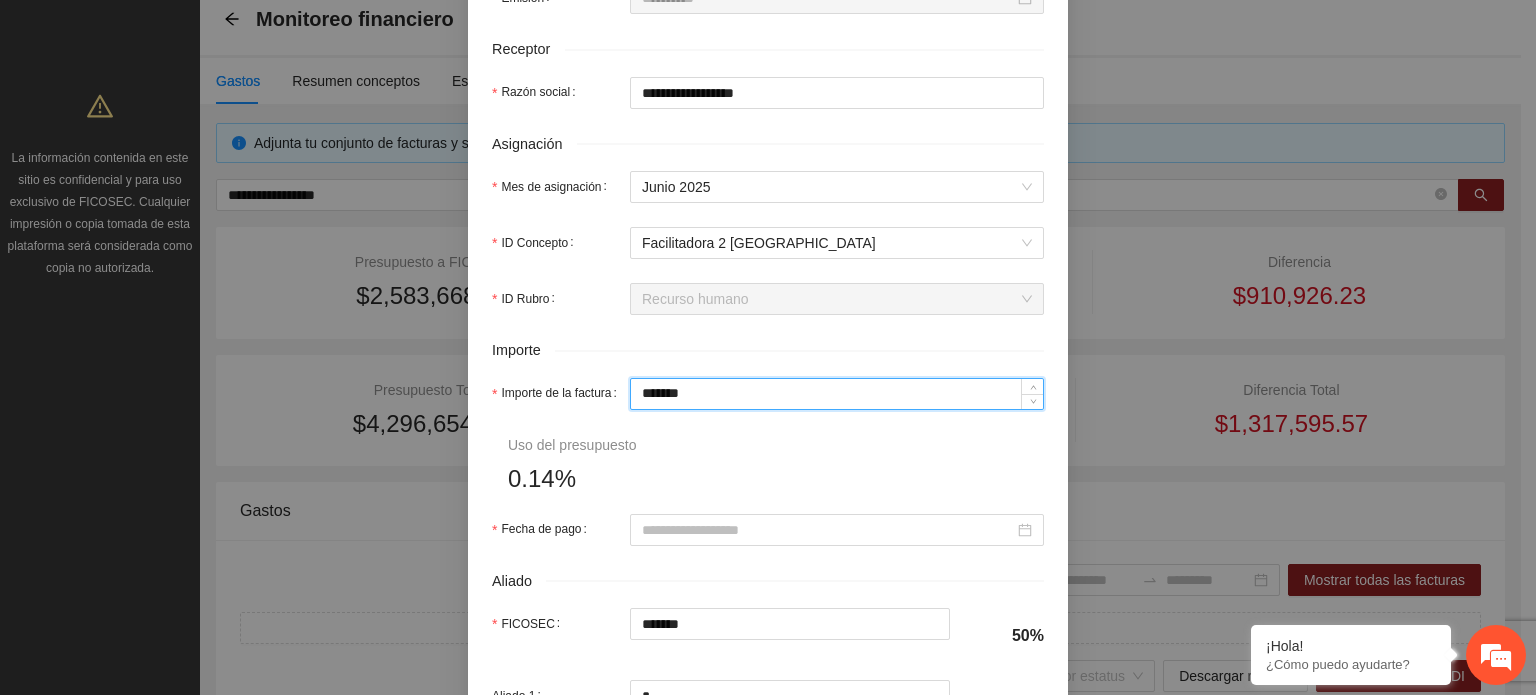 type on "*" 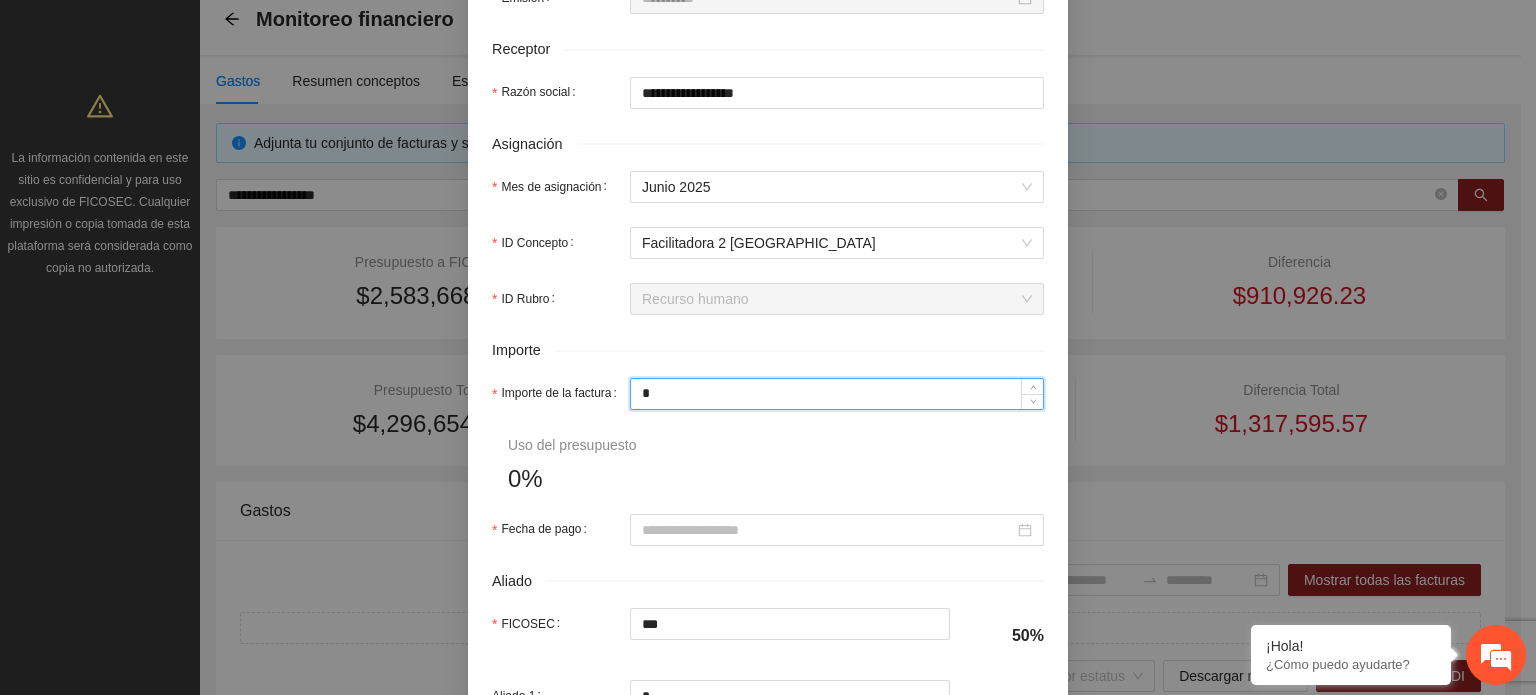 type on "**" 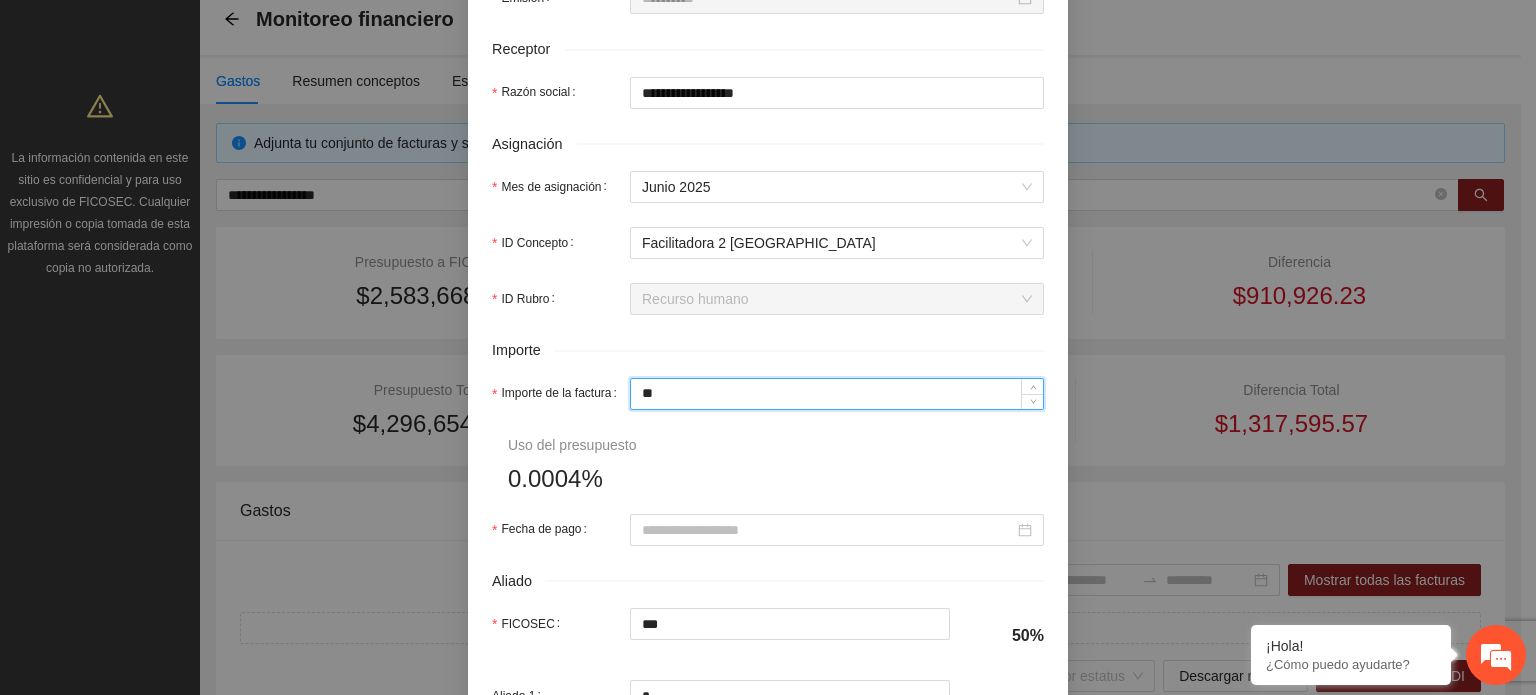 type on "***" 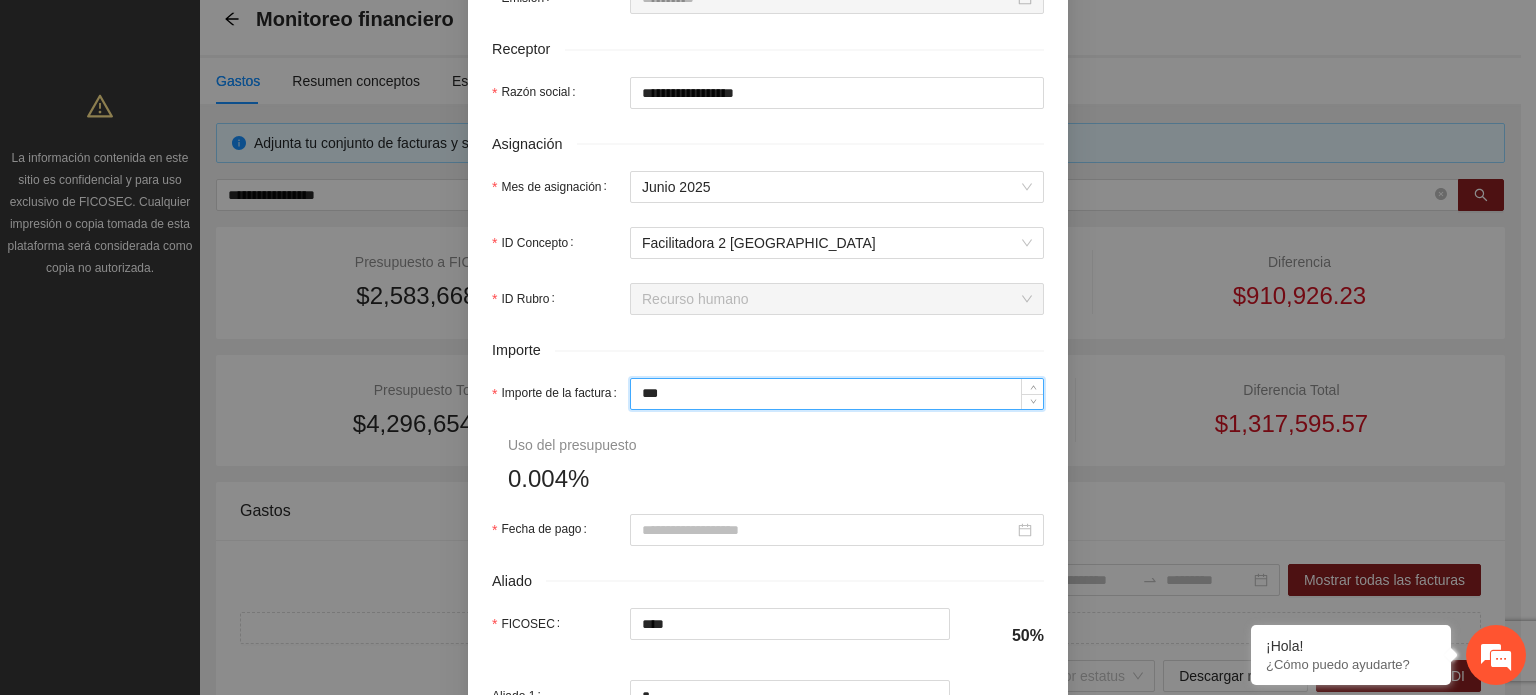 type on "*****" 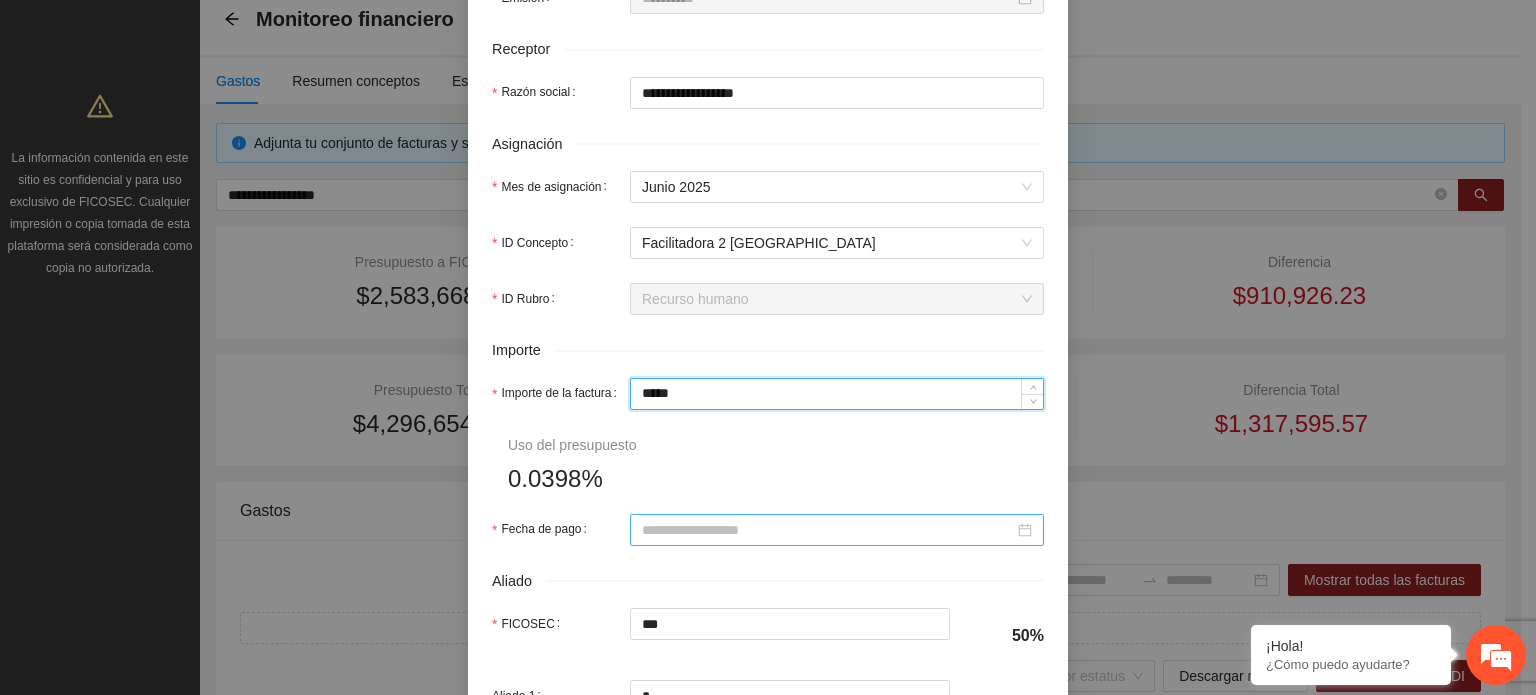 type on "*****" 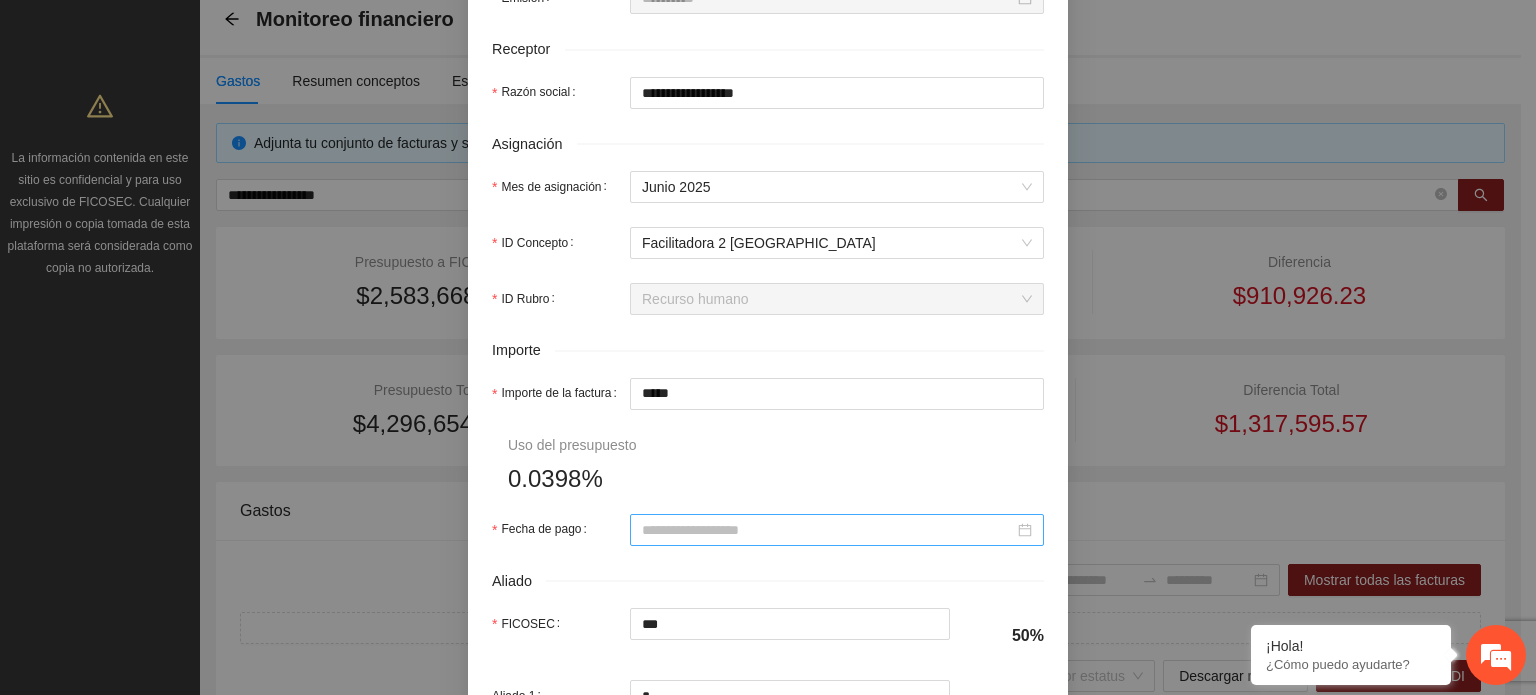 click at bounding box center [837, 530] 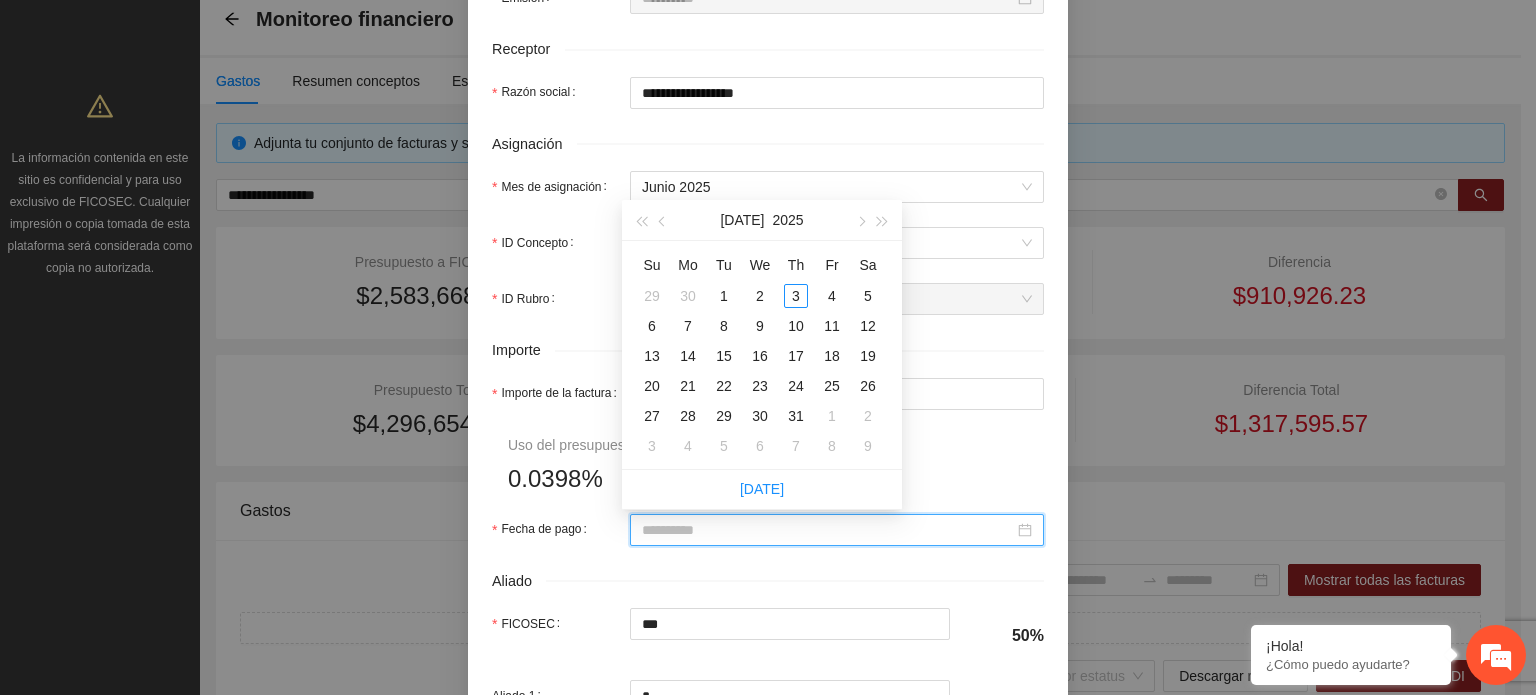 type on "**********" 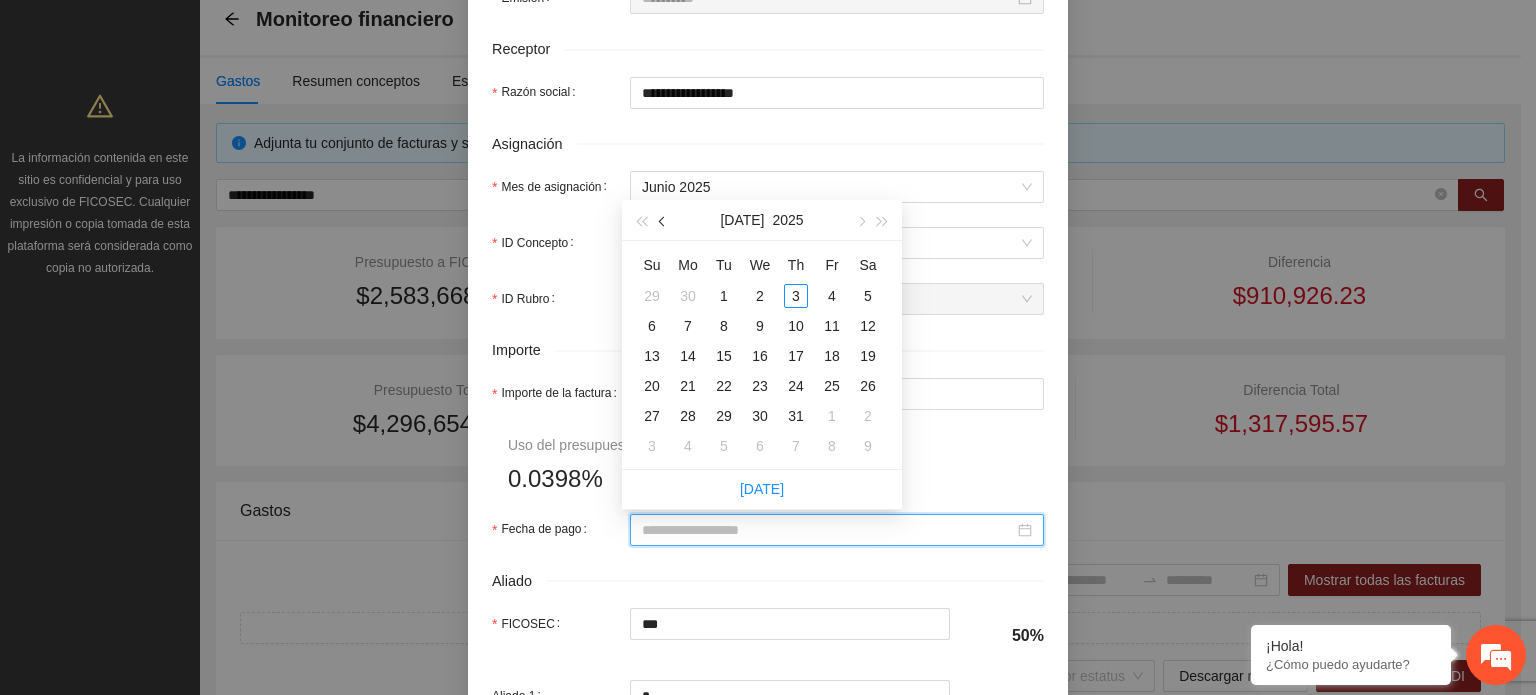 click at bounding box center [663, 220] 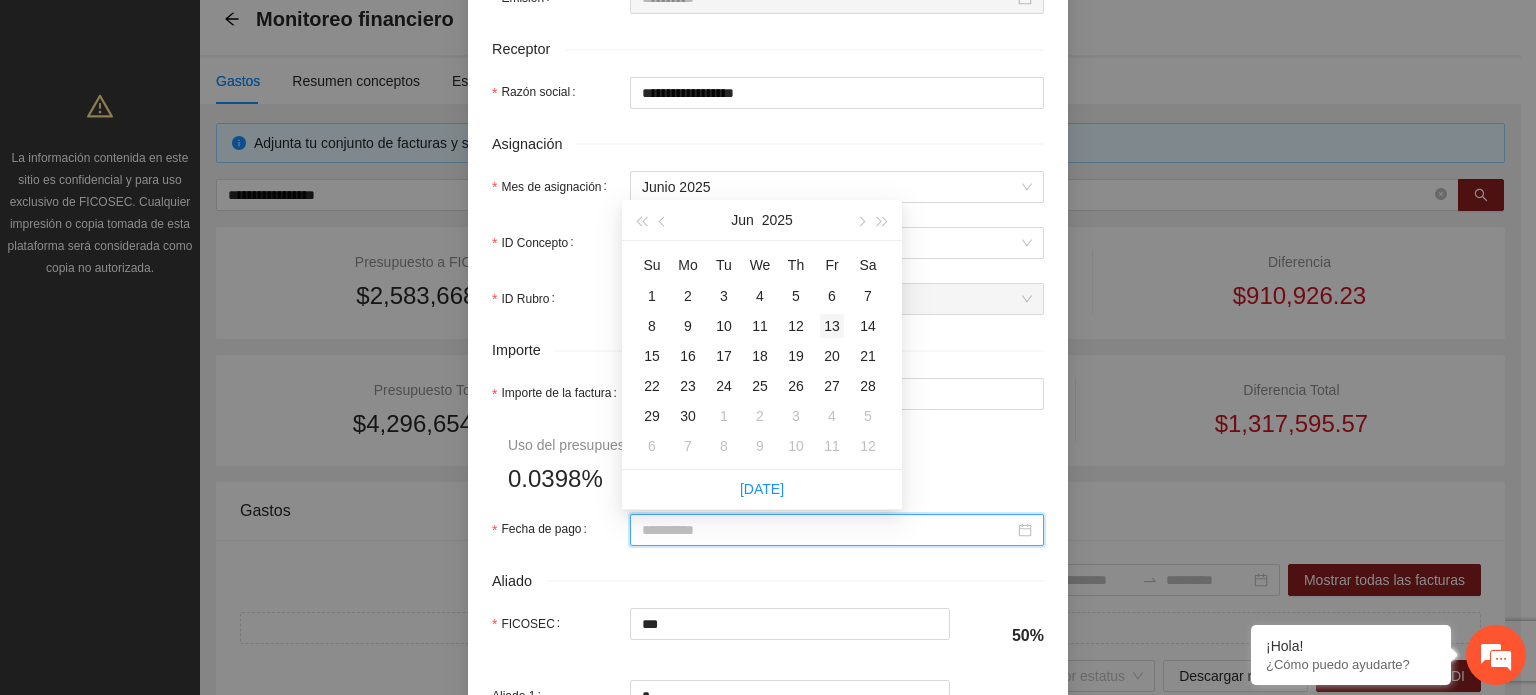 type on "**********" 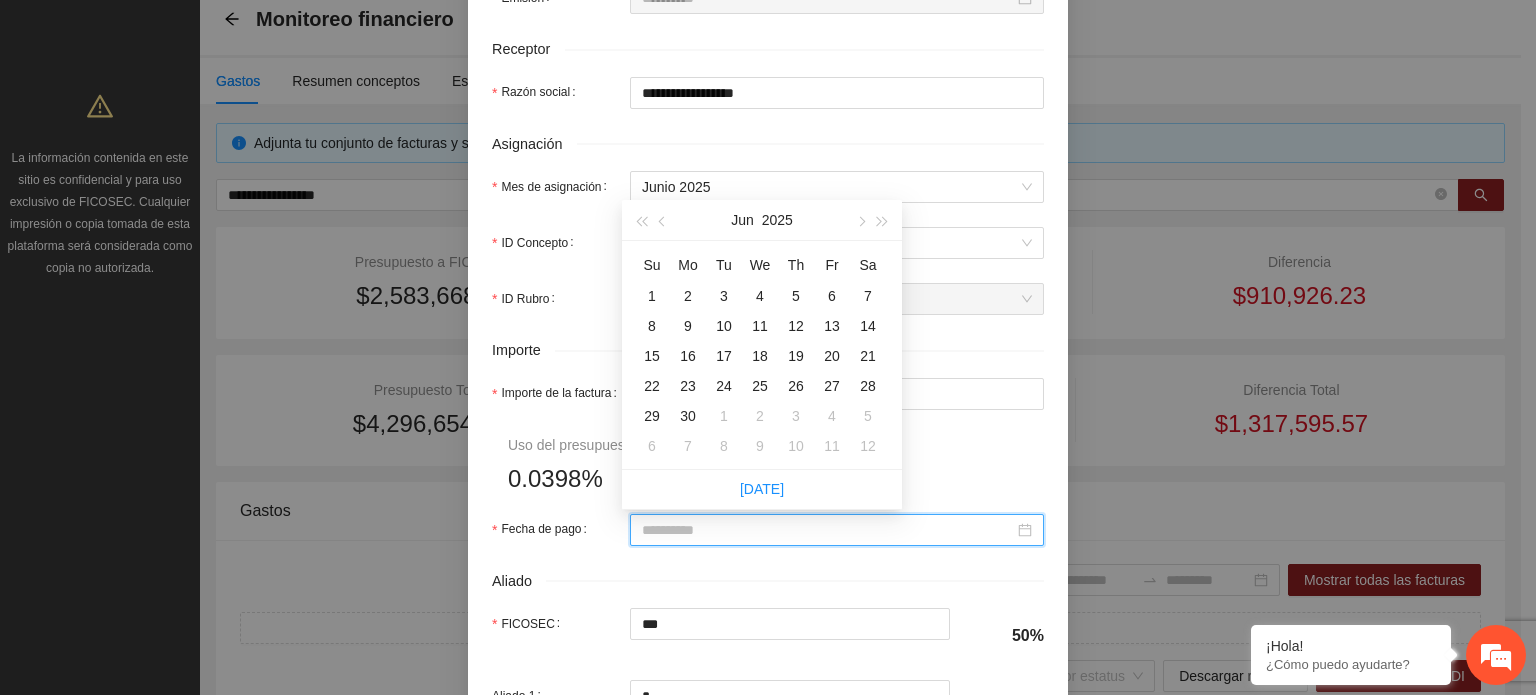 click on "13" at bounding box center [832, 326] 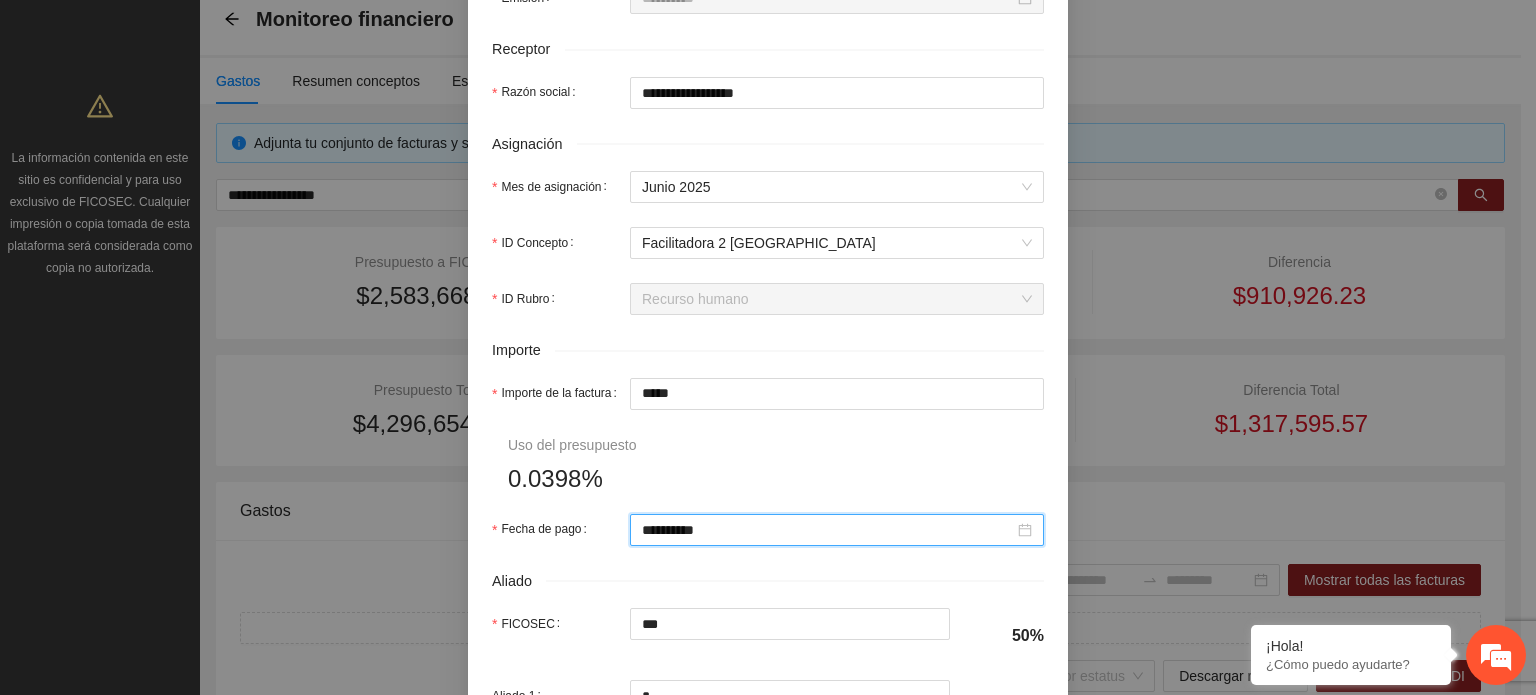 scroll, scrollTop: 1001, scrollLeft: 0, axis: vertical 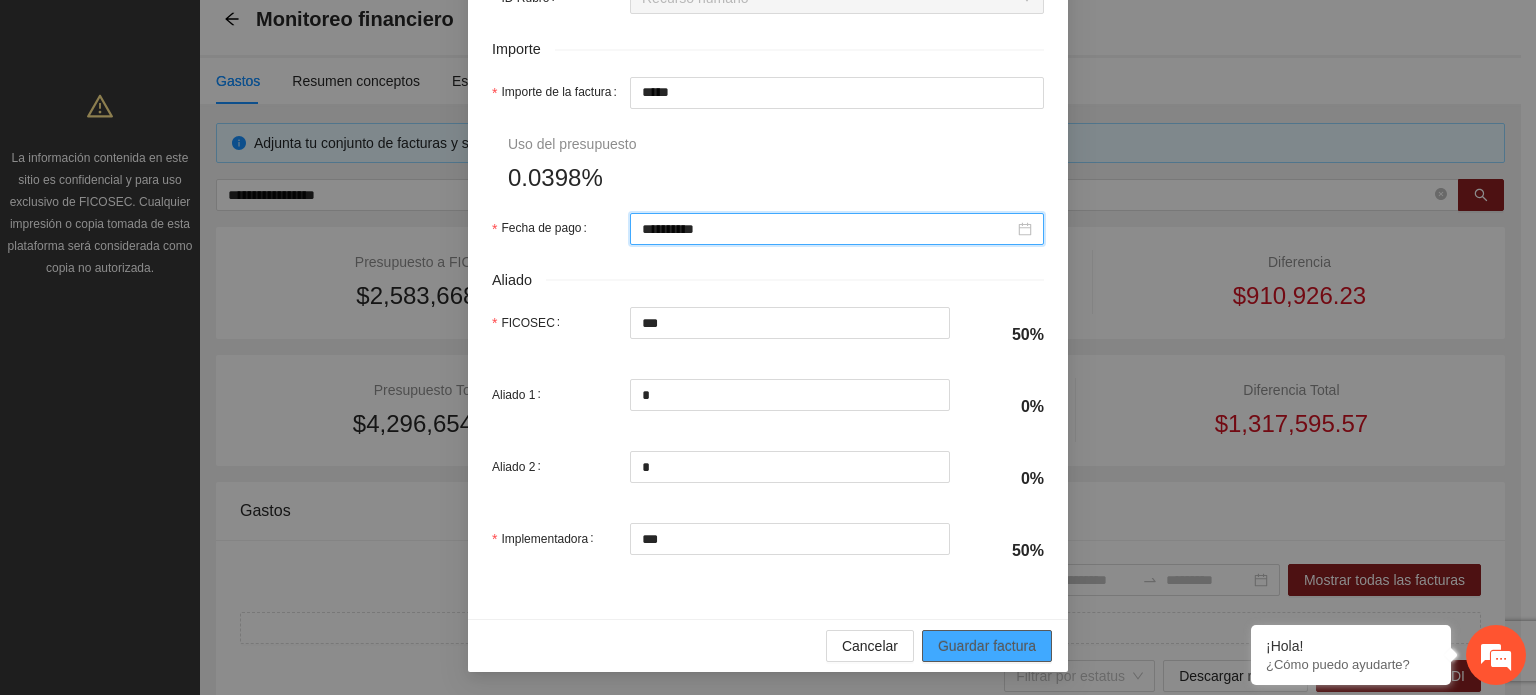click on "Guardar factura" at bounding box center (987, 646) 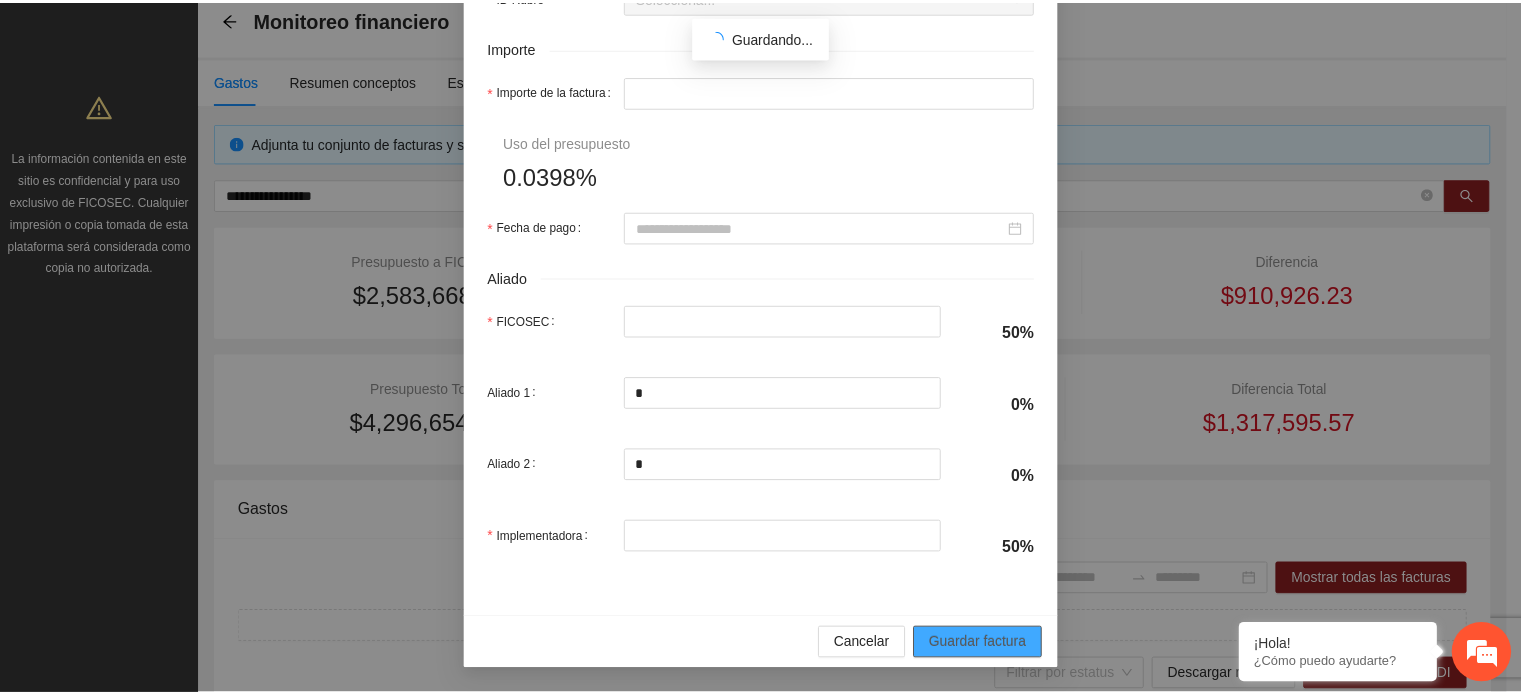 scroll, scrollTop: 841, scrollLeft: 0, axis: vertical 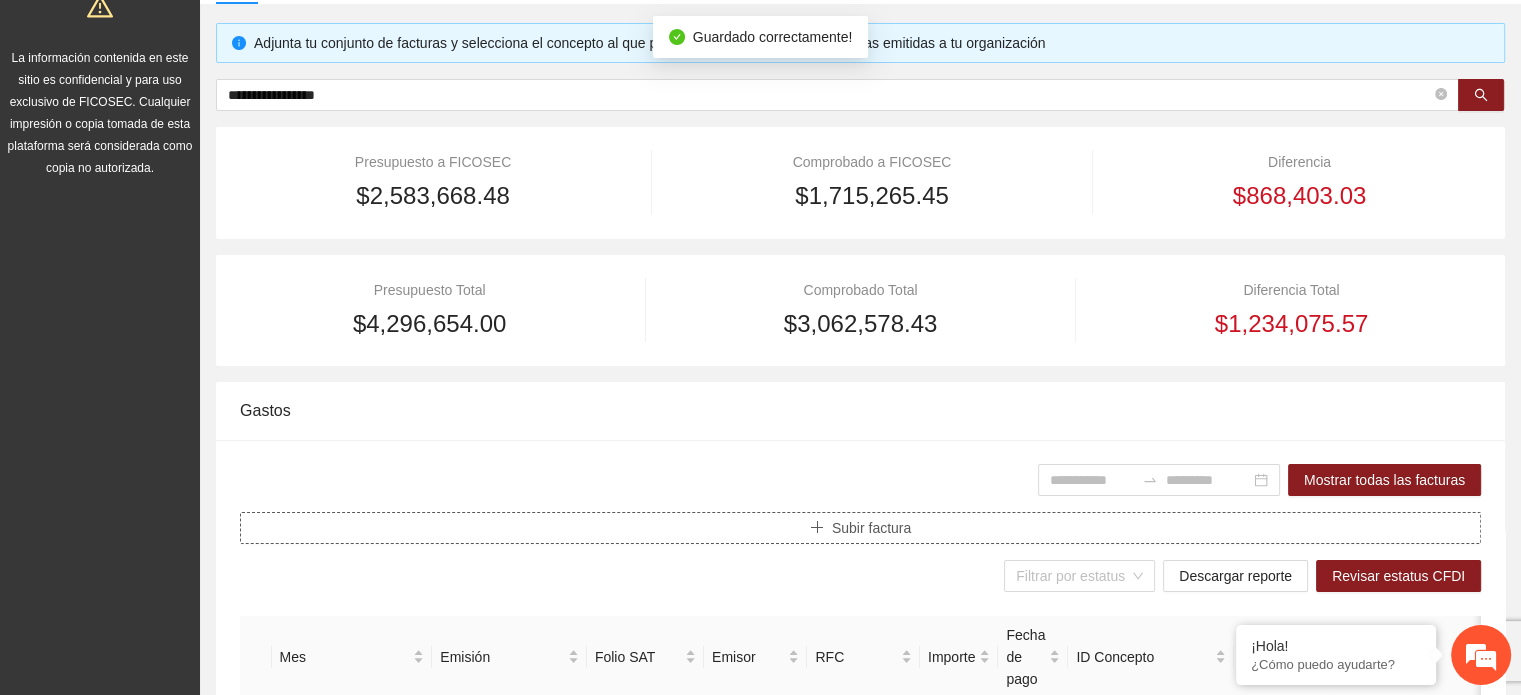 click on "Subir factura" at bounding box center [871, 528] 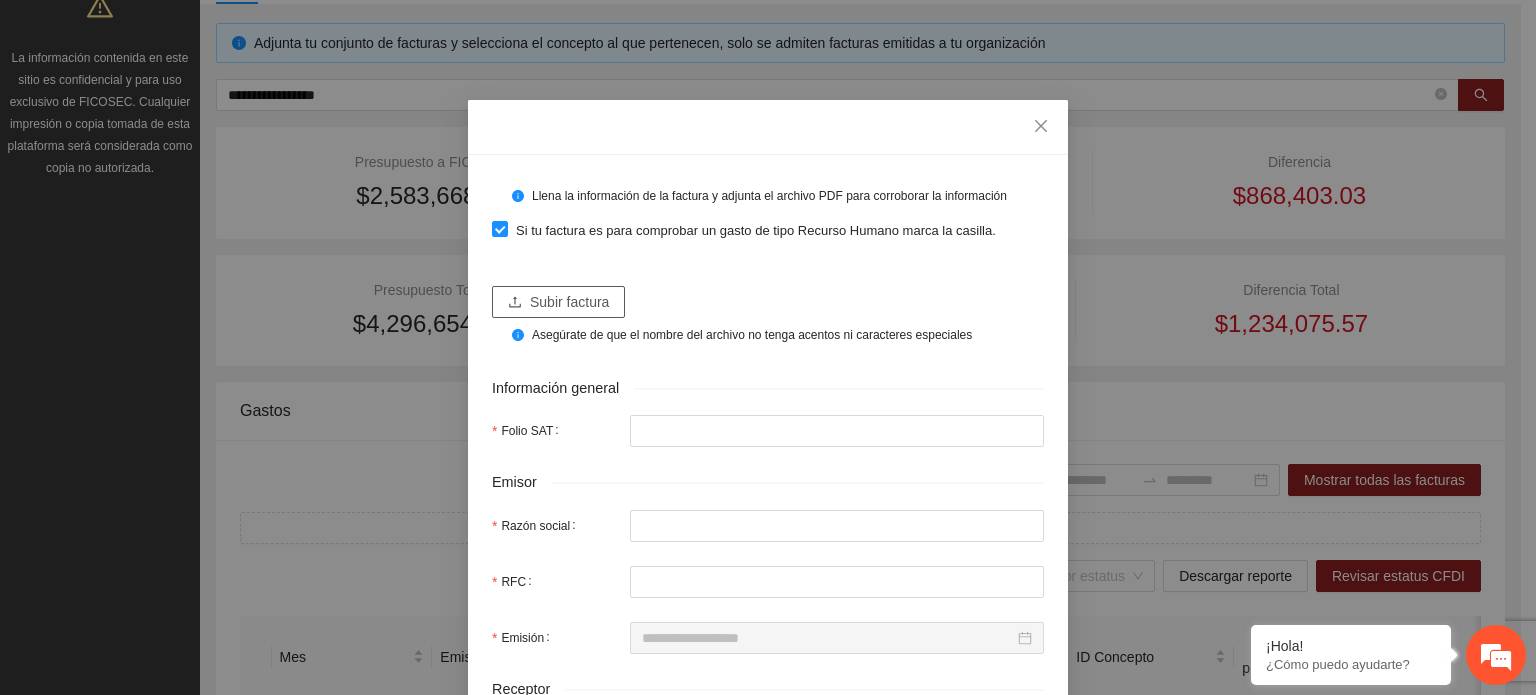 click on "Subir factura" at bounding box center (558, 302) 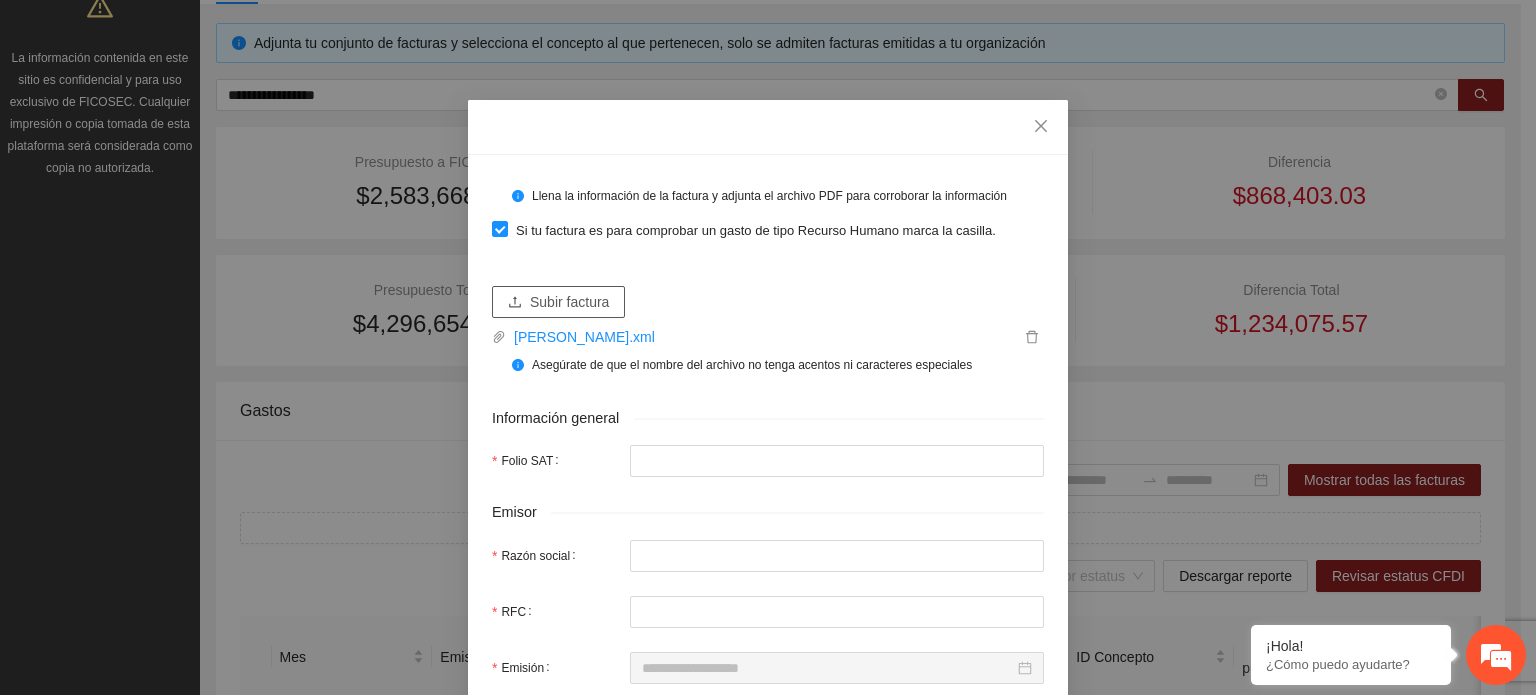 click on "Subir factura" at bounding box center (569, 302) 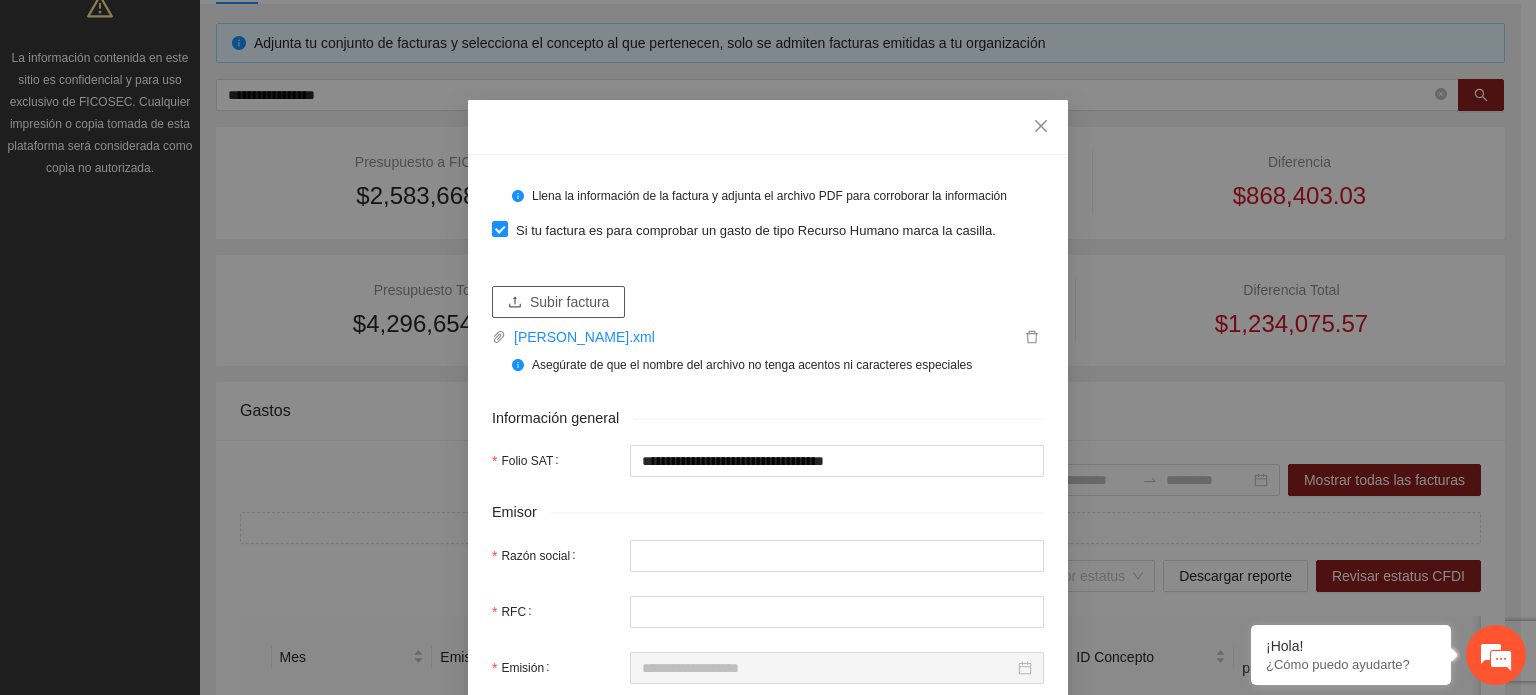 type on "**********" 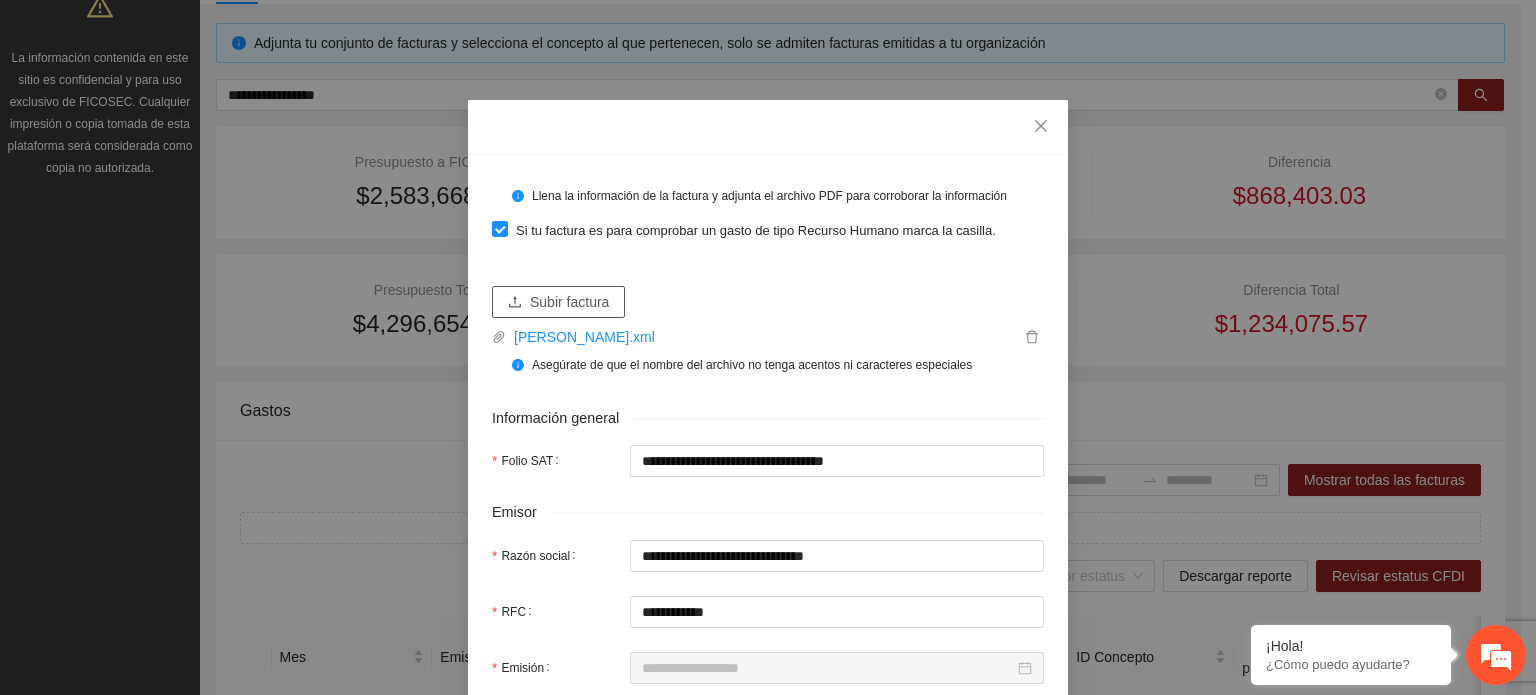 type on "**********" 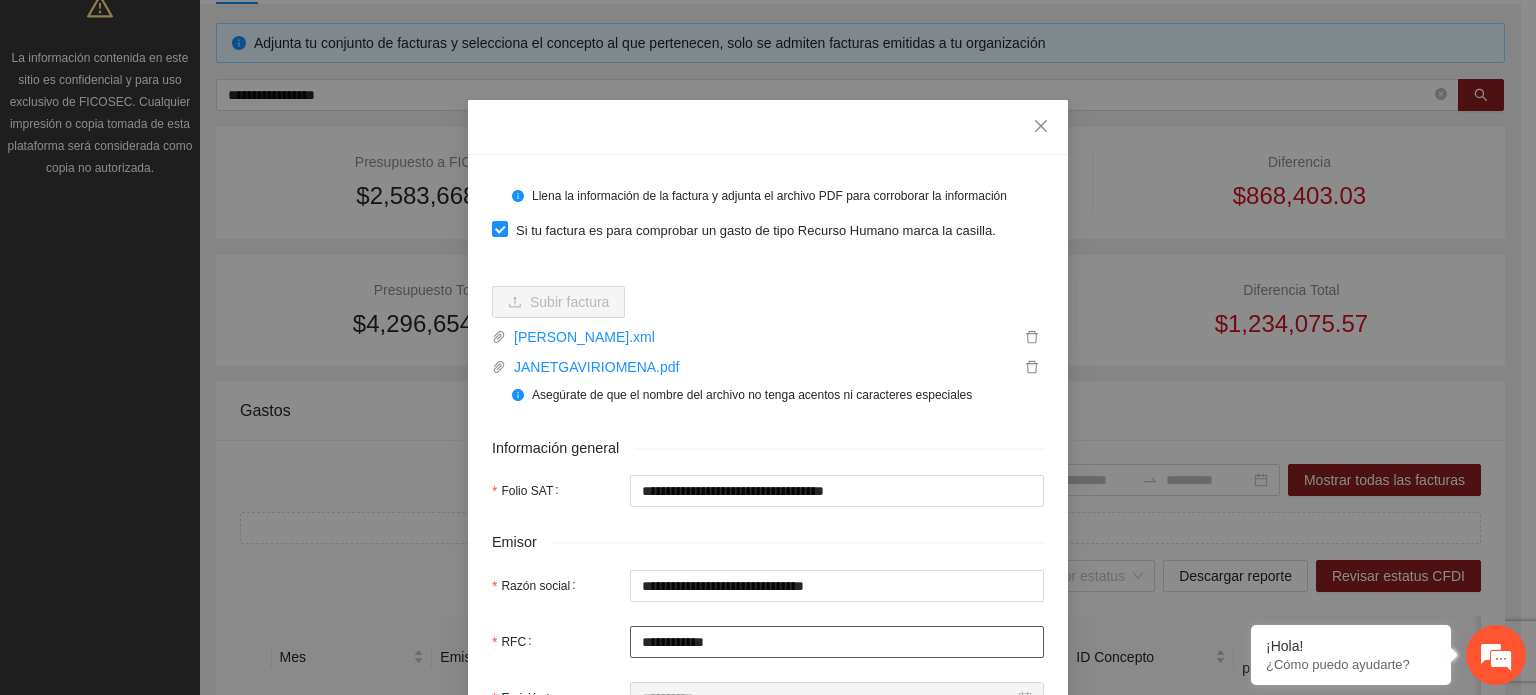 click on "**********" at bounding box center [837, 642] 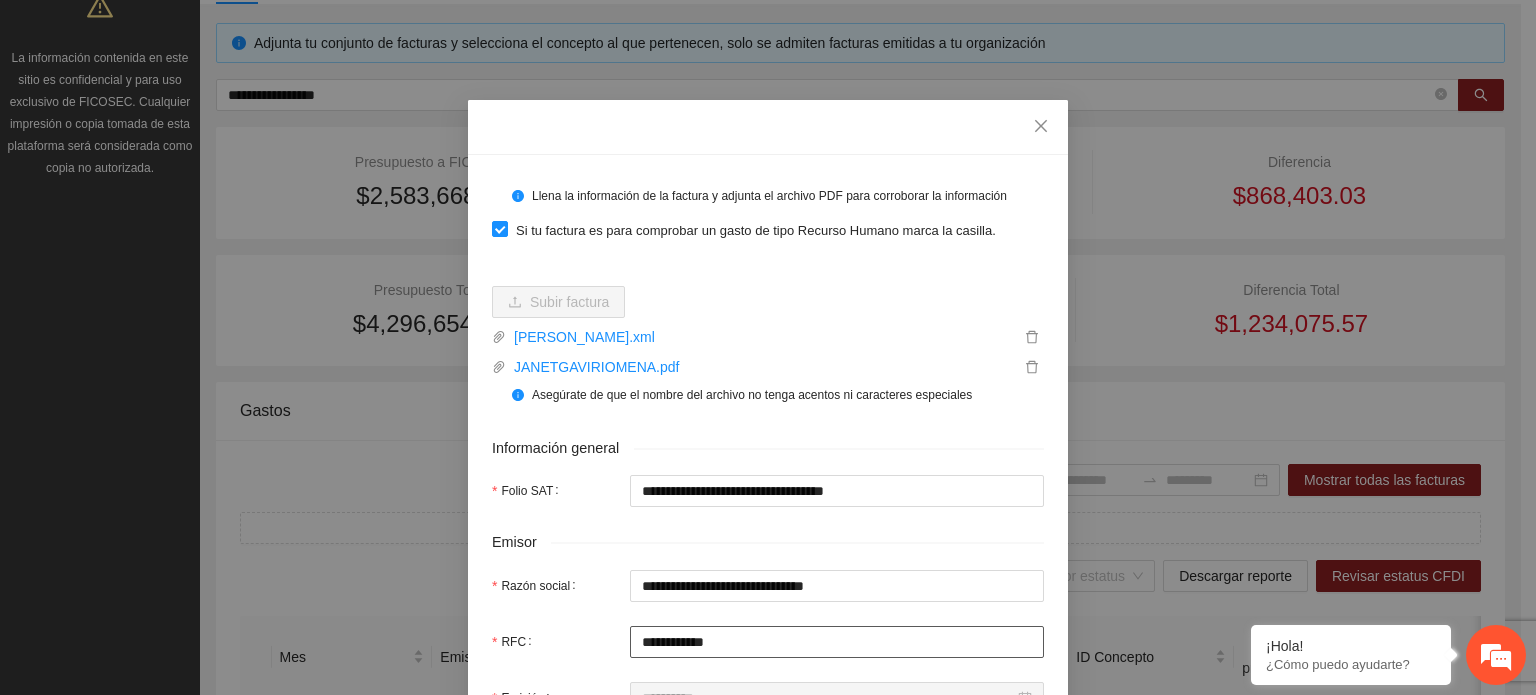 scroll, scrollTop: 400, scrollLeft: 0, axis: vertical 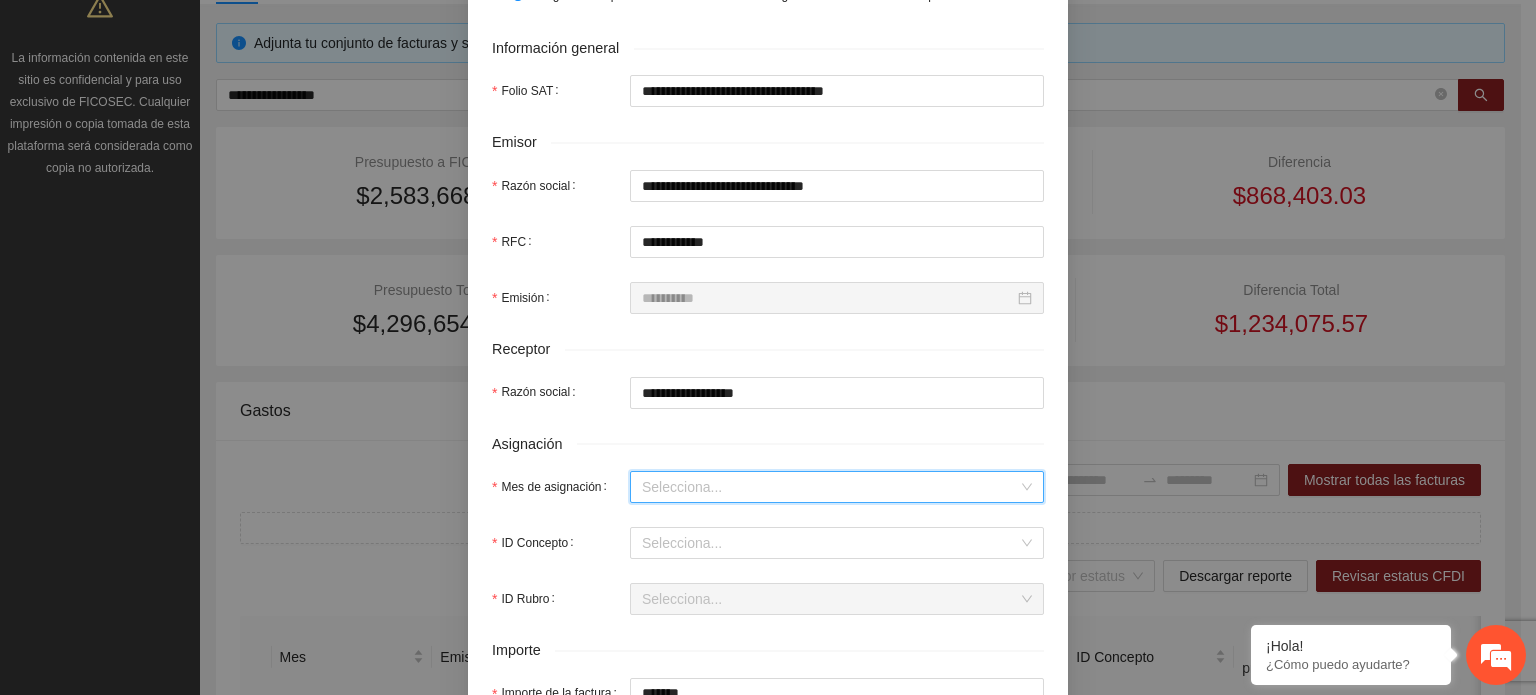 click on "Mes de asignación" at bounding box center (830, 487) 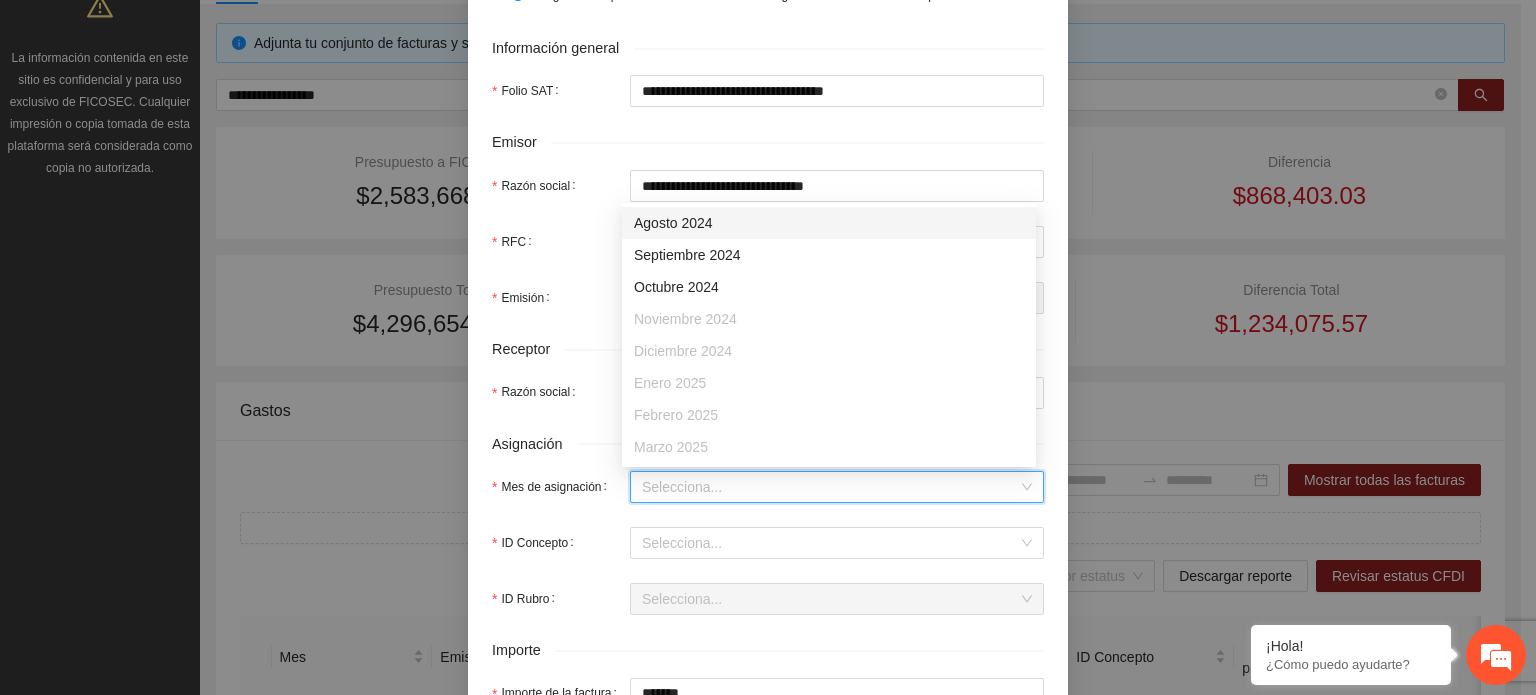 scroll, scrollTop: 100, scrollLeft: 0, axis: vertical 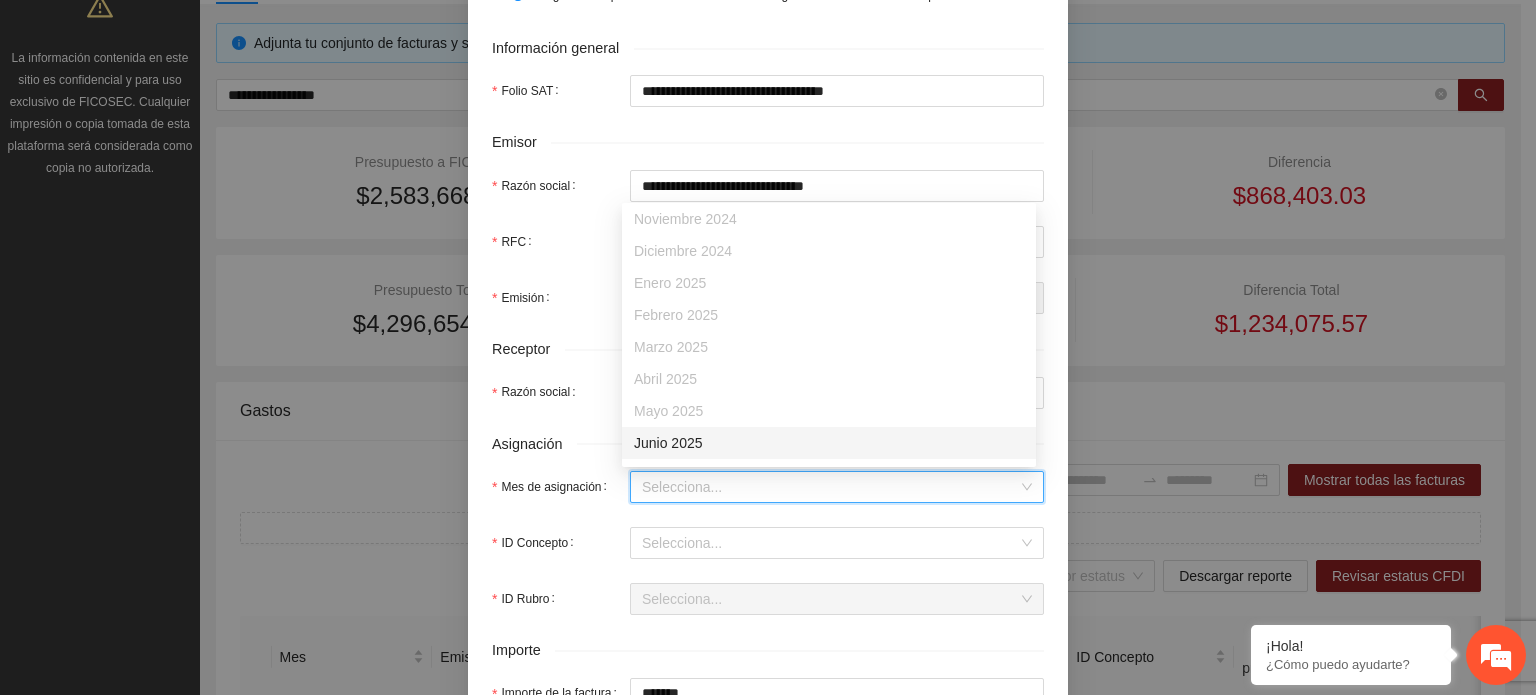 click on "Junio 2025" at bounding box center (829, 443) 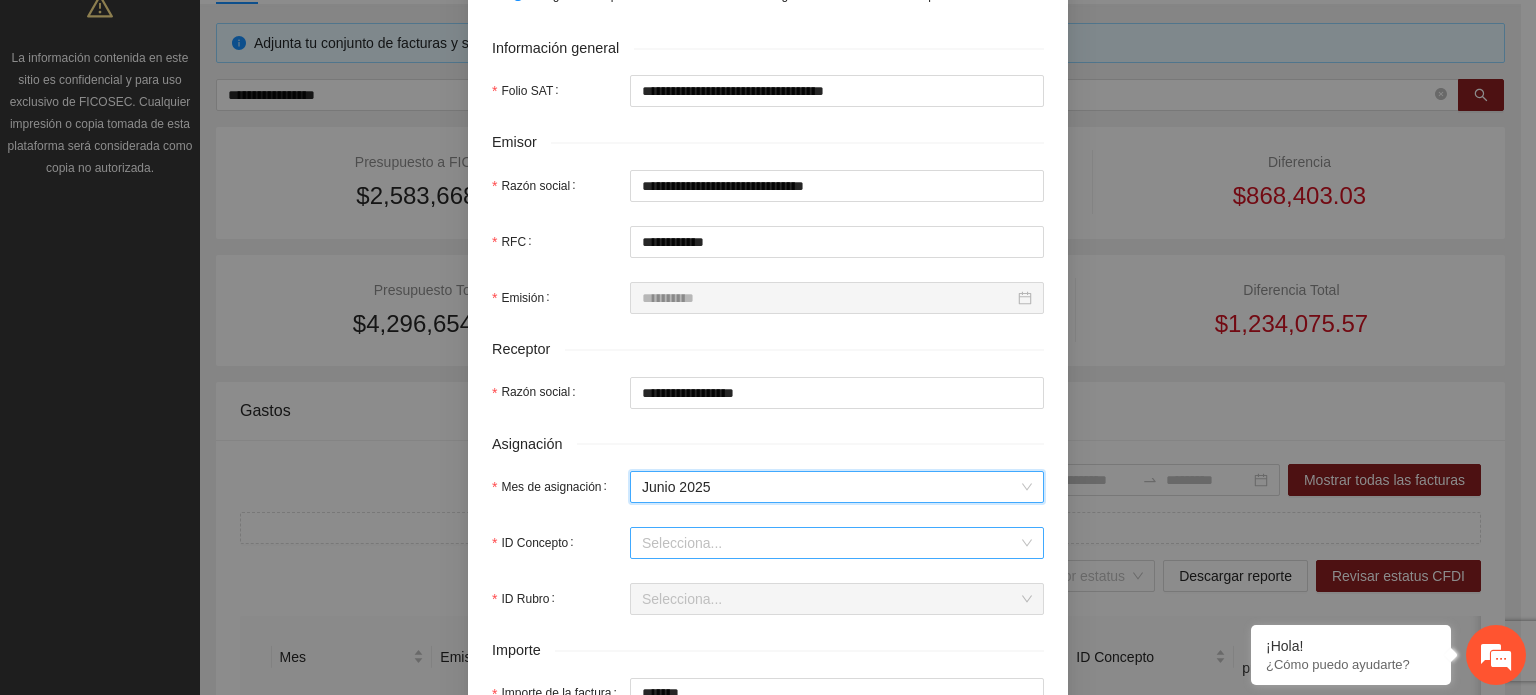 click on "ID Concepto" at bounding box center (830, 543) 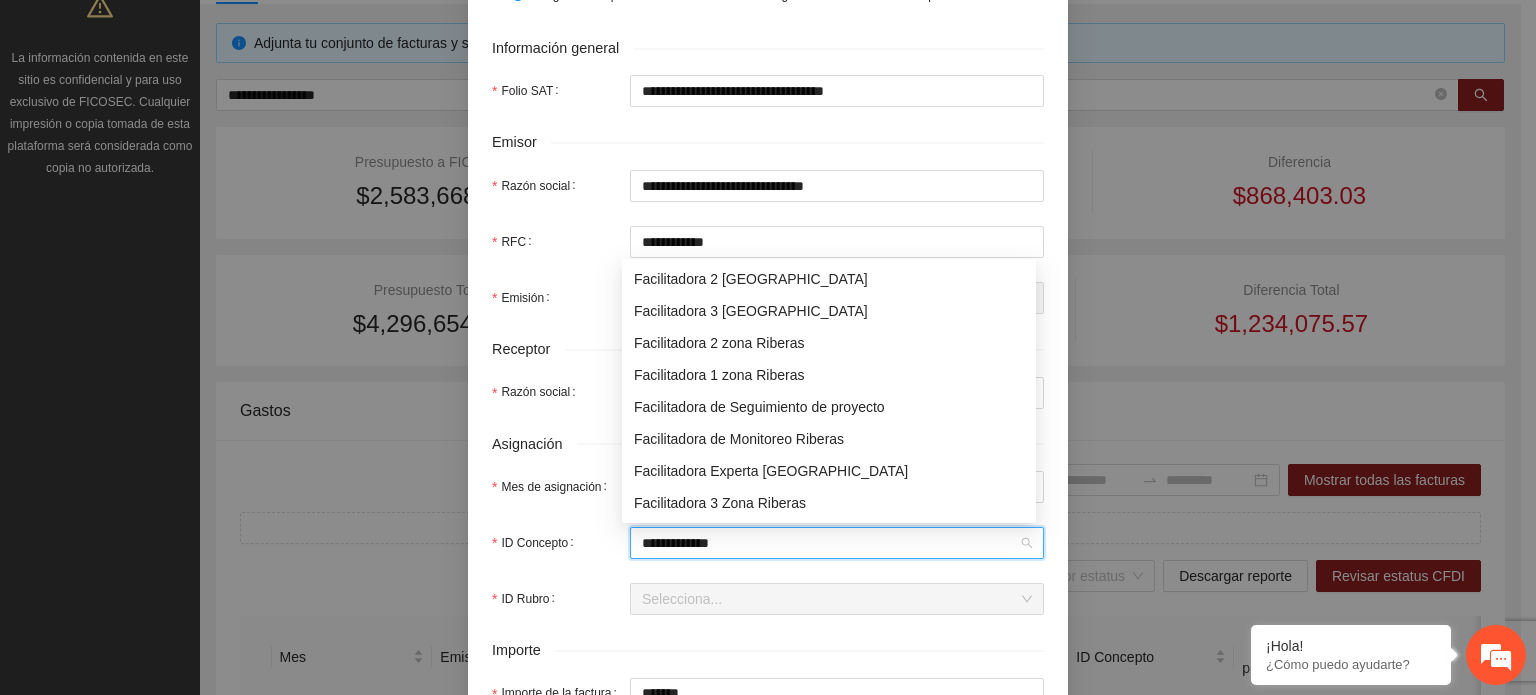 scroll, scrollTop: 96, scrollLeft: 0, axis: vertical 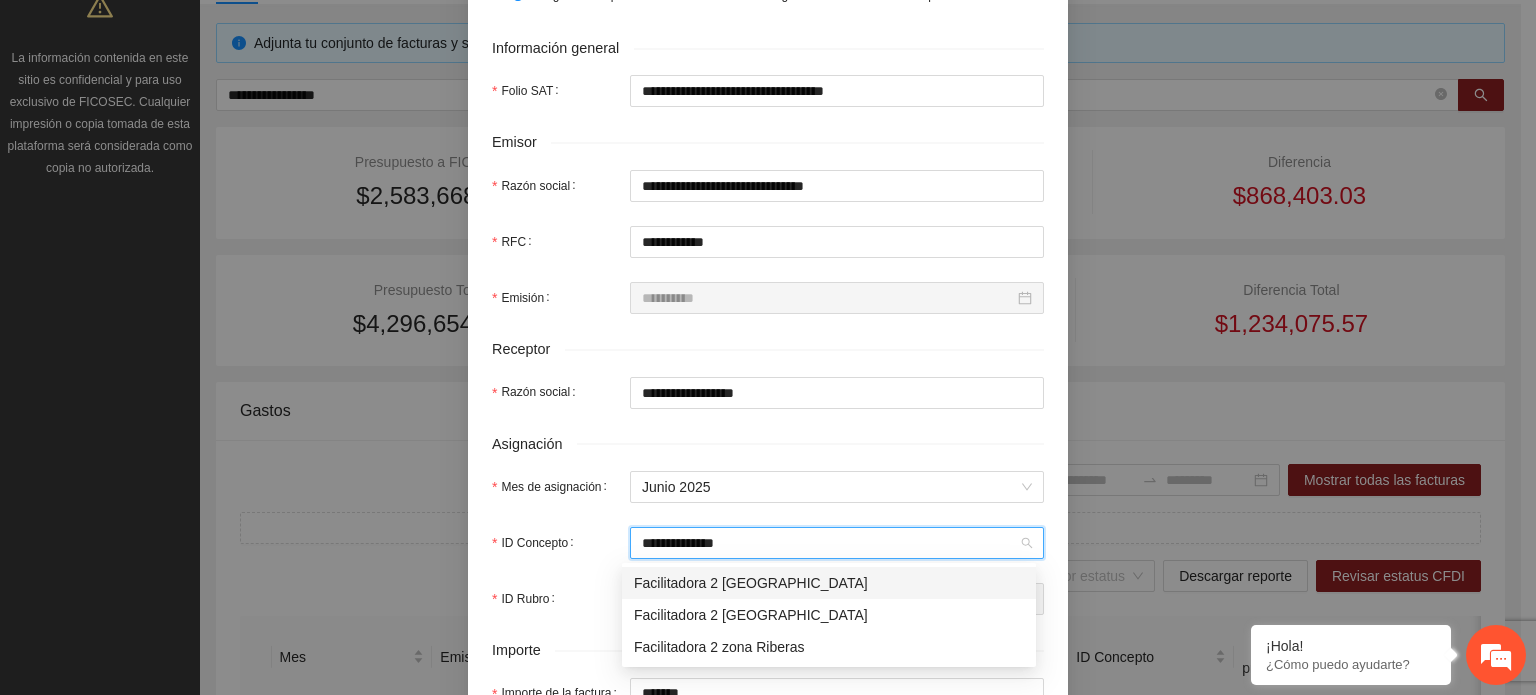 click on "Facilitadora 2 [GEOGRAPHIC_DATA]" at bounding box center (829, 583) 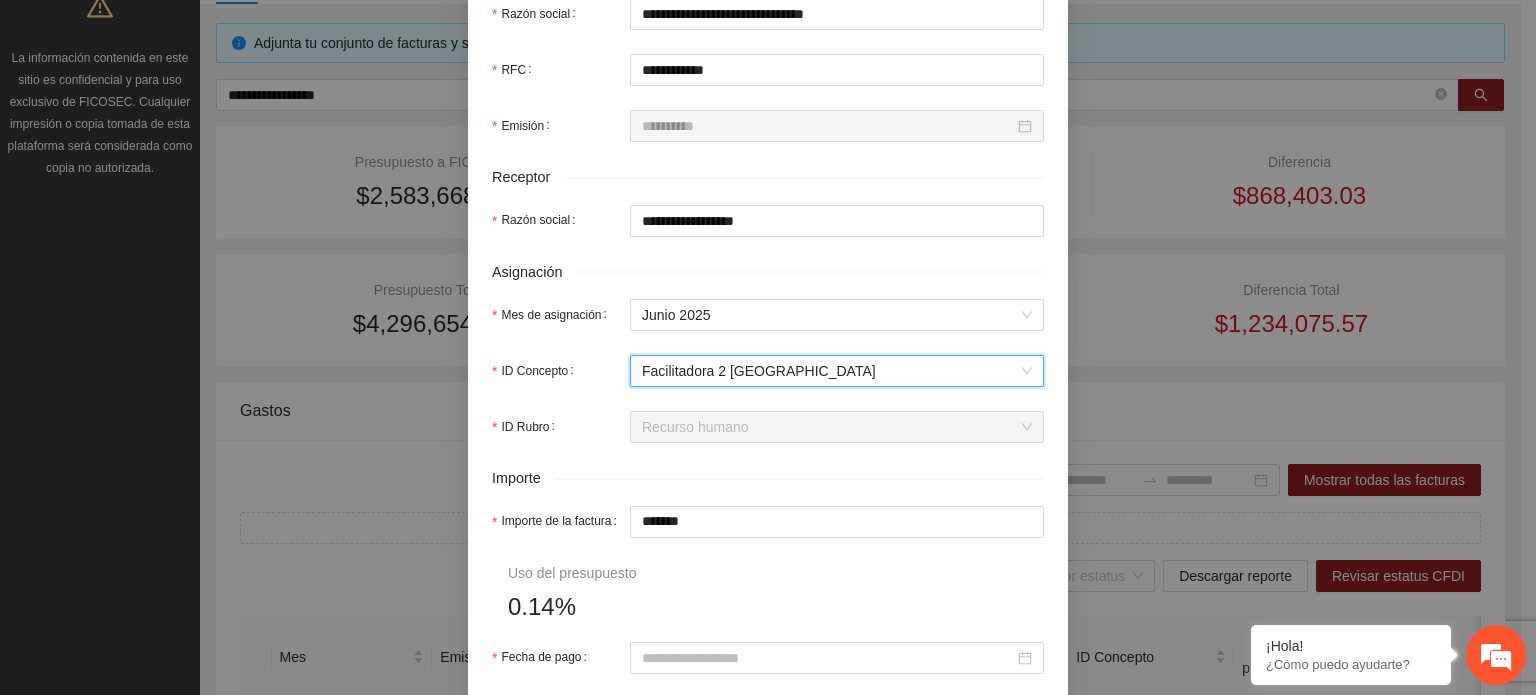 scroll, scrollTop: 600, scrollLeft: 0, axis: vertical 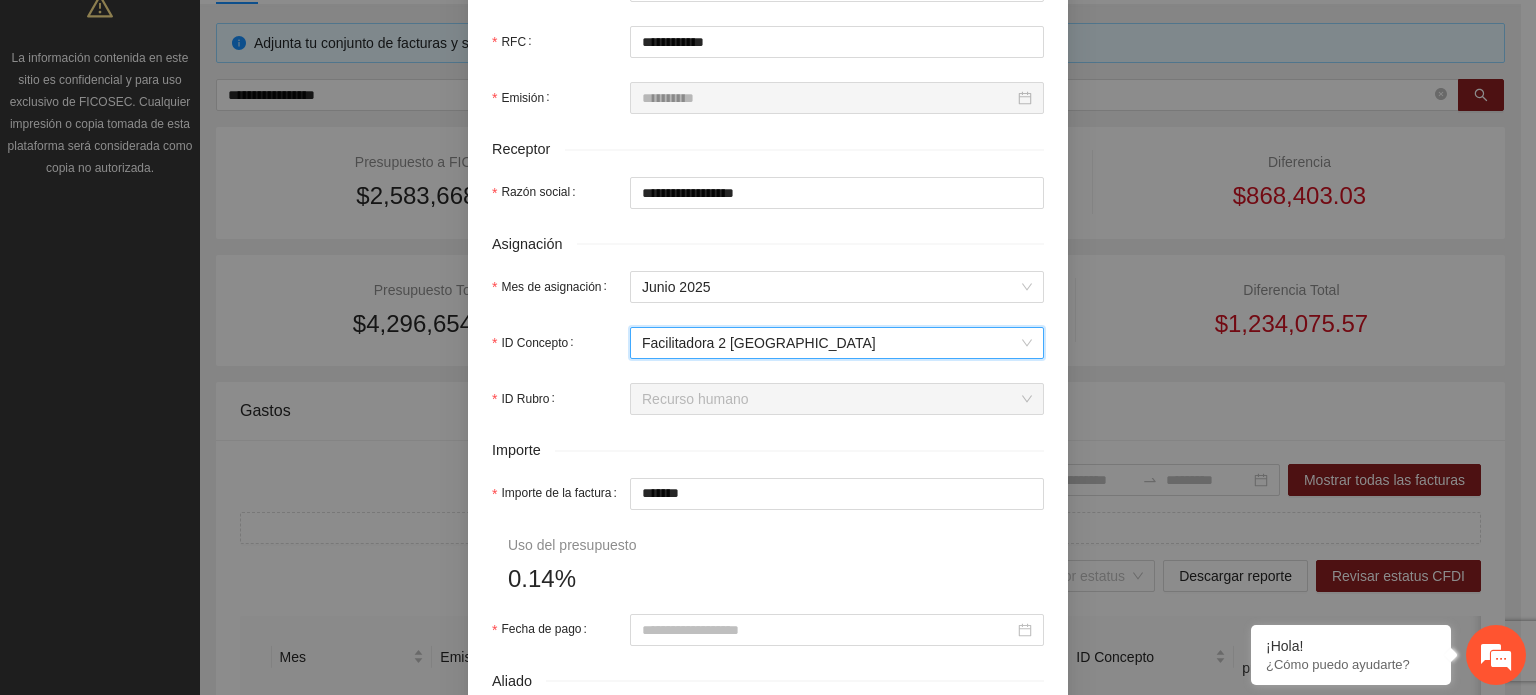 click on "Importe de la factura *******" at bounding box center [768, 494] 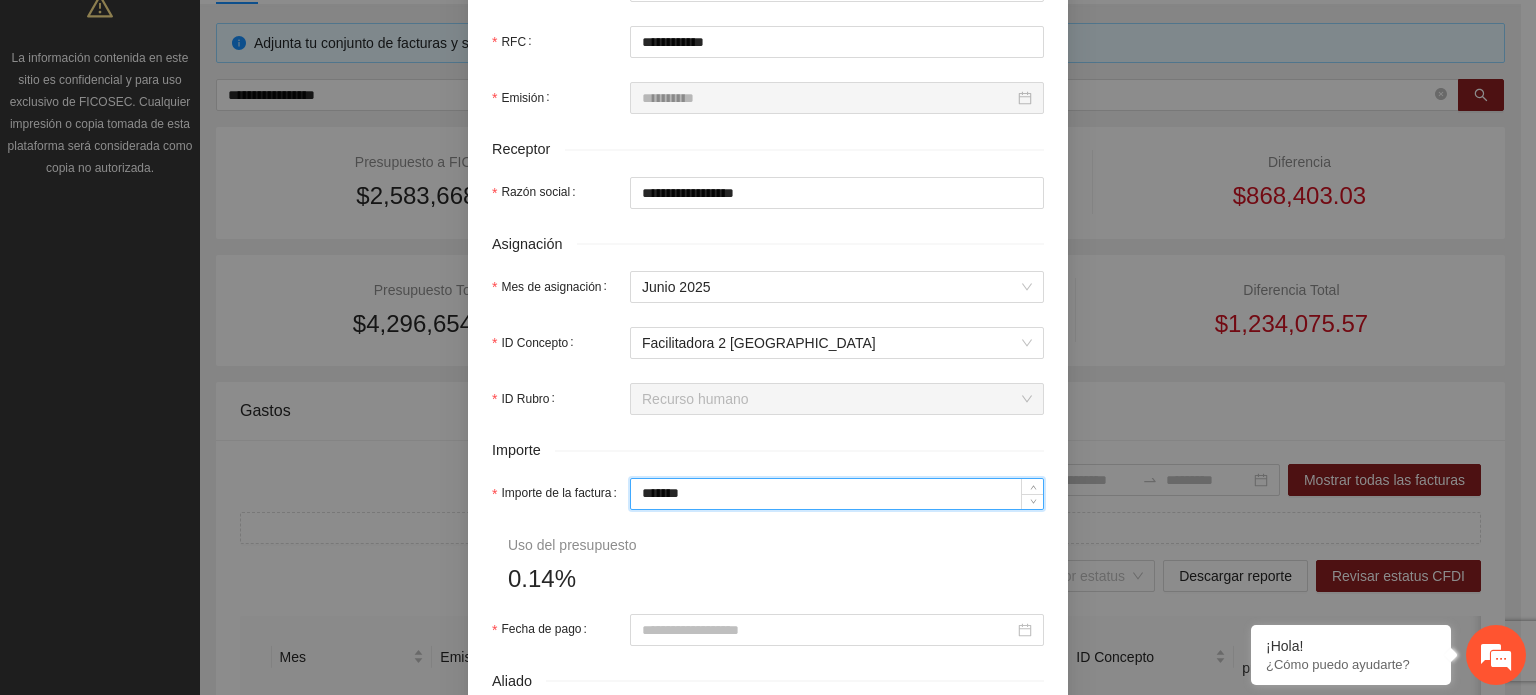 type on "*" 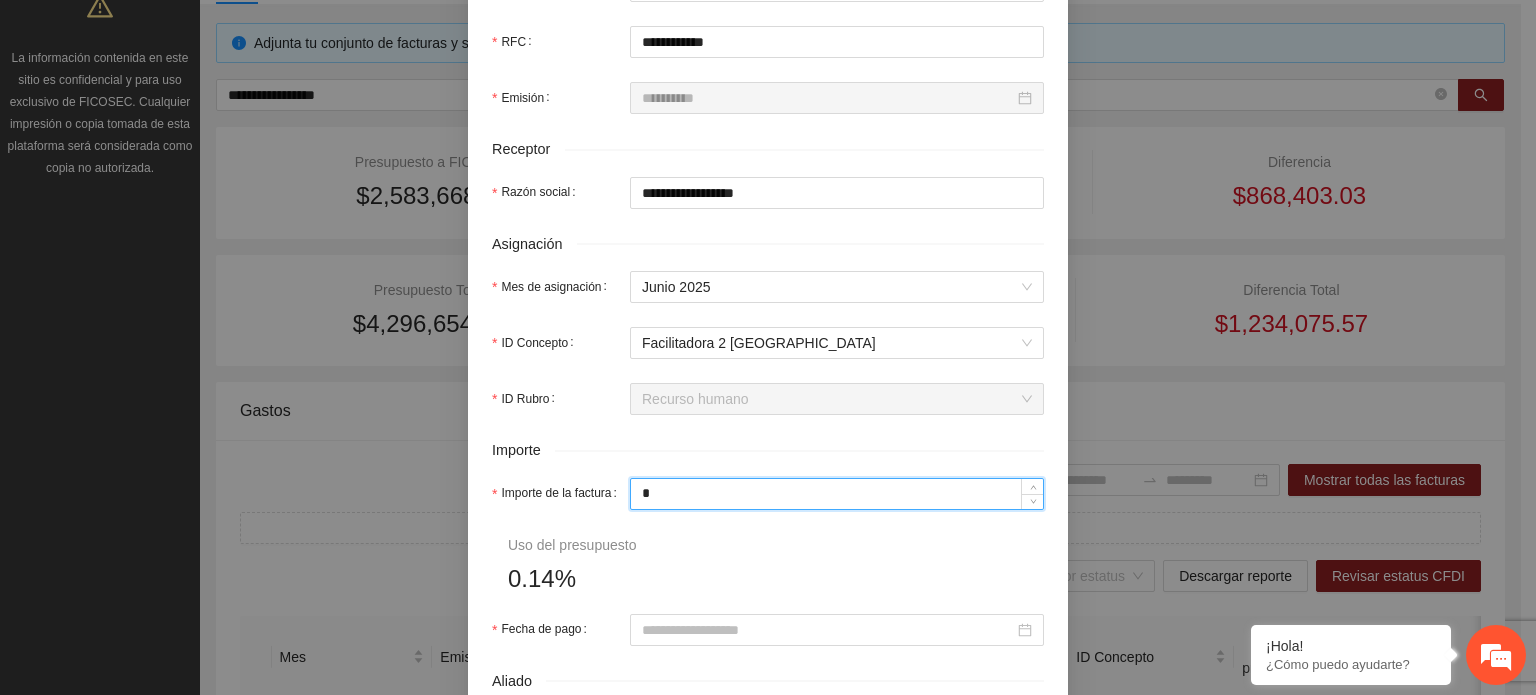 type on "**" 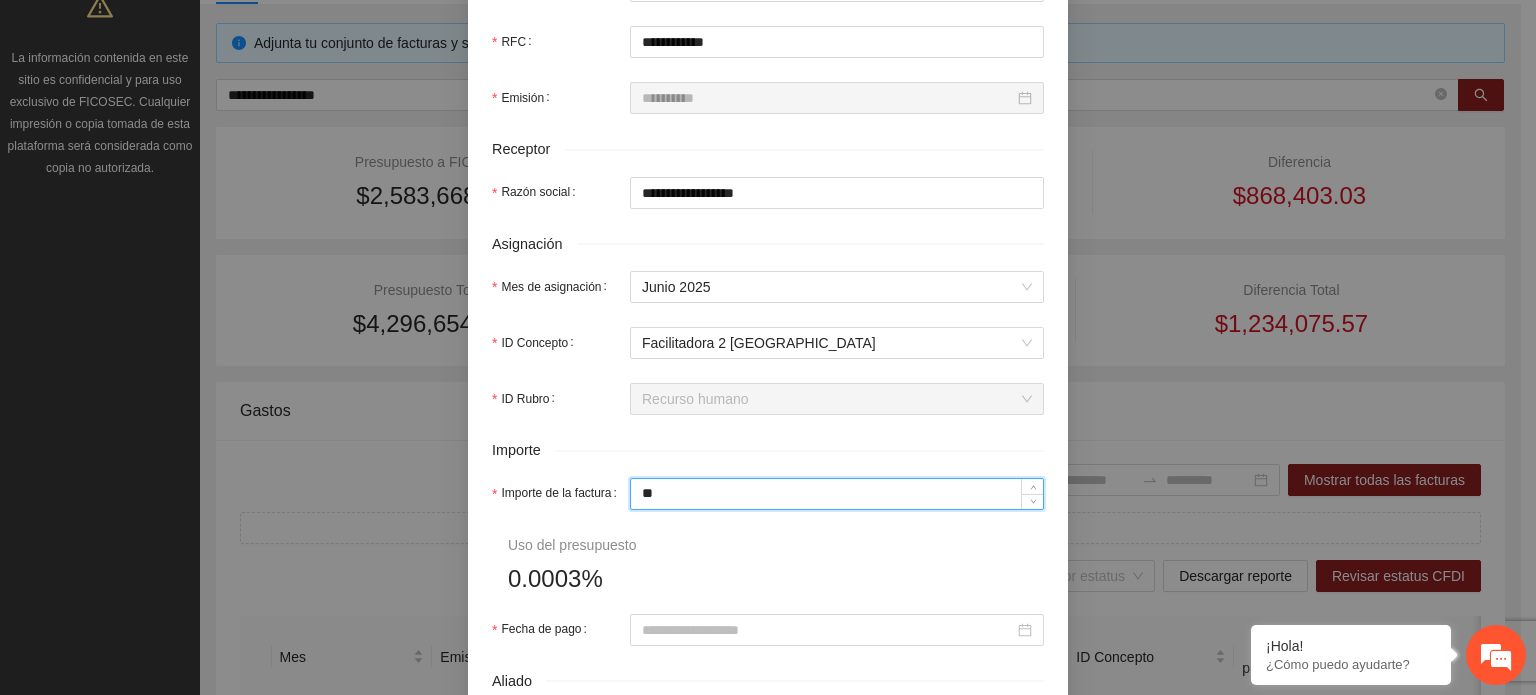 type on "***" 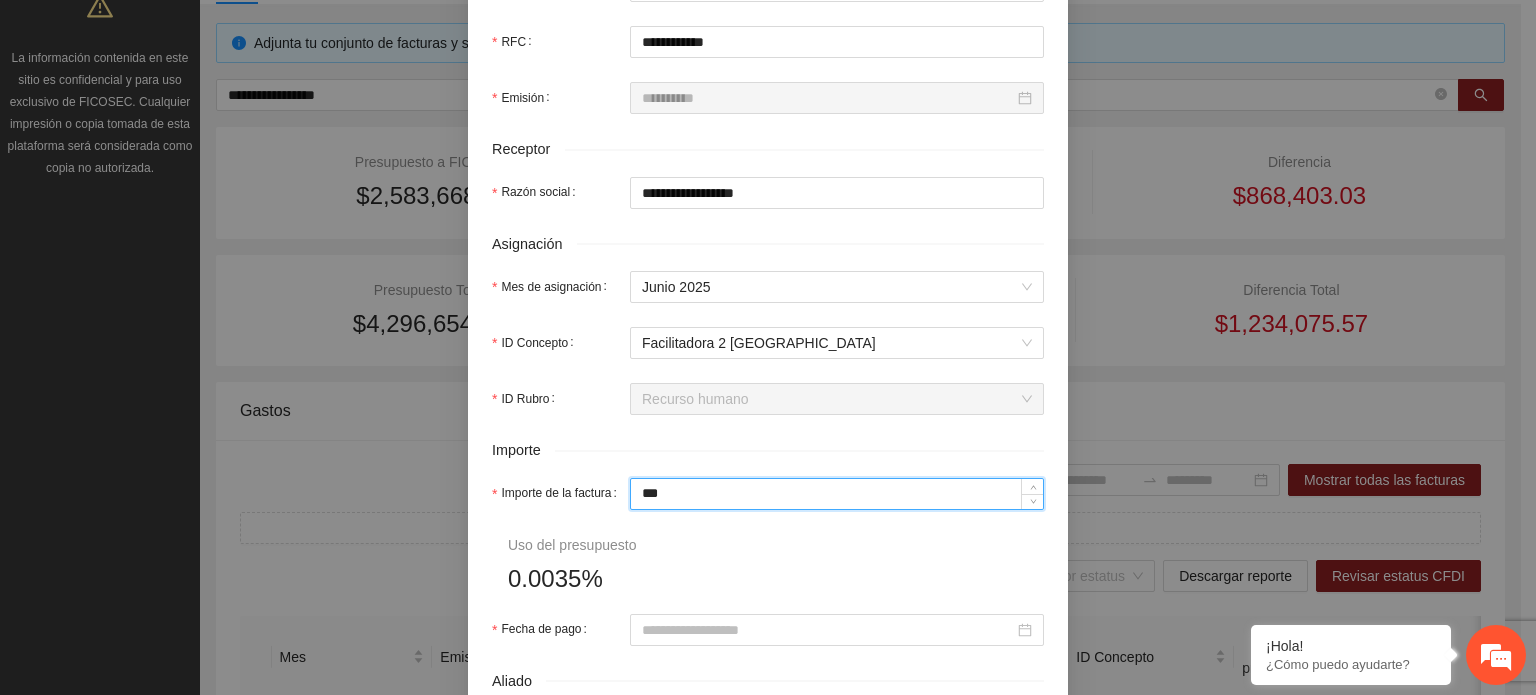 type on "*****" 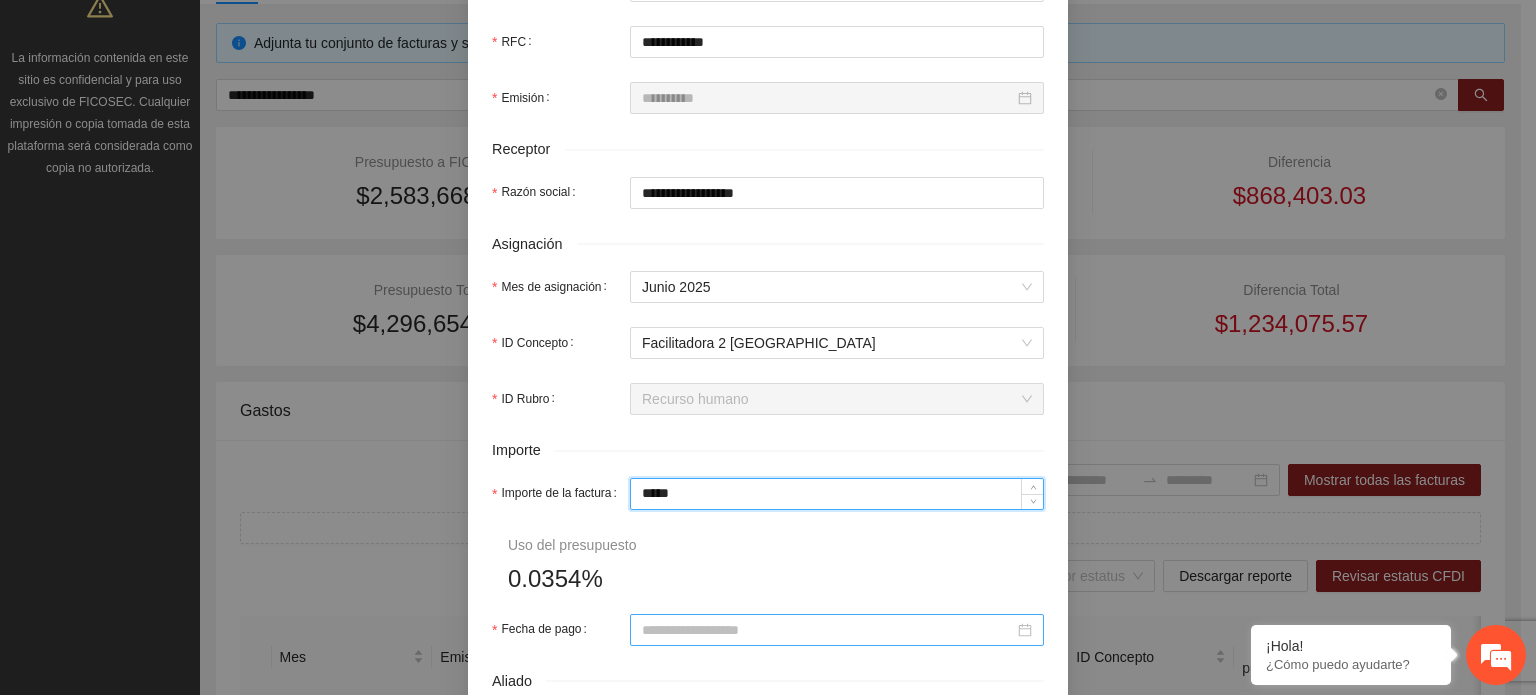 type on "*****" 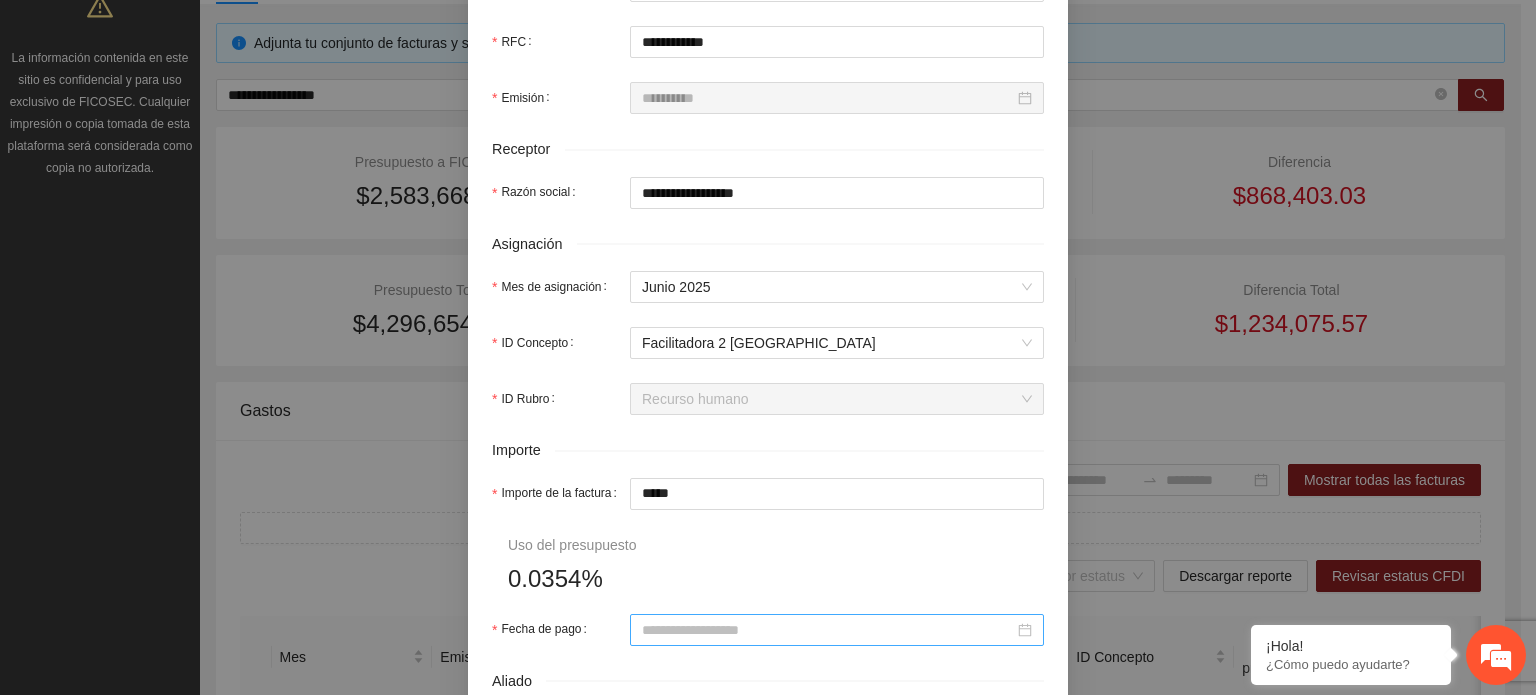 click at bounding box center [837, 630] 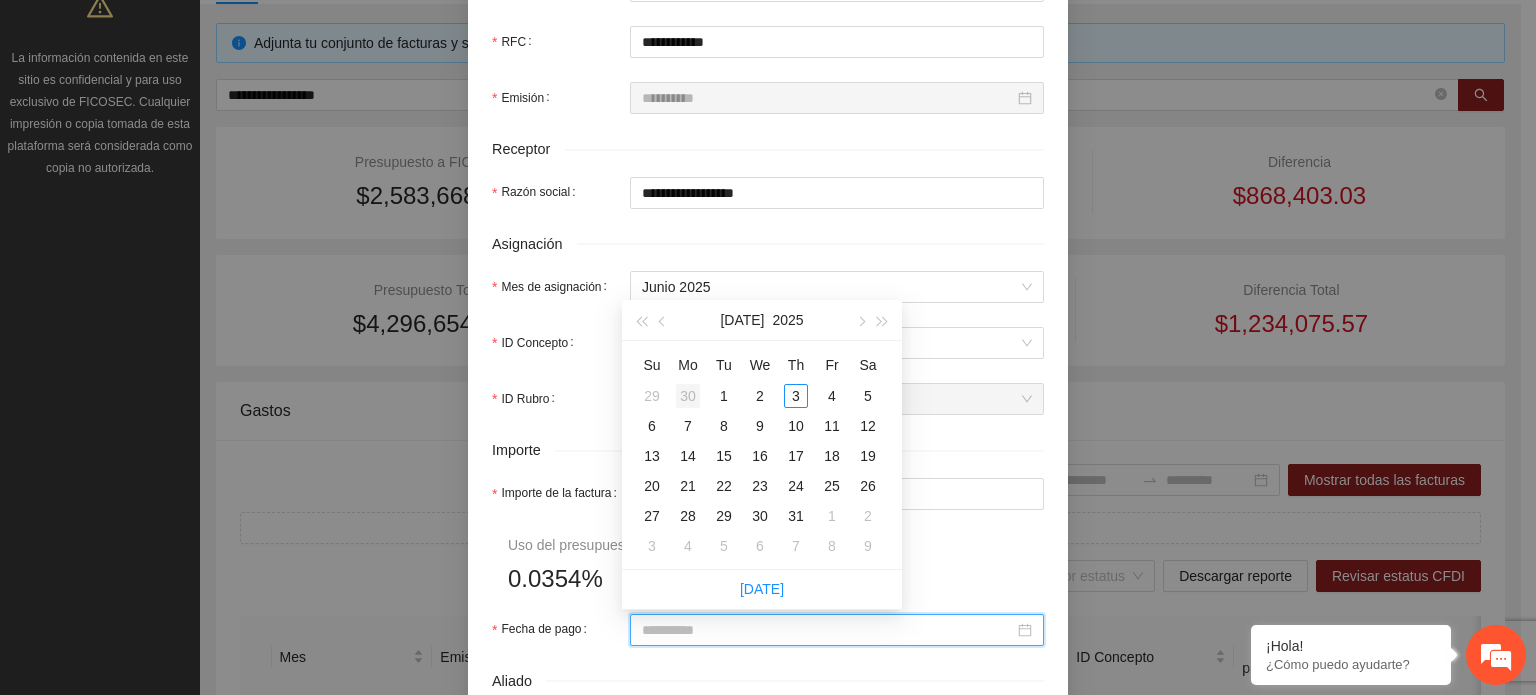 type on "**********" 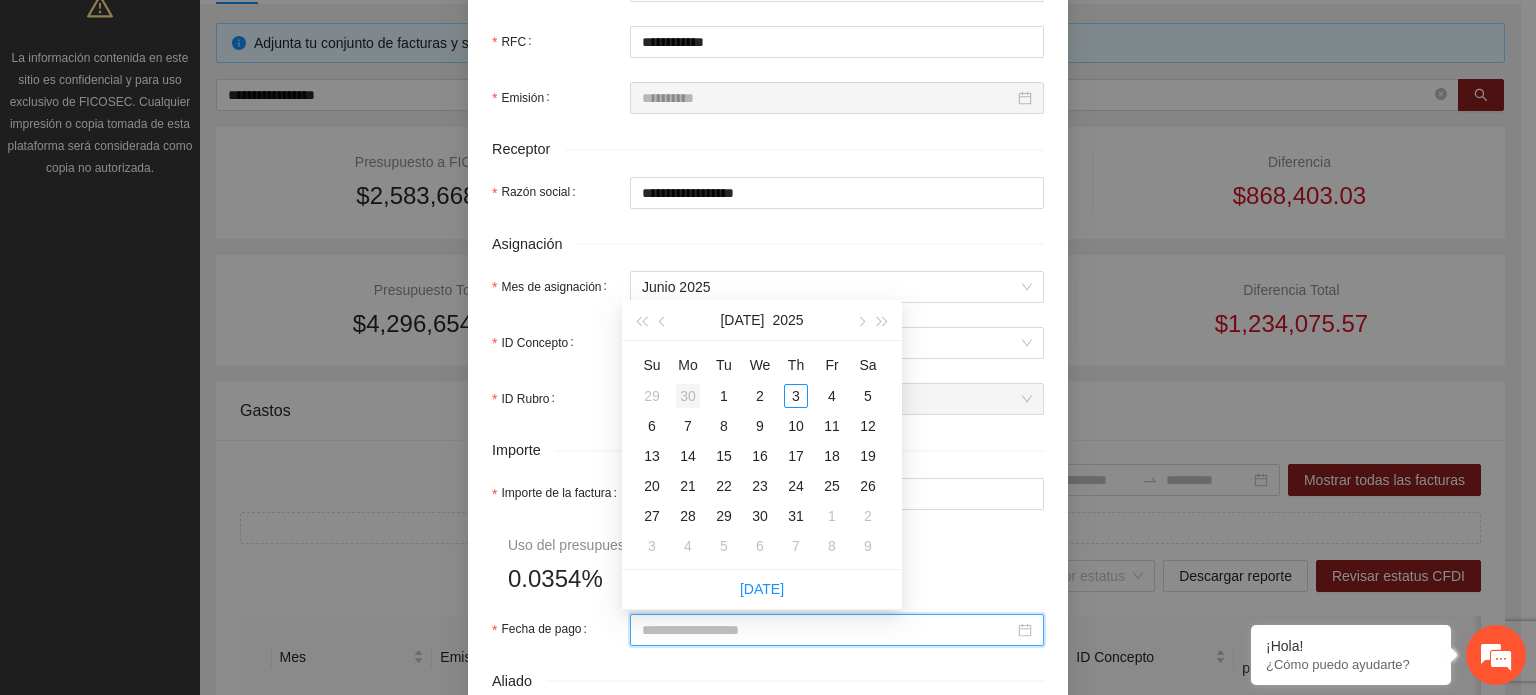 type on "**********" 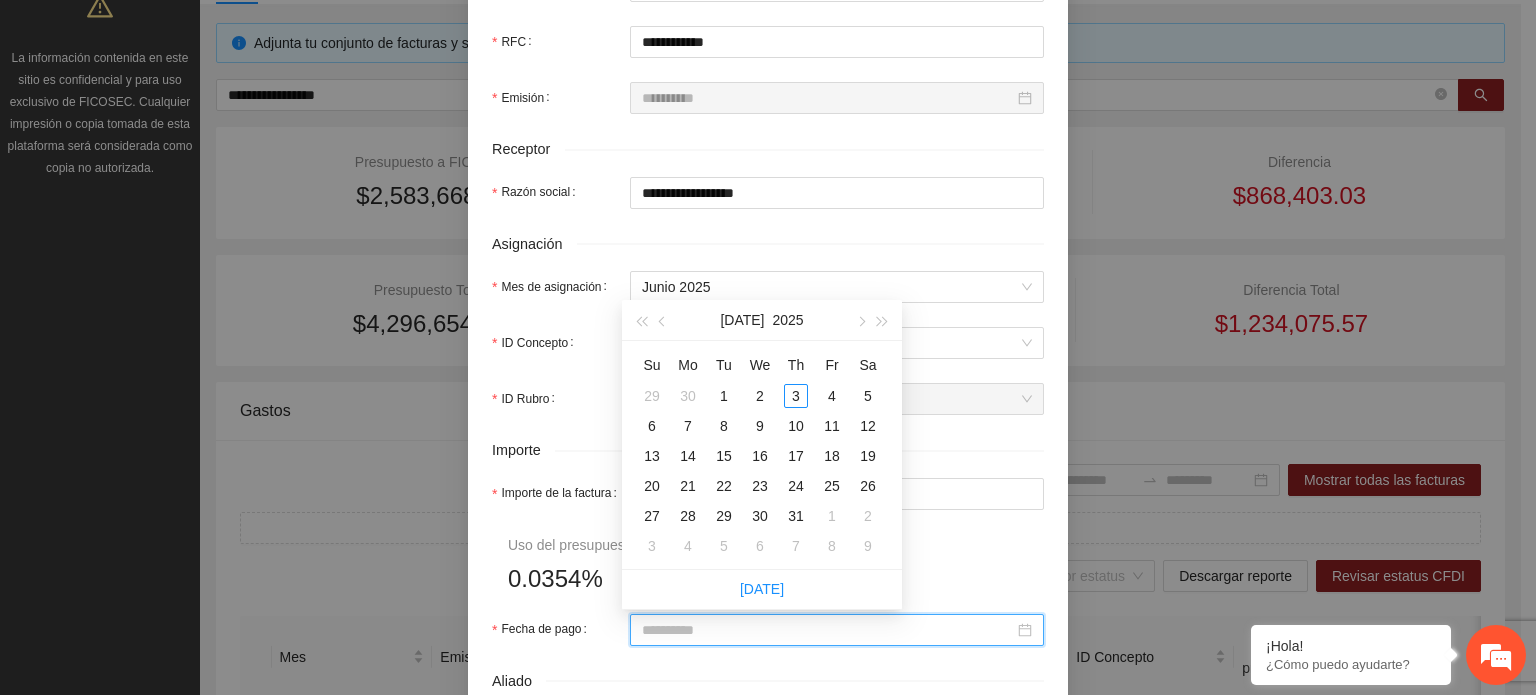 click on "30" at bounding box center (688, 396) 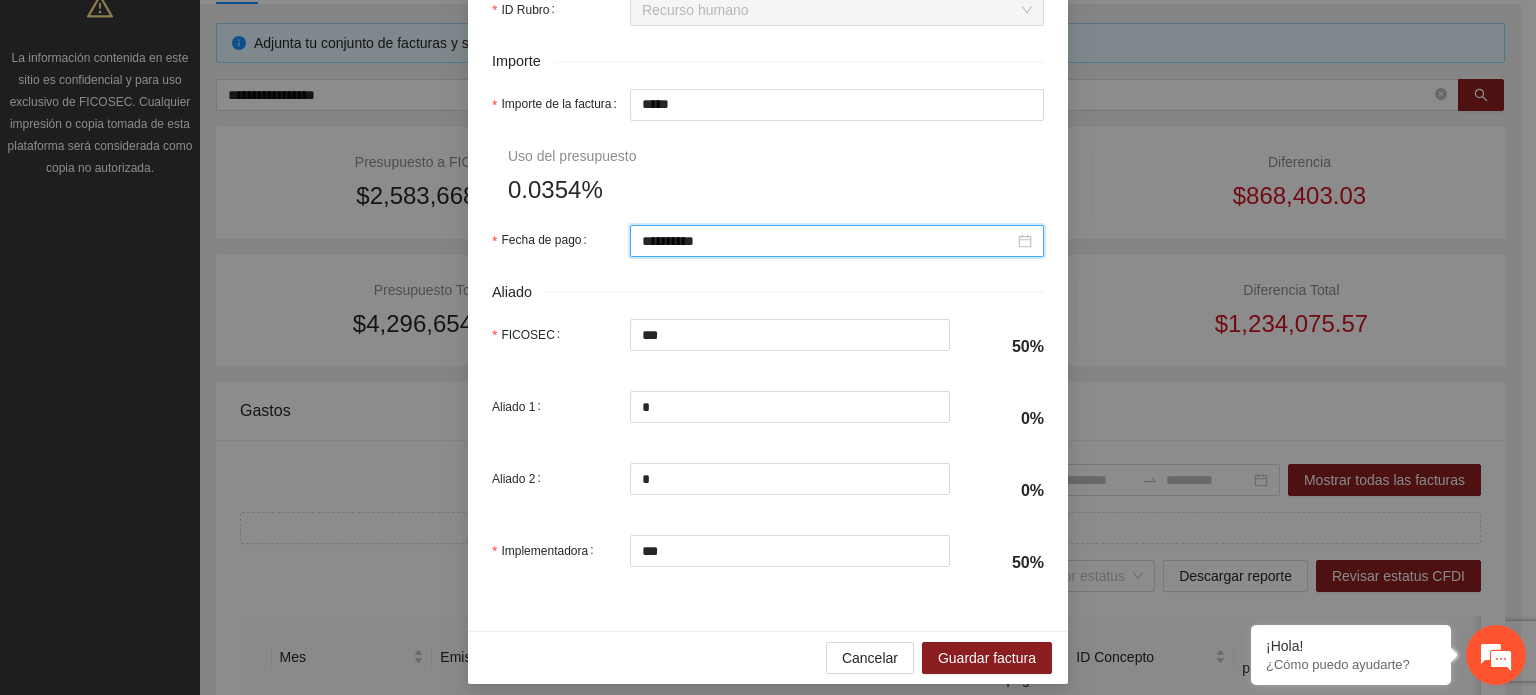 scroll, scrollTop: 1000, scrollLeft: 0, axis: vertical 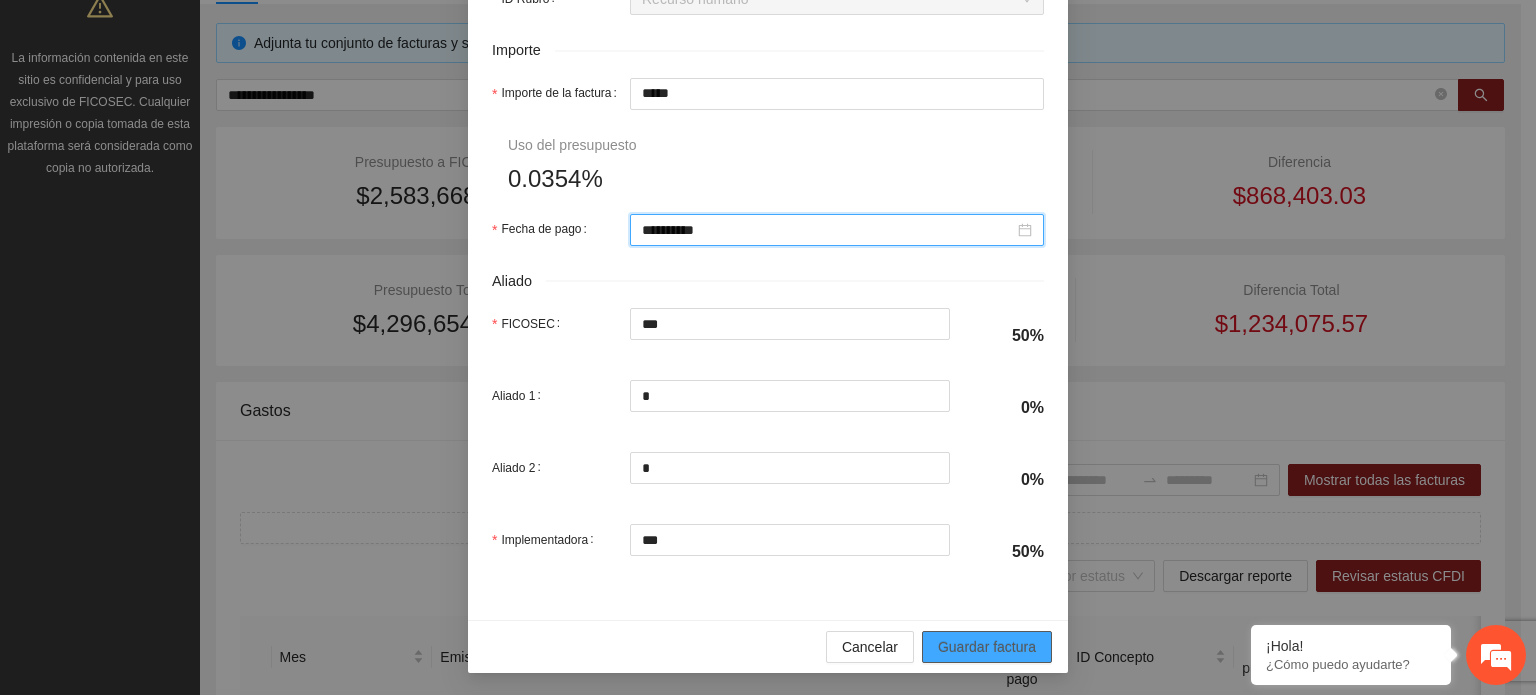 click on "Guardar factura" at bounding box center [987, 647] 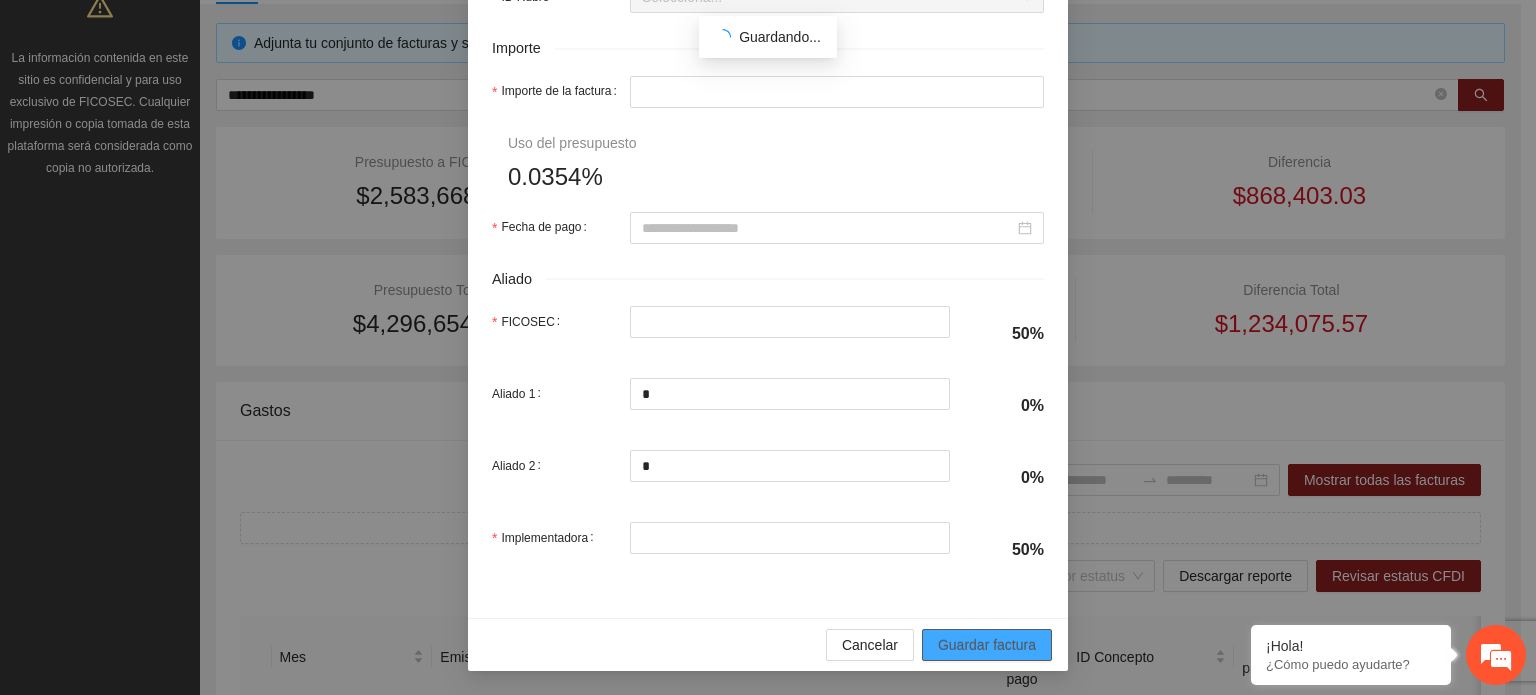 scroll, scrollTop: 841, scrollLeft: 0, axis: vertical 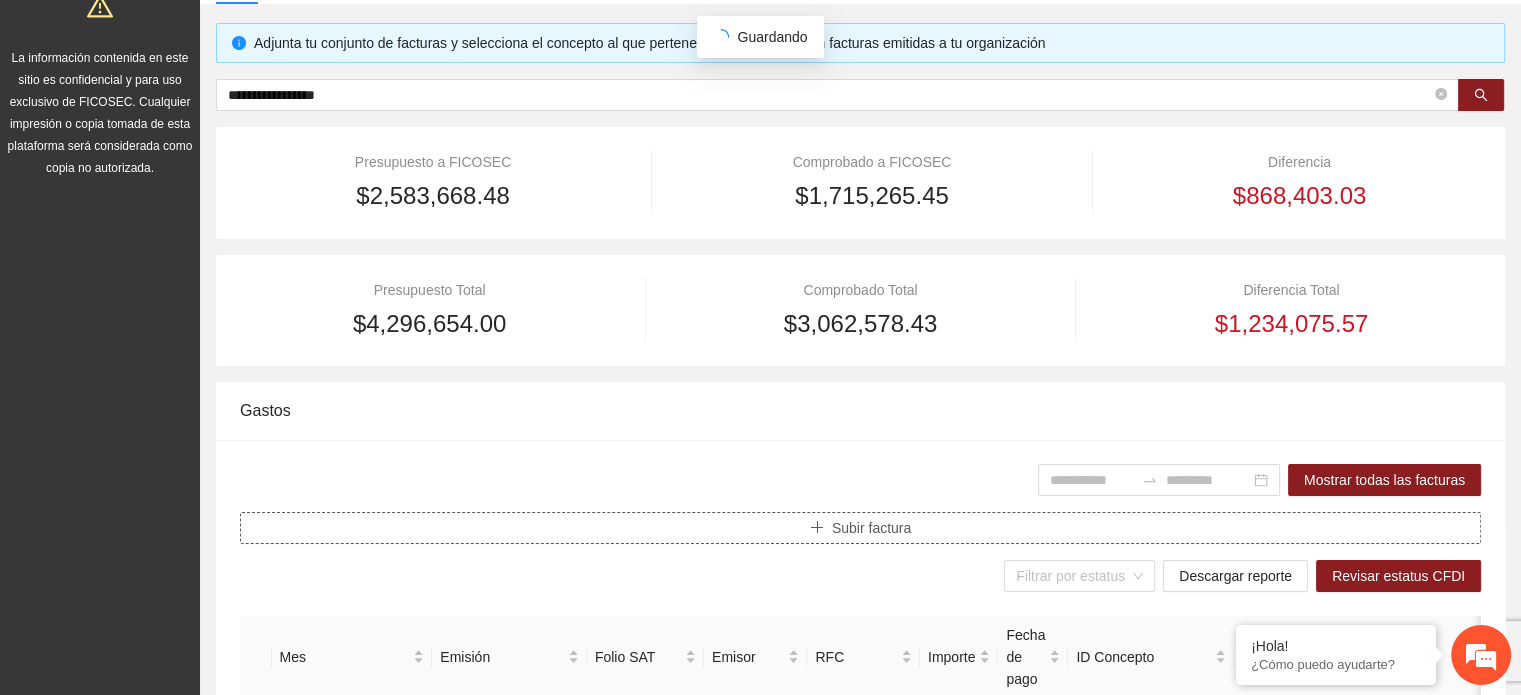 click on "Subir factura" at bounding box center (871, 528) 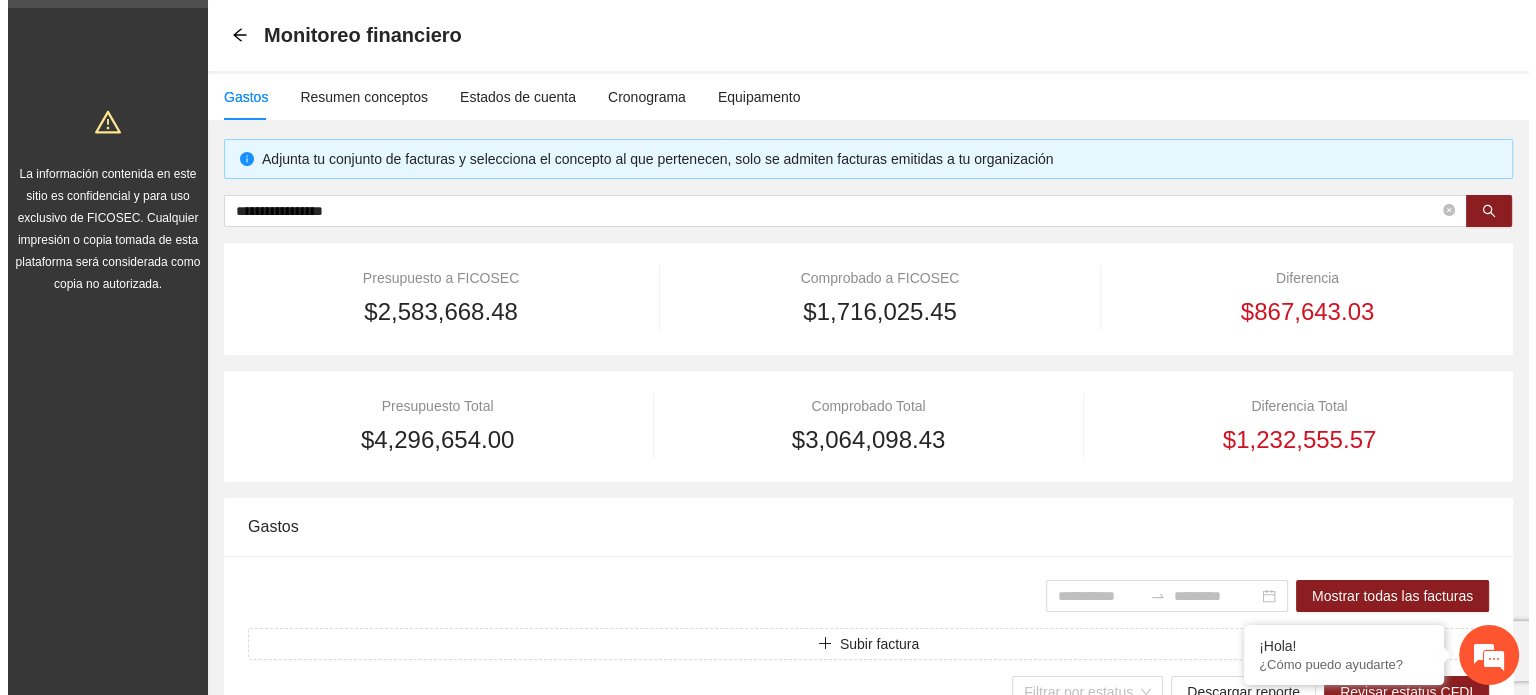 scroll, scrollTop: 200, scrollLeft: 0, axis: vertical 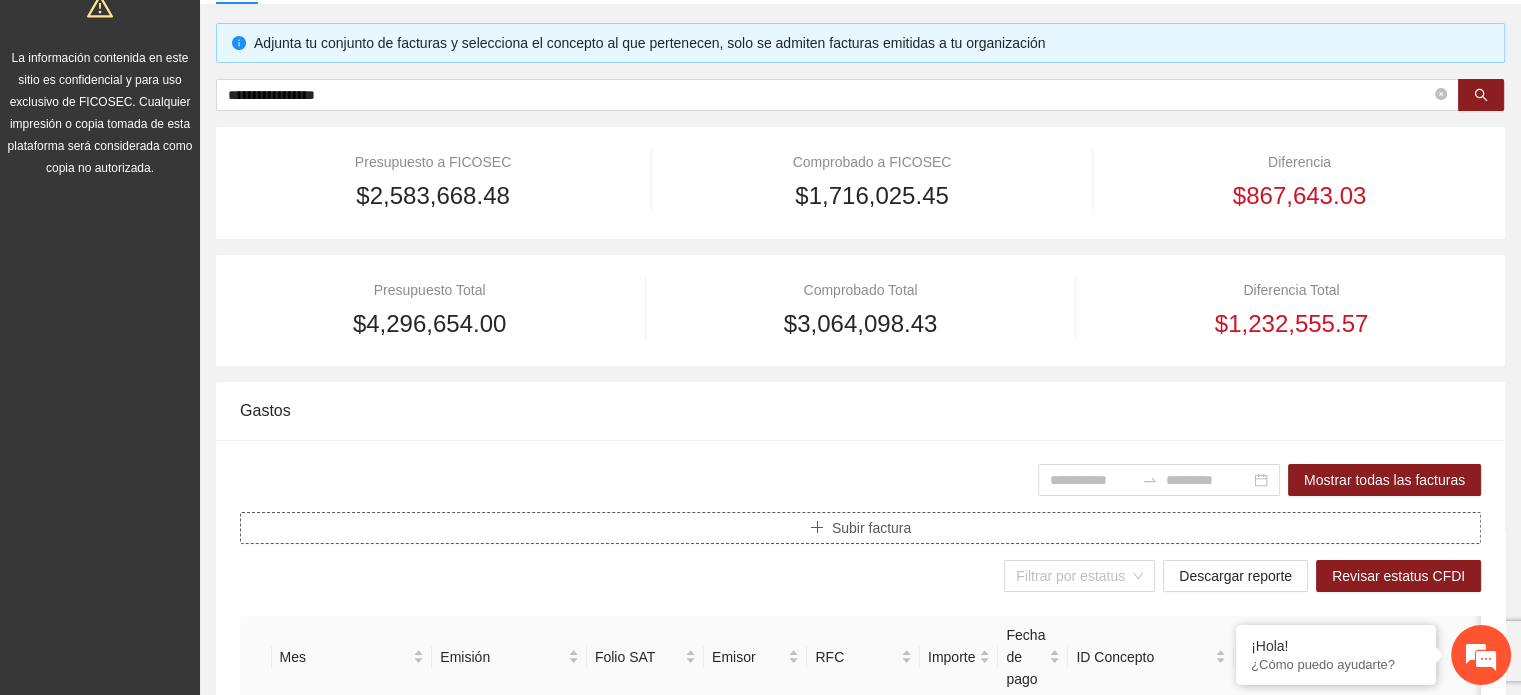 click on "Subir factura" at bounding box center (871, 528) 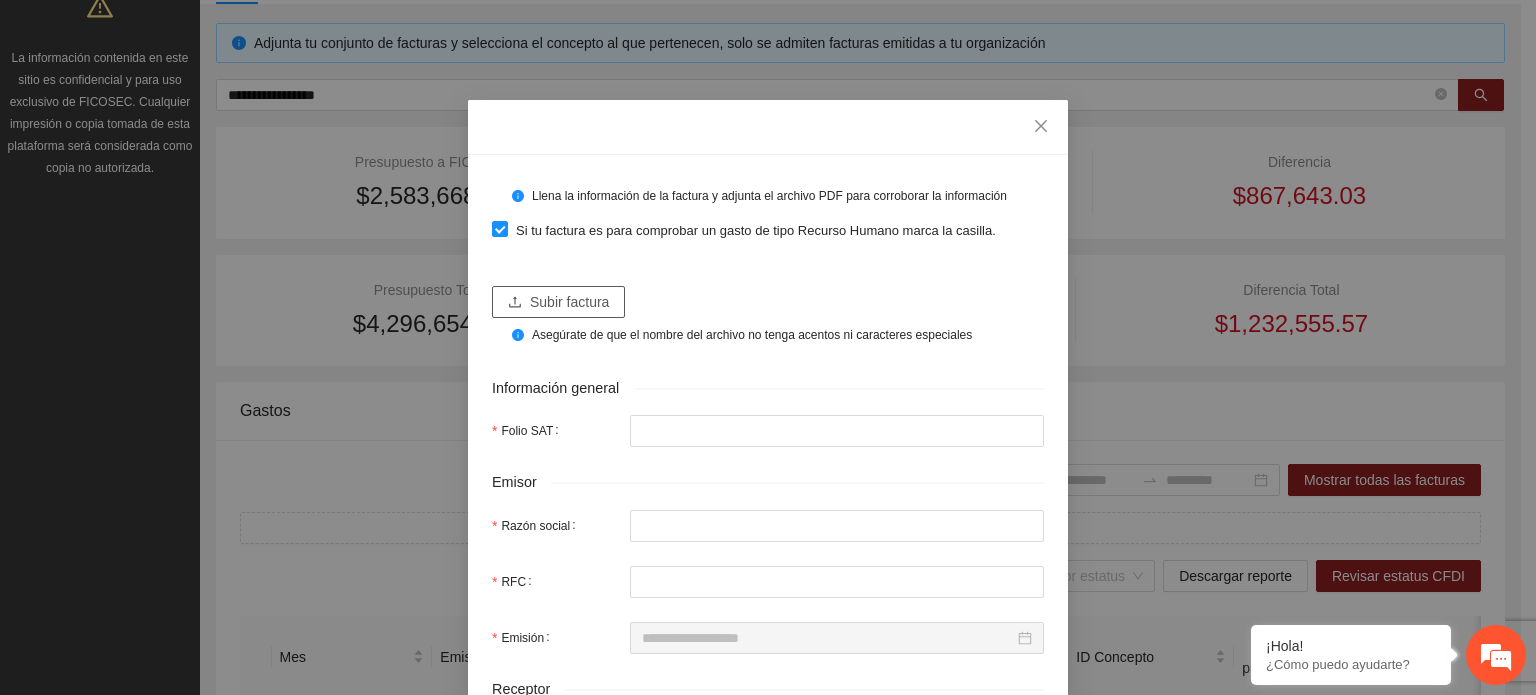 click on "Subir factura" at bounding box center [569, 302] 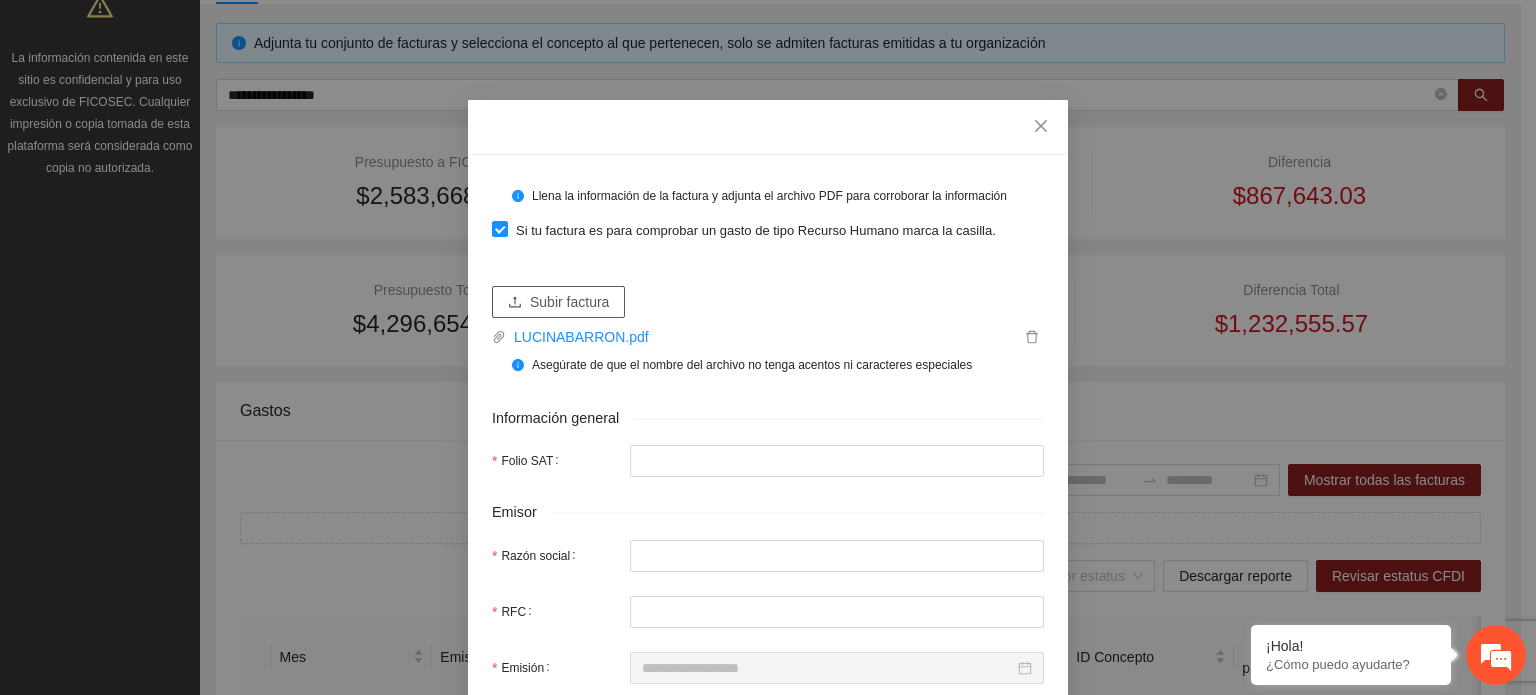 click on "Subir factura" at bounding box center [569, 302] 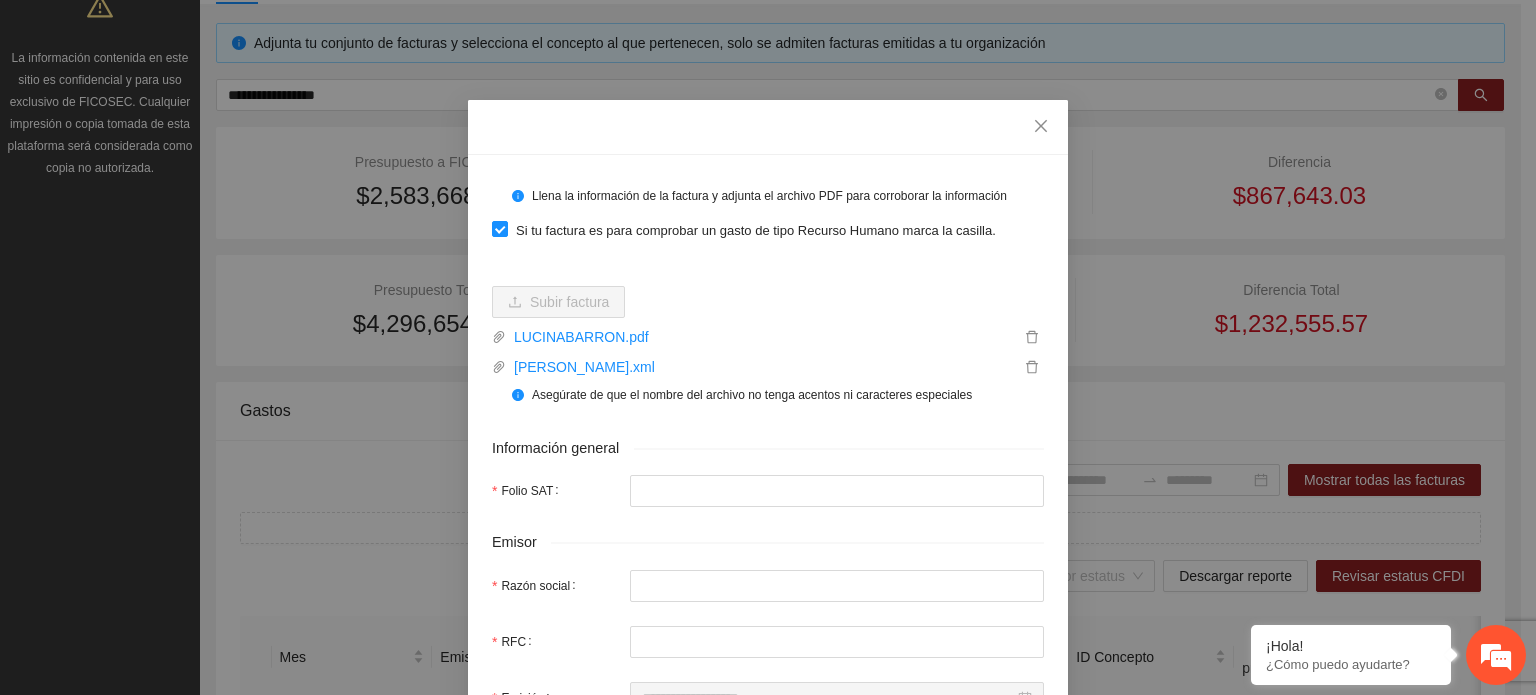 type on "**********" 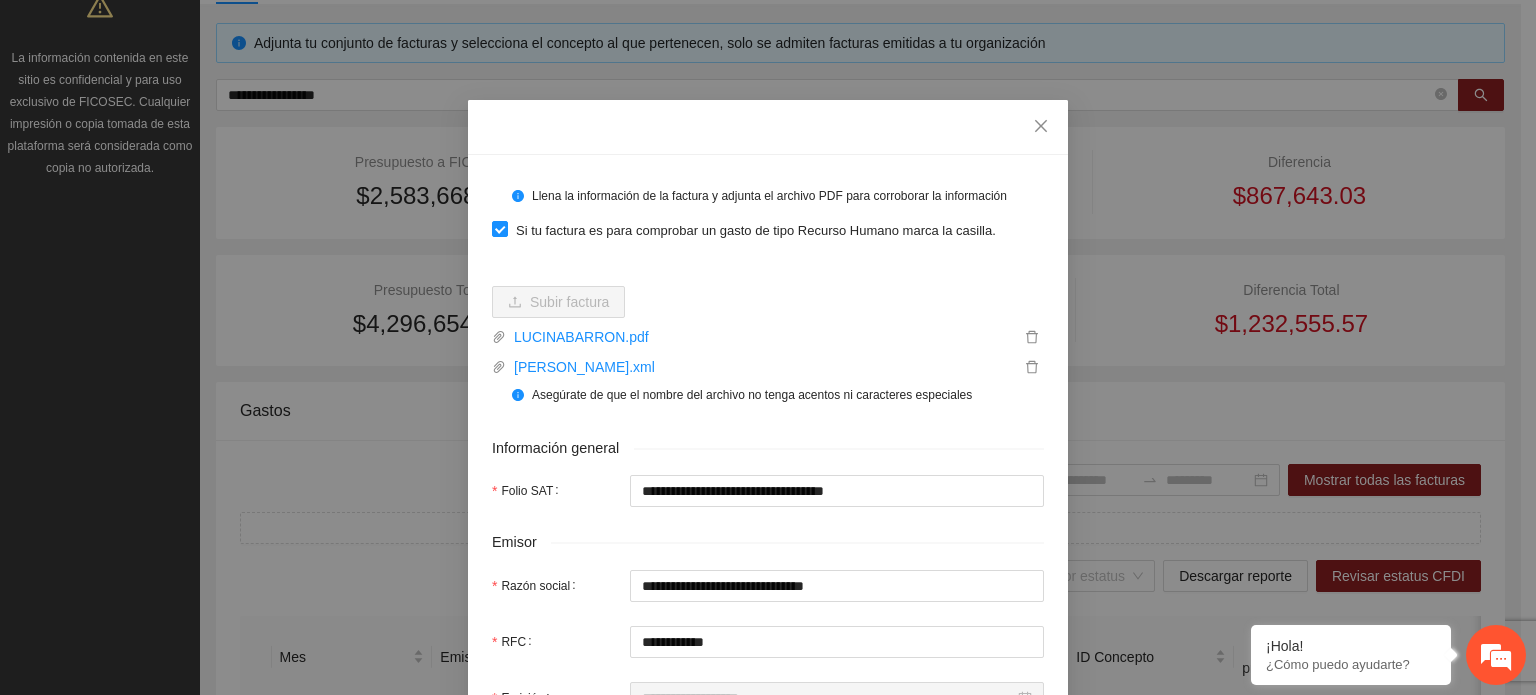 type on "*******" 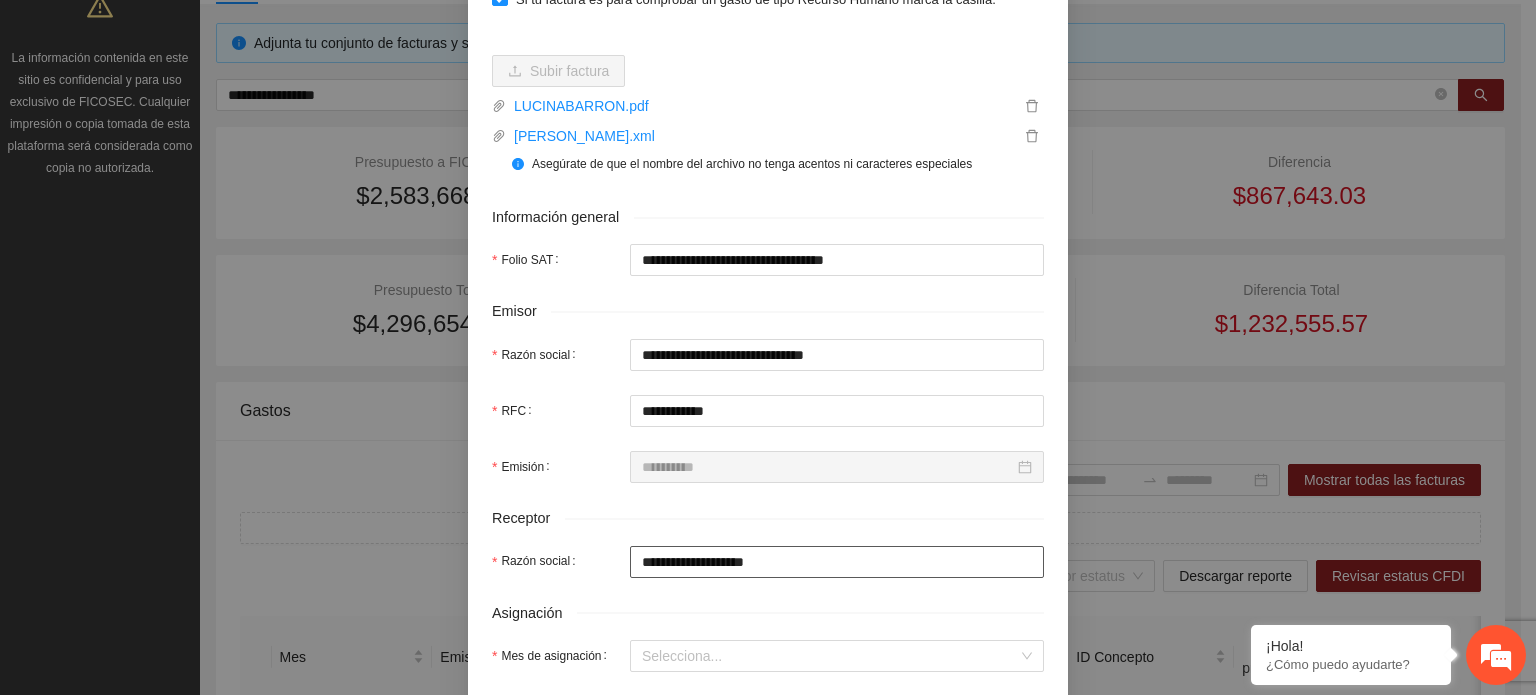 scroll, scrollTop: 300, scrollLeft: 0, axis: vertical 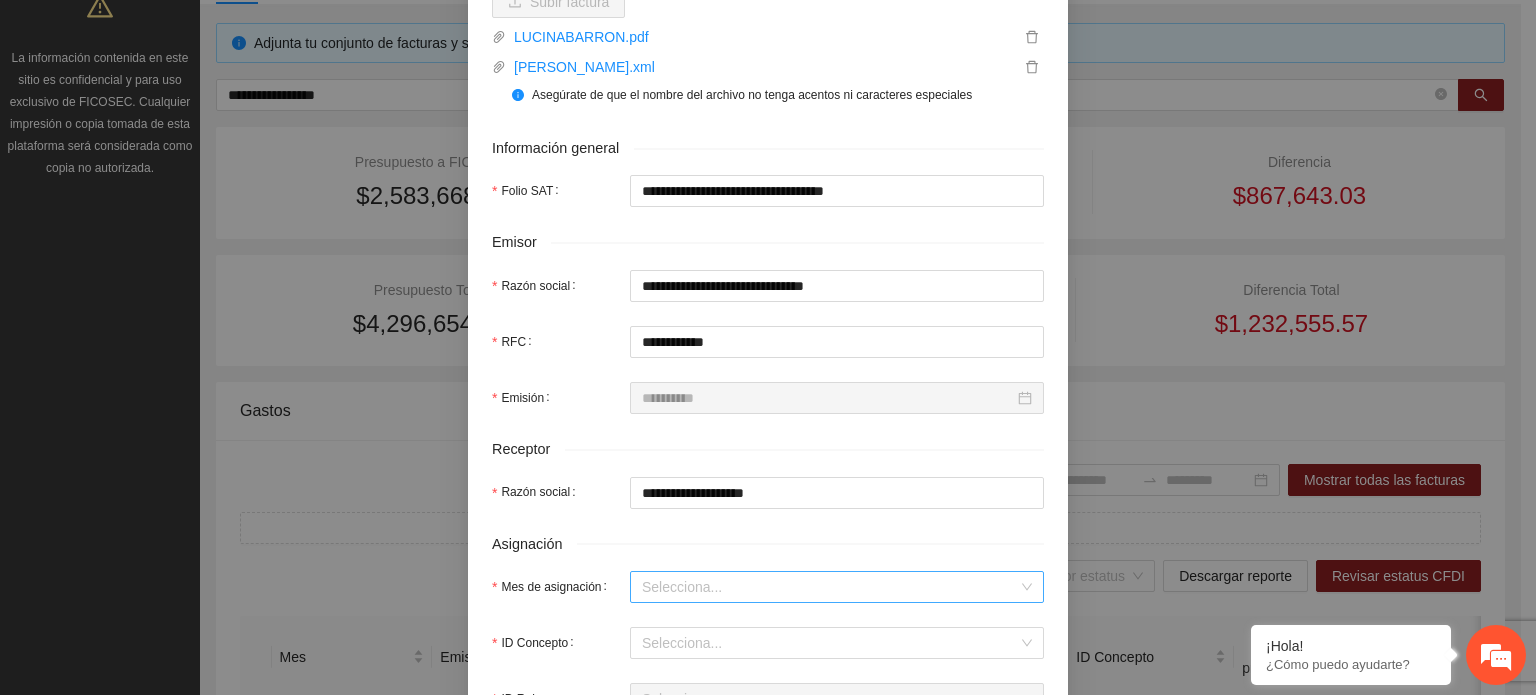 click on "Mes de asignación" at bounding box center [830, 587] 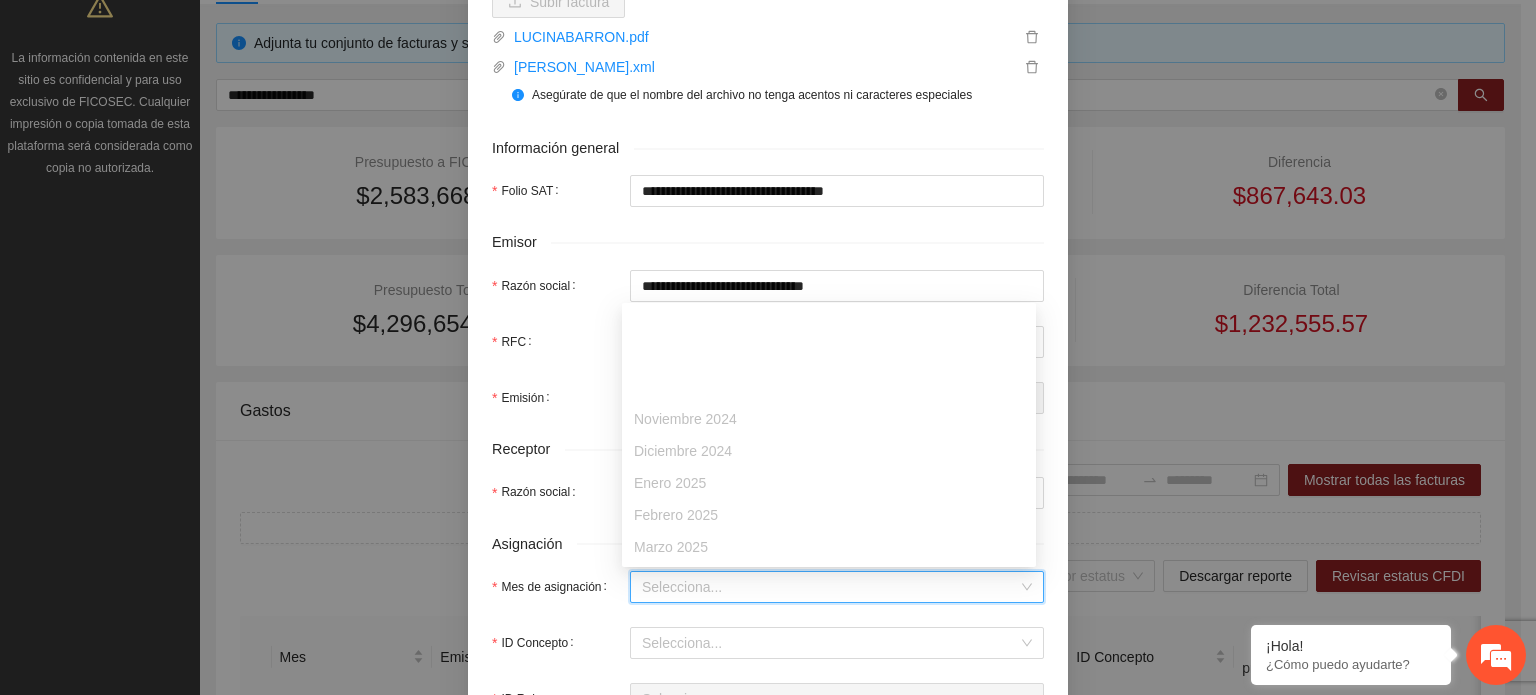 scroll, scrollTop: 100, scrollLeft: 0, axis: vertical 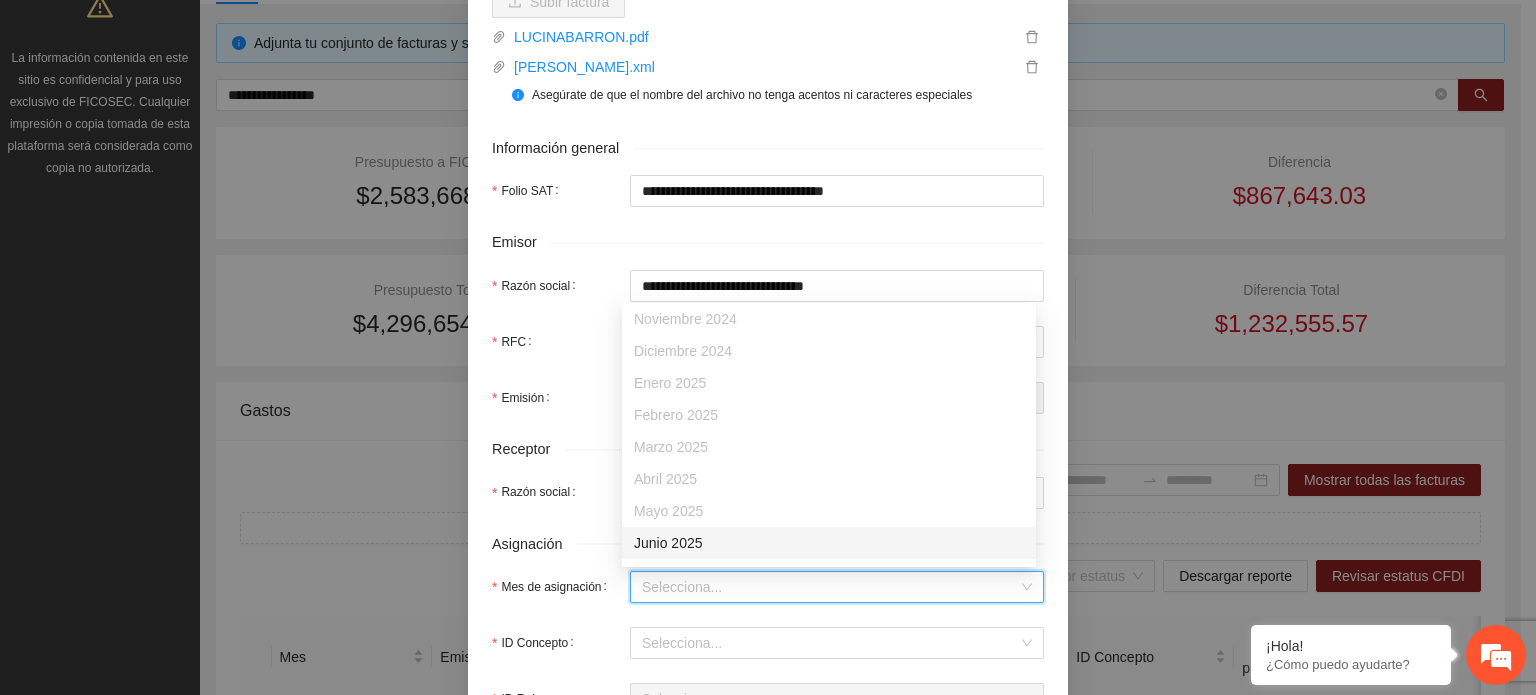 click on "Junio 2025" at bounding box center (829, 543) 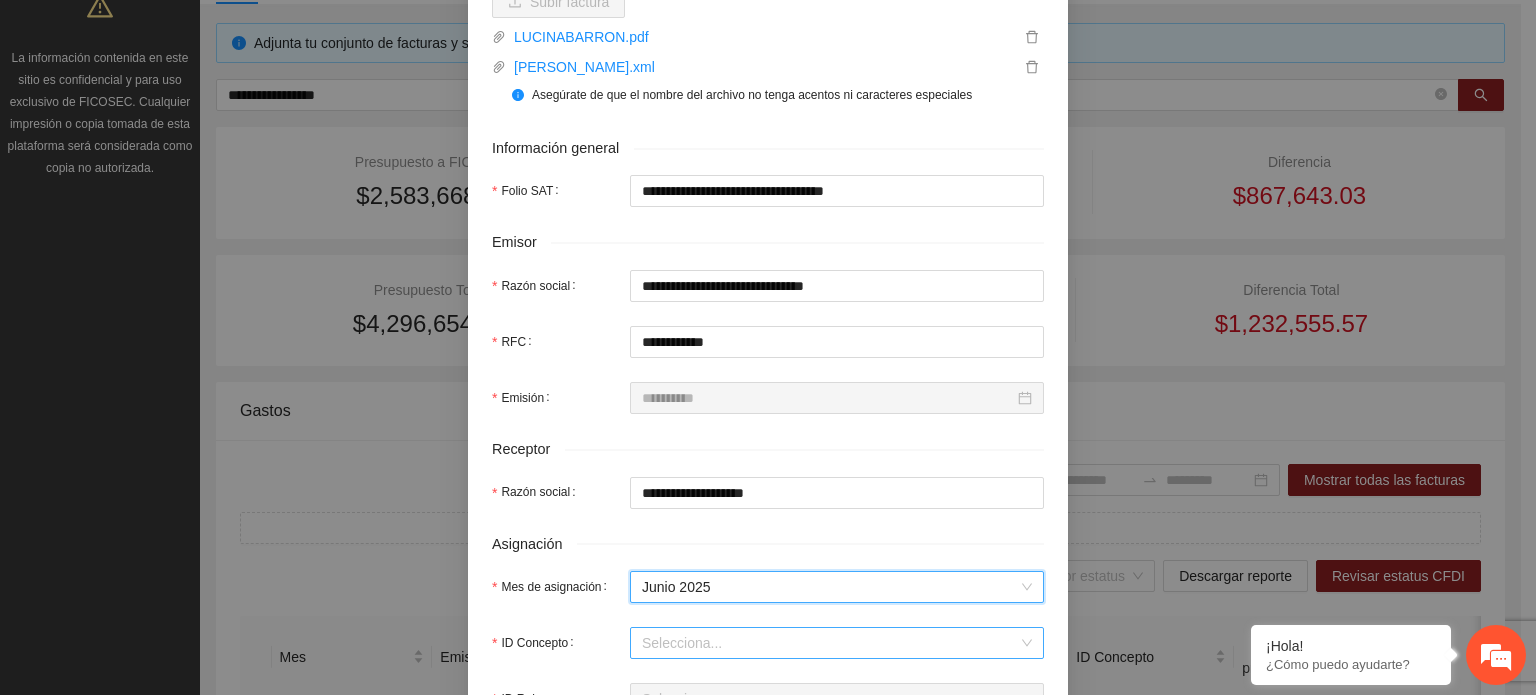 click on "ID Concepto" at bounding box center [830, 643] 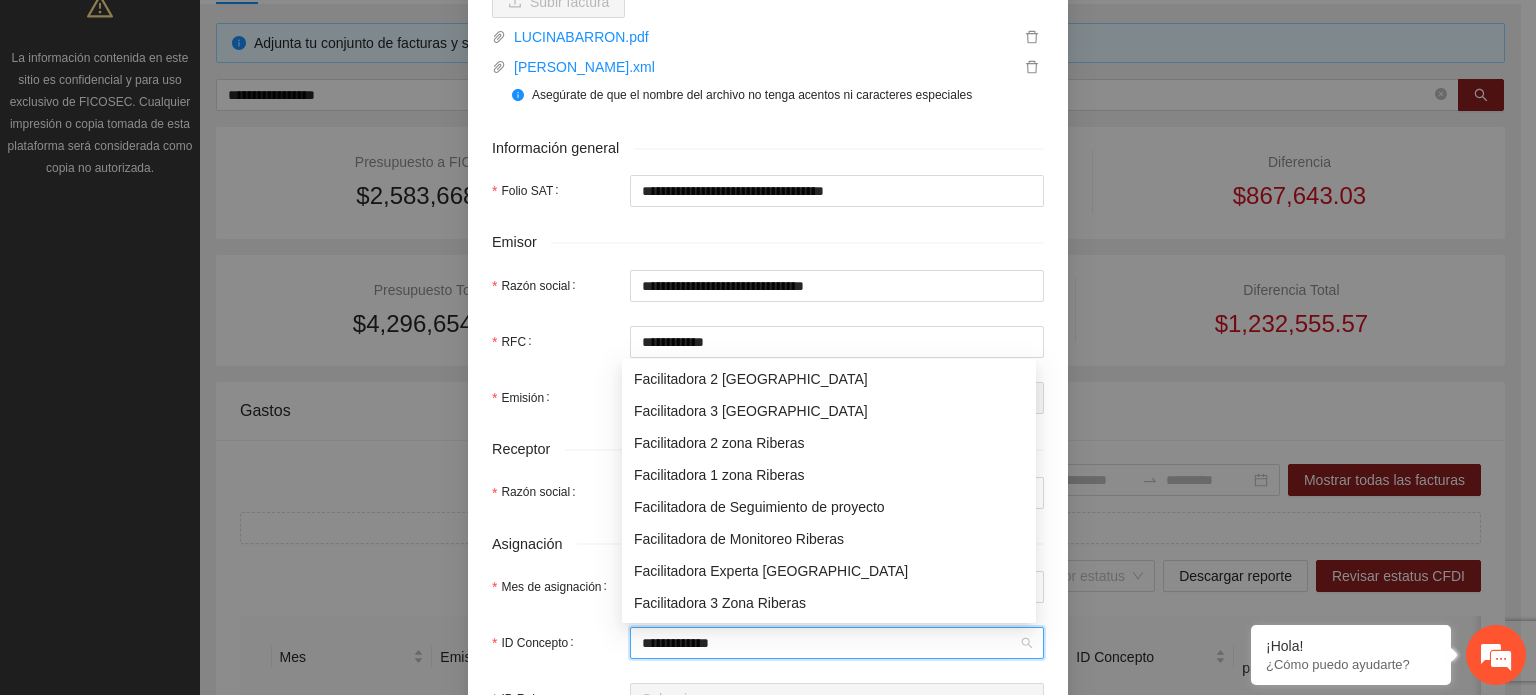 scroll, scrollTop: 96, scrollLeft: 0, axis: vertical 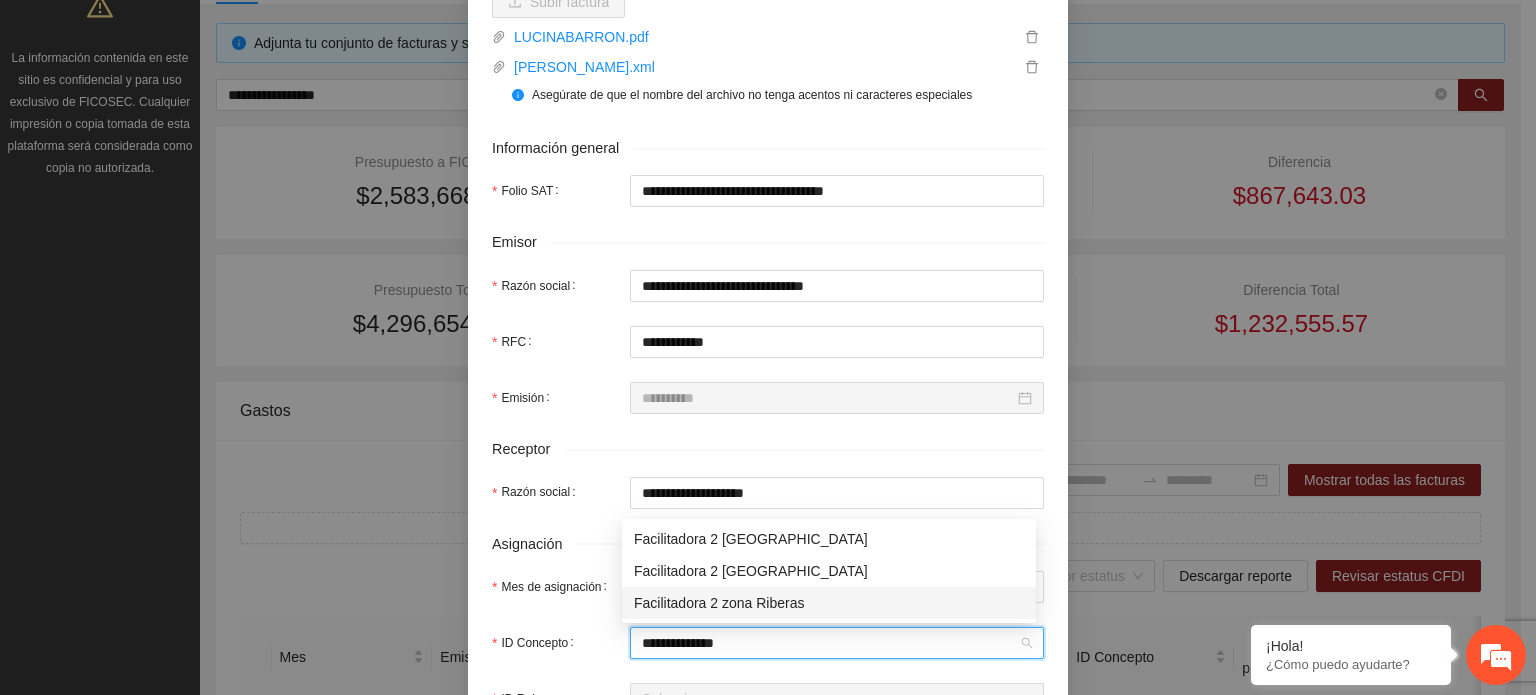 click on "Facilitadora 2 zona Riberas" at bounding box center (829, 603) 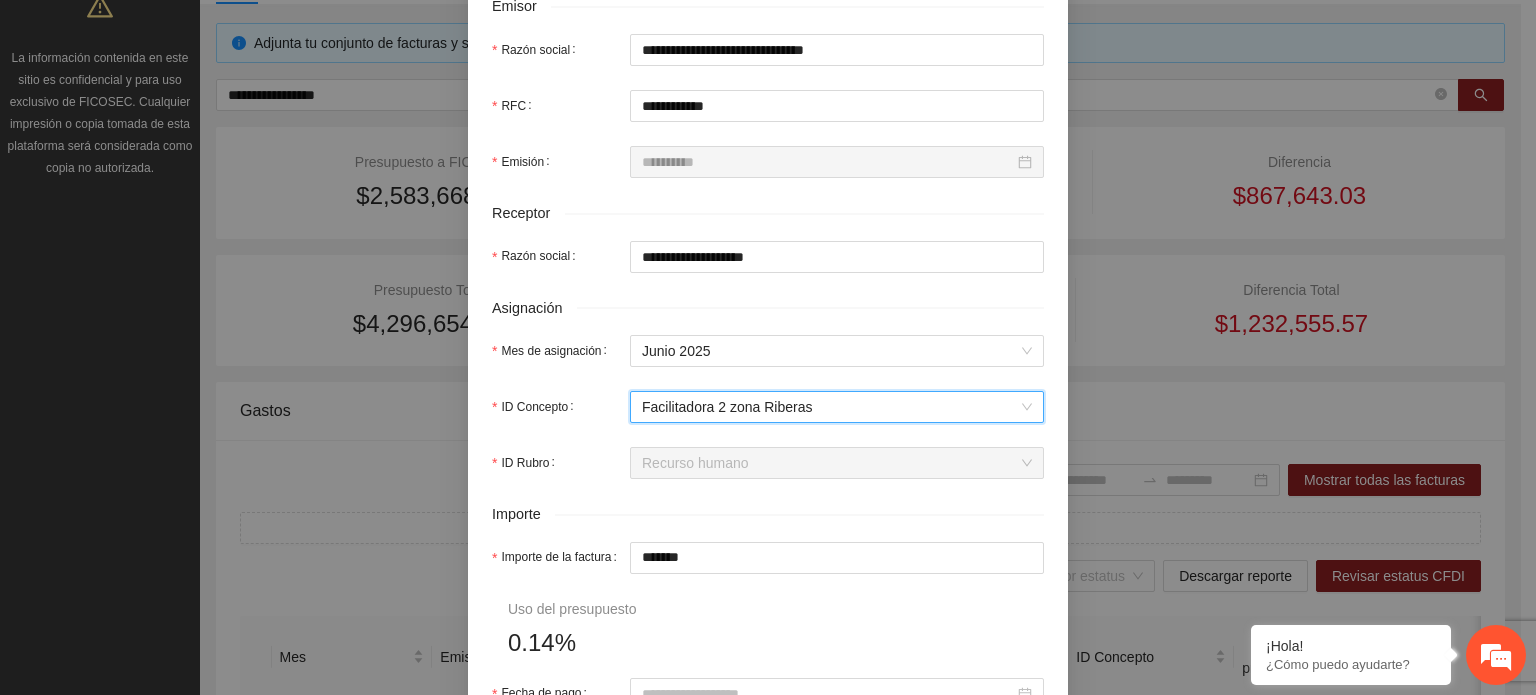 scroll, scrollTop: 600, scrollLeft: 0, axis: vertical 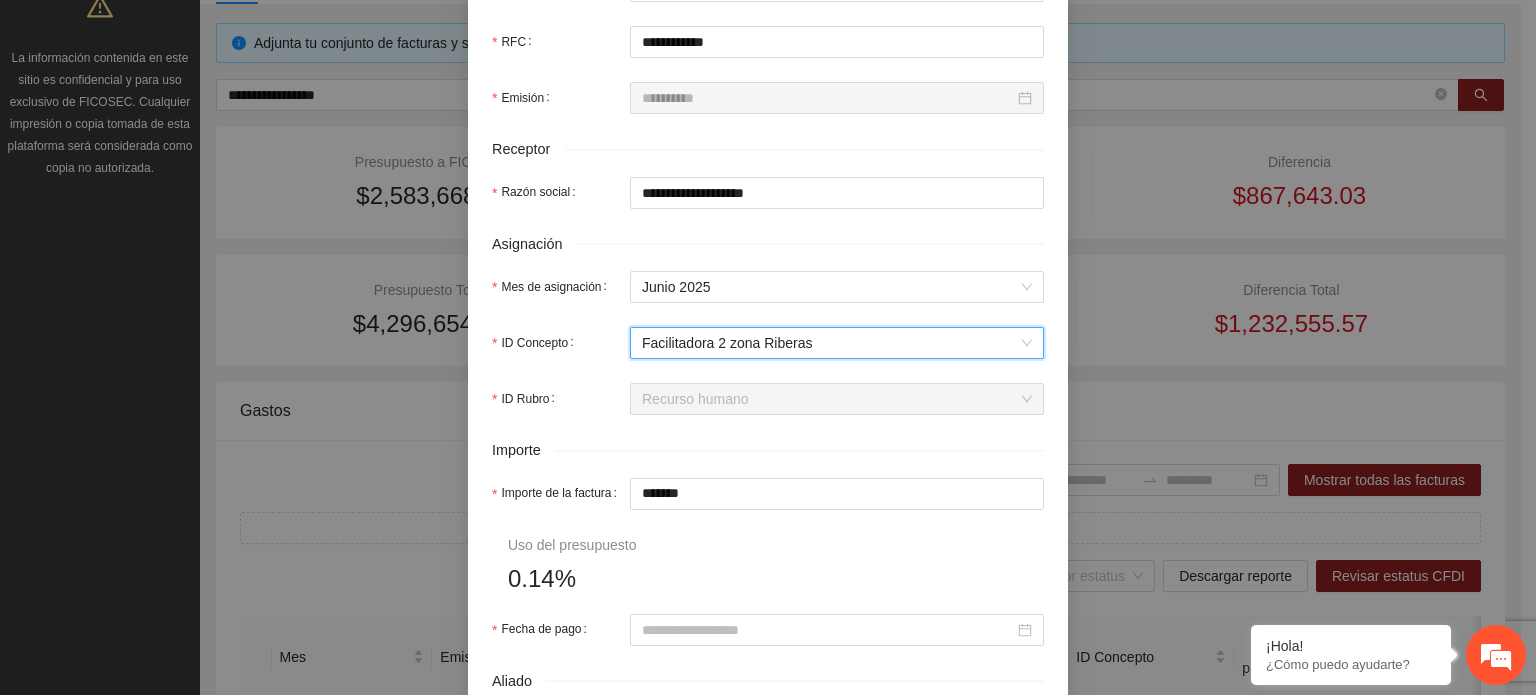 drag, startPoint x: 629, startPoint y: 504, endPoint x: 381, endPoint y: 523, distance: 248.72676 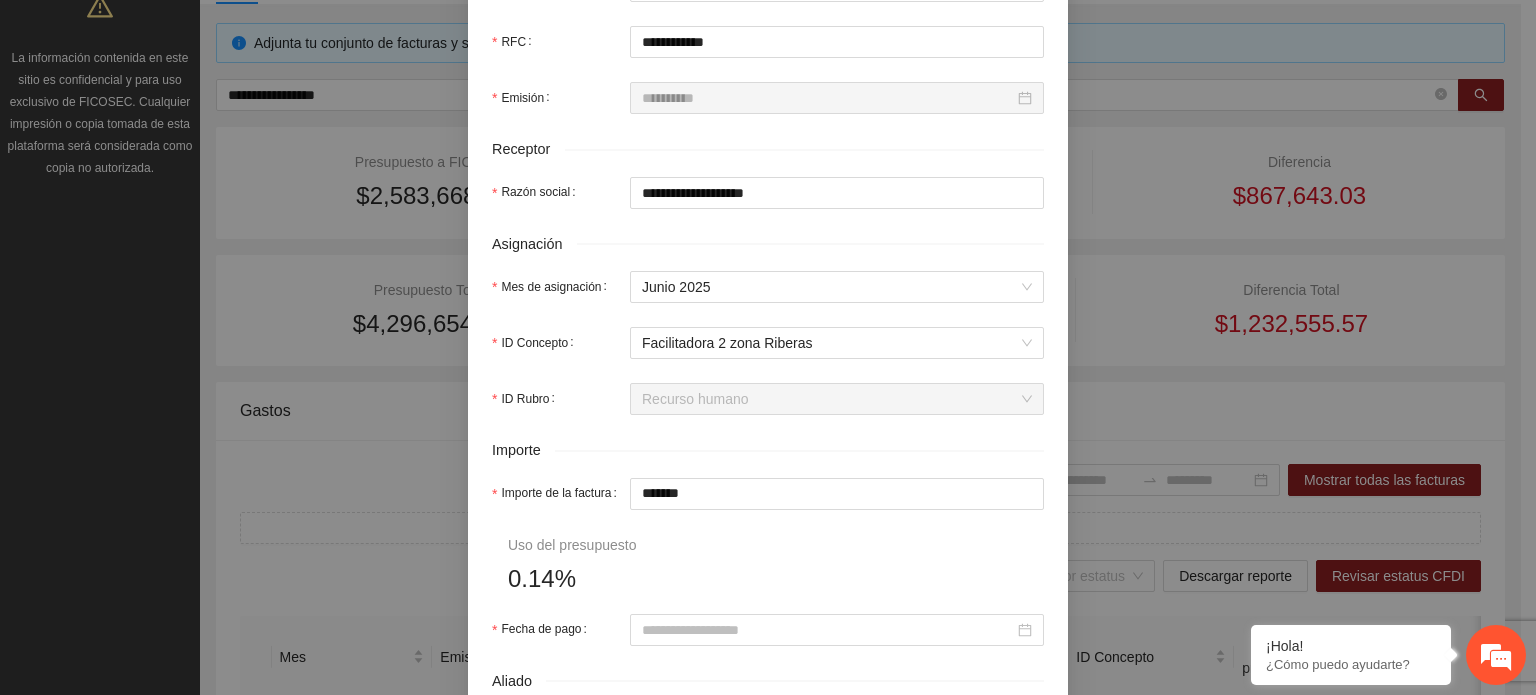 click on "**********" at bounding box center (768, 279) 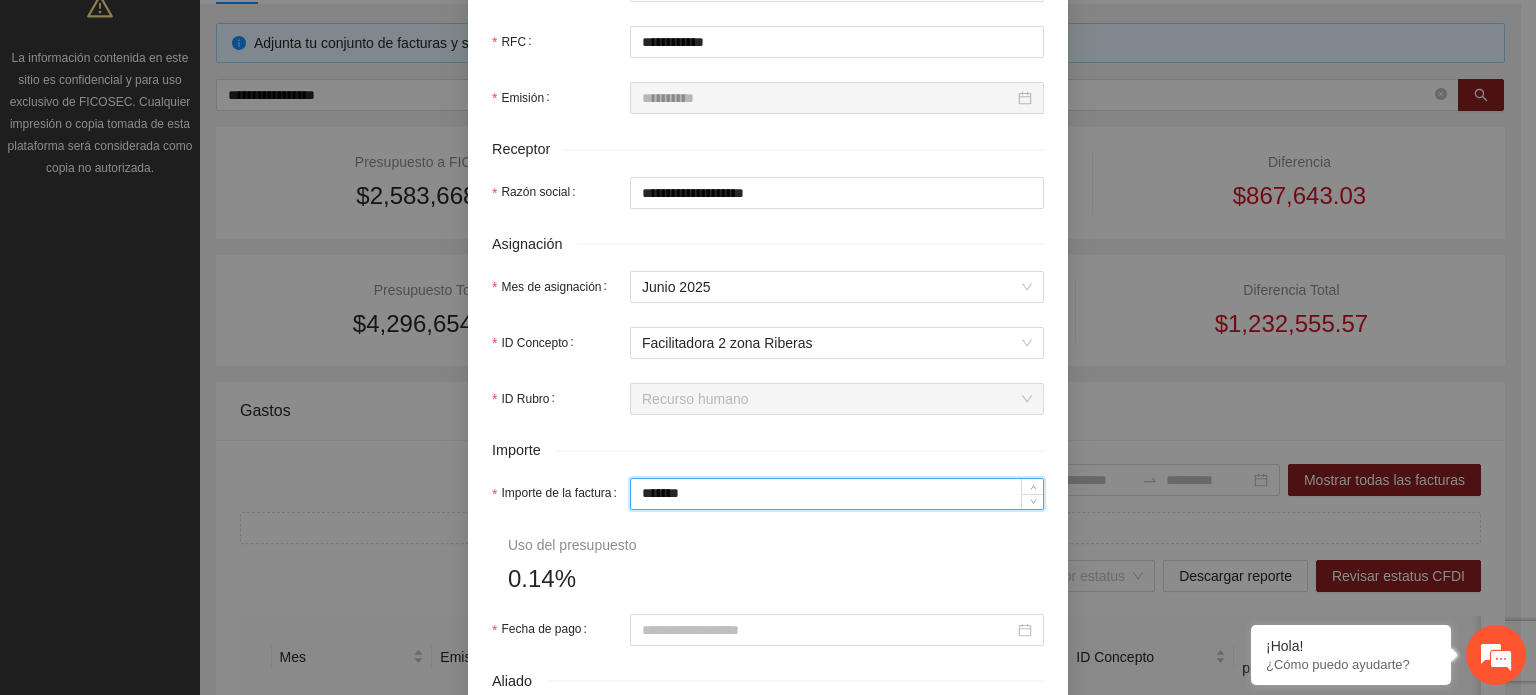drag, startPoint x: 697, startPoint y: 501, endPoint x: 518, endPoint y: 447, distance: 186.96791 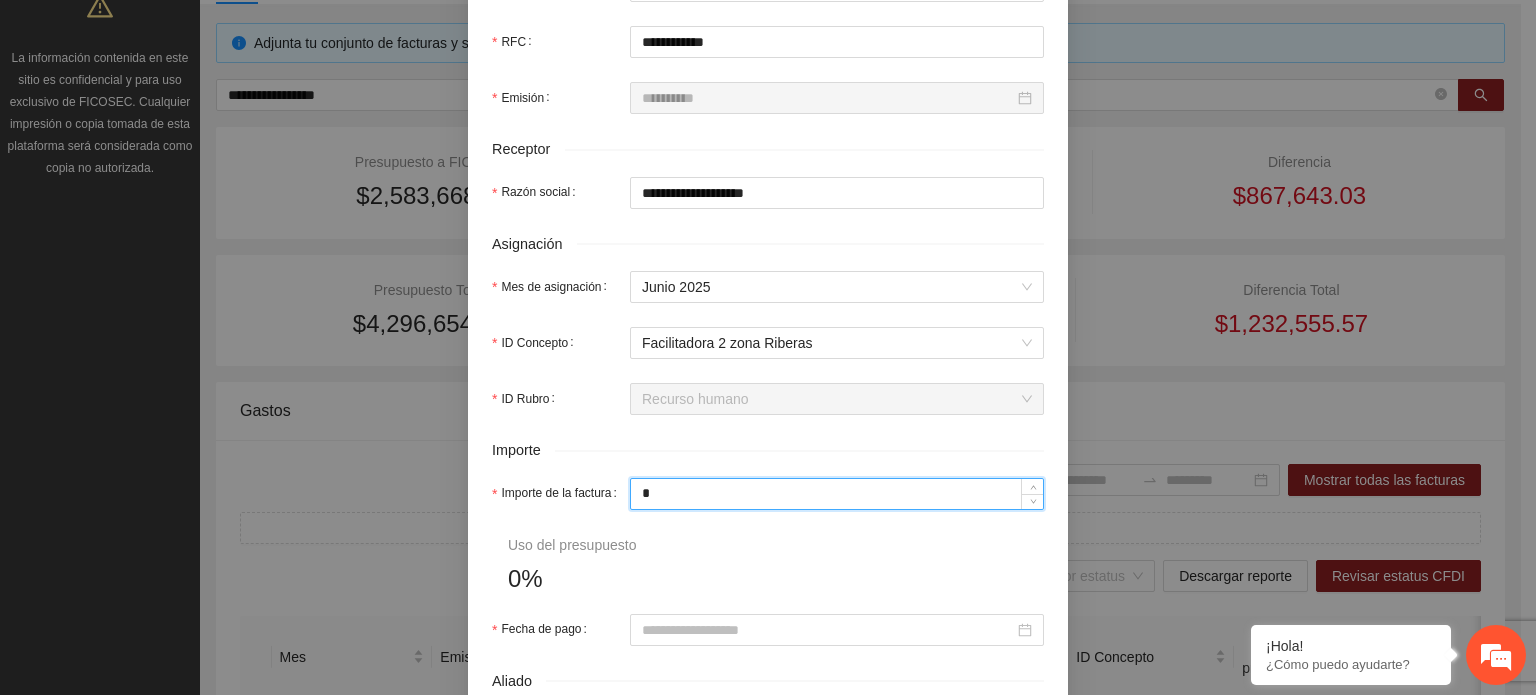 type on "**" 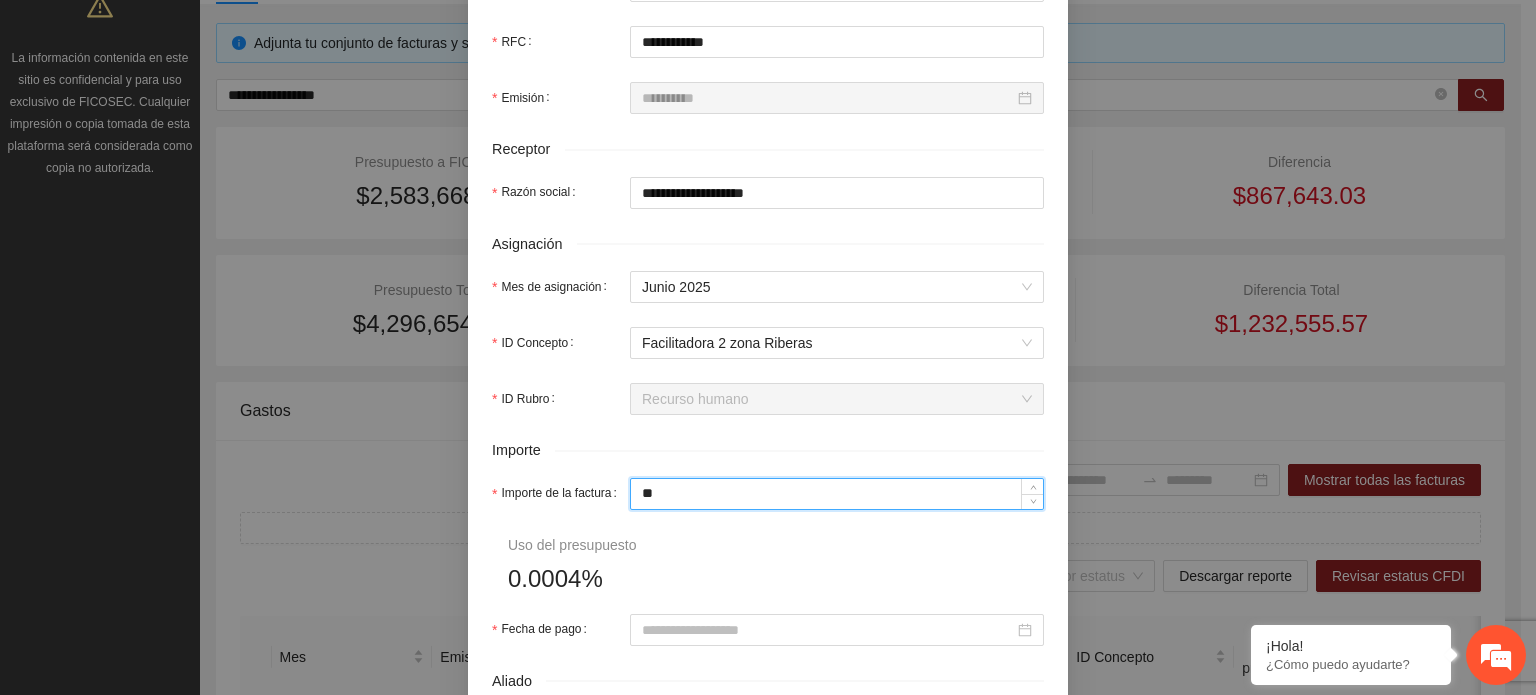type on "***" 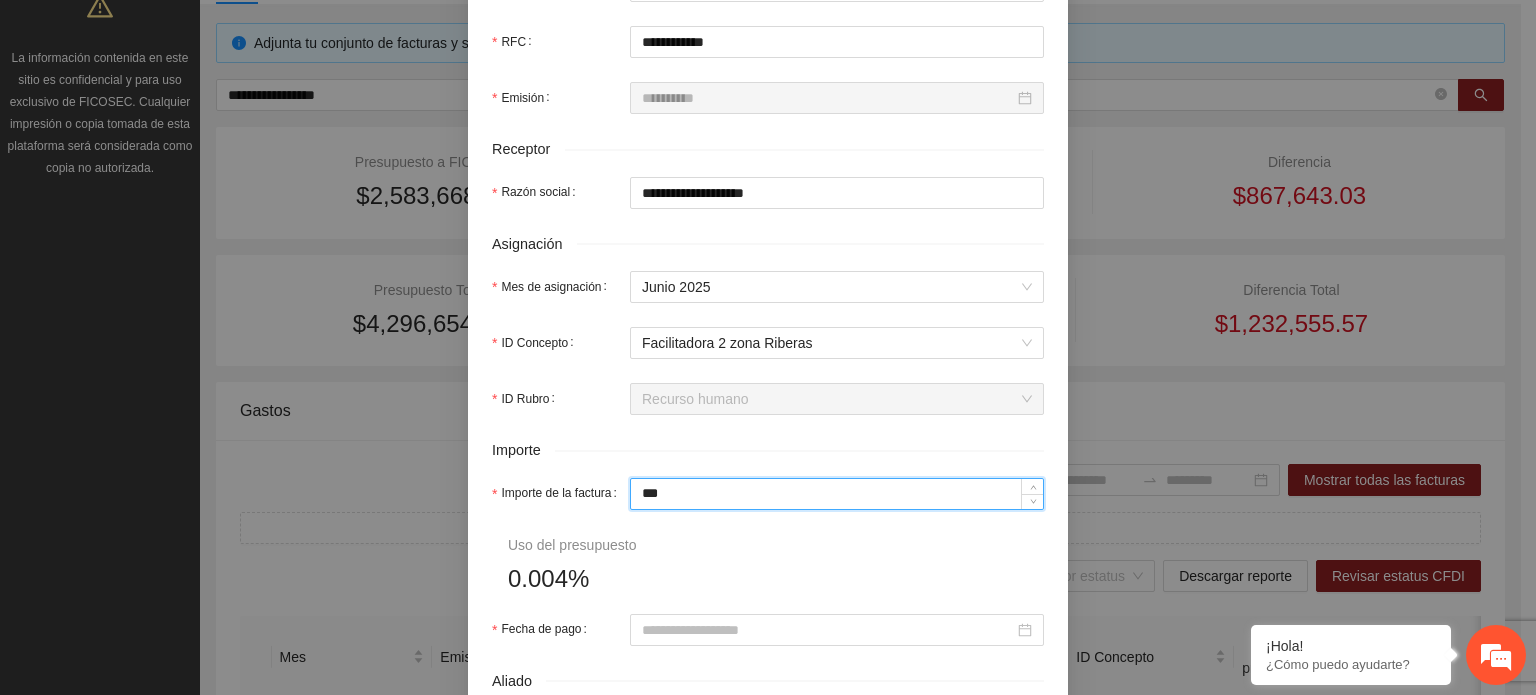 type on "*****" 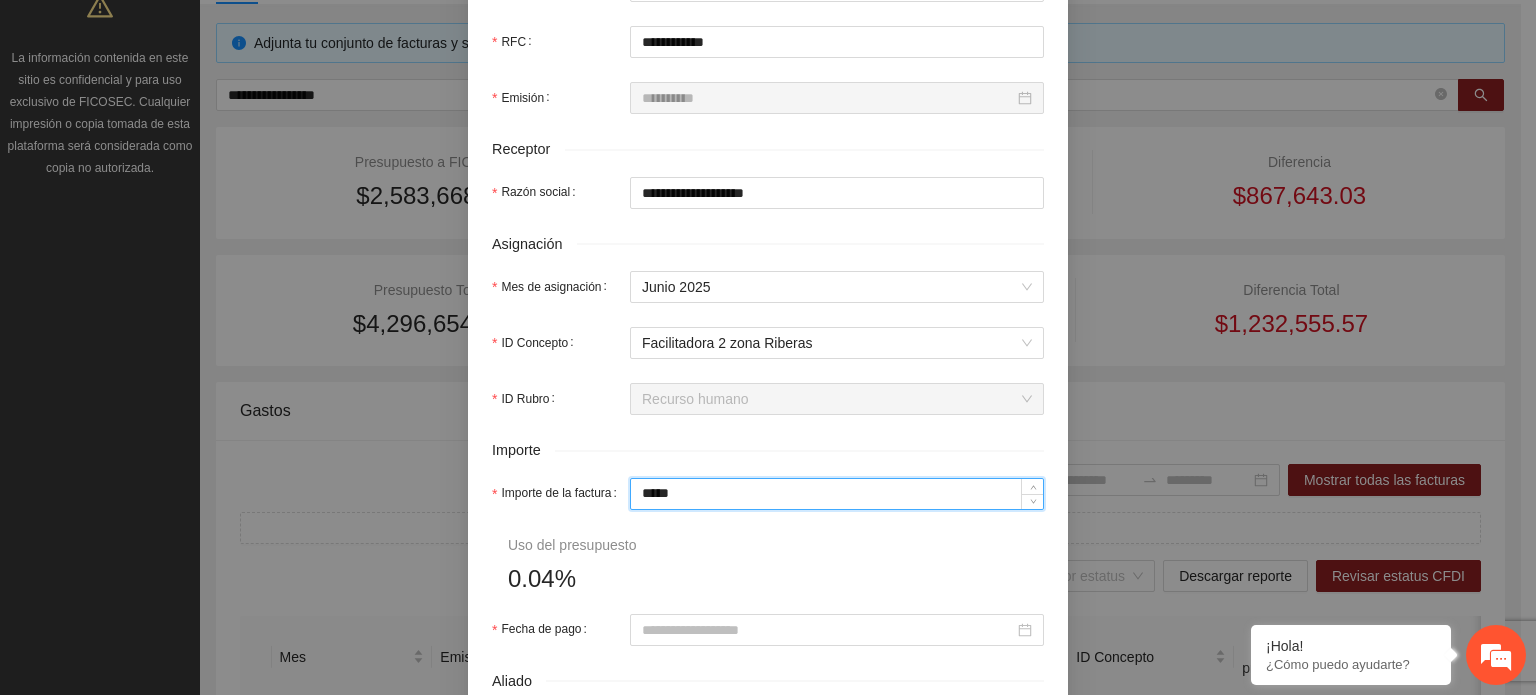 type on "***" 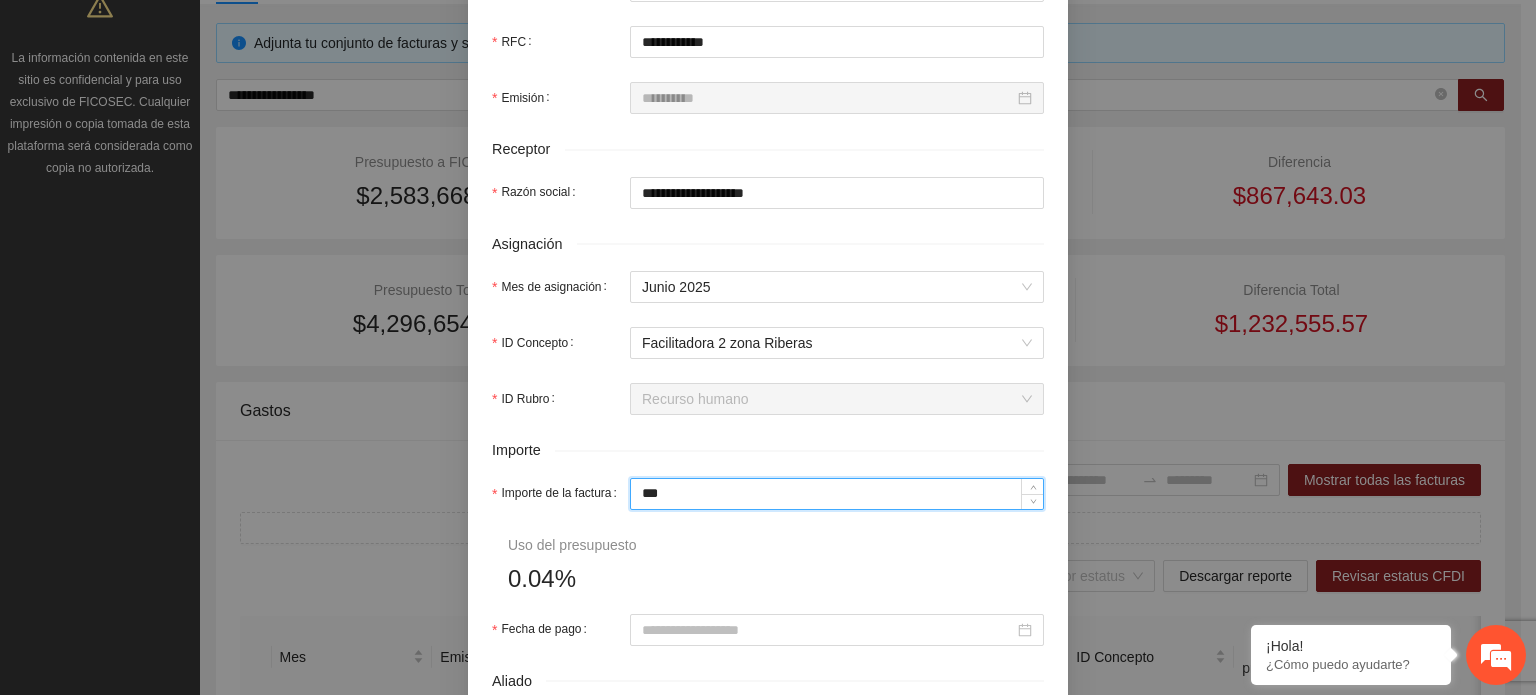 type on "****" 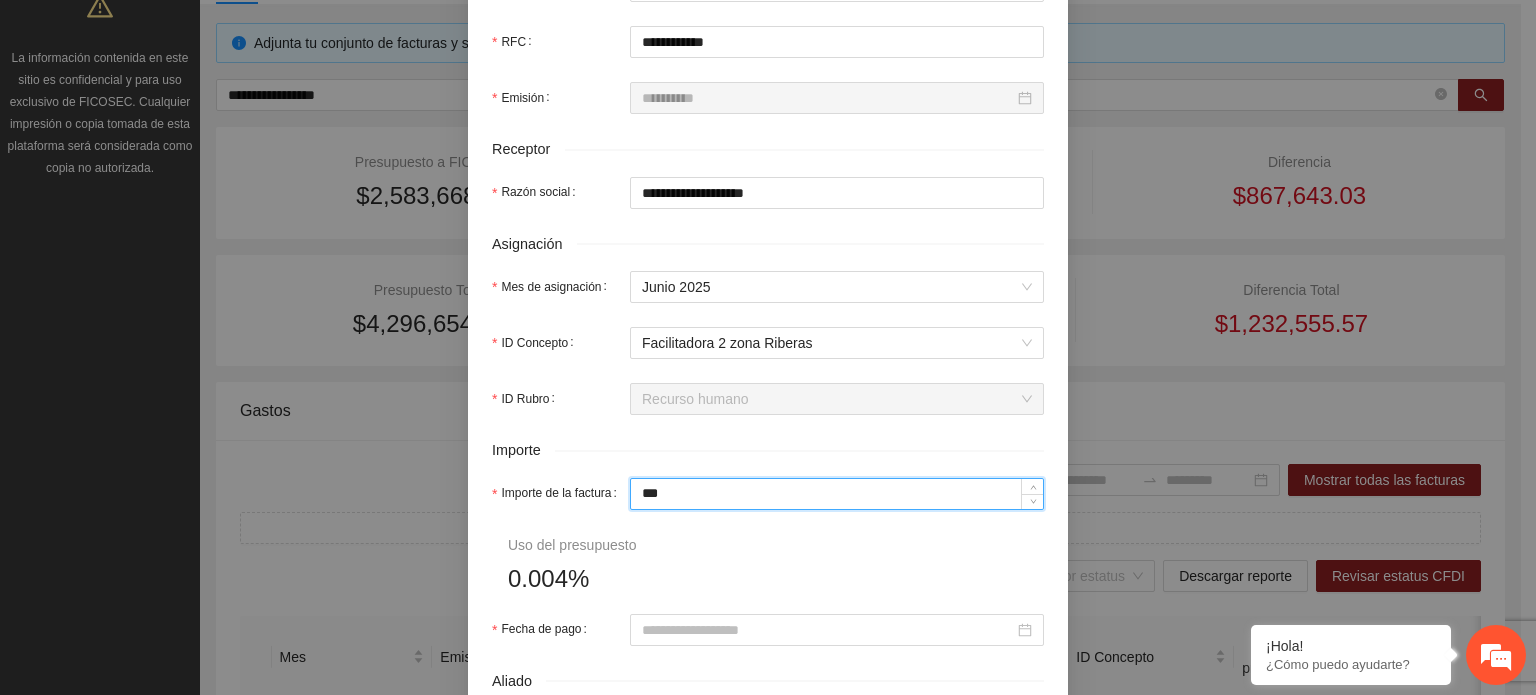 type on "*****" 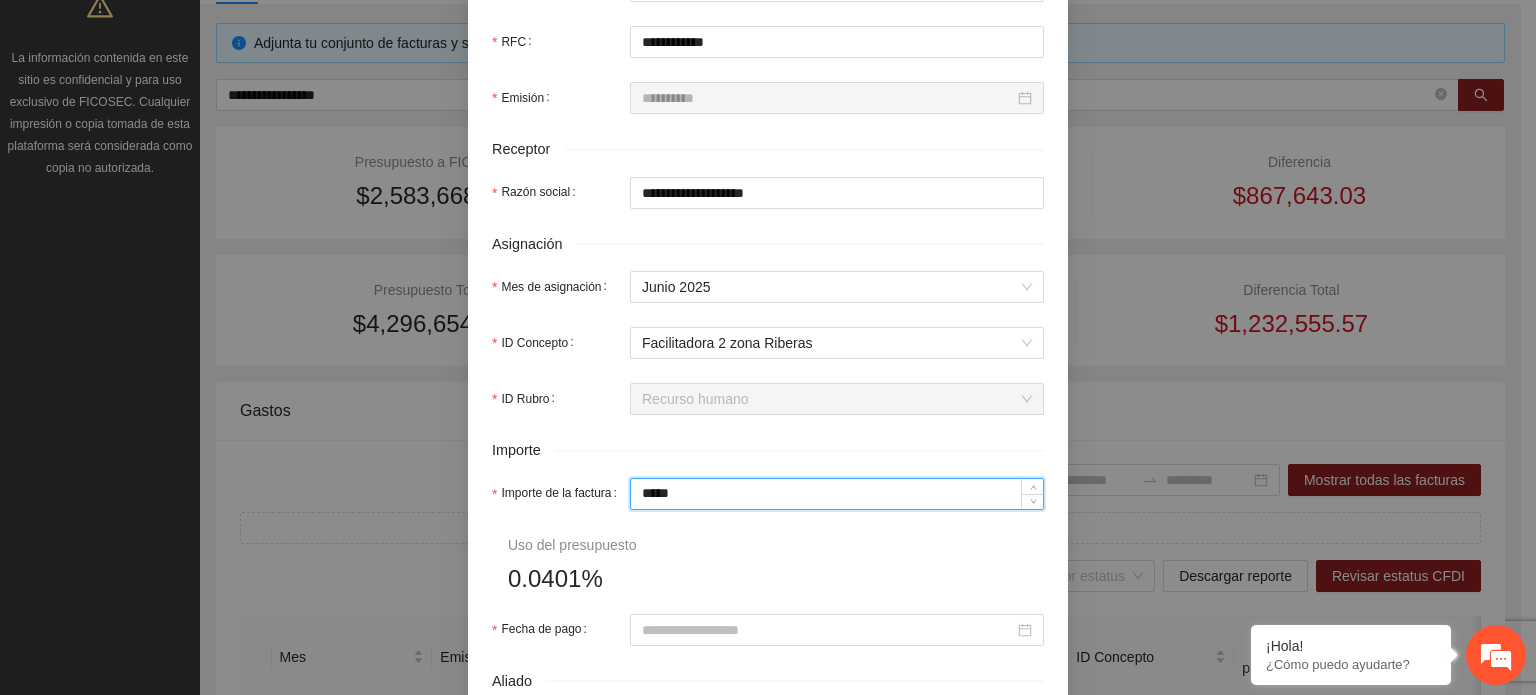 type on "******" 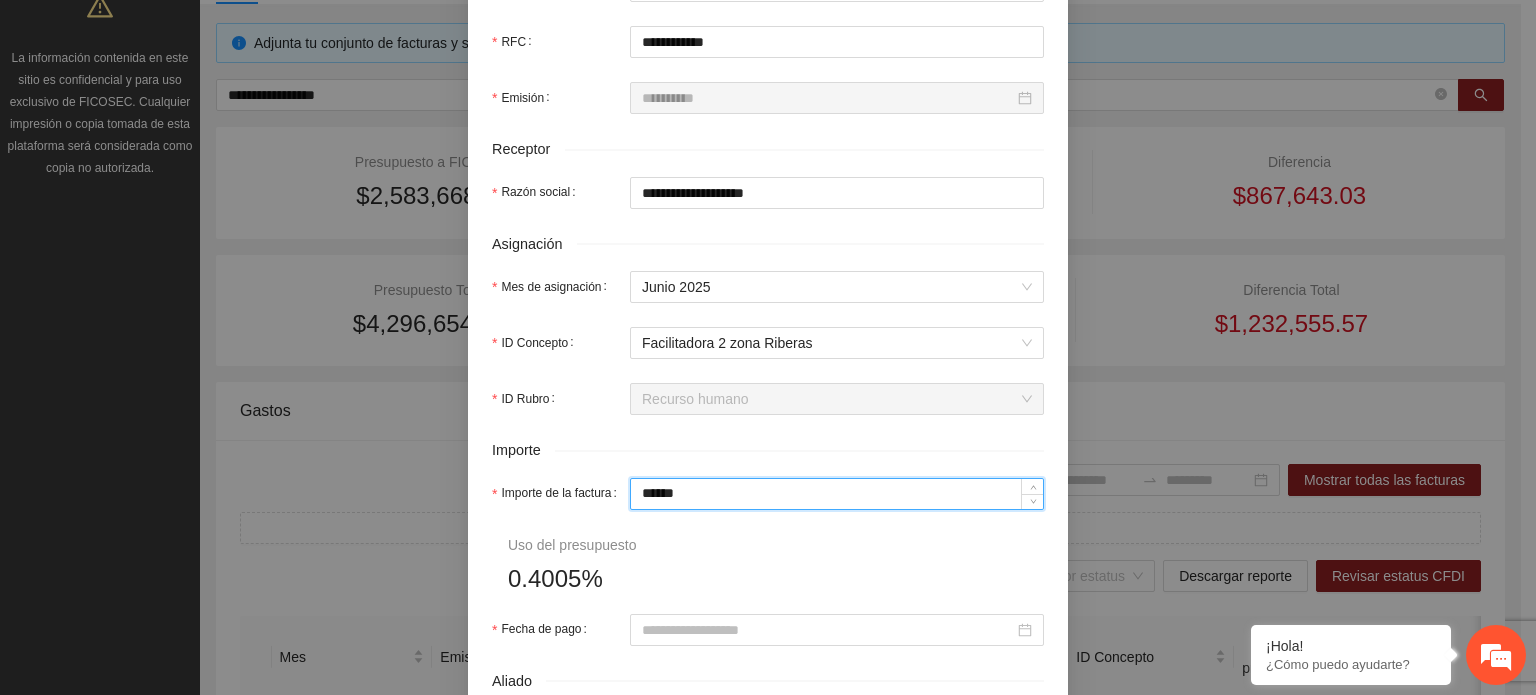 type on "*****" 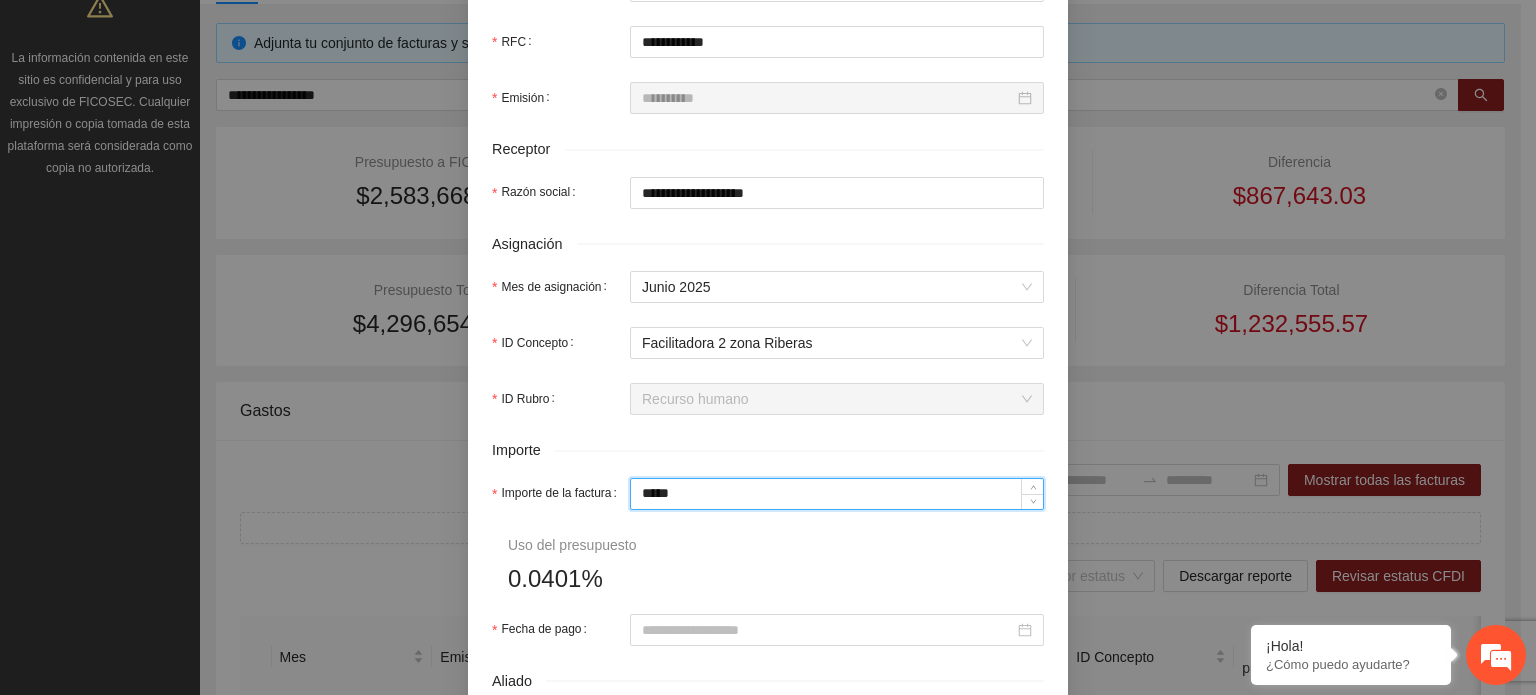 type on "***" 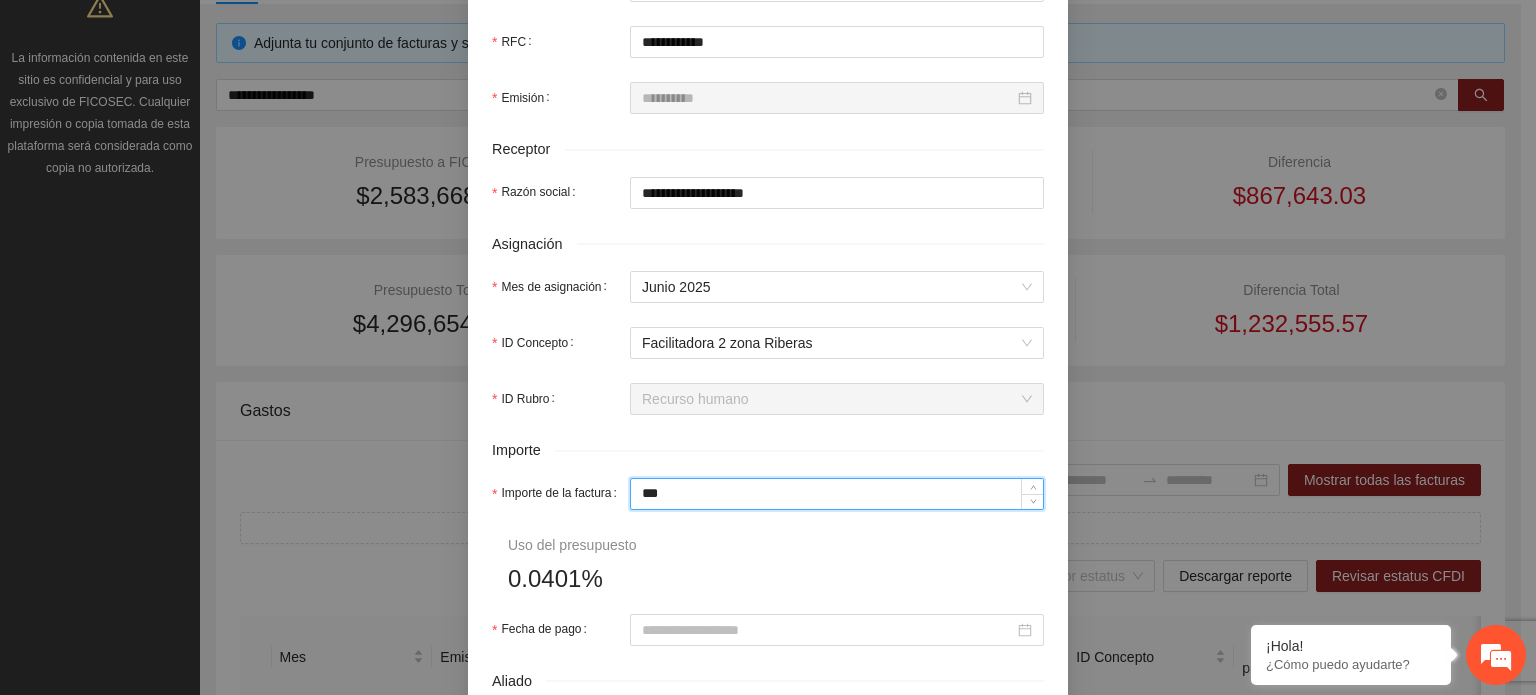 type on "**" 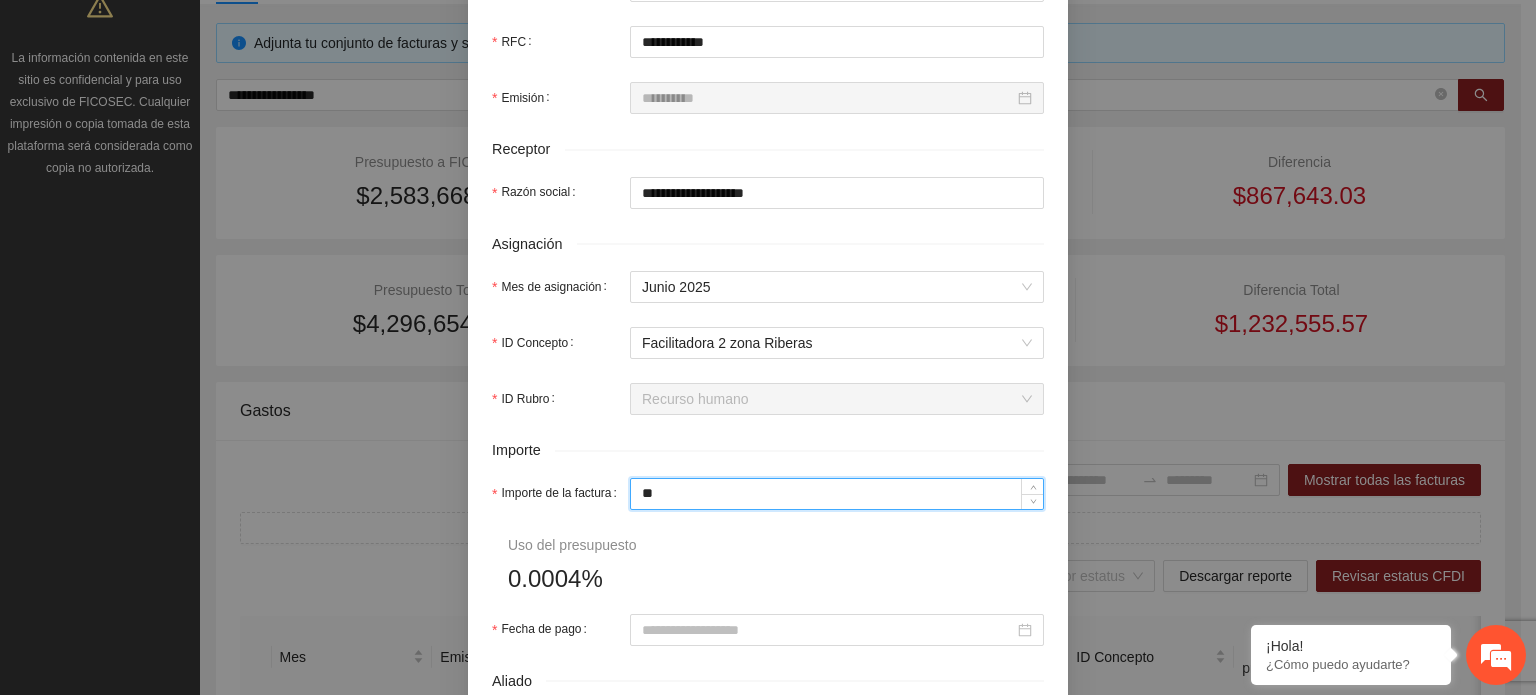 type on "***" 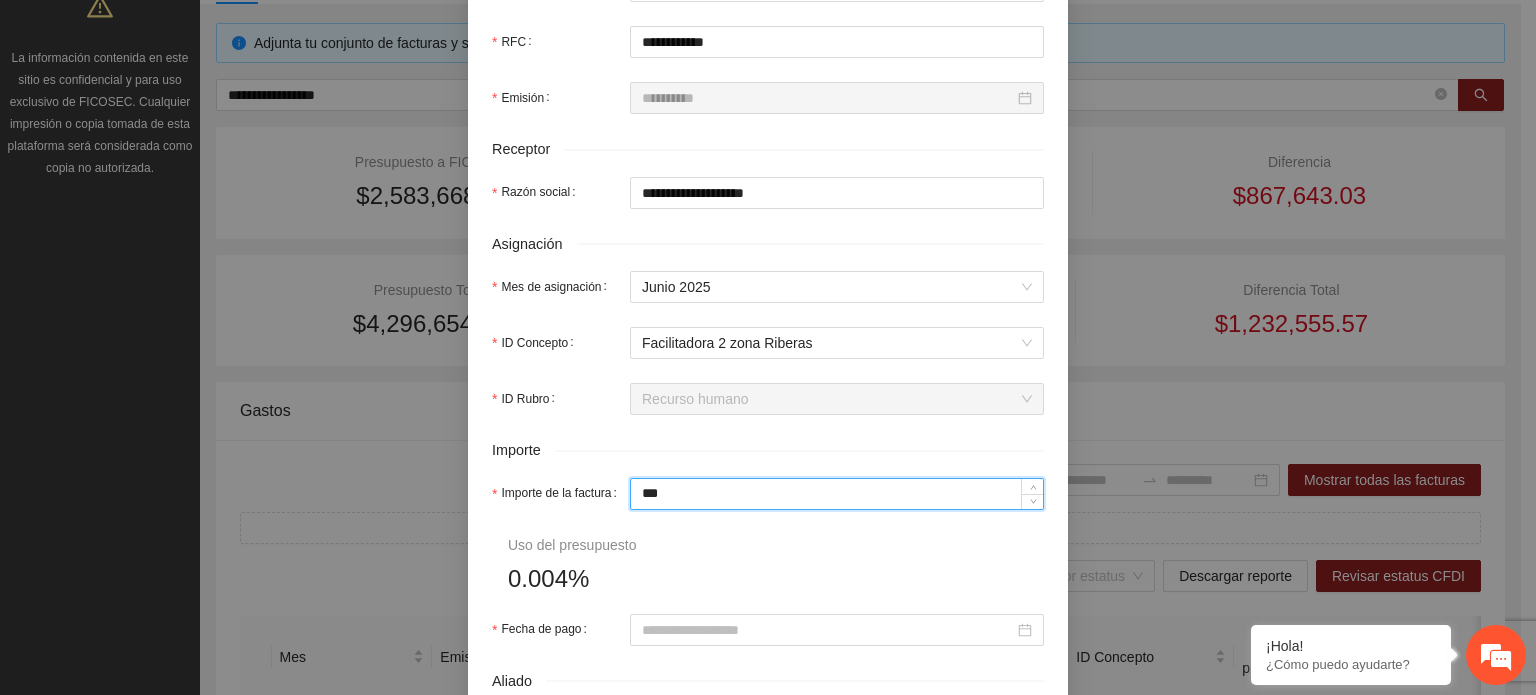 type on "*****" 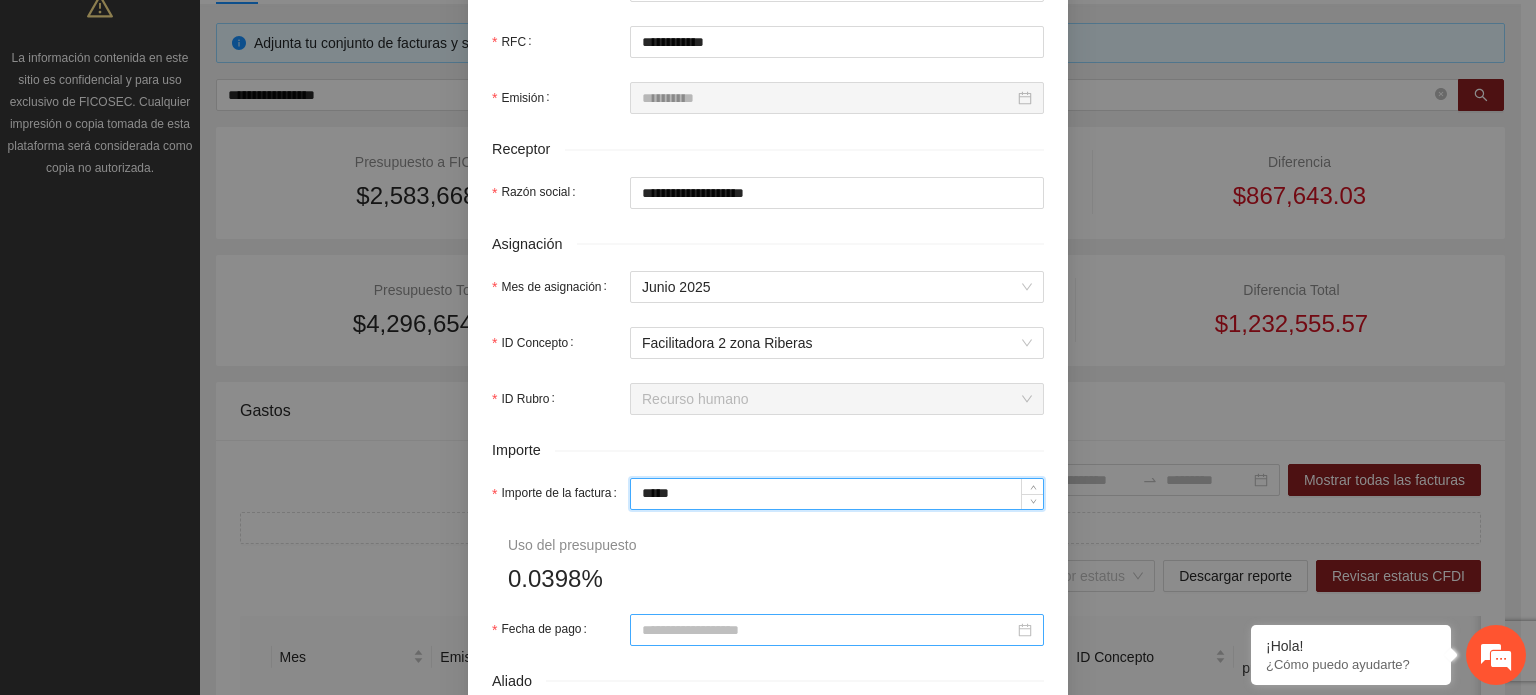 type on "*****" 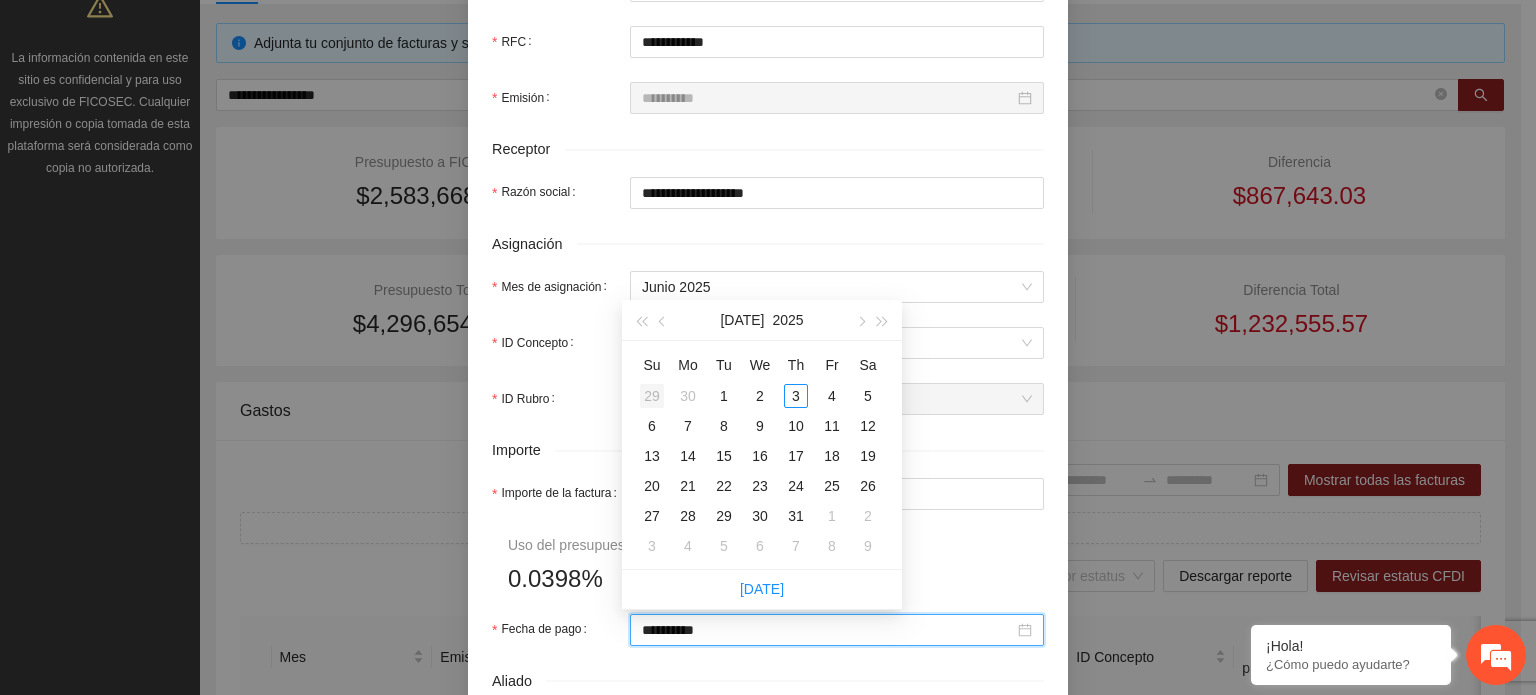 type on "**********" 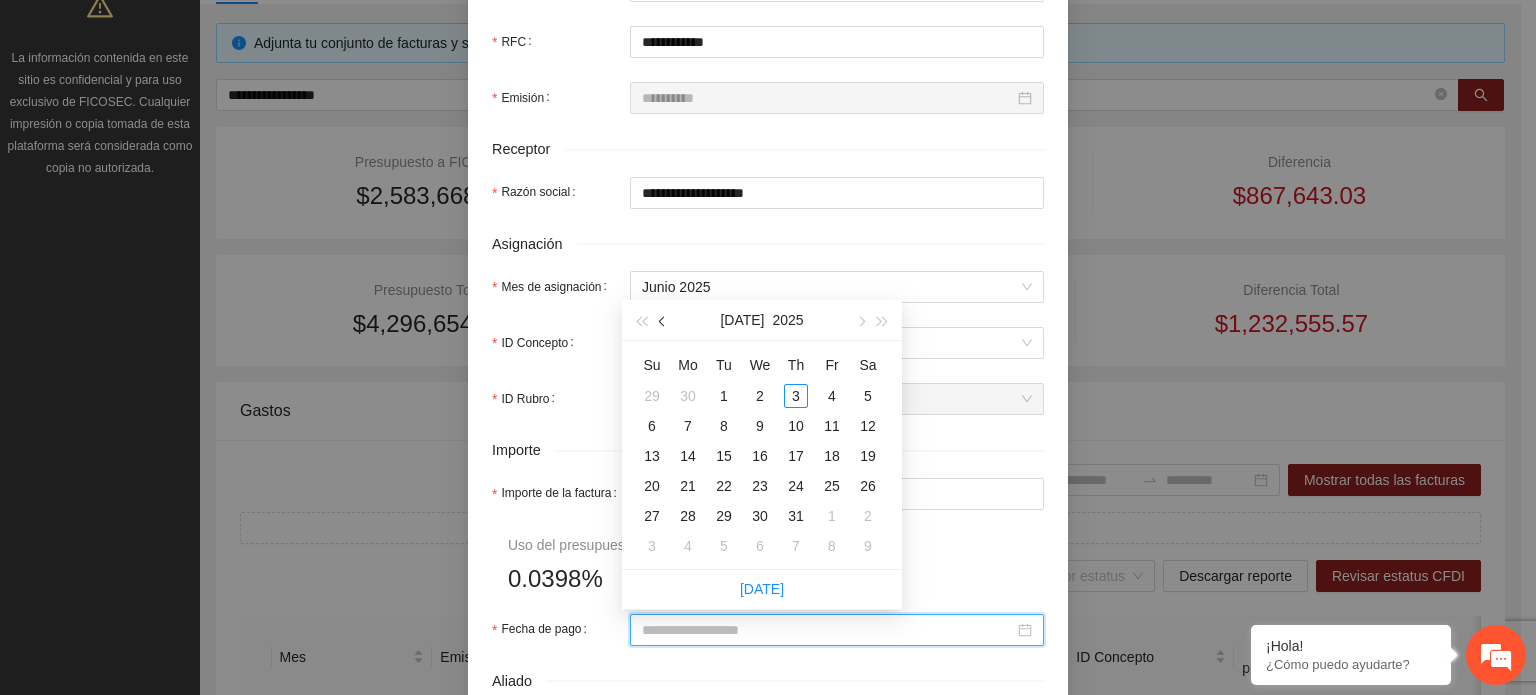 click at bounding box center [664, 322] 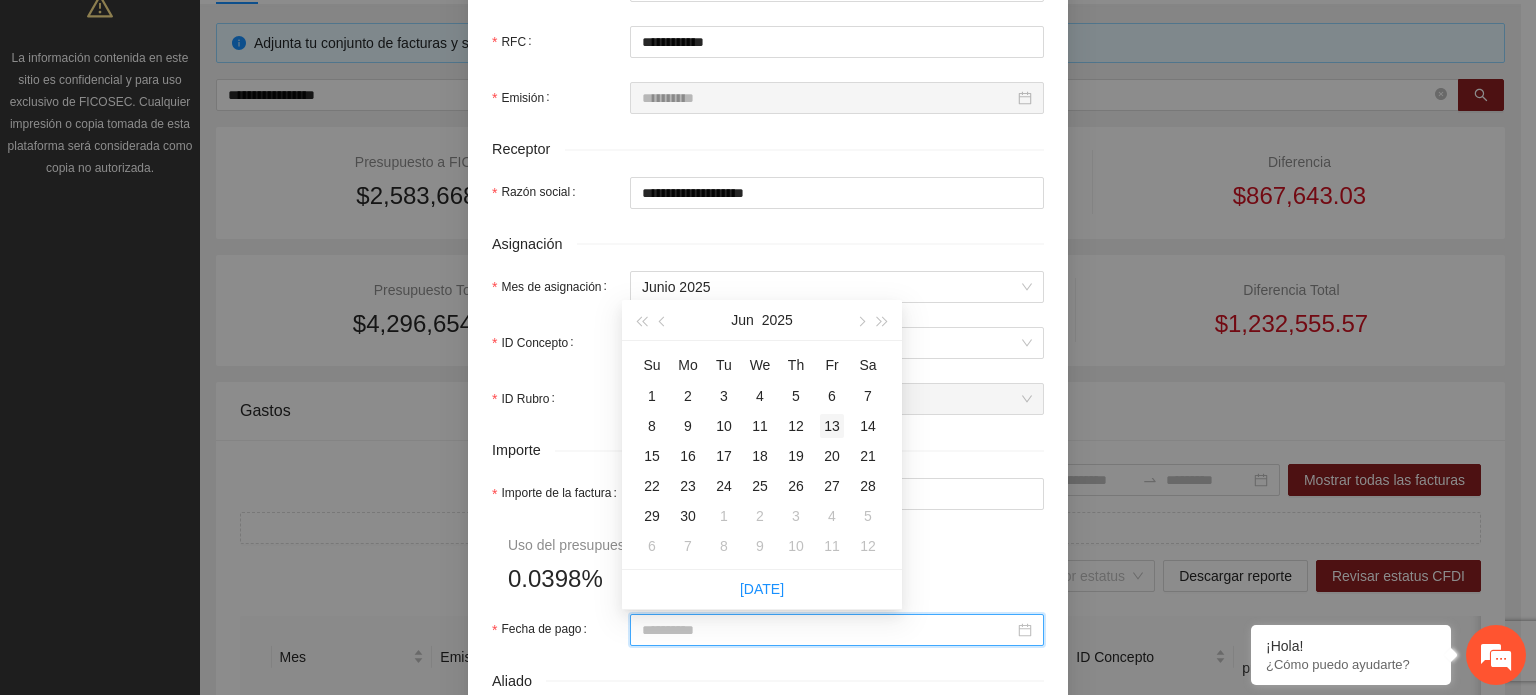 type on "**********" 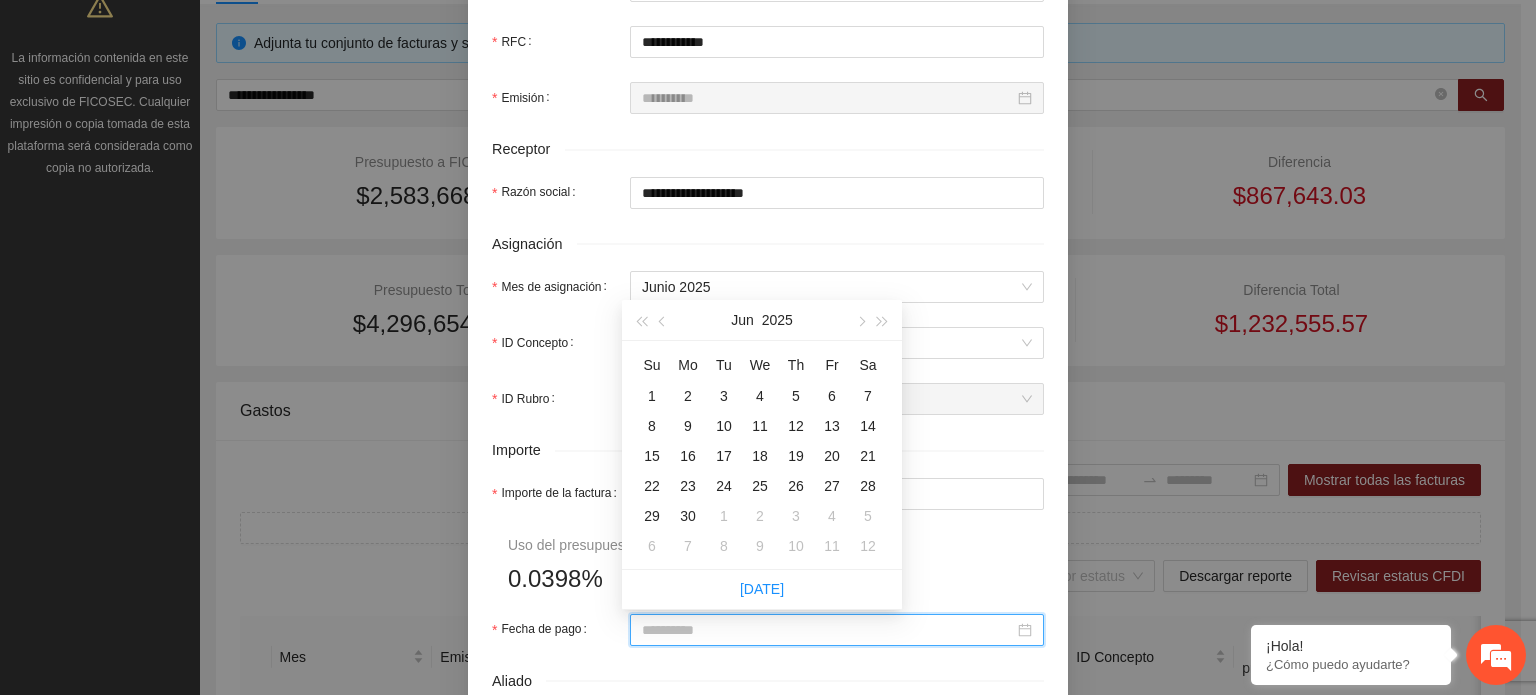 click on "13" at bounding box center (832, 426) 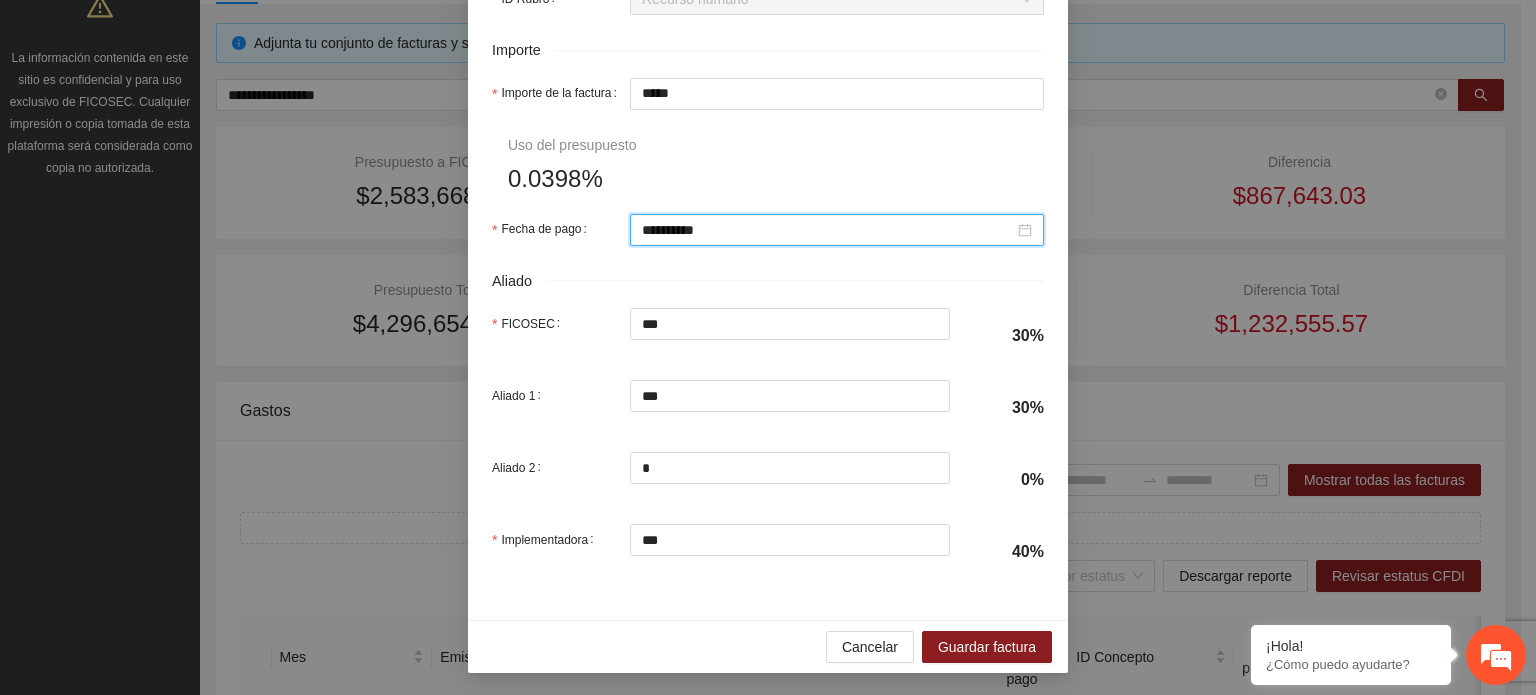 scroll, scrollTop: 1001, scrollLeft: 0, axis: vertical 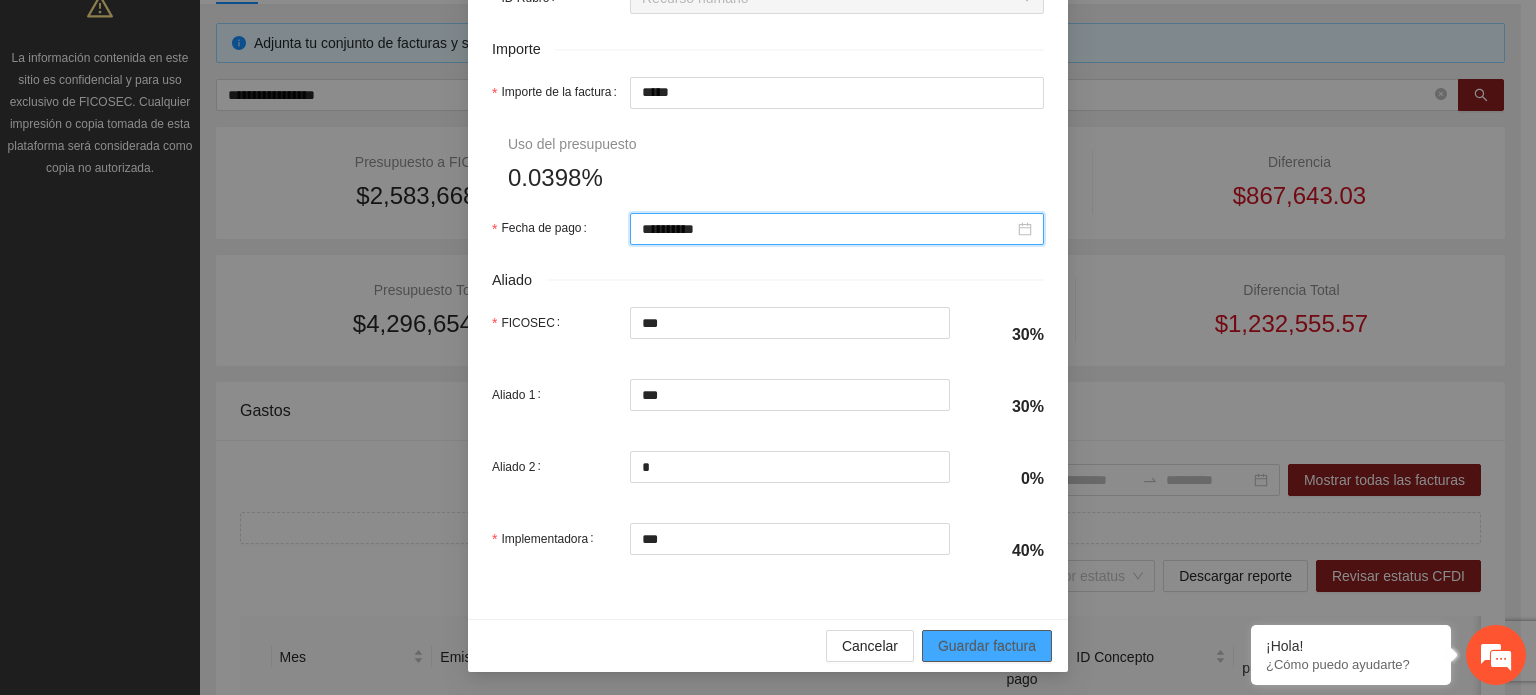 click on "Guardar factura" at bounding box center (987, 646) 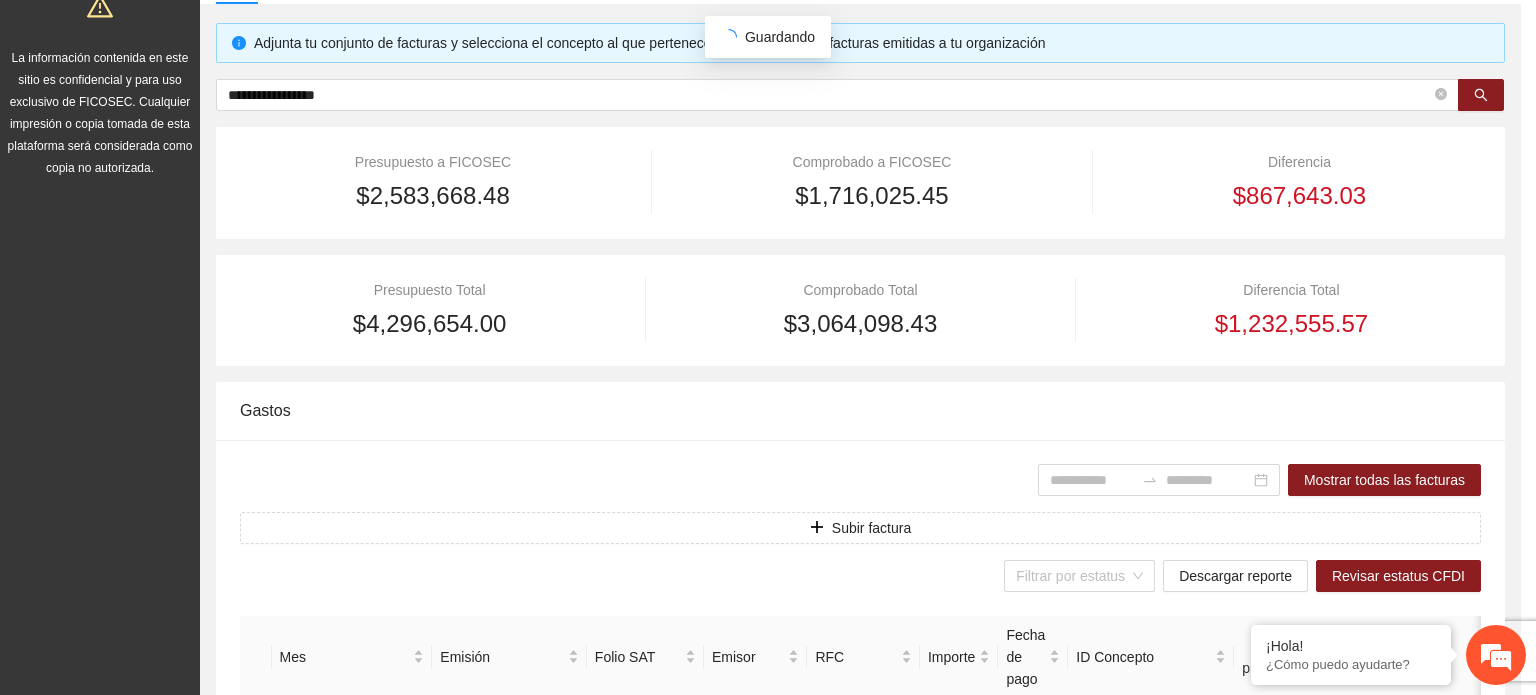 scroll, scrollTop: 841, scrollLeft: 0, axis: vertical 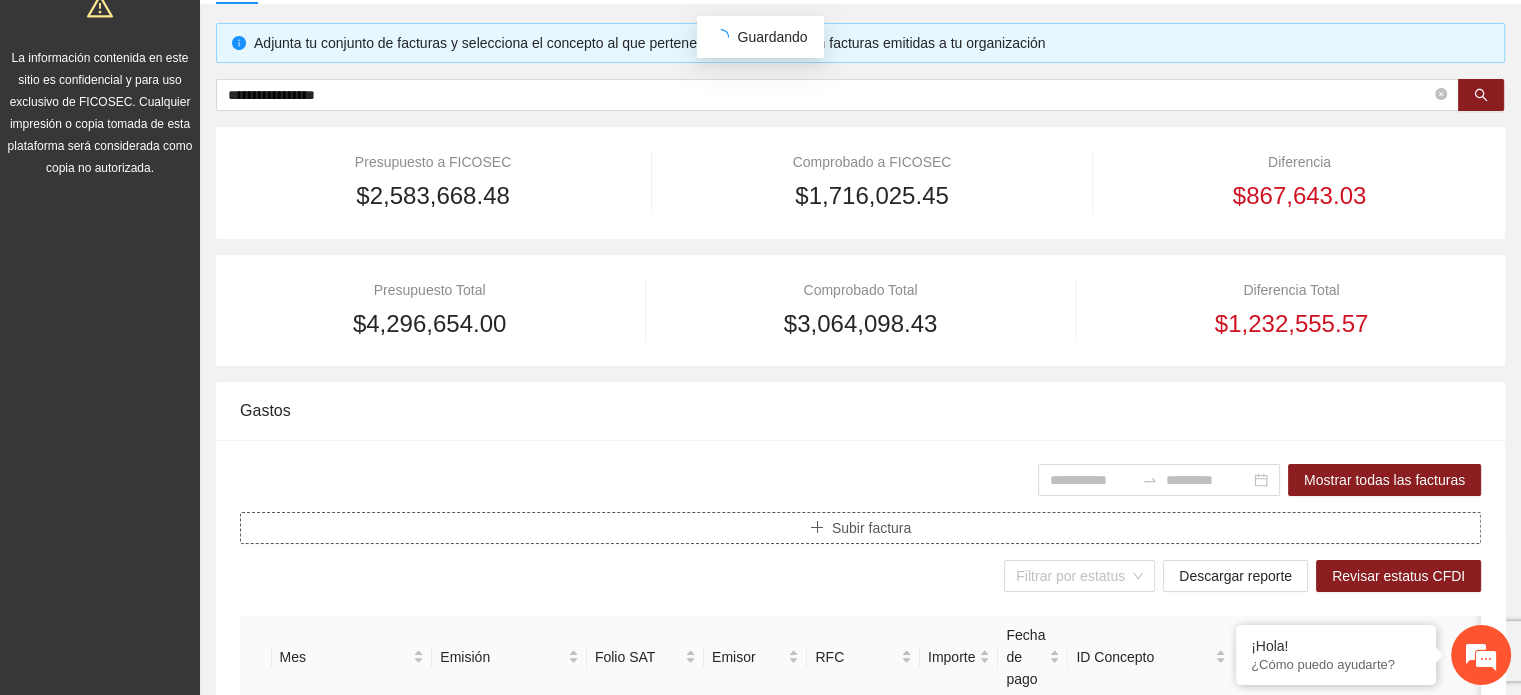 click on "Subir factura" at bounding box center [871, 528] 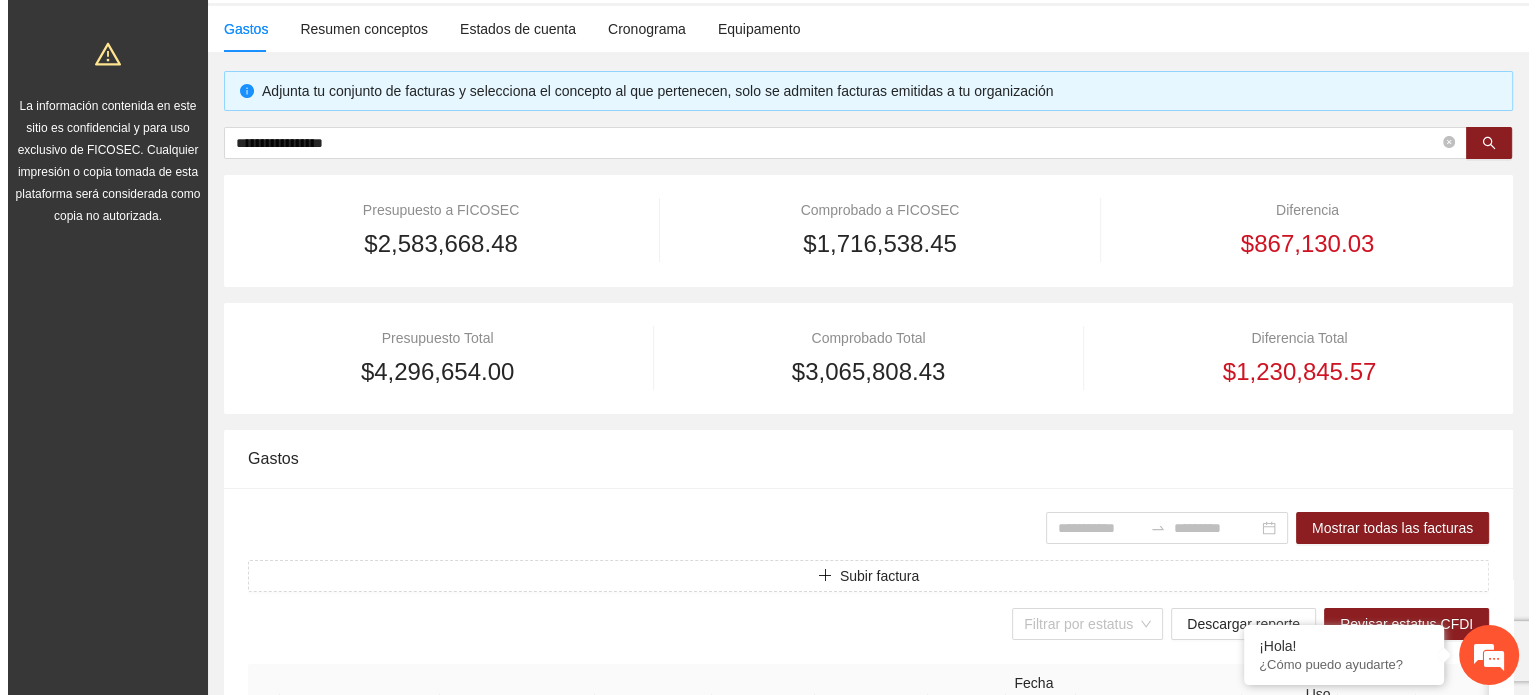 scroll, scrollTop: 200, scrollLeft: 0, axis: vertical 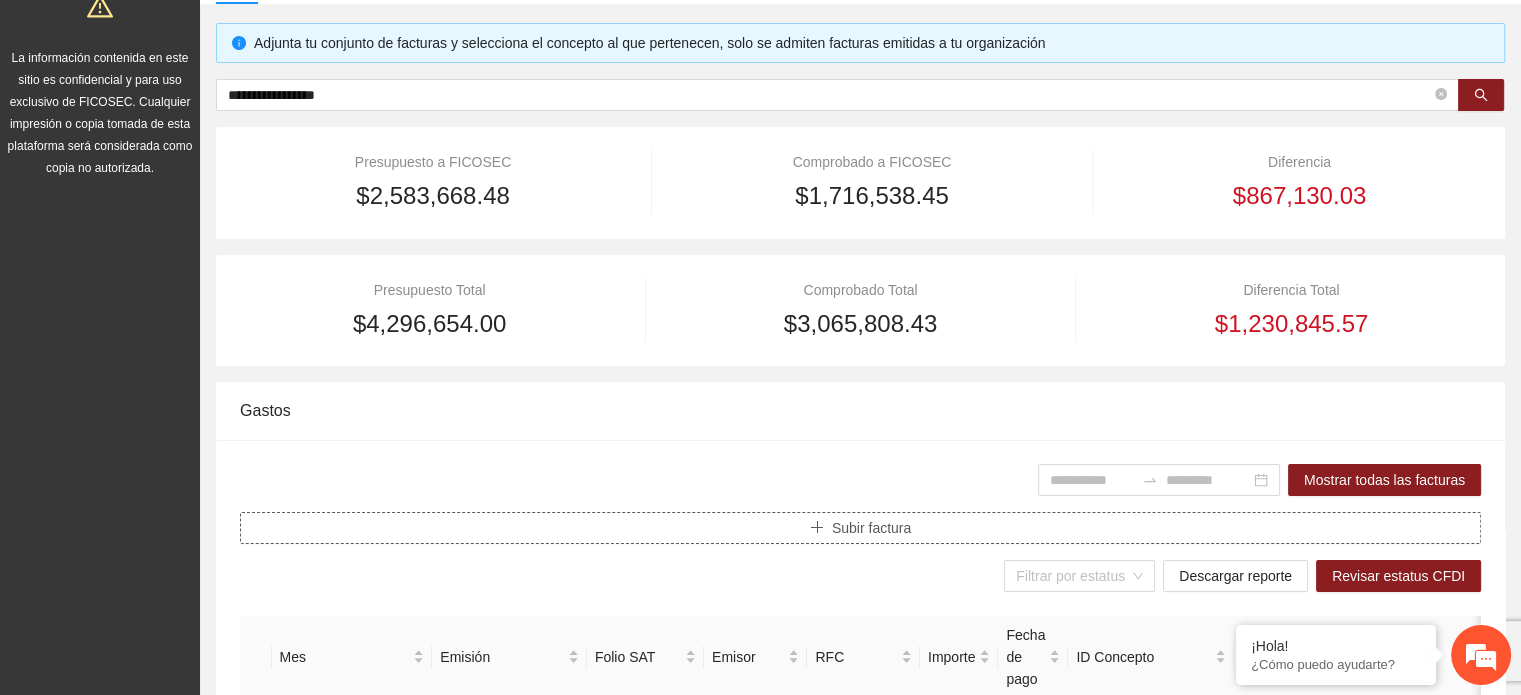 click on "Subir factura" at bounding box center (860, 528) 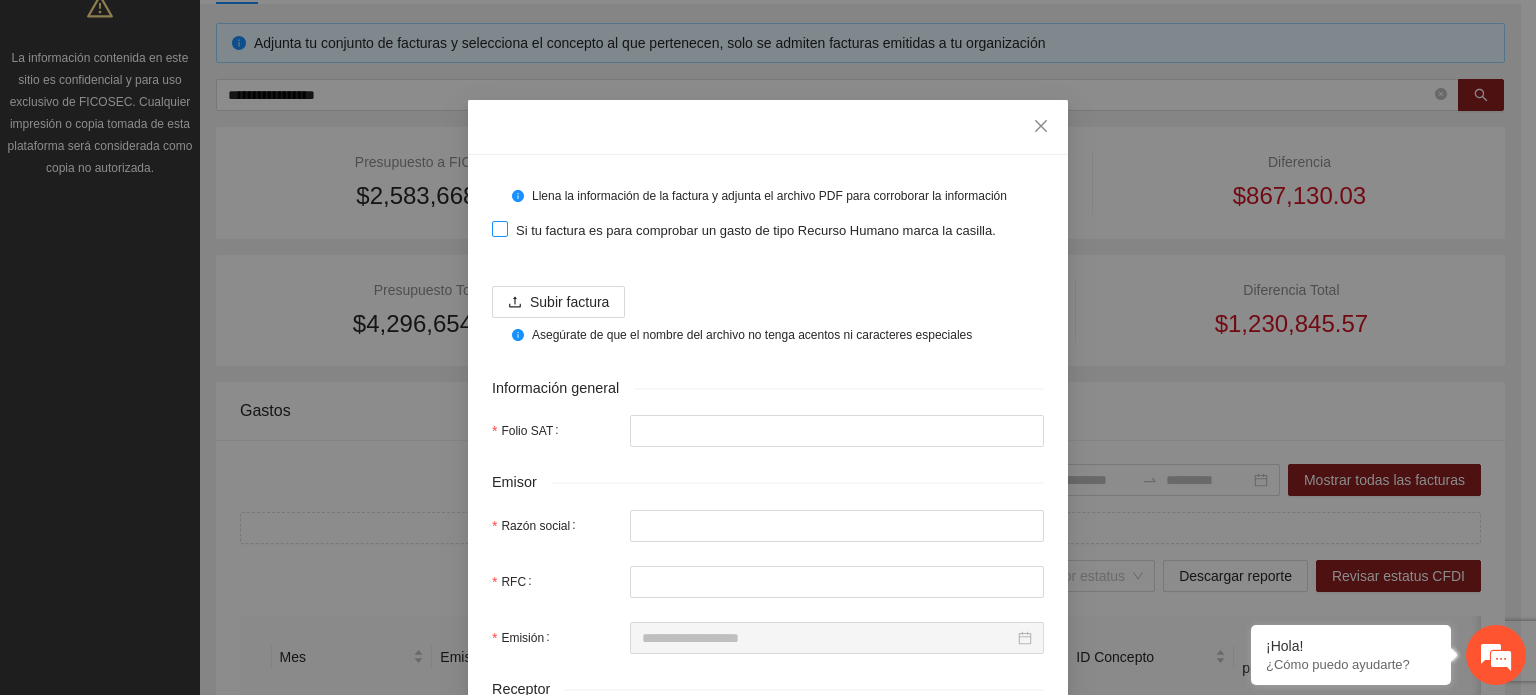 click on "Si tu factura es para comprobar un gasto de tipo Recurso Humano marca la casilla." at bounding box center (756, 231) 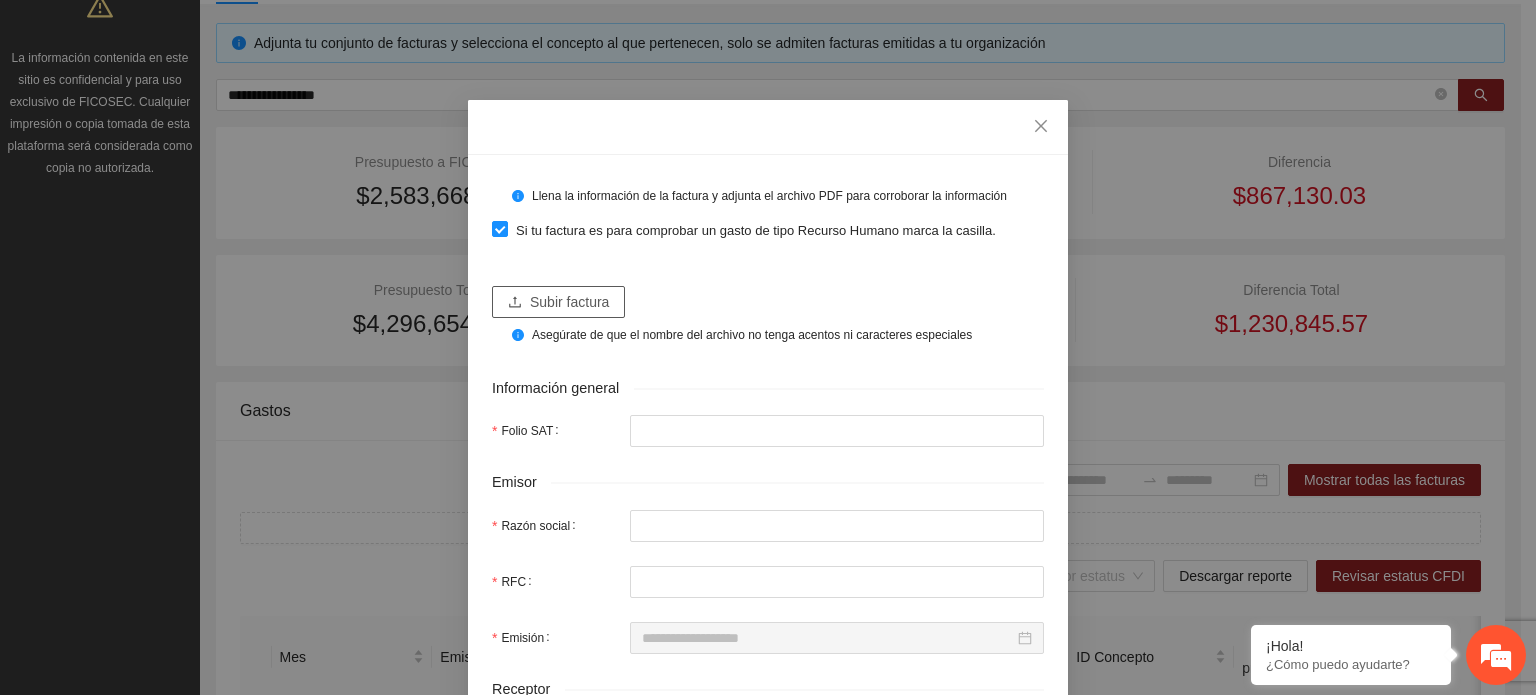 click on "Subir factura" at bounding box center (569, 302) 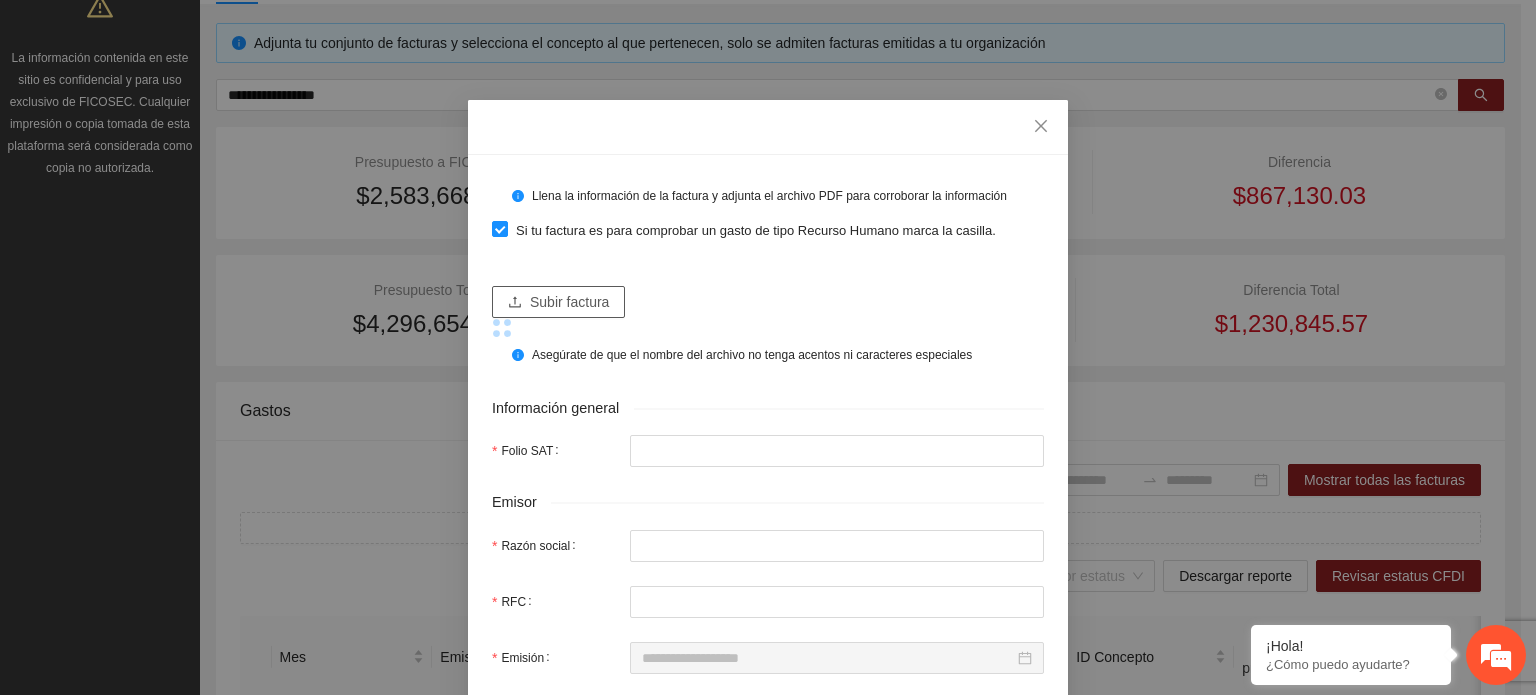 click on "Subir factura" at bounding box center (569, 302) 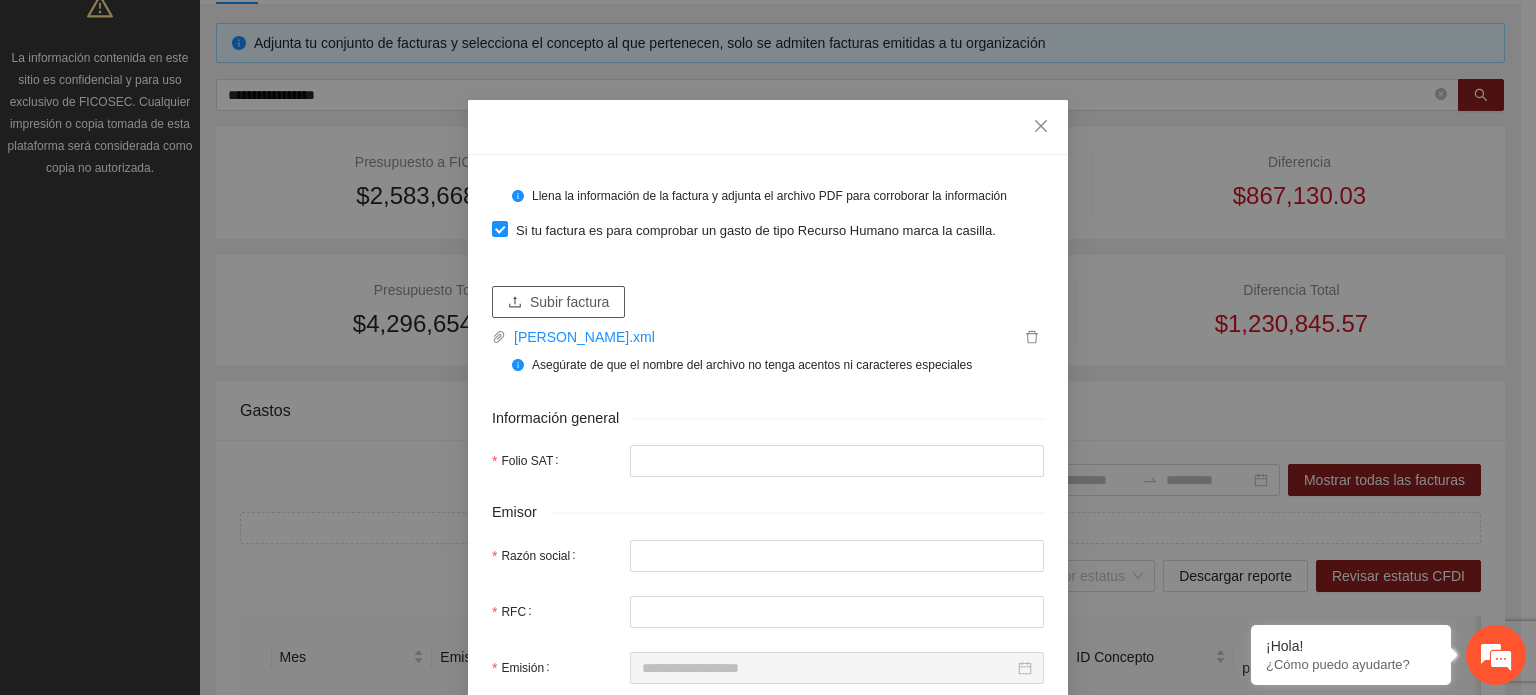 type on "**********" 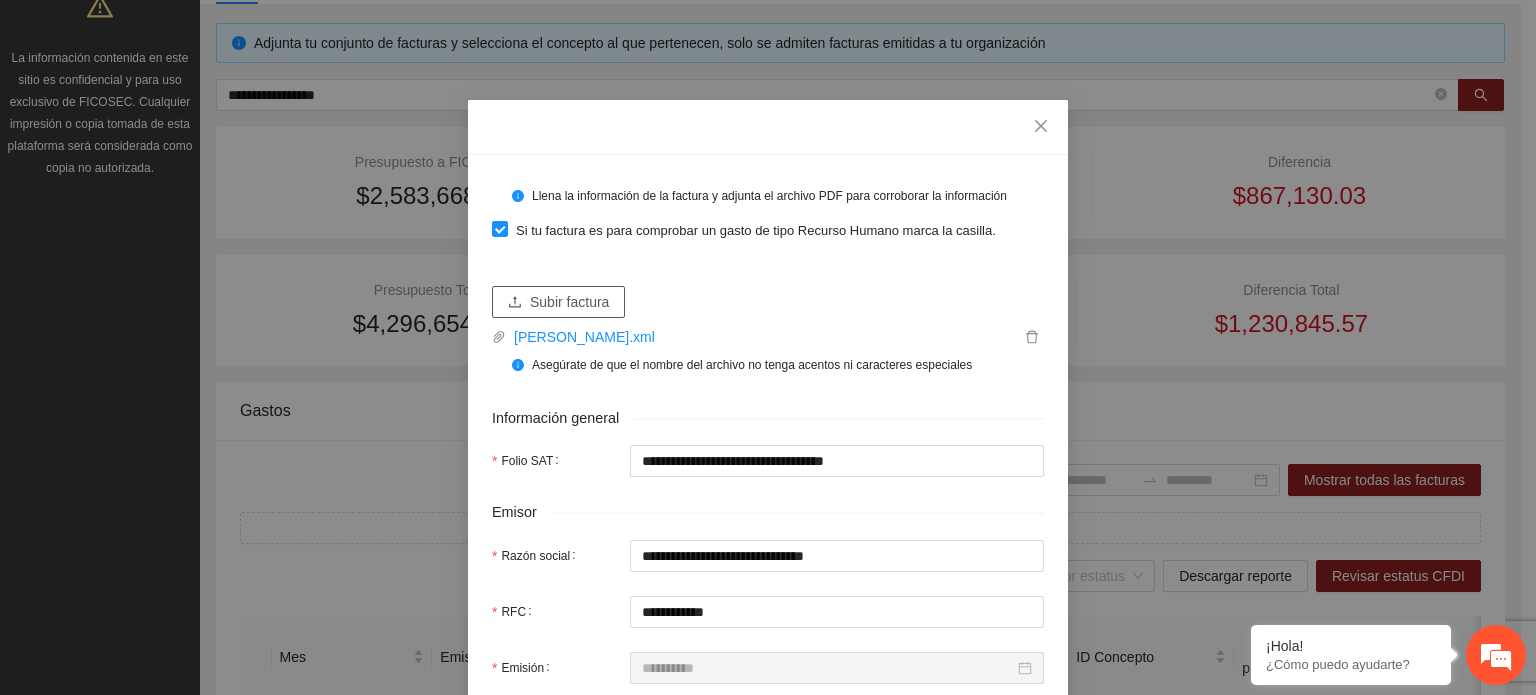 type on "**********" 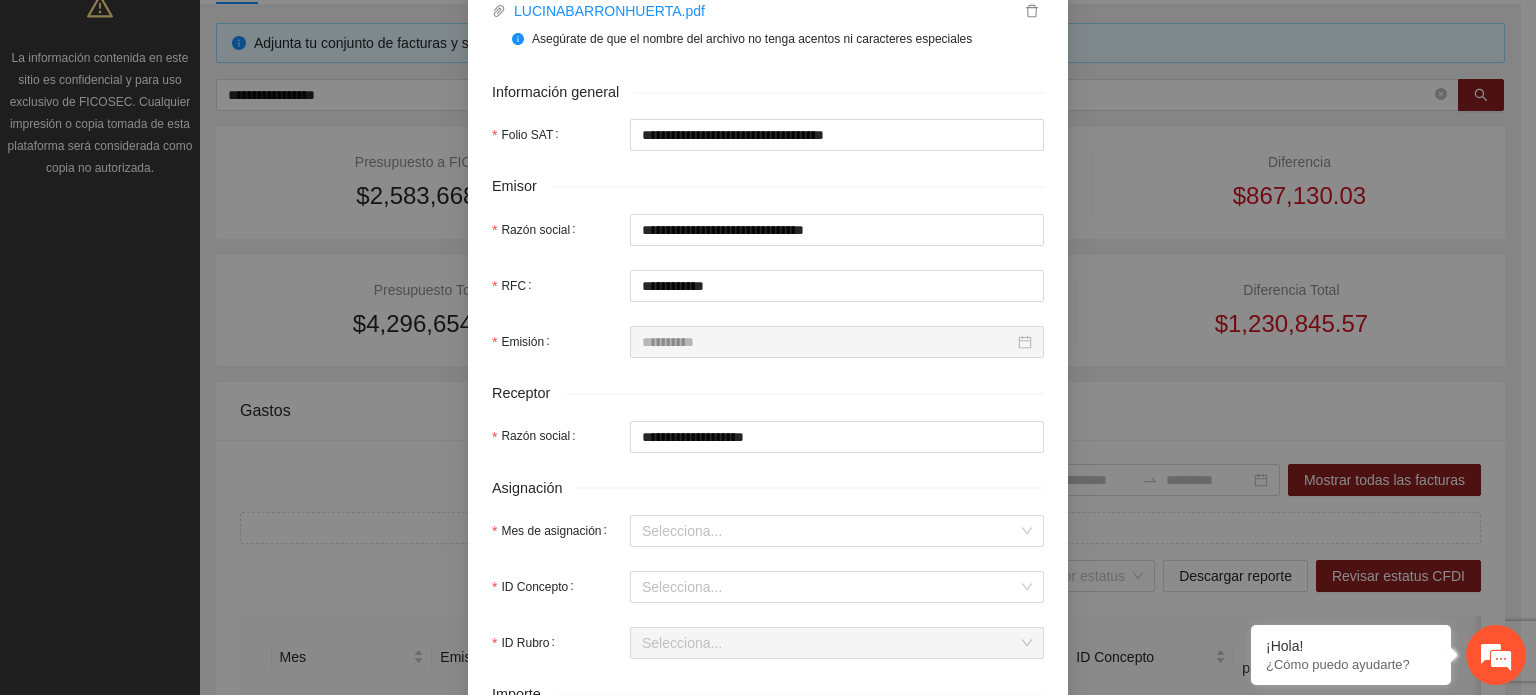 scroll, scrollTop: 400, scrollLeft: 0, axis: vertical 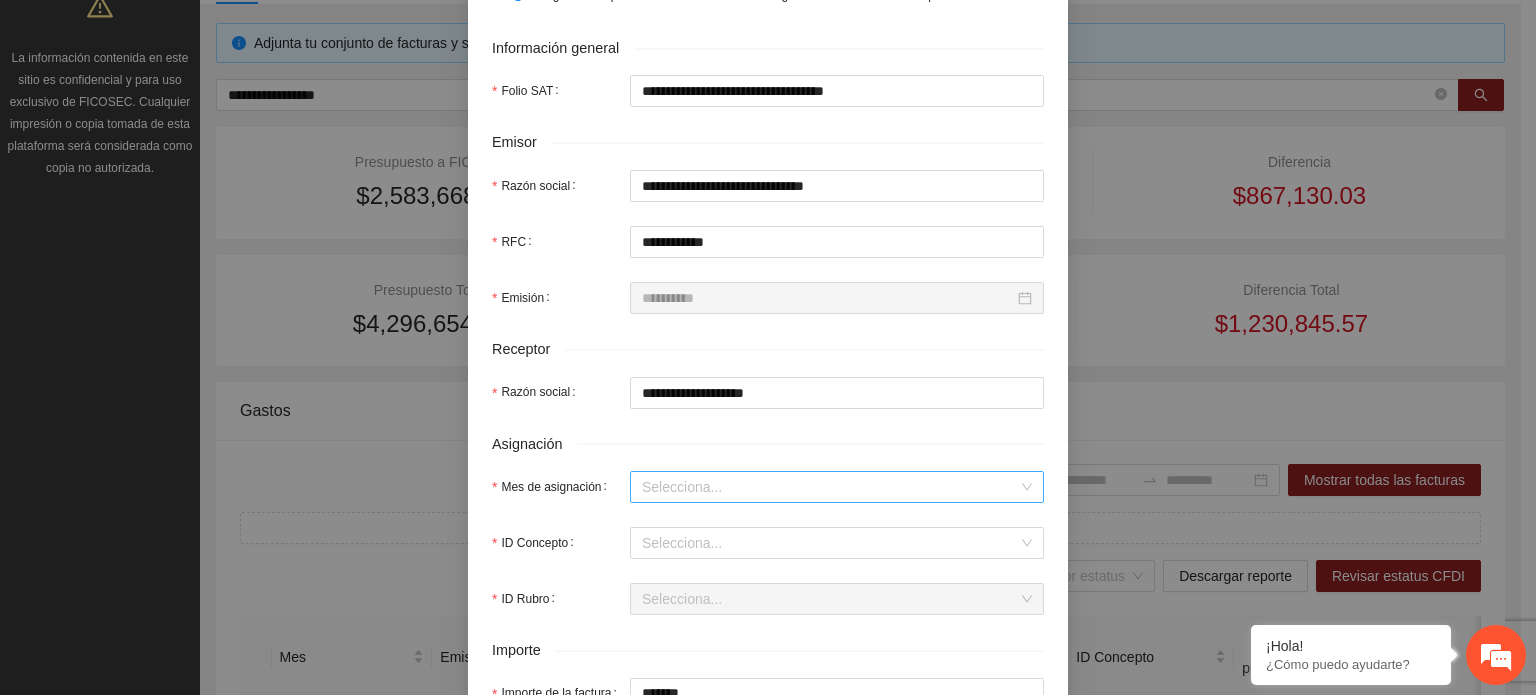 click on "Mes de asignación" at bounding box center [830, 487] 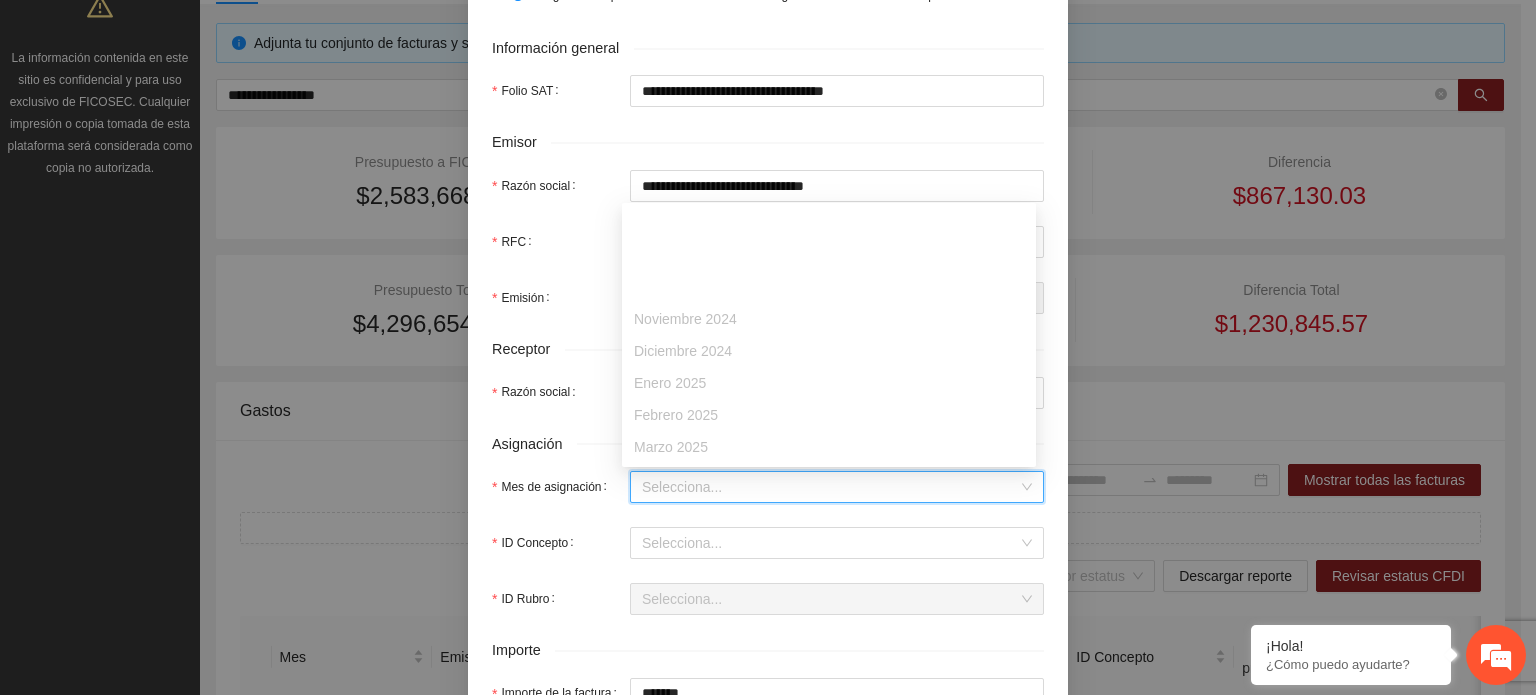 scroll, scrollTop: 100, scrollLeft: 0, axis: vertical 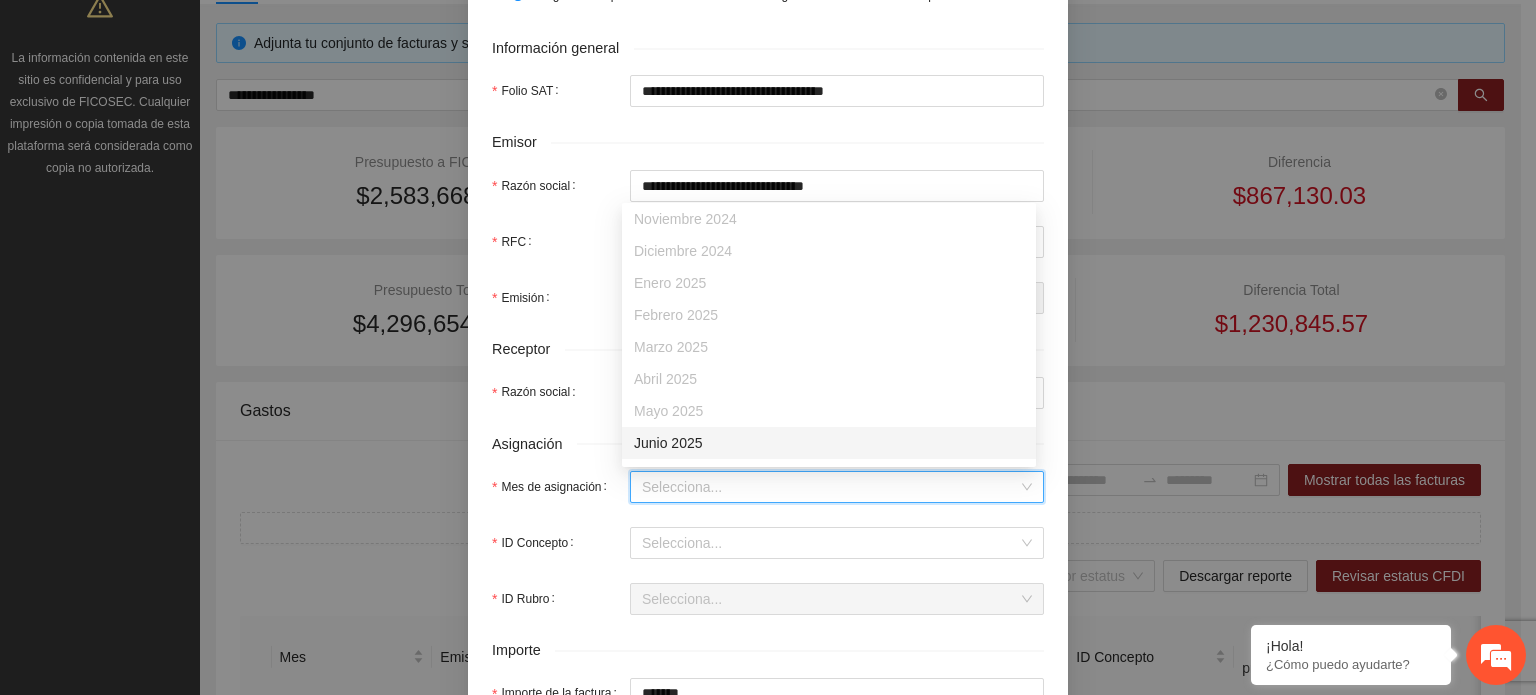 click on "Junio 2025" at bounding box center [829, 443] 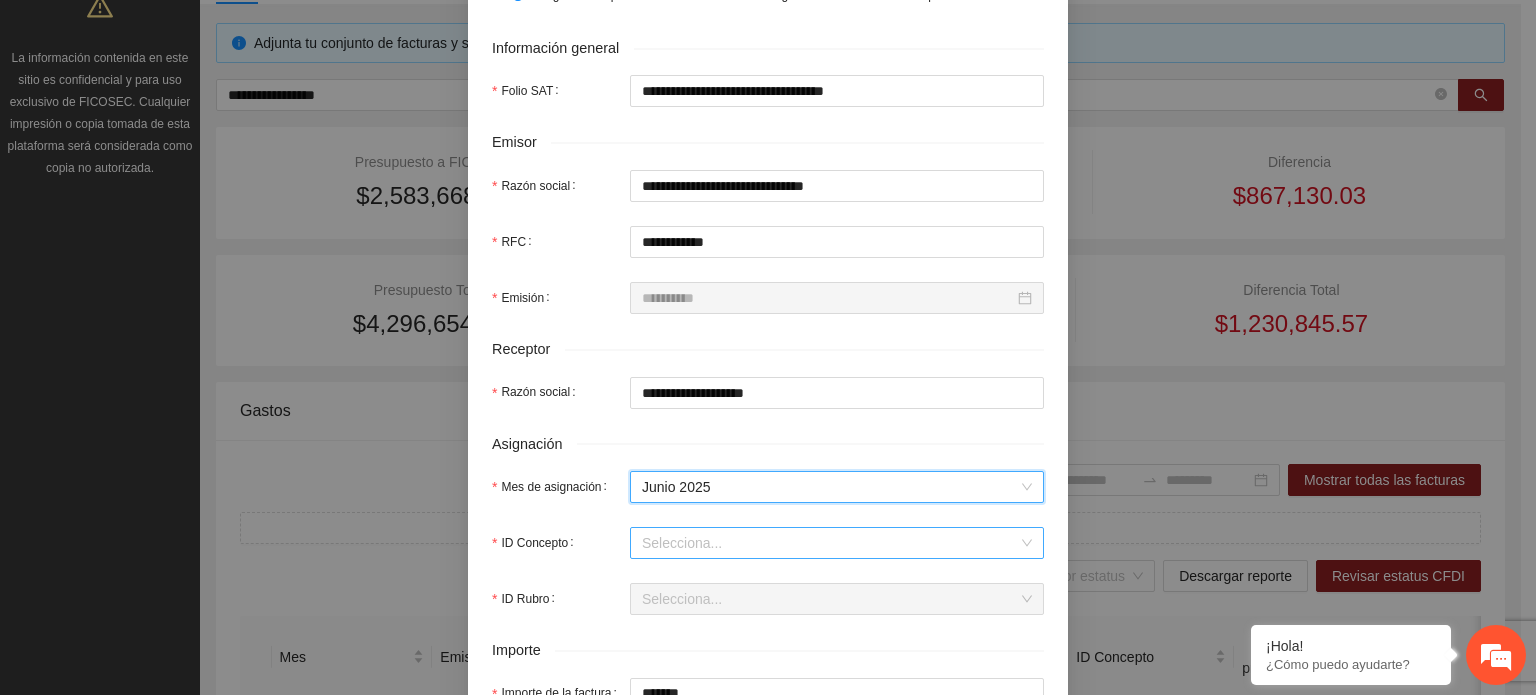 click on "ID Concepto" at bounding box center (830, 543) 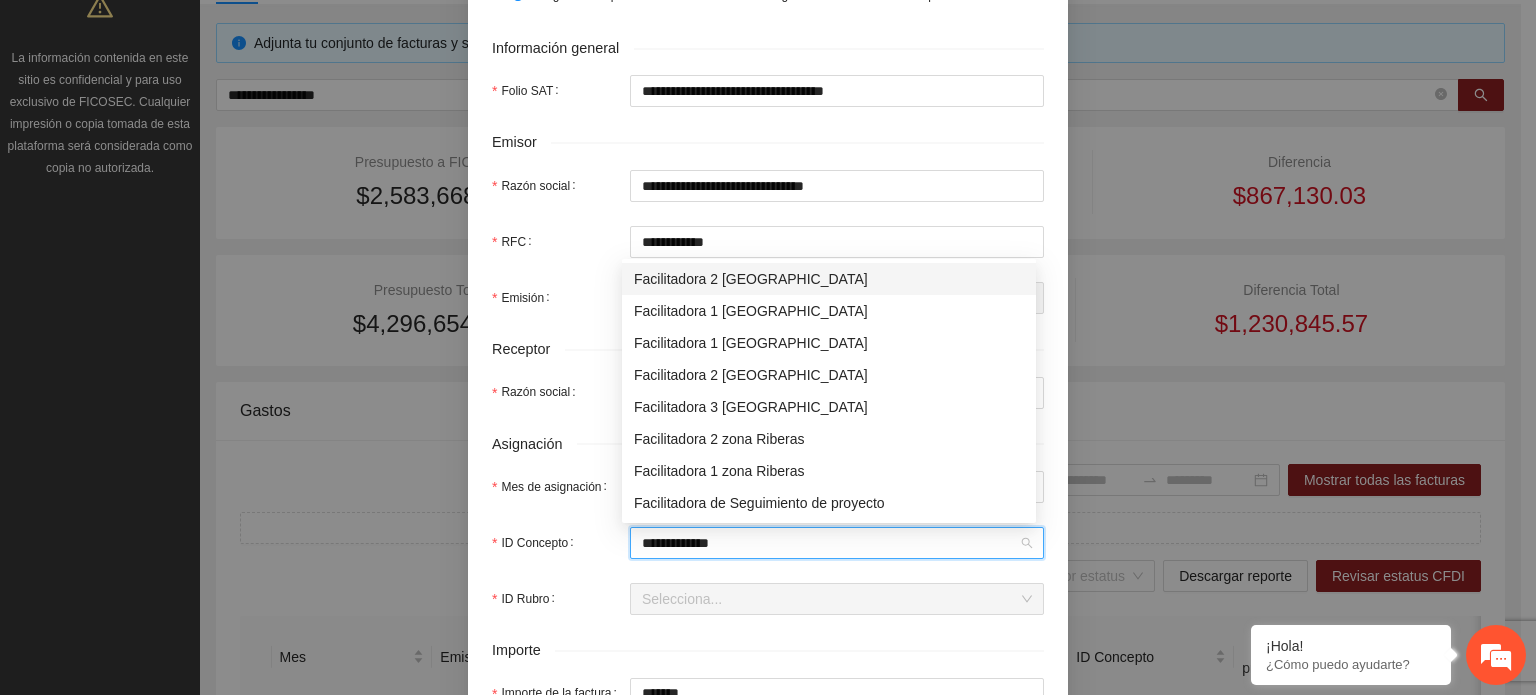 type on "**********" 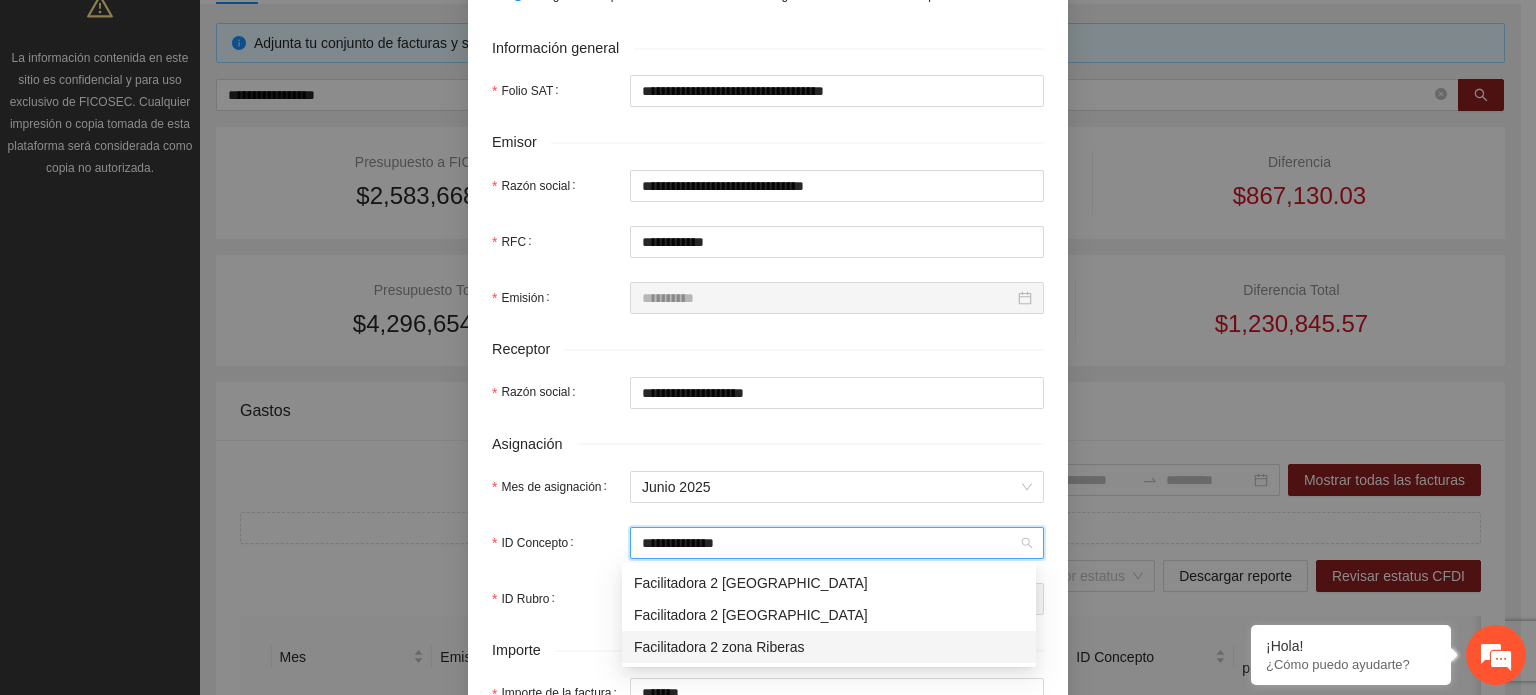 click on "Facilitadora 2 zona Riberas" at bounding box center (829, 647) 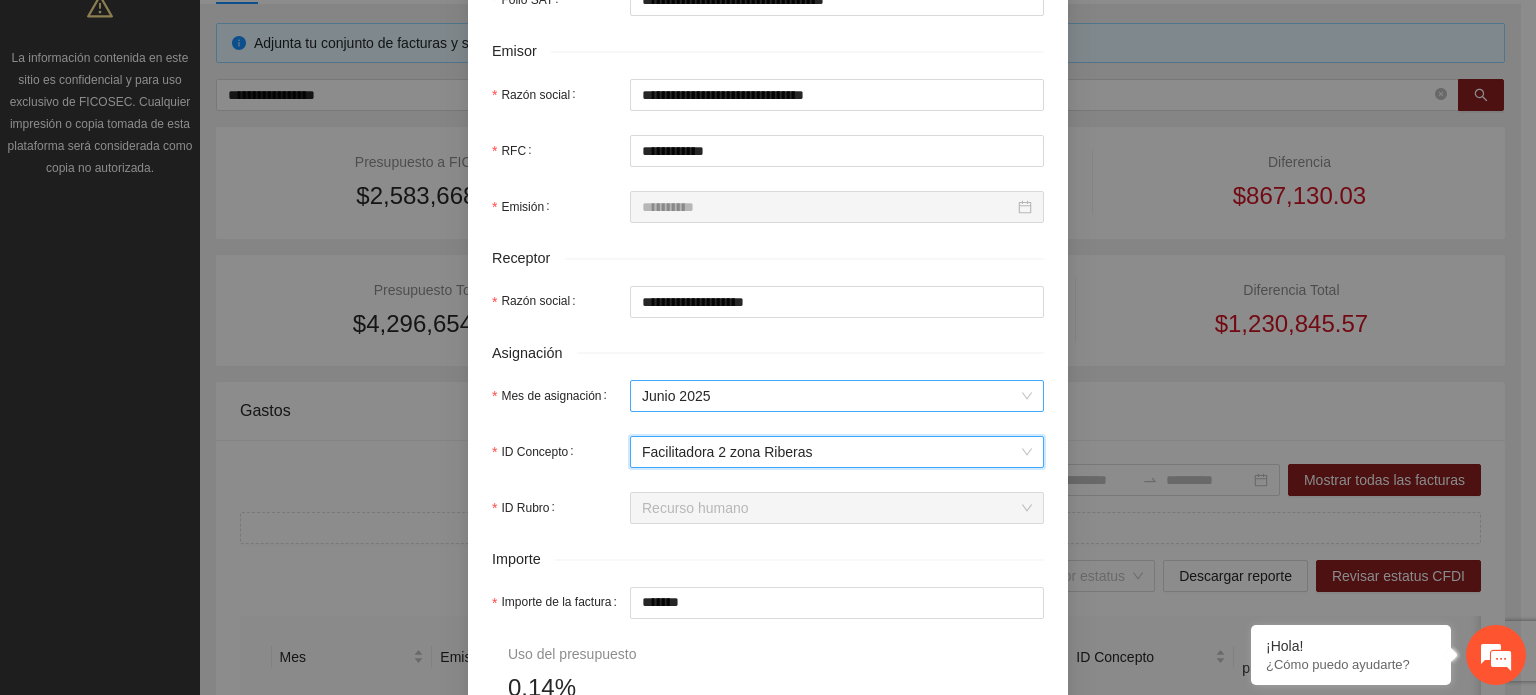 scroll, scrollTop: 700, scrollLeft: 0, axis: vertical 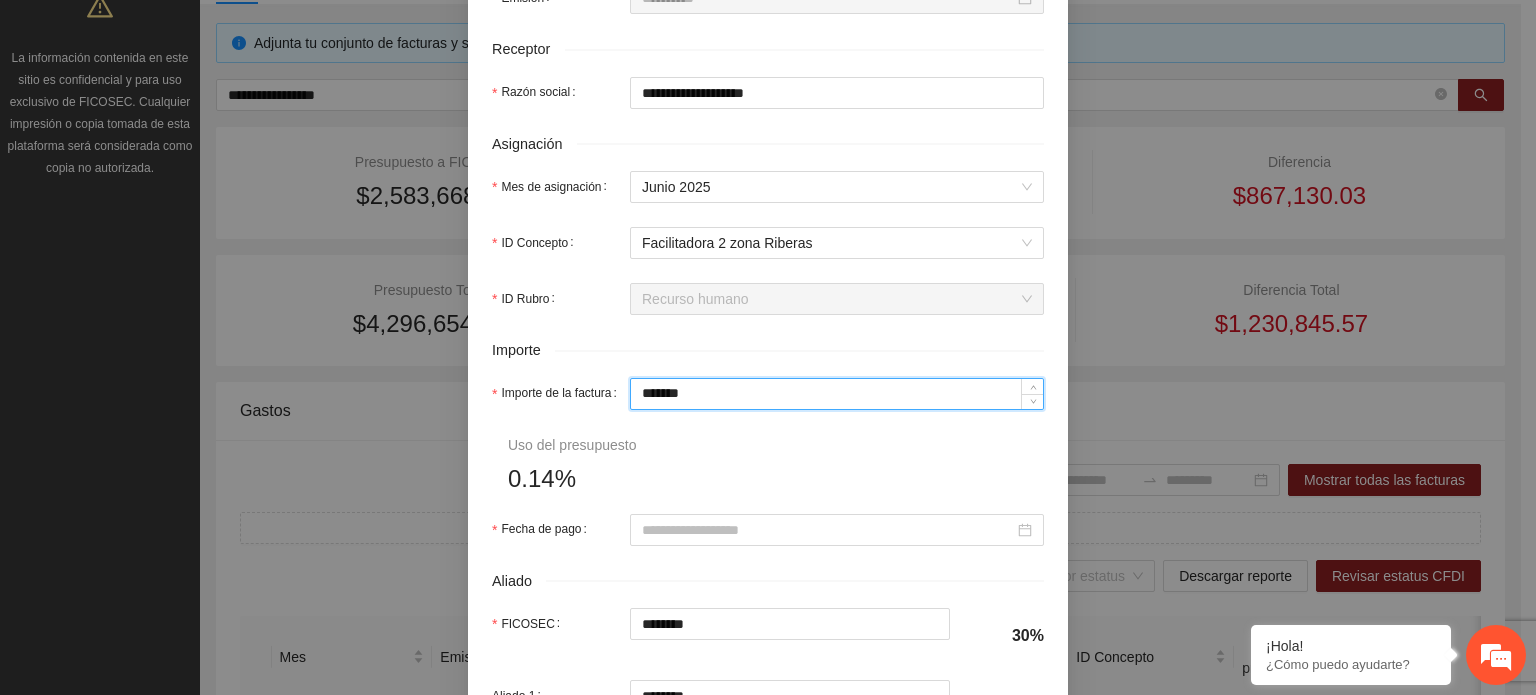 drag, startPoint x: 716, startPoint y: 397, endPoint x: 435, endPoint y: 391, distance: 281.06406 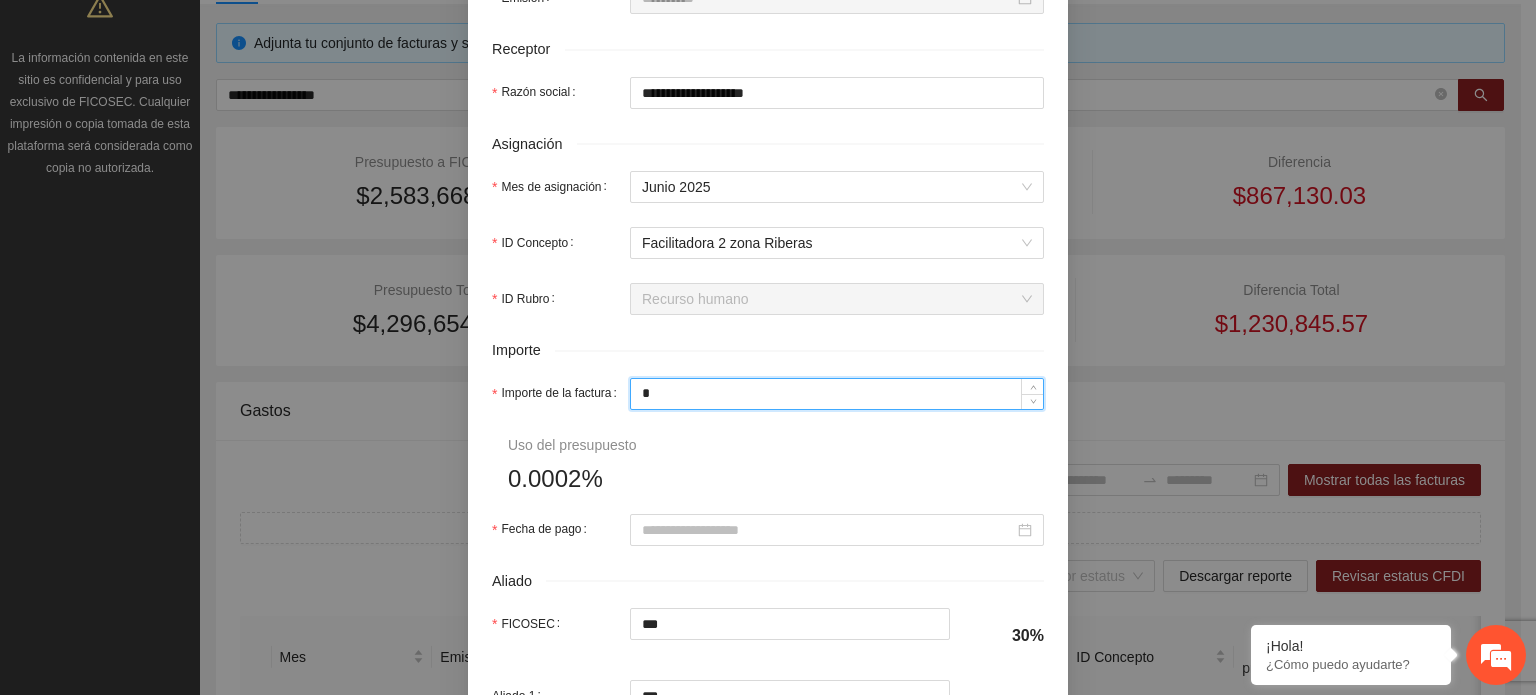 type 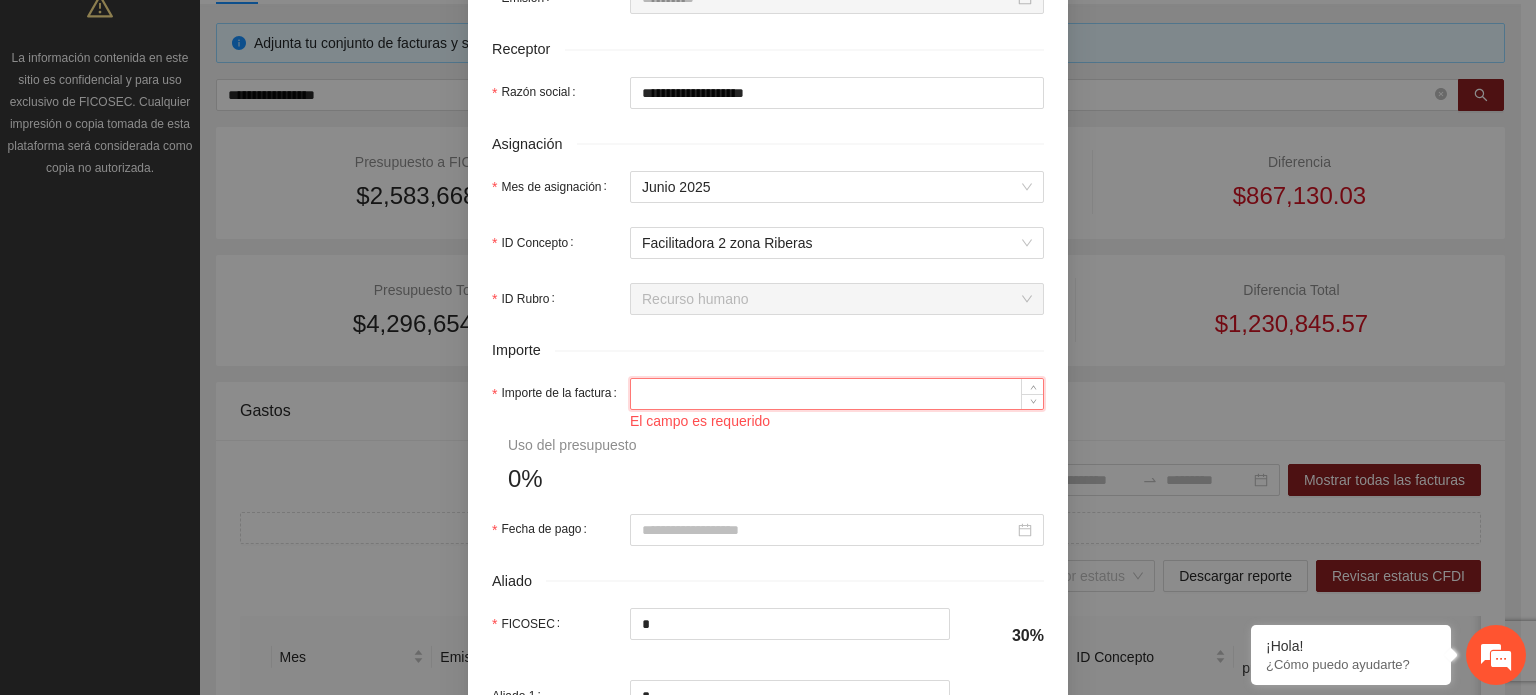 type on "*" 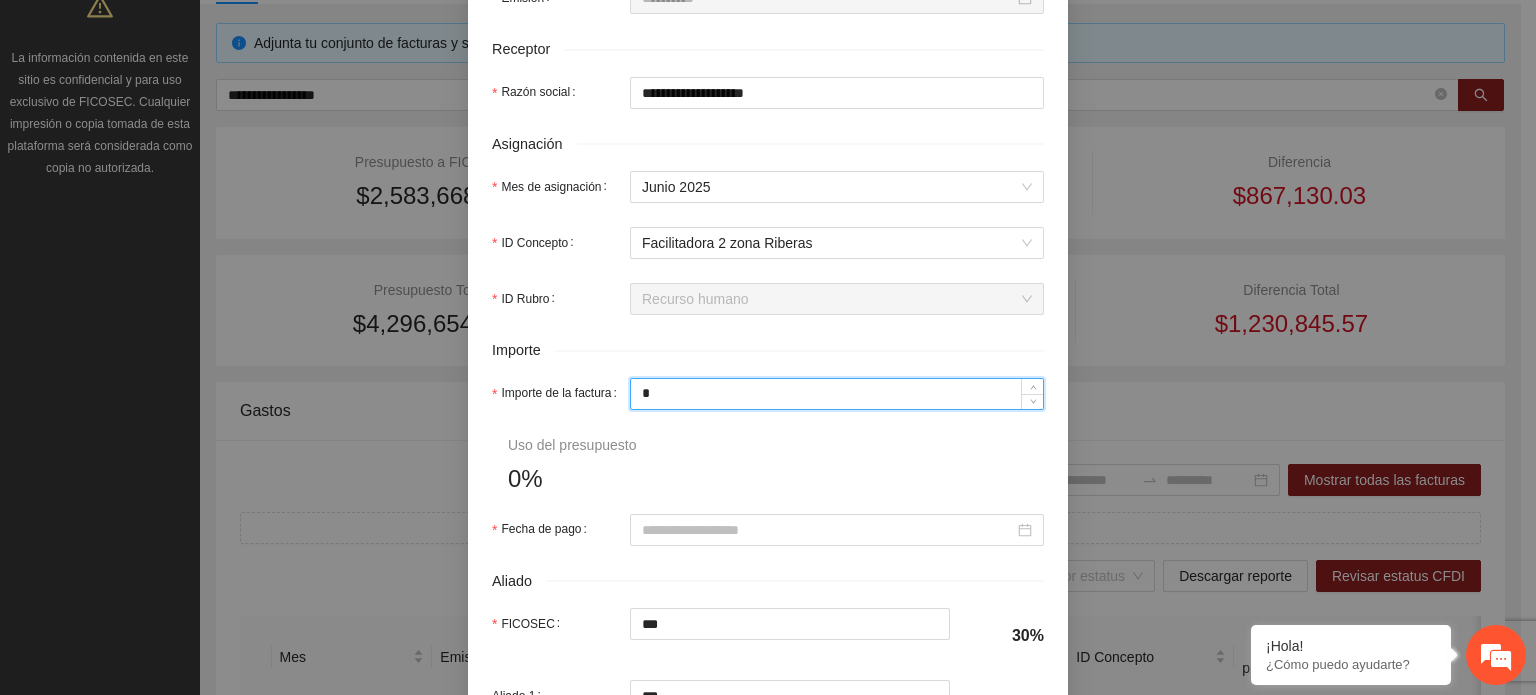 type on "**" 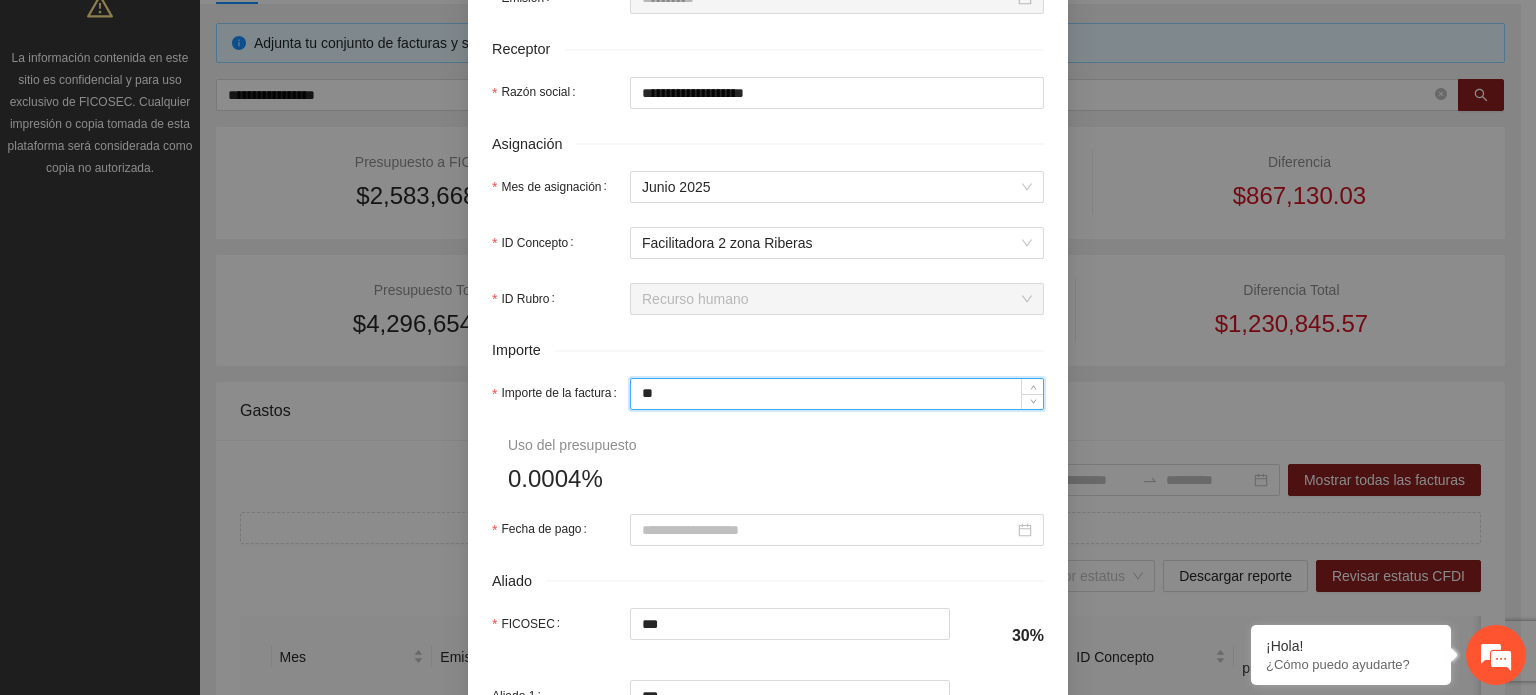 type on "***" 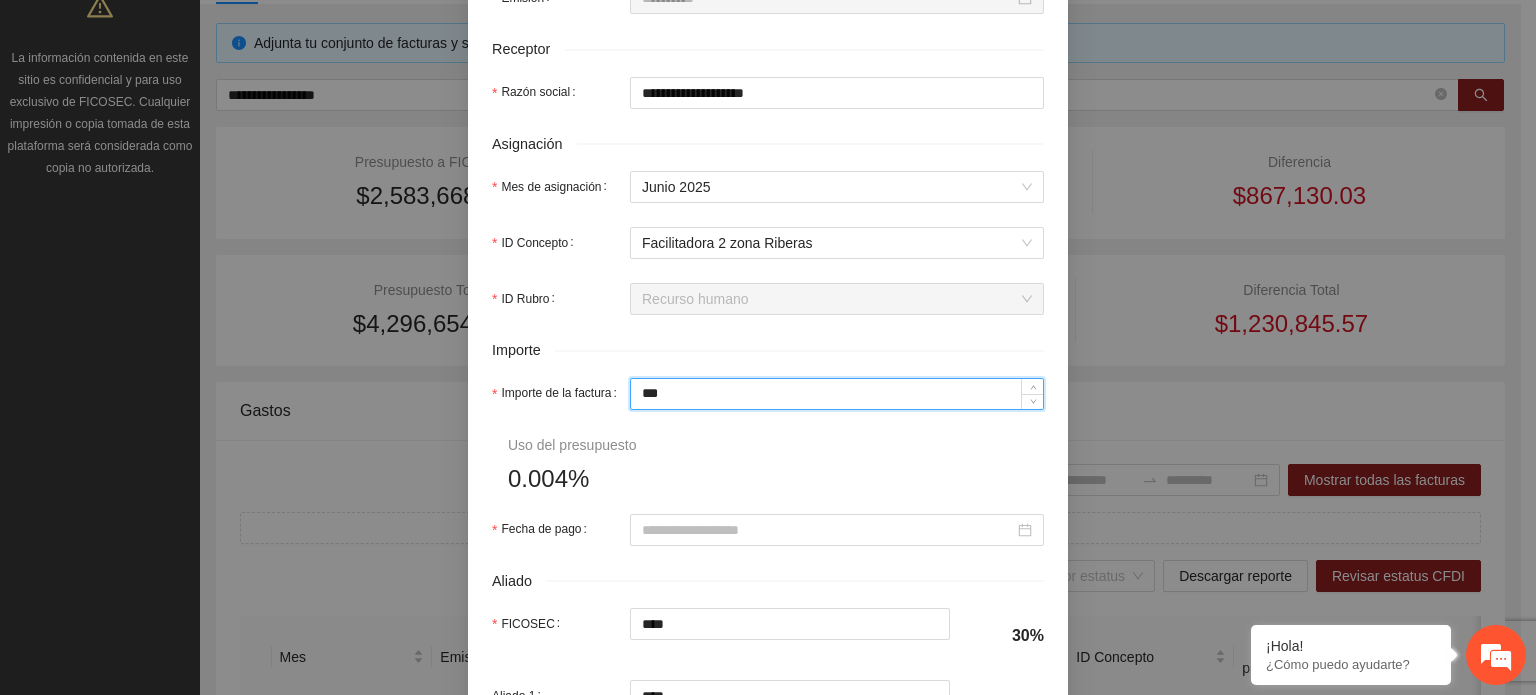 type on "*****" 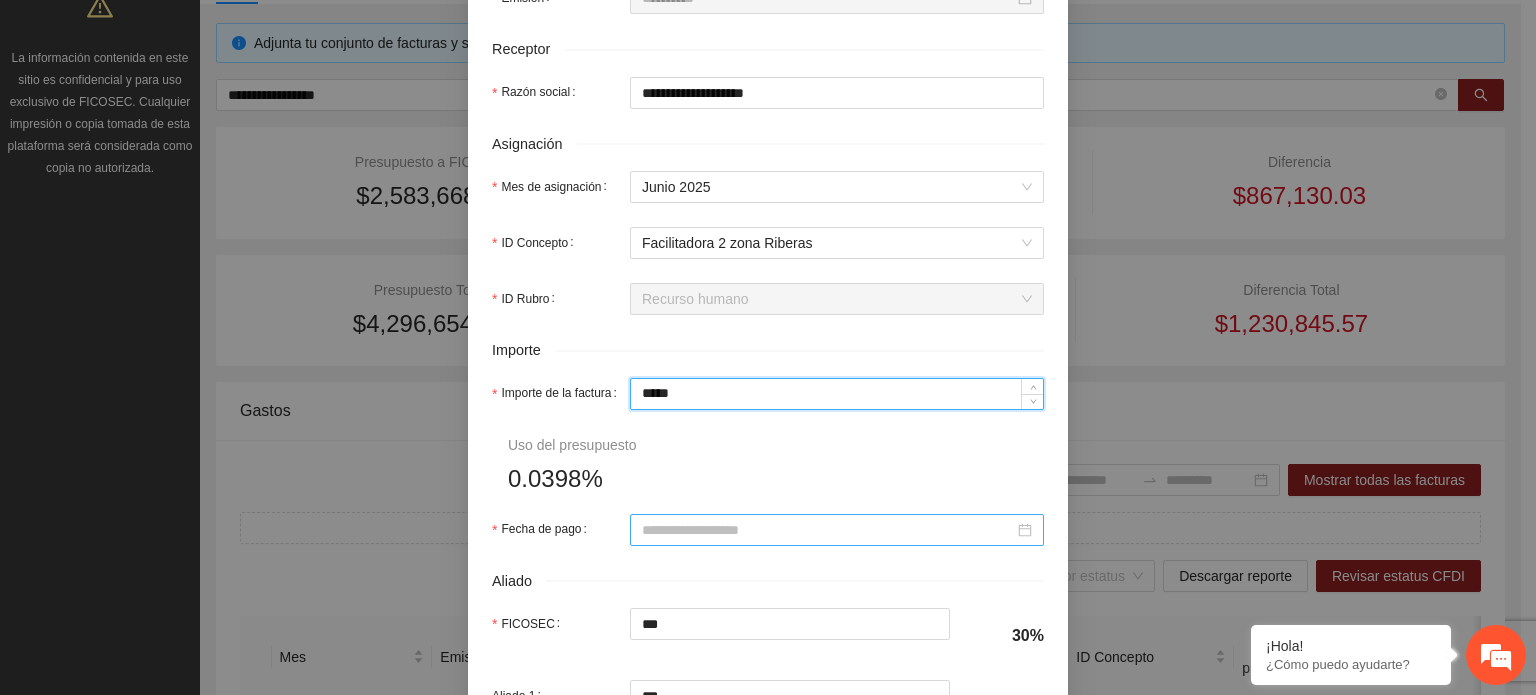 type on "*****" 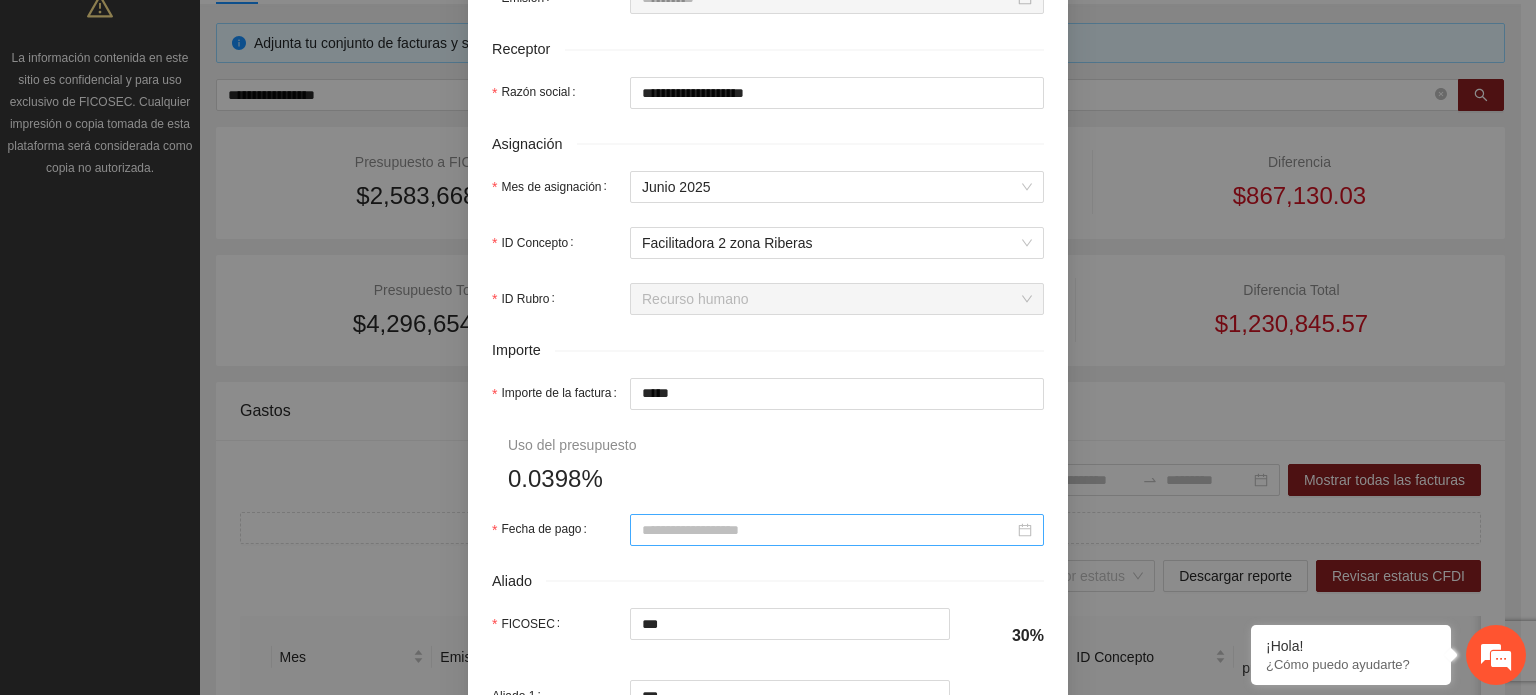 click at bounding box center (837, 530) 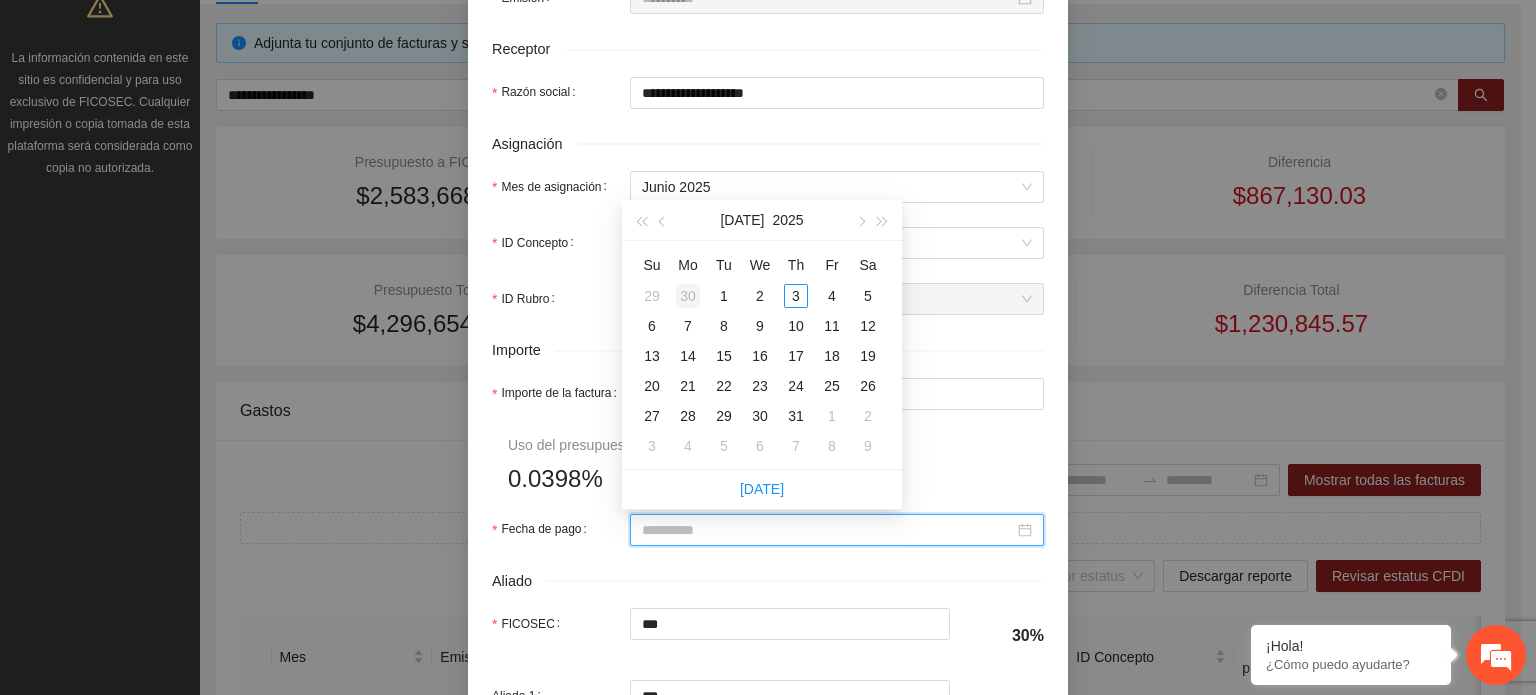 type on "**********" 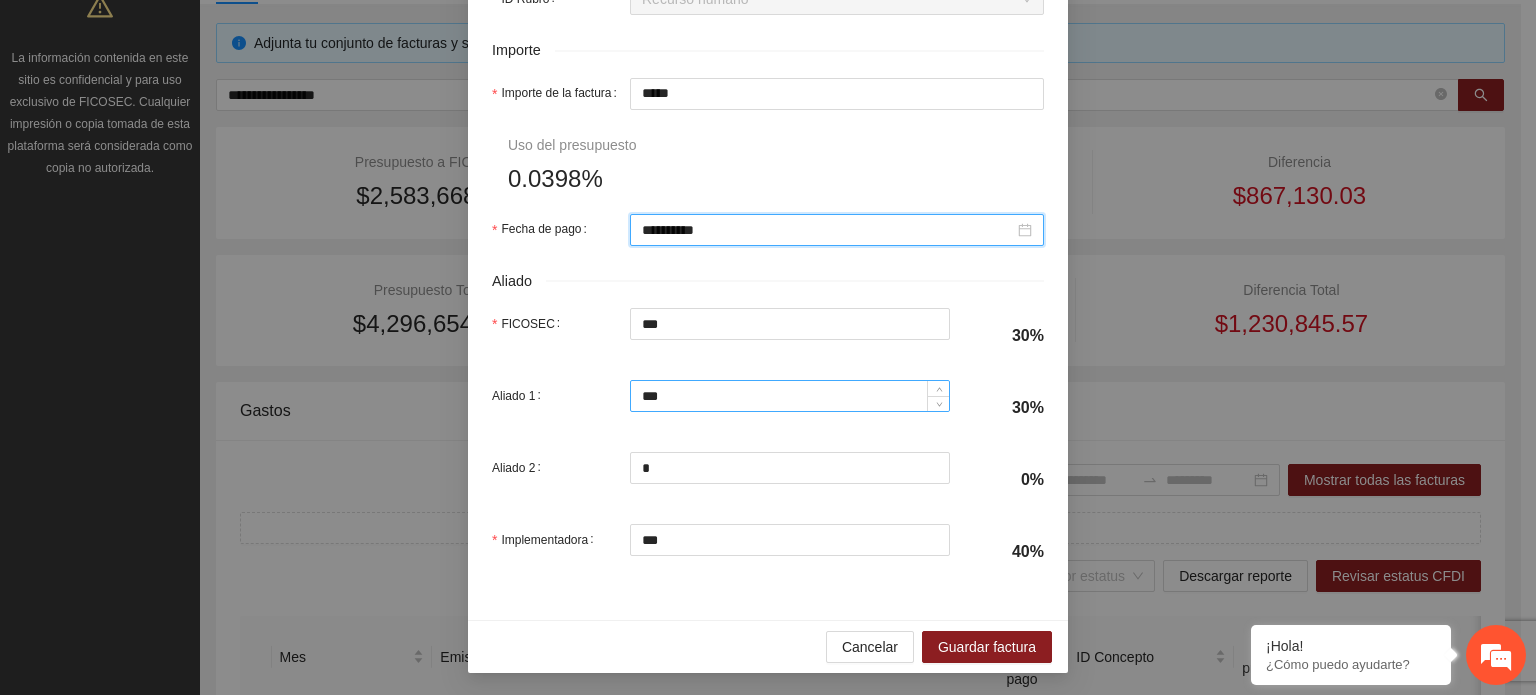 scroll, scrollTop: 1001, scrollLeft: 0, axis: vertical 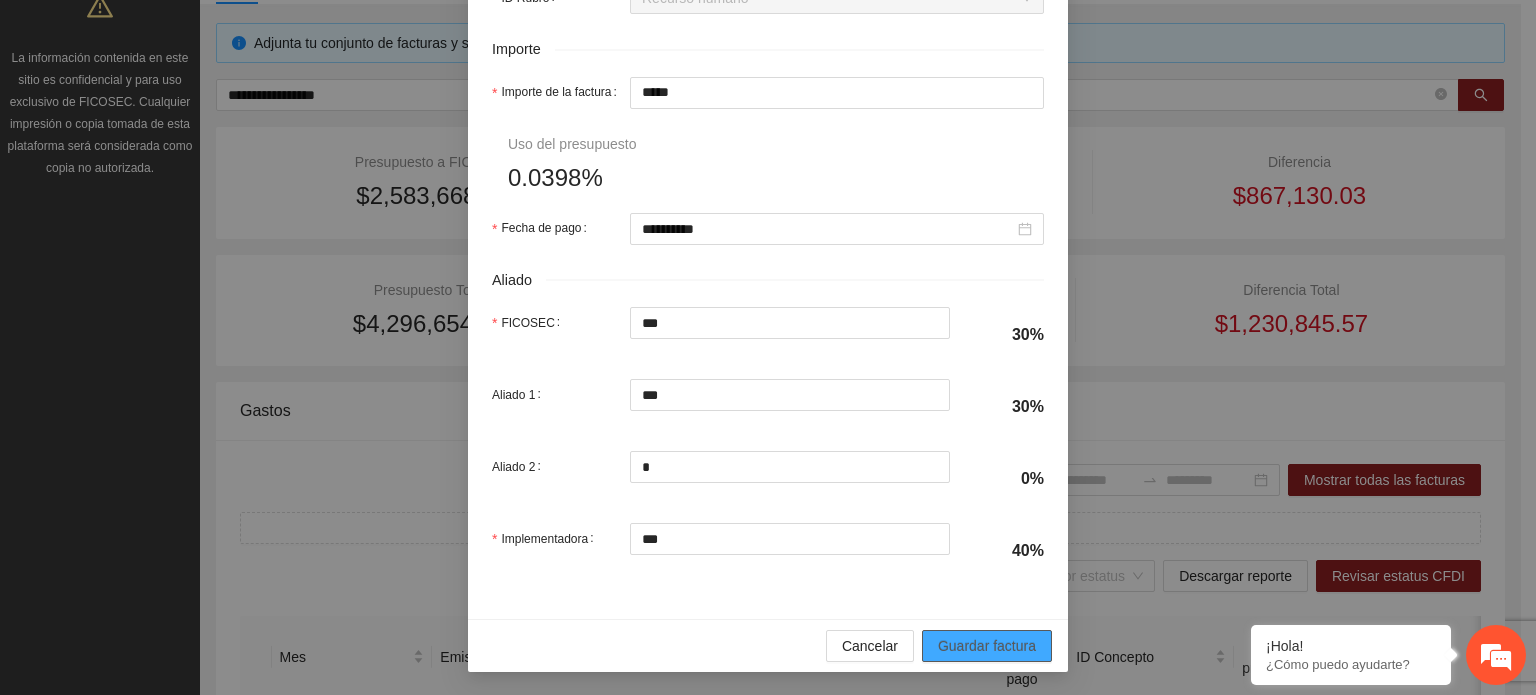 click on "Guardar factura" at bounding box center (987, 646) 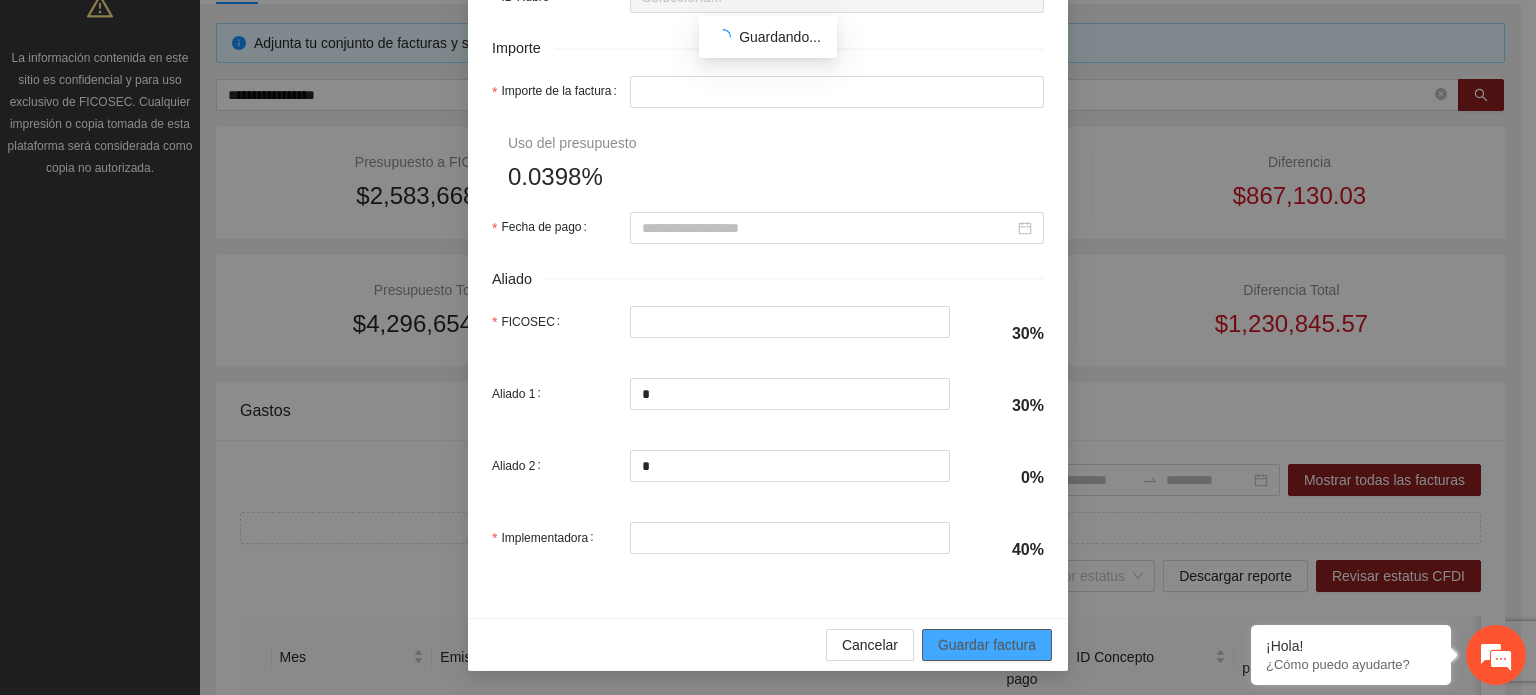 scroll, scrollTop: 841, scrollLeft: 0, axis: vertical 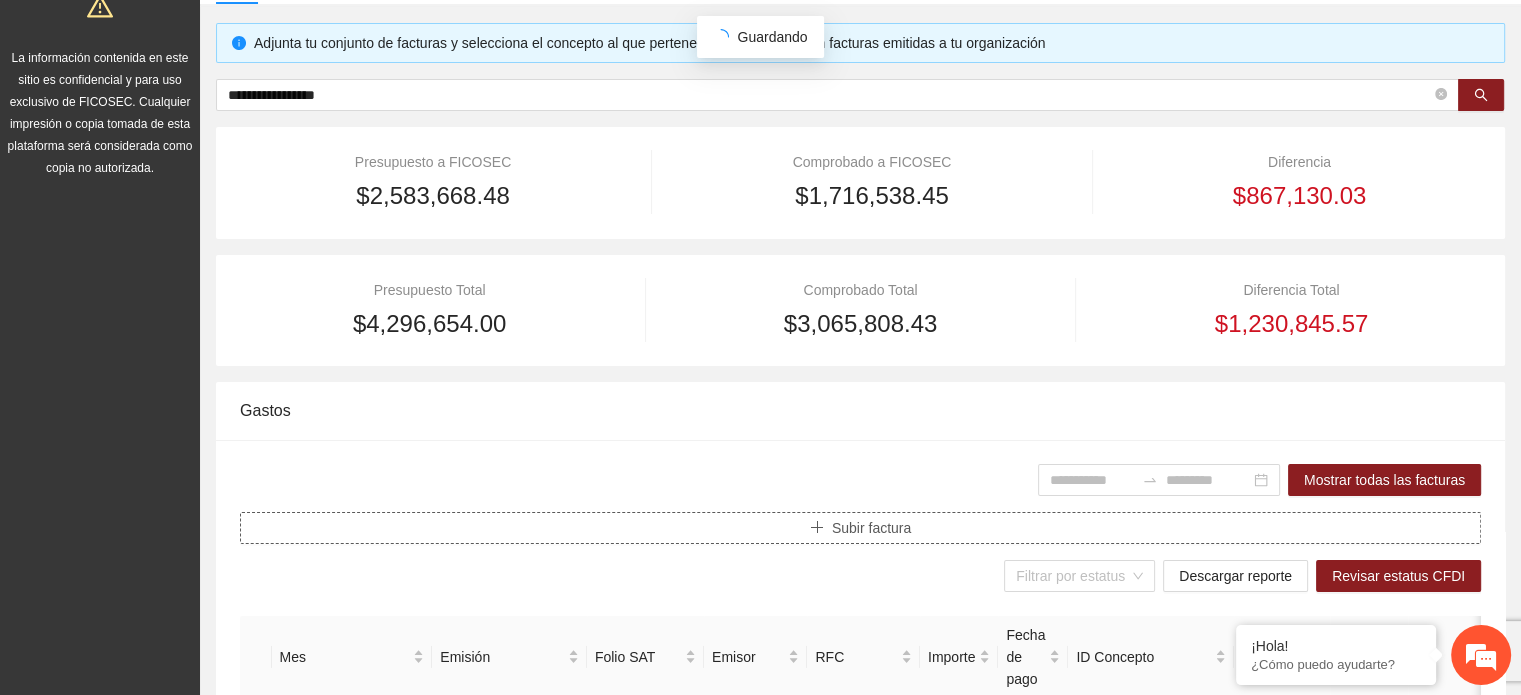 click on "Subir factura" at bounding box center (871, 528) 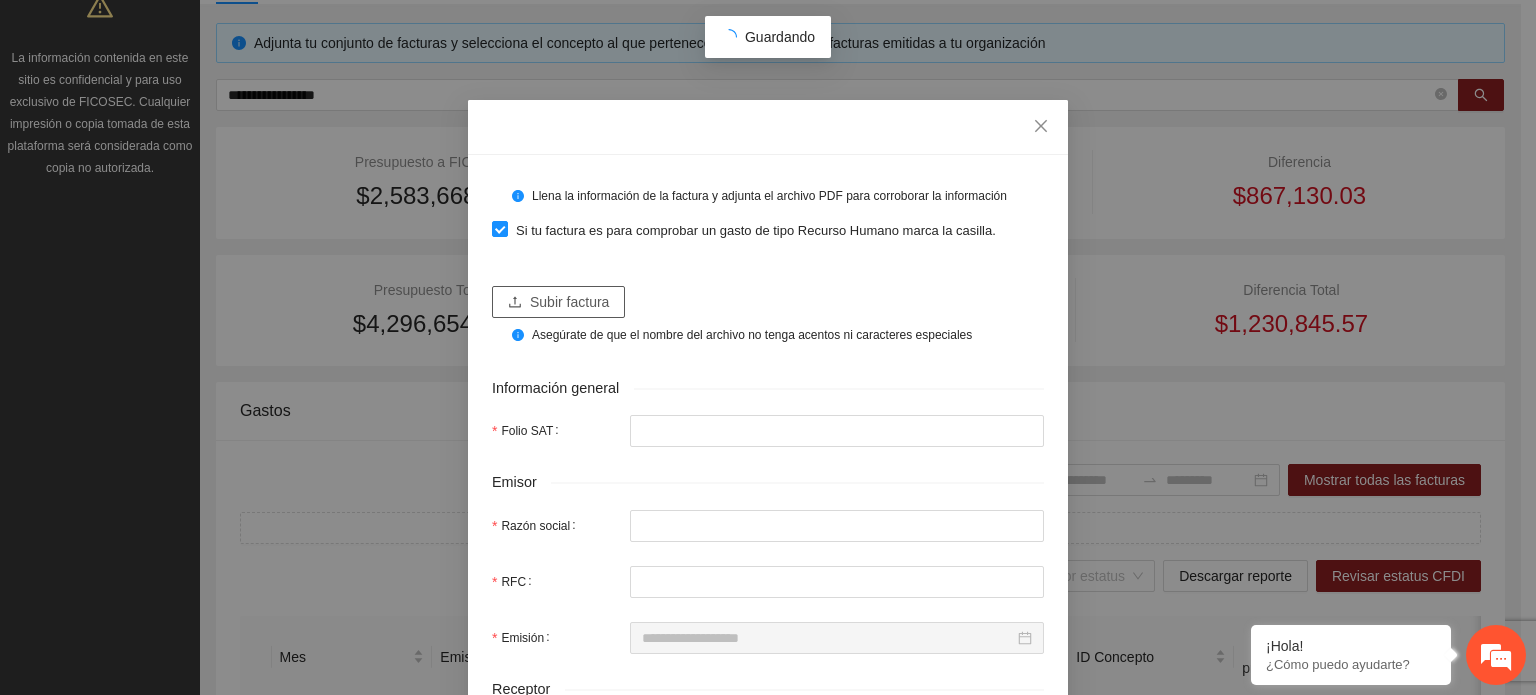 click on "Subir factura" at bounding box center (558, 302) 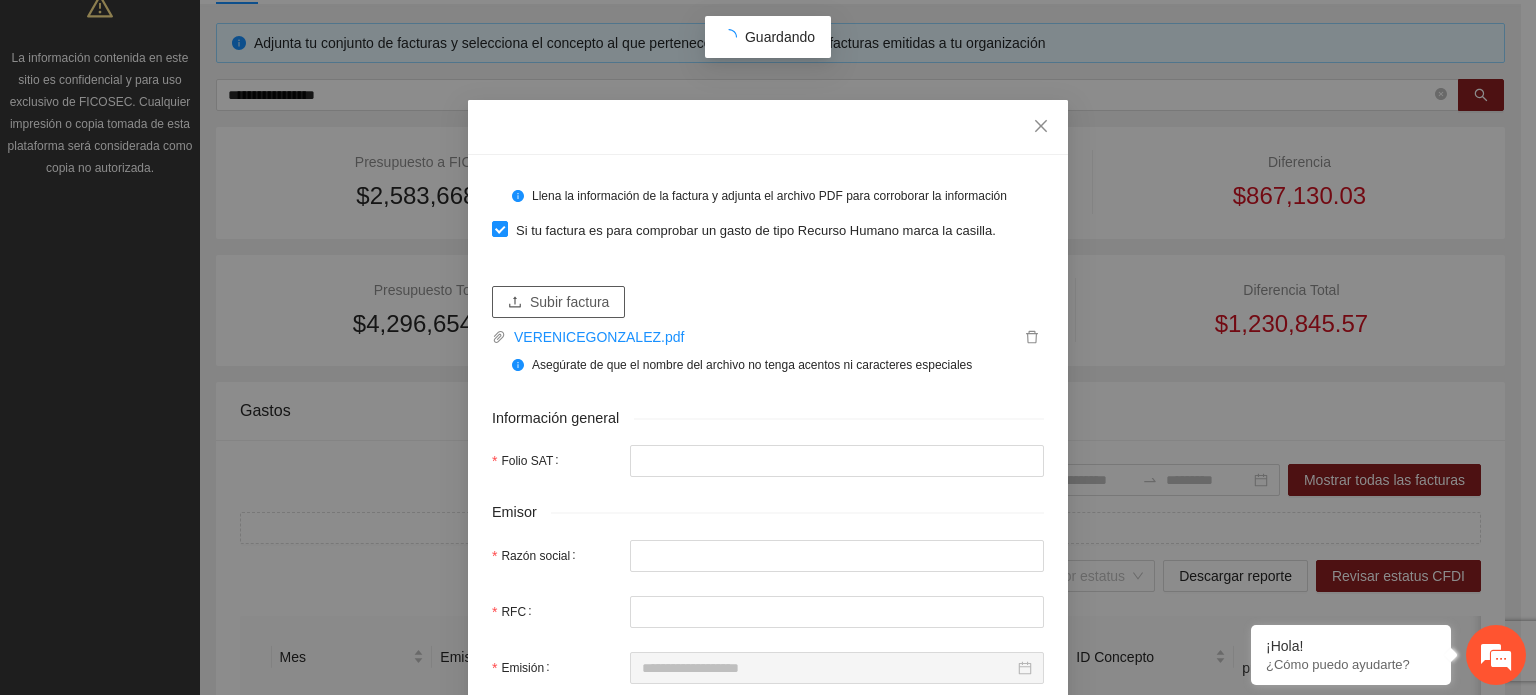 click on "Subir factura" at bounding box center [569, 302] 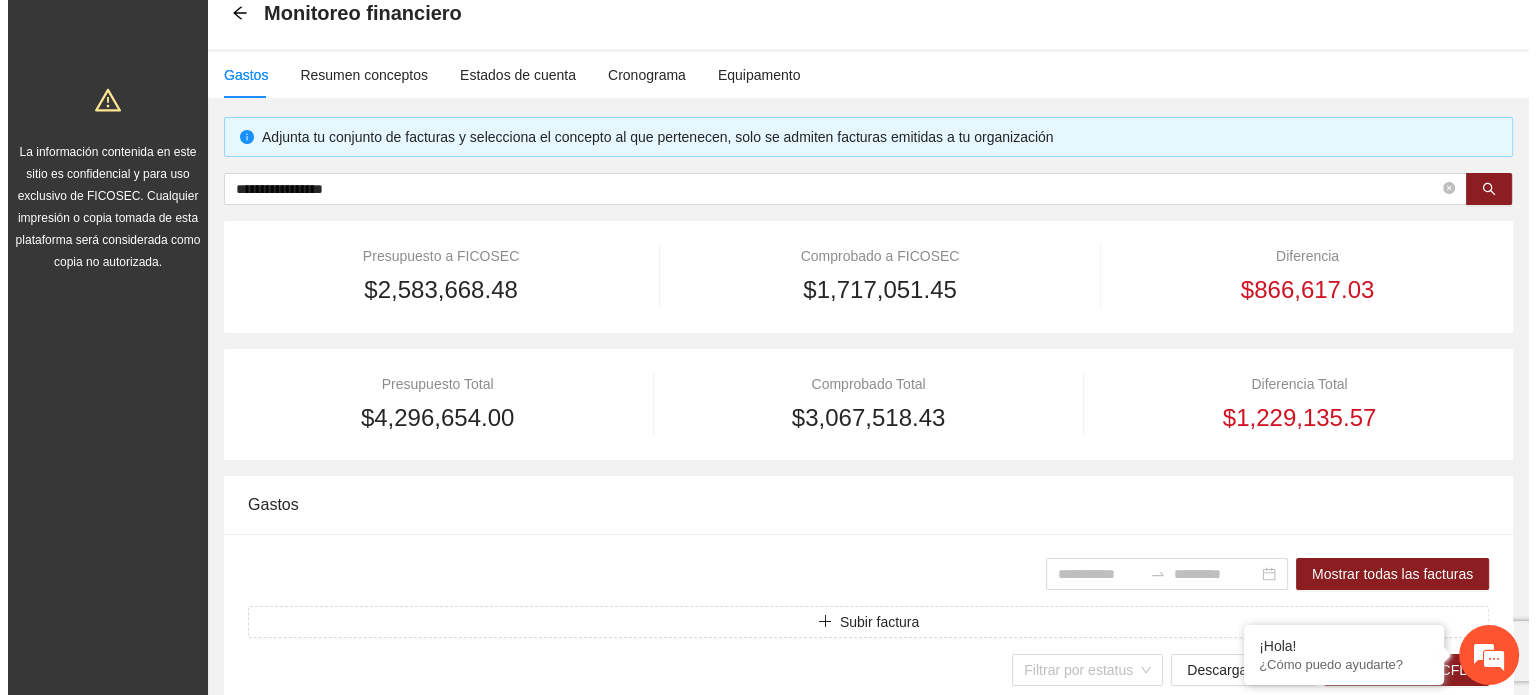 scroll, scrollTop: 200, scrollLeft: 0, axis: vertical 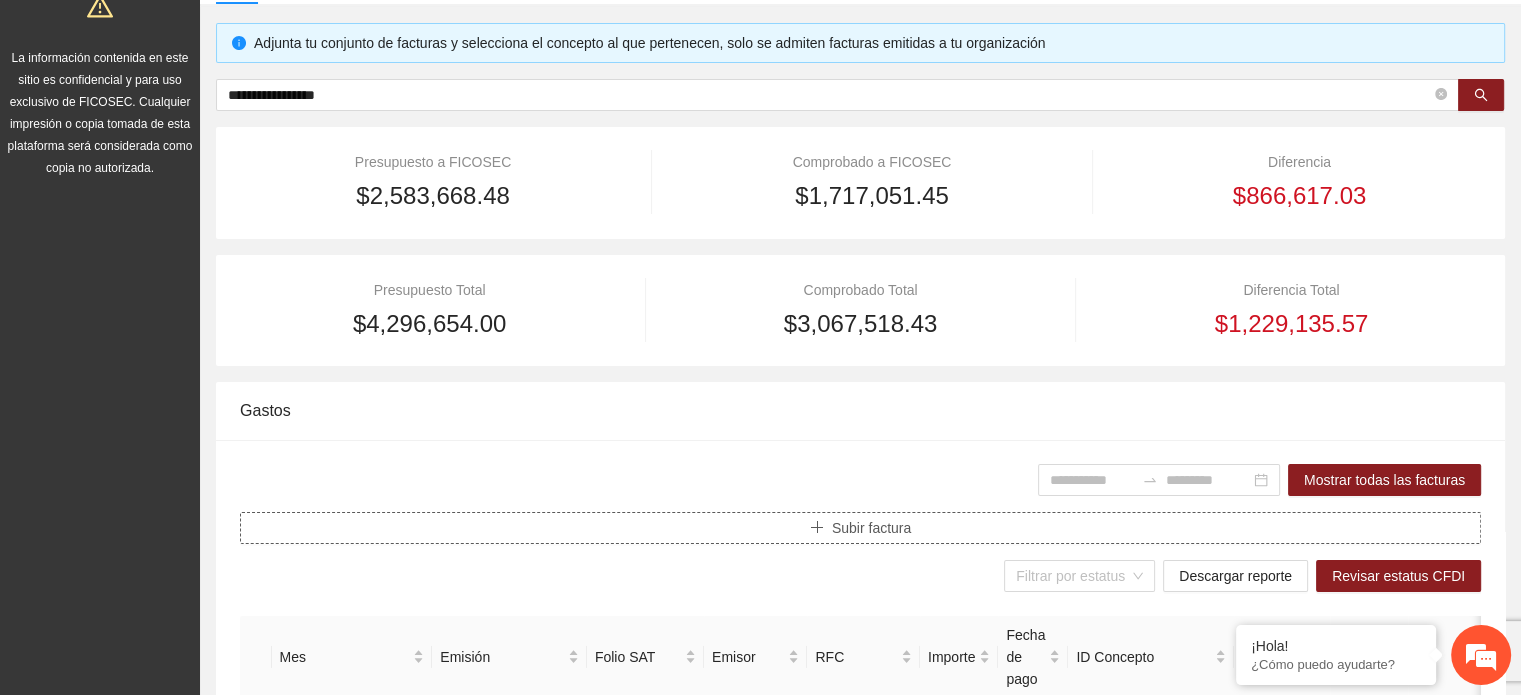 click on "Subir factura" at bounding box center [871, 528] 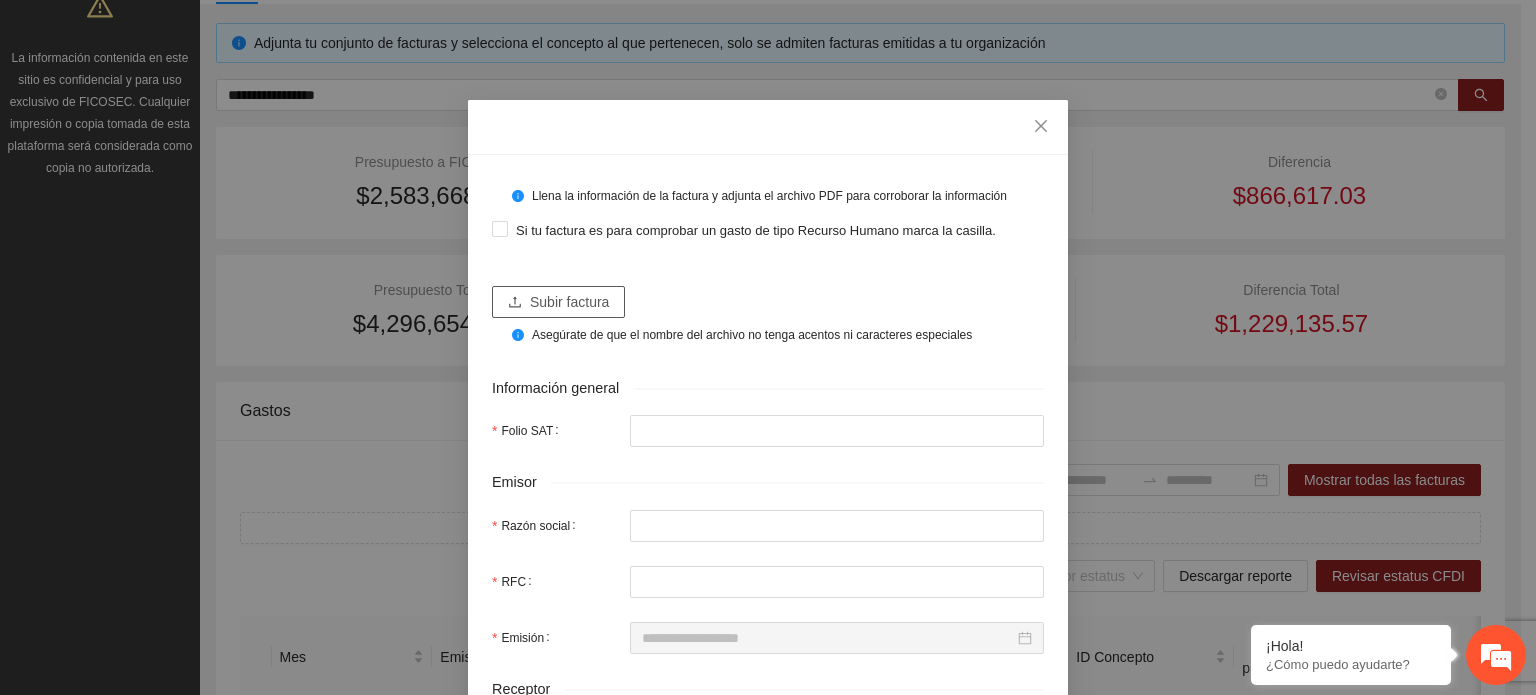 click on "Subir factura" at bounding box center [569, 302] 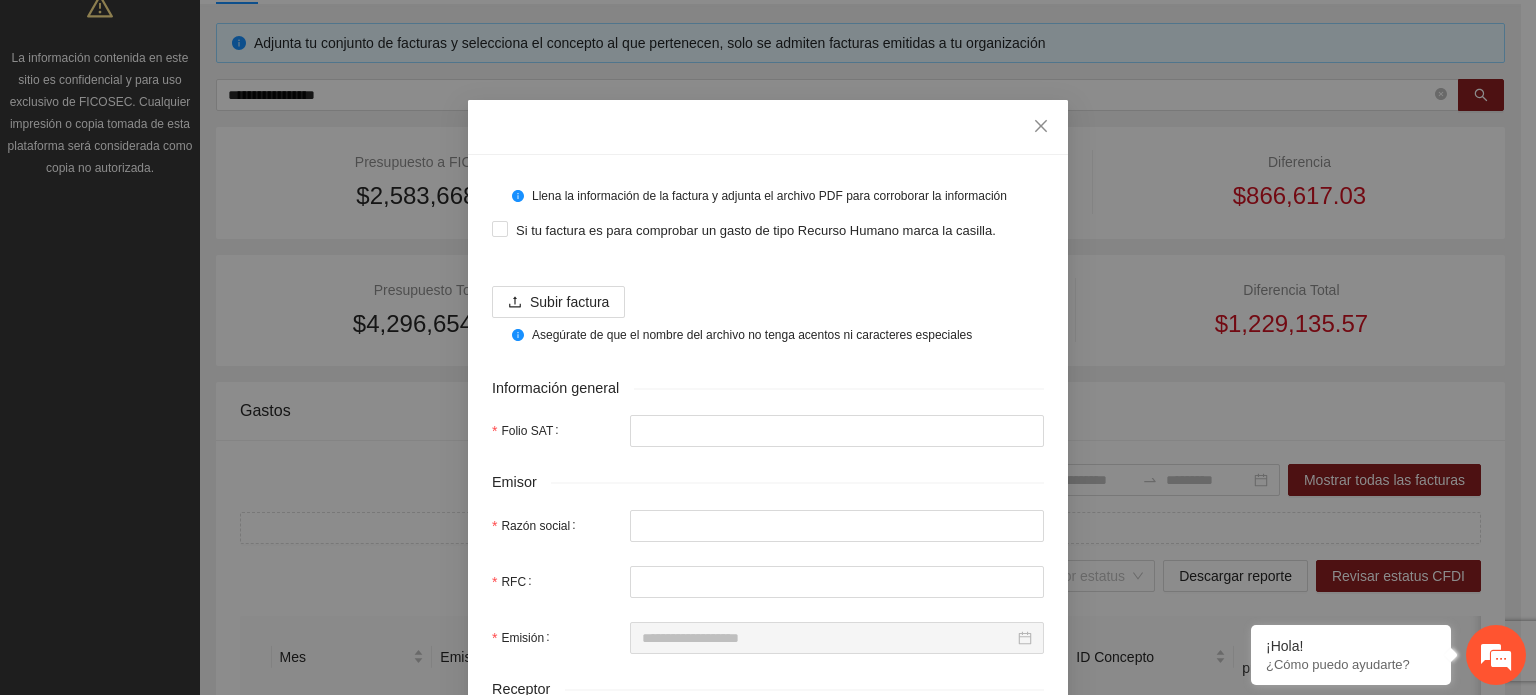 click on "Asegúrate de que el nombre del archivo no tenga acentos ni caracteres especiales" at bounding box center [768, 335] 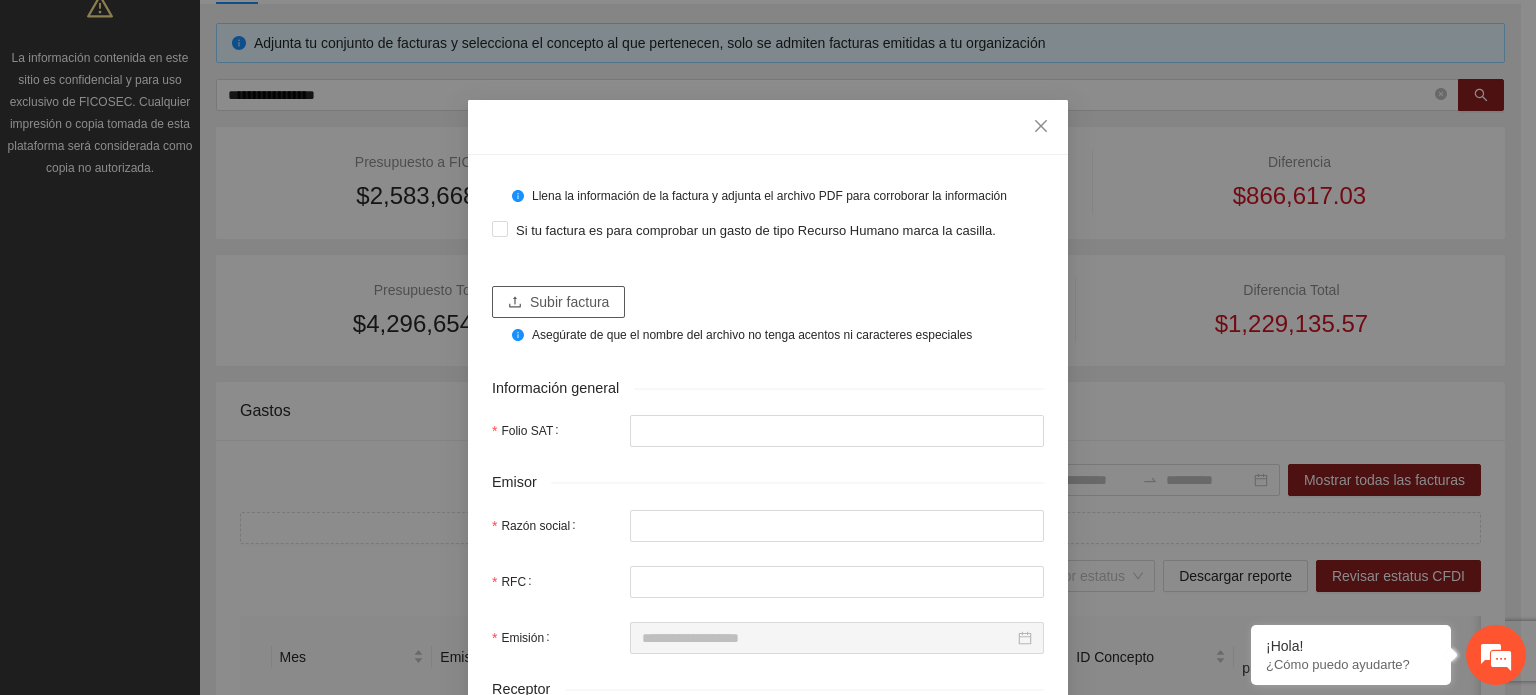 click on "Subir factura" at bounding box center [569, 302] 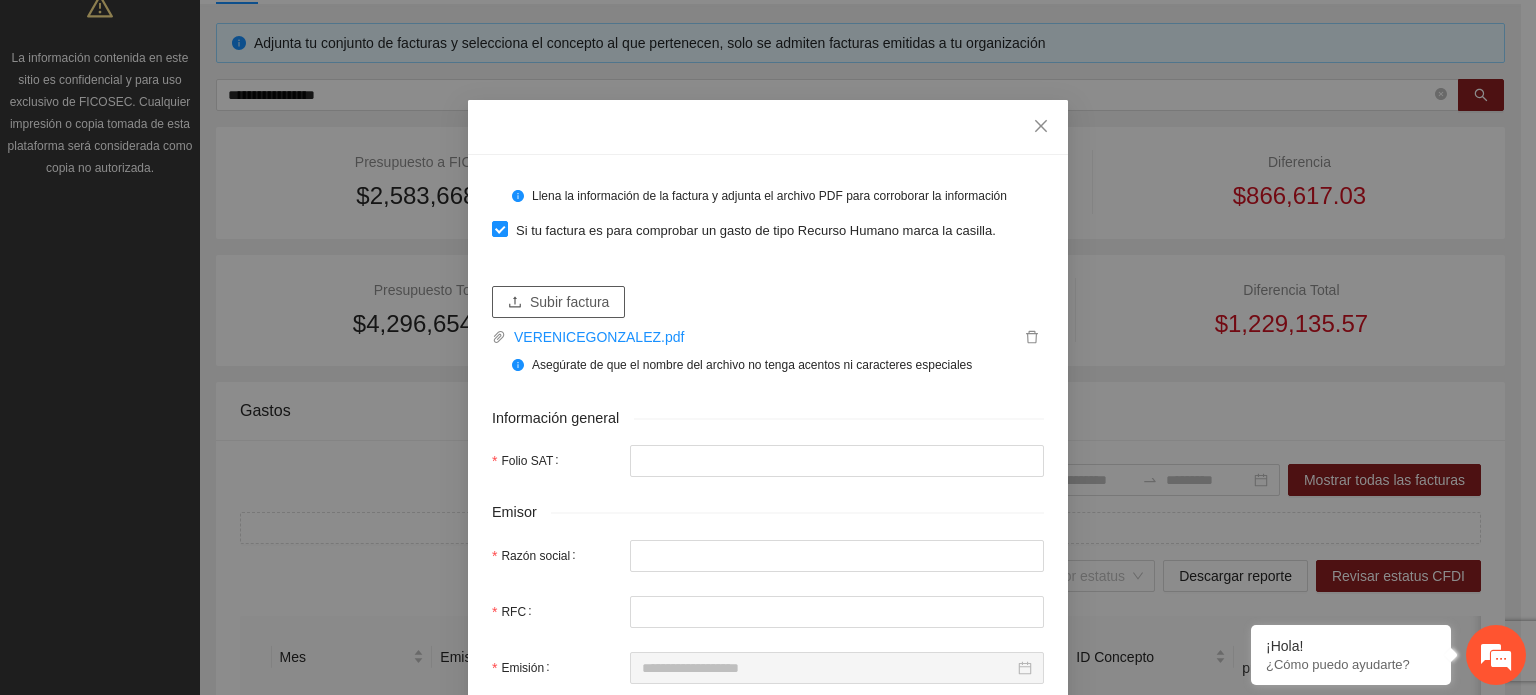 click on "Subir factura" at bounding box center (569, 302) 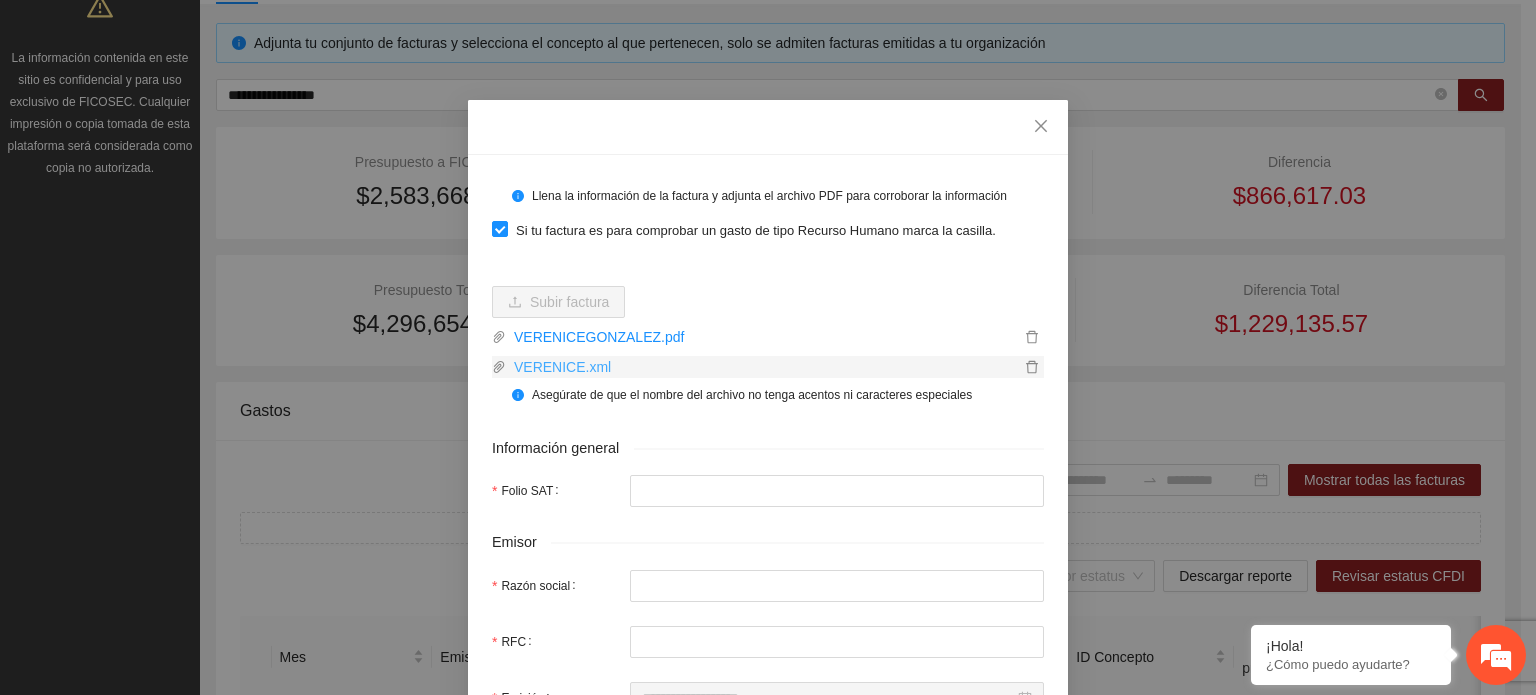 type on "**********" 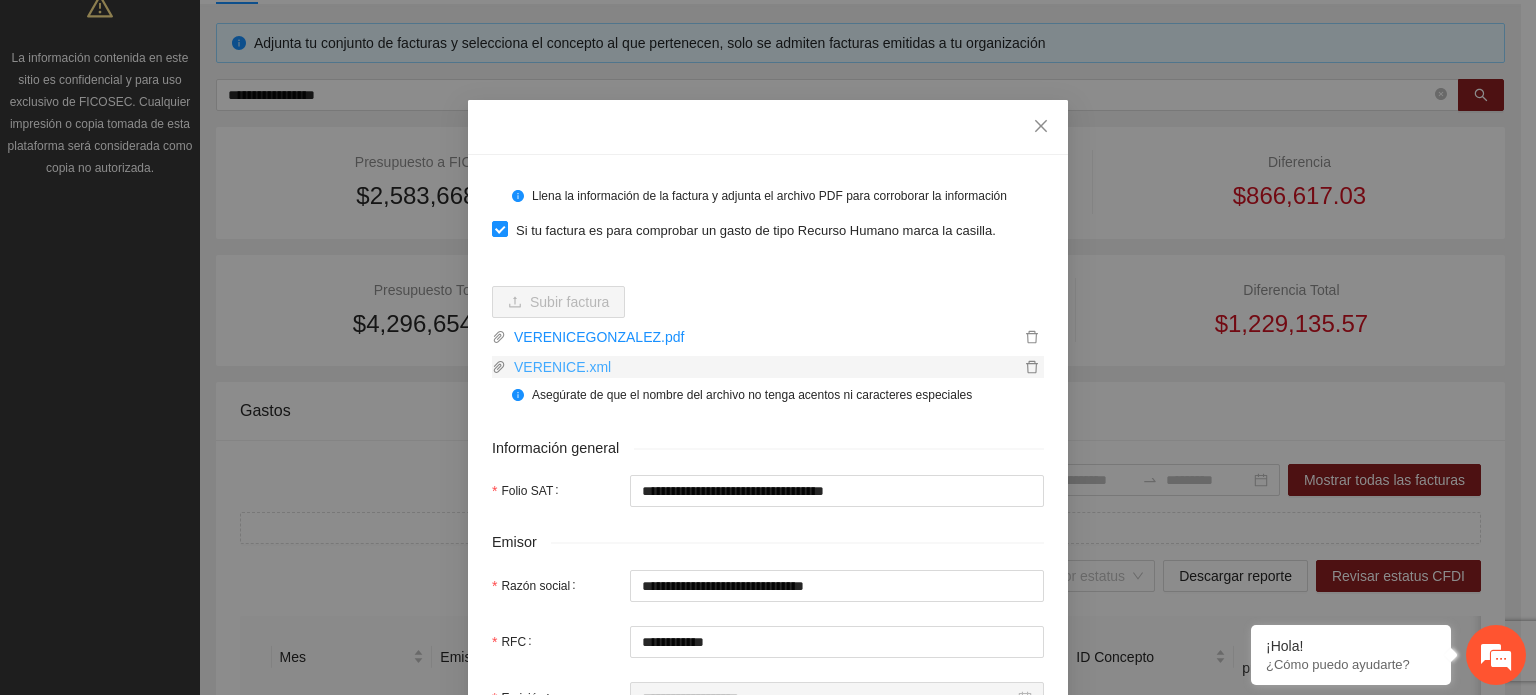 type on "**********" 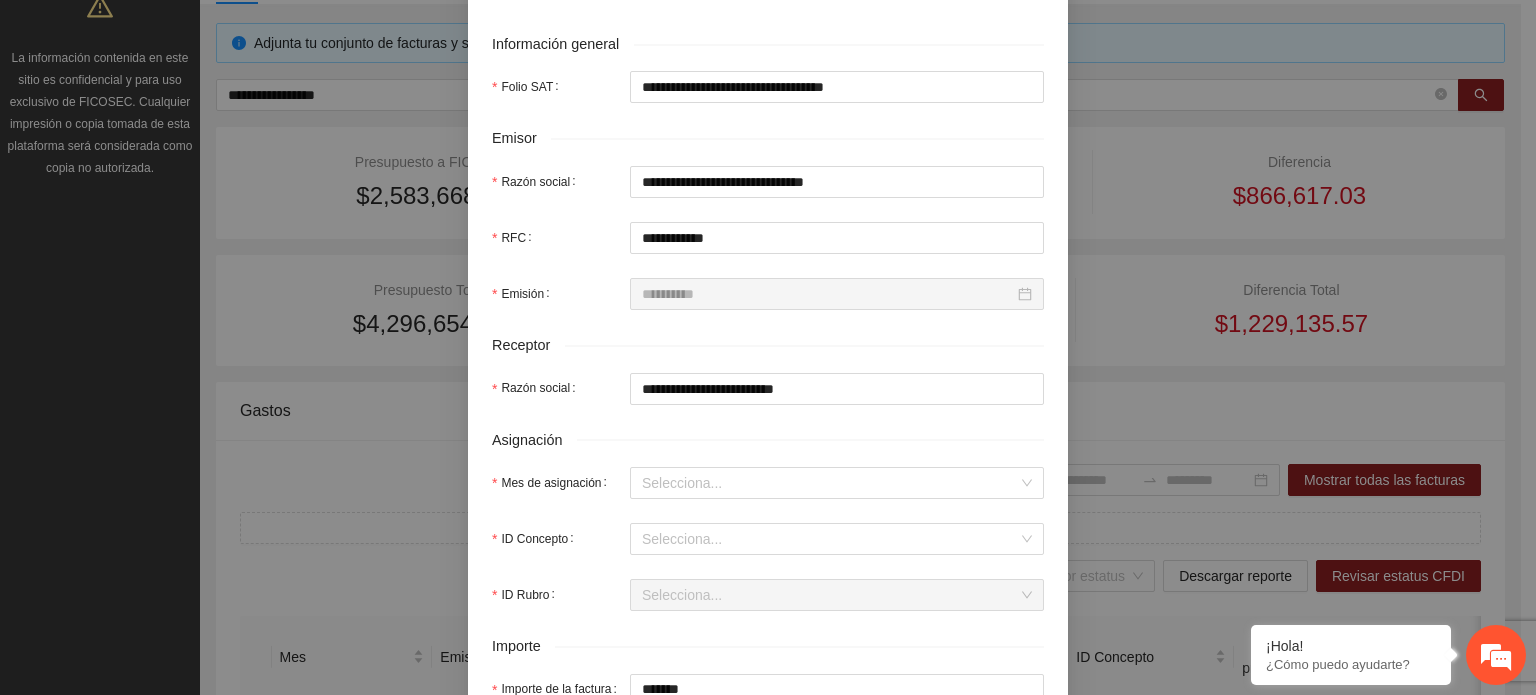scroll, scrollTop: 500, scrollLeft: 0, axis: vertical 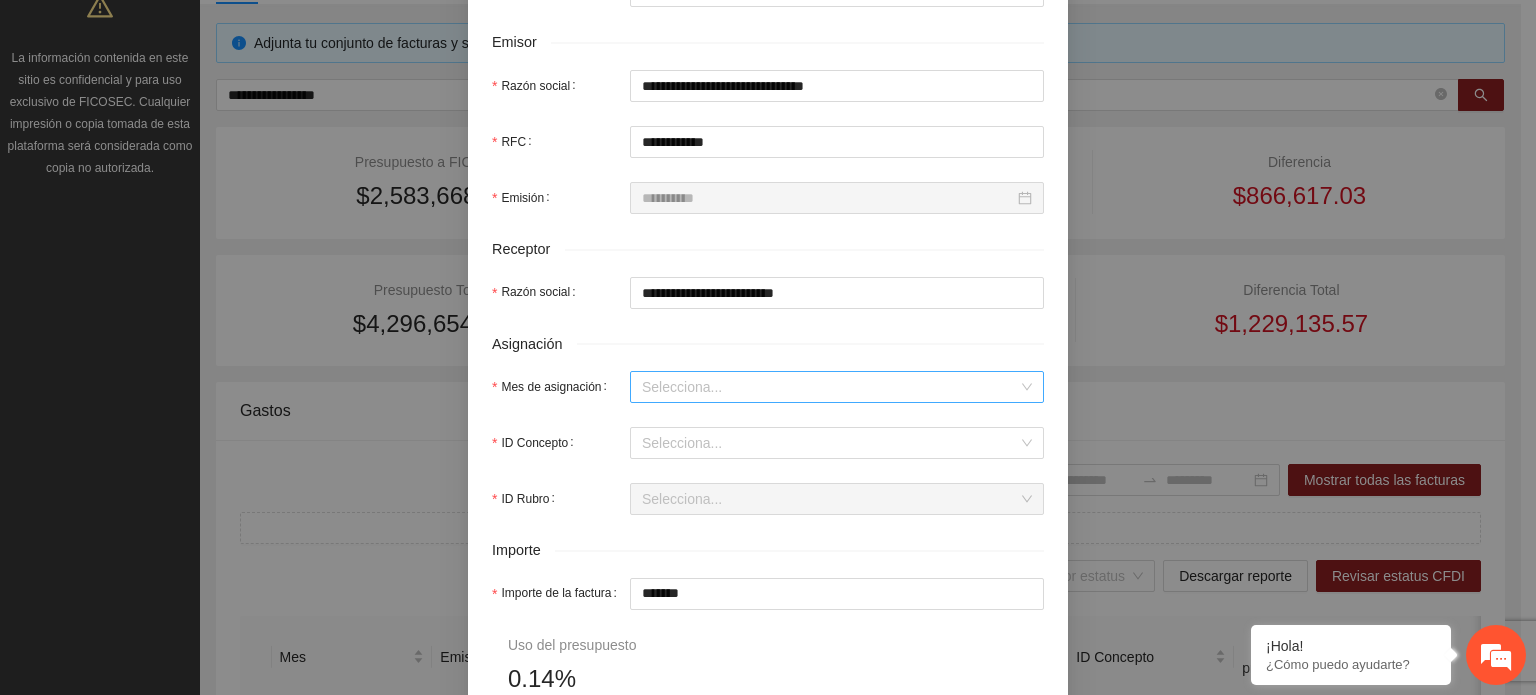 click on "Mes de asignación" at bounding box center [830, 387] 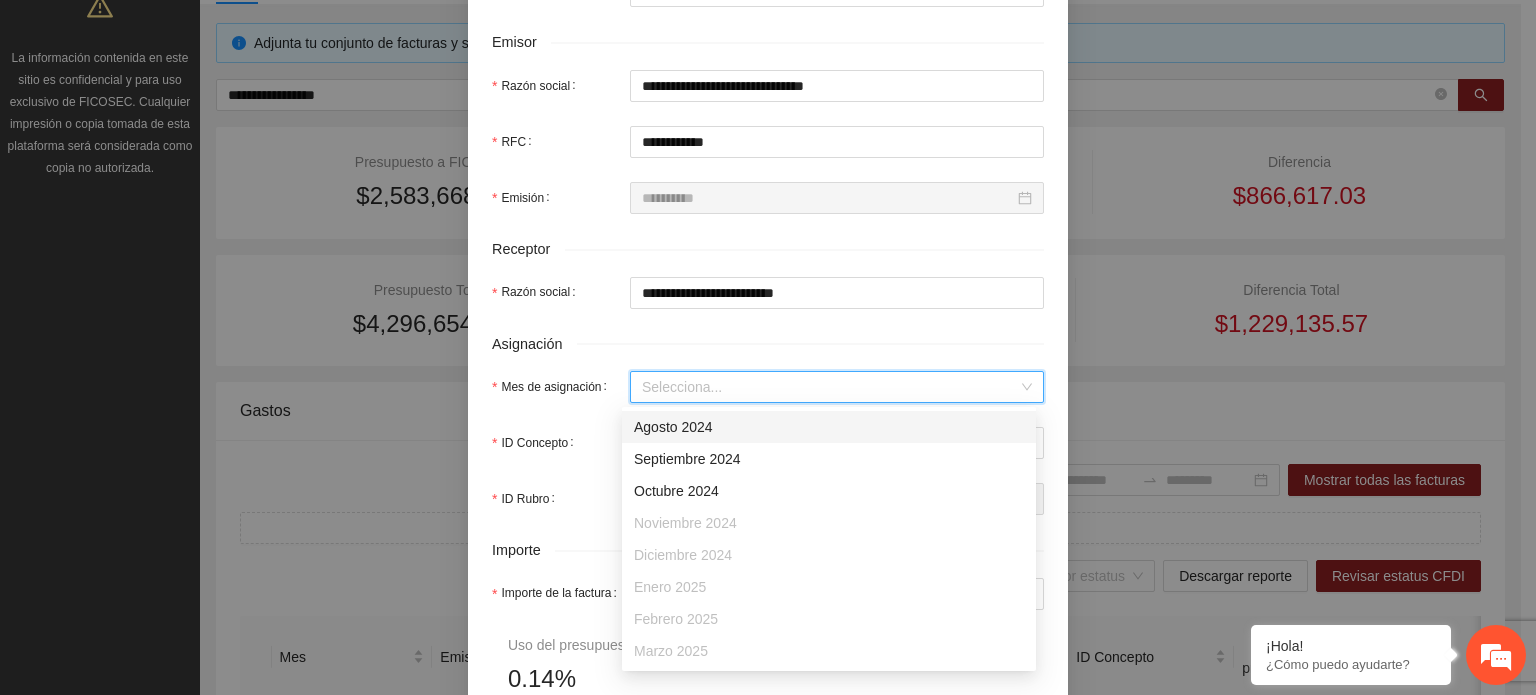 scroll, scrollTop: 100, scrollLeft: 0, axis: vertical 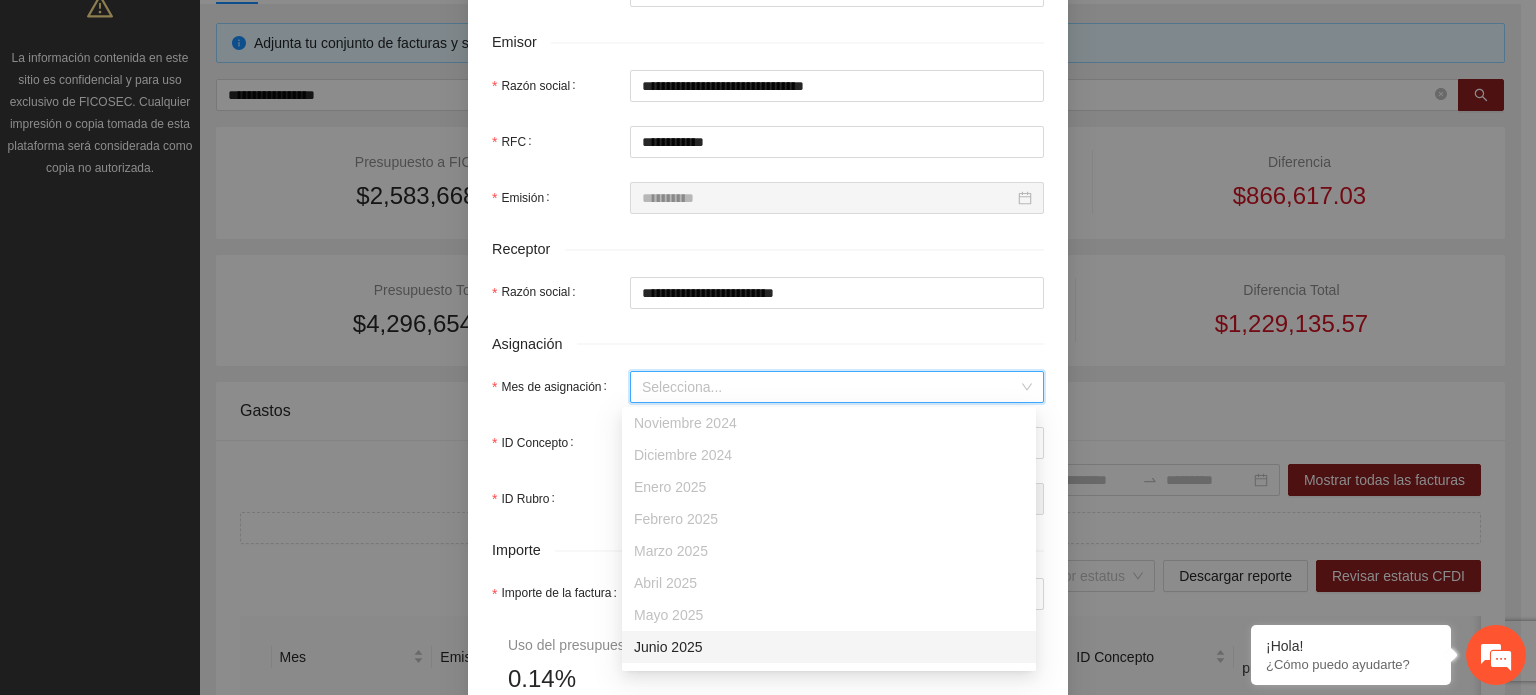 click on "Junio 2025" at bounding box center (829, 647) 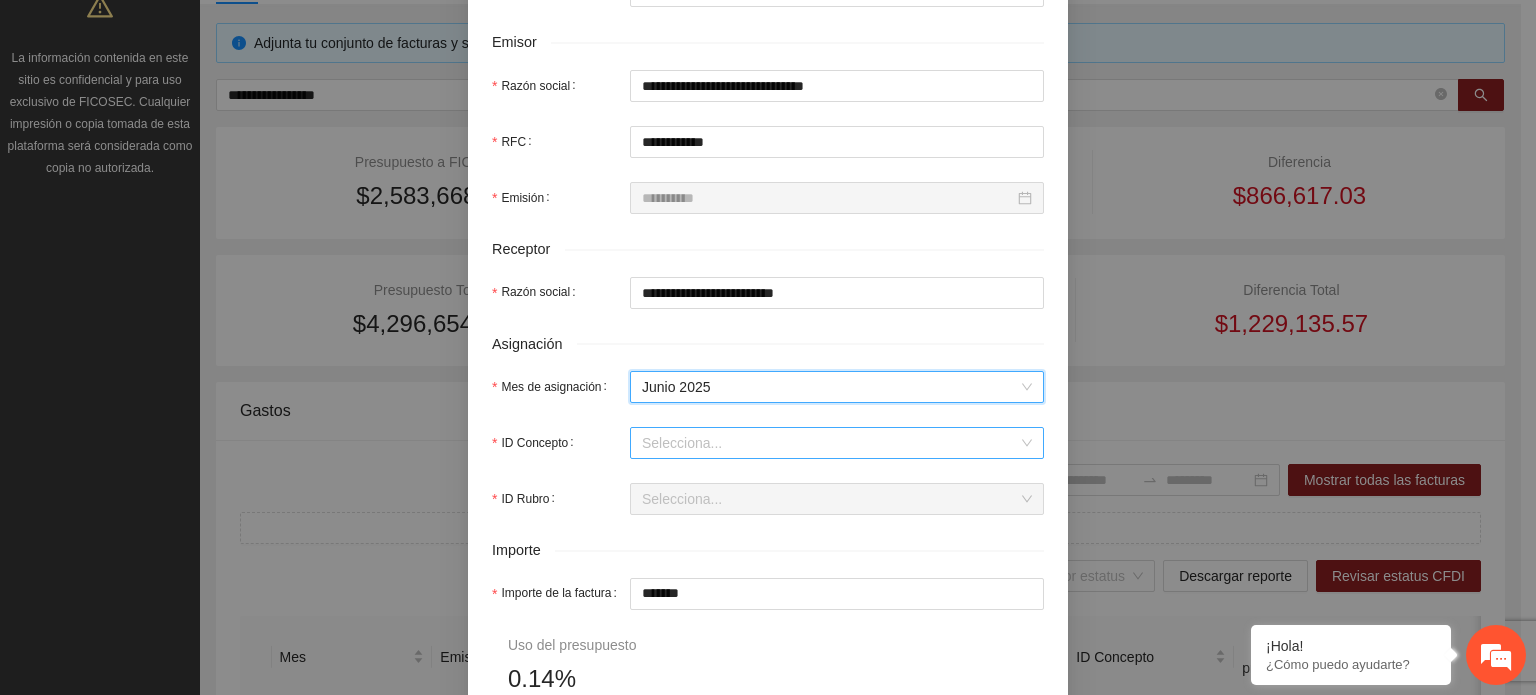click on "ID Concepto" at bounding box center (830, 443) 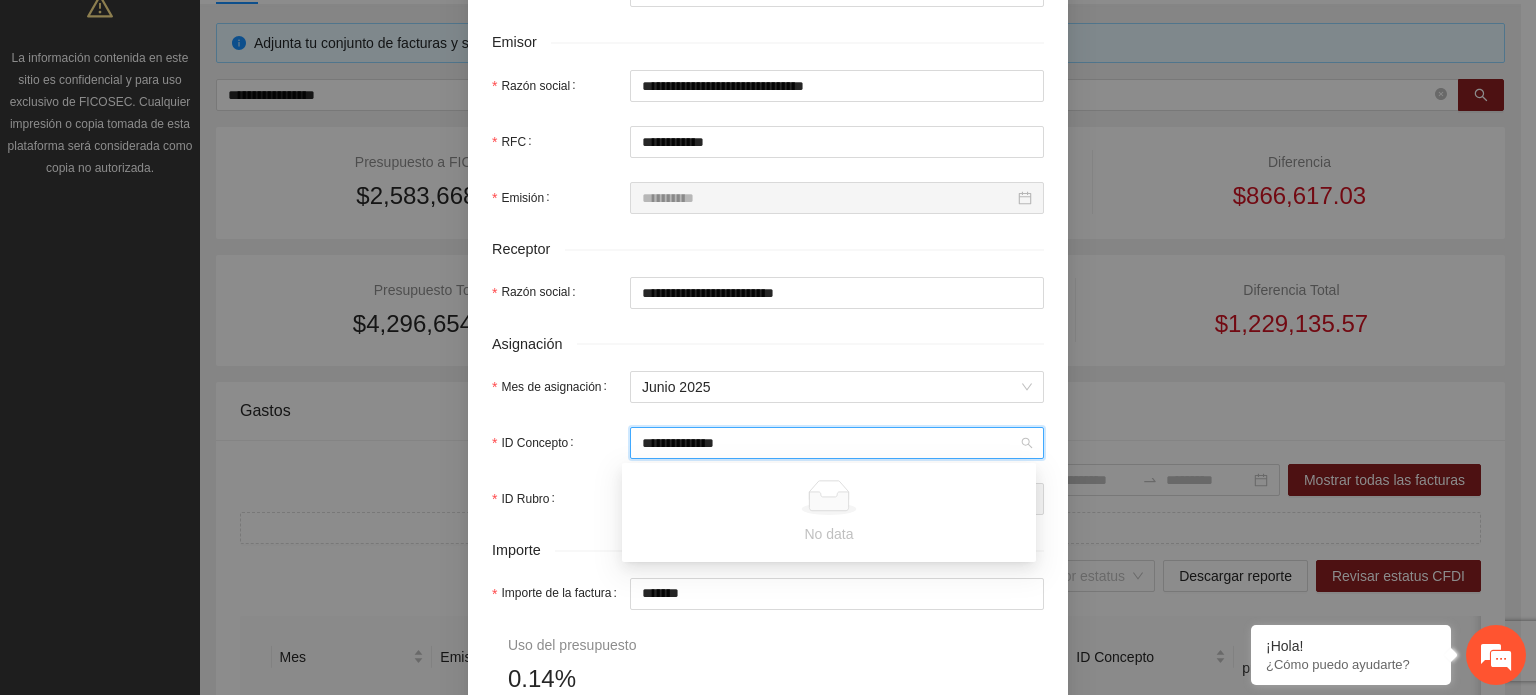 type on "**********" 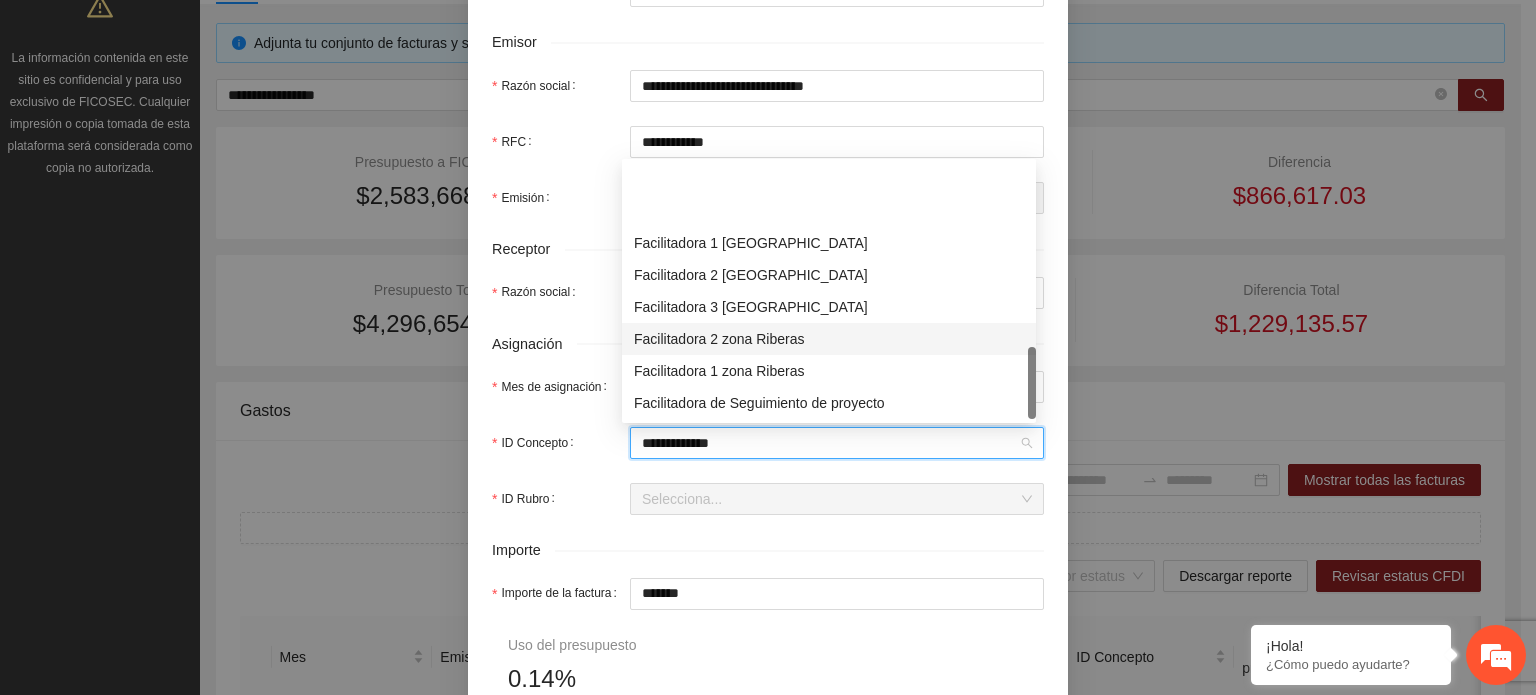scroll, scrollTop: 96, scrollLeft: 0, axis: vertical 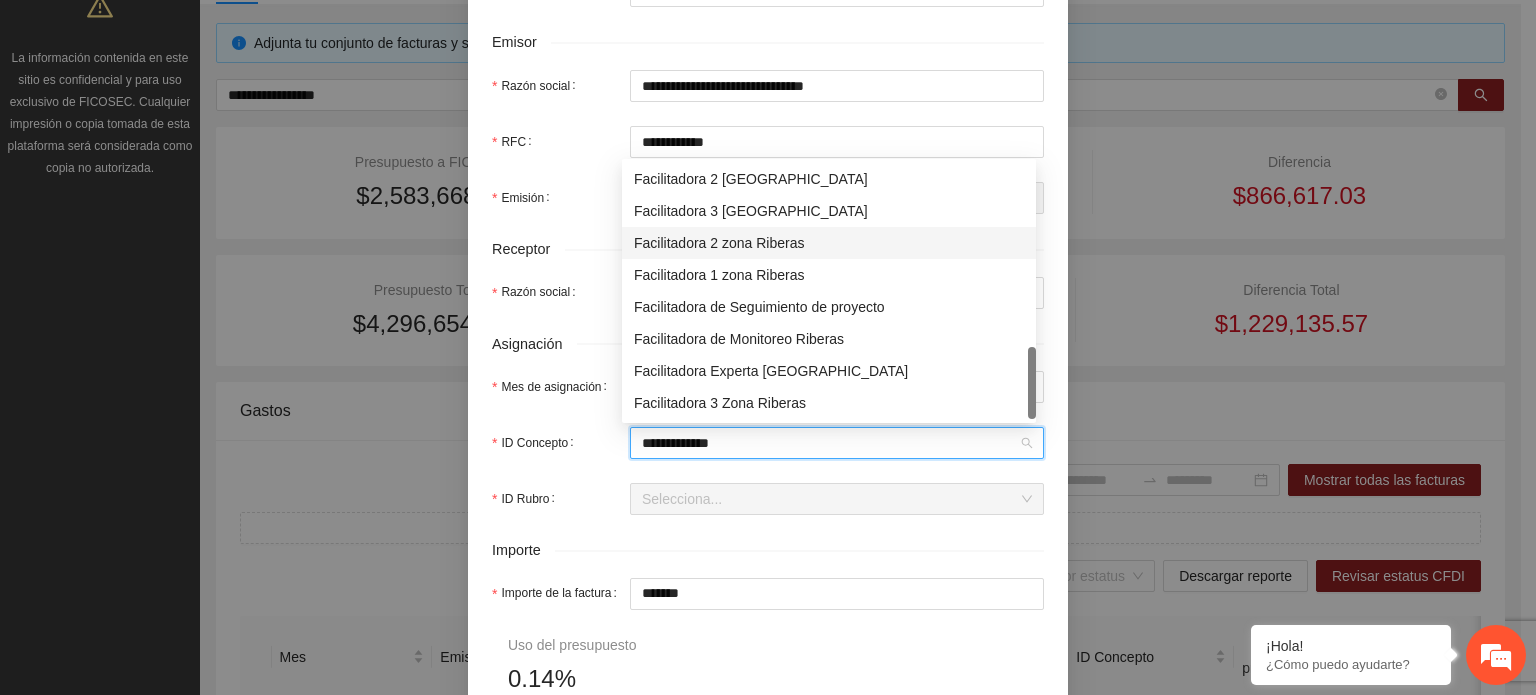 click on "Facilitadora de Monitoreo Riberas" at bounding box center [829, 339] 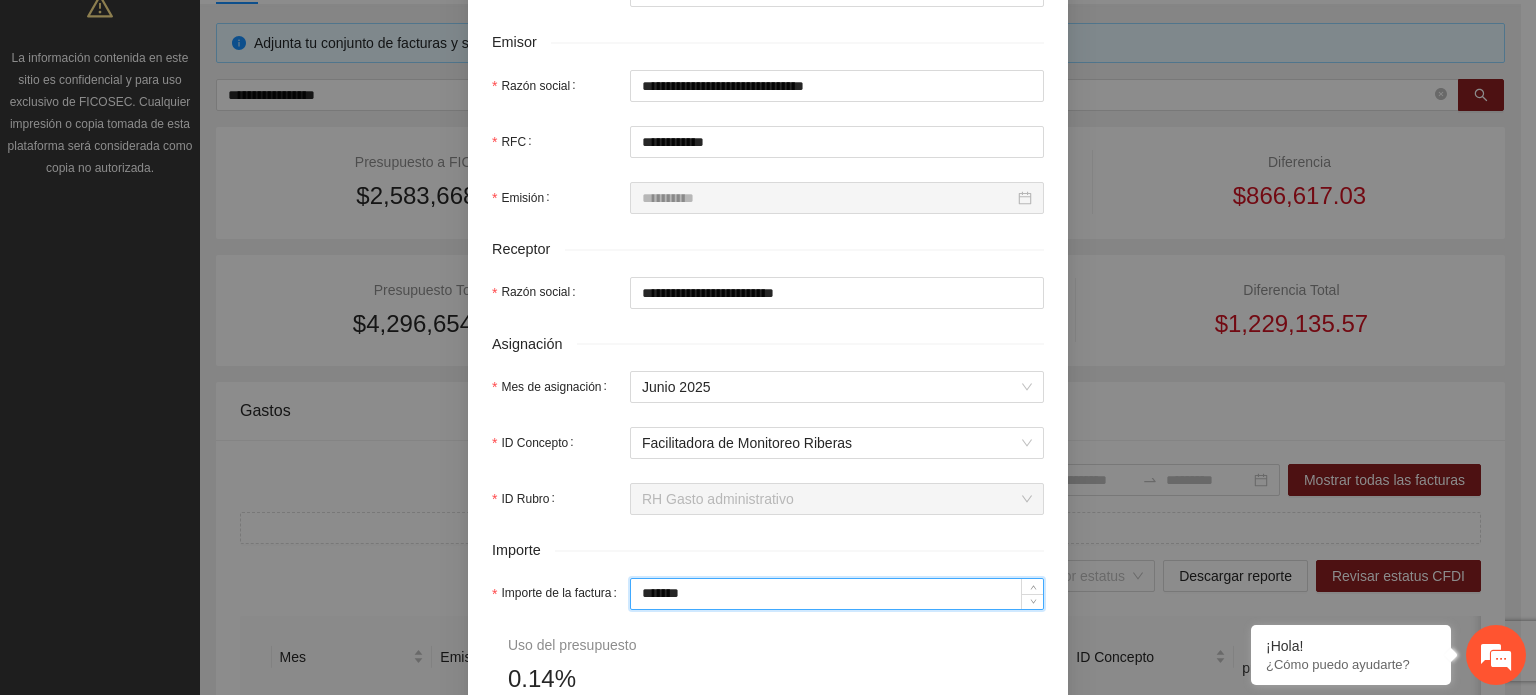 drag, startPoint x: 730, startPoint y: 596, endPoint x: 416, endPoint y: 619, distance: 314.84122 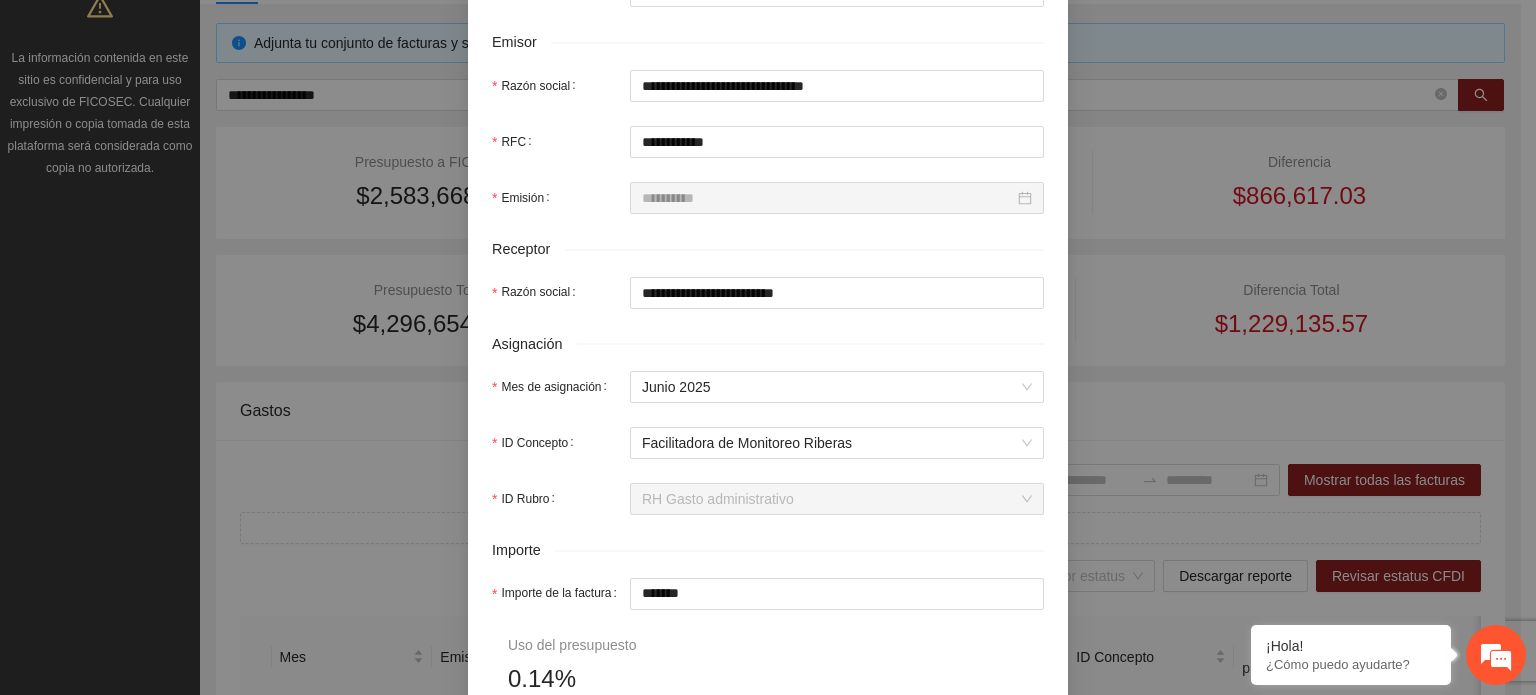 click on "**********" at bounding box center [768, 379] 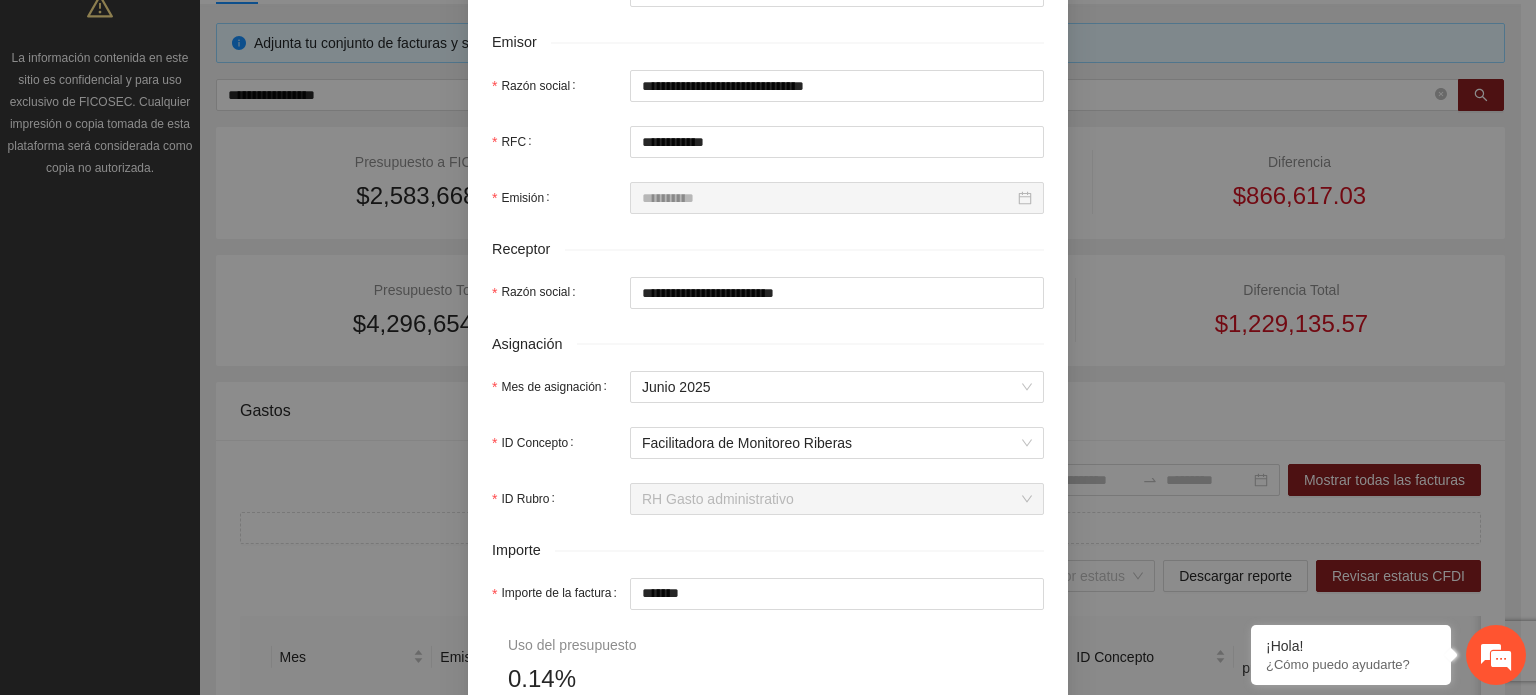 drag, startPoint x: 706, startPoint y: 591, endPoint x: 432, endPoint y: 590, distance: 274.00183 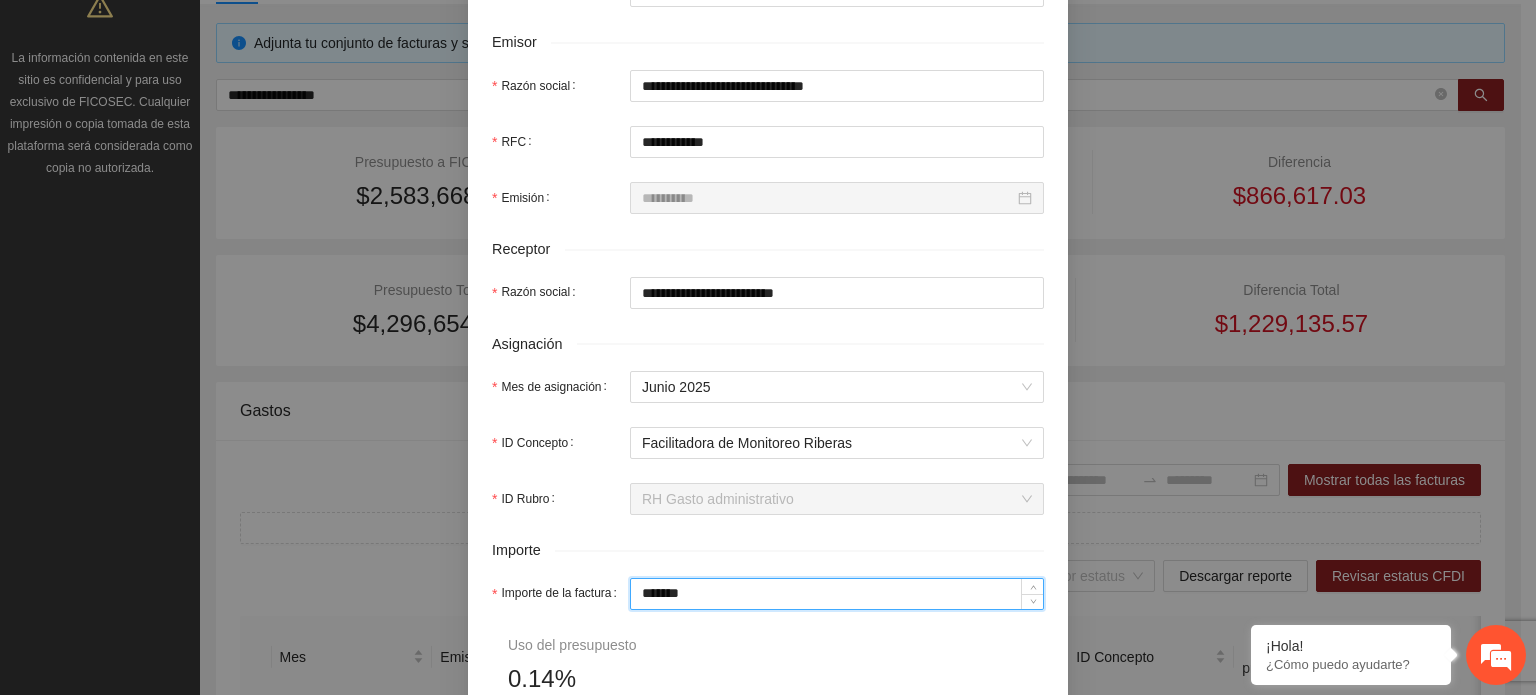 type on "*" 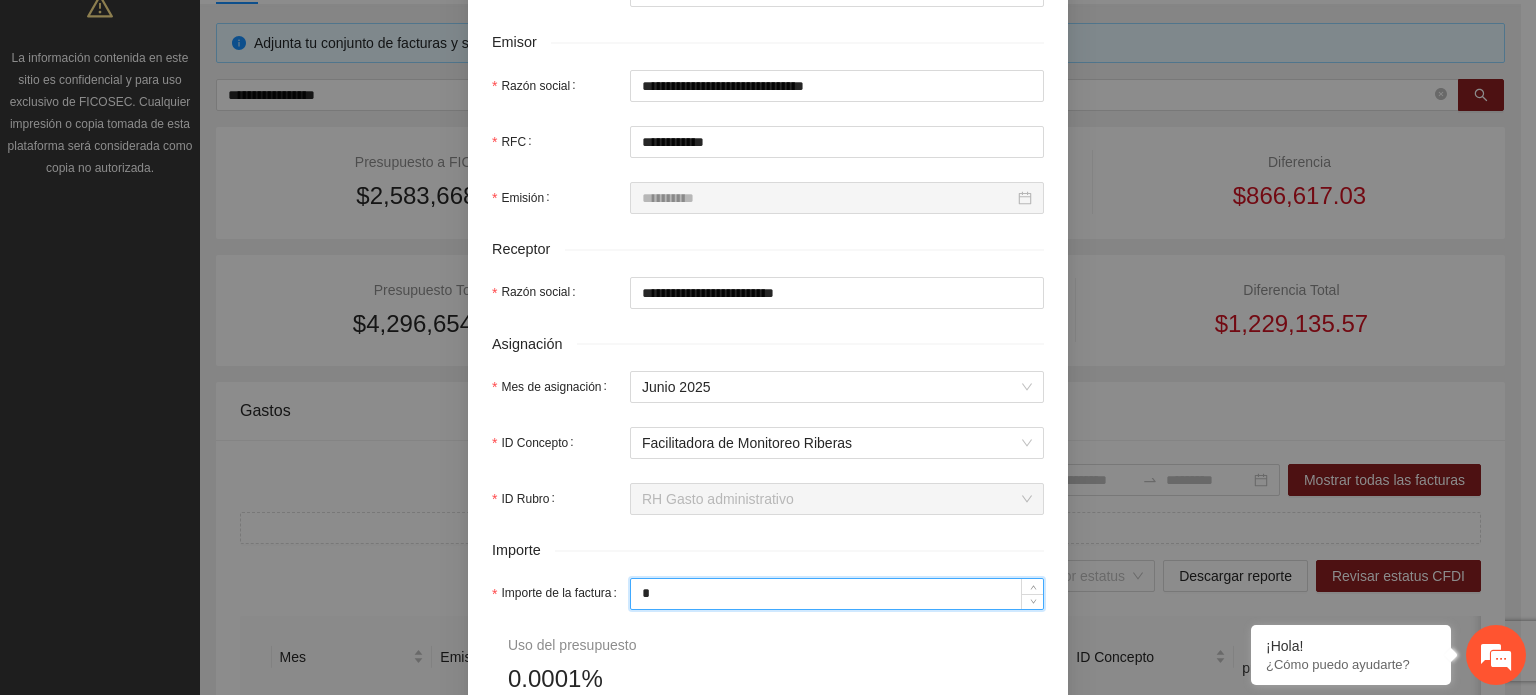 type on "**" 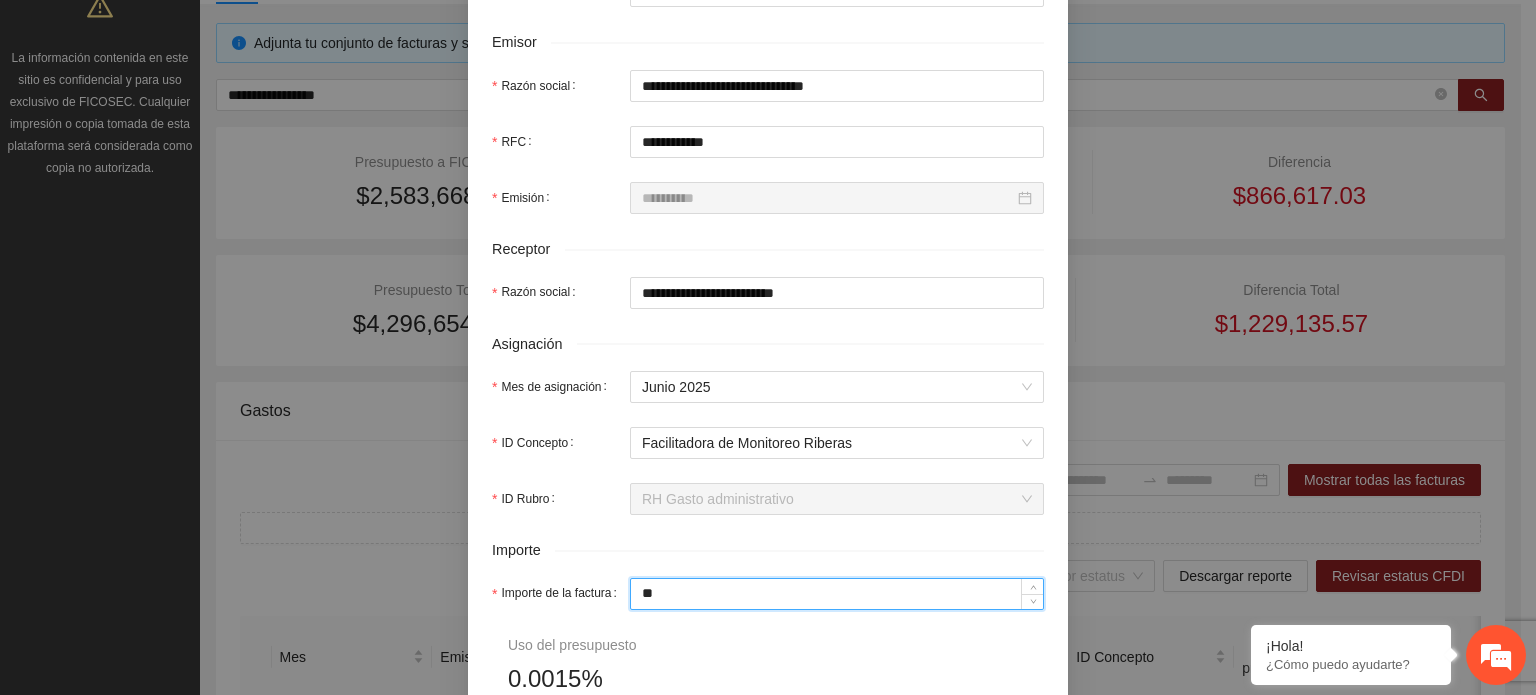 type on "***" 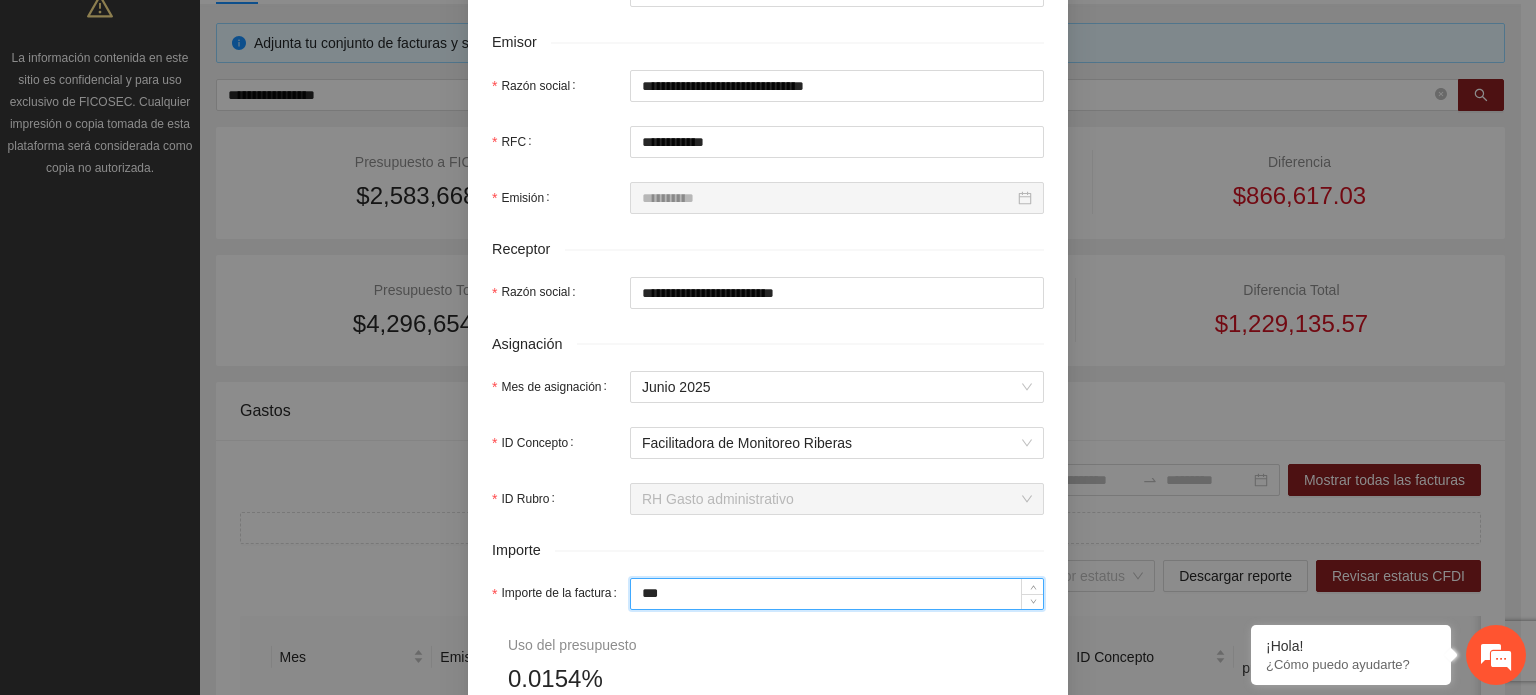 type on "*****" 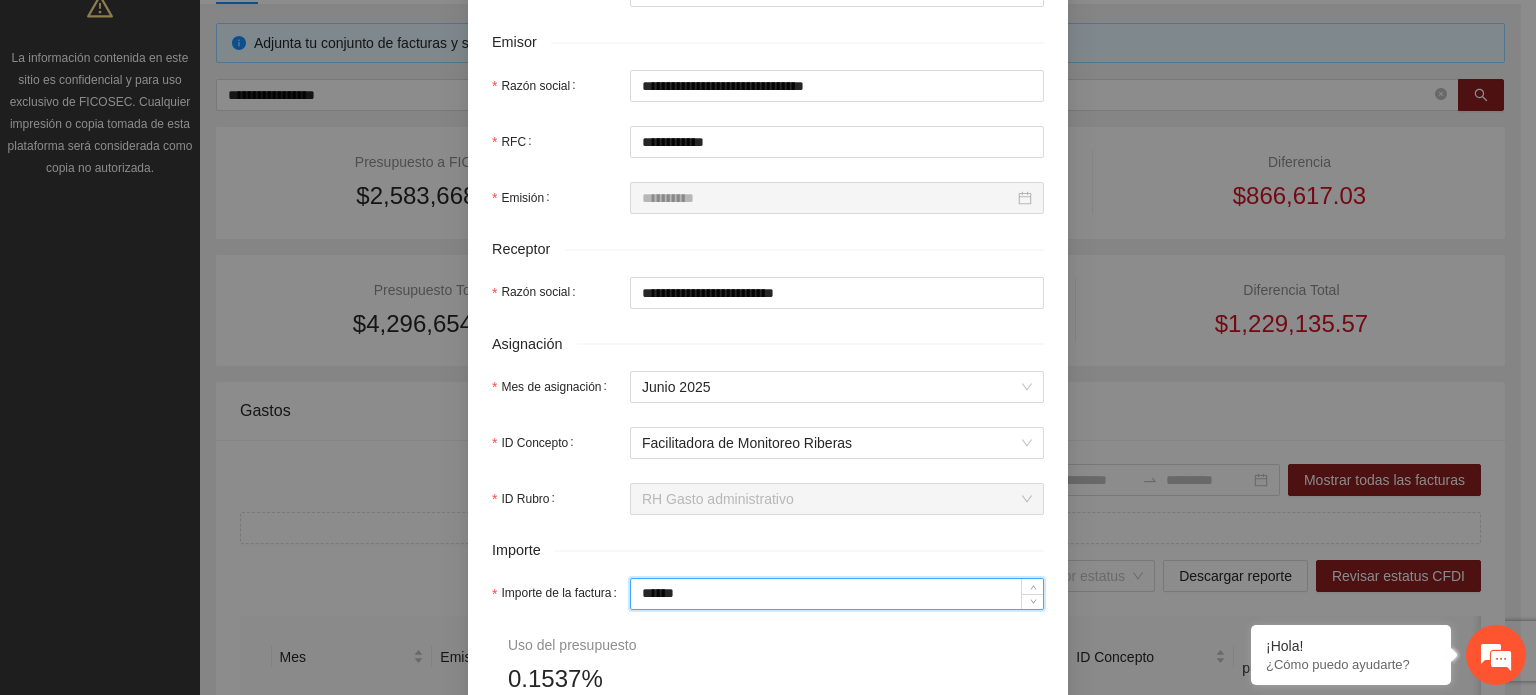 type on "*******" 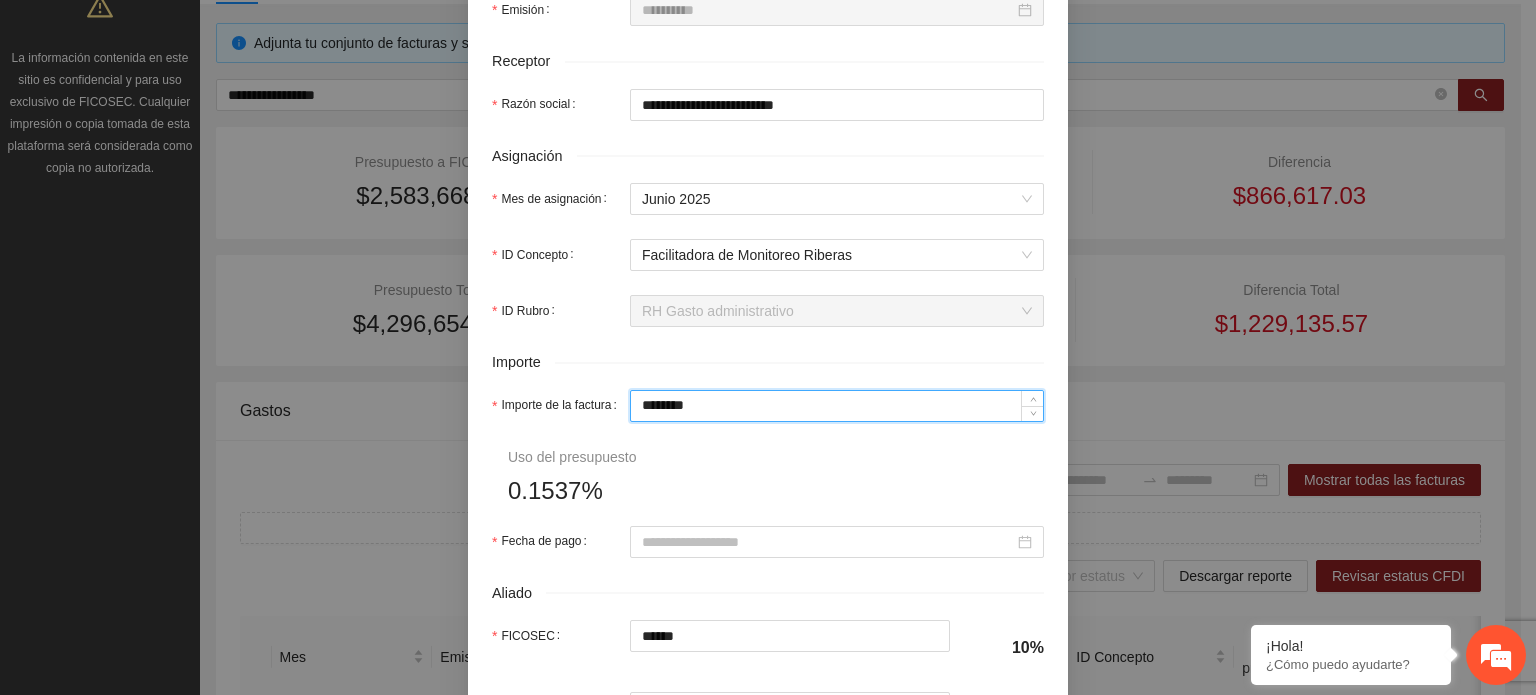 scroll, scrollTop: 700, scrollLeft: 0, axis: vertical 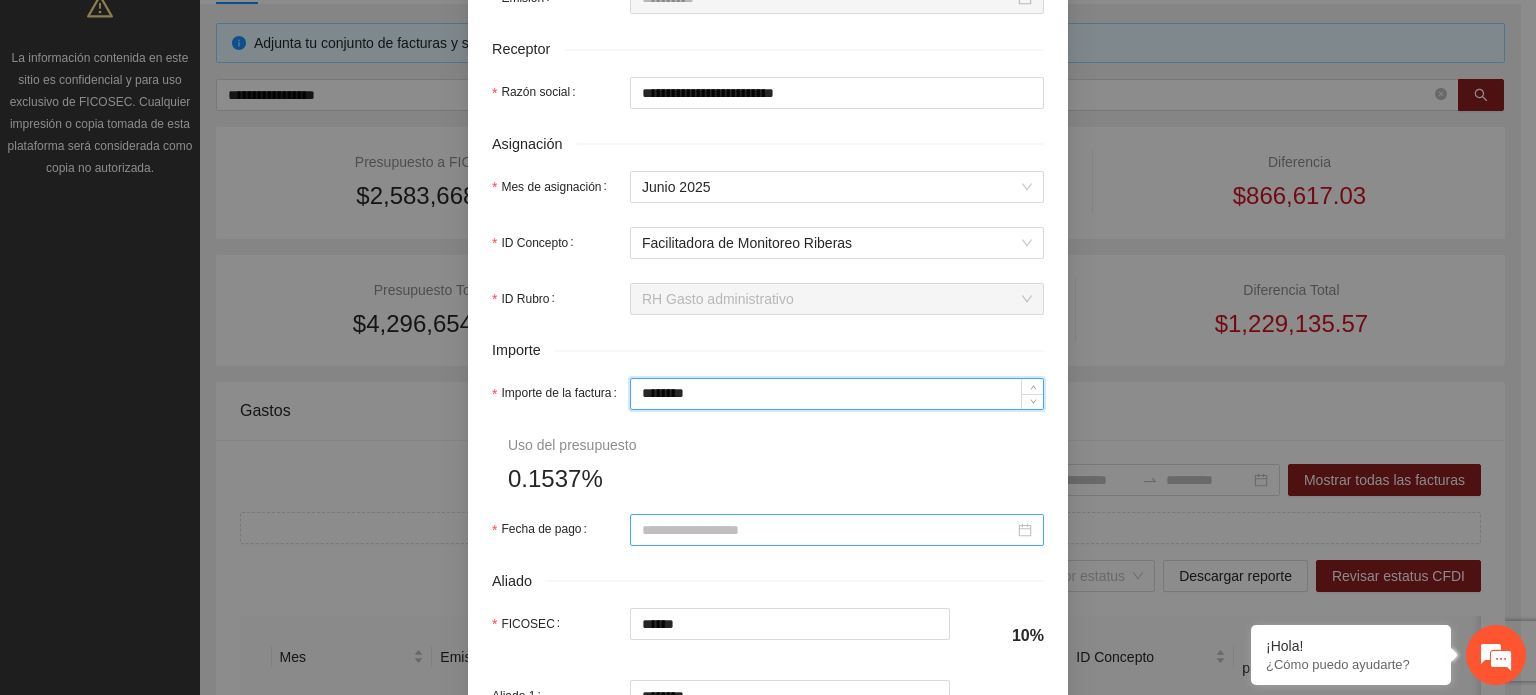 type on "*******" 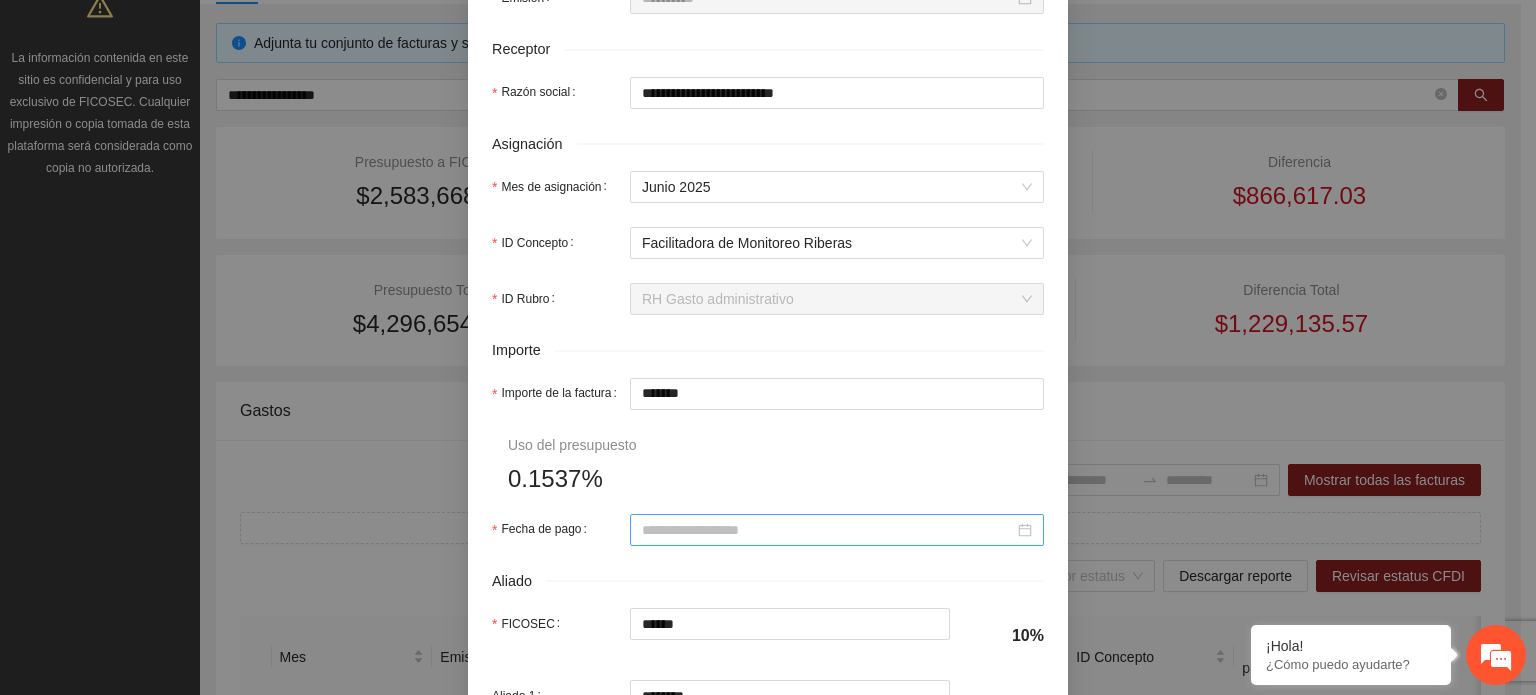 click at bounding box center (837, 530) 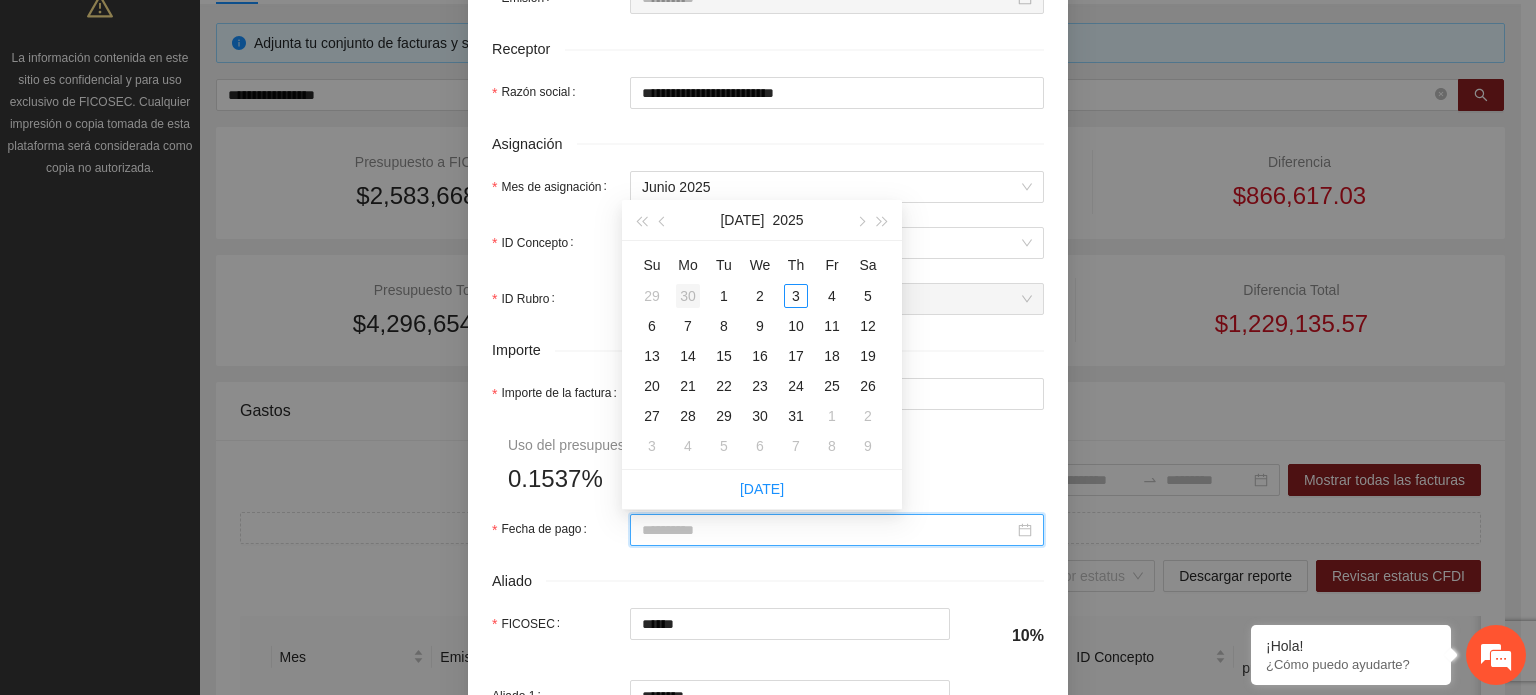 type on "**********" 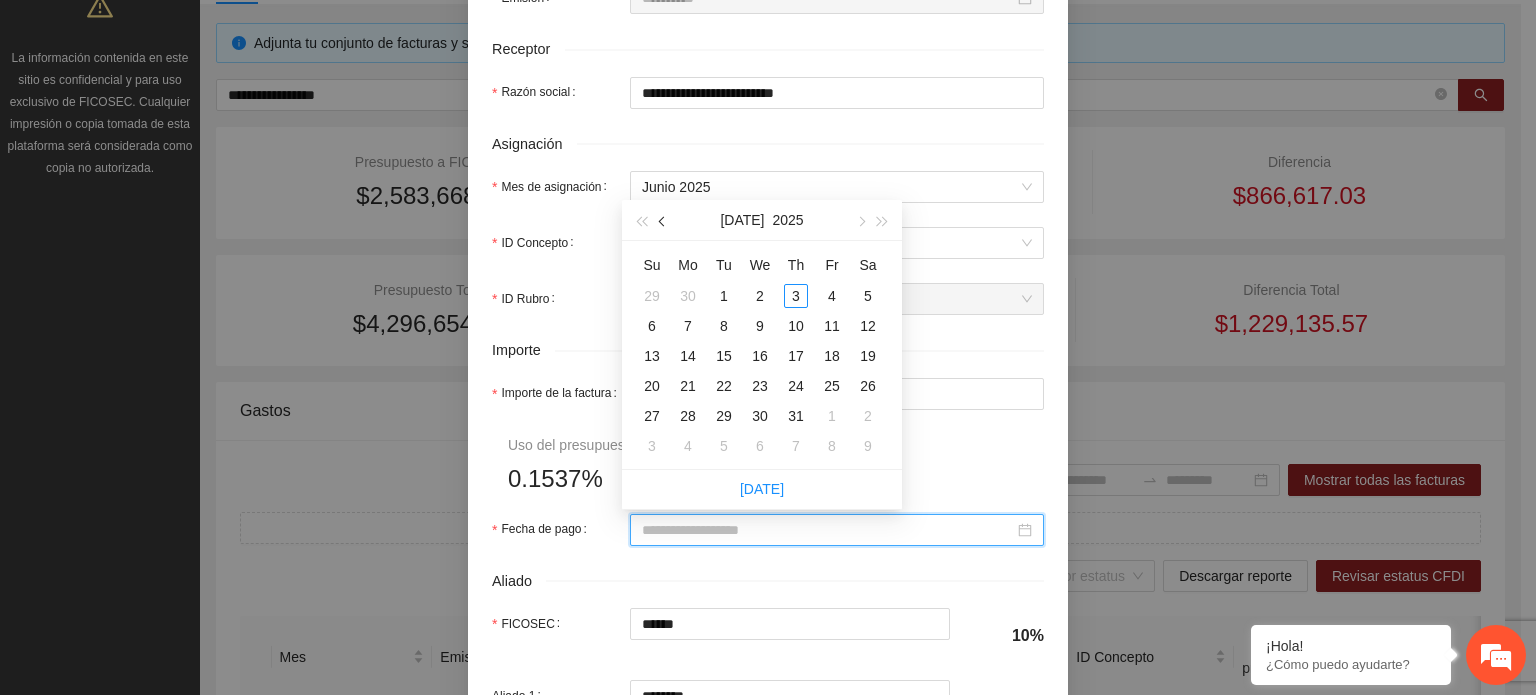 click at bounding box center (664, 222) 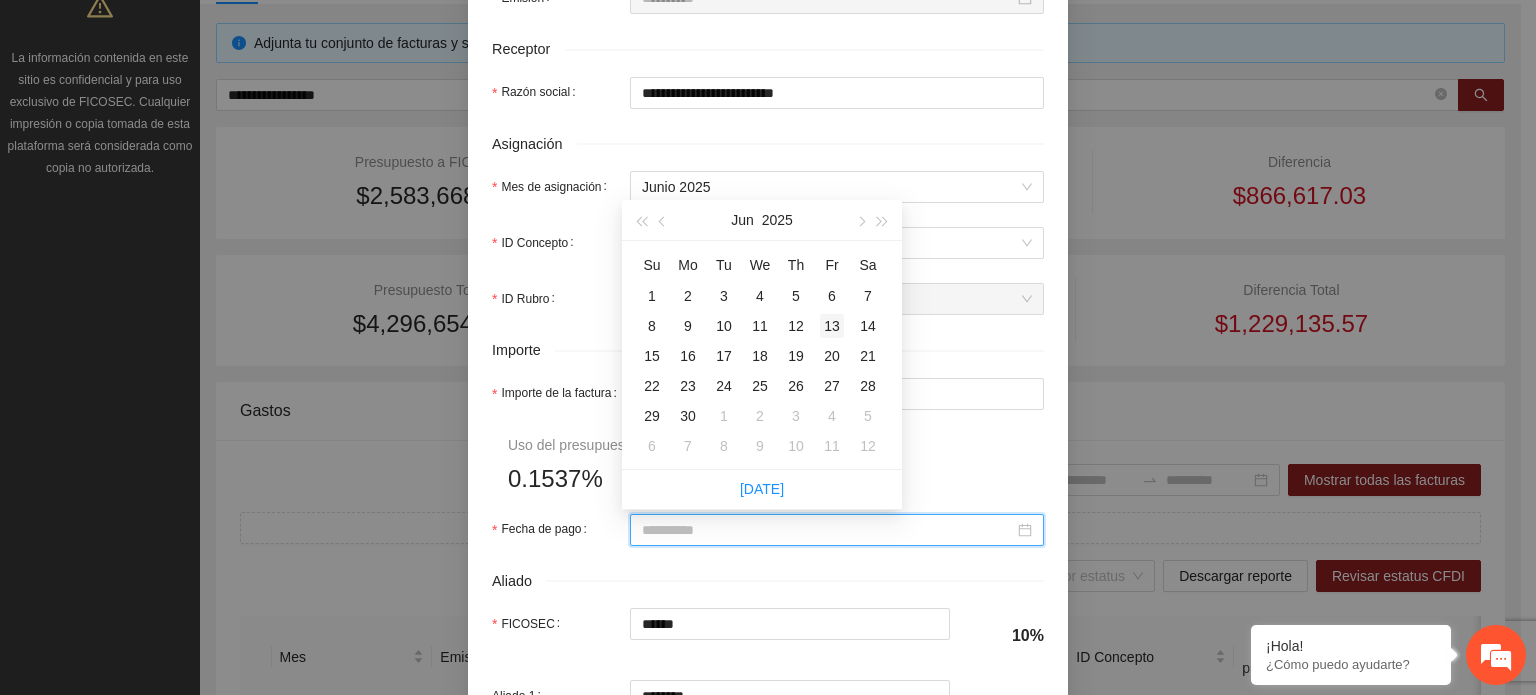 type on "**********" 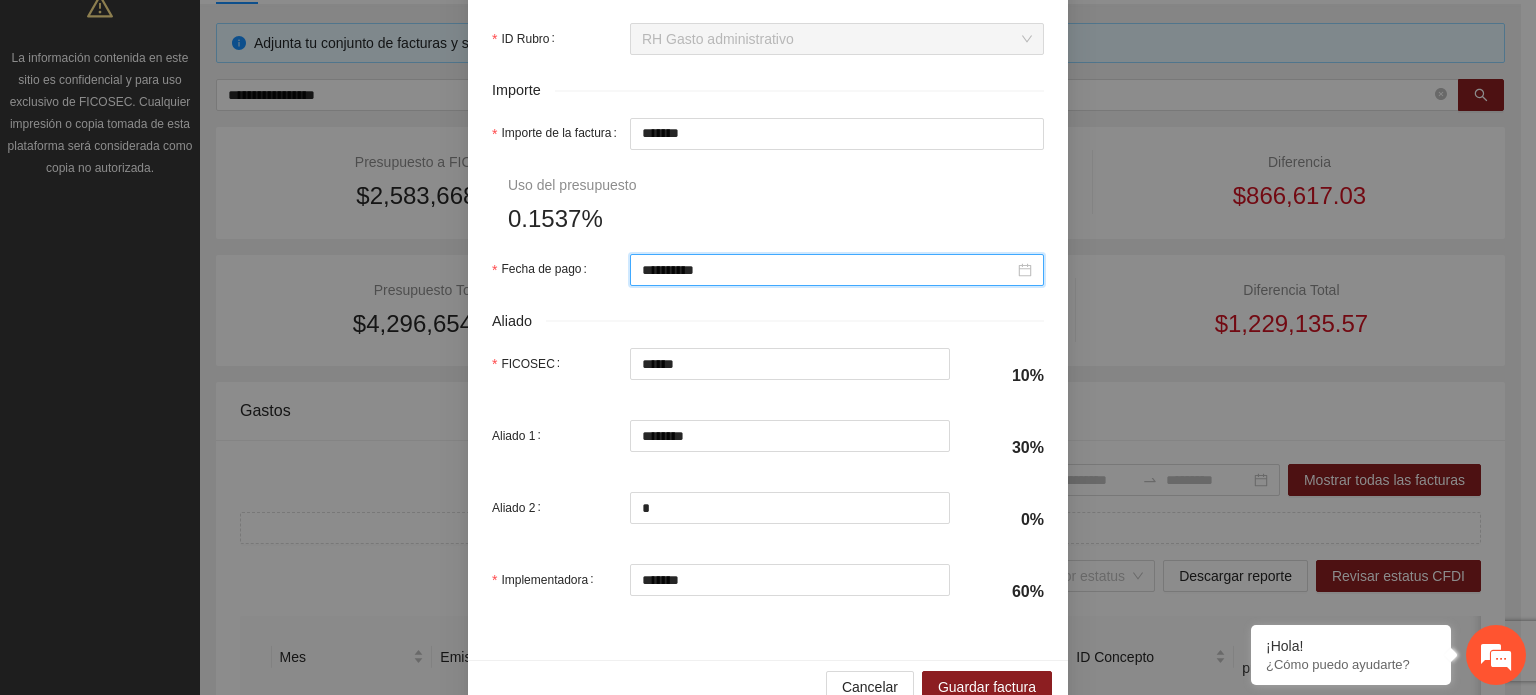 scroll, scrollTop: 1001, scrollLeft: 0, axis: vertical 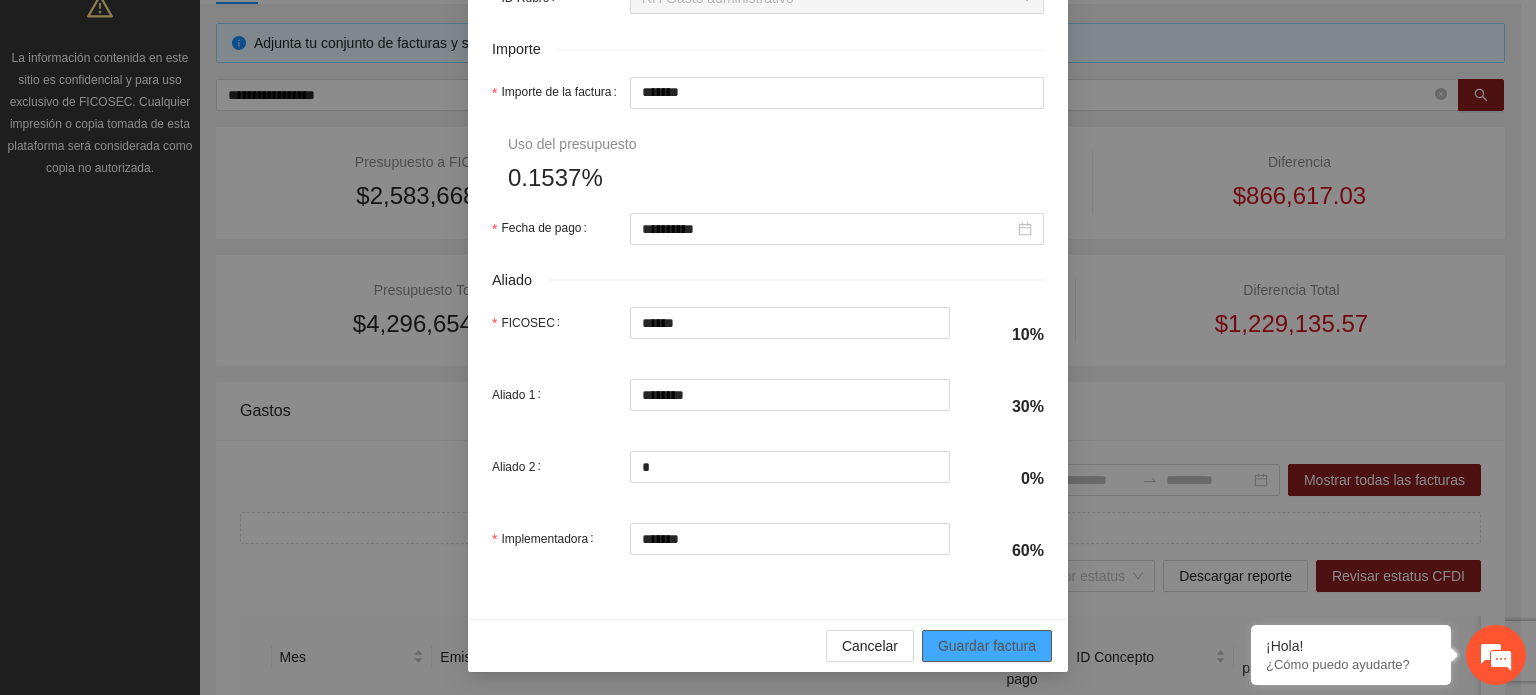 click on "Guardar factura" at bounding box center [987, 646] 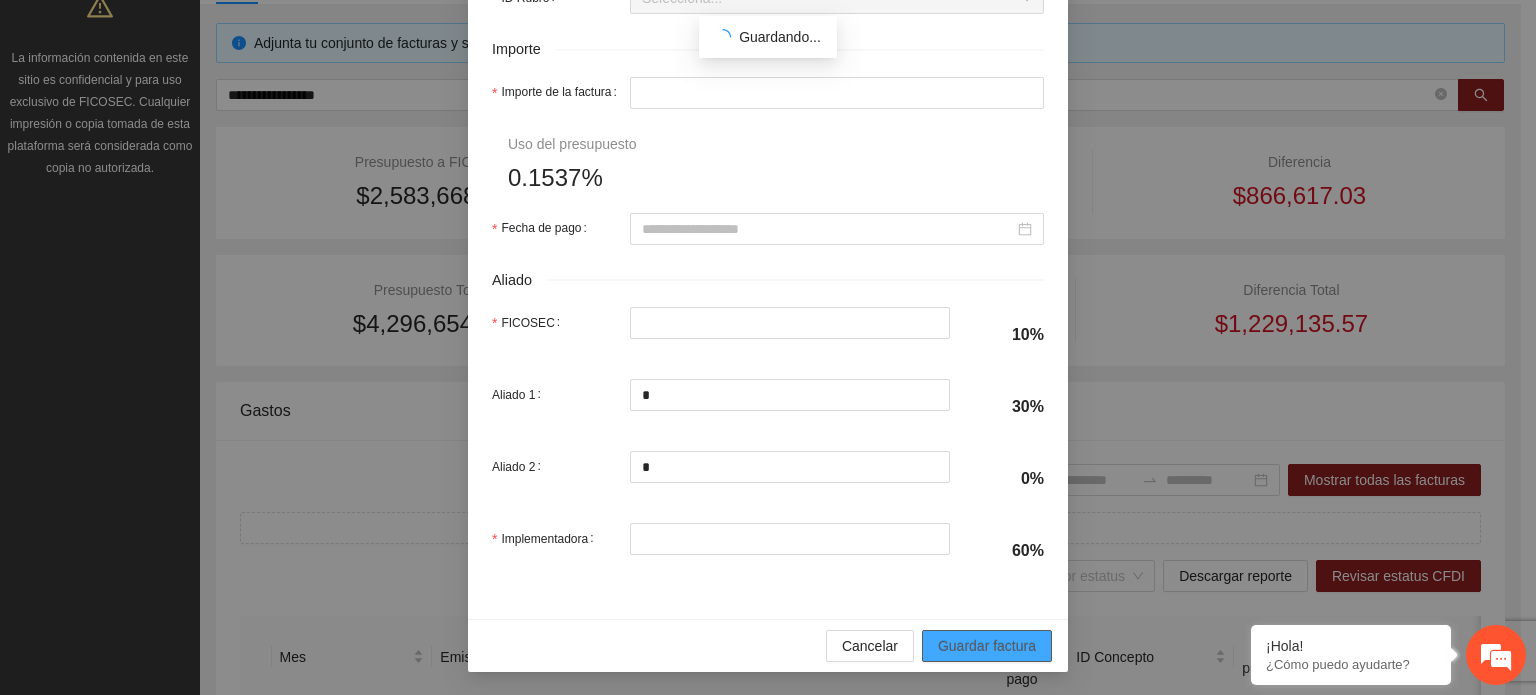 scroll, scrollTop: 841, scrollLeft: 0, axis: vertical 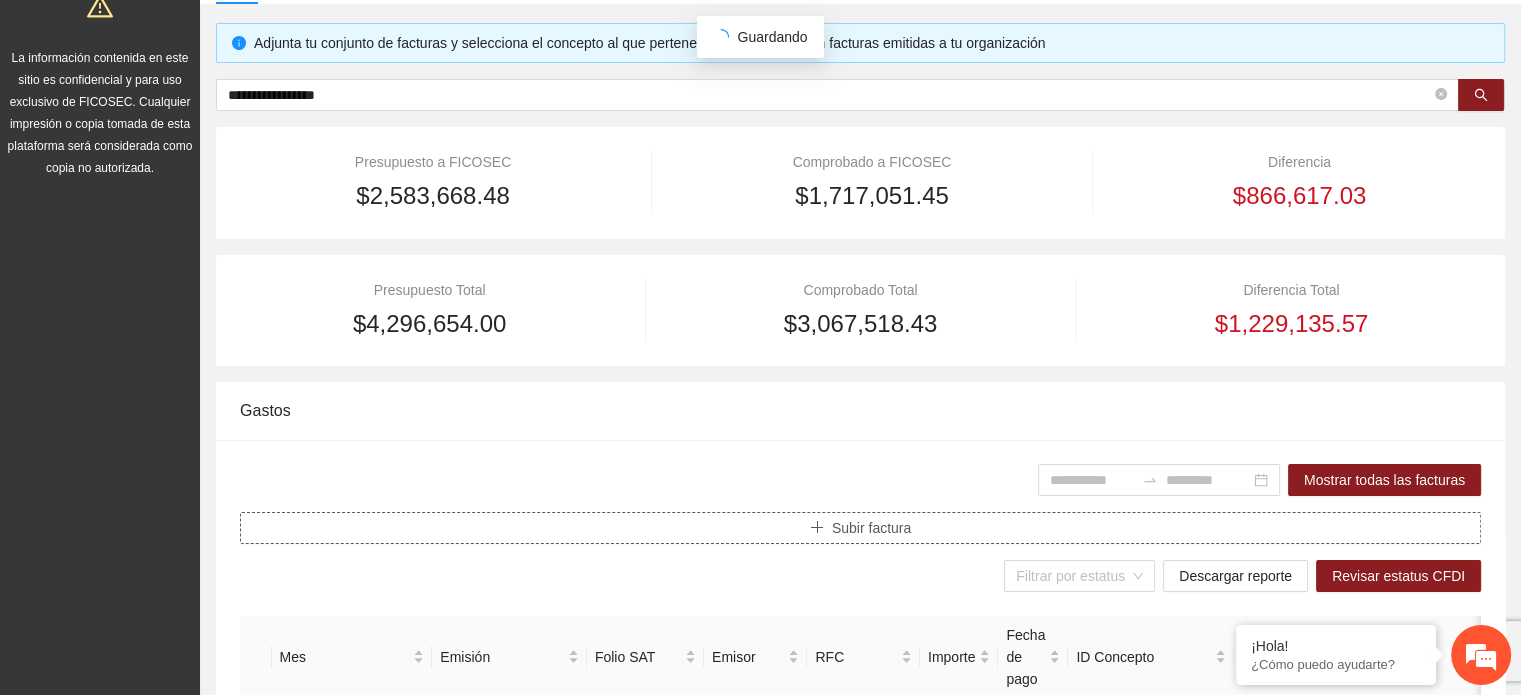 click on "Subir factura" at bounding box center (871, 528) 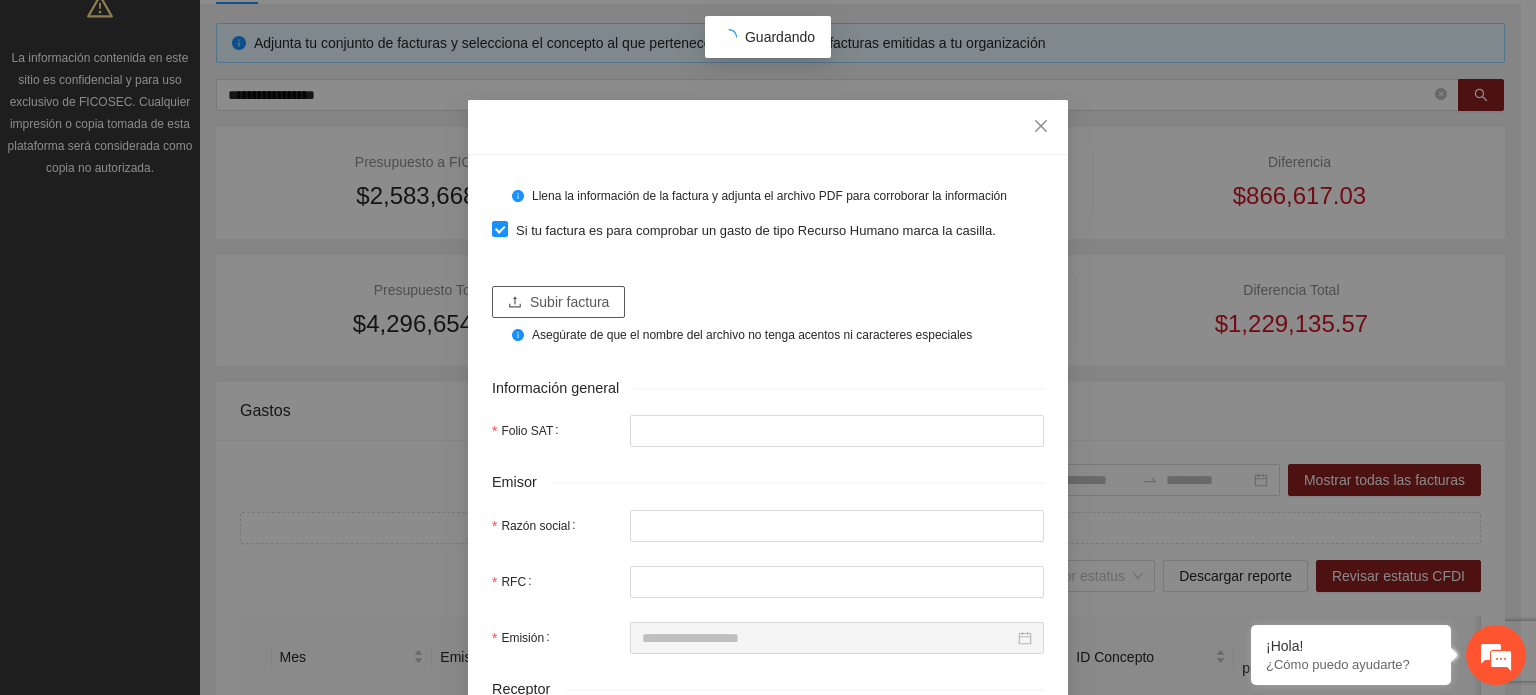 click on "Subir factura" at bounding box center (558, 302) 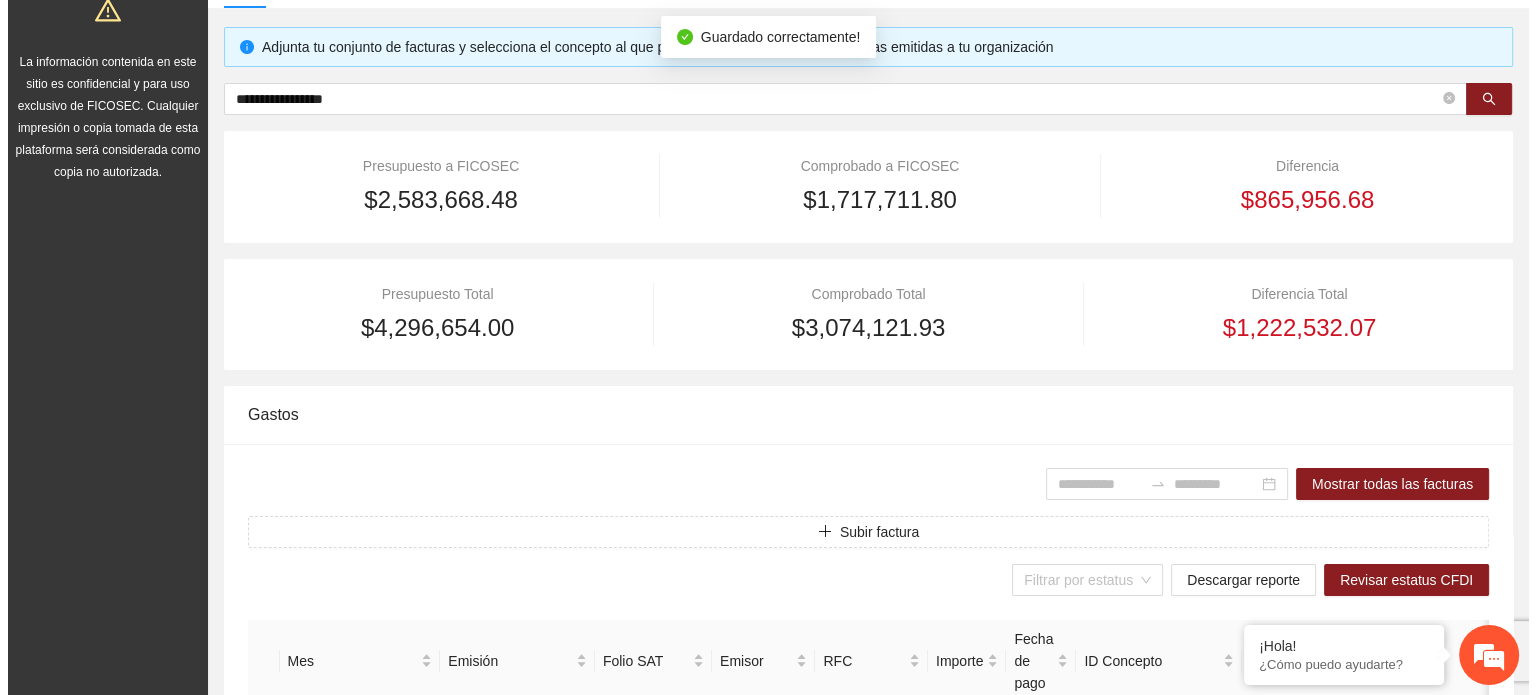 scroll, scrollTop: 200, scrollLeft: 0, axis: vertical 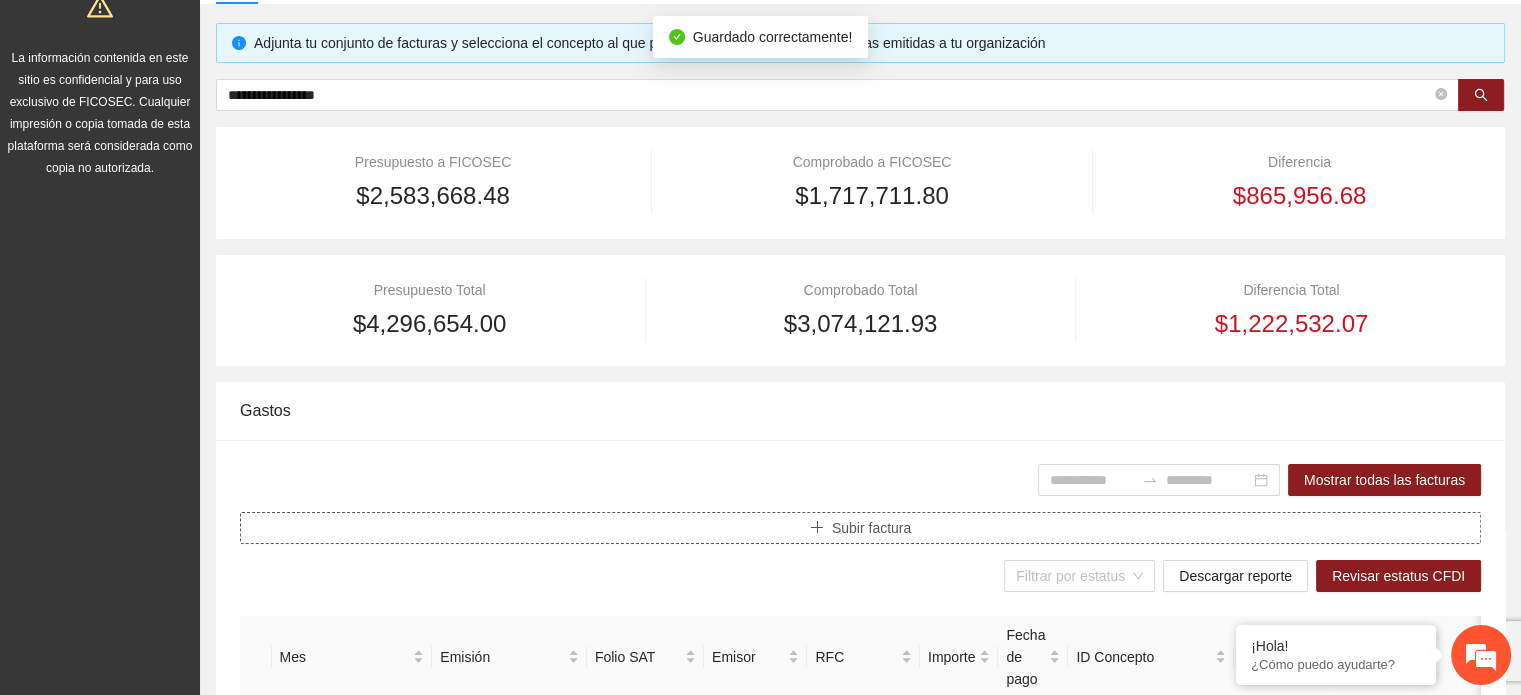 click on "Subir factura" at bounding box center [871, 528] 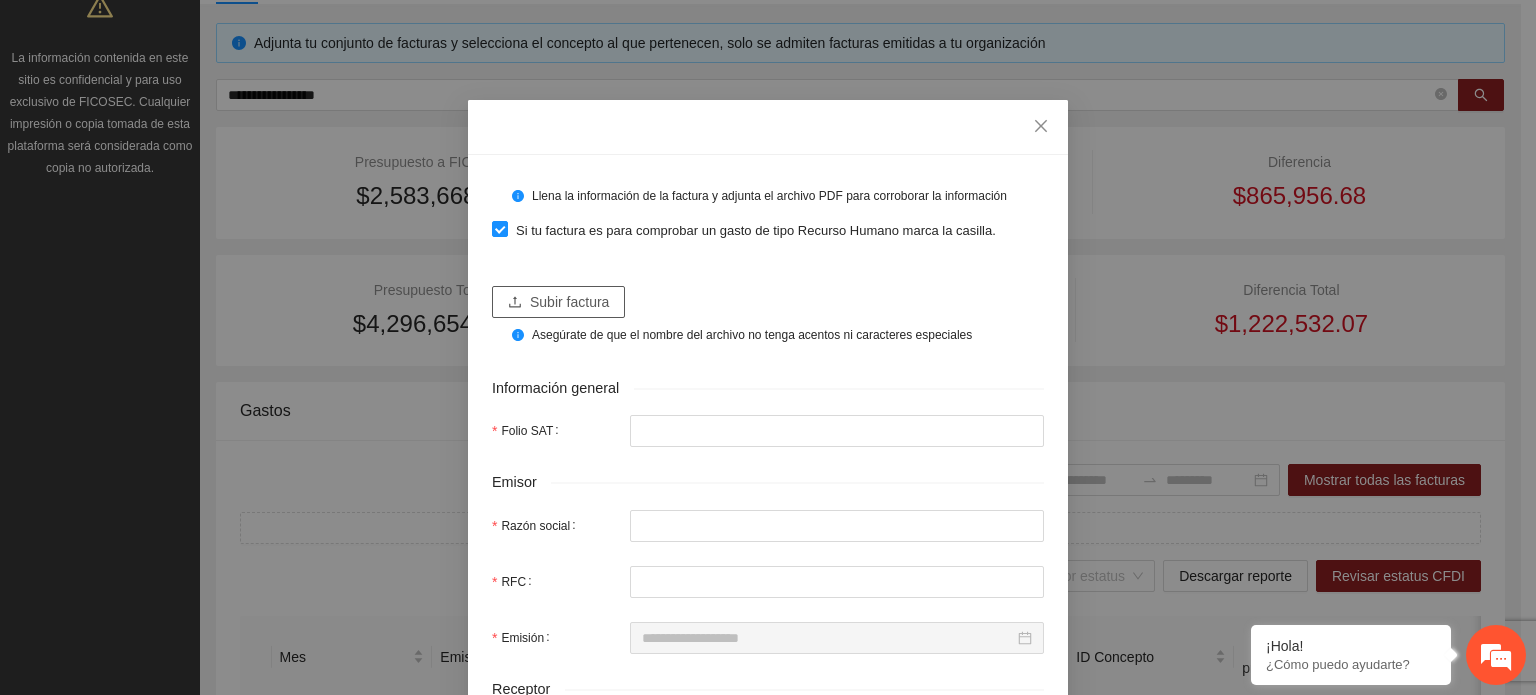 click on "Subir factura" at bounding box center [569, 302] 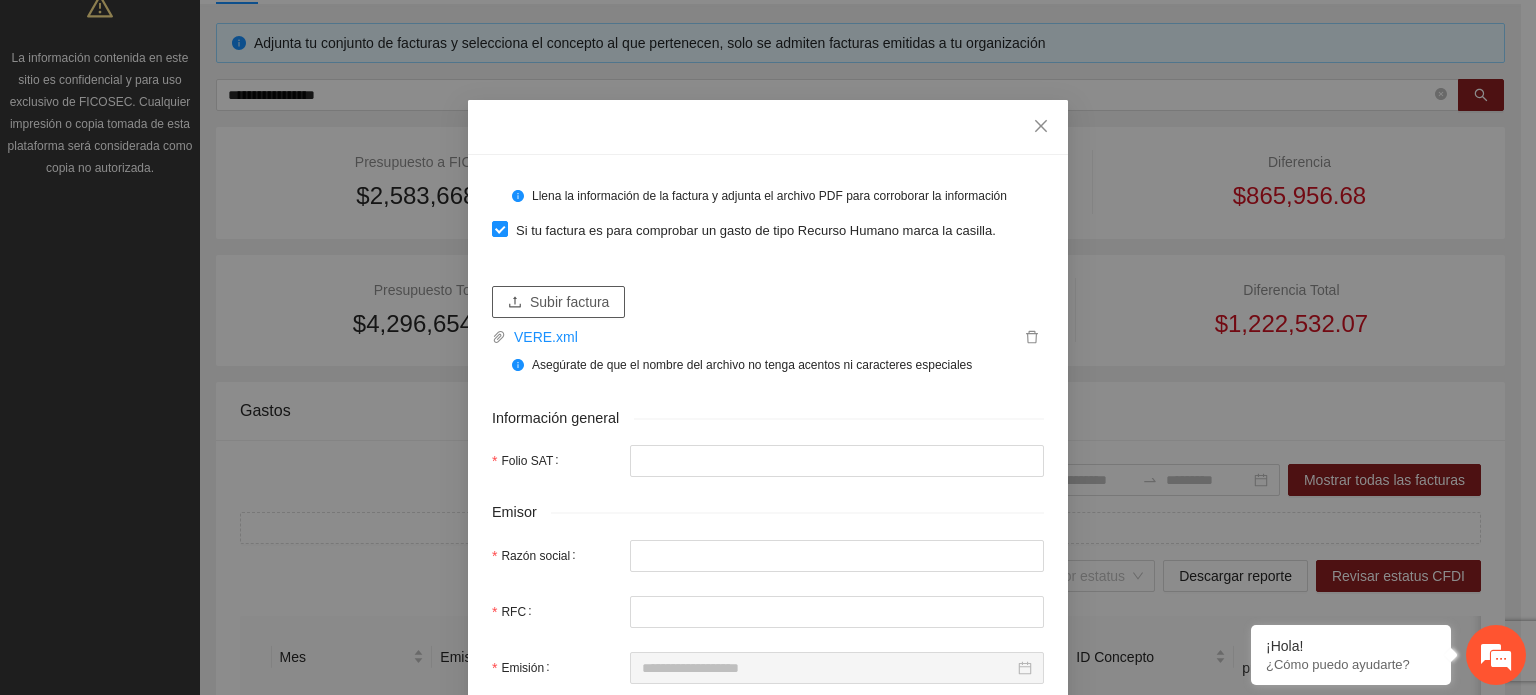type on "**********" 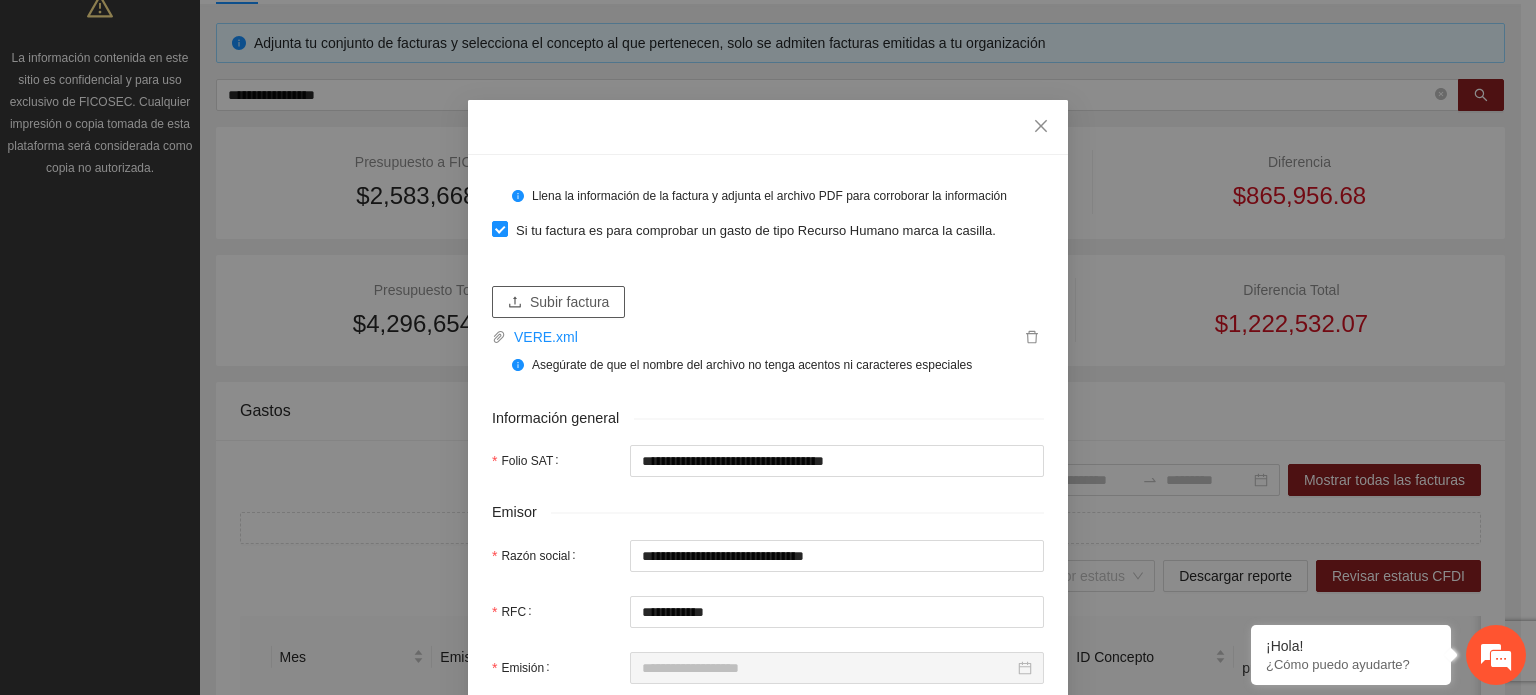 type on "**********" 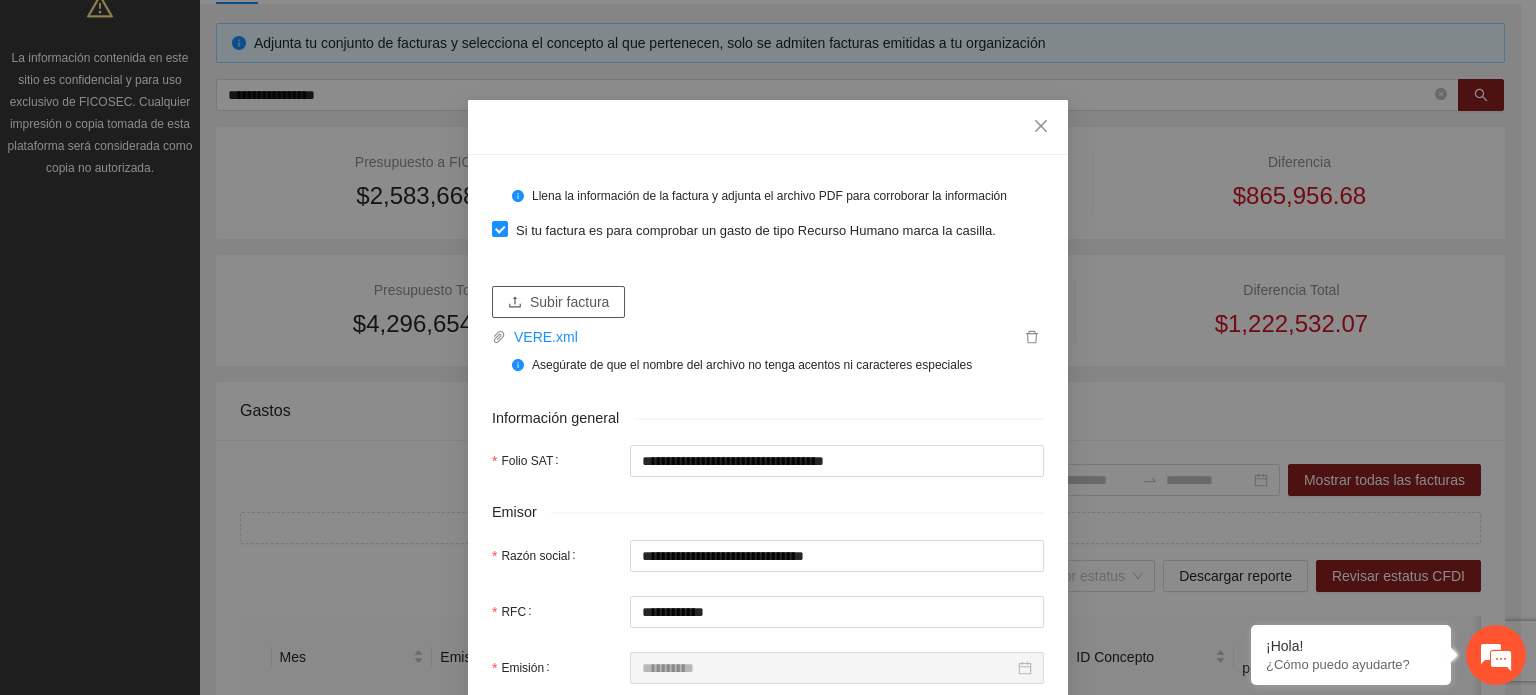 click on "Subir factura" at bounding box center (569, 302) 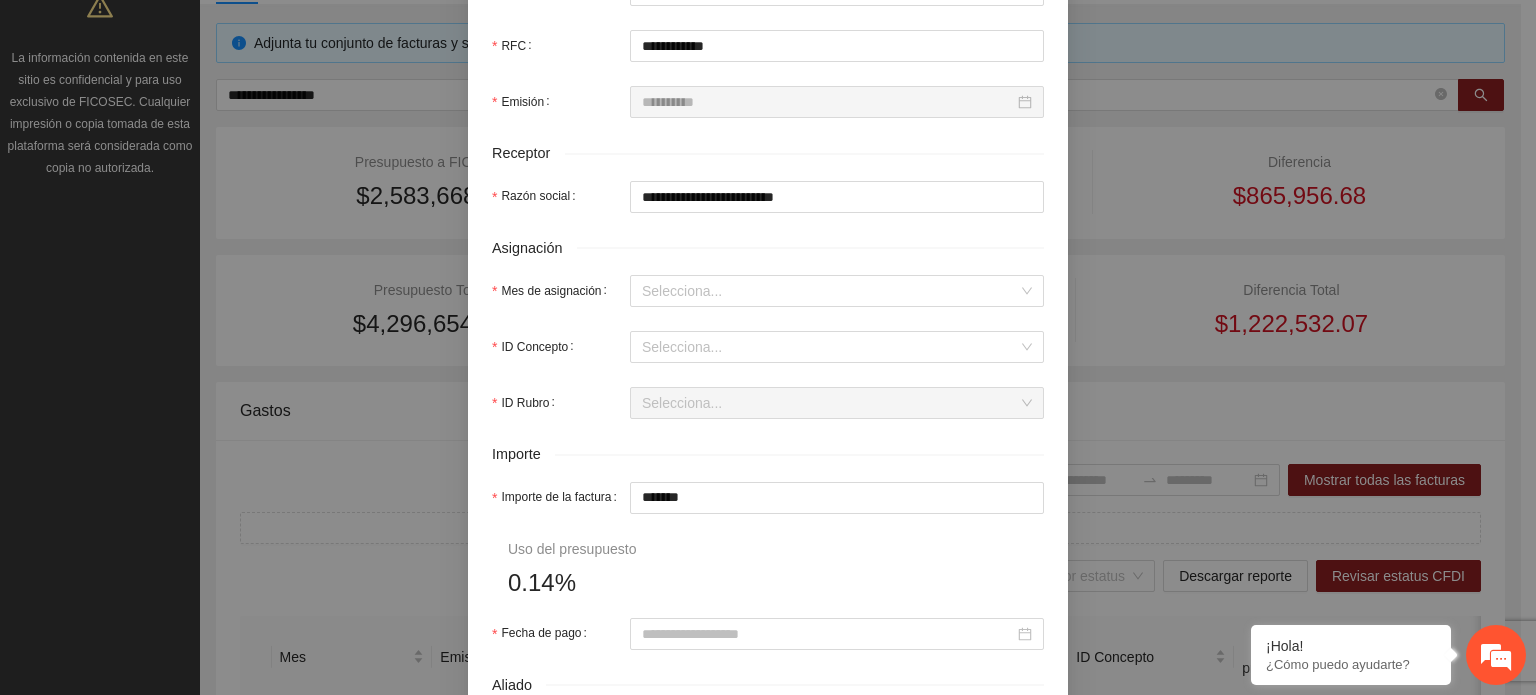 scroll, scrollTop: 600, scrollLeft: 0, axis: vertical 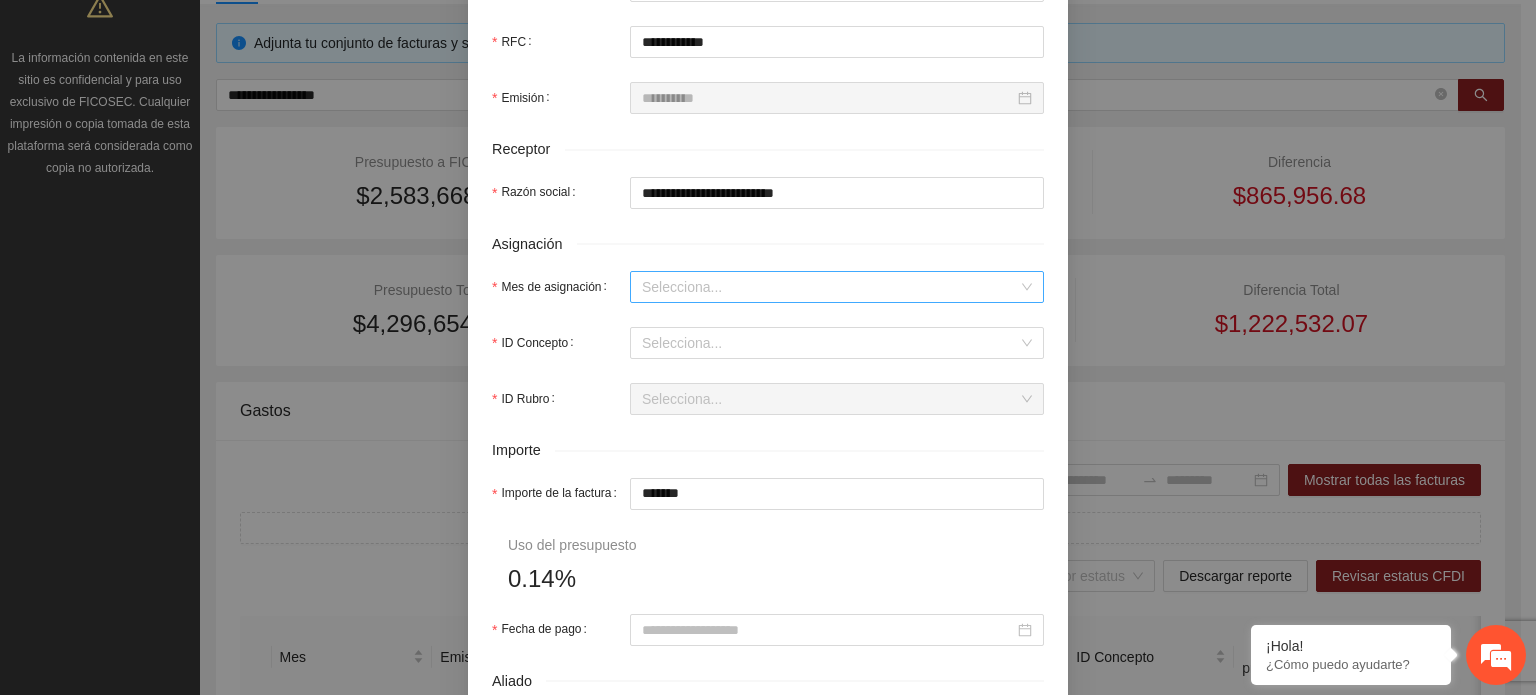click on "Mes de asignación" at bounding box center [830, 287] 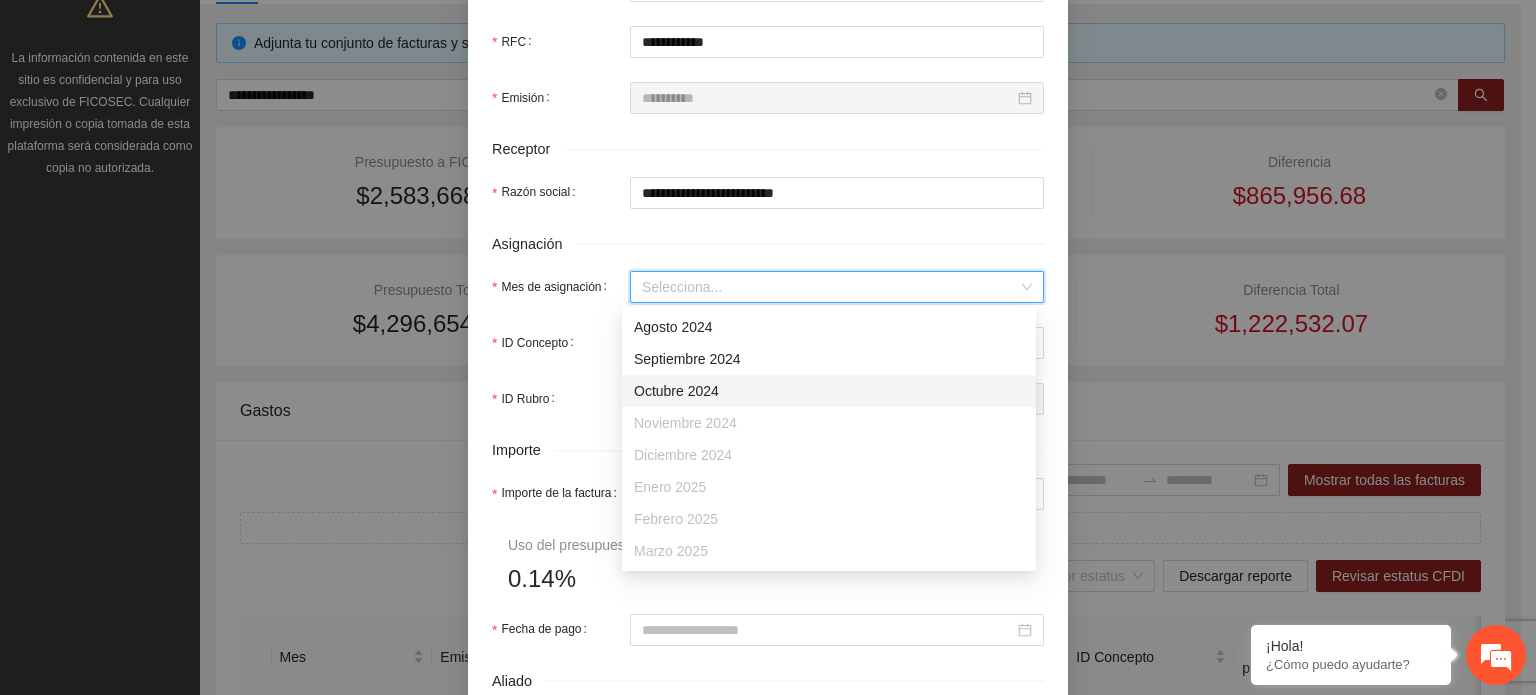 scroll, scrollTop: 128, scrollLeft: 0, axis: vertical 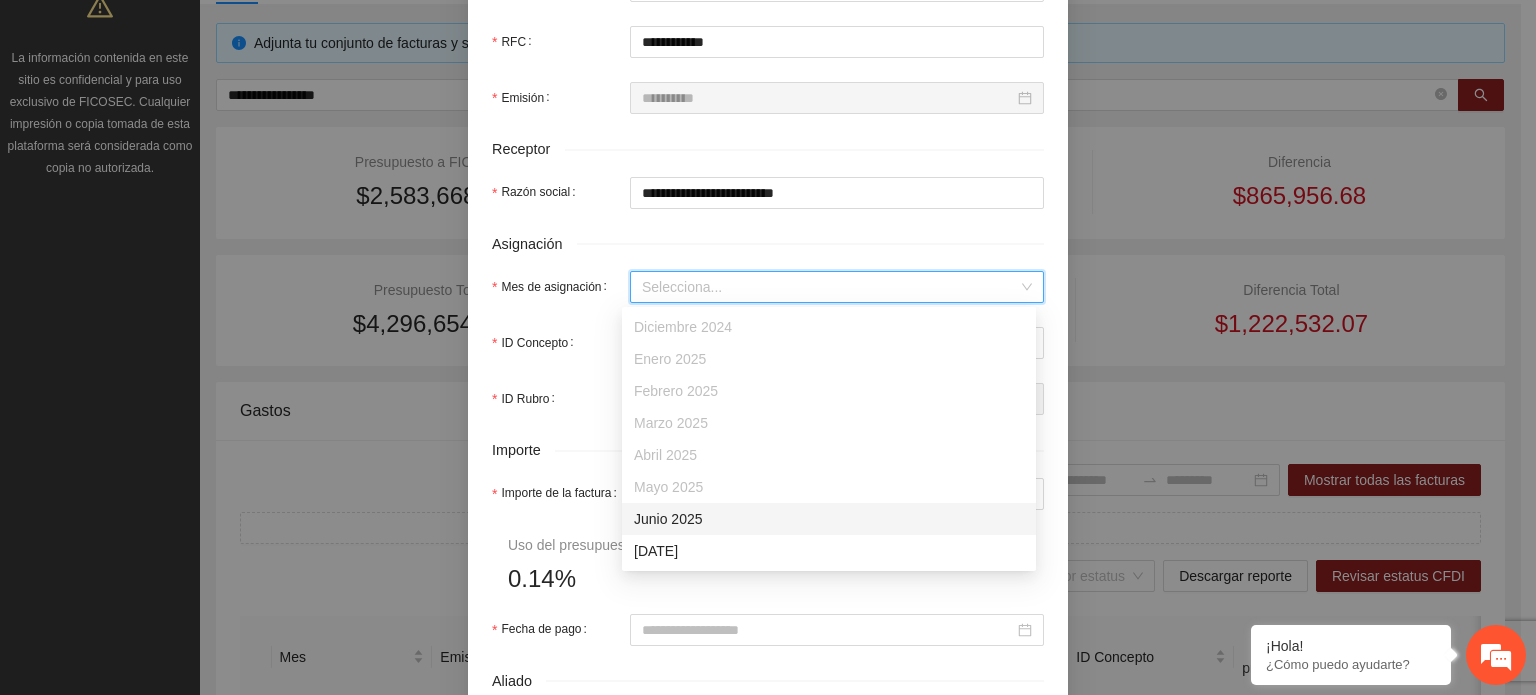 click on "Junio 2025" at bounding box center (829, 519) 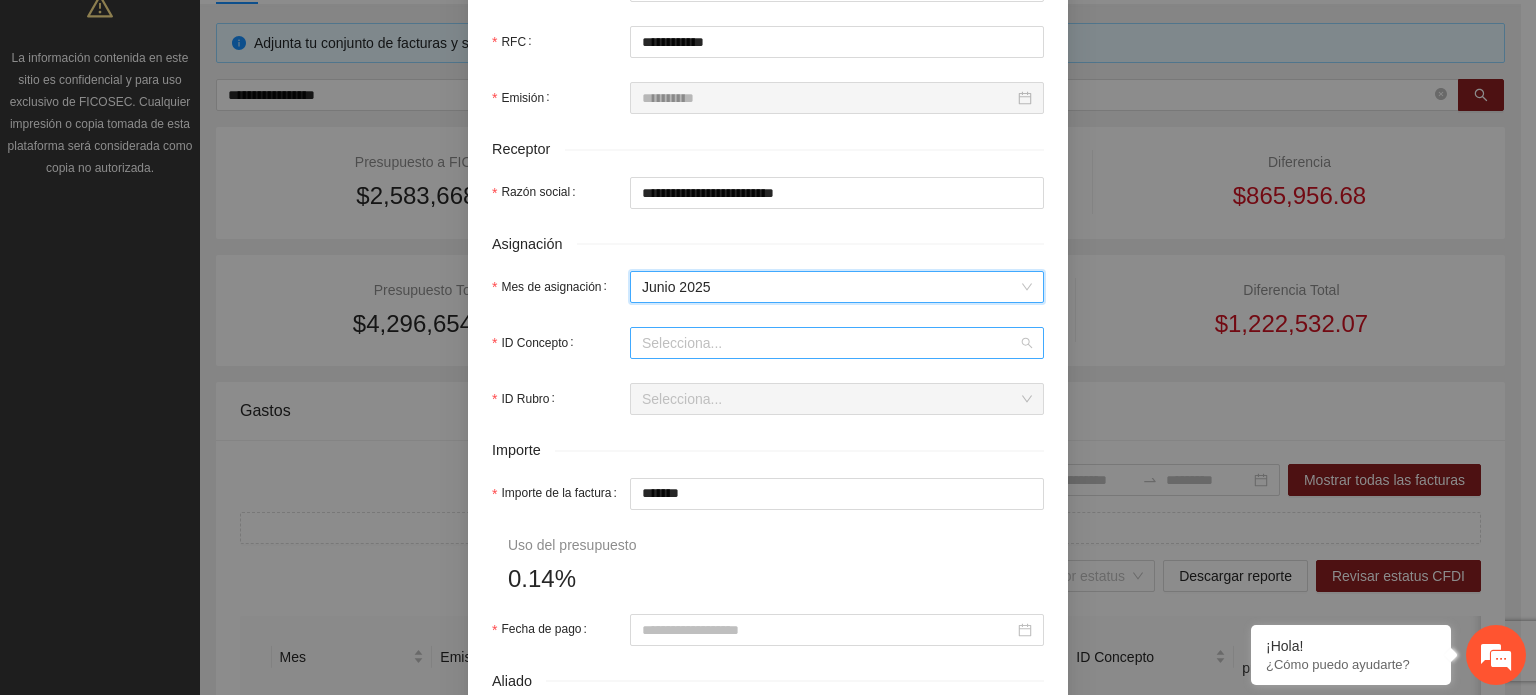 click on "ID Concepto" at bounding box center (830, 343) 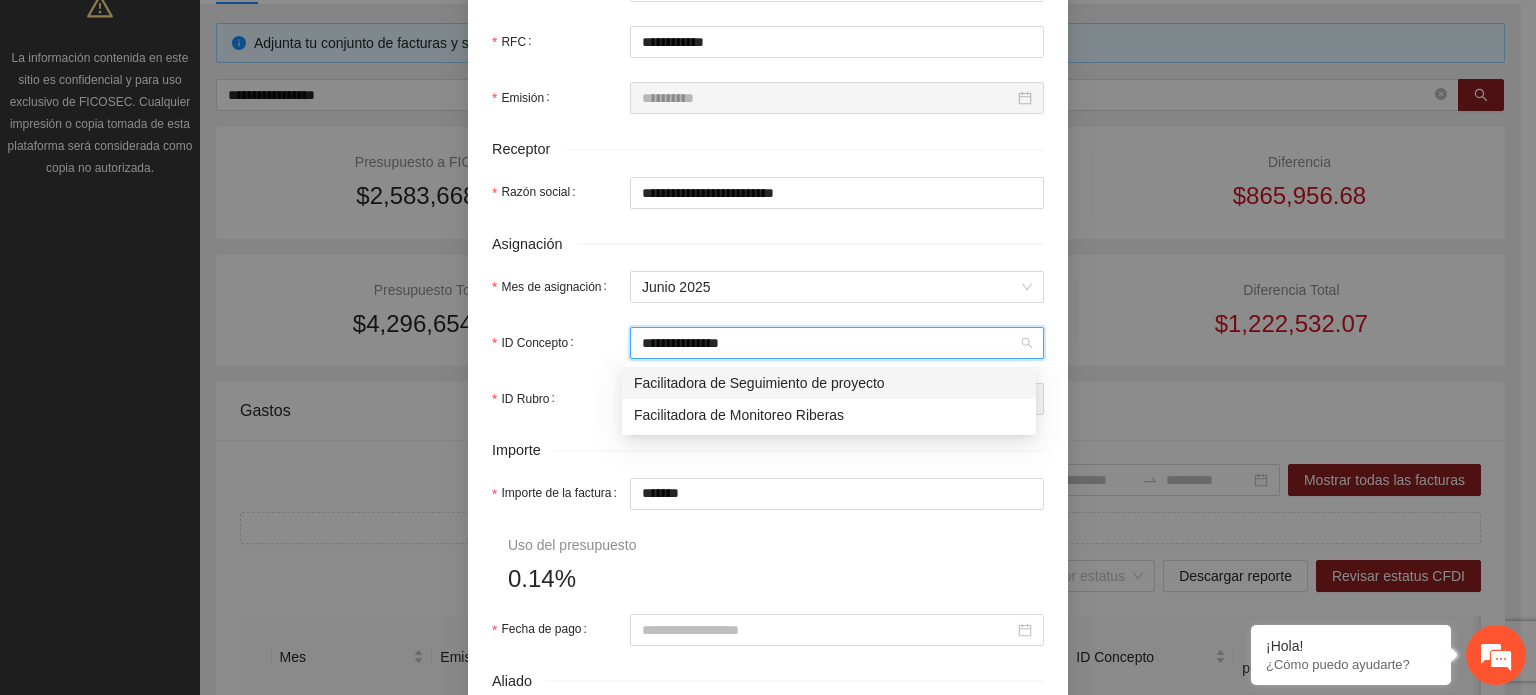 type on "**********" 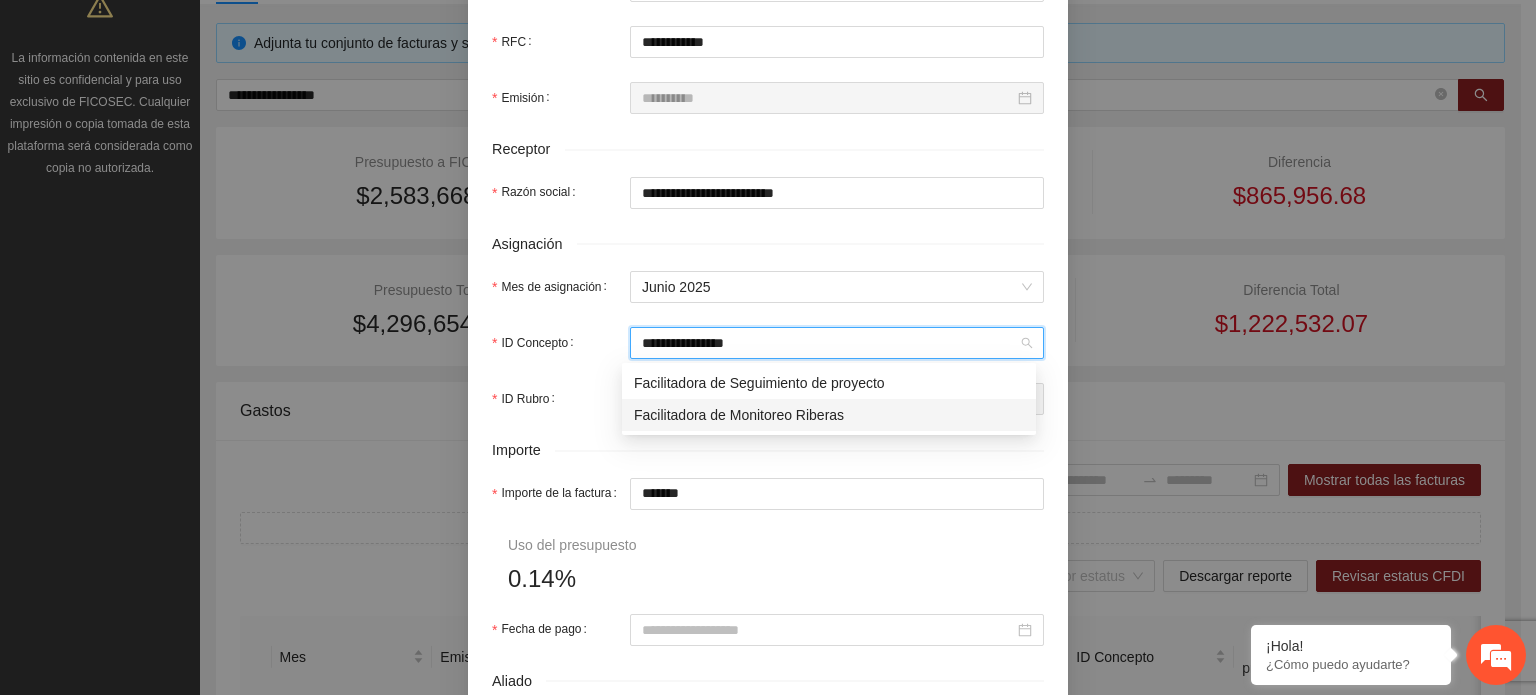 click on "Facilitadora de Monitoreo Riberas" at bounding box center [829, 415] 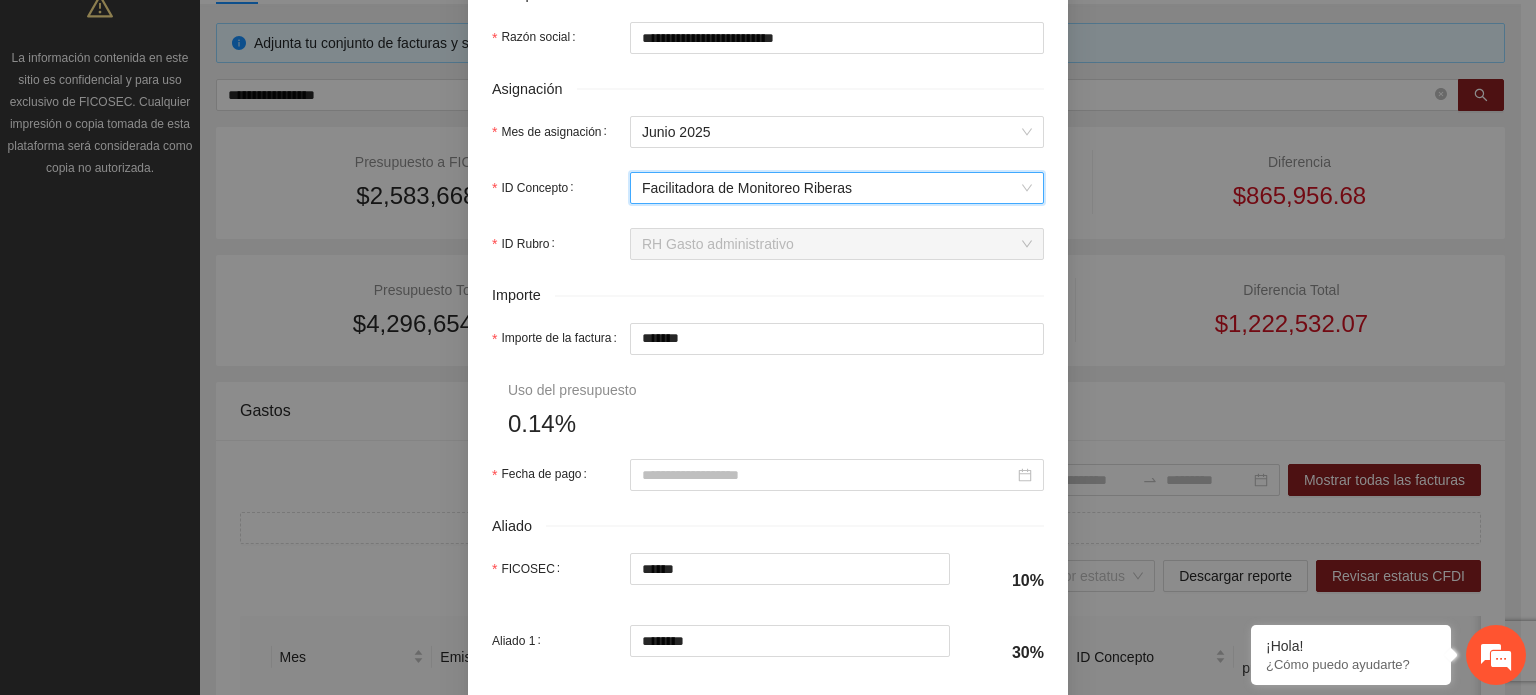 scroll, scrollTop: 800, scrollLeft: 0, axis: vertical 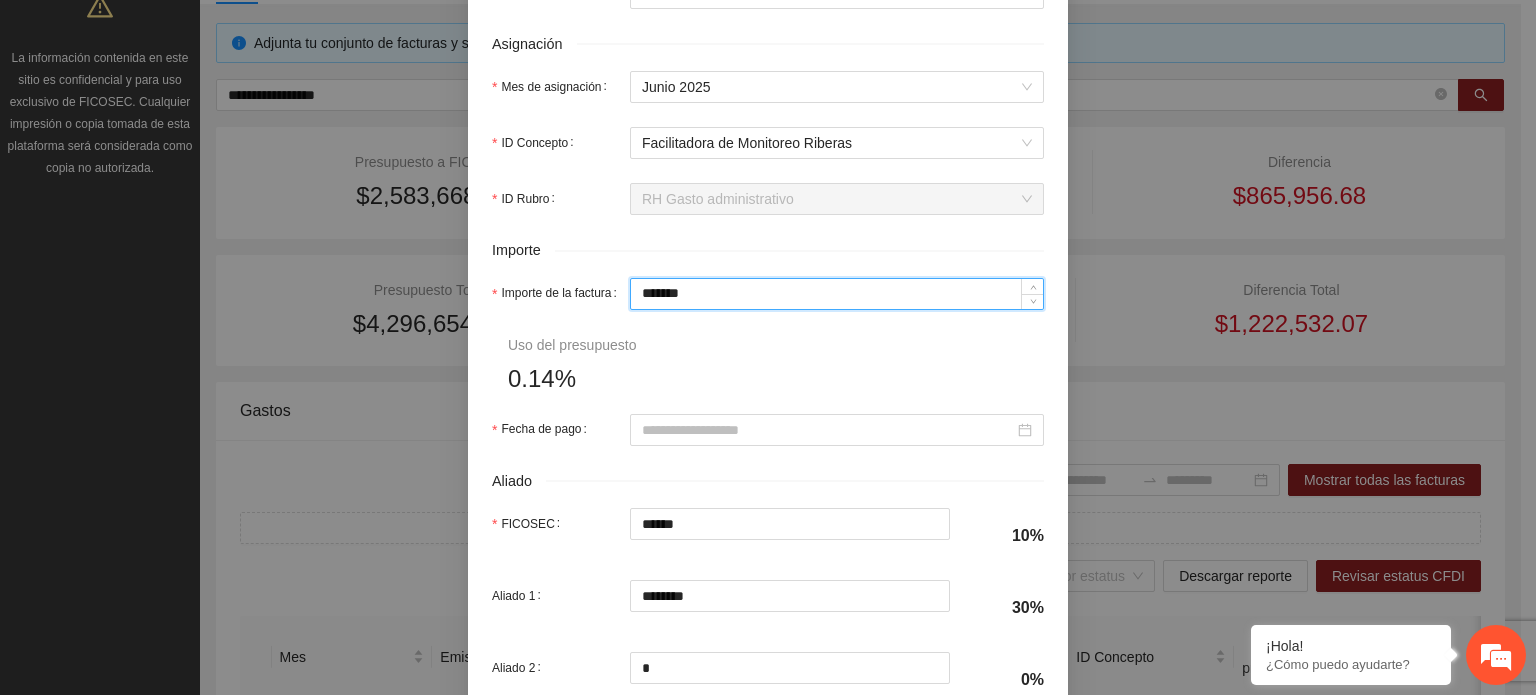 drag, startPoint x: 715, startPoint y: 293, endPoint x: 125, endPoint y: 271, distance: 590.41003 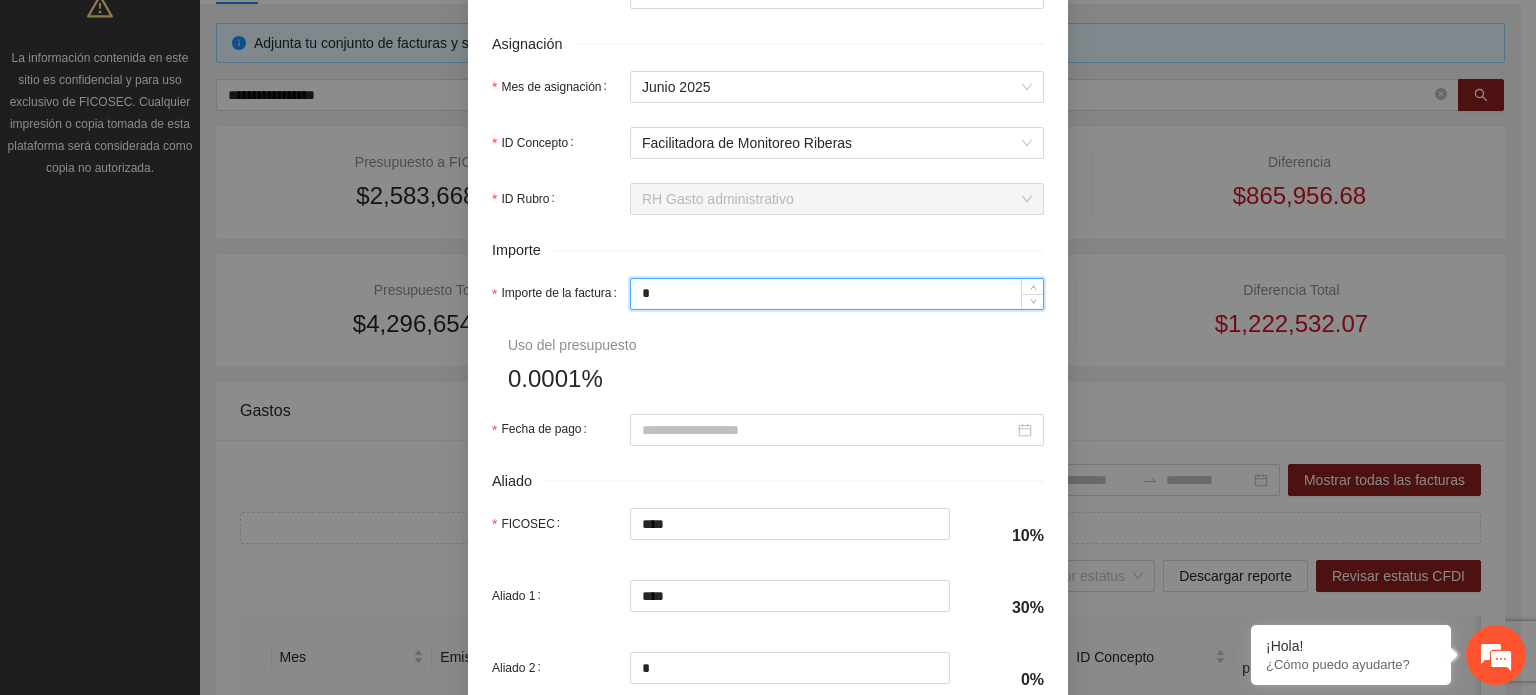 type on "**" 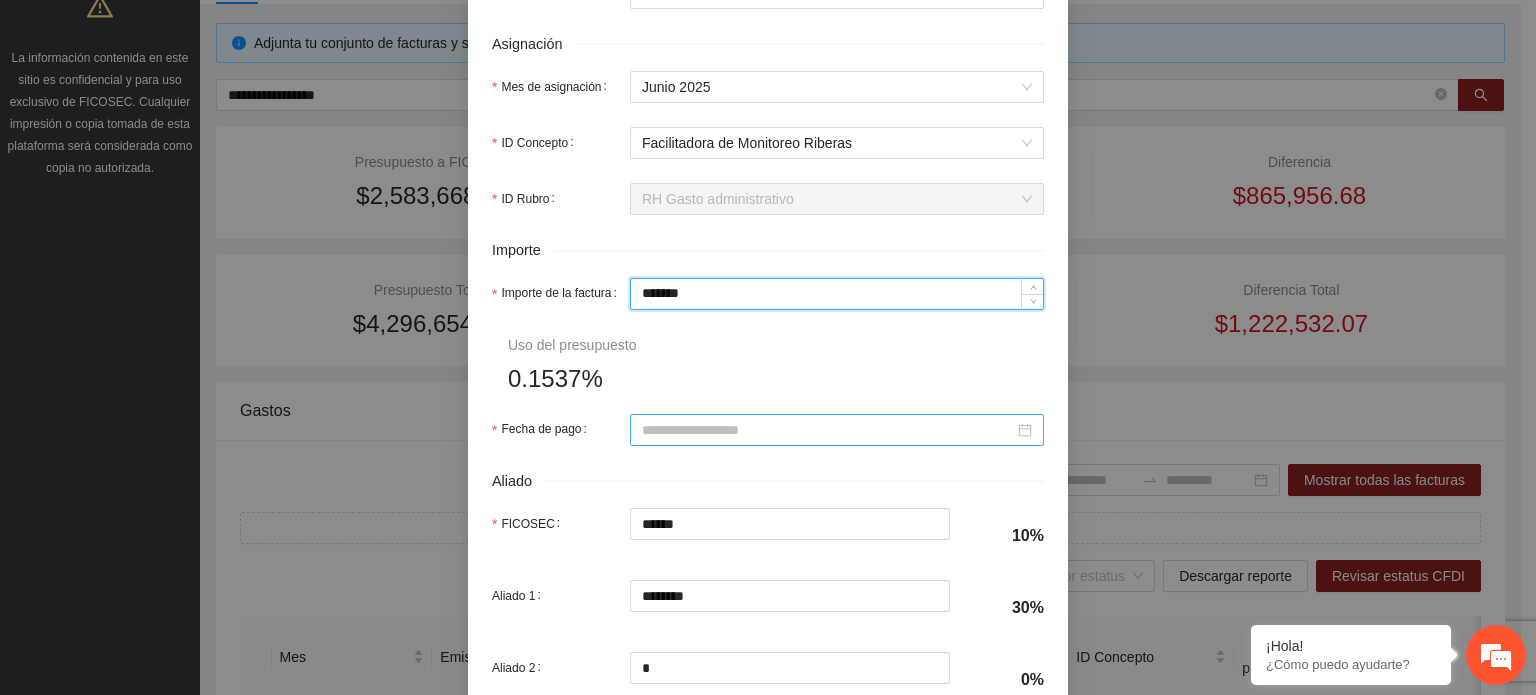 click at bounding box center (837, 430) 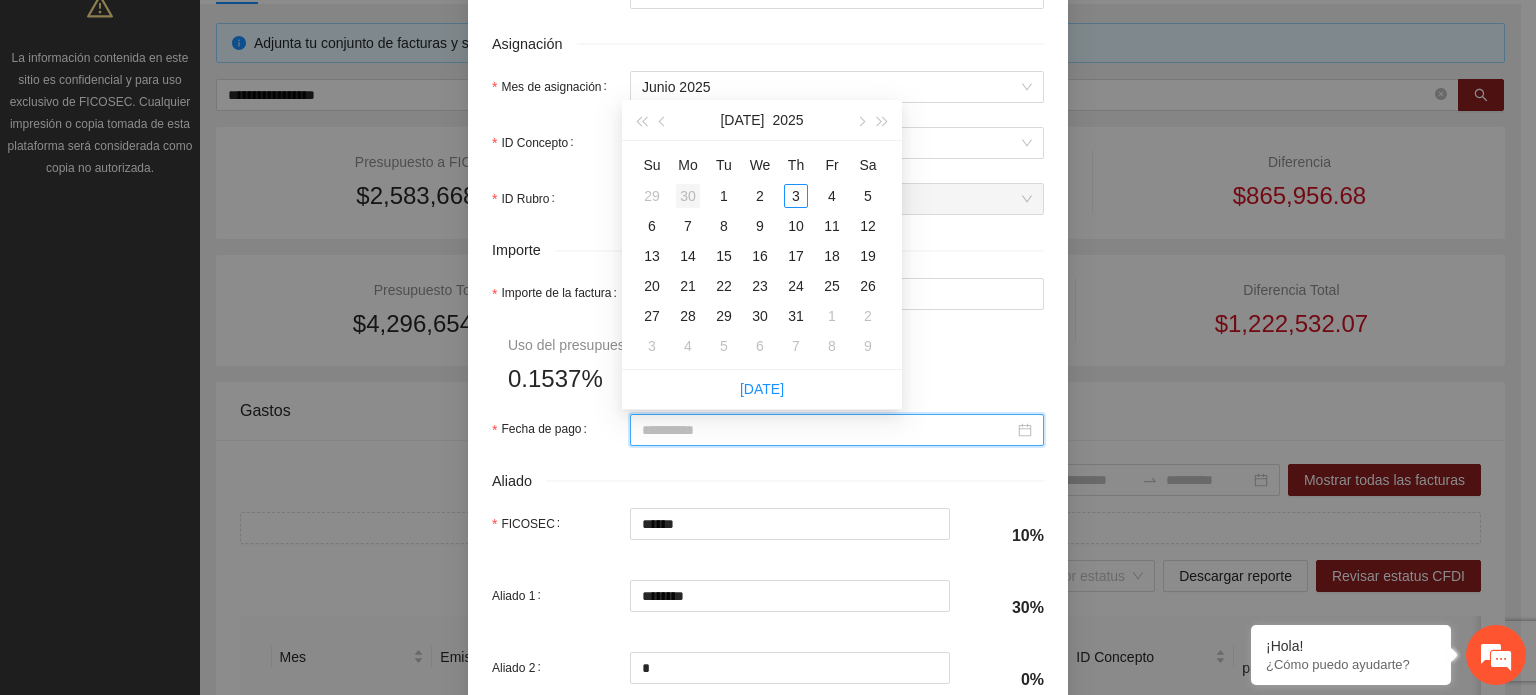 click on "30" at bounding box center [688, 196] 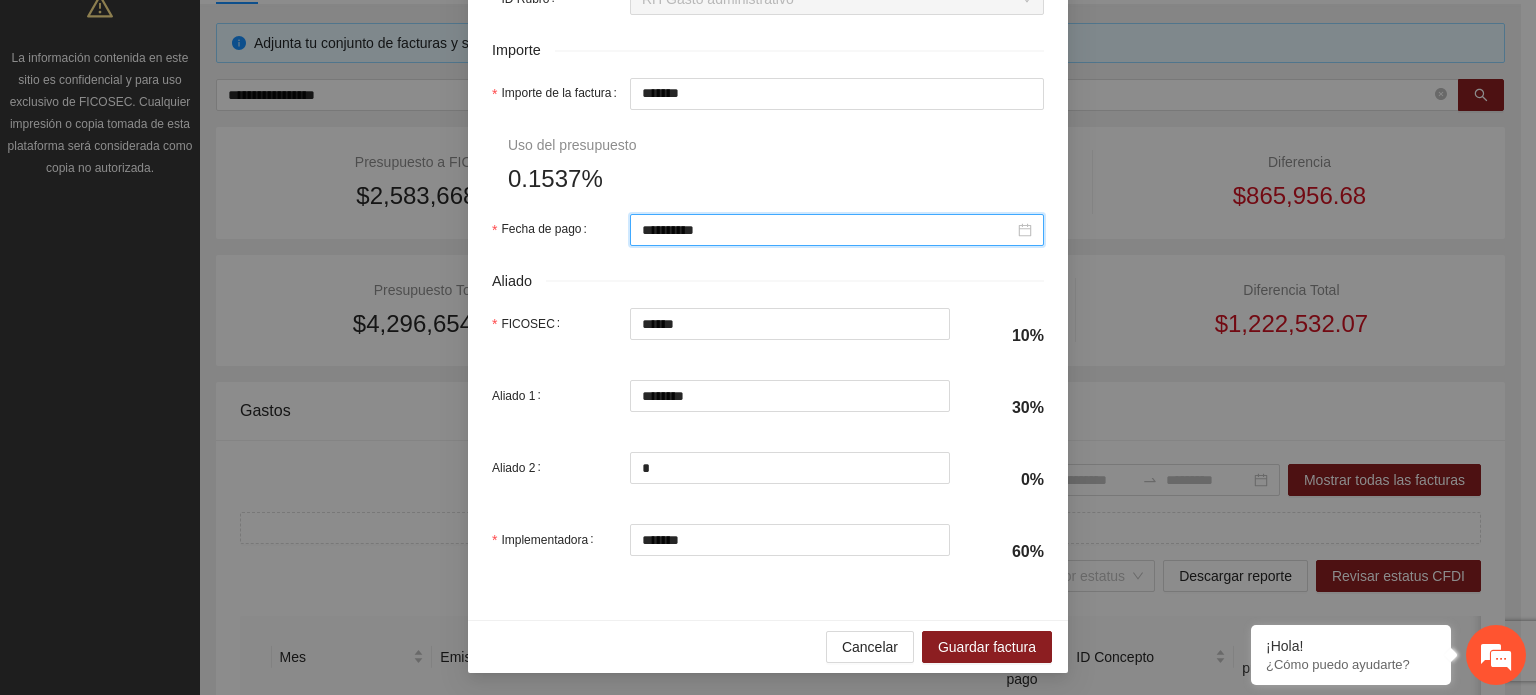 scroll, scrollTop: 1001, scrollLeft: 0, axis: vertical 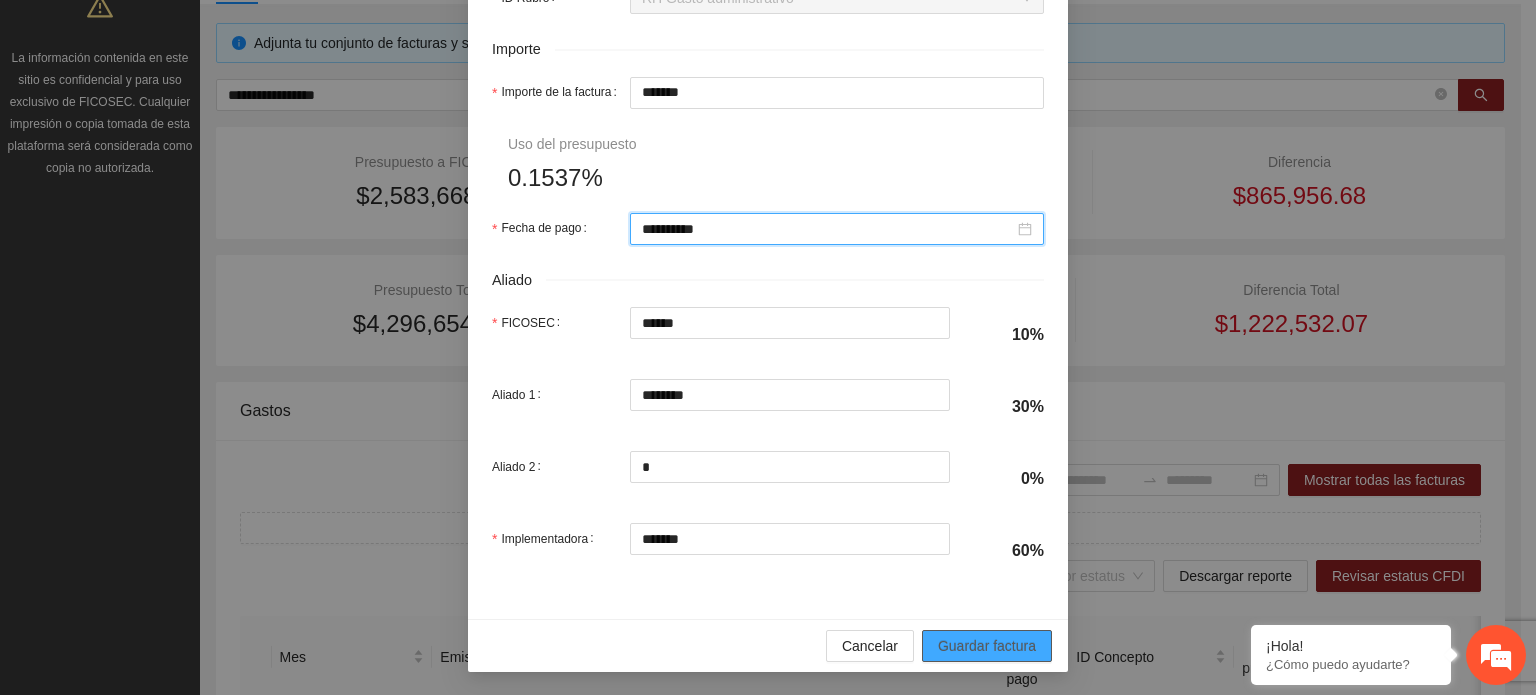 click on "Guardar factura" at bounding box center (987, 646) 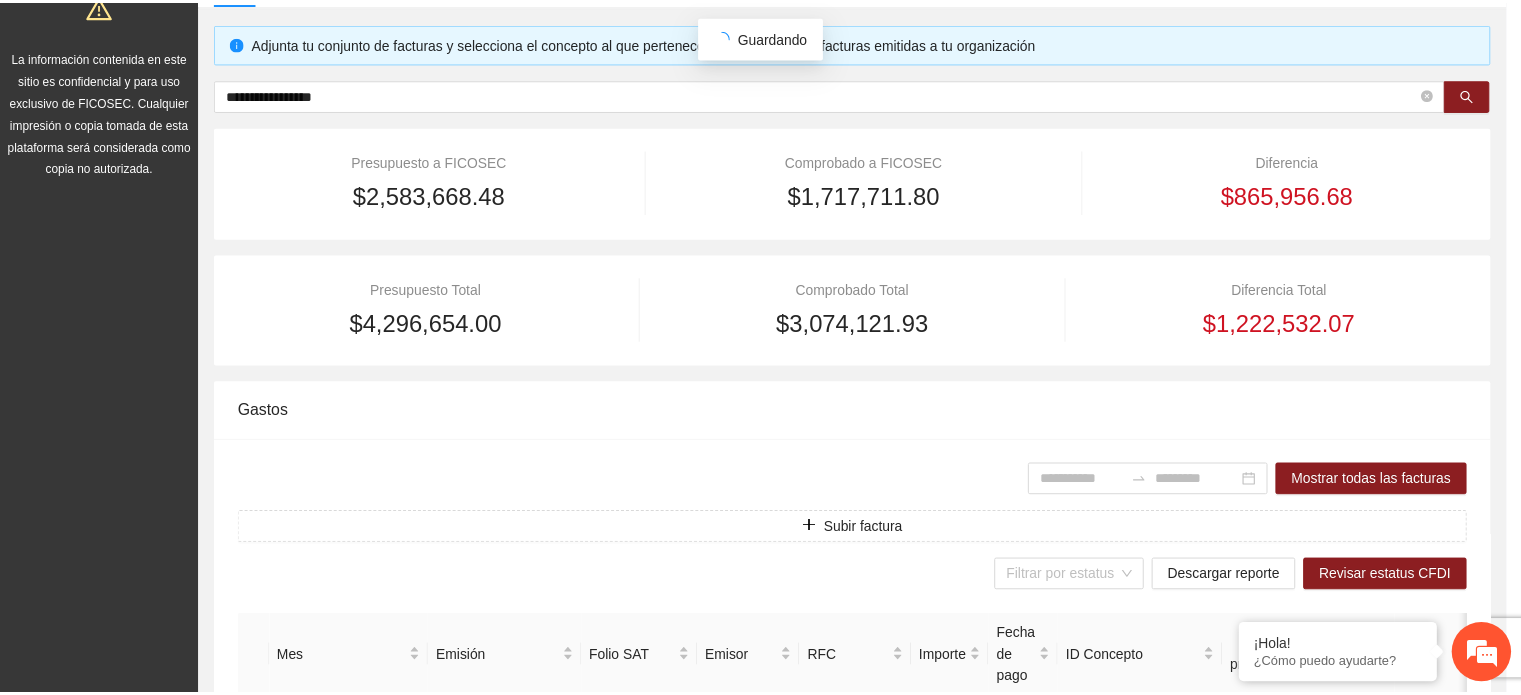 scroll, scrollTop: 841, scrollLeft: 0, axis: vertical 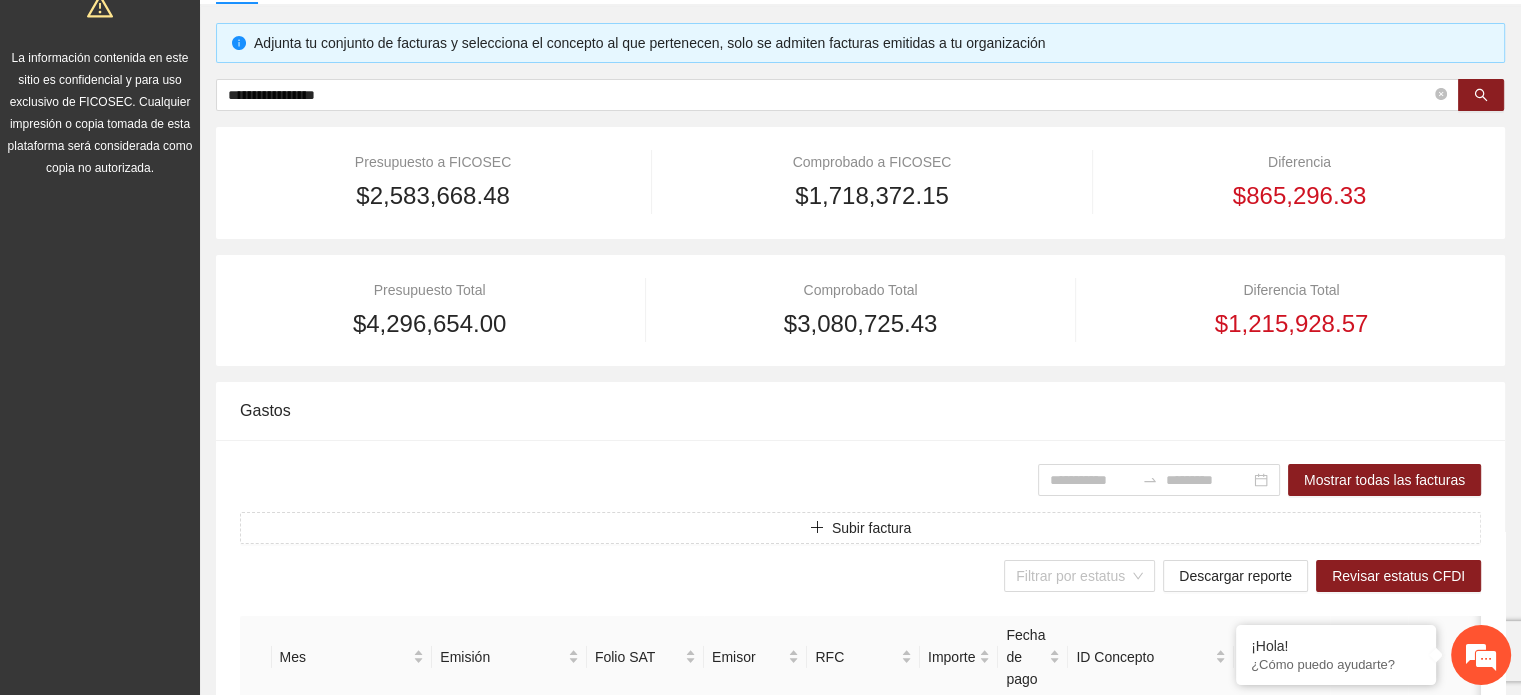 click on "**********" at bounding box center (860, 1158) 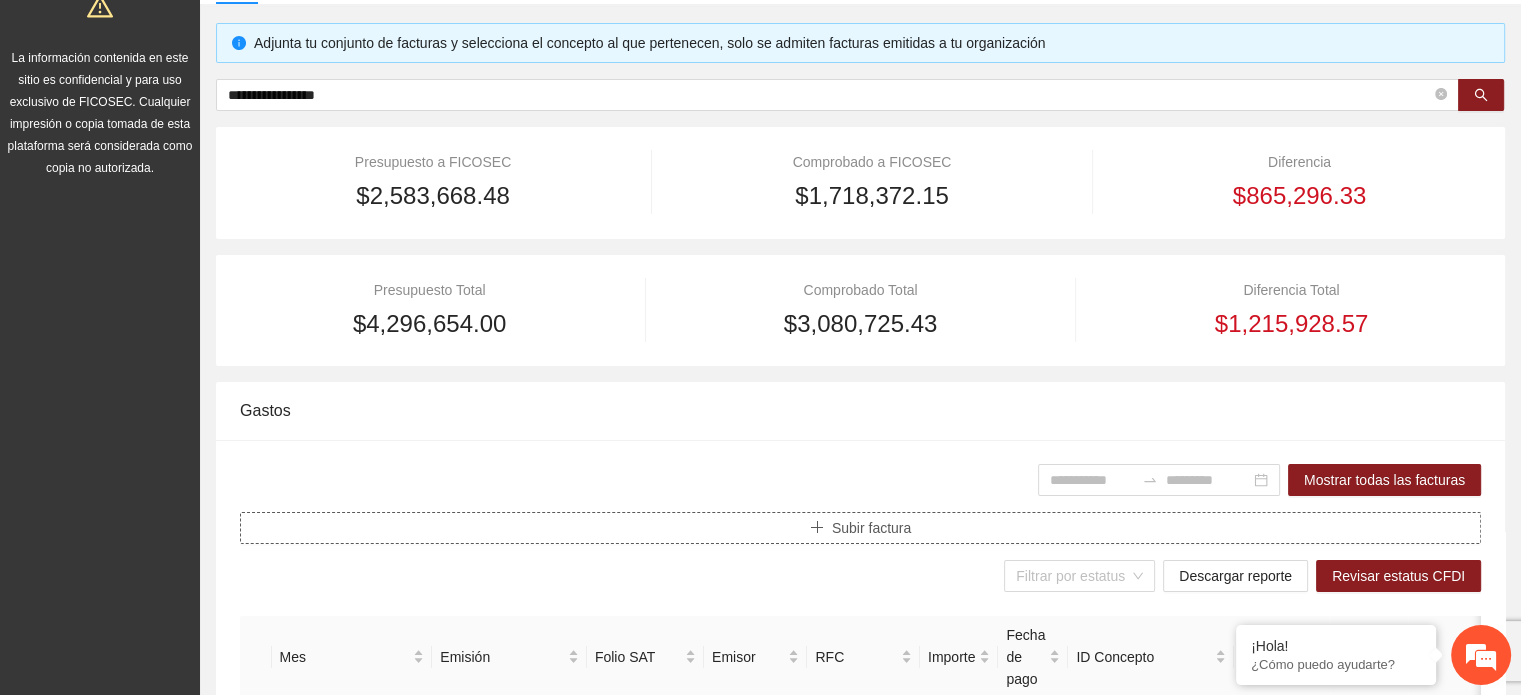 click on "Subir factura" at bounding box center (871, 528) 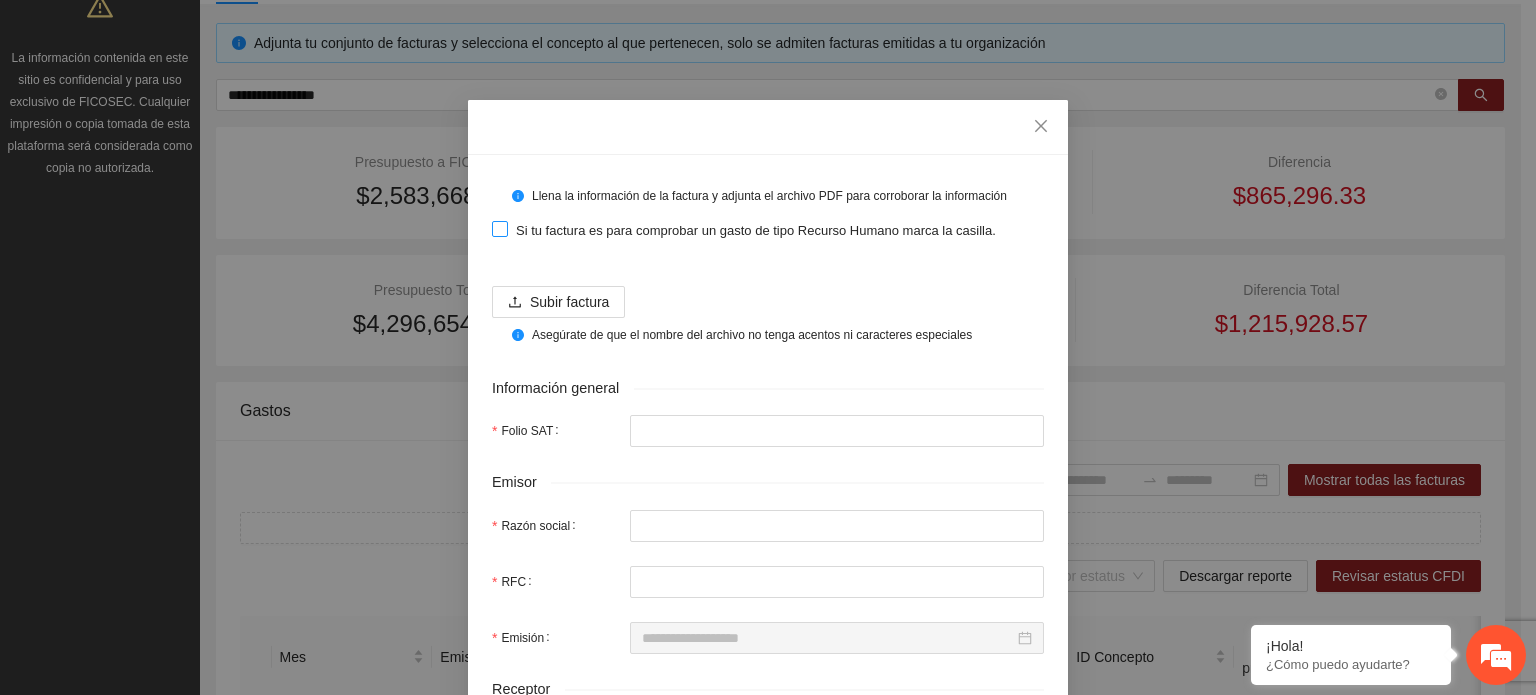 click on "Si tu factura es para comprobar un gasto de tipo Recurso Humano marca la casilla." at bounding box center (756, 231) 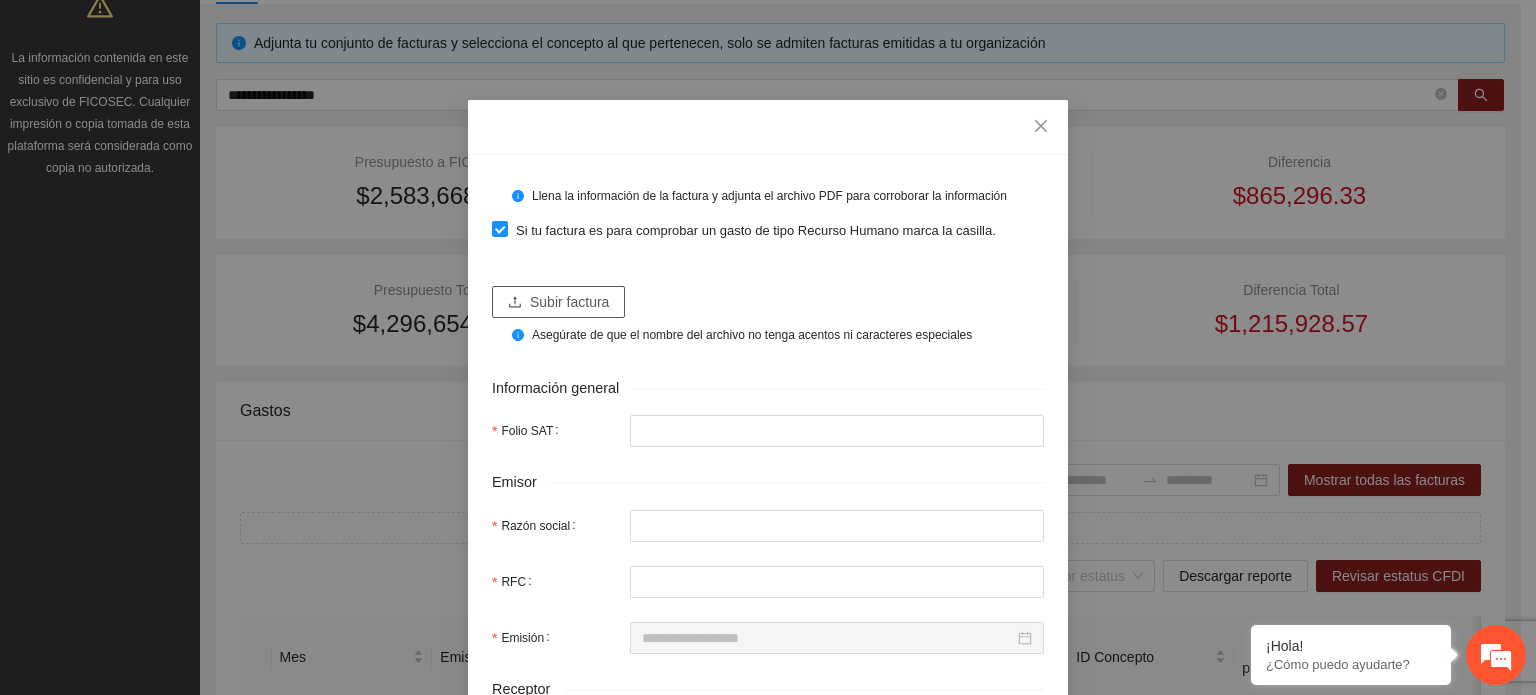 click on "Subir factura" at bounding box center (558, 302) 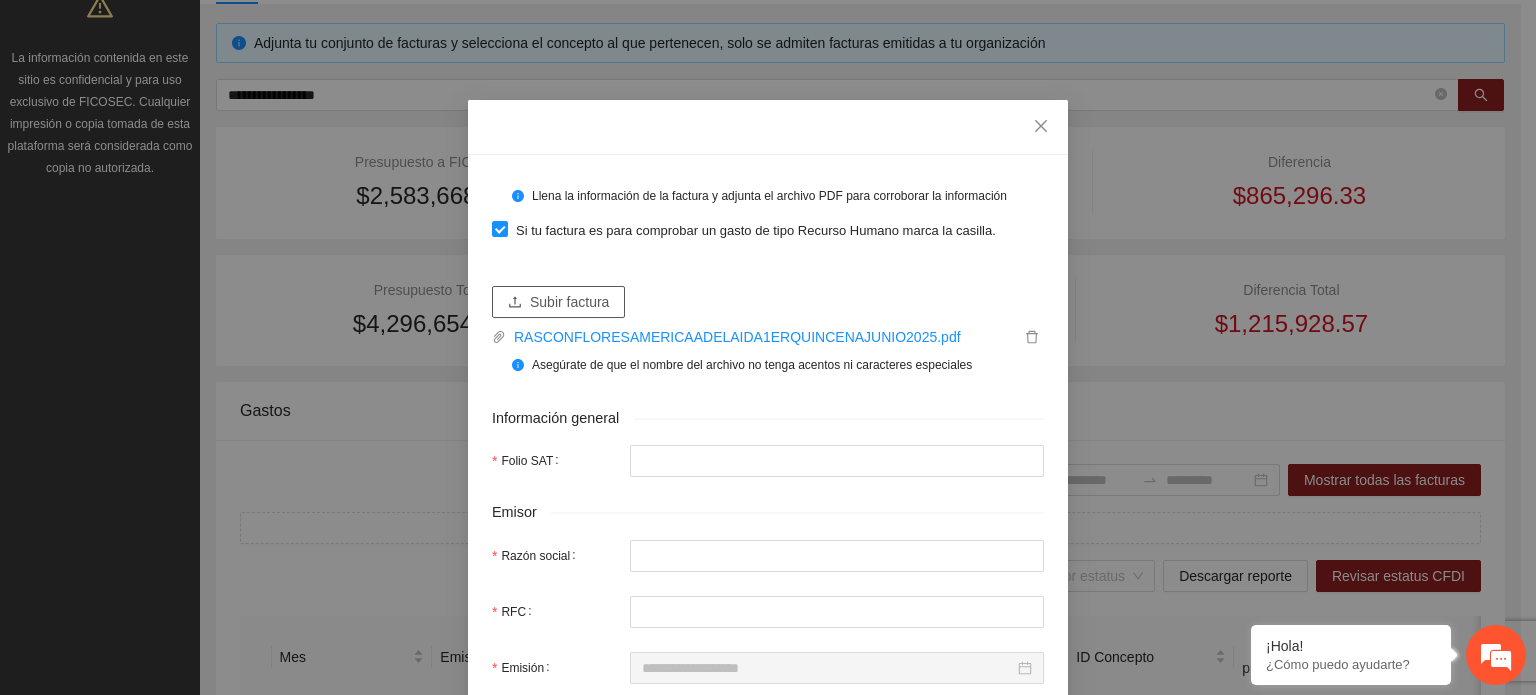 click on "Subir factura" at bounding box center (569, 302) 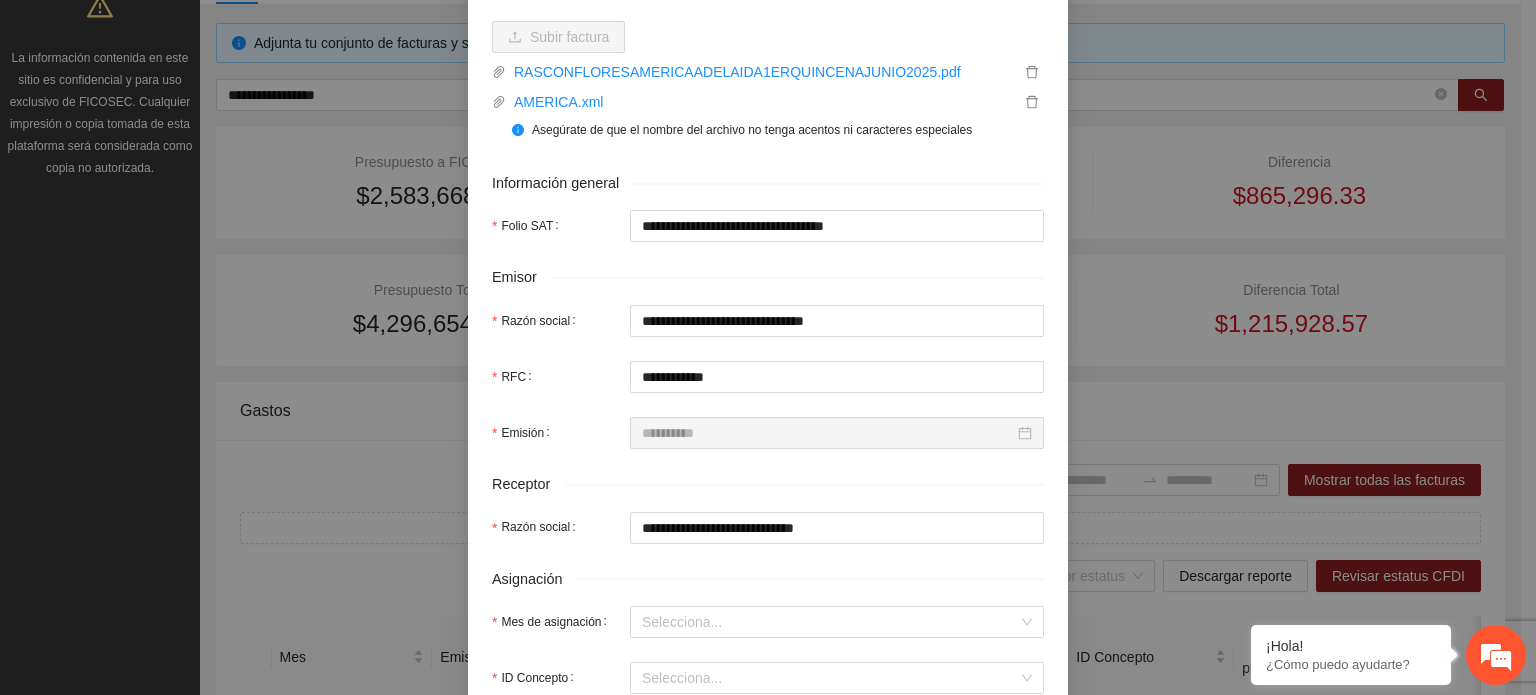 scroll, scrollTop: 400, scrollLeft: 0, axis: vertical 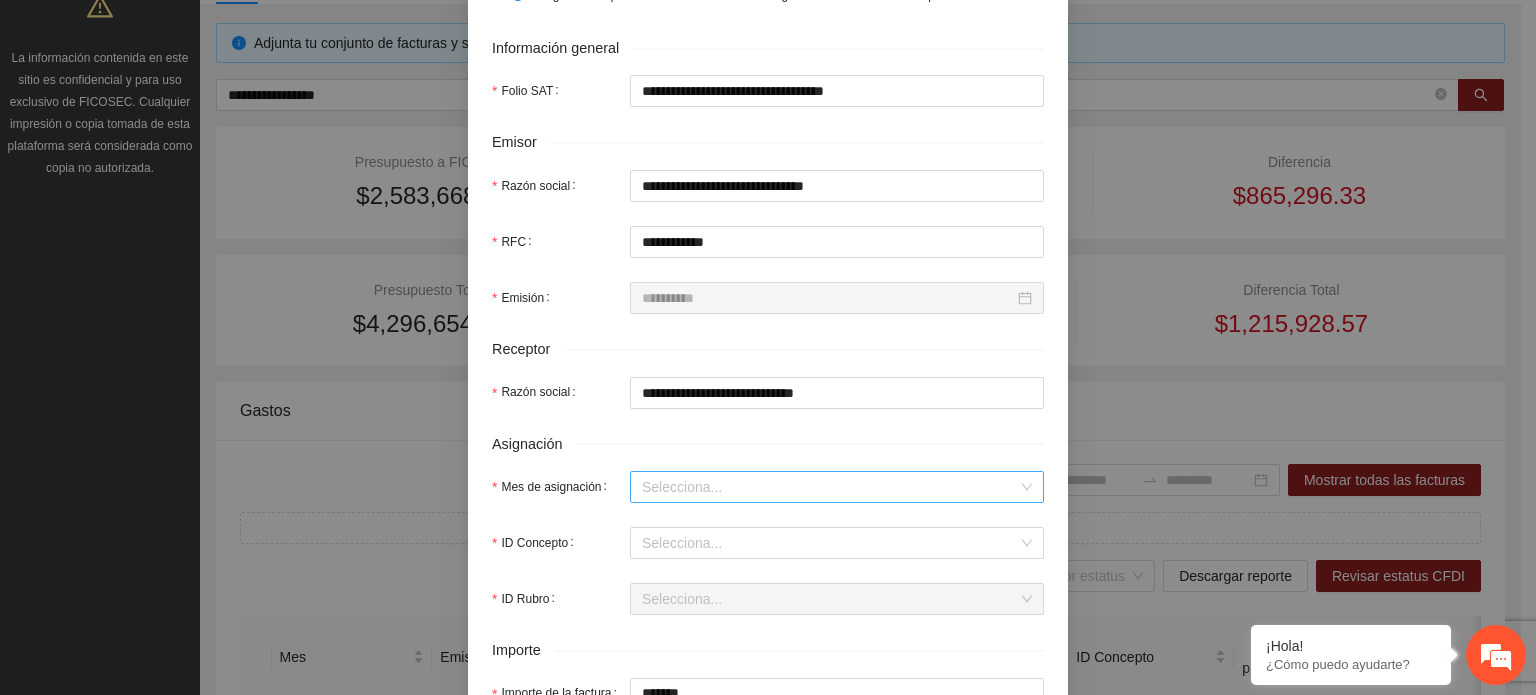 click on "Mes de asignación" at bounding box center [830, 487] 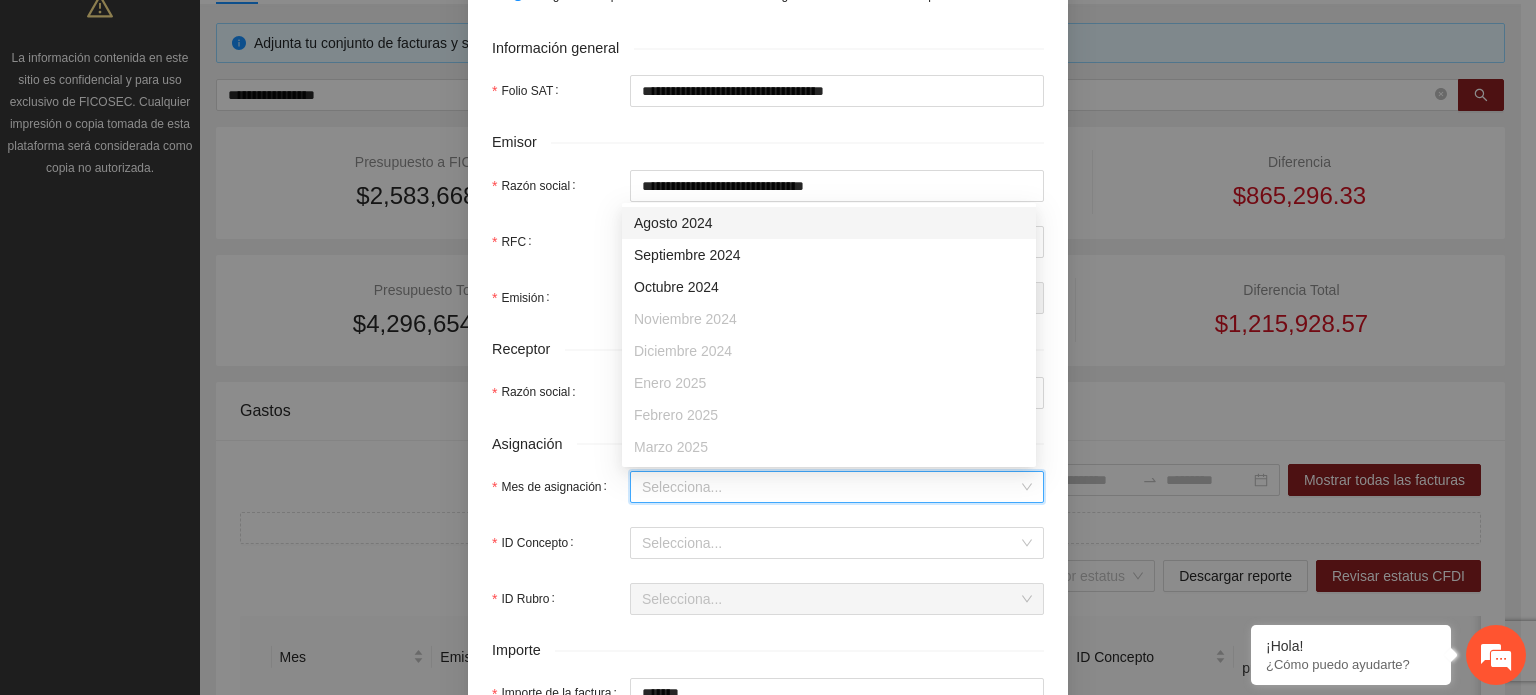 scroll, scrollTop: 128, scrollLeft: 0, axis: vertical 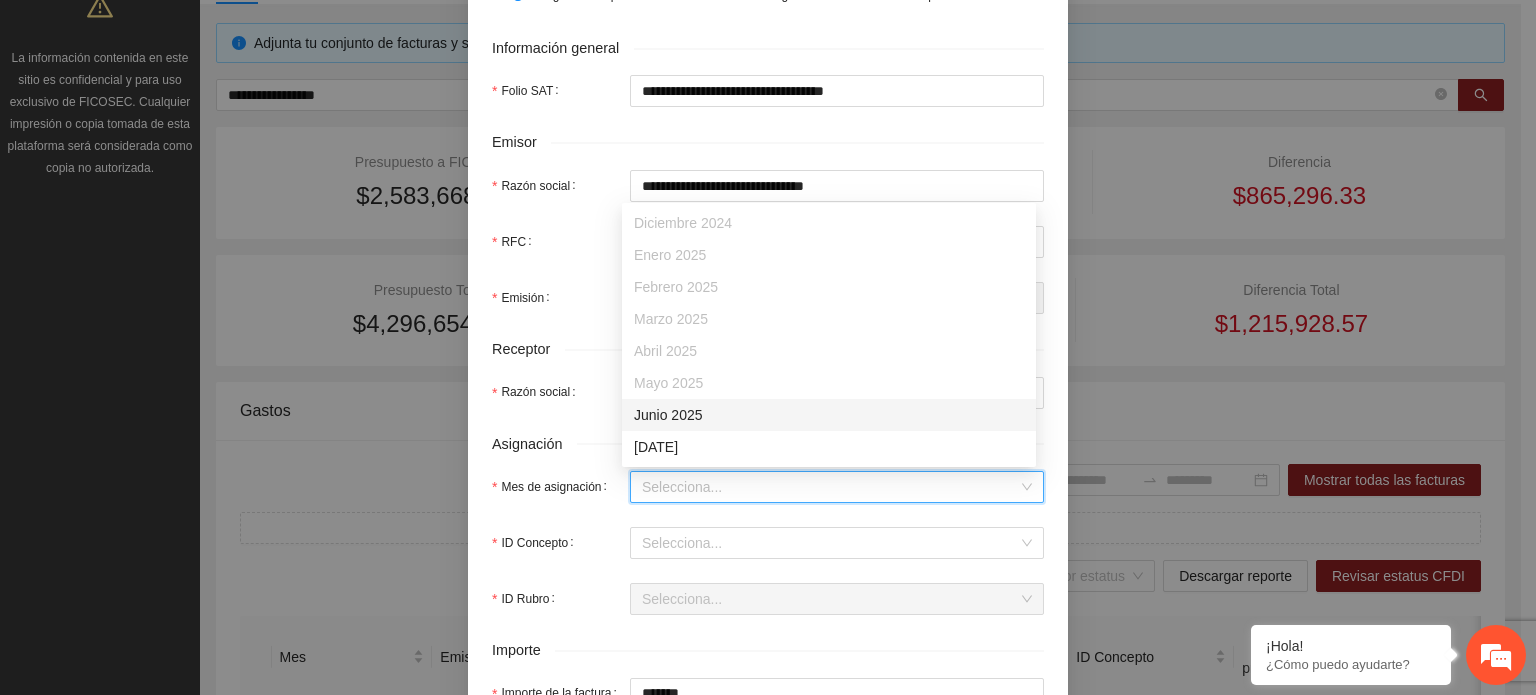 click on "Junio 2025" at bounding box center (829, 415) 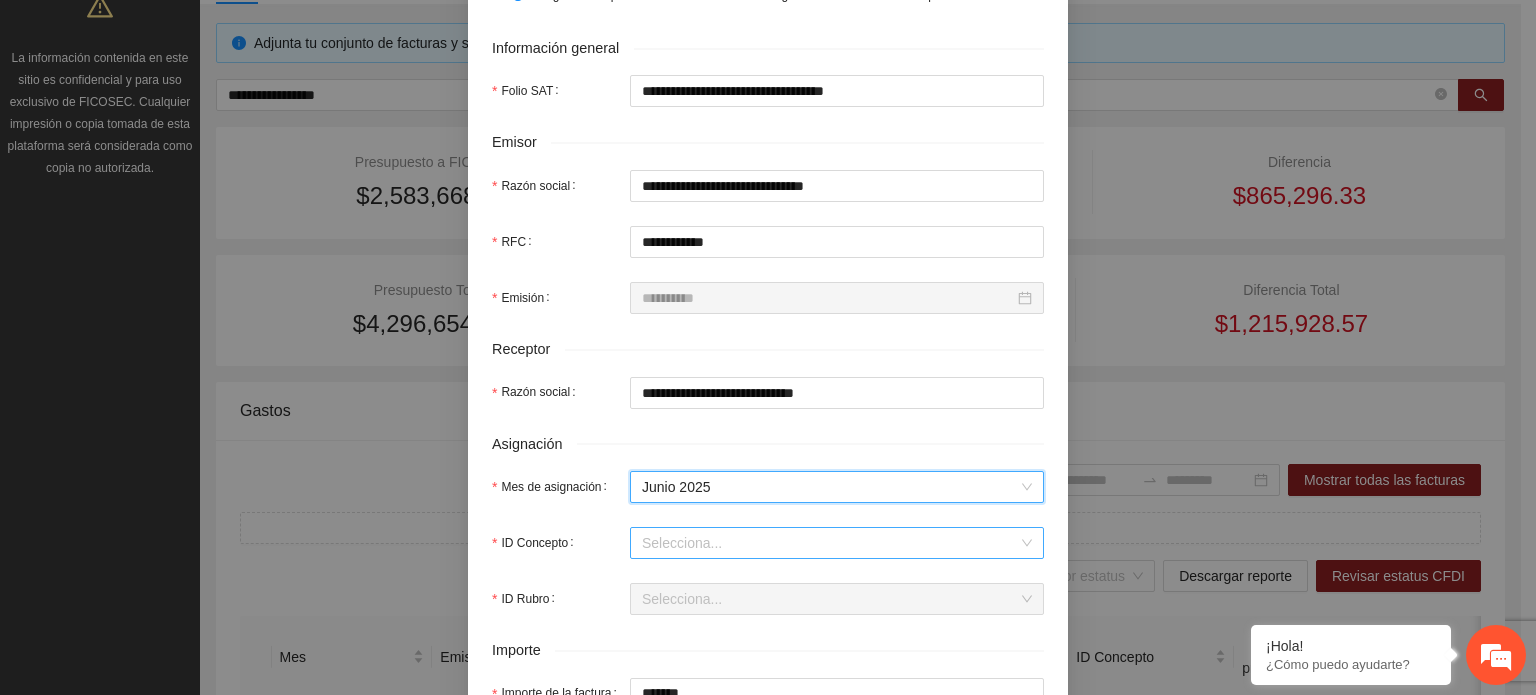 click on "ID Concepto" at bounding box center (830, 543) 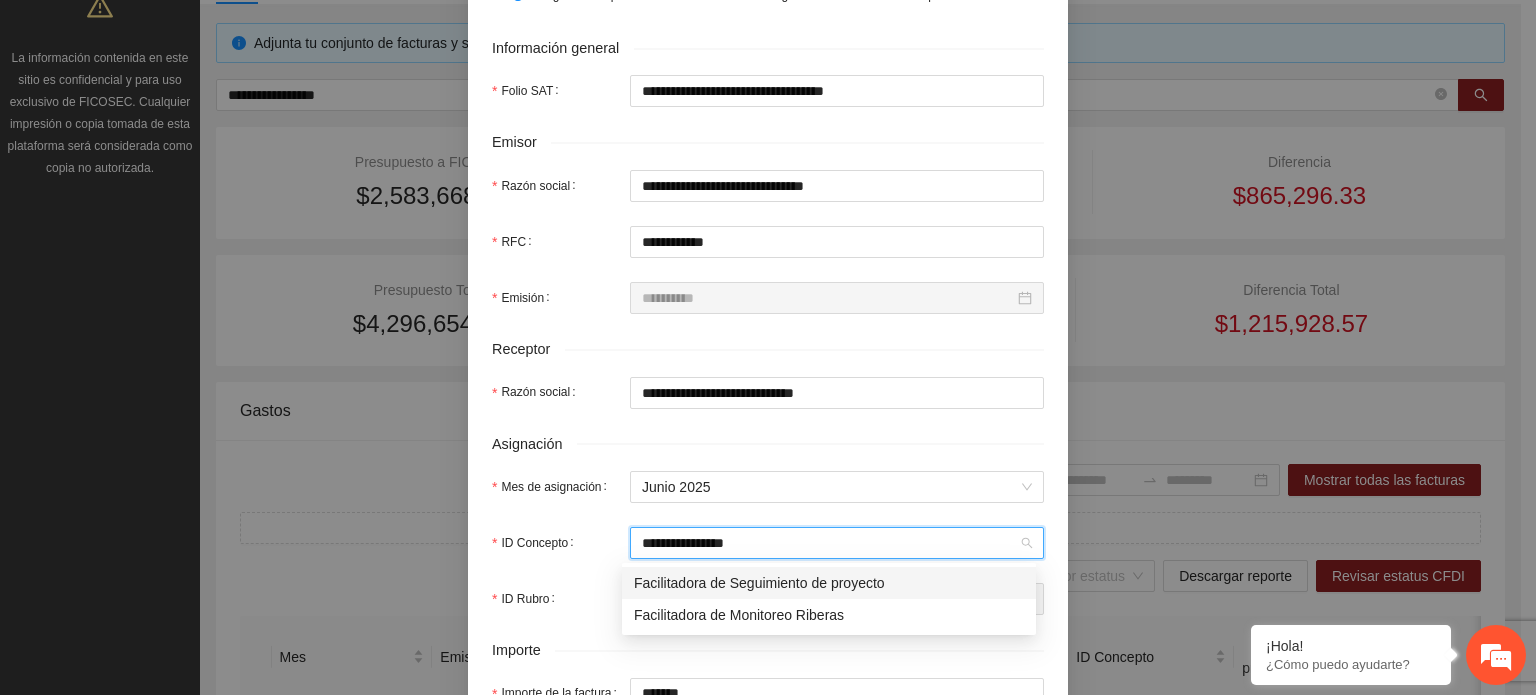 click on "Facilitadora de Seguimiento de proyecto" at bounding box center (829, 583) 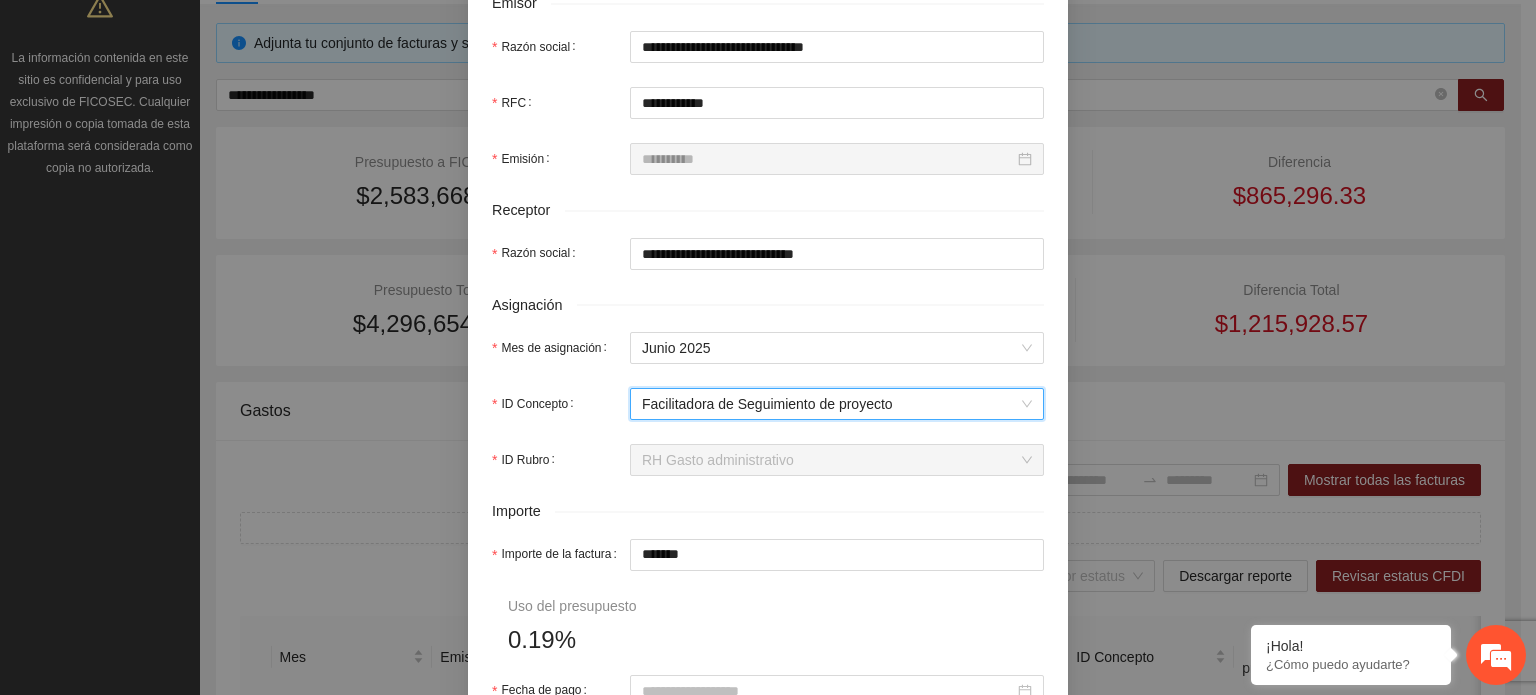 scroll, scrollTop: 600, scrollLeft: 0, axis: vertical 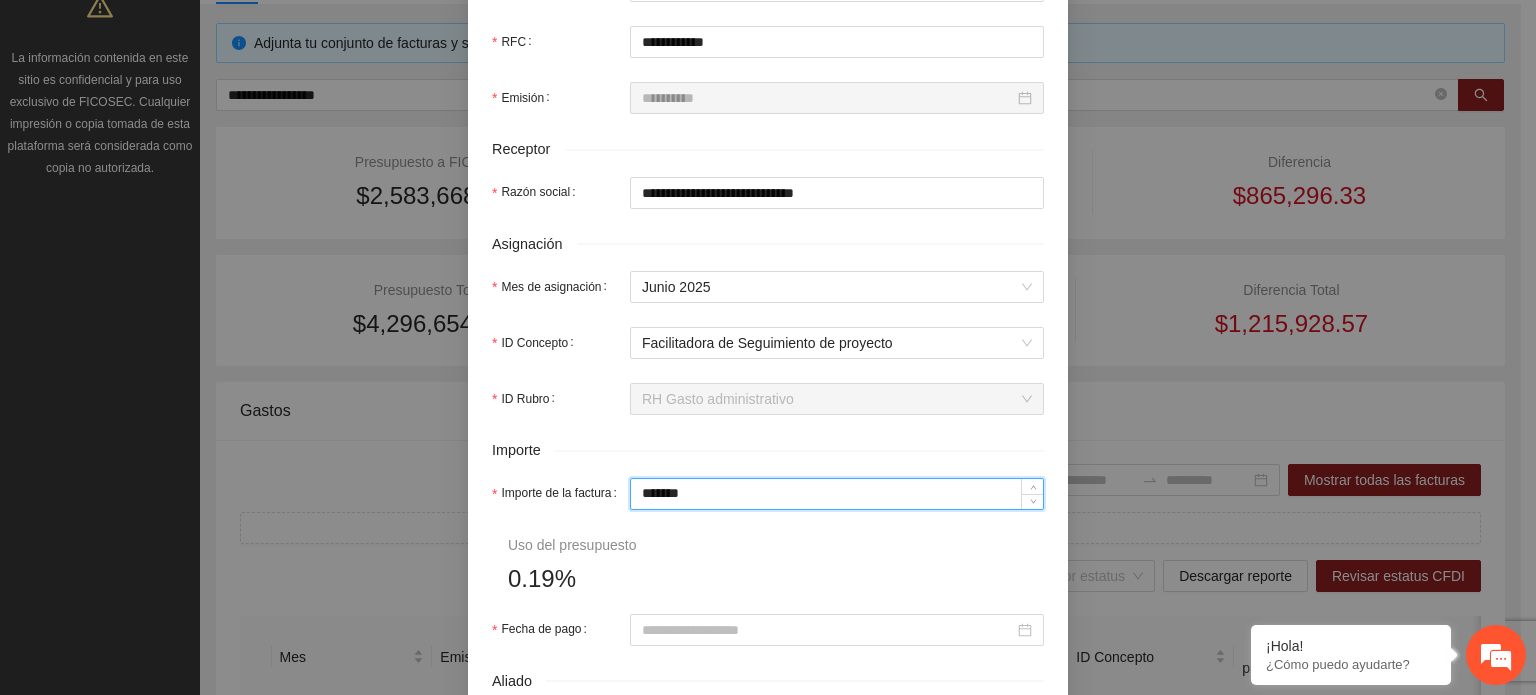 drag, startPoint x: 742, startPoint y: 502, endPoint x: 344, endPoint y: 500, distance: 398.00504 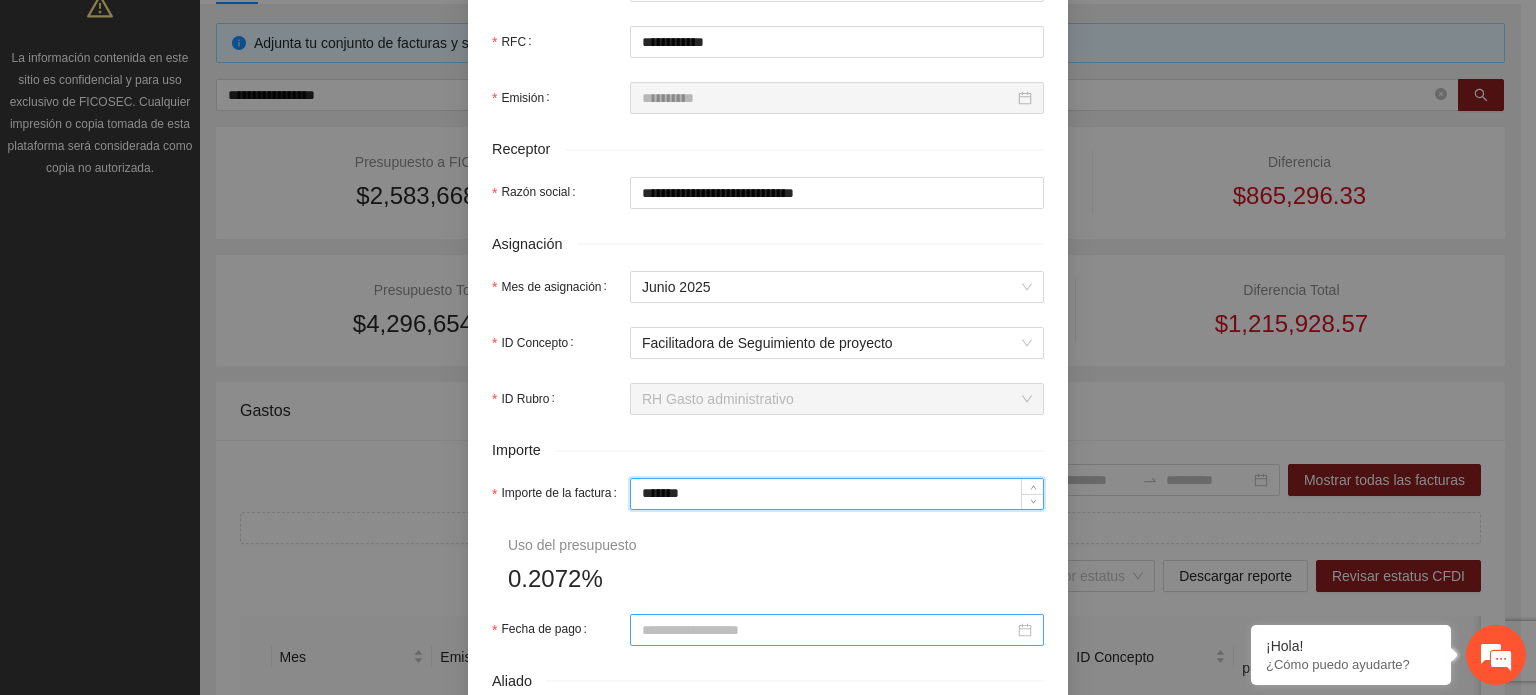 click at bounding box center [837, 630] 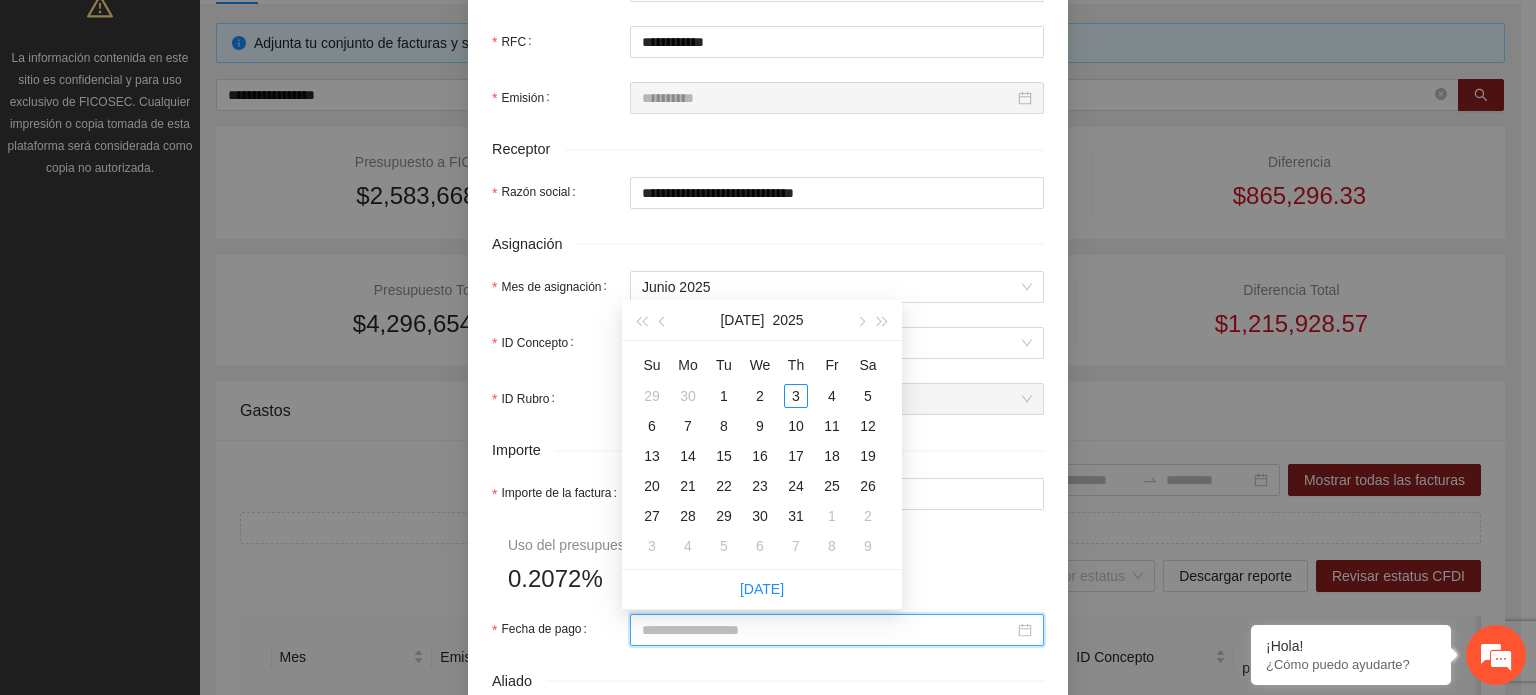 drag, startPoint x: 658, startPoint y: 320, endPoint x: 676, endPoint y: 331, distance: 21.095022 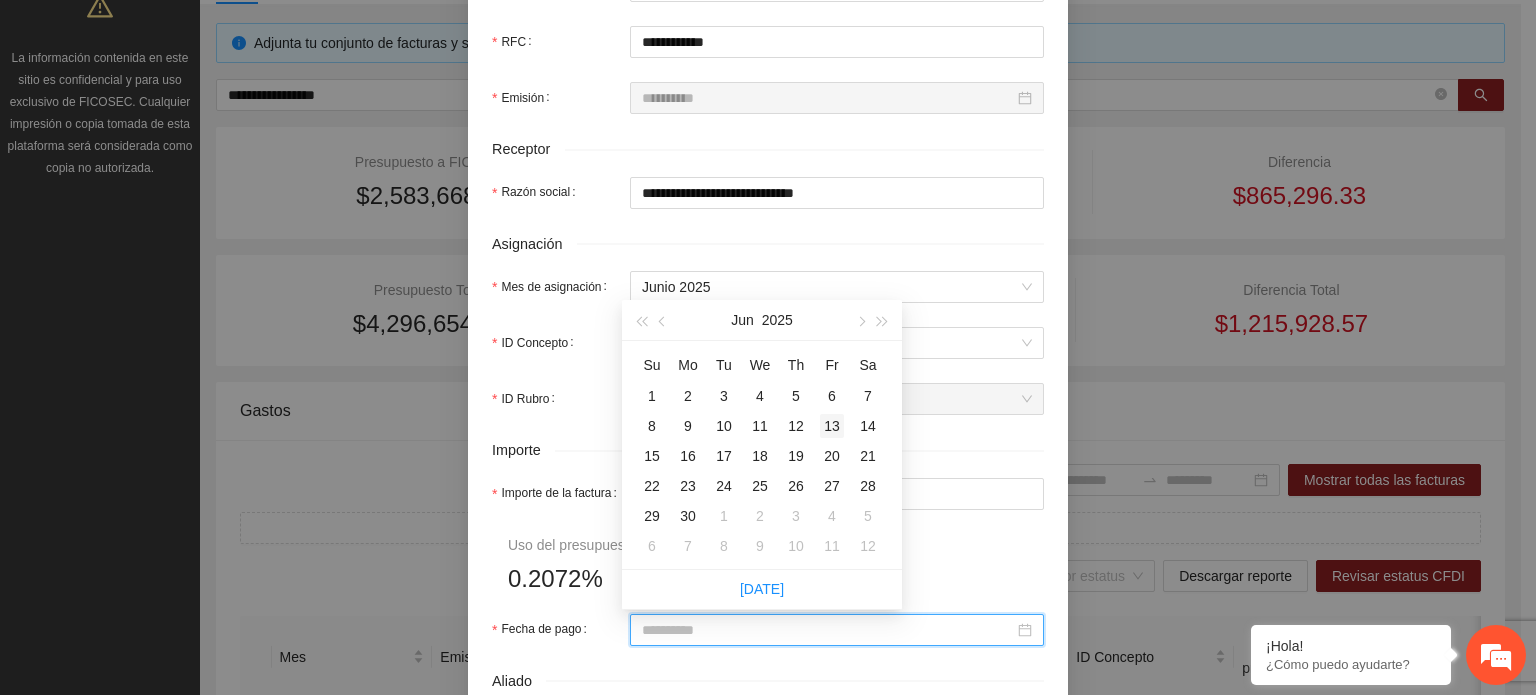 click on "13" at bounding box center [832, 426] 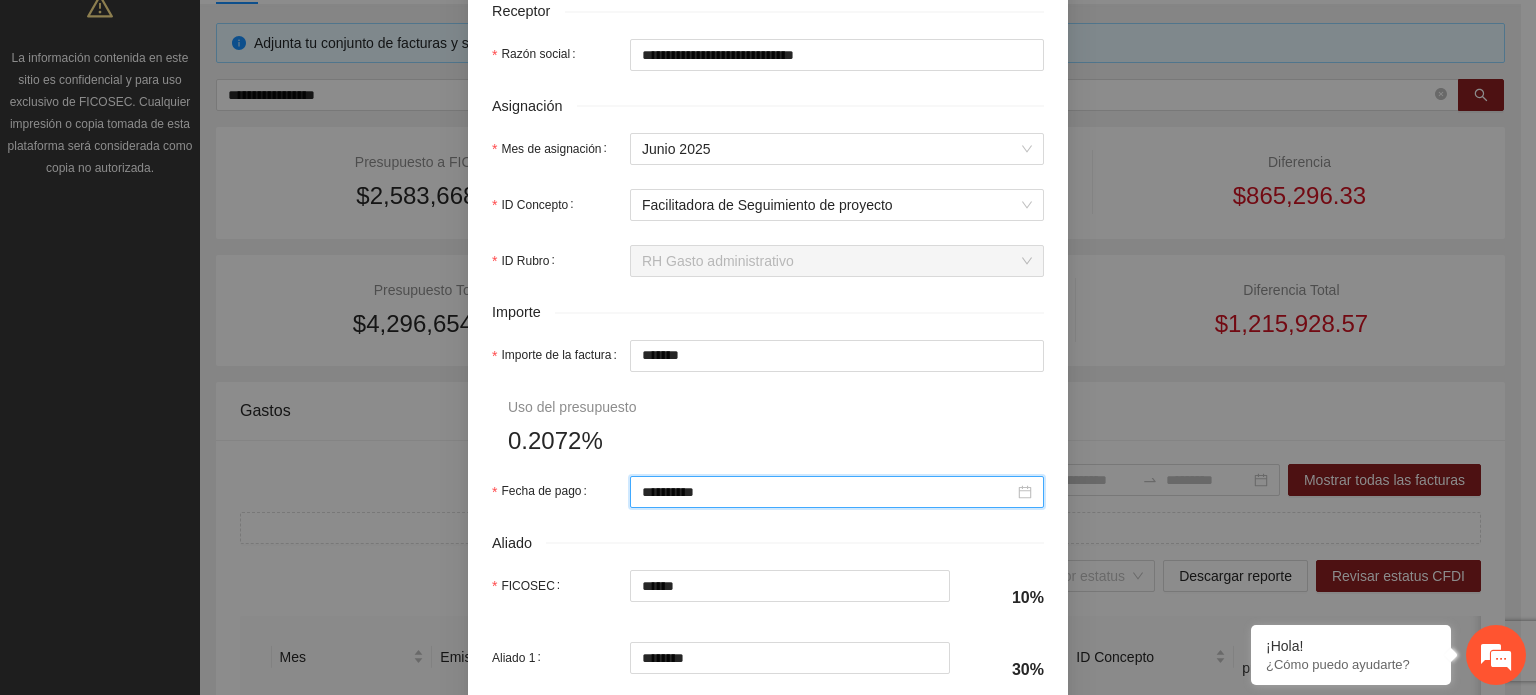 scroll, scrollTop: 1000, scrollLeft: 0, axis: vertical 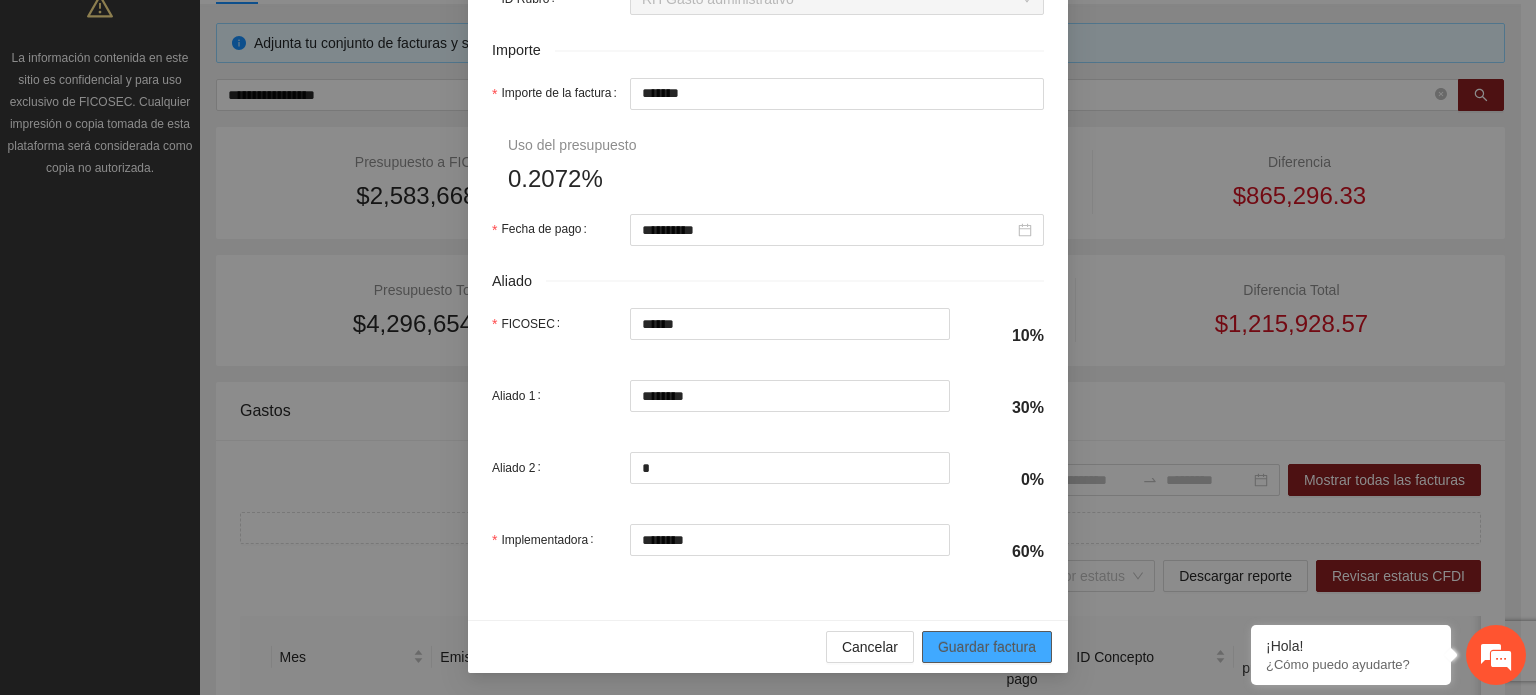 click on "Guardar factura" at bounding box center [987, 647] 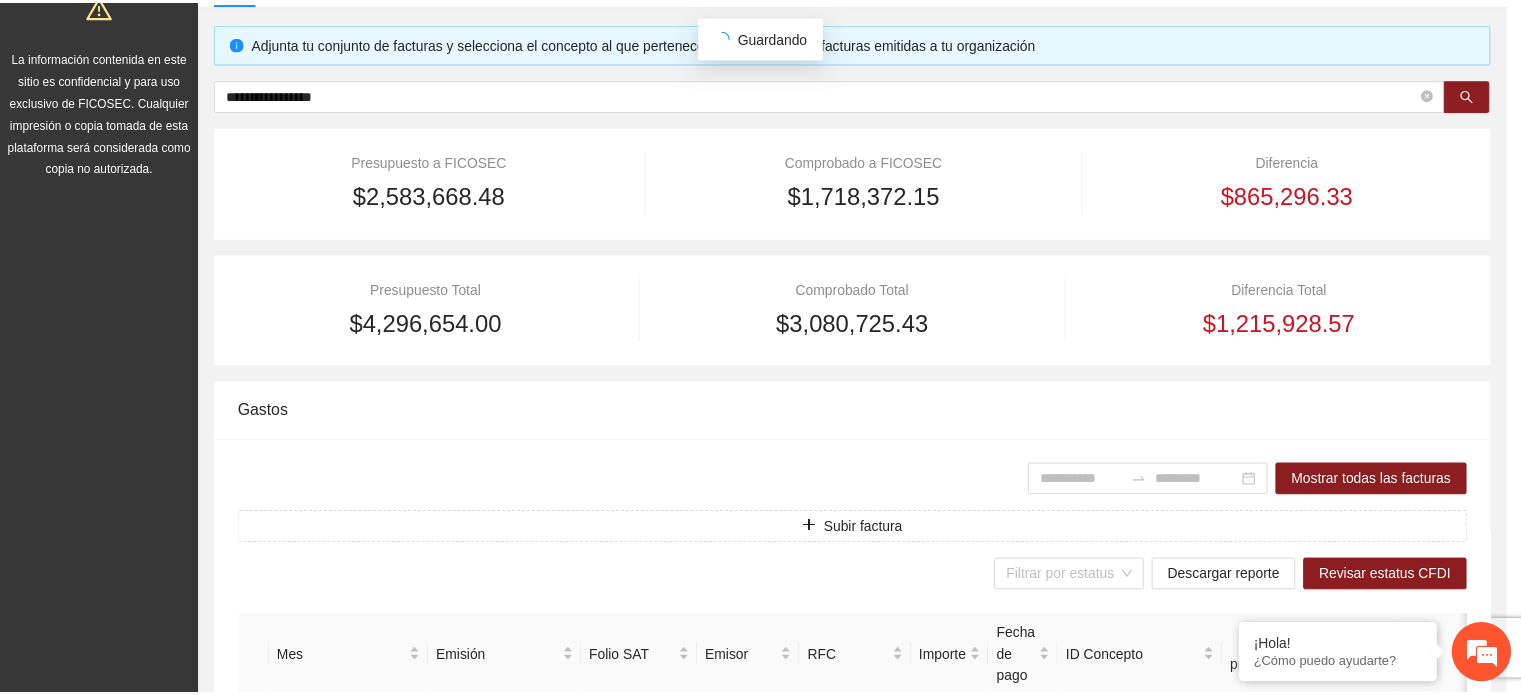scroll, scrollTop: 841, scrollLeft: 0, axis: vertical 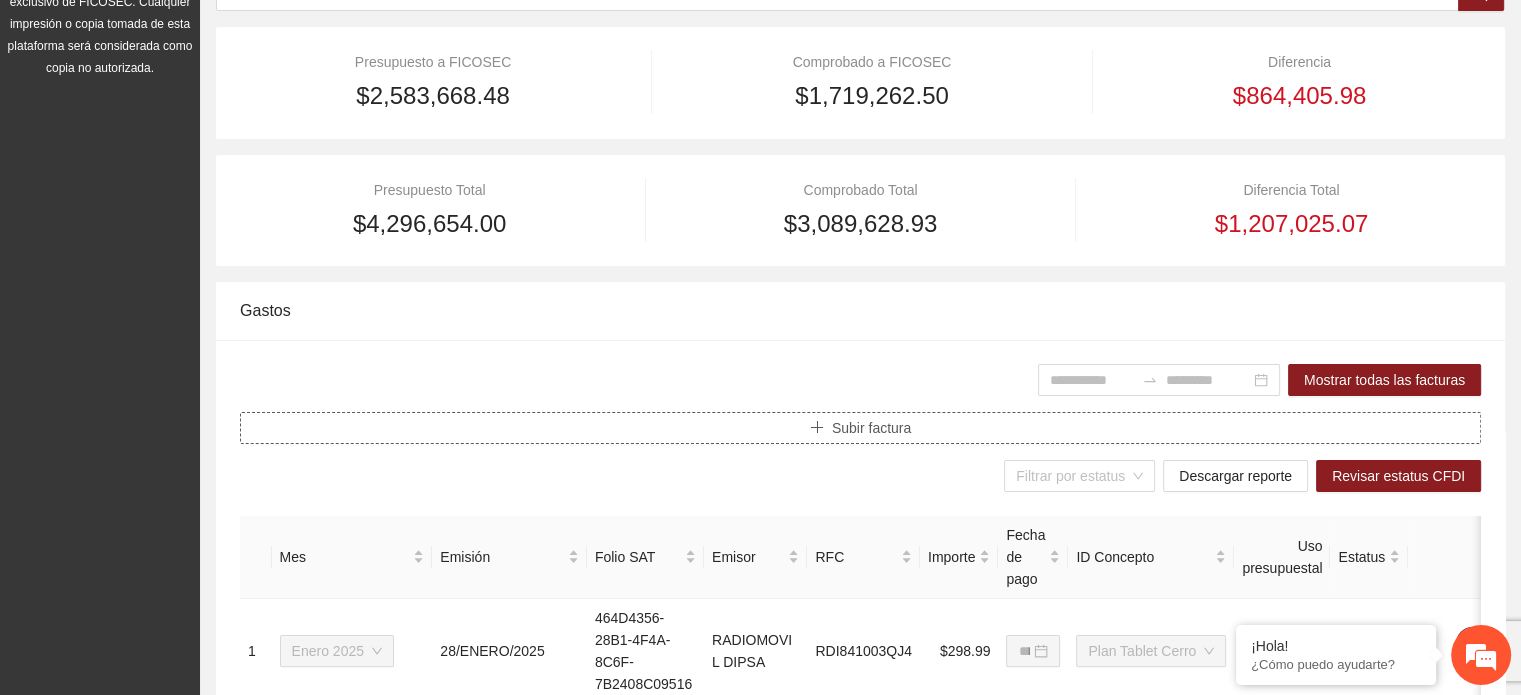 click on "Subir factura" at bounding box center (871, 428) 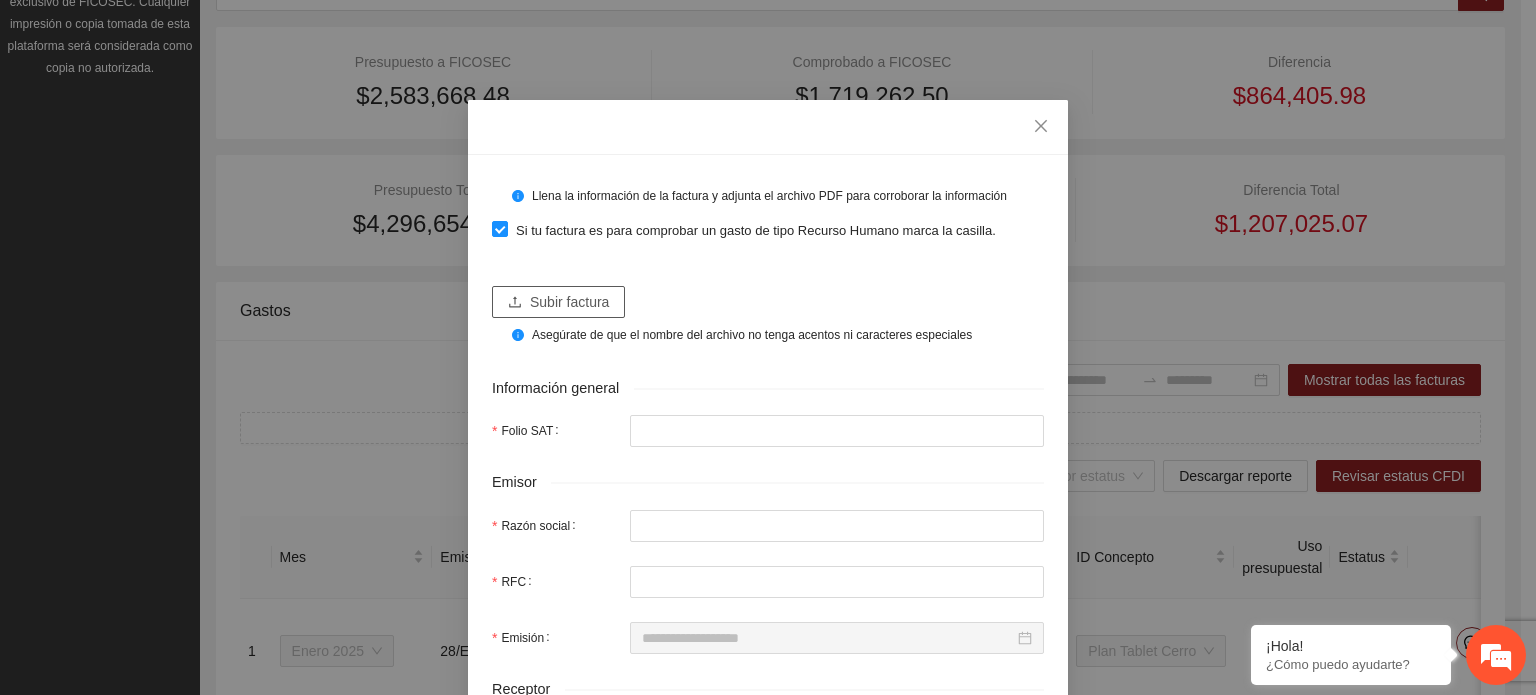 click on "Subir factura" at bounding box center (569, 302) 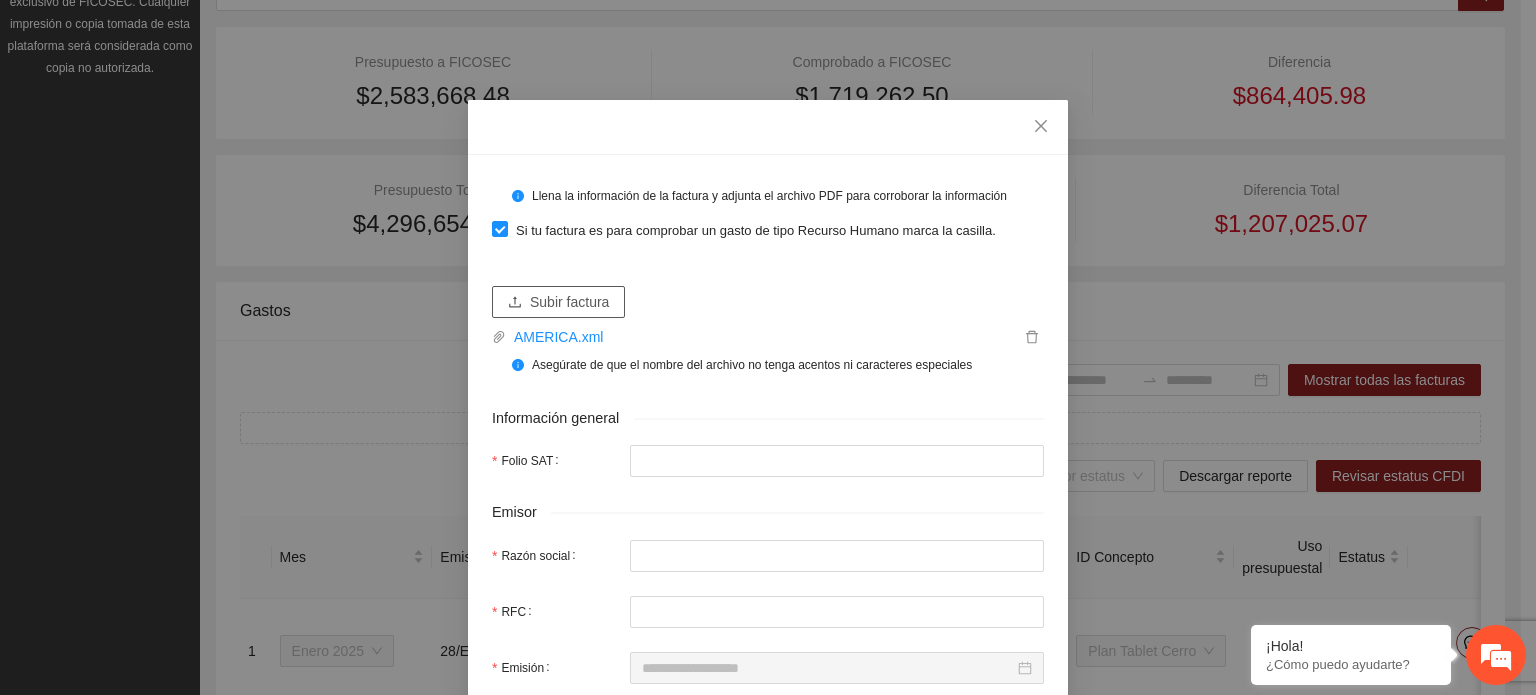 click on "Subir factura" at bounding box center [569, 302] 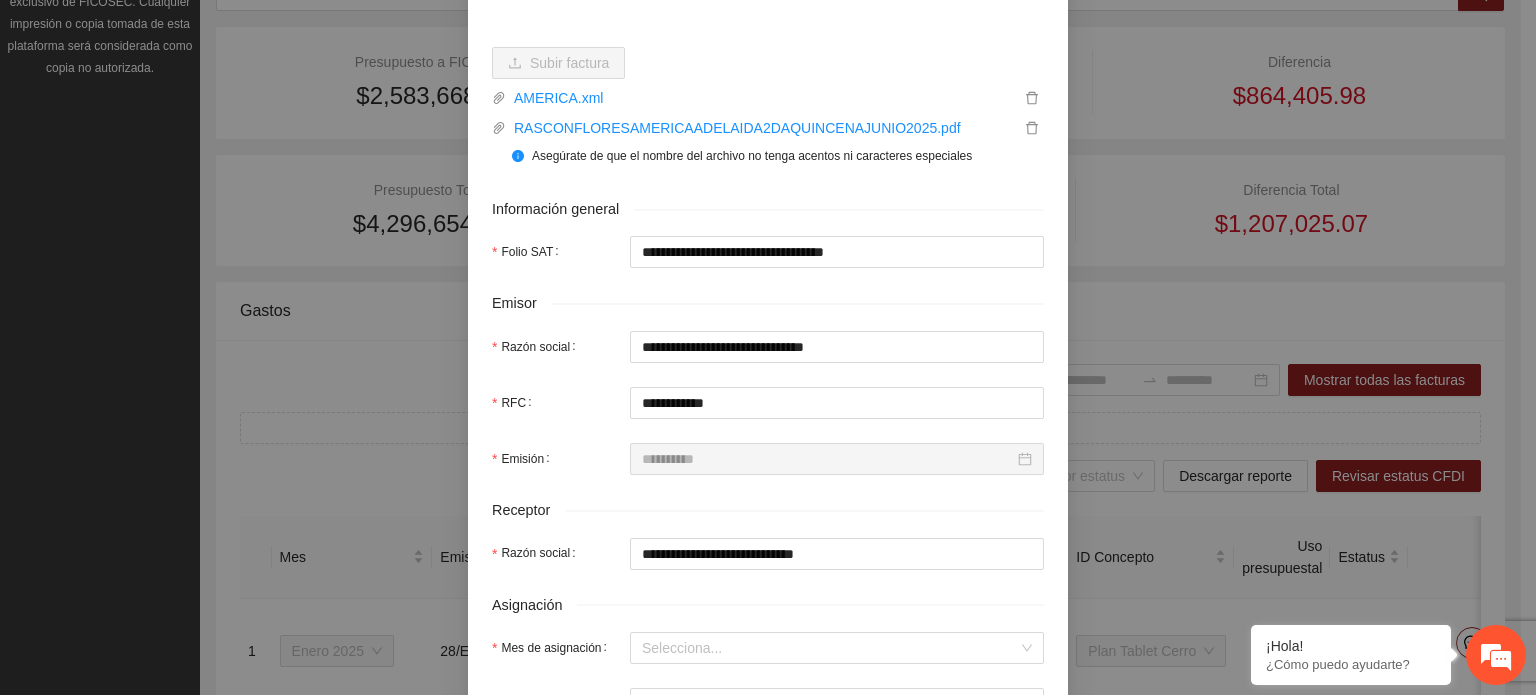 scroll, scrollTop: 500, scrollLeft: 0, axis: vertical 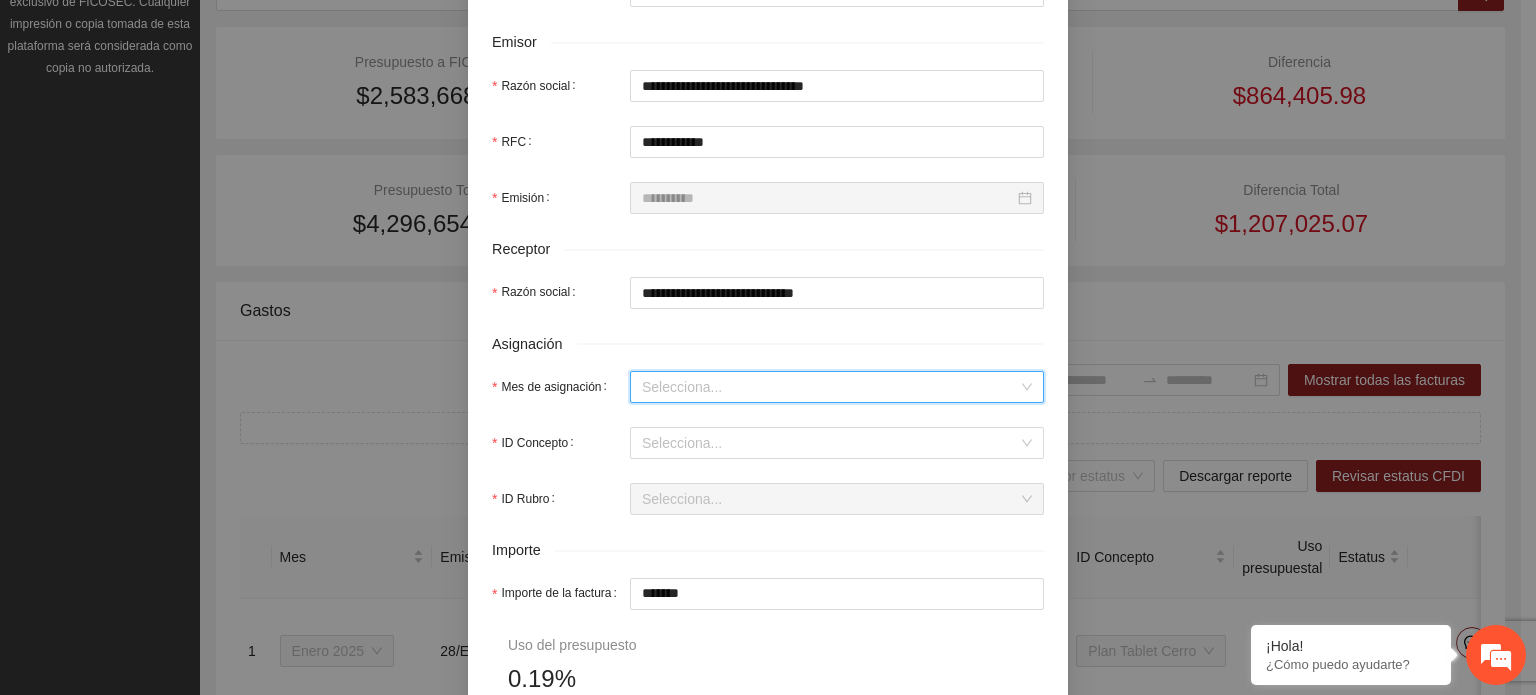 click on "Mes de asignación" at bounding box center (830, 387) 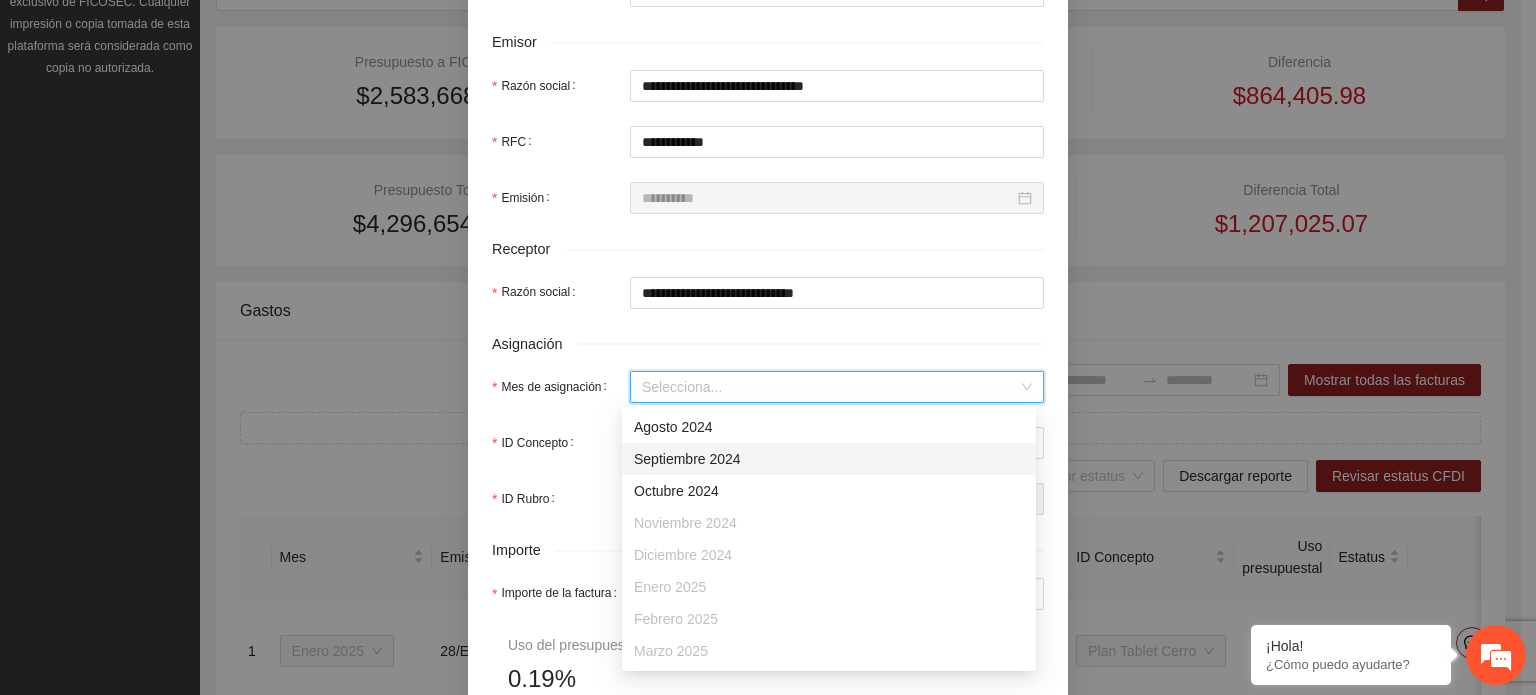 scroll, scrollTop: 128, scrollLeft: 0, axis: vertical 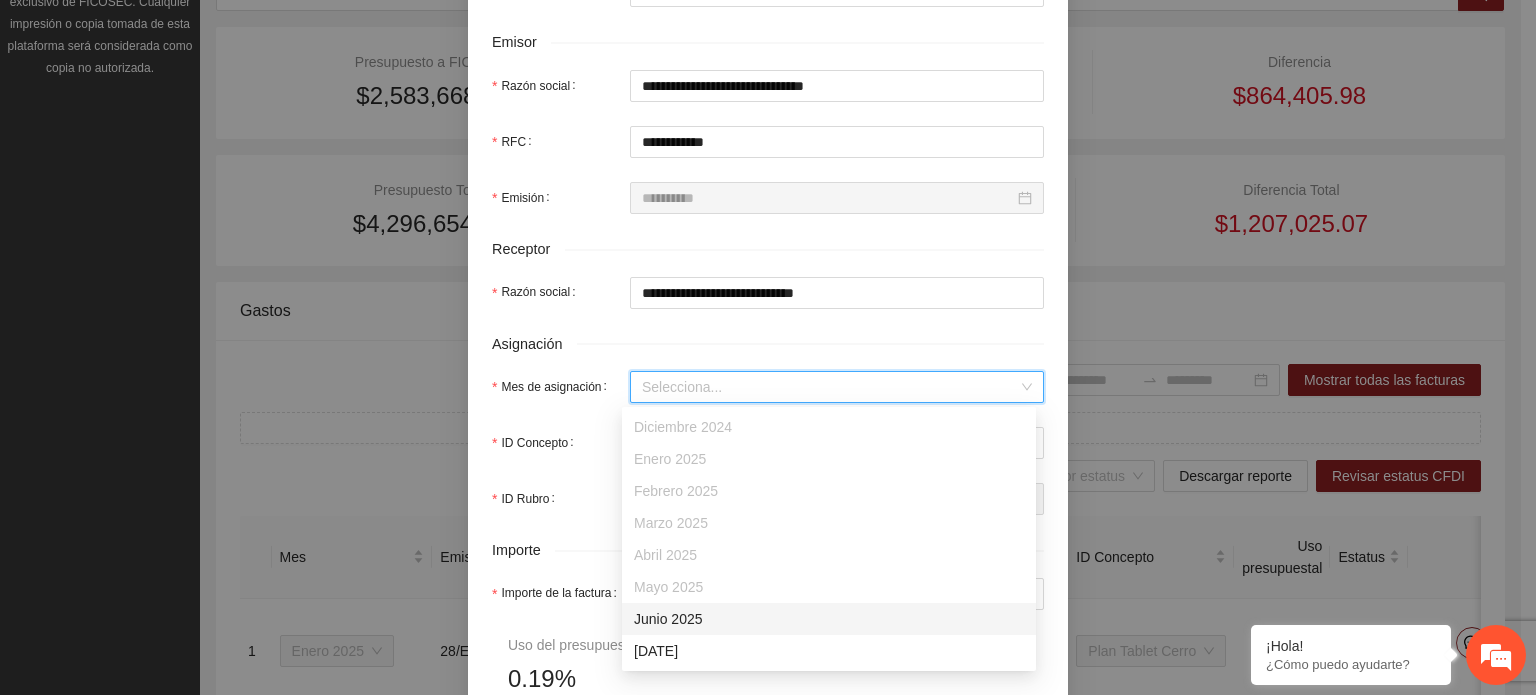 click on "Junio 2025" at bounding box center (829, 619) 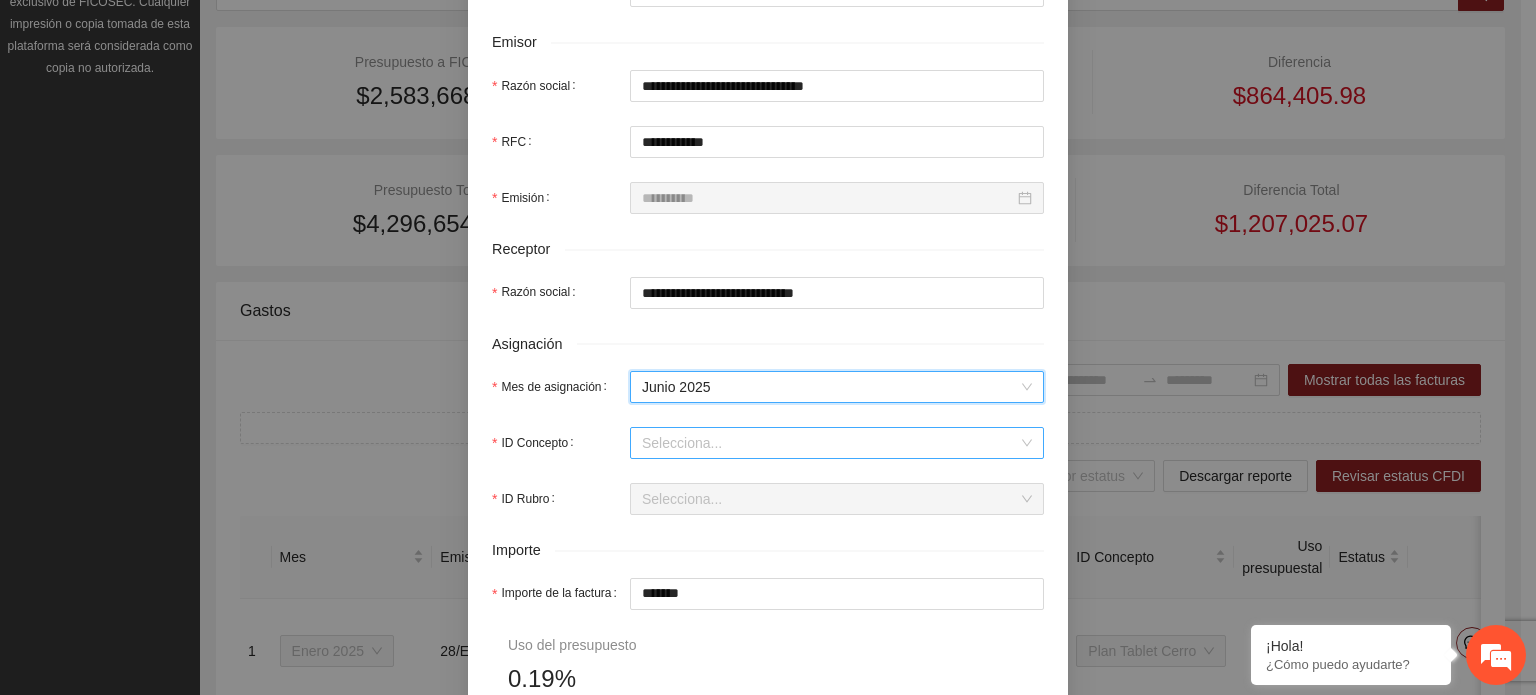 click on "ID Concepto" at bounding box center [830, 443] 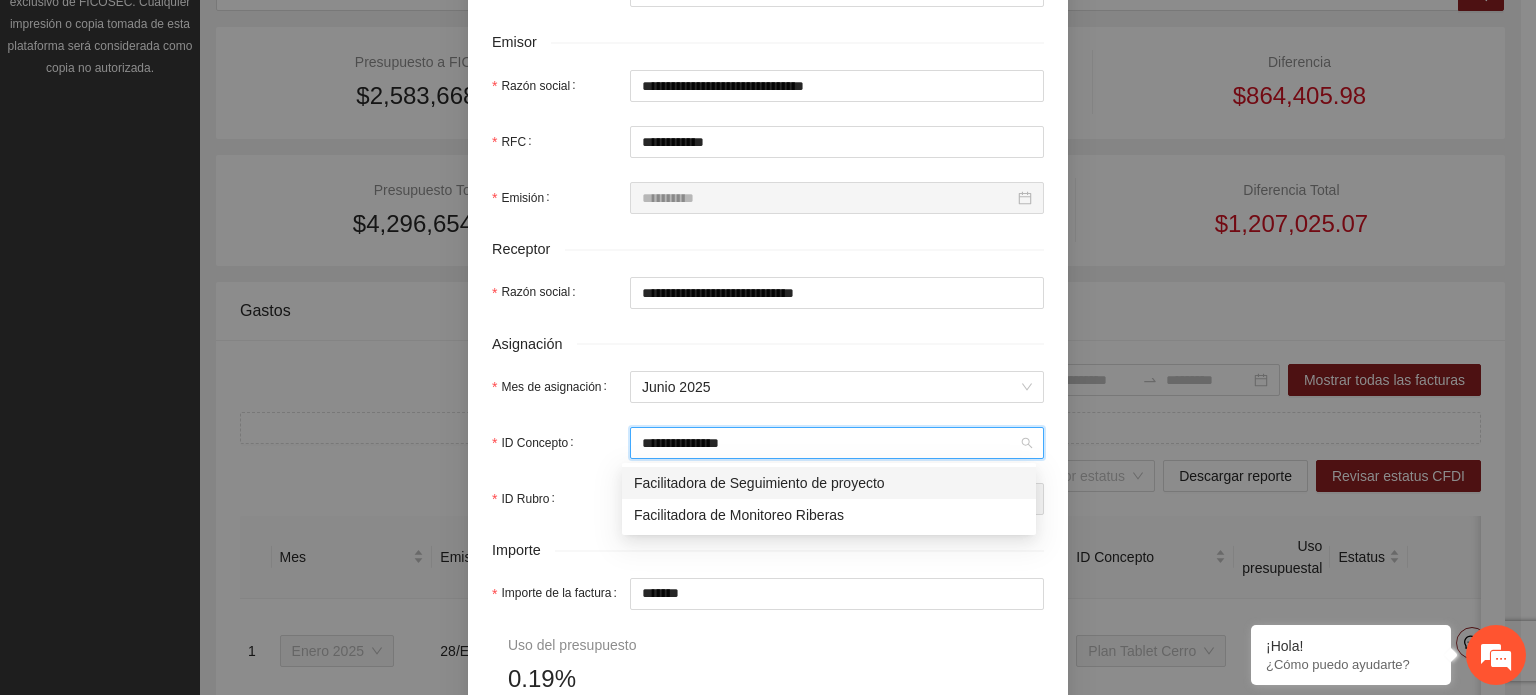click on "Facilitadora de Seguimiento de proyecto" at bounding box center [829, 483] 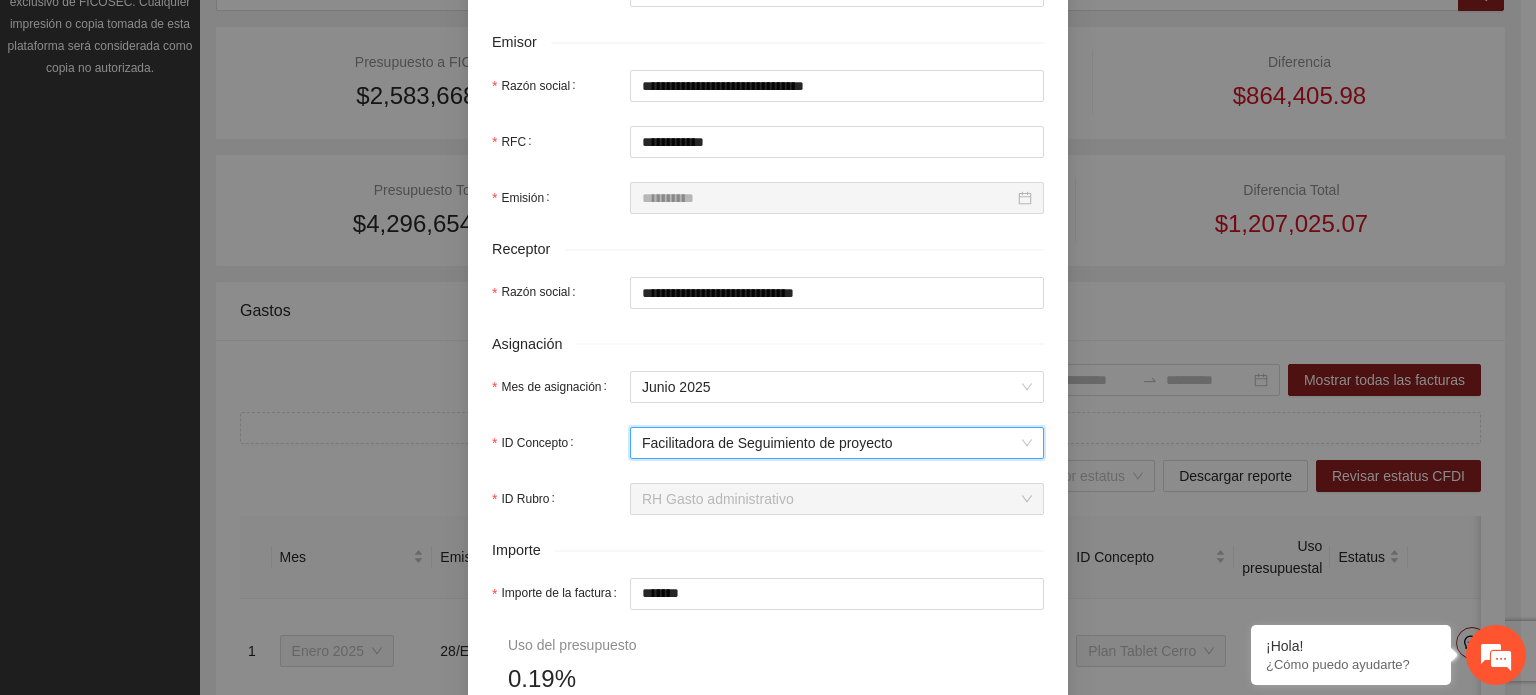 drag, startPoint x: 703, startPoint y: 592, endPoint x: 33, endPoint y: 612, distance: 670.29846 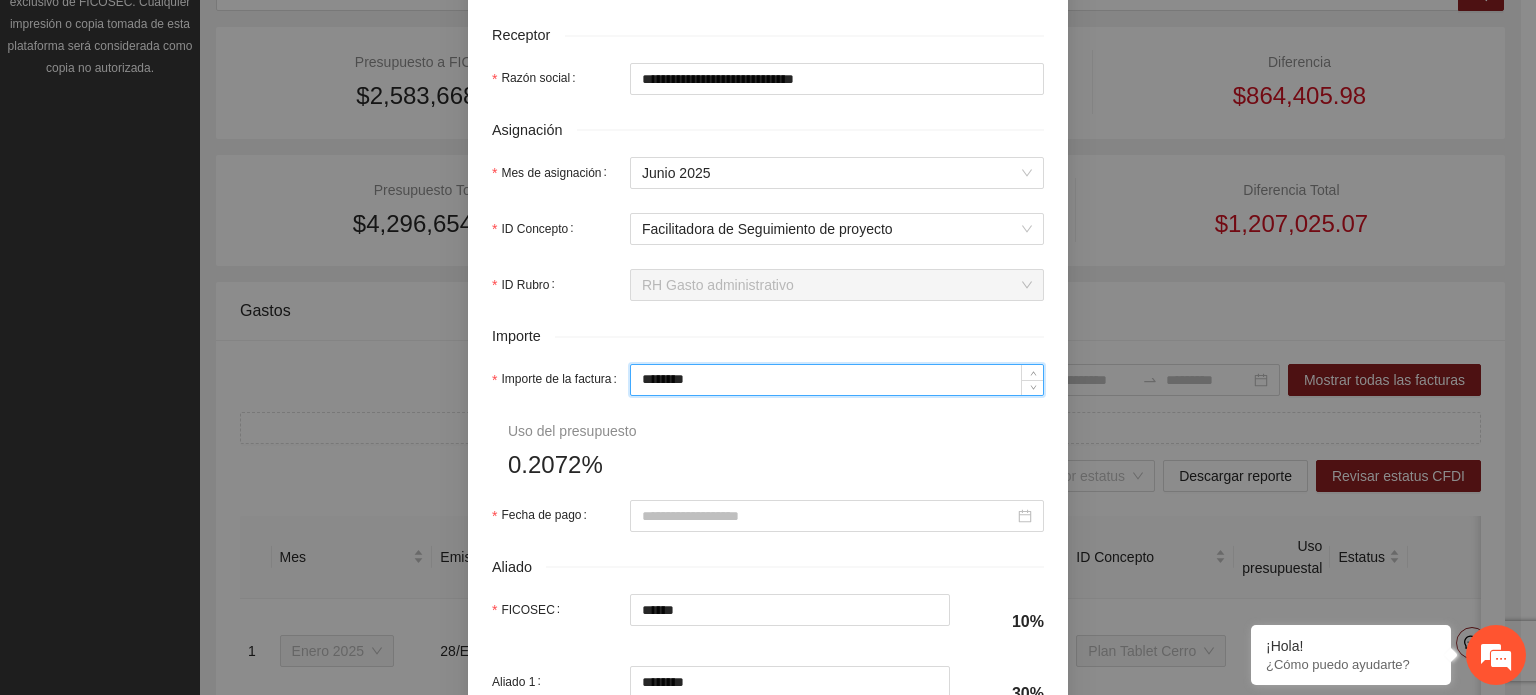 scroll, scrollTop: 900, scrollLeft: 0, axis: vertical 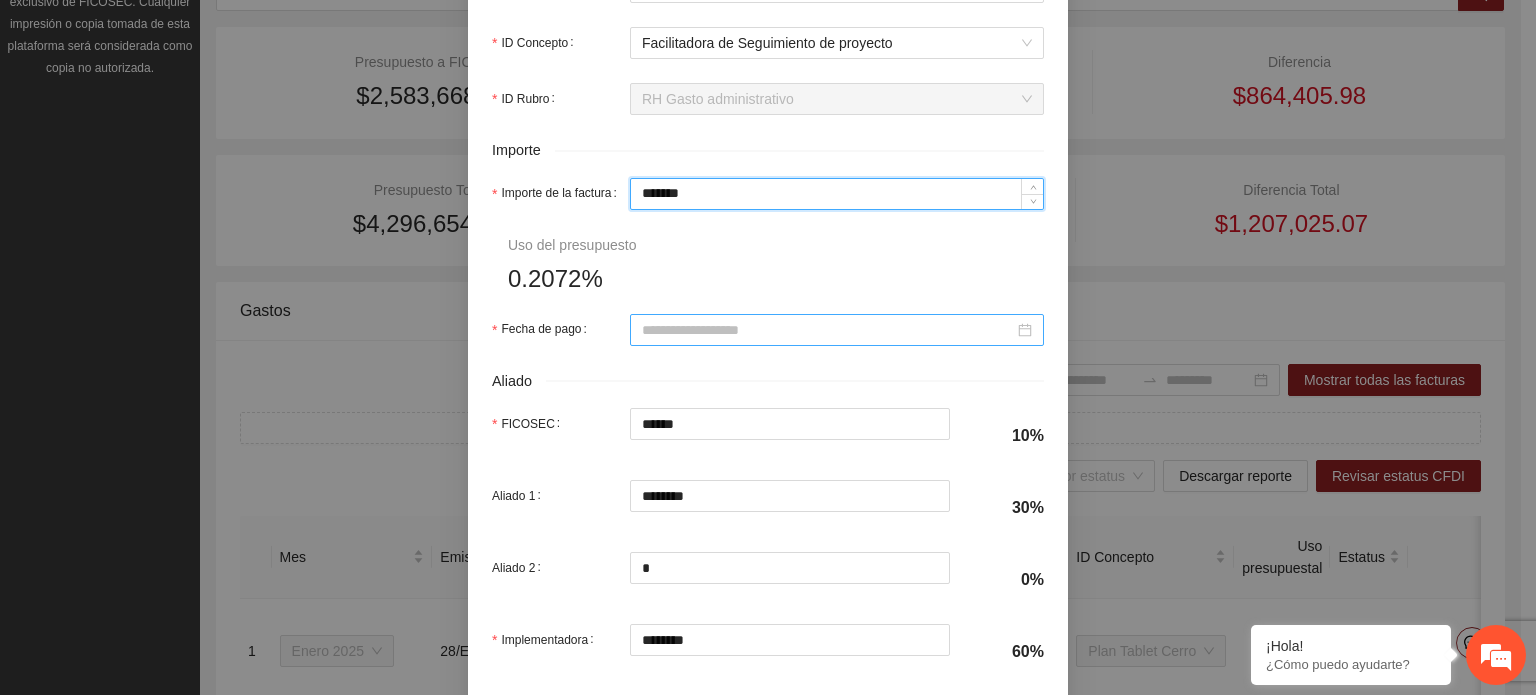 click at bounding box center (837, 330) 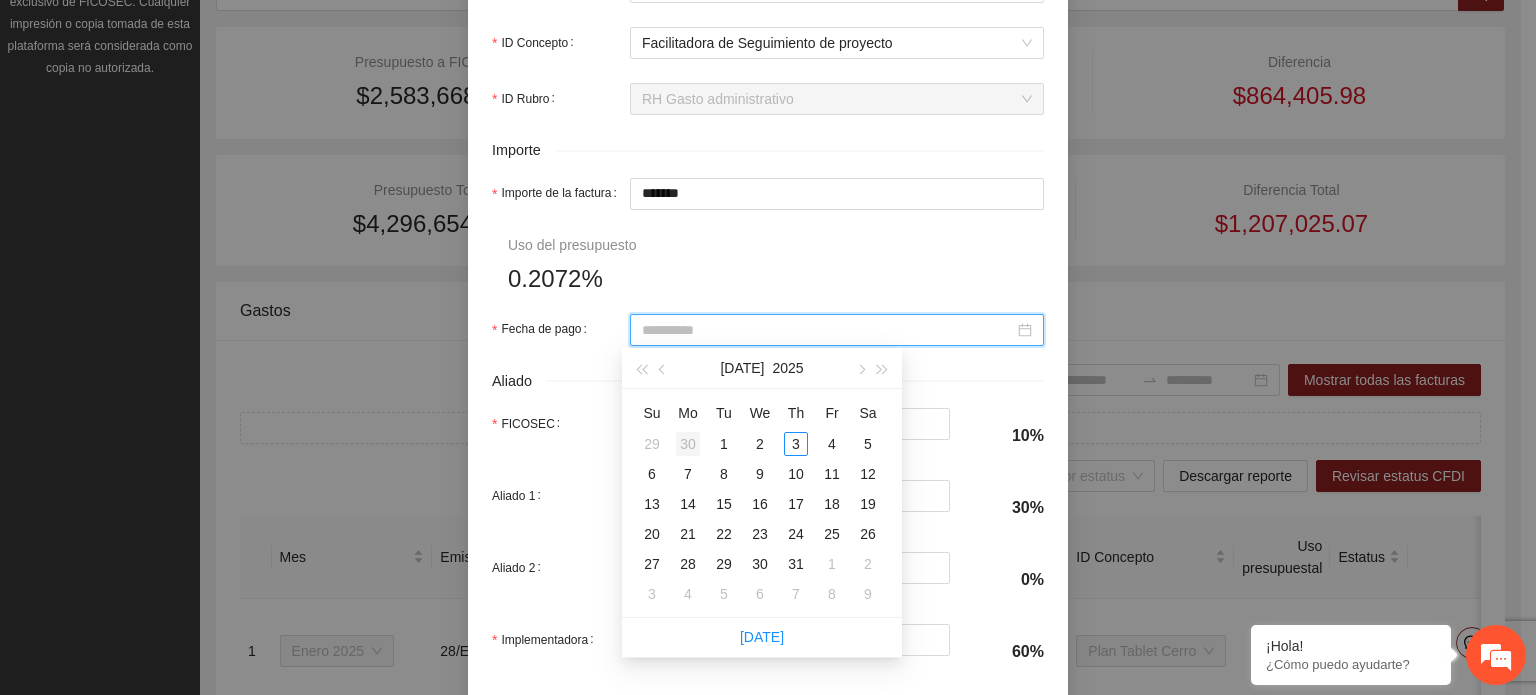 click on "30" at bounding box center [688, 444] 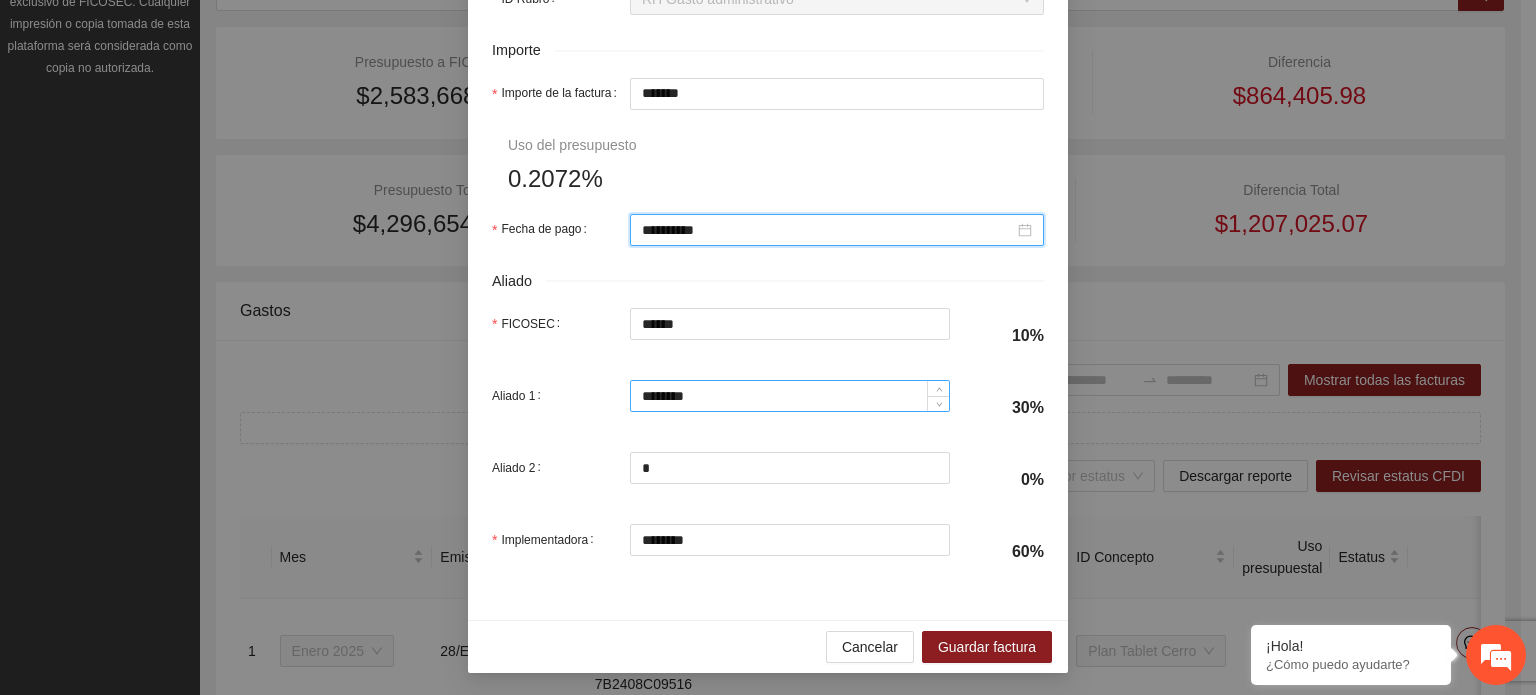 scroll, scrollTop: 1001, scrollLeft: 0, axis: vertical 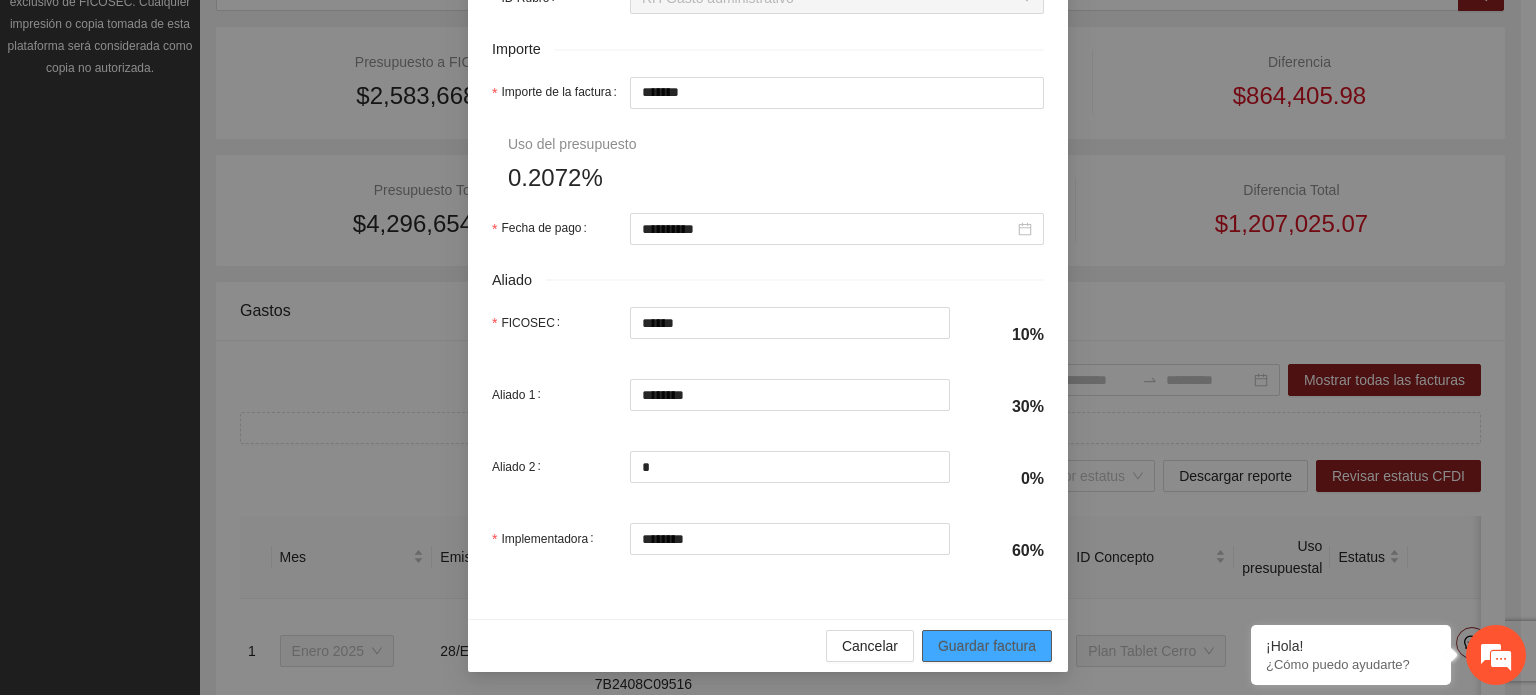 click on "Guardar factura" at bounding box center (987, 646) 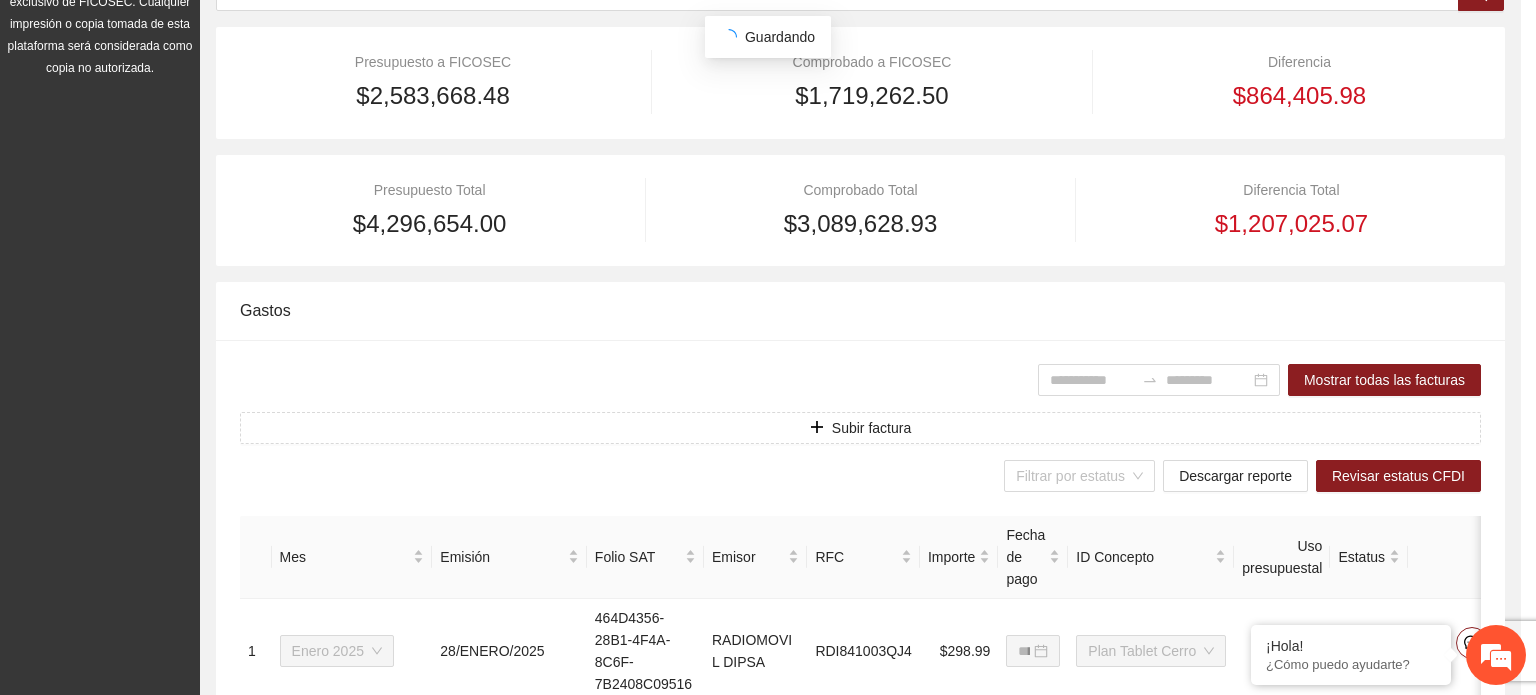 scroll, scrollTop: 841, scrollLeft: 0, axis: vertical 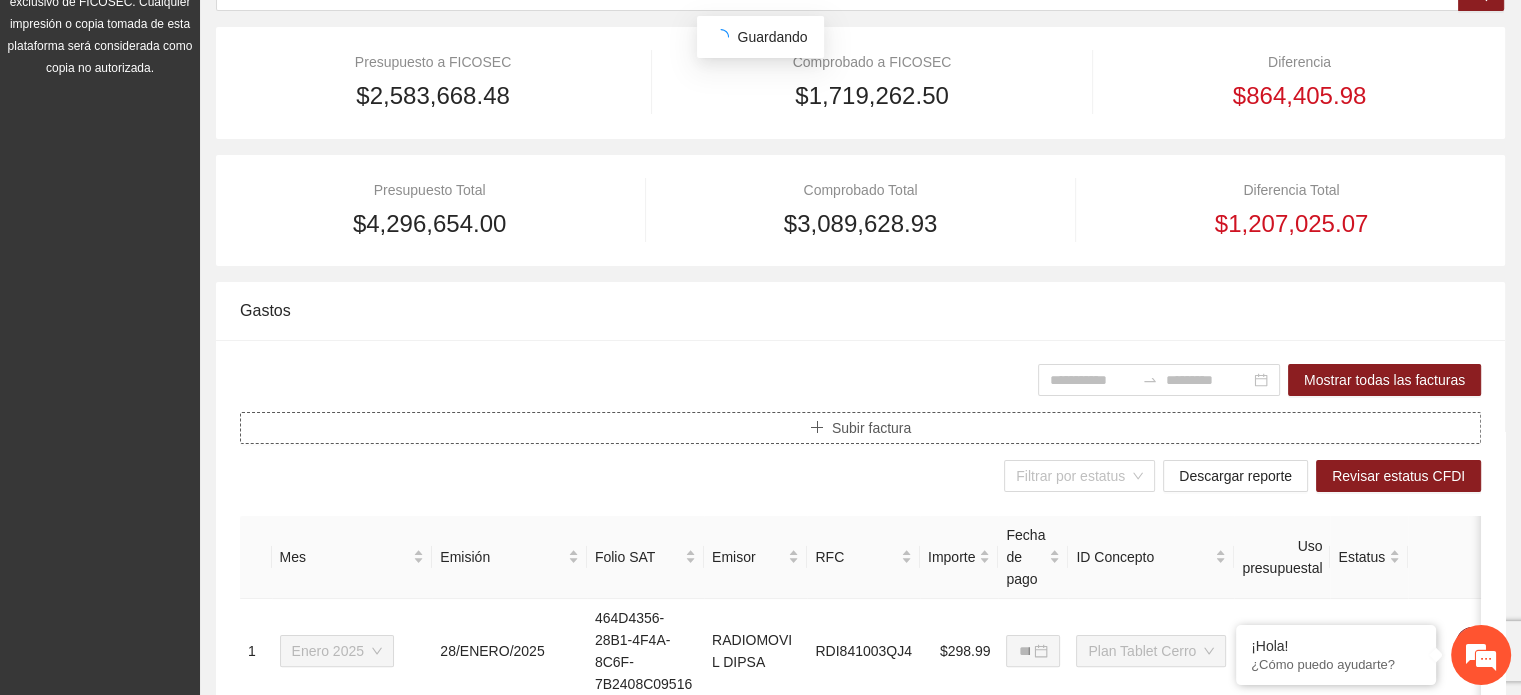 click on "Subir factura" at bounding box center [860, 428] 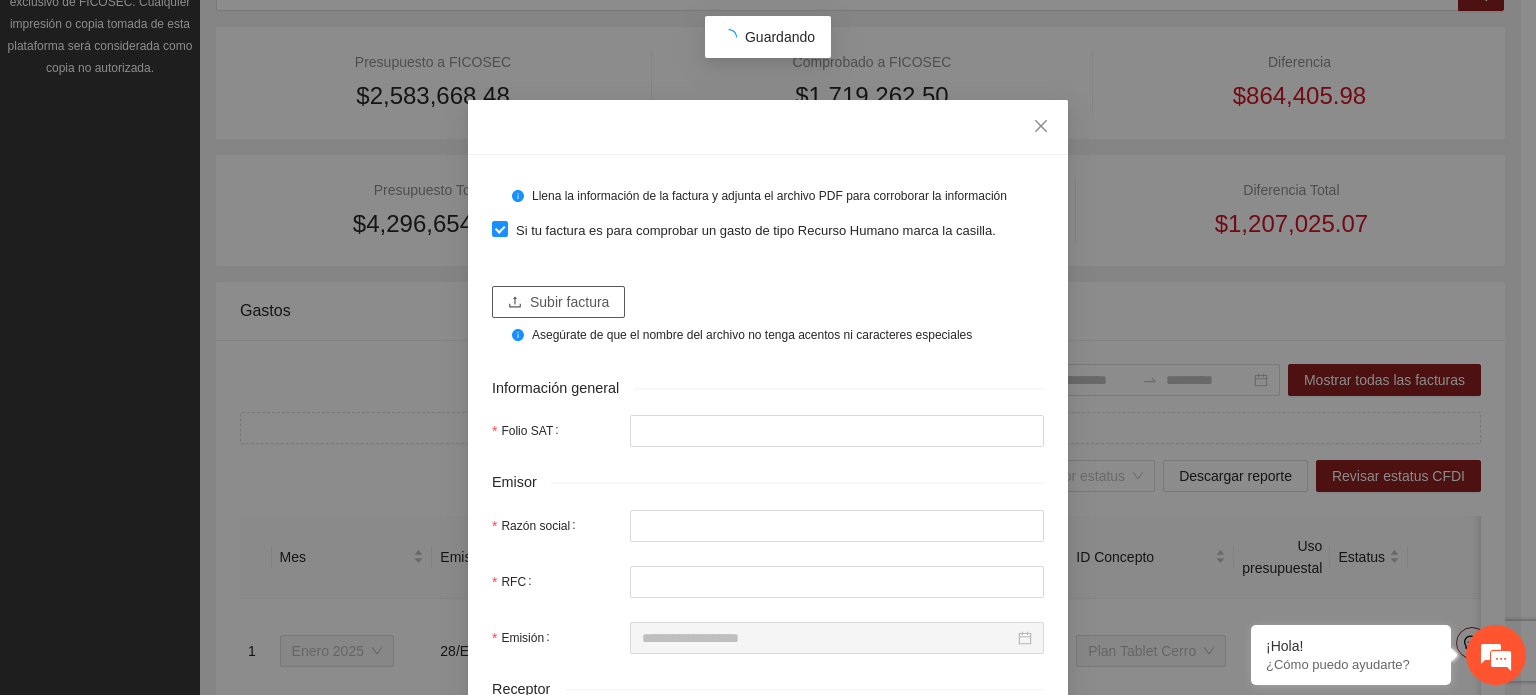 click on "Subir factura" at bounding box center [558, 302] 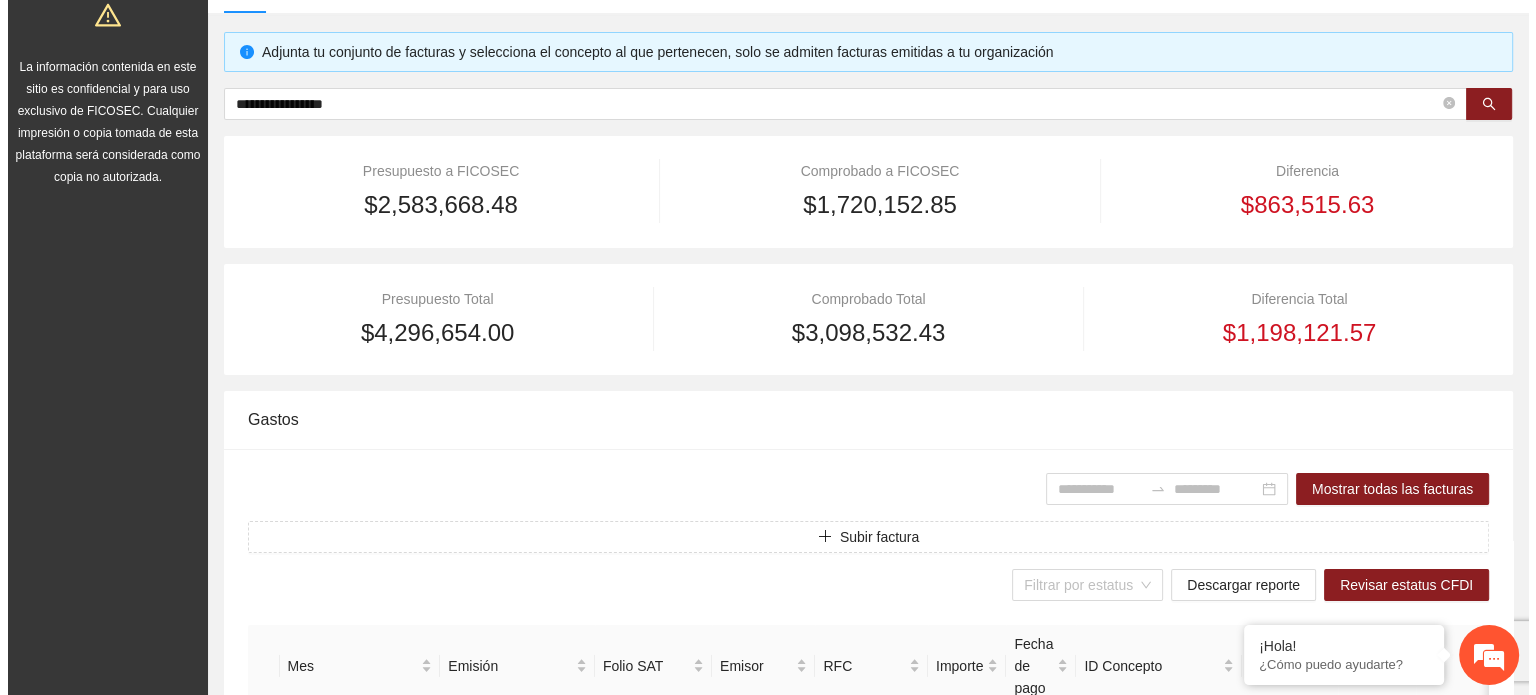 scroll, scrollTop: 200, scrollLeft: 0, axis: vertical 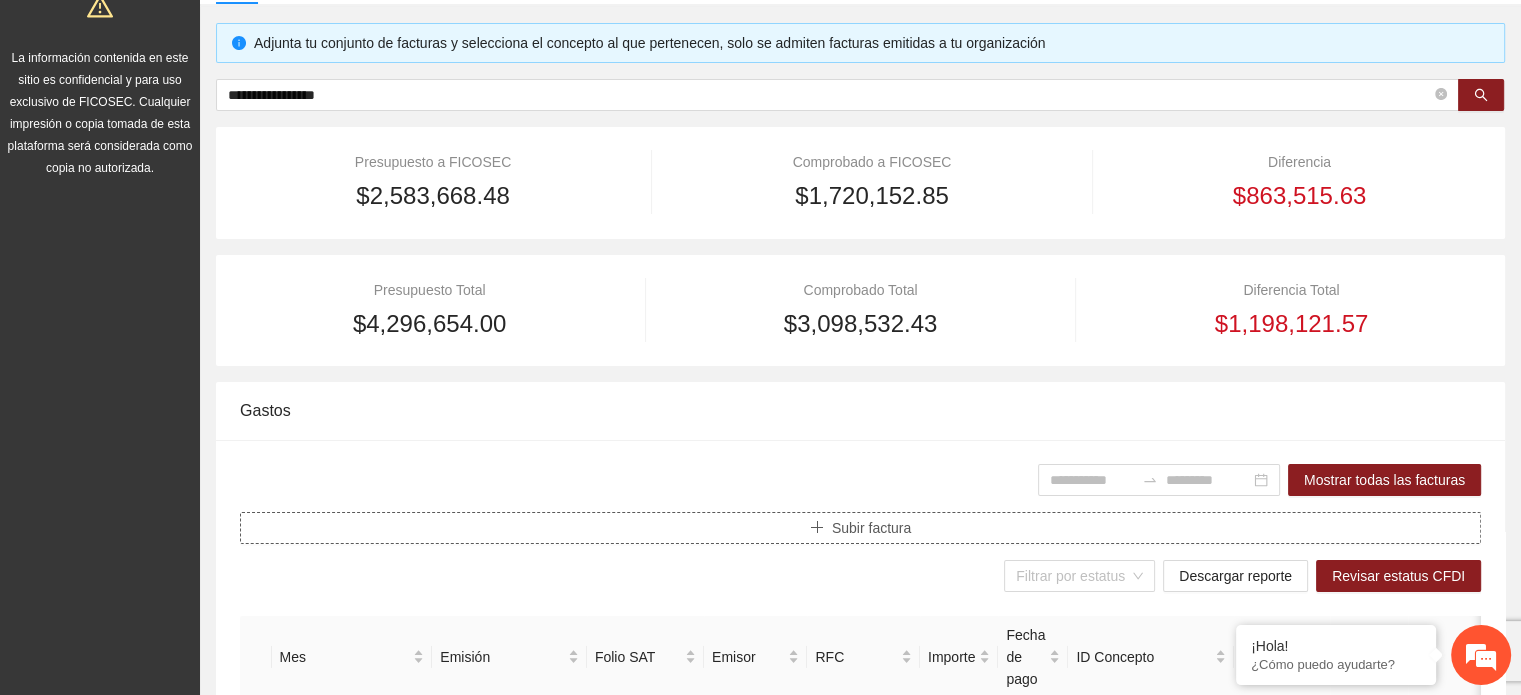 click on "Subir factura" at bounding box center [871, 528] 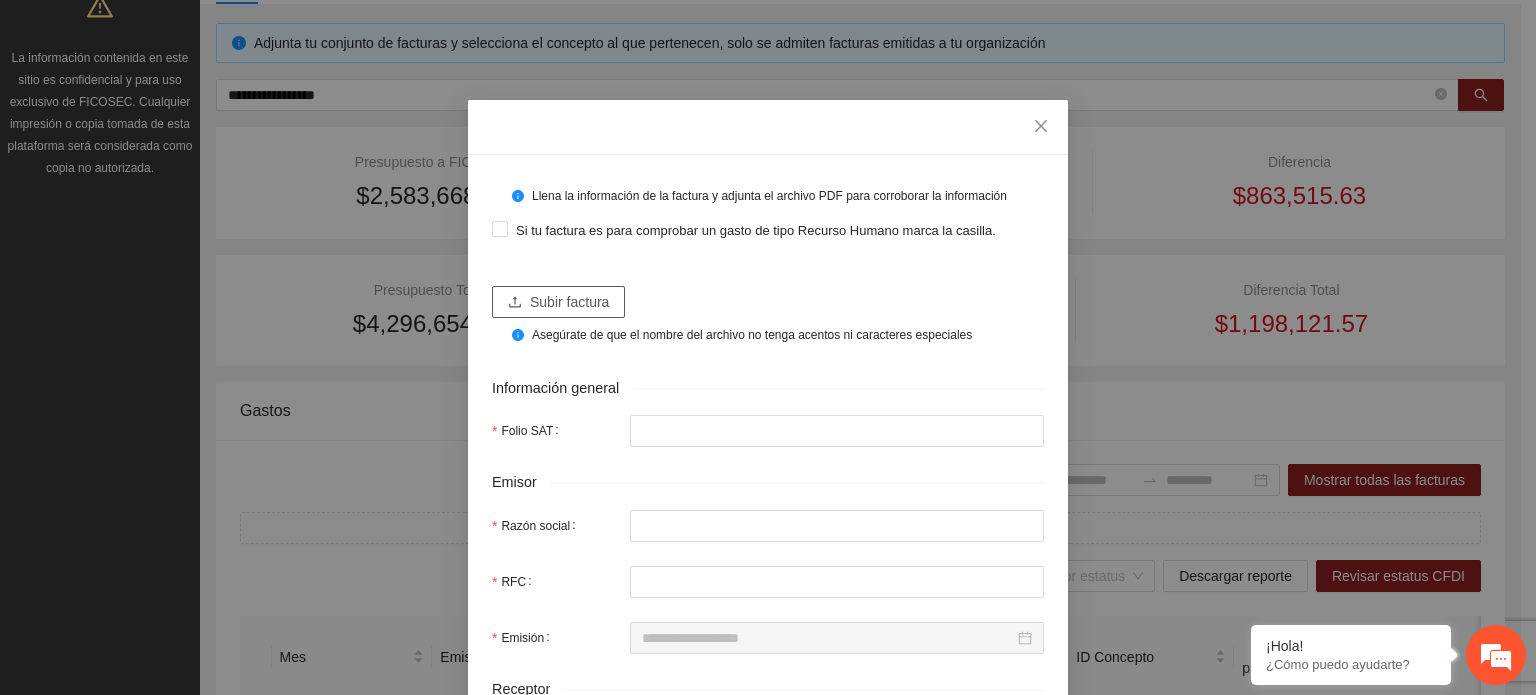 click on "Subir factura" at bounding box center (569, 302) 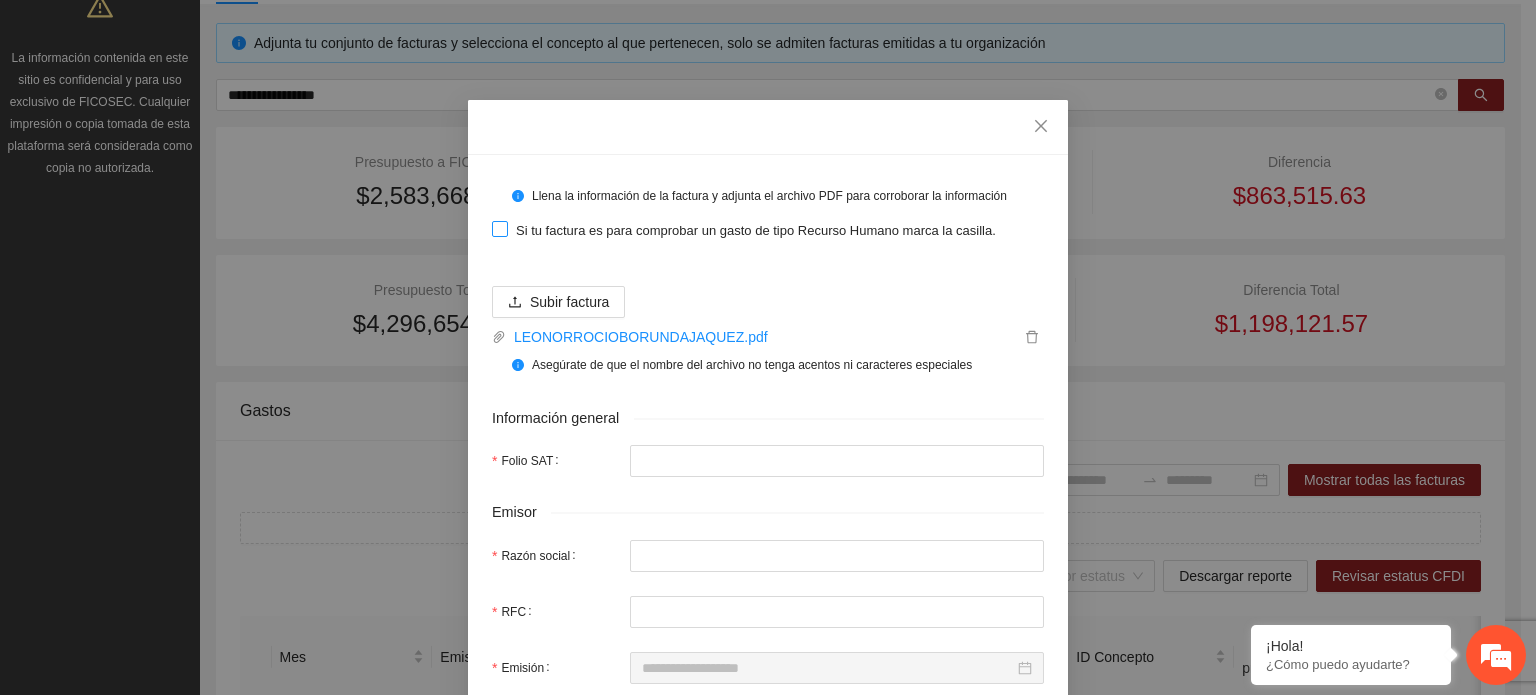 click on "Si tu factura es para comprobar un gasto de tipo Recurso Humano marca la casilla." at bounding box center [748, 230] 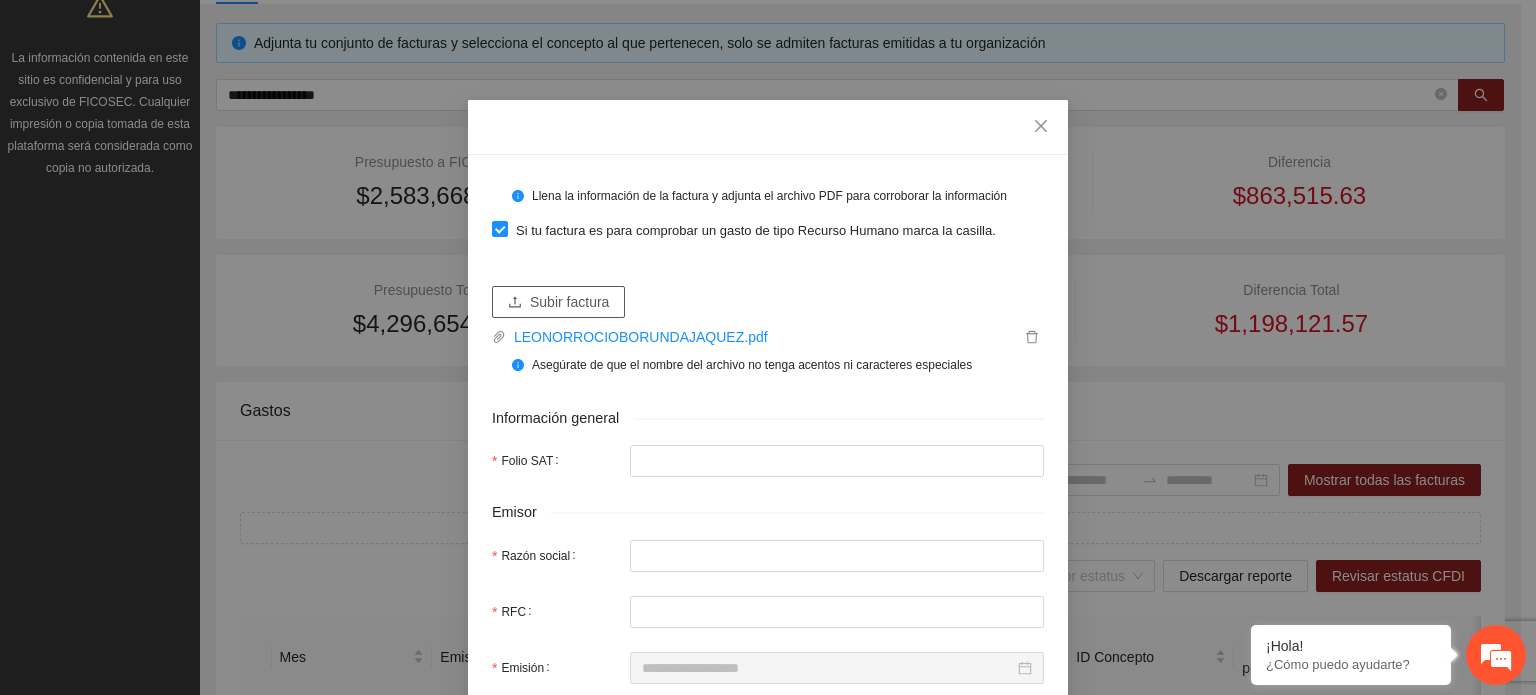 click on "Subir factura" at bounding box center (569, 302) 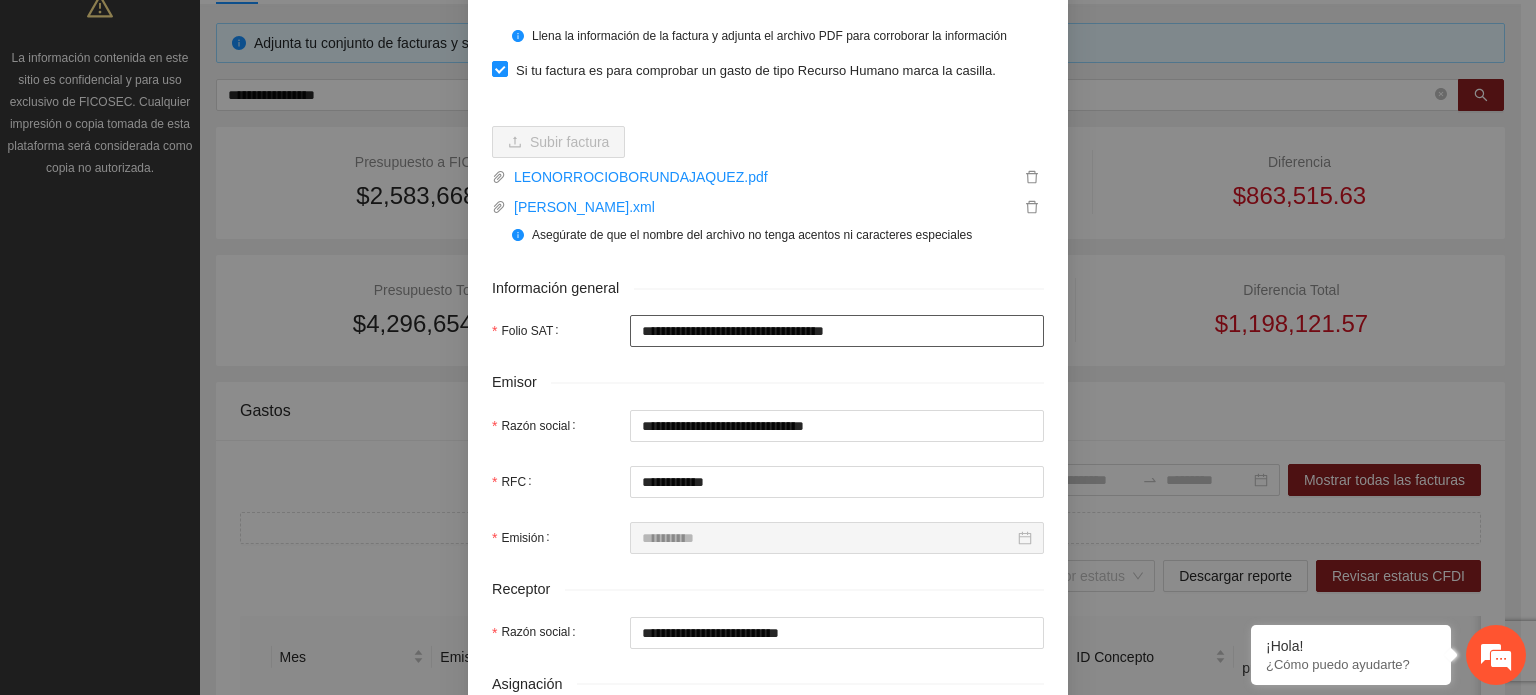 scroll, scrollTop: 400, scrollLeft: 0, axis: vertical 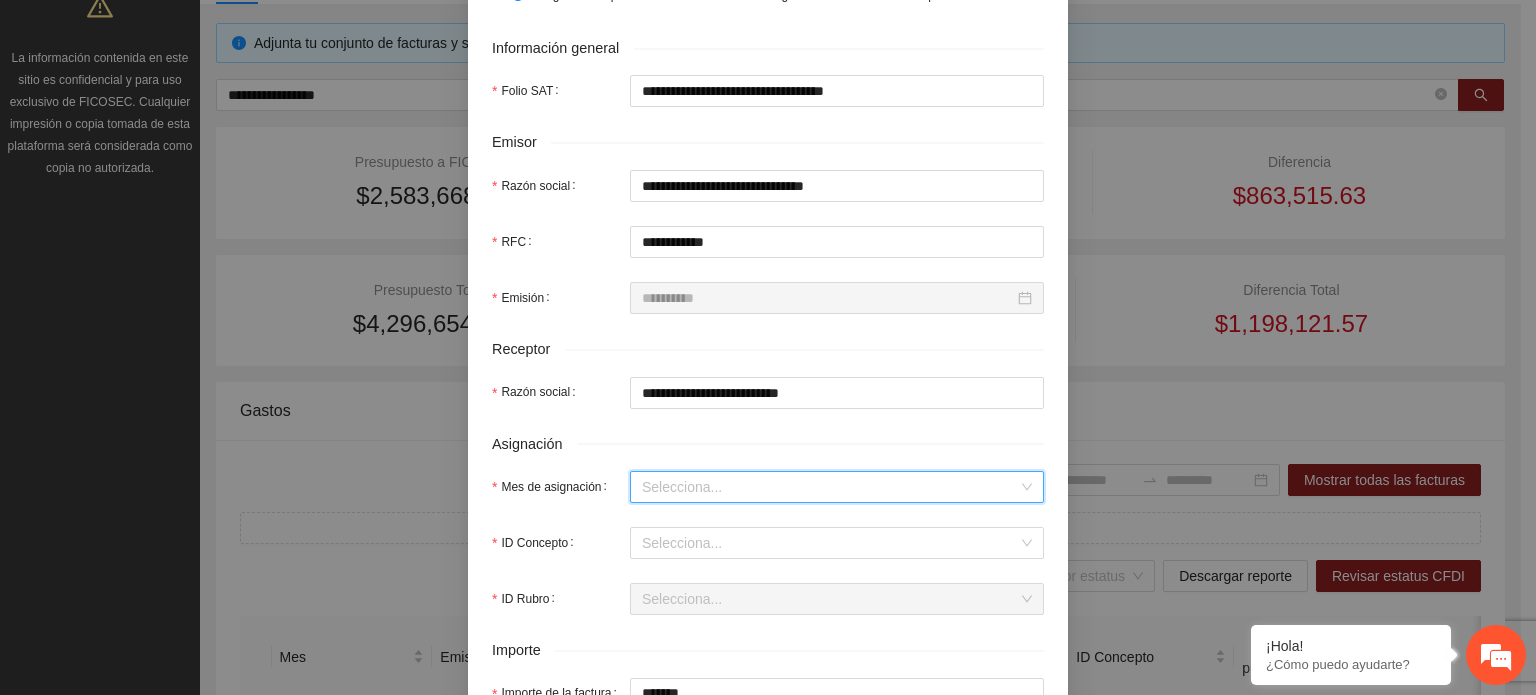 click on "Mes de asignación" at bounding box center (830, 487) 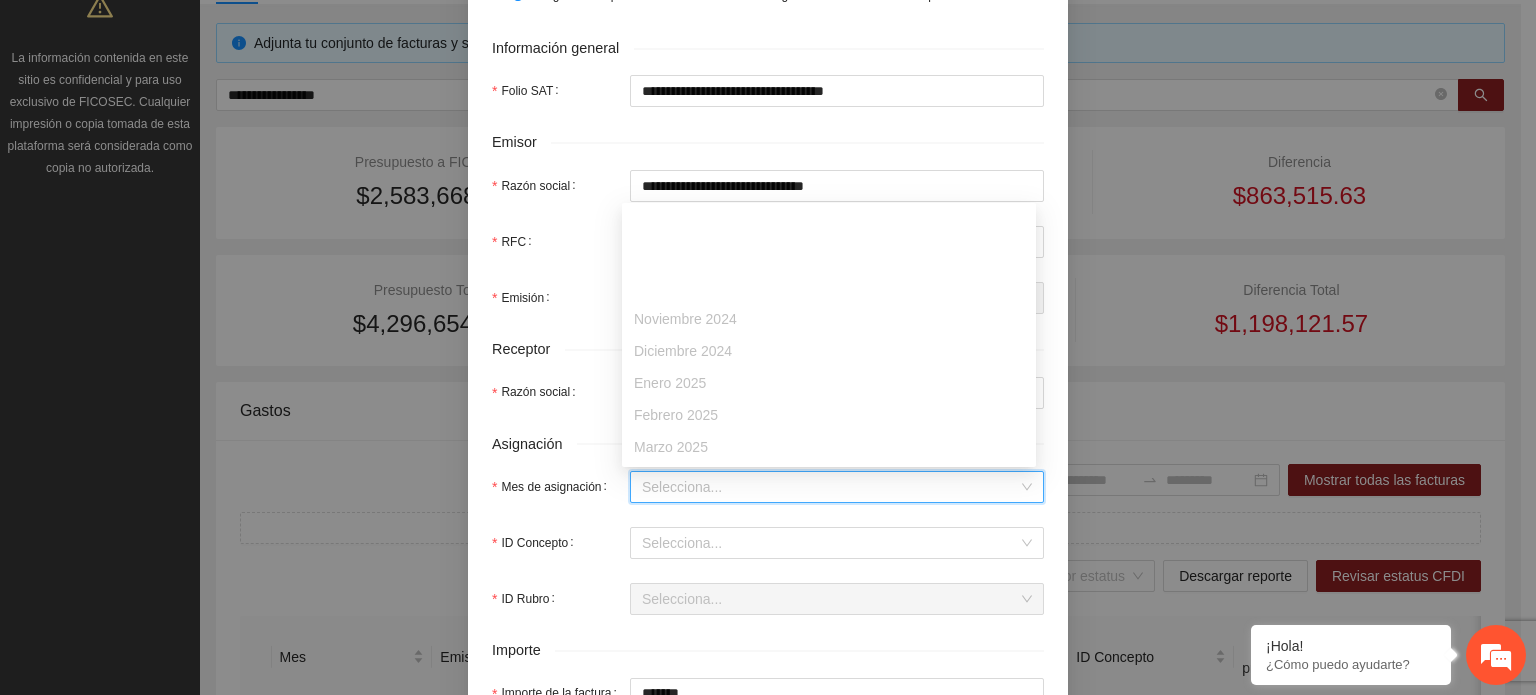 scroll, scrollTop: 128, scrollLeft: 0, axis: vertical 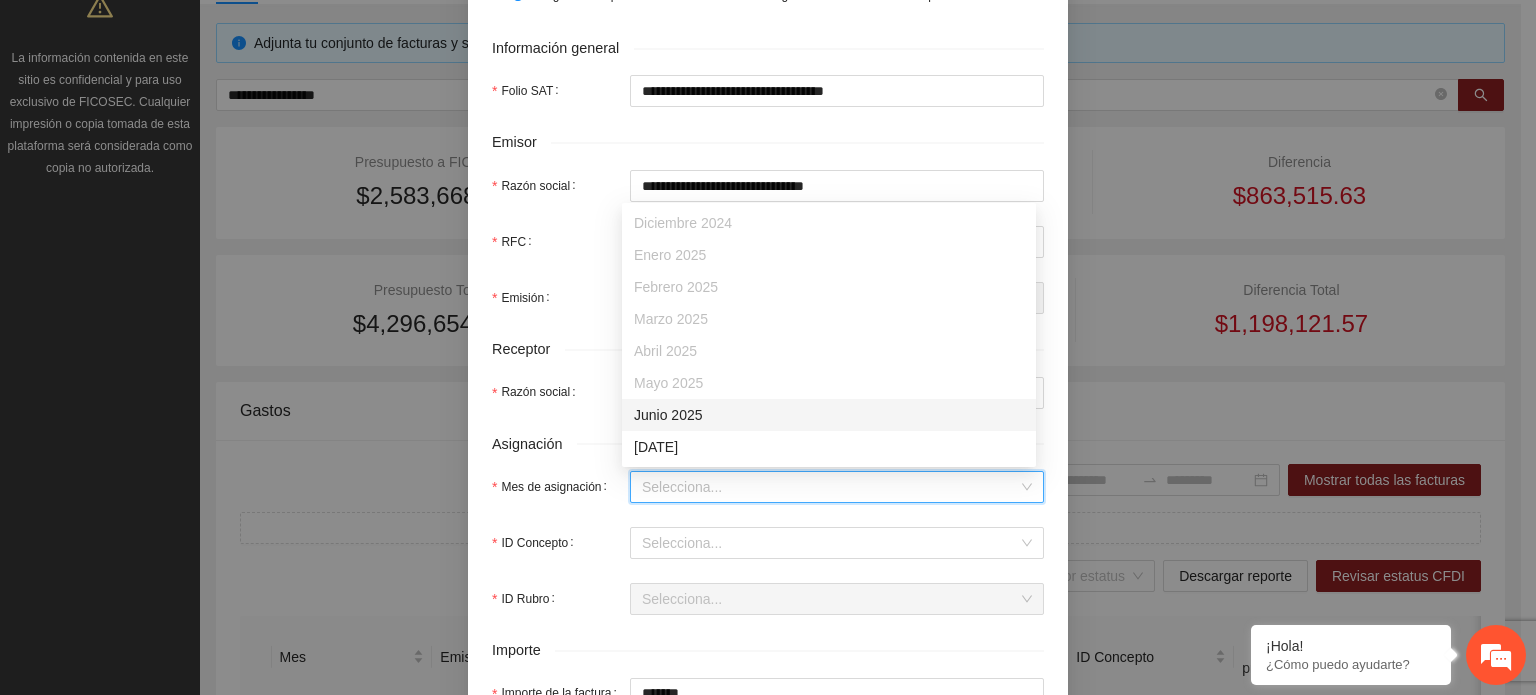click on "Junio 2025" at bounding box center [829, 415] 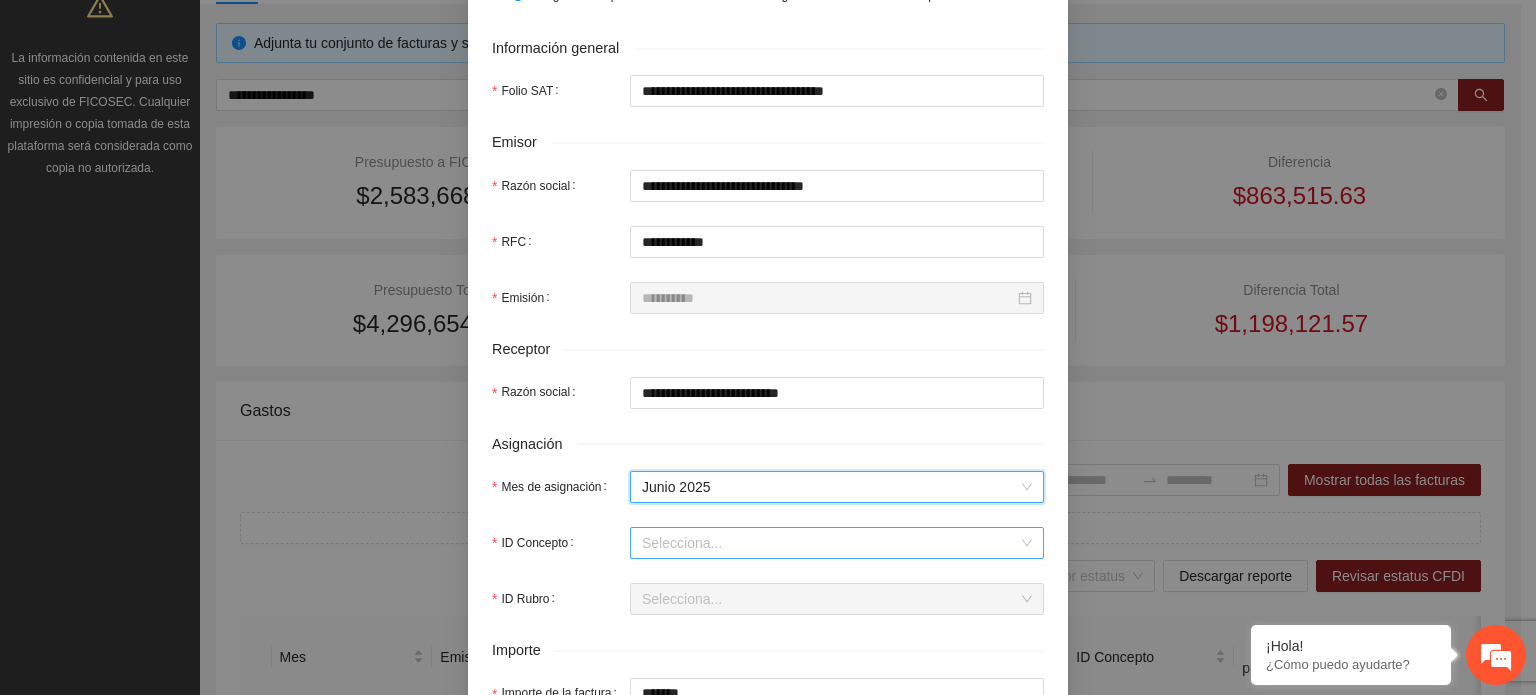 click on "ID Concepto" at bounding box center (830, 543) 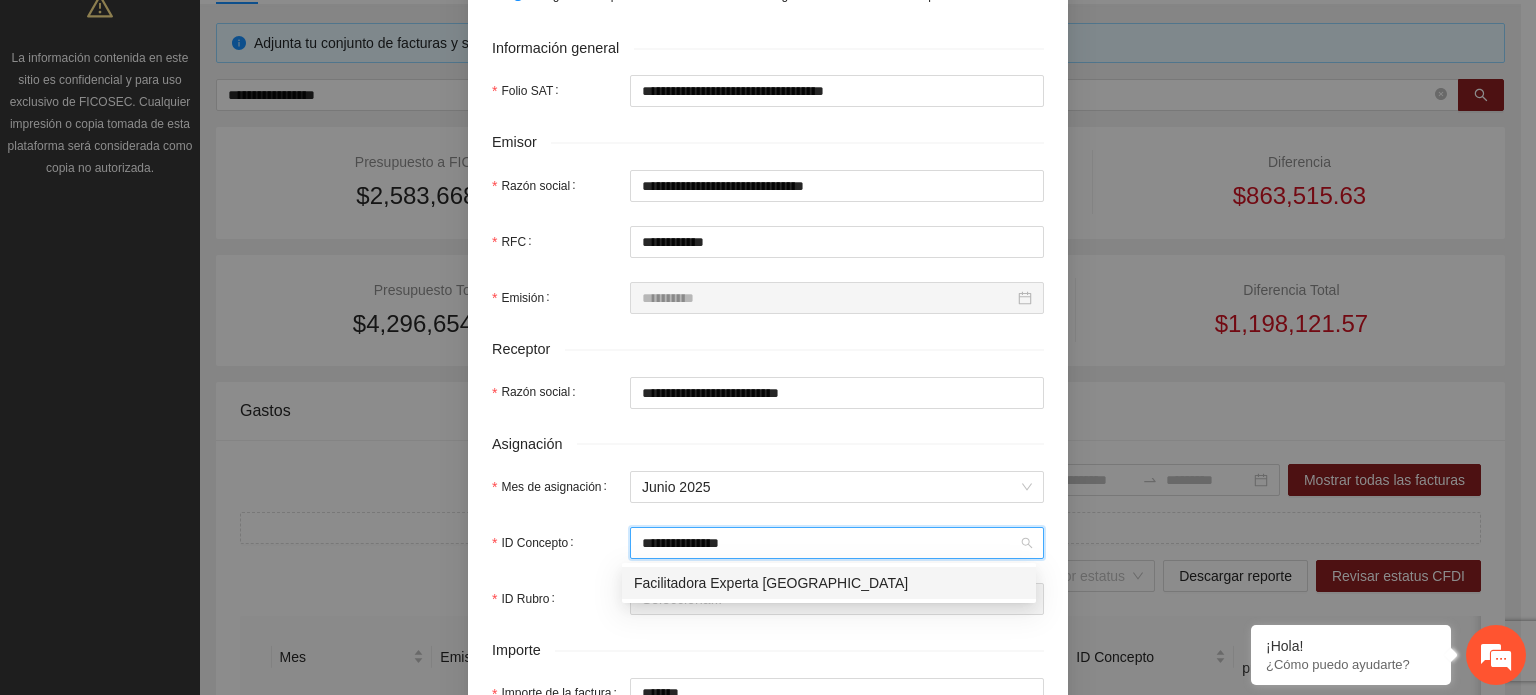click on "Facilitadora Experta [GEOGRAPHIC_DATA]" at bounding box center [829, 583] 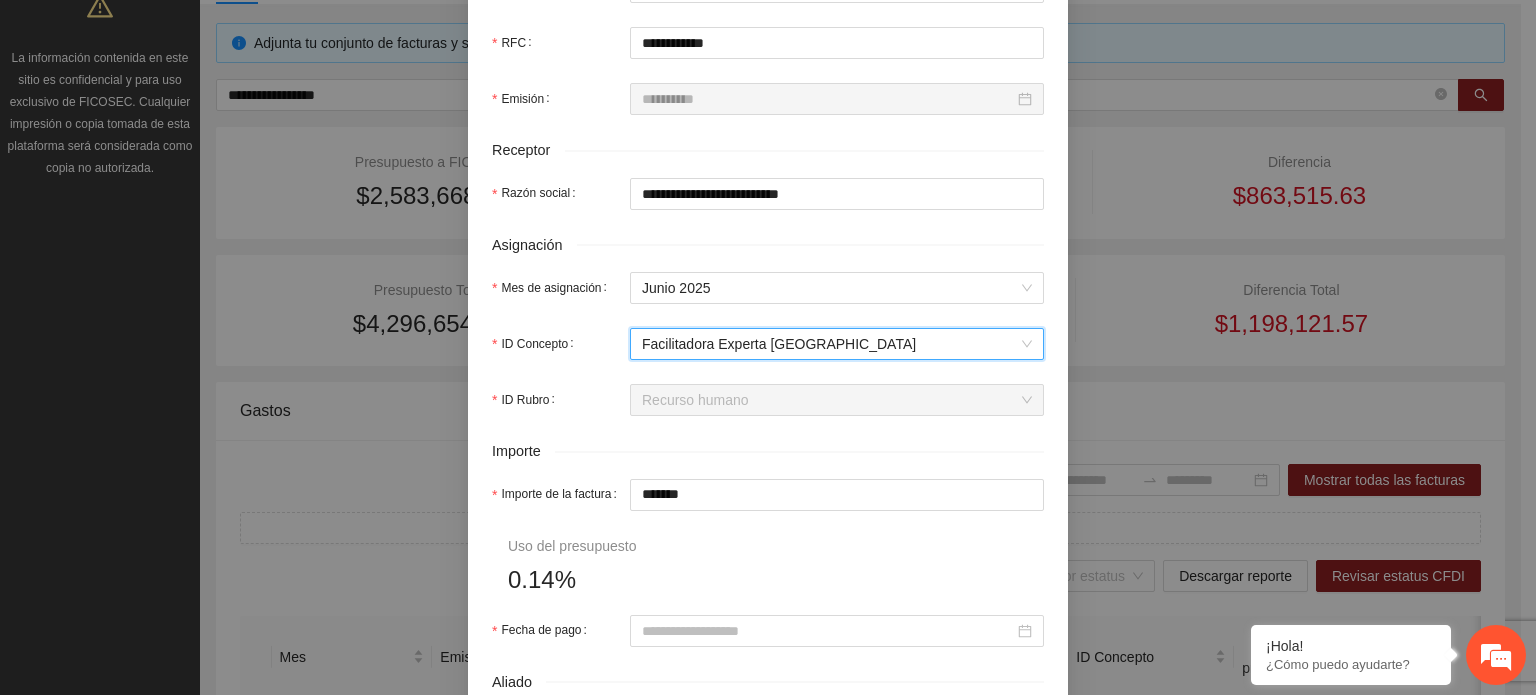 scroll, scrollTop: 600, scrollLeft: 0, axis: vertical 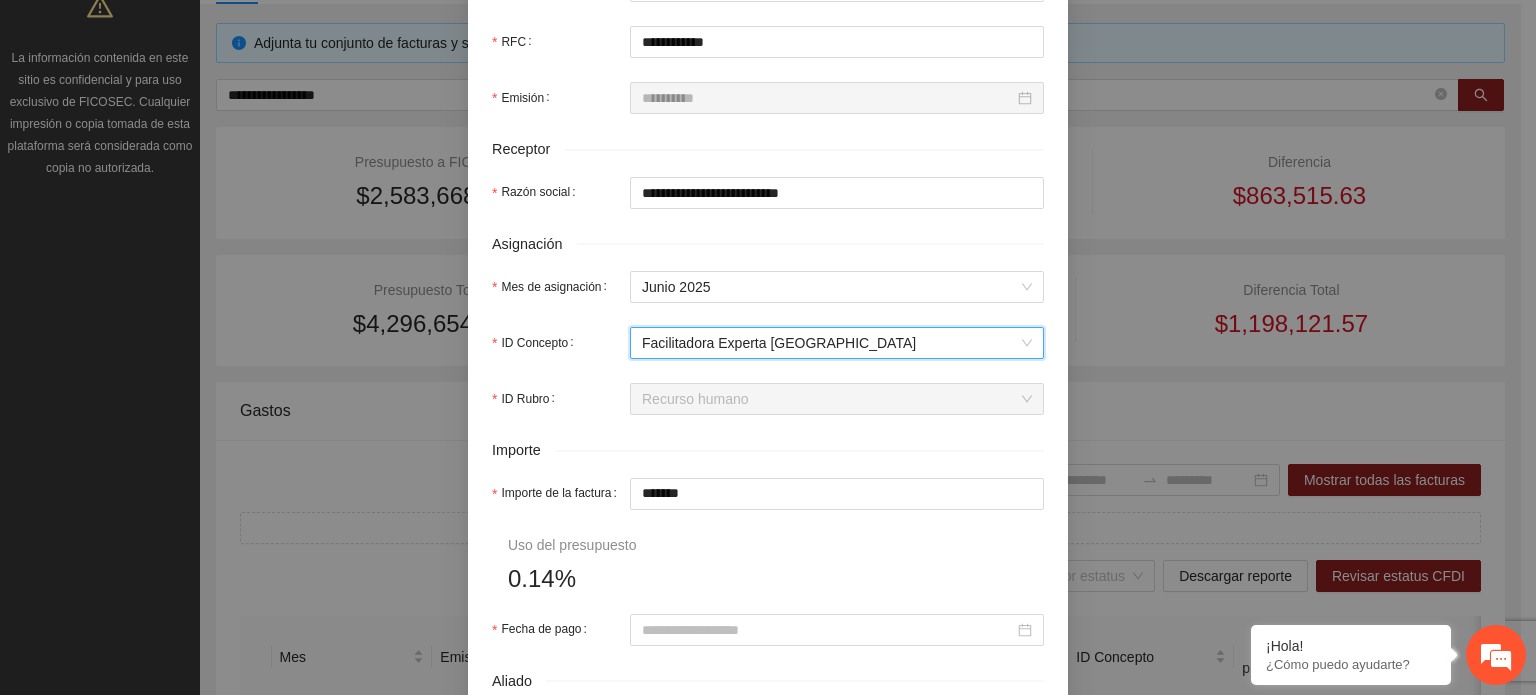 drag, startPoint x: 726, startPoint y: 499, endPoint x: 556, endPoint y: 496, distance: 170.02647 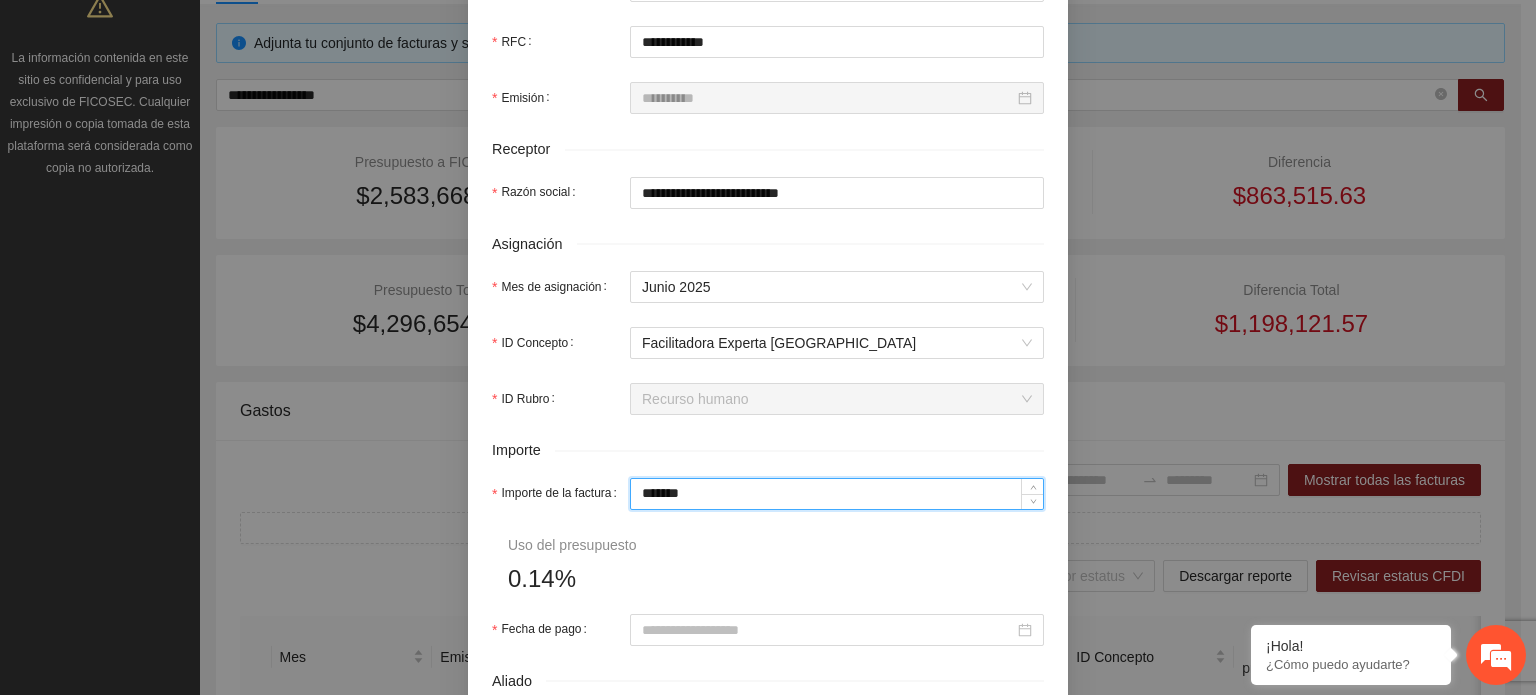 click on "*******" at bounding box center [837, 494] 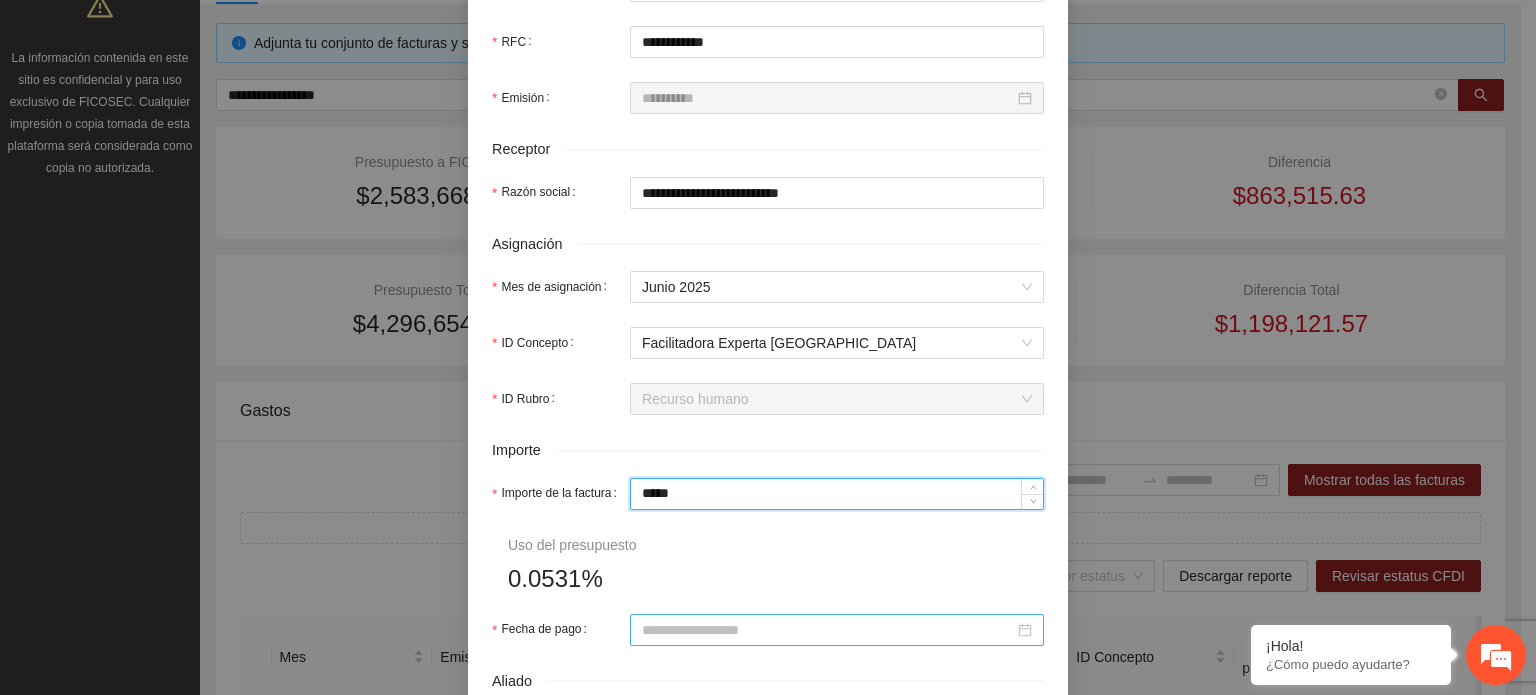click at bounding box center [837, 630] 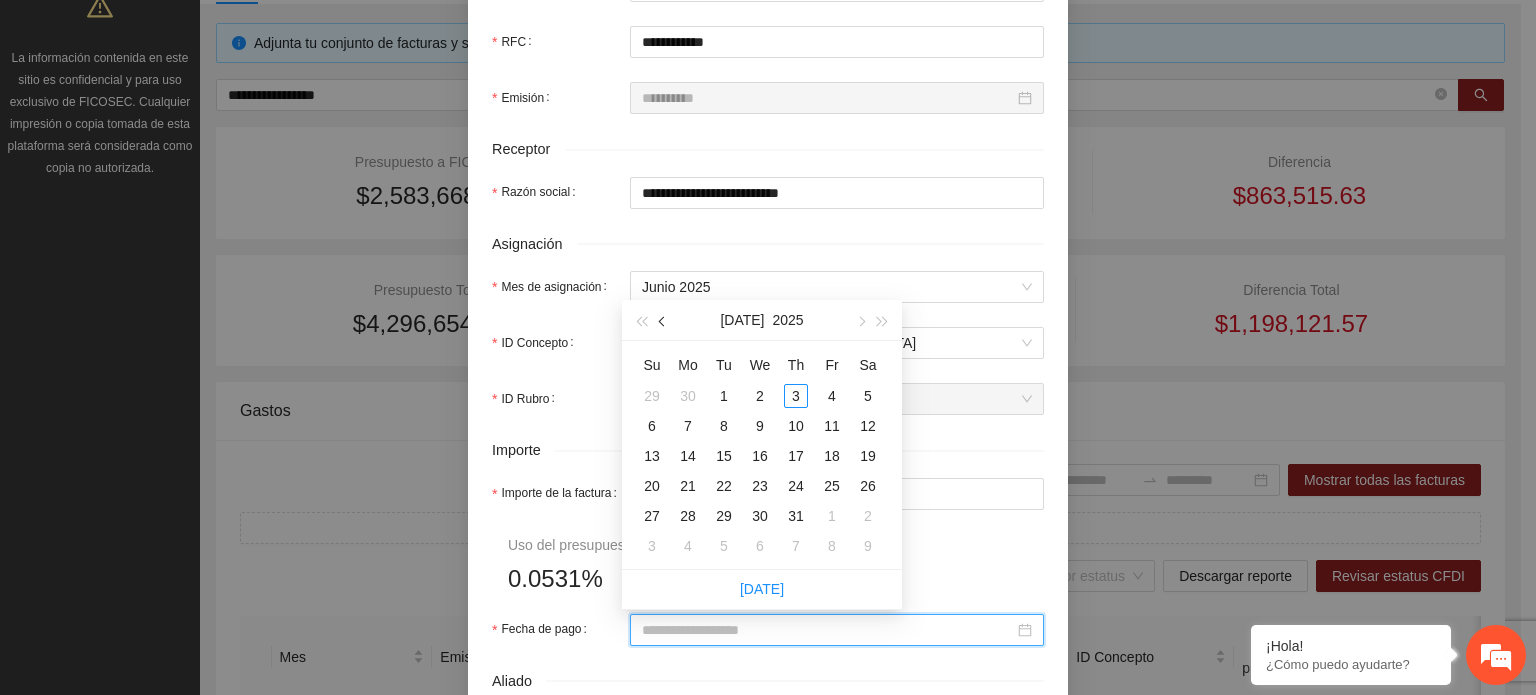 click at bounding box center [663, 320] 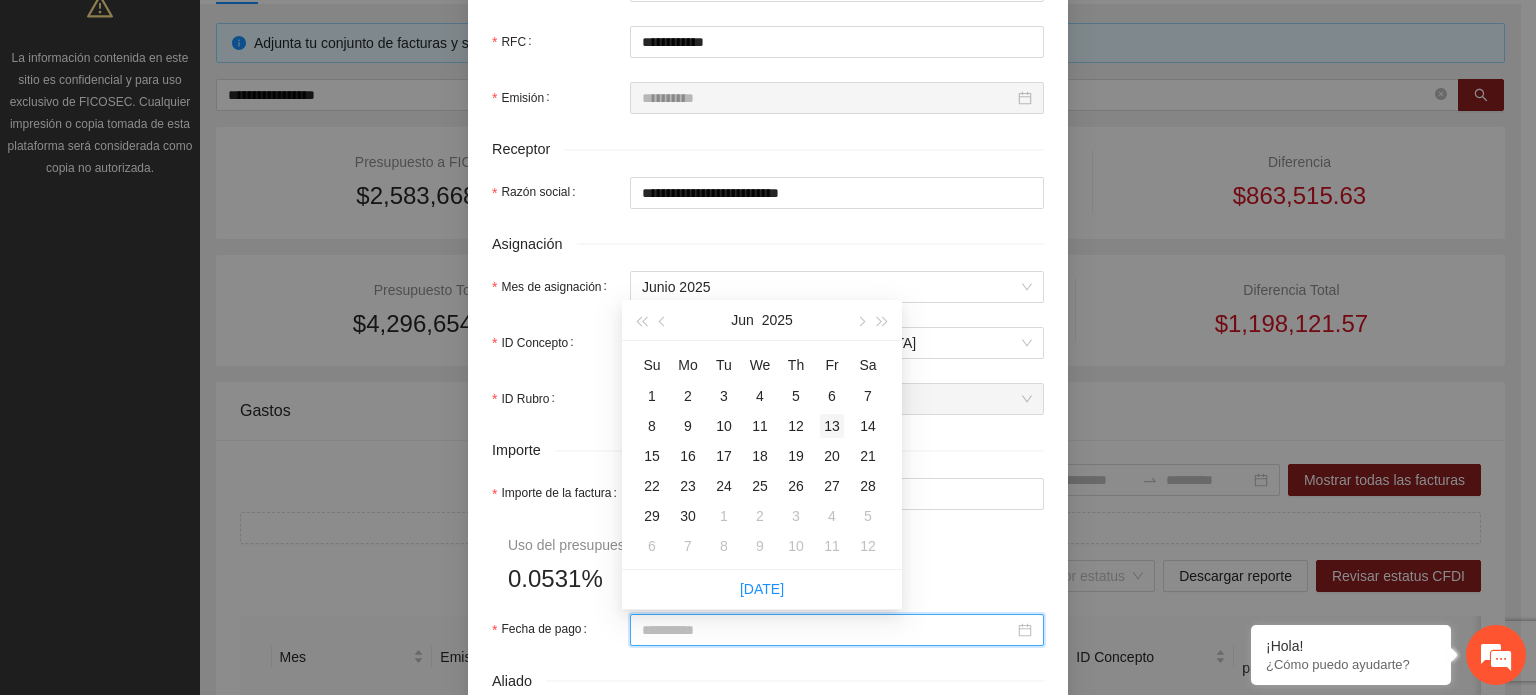 click on "13" at bounding box center [832, 426] 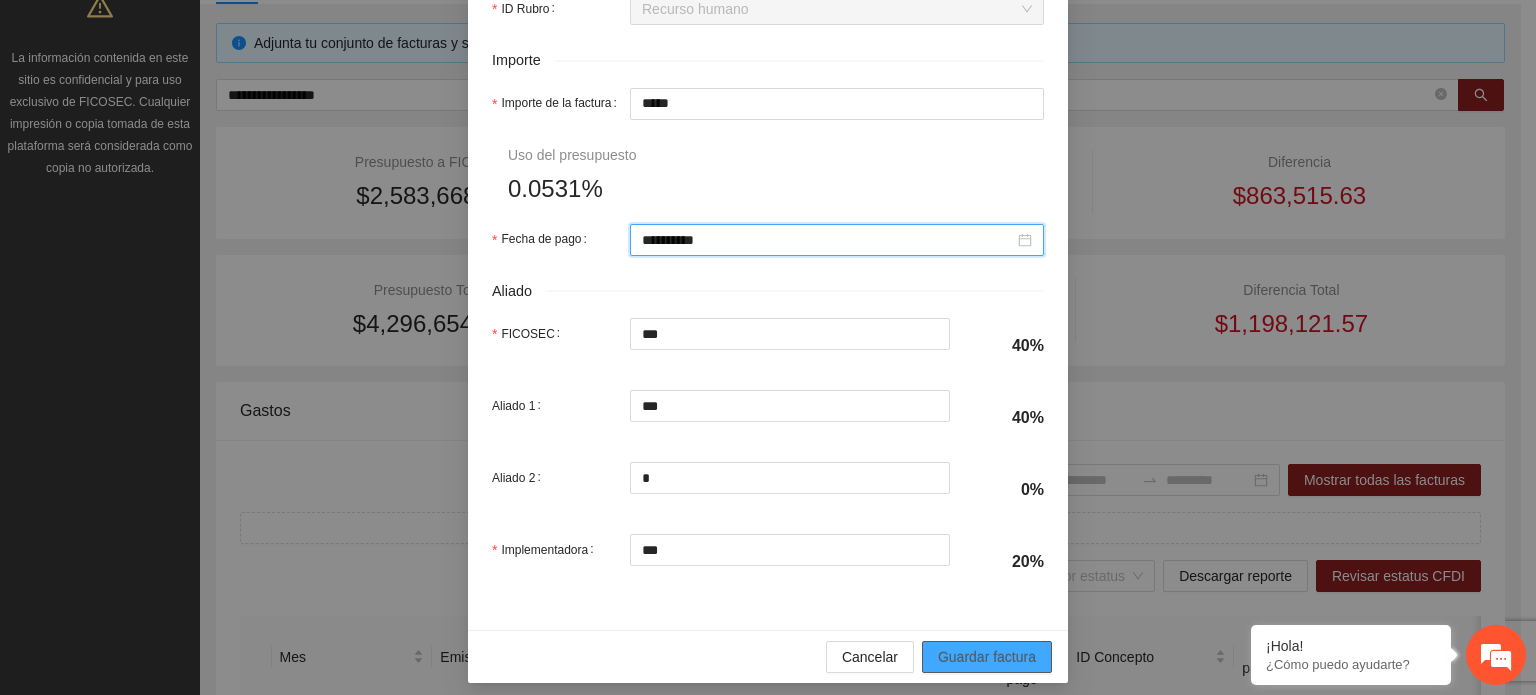 scroll, scrollTop: 1001, scrollLeft: 0, axis: vertical 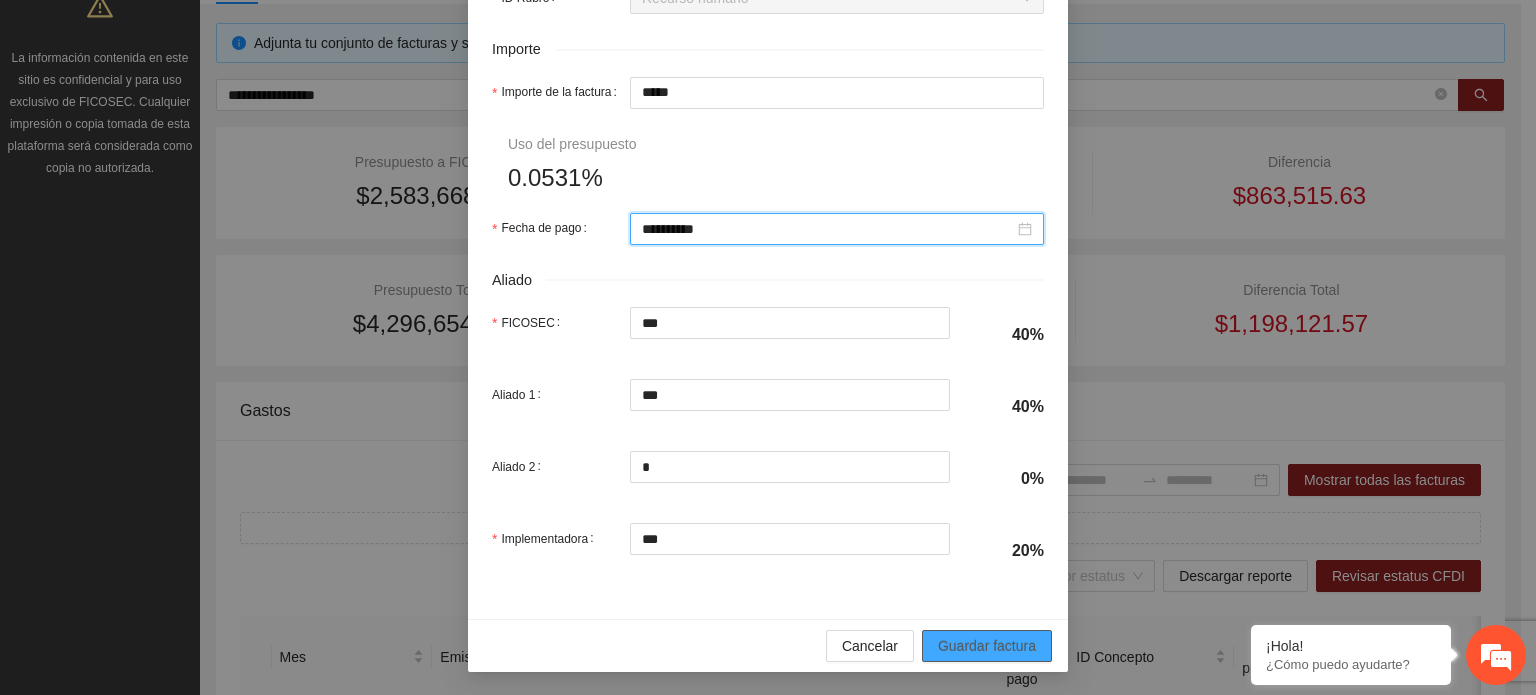 click on "Guardar factura" at bounding box center [987, 646] 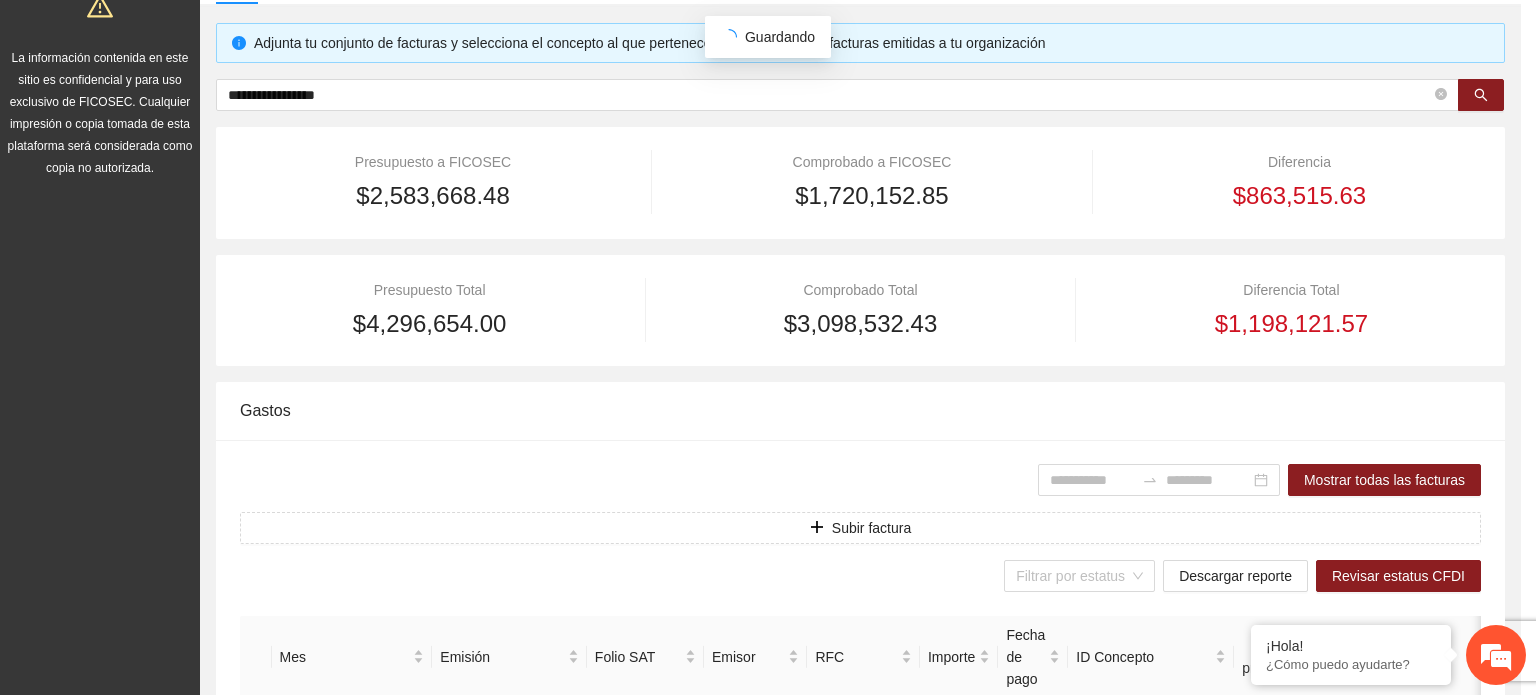 scroll, scrollTop: 841, scrollLeft: 0, axis: vertical 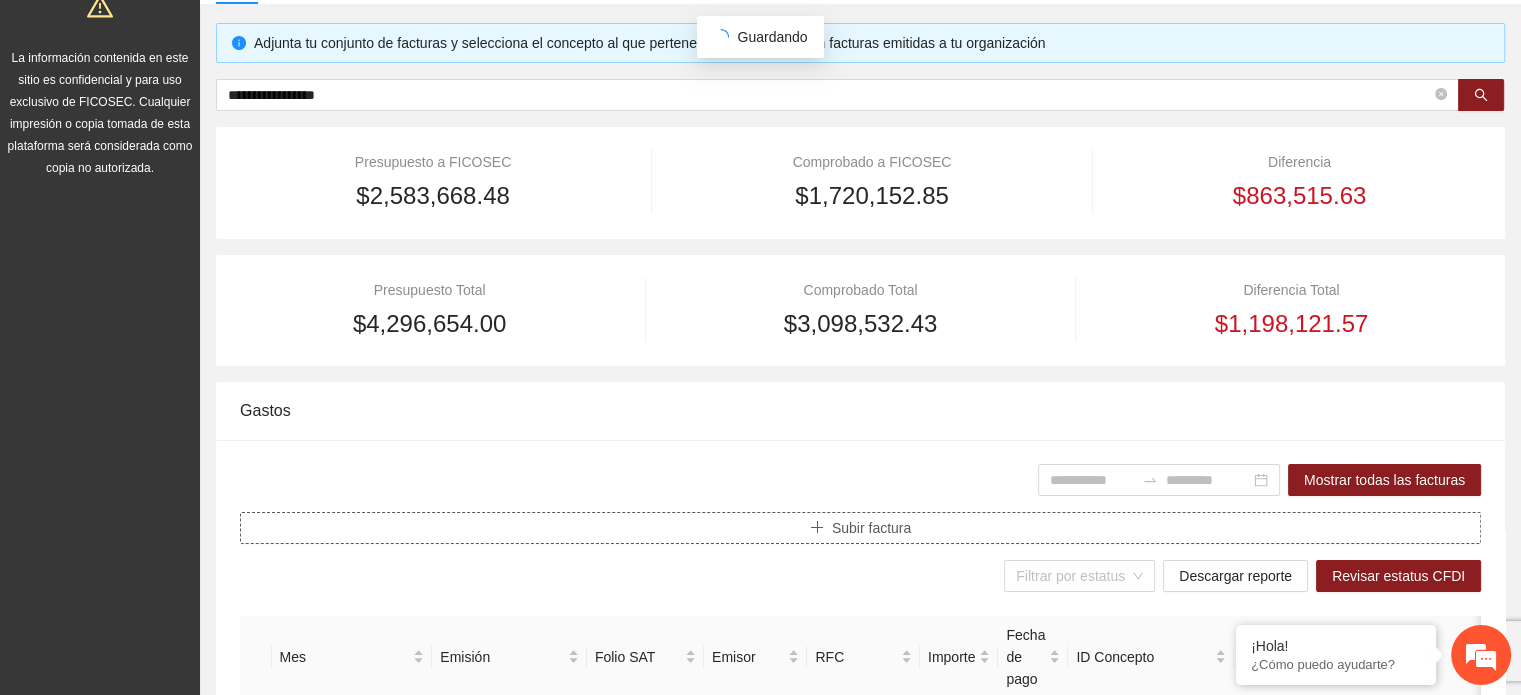 click on "Subir factura" at bounding box center [860, 528] 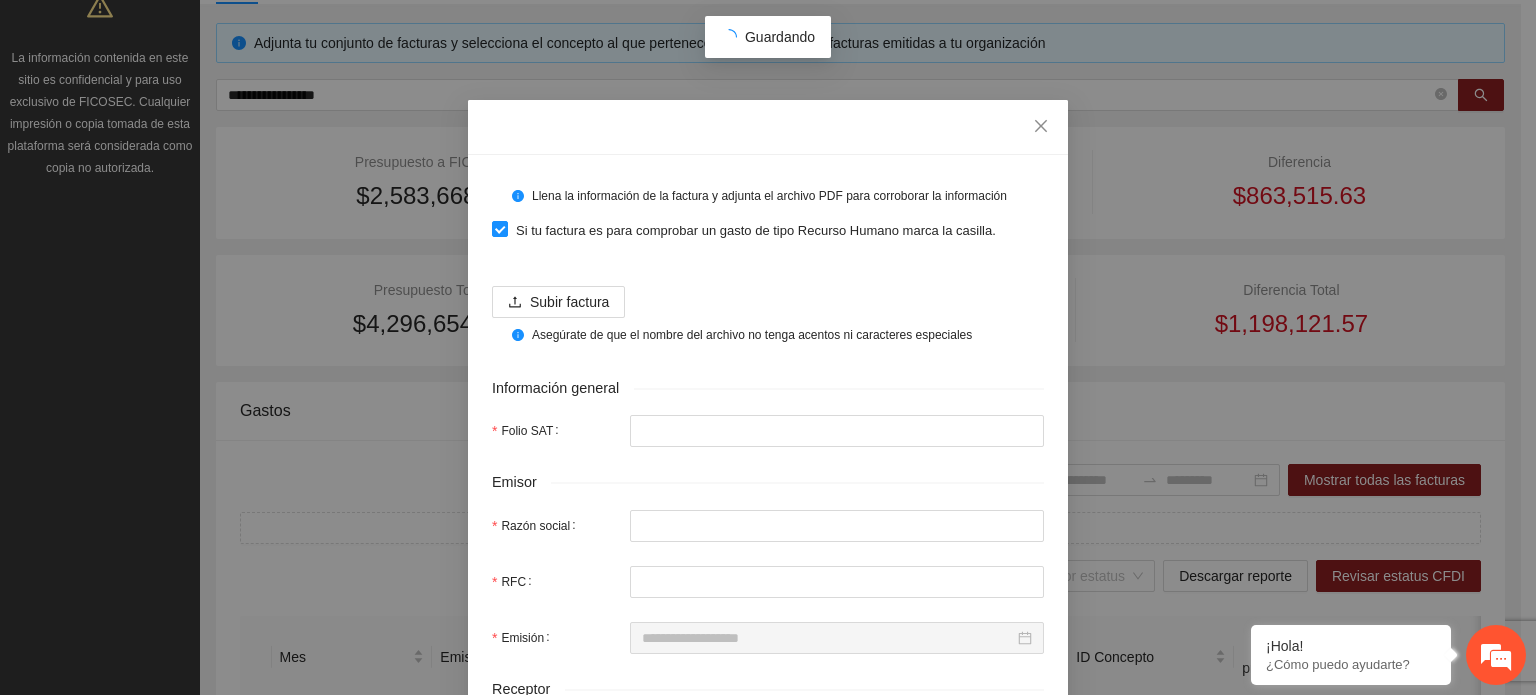 click on "Llena la información de la factura y adjunta el archivo PDF para corroborar la información Si tu factura es para comprobar un gasto de tipo Recurso Humano marca la casilla.  Subir factura Asegúrate de que el nombre del archivo no tenga acentos ni caracteres especiales Información general Folio SAT Emisor Razón social RFC Emisión Receptor Razón social Asignación Mes de asignación Selecciona... ID Concepto Selecciona... ID Rubro Selecciona... Importe Importe de la factura Uso del presupuesto 0% Fecha de pago Aliado FICOSEC 0% Aliado 1 * 0% Aliado 2 * 0% Implementadora 0% Uso del presupuesto Cancelar Guardar factura" at bounding box center [768, 347] 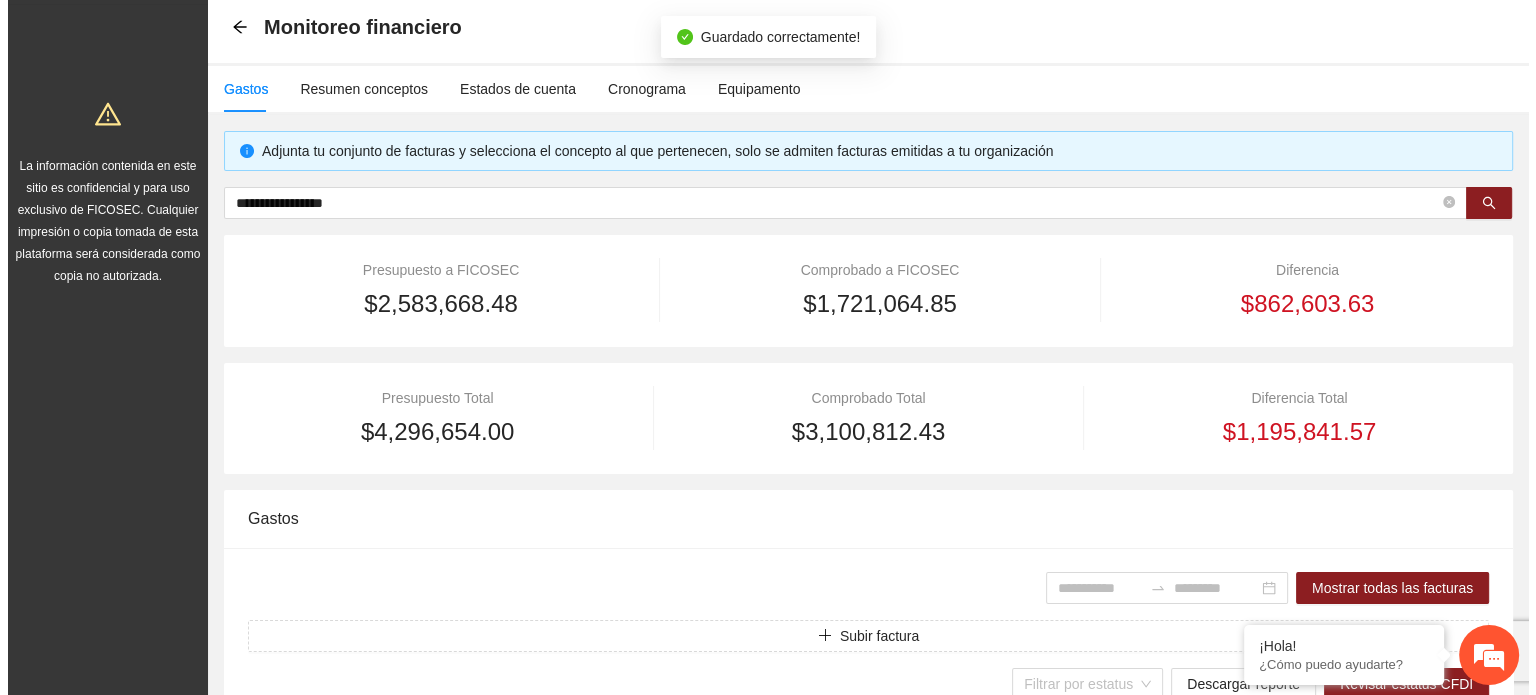 scroll, scrollTop: 200, scrollLeft: 0, axis: vertical 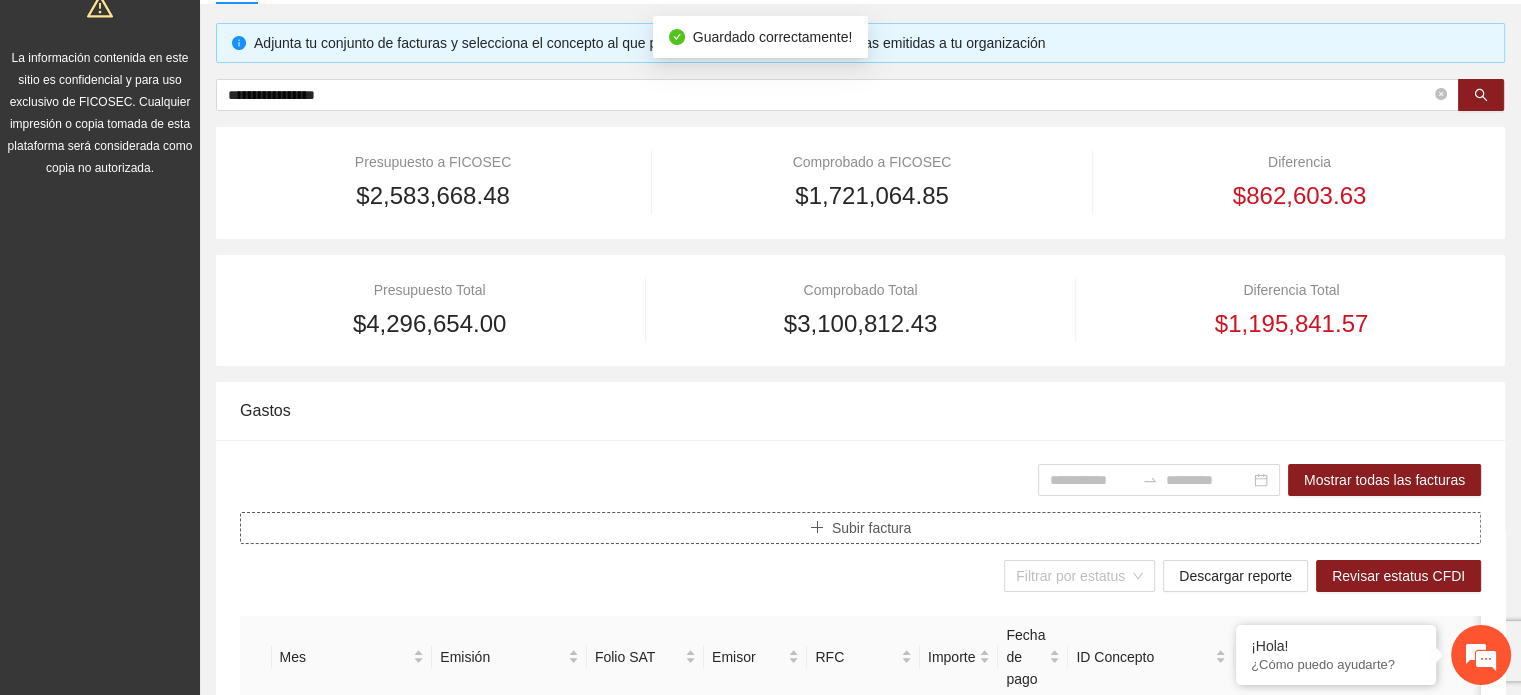 click 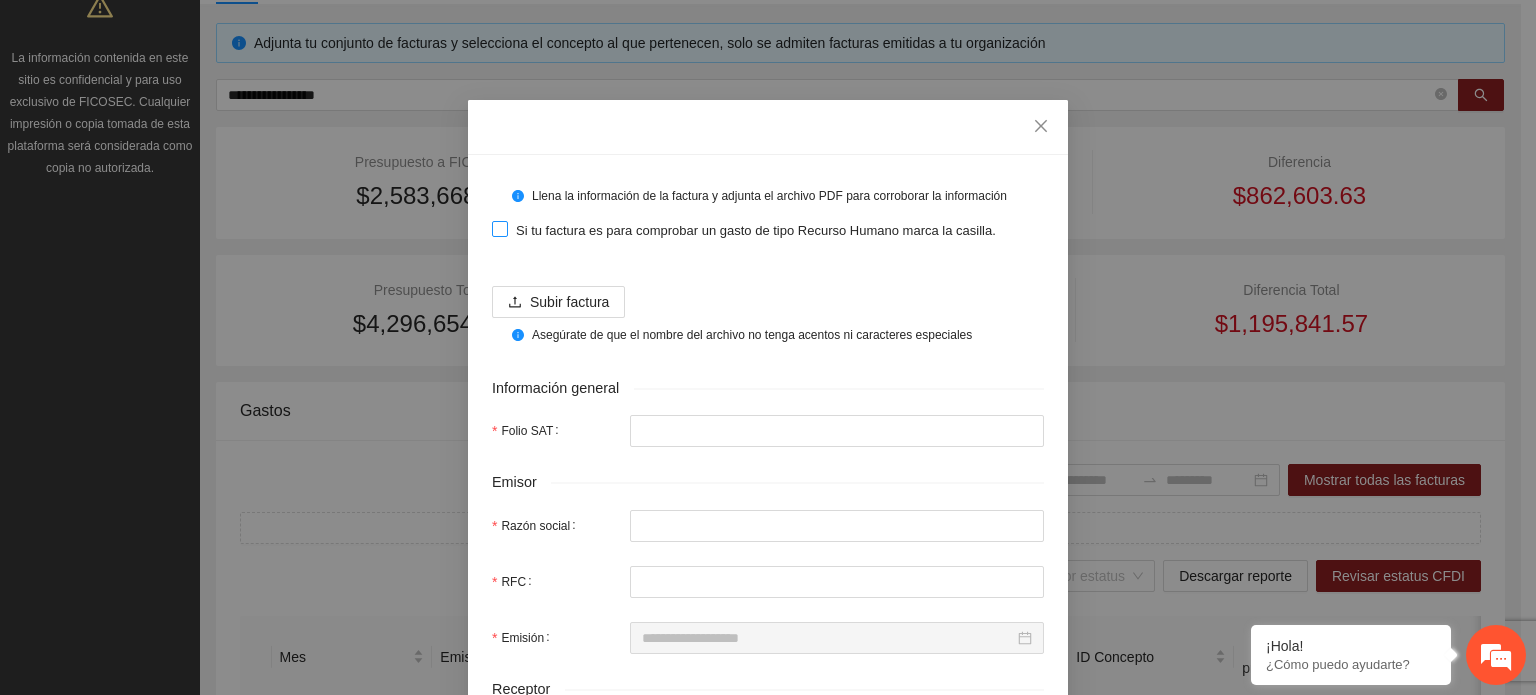 click on "Si tu factura es para comprobar un gasto de tipo Recurso Humano marca la casilla." at bounding box center (756, 231) 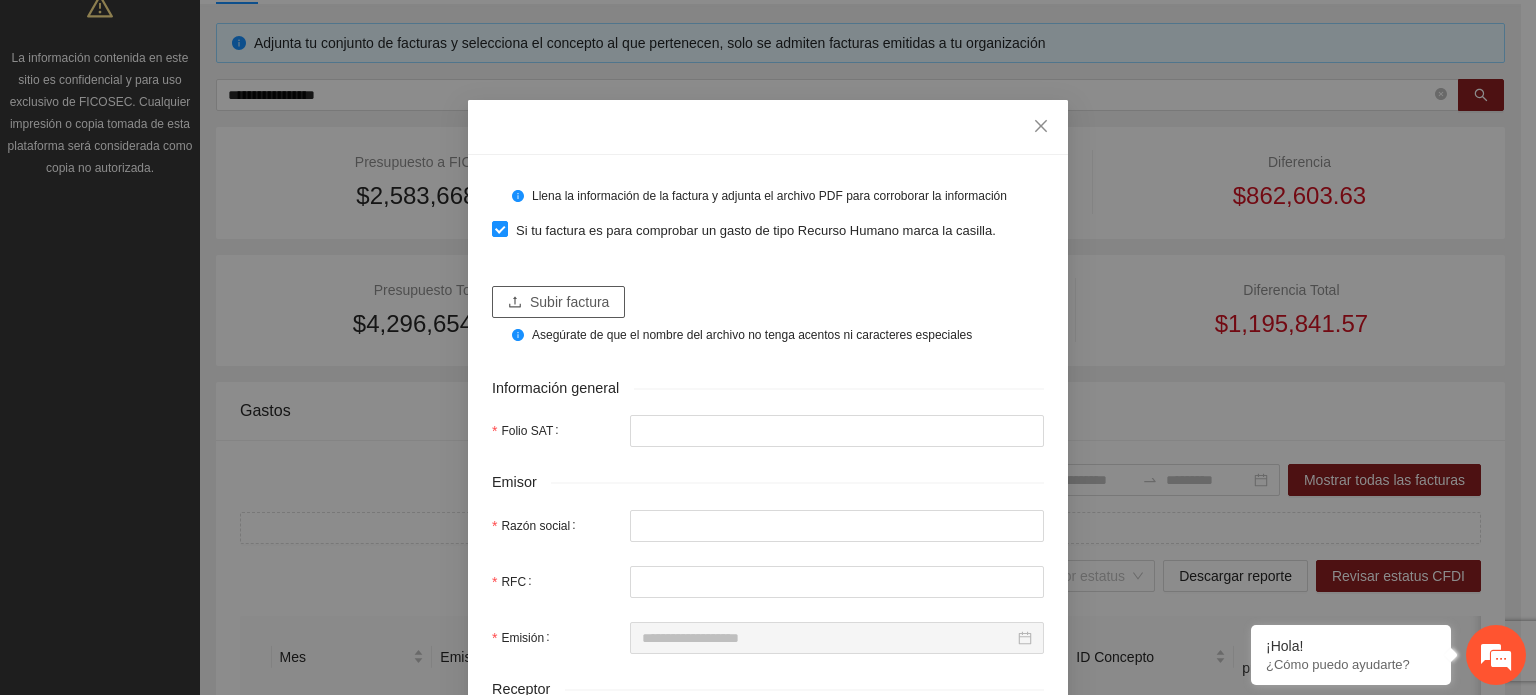 click on "Subir factura" at bounding box center [558, 302] 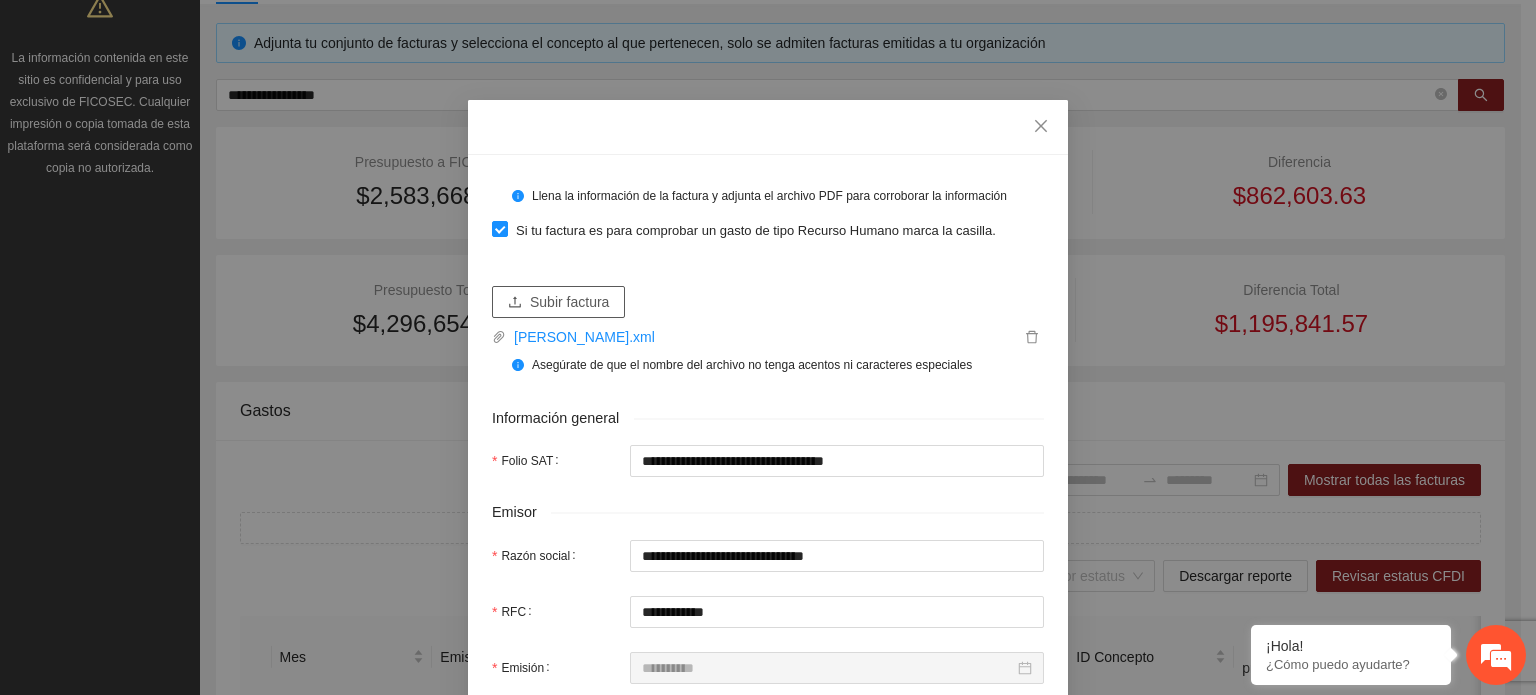 click on "Subir factura" at bounding box center (558, 302) 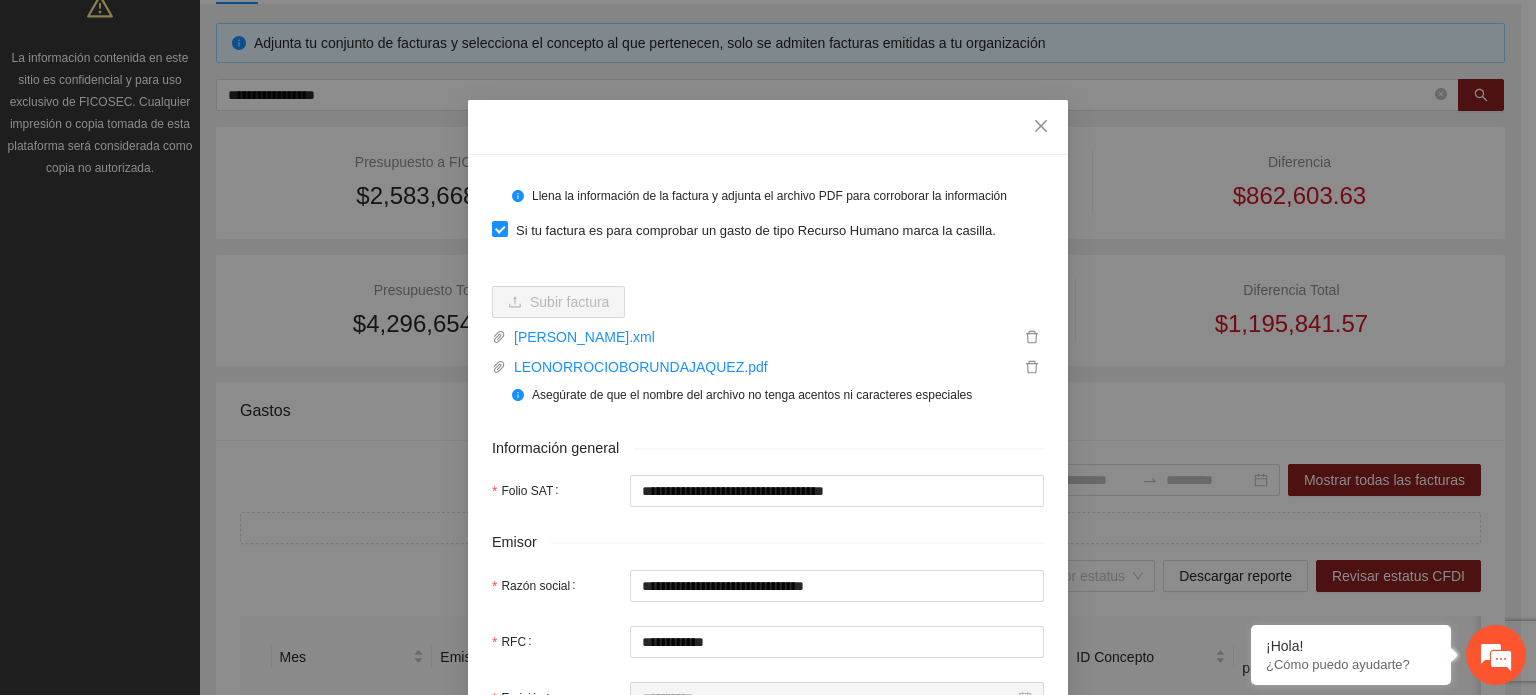 click on "**********" at bounding box center (768, 879) 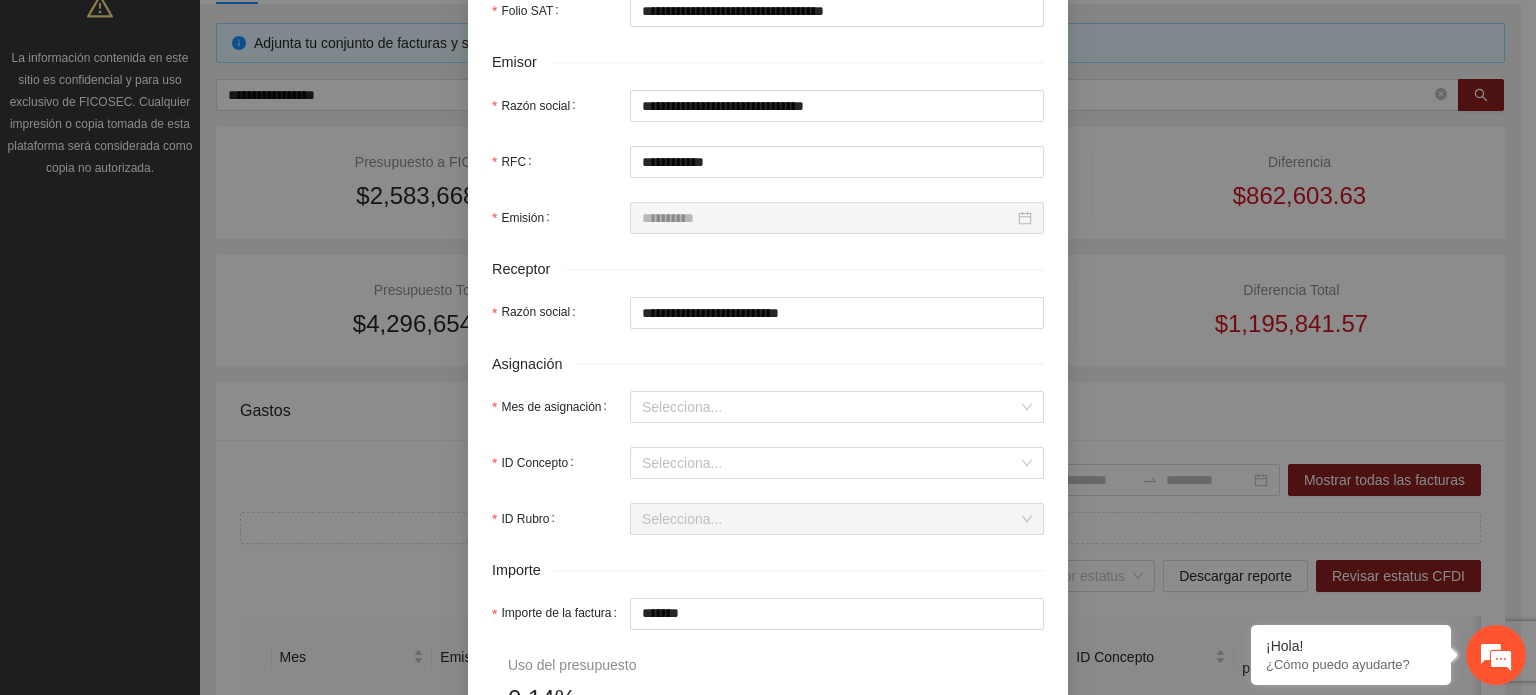 scroll, scrollTop: 500, scrollLeft: 0, axis: vertical 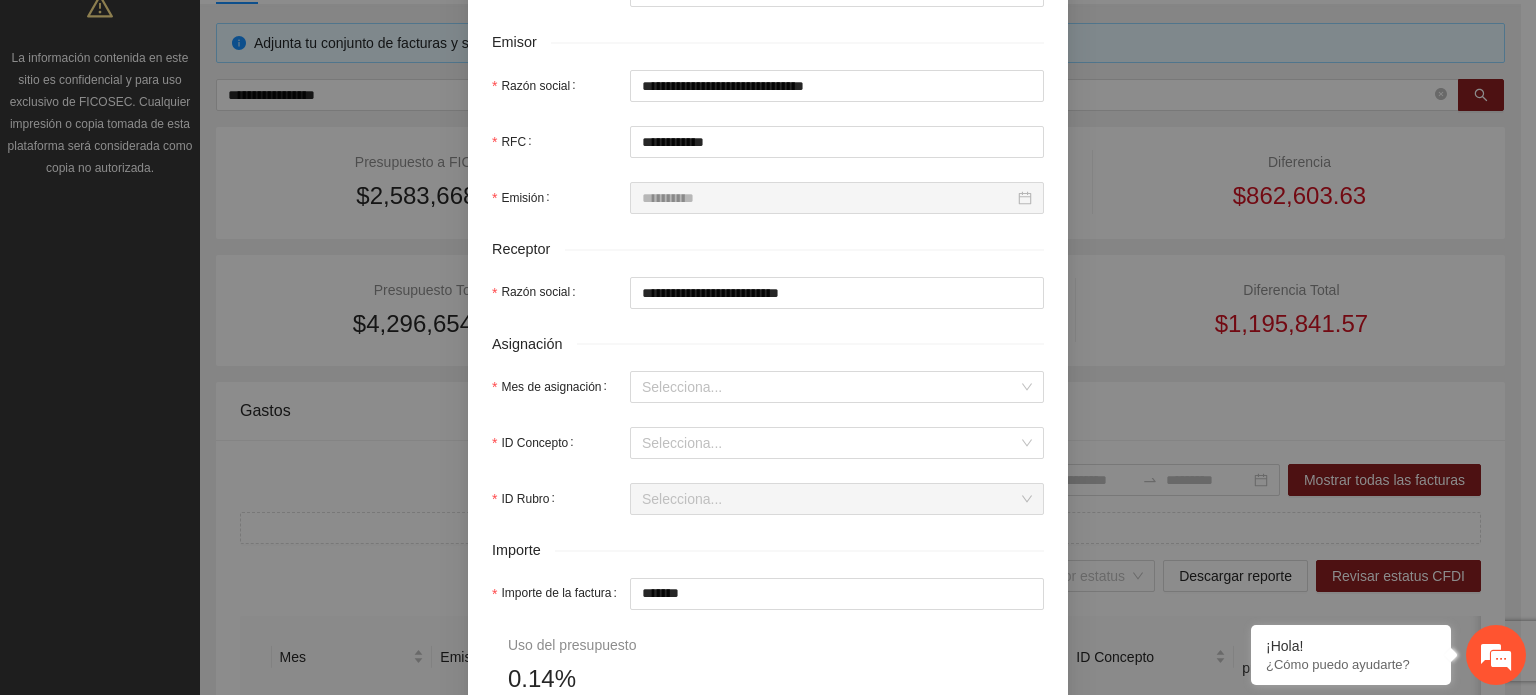 drag, startPoint x: 700, startPoint y: 596, endPoint x: 361, endPoint y: 578, distance: 339.47754 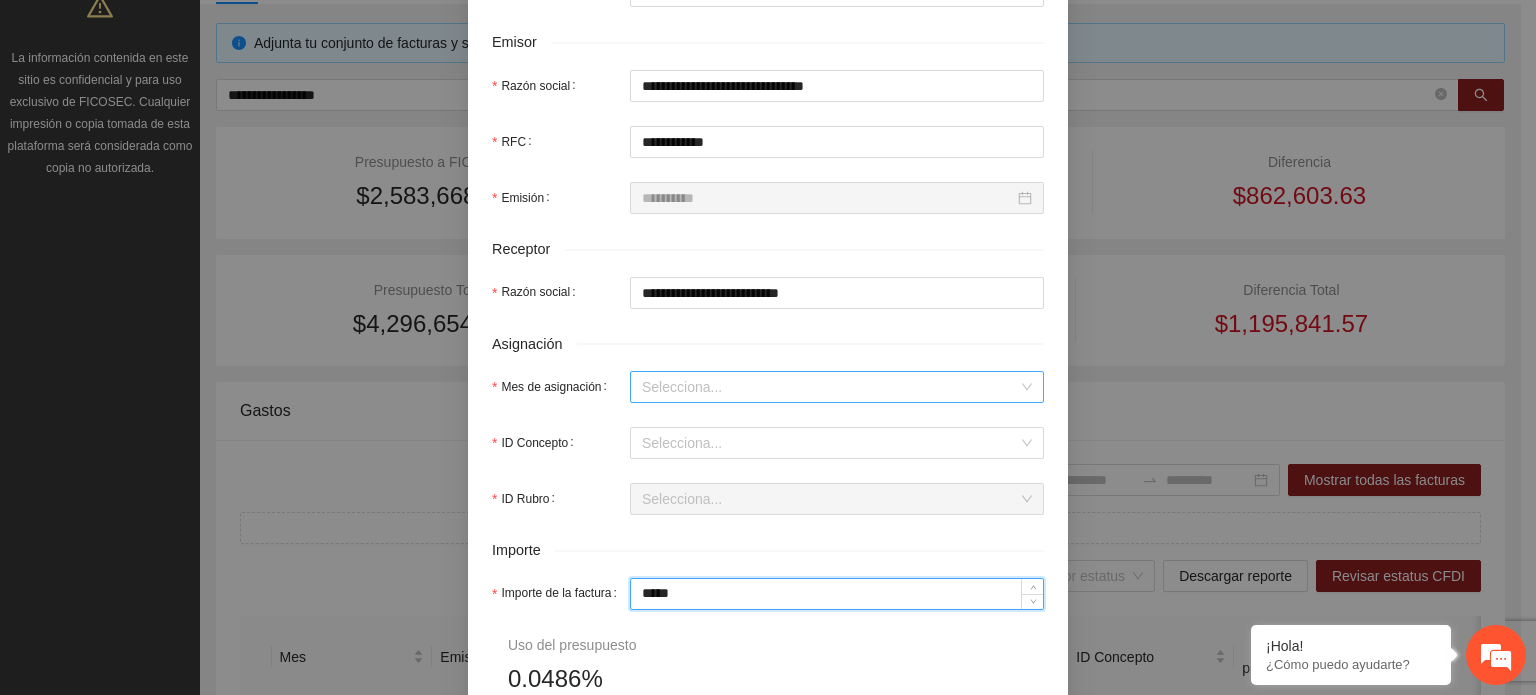 click on "Mes de asignación" at bounding box center [830, 387] 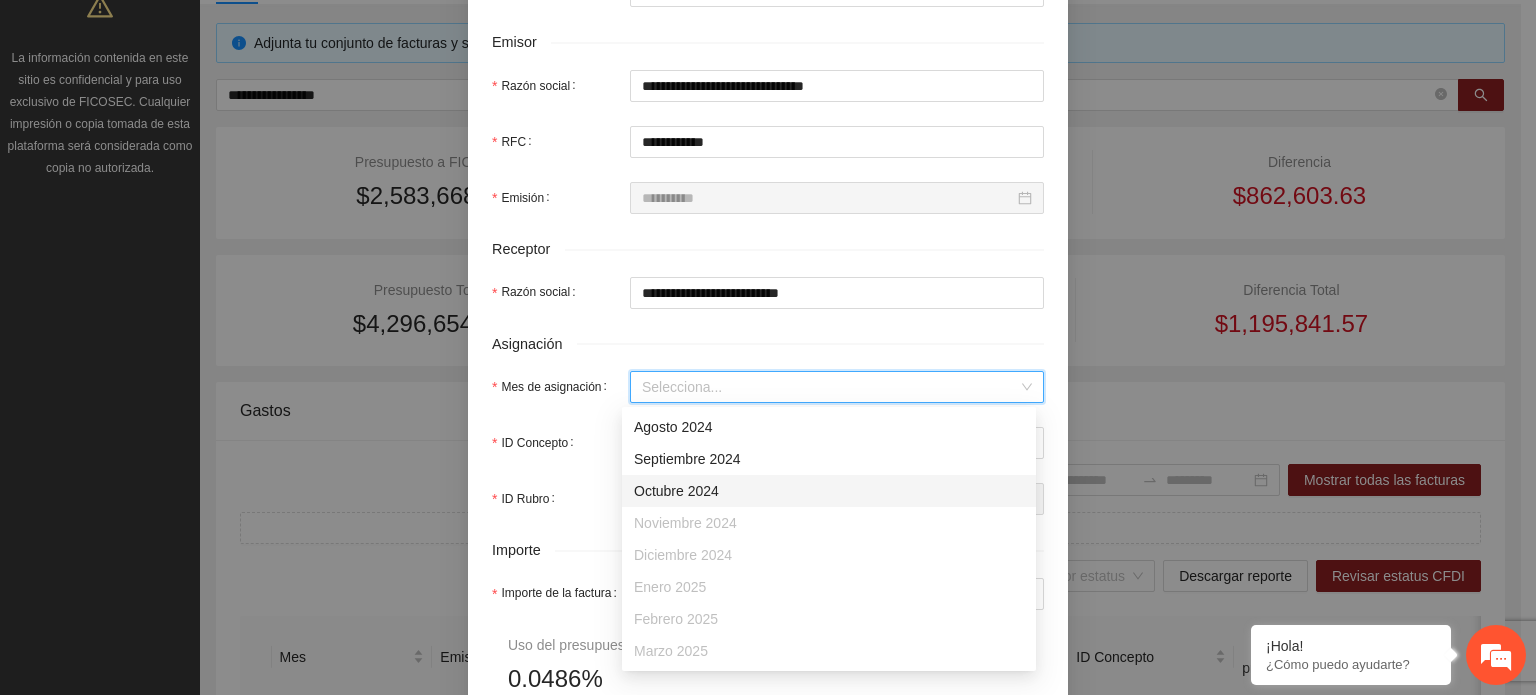 scroll, scrollTop: 100, scrollLeft: 0, axis: vertical 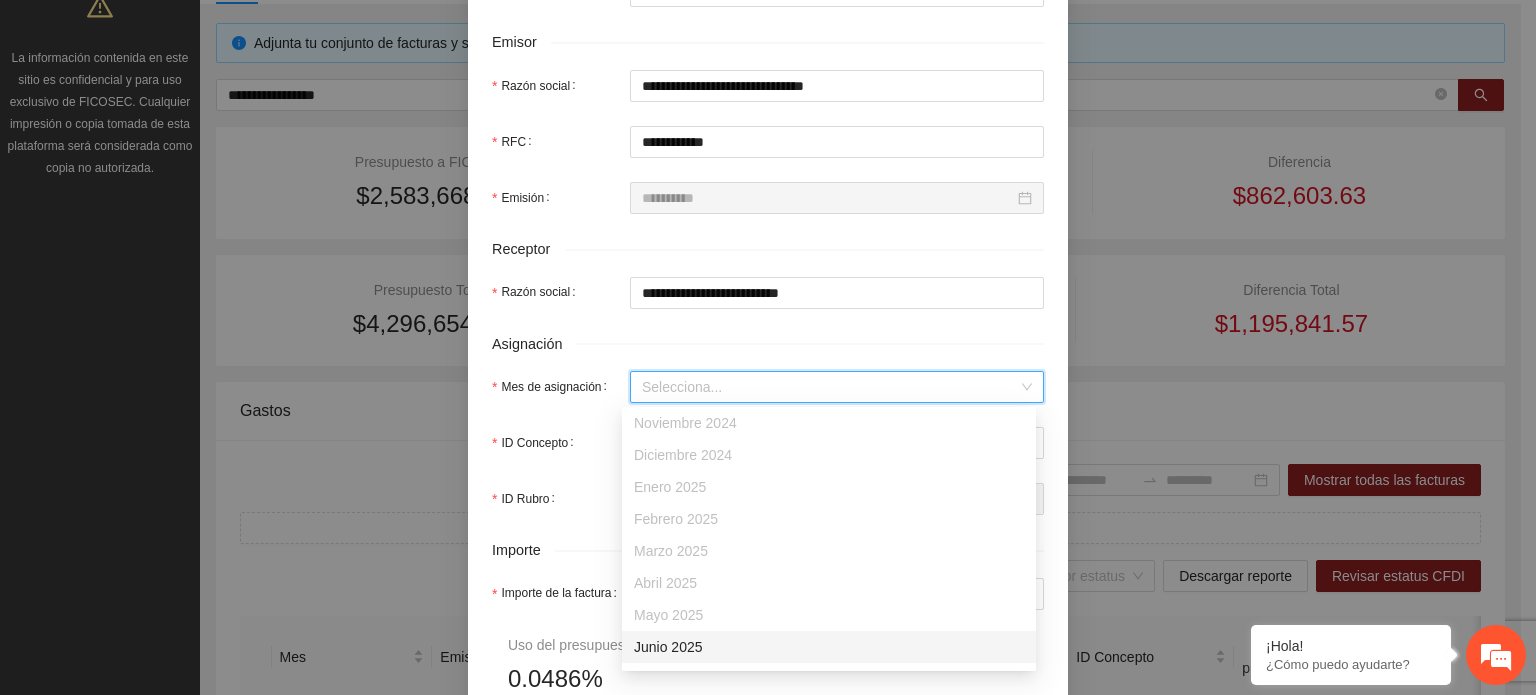 click on "Junio 2025" at bounding box center (829, 647) 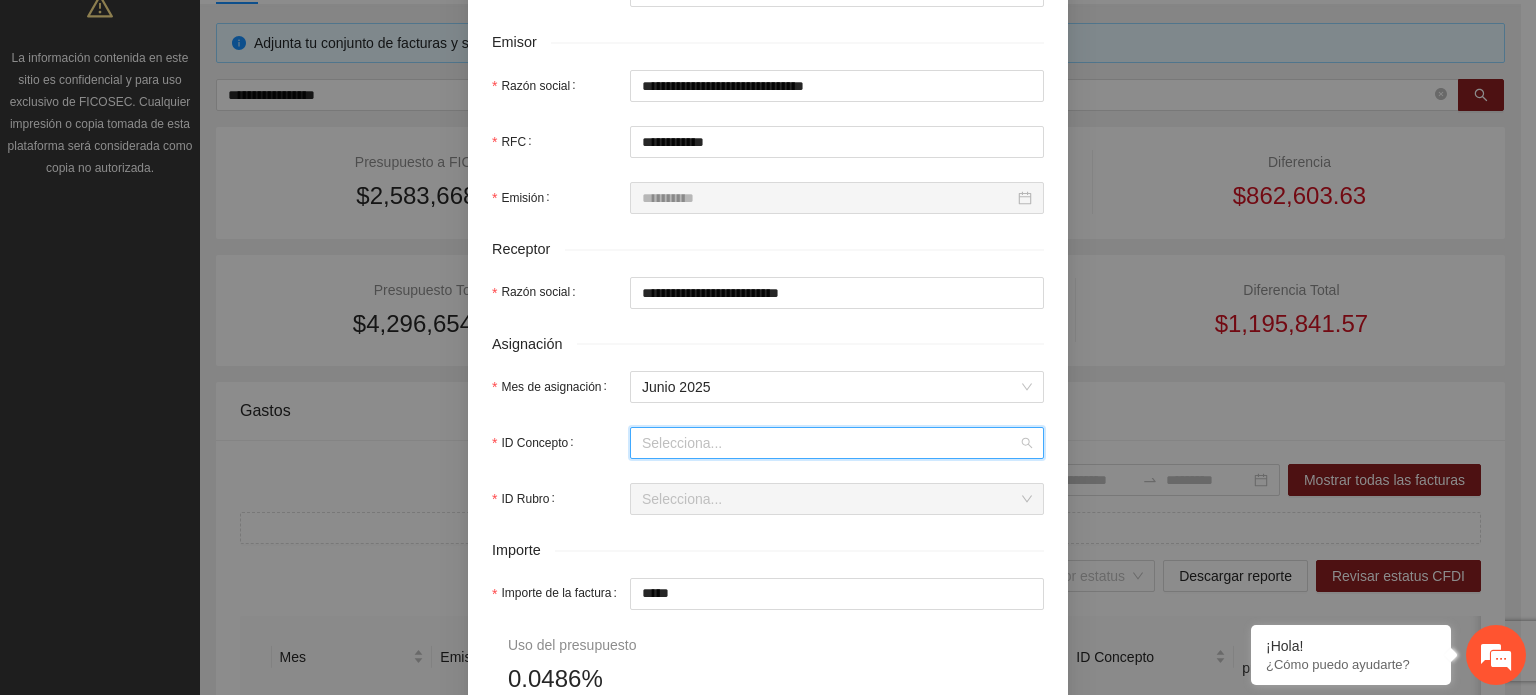 click on "ID Concepto" at bounding box center [830, 443] 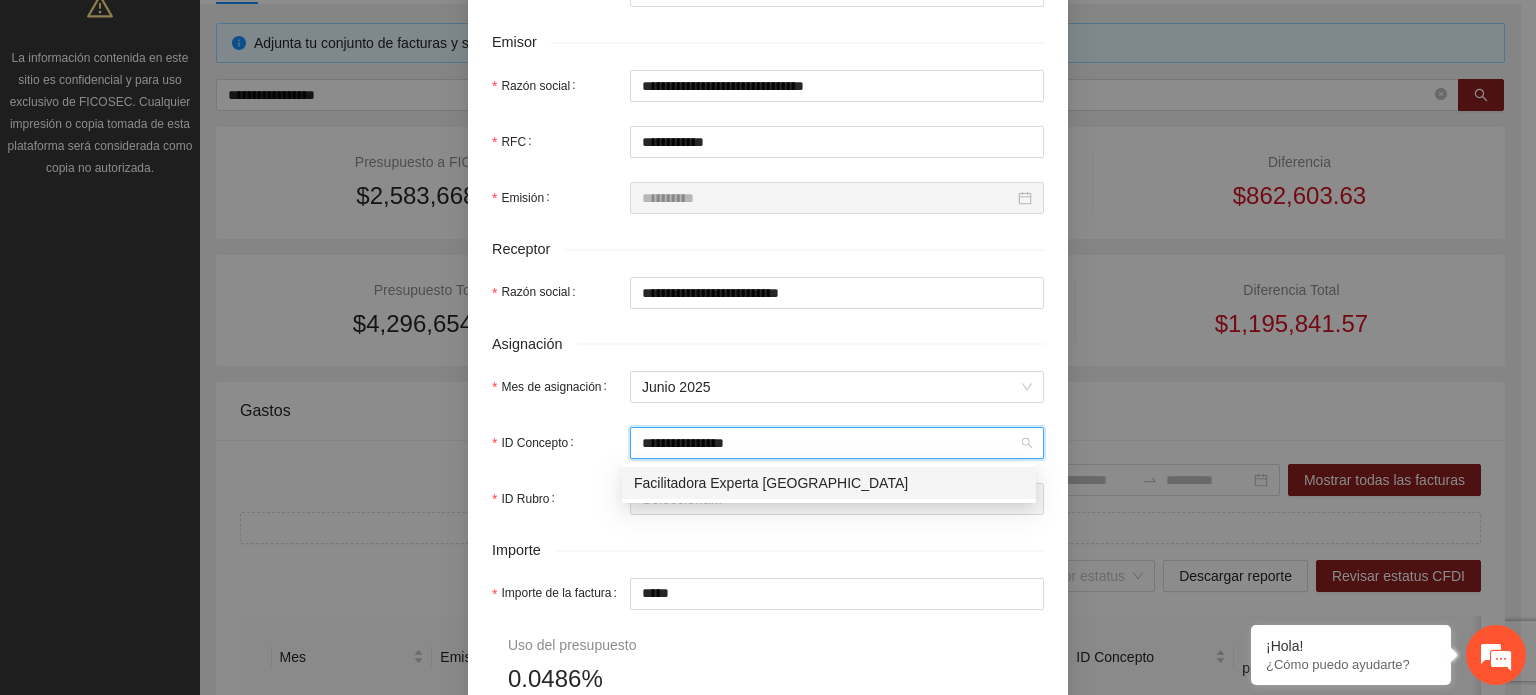 click on "Facilitadora Experta [GEOGRAPHIC_DATA]" at bounding box center (829, 483) 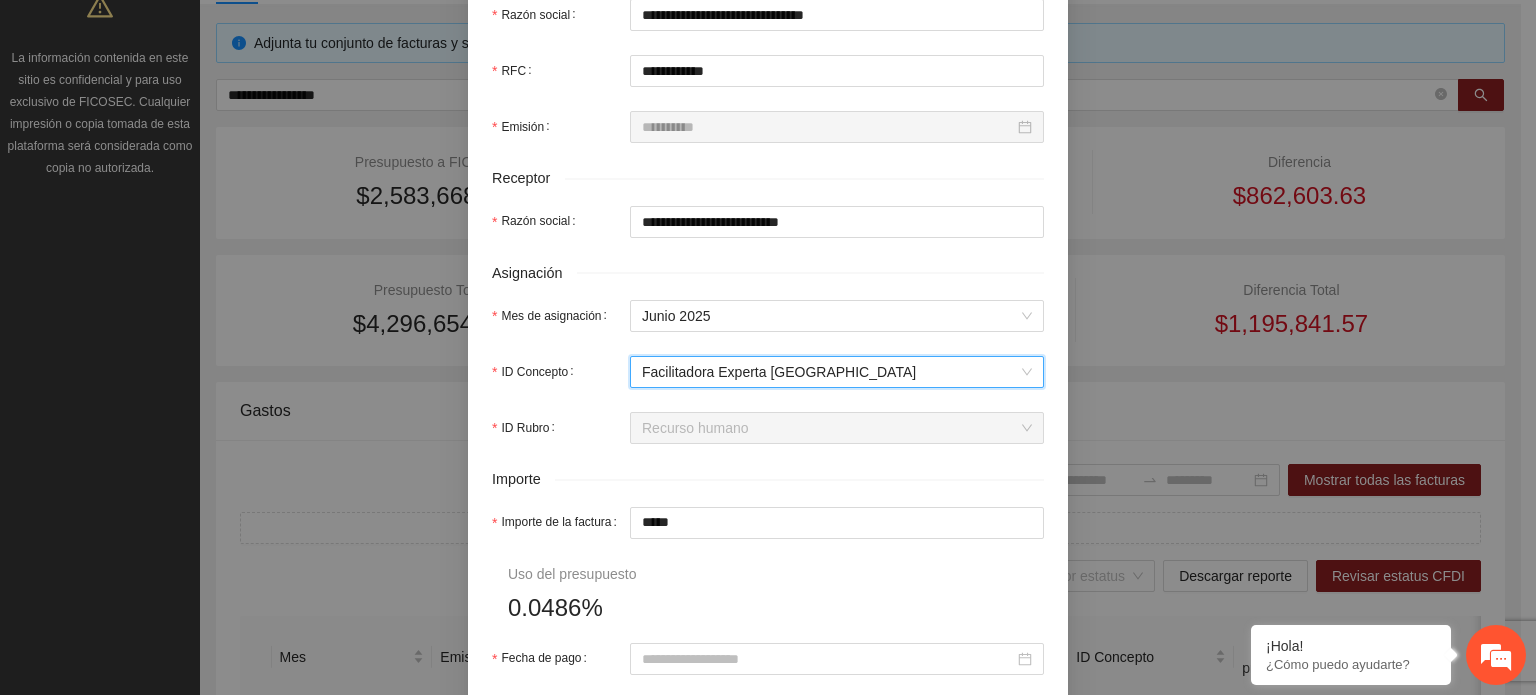 scroll, scrollTop: 800, scrollLeft: 0, axis: vertical 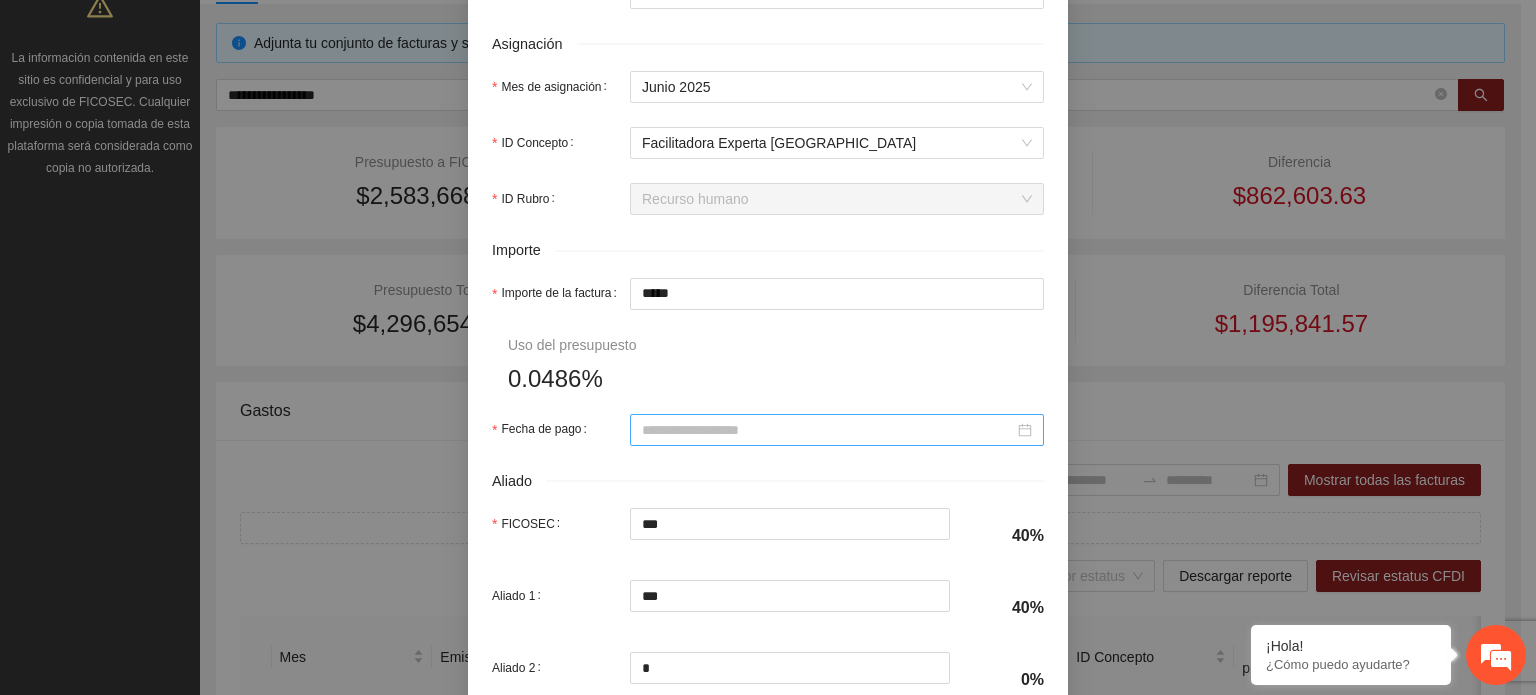 click at bounding box center (837, 430) 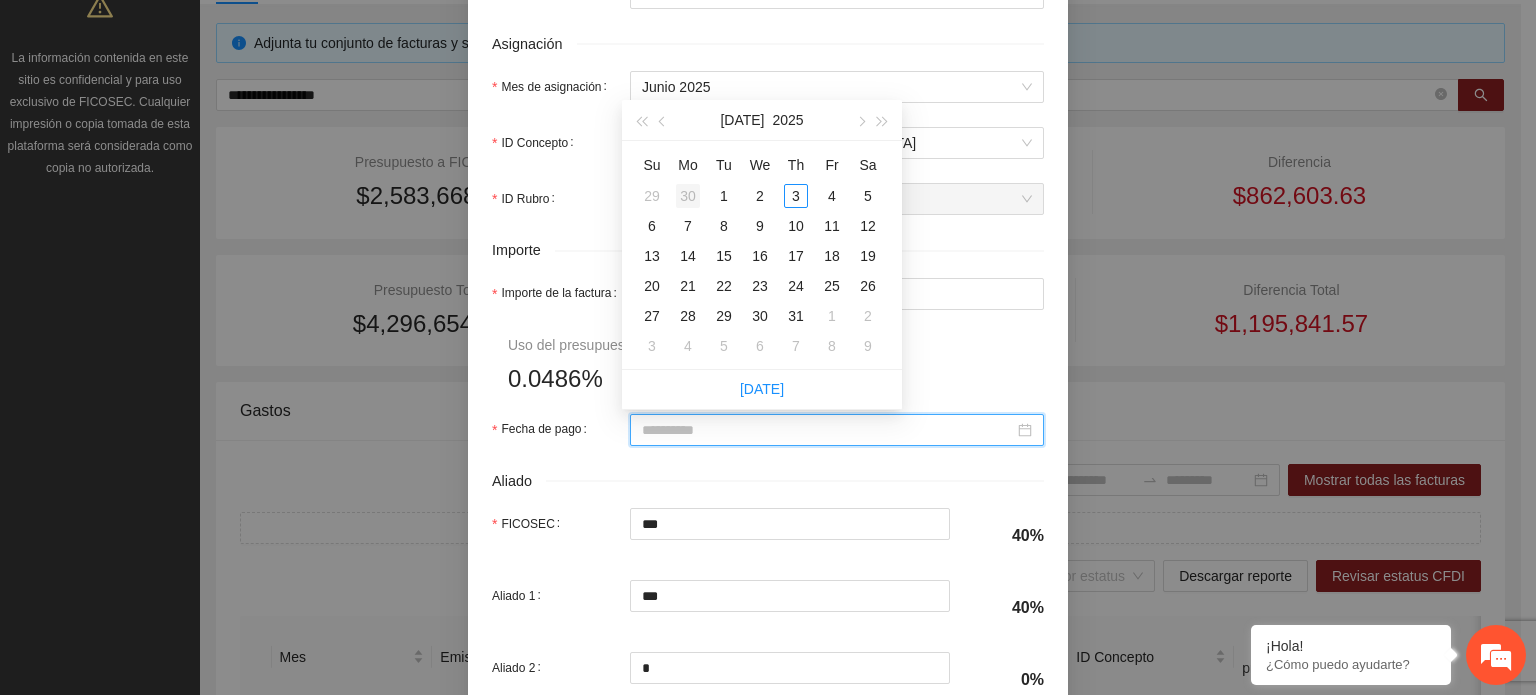 click on "30" at bounding box center (688, 196) 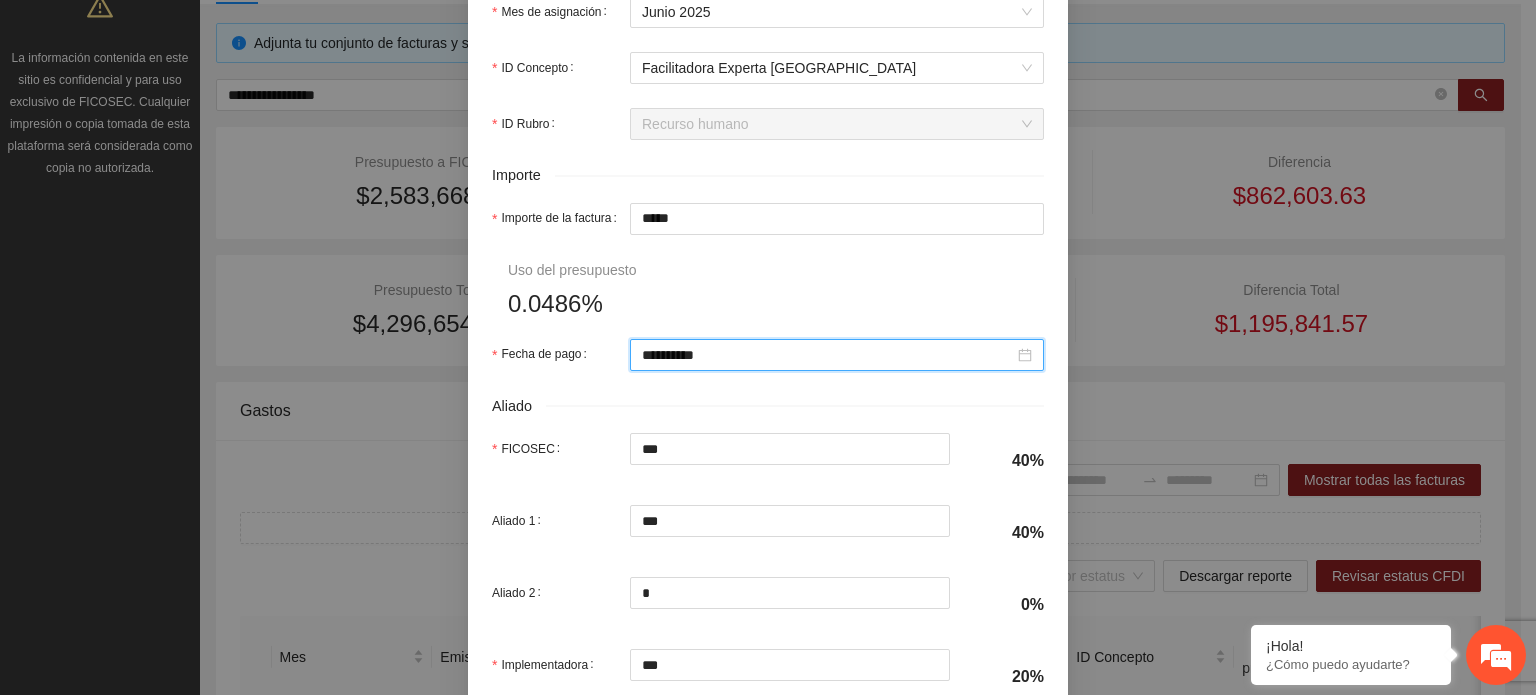 scroll, scrollTop: 1001, scrollLeft: 0, axis: vertical 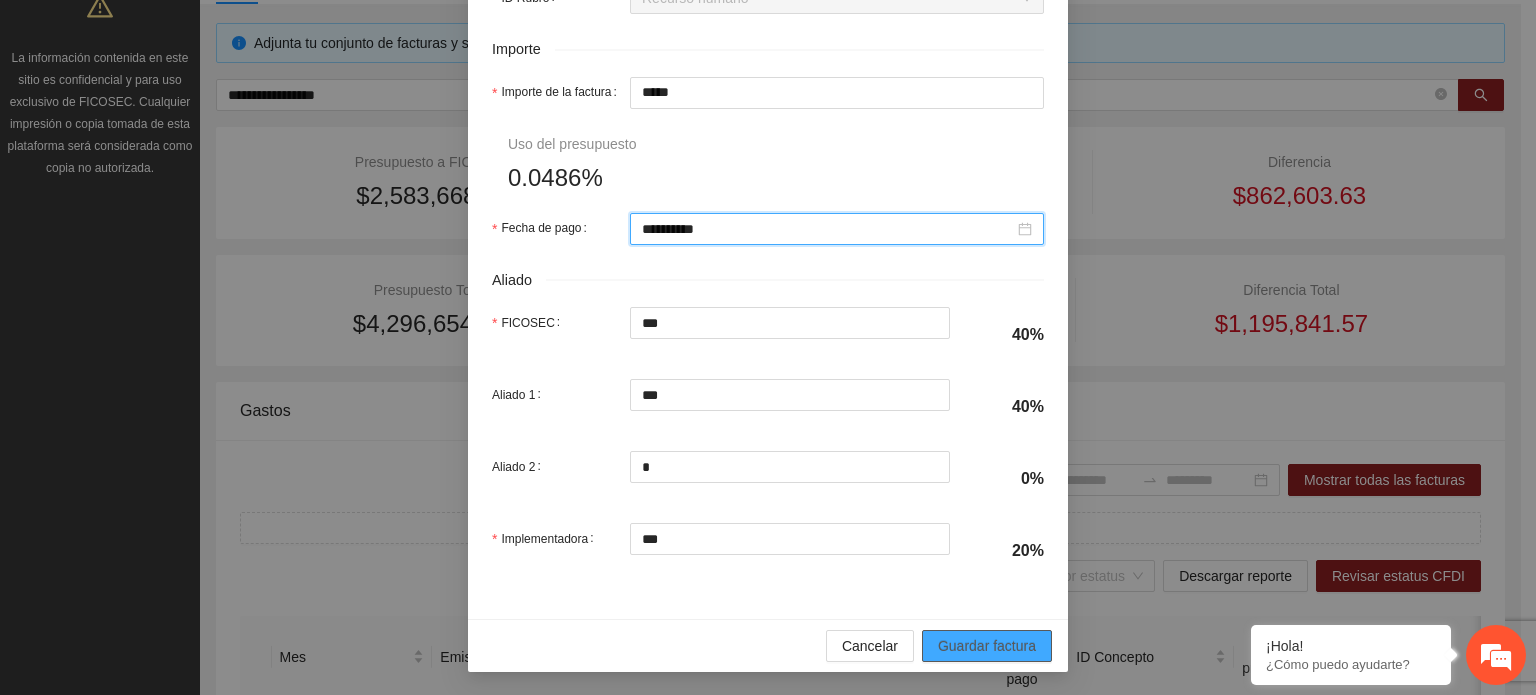 click on "Guardar factura" at bounding box center [987, 646] 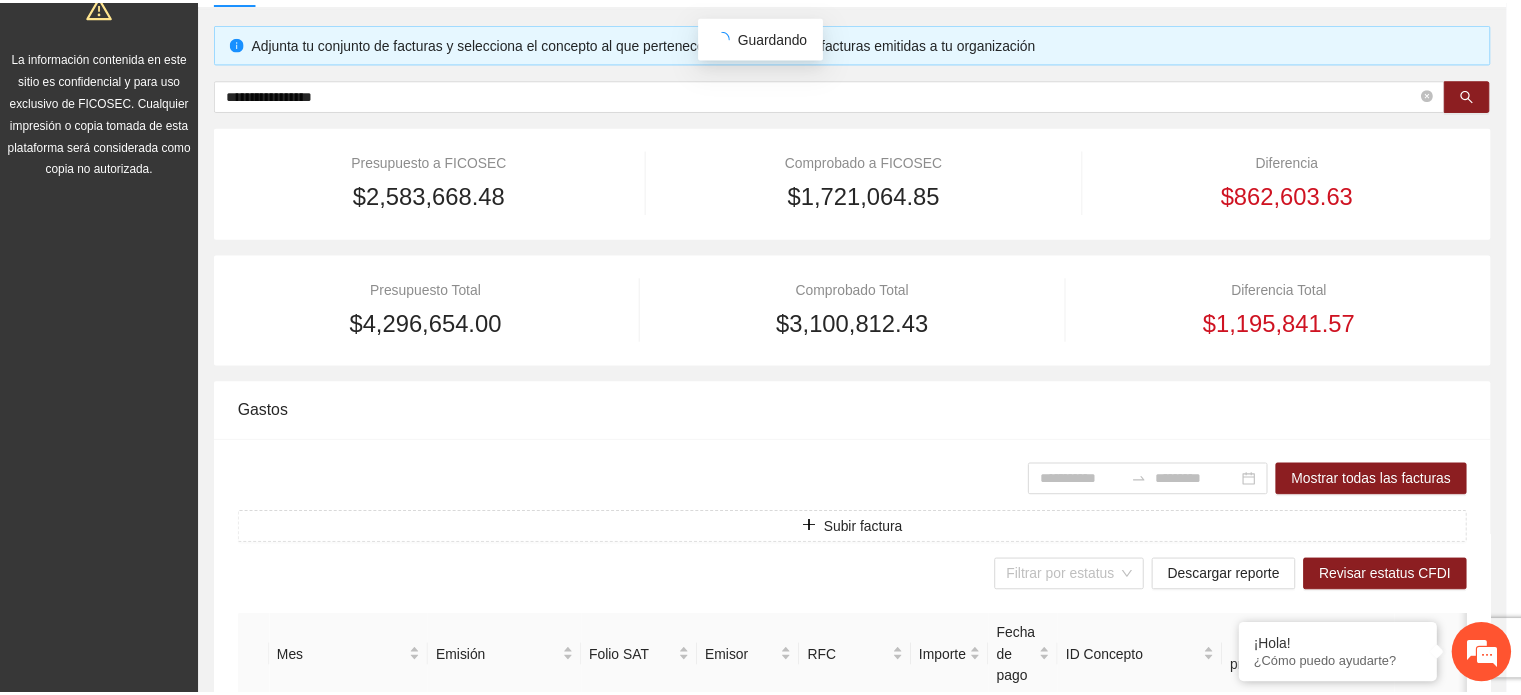 scroll, scrollTop: 841, scrollLeft: 0, axis: vertical 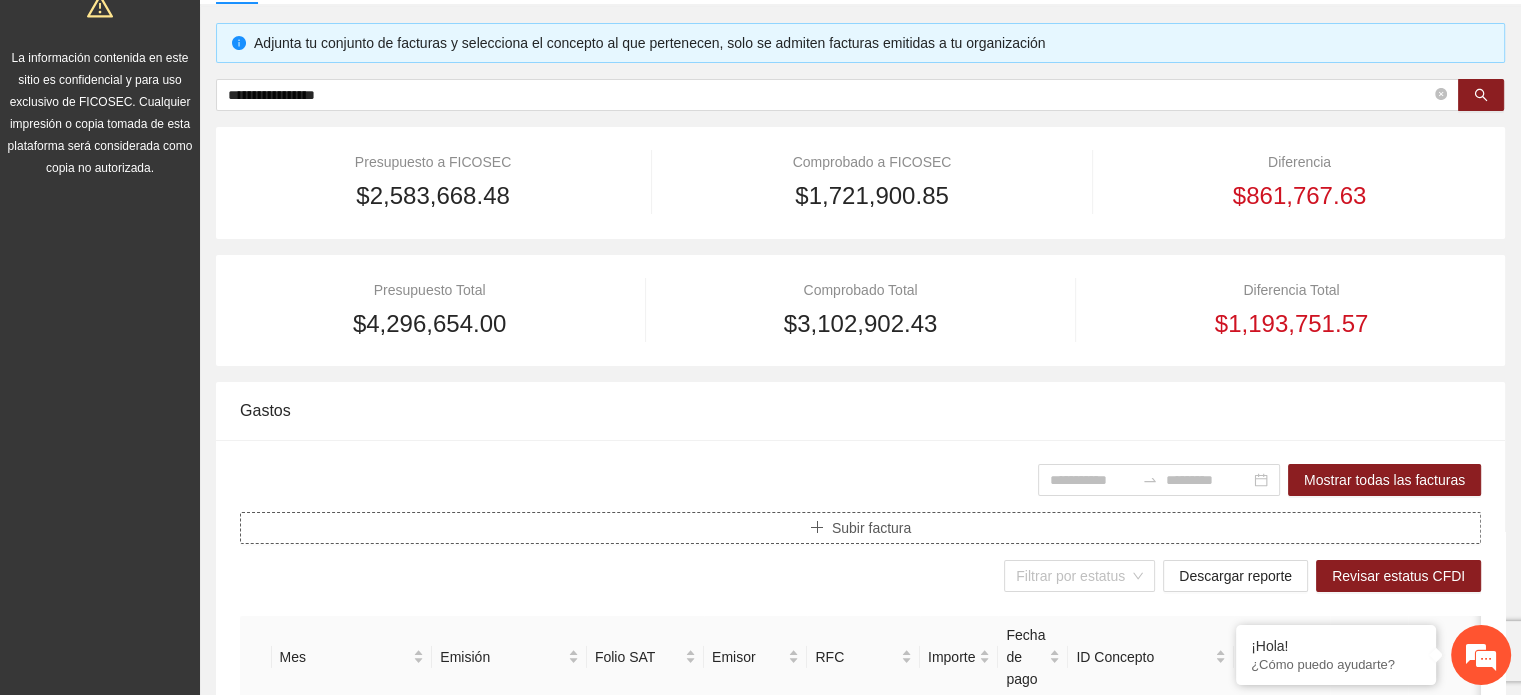 click on "Subir factura" at bounding box center [871, 528] 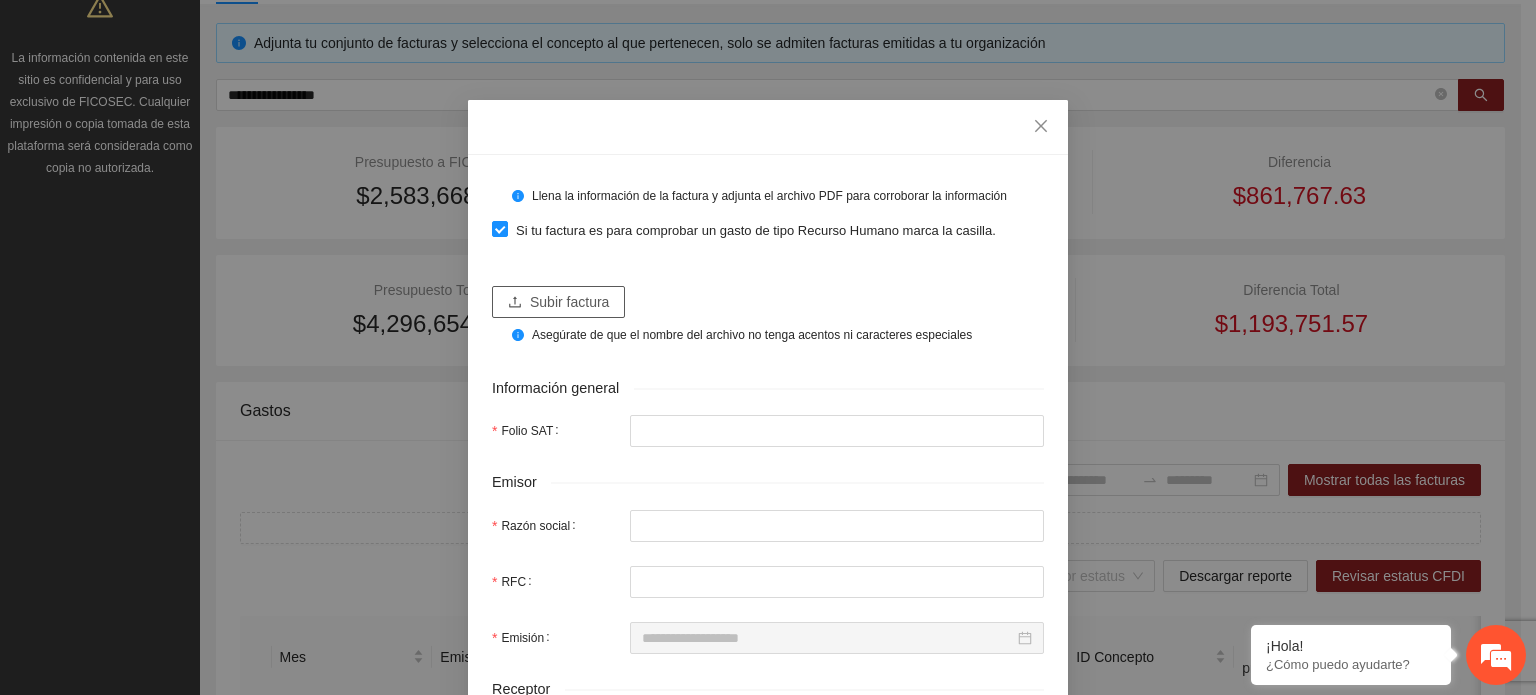 click on "Subir factura" at bounding box center [569, 302] 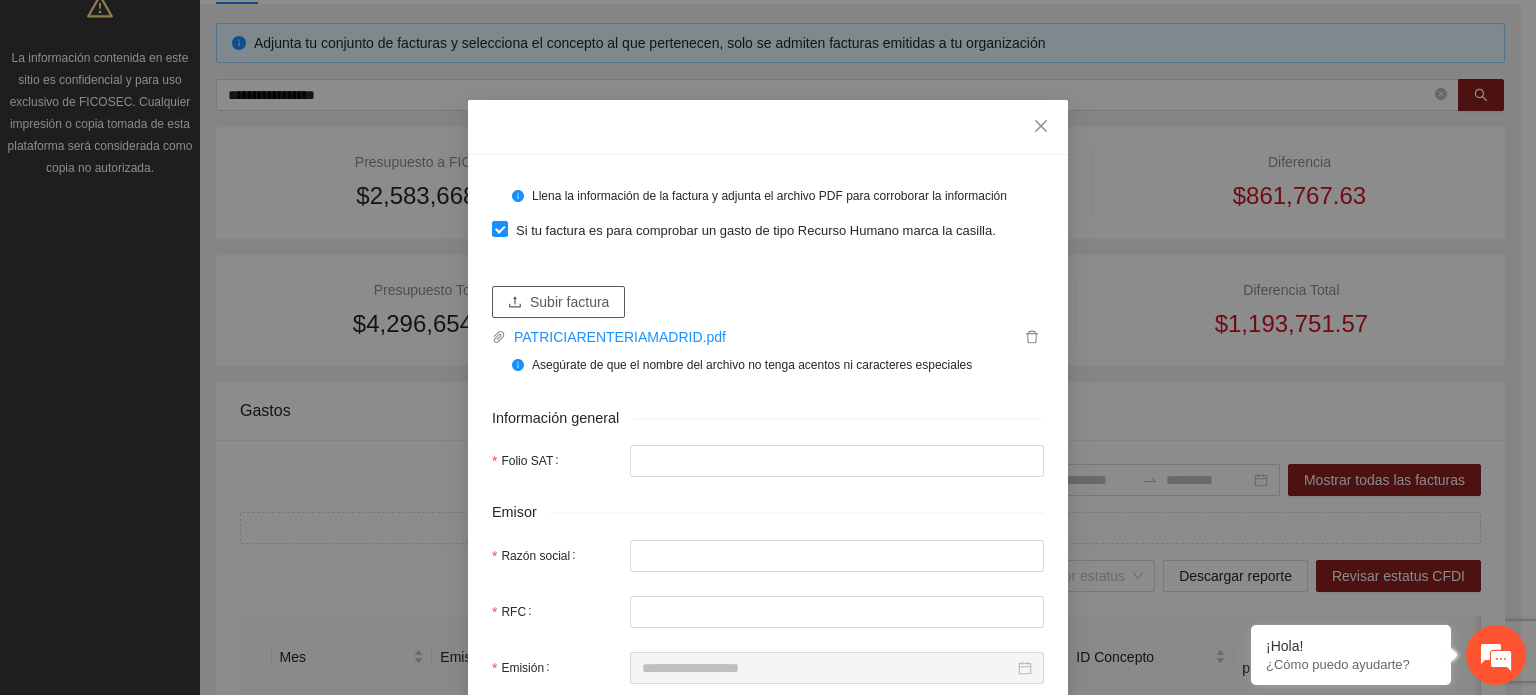 click on "Subir factura" at bounding box center [569, 302] 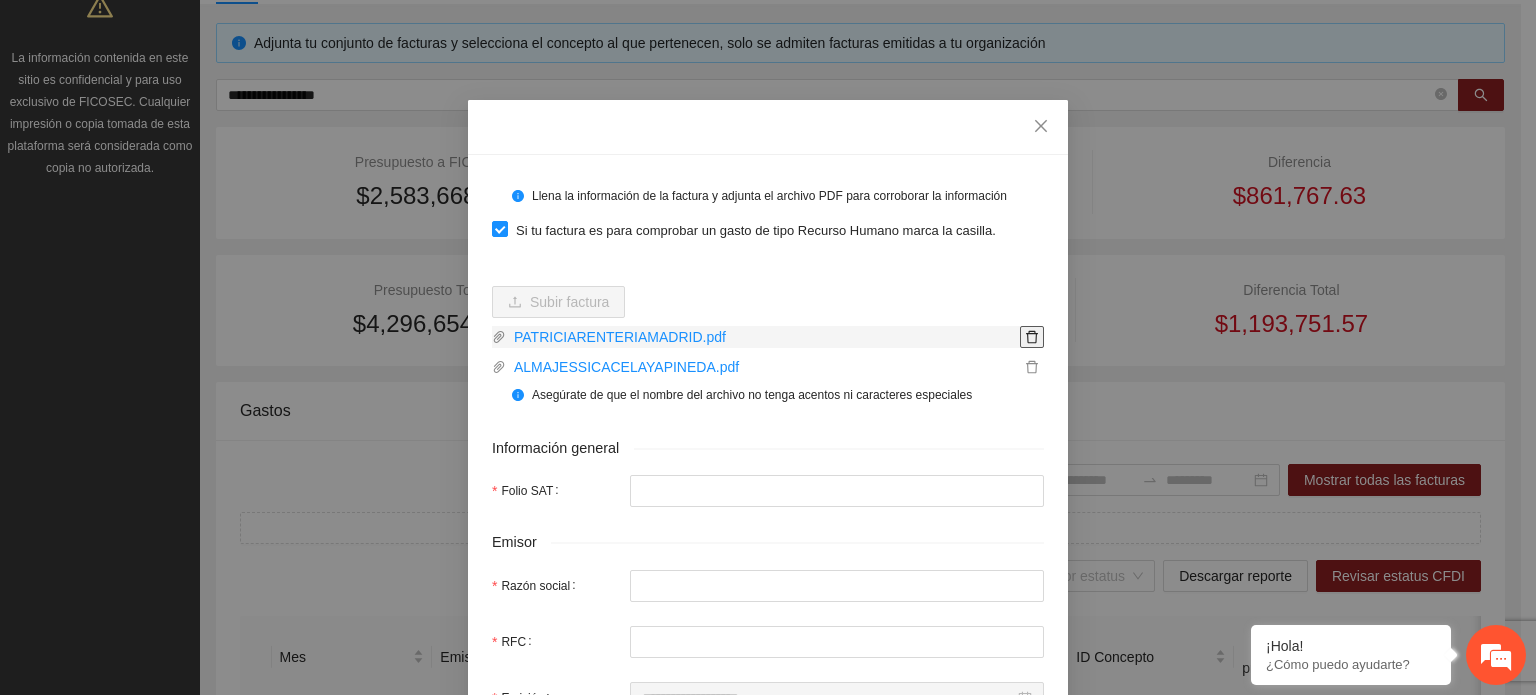 click 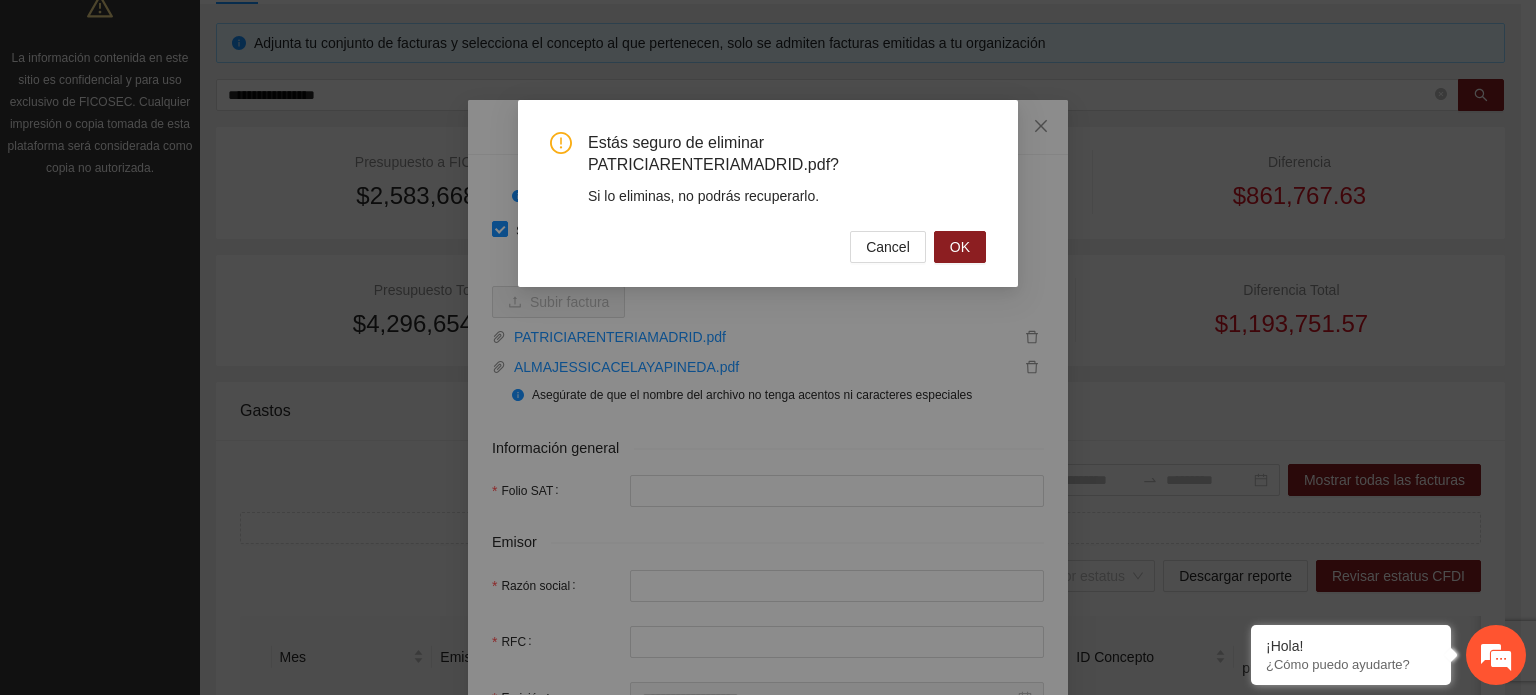 click on "Estás seguro de eliminar PATRICIARENTERIAMADRID.pdf? Si lo eliminas, no podrás recuperarlo. Cancel OK" at bounding box center [768, 197] 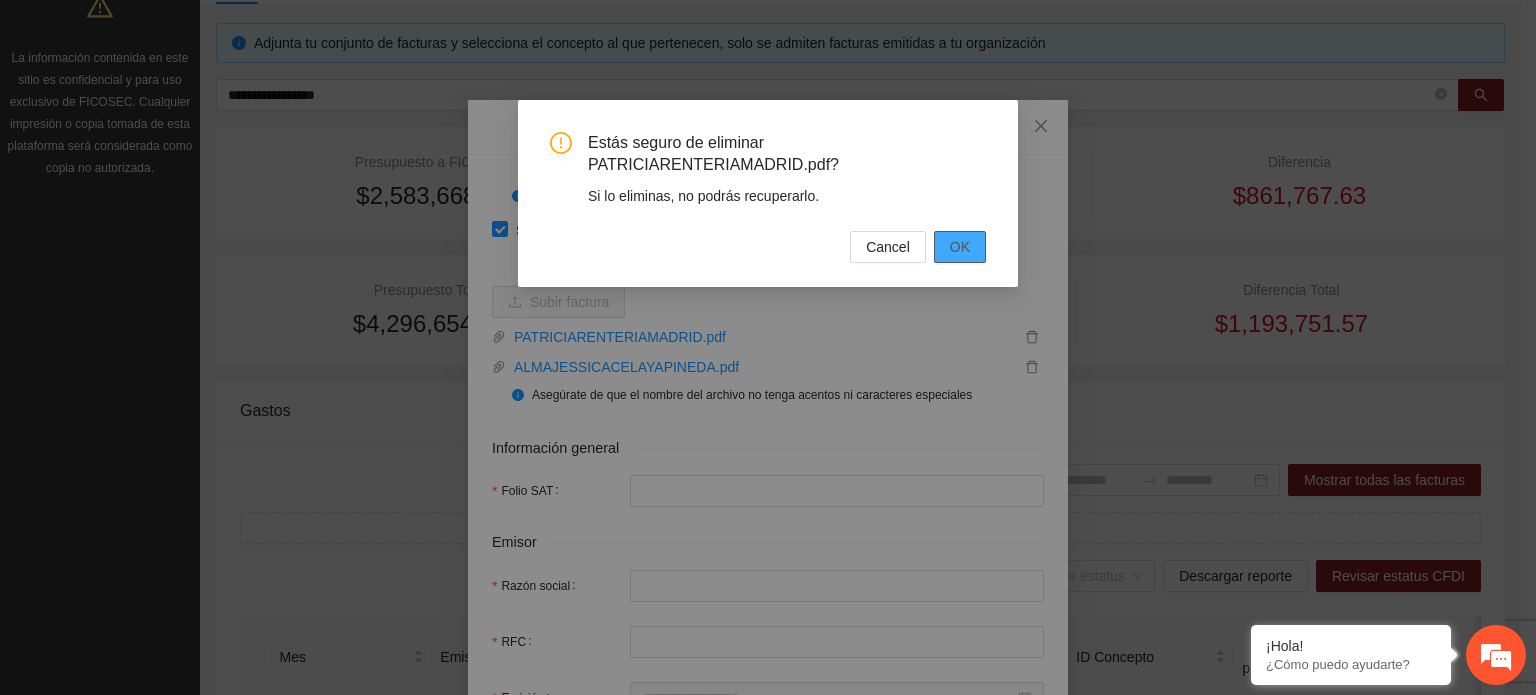 click on "OK" at bounding box center (960, 247) 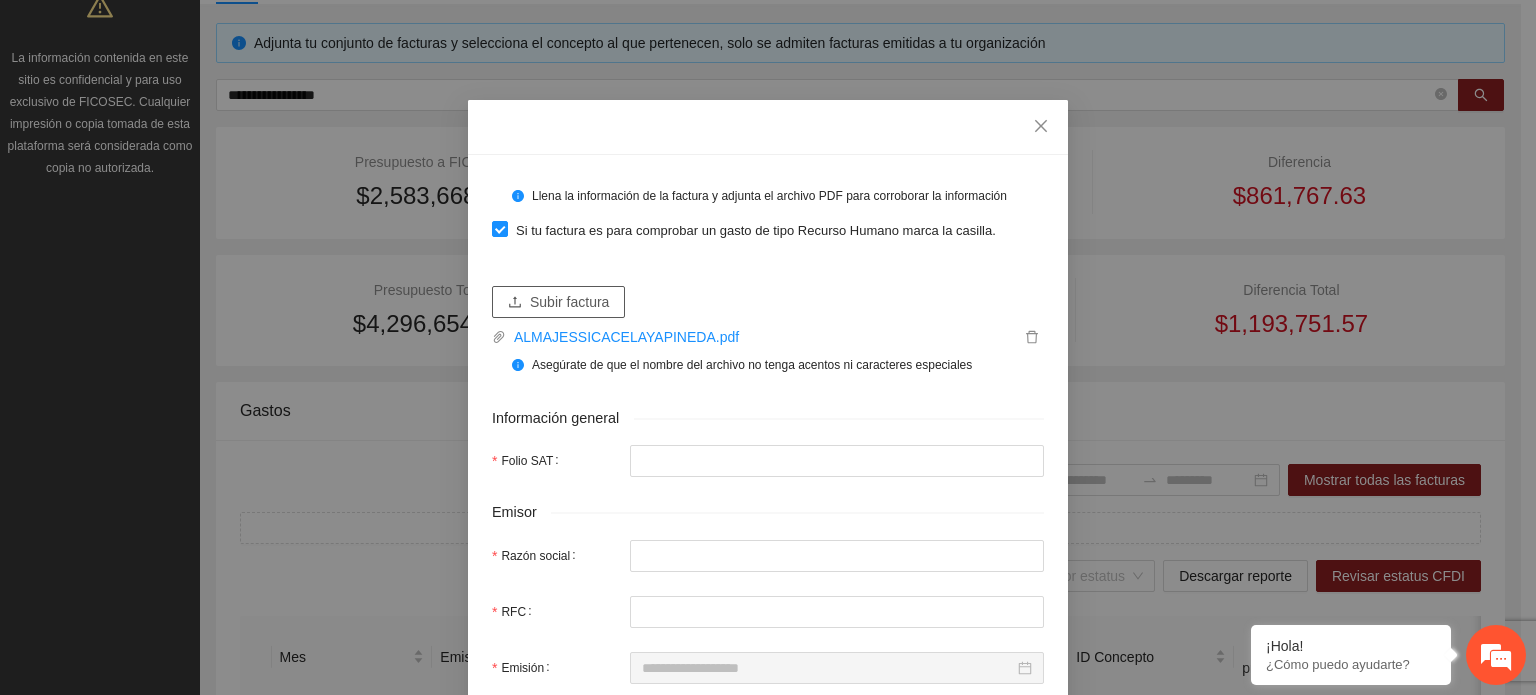 click on "Subir factura" at bounding box center [569, 302] 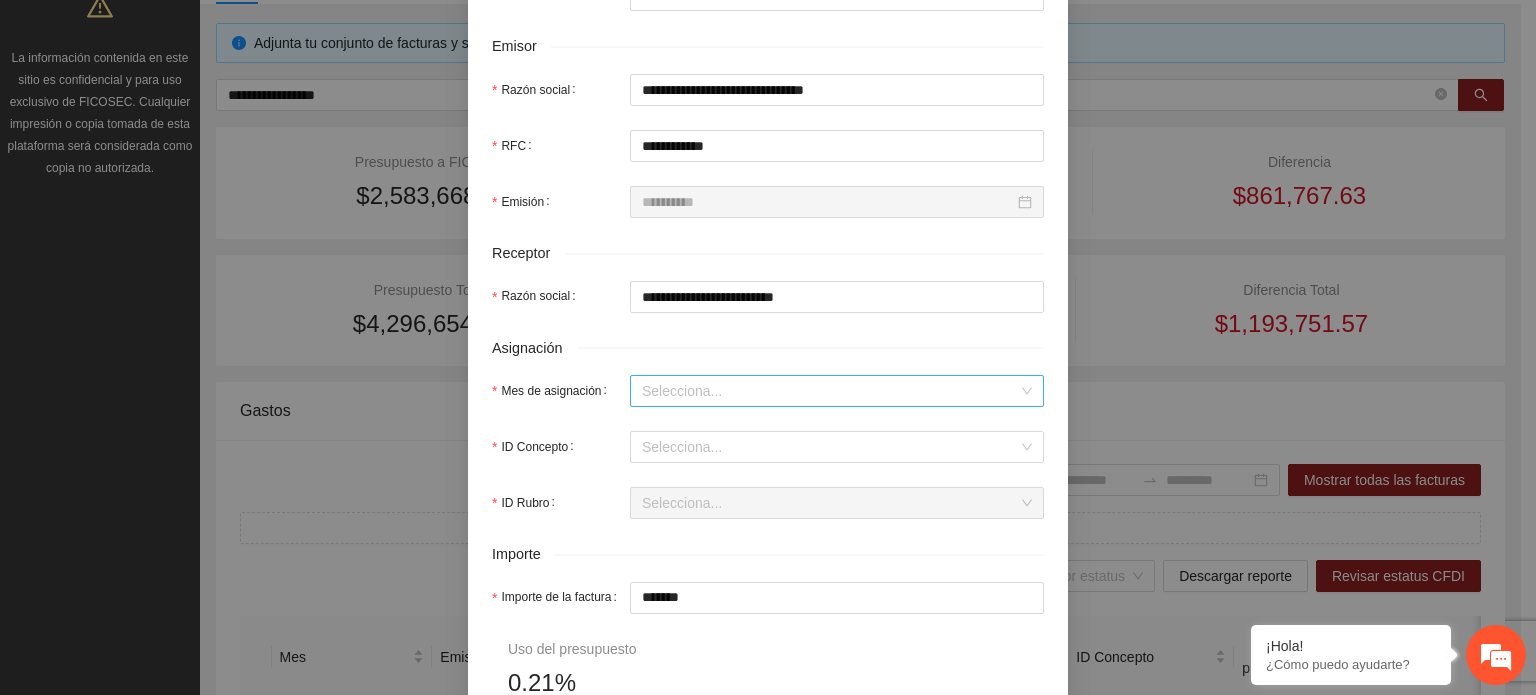 scroll, scrollTop: 500, scrollLeft: 0, axis: vertical 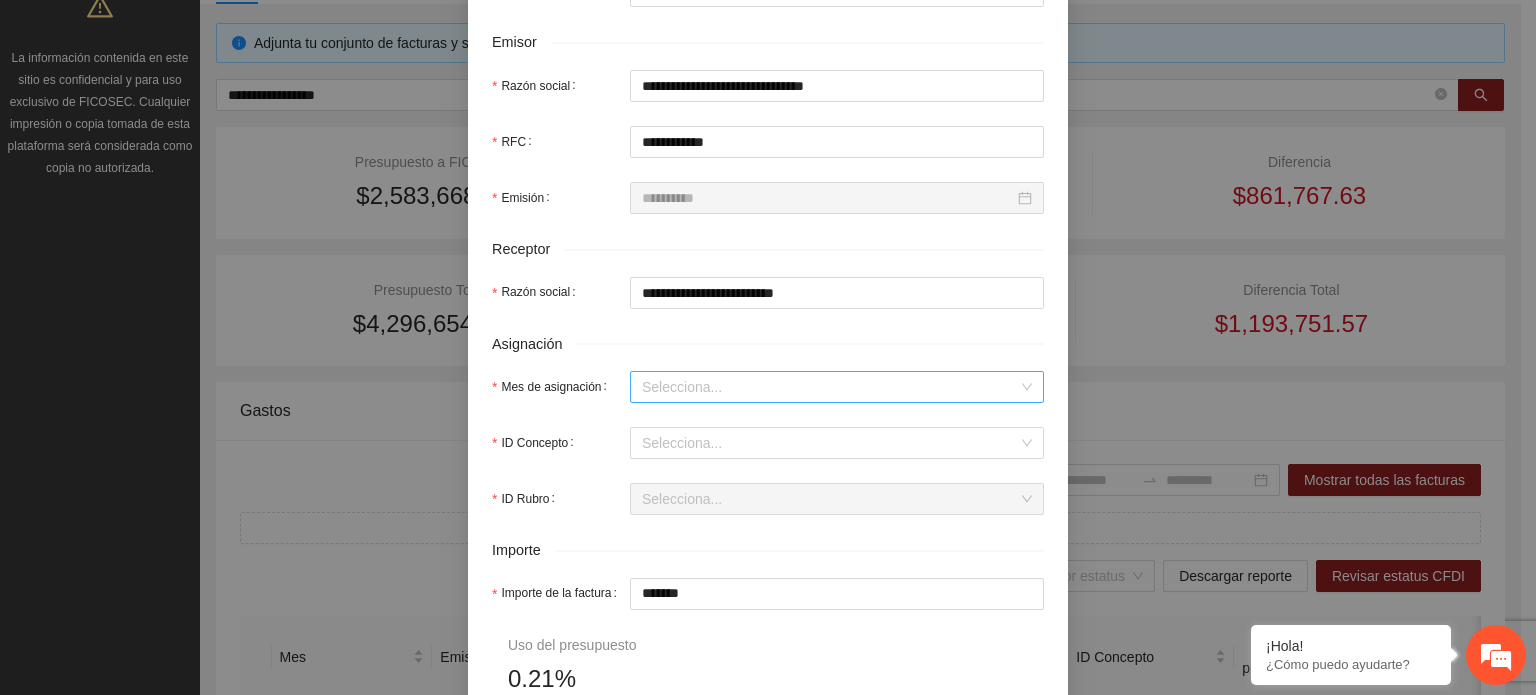 click on "Mes de asignación" at bounding box center [830, 387] 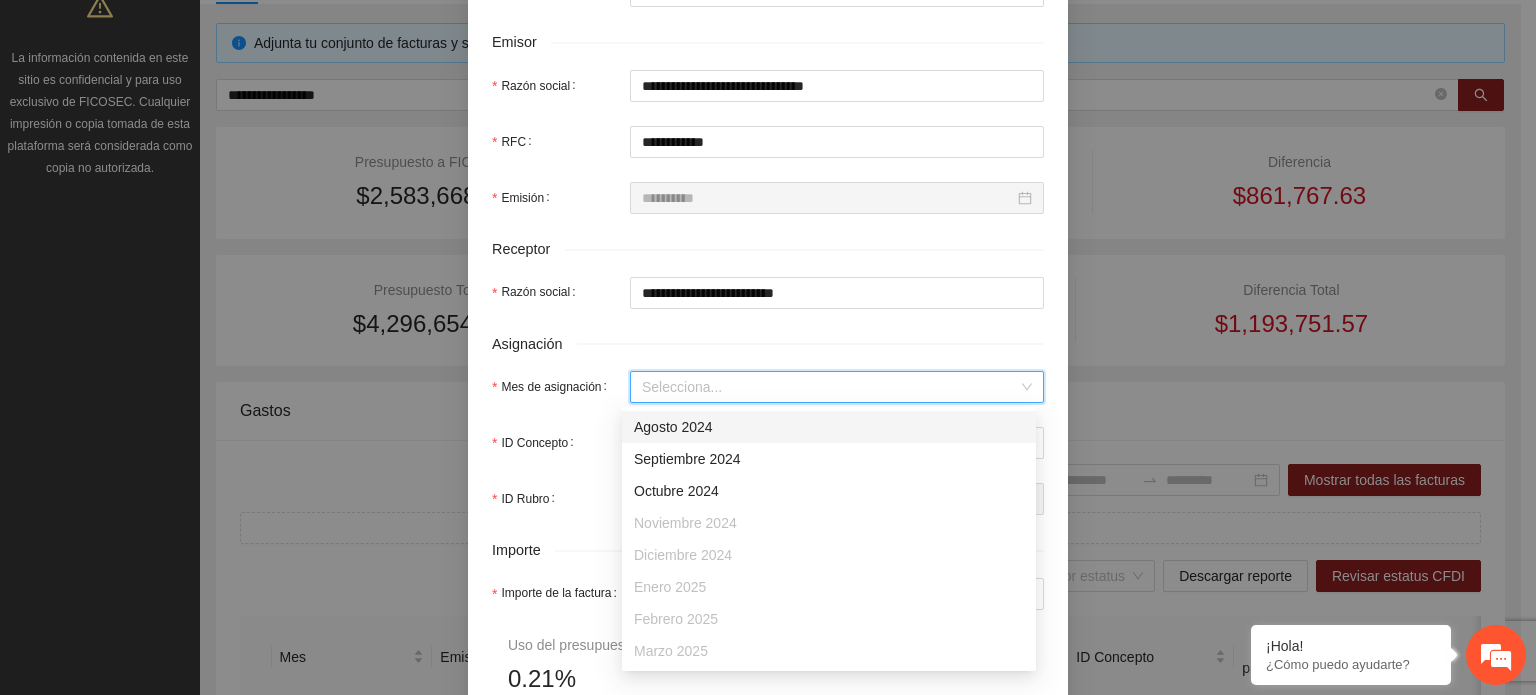 scroll, scrollTop: 800, scrollLeft: 0, axis: vertical 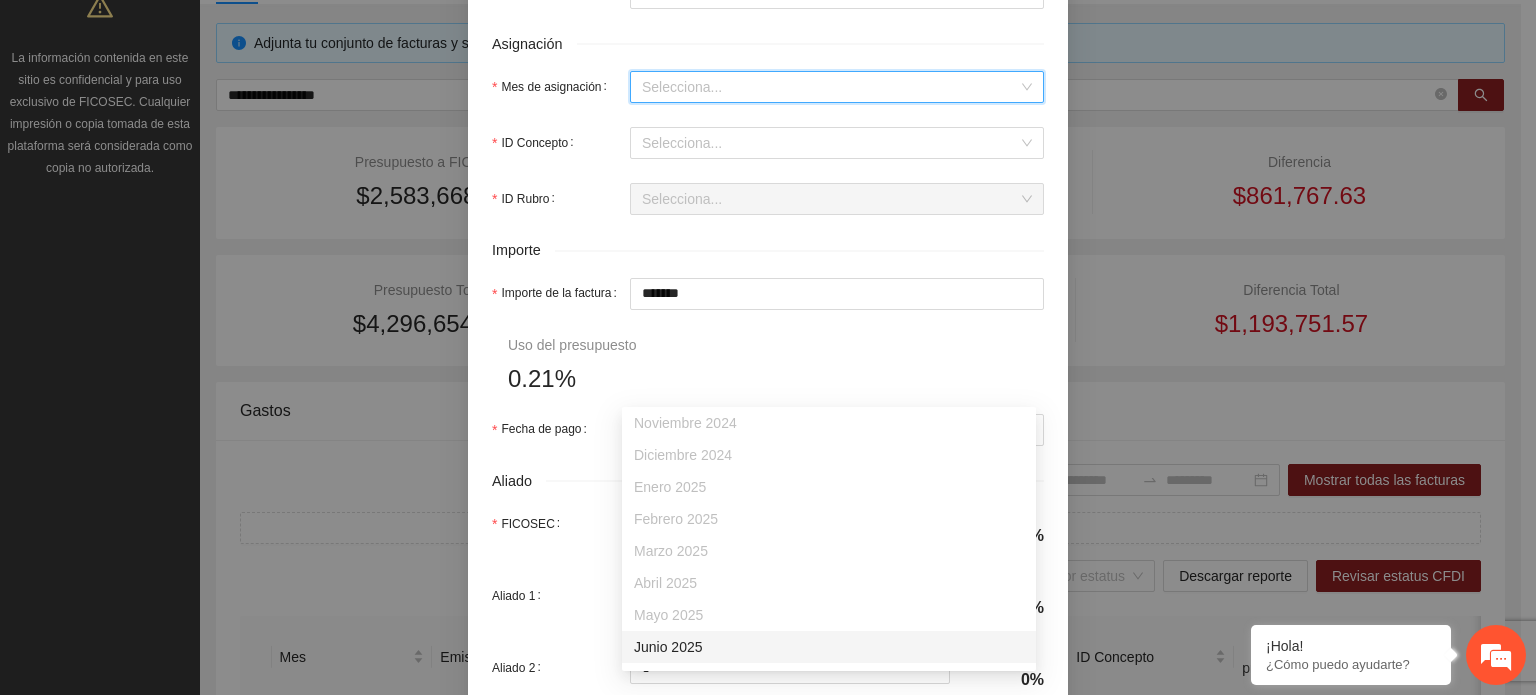 click on "Junio 2025" at bounding box center [829, 647] 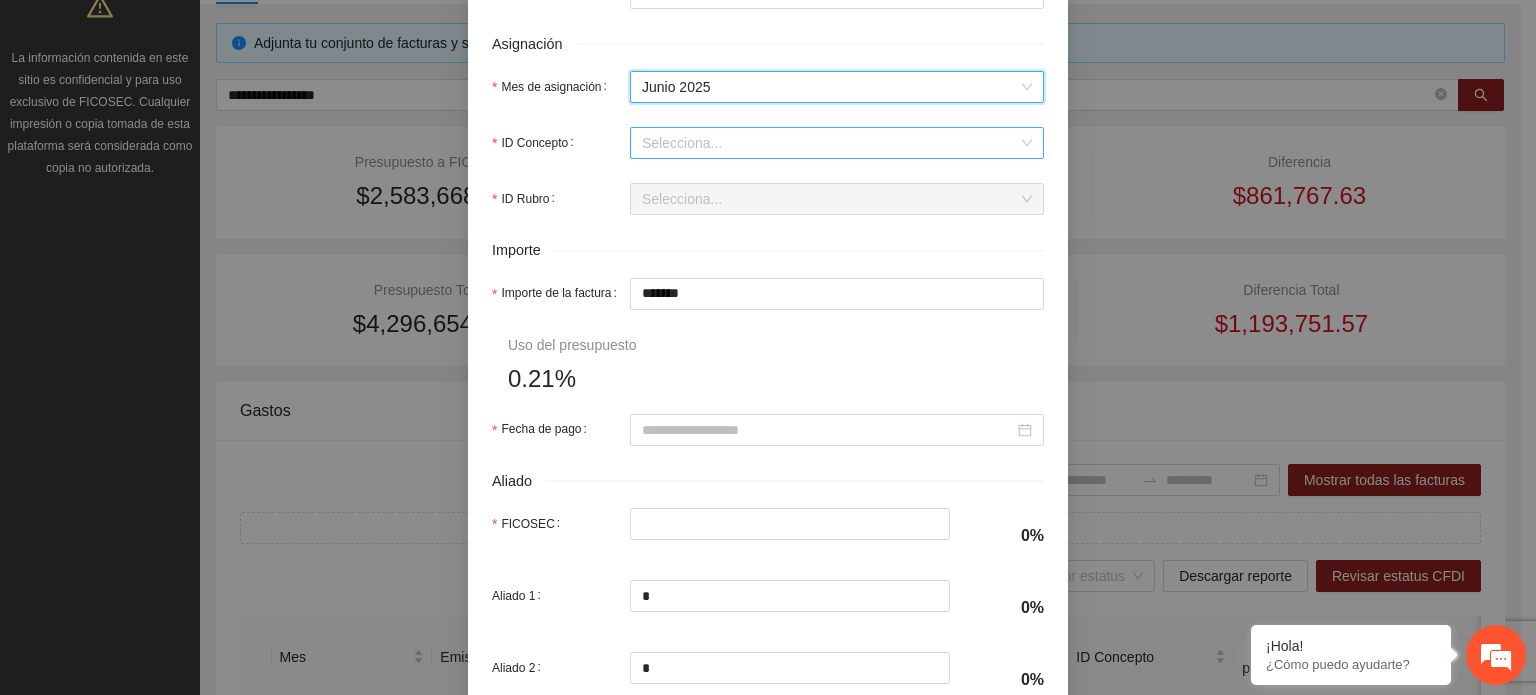 click on "ID Concepto" at bounding box center (830, 143) 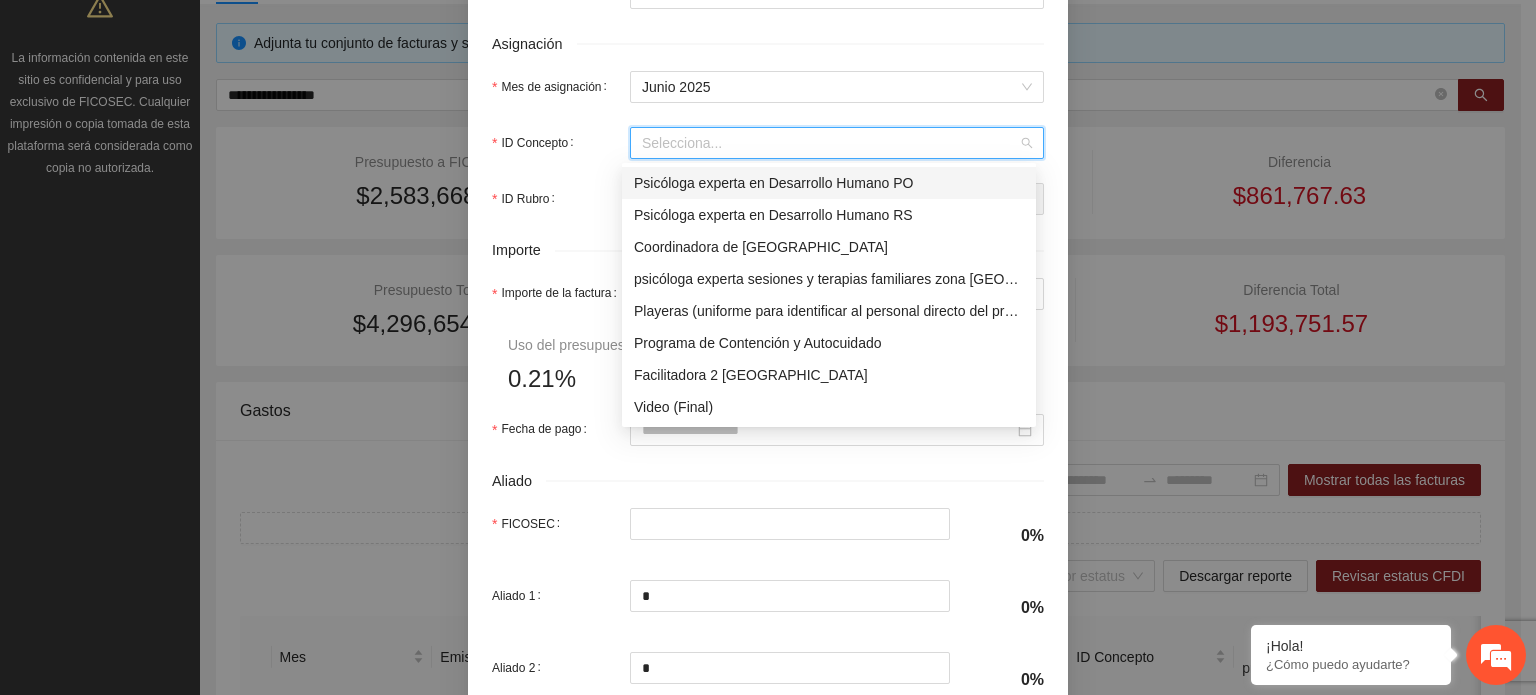 click on "Psicóloga experta en Desarrollo Humano PO" at bounding box center [829, 183] 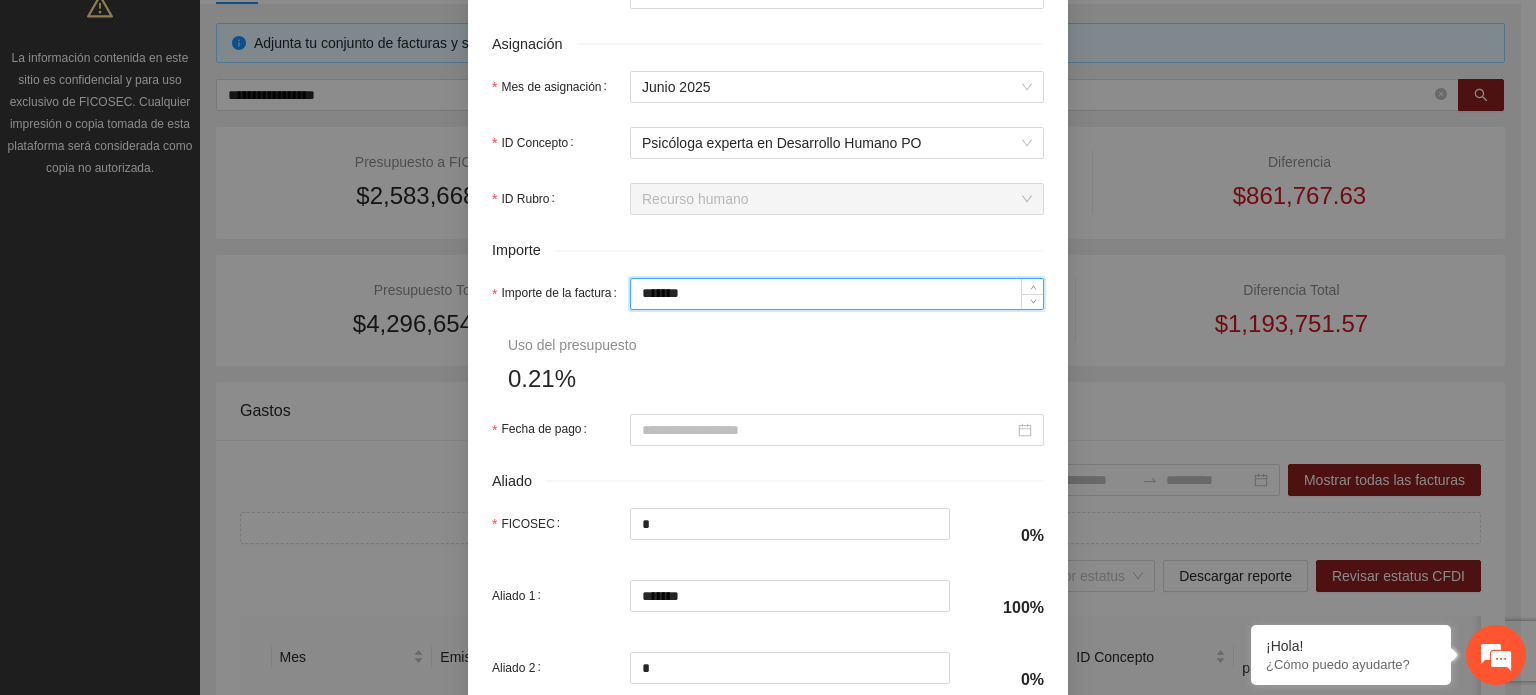 drag, startPoint x: 730, startPoint y: 291, endPoint x: 230, endPoint y: 348, distance: 503.23853 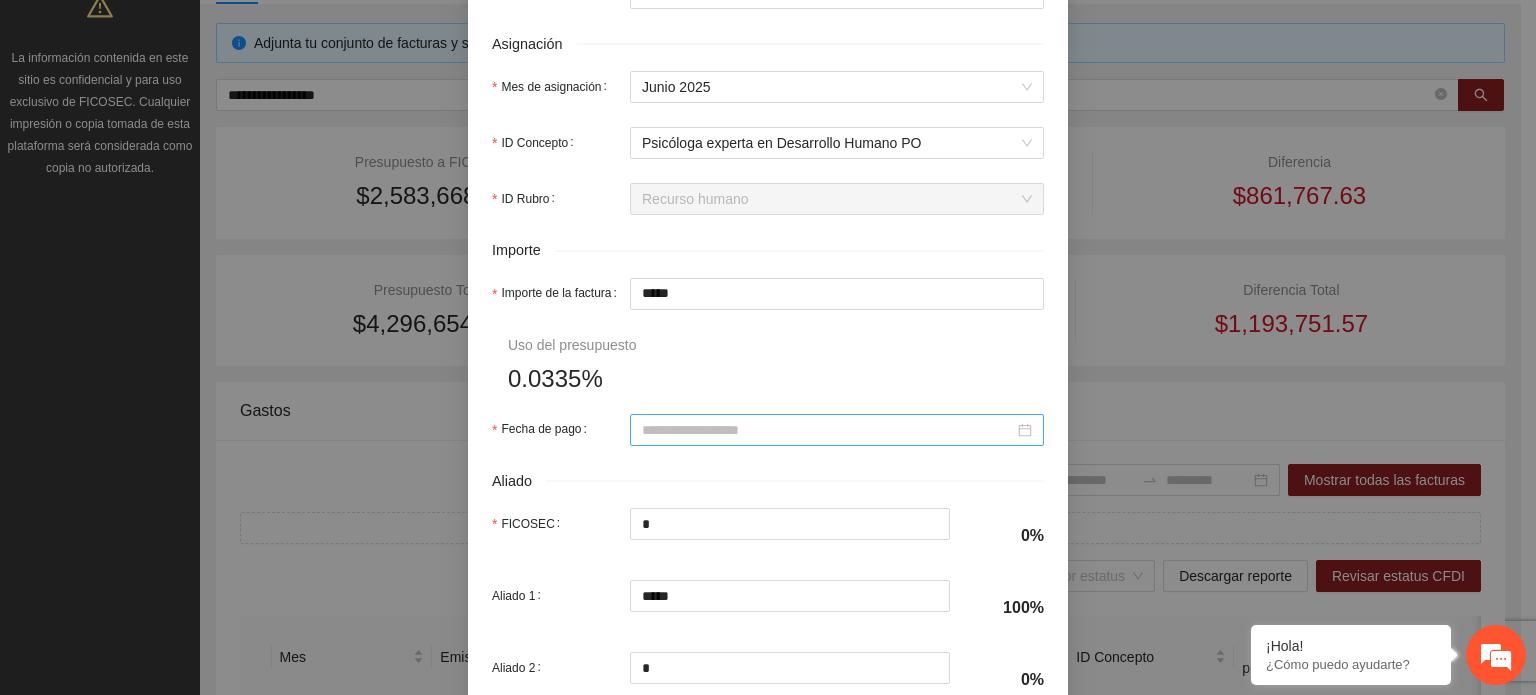 click at bounding box center [837, 430] 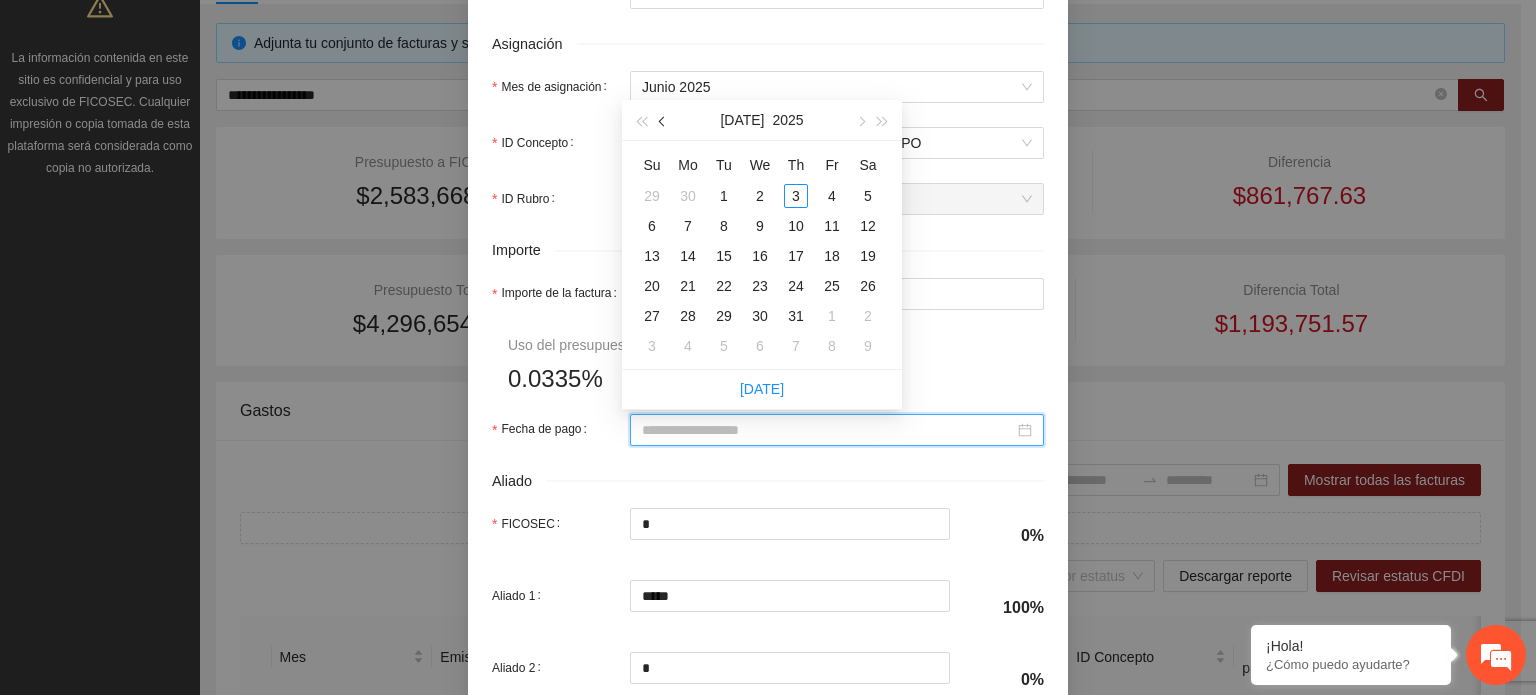 click at bounding box center (663, 120) 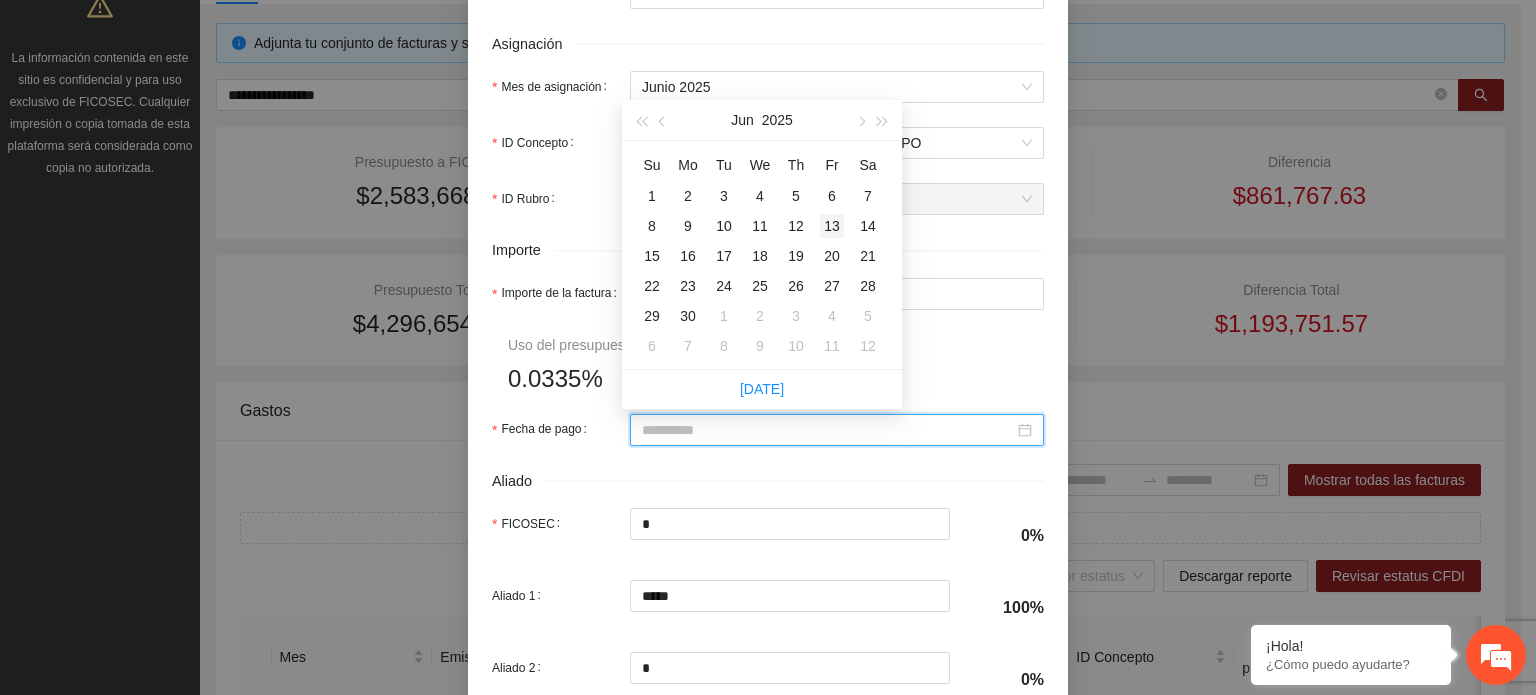 click on "13" at bounding box center (832, 226) 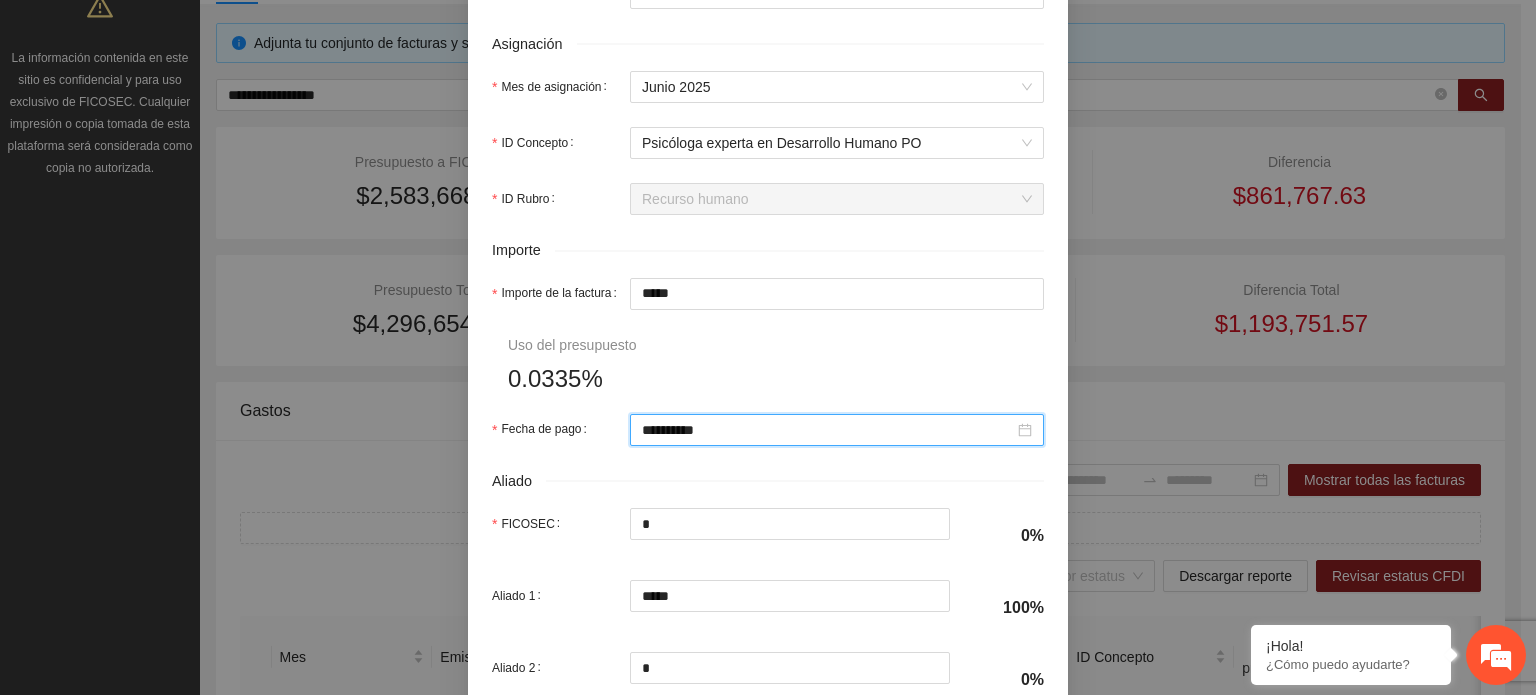 scroll, scrollTop: 1001, scrollLeft: 0, axis: vertical 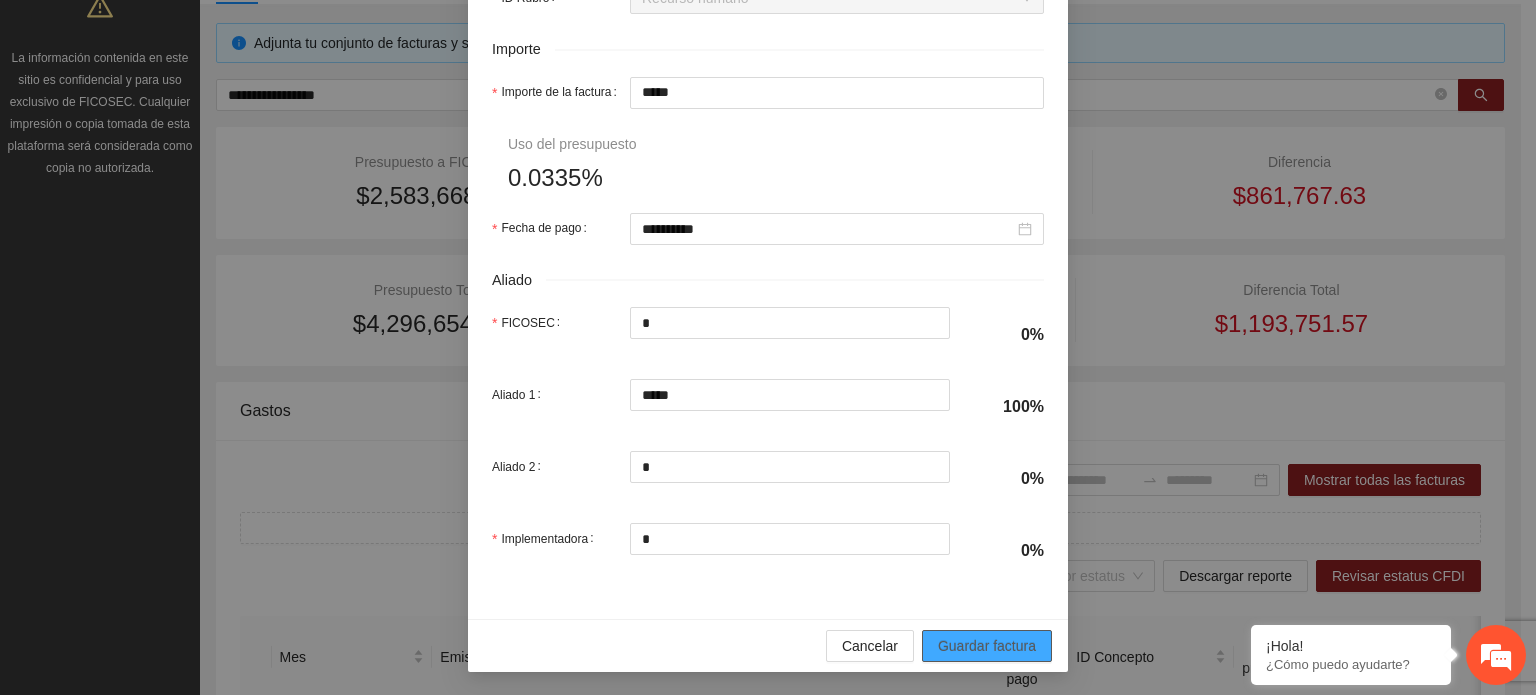 click on "Guardar factura" at bounding box center (987, 646) 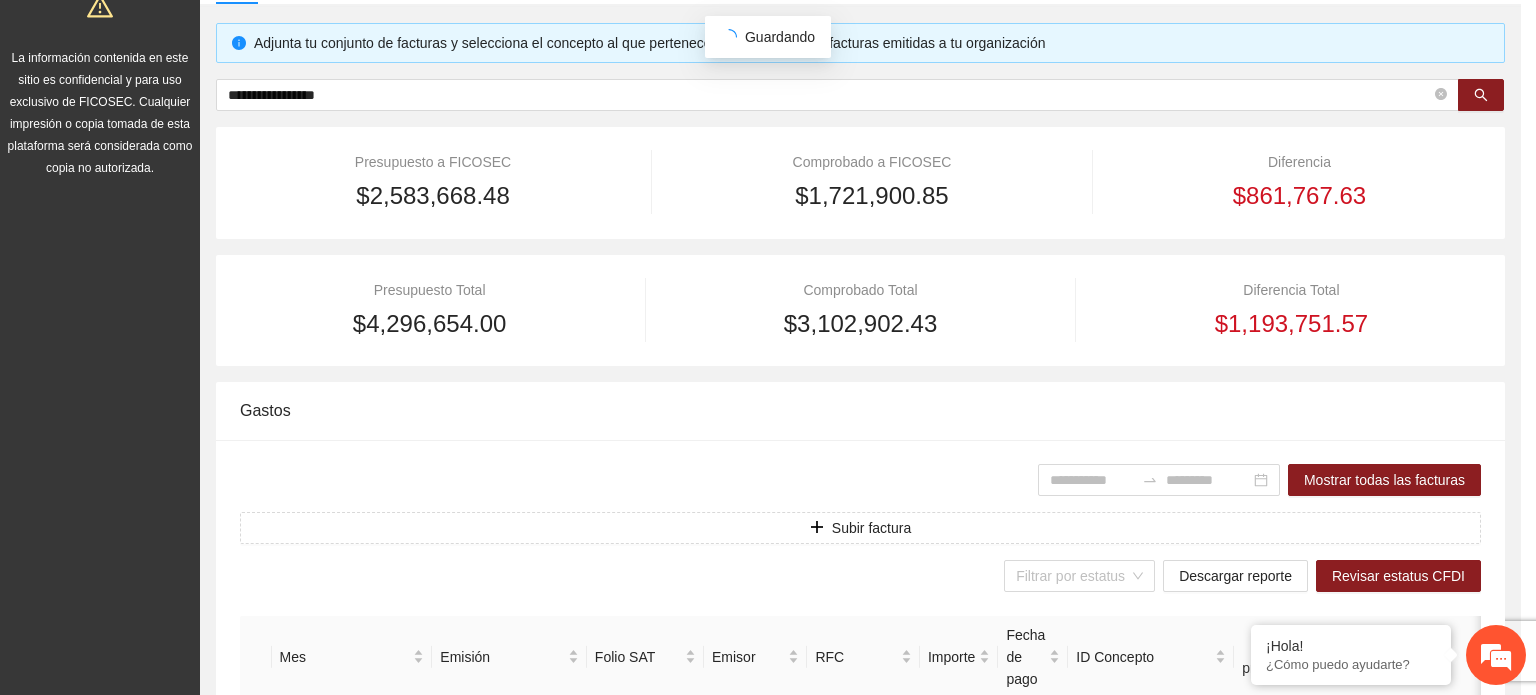 scroll, scrollTop: 841, scrollLeft: 0, axis: vertical 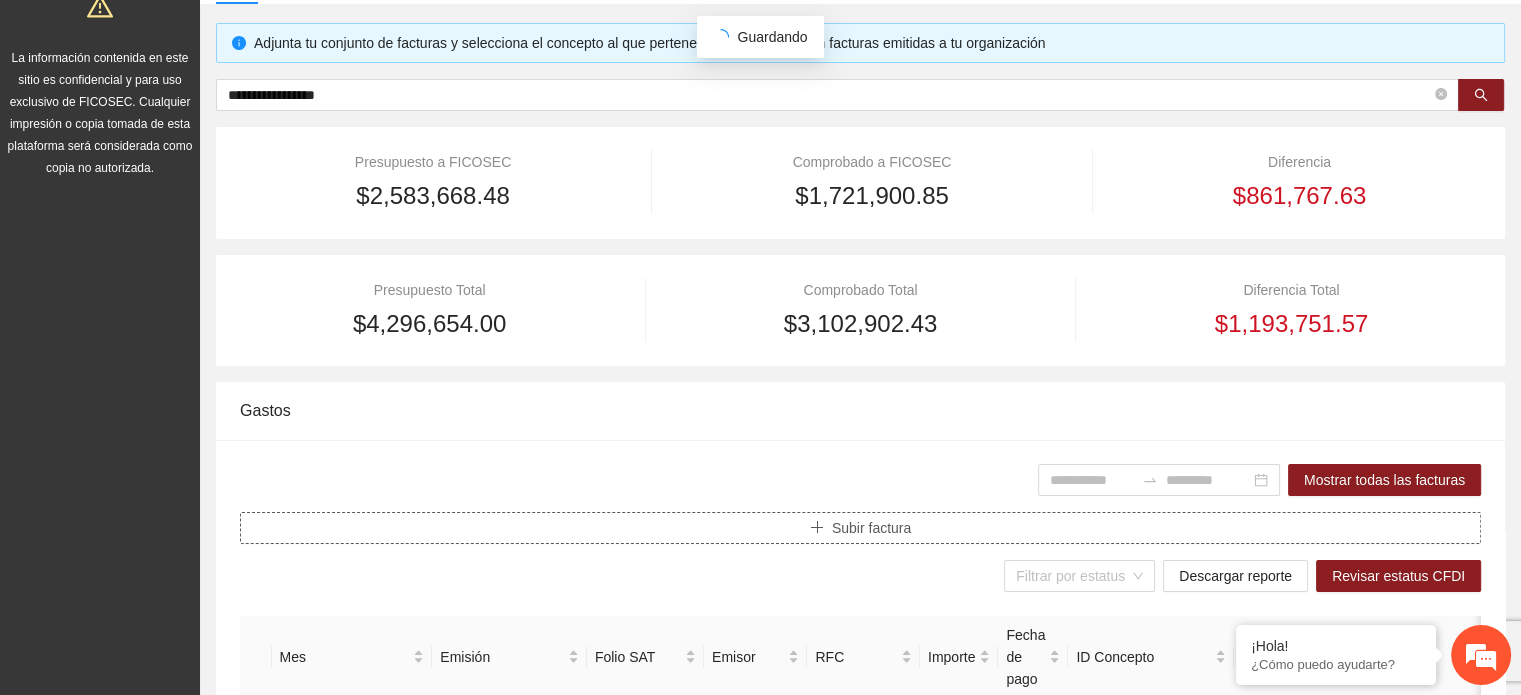 click on "Subir factura" at bounding box center (871, 528) 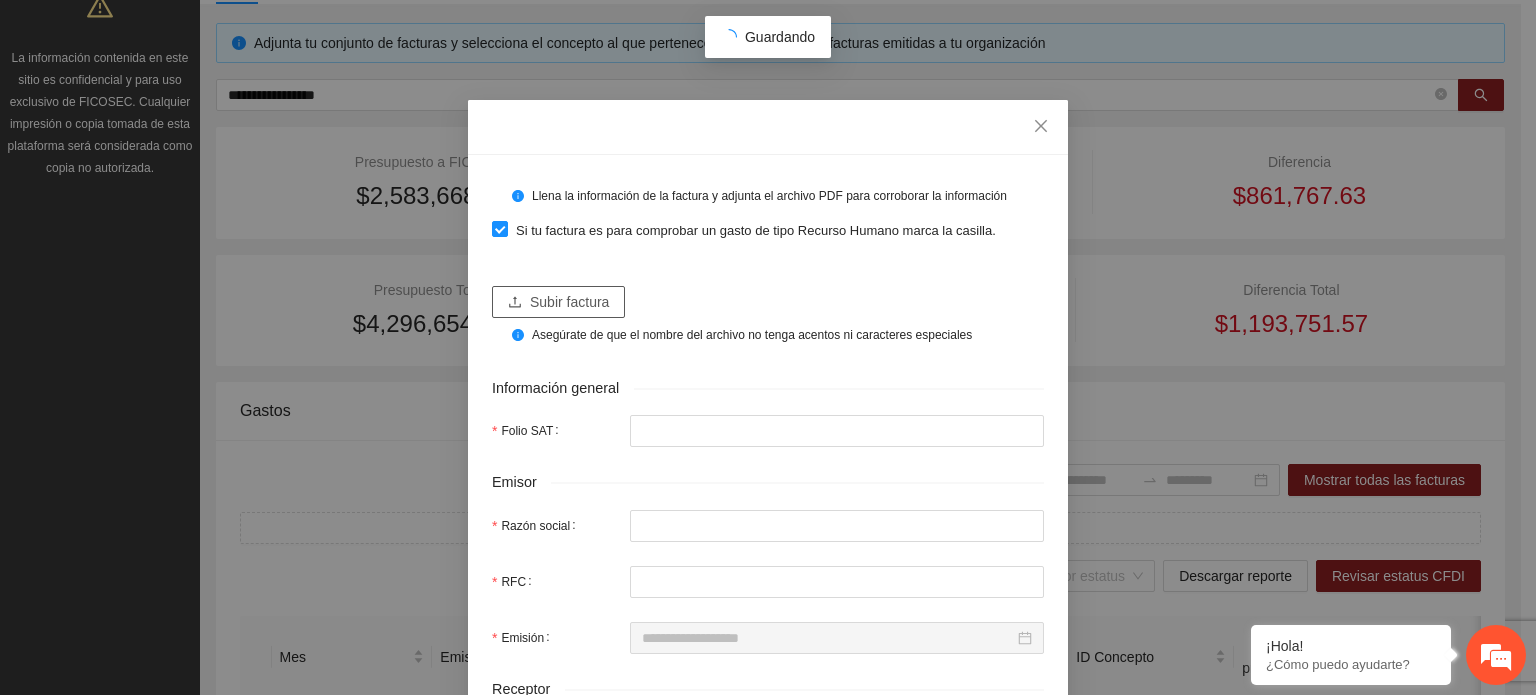 click on "Subir factura" at bounding box center [569, 302] 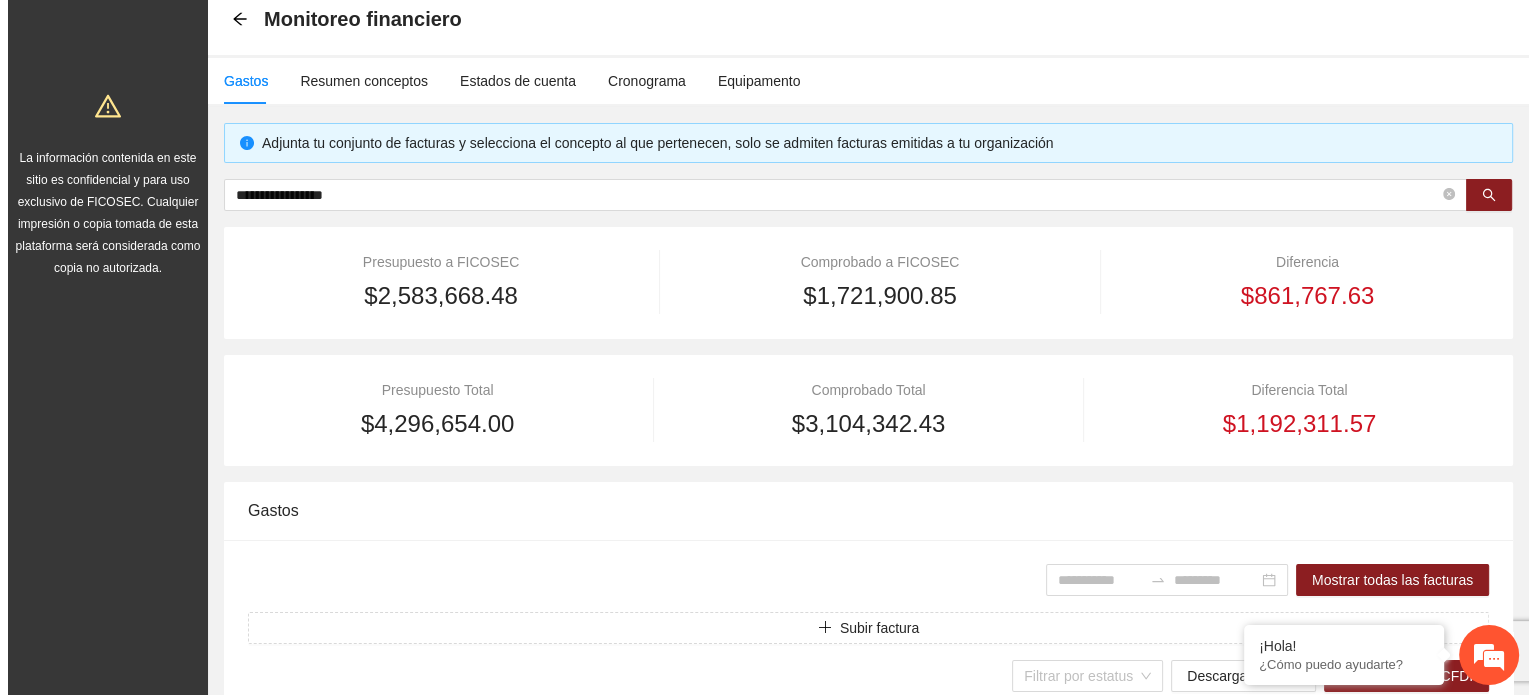 scroll, scrollTop: 200, scrollLeft: 0, axis: vertical 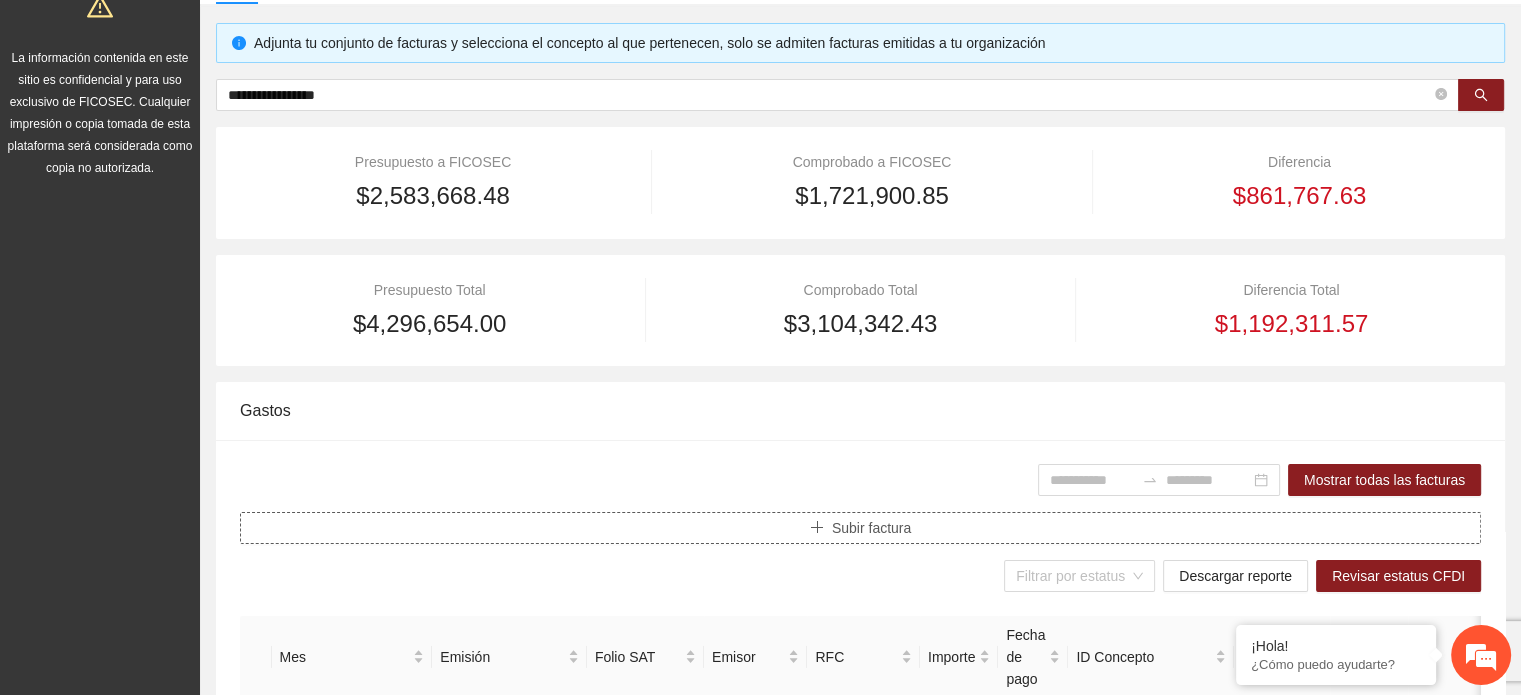 click on "Subir factura" at bounding box center (860, 528) 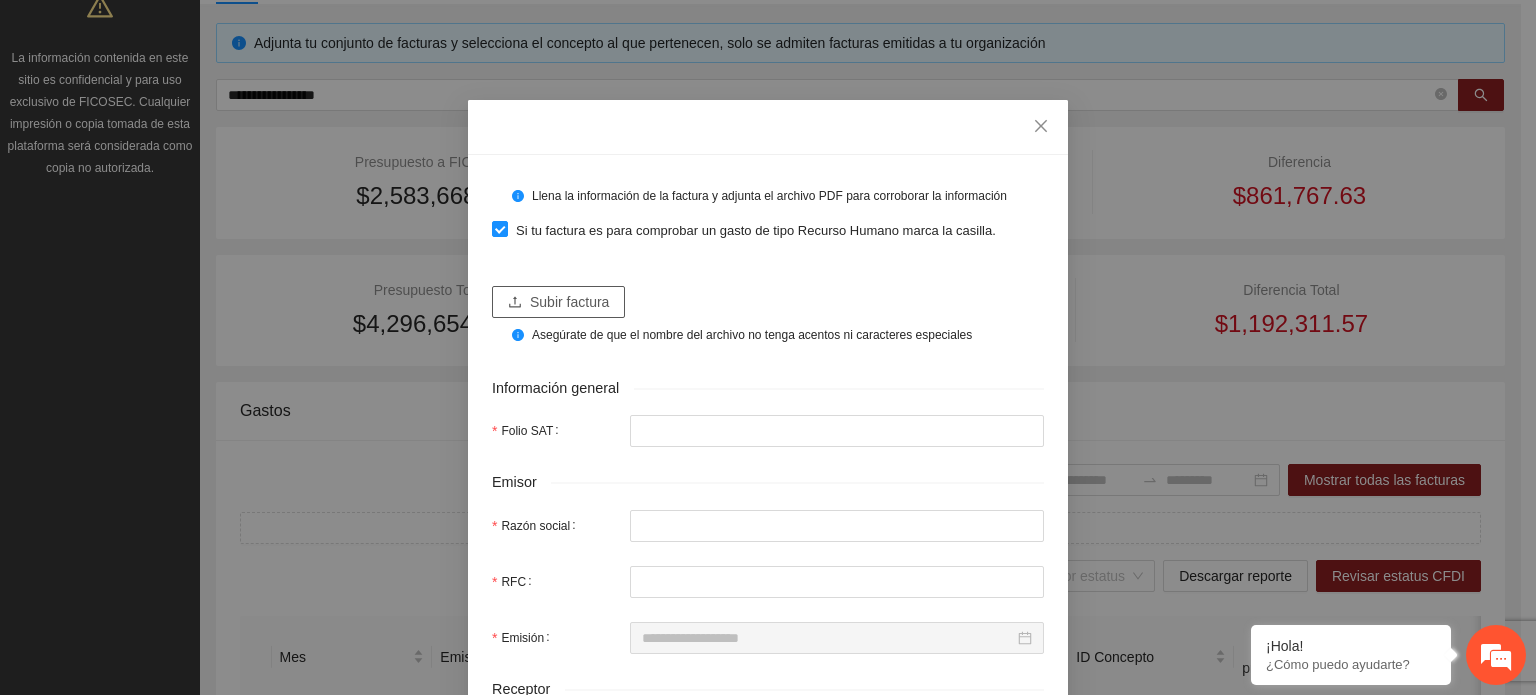 click on "Subir factura" at bounding box center (569, 302) 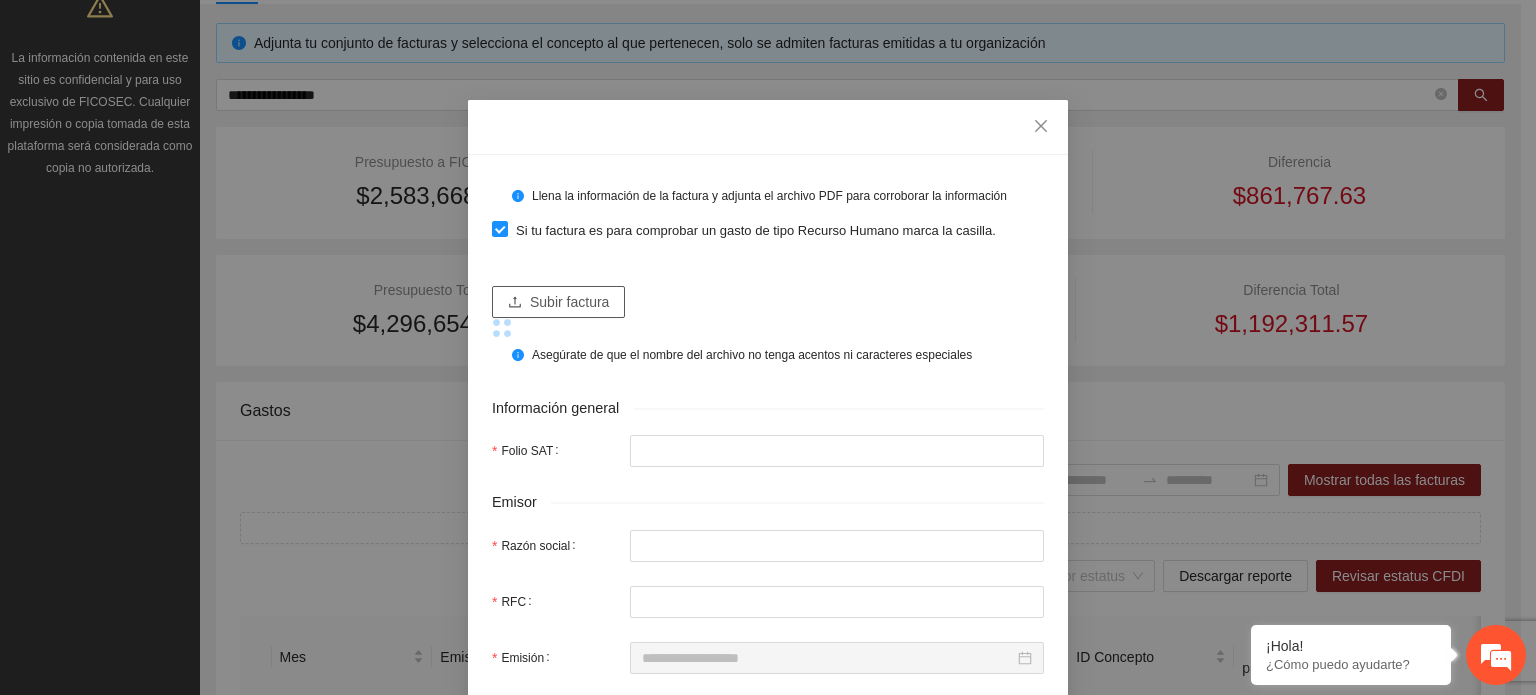 click on "Subir factura" at bounding box center [569, 302] 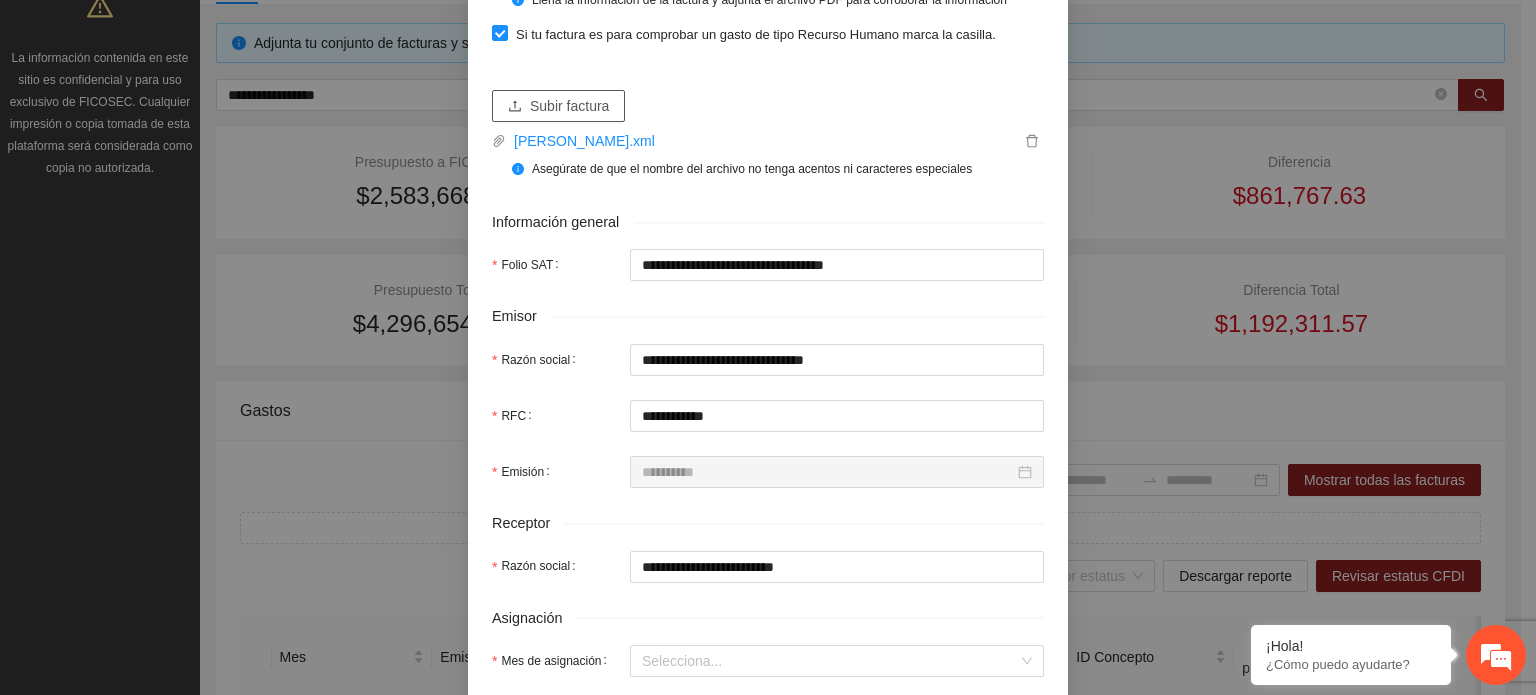 scroll, scrollTop: 200, scrollLeft: 0, axis: vertical 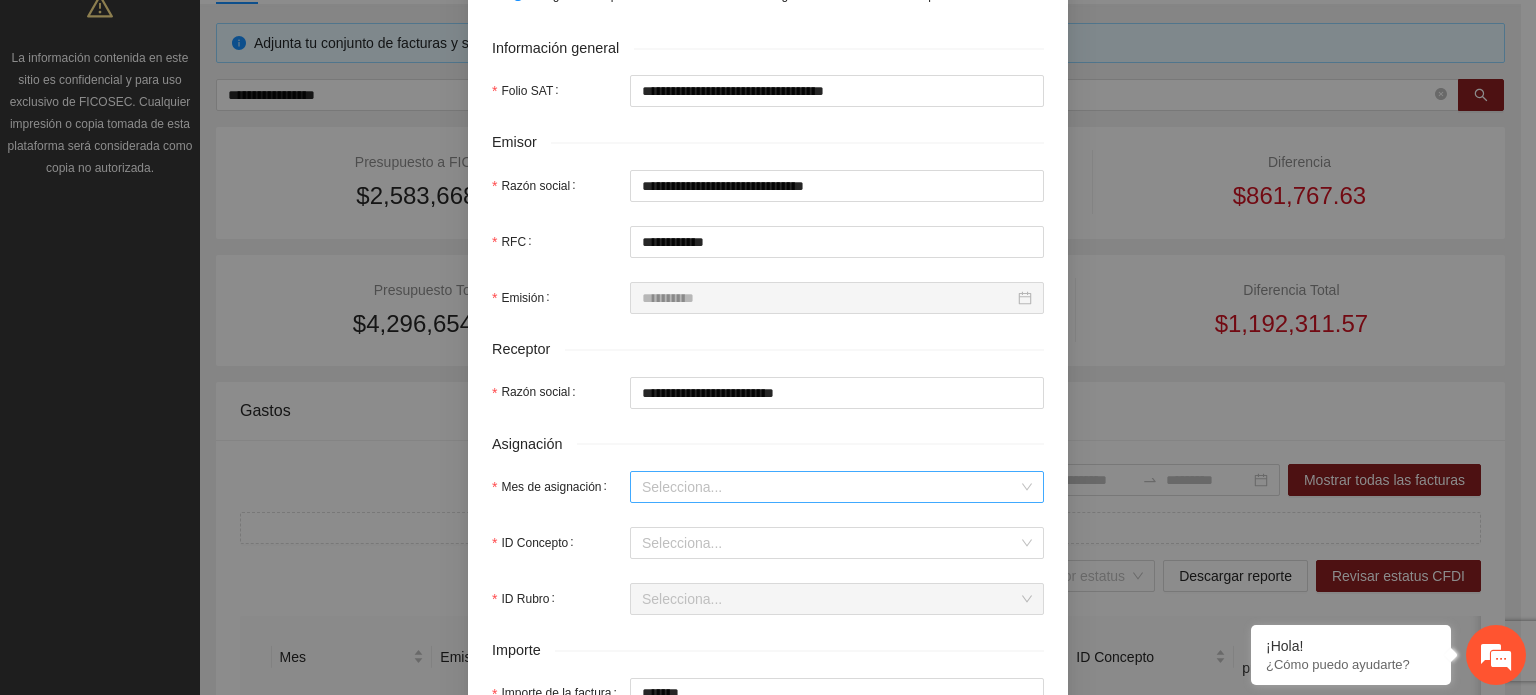 click on "Mes de asignación" at bounding box center [830, 487] 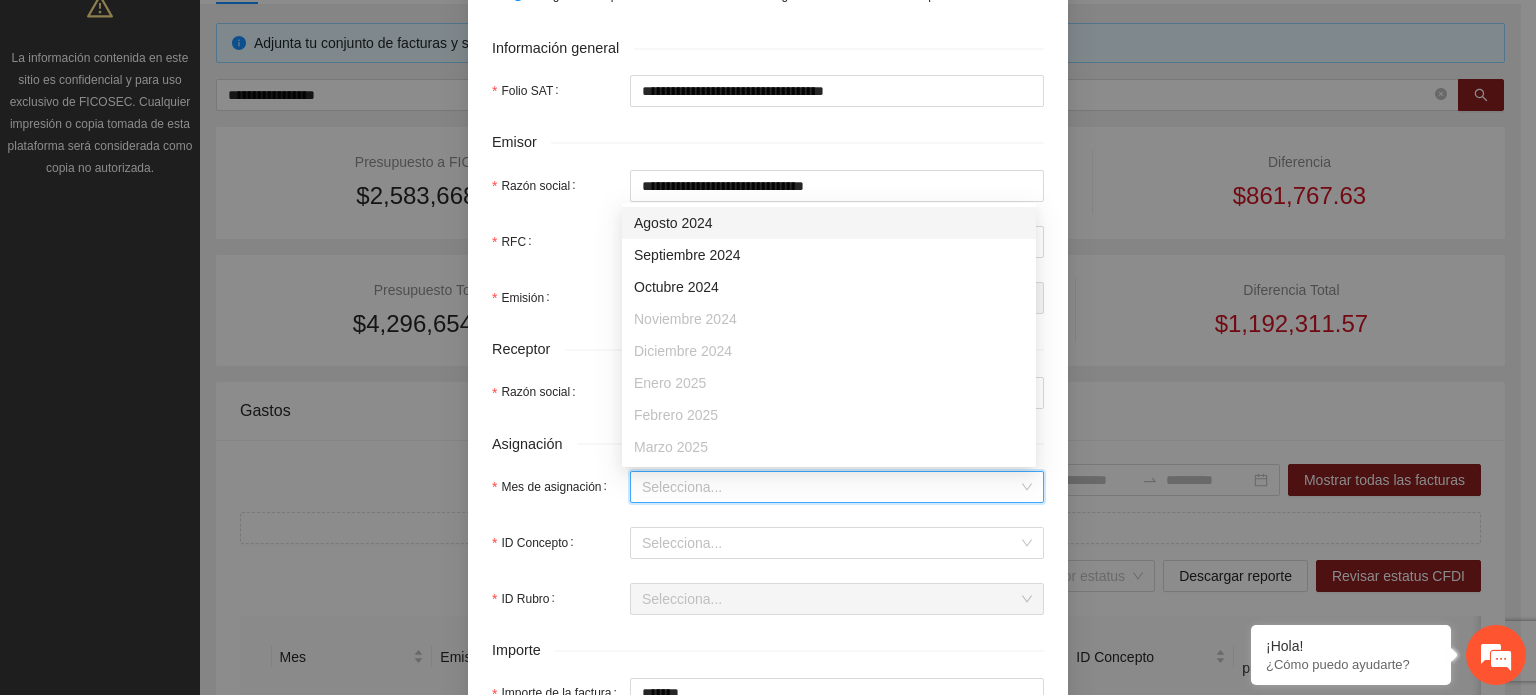 scroll, scrollTop: 100, scrollLeft: 0, axis: vertical 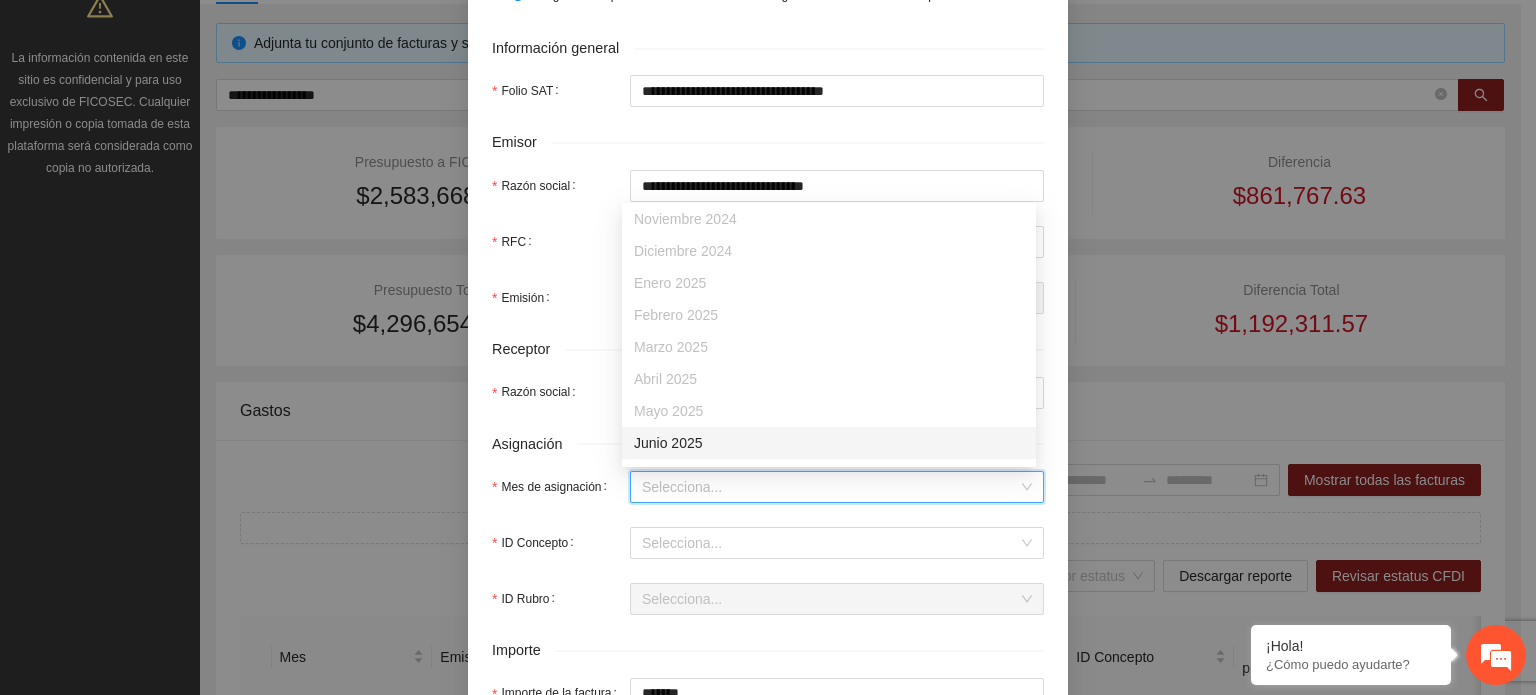 click on "Junio 2025" at bounding box center (829, 443) 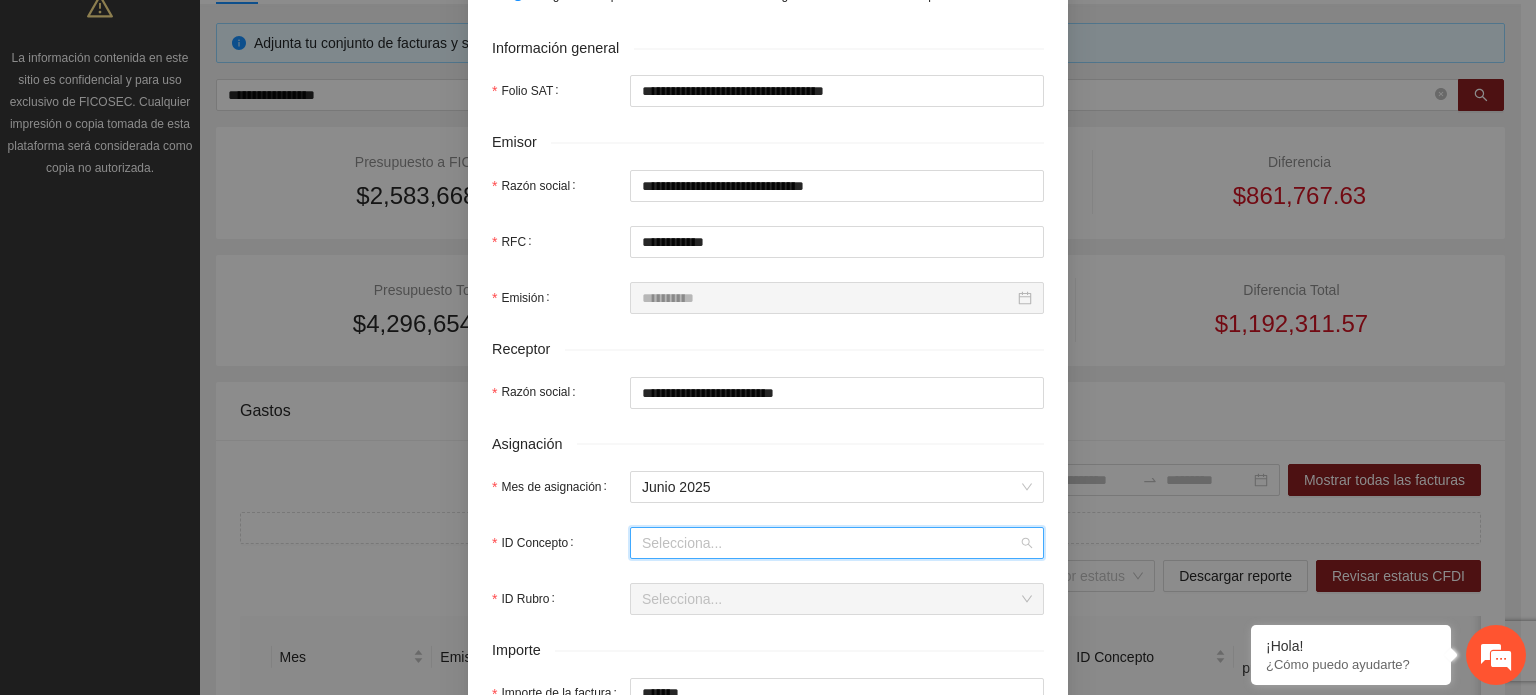 click on "ID Concepto" at bounding box center [830, 543] 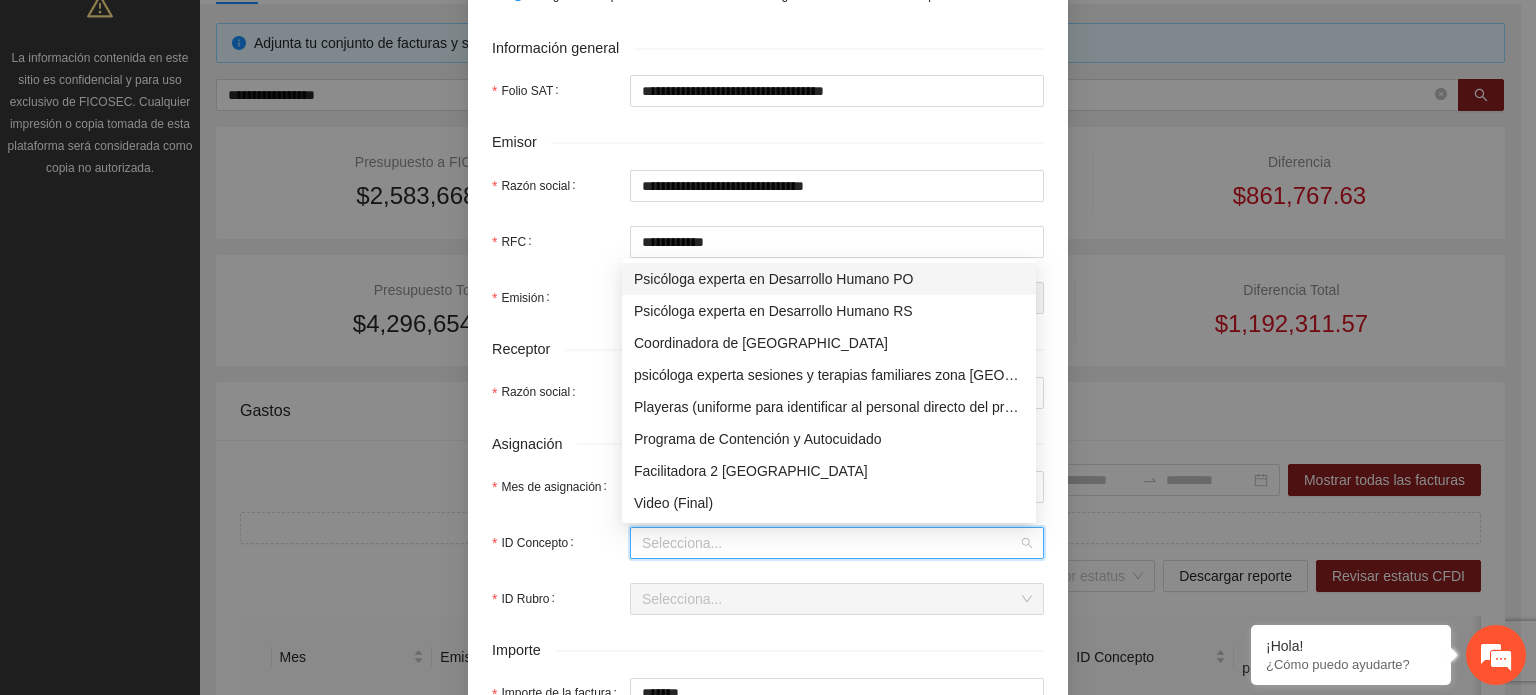 click on "Psicóloga experta en Desarrollo Humano PO" at bounding box center [829, 279] 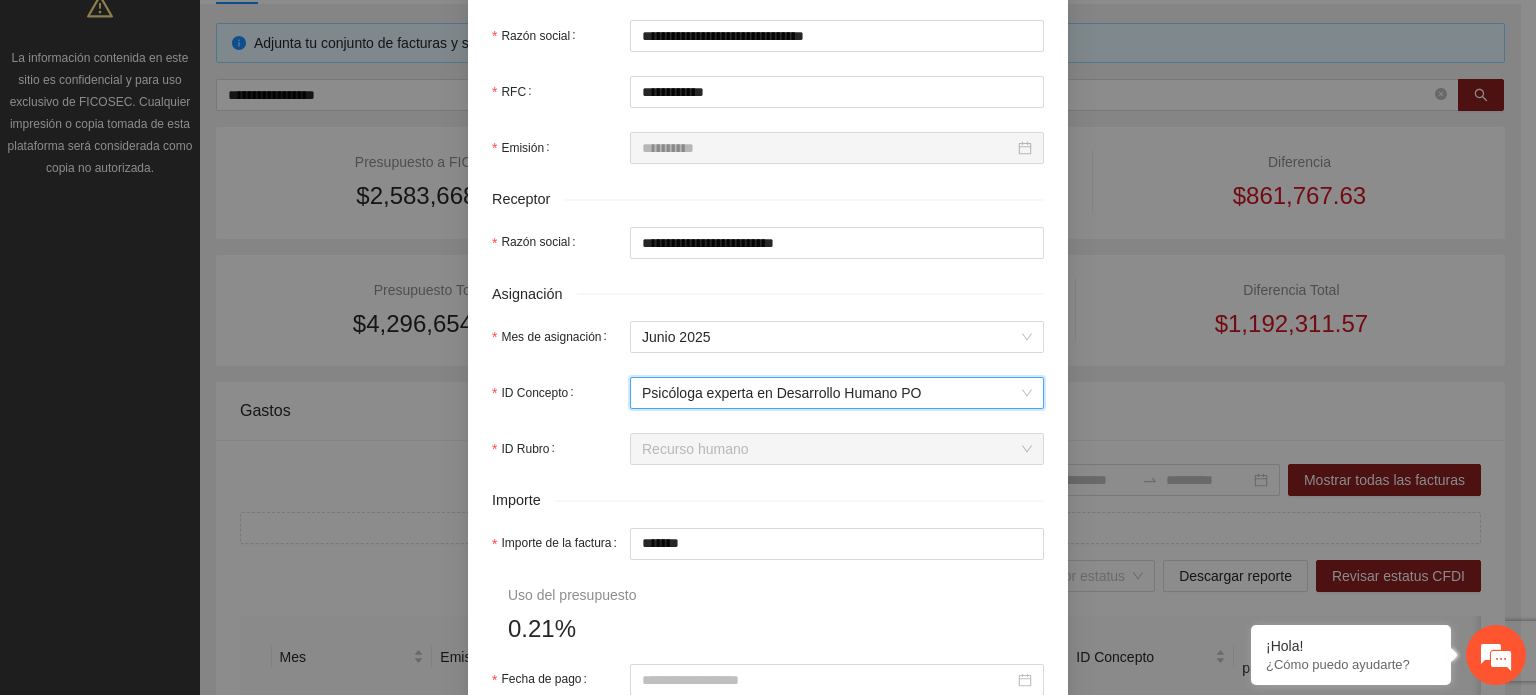 scroll, scrollTop: 600, scrollLeft: 0, axis: vertical 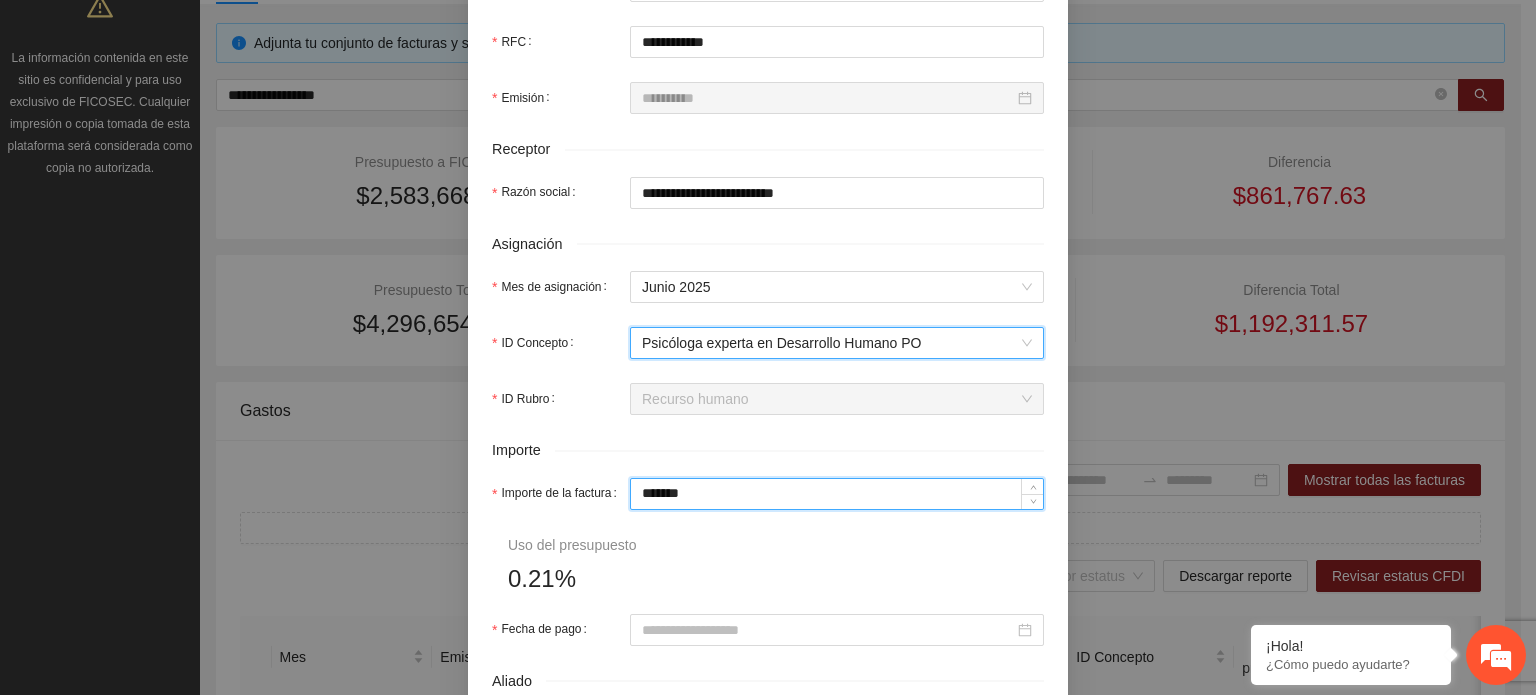 drag, startPoint x: 725, startPoint y: 501, endPoint x: 448, endPoint y: 539, distance: 279.59436 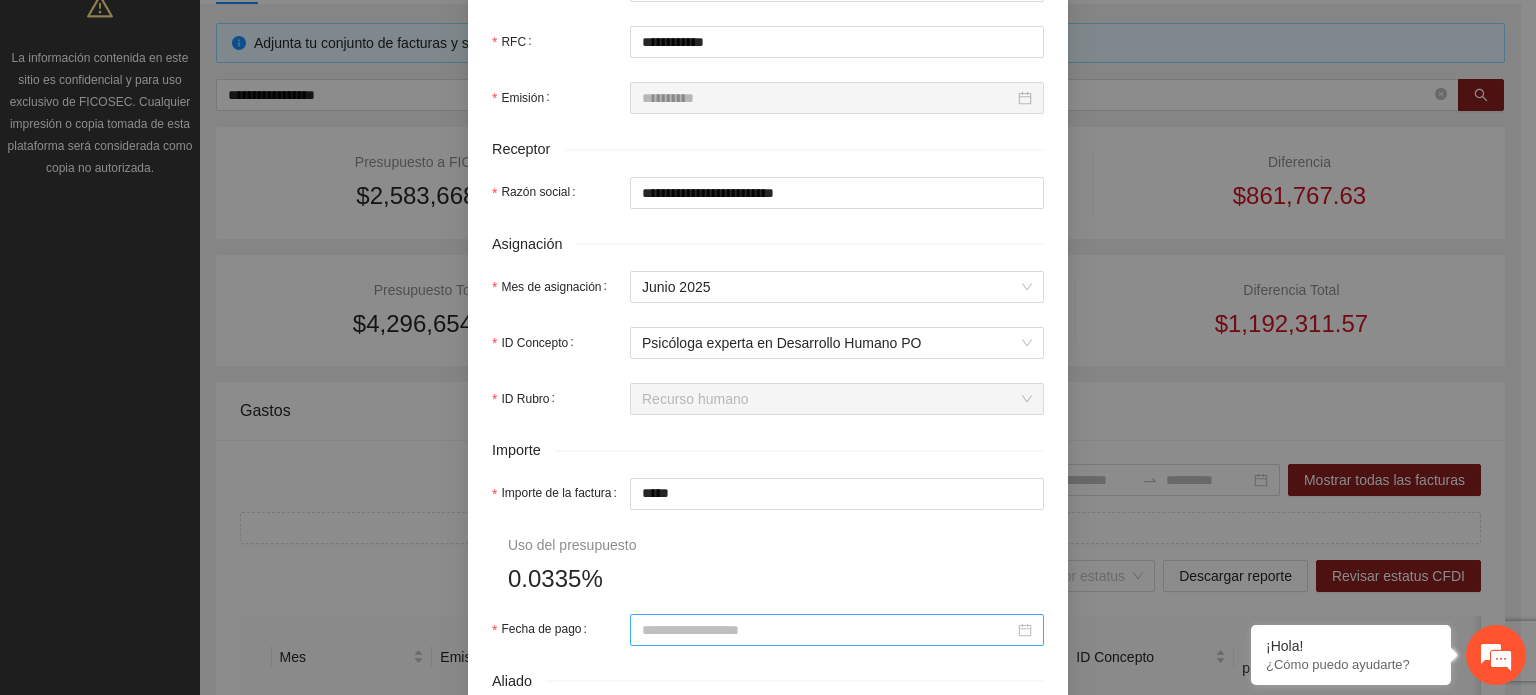 click at bounding box center [837, 630] 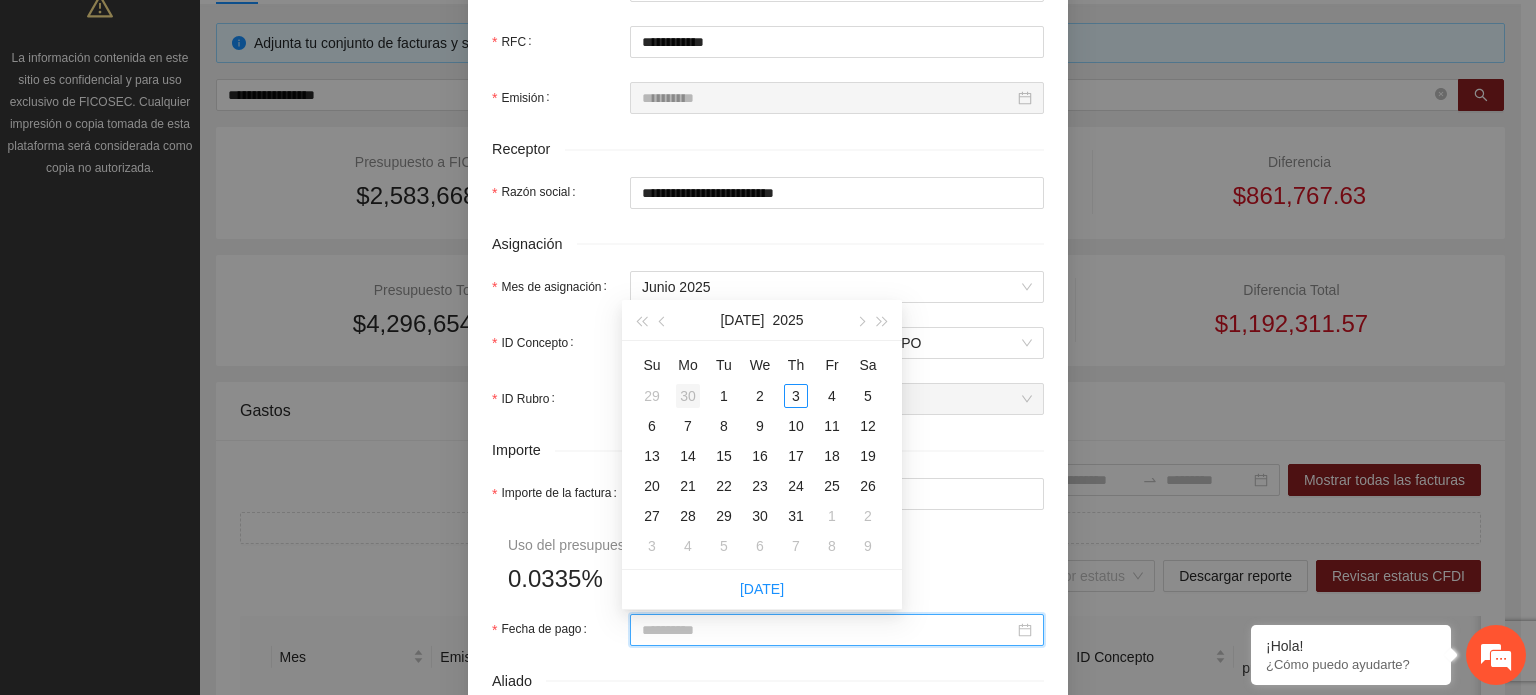 click on "30" at bounding box center [688, 396] 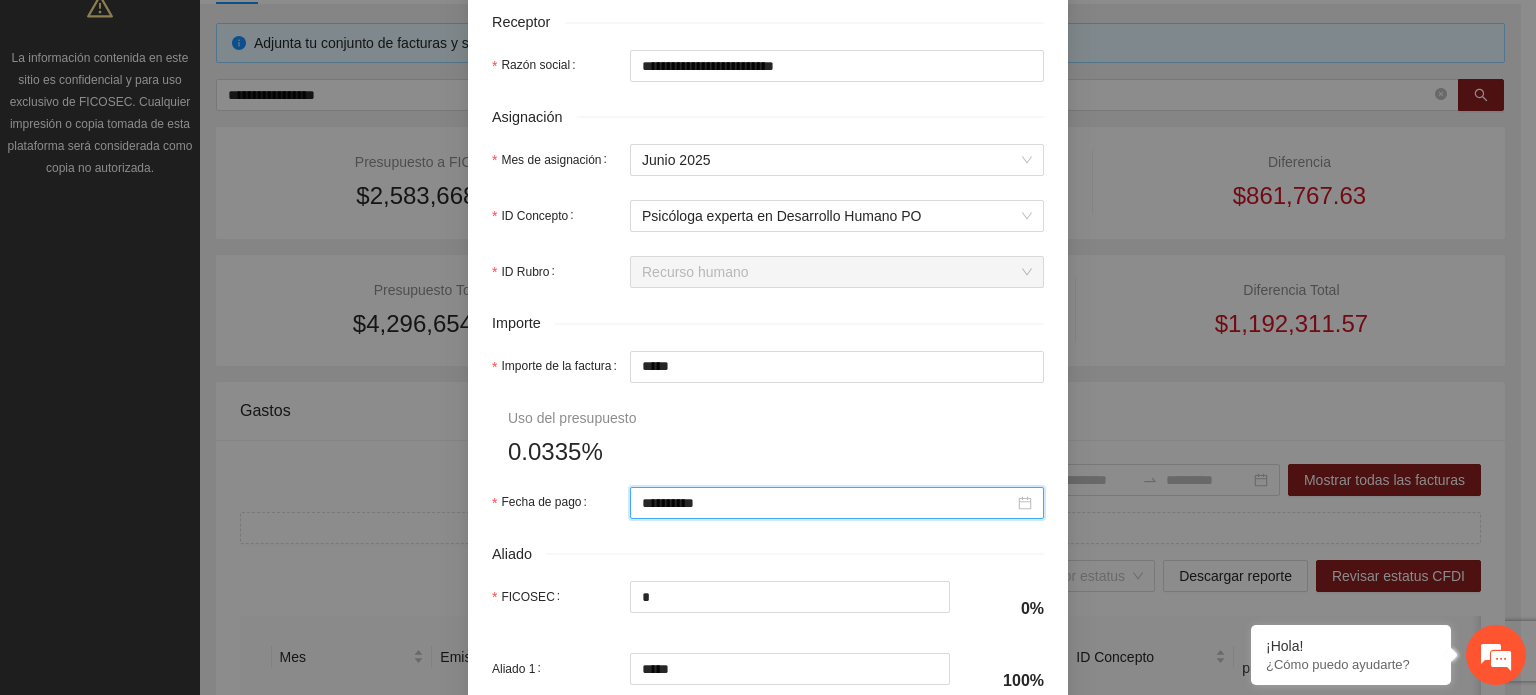 scroll, scrollTop: 1000, scrollLeft: 0, axis: vertical 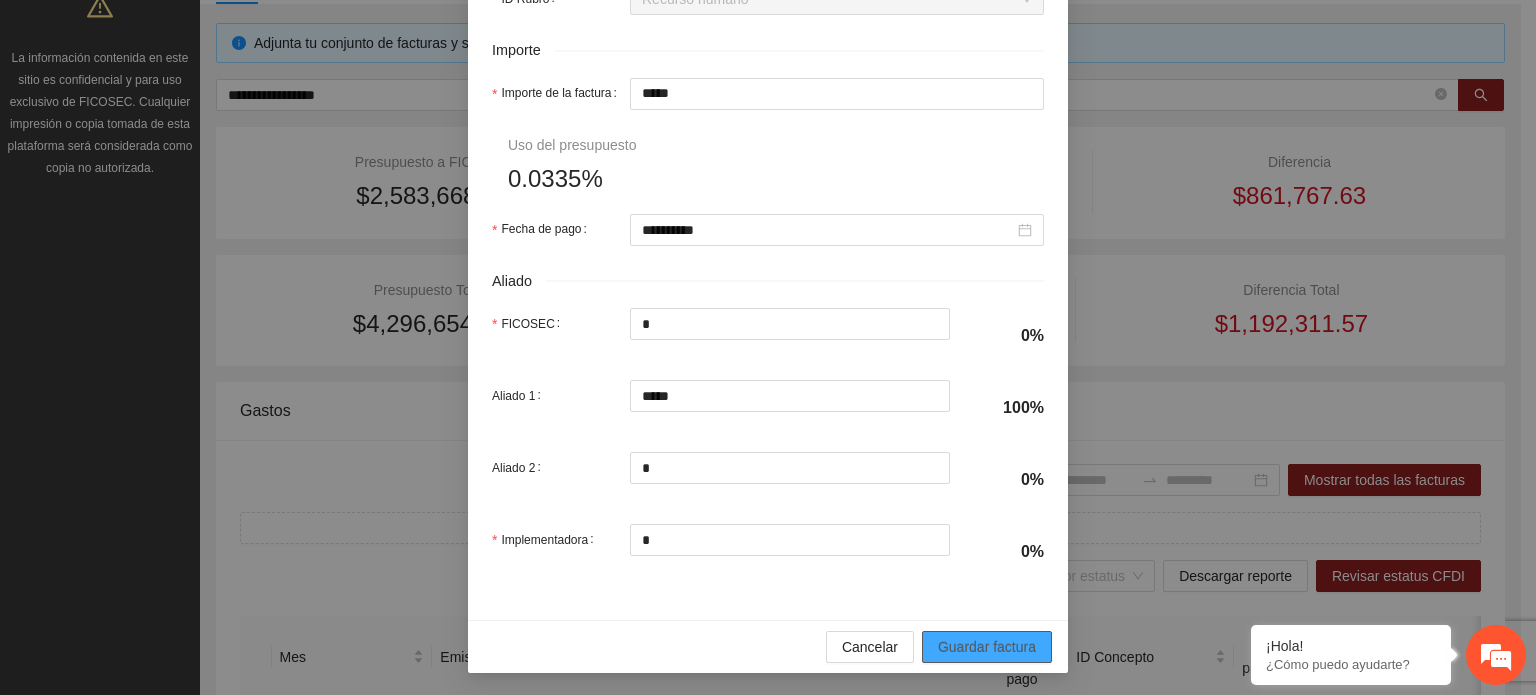 click on "Guardar factura" at bounding box center (987, 647) 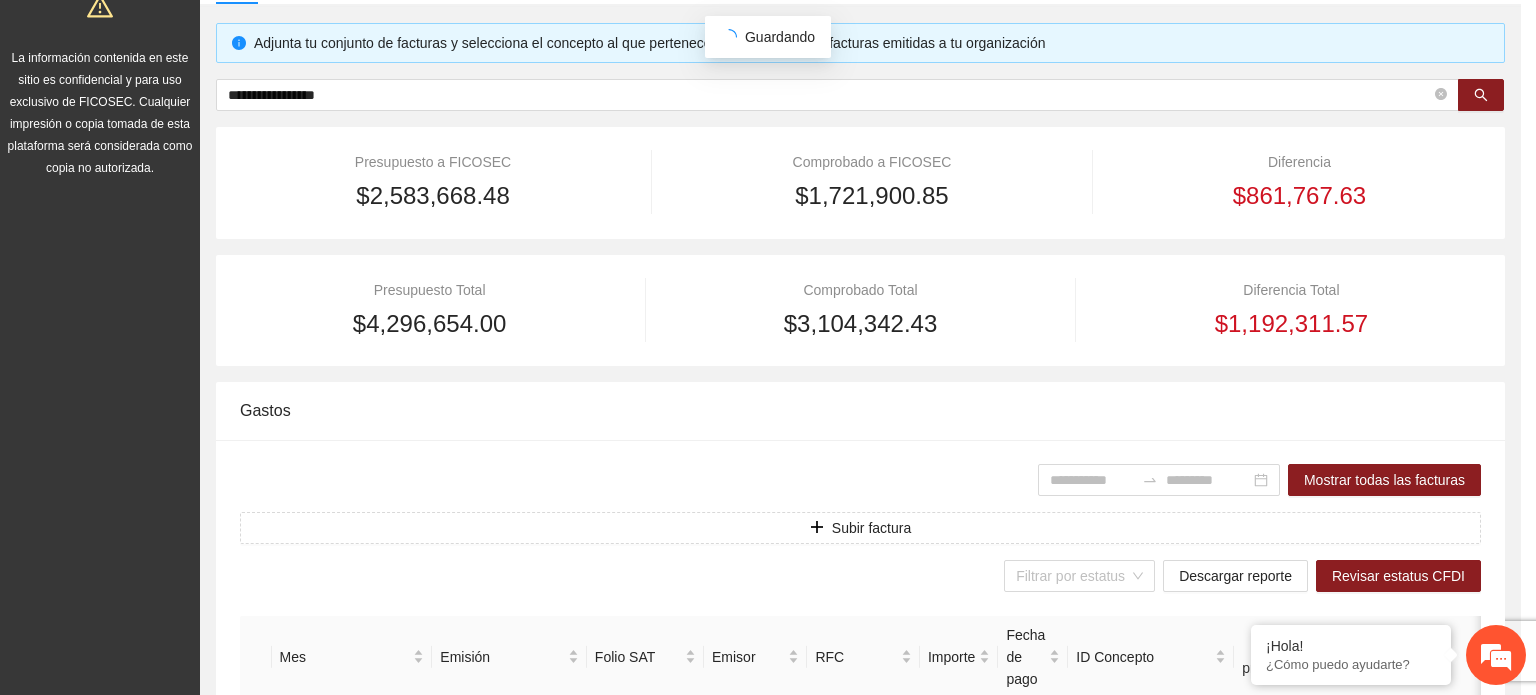 scroll, scrollTop: 841, scrollLeft: 0, axis: vertical 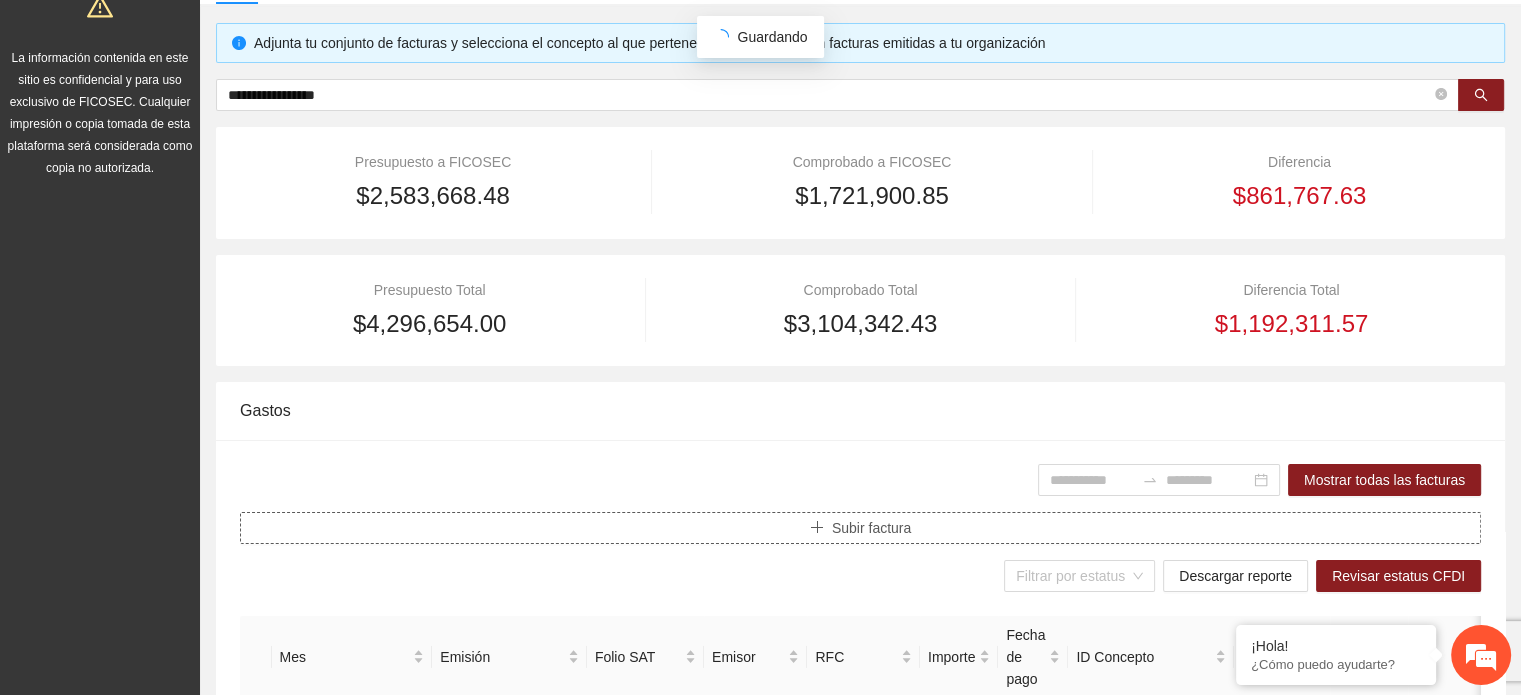 click on "Subir factura" at bounding box center [860, 528] 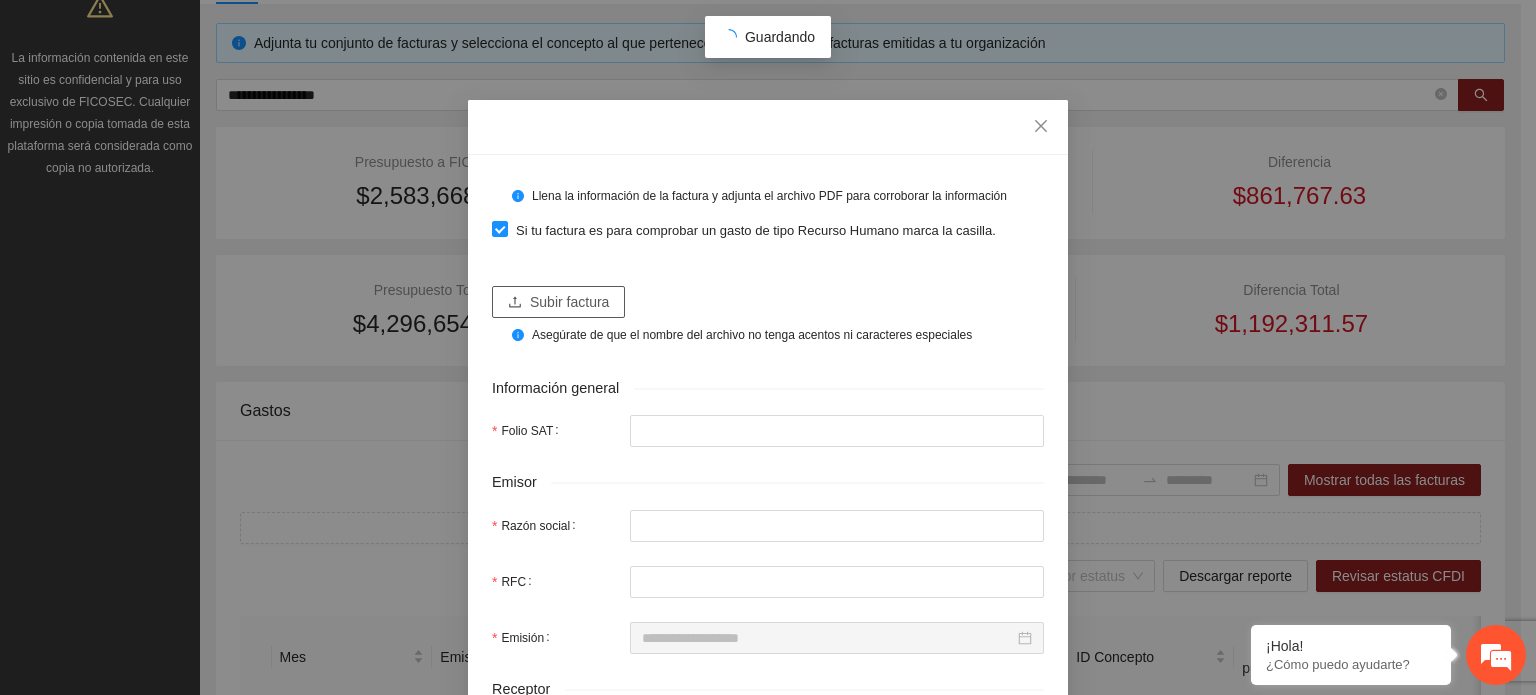 click on "Subir factura" at bounding box center (569, 302) 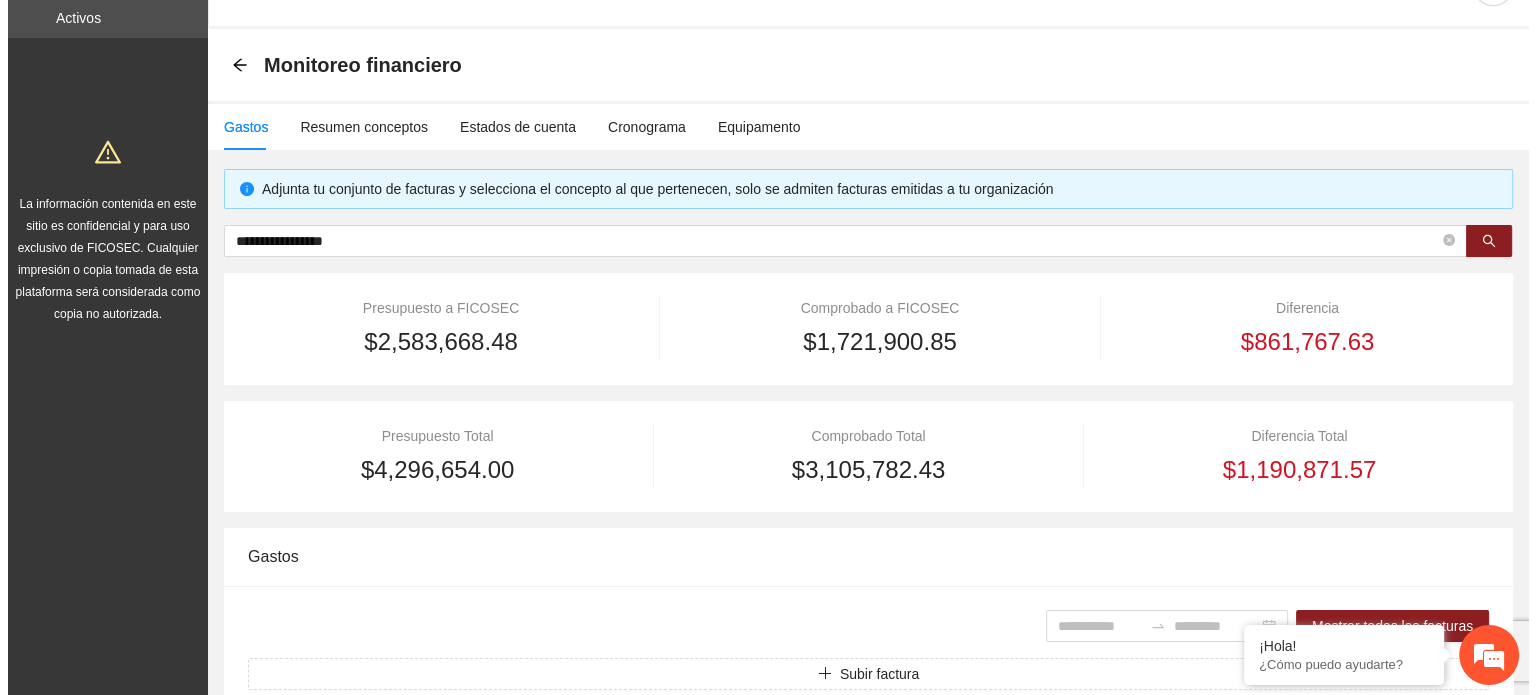 scroll, scrollTop: 100, scrollLeft: 0, axis: vertical 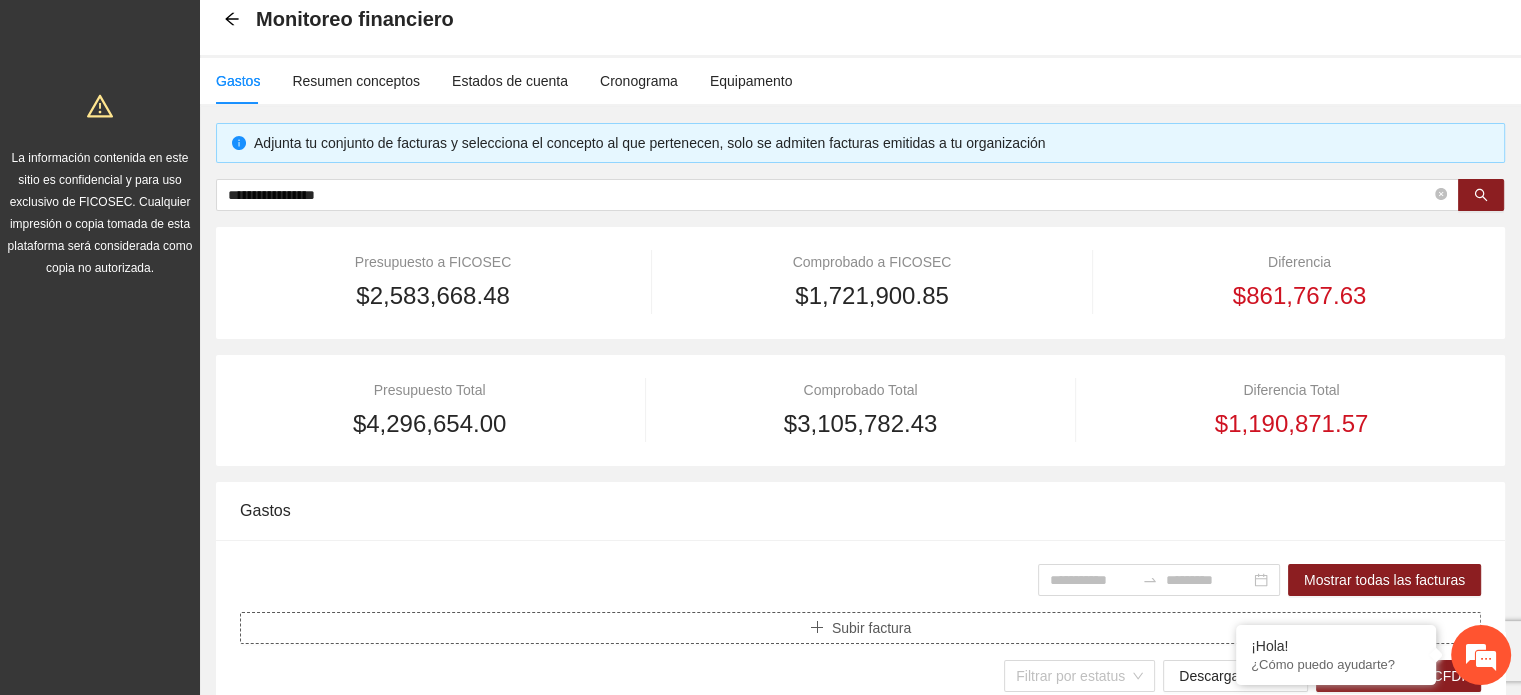 click on "Subir factura" at bounding box center [871, 628] 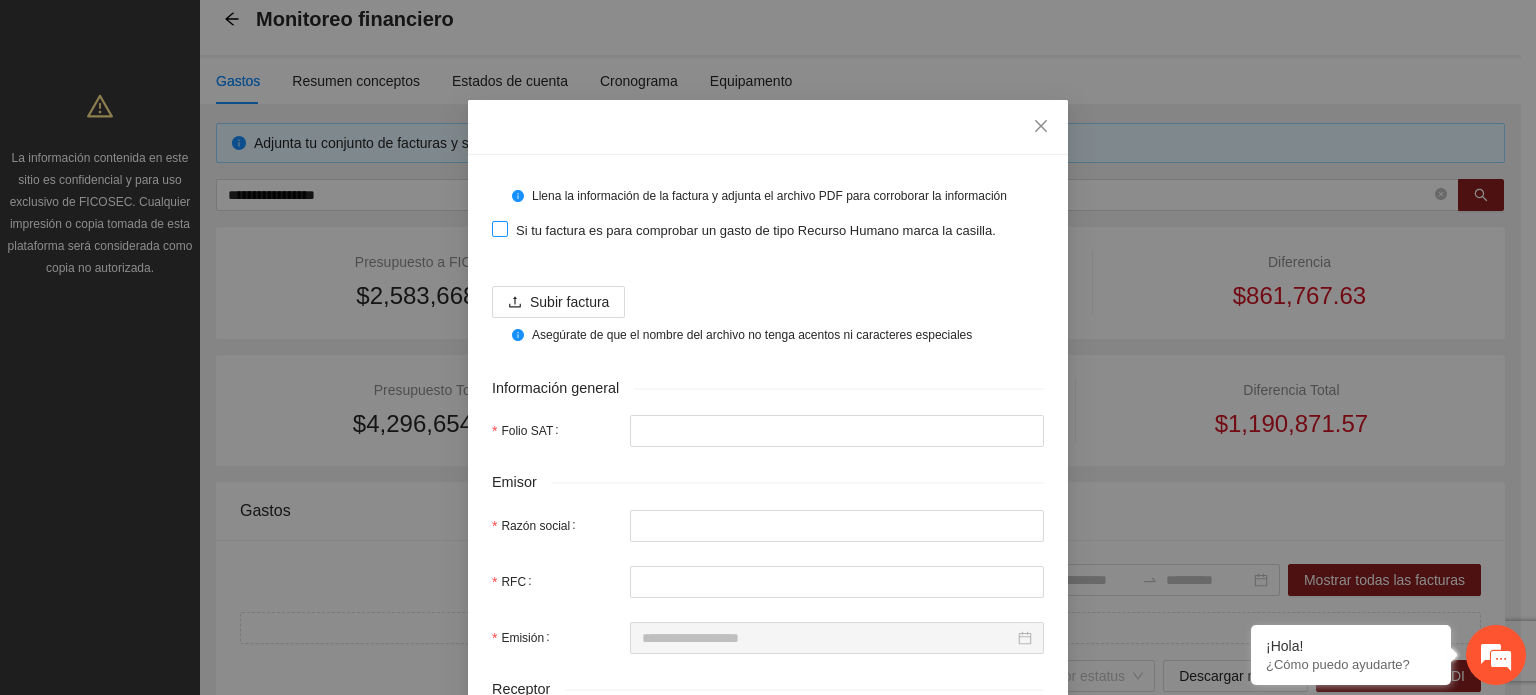 click at bounding box center (500, 229) 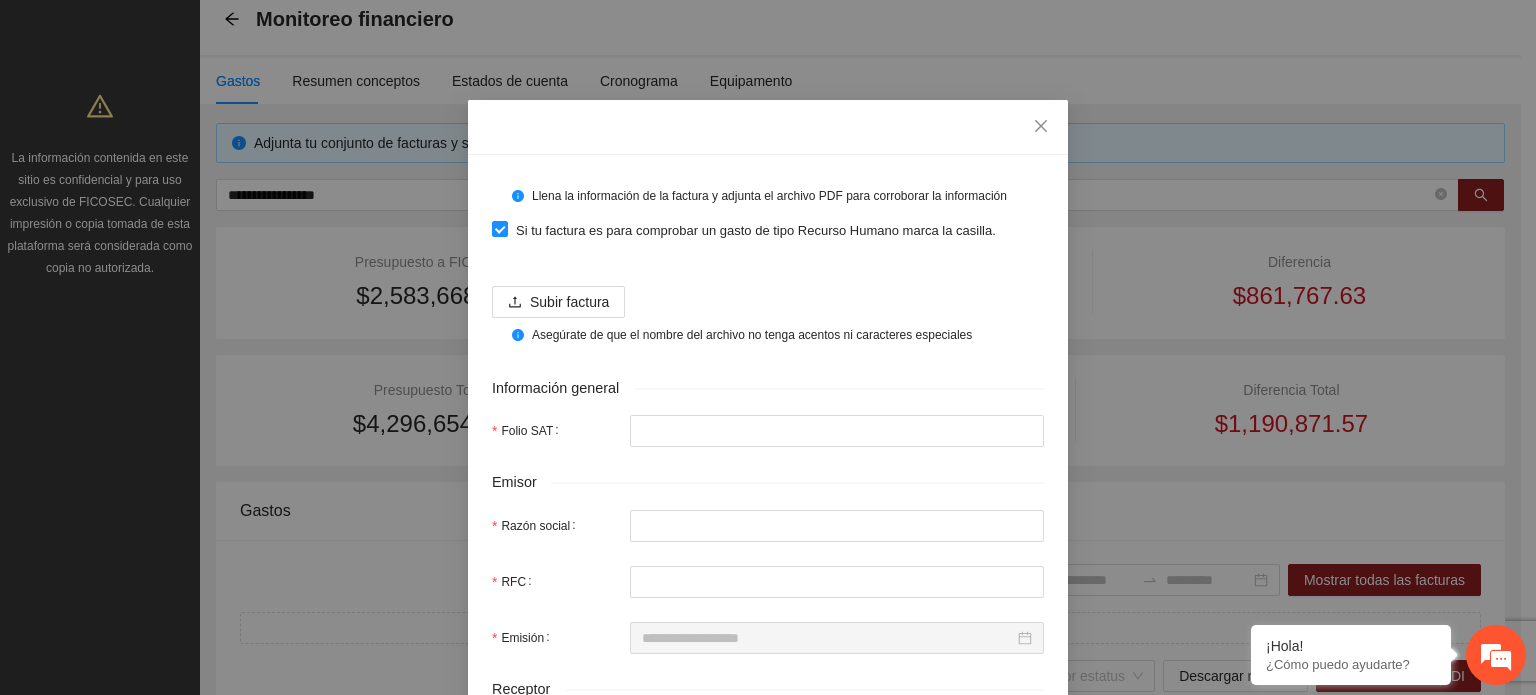 click on "Asegúrate de que el nombre del archivo no tenga acentos ni caracteres especiales" at bounding box center (768, 335) 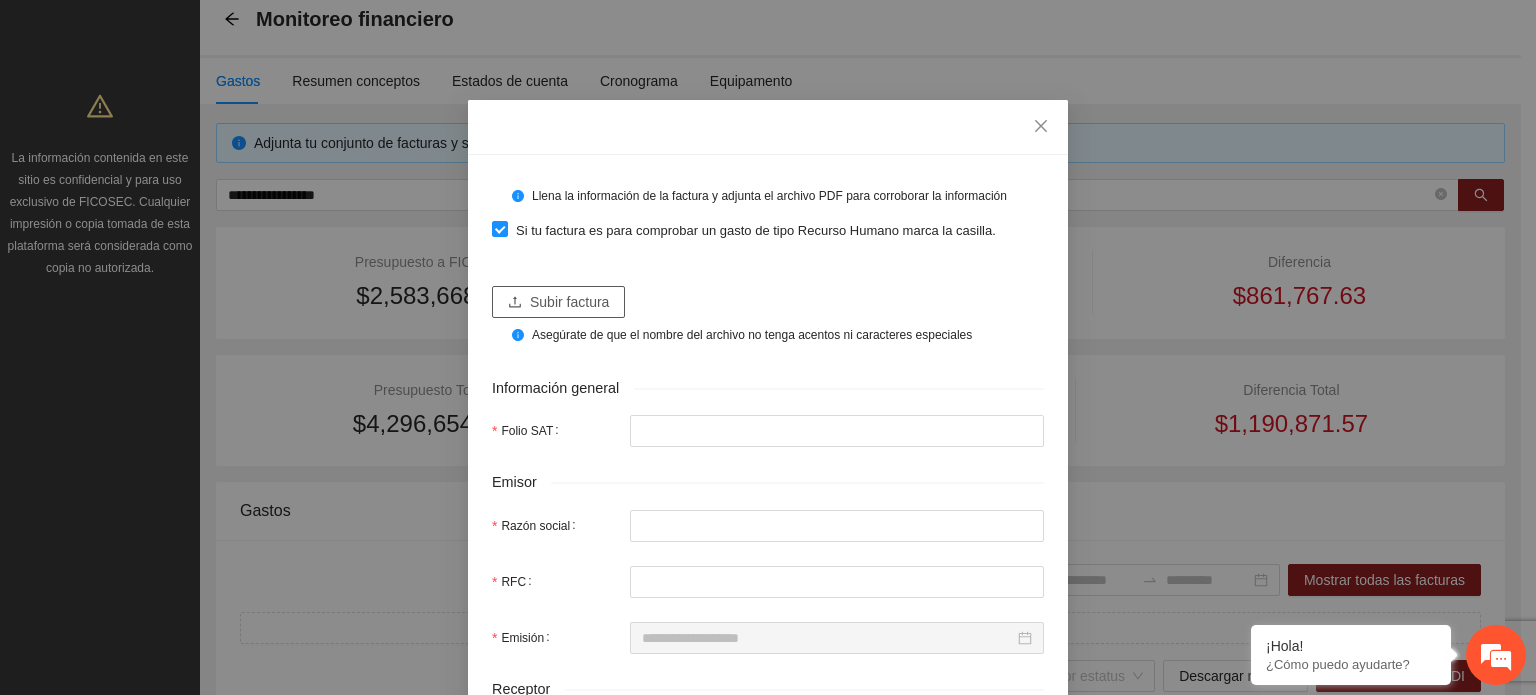click on "Subir factura" at bounding box center (569, 302) 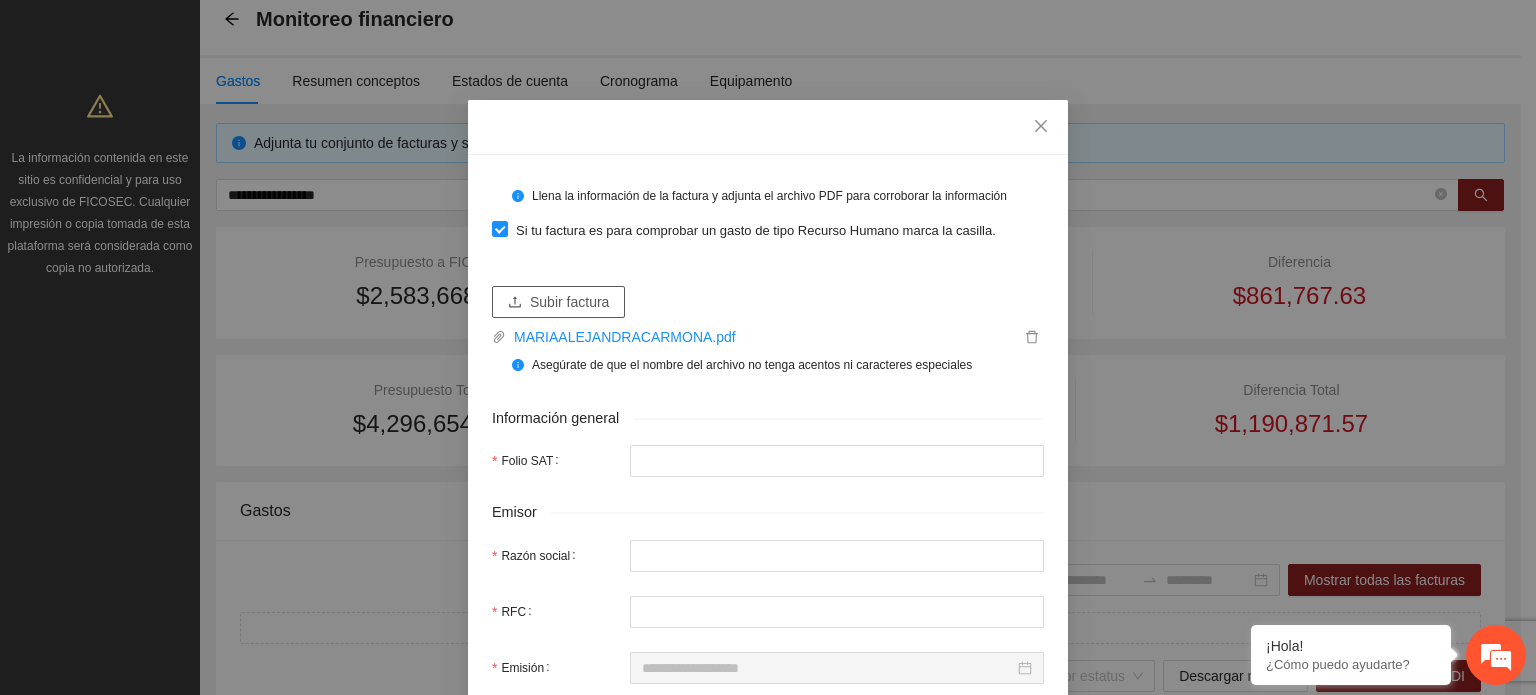 click on "Subir factura" at bounding box center (569, 302) 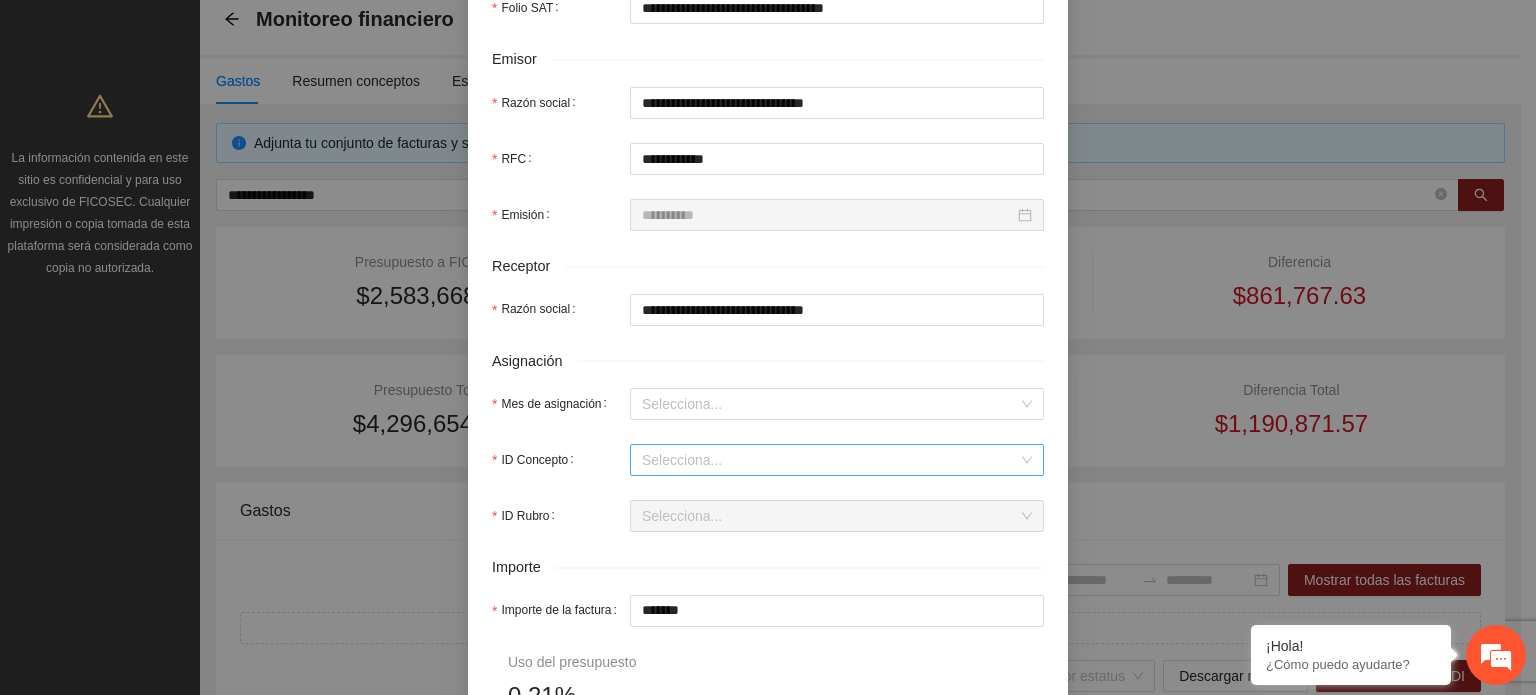scroll, scrollTop: 500, scrollLeft: 0, axis: vertical 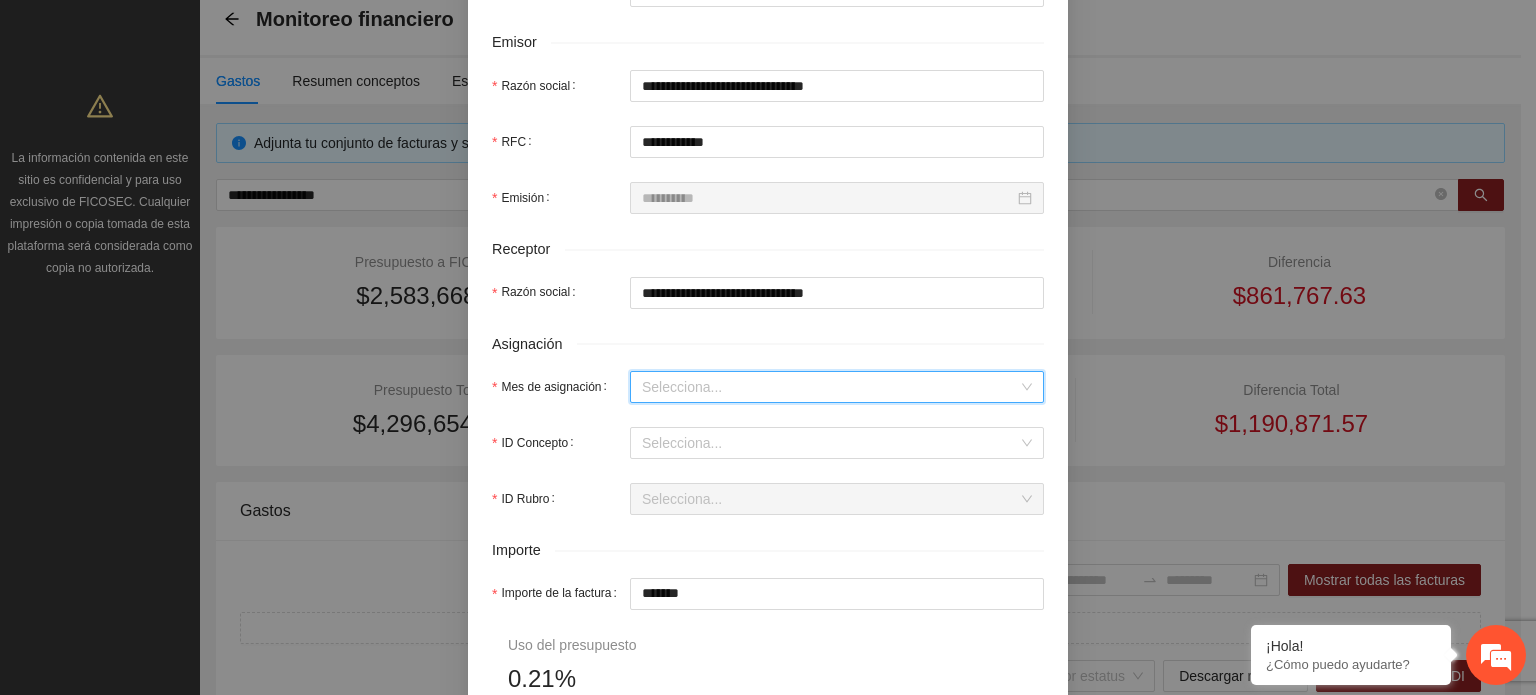 click on "Mes de asignación" at bounding box center [830, 387] 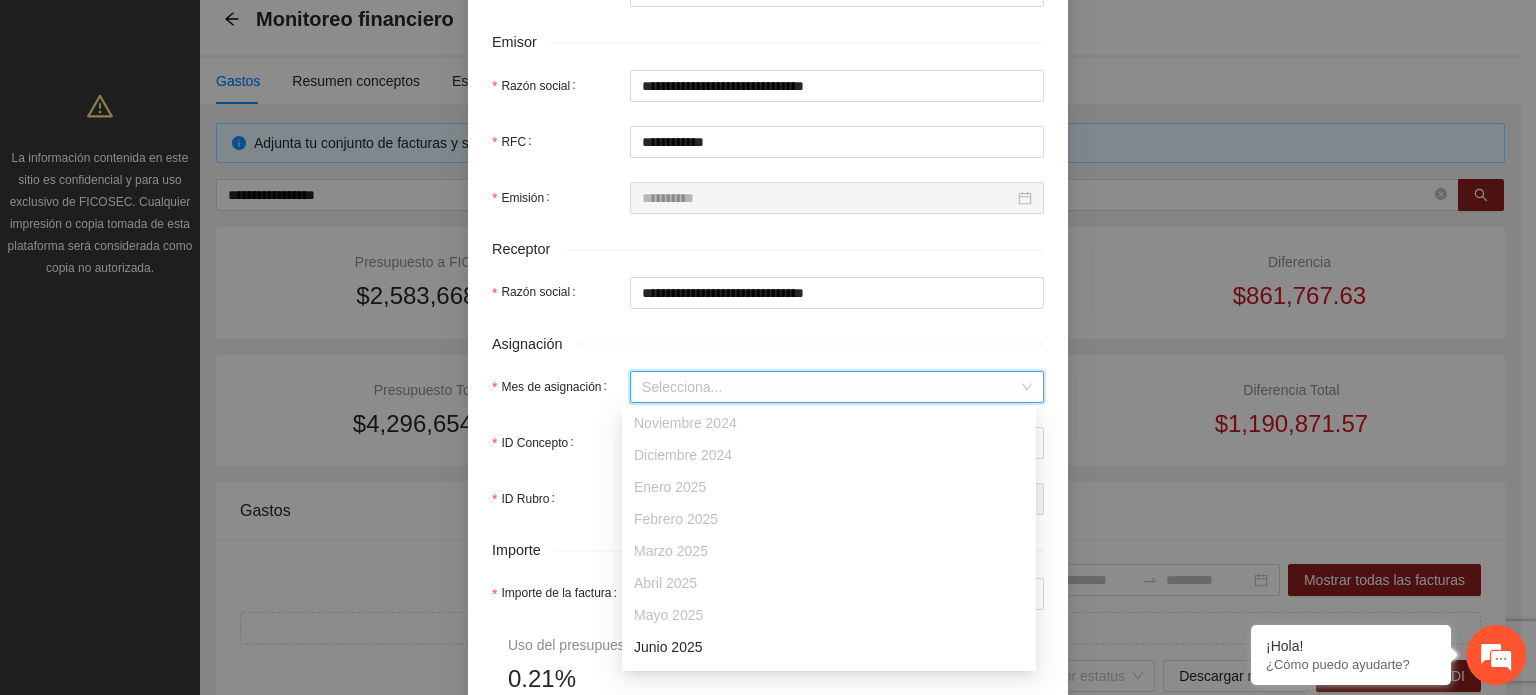 scroll, scrollTop: 128, scrollLeft: 0, axis: vertical 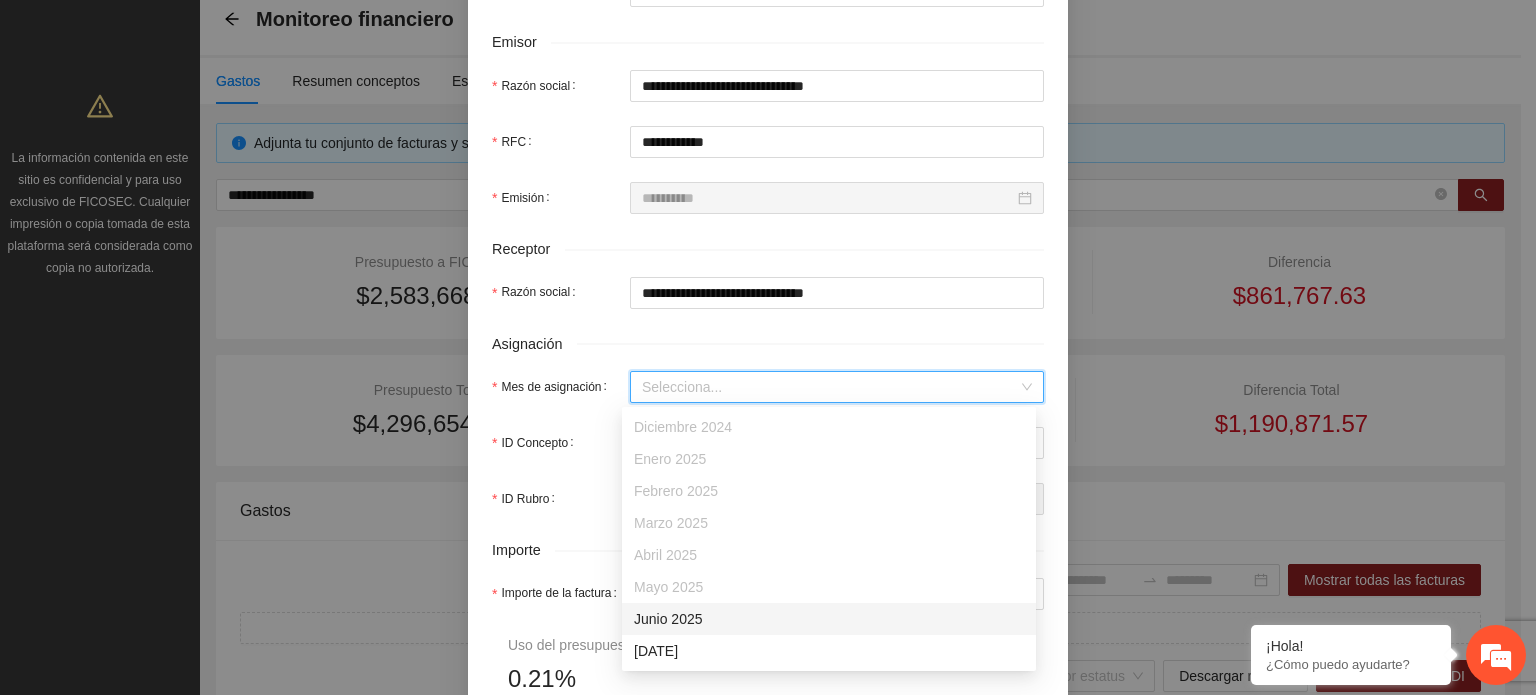 click on "Junio 2025" at bounding box center [829, 619] 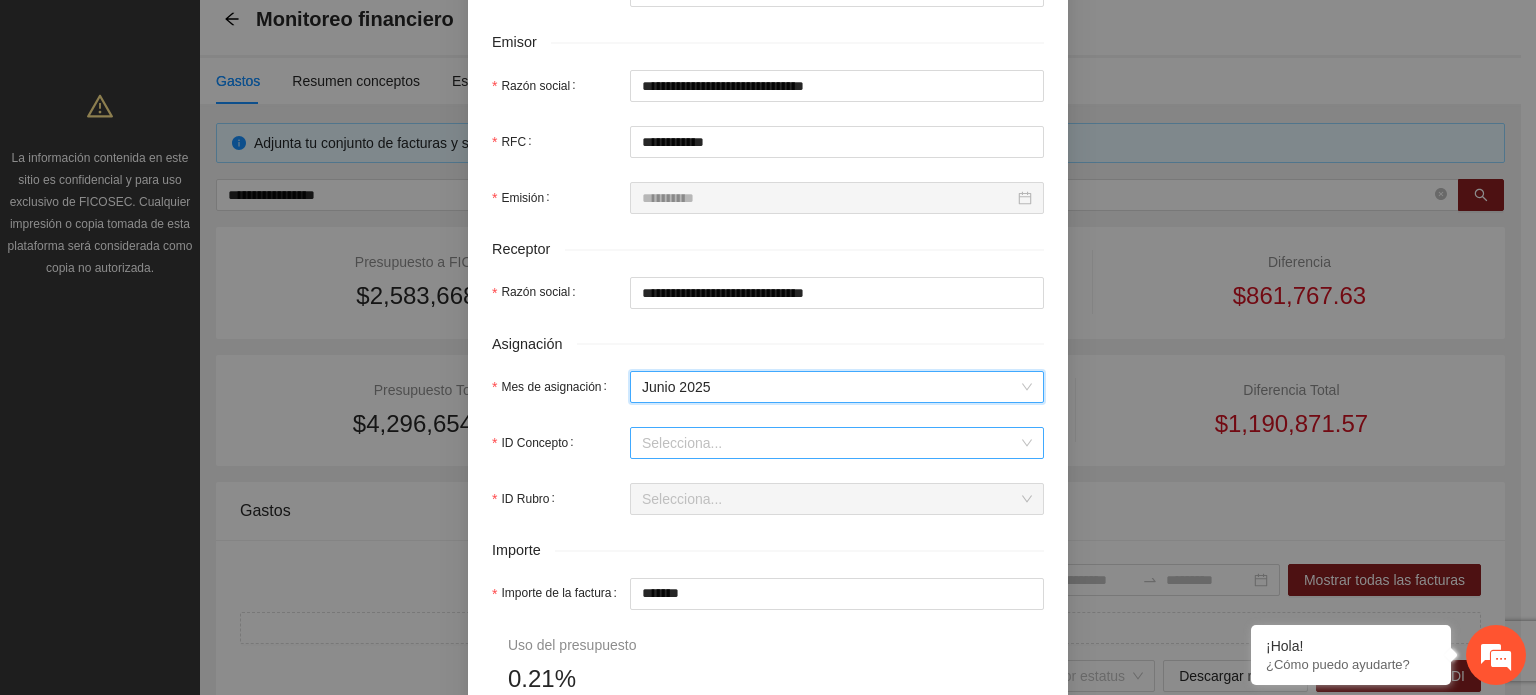 click on "ID Concepto" at bounding box center [830, 443] 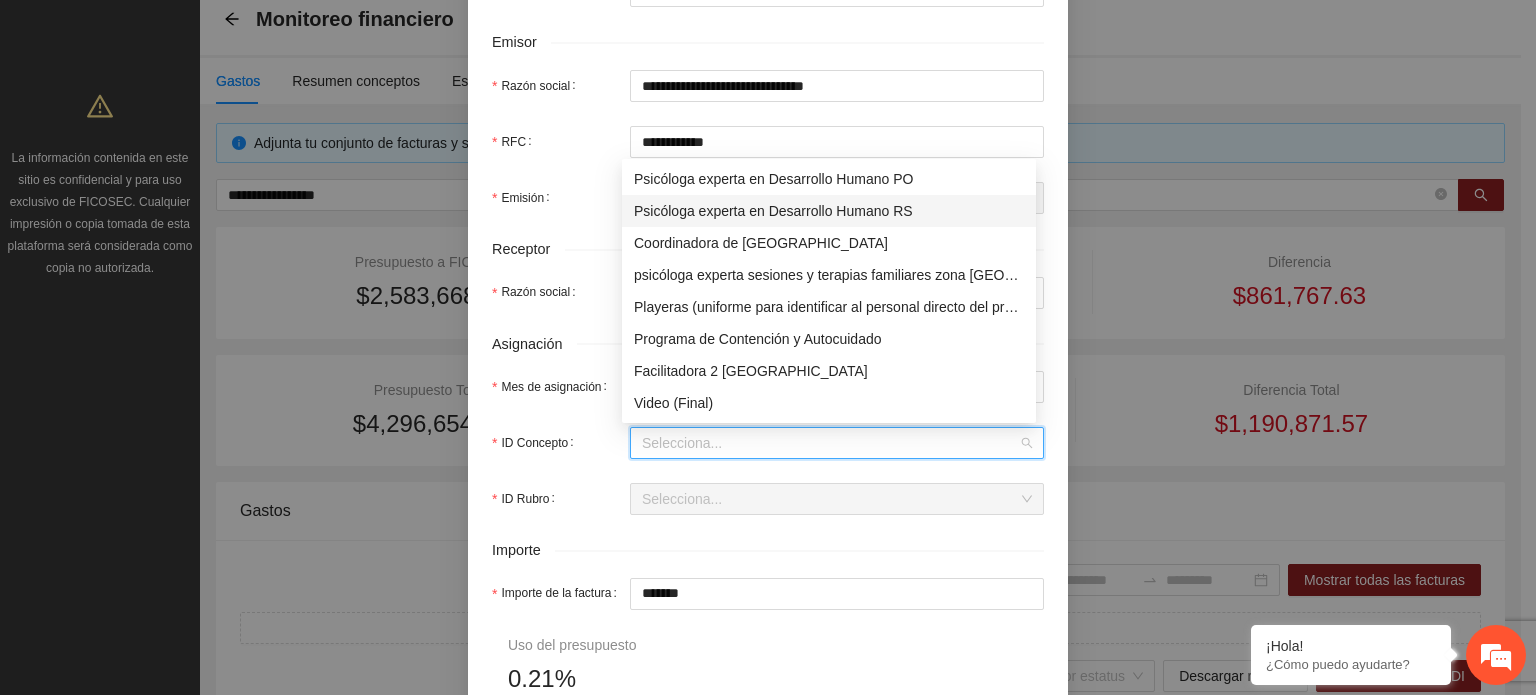 click on "Psicóloga experta en Desarrollo Humano RS" at bounding box center [829, 211] 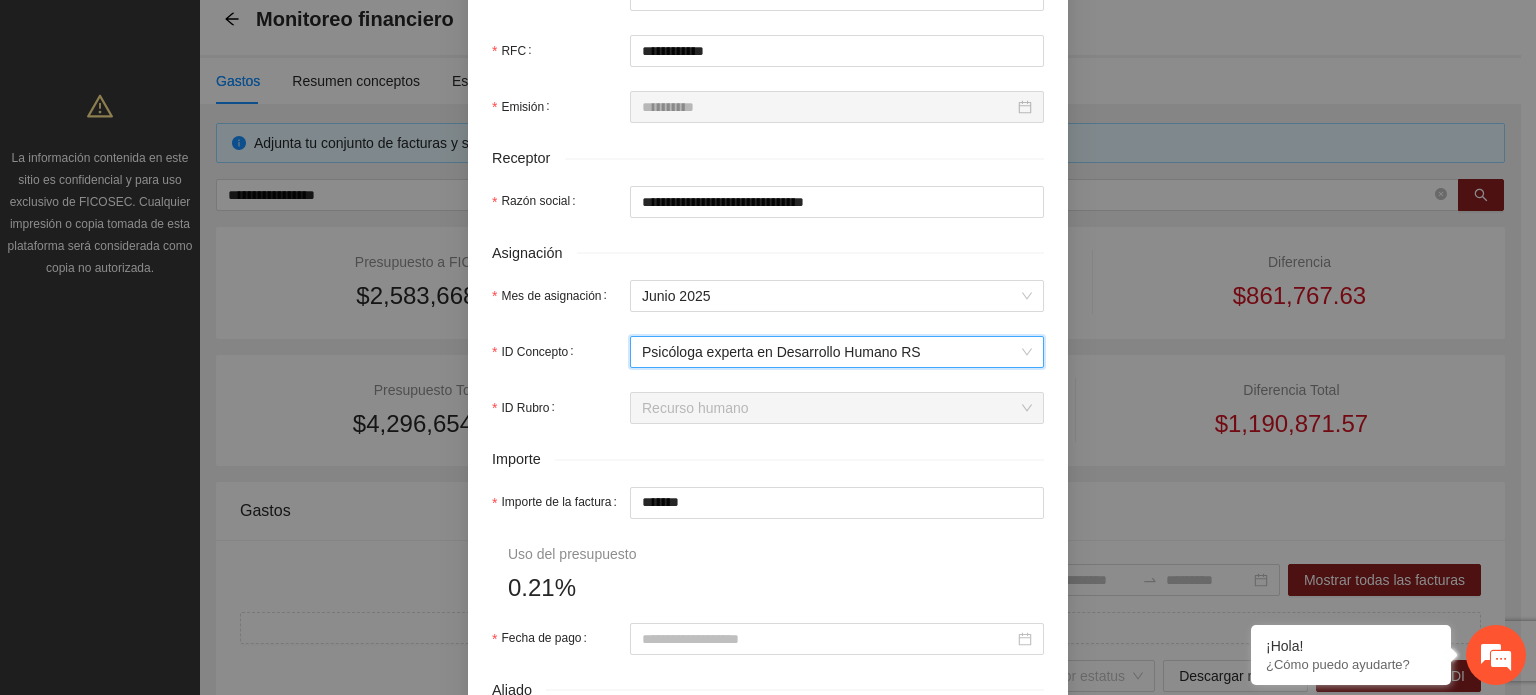 scroll, scrollTop: 700, scrollLeft: 0, axis: vertical 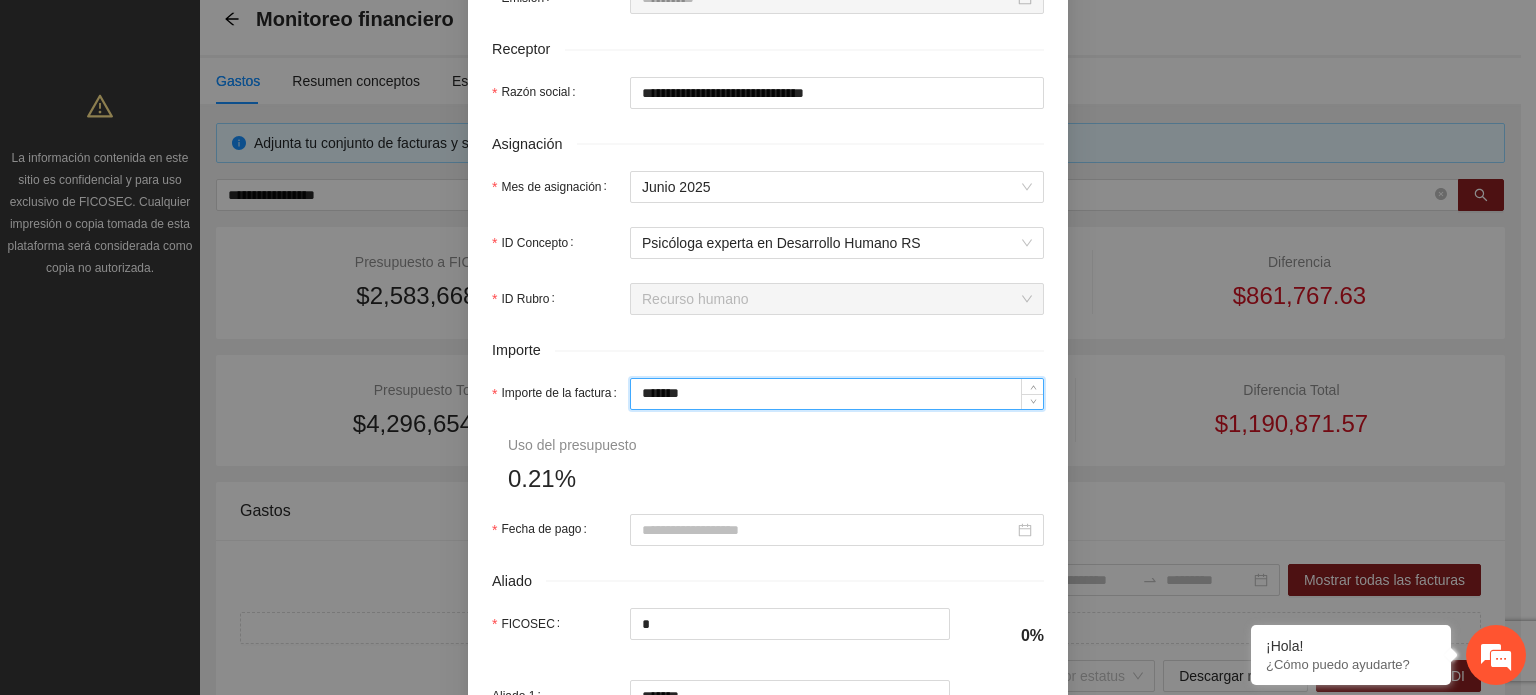 drag, startPoint x: 738, startPoint y: 399, endPoint x: 173, endPoint y: 423, distance: 565.5095 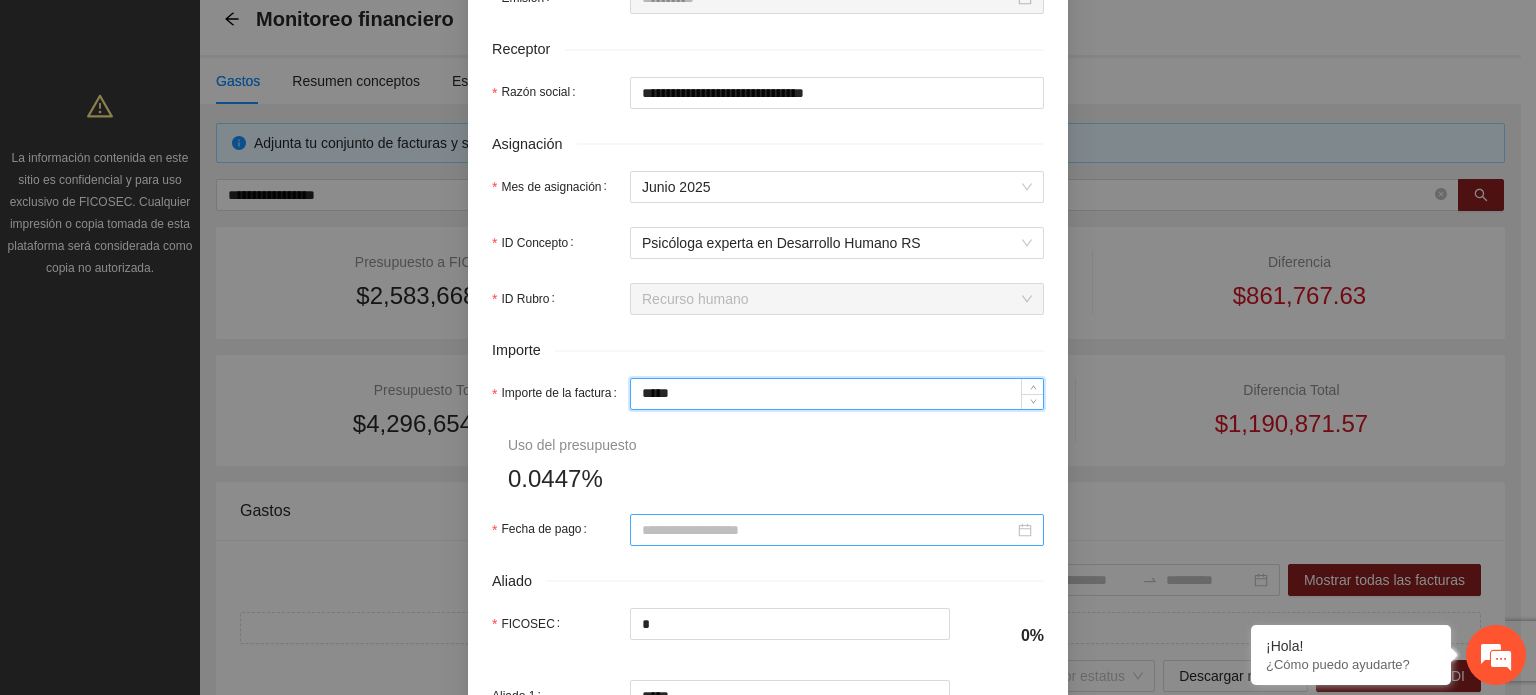 click at bounding box center [837, 530] 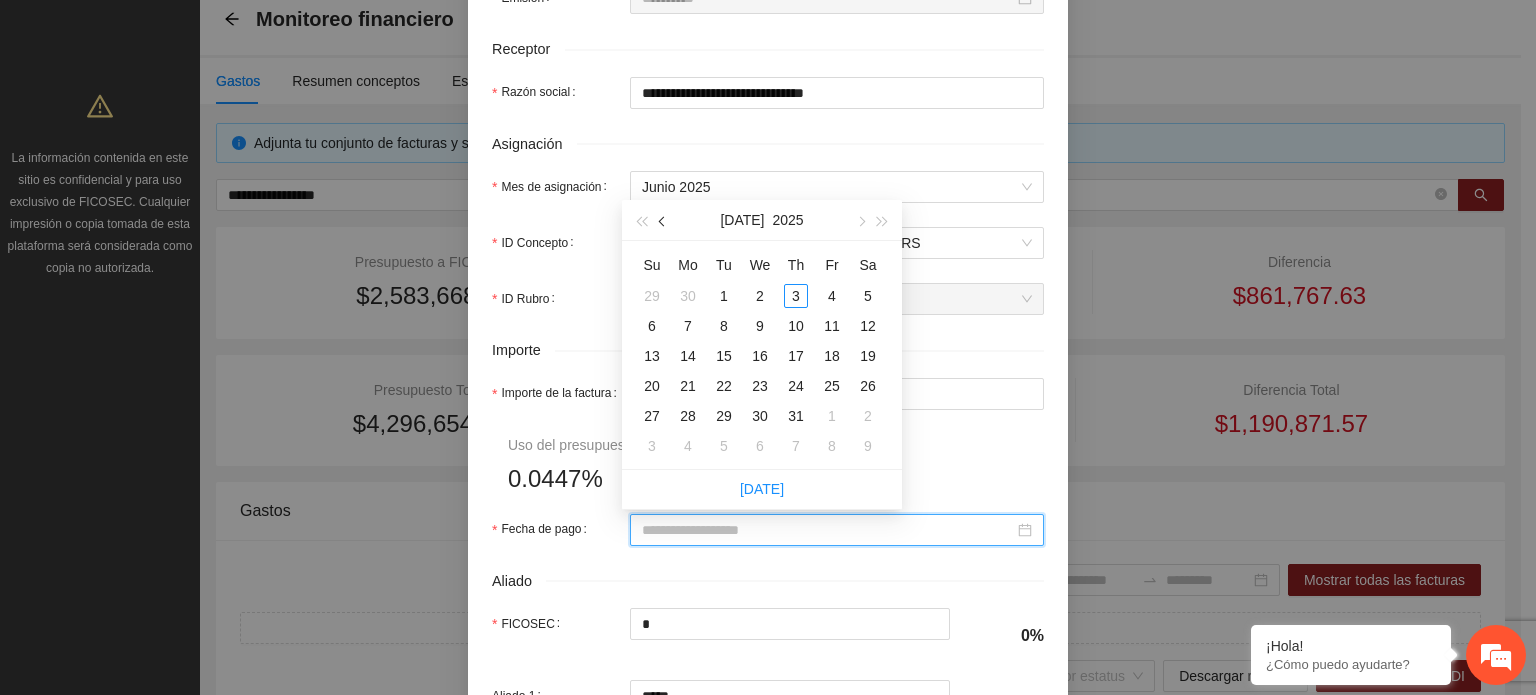 click at bounding box center [664, 222] 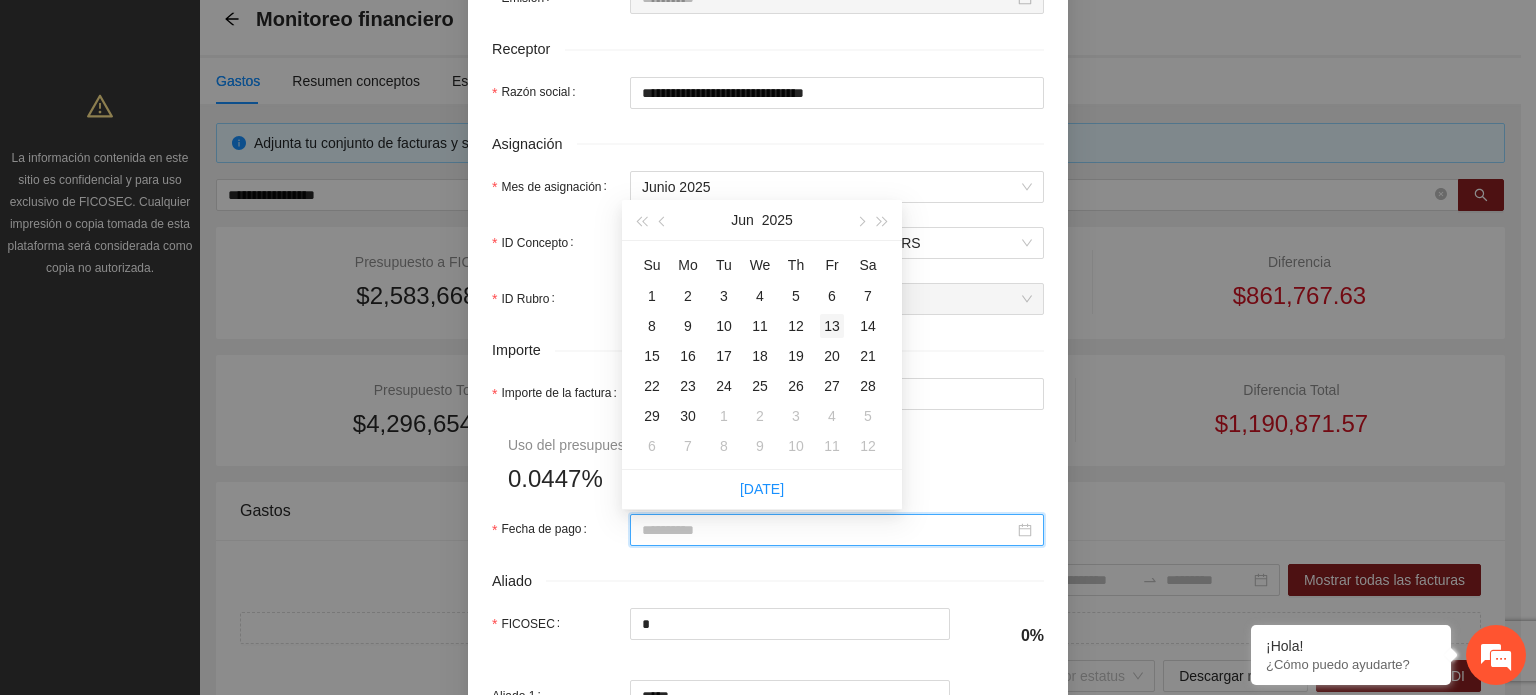 click on "13" at bounding box center [832, 326] 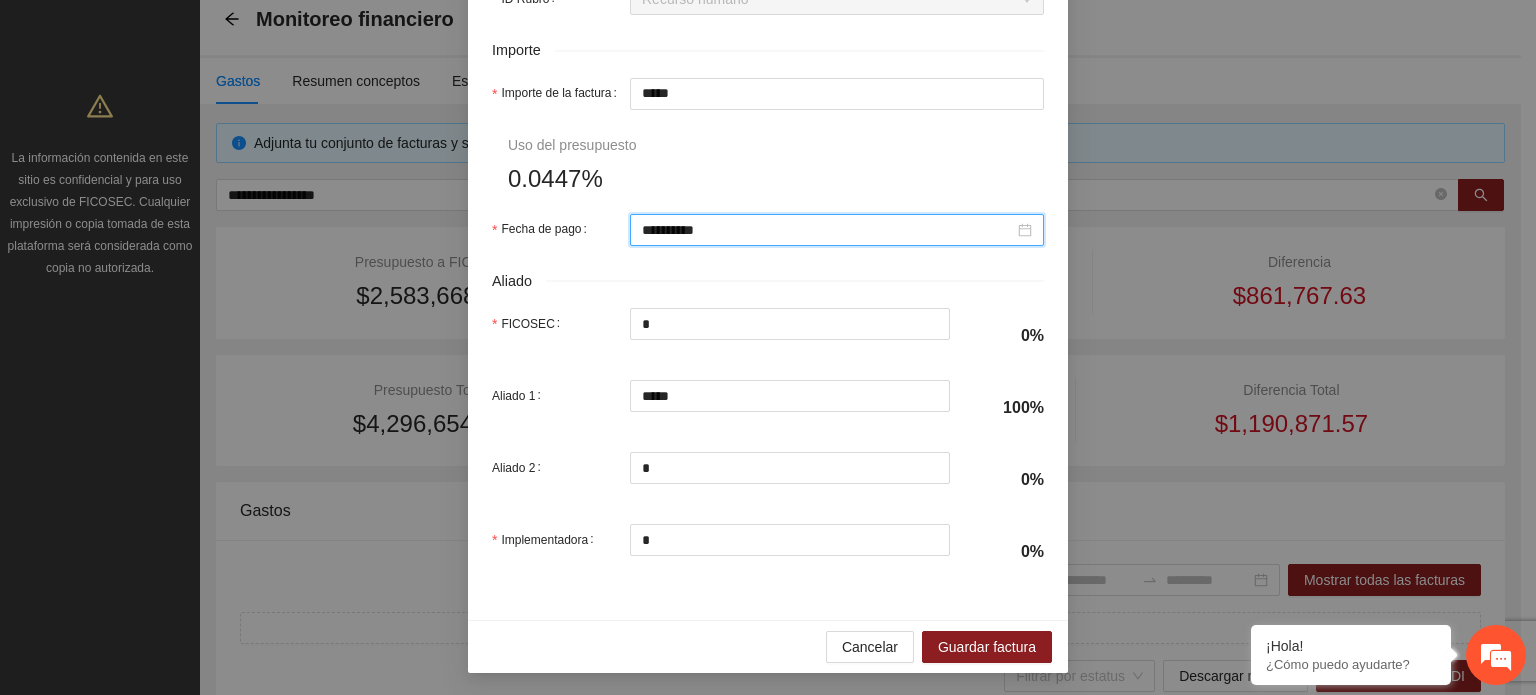 scroll, scrollTop: 1001, scrollLeft: 0, axis: vertical 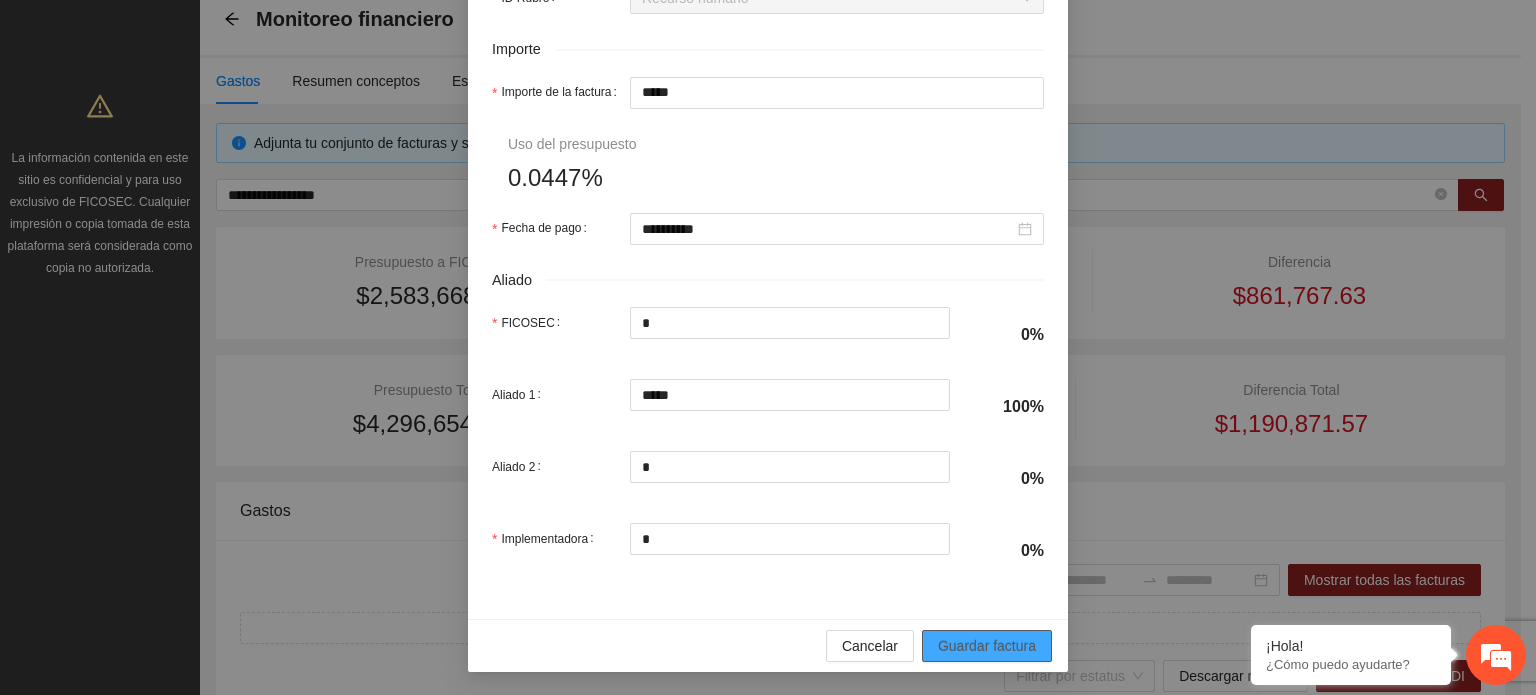 click on "Guardar factura" at bounding box center (987, 646) 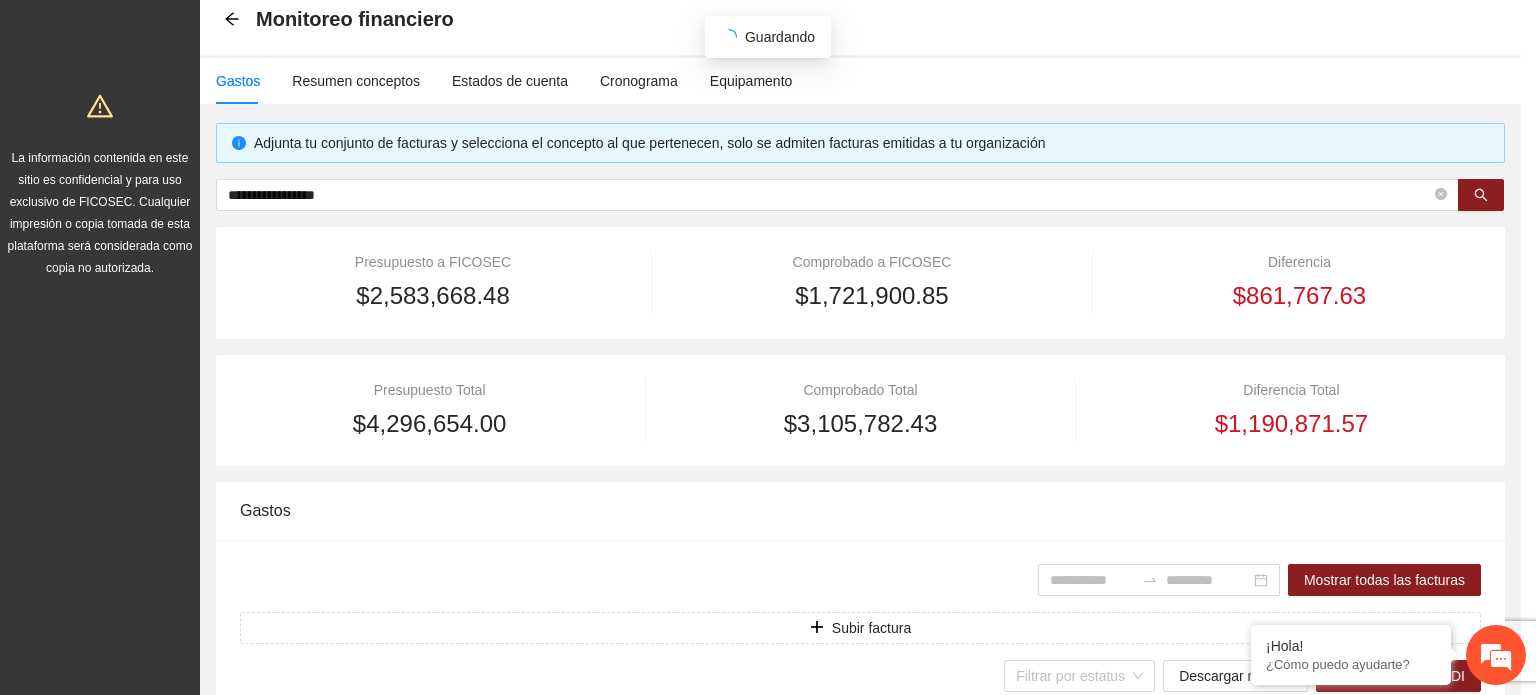 scroll, scrollTop: 841, scrollLeft: 0, axis: vertical 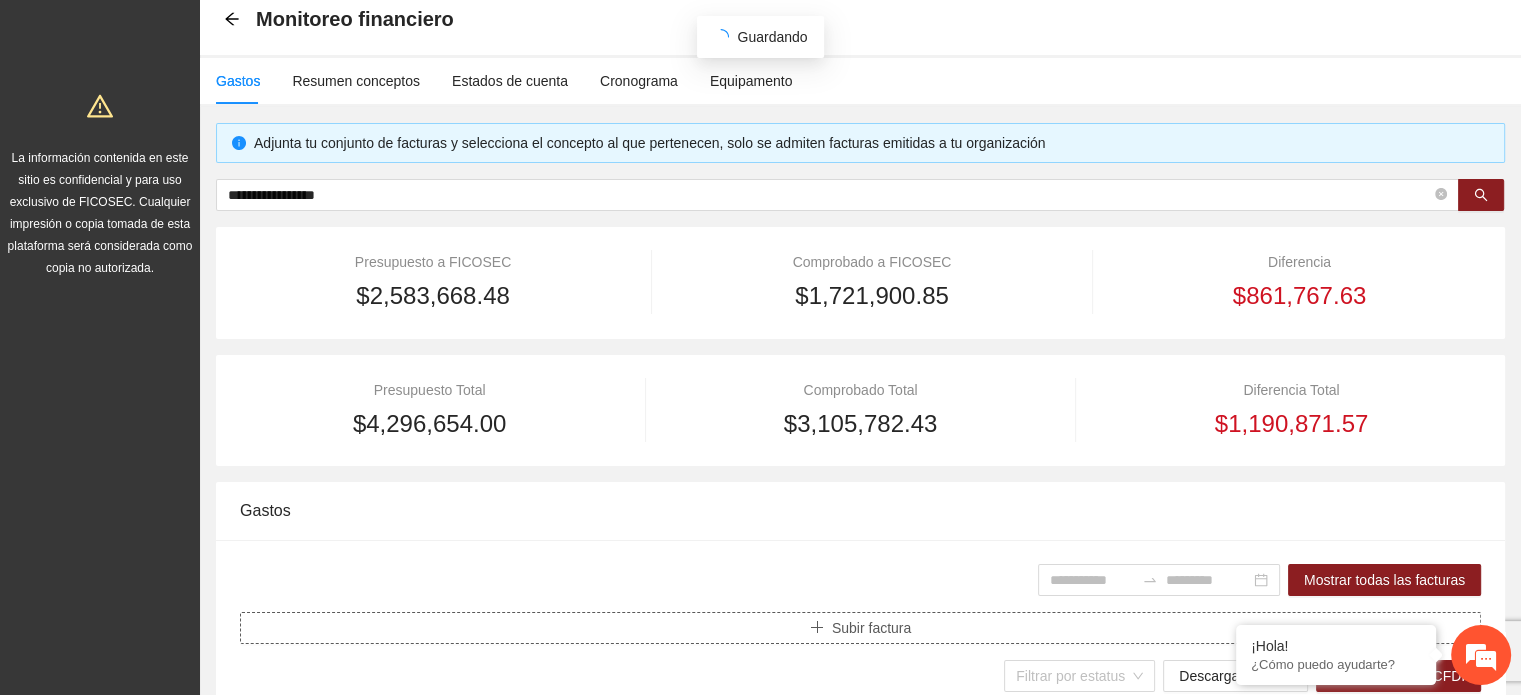 click on "Subir factura" at bounding box center [871, 628] 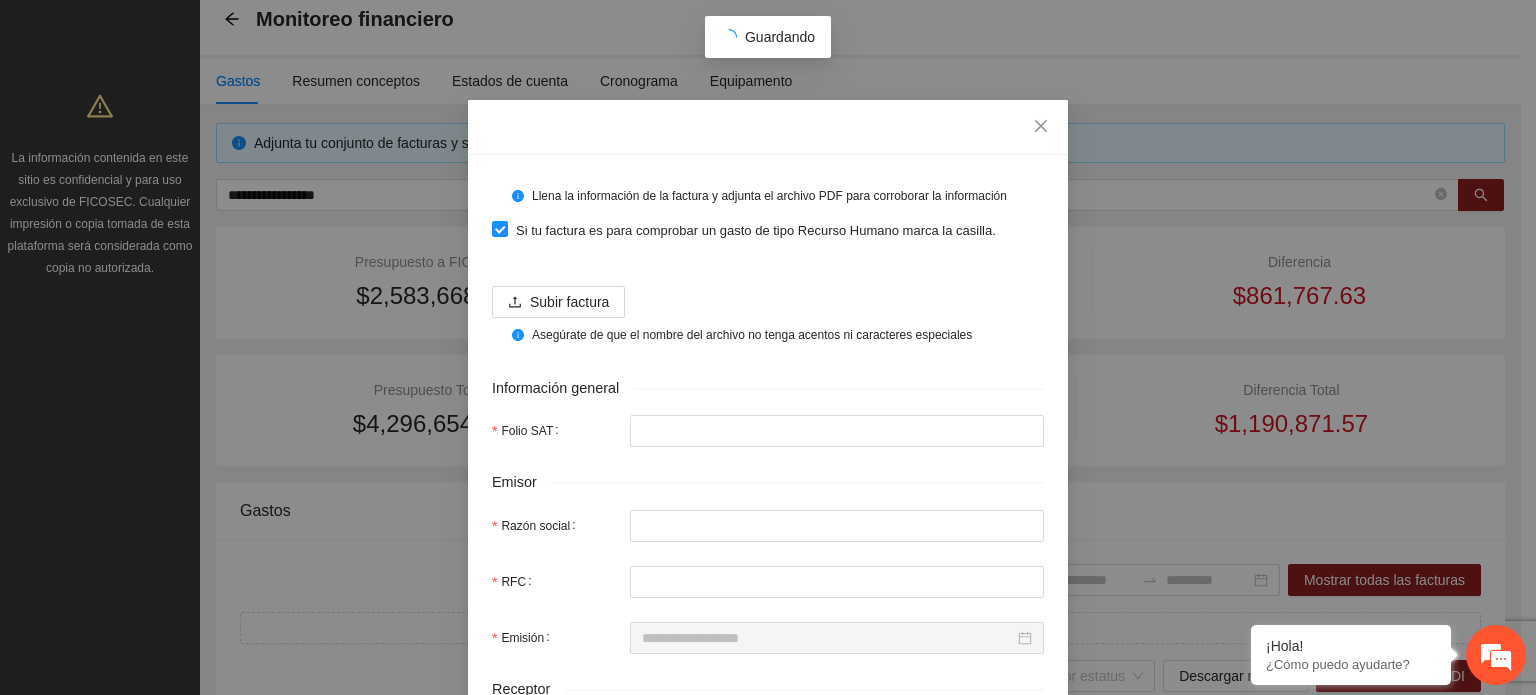 click on "Llena la información de la factura y adjunta el archivo PDF para corroborar la información Si tu factura es para comprobar un gasto de tipo Recurso Humano marca la casilla.  Subir factura Asegúrate de que el nombre del archivo no tenga acentos ni caracteres especiales Información general Folio SAT Emisor Razón social RFC Emisión Receptor Razón social Asignación Mes de asignación Selecciona... ID Concepto Selecciona... ID Rubro Selecciona... Importe Importe de la factura Uso del presupuesto 0% Fecha de pago Aliado FICOSEC 0% Aliado 1 * 0% Aliado 2 * 0% Implementadora 0% Uso del presupuesto Cancelar Guardar factura" at bounding box center [768, 347] 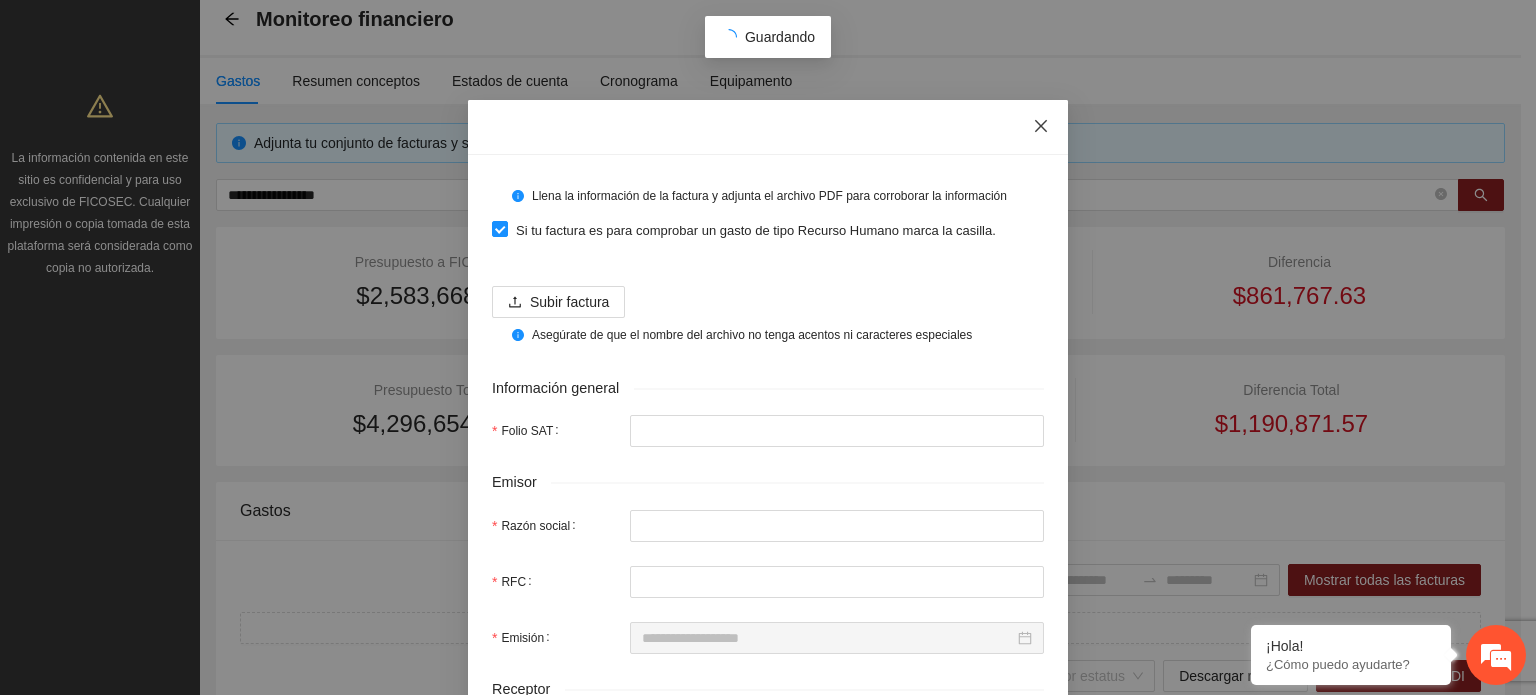 click 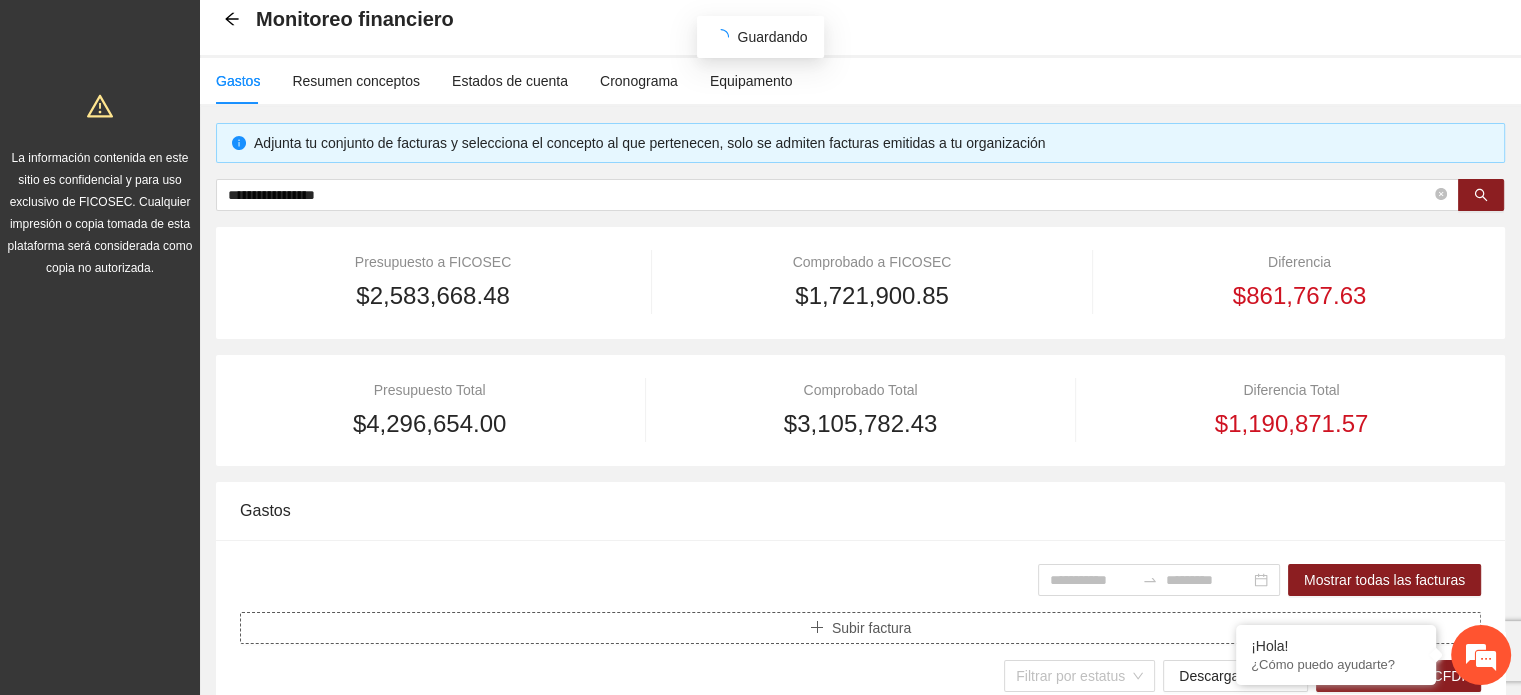 click on "Subir factura" at bounding box center (860, 628) 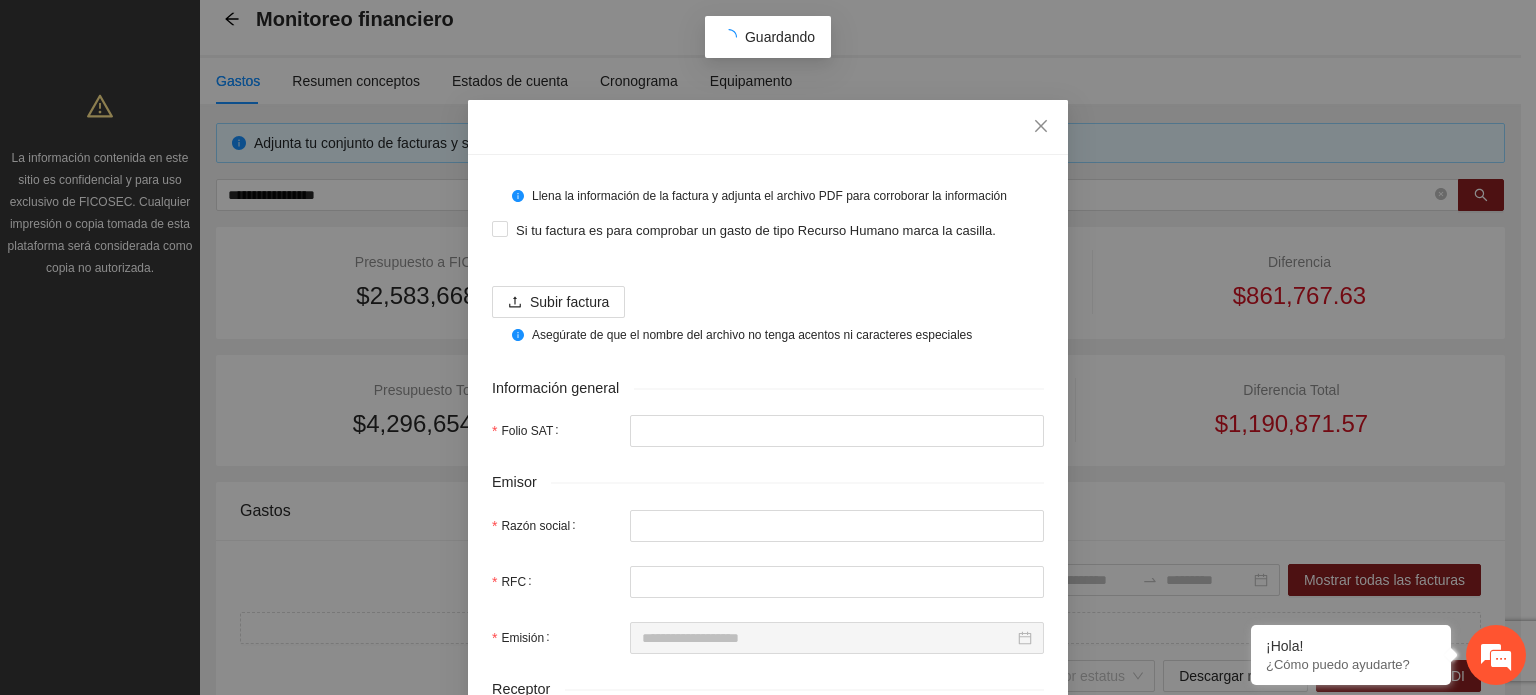 click on "Llena la información de la factura y adjunta el archivo PDF para corroborar la información Si tu factura es para comprobar un gasto de tipo Recurso Humano [PERSON_NAME].  Subir factura Asegúrate de que el nombre del archivo no tenga acentos ni caracteres especiales Información general Folio SAT Emisor Razón social RFC Emisión Receptor Razón social Asignación Mes de asignación Selecciona... ID Concepto Selecciona... ID Rubro Selecciona... Importe Importe de la factura Importe de factura $0.00 Uso del presupuesto 0% Fecha de pago Aliado FICOSEC 0% Aliado 1 * 0% Aliado 2 * 0% Implementadora 0% Uso del presupuesto" at bounding box center (768, 829) 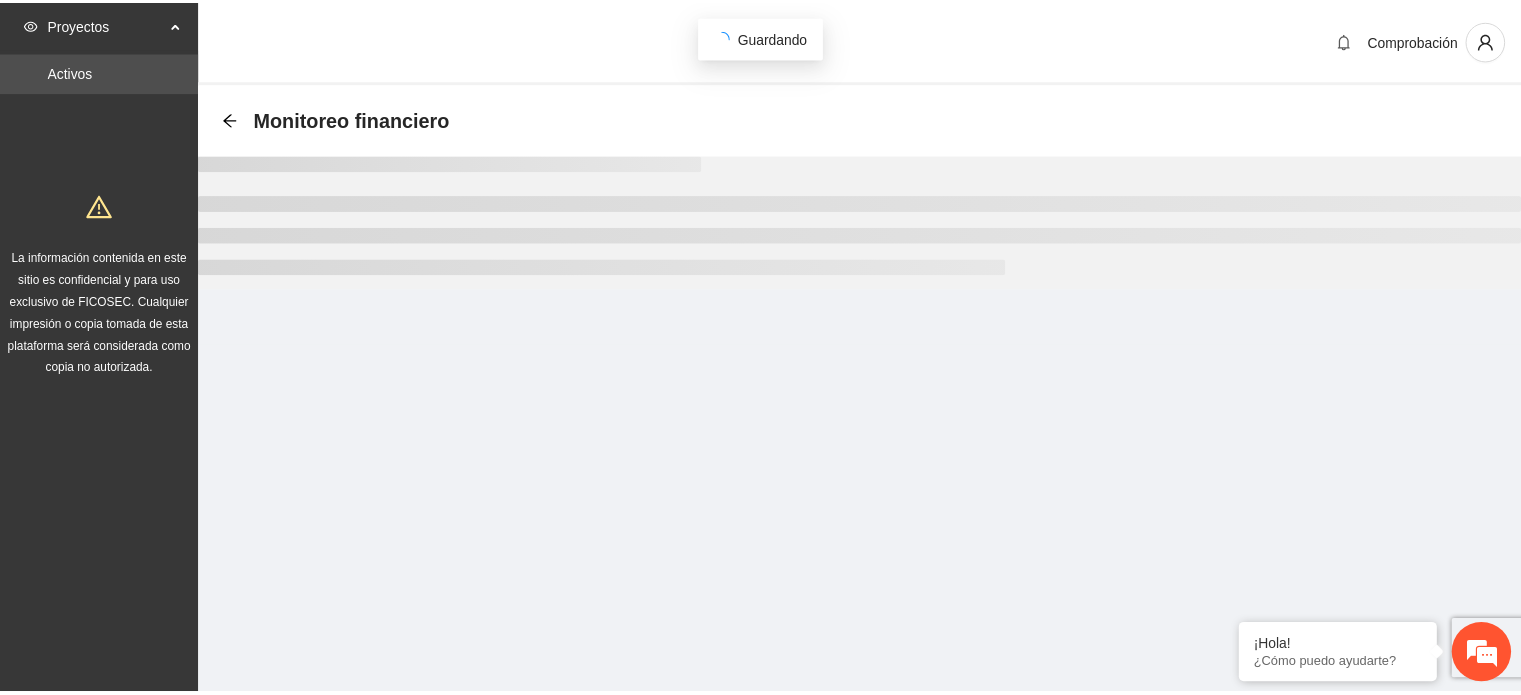 scroll, scrollTop: 0, scrollLeft: 0, axis: both 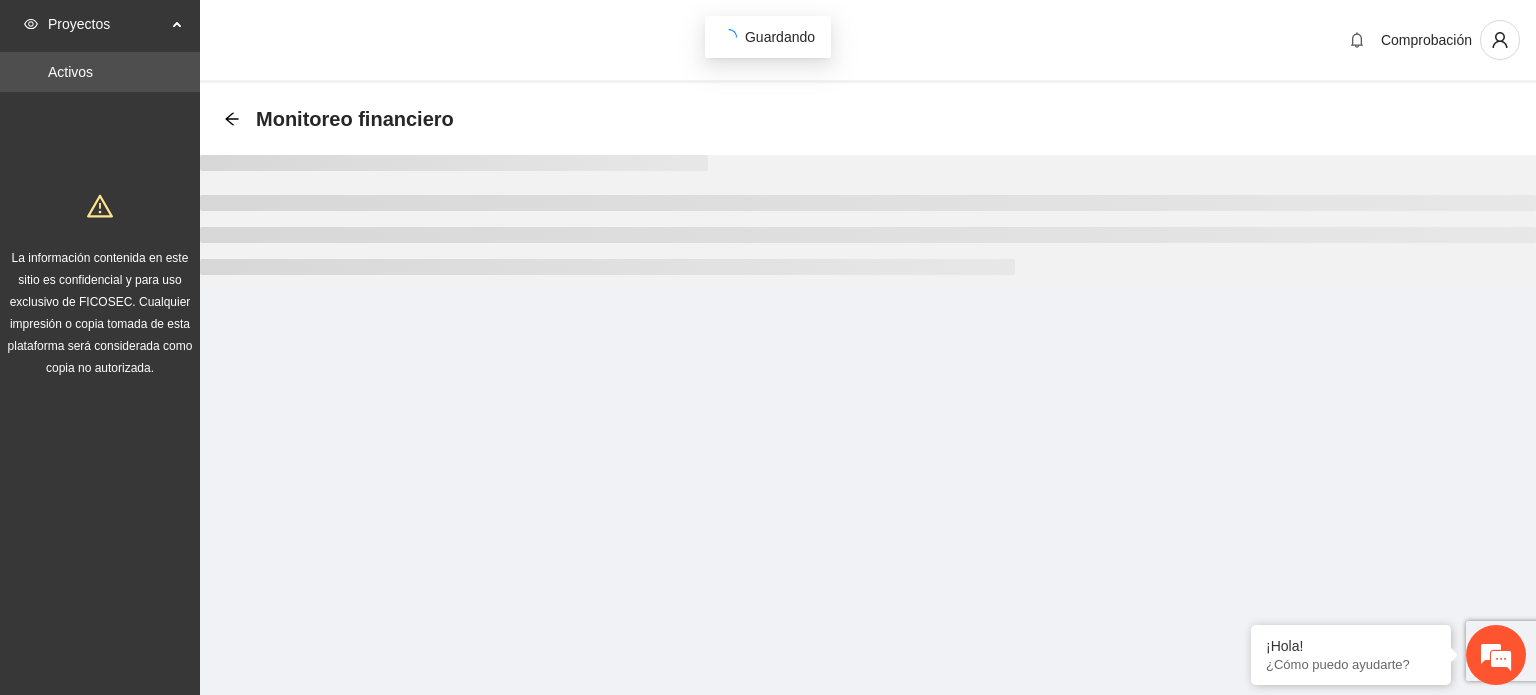 click on "Comprobación Monitoreo financiero" at bounding box center (868, 172) 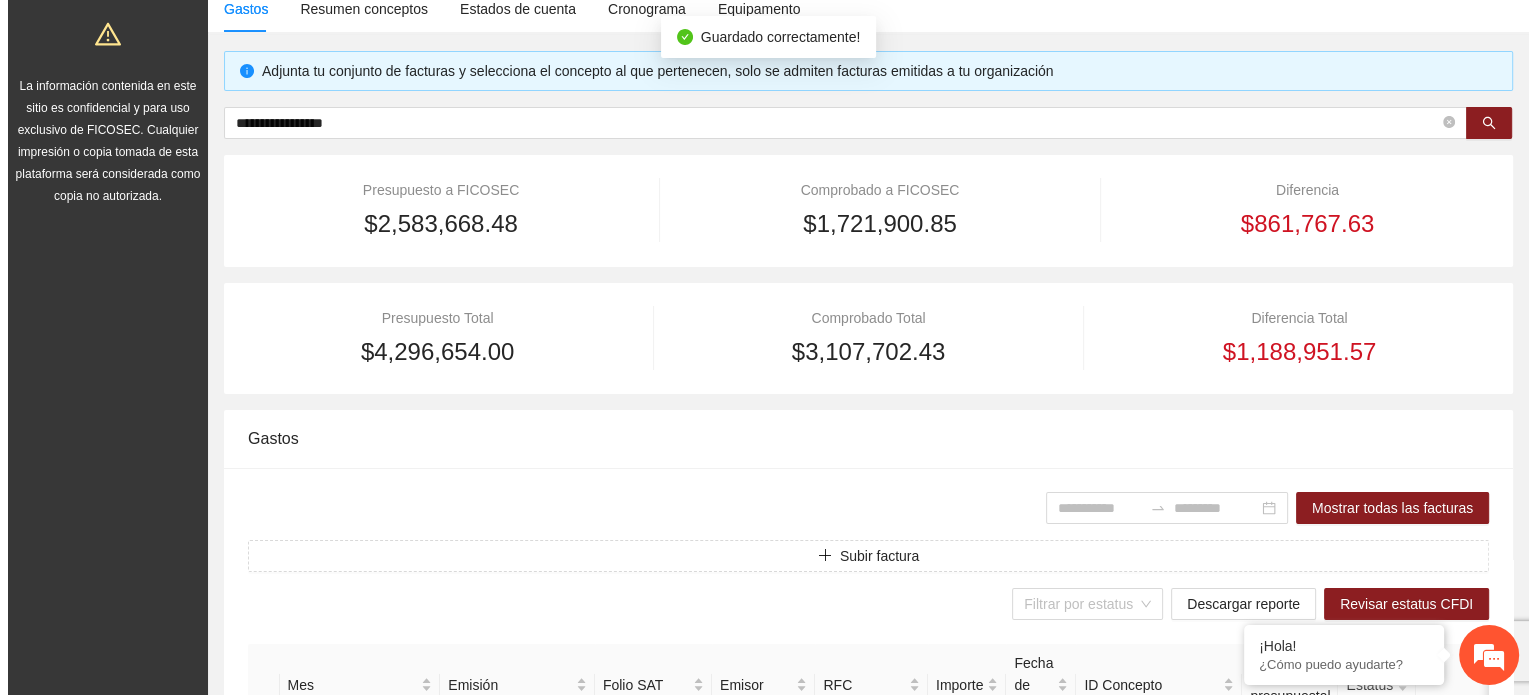 scroll, scrollTop: 200, scrollLeft: 0, axis: vertical 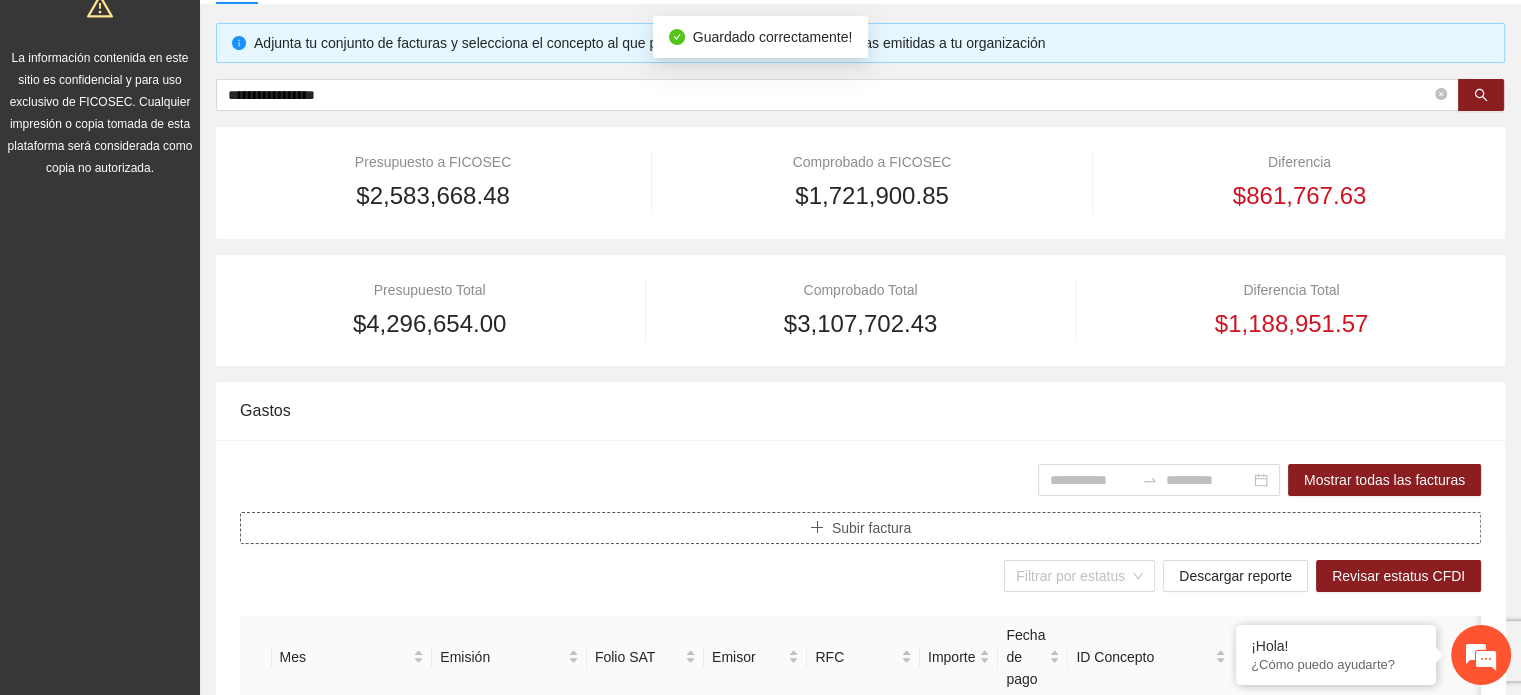 click on "Subir factura" at bounding box center [860, 528] 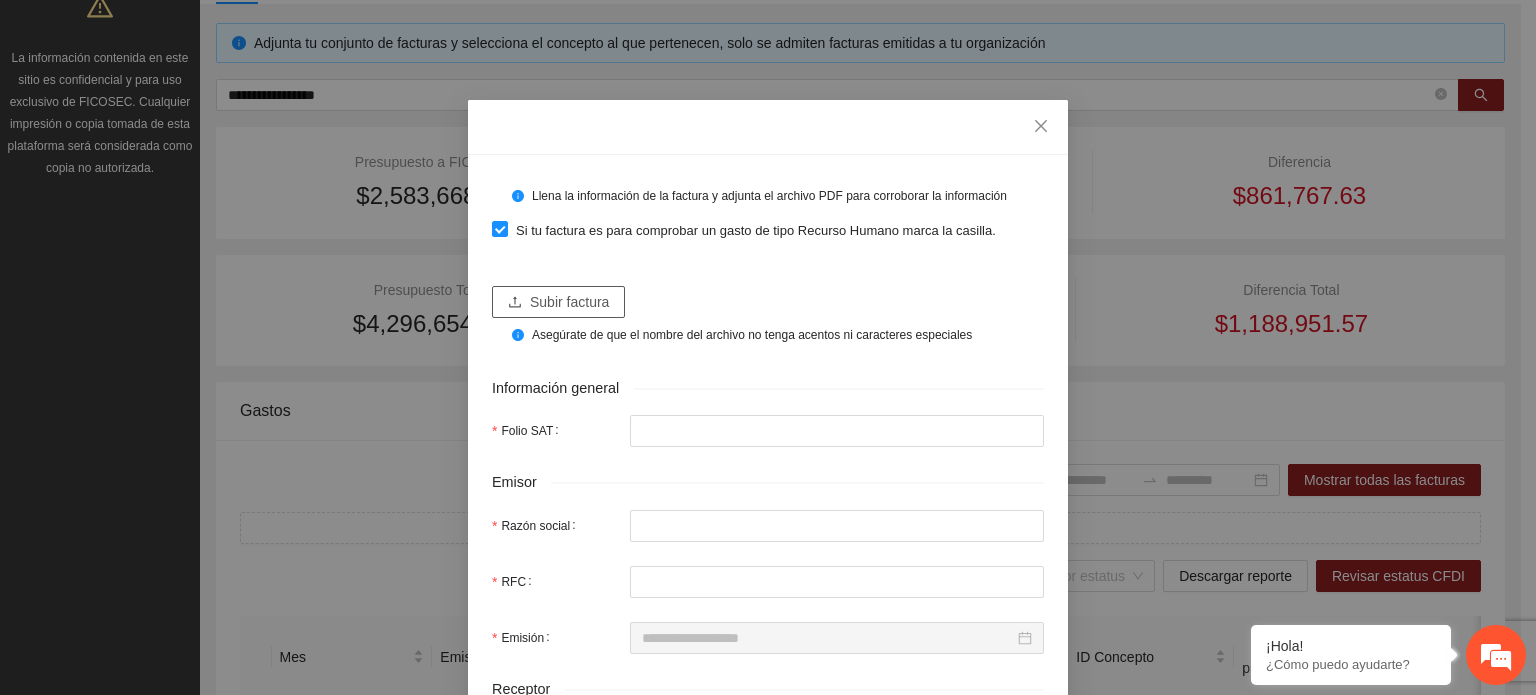 click on "Subir factura" at bounding box center (569, 302) 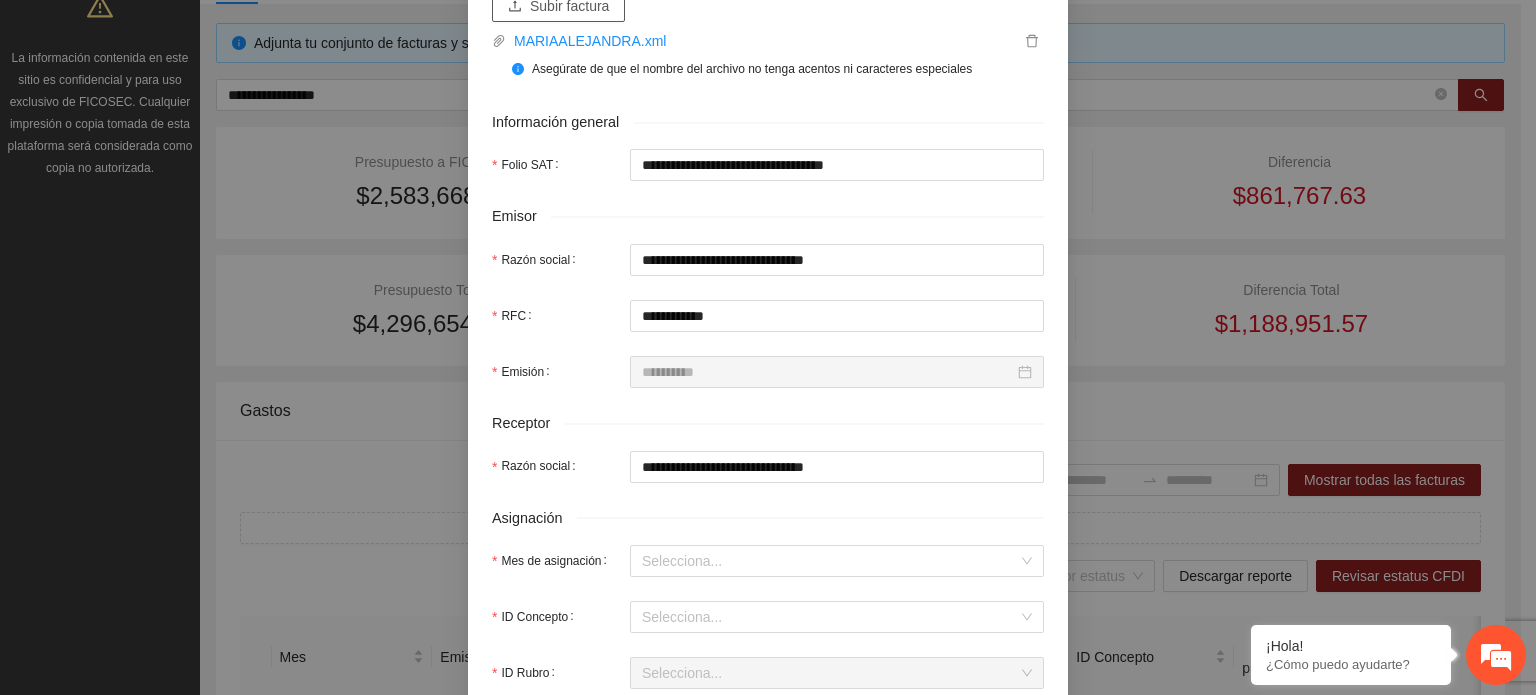 scroll, scrollTop: 400, scrollLeft: 0, axis: vertical 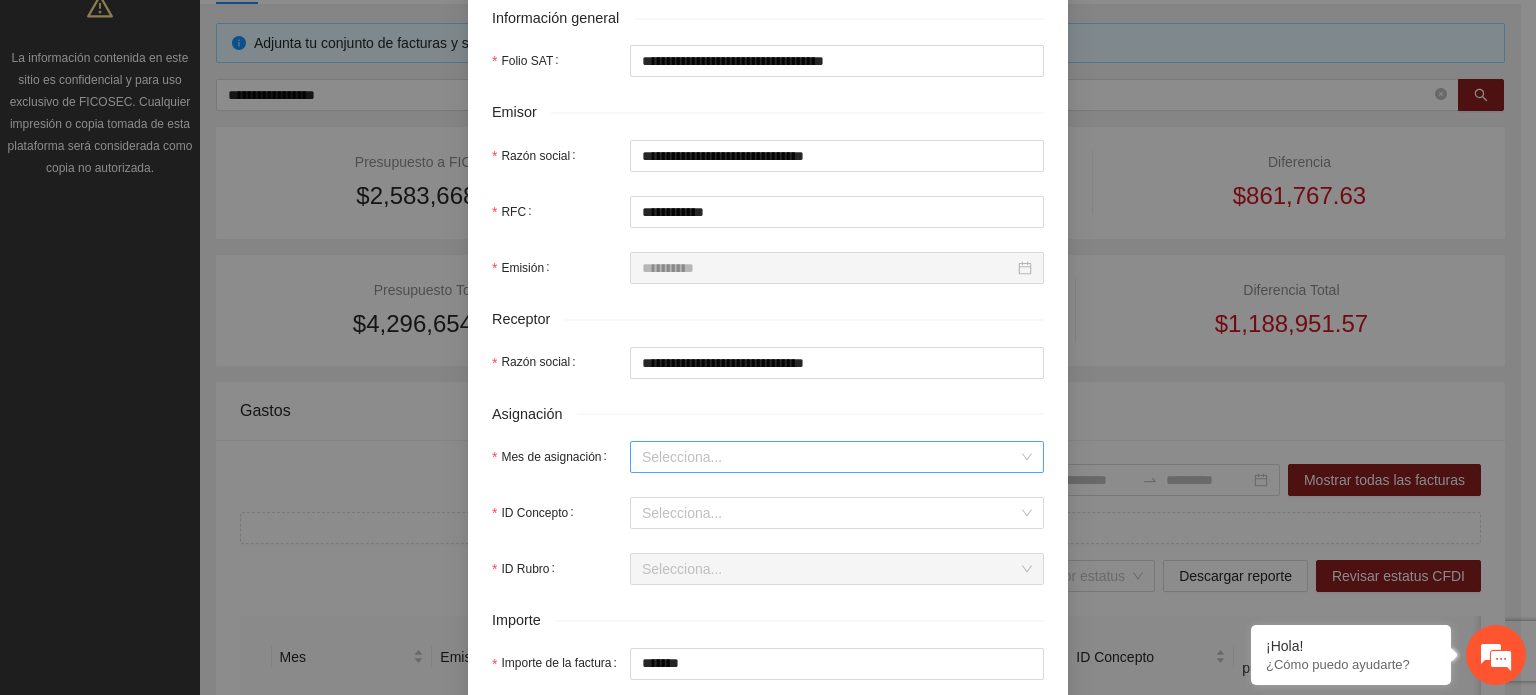 click on "Mes de asignación" at bounding box center (830, 457) 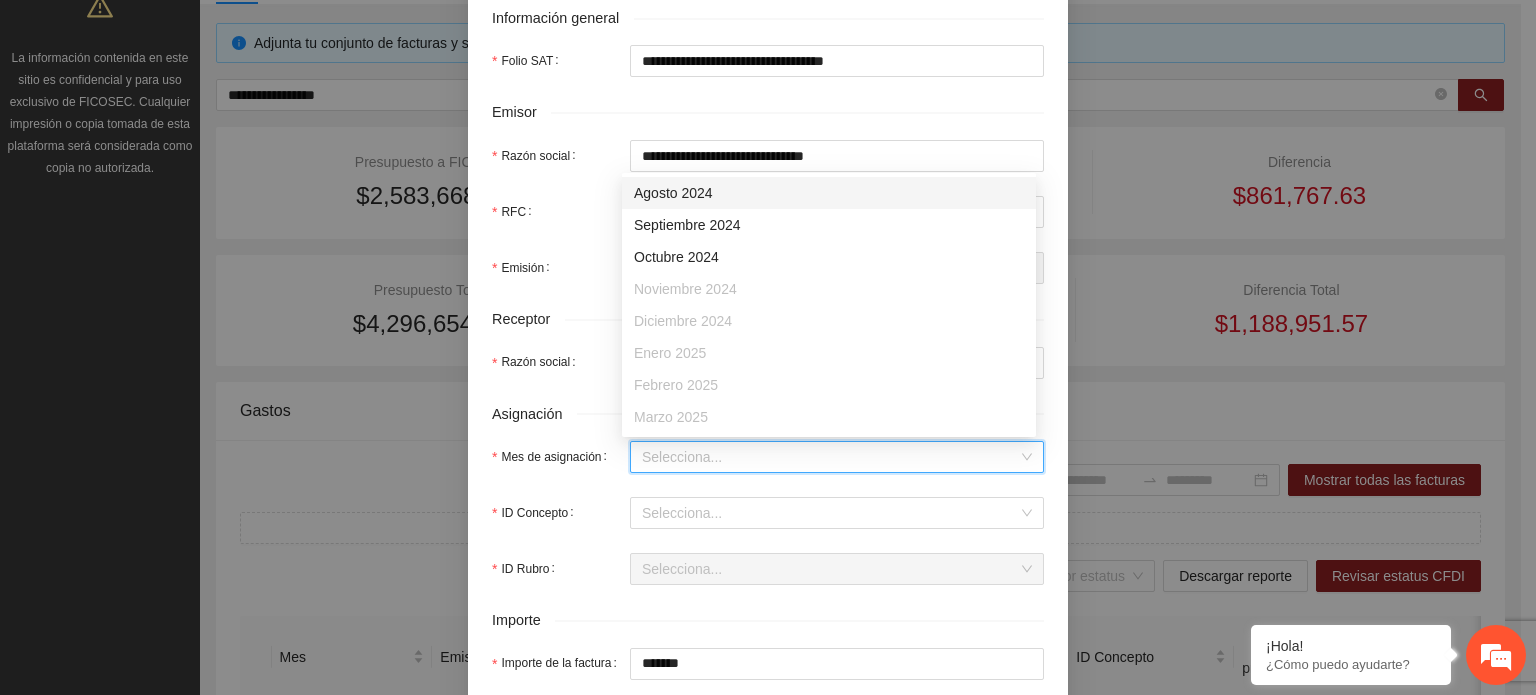 scroll, scrollTop: 128, scrollLeft: 0, axis: vertical 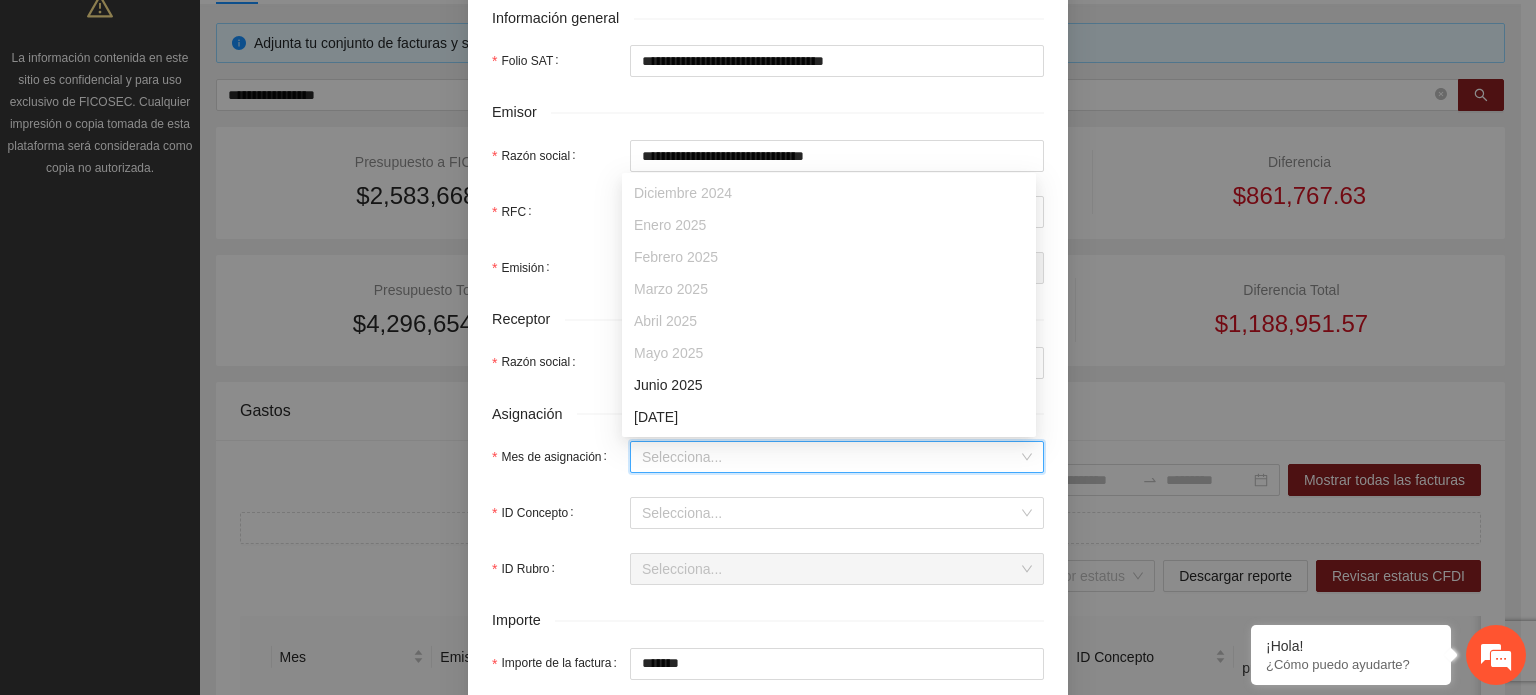 click on "Junio 2025" at bounding box center [829, 385] 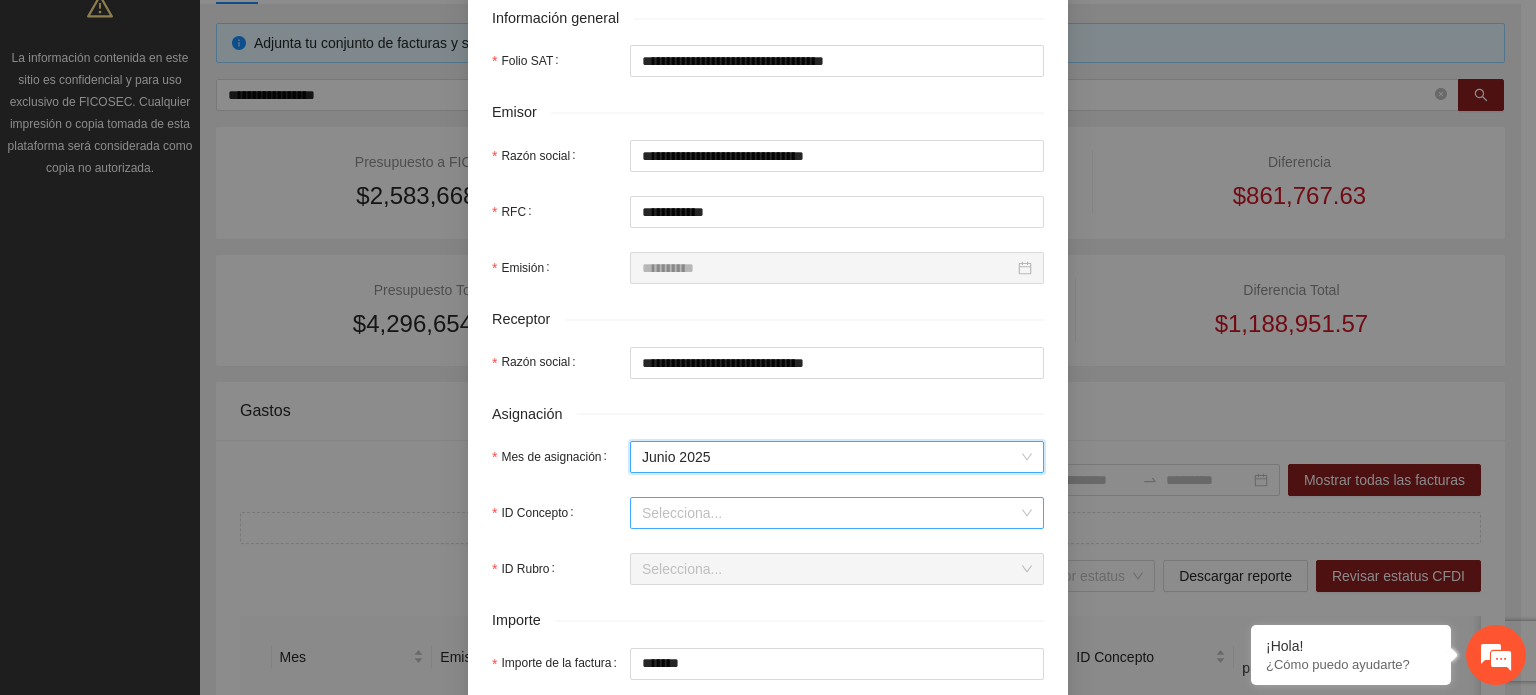 click on "ID Concepto" at bounding box center [830, 513] 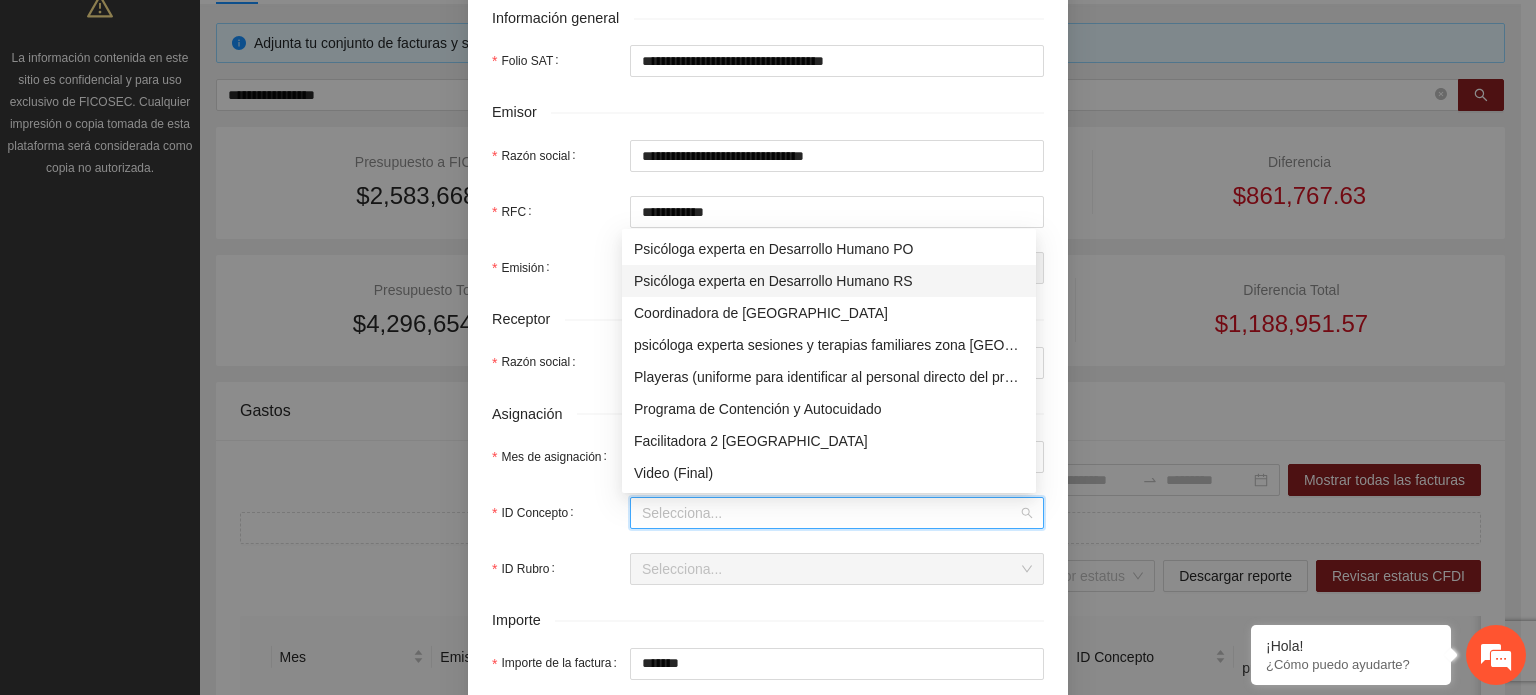 click on "Psicóloga experta en Desarrollo Humano RS" at bounding box center [829, 281] 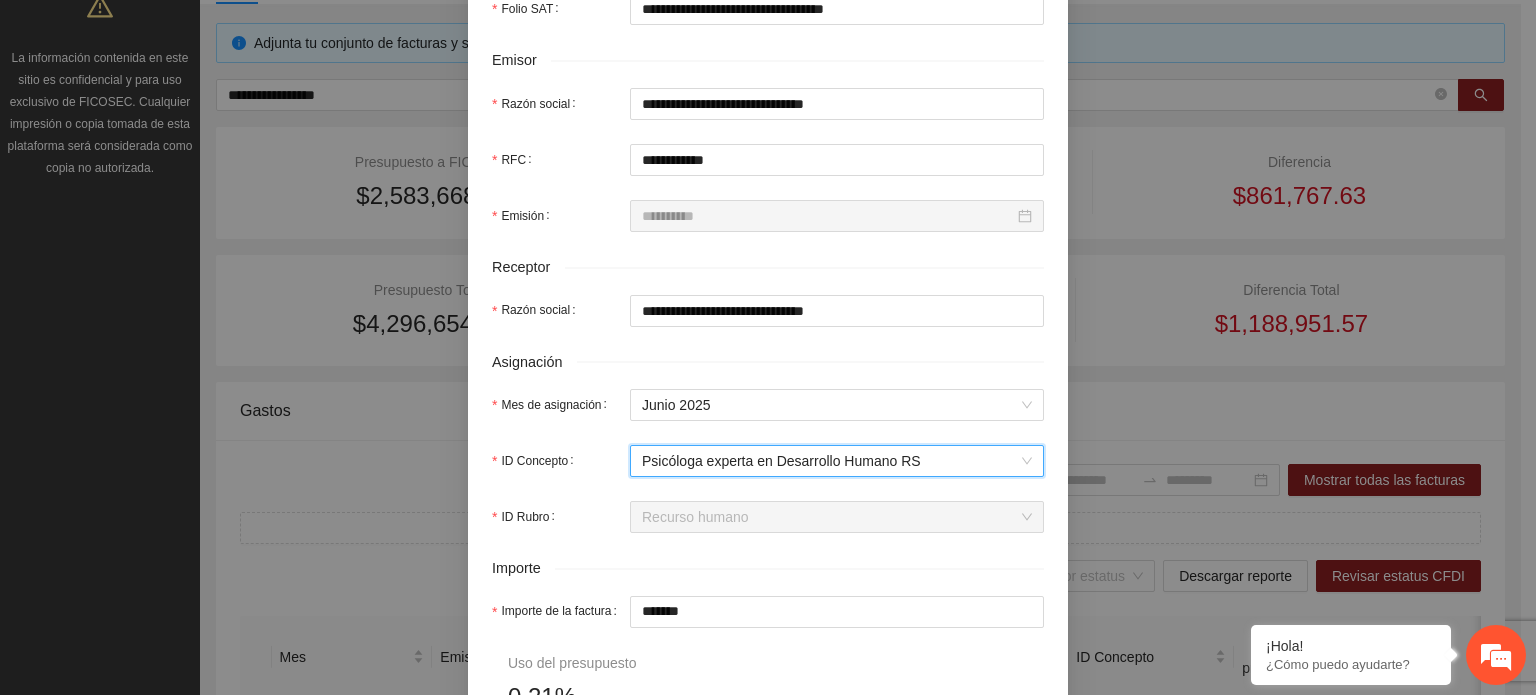 scroll, scrollTop: 500, scrollLeft: 0, axis: vertical 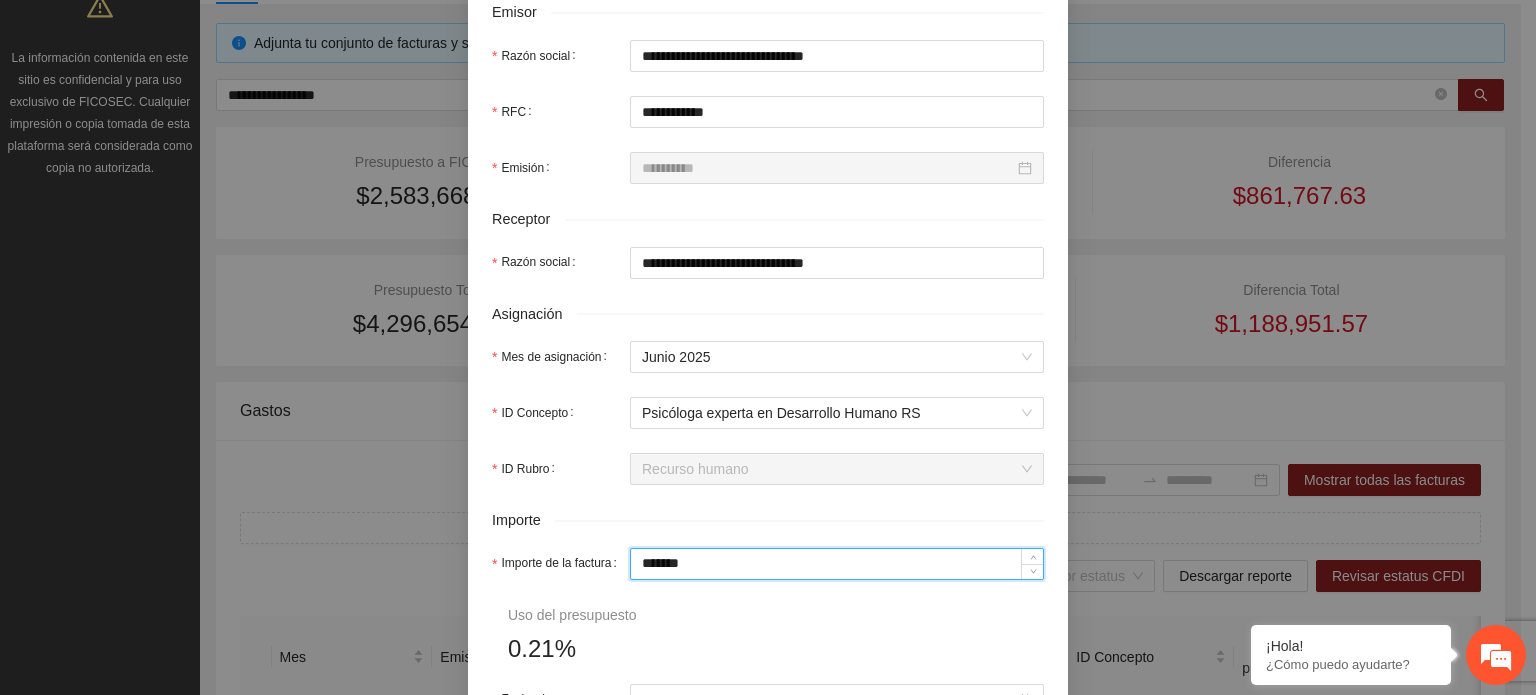 drag, startPoint x: 701, startPoint y: 556, endPoint x: 401, endPoint y: 591, distance: 302.03476 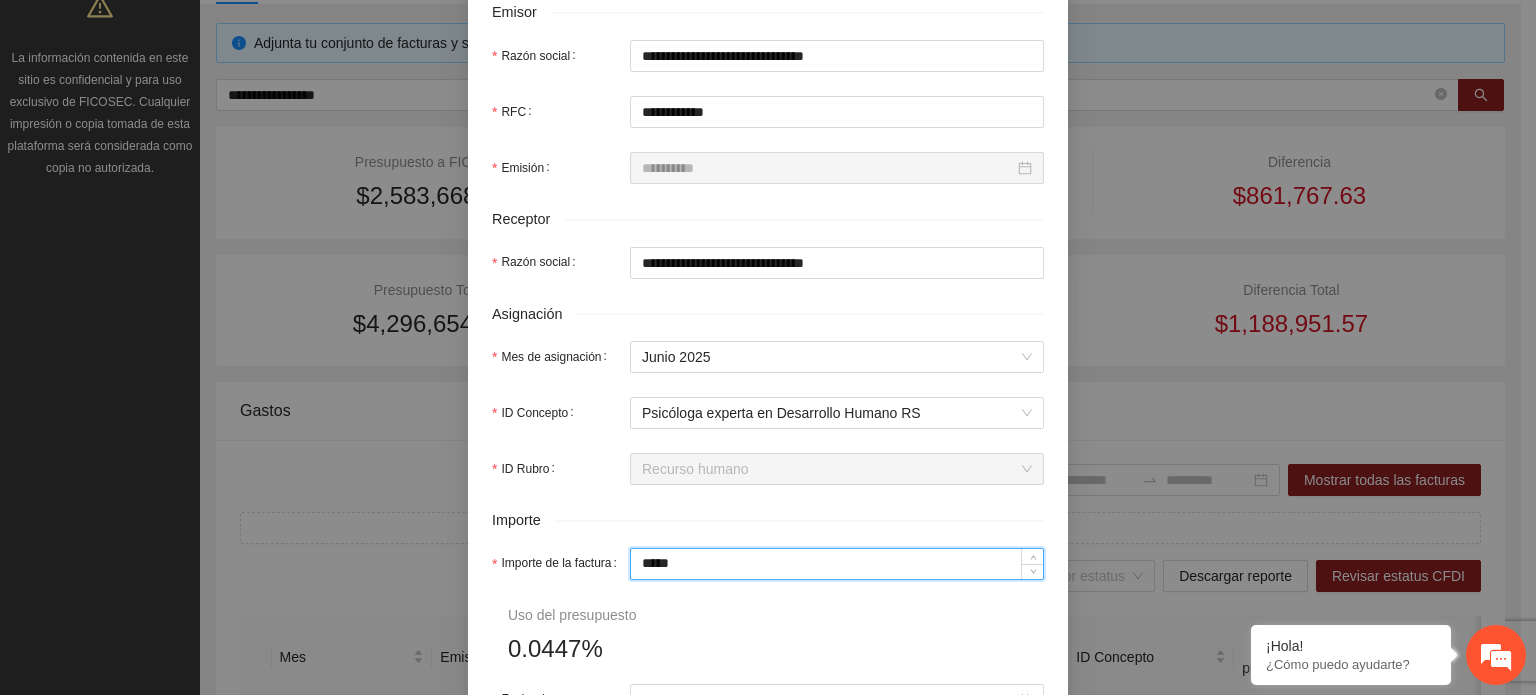 scroll, scrollTop: 700, scrollLeft: 0, axis: vertical 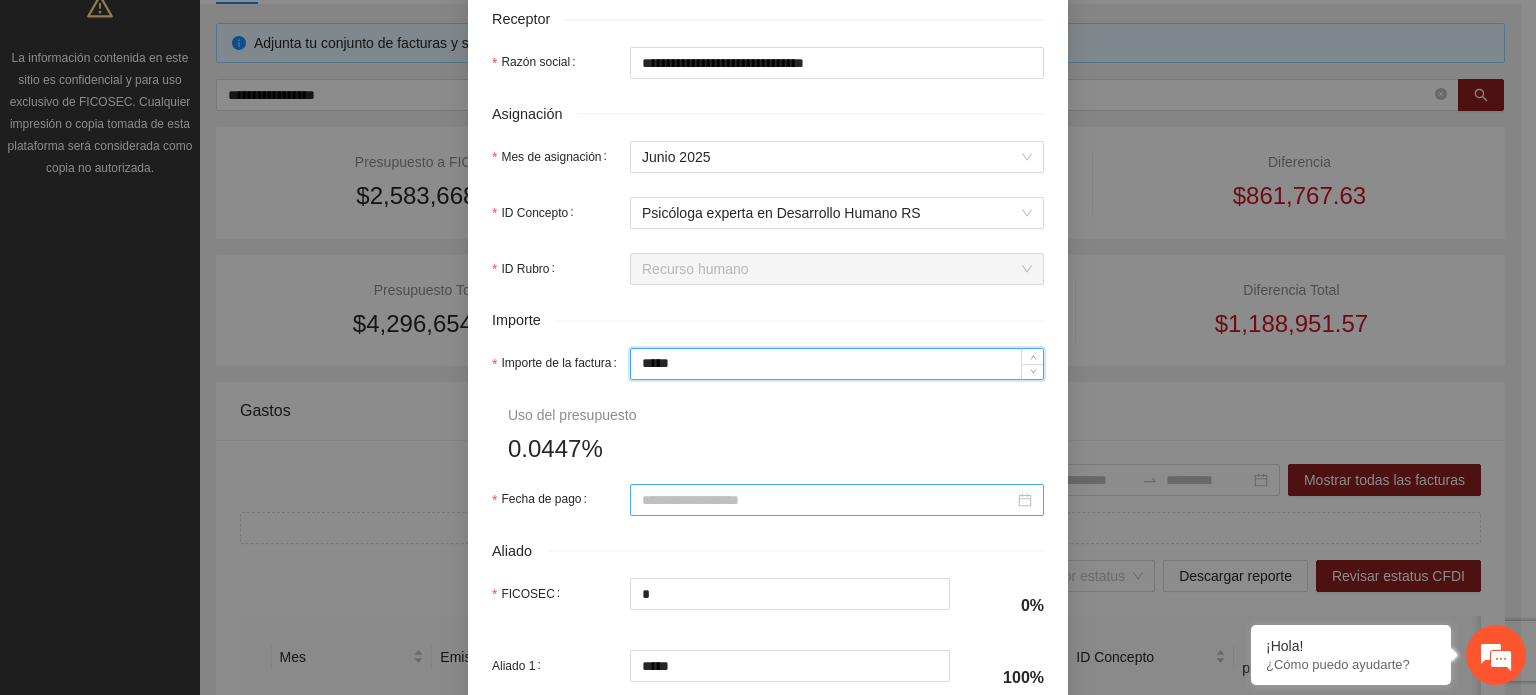 click at bounding box center [837, 500] 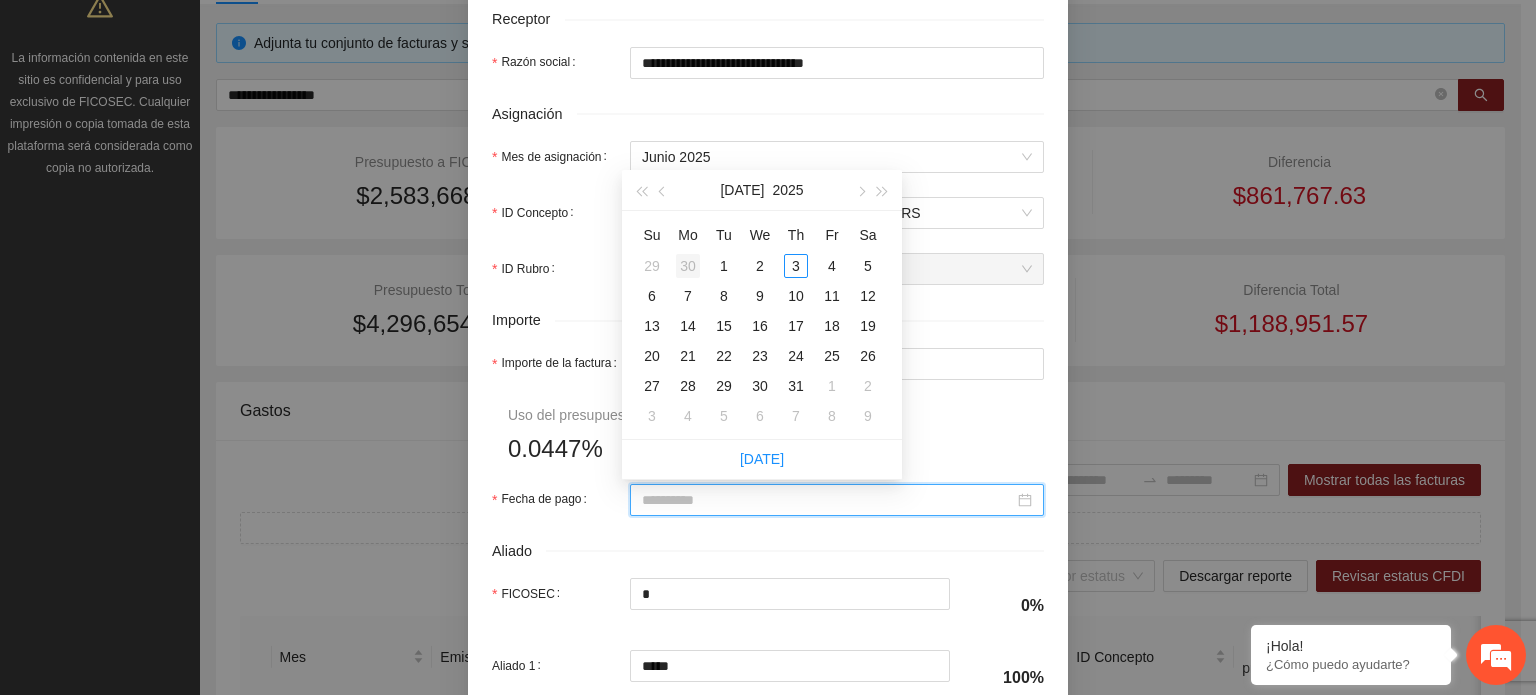 click on "30" at bounding box center [688, 266] 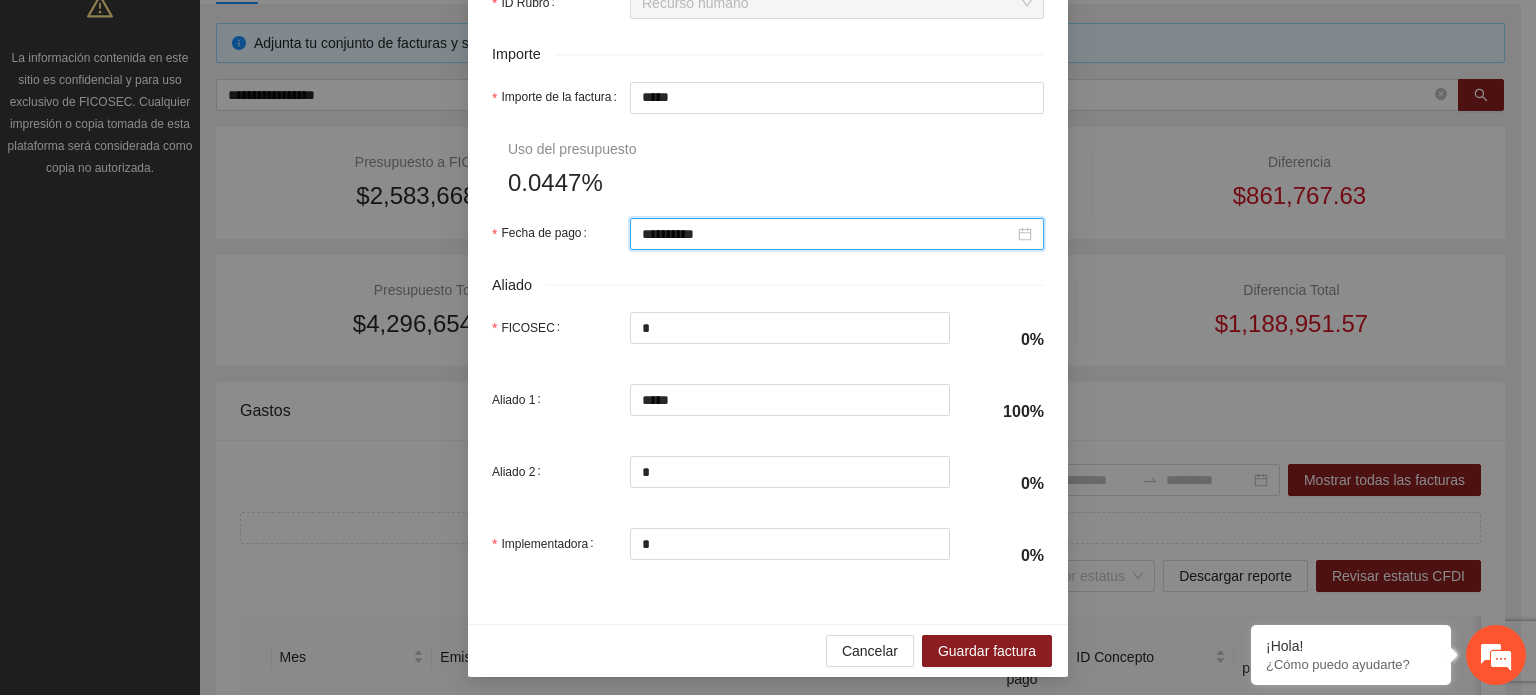 scroll, scrollTop: 971, scrollLeft: 0, axis: vertical 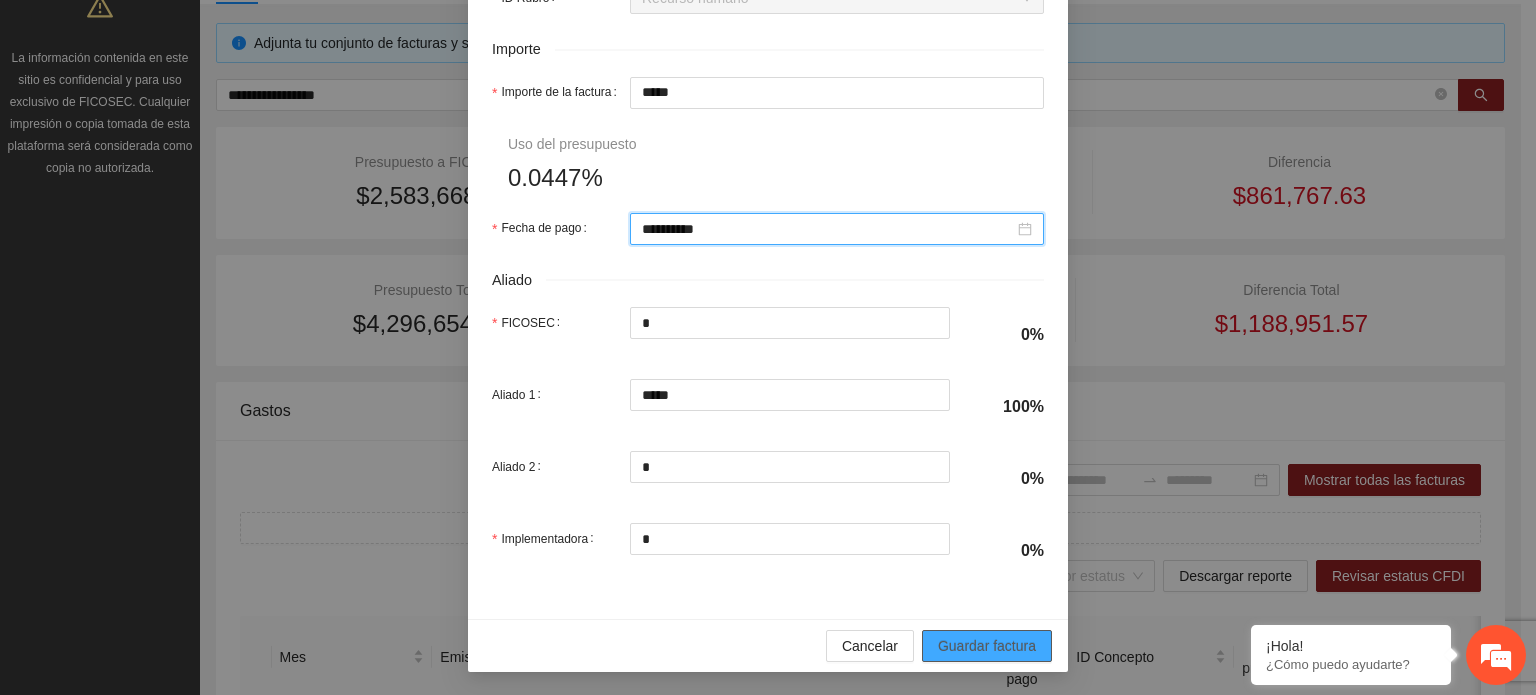 click on "Guardar factura" at bounding box center (987, 646) 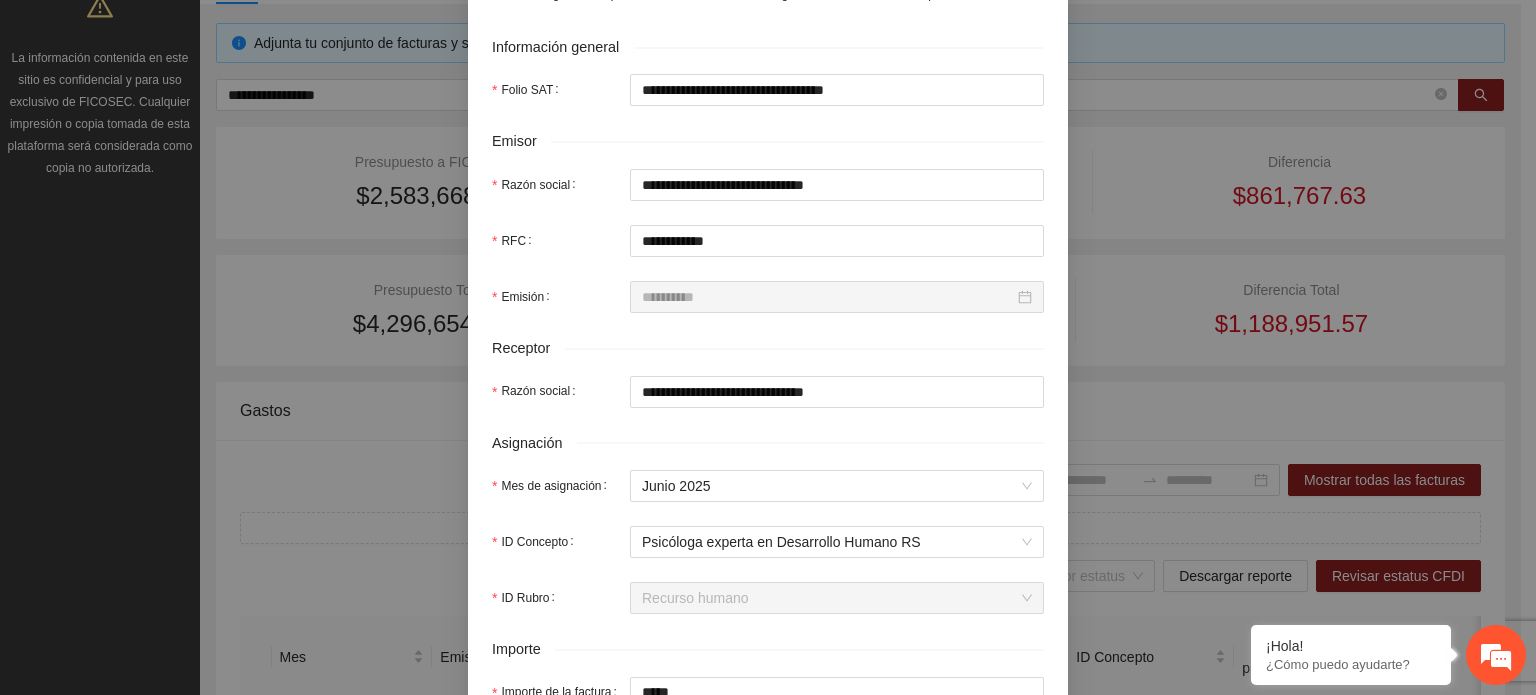 scroll, scrollTop: 71, scrollLeft: 0, axis: vertical 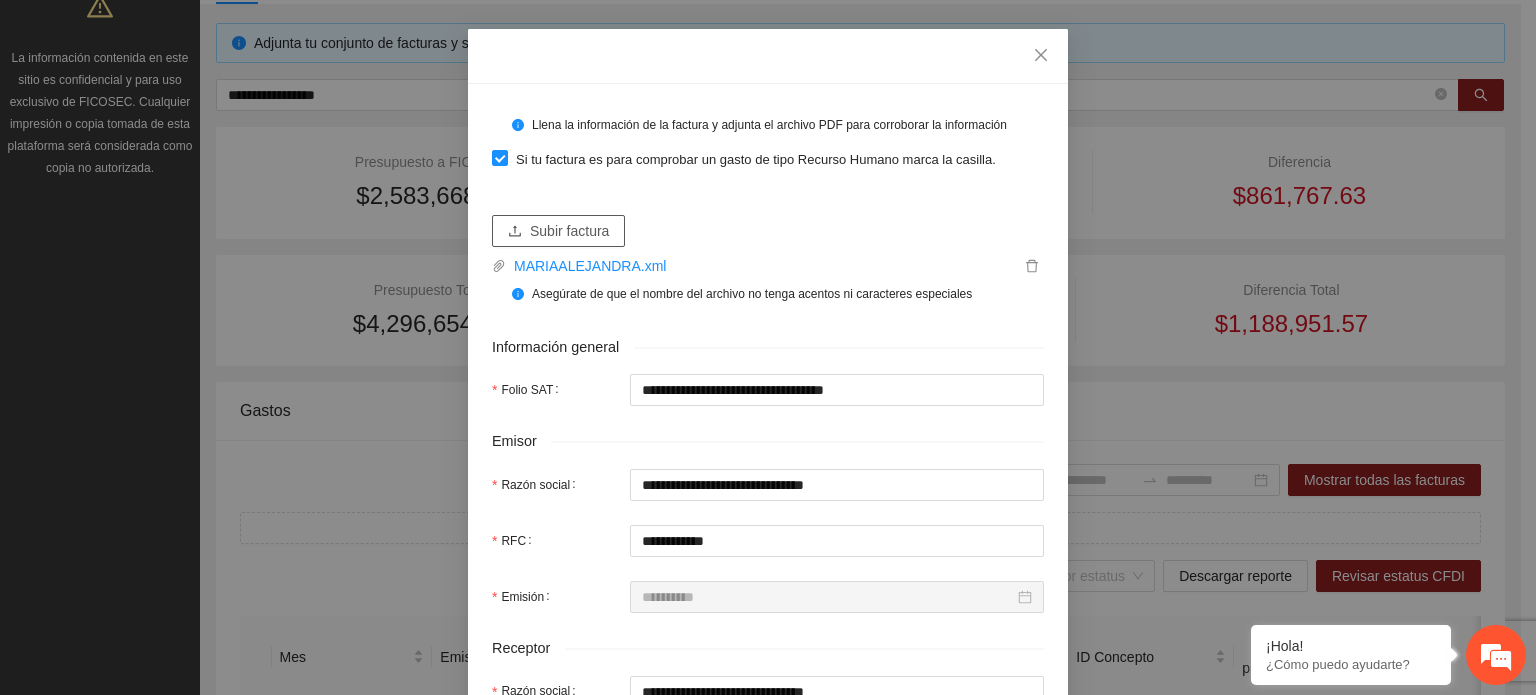 click on "Subir factura" at bounding box center [569, 231] 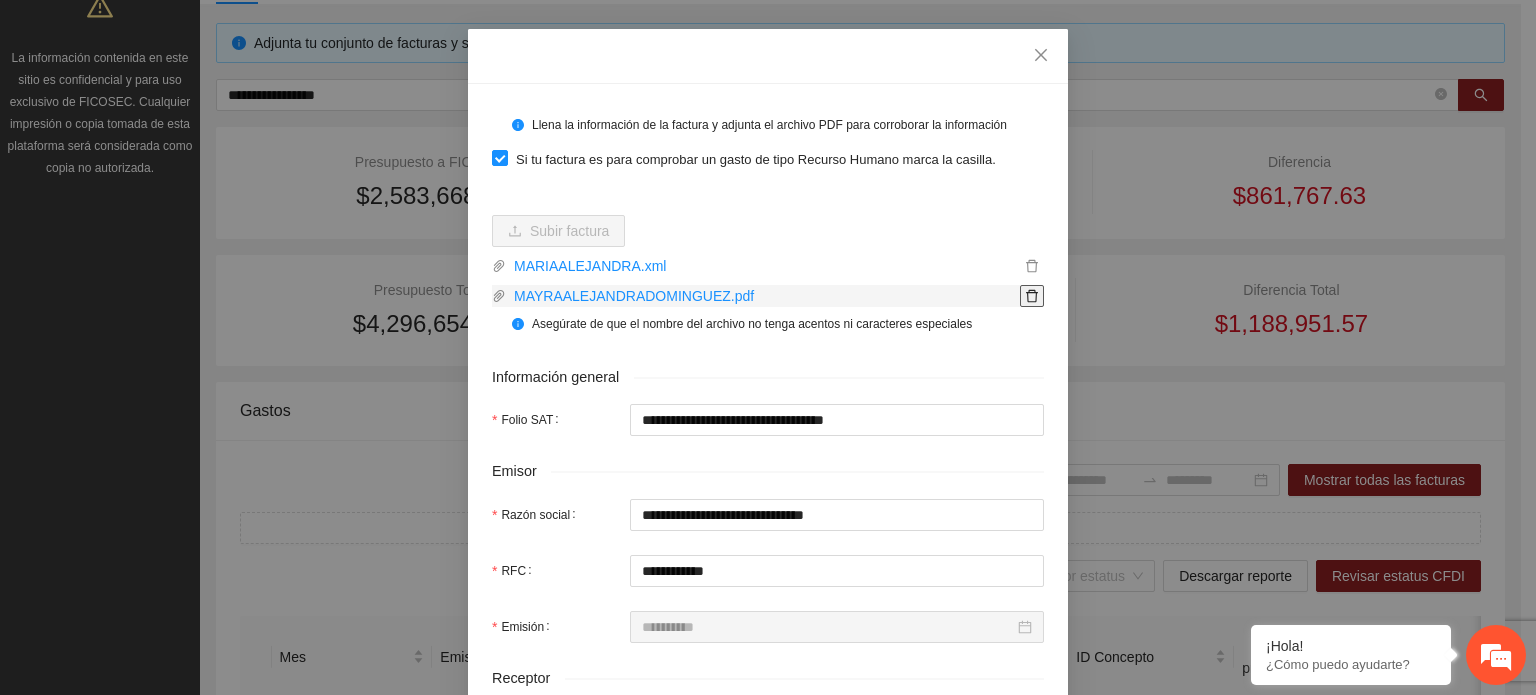 click 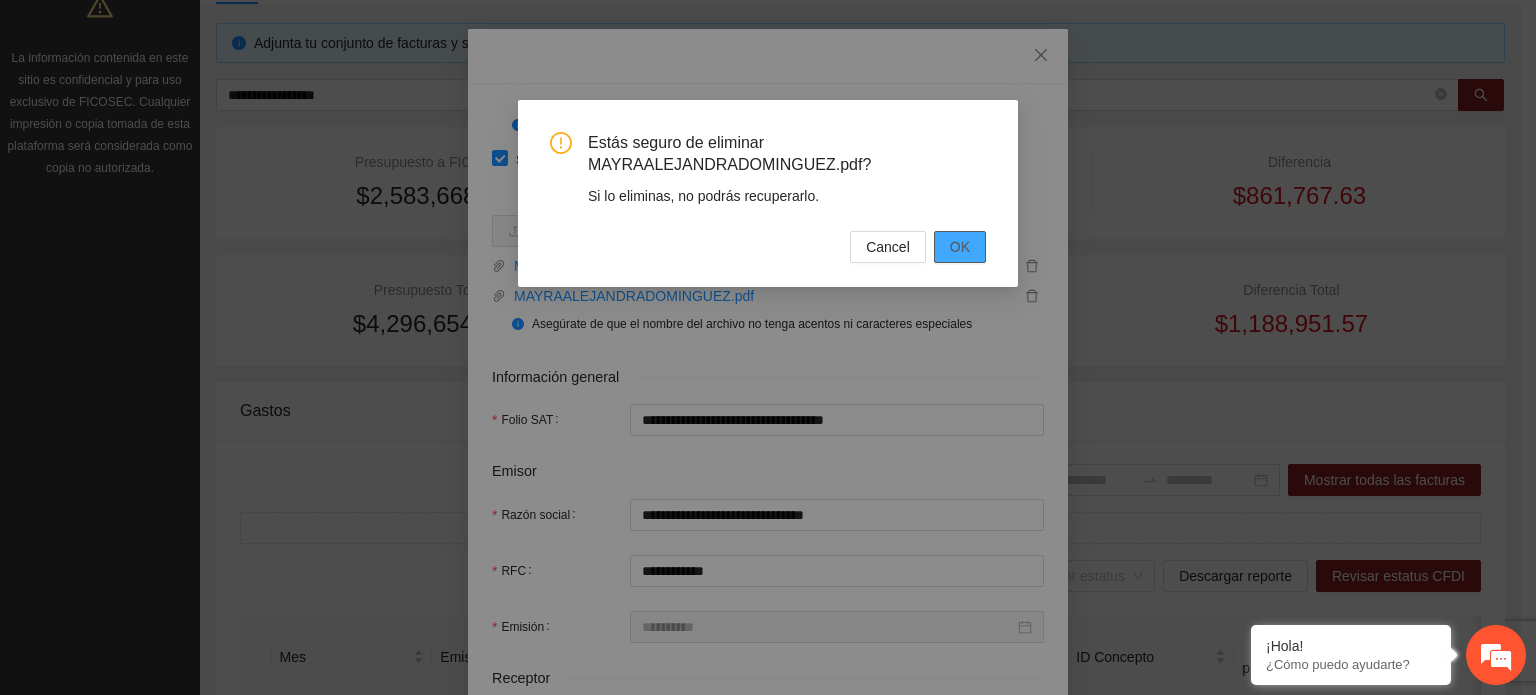 click on "OK" at bounding box center (960, 247) 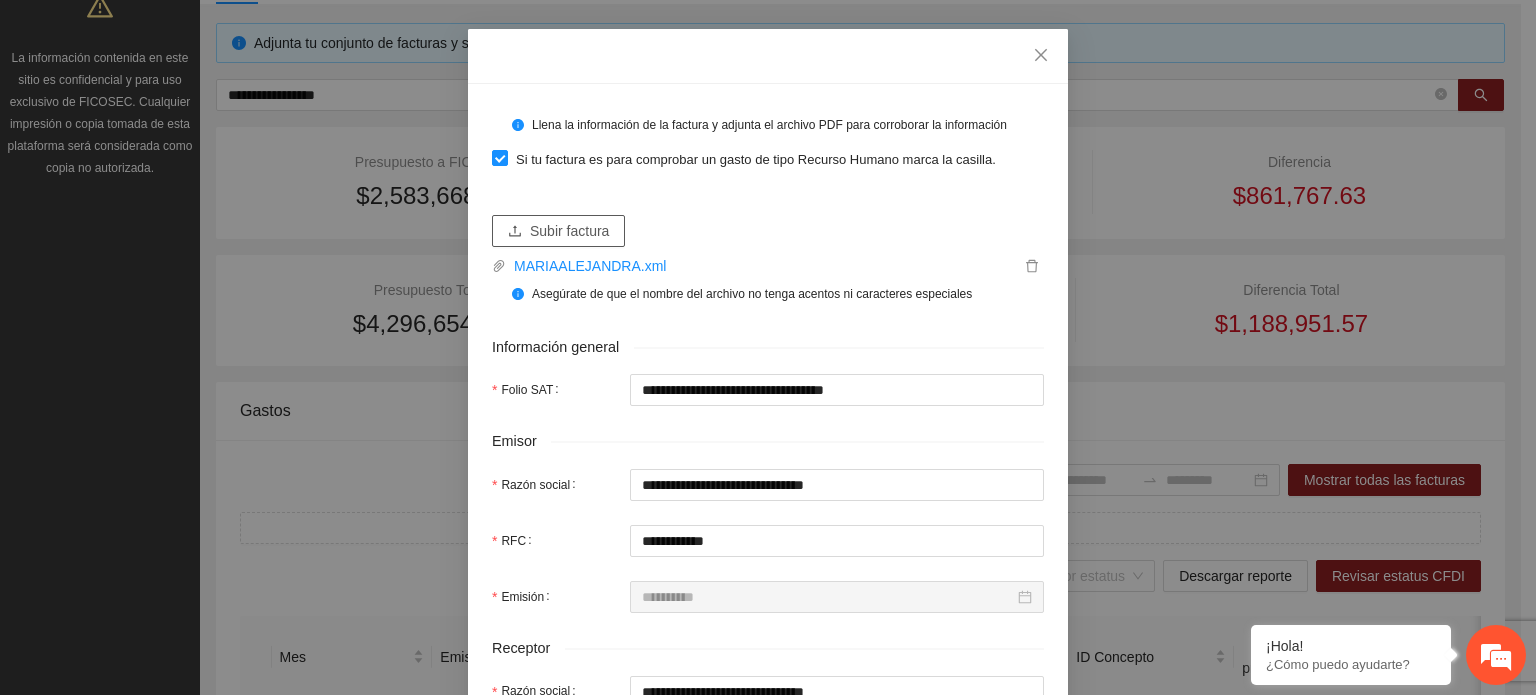 click on "Subir factura" at bounding box center [569, 231] 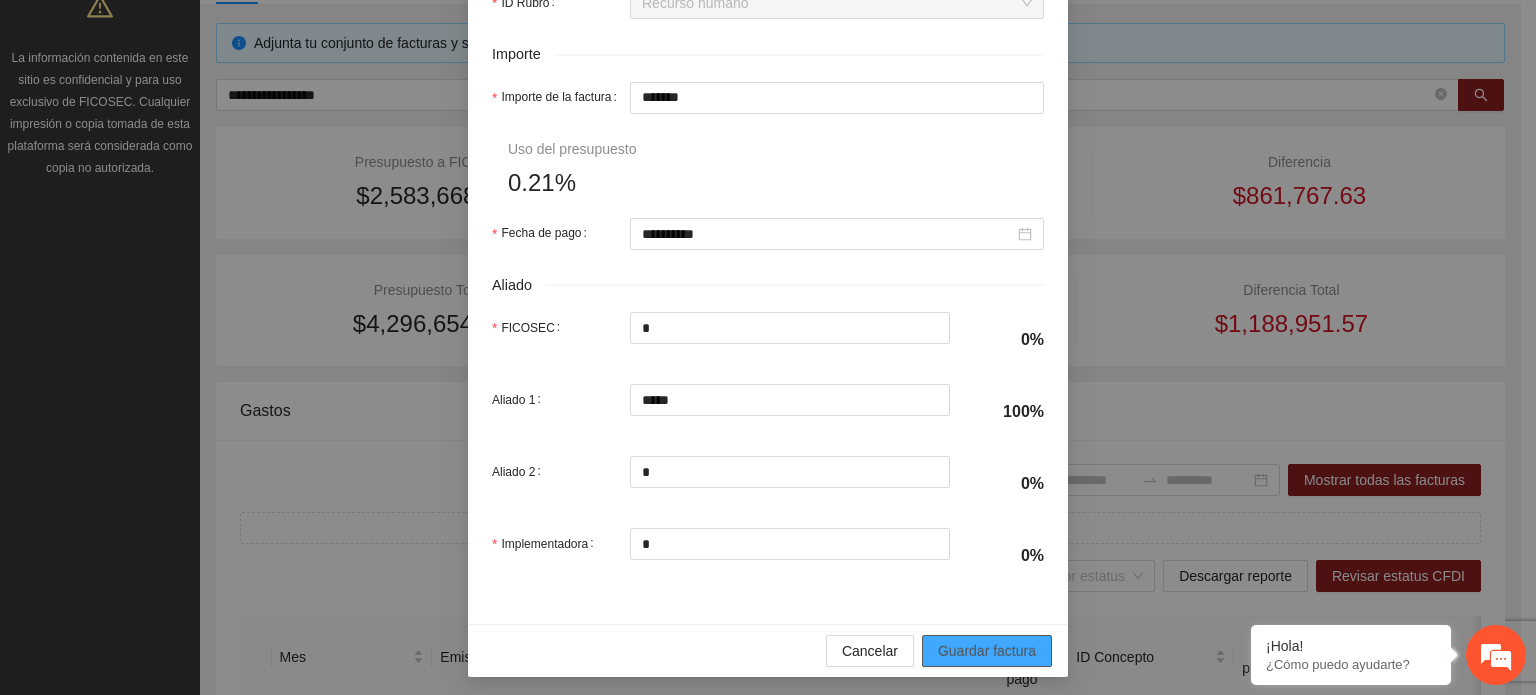 scroll, scrollTop: 1001, scrollLeft: 0, axis: vertical 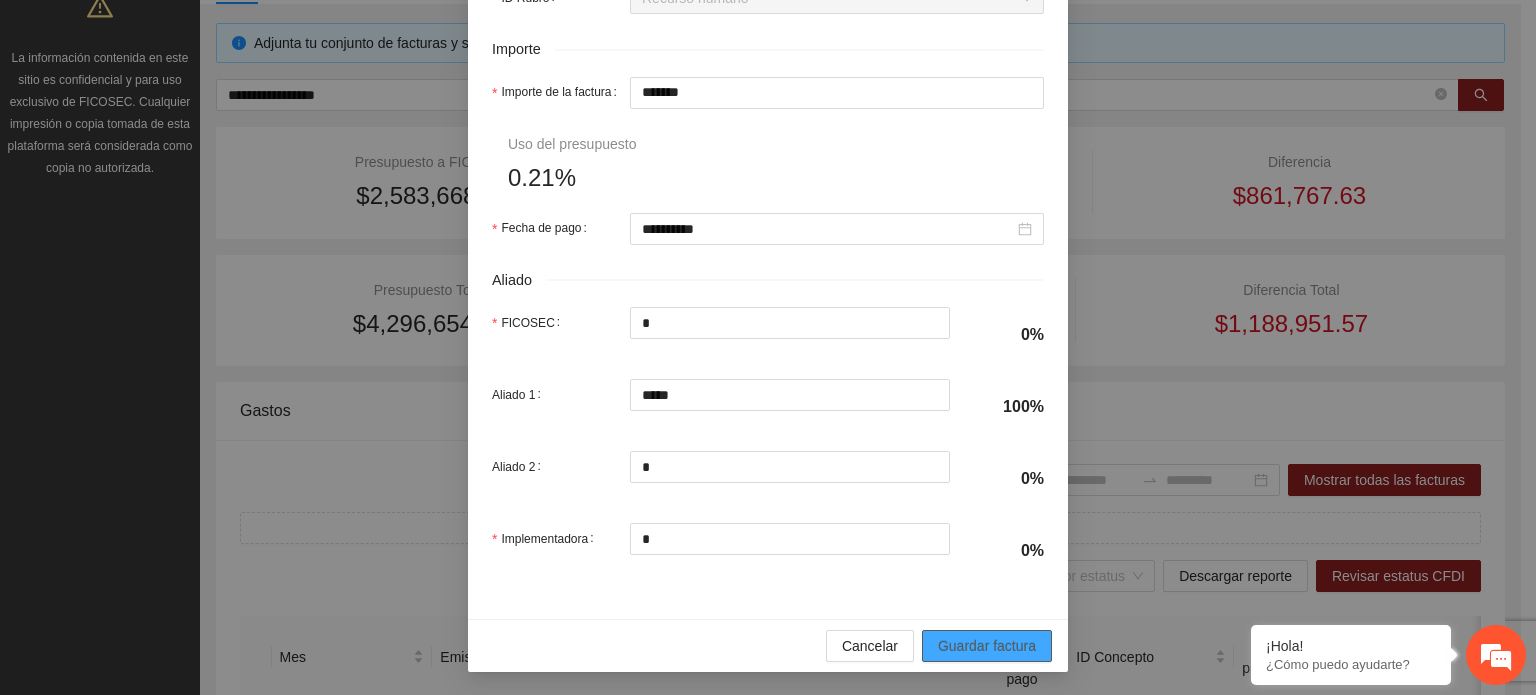 click on "Guardar factura" at bounding box center [987, 646] 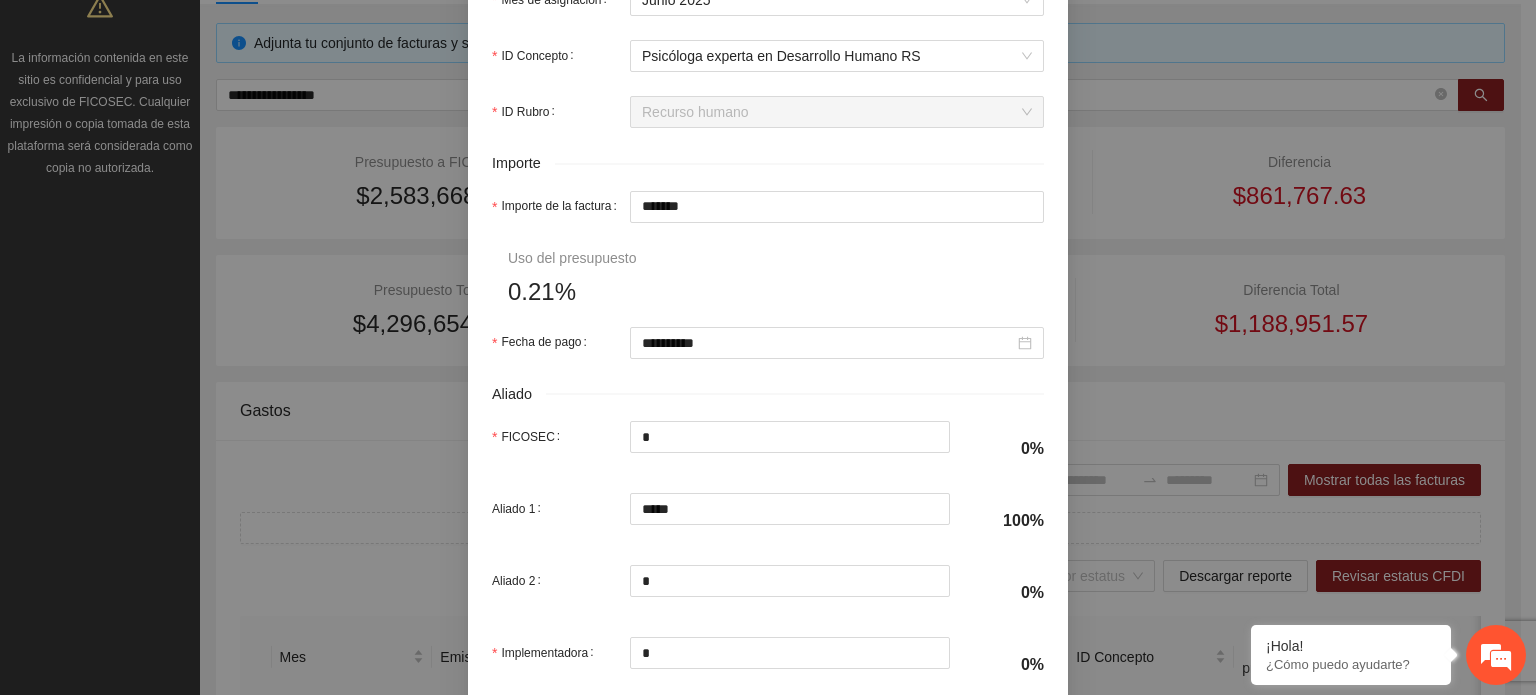 scroll, scrollTop: 801, scrollLeft: 0, axis: vertical 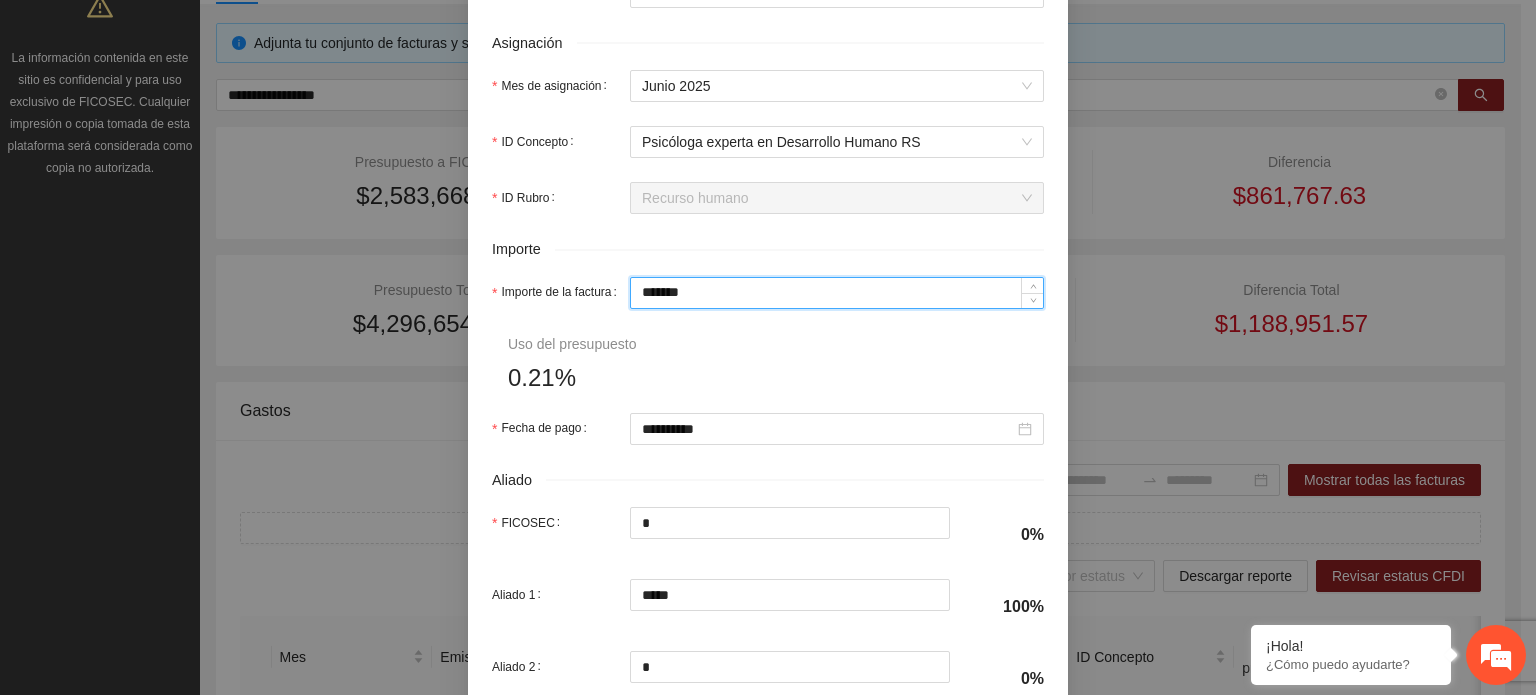 drag, startPoint x: 700, startPoint y: 291, endPoint x: 460, endPoint y: 314, distance: 241.09956 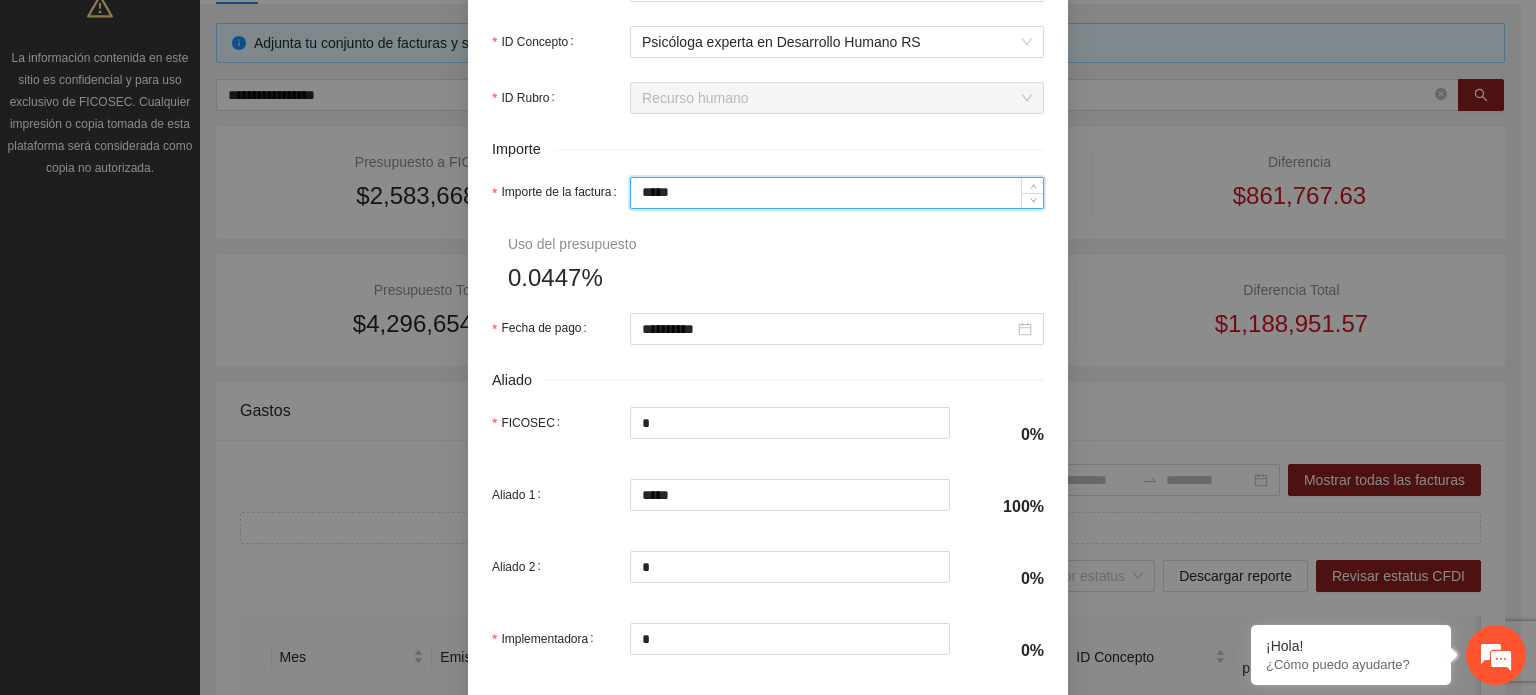 scroll, scrollTop: 1001, scrollLeft: 0, axis: vertical 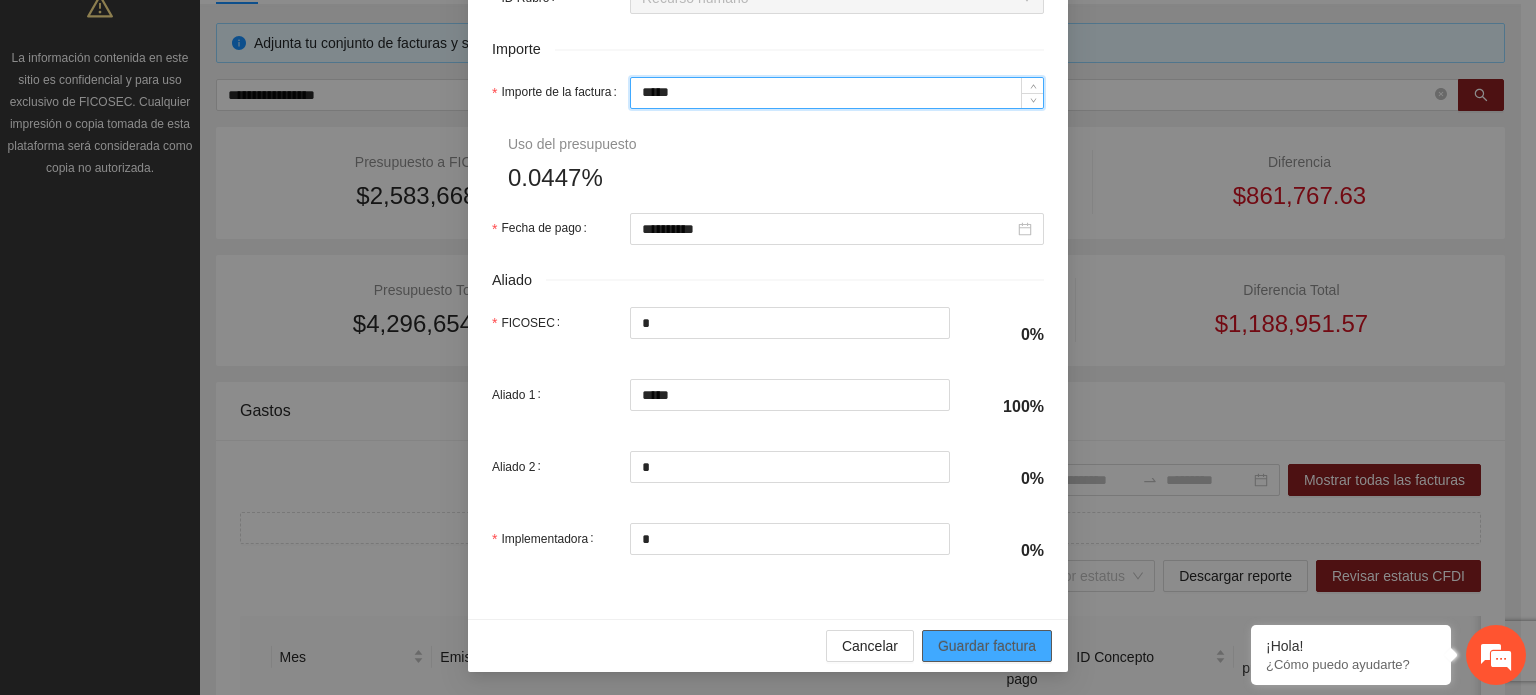 click on "Guardar factura" at bounding box center (987, 646) 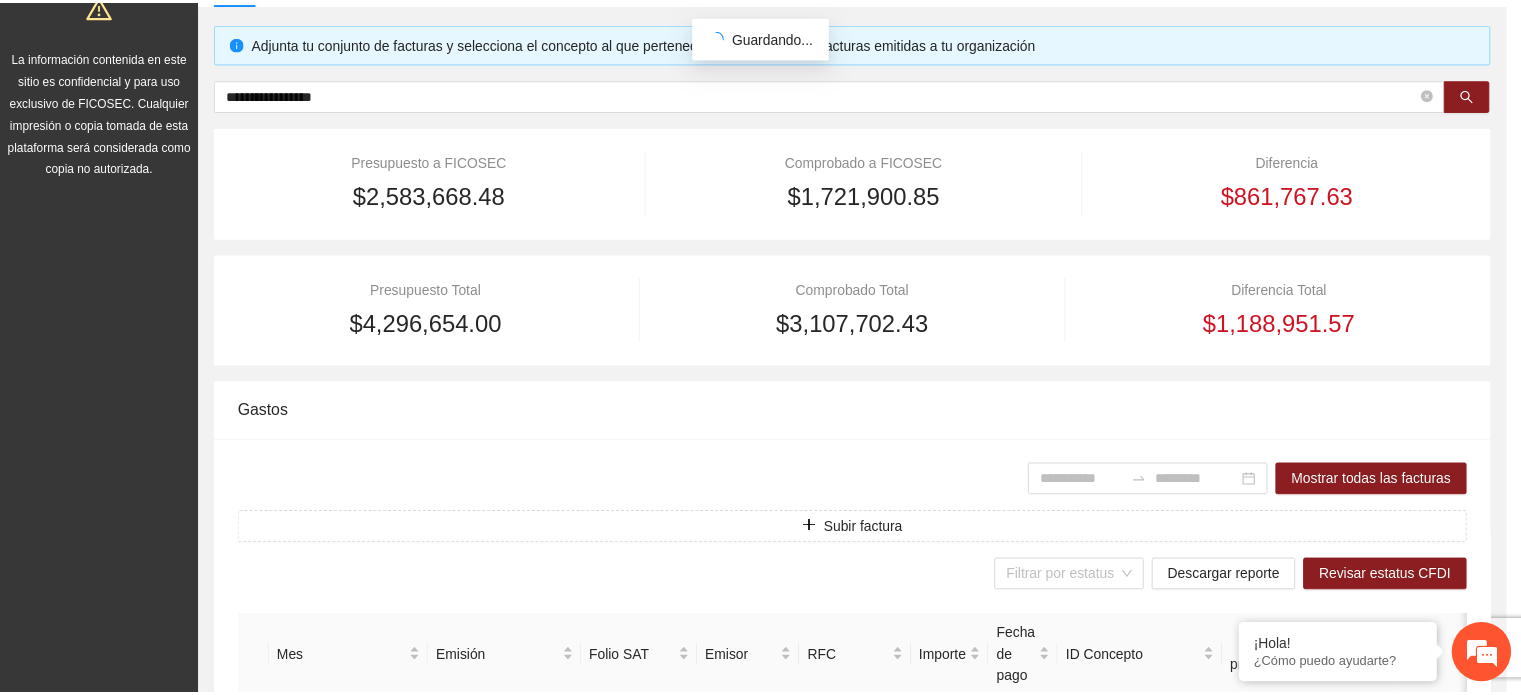 scroll, scrollTop: 841, scrollLeft: 0, axis: vertical 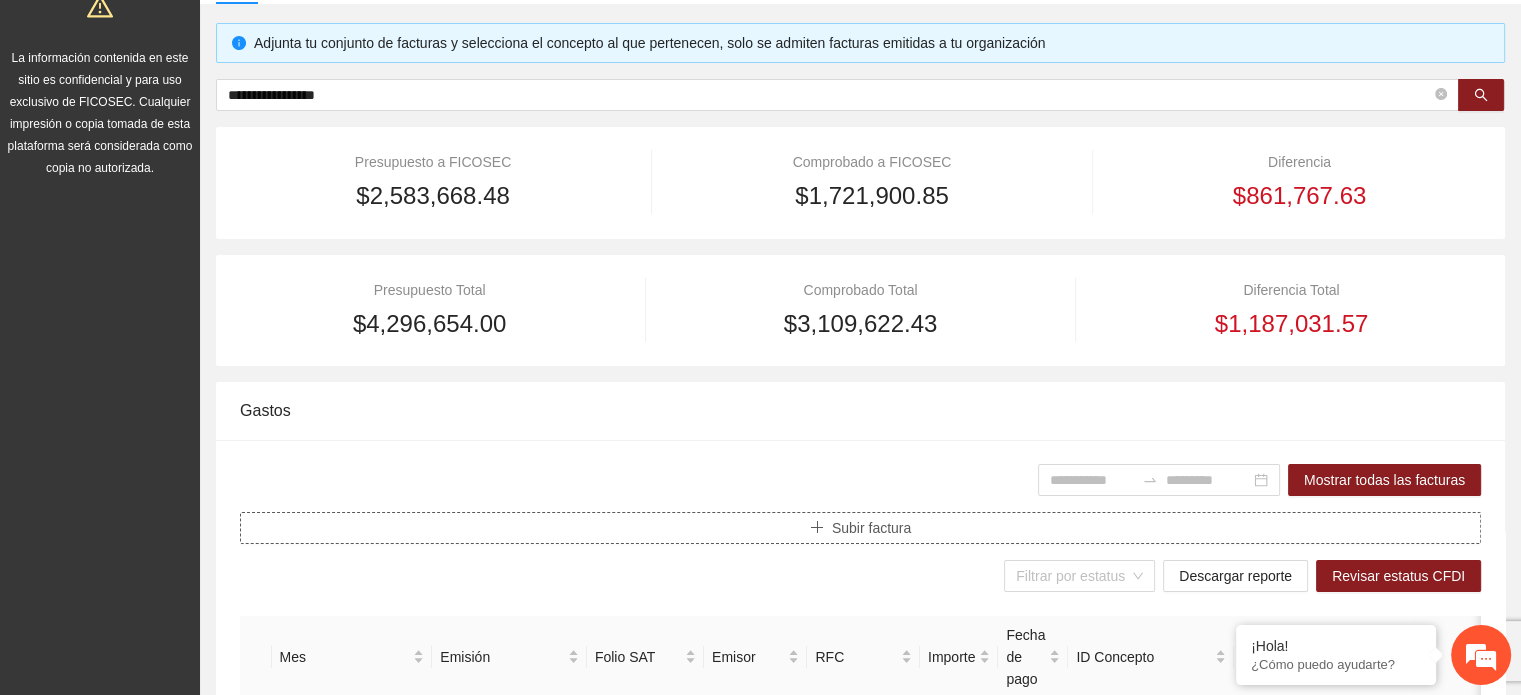 click on "Subir factura" at bounding box center (871, 528) 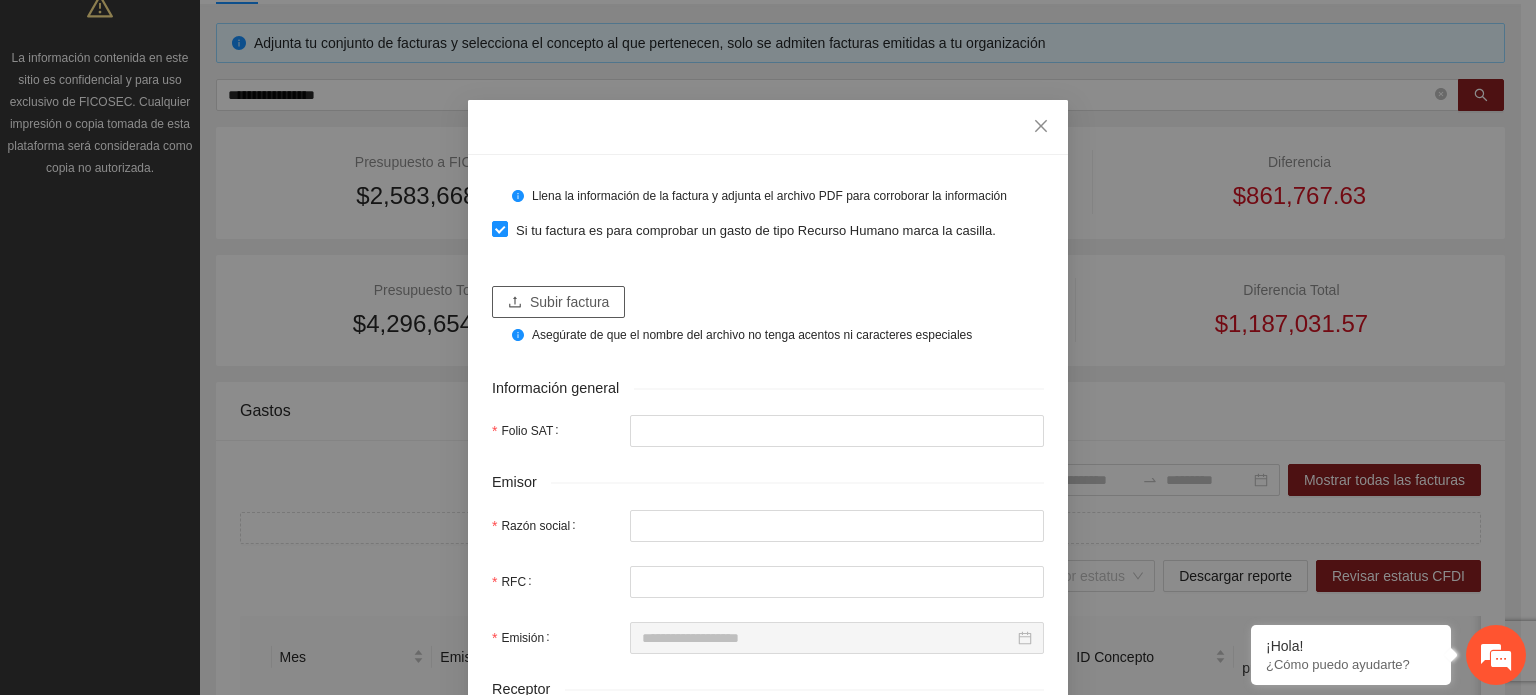 click on "Subir factura" at bounding box center [558, 302] 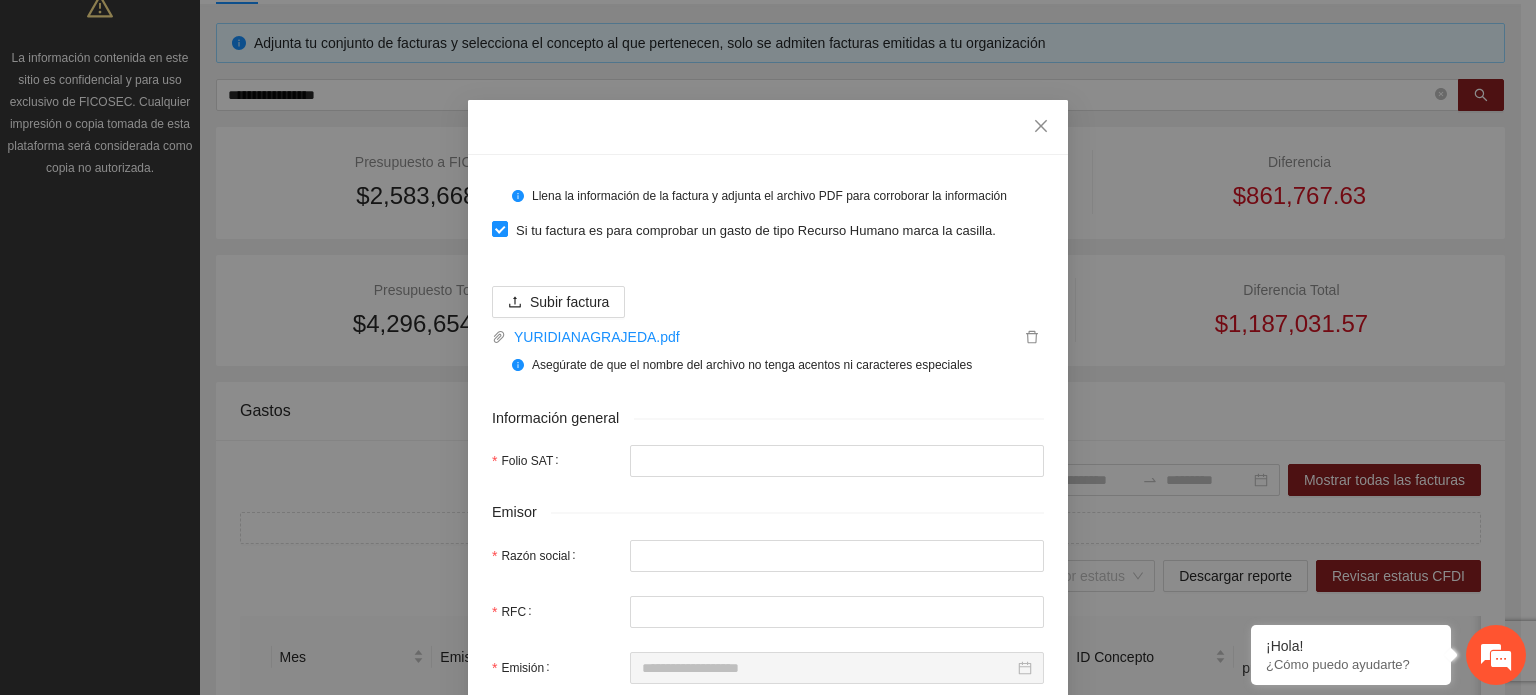 drag, startPoint x: 694, startPoint y: 578, endPoint x: 656, endPoint y: 576, distance: 38.052597 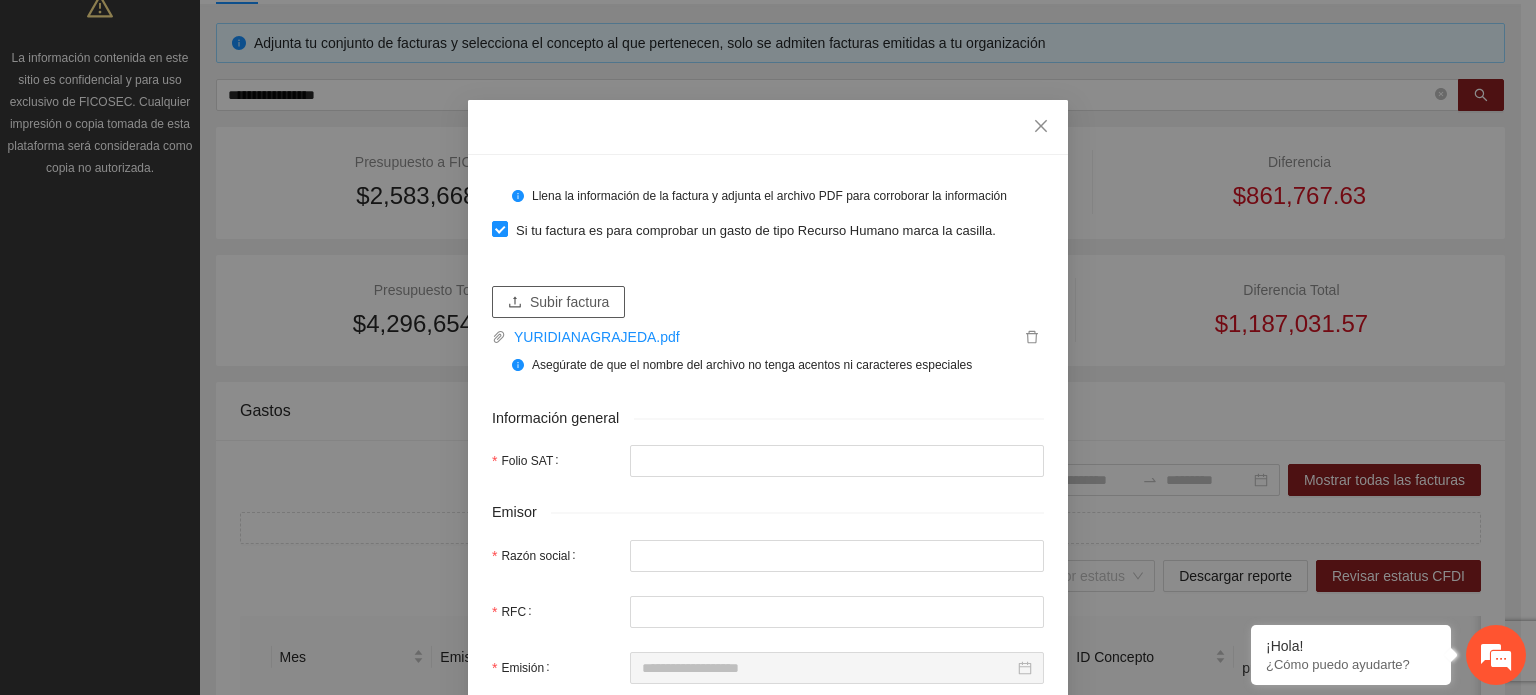 click on "Subir factura" at bounding box center (569, 302) 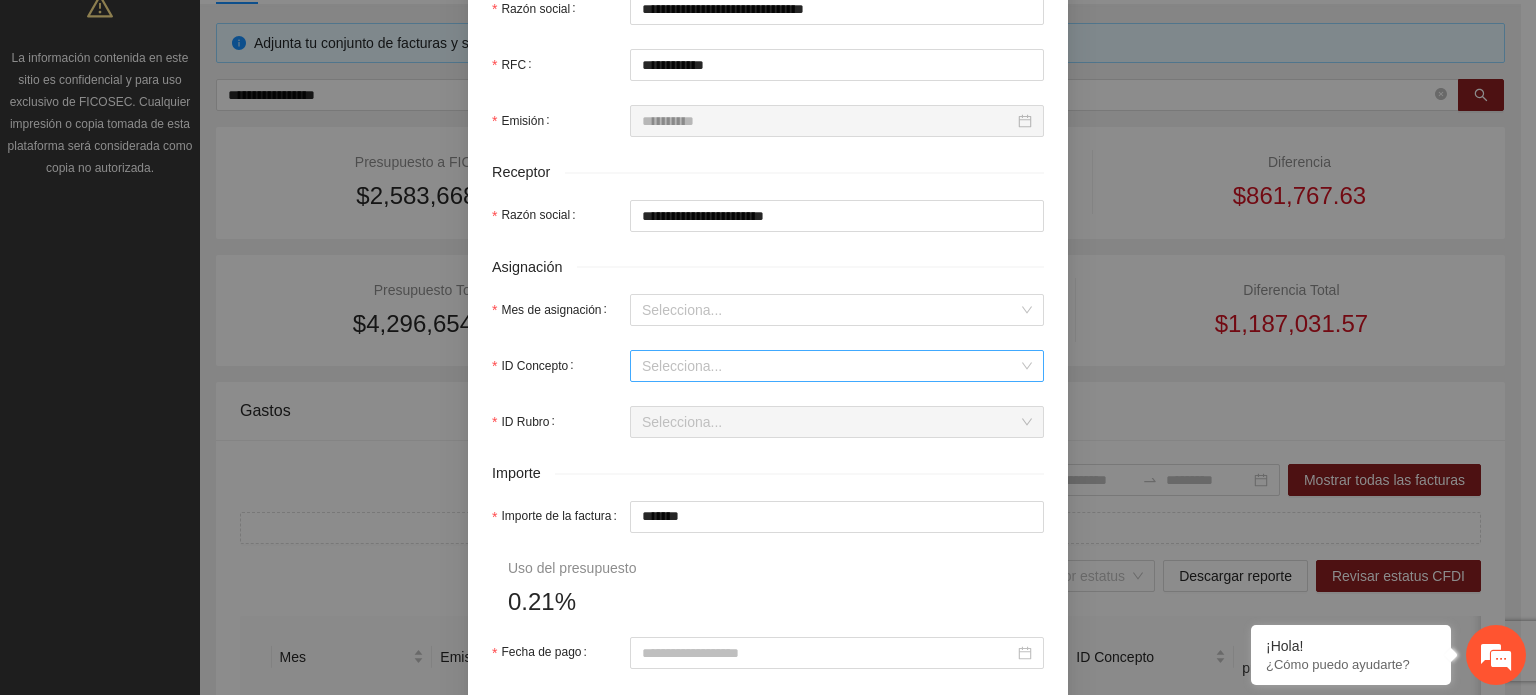 scroll, scrollTop: 600, scrollLeft: 0, axis: vertical 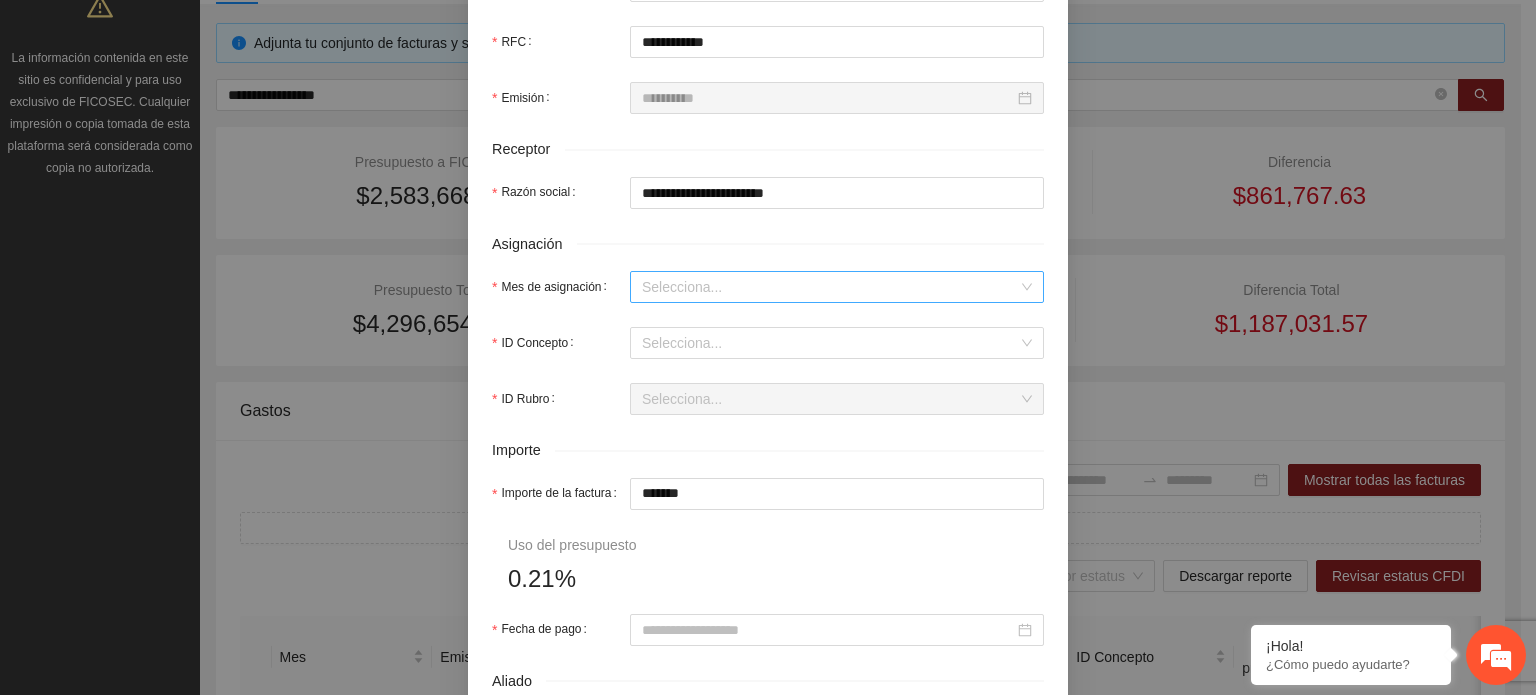 click on "Mes de asignación" at bounding box center [830, 287] 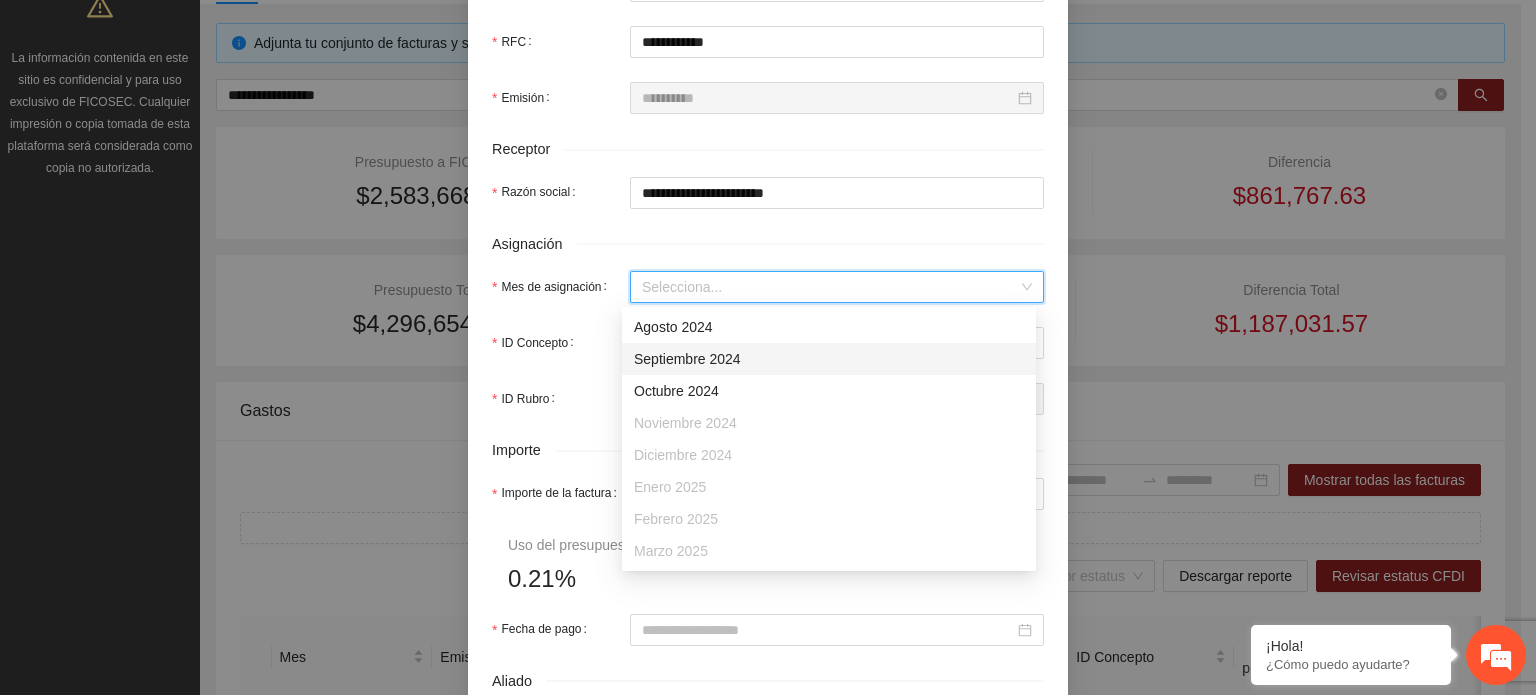 scroll, scrollTop: 128, scrollLeft: 0, axis: vertical 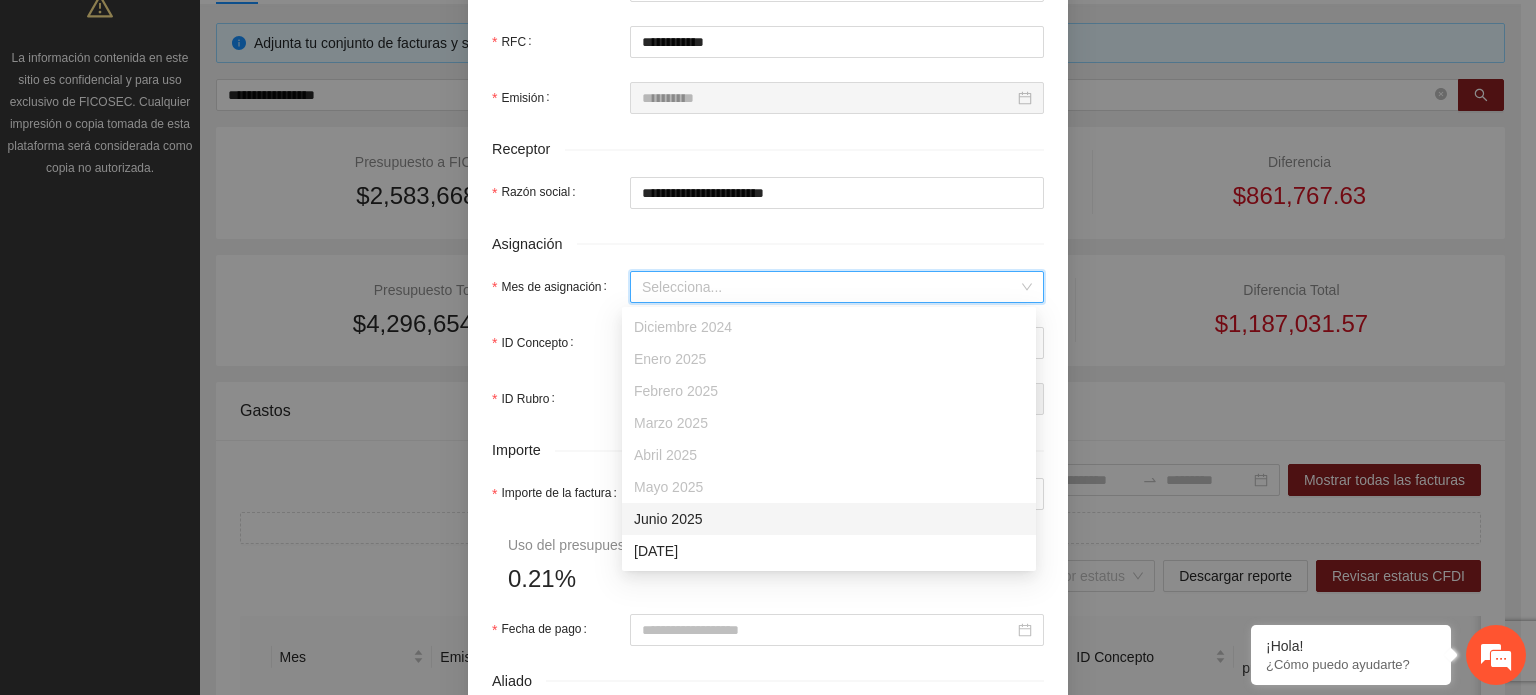 click on "Junio 2025" at bounding box center [829, 519] 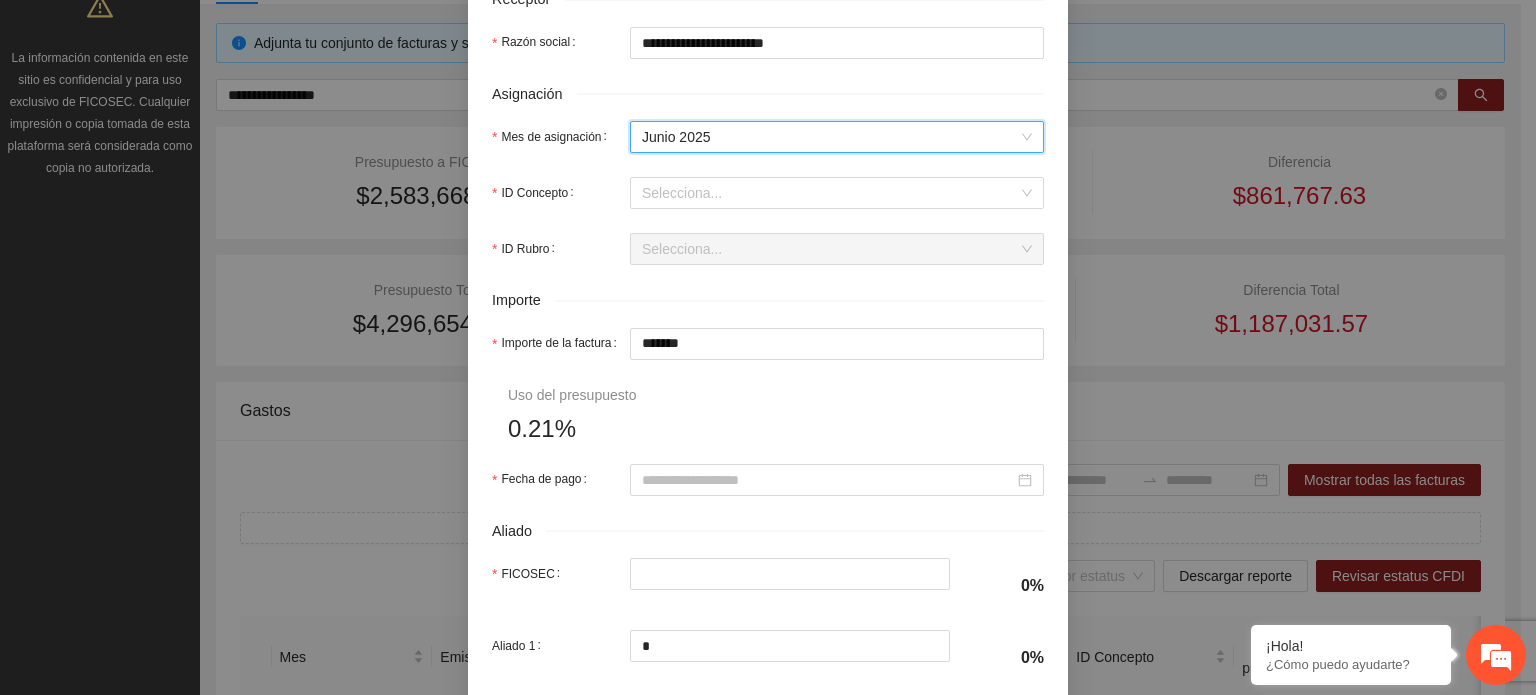 scroll, scrollTop: 800, scrollLeft: 0, axis: vertical 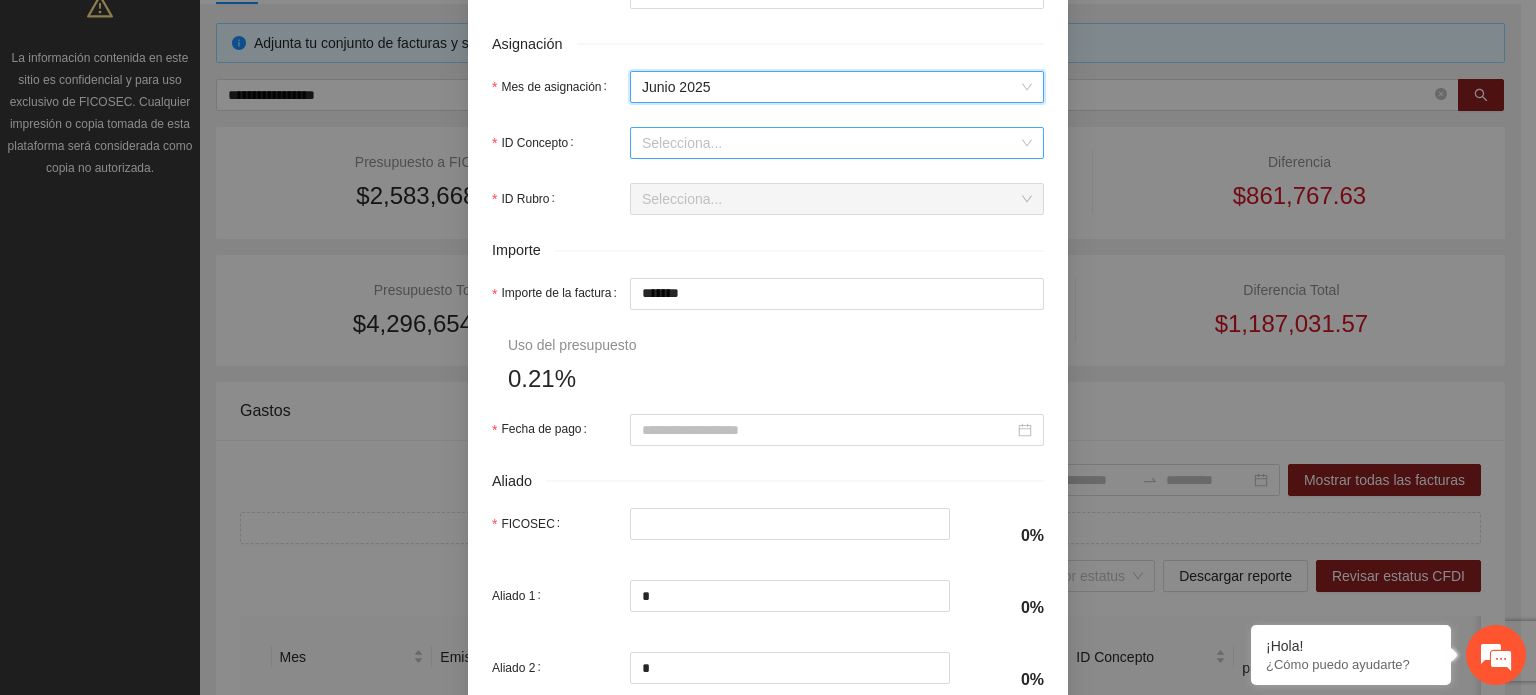 click on "ID Concepto" at bounding box center [830, 143] 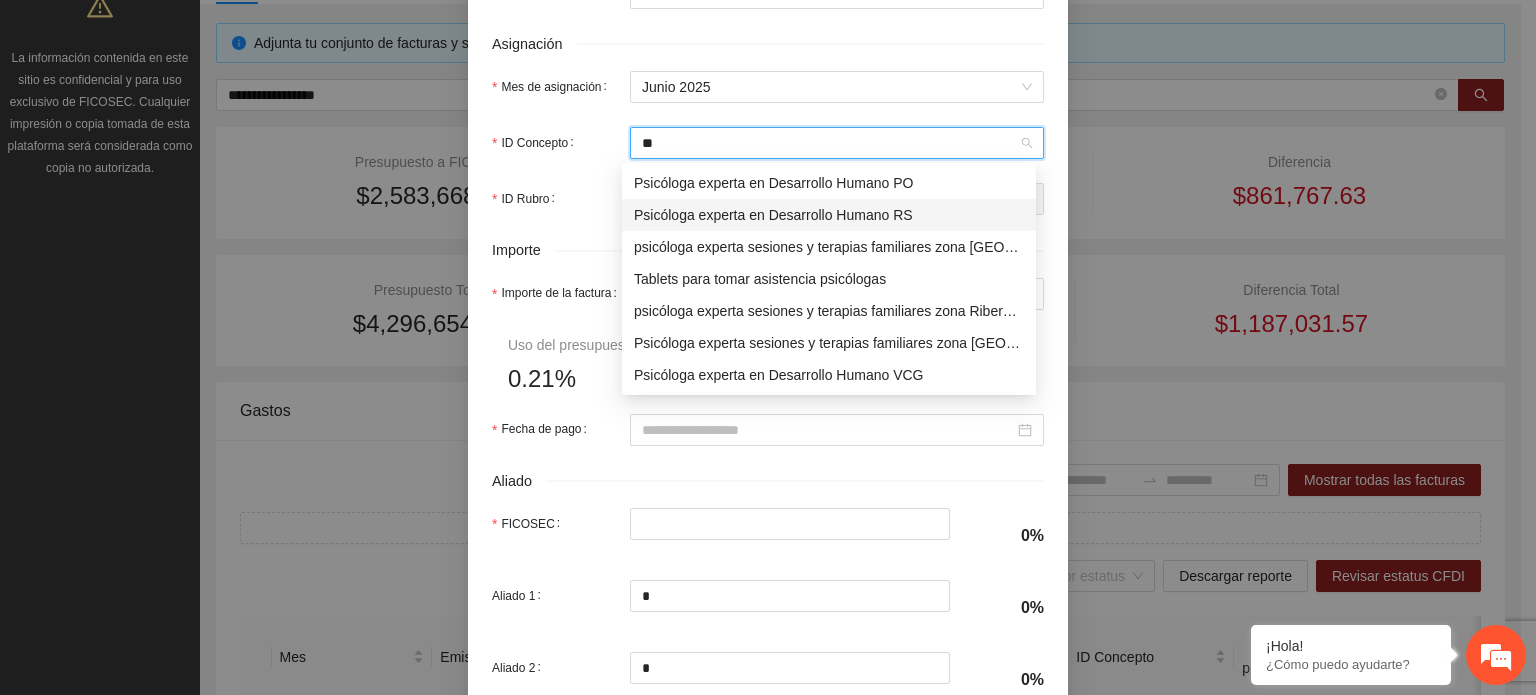 click on "Psicóloga experta en Desarrollo Humano RS" at bounding box center (829, 215) 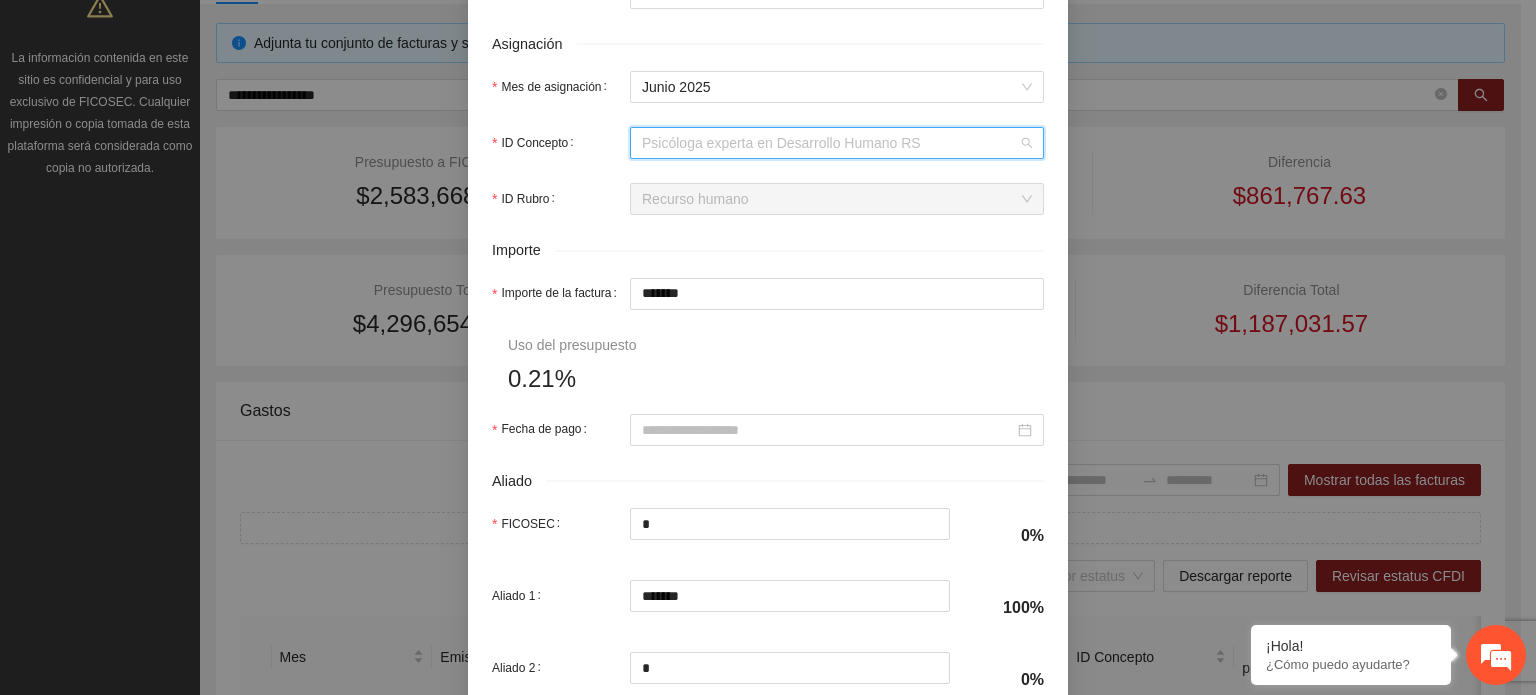 click on "Psicóloga experta en Desarrollo Humano RS" at bounding box center (837, 143) 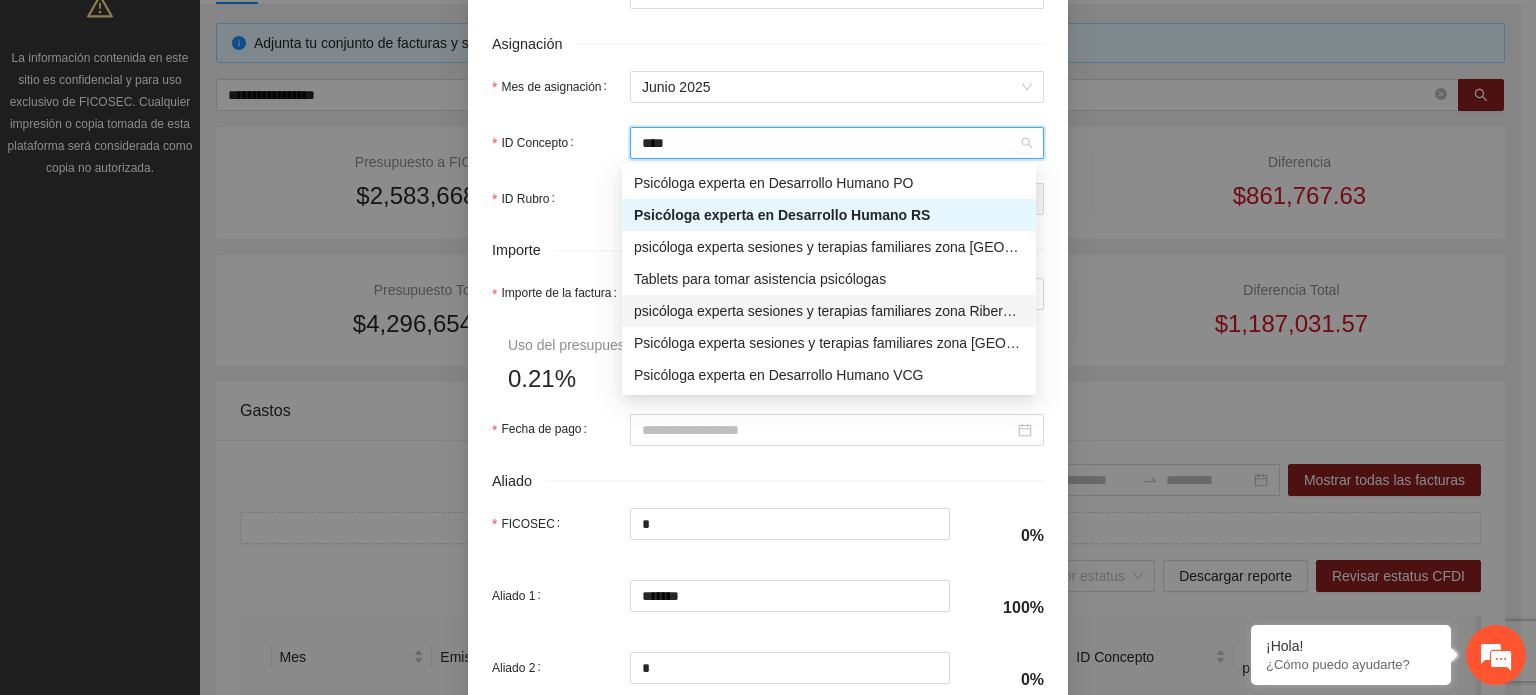 click on "psicóloga experta sesiones y terapias familiares [PERSON_NAME] de [GEOGRAPHIC_DATA]" at bounding box center (829, 311) 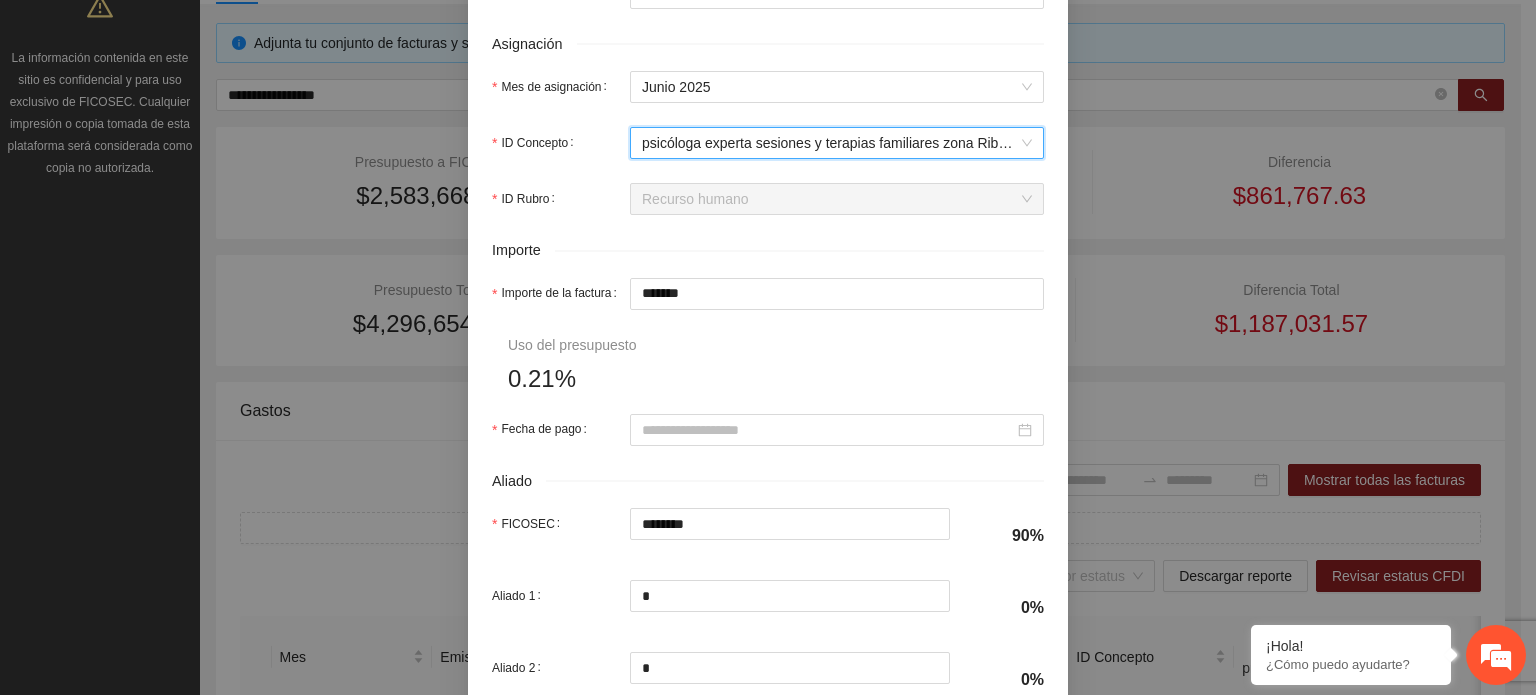 click on "**********" at bounding box center (768, 79) 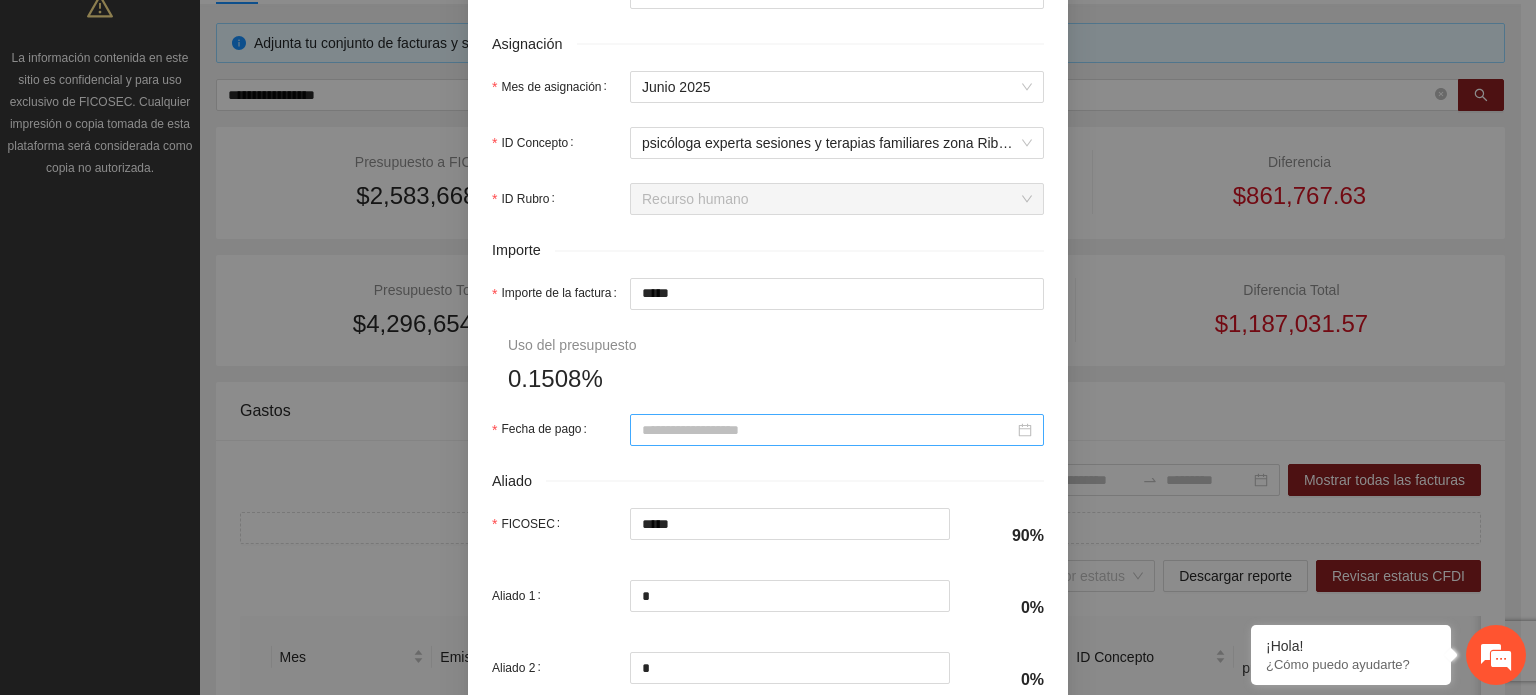 click at bounding box center [837, 430] 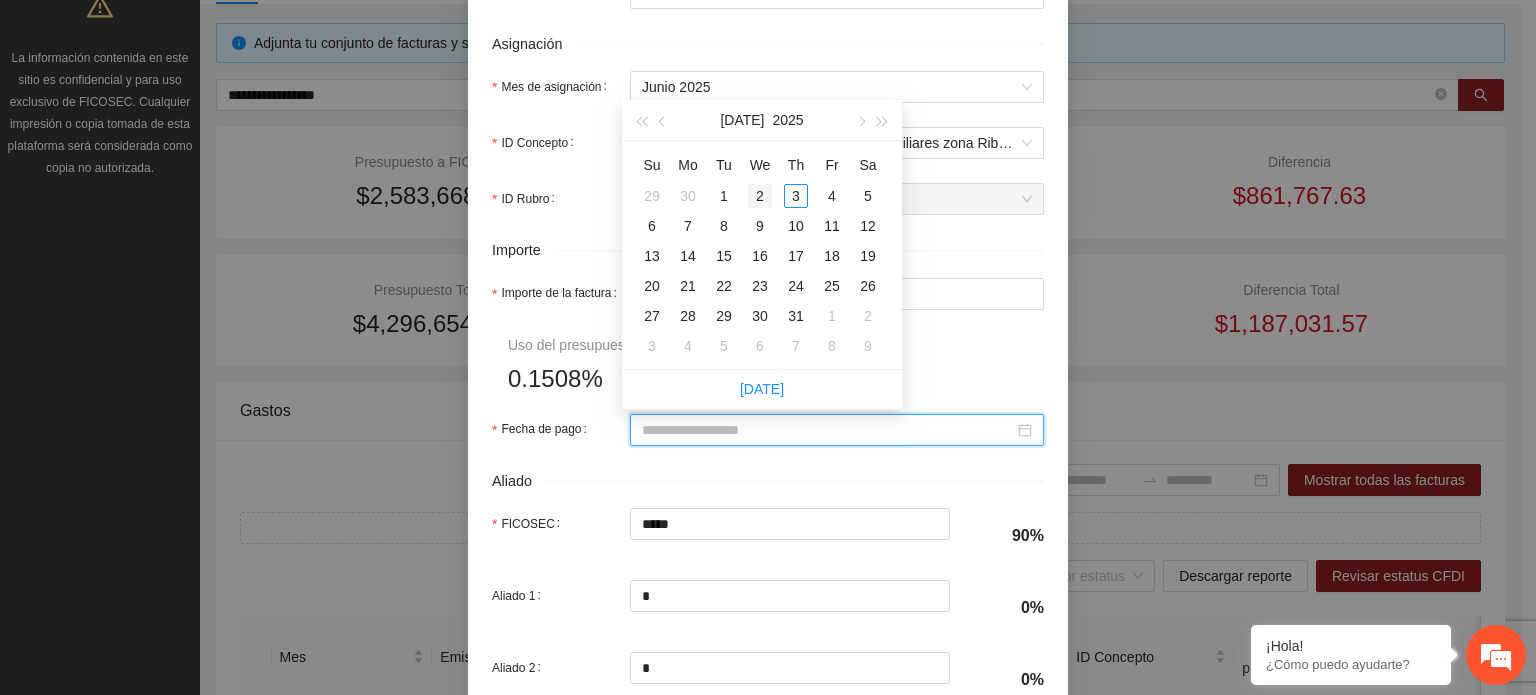 drag, startPoint x: 660, startPoint y: 123, endPoint x: 762, endPoint y: 185, distance: 119.36499 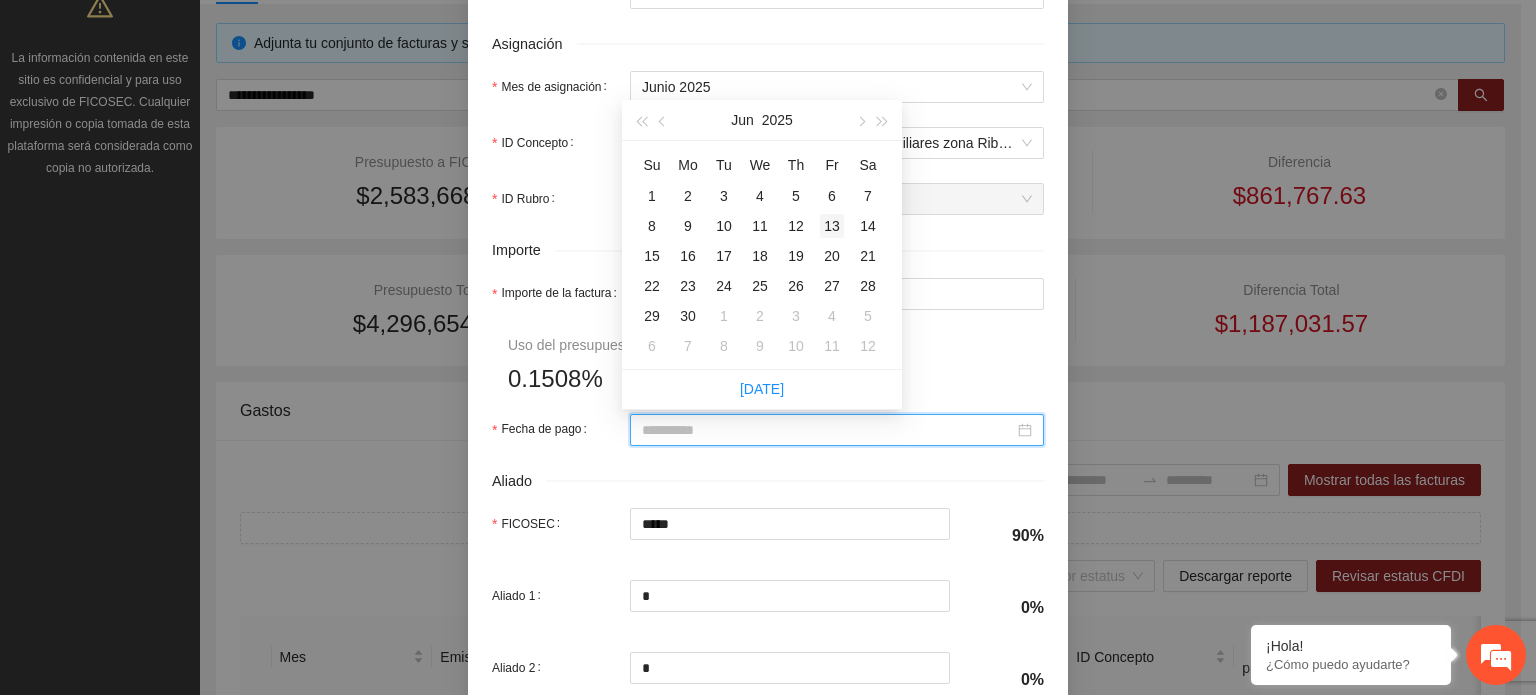 click on "13" at bounding box center (832, 226) 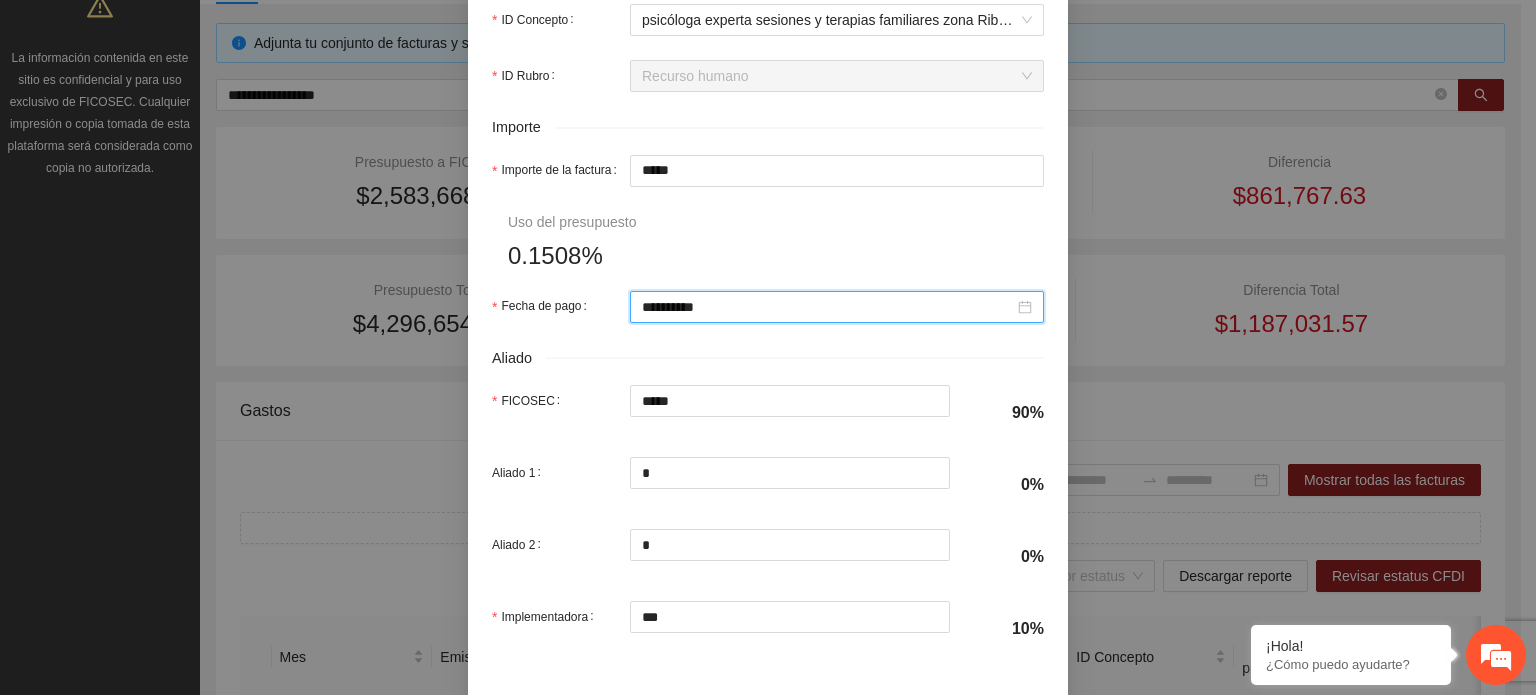 scroll, scrollTop: 1001, scrollLeft: 0, axis: vertical 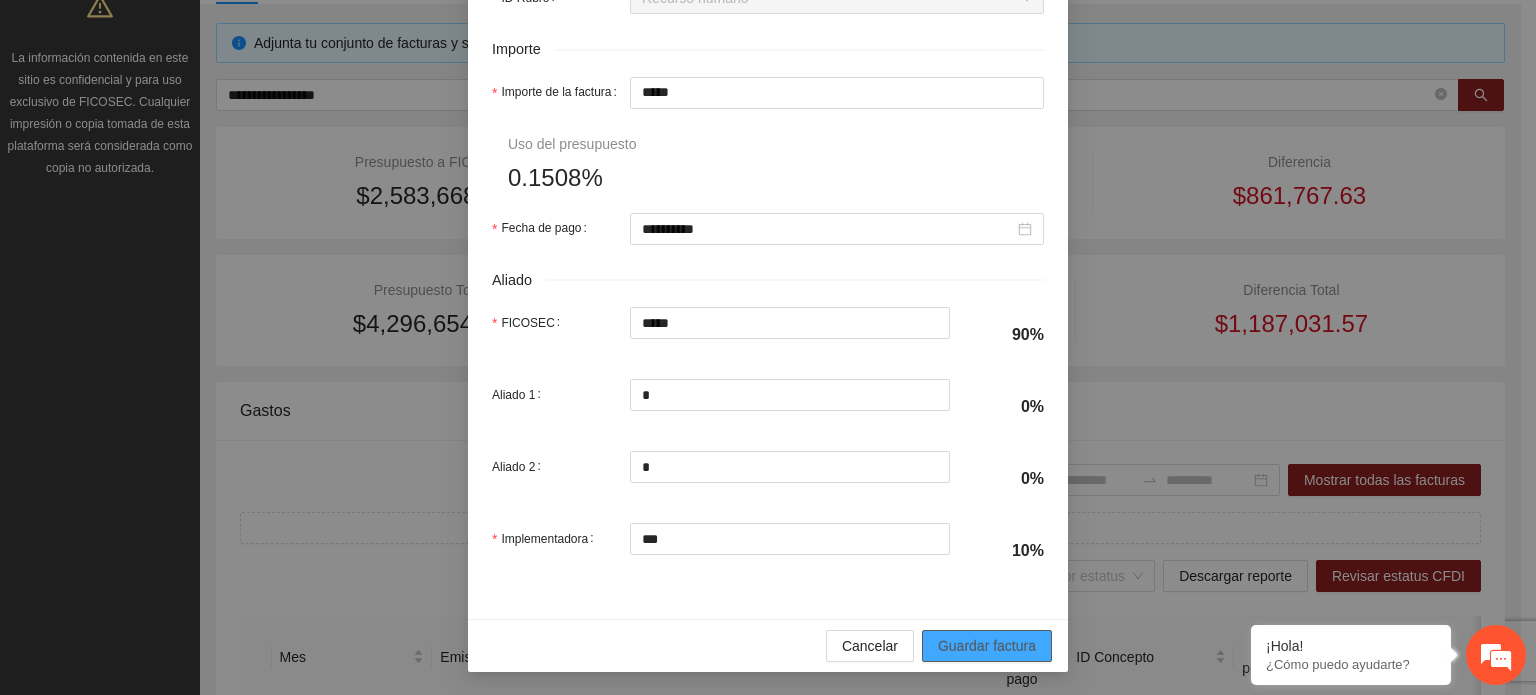 click on "Guardar factura" at bounding box center [987, 646] 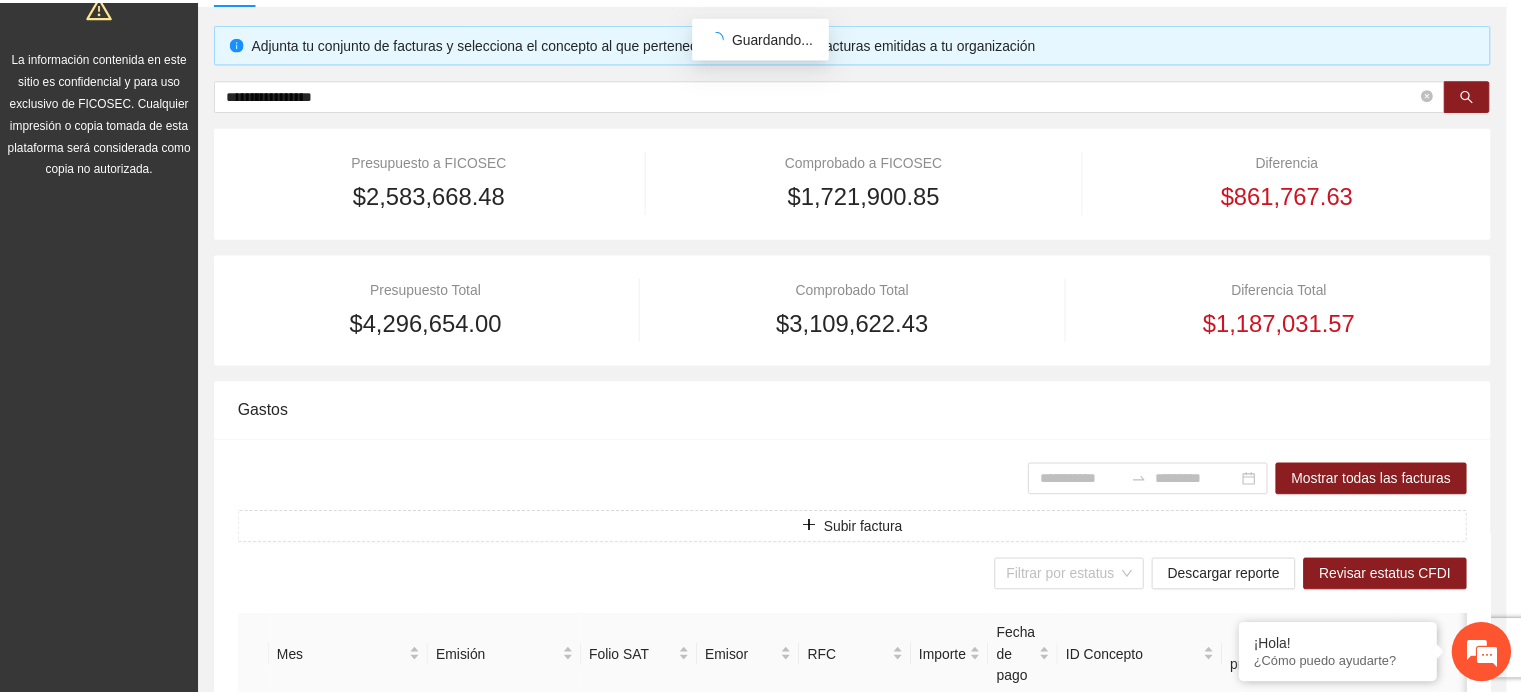 scroll, scrollTop: 841, scrollLeft: 0, axis: vertical 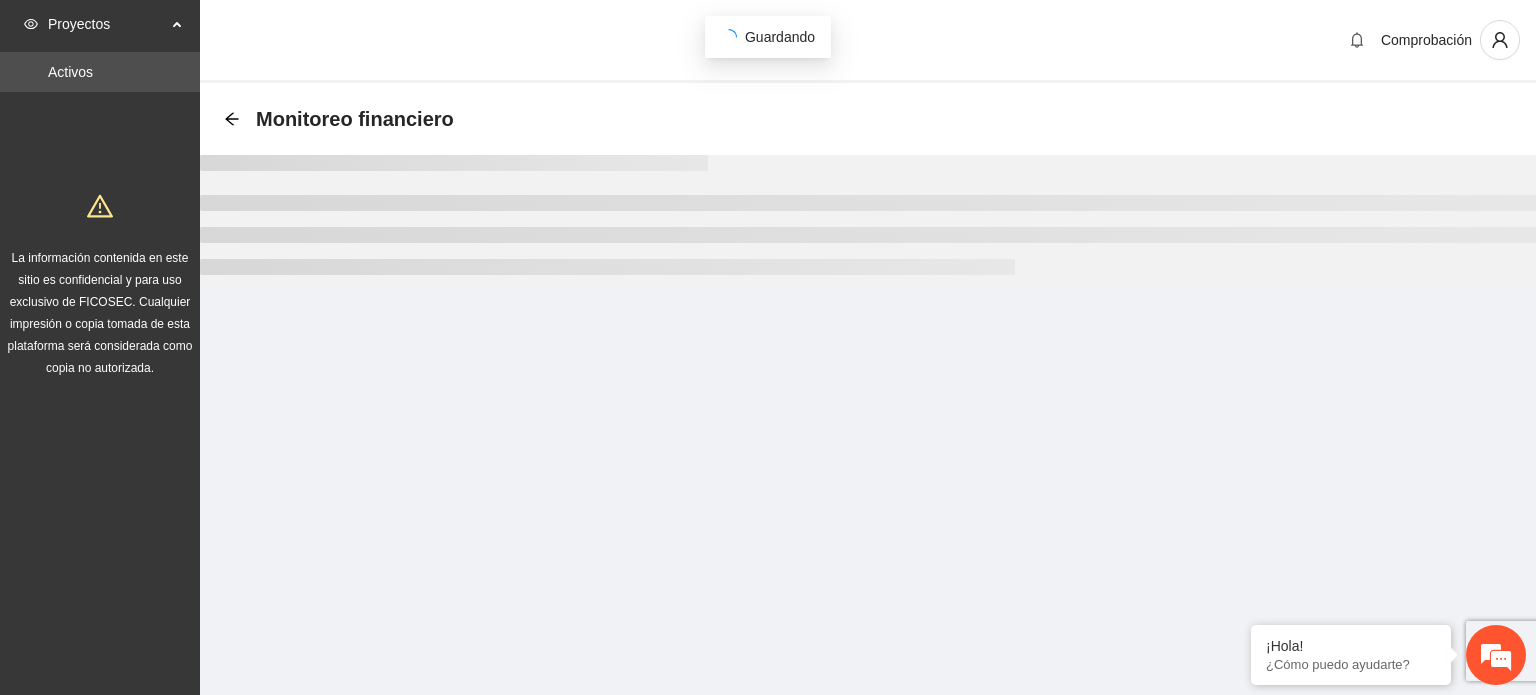 click on "Proyectos Activos La información contenida en este sitio es confidencial y para uso exclusivo de FICOSEC. Cualquier impresión o copia tomada de esta plataforma será considerada como copia no autorizada. Comprobación Monitoreo financiero" at bounding box center [768, 347] 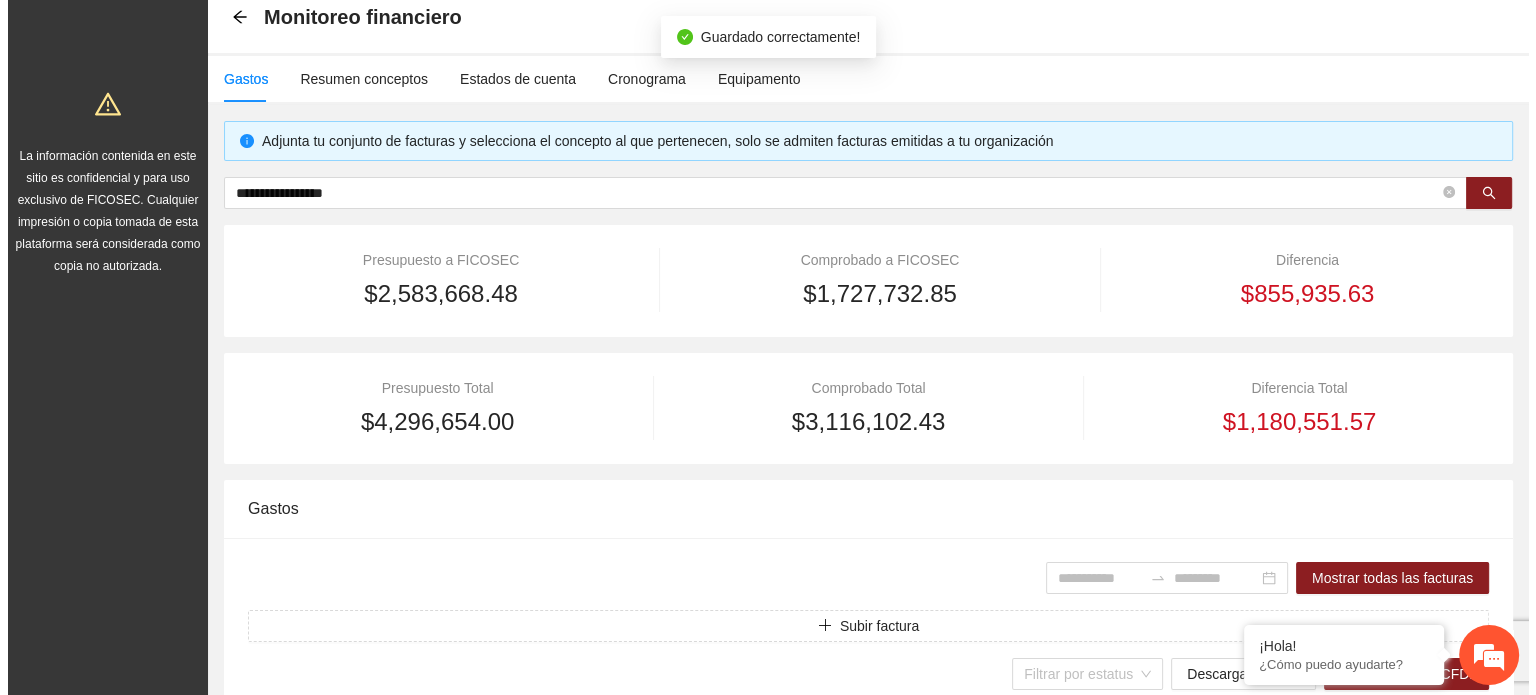 scroll, scrollTop: 300, scrollLeft: 0, axis: vertical 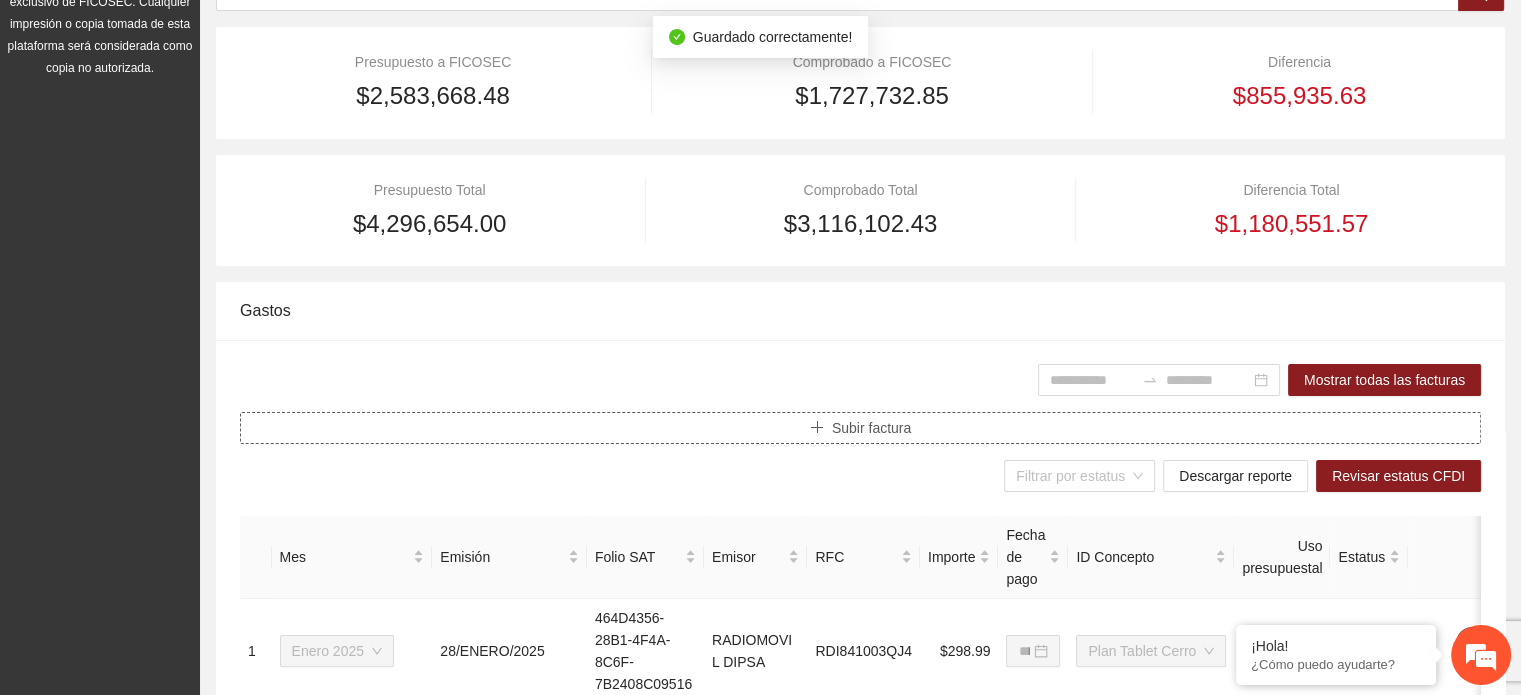 click on "Subir factura" at bounding box center [871, 428] 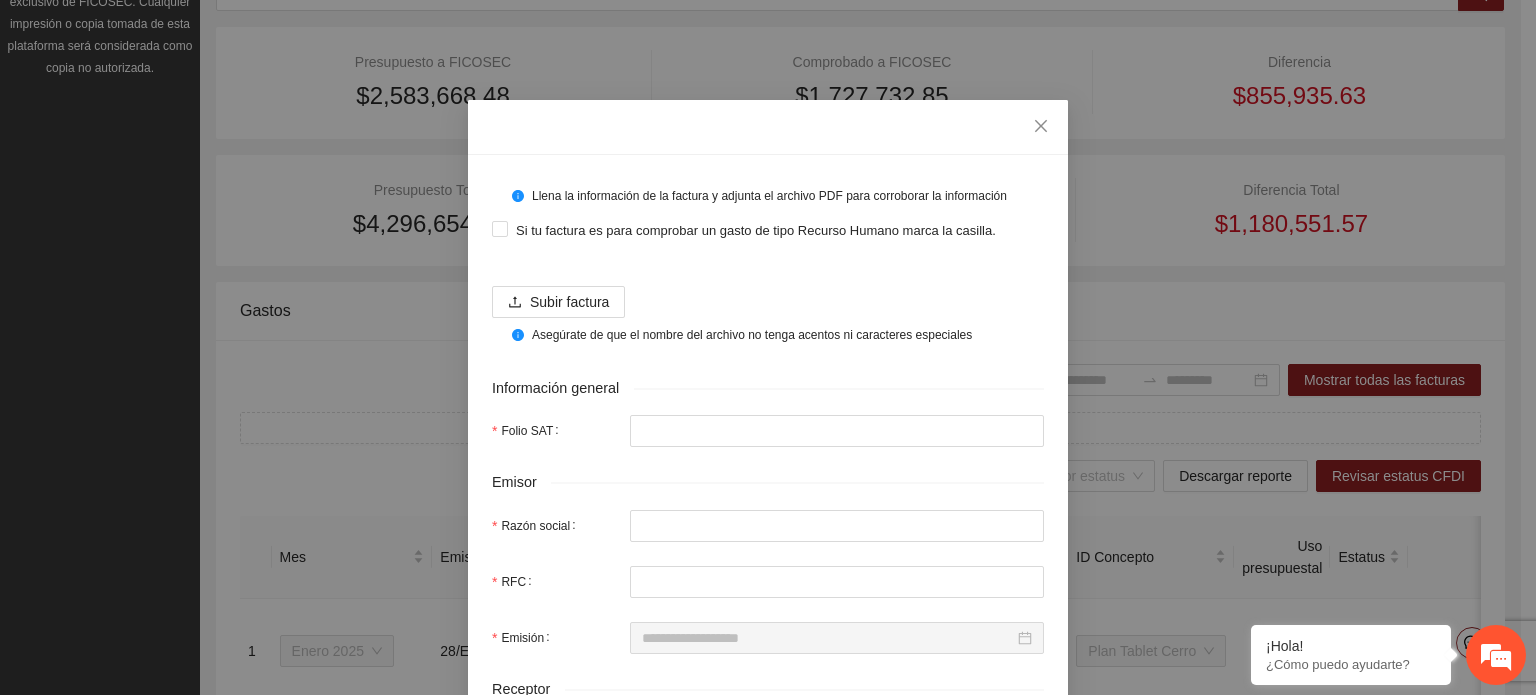 click on "Llena la información de la factura y adjunta el archivo PDF para corroborar la información Si tu factura es para comprobar un gasto de tipo Recurso Humano [PERSON_NAME].  Subir factura Asegúrate de que el nombre del archivo no tenga acentos ni caracteres especiales Información general Folio SAT Emisor Razón social RFC Emisión Receptor Razón social Asignación Mes de asignación Selecciona... ID Concepto Selecciona... ID Rubro Selecciona... Importe Importe de la factura Importe de factura $0.00 Uso del presupuesto 0% Fecha de pago Aliado FICOSEC 0% Aliado 1 * 0% Aliado 2 * 0% Implementadora 0% Uso del presupuesto" at bounding box center (768, 829) 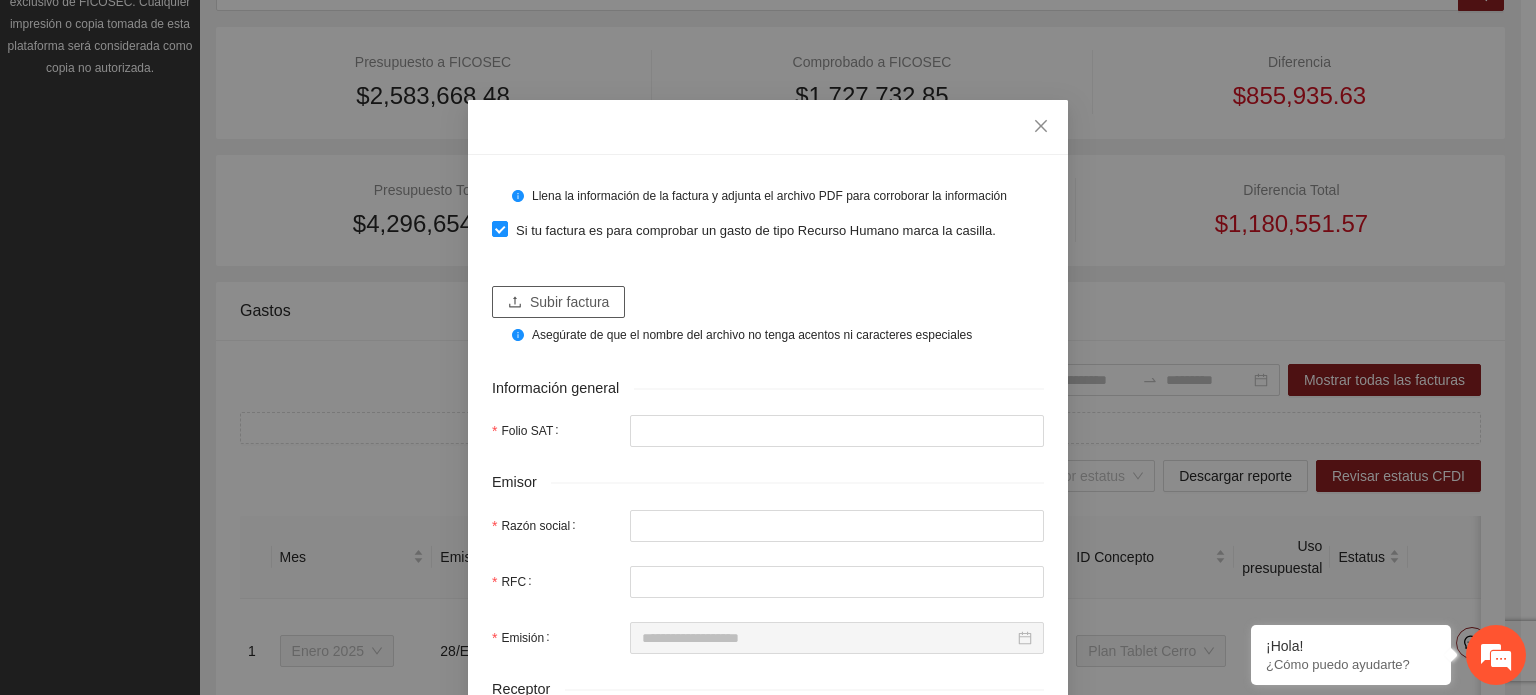 click on "Subir factura" at bounding box center (569, 302) 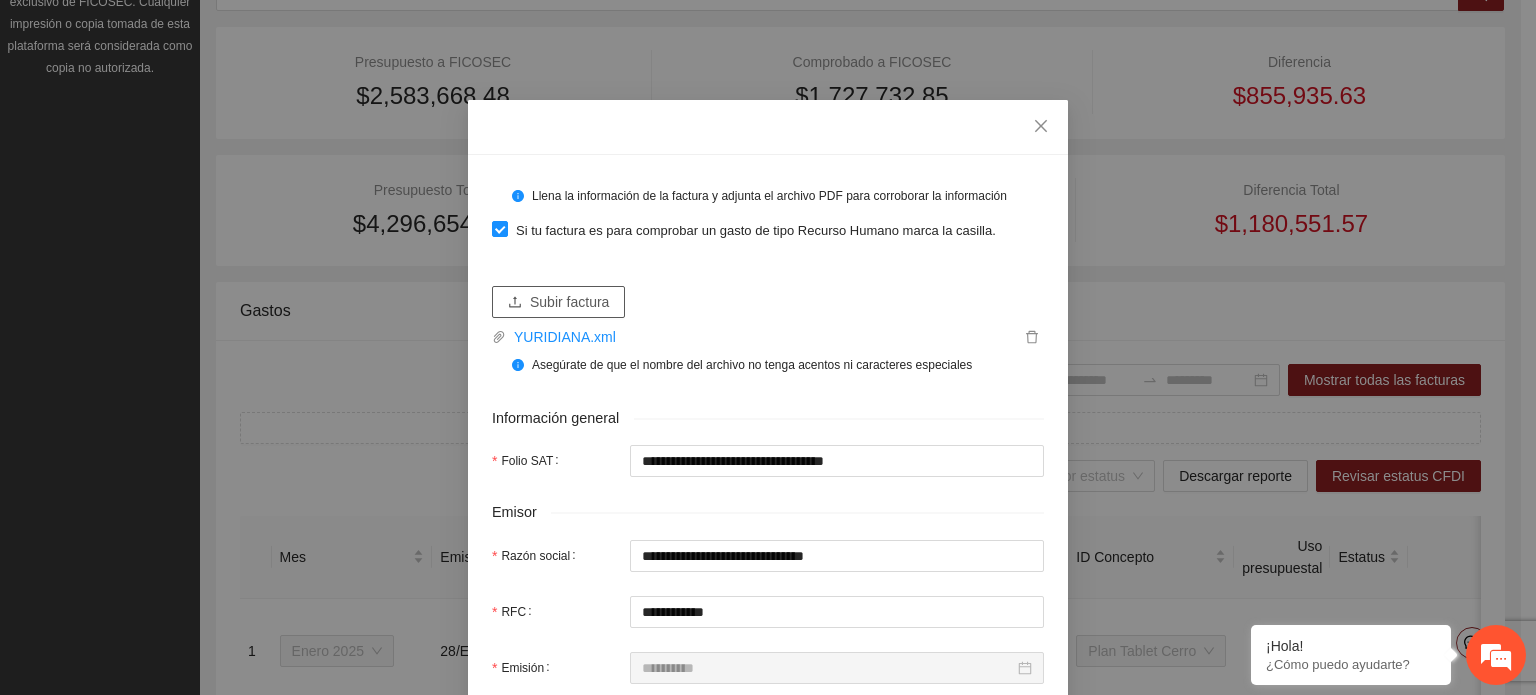 click on "Subir factura" at bounding box center [569, 302] 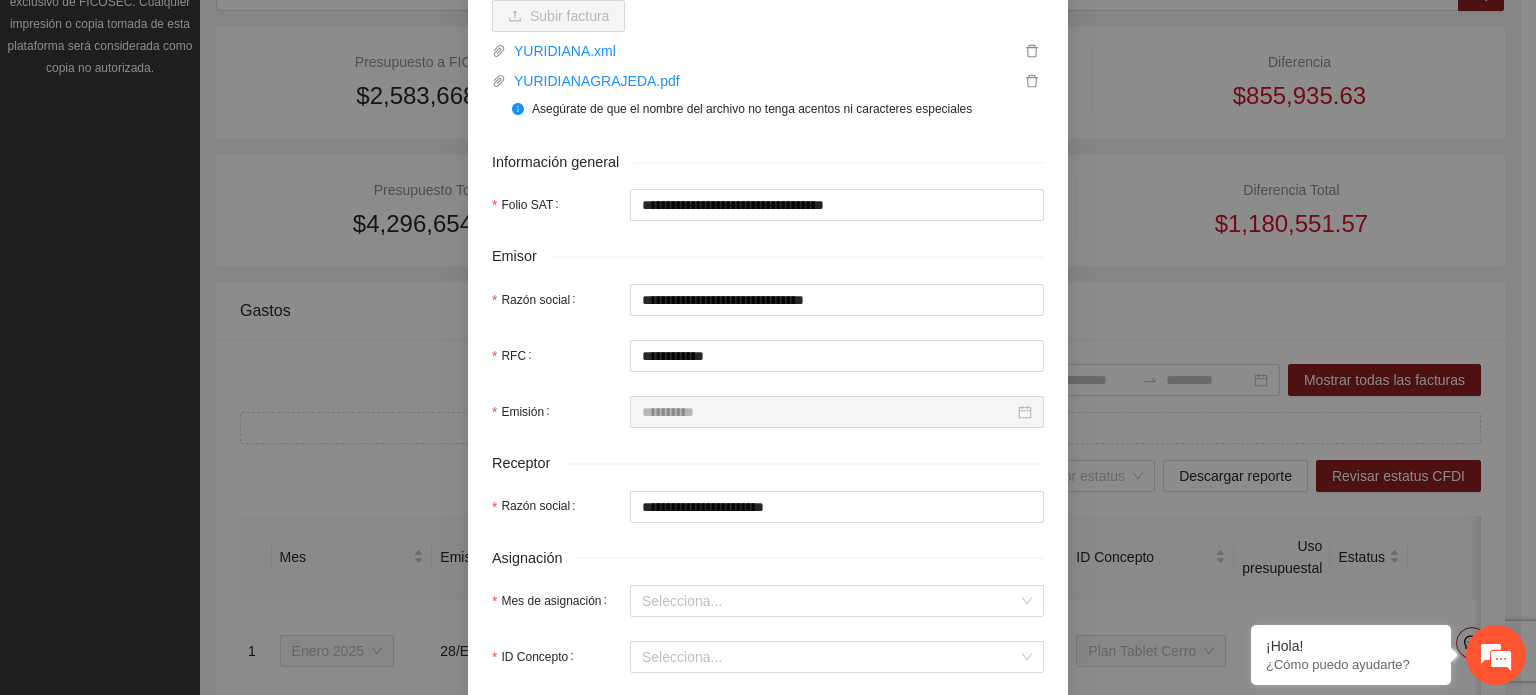 scroll, scrollTop: 200, scrollLeft: 0, axis: vertical 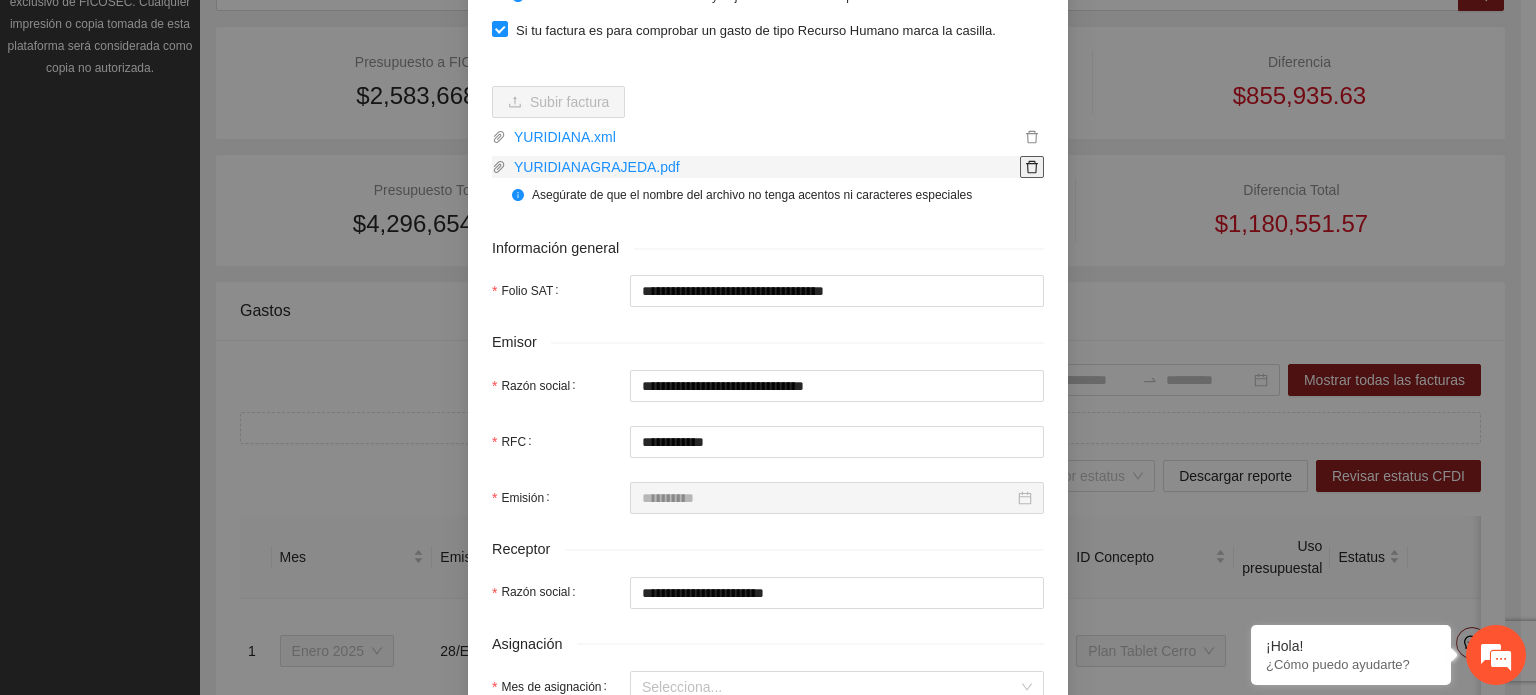 click 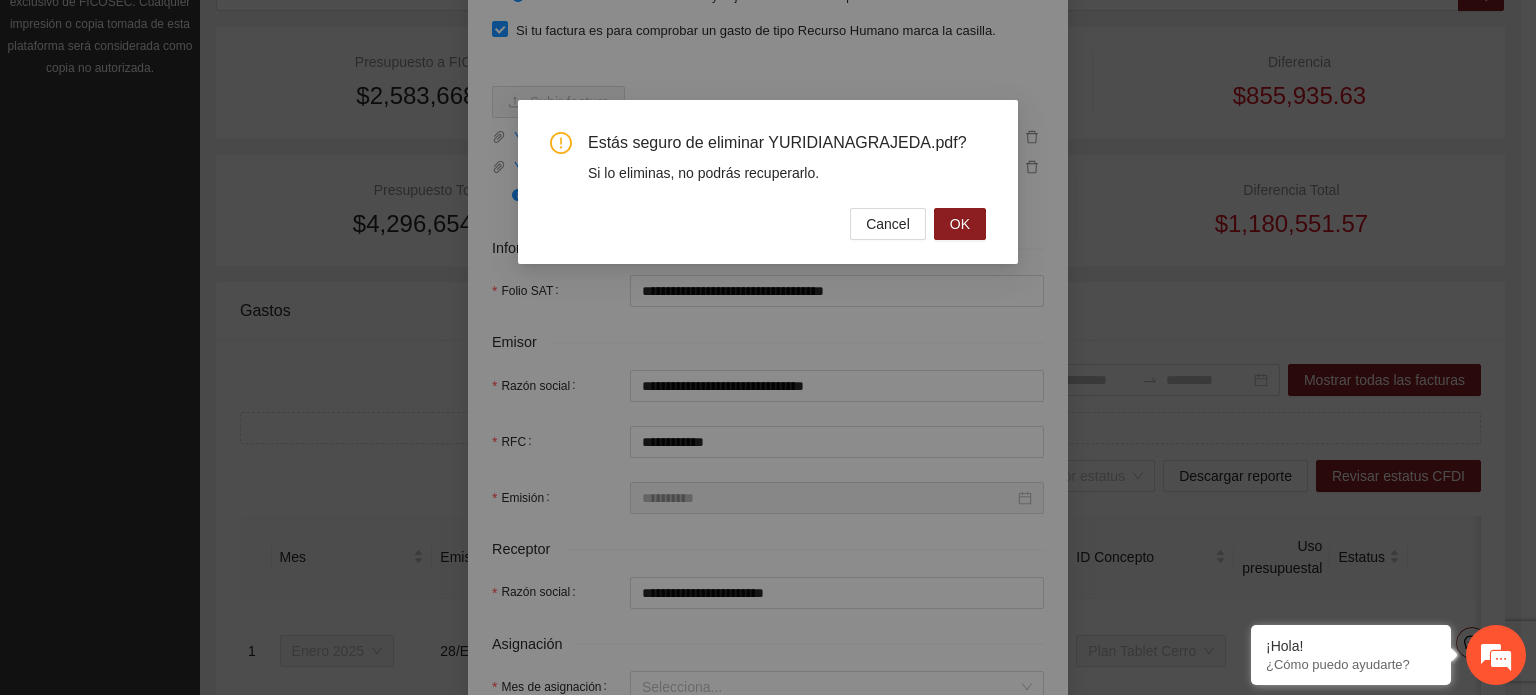 drag, startPoint x: 980, startPoint y: 219, endPoint x: 825, endPoint y: 220, distance: 155.00322 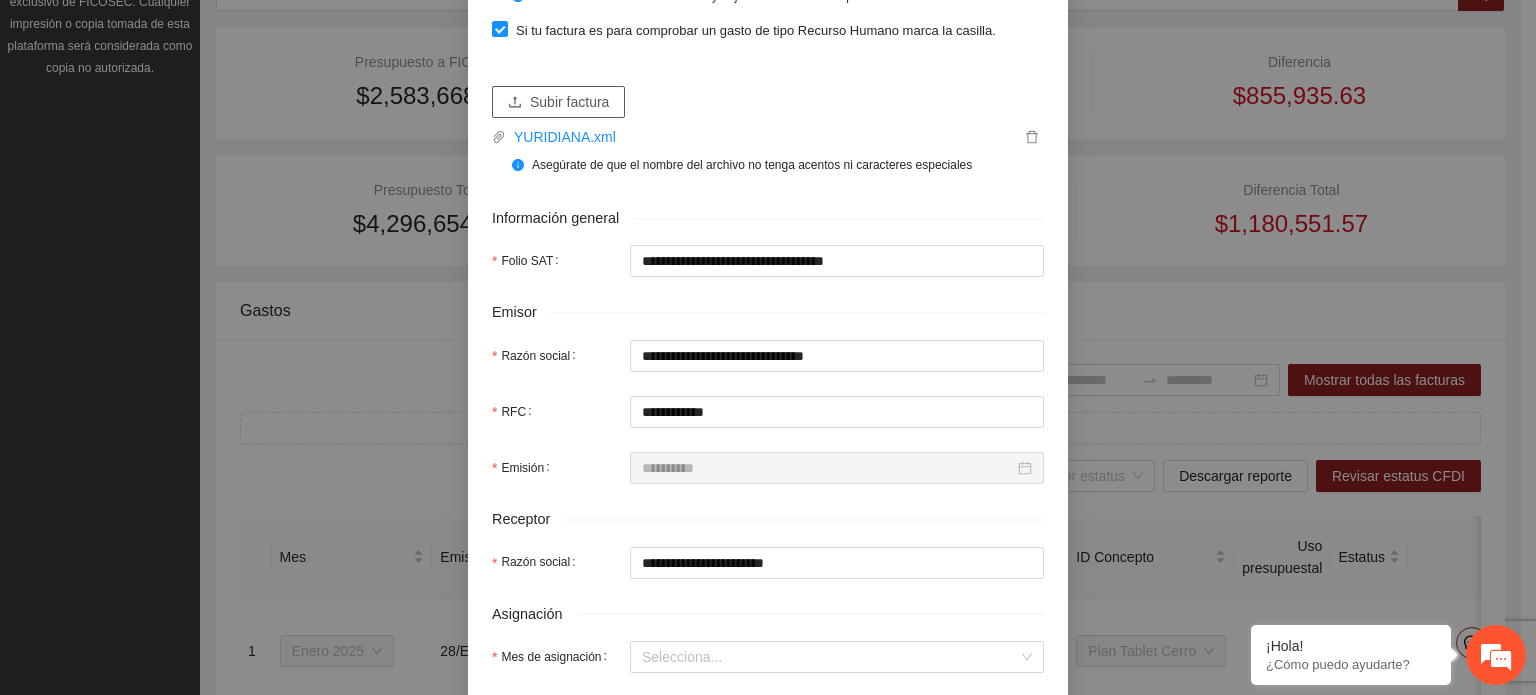 click on "Subir factura" at bounding box center [569, 102] 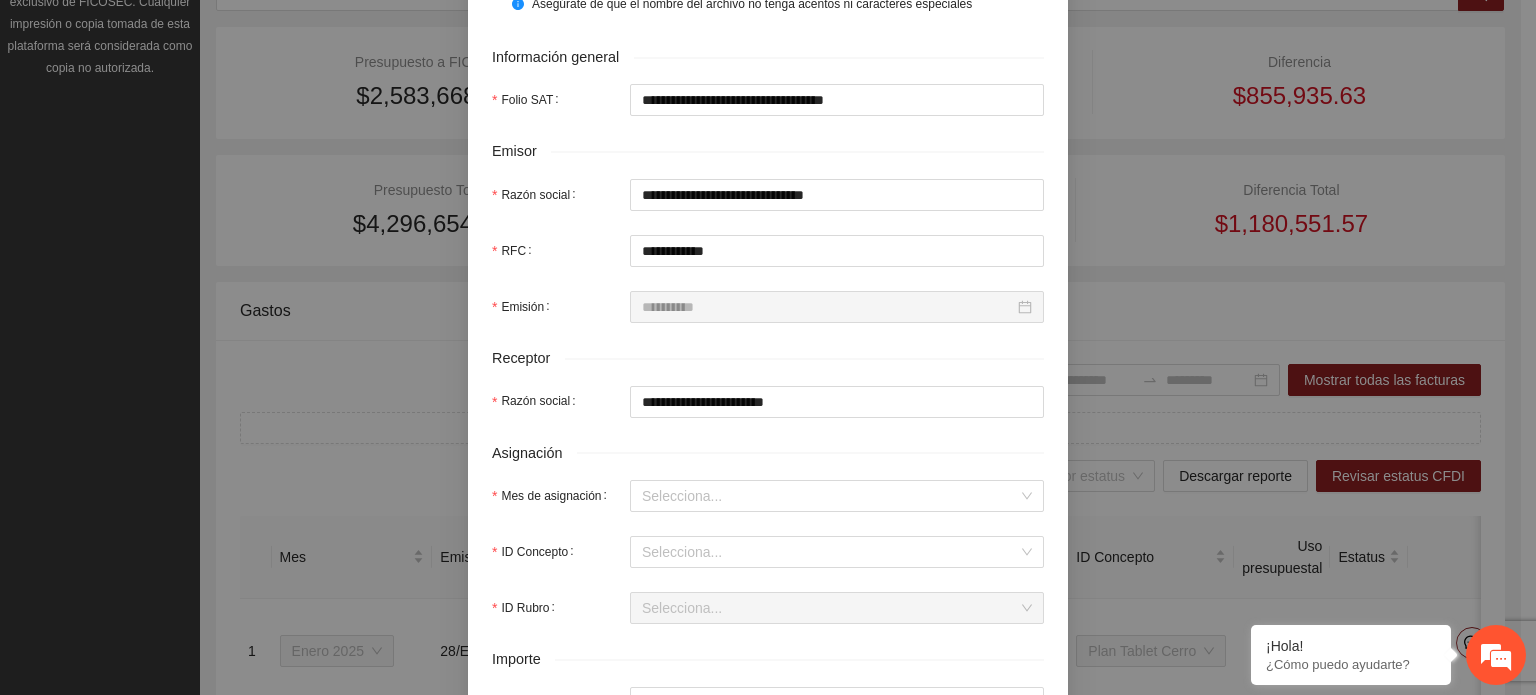 scroll, scrollTop: 600, scrollLeft: 0, axis: vertical 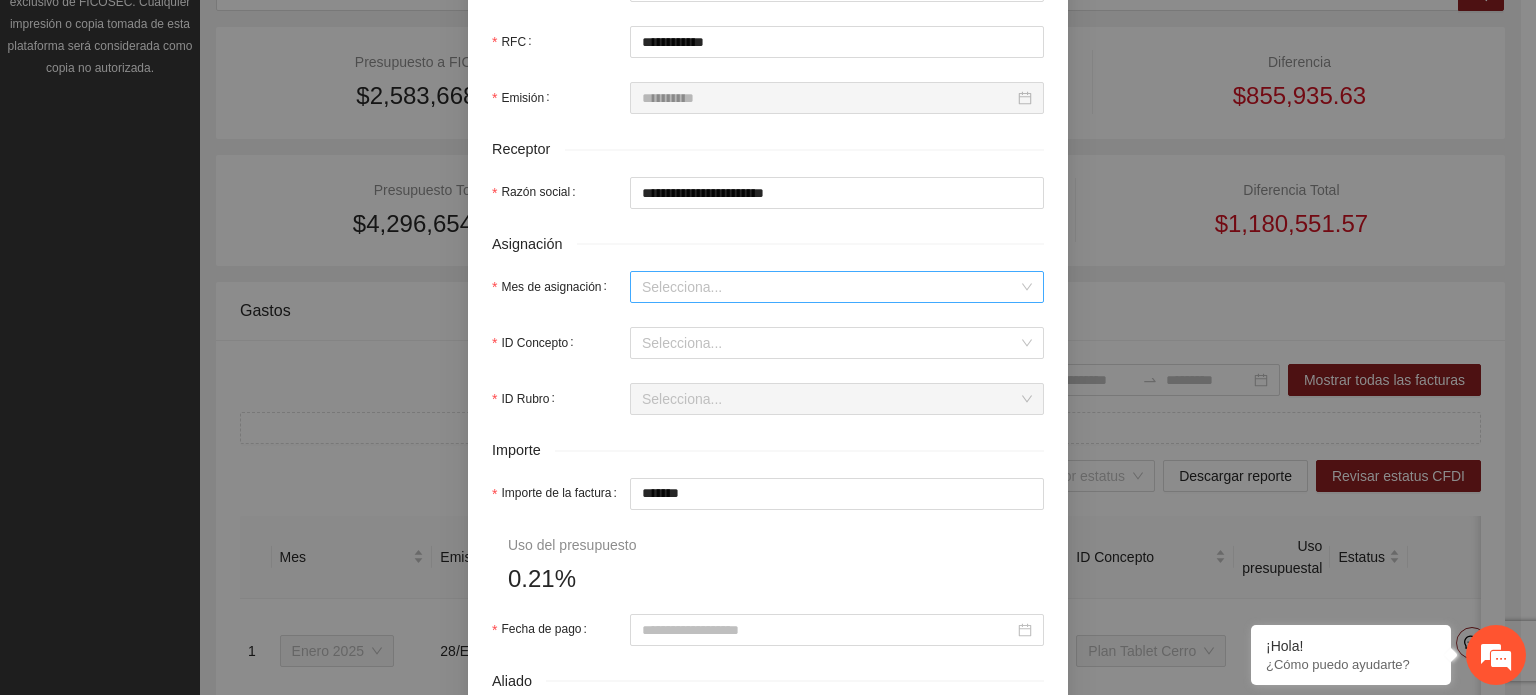 click on "Mes de asignación" at bounding box center (830, 287) 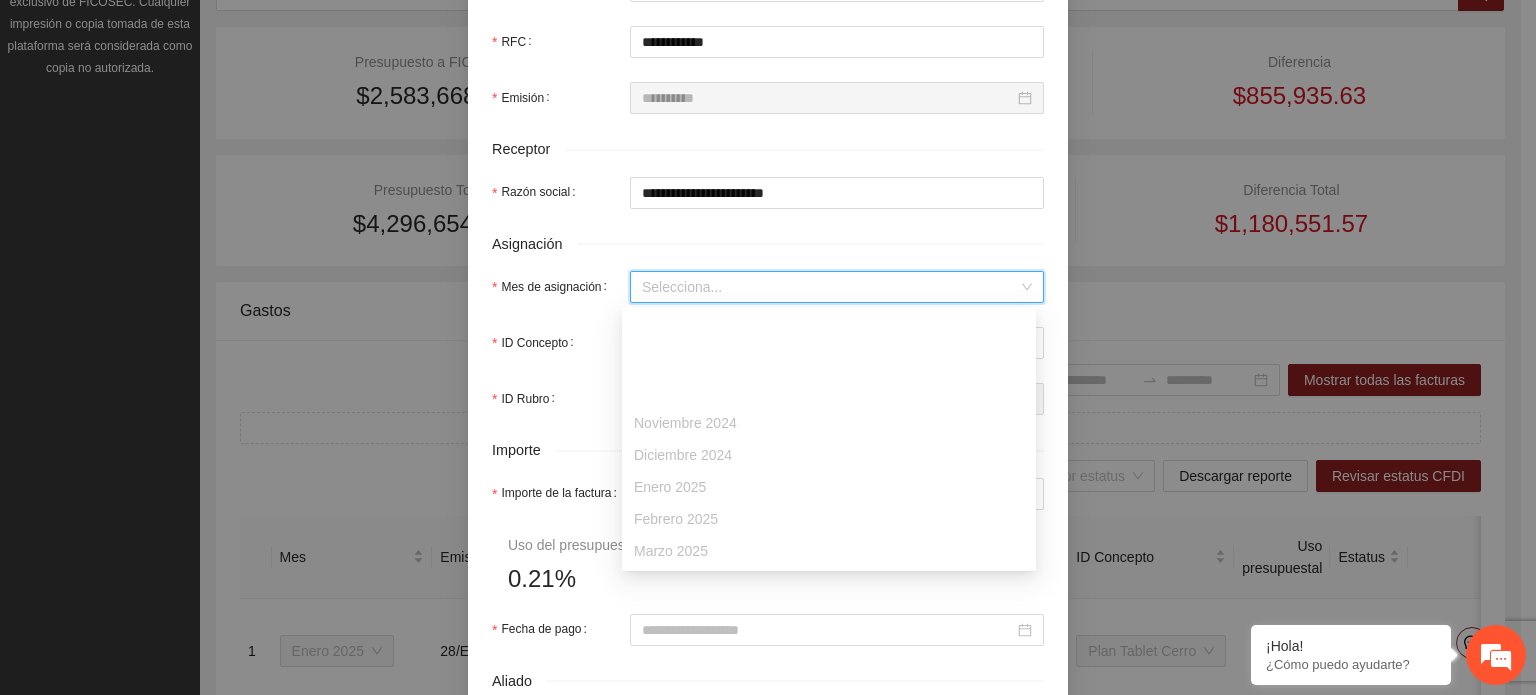 scroll, scrollTop: 128, scrollLeft: 0, axis: vertical 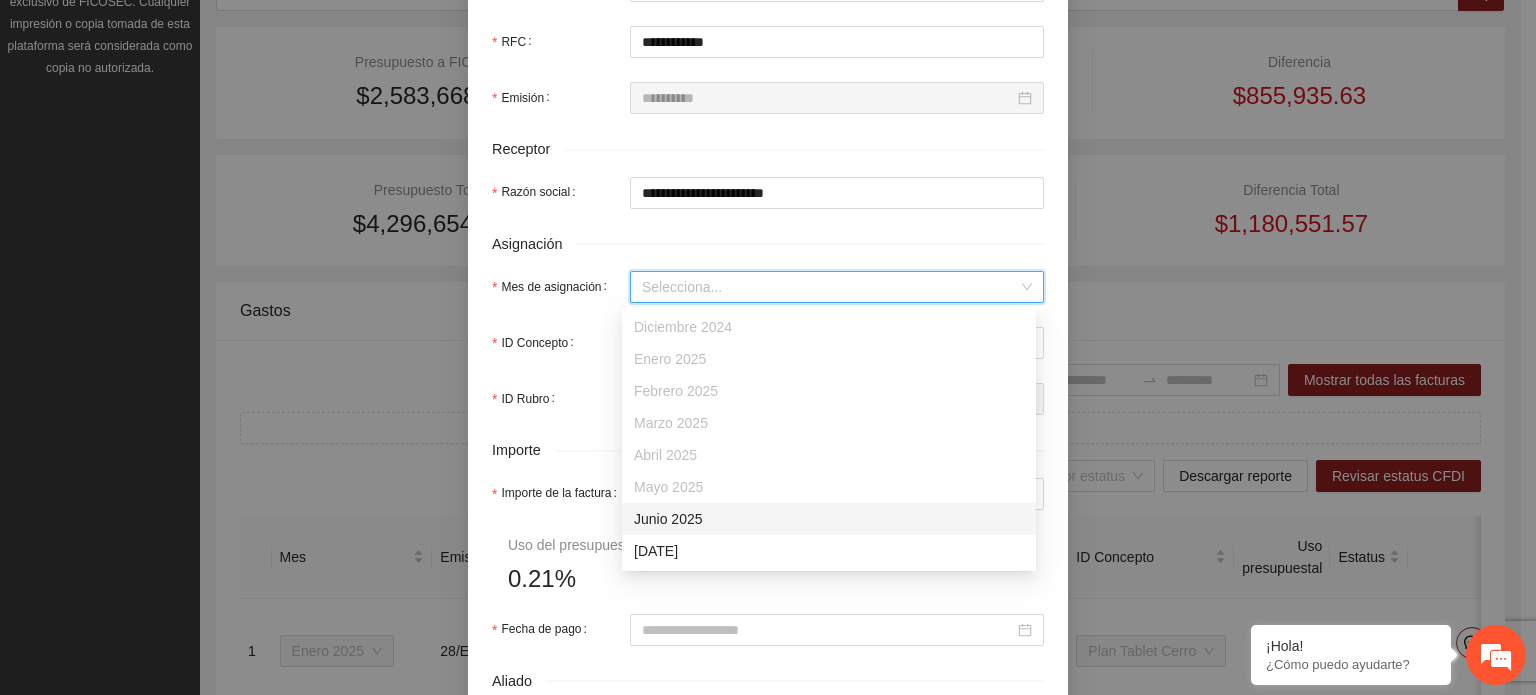 click on "Junio 2025" at bounding box center [829, 519] 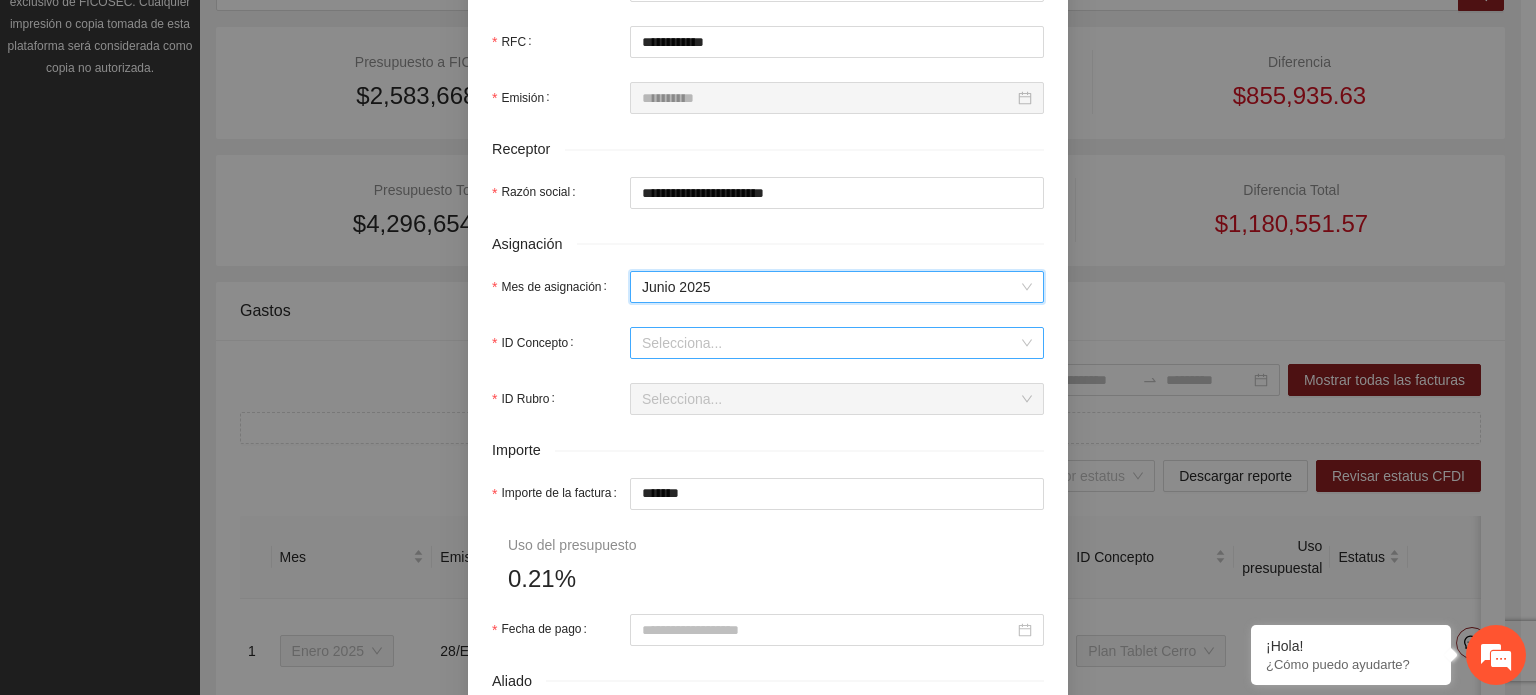 click on "ID Concepto" at bounding box center (830, 343) 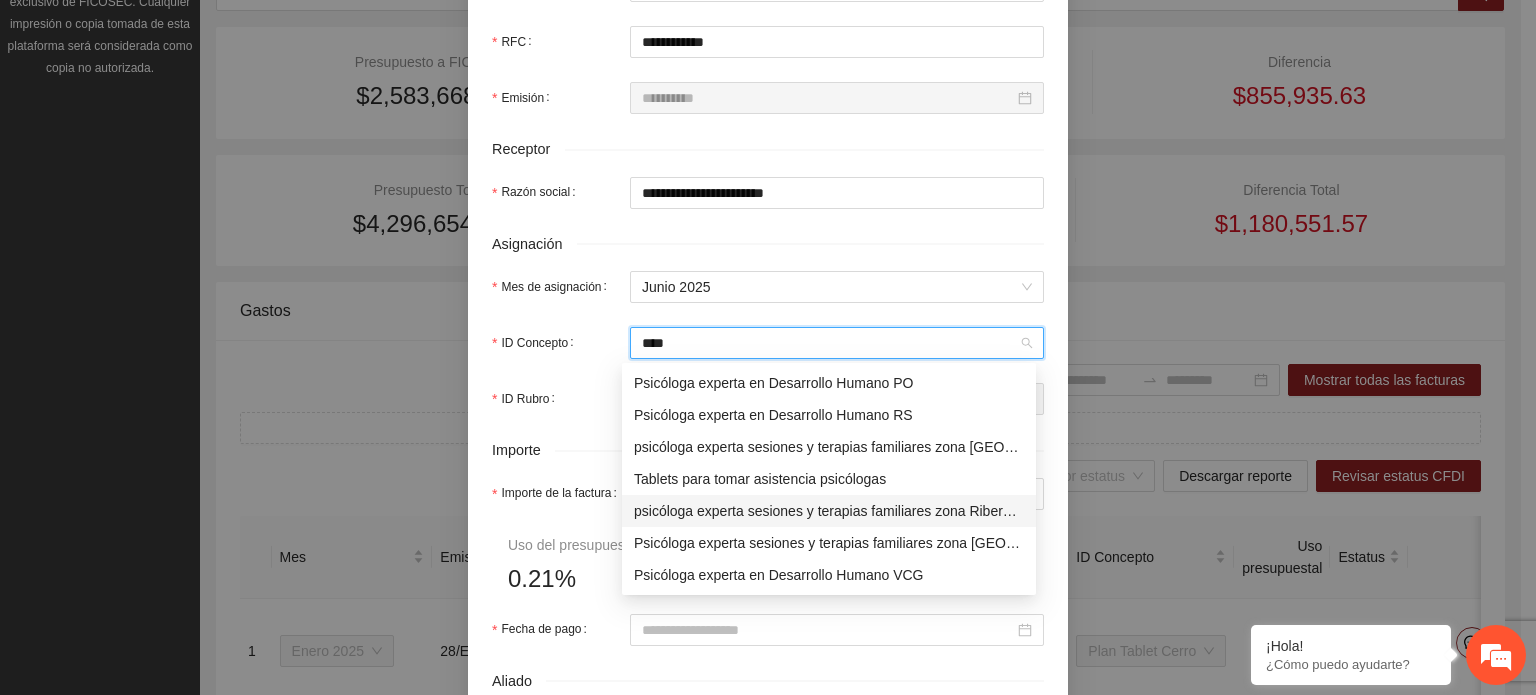 click on "psicóloga experta sesiones y terapias familiares [PERSON_NAME] de [GEOGRAPHIC_DATA]" at bounding box center [829, 511] 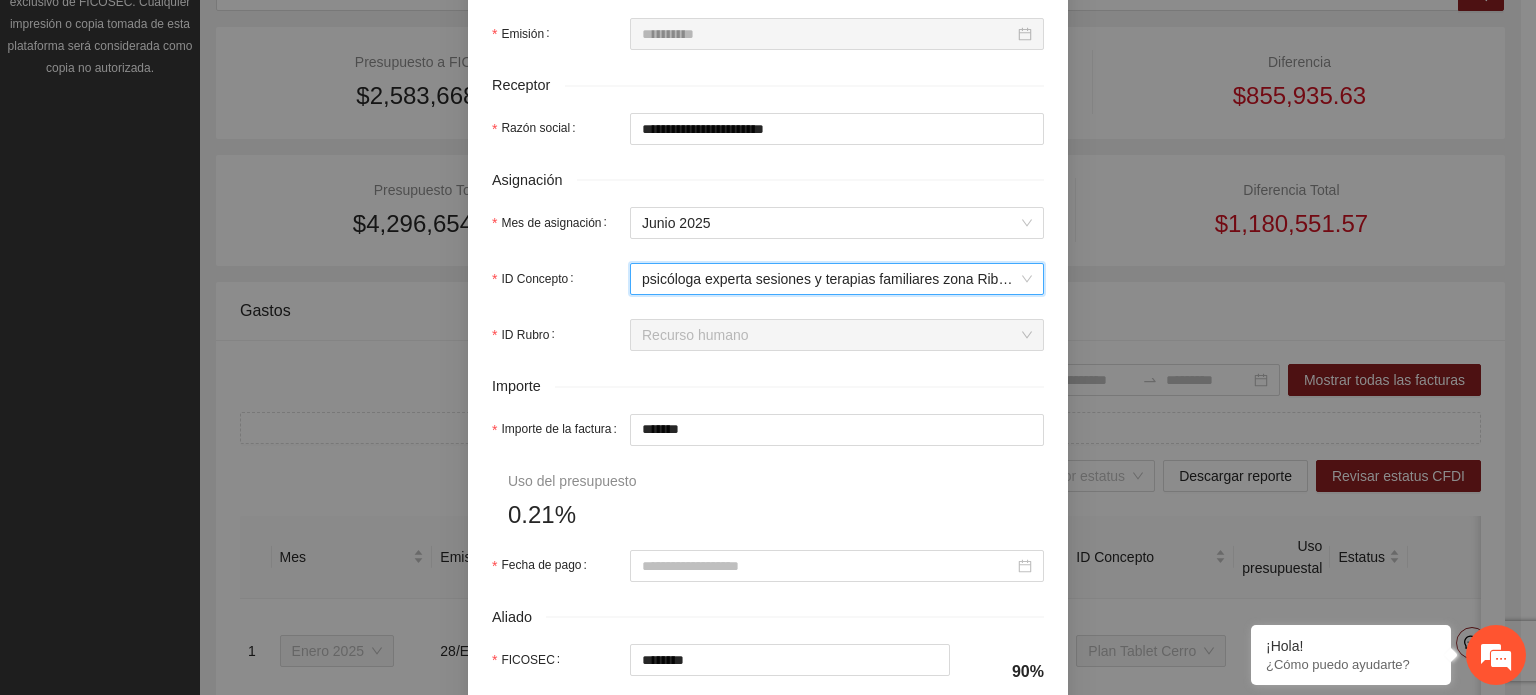 scroll, scrollTop: 700, scrollLeft: 0, axis: vertical 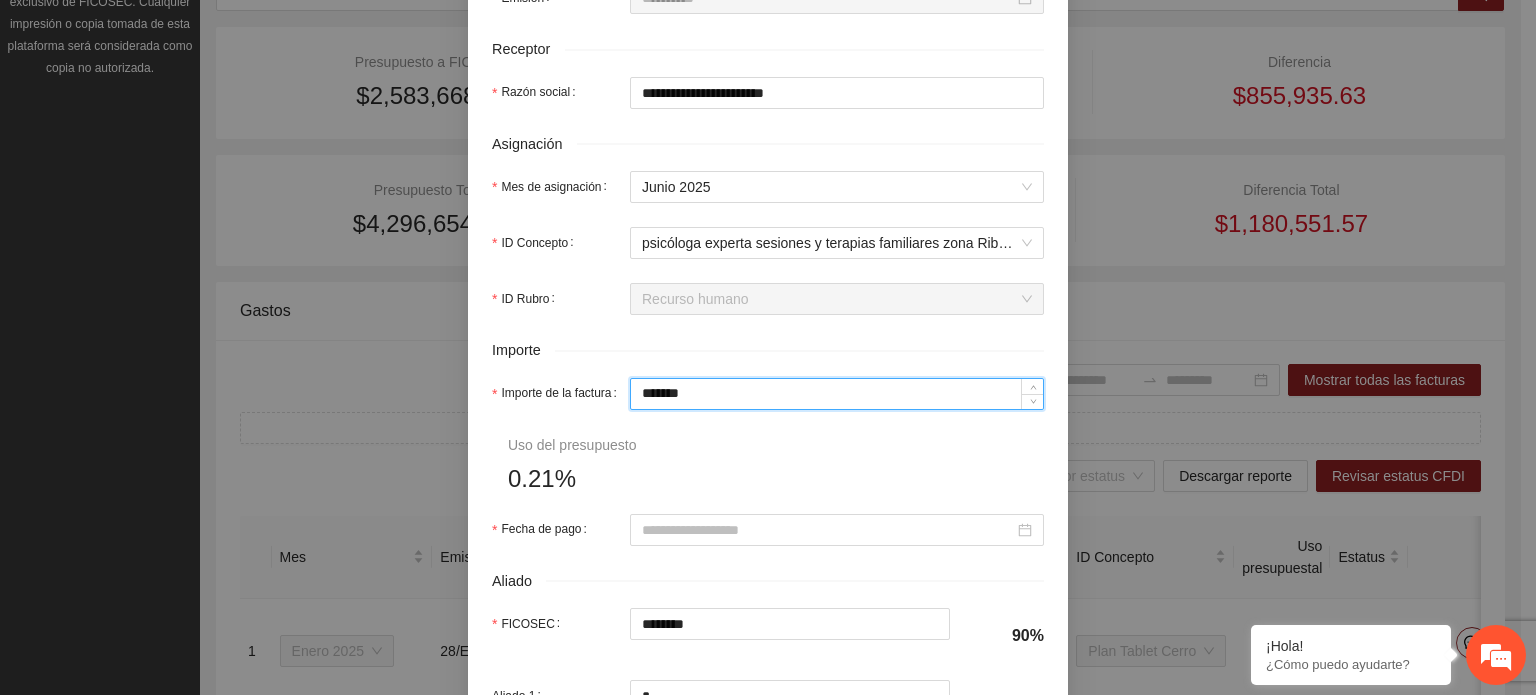 drag, startPoint x: 747, startPoint y: 395, endPoint x: 408, endPoint y: 386, distance: 339.11945 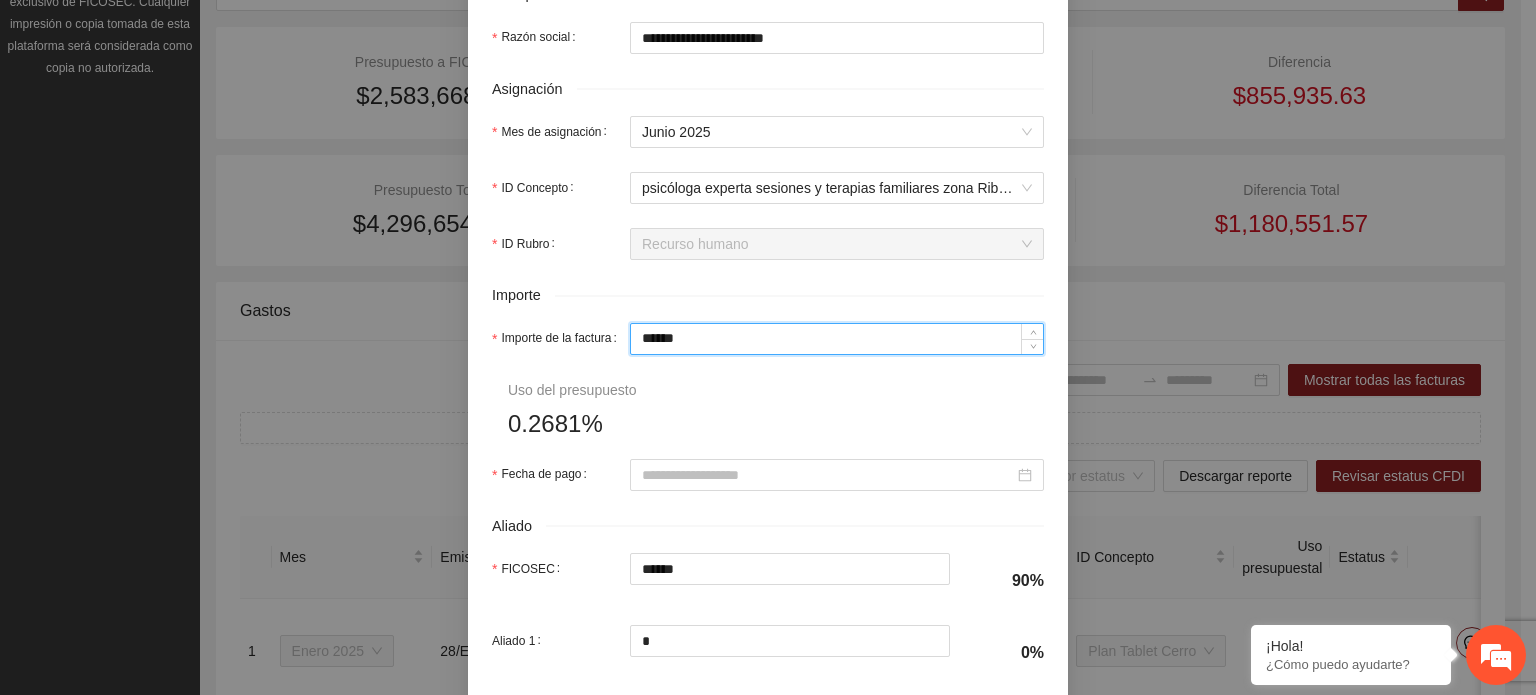 scroll, scrollTop: 800, scrollLeft: 0, axis: vertical 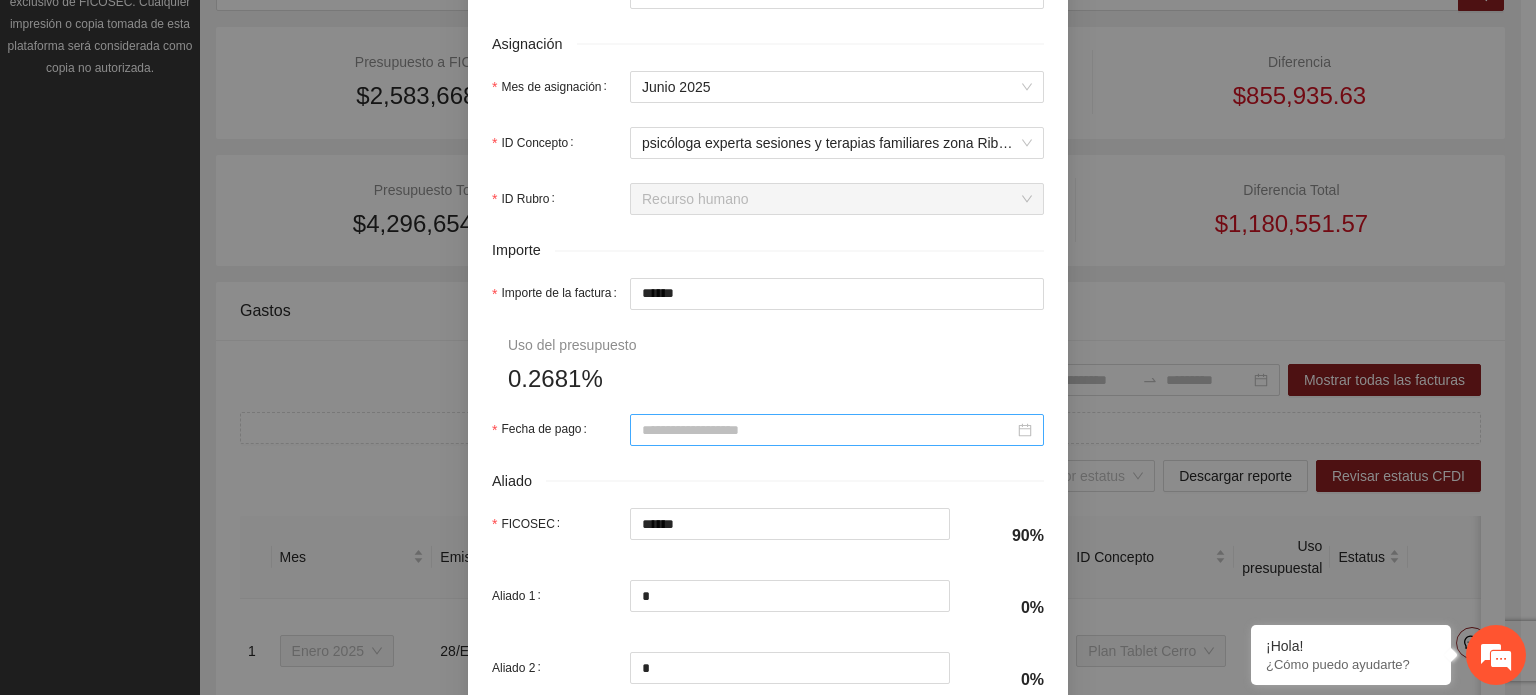 click at bounding box center (837, 430) 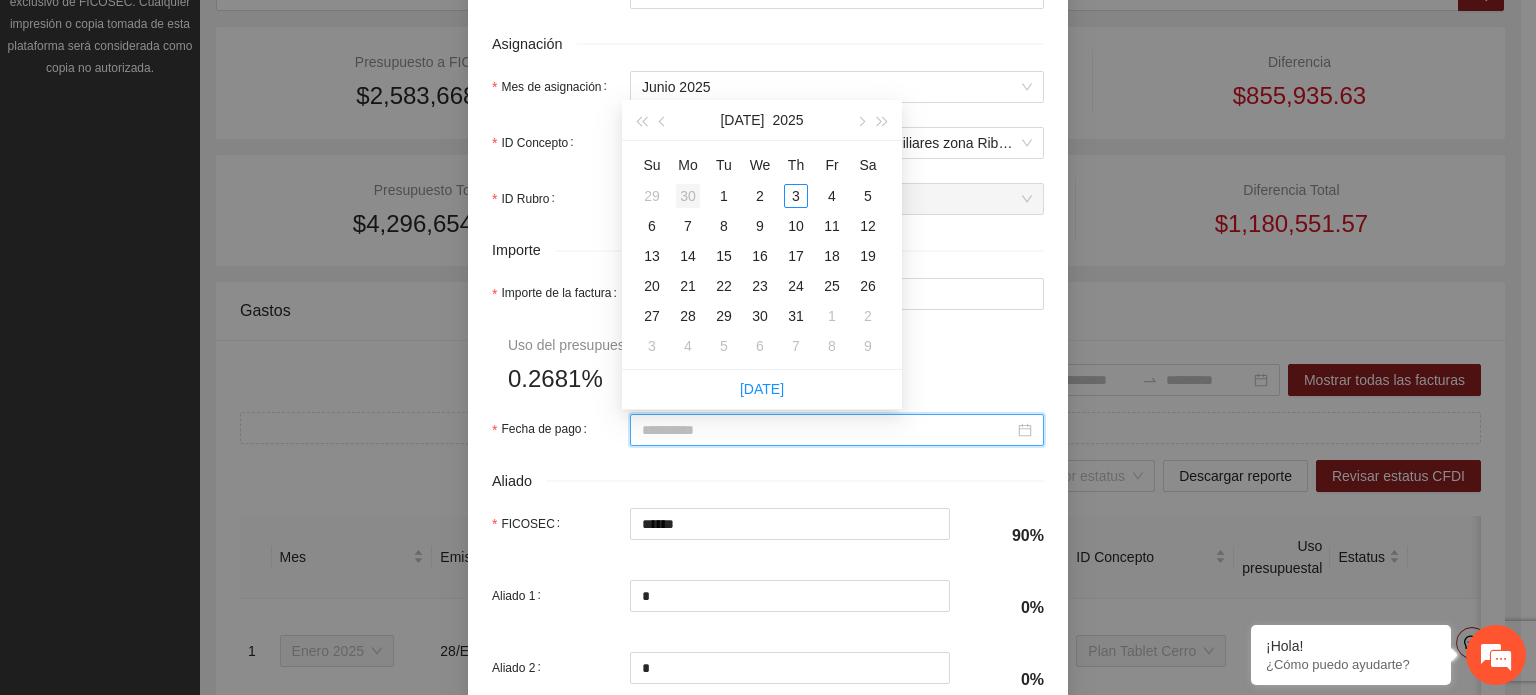 click on "30" at bounding box center (688, 196) 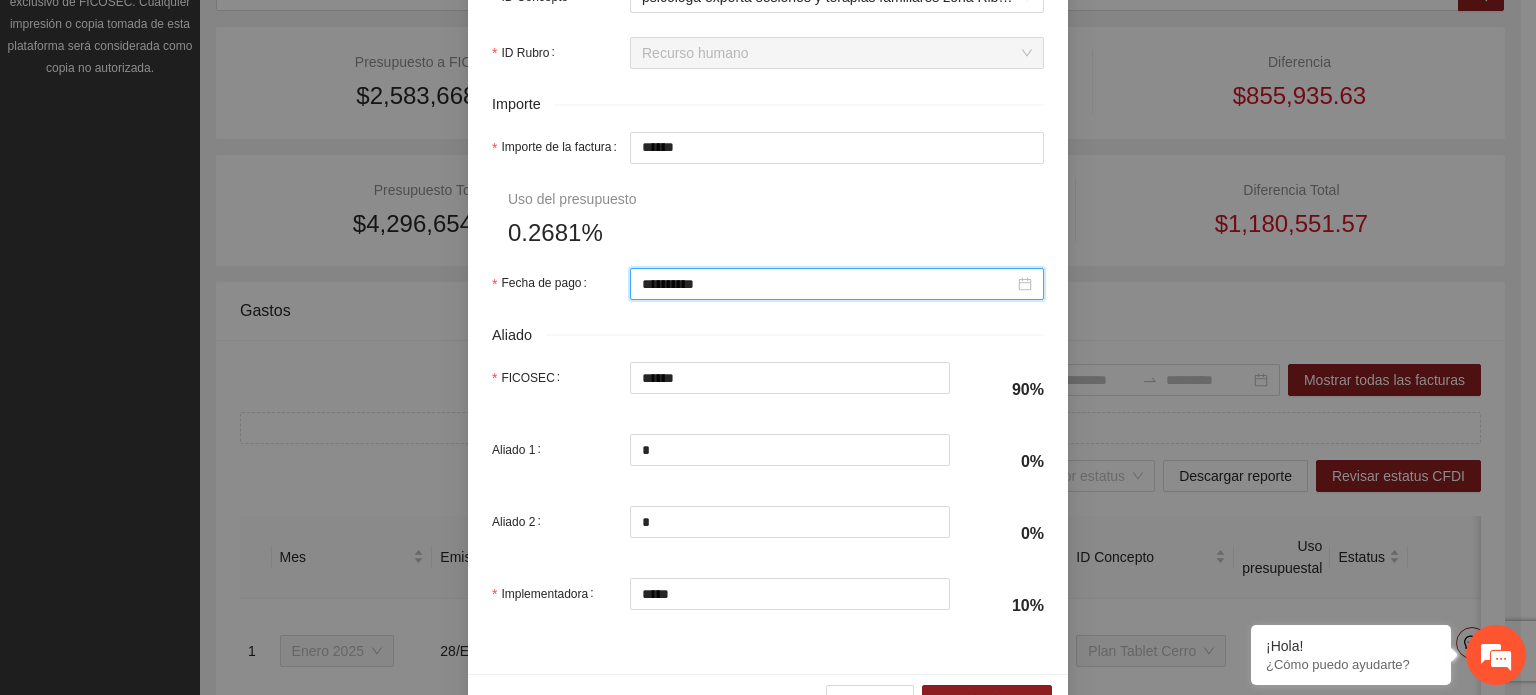 scroll, scrollTop: 1001, scrollLeft: 0, axis: vertical 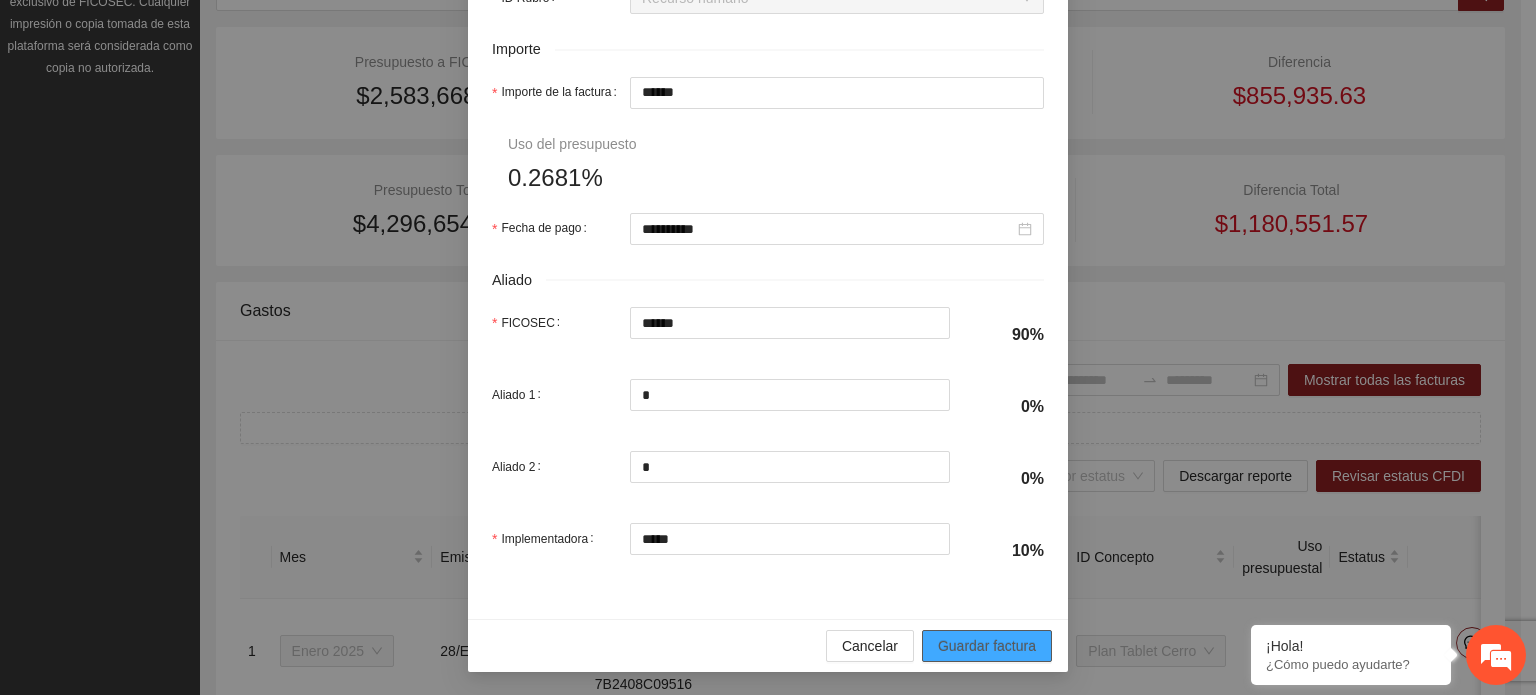 click on "Guardar factura" at bounding box center (987, 646) 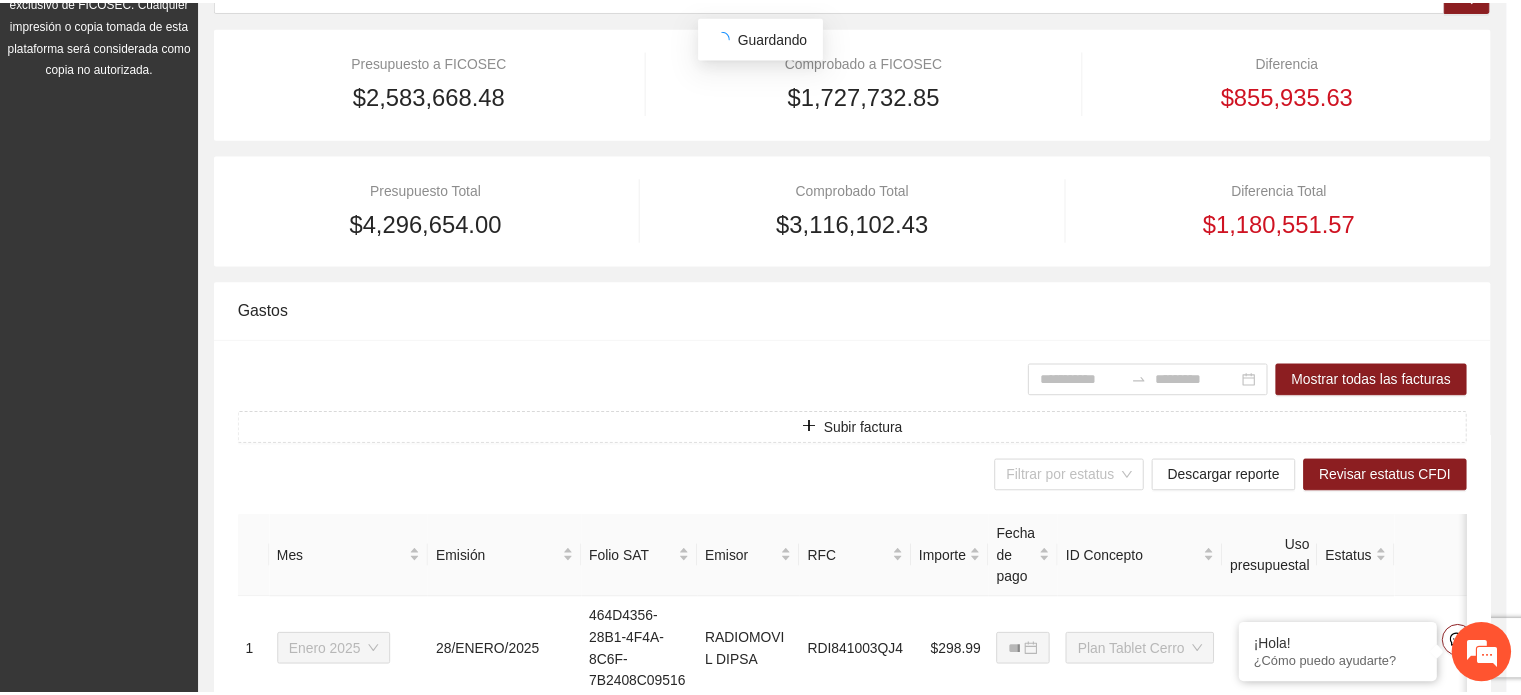 scroll, scrollTop: 841, scrollLeft: 0, axis: vertical 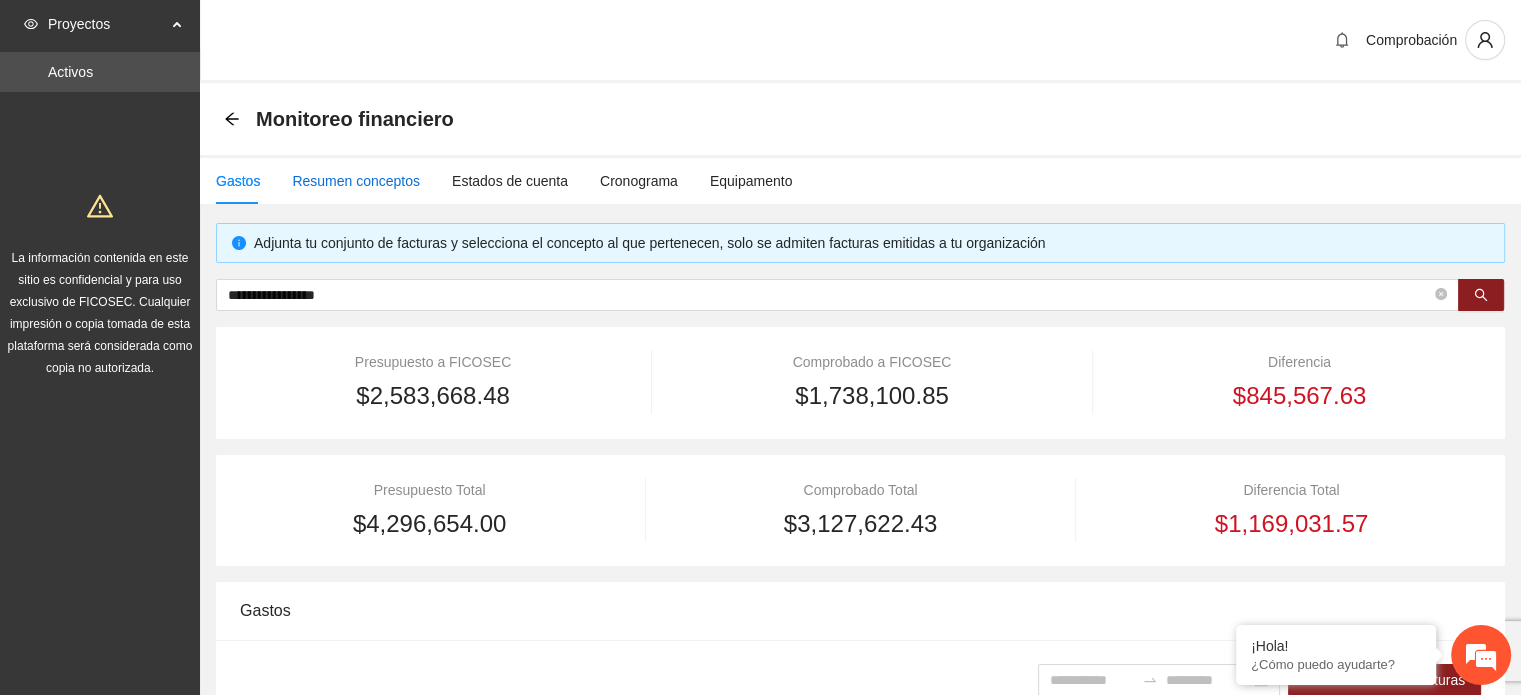 click on "Resumen conceptos" at bounding box center [356, 181] 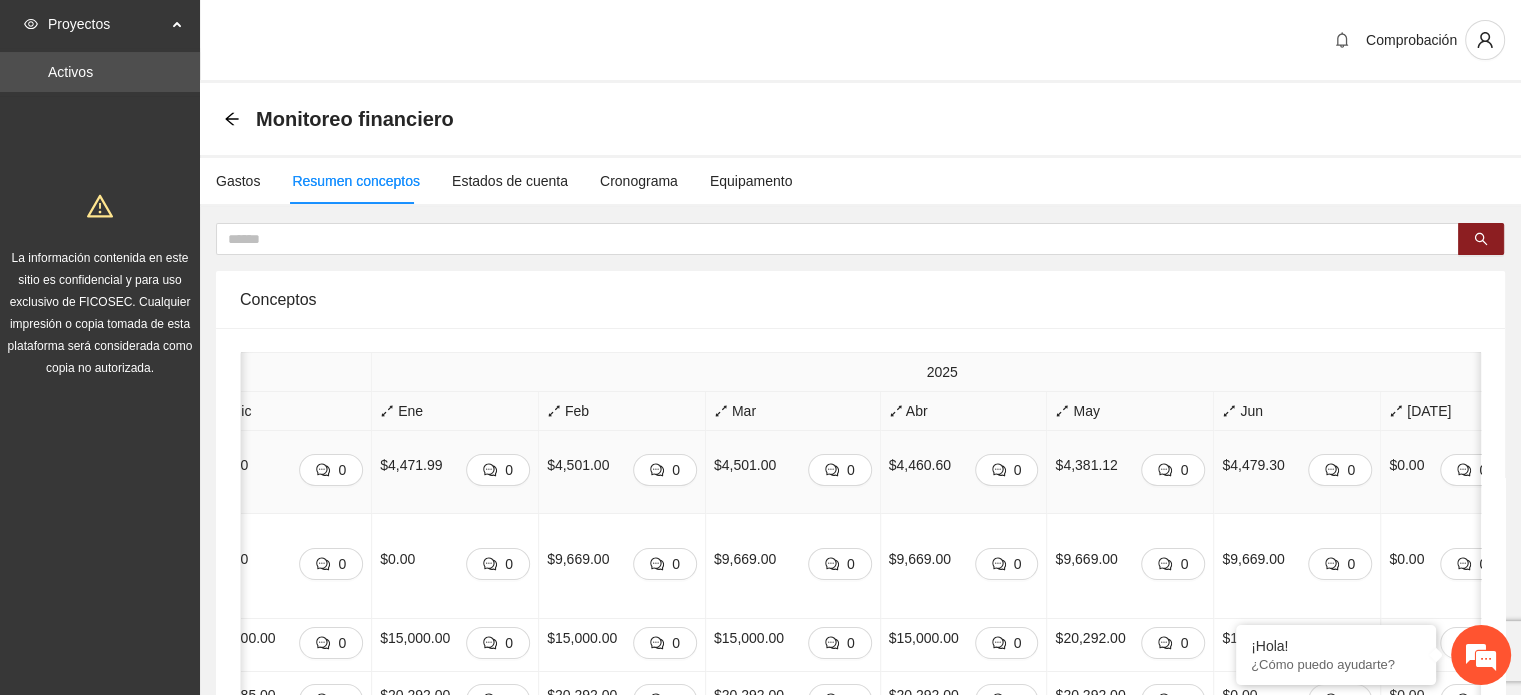 scroll, scrollTop: 0, scrollLeft: 872, axis: horizontal 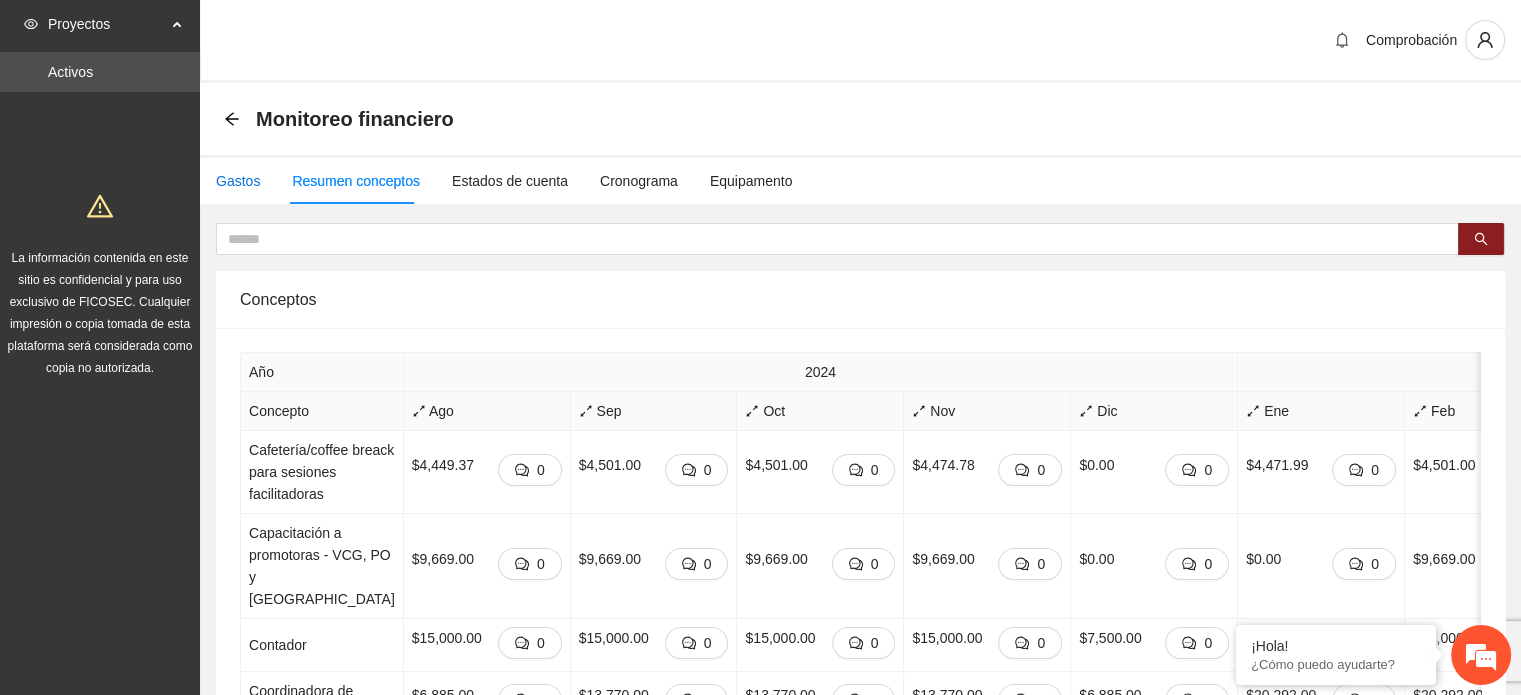 click on "Gastos" at bounding box center (238, 181) 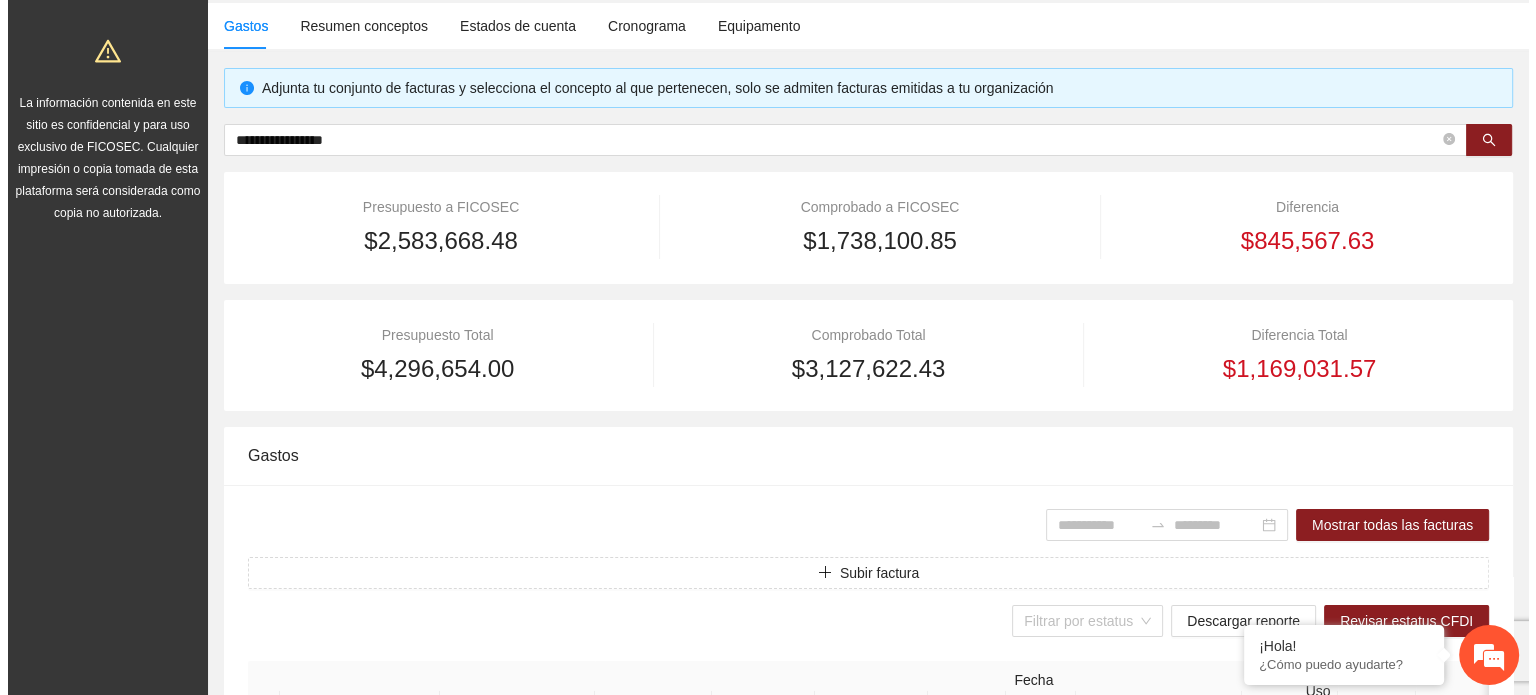 scroll, scrollTop: 200, scrollLeft: 0, axis: vertical 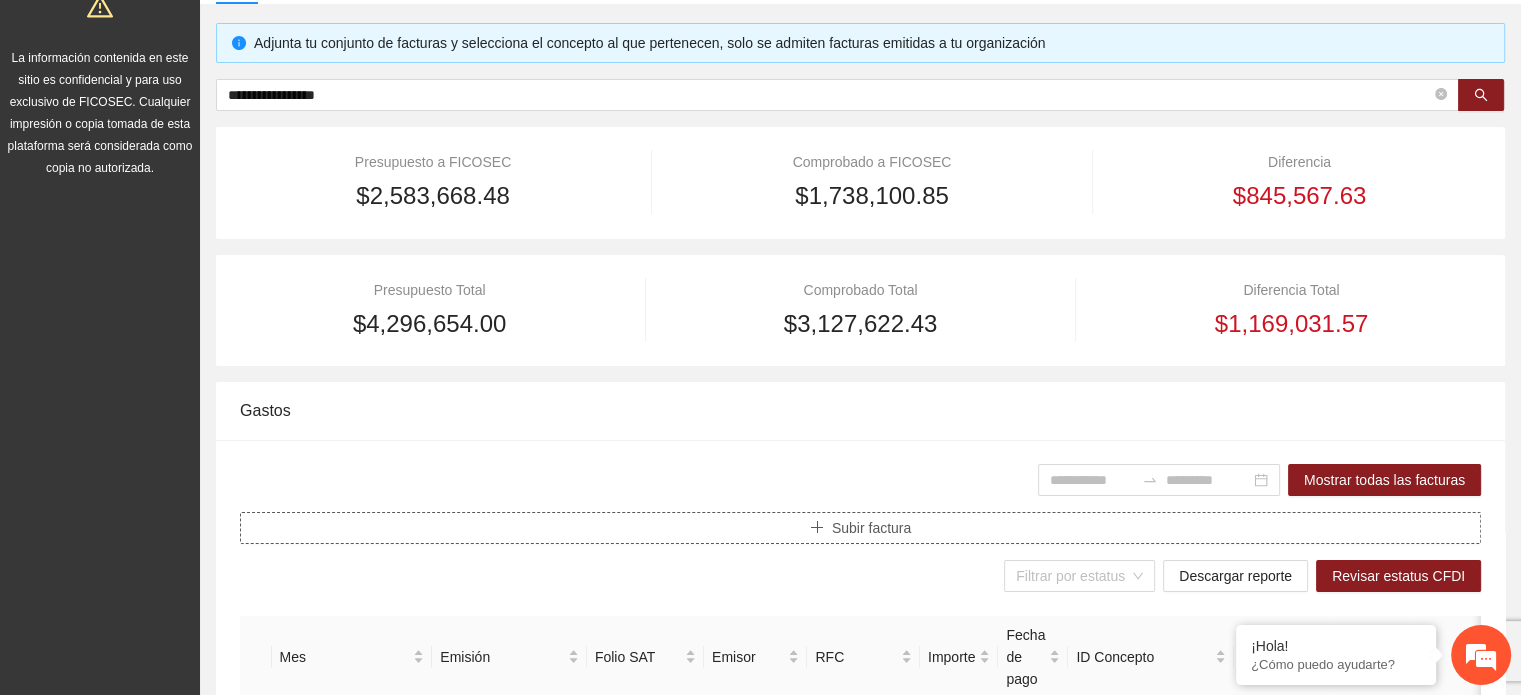 click on "Subir factura" at bounding box center [871, 528] 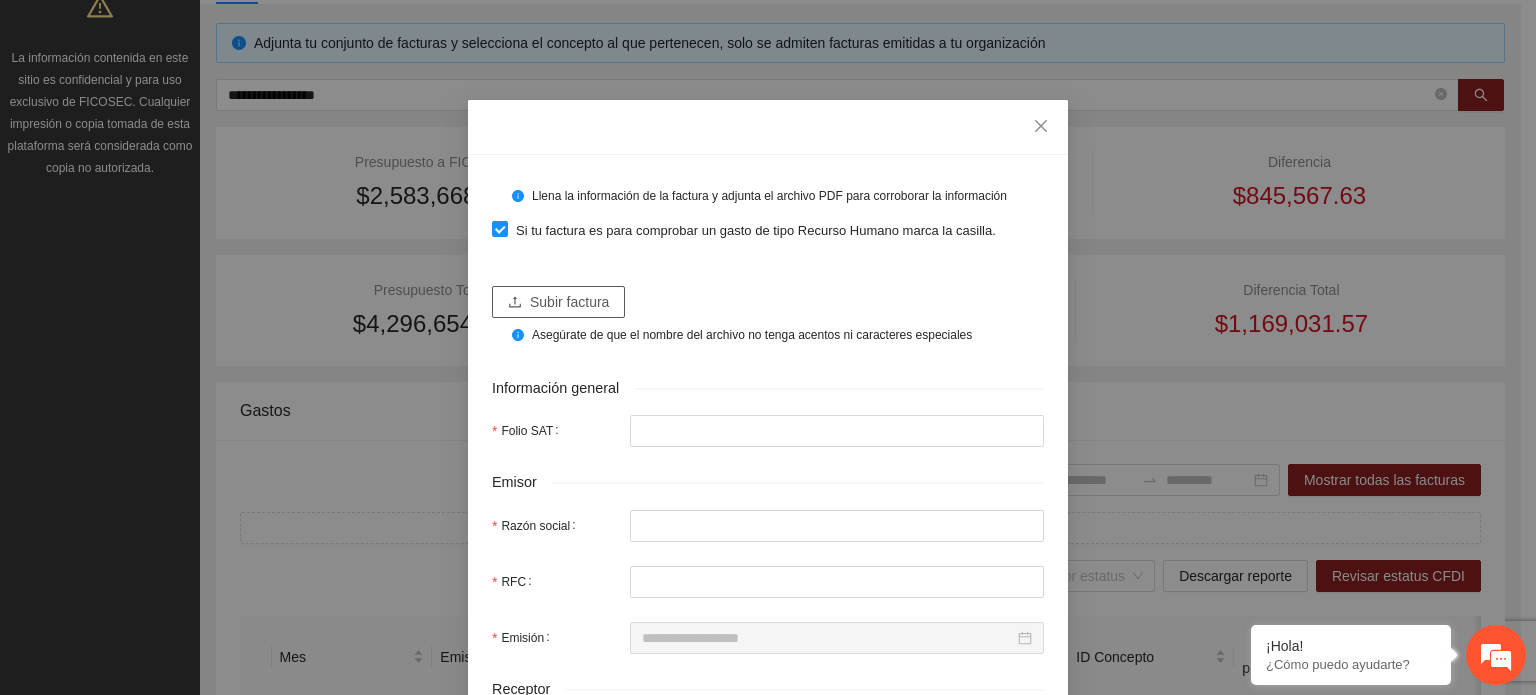 click on "Subir factura" at bounding box center (569, 302) 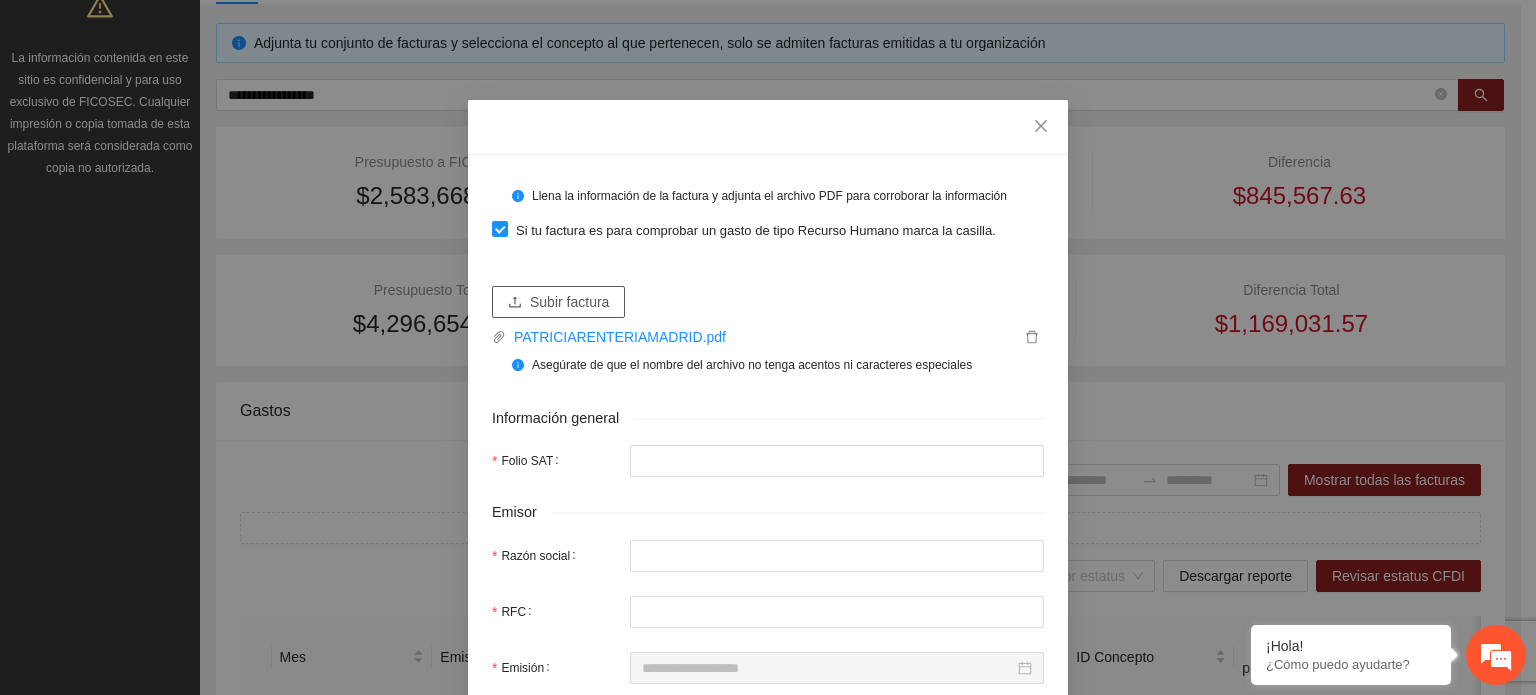 click on "Subir factura" at bounding box center (569, 302) 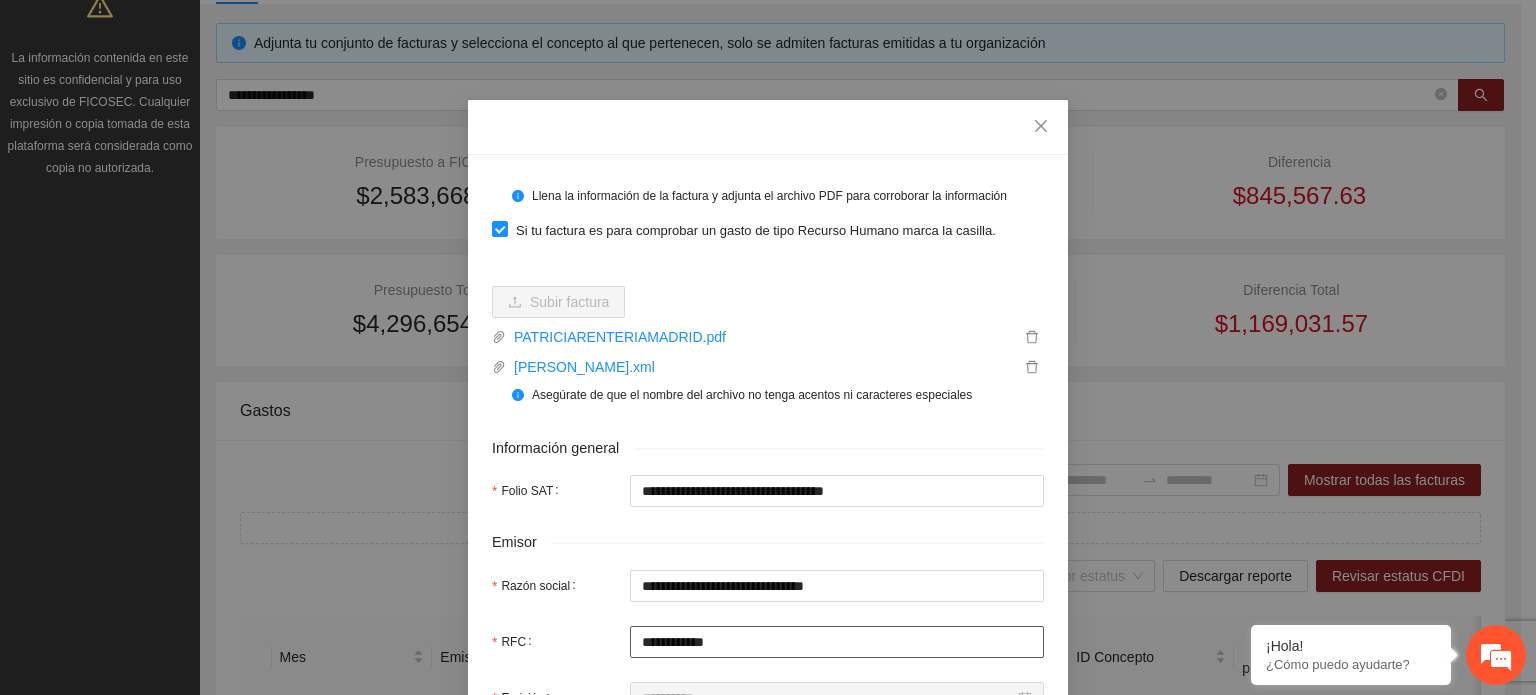 click on "**********" at bounding box center [837, 642] 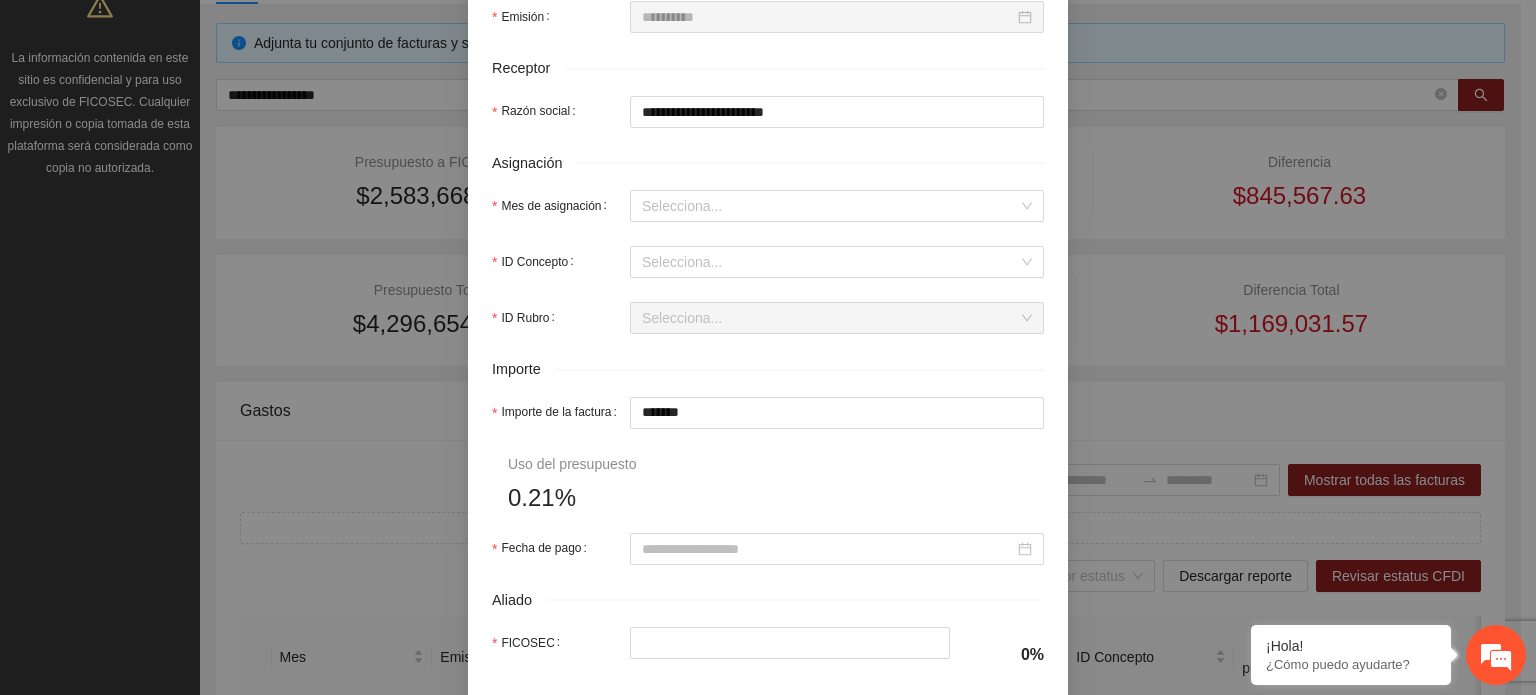 scroll, scrollTop: 700, scrollLeft: 0, axis: vertical 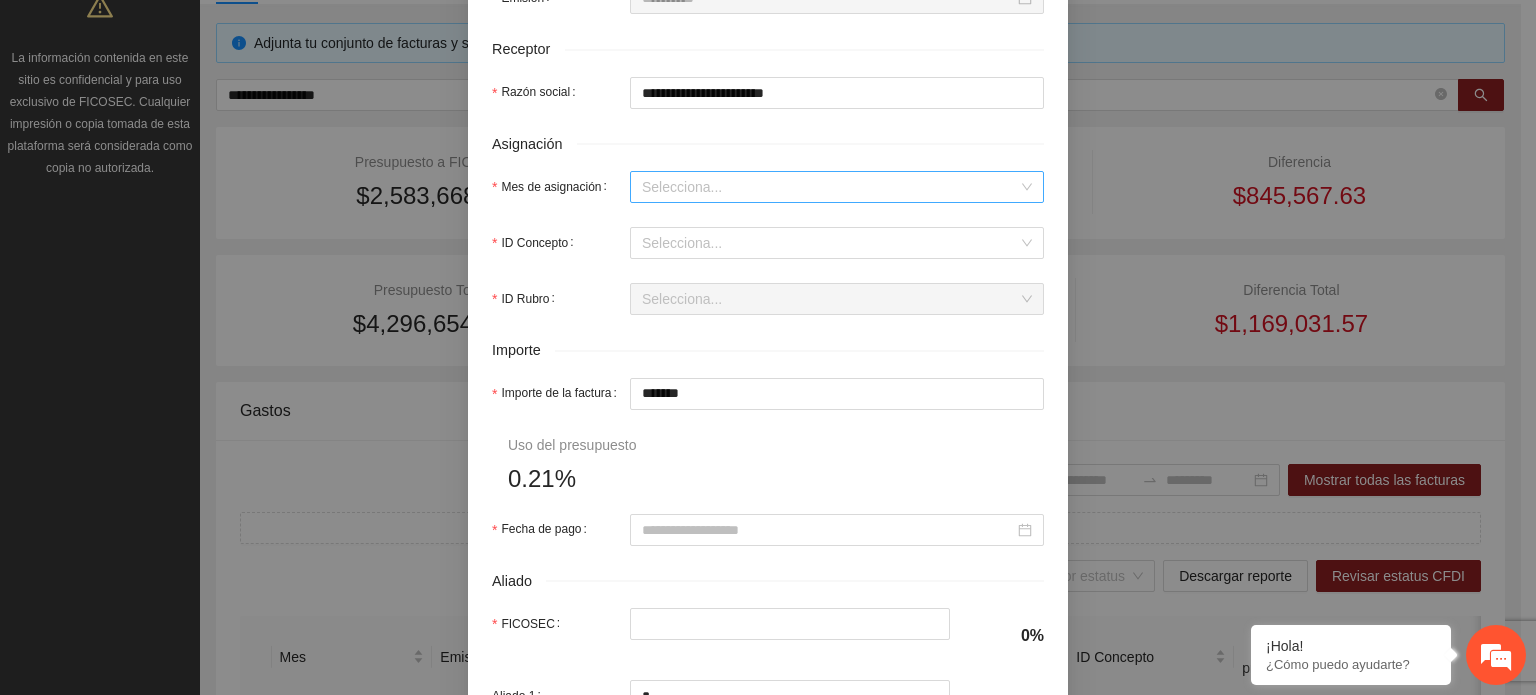 click on "Mes de asignación" at bounding box center (830, 187) 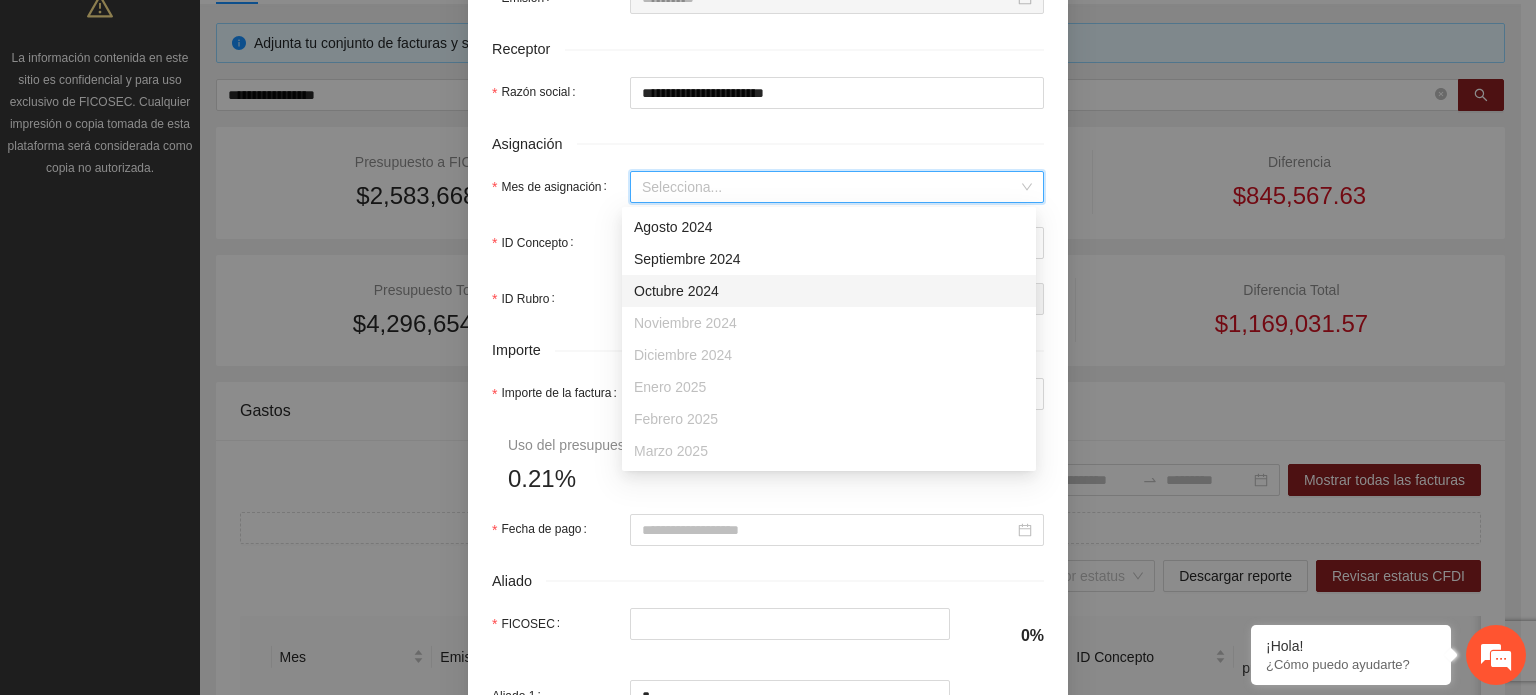 scroll, scrollTop: 128, scrollLeft: 0, axis: vertical 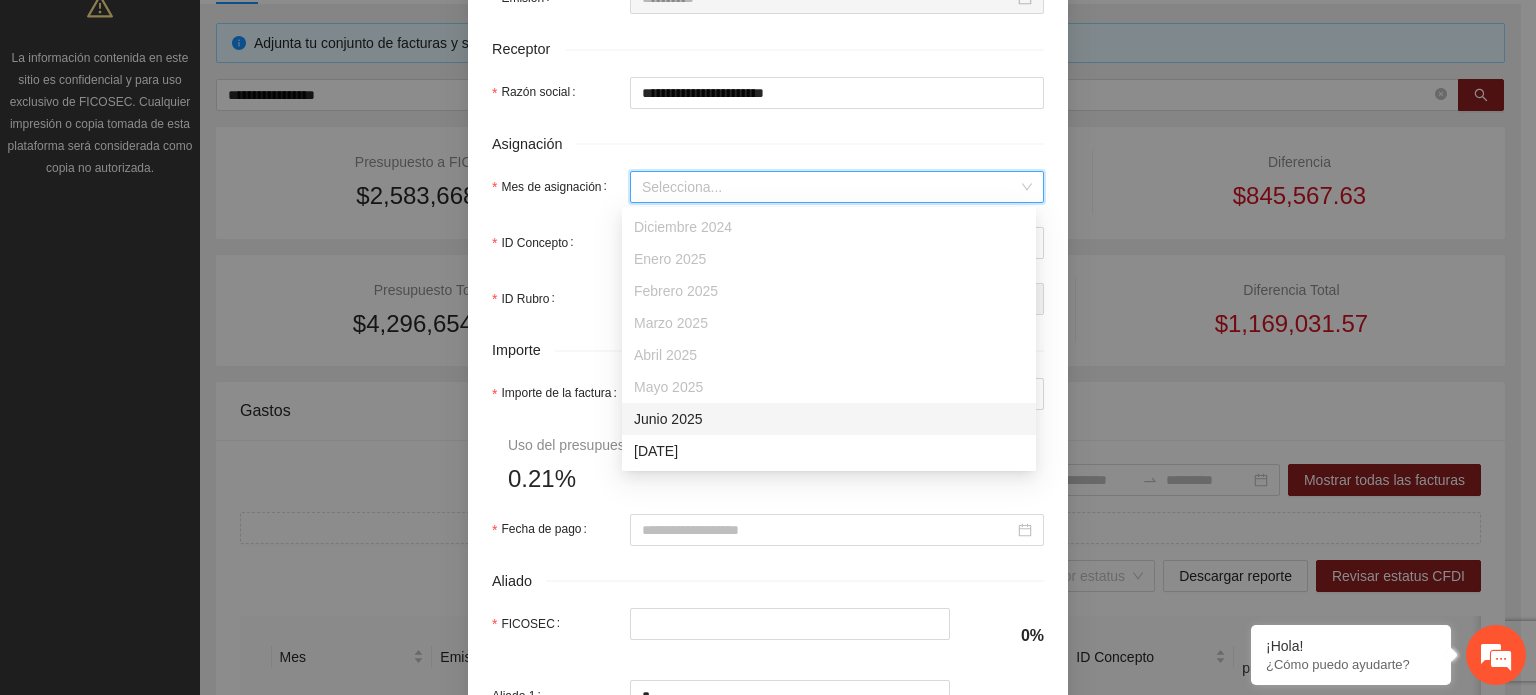 click on "Junio 2025" at bounding box center [829, 419] 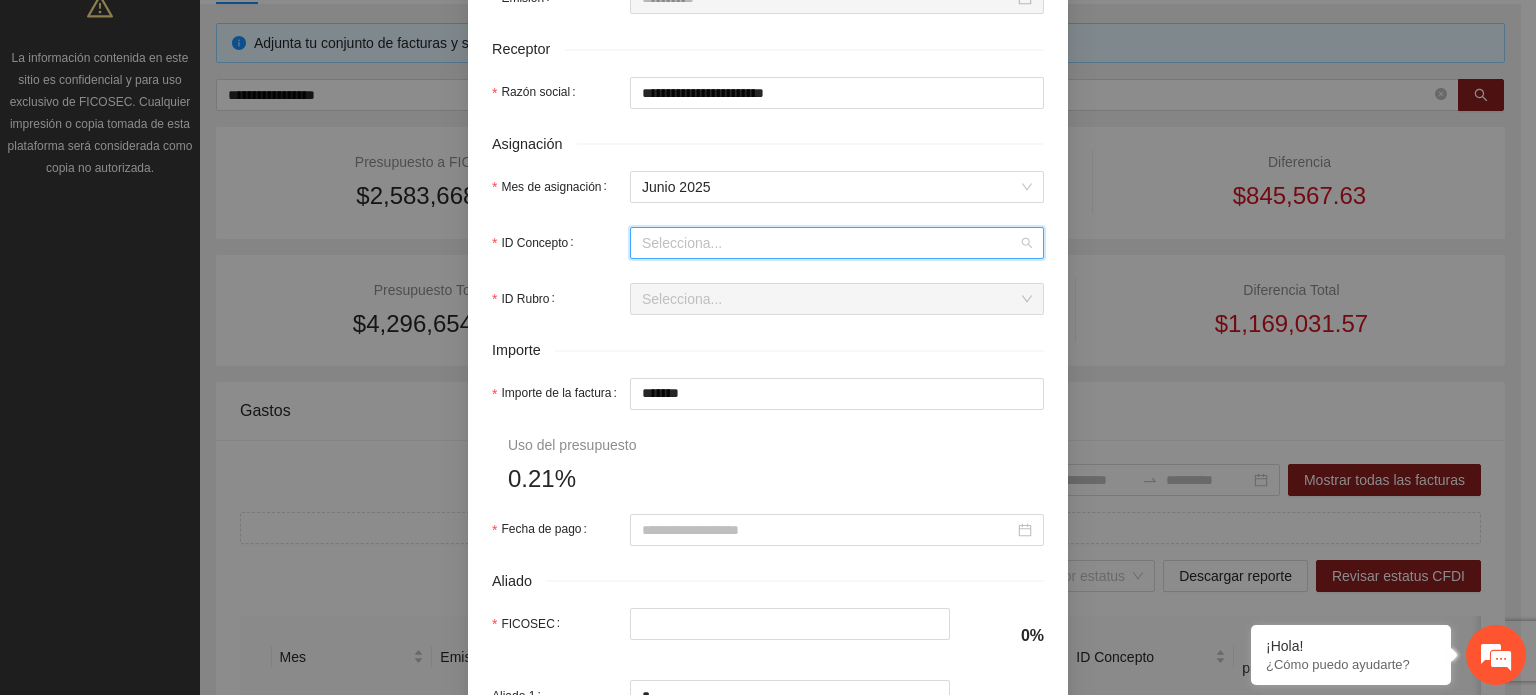 click on "ID Concepto" at bounding box center (830, 243) 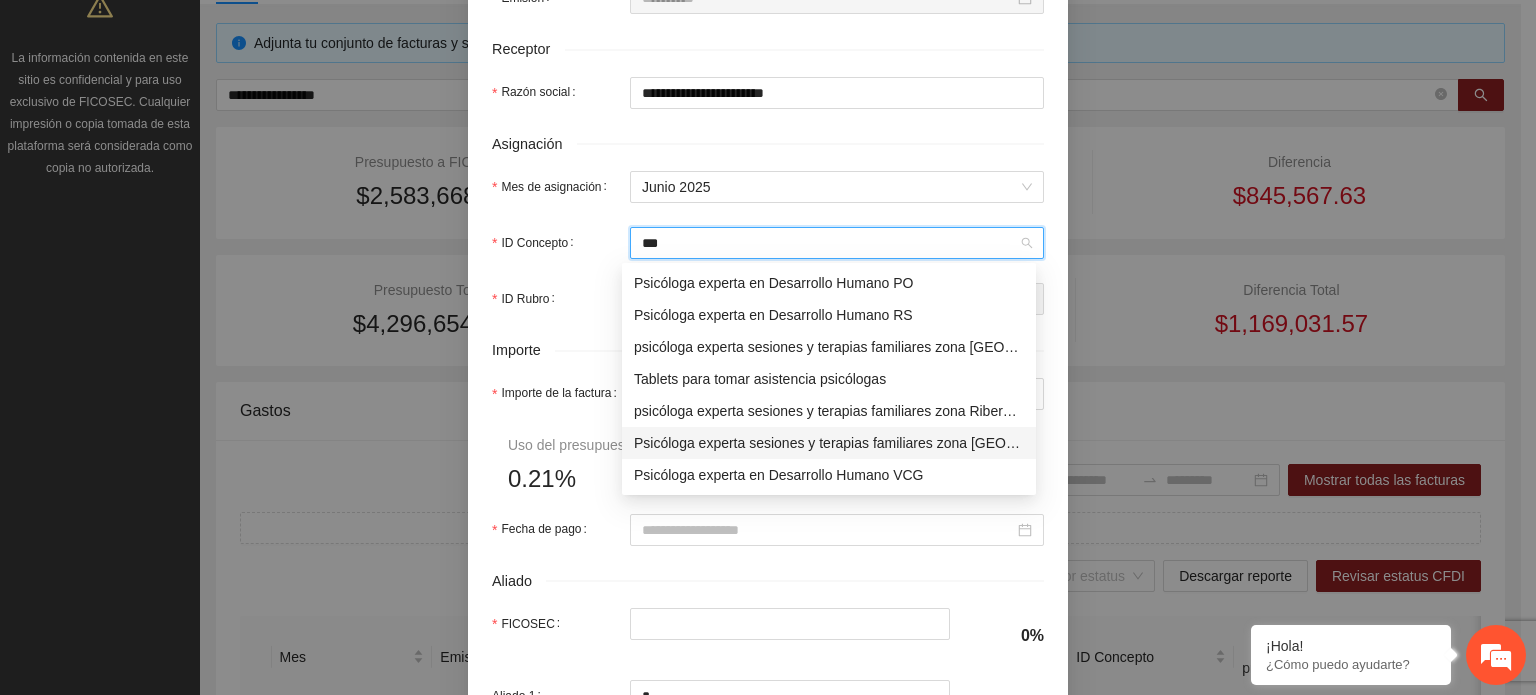 click on "Psicóloga experta sesiones y terapias familiares zona [GEOGRAPHIC_DATA]" at bounding box center (829, 443) 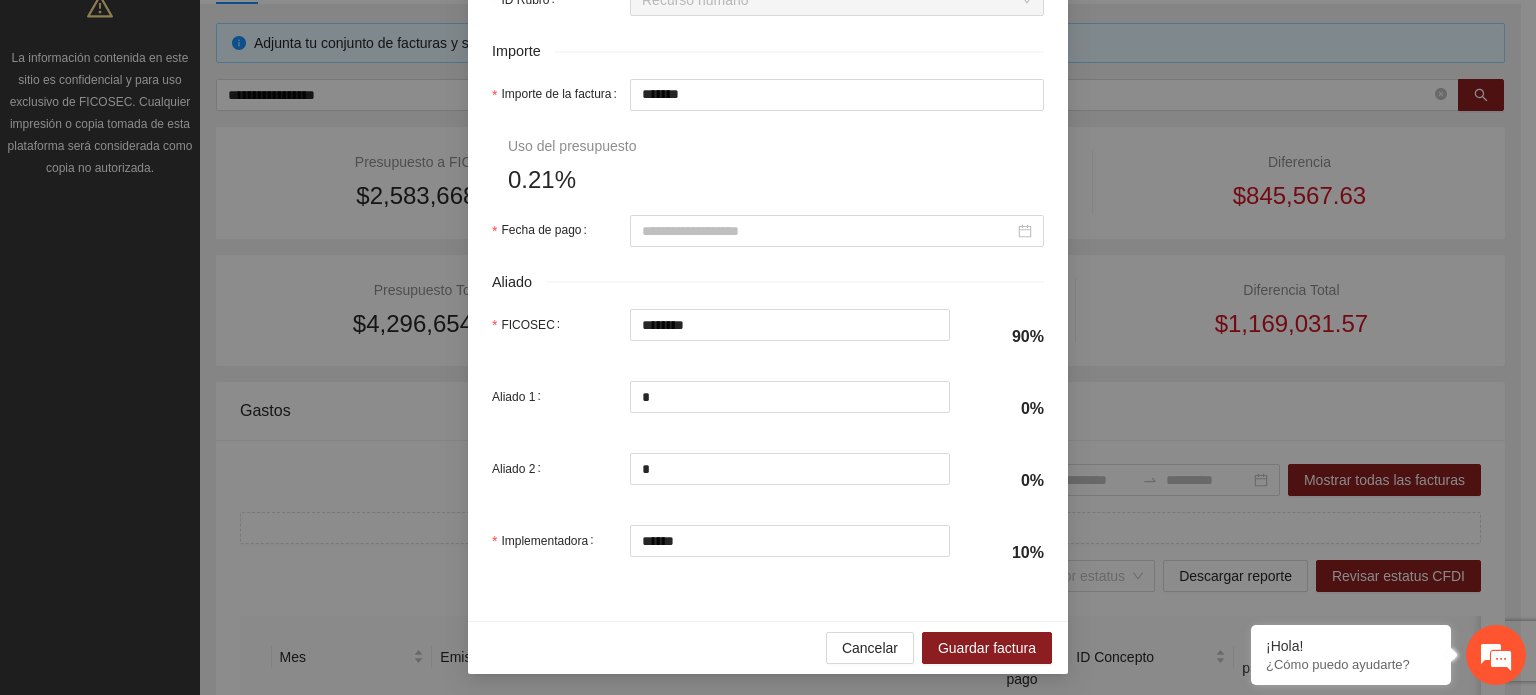 scroll, scrollTop: 1000, scrollLeft: 0, axis: vertical 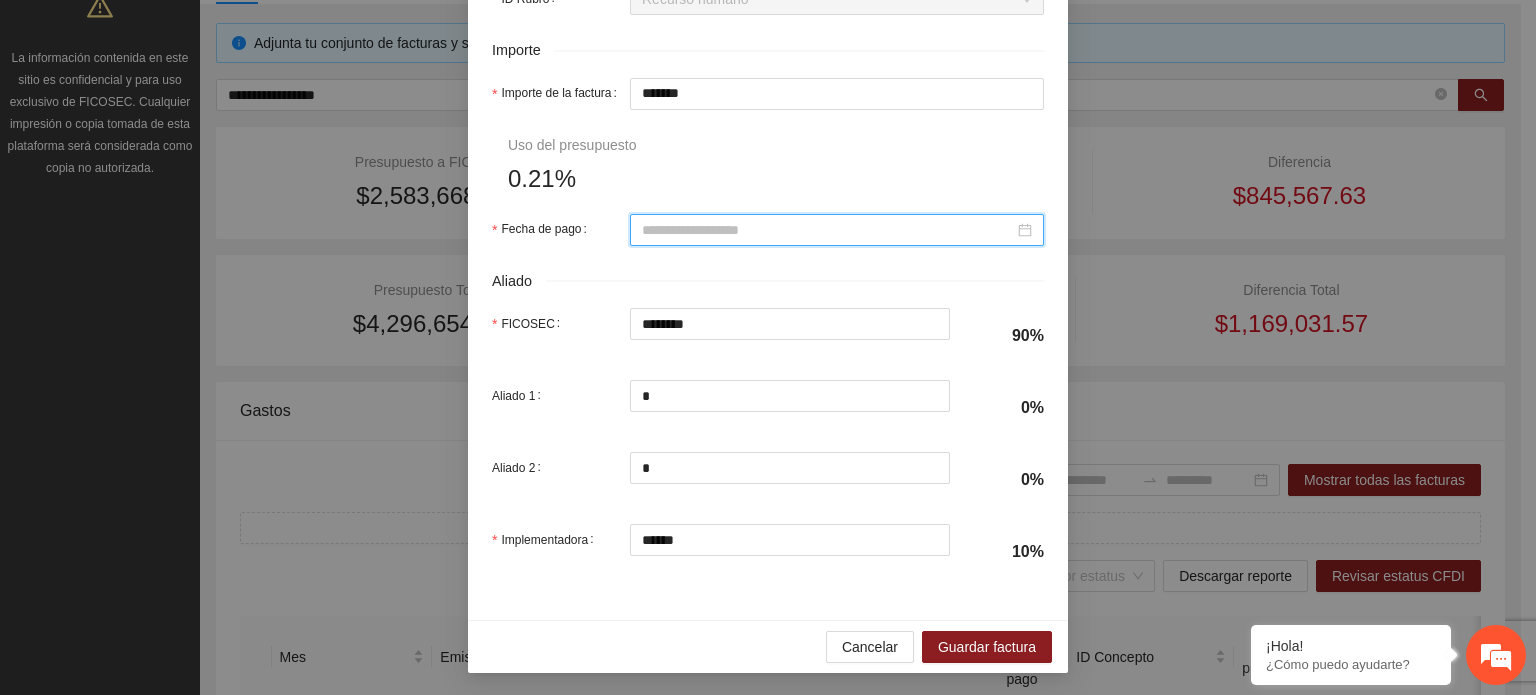 click on "Fecha de pago" at bounding box center (828, 230) 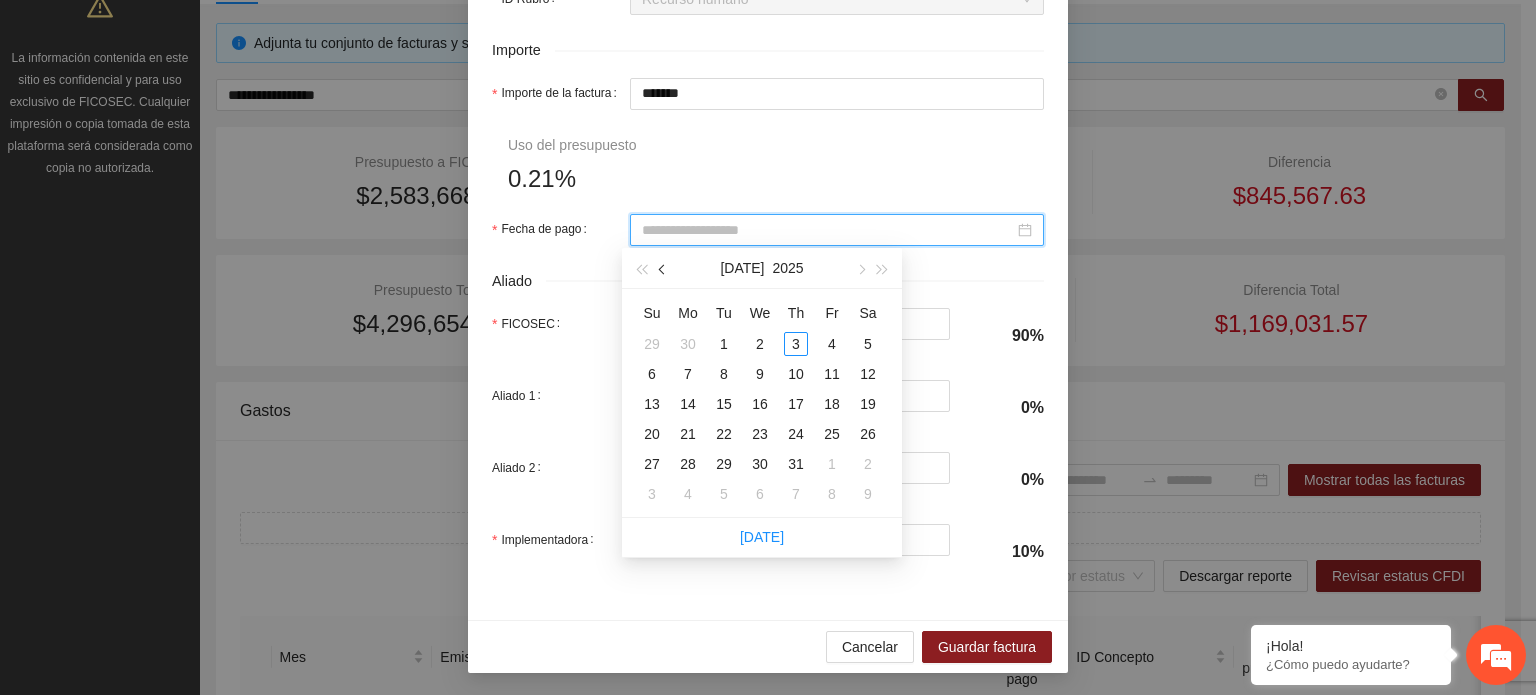 click at bounding box center [663, 268] 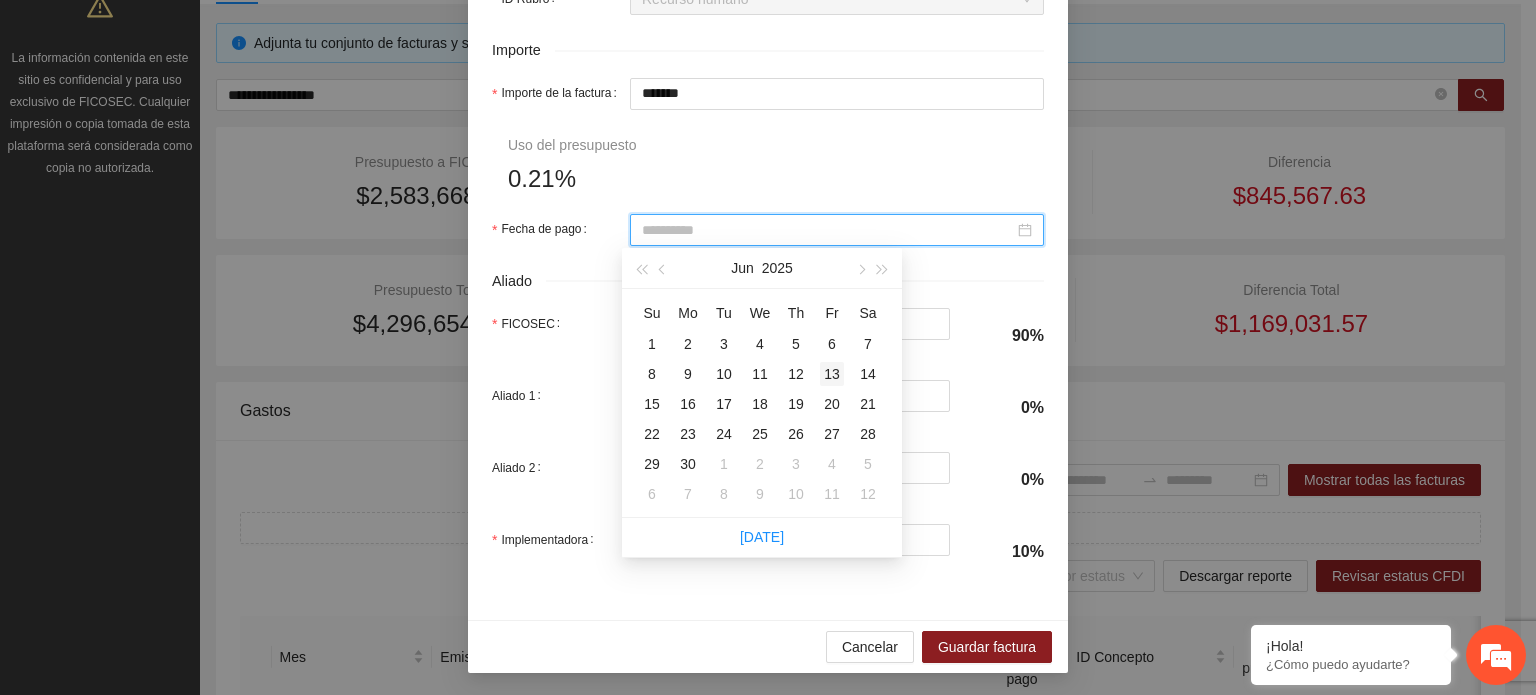 click on "13" at bounding box center (832, 374) 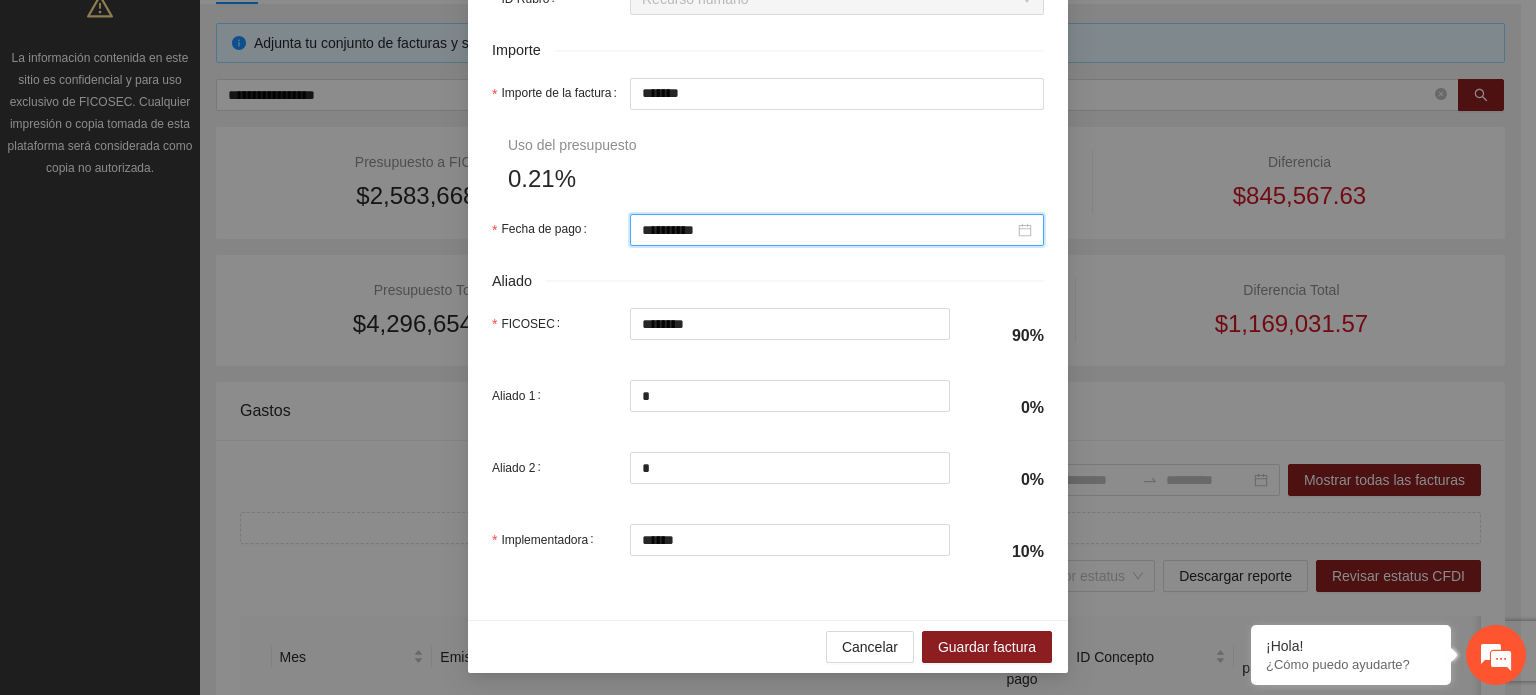 drag, startPoint x: 725, startPoint y: 319, endPoint x: 58, endPoint y: 299, distance: 667.2998 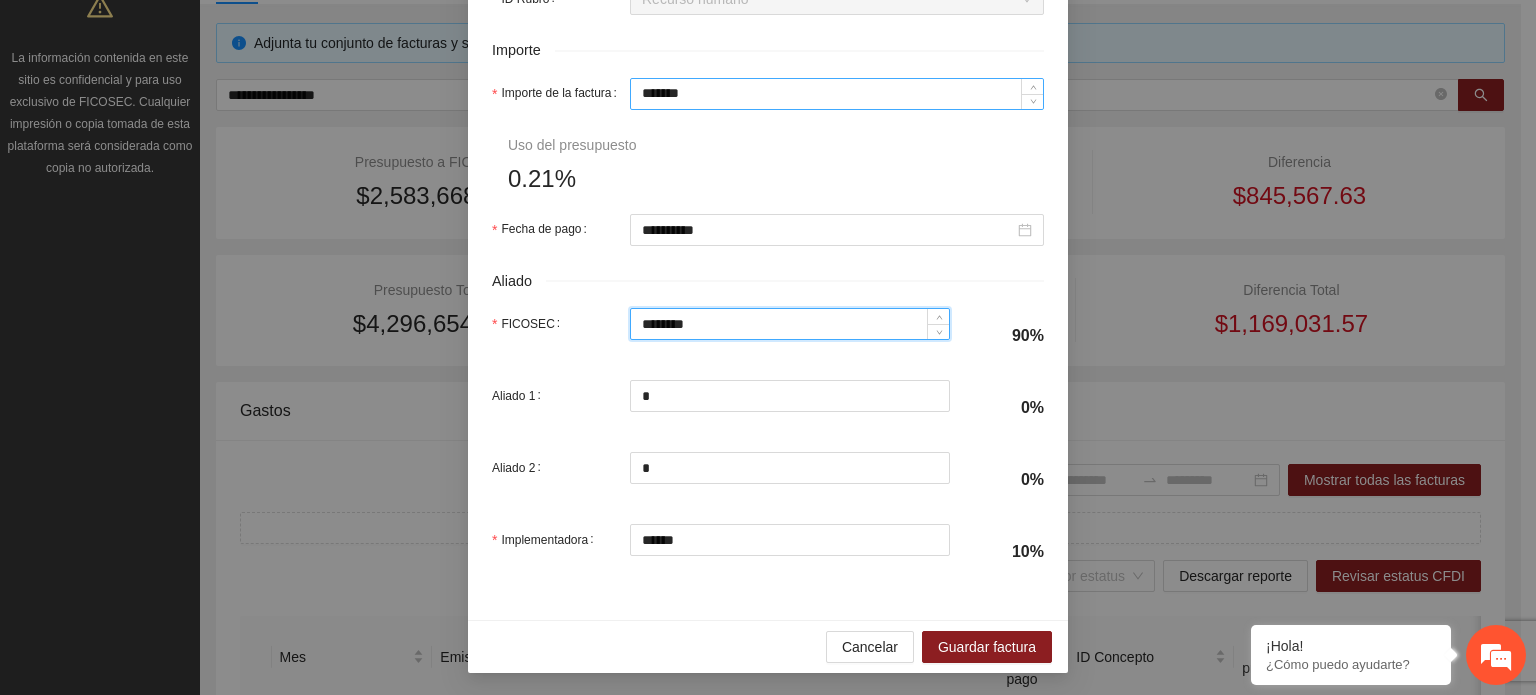 click on "*******" at bounding box center [837, 94] 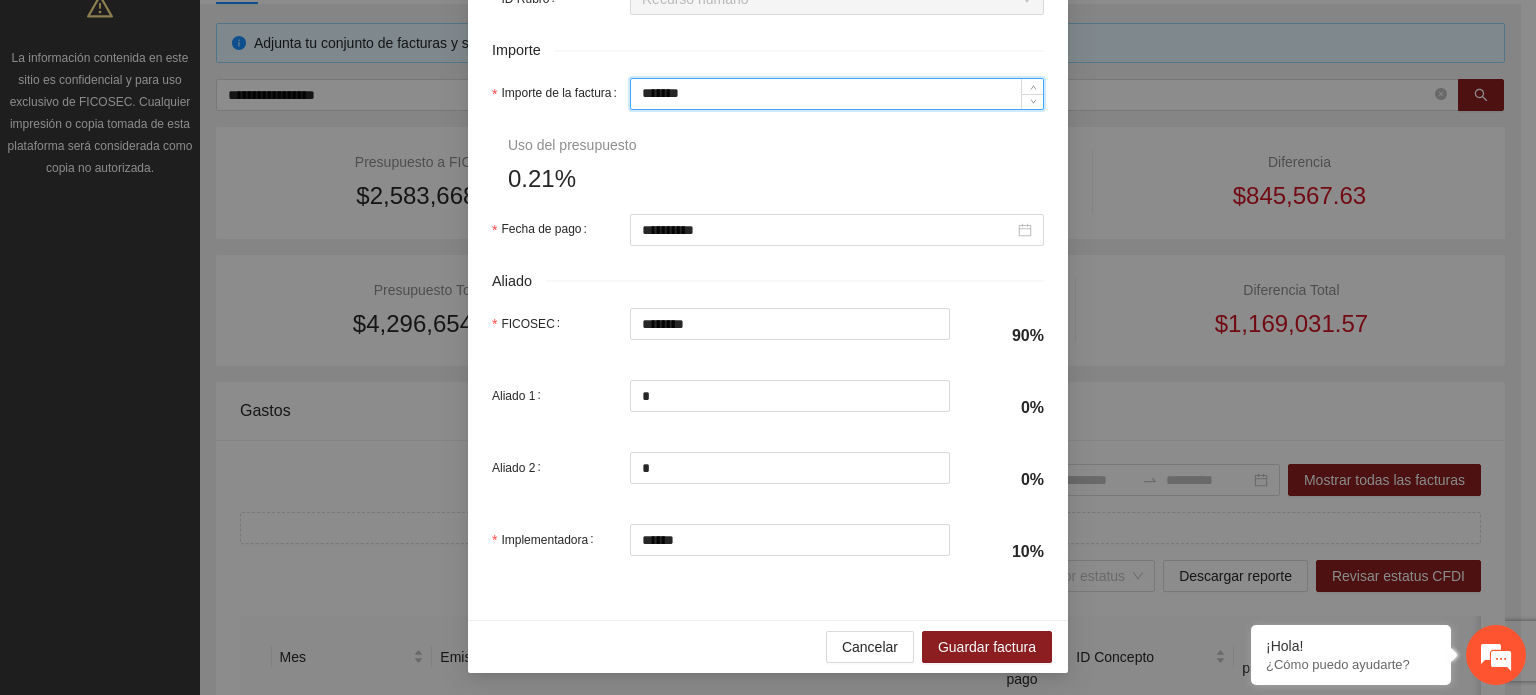 drag, startPoint x: 732, startPoint y: 96, endPoint x: 568, endPoint y: 101, distance: 164.0762 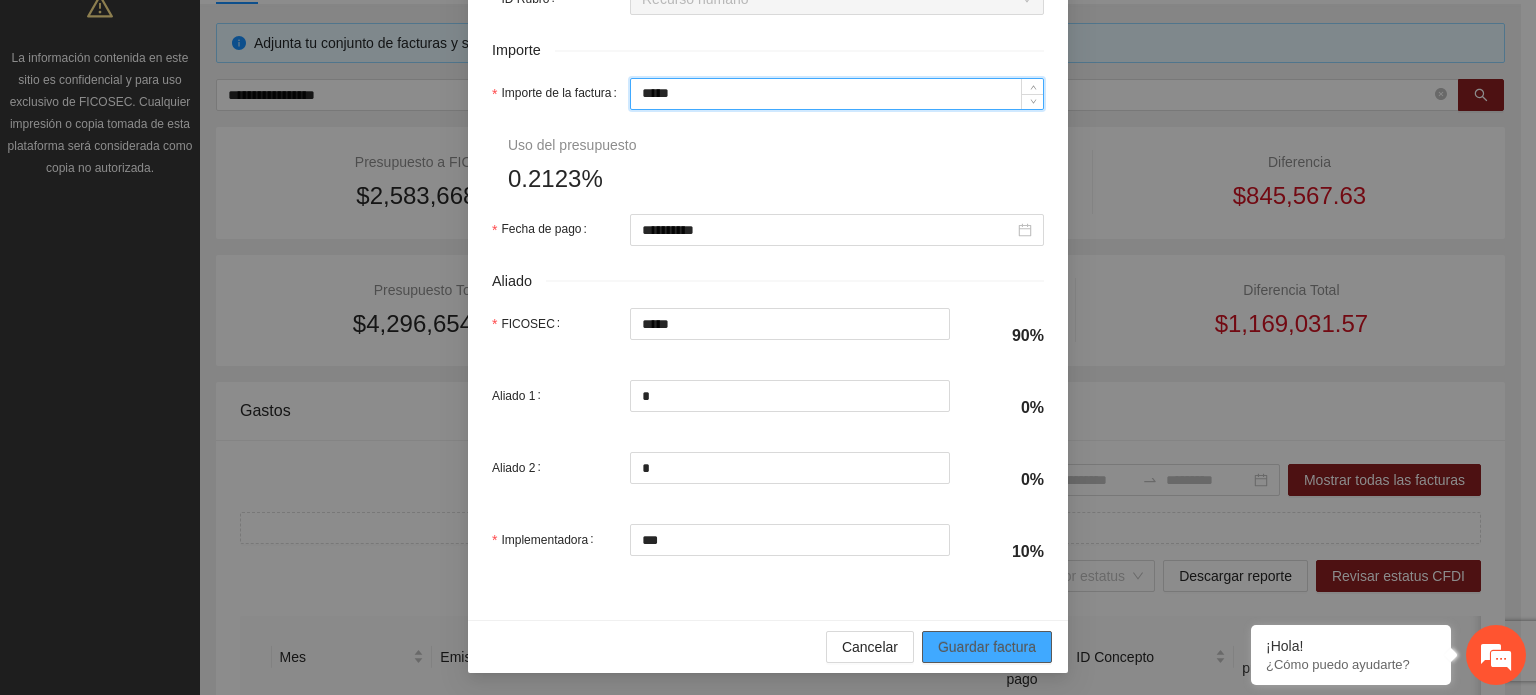 click on "Guardar factura" at bounding box center [987, 647] 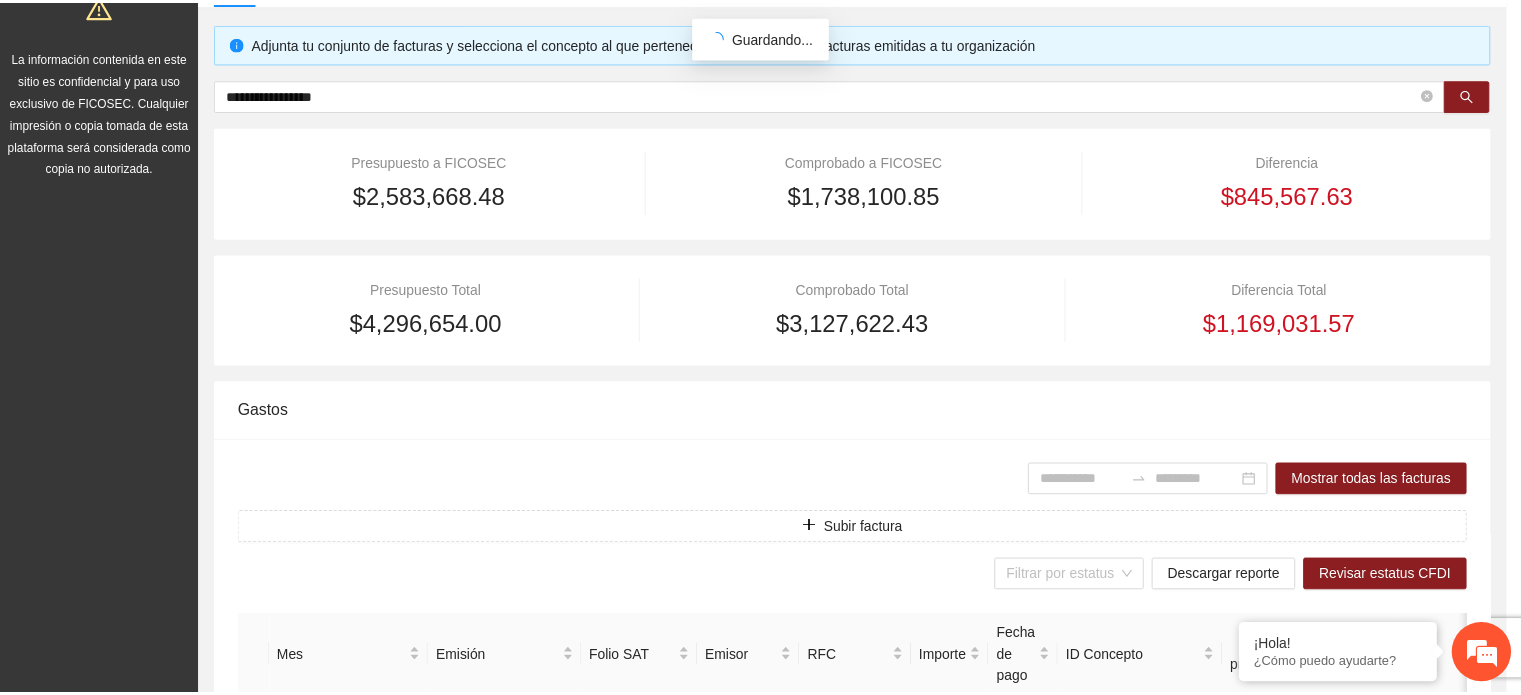 scroll, scrollTop: 940, scrollLeft: 0, axis: vertical 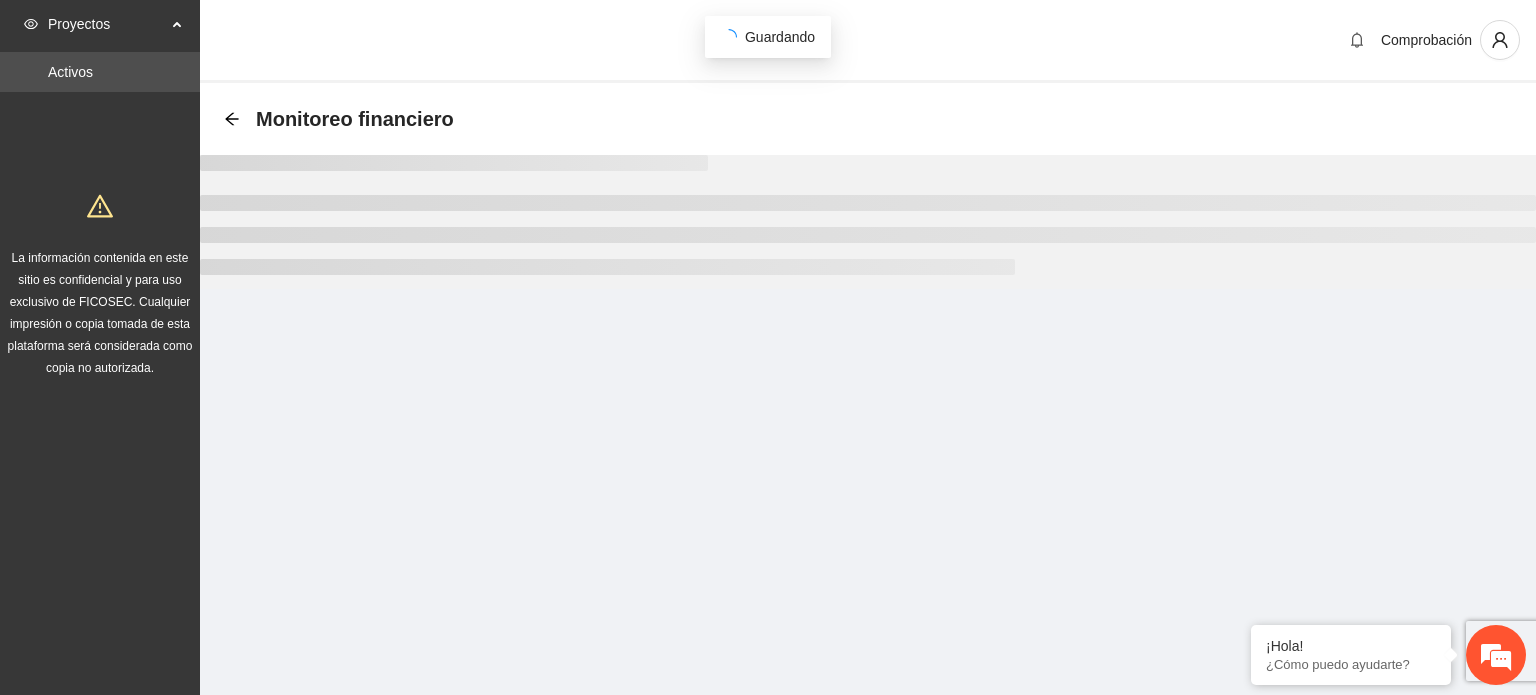 click on "Proyectos Activos La información contenida en este sitio es confidencial y para uso exclusivo de FICOSEC. Cualquier impresión o copia tomada de esta plataforma será considerada como copia no autorizada. Comprobación Monitoreo financiero" at bounding box center (768, 347) 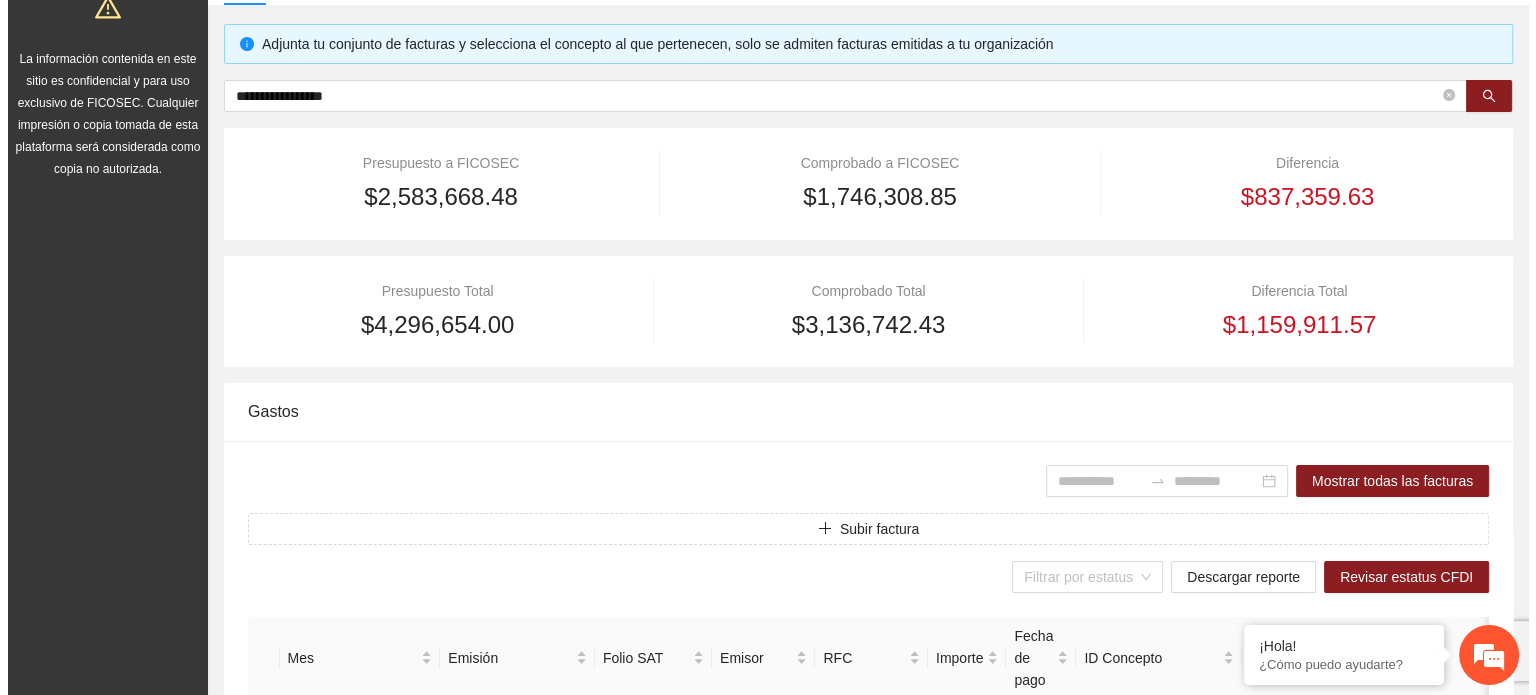 scroll, scrollTop: 200, scrollLeft: 0, axis: vertical 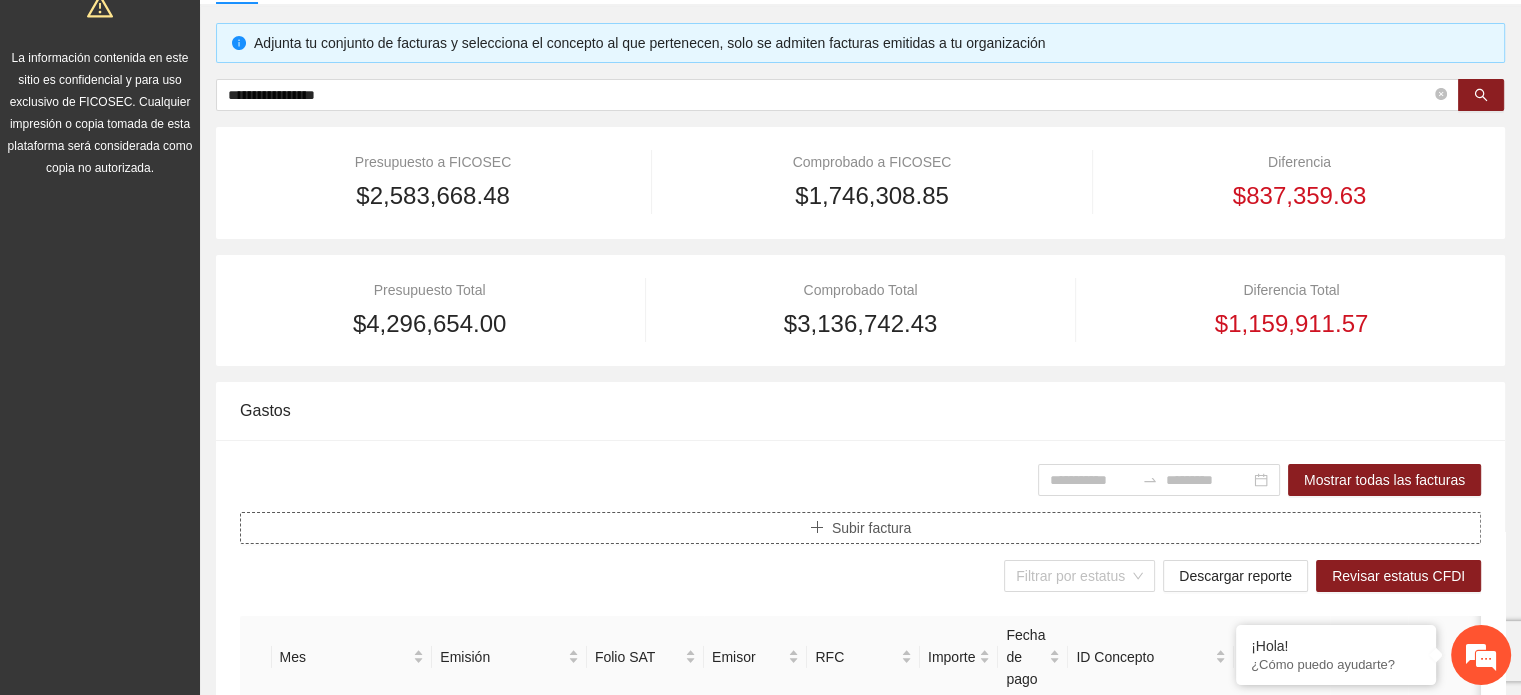 click on "Subir factura" at bounding box center [871, 528] 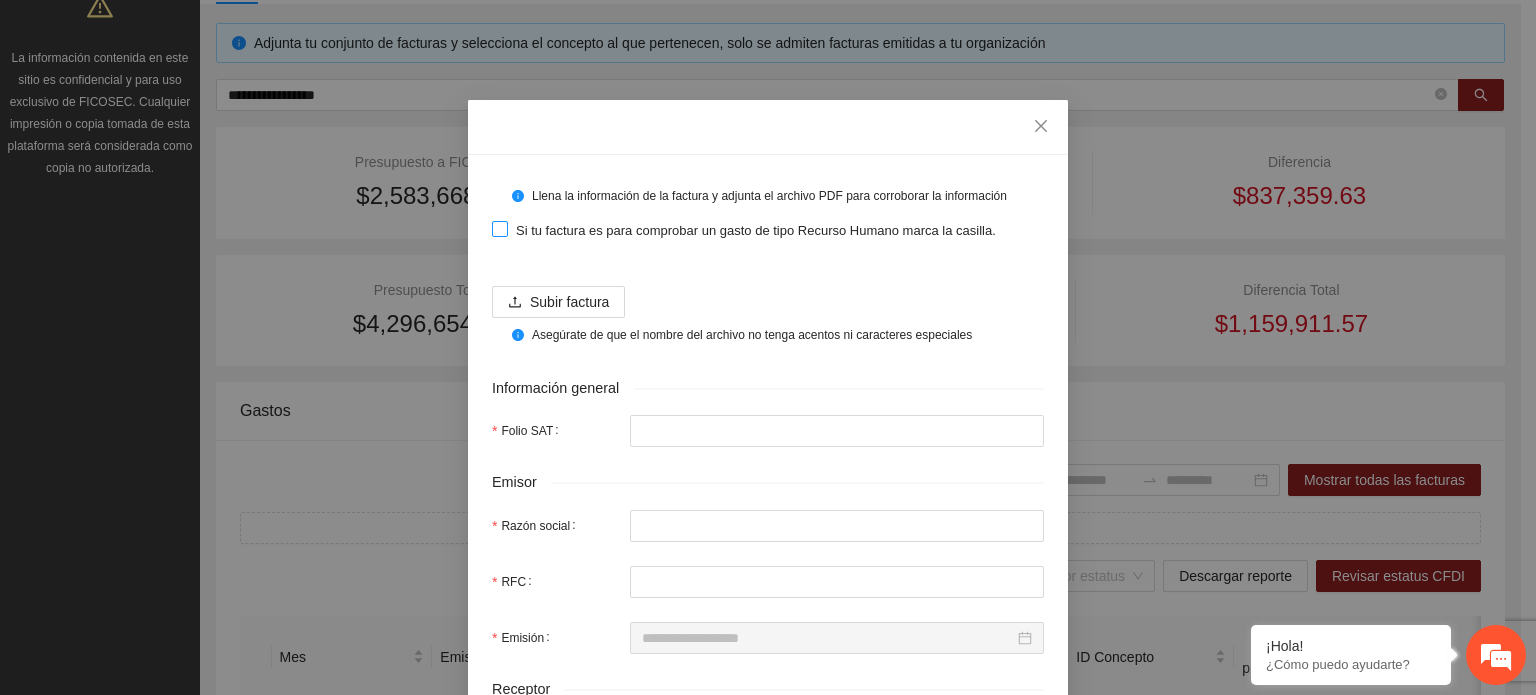 click on "Si tu factura es para comprobar un gasto de tipo Recurso Humano marca la casilla." at bounding box center (756, 231) 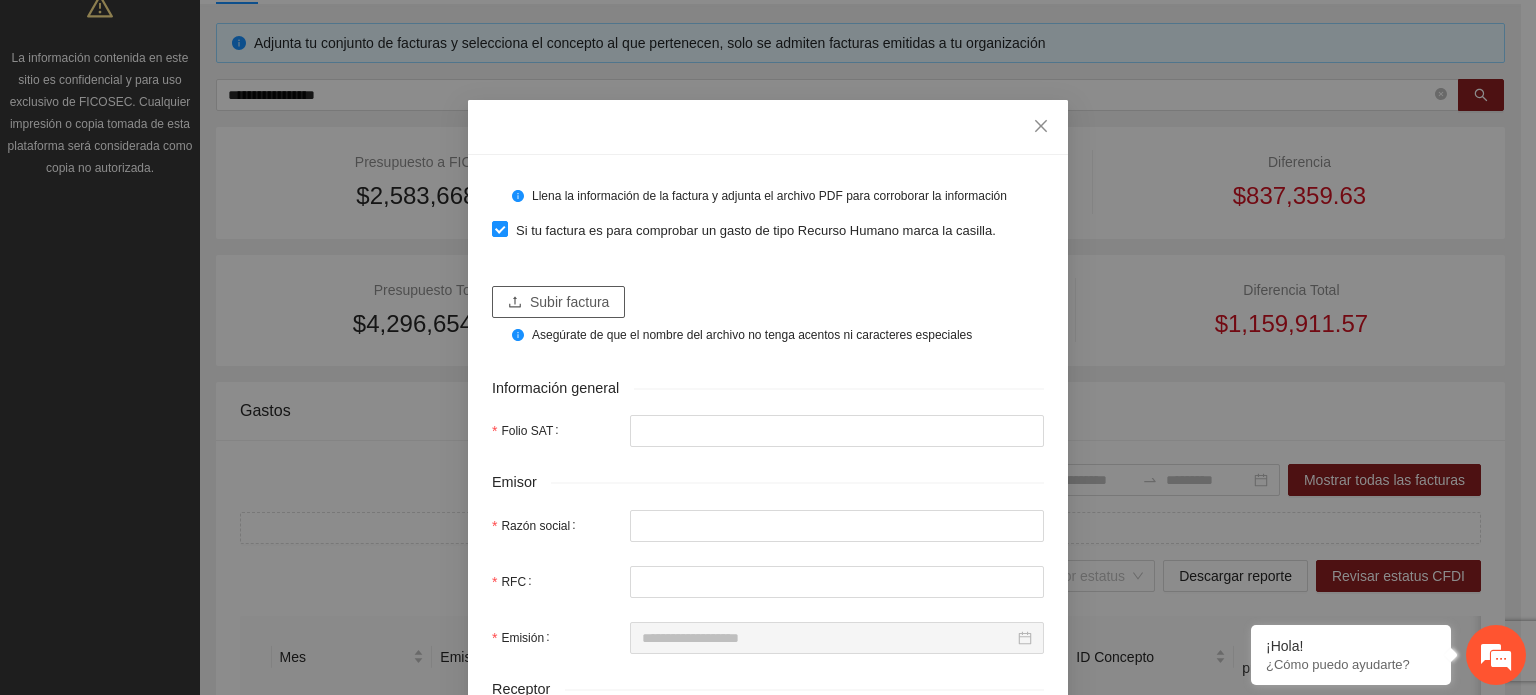 click on "Subir factura" at bounding box center (569, 302) 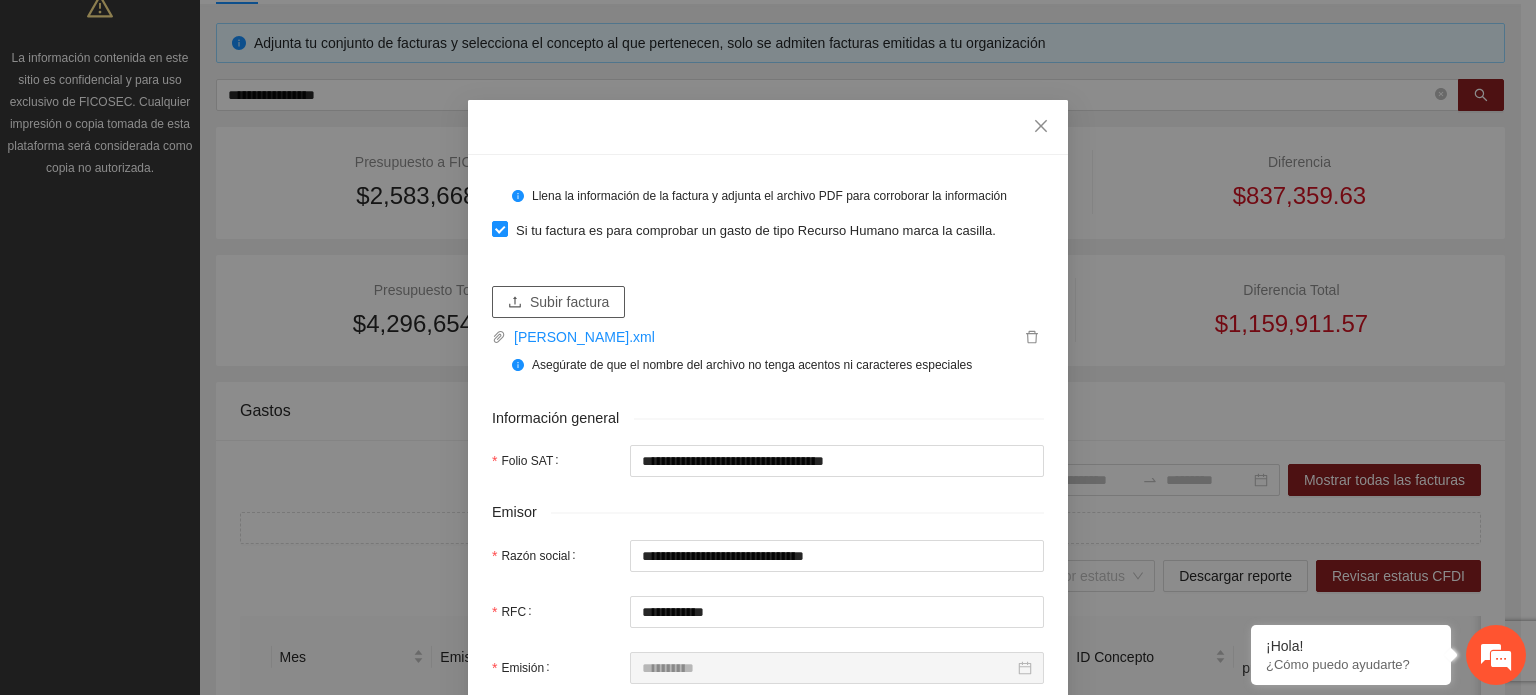 click on "Subir factura" at bounding box center [569, 302] 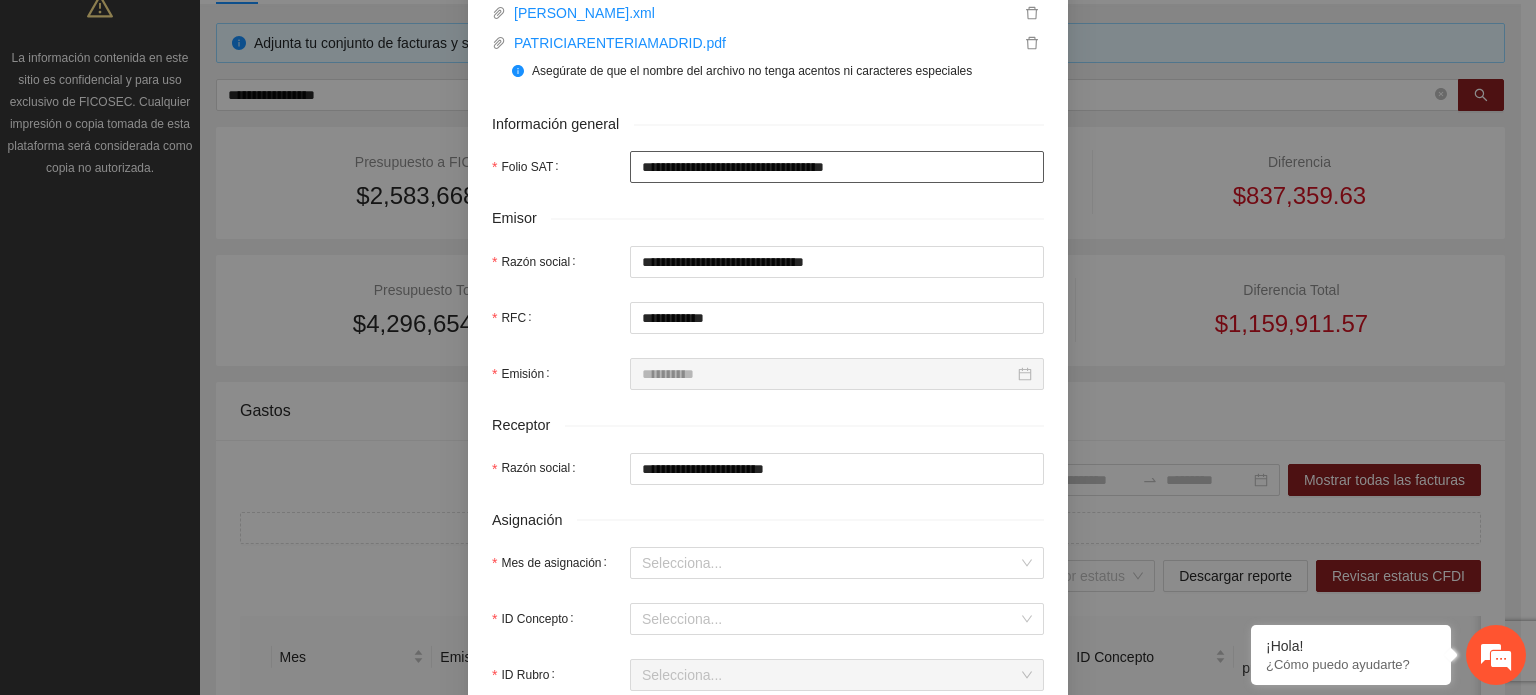scroll, scrollTop: 400, scrollLeft: 0, axis: vertical 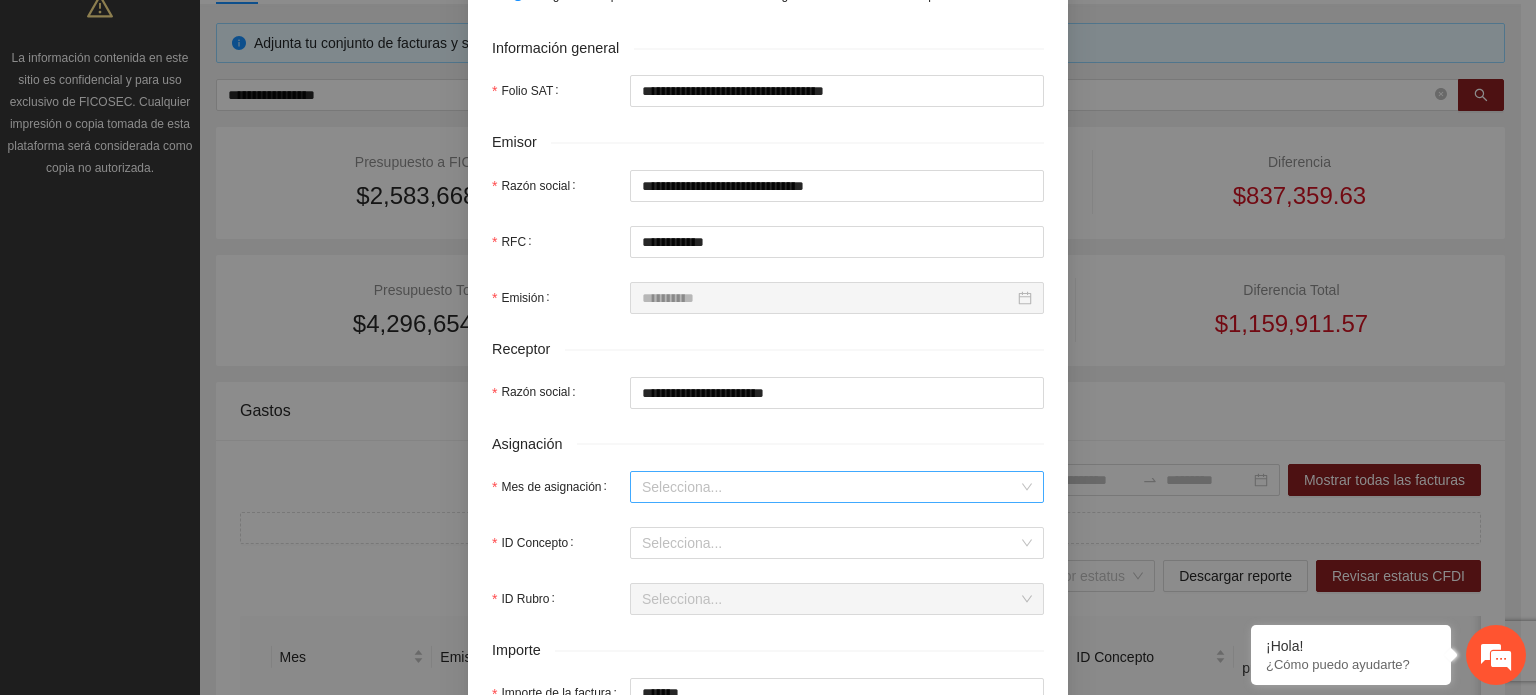 click on "Mes de asignación" at bounding box center (830, 487) 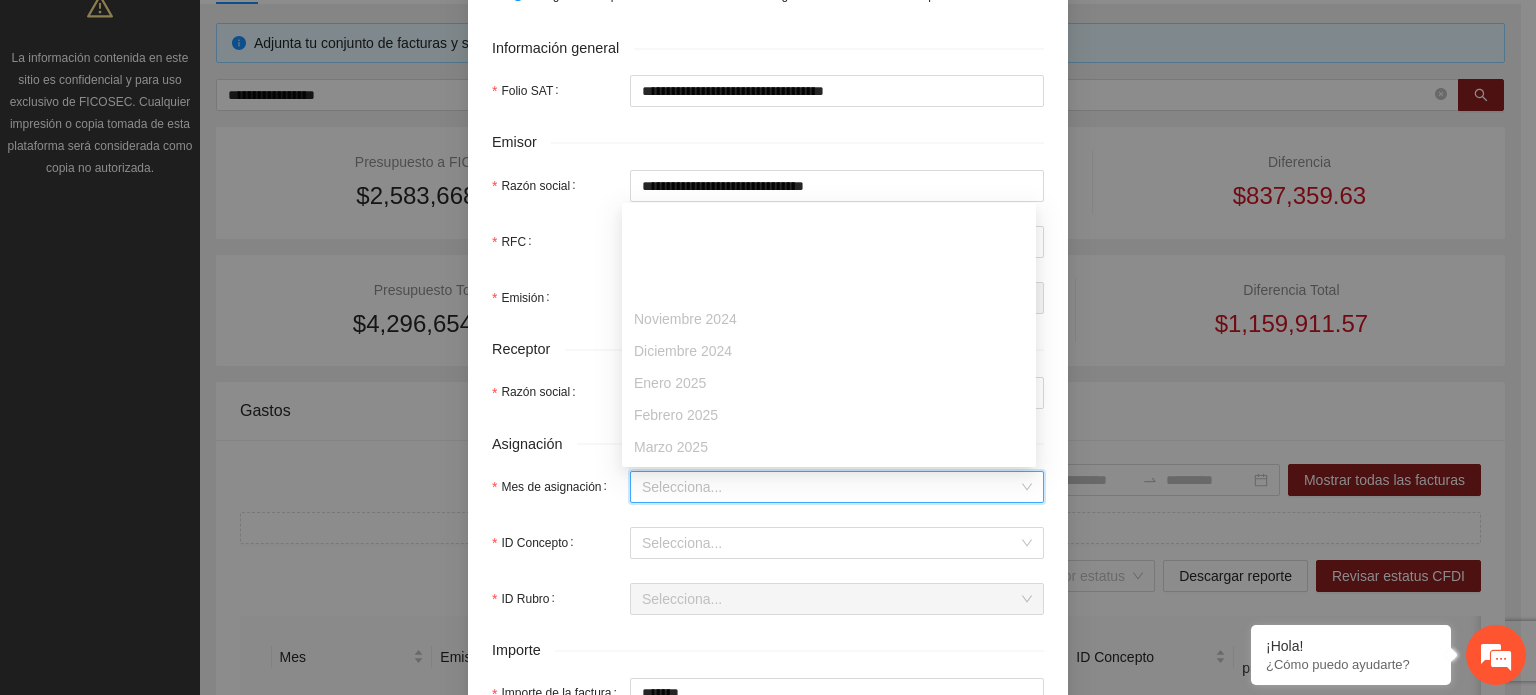 scroll, scrollTop: 128, scrollLeft: 0, axis: vertical 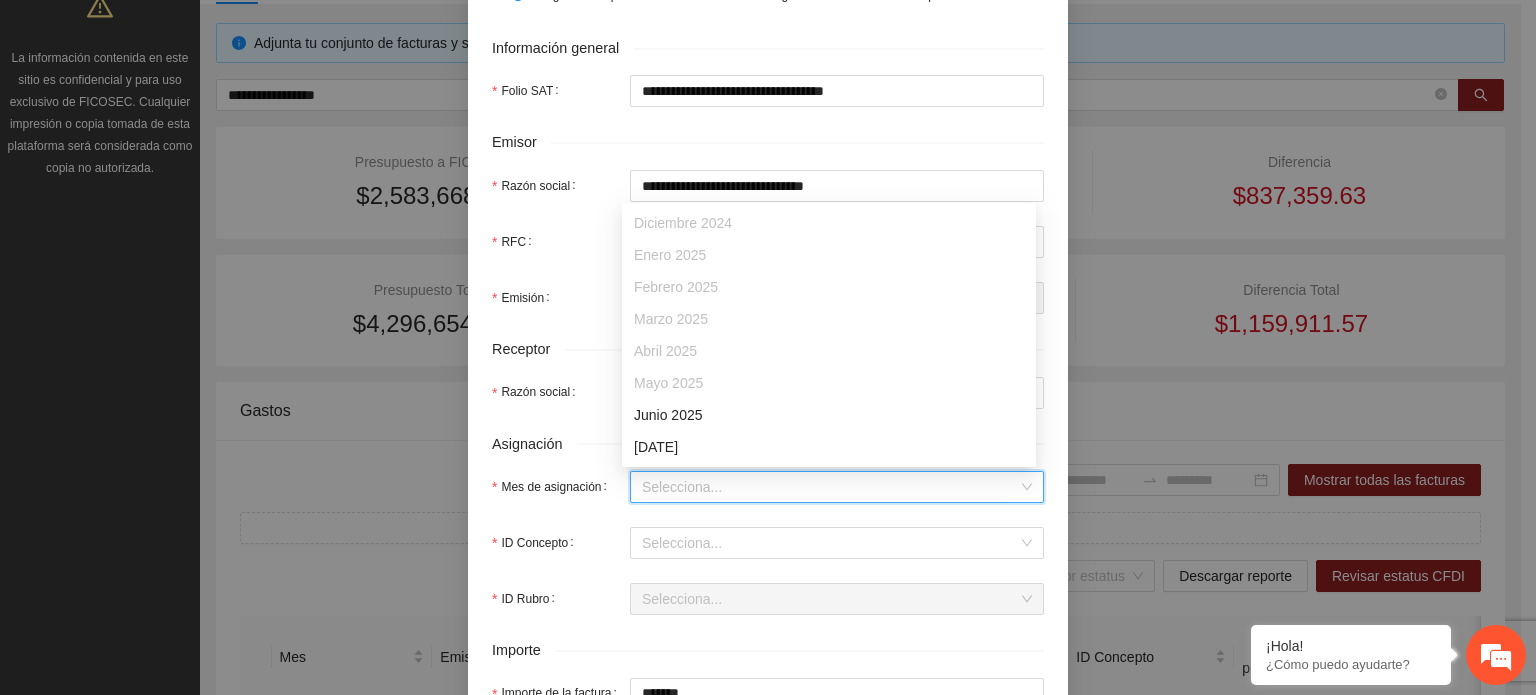 click on "Junio 2025" at bounding box center [829, 415] 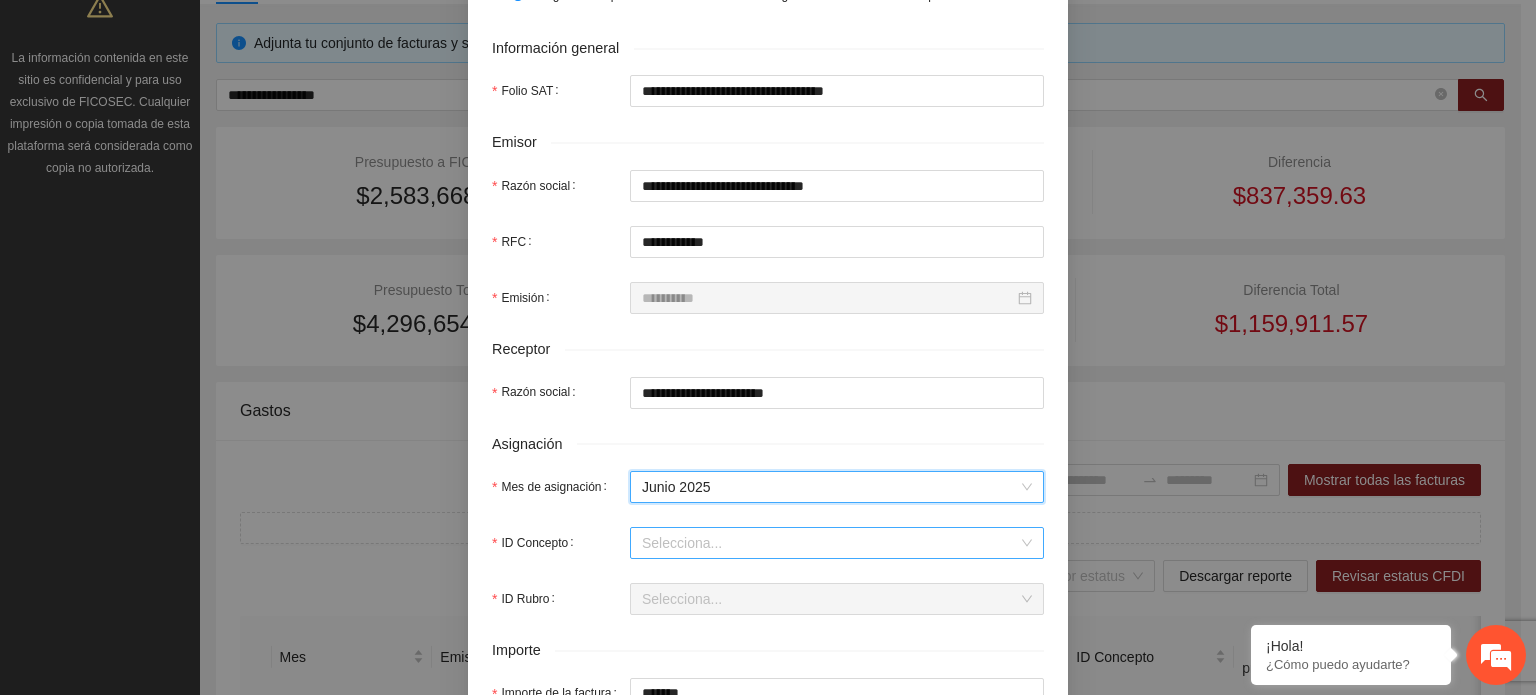 click on "ID Concepto" at bounding box center [830, 543] 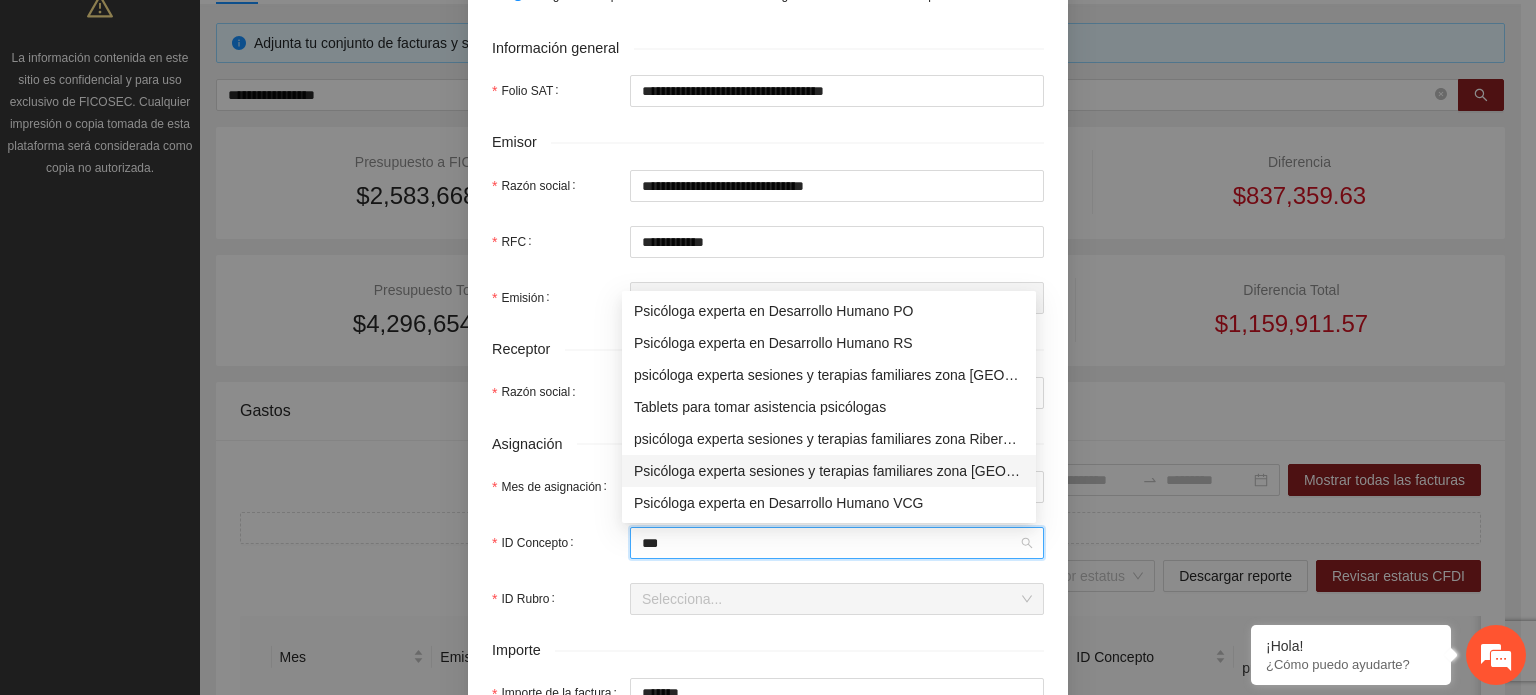 click on "Psicóloga experta sesiones y terapias familiares zona [GEOGRAPHIC_DATA]" at bounding box center [829, 471] 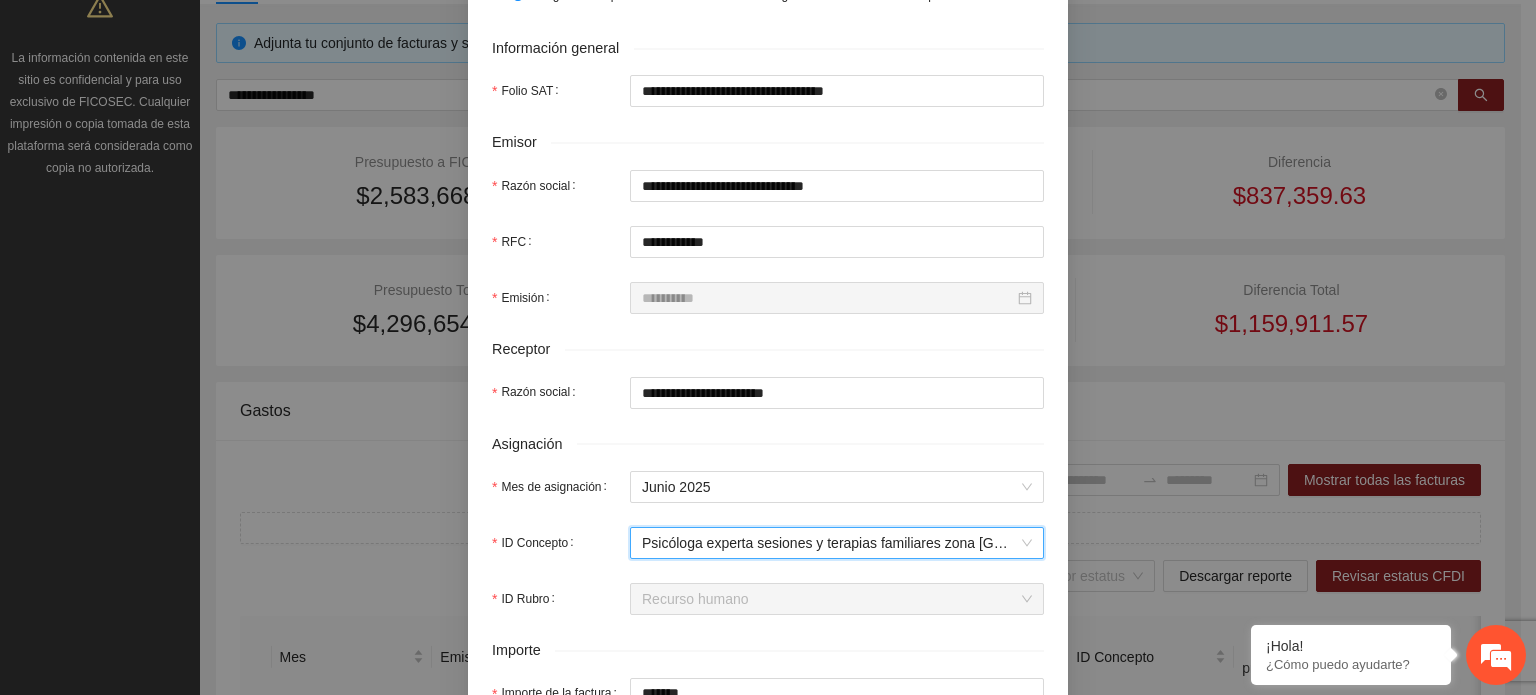 scroll, scrollTop: 500, scrollLeft: 0, axis: vertical 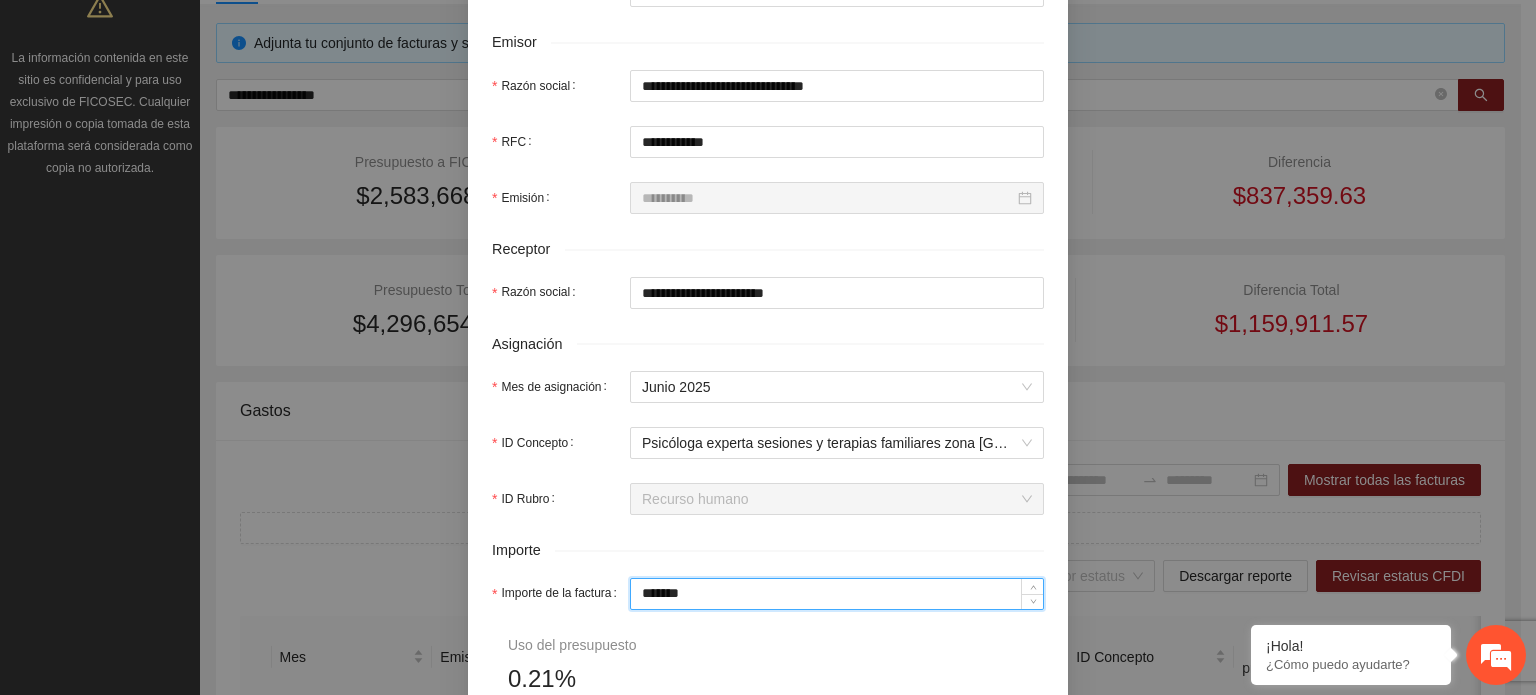 drag, startPoint x: 730, startPoint y: 607, endPoint x: 359, endPoint y: 555, distance: 374.6265 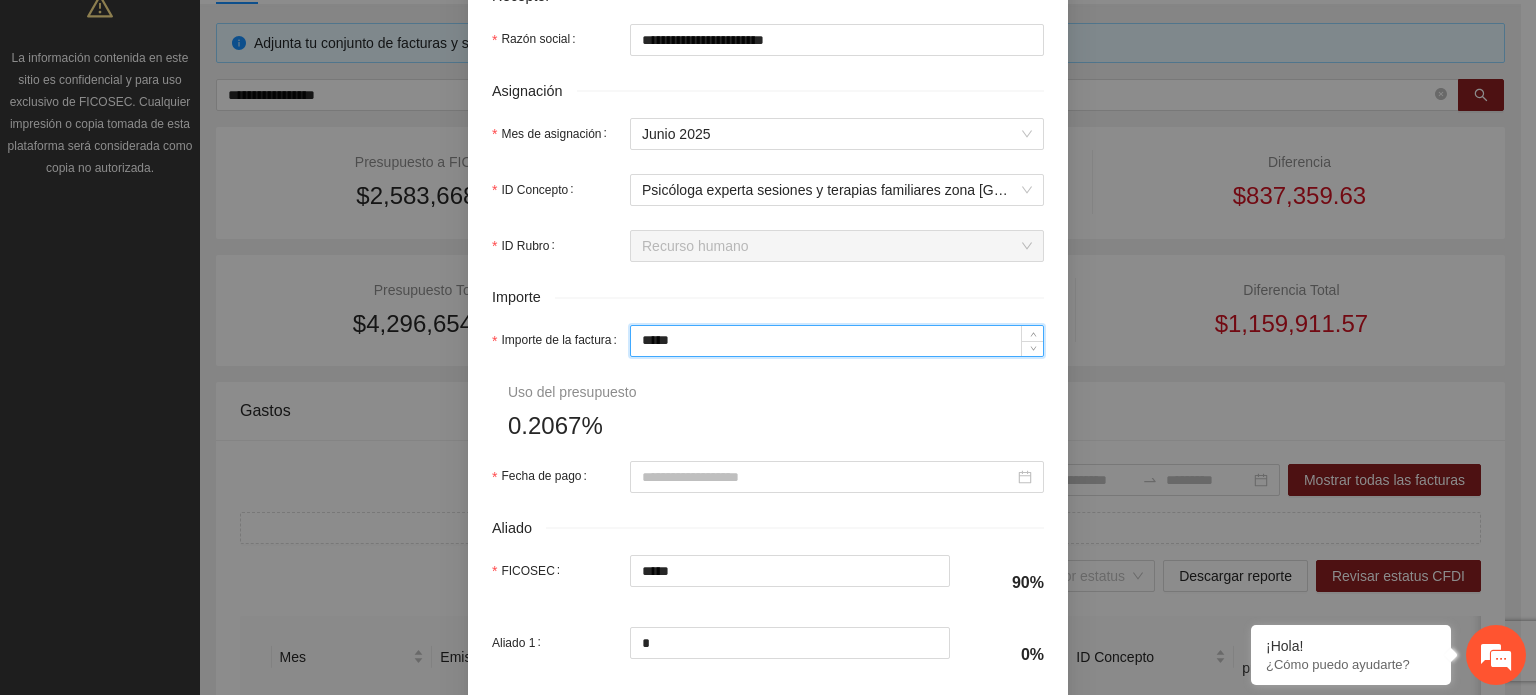 scroll, scrollTop: 800, scrollLeft: 0, axis: vertical 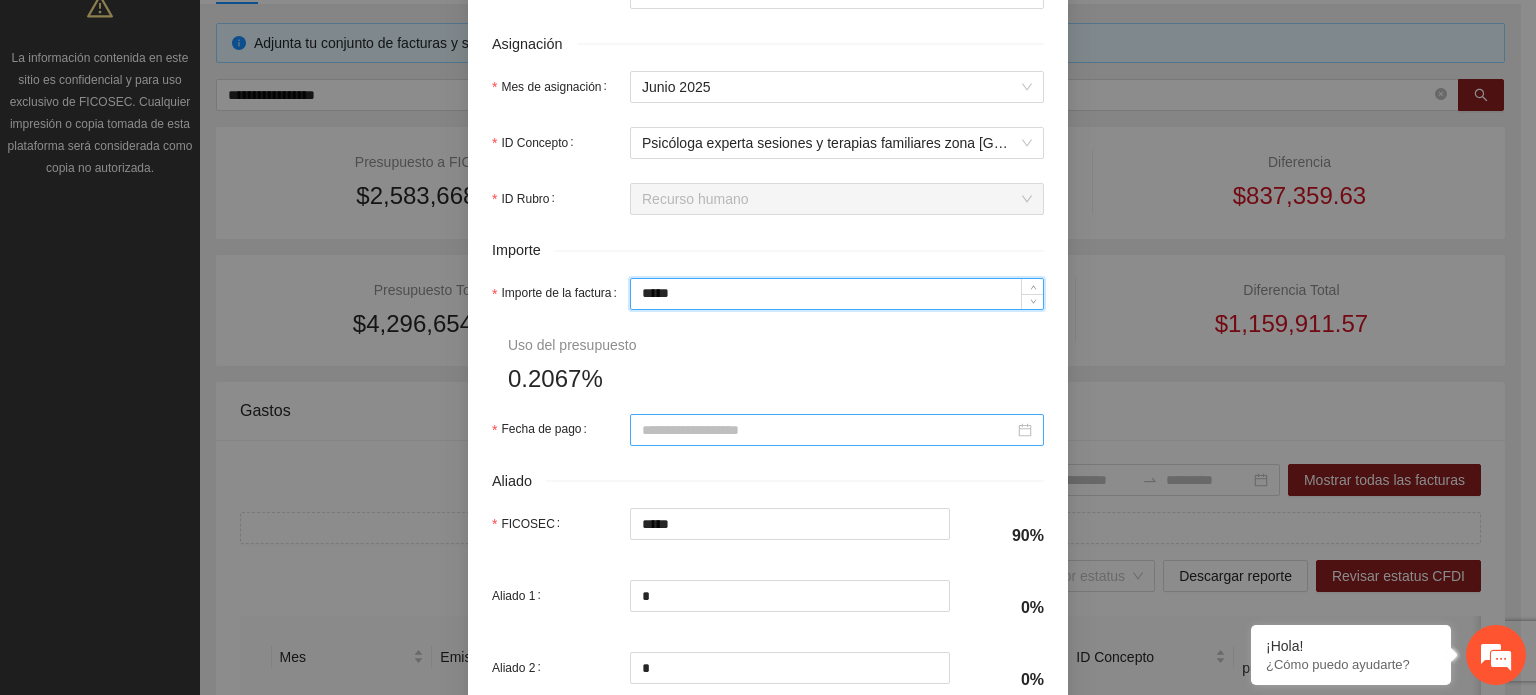 click at bounding box center [837, 430] 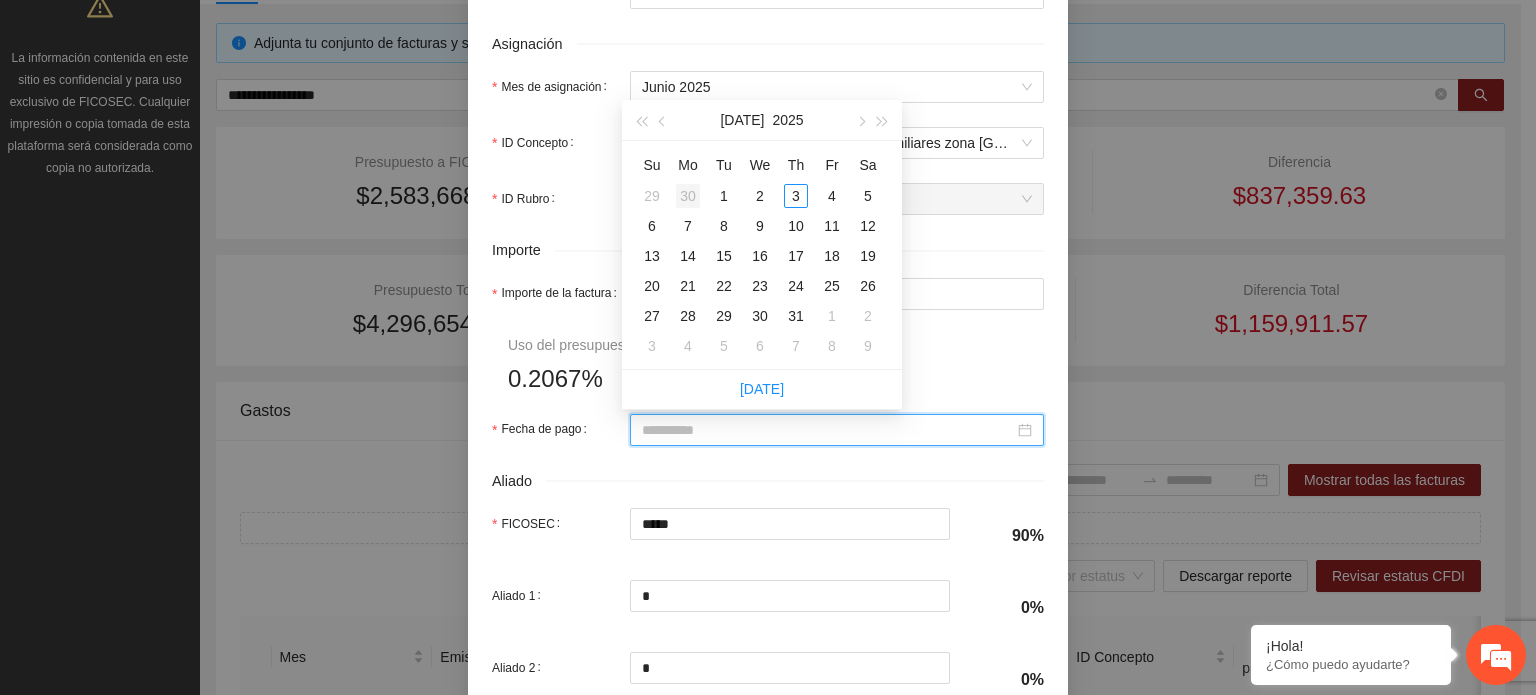 click on "30" at bounding box center [688, 196] 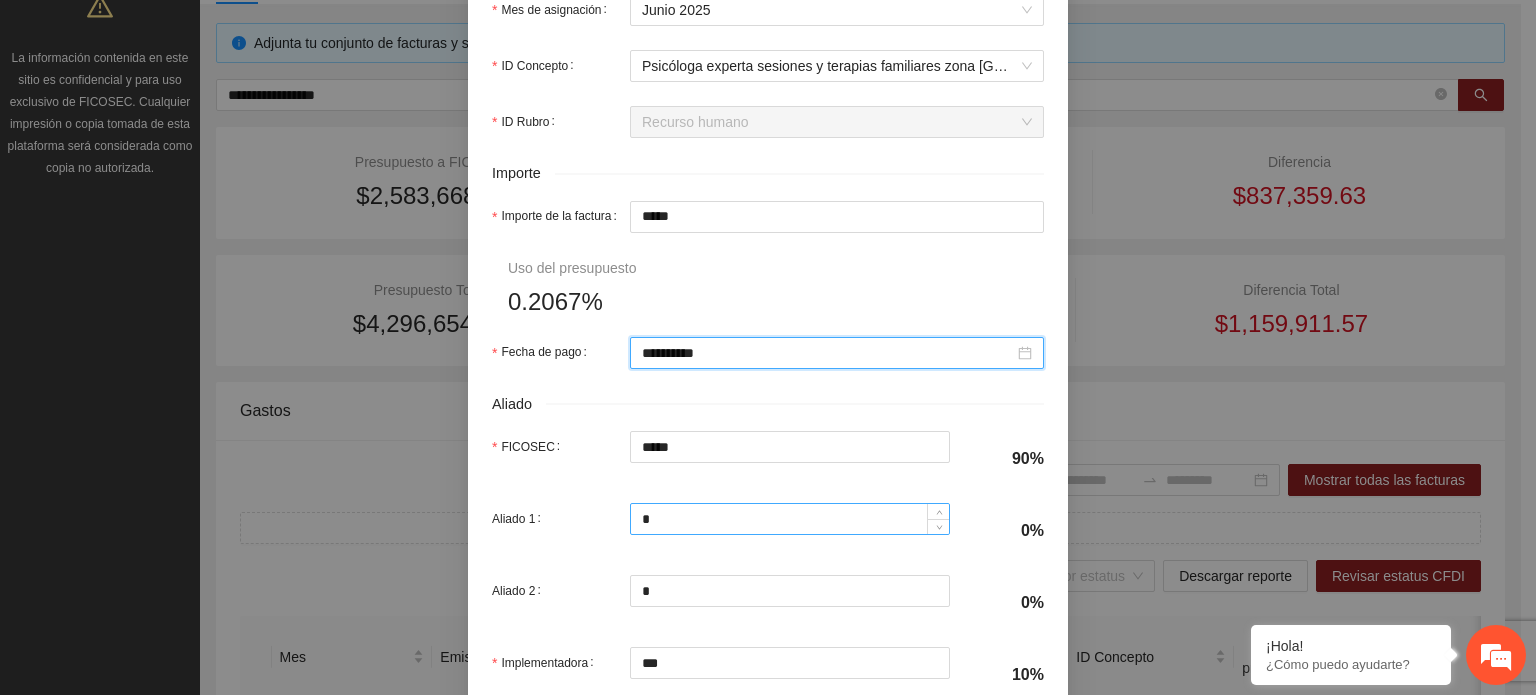 scroll, scrollTop: 1001, scrollLeft: 0, axis: vertical 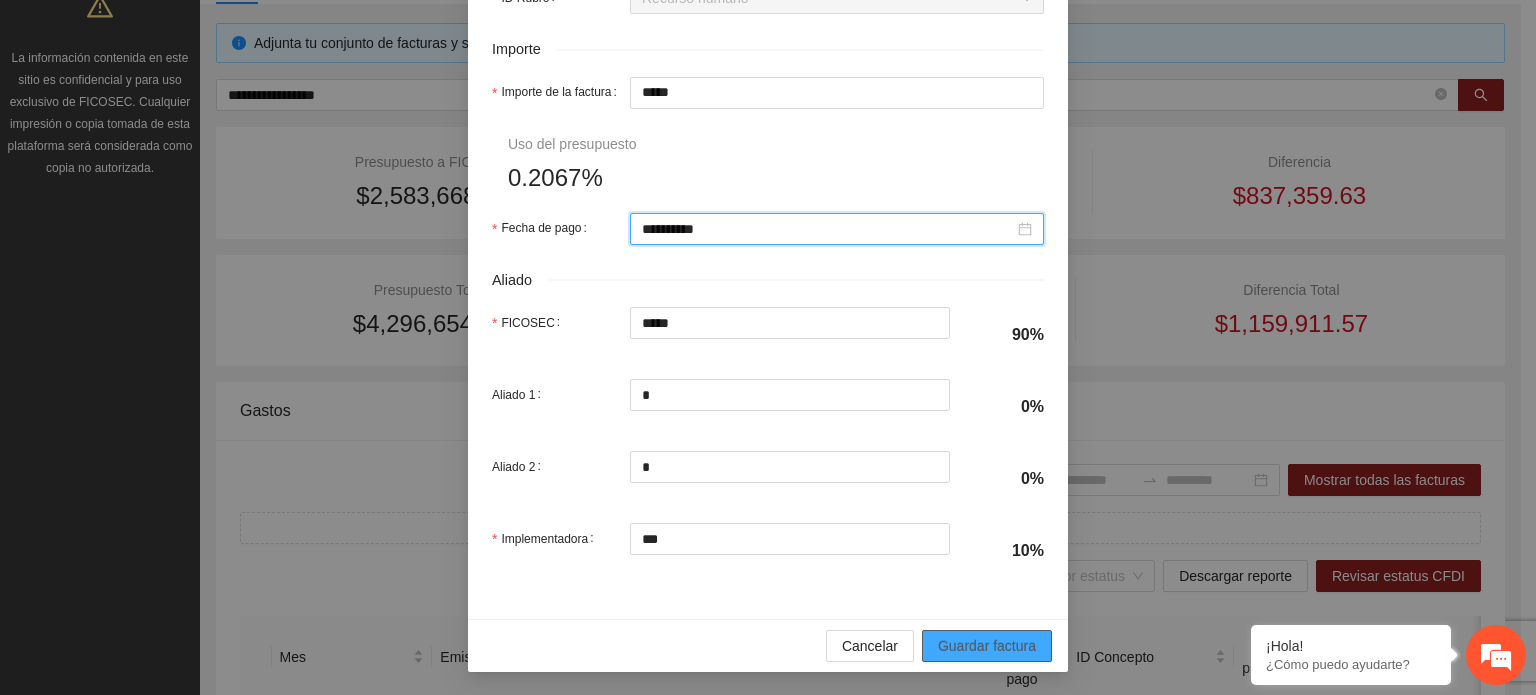 click on "Guardar factura" at bounding box center (987, 646) 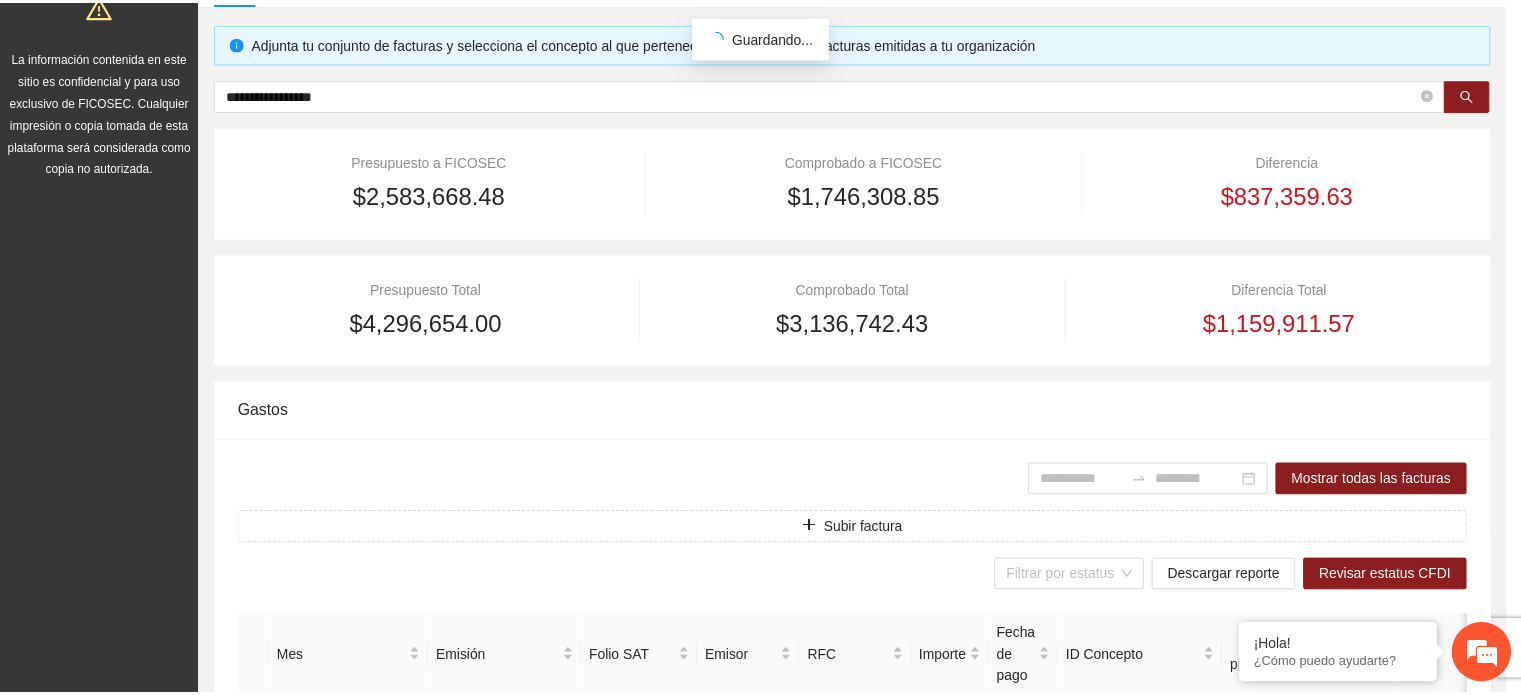 scroll, scrollTop: 841, scrollLeft: 0, axis: vertical 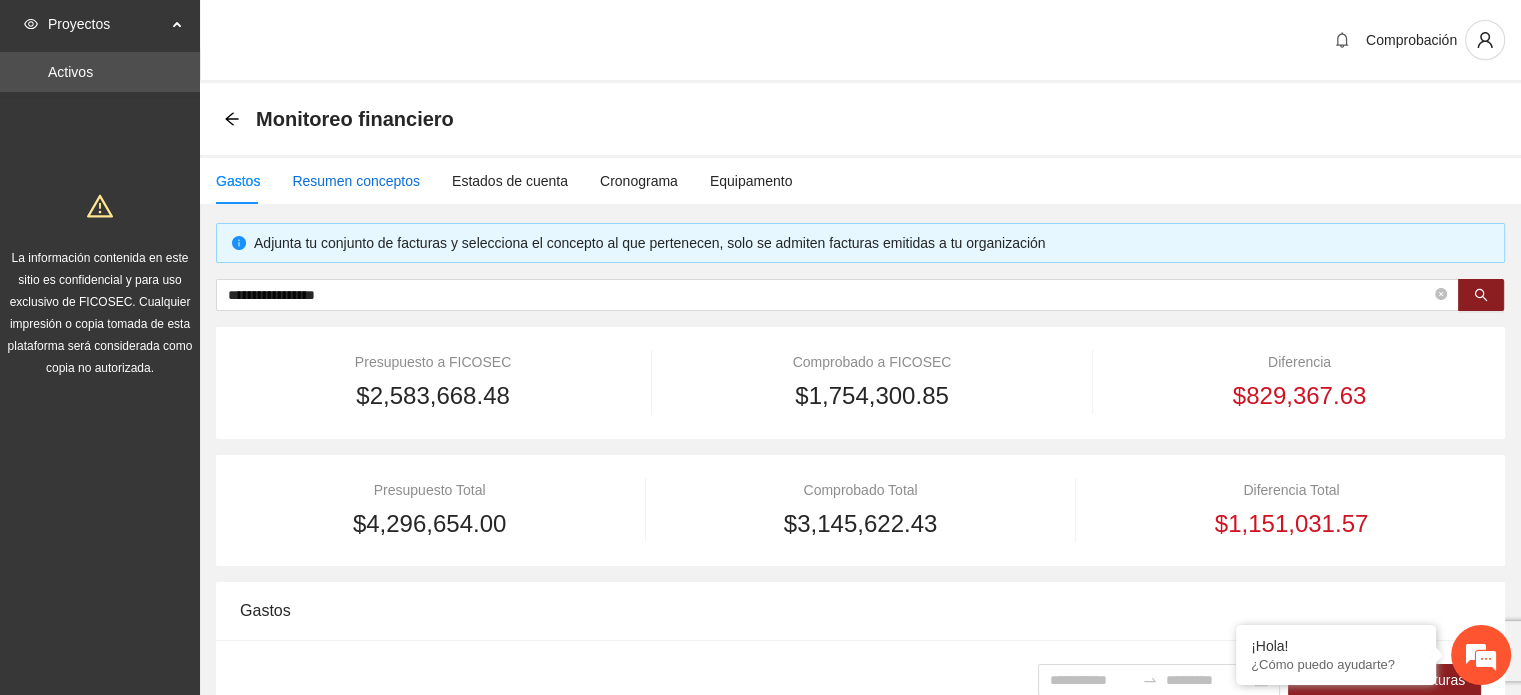 click on "Resumen conceptos" at bounding box center (356, 181) 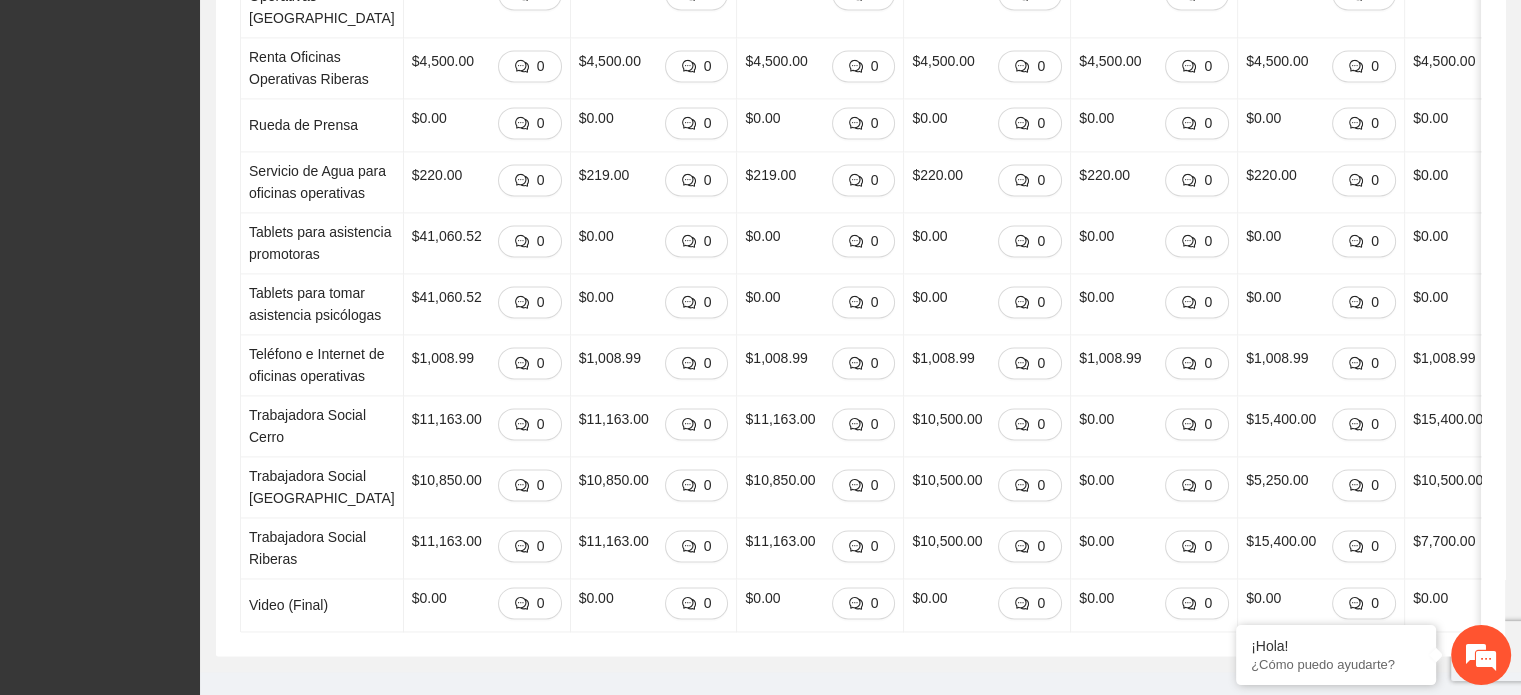 scroll, scrollTop: 3700, scrollLeft: 0, axis: vertical 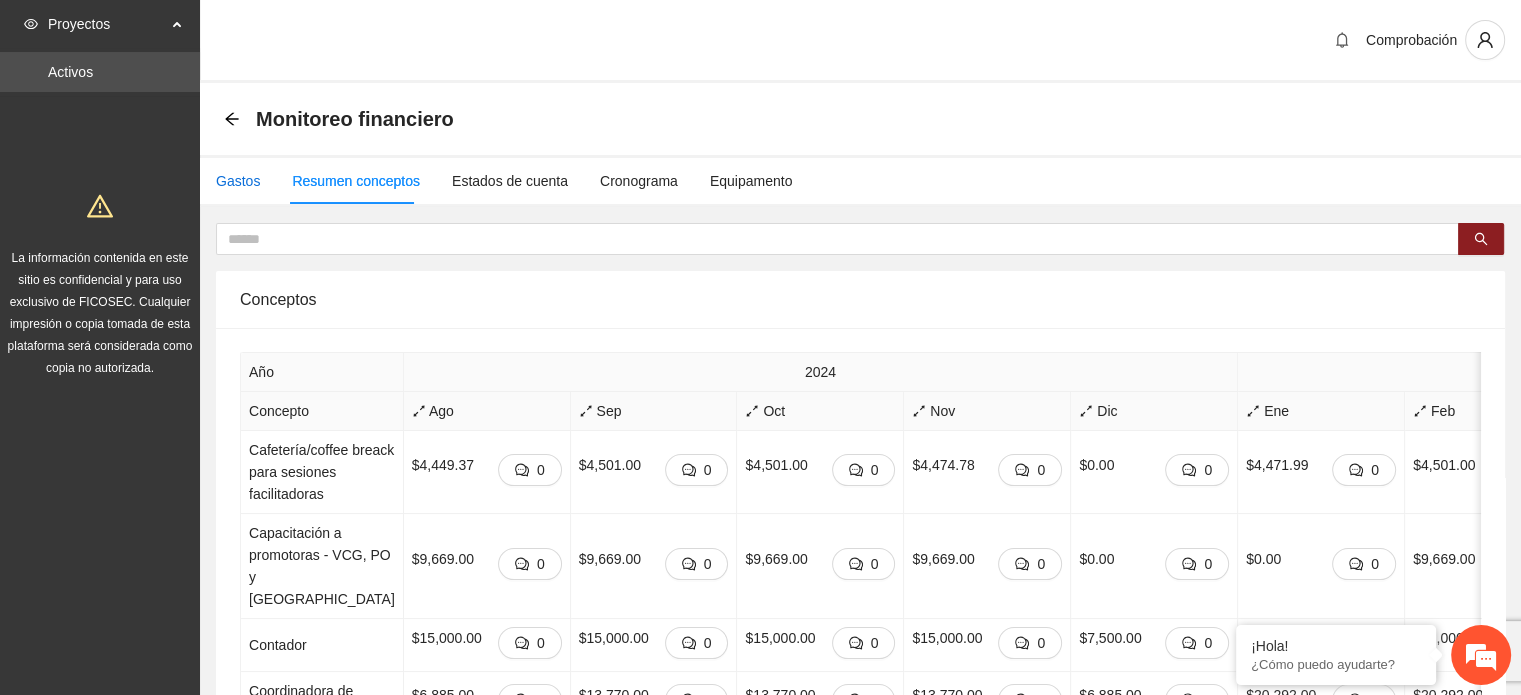 click on "Gastos" at bounding box center [238, 181] 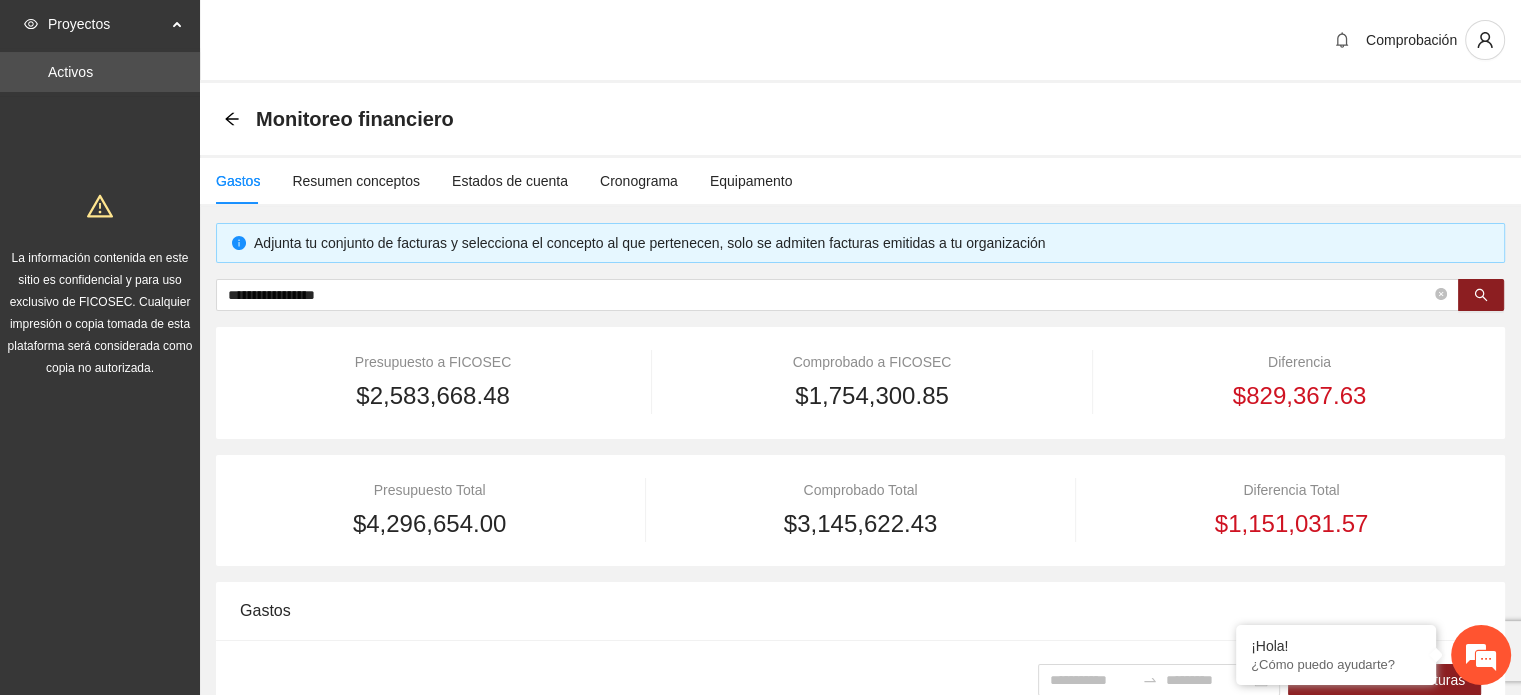 drag, startPoint x: 94, startPoint y: 266, endPoint x: 0, endPoint y: 247, distance: 95.90099 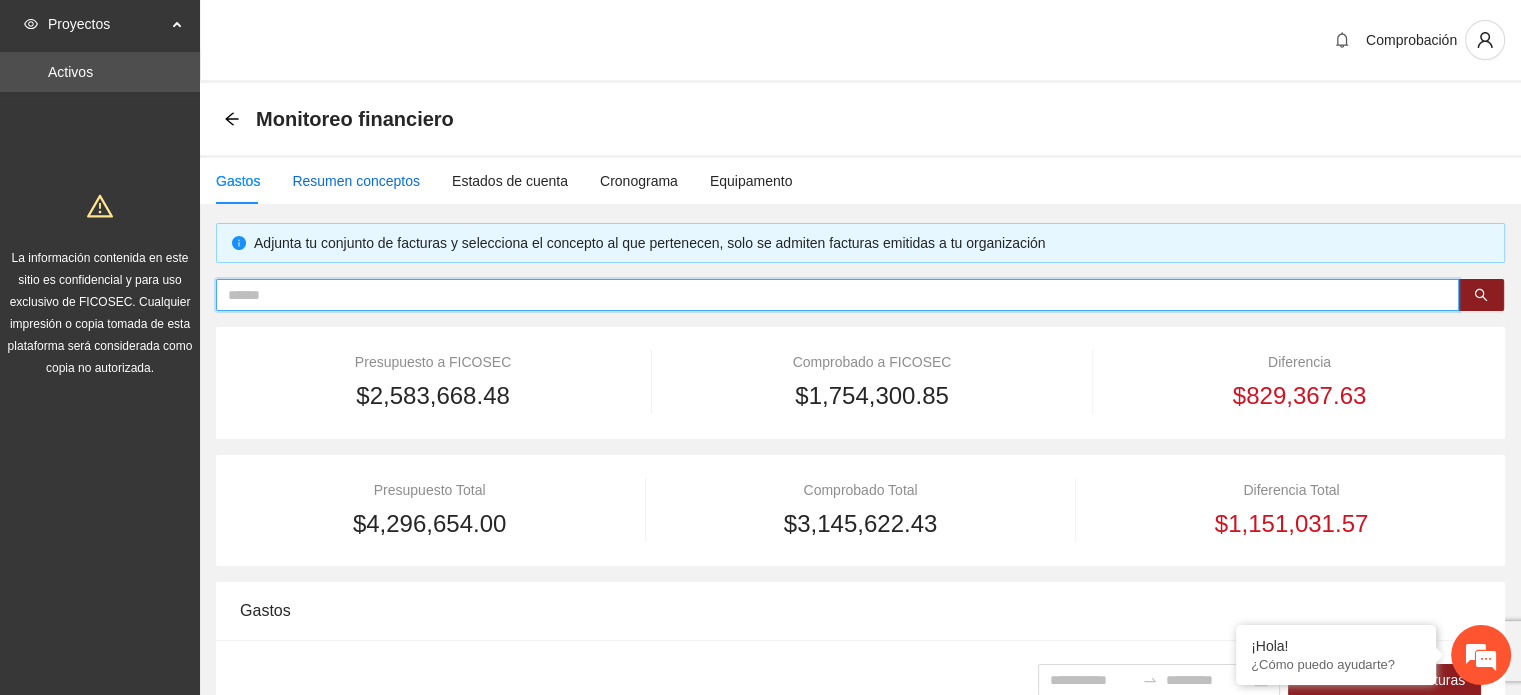 click on "Resumen conceptos" at bounding box center [356, 181] 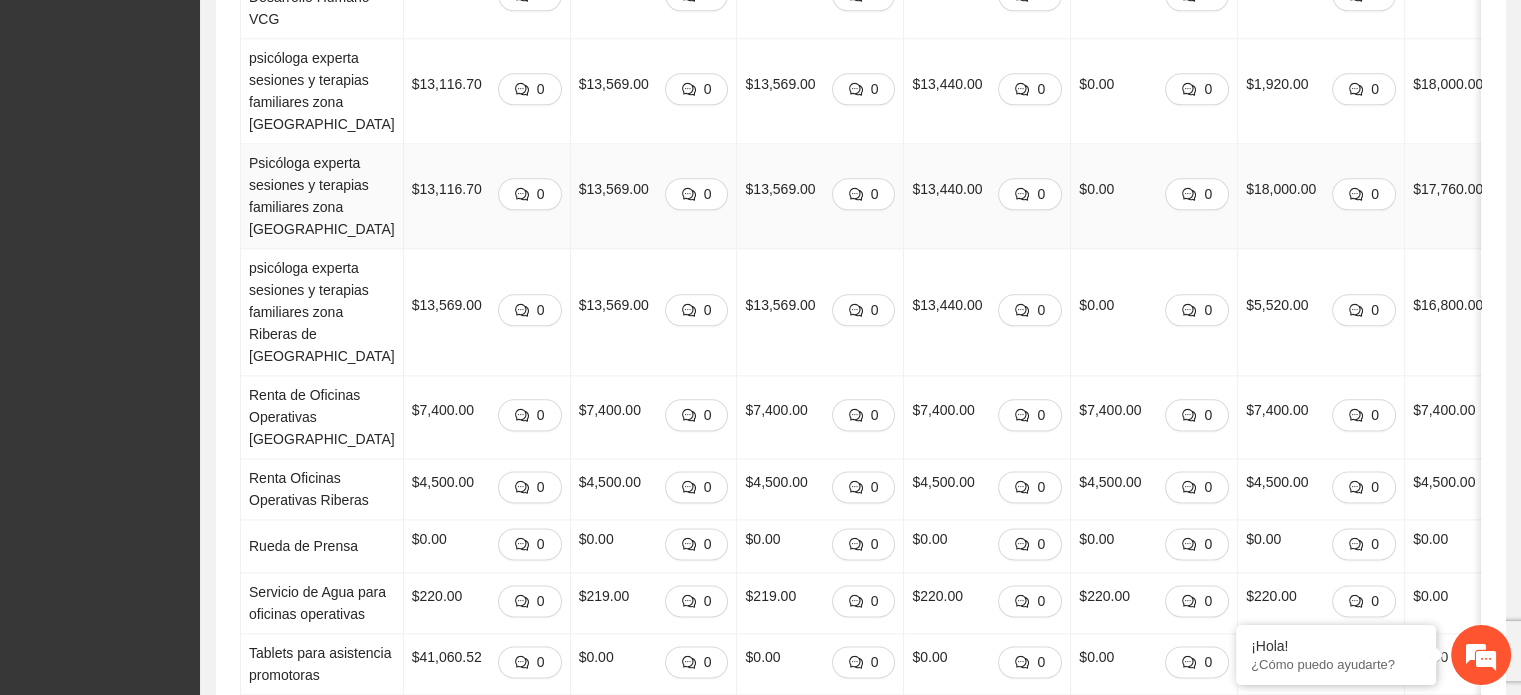 scroll, scrollTop: 2900, scrollLeft: 0, axis: vertical 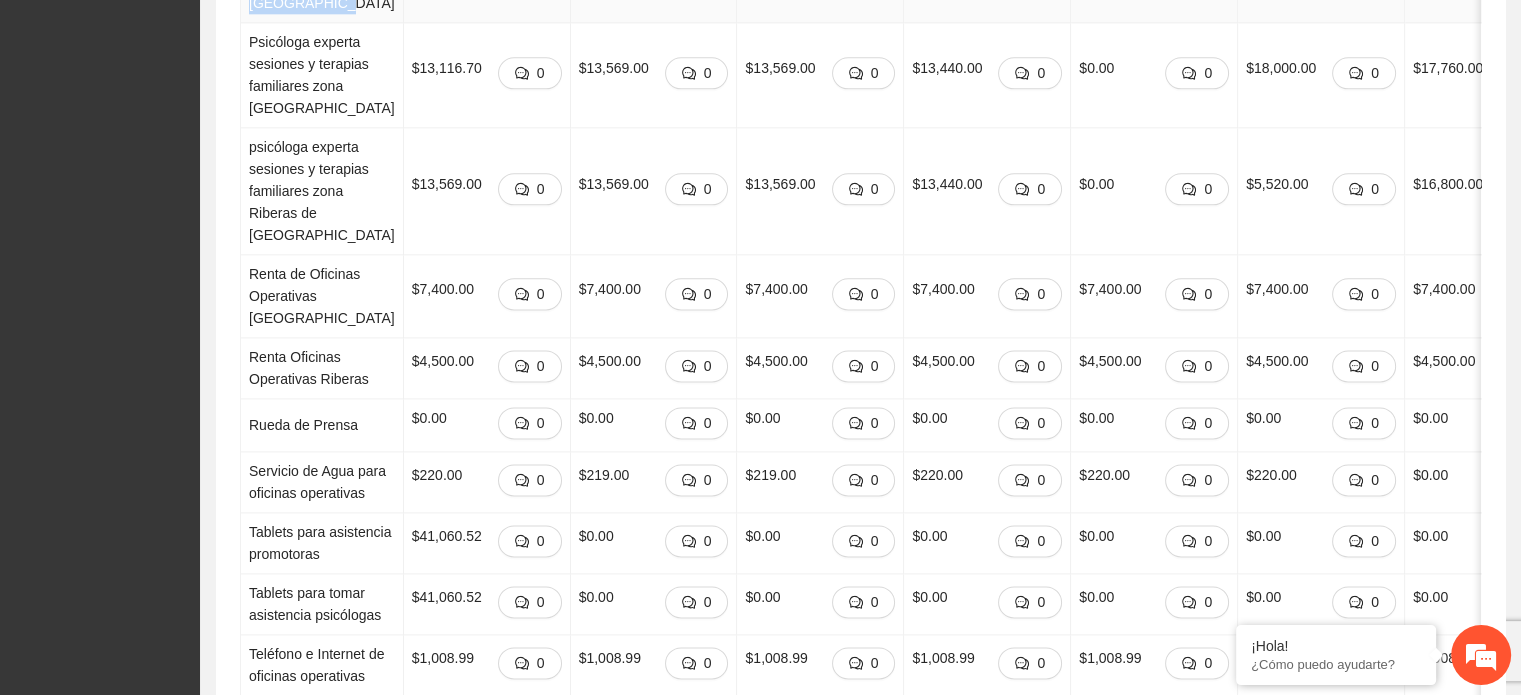 drag, startPoint x: 248, startPoint y: 307, endPoint x: 336, endPoint y: 423, distance: 145.6022 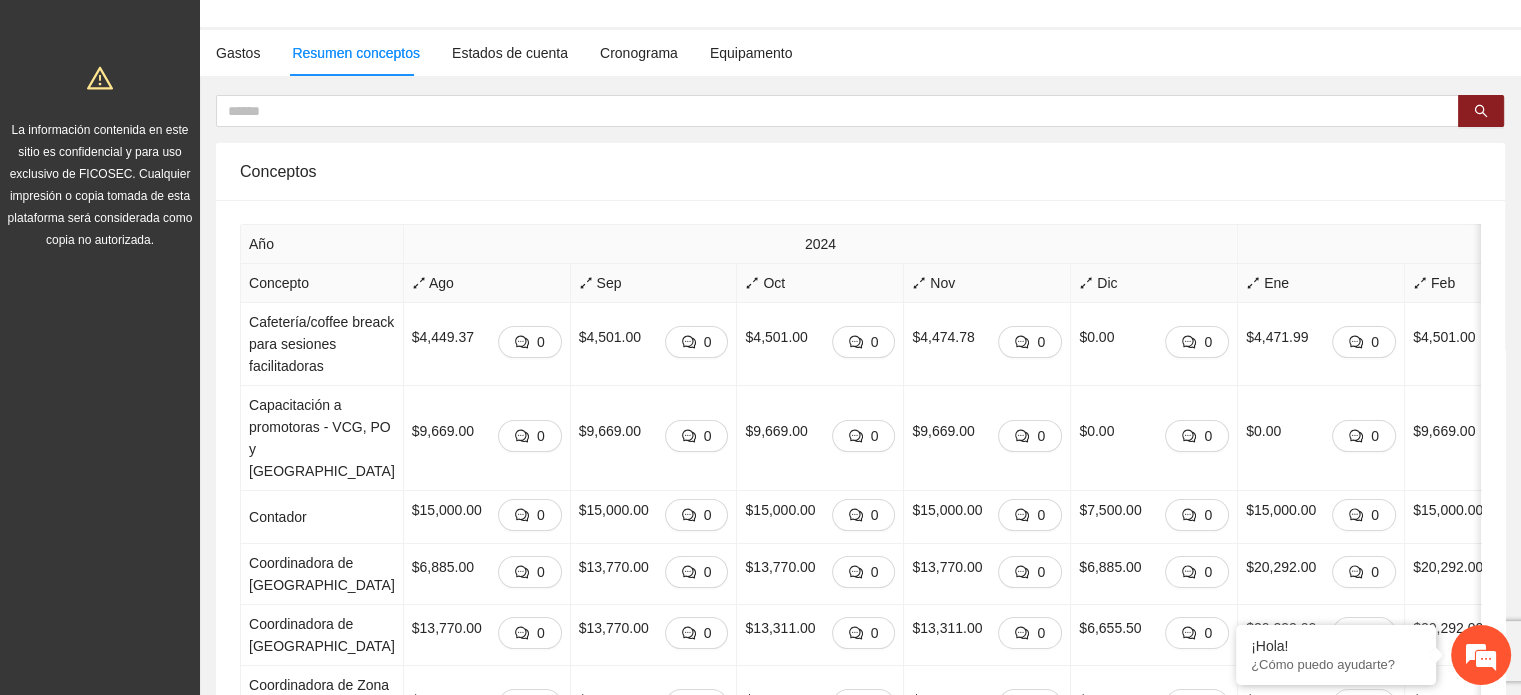 scroll, scrollTop: 0, scrollLeft: 0, axis: both 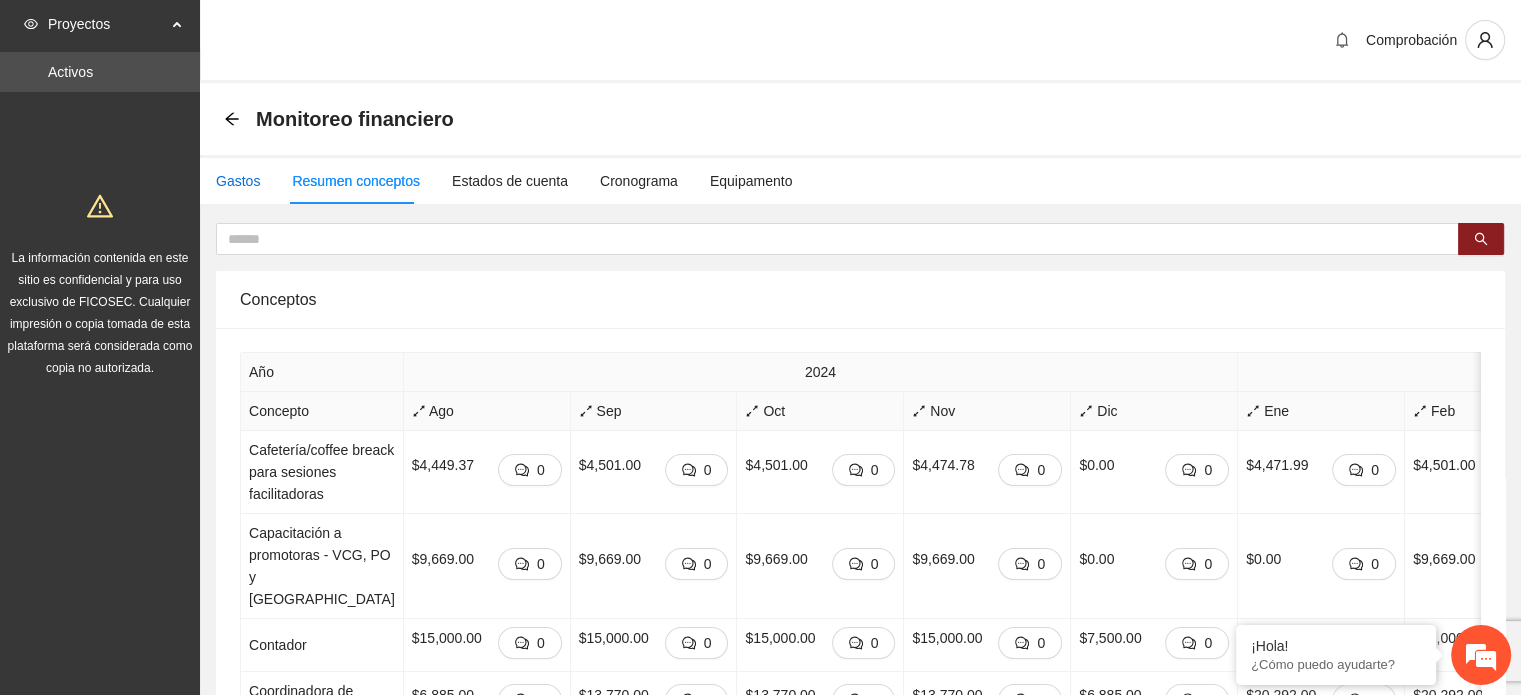 click on "Gastos" at bounding box center (238, 181) 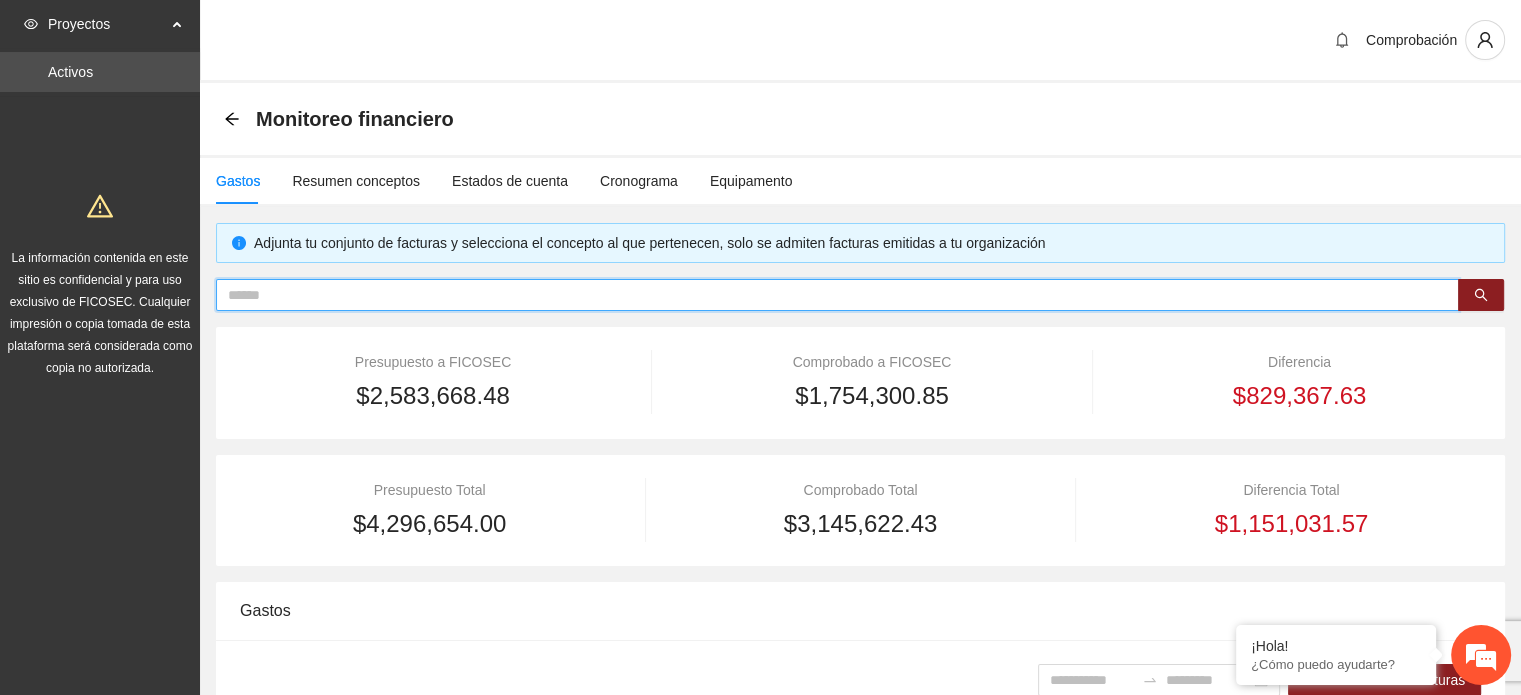 paste on "**********" 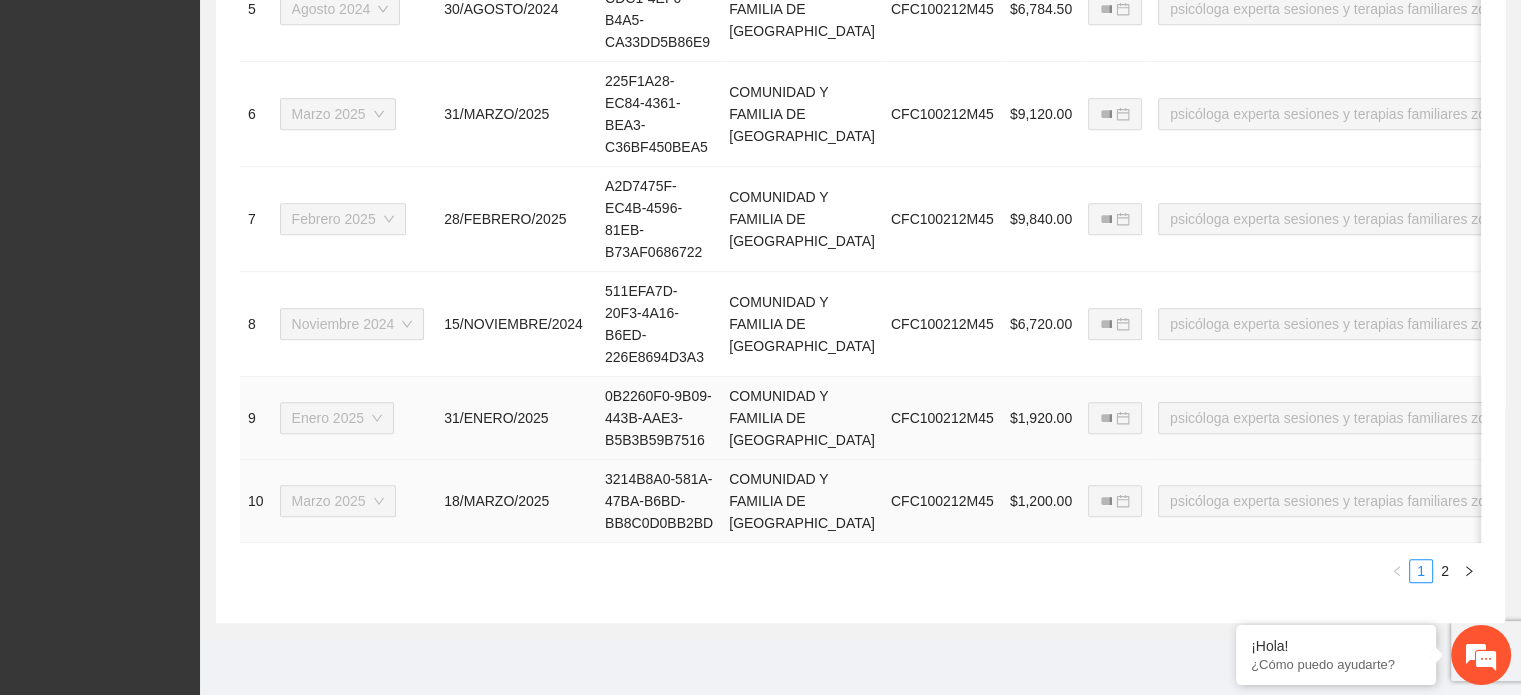 scroll, scrollTop: 1416, scrollLeft: 0, axis: vertical 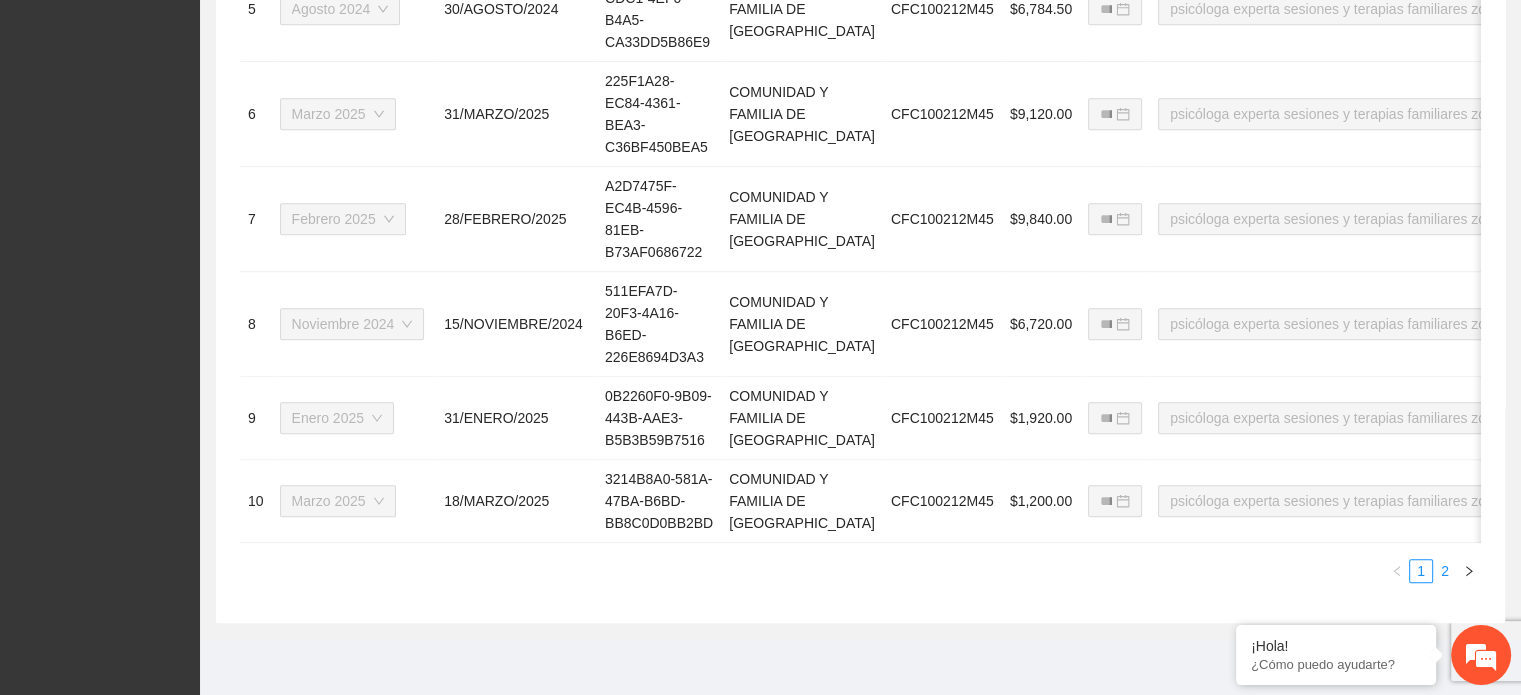 click on "2" at bounding box center (1445, 571) 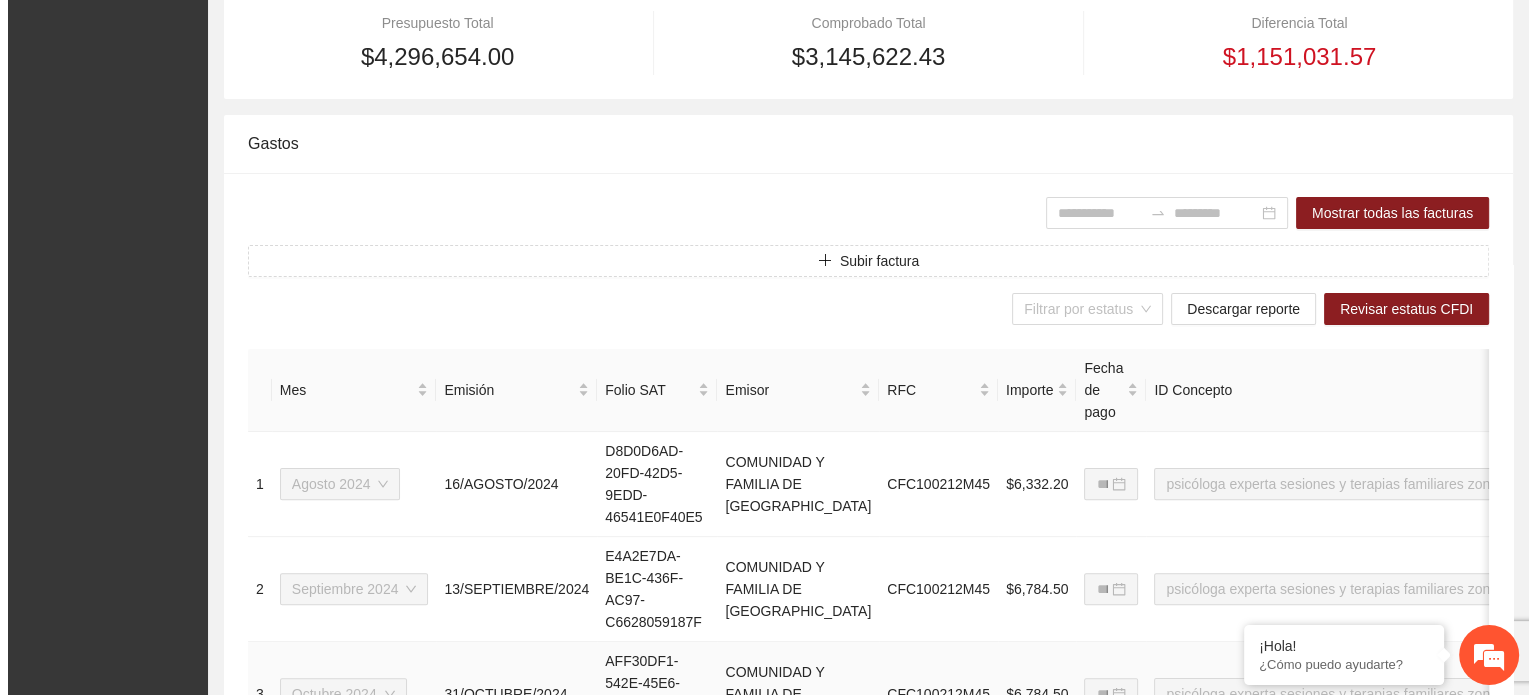 scroll, scrollTop: 297, scrollLeft: 0, axis: vertical 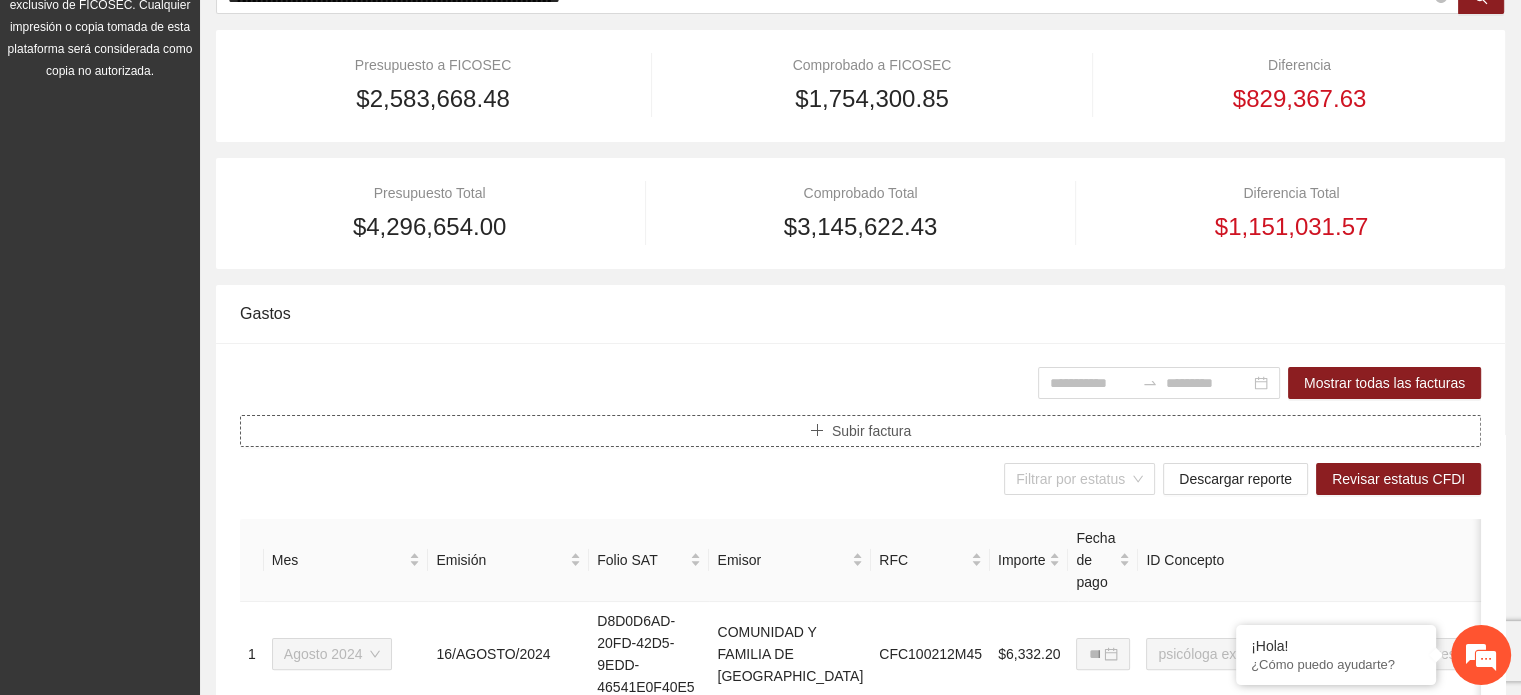 click on "Subir factura" at bounding box center (871, 431) 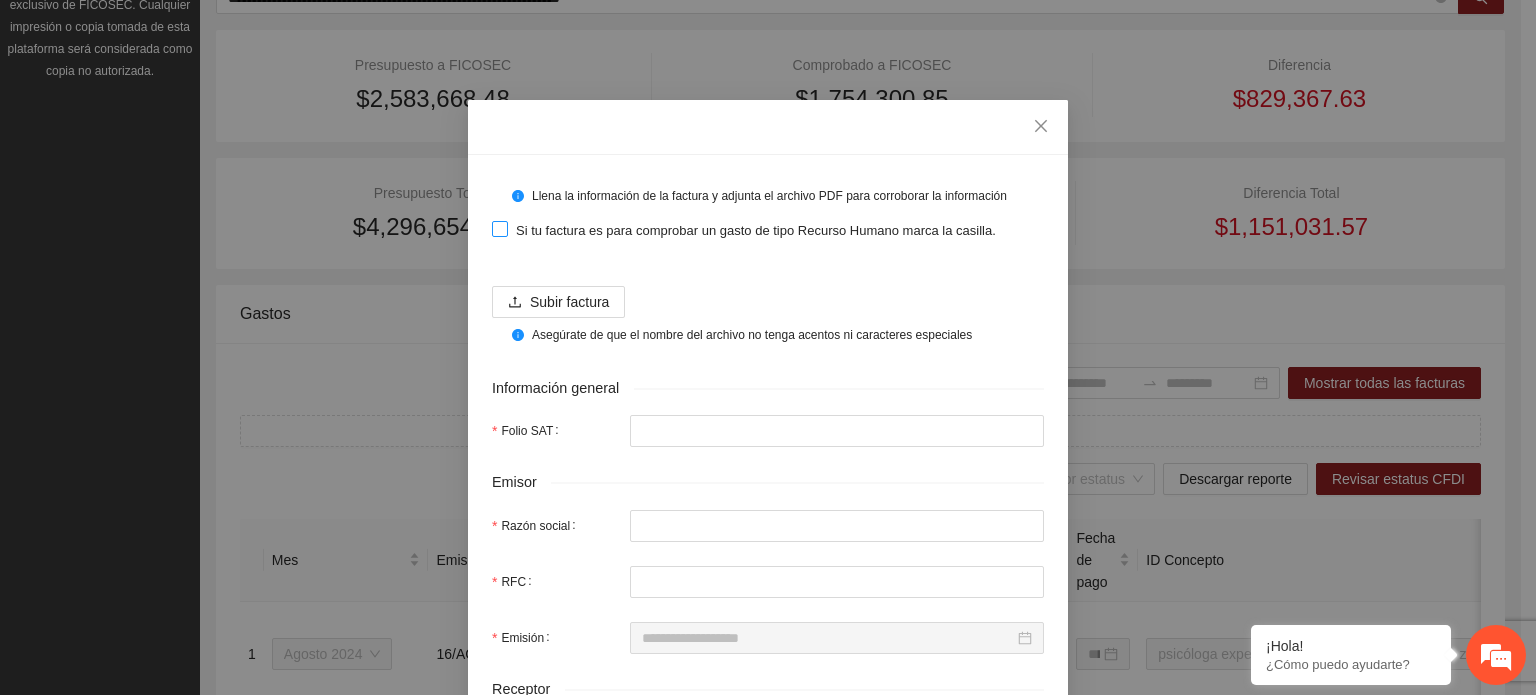 click at bounding box center (500, 229) 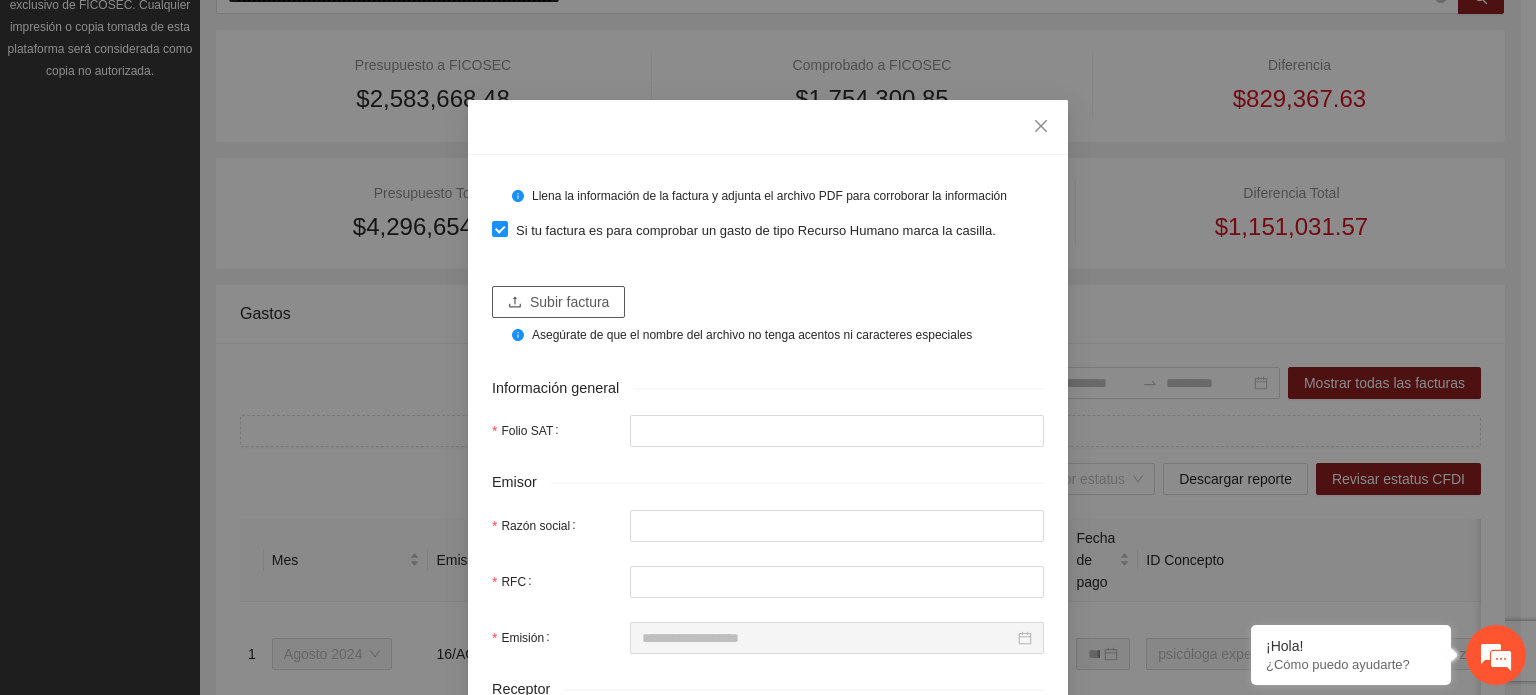 click on "Subir factura" at bounding box center (569, 302) 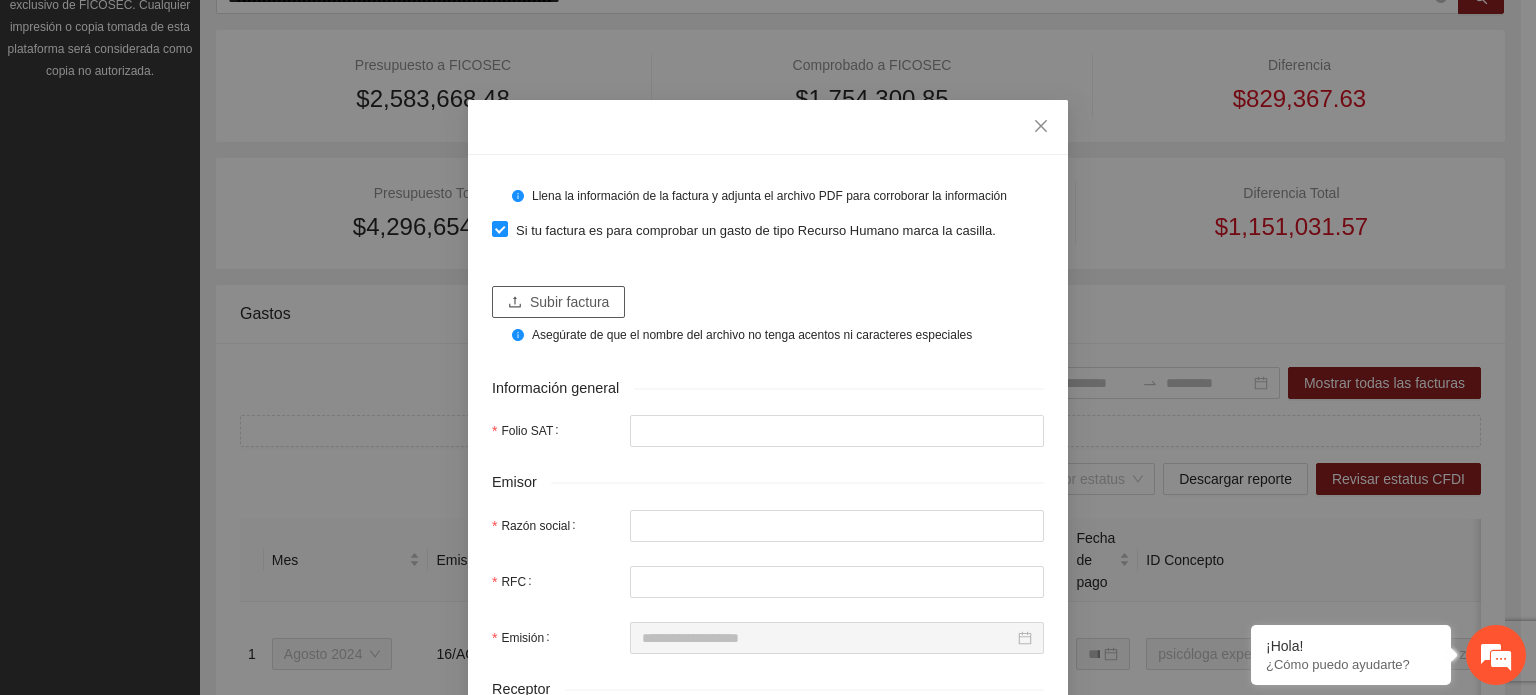 click on "Subir factura" at bounding box center (569, 302) 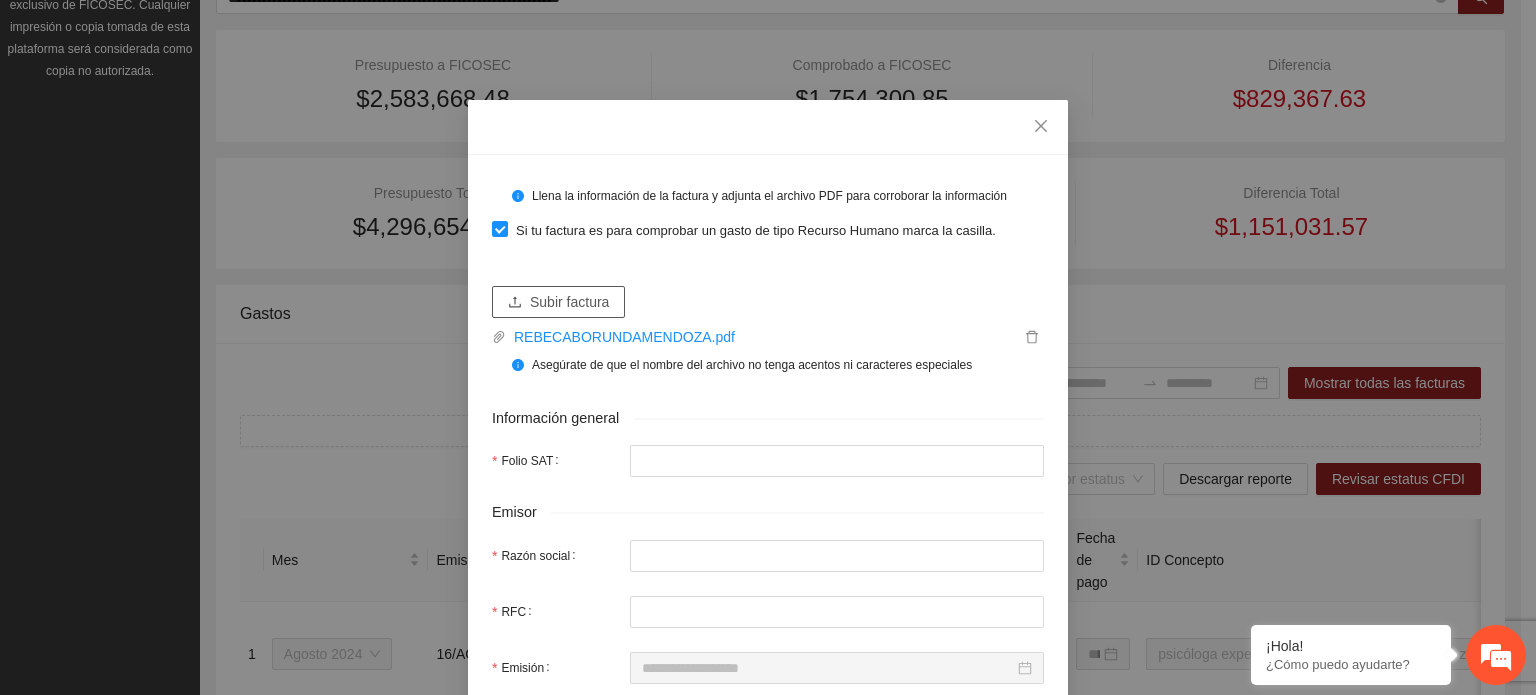 click on "Subir factura" at bounding box center [569, 302] 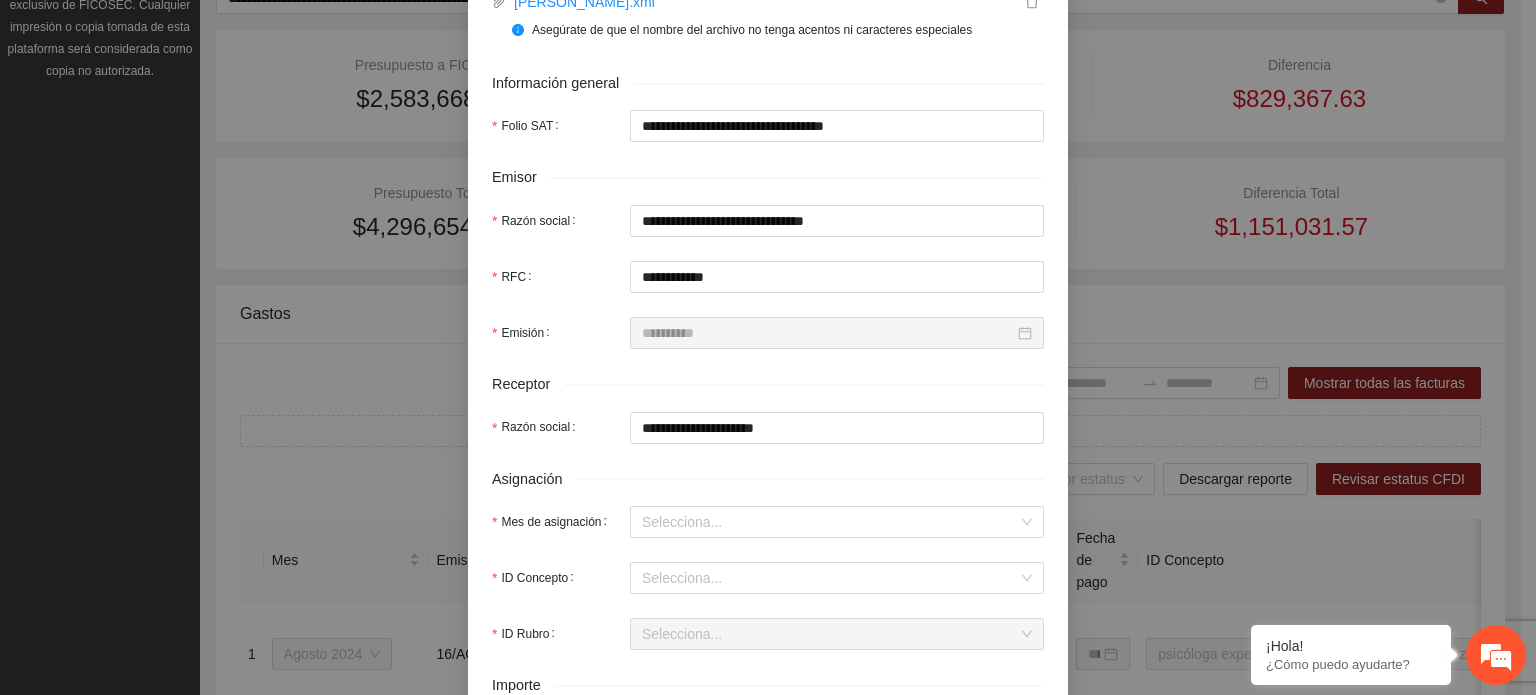 scroll, scrollTop: 400, scrollLeft: 0, axis: vertical 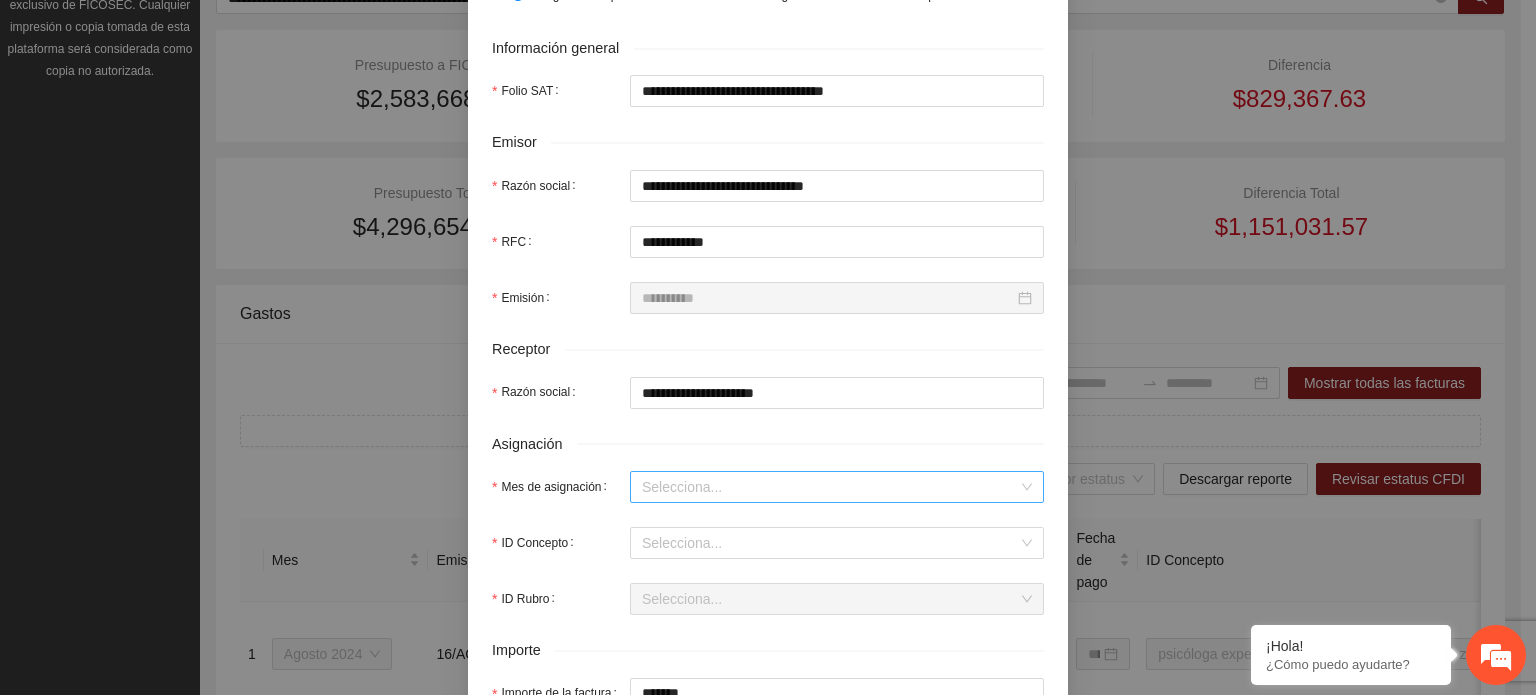 click on "Mes de asignación" at bounding box center [830, 487] 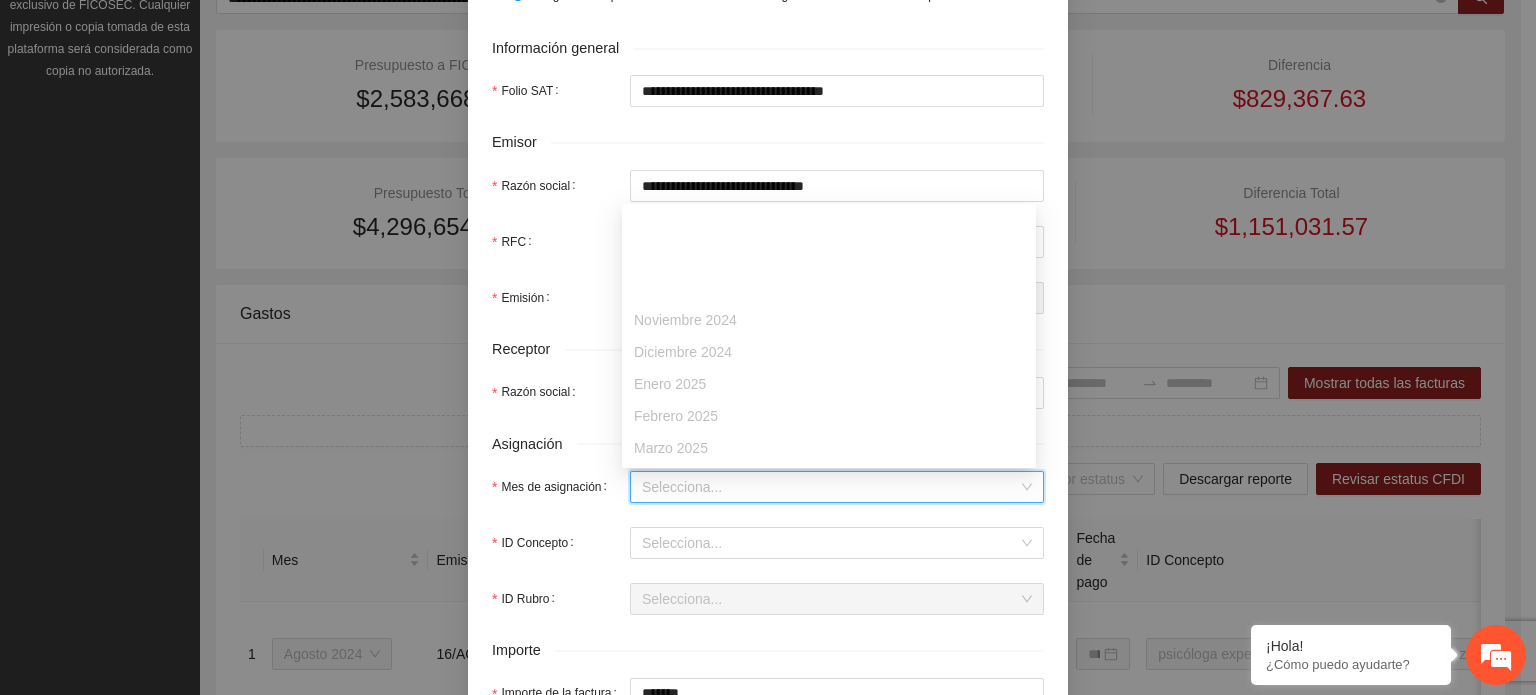 scroll, scrollTop: 100, scrollLeft: 0, axis: vertical 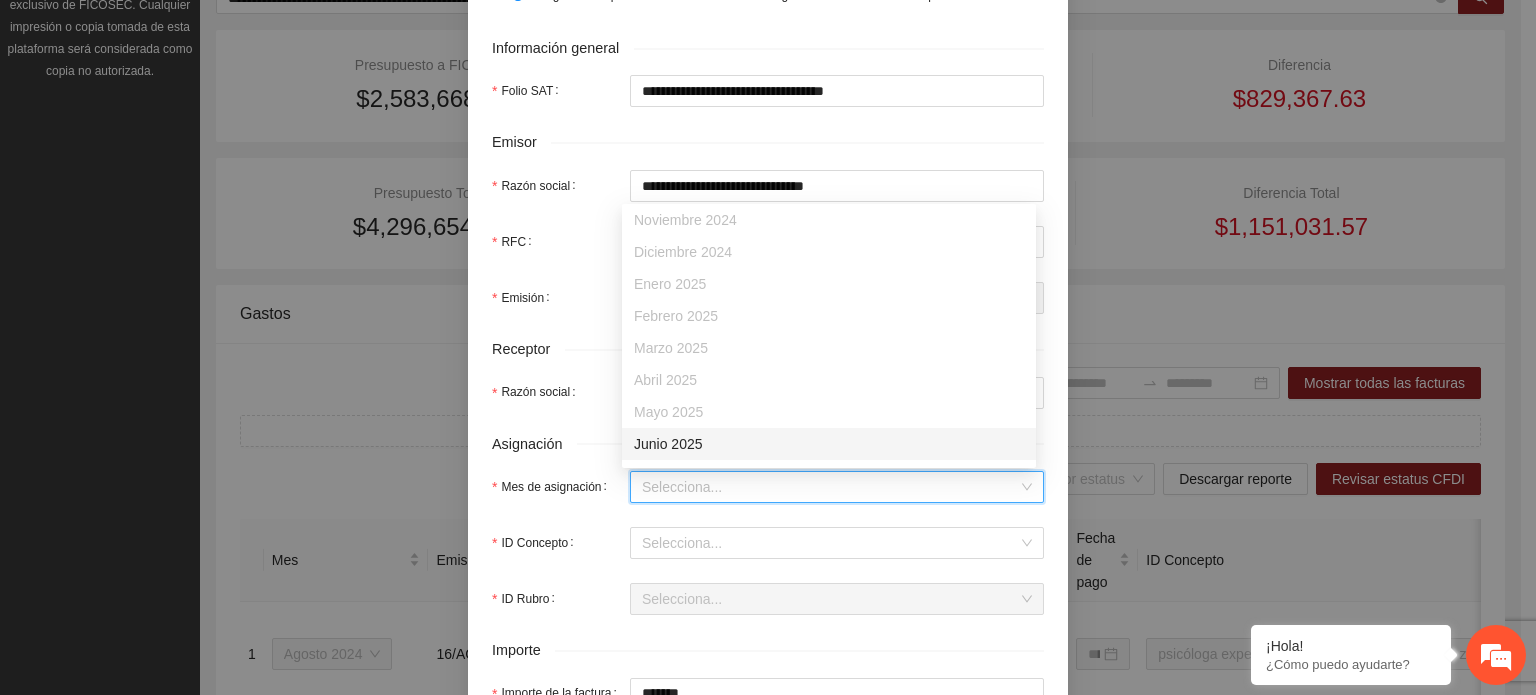 click on "Junio 2025" at bounding box center [829, 444] 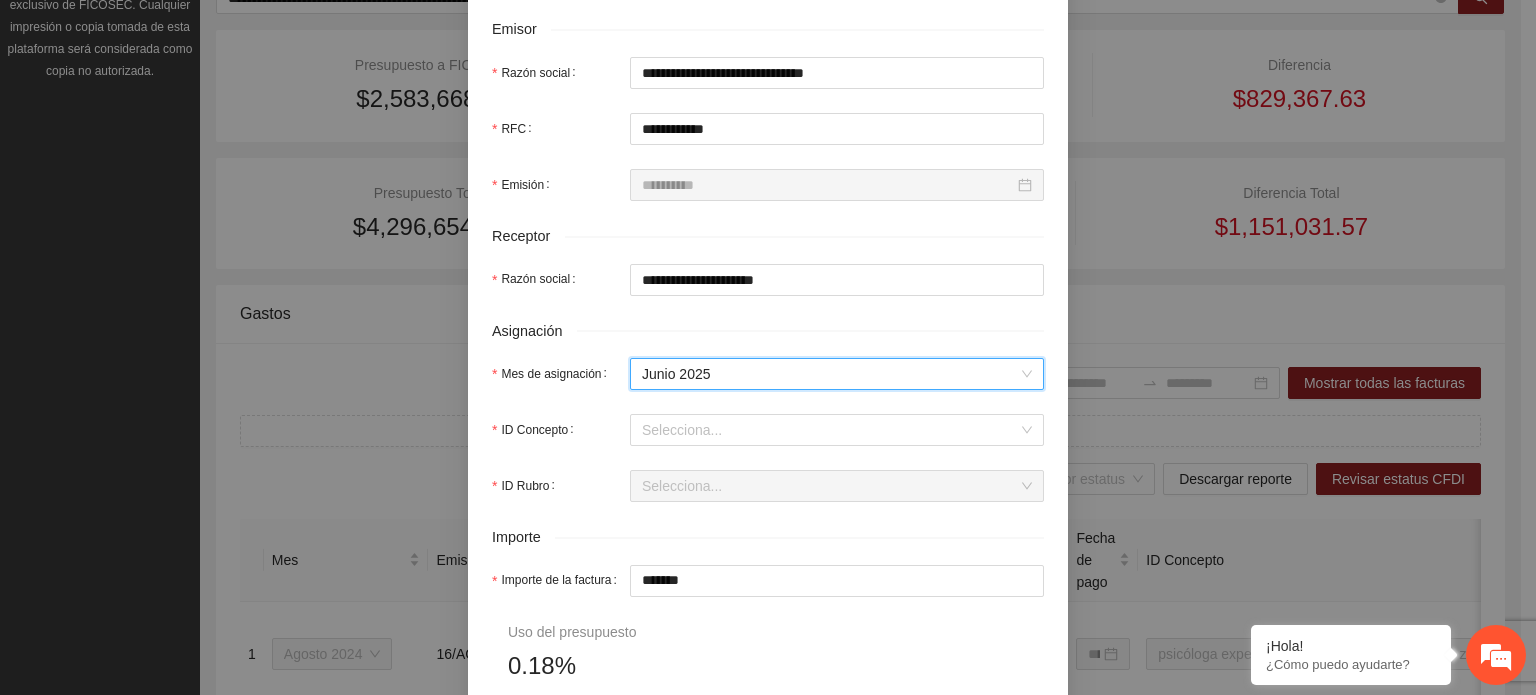 scroll, scrollTop: 600, scrollLeft: 0, axis: vertical 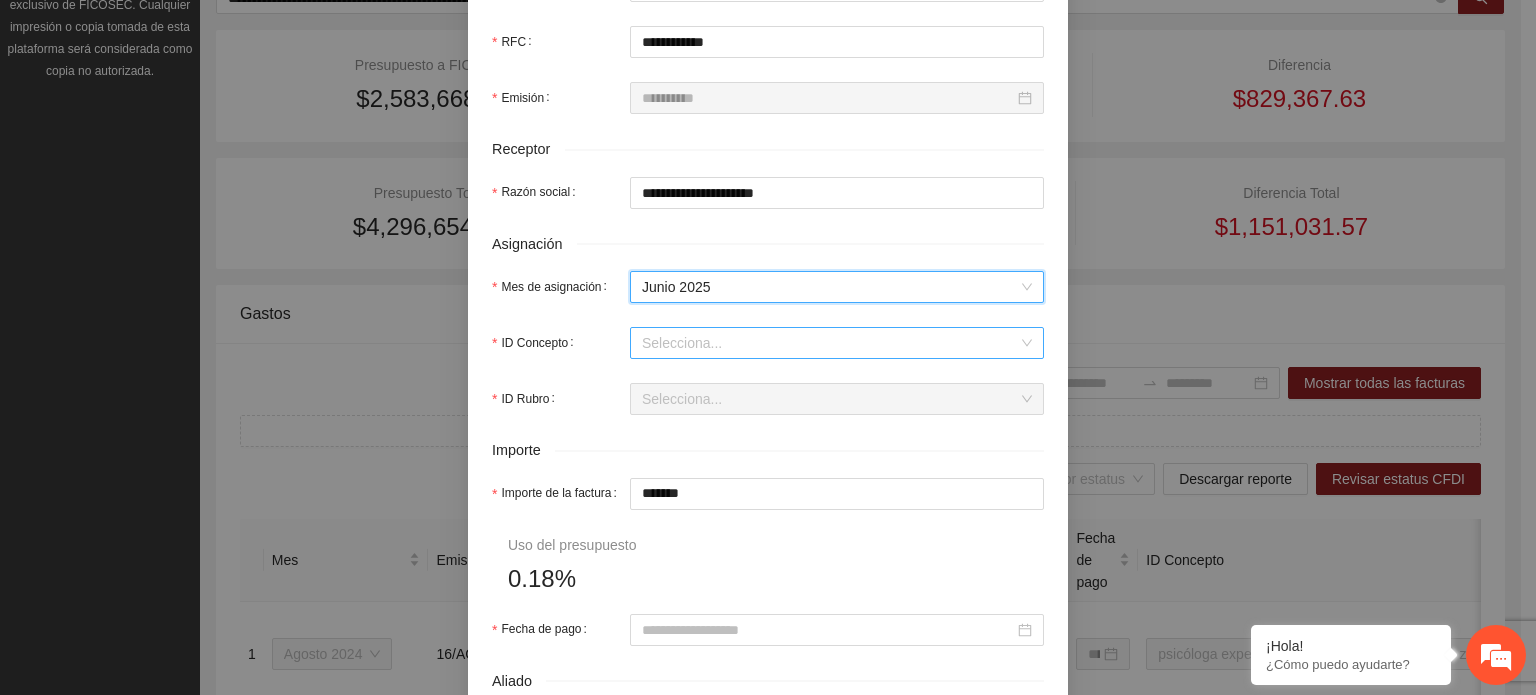 click on "ID Concepto" at bounding box center [830, 343] 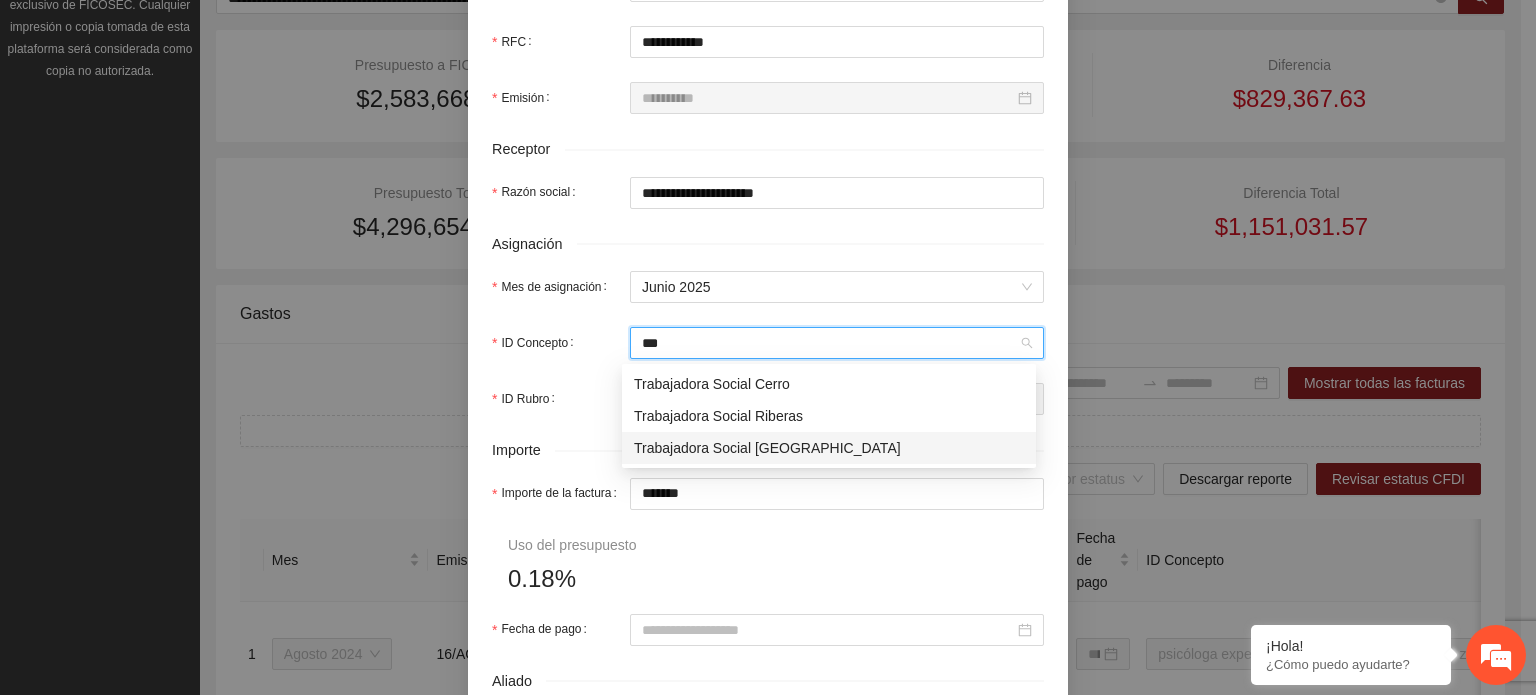 click on "Trabajadora Social [GEOGRAPHIC_DATA]" at bounding box center [829, 448] 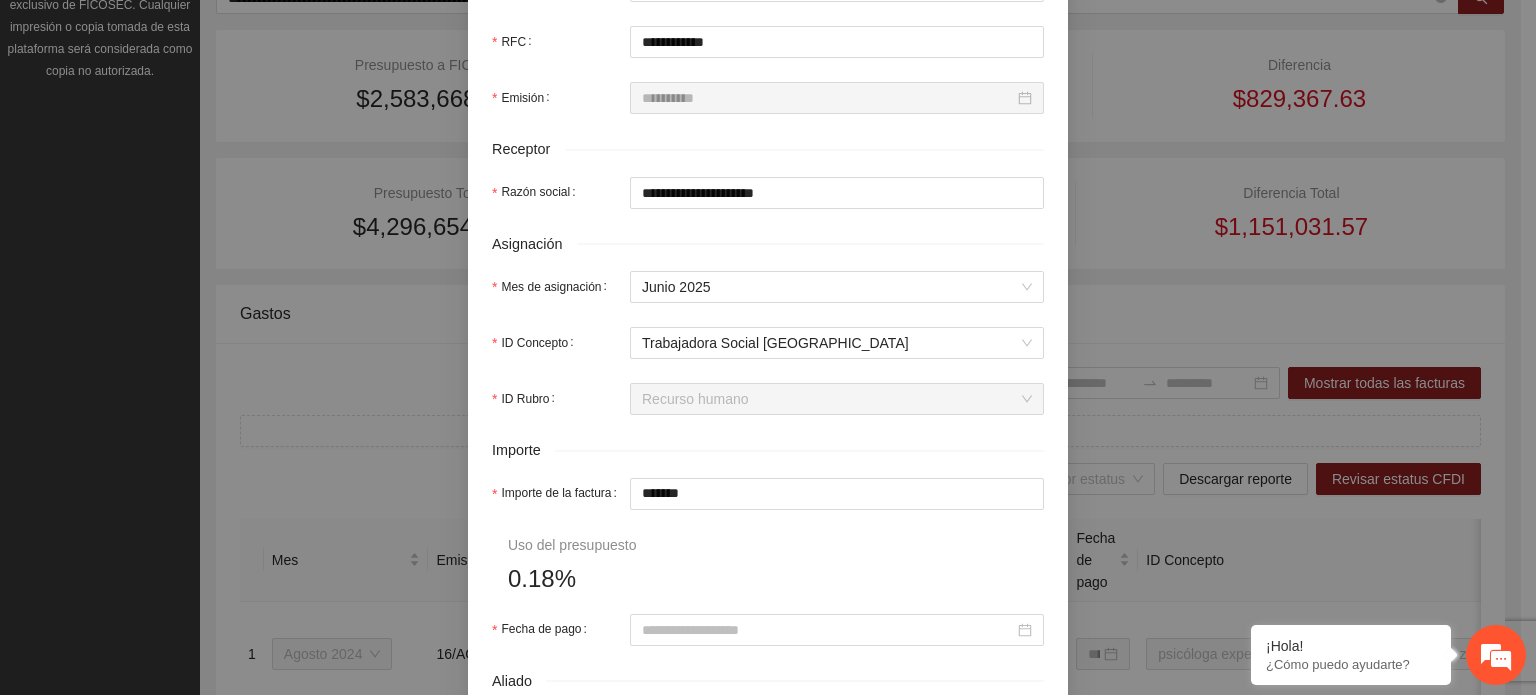 click on "**********" at bounding box center [768, 279] 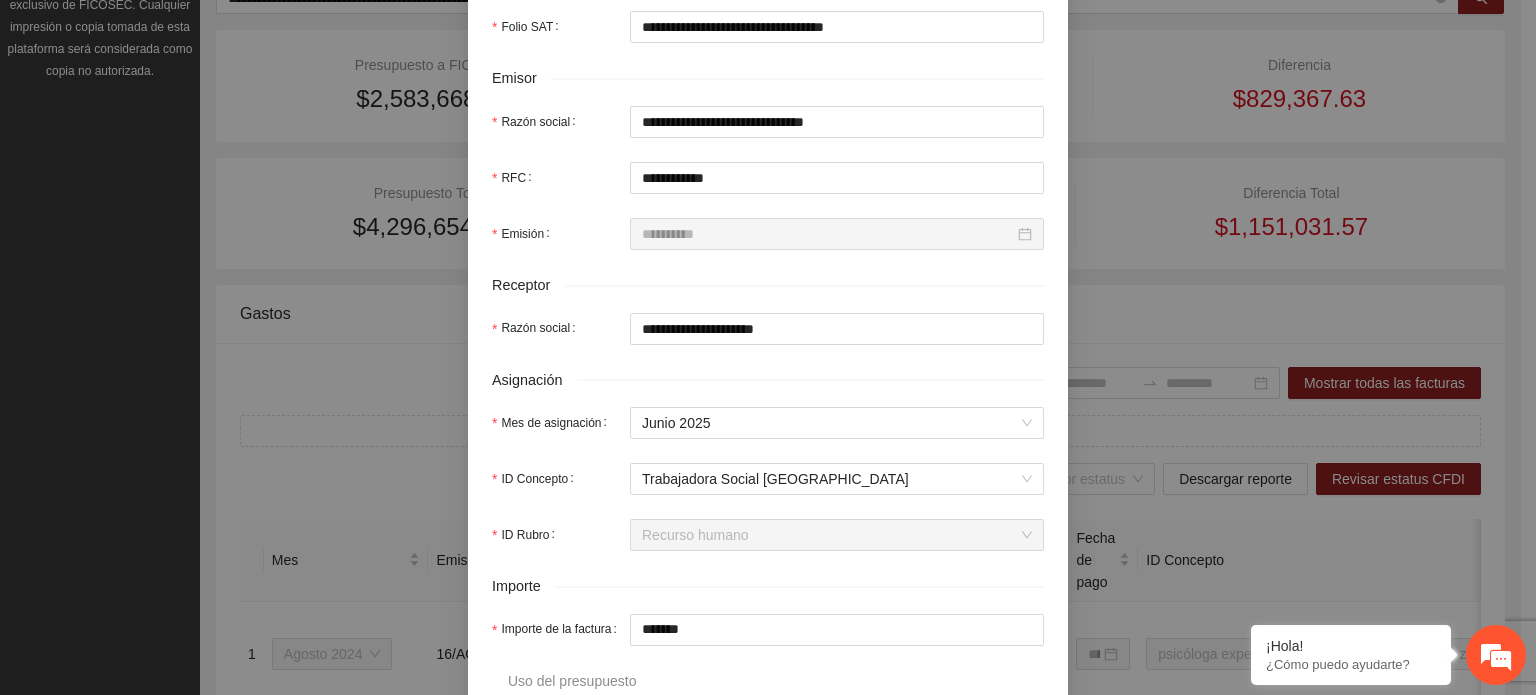 scroll, scrollTop: 300, scrollLeft: 0, axis: vertical 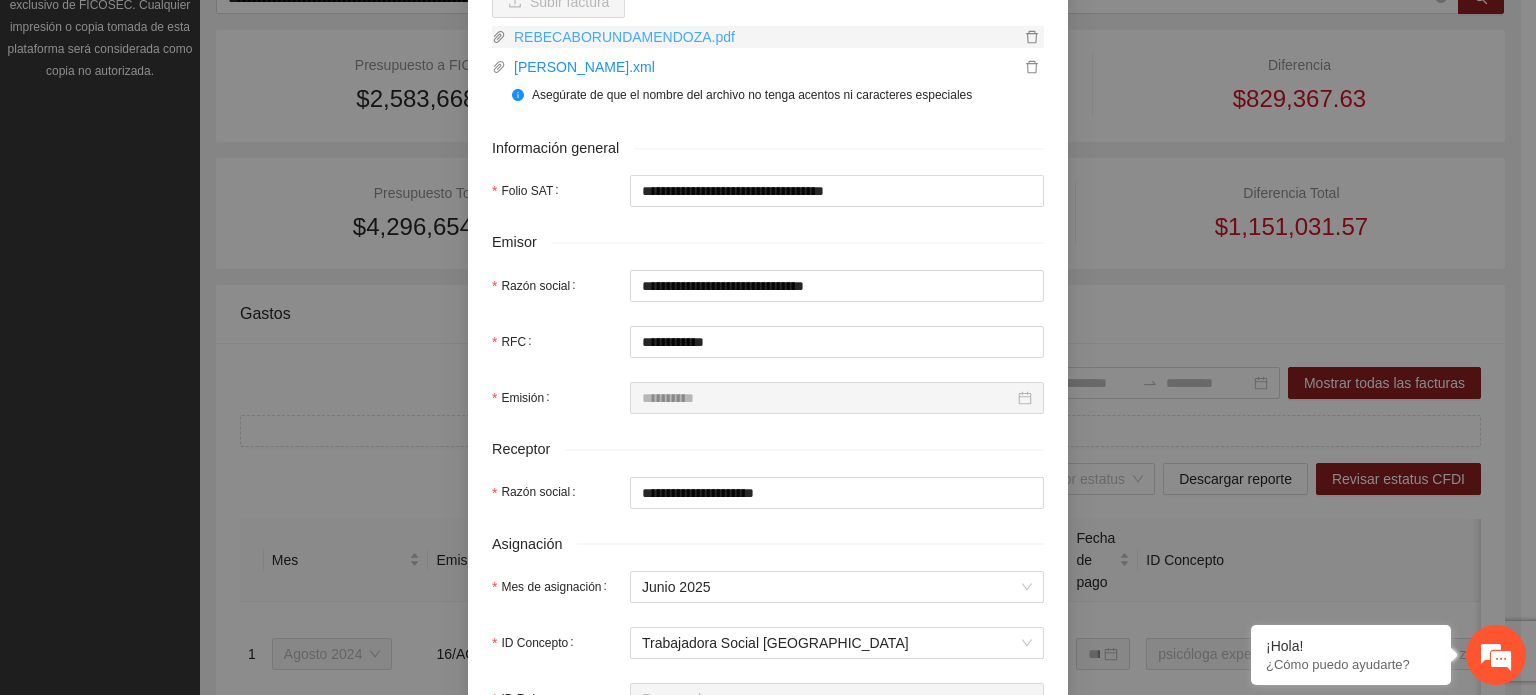 click on "REBECABORUNDAMENDOZA.pdf" at bounding box center [763, 37] 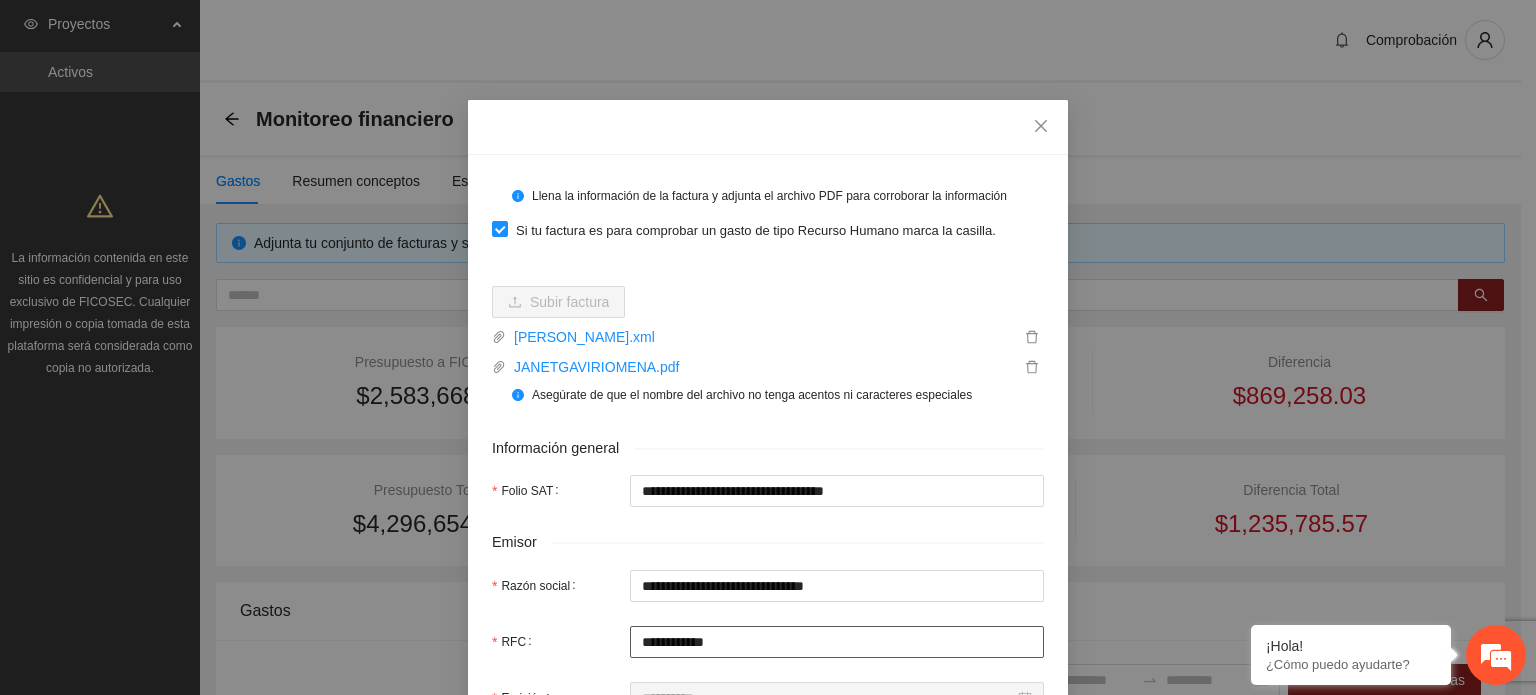 scroll, scrollTop: 200, scrollLeft: 0, axis: vertical 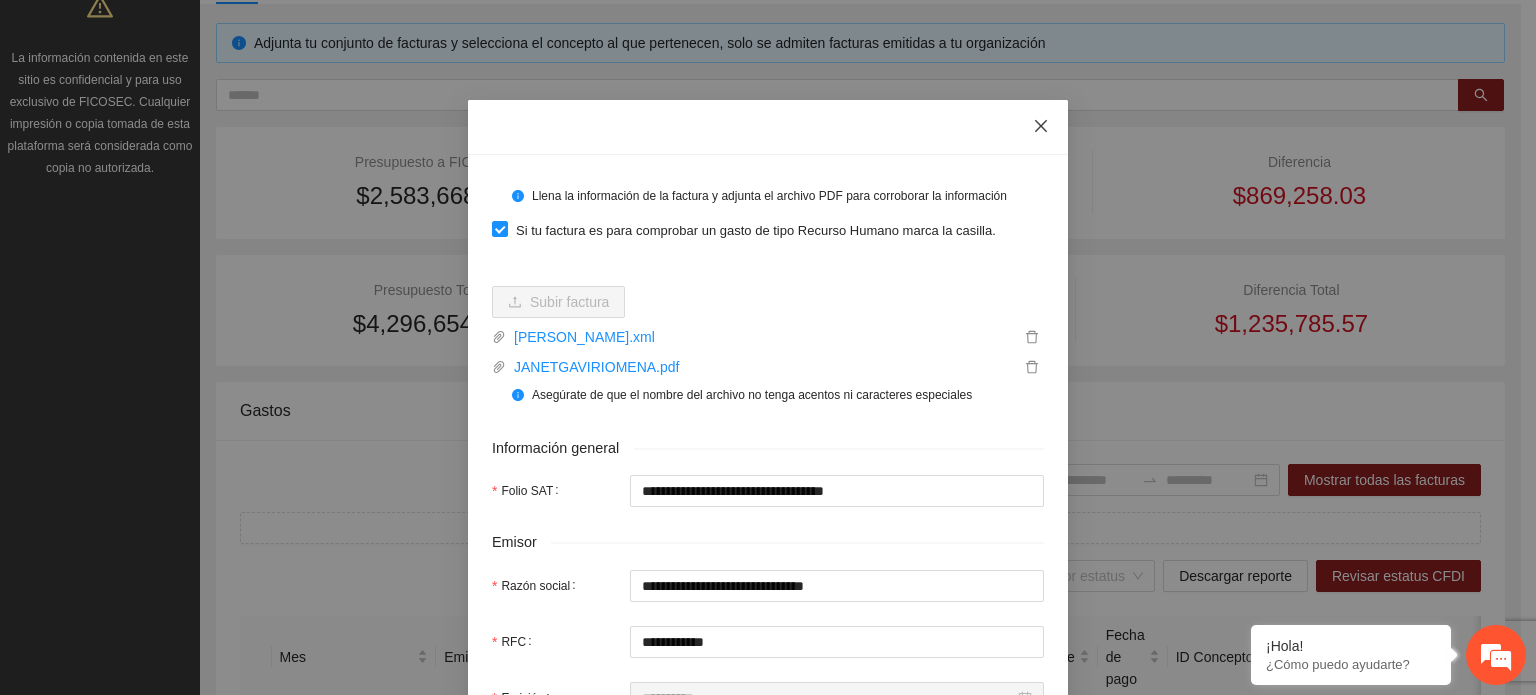 click 